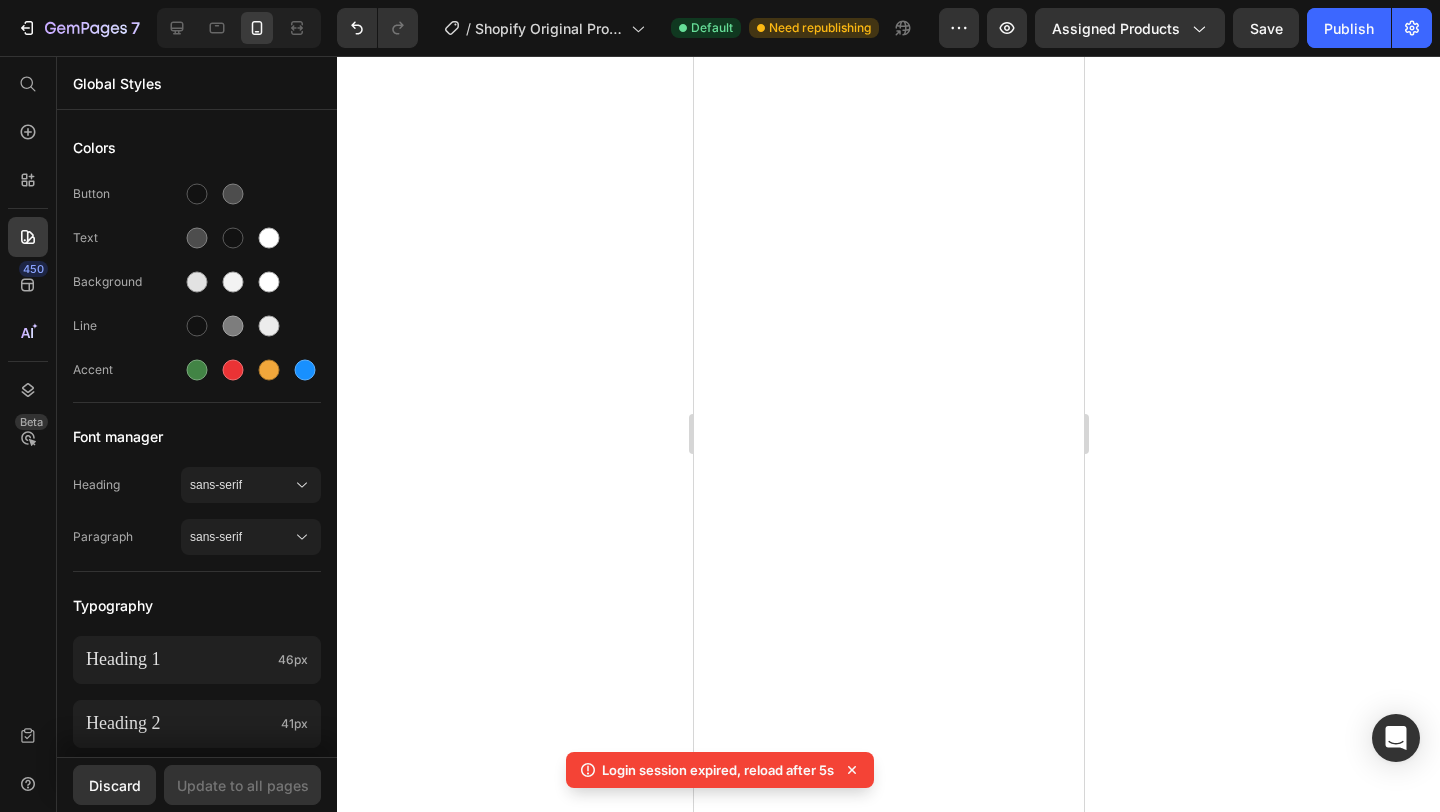 scroll, scrollTop: 0, scrollLeft: 0, axis: both 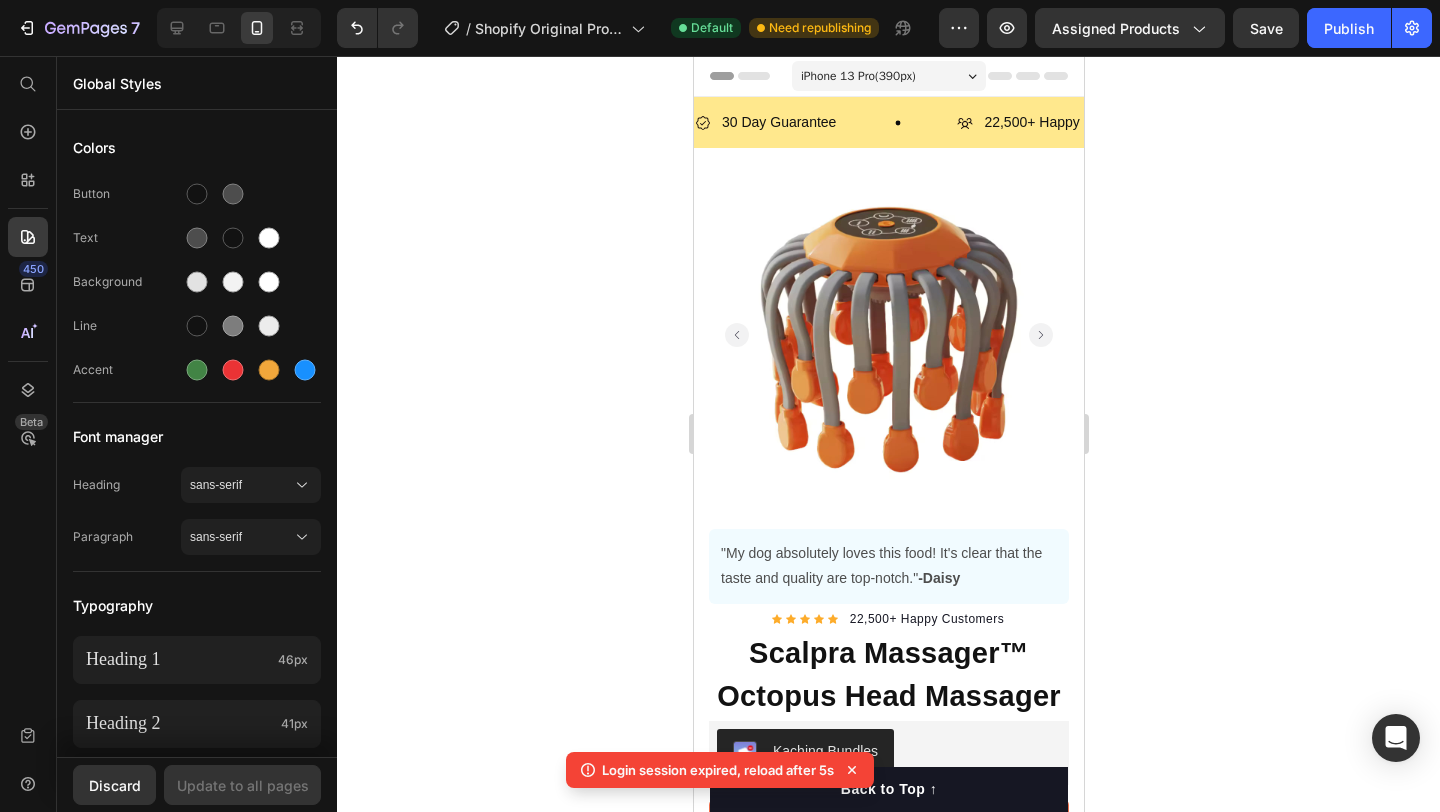 click 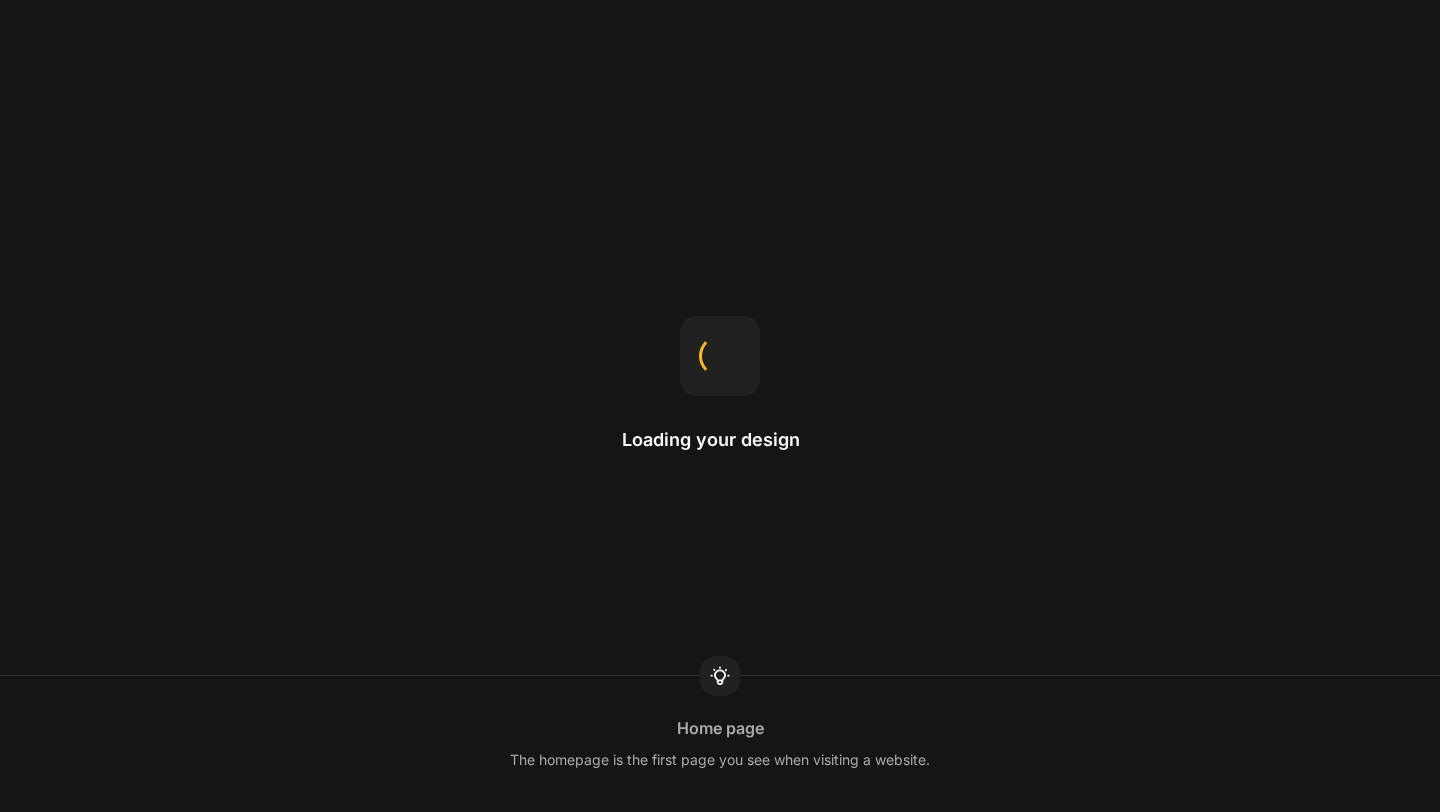scroll, scrollTop: 0, scrollLeft: 0, axis: both 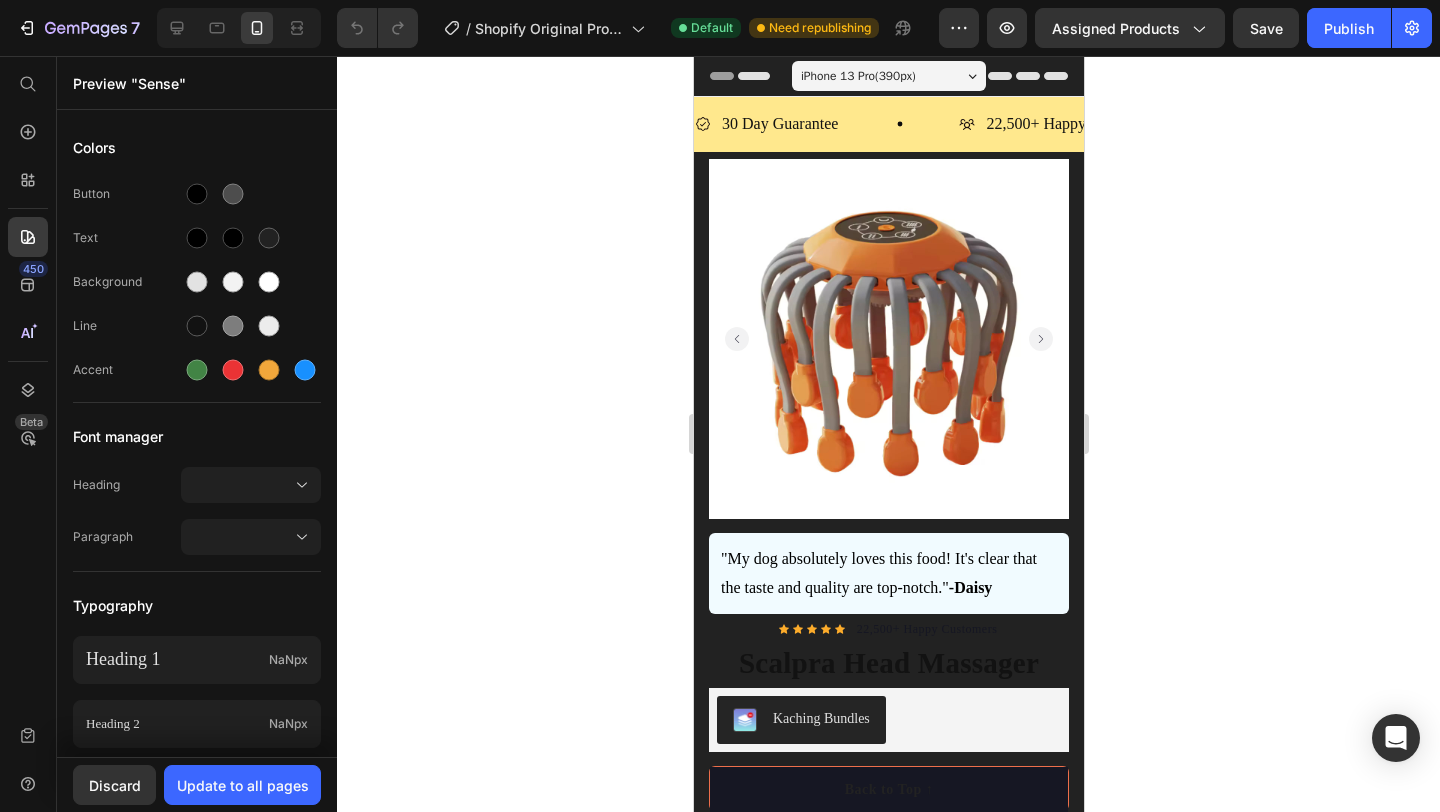 click on "iPhone 13 Pro  ( 390 px) iPhone 13 Mini iPhone 13 Pro iPhone 11 Pro Max iPhone 15 Pro Max Pixel 7 Galaxy S8+ Galaxy S20 Ultra iPad Mini iPad Air iPad Pro" at bounding box center (888, 78) 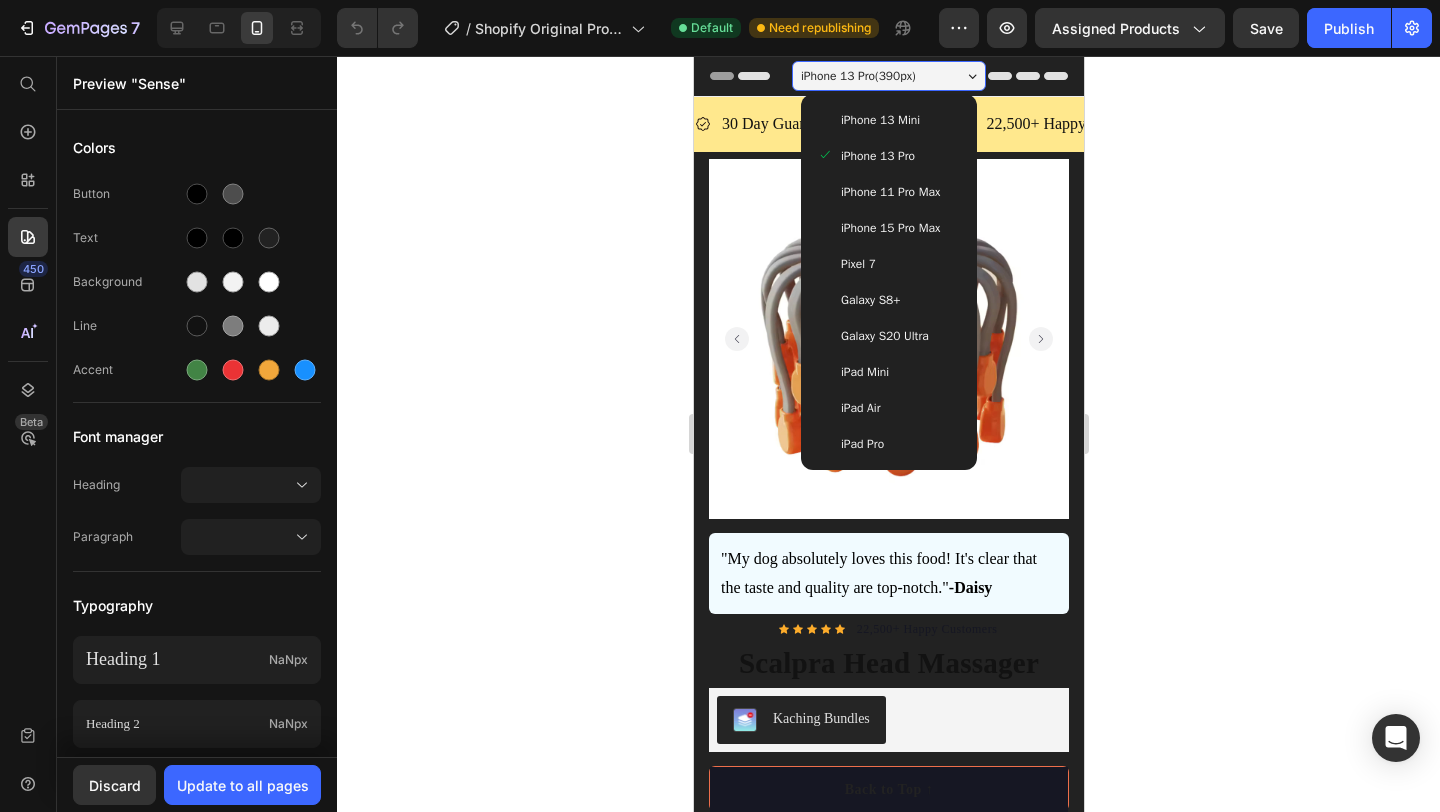 click on "iPhone 13 Pro" at bounding box center (877, 156) 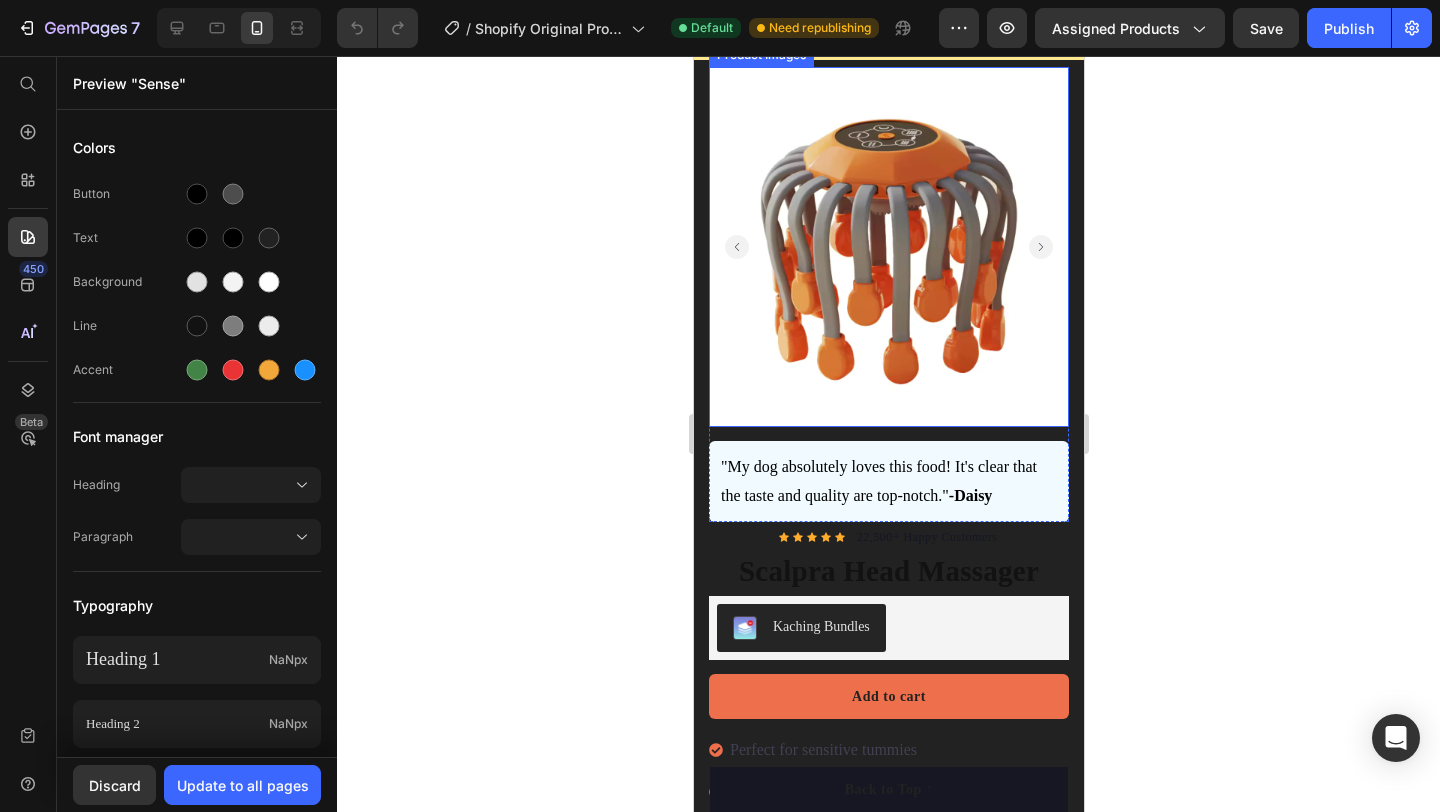 scroll, scrollTop: 105, scrollLeft: 0, axis: vertical 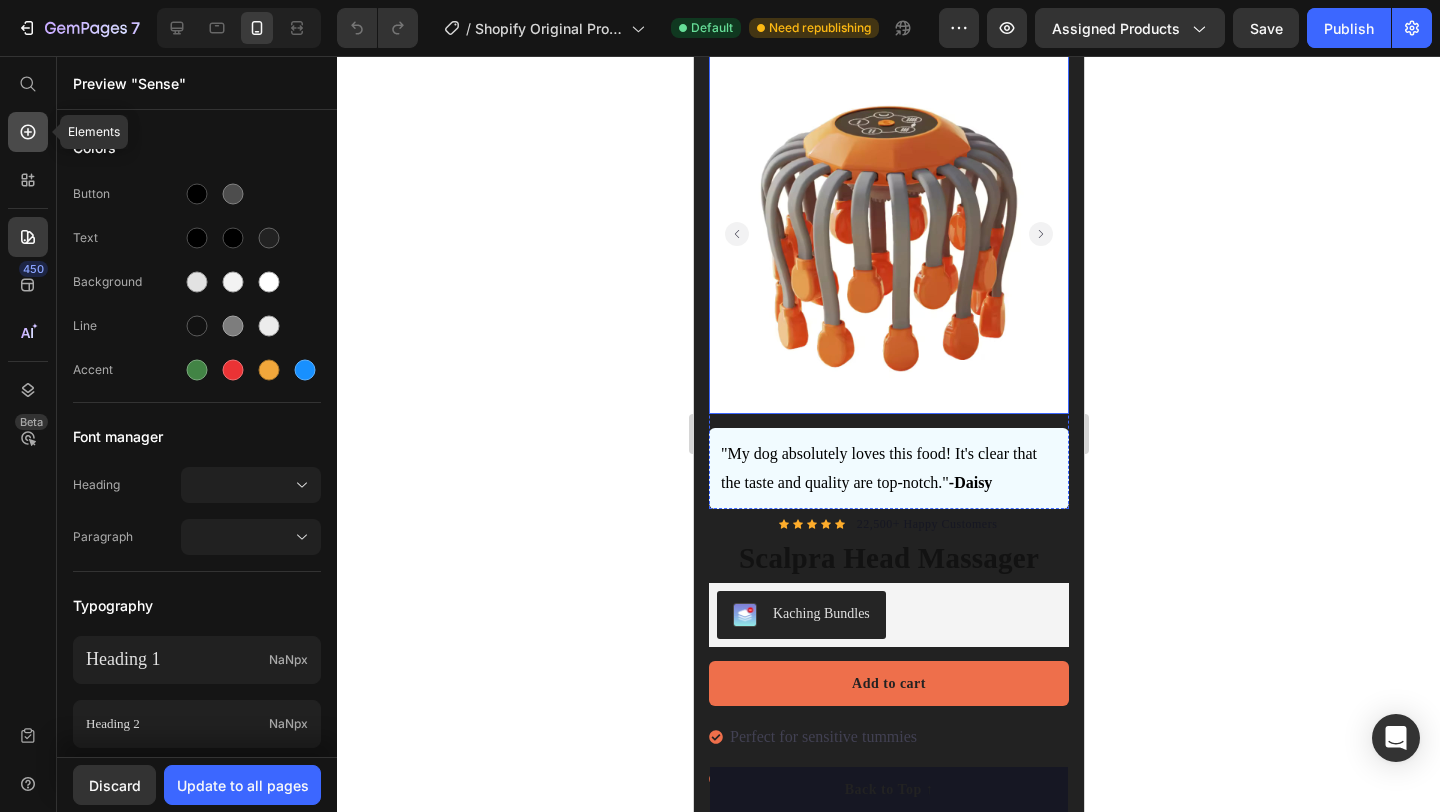 click 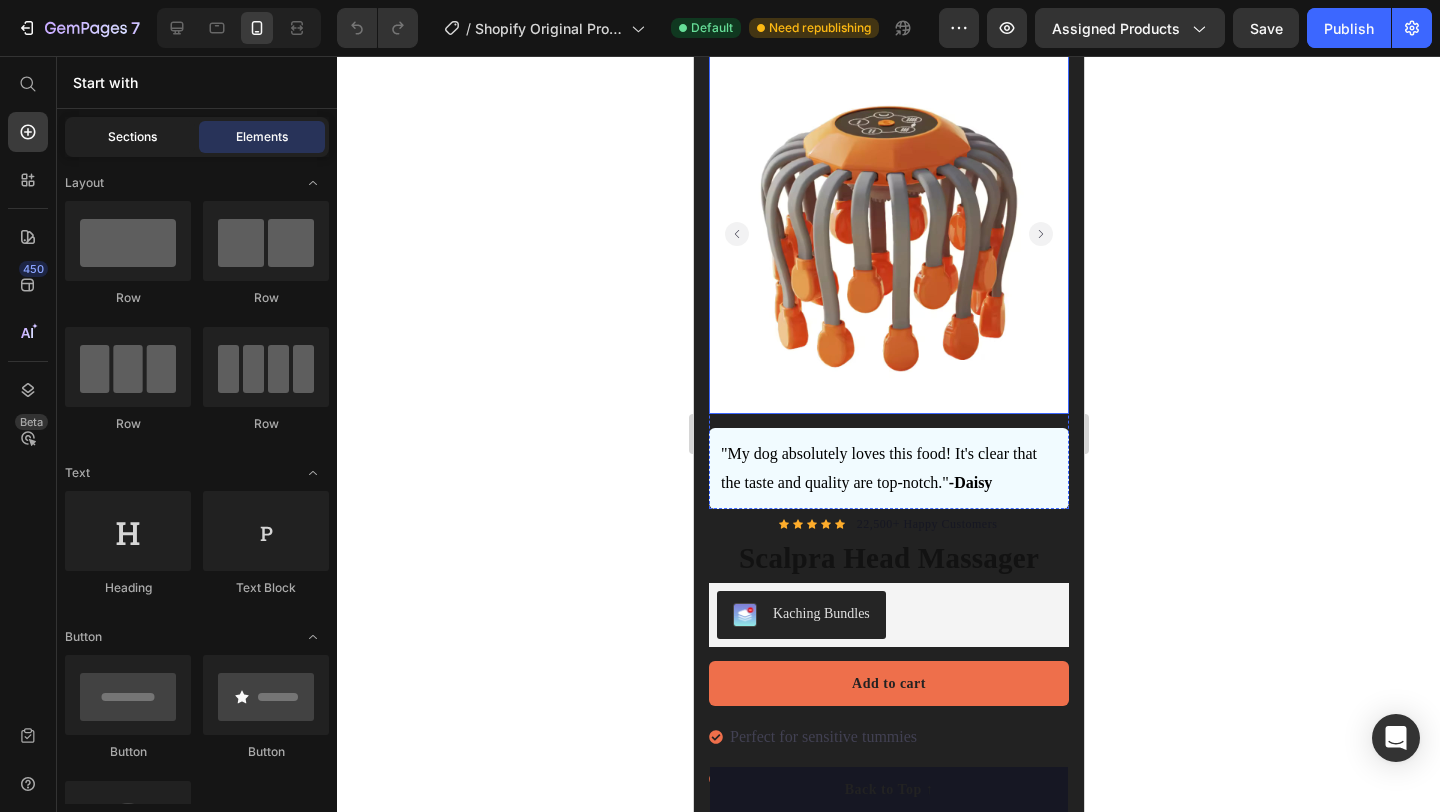 click on "Sections" 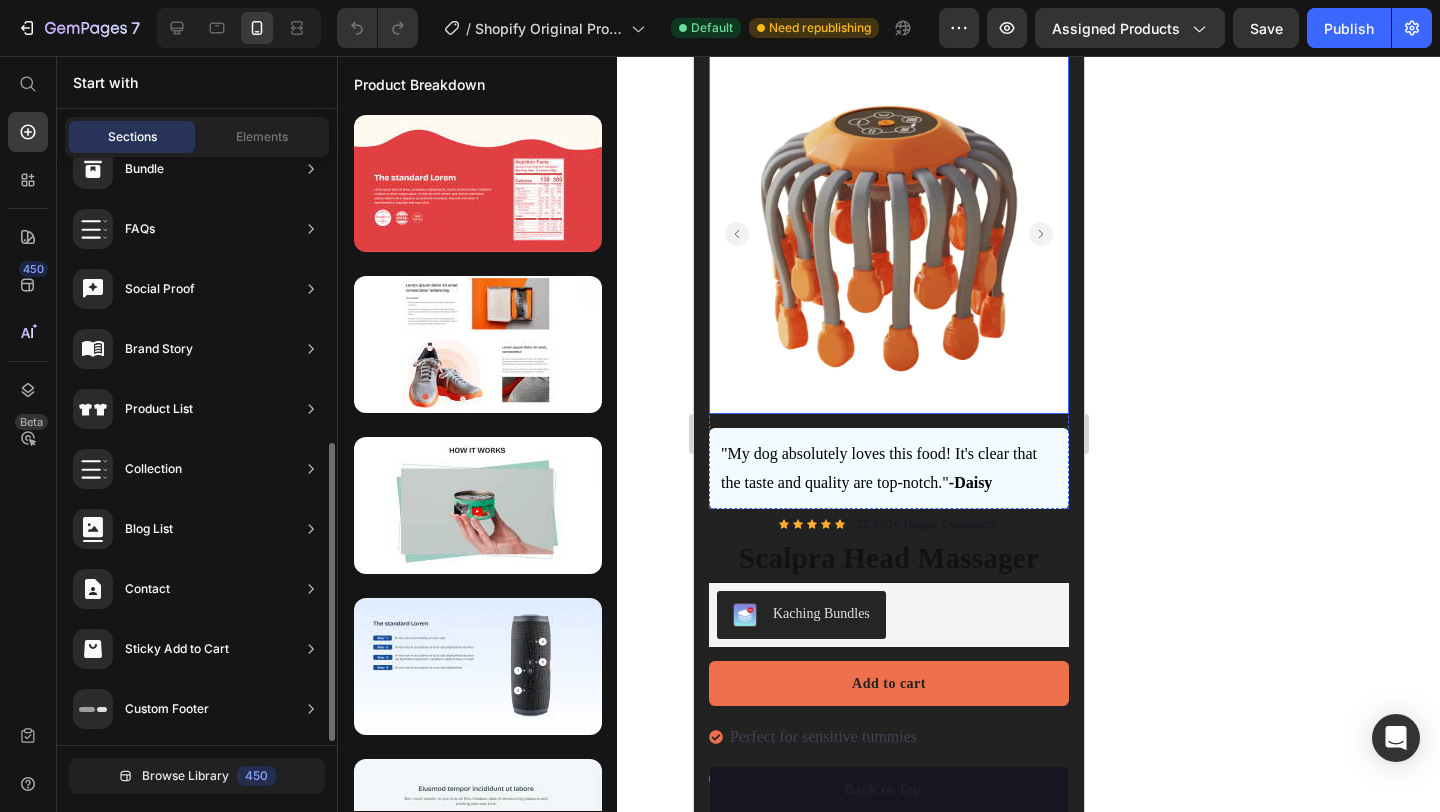 scroll, scrollTop: 0, scrollLeft: 0, axis: both 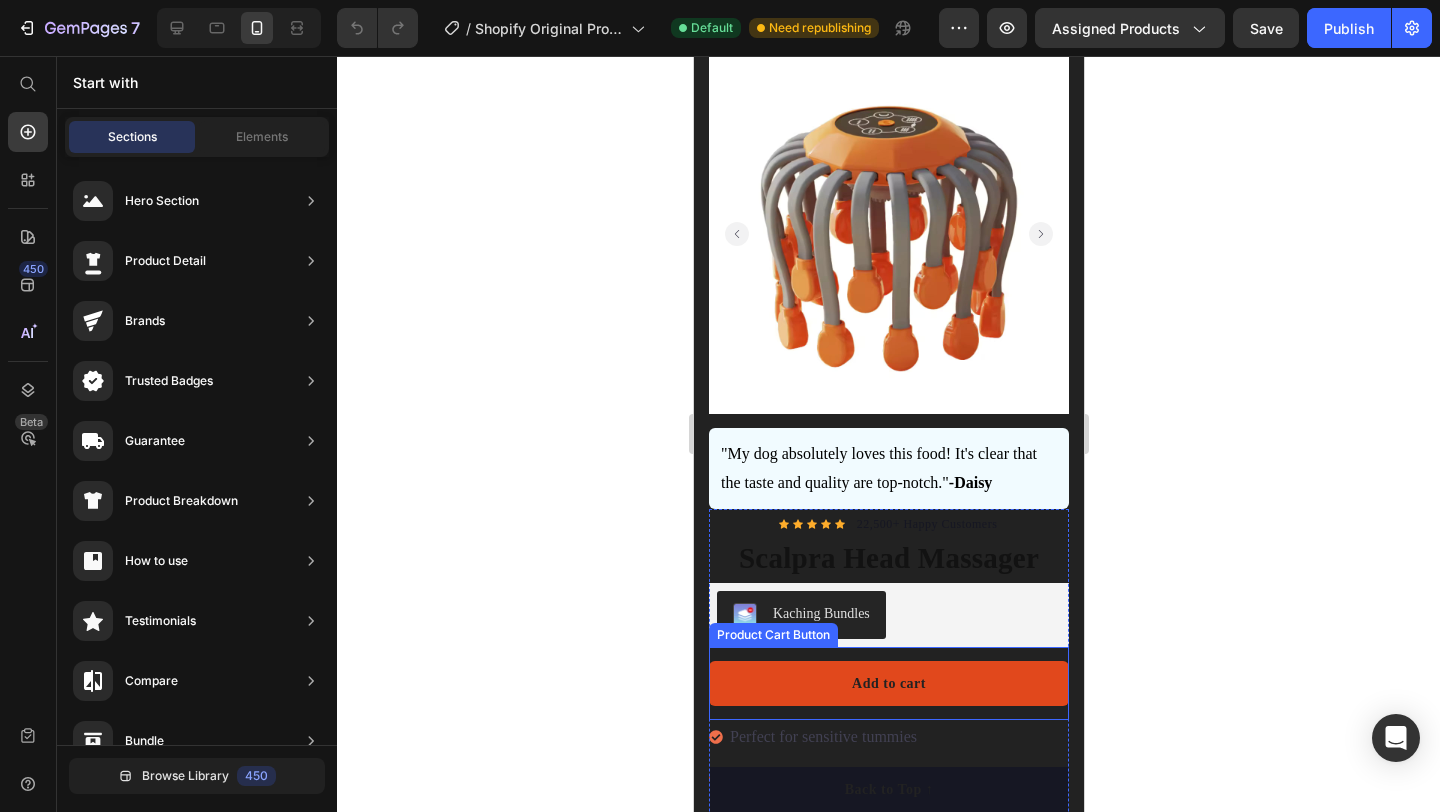 click on "Add to cart" at bounding box center (888, 683) 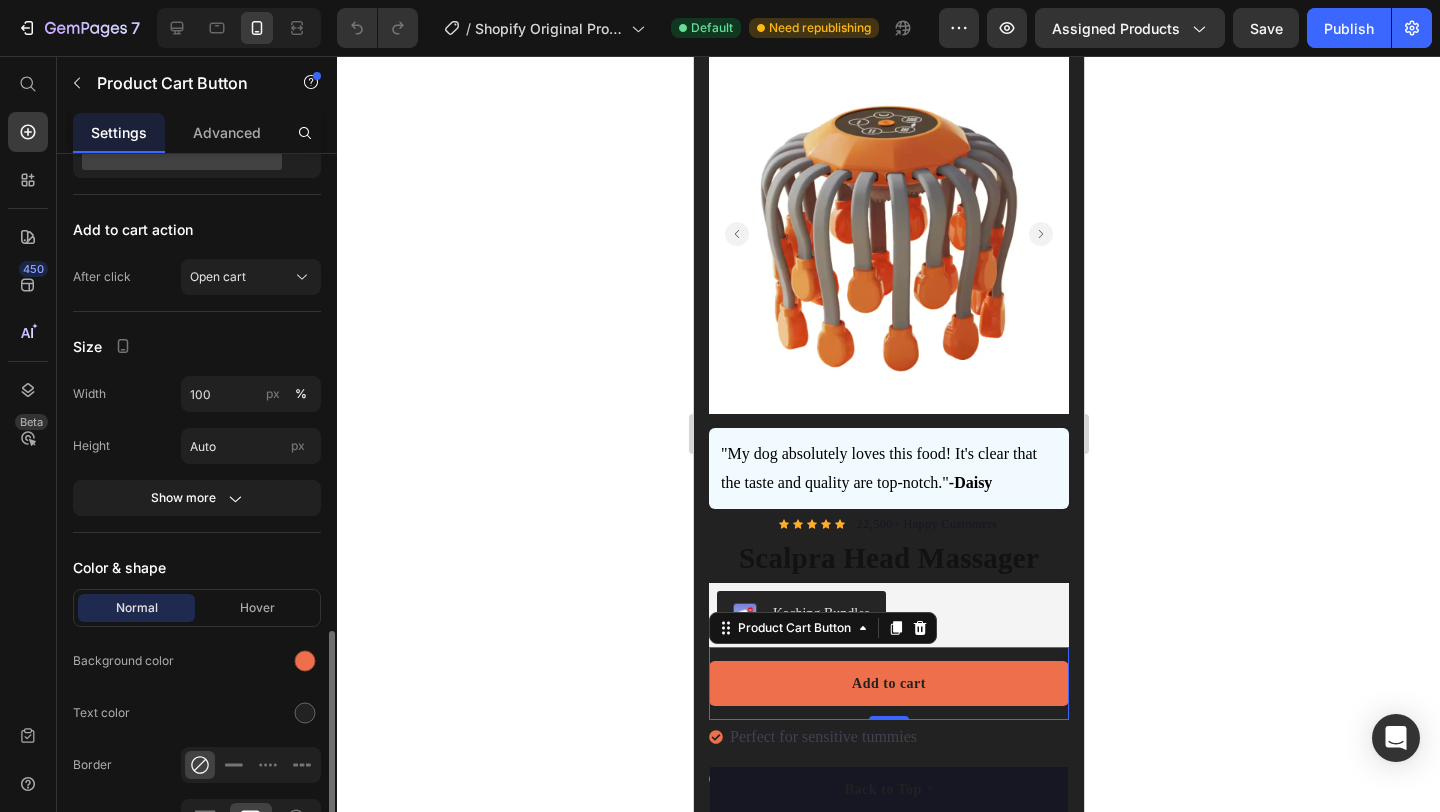scroll, scrollTop: 861, scrollLeft: 0, axis: vertical 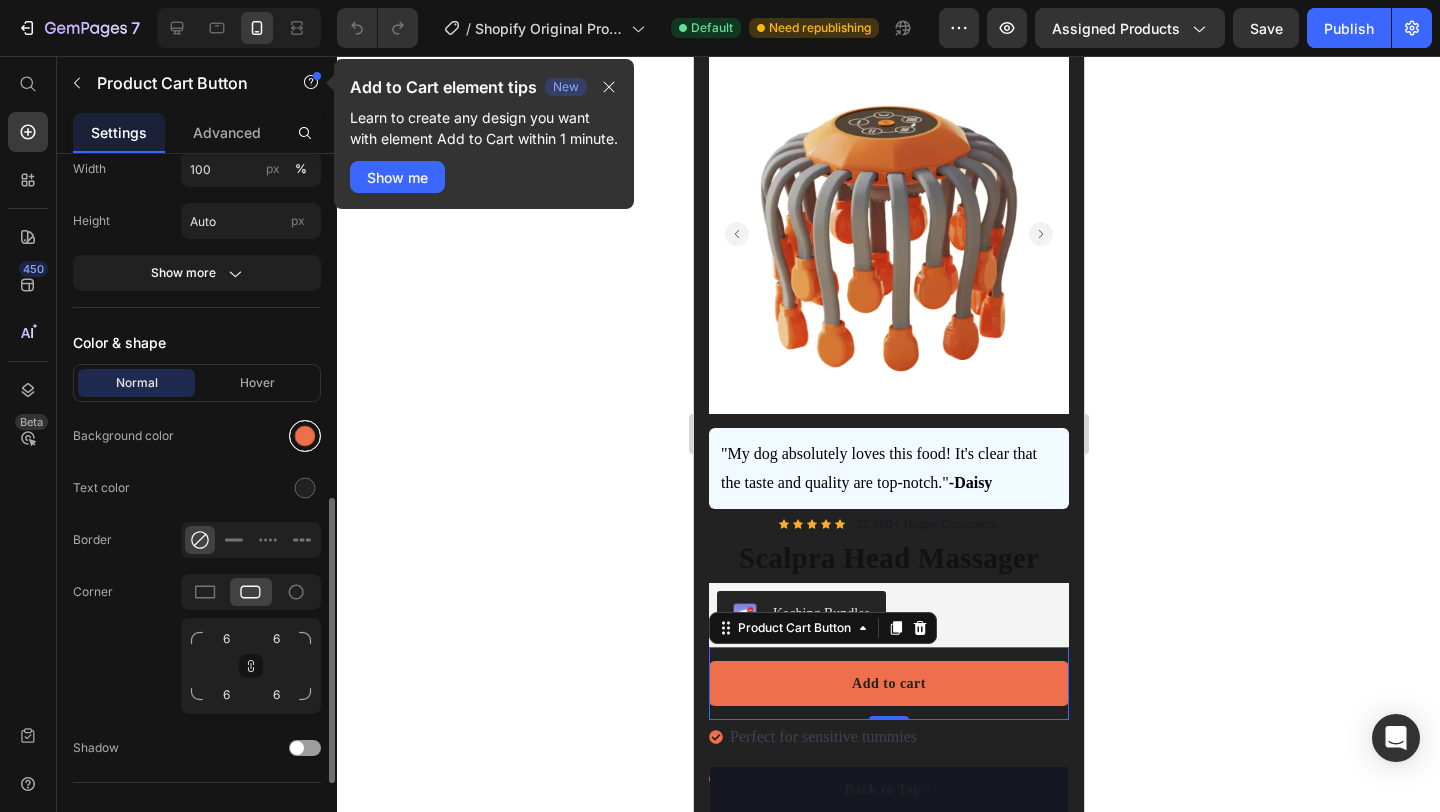 click at bounding box center (305, 436) 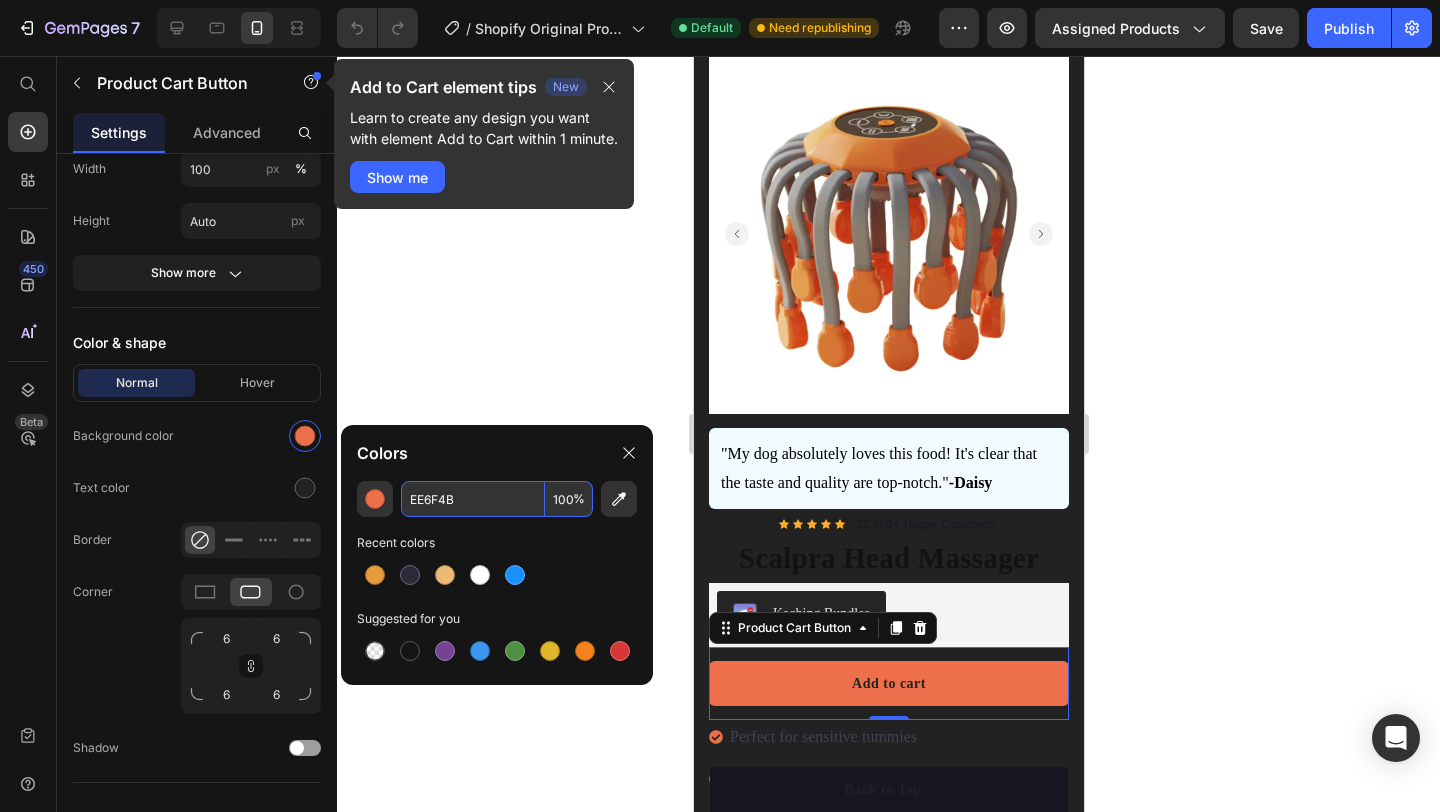 drag, startPoint x: 462, startPoint y: 493, endPoint x: 399, endPoint y: 493, distance: 63 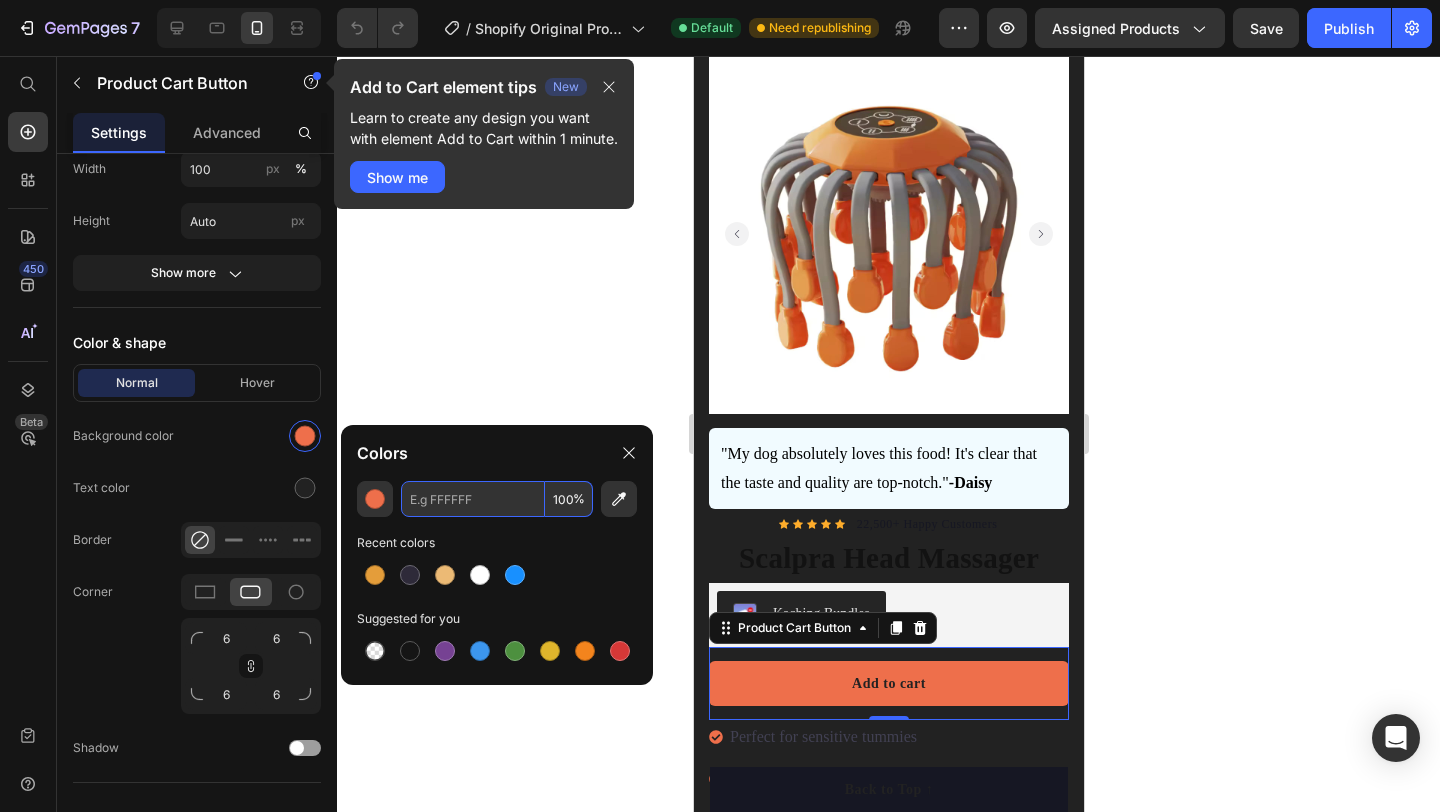 paste on "E49D3A" 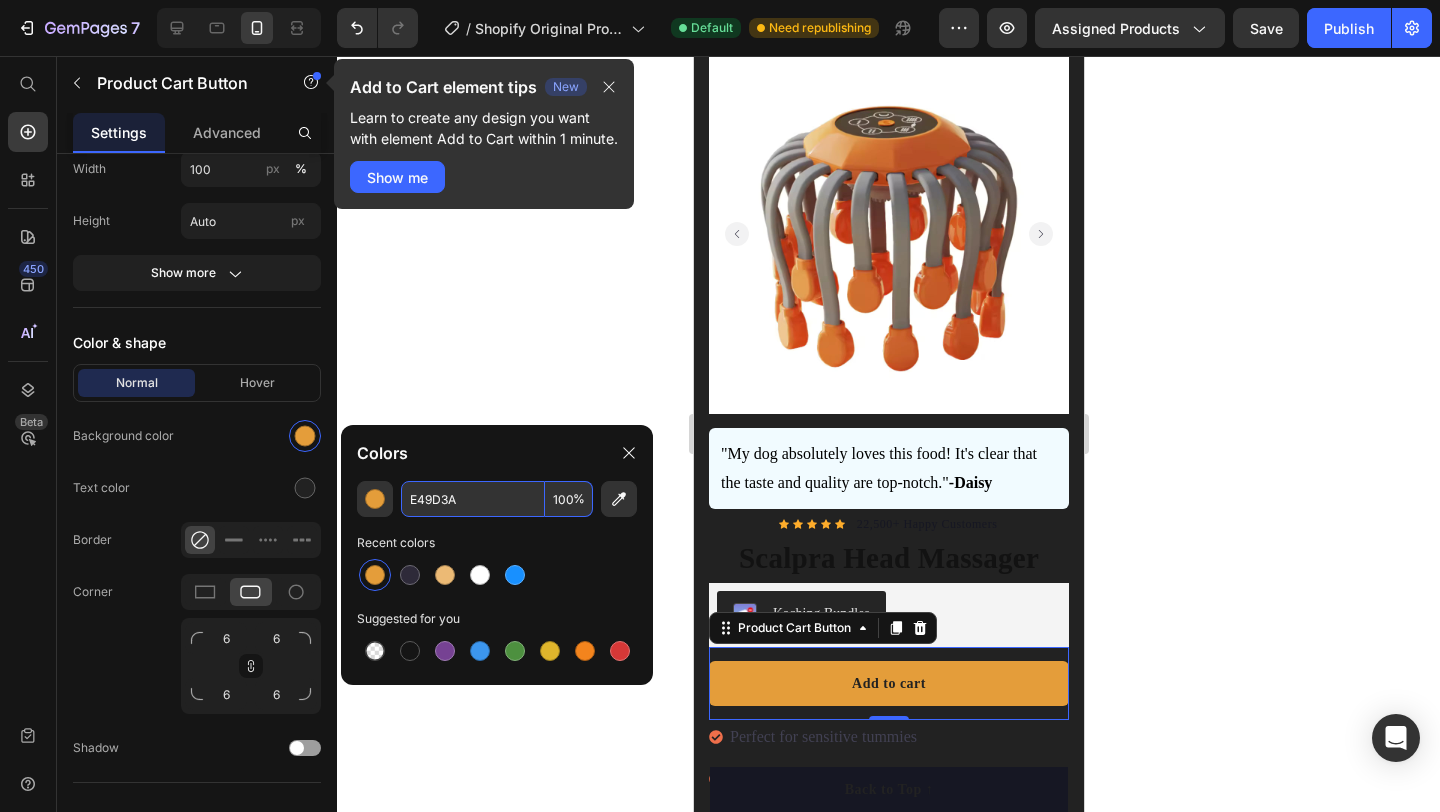 type on "E49D3A" 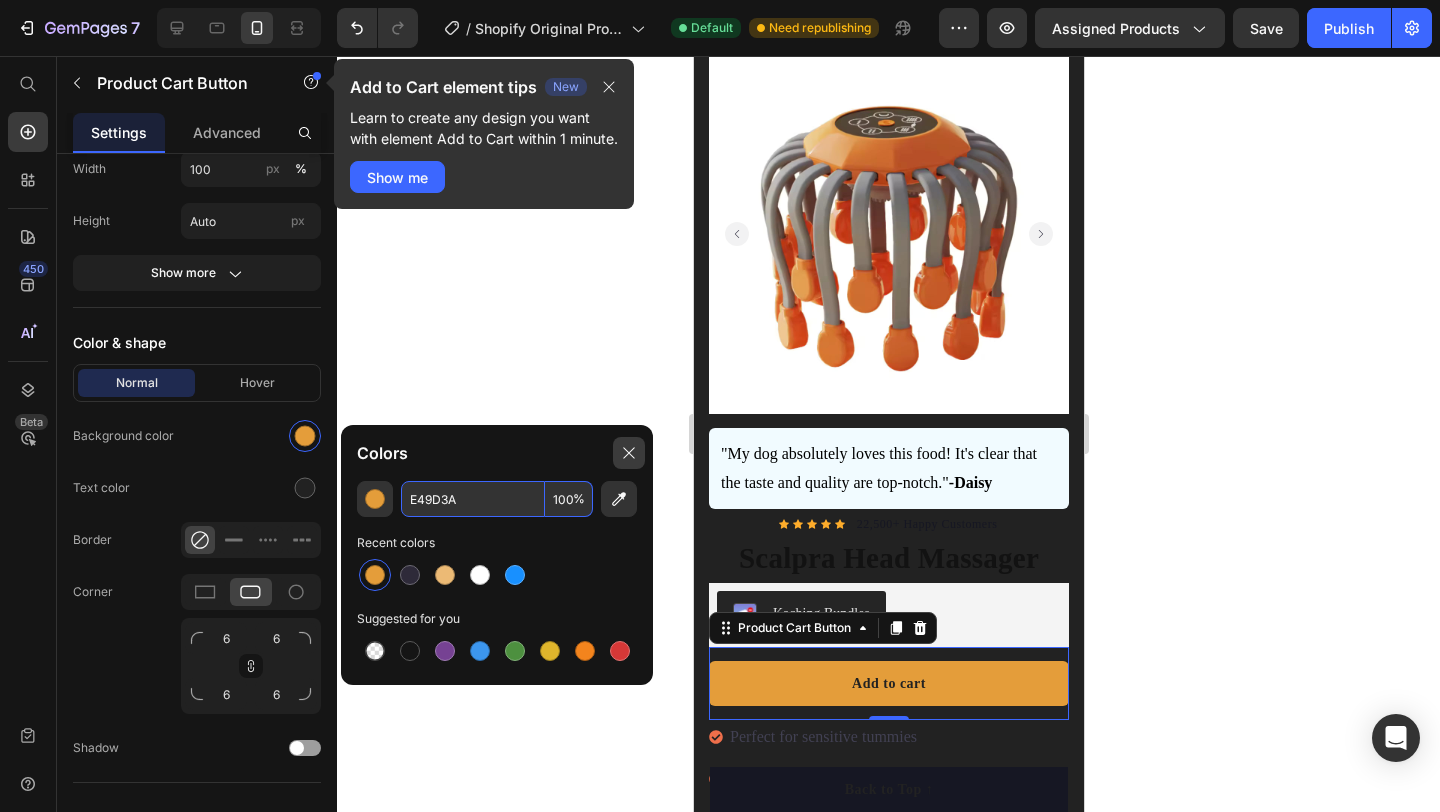 click 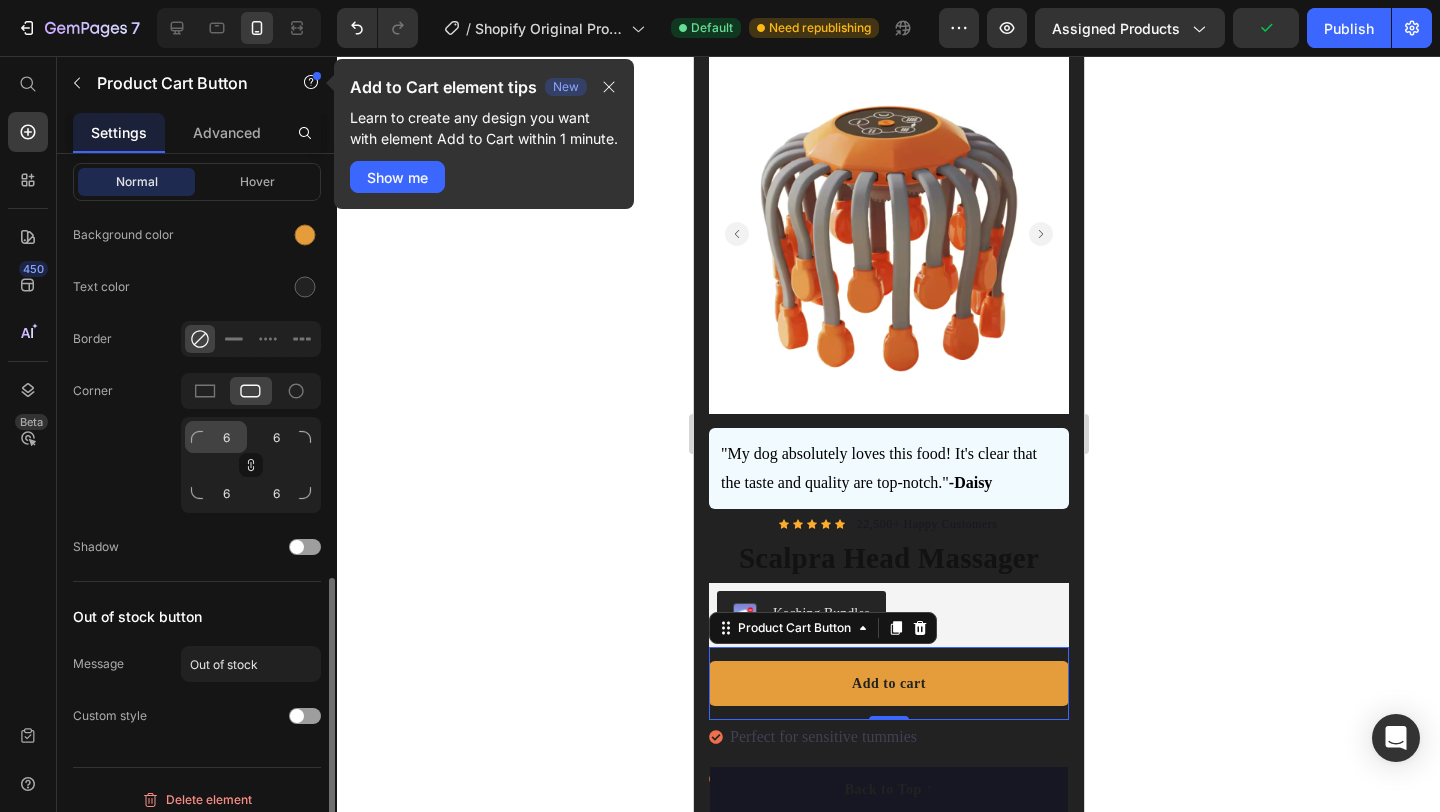 scroll, scrollTop: 1075, scrollLeft: 0, axis: vertical 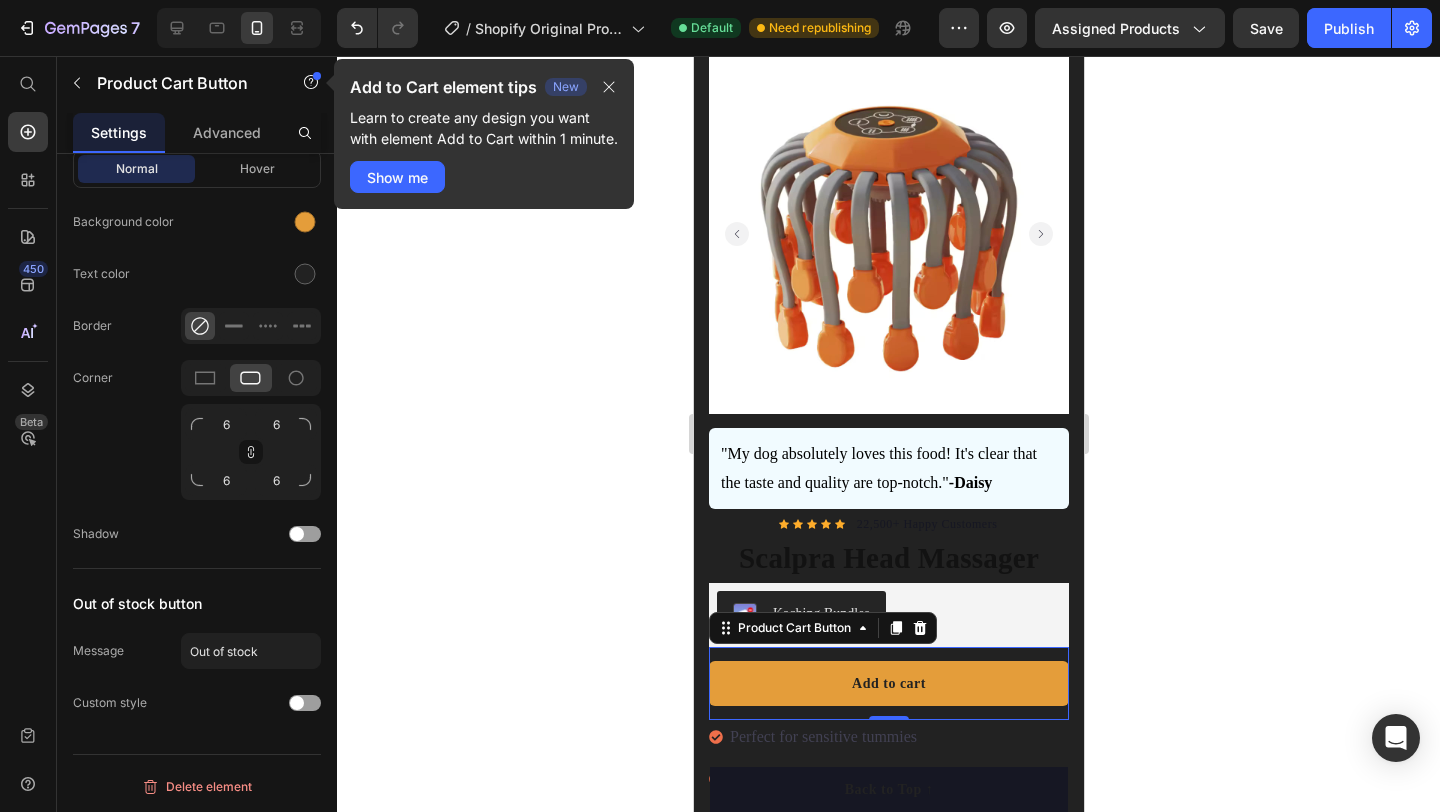 click 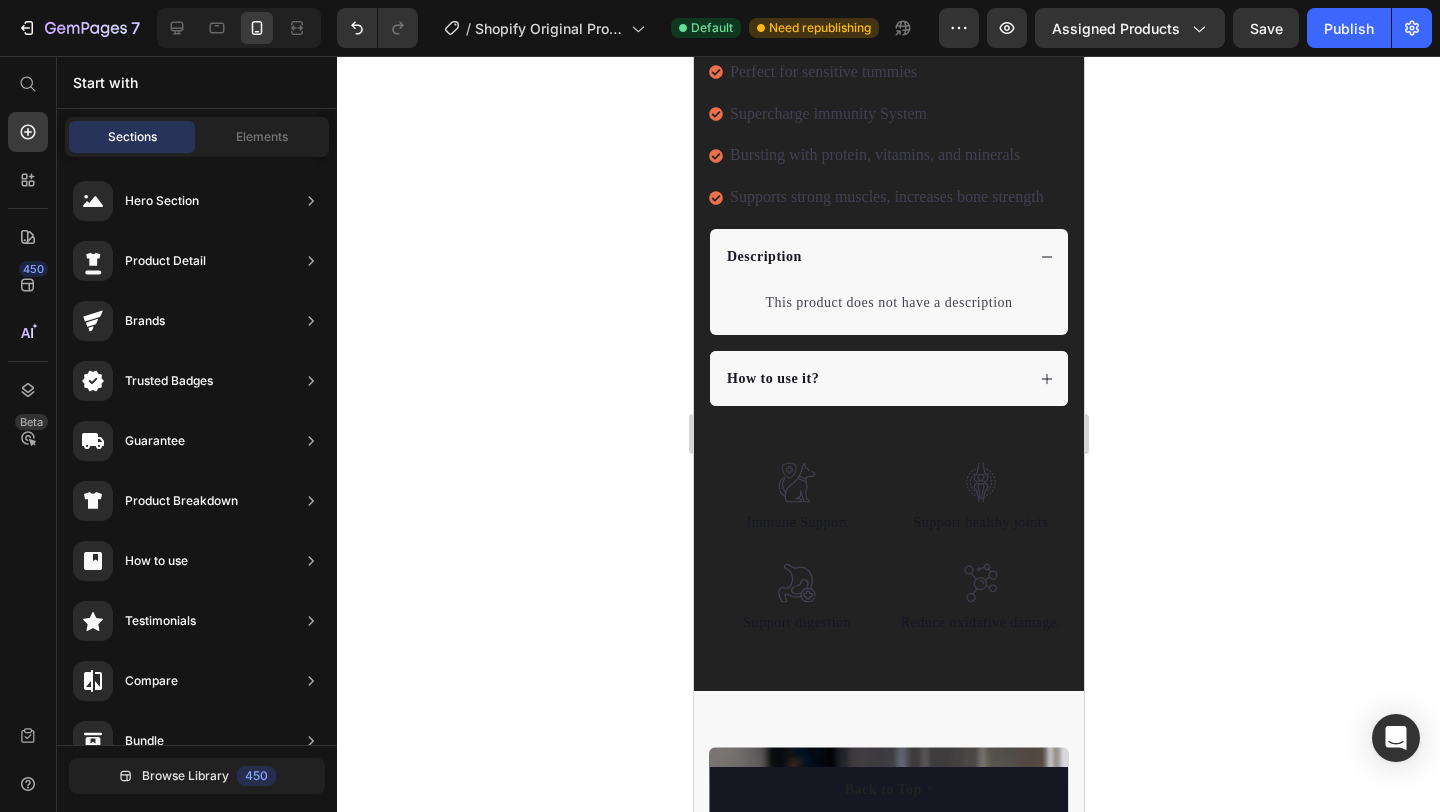 scroll, scrollTop: 570, scrollLeft: 0, axis: vertical 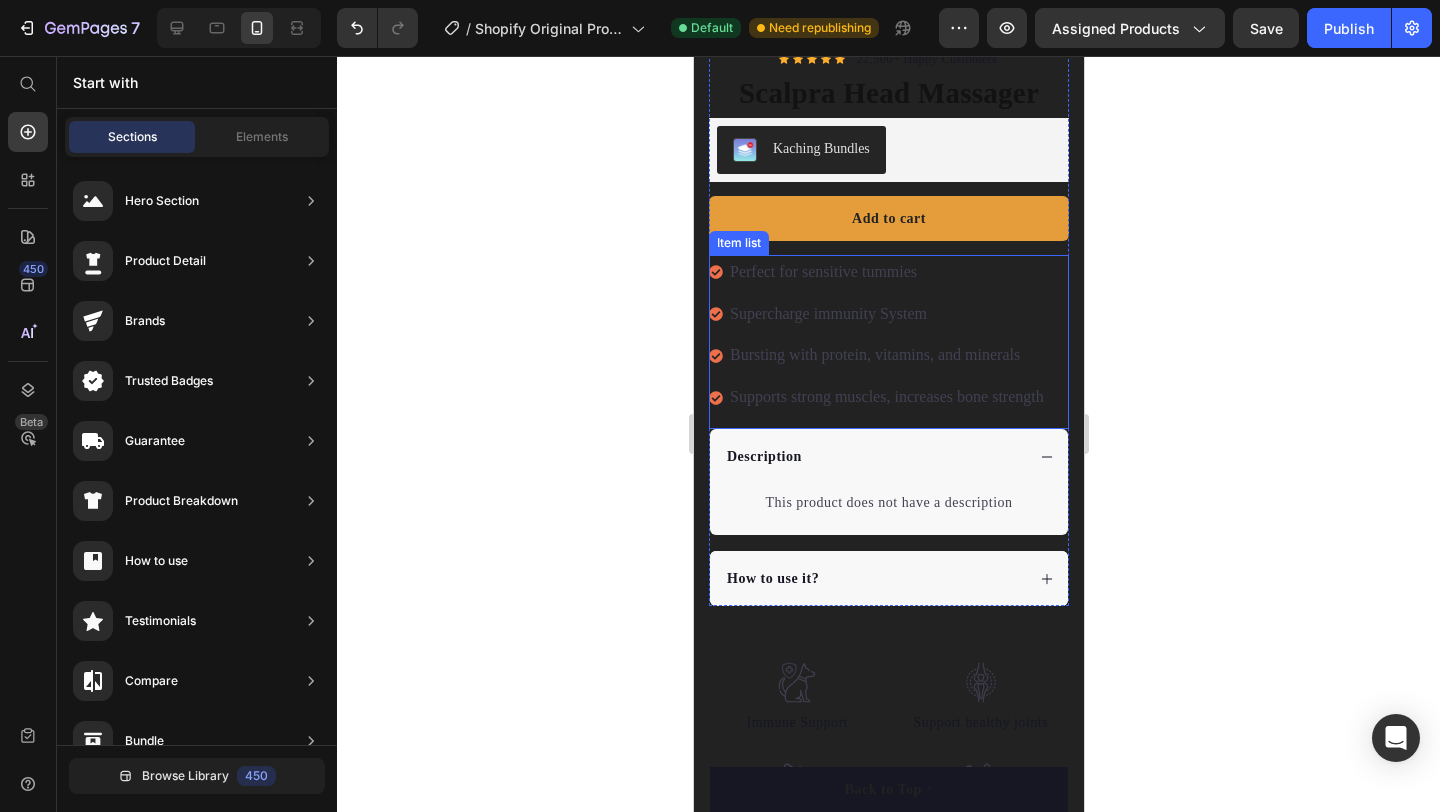 click on "Perfect for sensitive tummies" at bounding box center [877, 272] 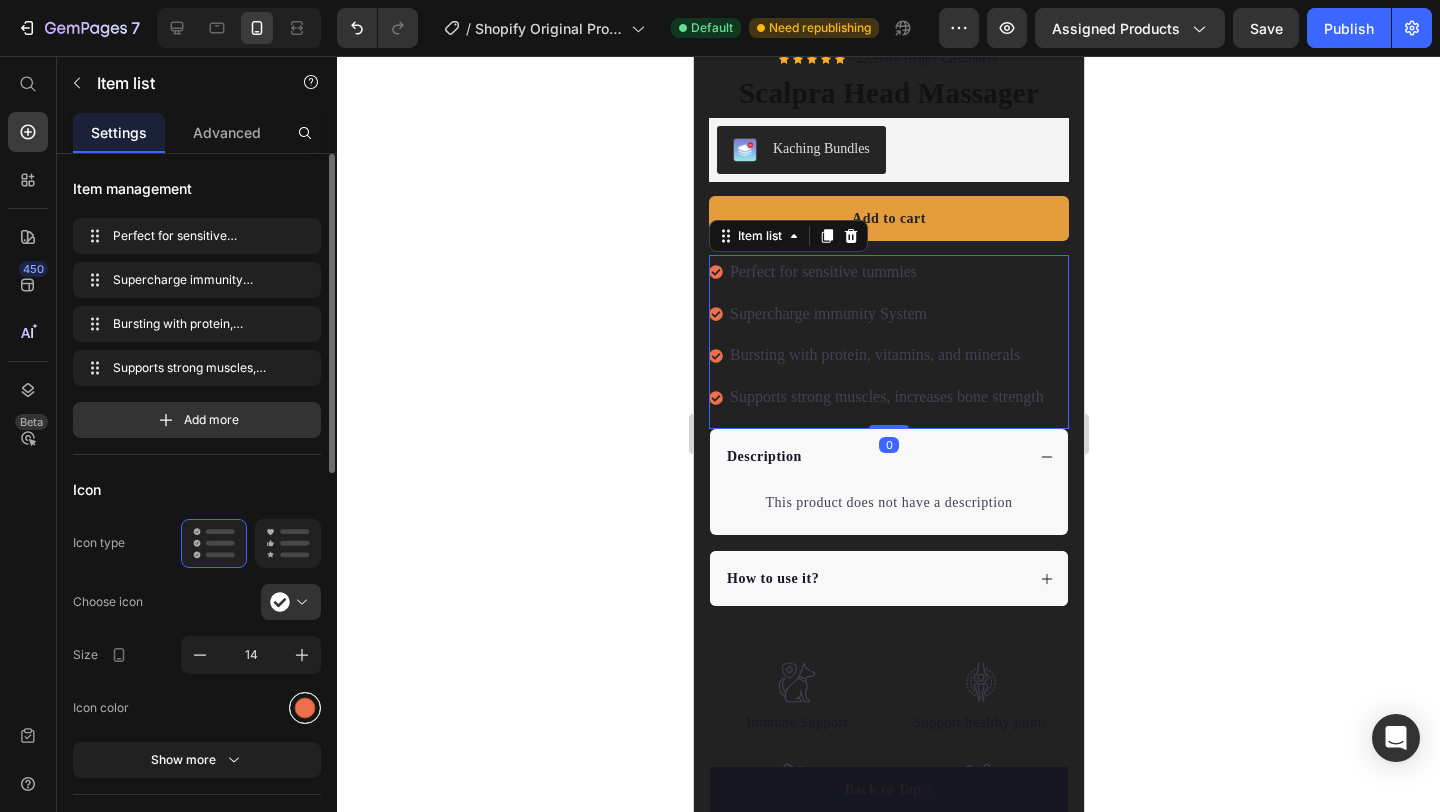 click at bounding box center (305, 707) 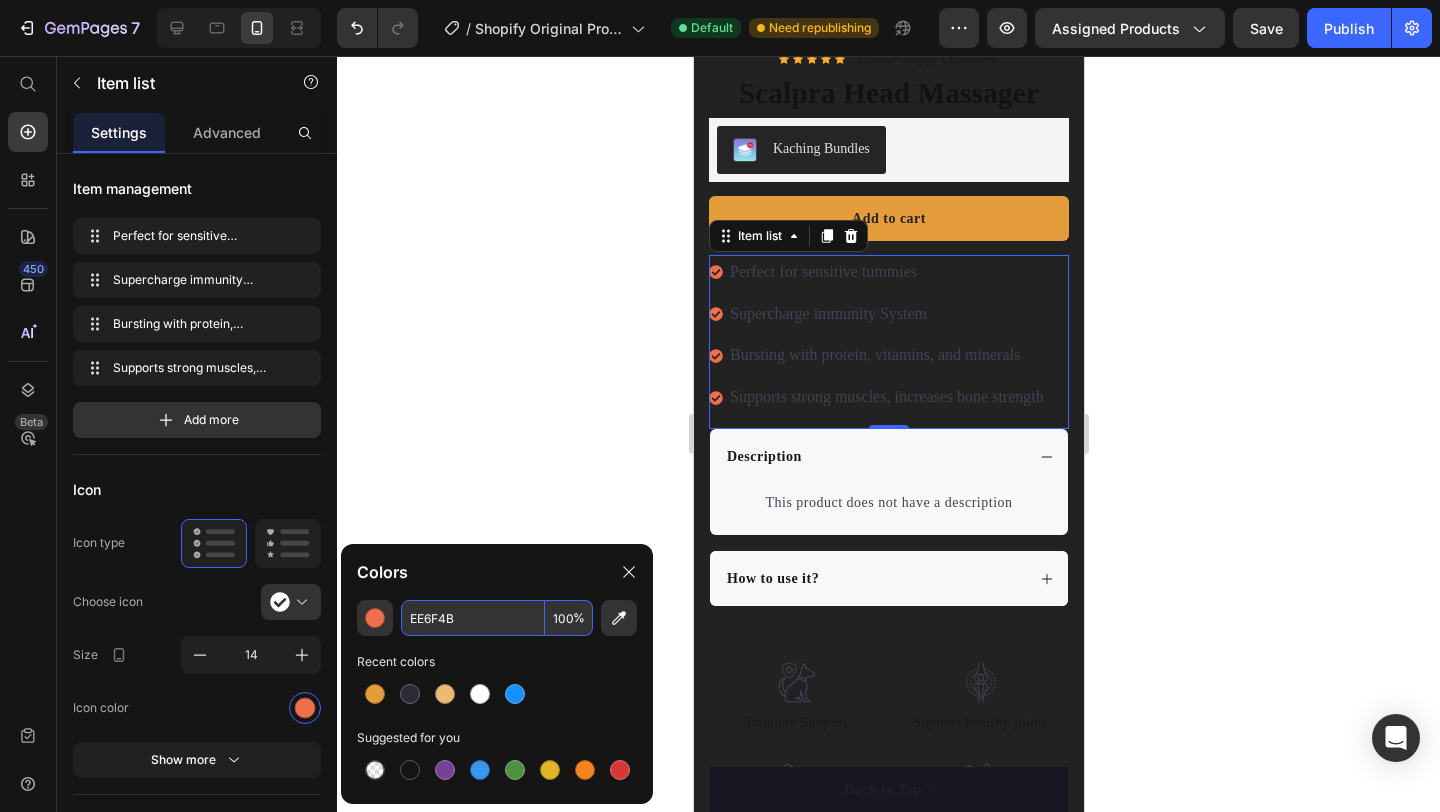 click on "EE6F4B" at bounding box center (473, 618) 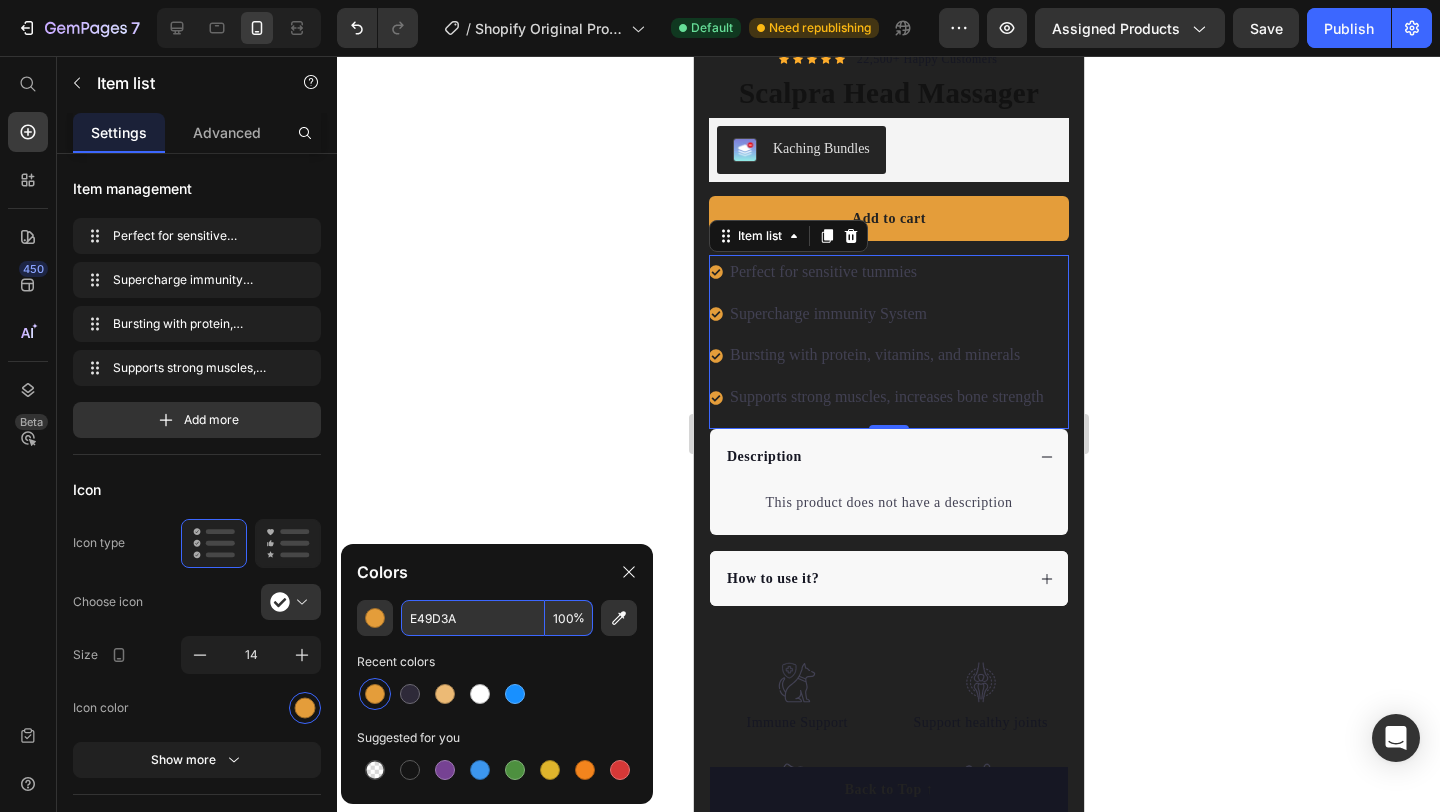type on "E49D3A" 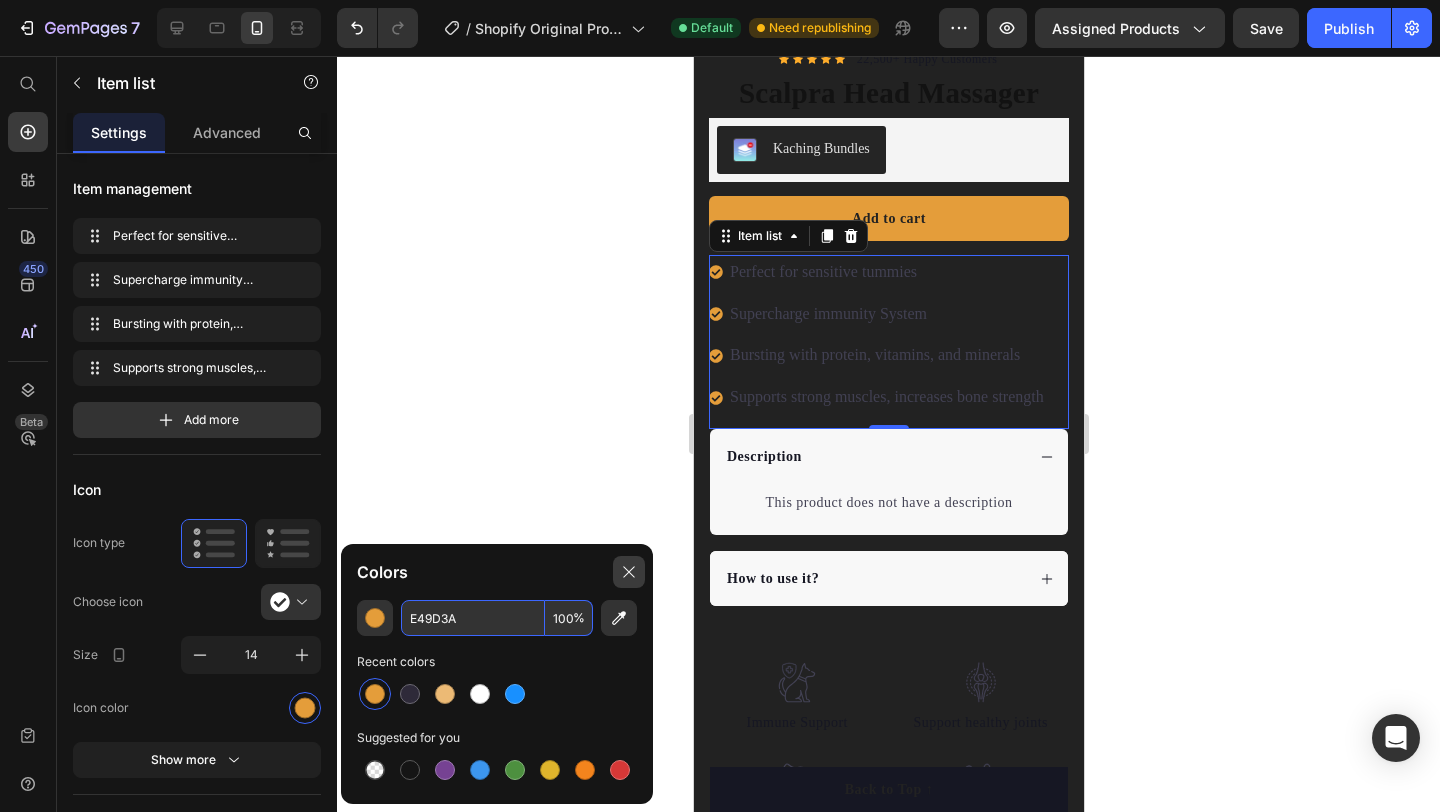 click 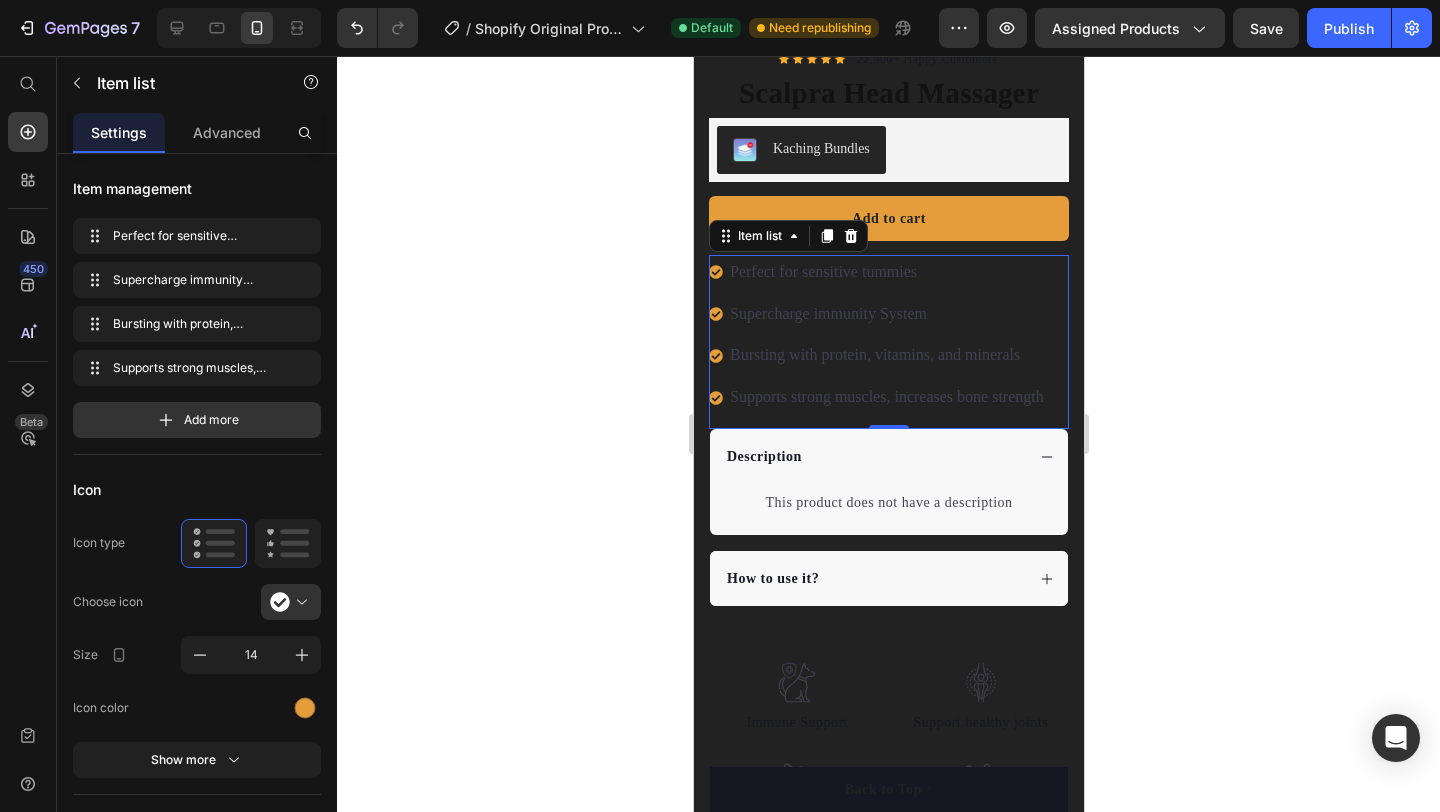 click on "Perfect for sensitive tummies Supercharge immunity System Bursting with protein, vitamins, and minerals Supports strong muscles, increases bone strength" at bounding box center (877, 335) 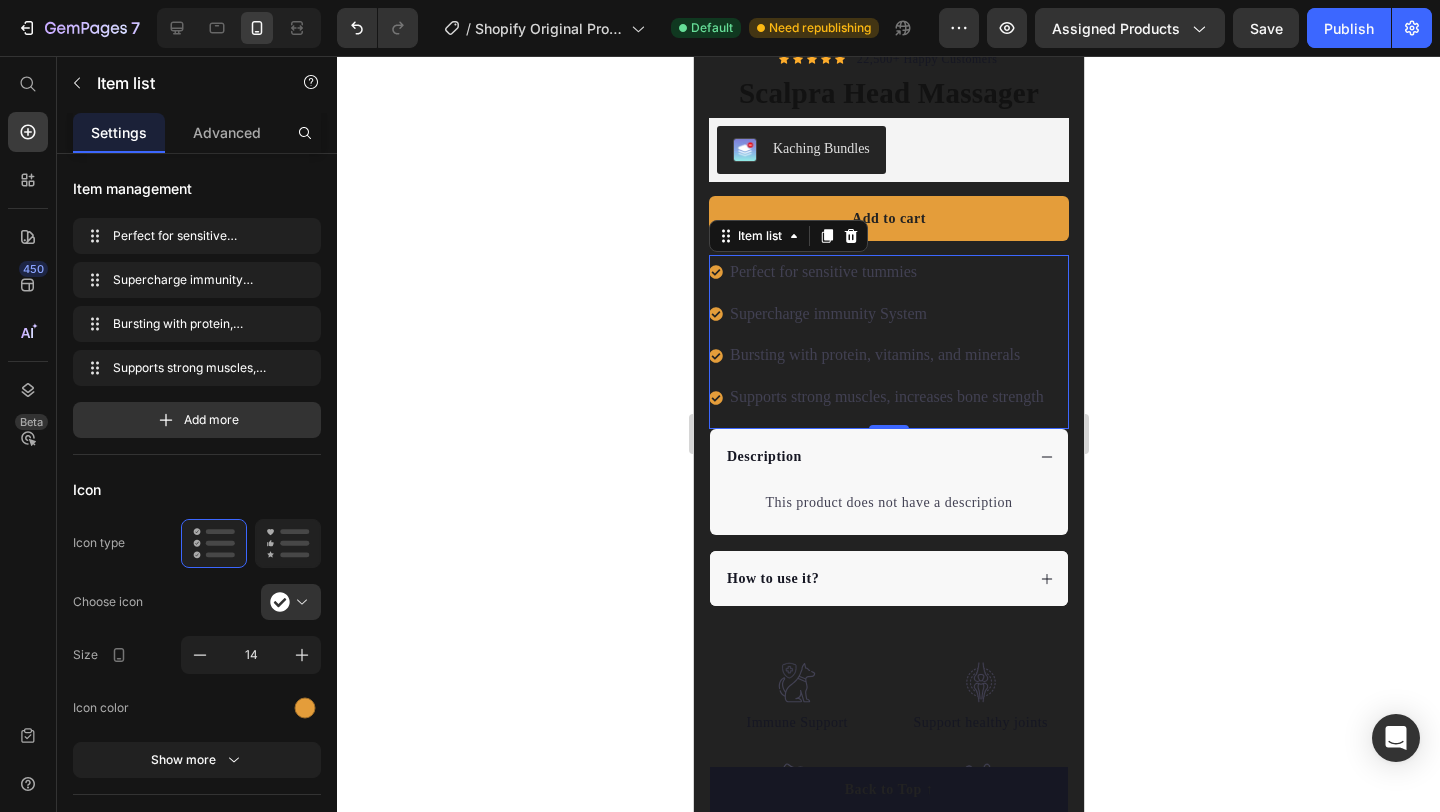 click 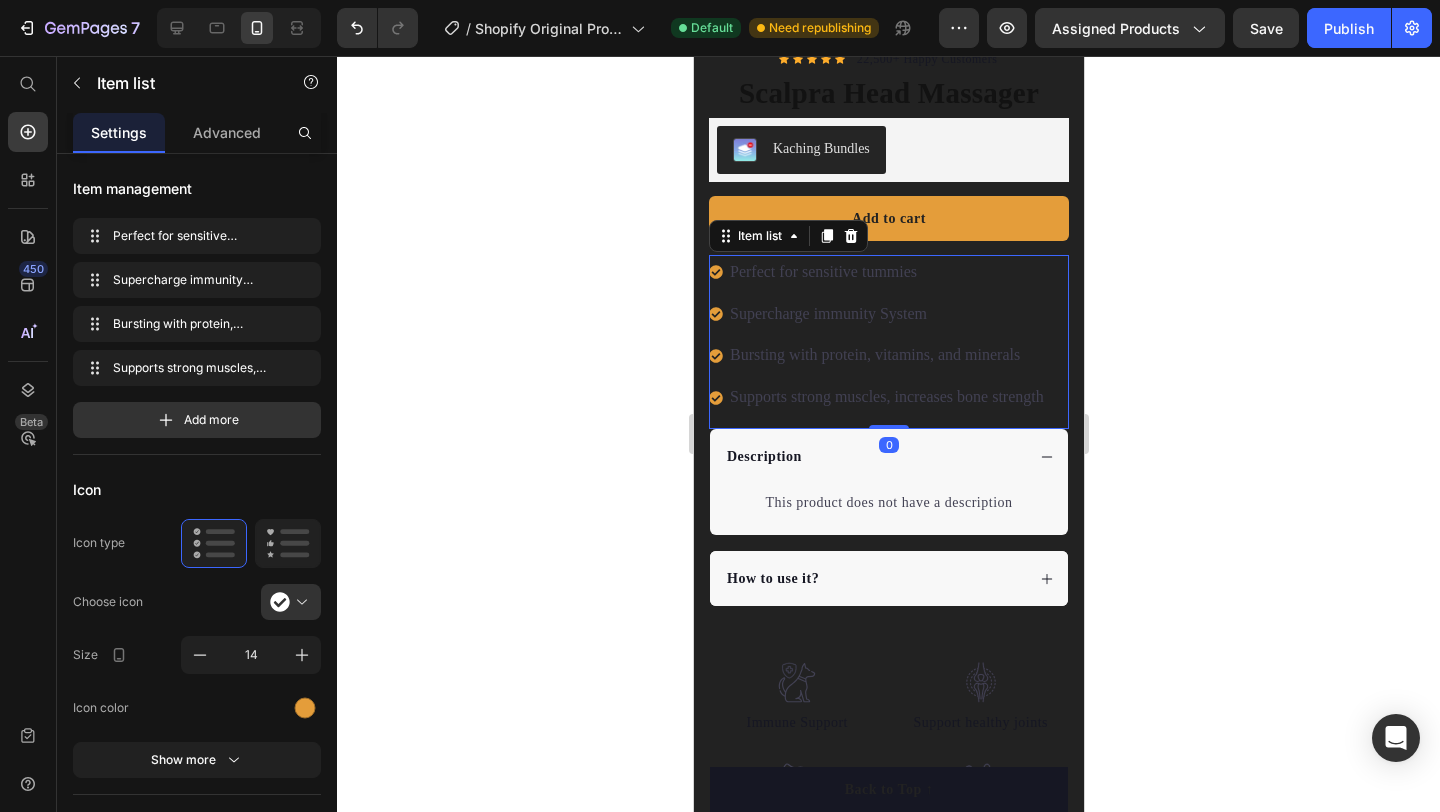 click 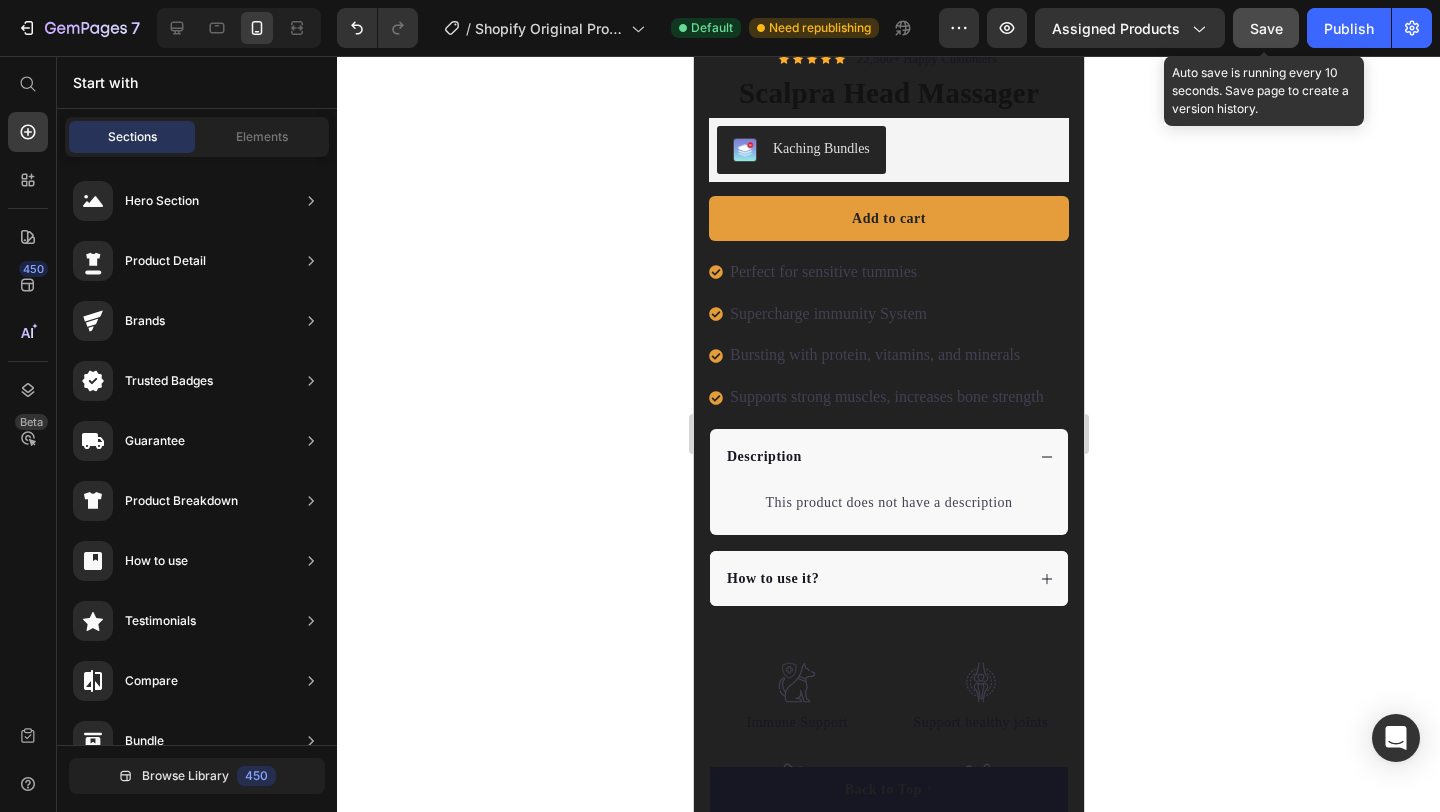 click on "Save" 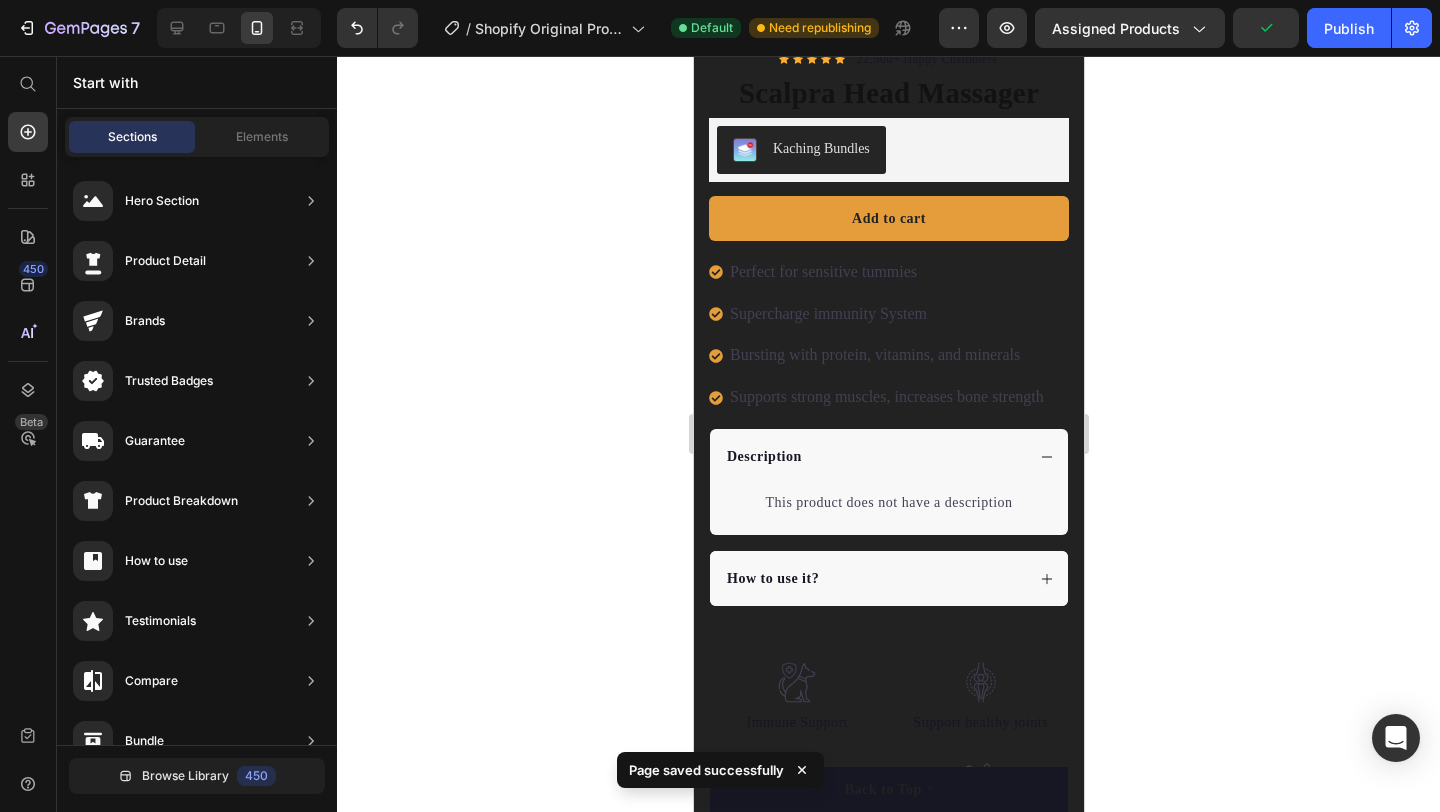 click 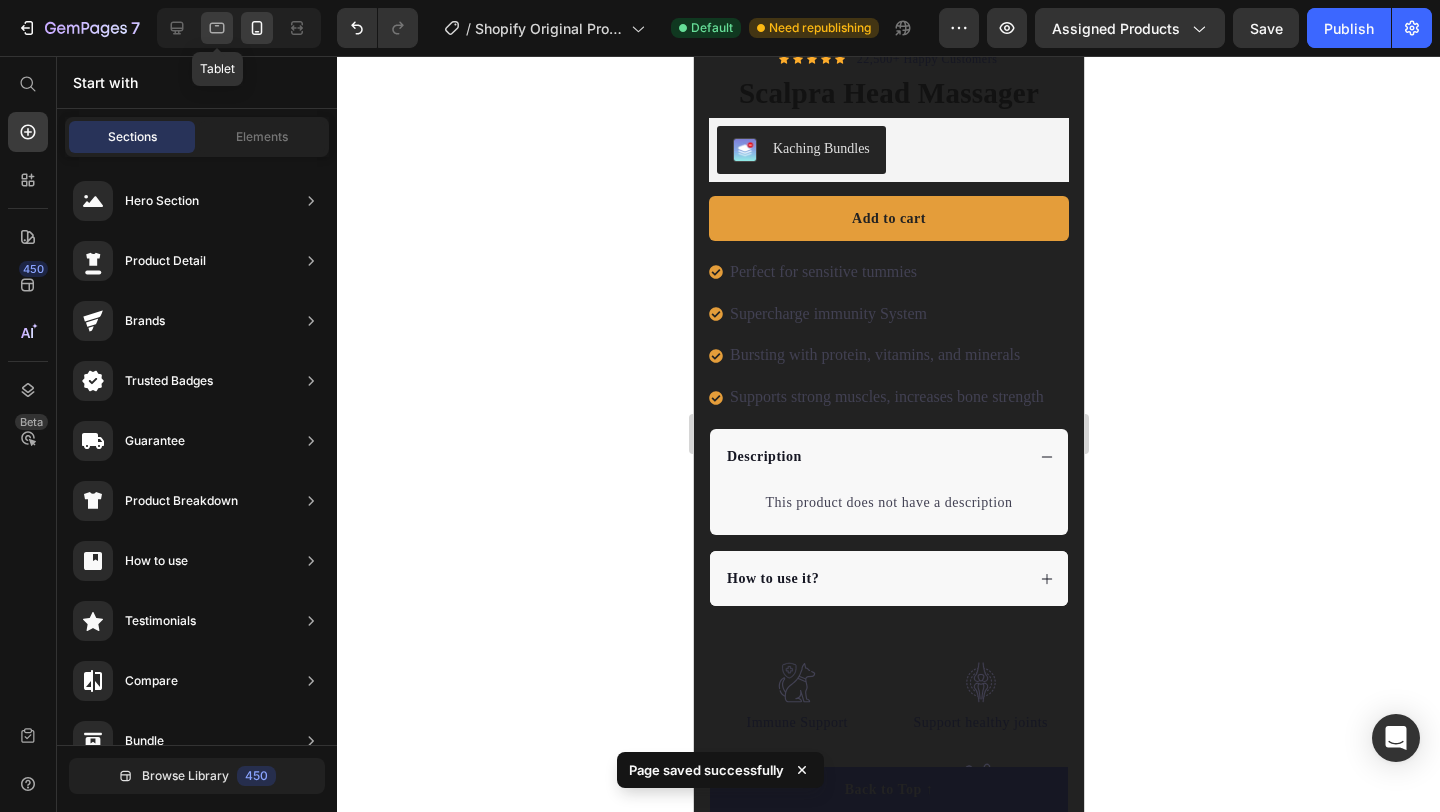 click 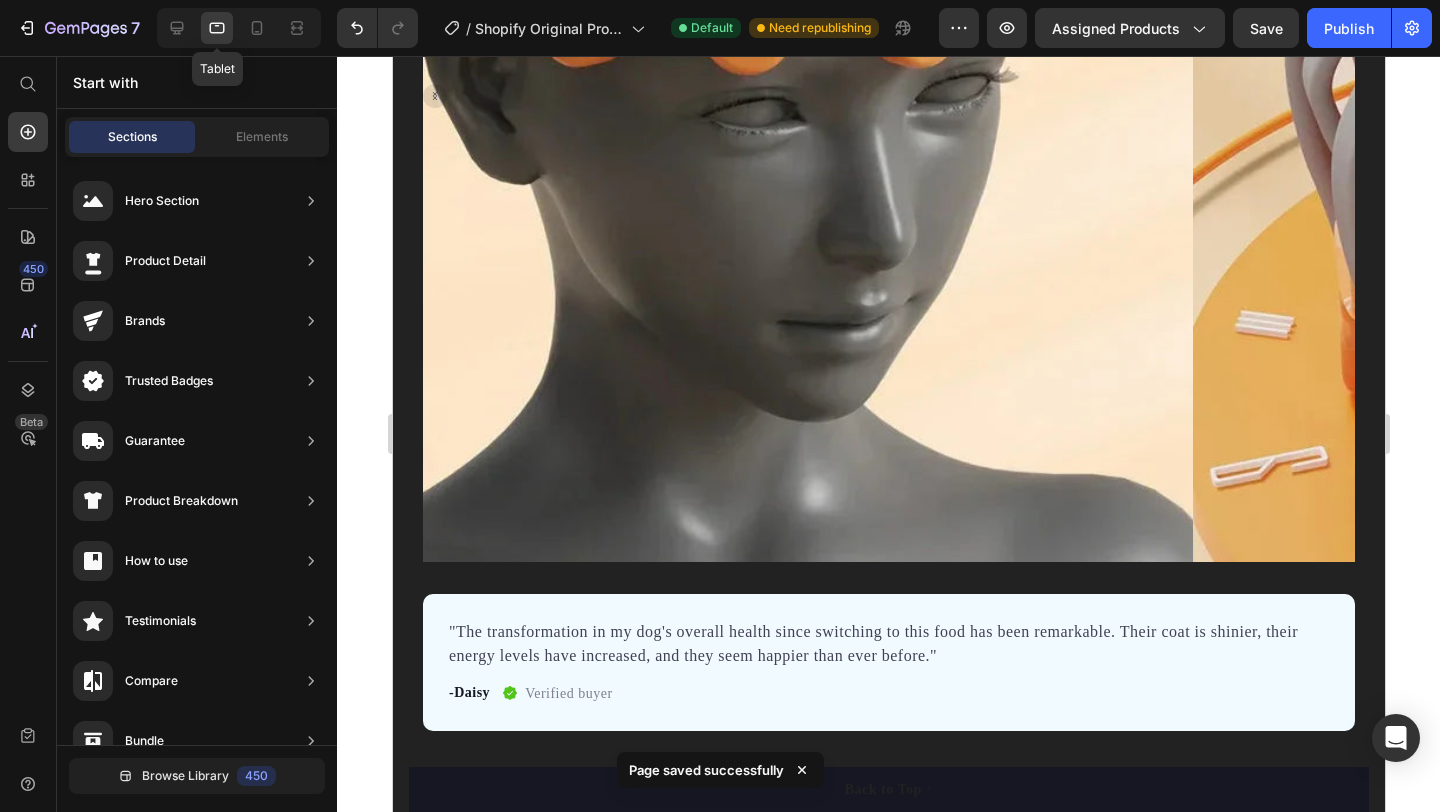 scroll, scrollTop: 703, scrollLeft: 0, axis: vertical 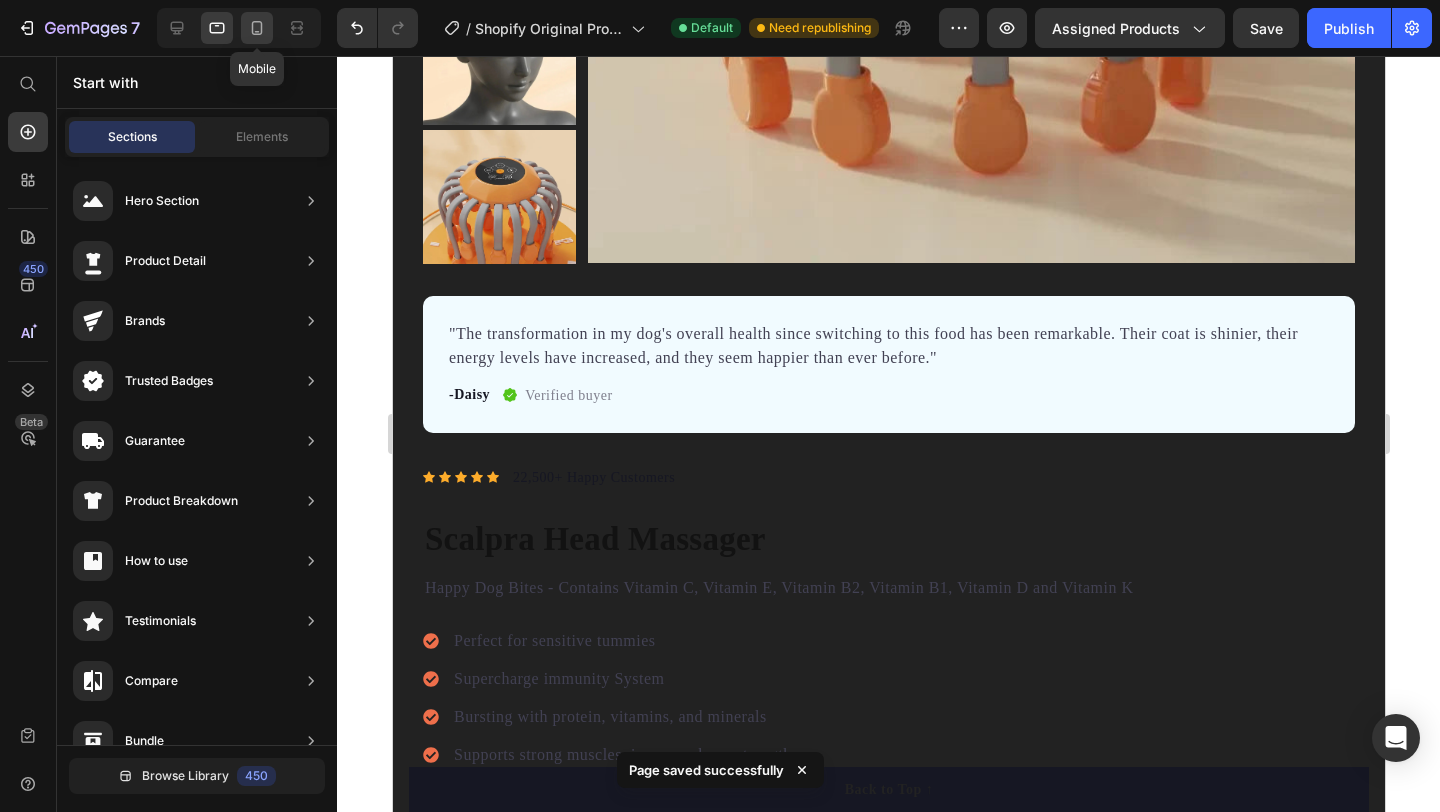 click 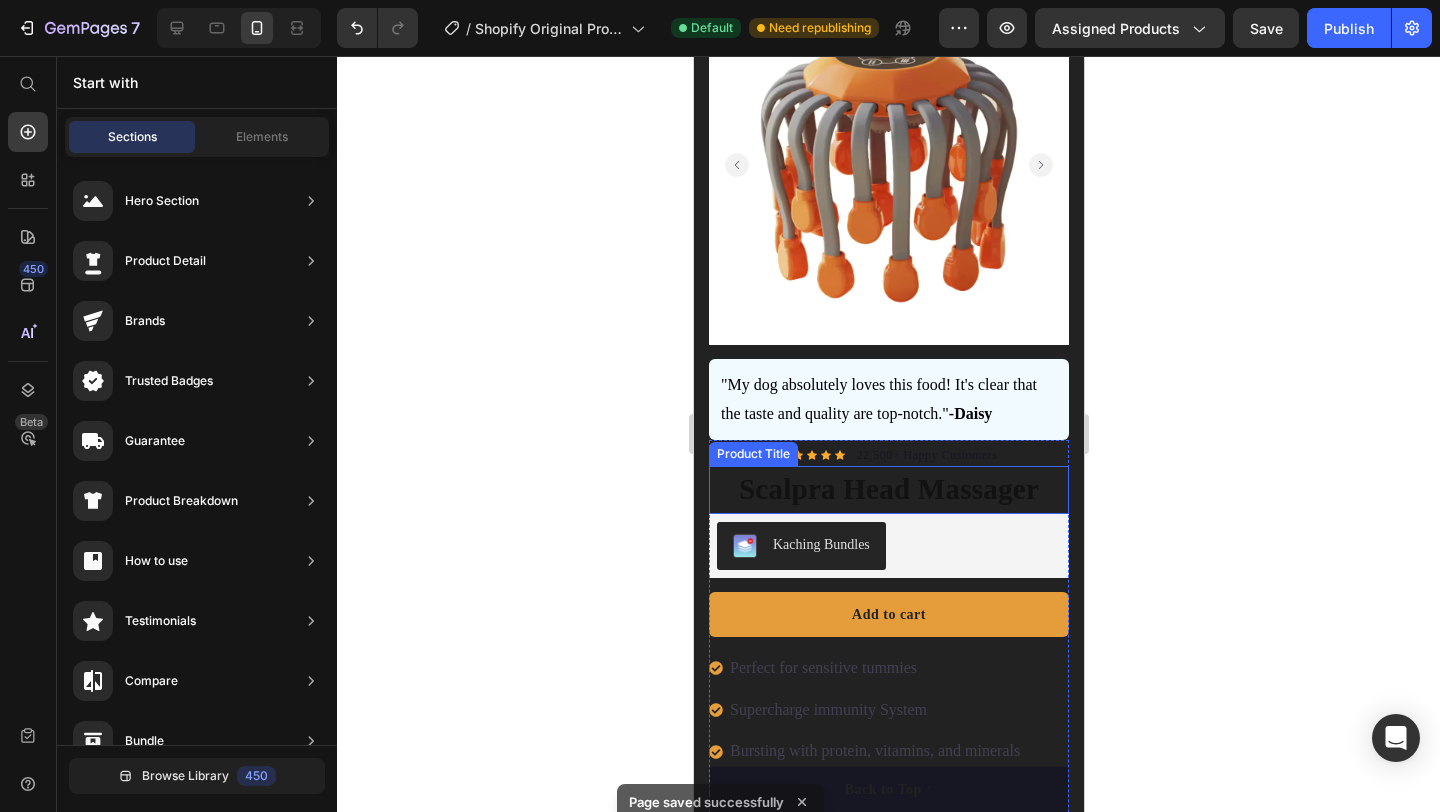 scroll, scrollTop: 0, scrollLeft: 0, axis: both 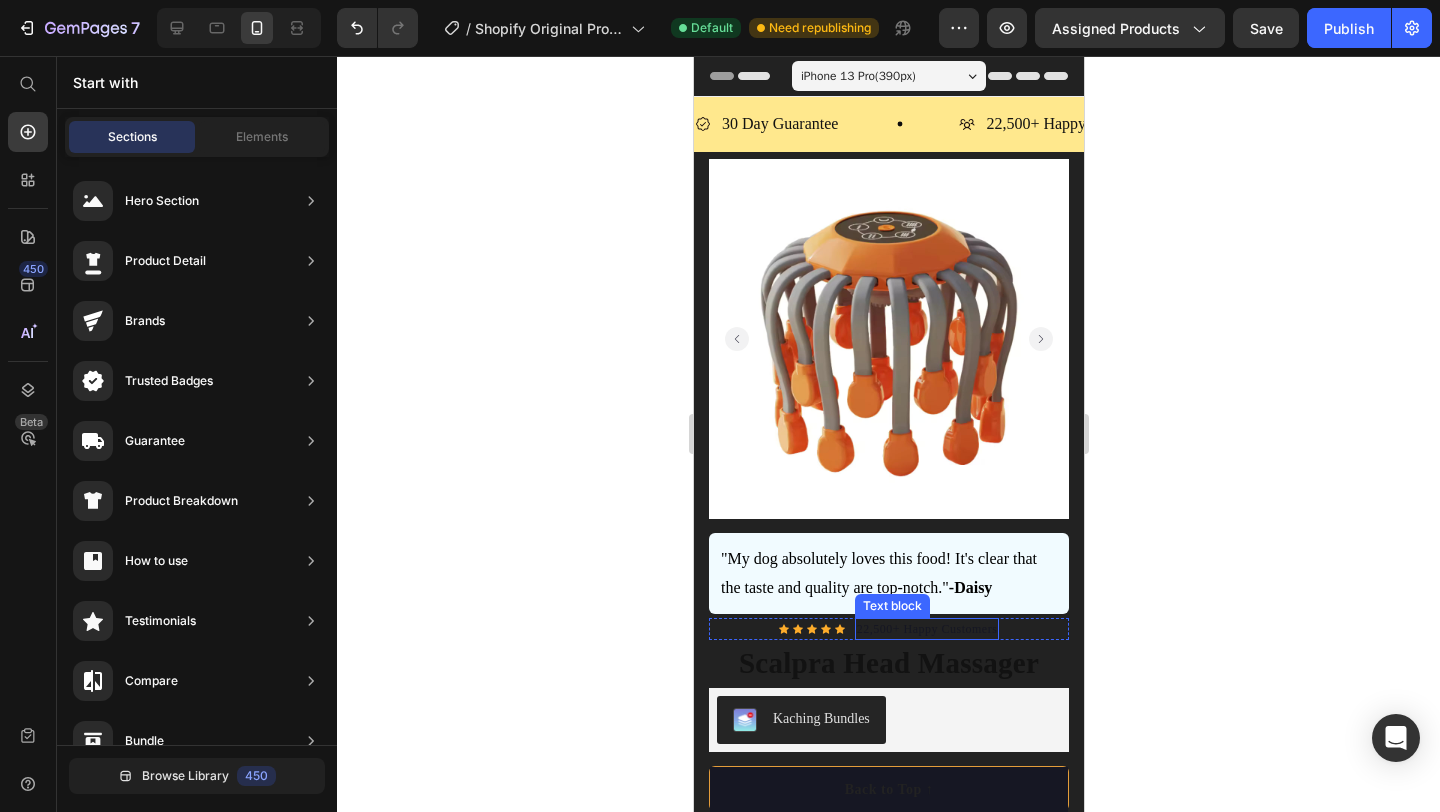 click on "22,500+ Happy Customers" at bounding box center [926, 629] 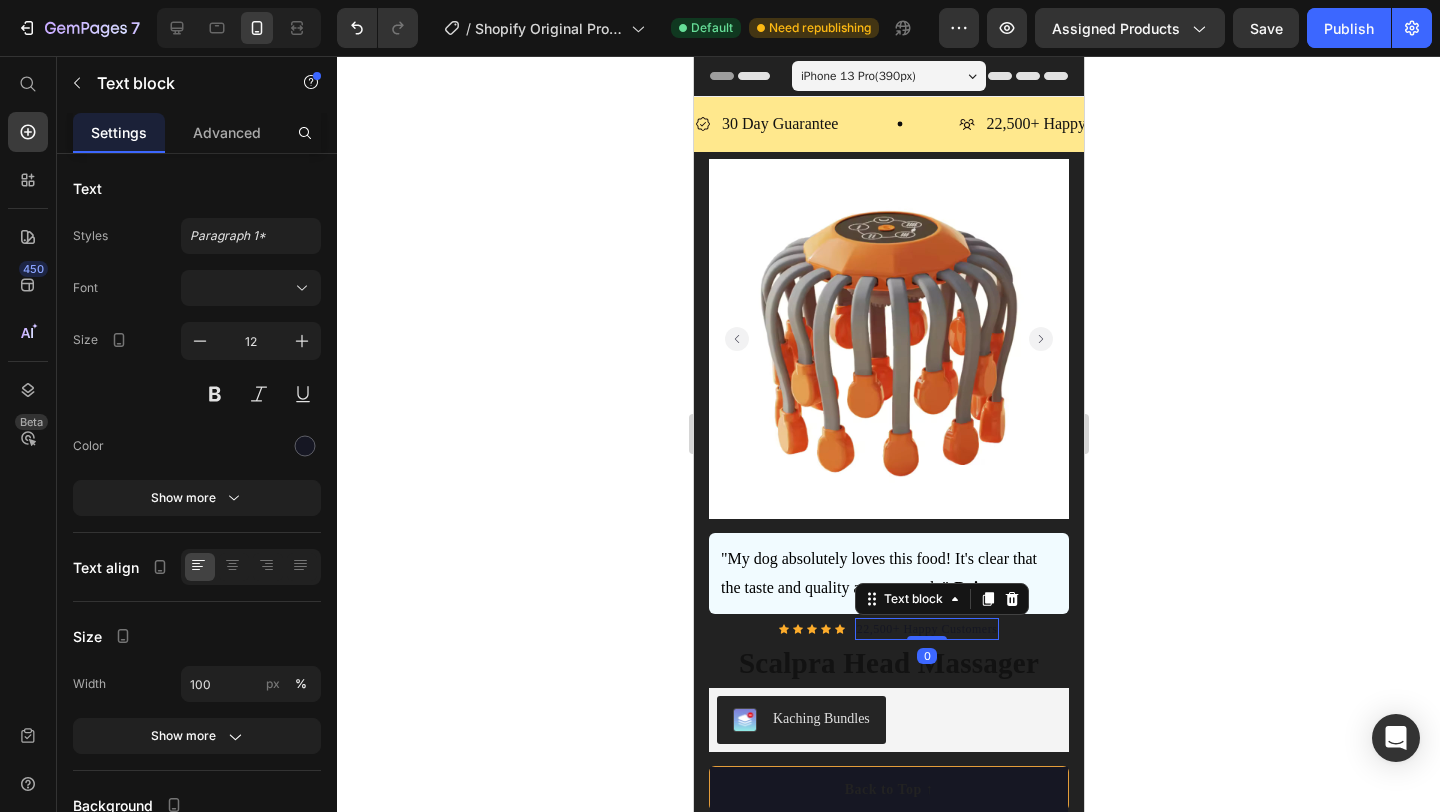 click 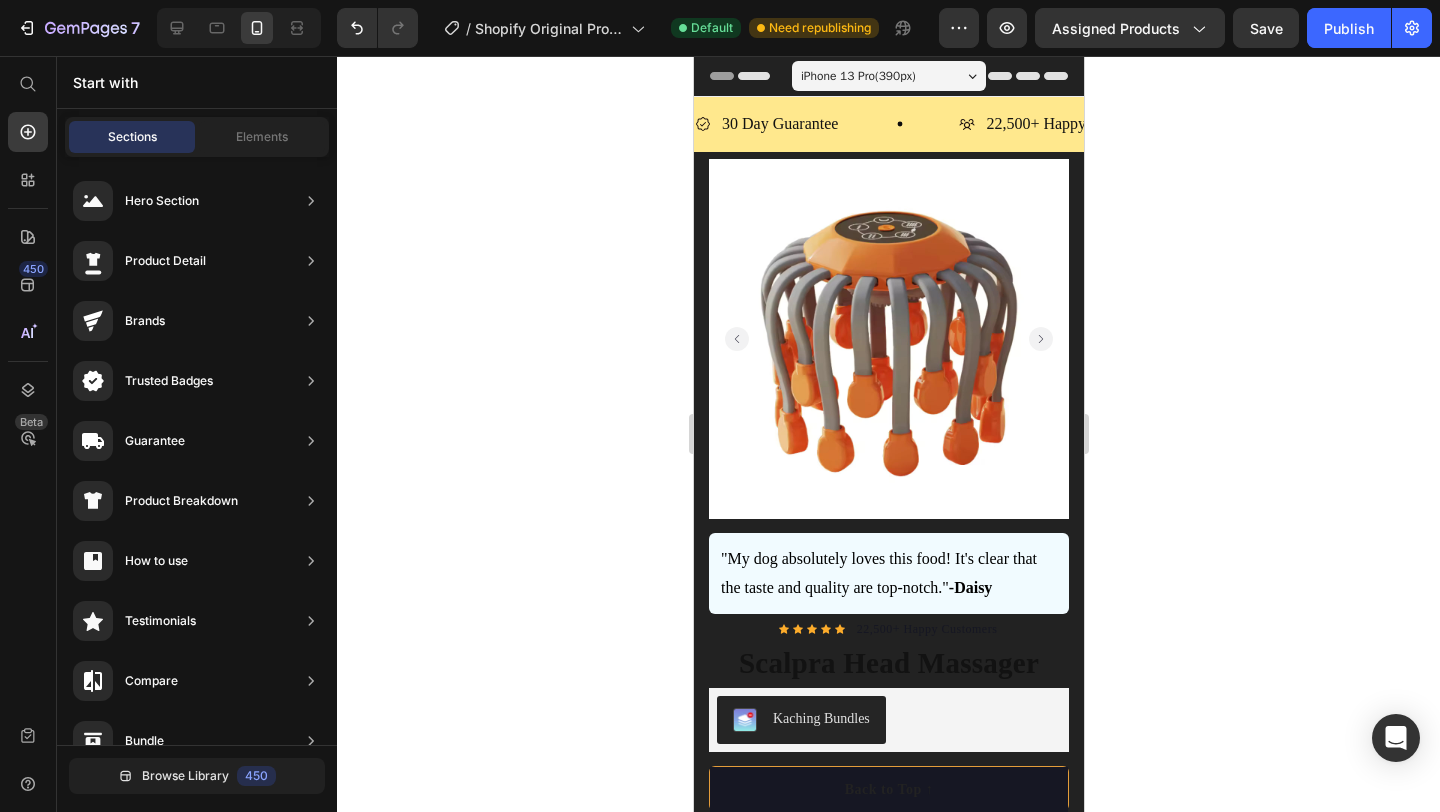 click at bounding box center (239, 28) 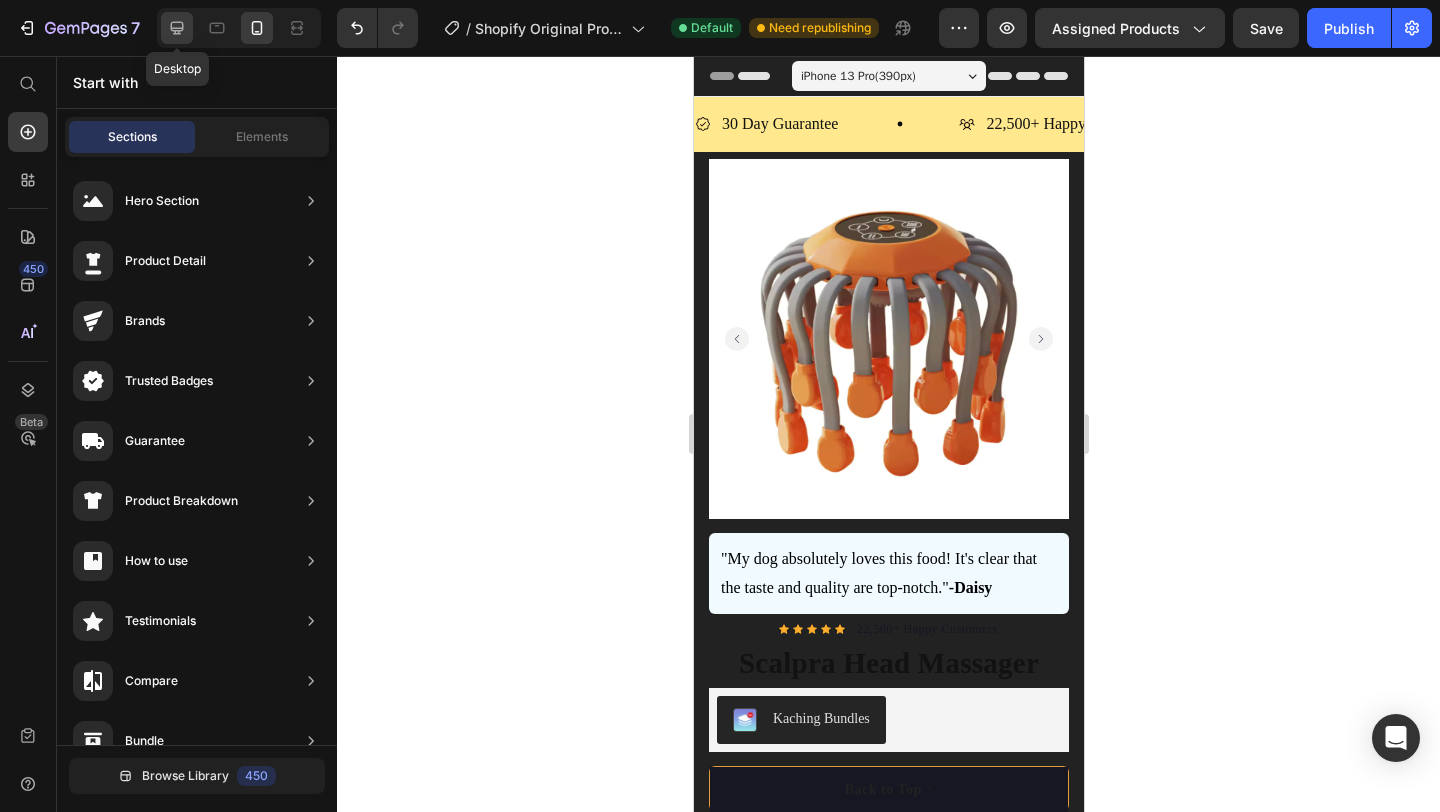 click 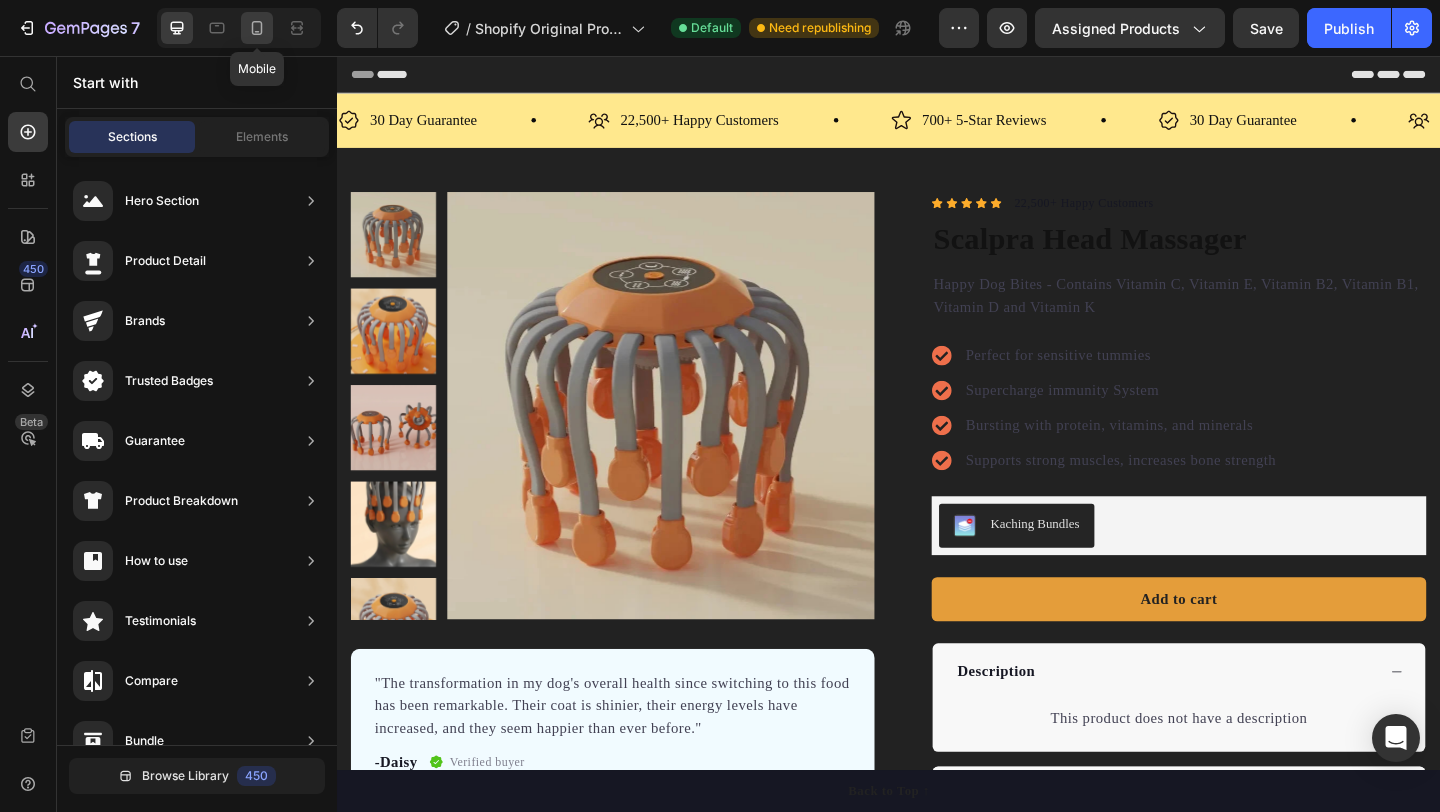 click 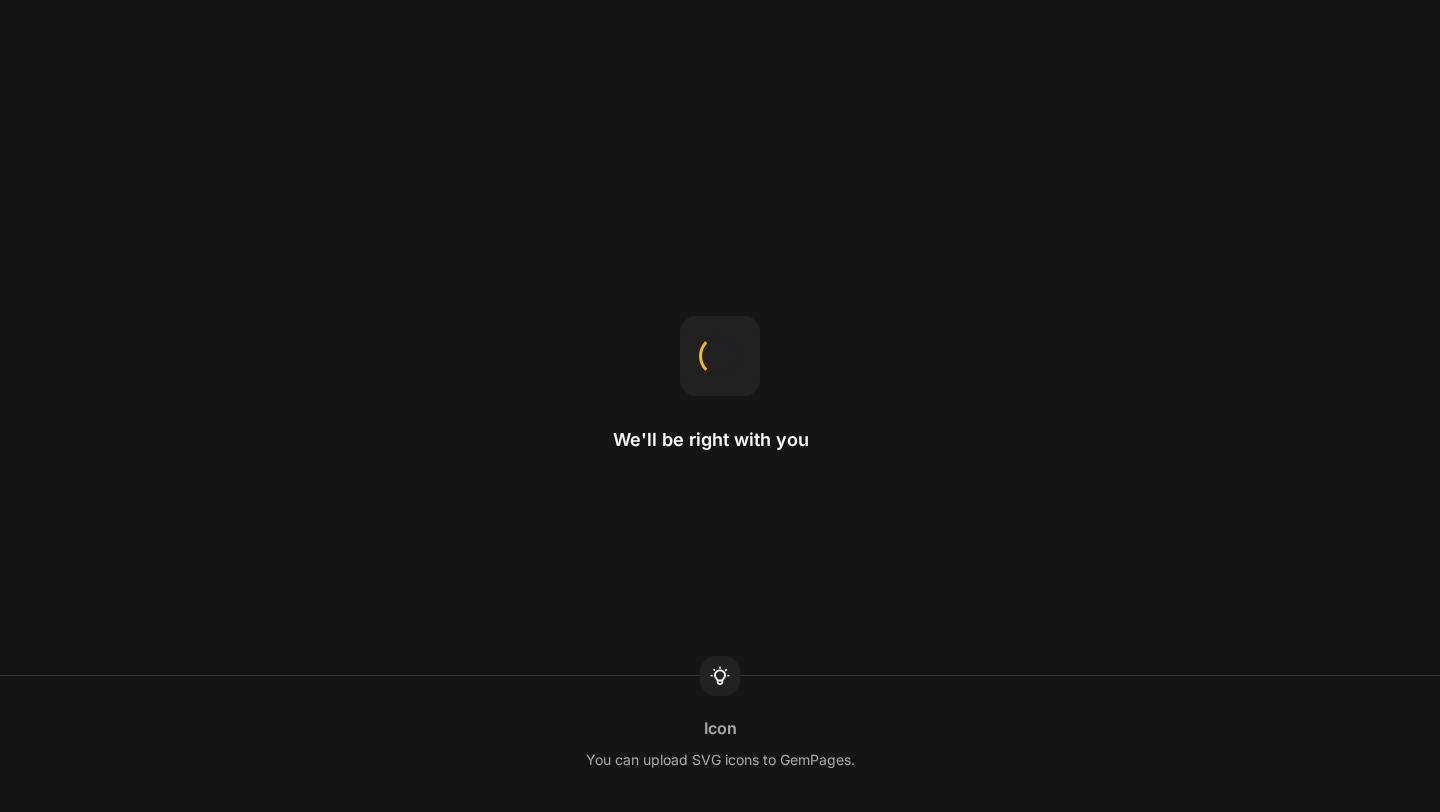 scroll, scrollTop: 0, scrollLeft: 0, axis: both 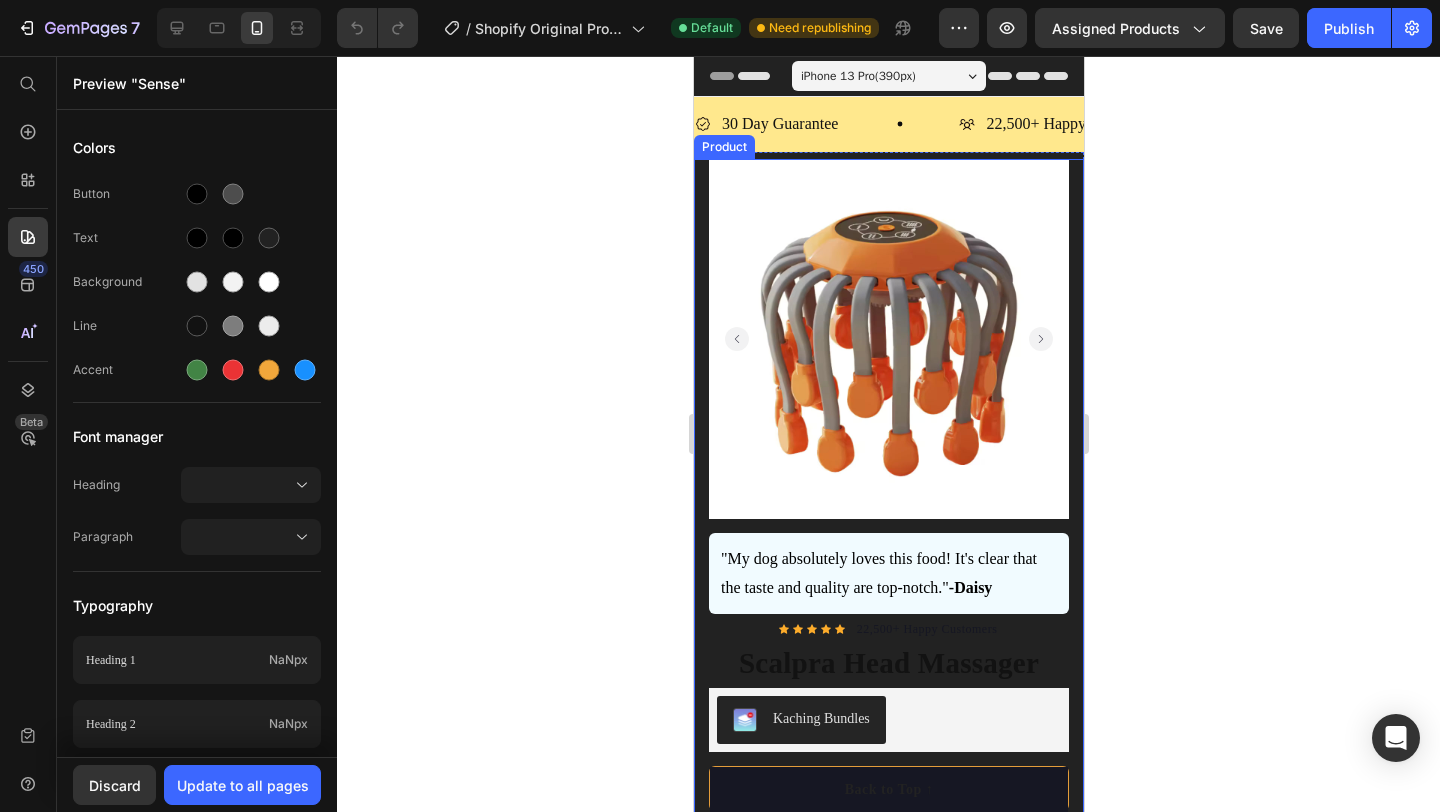 click on "Product Images "The transformation in my dog's overall health since switching to this food has been remarkable. Their coat is shinier, their energy levels have increased, and they seem happier than ever before." Text block -Daisy Text block
Verified buyer Item list Row Row "My dog absolutely loves this food! It's clear that the taste and quality are top-notch."  -Daisy Text block Row Row Icon Icon Icon Icon Icon Icon List Hoz 22,500+ Happy Customers Text block Row Scalpra Head Massager Product Title Happy Dog Bites - Contains Vitamin C, Vitamin E, Vitamin B2, Vitamin B1, Vitamin D and Vitamin K Text block Perfect for sensitive tummies Supercharge immunity System Bursting with protein, vitamins, and minerals Supports strong muscles, increases bone strength Item list Kaching Bundles Kaching Bundles Add to cart Product Cart Button Perfect for sensitive tummies Supercharge immunity System Bursting with protein, vitamins, and minerals Supports strong muscles, increases bone strength Row" at bounding box center [888, 667] 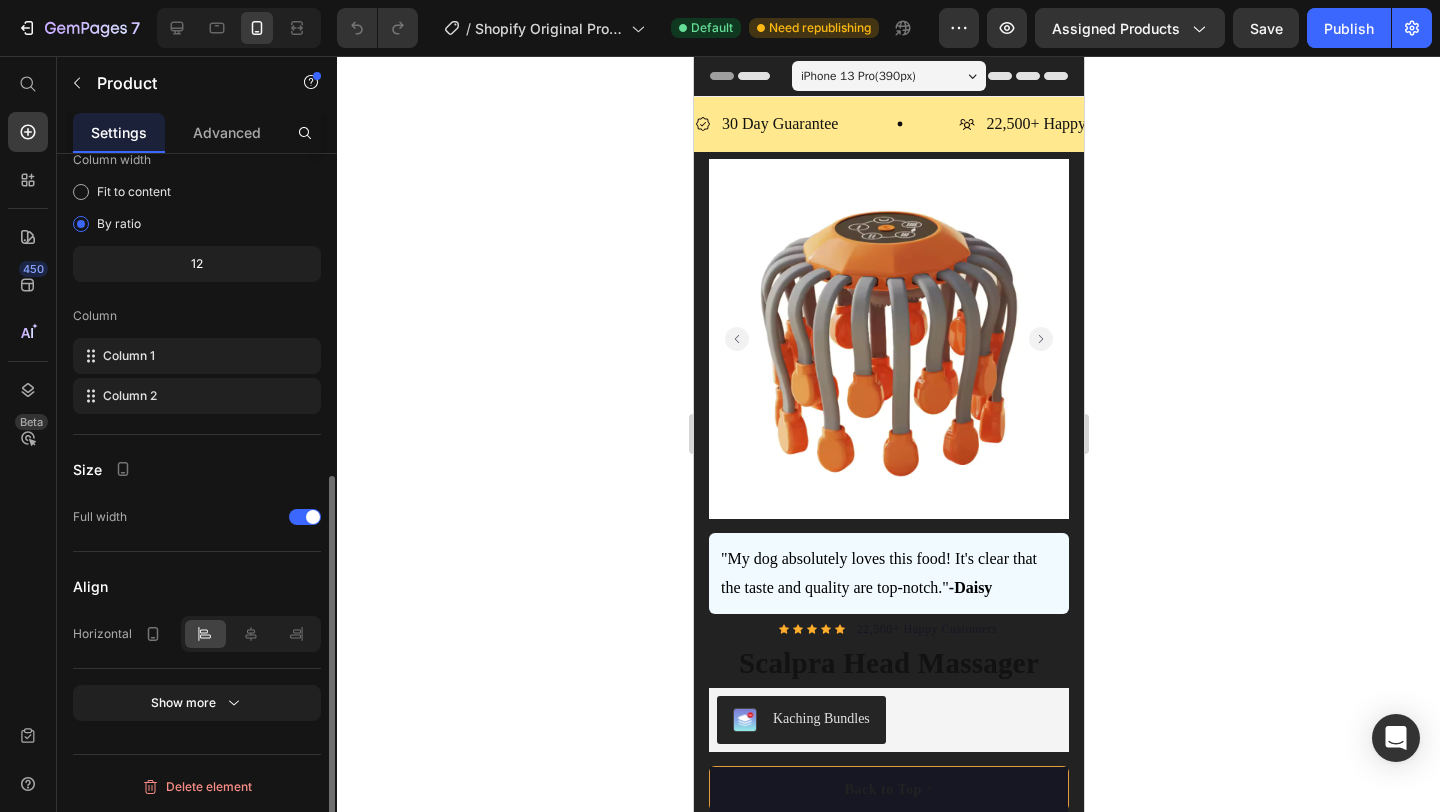 scroll, scrollTop: 0, scrollLeft: 0, axis: both 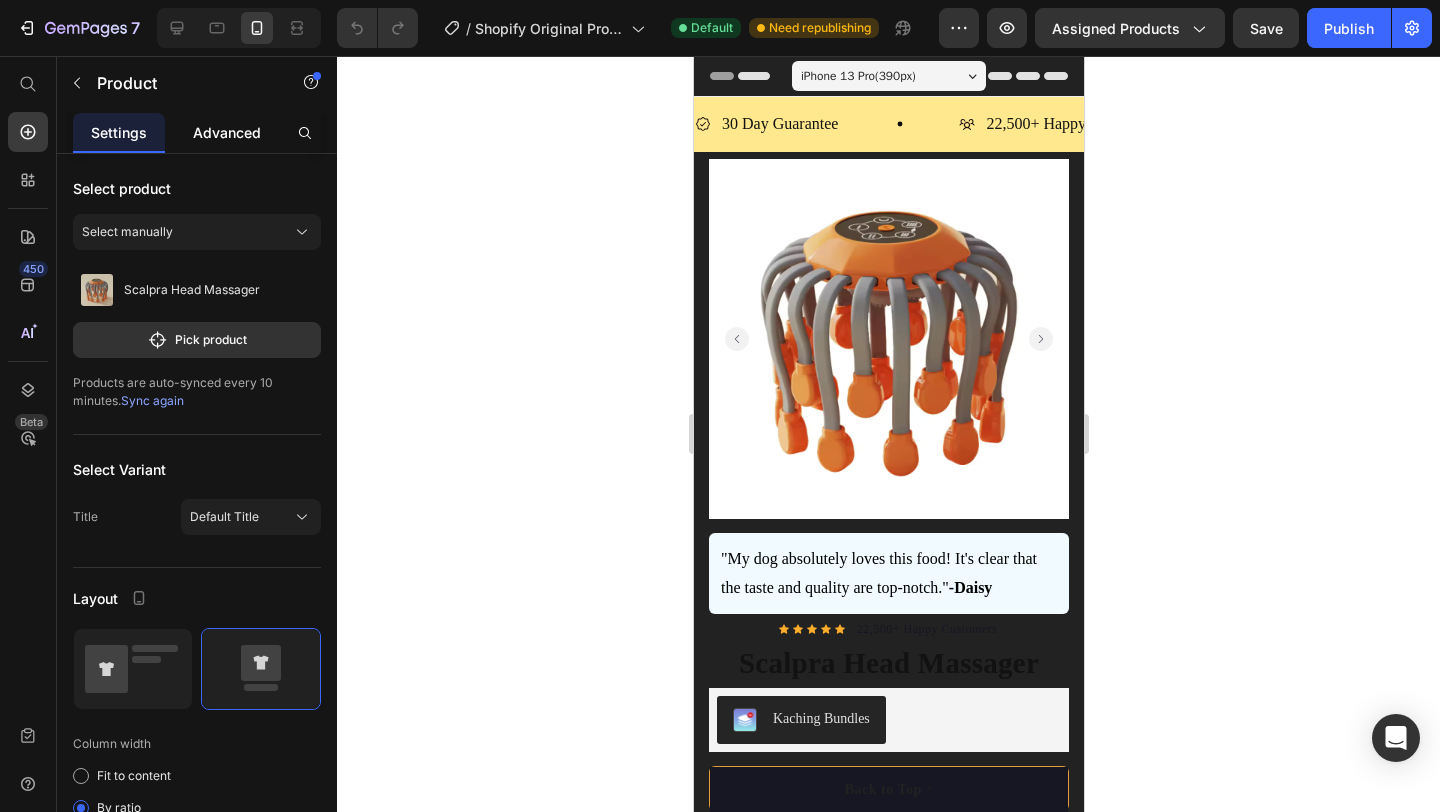click on "Advanced" 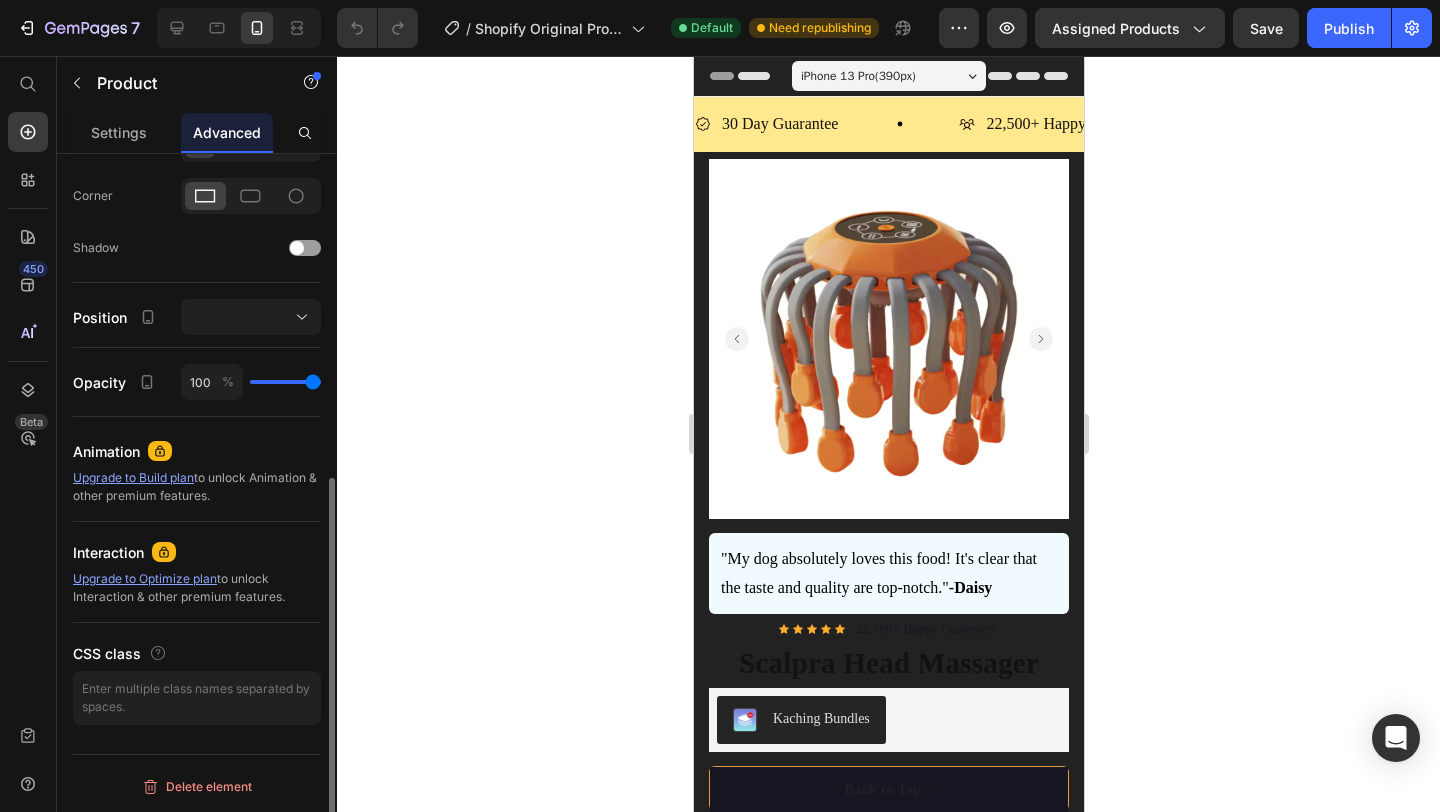 scroll, scrollTop: 0, scrollLeft: 0, axis: both 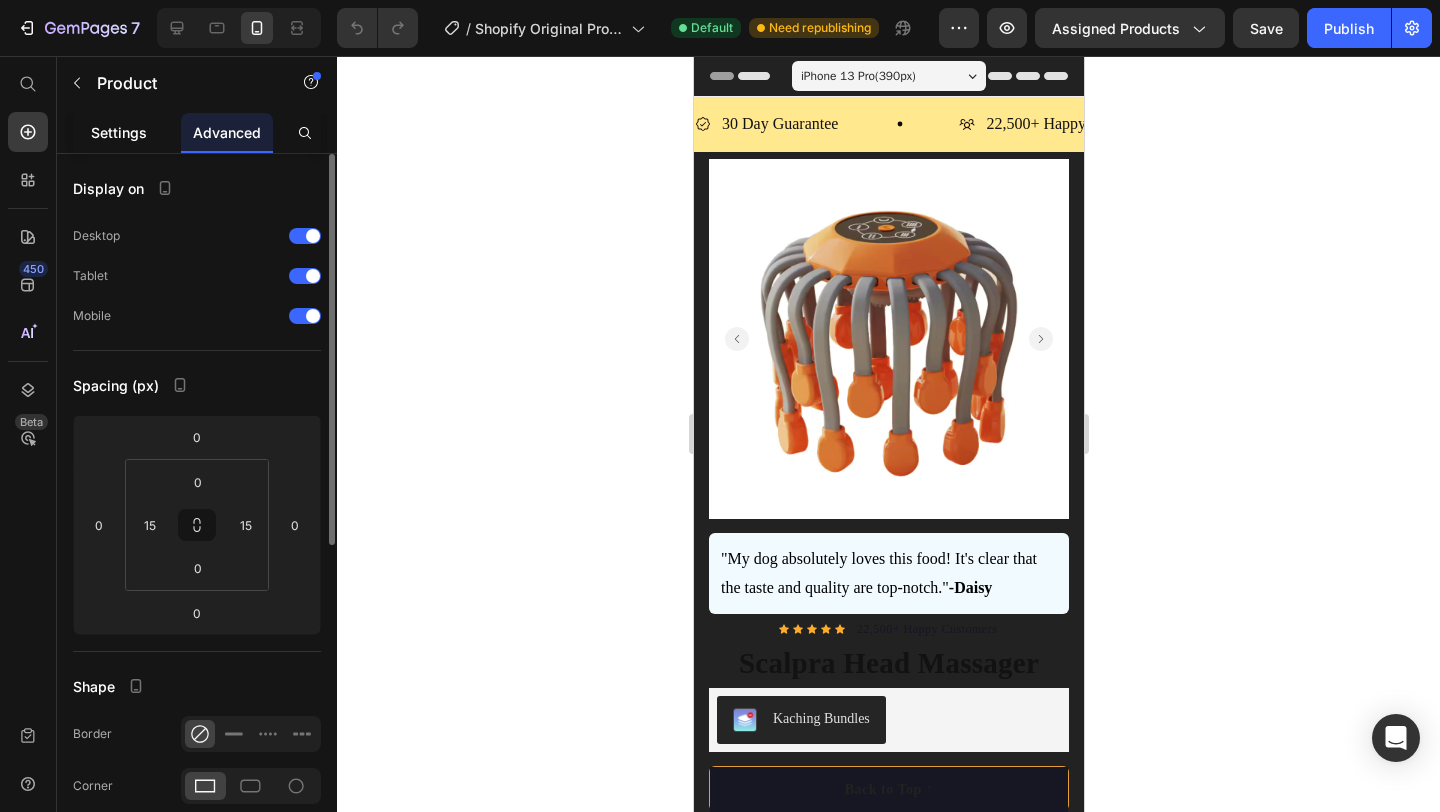 click on "Settings" 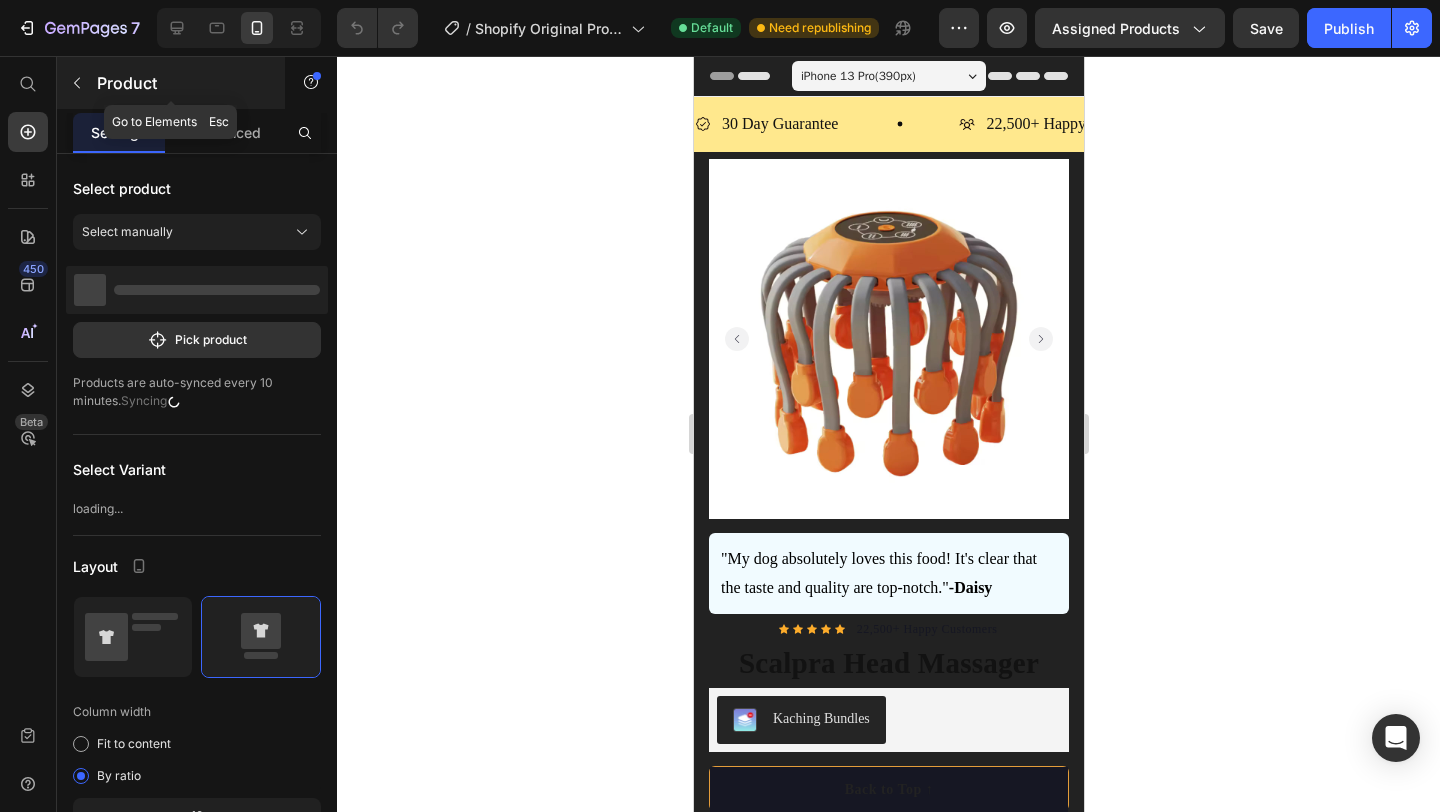 click 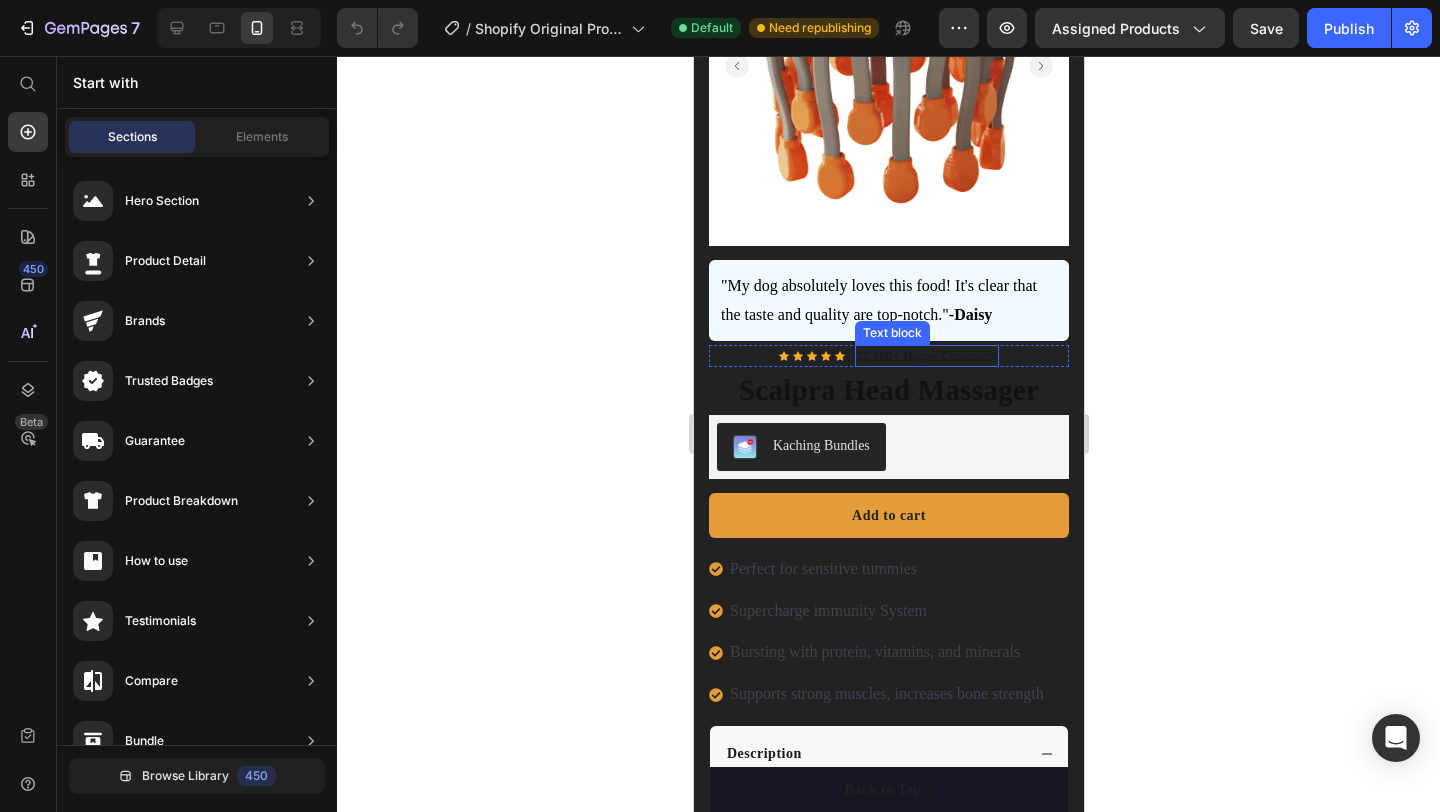 scroll, scrollTop: 636, scrollLeft: 0, axis: vertical 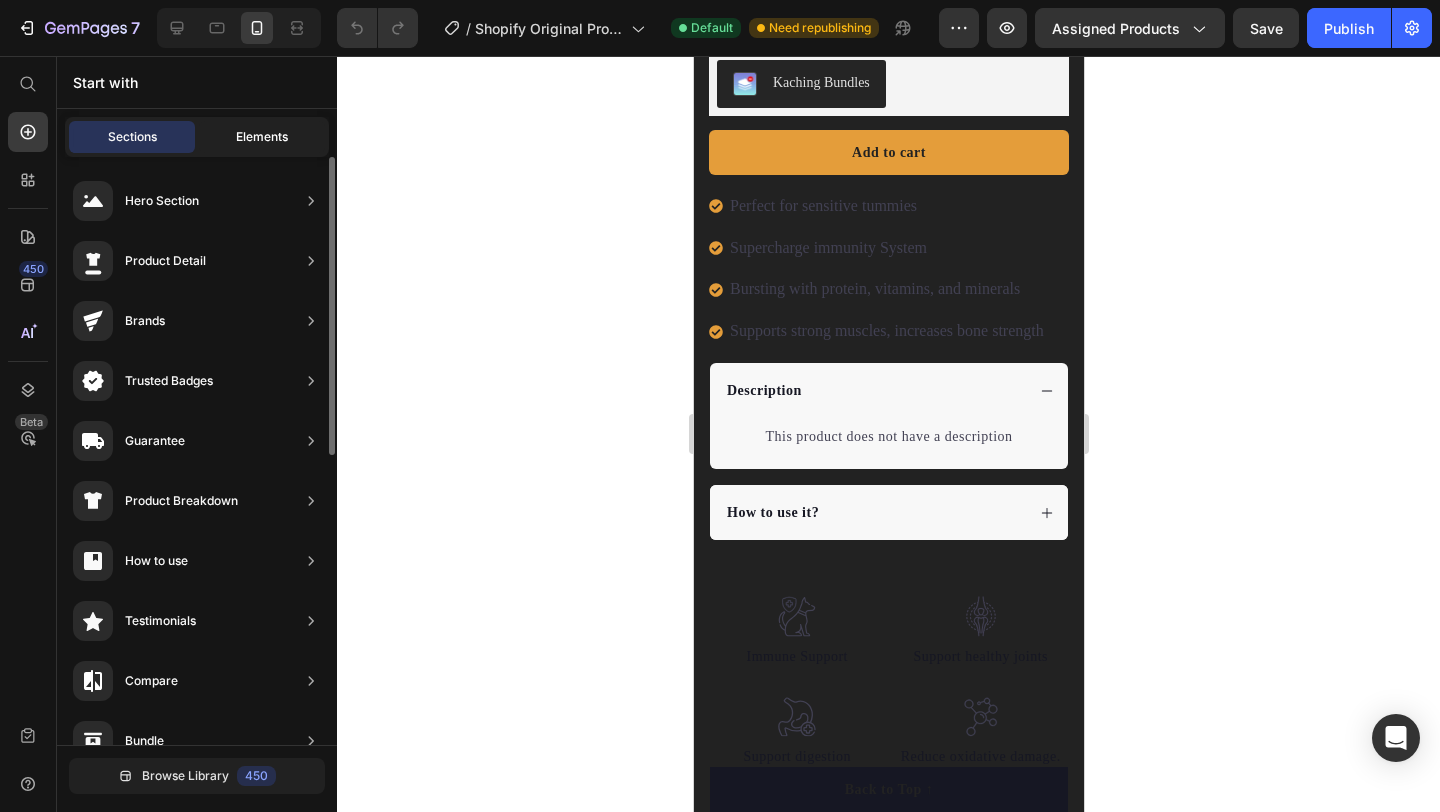 click on "Elements" at bounding box center (262, 137) 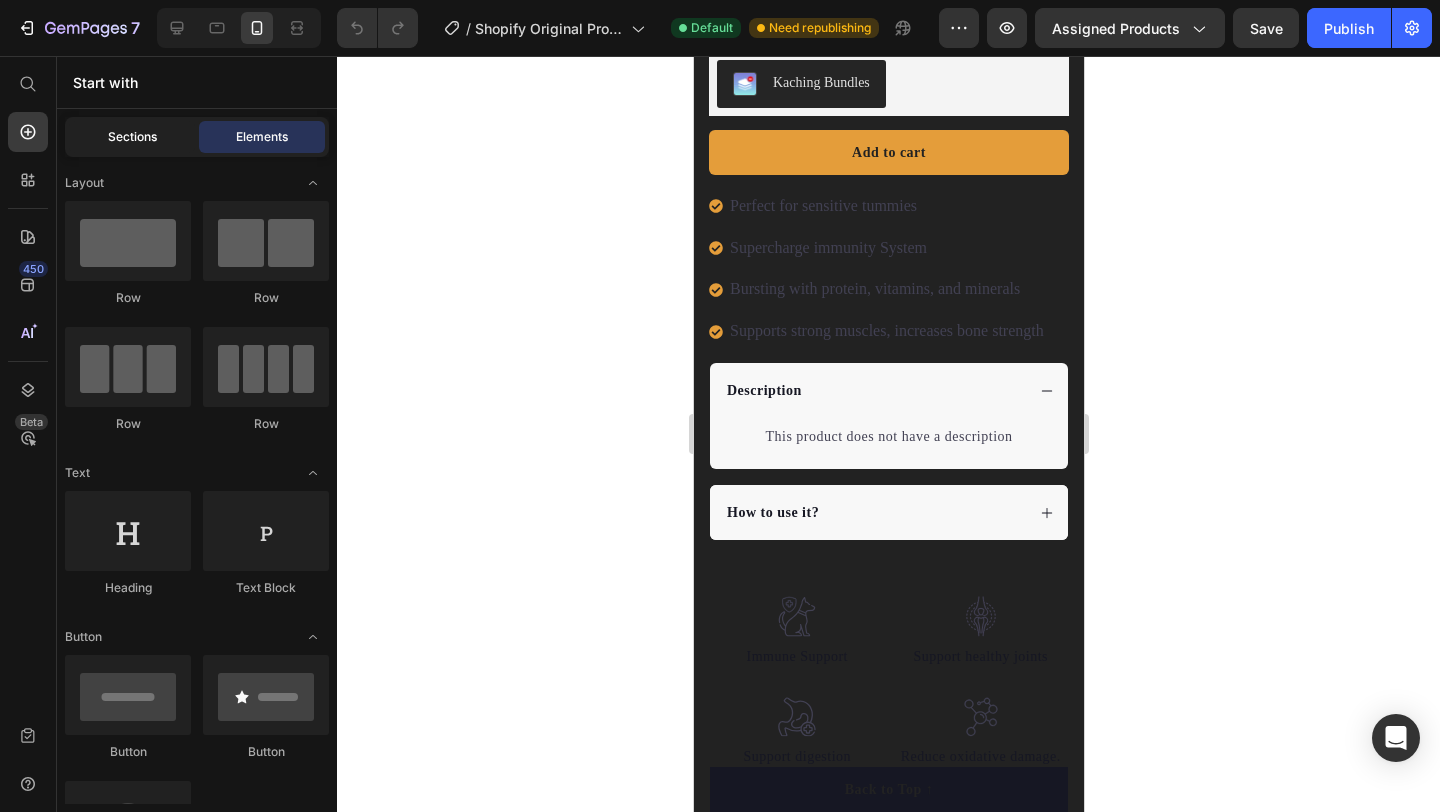 click on "Sections" 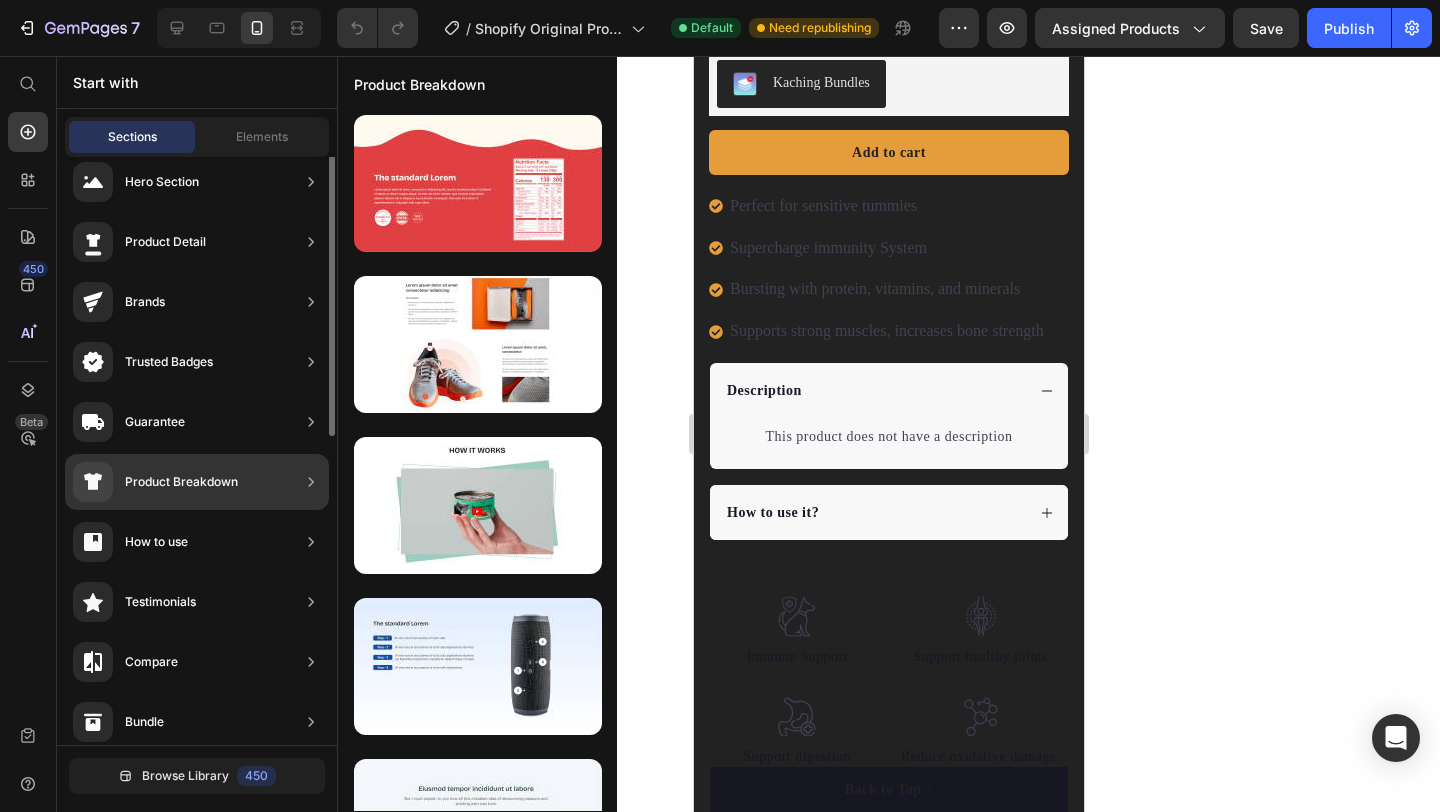 scroll, scrollTop: 0, scrollLeft: 0, axis: both 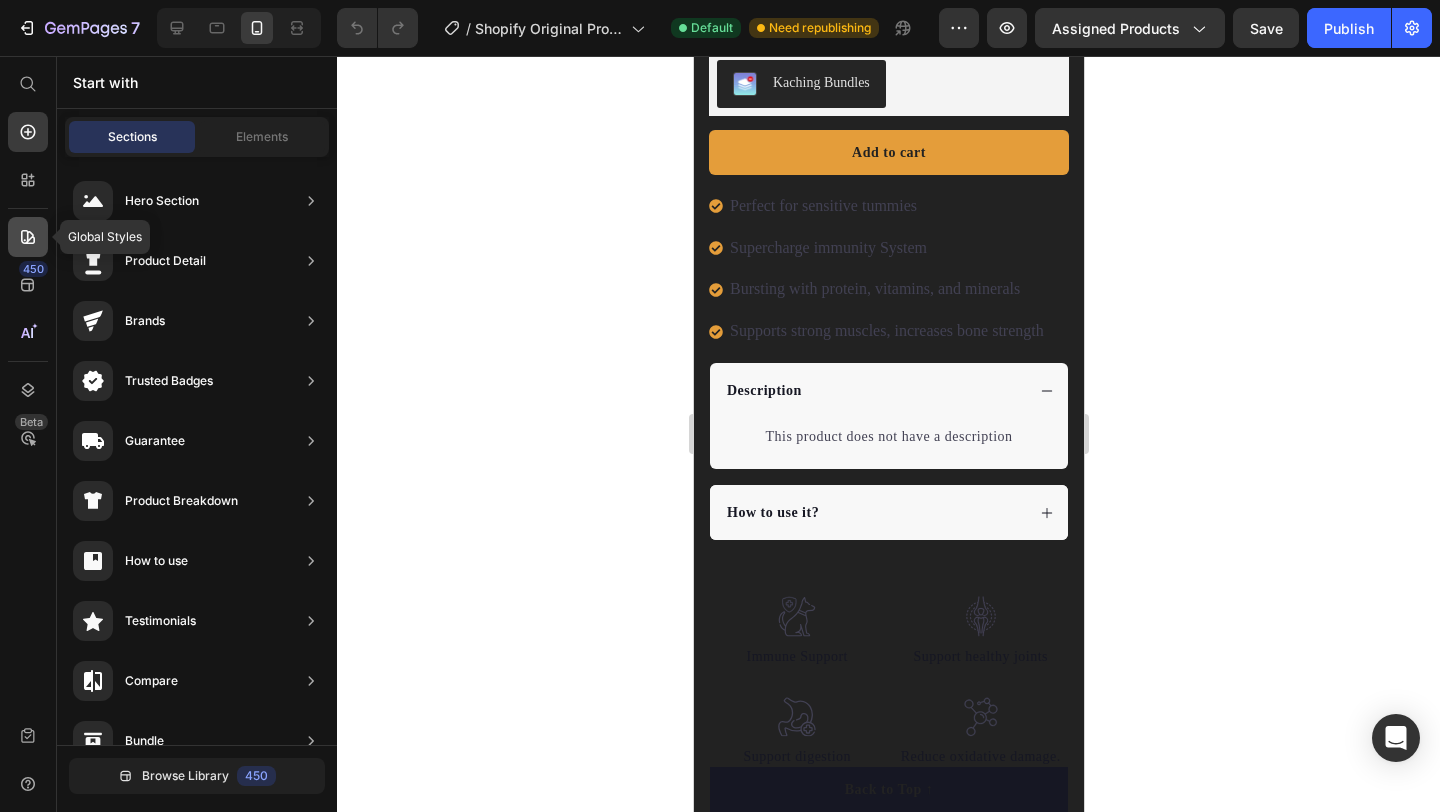 click 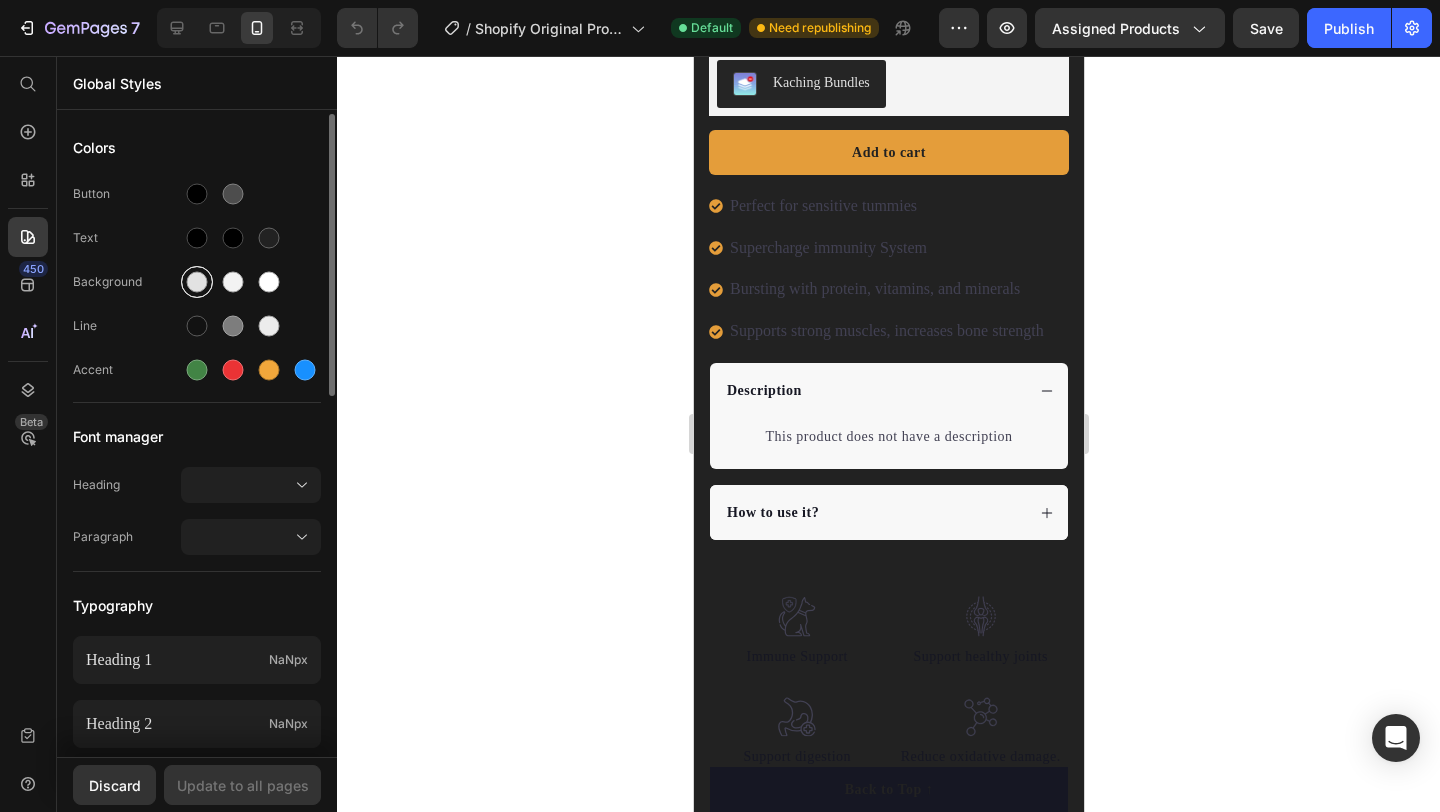 click at bounding box center (197, 282) 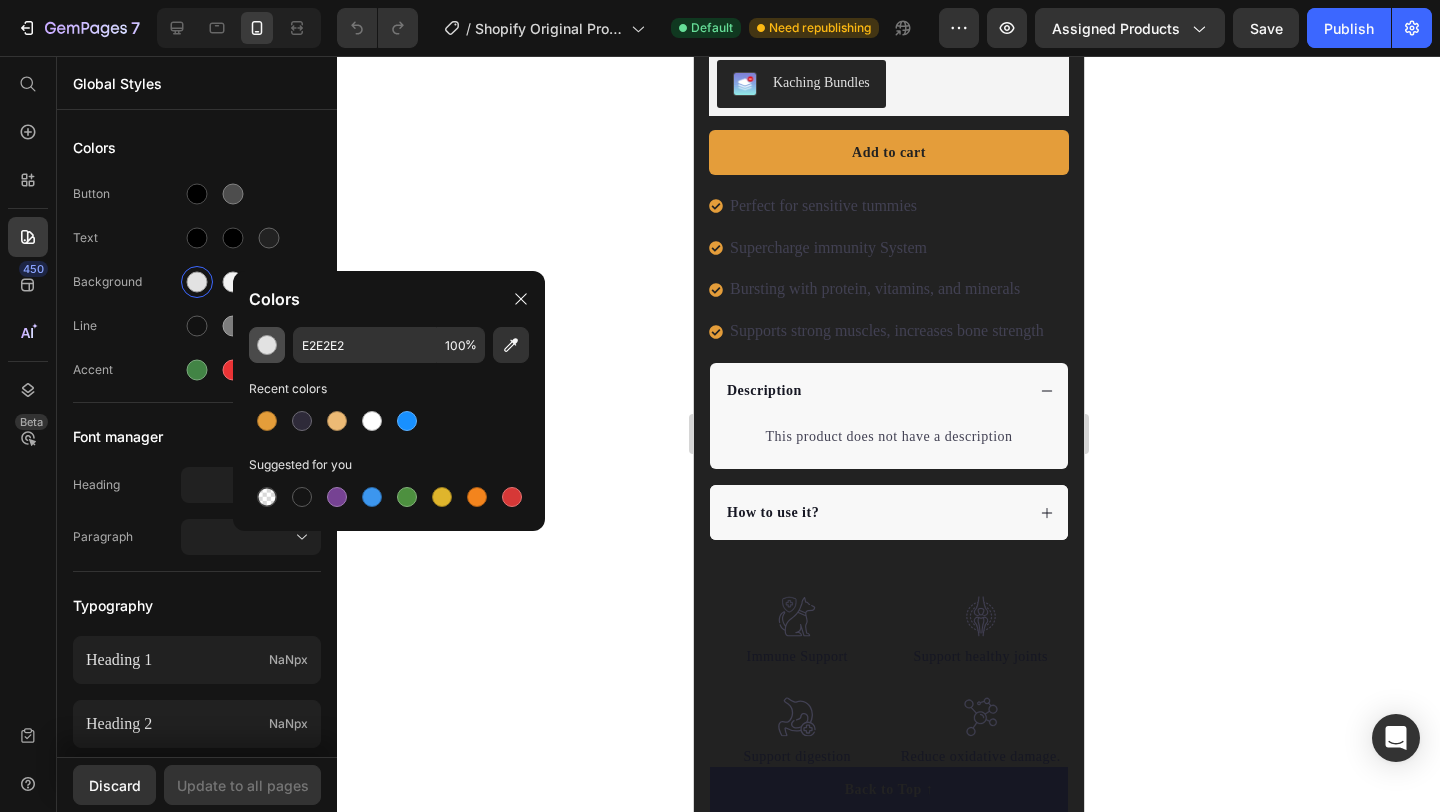 click at bounding box center (267, 345) 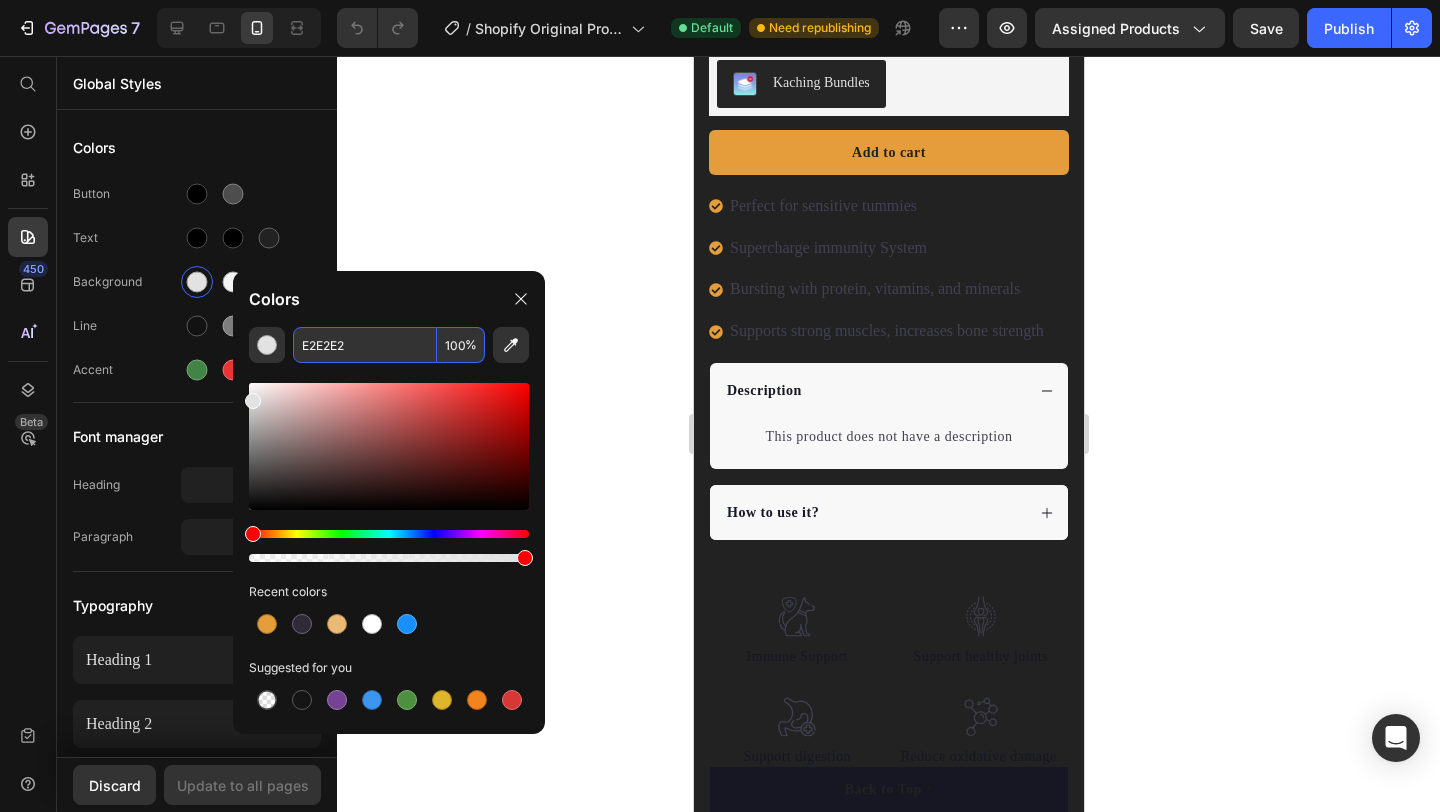 click on "E2E2E2" at bounding box center (365, 345) 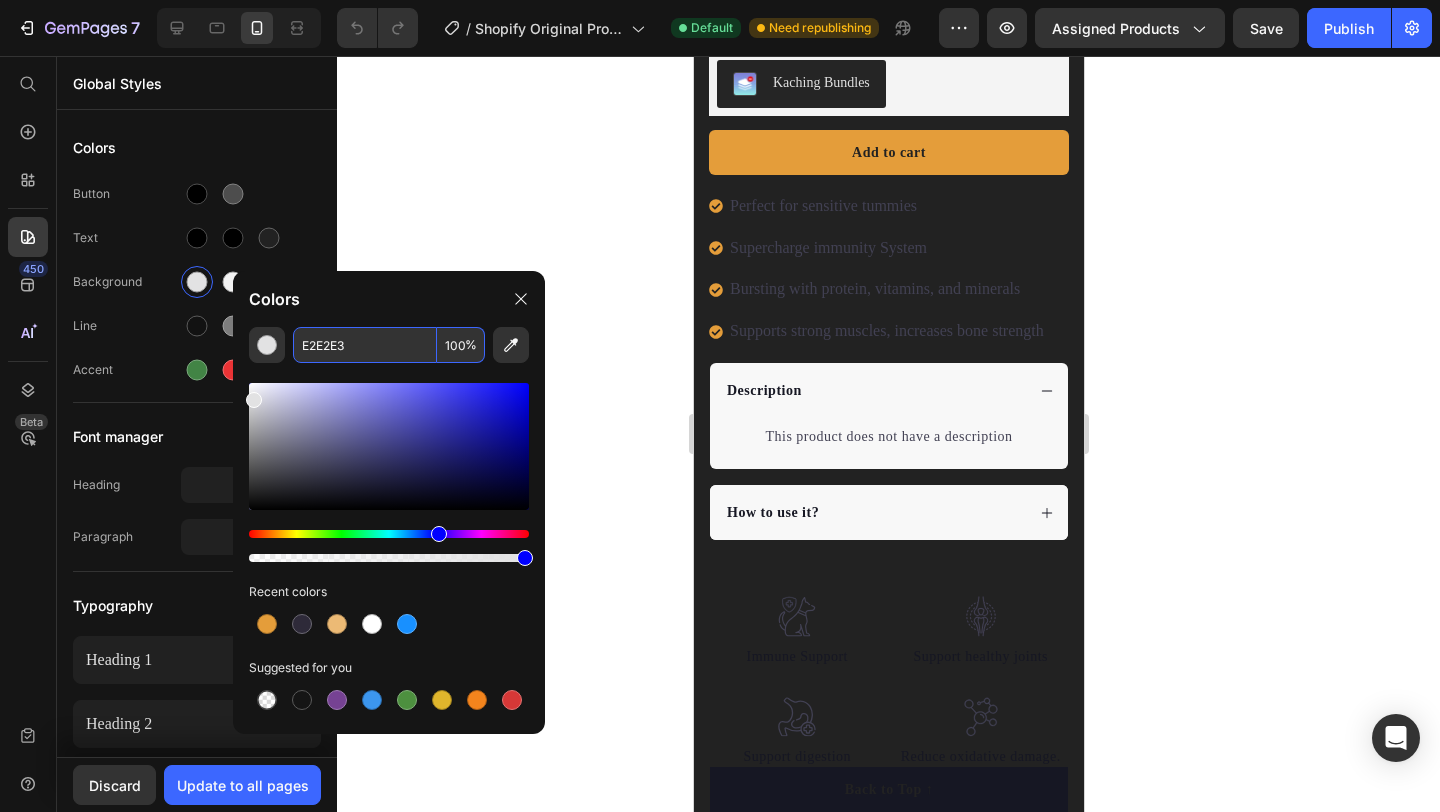 click on "E2E2E3" at bounding box center [365, 345] 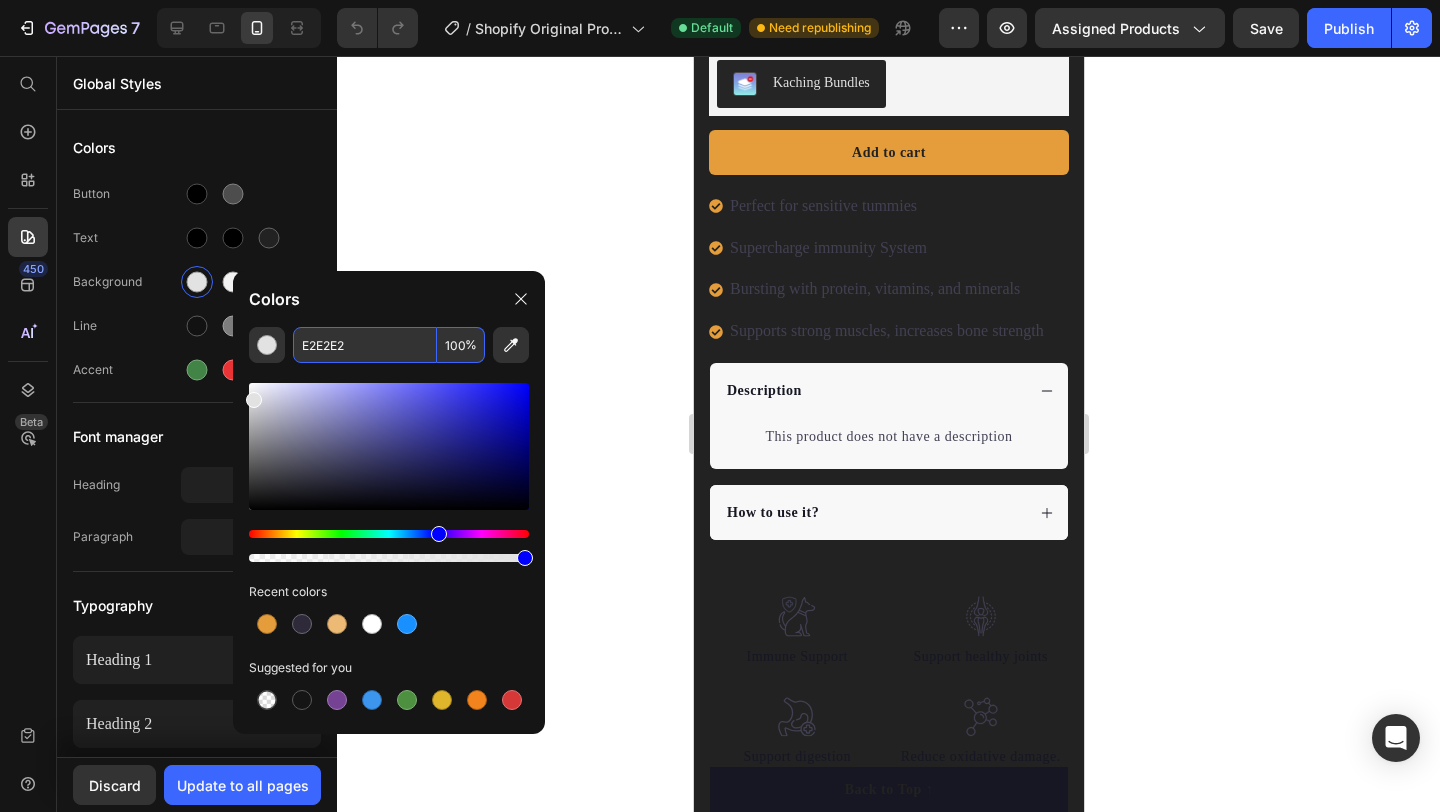 type on "E2E2E2" 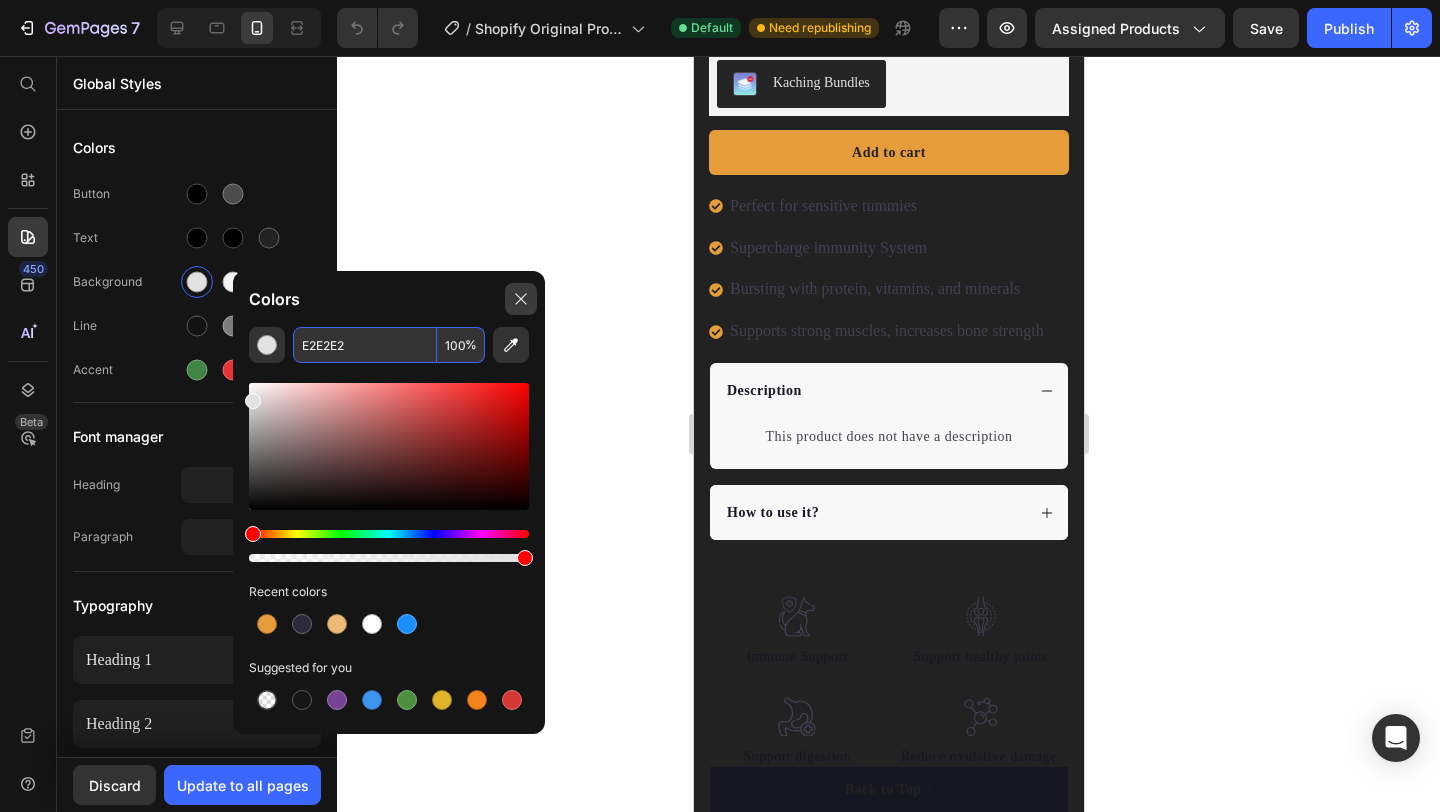 click 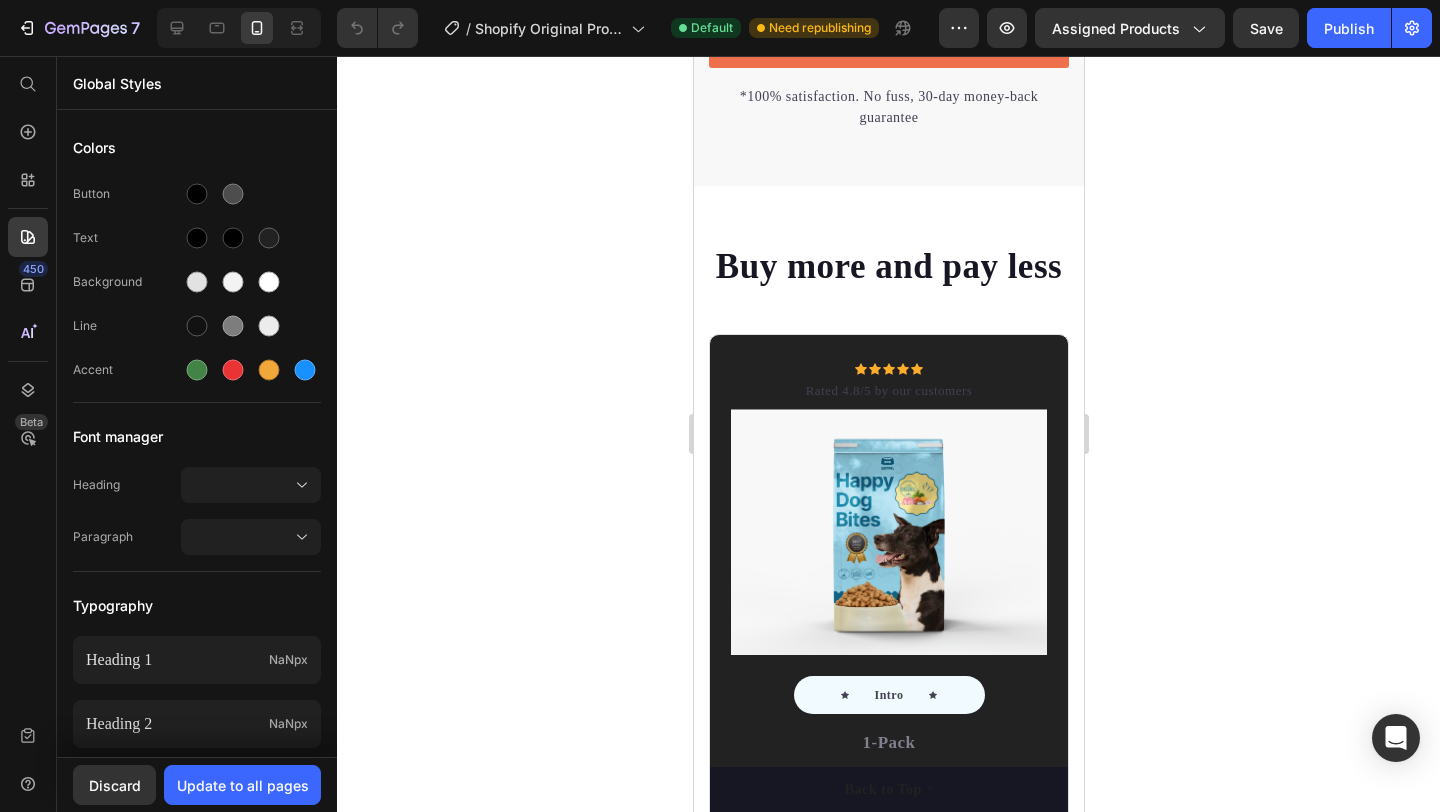 scroll, scrollTop: 4959, scrollLeft: 0, axis: vertical 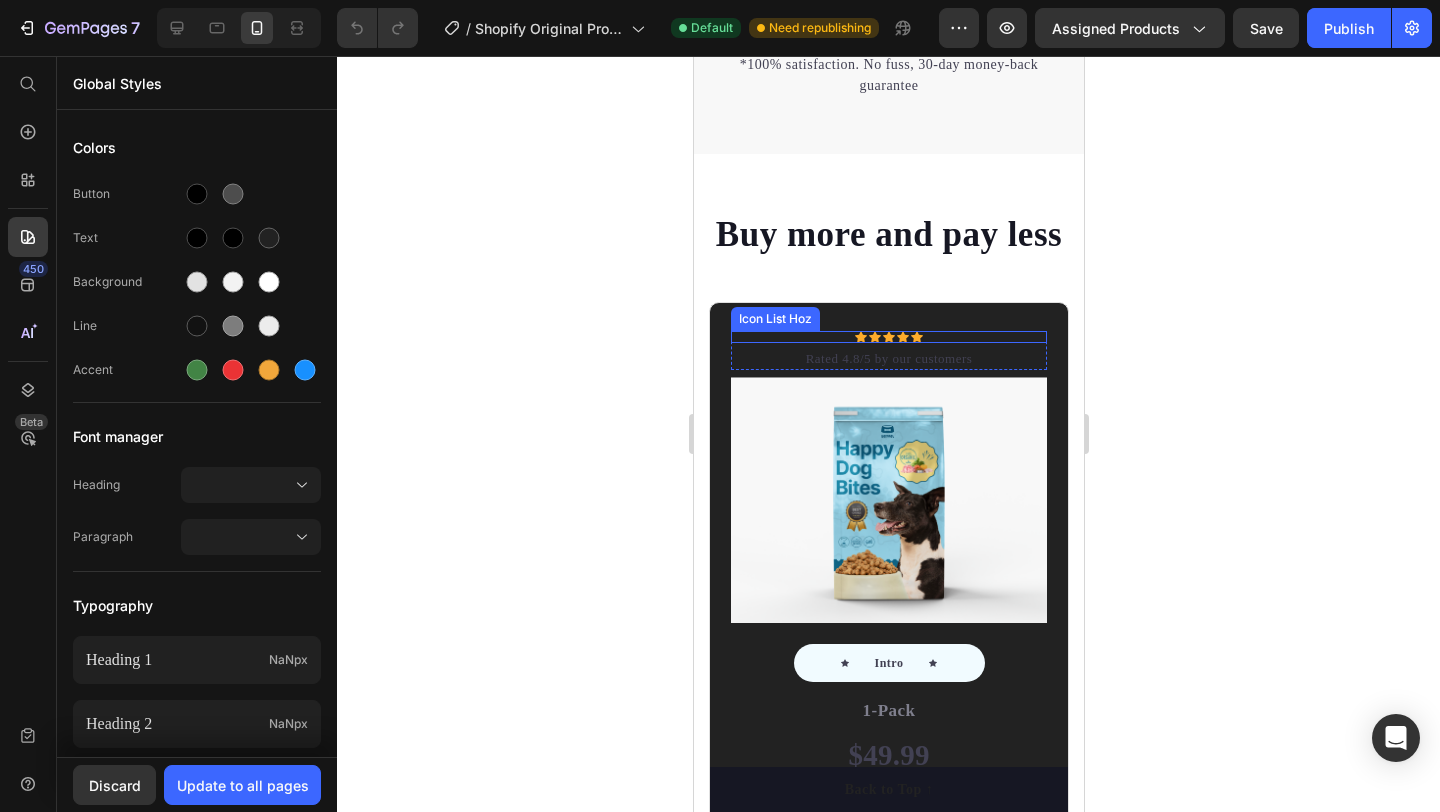 click on "Icon Icon Icon Icon Icon" at bounding box center (888, 337) 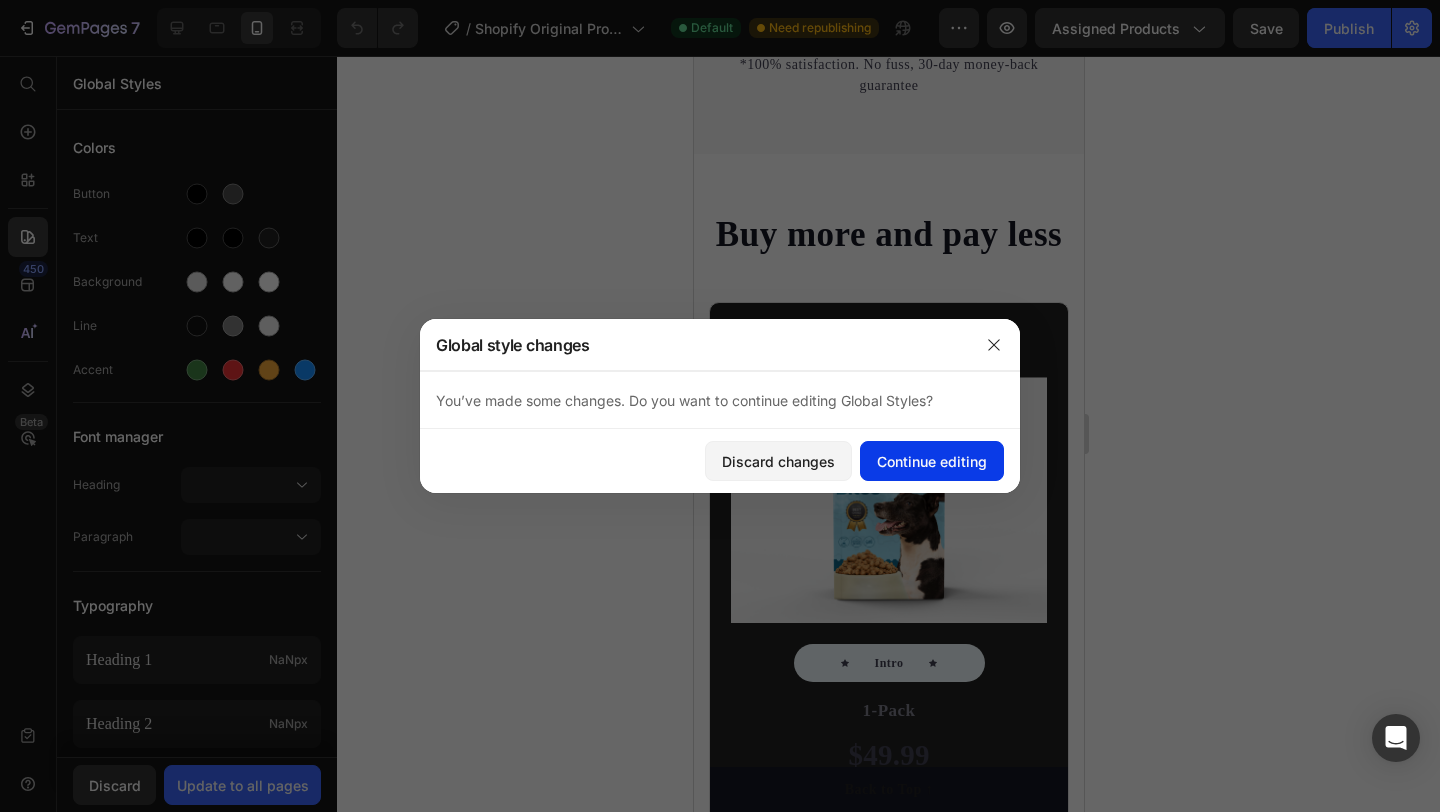 click on "Continue editing" at bounding box center (932, 461) 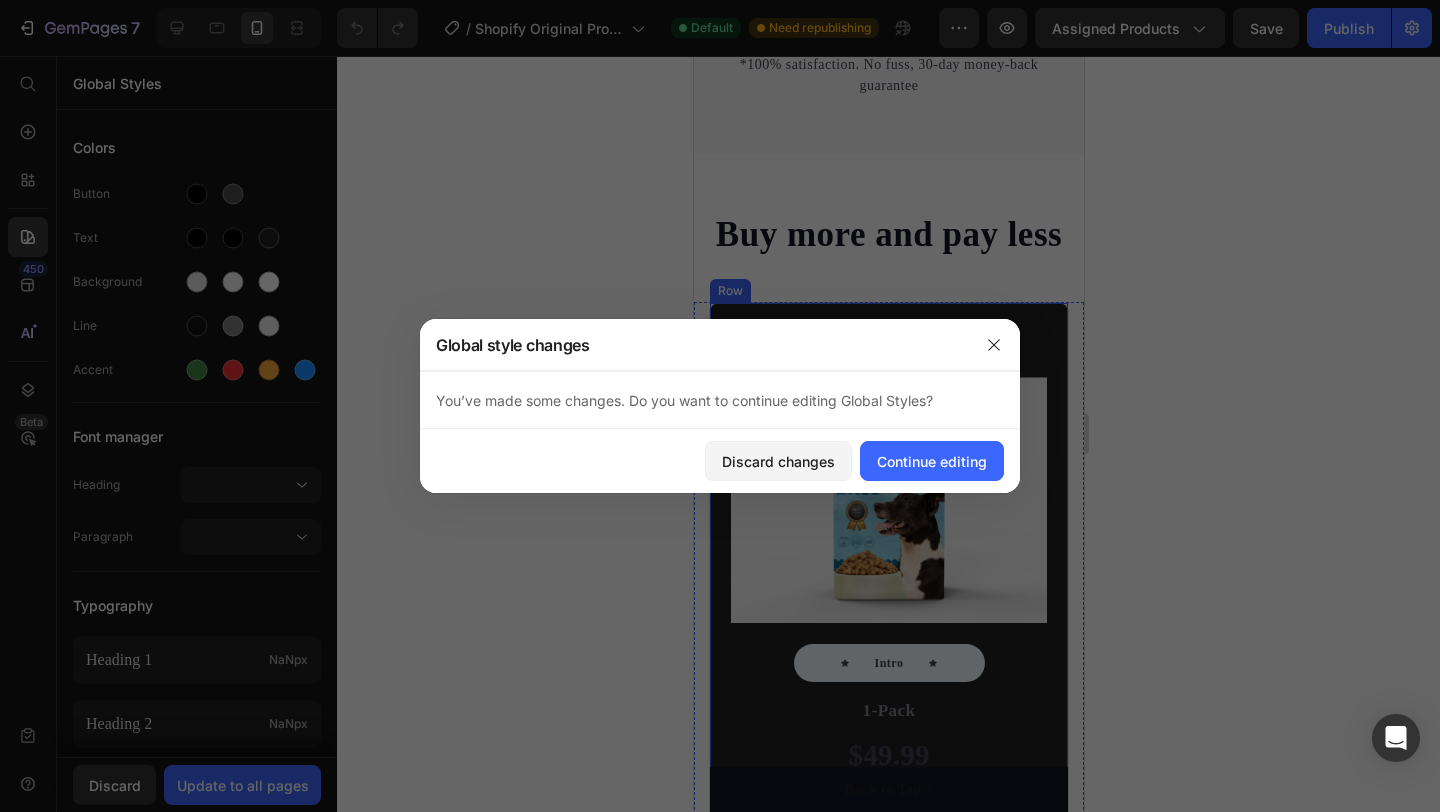 click on "Icon Icon Icon Icon Icon Icon List Hoz Rated 4.8/5 by our customers Text block Row Image Icon Intro Text block Icon Row 1-Pack Text block $49.99 Price                Title Line Total: Text block $89.99 Price $49.99 Price Row you save:  $8.59 60-day money-back guarantee +$2.95 Shipping Item list Add to cart Product Cart Button Image Product Row" at bounding box center (888, 685) 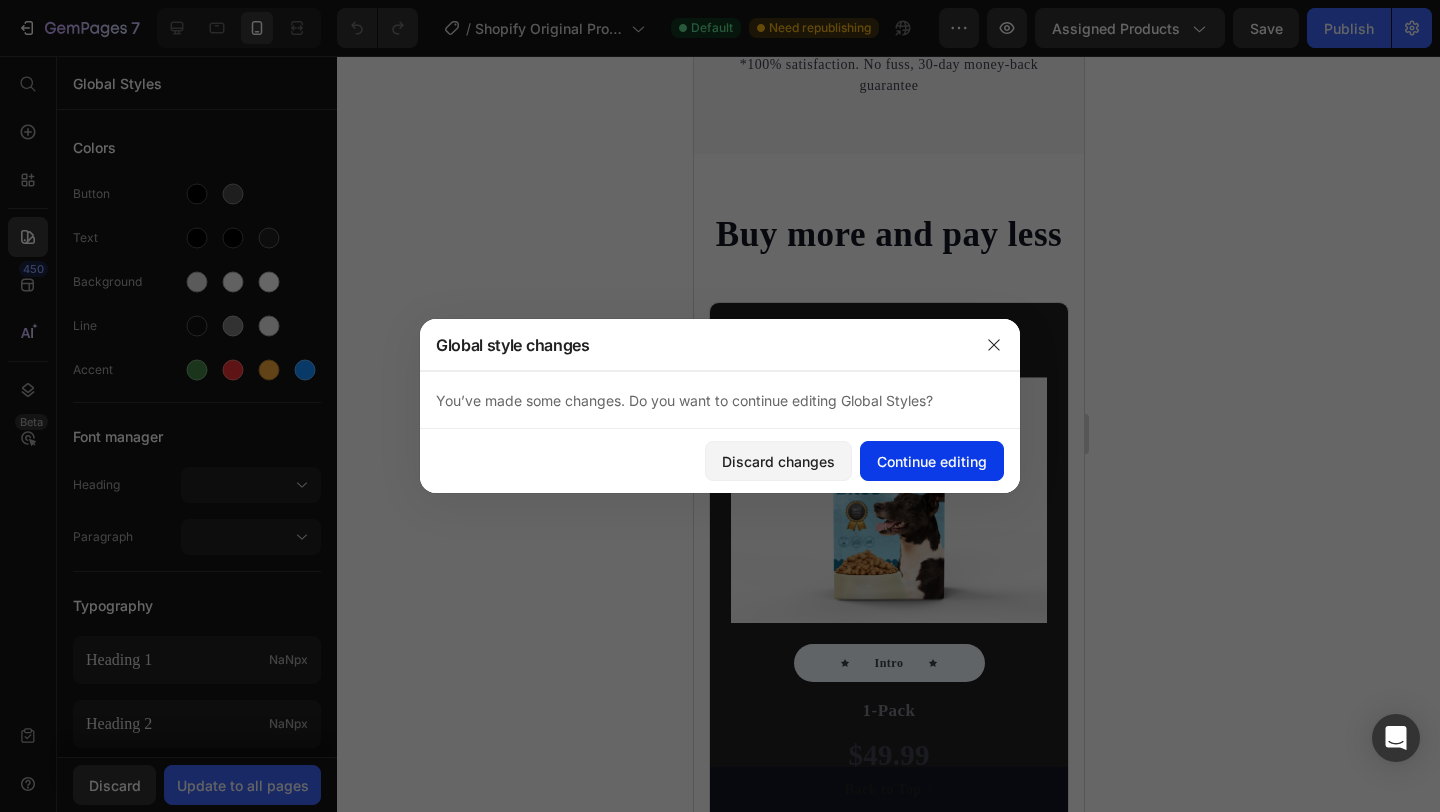 click on "Continue editing" at bounding box center [932, 461] 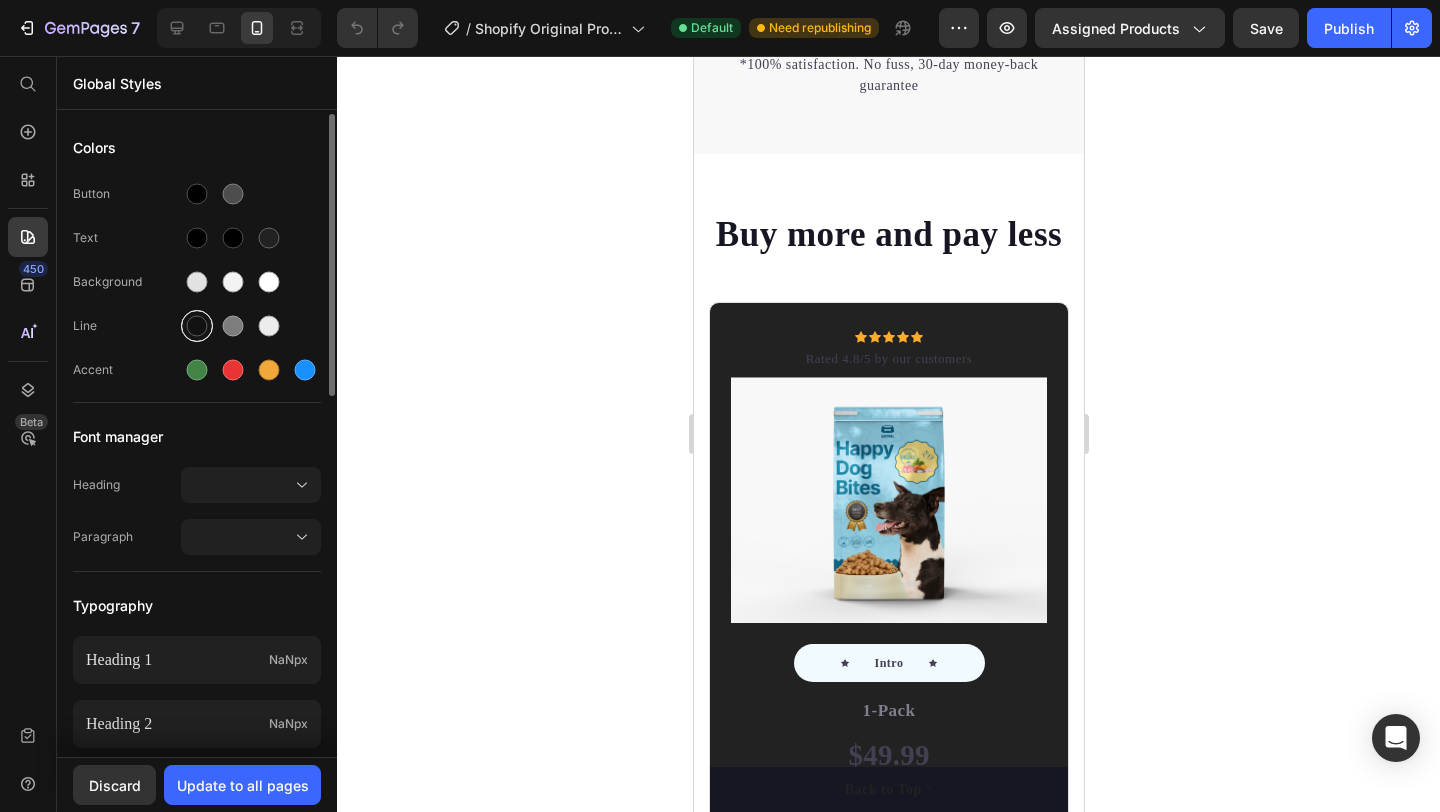 click at bounding box center [197, 326] 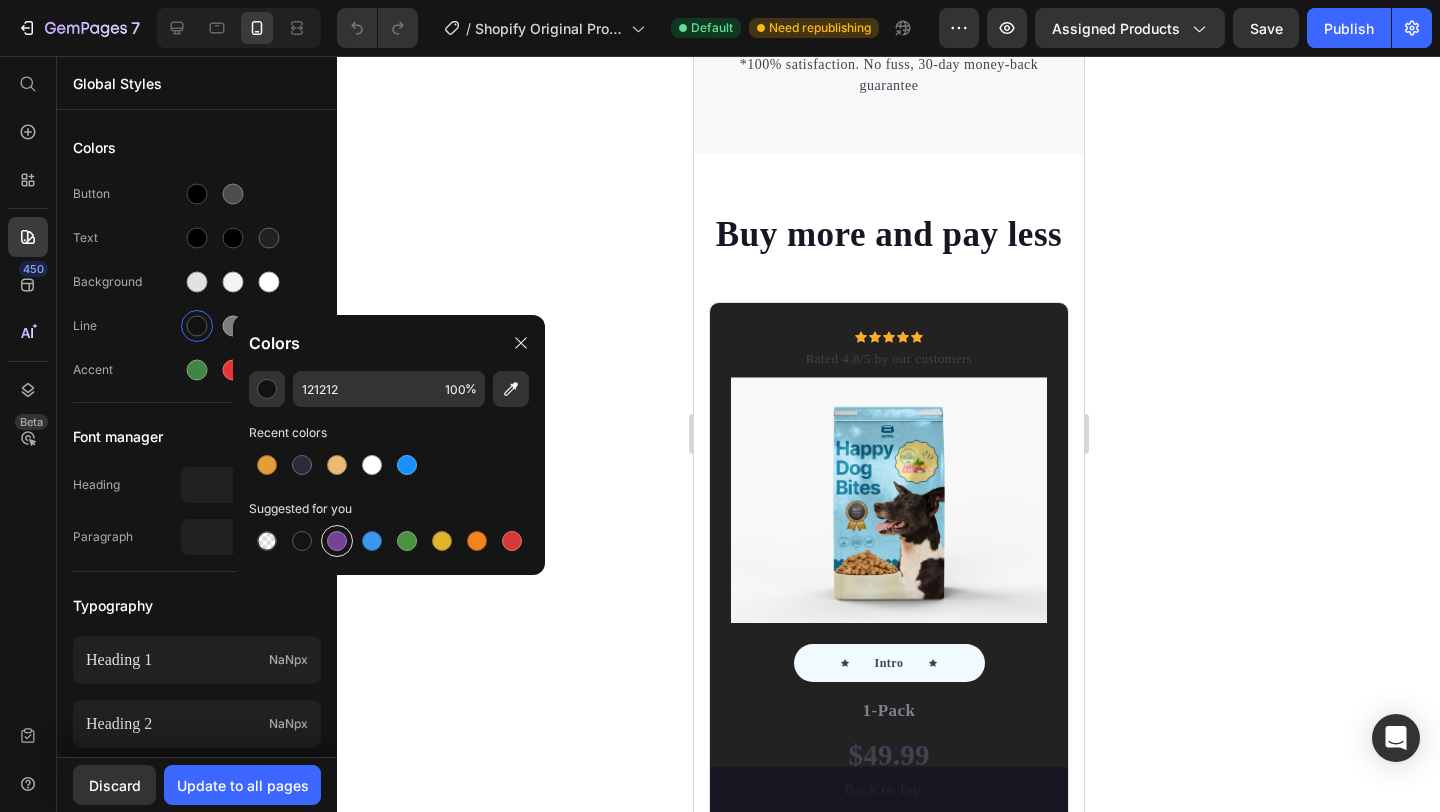 click at bounding box center [337, 541] 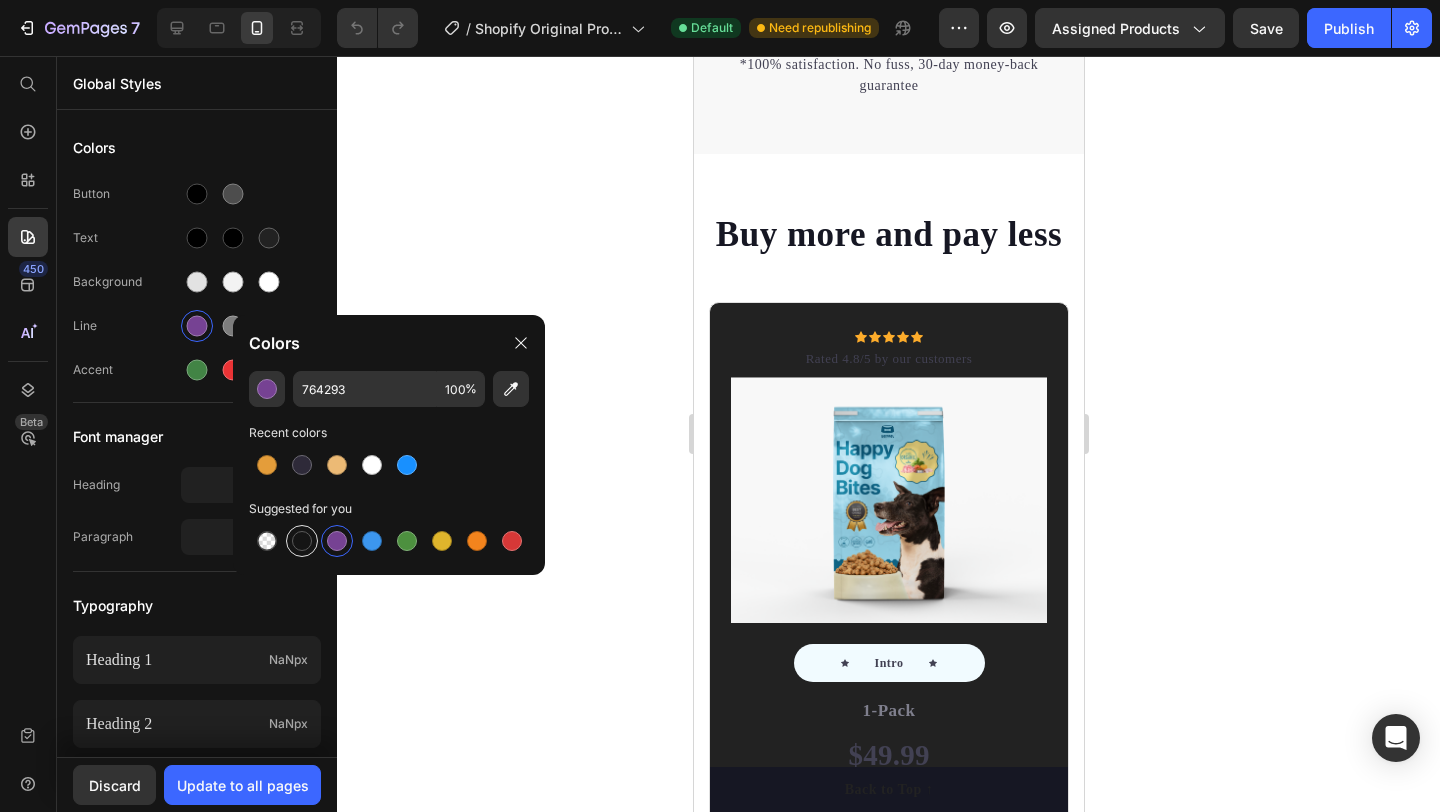 click at bounding box center (302, 541) 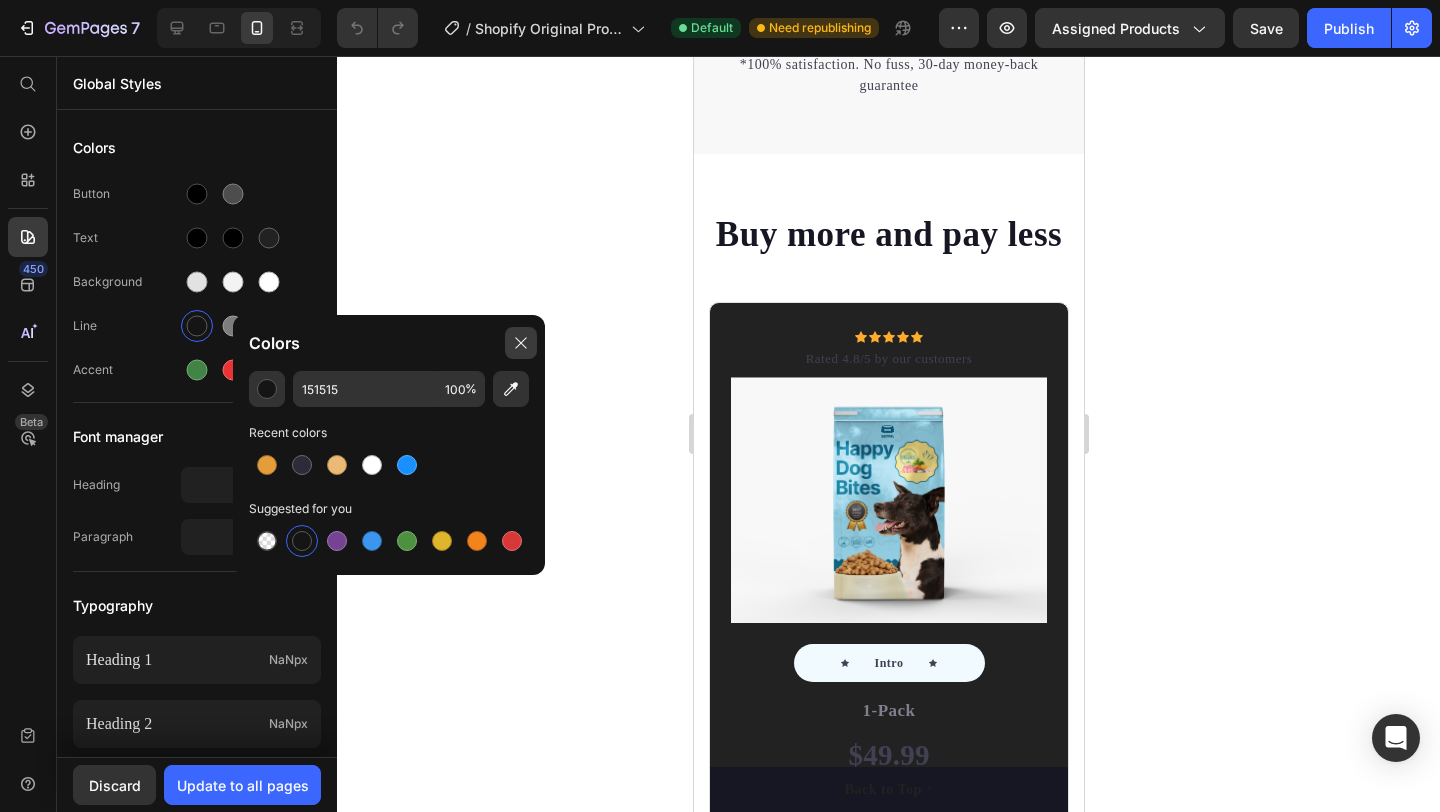 click at bounding box center (521, 343) 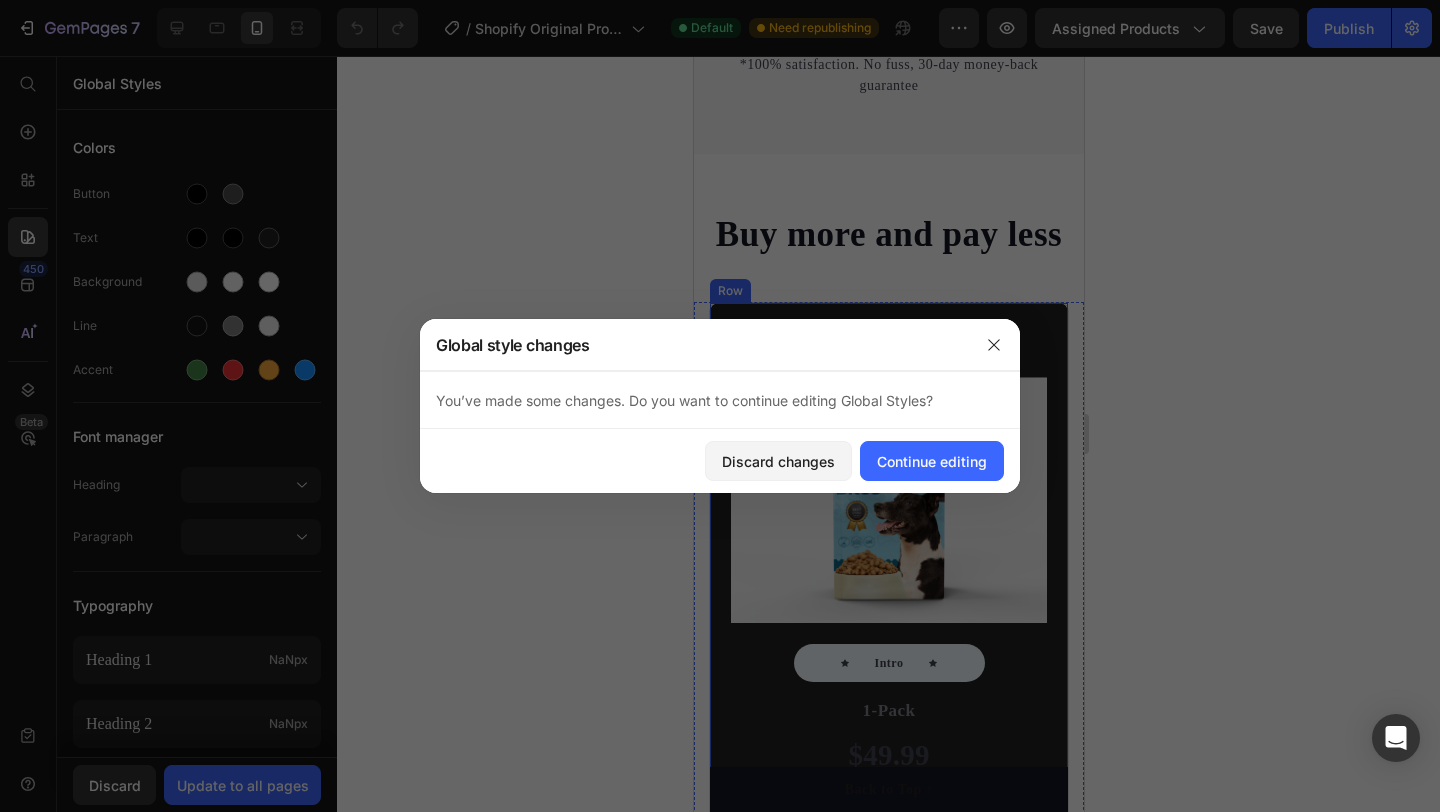 click on "Icon Icon Icon Icon Icon Icon List Hoz Rated 4.8/5 by our customers Text block Row Image Icon Intro Text block Icon Row 1-Pack Text block $49.99 Price                Title Line Total: Text block $89.99 Price $49.99 Price Row you save:  $8.59 60-day money-back guarantee +$2.95 Shipping Item list Add to cart Product Cart Button Image Product Row" at bounding box center (888, 685) 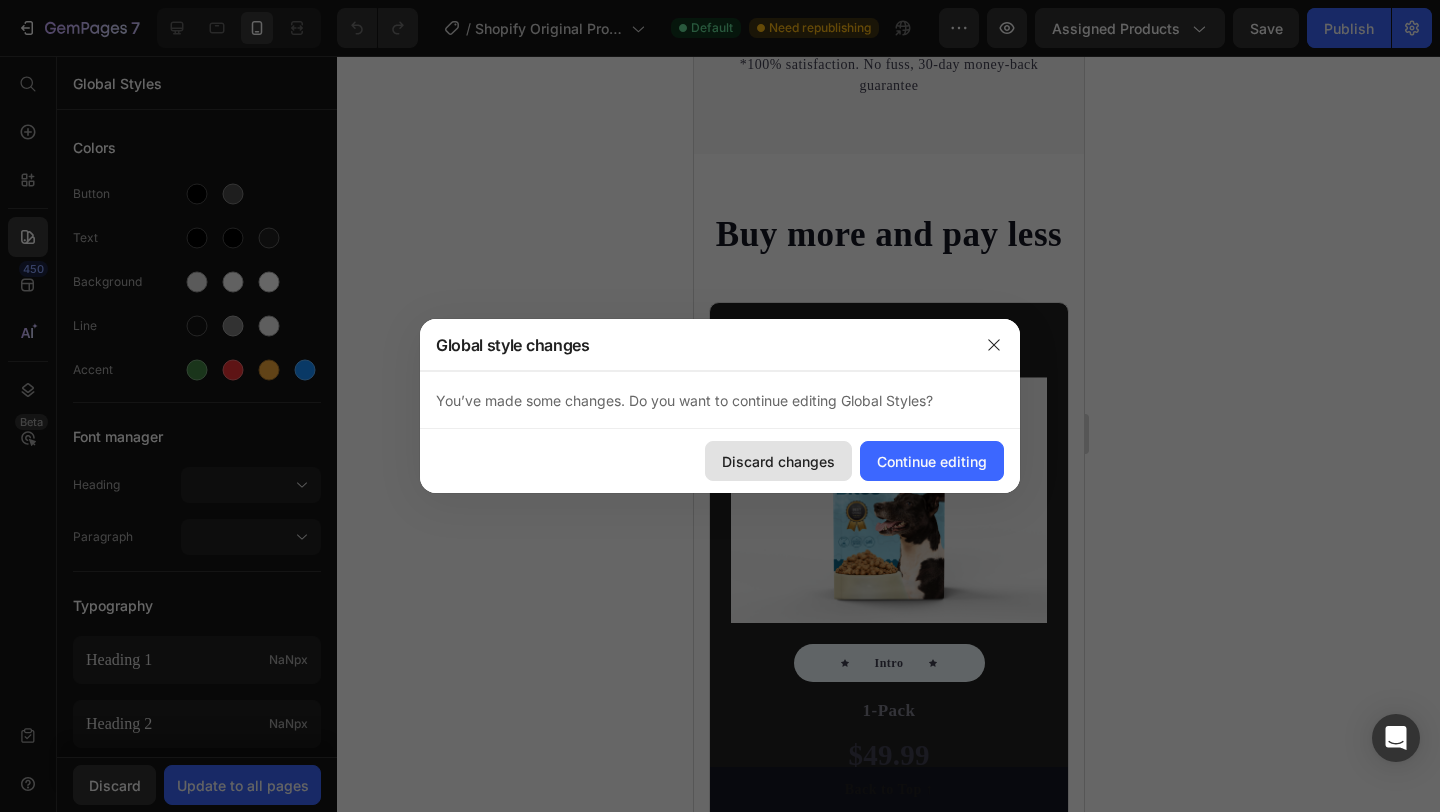 click on "Discard changes" at bounding box center (778, 461) 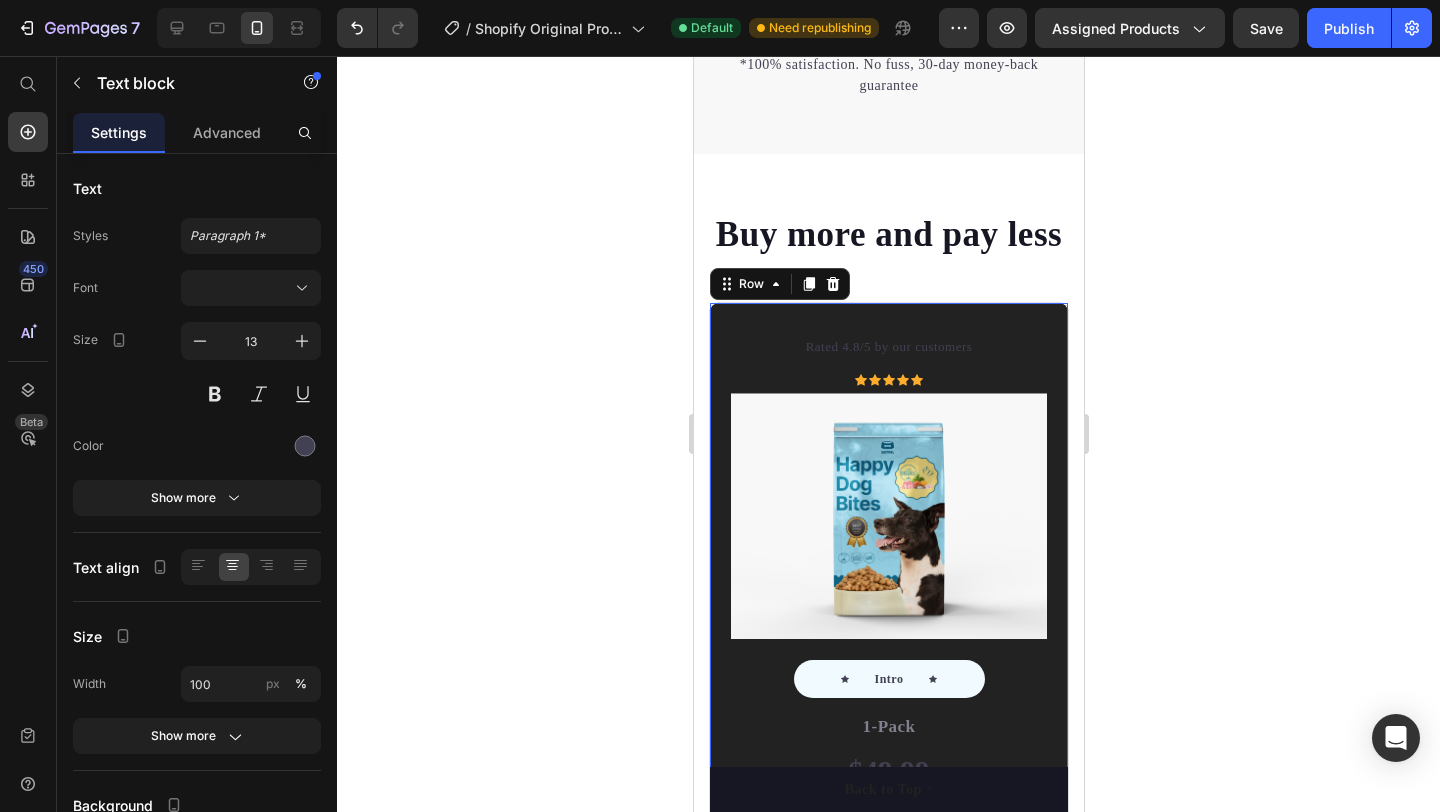 click on "Rated 4.8/5 by our customers Text block Icon Icon Icon Icon Icon Icon List Hoz Row Image Icon Intro Text block Icon Row 1-Pack Text block $49.99 Price                Title Line Total: Text block $89.99 Price $49.99 Price Row you save:  $8.59 60-day money-back guarantee +$2.95 Shipping Item list Add to cart Product Cart Button Image Product Row   52" at bounding box center [888, 693] 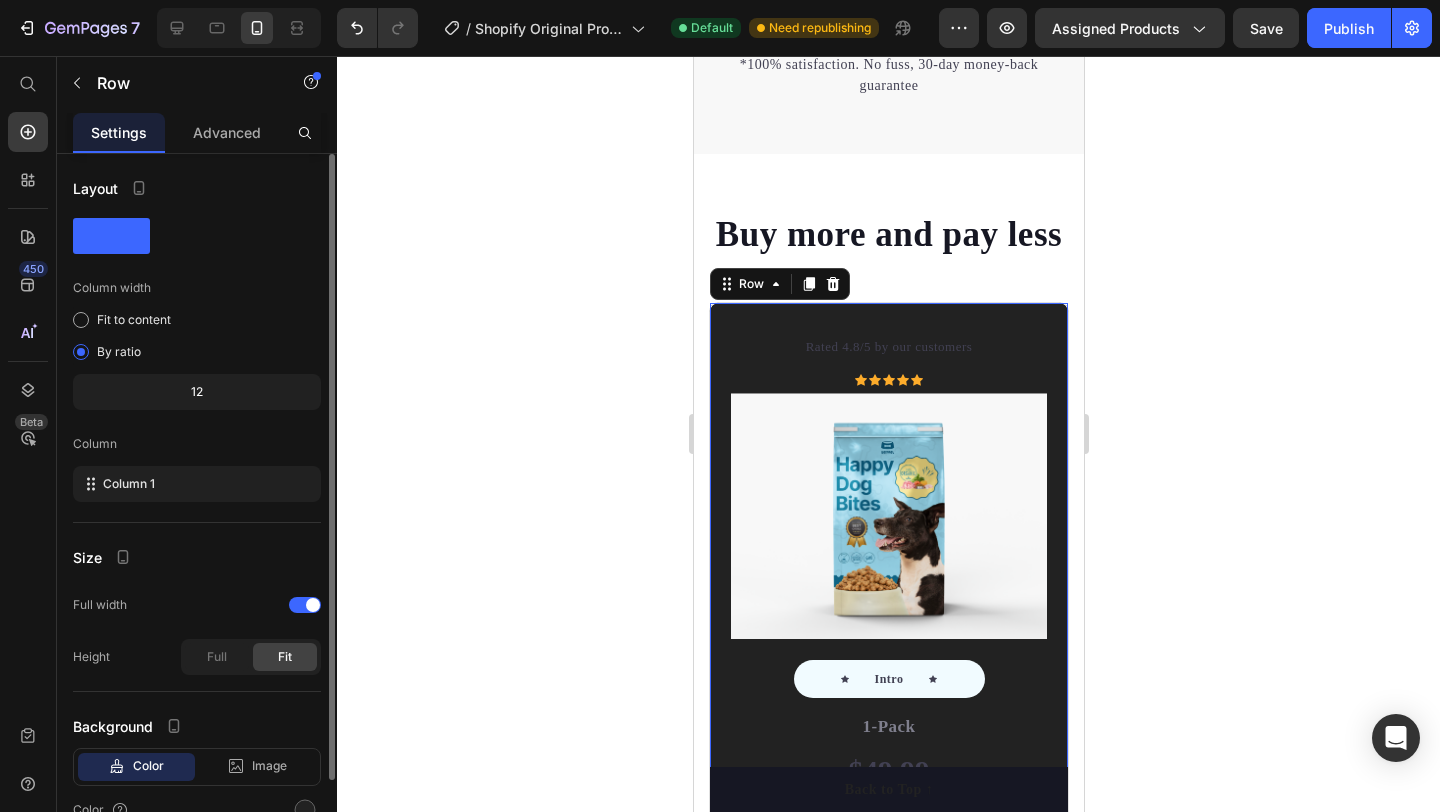 click 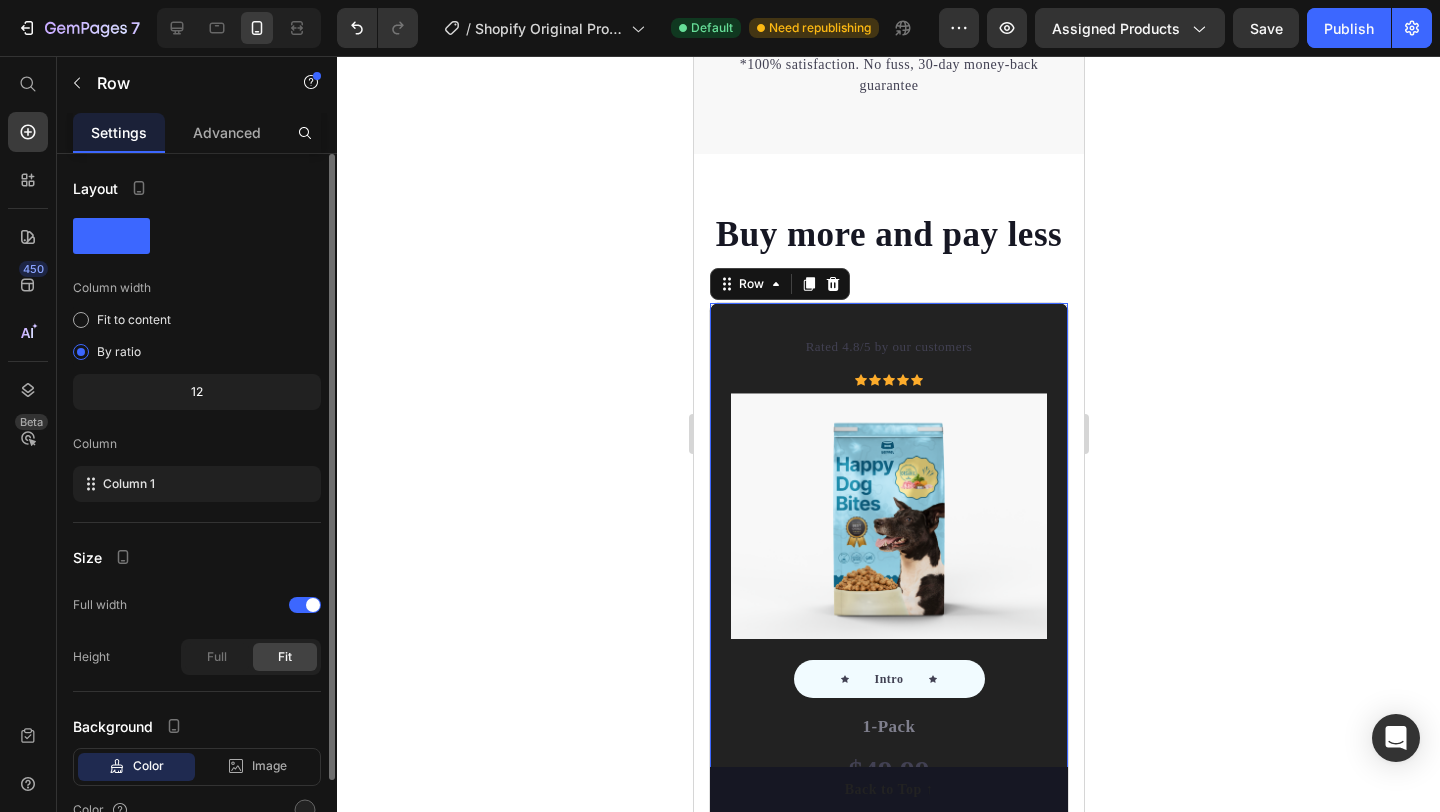 click 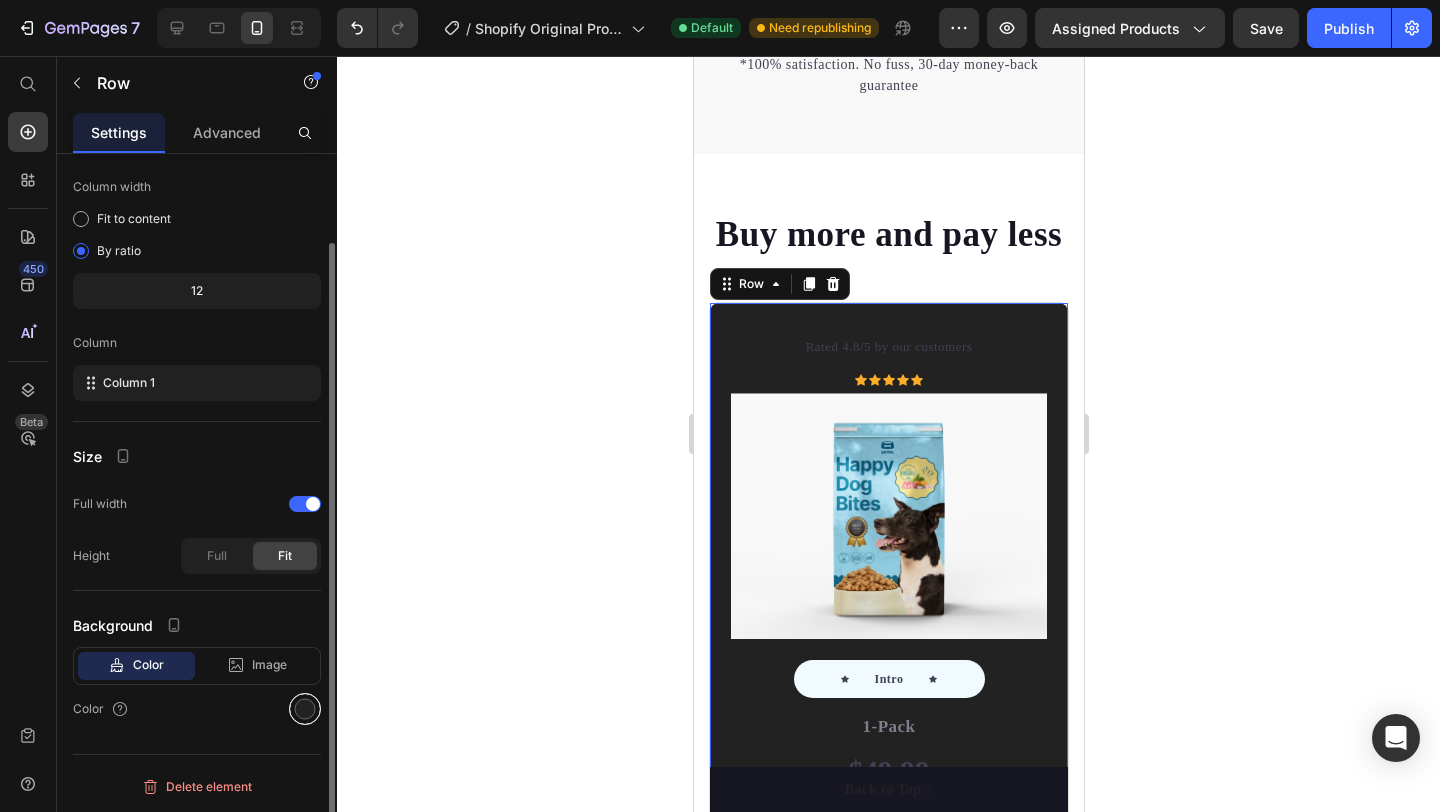 click at bounding box center [305, 709] 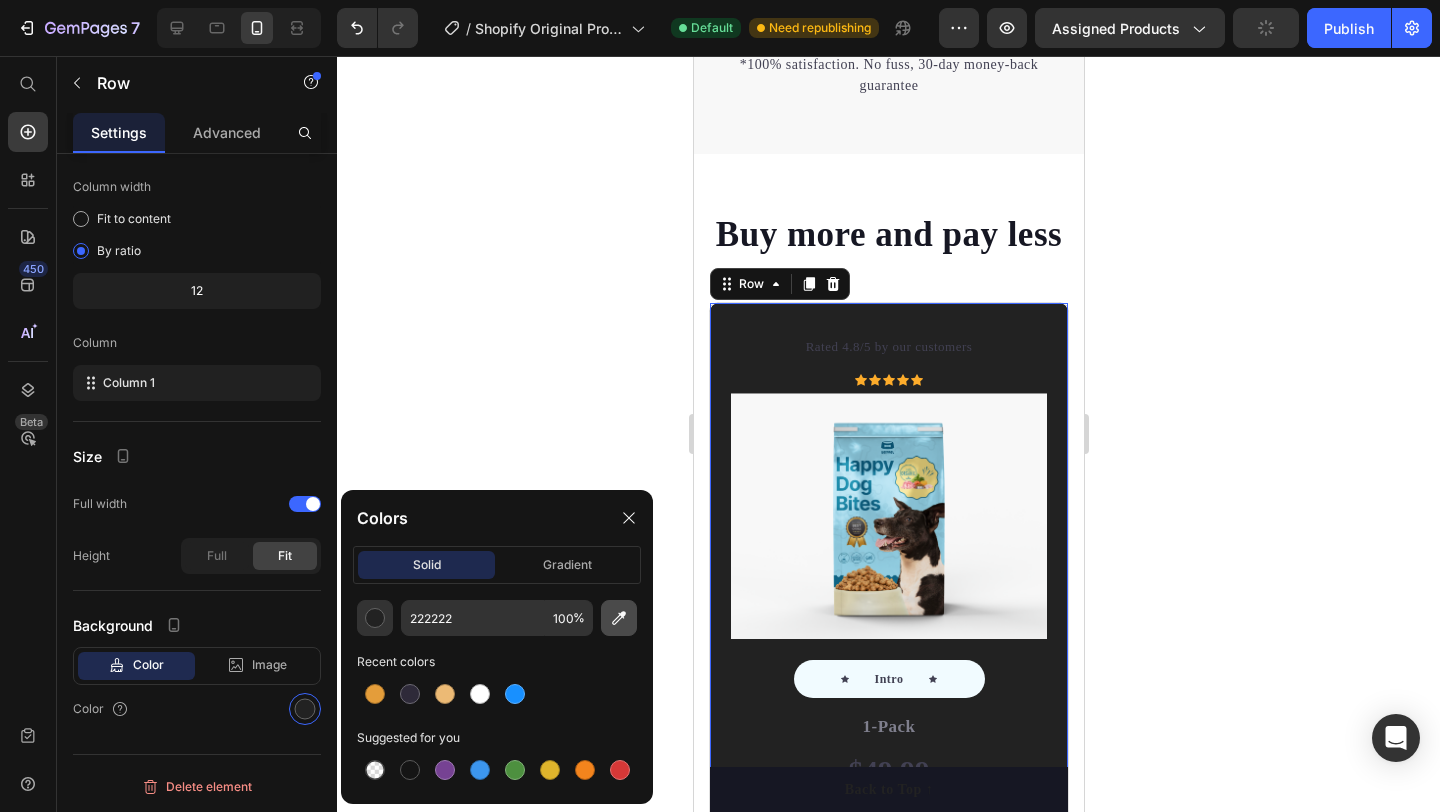 click at bounding box center [619, 618] 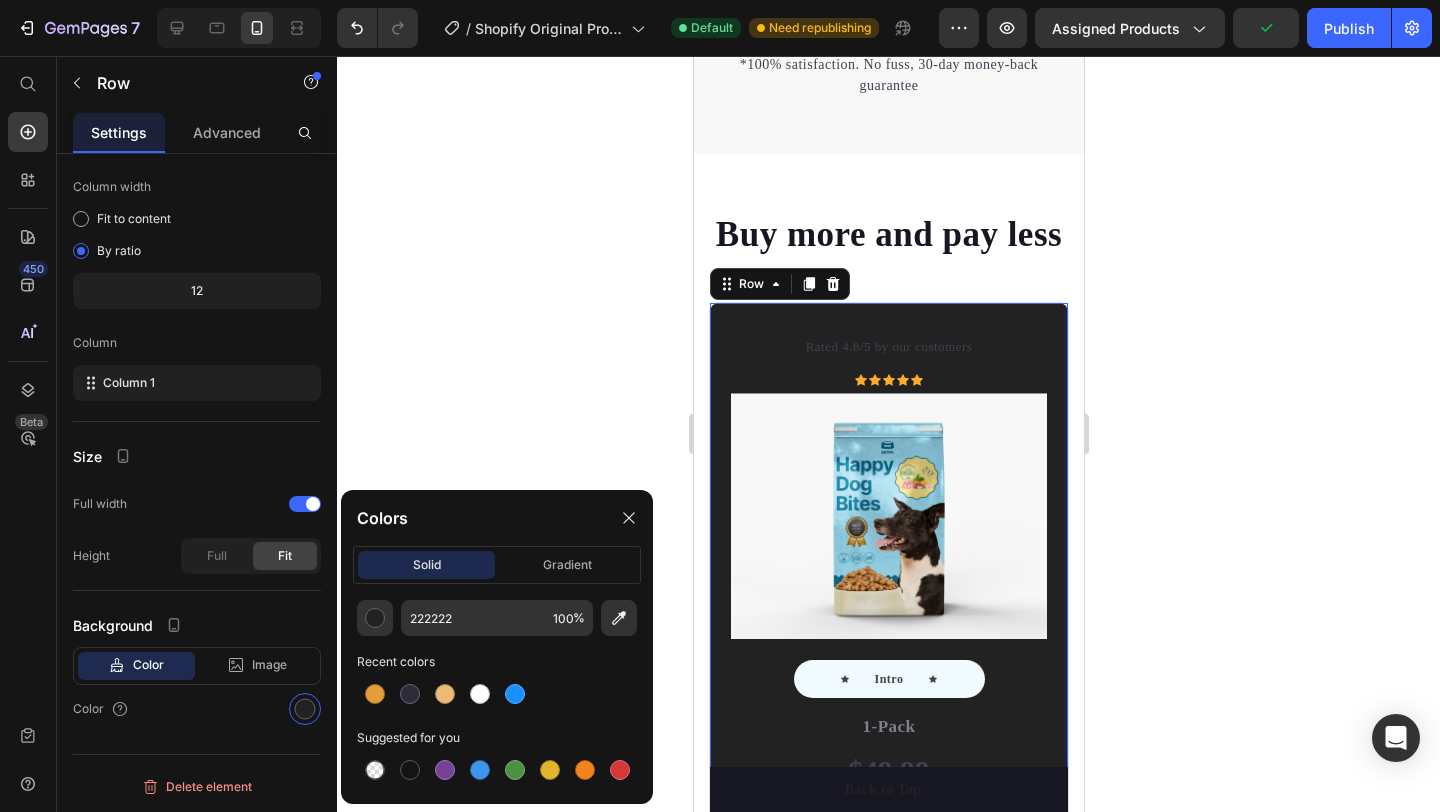 type on "FFFFFF" 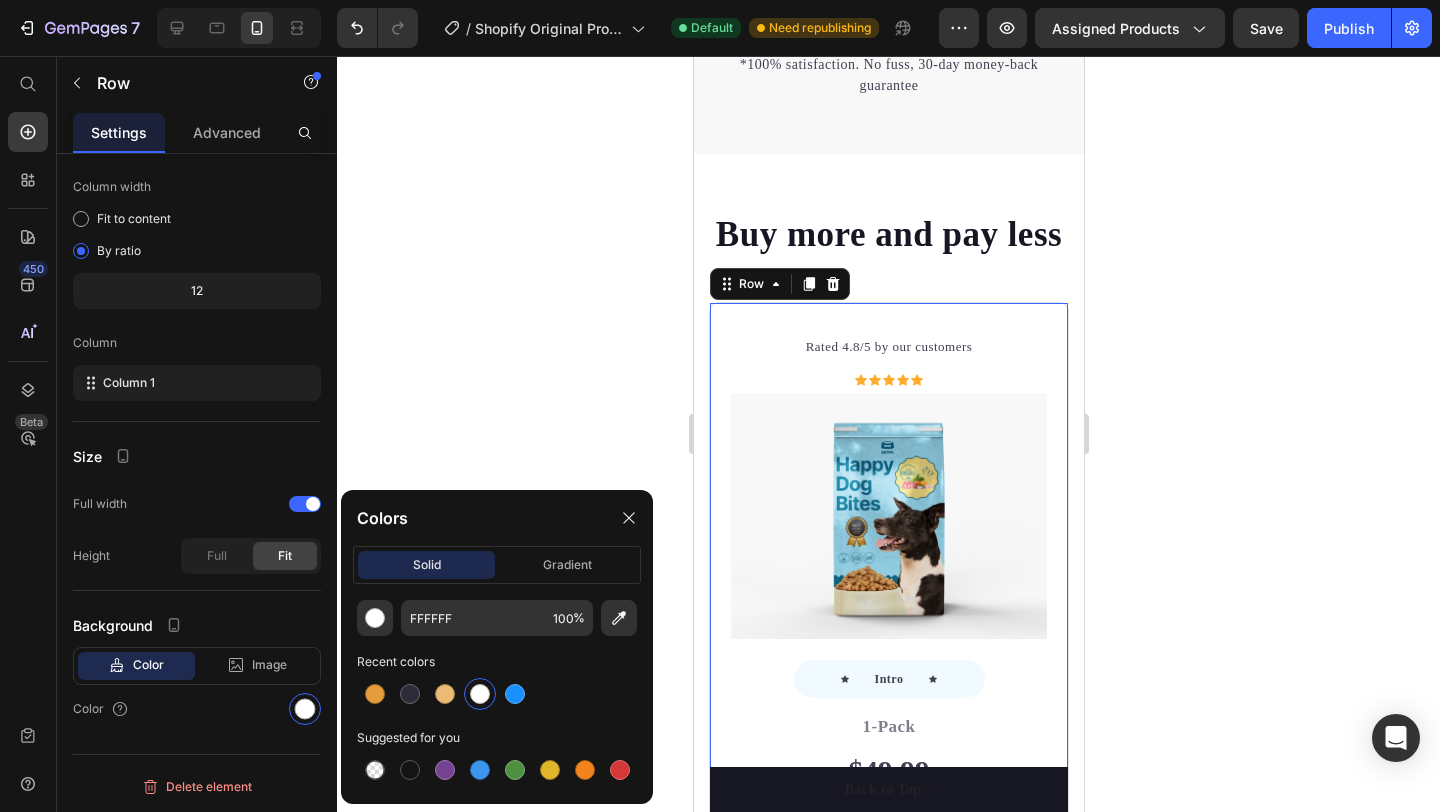 click on "Colors" 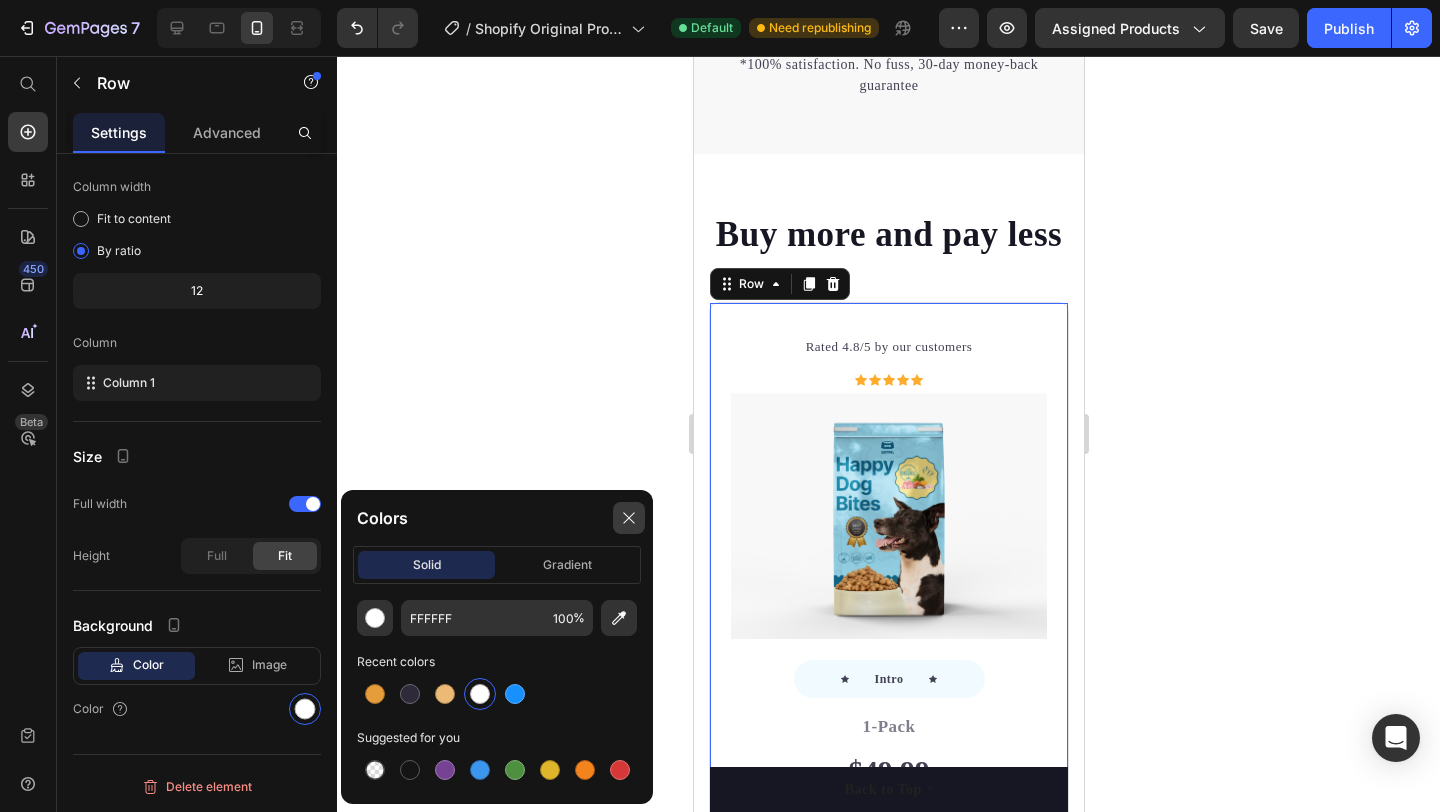 drag, startPoint x: 633, startPoint y: 512, endPoint x: 27, endPoint y: 443, distance: 609.9156 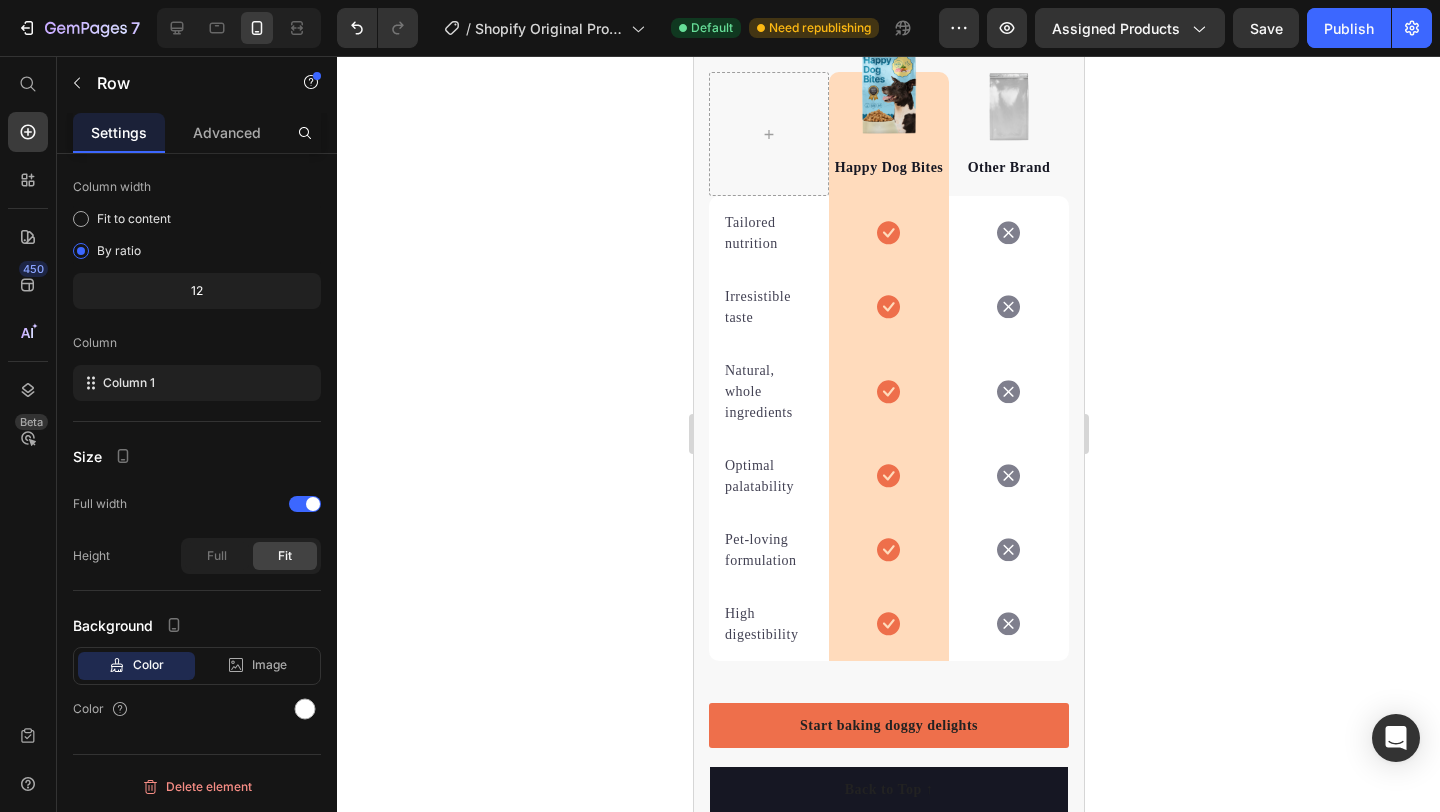 scroll, scrollTop: 4047, scrollLeft: 0, axis: vertical 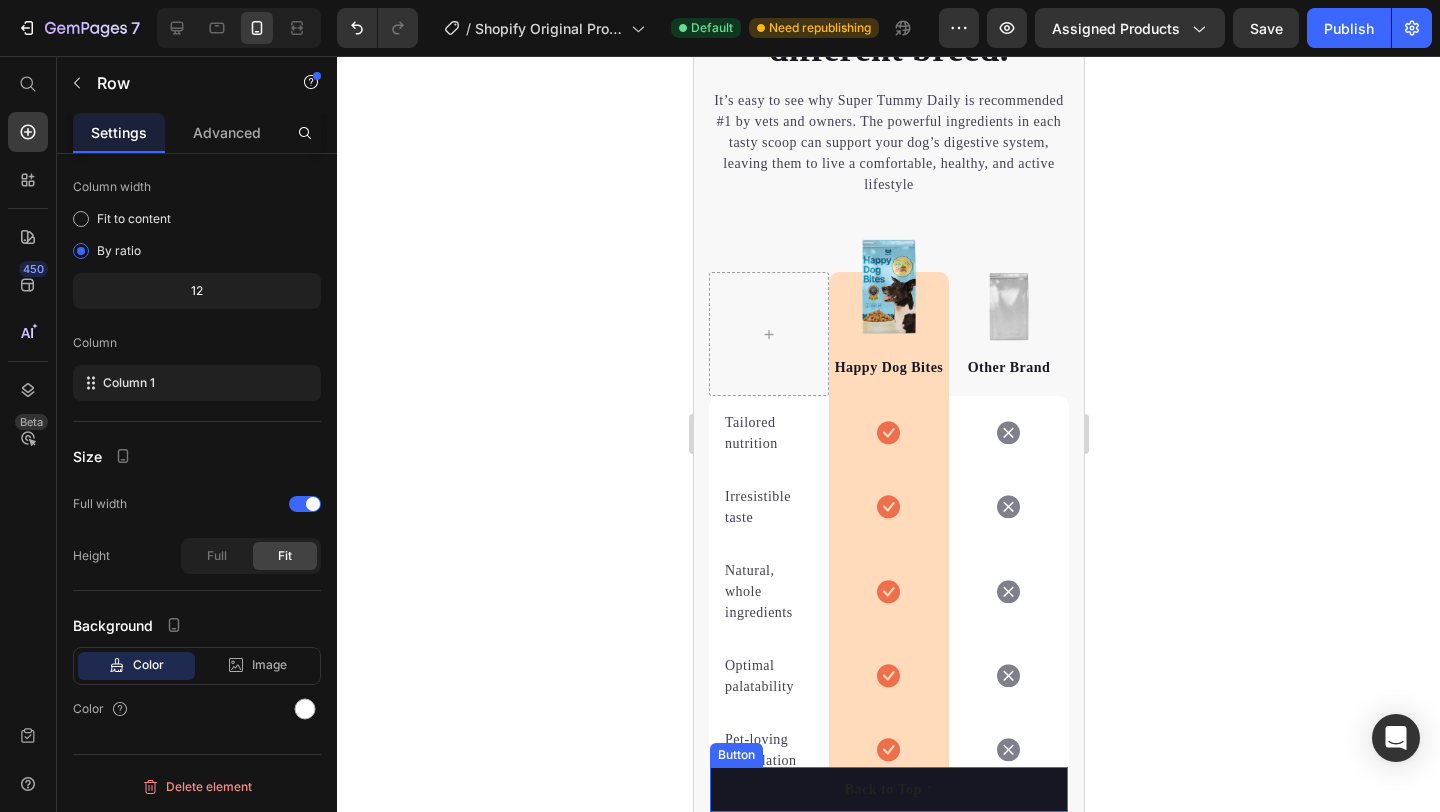 click on "Back to Top ↑" at bounding box center [888, 789] 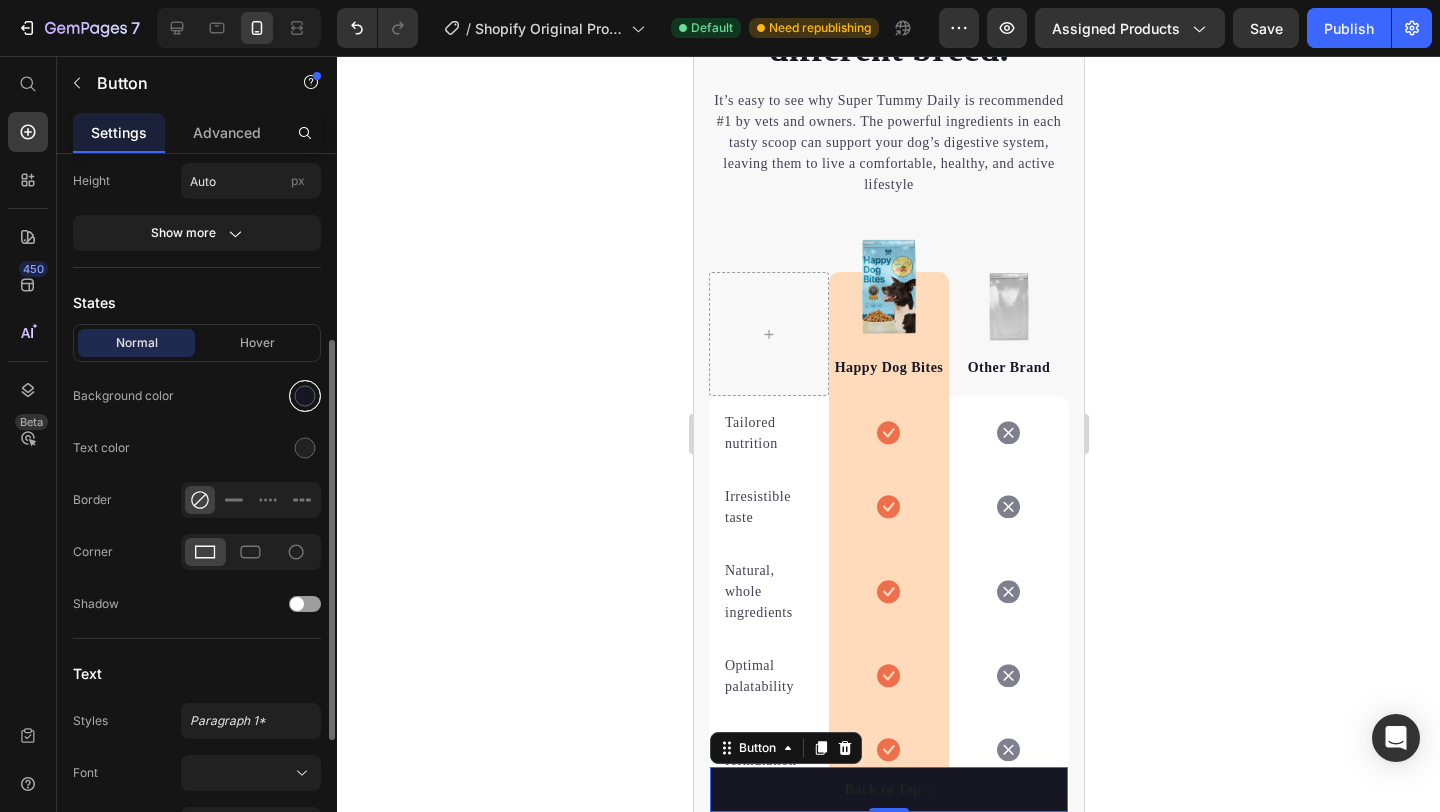 click at bounding box center (305, 396) 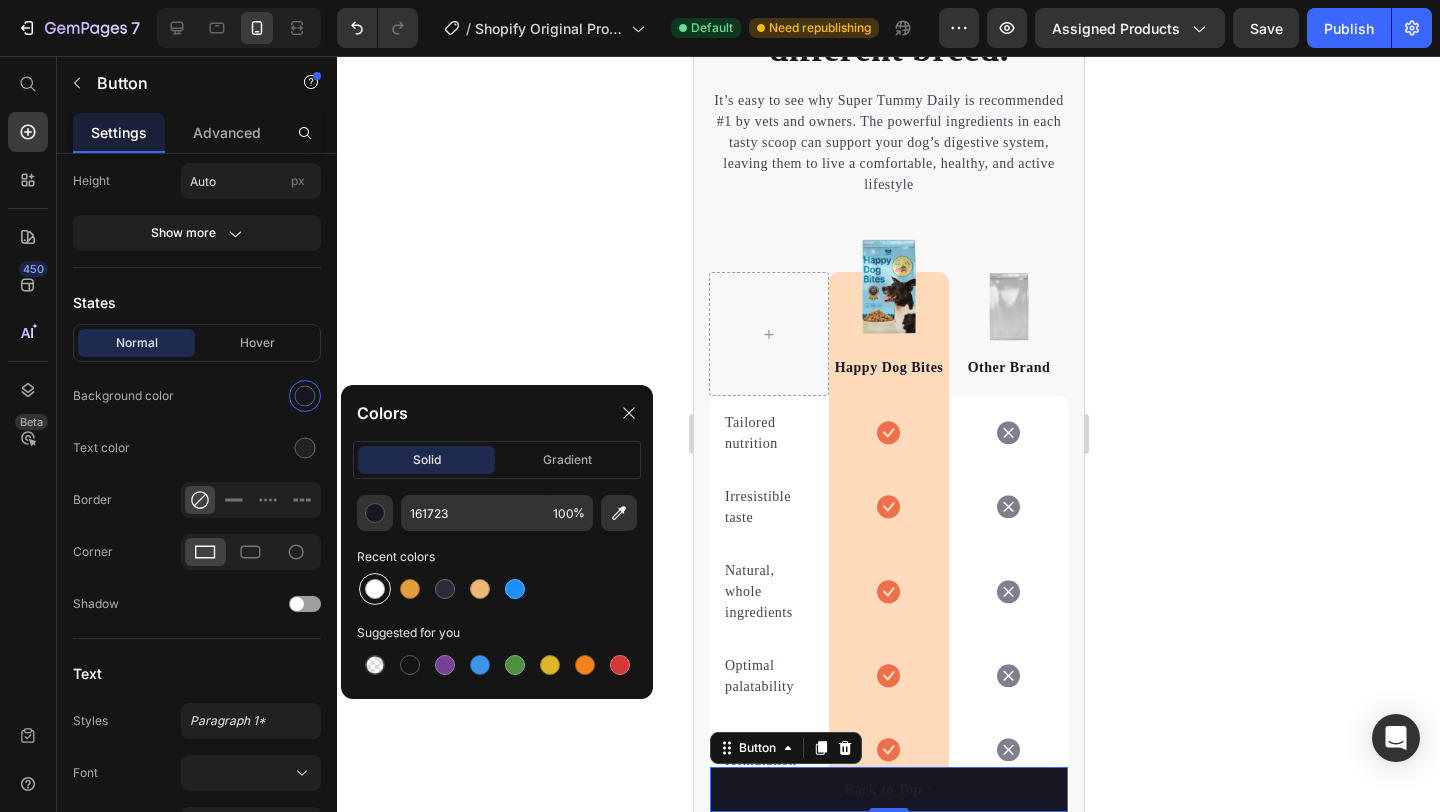 click at bounding box center [375, 589] 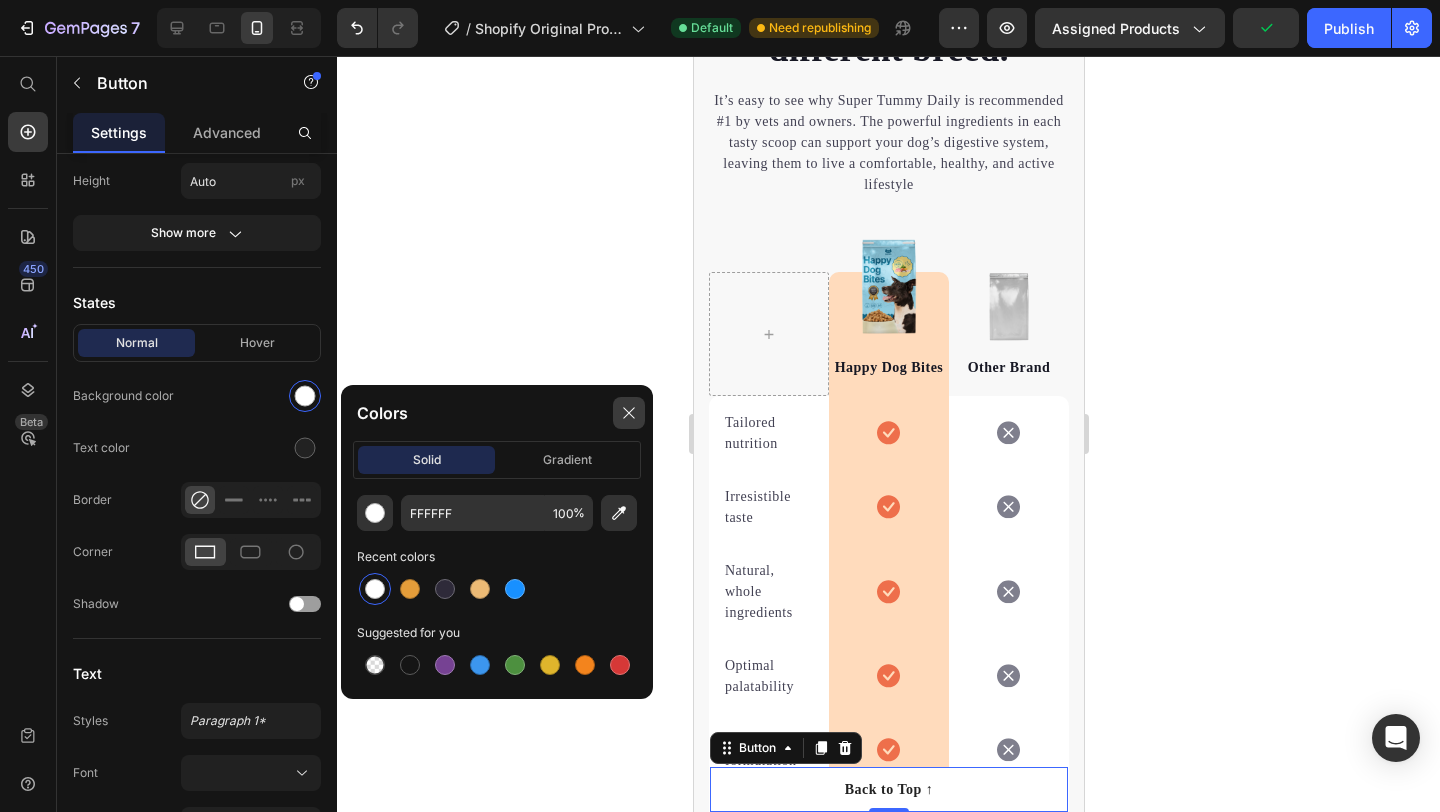 click 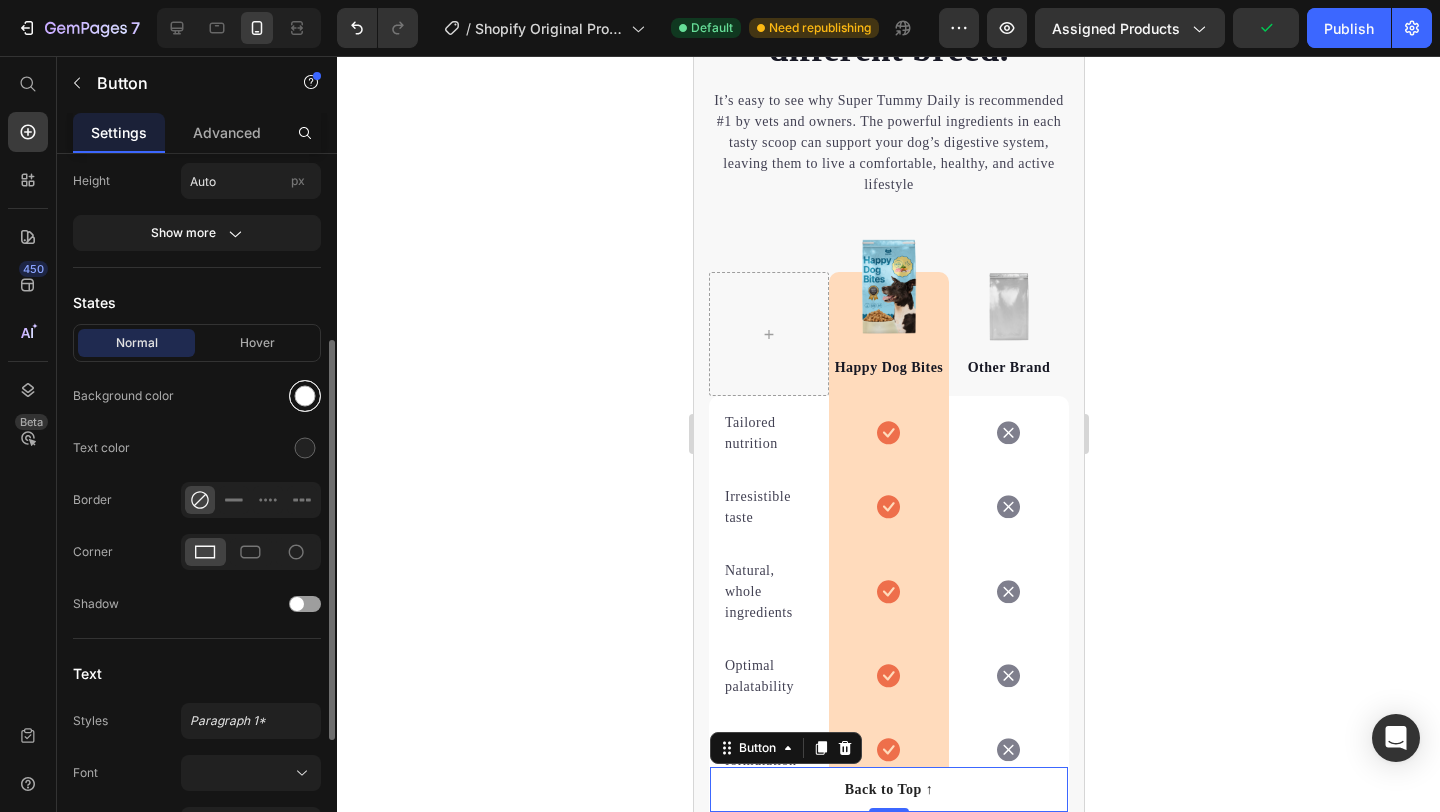 click at bounding box center (305, 396) 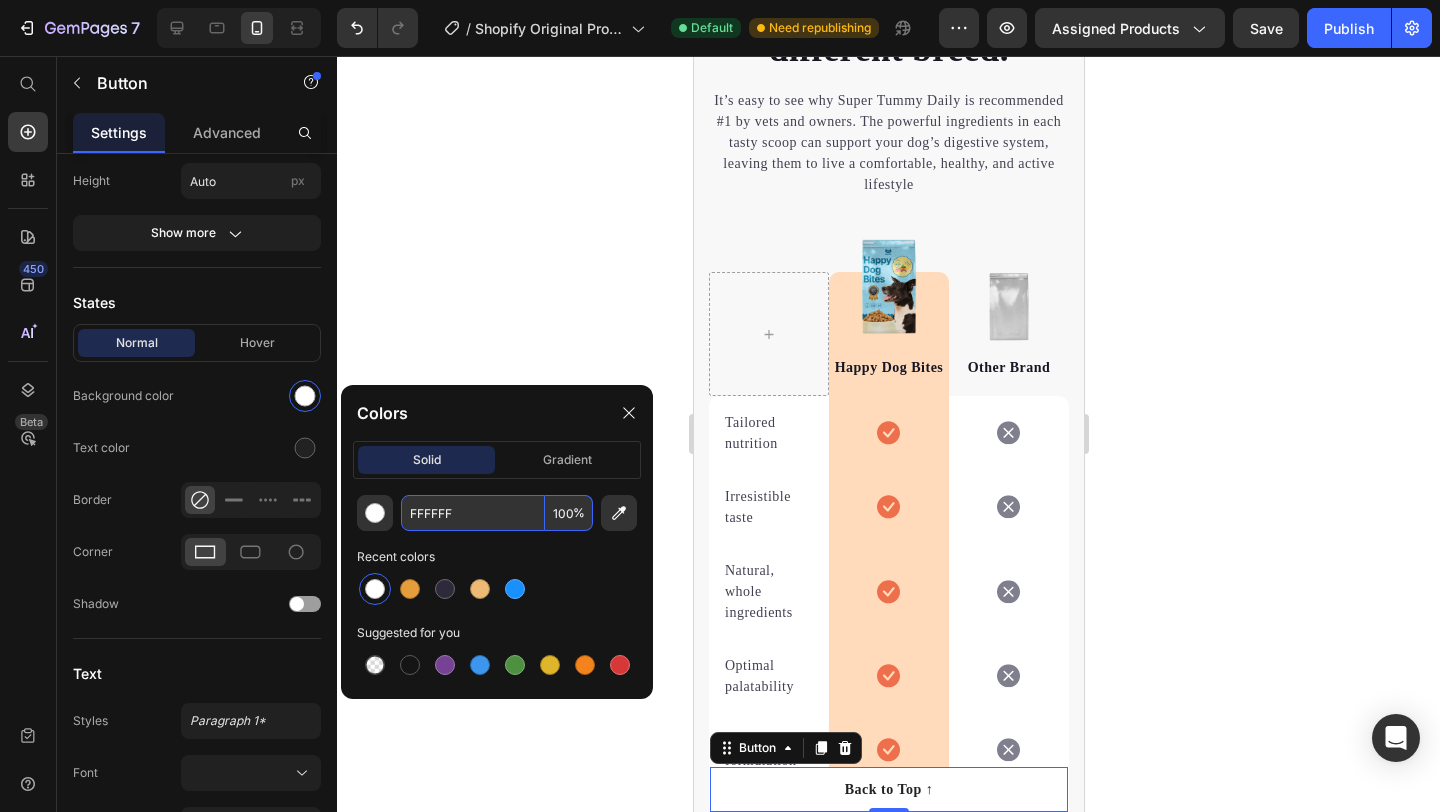 click on "FFFFFF" at bounding box center (473, 513) 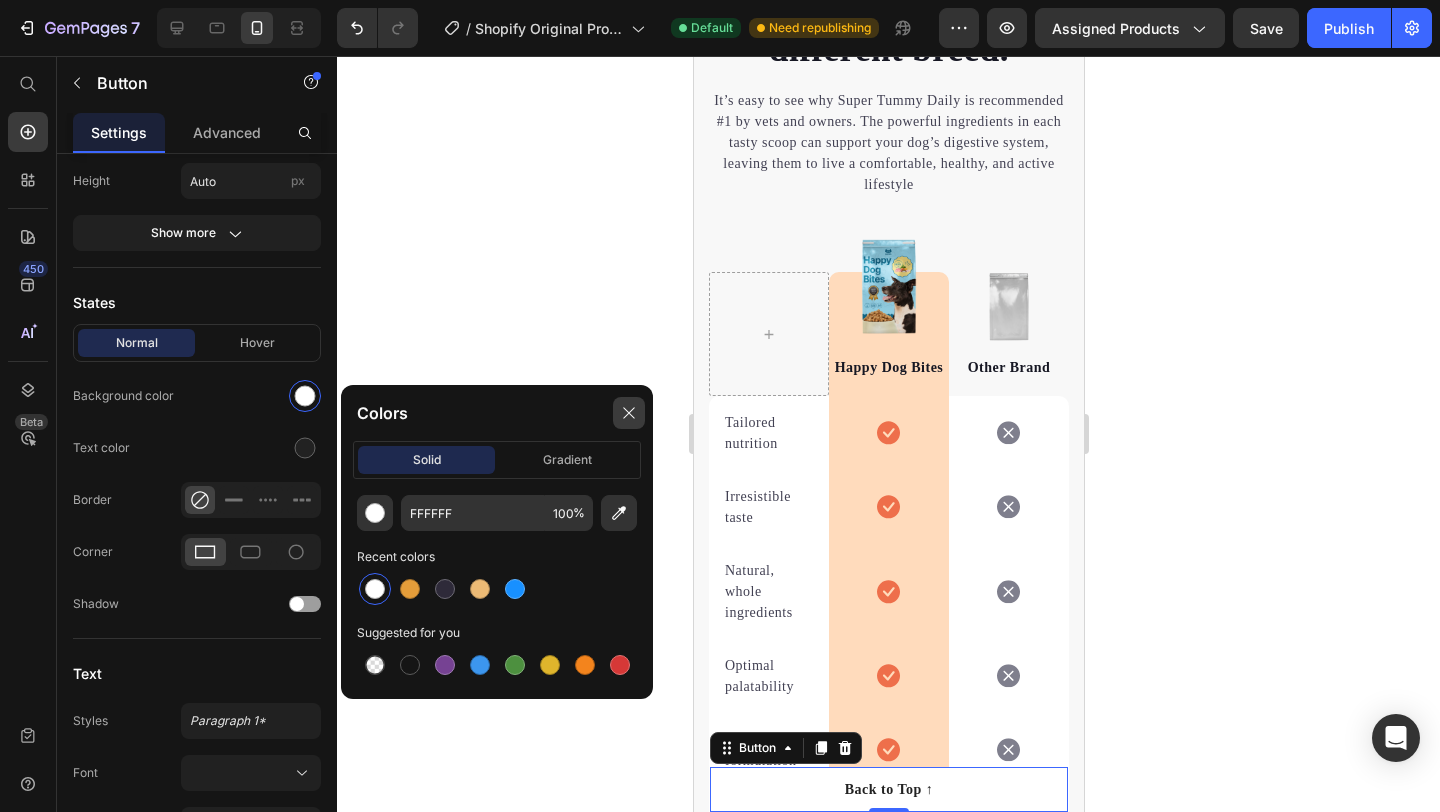 click 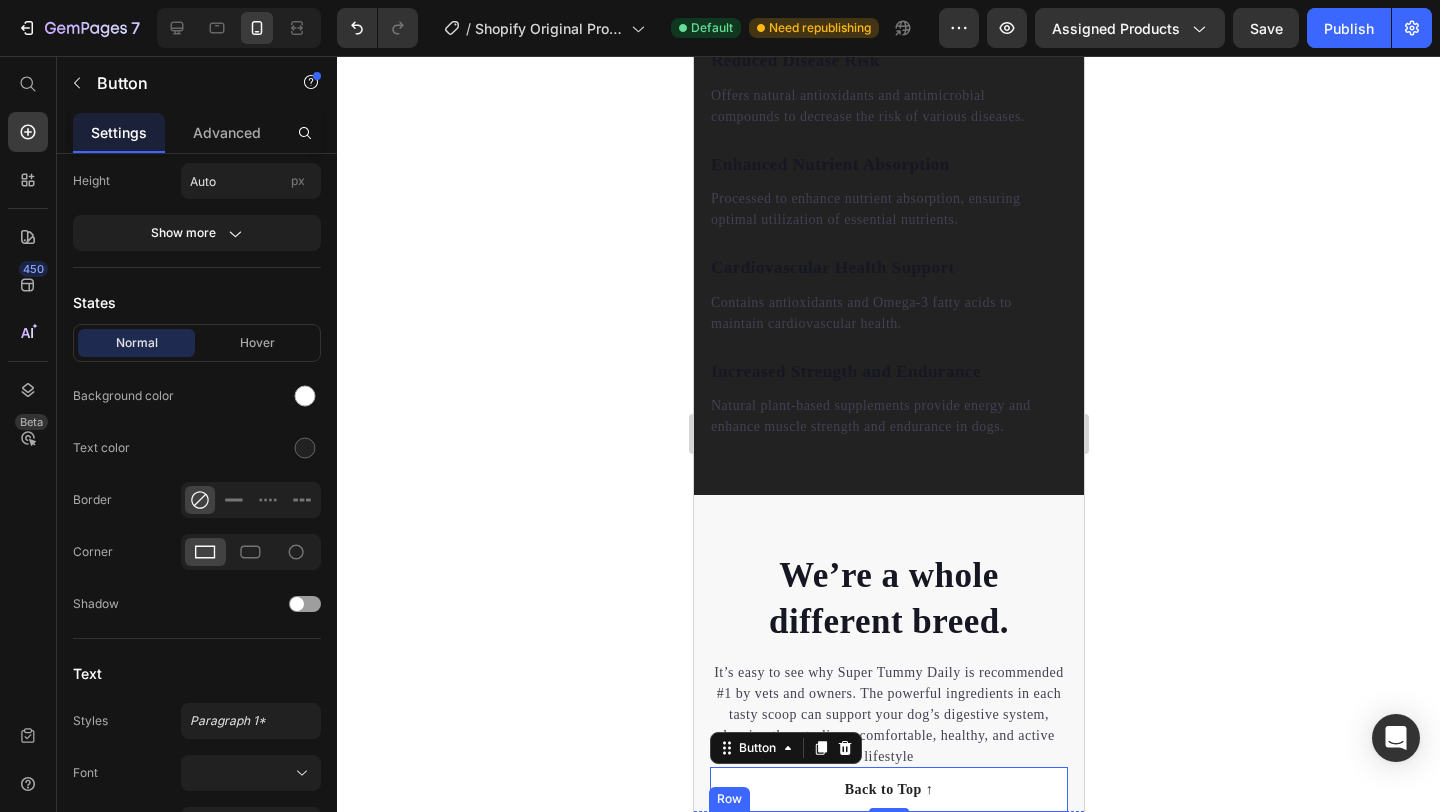 scroll, scrollTop: 3290, scrollLeft: 0, axis: vertical 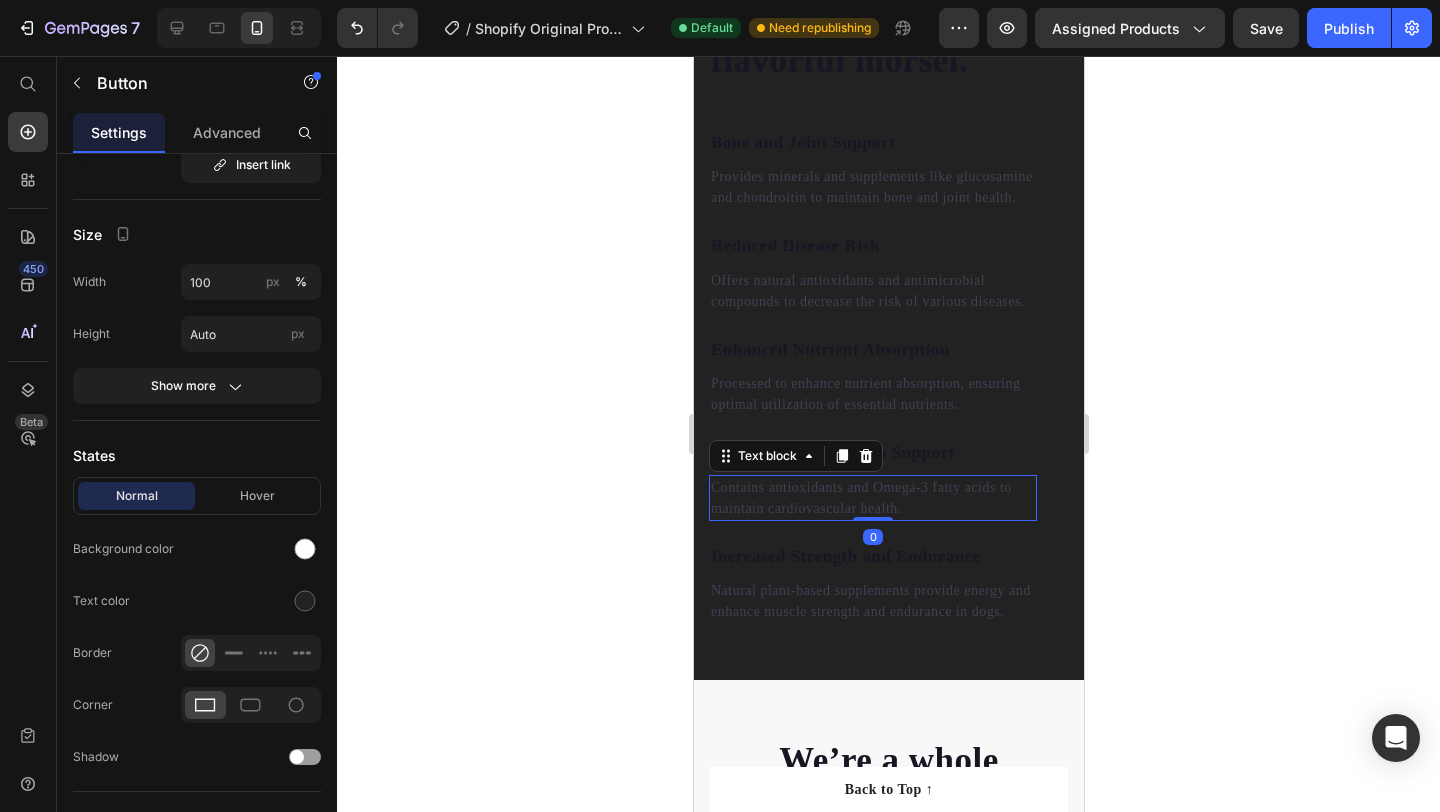 click on "Contains antioxidants and Omega-3 fatty acids to maintain cardiovascular health." at bounding box center [872, 498] 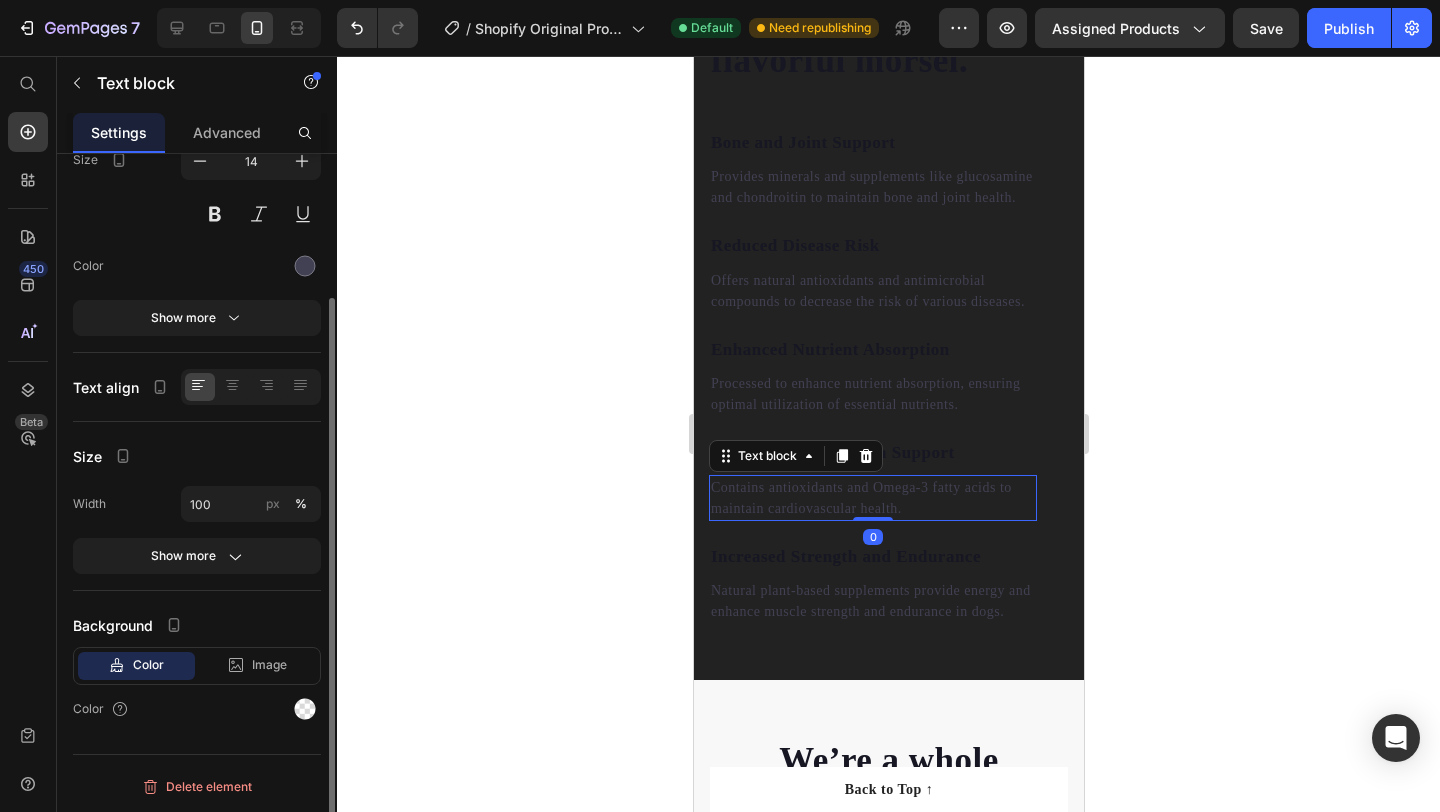 scroll, scrollTop: 0, scrollLeft: 0, axis: both 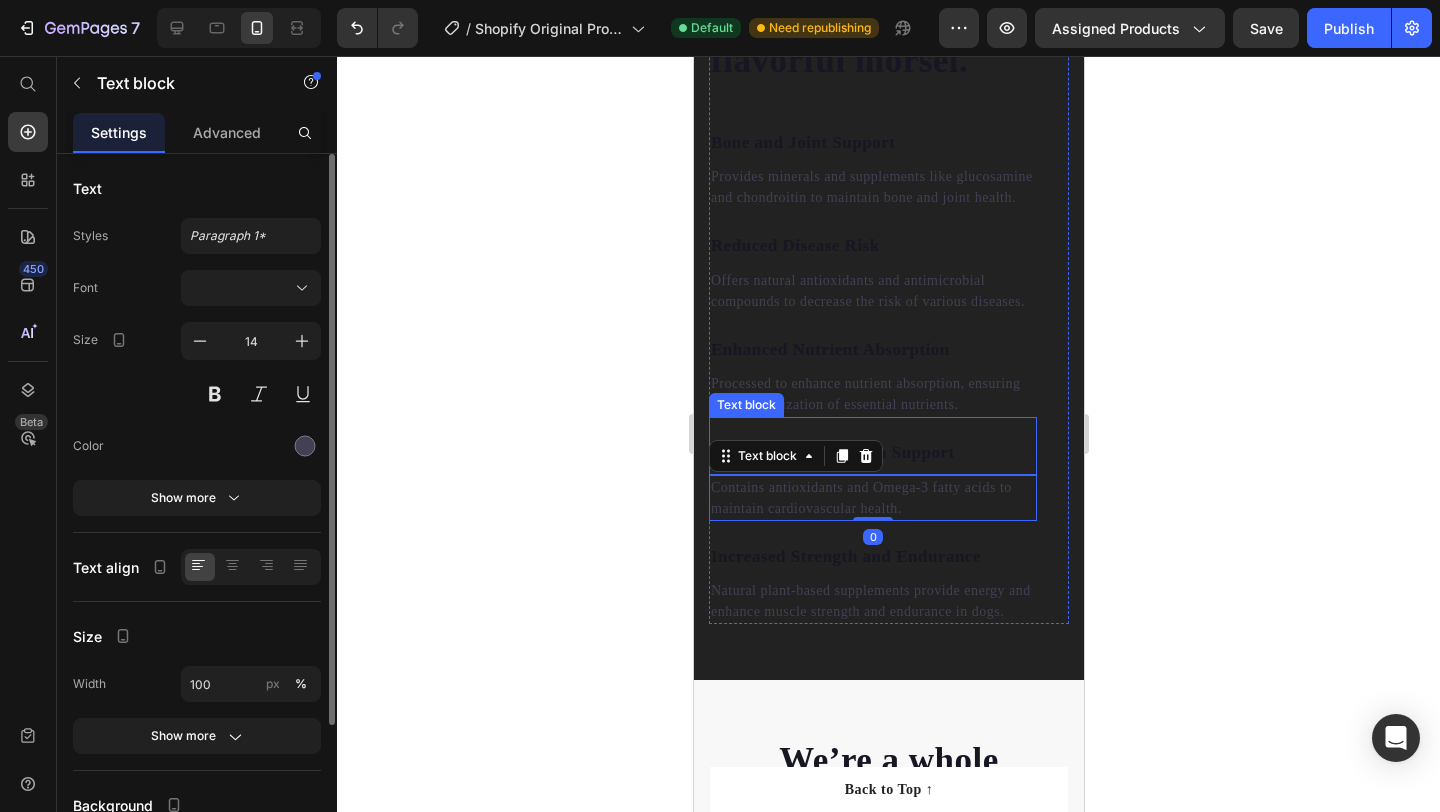 click on "Cardiovascular Health Support" at bounding box center (872, 453) 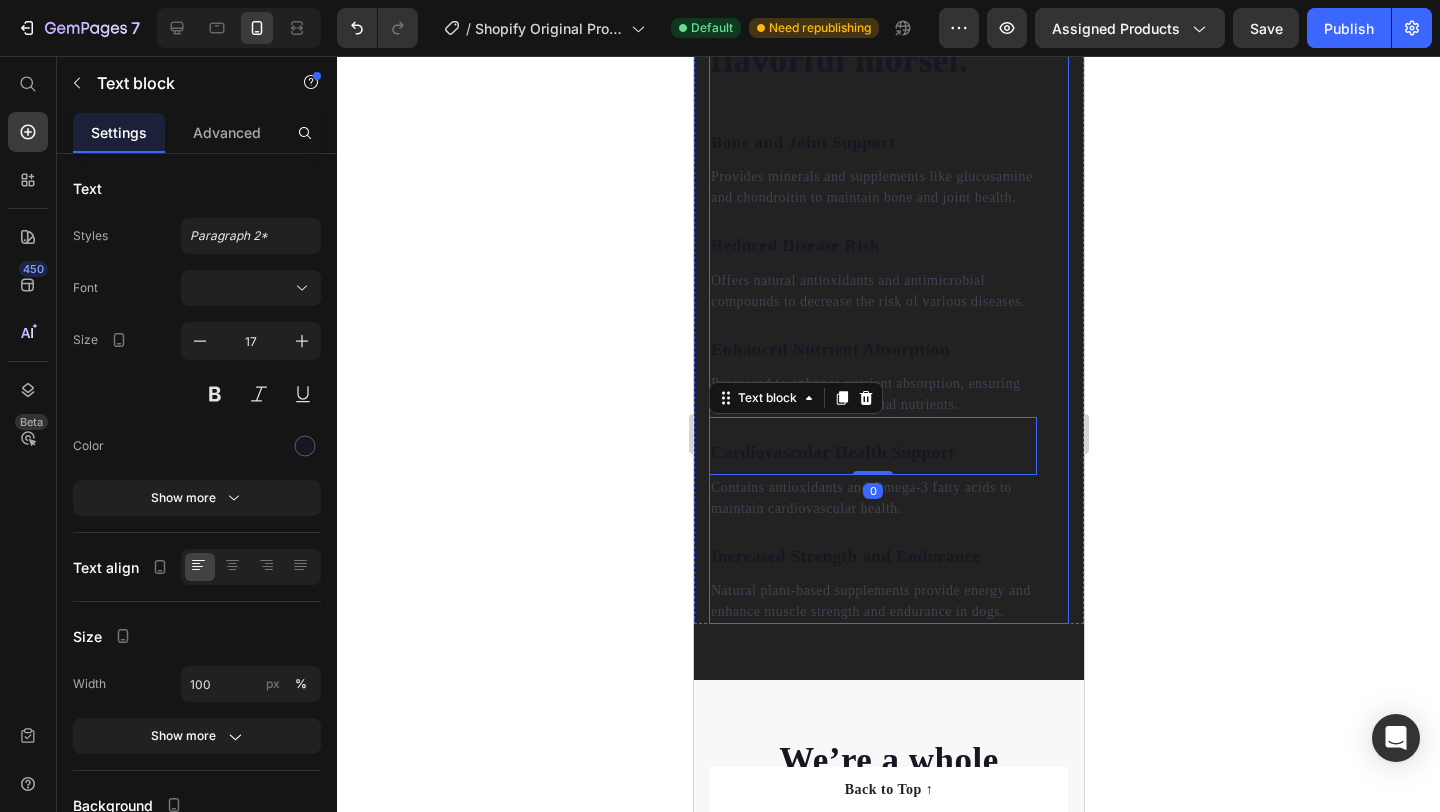 click on "Harness the benefits found within each flavorful morsel. Heading Bone and Joint Support Text block Provides minerals and supplements like glucosamine and chondroitin to maintain bone and joint health. Text block Reduced Disease Risk Text block Offers natural antioxidants and antimicrobial compounds to decrease the risk of various diseases. Text block Enhanced Nutrient Absorption Text block Processed to enhance nutrient absorption, ensuring optimal utilization of essential nutrients. Text block Cardiovascular Health Support Text block   0 Contains antioxidants and Omega-3 fatty acids to maintain cardiovascular health. Text block Increased Strength and Endurance Text block Natural plant-based supplements provide energy and enhance muscle strength and endurance in dogs. Text block Row" at bounding box center (888, 263) 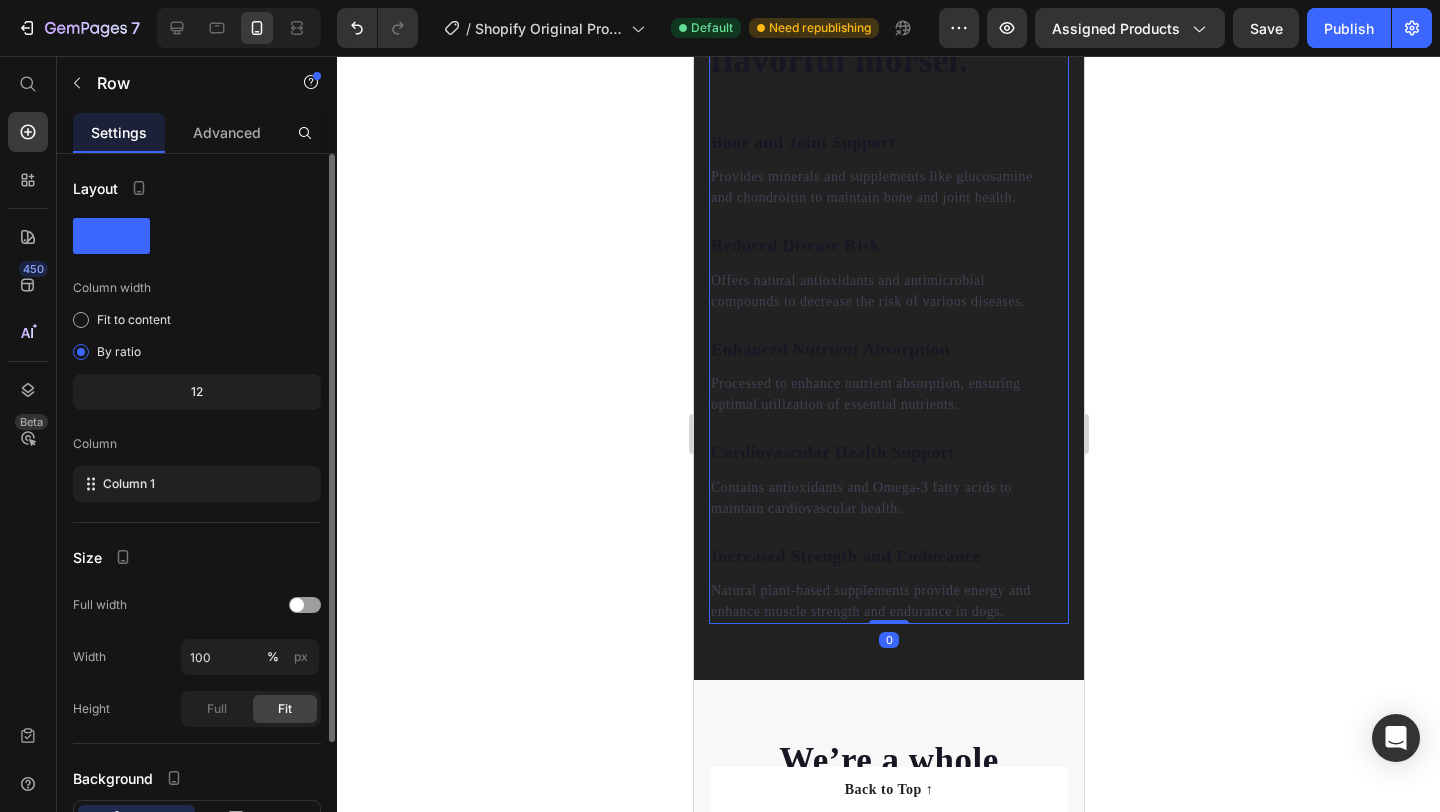 scroll, scrollTop: 153, scrollLeft: 0, axis: vertical 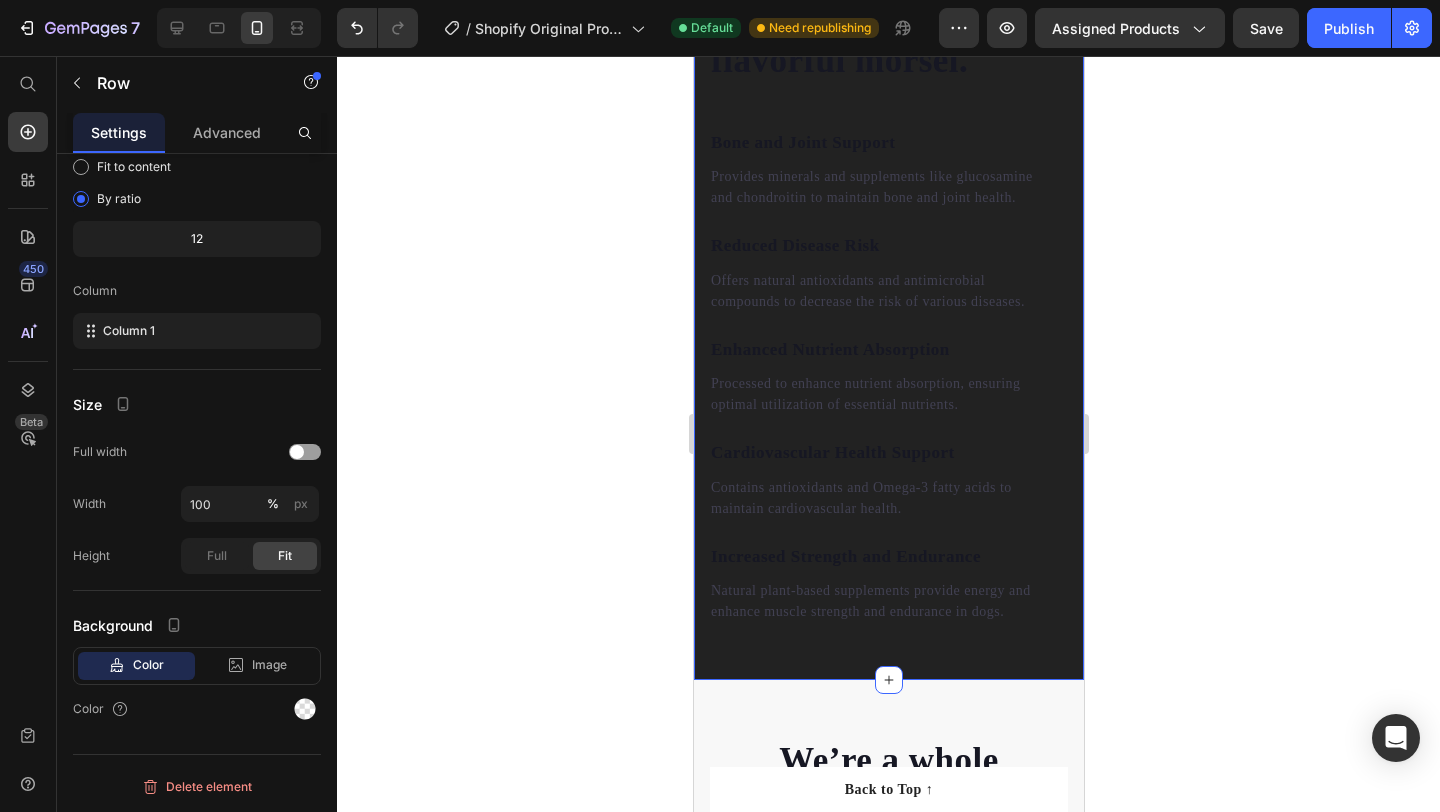 click on "Harness the benefits found within each flavorful morsel. Heading Bone and Joint Support Text block Provides minerals and supplements like glucosamine and chondroitin to maintain bone and joint health. Text block Reduced Disease Risk Text block Offers natural antioxidants and antimicrobial compounds to decrease the risk of various diseases. Text block Enhanced Nutrient Absorption Text block Processed to enhance nutrient absorption, ensuring optimal utilization of essential nutrients. Text block Cardiovascular Health Support Text block Contains antioxidants and Omega-3 fatty acids to maintain cardiovascular health. Text block Increased Strength and Endurance Text block Natural plant-based supplements provide energy and enhance muscle strength and endurance in dogs. Text block Row Video Row Section 4   You can create reusable sections Create Theme Section AI Content Write with GemAI What would you like to describe here? Tone and Voice Persuasive Product Getting products... Show more Generate" at bounding box center (888, 23) 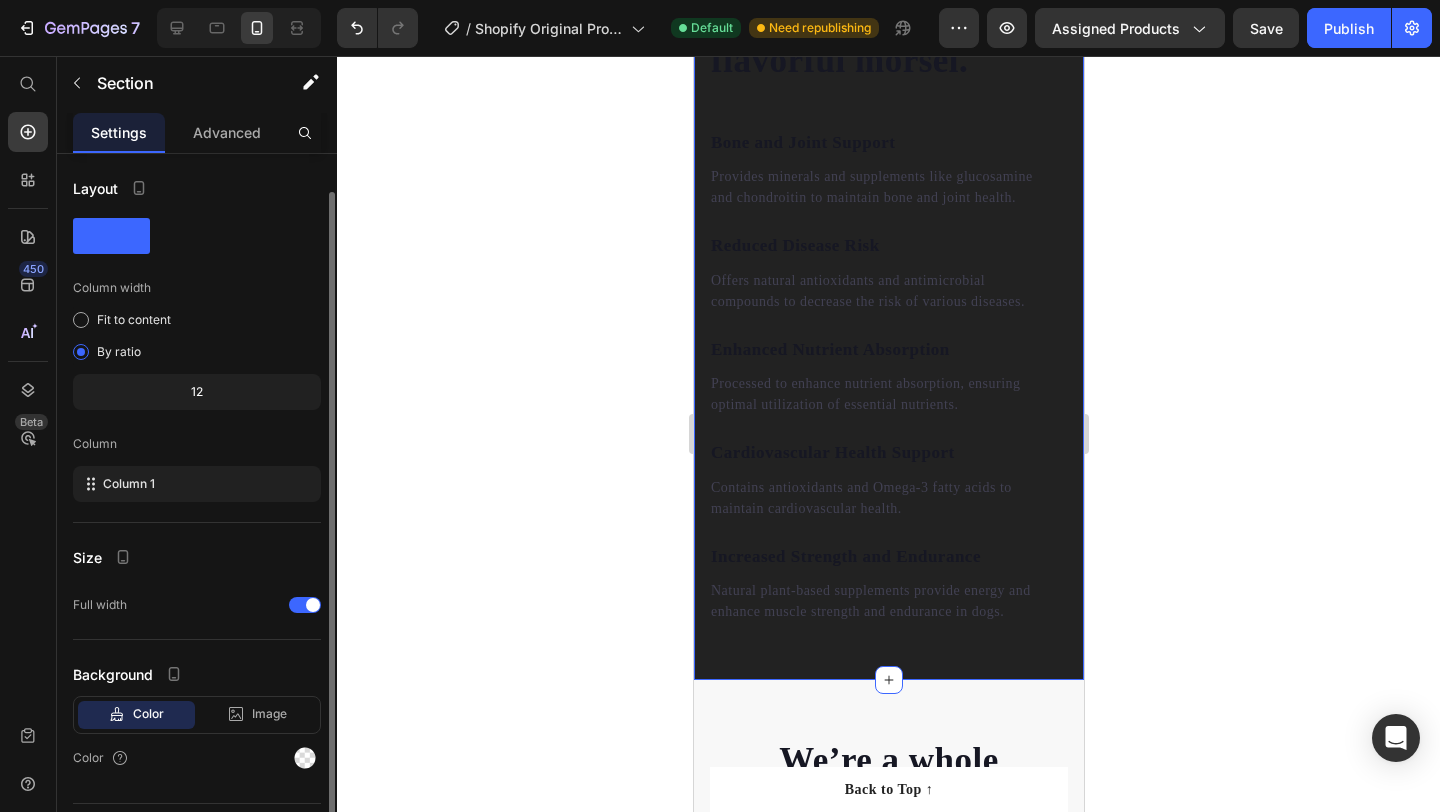 scroll, scrollTop: 49, scrollLeft: 0, axis: vertical 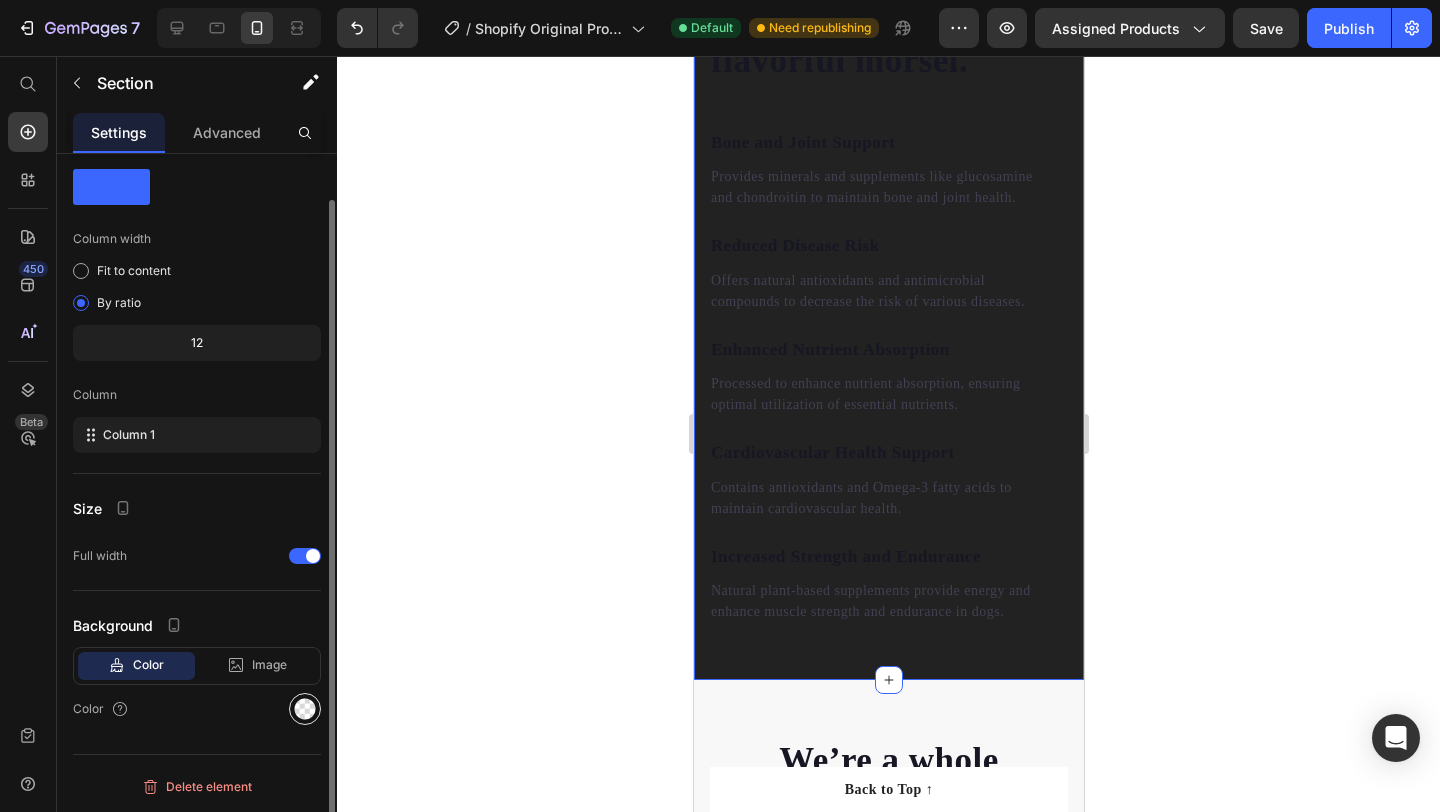 click at bounding box center [305, 709] 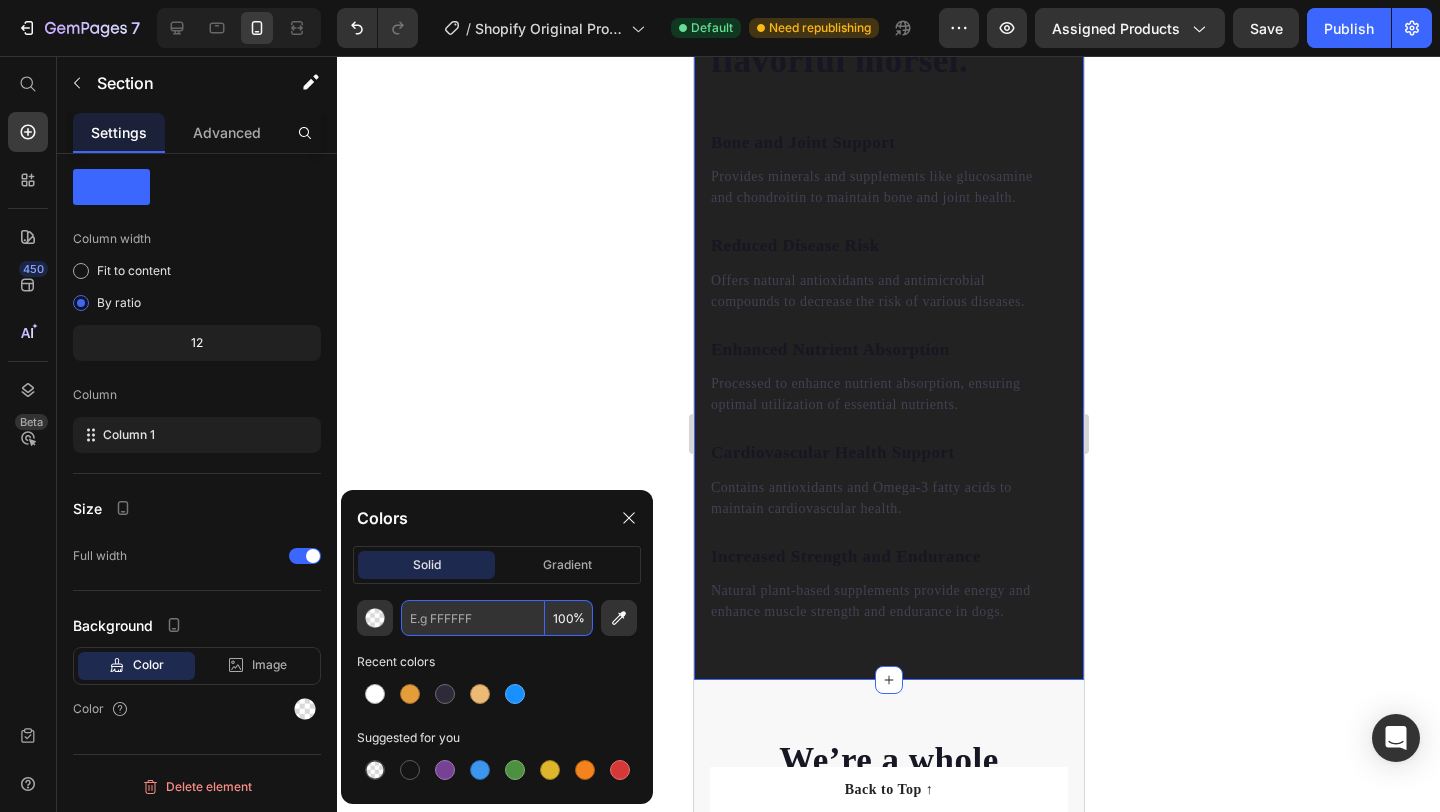 click at bounding box center (473, 618) 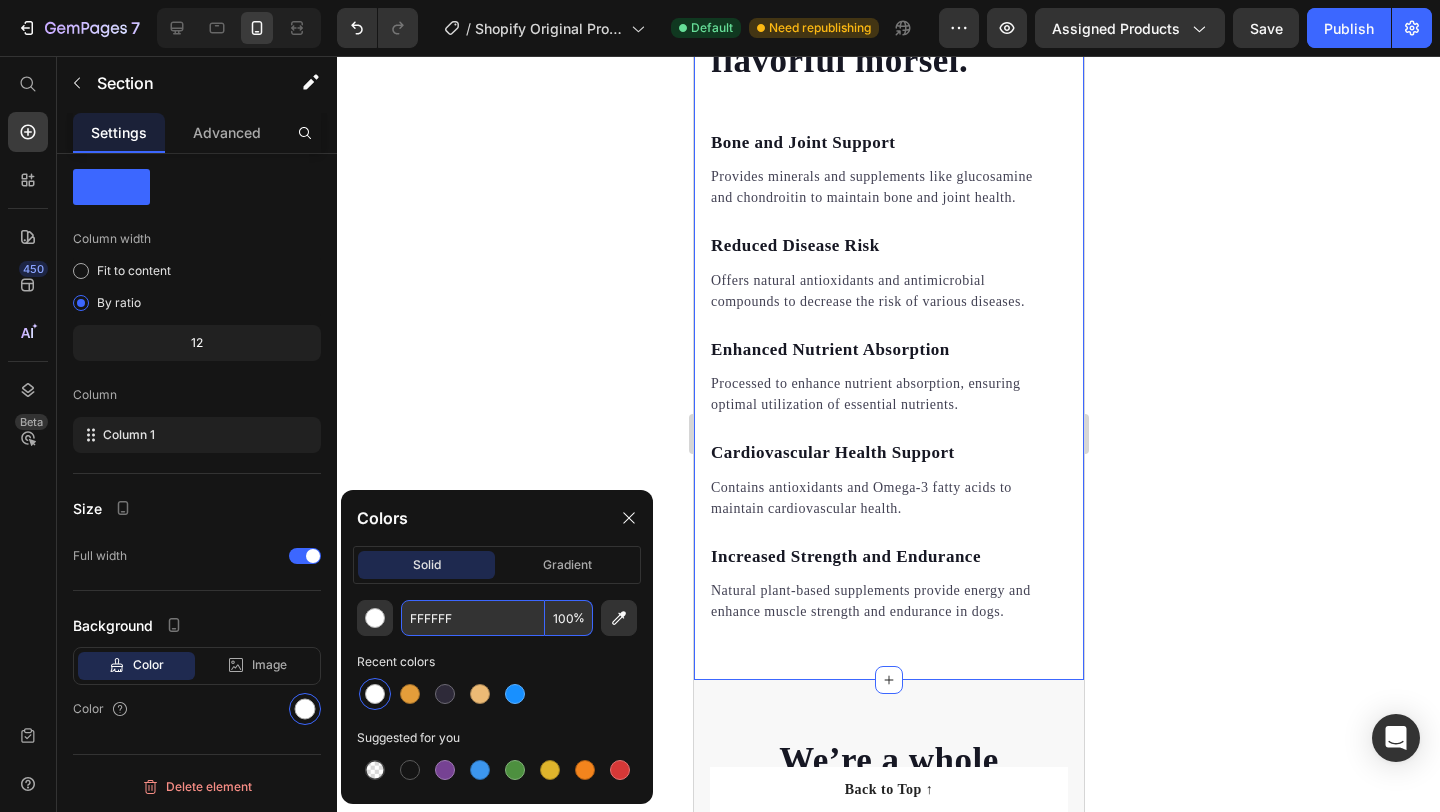 type on "FFFFFF" 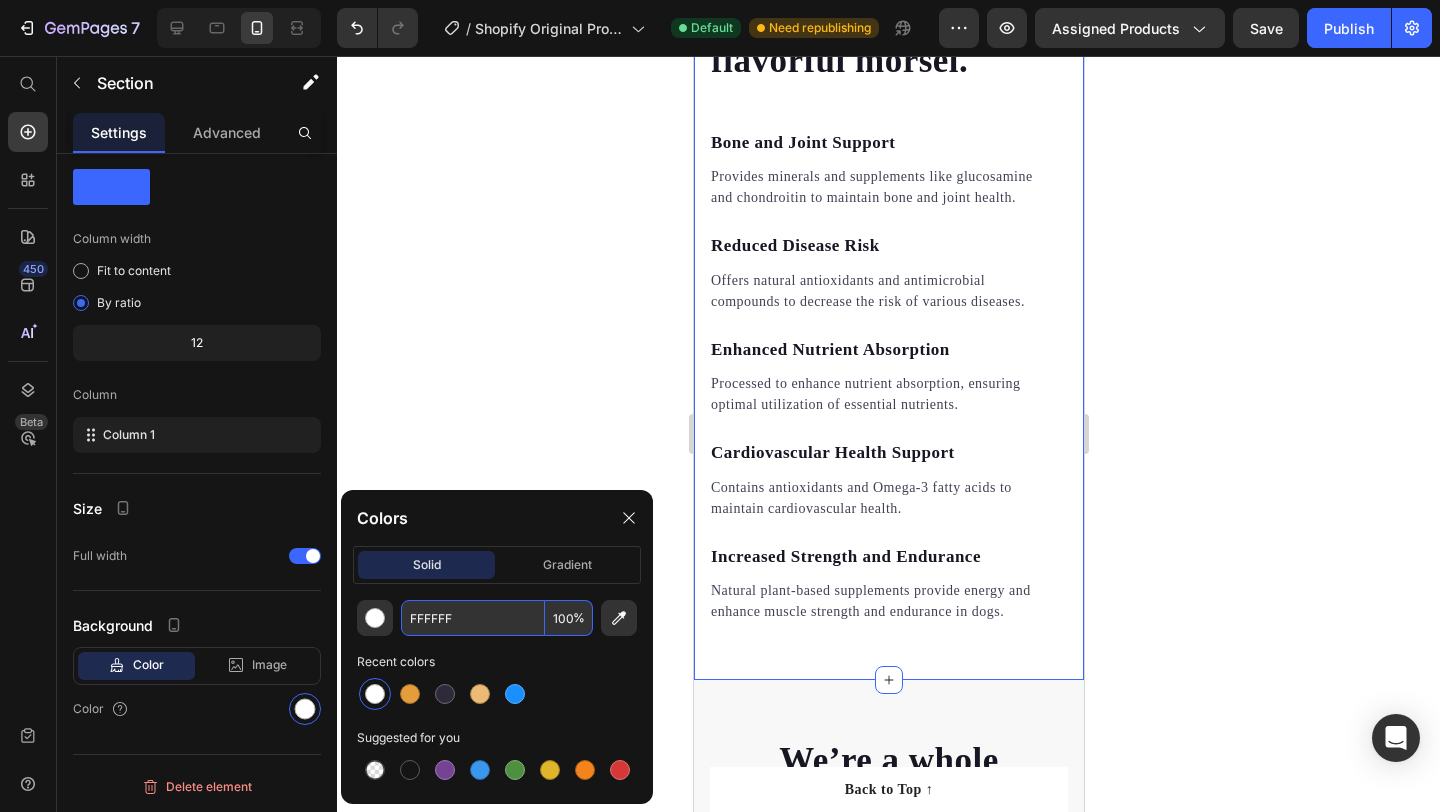 click on "Colors" 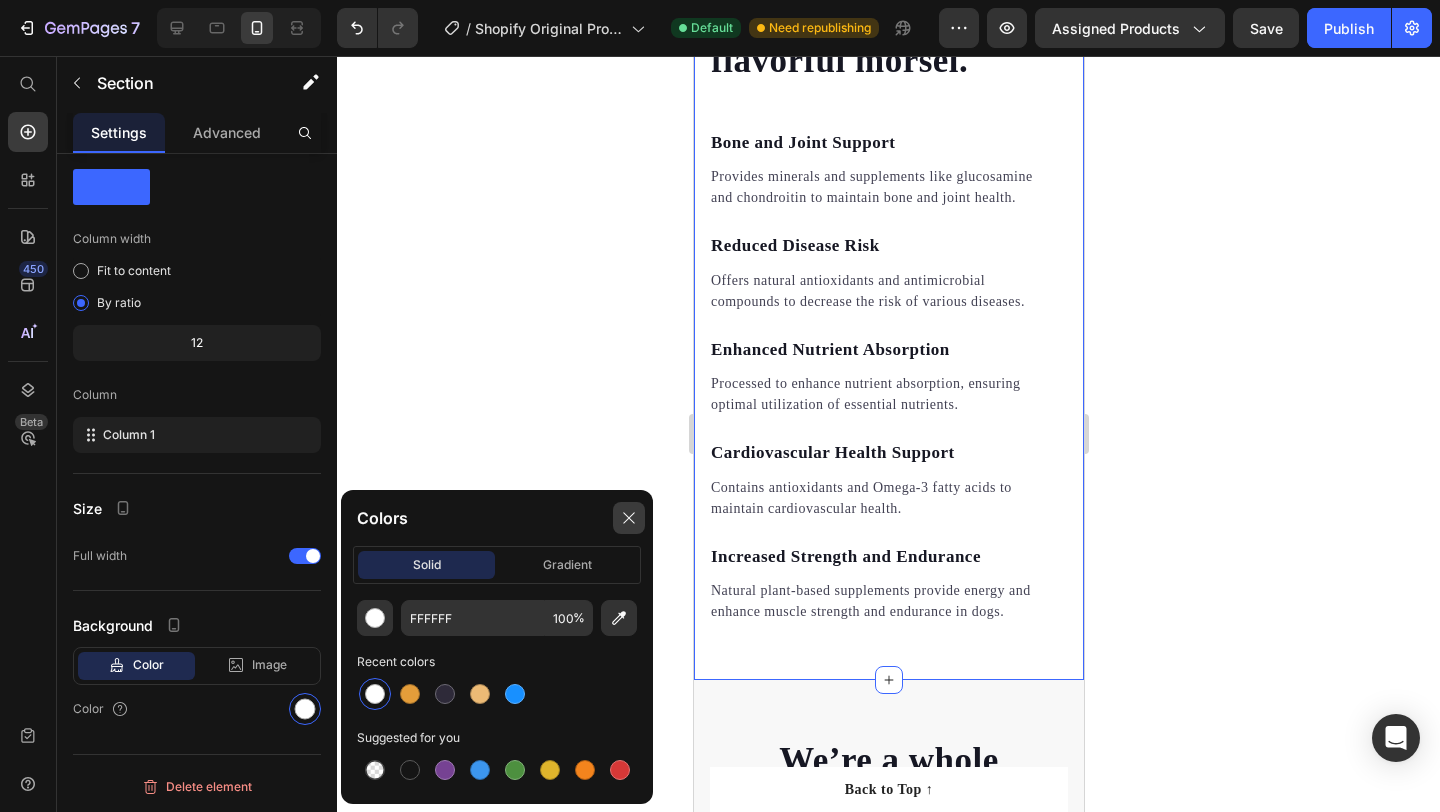 click 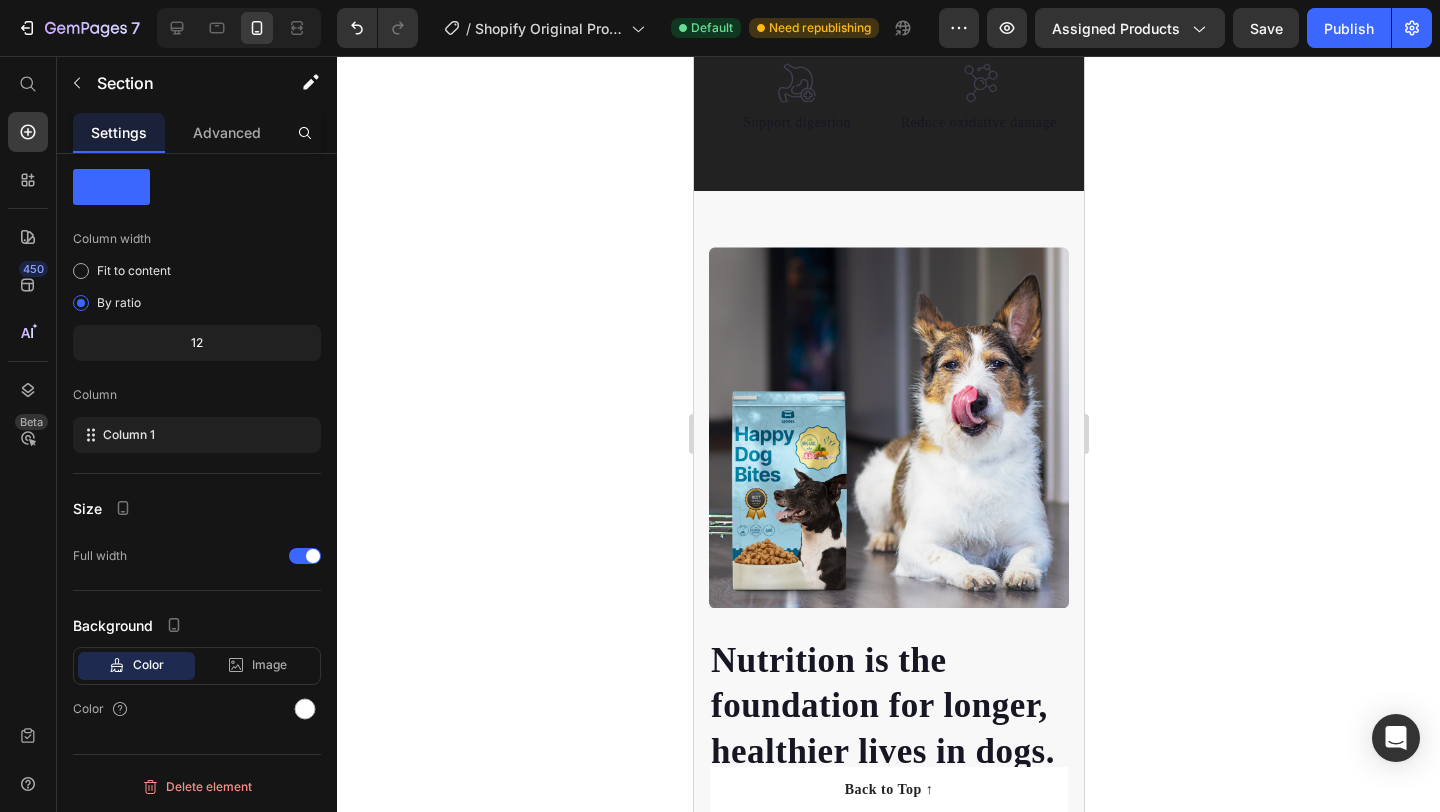 scroll, scrollTop: 724, scrollLeft: 0, axis: vertical 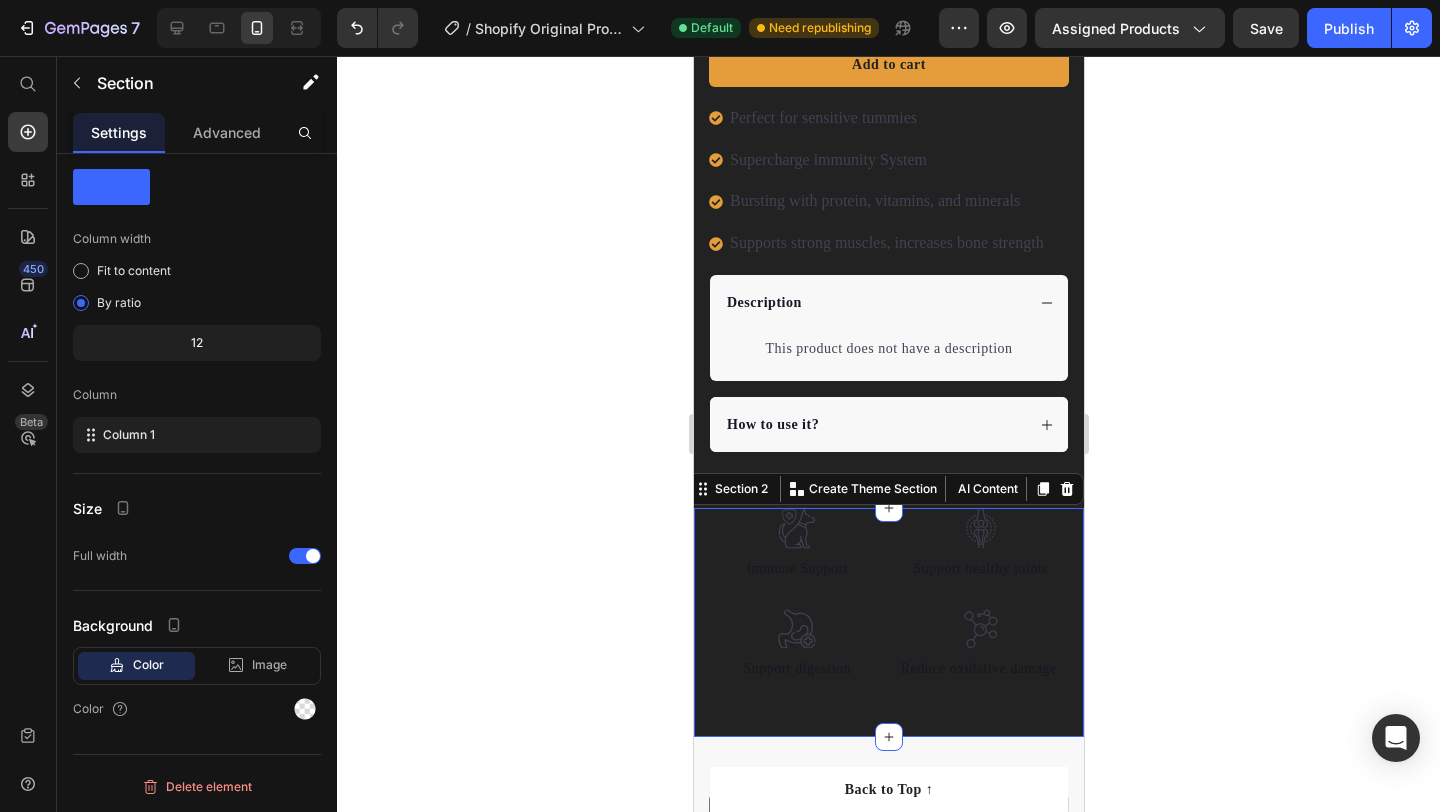 click on "Image Immune Support Text block Image Support digestion Text block Image Support healthy joints Text block Image Reduce oxidative damage. Text block Row Section 2   You can create reusable sections Create Theme Section AI Content Write with GemAI What would you like to describe here? Tone and Voice Persuasive Product Show more Generate" at bounding box center [888, 622] 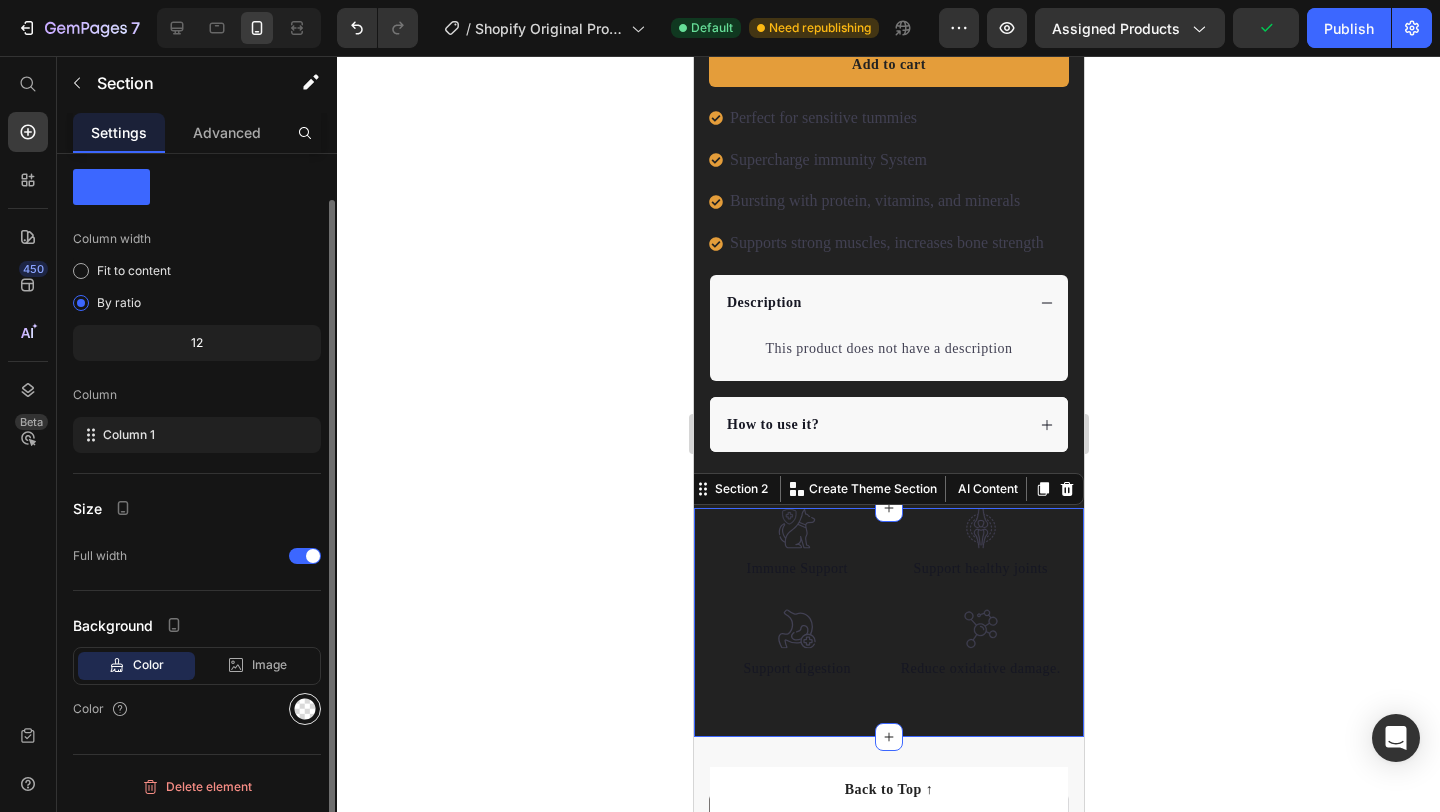 click at bounding box center [305, 709] 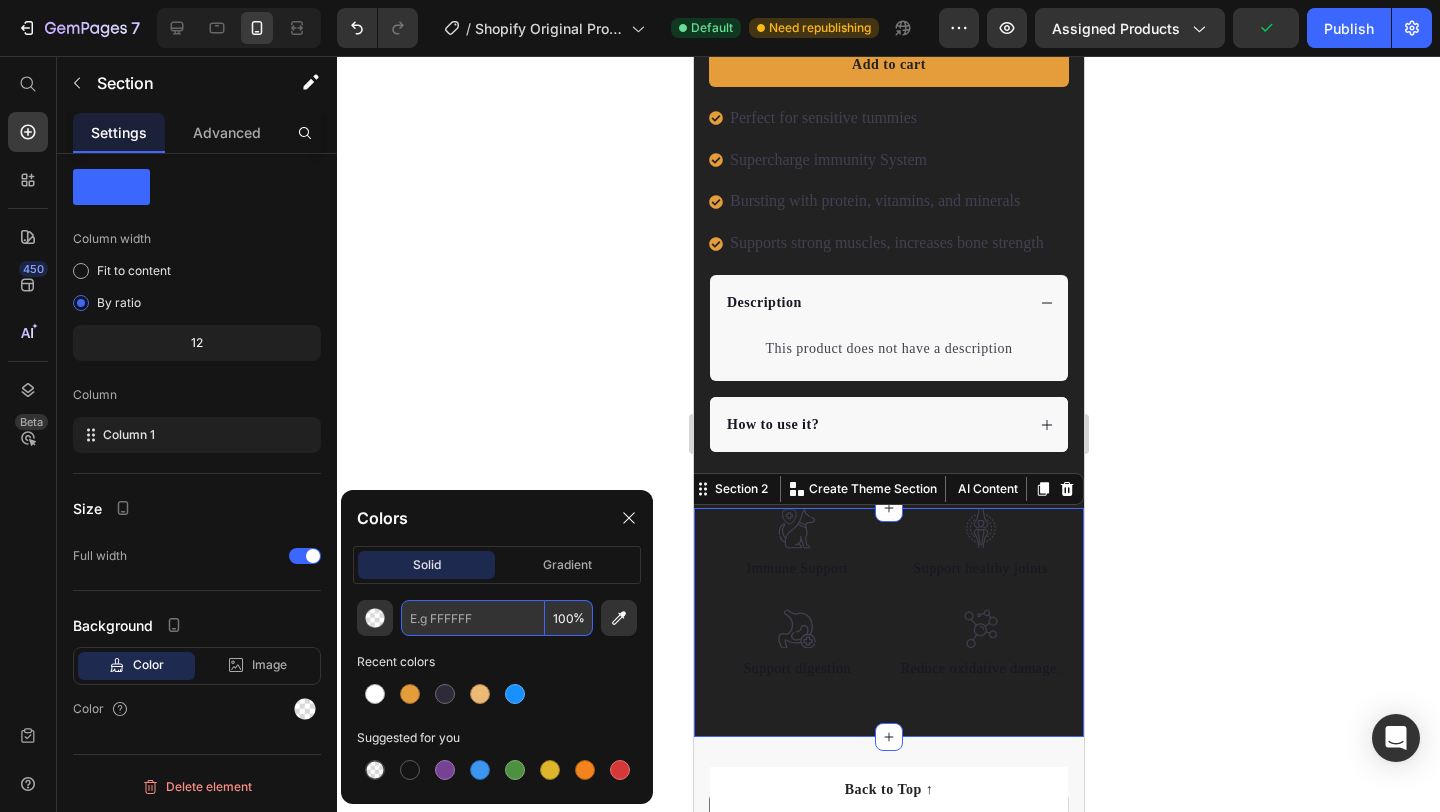 click at bounding box center (473, 618) 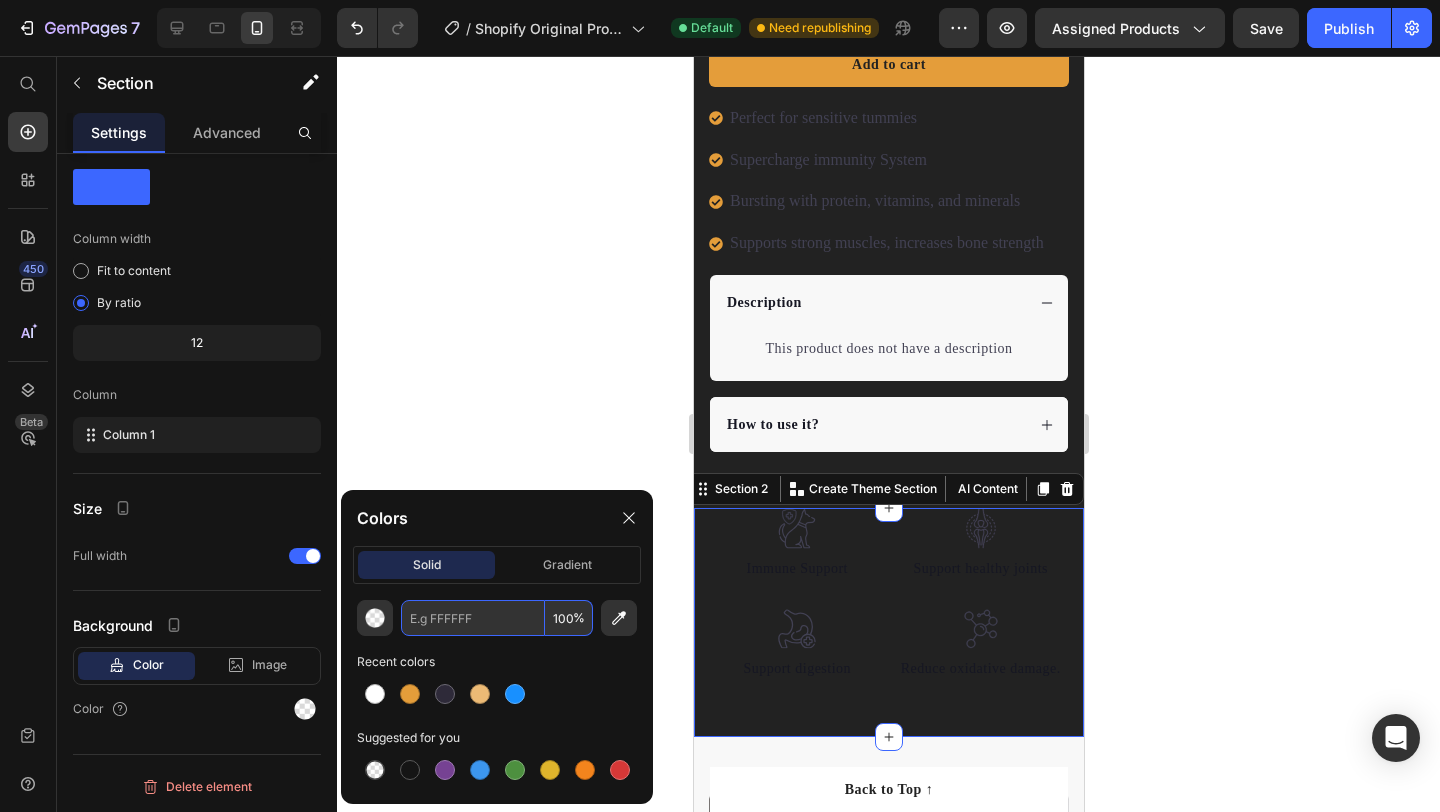 paste on "FFFFFF" 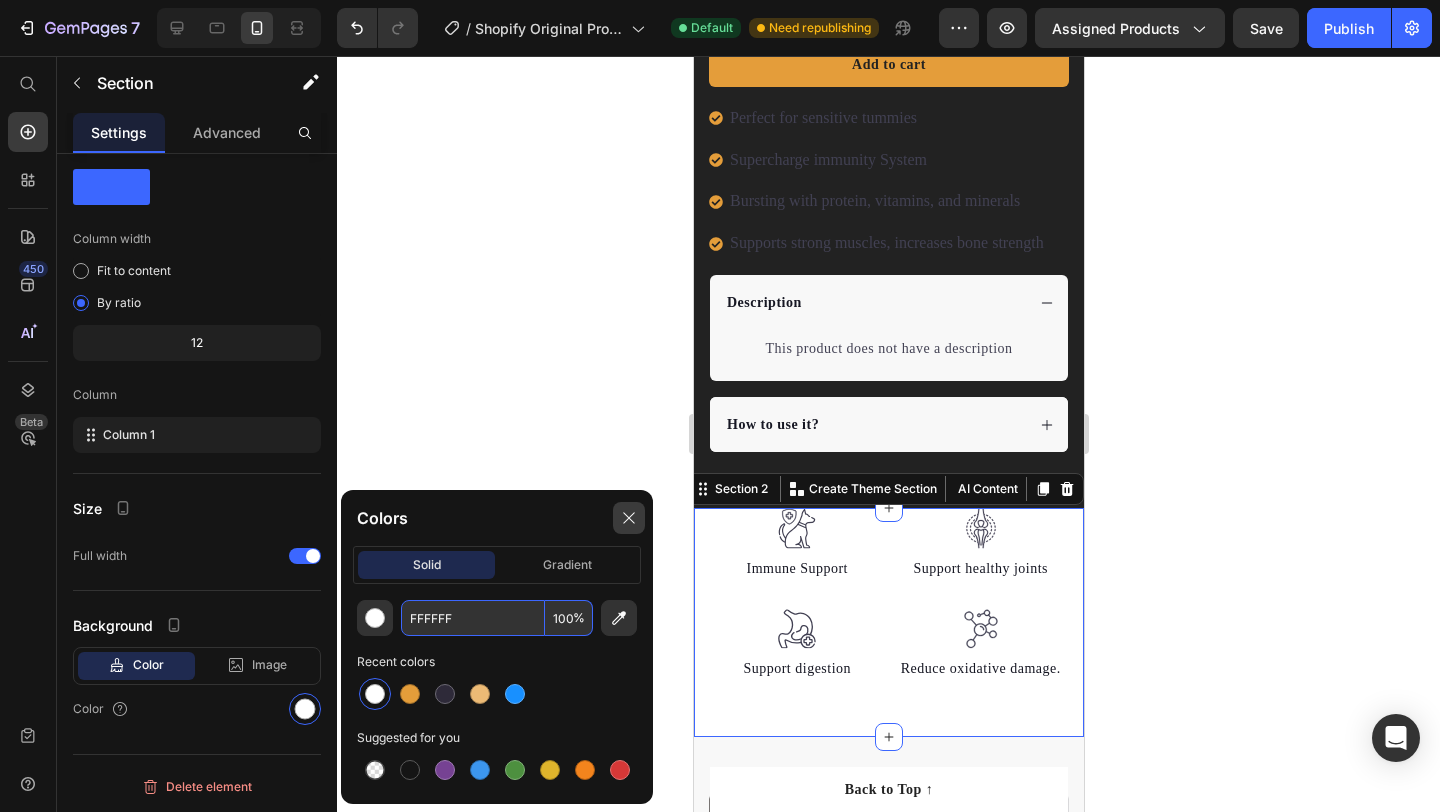 type on "FFFFFF" 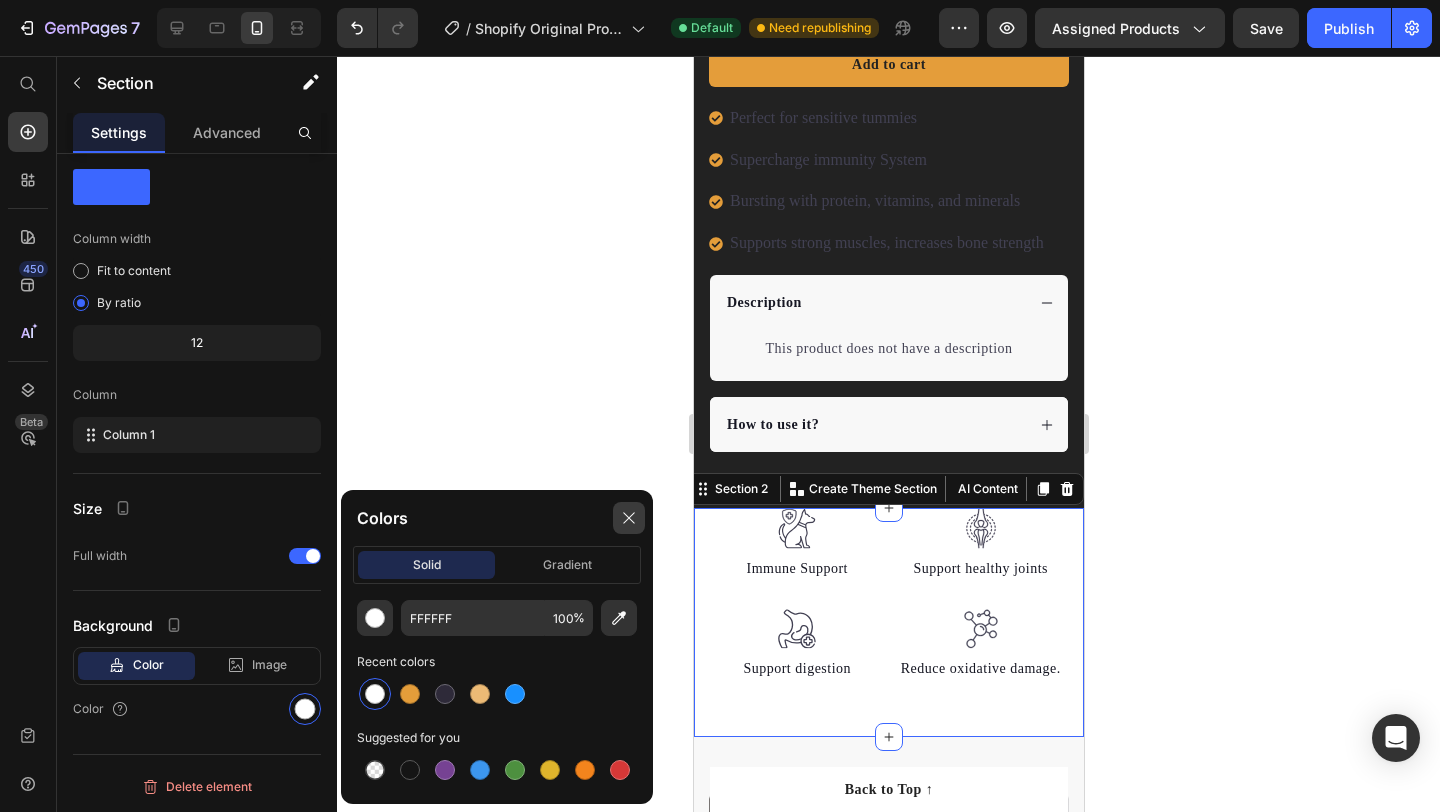 click at bounding box center [629, 518] 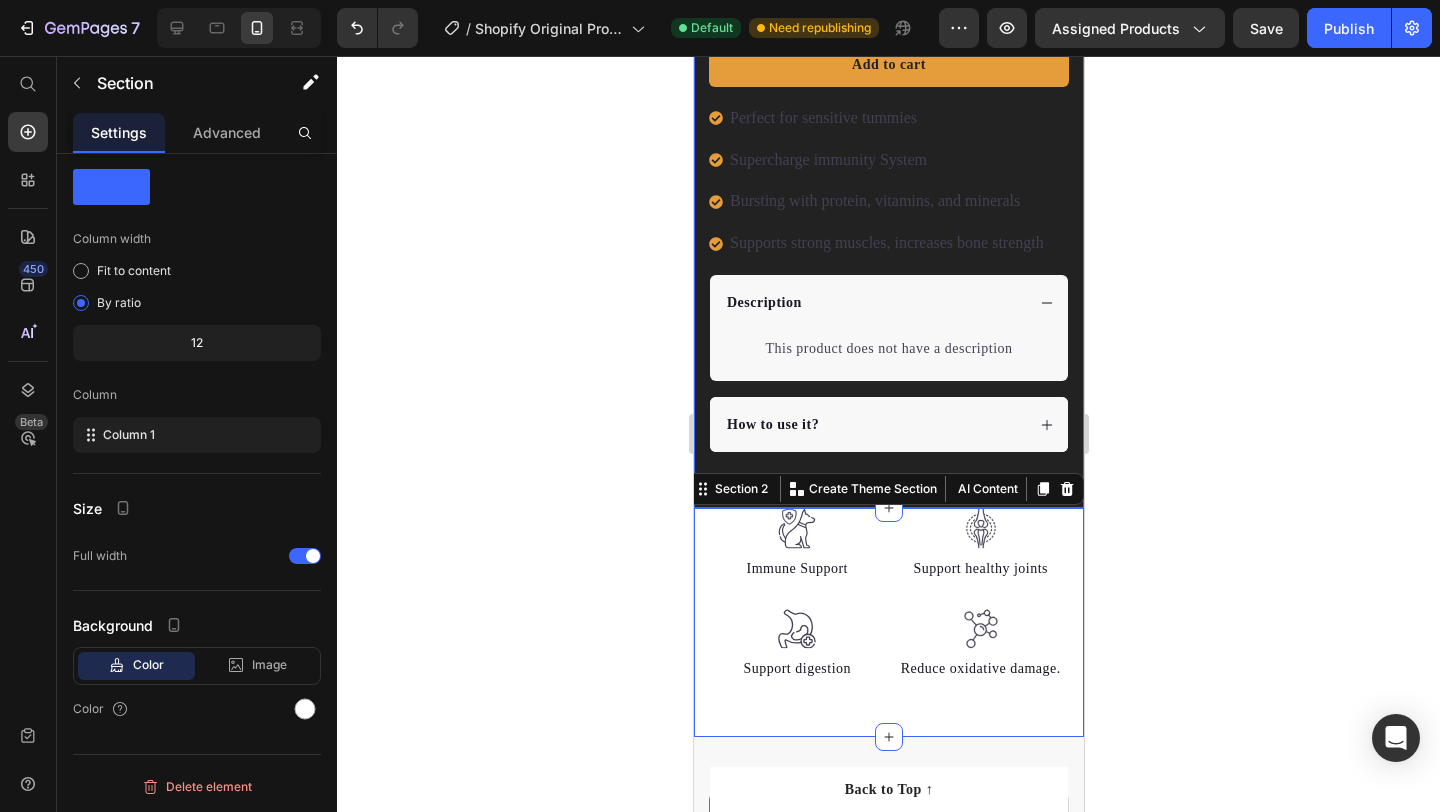 click on "Product Images "The transformation in my dog's overall health since switching to this food has been remarkable. Their coat is shinier, their energy levels have increased, and they seem happier than ever before." Text block -Daisy Text block
Verified buyer Item list Row Row "My dog absolutely loves this food! It's clear that the taste and quality are top-notch."  -Daisy Text block Row Row Icon Icon Icon Icon Icon Icon List Hoz 22,500+ Happy Customers Text block Row Scalpra Head Massager Product Title Happy Dog Bites - Contains Vitamin C, Vitamin E, Vitamin B2, Vitamin B1, Vitamin D and Vitamin K Text block Perfect for sensitive tummies Supercharge immunity System Bursting with protein, vitamins, and minerals Supports strong muscles, increases bone strength Item list Kaching Bundles Kaching Bundles Add to cart Product Cart Button Perfect for sensitive tummies Supercharge immunity System Bursting with protein, vitamins, and minerals Supports strong muscles, increases bone strength Row" at bounding box center [888, -32] 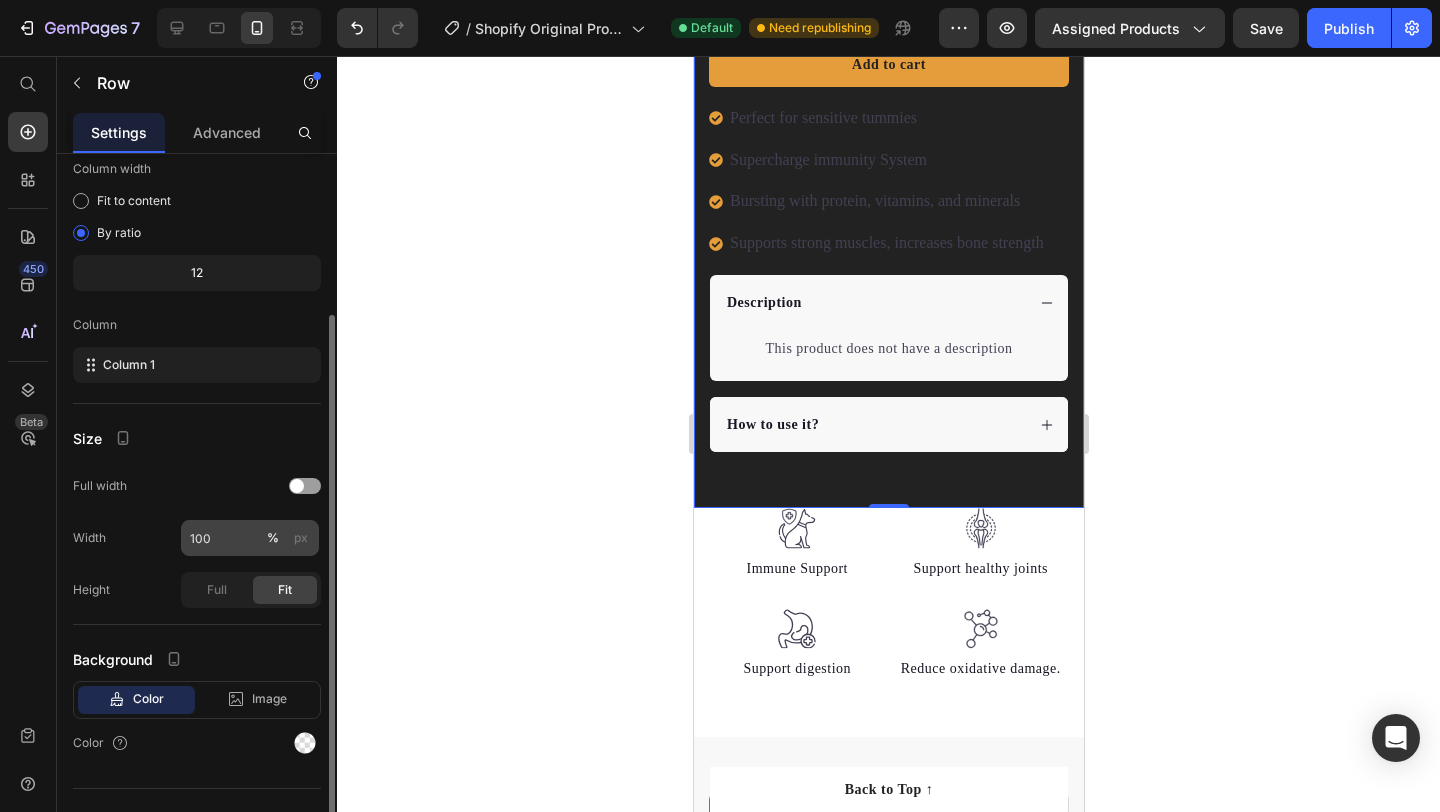 scroll, scrollTop: 153, scrollLeft: 0, axis: vertical 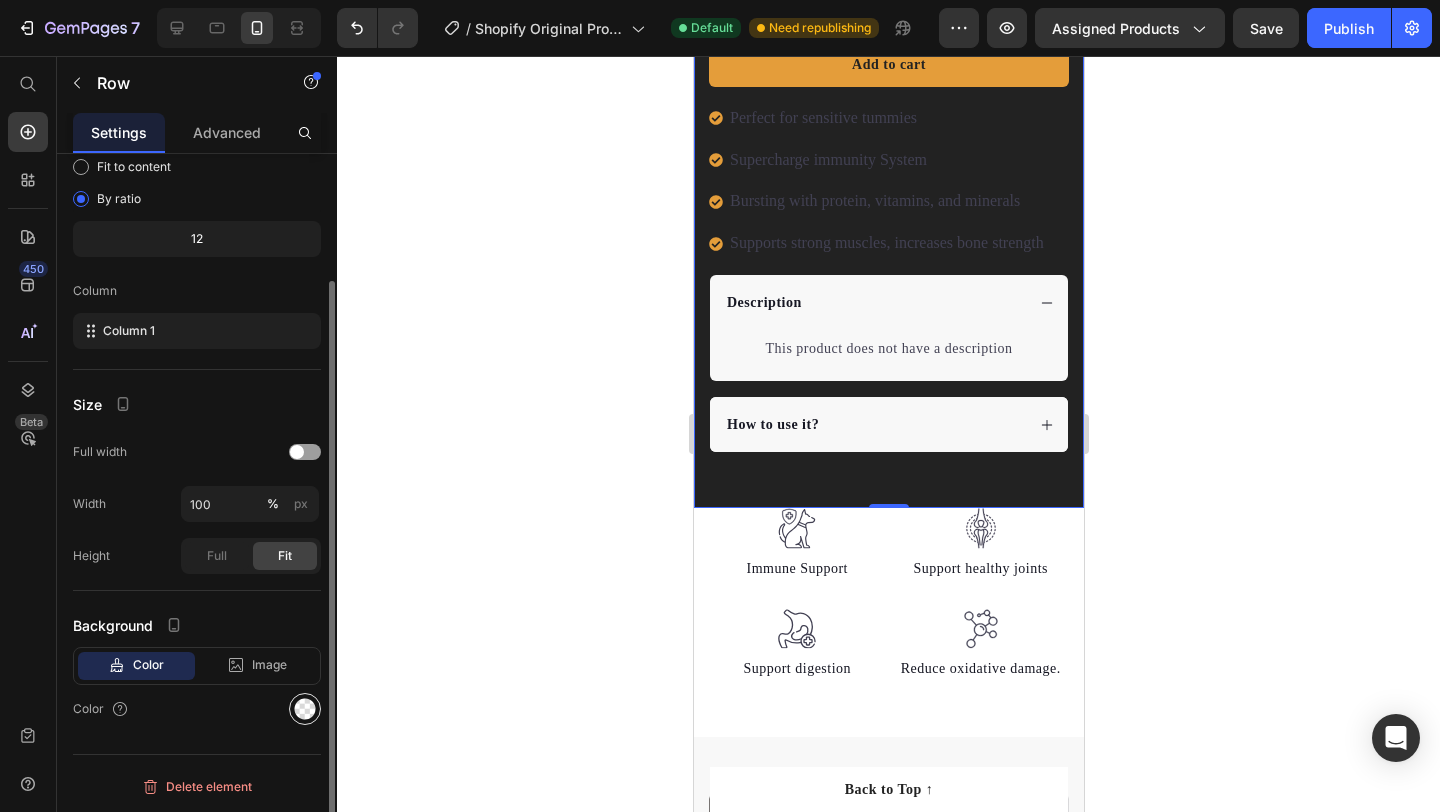 click at bounding box center [305, 709] 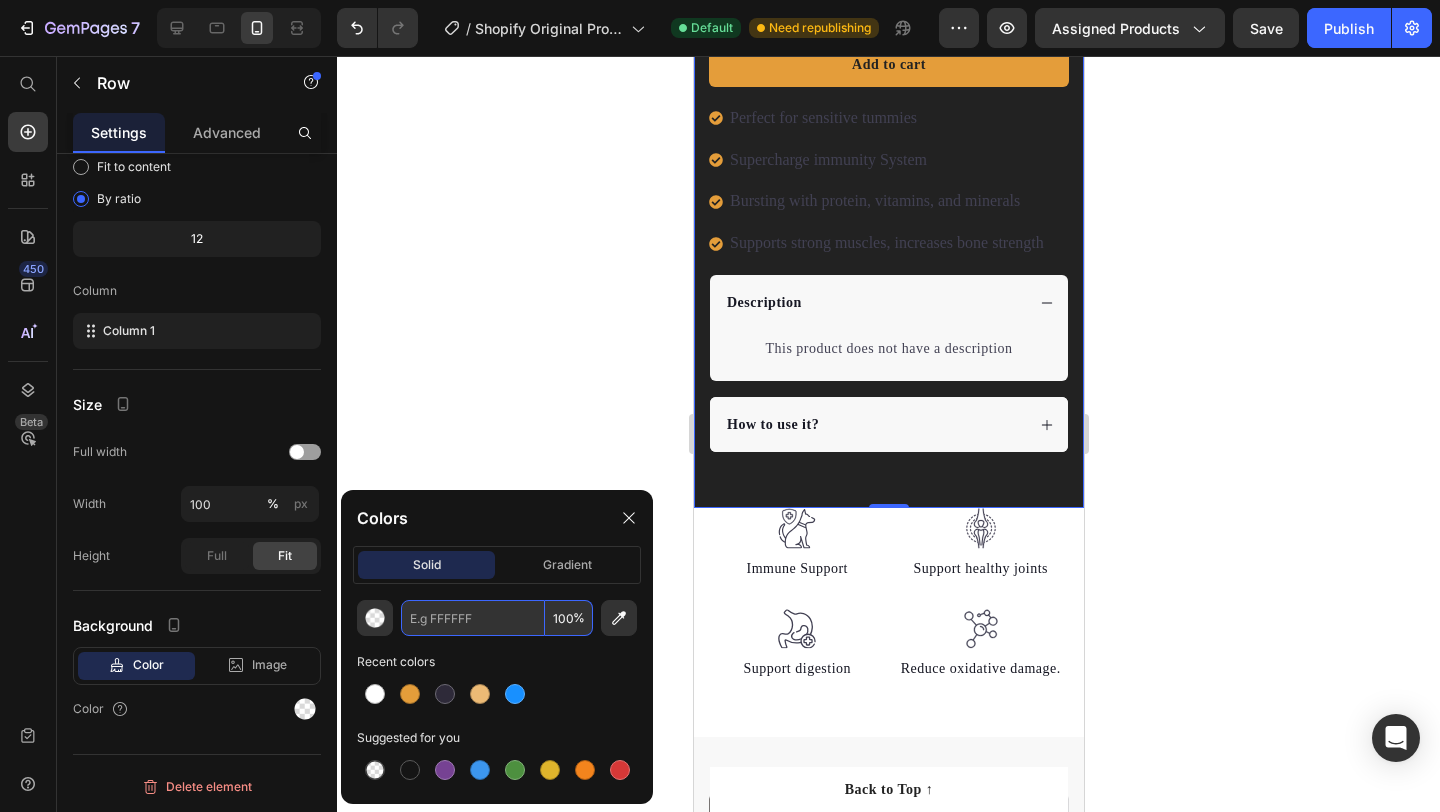 click at bounding box center (473, 618) 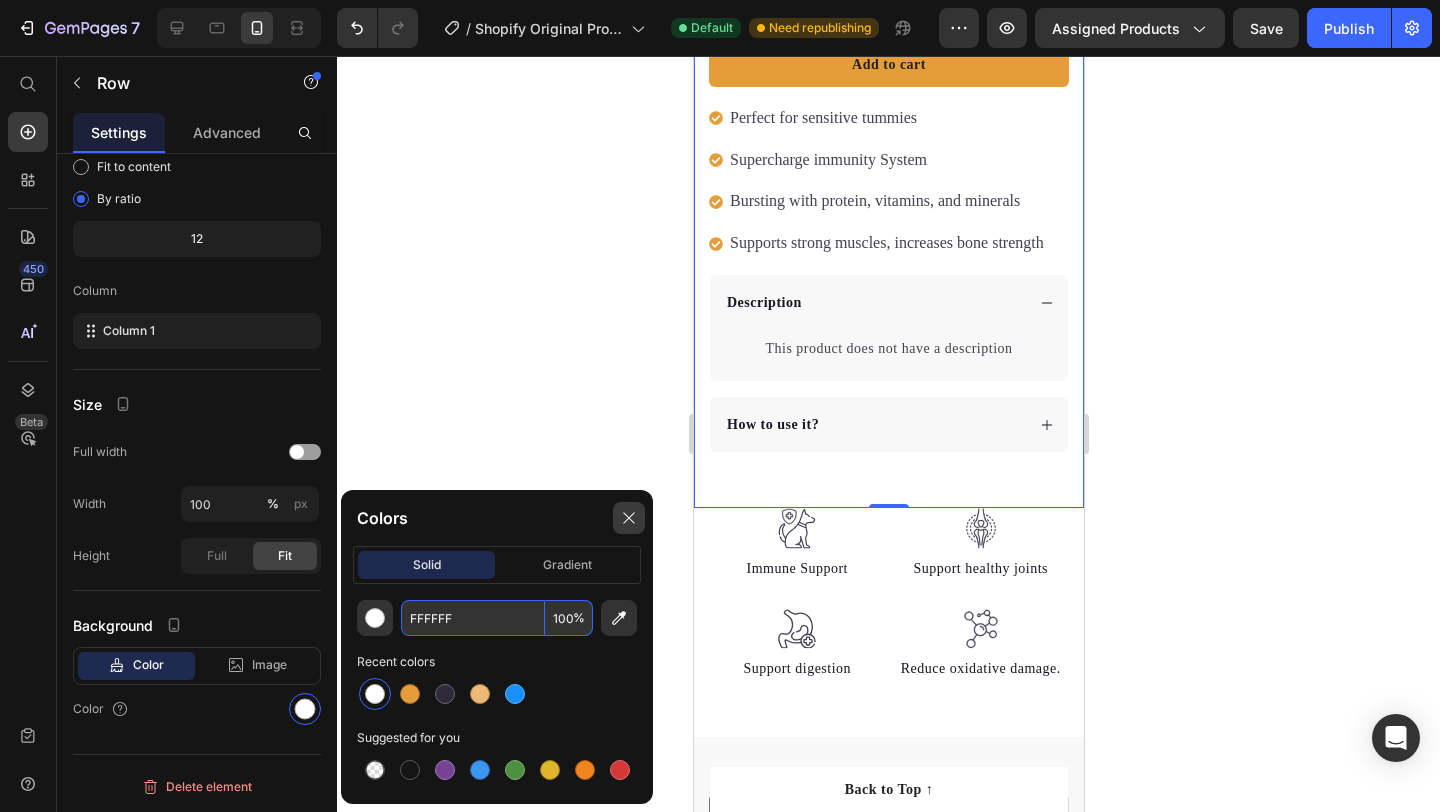 type on "FFFFFF" 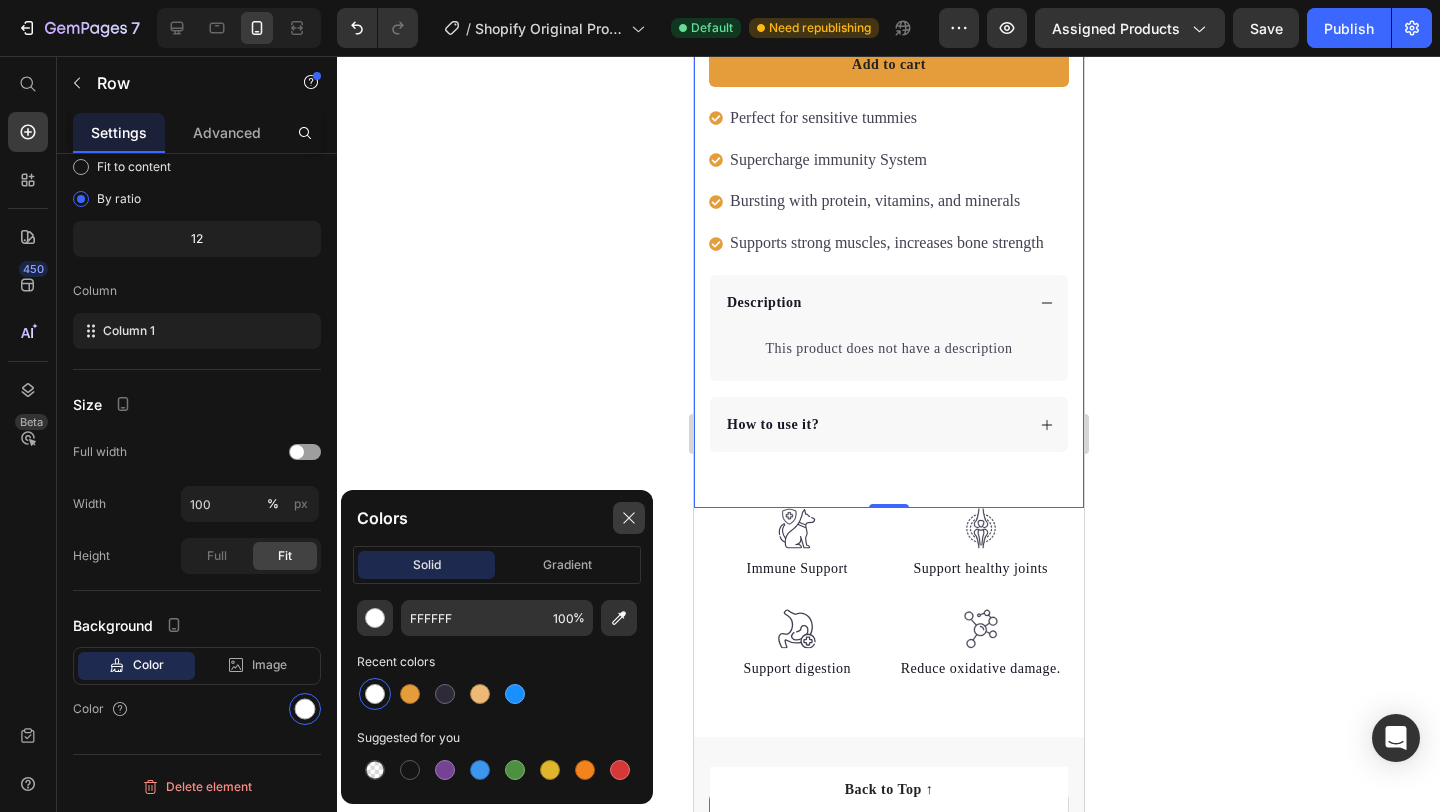 click 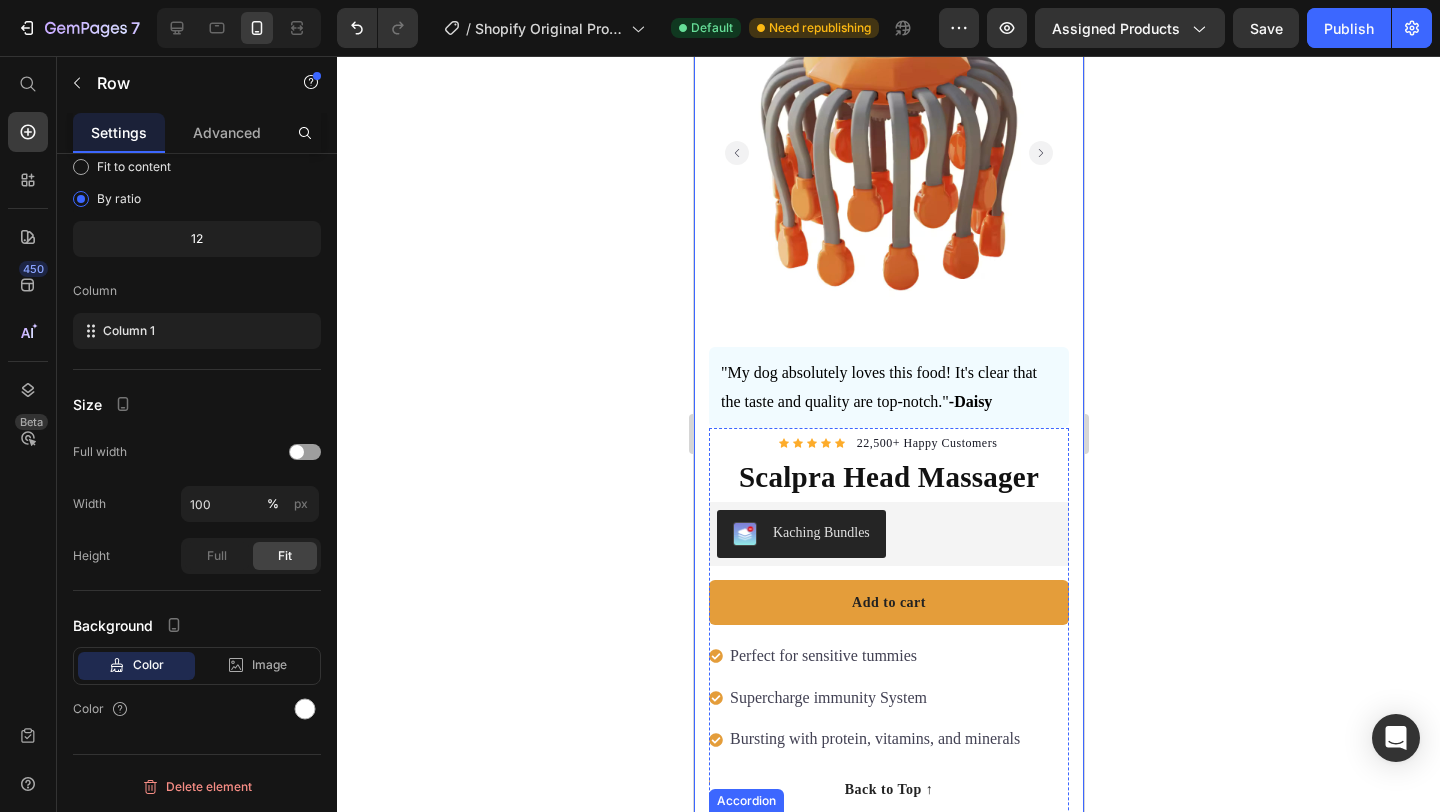 scroll, scrollTop: 0, scrollLeft: 0, axis: both 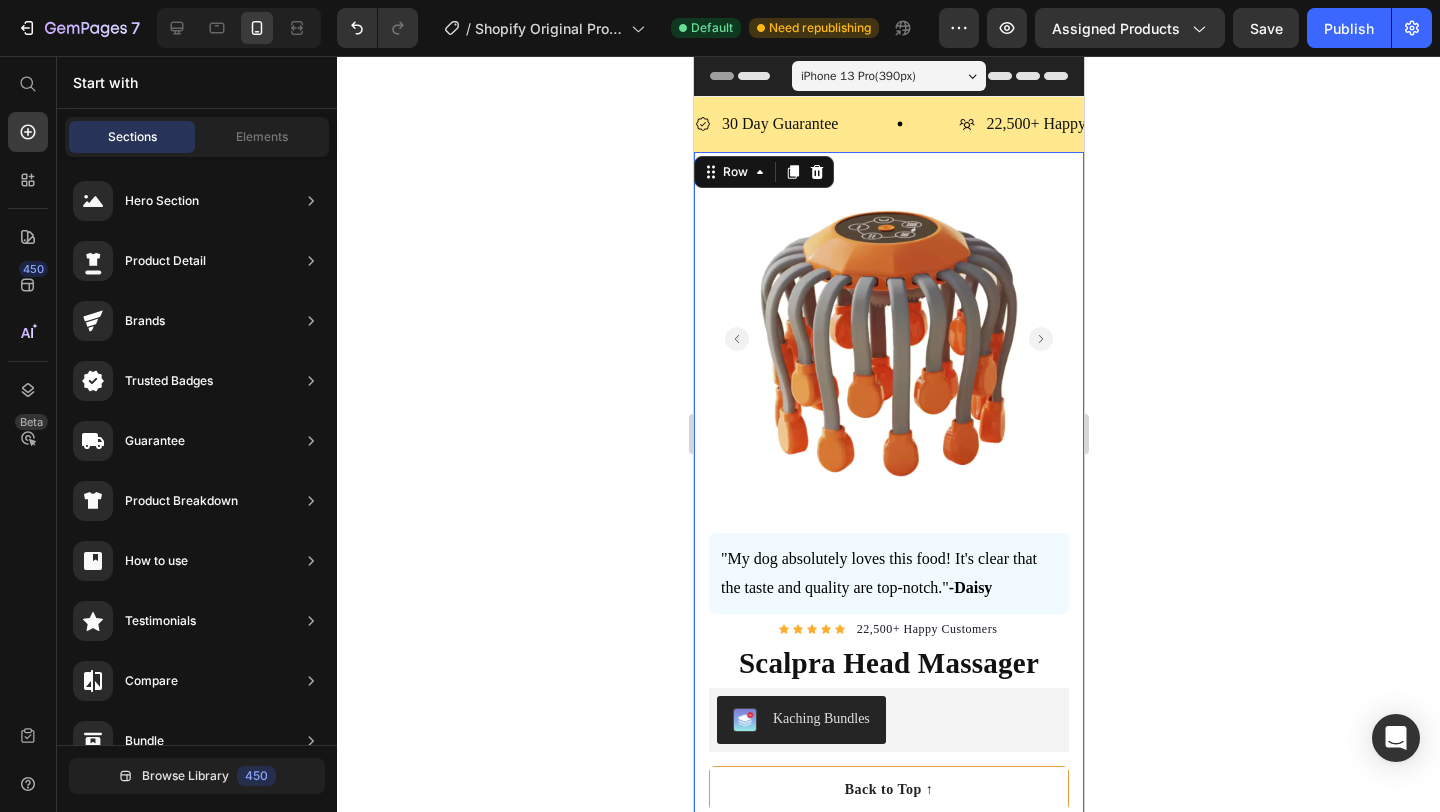 click at bounding box center (888, 76) 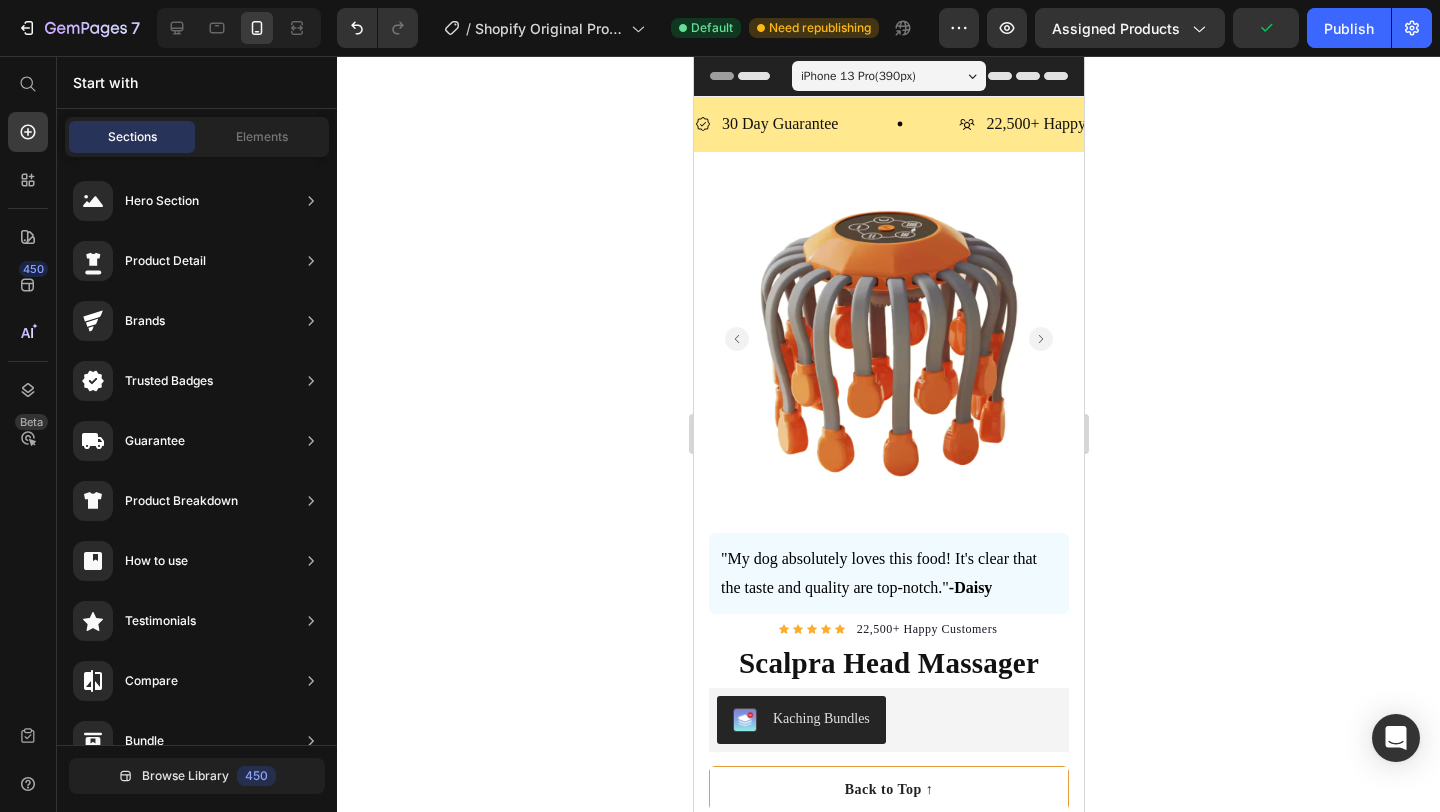 click at bounding box center [888, 76] 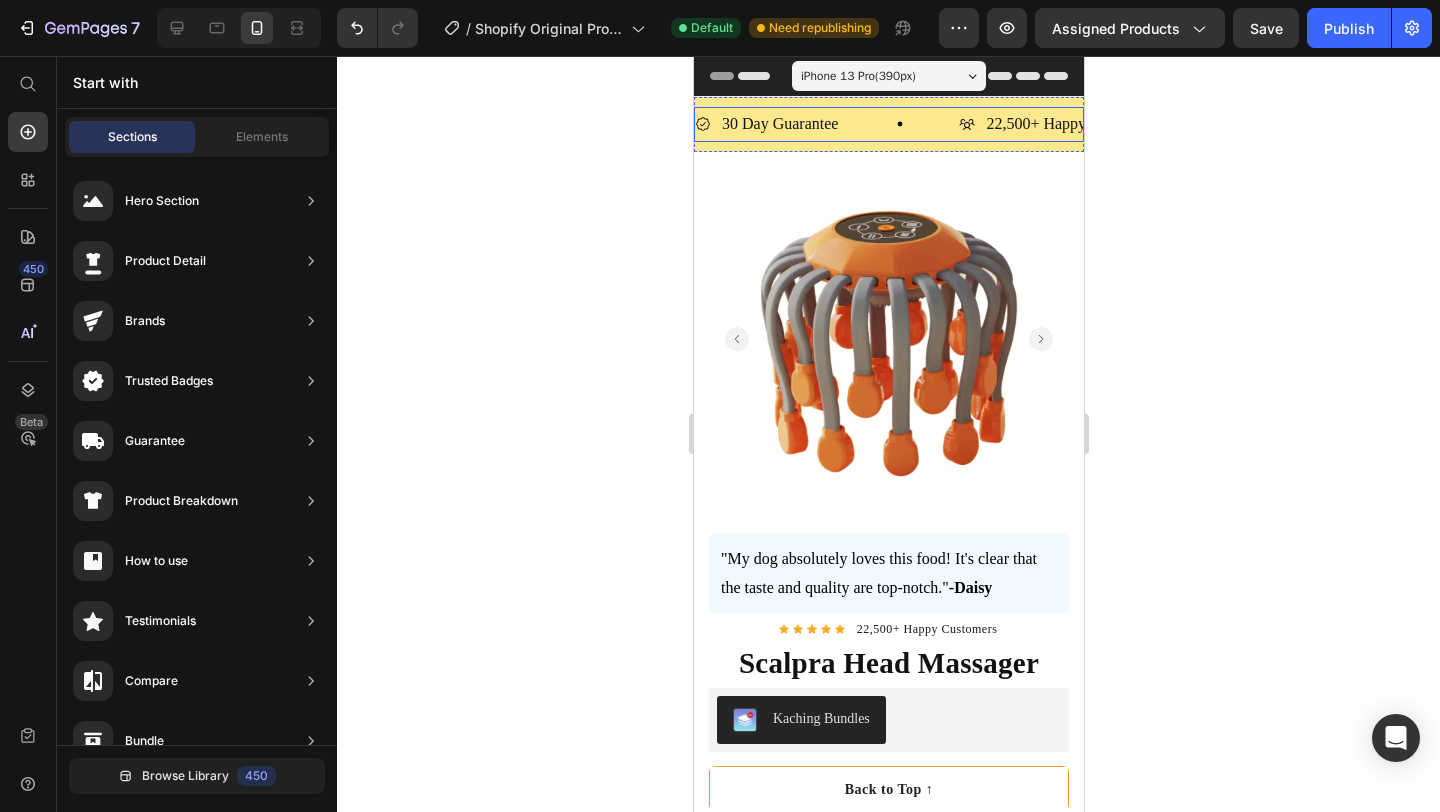 click on "30 Day Guarantee Item List" at bounding box center [826, 124] 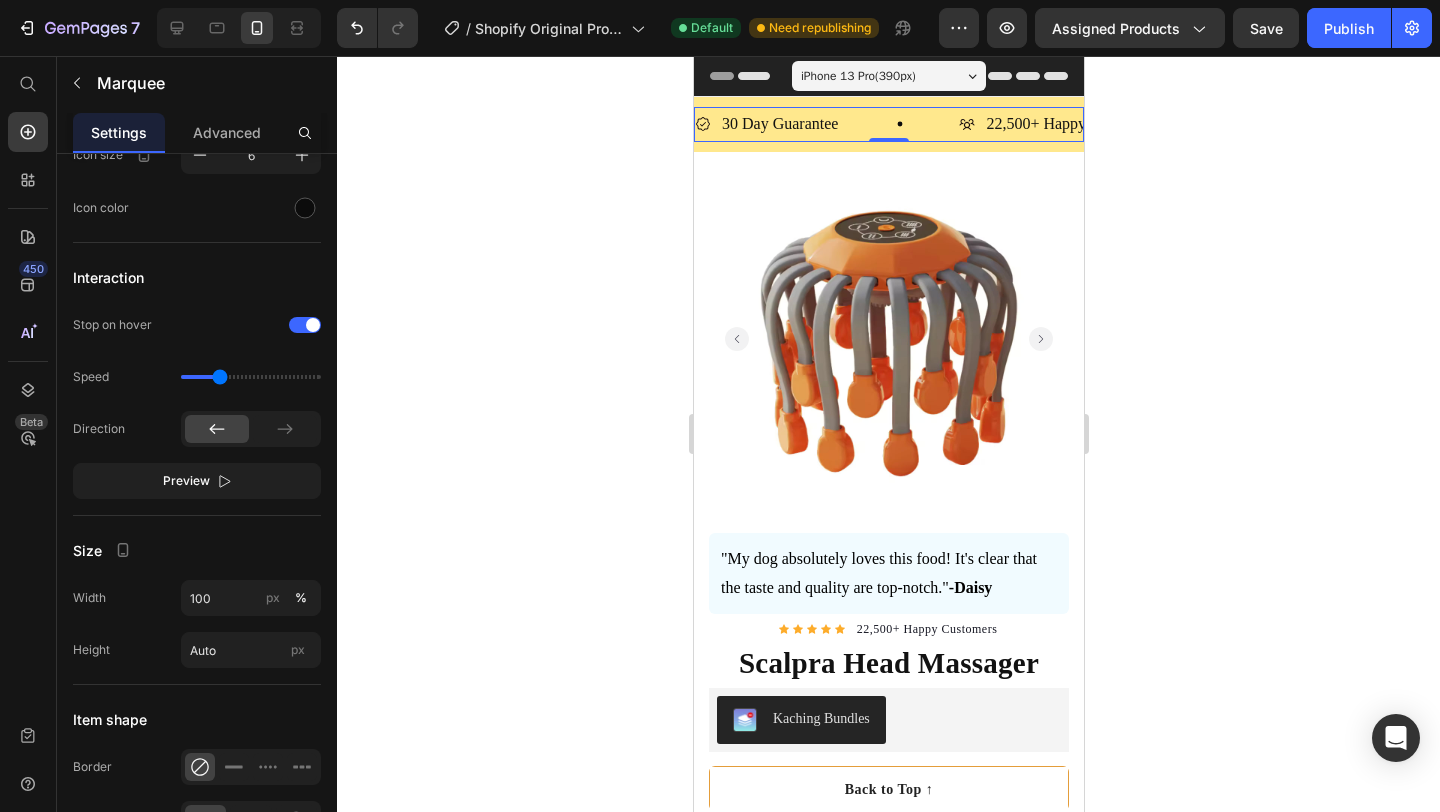 scroll, scrollTop: 0, scrollLeft: 0, axis: both 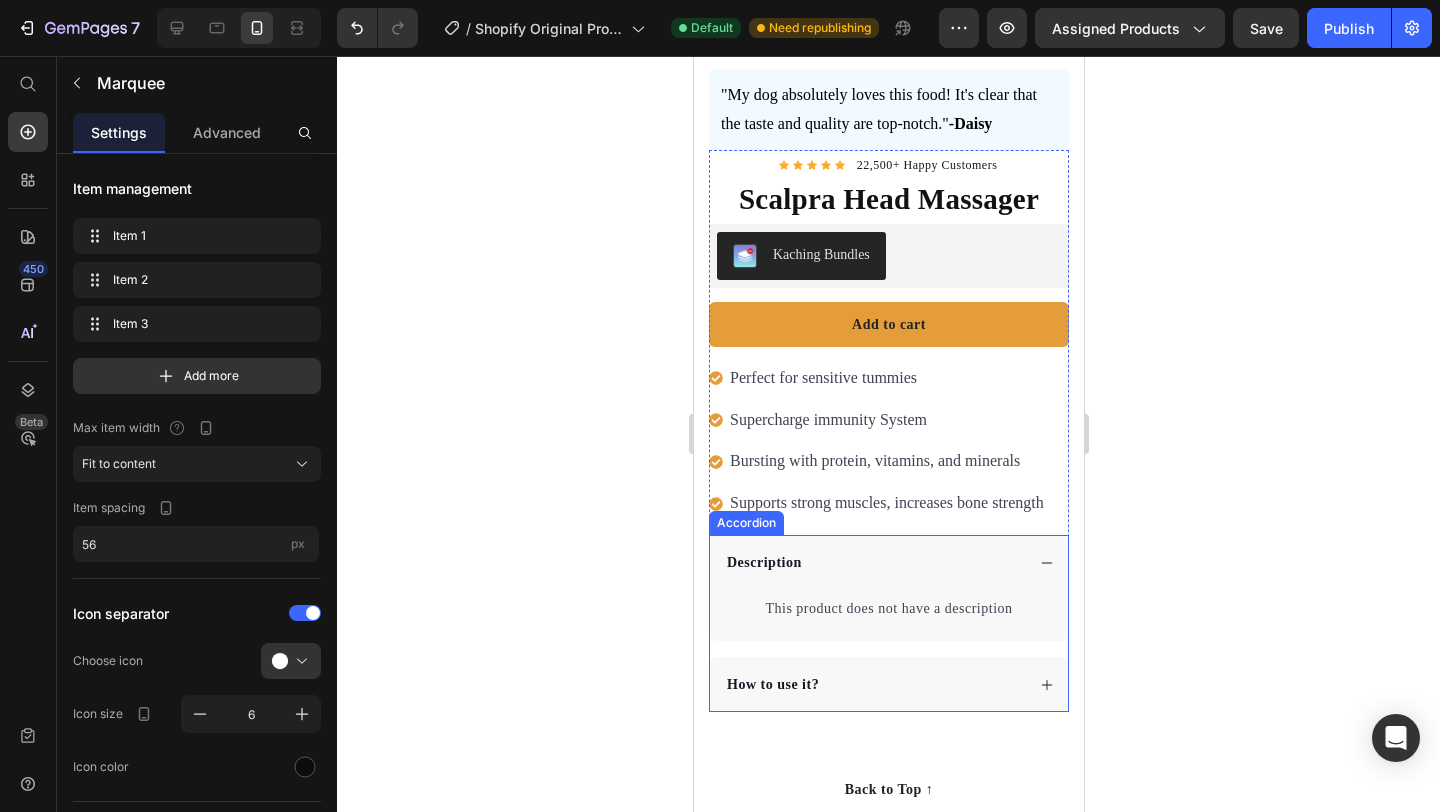 click on "Description" at bounding box center (888, 562) 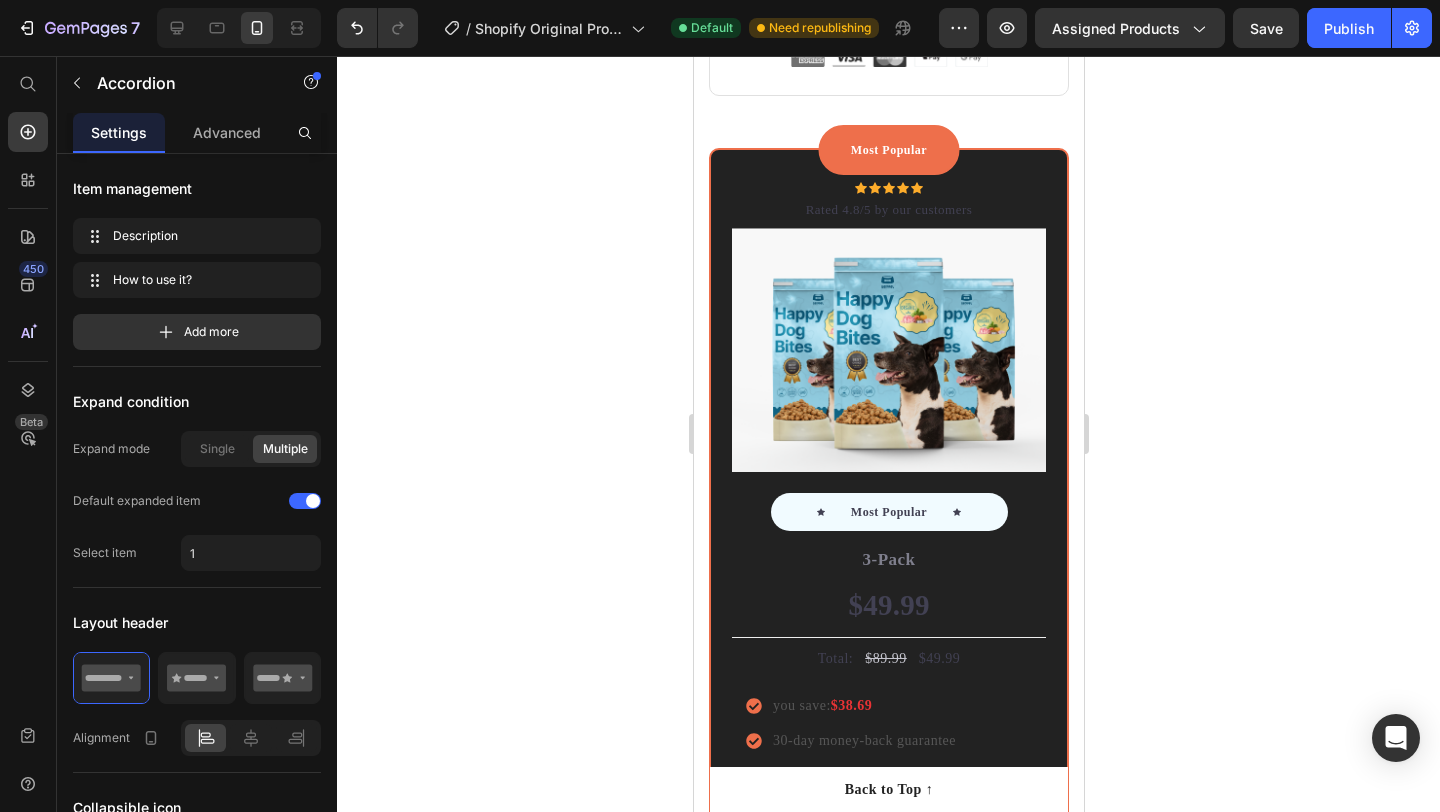 scroll, scrollTop: 6085, scrollLeft: 0, axis: vertical 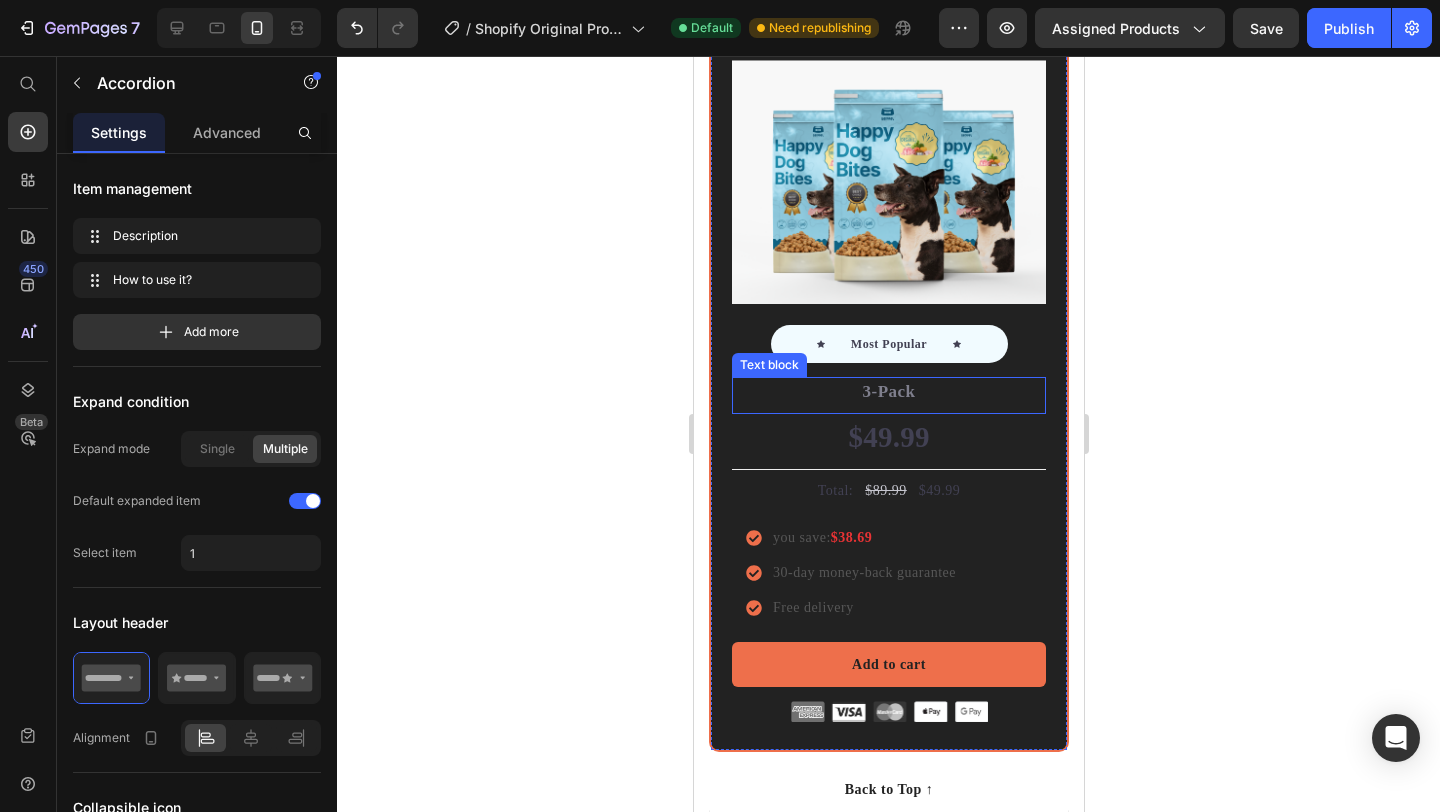 click on "3-Pack Text block" at bounding box center (888, 395) 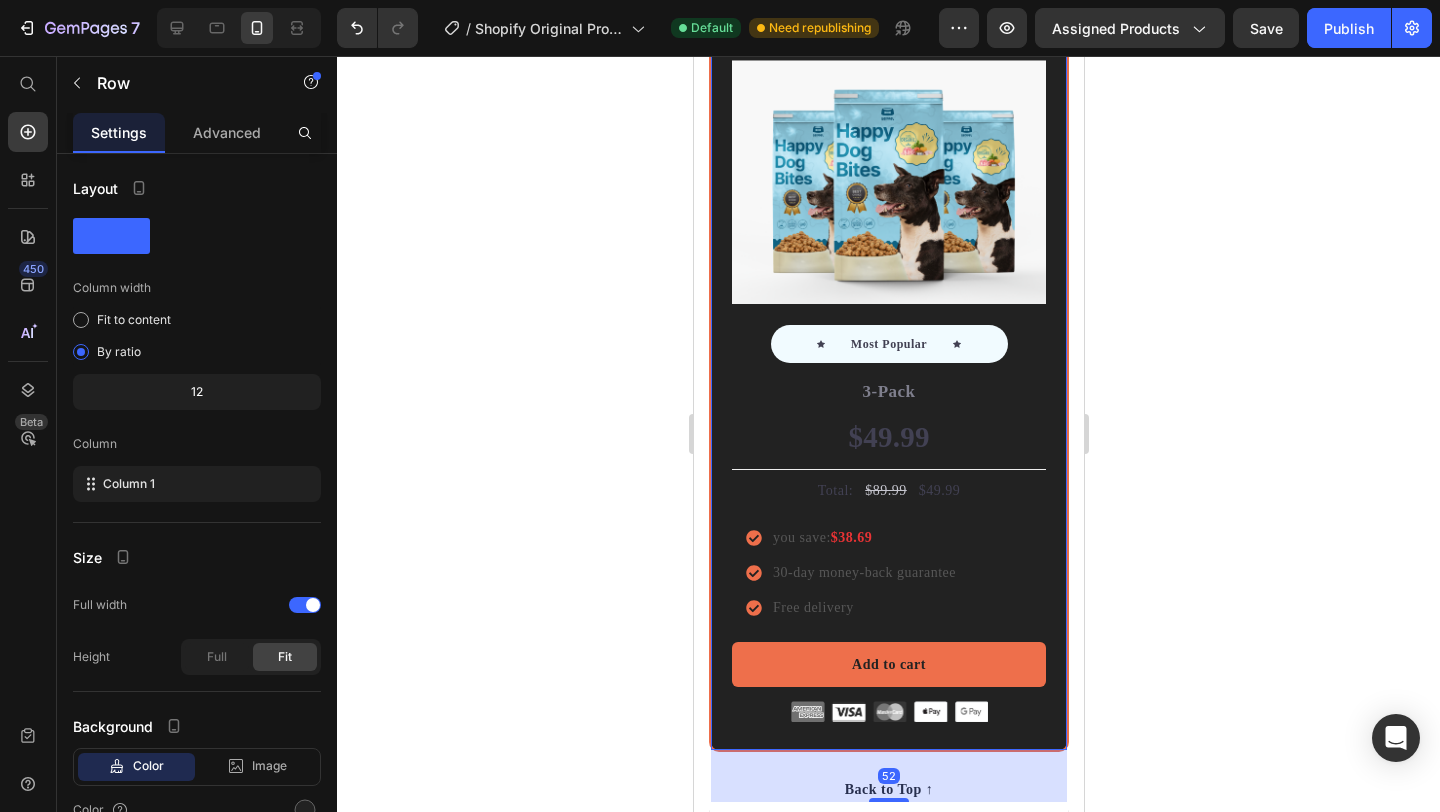 click on "Most Popular Text block Row Icon Icon Icon Icon Icon Icon List Hoz Rated 4.8/5 by our customers Text block Row Image Icon Most Popular Text block Icon Row 3-Pack Text block $49.99 Price                Title Line Total: Text block $89.99 Price $49.99 Price Row you save:  $38.69 30-day money-back guarantee Free delivery Item list Add to cart Product Cart Button Image Product Row   52" at bounding box center (888, 366) 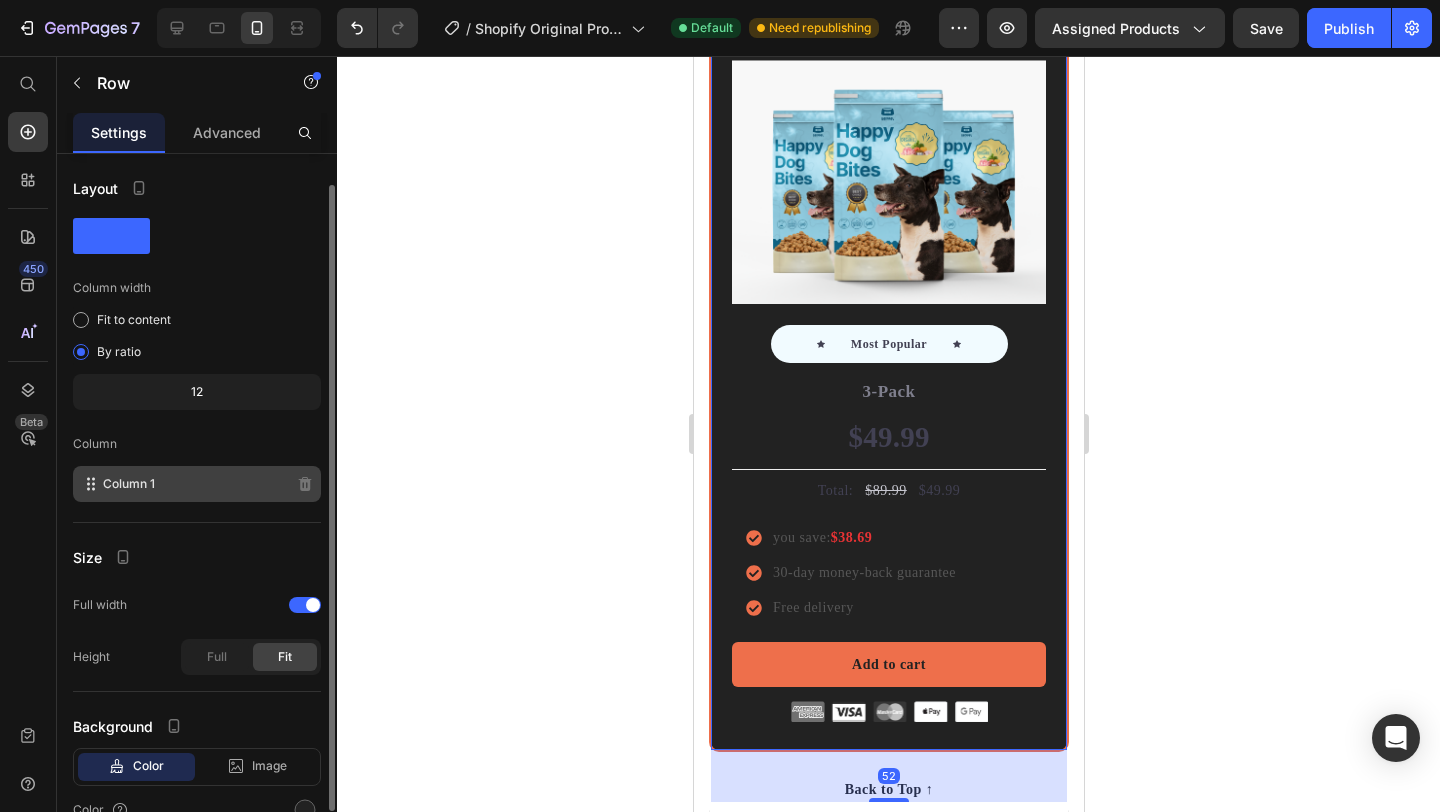 scroll, scrollTop: 101, scrollLeft: 0, axis: vertical 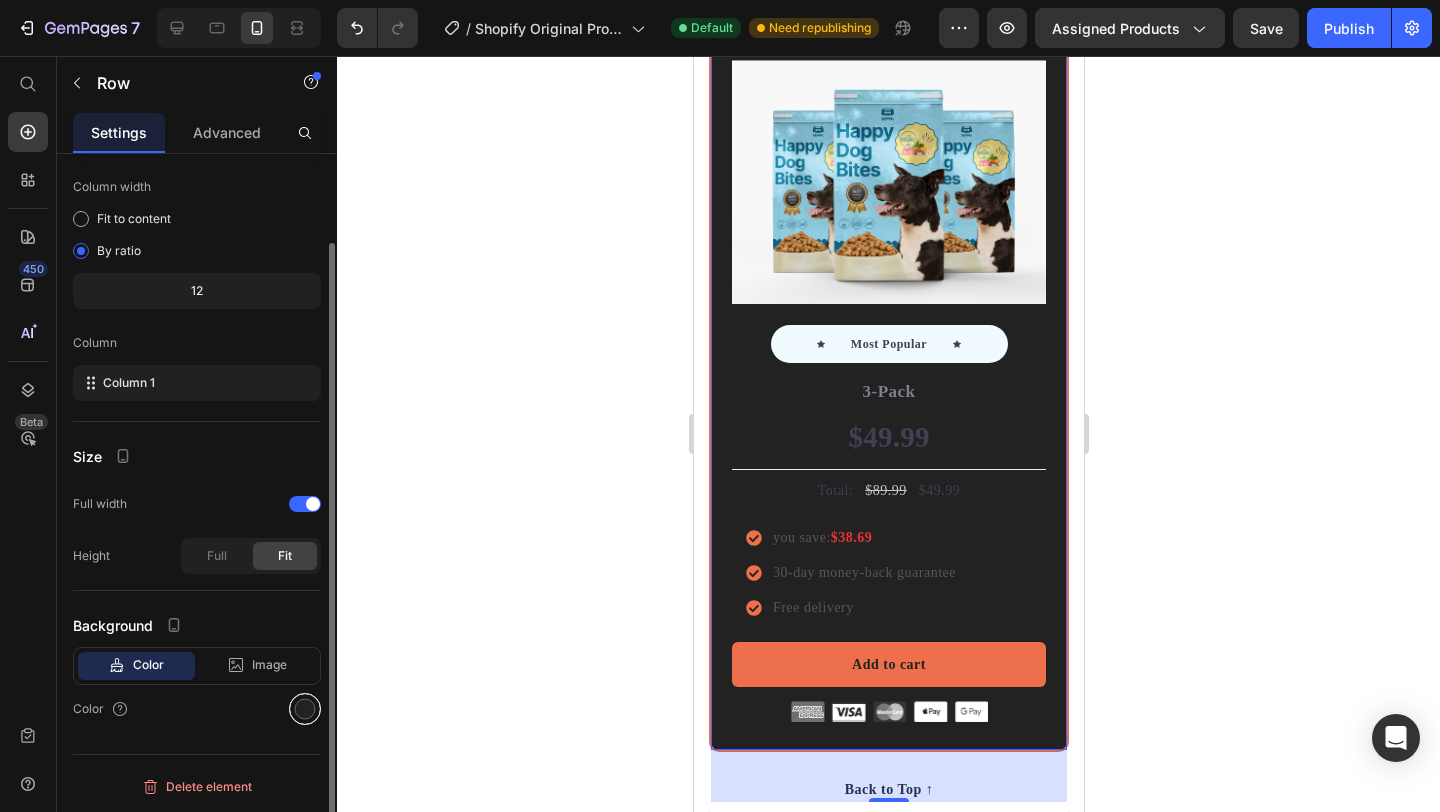 click at bounding box center (305, 709) 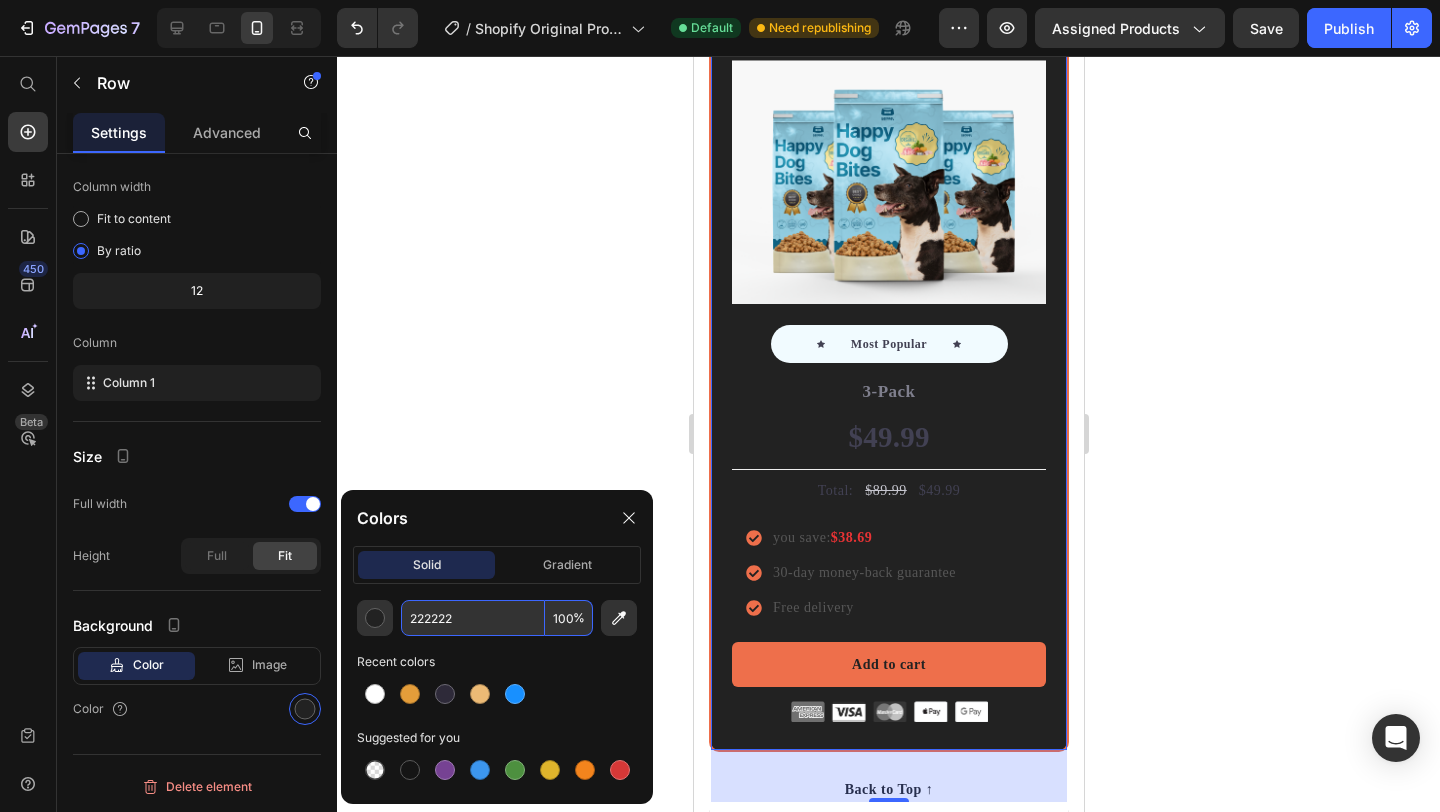 click on "222222" at bounding box center (473, 618) 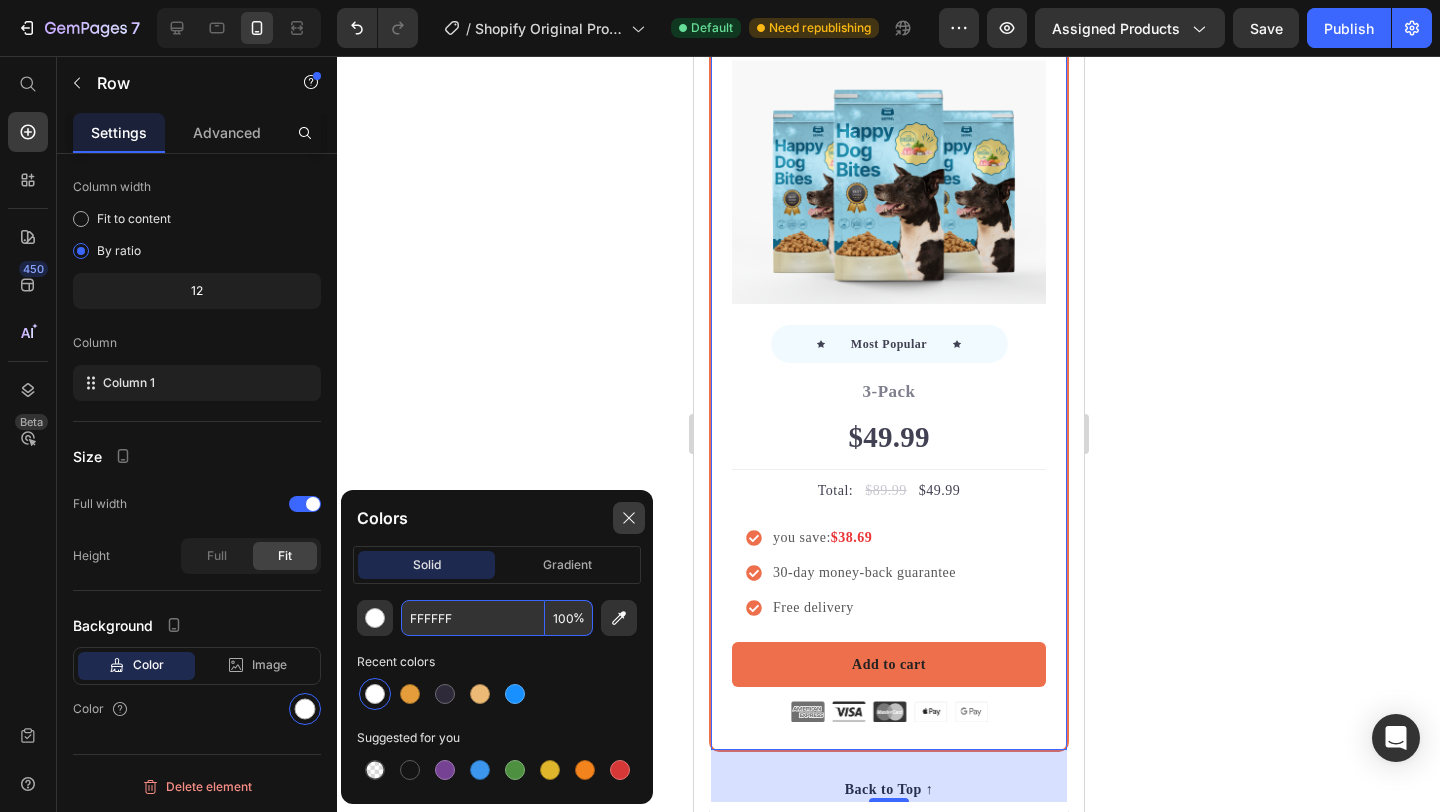 type on "FFFFFF" 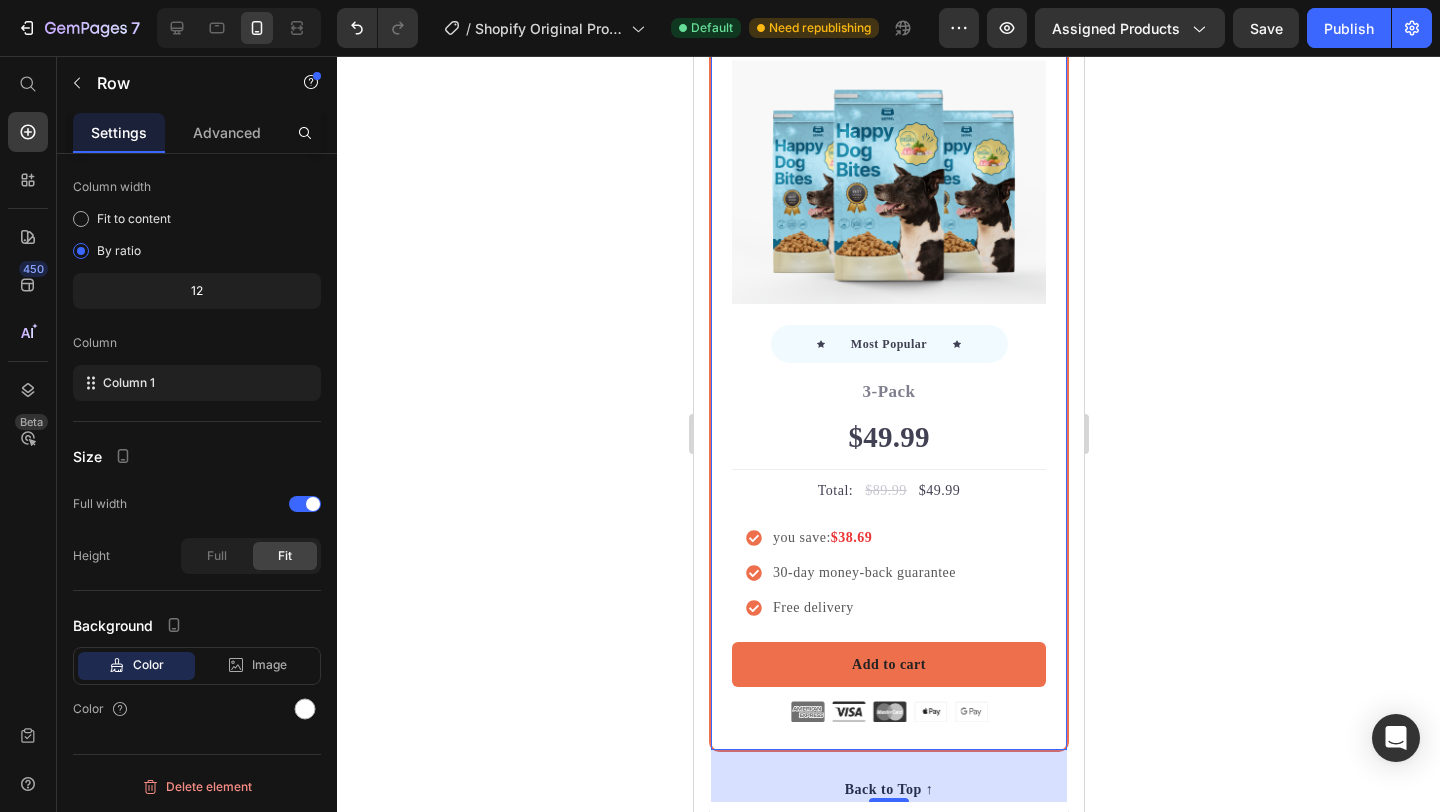 click 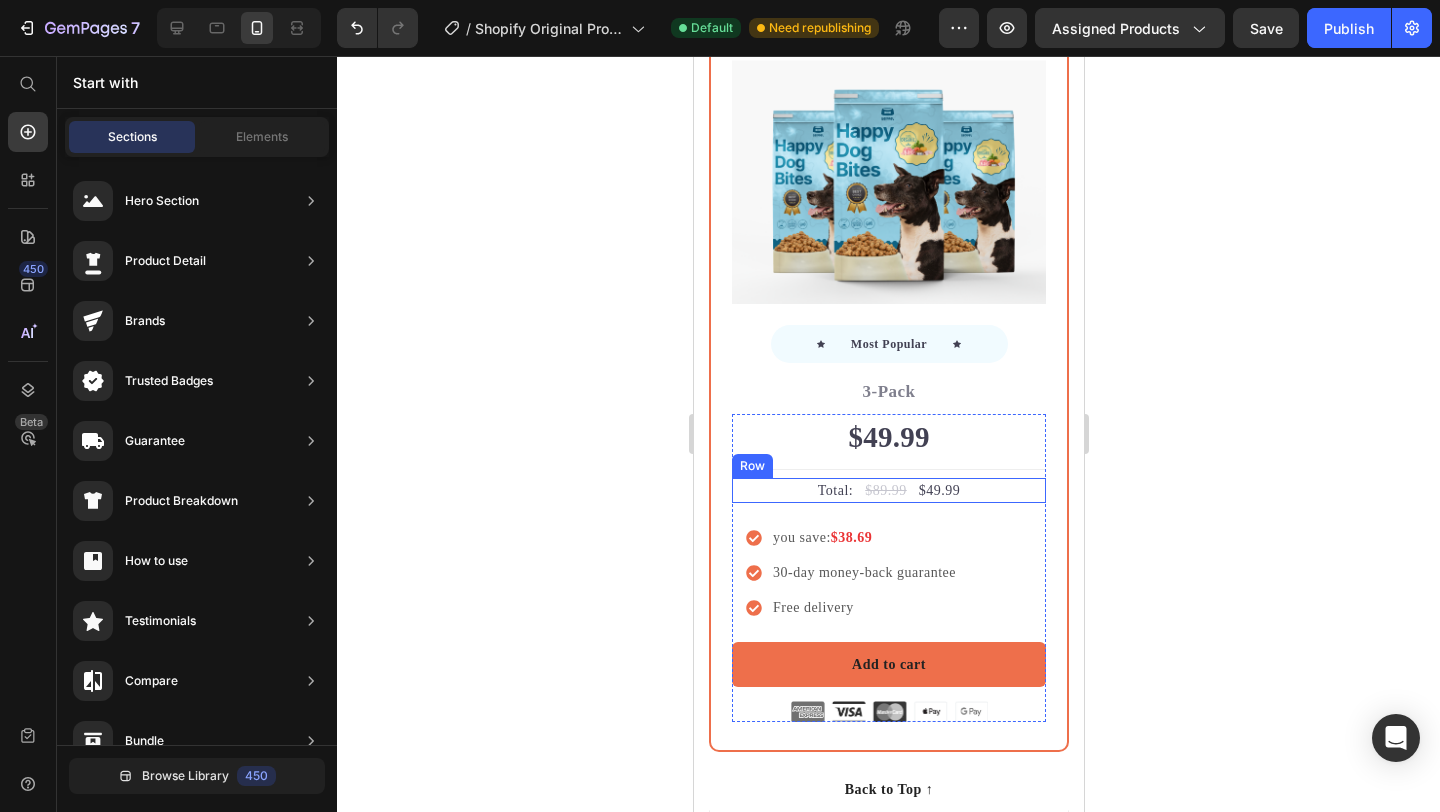 scroll, scrollTop: 6771, scrollLeft: 0, axis: vertical 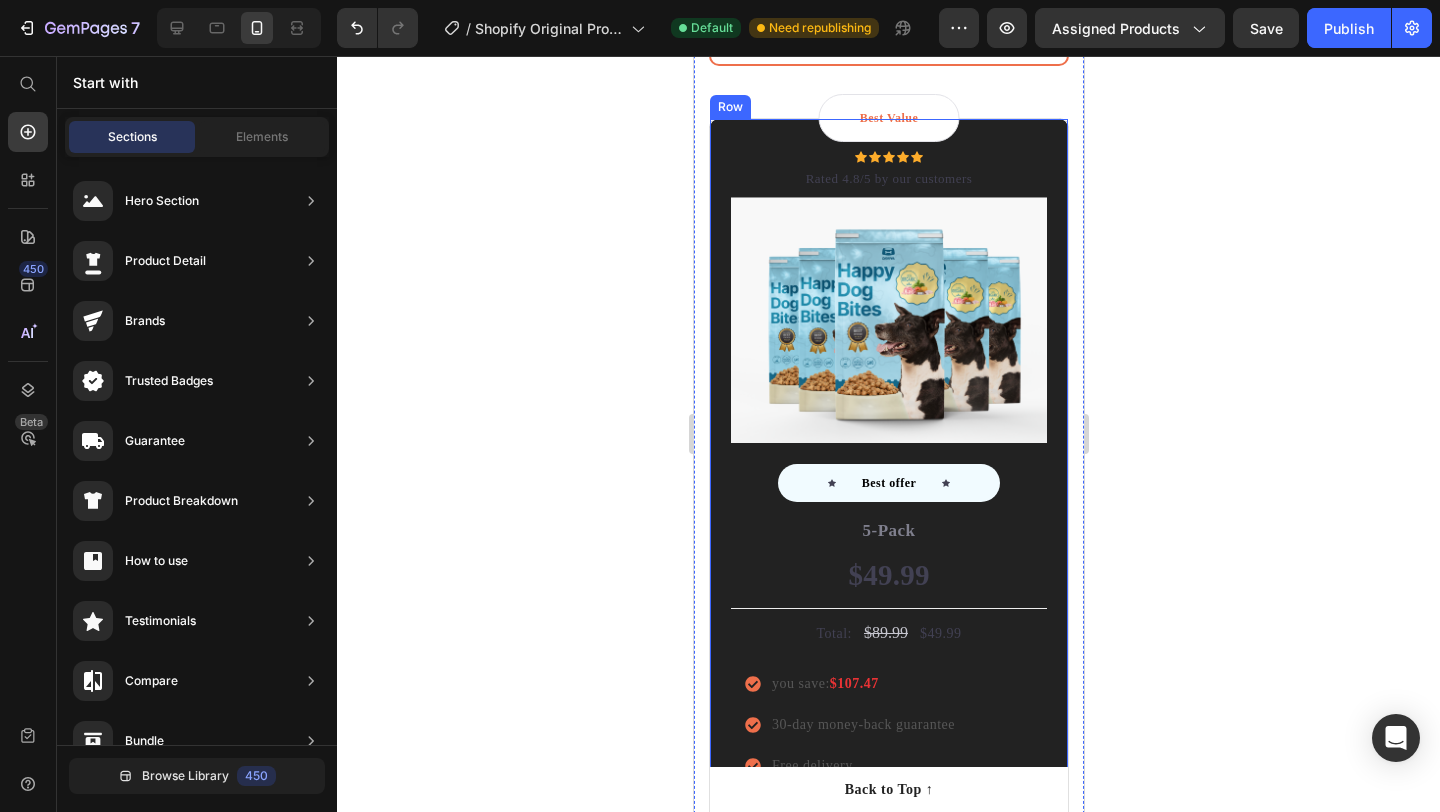 click on "Best Value Text block Row Icon Icon Icon Icon Icon Icon List Hoz Rated 4.8/5 by our customers Text block Row Image Icon Best offer Text block Icon Row 5-Pack Text block $49.99 Price                Title Line Total: Text block $89.99 Price $49.99 Price Row you save:  $107.47 30-day money-back guarantee Free delivery Item list Add to cart Product Cart Button Image Product Row" at bounding box center (888, 513) 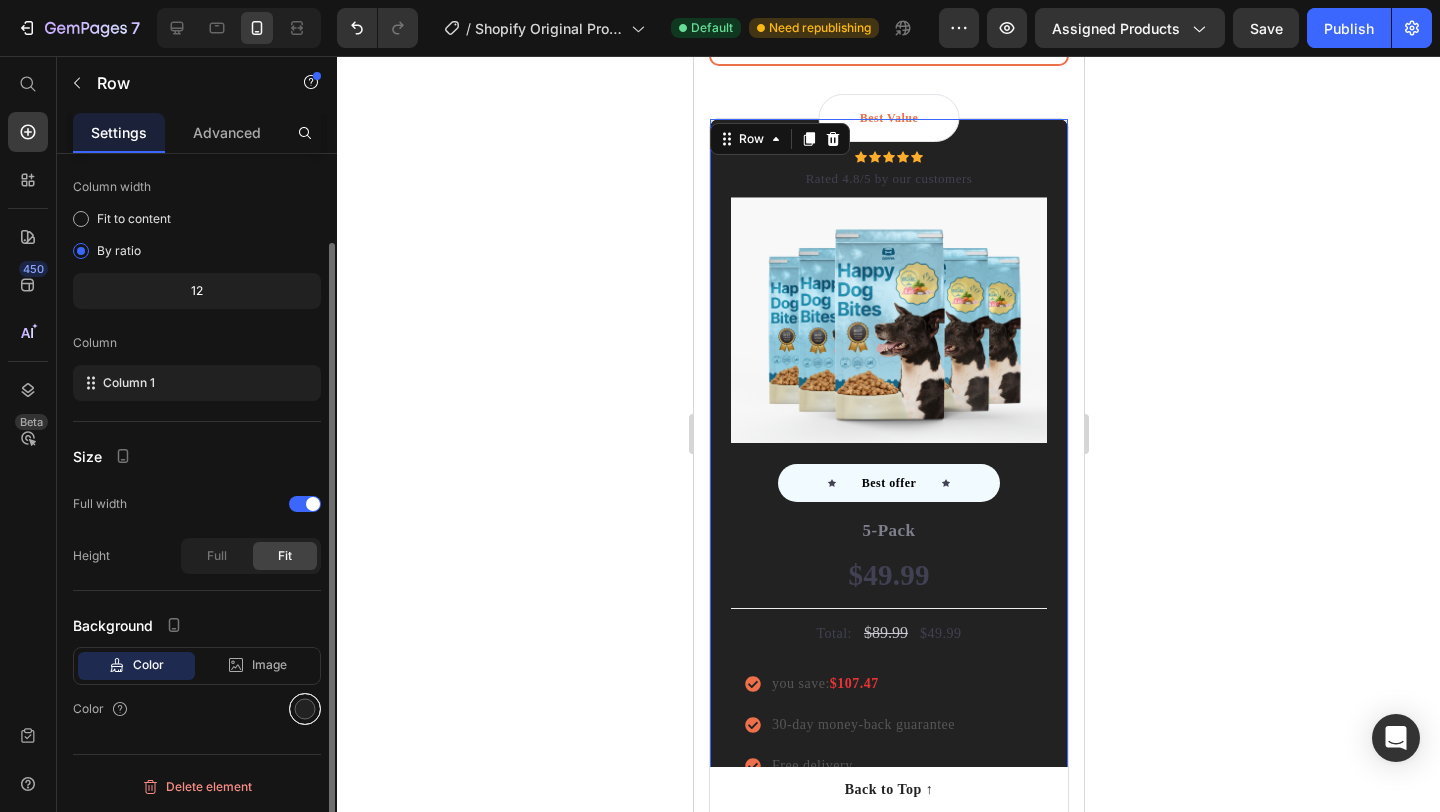 click at bounding box center [305, 709] 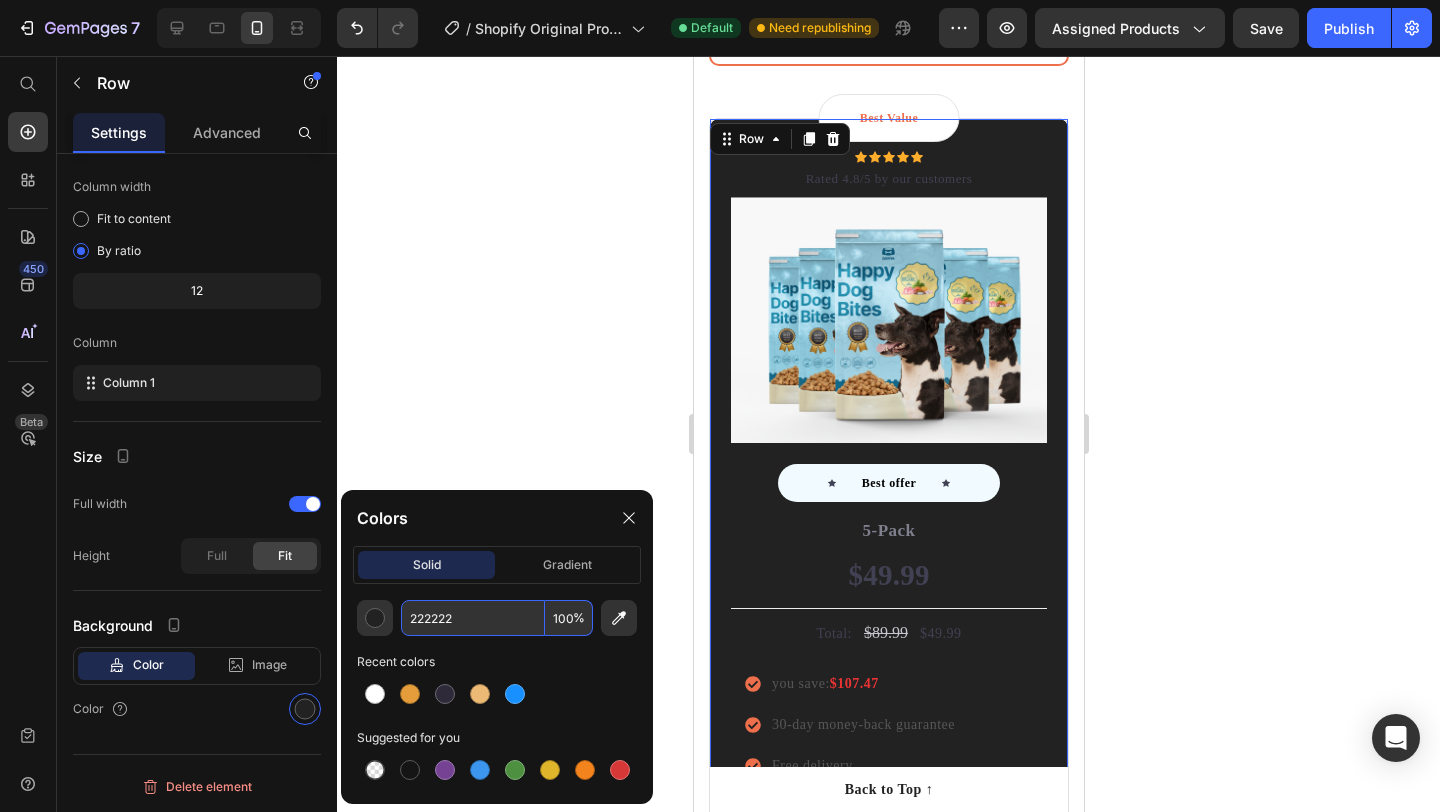 click on "222222" at bounding box center [473, 618] 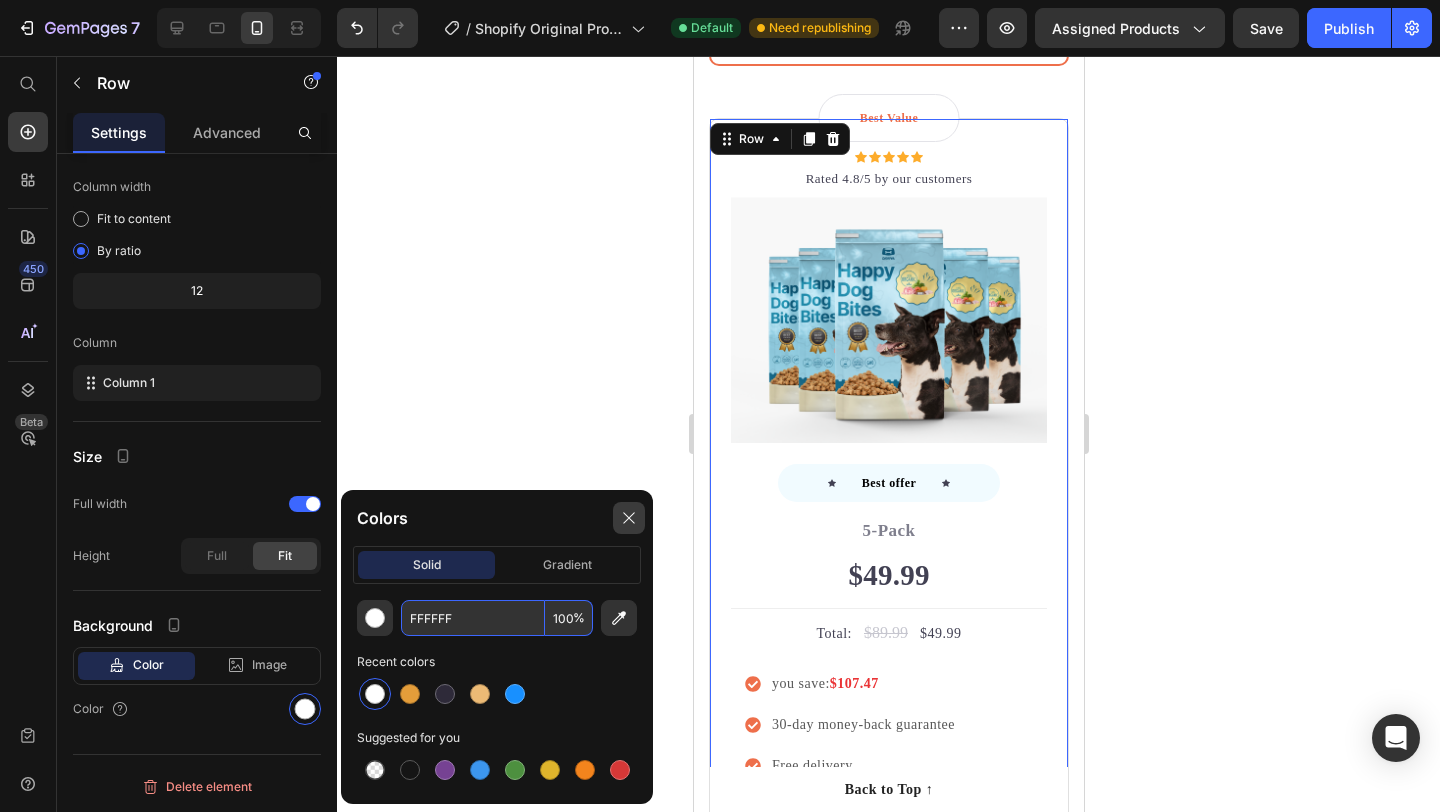 type on "FFFFFF" 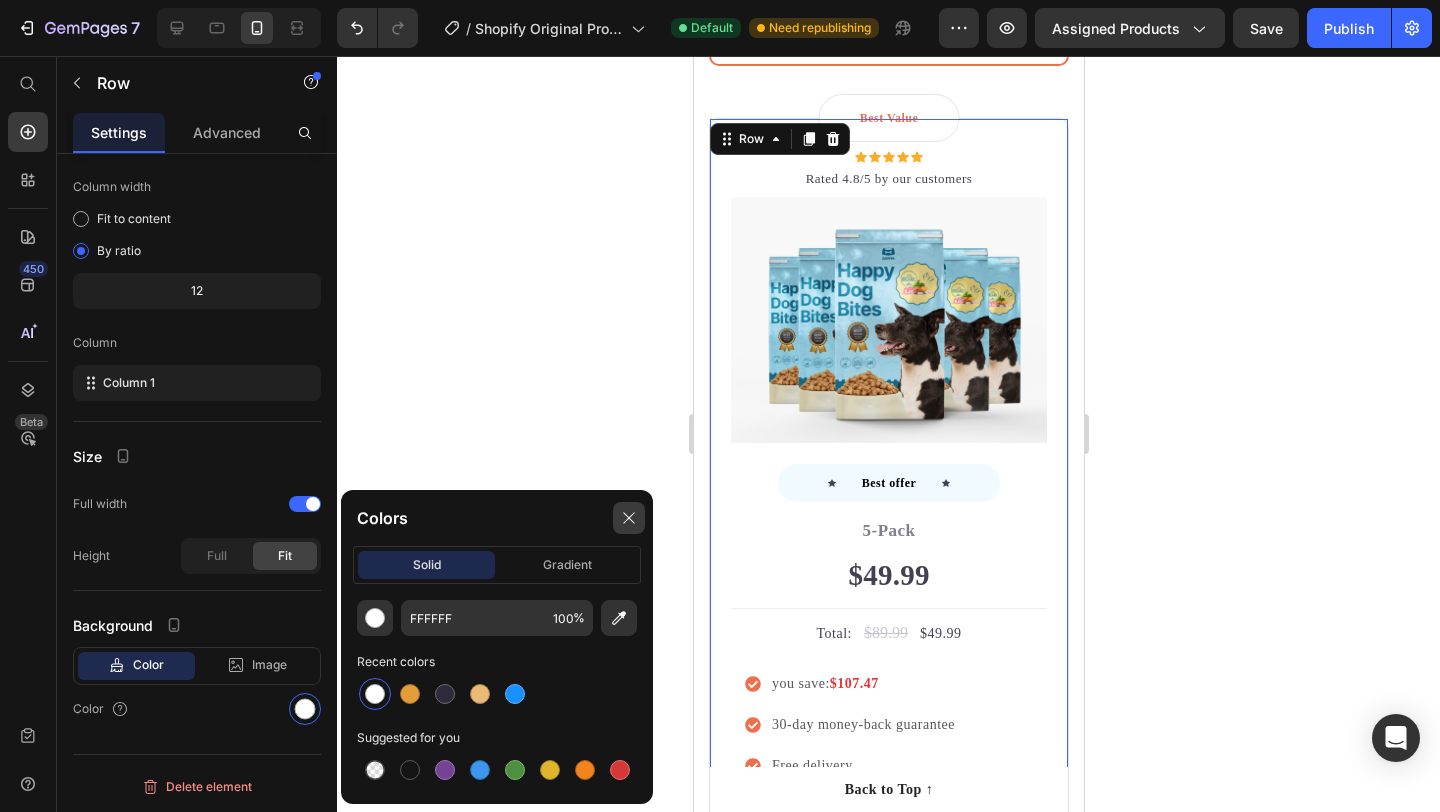 click at bounding box center [629, 518] 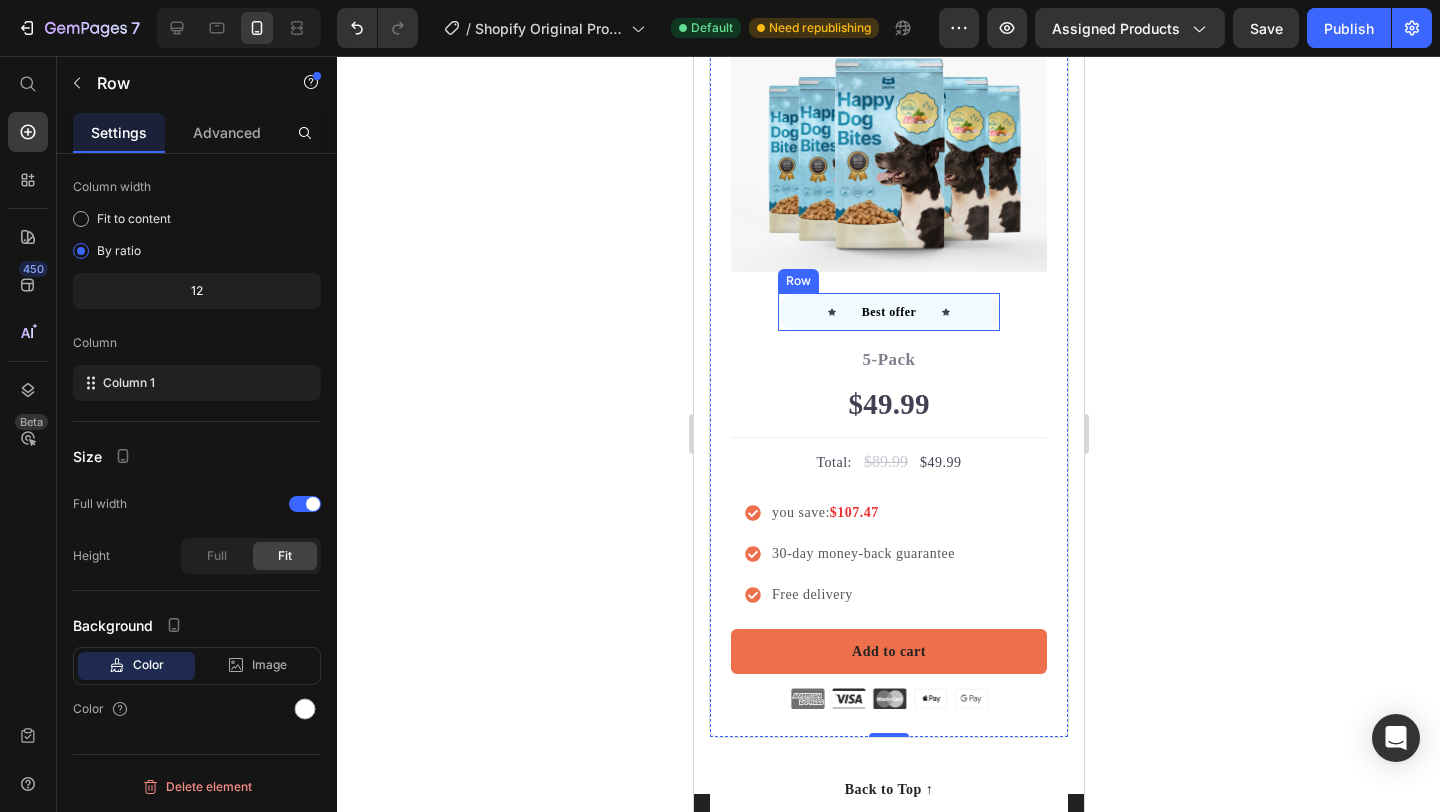 scroll, scrollTop: 7721, scrollLeft: 0, axis: vertical 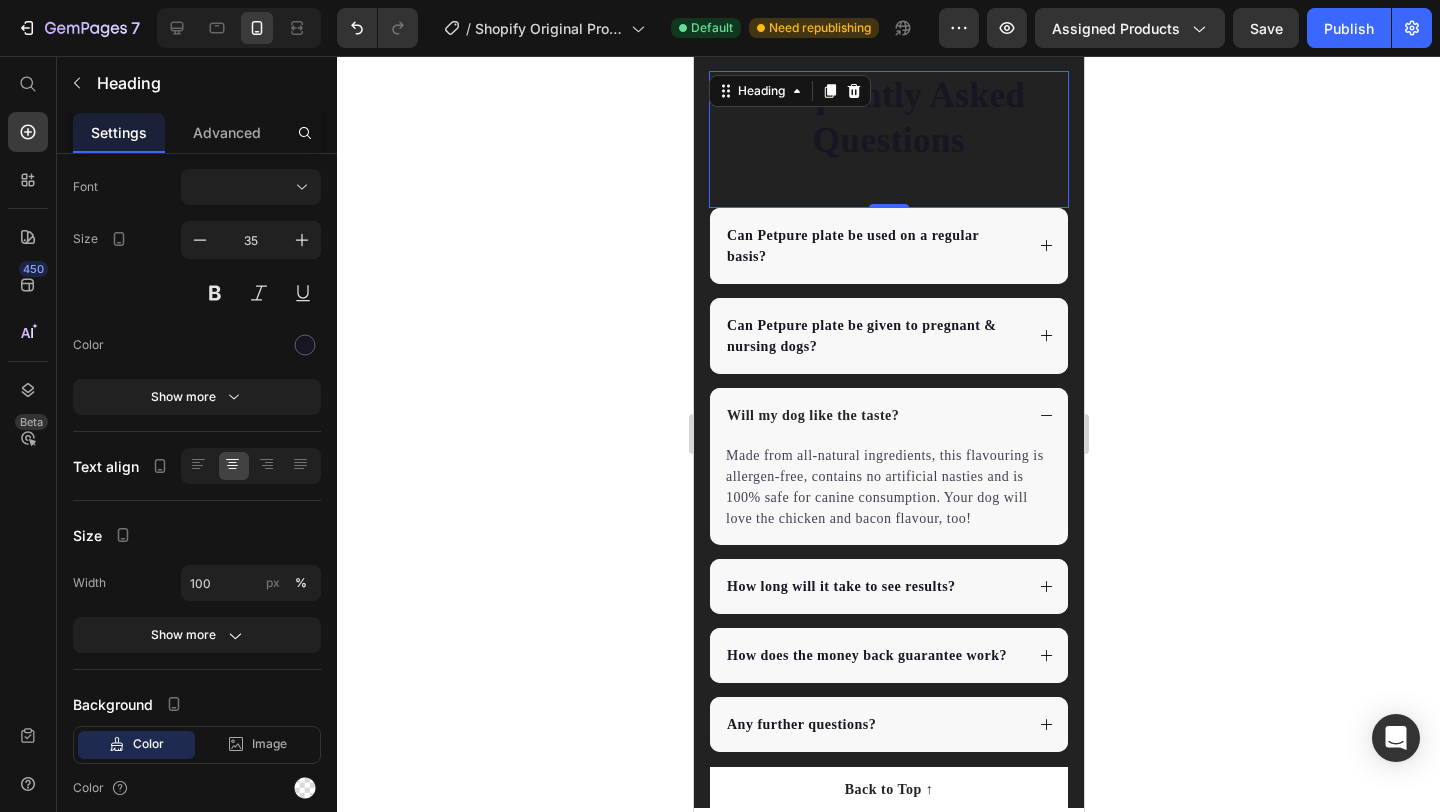 click on "Frequently Asked Questions" at bounding box center [888, 118] 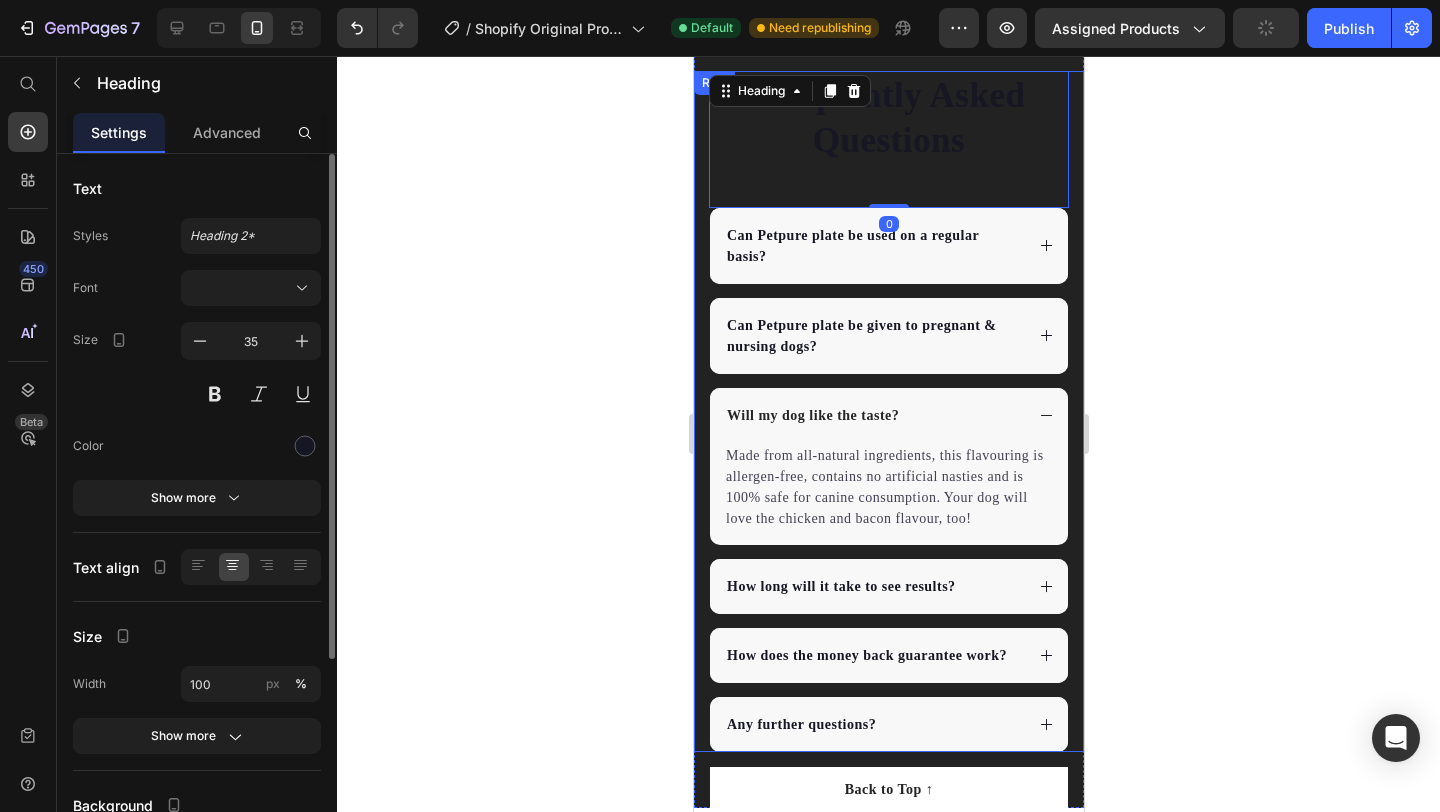 click on "Frequently Asked Questions Heading   0
Can Petpure plate be used on a regular basis?
Can Petpure plate be given to pregnant & nursing dogs?
Will my dog like the taste? Made from all-natural ingredients, this flavouring is allergen-free, contains no artificial nasties and is 100% safe for canine consumption. Your dog will love the chicken and bacon flavour, too! Text block
How long will it take to see results?
How does the money back guarantee work?
Any further questions? Accordion Row" at bounding box center (888, 411) 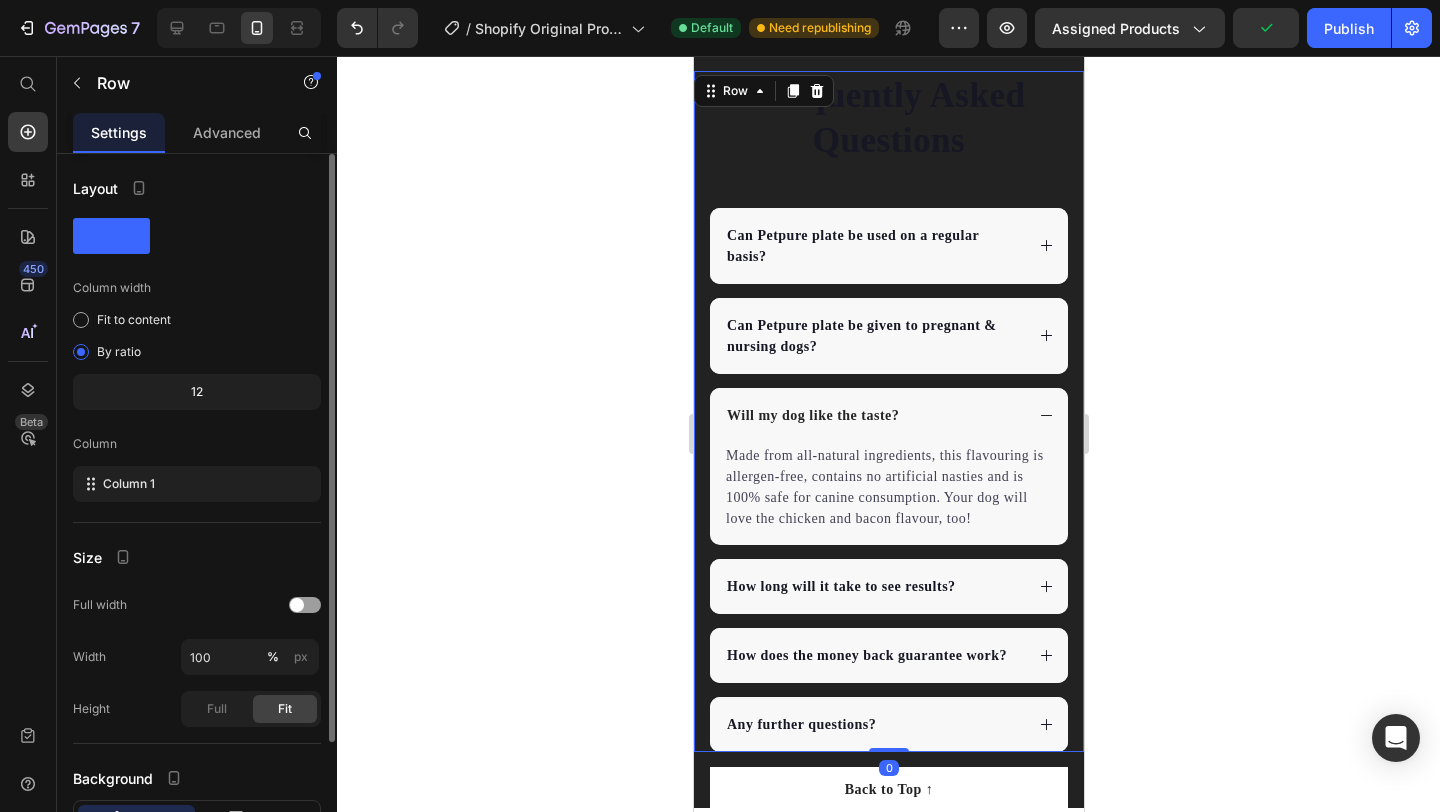 scroll, scrollTop: 153, scrollLeft: 0, axis: vertical 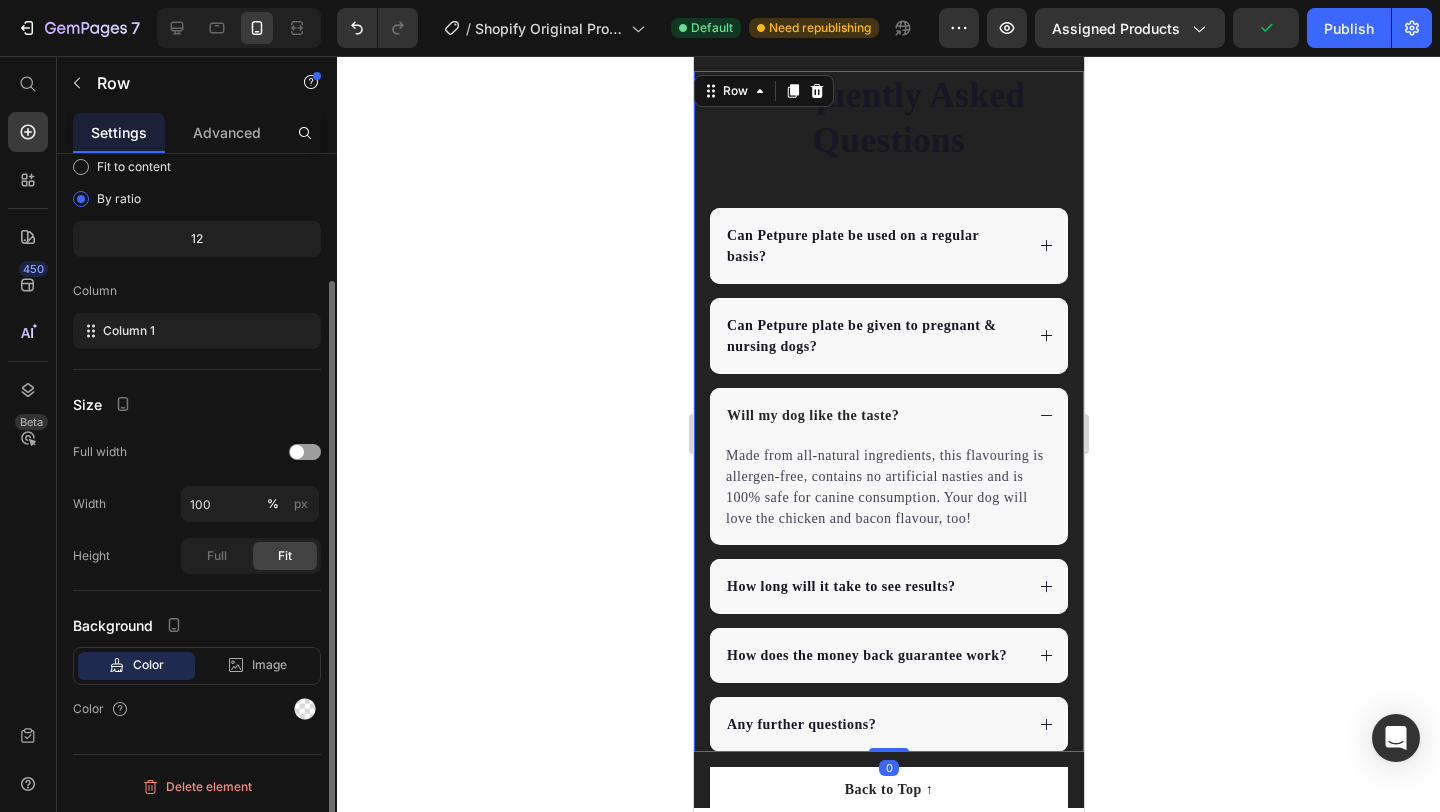 click on "Color" at bounding box center (197, 709) 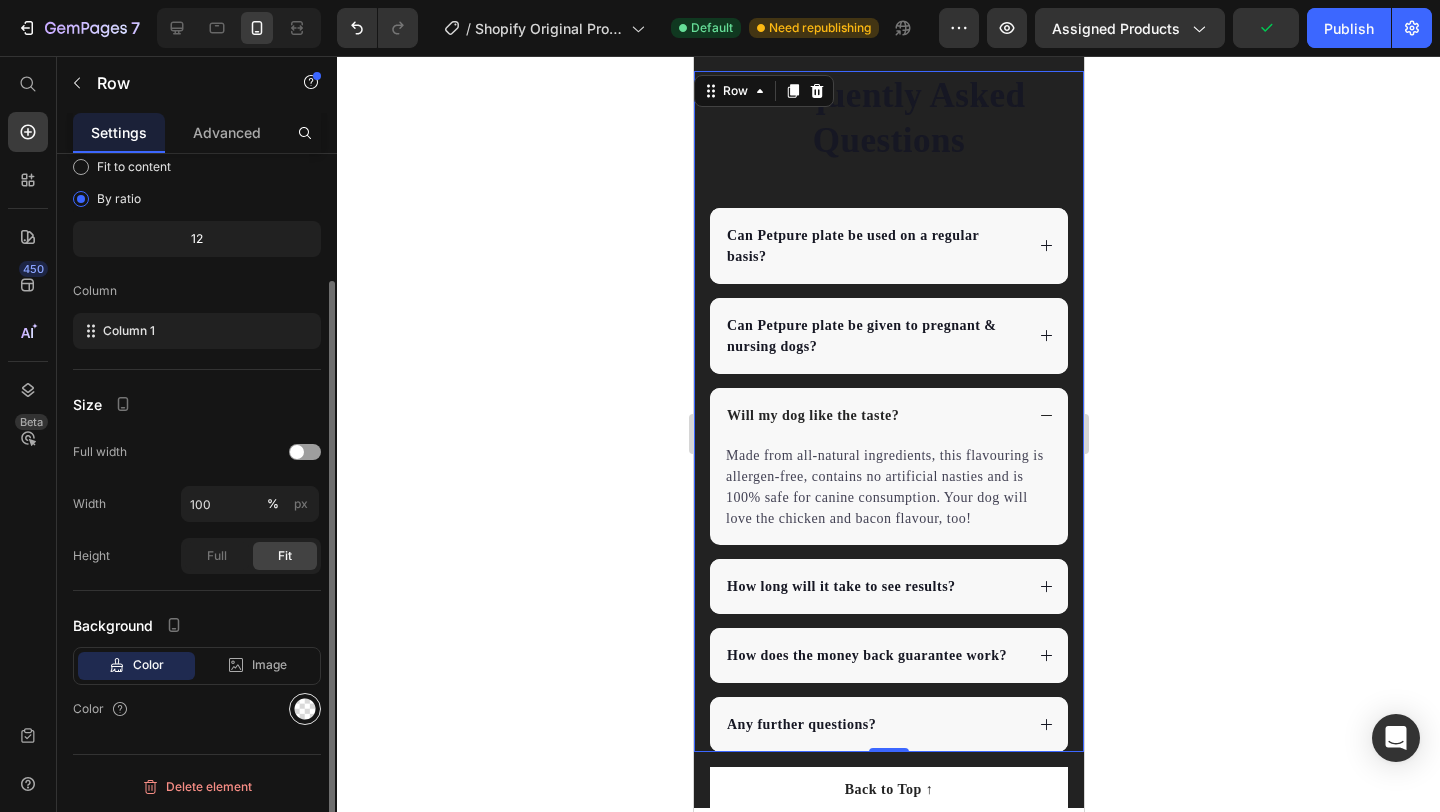 click at bounding box center [305, 709] 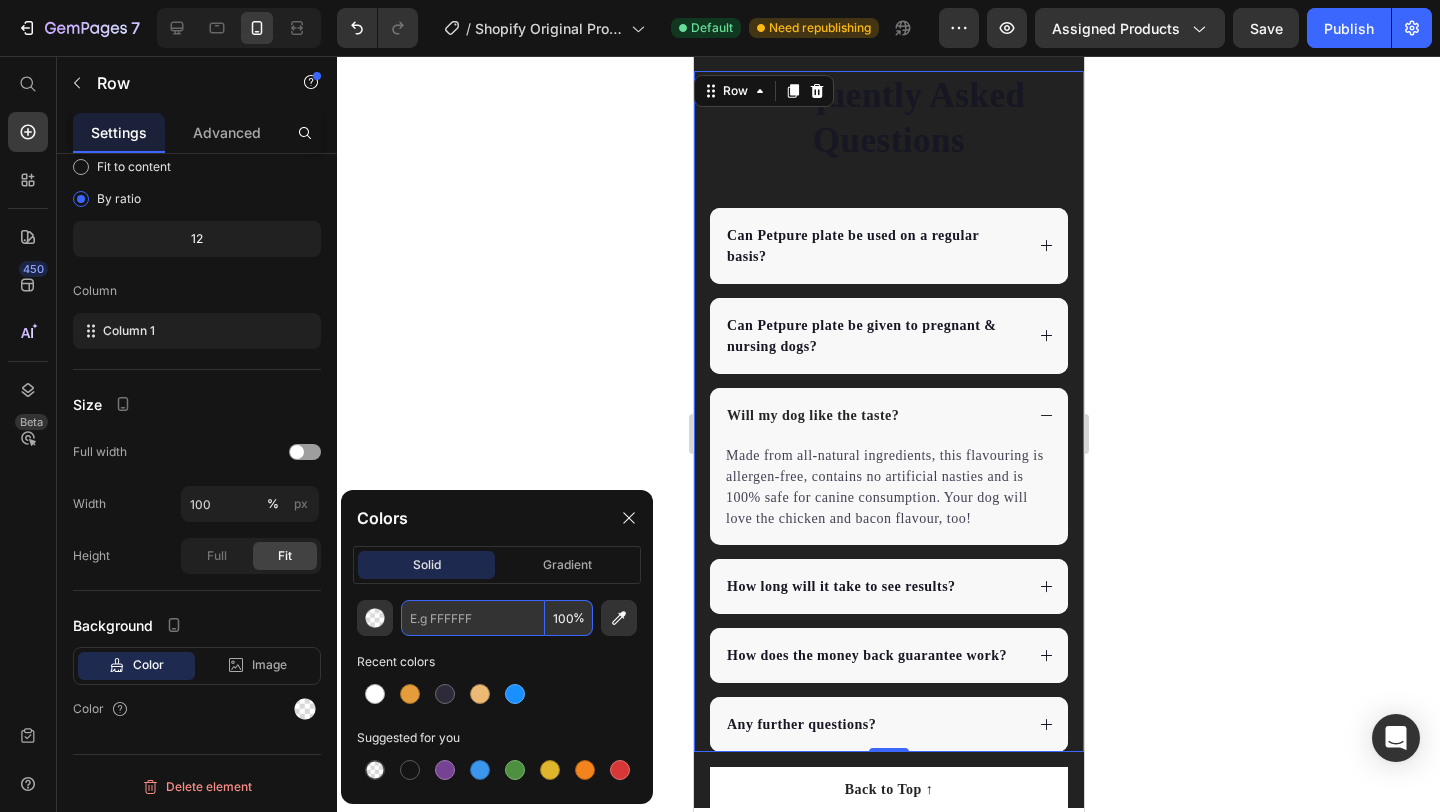 click at bounding box center [473, 618] 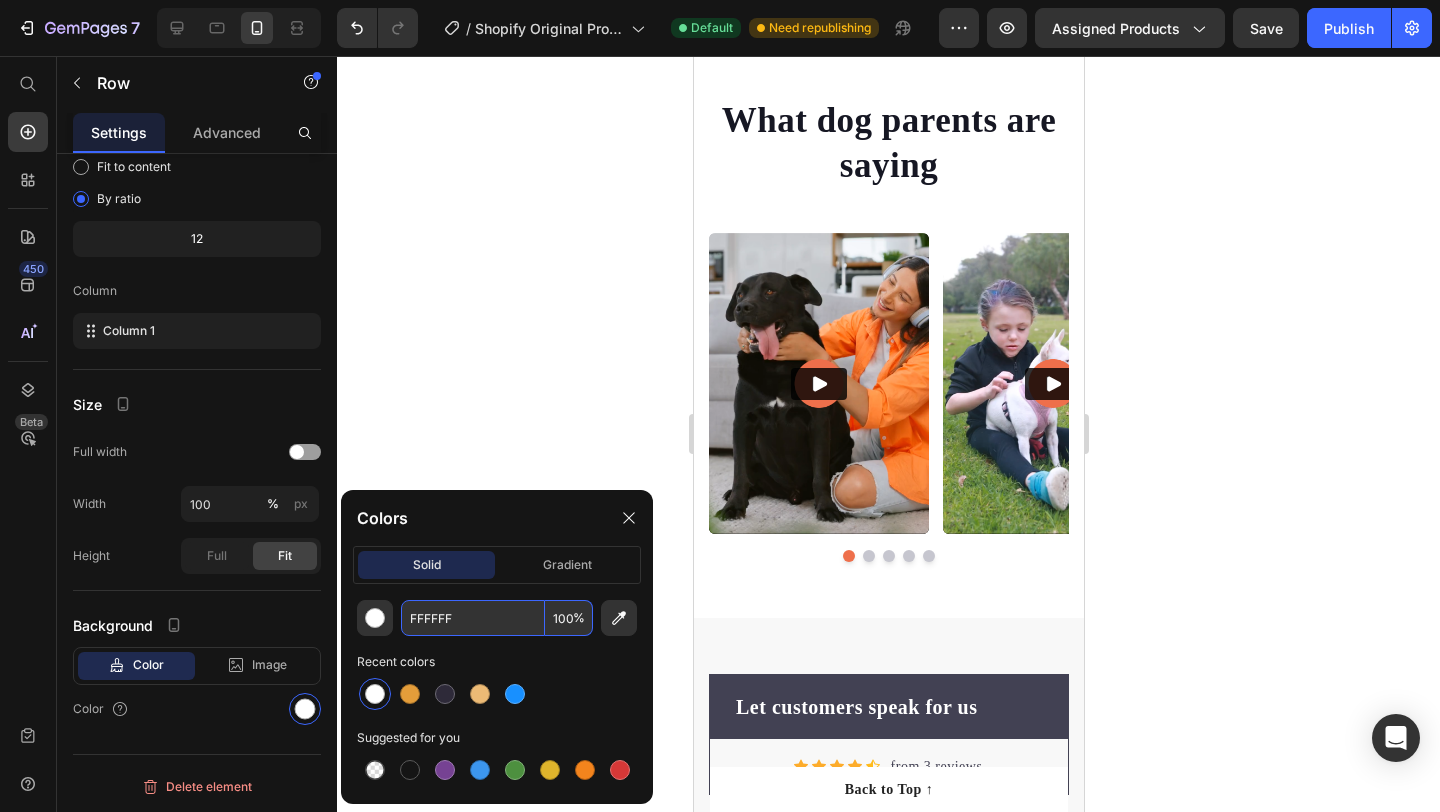 scroll, scrollTop: 7508, scrollLeft: 0, axis: vertical 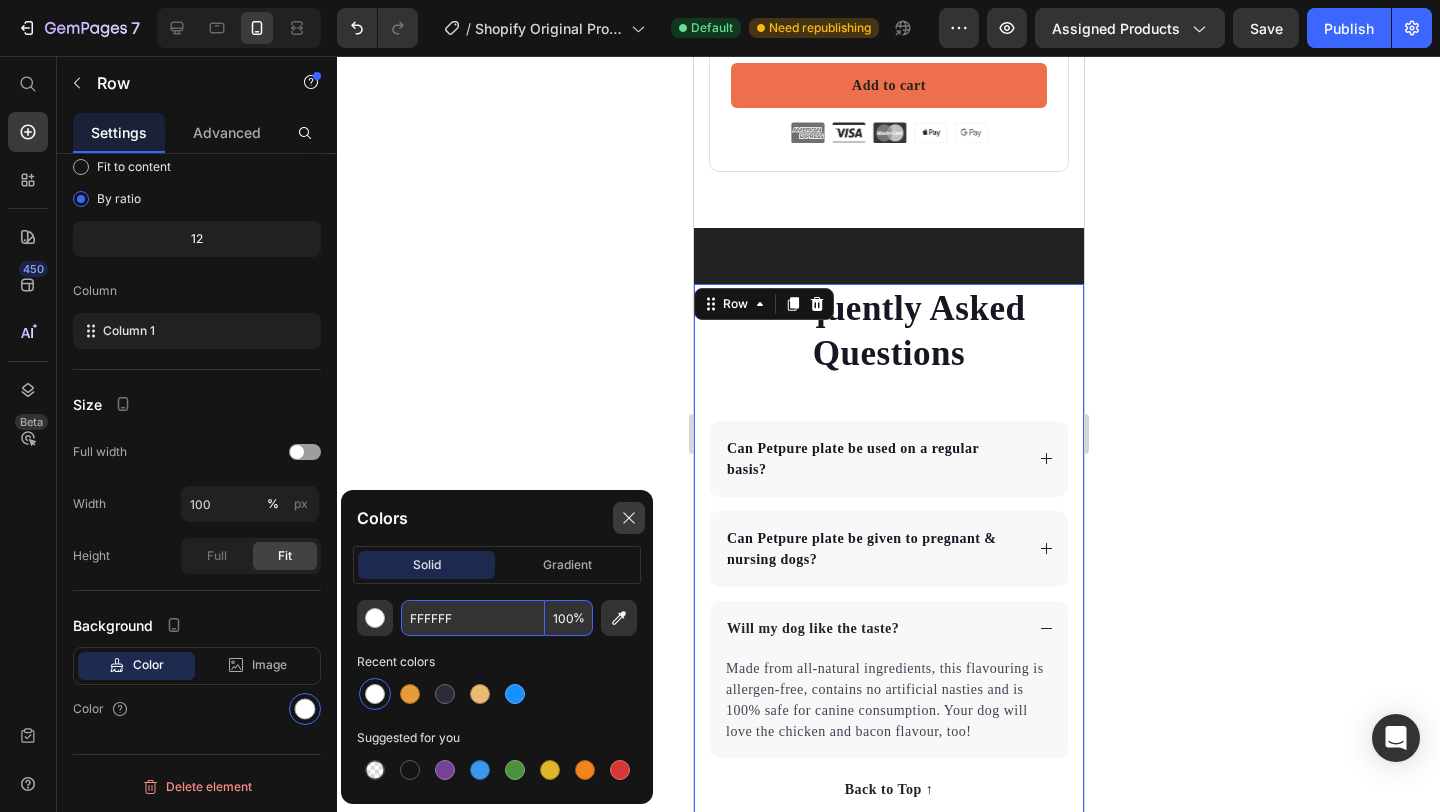 type on "FFFFFF" 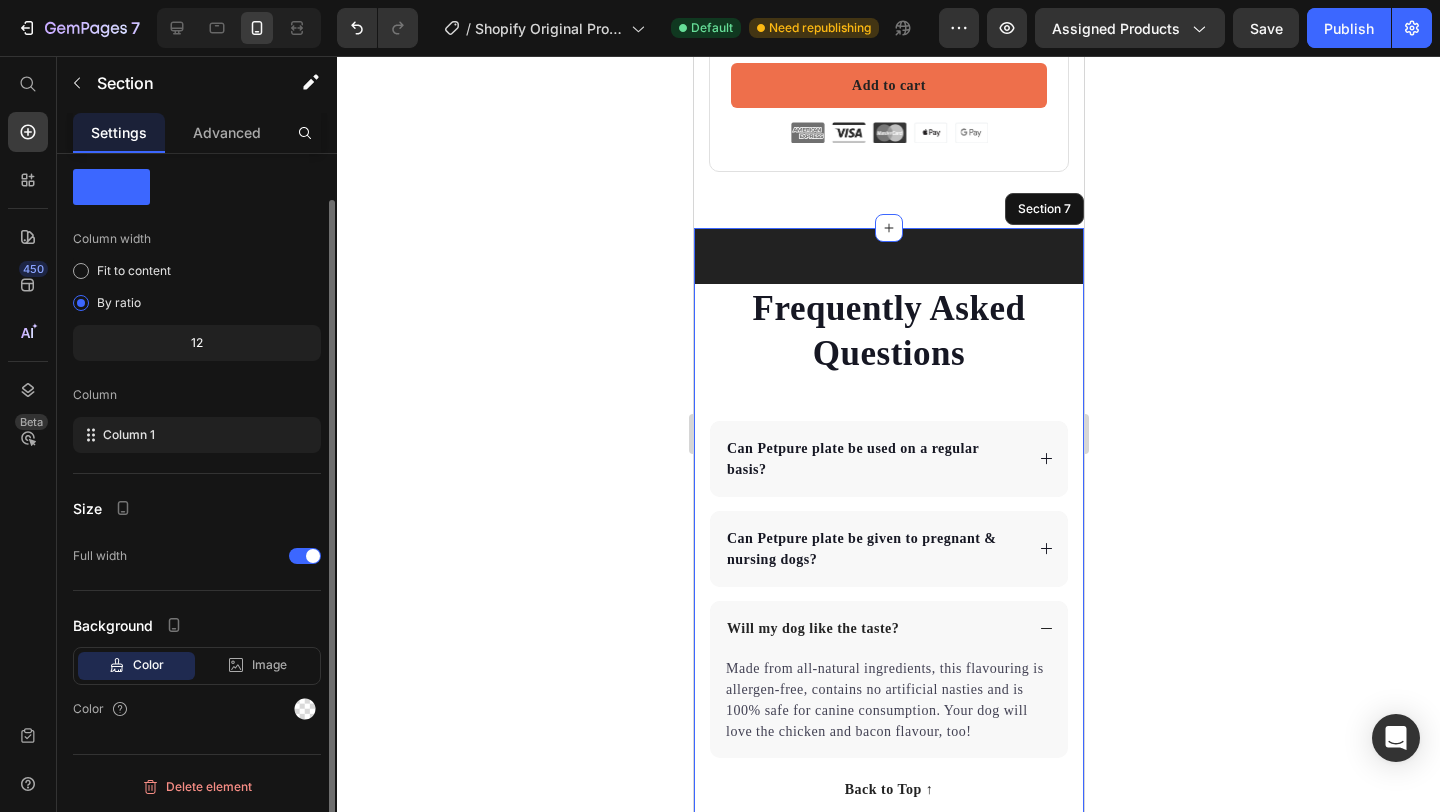 click on "Frequently Asked Questions Heading
Can Petpure plate be used on a regular basis?
Can Petpure plate be given to pregnant & nursing dogs?
Will my dog like the taste? Made from all-natural ingredients, this flavouring is allergen-free, contains no artificial nasties and is 100% safe for canine consumption. Your dog will love the chicken and bacon flavour, too! Text block
How long will it take to see results?
How does the money back guarantee work?
Any further questions? Accordion Row   0 Section 7" at bounding box center [888, 624] 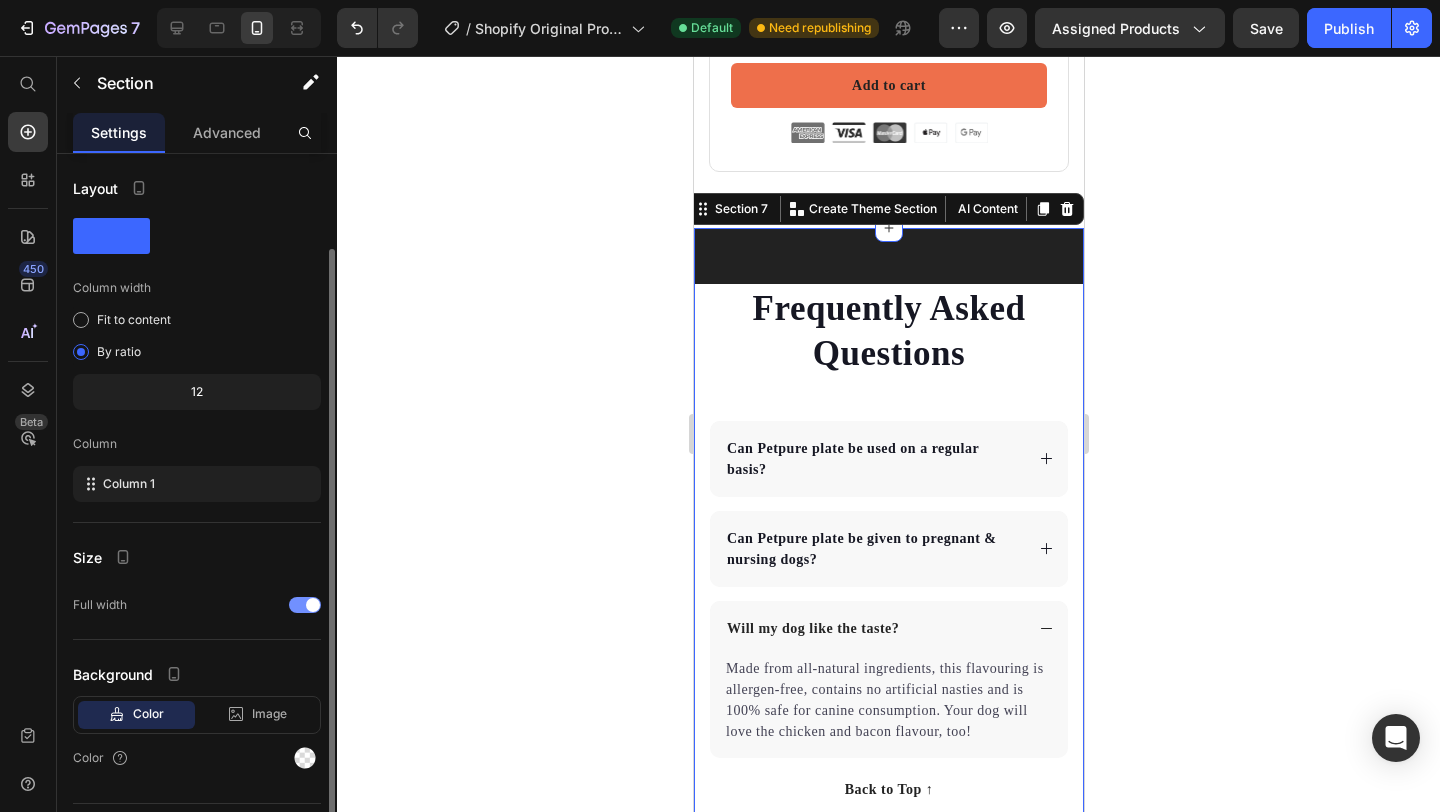 scroll, scrollTop: 49, scrollLeft: 0, axis: vertical 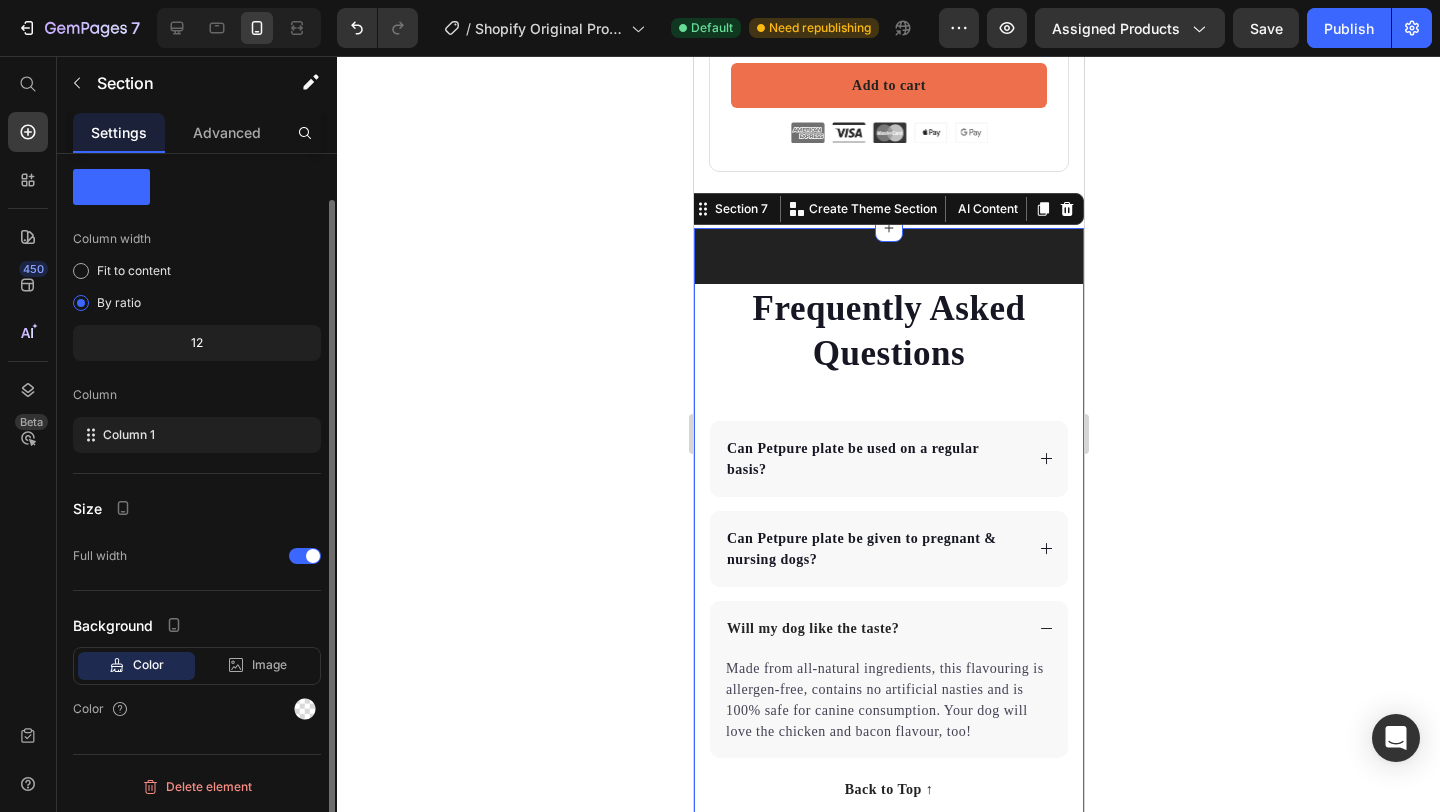 click on "Background Color Image Video  Color" 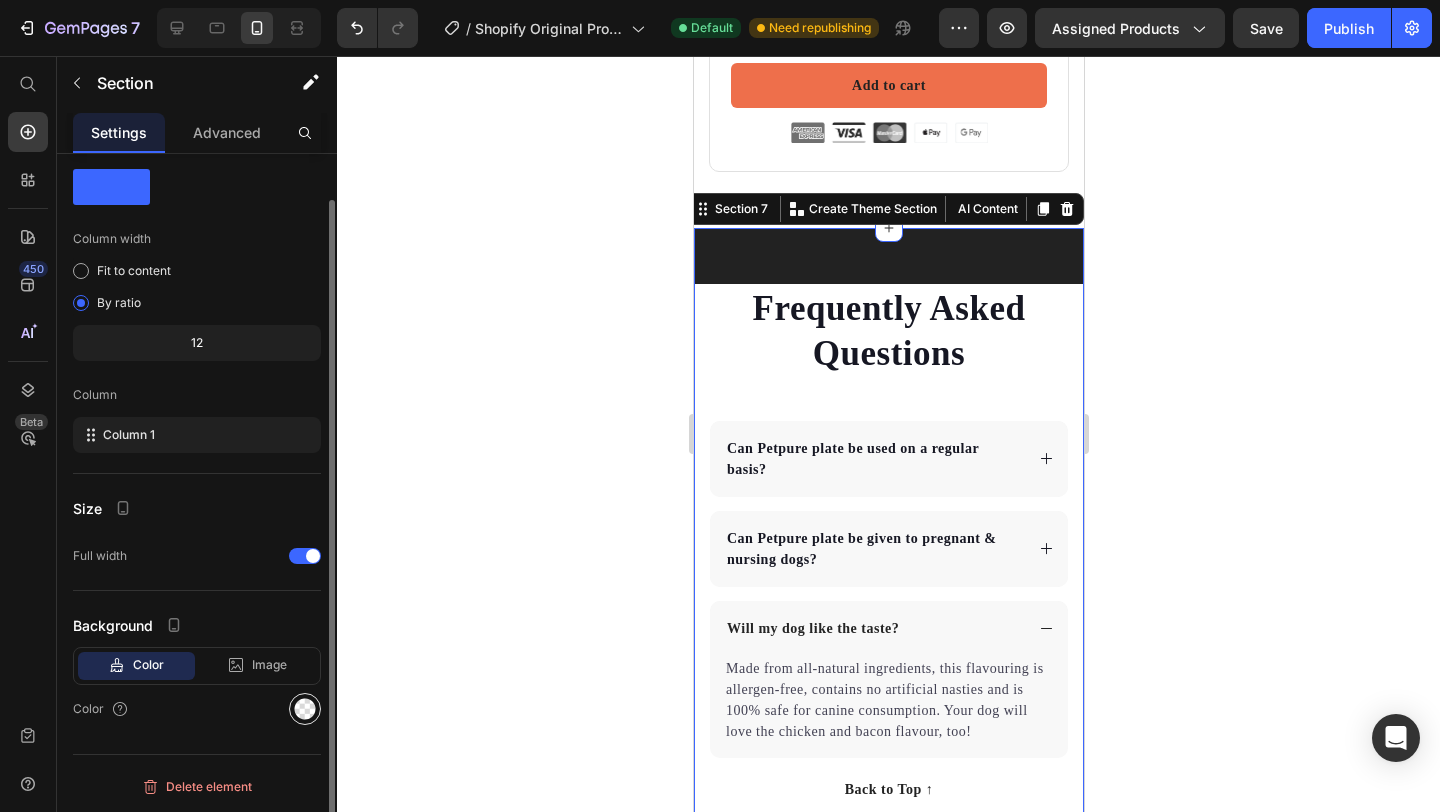 click at bounding box center (305, 709) 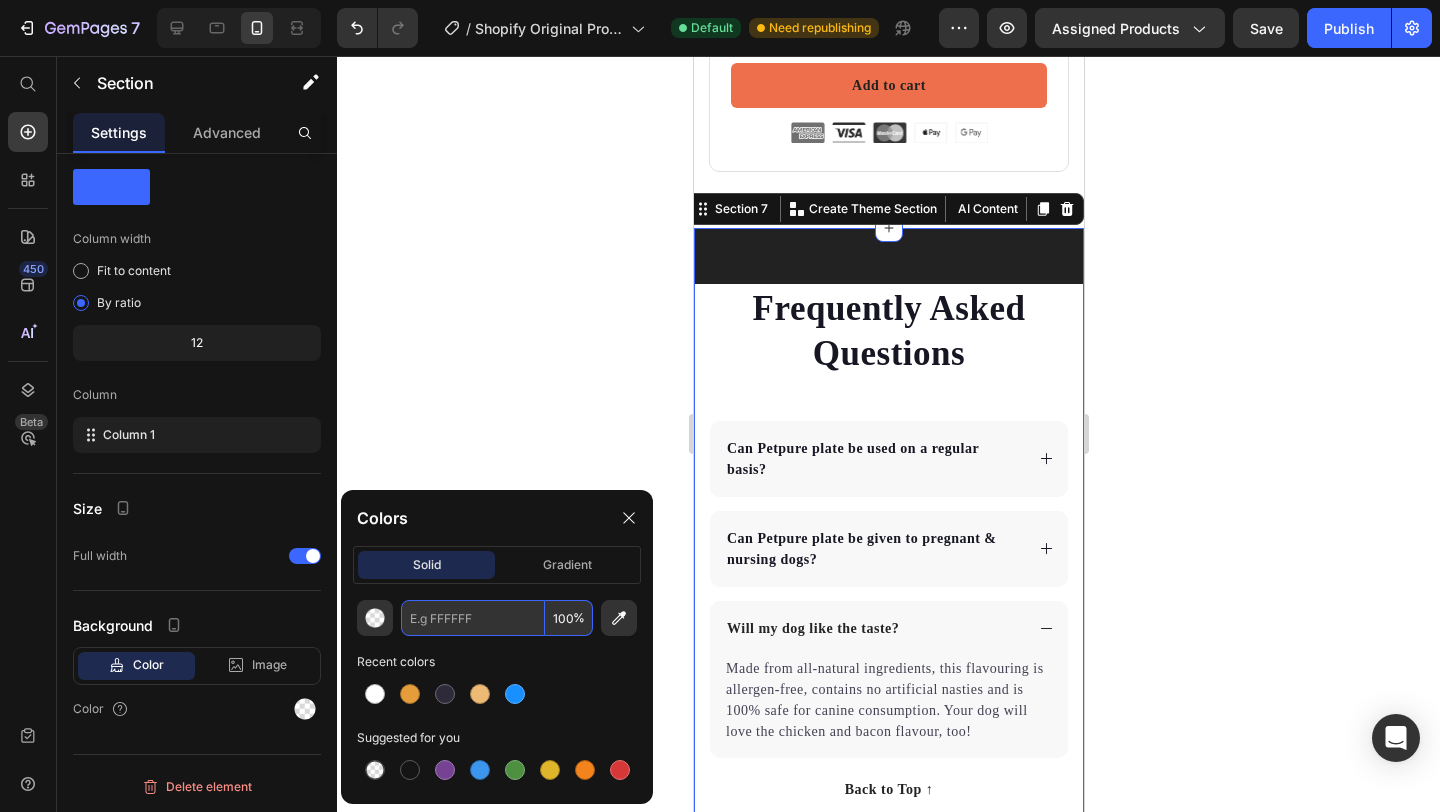 click at bounding box center [473, 618] 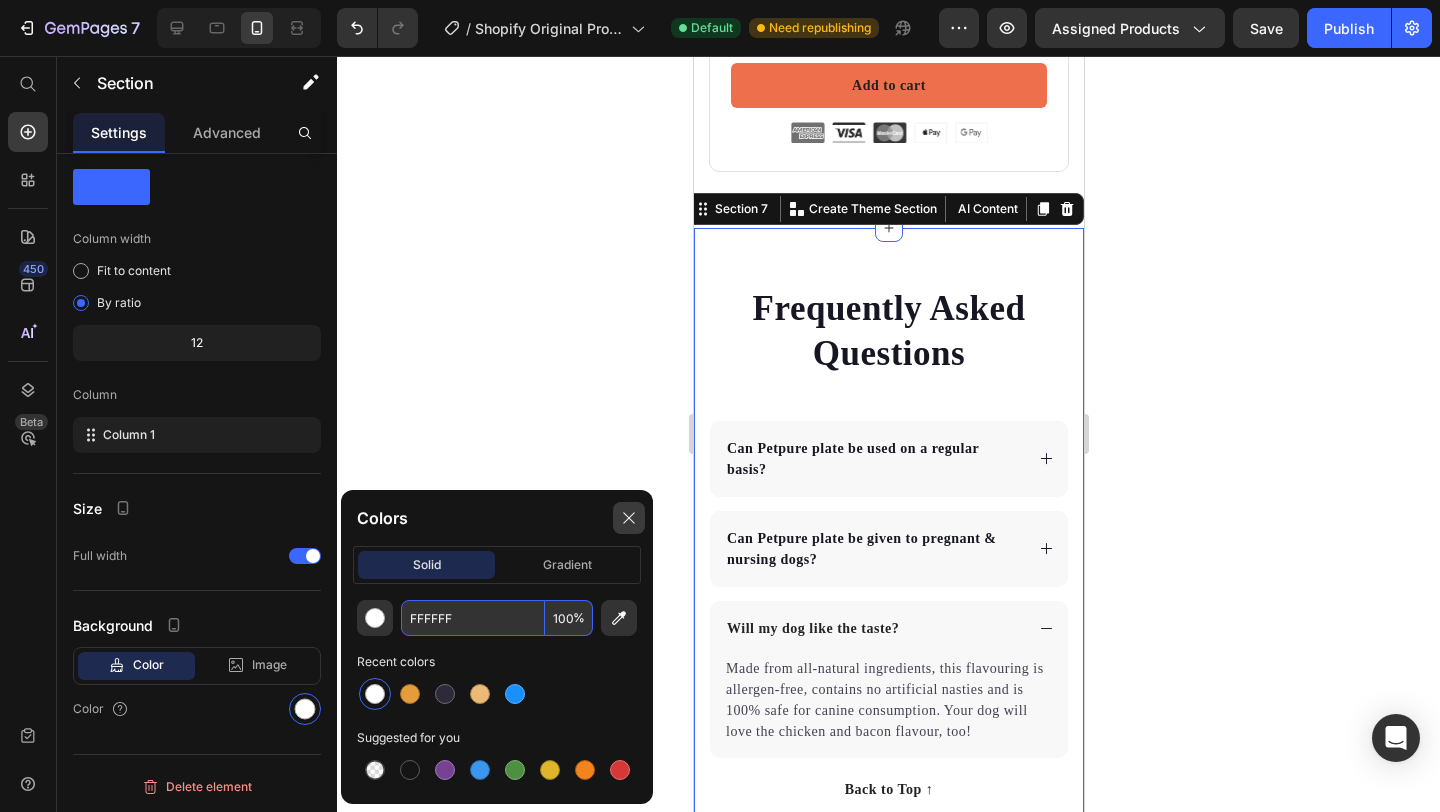 type on "FFFFFF" 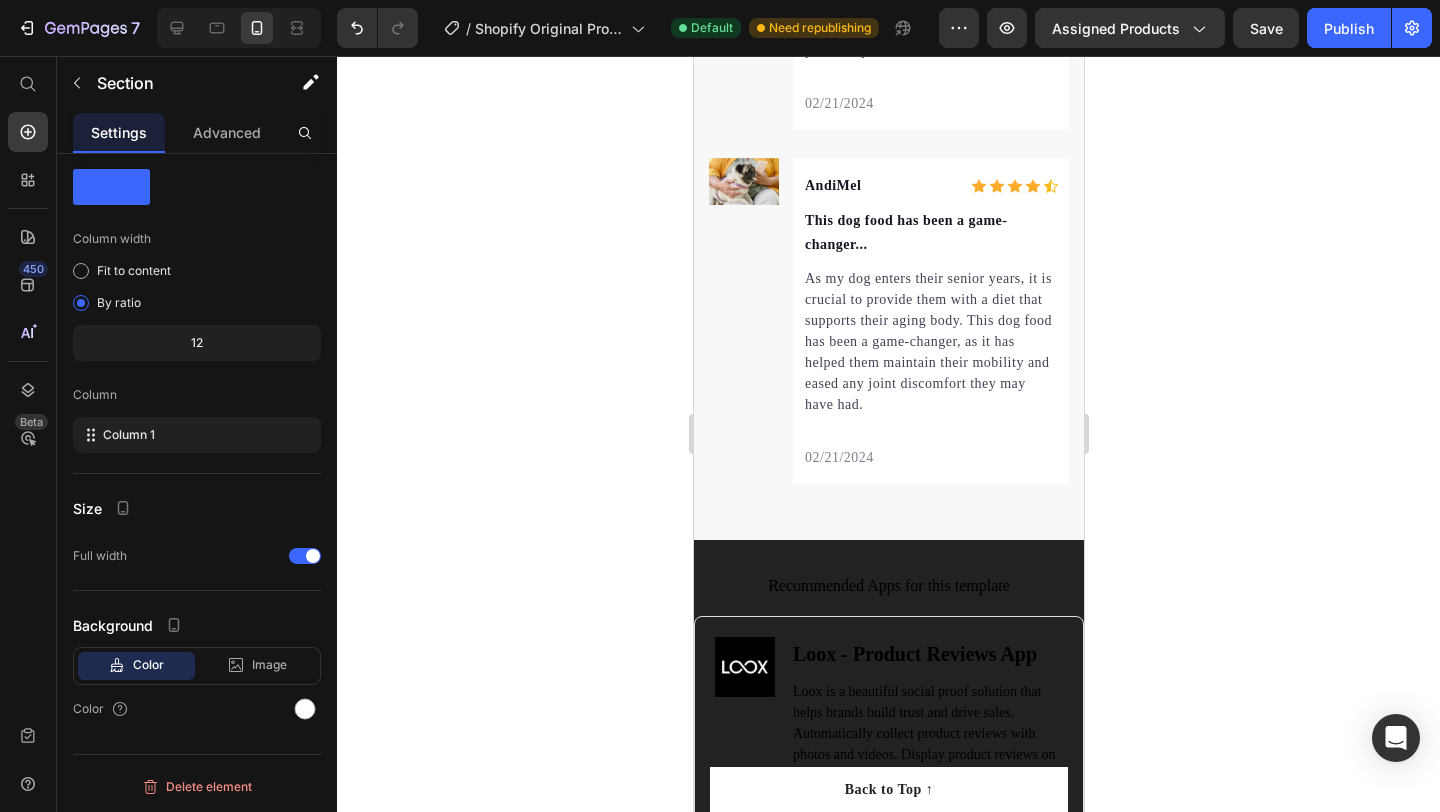 scroll, scrollTop: 10123, scrollLeft: 0, axis: vertical 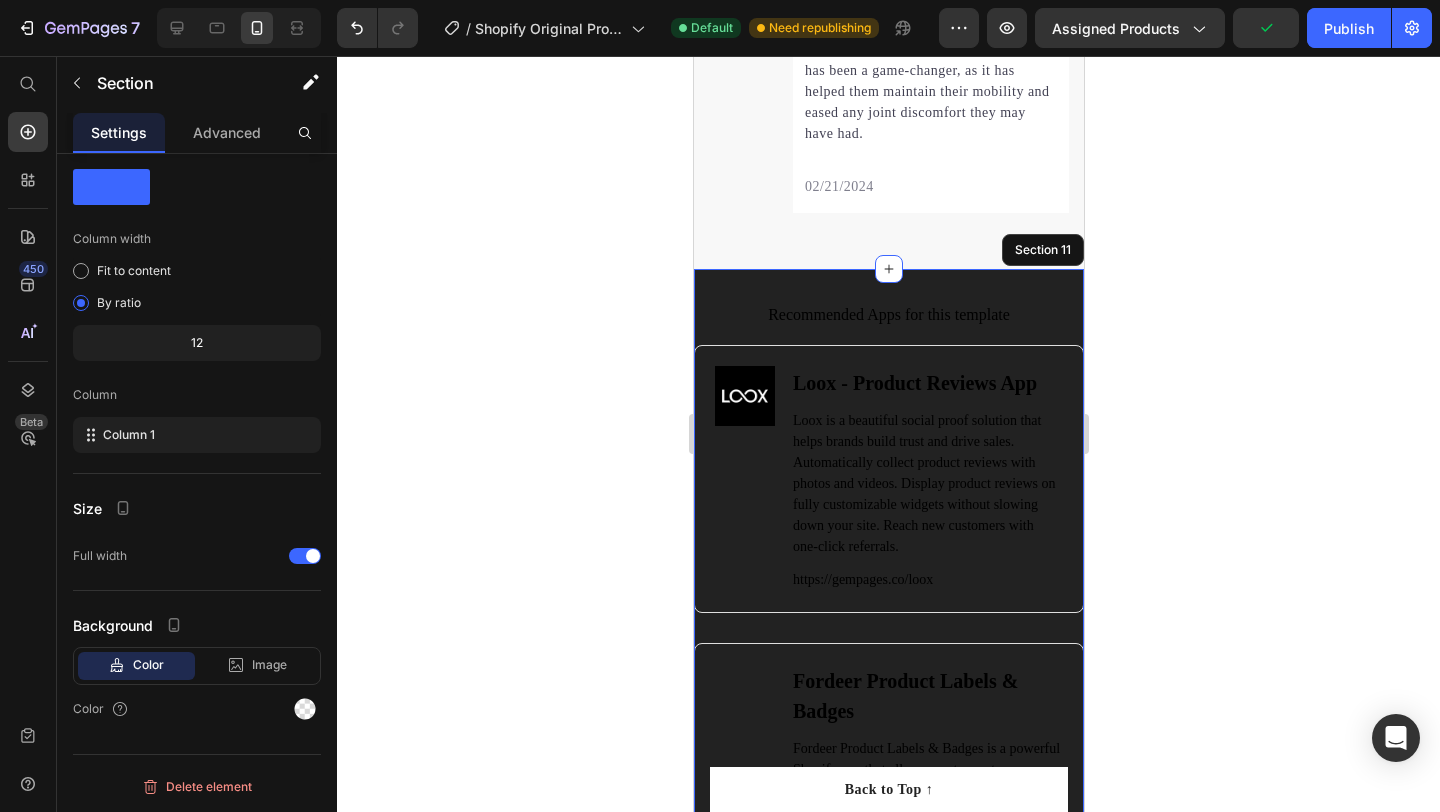 click on "Recommended Apps for this template Heading Image Loox ‑ Product Reviews App Heading Loox is a beautiful social proof solution that helps brands build trust and drive sales. Automatically collect product reviews with photos and videos. Display product reviews on fully customizable widgets without slowing down your site. Reach new customers with one-click referrals. Text Block https://gempages.co/loox Text Block Row Row Image Fordeer Product Labels & Badges Heading Fordeer Product Labels & Badges is a powerful Shopify app that allows you to create eye-catching labels and badges to highlight key product information such as discounts, stock status, new arrivals, and more. Helps you stand out from the competition. Text Block https://gempages.co/fodeer-product-badges-label-design Text Block Row Row Image Pumper Bundles Volume Discount Heading Text Block https://gempages.co/pumper-quantity-breaks-product-bundles-discounts Text Block Row Row Row Section 11" at bounding box center [888, 808] 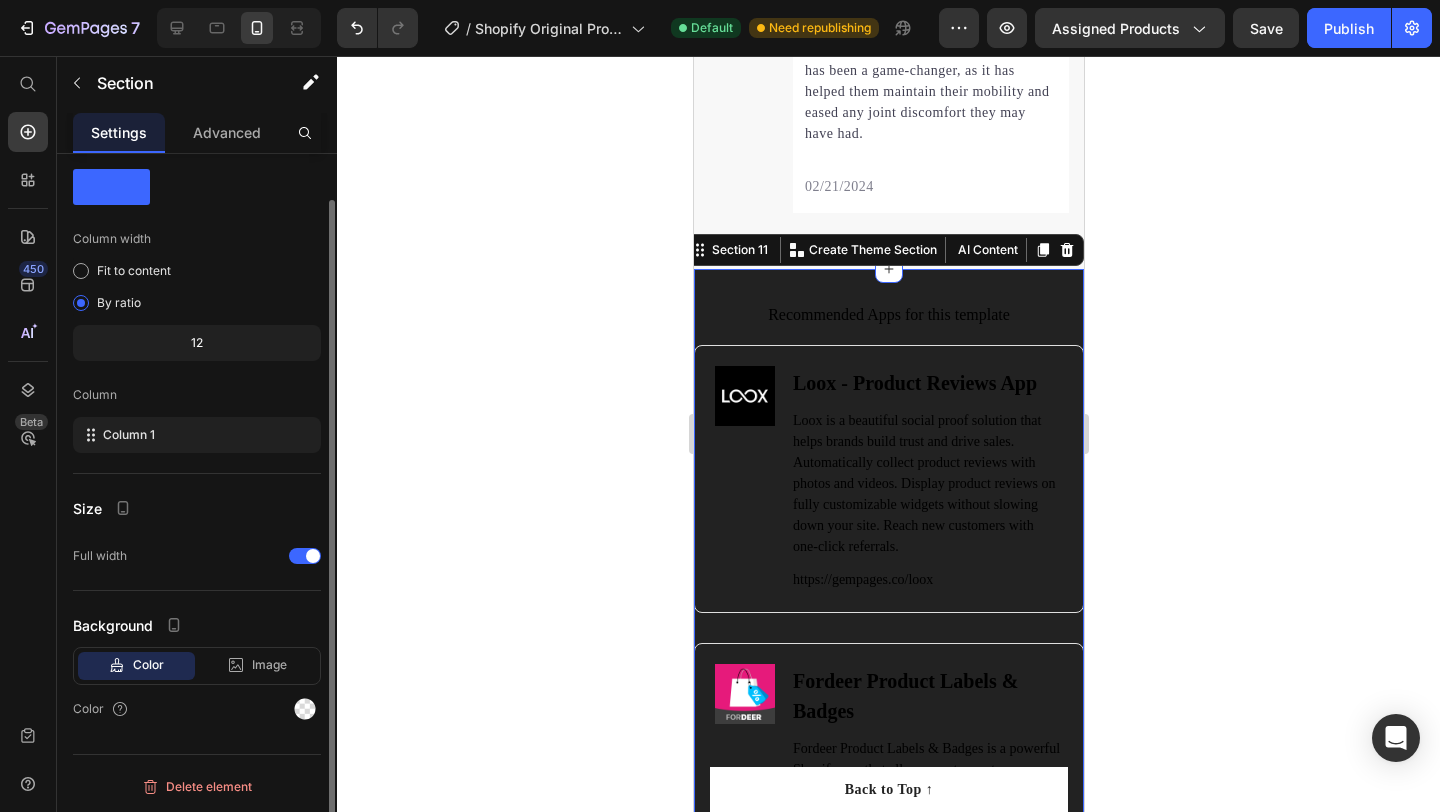 click on "Color" at bounding box center [197, 709] 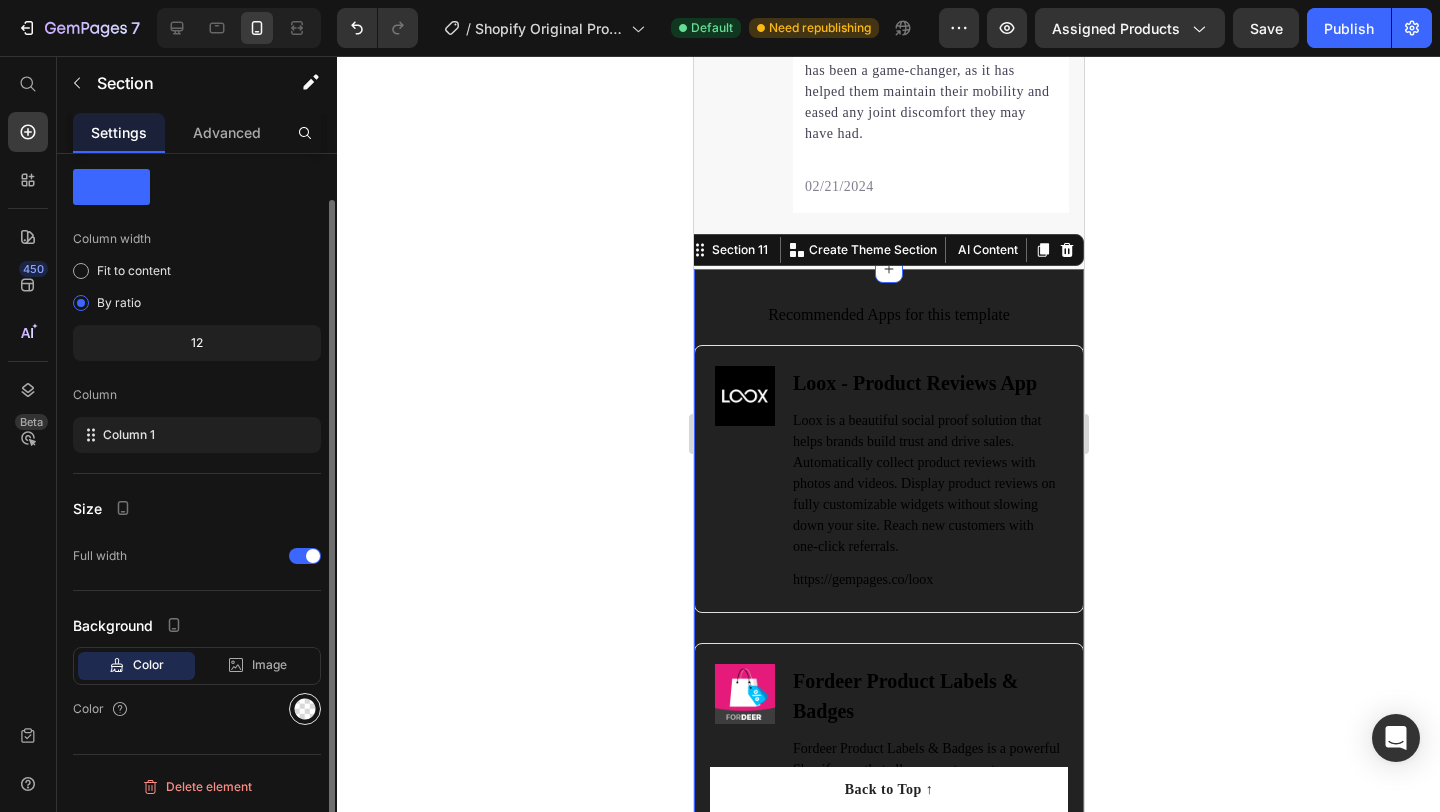 click at bounding box center [305, 709] 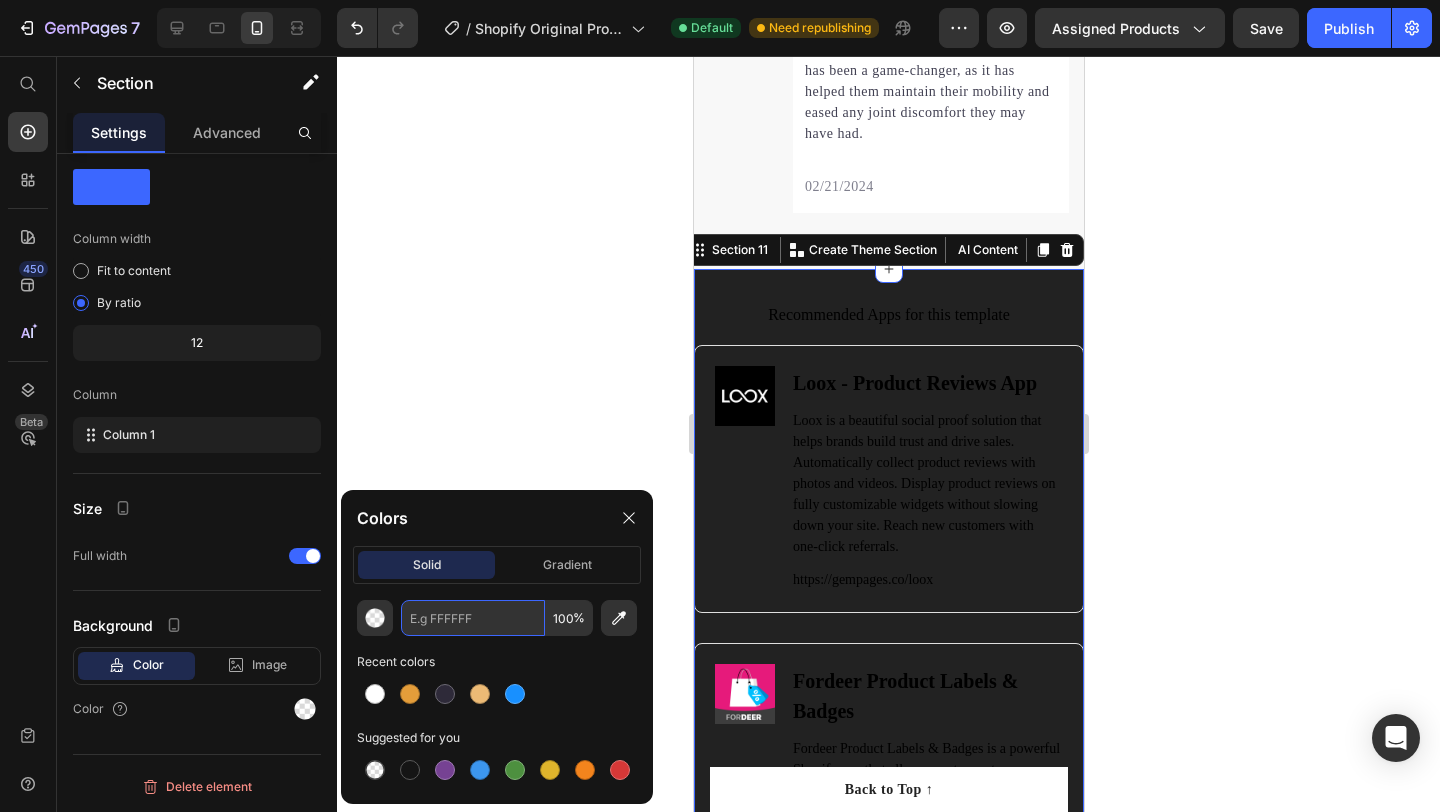 click at bounding box center [473, 618] 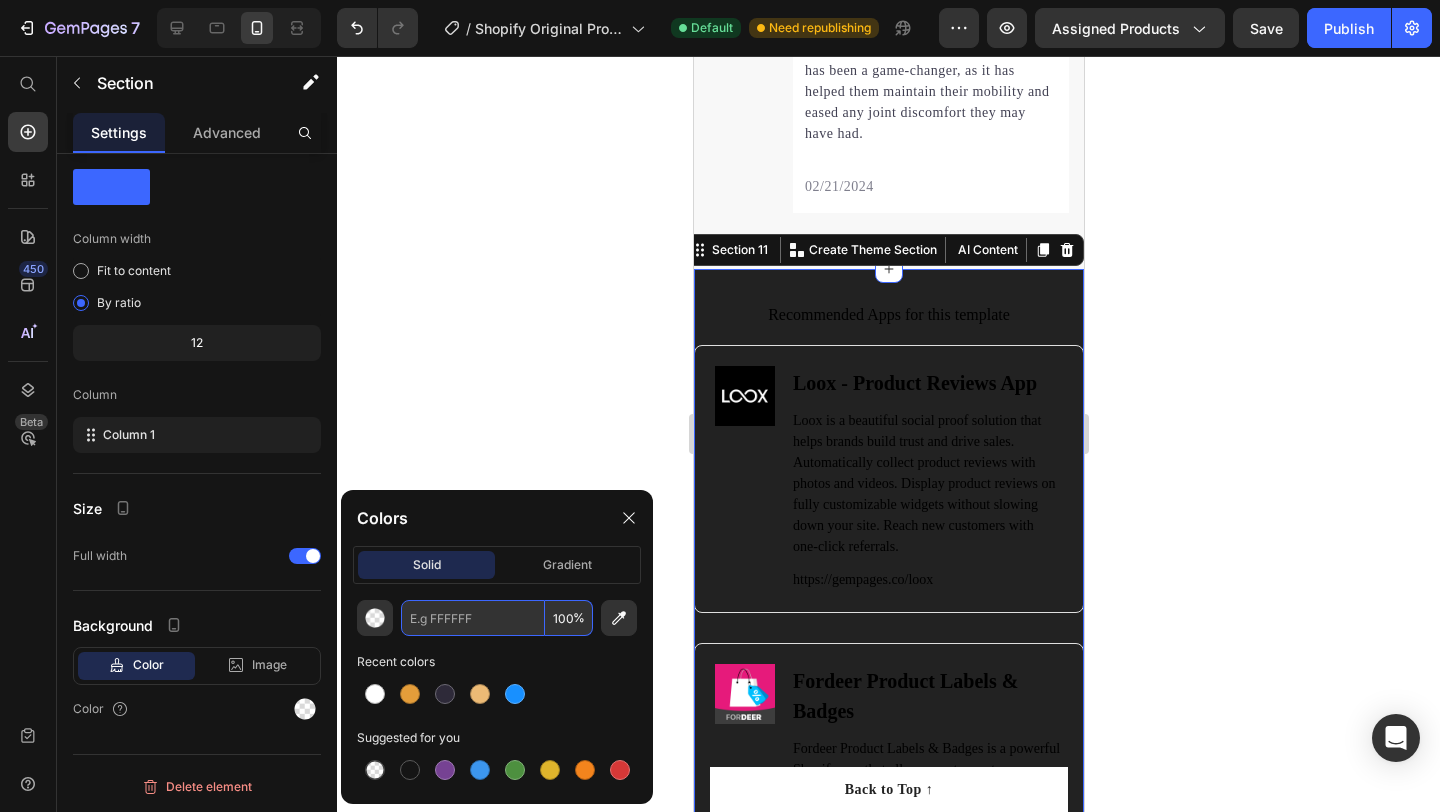 paste on "FFFFFF" 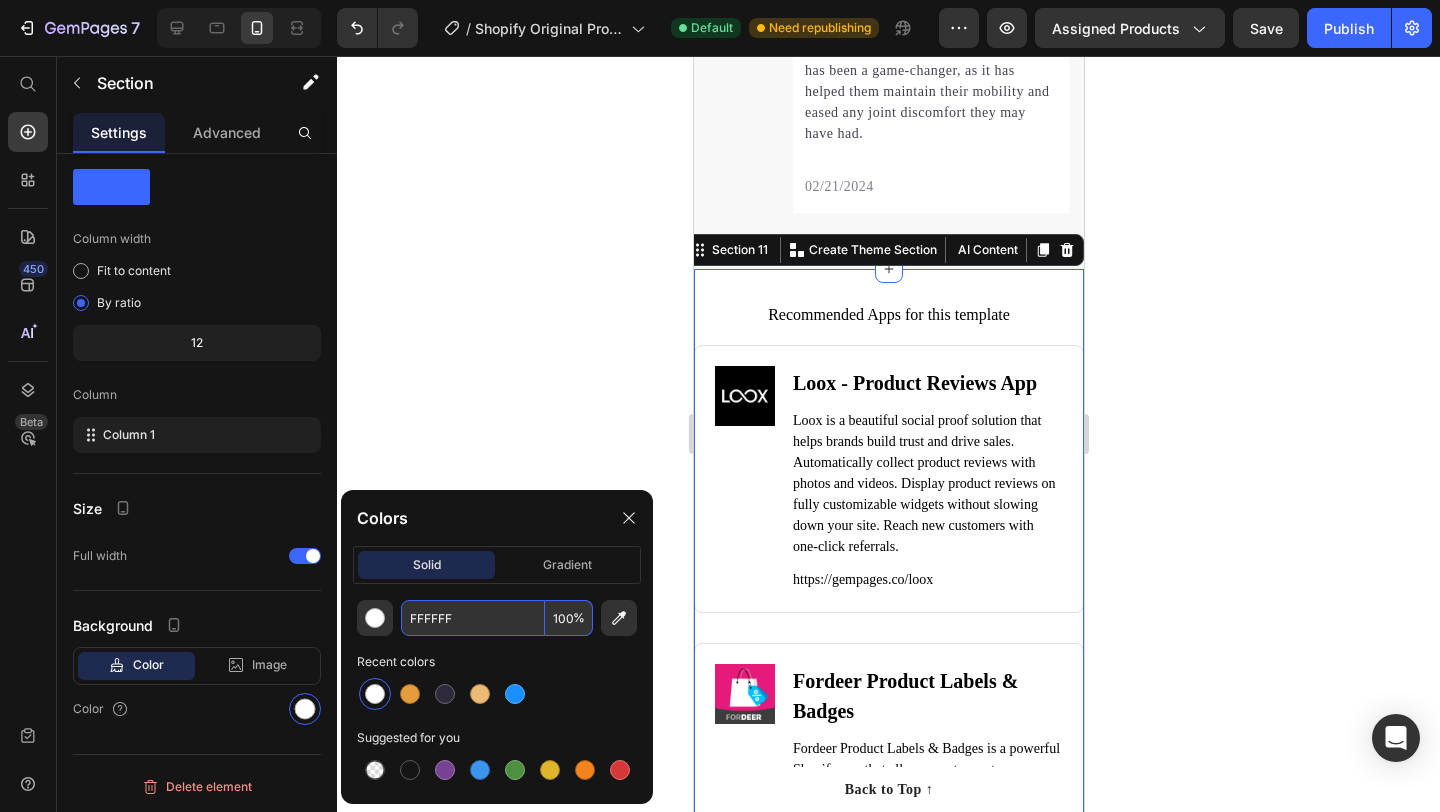 type on "FFFFFF" 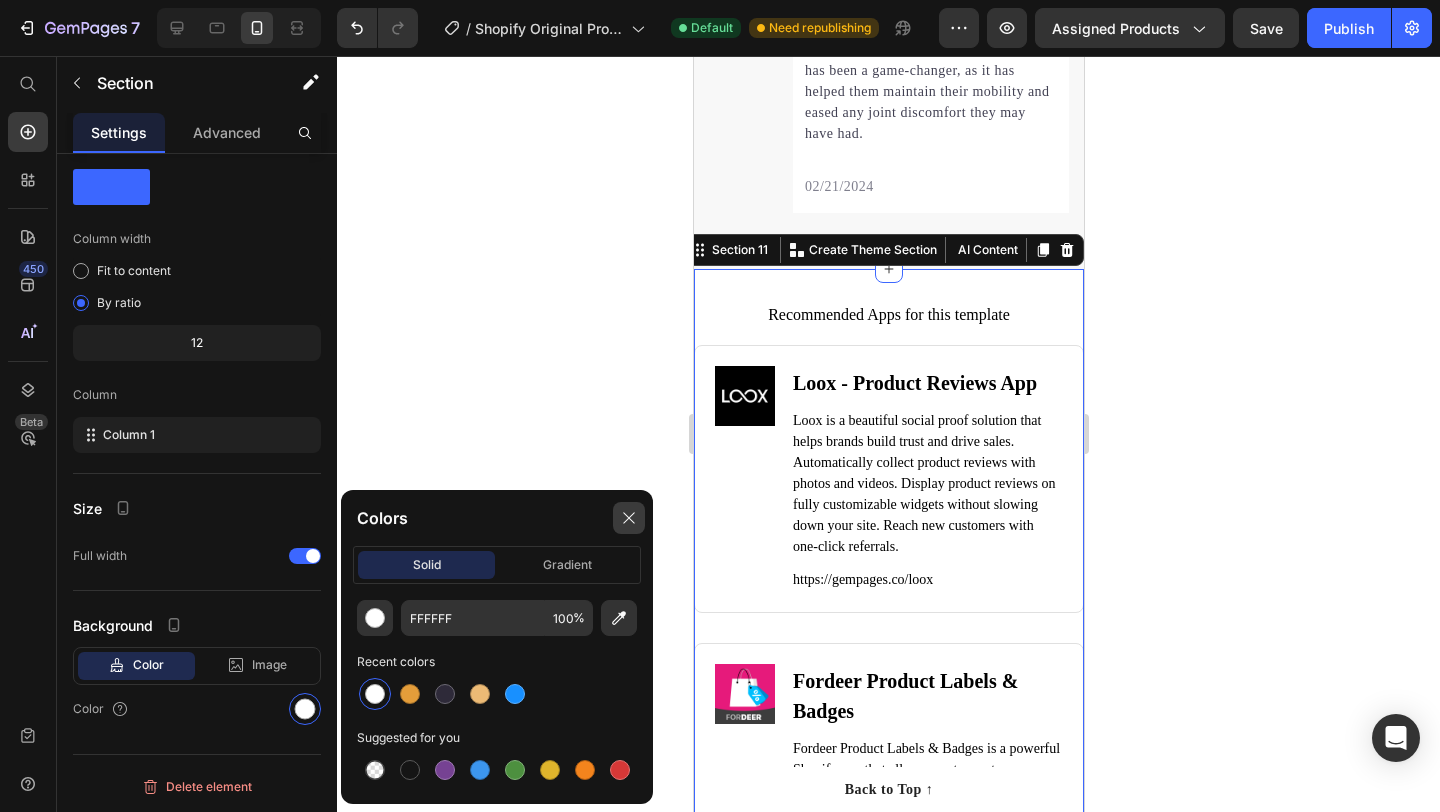 click at bounding box center (629, 518) 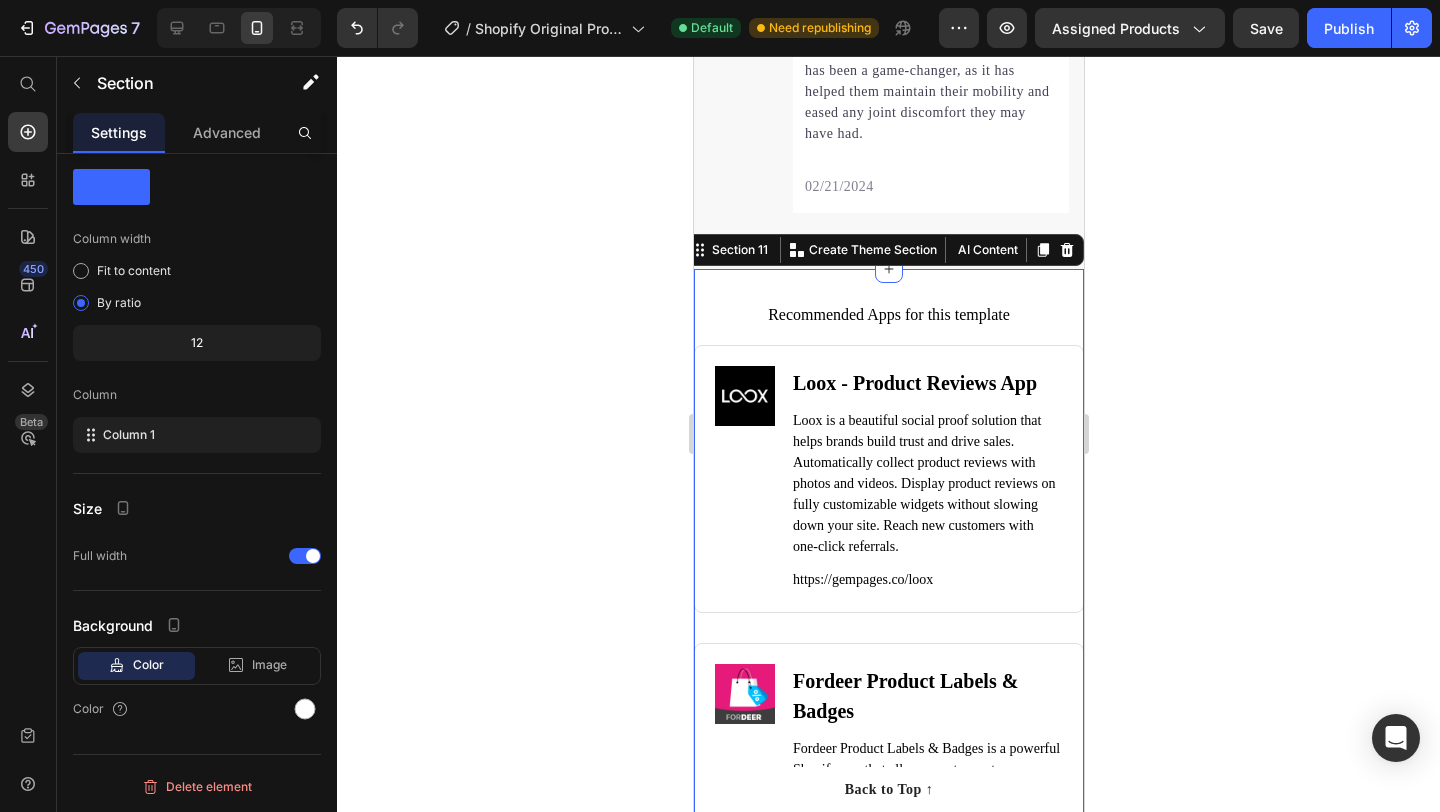 click 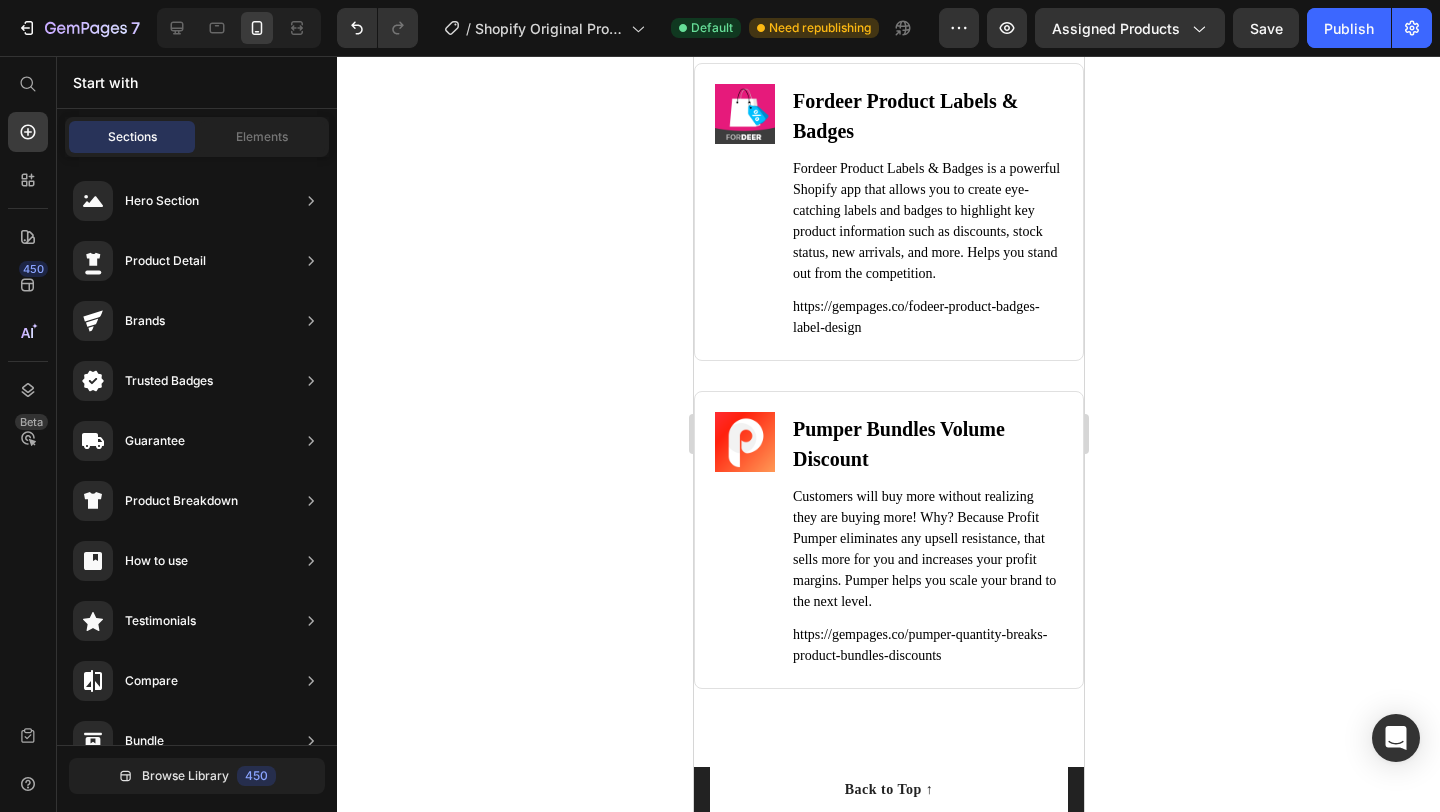 scroll, scrollTop: 11246, scrollLeft: 0, axis: vertical 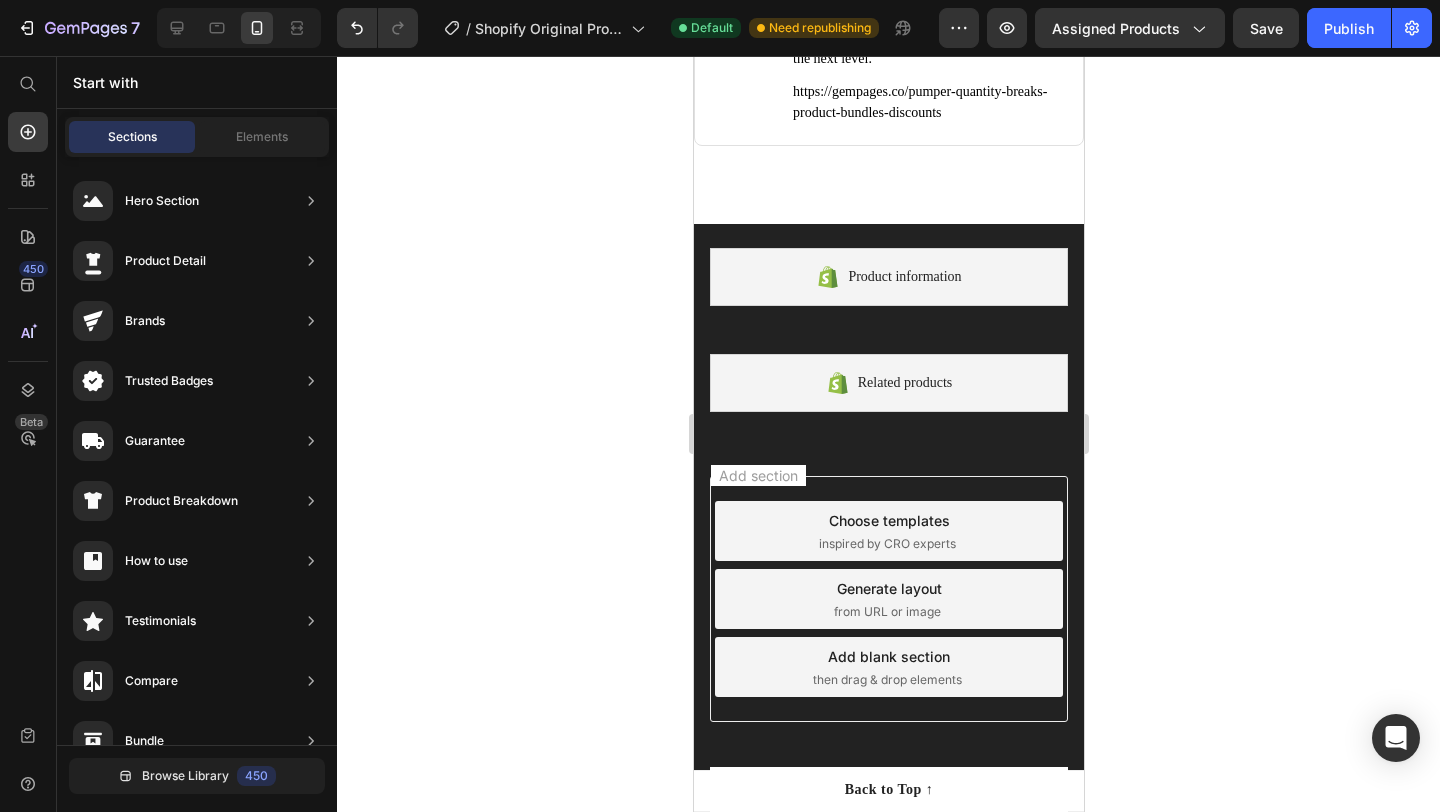 click on "Add section Choose templates inspired by CRO experts Generate layout from URL or image Add blank section then drag & drop elements" at bounding box center [888, 603] 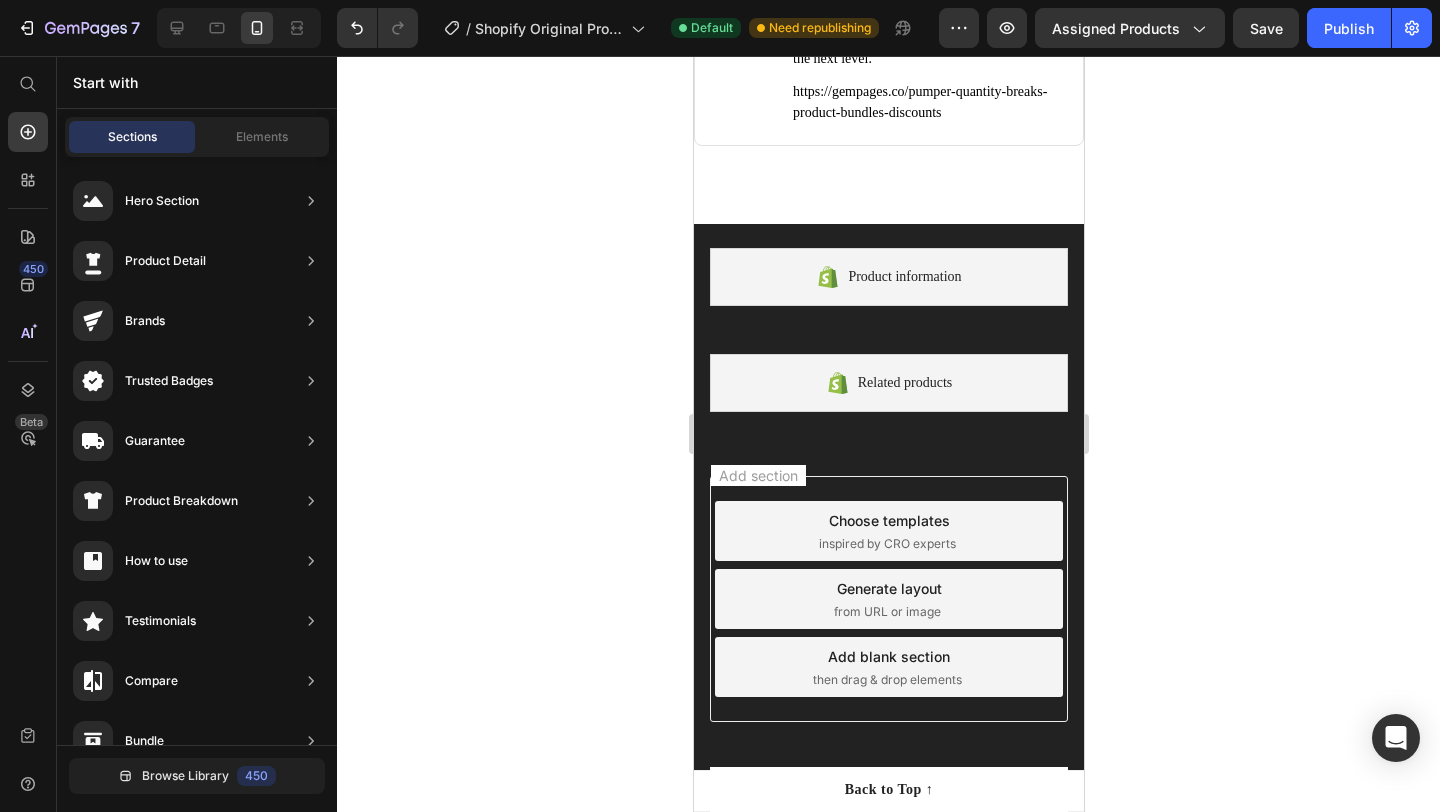 click 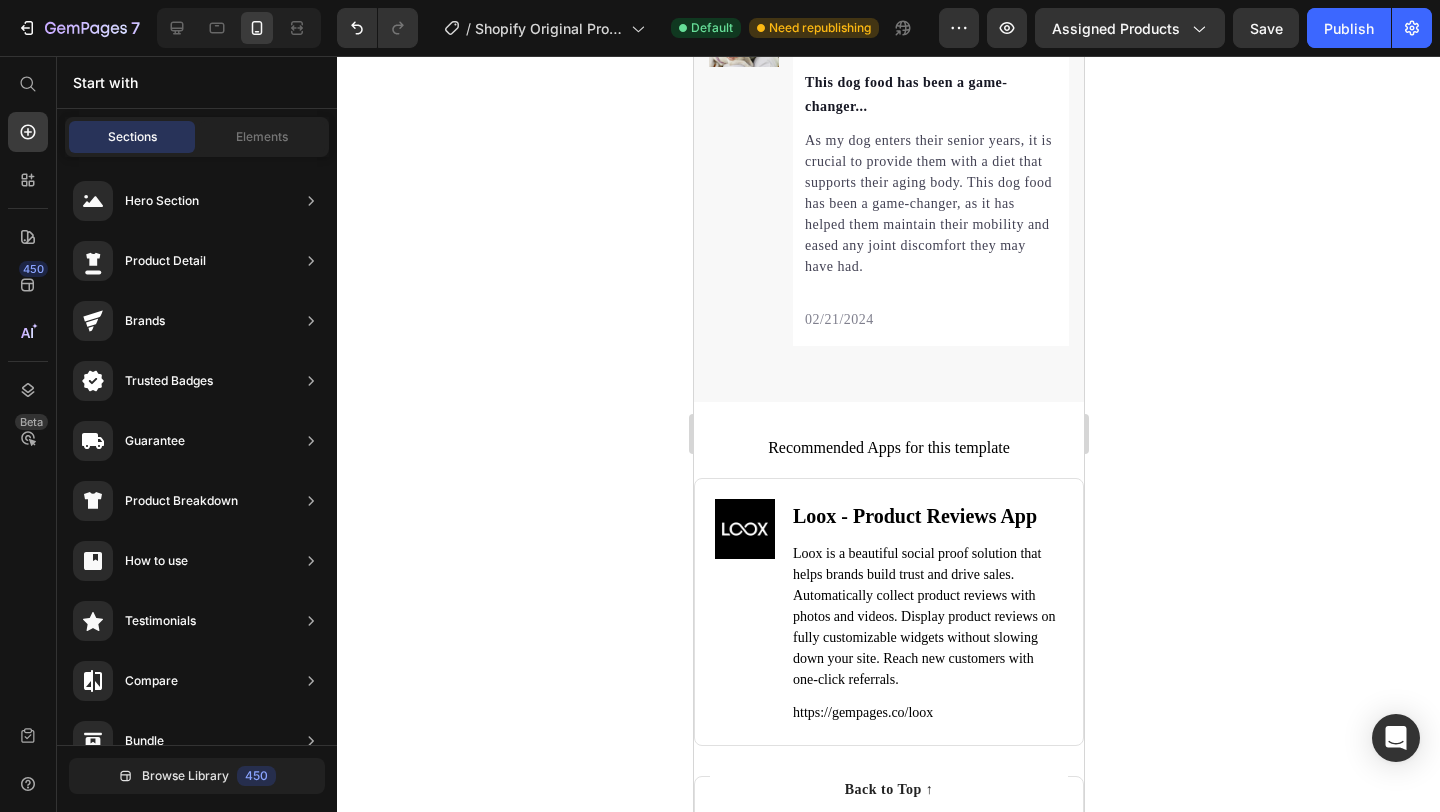 scroll, scrollTop: 9995, scrollLeft: 0, axis: vertical 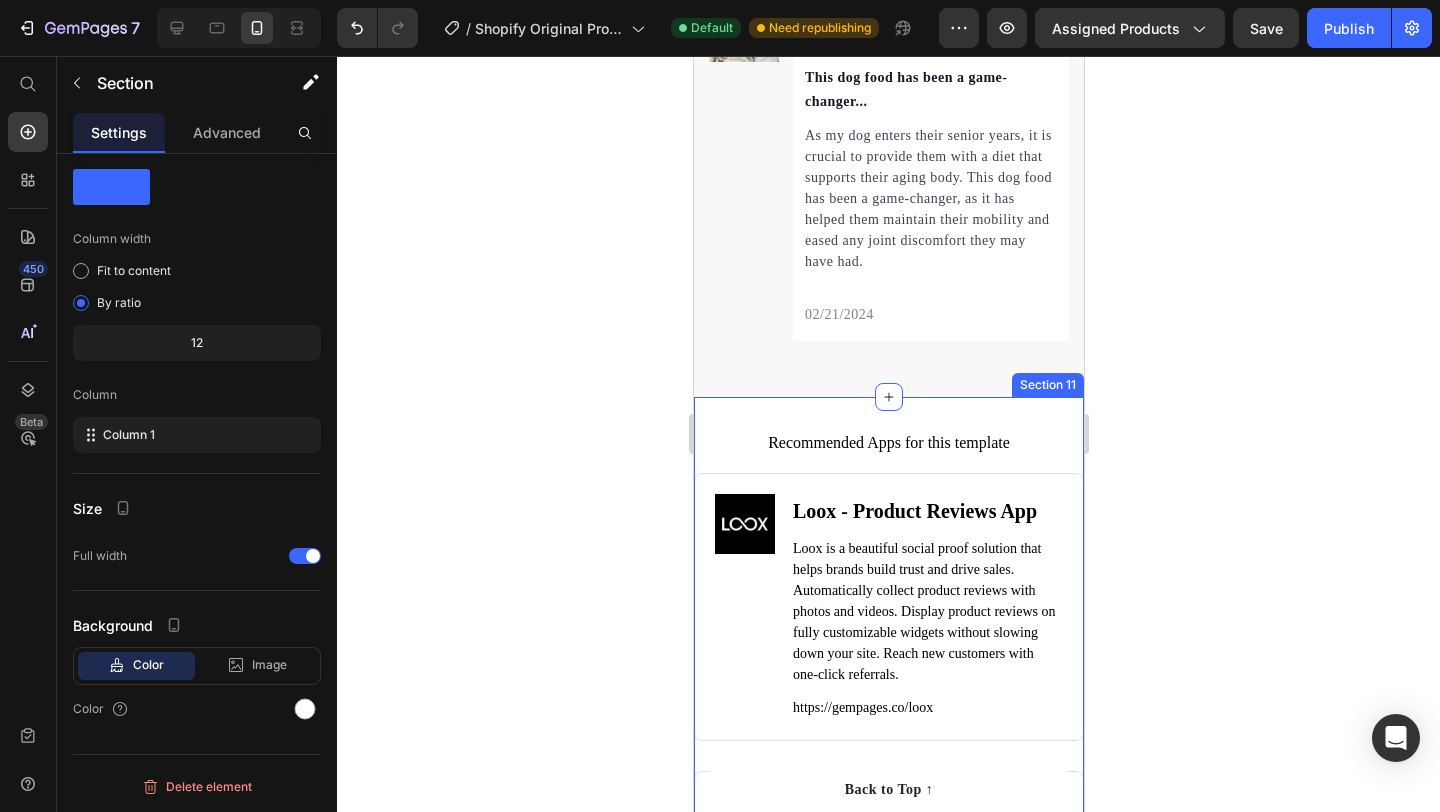 click on "Recommended Apps for this template Heading Image Loox ‑ Product Reviews App Heading Loox is a beautiful social proof solution that helps brands build trust and drive sales. Automatically collect product reviews with photos and videos. Display product reviews on fully customizable widgets without slowing down your site. Reach new customers with one-click referrals. Text Block https://gempages.co/loox Text Block Row Row Image Fordeer Product Labels & Badges Heading Fordeer Product Labels & Badges is a powerful Shopify app that allows you to create eye-catching labels and badges to highlight key product information such as discounts, stock status, new arrivals, and more. Helps you stand out from the competition. Text Block https://gempages.co/fodeer-product-badges-label-design Text Block Row Row Image Pumper Bundles Volume Discount Heading Text Block https://gempages.co/pumper-quantity-breaks-product-bundles-discounts Text Block Row Row Row Section 11" at bounding box center [888, 936] 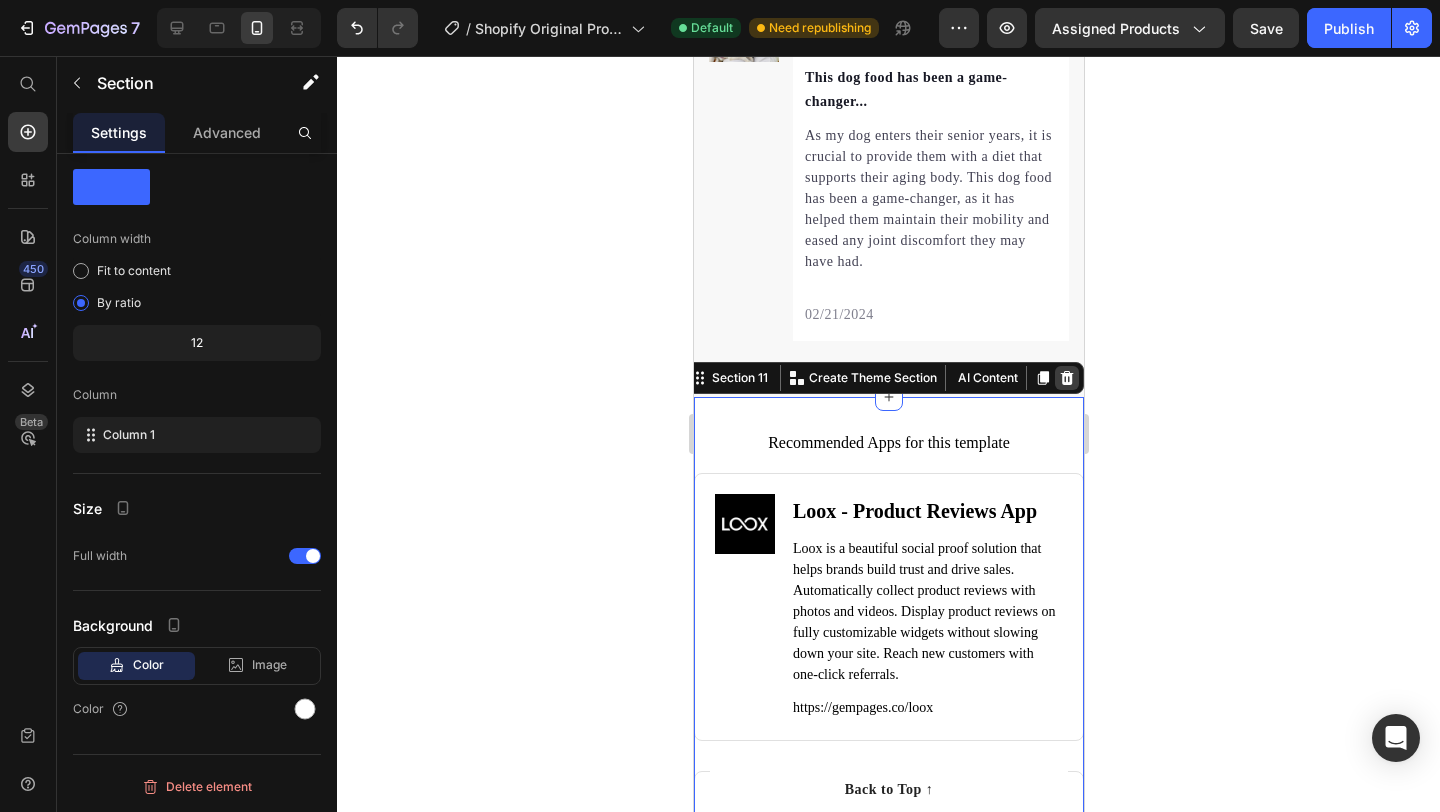 click 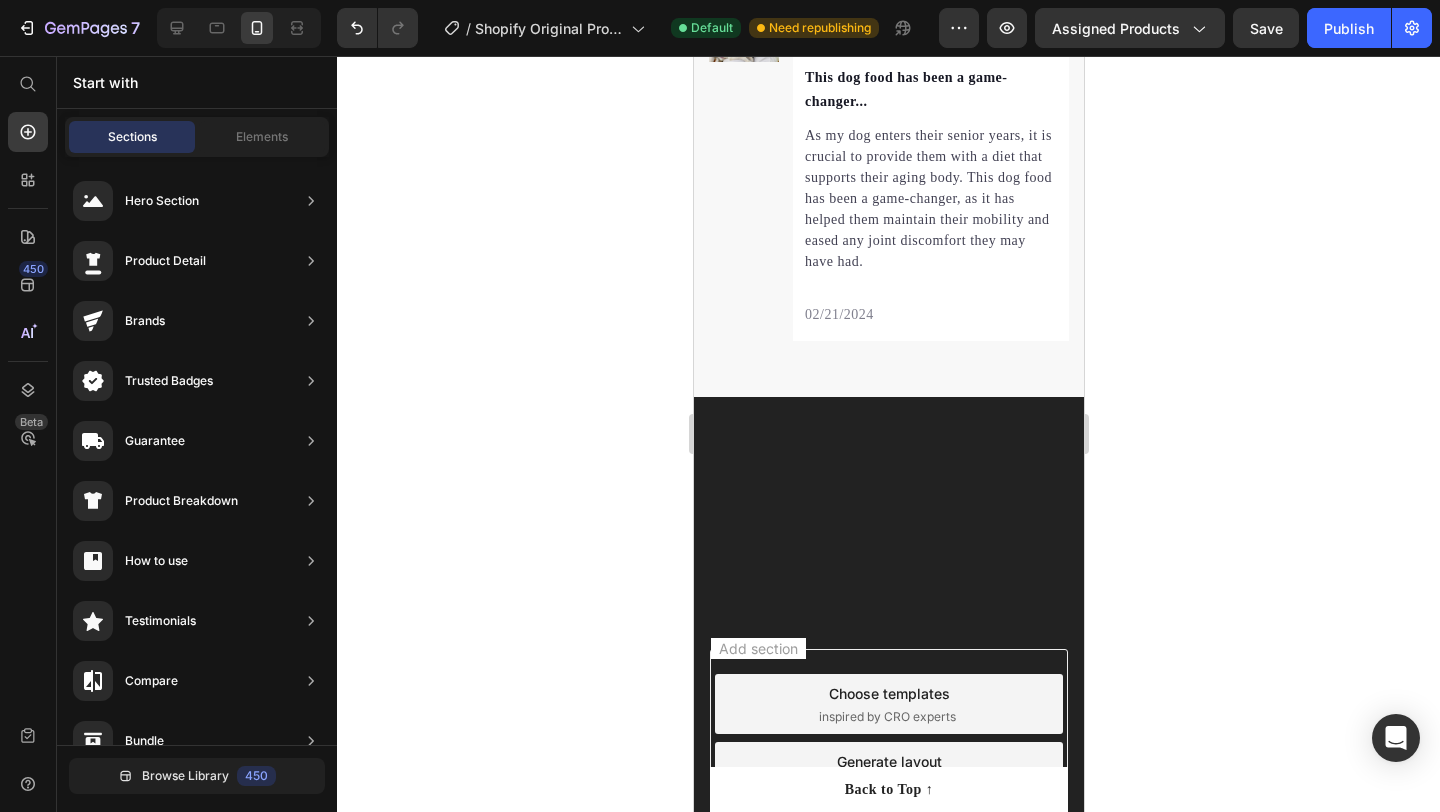 click at bounding box center [888, 450] 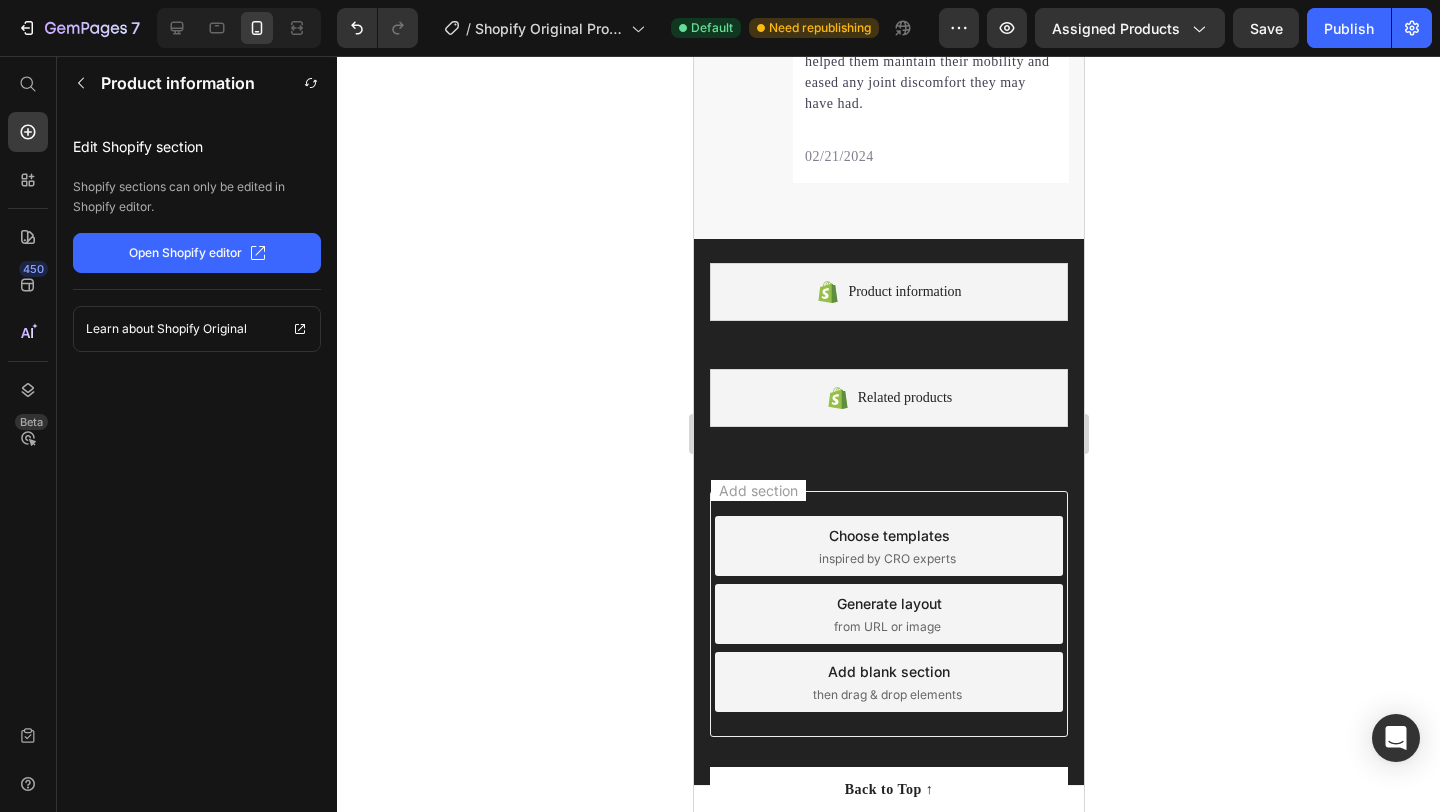 scroll, scrollTop: 10168, scrollLeft: 0, axis: vertical 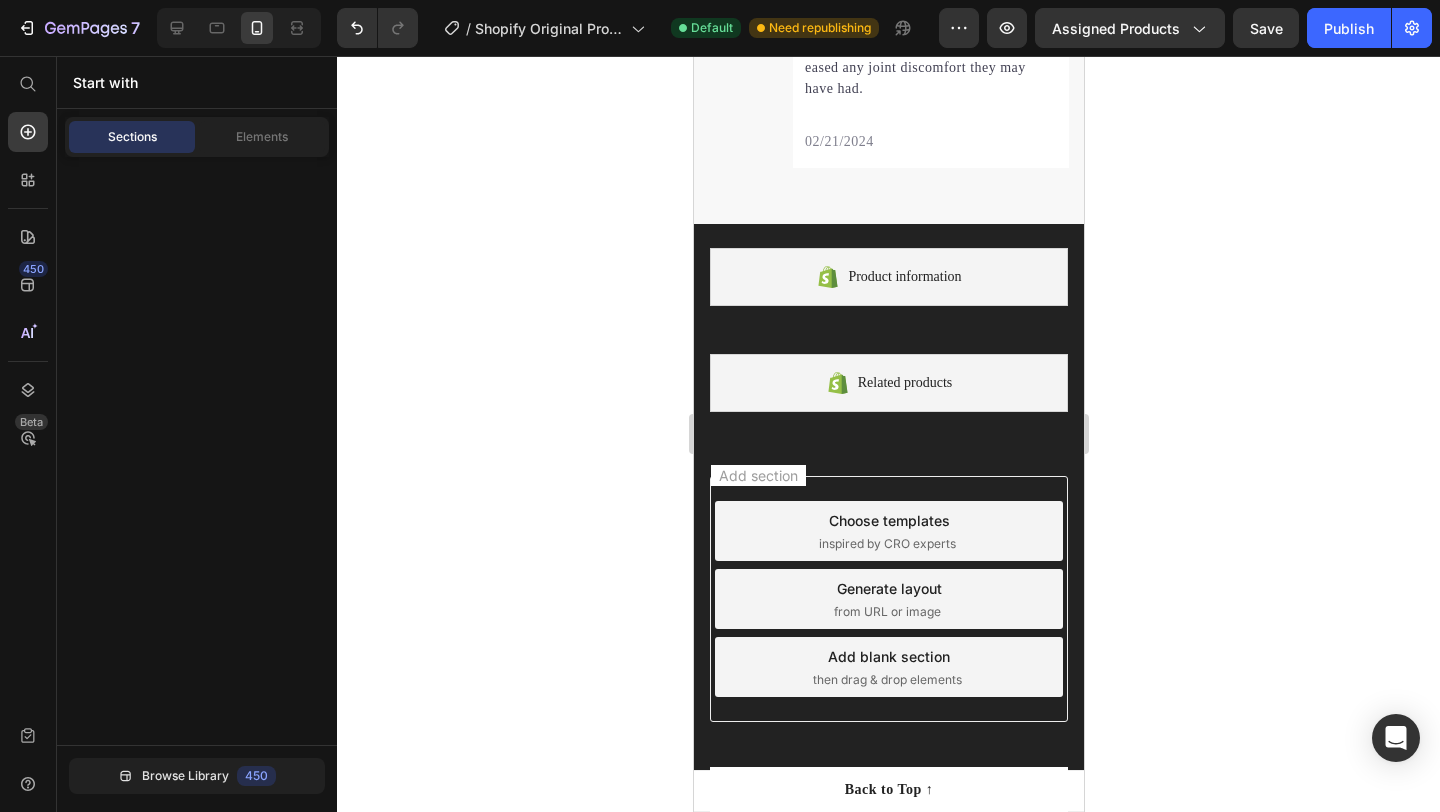 click on "Add section Choose templates inspired by CRO experts Generate layout from URL or image Add blank section then drag & drop elements" at bounding box center [888, 603] 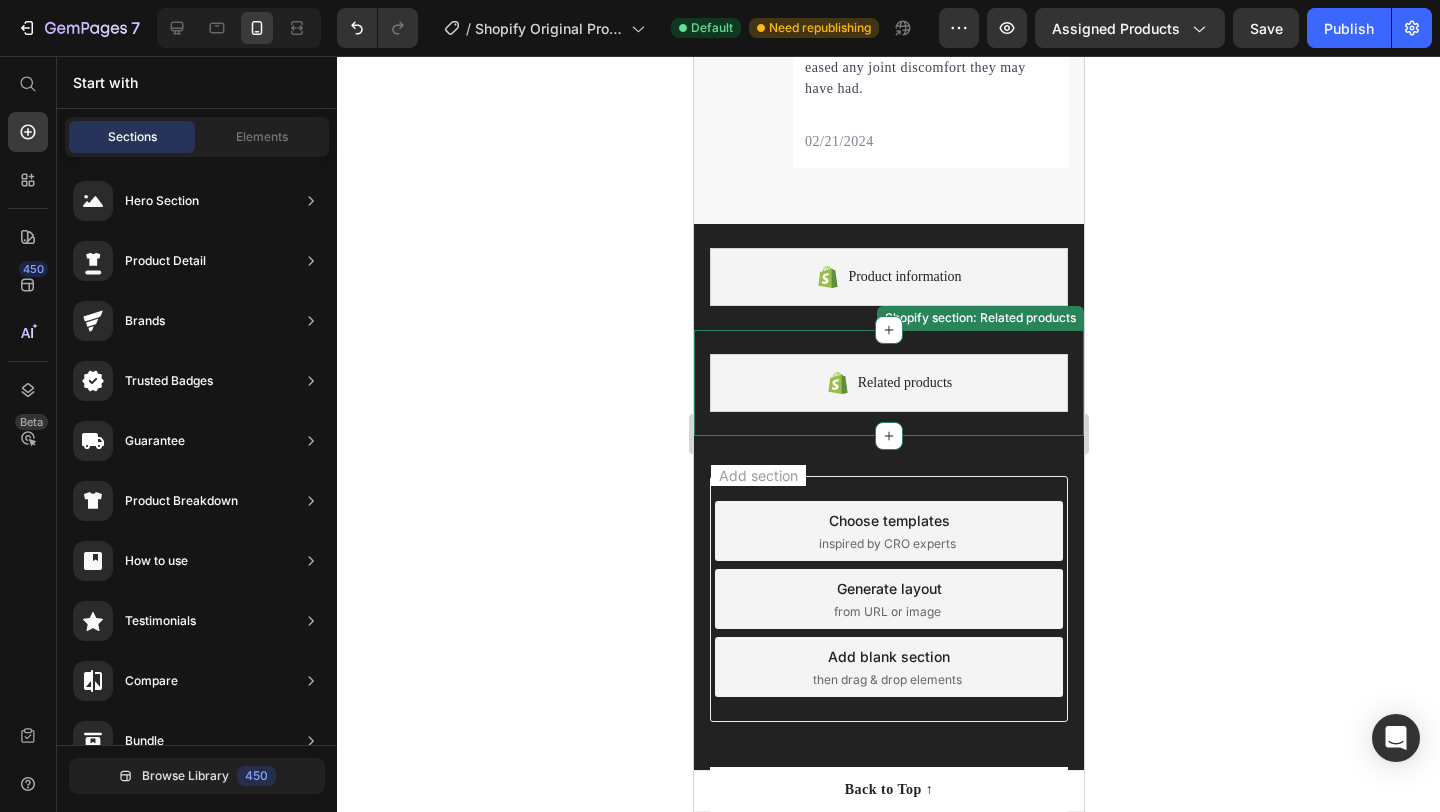 click on "Related products Shopify section: Related products" at bounding box center (888, 383) 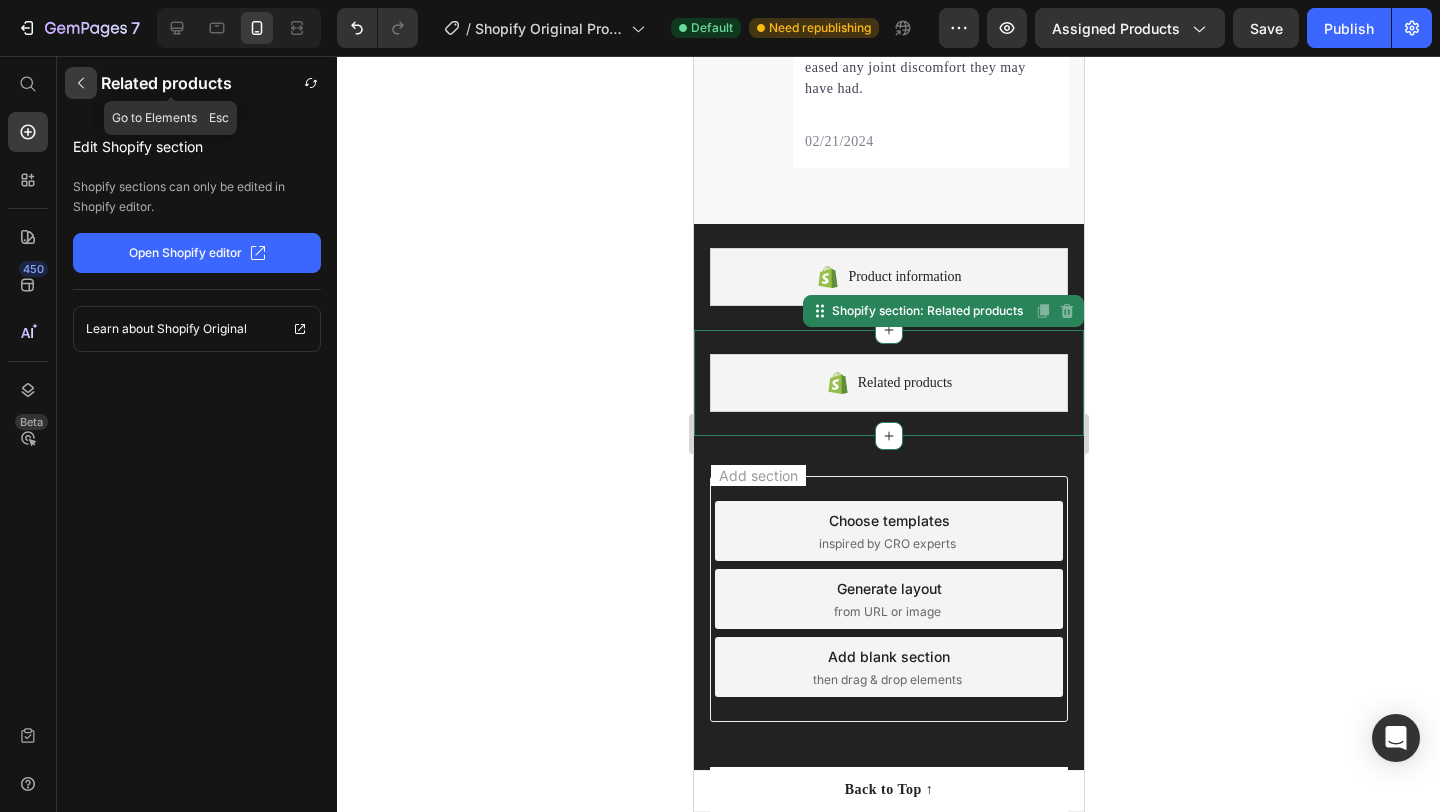 click 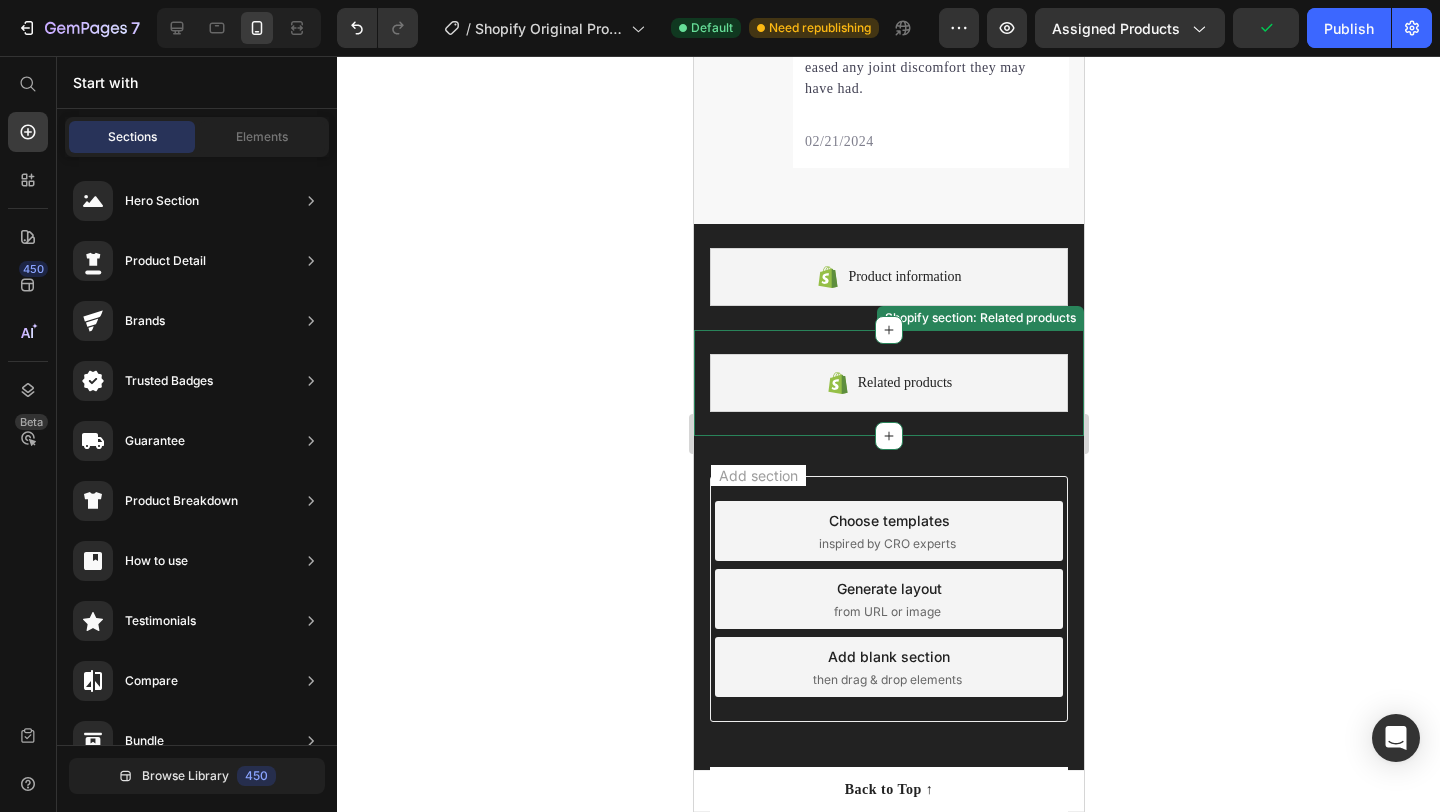 click on "Related products Shopify section: Related products" at bounding box center [888, 383] 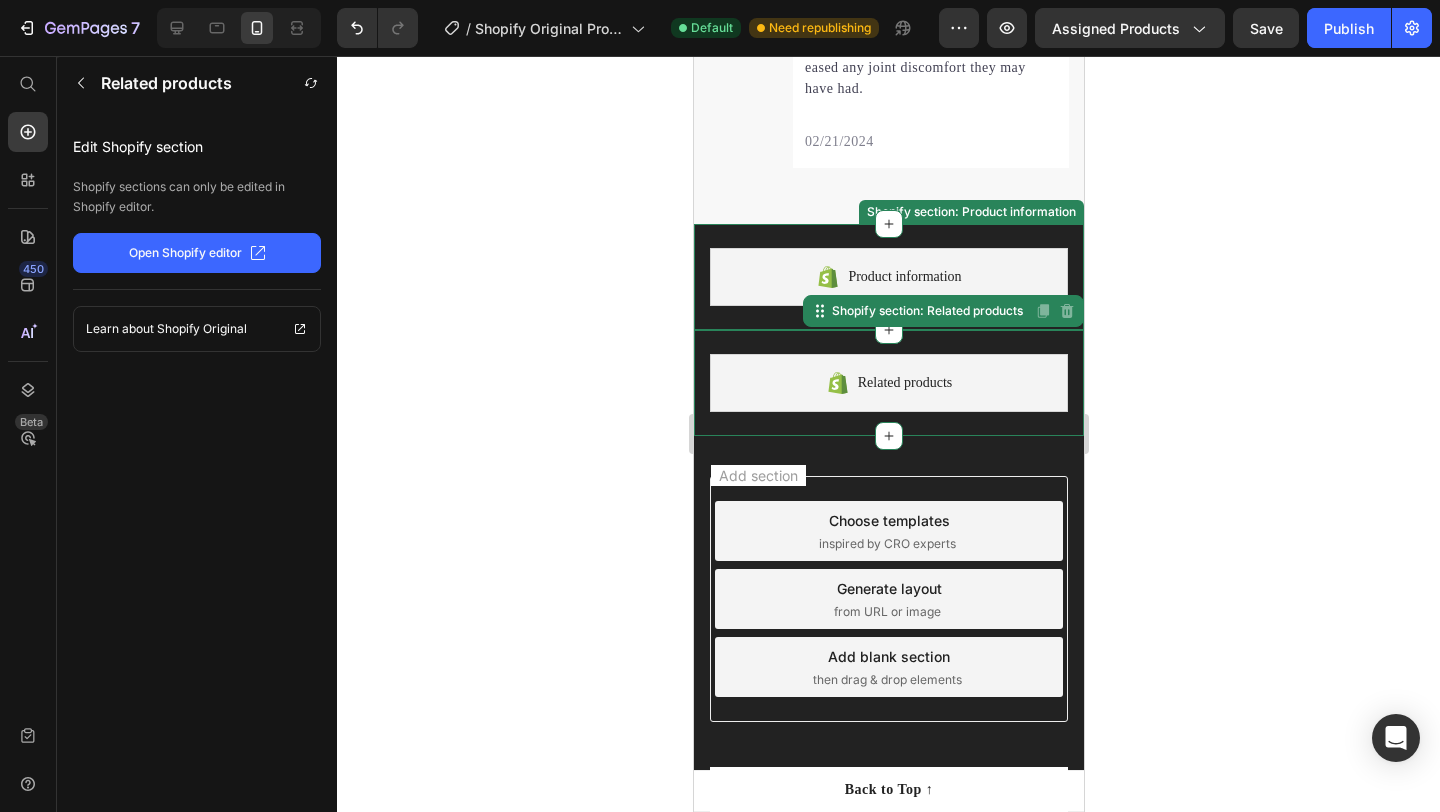click on "Product information Shopify section: Product information" at bounding box center [888, 277] 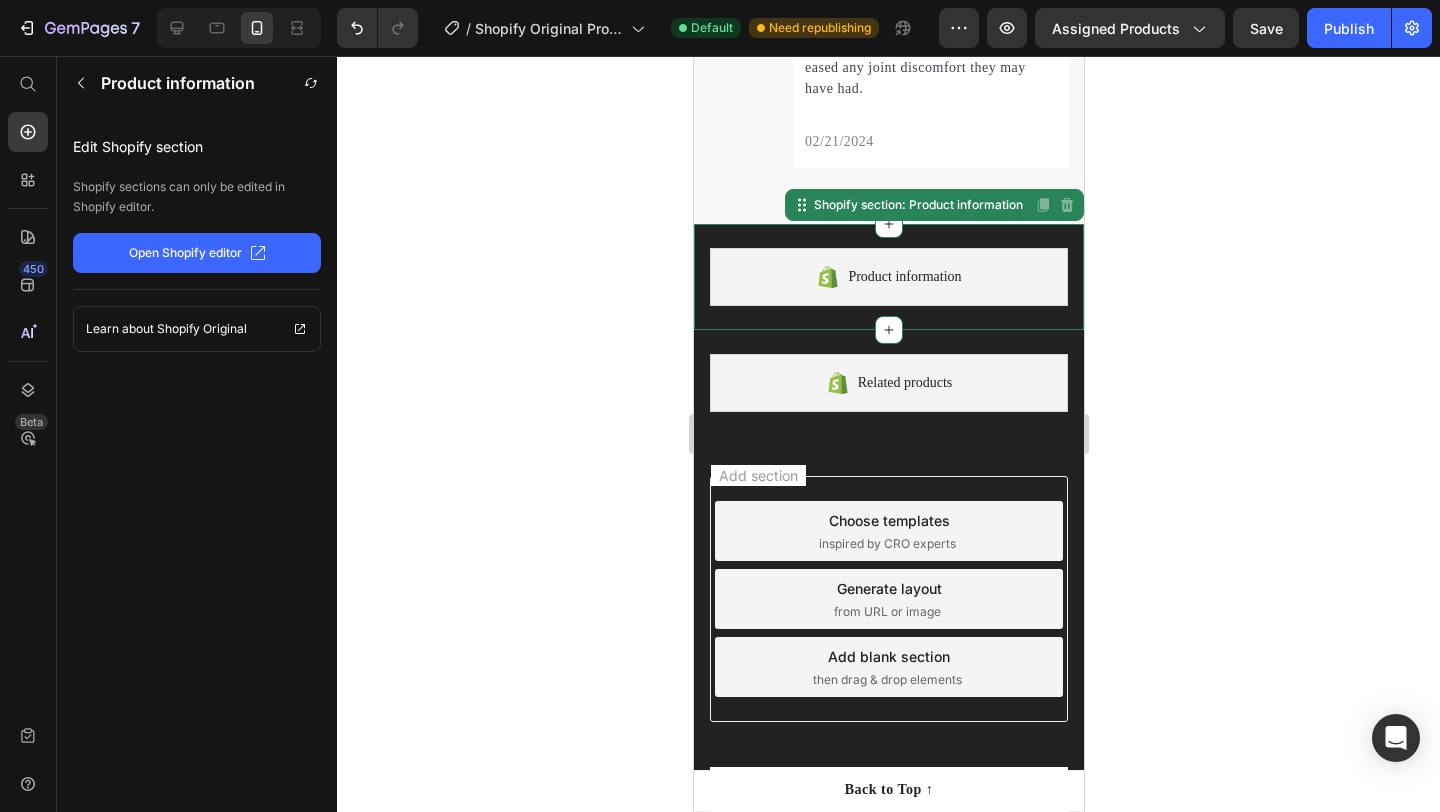click 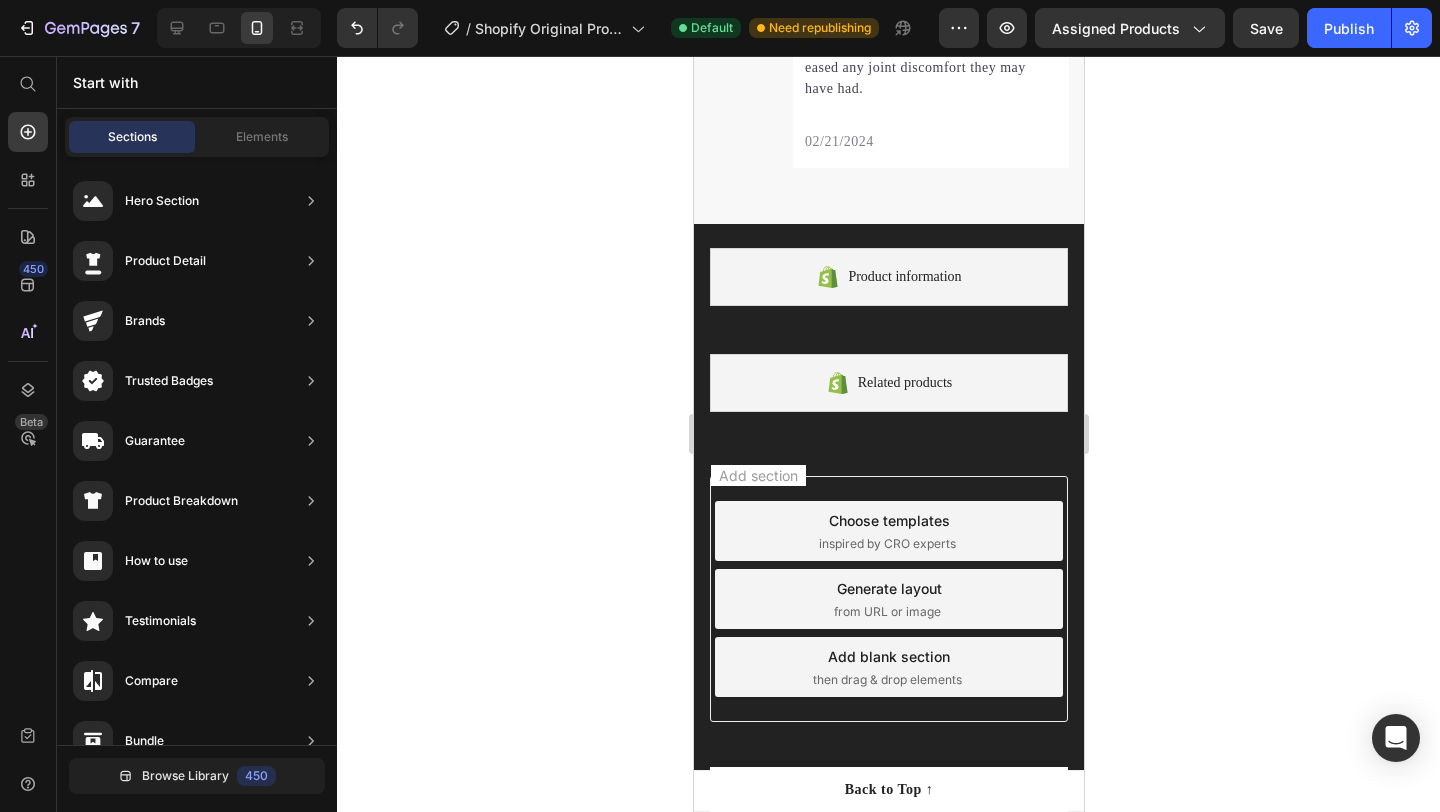click on "Add section Choose templates inspired by CRO experts Generate layout from URL or image Add blank section then drag & drop elements" at bounding box center [888, 599] 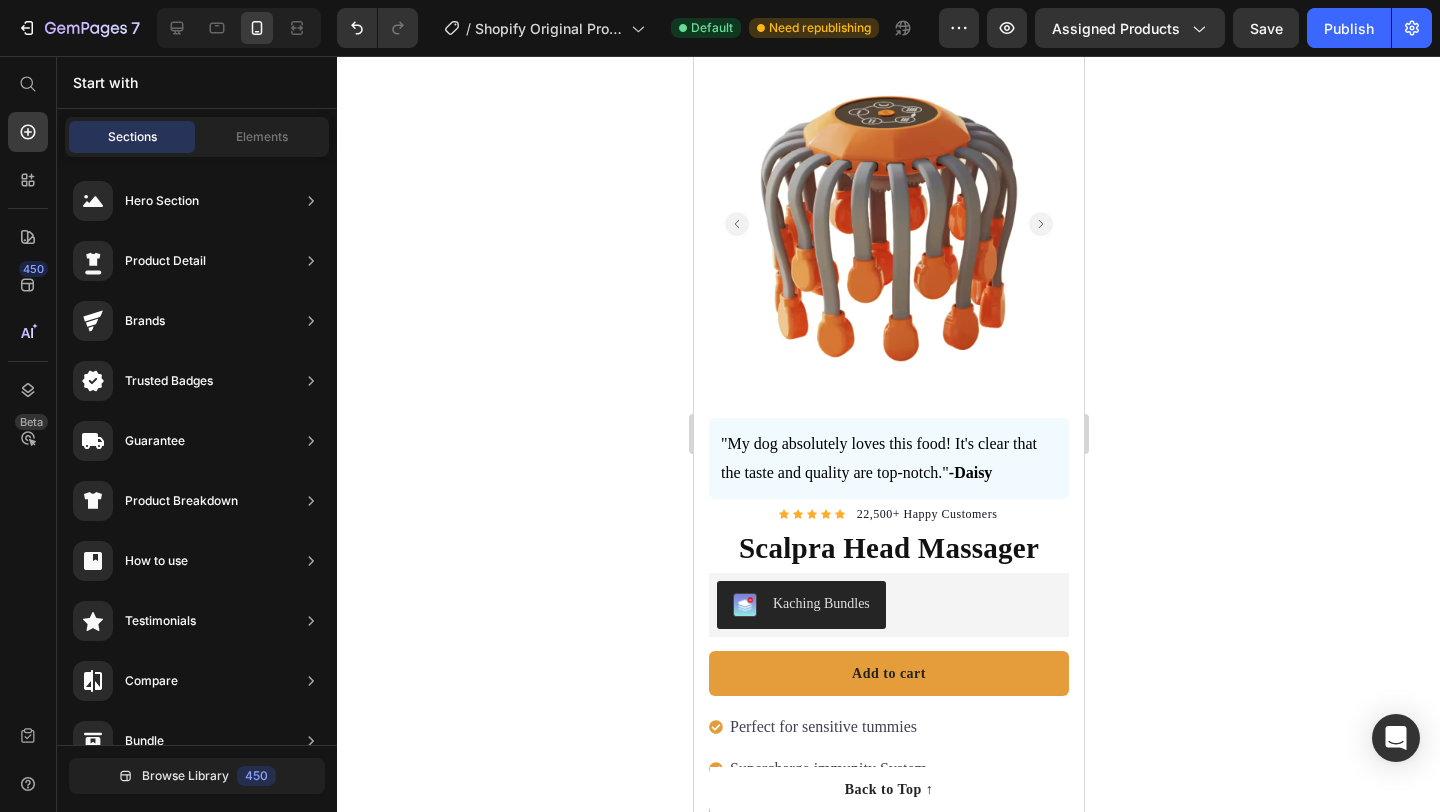 scroll, scrollTop: 0, scrollLeft: 0, axis: both 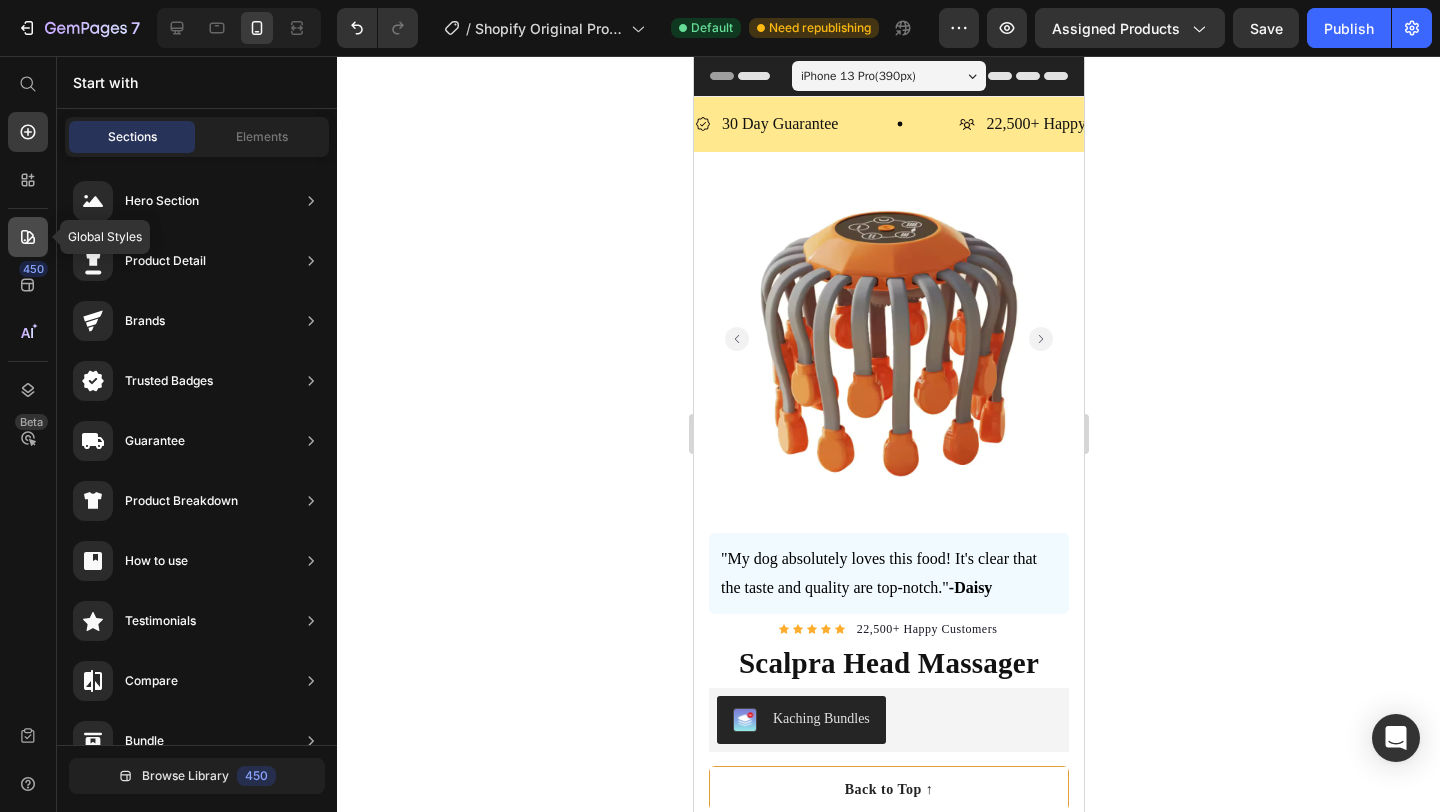click 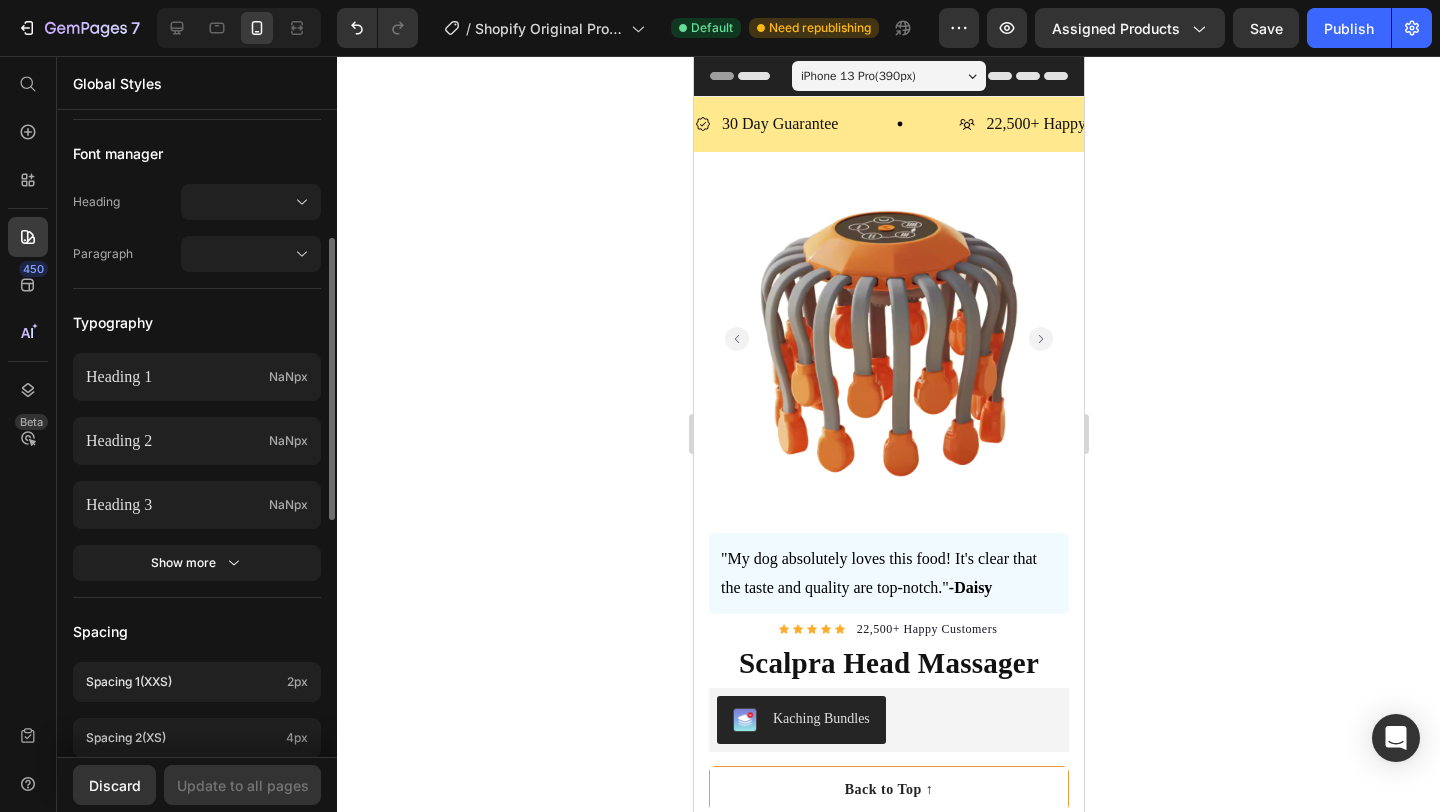 scroll, scrollTop: 284, scrollLeft: 0, axis: vertical 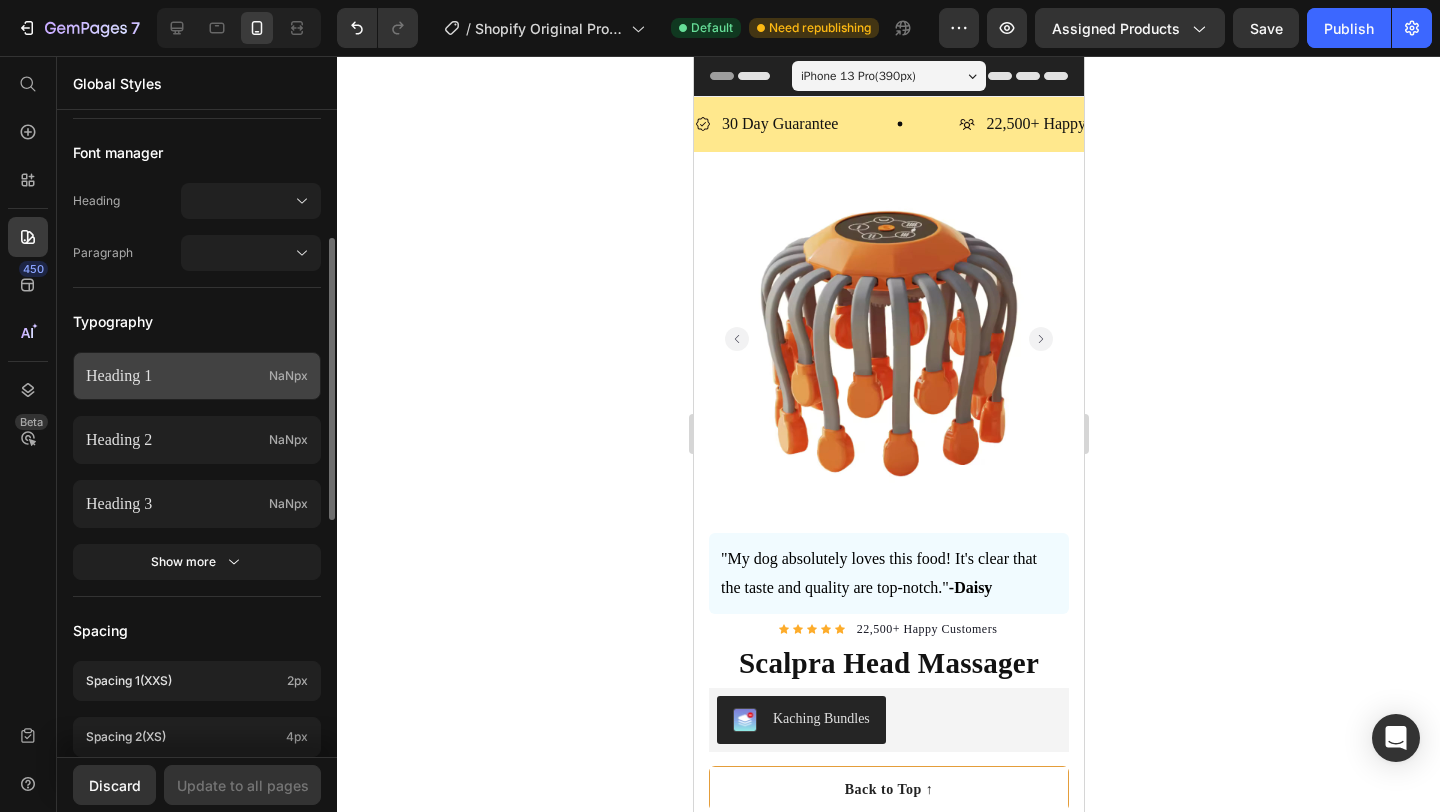 click on "Heading 1" at bounding box center [173, 376] 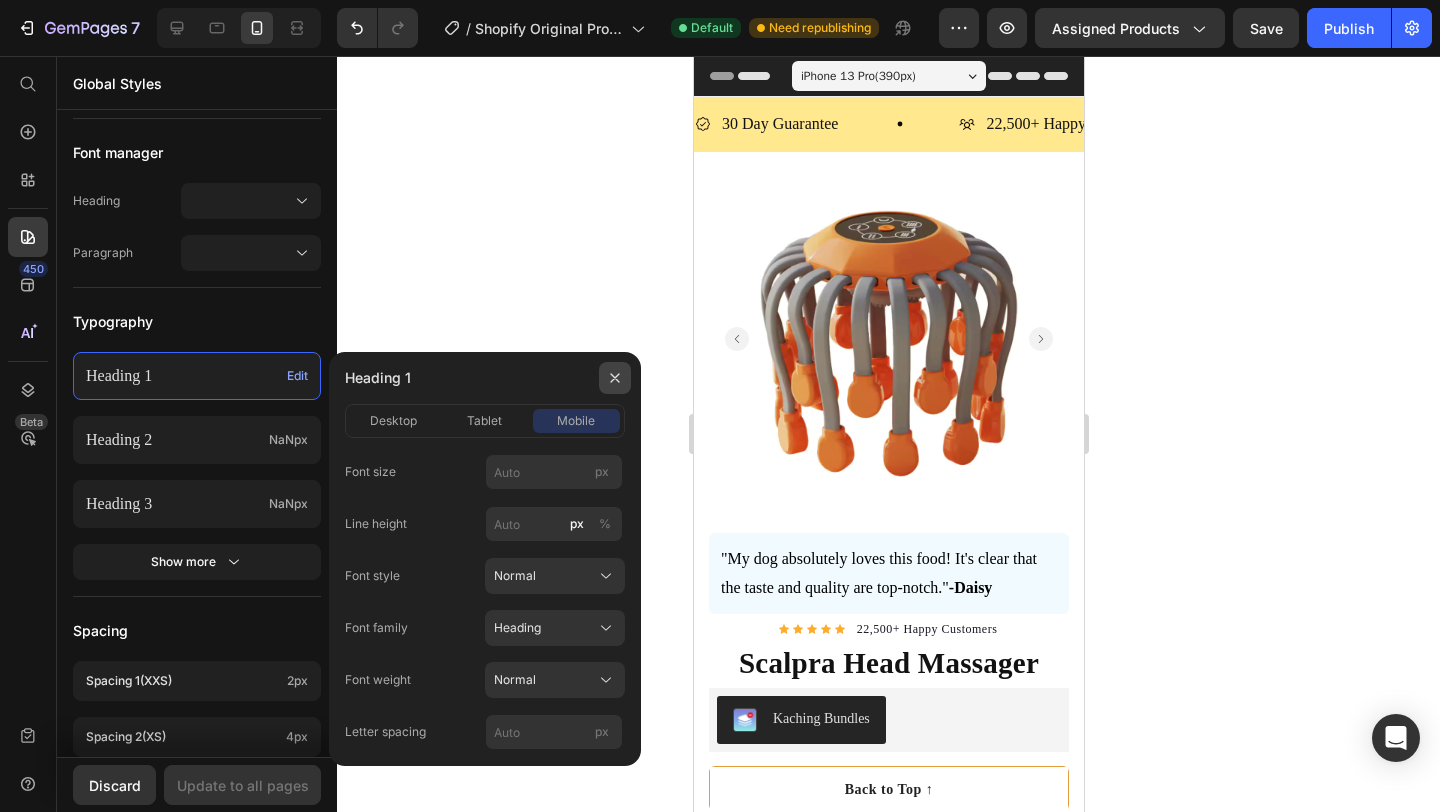 click at bounding box center [615, 378] 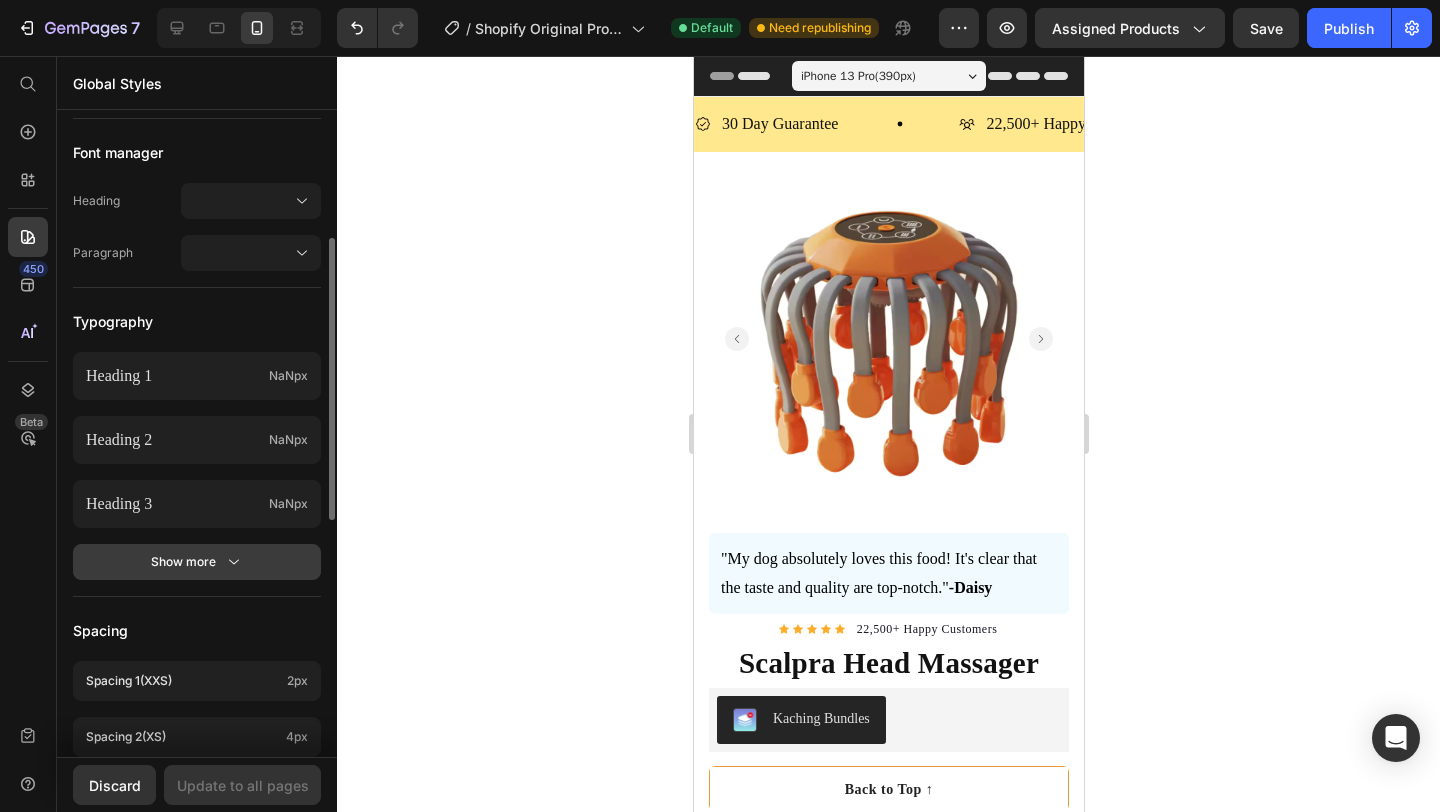 click on "Show more" 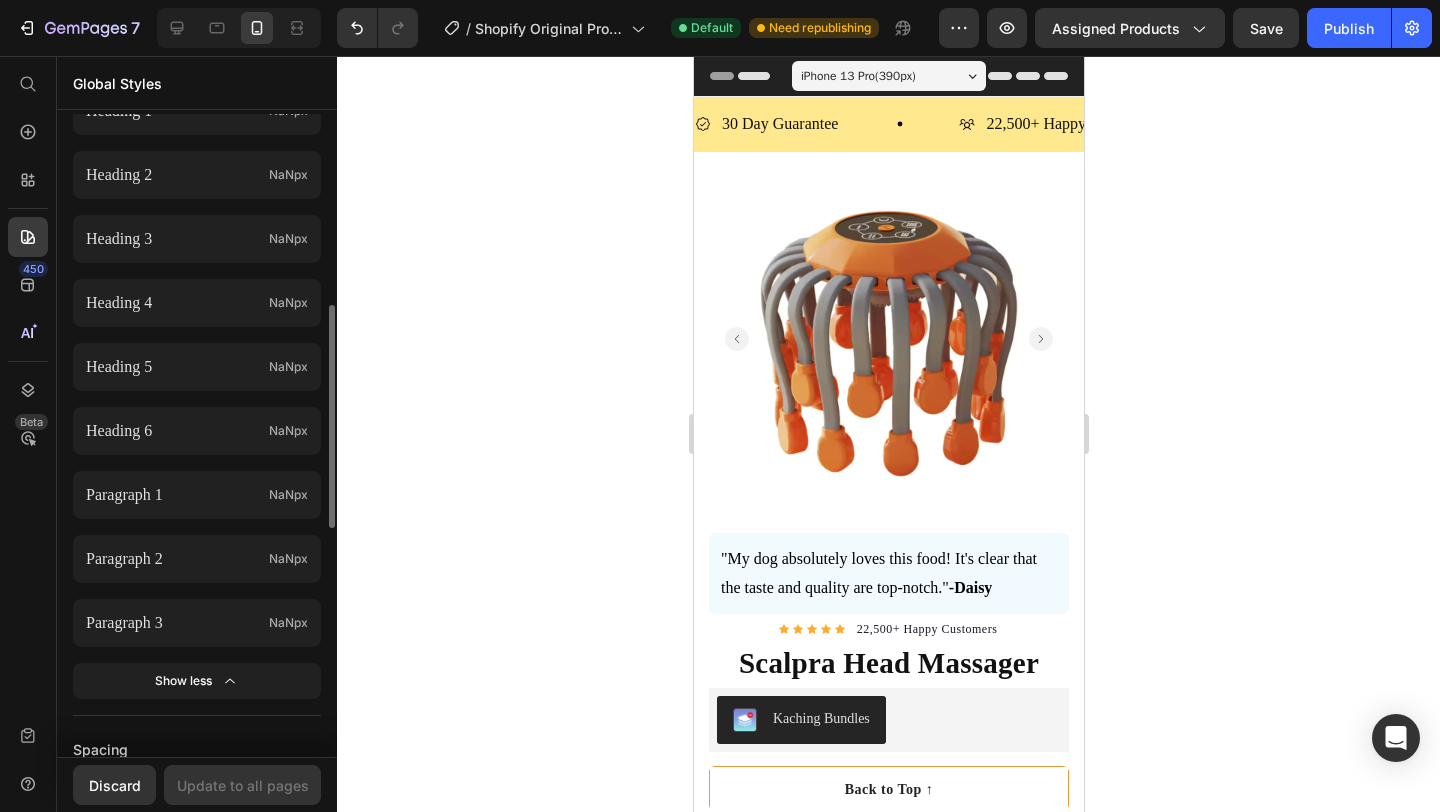 scroll, scrollTop: 545, scrollLeft: 0, axis: vertical 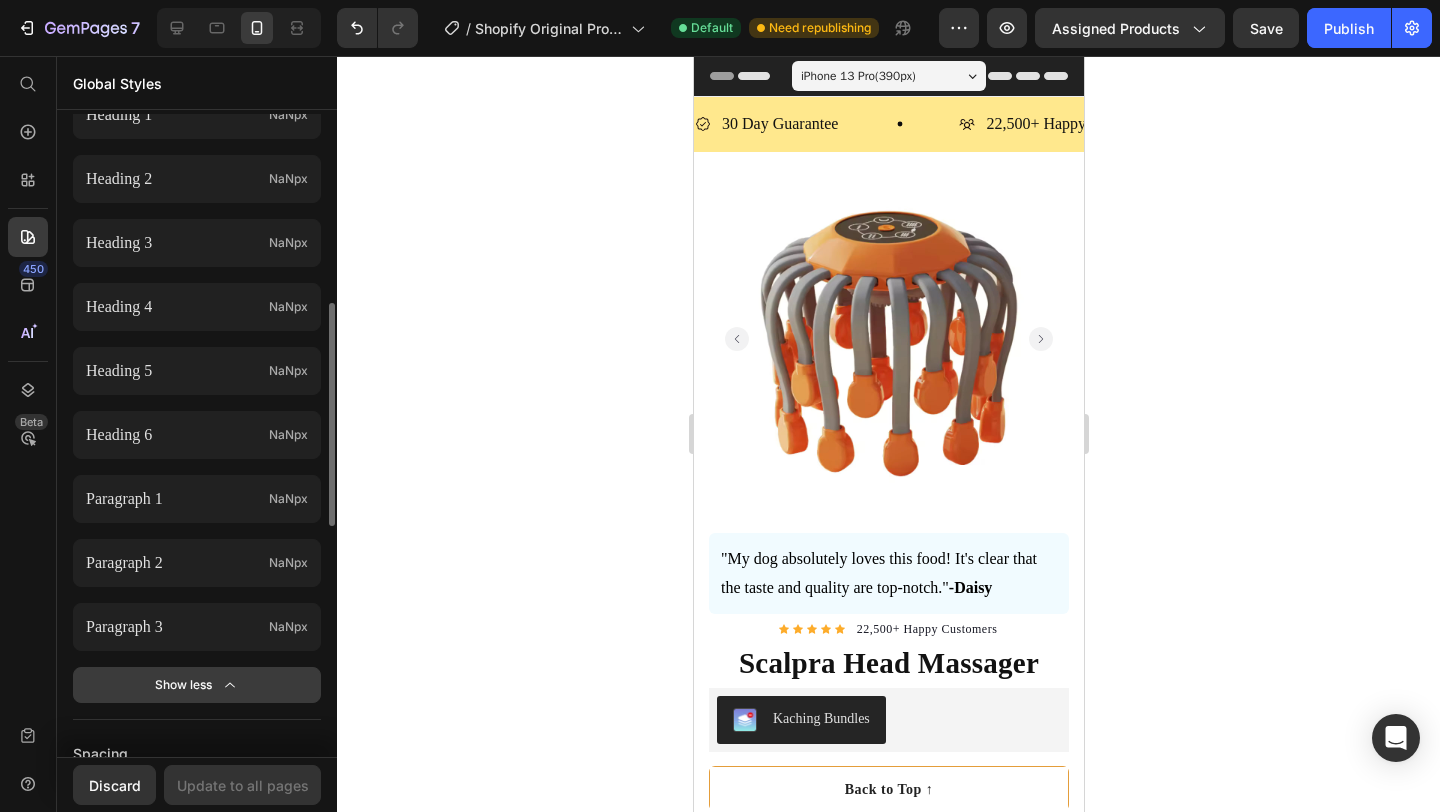 click on "Show less" 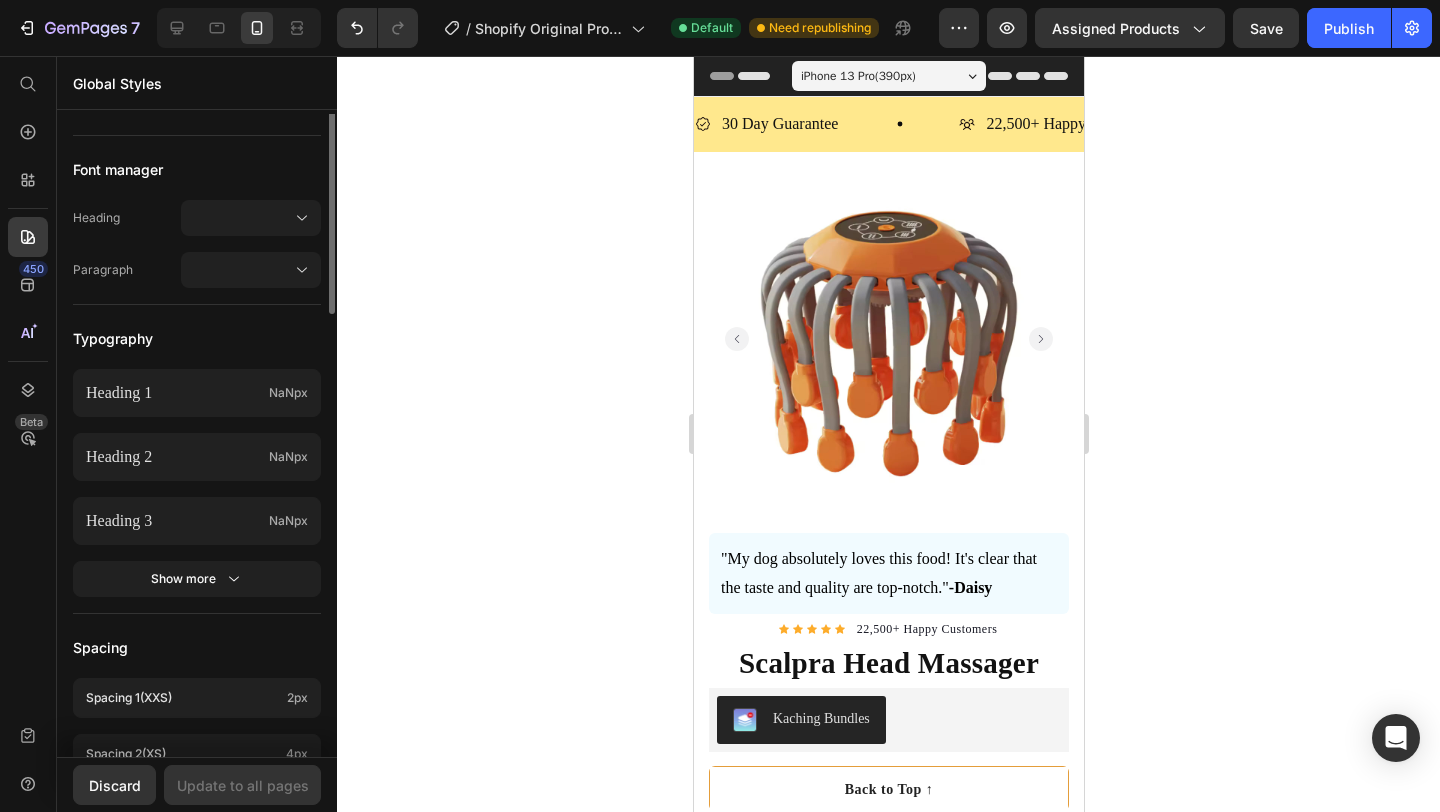 scroll, scrollTop: 0, scrollLeft: 0, axis: both 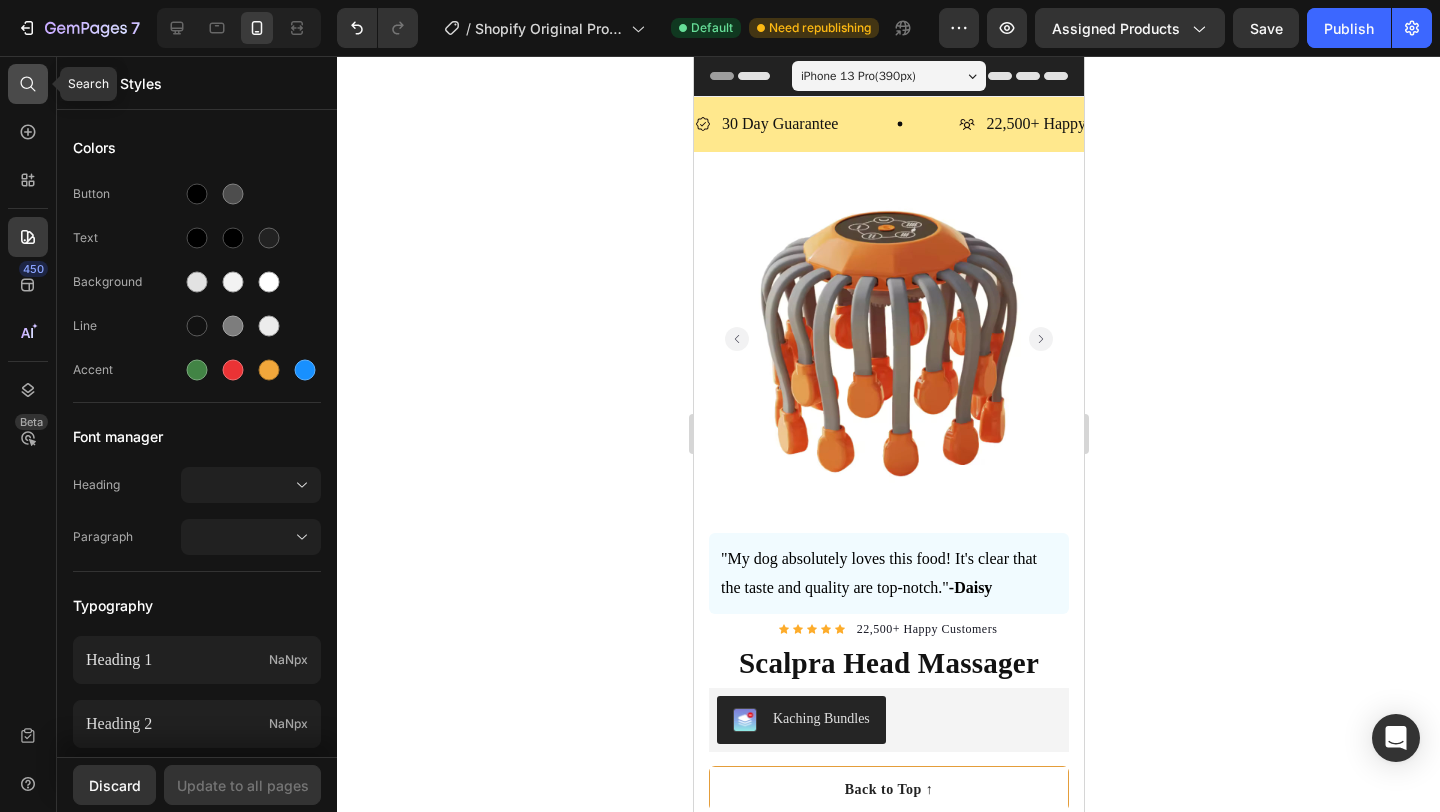click 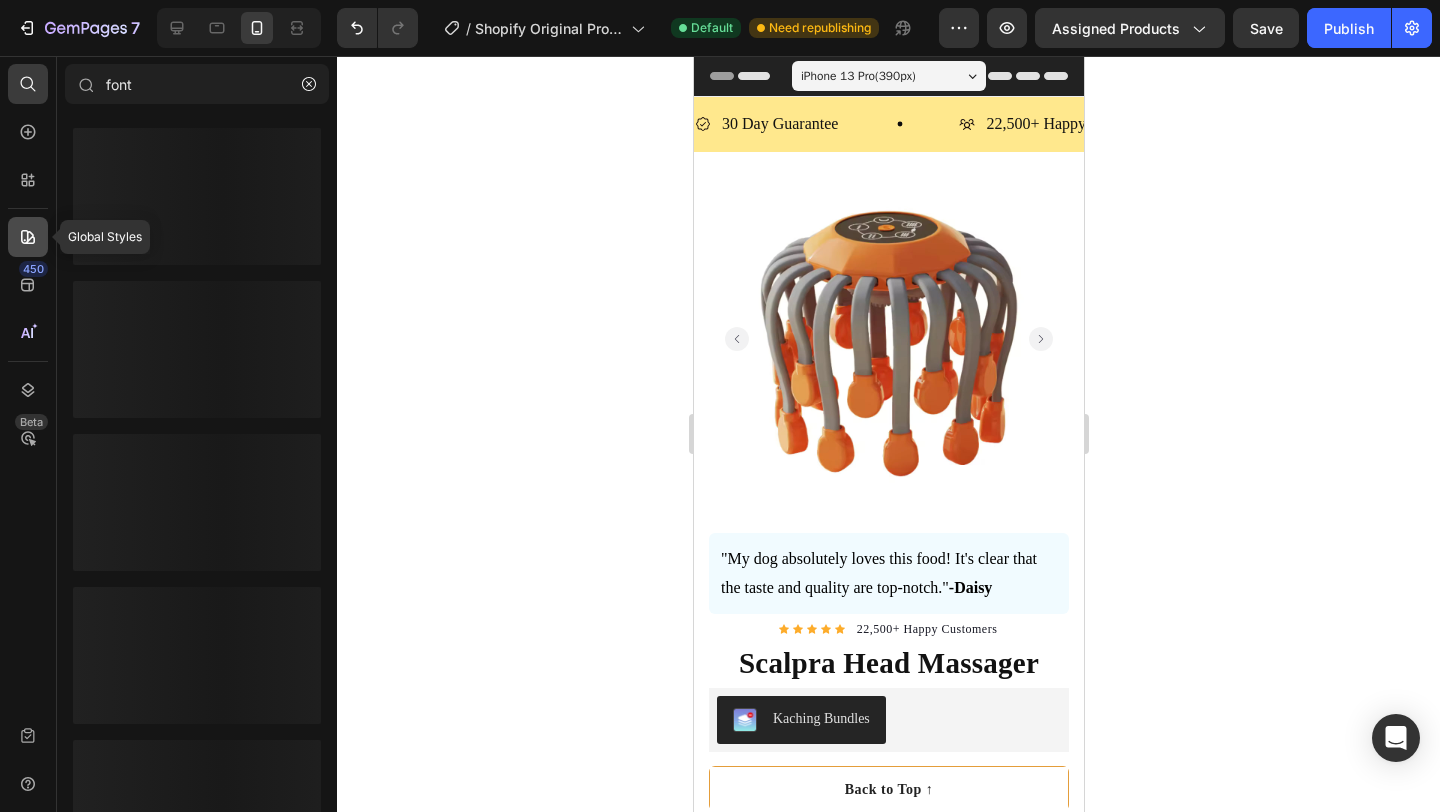 type on "font" 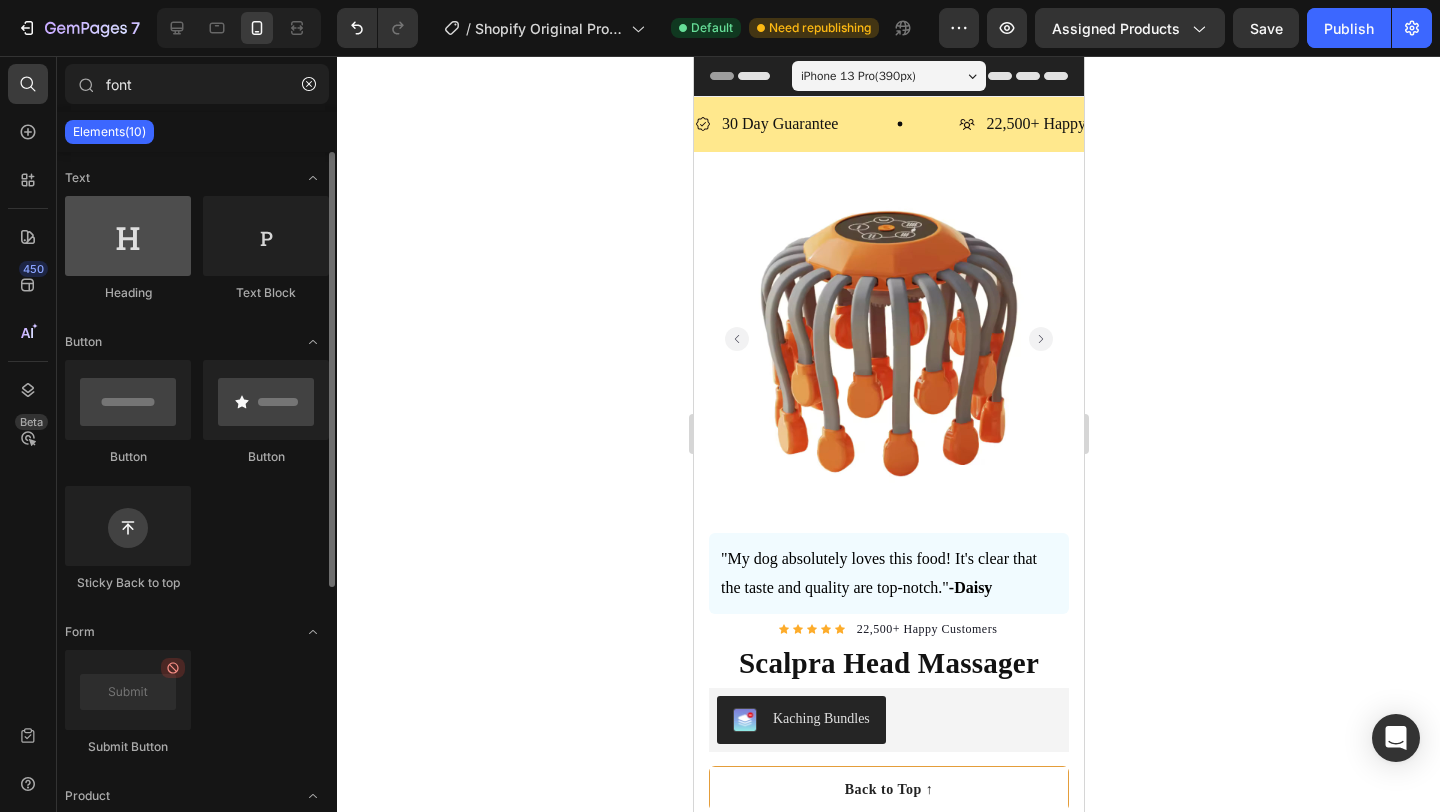 click at bounding box center (128, 236) 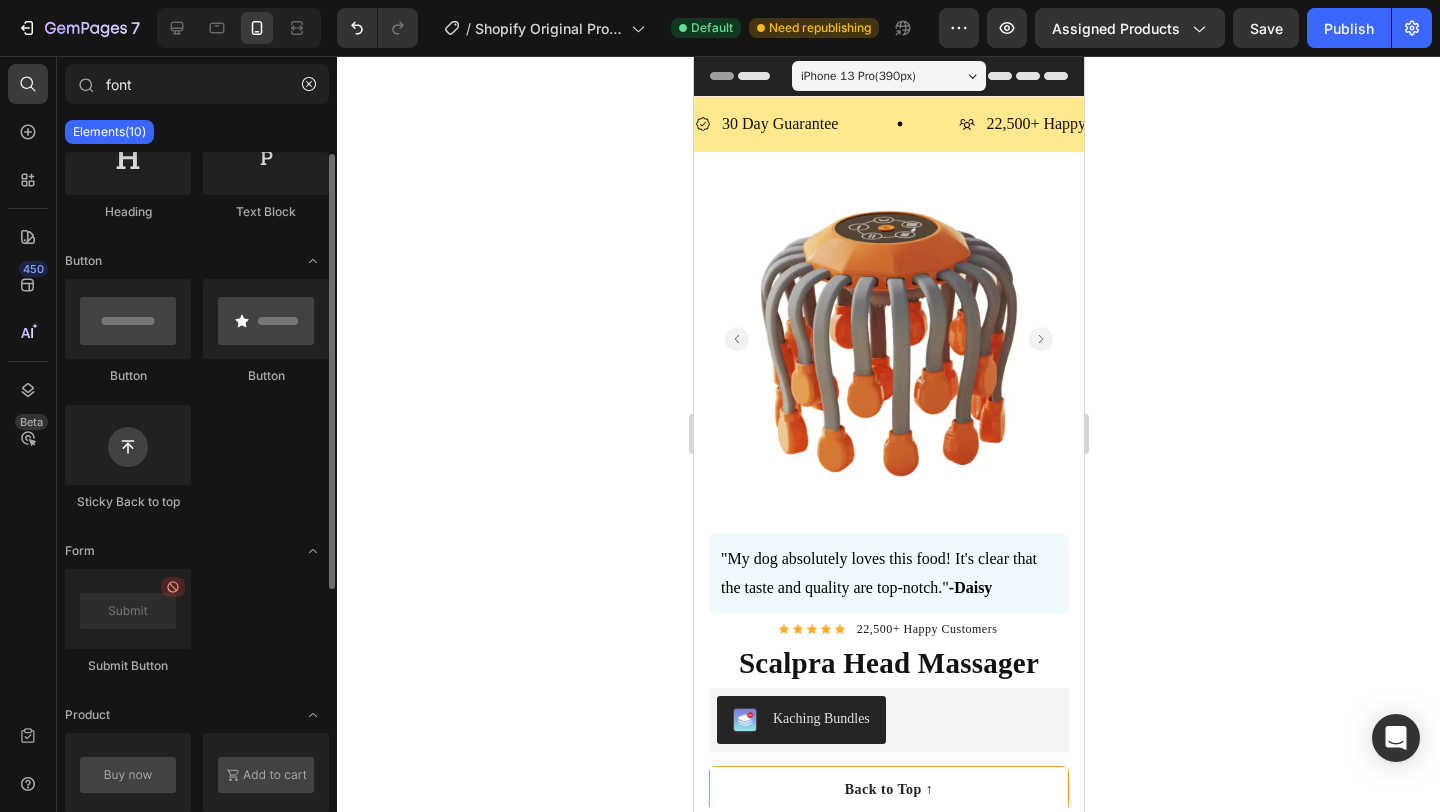scroll, scrollTop: 103, scrollLeft: 0, axis: vertical 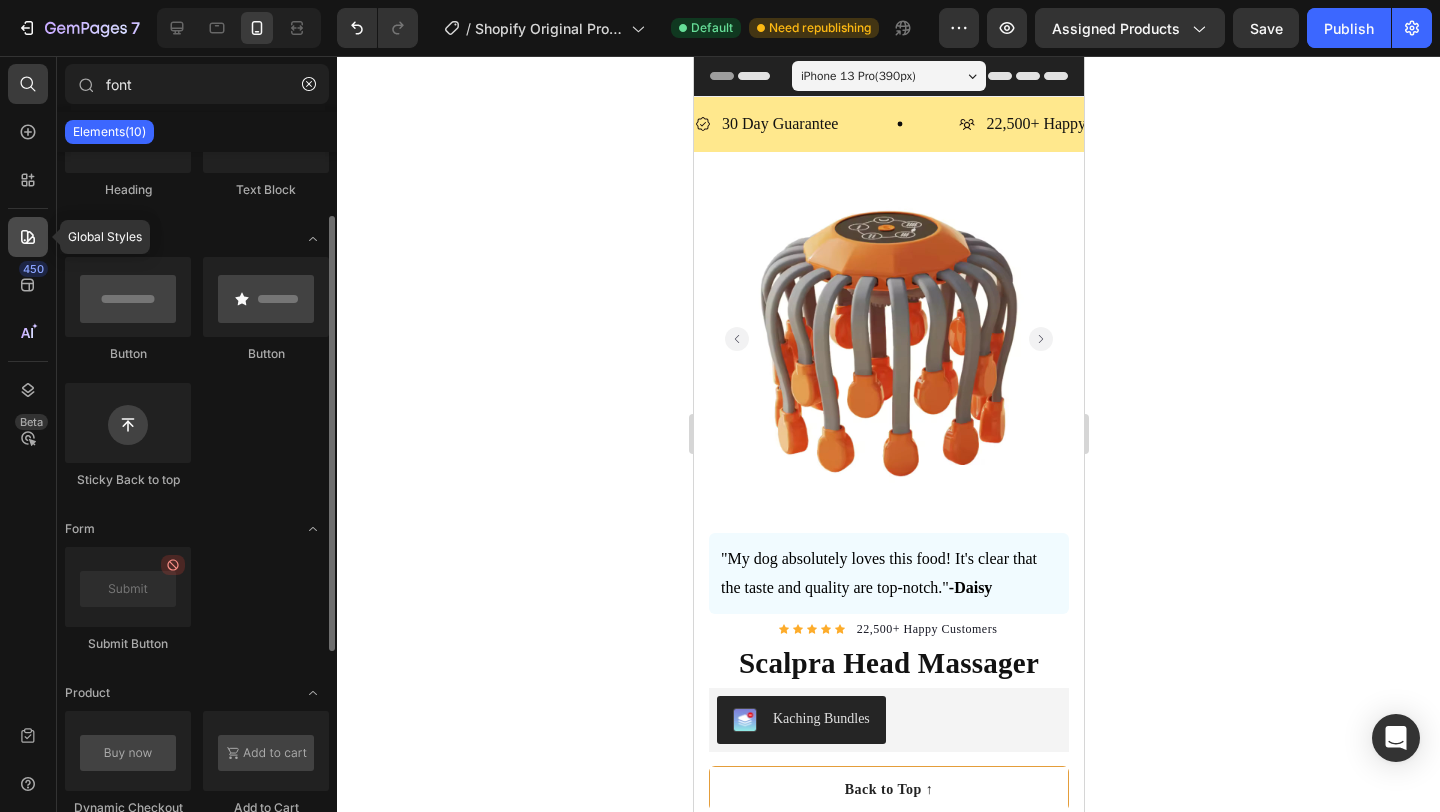 click 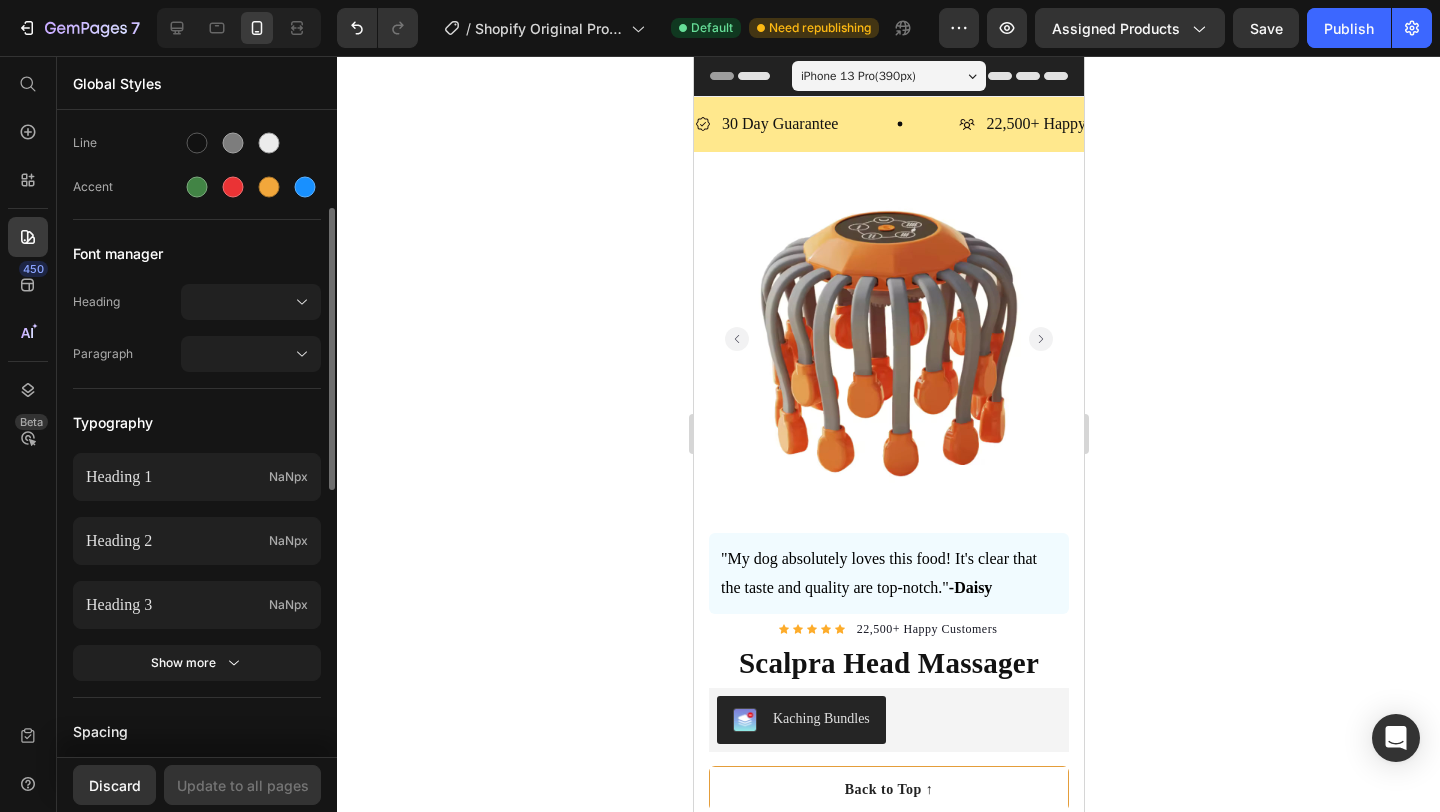 scroll, scrollTop: 317, scrollLeft: 0, axis: vertical 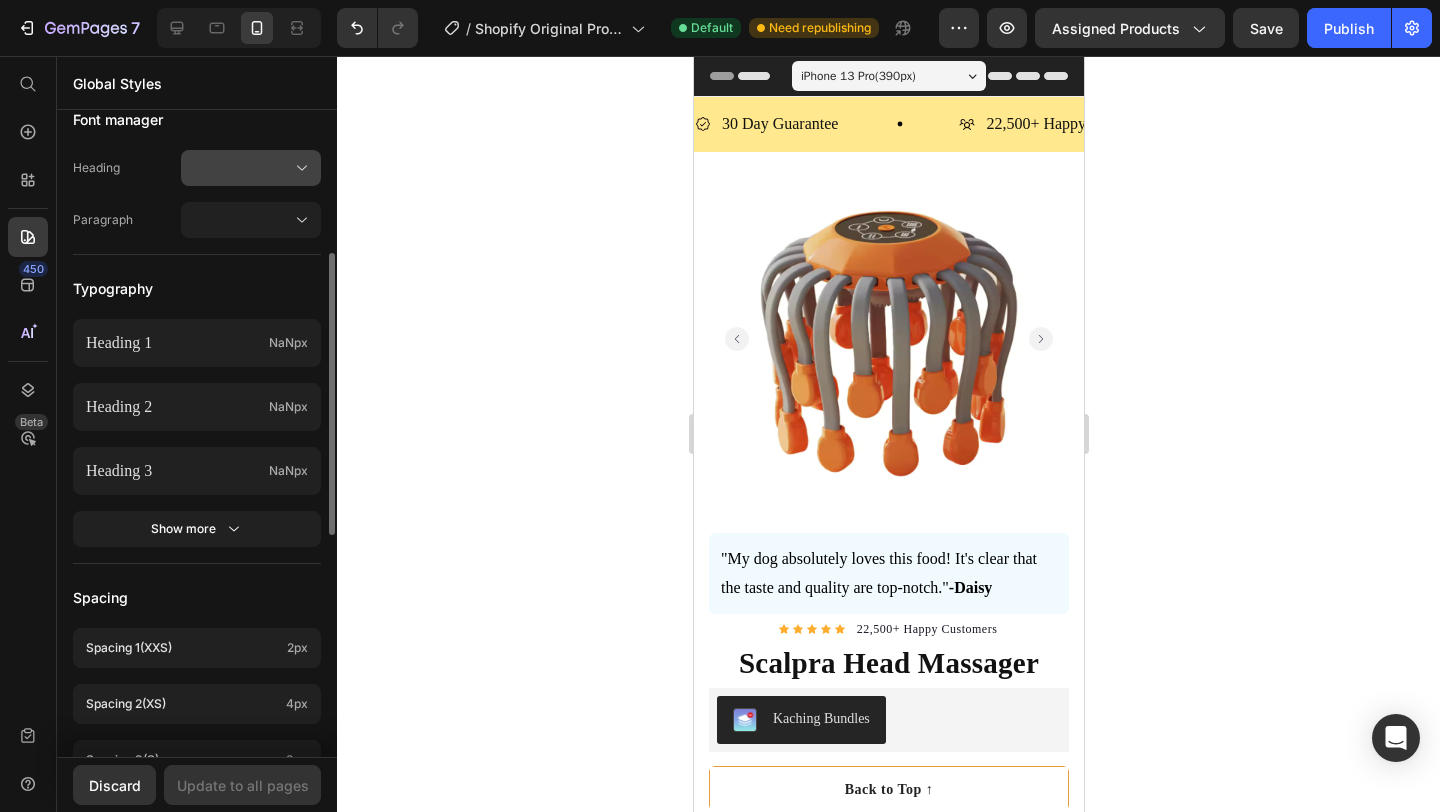 click at bounding box center (251, 168) 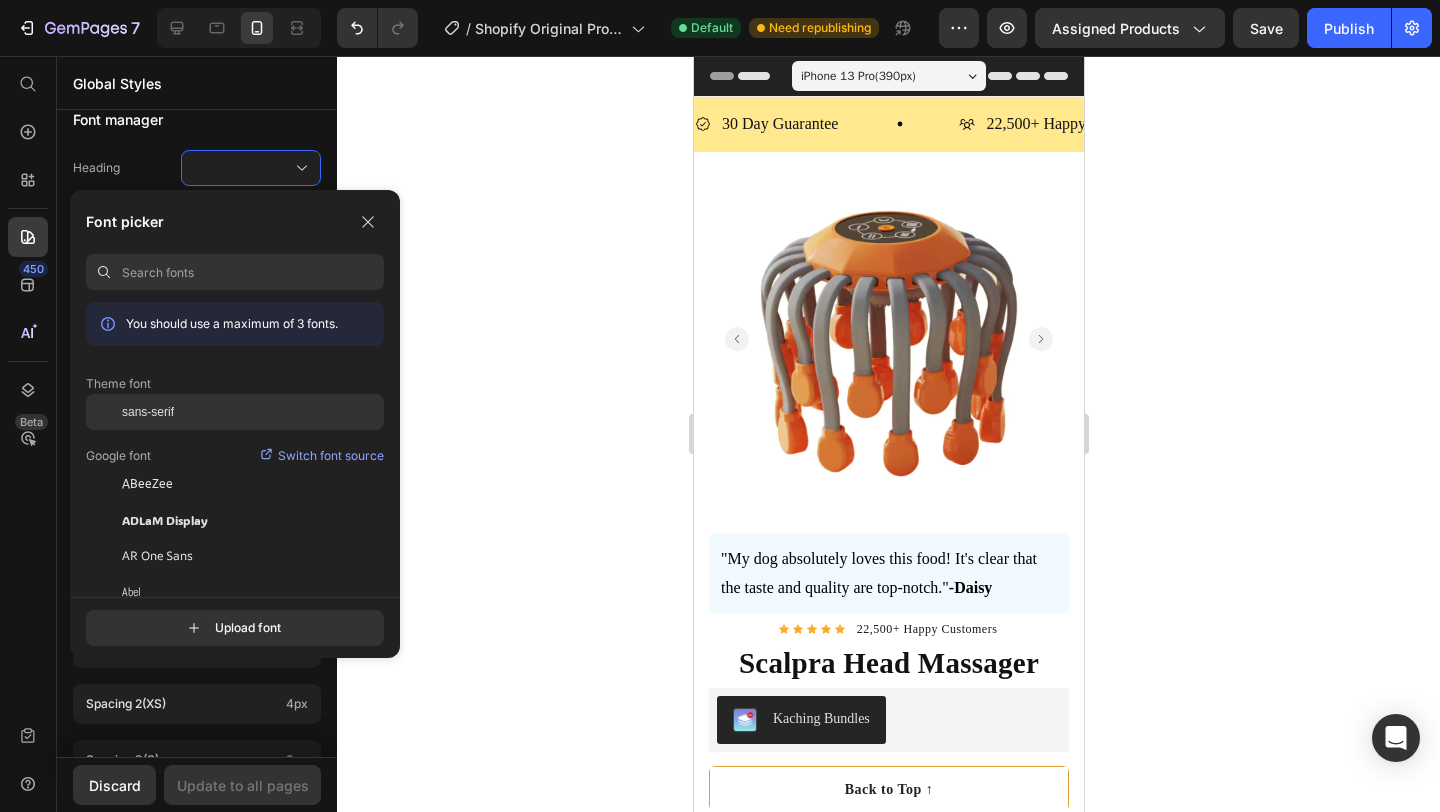 click on "sans-serif" 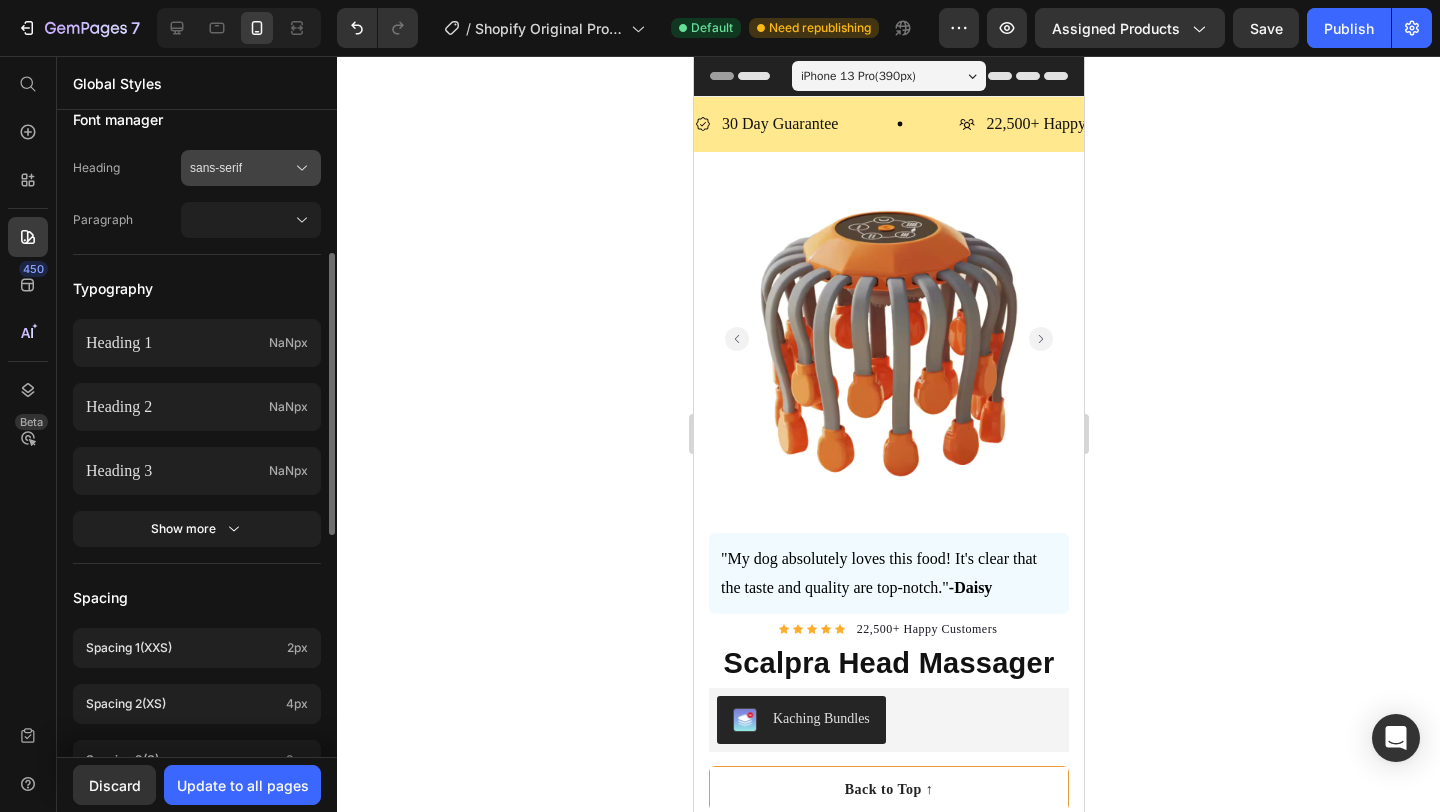 click on "sans-serif" at bounding box center [251, 168] 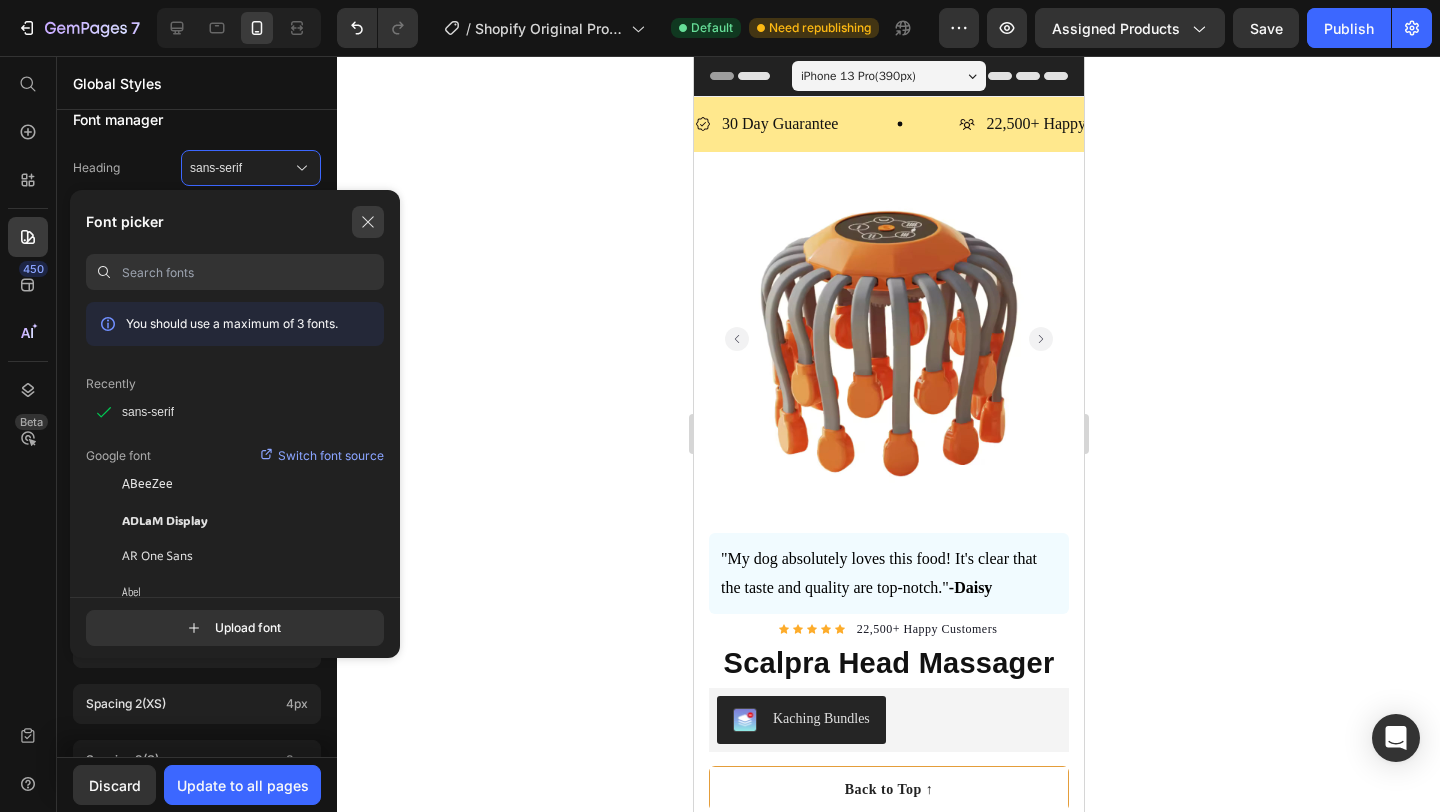 click at bounding box center (368, 222) 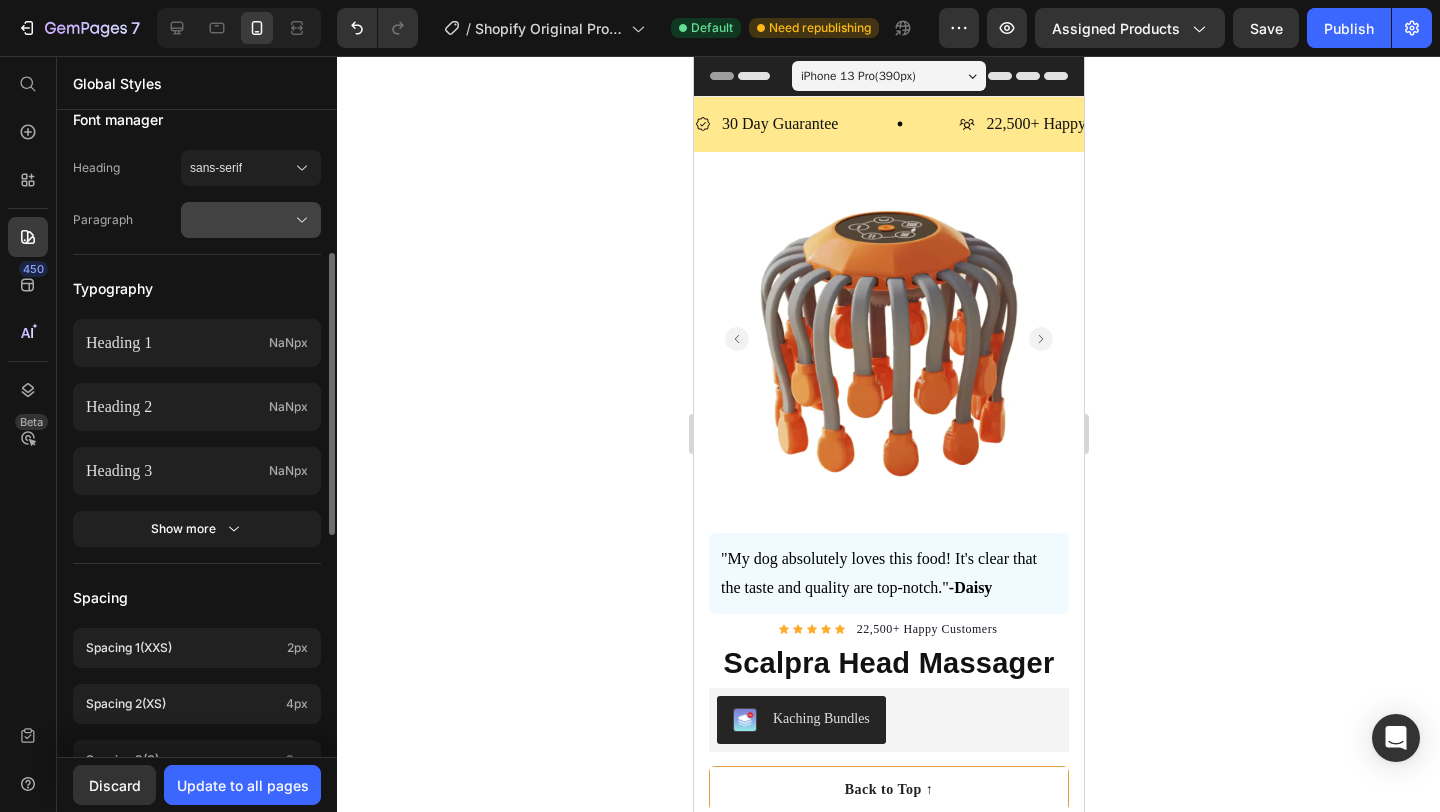 click at bounding box center [251, 220] 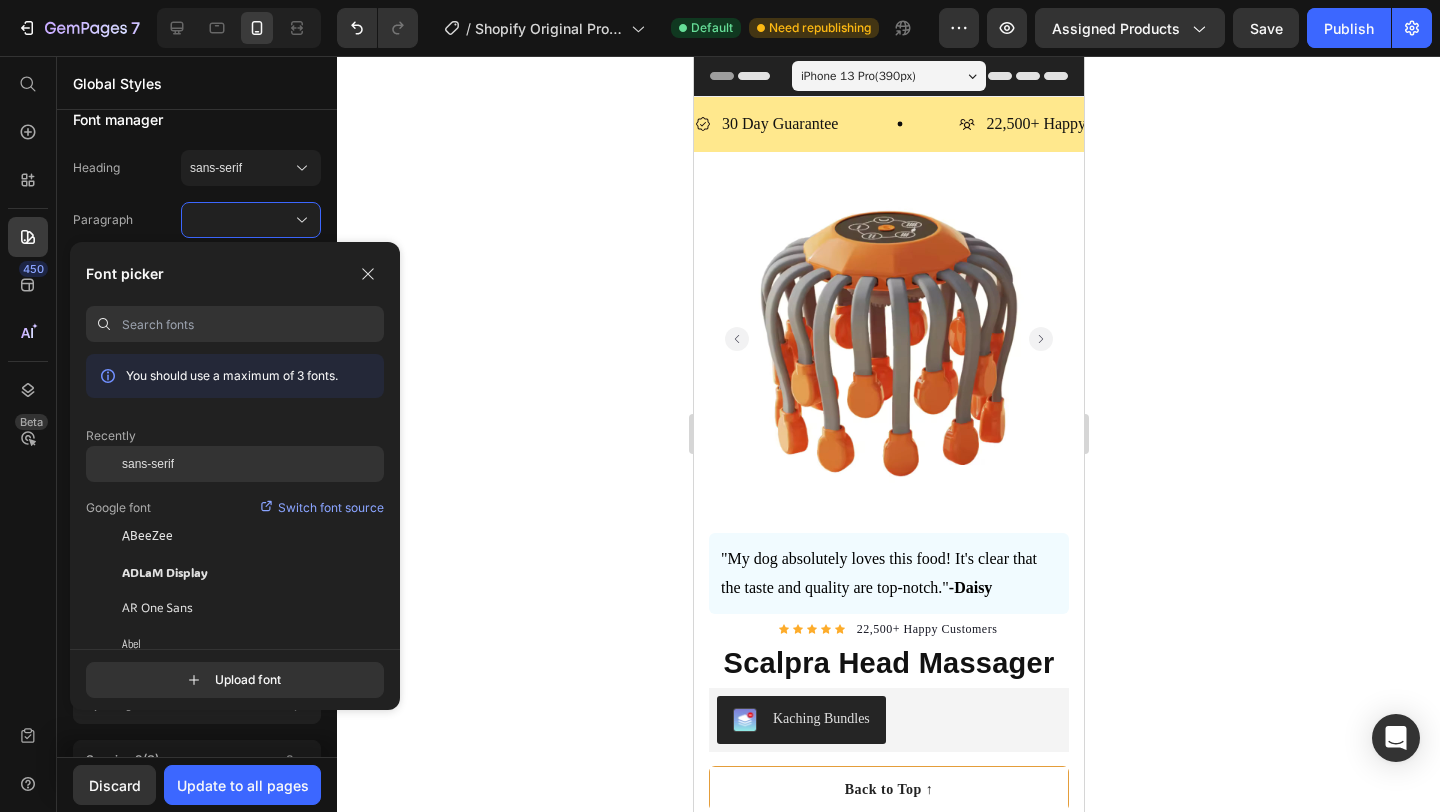 click on "sans-serif" 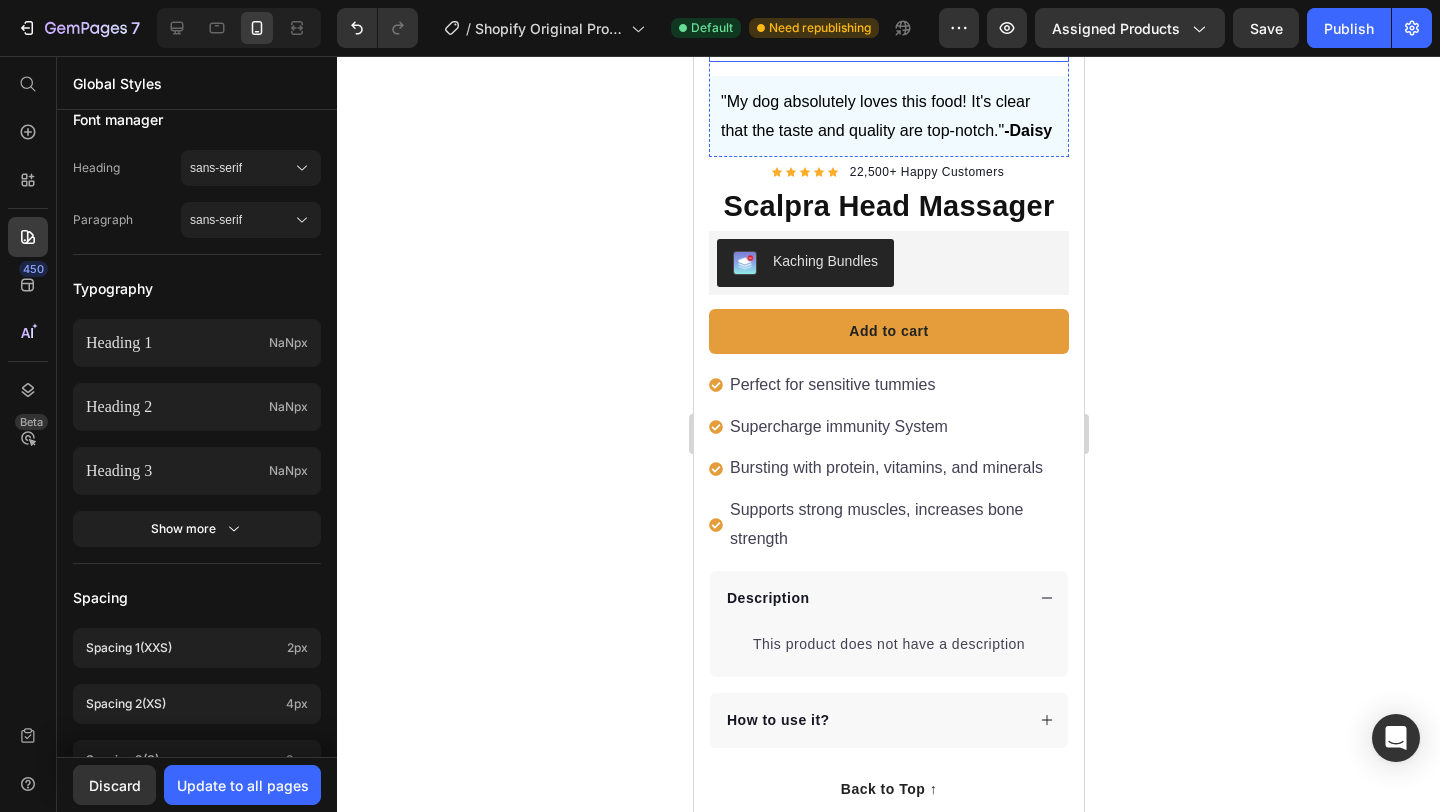 scroll, scrollTop: 565, scrollLeft: 0, axis: vertical 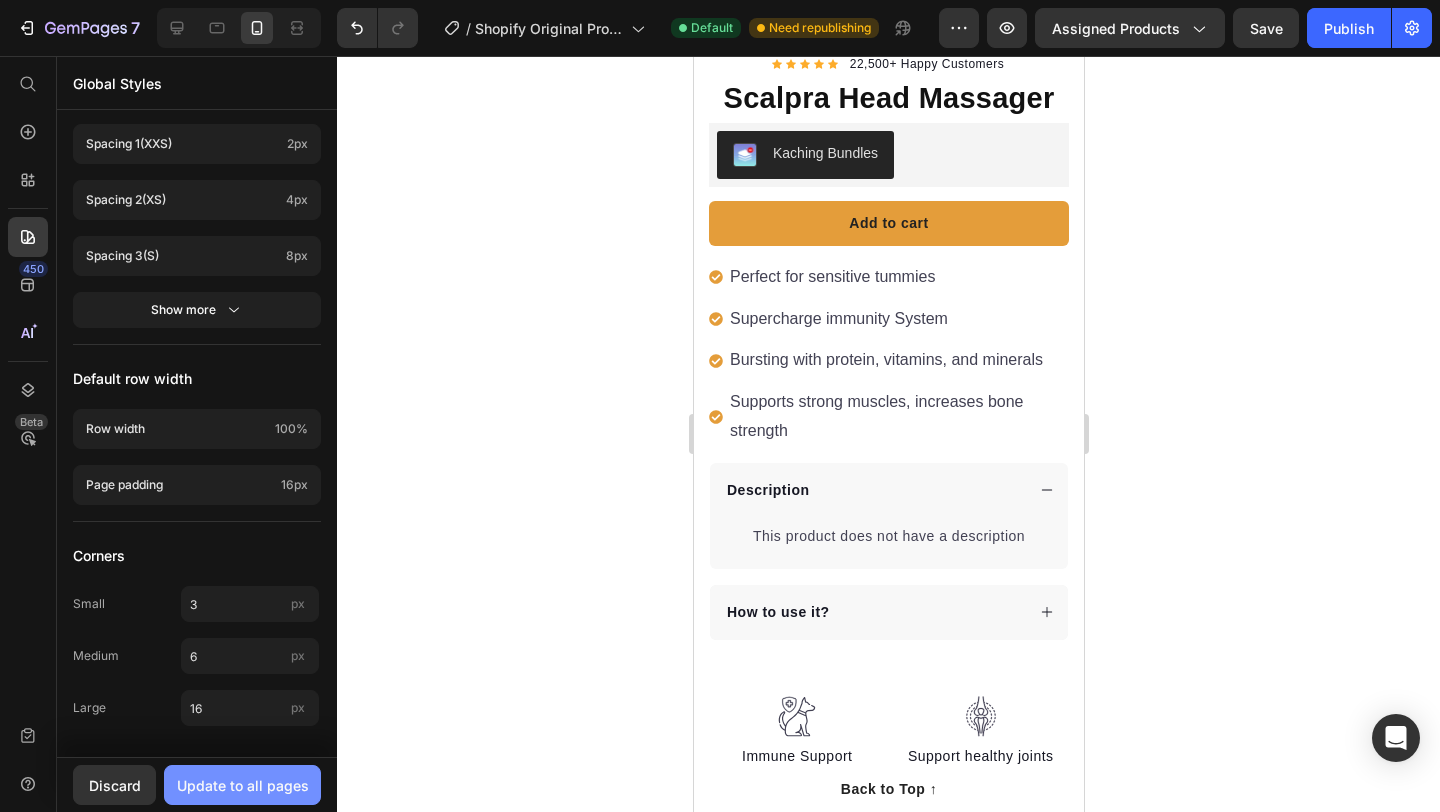 click on "Update to all pages" at bounding box center [243, 785] 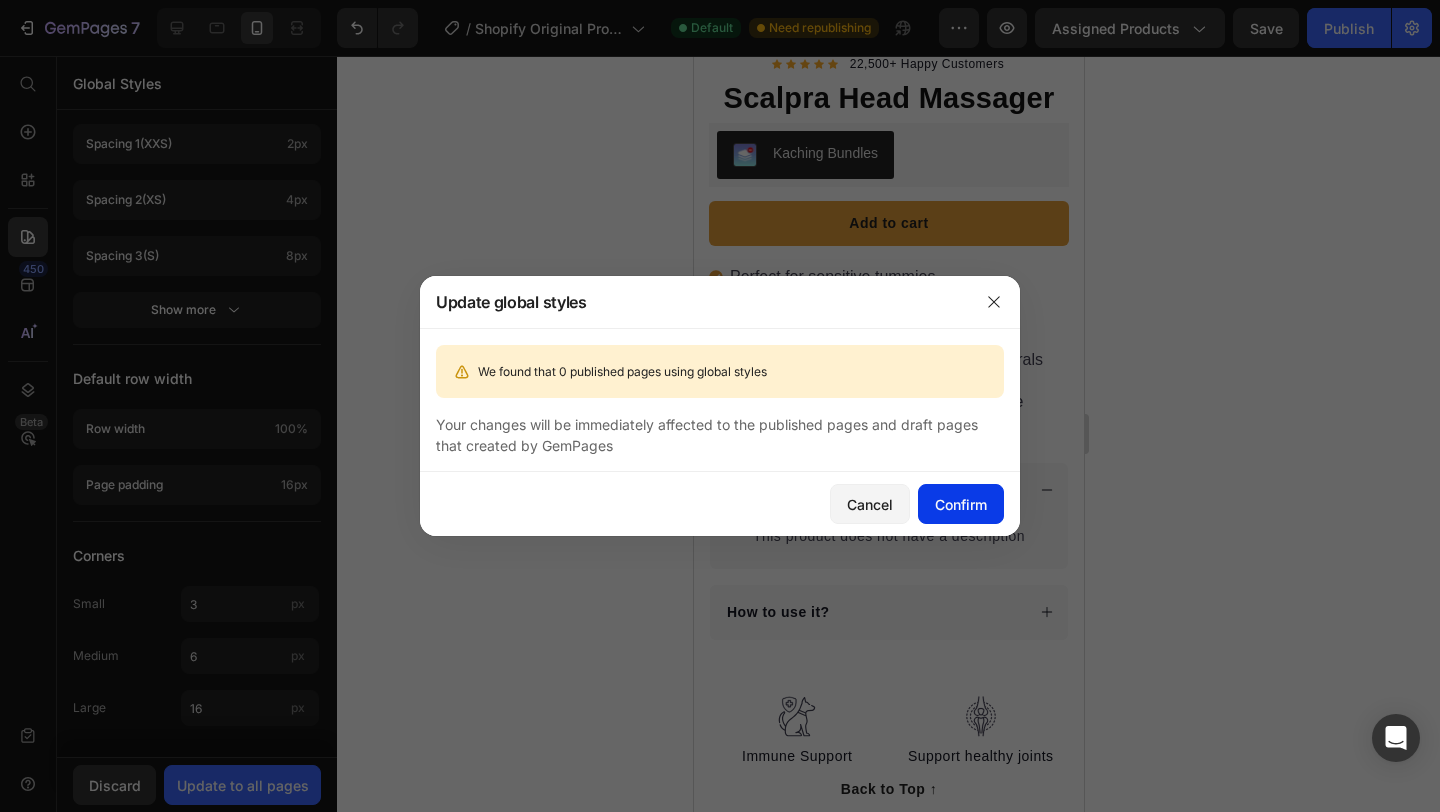 click on "Confirm" at bounding box center (961, 504) 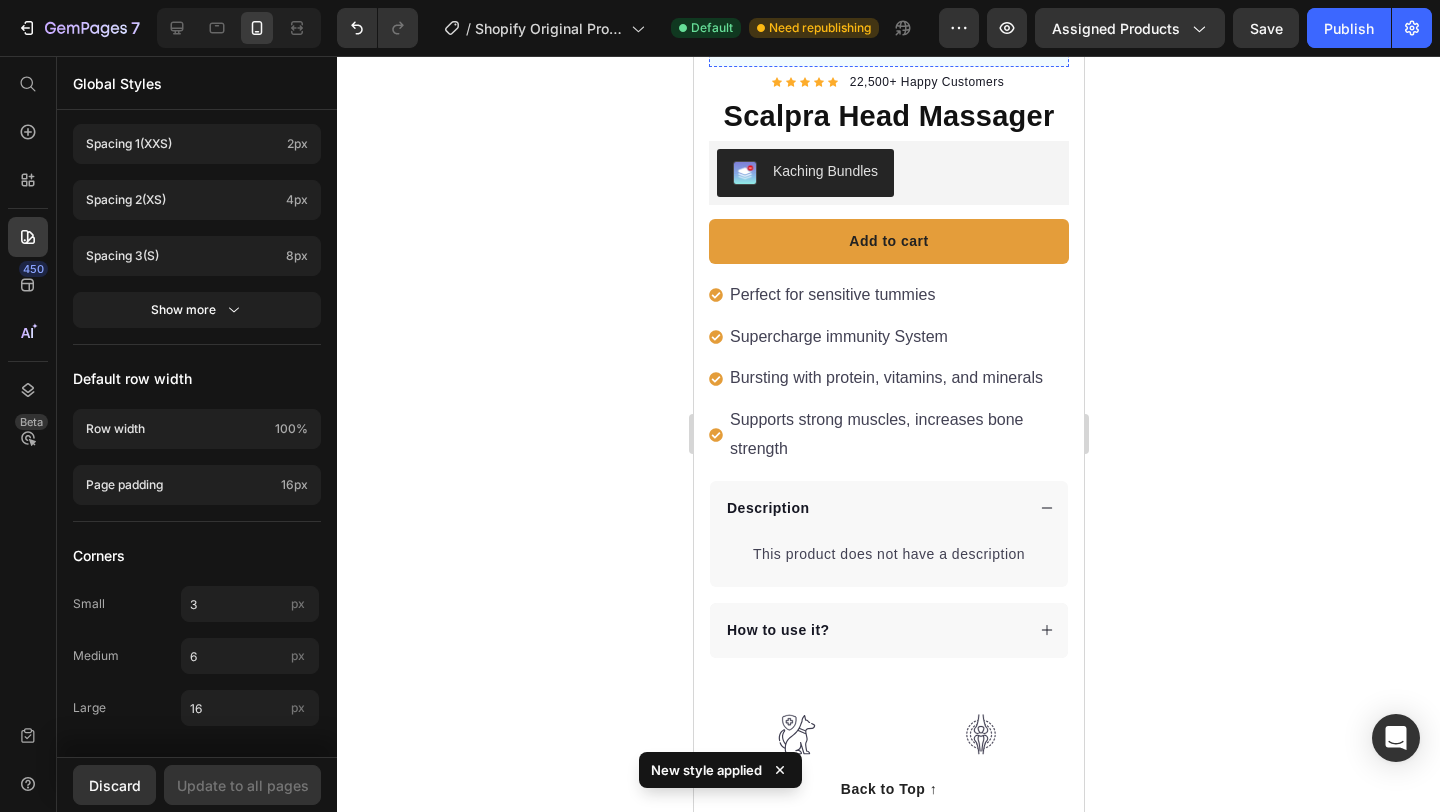 scroll, scrollTop: 0, scrollLeft: 0, axis: both 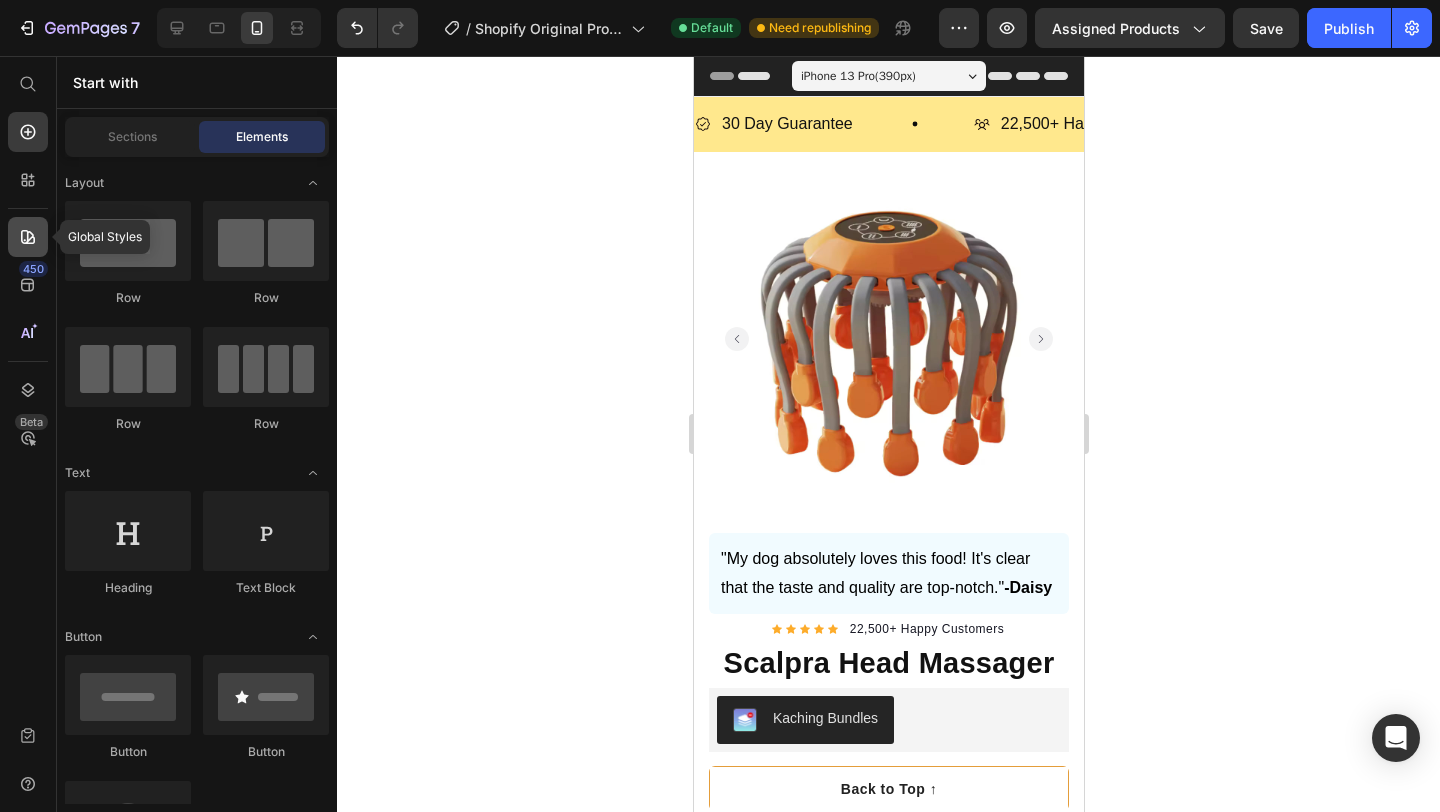 click 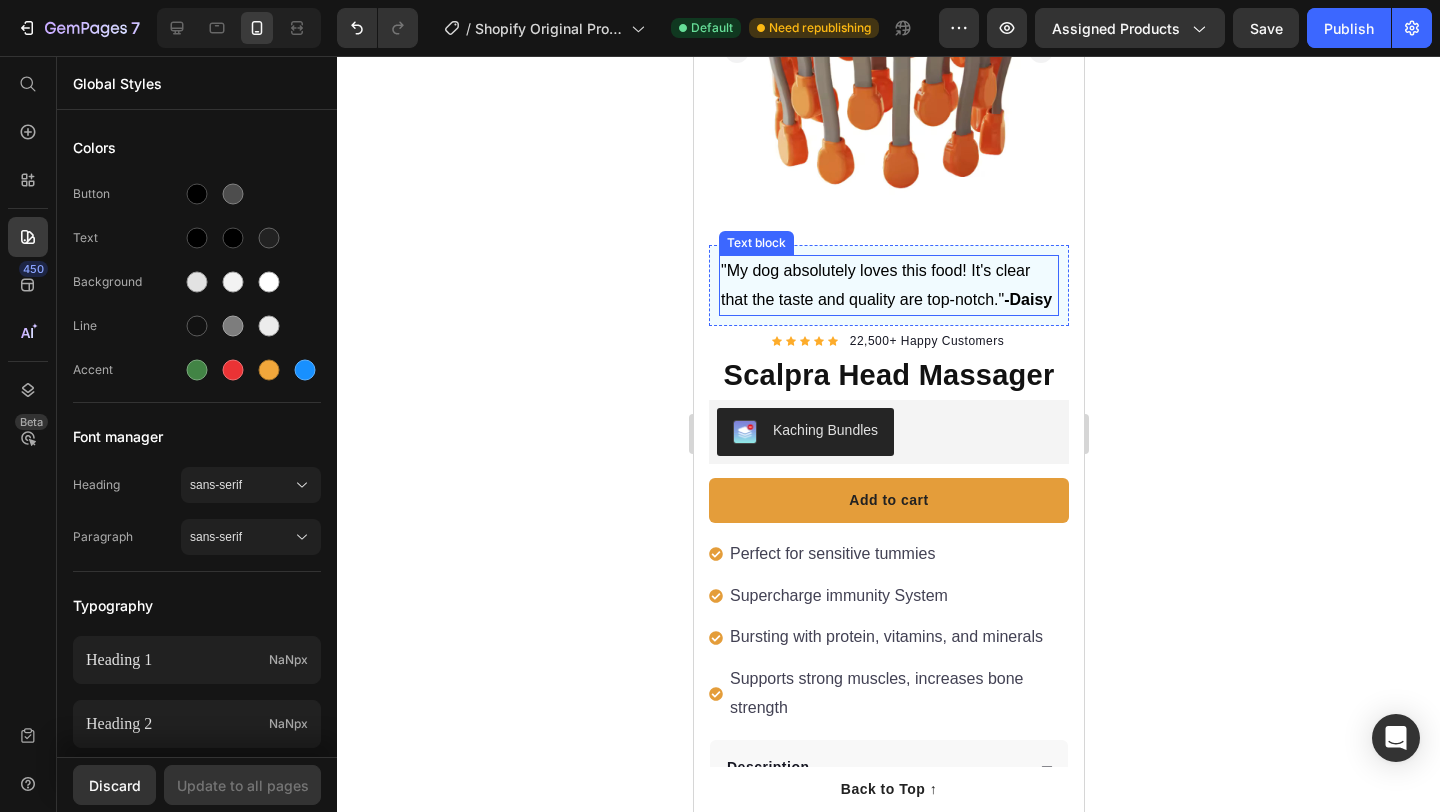 scroll, scrollTop: 289, scrollLeft: 0, axis: vertical 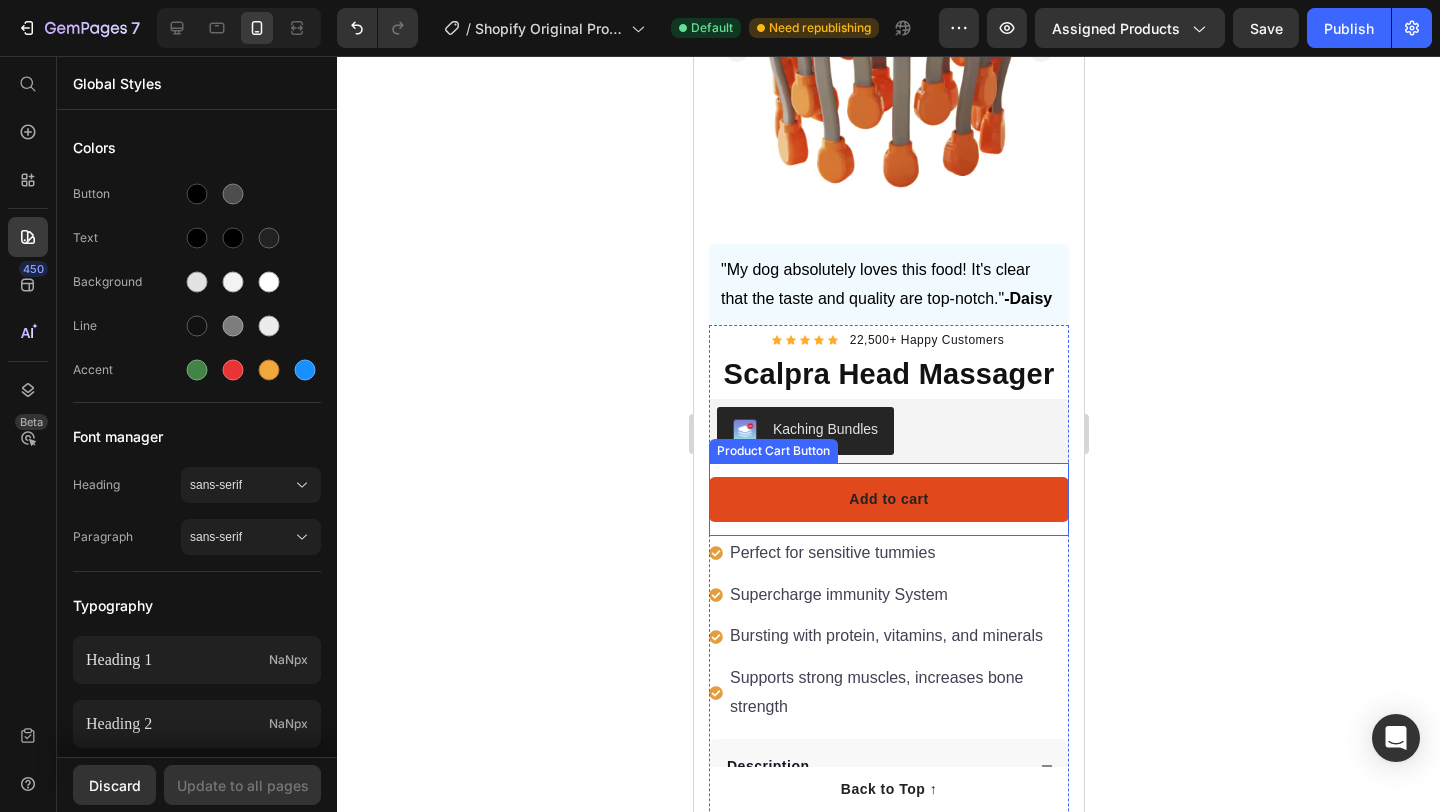 click on "Add to cart" at bounding box center [888, 499] 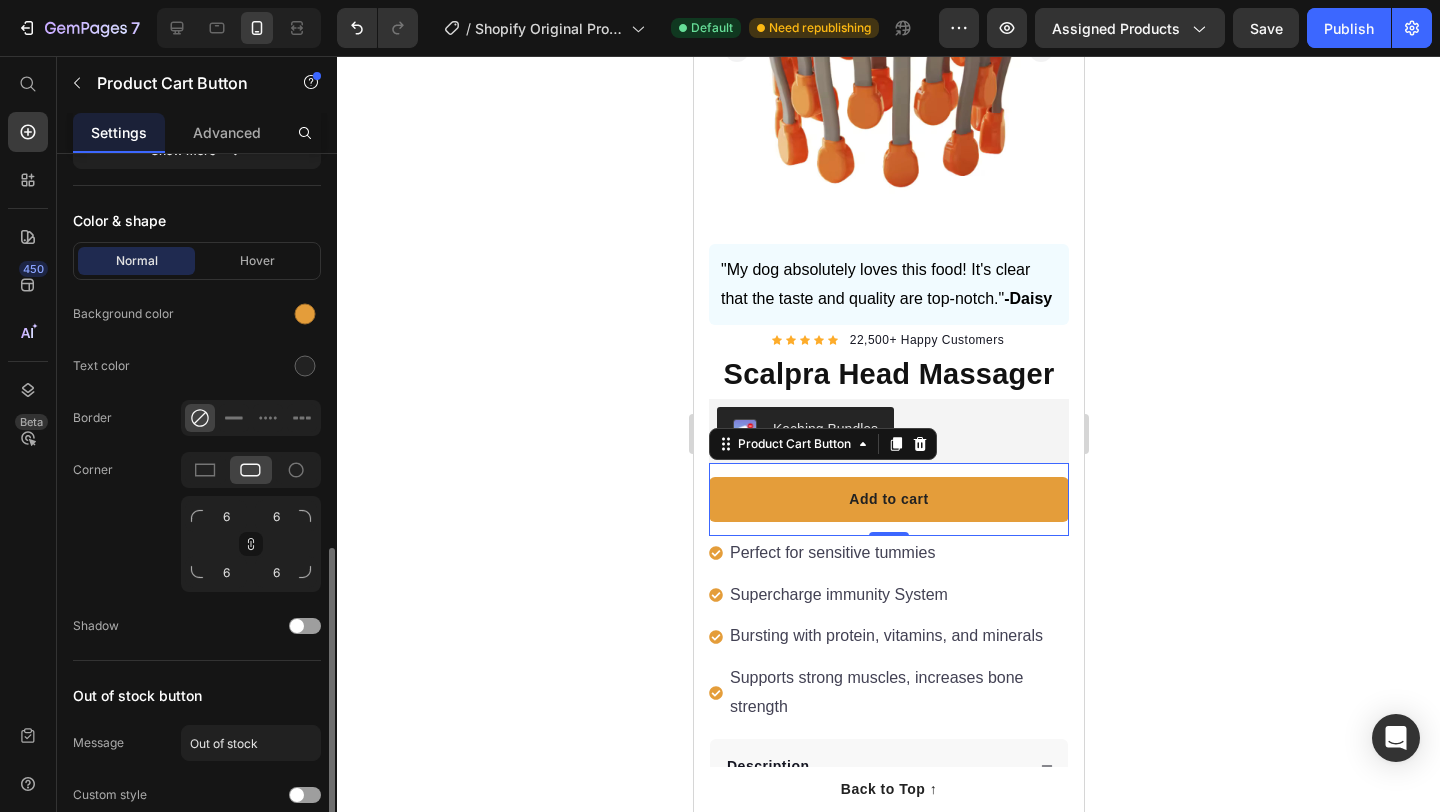 scroll, scrollTop: 982, scrollLeft: 0, axis: vertical 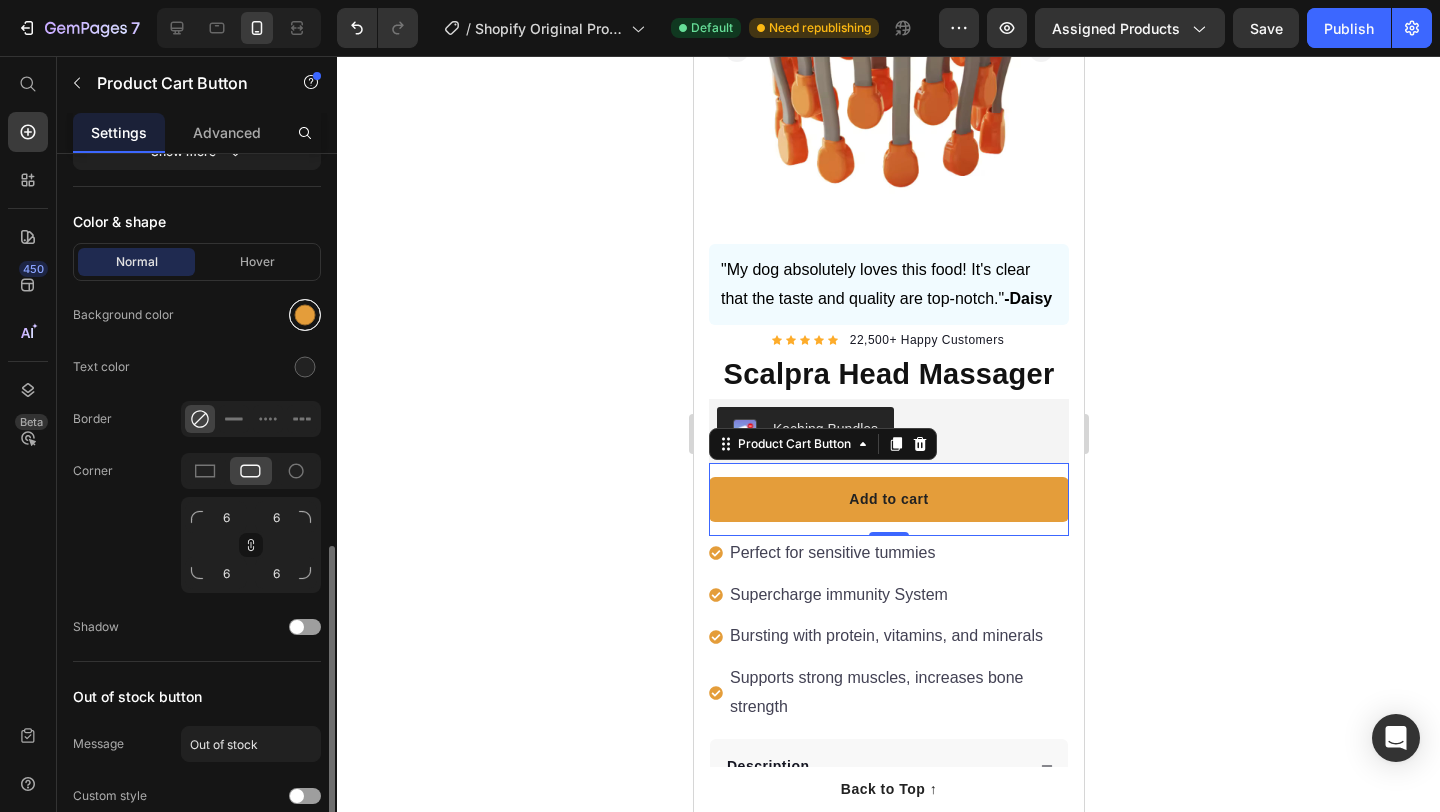 click at bounding box center (305, 315) 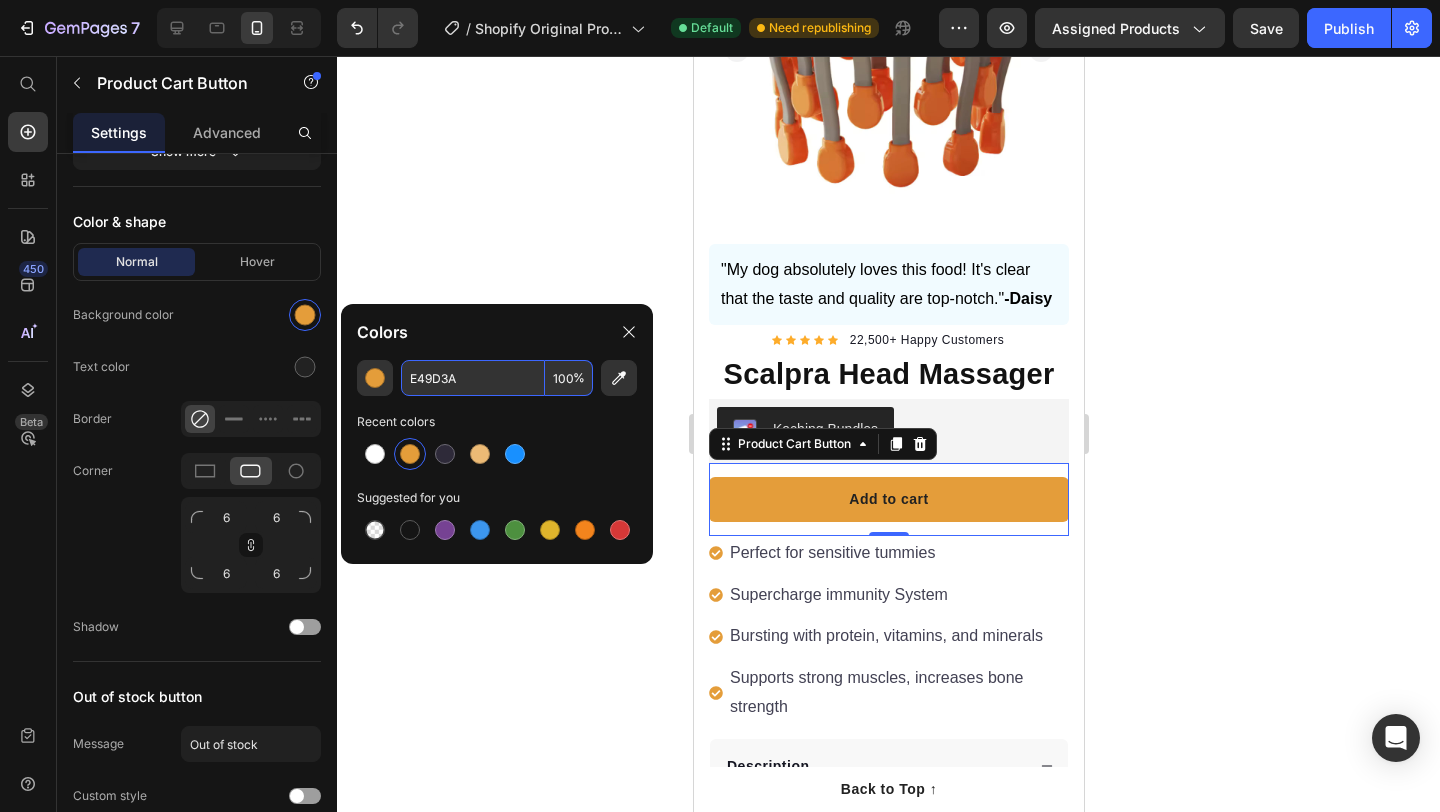 click on "E49D3A" at bounding box center (473, 378) 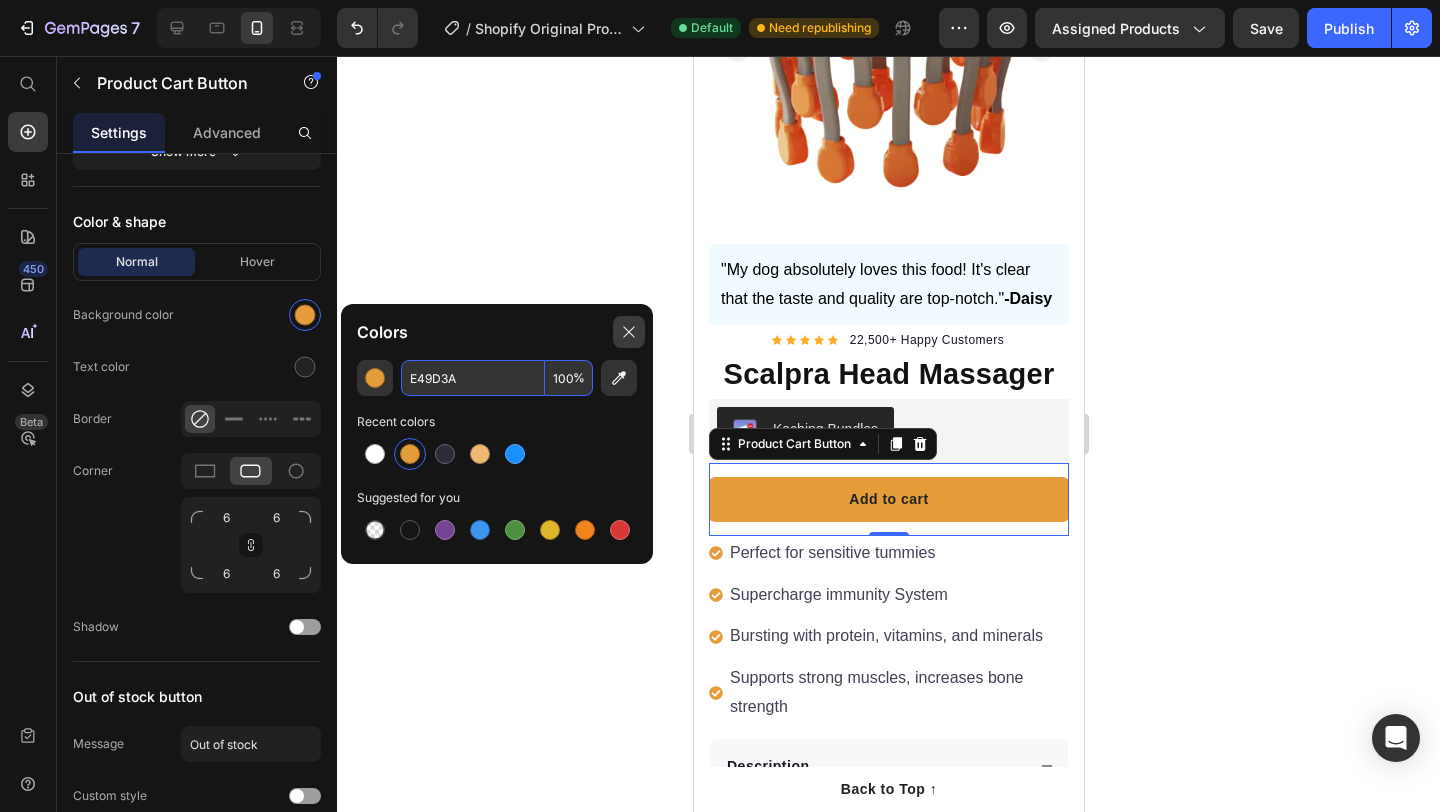 click at bounding box center (629, 332) 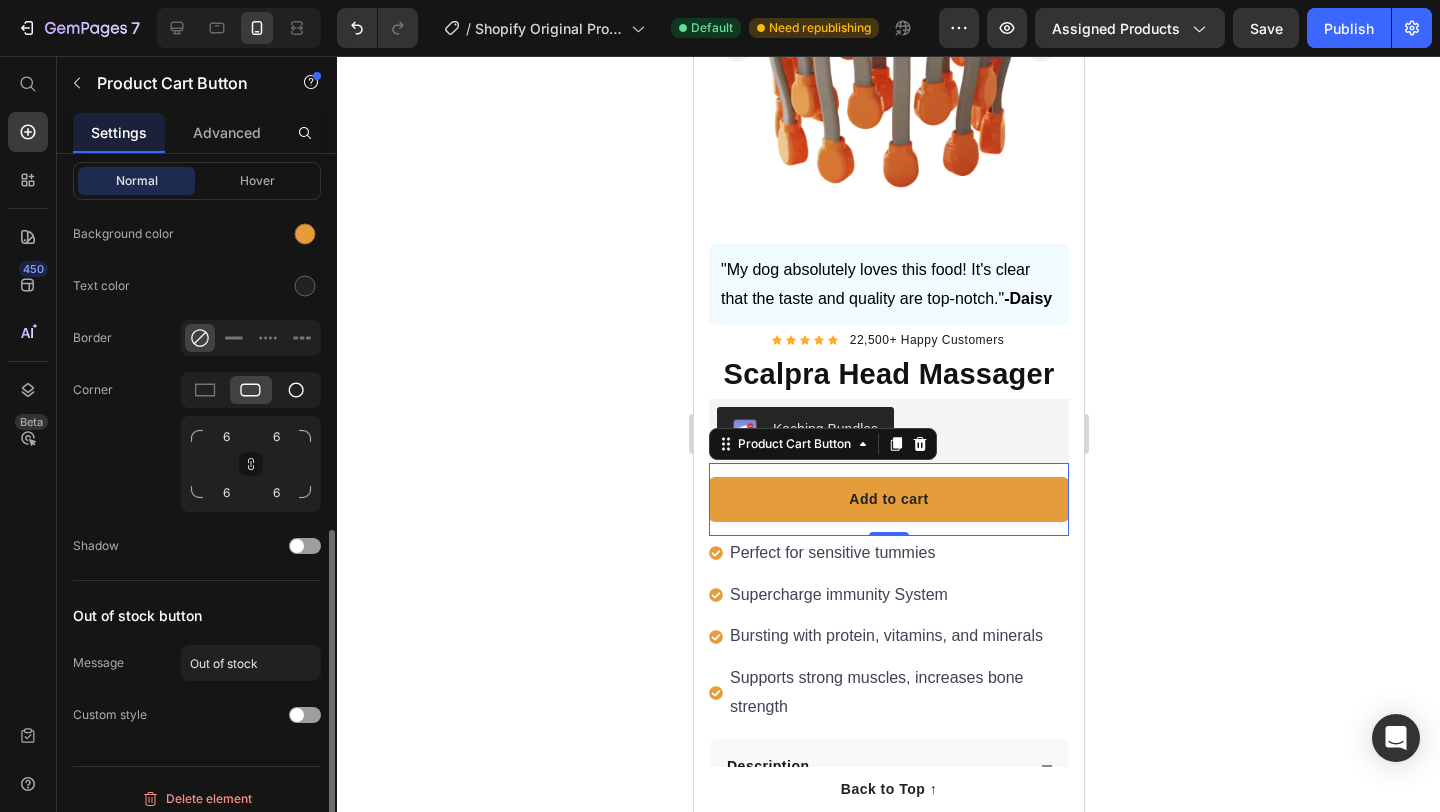 scroll, scrollTop: 1075, scrollLeft: 0, axis: vertical 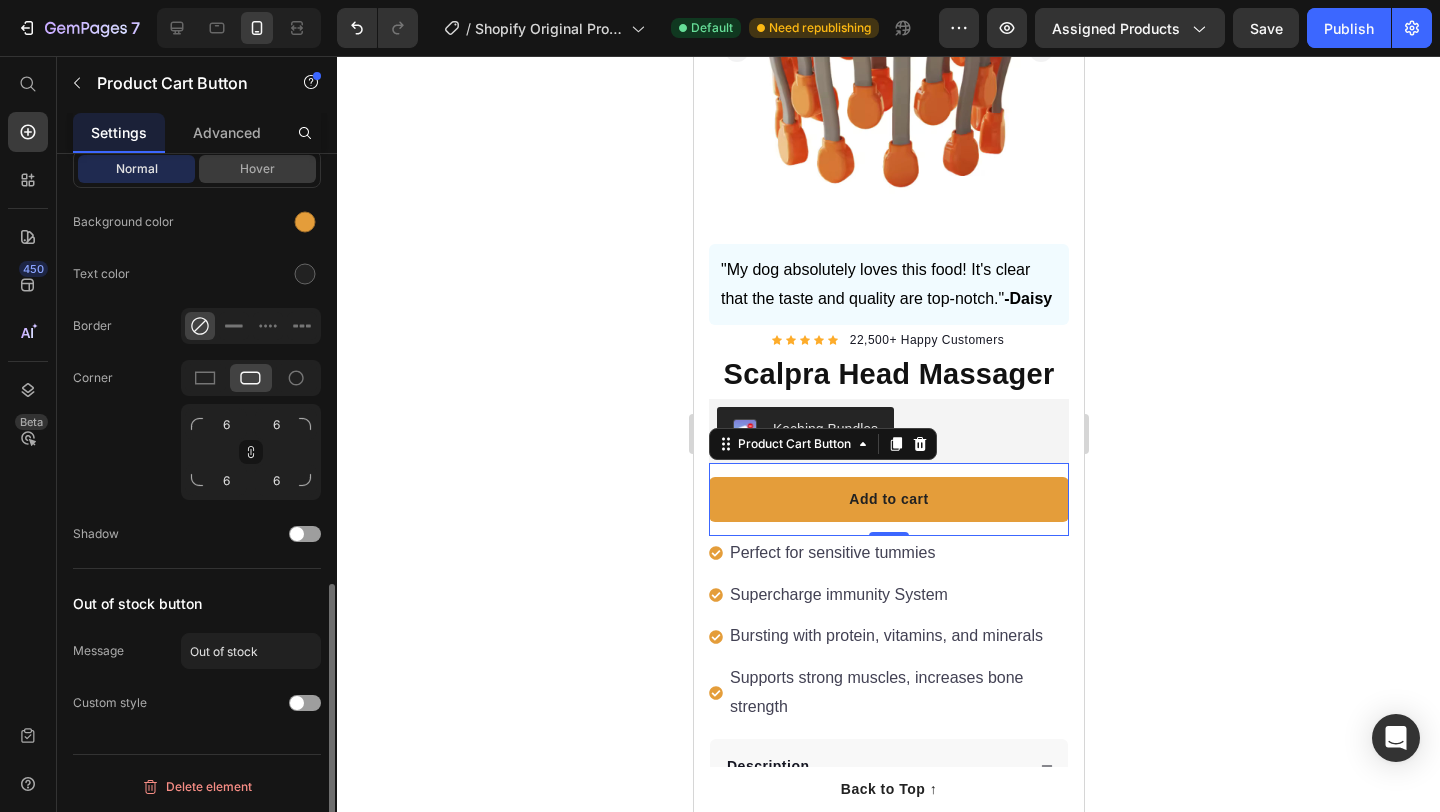 click on "Hover" at bounding box center [257, 169] 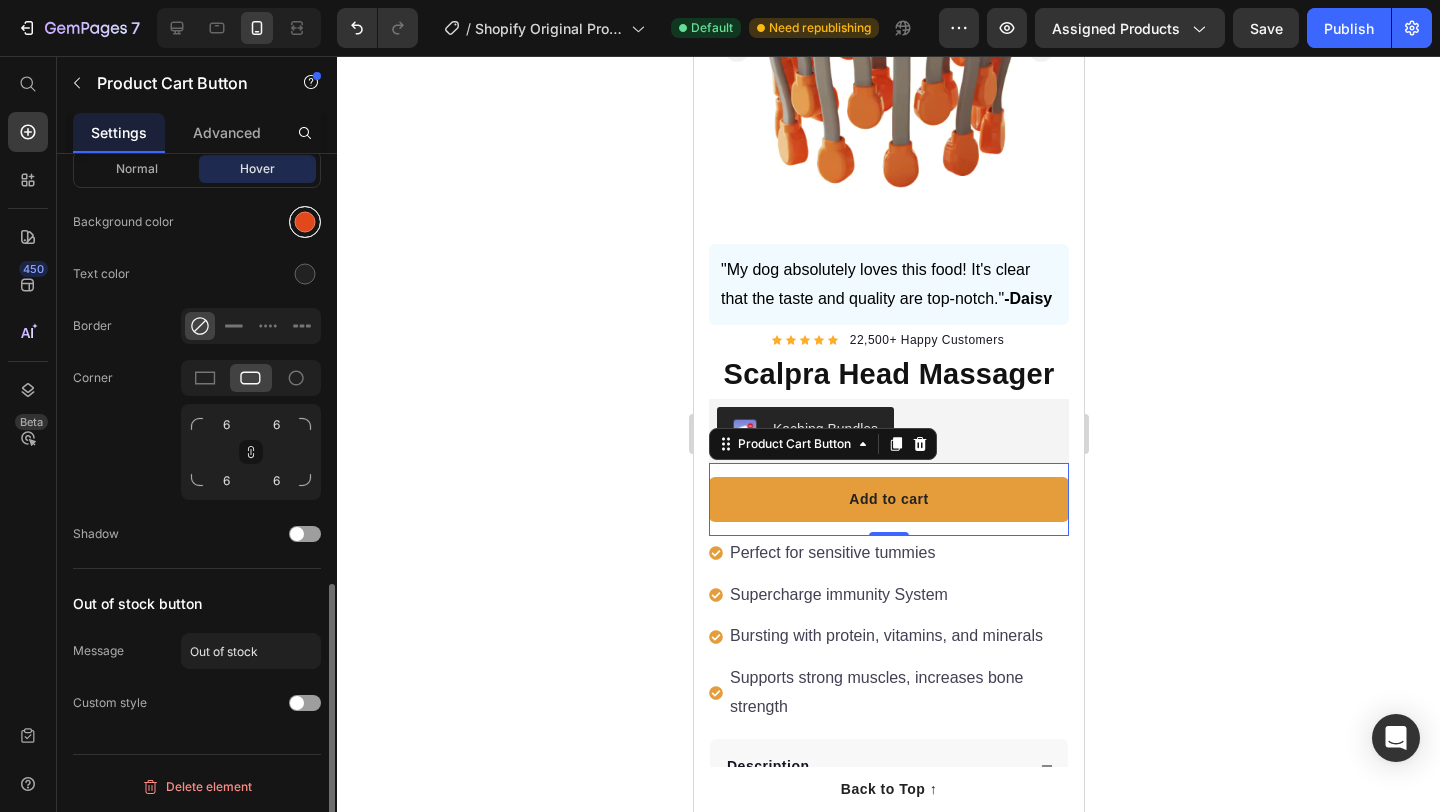 click at bounding box center [305, 222] 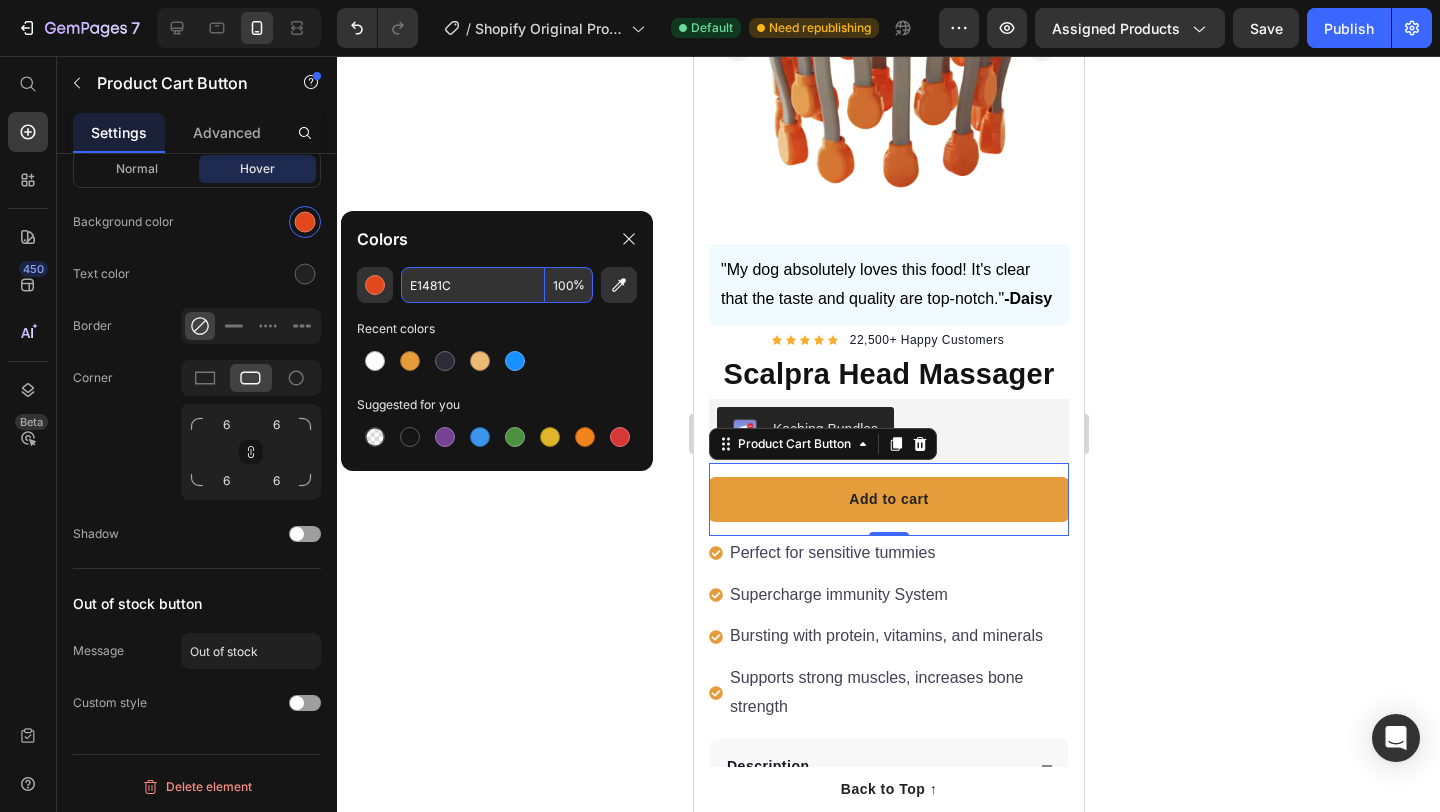 click on "E1481C" at bounding box center (473, 285) 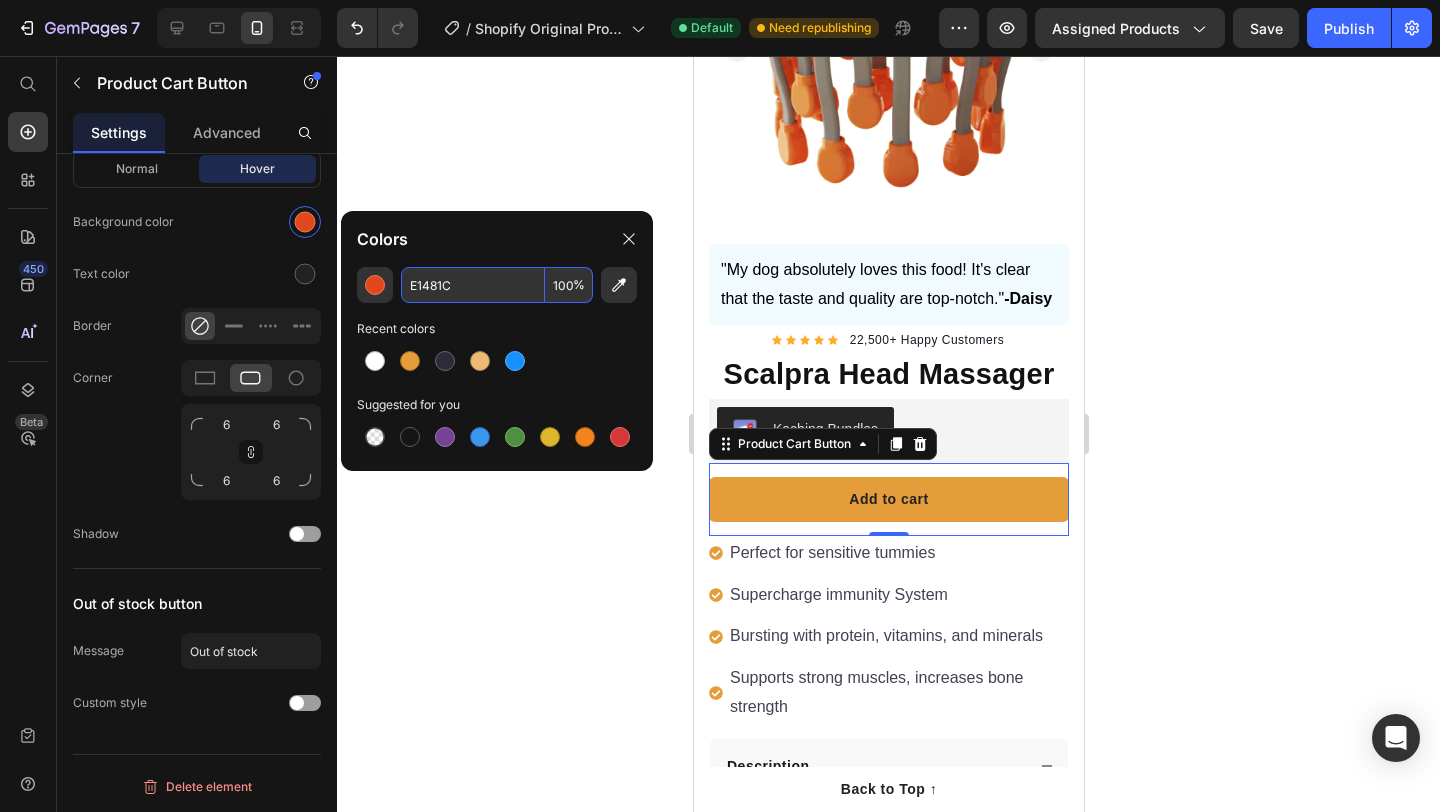 paste on "49D3A" 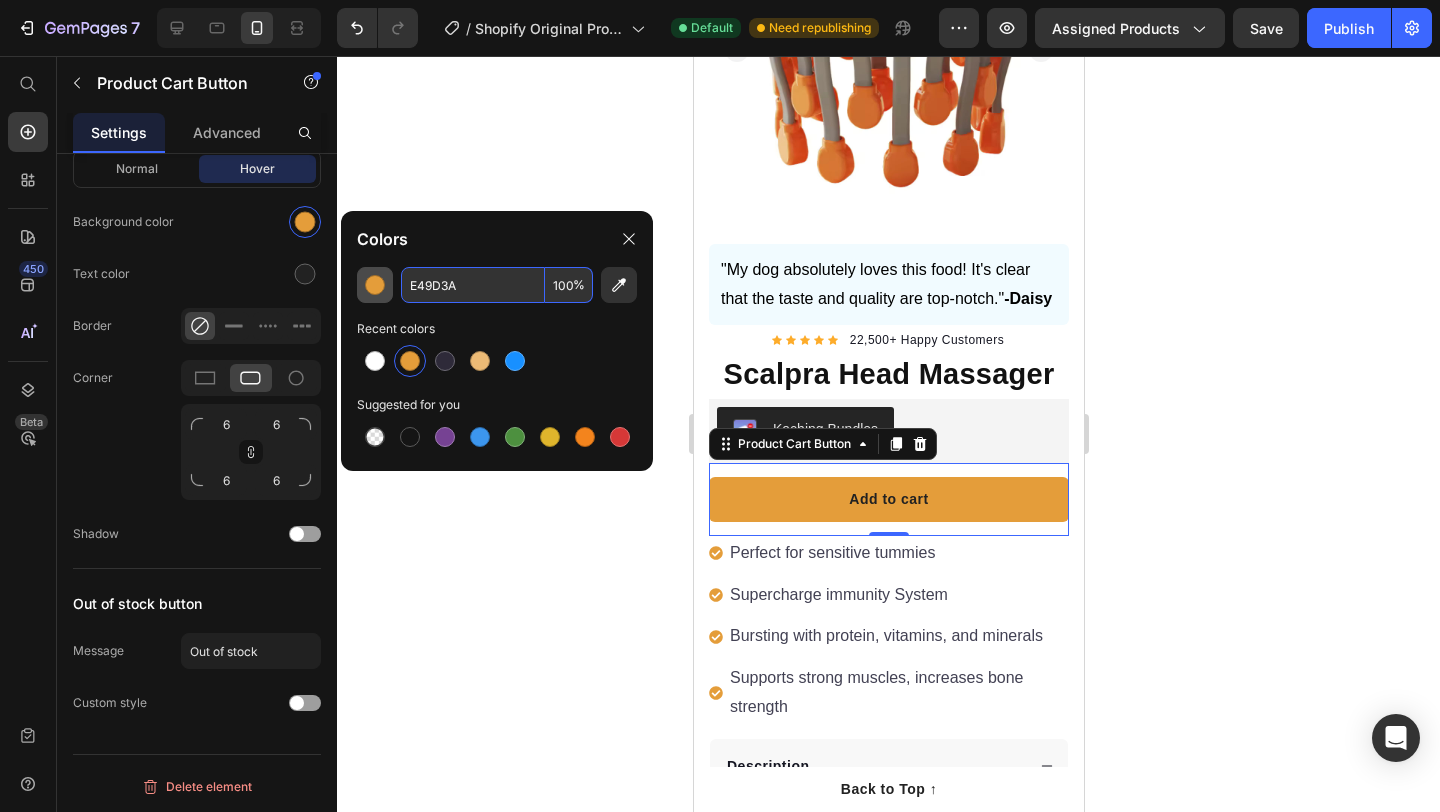 click at bounding box center (375, 285) 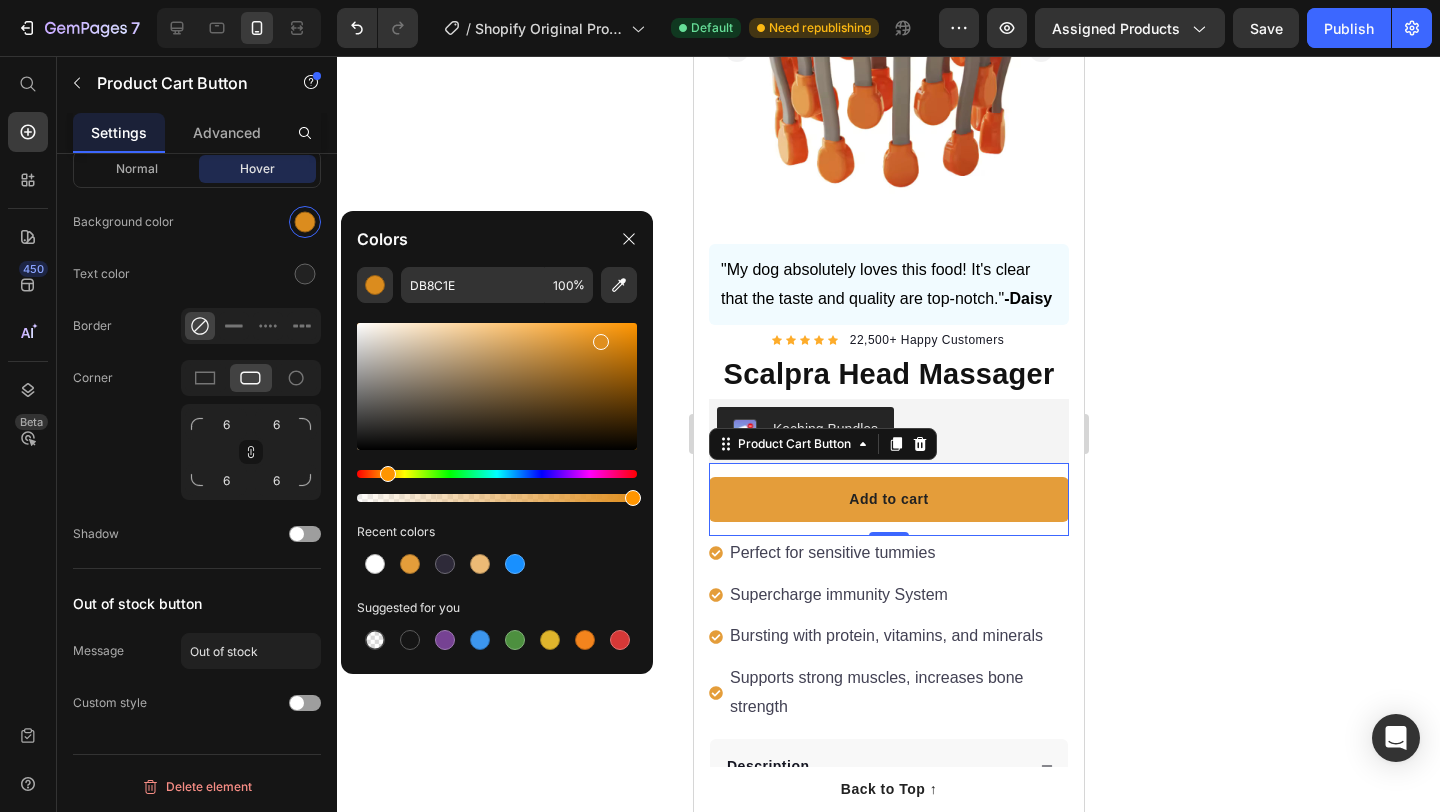 type on "E08F1F" 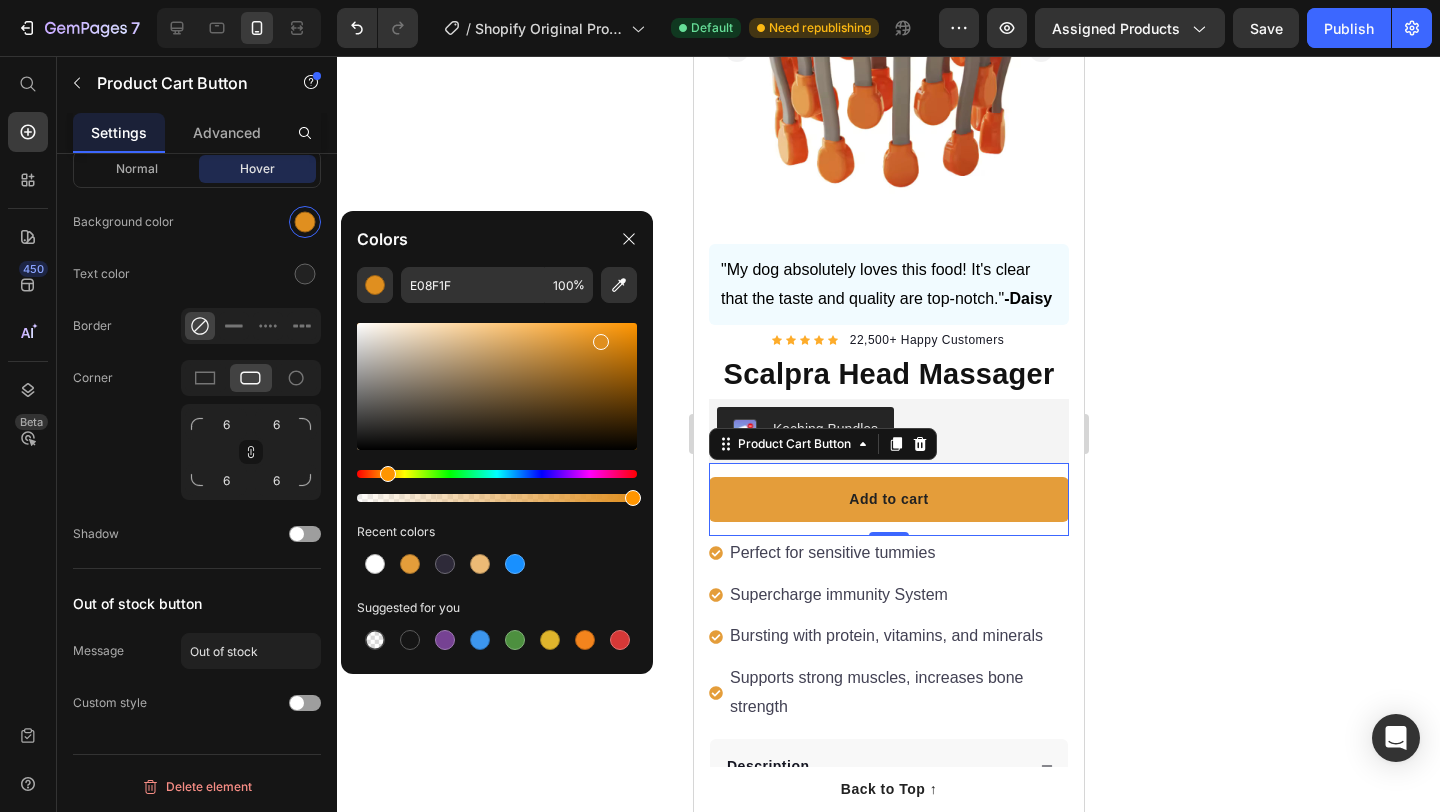 drag, startPoint x: 570, startPoint y: 340, endPoint x: 600, endPoint y: 337, distance: 30.149628 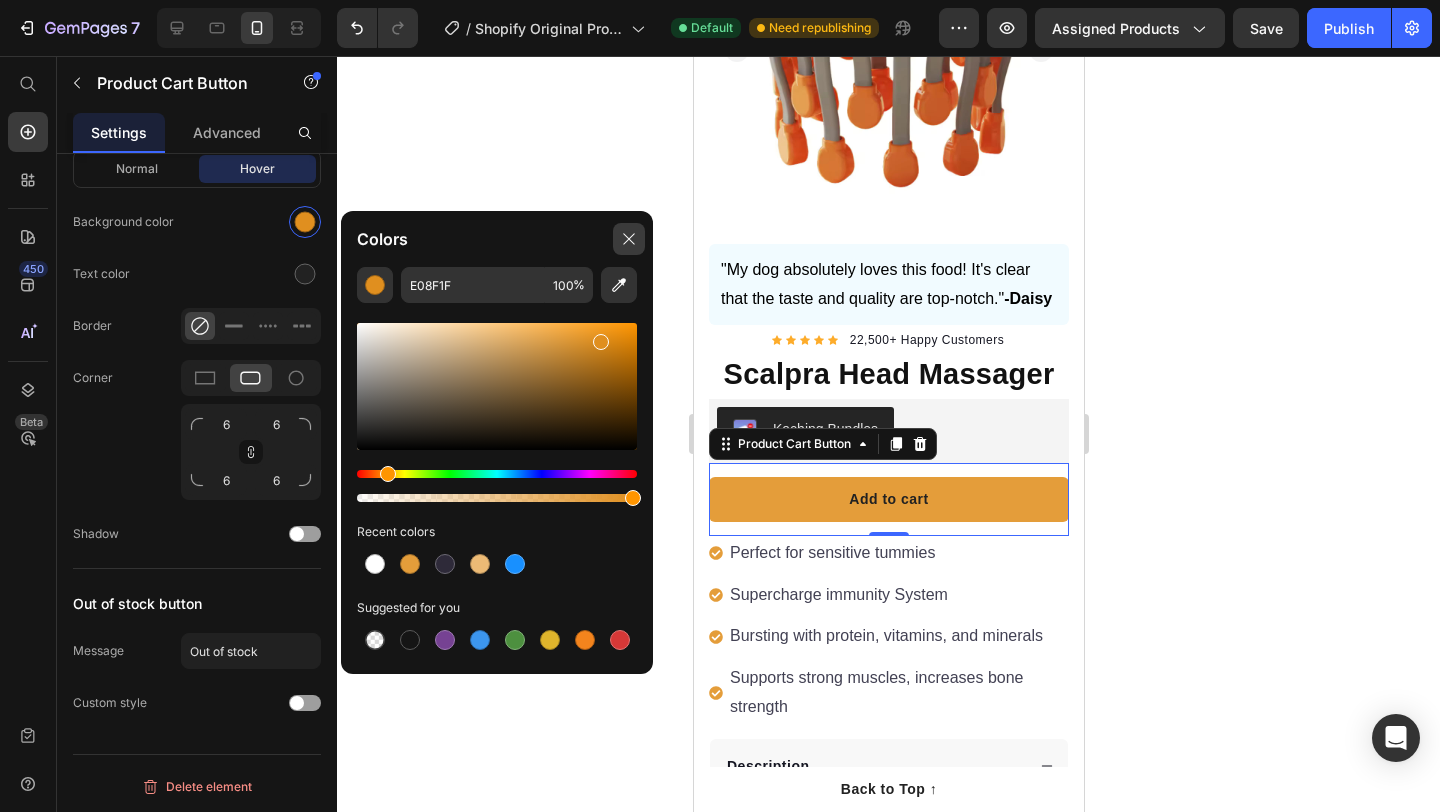 click 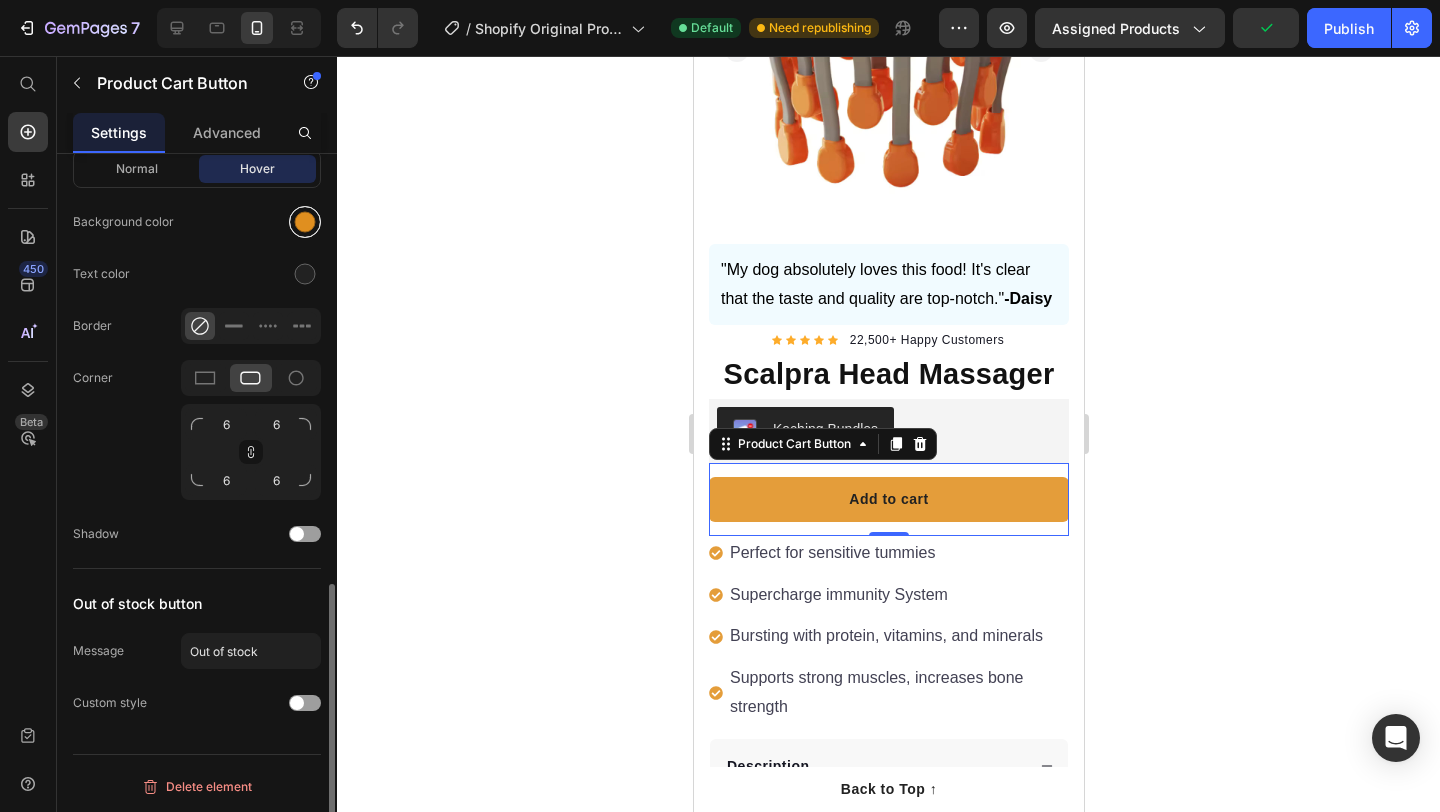 click at bounding box center [305, 222] 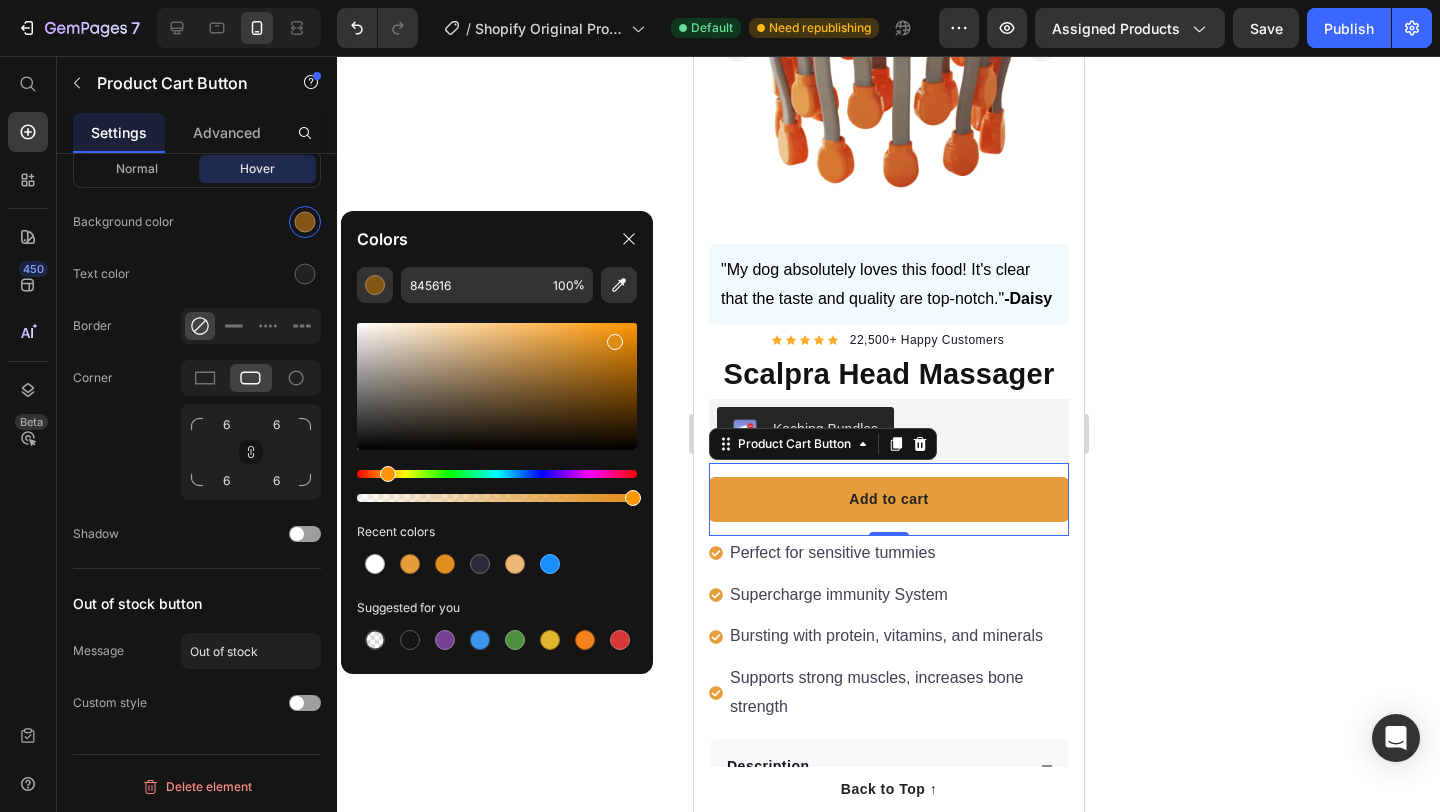 drag, startPoint x: 590, startPoint y: 375, endPoint x: 612, endPoint y: 338, distance: 43.046486 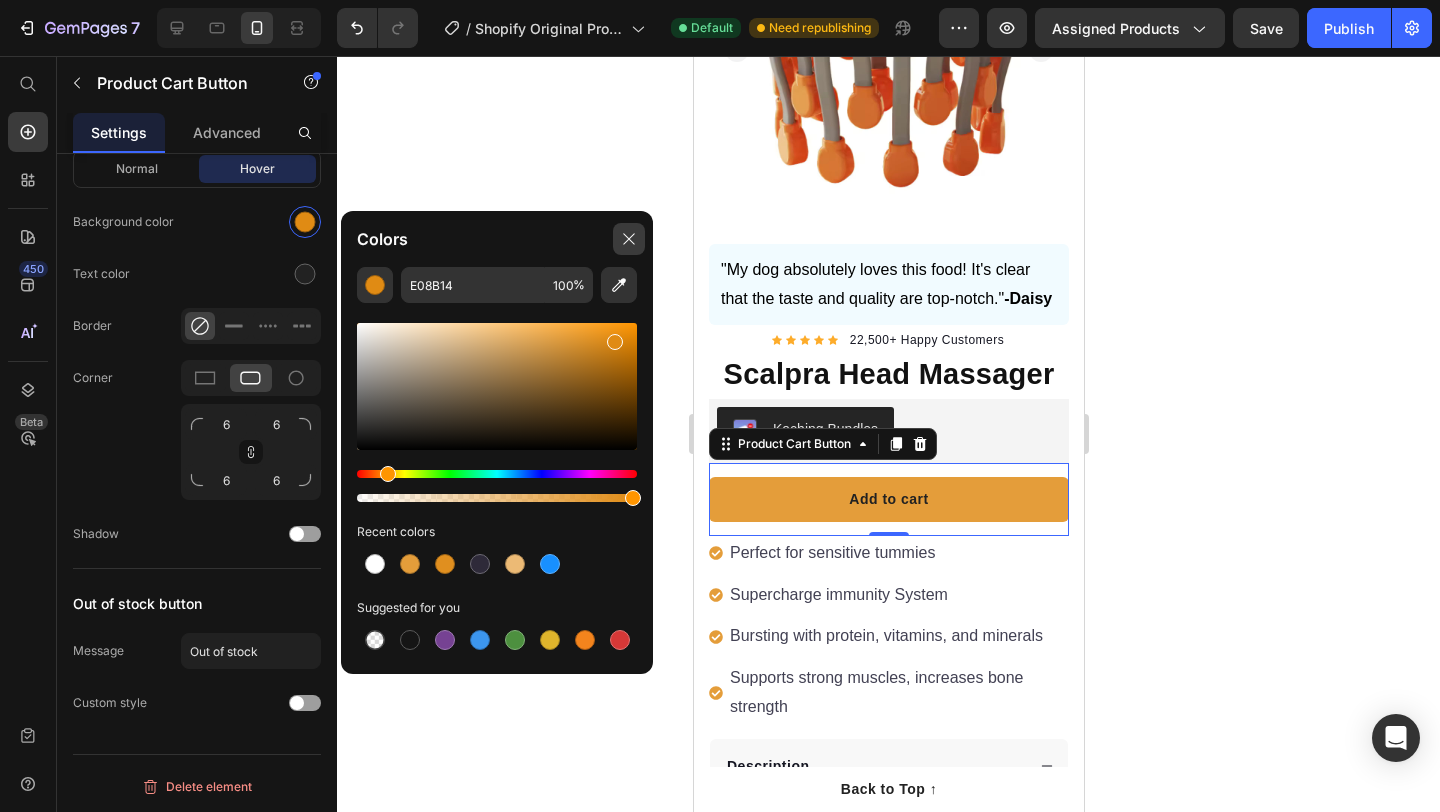 click 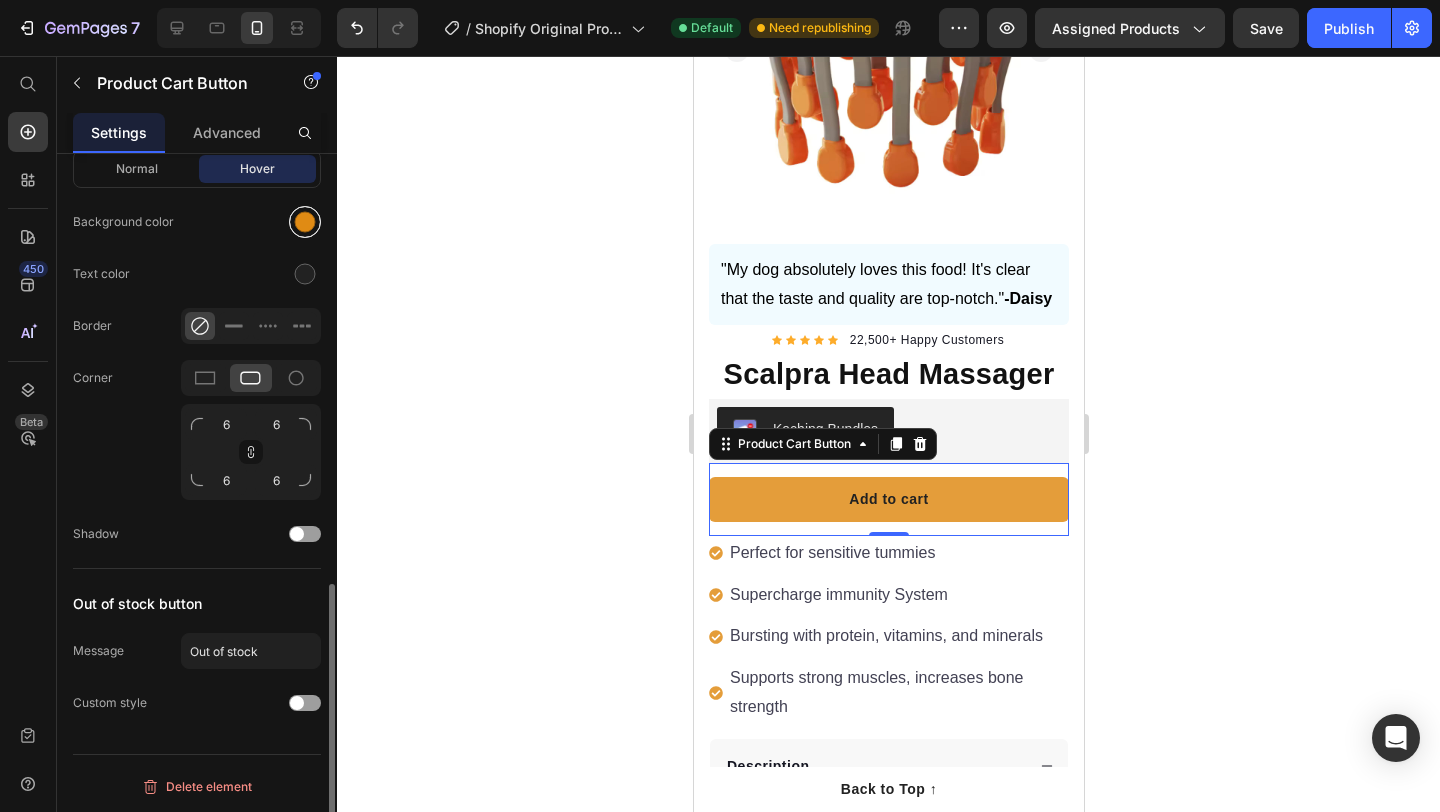click at bounding box center (305, 222) 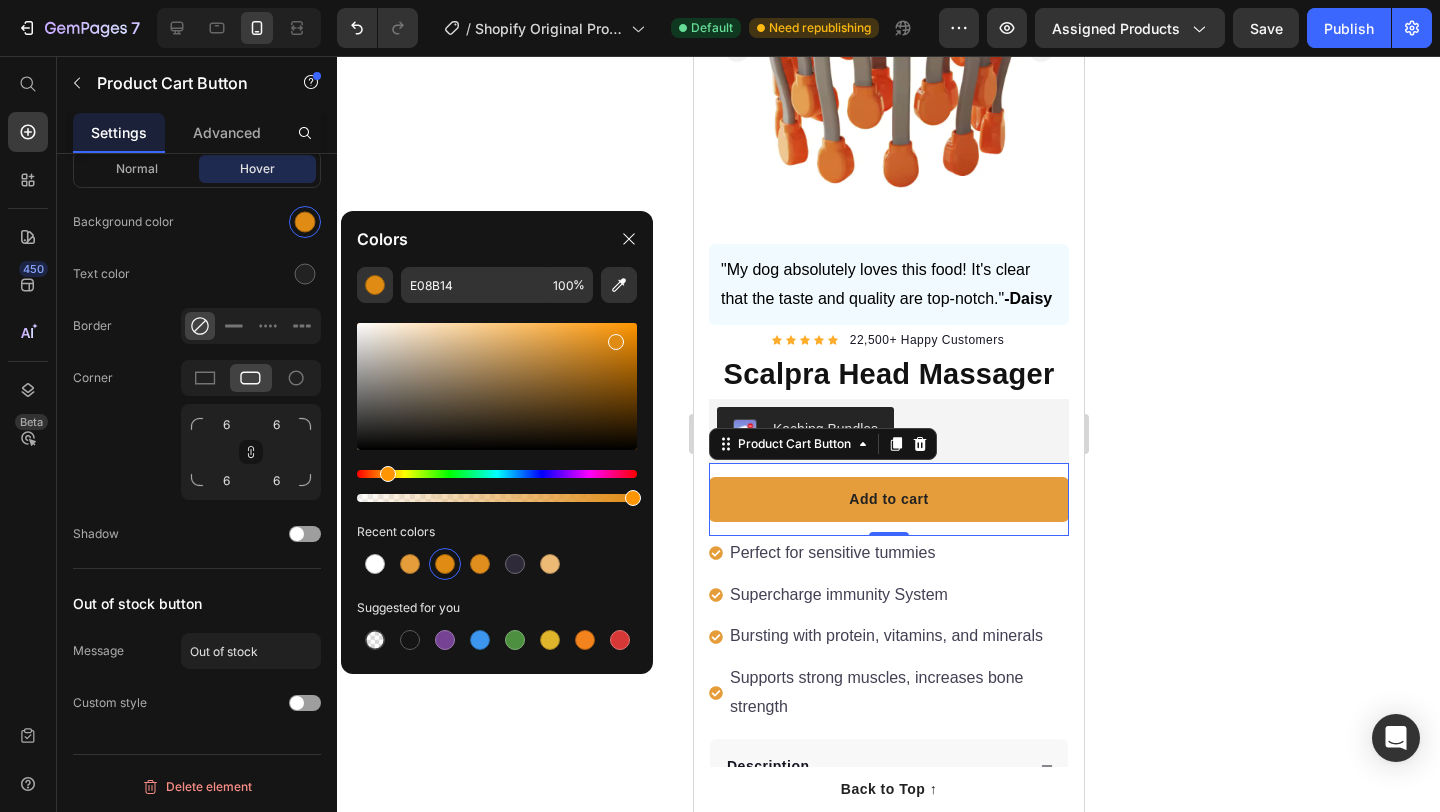 click at bounding box center [497, 386] 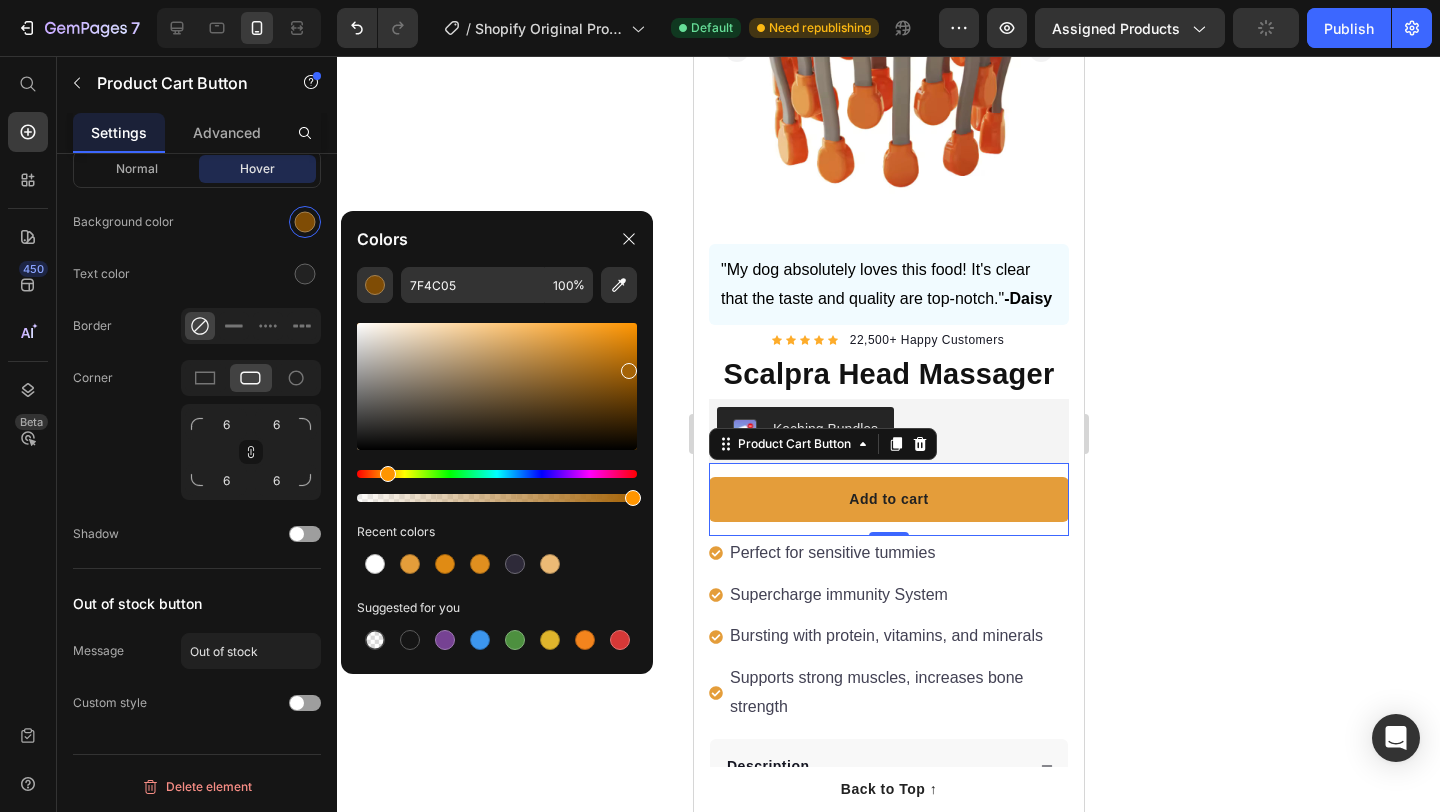 click at bounding box center [497, 386] 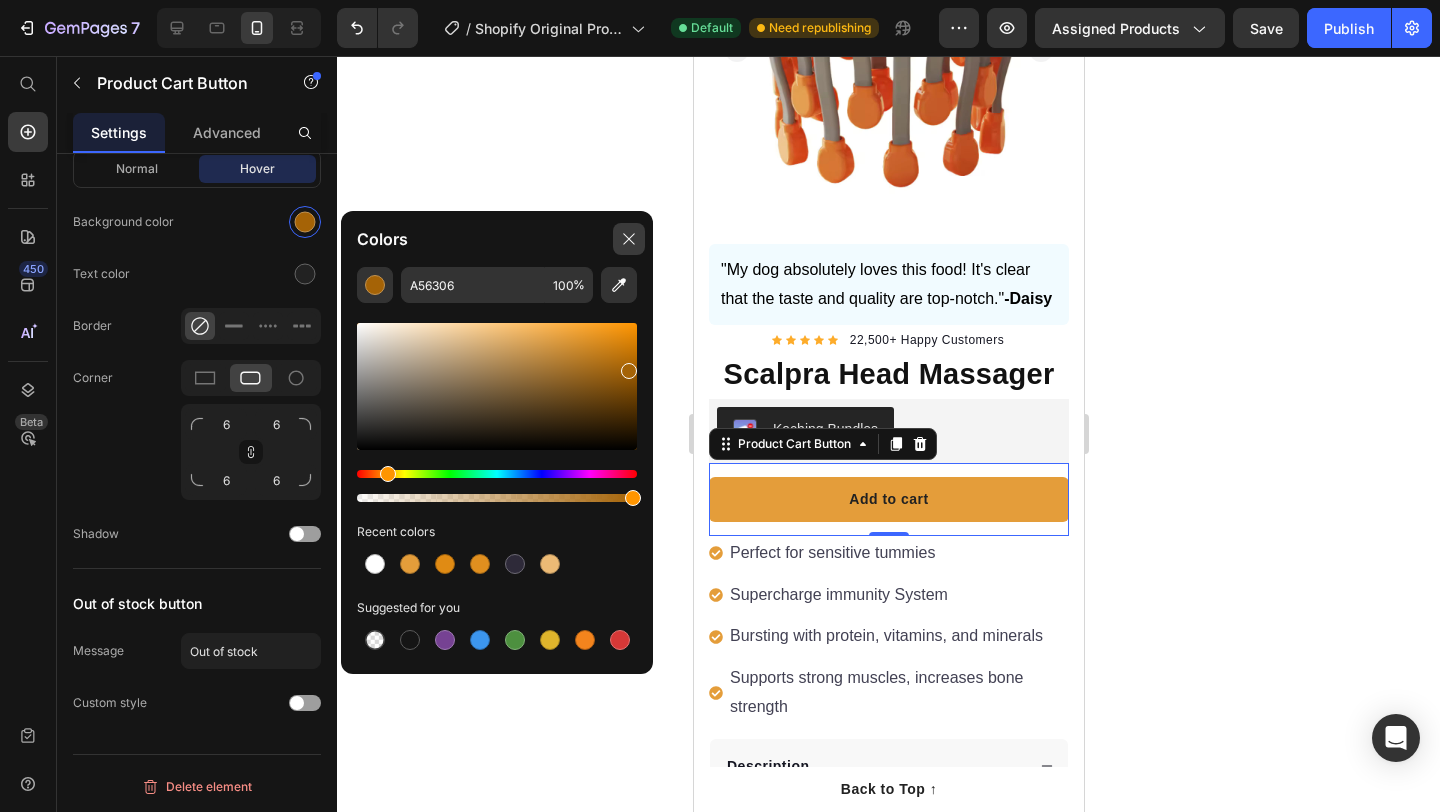 click 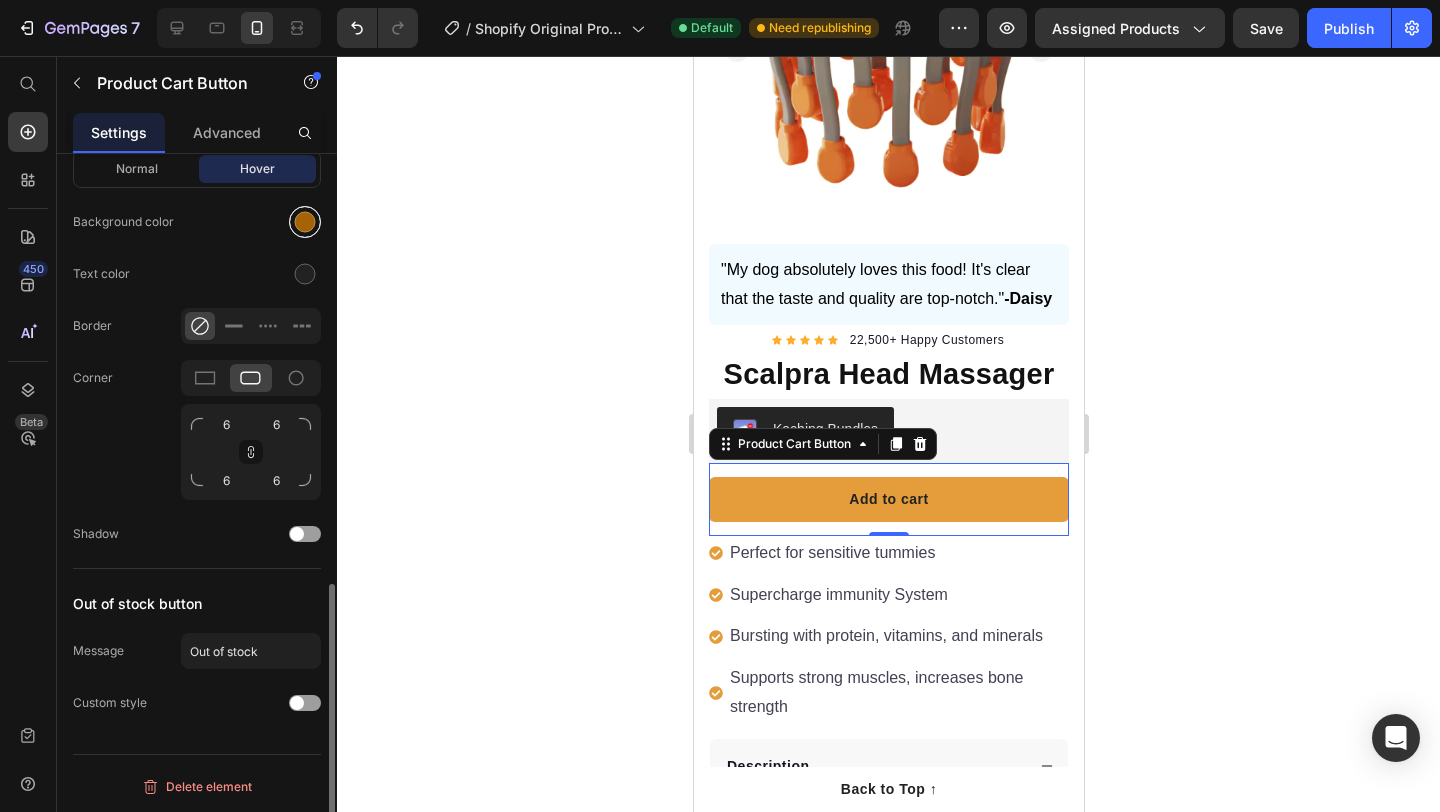 click at bounding box center [305, 222] 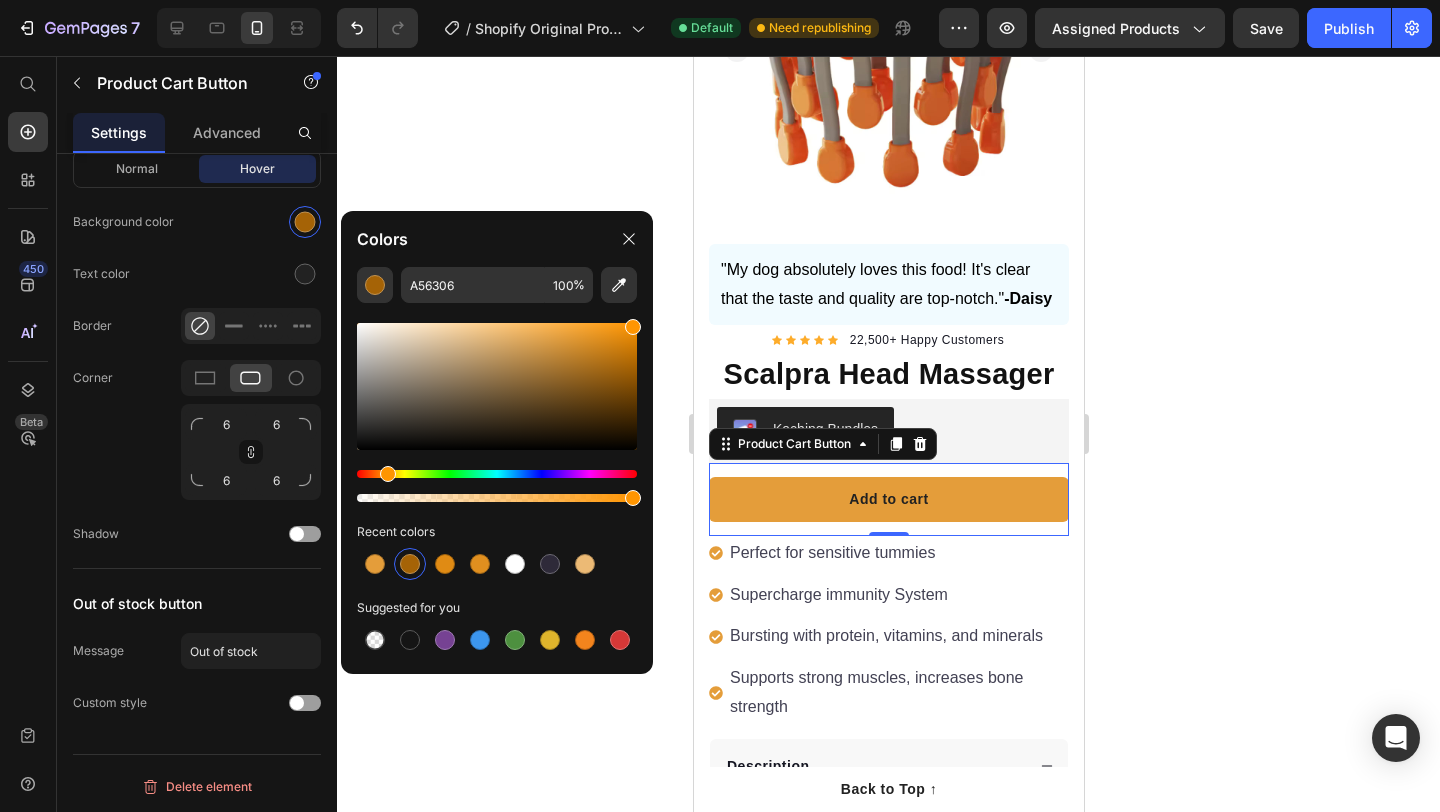 drag, startPoint x: 628, startPoint y: 332, endPoint x: 635, endPoint y: 319, distance: 14.764823 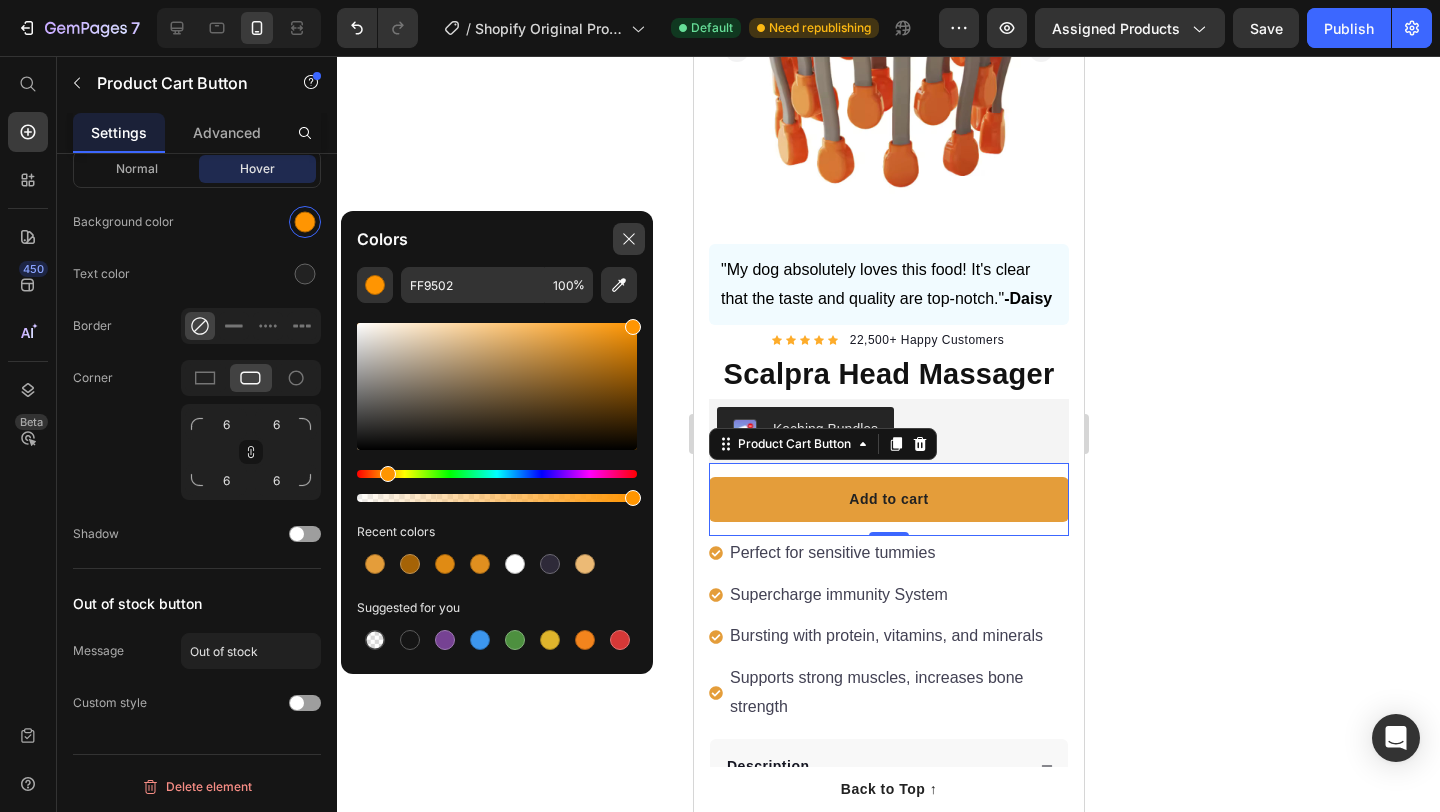 click 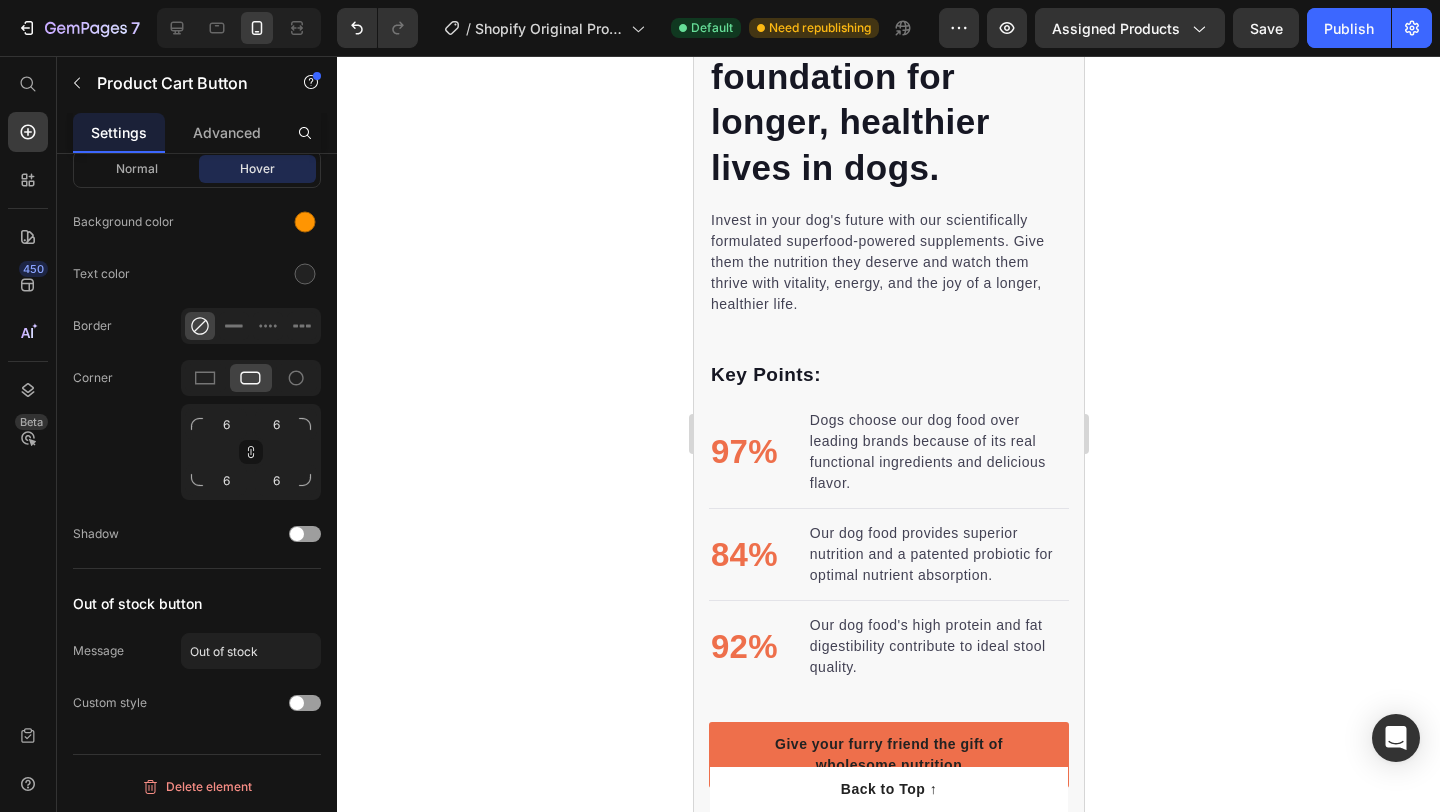 scroll, scrollTop: 1958, scrollLeft: 0, axis: vertical 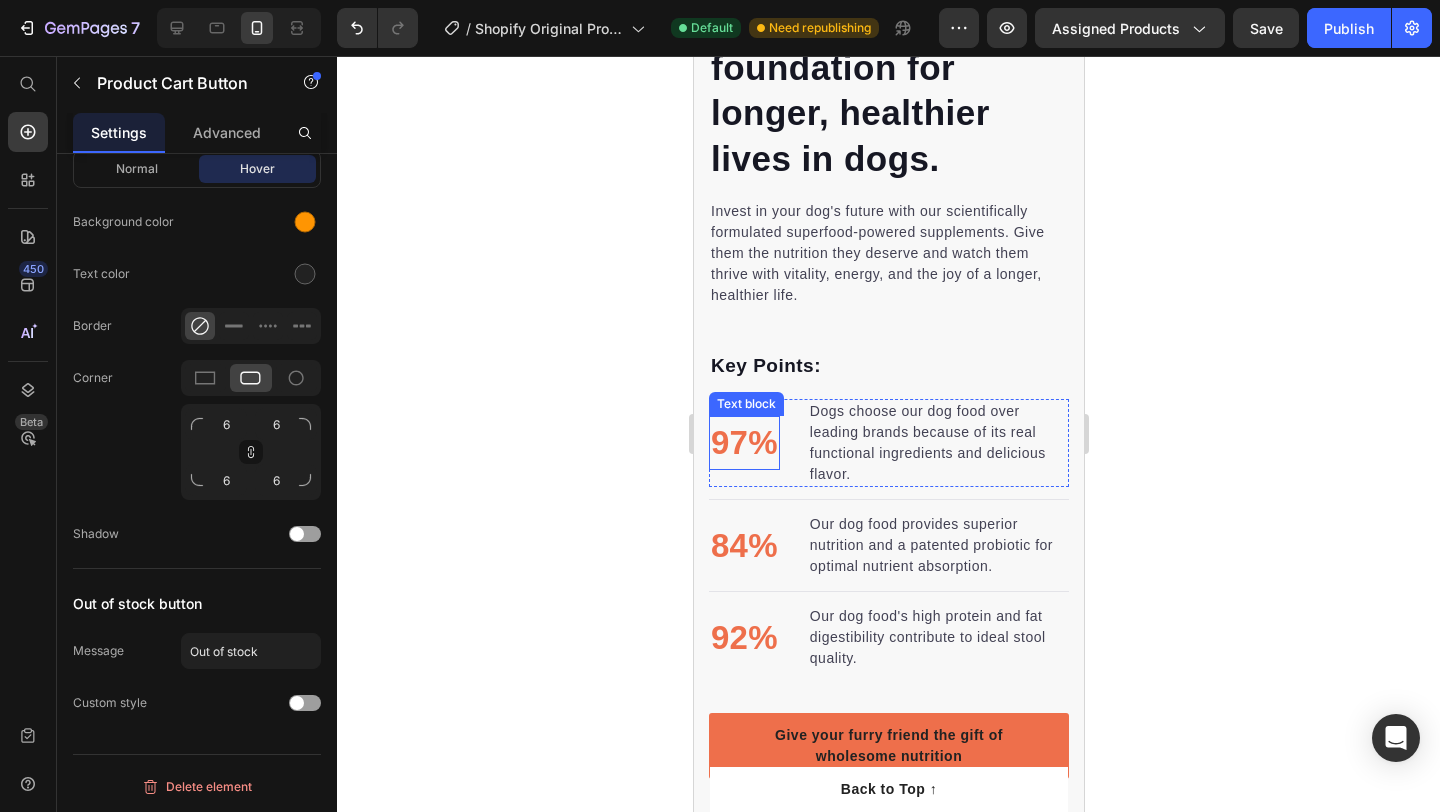 click on "97%" at bounding box center [743, 443] 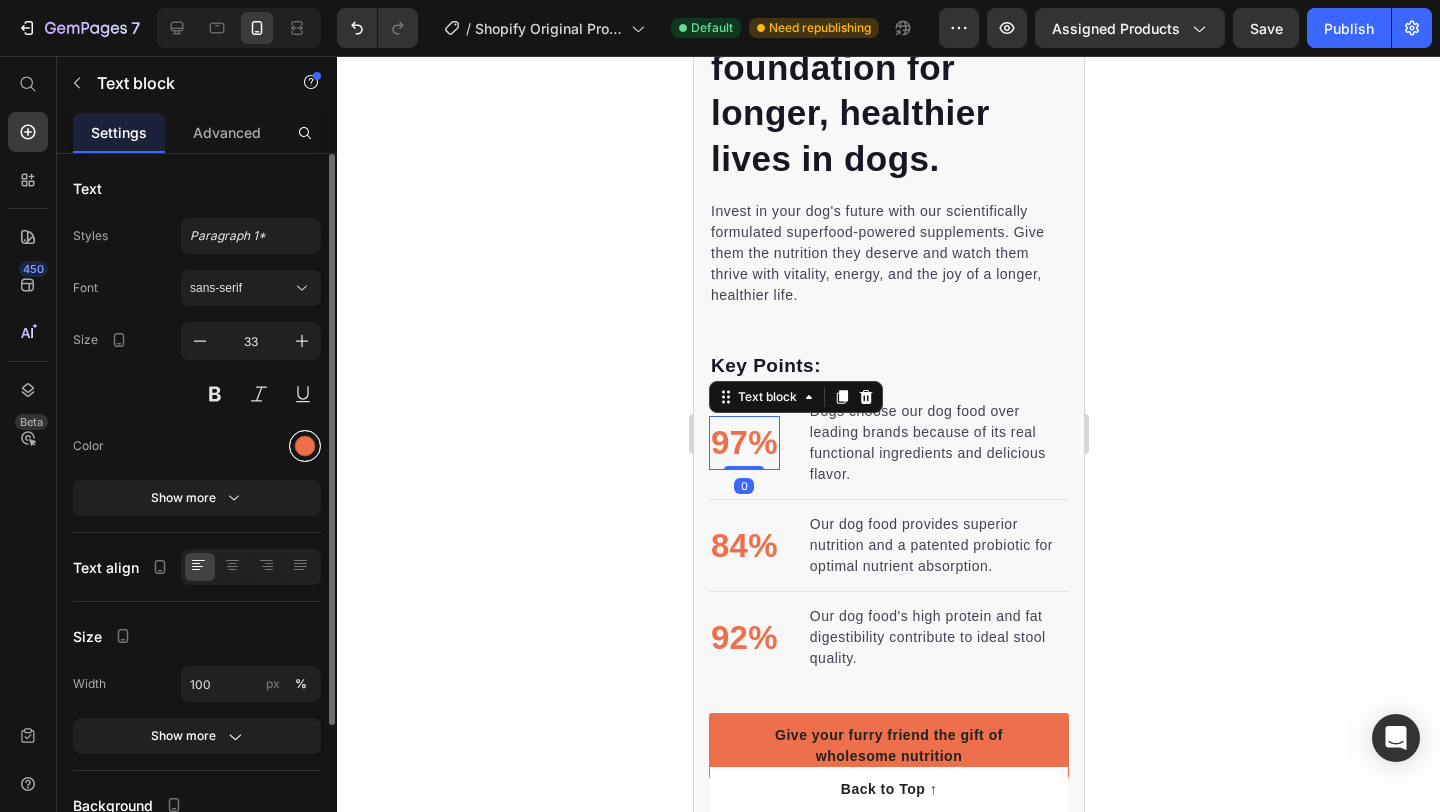 click at bounding box center [305, 446] 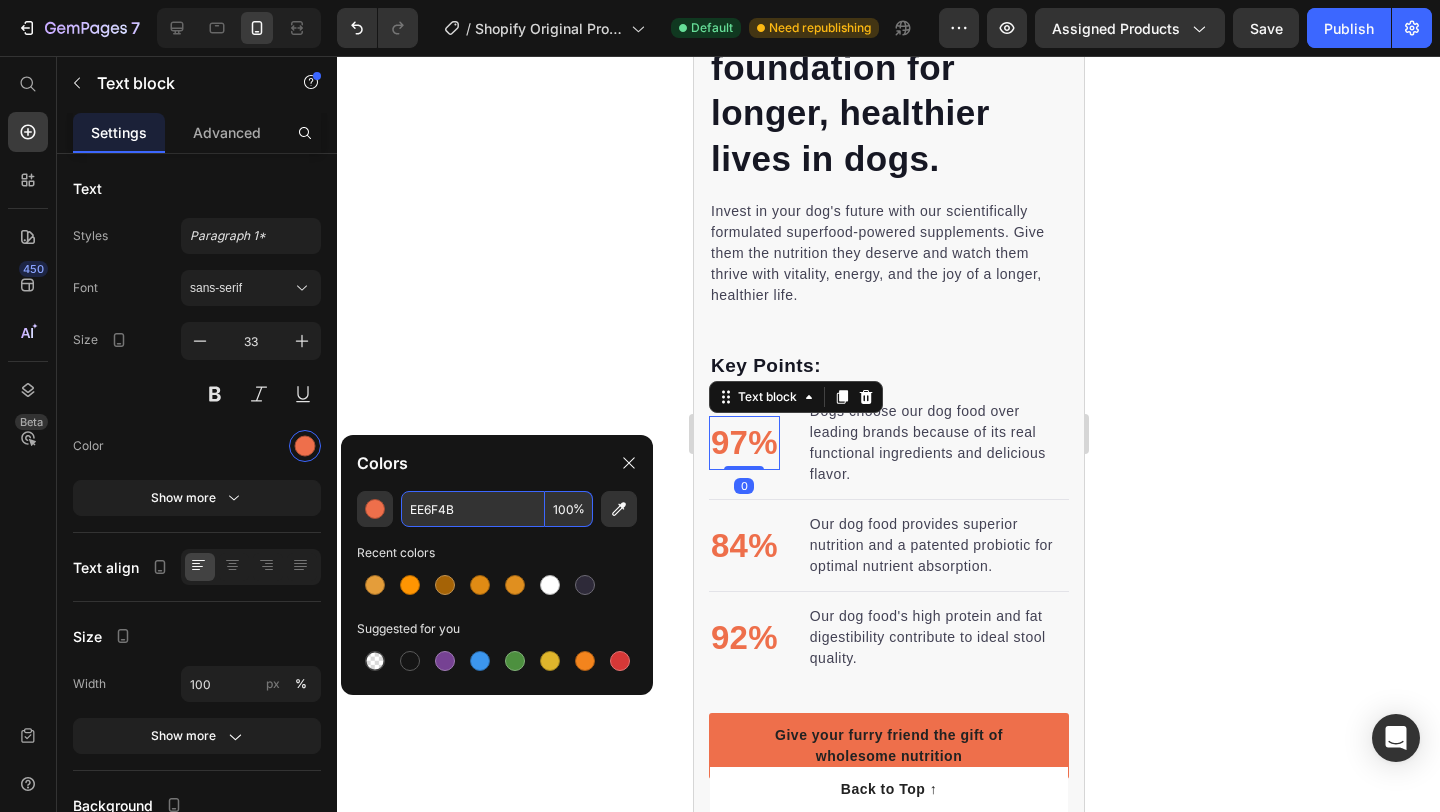 click on "EE6F4B" at bounding box center (473, 509) 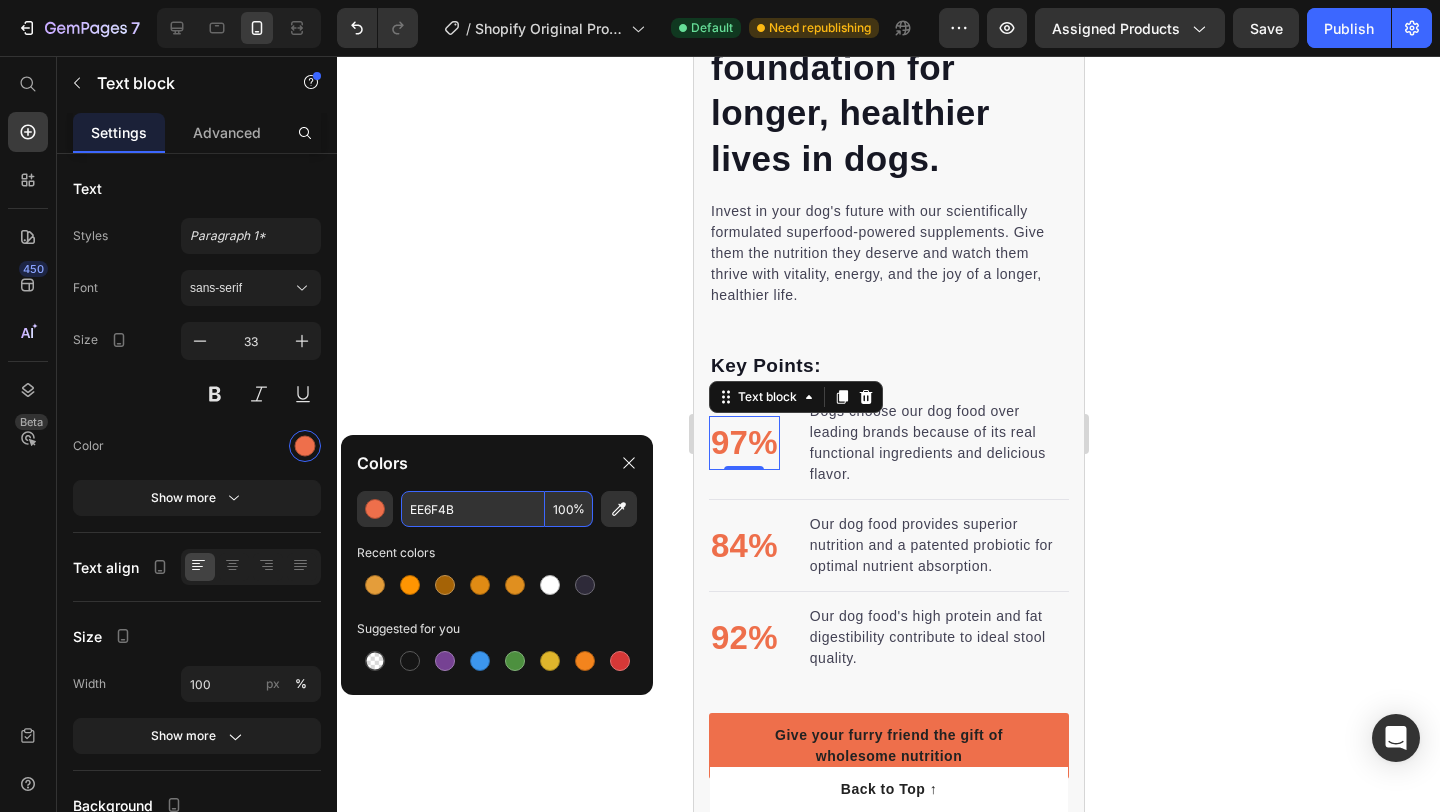 paste on "49D3A" 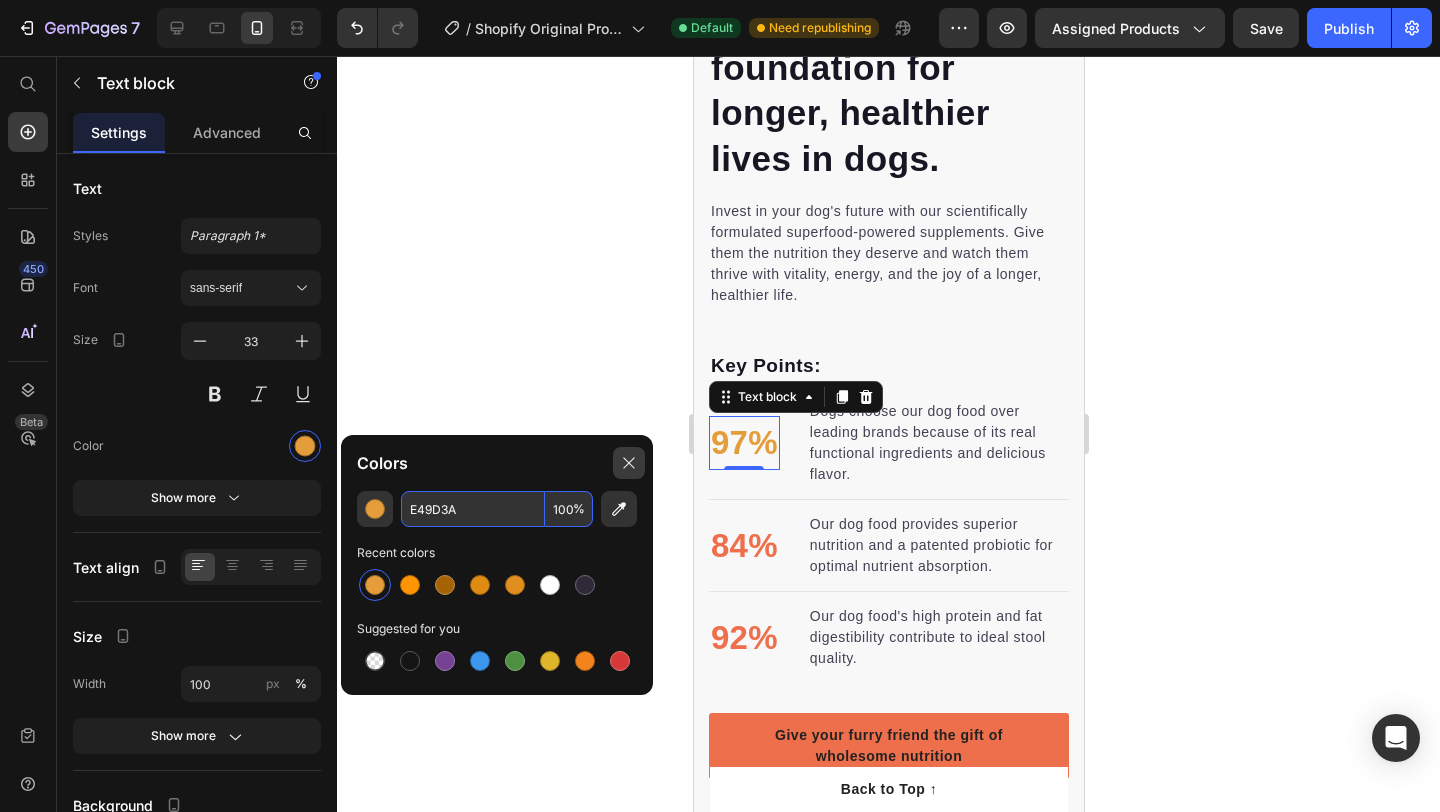 type on "E49D3A" 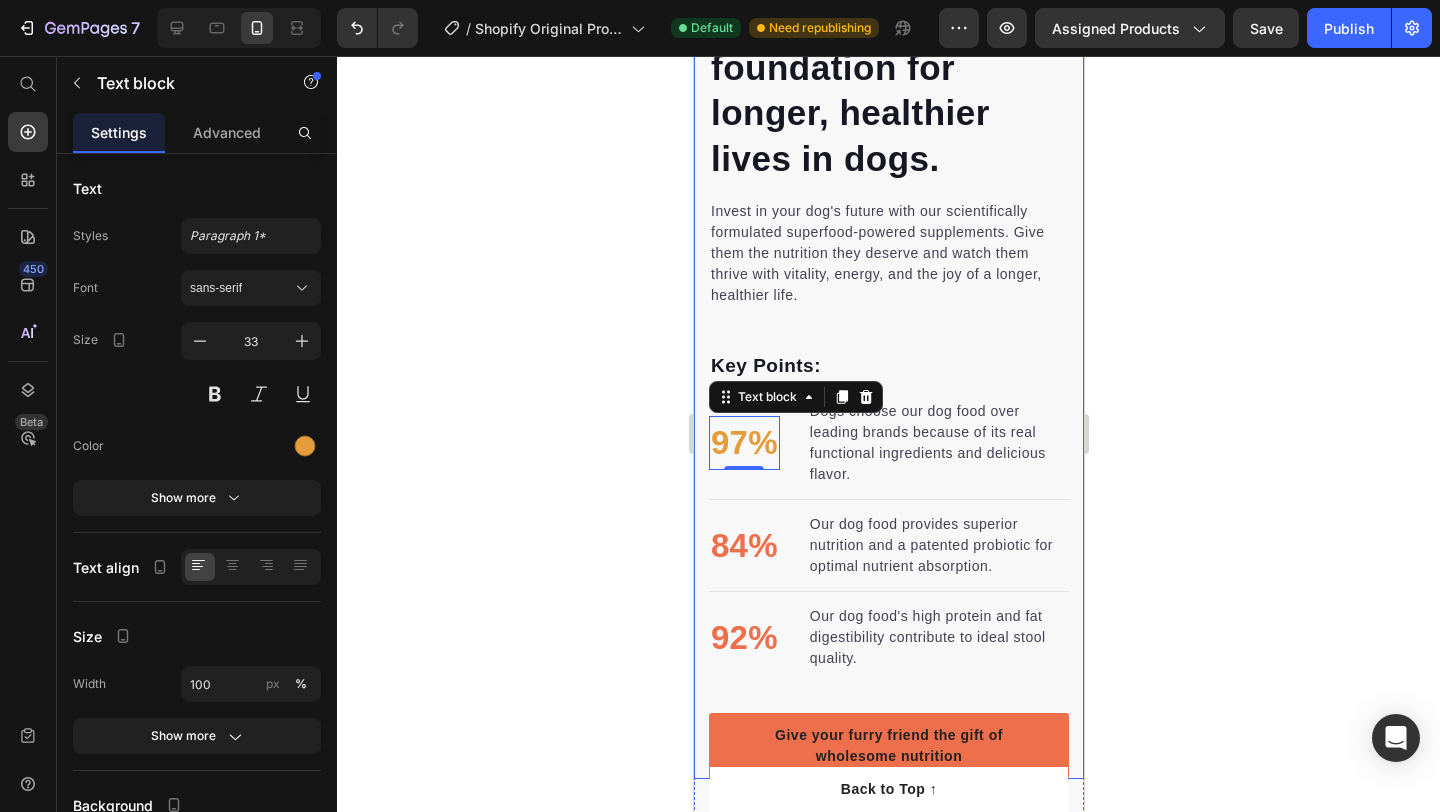 click on "84%" at bounding box center [743, 546] 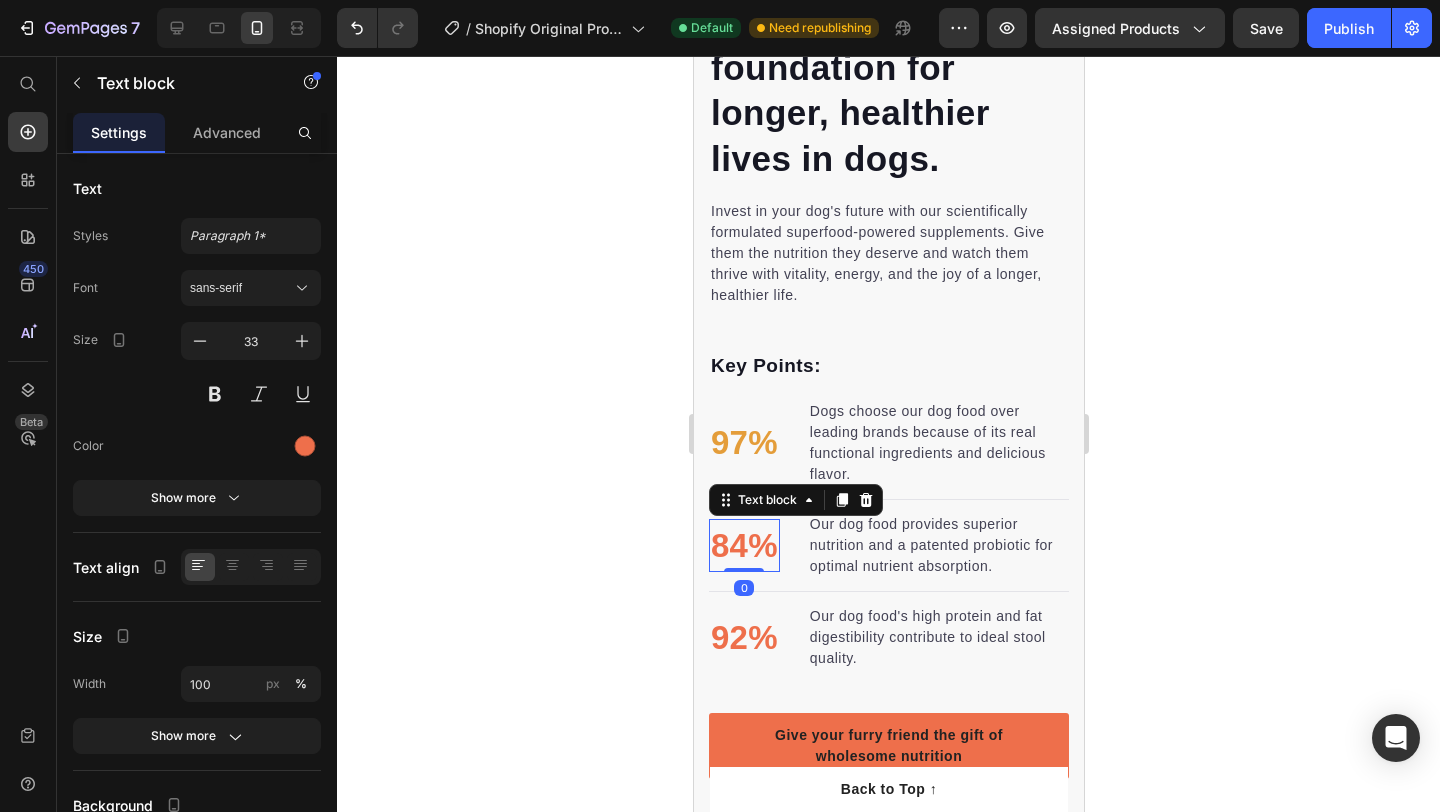 click on "84%" at bounding box center [743, 546] 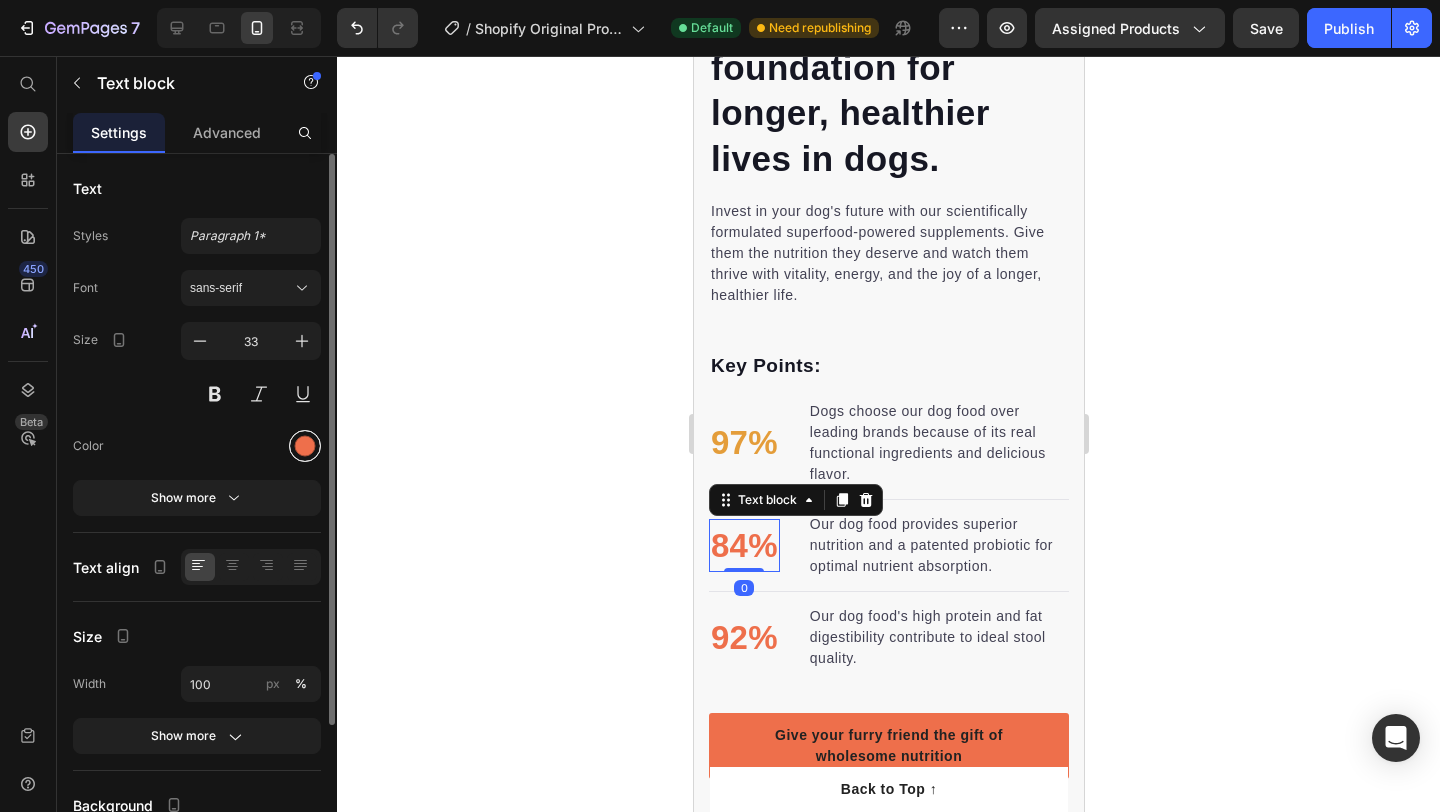 click at bounding box center [305, 446] 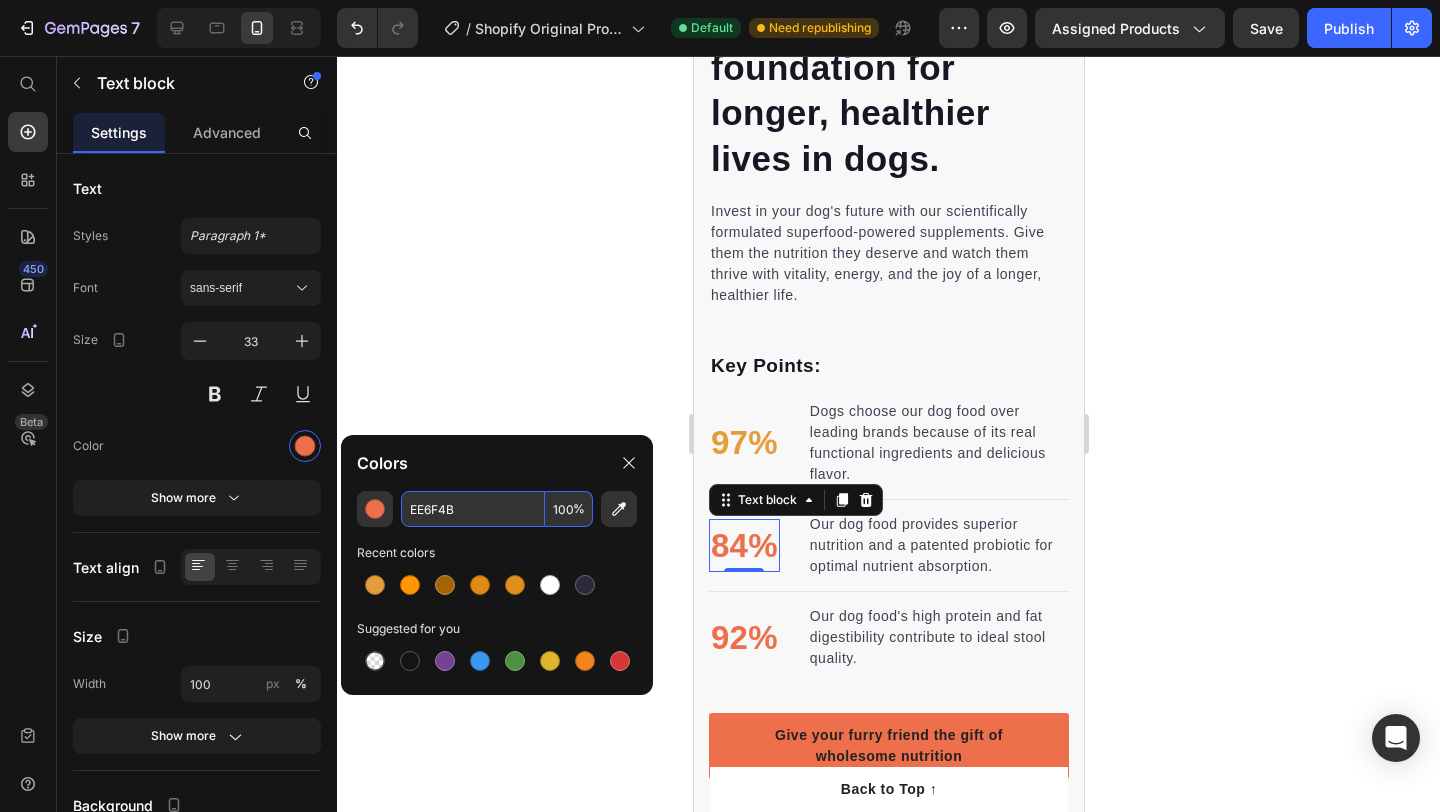 click on "EE6F4B" at bounding box center (473, 509) 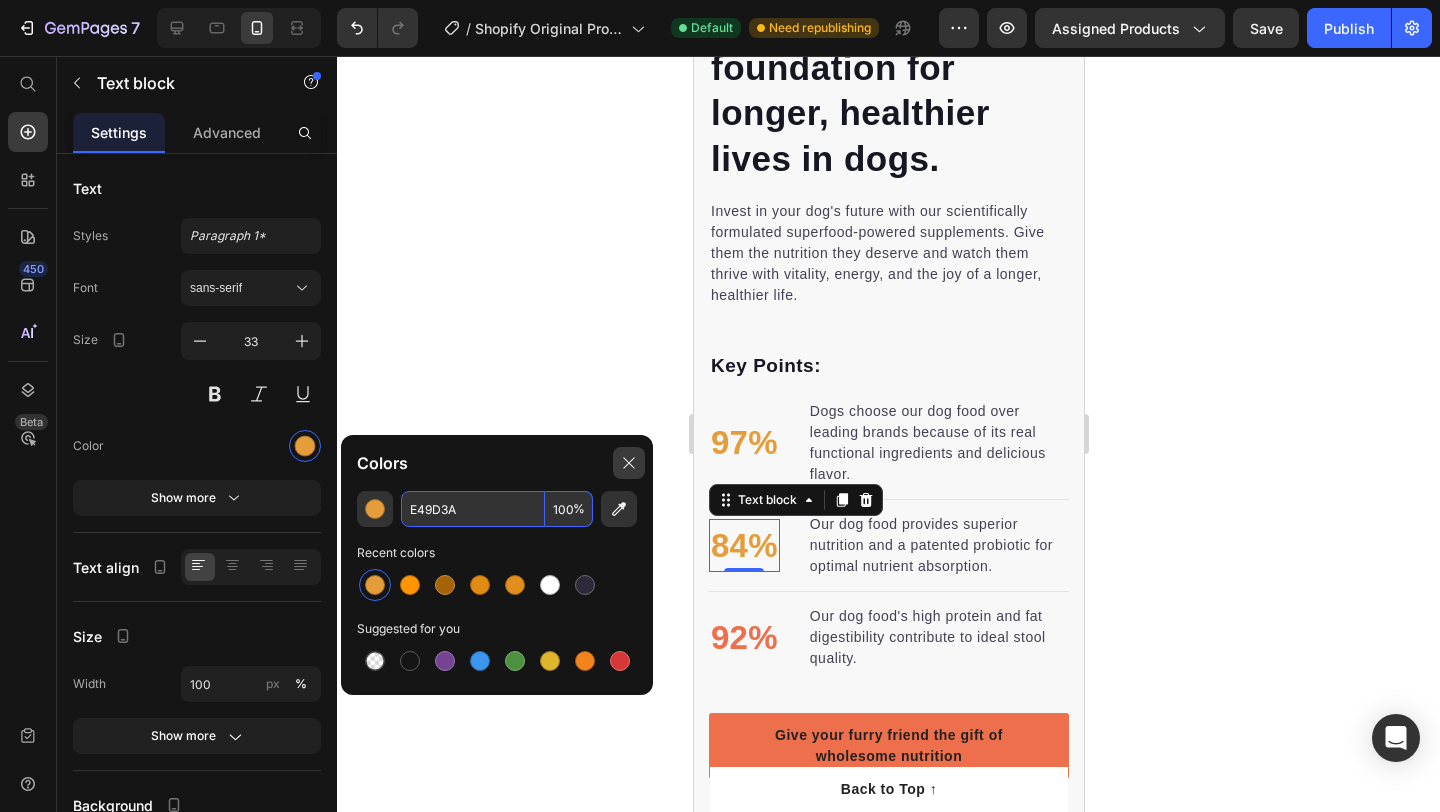 type on "E49D3A" 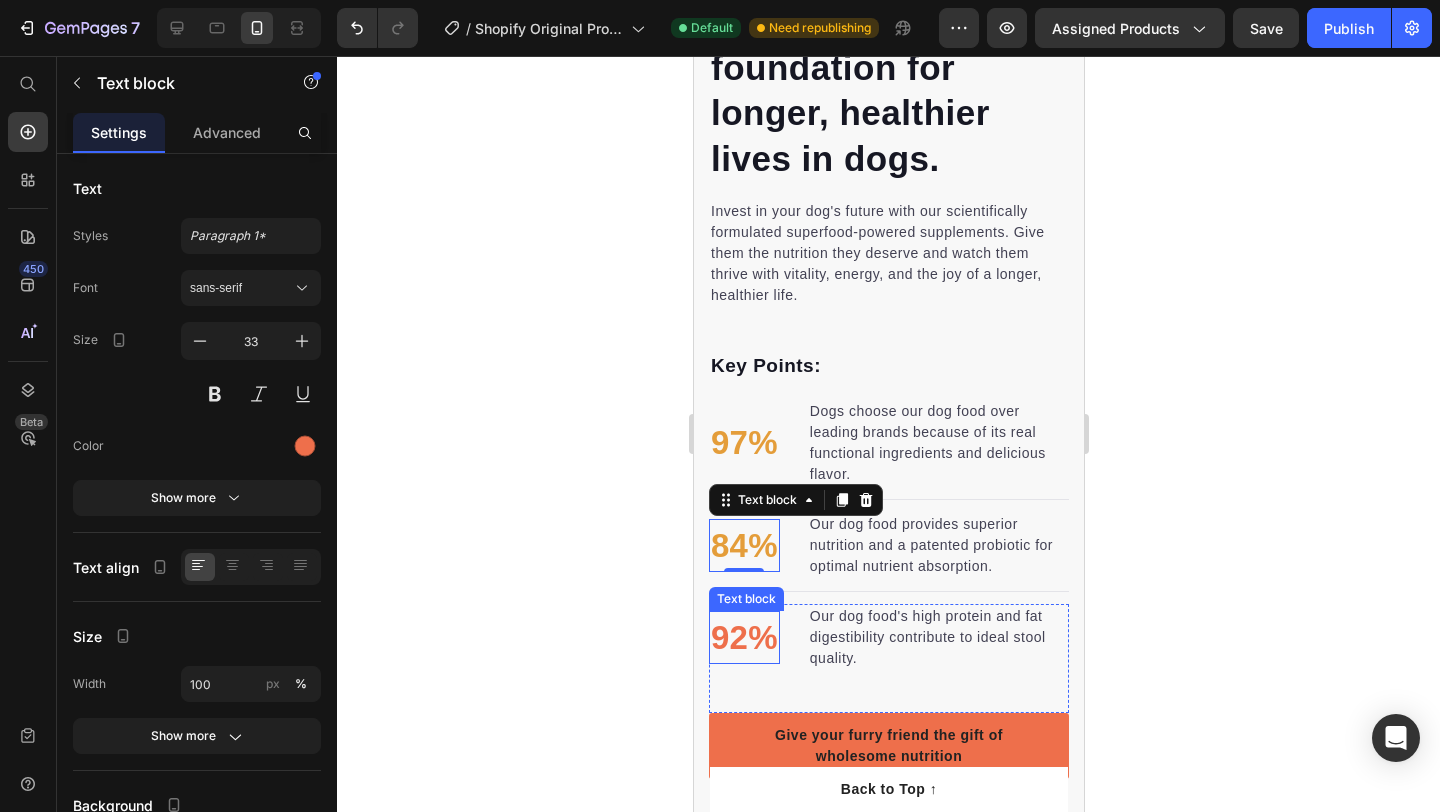 click on "92%" at bounding box center (743, 638) 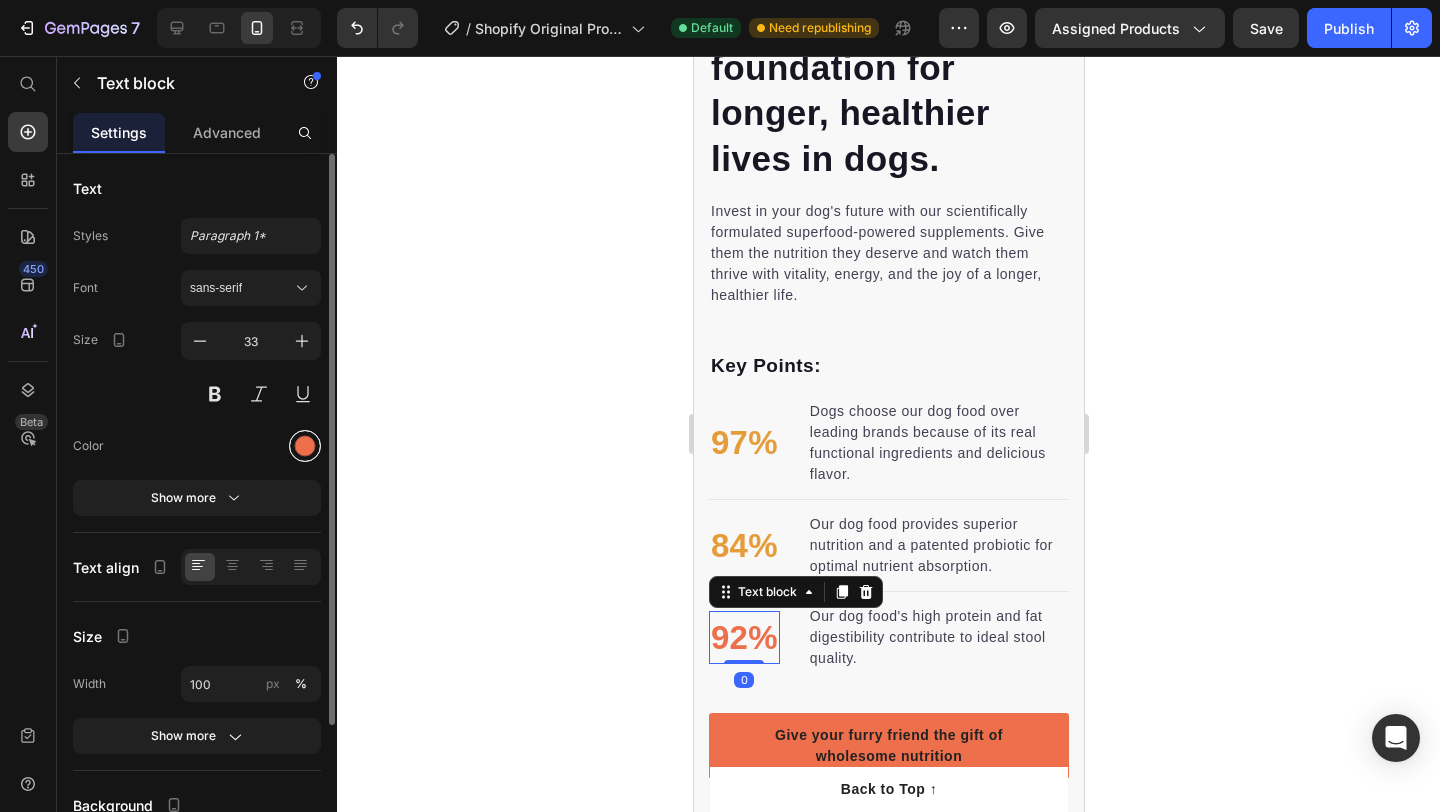 click at bounding box center (305, 446) 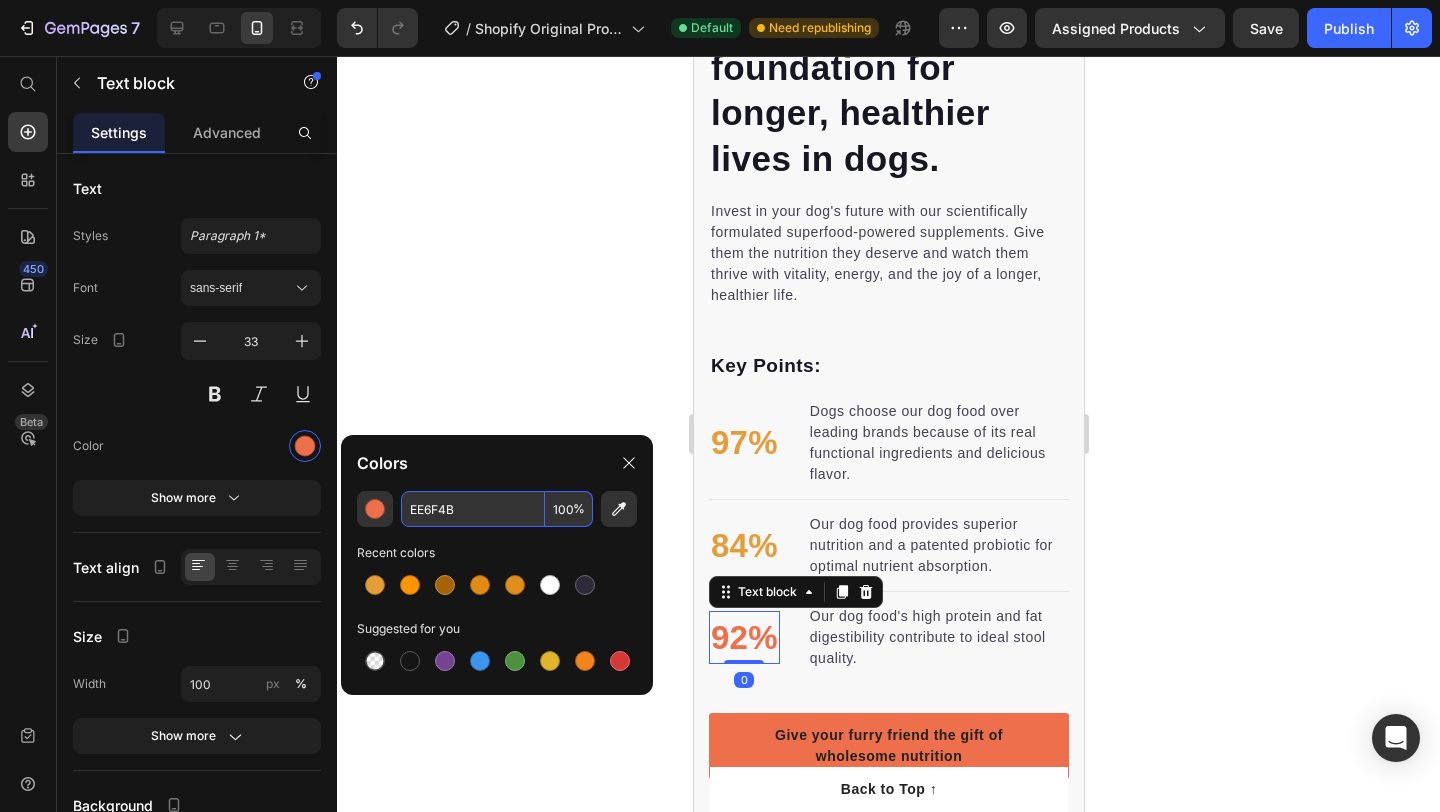 click on "EE6F4B" at bounding box center [473, 509] 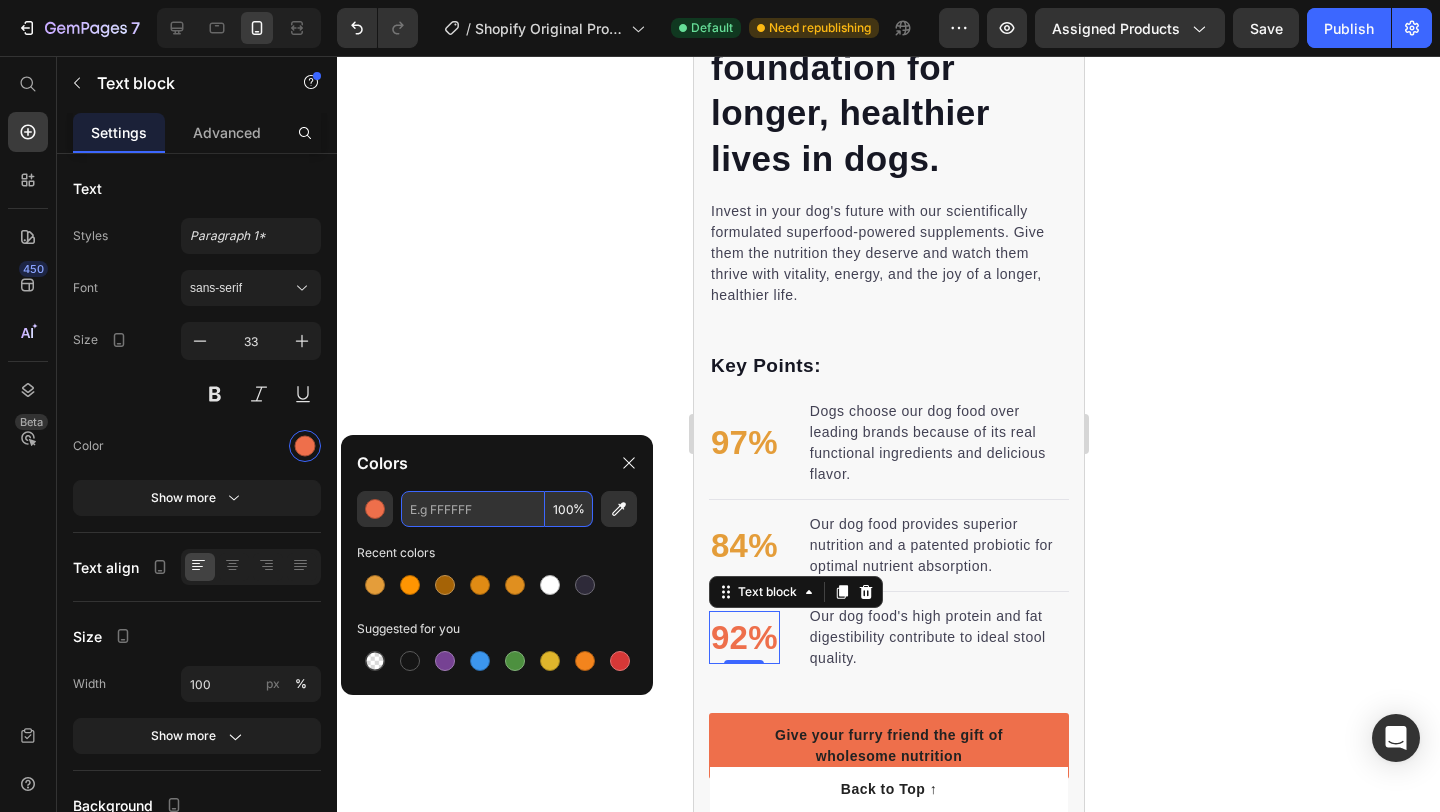 paste on "E49D3A" 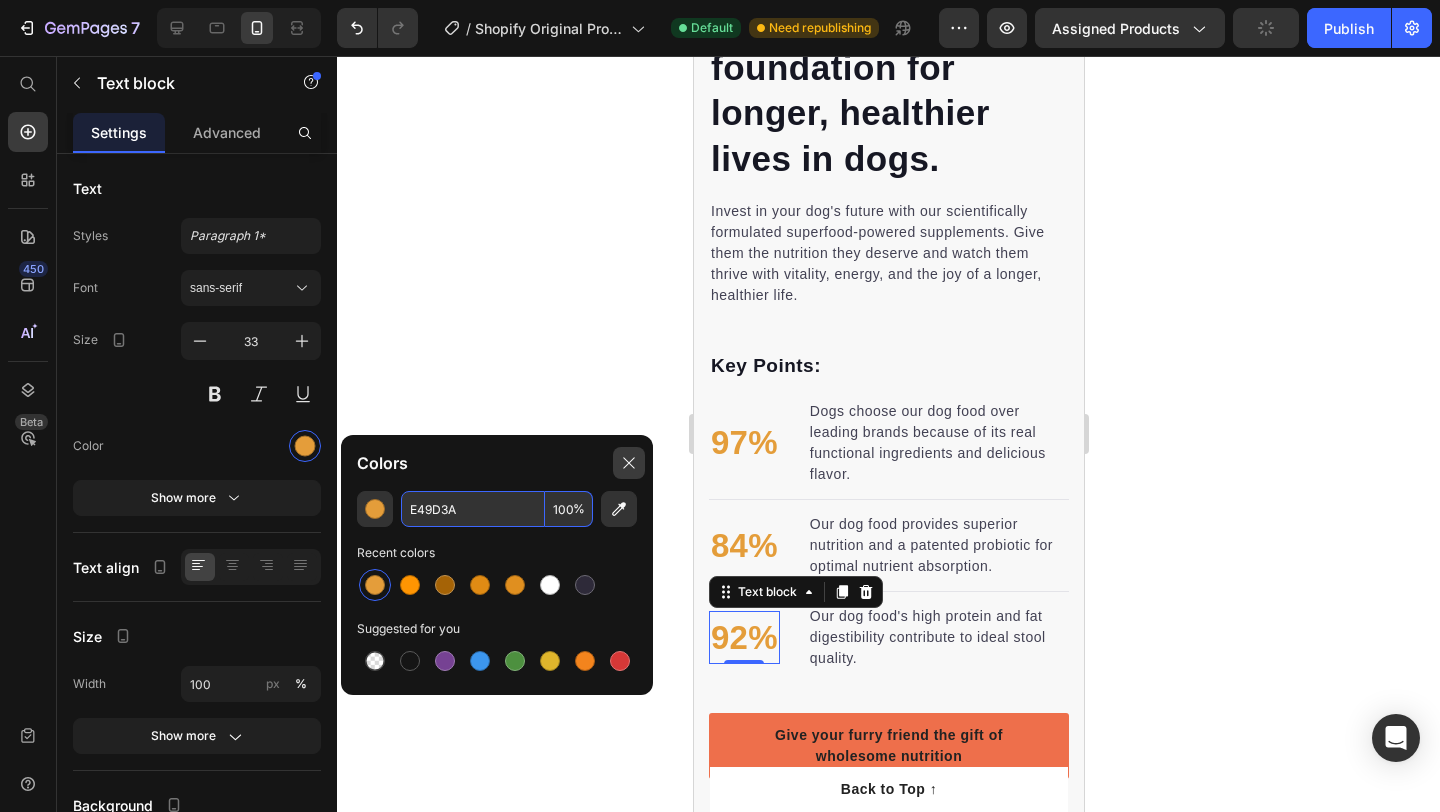 type on "E49D3A" 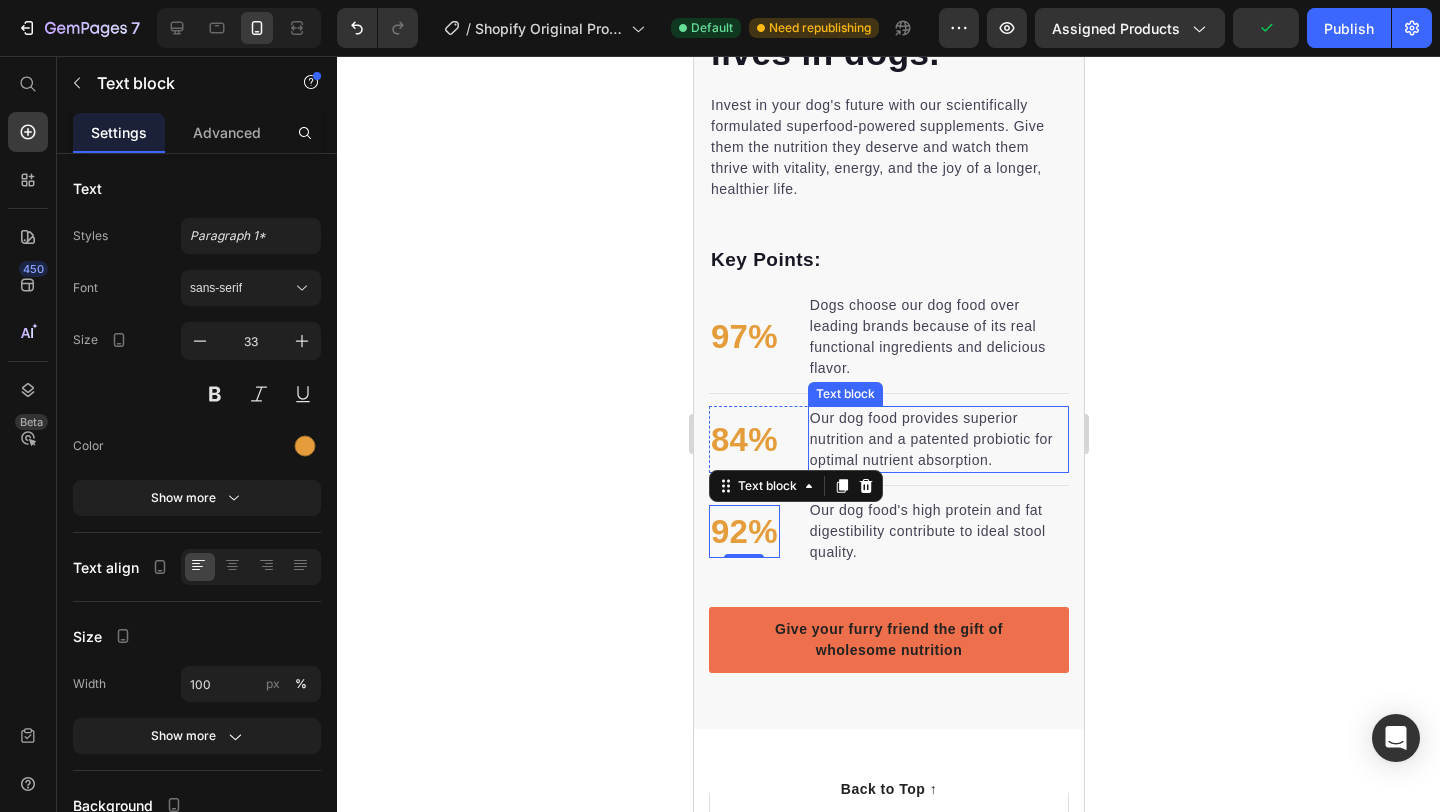 scroll, scrollTop: 2077, scrollLeft: 0, axis: vertical 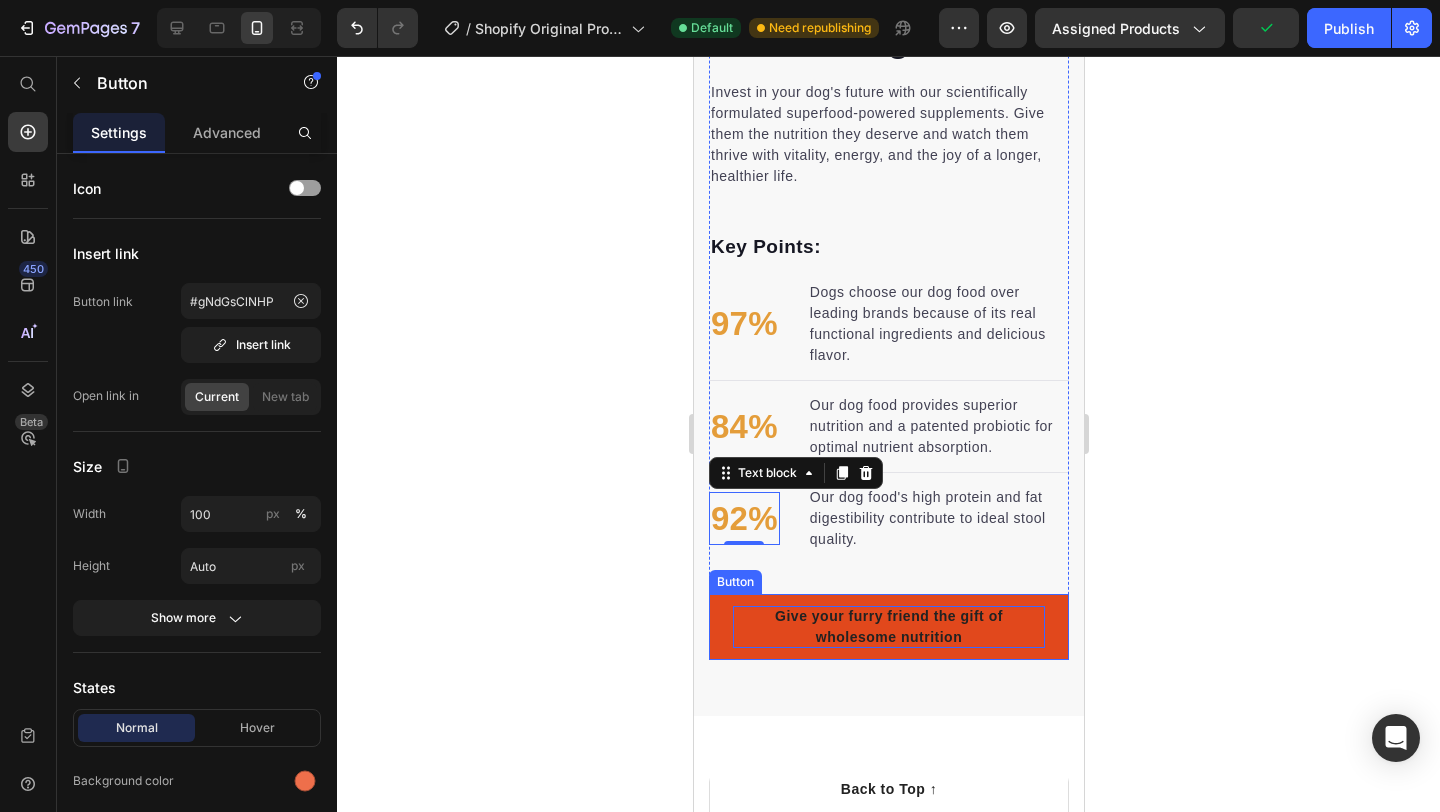 click on "Give your furry friend the gift of wholesome nutrition" at bounding box center [888, 627] 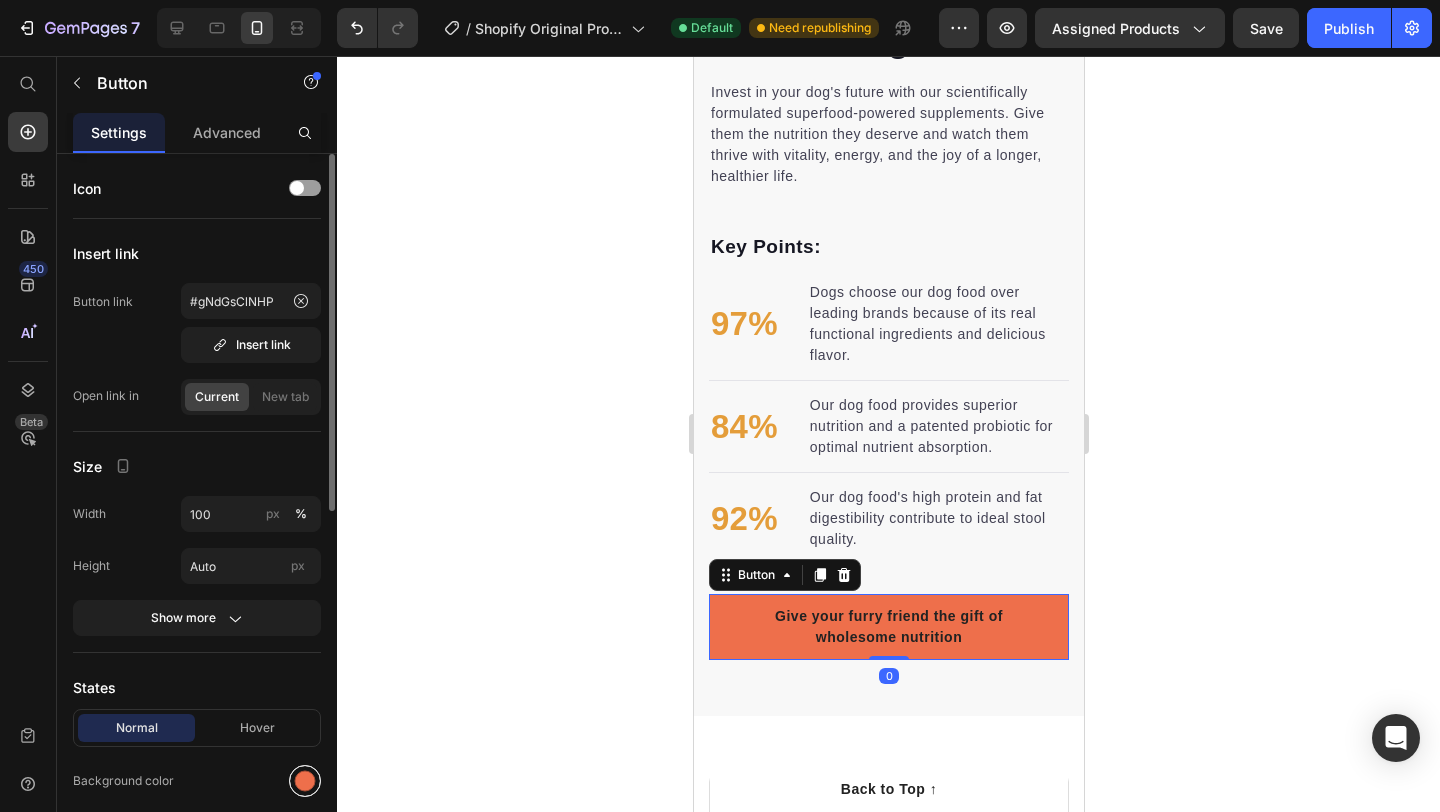 click at bounding box center (305, 781) 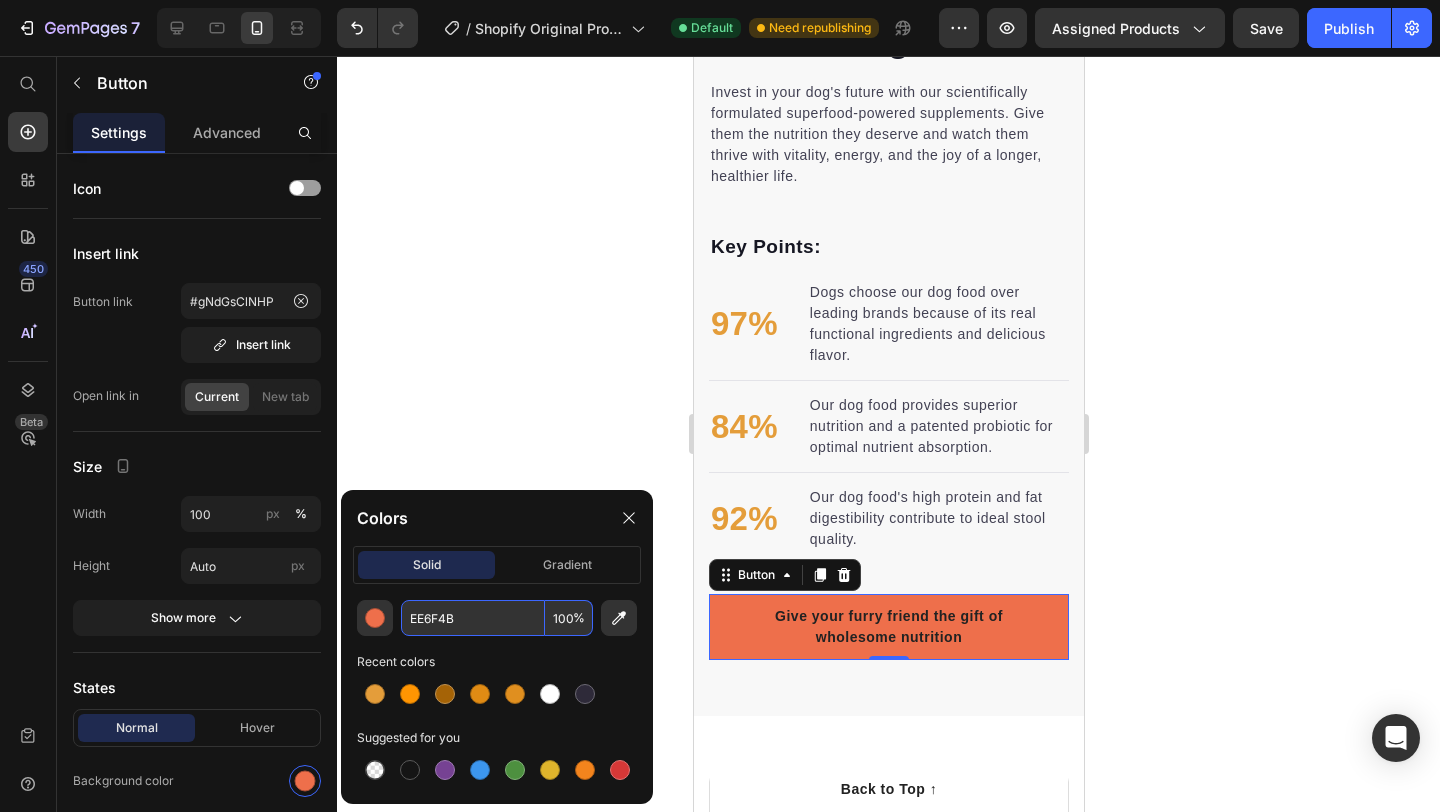 click on "EE6F4B" at bounding box center [473, 618] 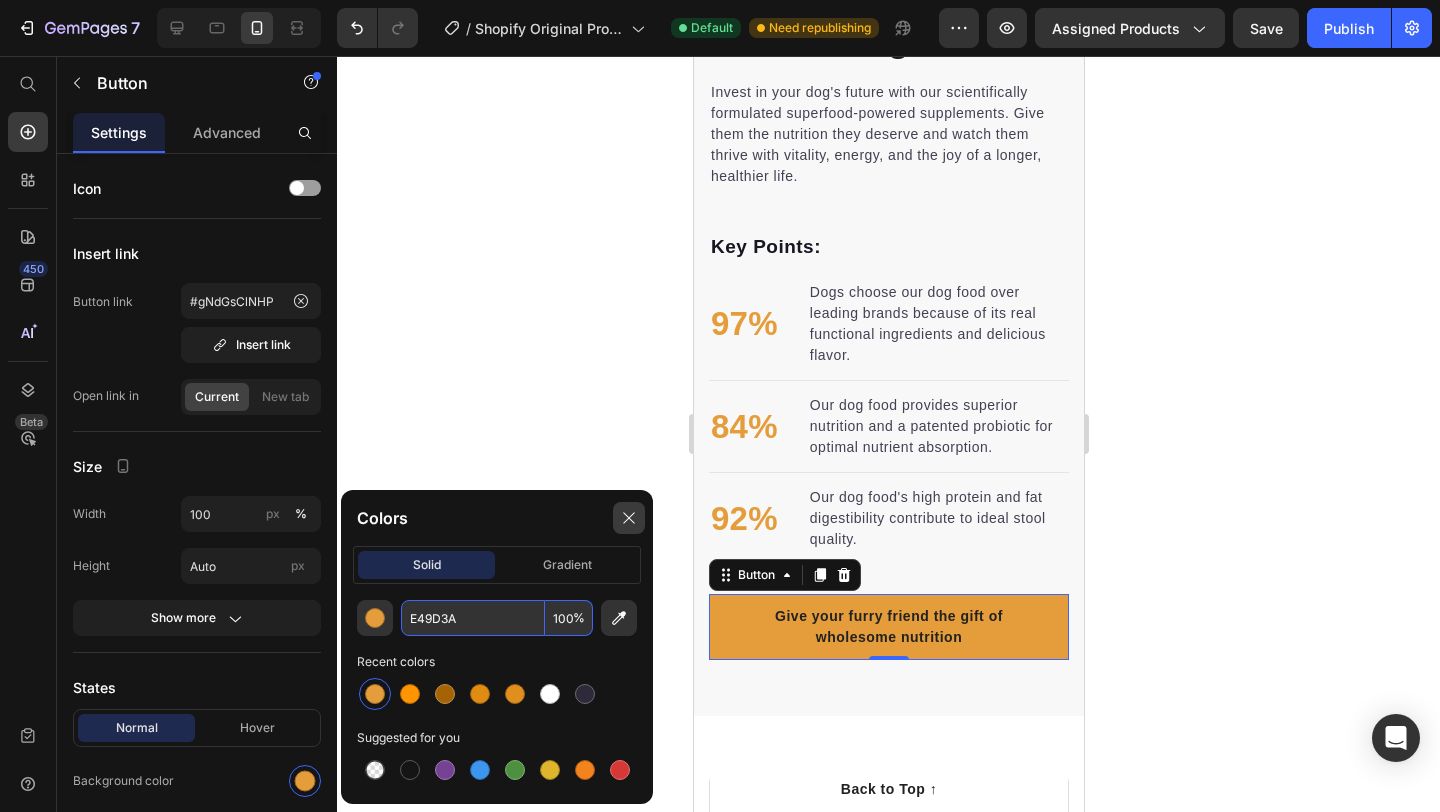 type on "E49D3A" 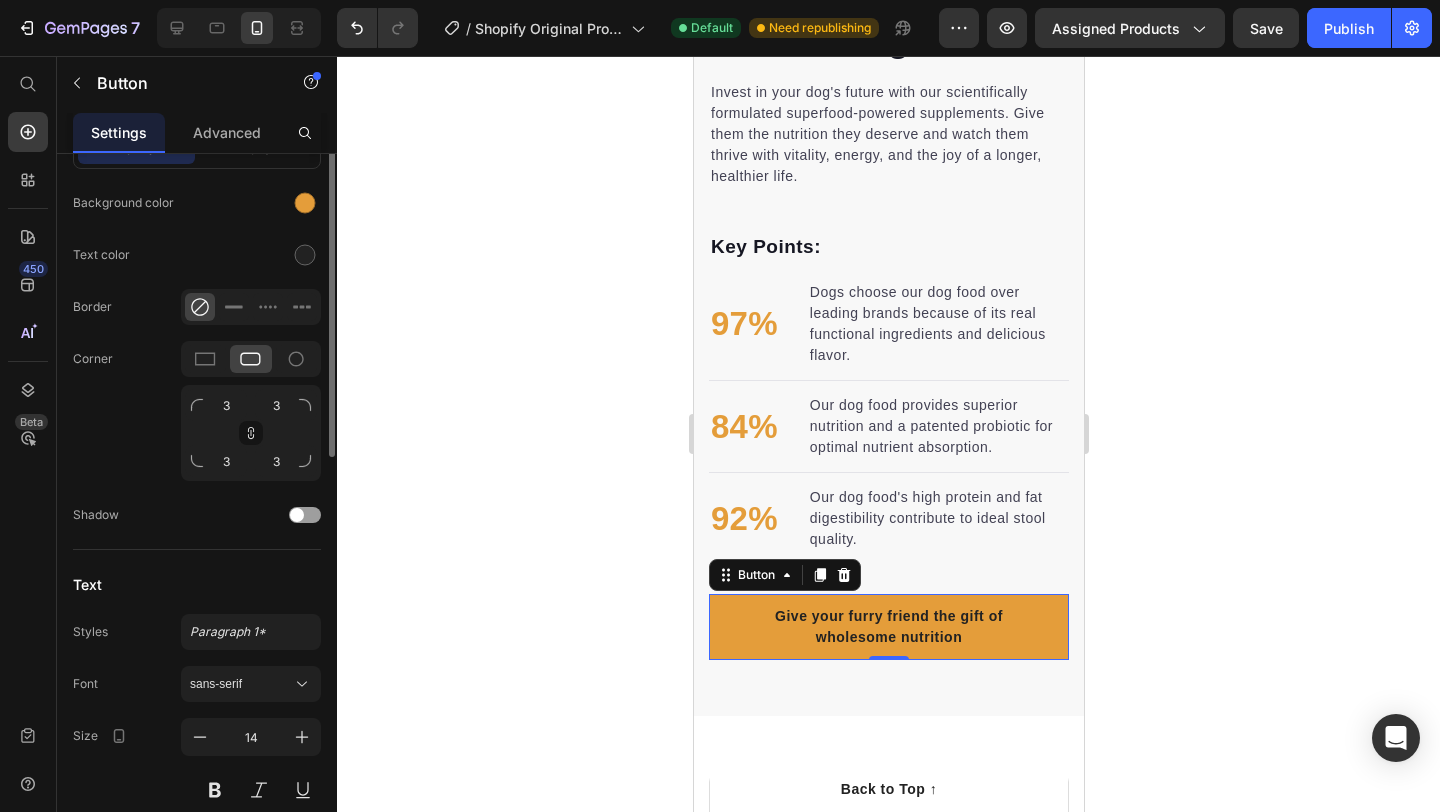 scroll, scrollTop: 258, scrollLeft: 0, axis: vertical 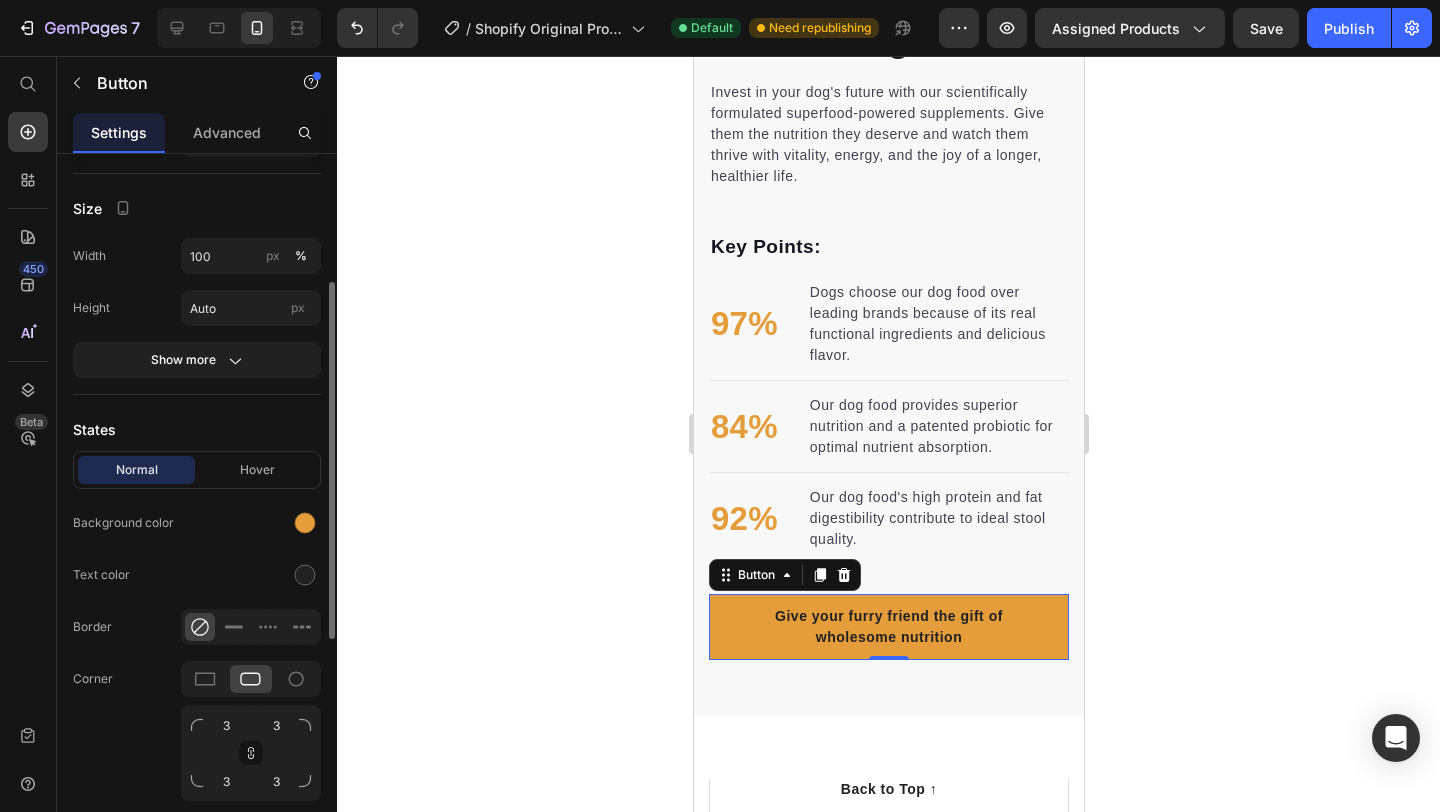 click on "Normal Hover" at bounding box center [197, 470] 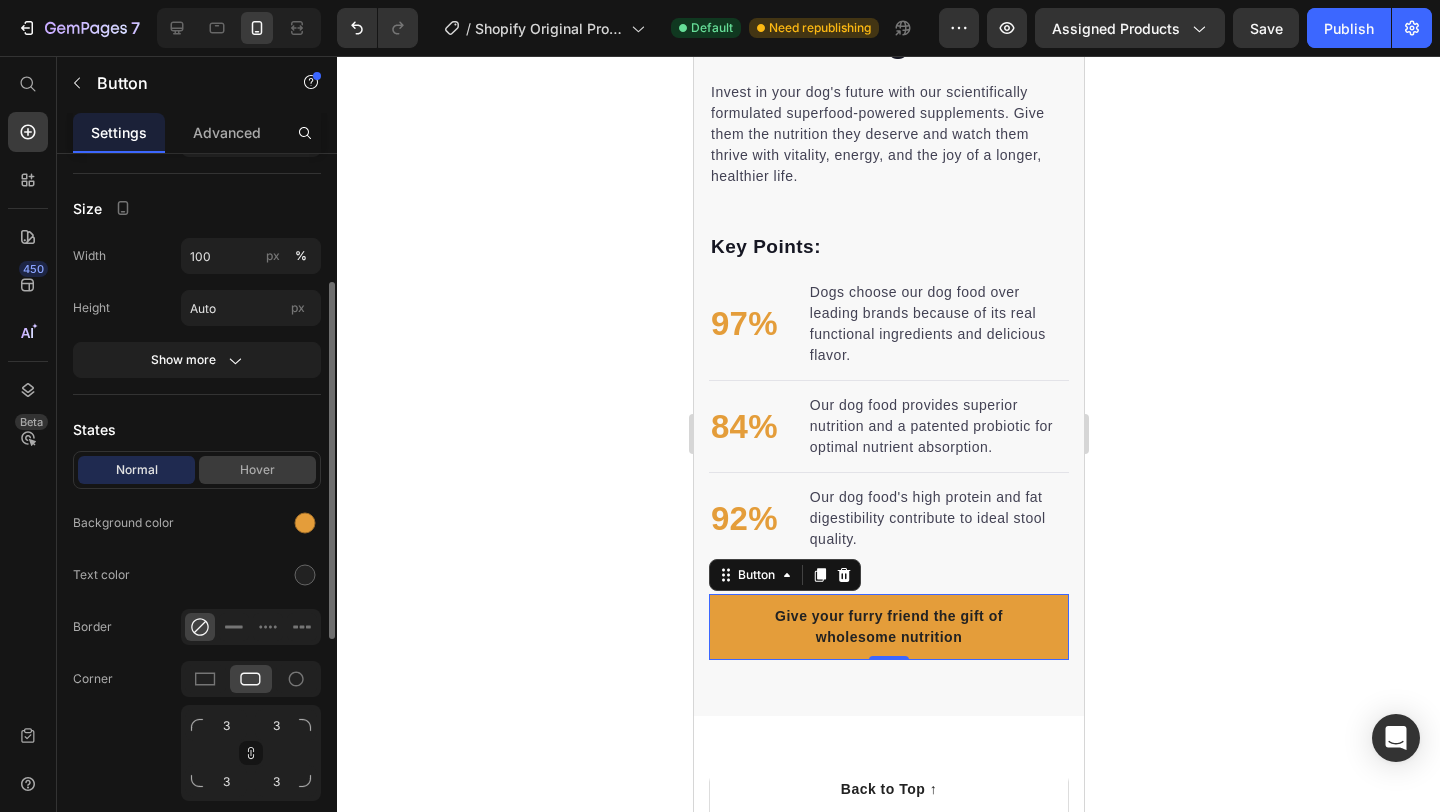 click on "Hover" at bounding box center (257, 470) 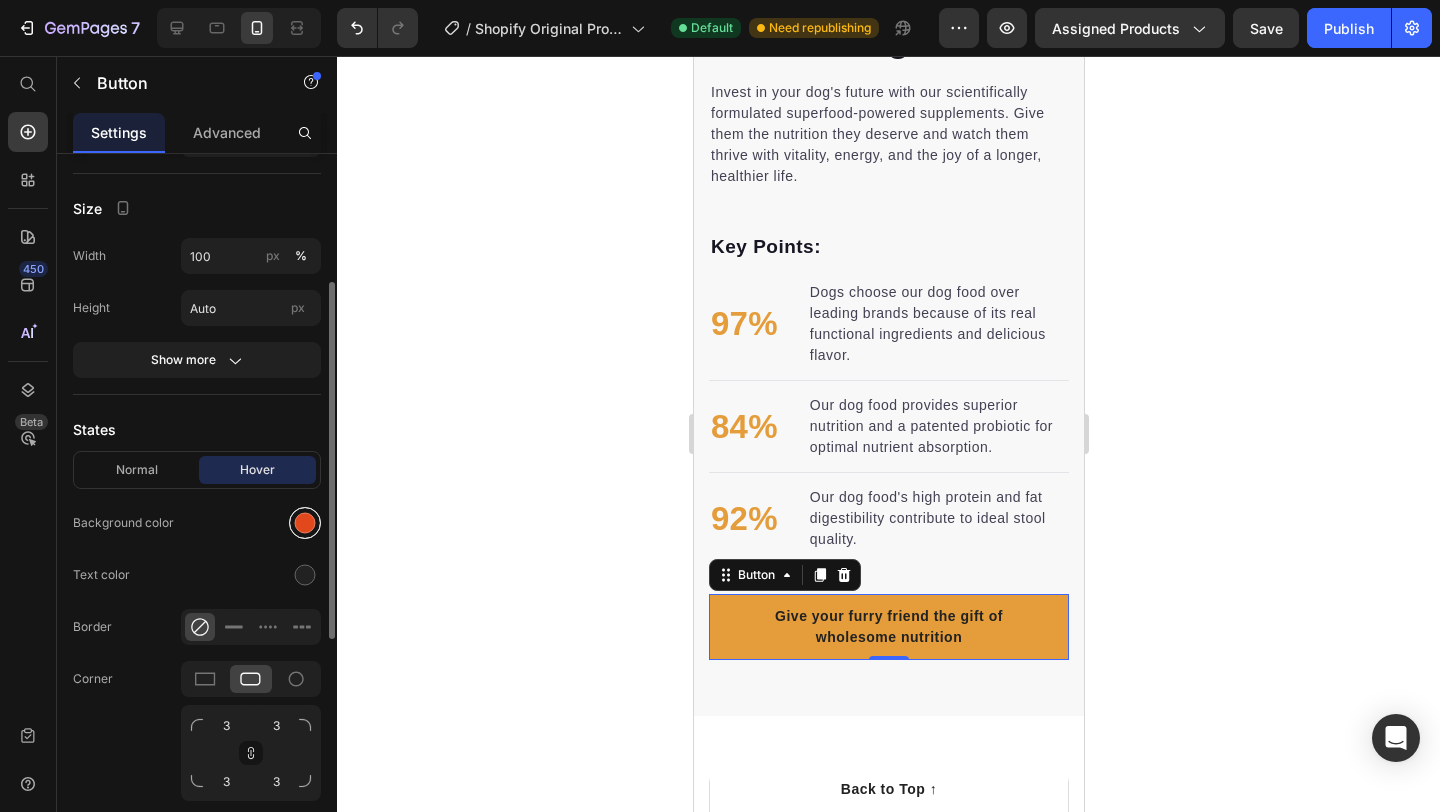 click at bounding box center [305, 523] 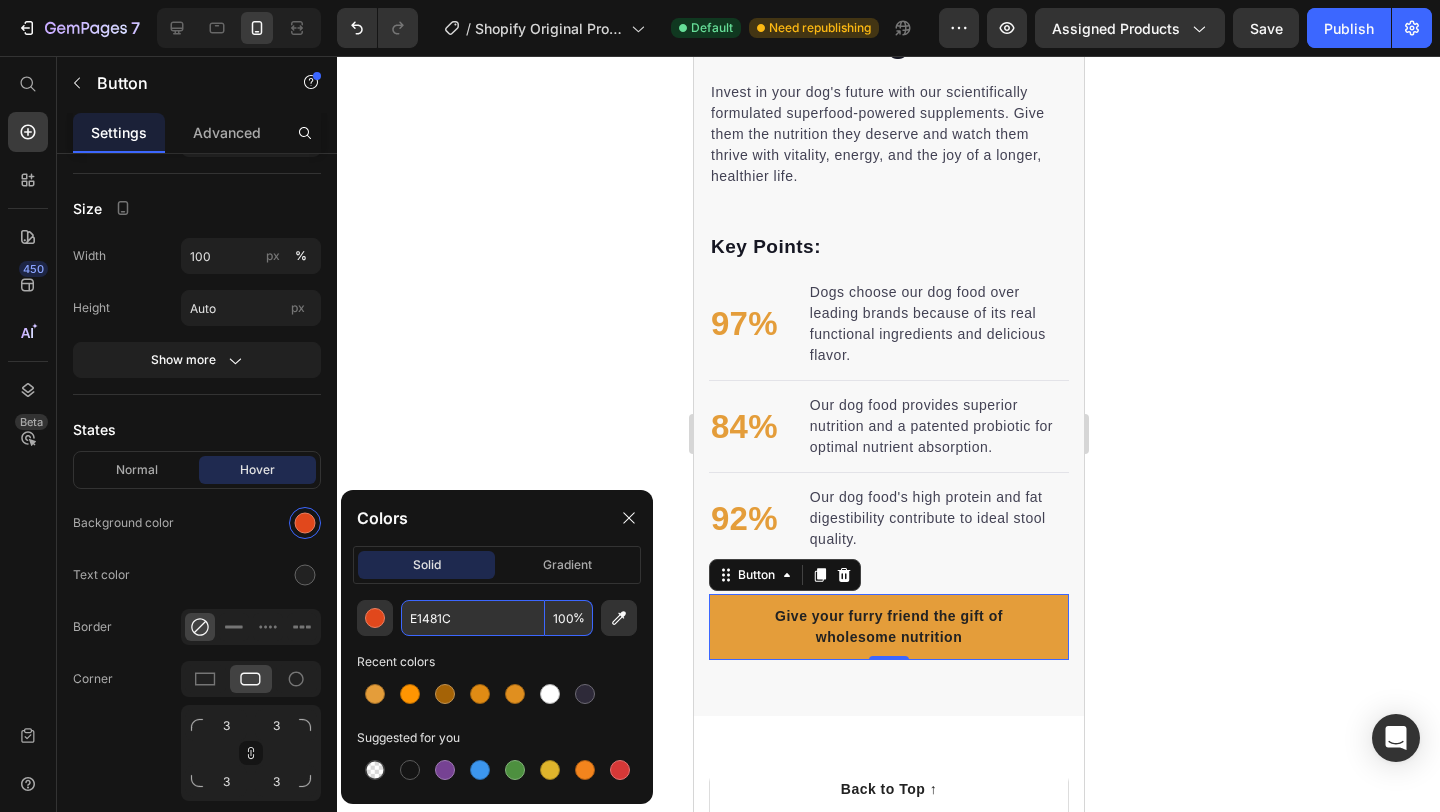 click on "E1481C" at bounding box center [473, 618] 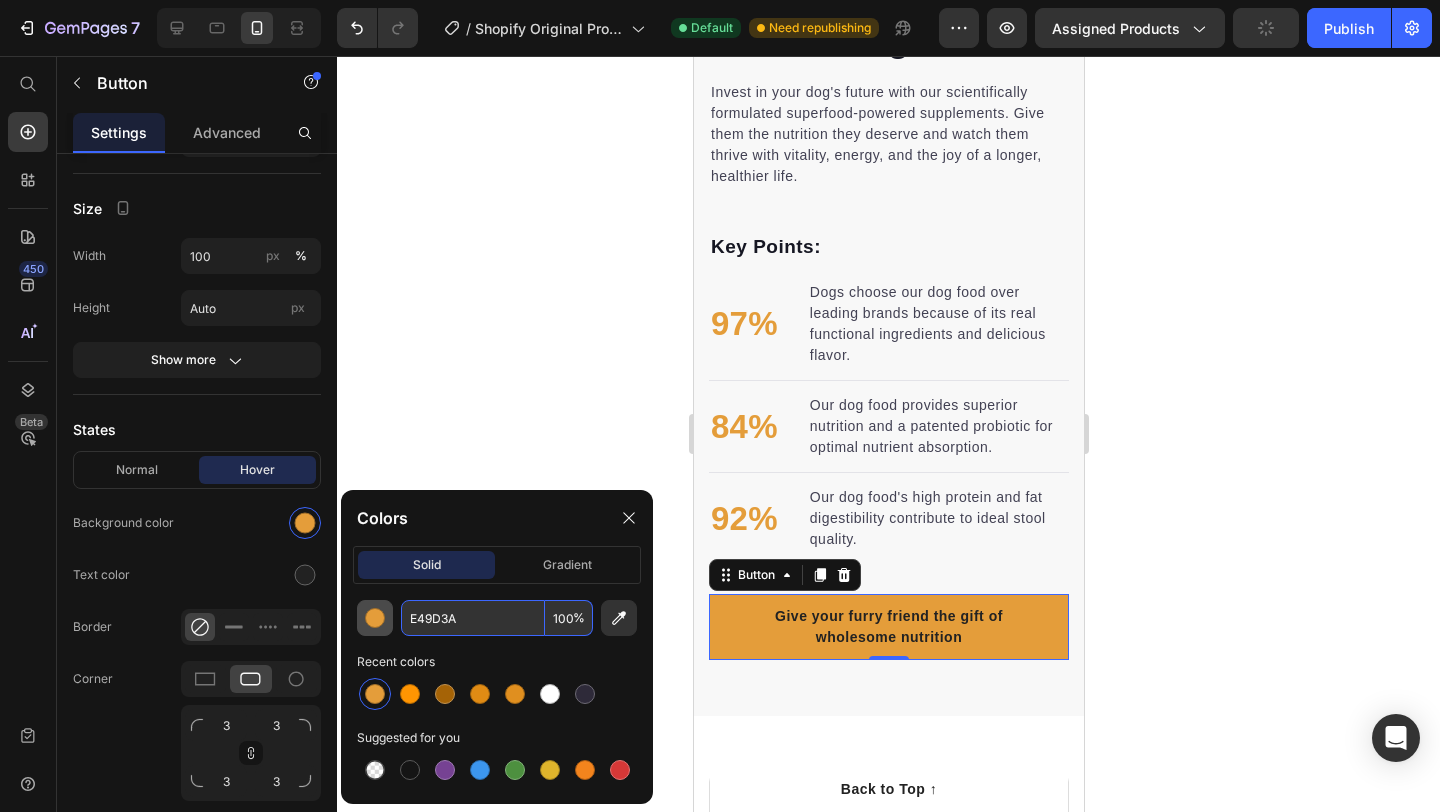 click at bounding box center [375, 618] 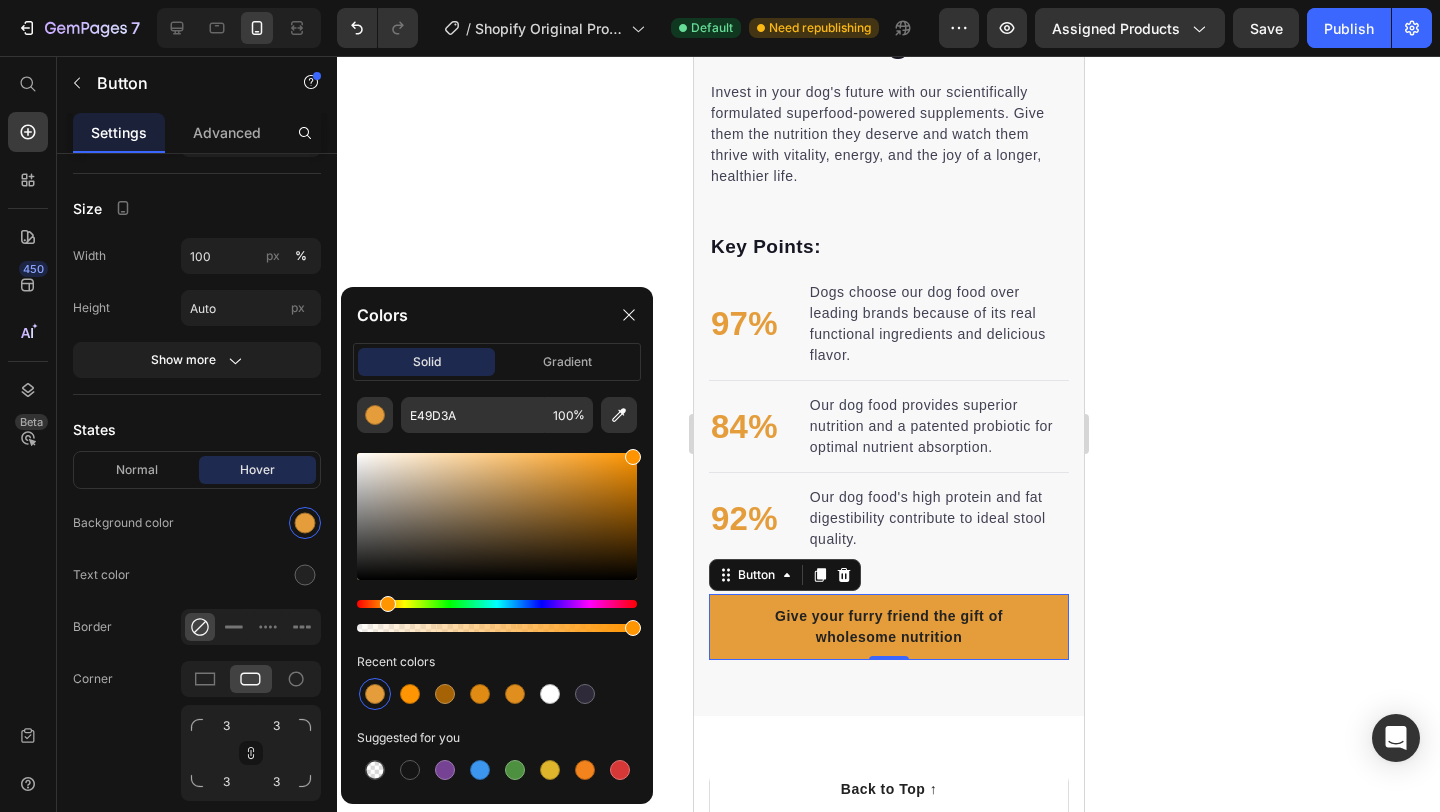 drag, startPoint x: 585, startPoint y: 502, endPoint x: 656, endPoint y: 424, distance: 105.47511 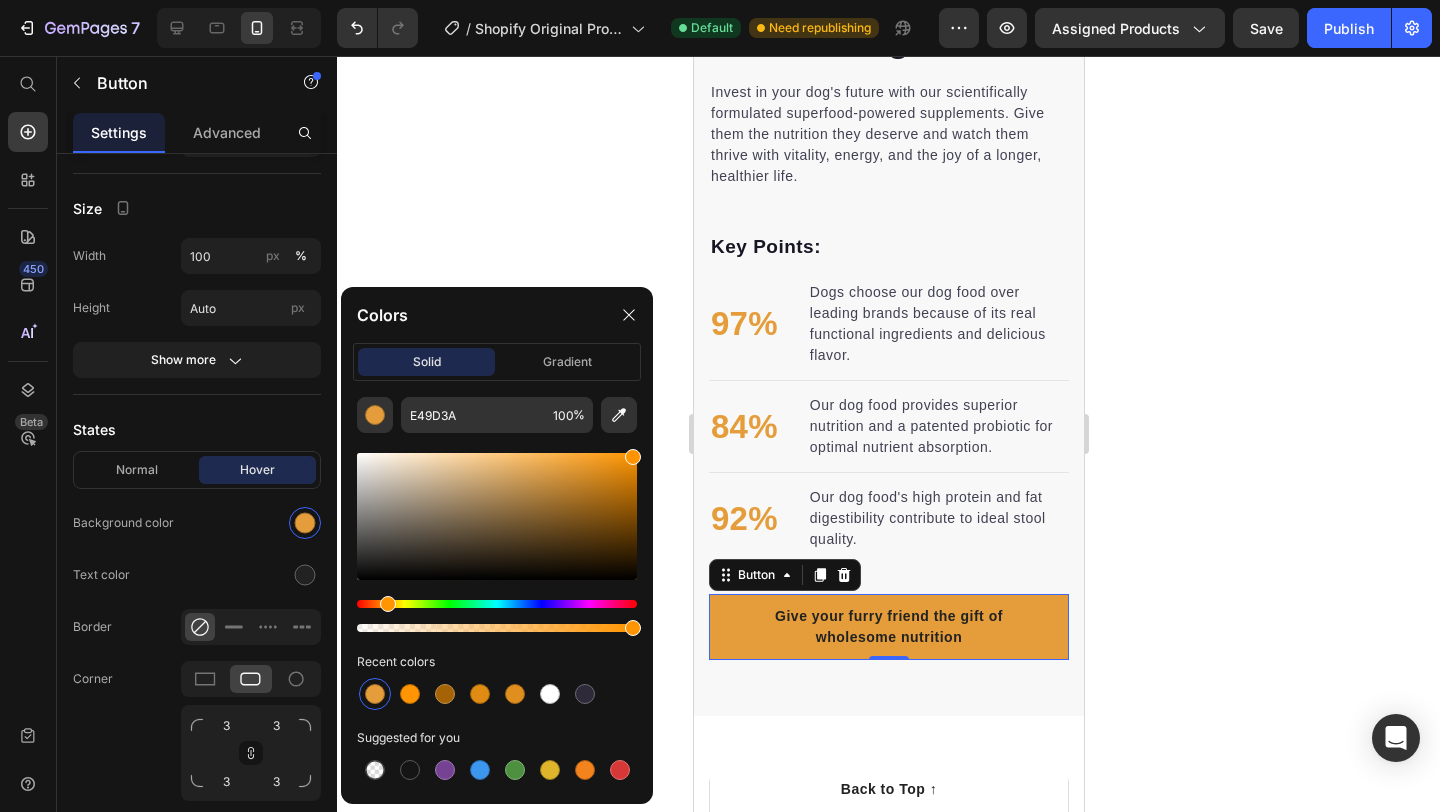 type on "FF9400" 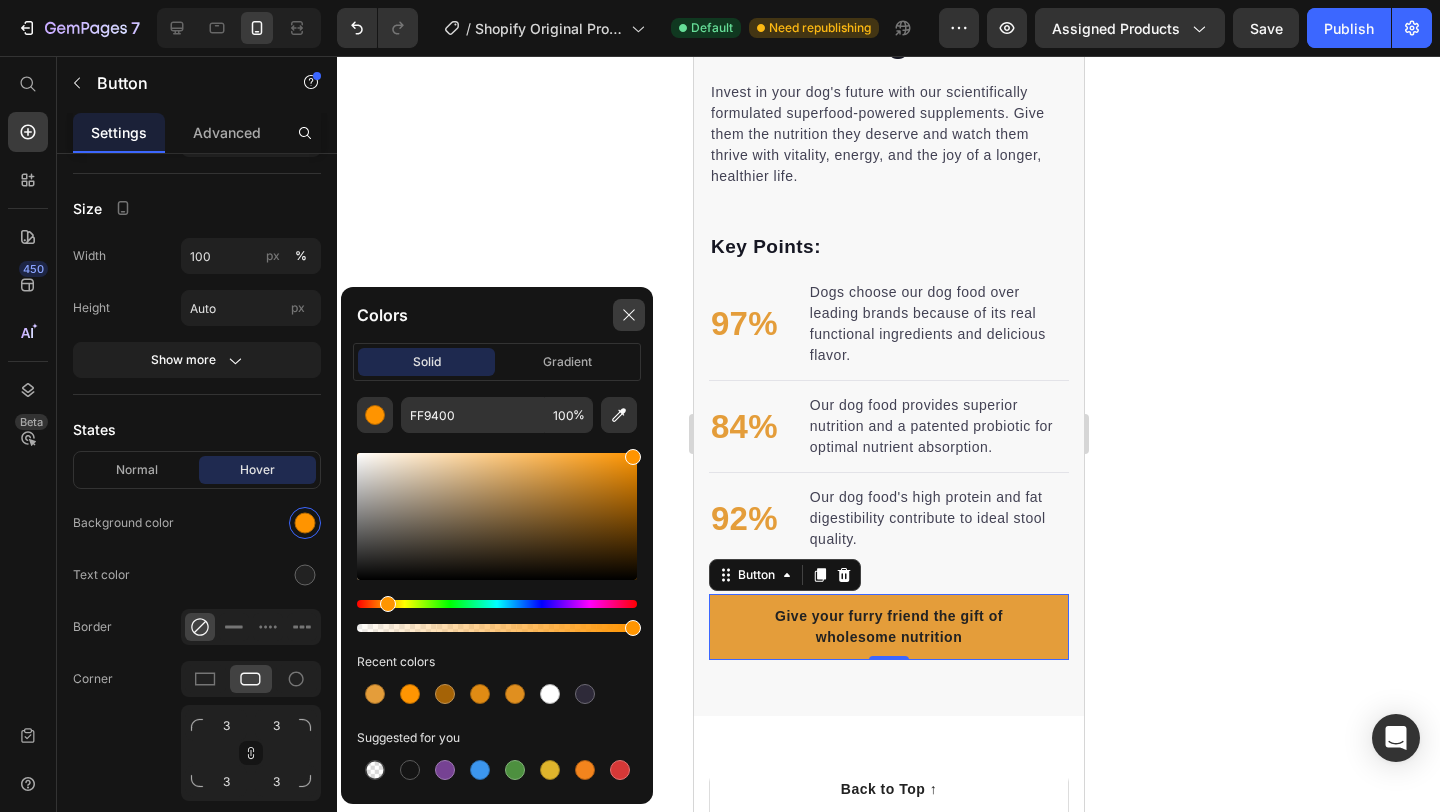 click at bounding box center (629, 315) 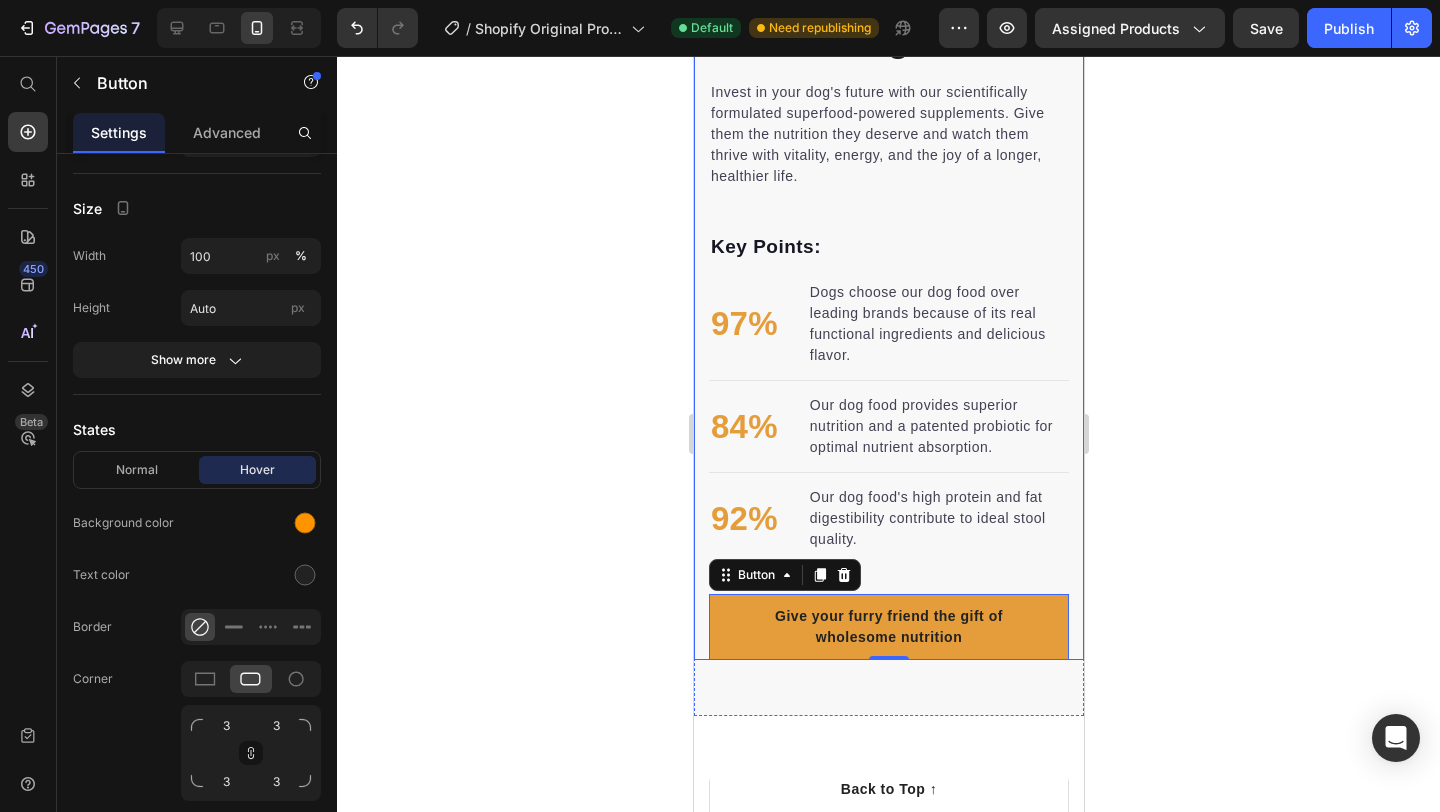 click 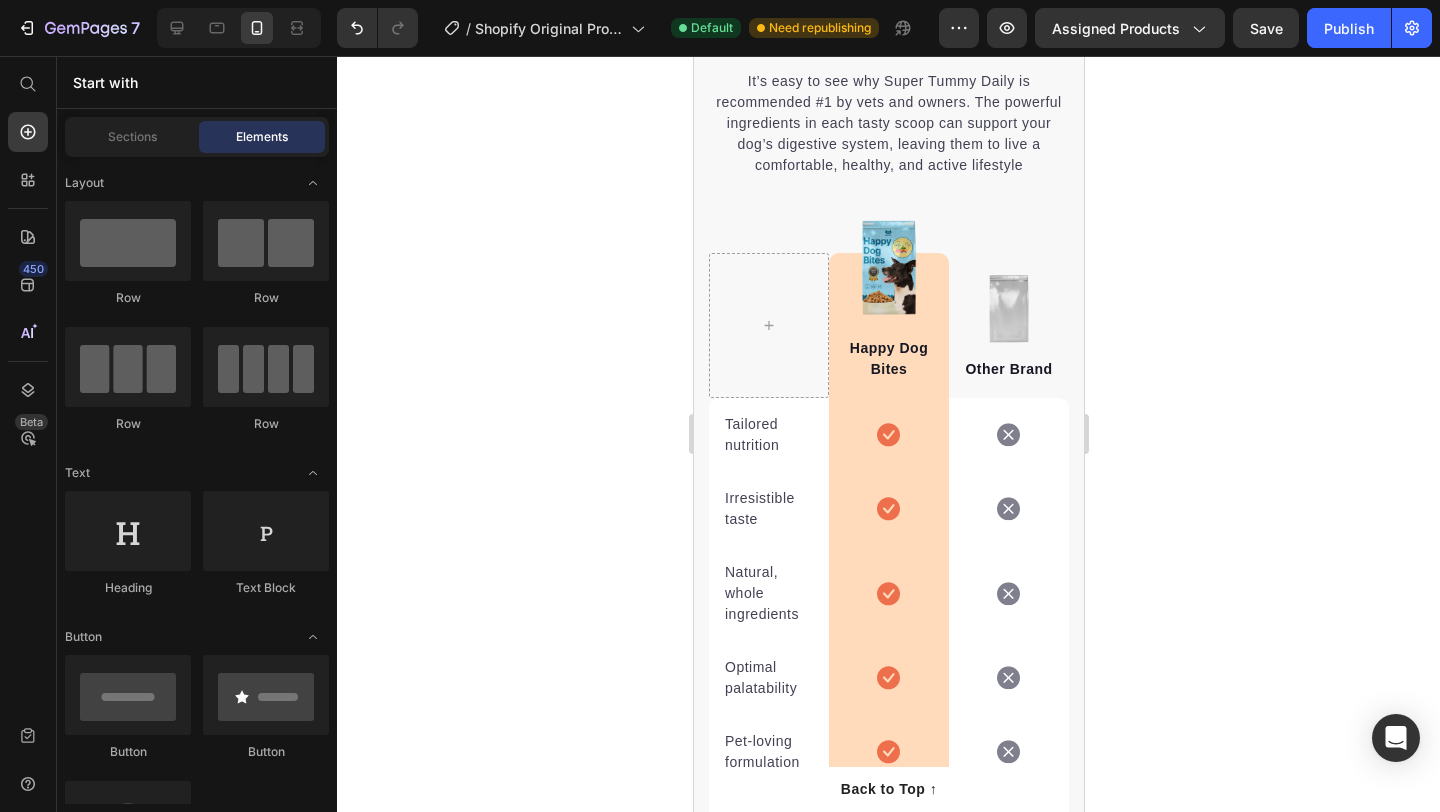 scroll, scrollTop: 4352, scrollLeft: 0, axis: vertical 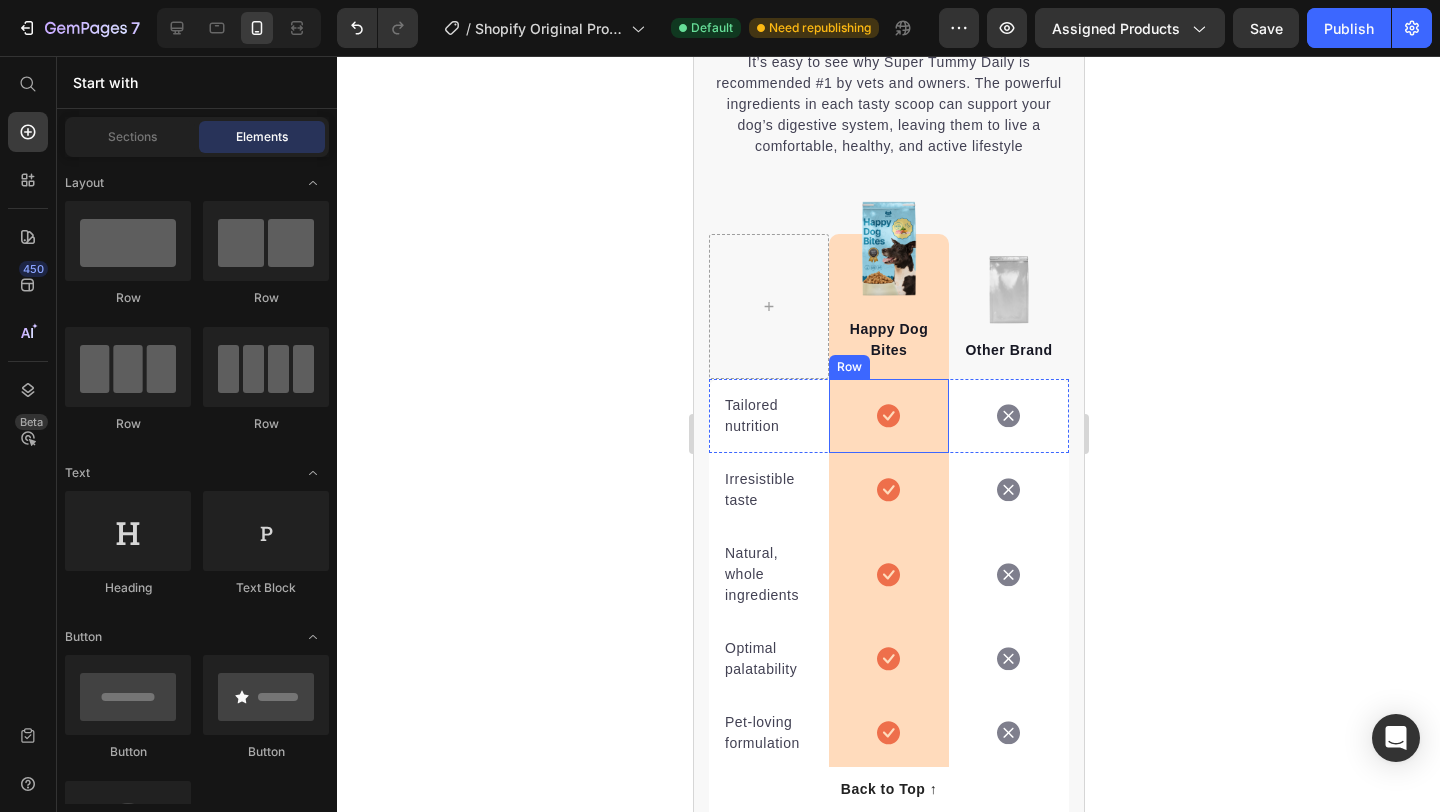 click on "Icon Row" at bounding box center (888, 416) 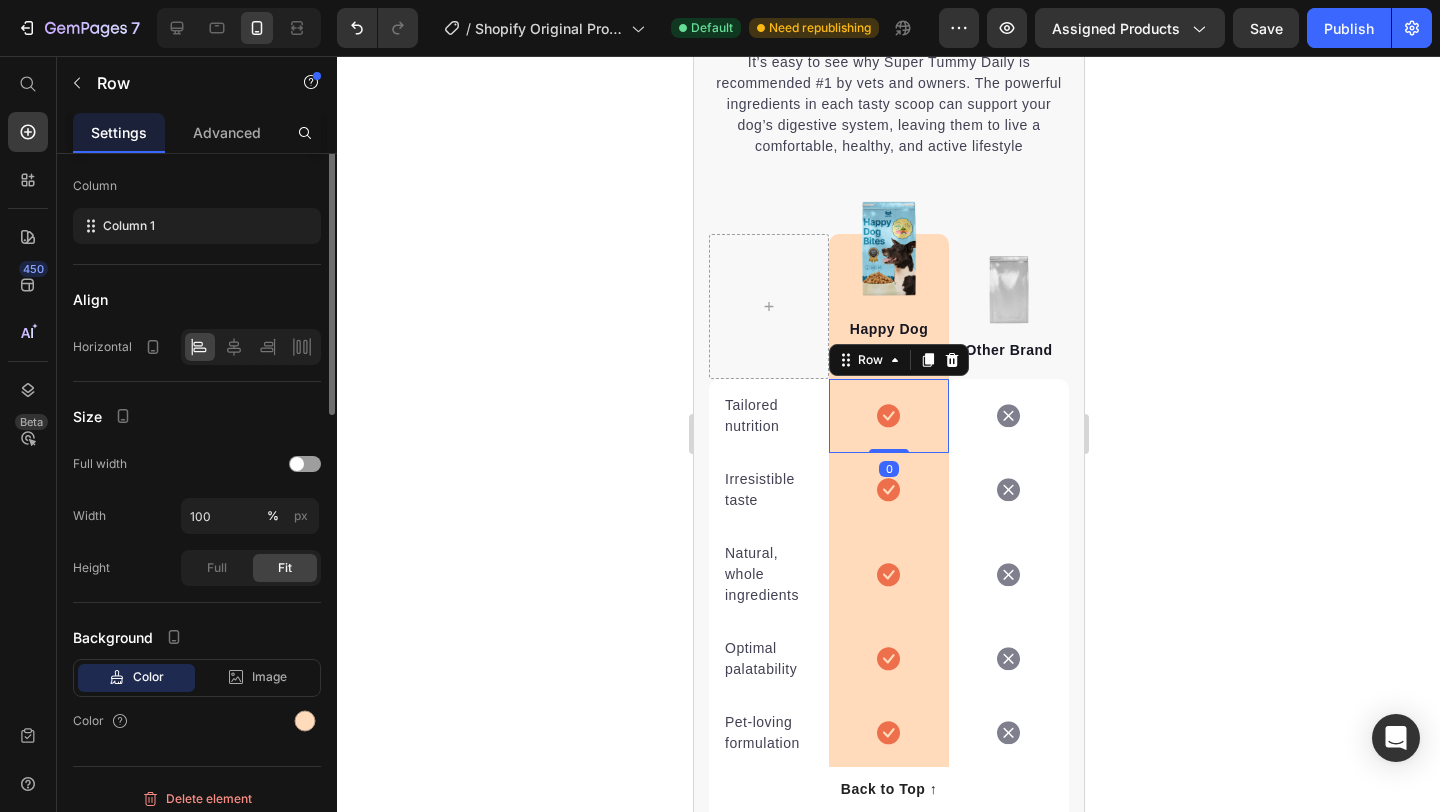 scroll, scrollTop: 0, scrollLeft: 0, axis: both 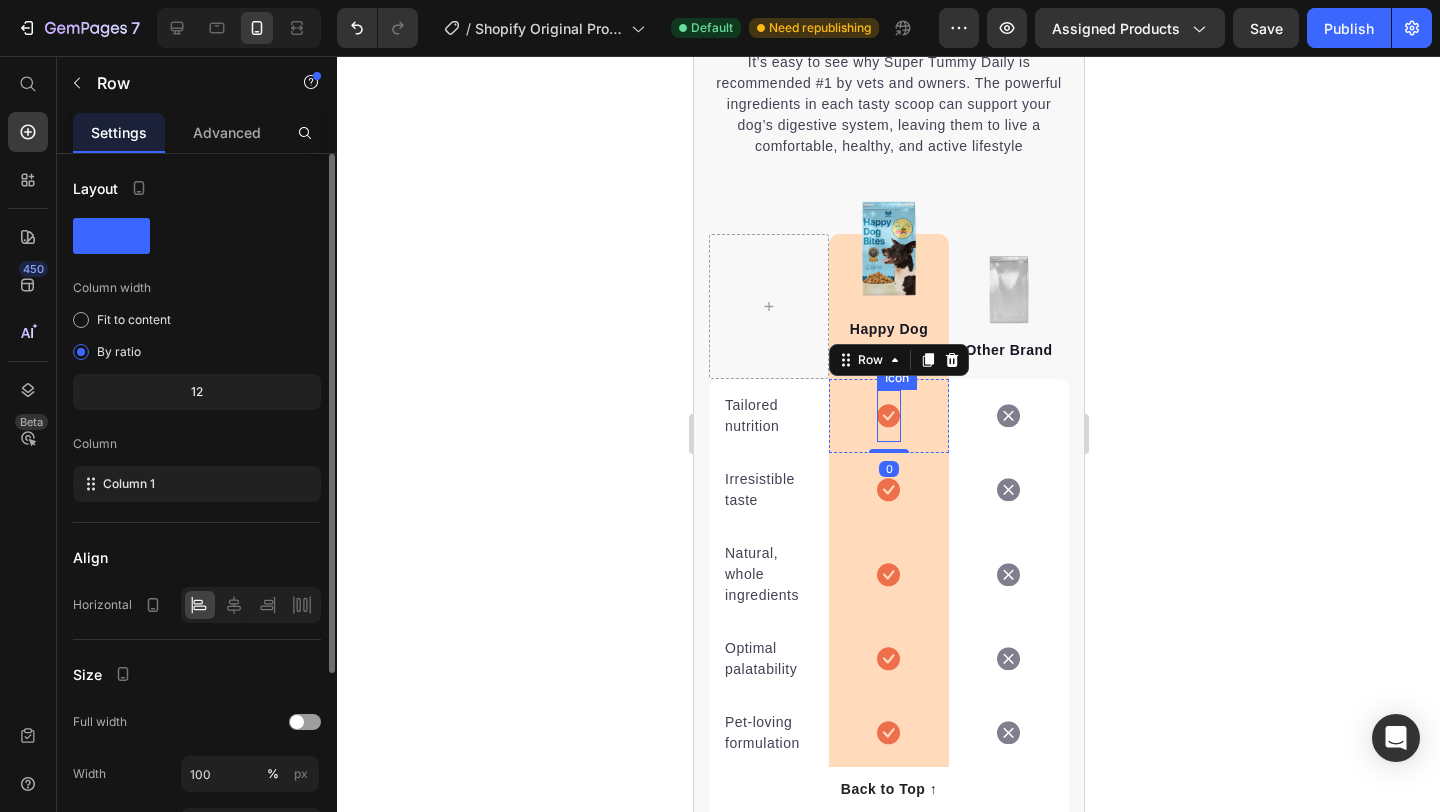 click 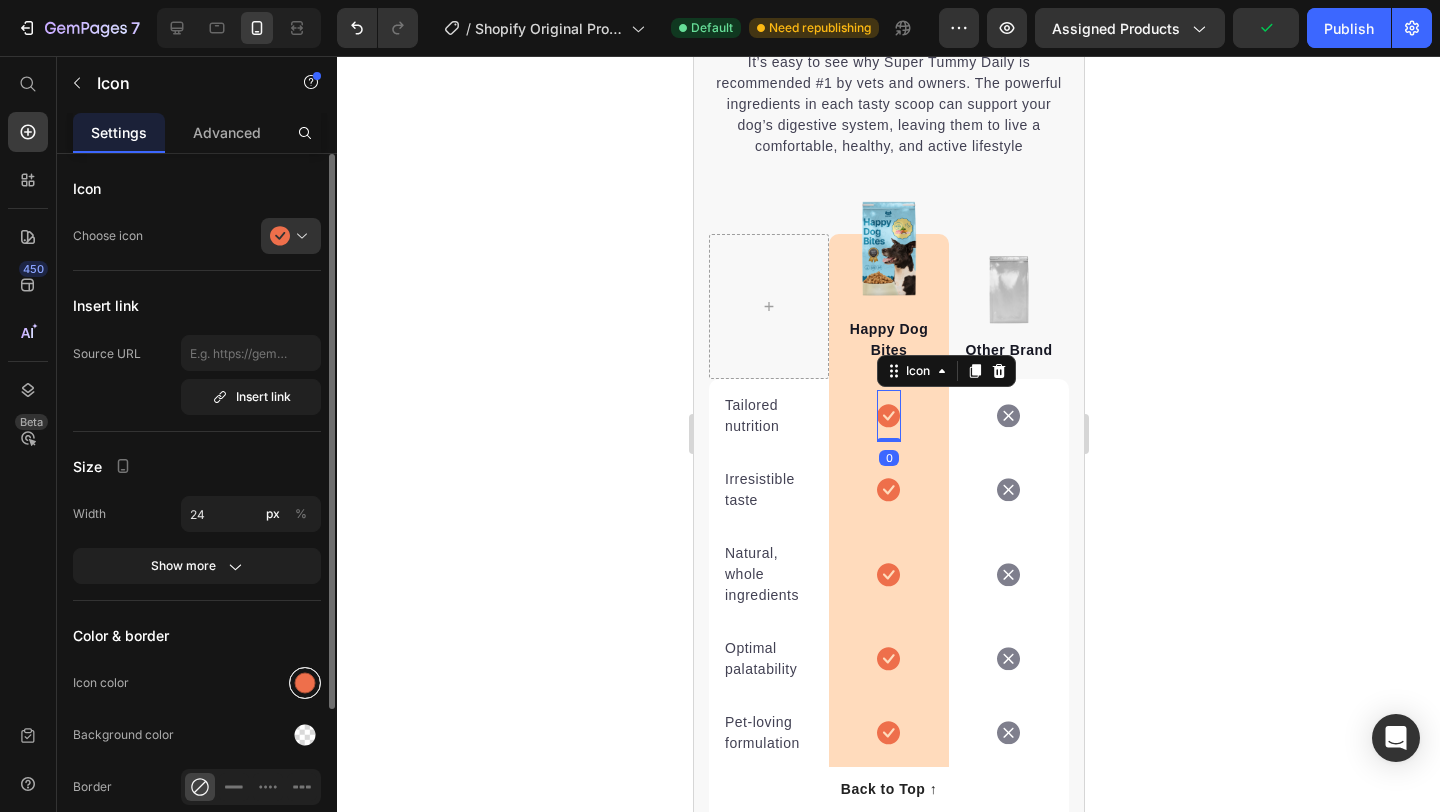 click at bounding box center [305, 683] 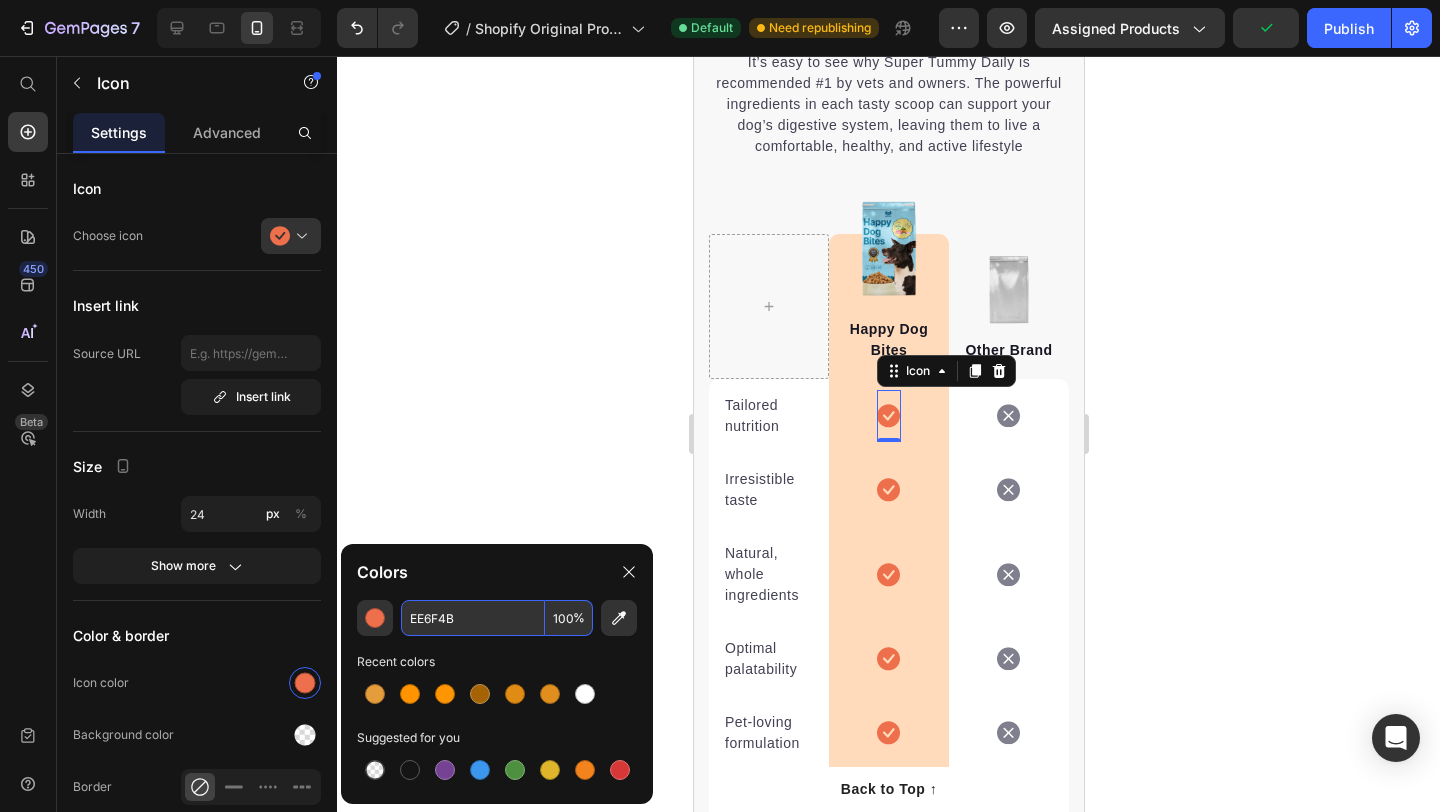 click on "EE6F4B" at bounding box center (473, 618) 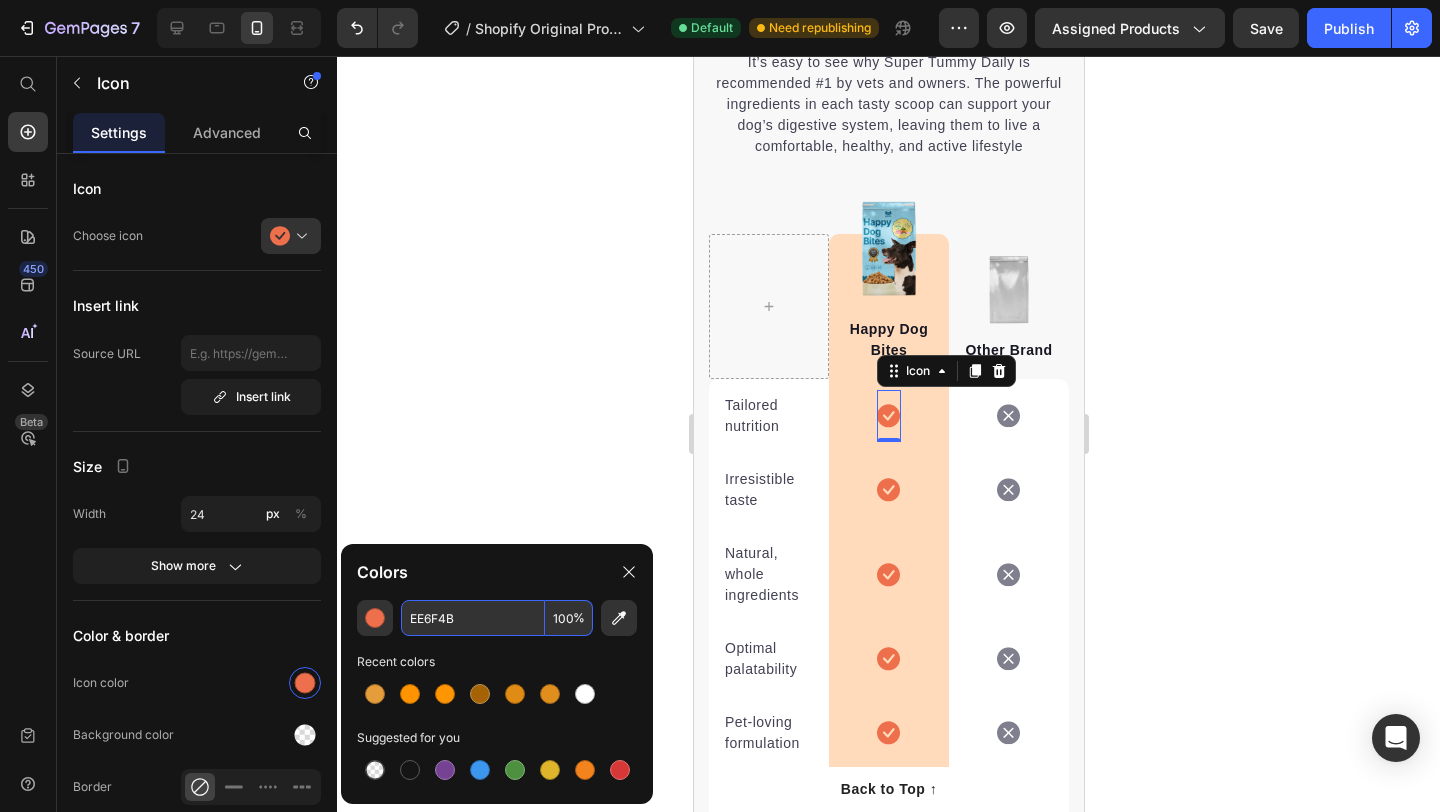 paste on "49D3A" 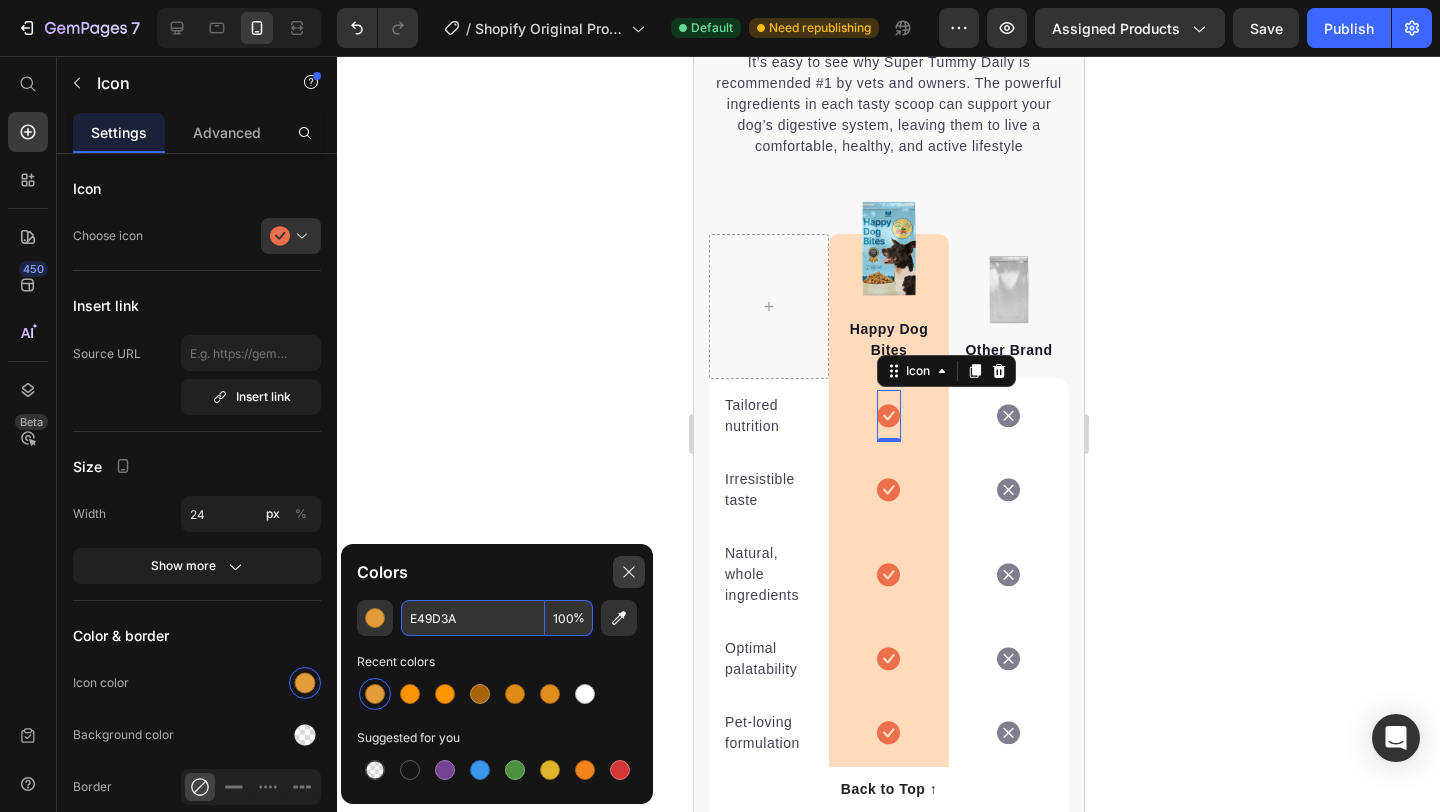 click 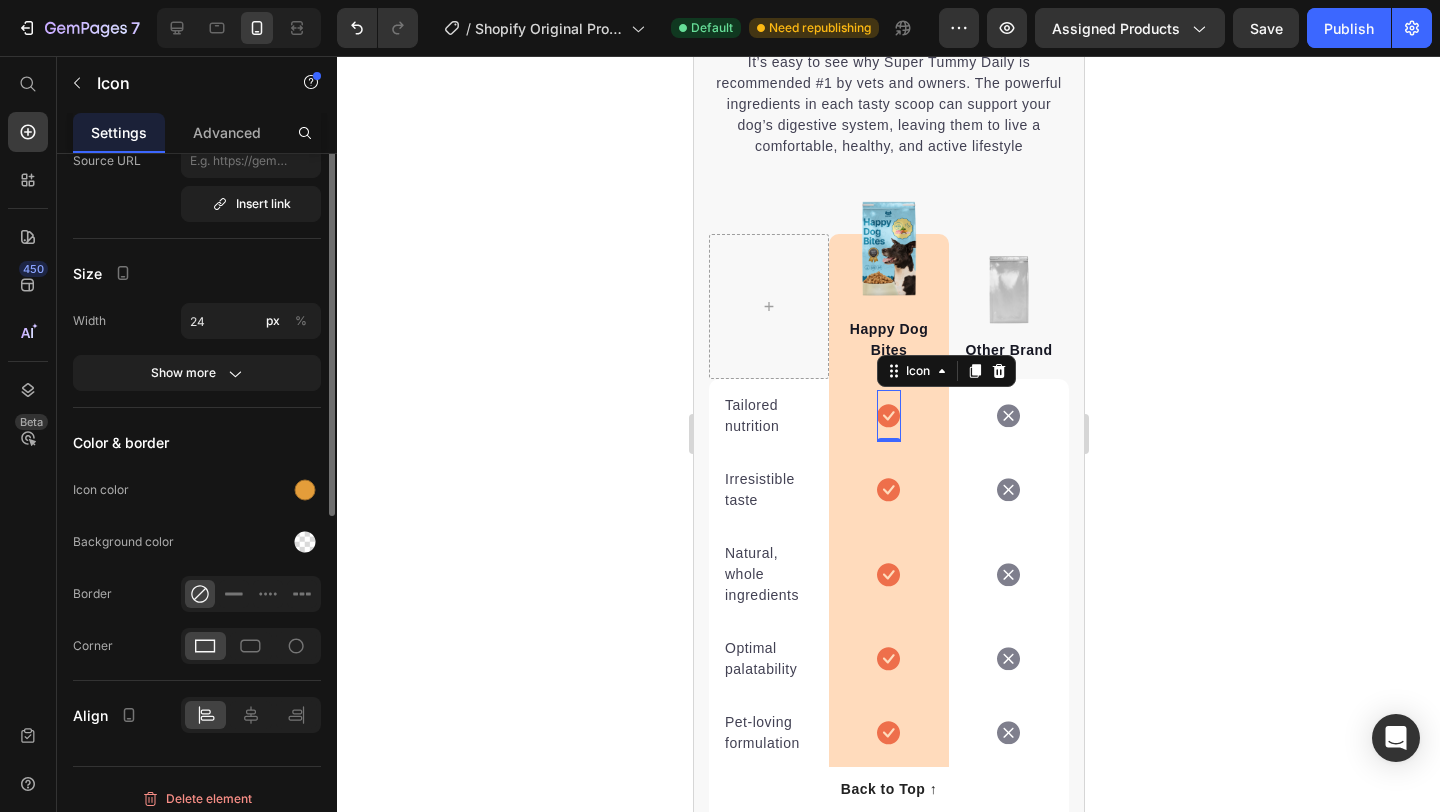 scroll, scrollTop: 0, scrollLeft: 0, axis: both 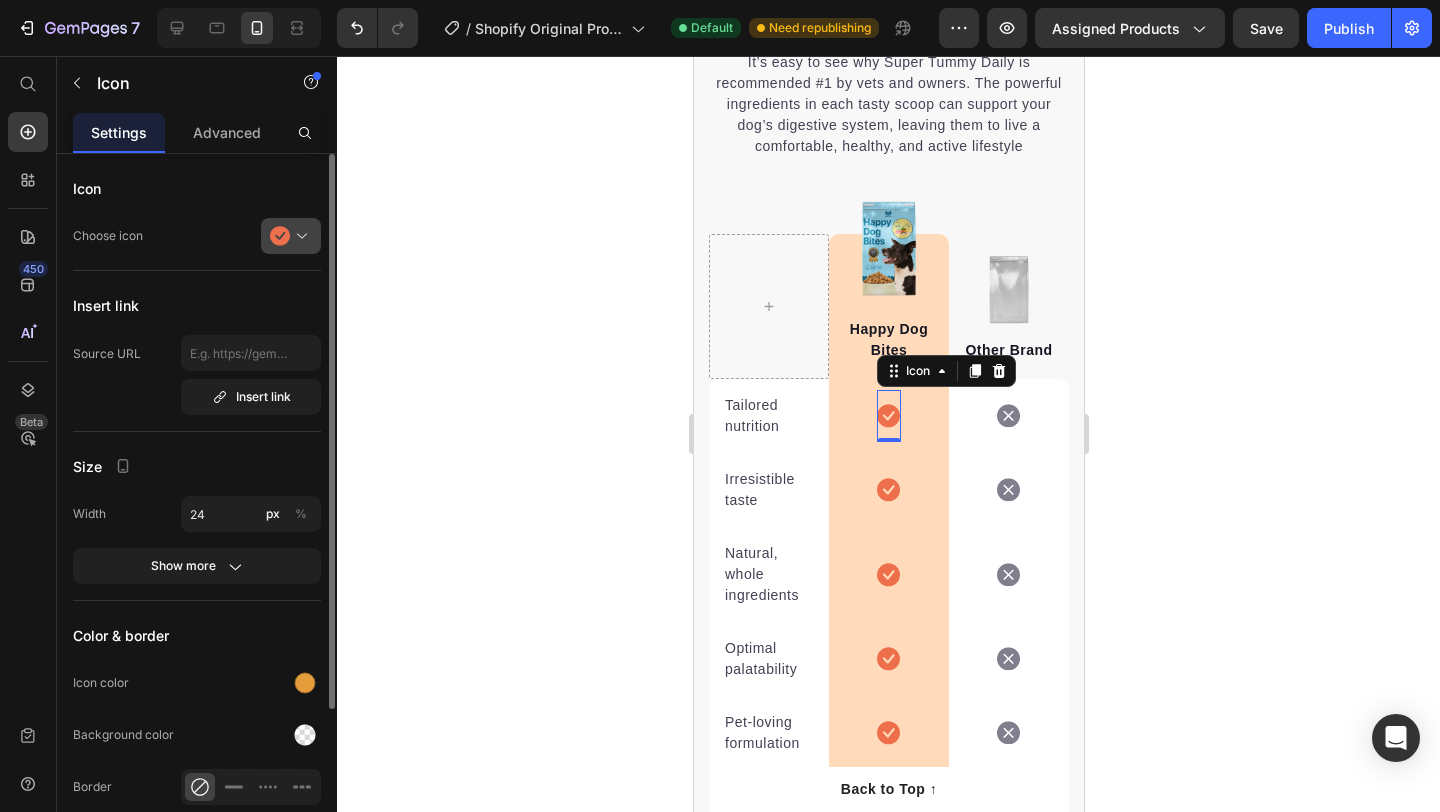 click at bounding box center [299, 236] 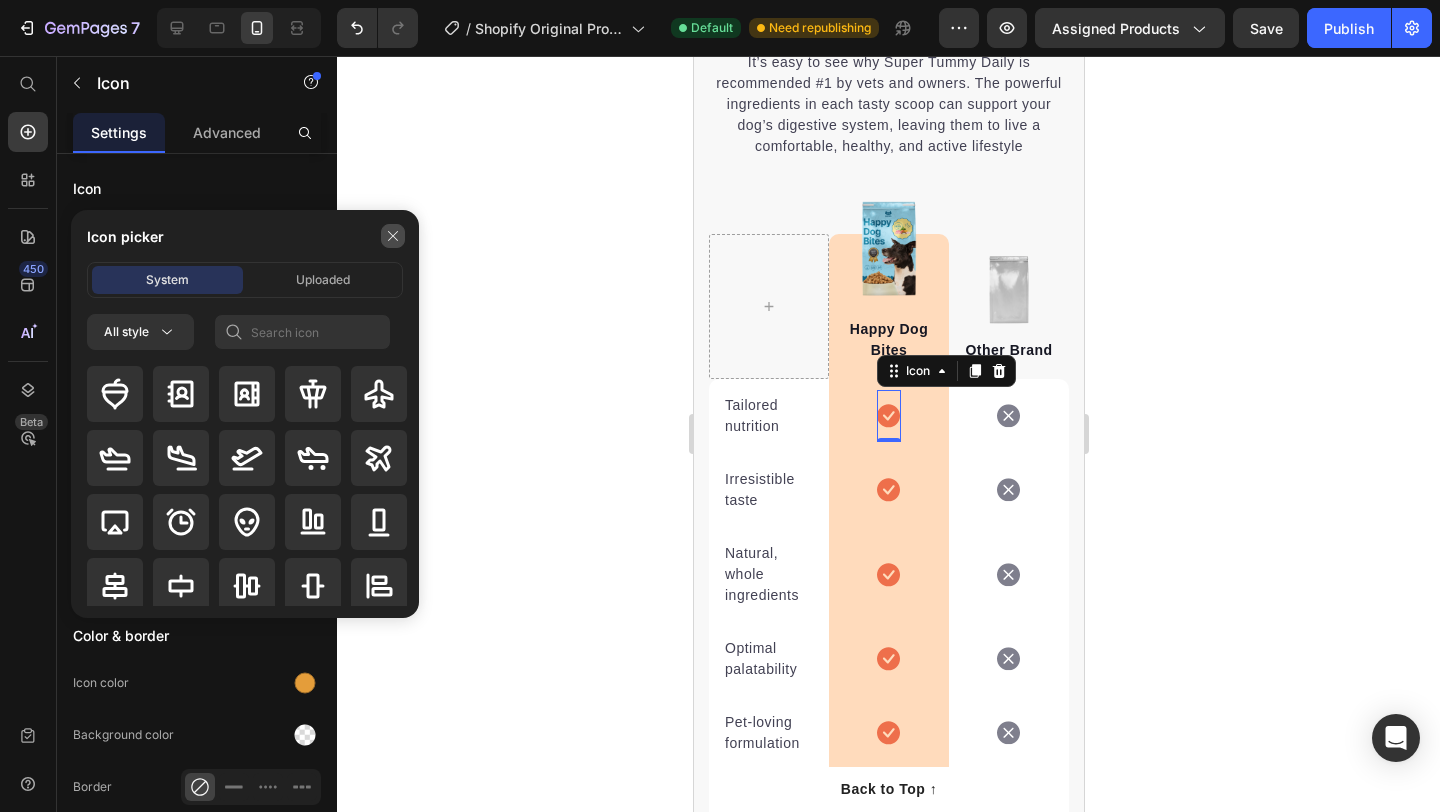click 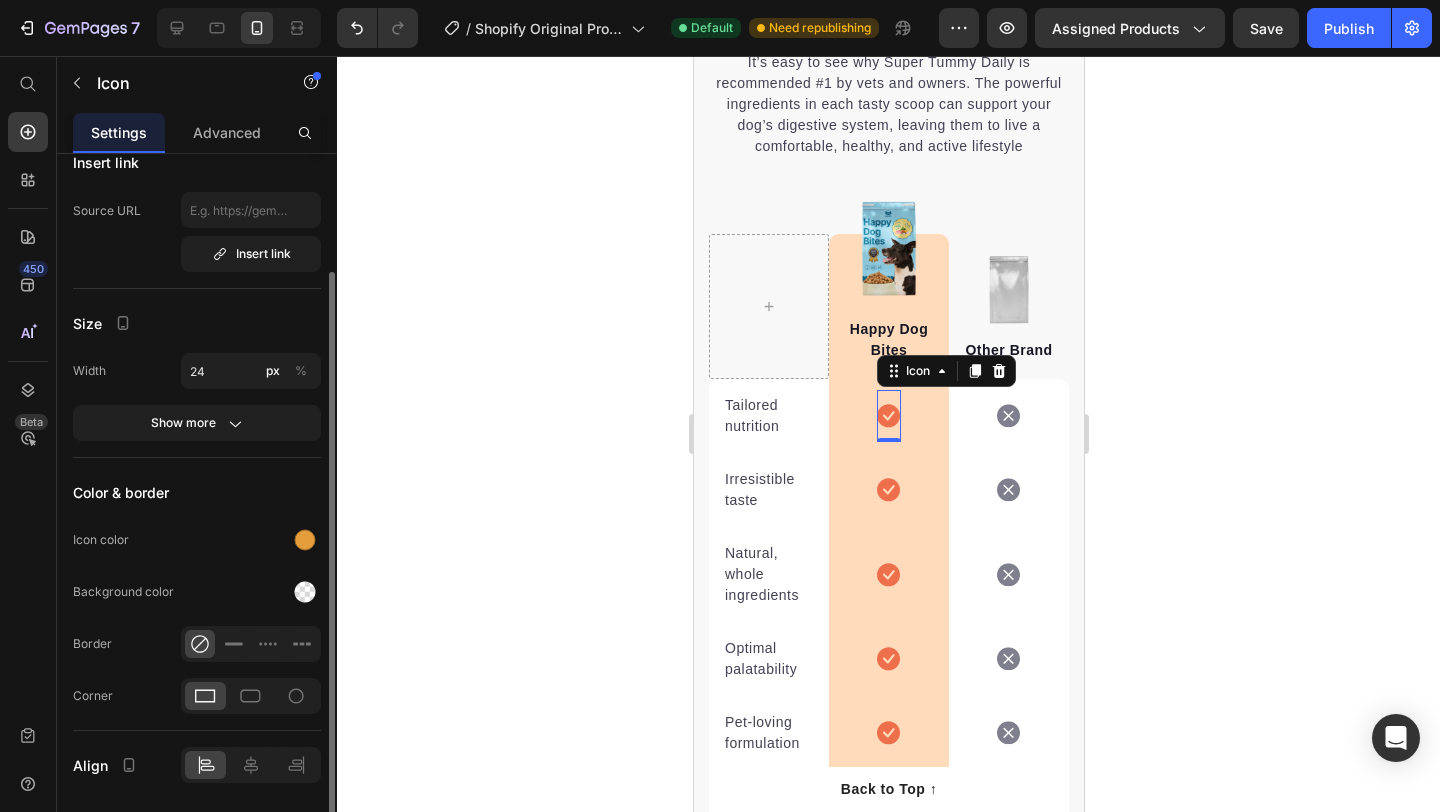 scroll, scrollTop: 148, scrollLeft: 0, axis: vertical 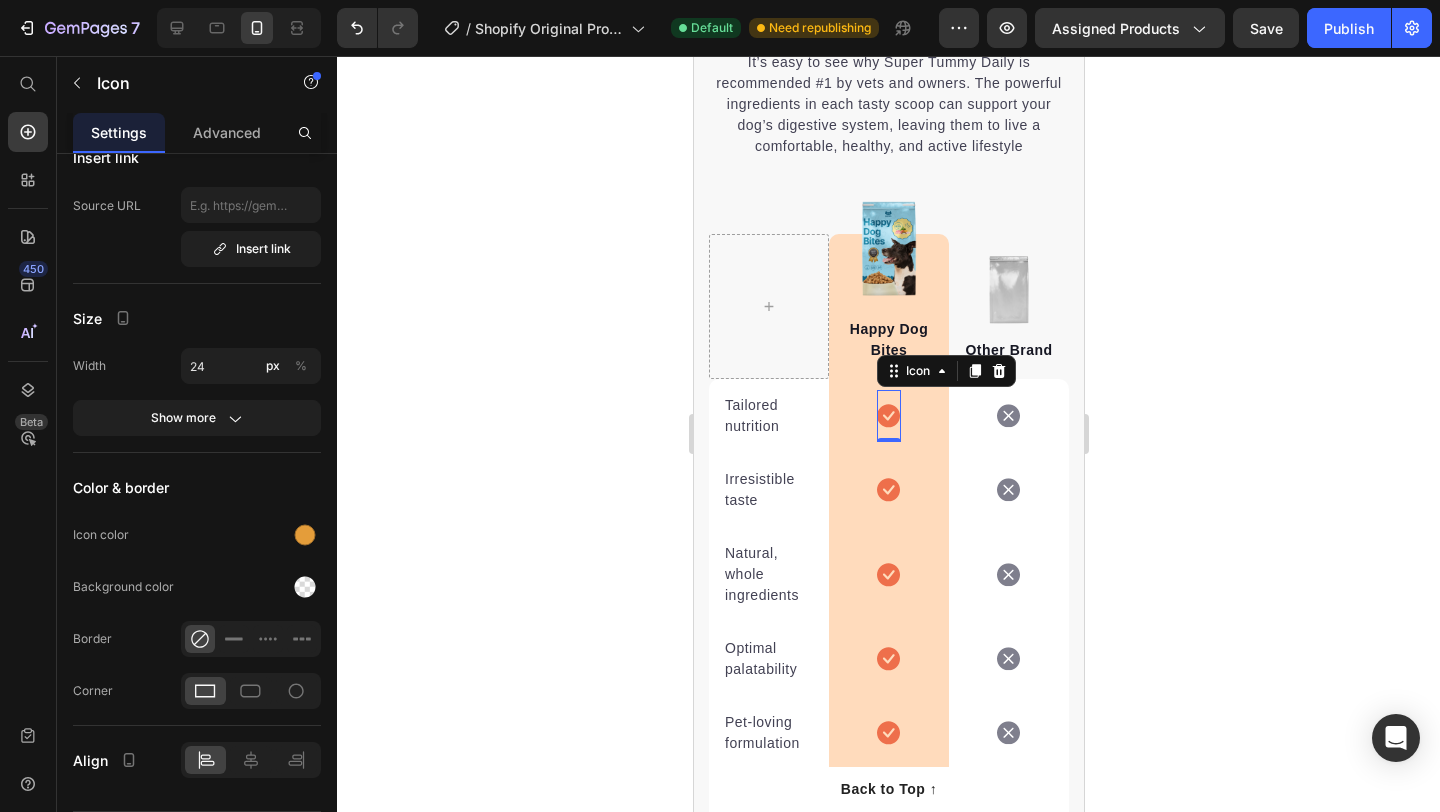 click 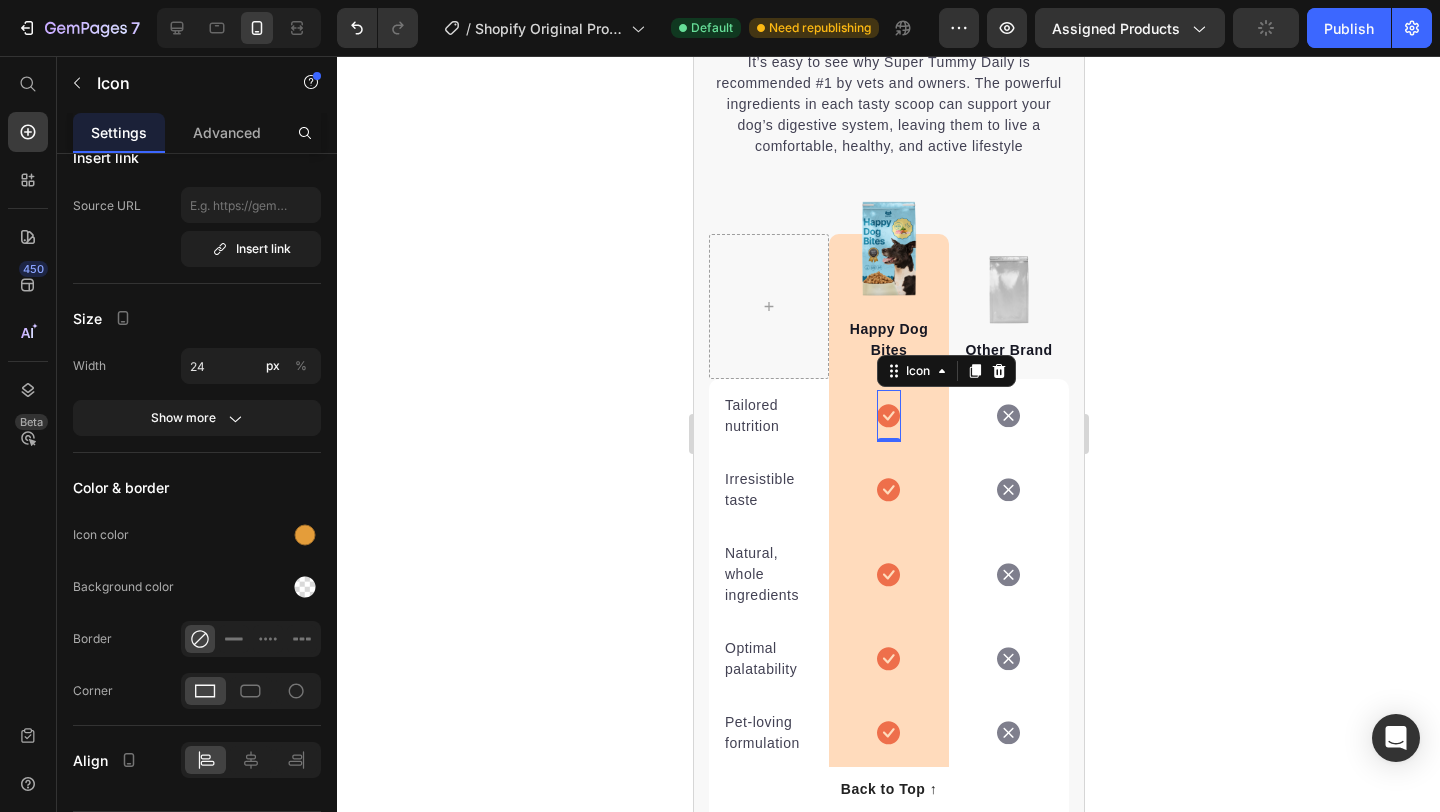 click 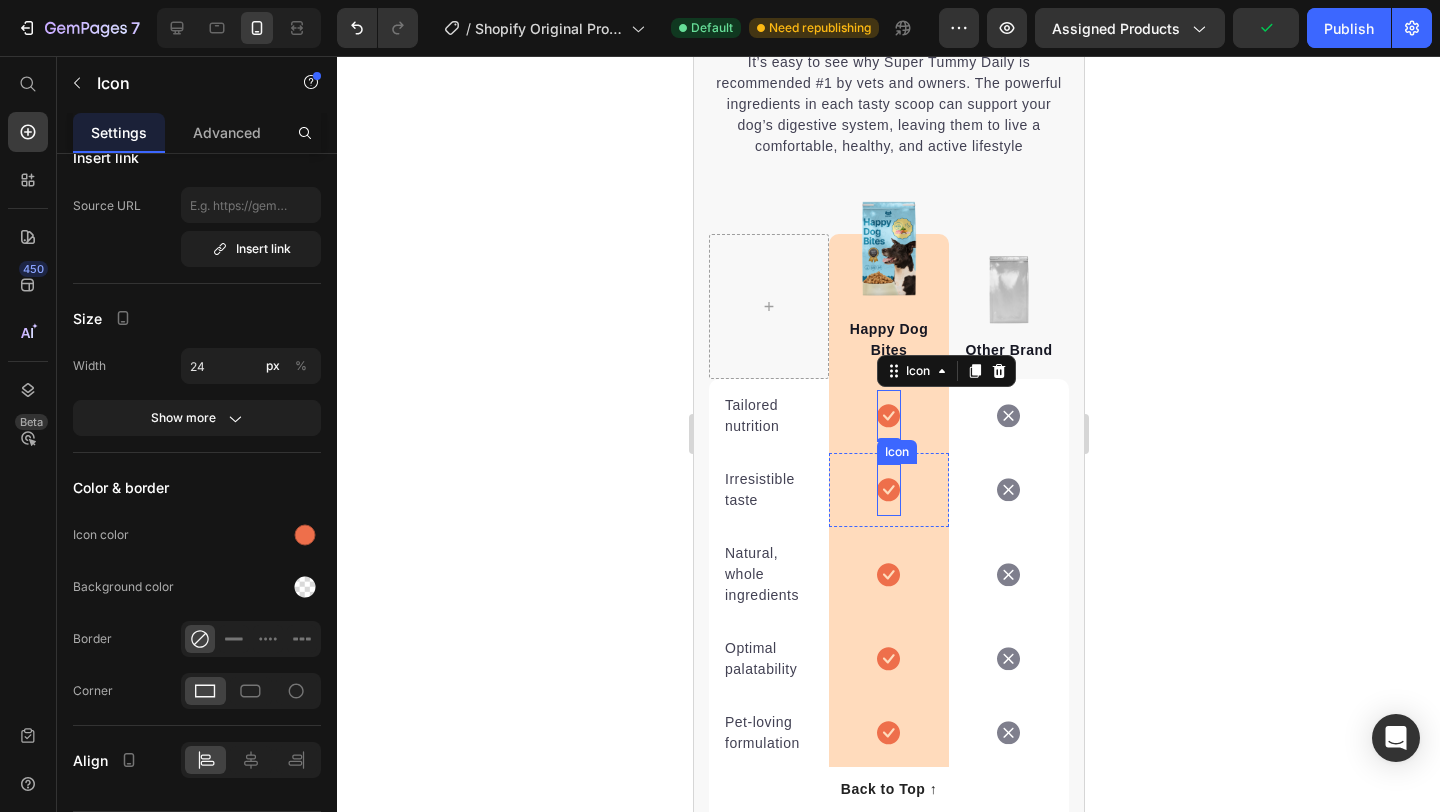 click 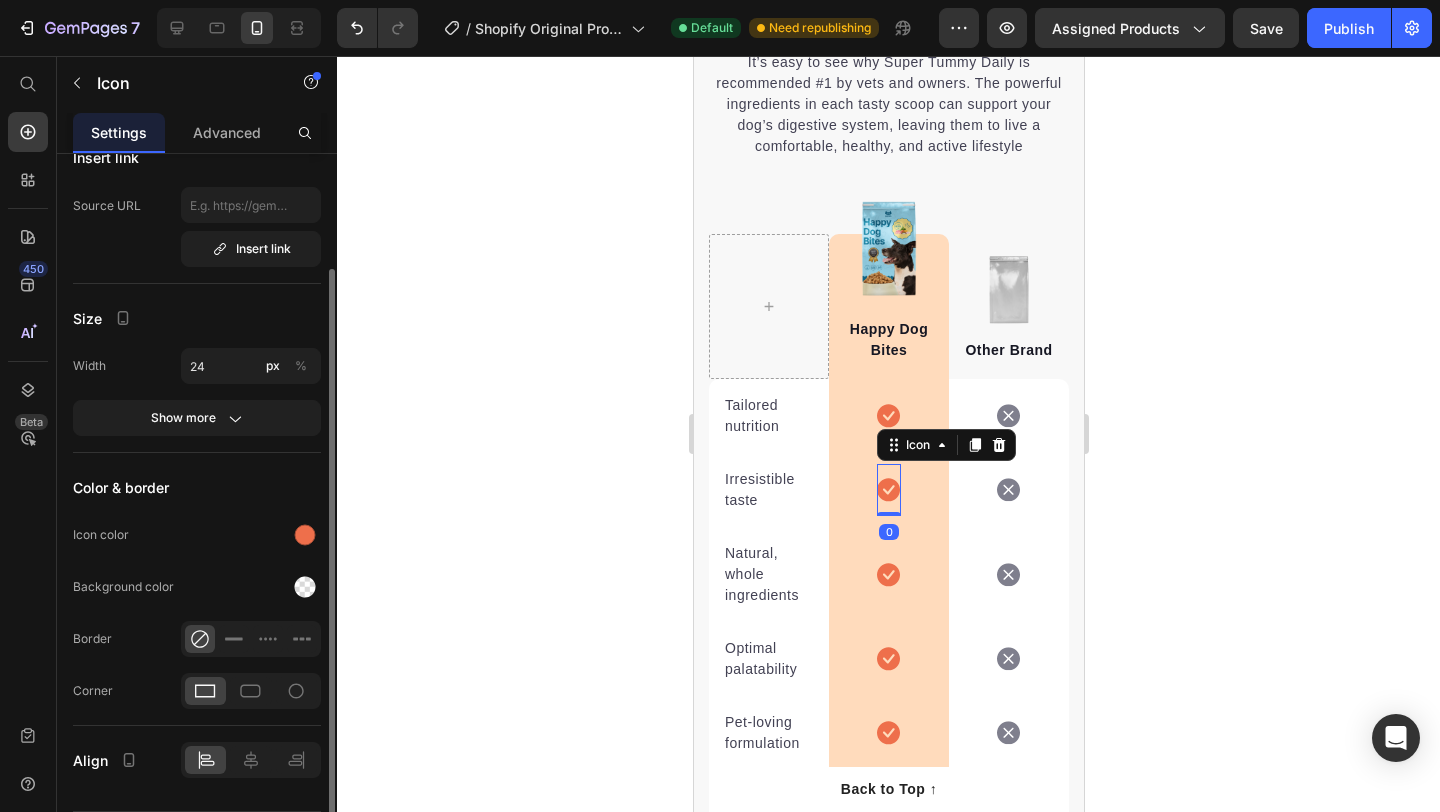 click on "Icon color" 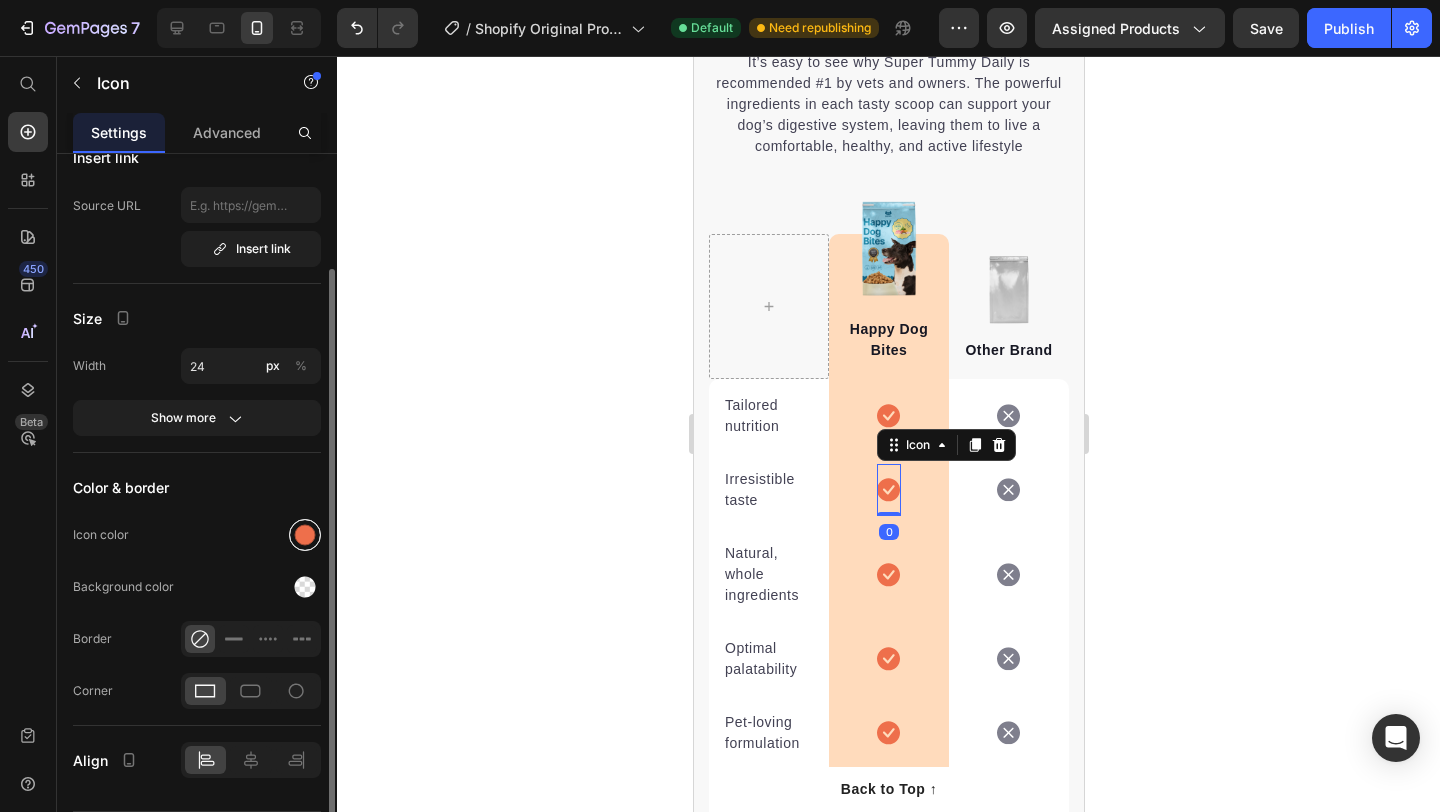 click at bounding box center [305, 535] 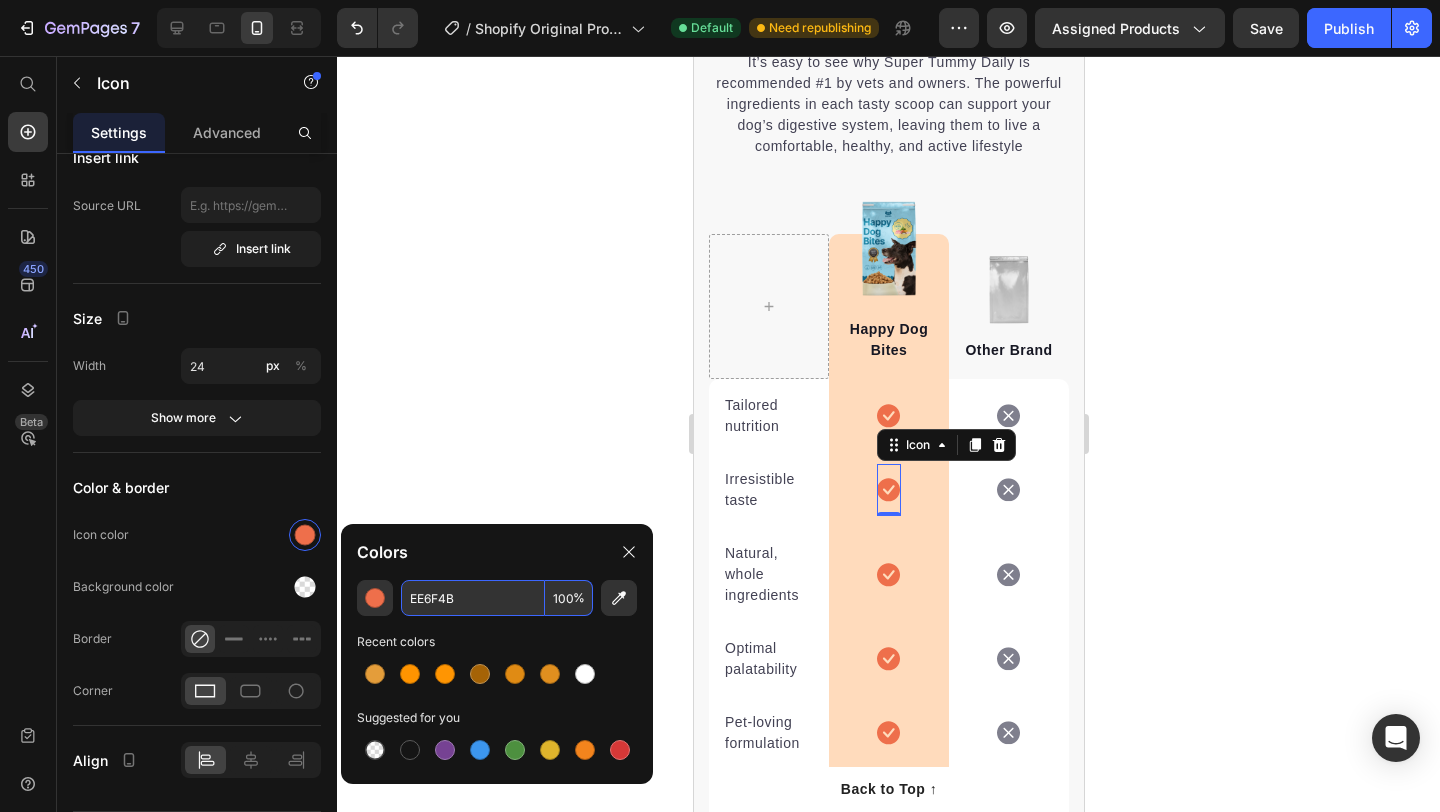 click on "EE6F4B" at bounding box center [473, 598] 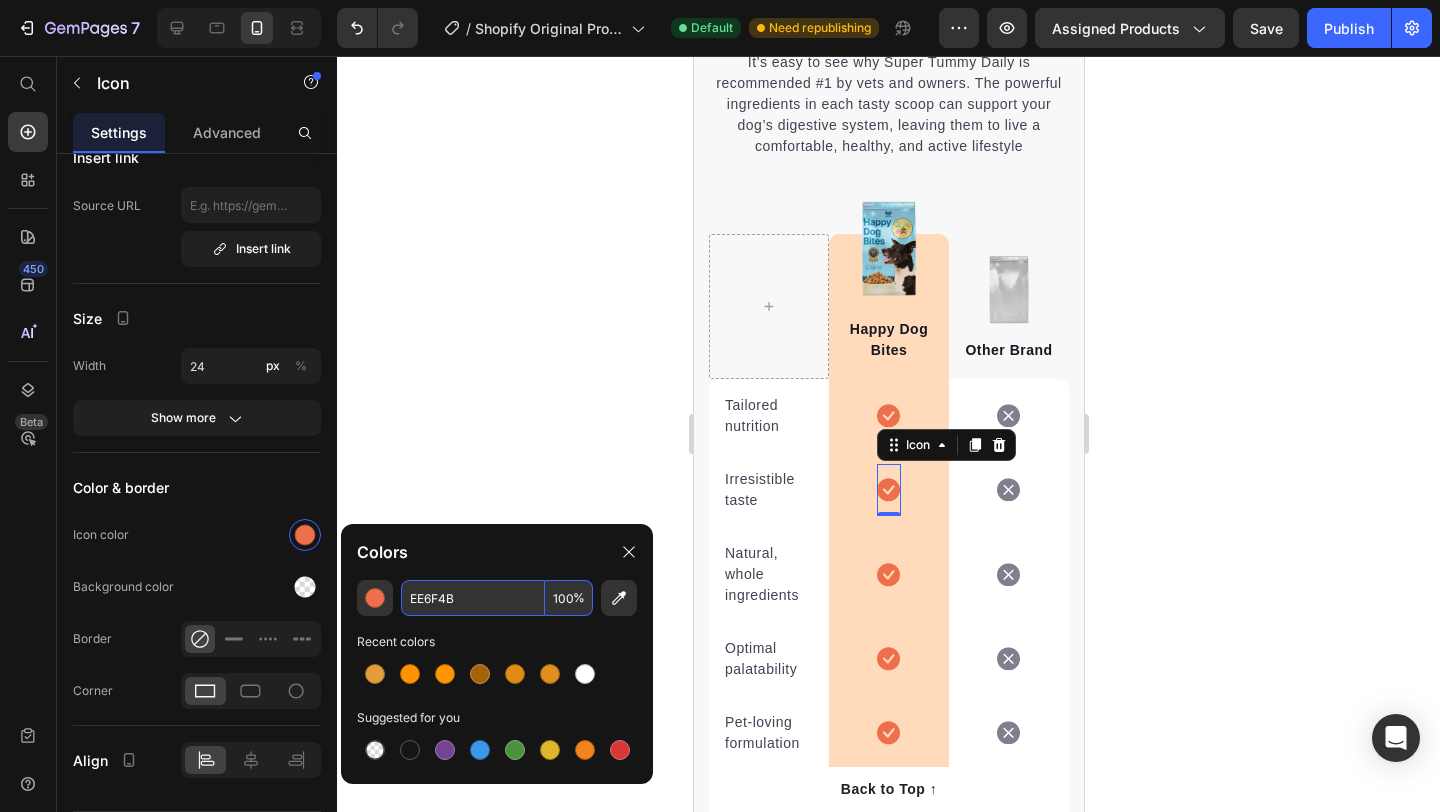 click on "EE6F4B" at bounding box center (473, 598) 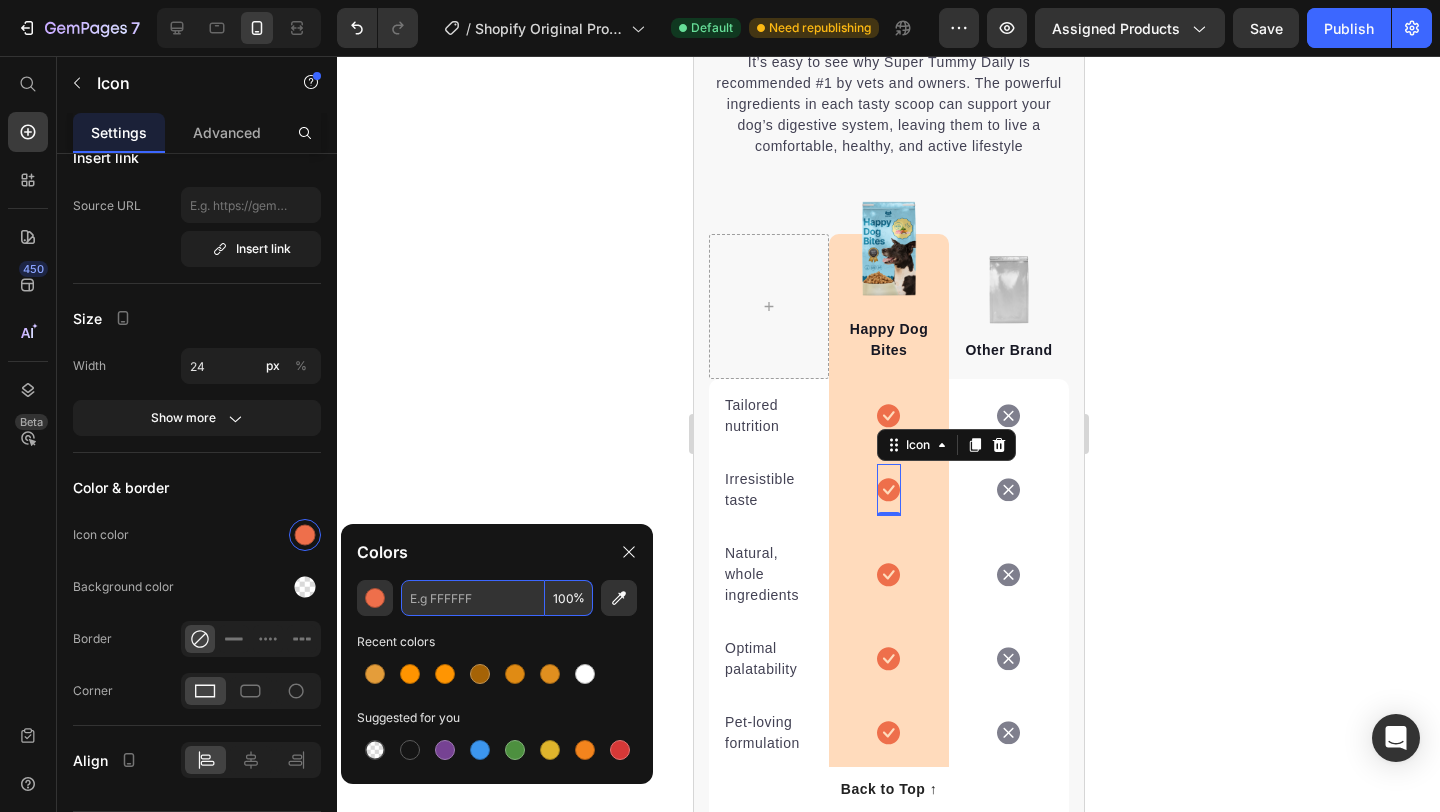 paste on "E49D3A" 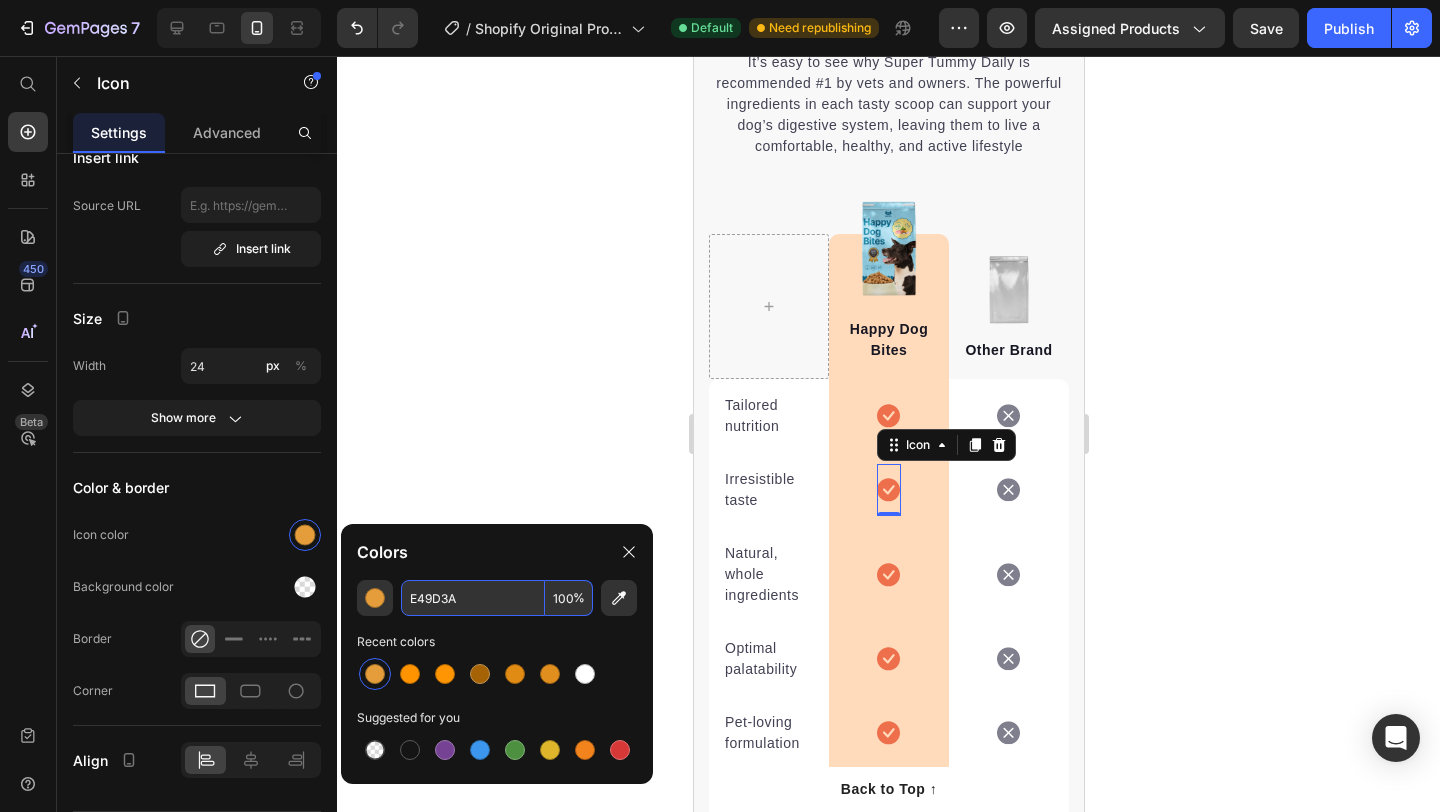 type on "E49D3A" 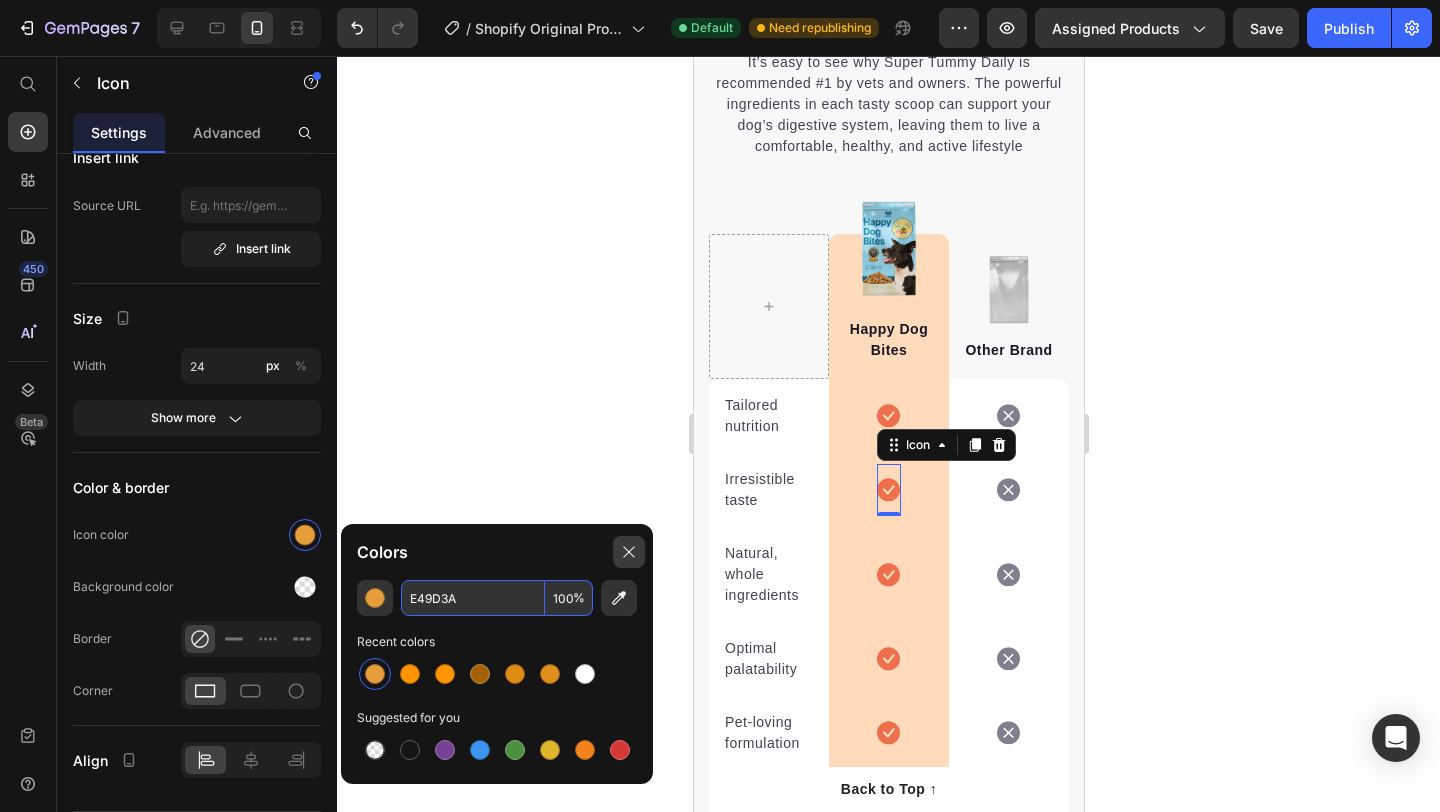 click at bounding box center (629, 552) 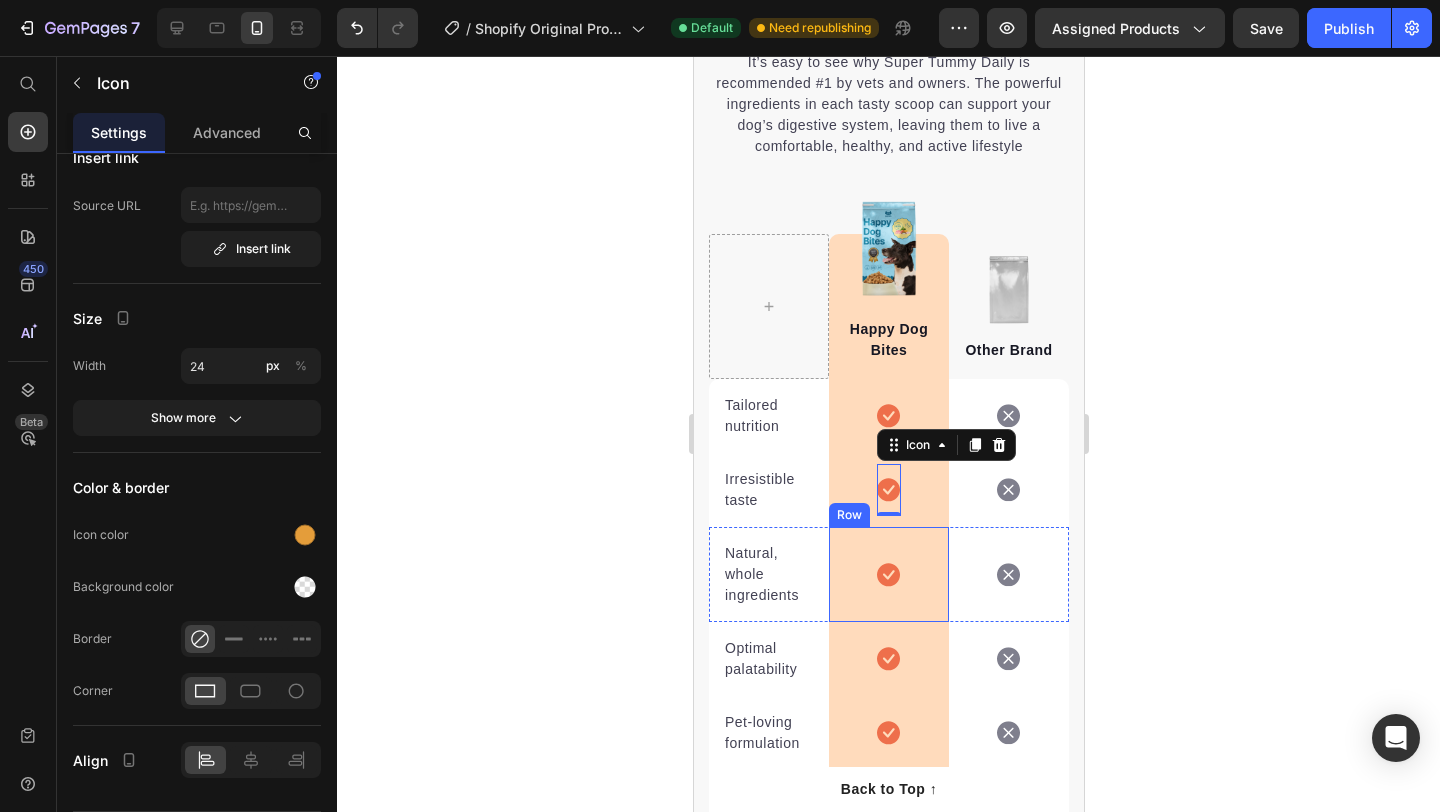 click at bounding box center [888, 575] 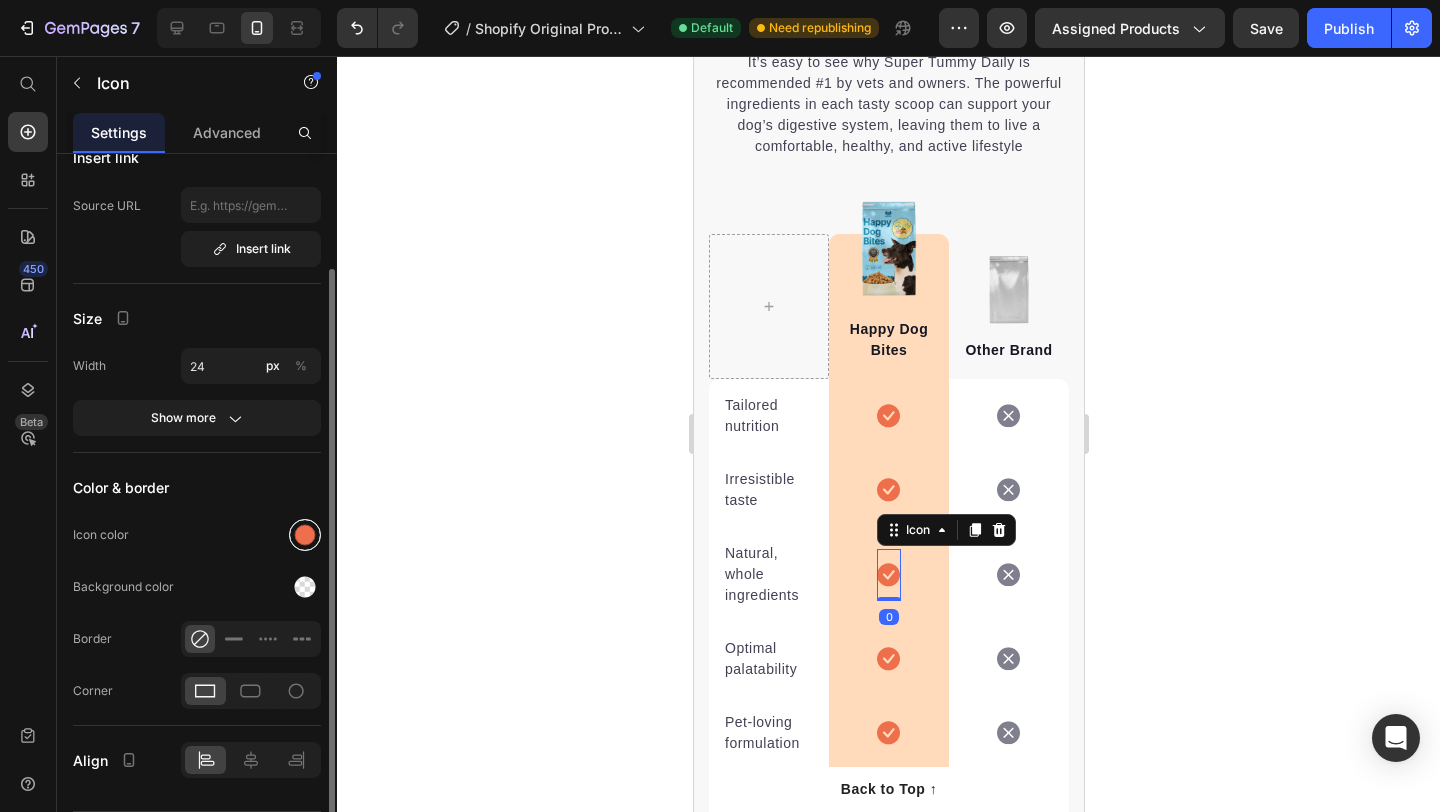 click at bounding box center [305, 535] 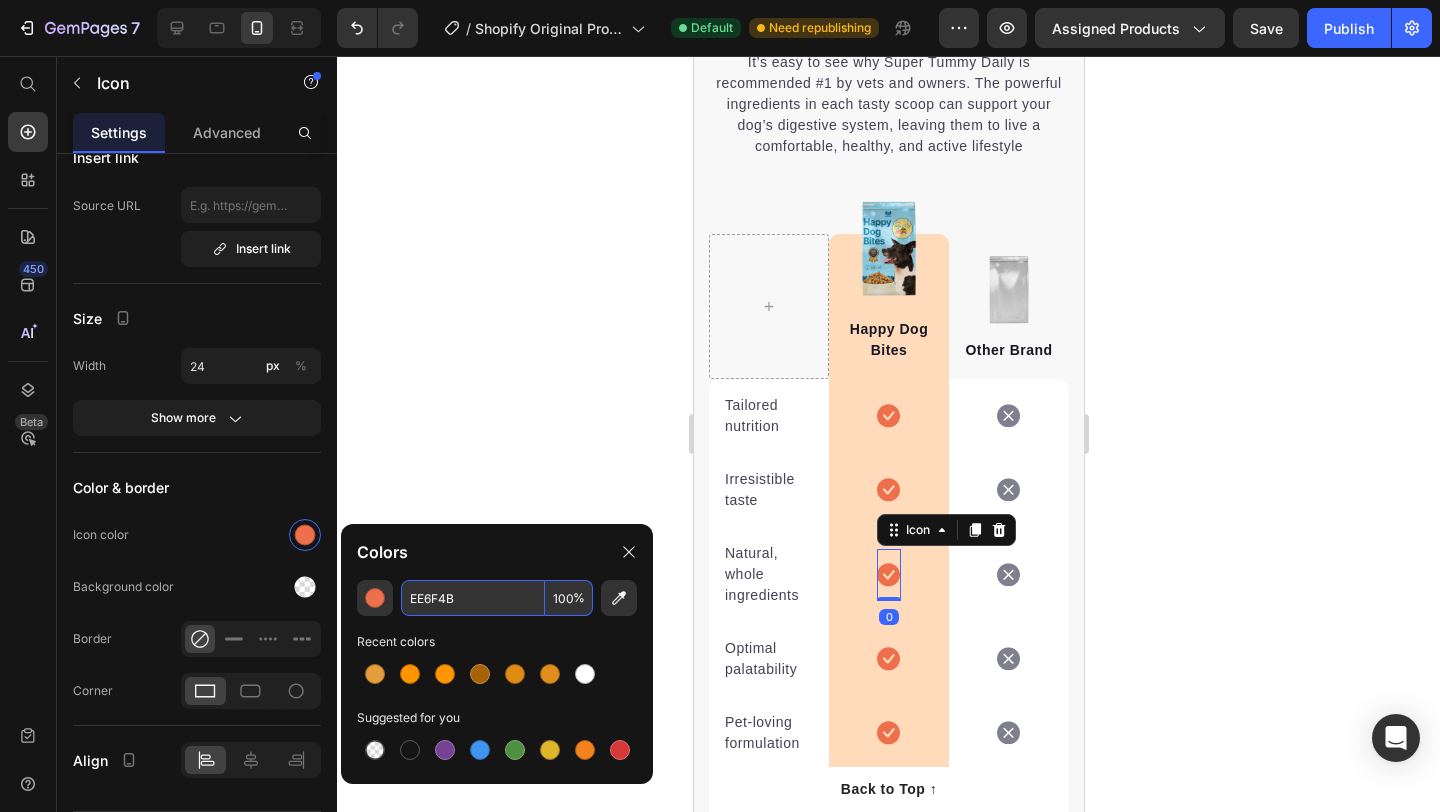 click on "EE6F4B" at bounding box center [473, 598] 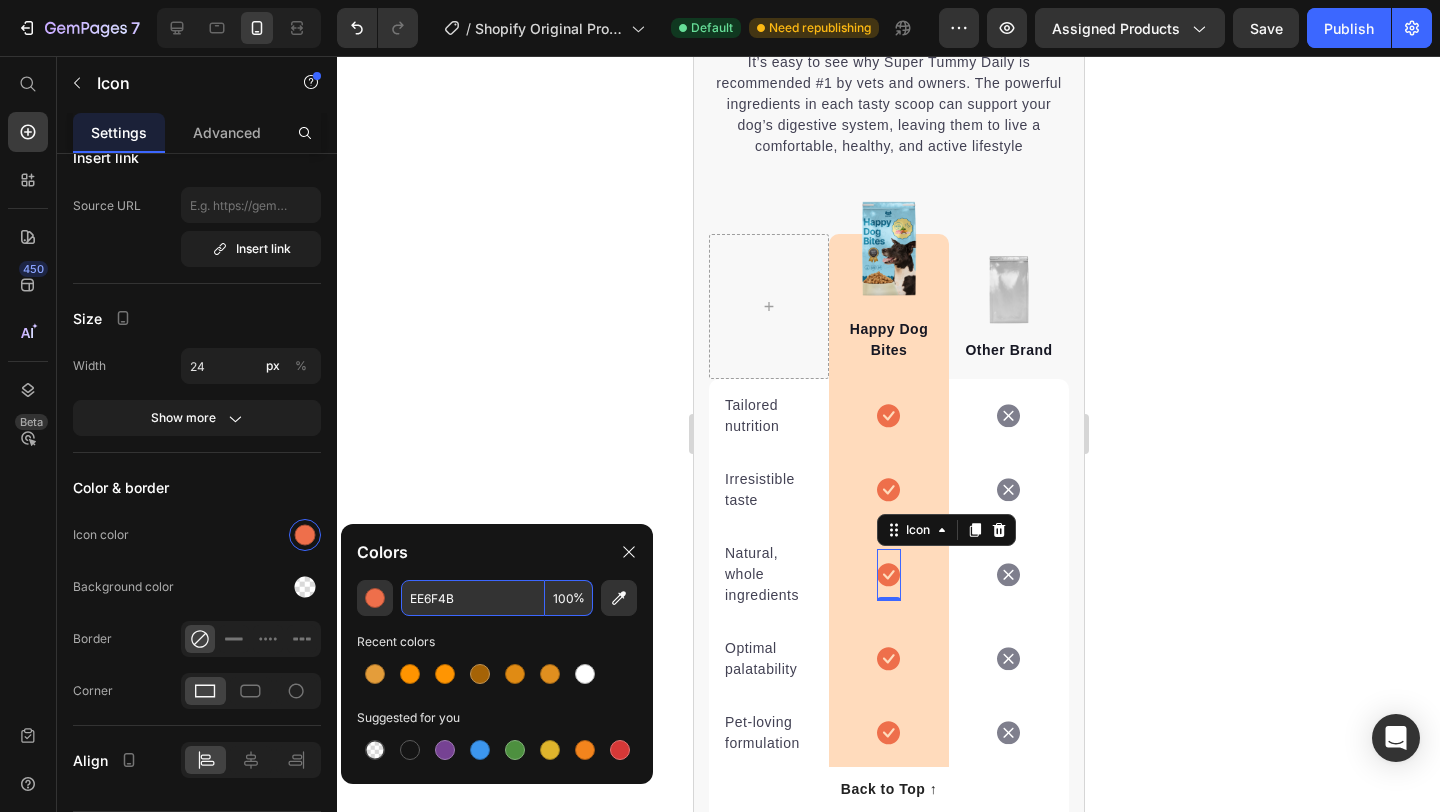 paste on "49D3A" 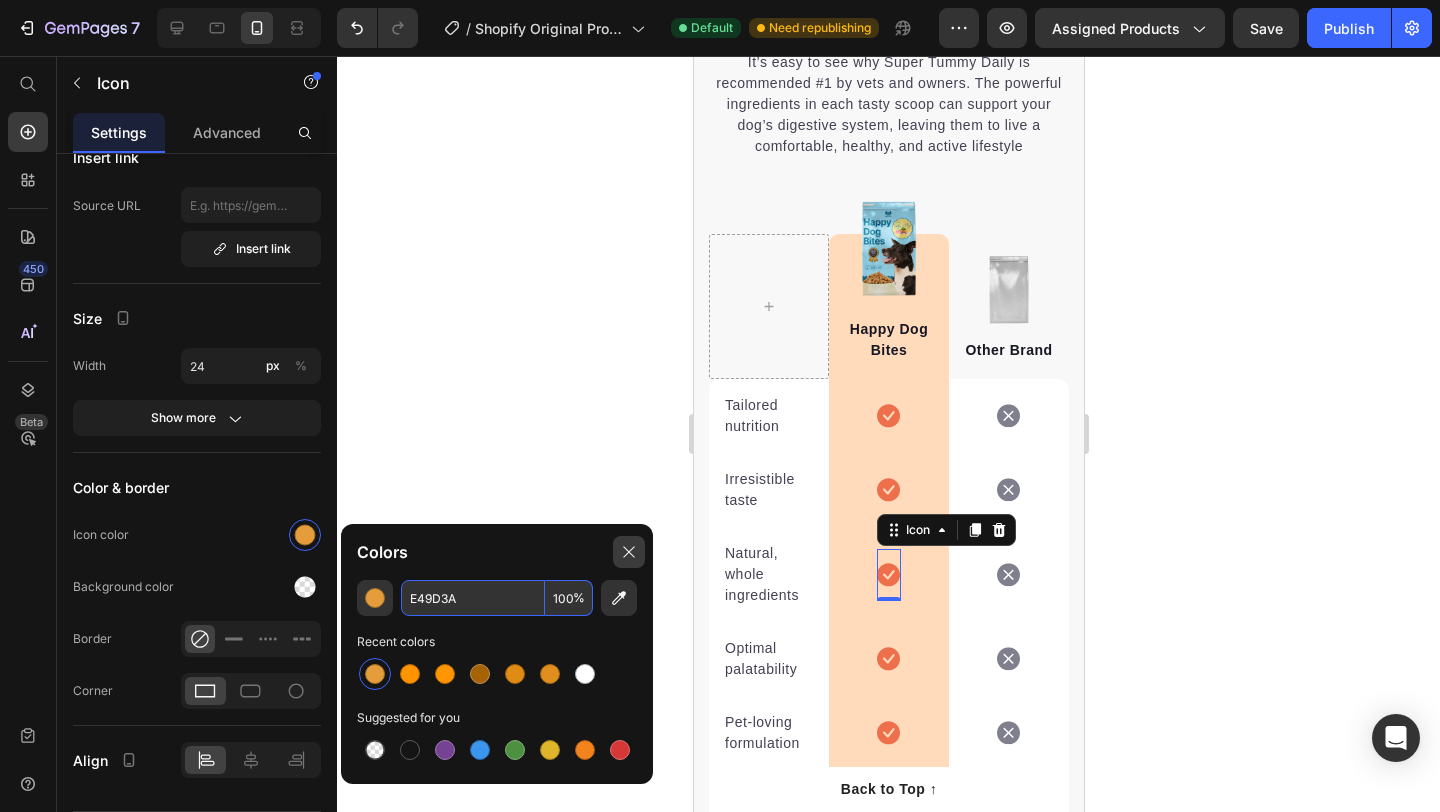 type on "E49D3A" 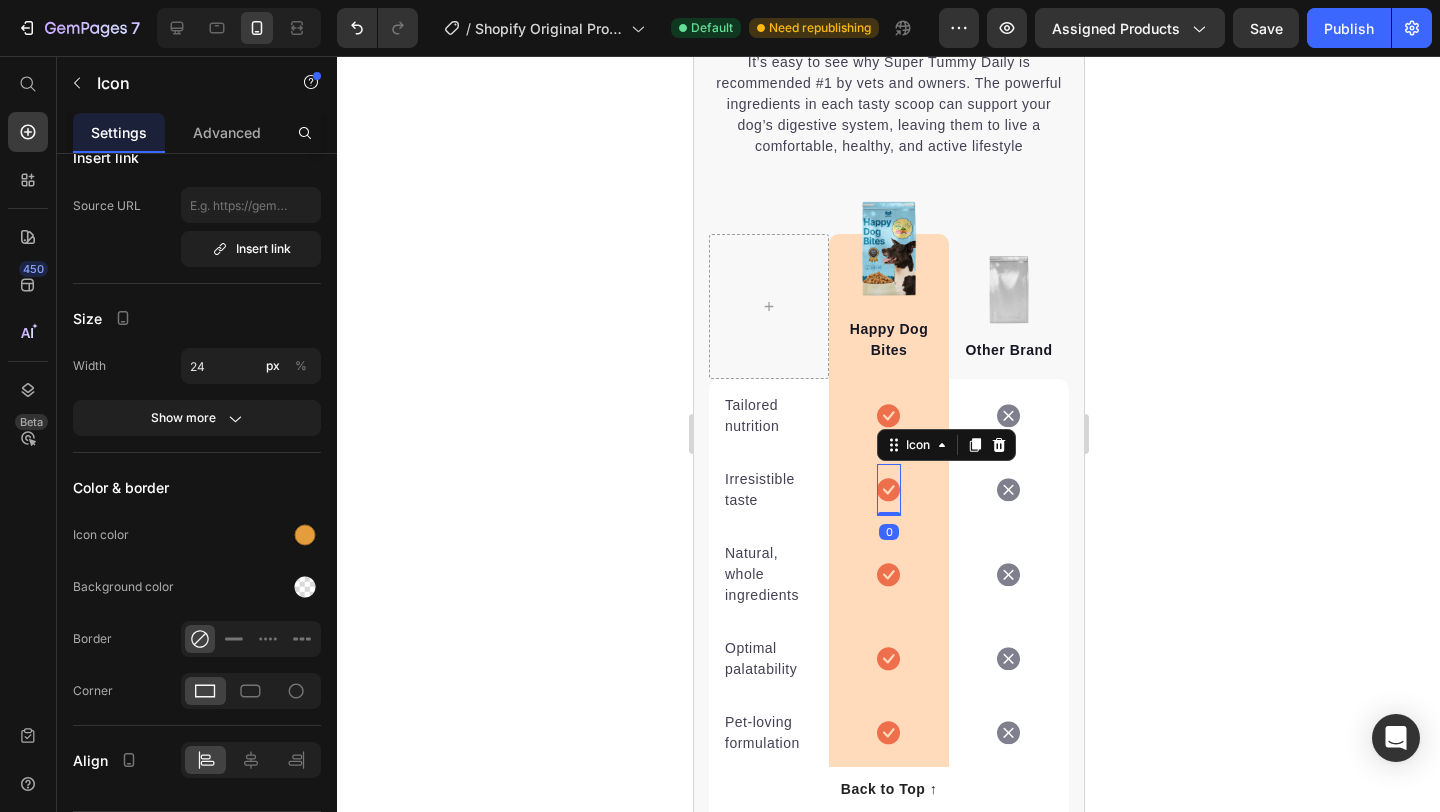 click 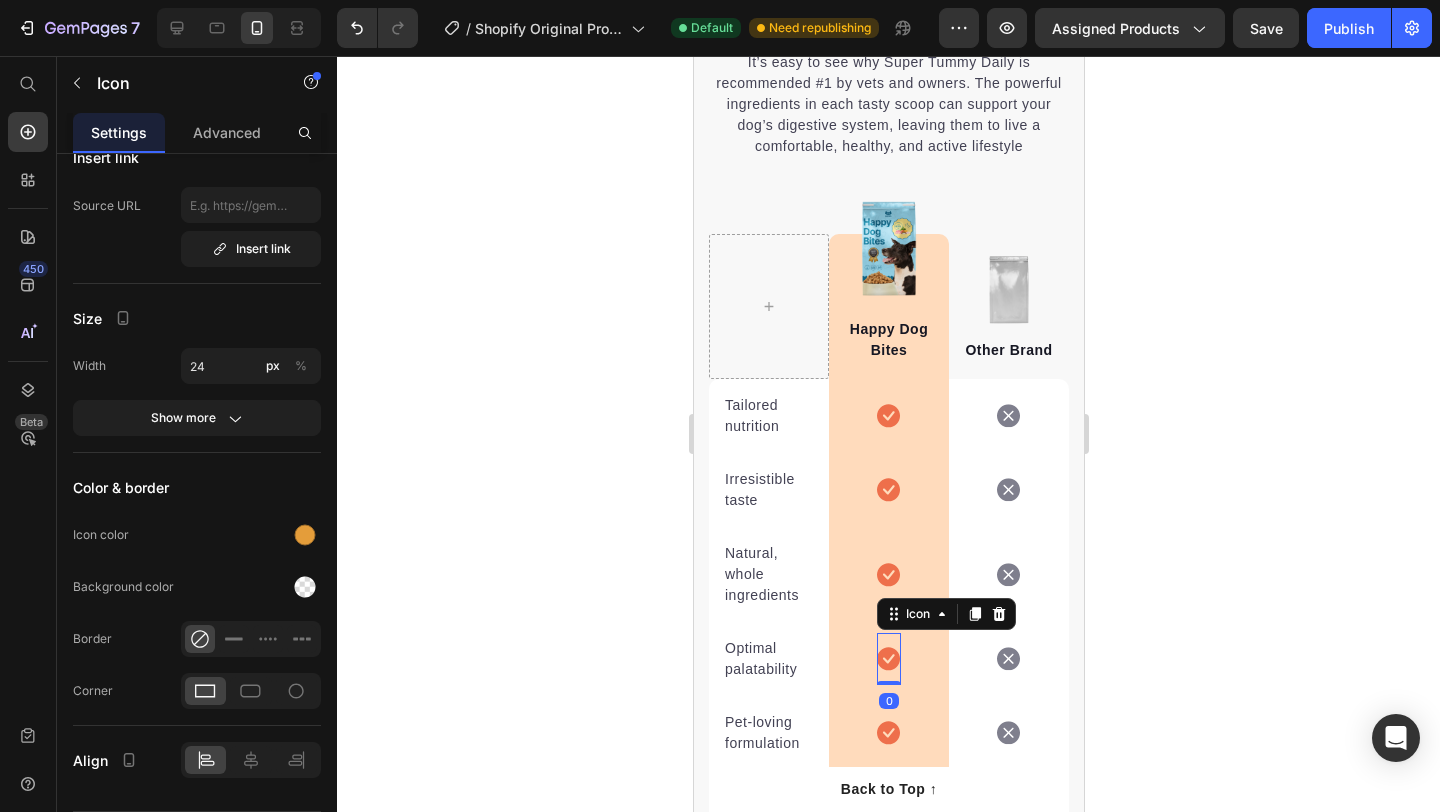 click 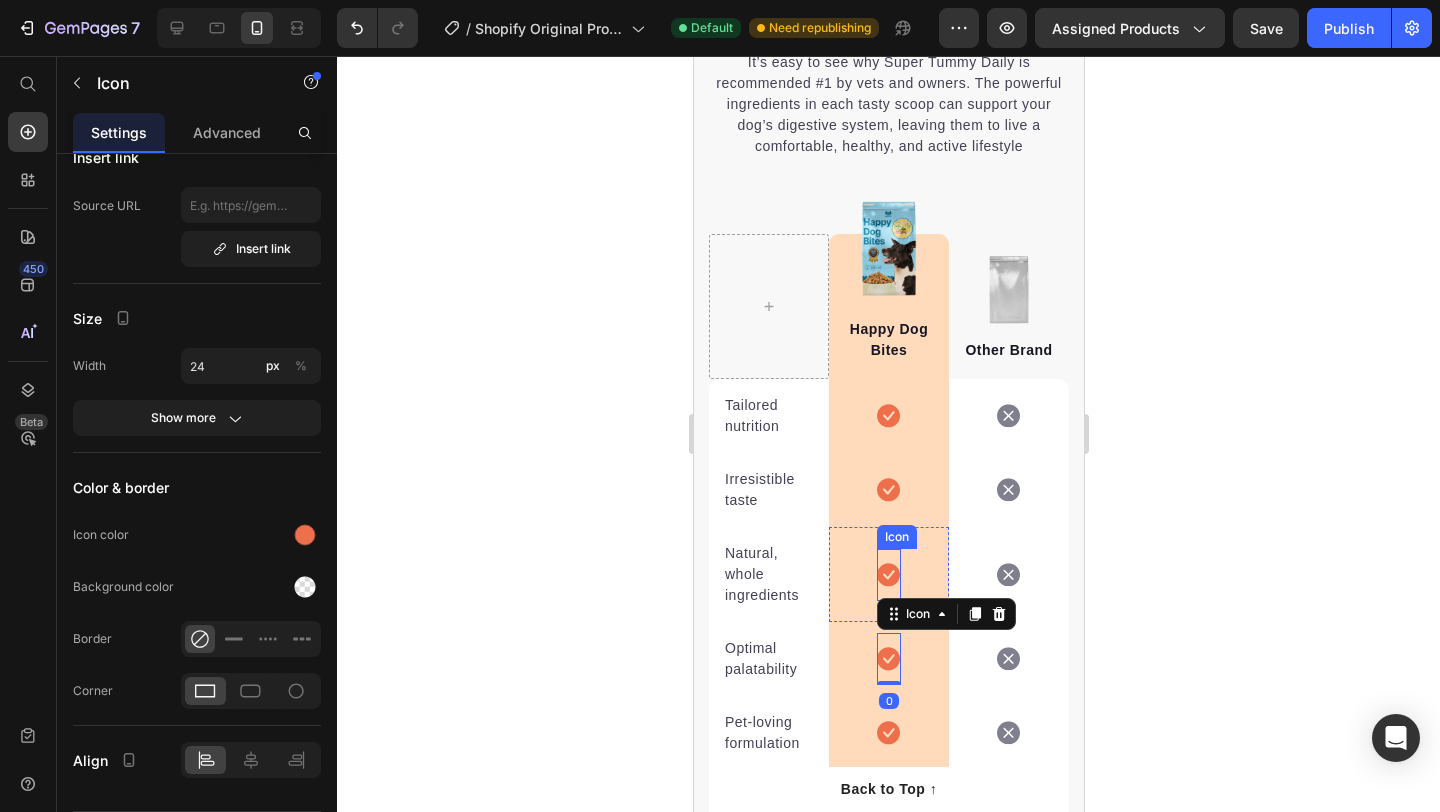 click 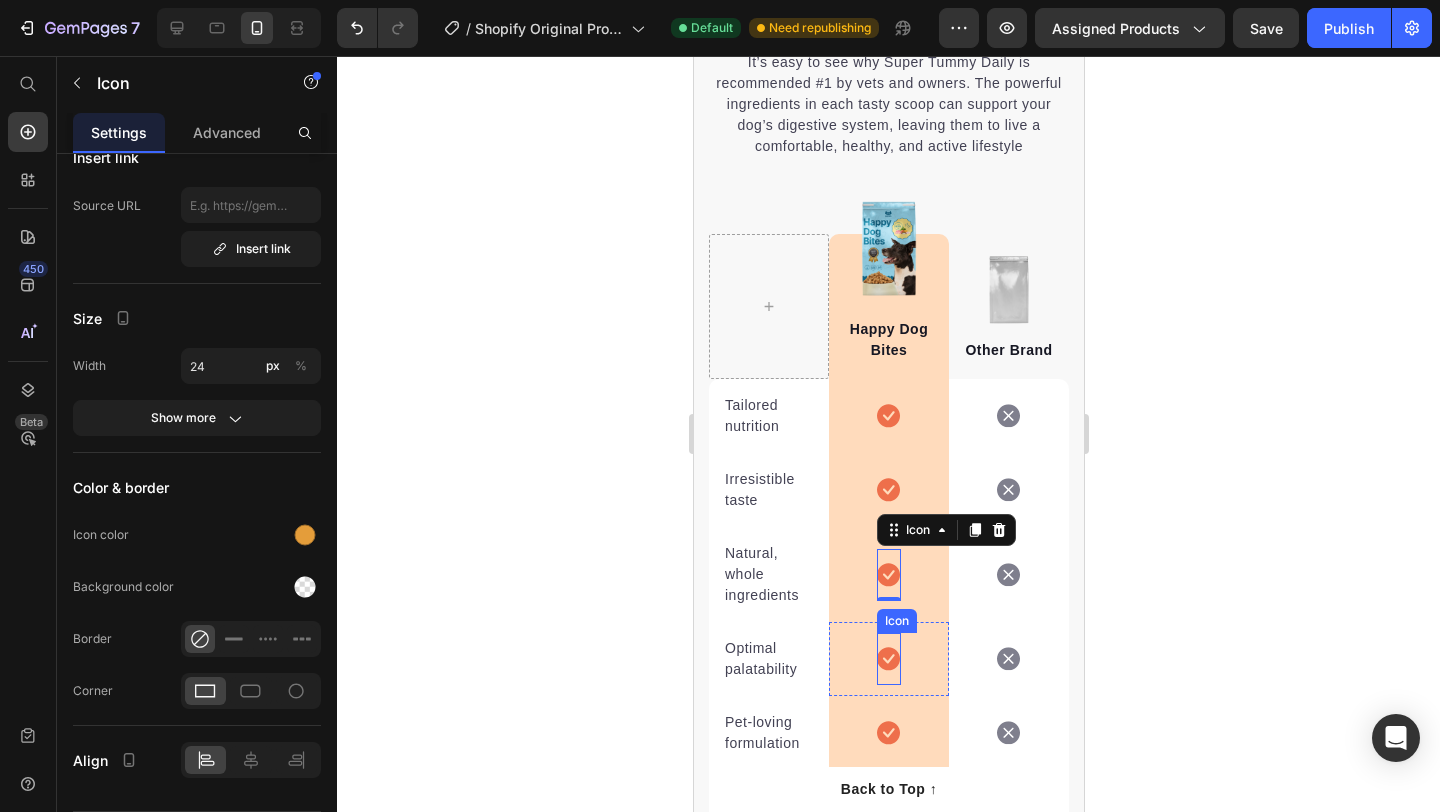 click 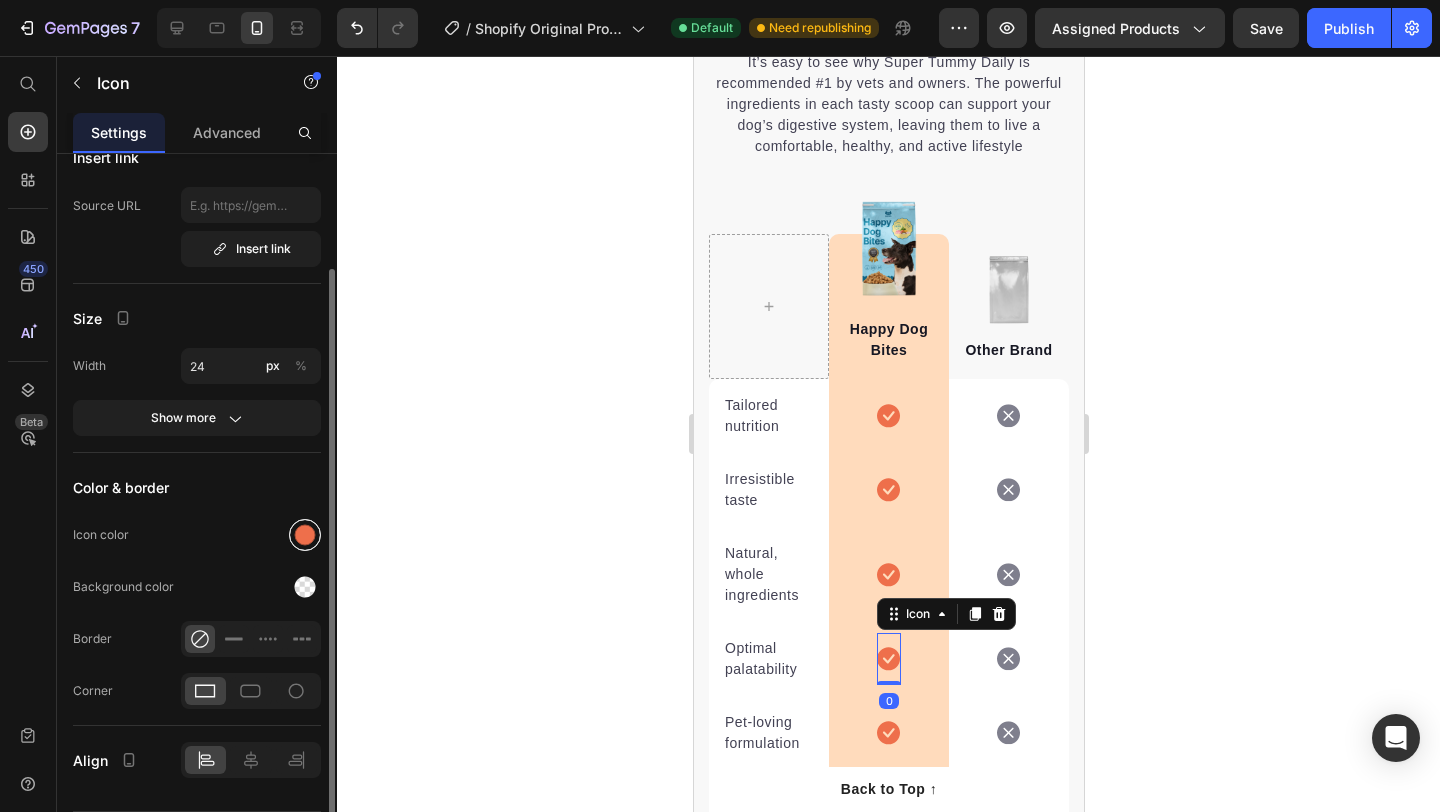 click at bounding box center [305, 535] 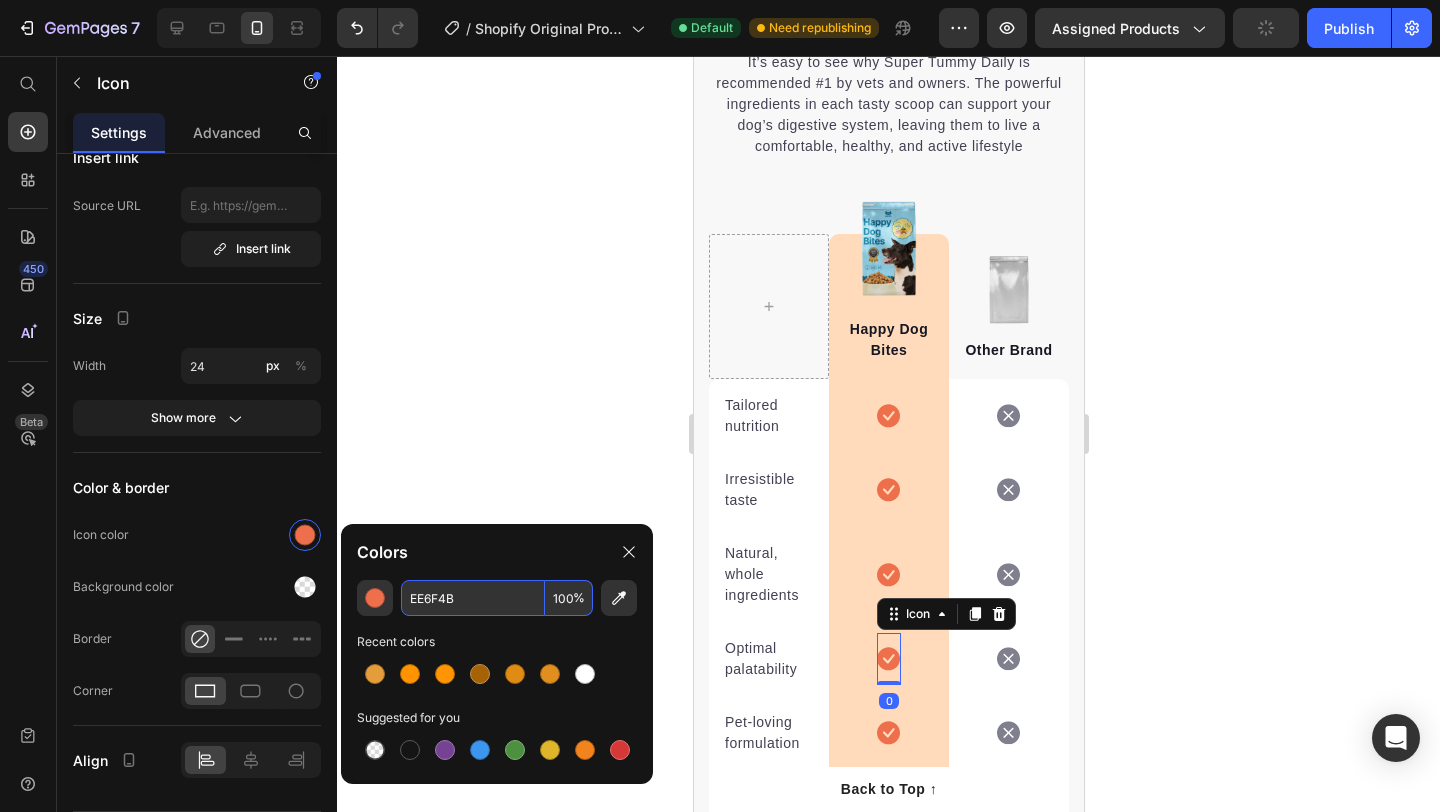 click on "EE6F4B" at bounding box center [473, 598] 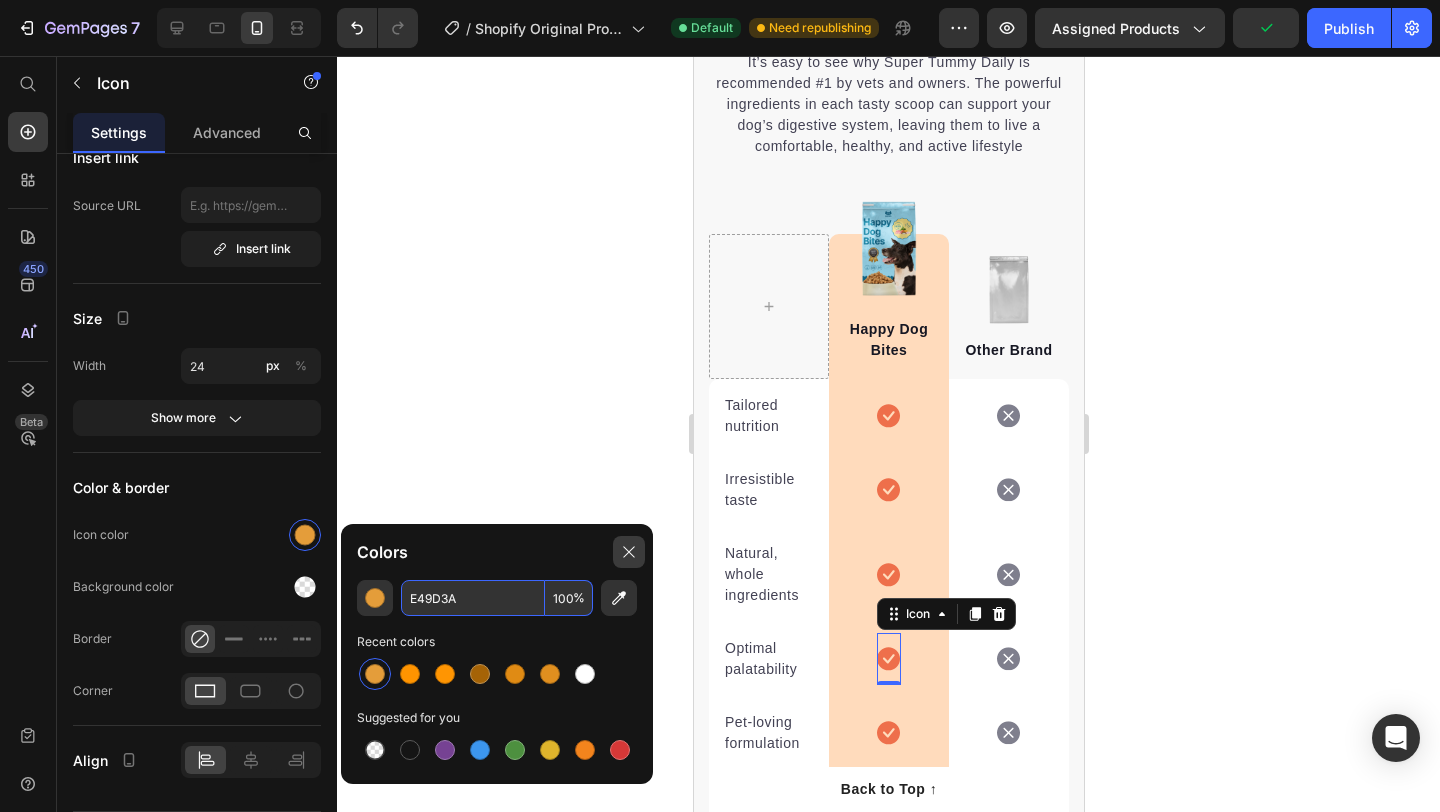 type on "E49D3A" 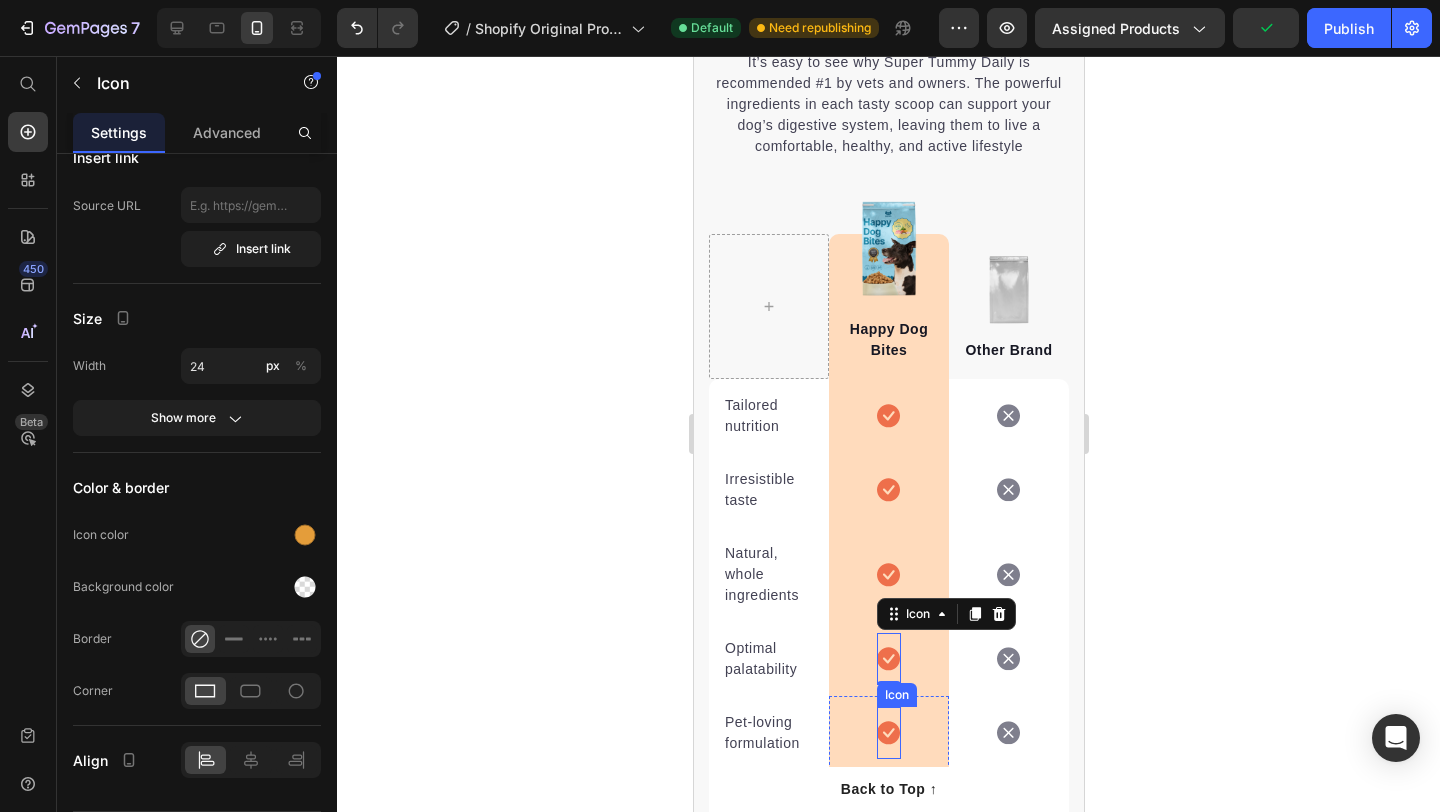 click 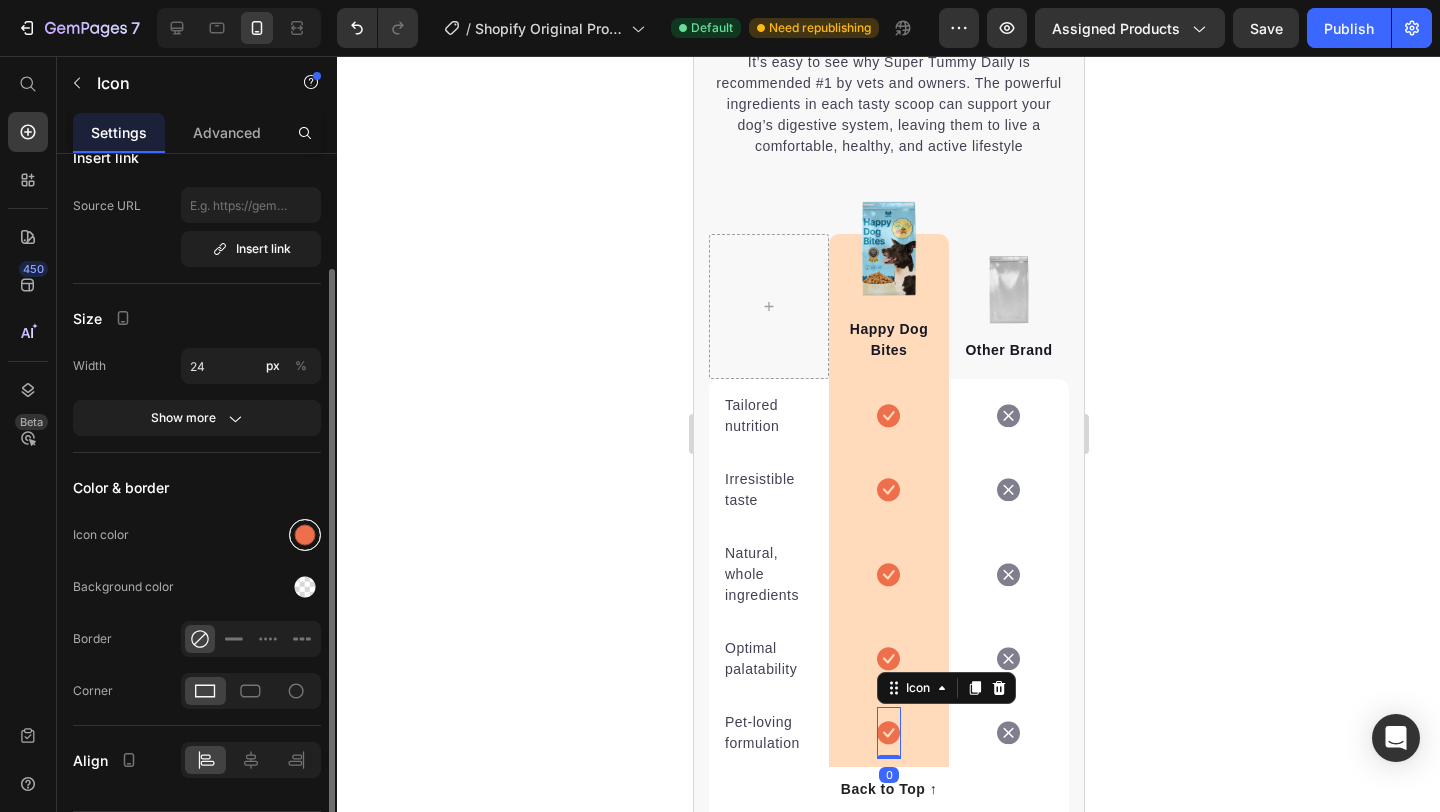 click at bounding box center [305, 535] 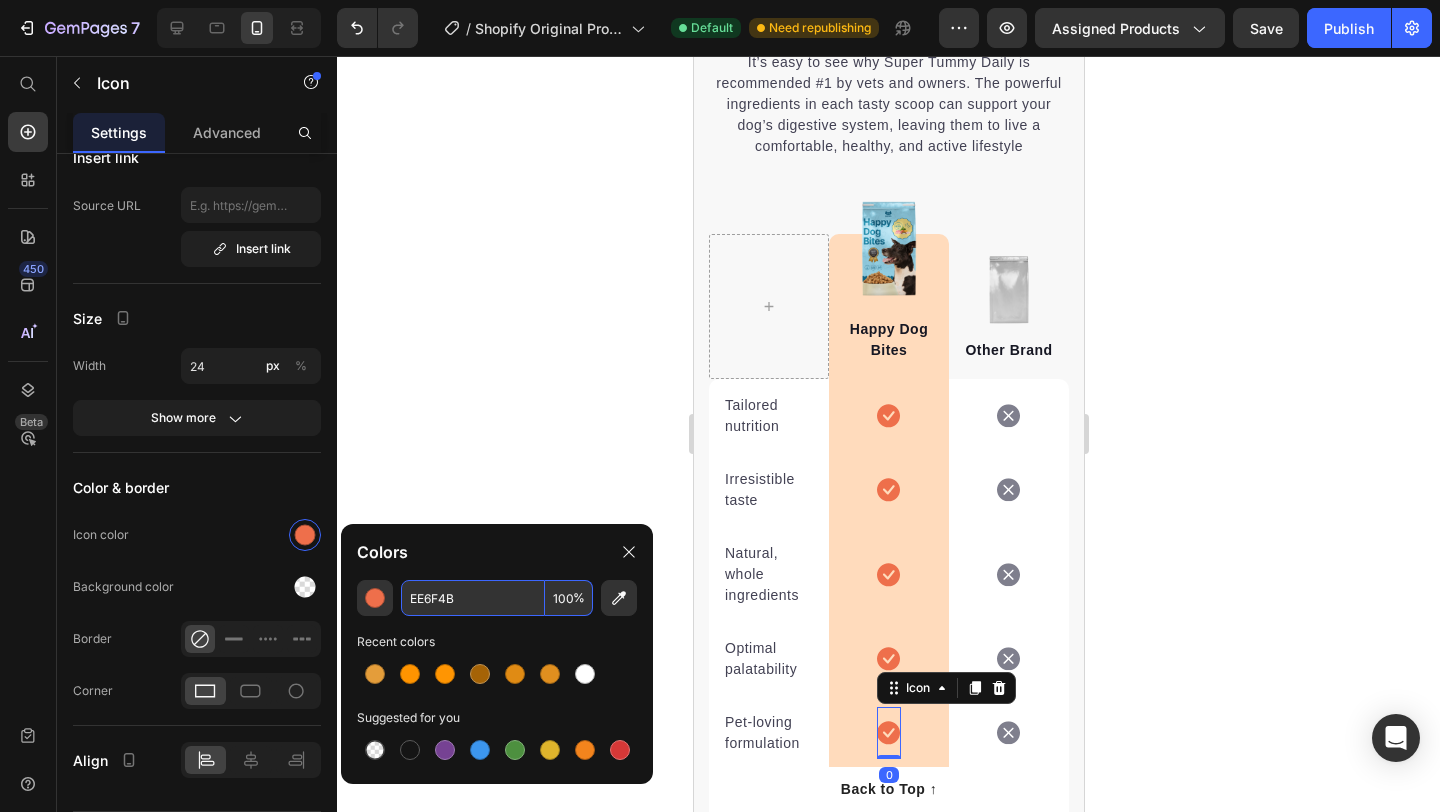 click on "EE6F4B" at bounding box center [473, 598] 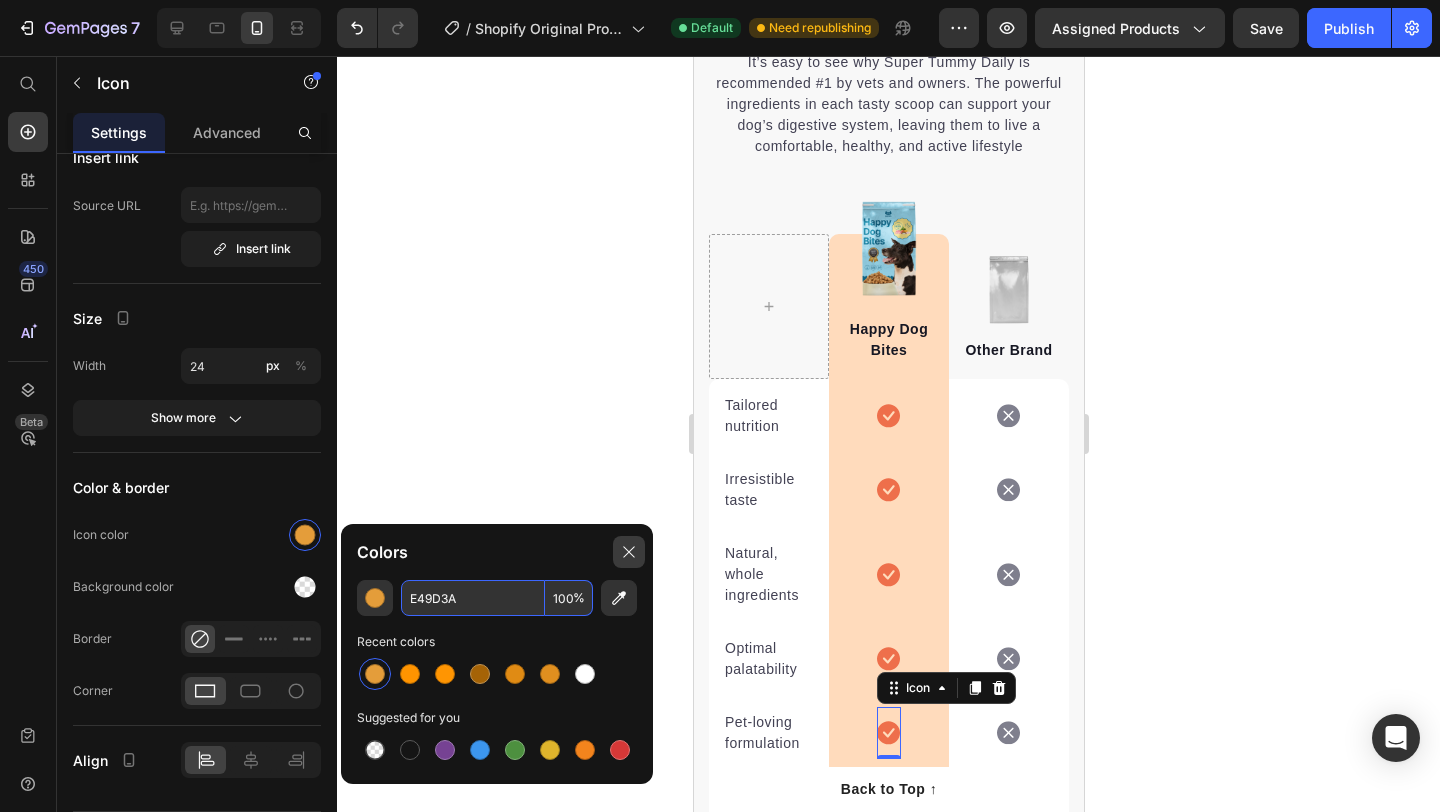 type on "E49D3A" 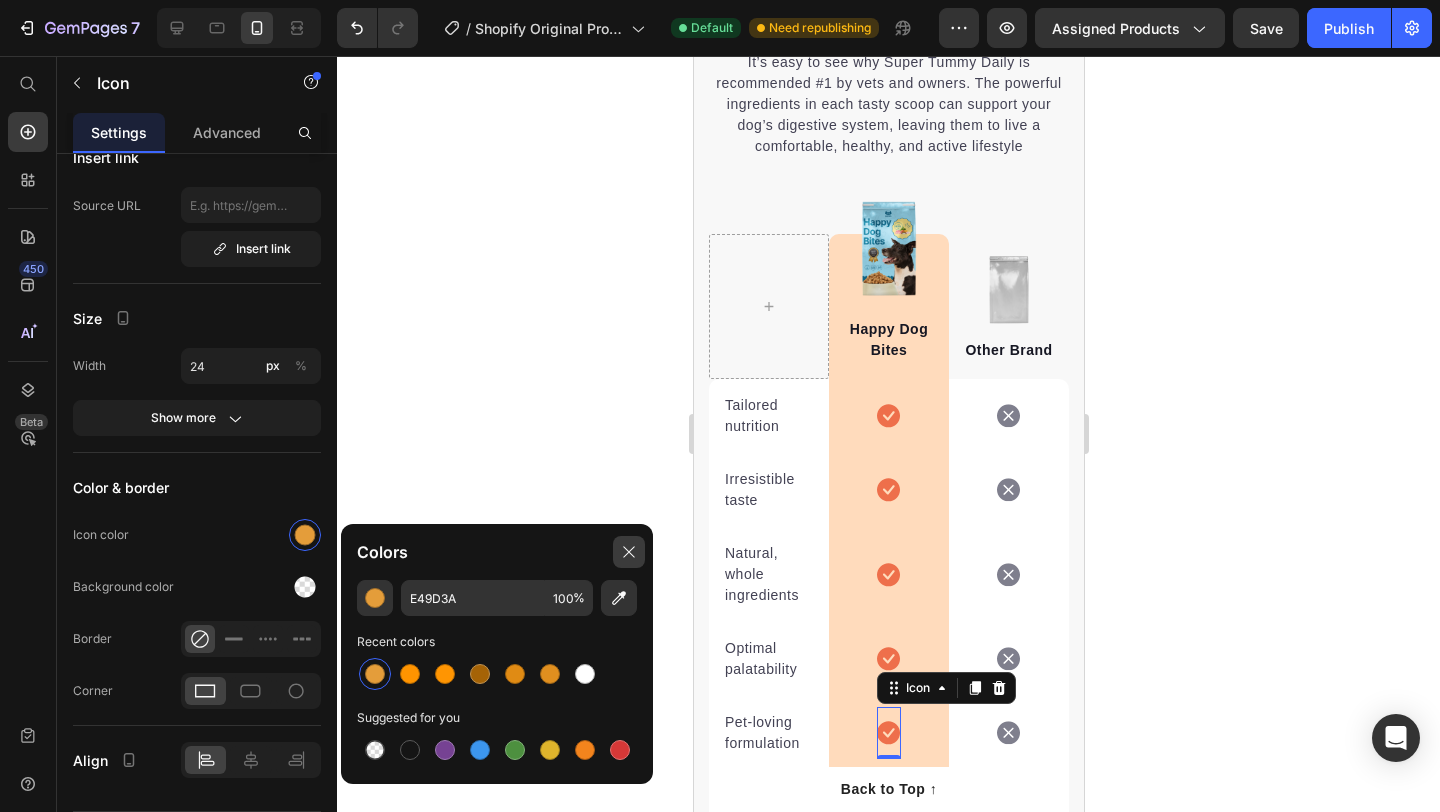 click at bounding box center [629, 552] 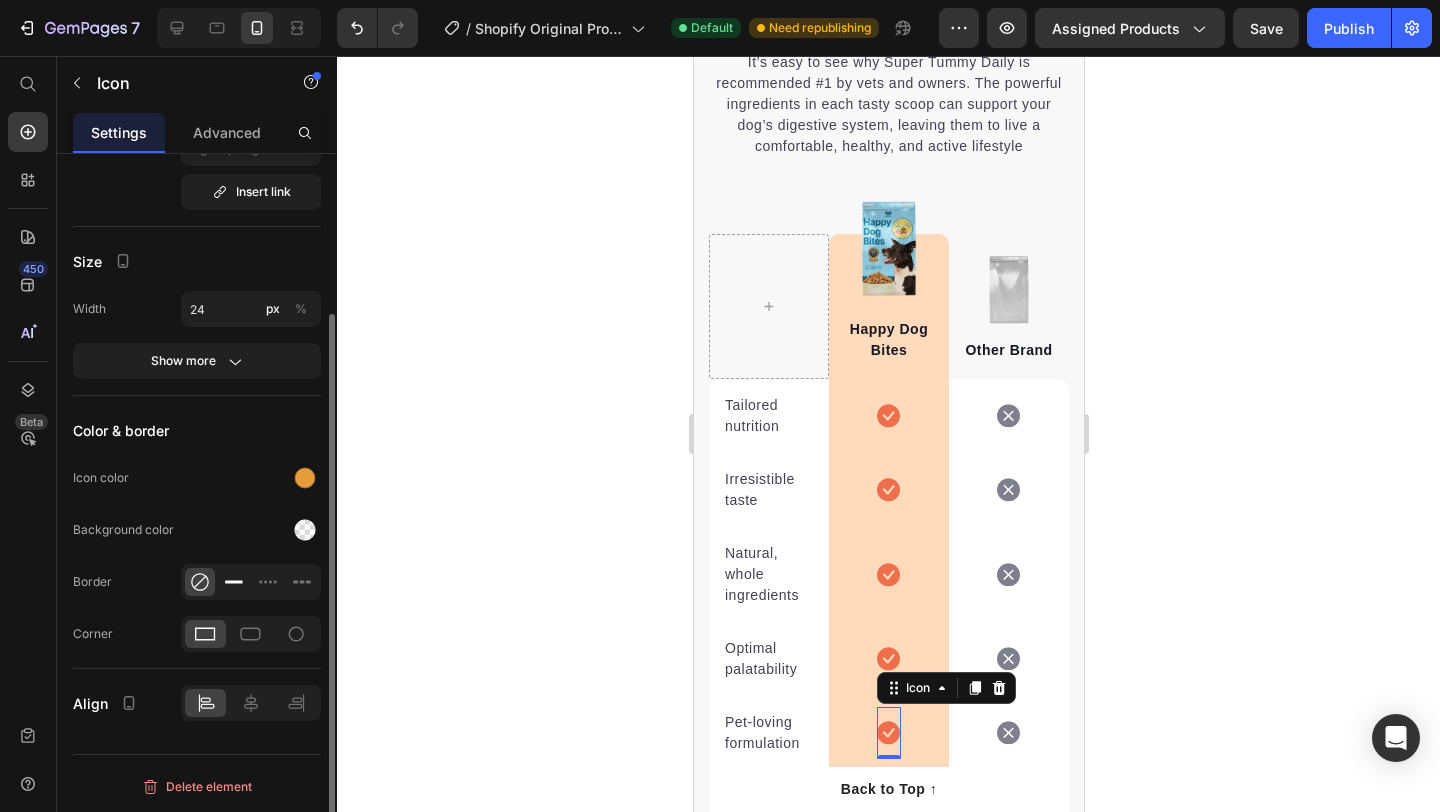 scroll, scrollTop: 0, scrollLeft: 0, axis: both 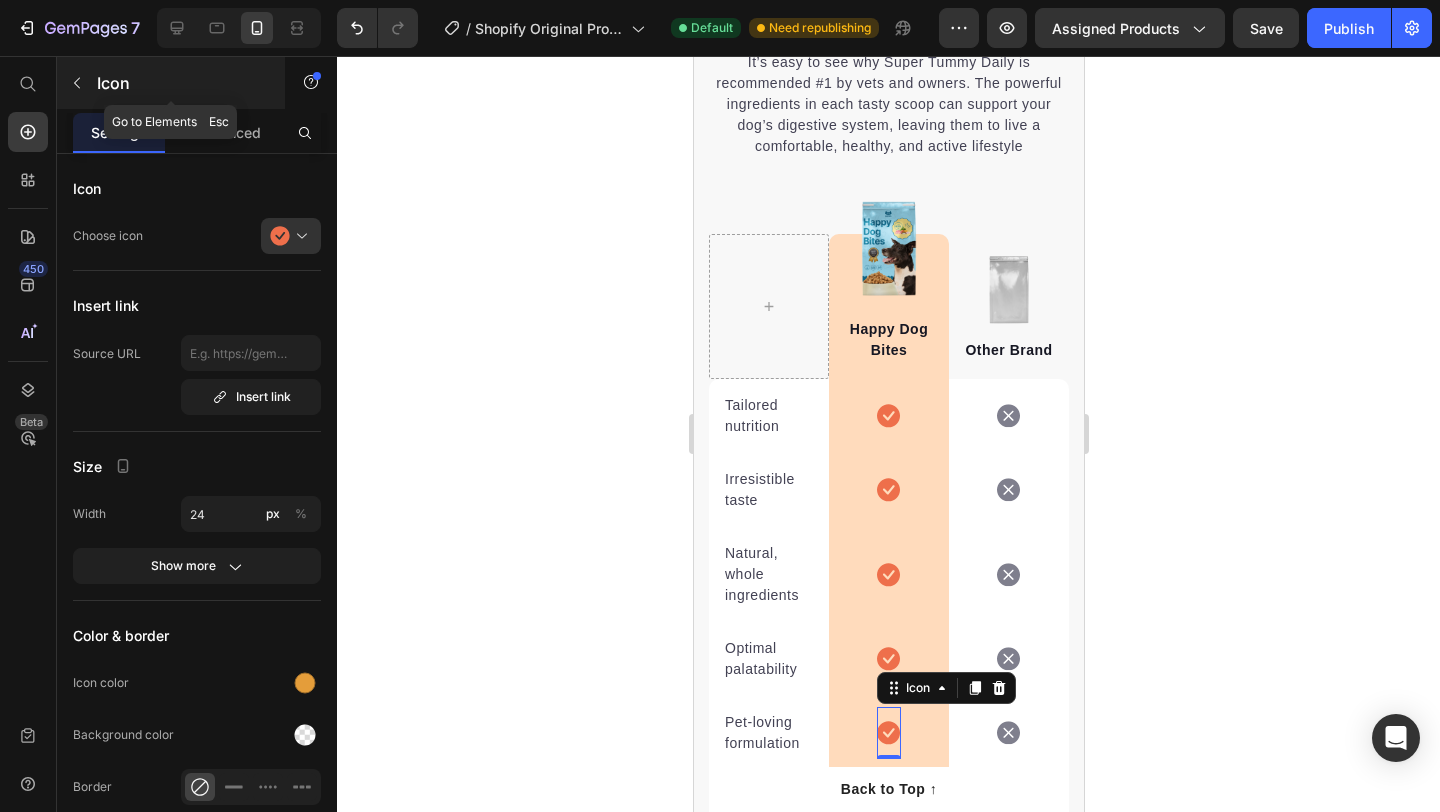 click on "Icon" at bounding box center [171, 83] 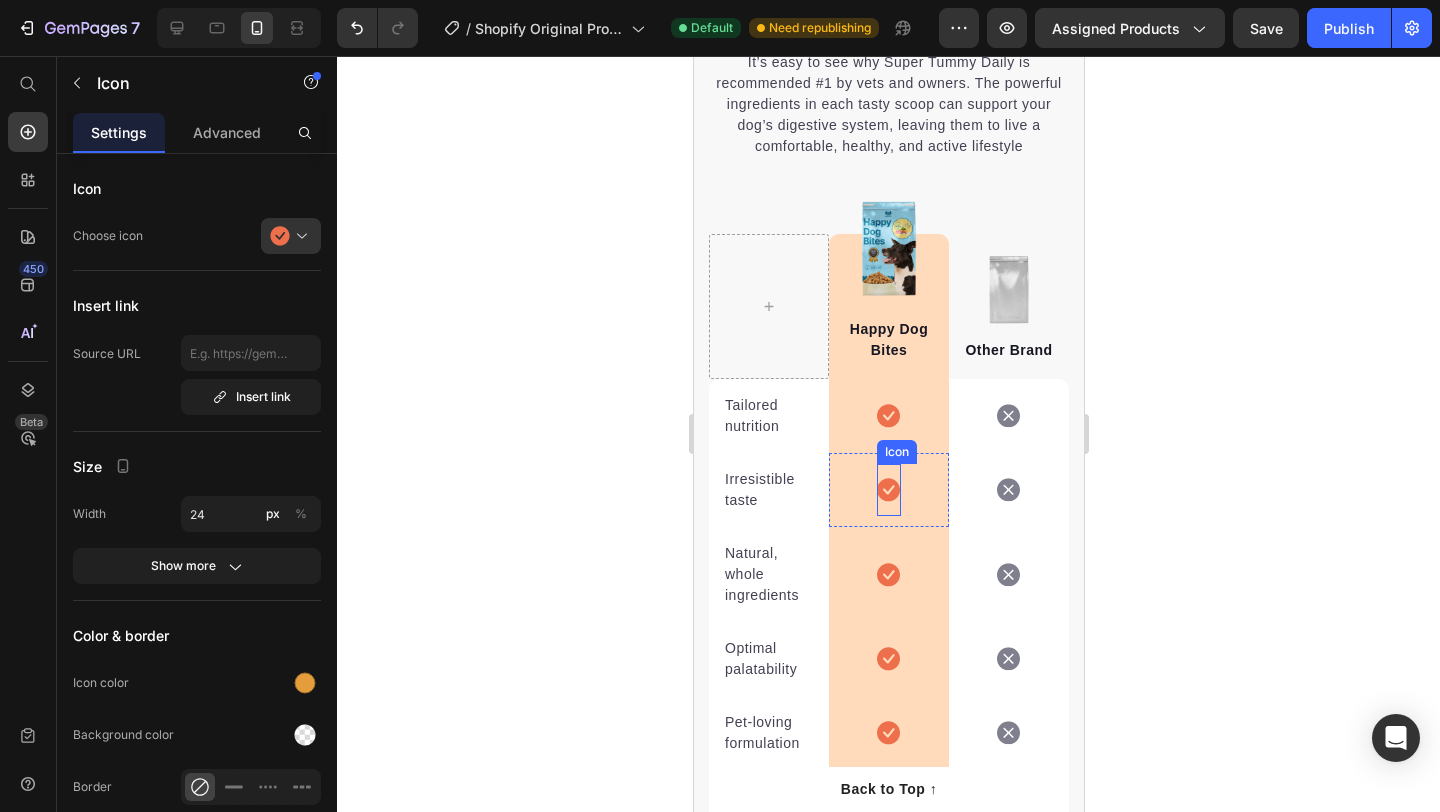 click 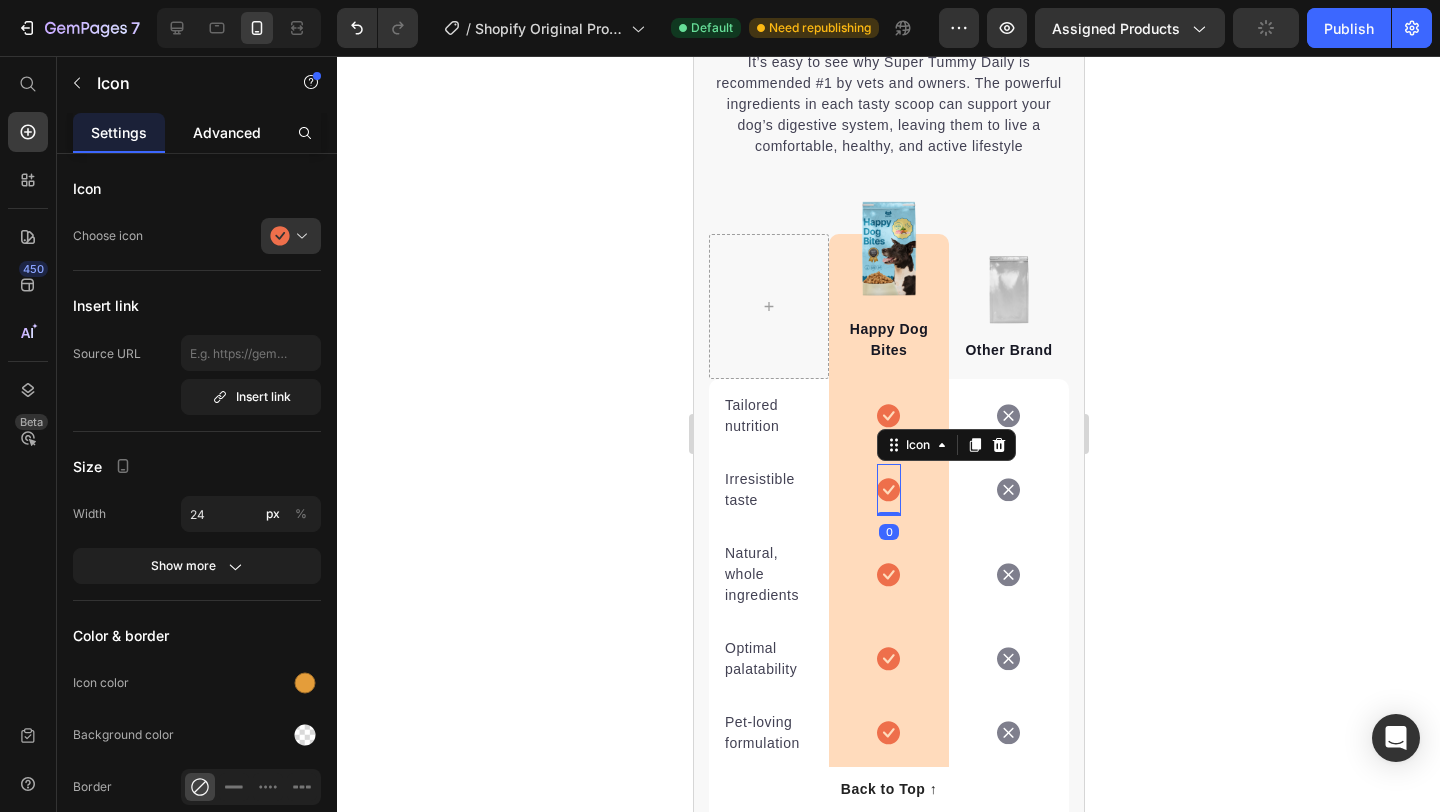 click on "Advanced" at bounding box center (227, 132) 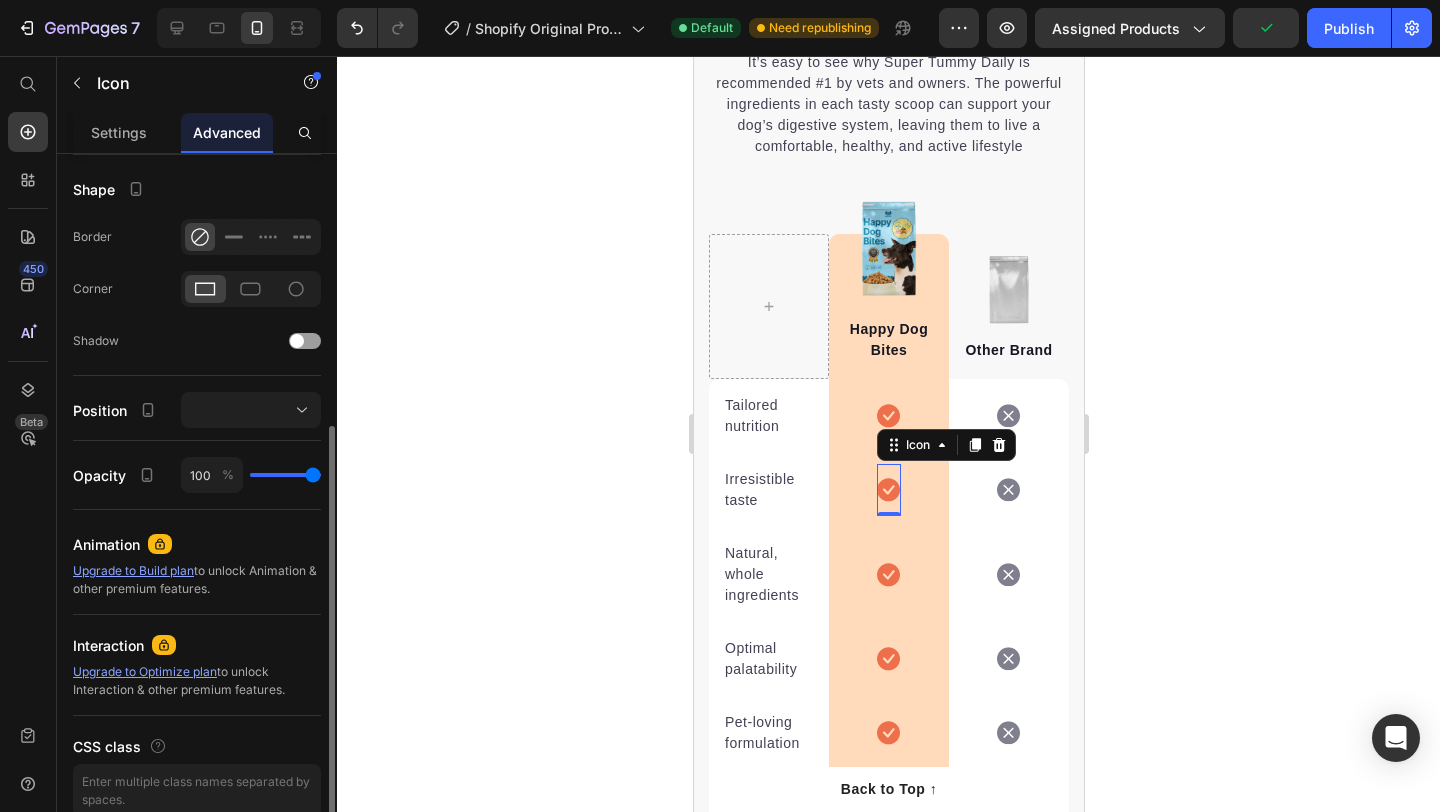 scroll, scrollTop: 0, scrollLeft: 0, axis: both 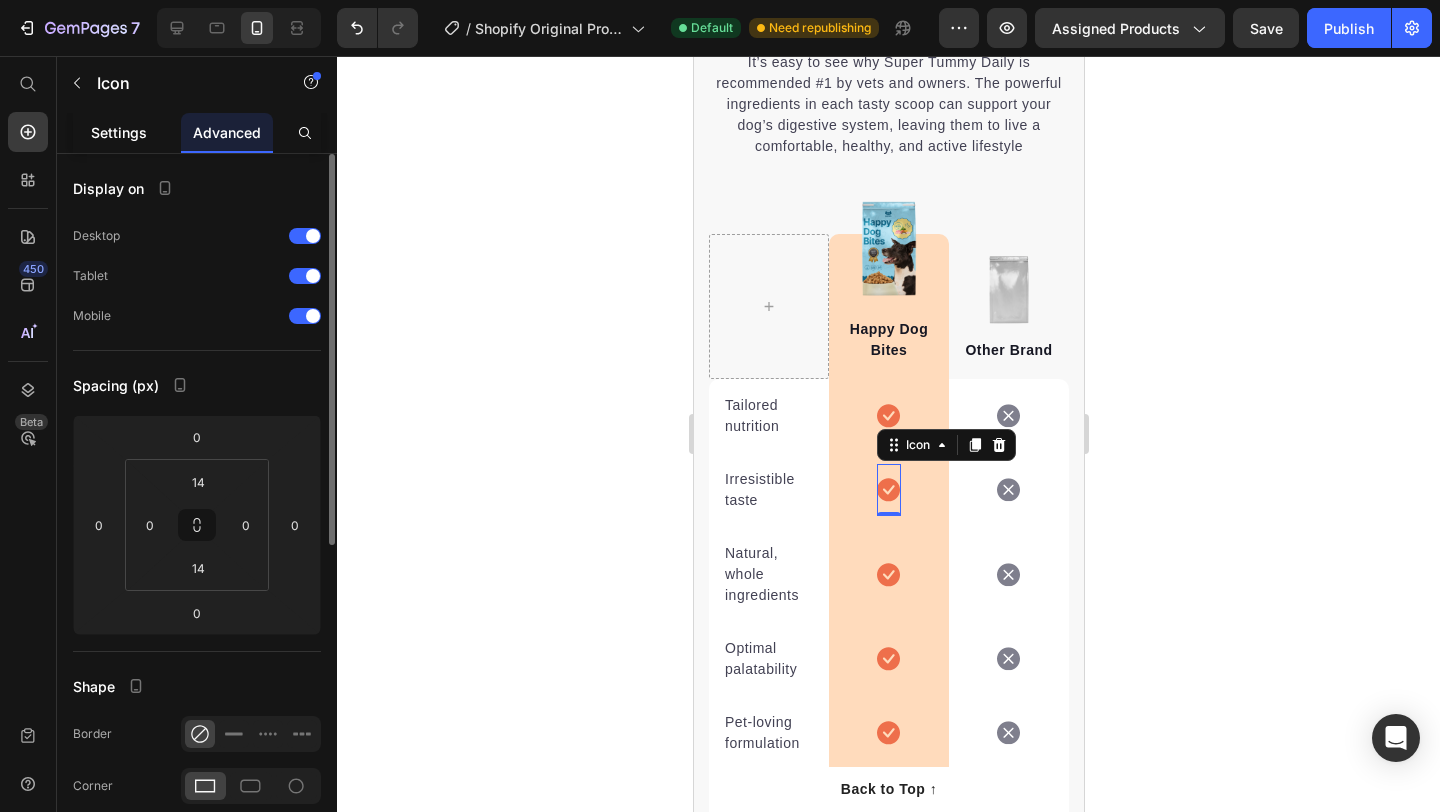 click on "Settings" at bounding box center (119, 132) 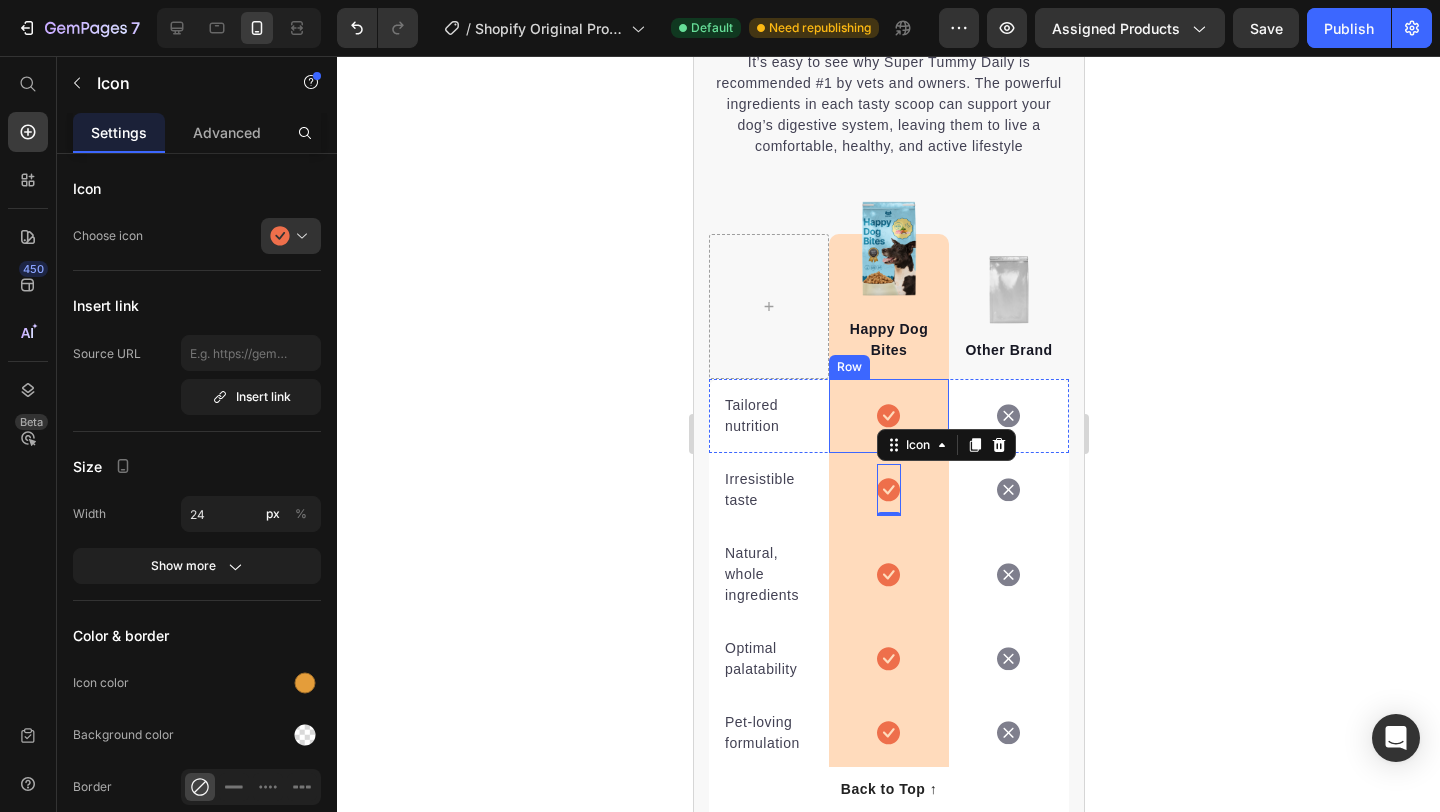 click on "Row" at bounding box center (848, 367) 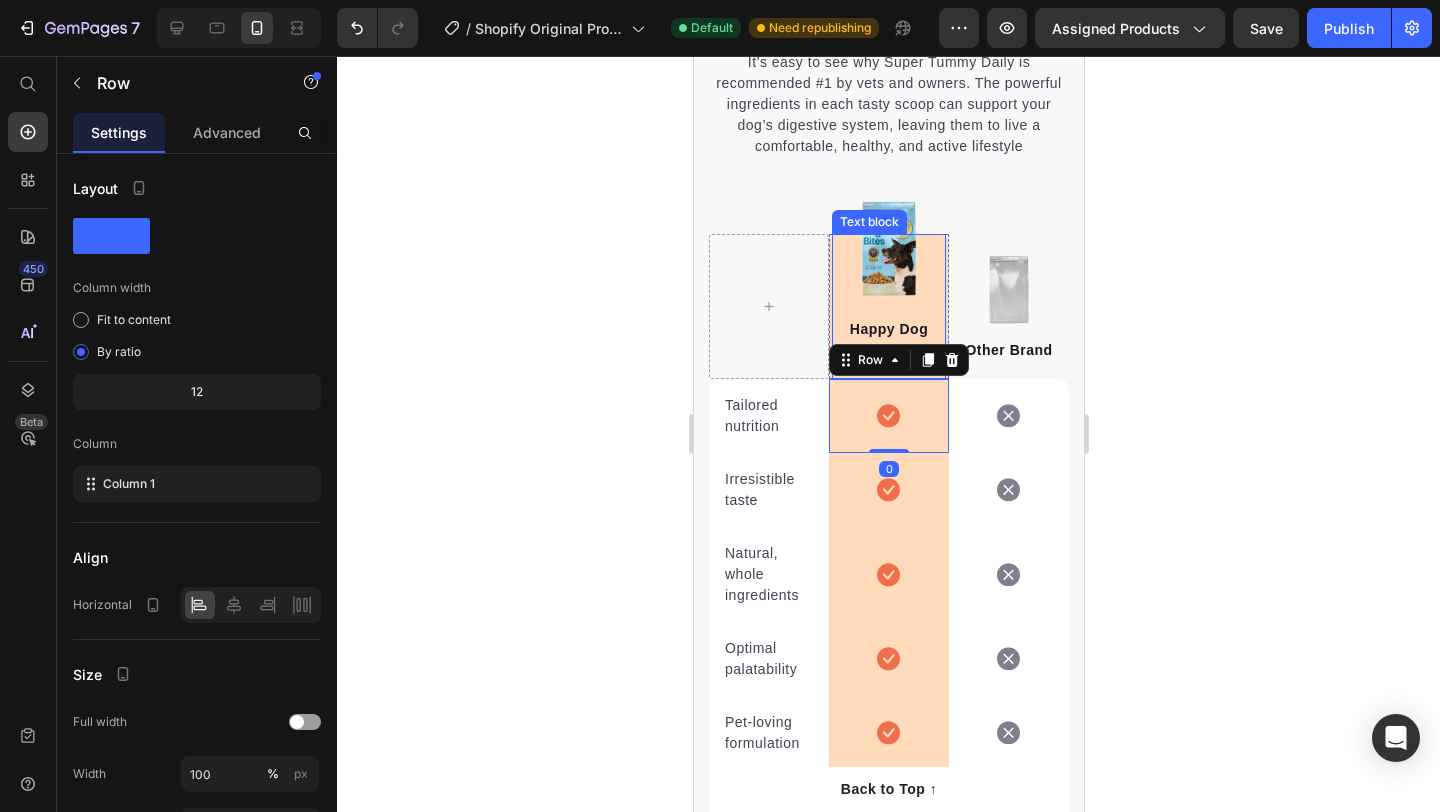 click on "Happy Dog Bites" at bounding box center (888, 340) 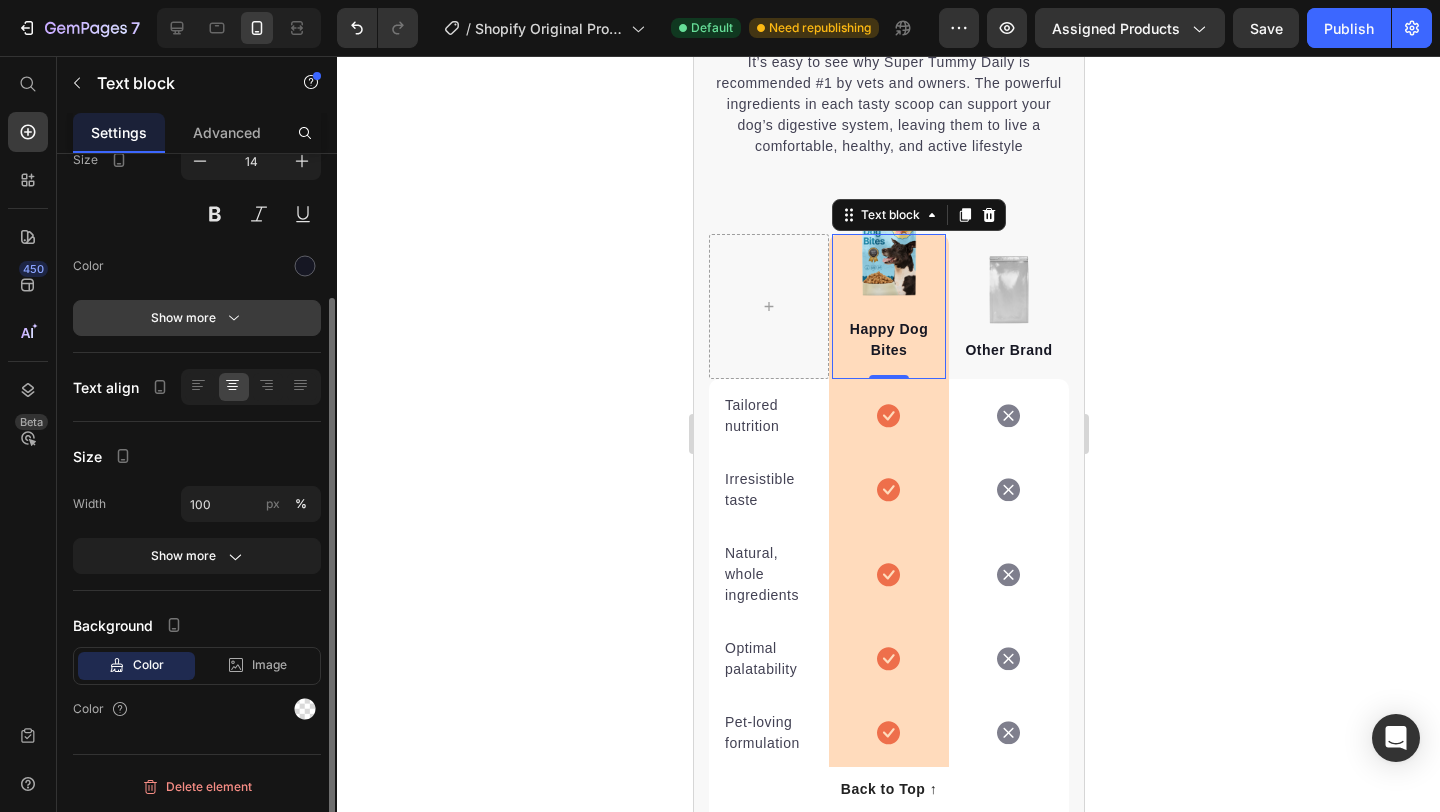 scroll, scrollTop: 0, scrollLeft: 0, axis: both 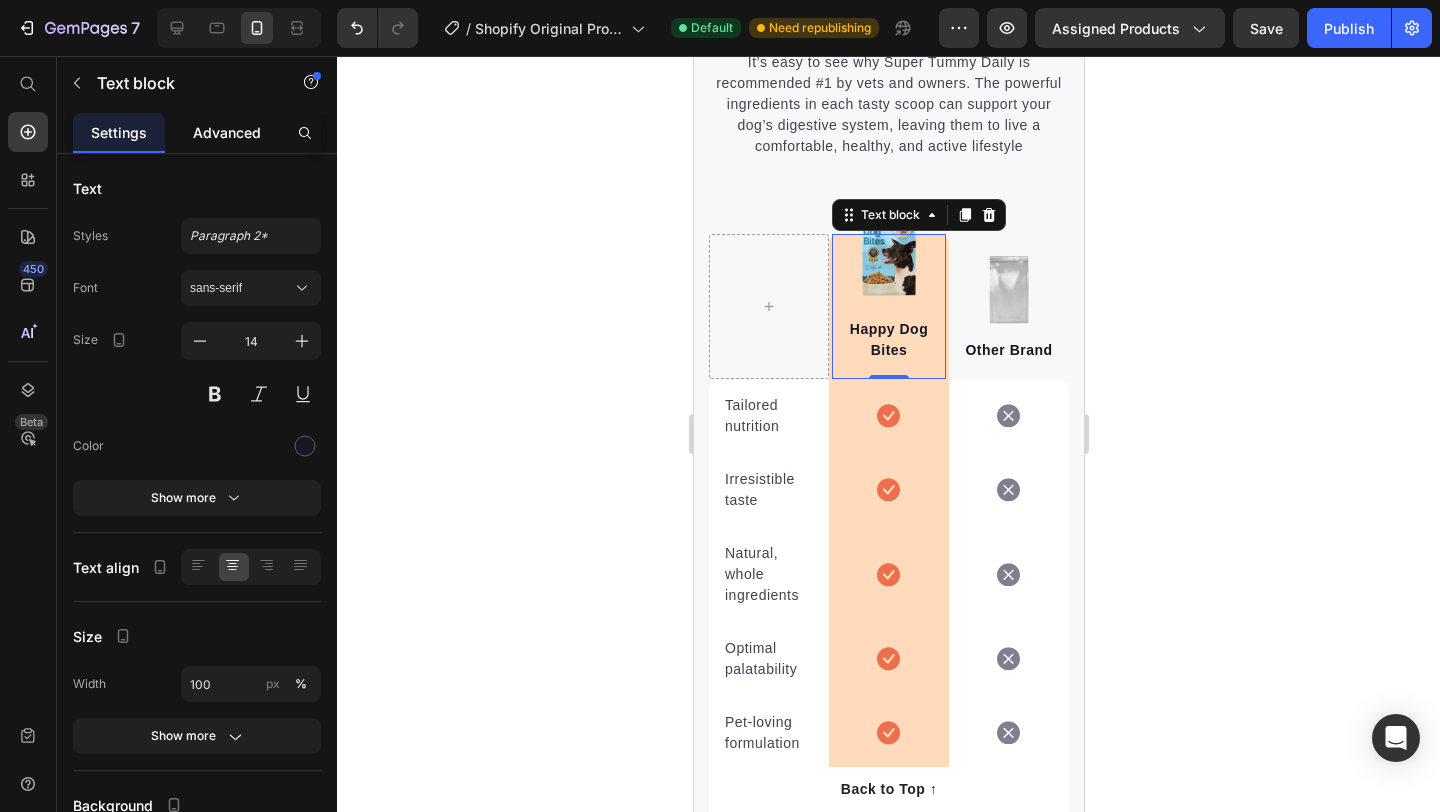 click on "Advanced" at bounding box center (227, 132) 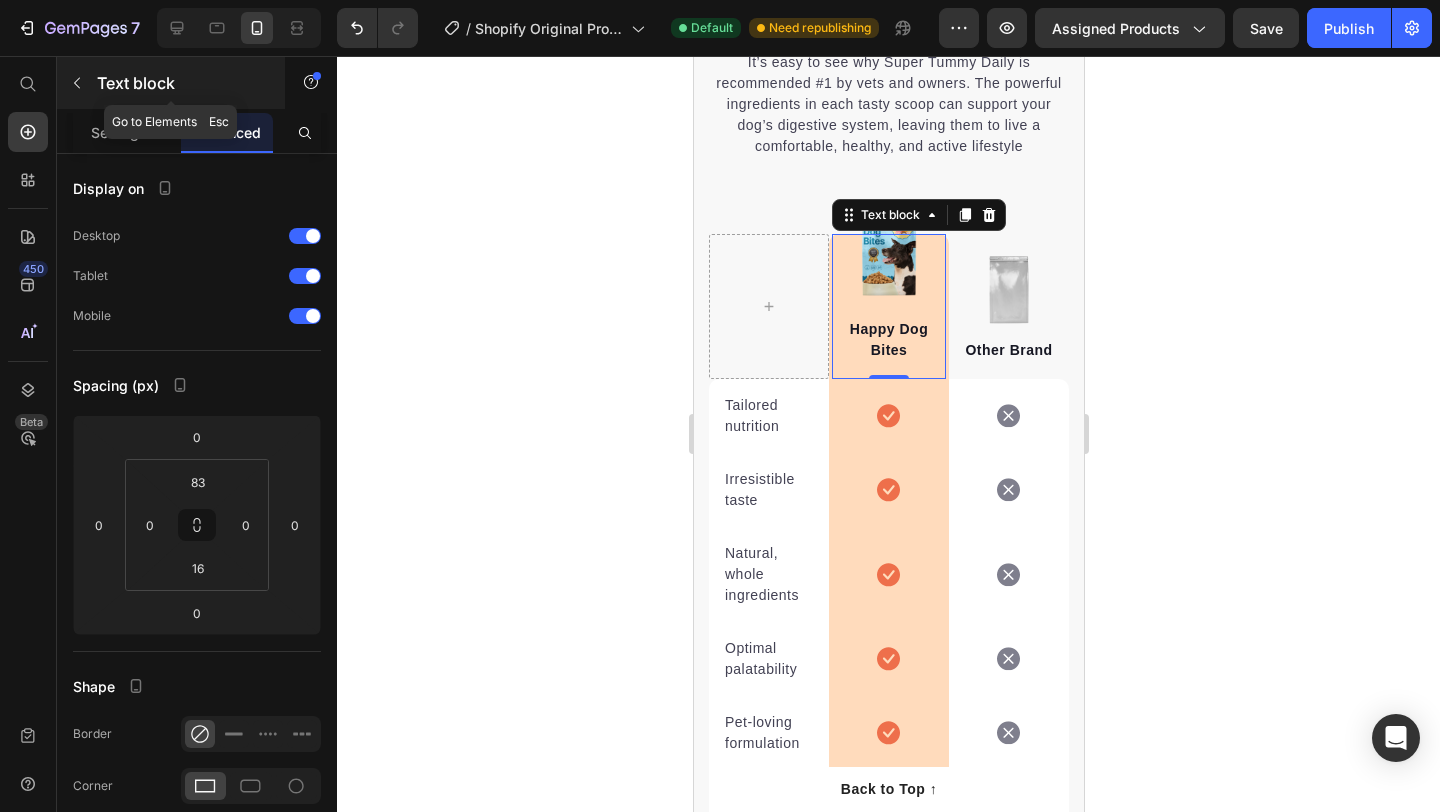 click on "Text block" at bounding box center [182, 83] 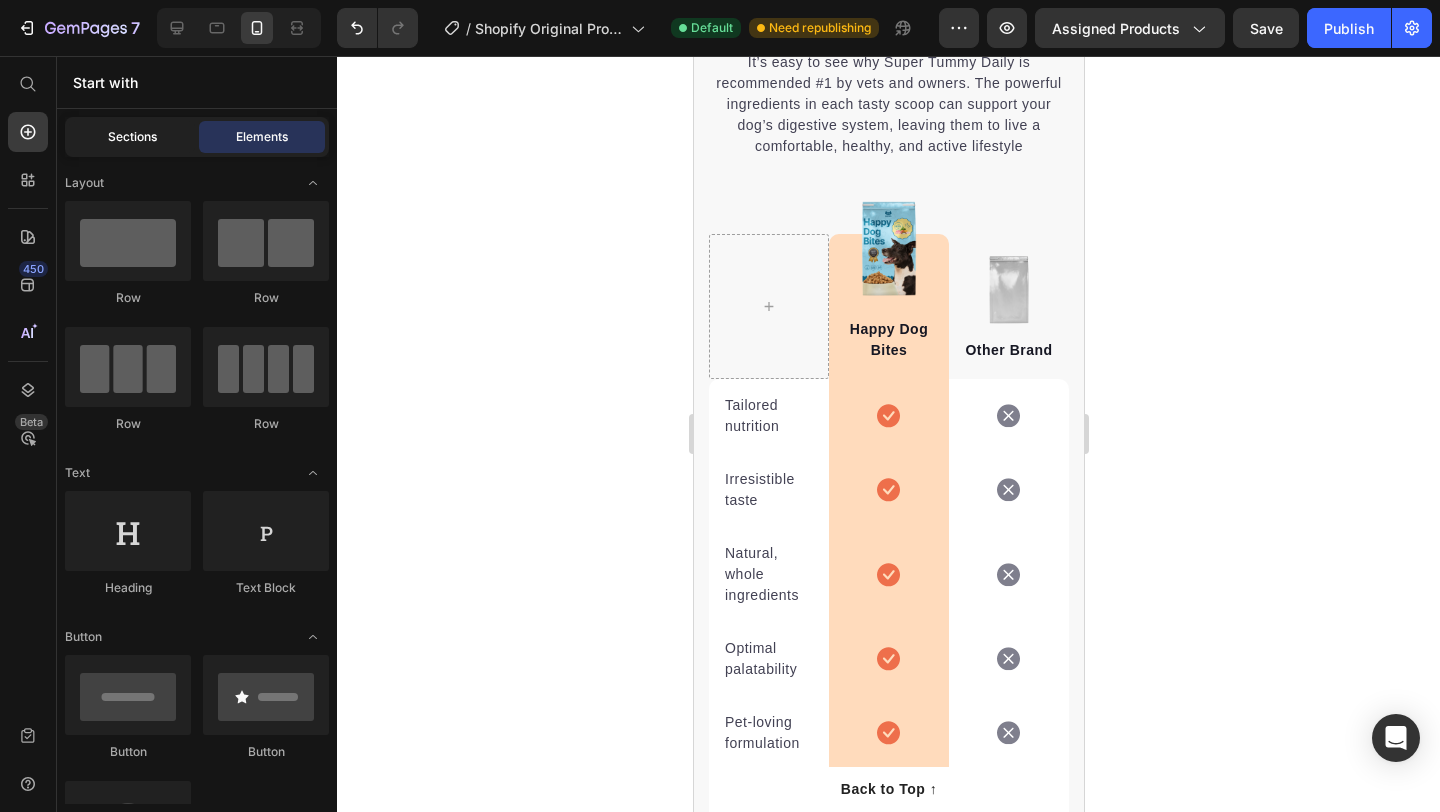 click on "Sections" at bounding box center (132, 137) 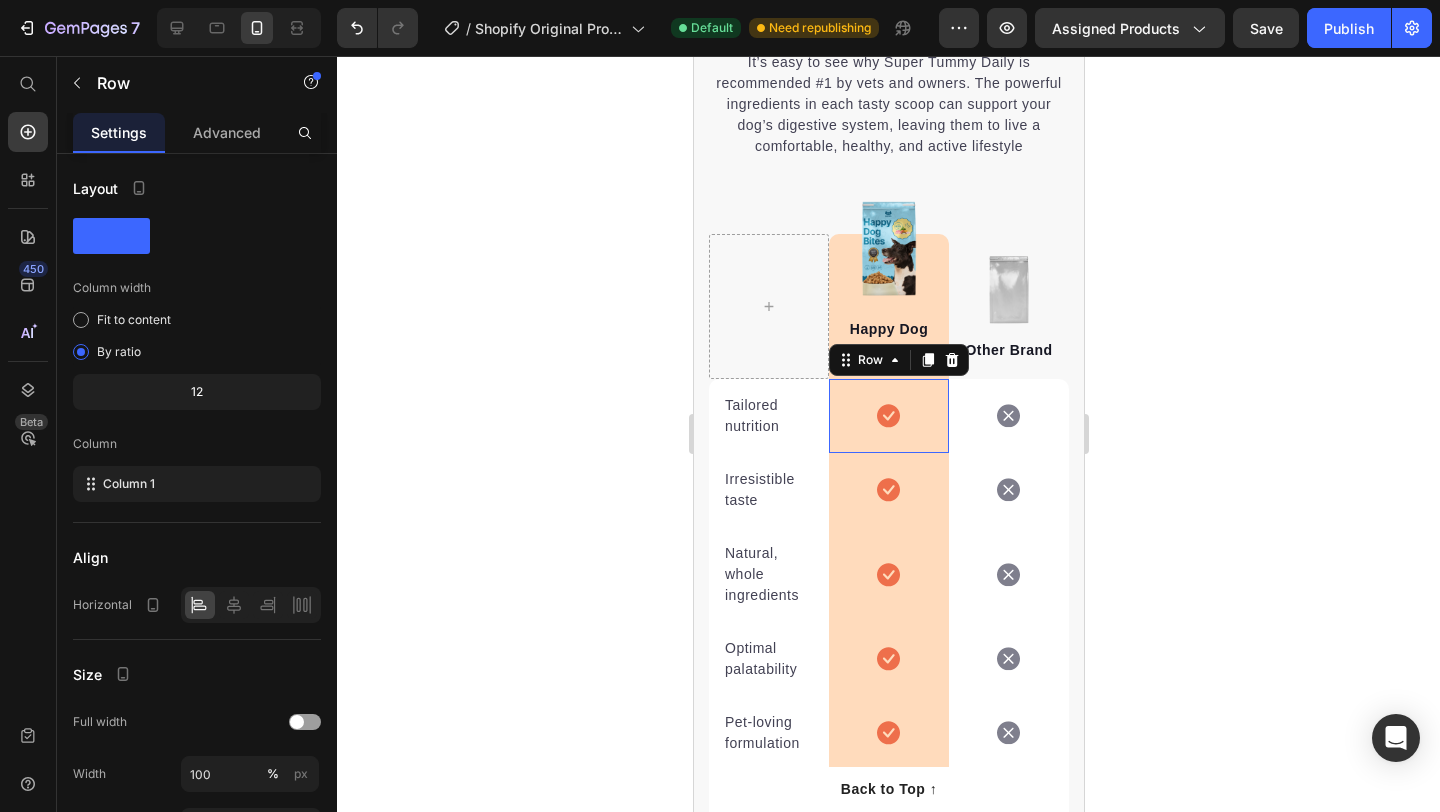 click on "Icon Row   0" at bounding box center [888, 416] 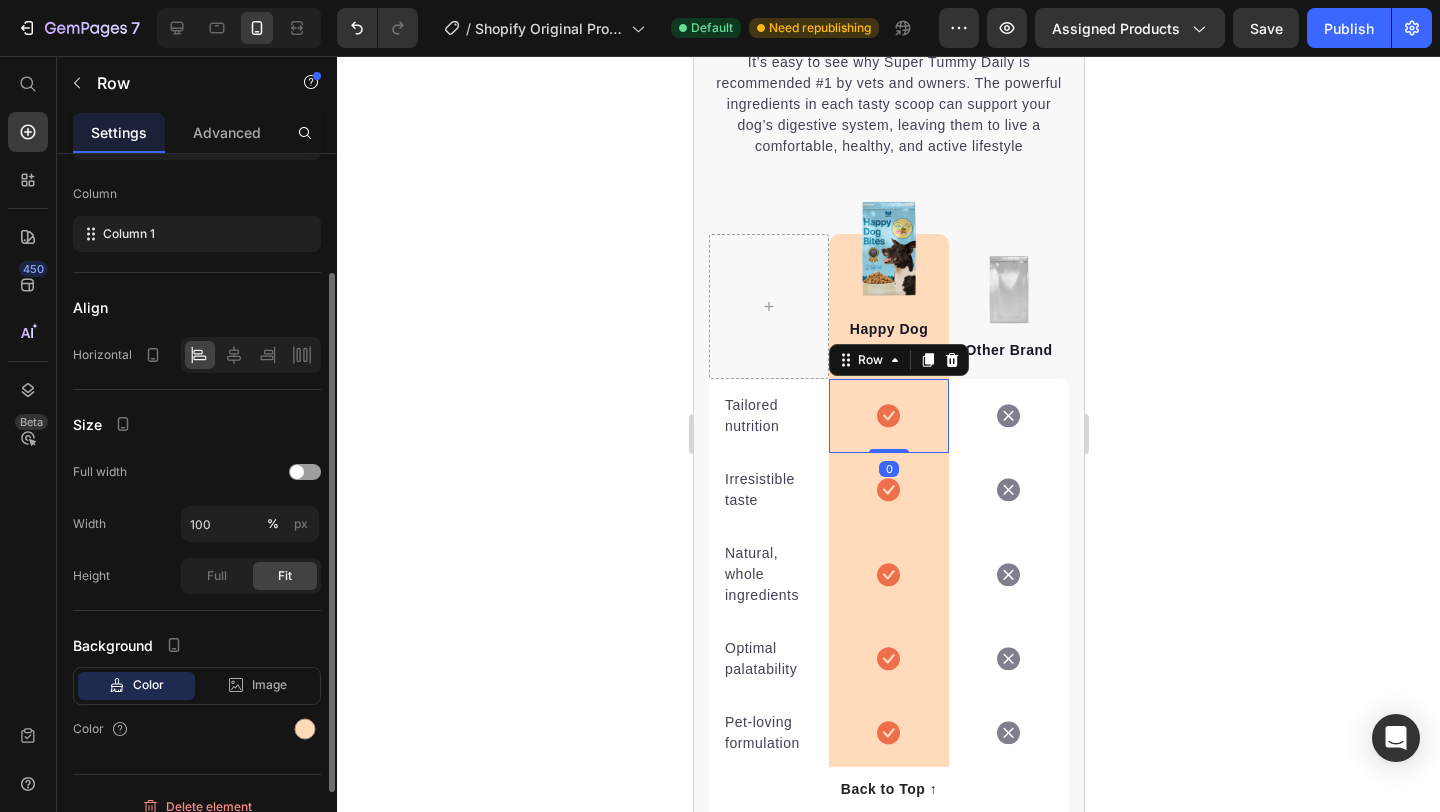 scroll, scrollTop: 270, scrollLeft: 0, axis: vertical 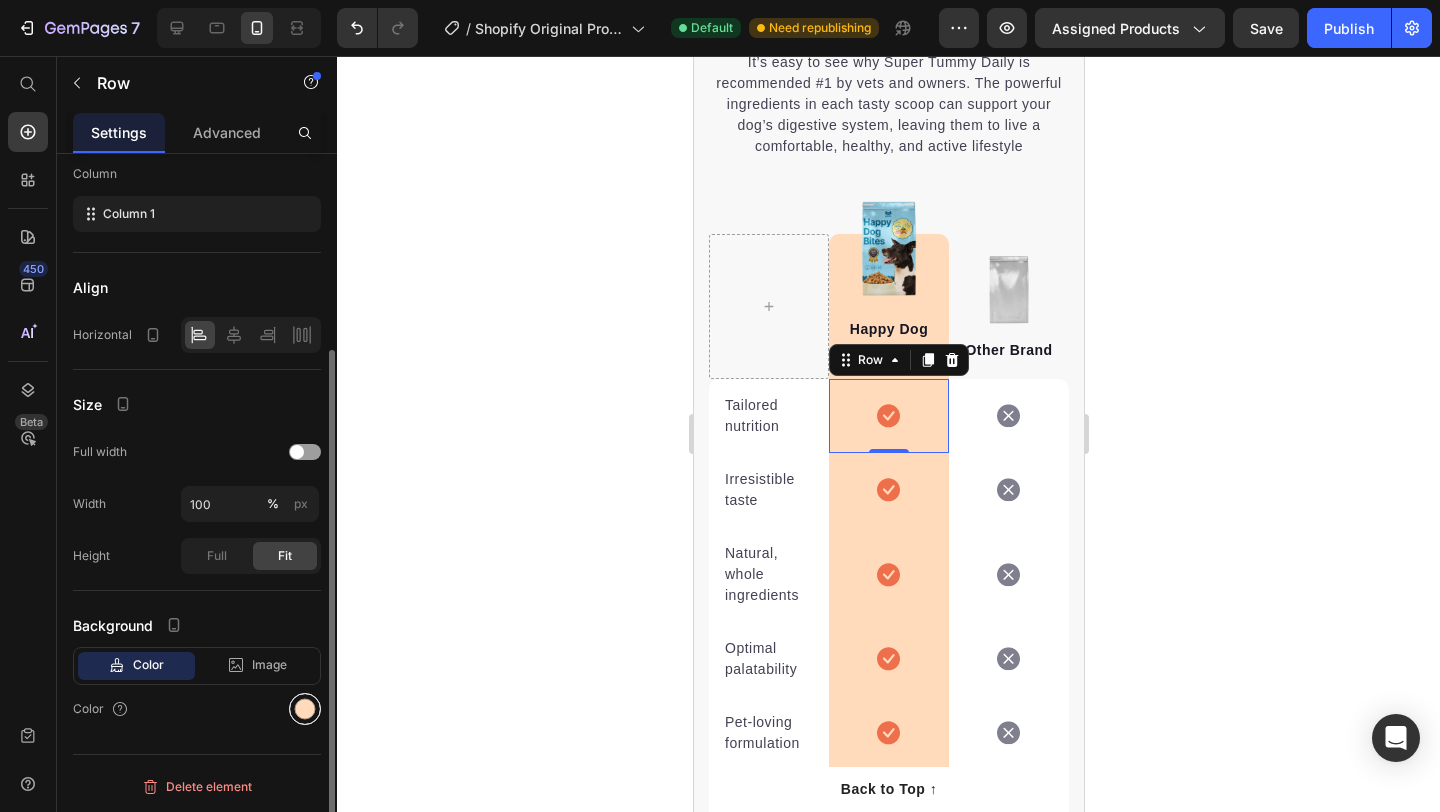 click at bounding box center (305, 709) 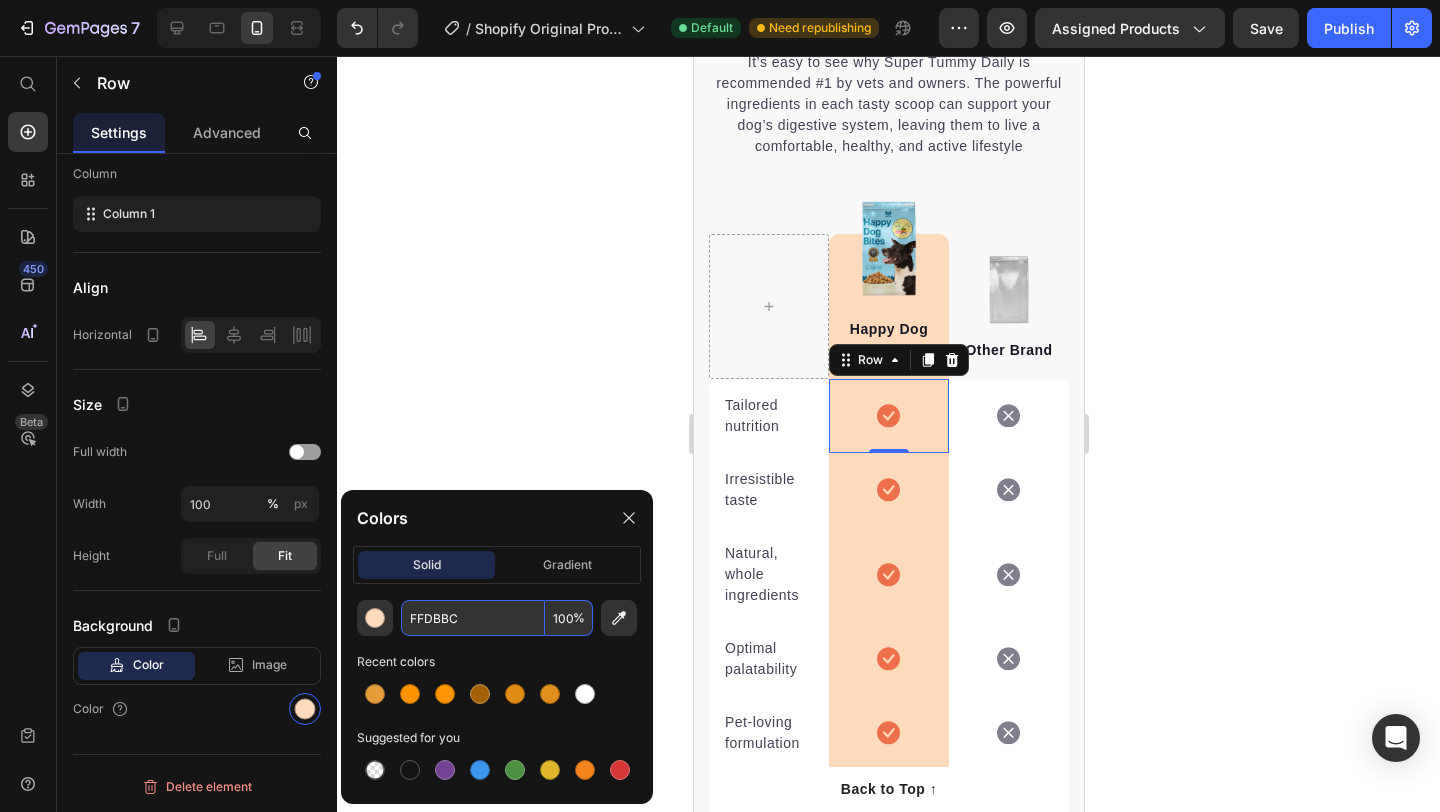 click on "FFDBBC" at bounding box center (473, 618) 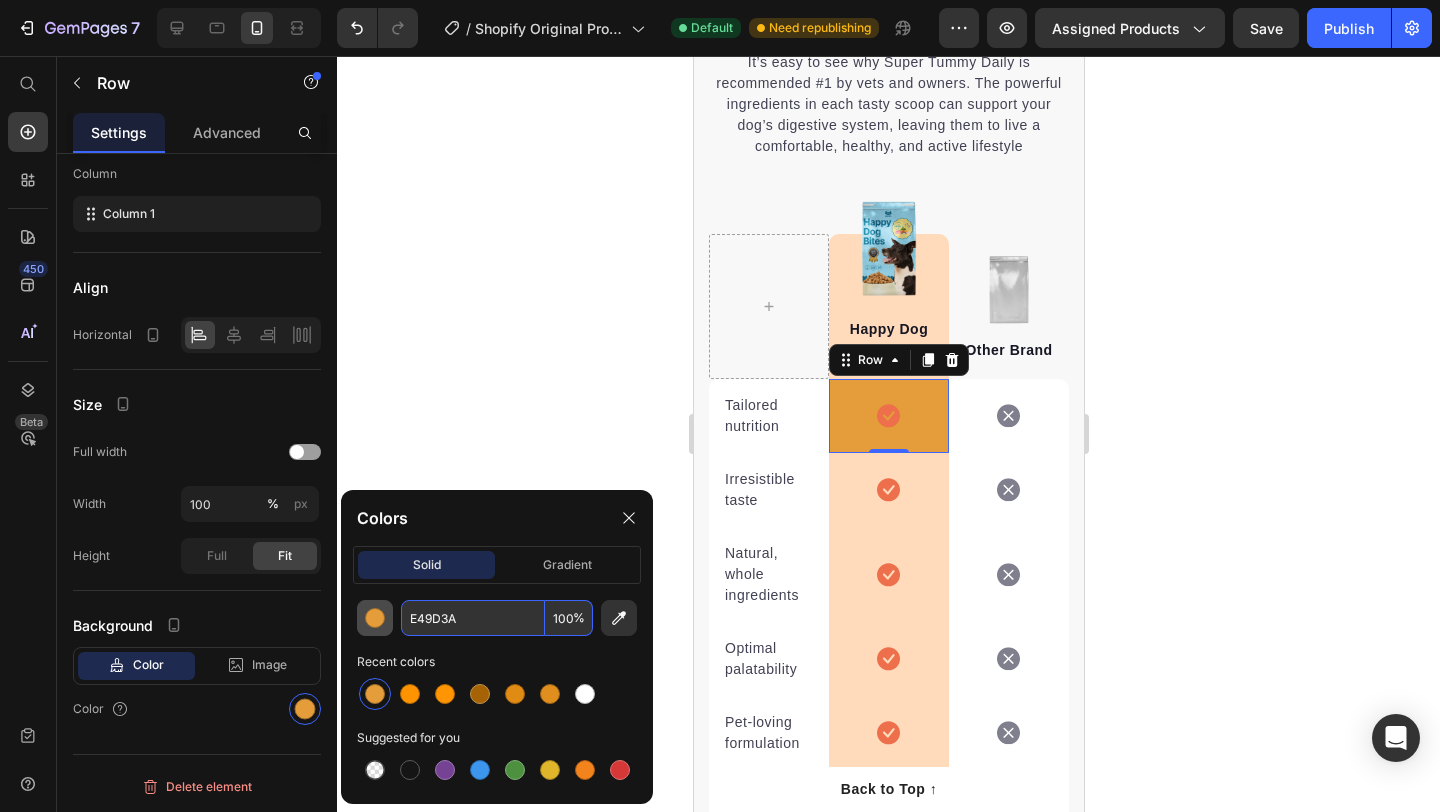 click at bounding box center [375, 618] 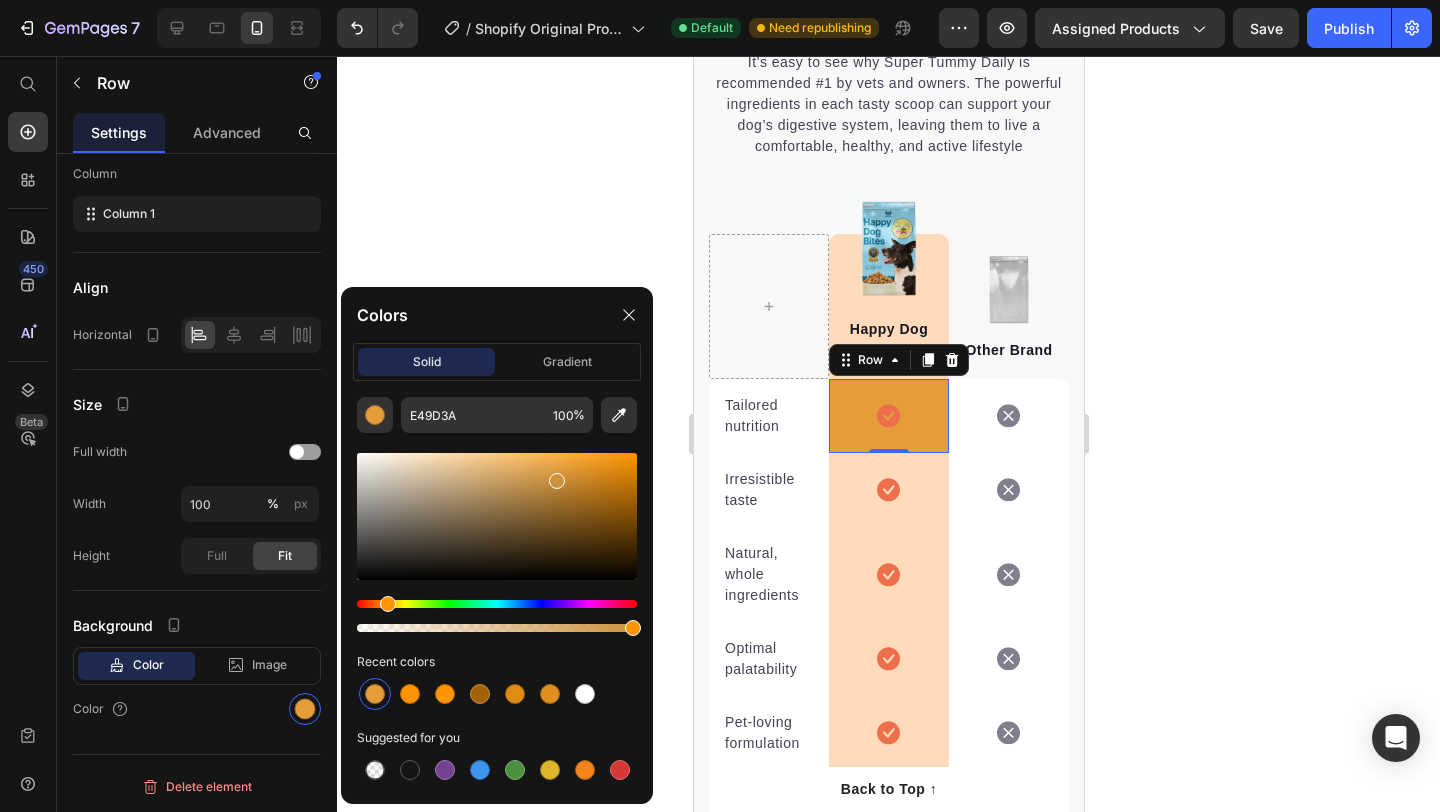 click at bounding box center [497, 516] 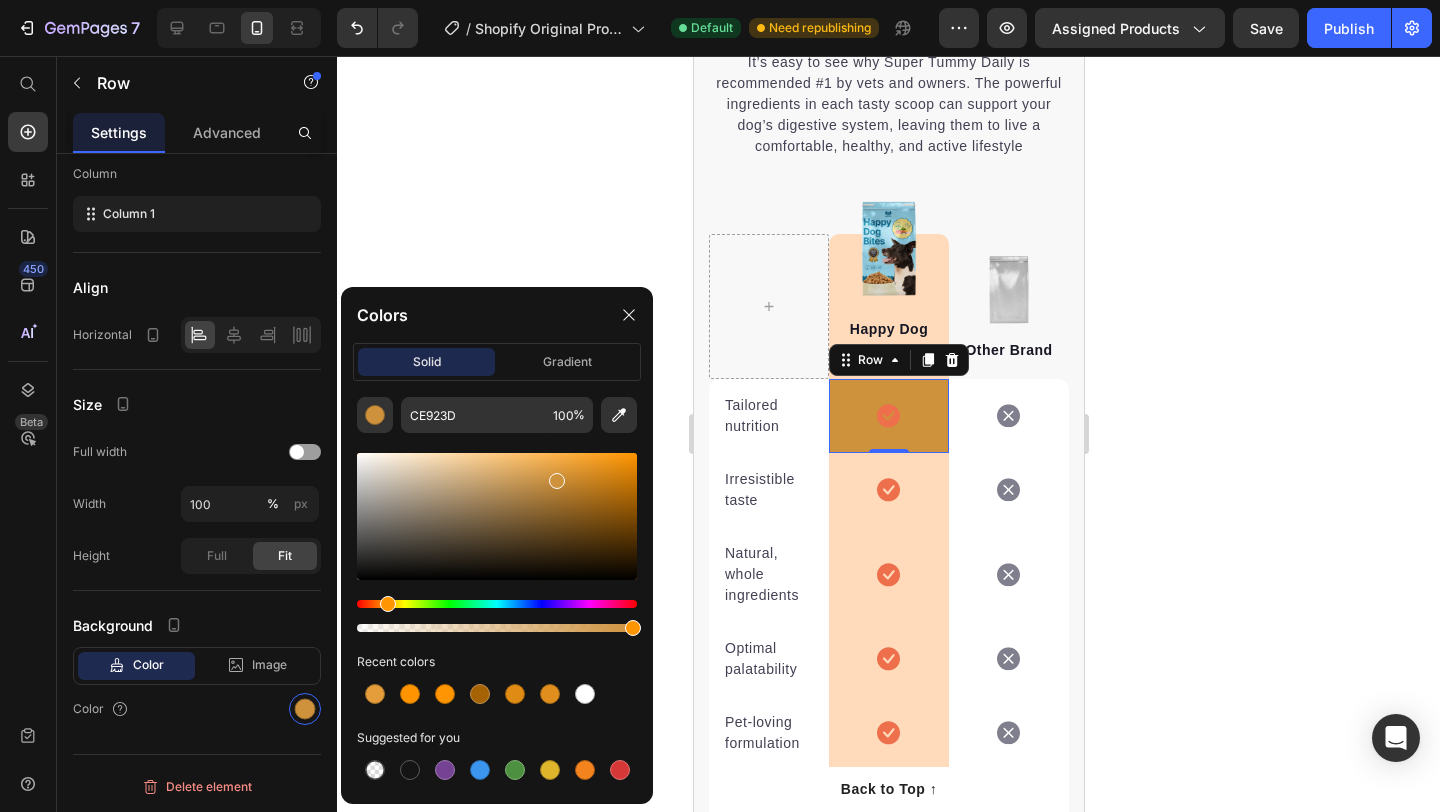 click at bounding box center (497, 516) 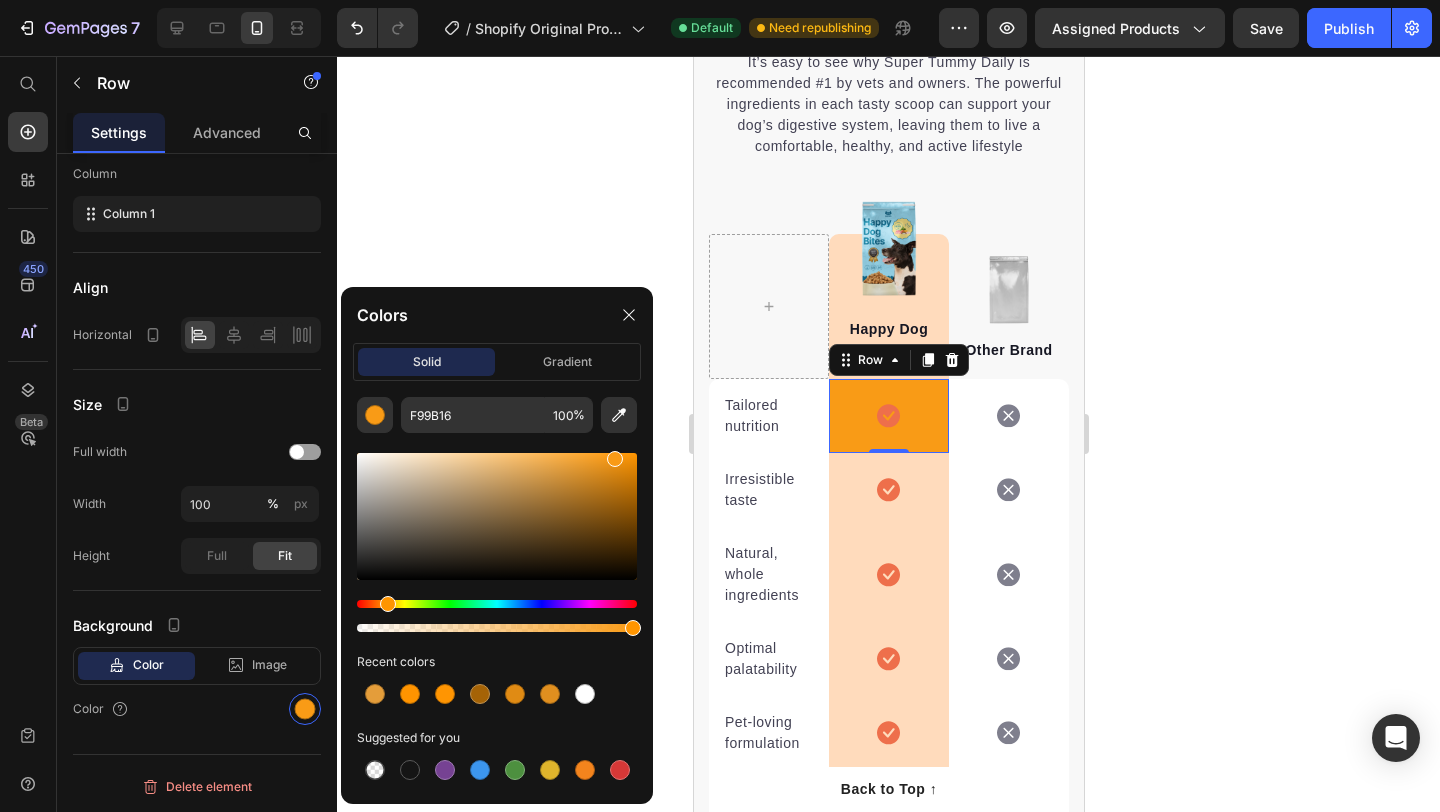 click at bounding box center [497, 516] 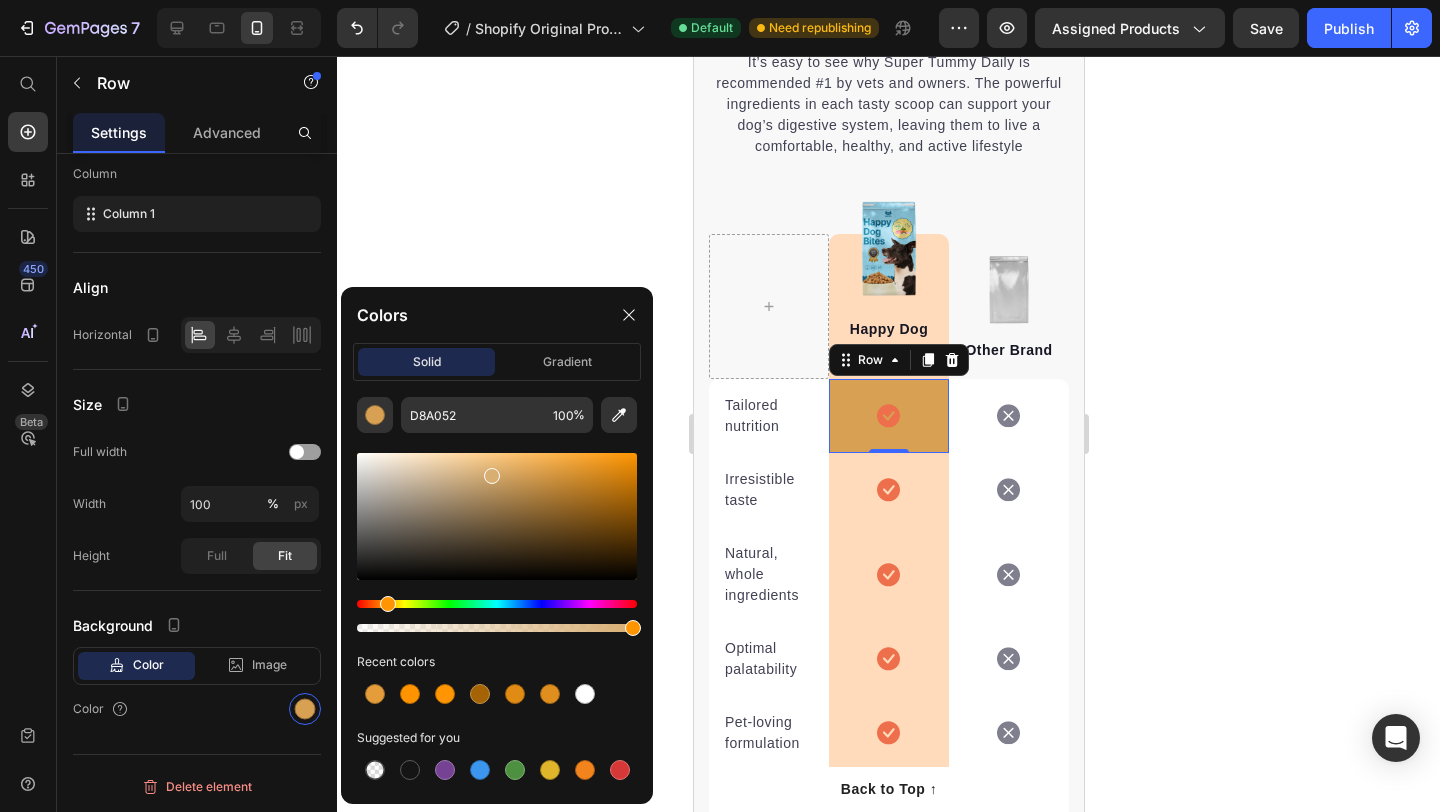 click at bounding box center (497, 516) 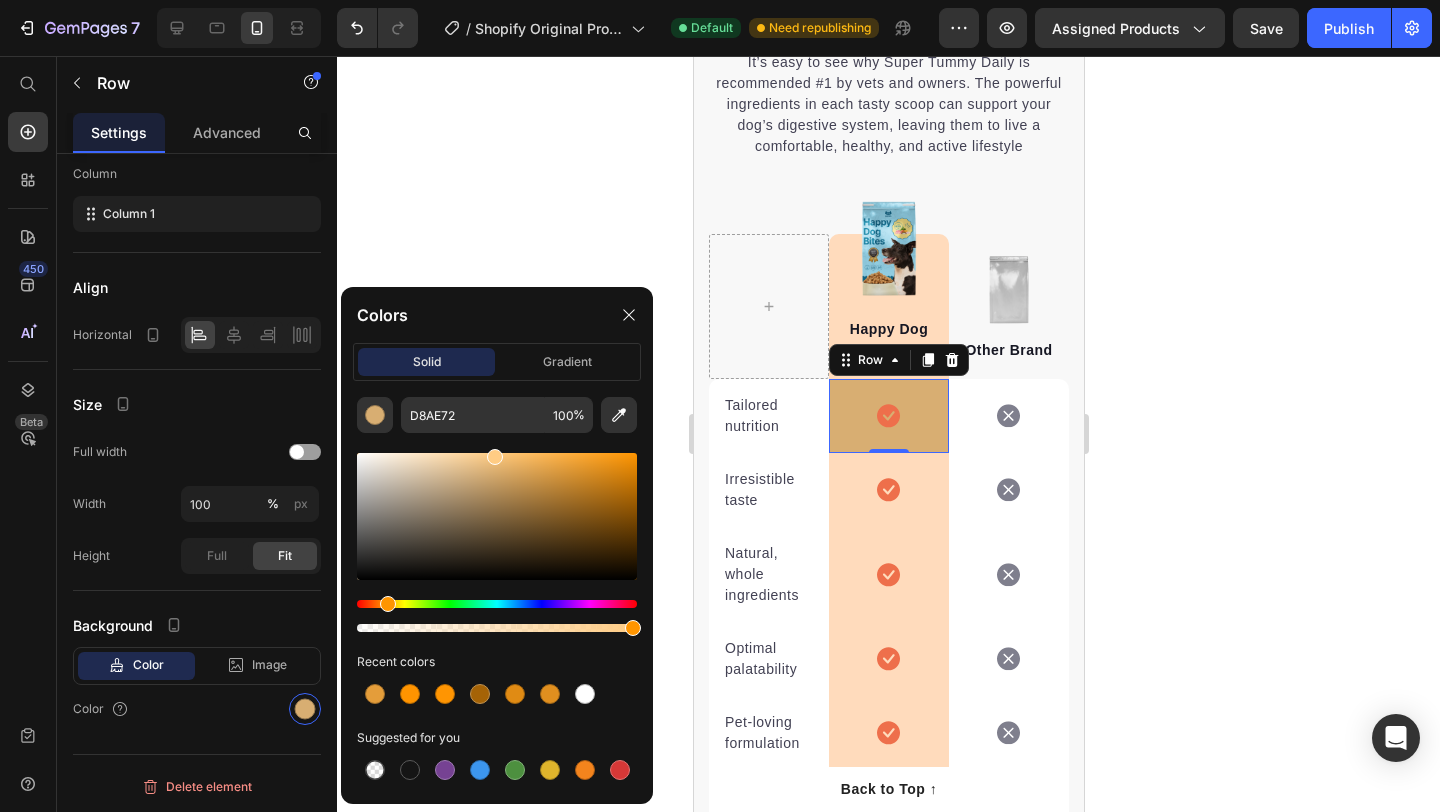 click at bounding box center [497, 516] 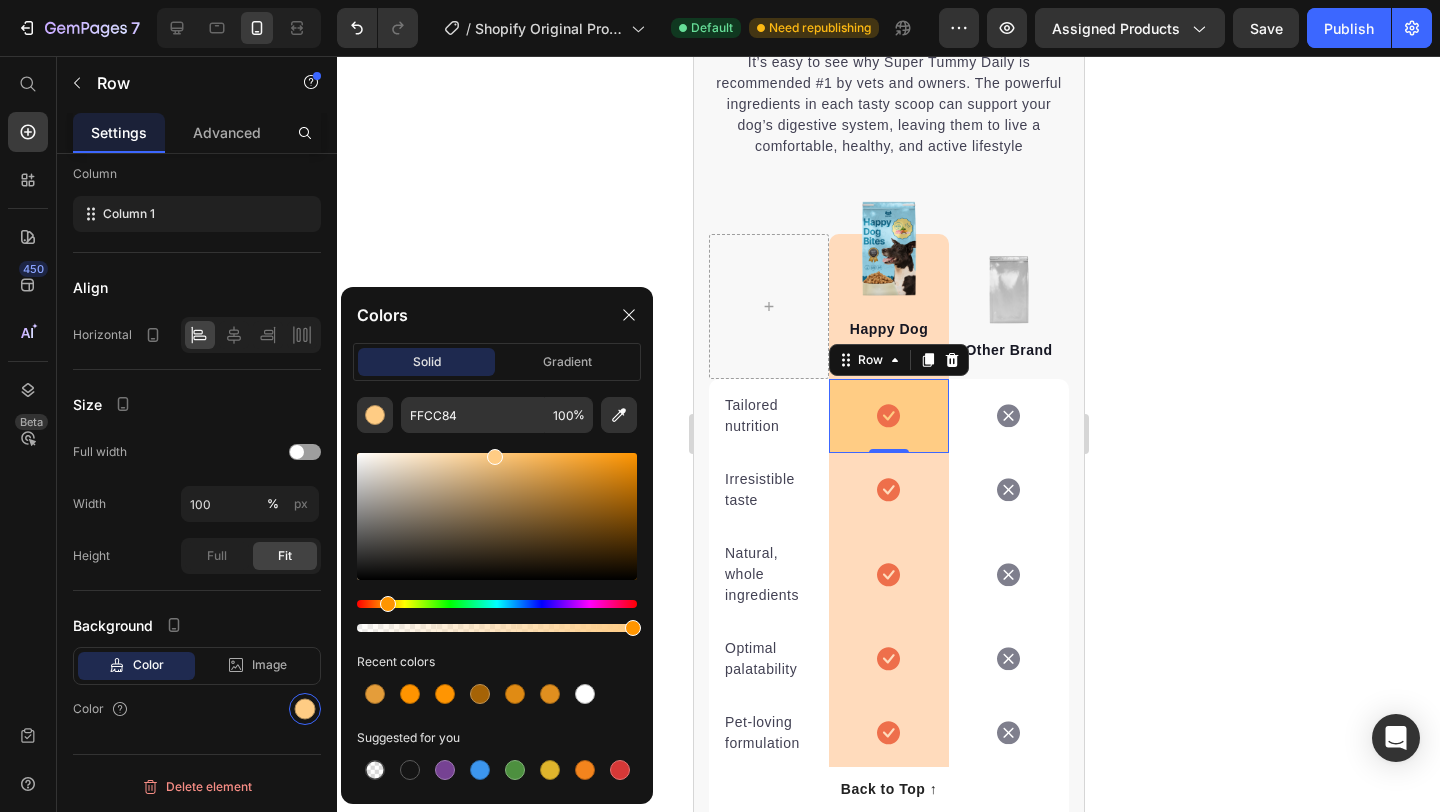 click at bounding box center [497, 516] 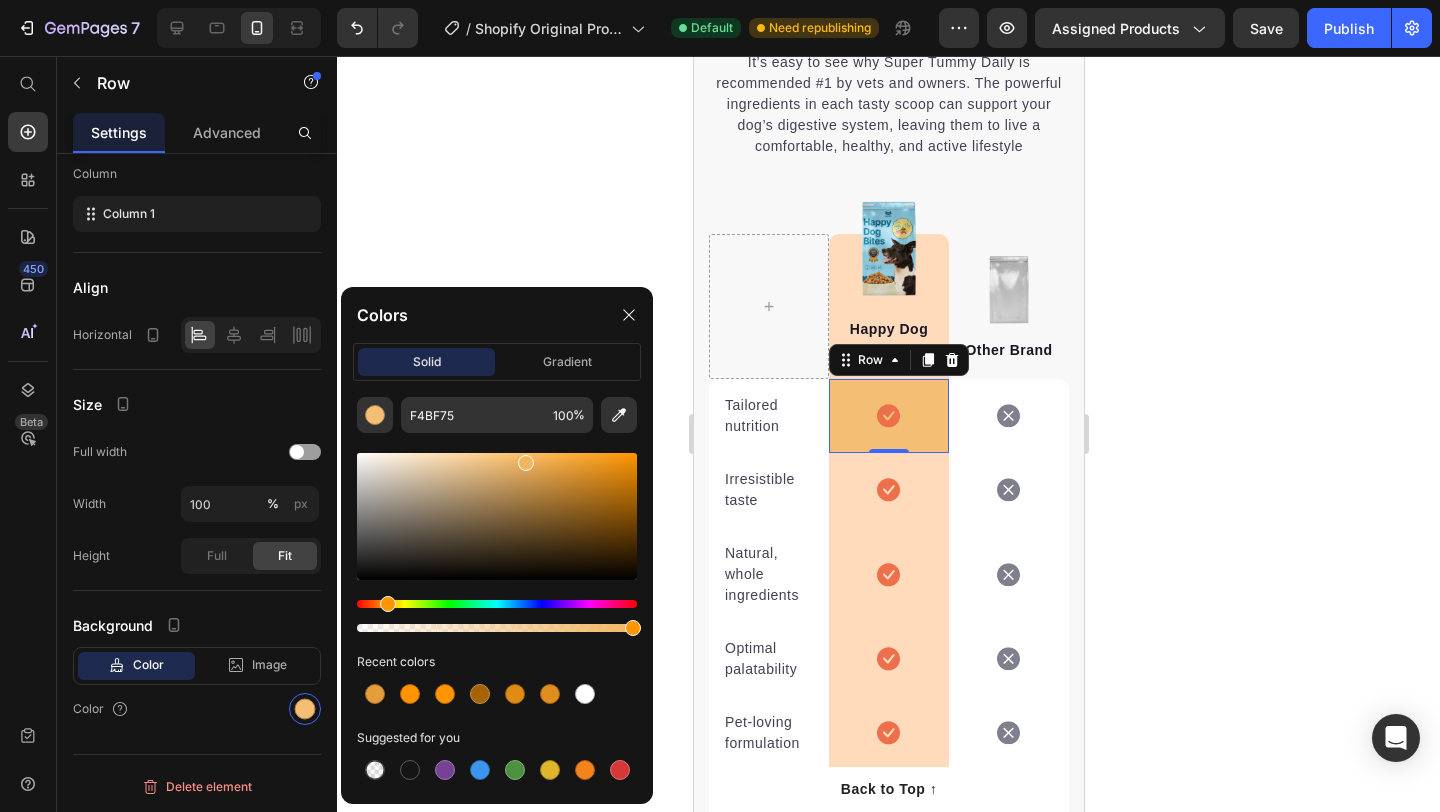 click at bounding box center (497, 516) 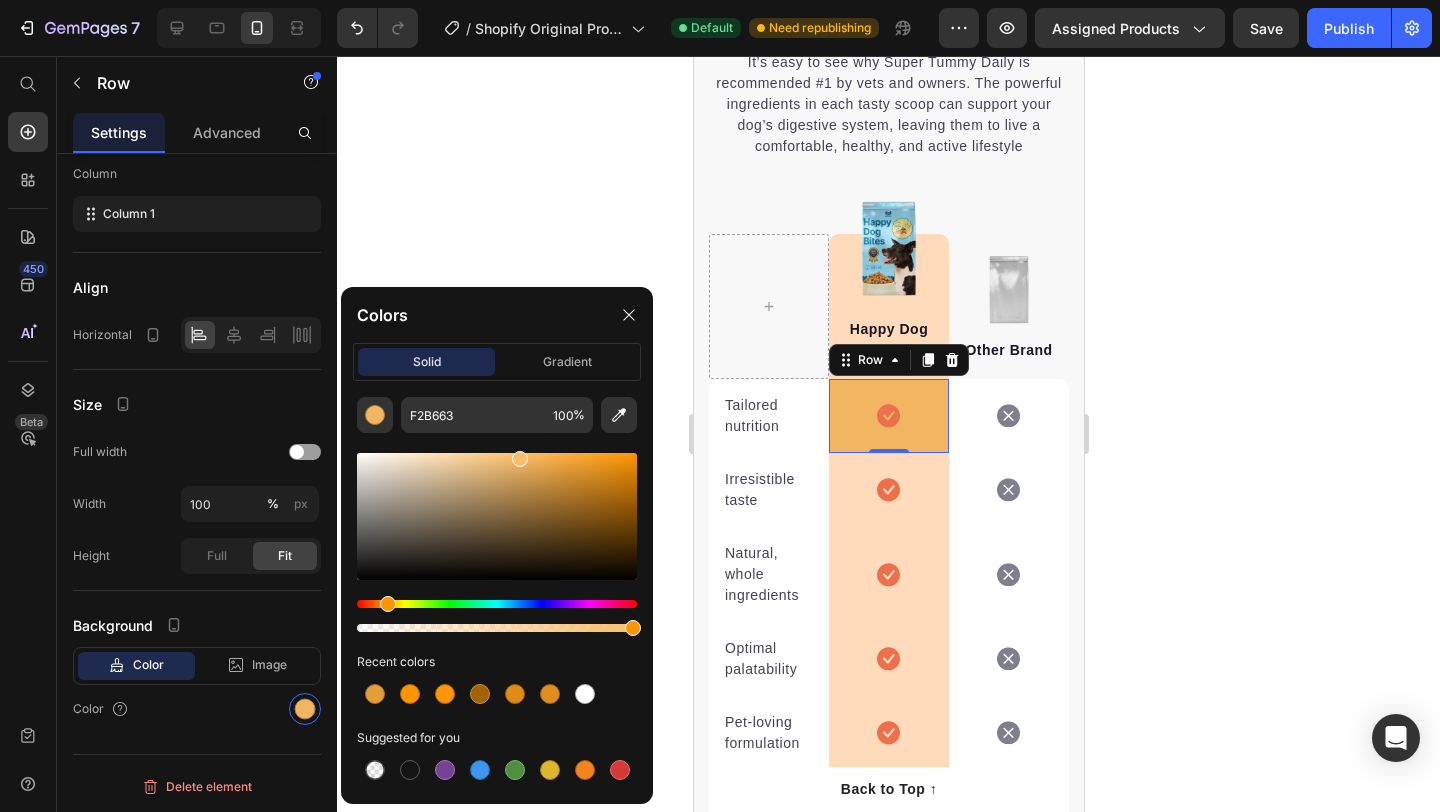 click at bounding box center (497, 516) 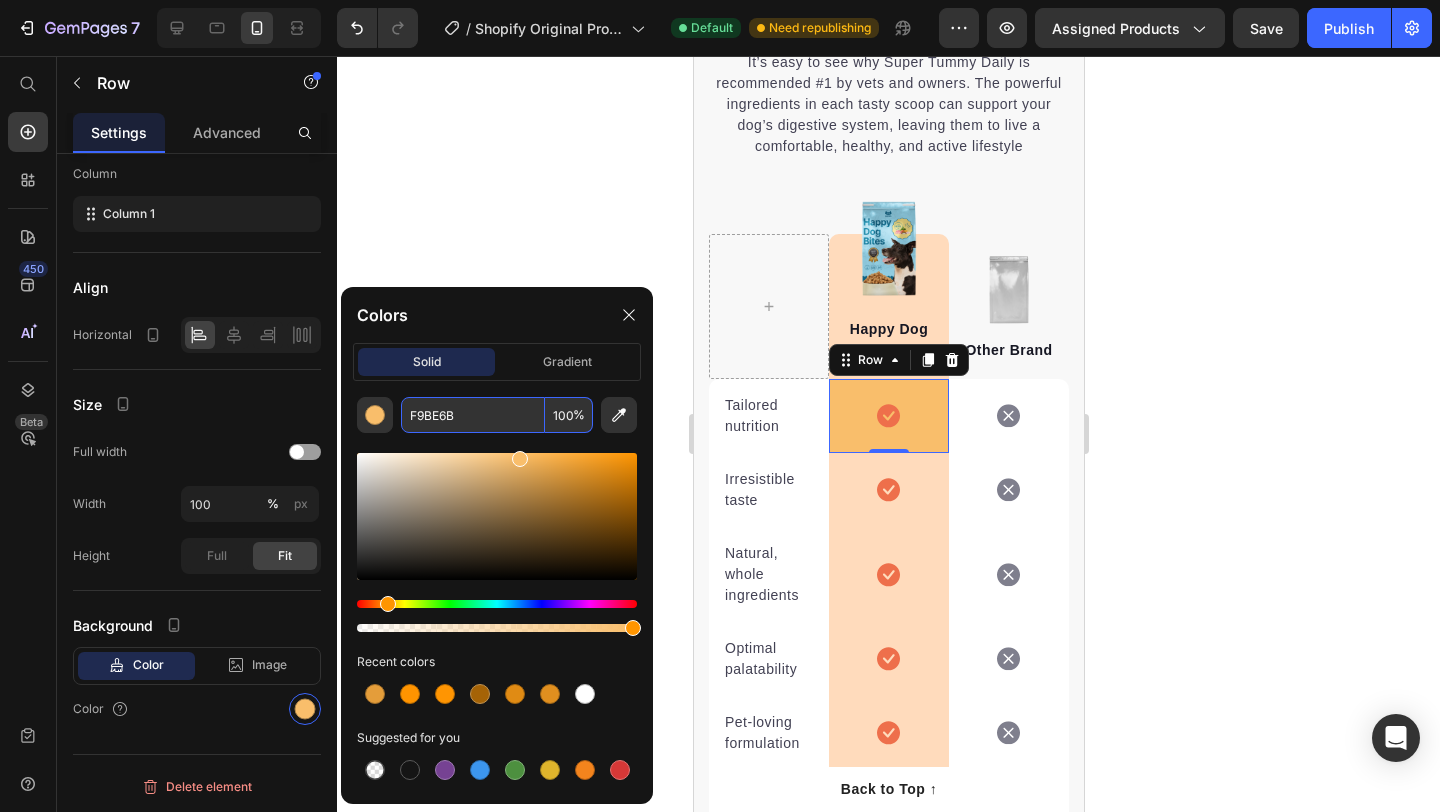 click on "F9BE6B" at bounding box center [473, 415] 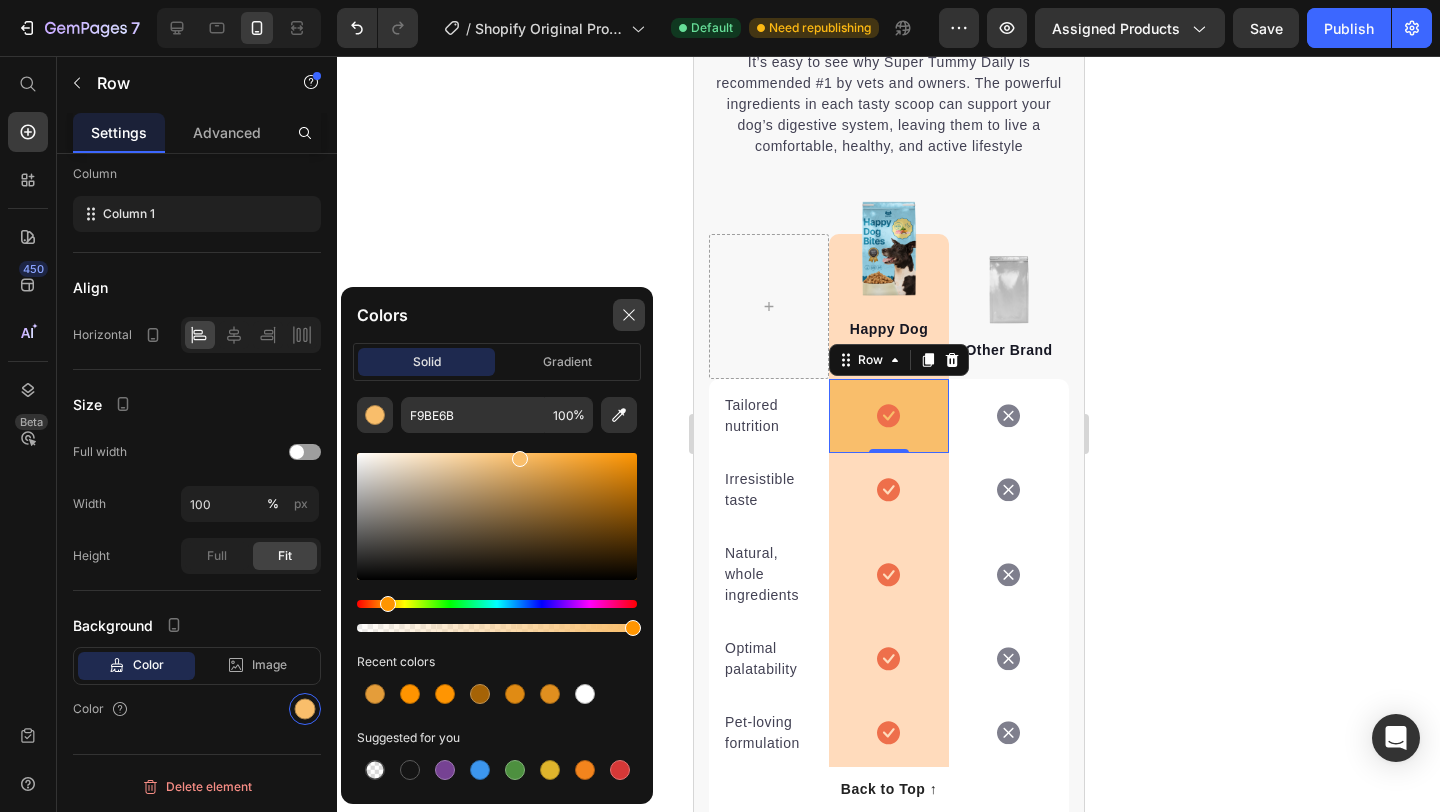 click 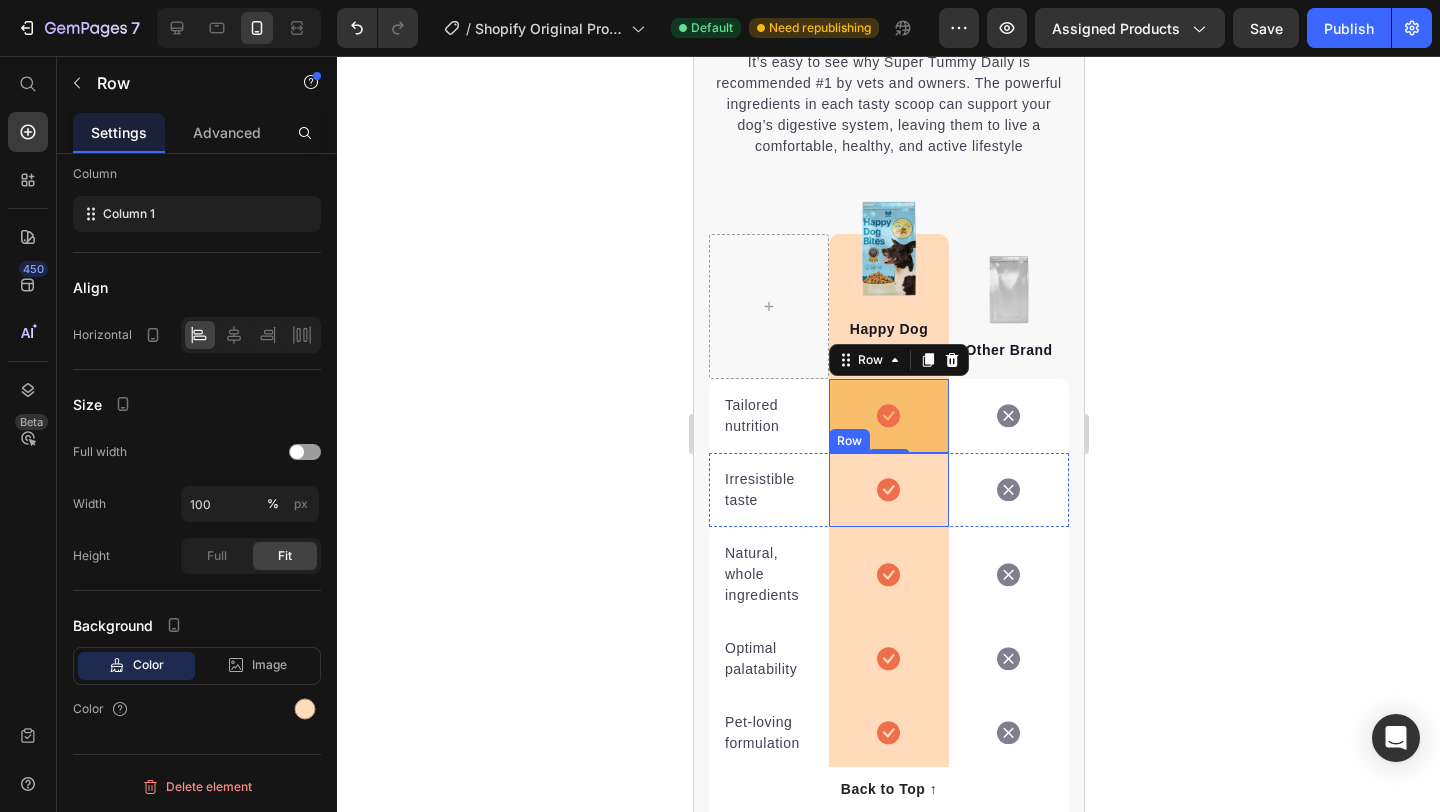 click on "Icon Row" at bounding box center [888, 490] 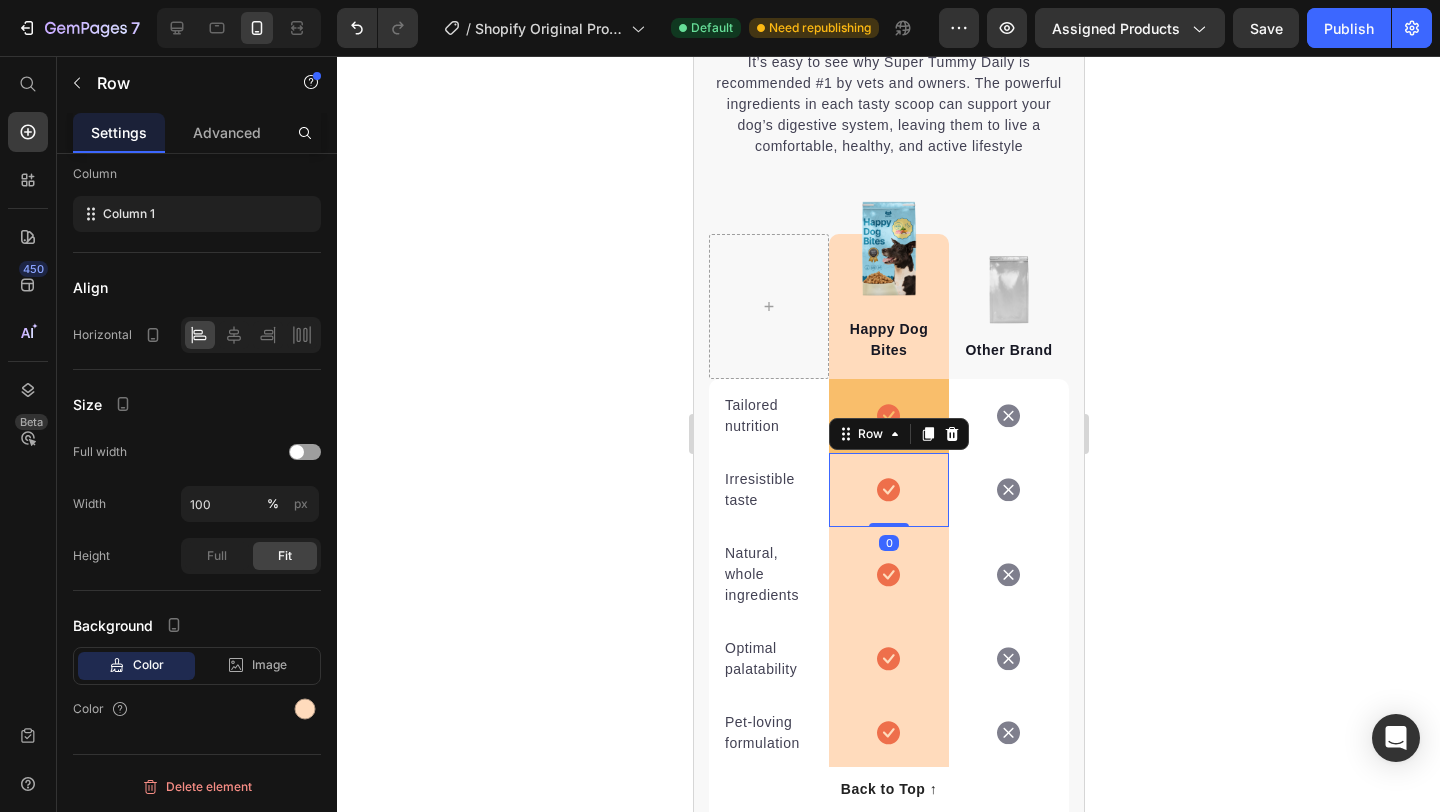click on "Icon Row   0" at bounding box center [888, 490] 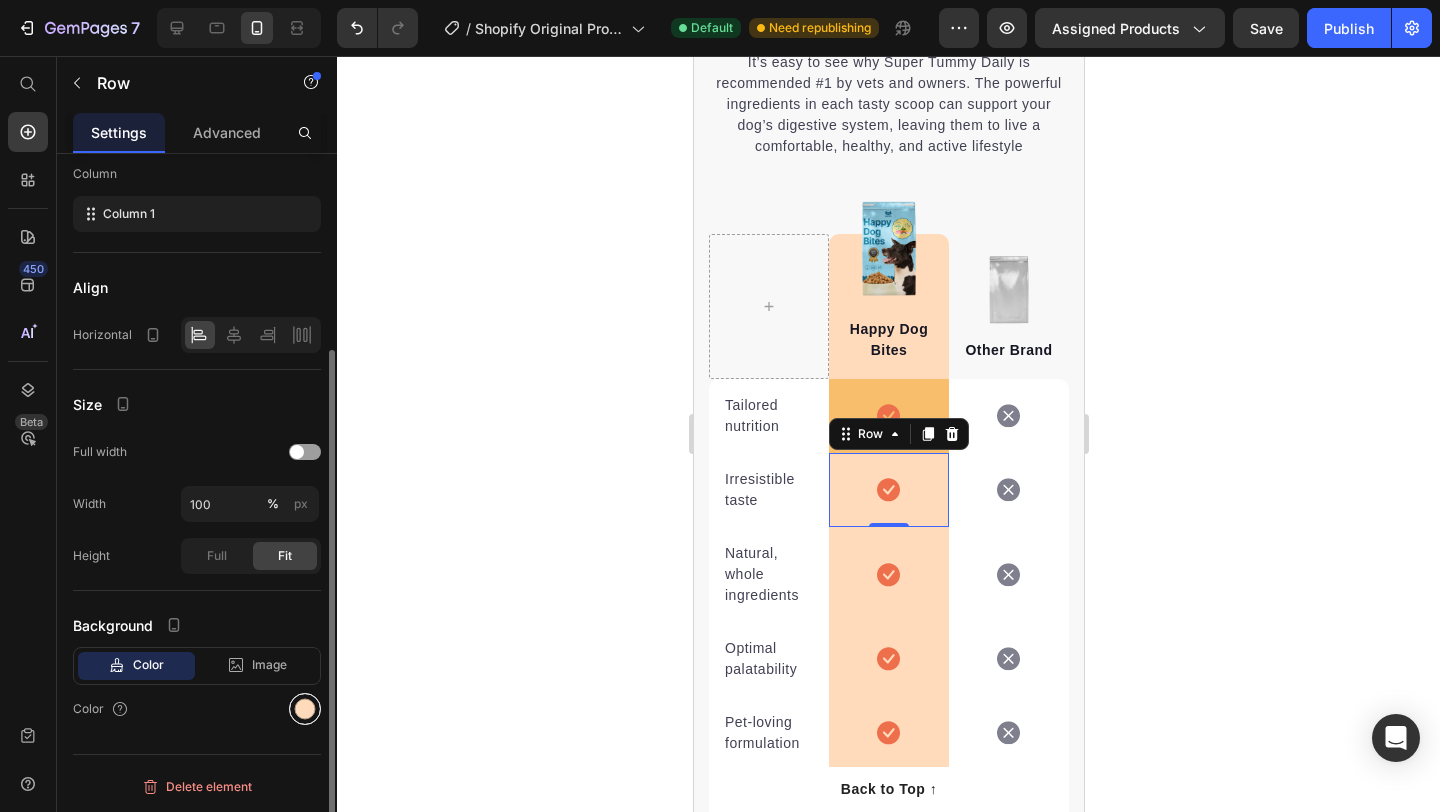 click at bounding box center (305, 709) 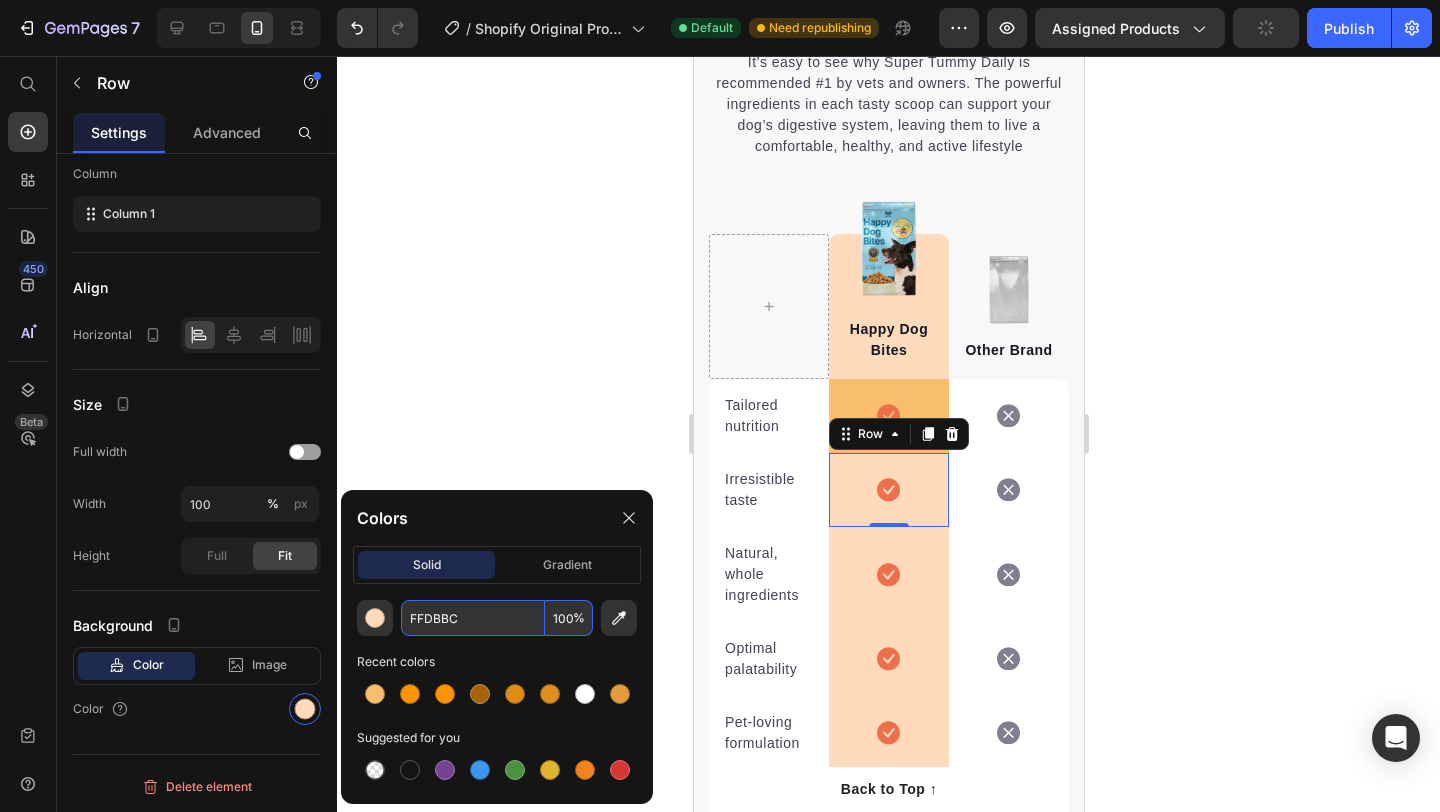 click on "FFDBBC" at bounding box center [473, 618] 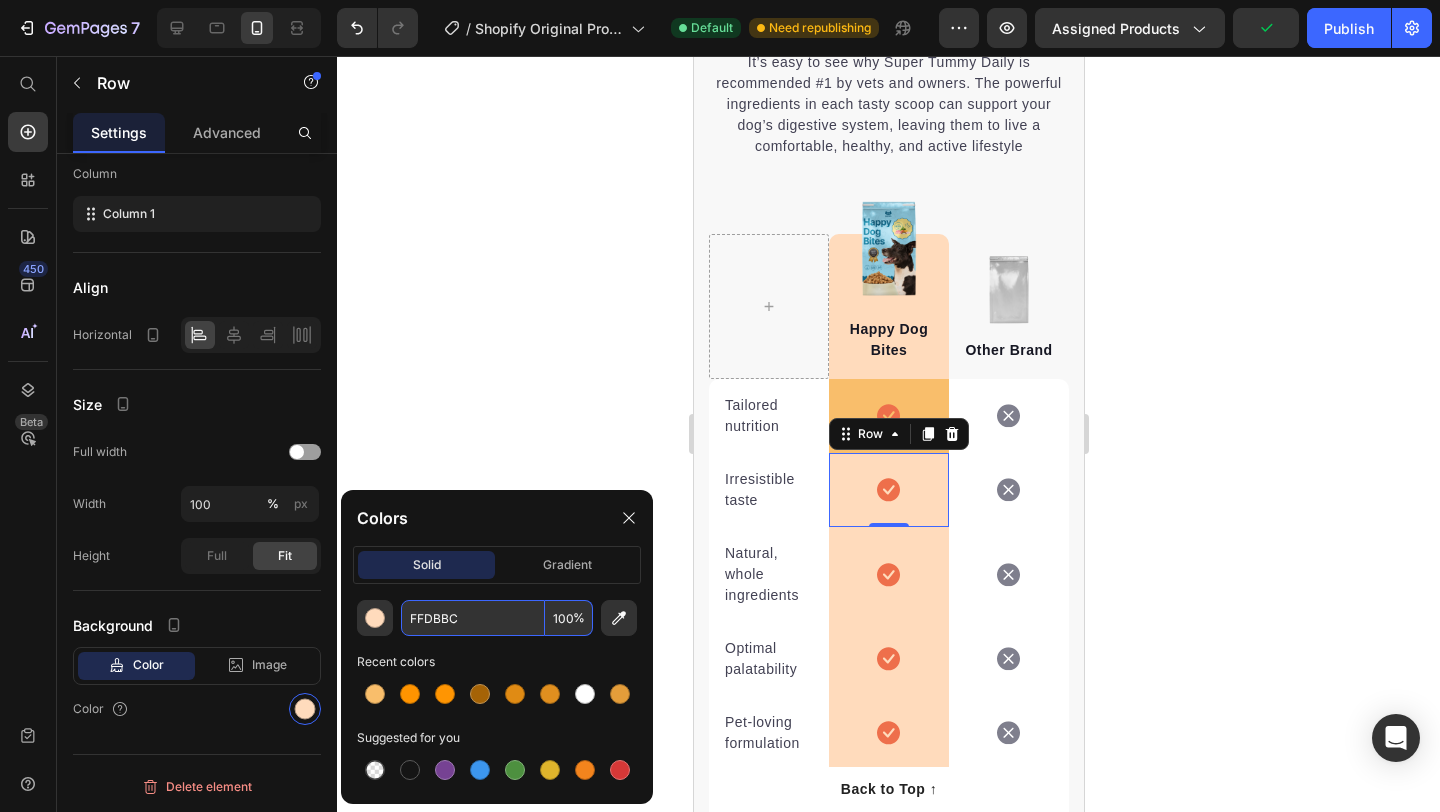 paste on "9BE6B" 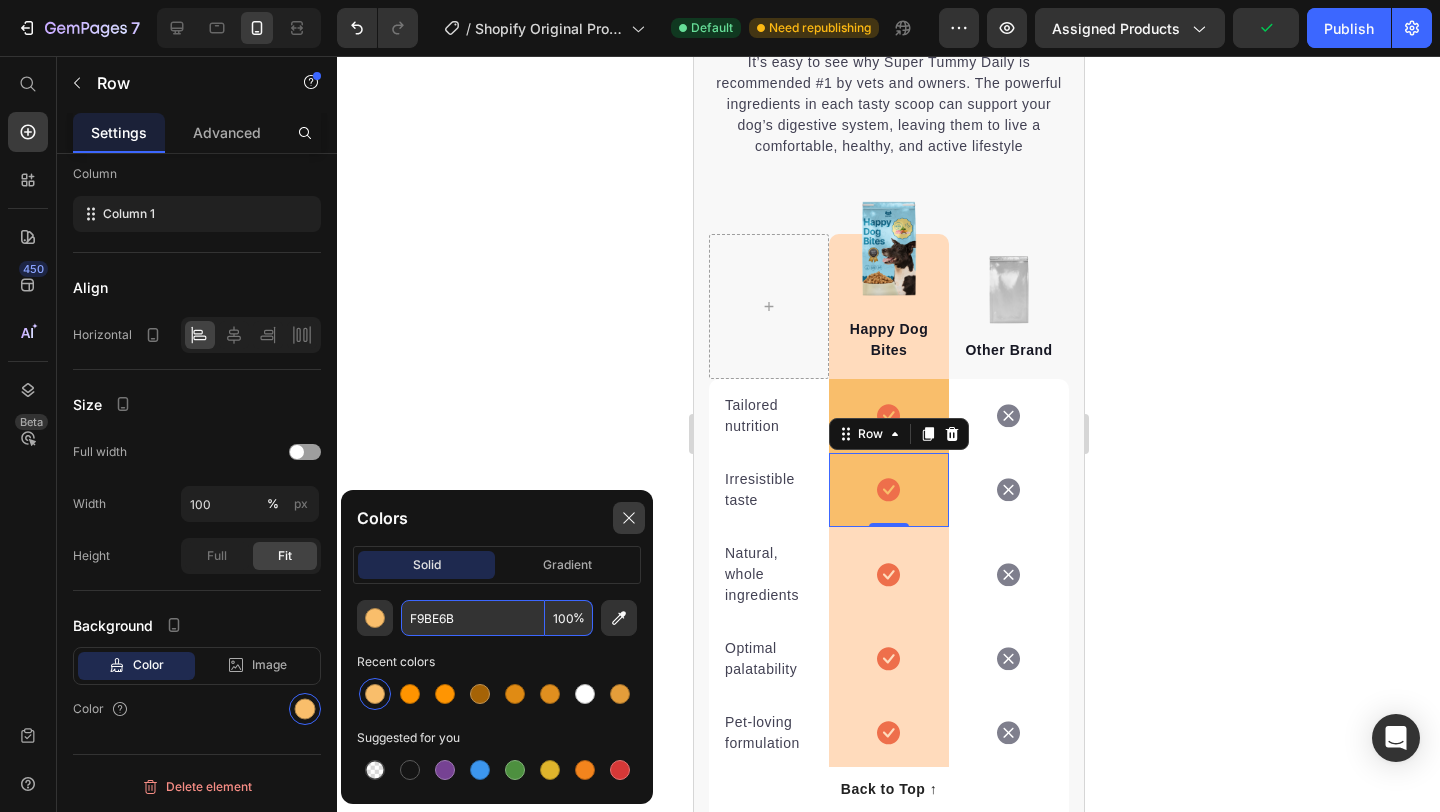 type on "F9BE6B" 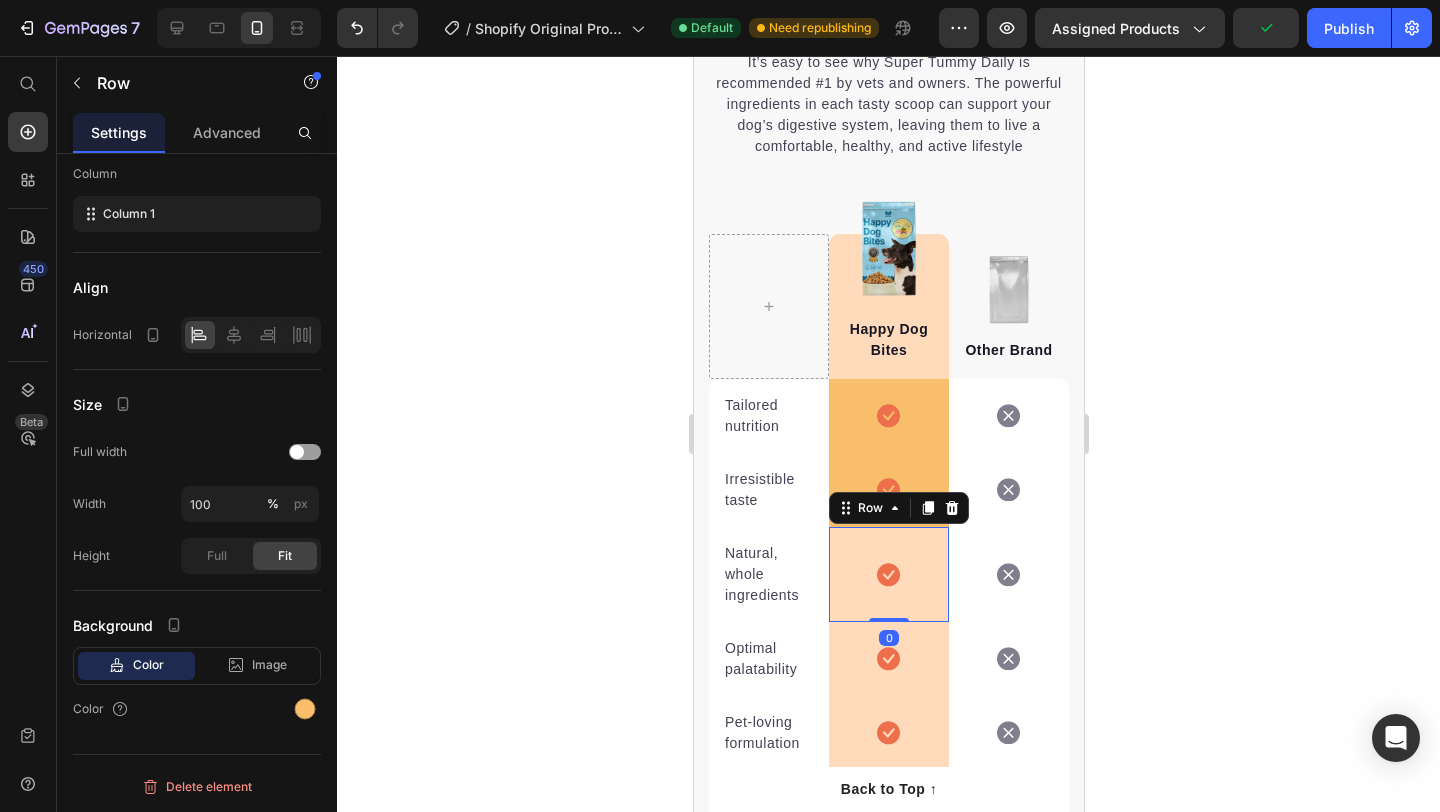 click on "Icon Row   0" at bounding box center (888, 574) 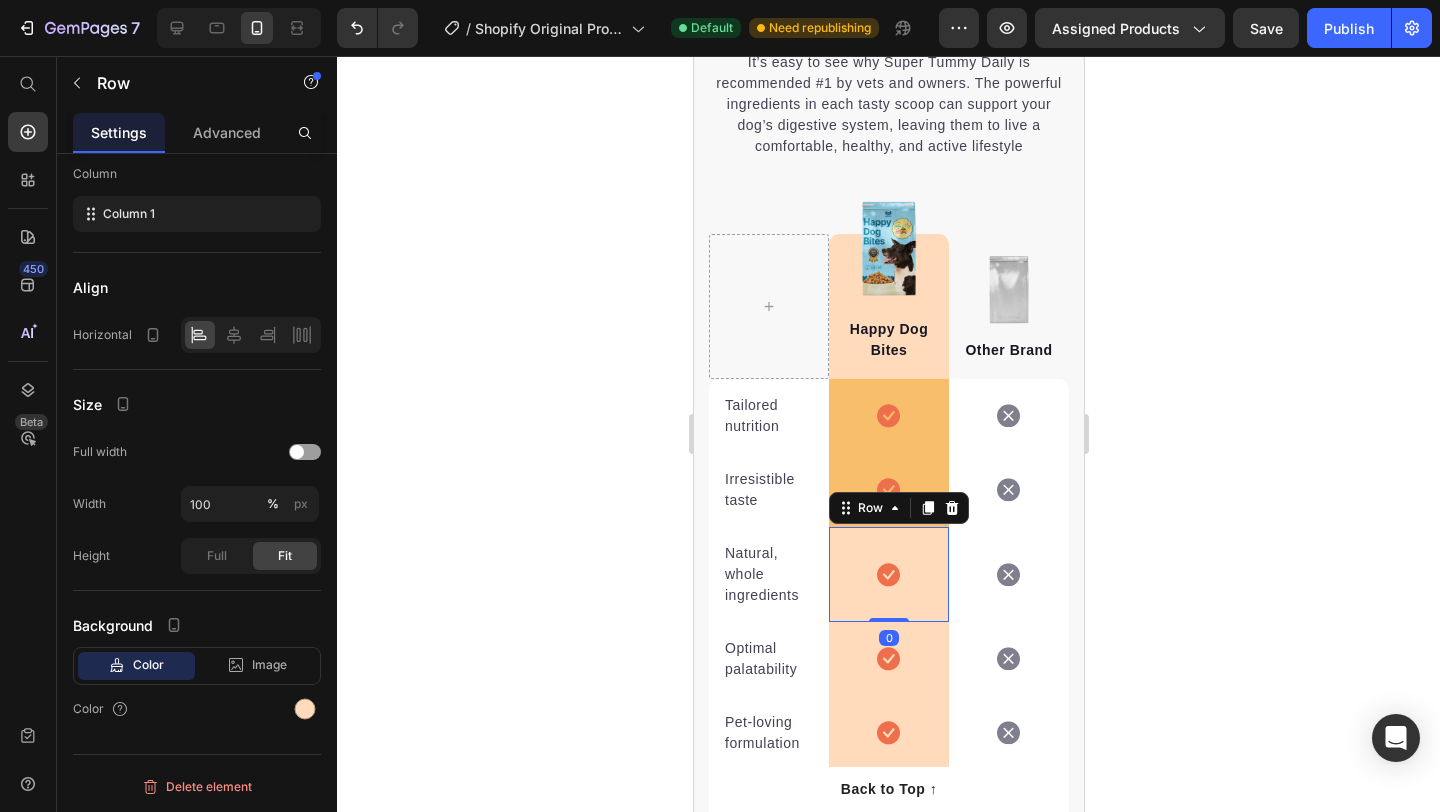 click on "Icon Row   0" at bounding box center [888, 574] 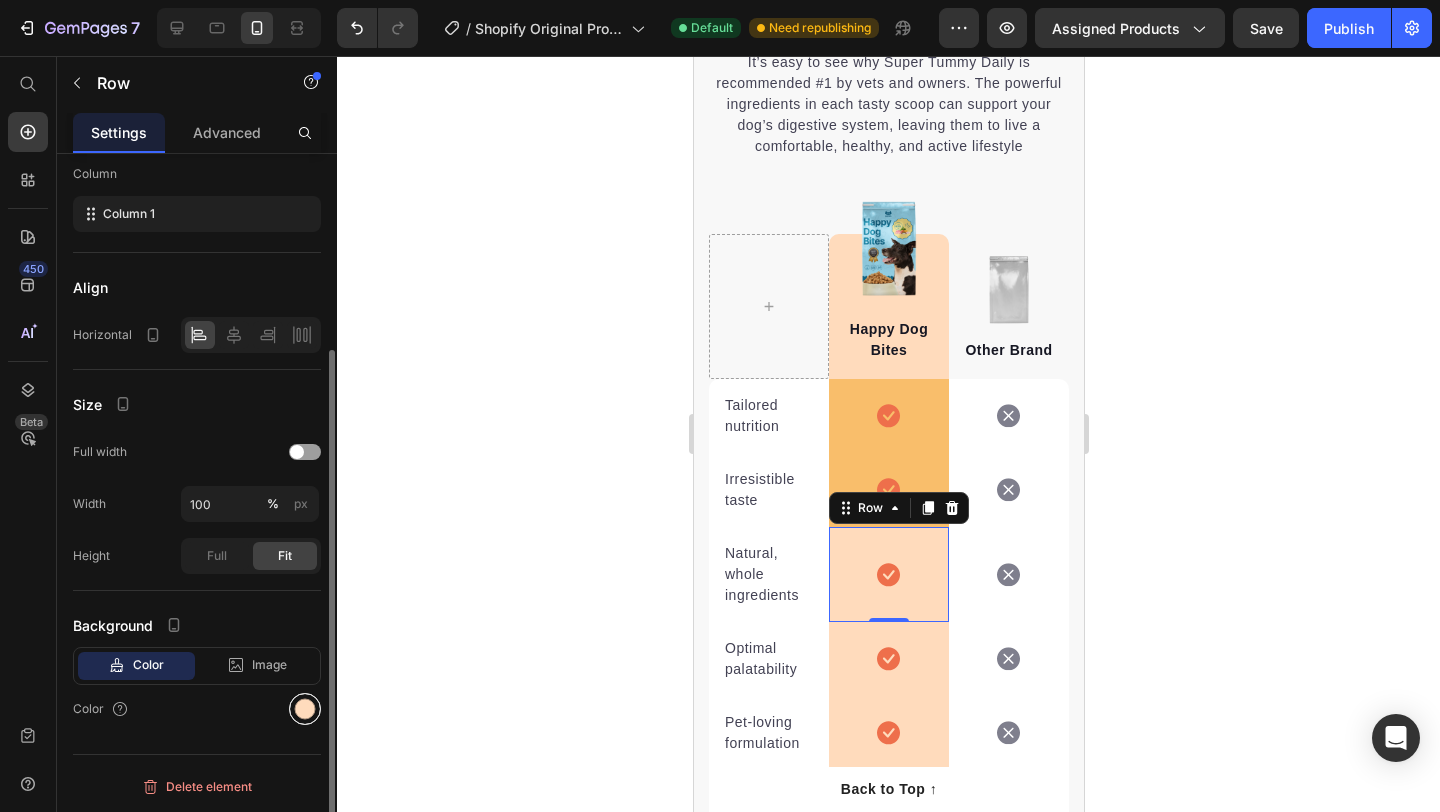 click at bounding box center (305, 709) 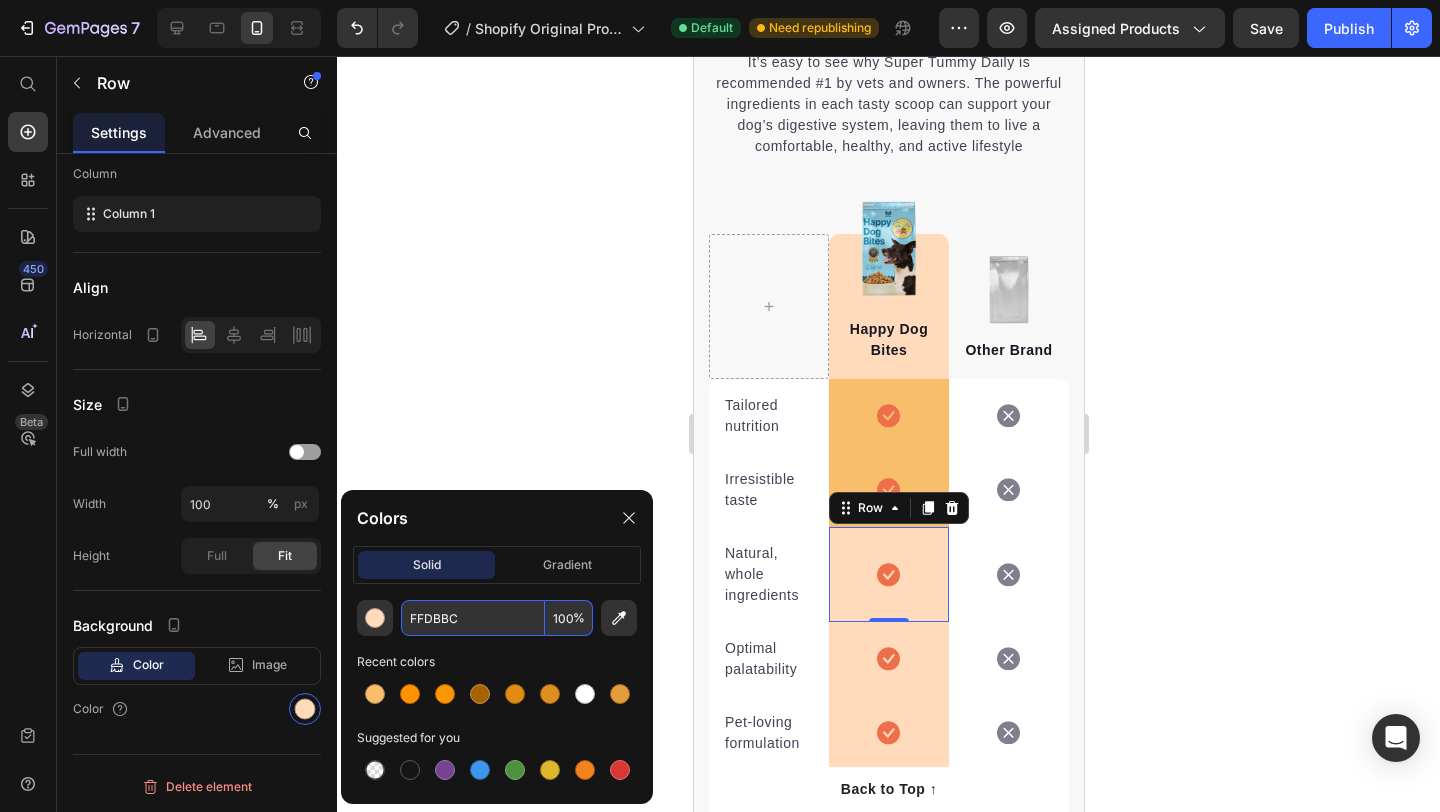 click on "FFDBBC" at bounding box center [473, 618] 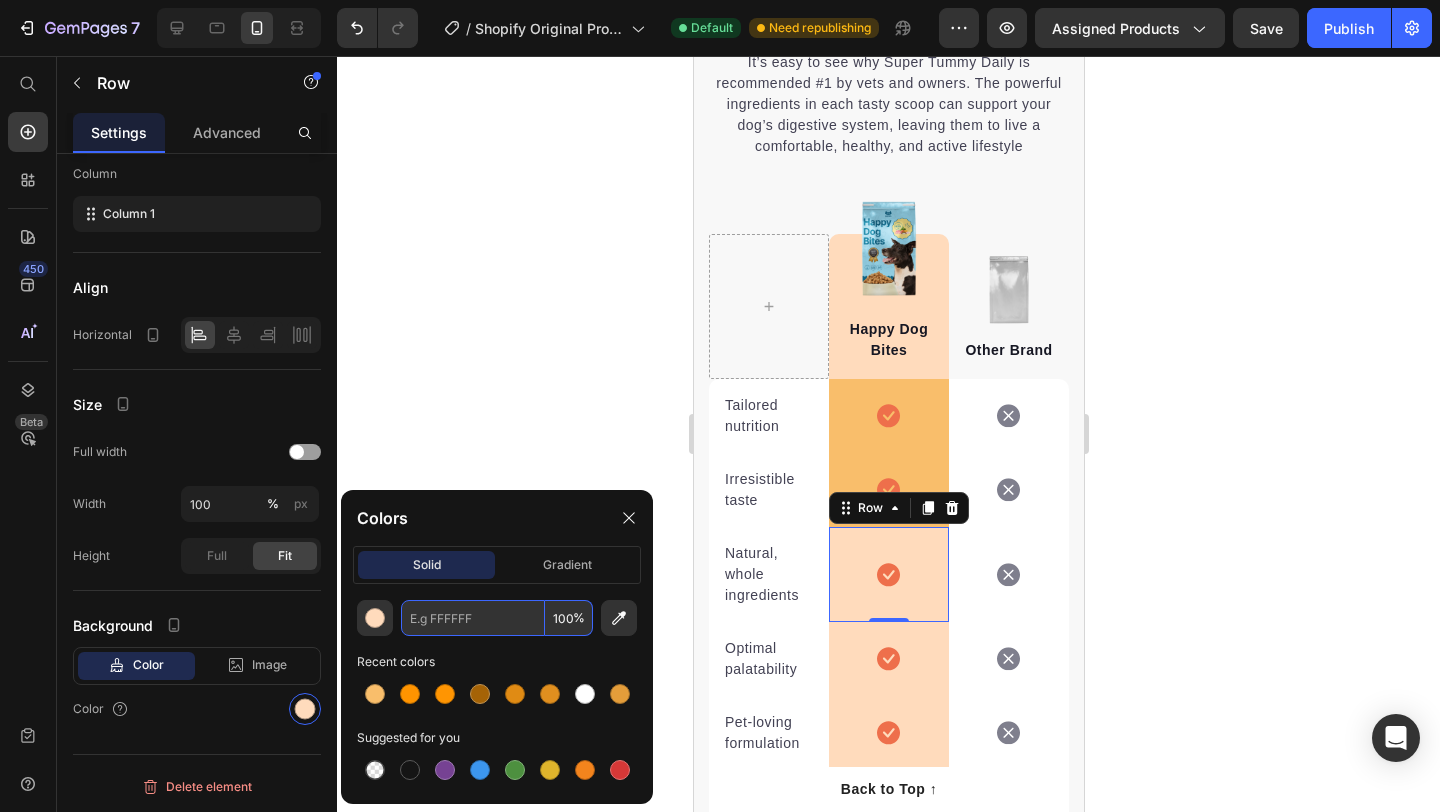 paste on "F9BE6B" 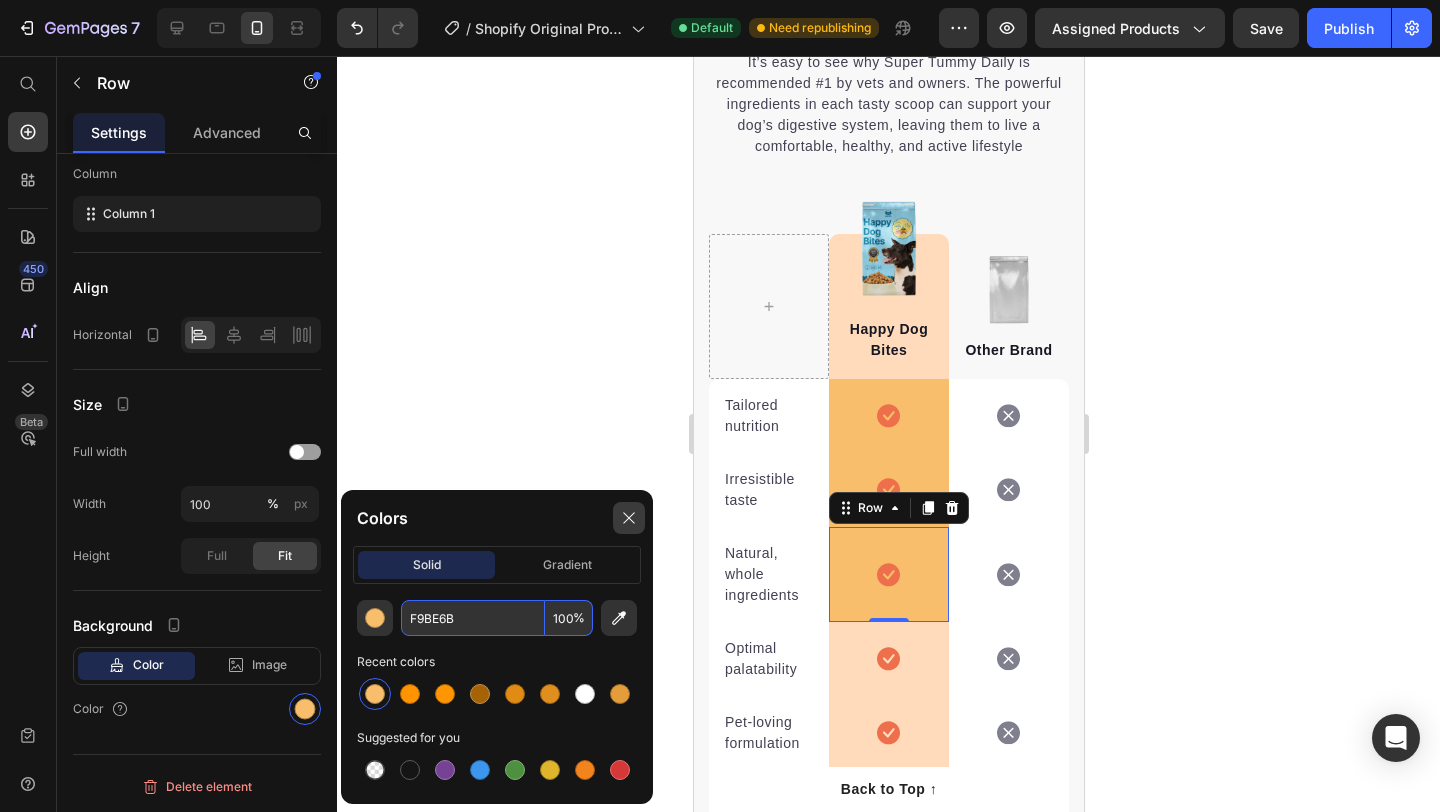 type on "F9BE6B" 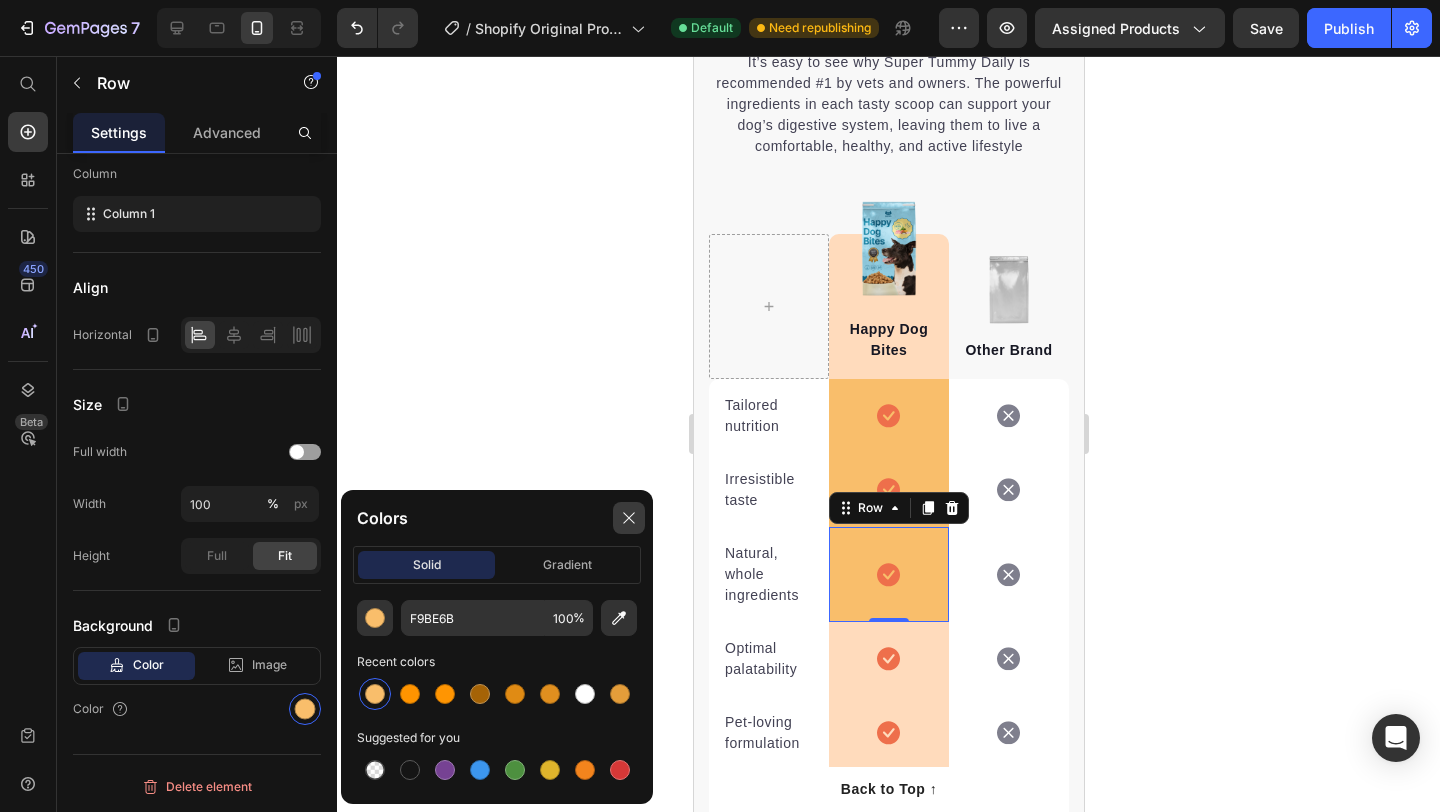 click 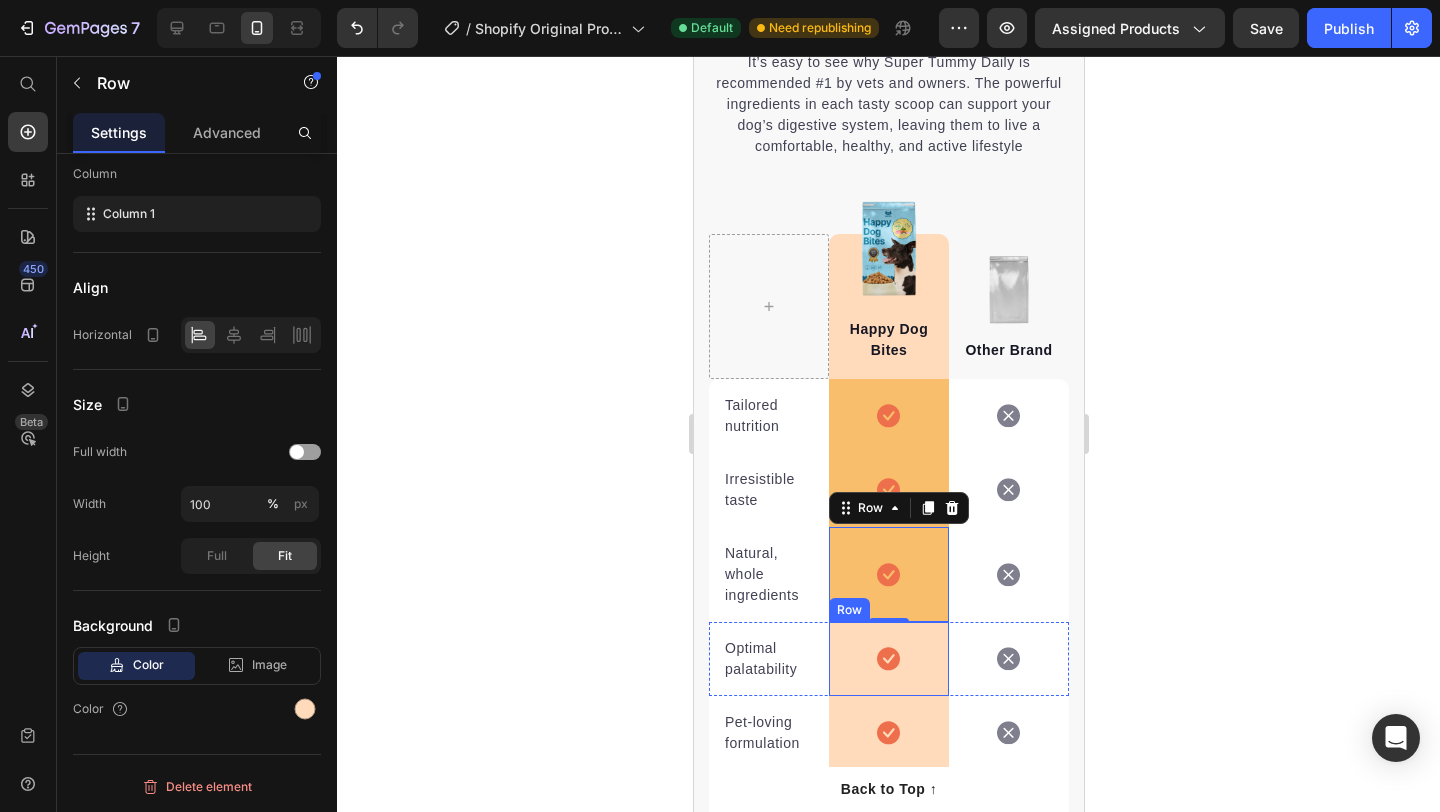 click on "Icon Row" at bounding box center (888, 659) 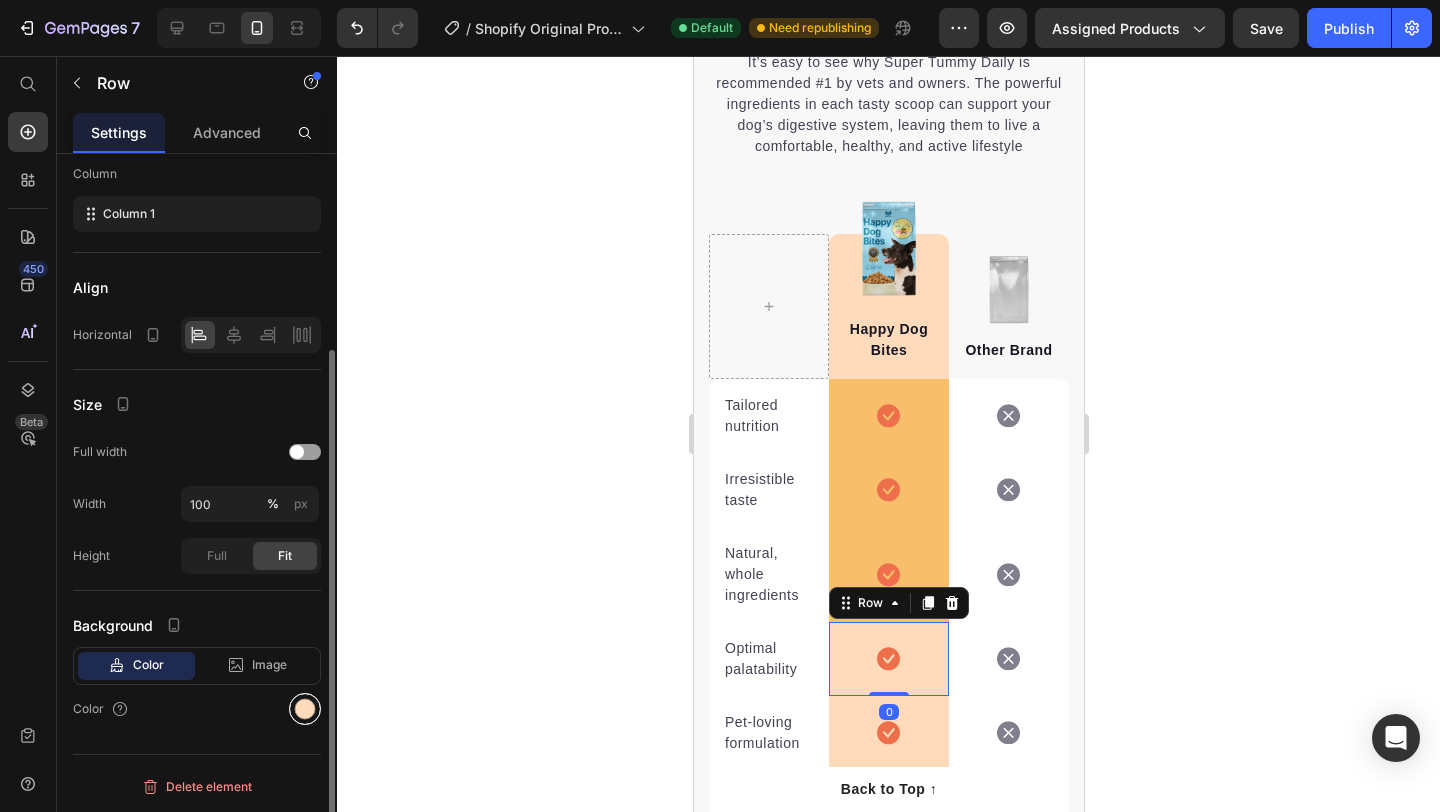 click at bounding box center (305, 709) 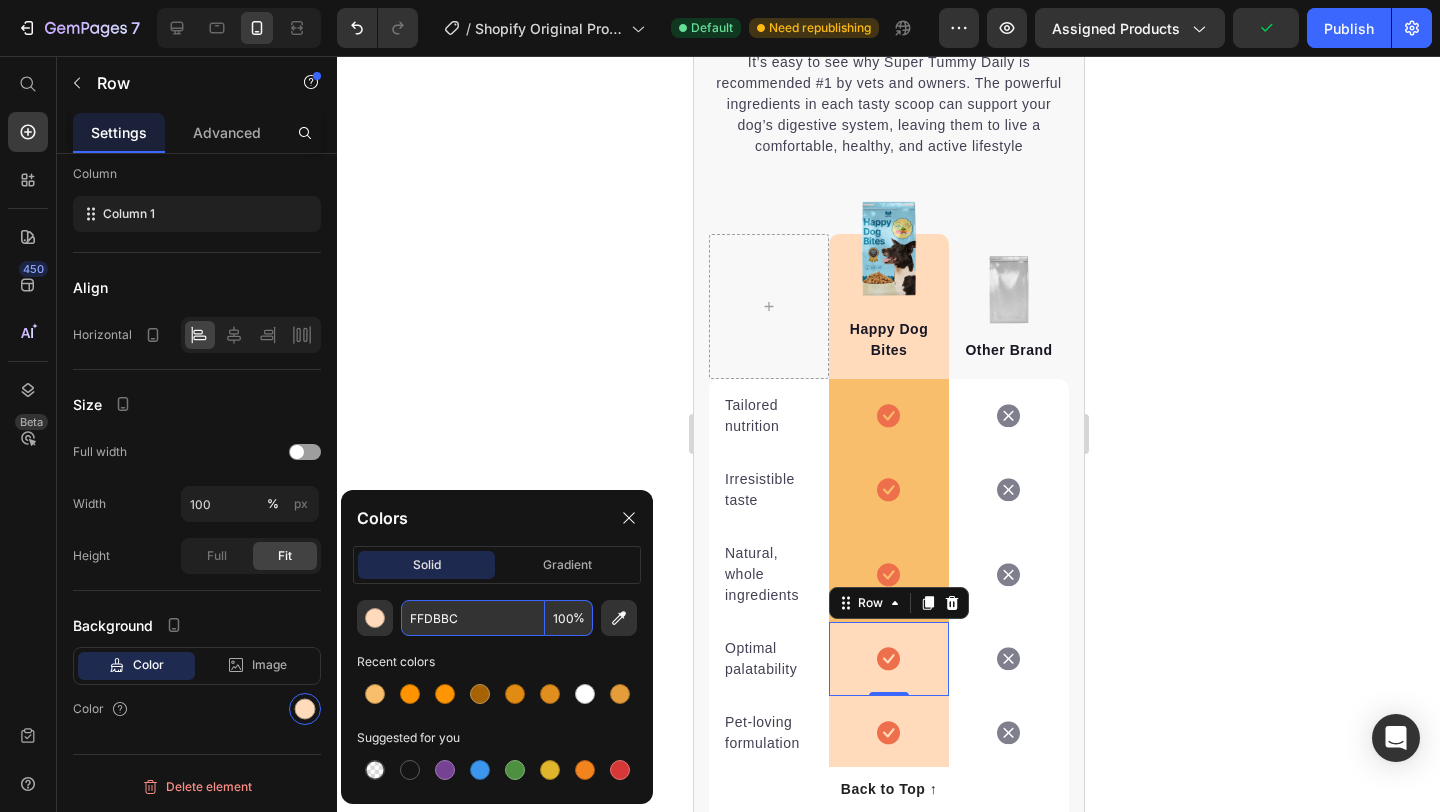 click on "FFDBBC" at bounding box center [473, 618] 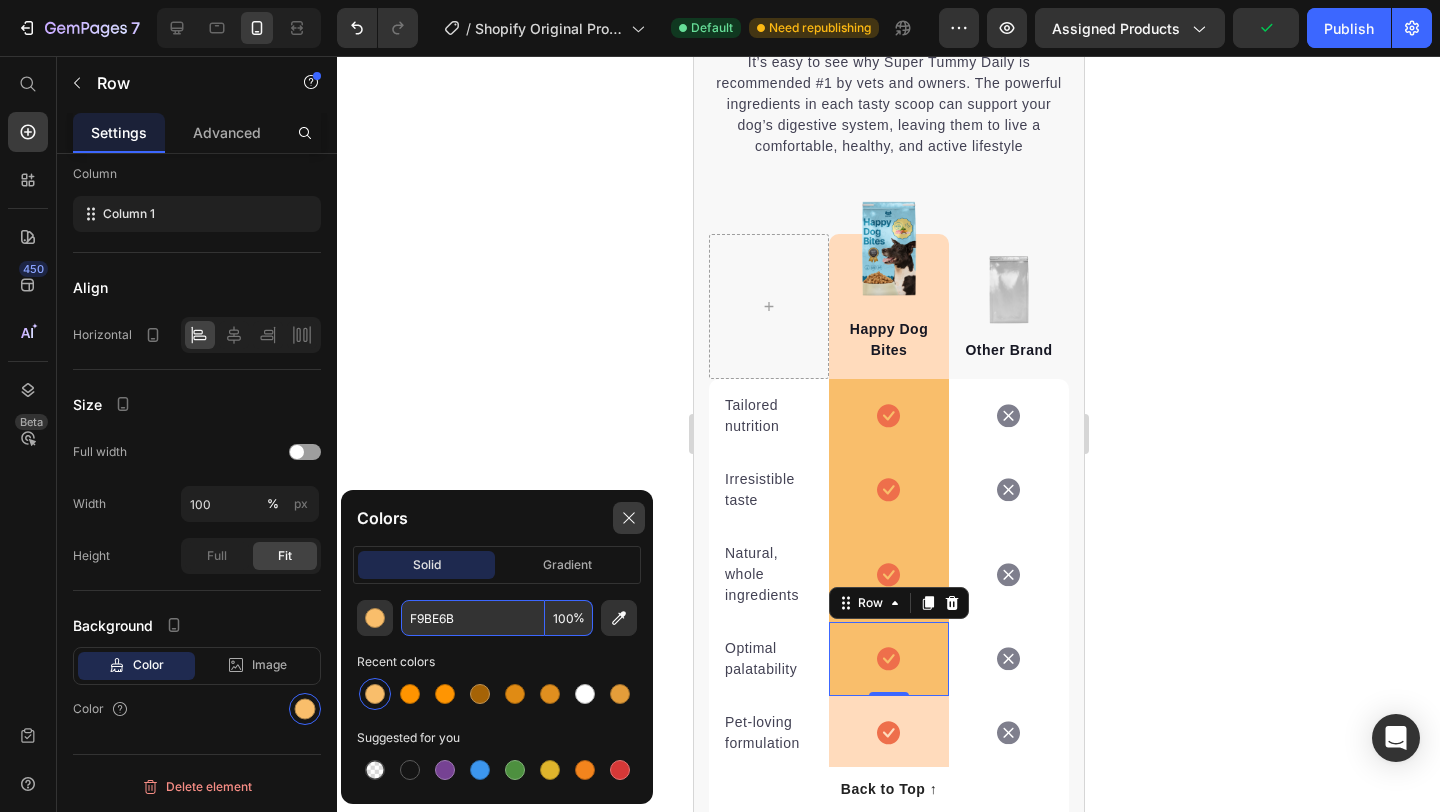 type on "F9BE6B" 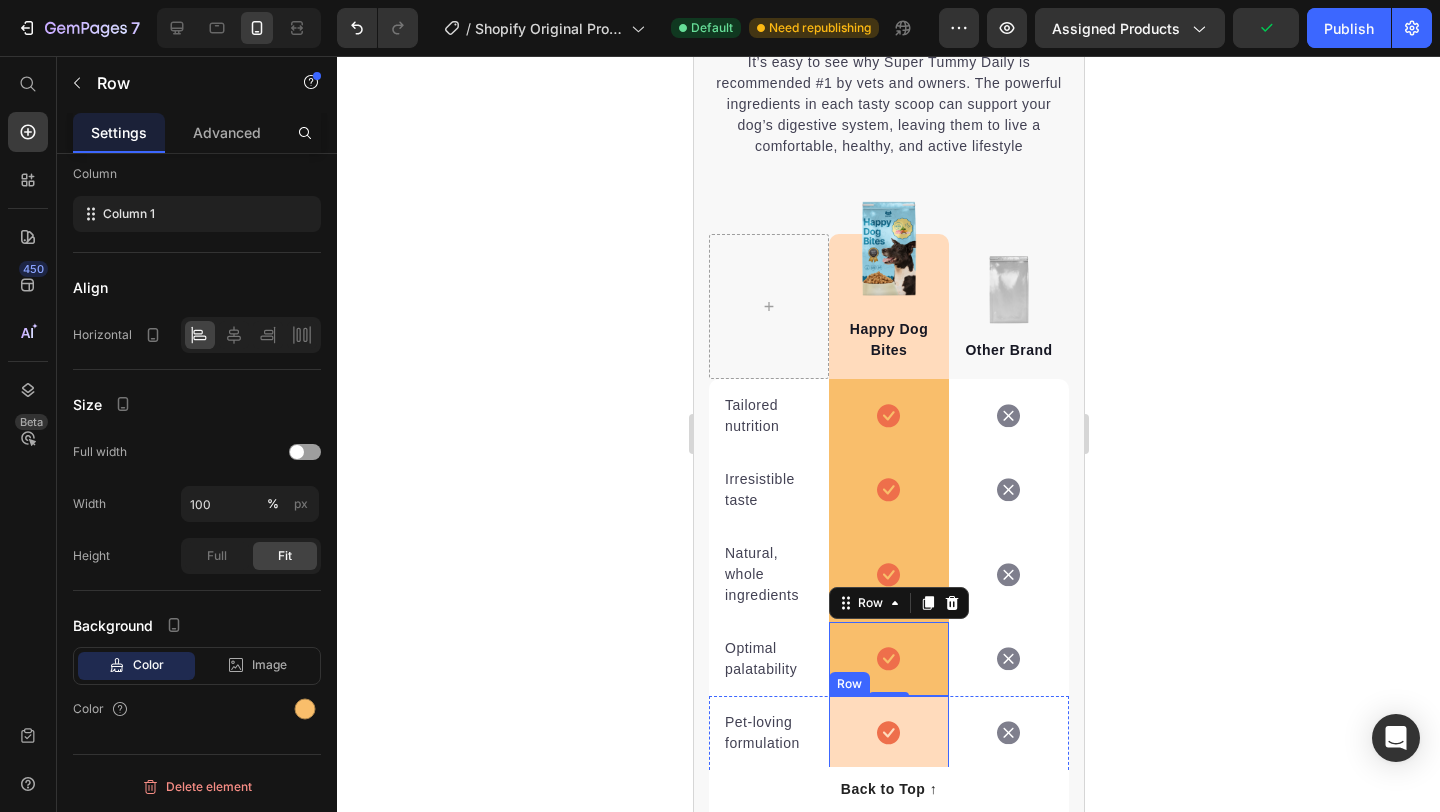 click on "Icon Row" at bounding box center (888, 733) 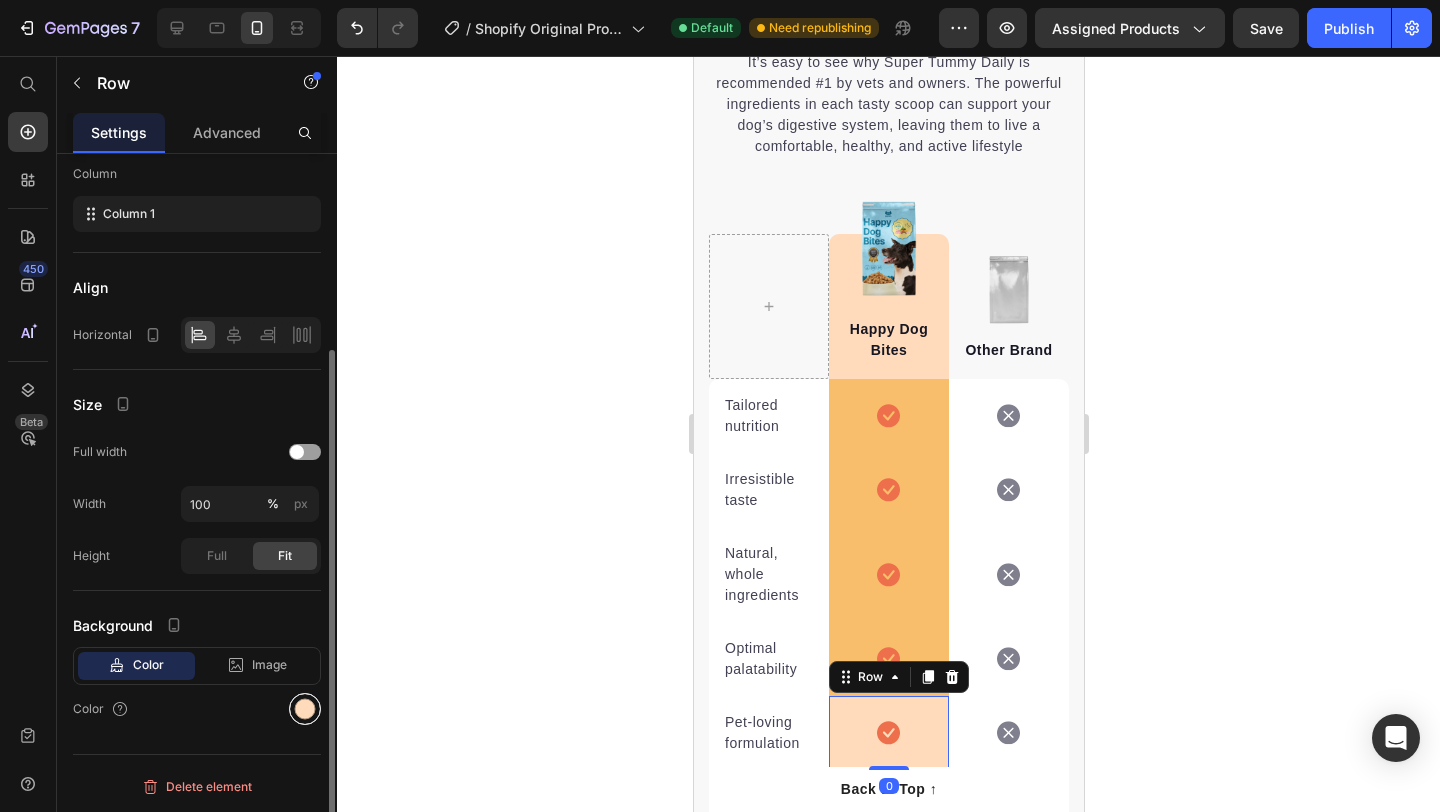 click at bounding box center [305, 709] 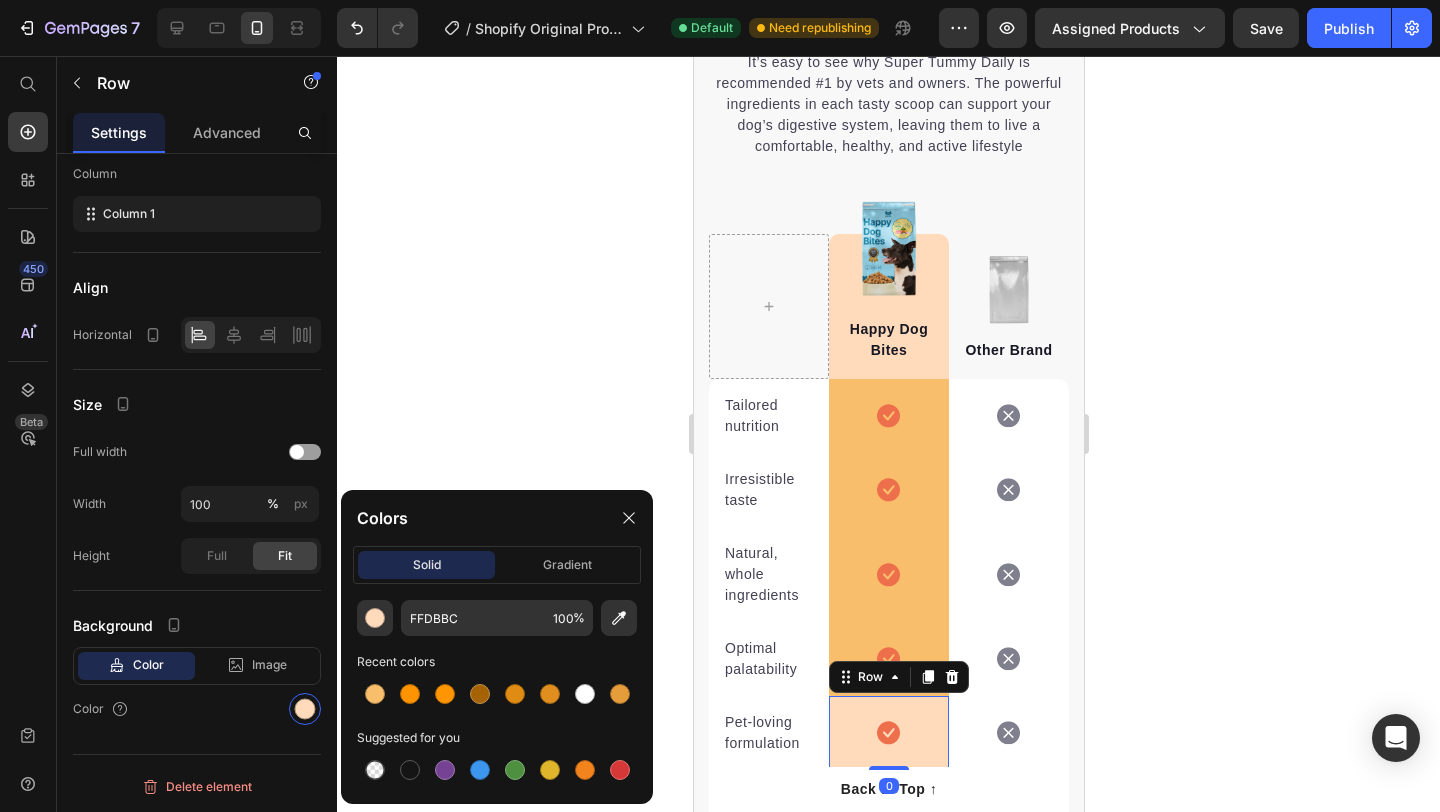 click on "Colors solid gradient FFDBBC 100 % Recent colors Suggested for you" 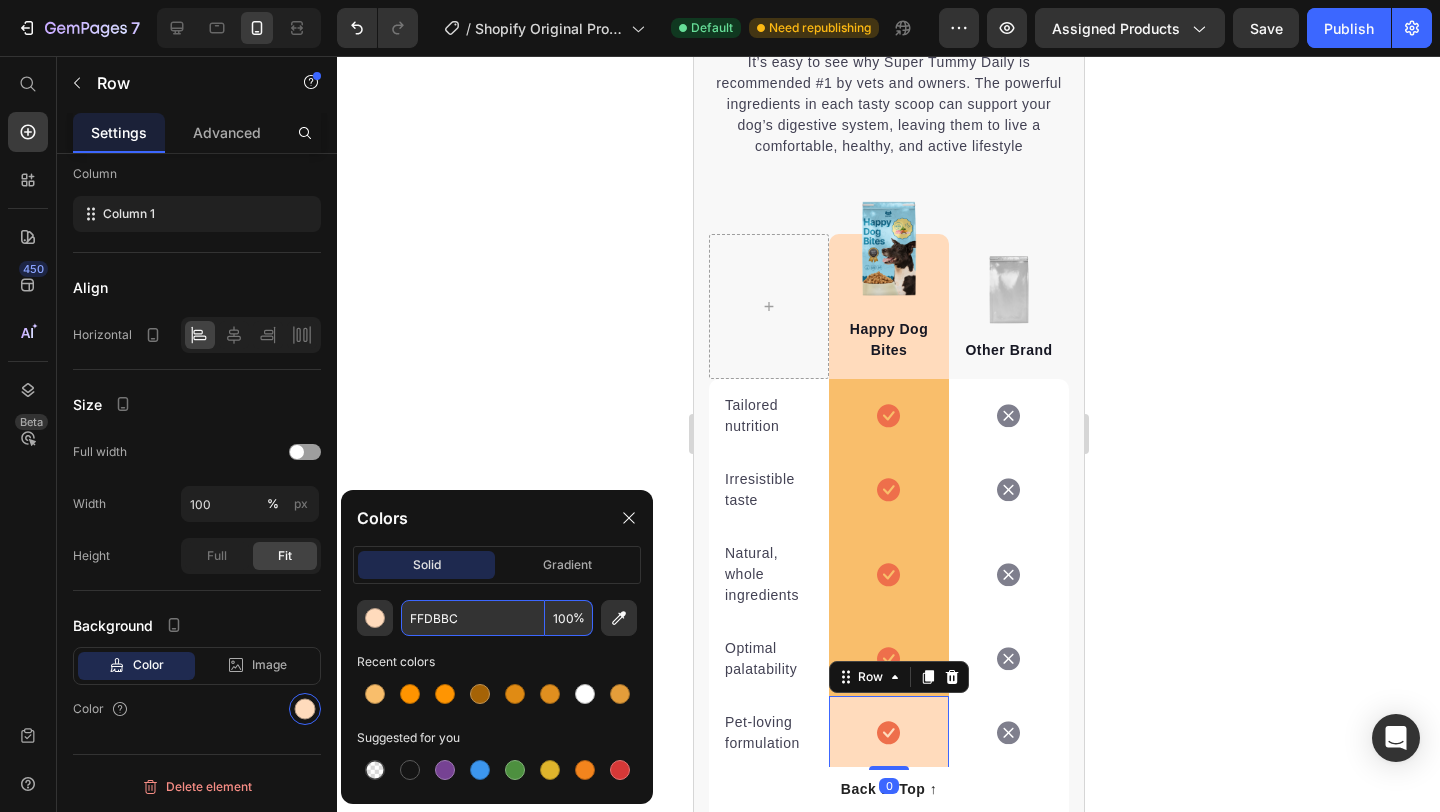 click on "FFDBBC" at bounding box center [473, 618] 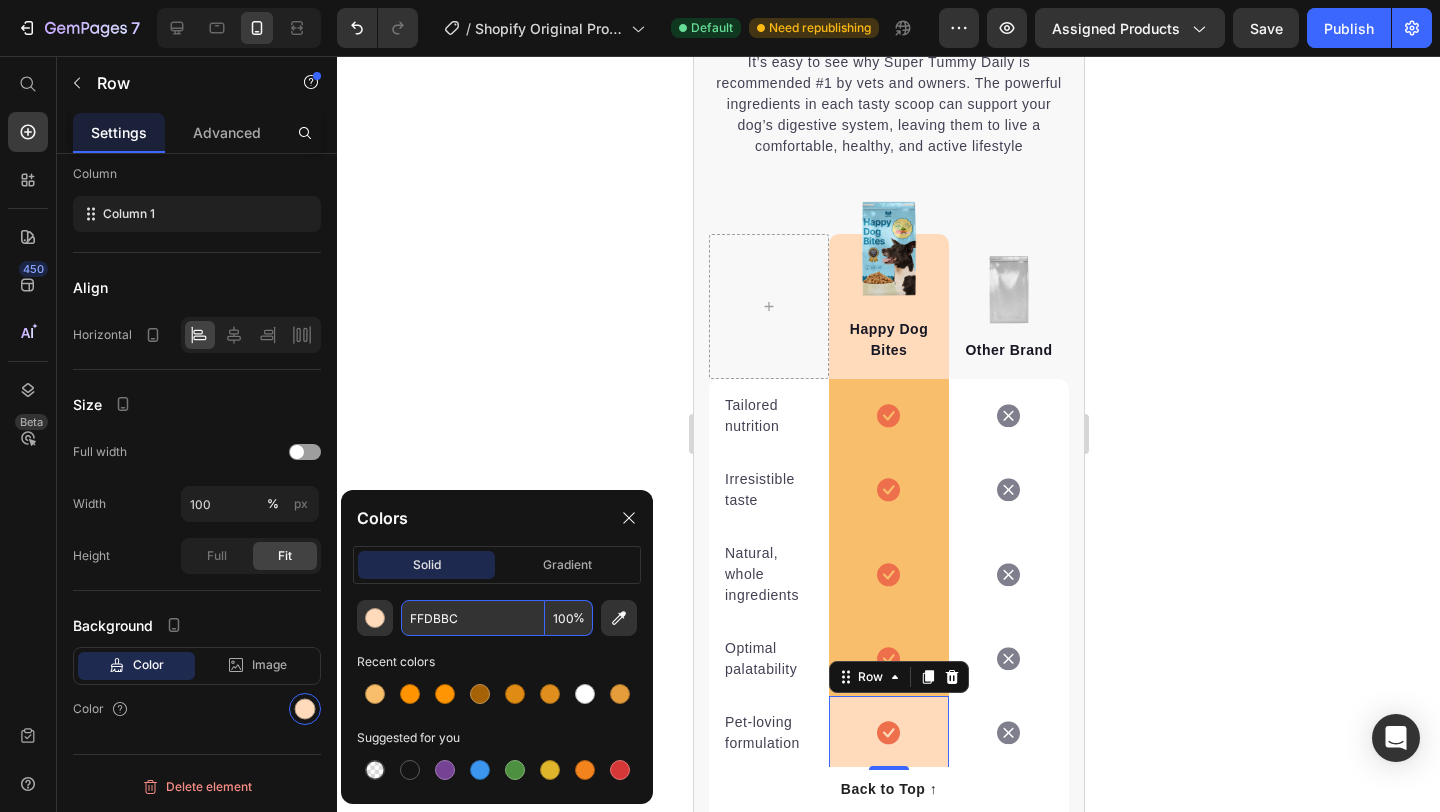 click on "FFDBBC" at bounding box center (473, 618) 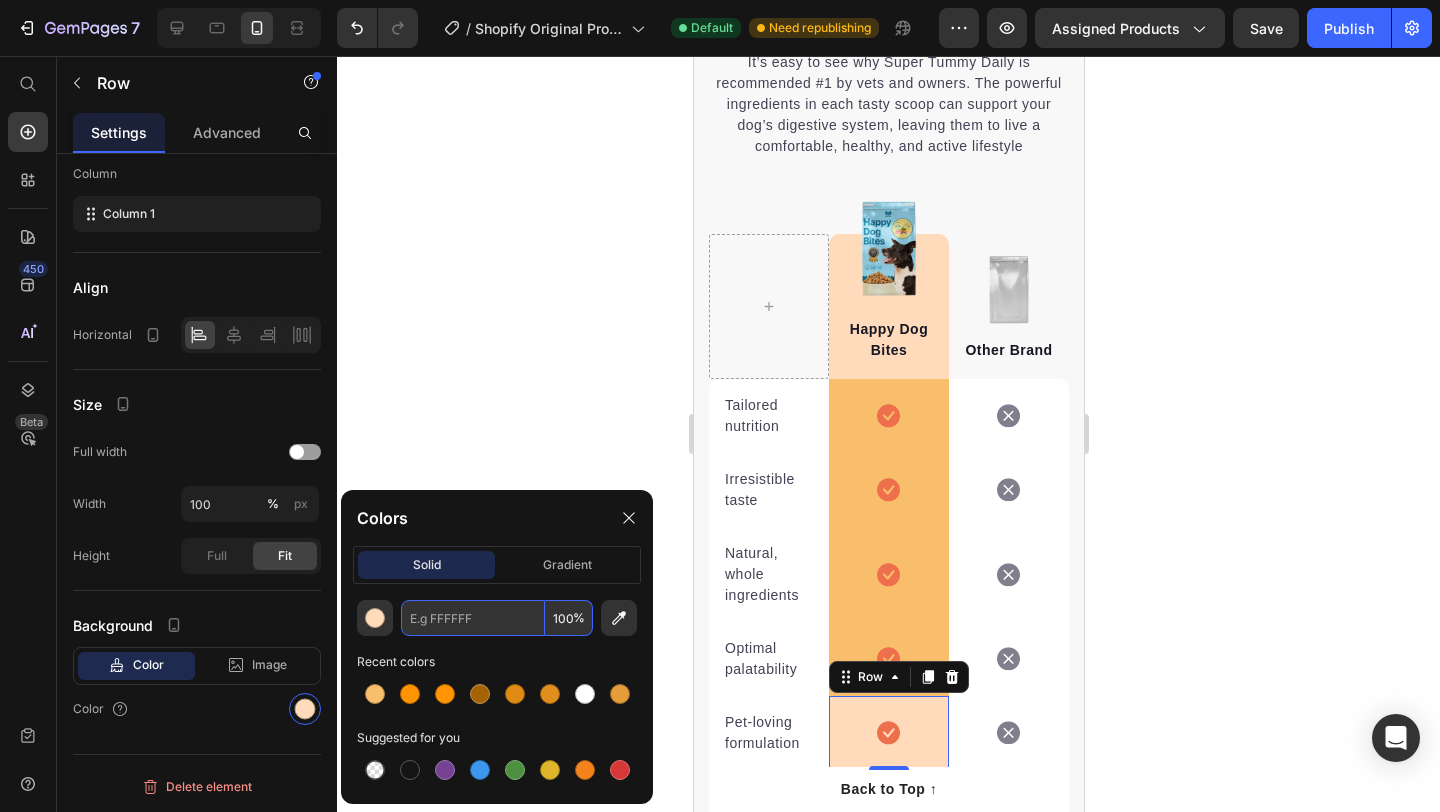paste on "F9BE6B" 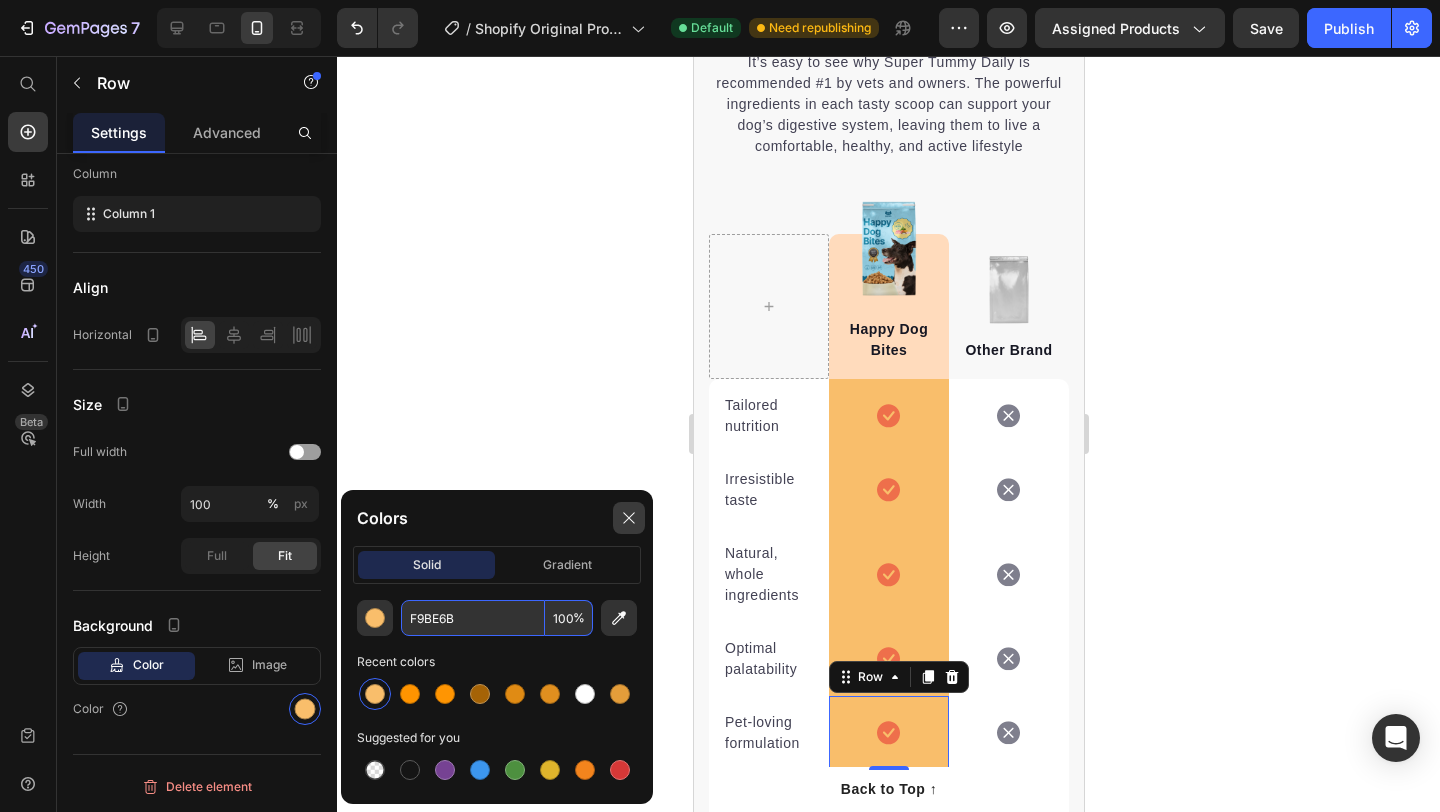 type on "F9BE6B" 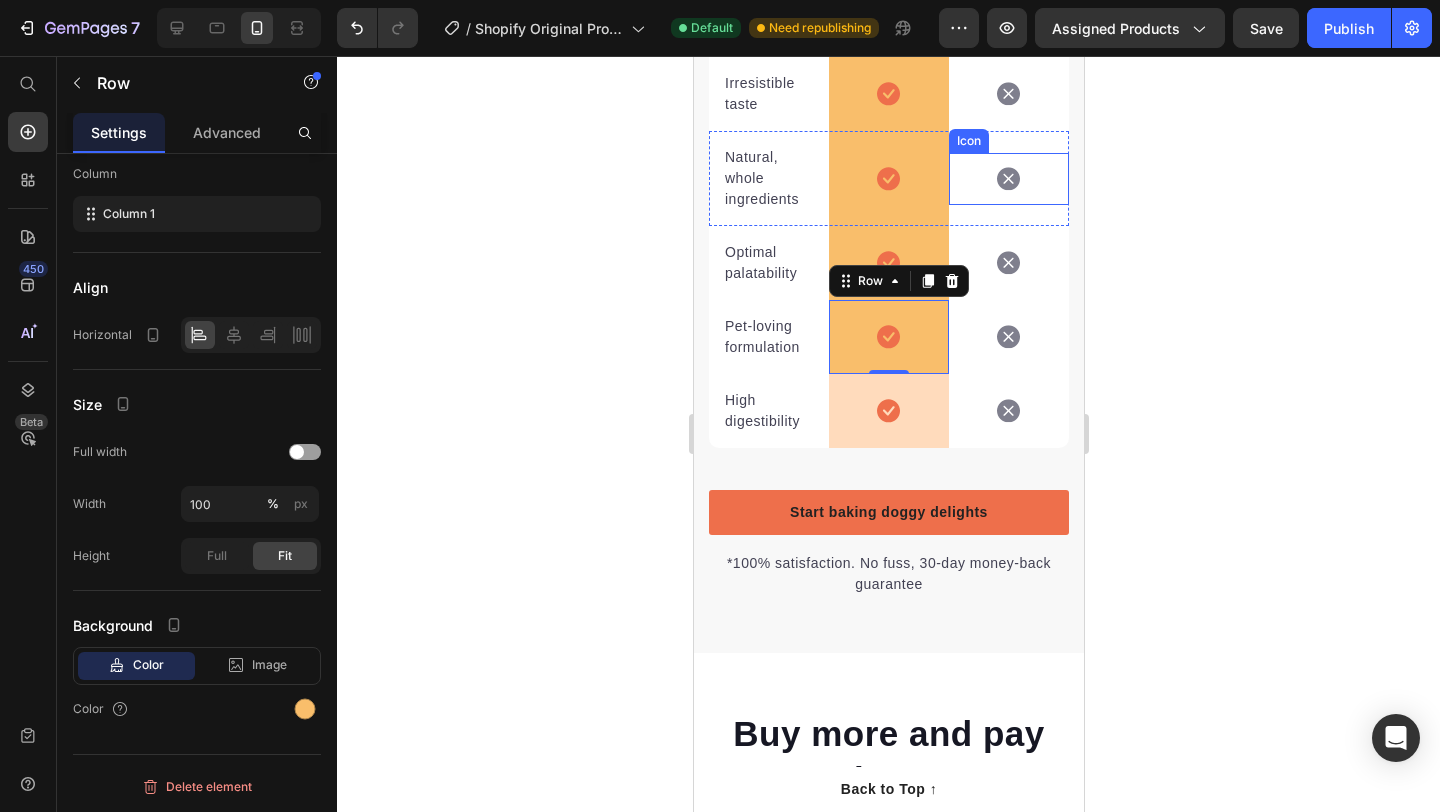 scroll, scrollTop: 4777, scrollLeft: 0, axis: vertical 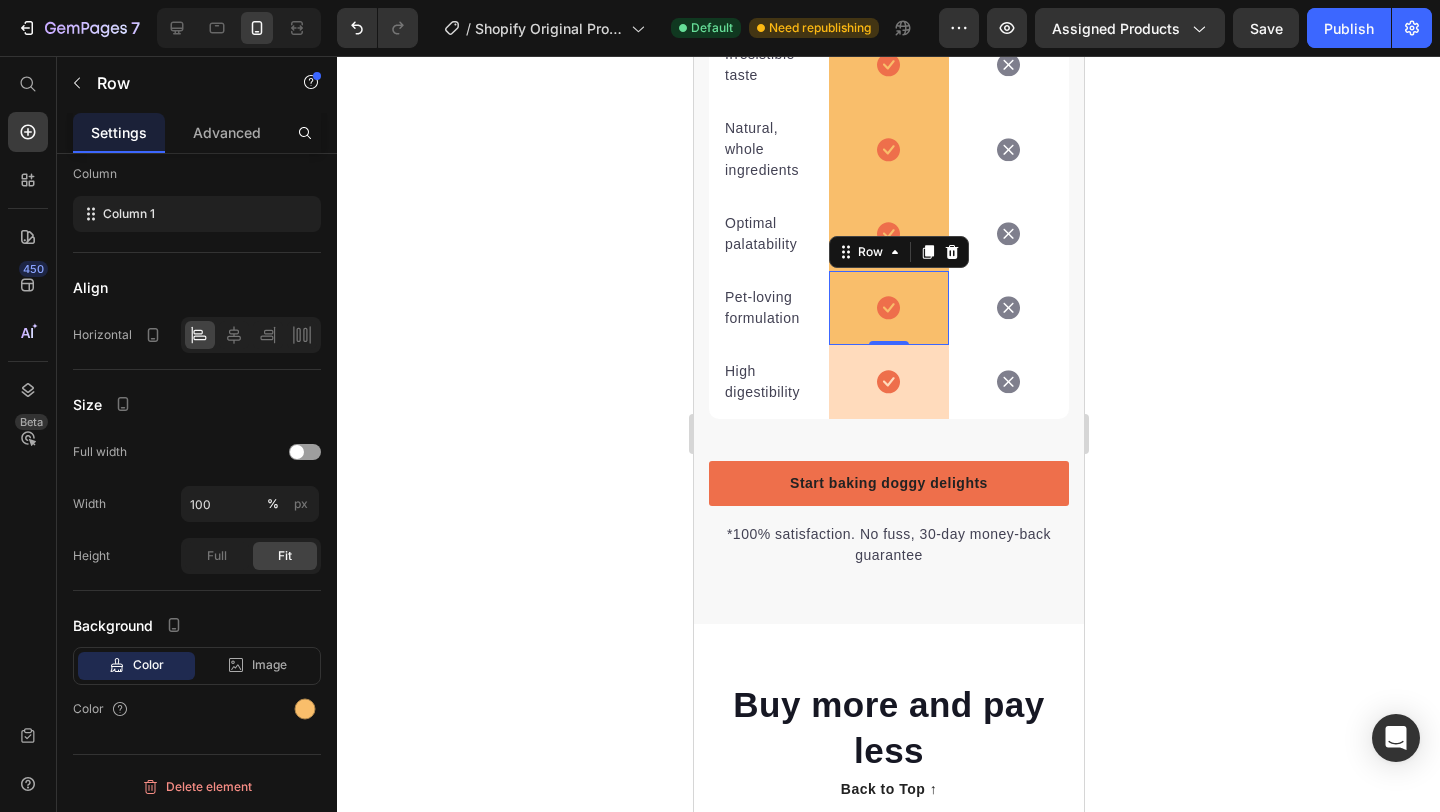 click 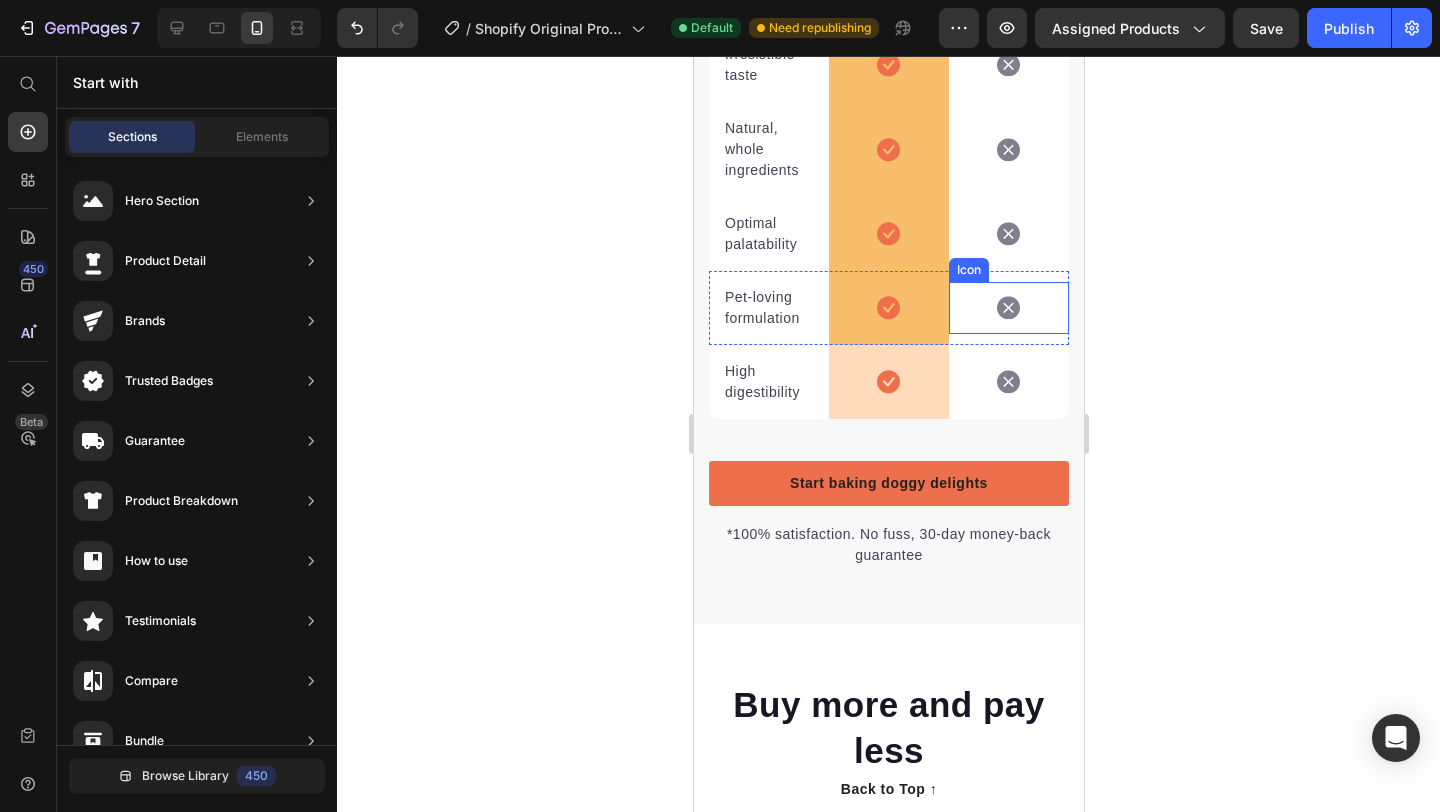 scroll, scrollTop: 4699, scrollLeft: 0, axis: vertical 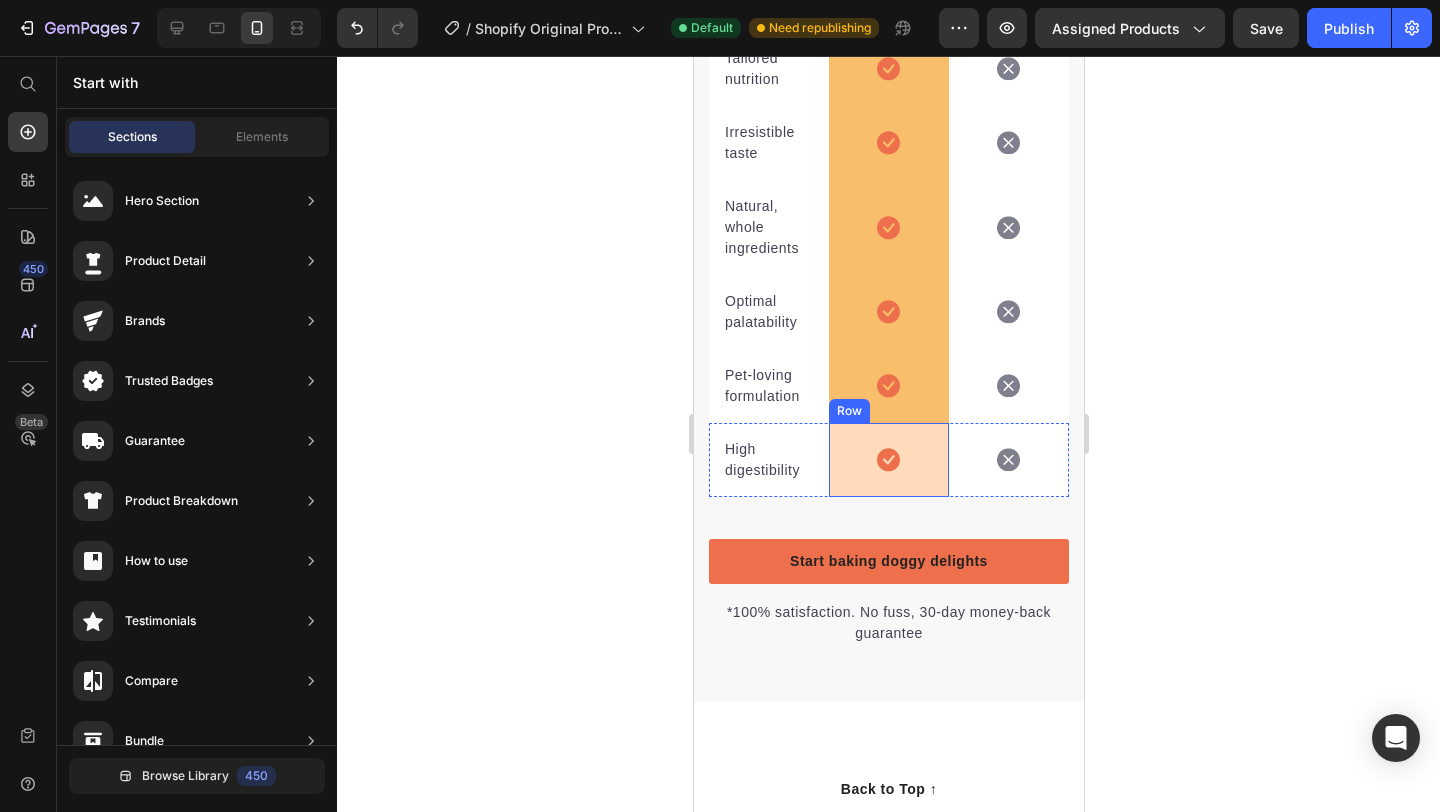 click on "Icon Row" at bounding box center (888, 460) 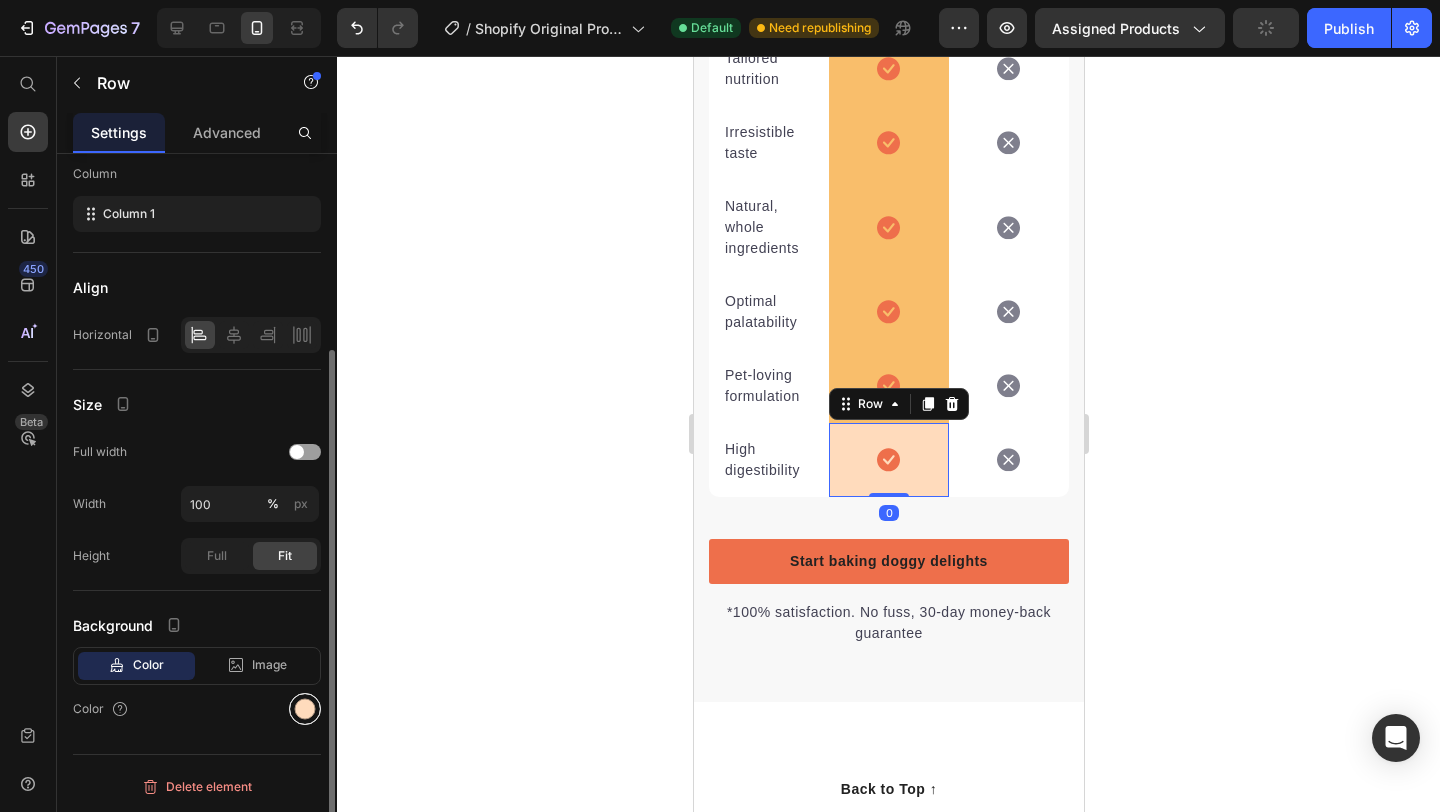 click at bounding box center (305, 709) 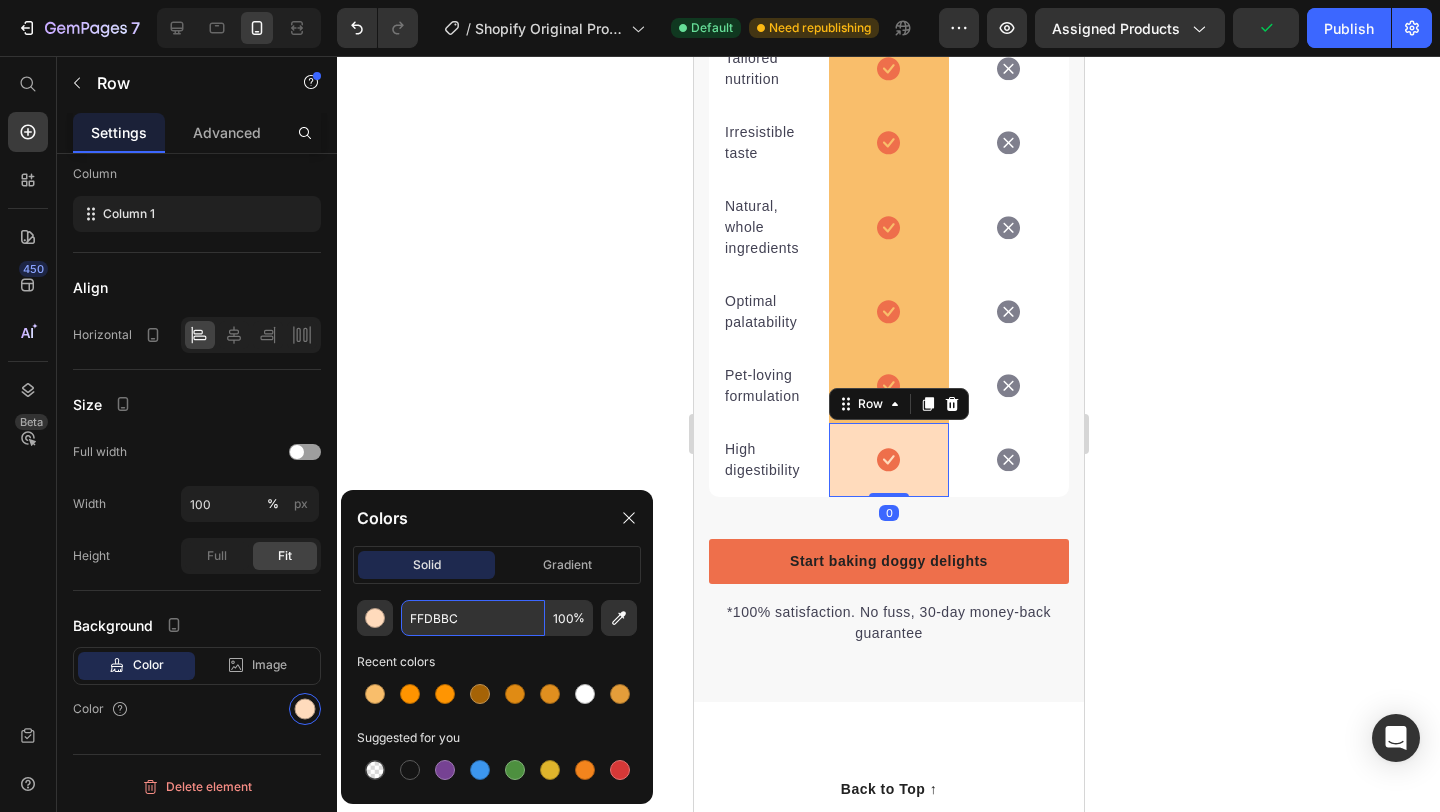 click on "FFDBBC" at bounding box center (473, 618) 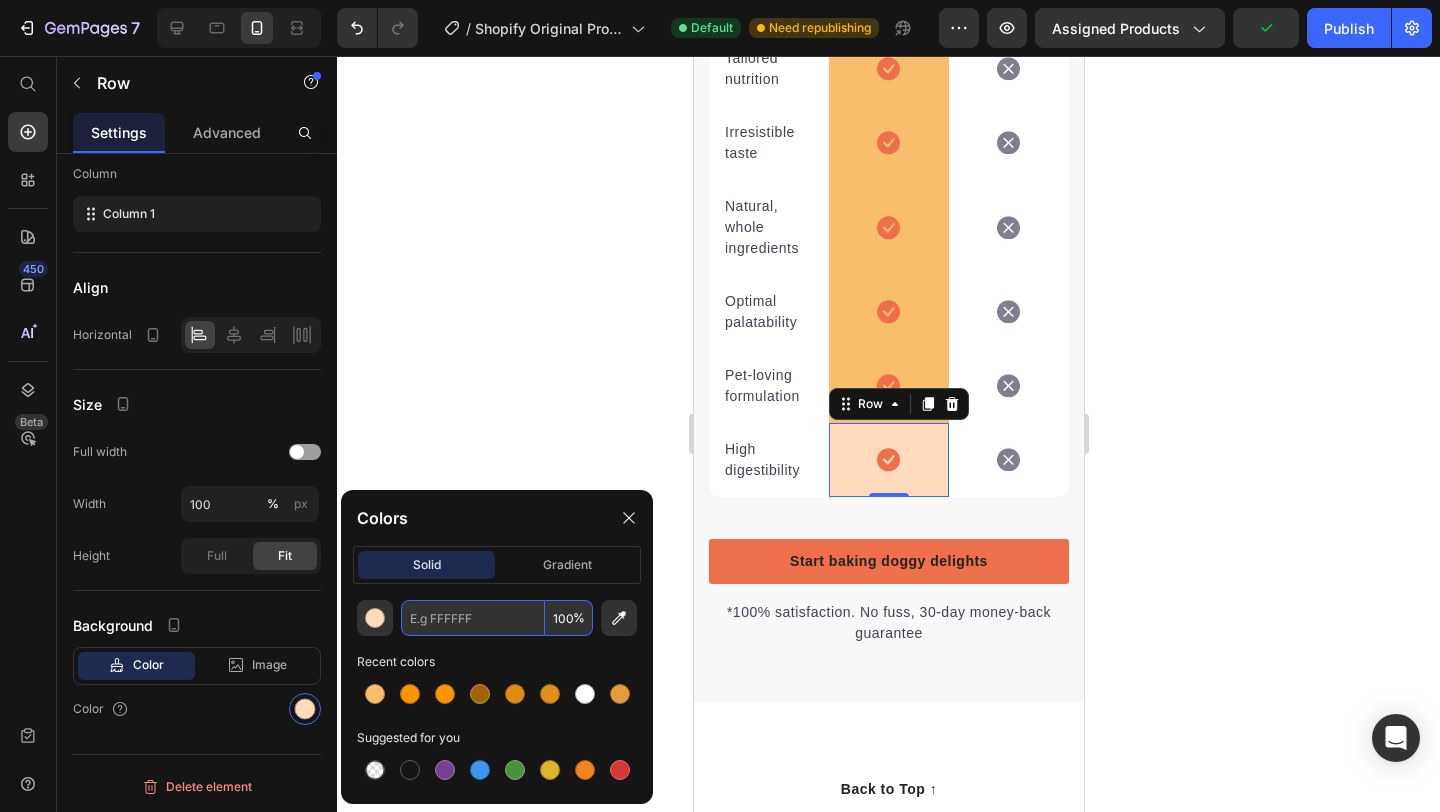 paste on "F9BE6B" 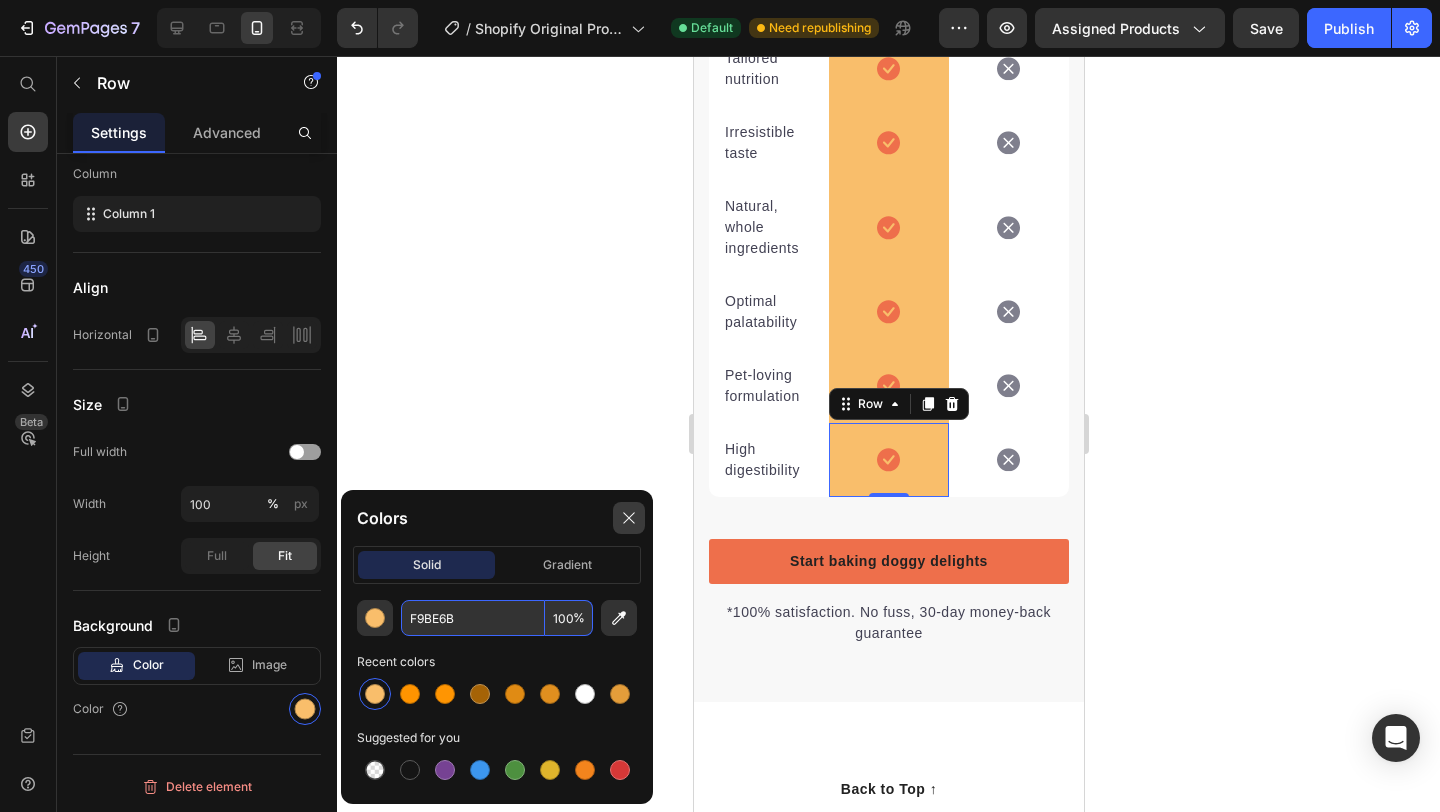 type on "F9BE6B" 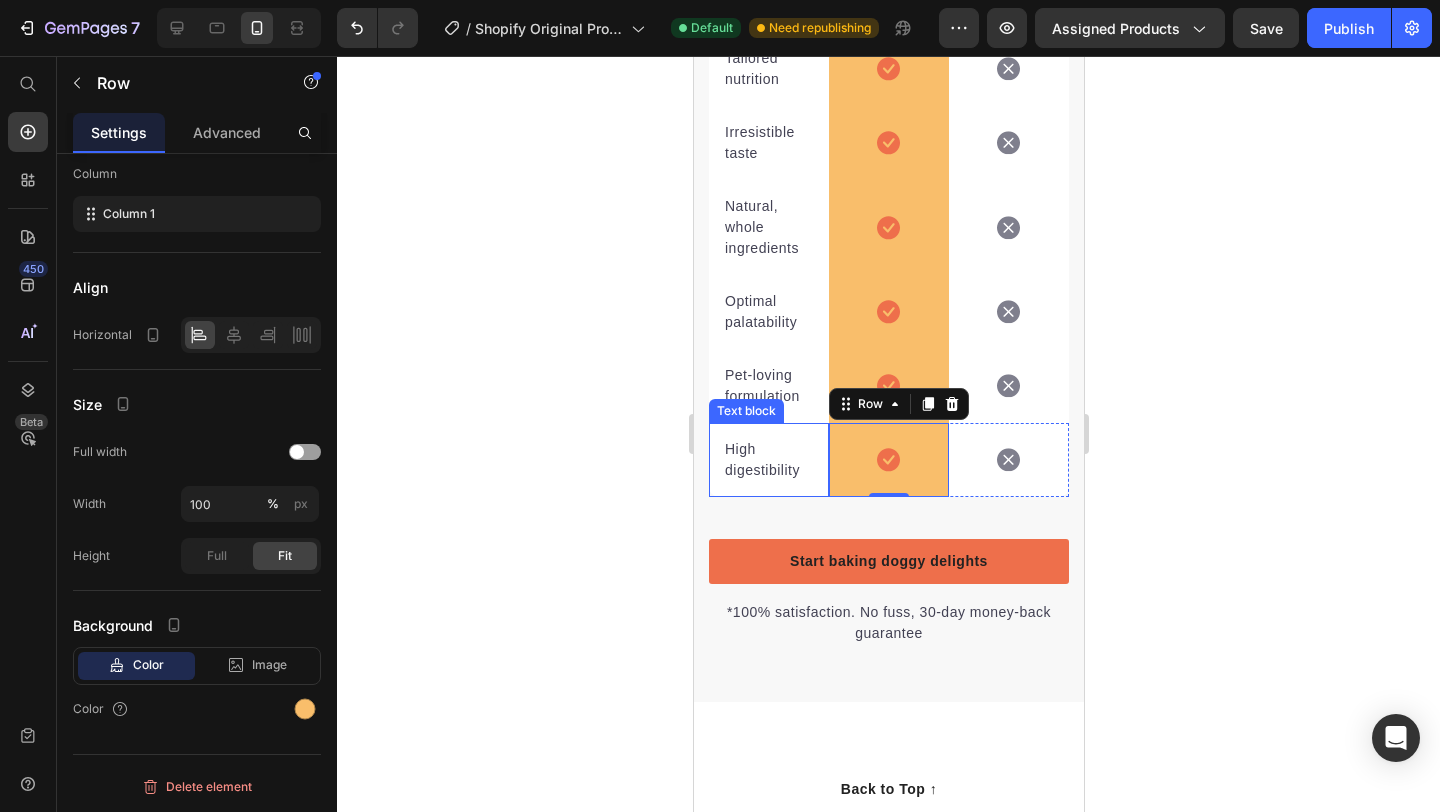 scroll, scrollTop: 4439, scrollLeft: 0, axis: vertical 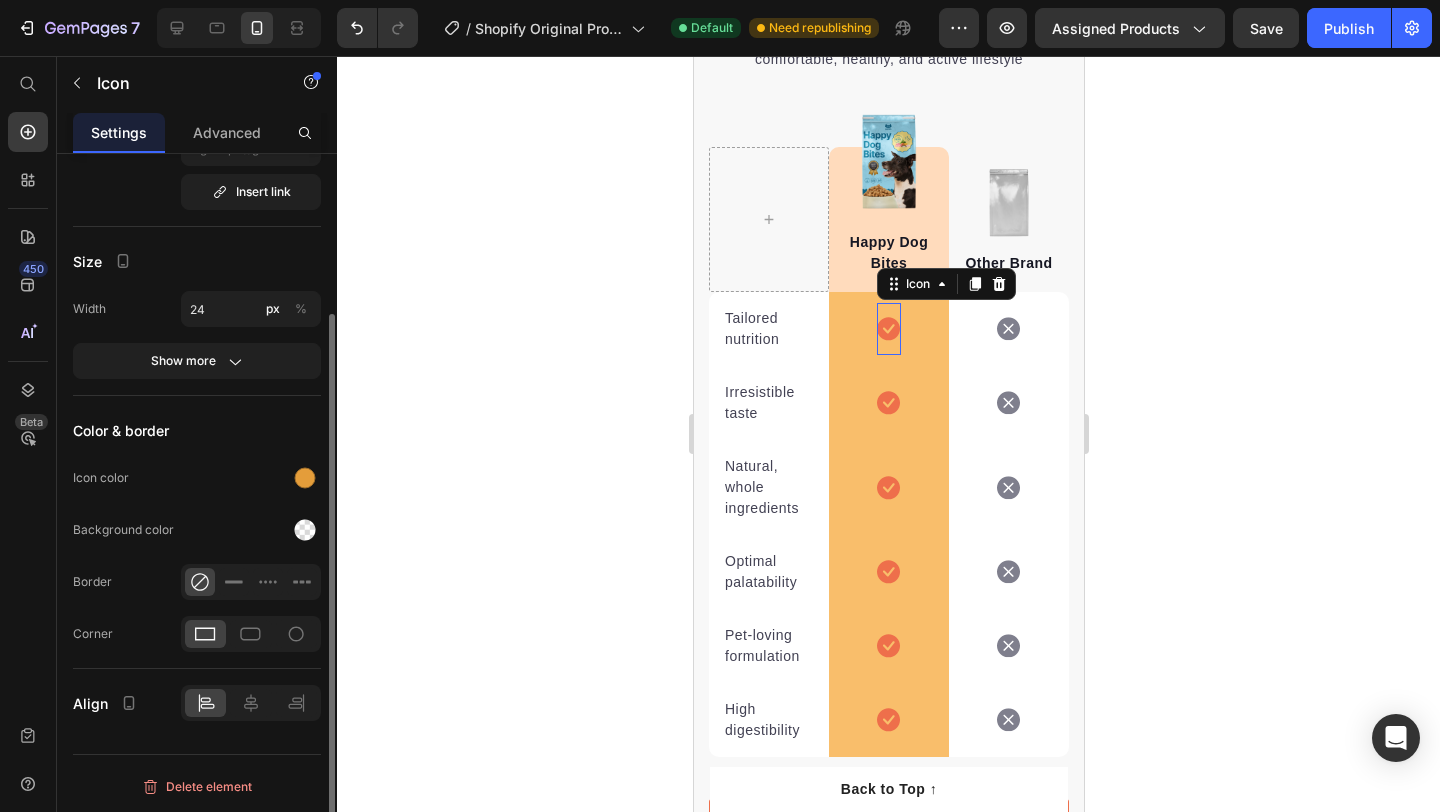 click 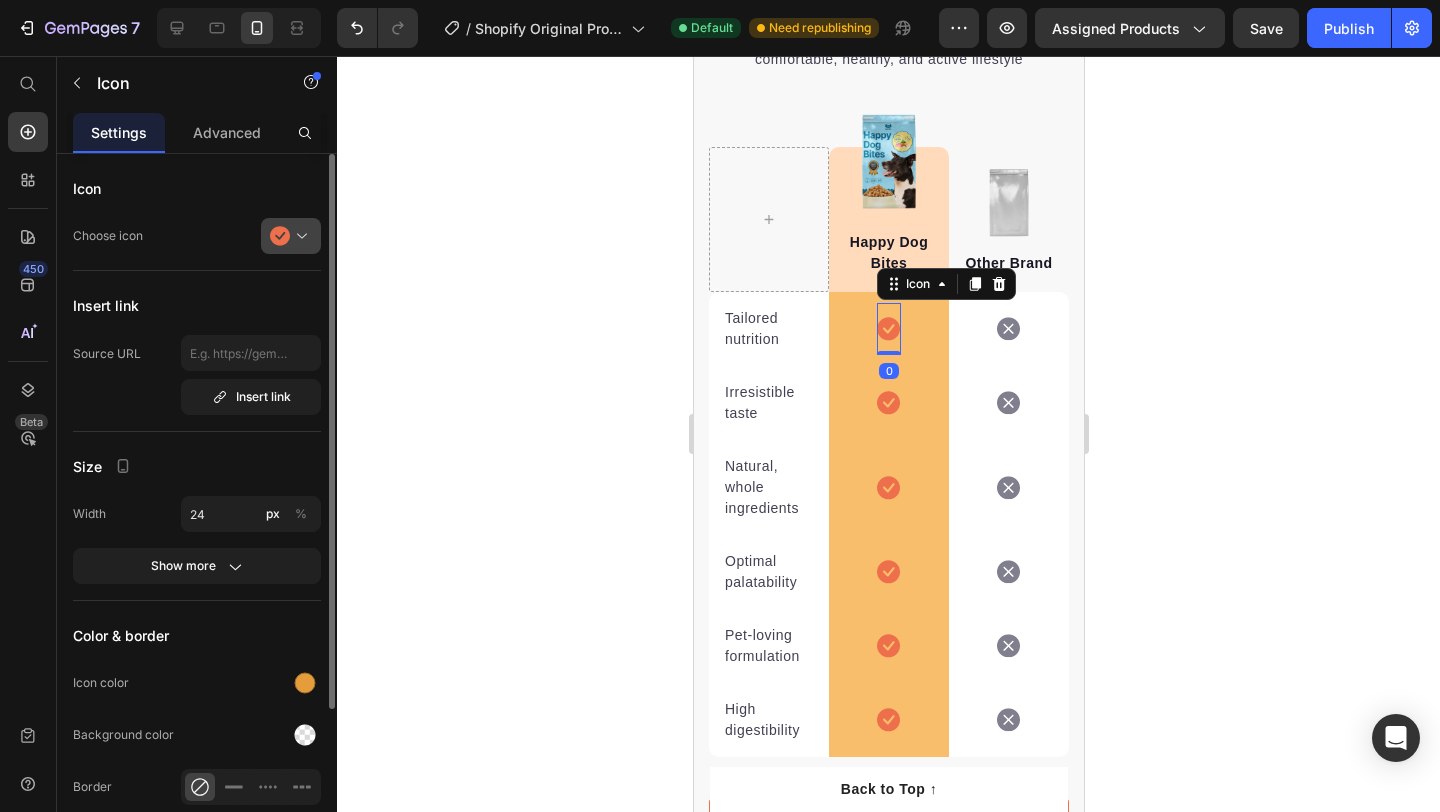 click at bounding box center (299, 236) 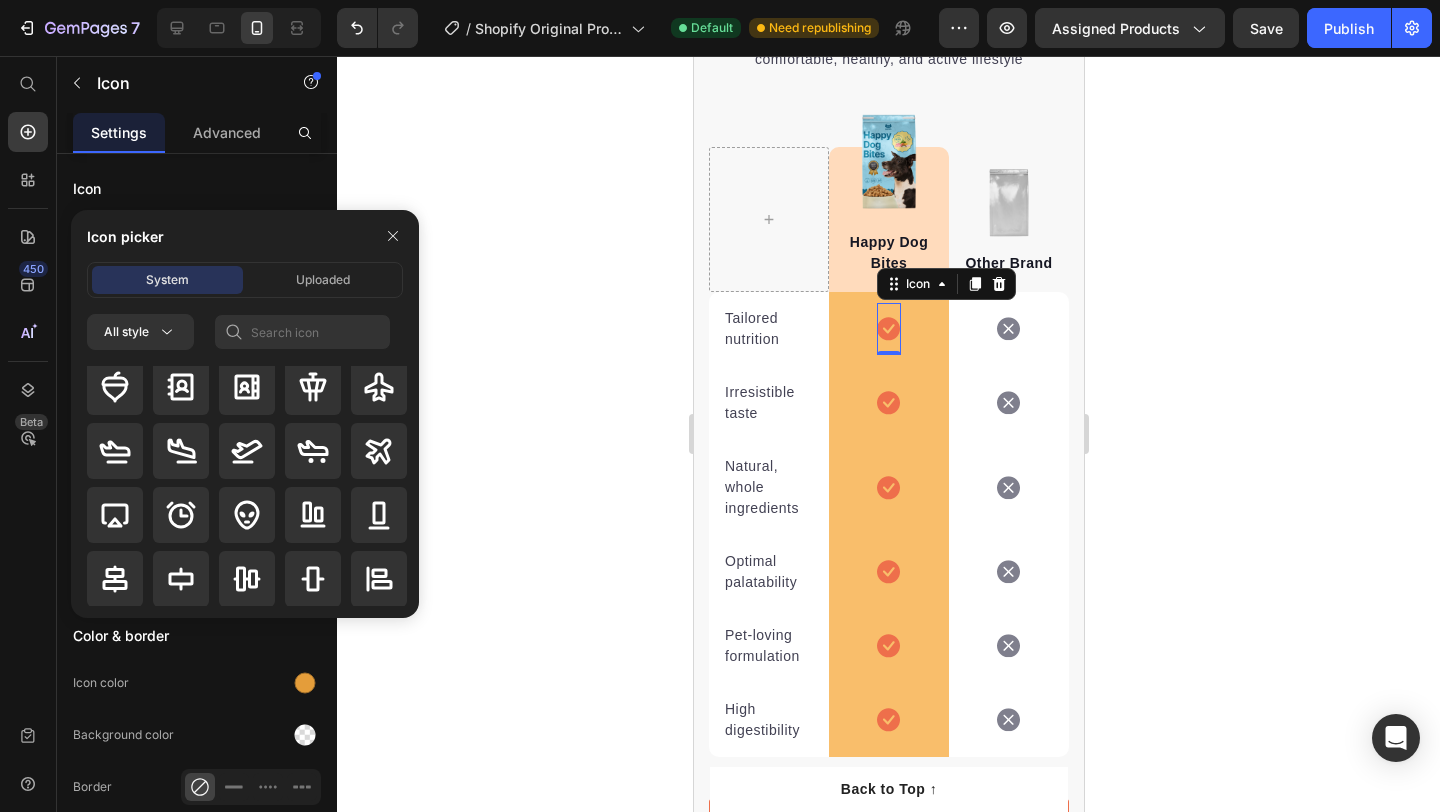 scroll, scrollTop: 0, scrollLeft: 0, axis: both 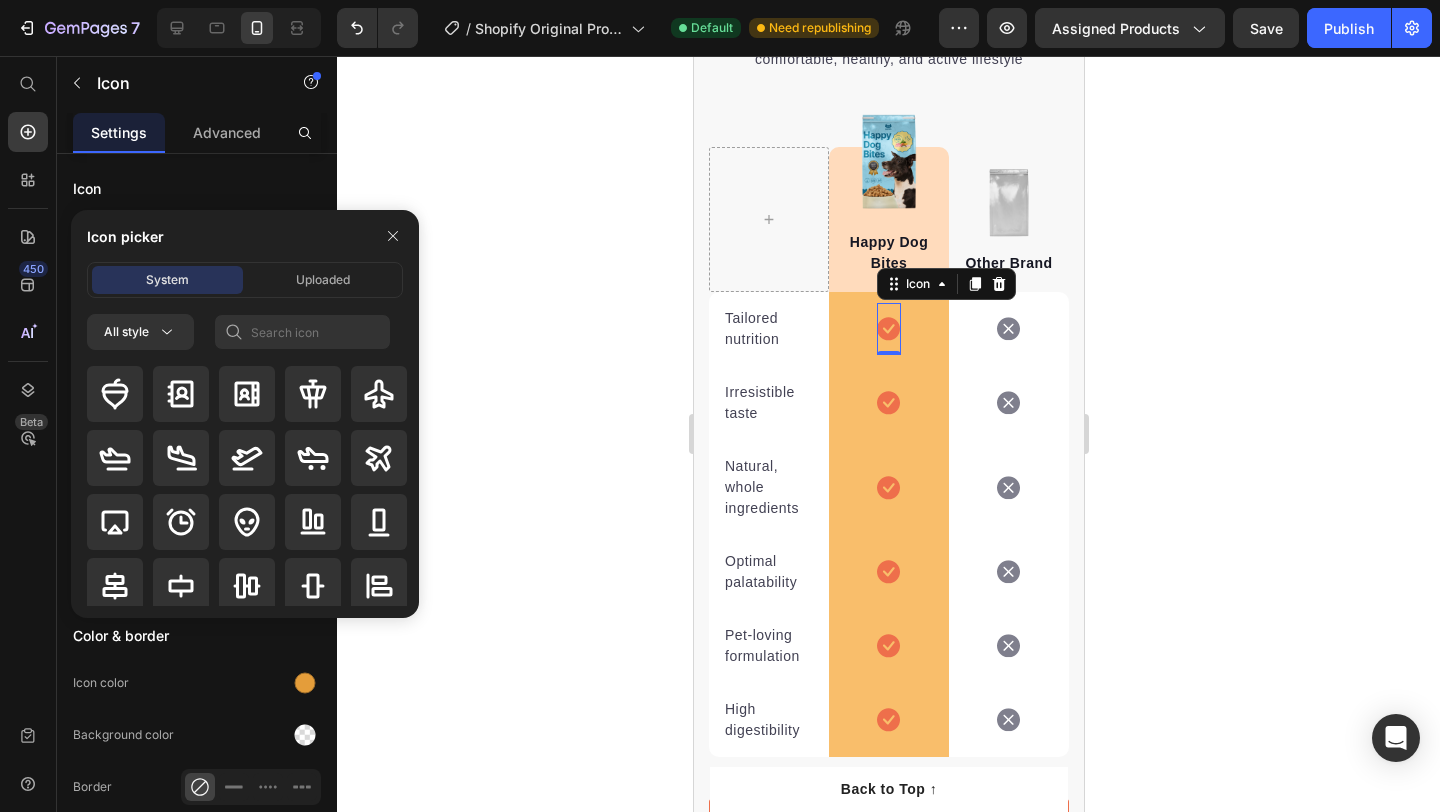 click on "System Uploaded" 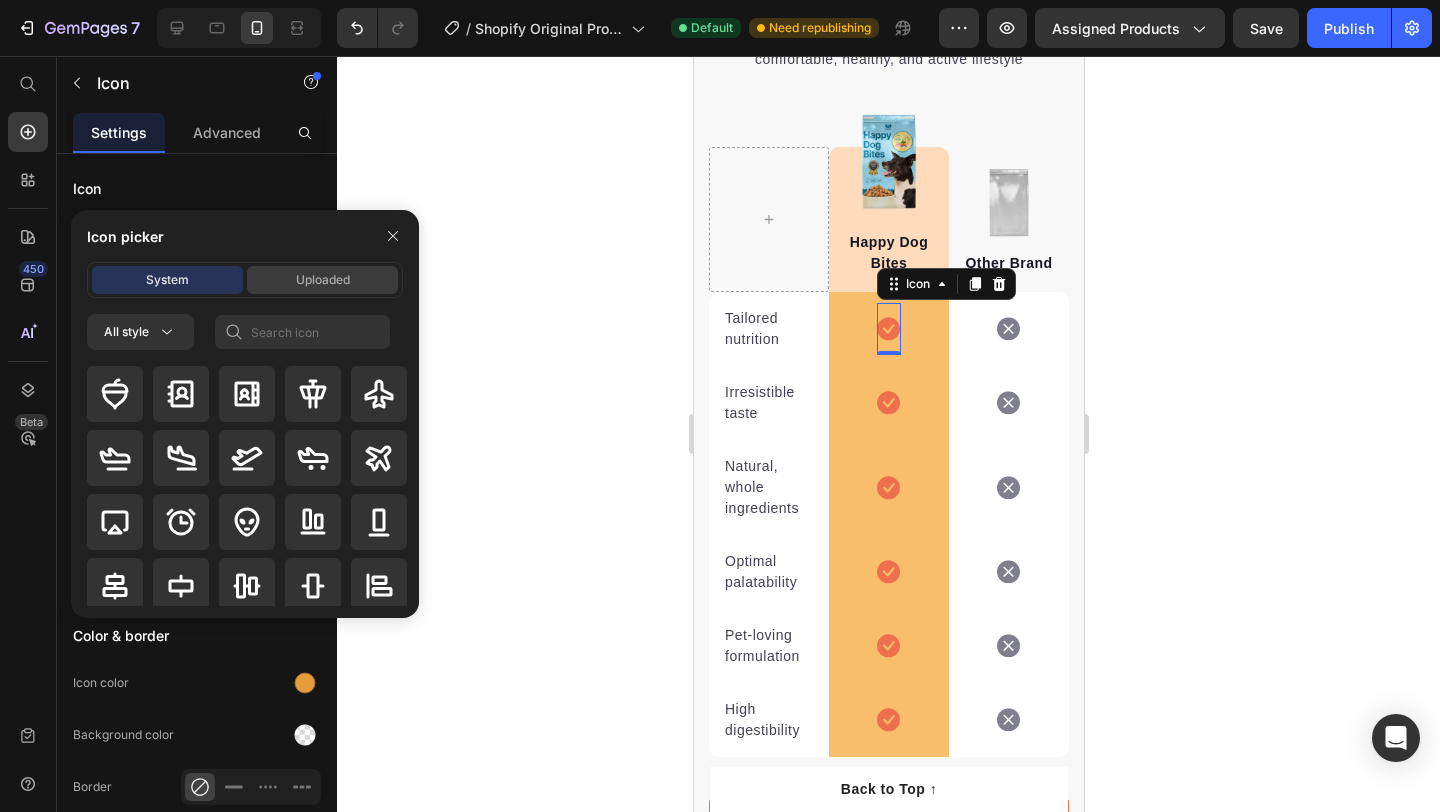 click on "Uploaded" at bounding box center [323, 280] 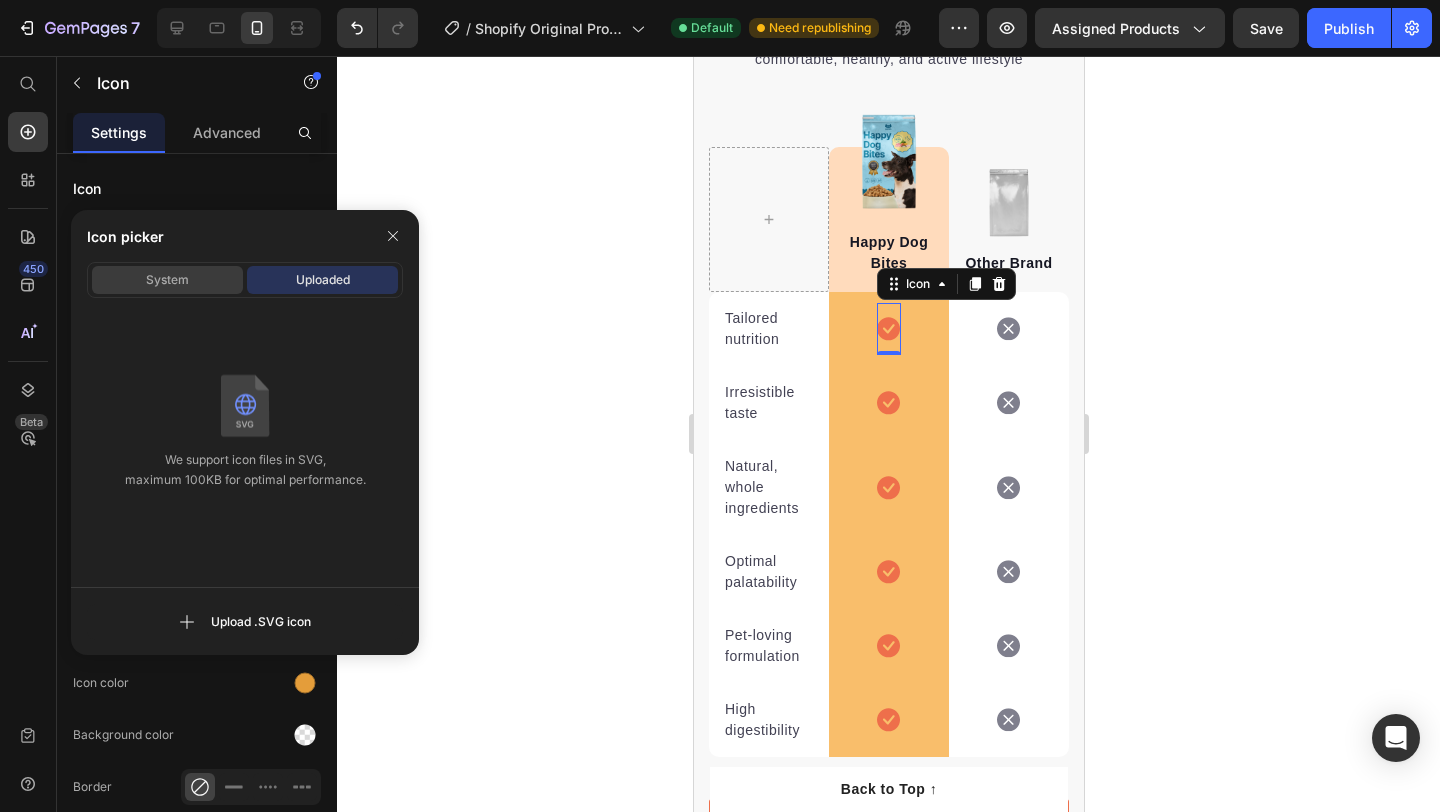 click on "System" at bounding box center (167, 280) 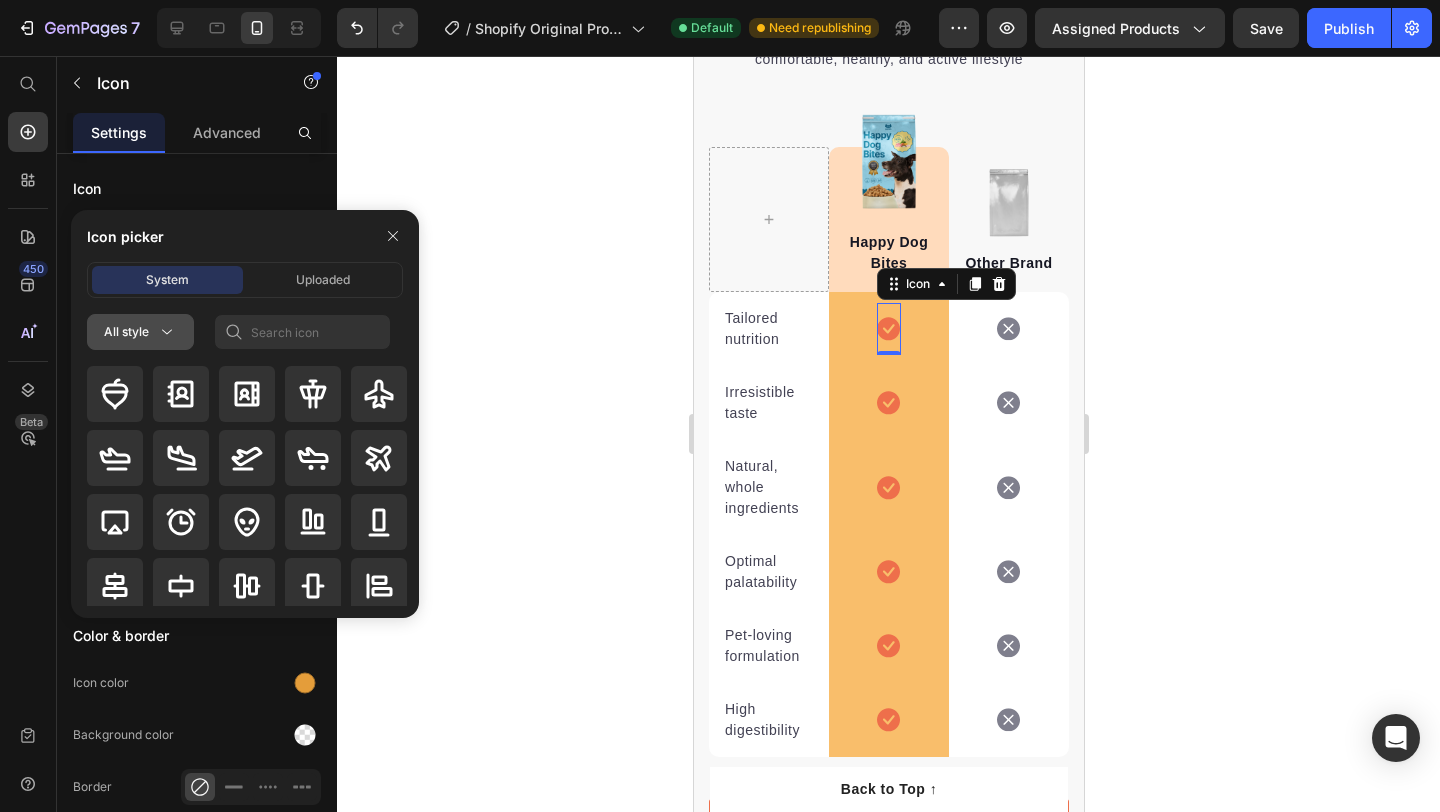 click on "All style" at bounding box center [140, 332] 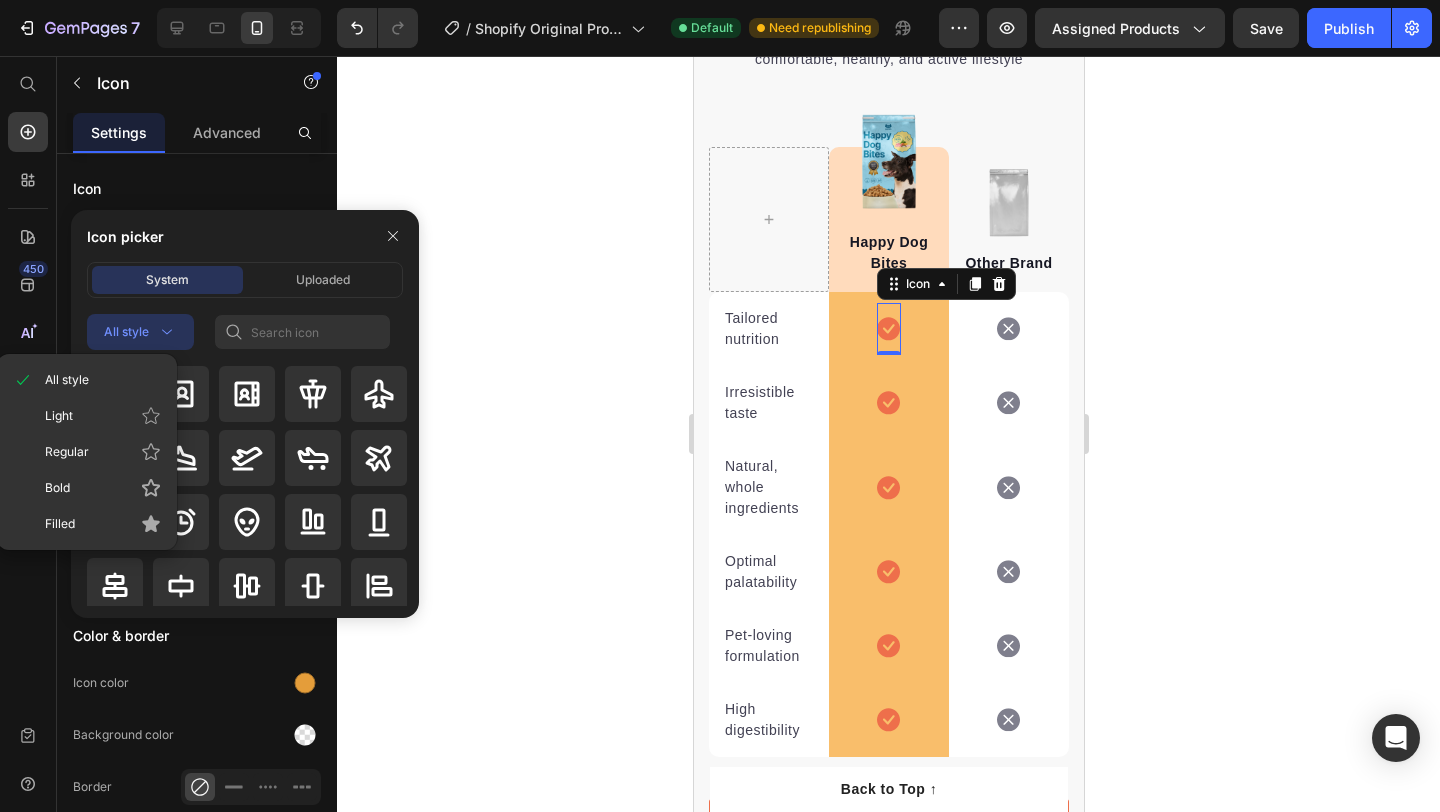 click on "All style" at bounding box center (140, 332) 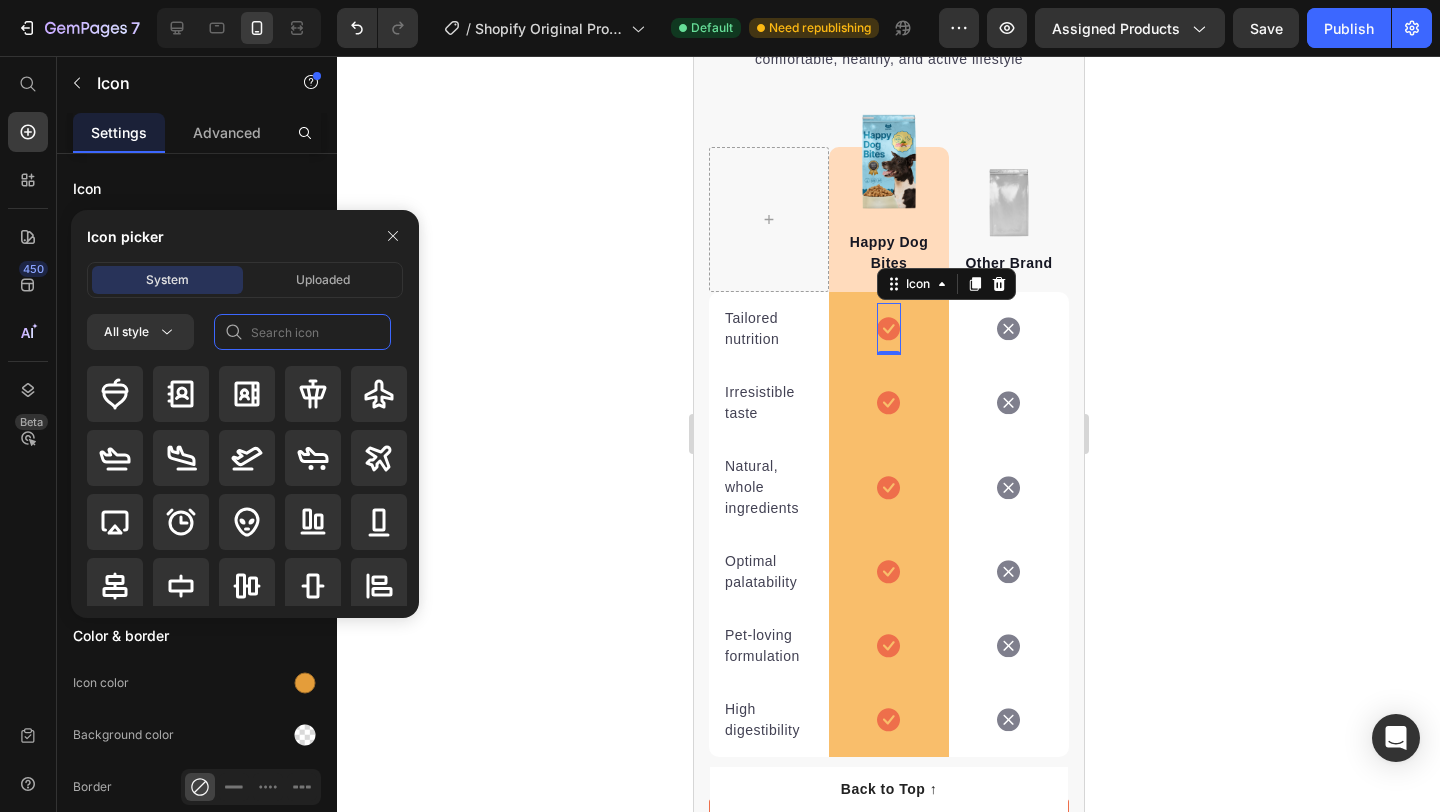 click 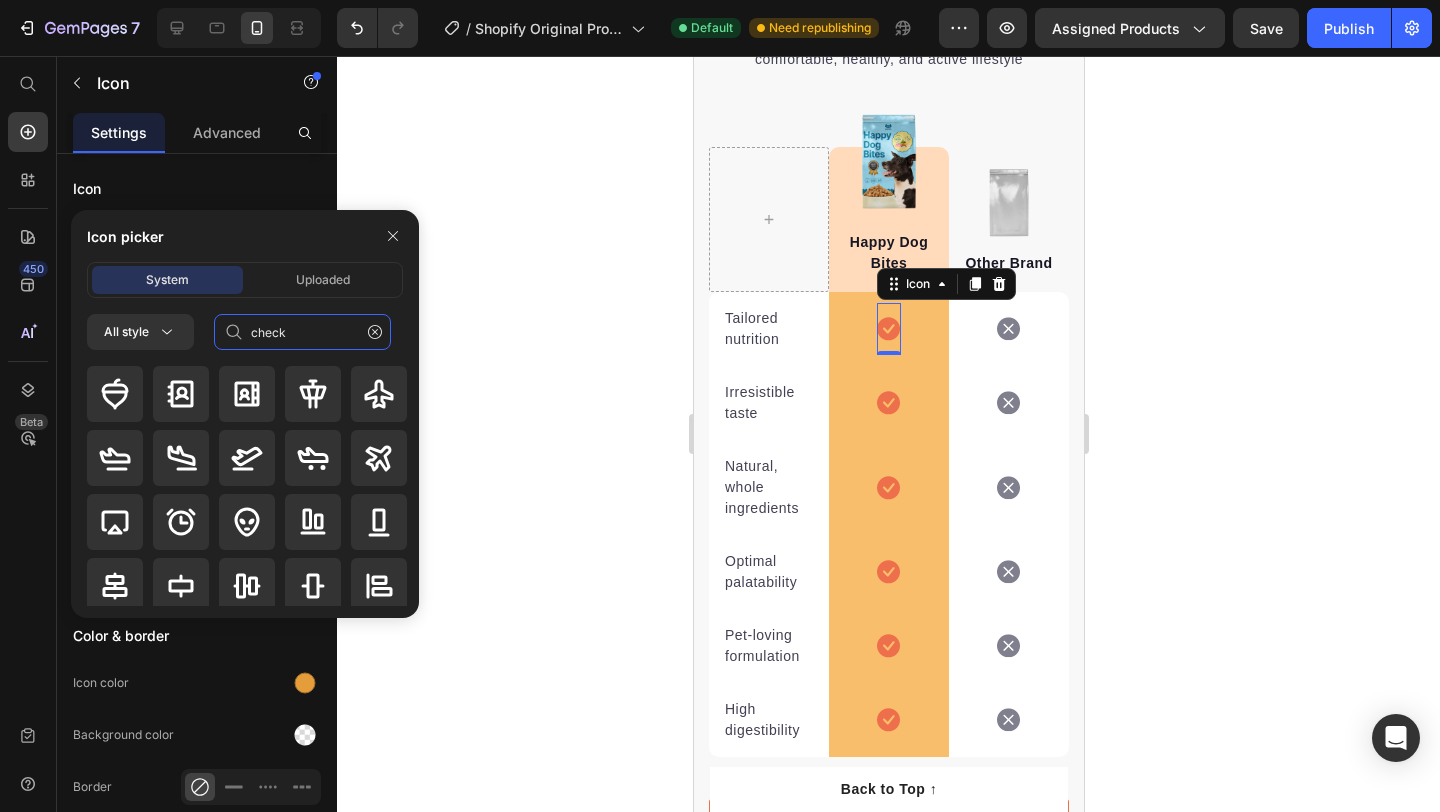 type on "check" 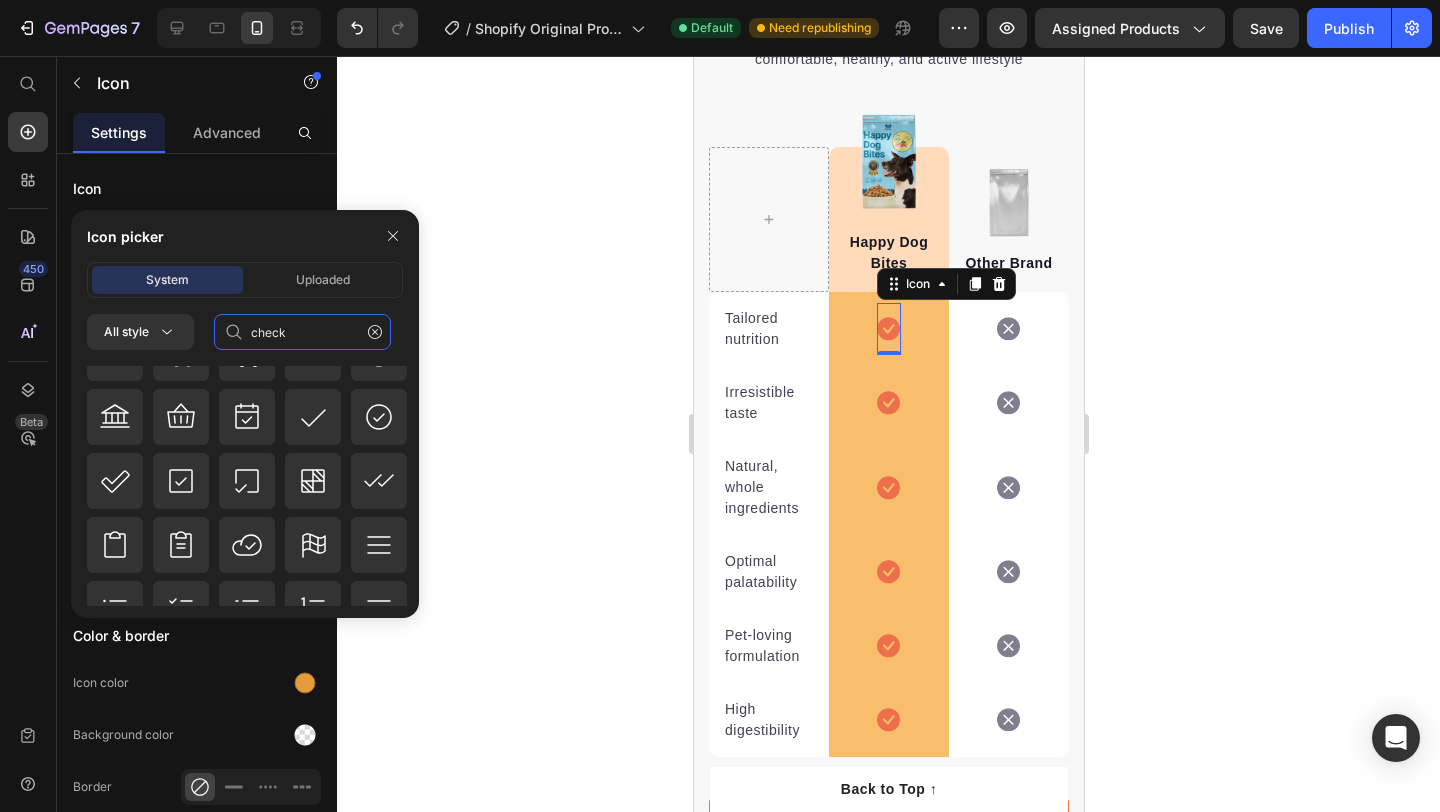 scroll, scrollTop: 350, scrollLeft: 0, axis: vertical 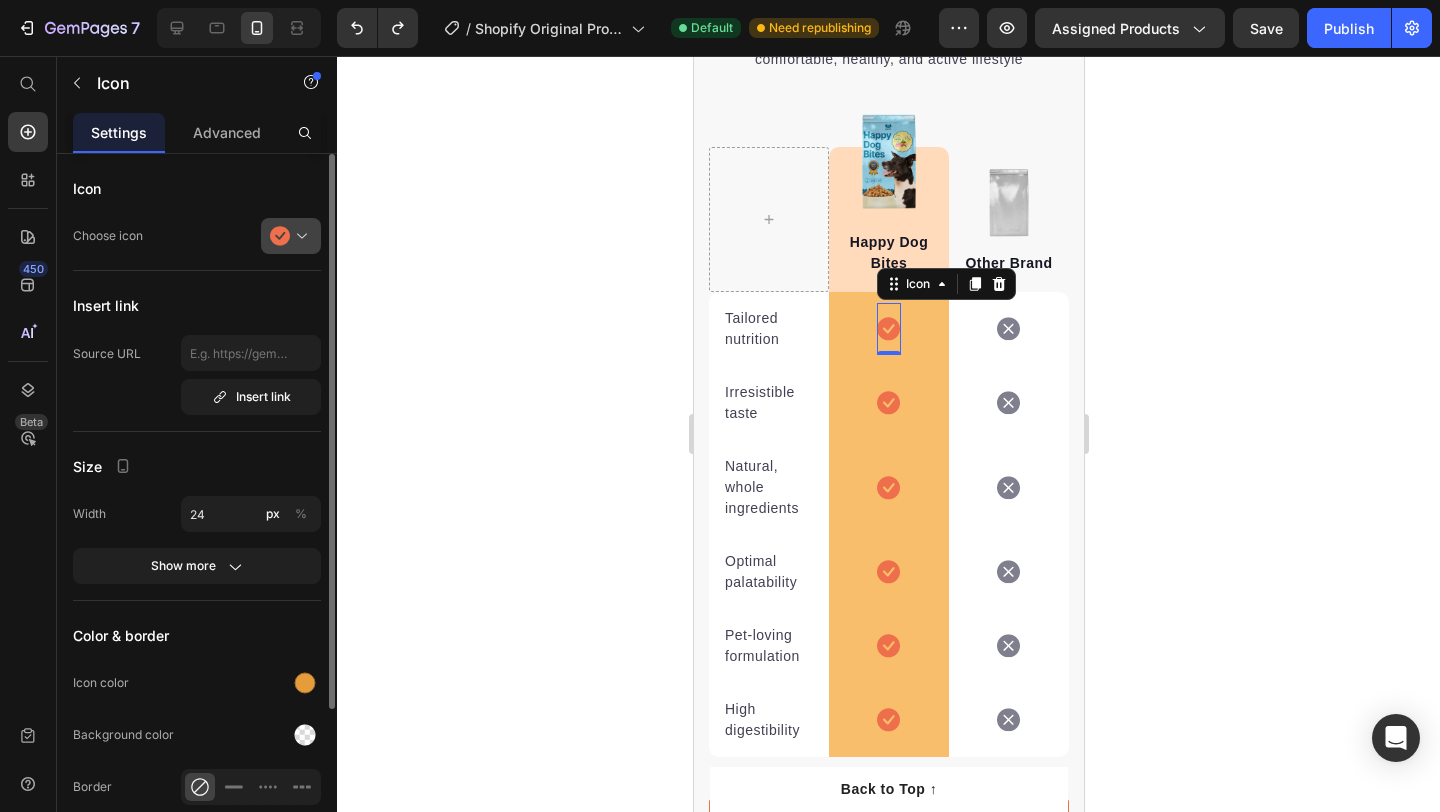click at bounding box center [299, 236] 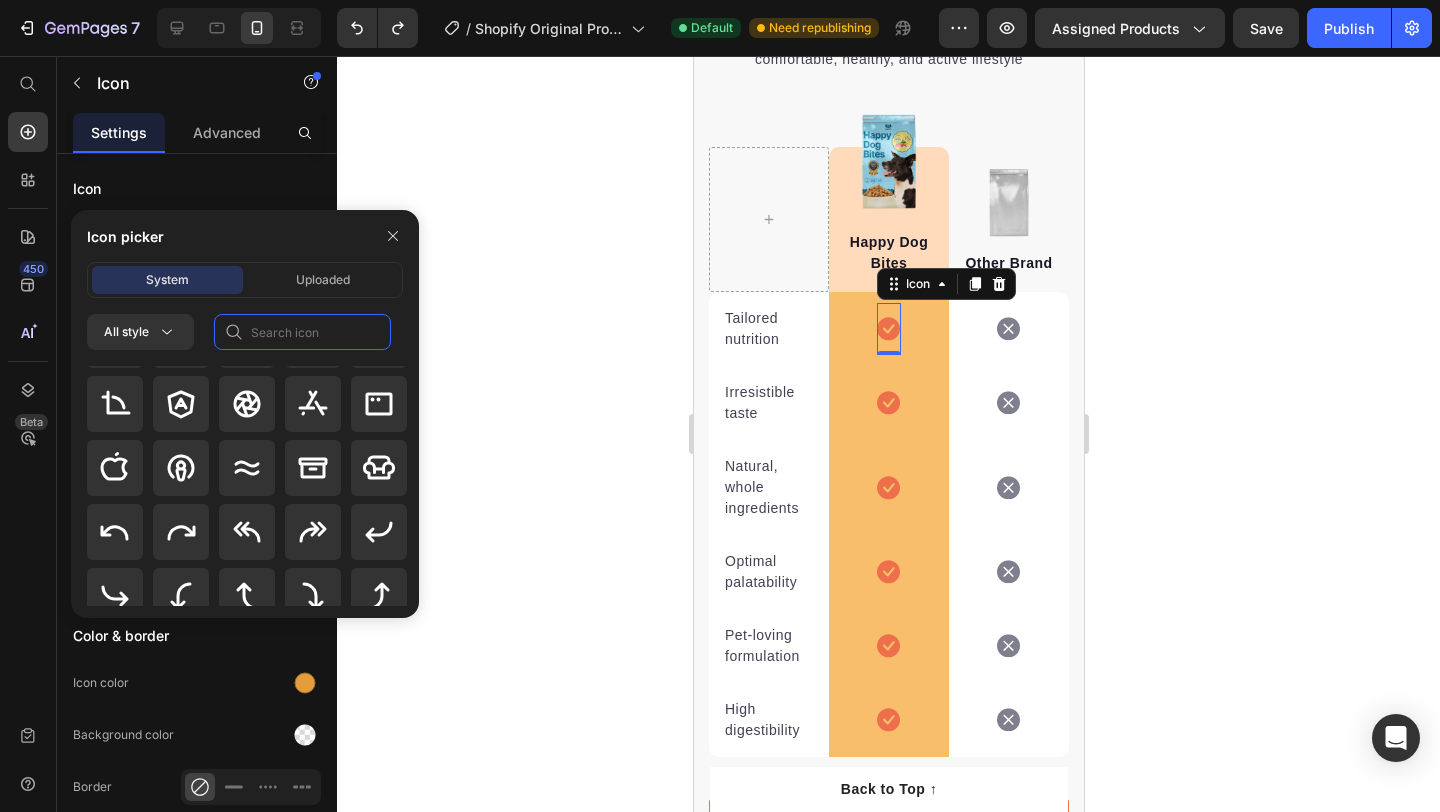 click 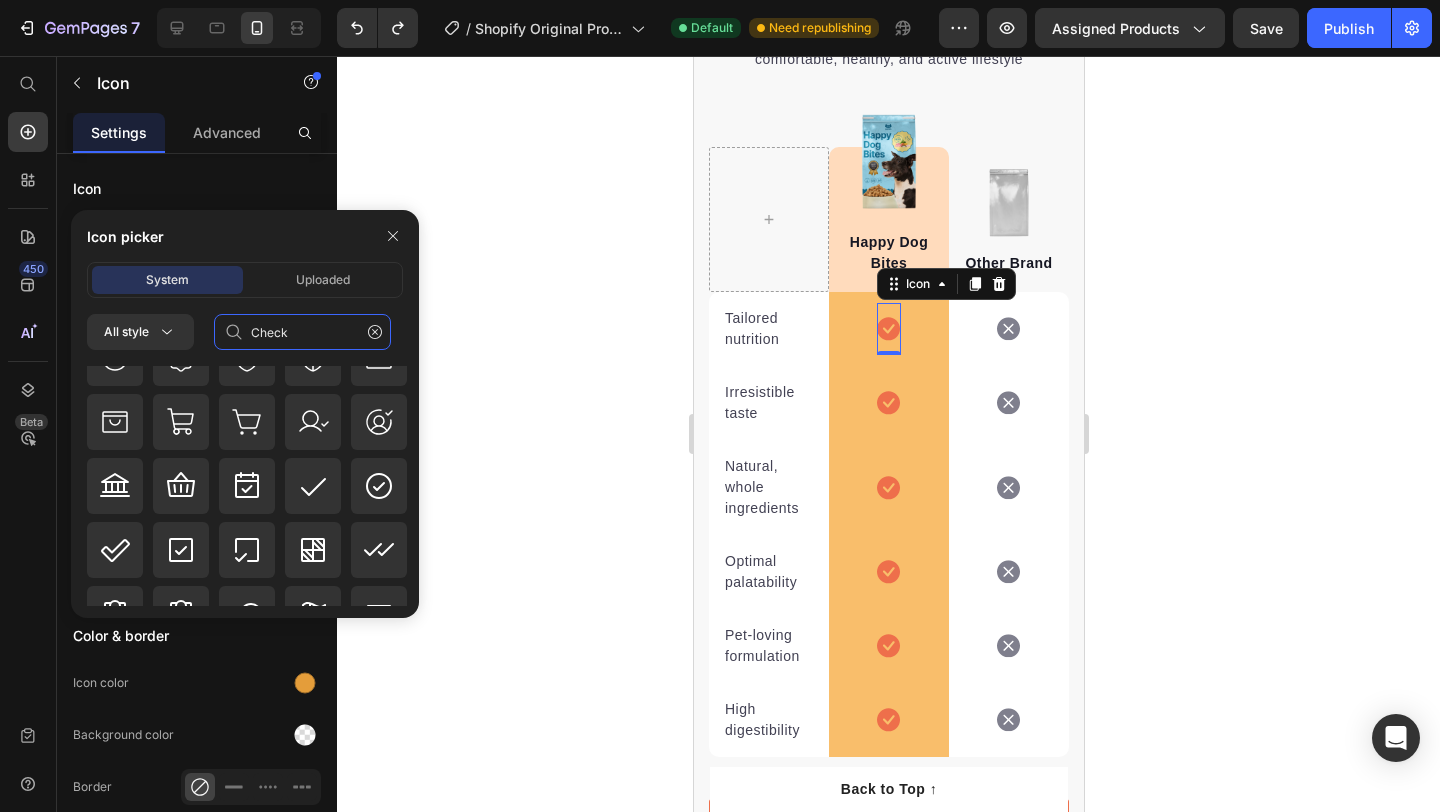 scroll, scrollTop: 608, scrollLeft: 0, axis: vertical 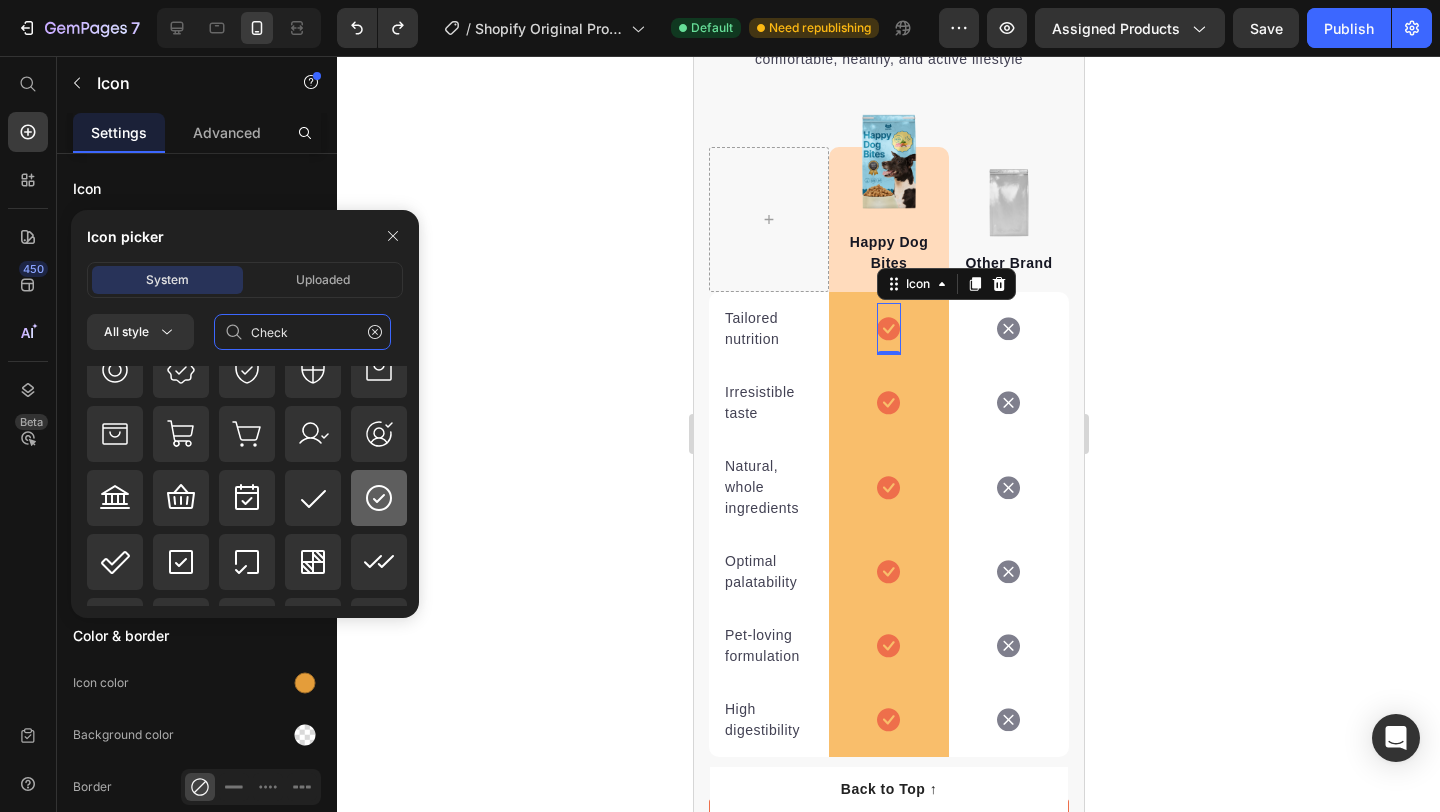 type on "Check" 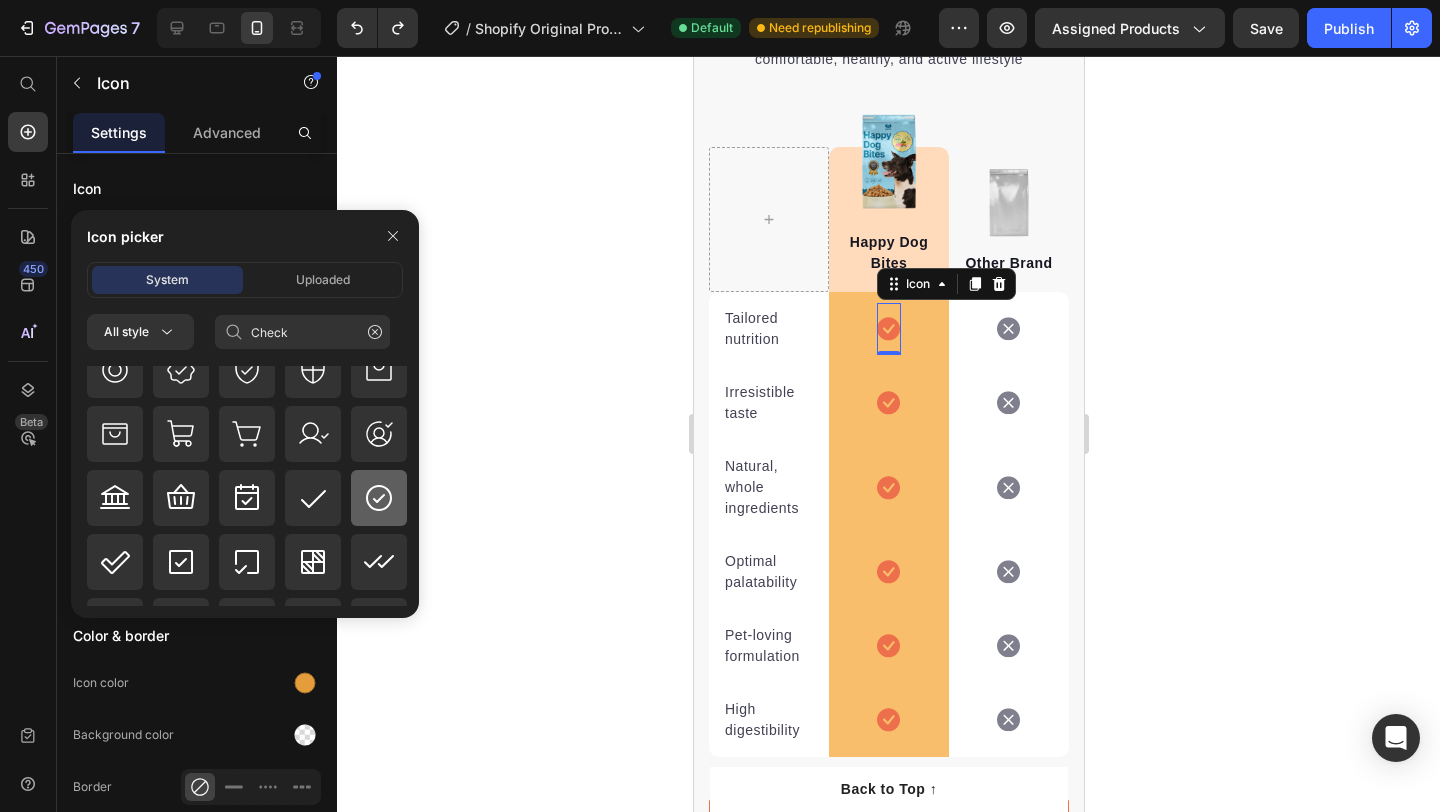 click 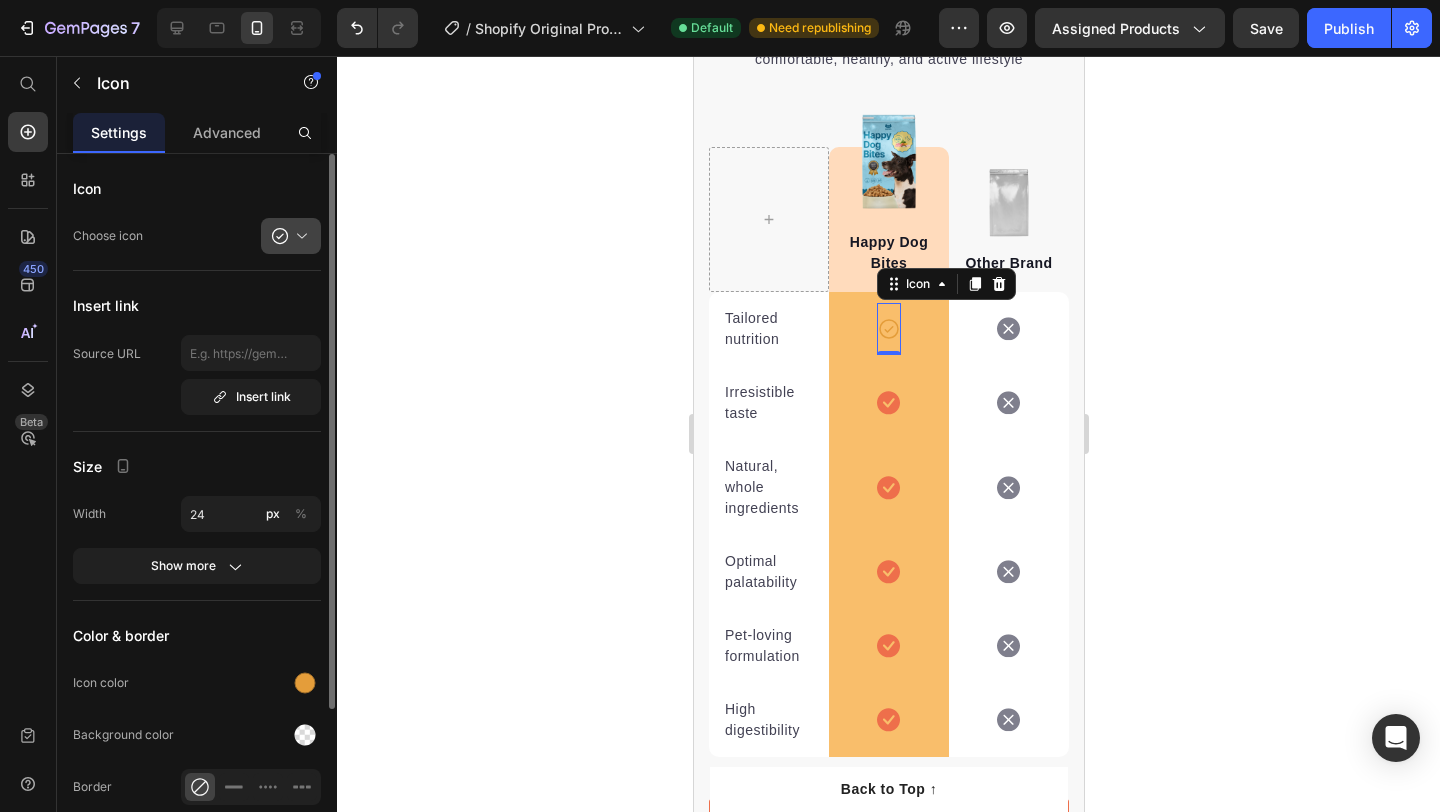 click at bounding box center [299, 236] 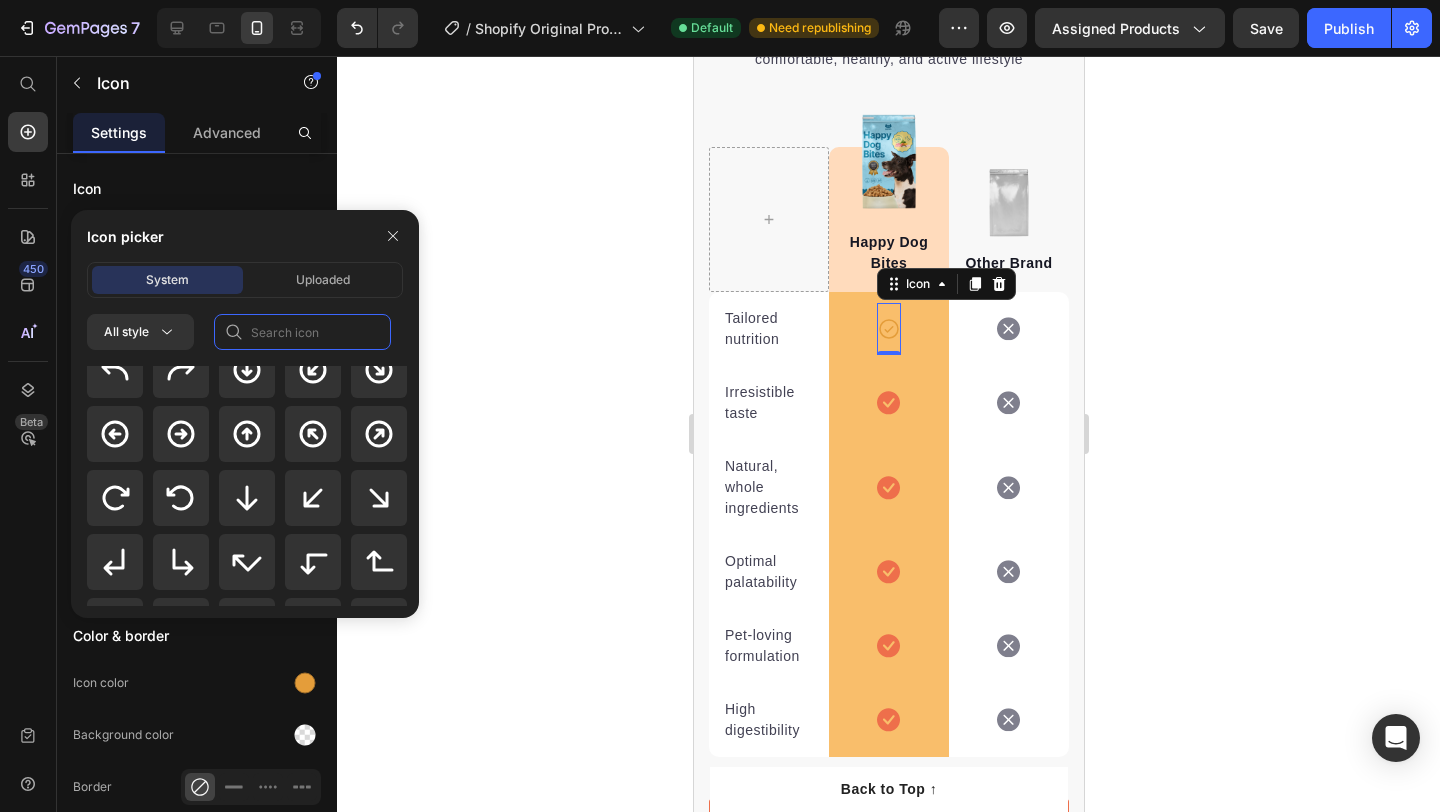 click 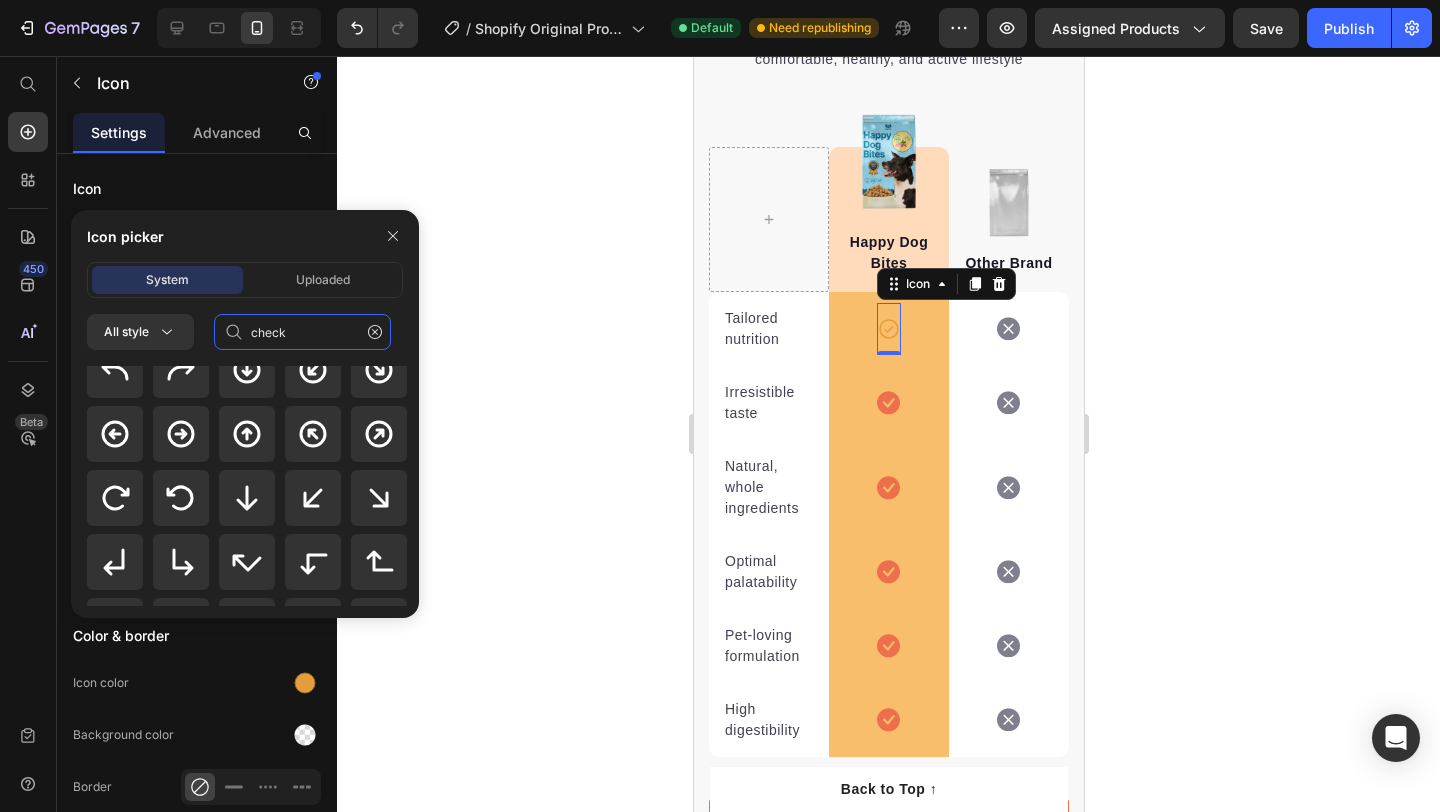 type on "check" 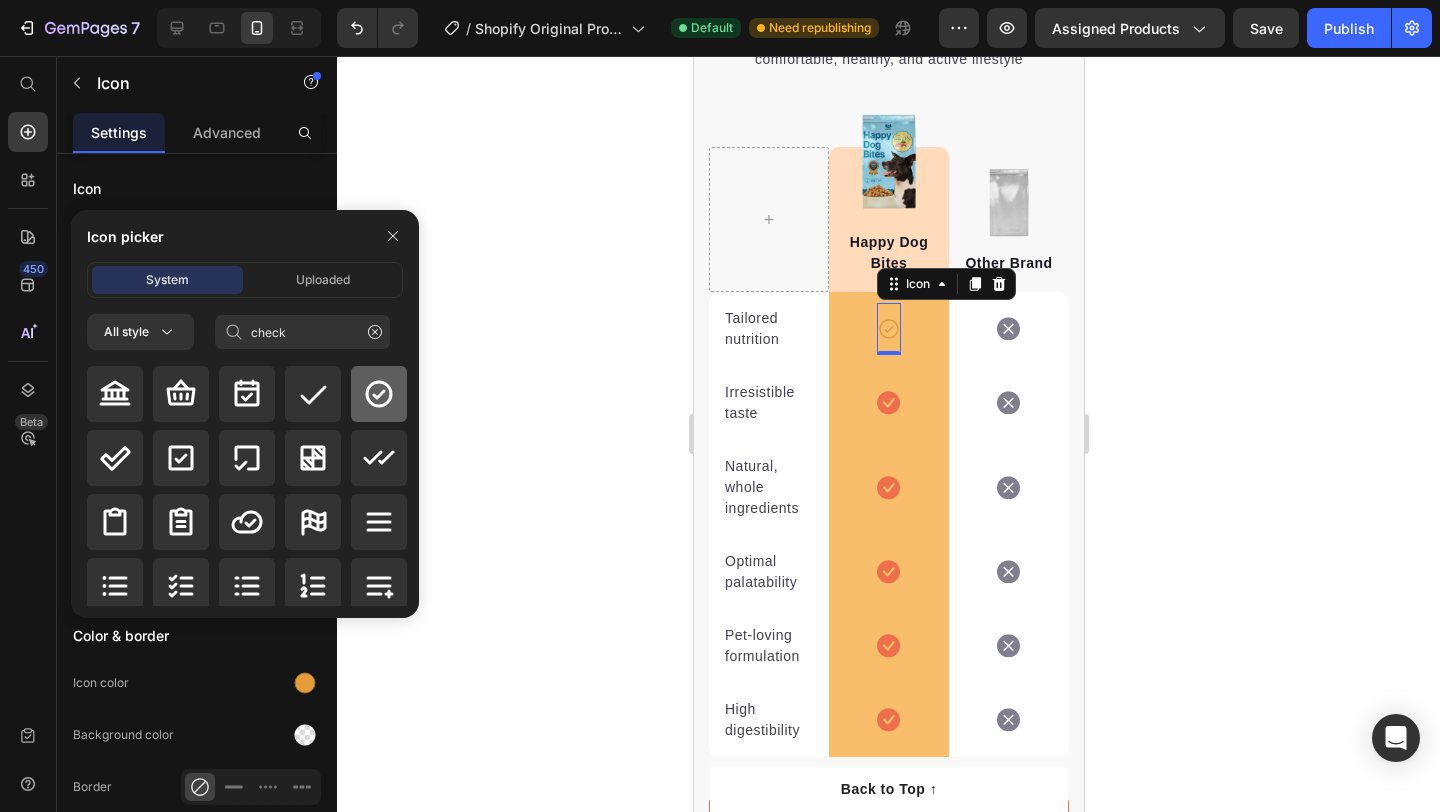 click 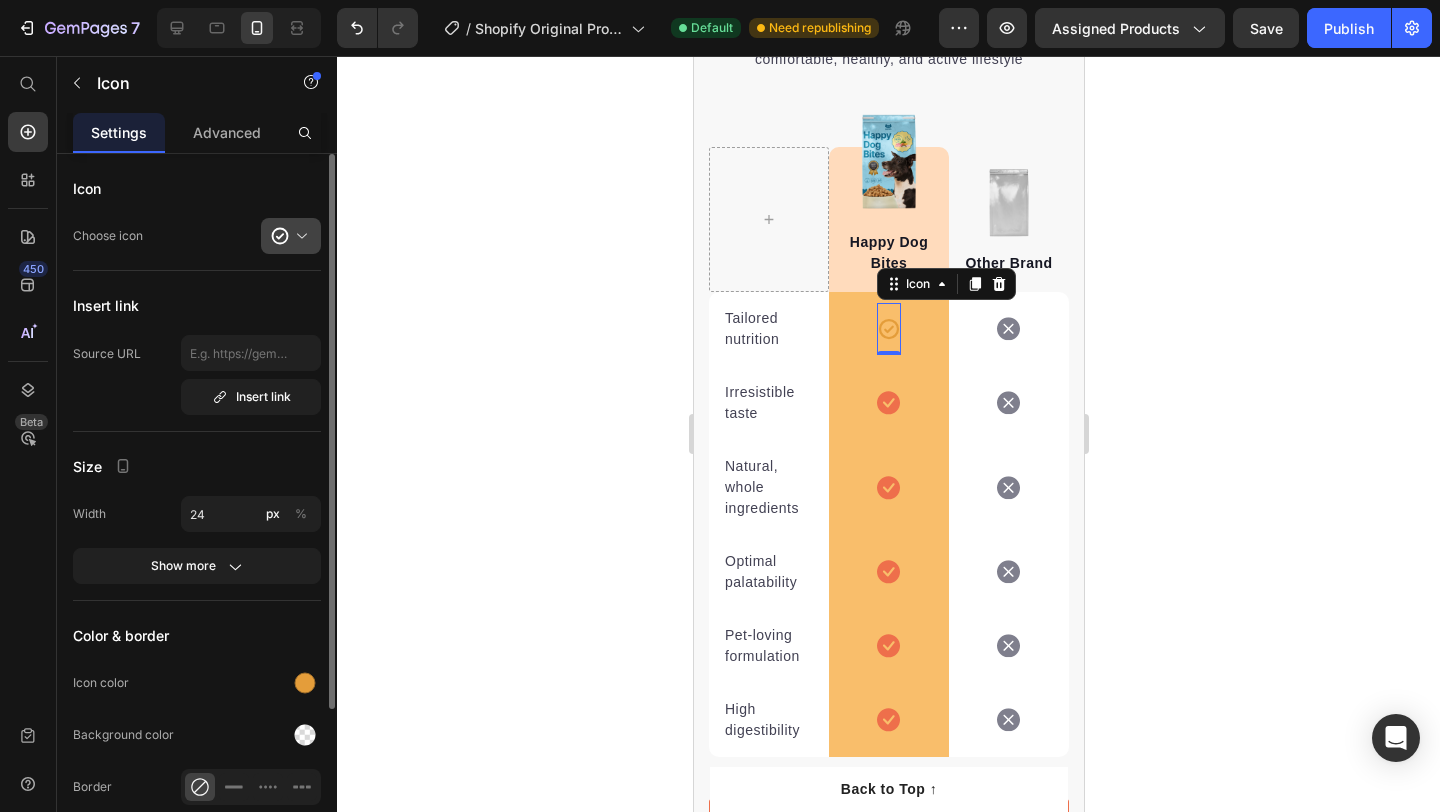 click at bounding box center (299, 236) 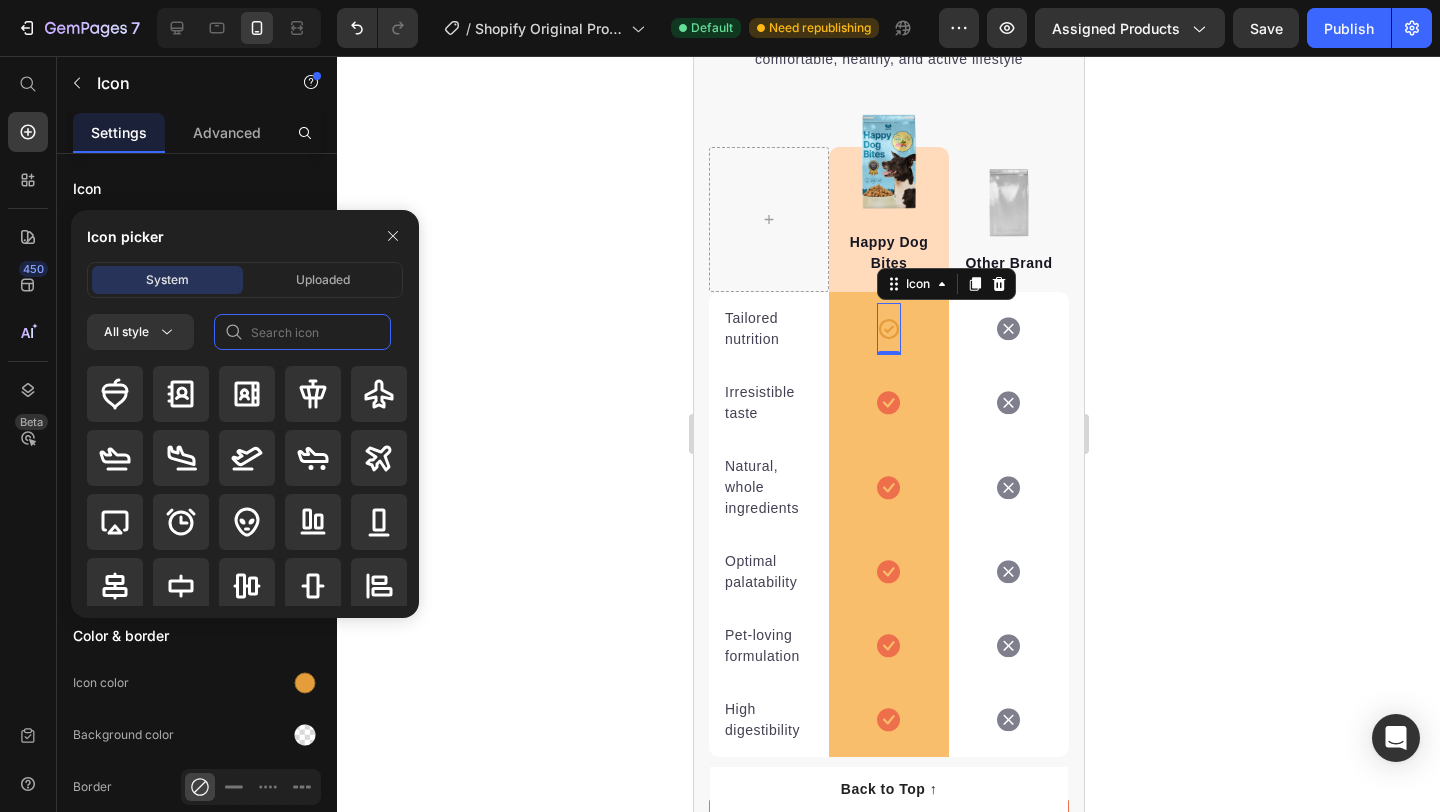 click 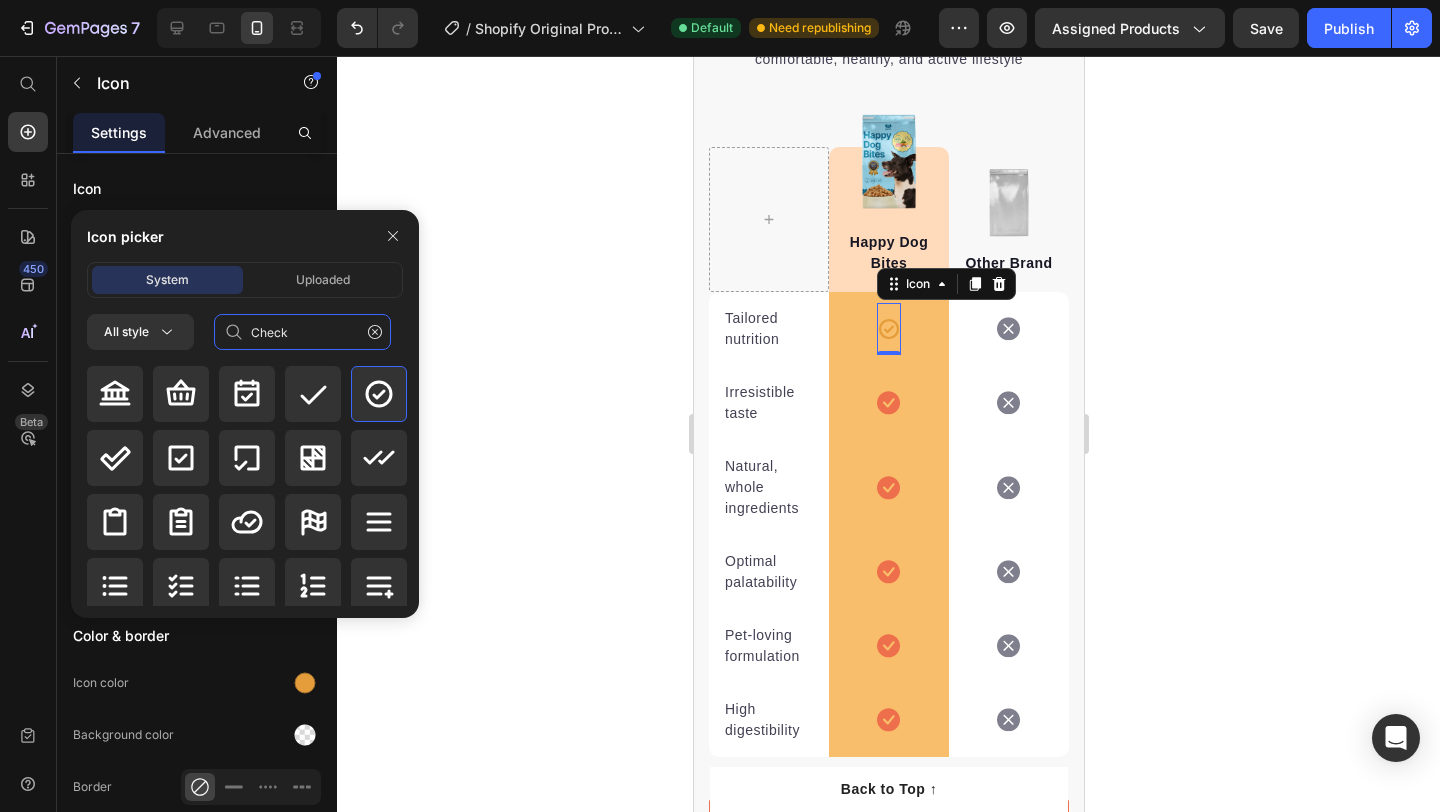 type on "Check" 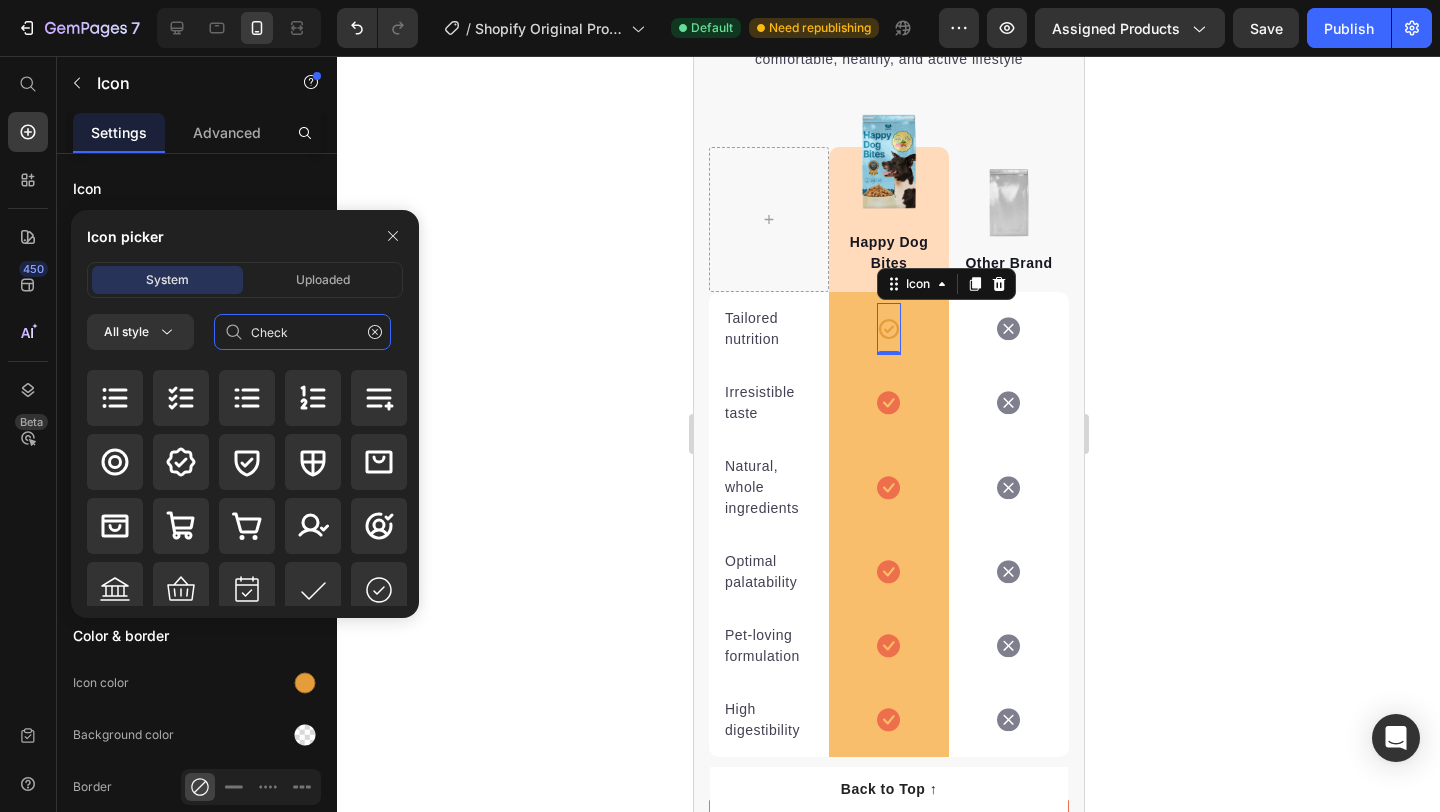 scroll, scrollTop: 190, scrollLeft: 0, axis: vertical 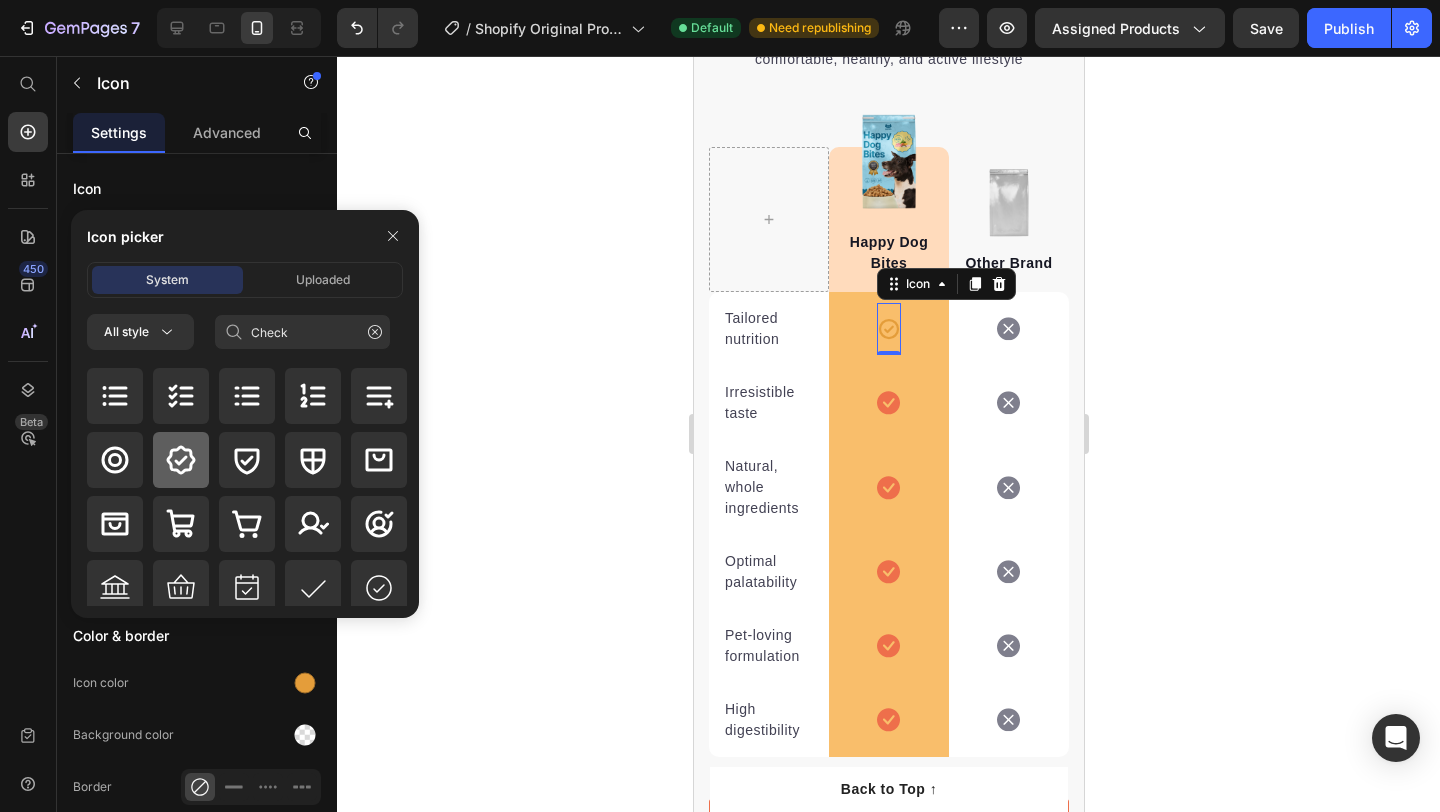 click 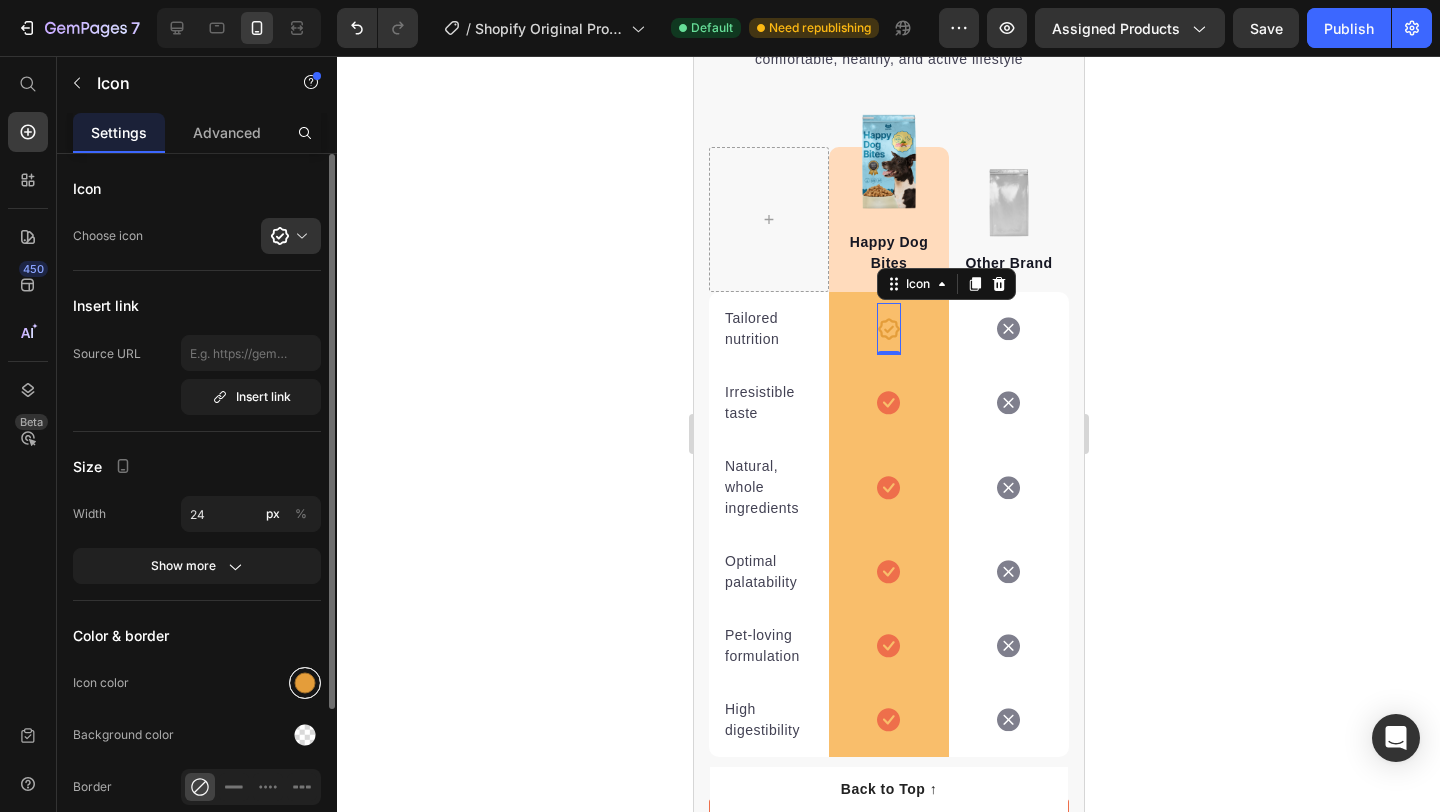 click at bounding box center (305, 683) 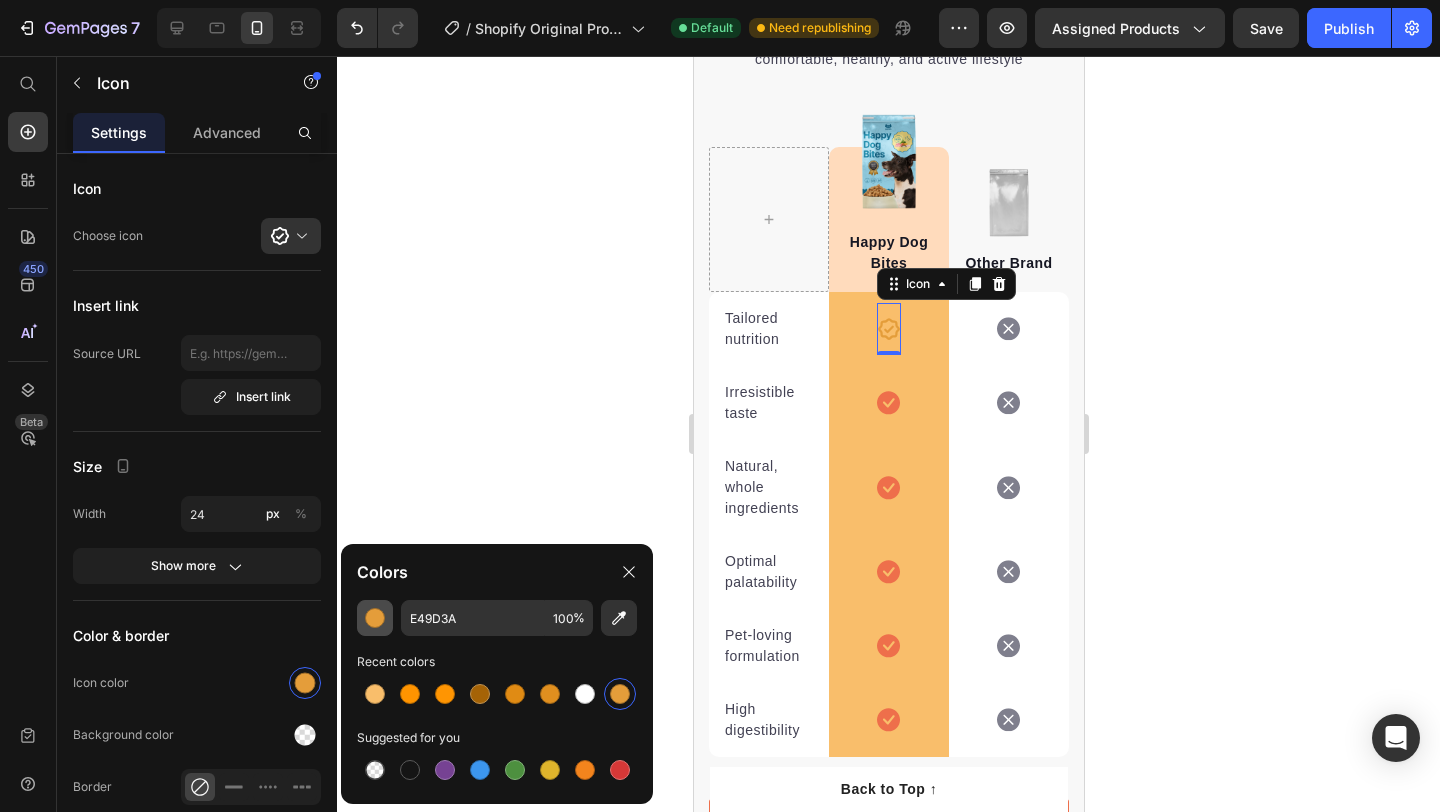 click at bounding box center [375, 618] 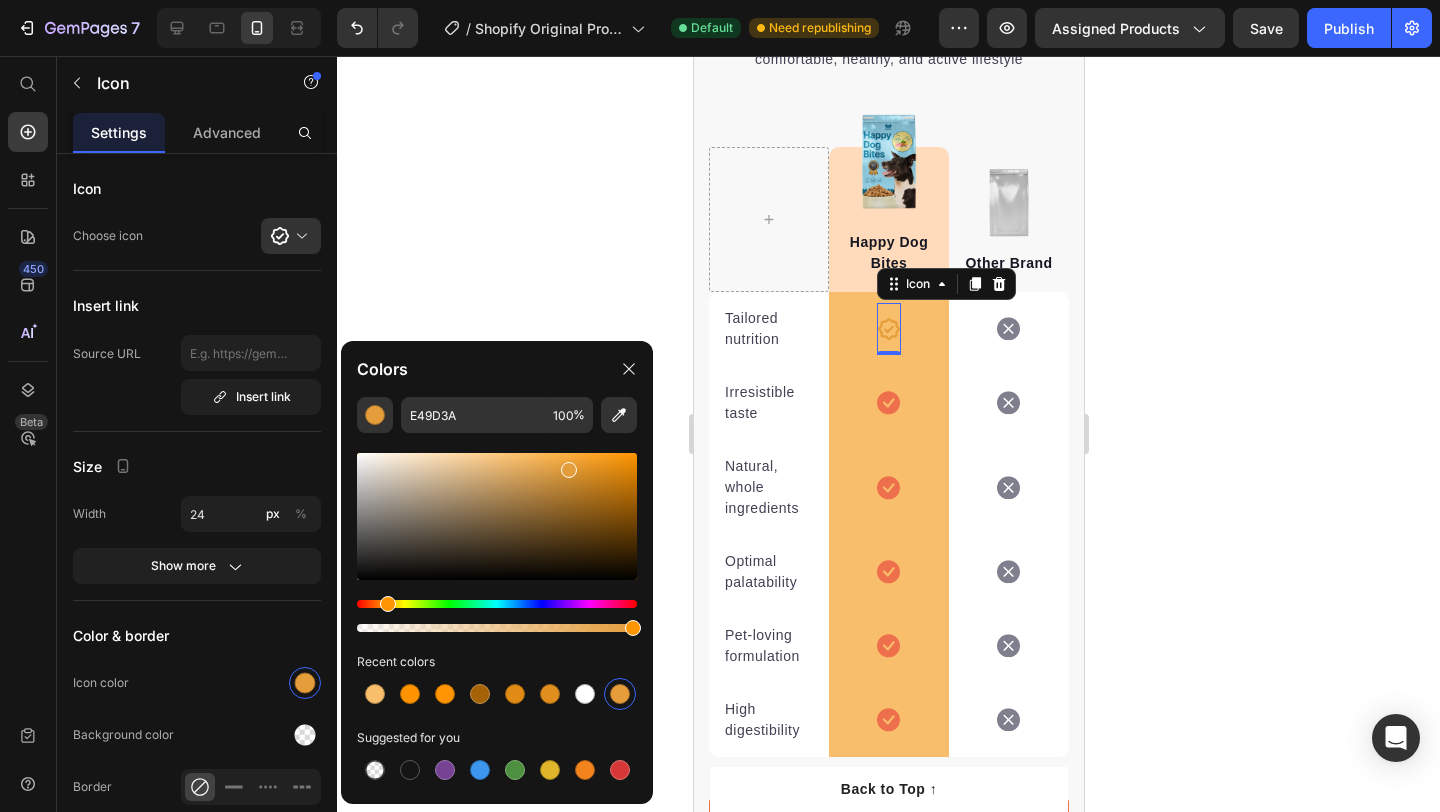click at bounding box center (497, 516) 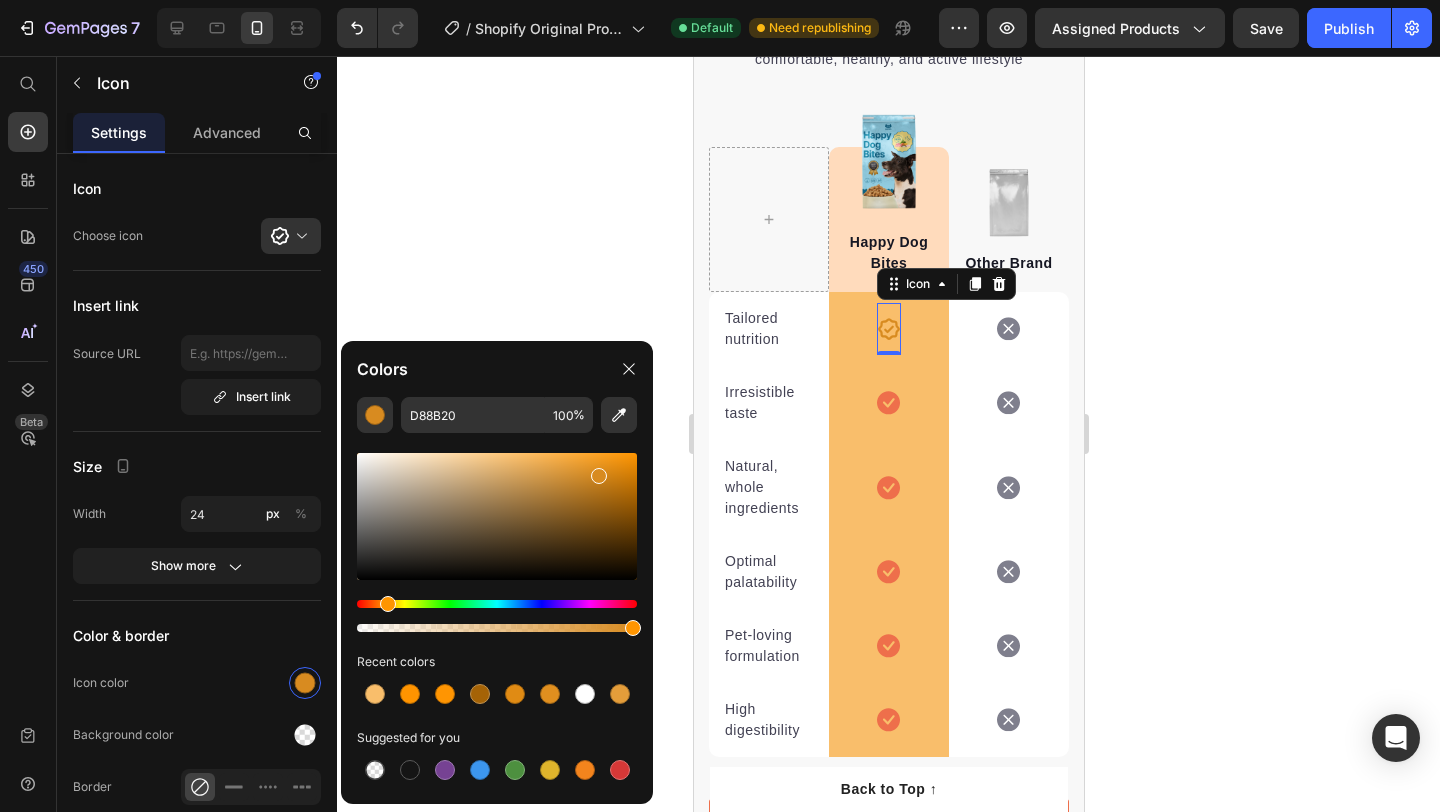 click at bounding box center [497, 516] 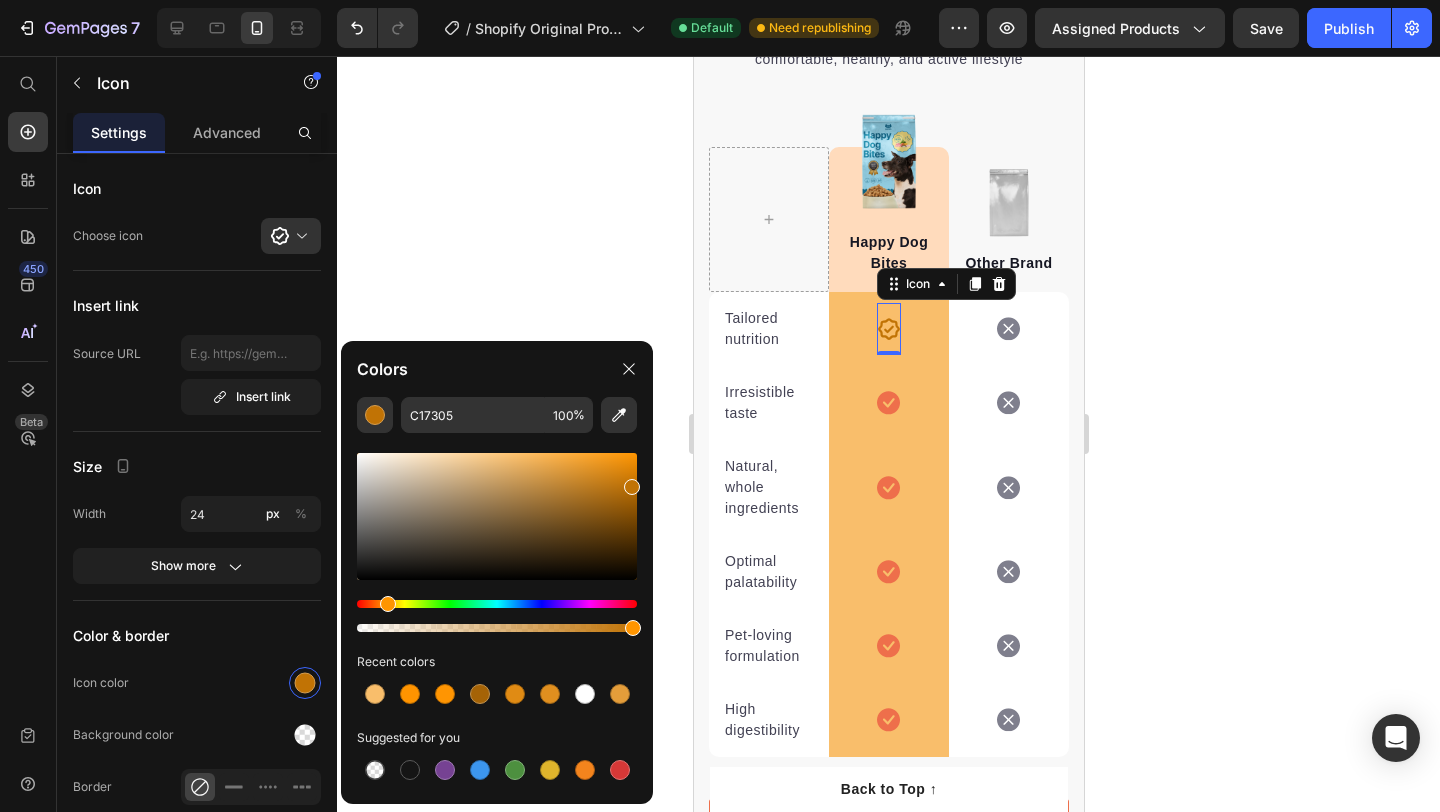 click at bounding box center (497, 516) 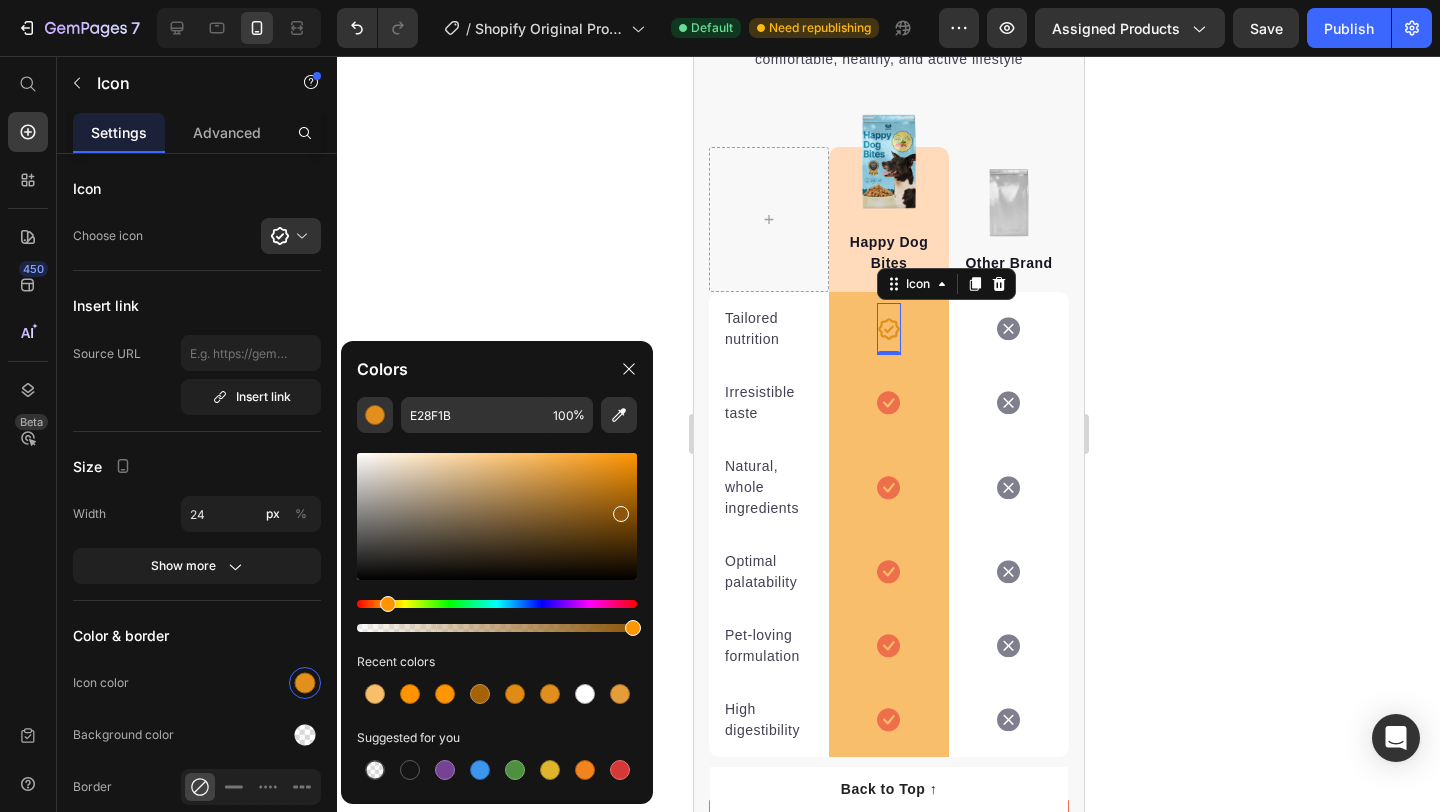 click at bounding box center [497, 516] 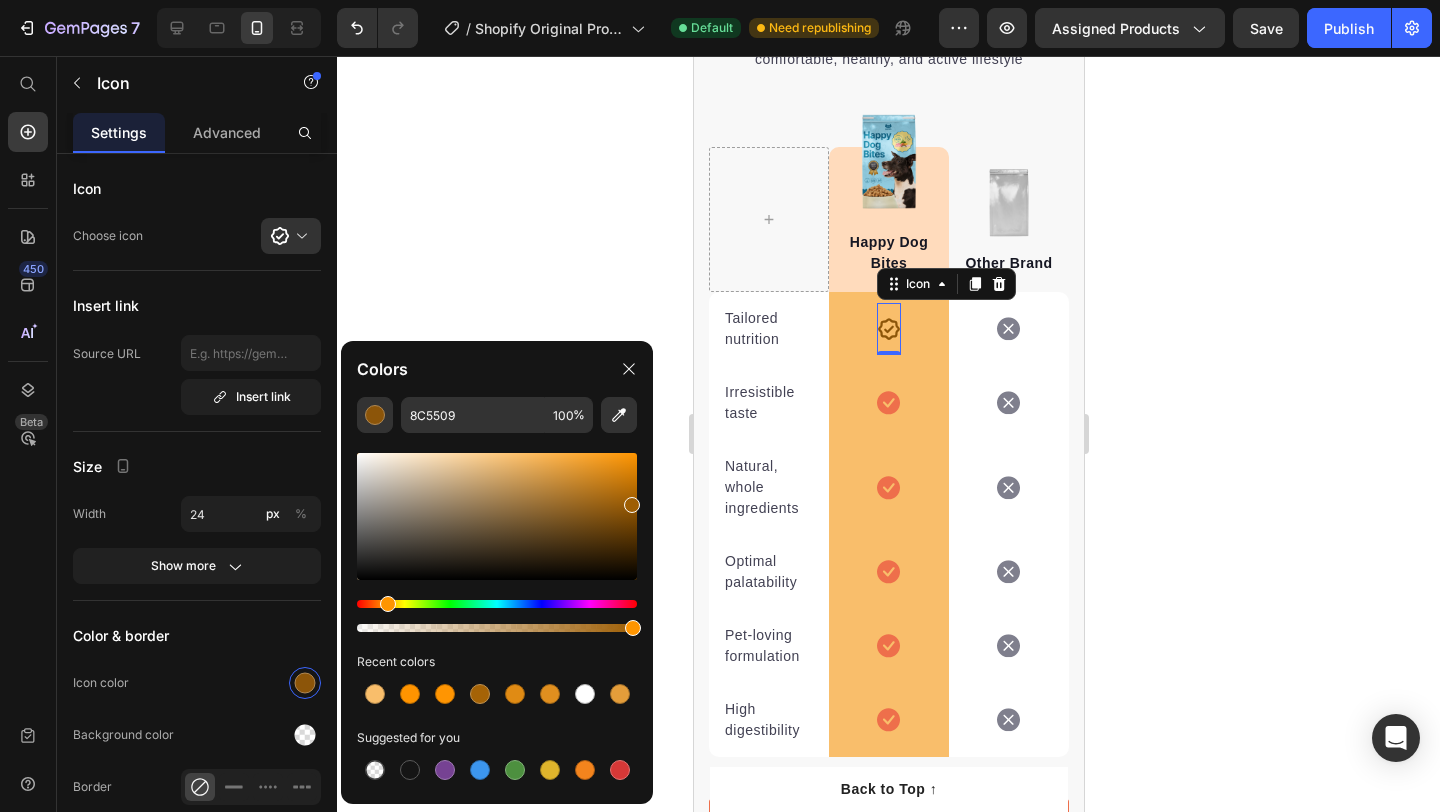 click at bounding box center (497, 516) 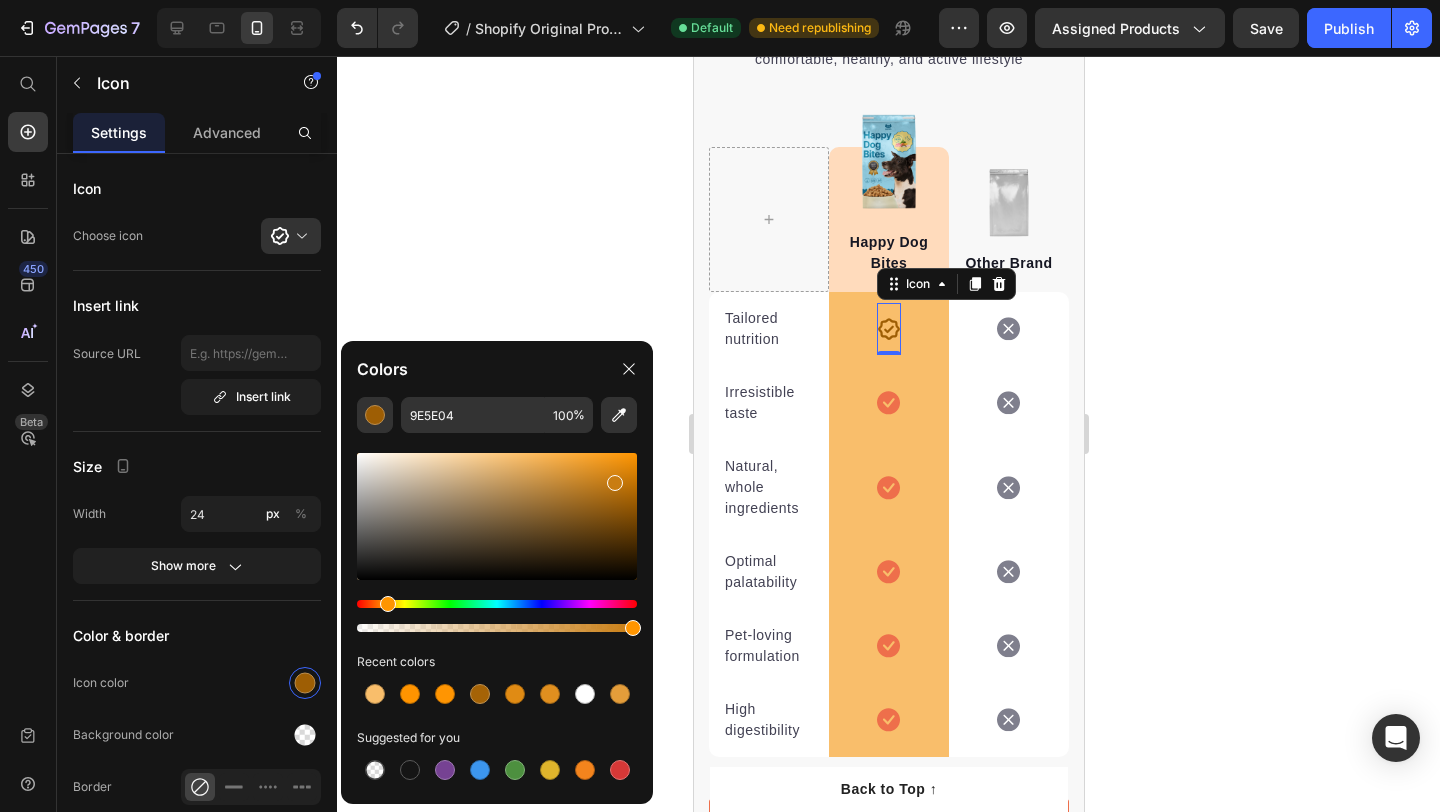 click at bounding box center [497, 516] 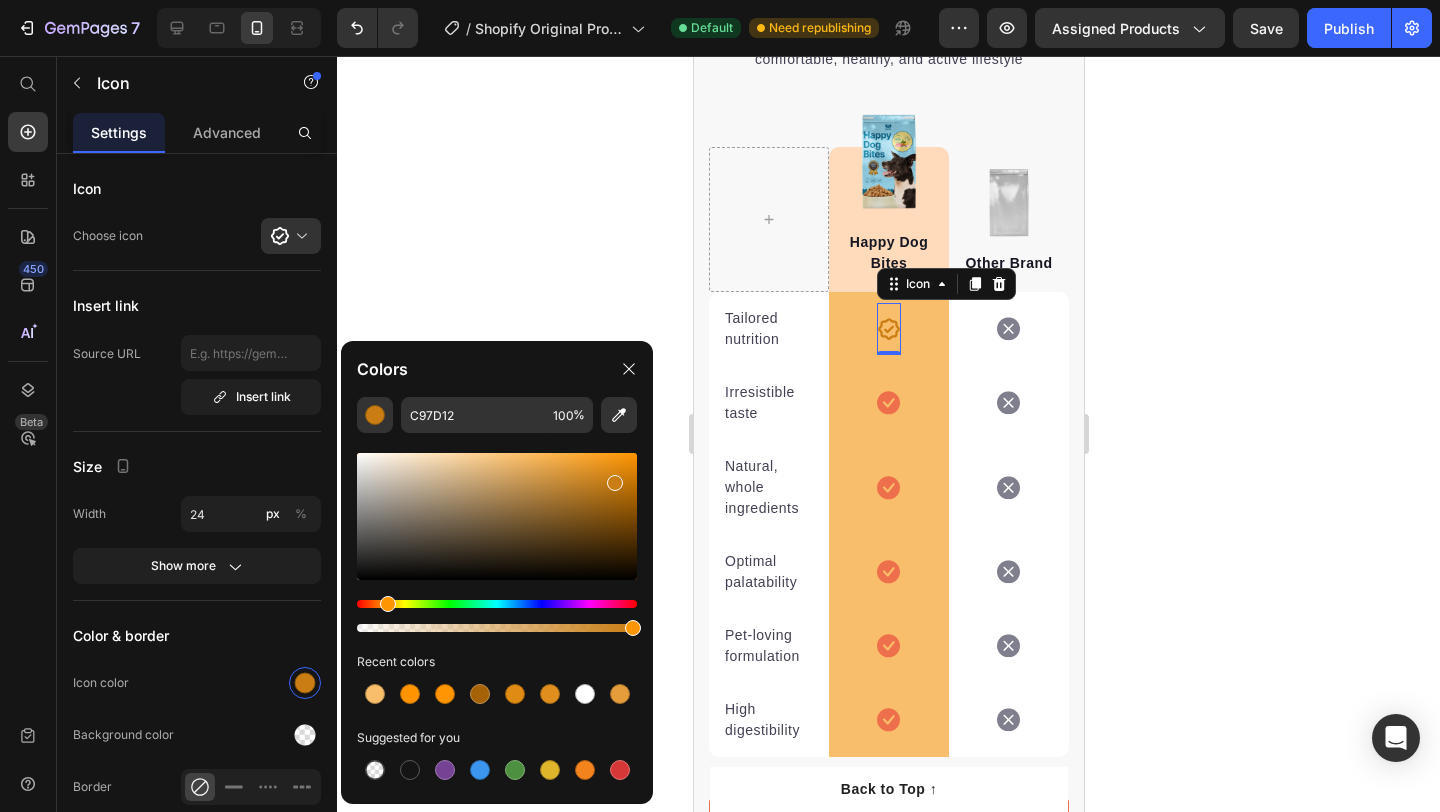click at bounding box center [497, 516] 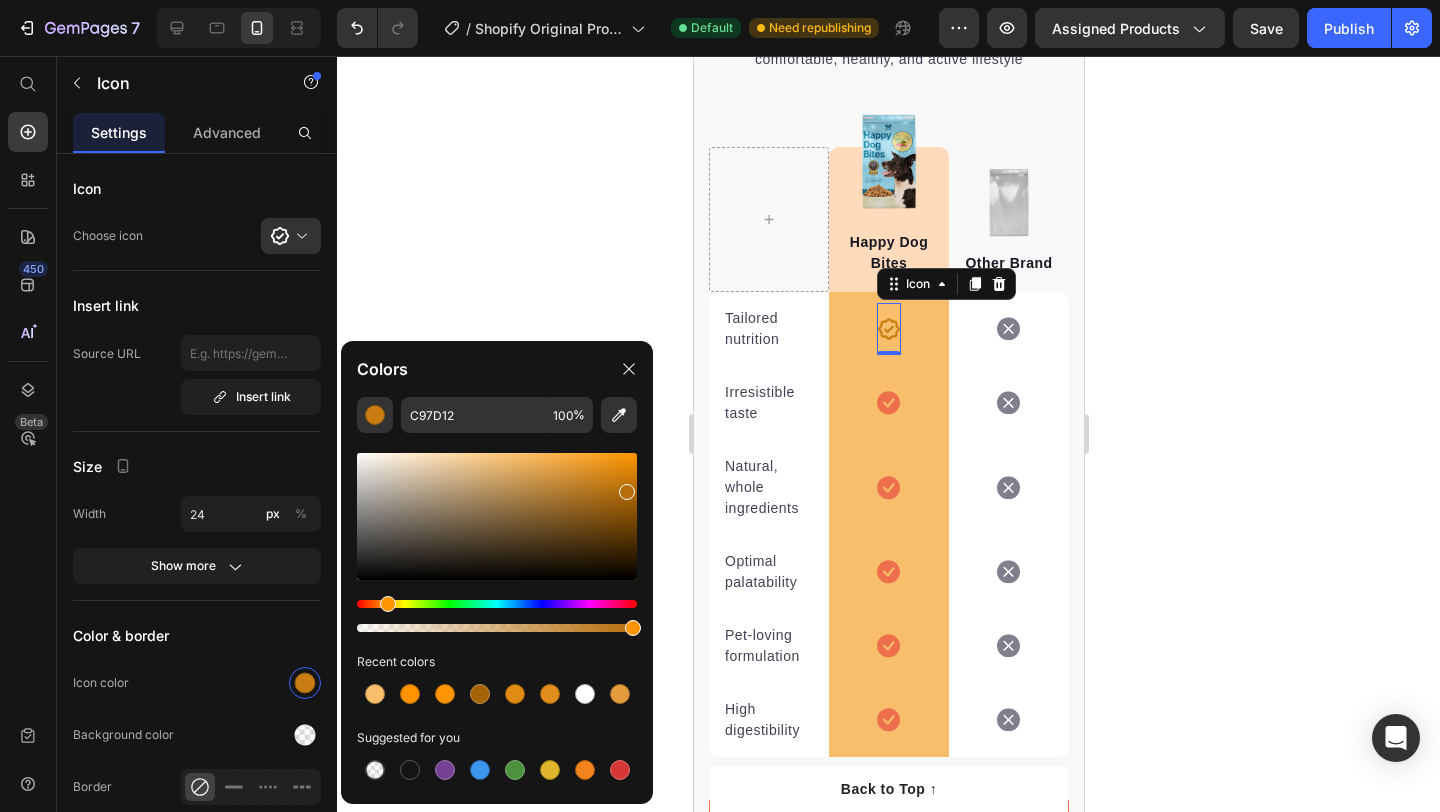 type on "B76E09" 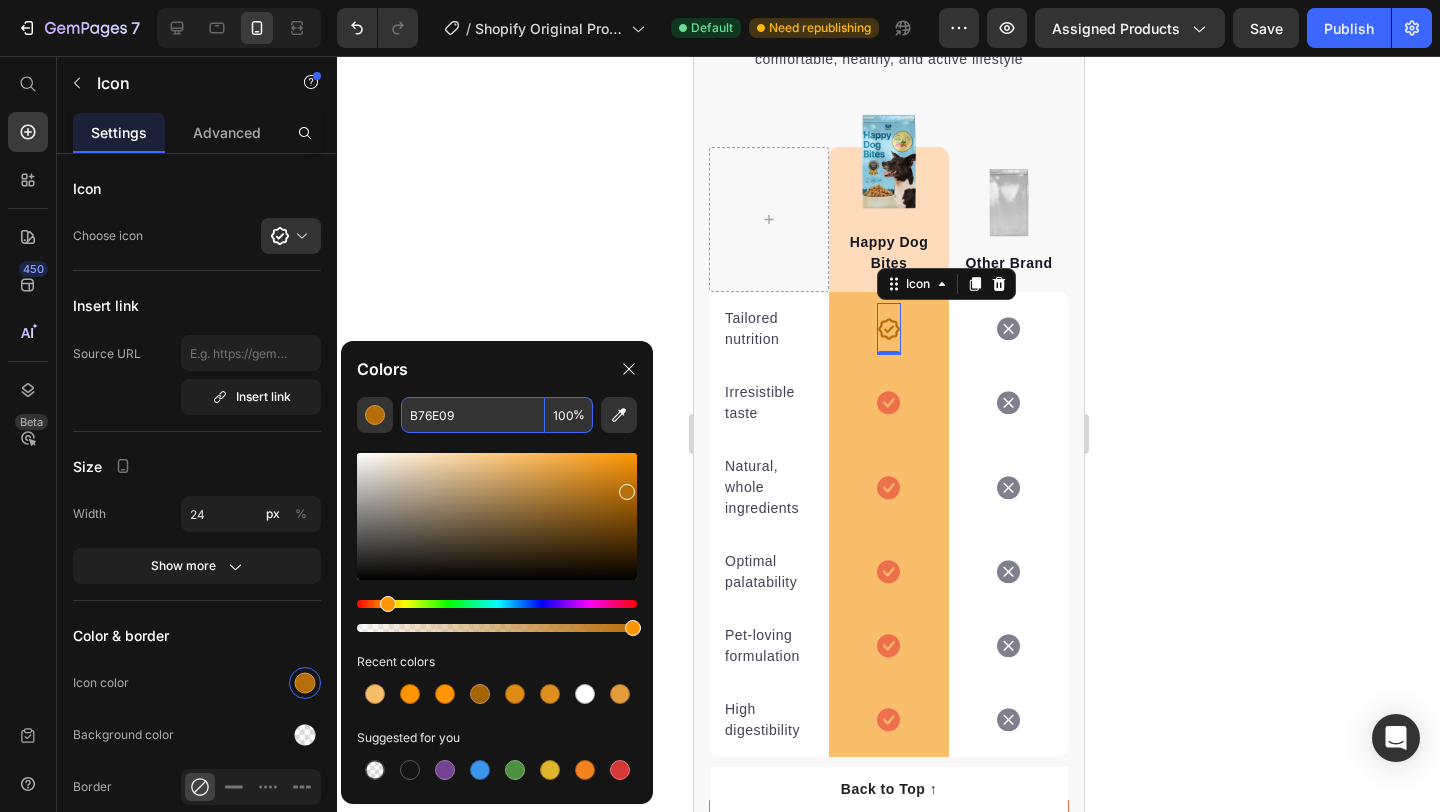 click on "B76E09" at bounding box center [473, 415] 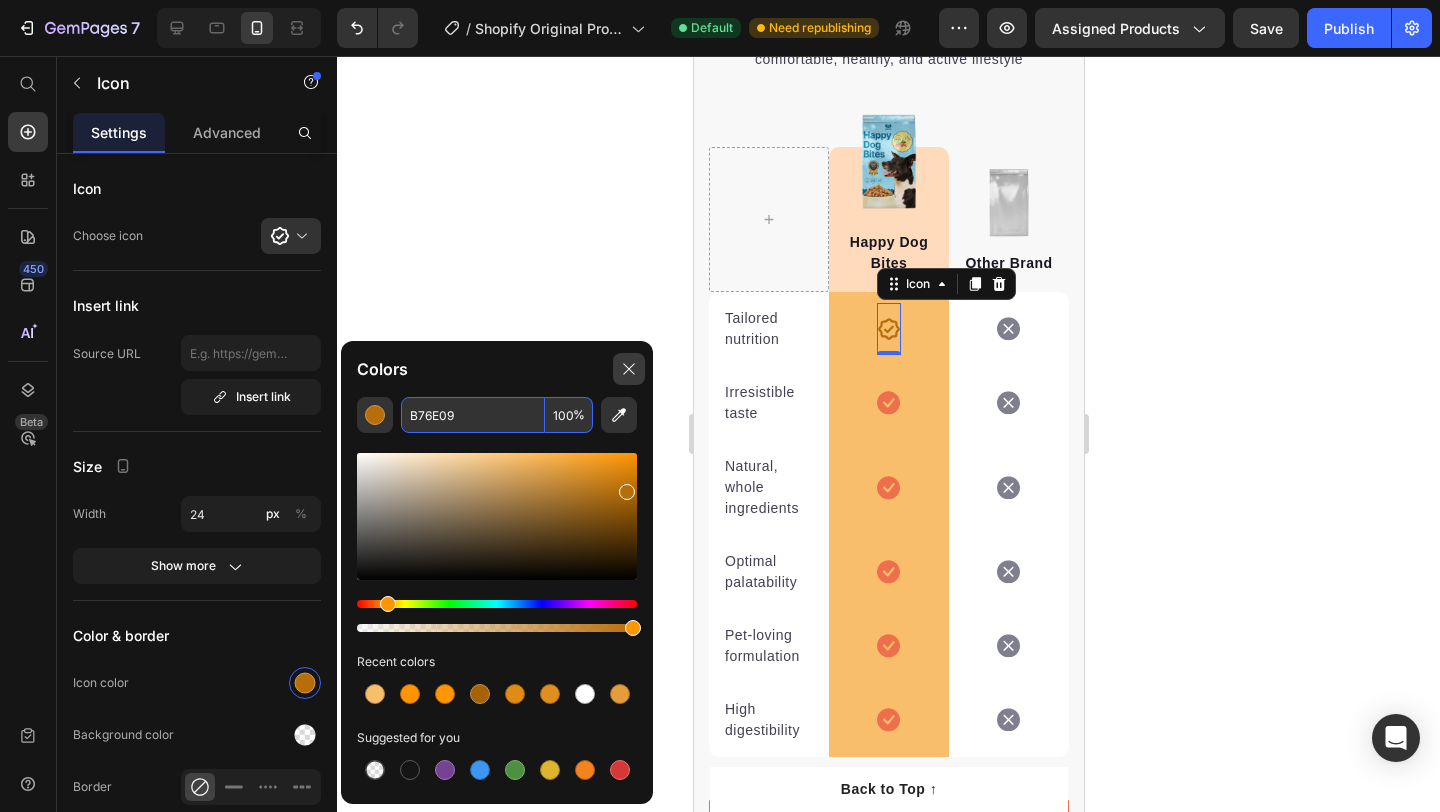 click 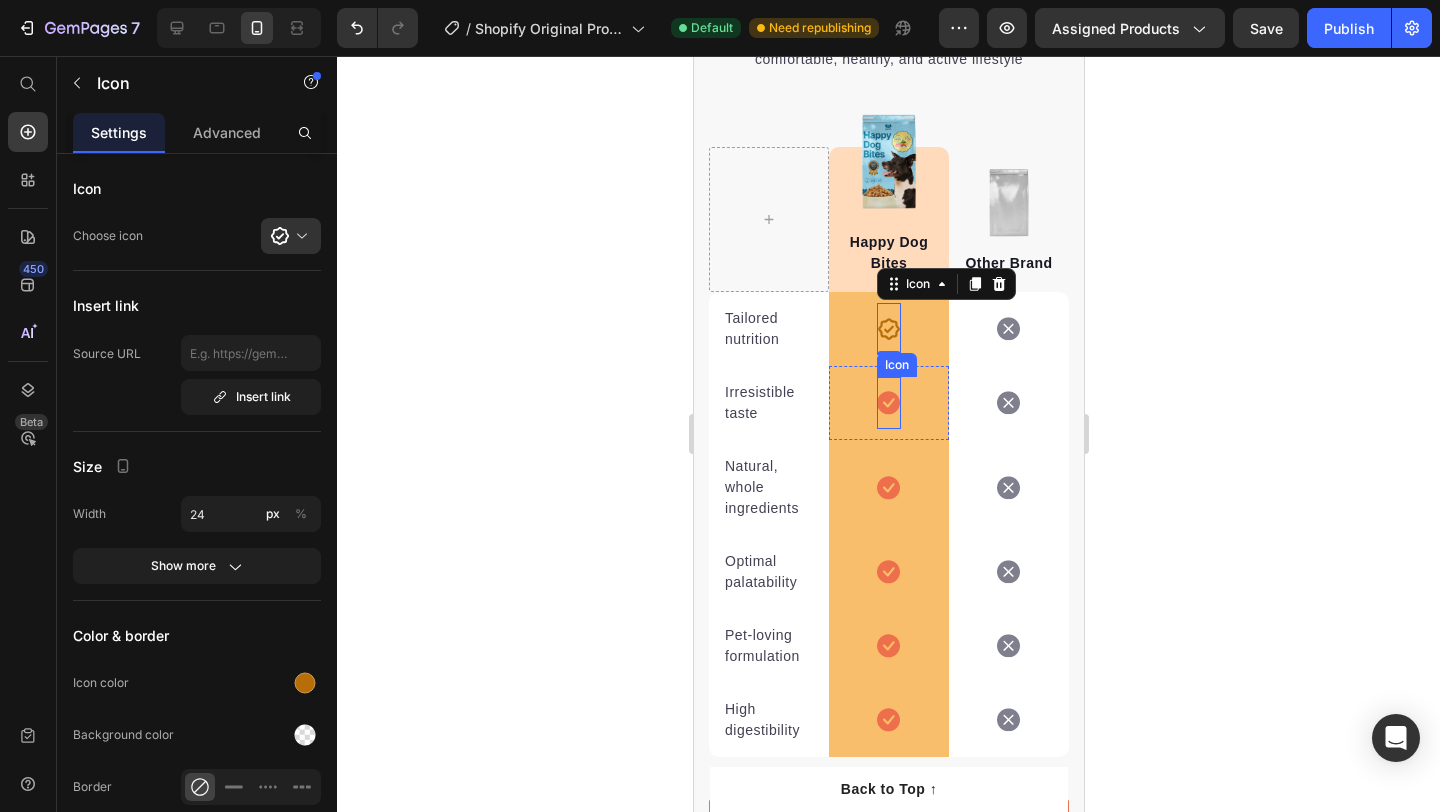 click 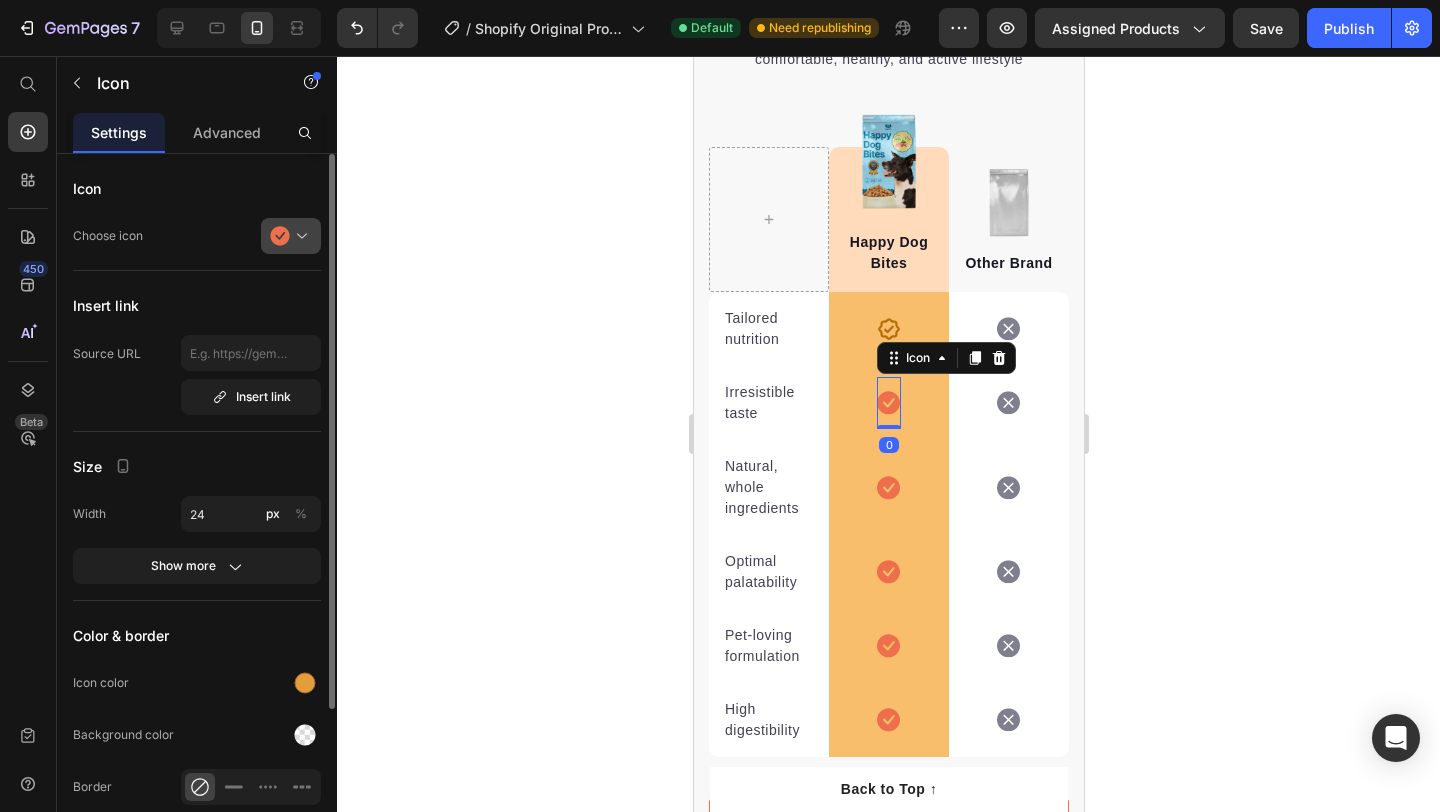 click at bounding box center [299, 236] 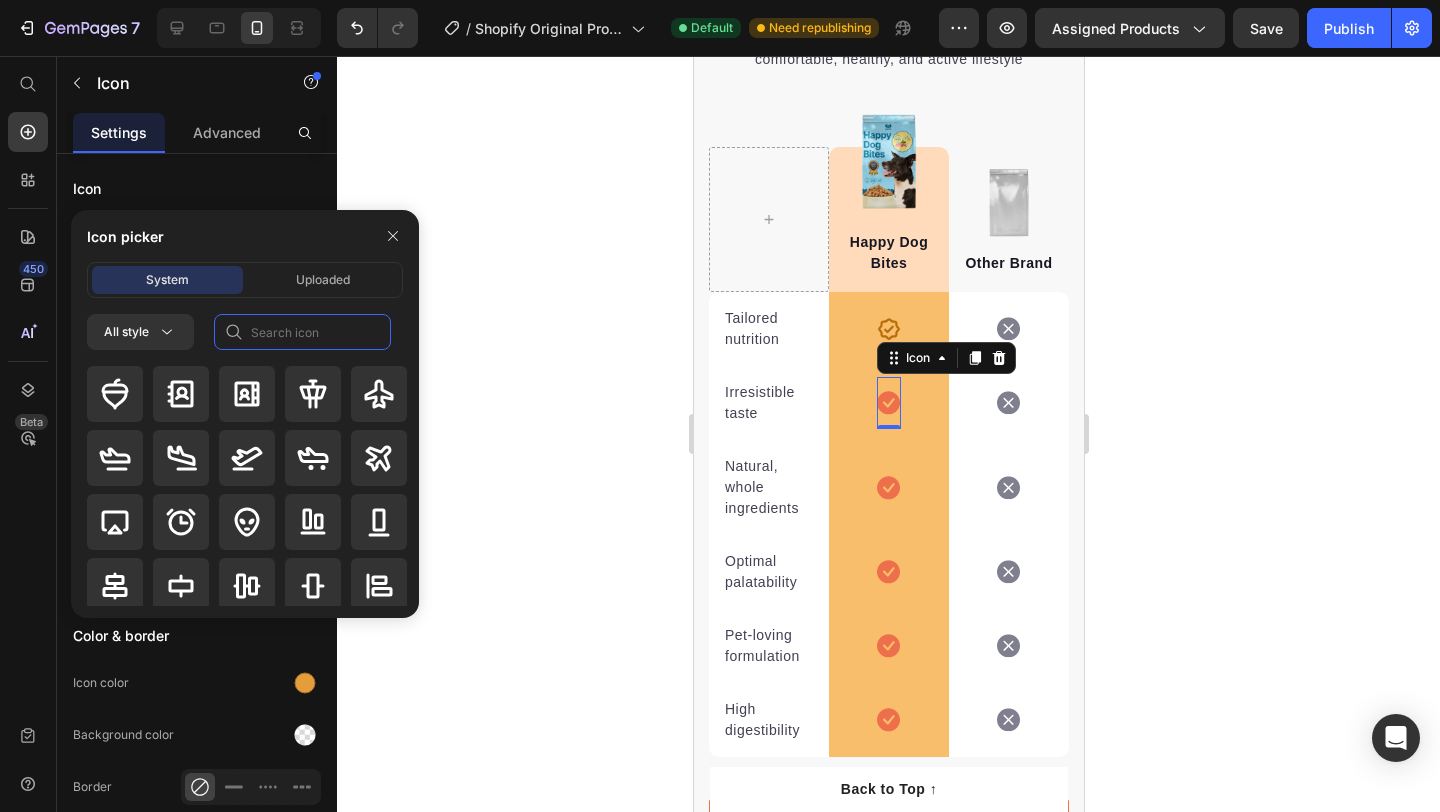 click 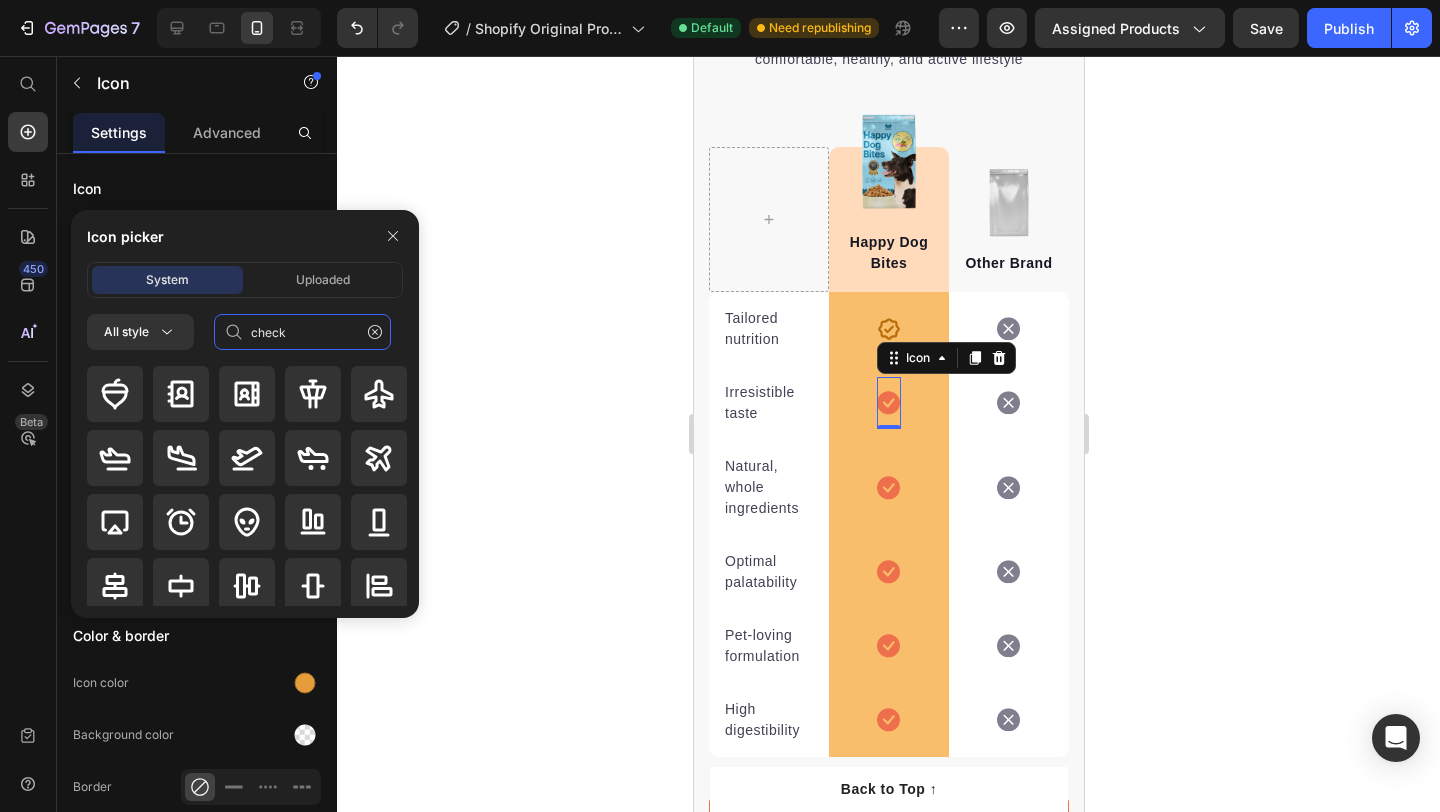 type on "check" 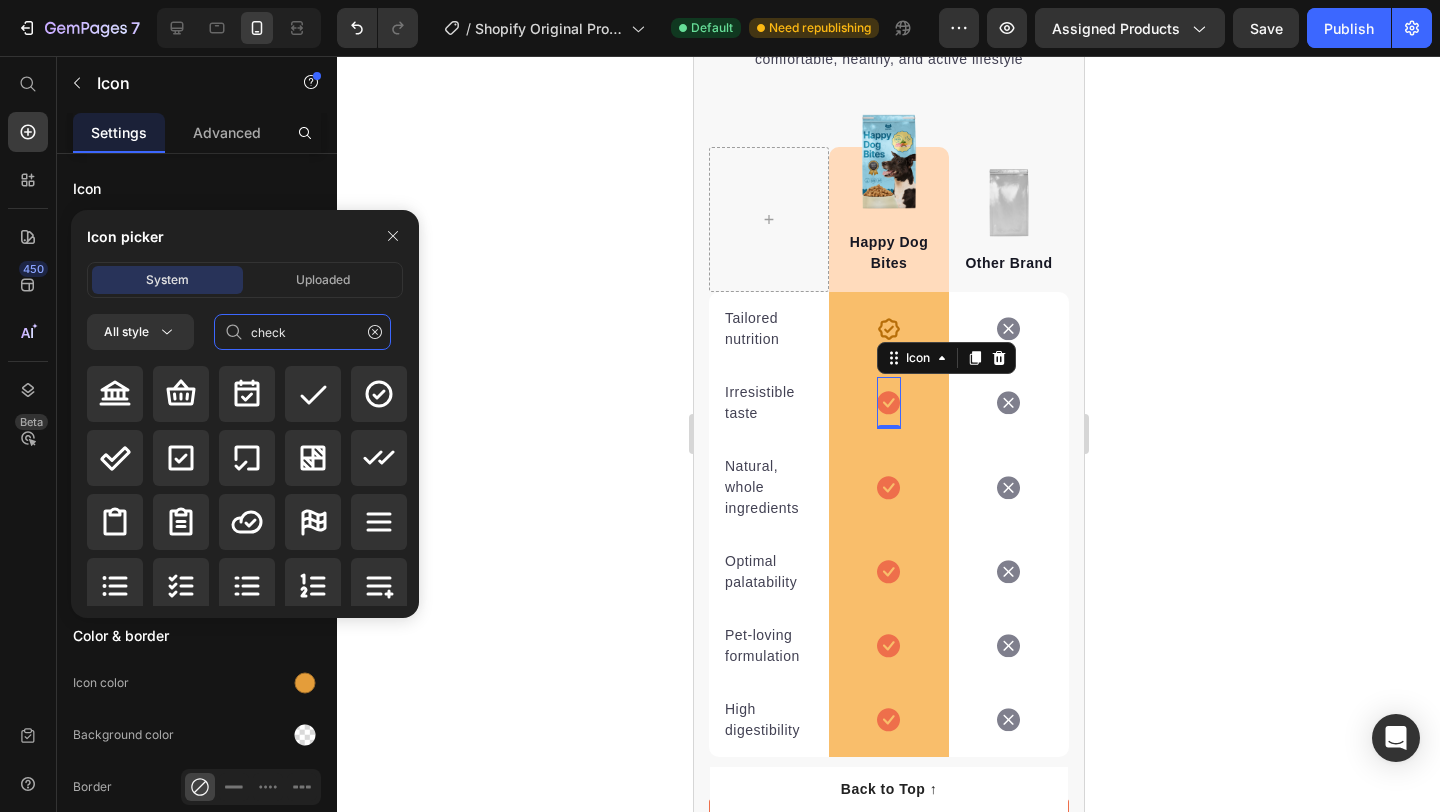 scroll, scrollTop: 21, scrollLeft: 0, axis: vertical 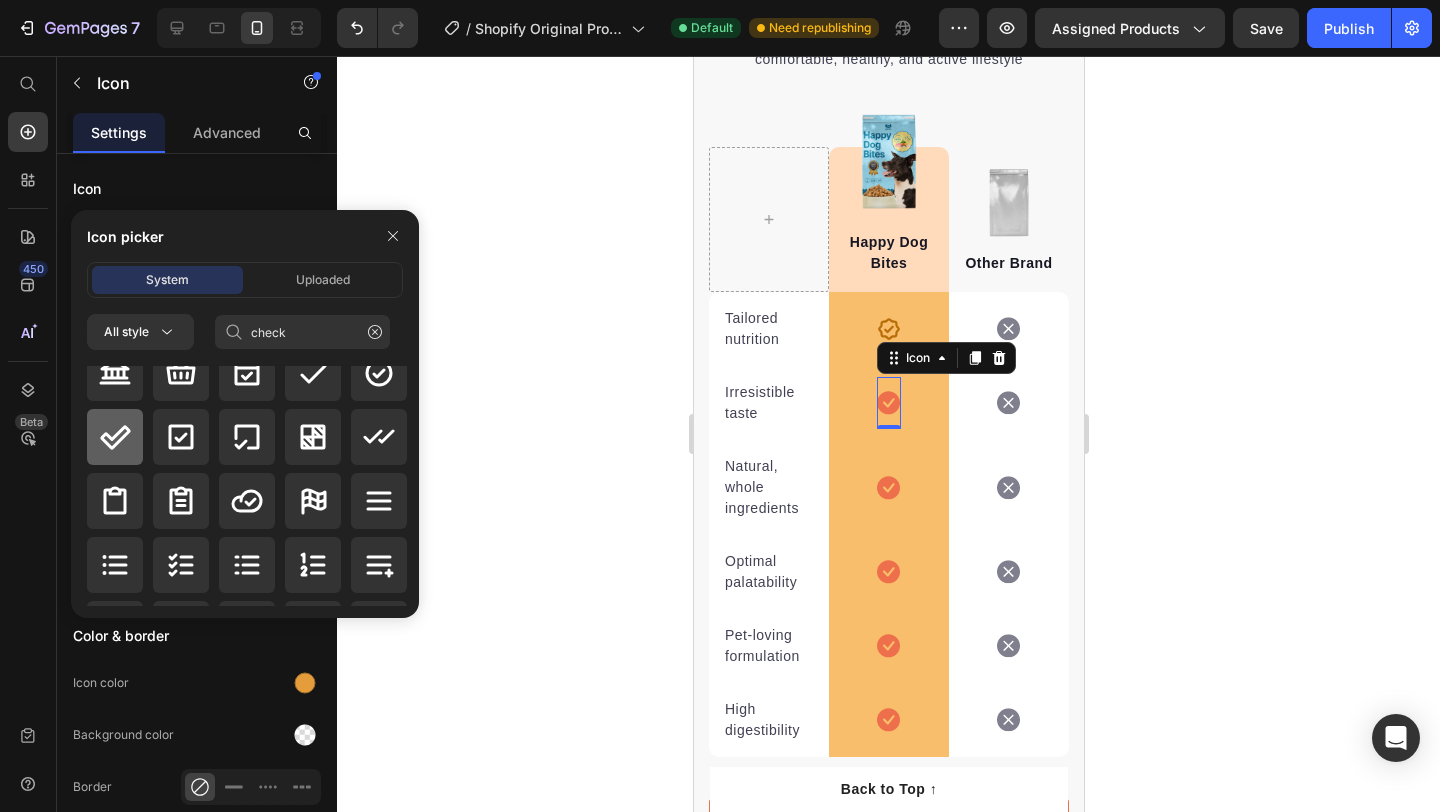 click 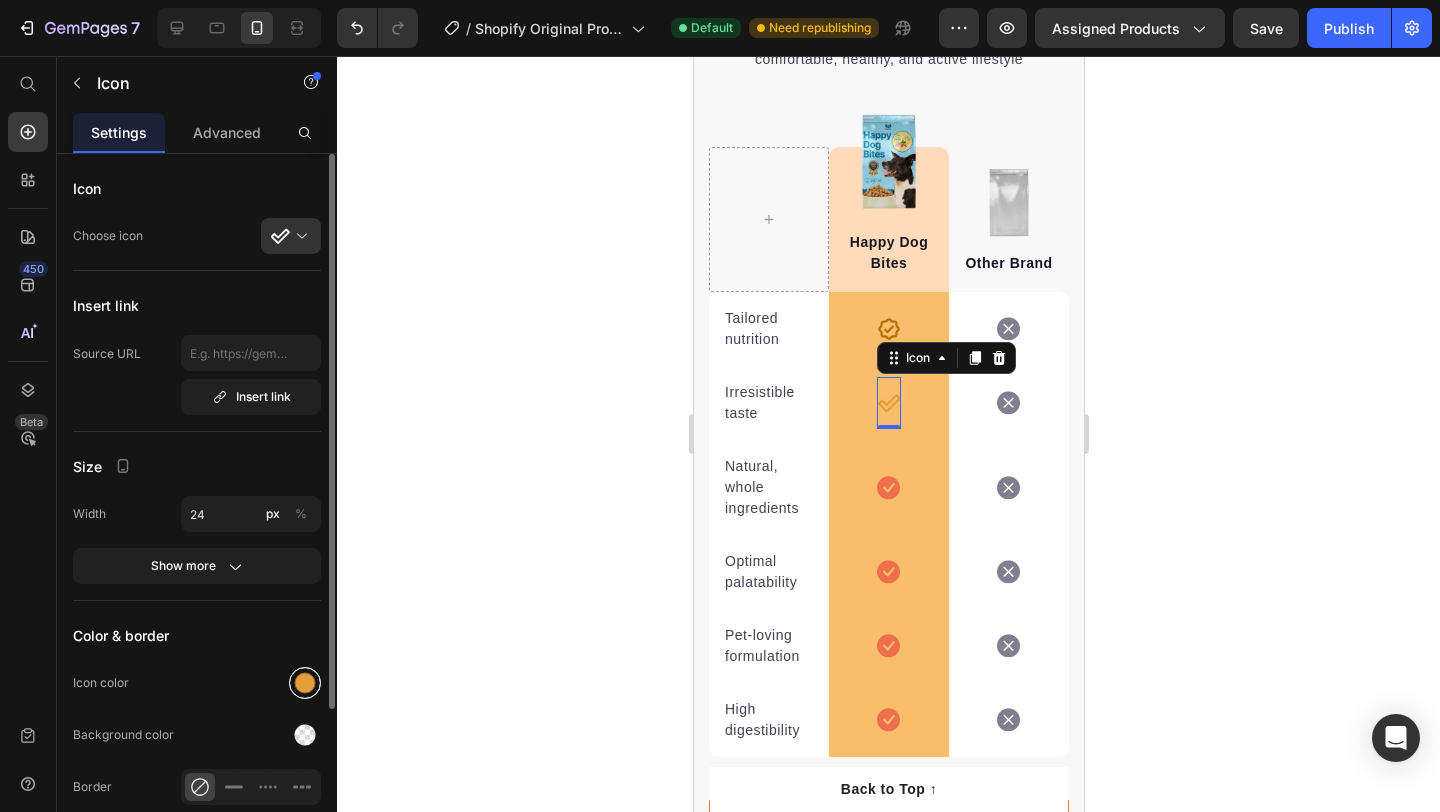 click at bounding box center (305, 683) 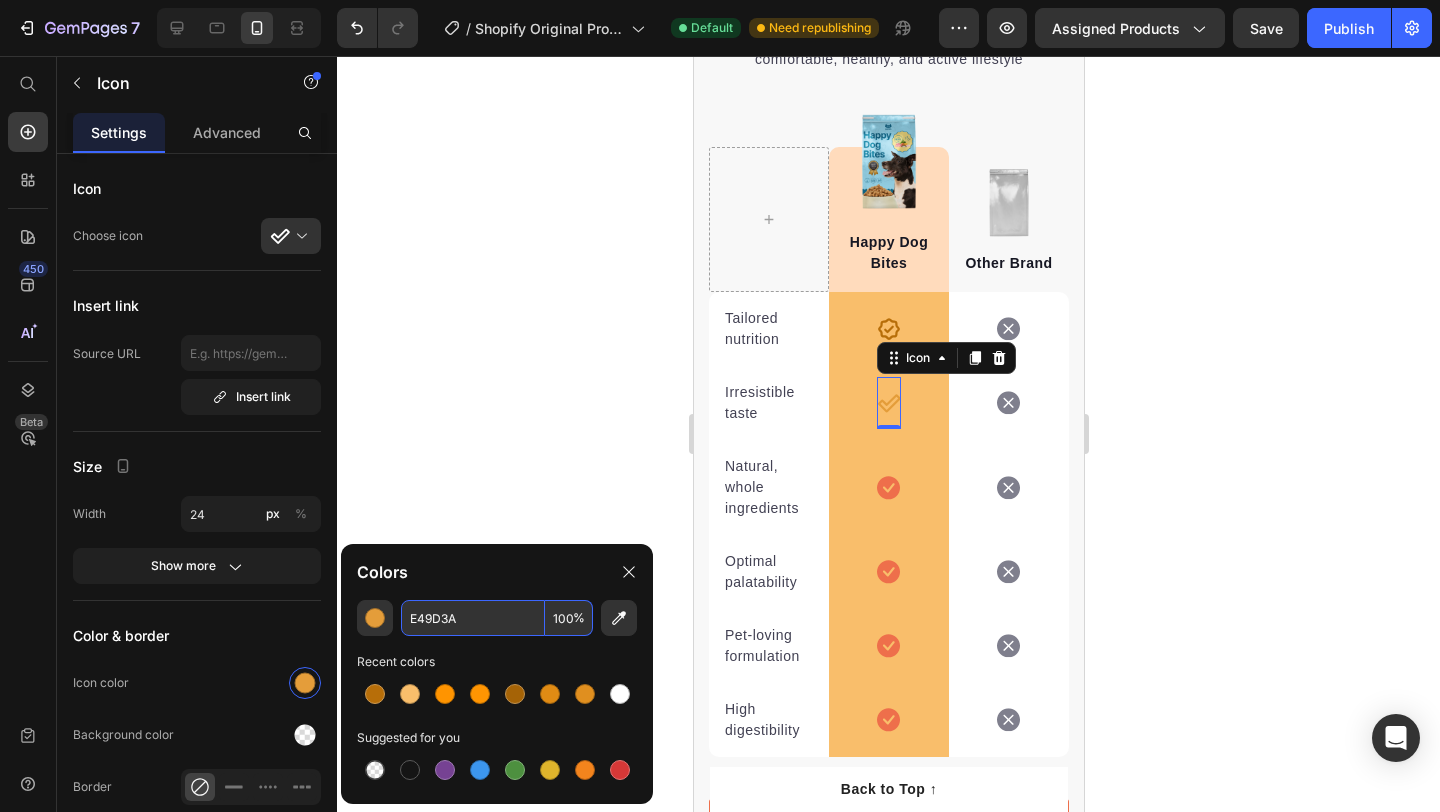 click on "E49D3A" at bounding box center [473, 618] 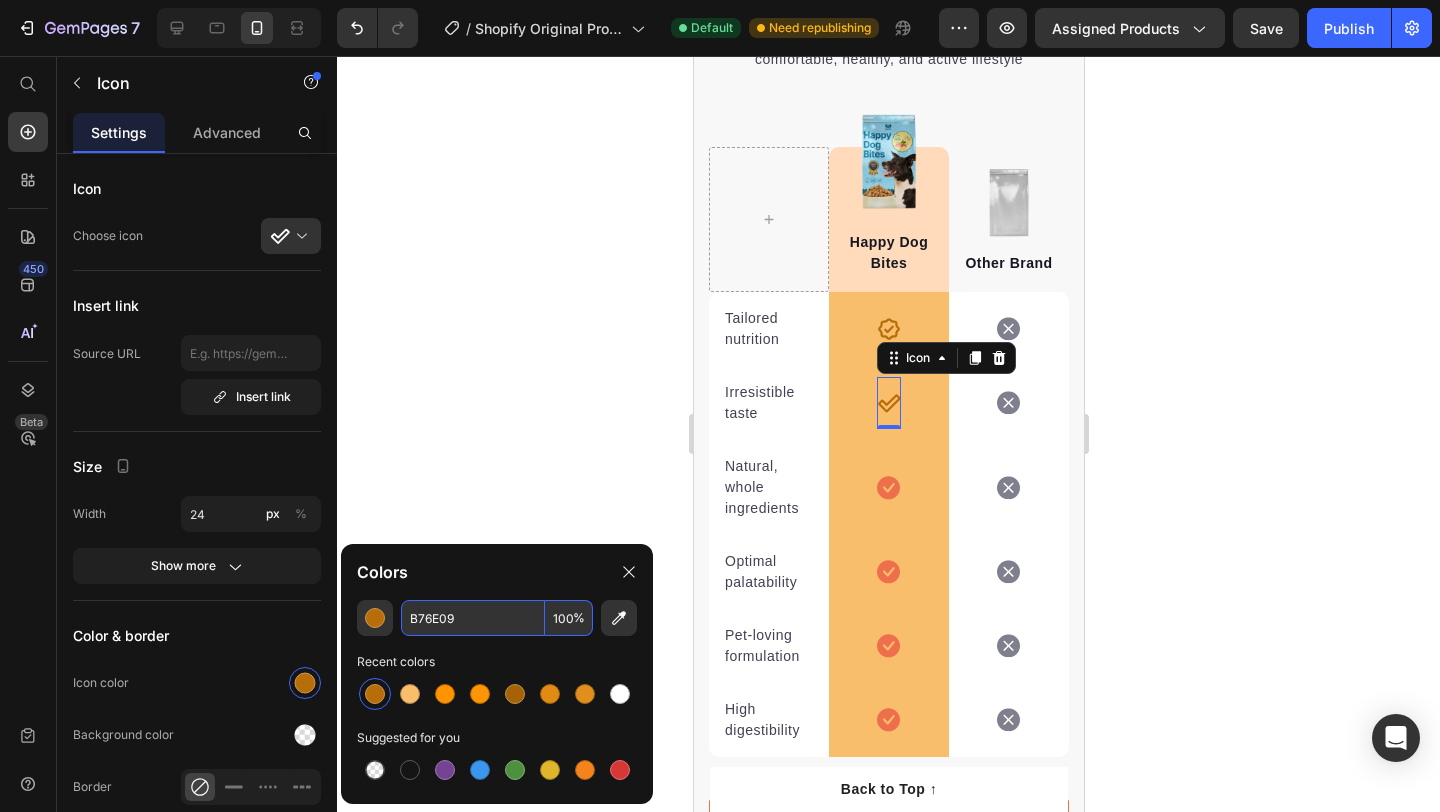 type on "B76E09" 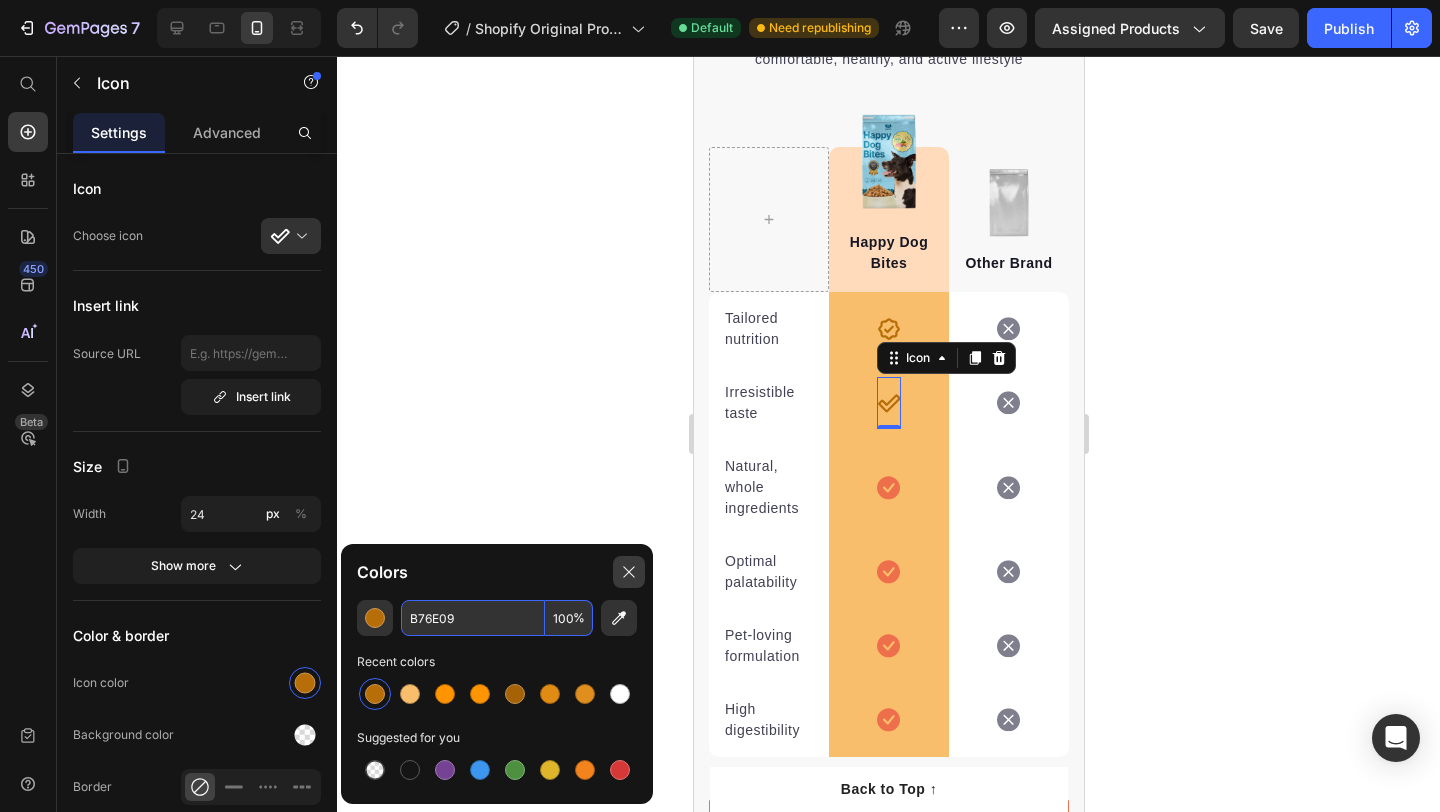 click at bounding box center [629, 572] 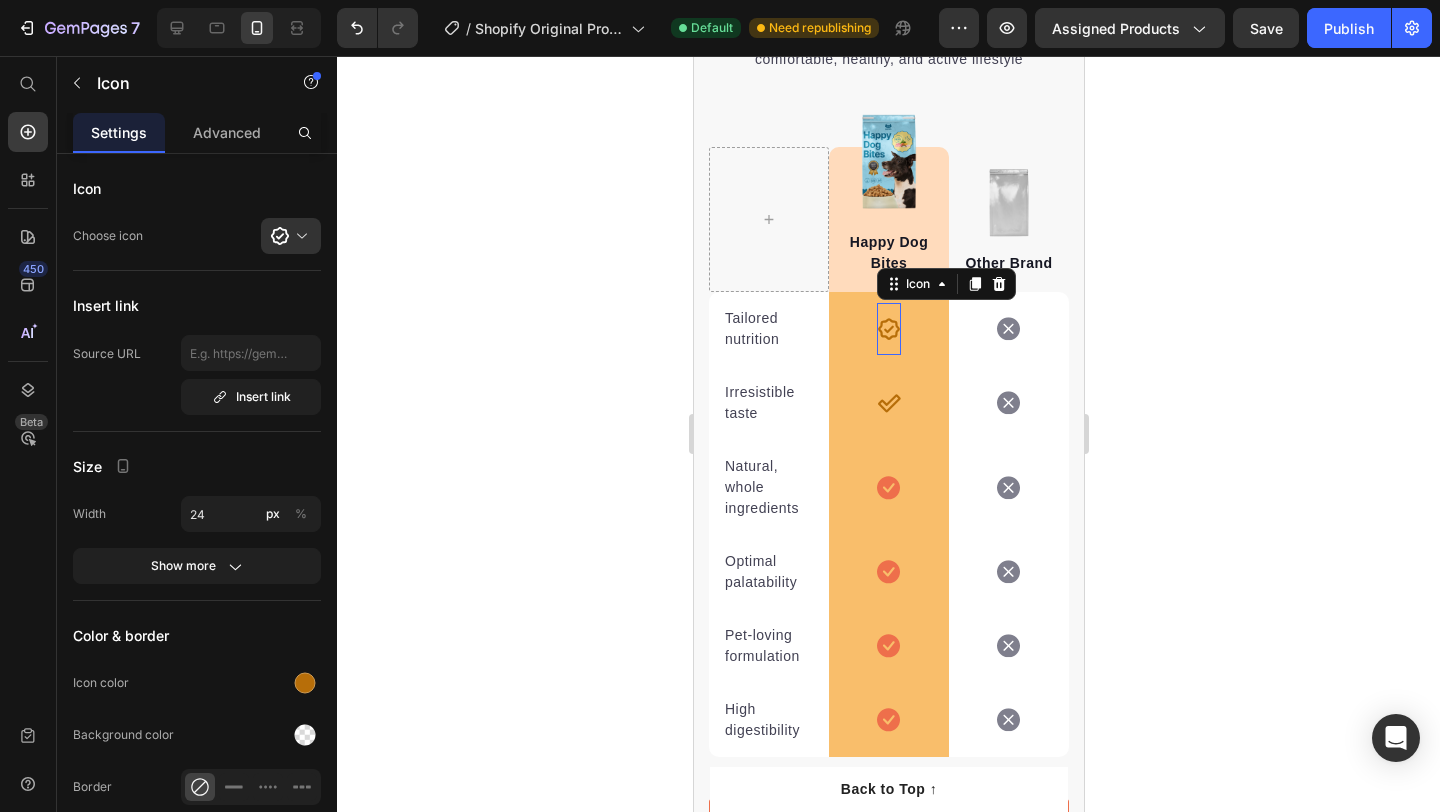 click 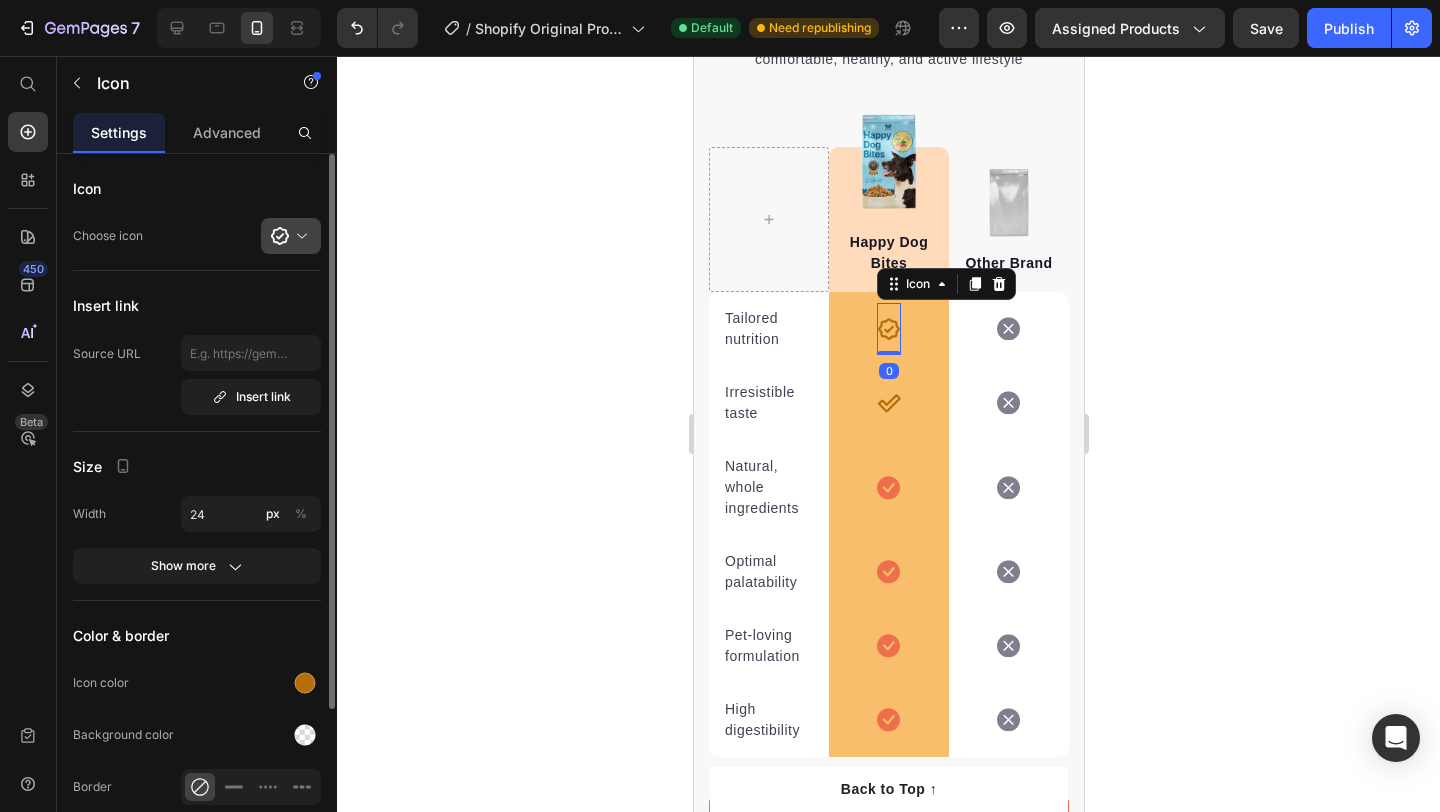 click 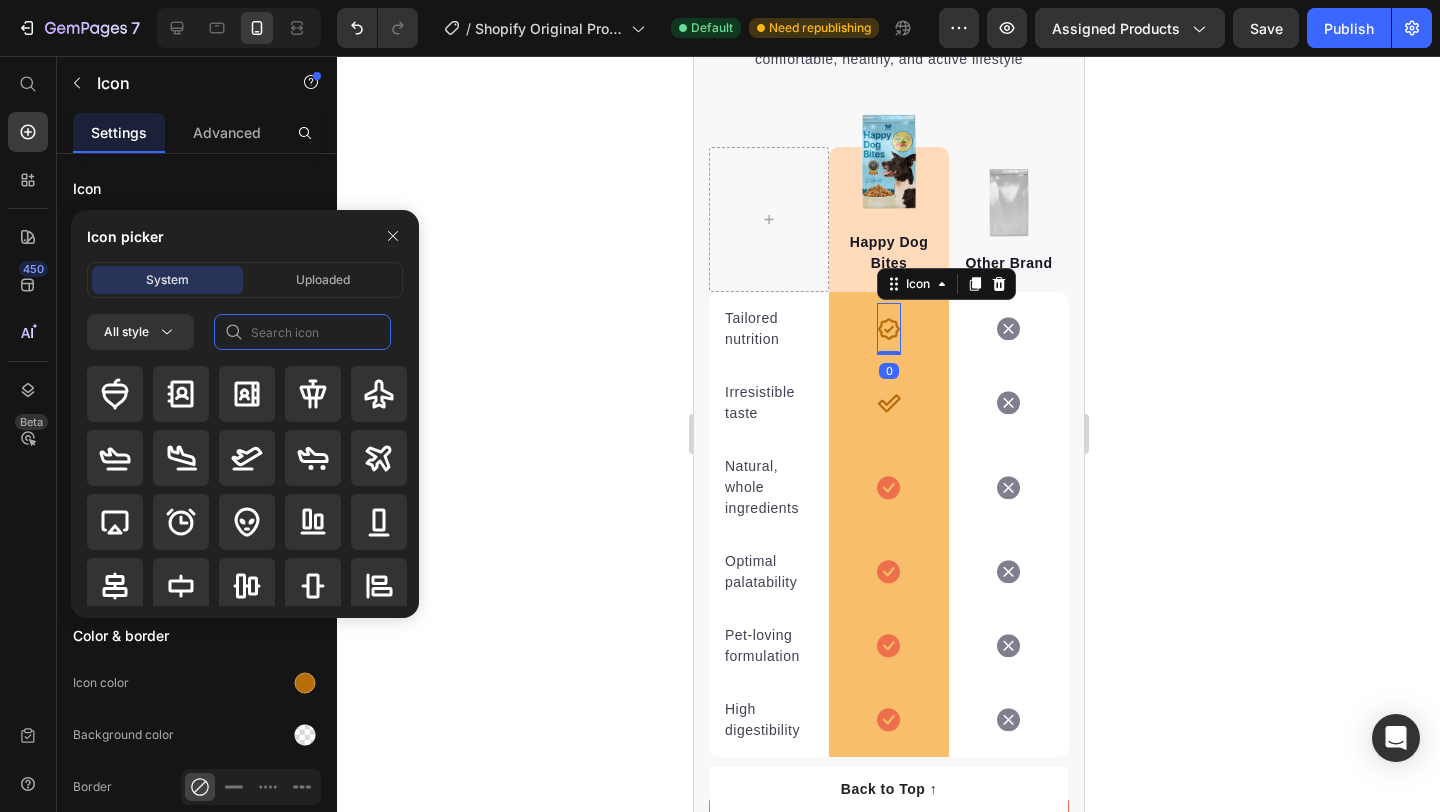 click on "All style" at bounding box center [245, 466] 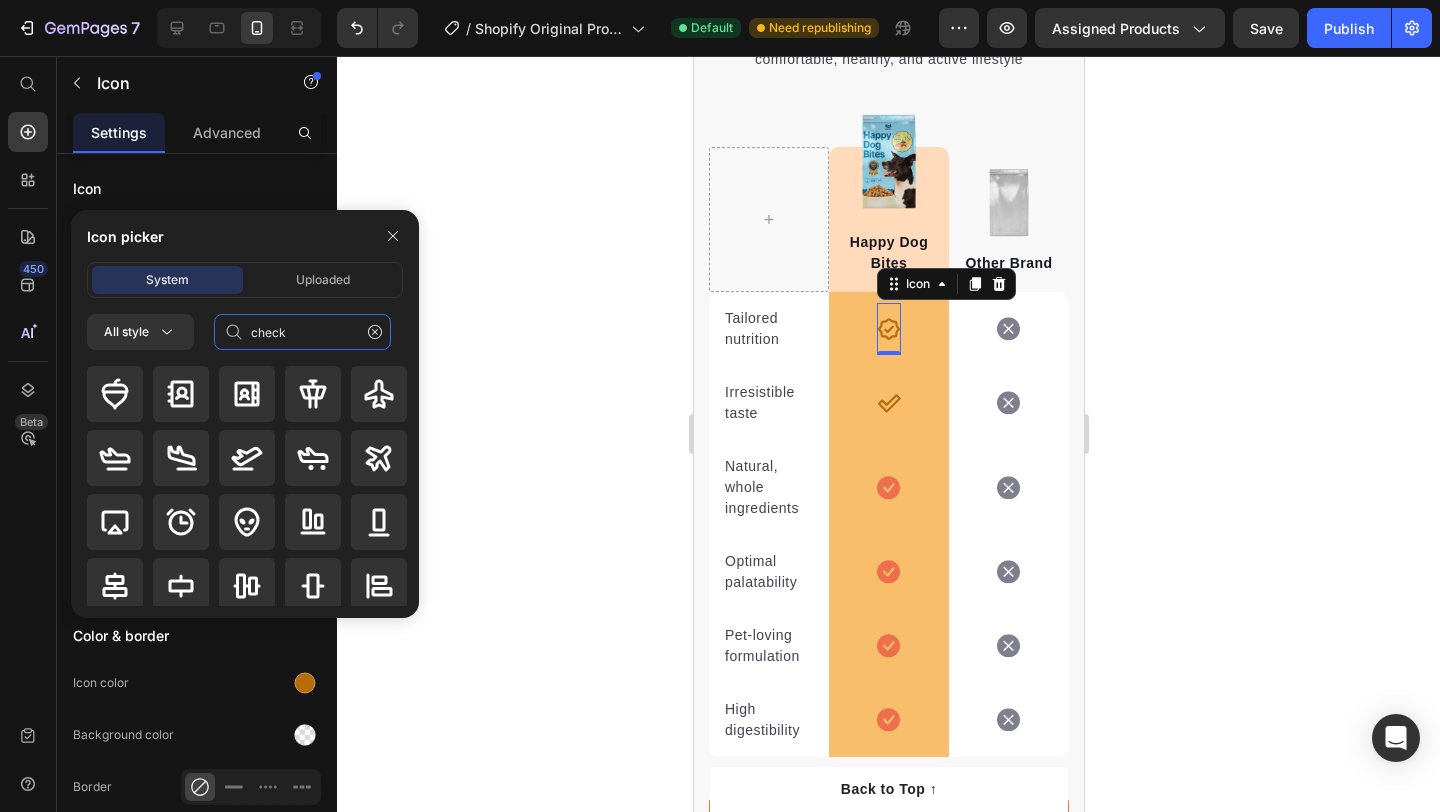 type on "check" 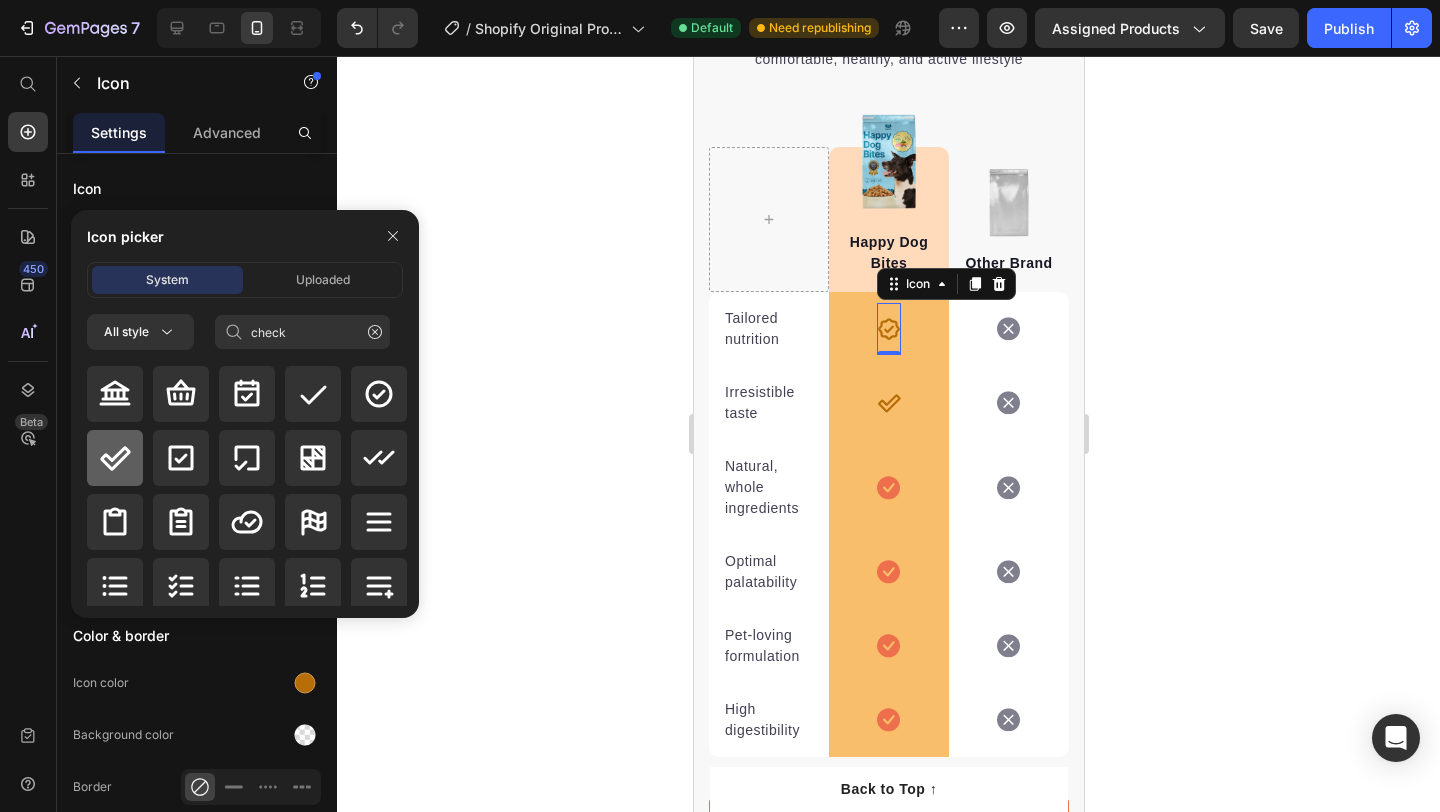 click 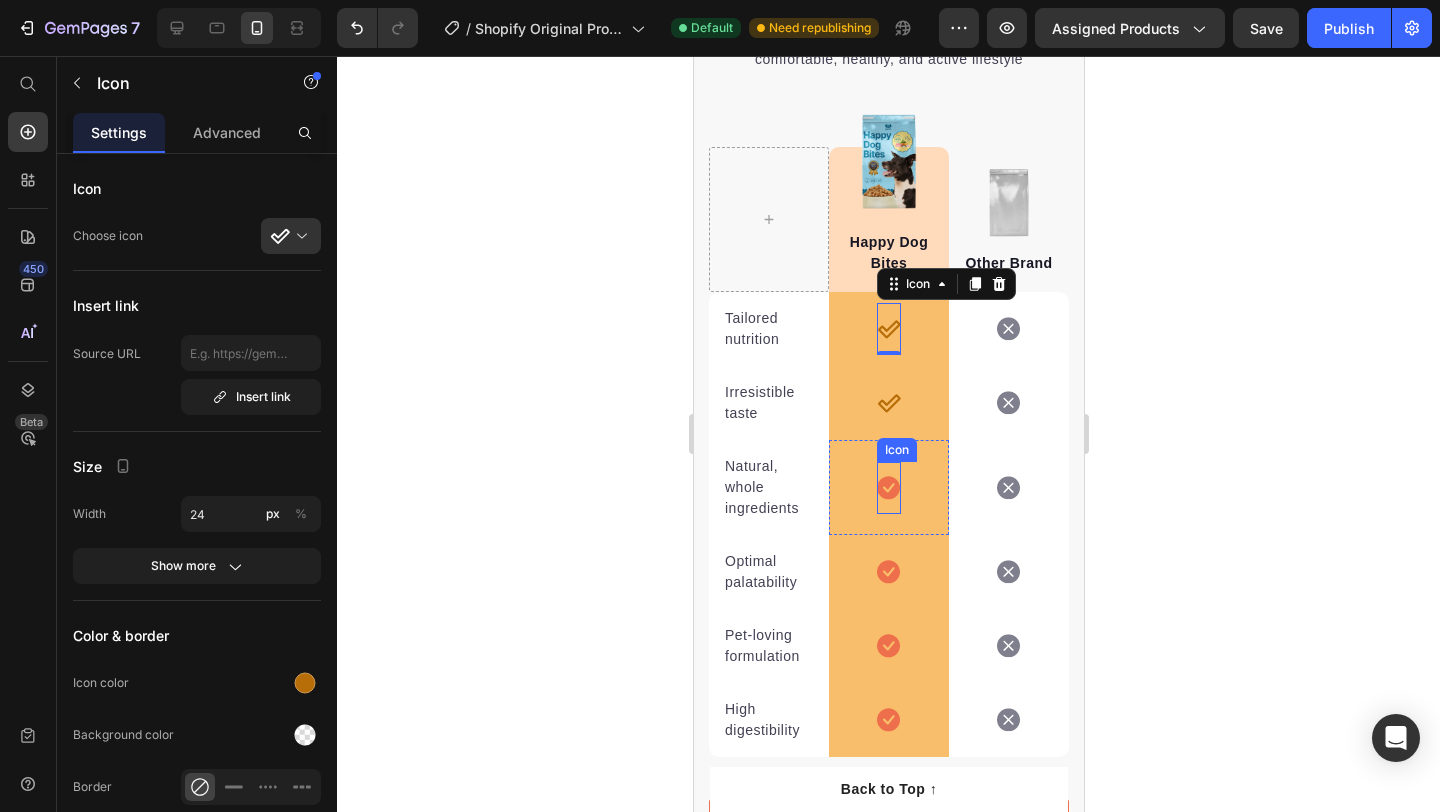 click 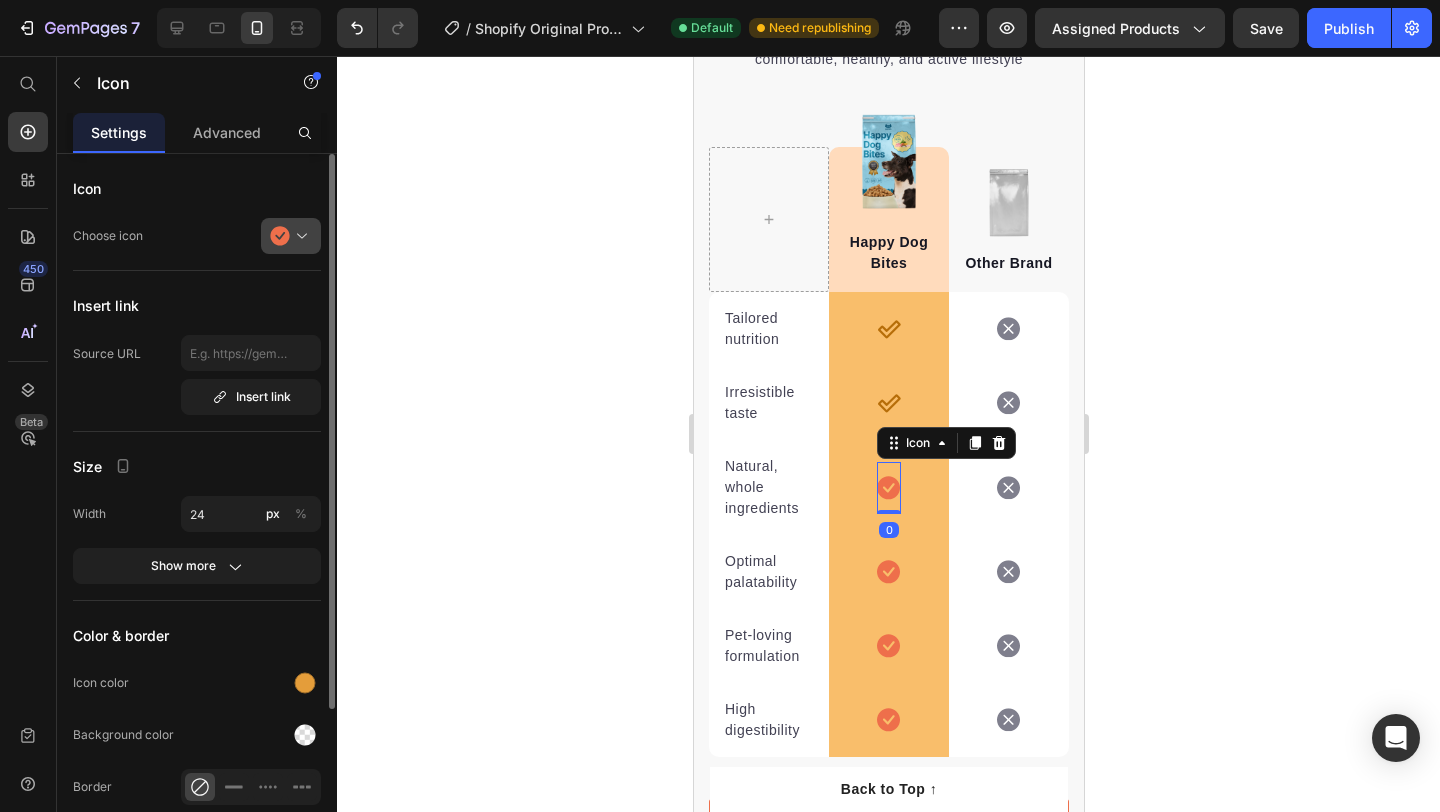 click at bounding box center (299, 236) 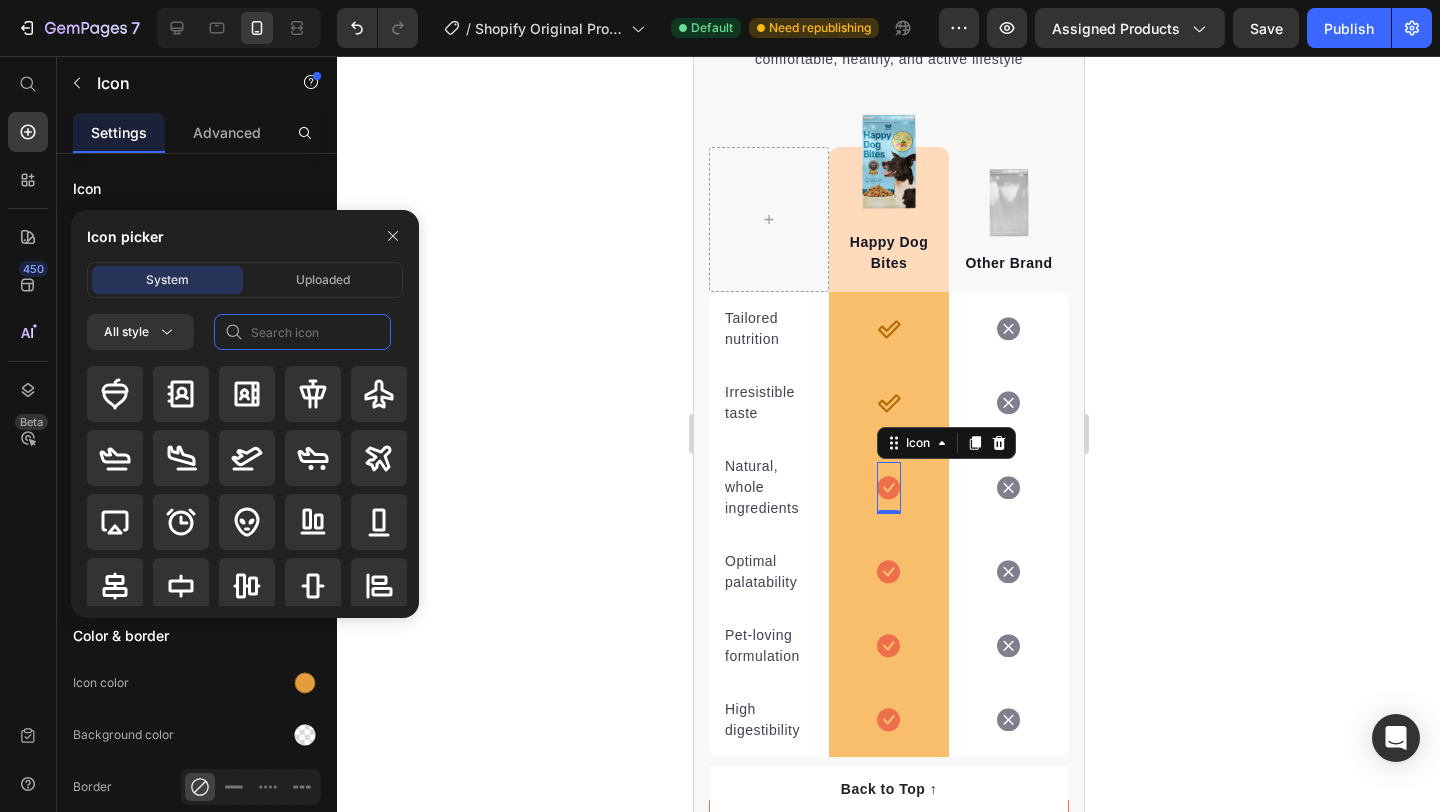 click 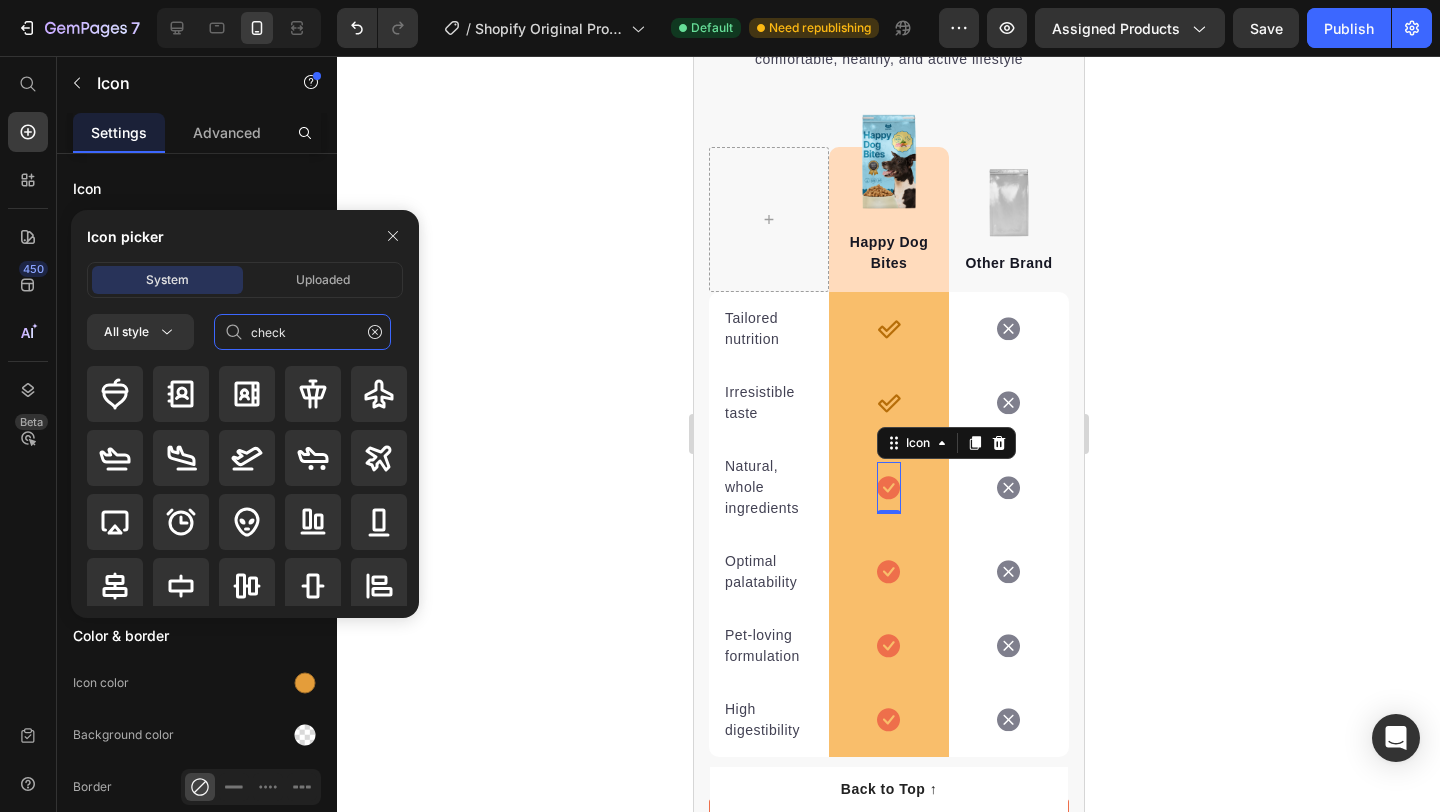 type on "check" 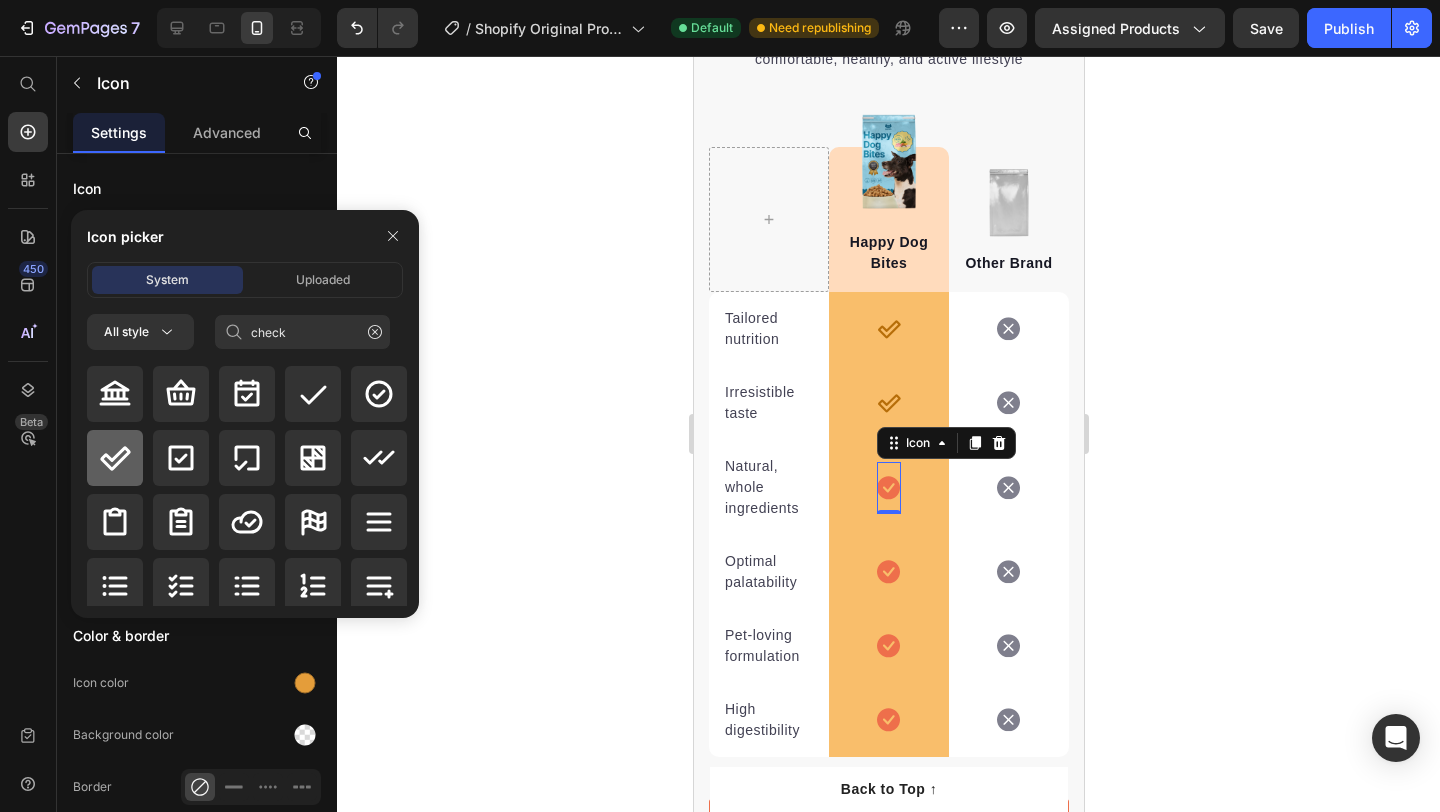 click 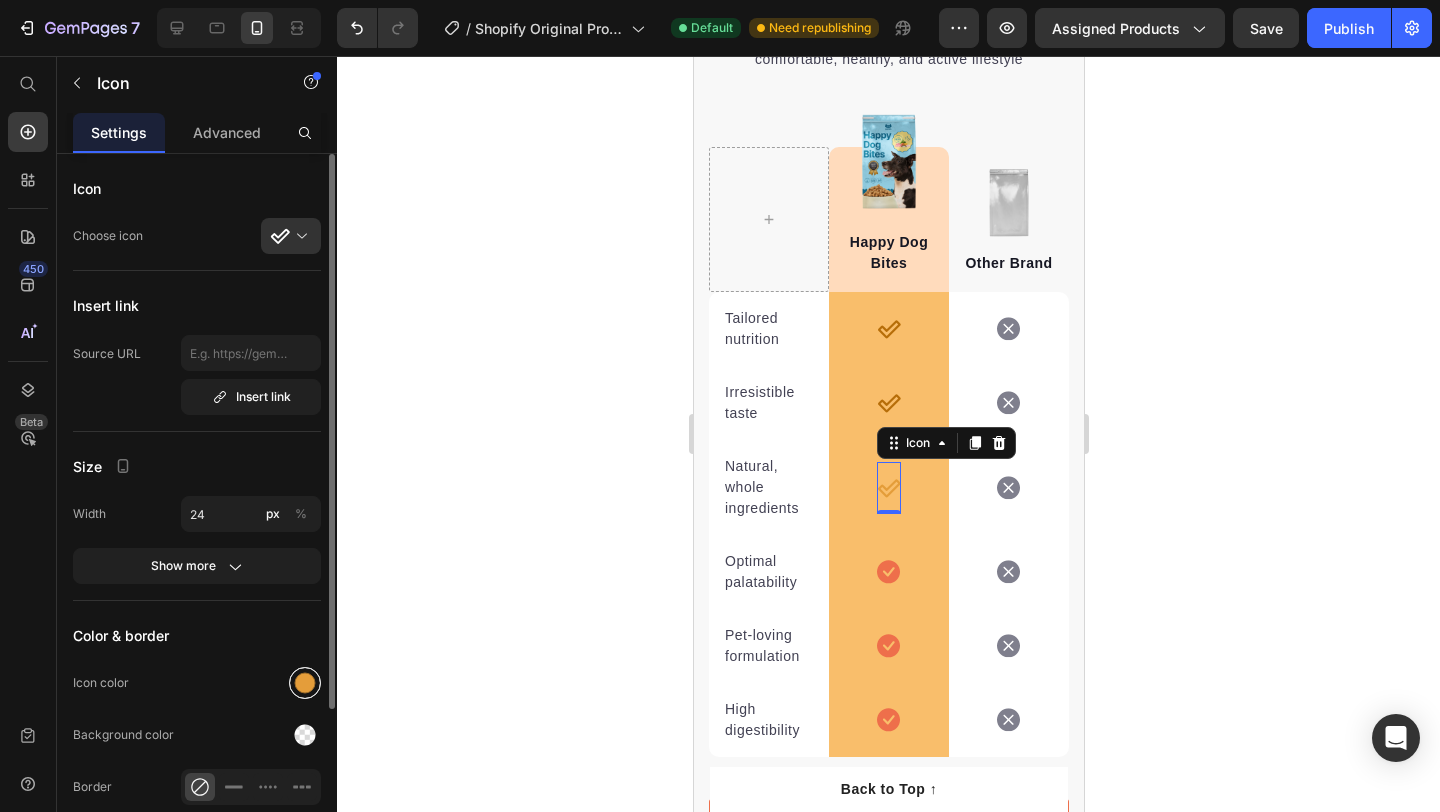 click at bounding box center (305, 683) 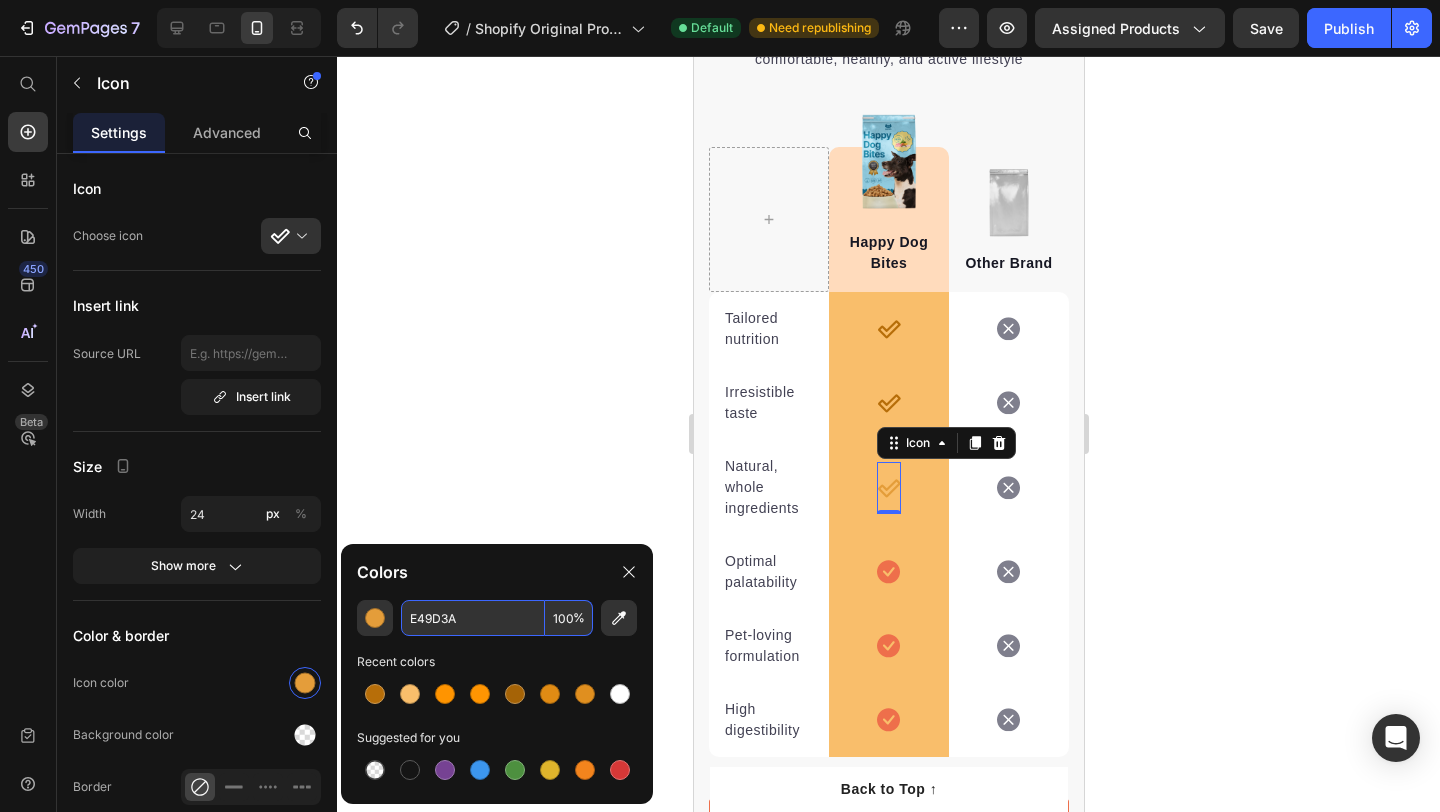 click on "E49D3A" at bounding box center (473, 618) 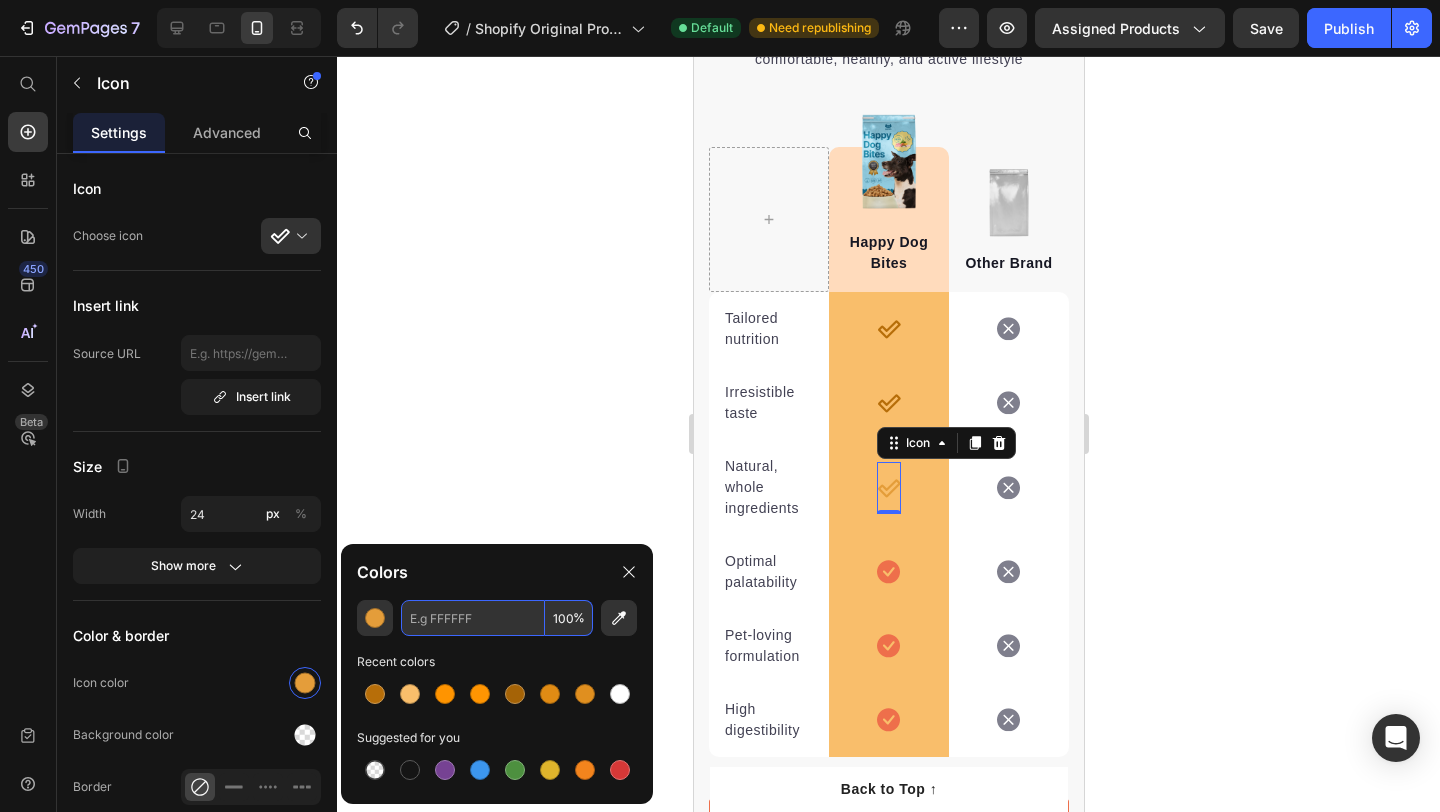 paste on "B76E09" 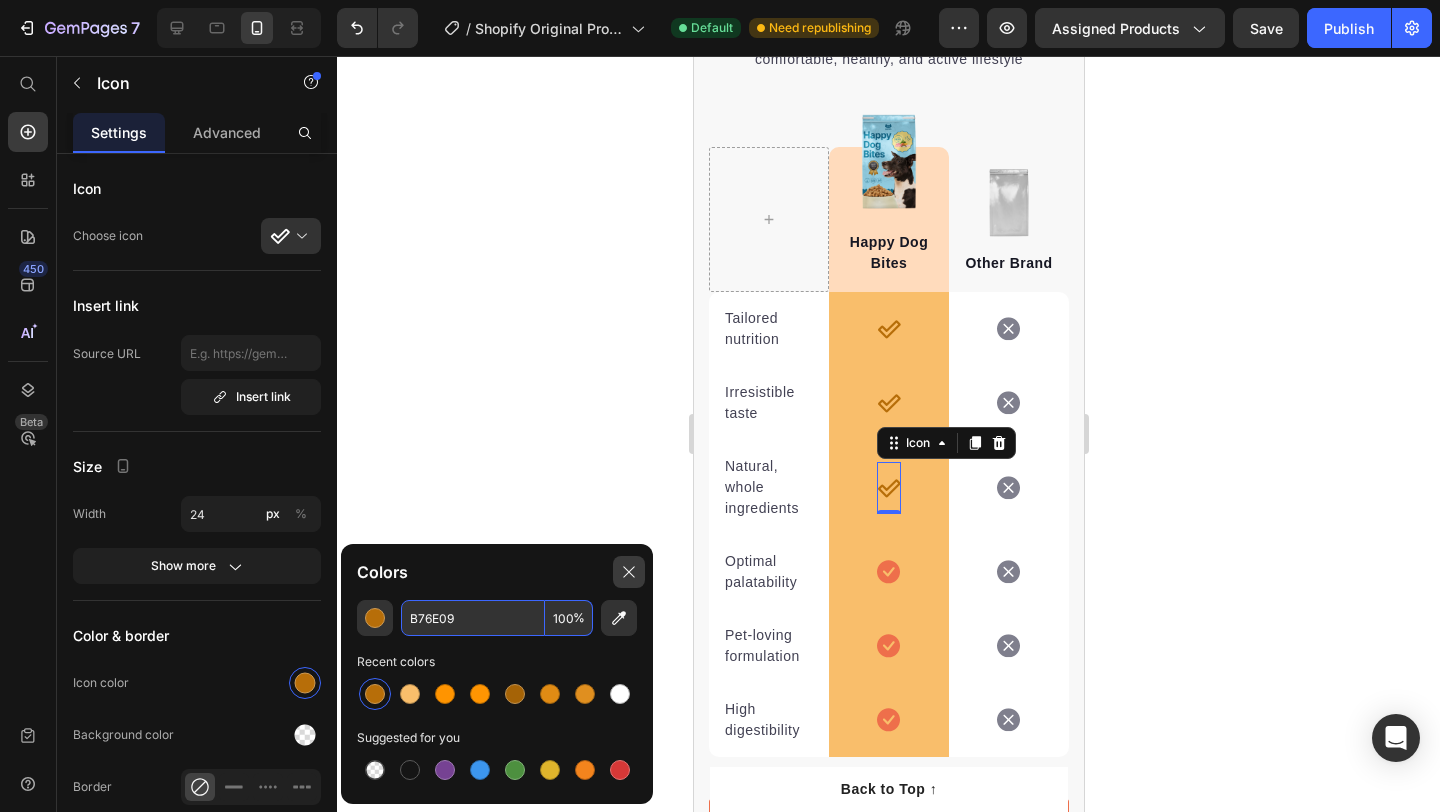 type on "B76E09" 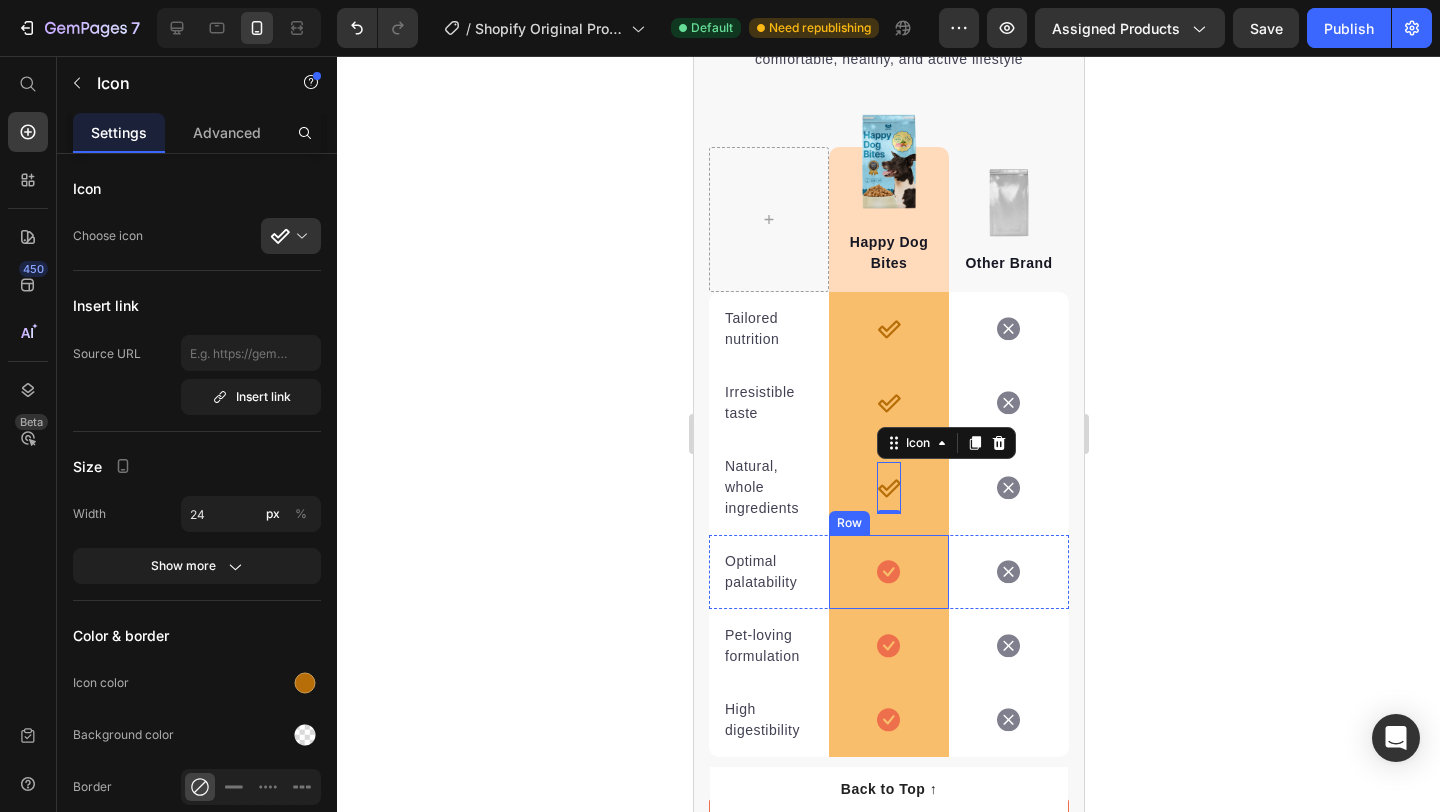 click 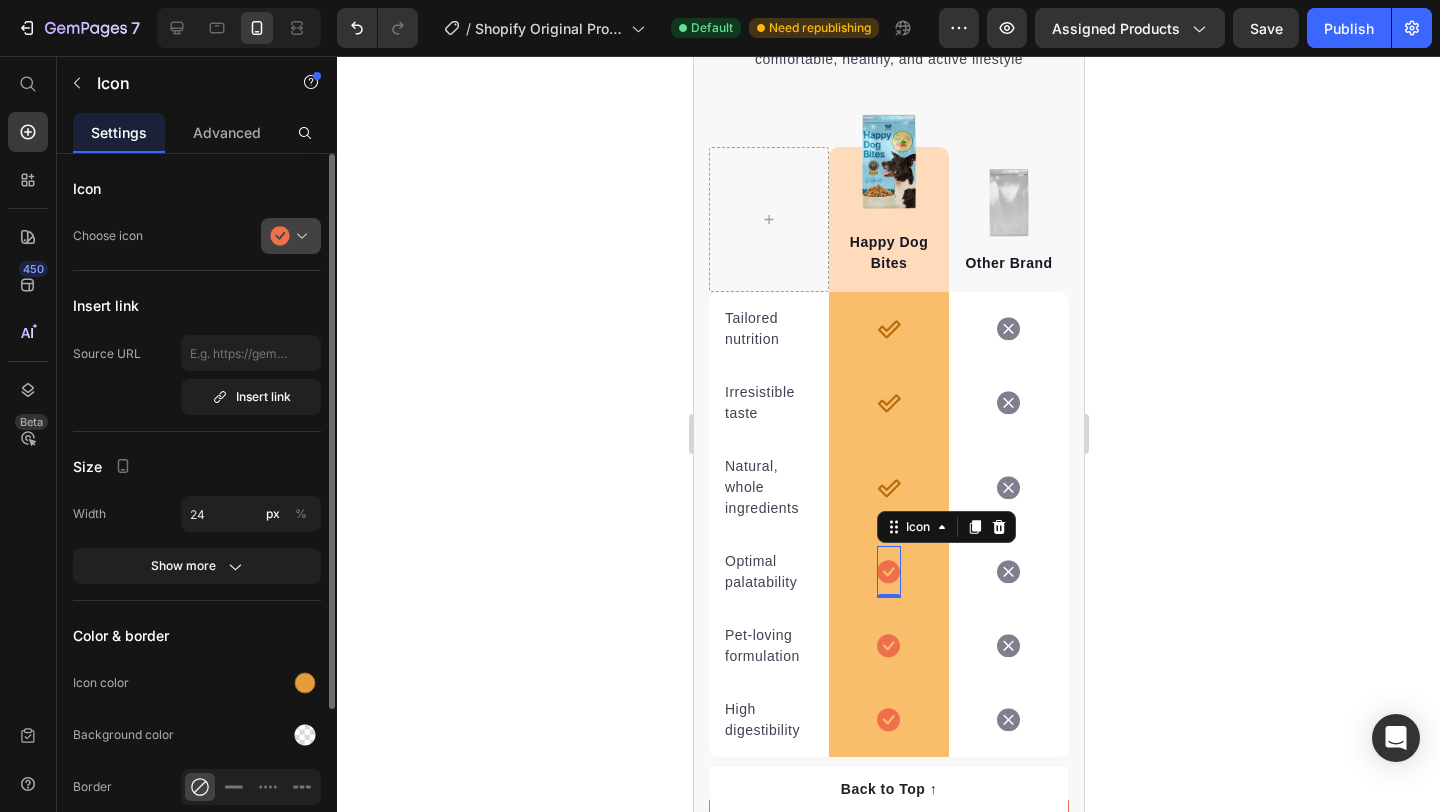 click at bounding box center [299, 236] 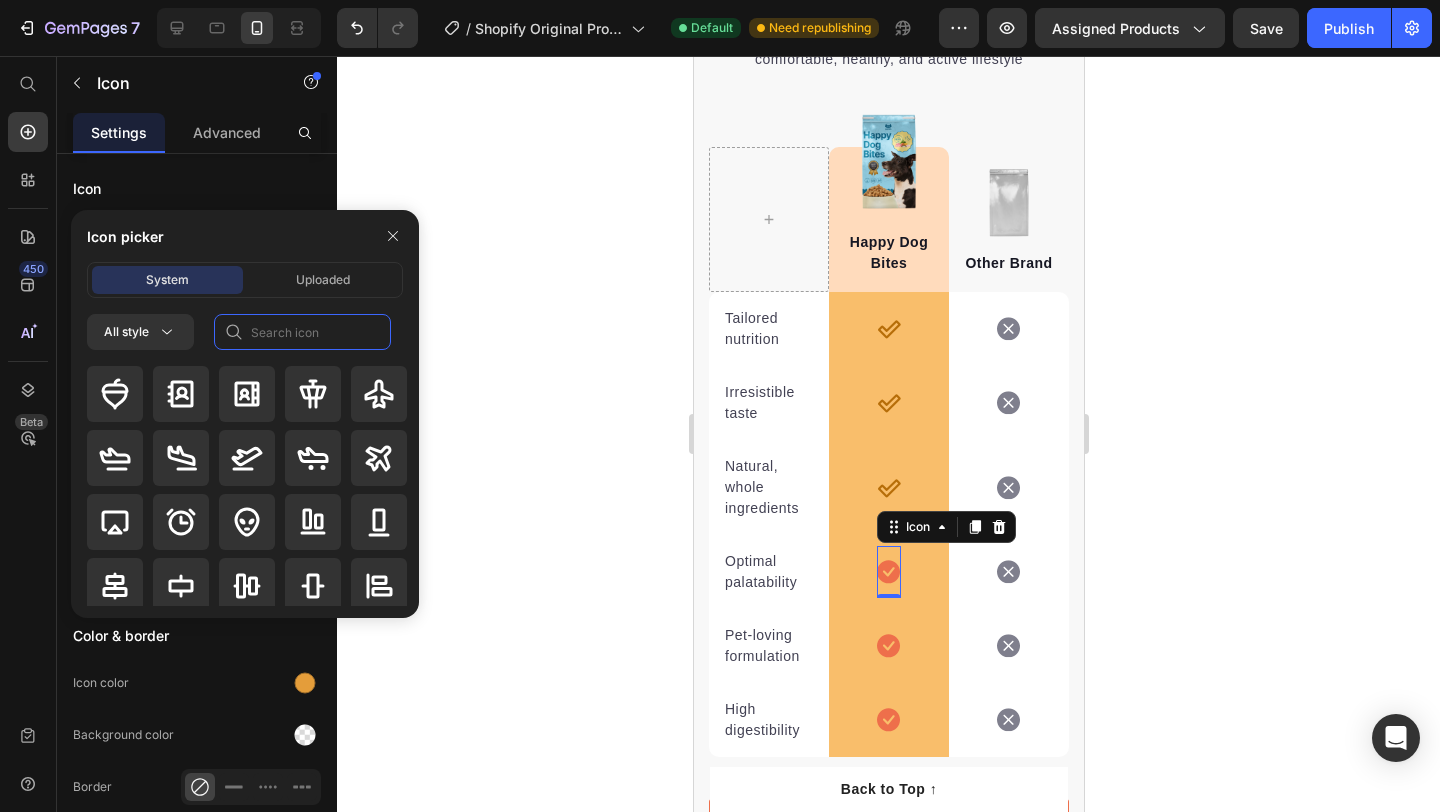 click 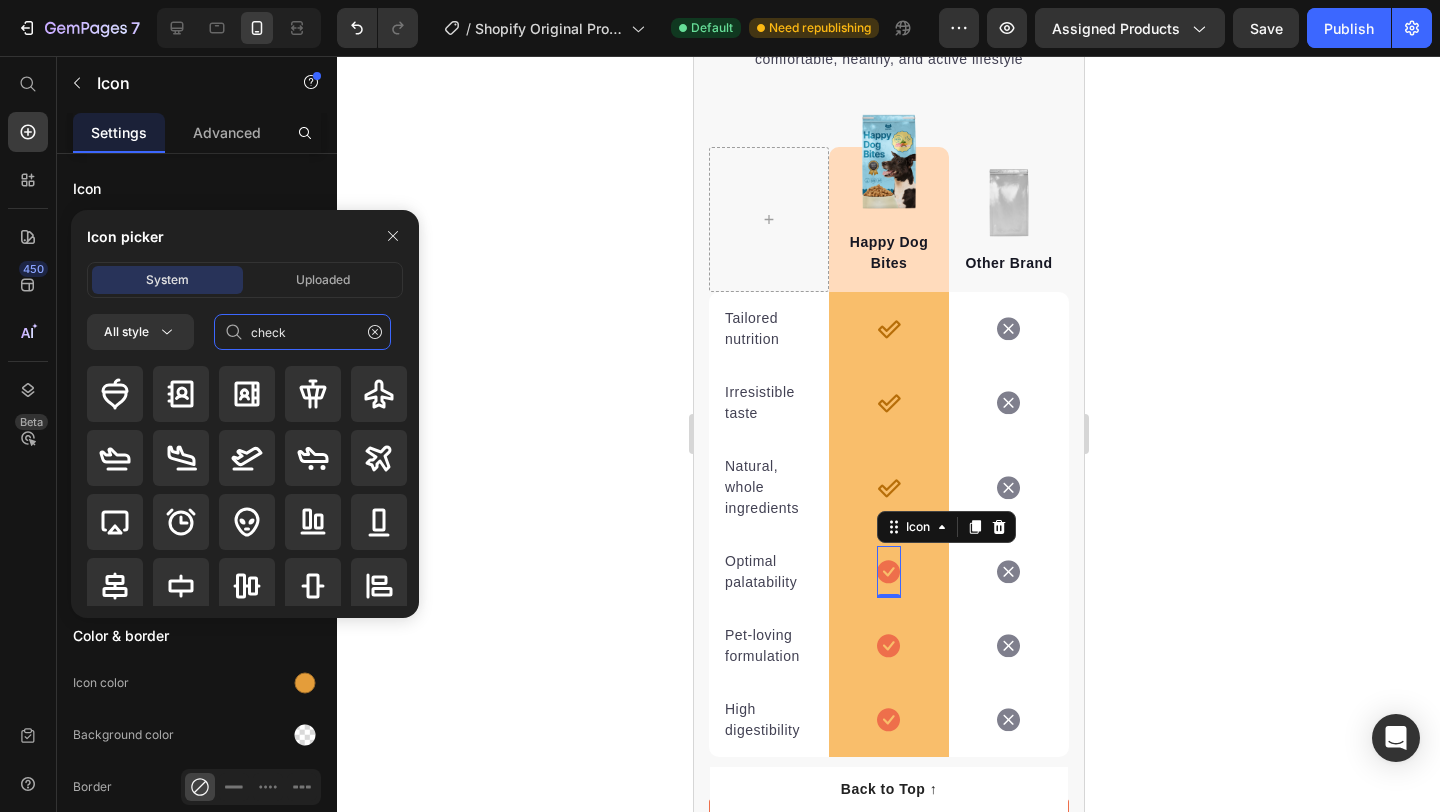 type on "check" 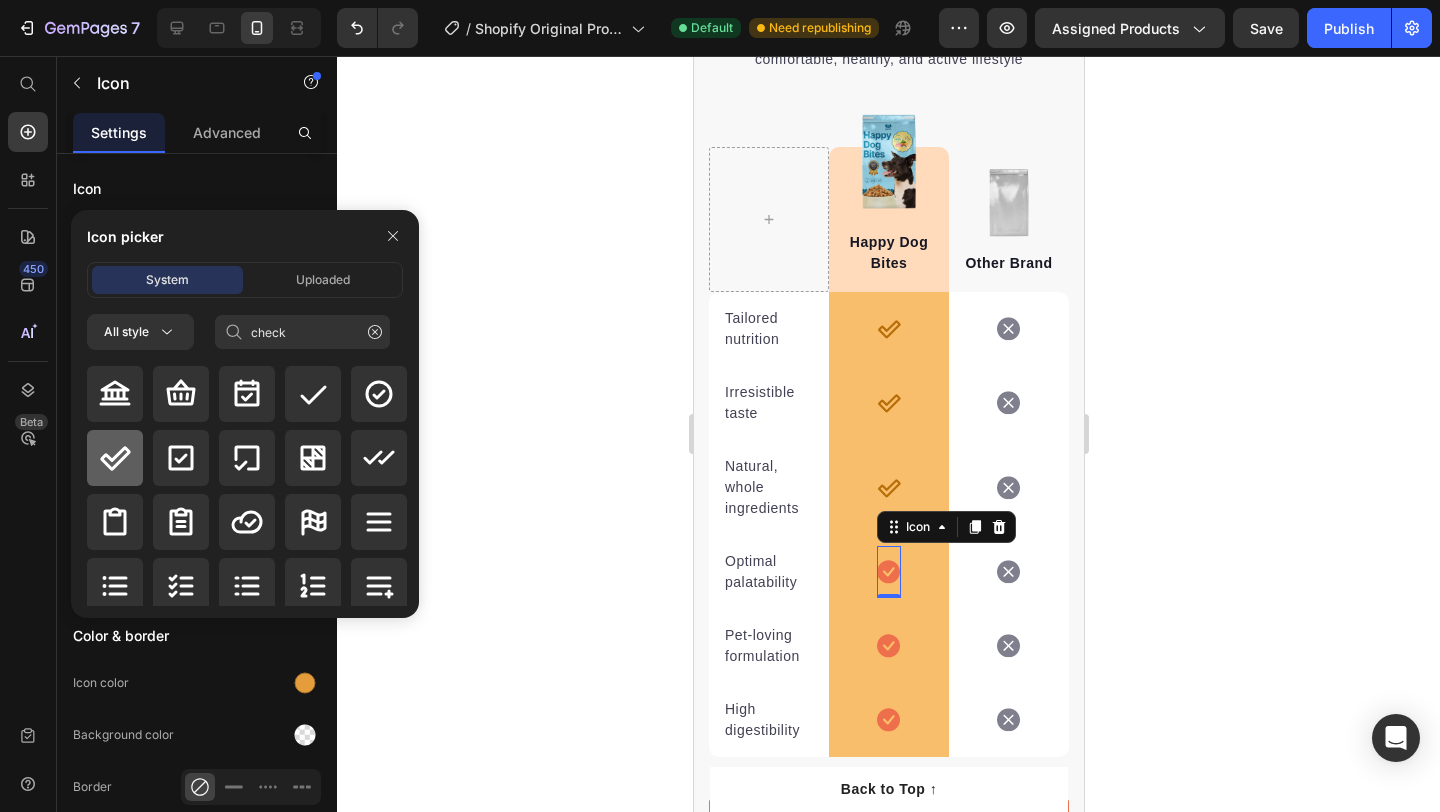 click 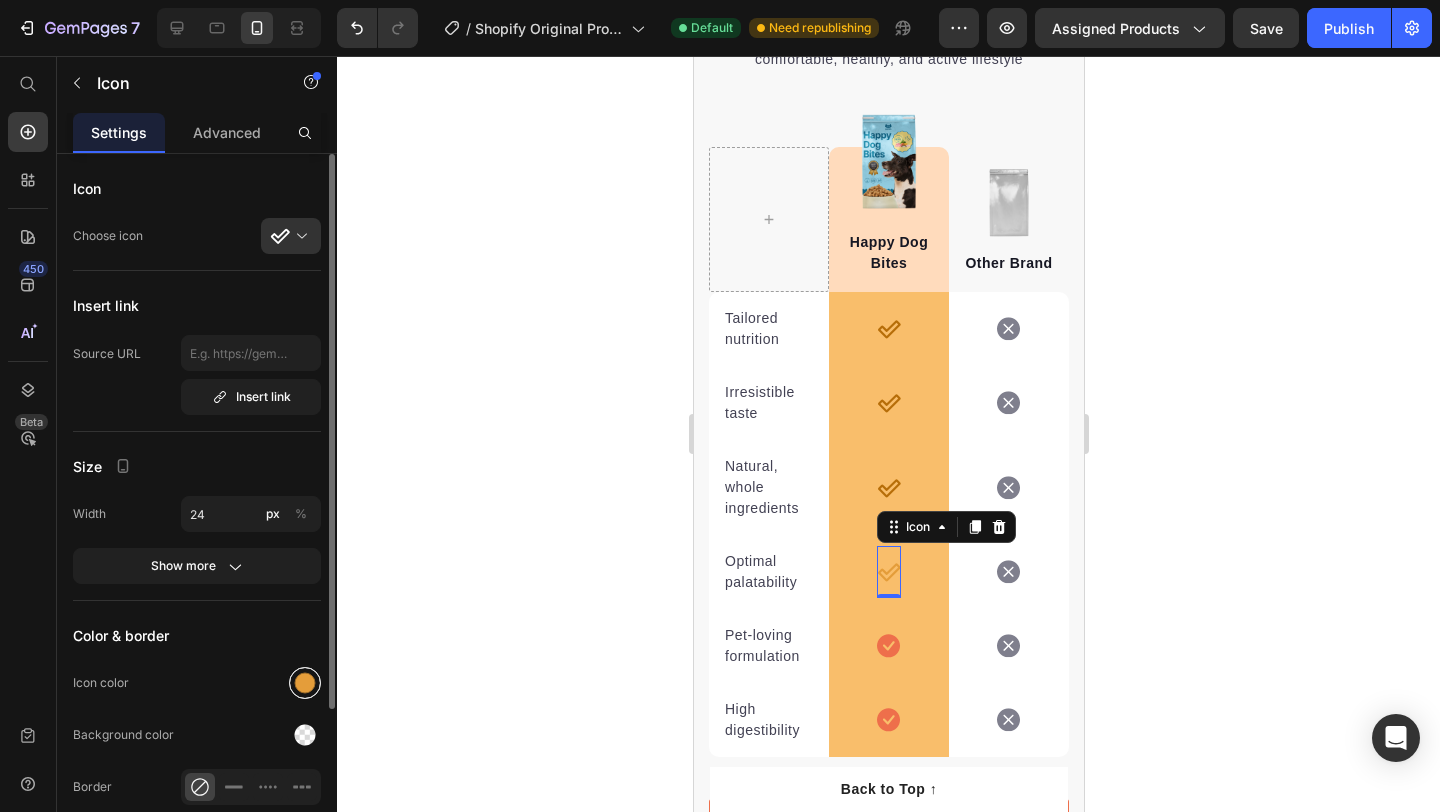 click at bounding box center (305, 683) 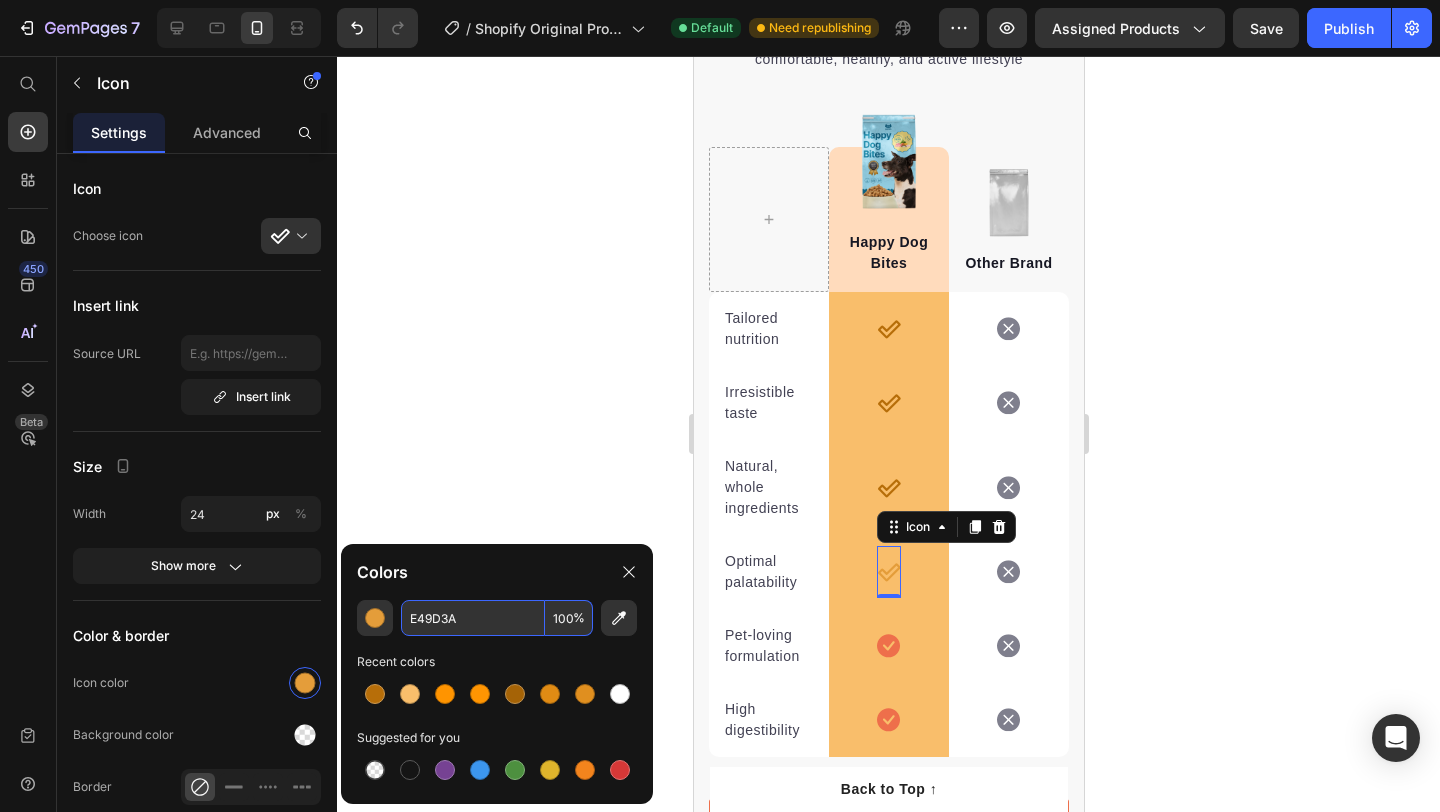 click on "E49D3A" at bounding box center (473, 618) 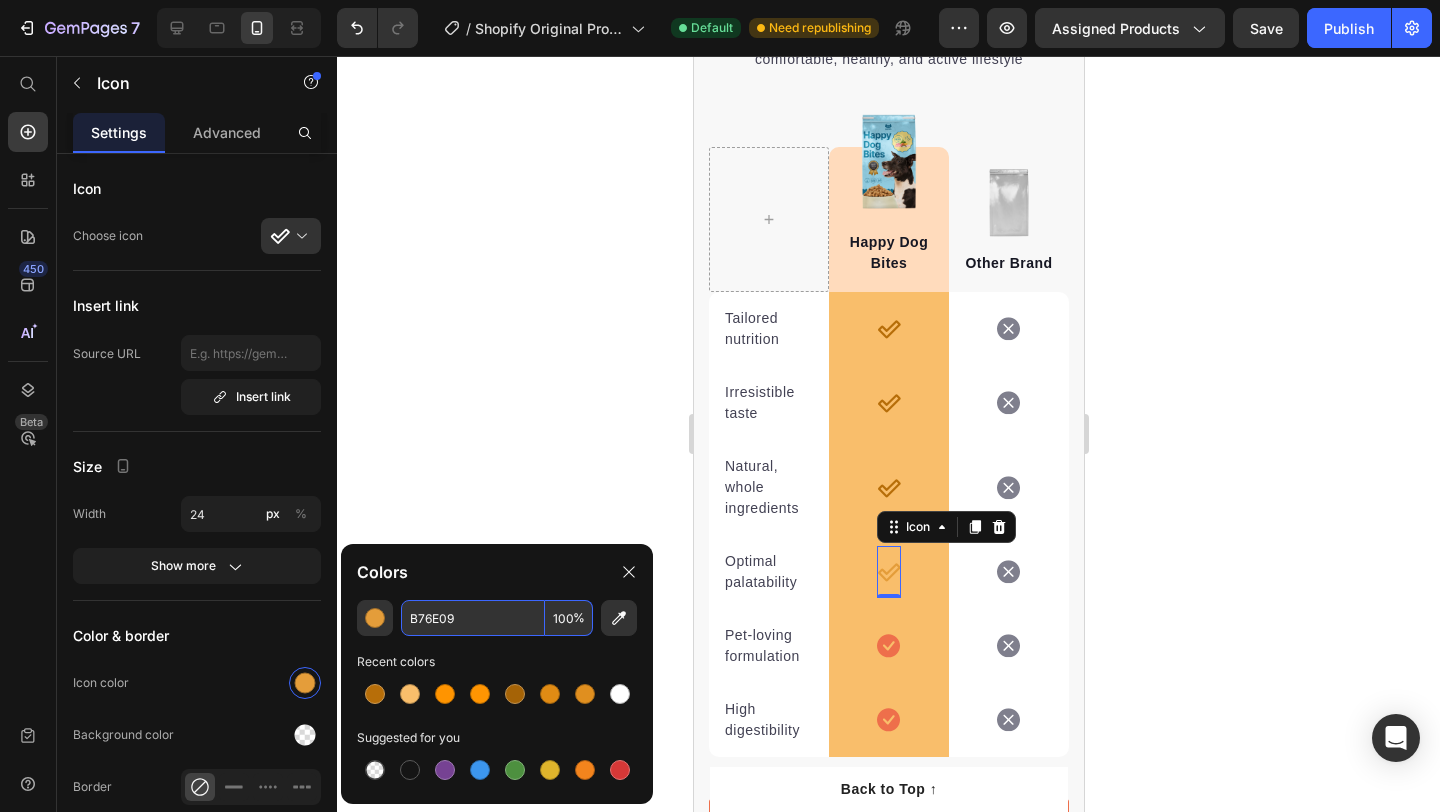 type on "B76E09" 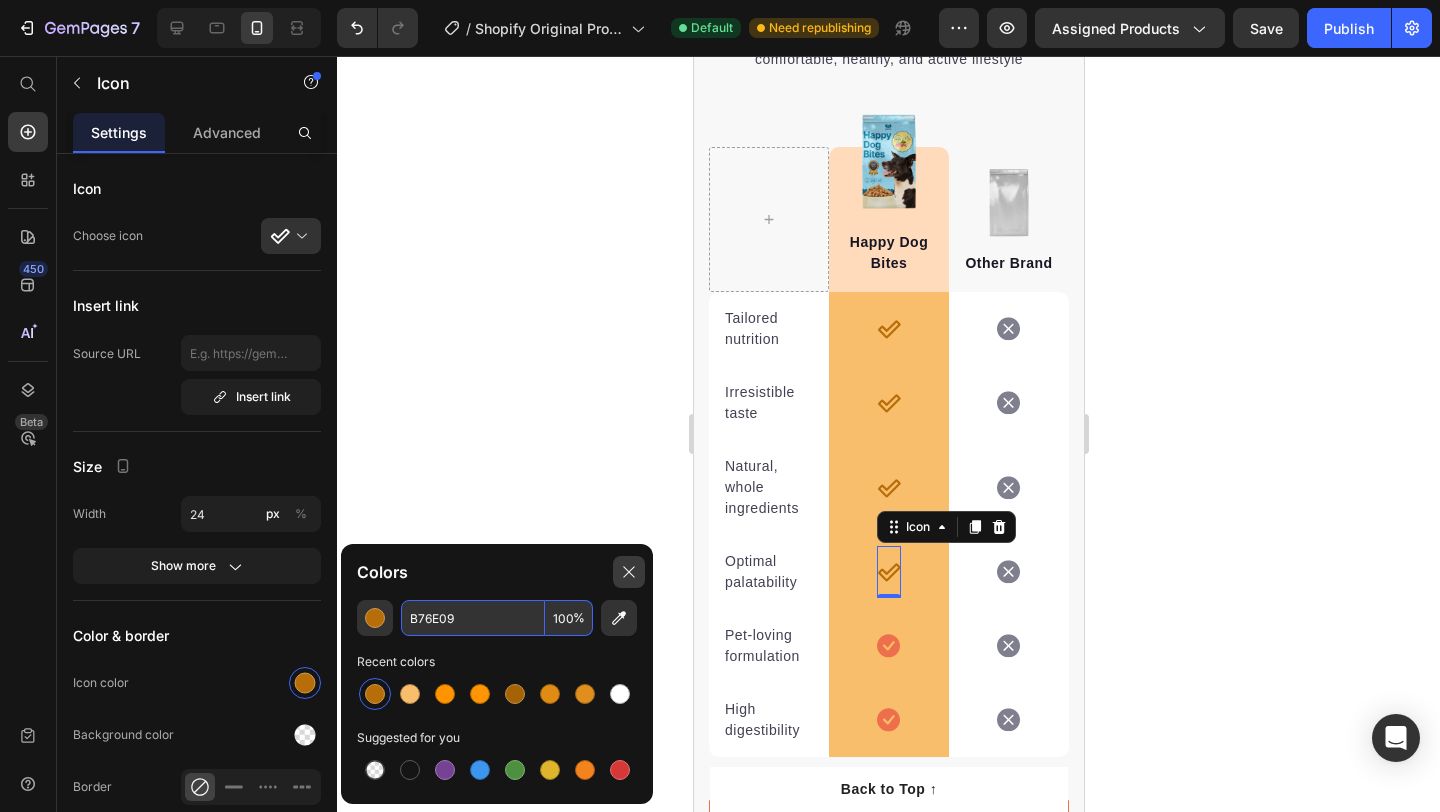 click 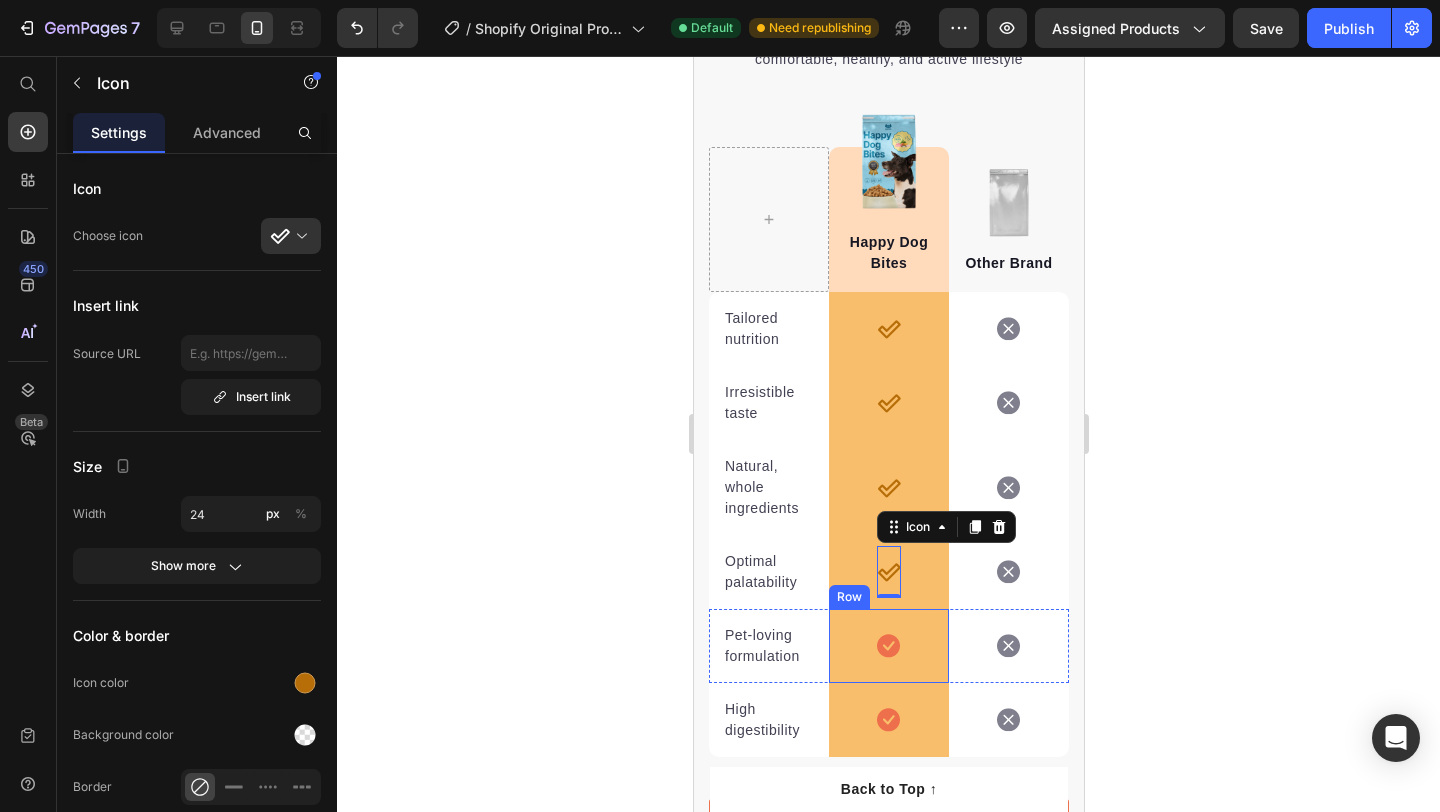 click on "Icon Row" at bounding box center [888, 646] 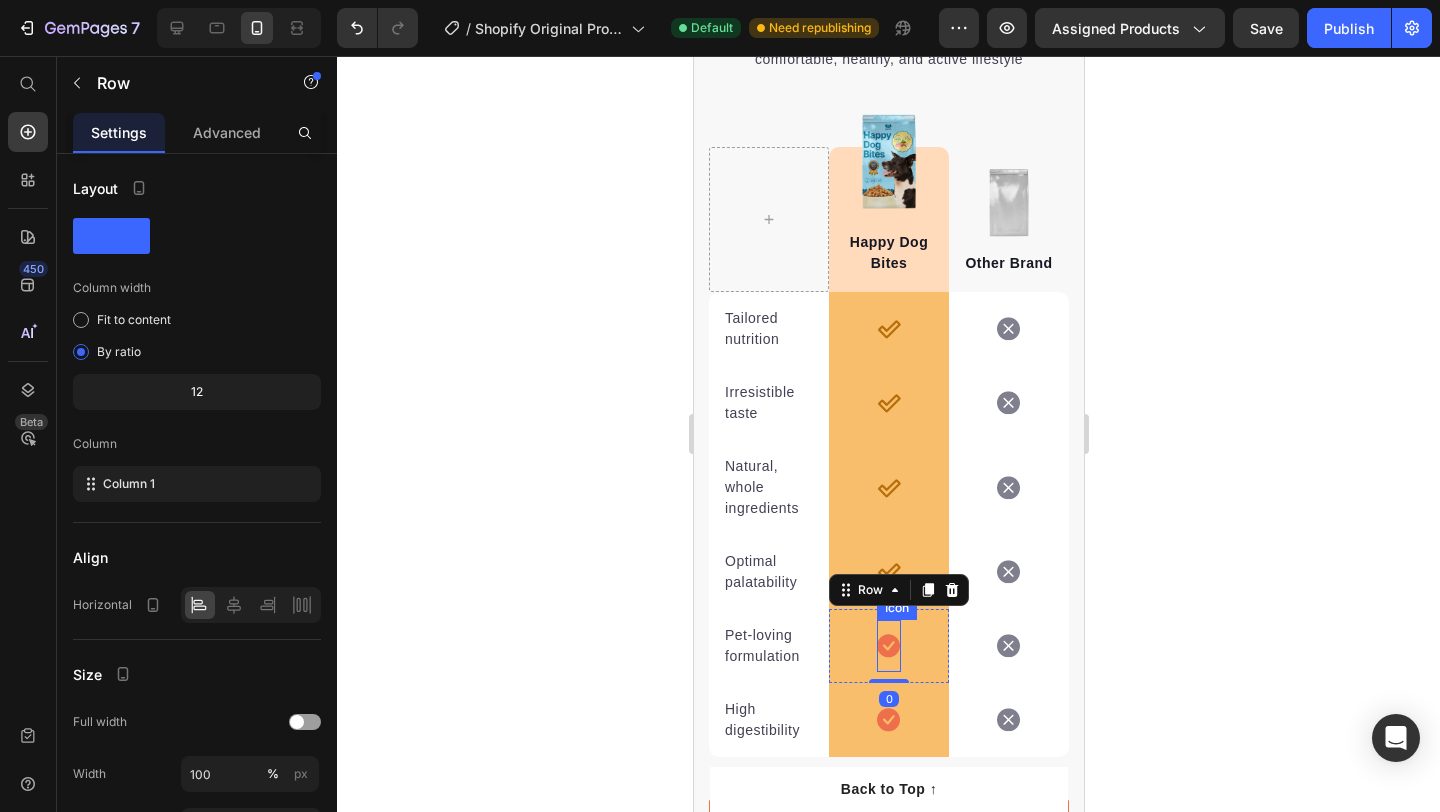 click 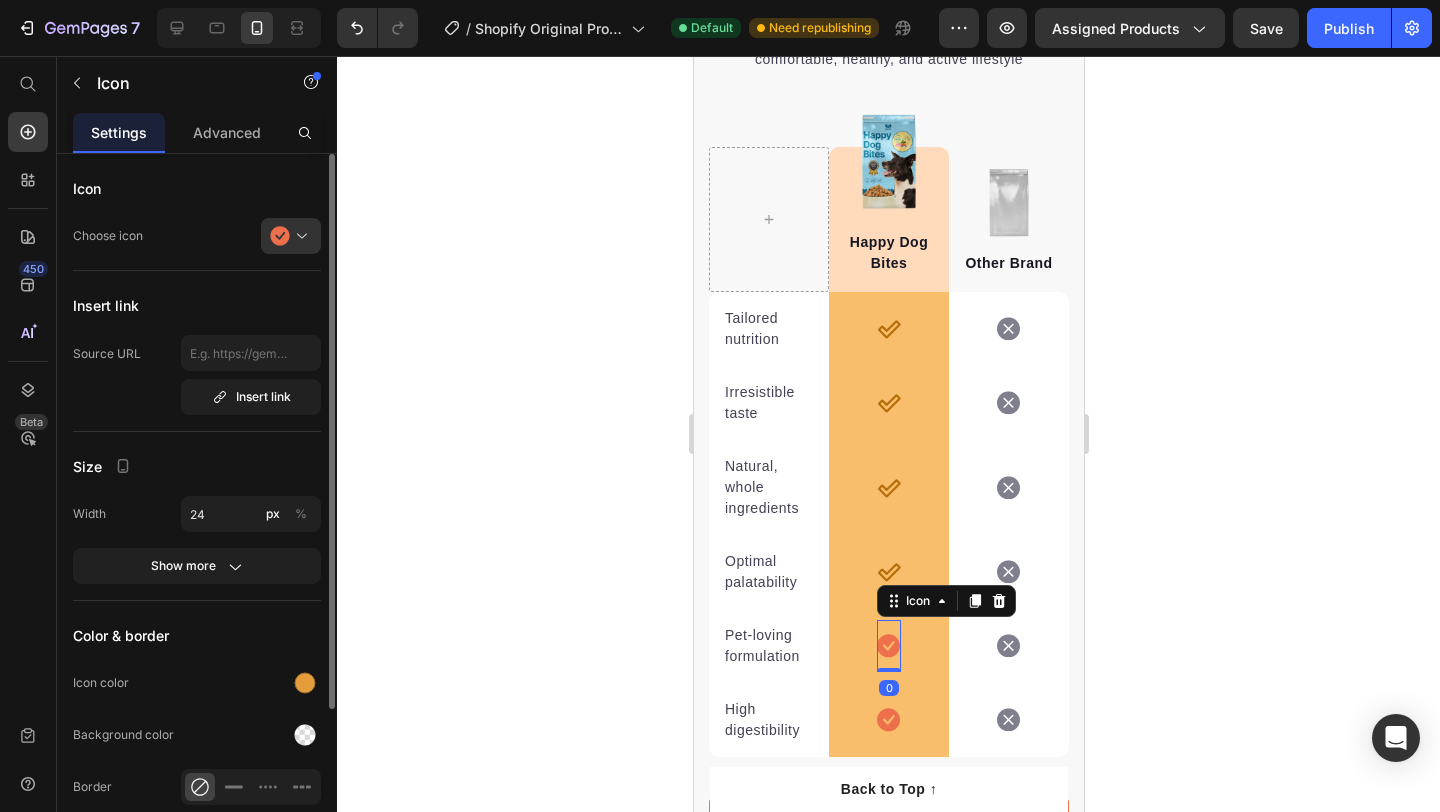 click on "Icon Choose icon" 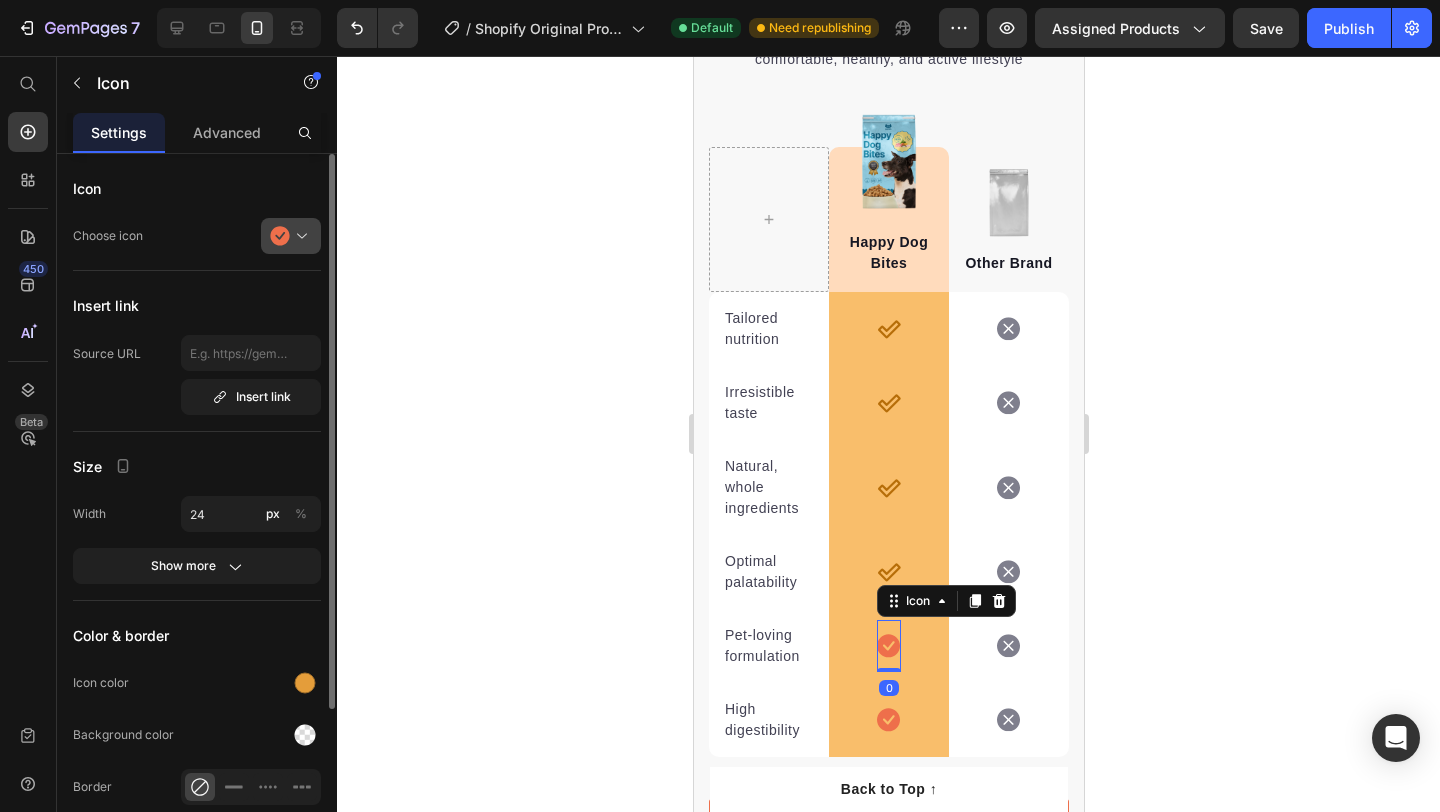 click at bounding box center (299, 236) 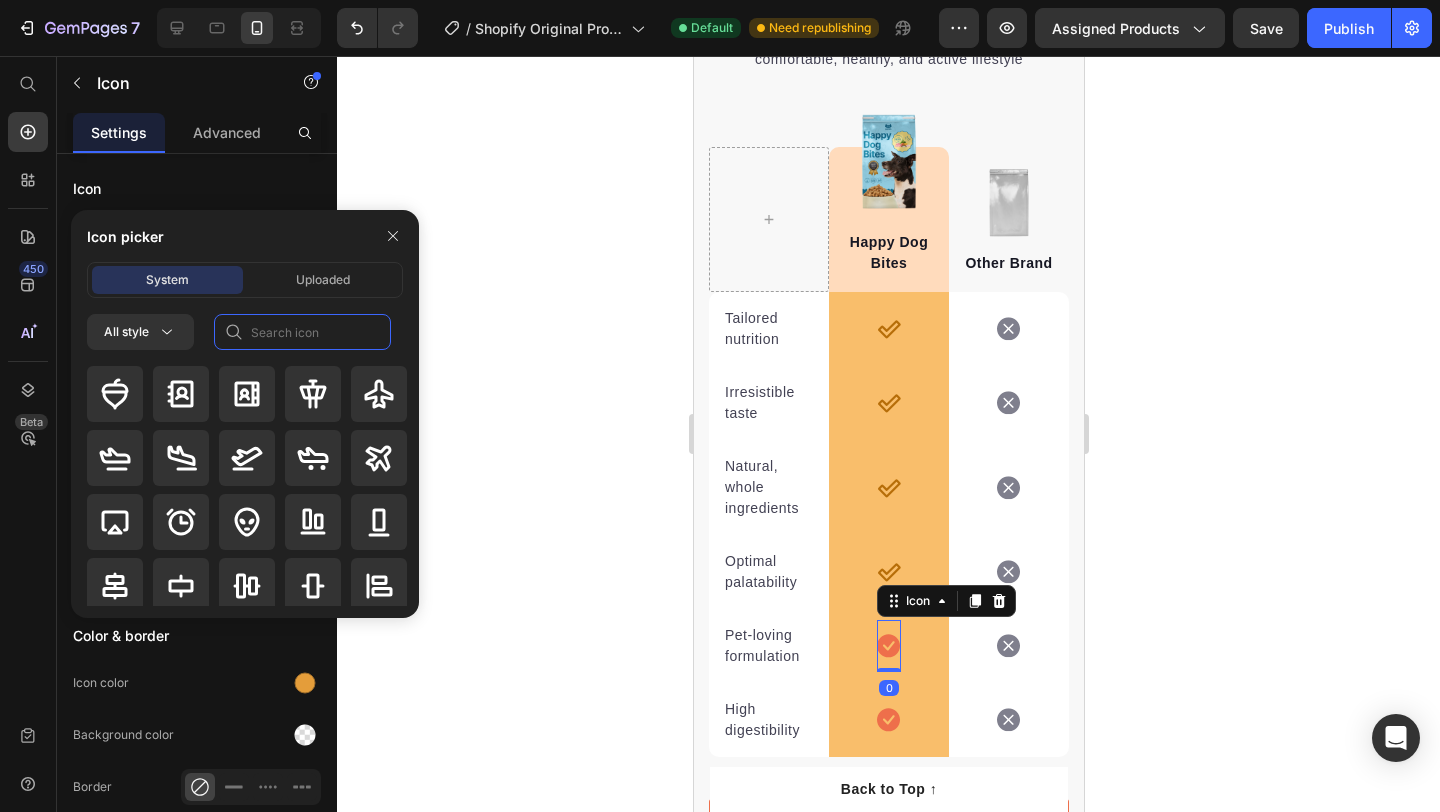 click 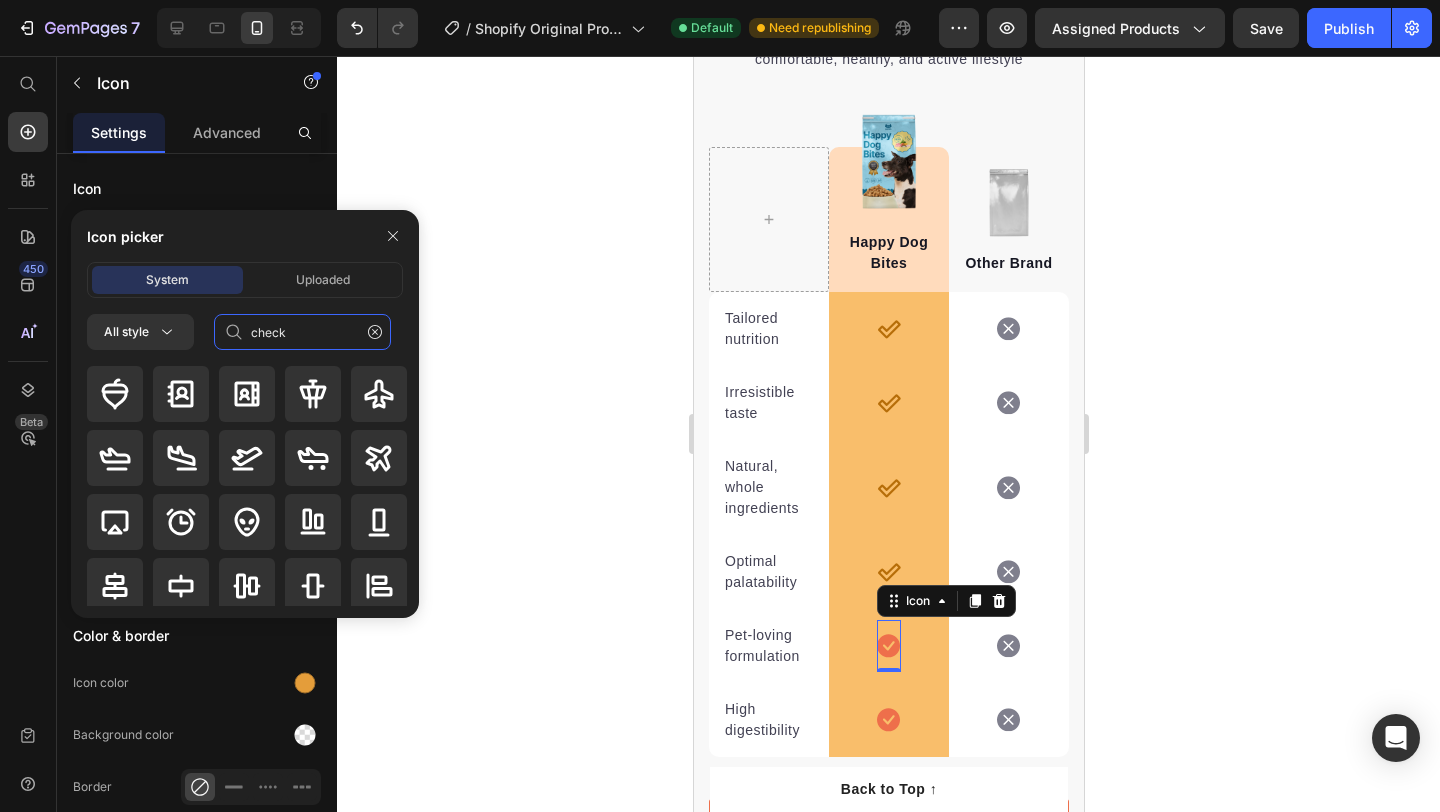 type on "check" 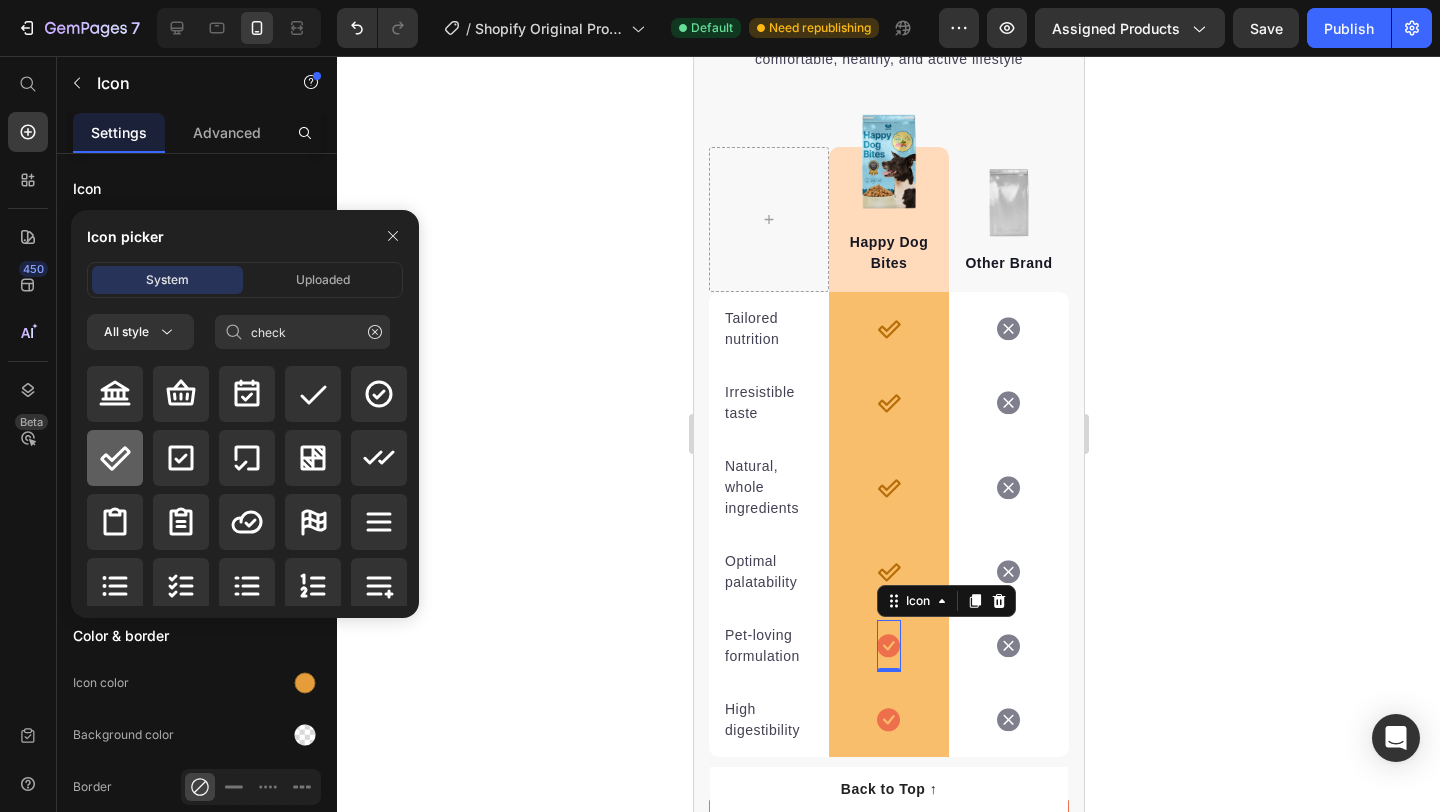 click 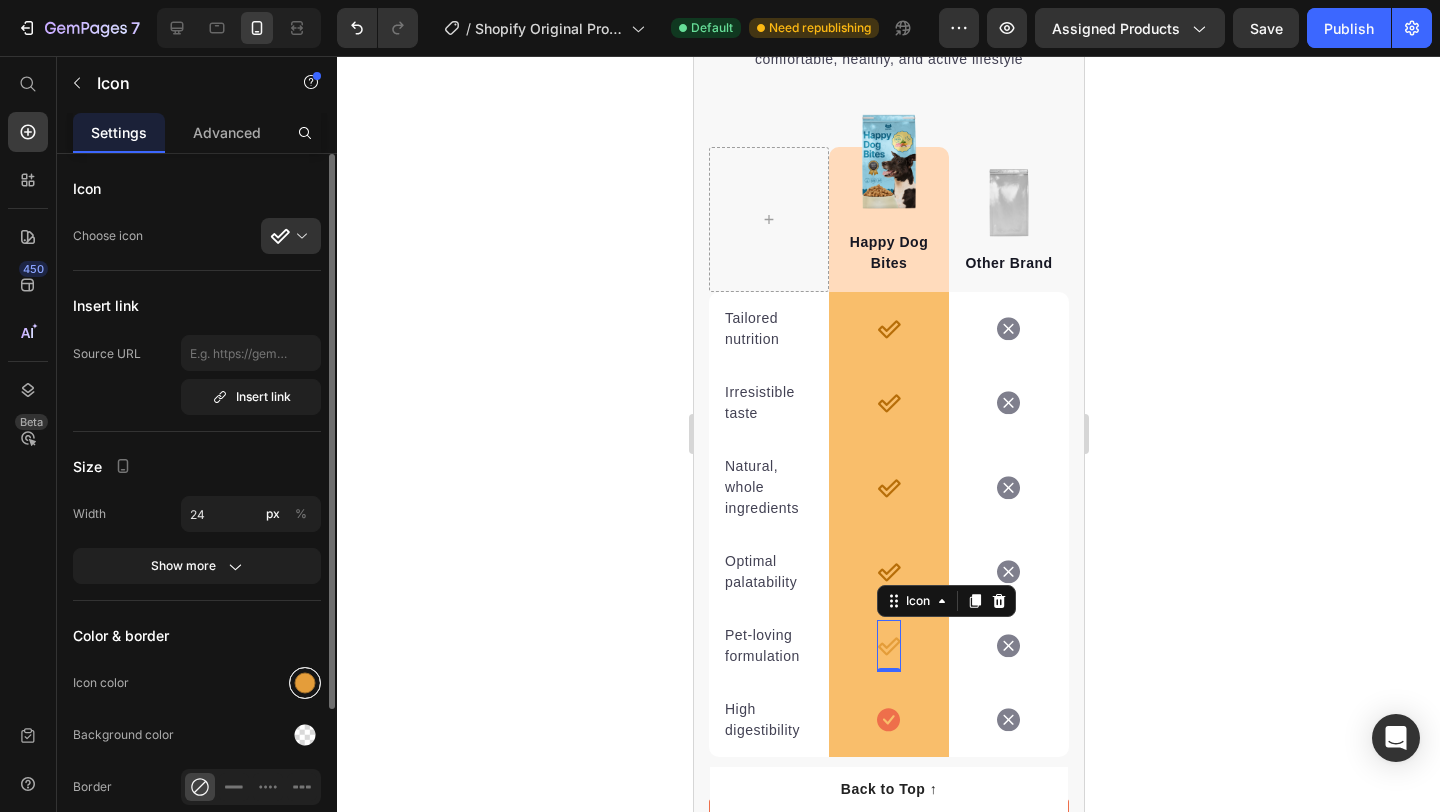 click at bounding box center [305, 683] 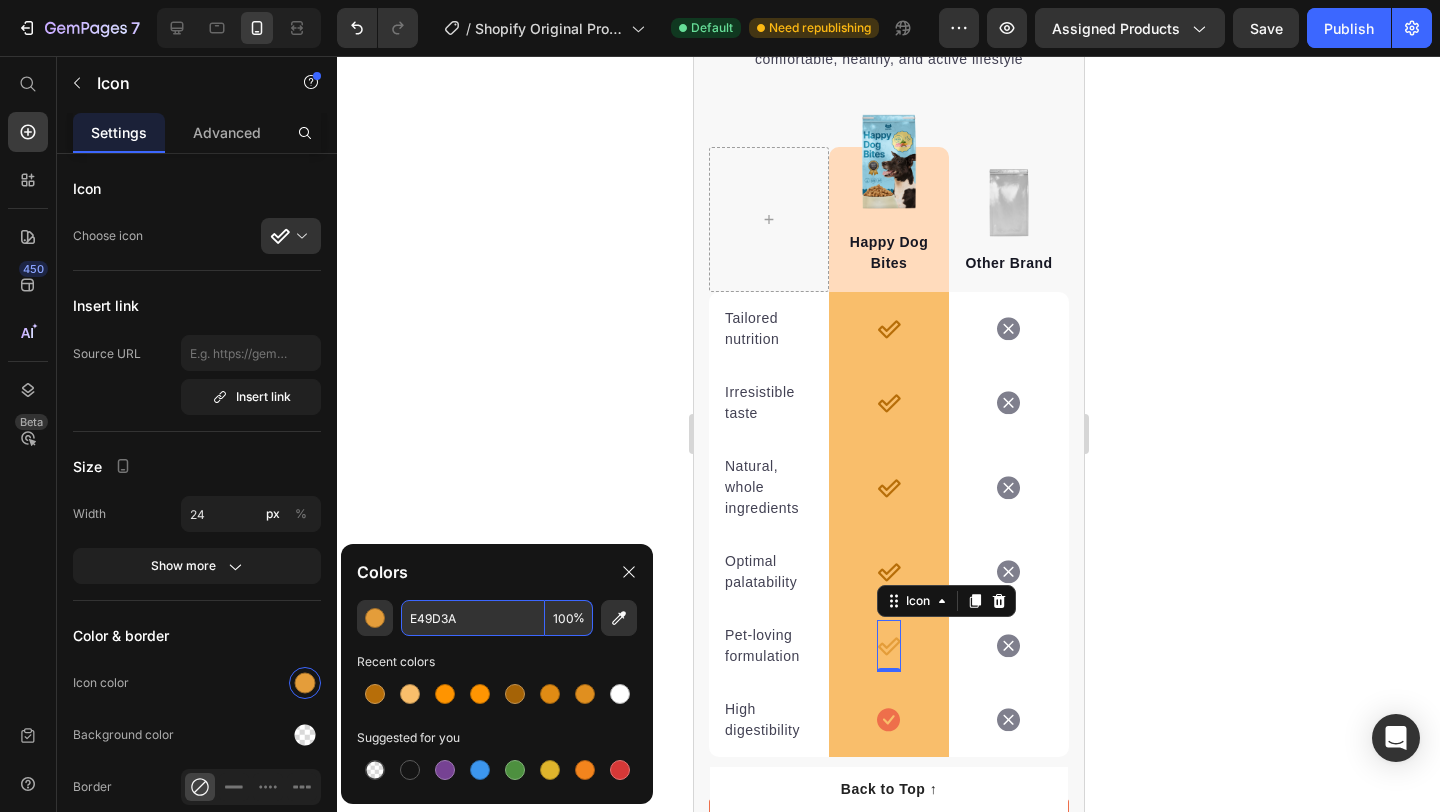 click on "E49D3A" at bounding box center (473, 618) 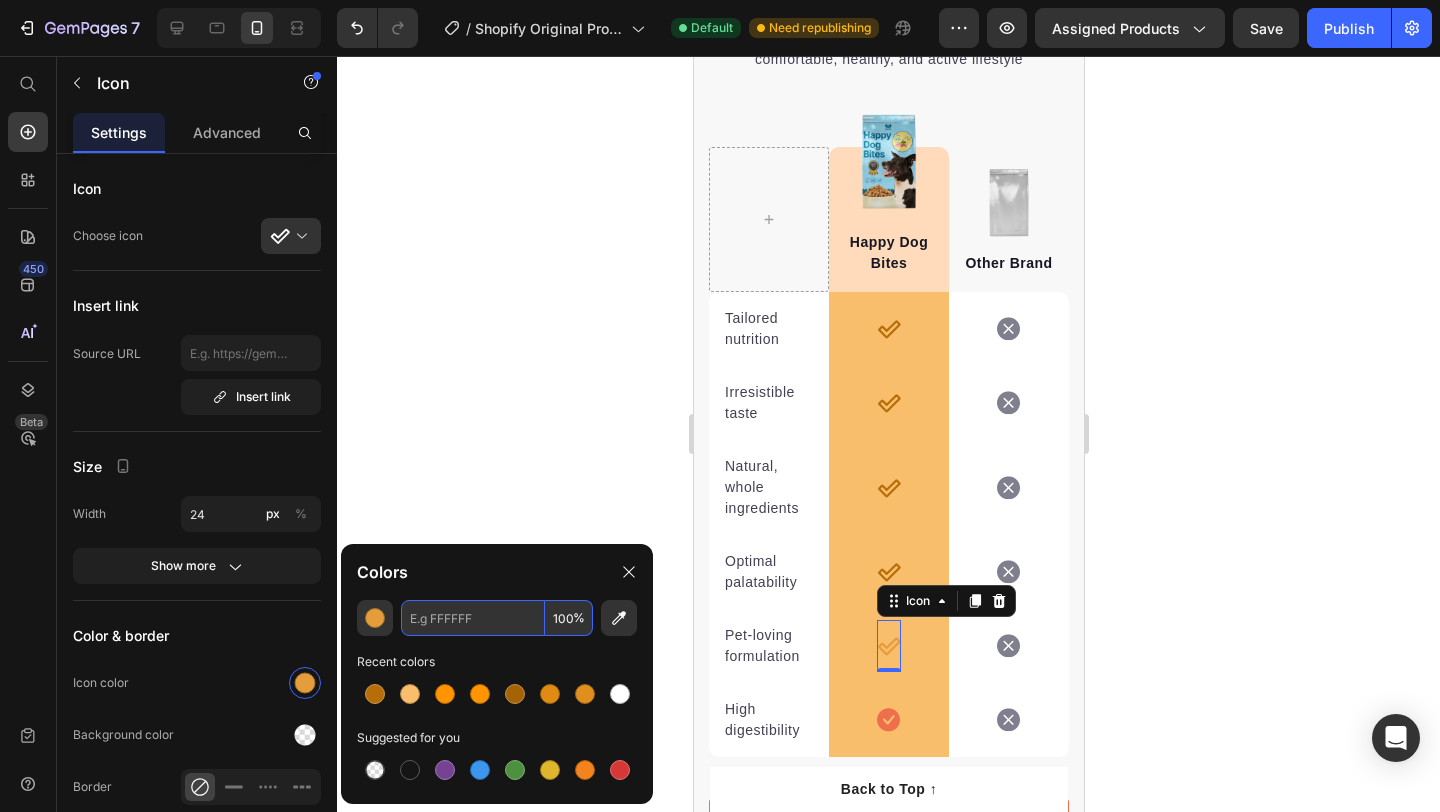 paste on "B76E09" 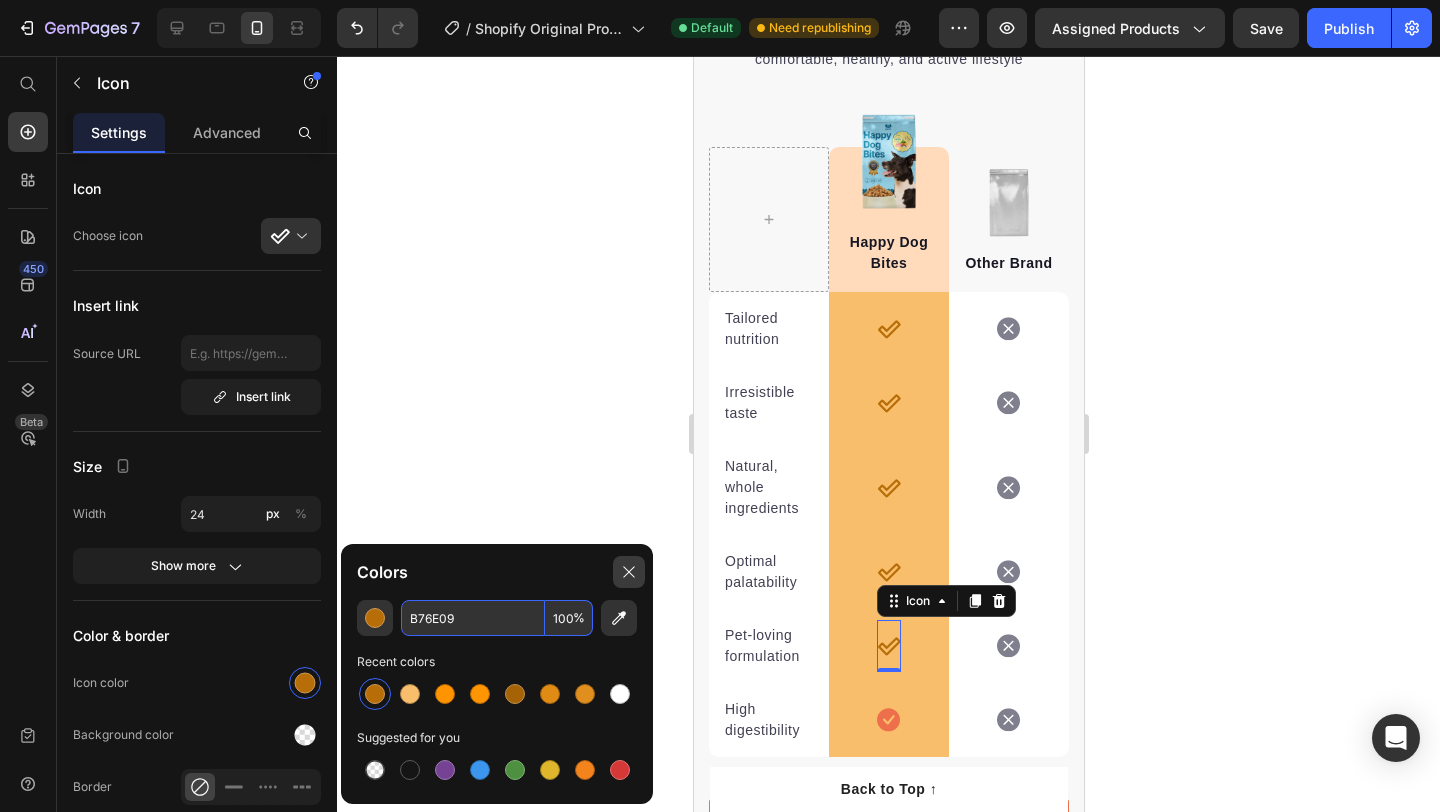 type on "B76E09" 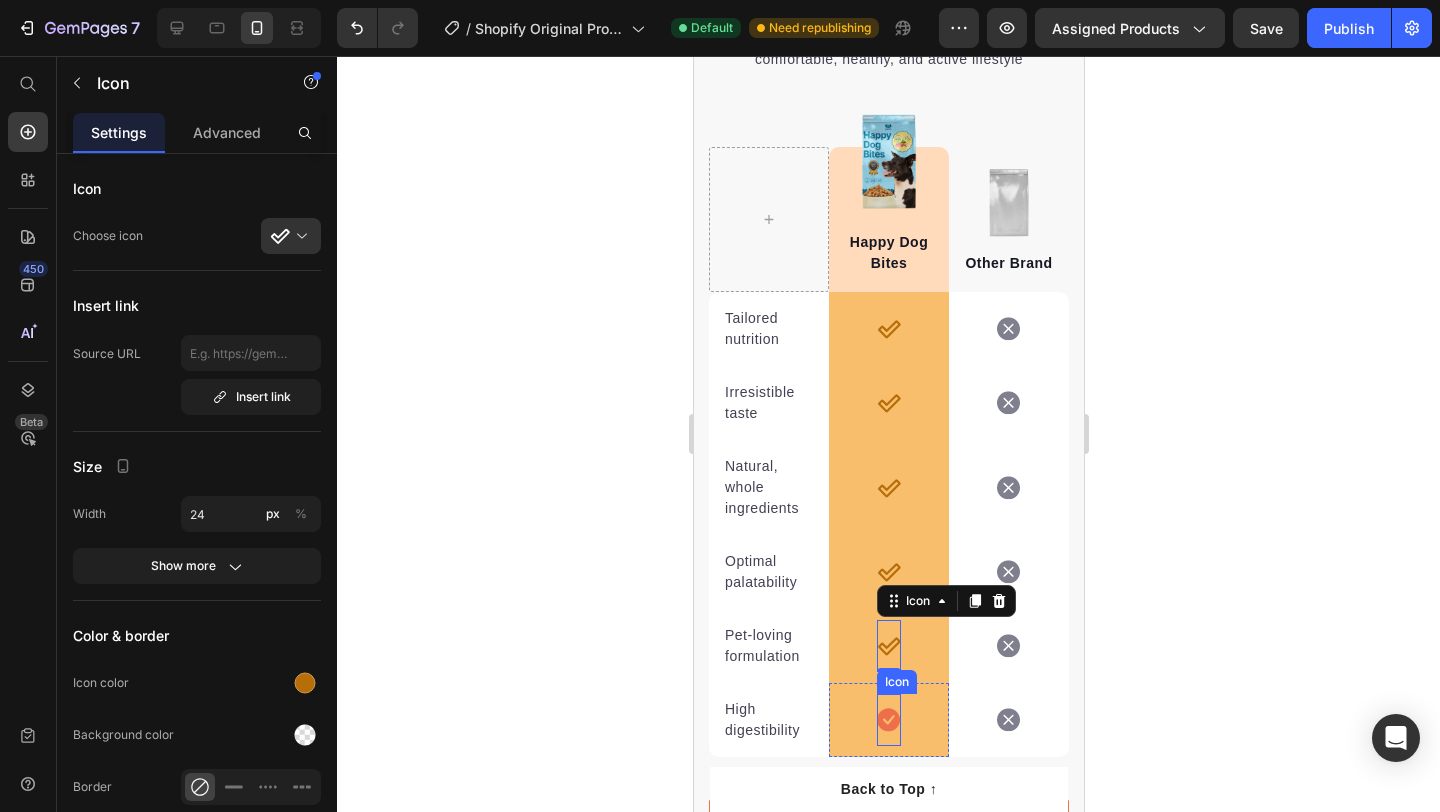 click 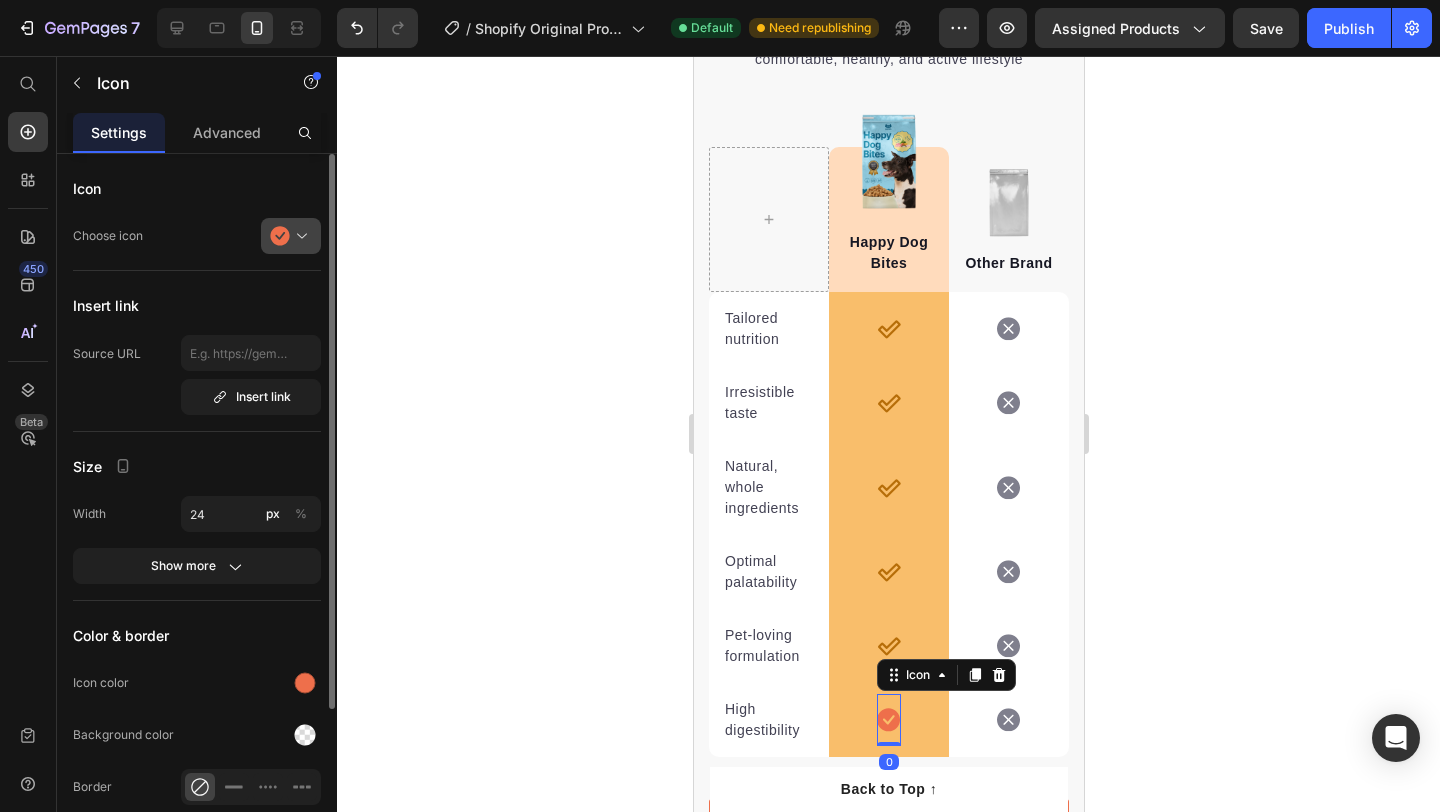 click at bounding box center (299, 236) 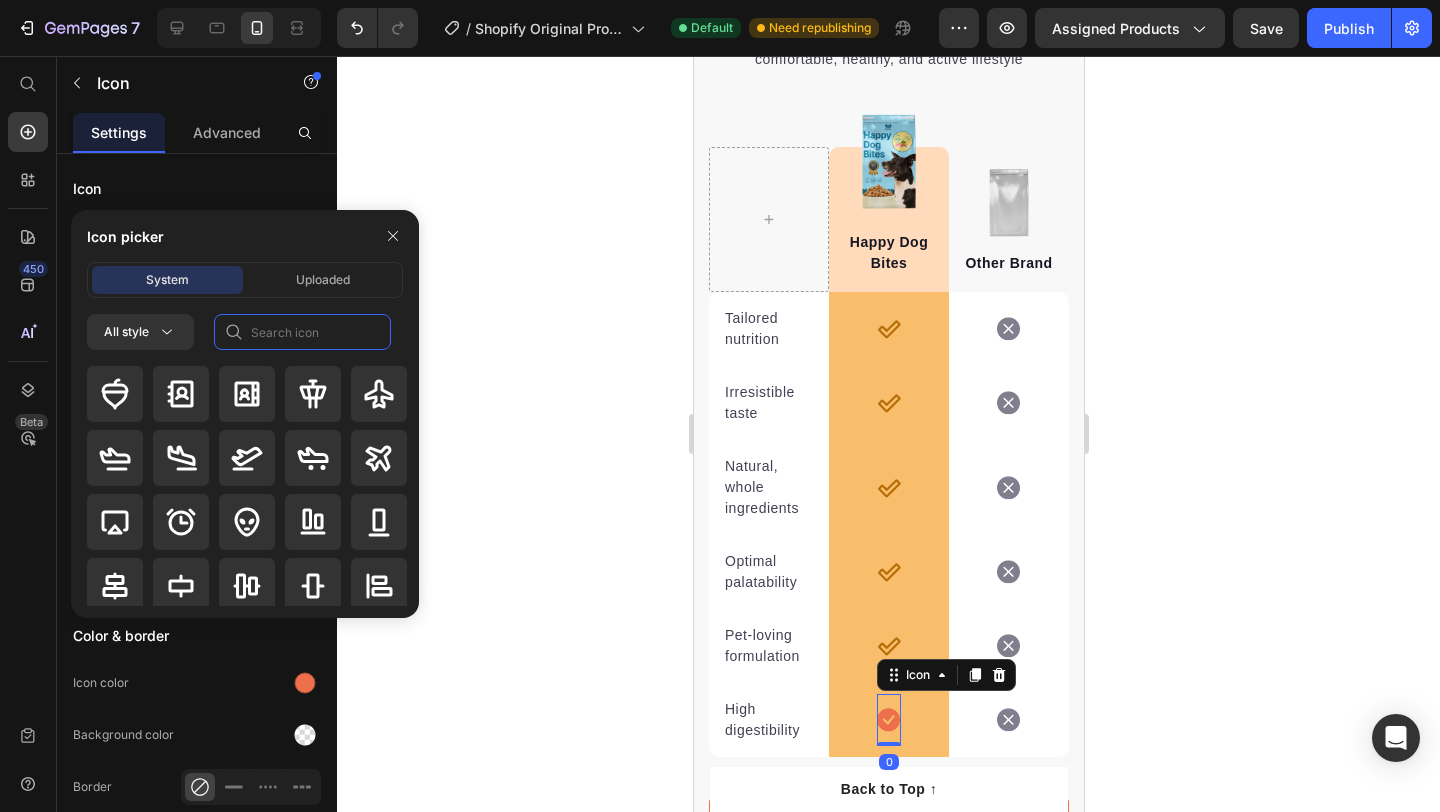 click 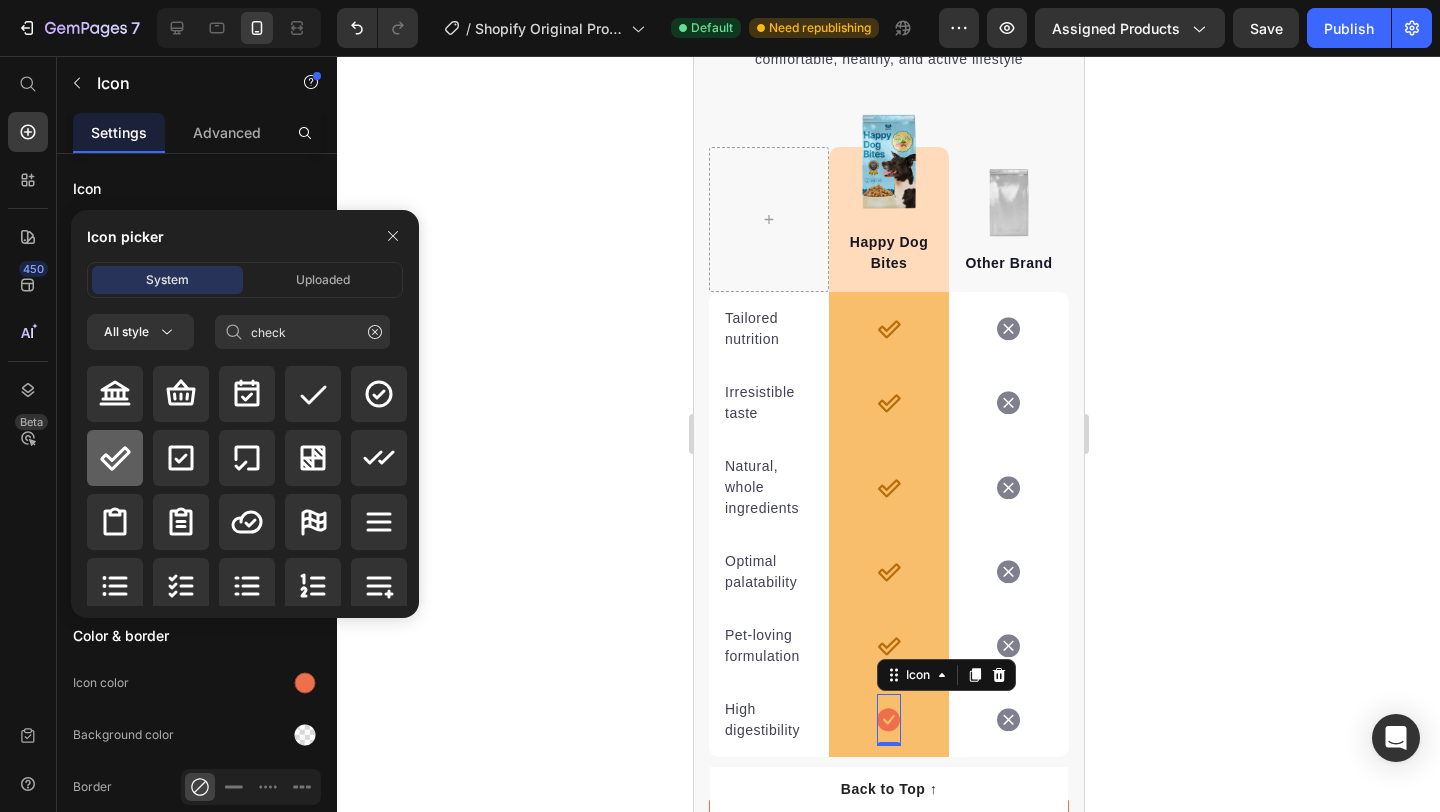 click 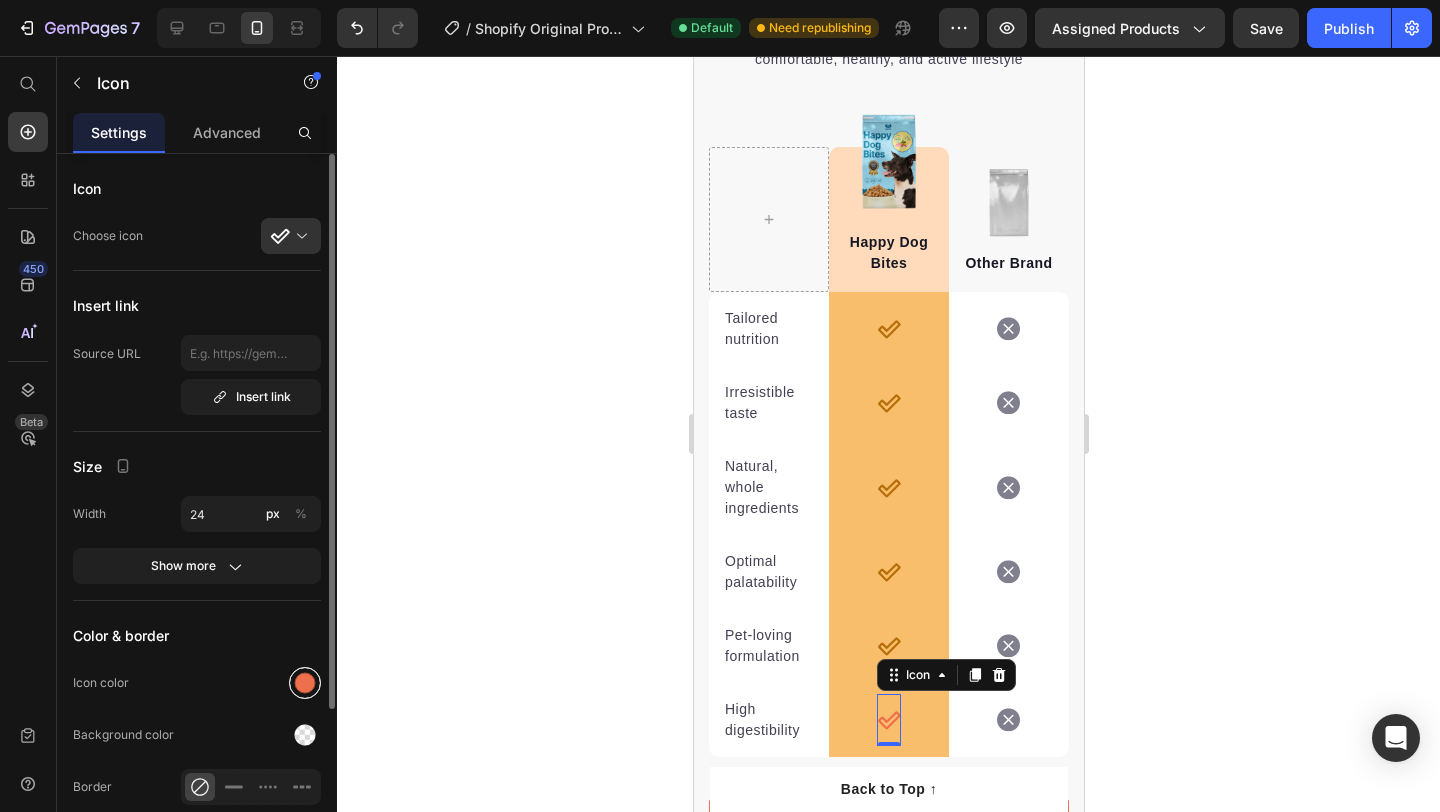 click at bounding box center [305, 683] 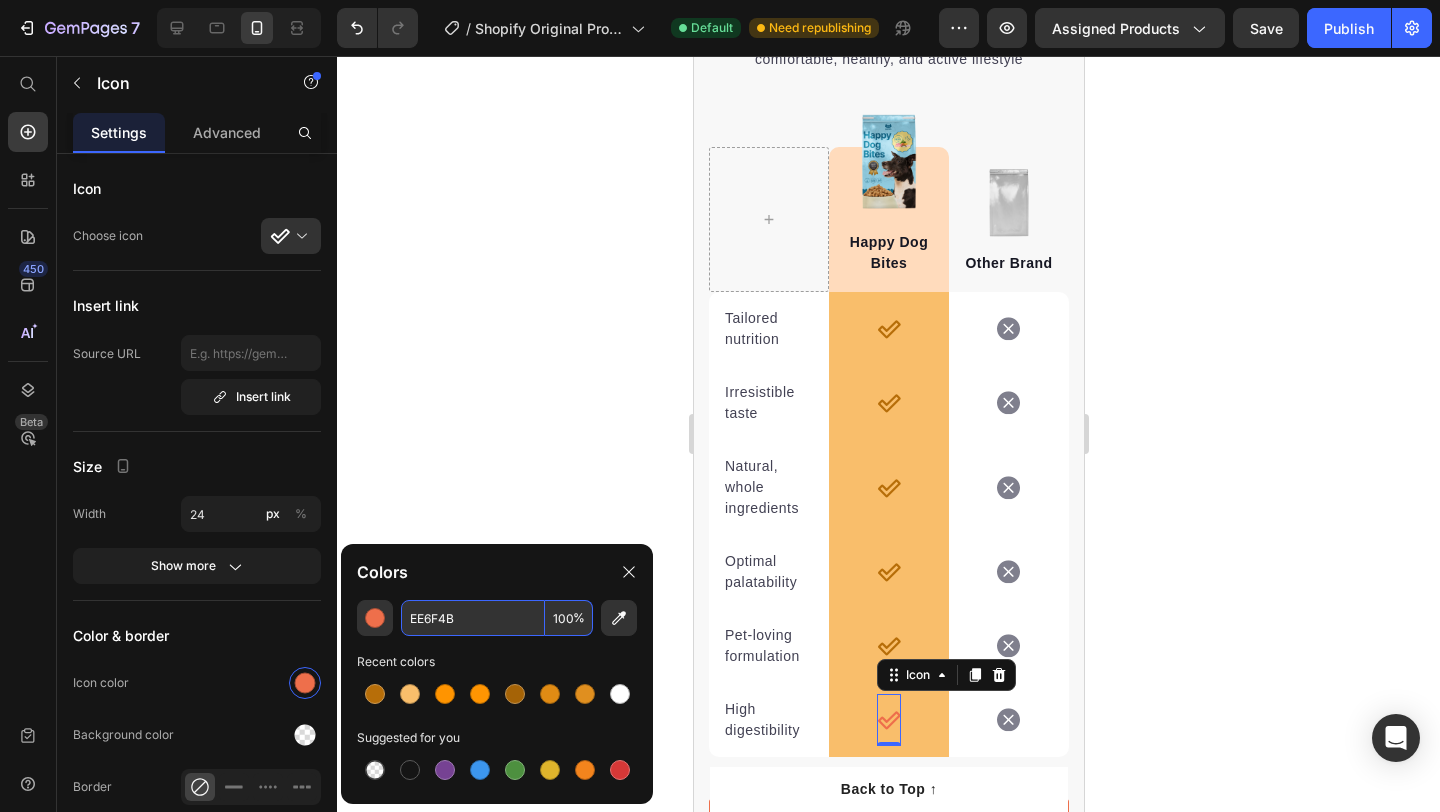 click on "Colors" 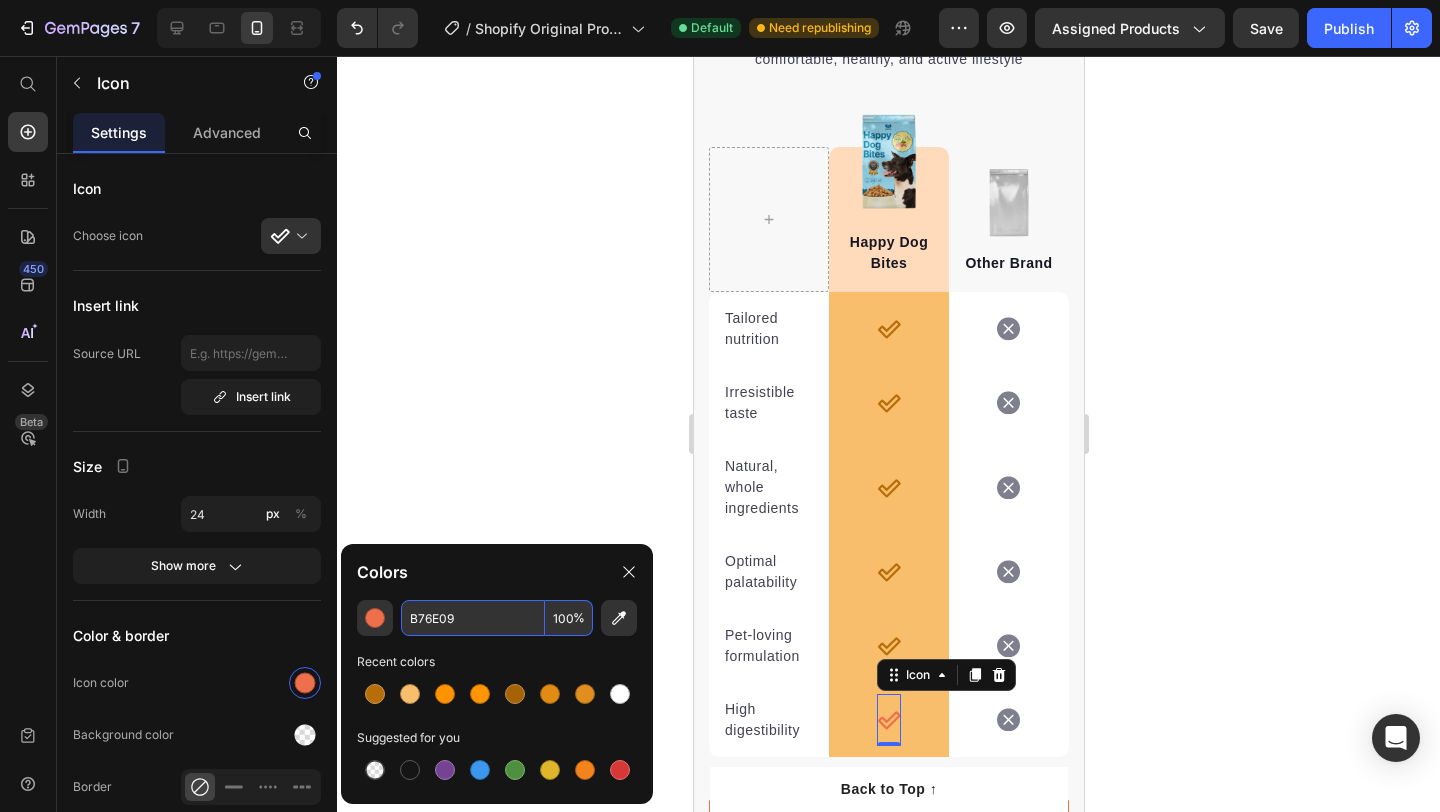 type on "B76E09" 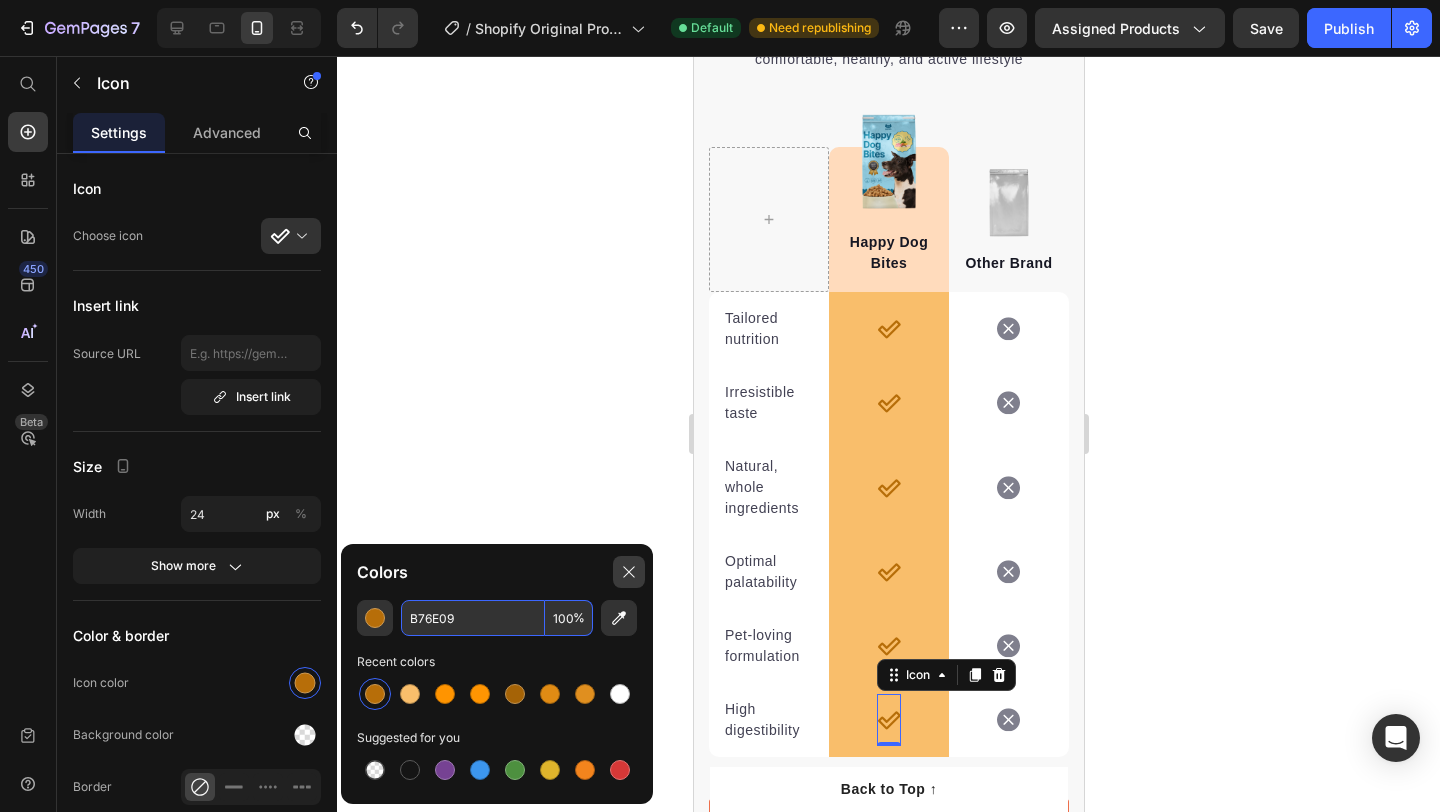 click 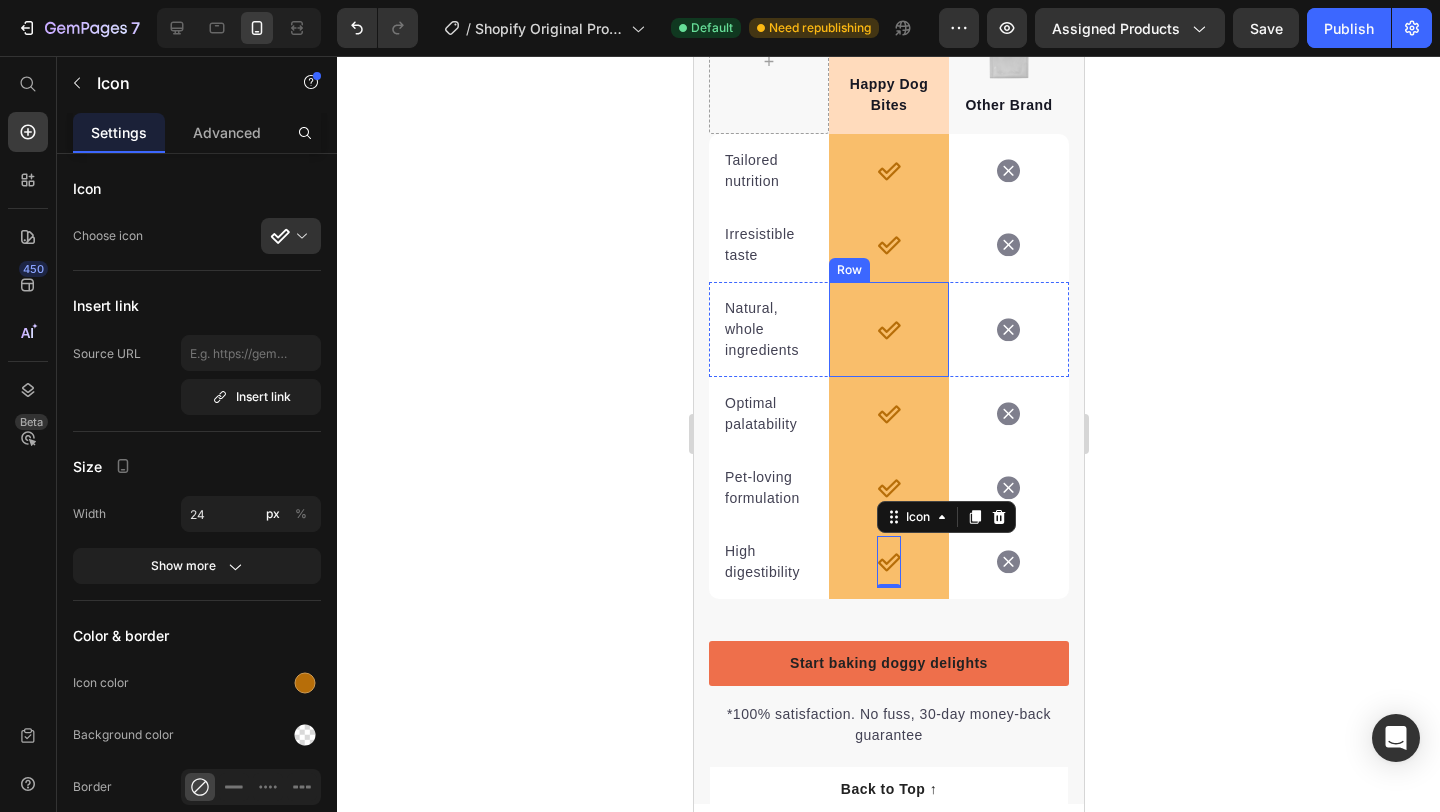 scroll, scrollTop: 4598, scrollLeft: 0, axis: vertical 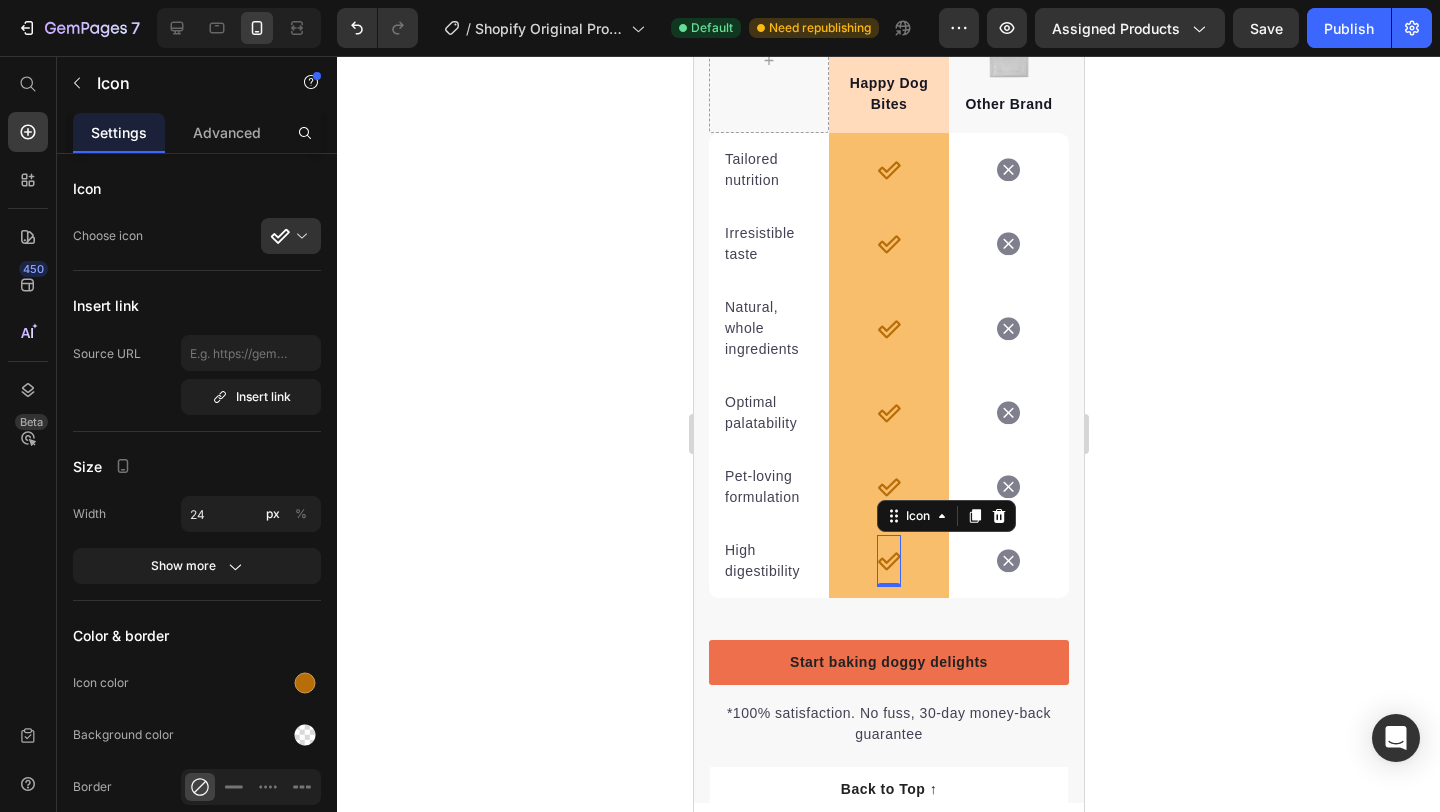 click 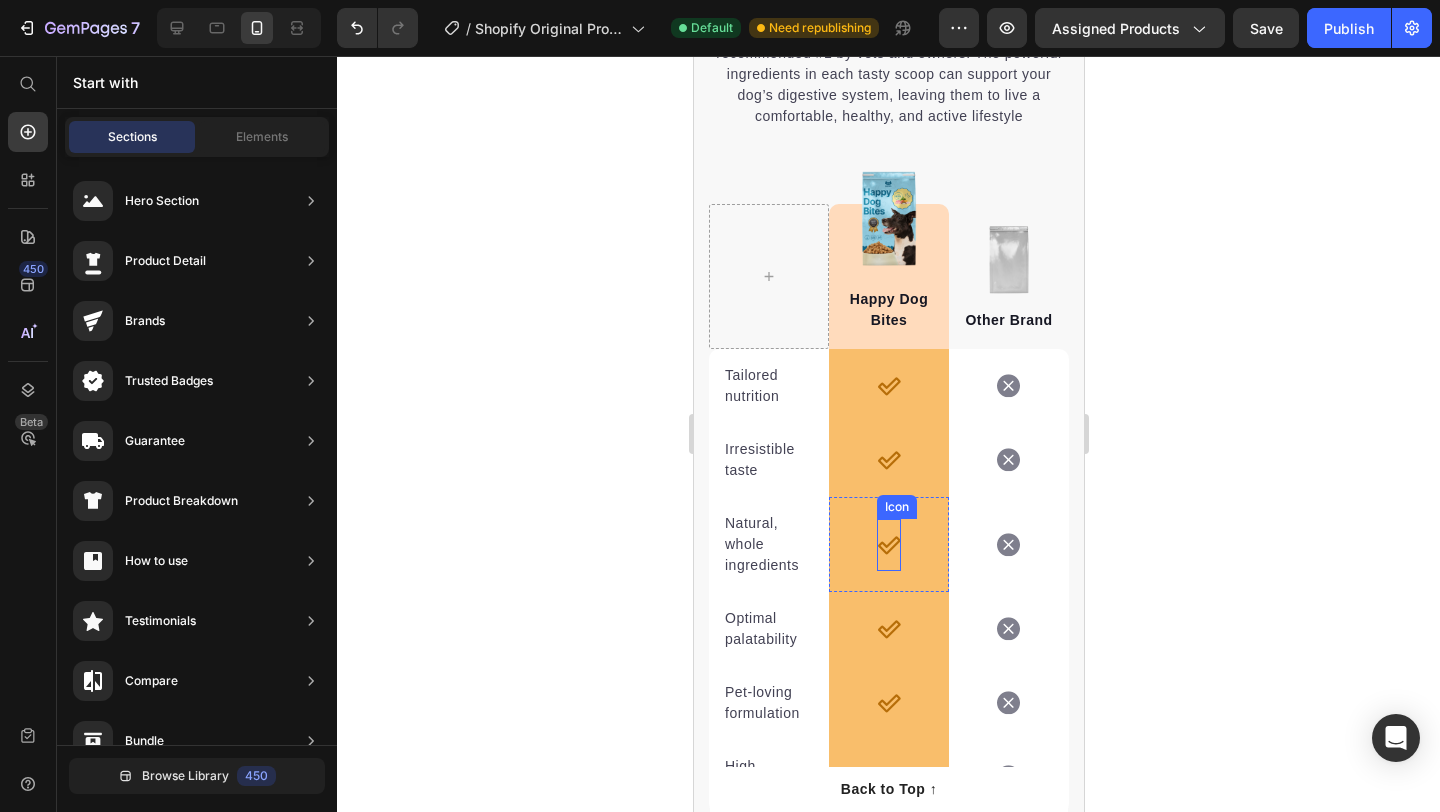 scroll, scrollTop: 4348, scrollLeft: 0, axis: vertical 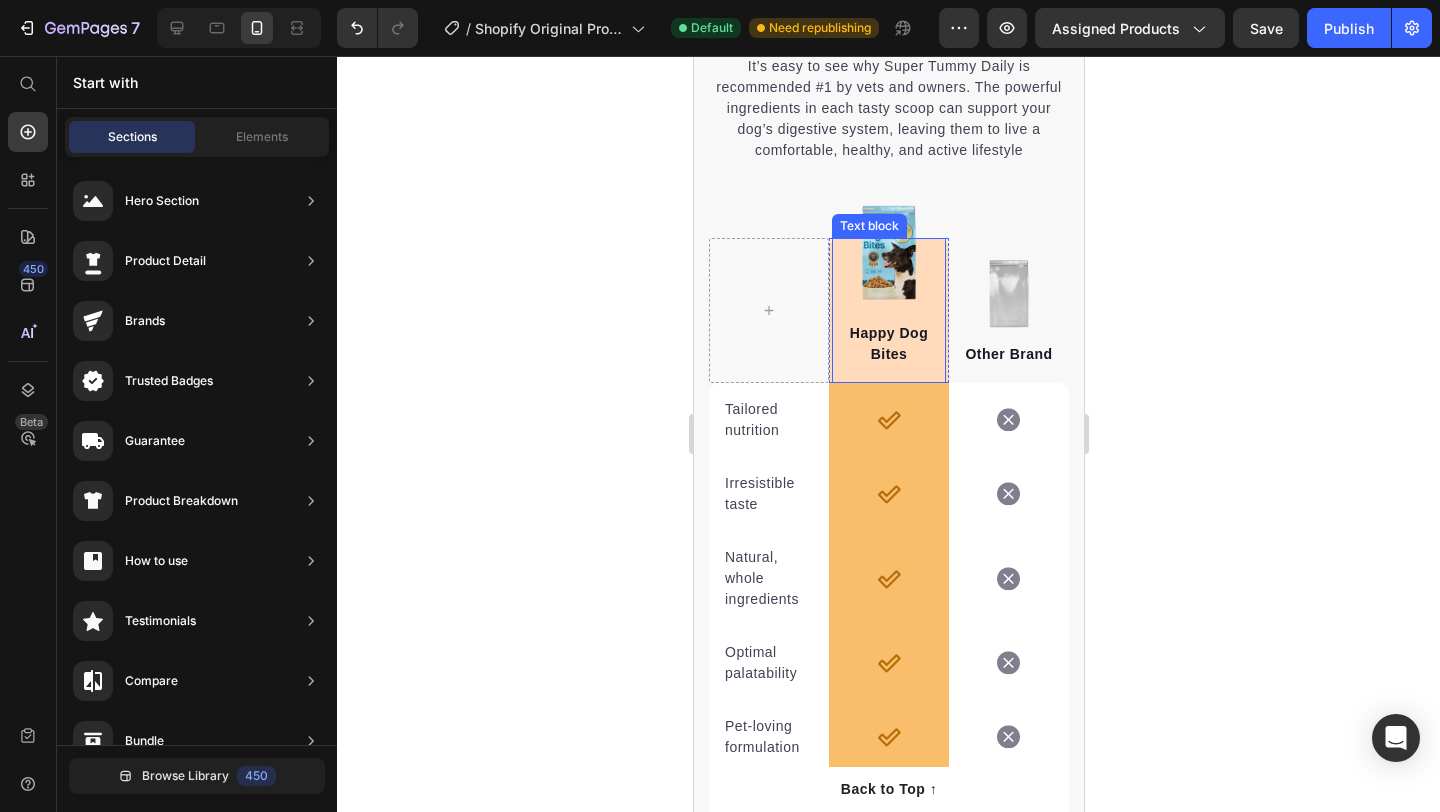 click on "Happy Dog Bites" at bounding box center (888, 344) 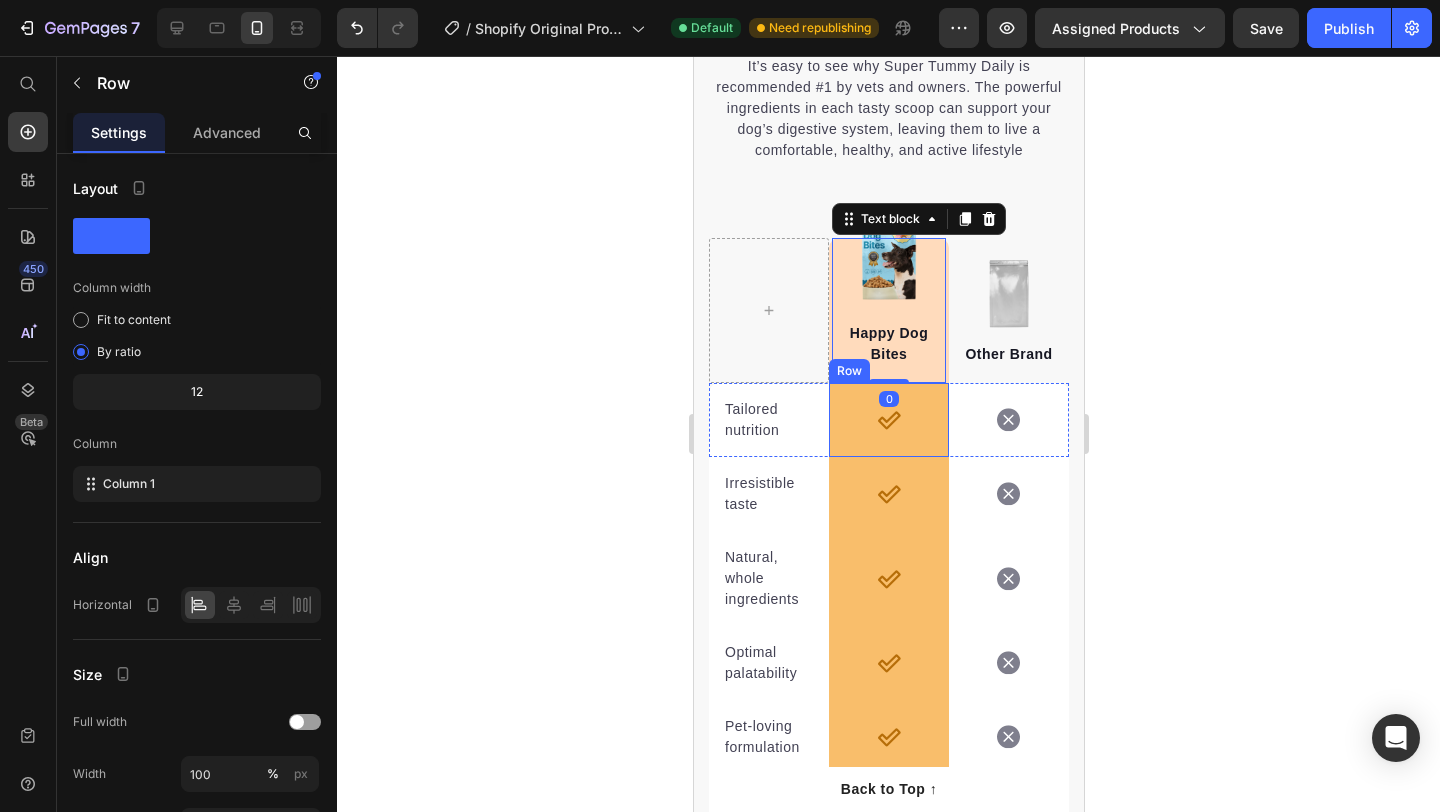 click on "Icon Row" at bounding box center (888, 420) 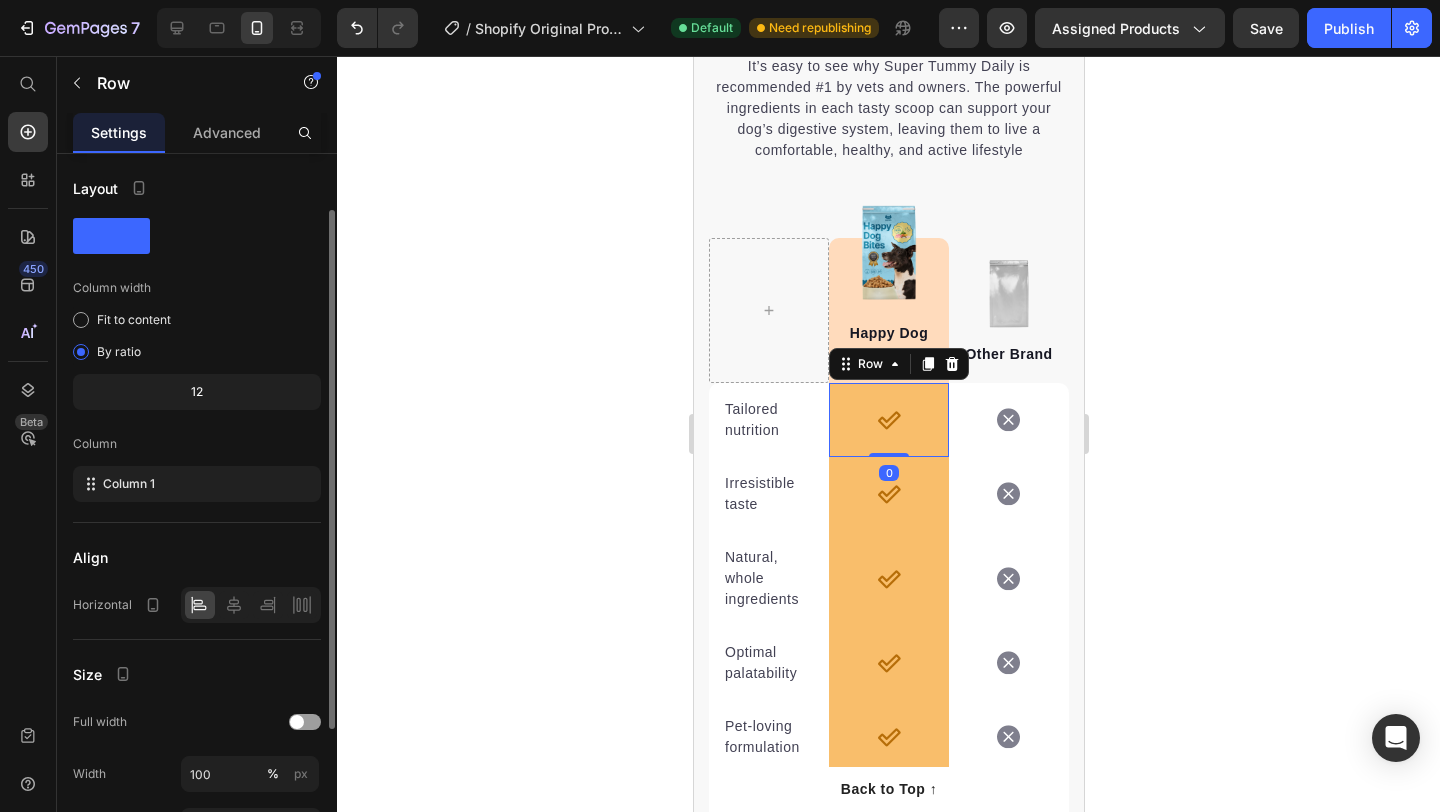scroll, scrollTop: 270, scrollLeft: 0, axis: vertical 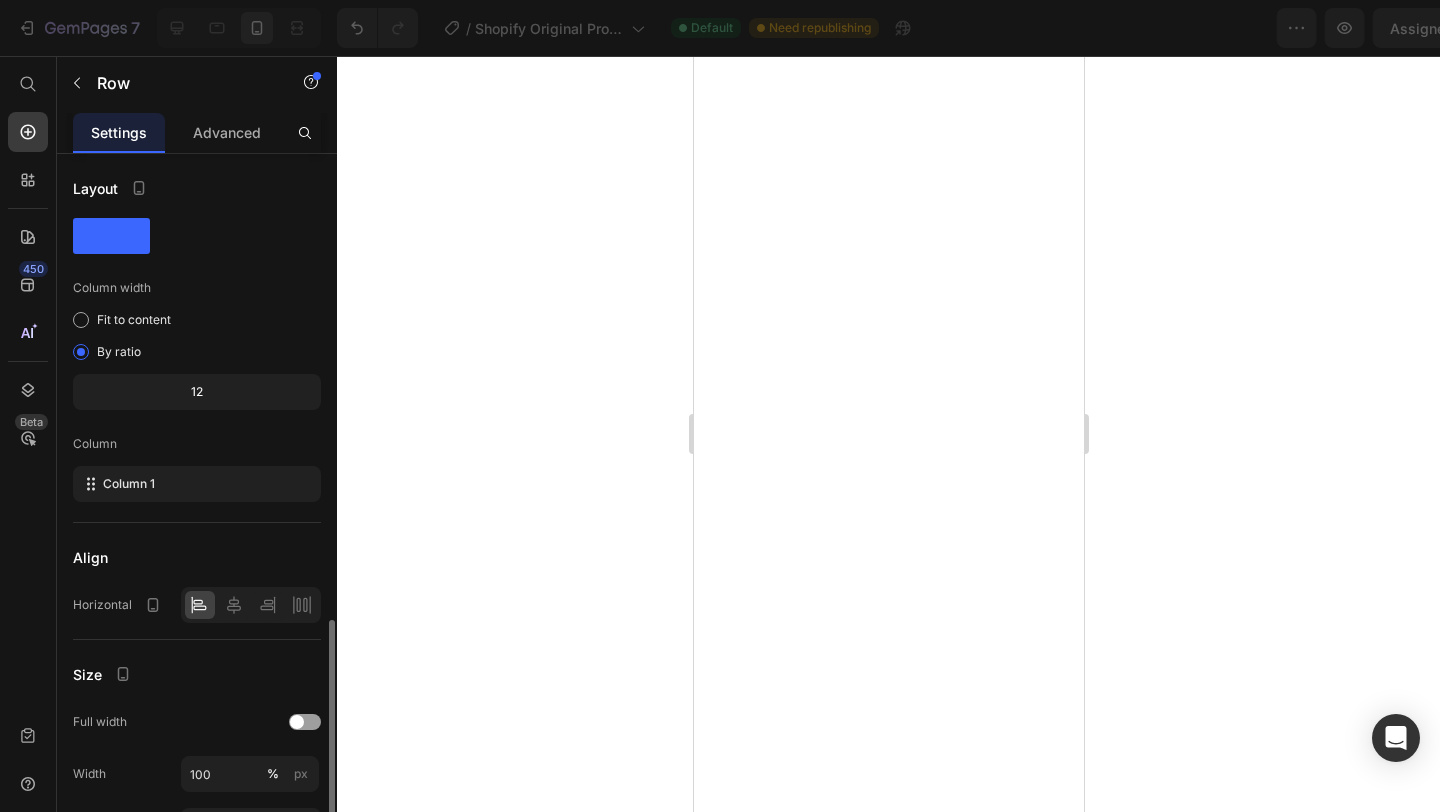 click at bounding box center (305, 979) 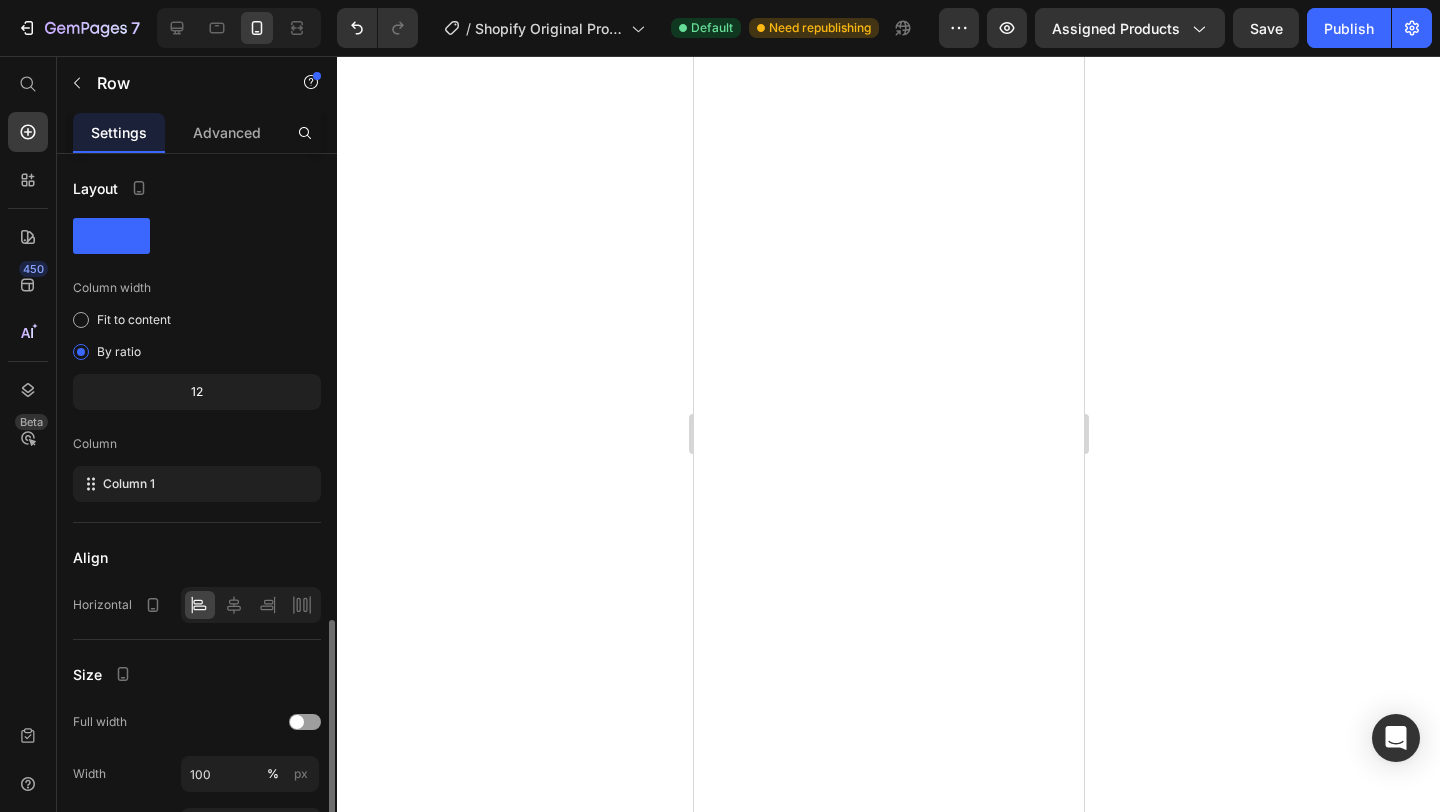 scroll, scrollTop: 0, scrollLeft: 0, axis: both 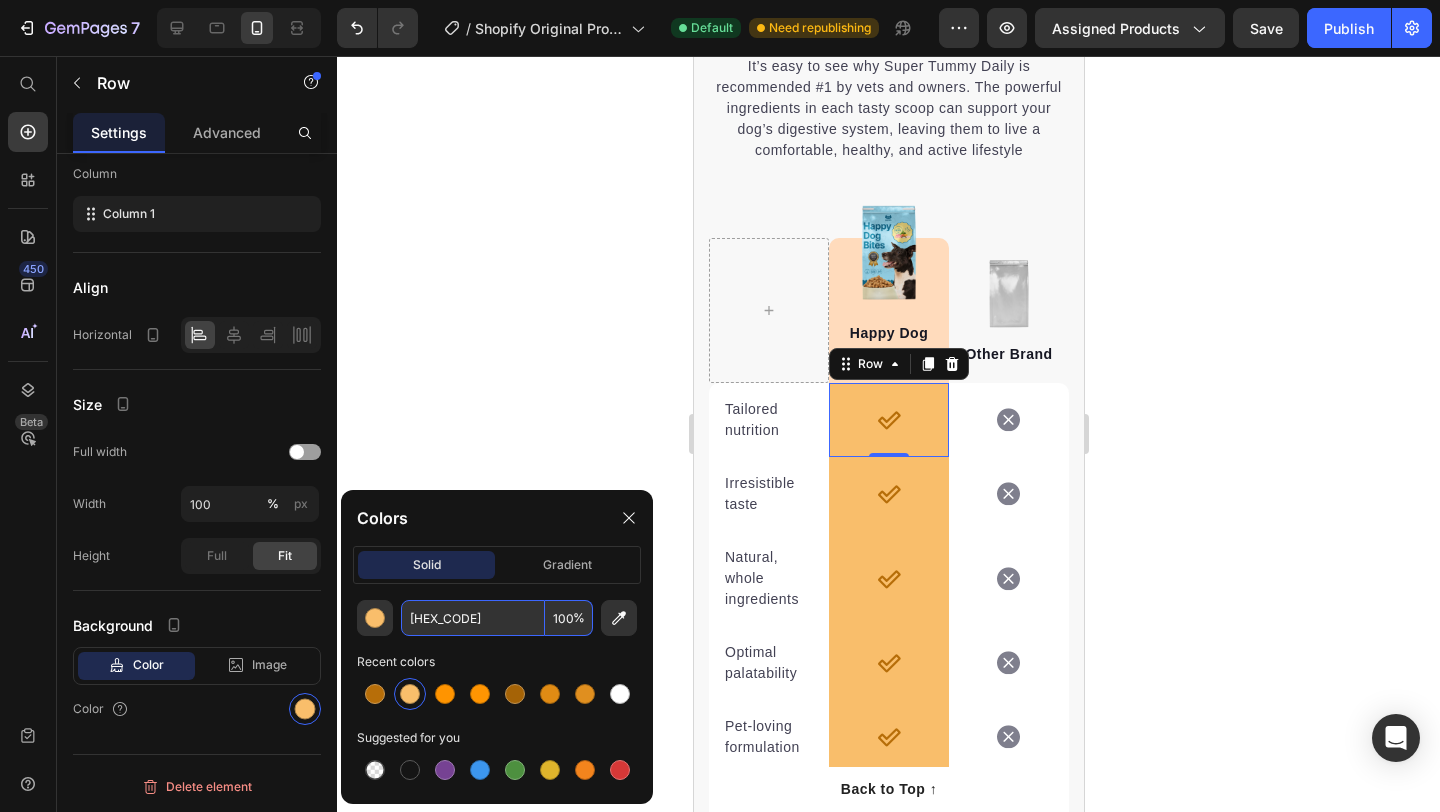click on "F9BE6B" at bounding box center [473, 618] 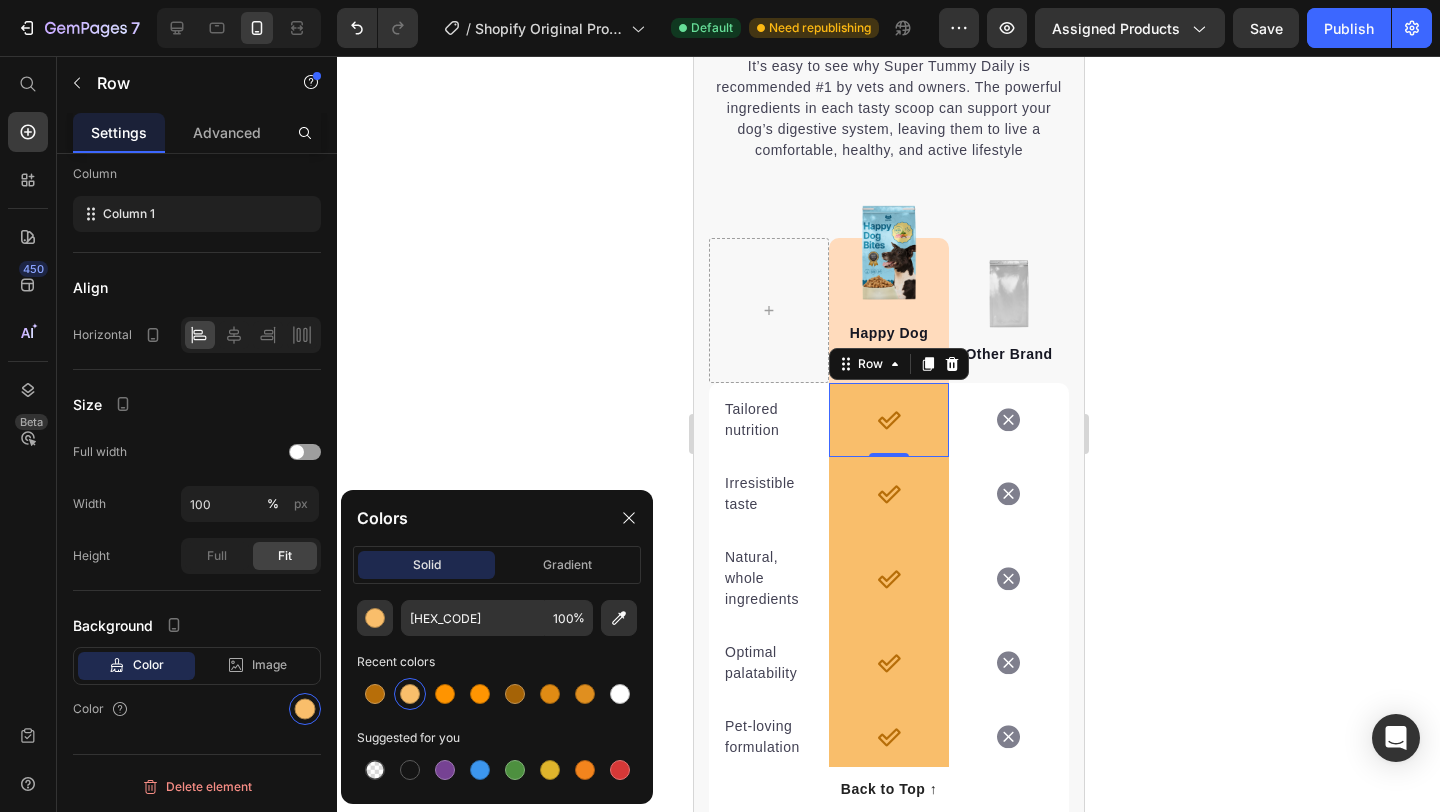 click on "Colors" 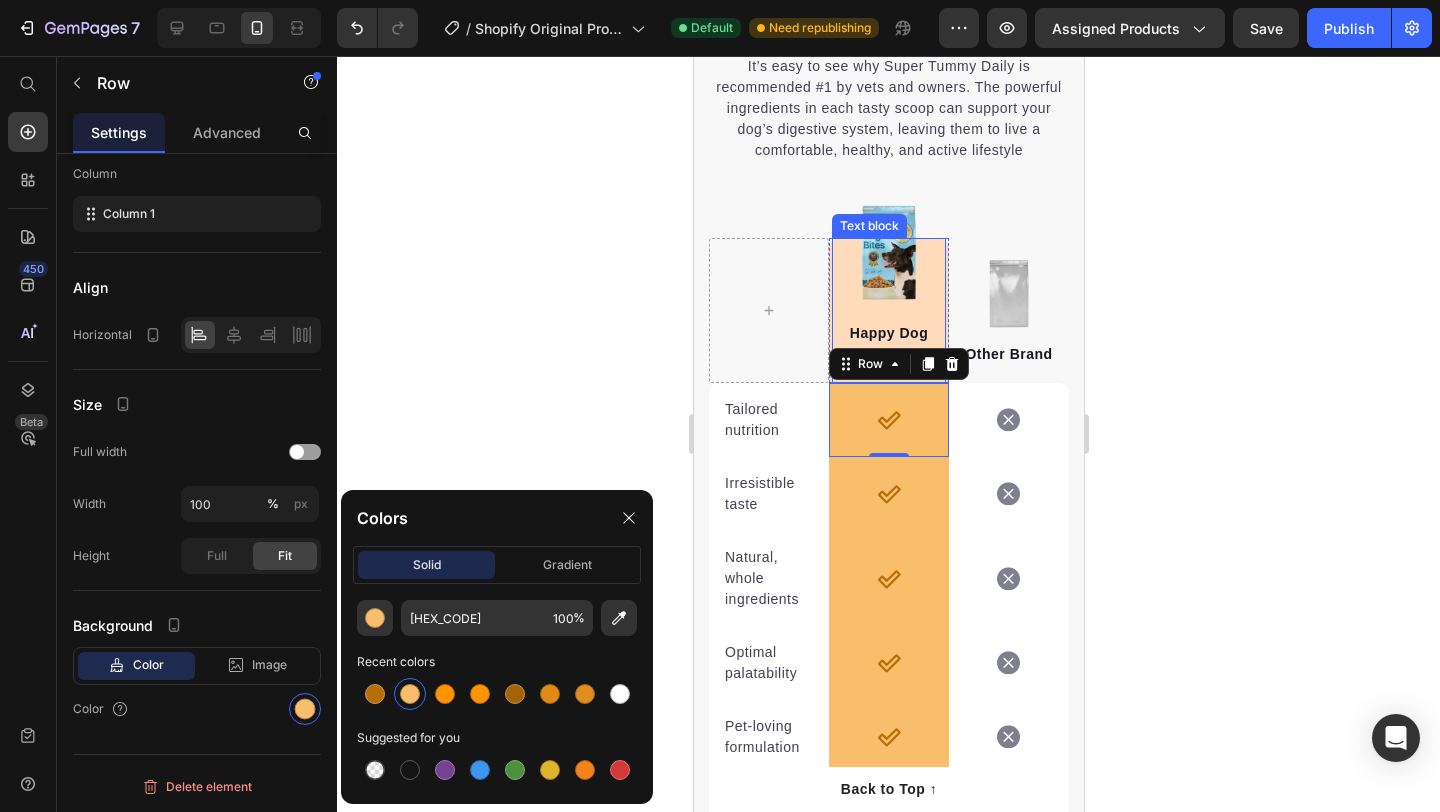 click on "Happy Dog Bites Text block" at bounding box center (888, 310) 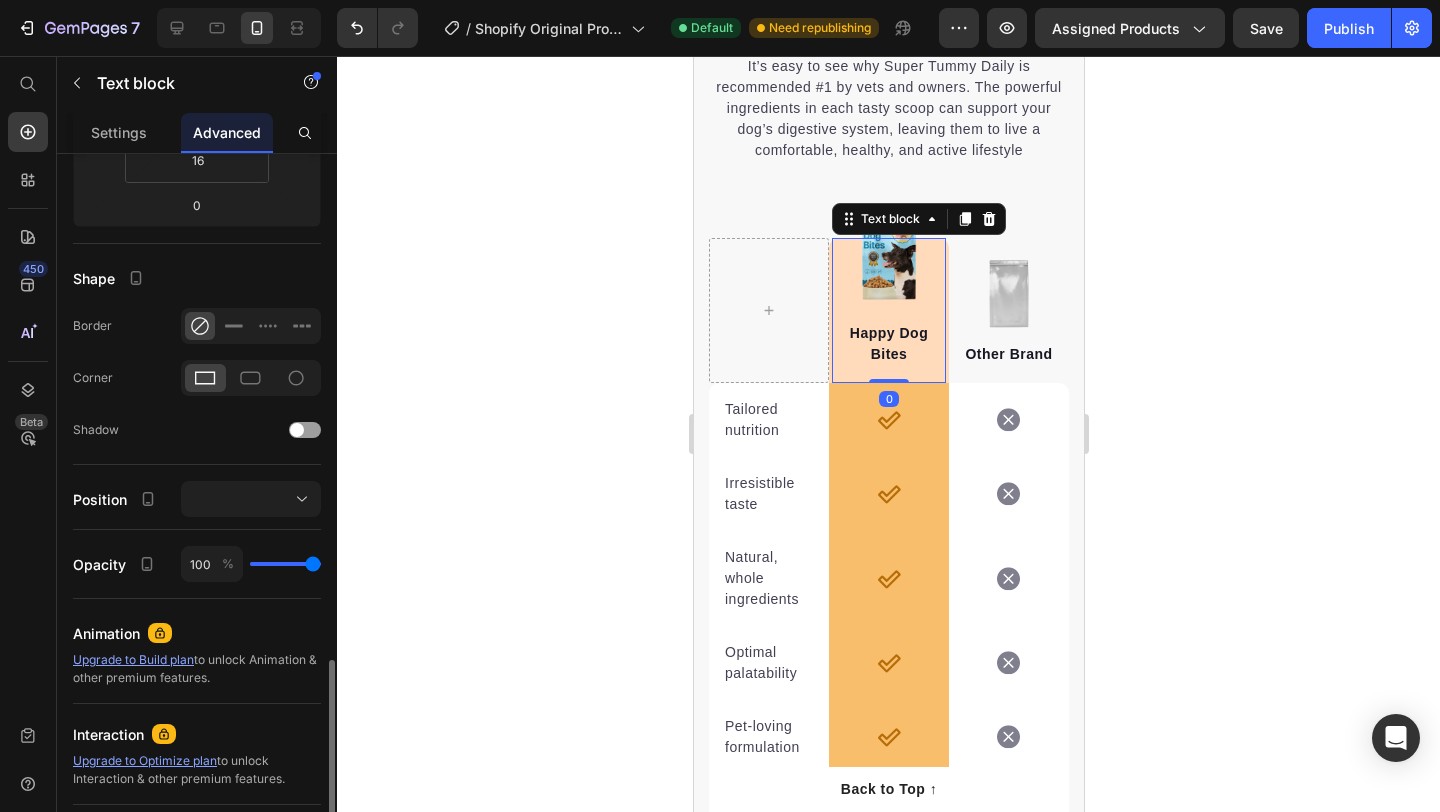 scroll, scrollTop: 590, scrollLeft: 0, axis: vertical 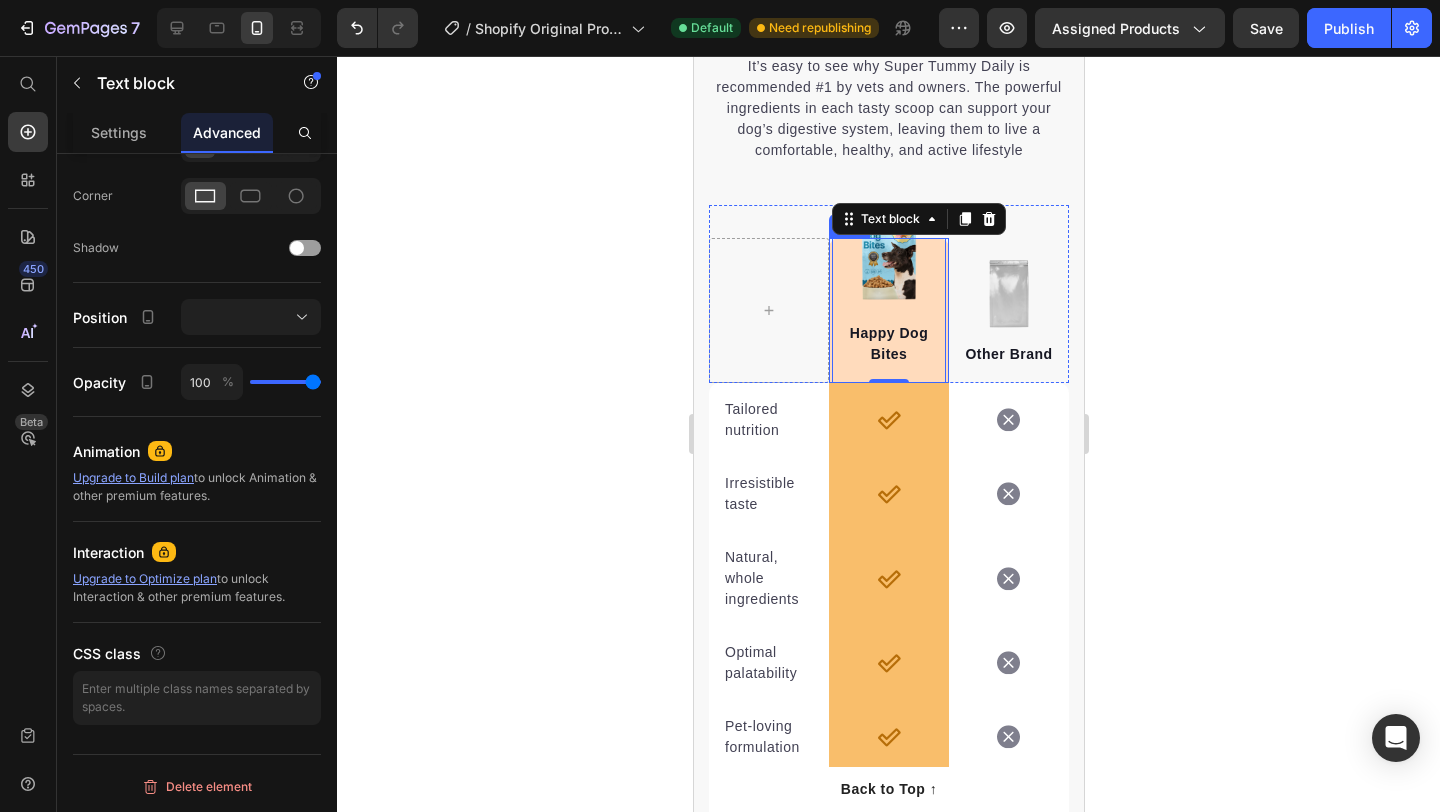 click on "Image Happy Dog Bites Text block   0 Row" at bounding box center (888, 310) 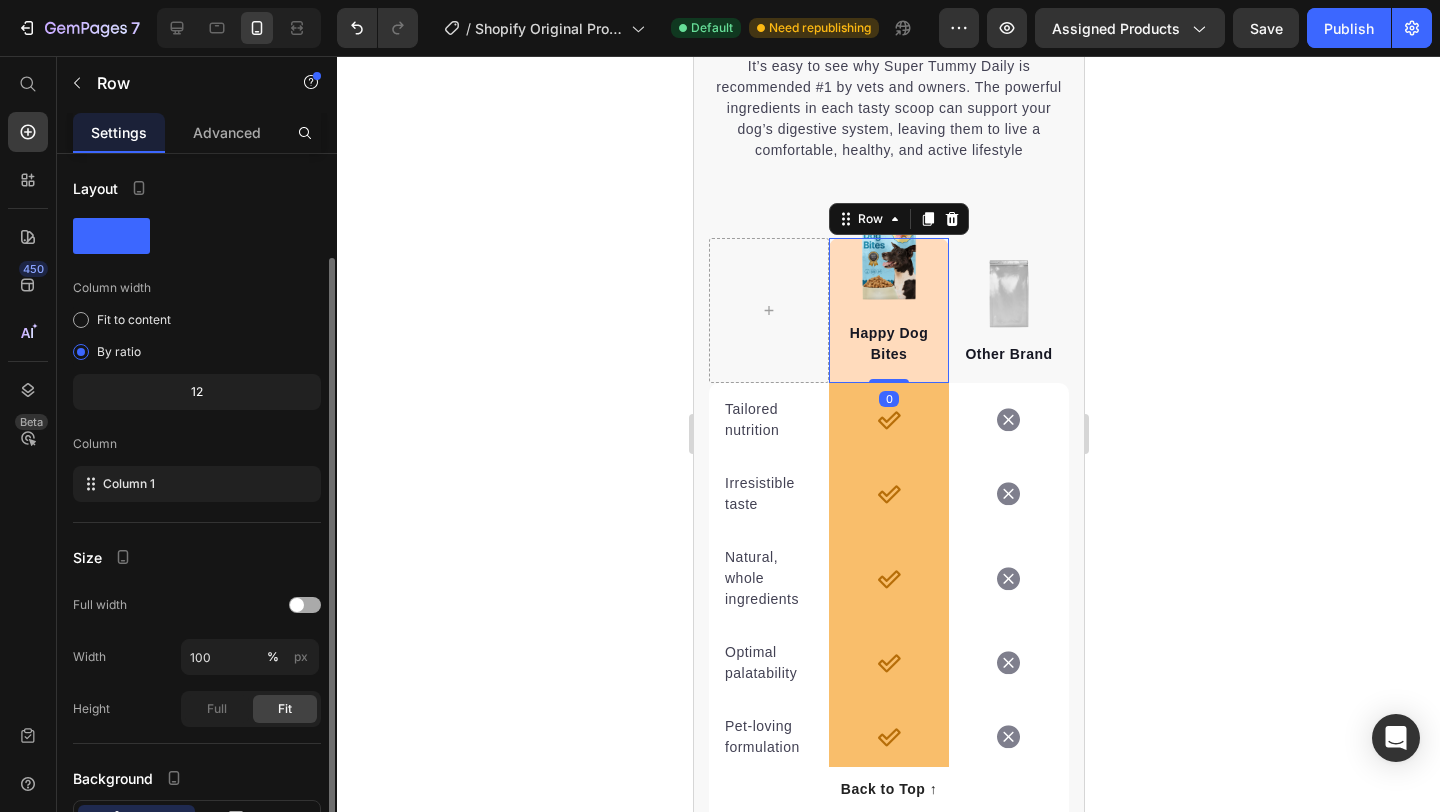 scroll, scrollTop: 153, scrollLeft: 0, axis: vertical 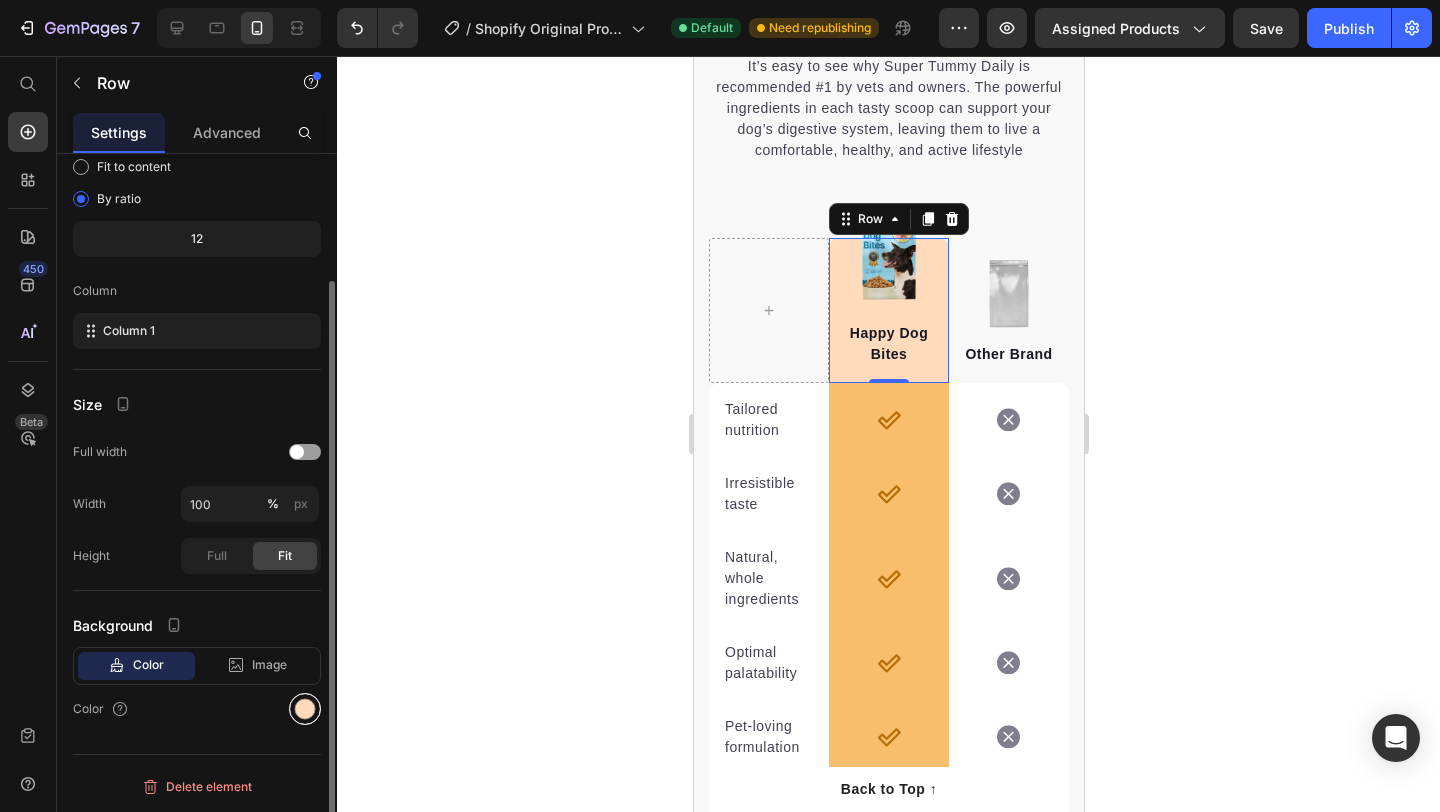 click at bounding box center [305, 709] 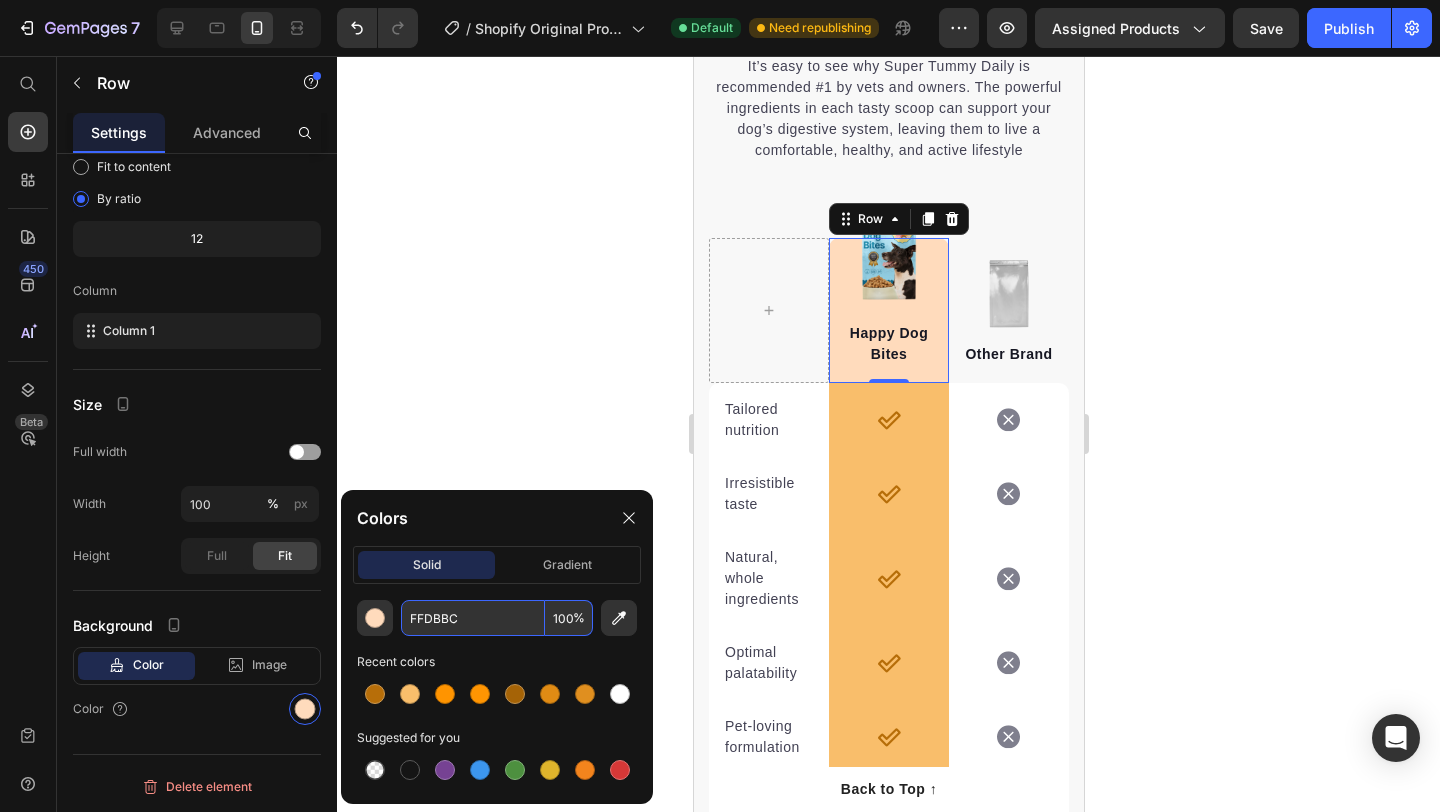 click on "FFDBBC" at bounding box center [473, 618] 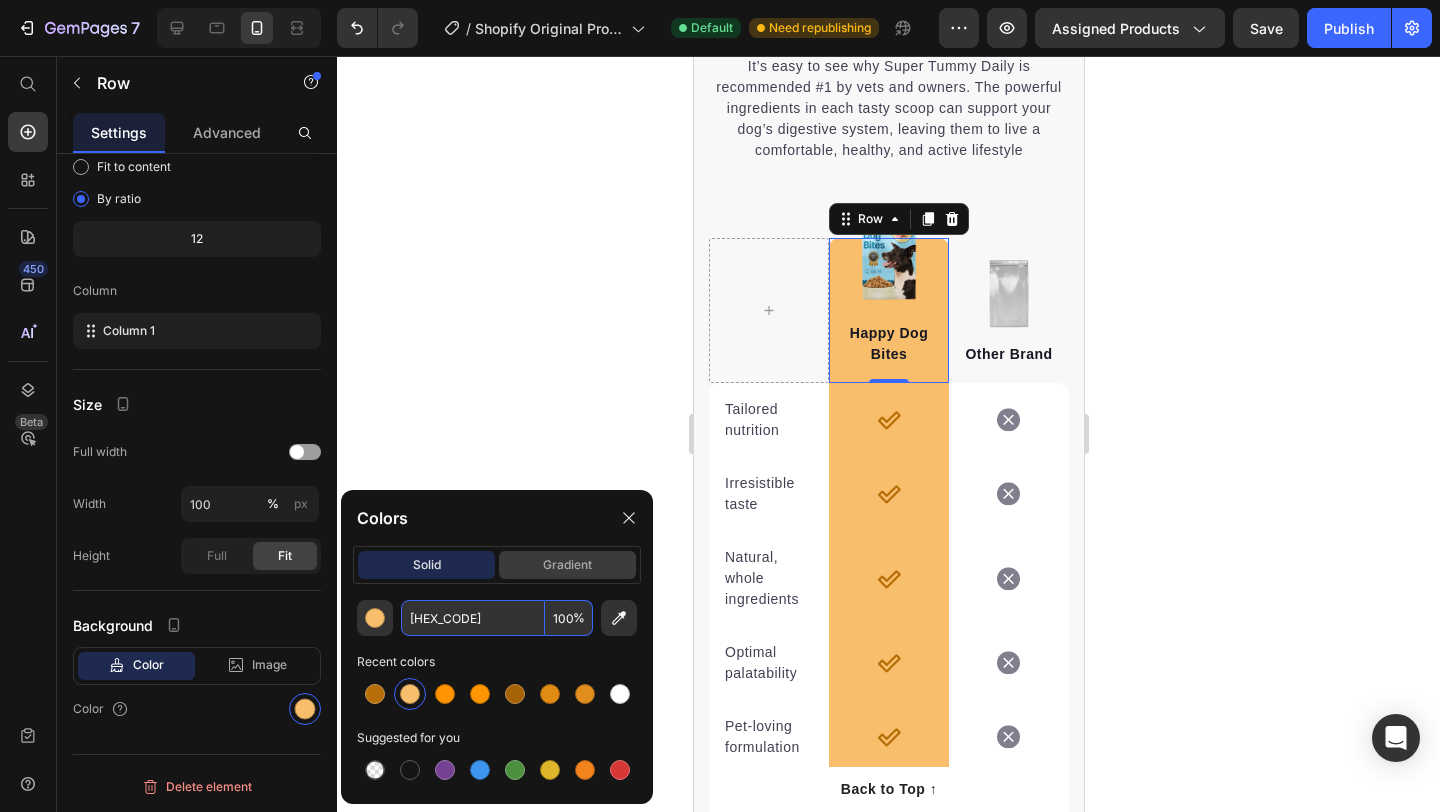 type on "F9BE6B" 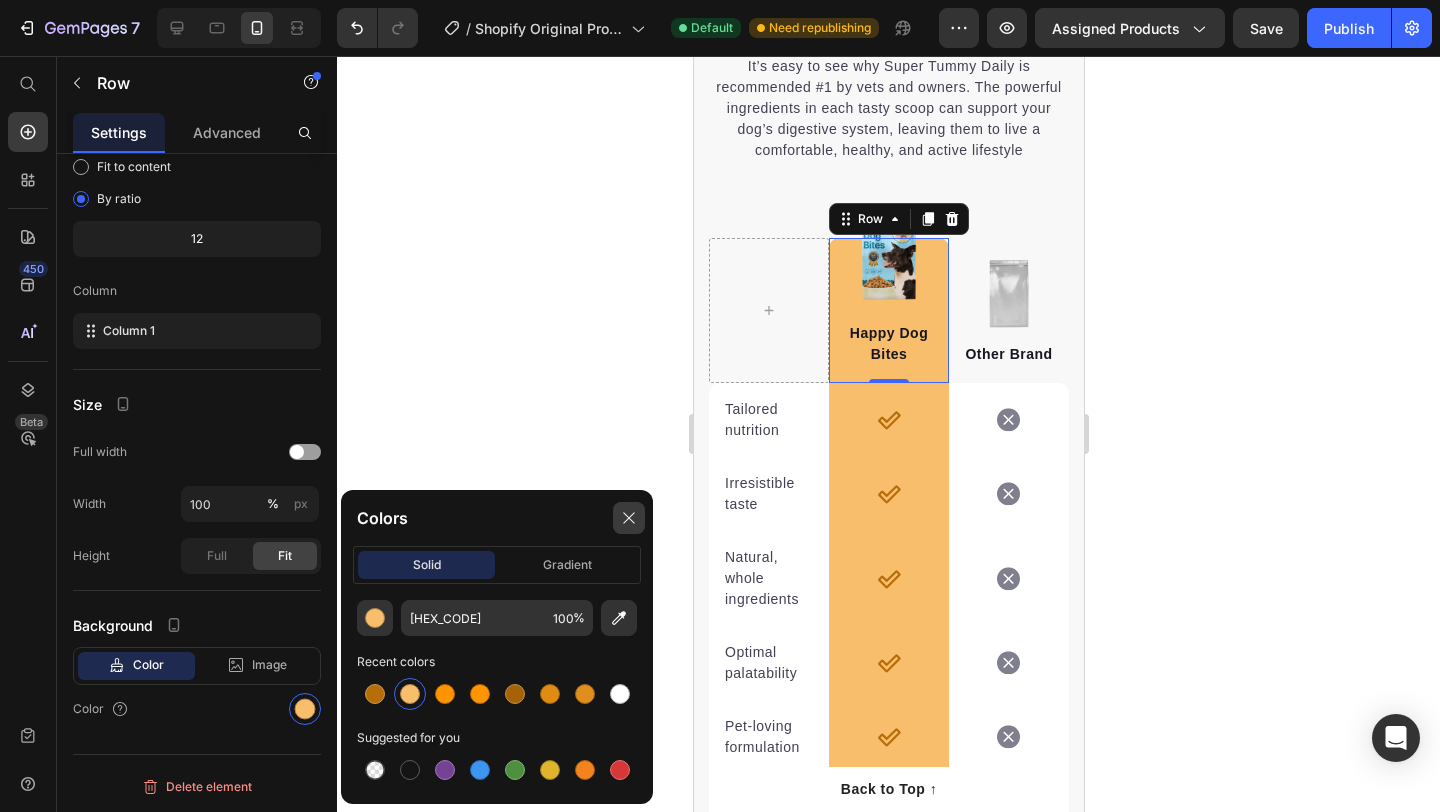 click at bounding box center (629, 518) 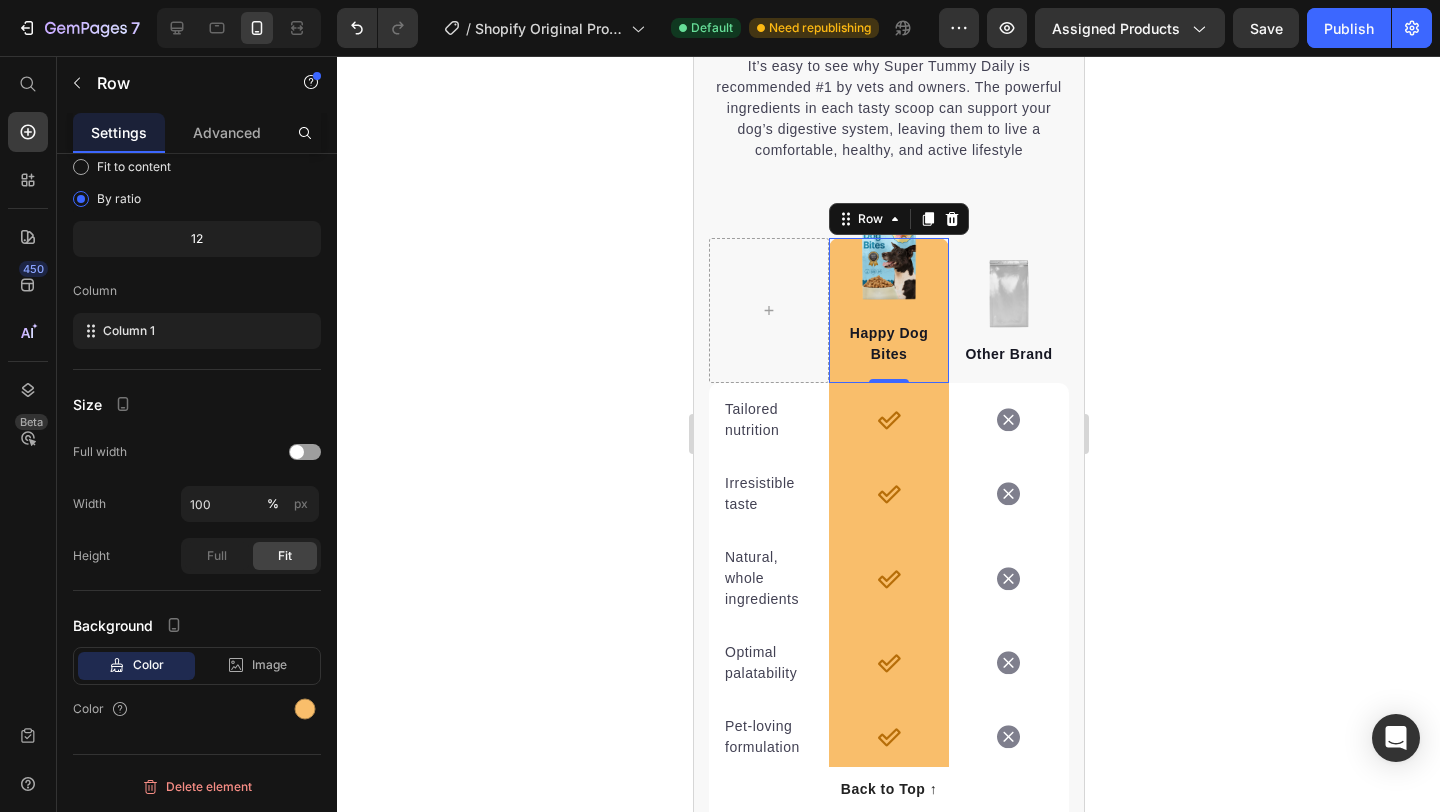 click 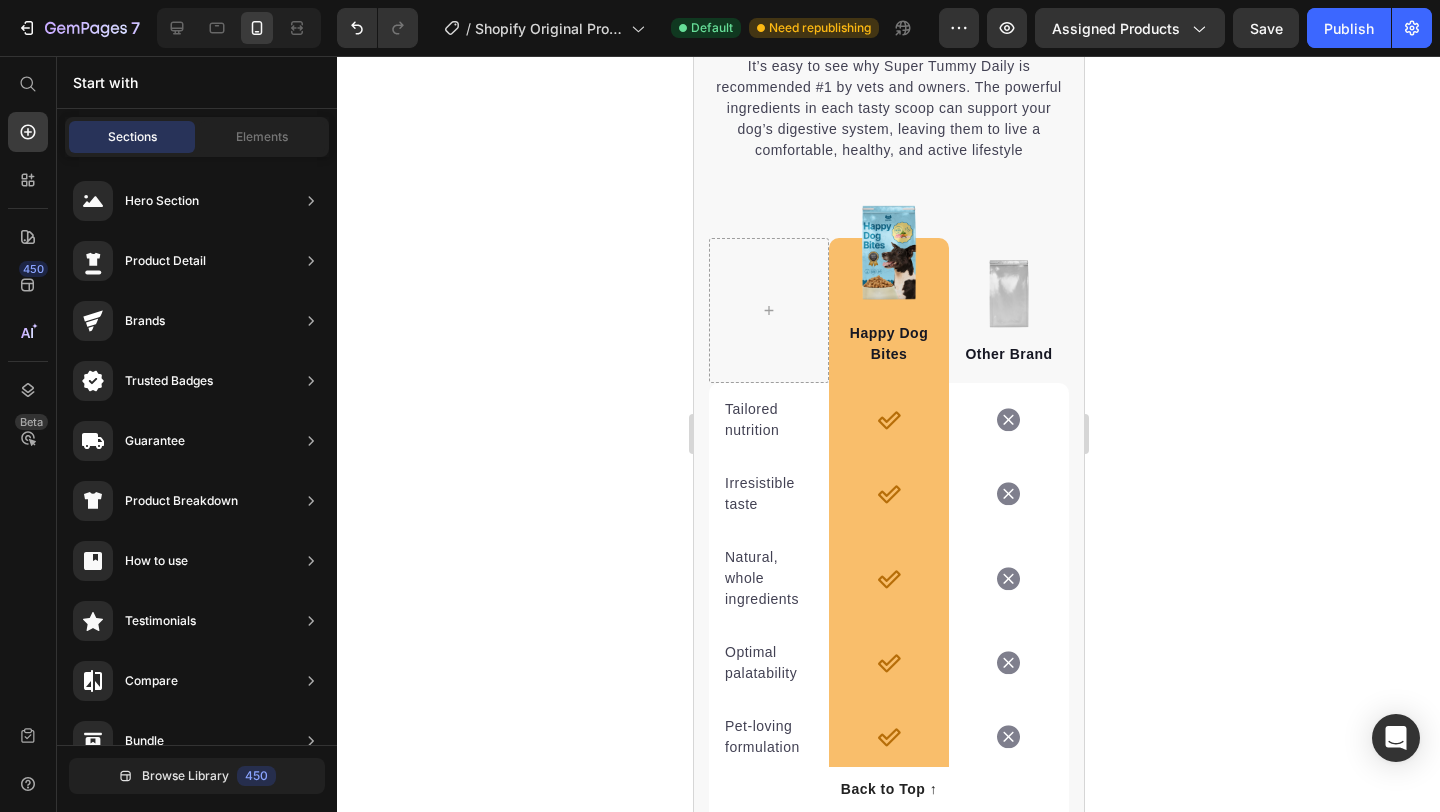 click 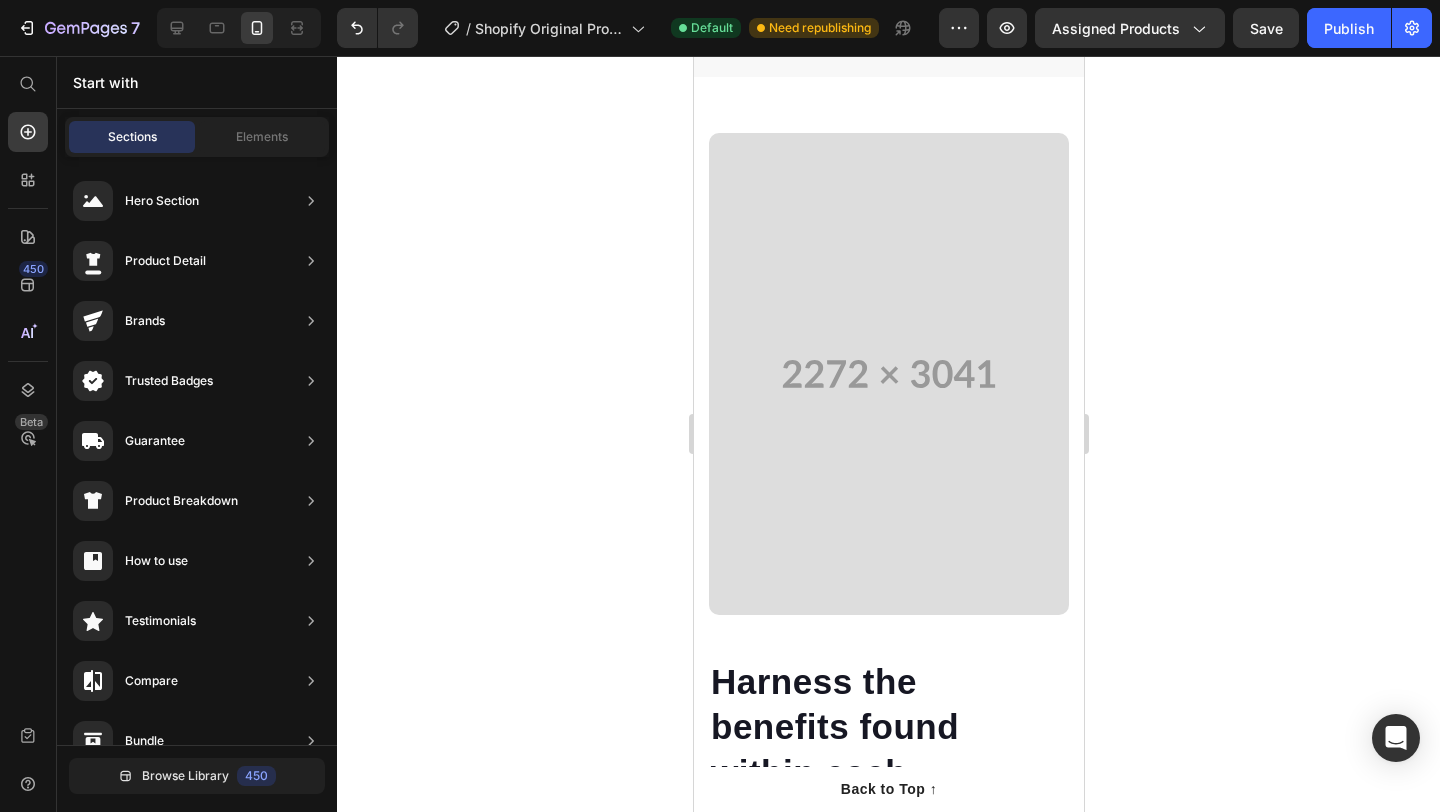 scroll, scrollTop: 2340, scrollLeft: 0, axis: vertical 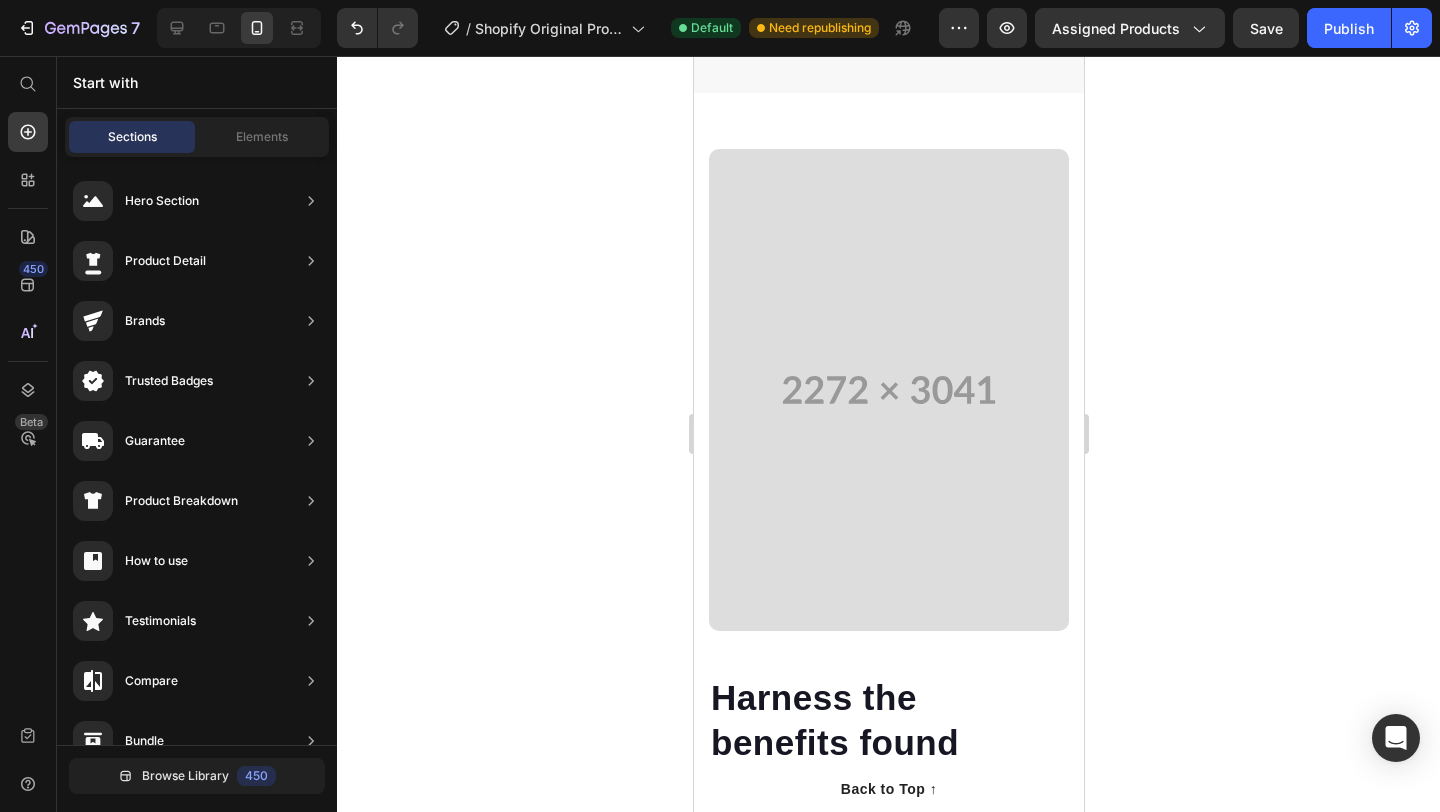 click on "92%" at bounding box center (743, -105) 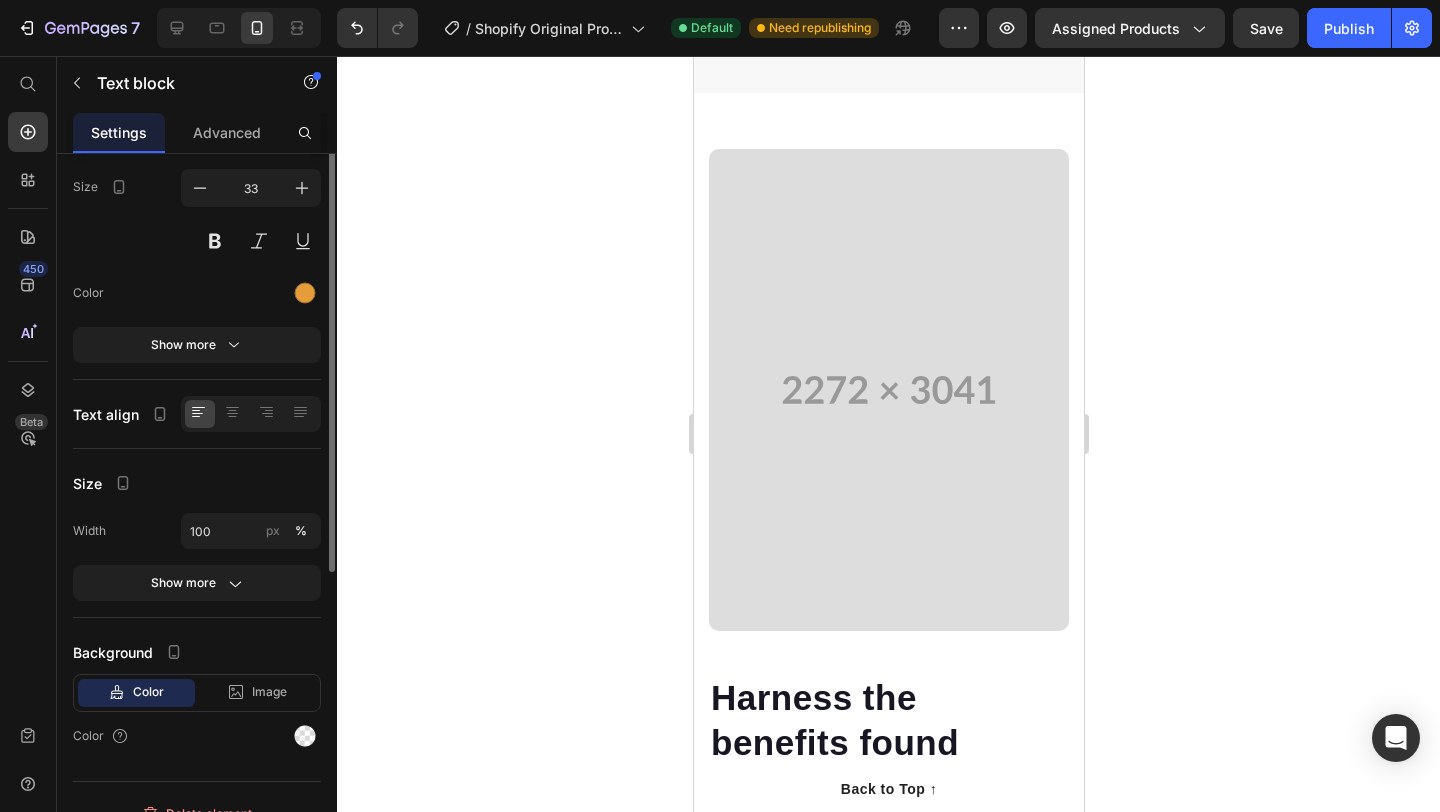 scroll, scrollTop: 0, scrollLeft: 0, axis: both 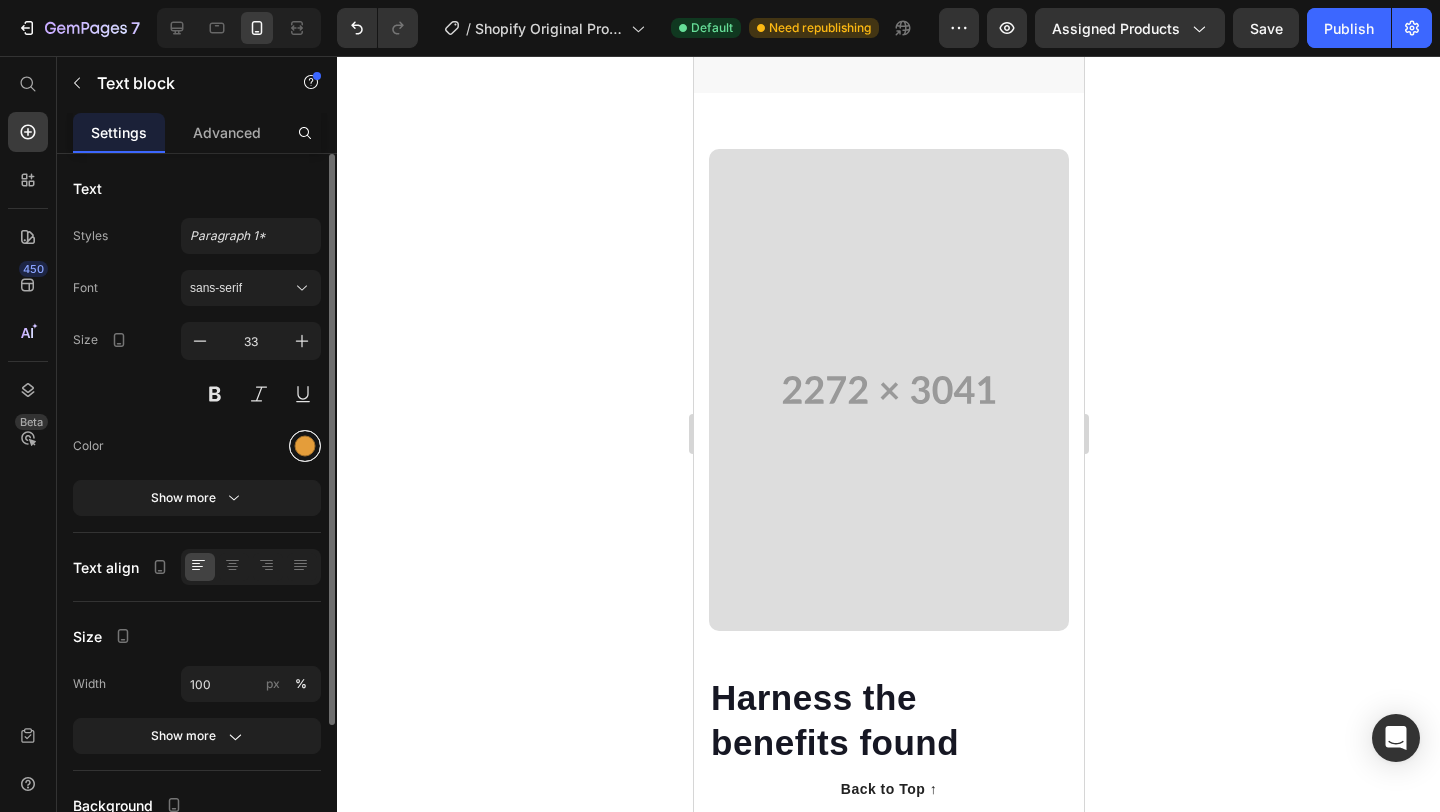 click at bounding box center [305, 446] 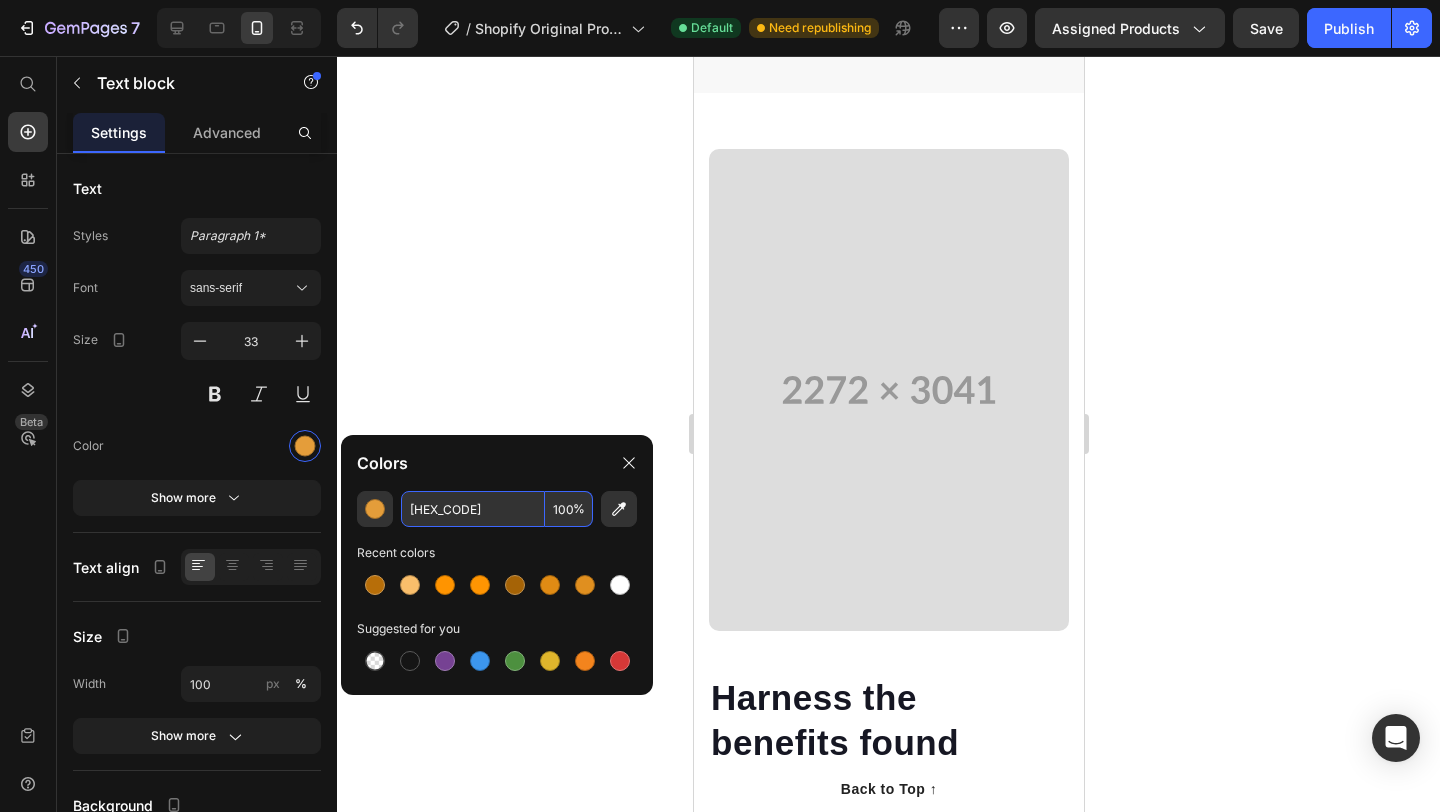 click on "E49D3A" at bounding box center [473, 509] 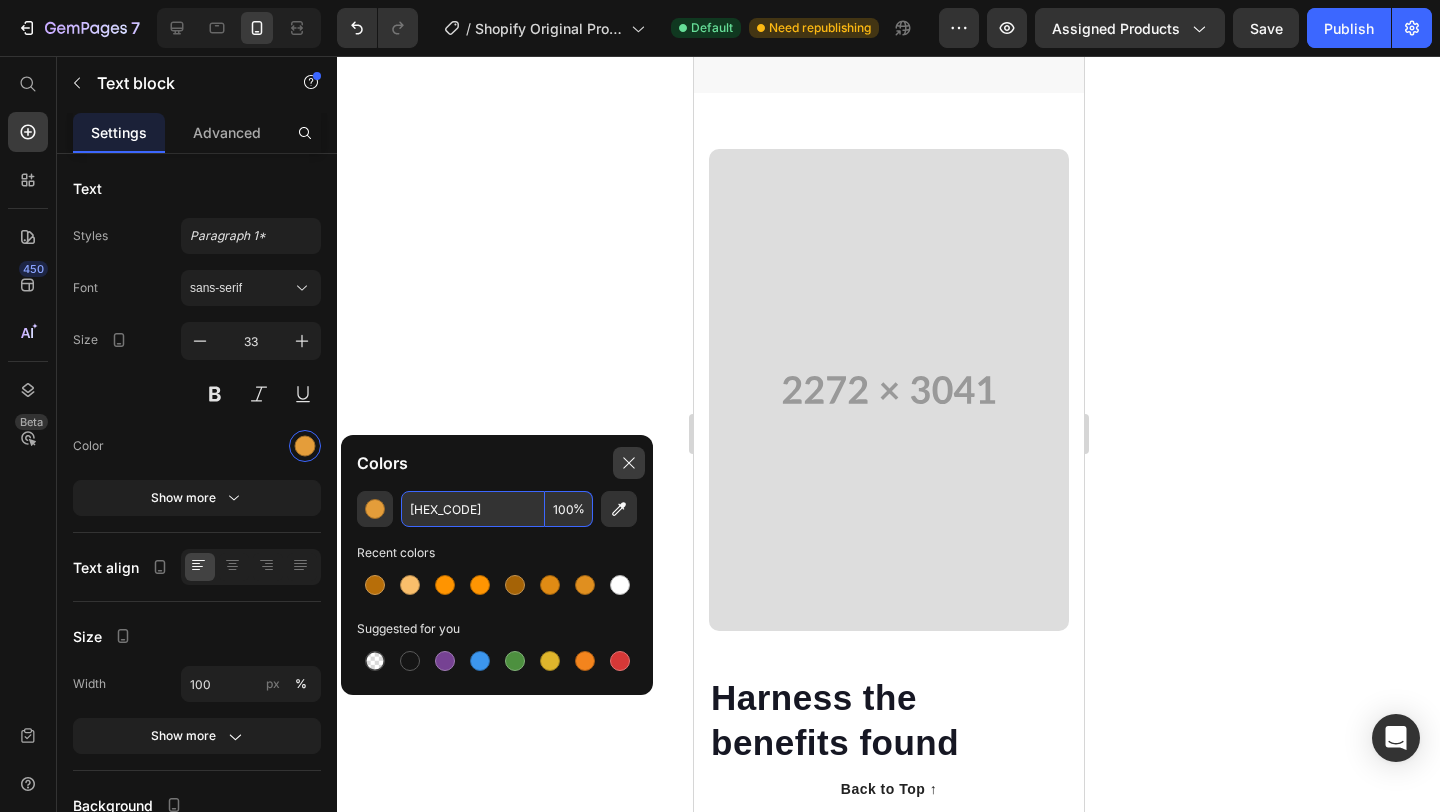 click 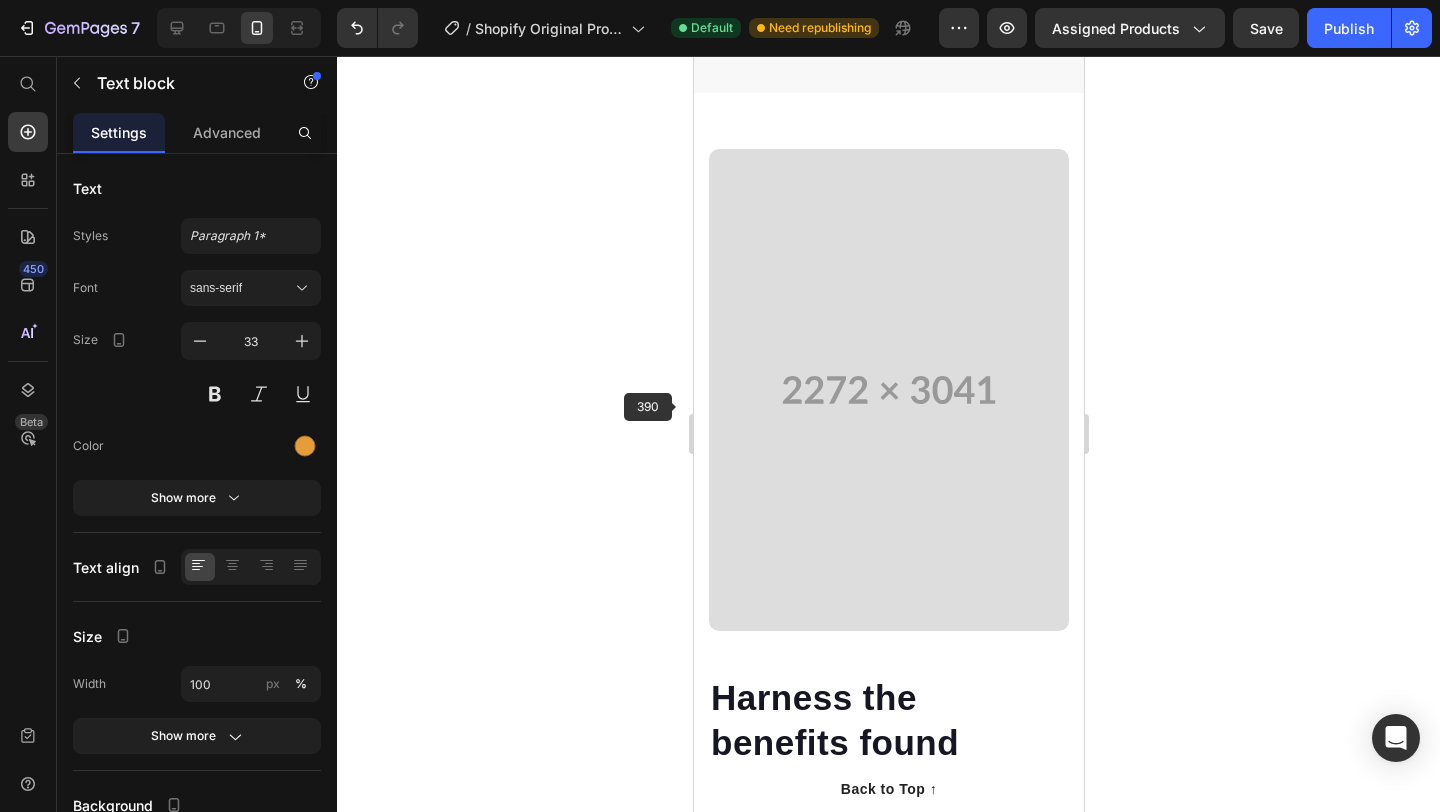 click 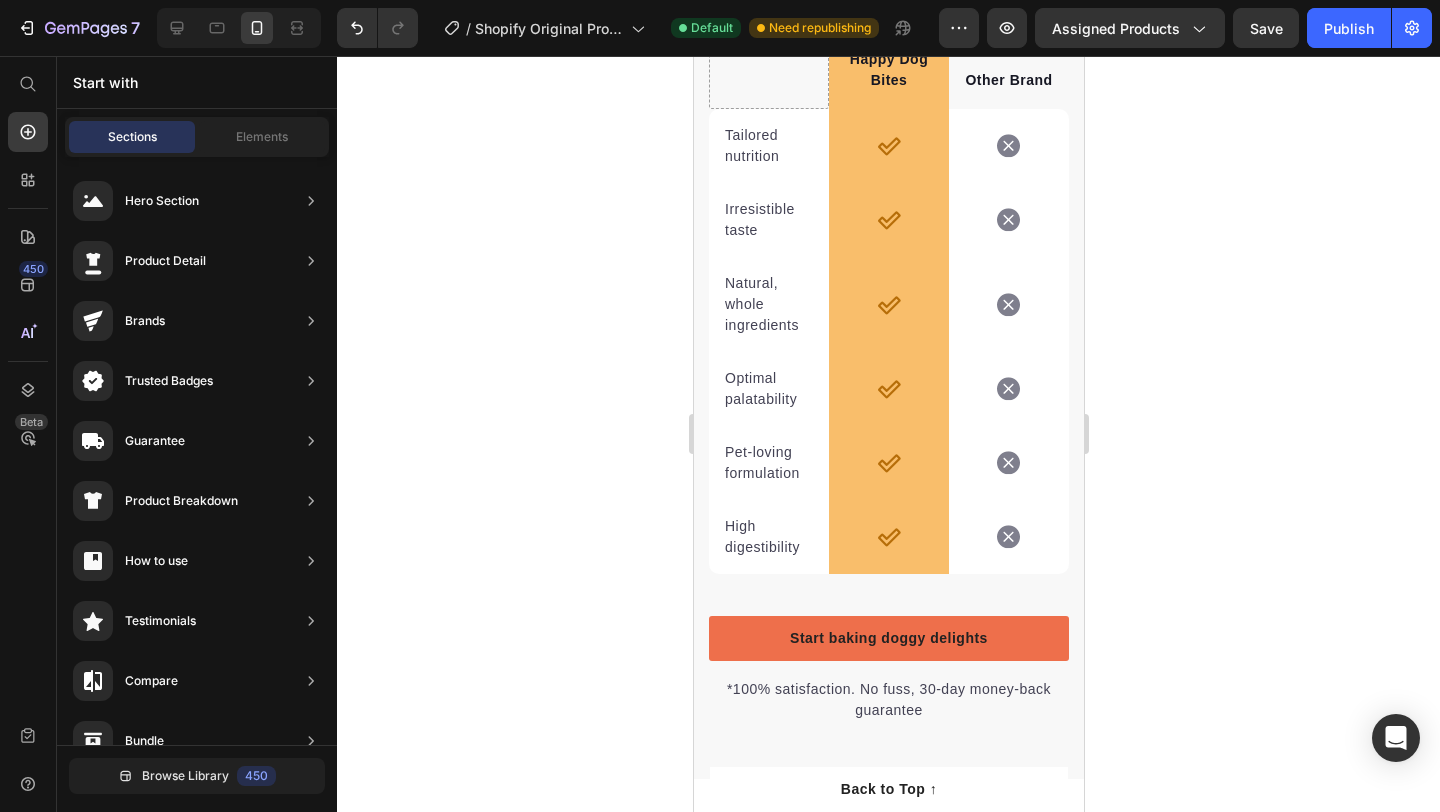 scroll, scrollTop: 4826, scrollLeft: 0, axis: vertical 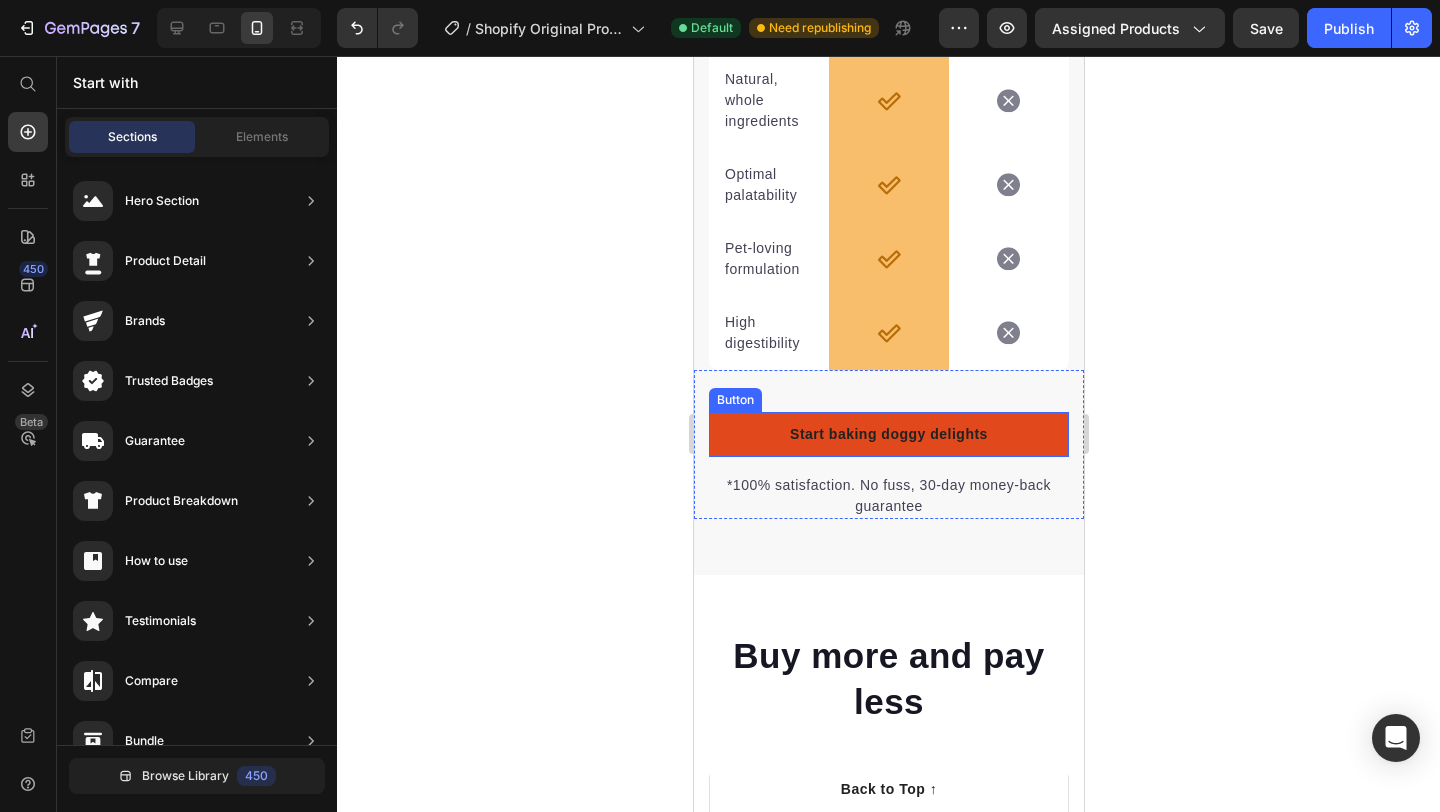 click on "Start baking doggy delights" at bounding box center (888, 434) 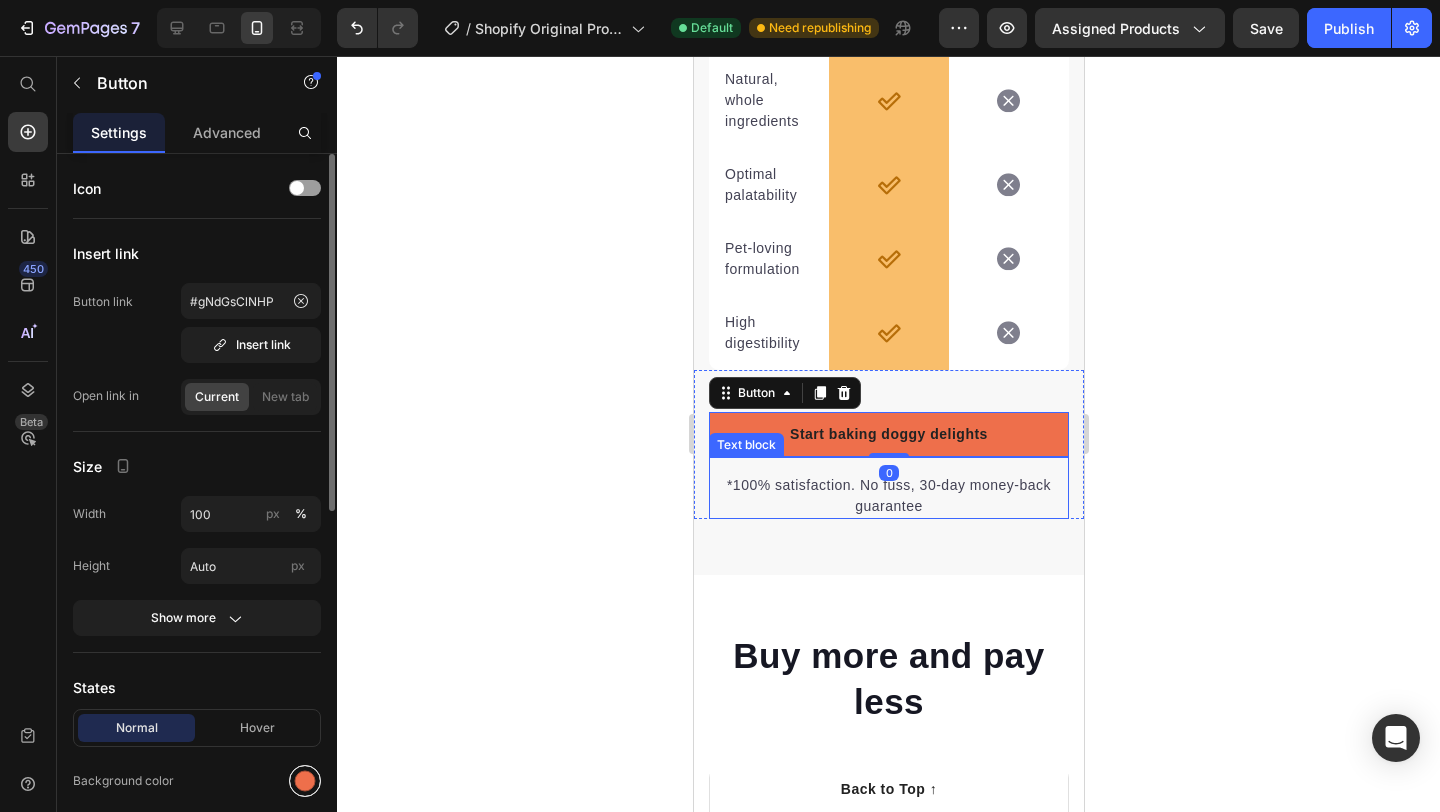 click at bounding box center (305, 781) 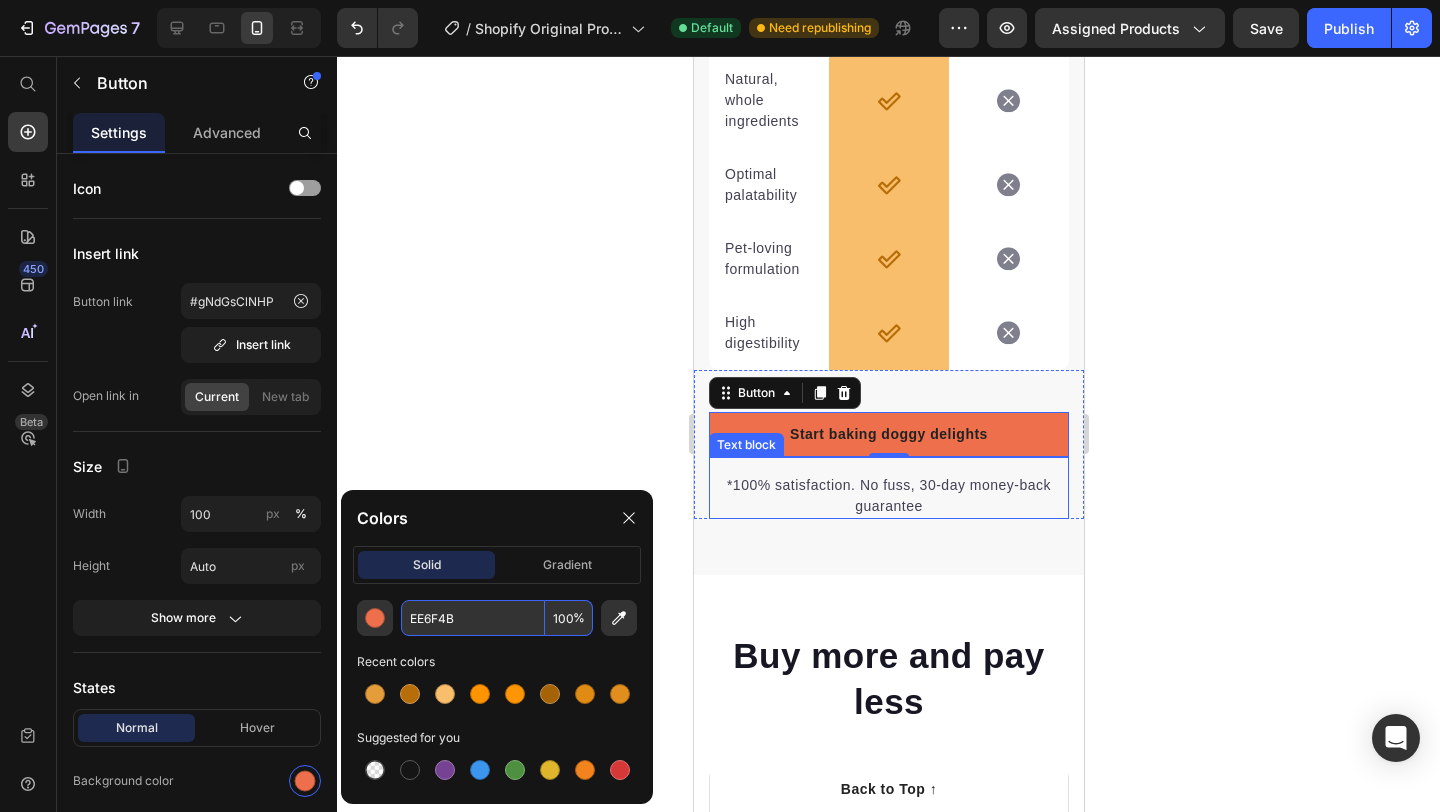 click on "EE6F4B" at bounding box center [473, 618] 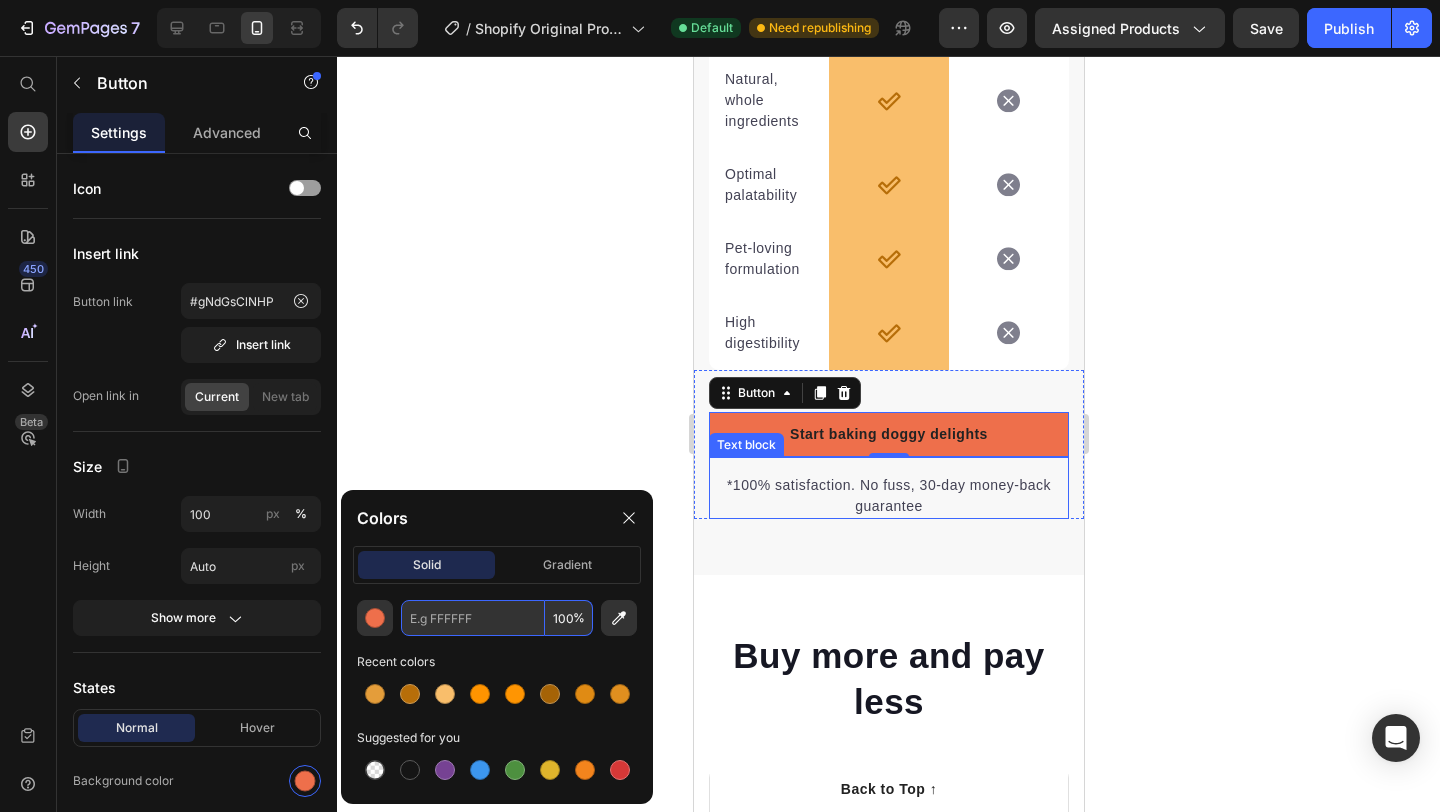 paste on "E49D3A" 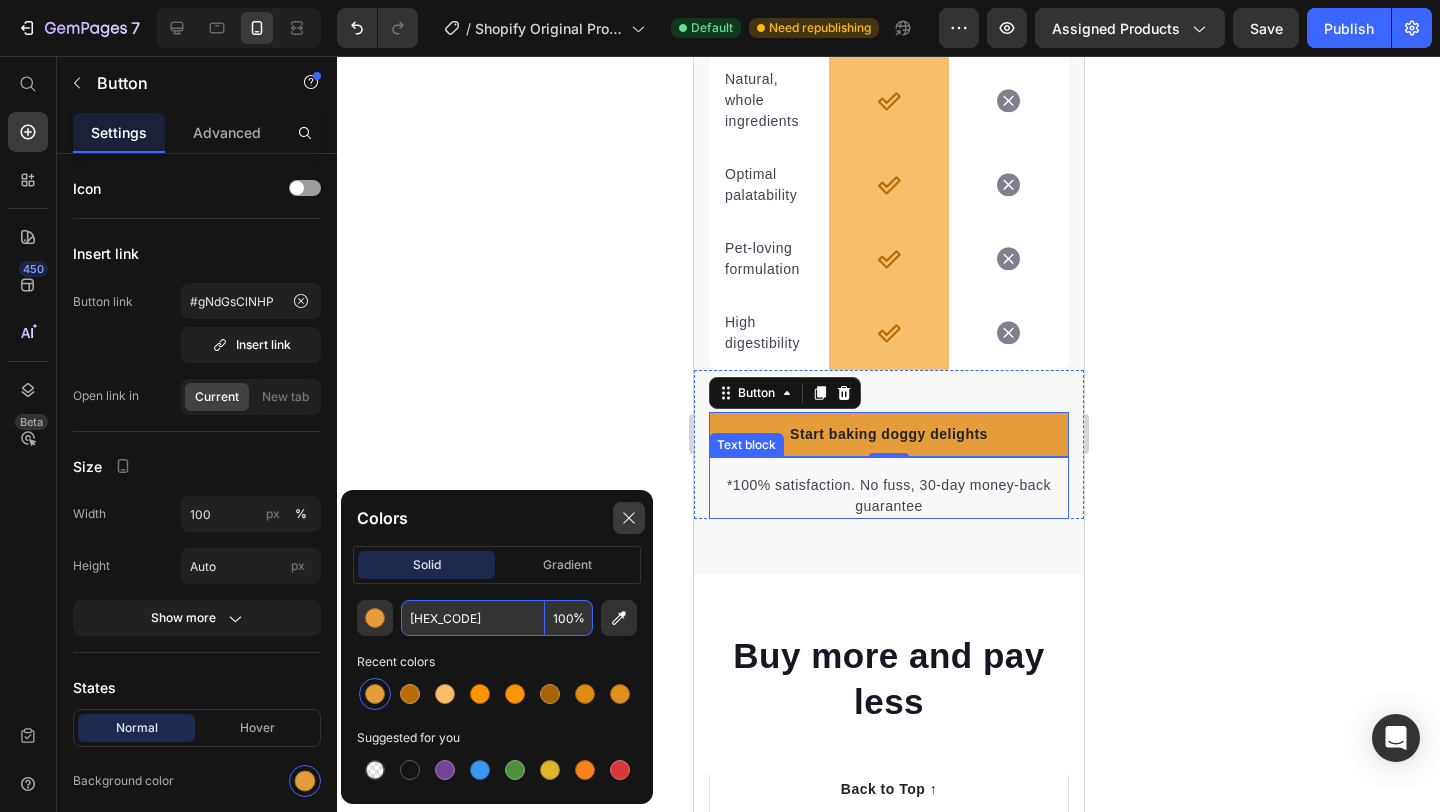 type on "E49D3A" 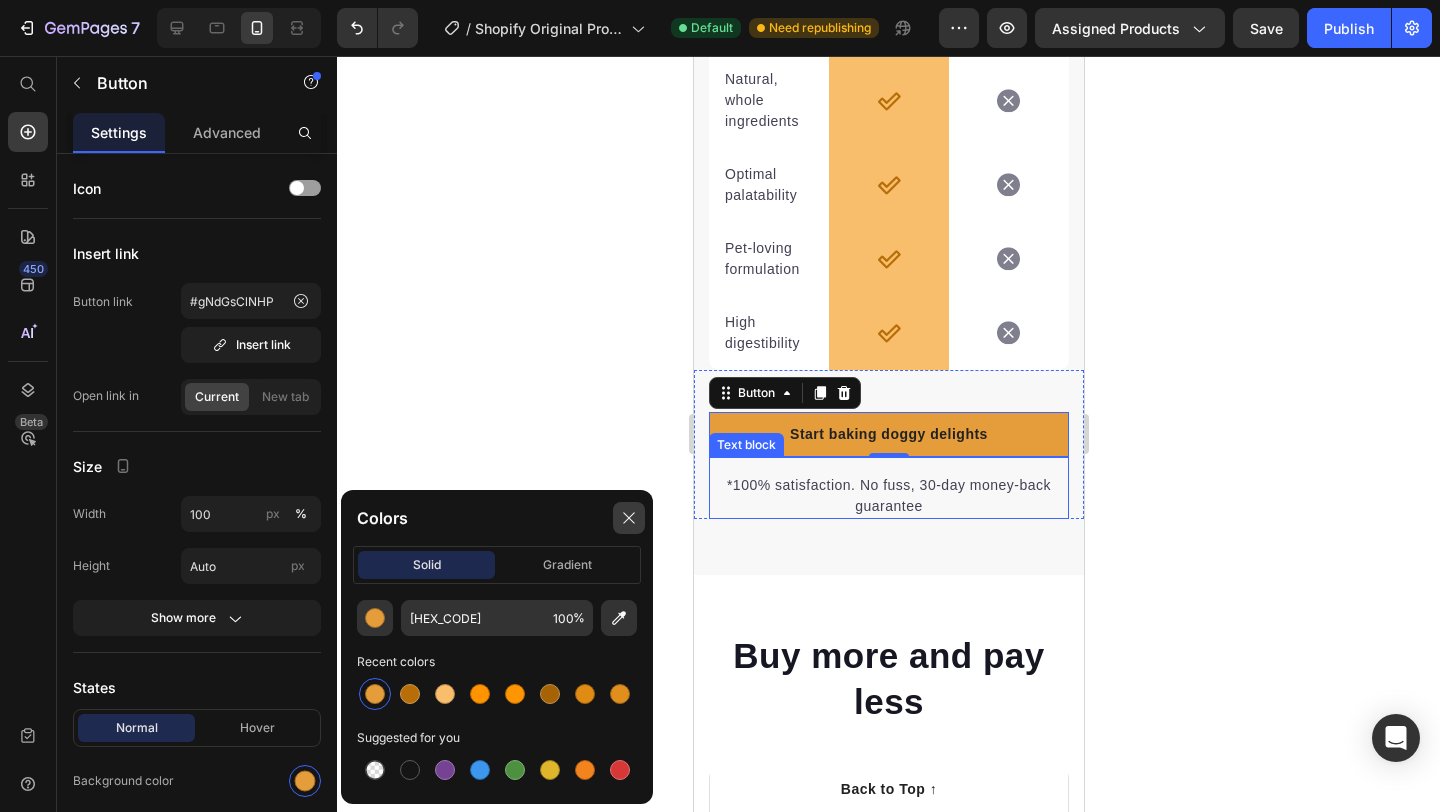 click at bounding box center [629, 518] 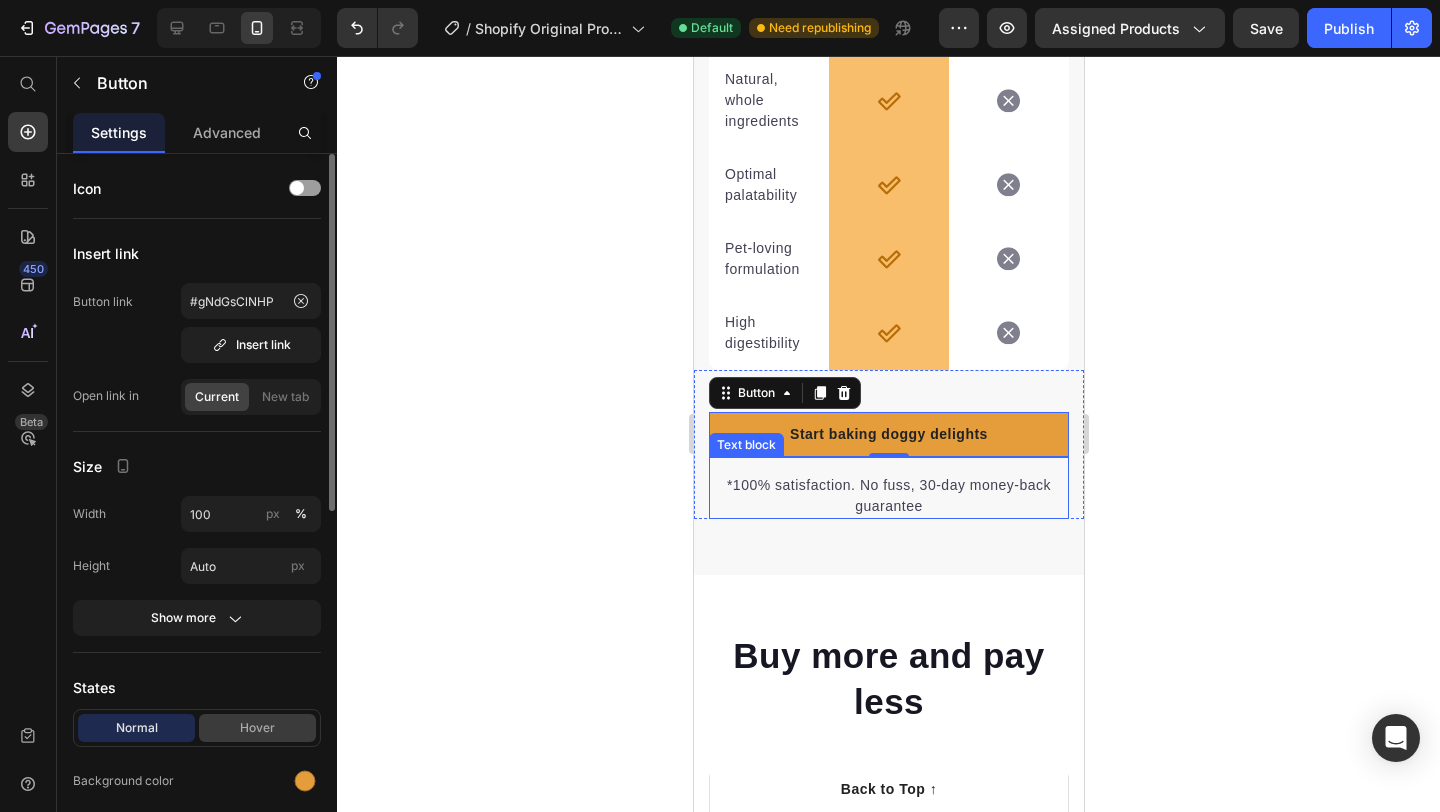 click on "Hover" at bounding box center [257, 728] 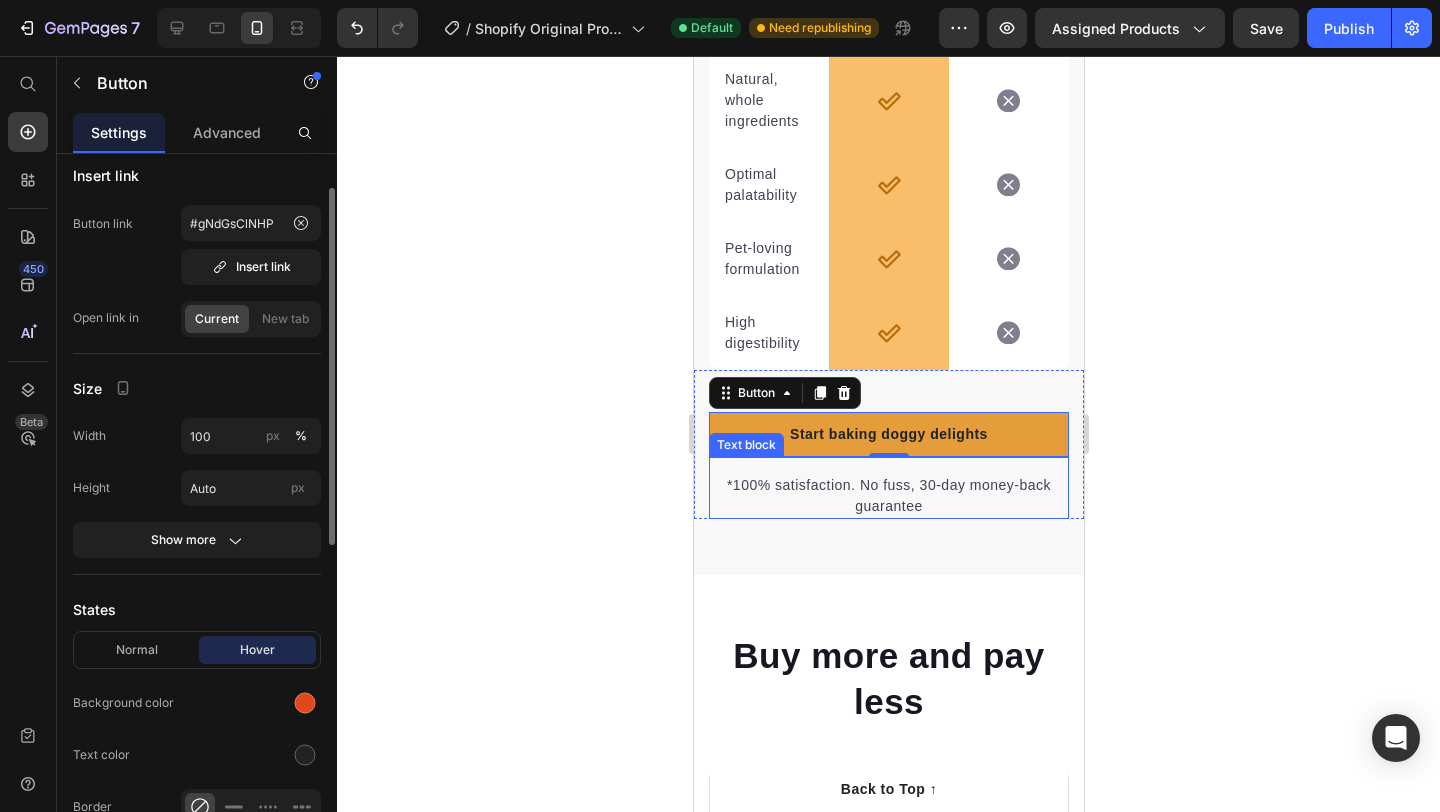 scroll, scrollTop: 85, scrollLeft: 0, axis: vertical 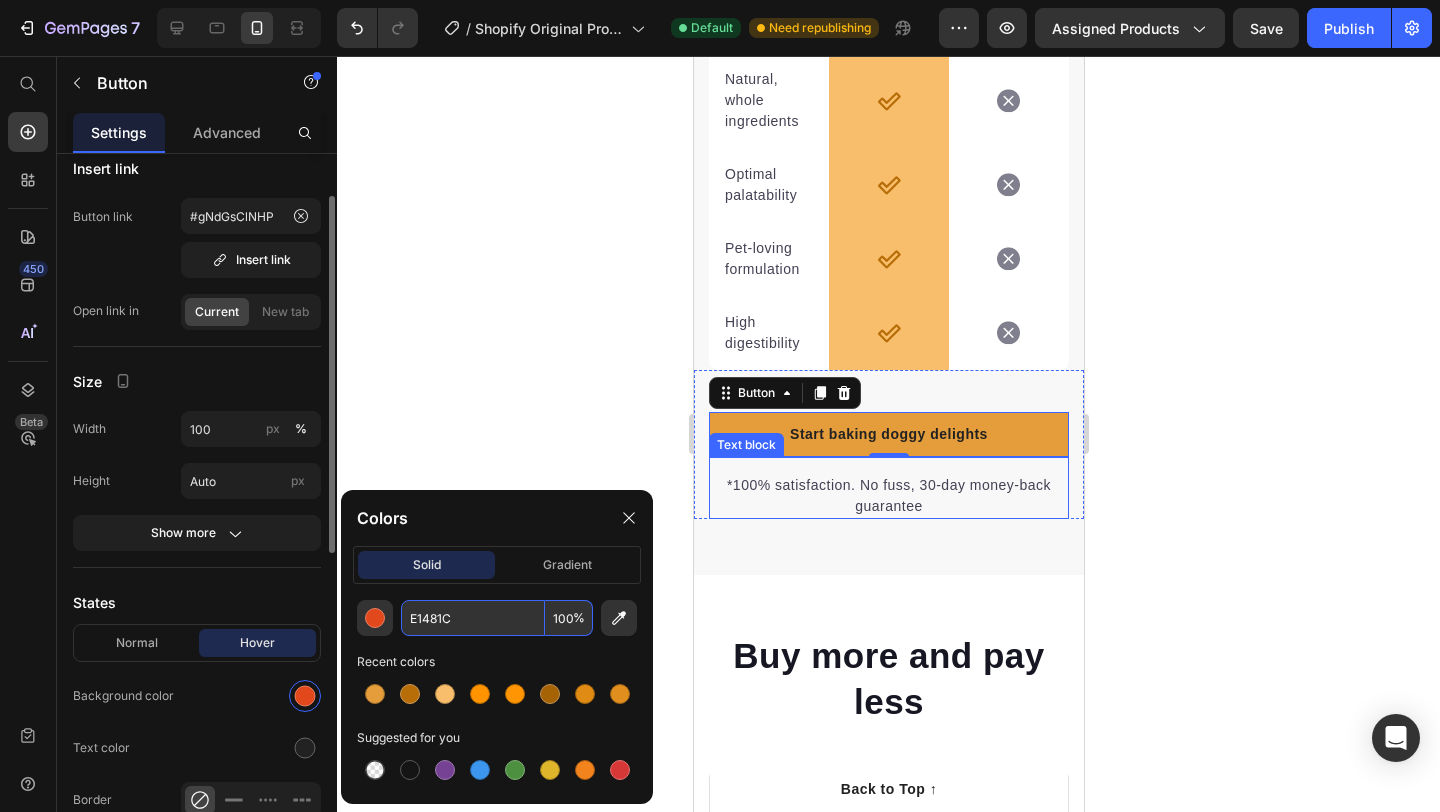click on "E1481C" at bounding box center (473, 618) 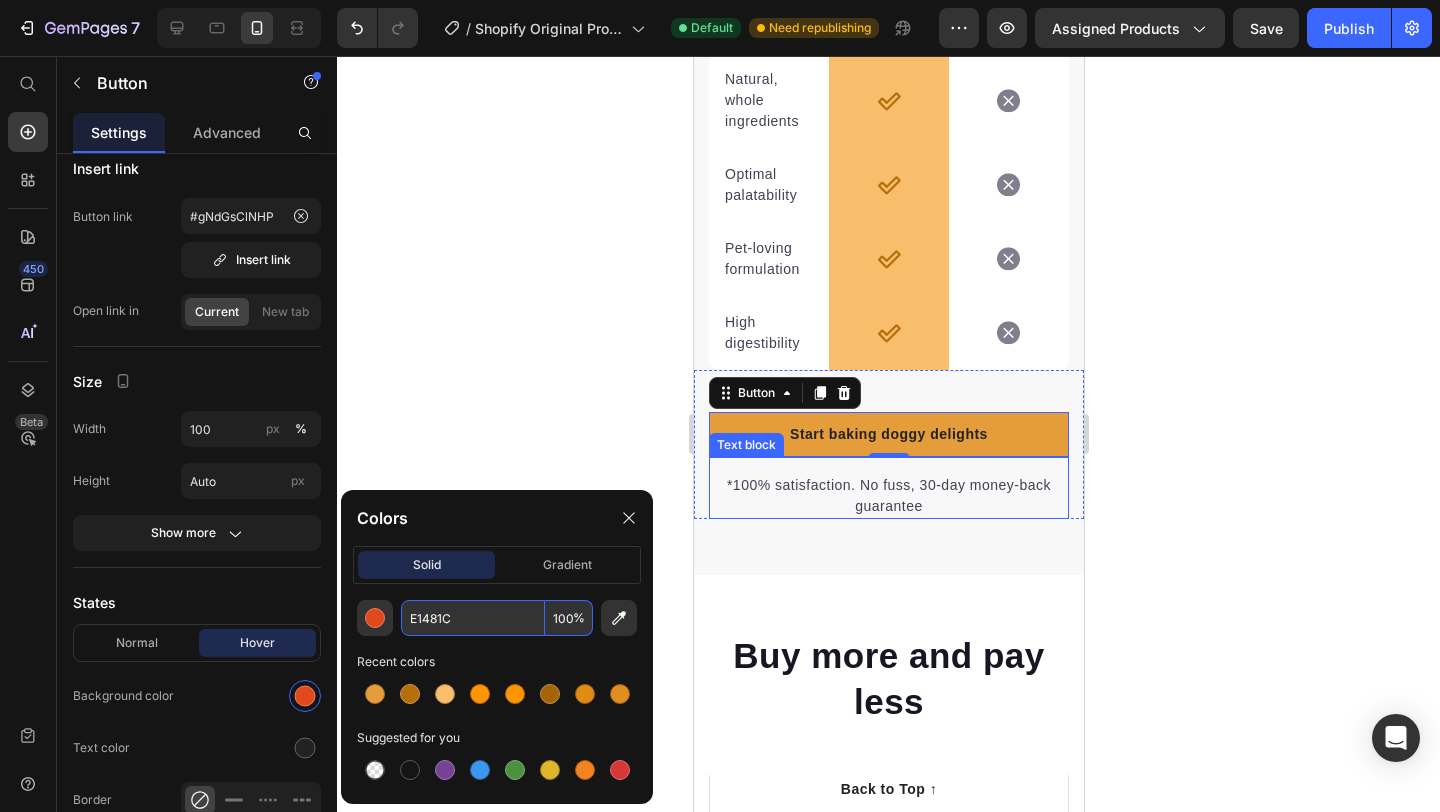 paste on "49D3A" 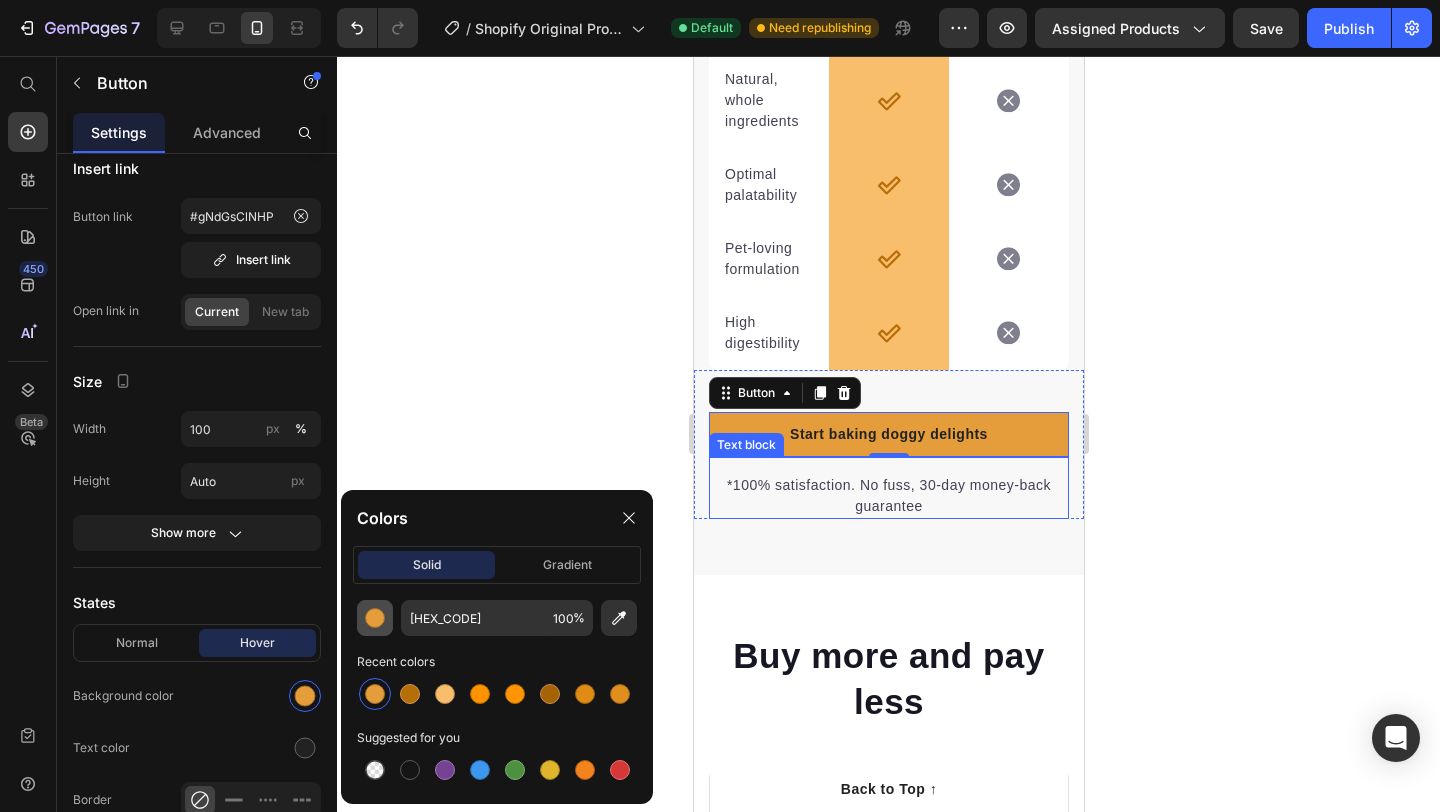 click at bounding box center (375, 618) 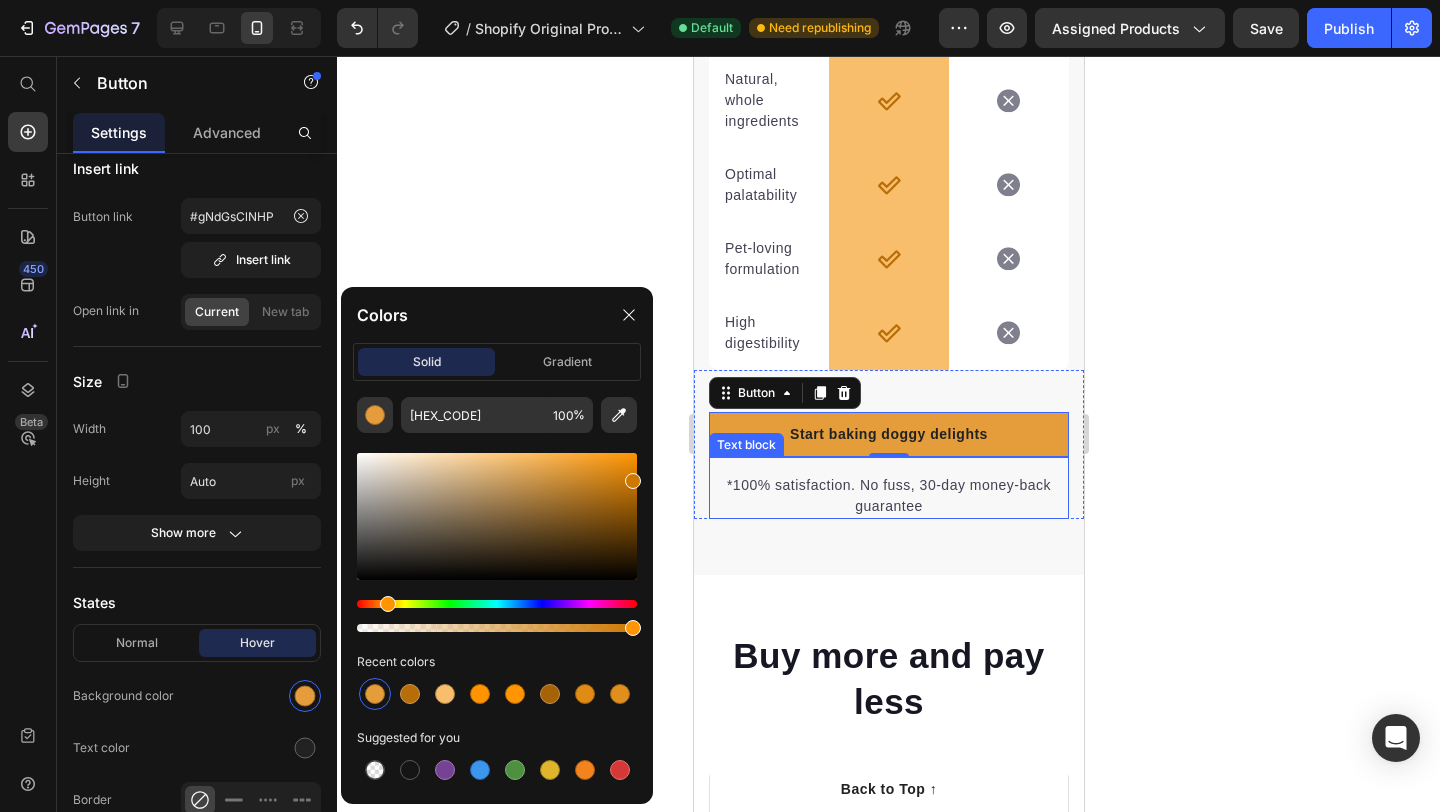 drag, startPoint x: 591, startPoint y: 490, endPoint x: 672, endPoint y: 446, distance: 92.17918 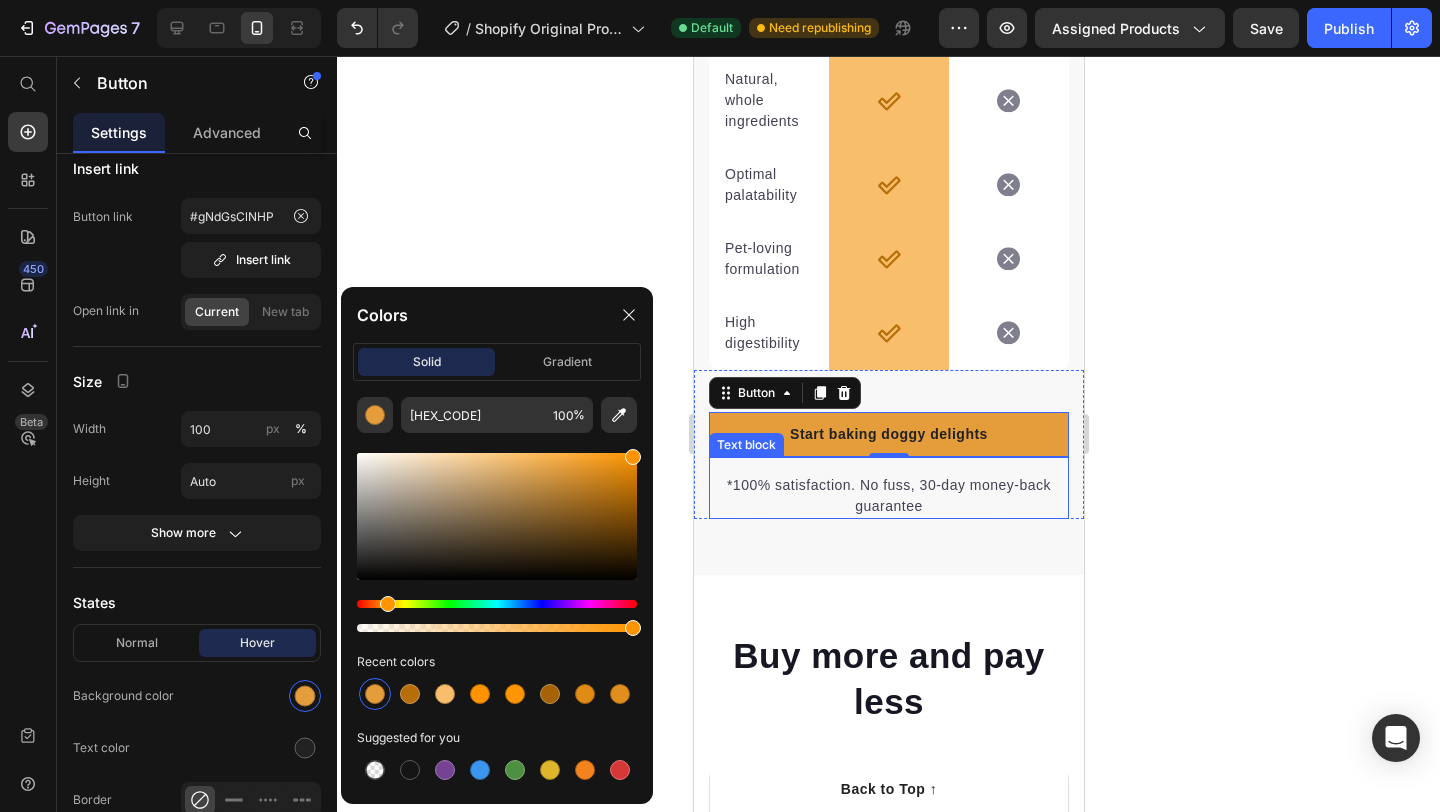 type on "FF9400" 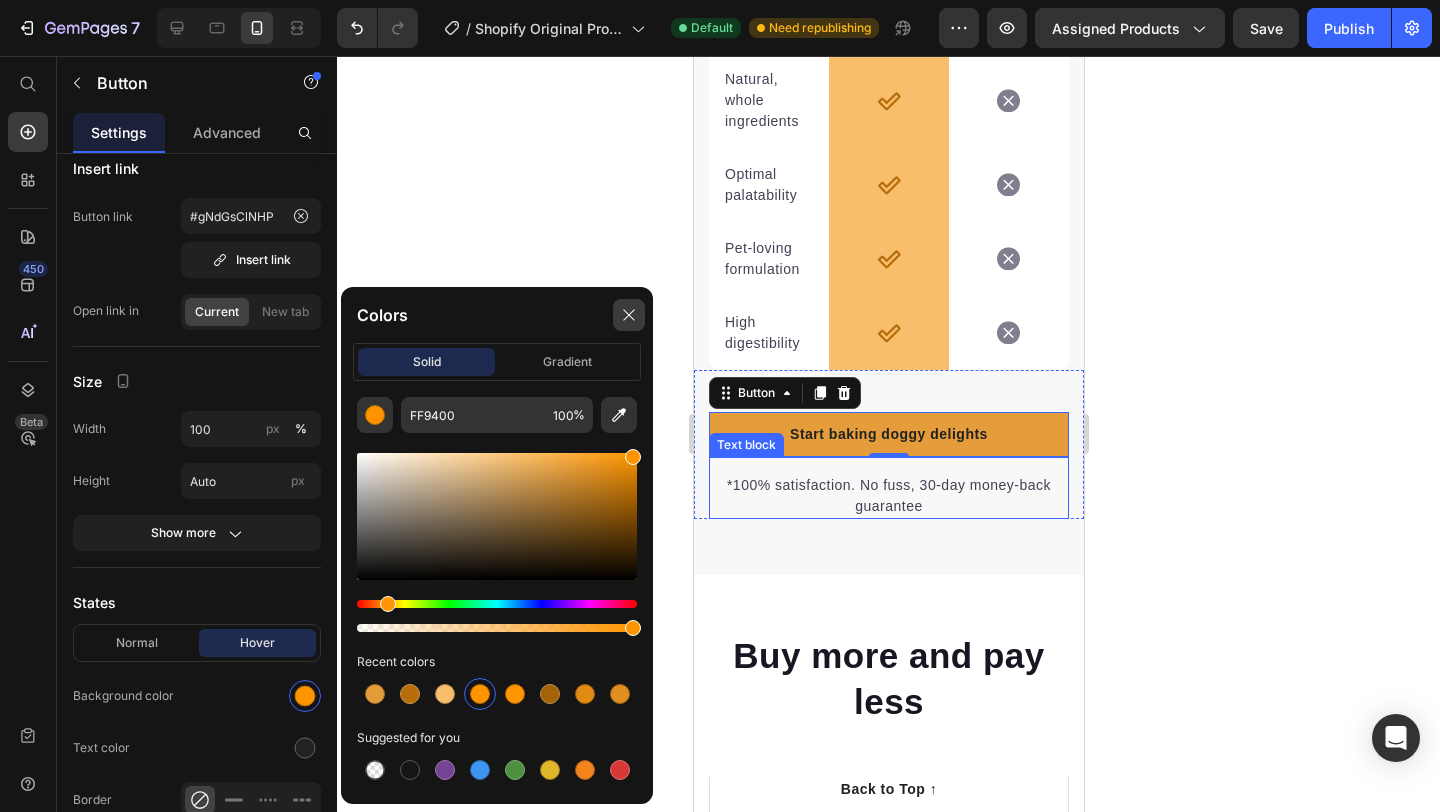 click 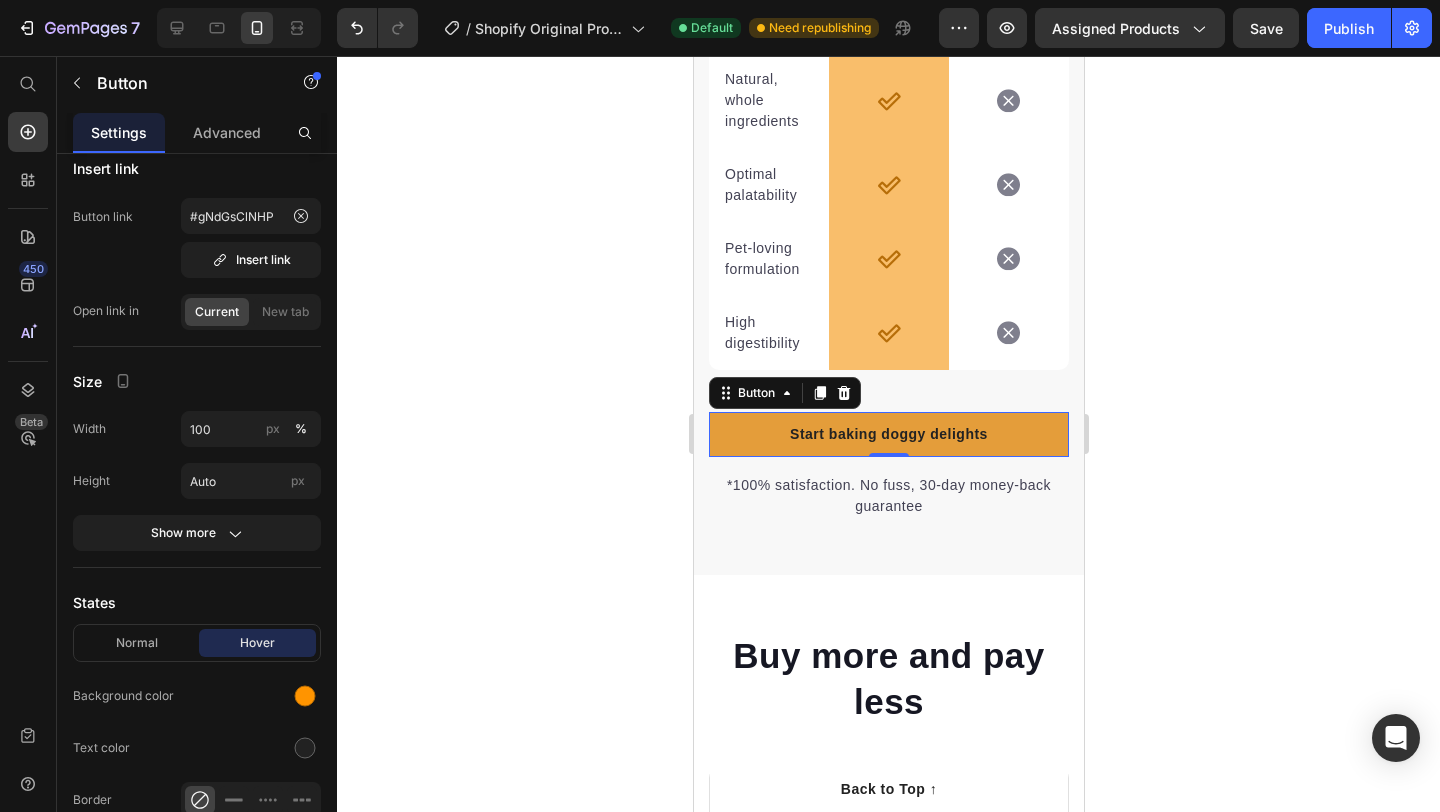 click 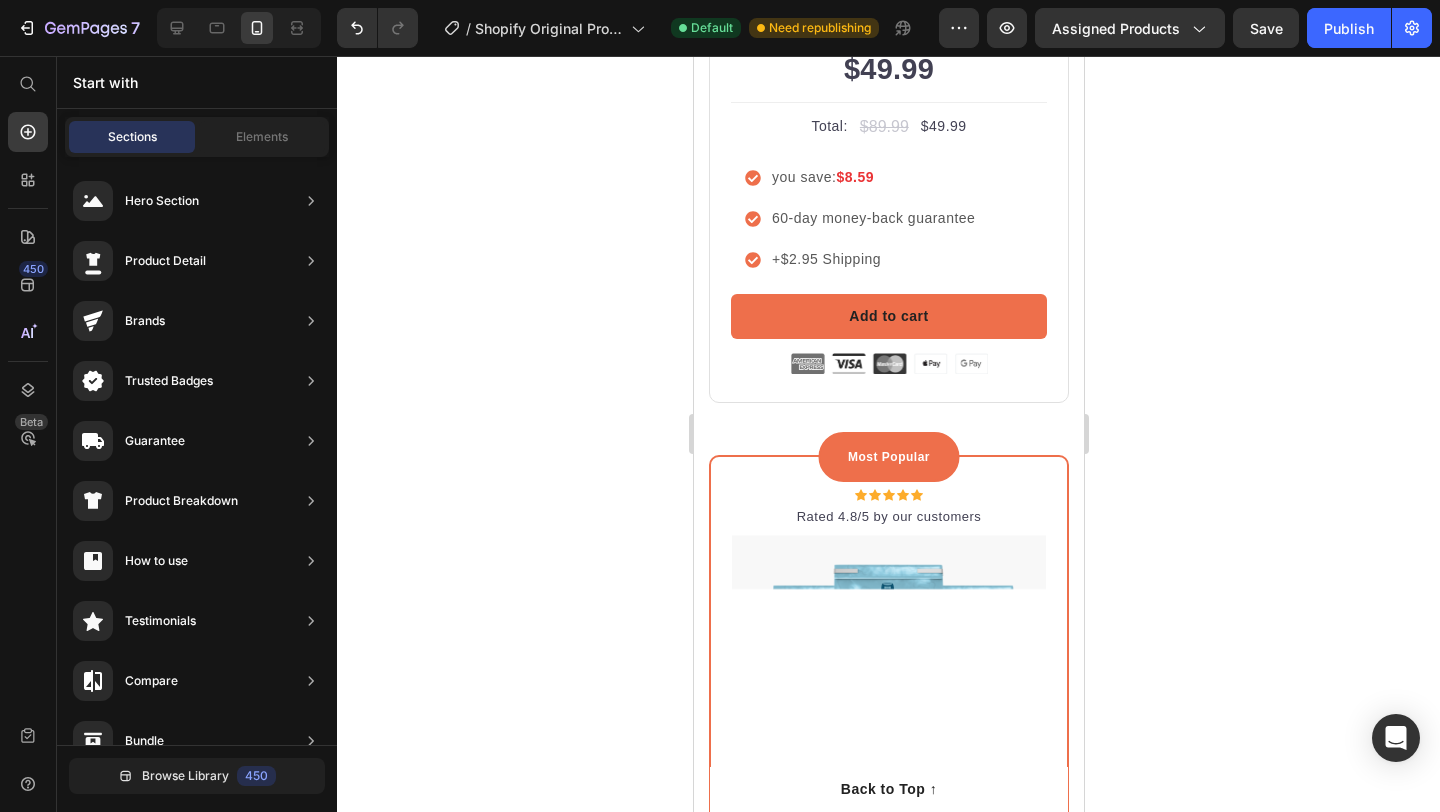 scroll, scrollTop: 5750, scrollLeft: 0, axis: vertical 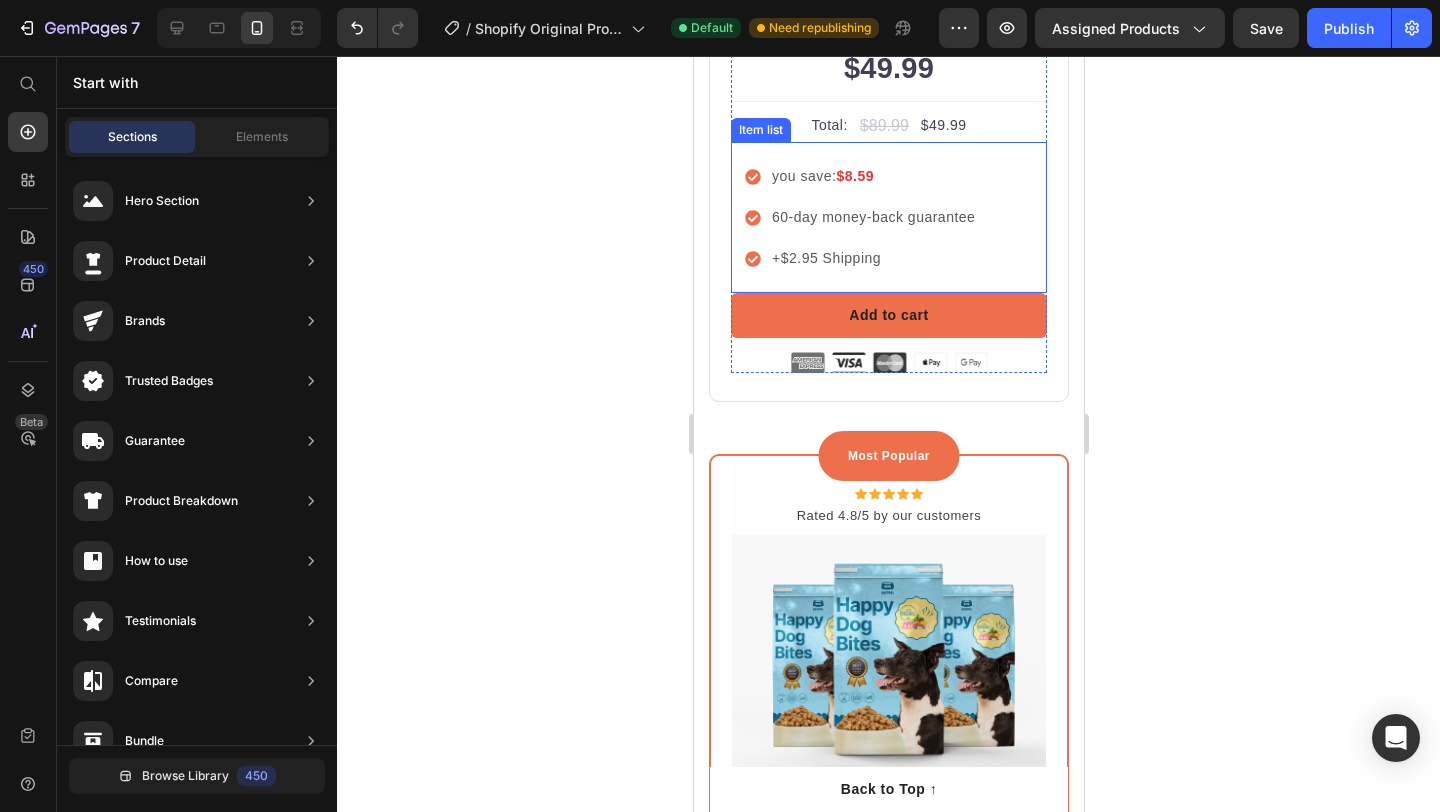 click 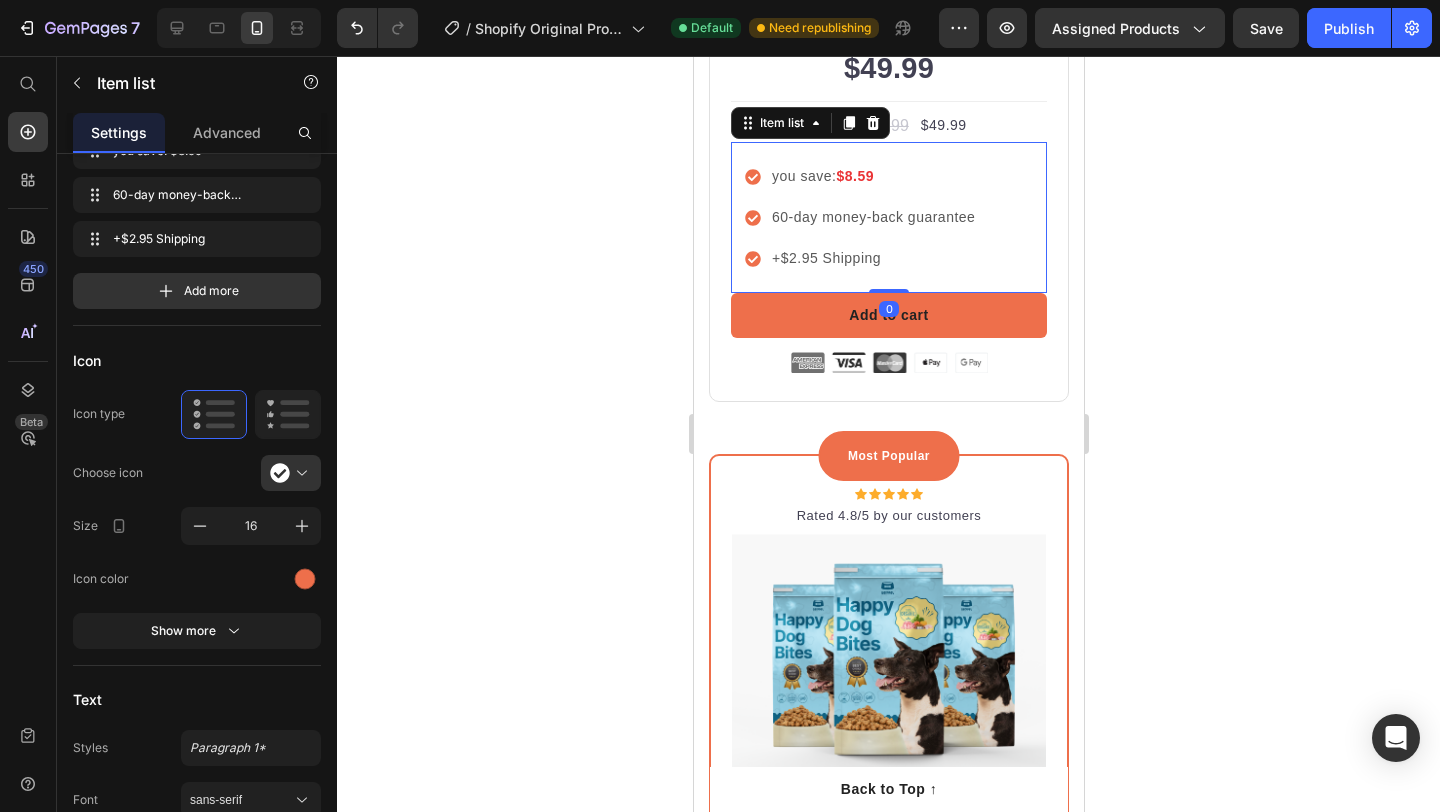 scroll, scrollTop: 0, scrollLeft: 0, axis: both 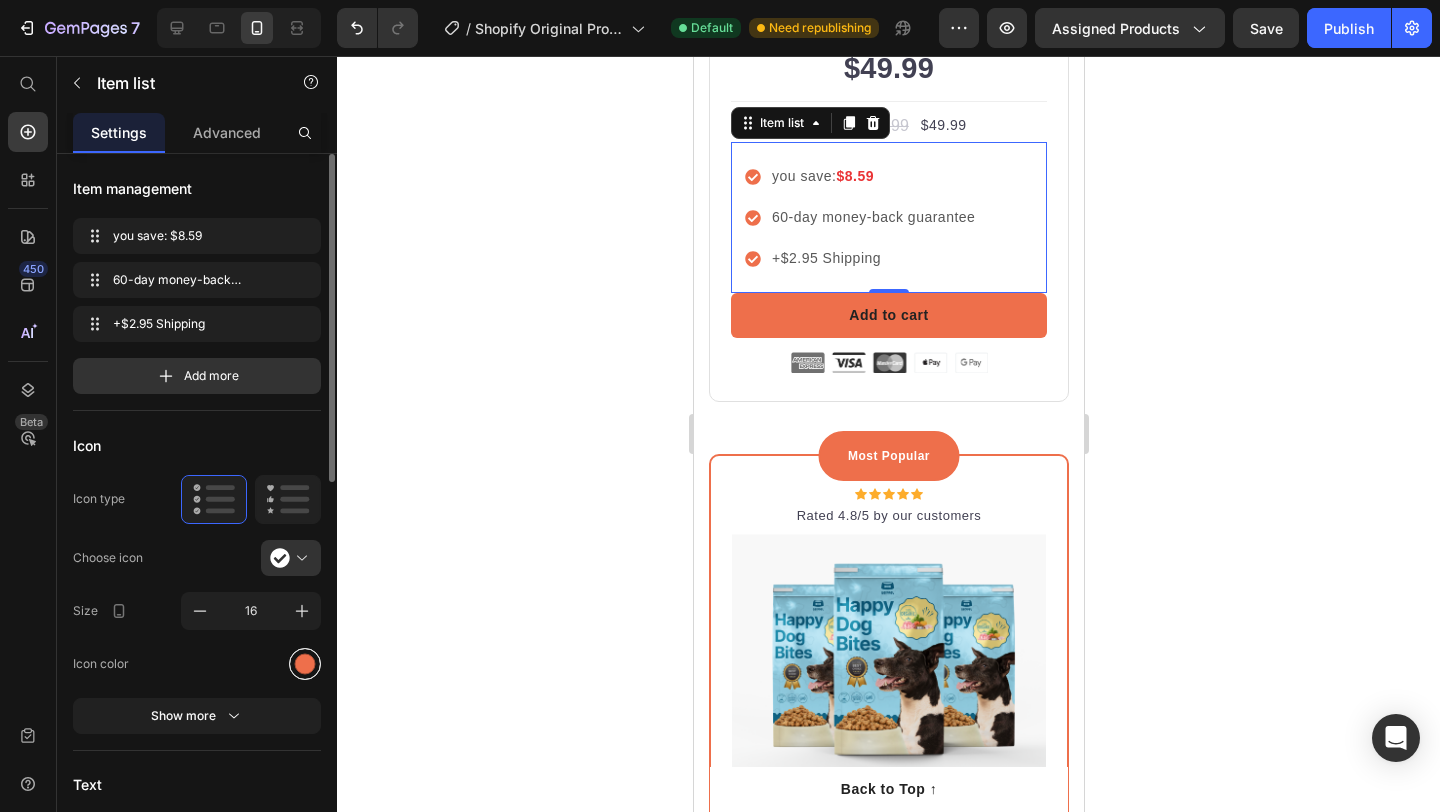 click at bounding box center [305, 663] 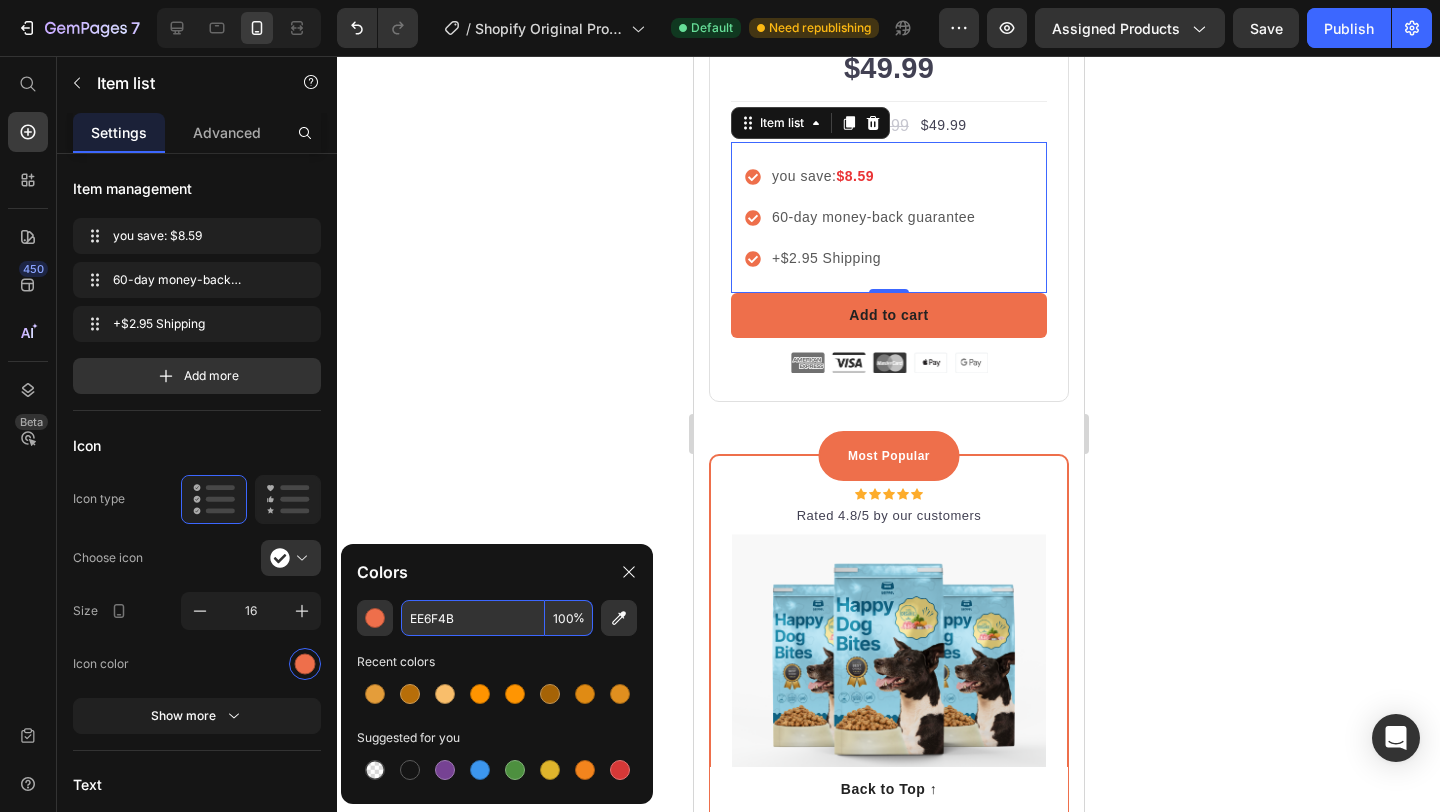 click on "EE6F4B" at bounding box center [473, 618] 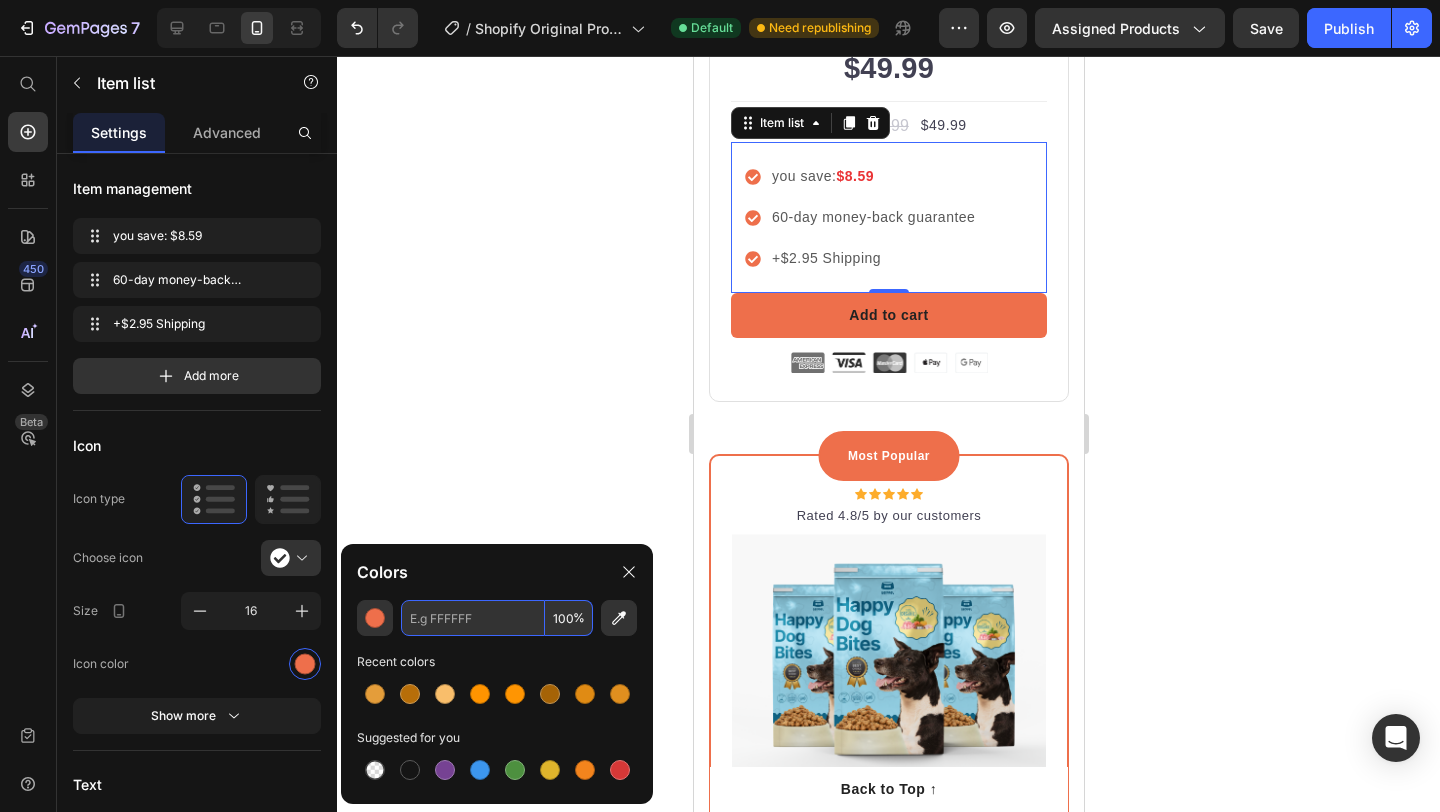 paste on "E49D3A" 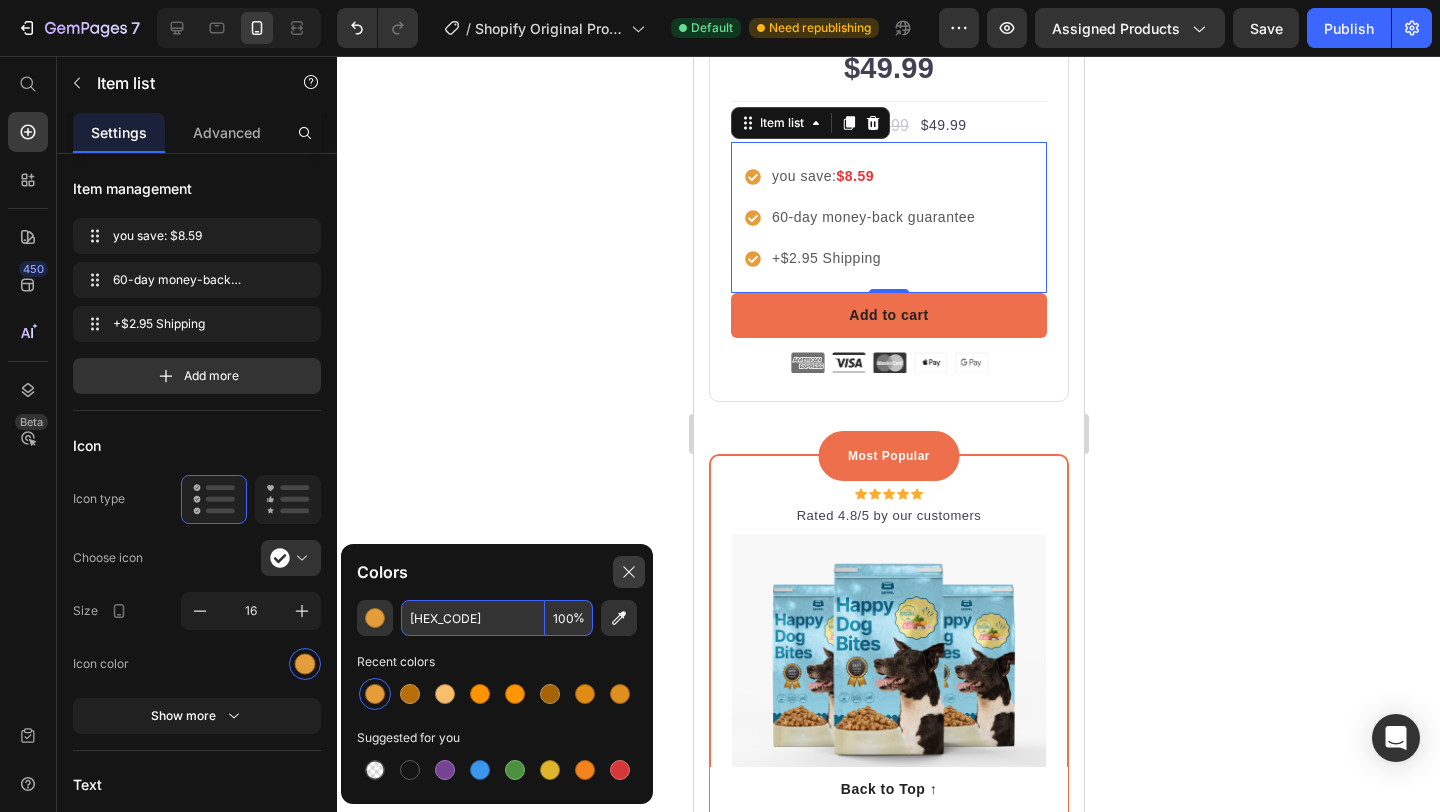type on "E49D3A" 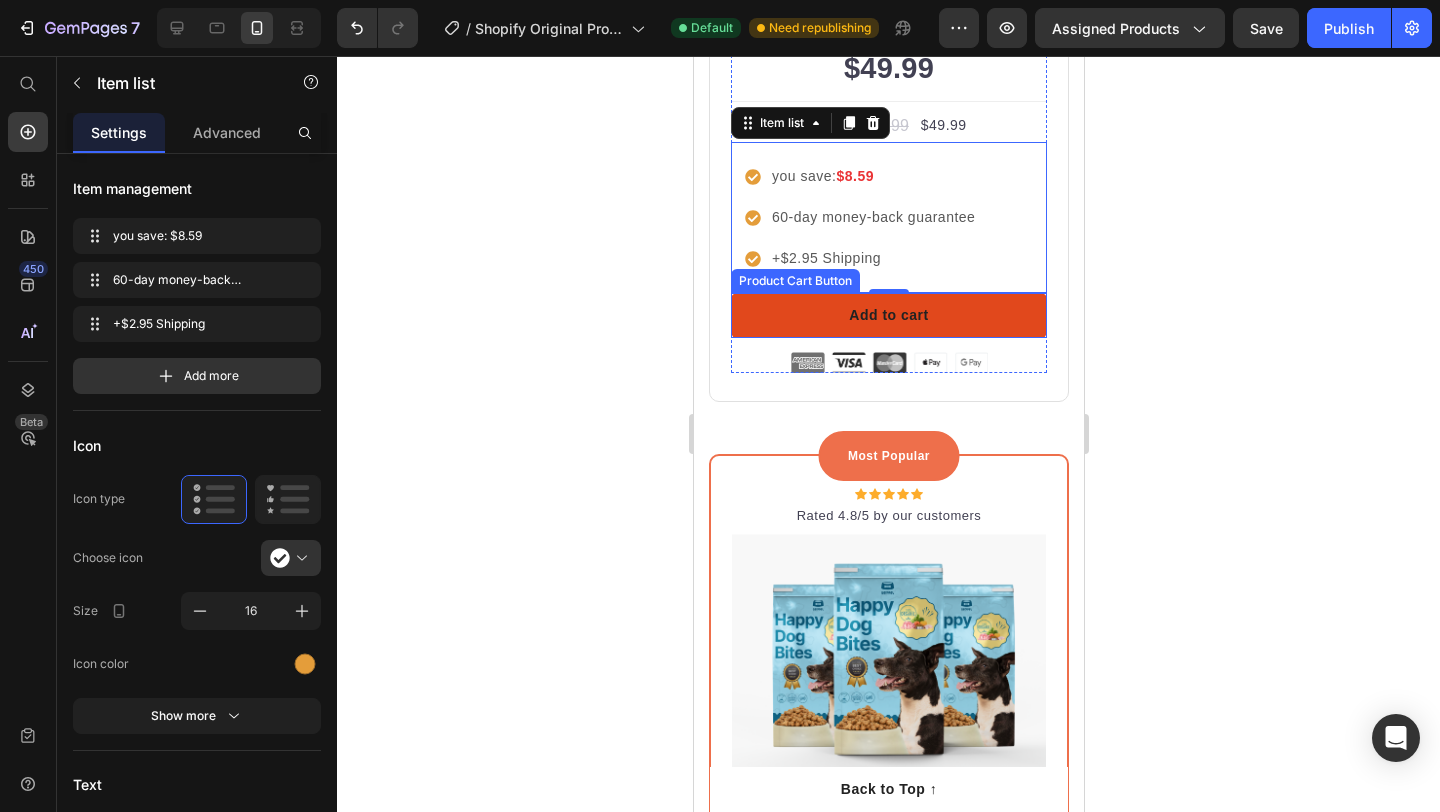click on "Add to cart" at bounding box center (888, 315) 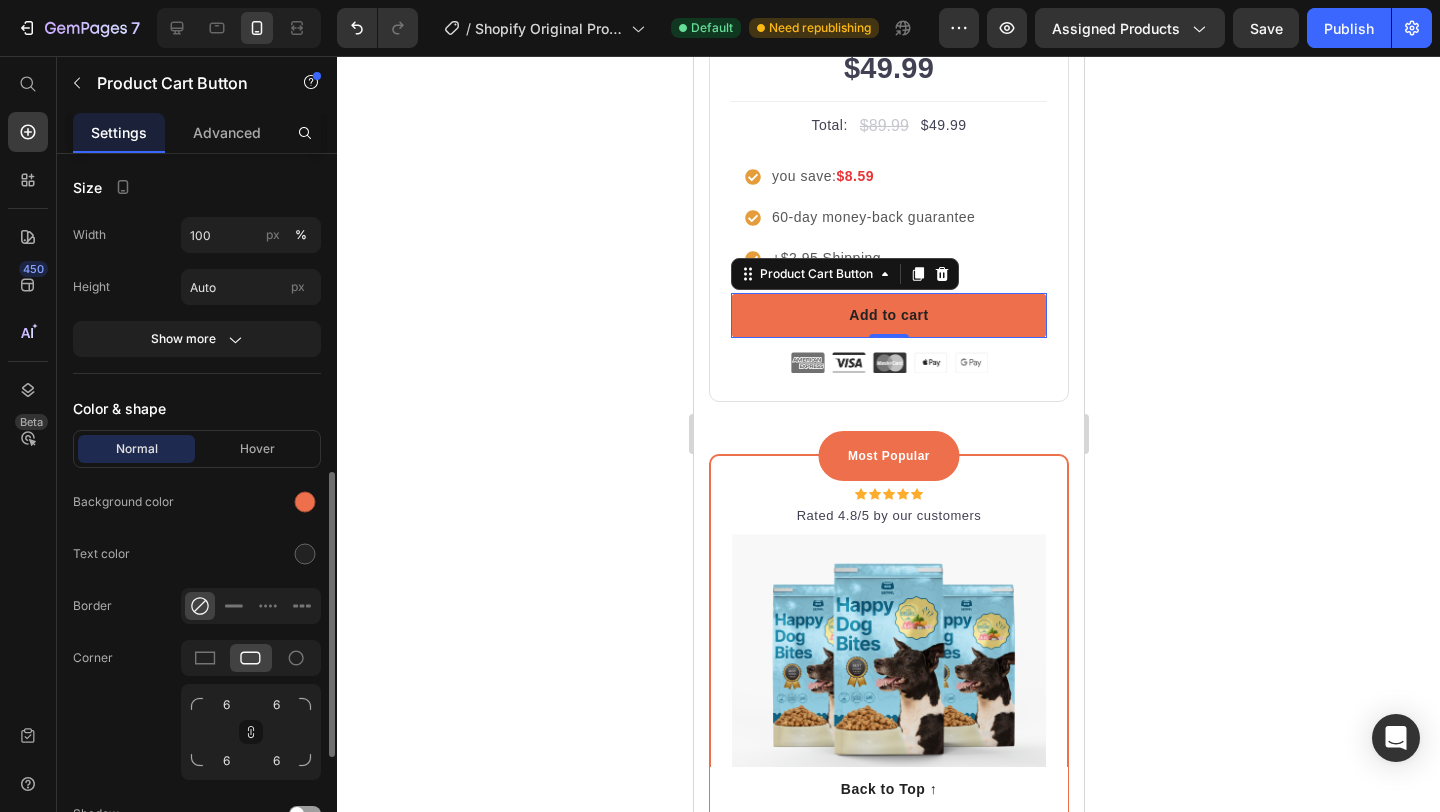 scroll, scrollTop: 923, scrollLeft: 0, axis: vertical 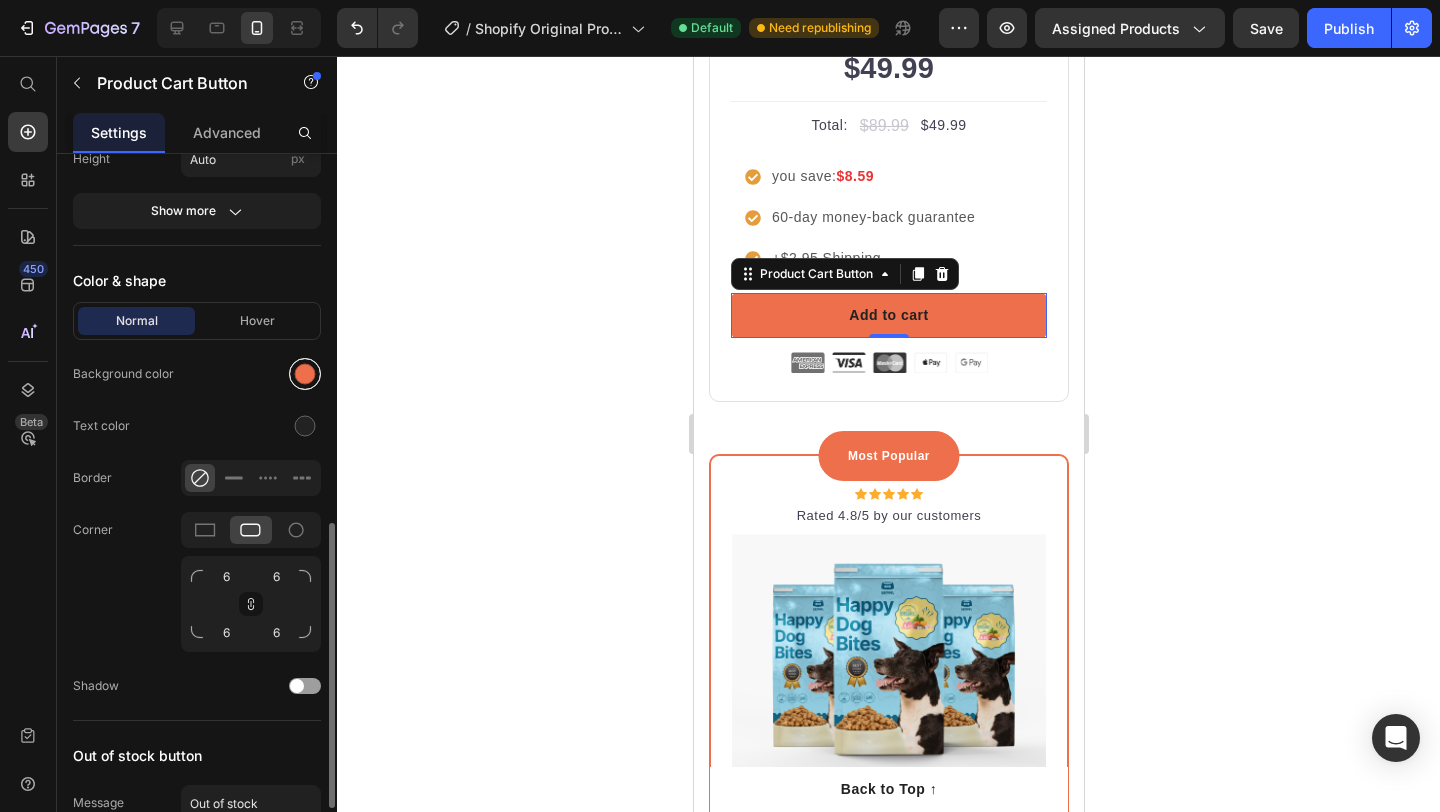 click at bounding box center [305, 374] 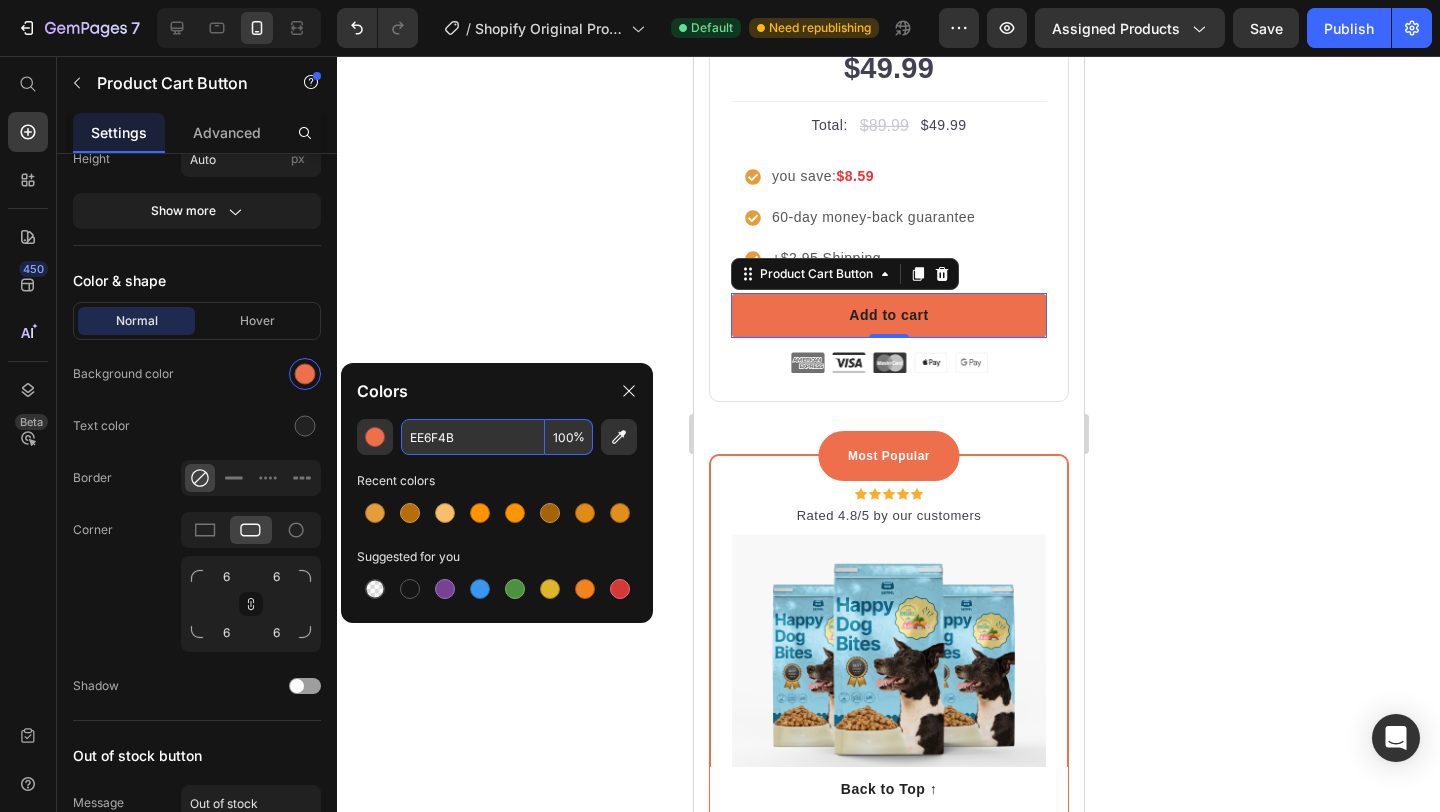 click on "EE6F4B" at bounding box center (473, 437) 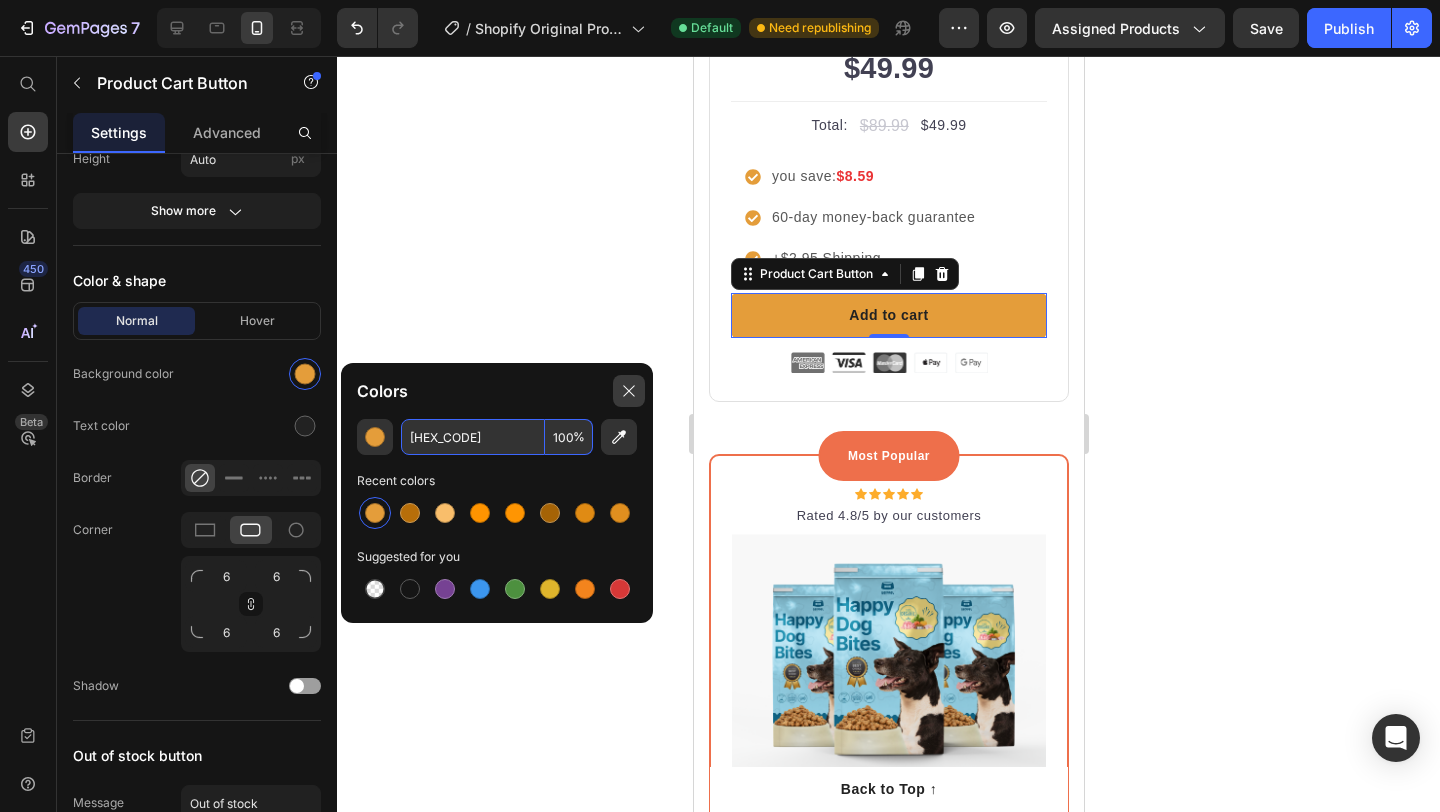 type on "E49D3A" 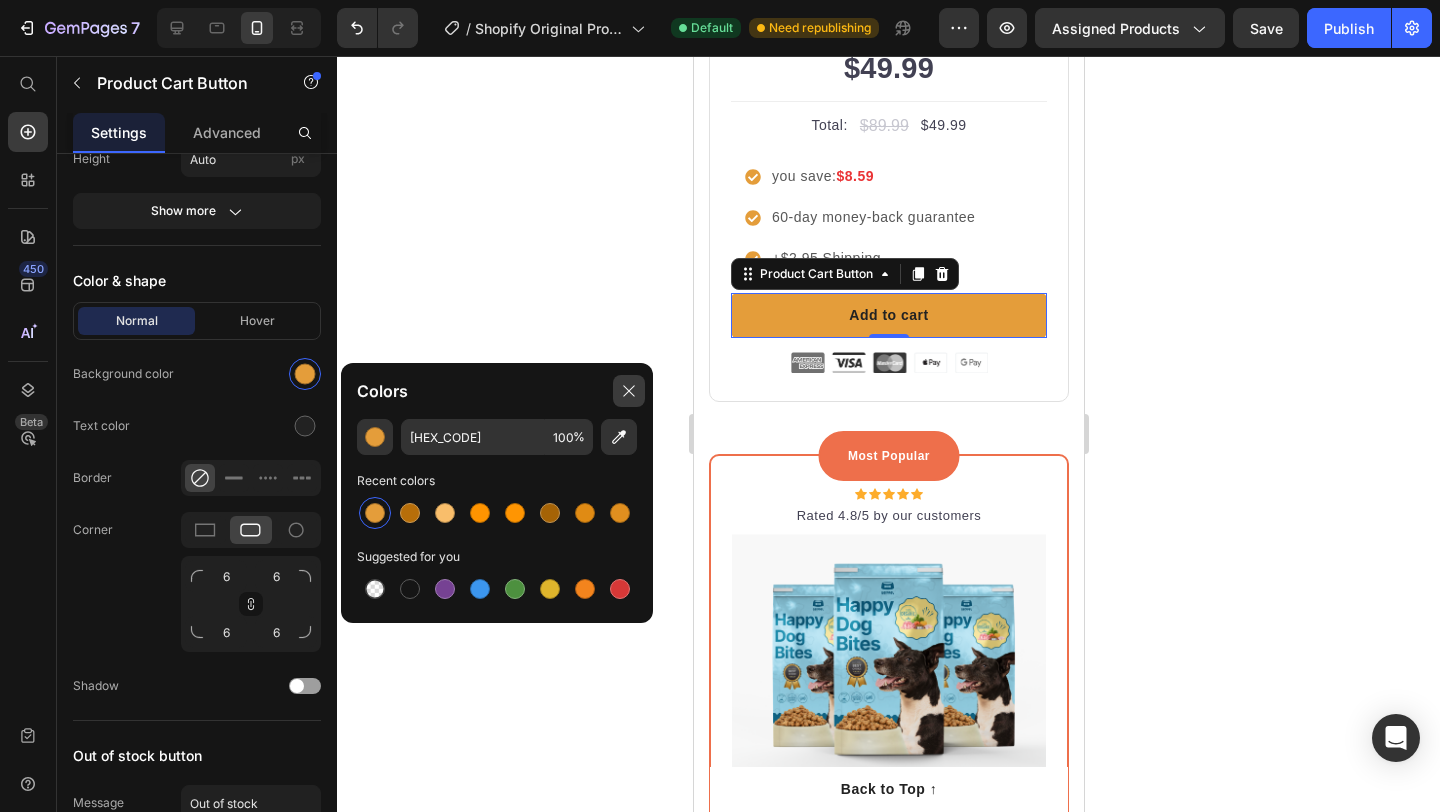 click 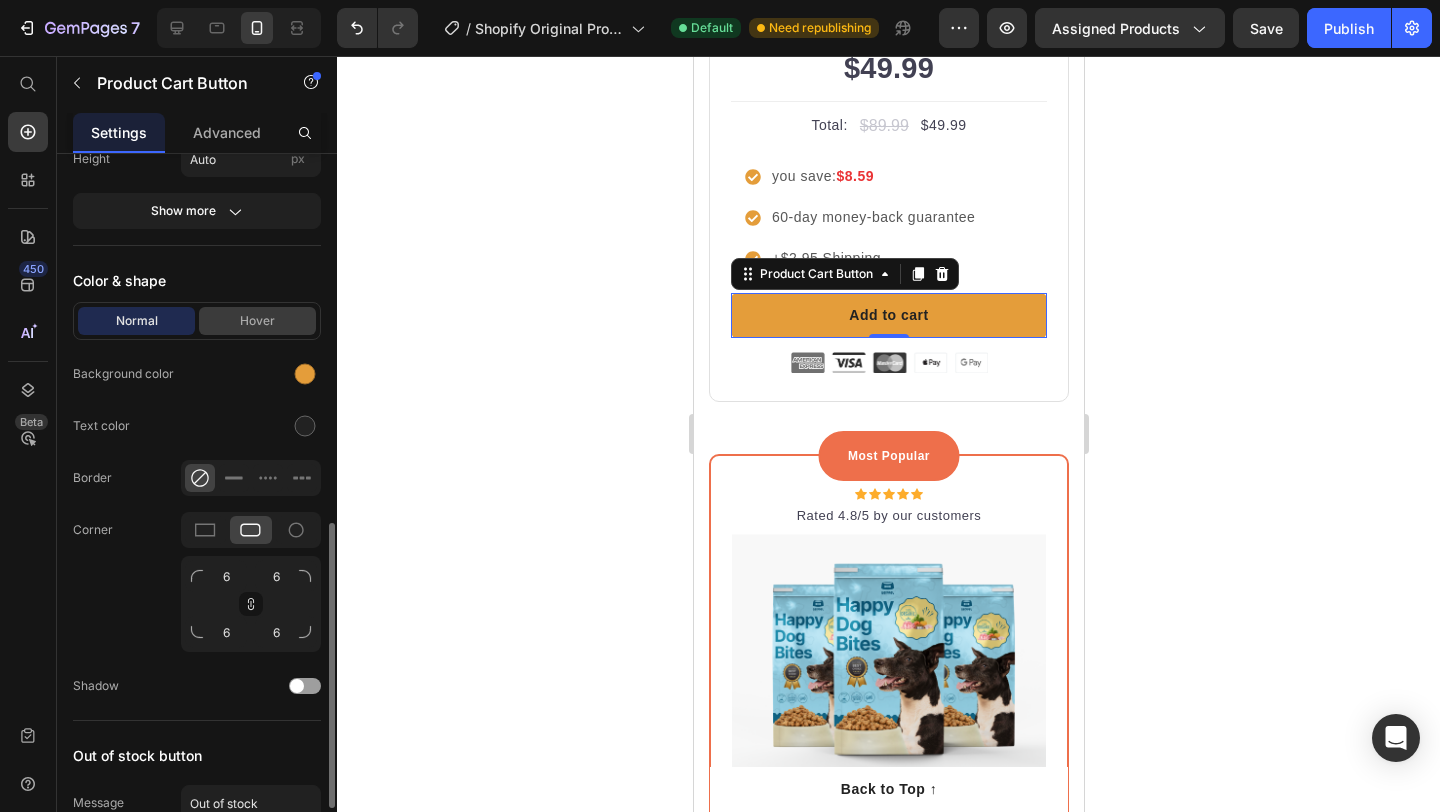 click on "Hover" at bounding box center [257, 321] 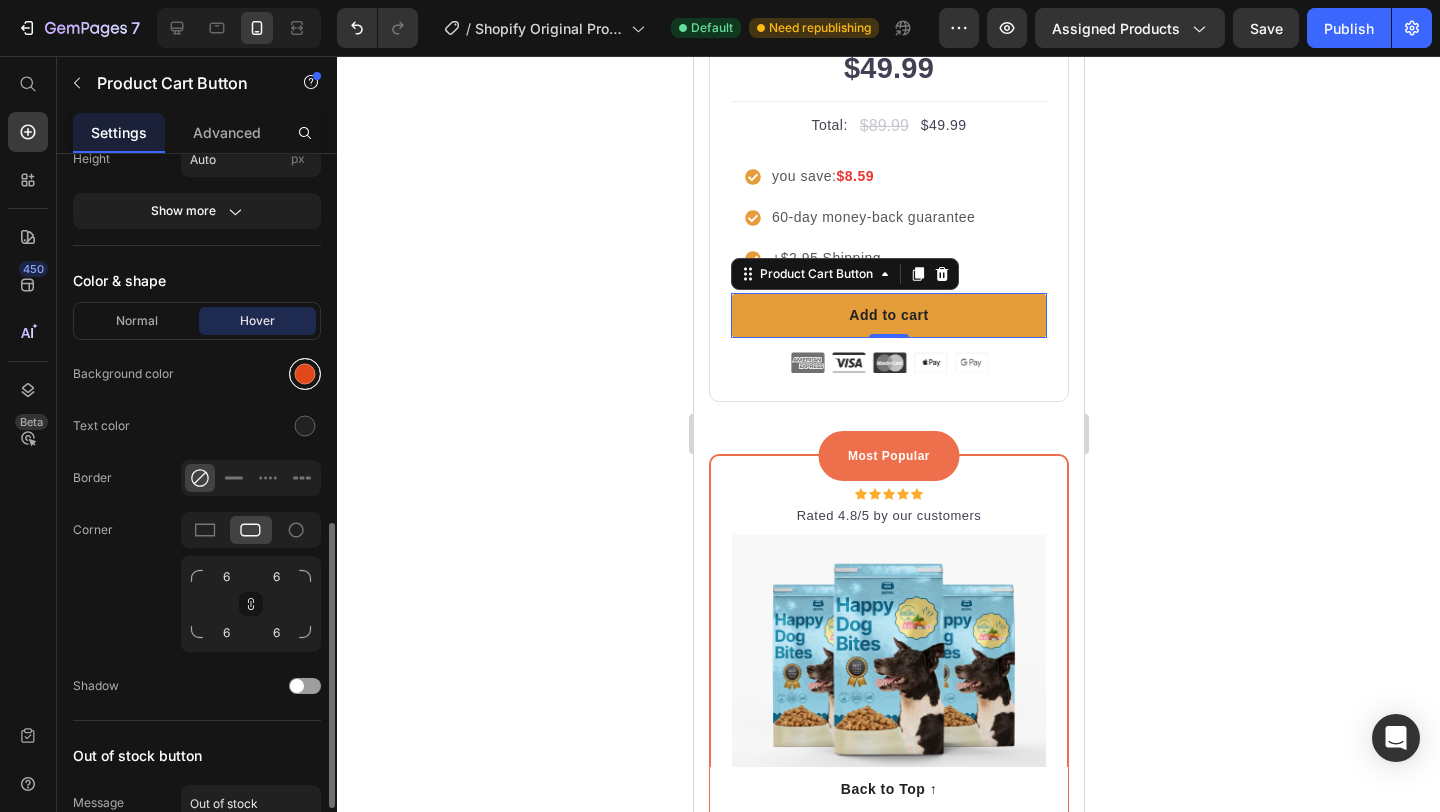click at bounding box center [305, 374] 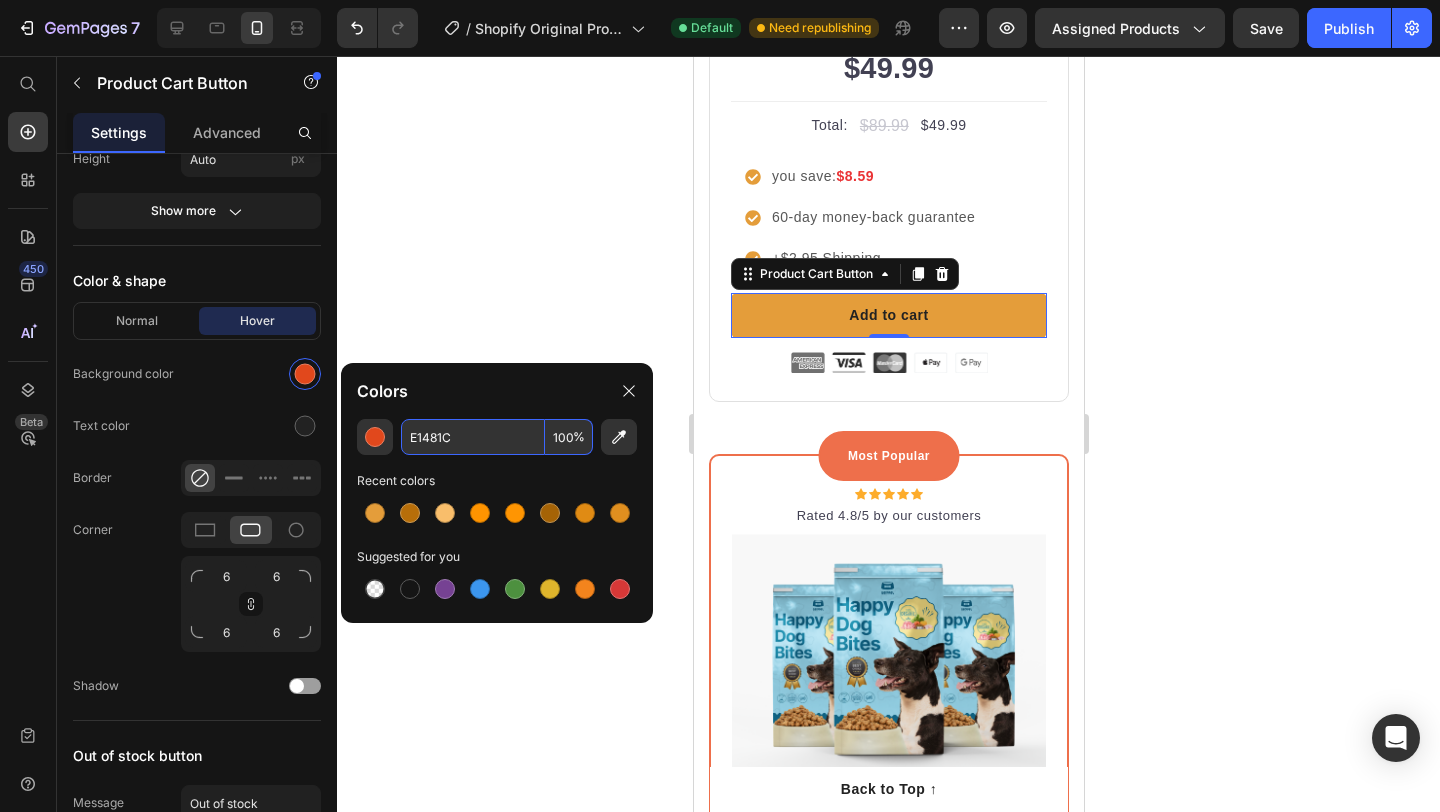 click on "E1481C" at bounding box center (473, 437) 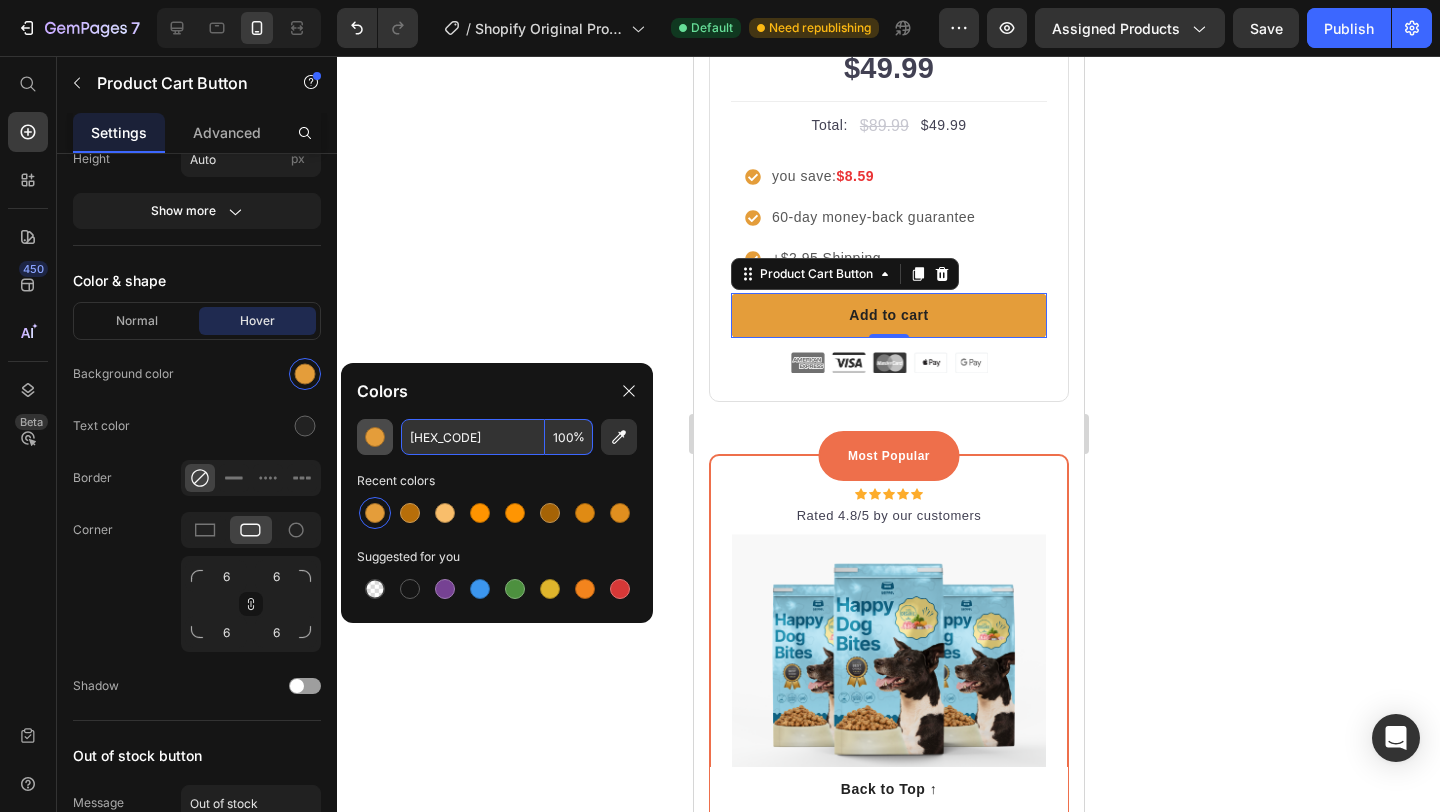 click at bounding box center (375, 437) 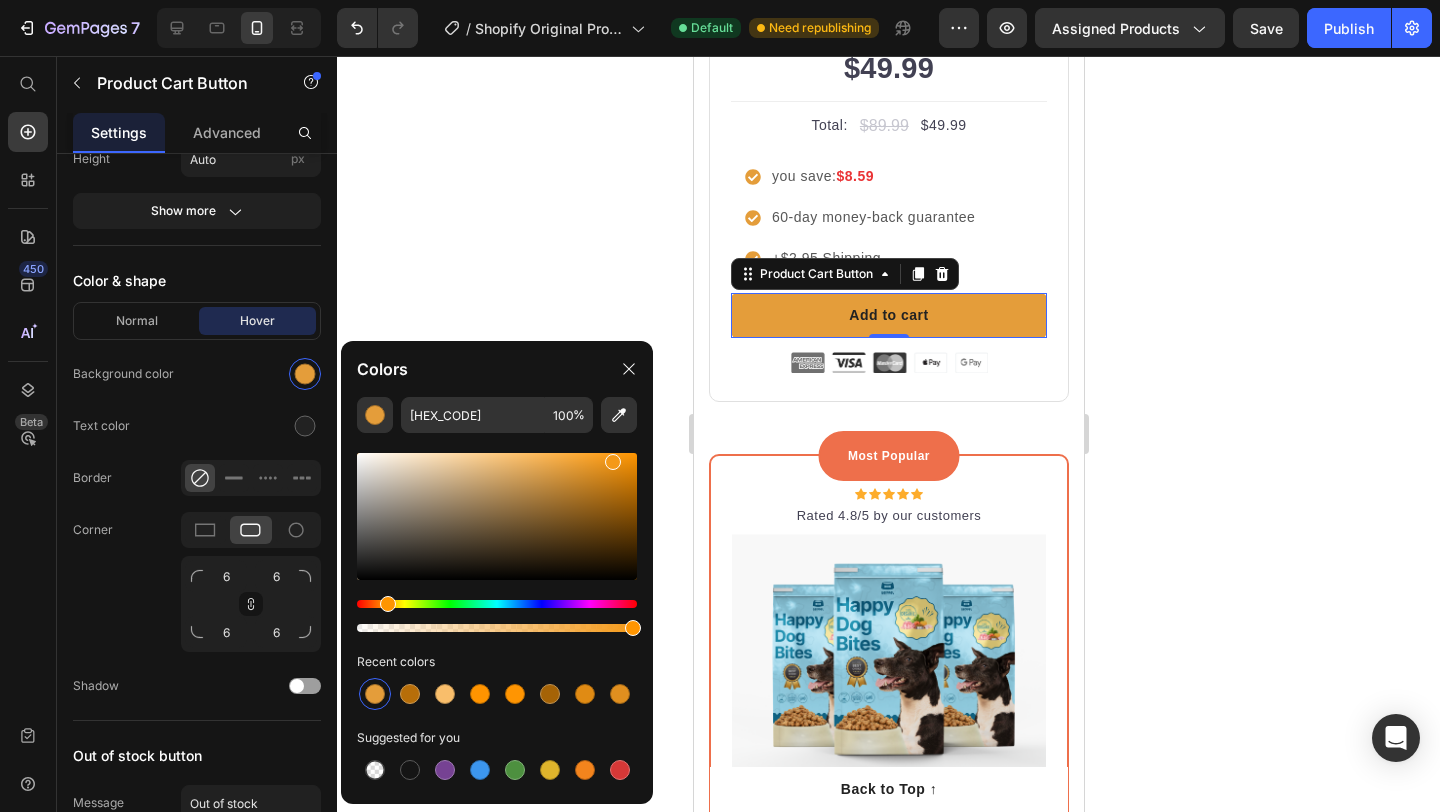 drag, startPoint x: 587, startPoint y: 457, endPoint x: 652, endPoint y: 451, distance: 65.27634 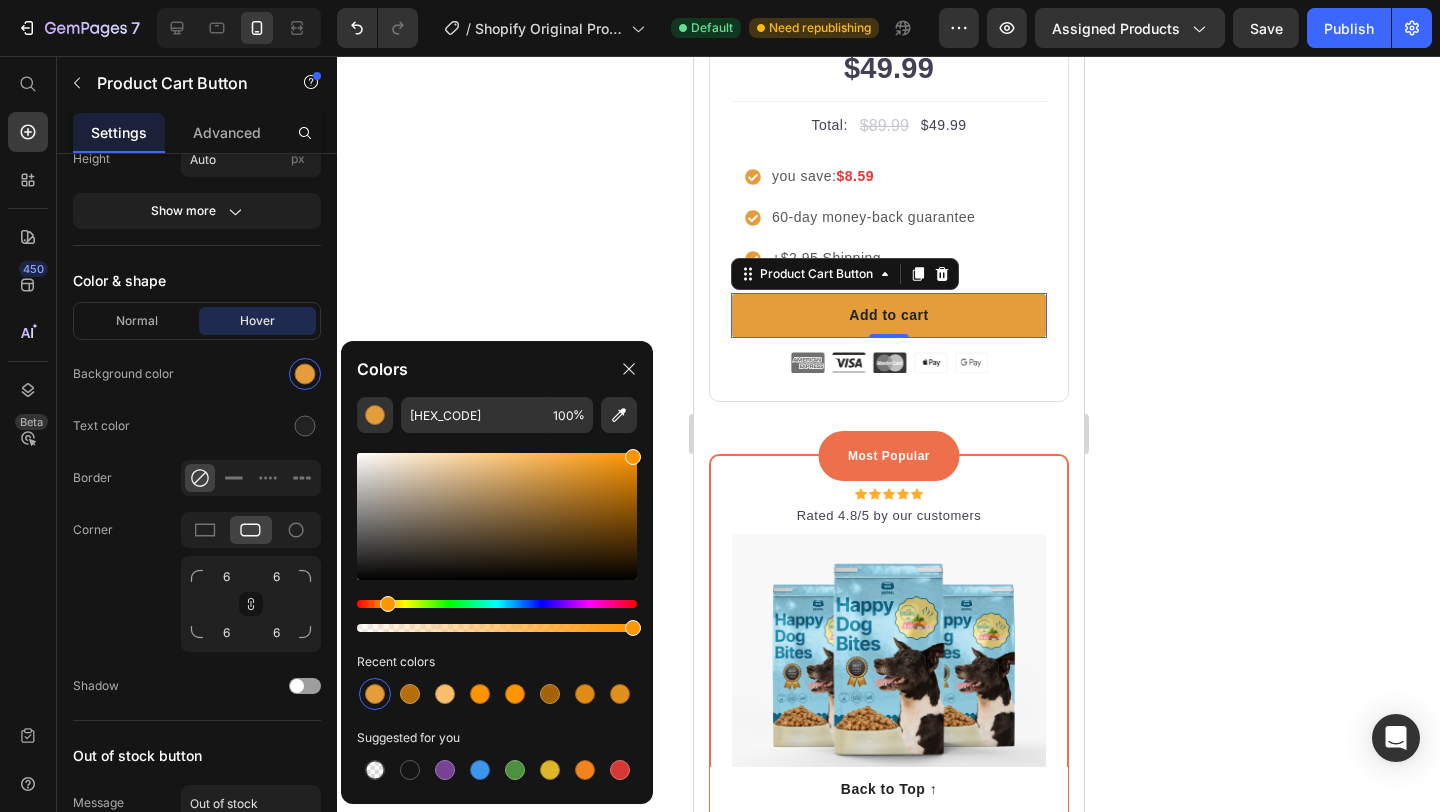 type on "FF9400" 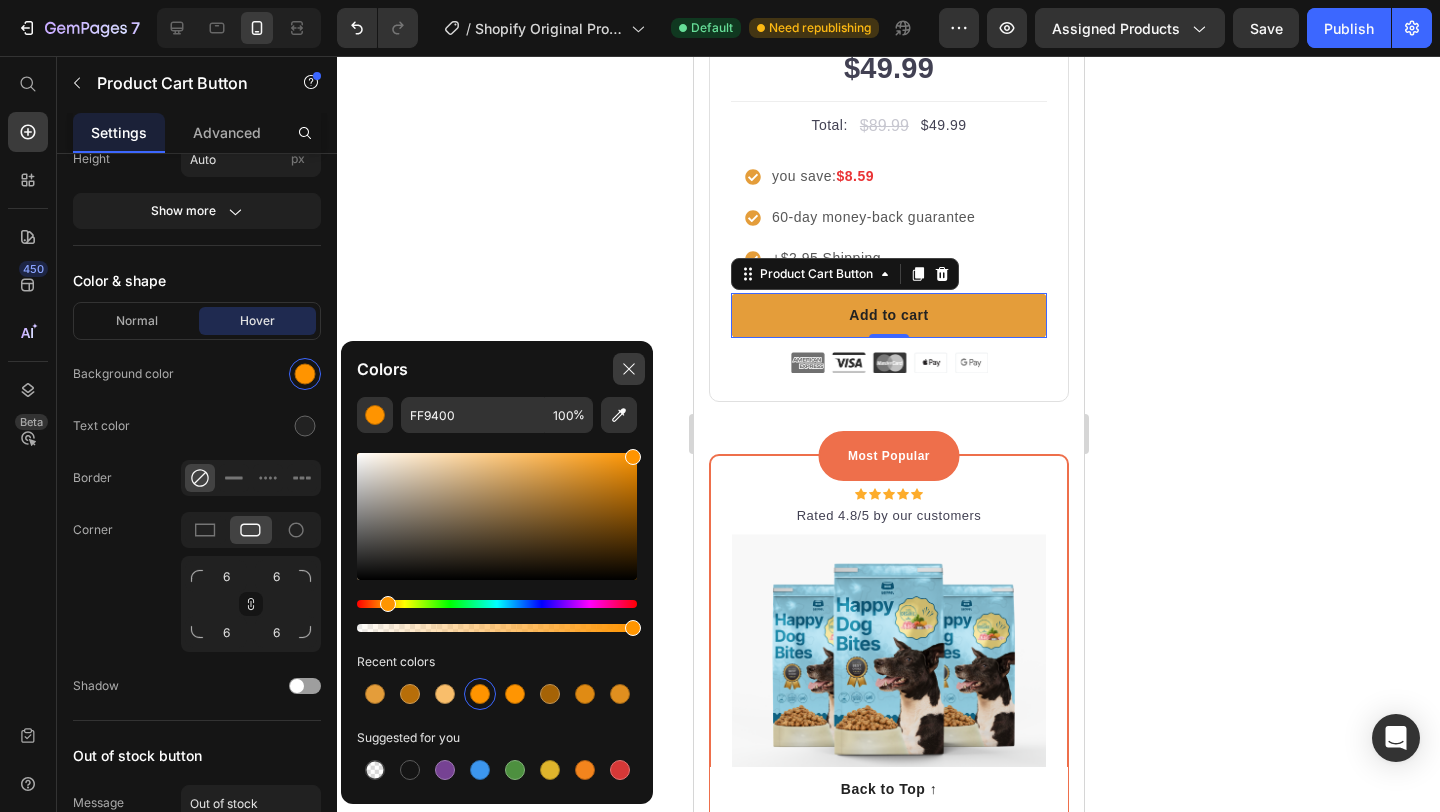 click 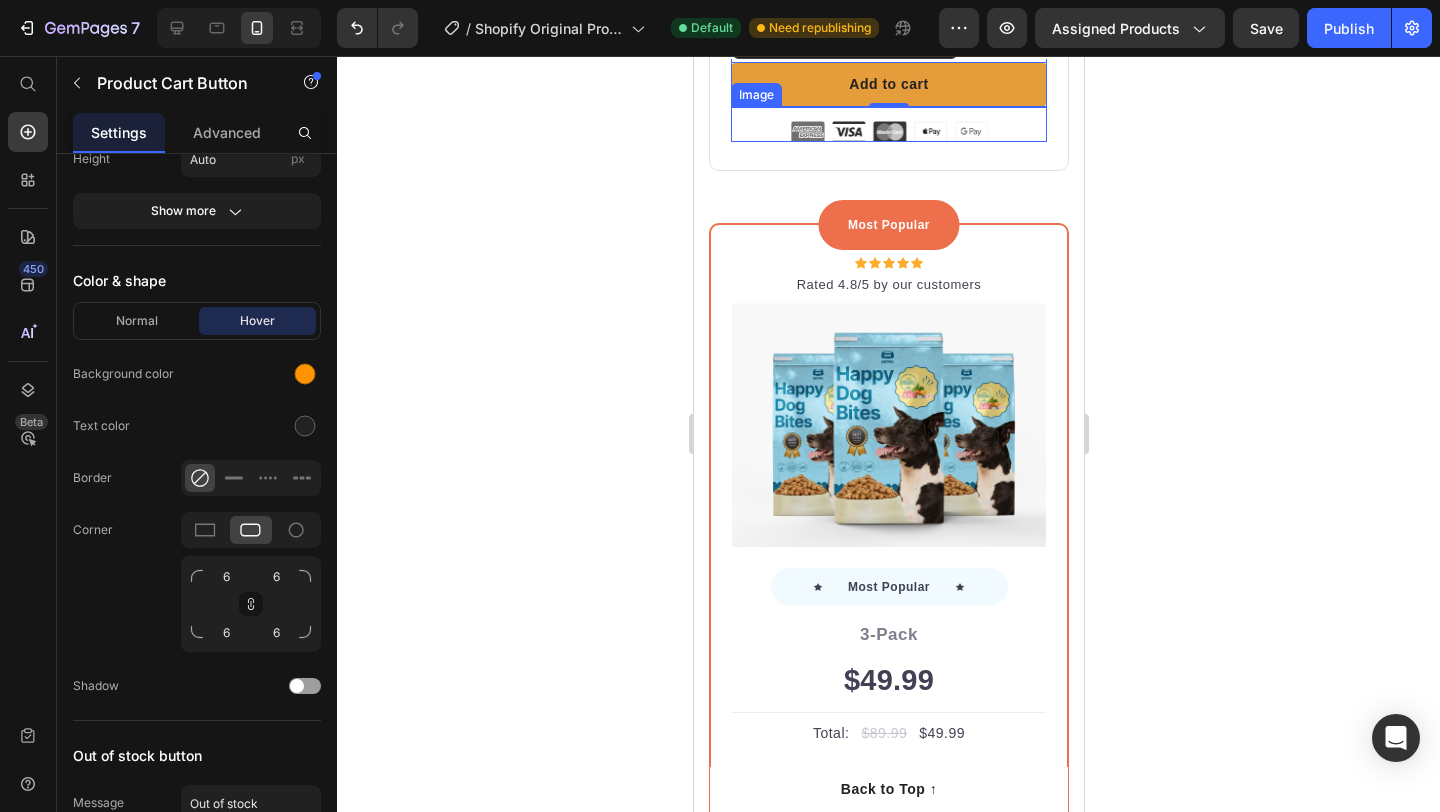 scroll, scrollTop: 6020, scrollLeft: 0, axis: vertical 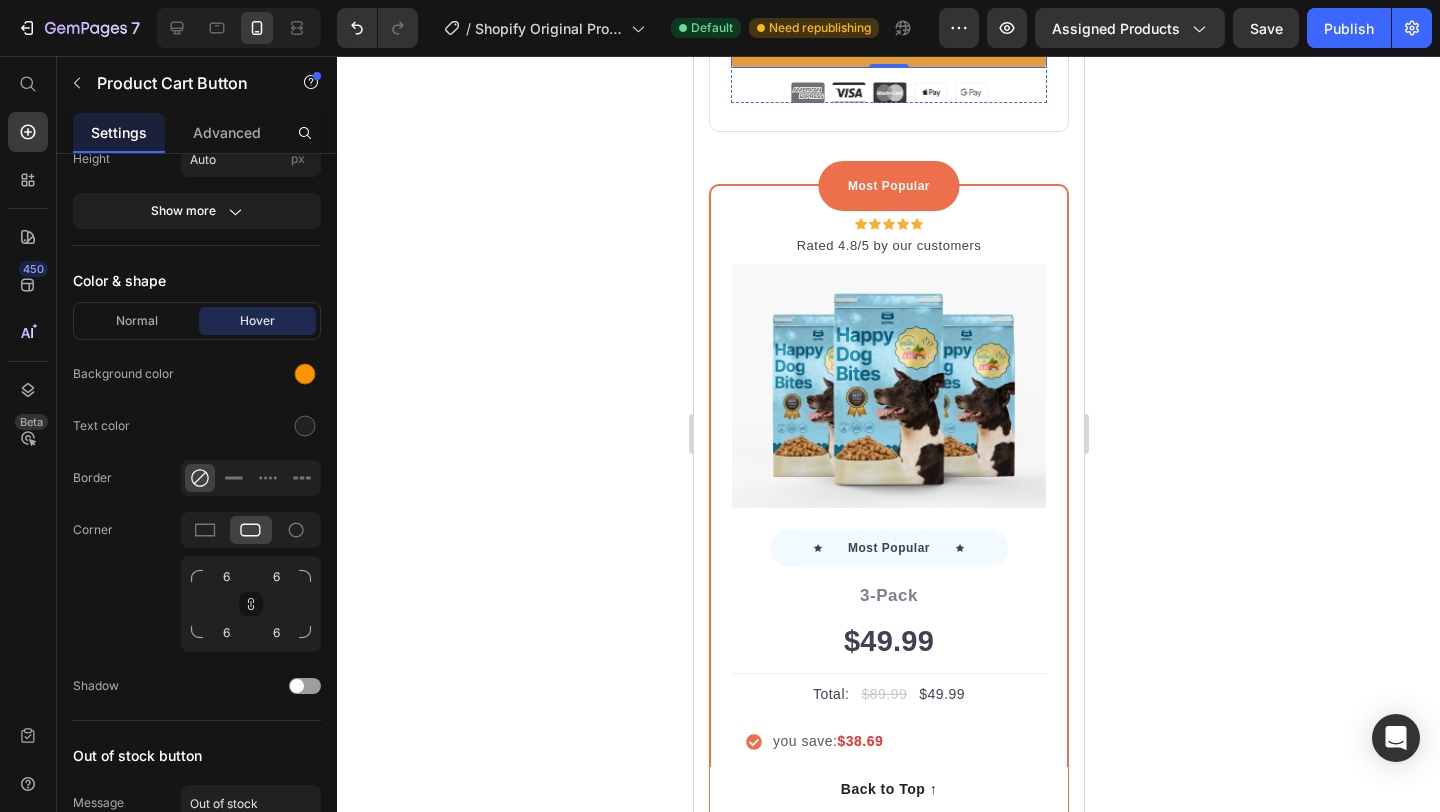 click on "$8.59" at bounding box center [854, -94] 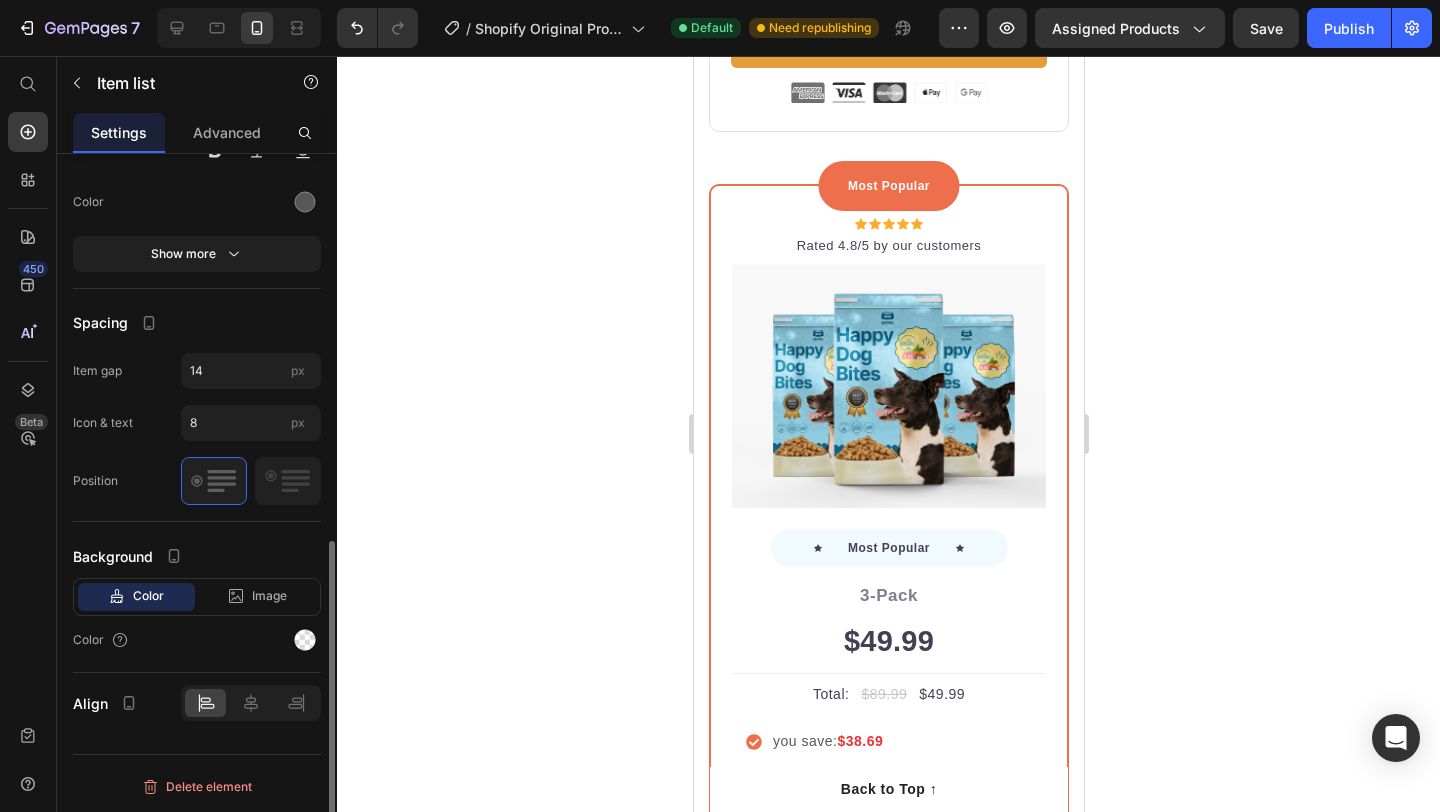 scroll, scrollTop: 0, scrollLeft: 0, axis: both 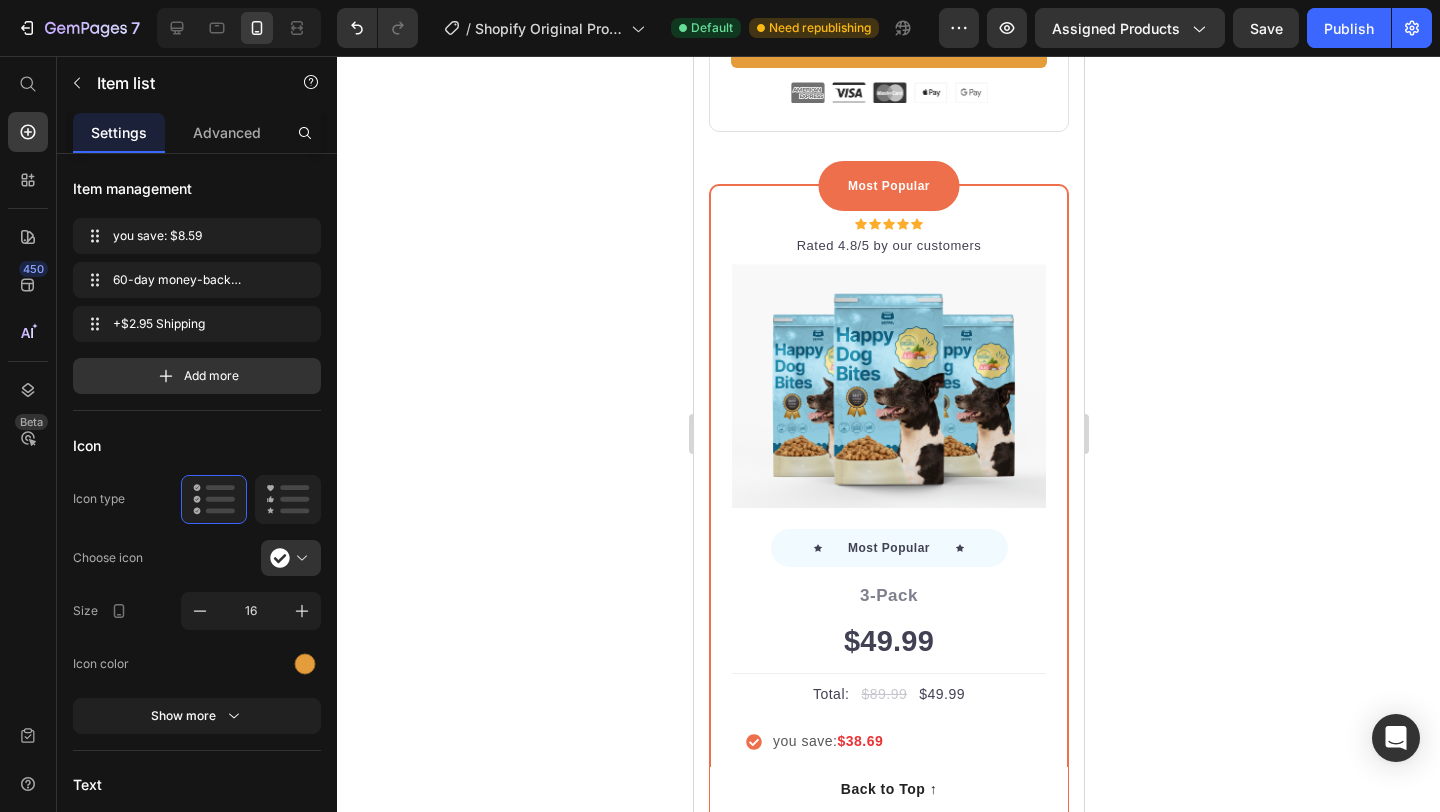 click on "Item list" at bounding box center [809, -108] 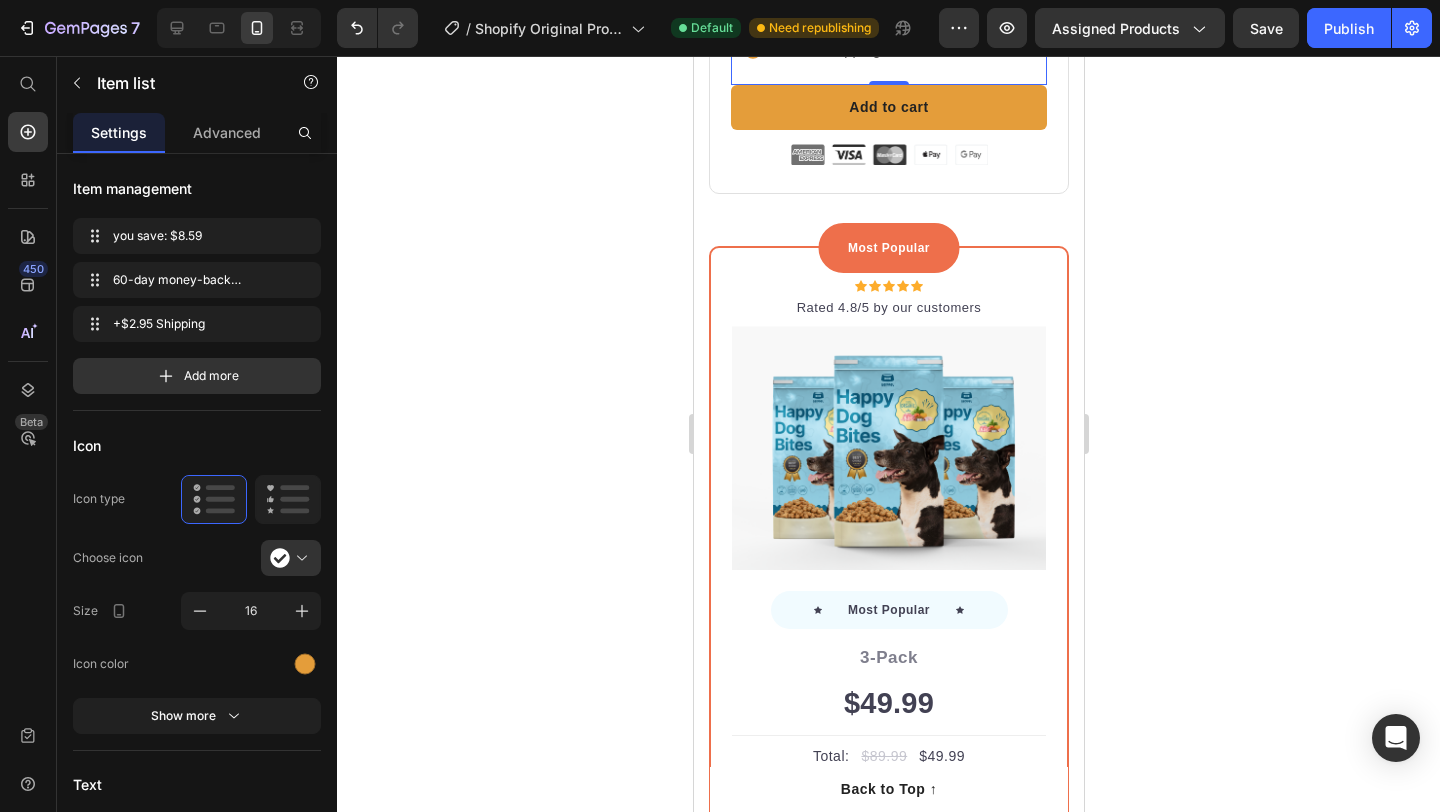 scroll, scrollTop: 5955, scrollLeft: 0, axis: vertical 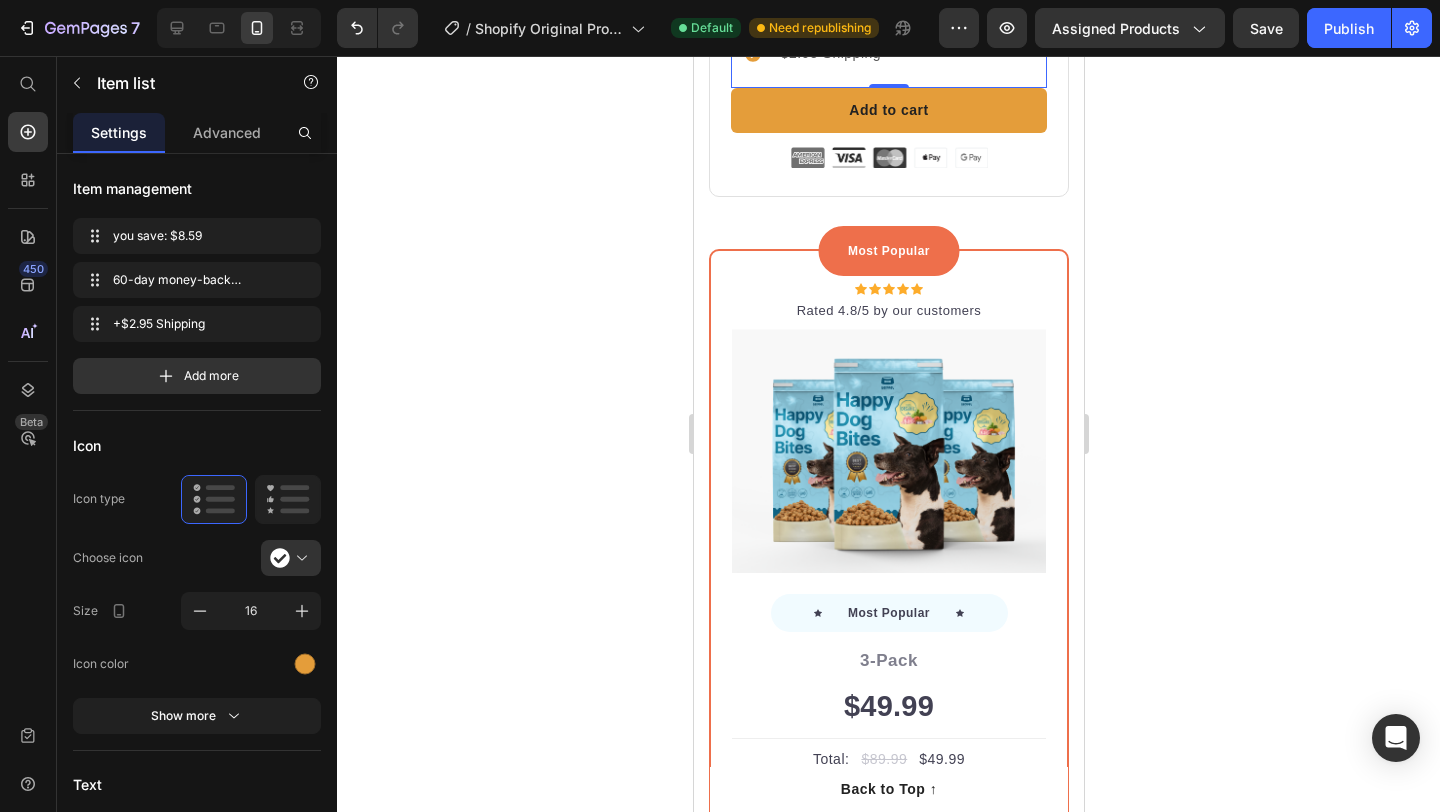 click on "you save:  $8.59" at bounding box center [872, -29] 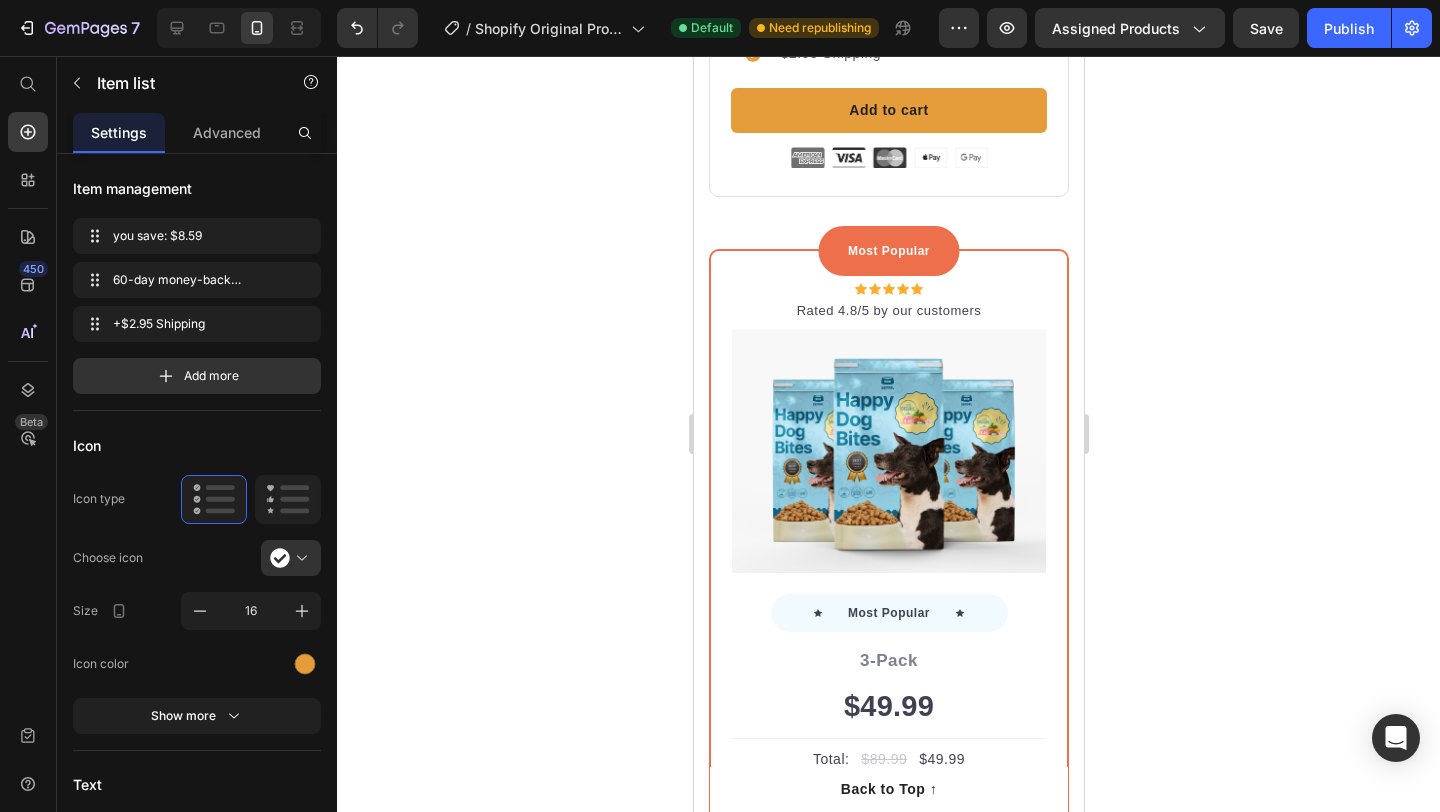 click on "$8.59" at bounding box center [854, -29] 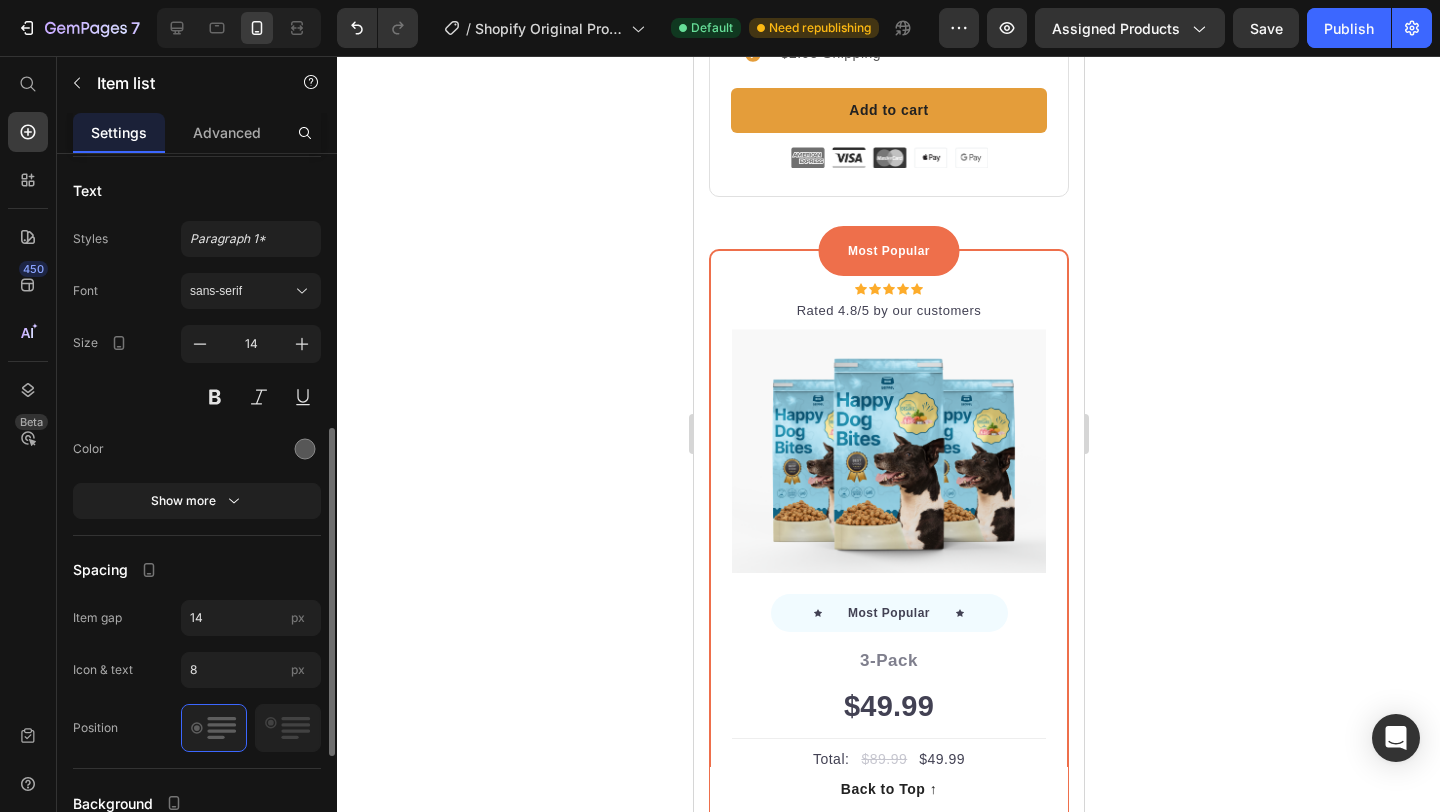 scroll, scrollTop: 616, scrollLeft: 0, axis: vertical 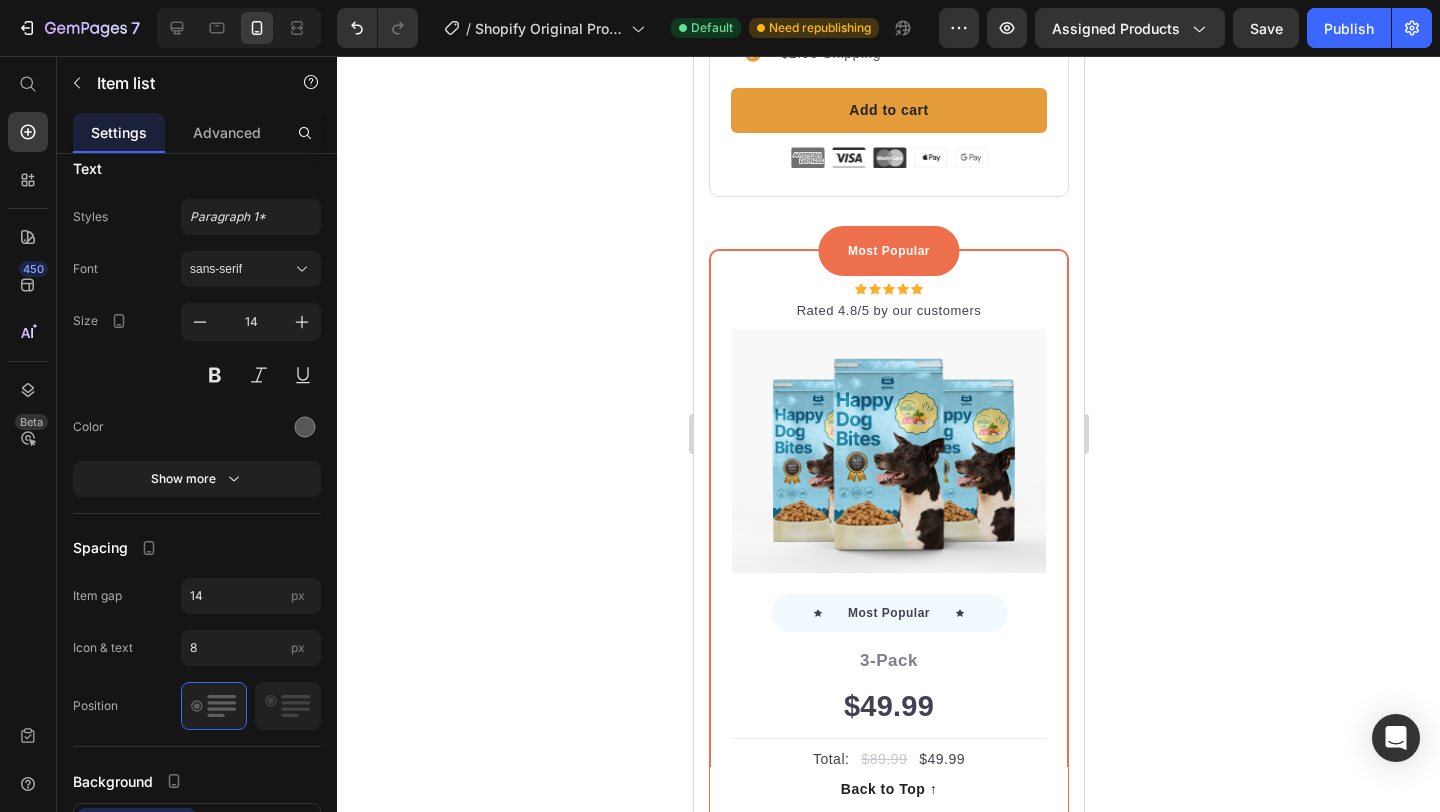click on "you save:  $8.59" at bounding box center [872, -29] 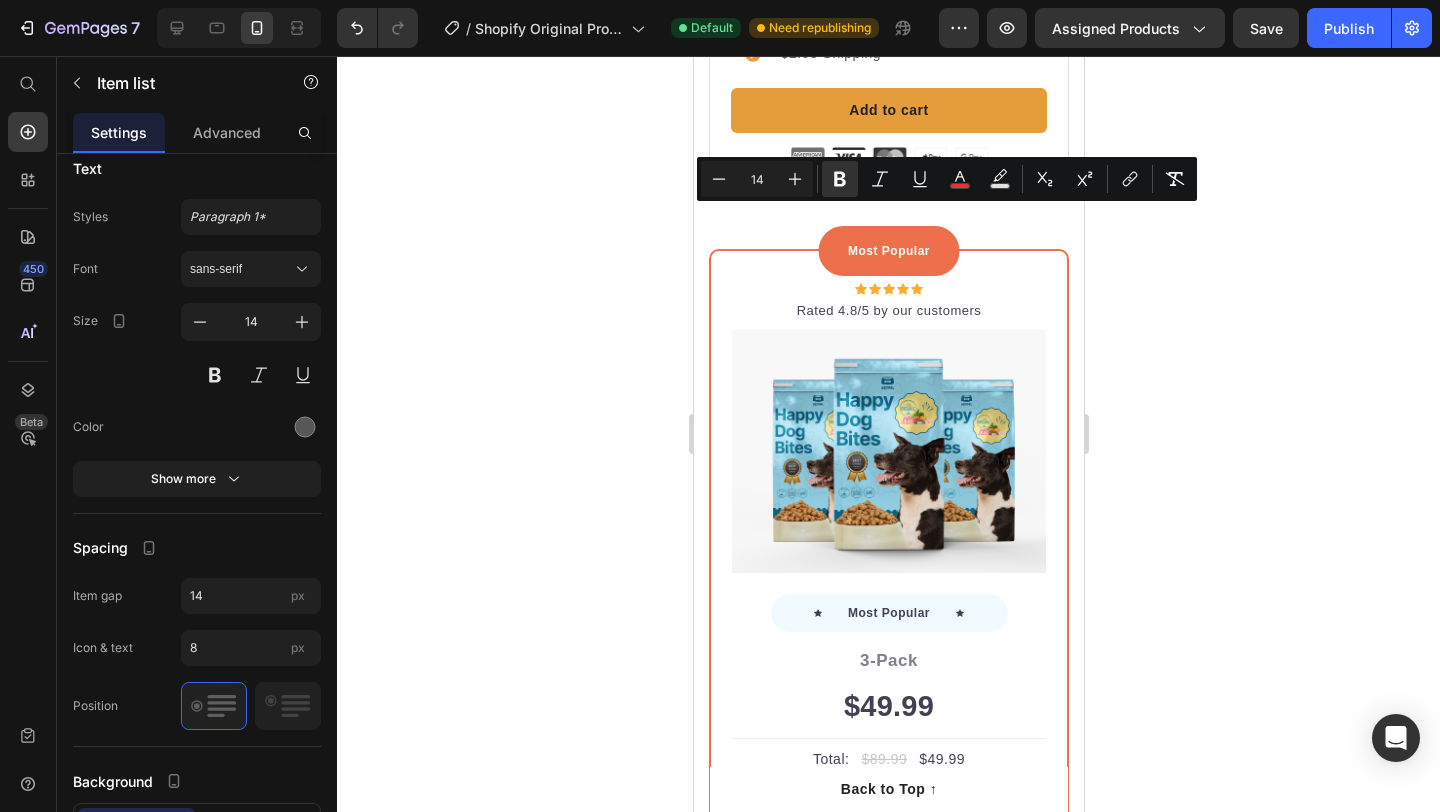 drag, startPoint x: 880, startPoint y: 216, endPoint x: 842, endPoint y: 222, distance: 38.470768 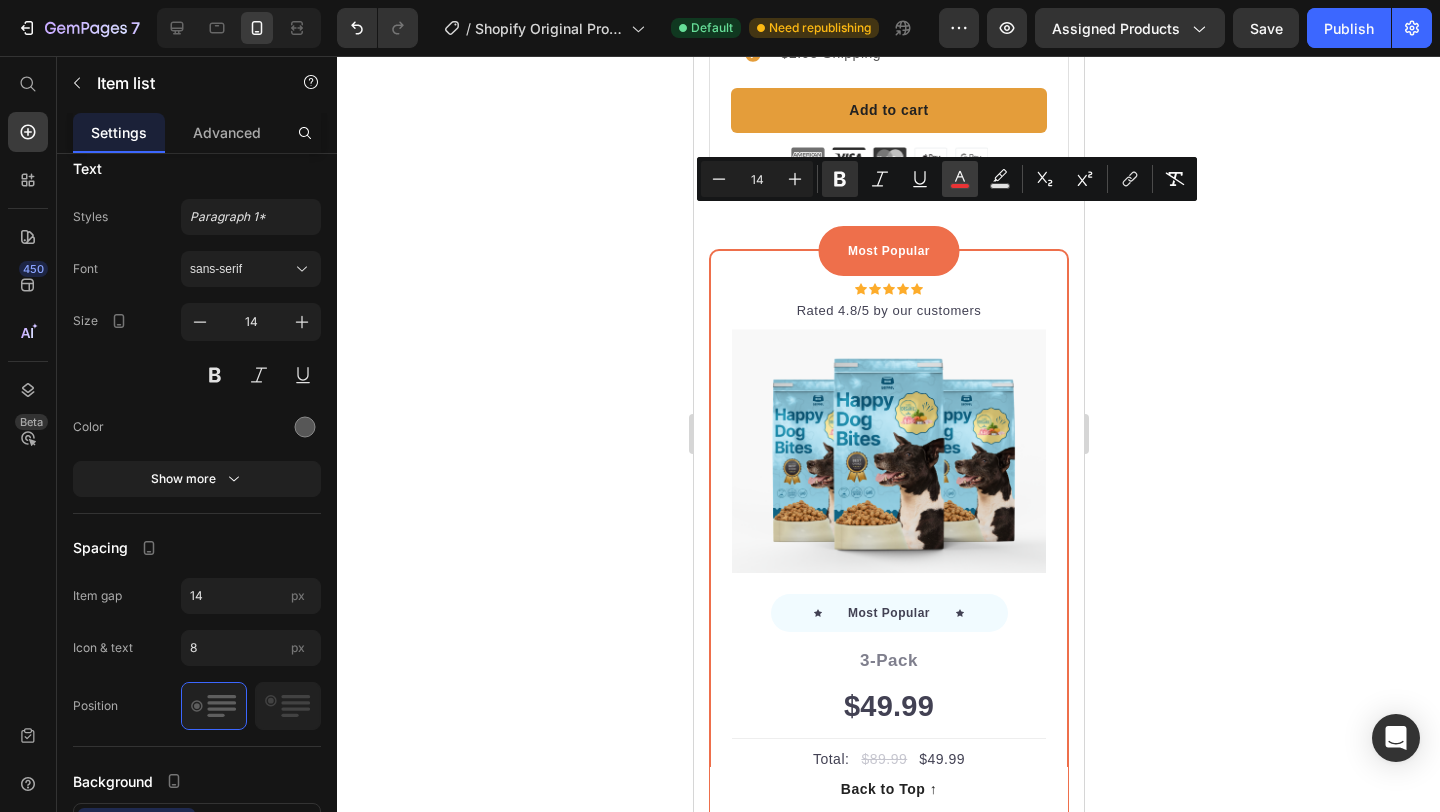 click 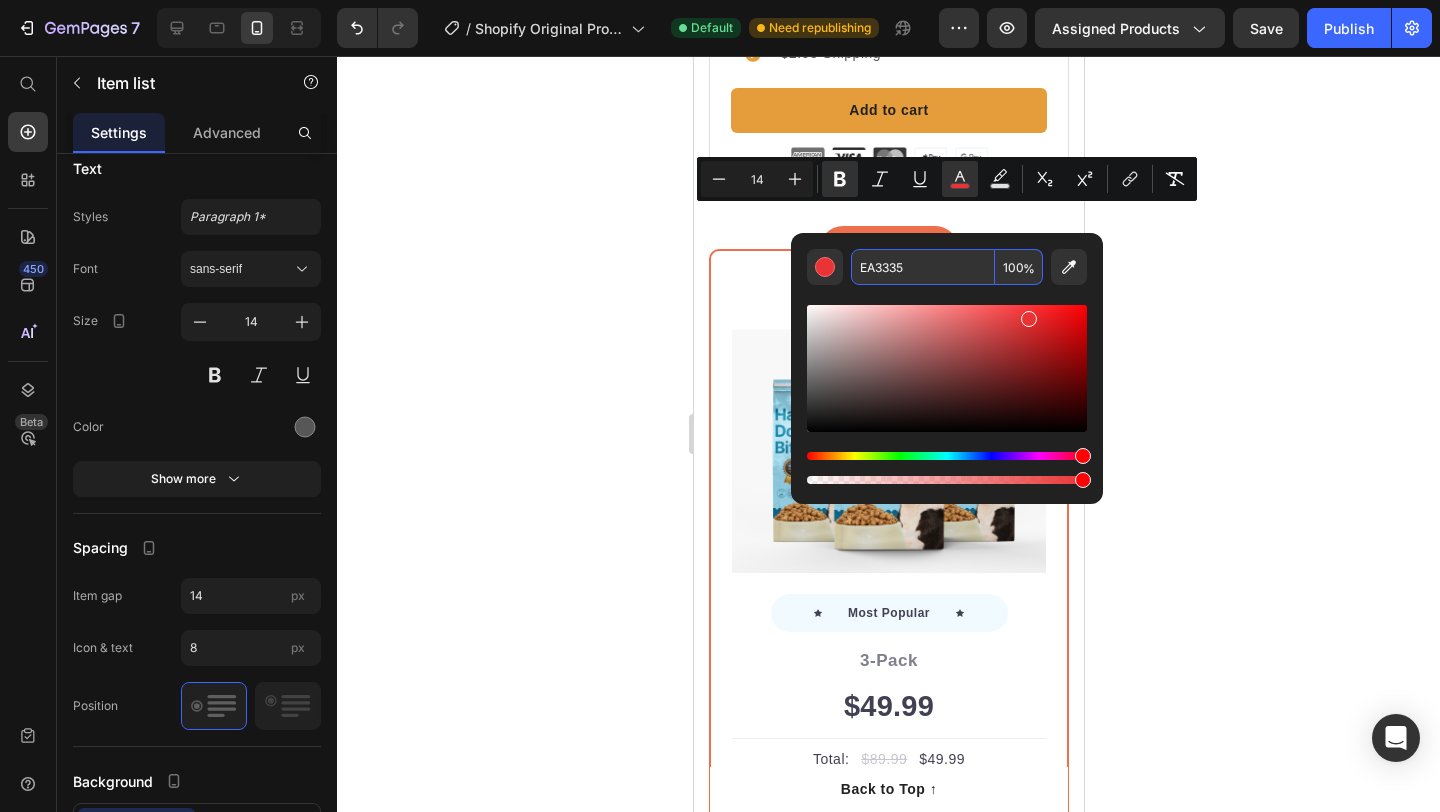 click on "EA3335" at bounding box center [923, 267] 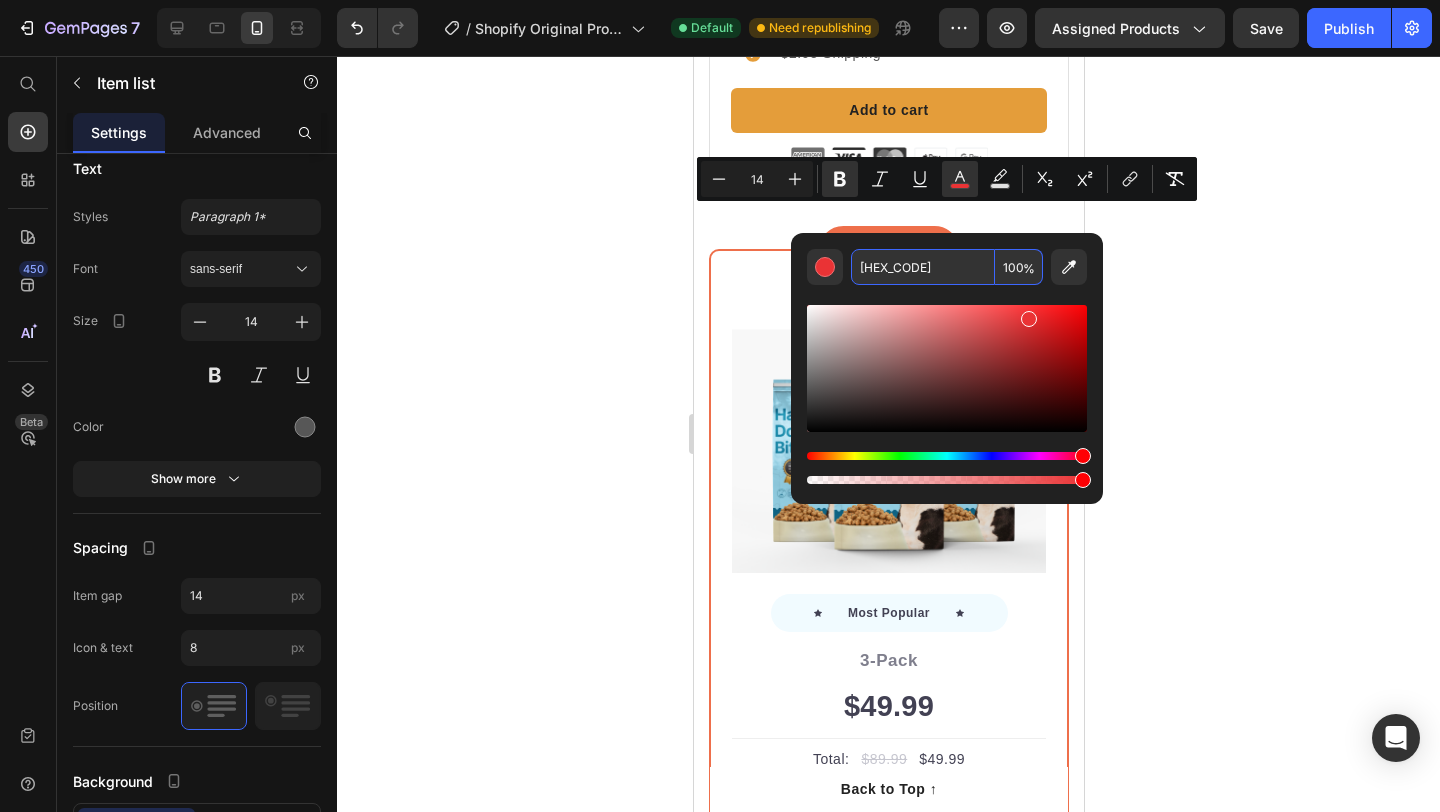 type on "E49D3A" 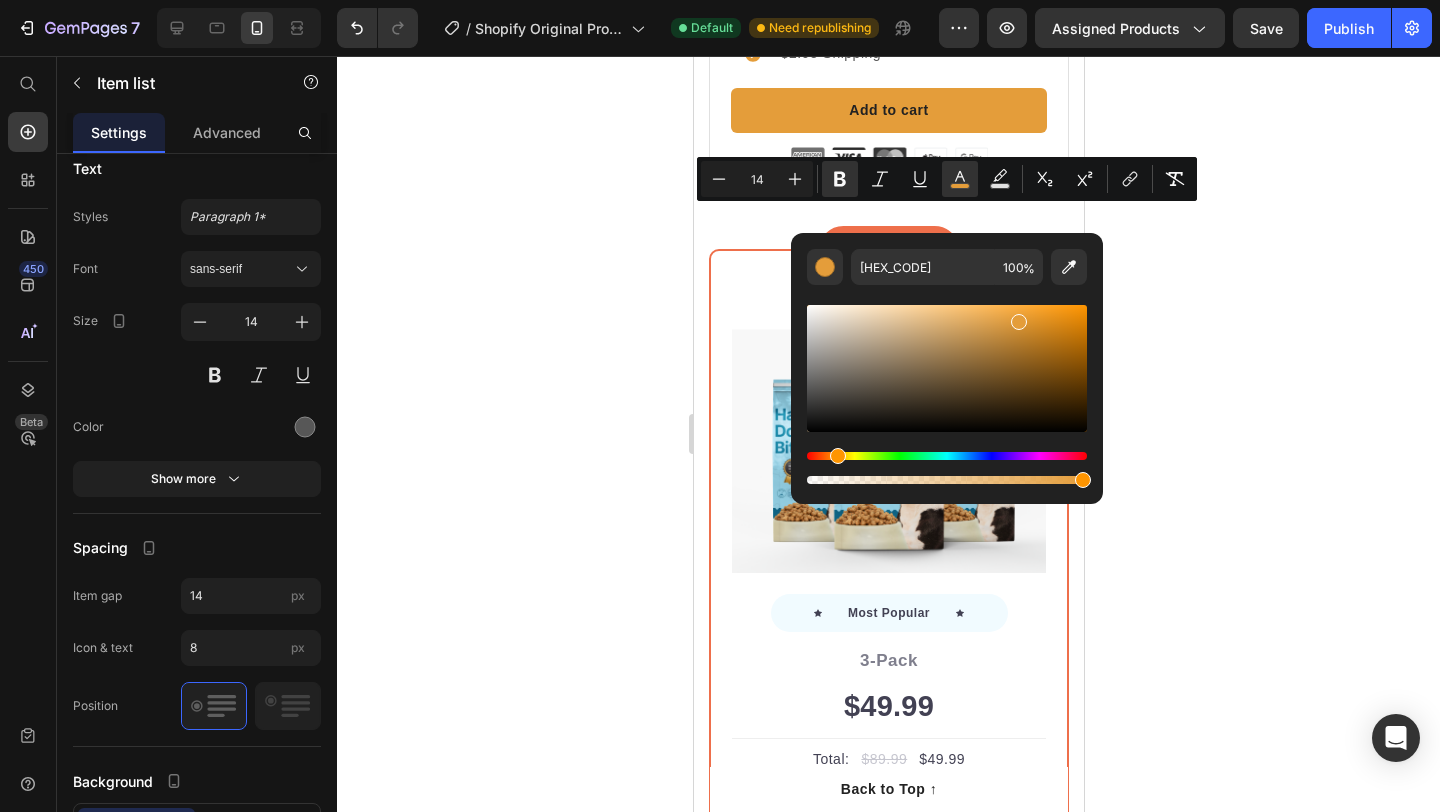 type on "16" 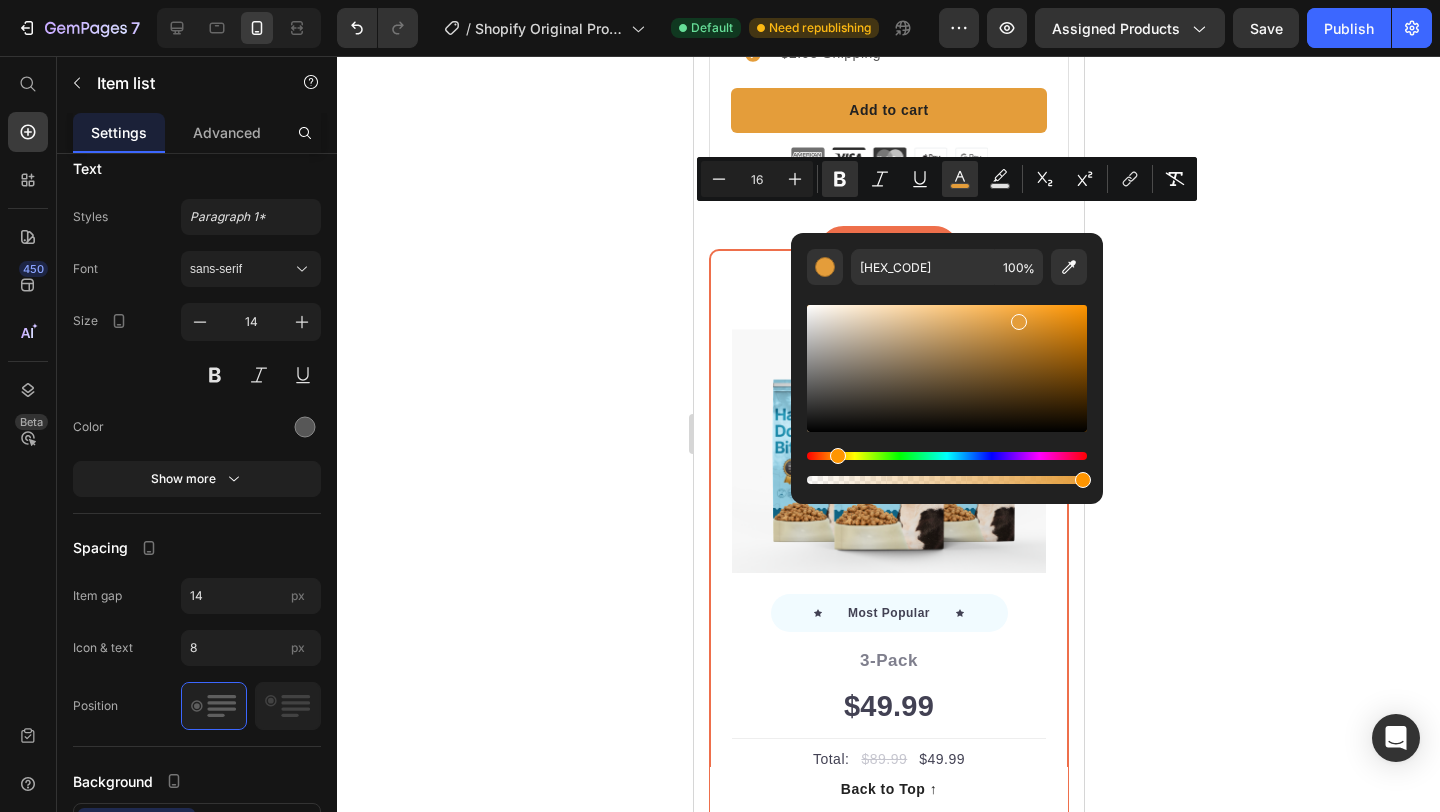 click 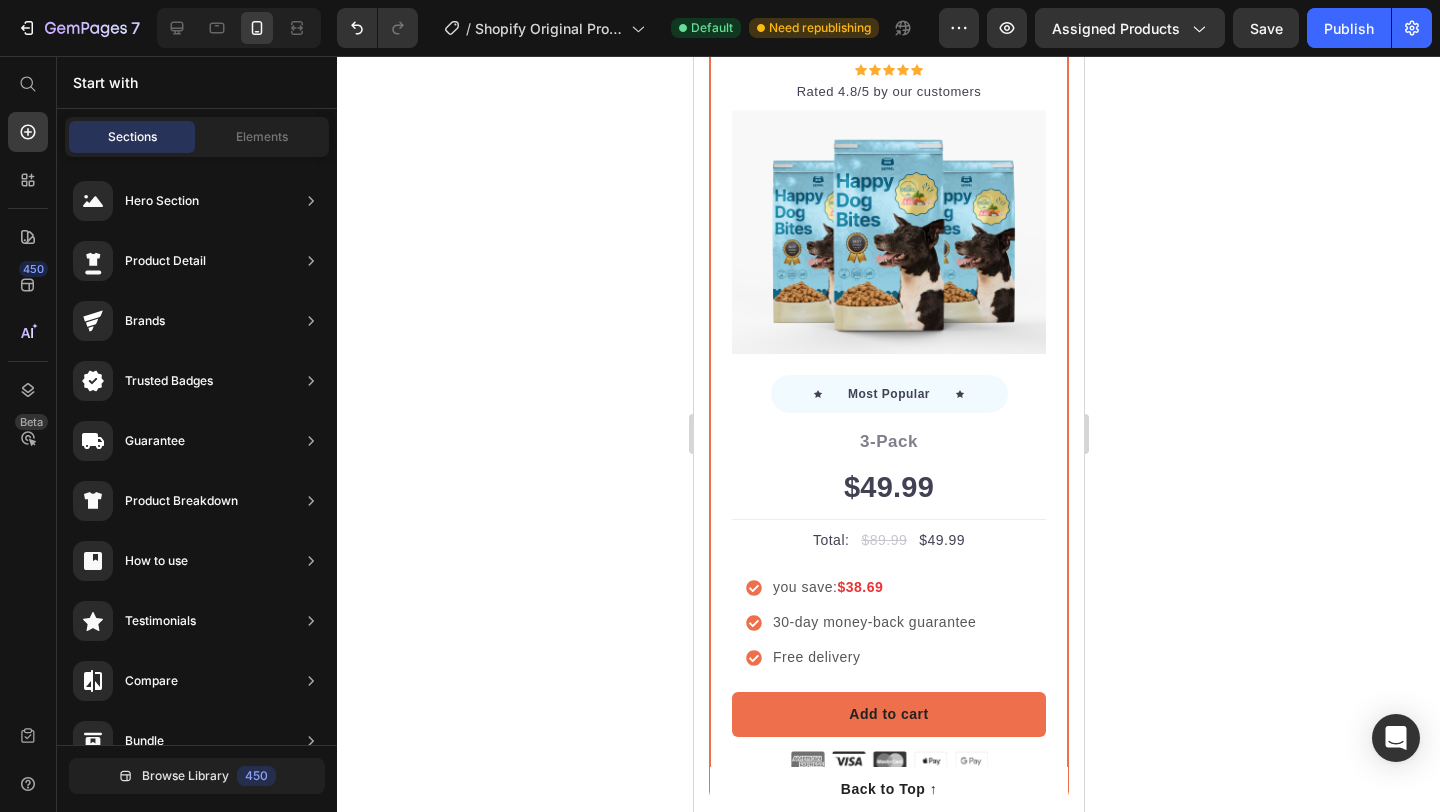 scroll, scrollTop: 6175, scrollLeft: 0, axis: vertical 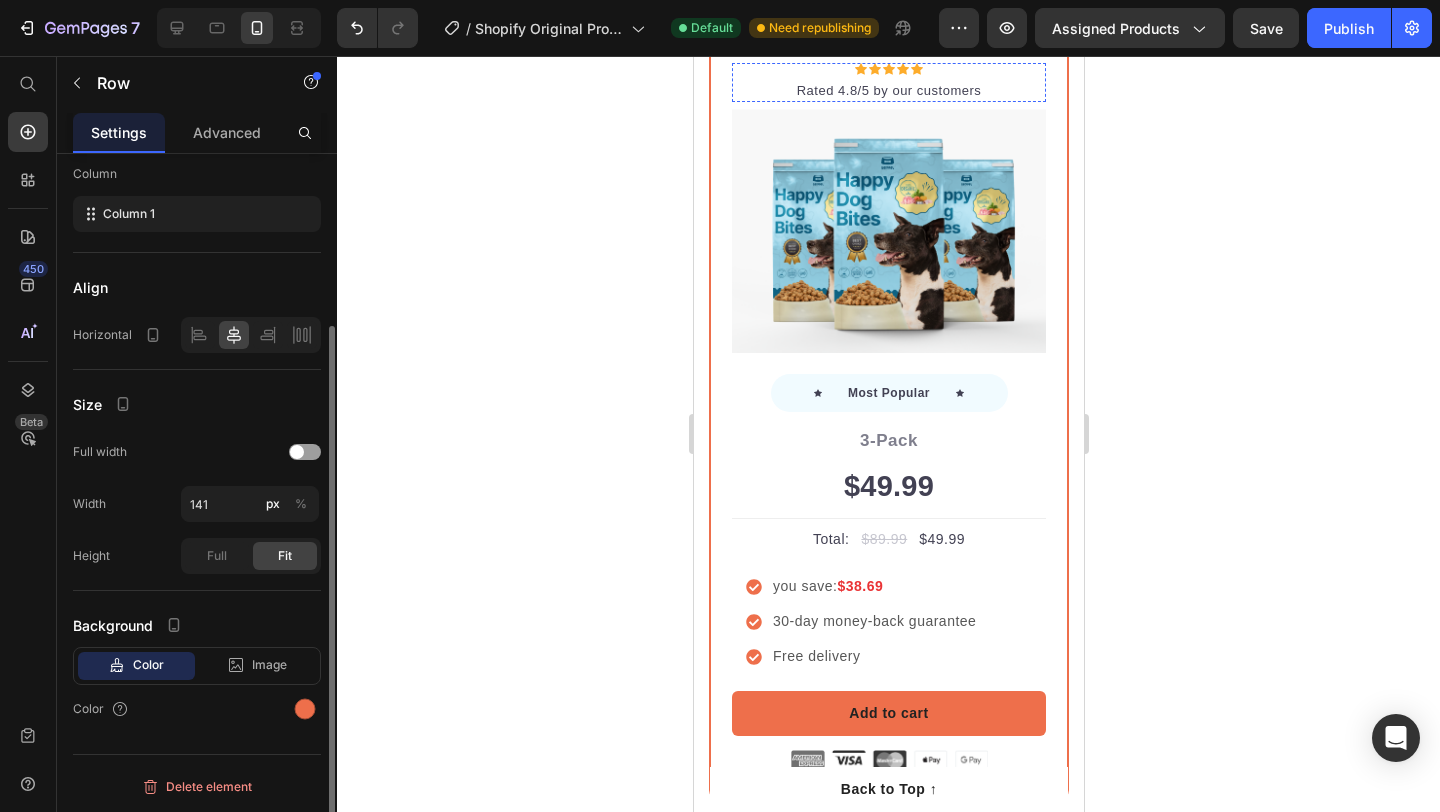 click on "Most Popular Text block Row" at bounding box center (888, 31) 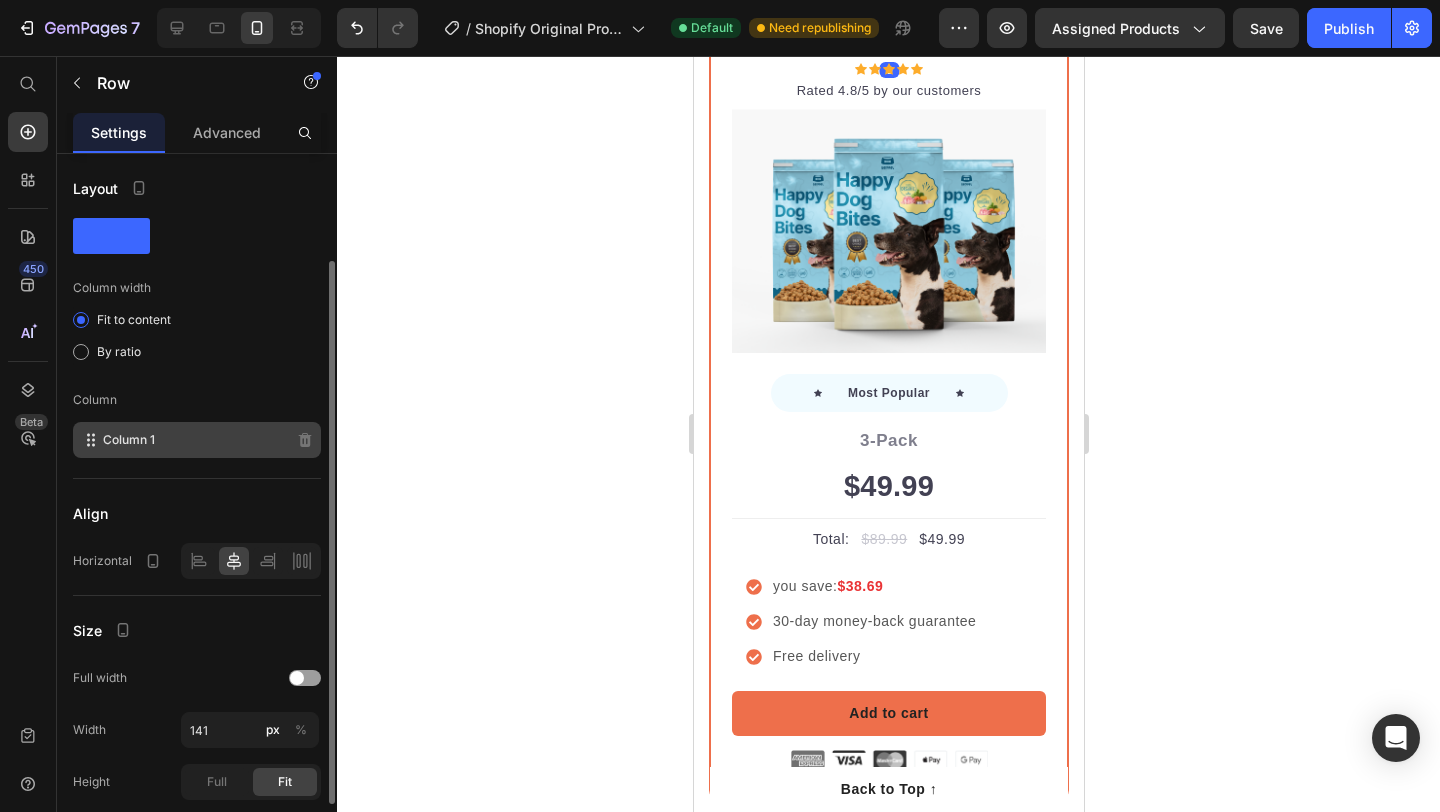 scroll, scrollTop: 226, scrollLeft: 0, axis: vertical 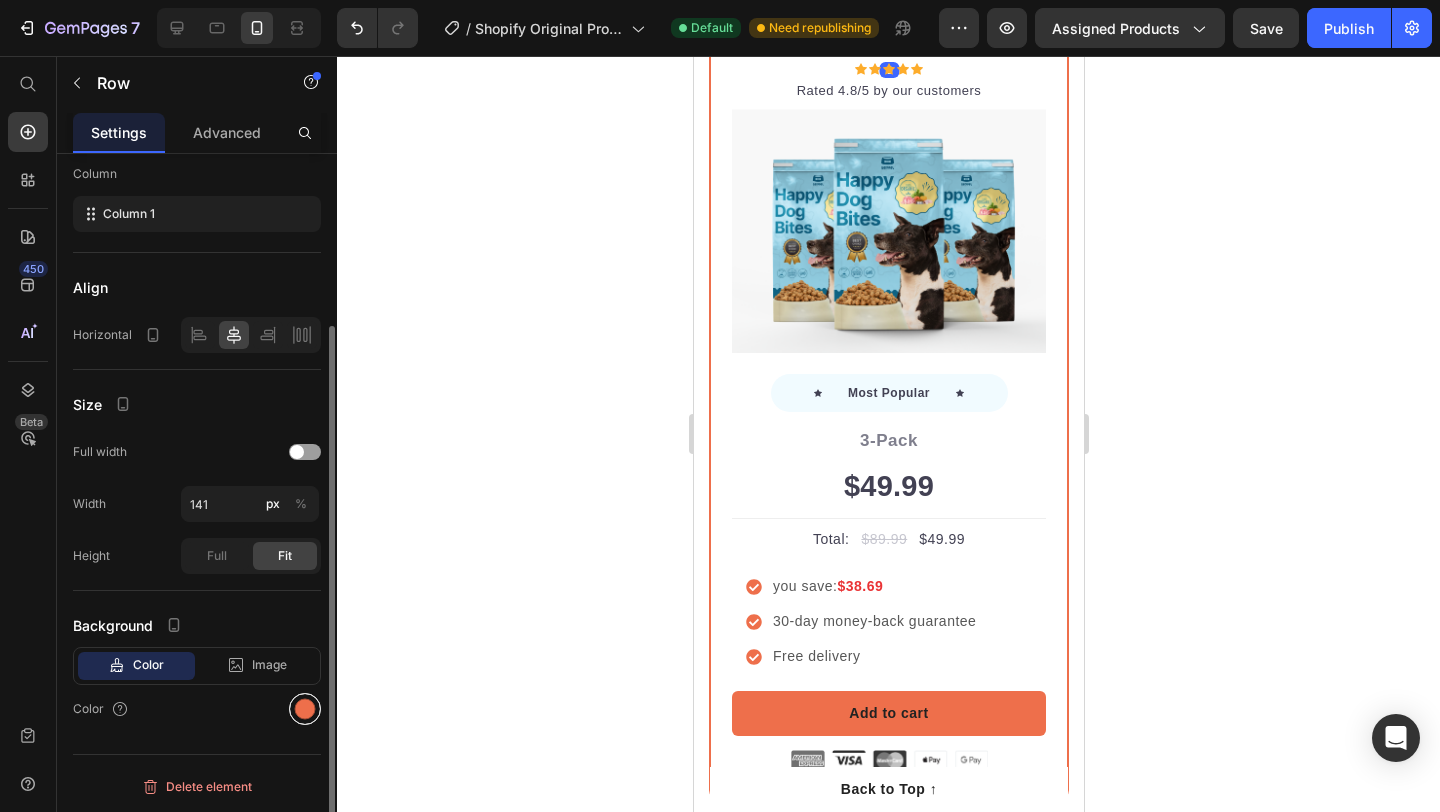 click at bounding box center [305, 709] 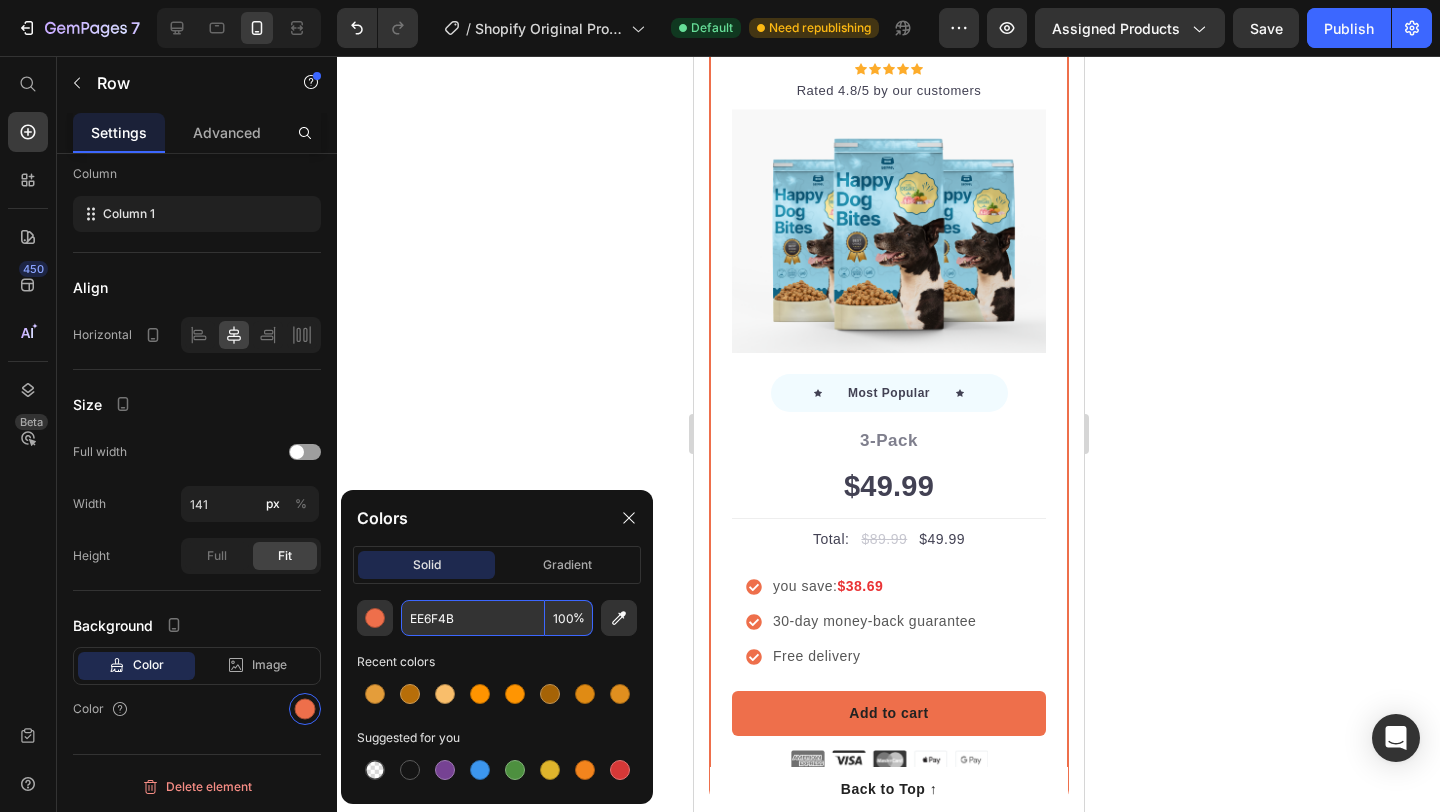 click on "EE6F4B" at bounding box center [473, 618] 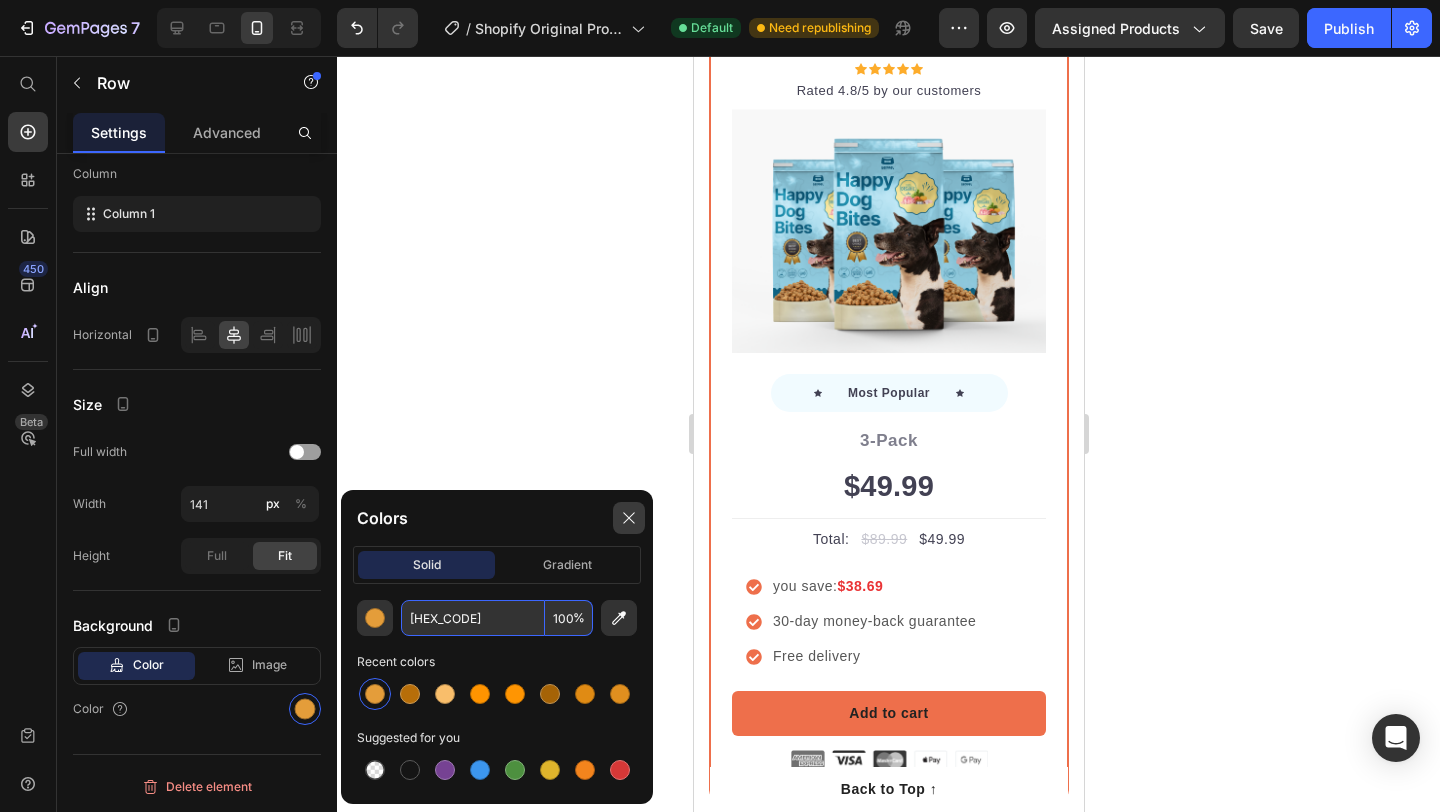 type on "E49D3A" 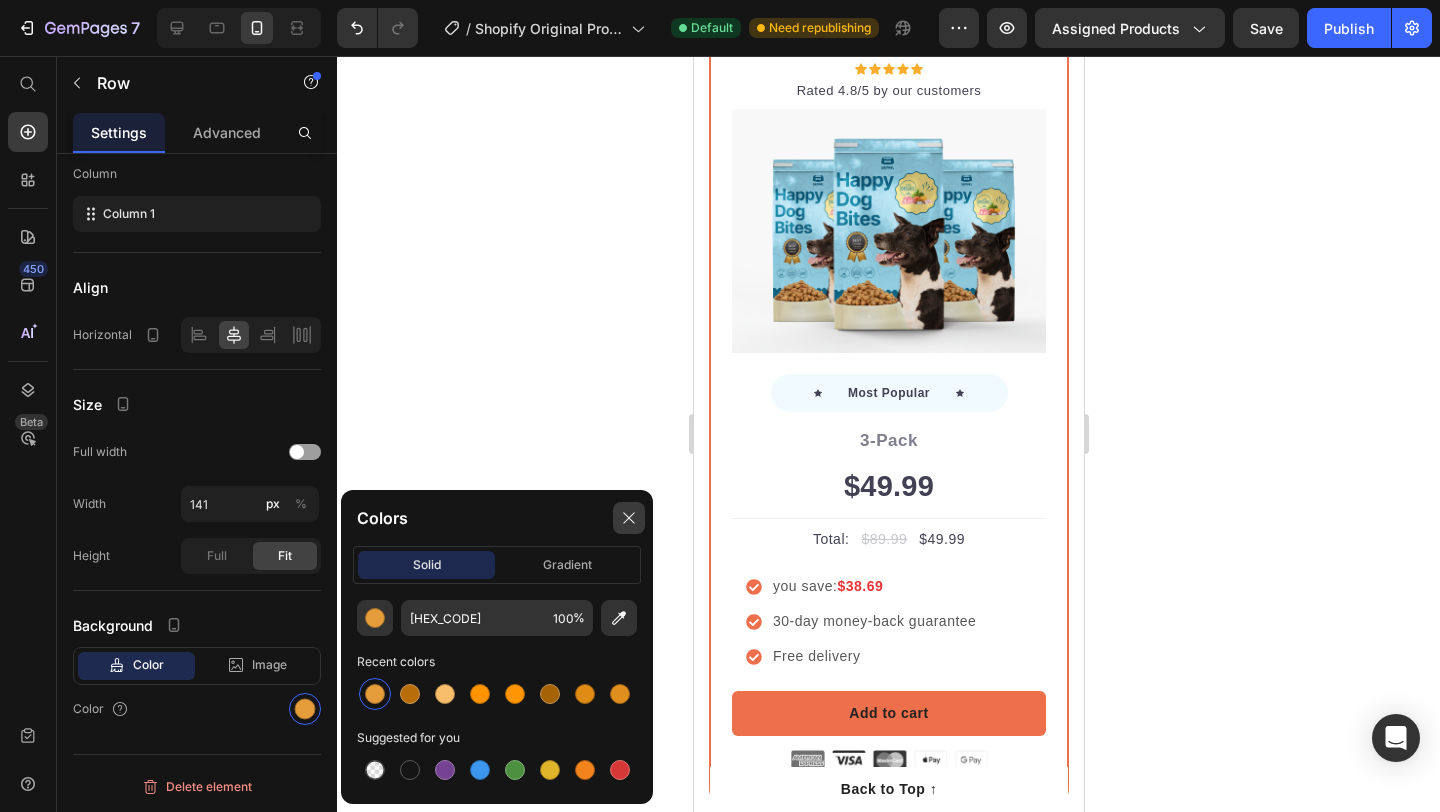 click at bounding box center (629, 518) 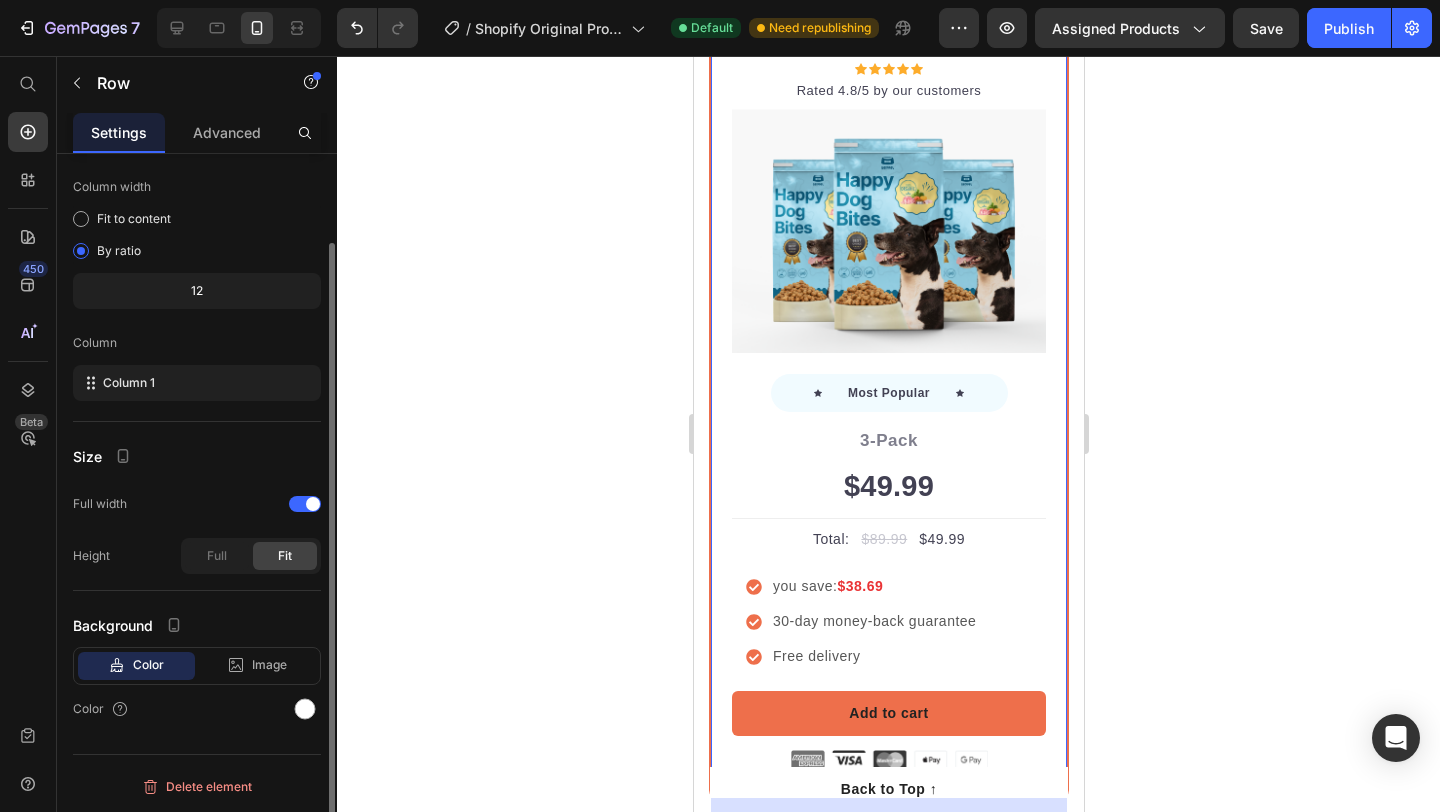 click on "Most Popular Text block Row Icon Icon Icon Icon Icon Icon List Hoz Rated 4.8/5 by our customers Text block Row Image Icon Most Popular Text block Icon Row 3-Pack Text block $49.99 Price                Title Line Total: Text block $89.99 Price $49.99 Price Row you save:  $38.69 30-day money-back guarantee Free delivery Item list Add to cart Product Cart Button Image Product Row   52" at bounding box center (888, 415) 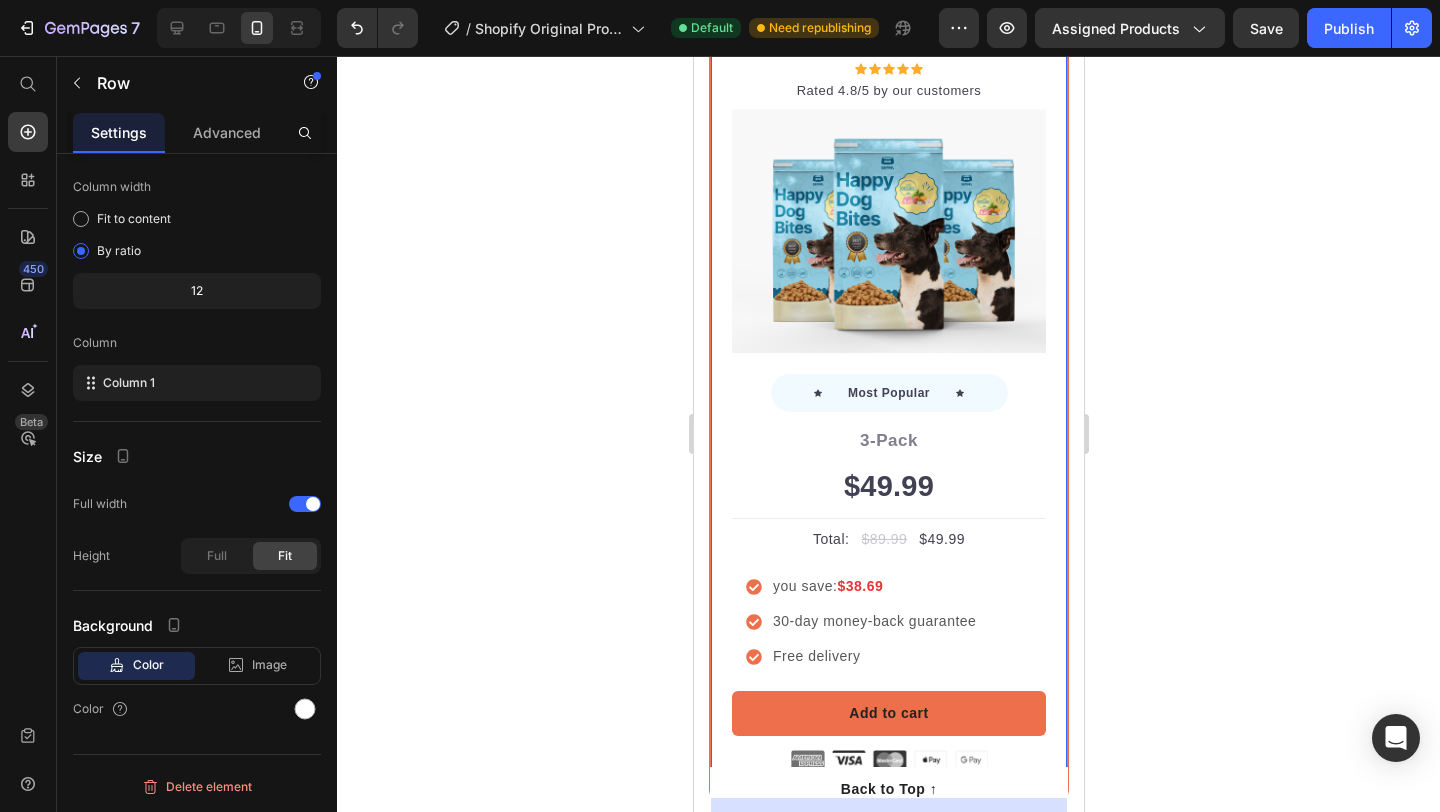click on "Most Popular Text block Row Icon Icon Icon Icon Icon Icon List Hoz Rated 4.8/5 by our customers Text block Row Image Icon Most Popular Text block Icon Row 3-Pack Text block $49.99 Price                Title Line Total: Text block $89.99 Price $49.99 Price Row you save:  $38.69 30-day money-back guarantee Free delivery Item list Add to cart Product Cart Button Image Product Row   52" at bounding box center (888, 415) 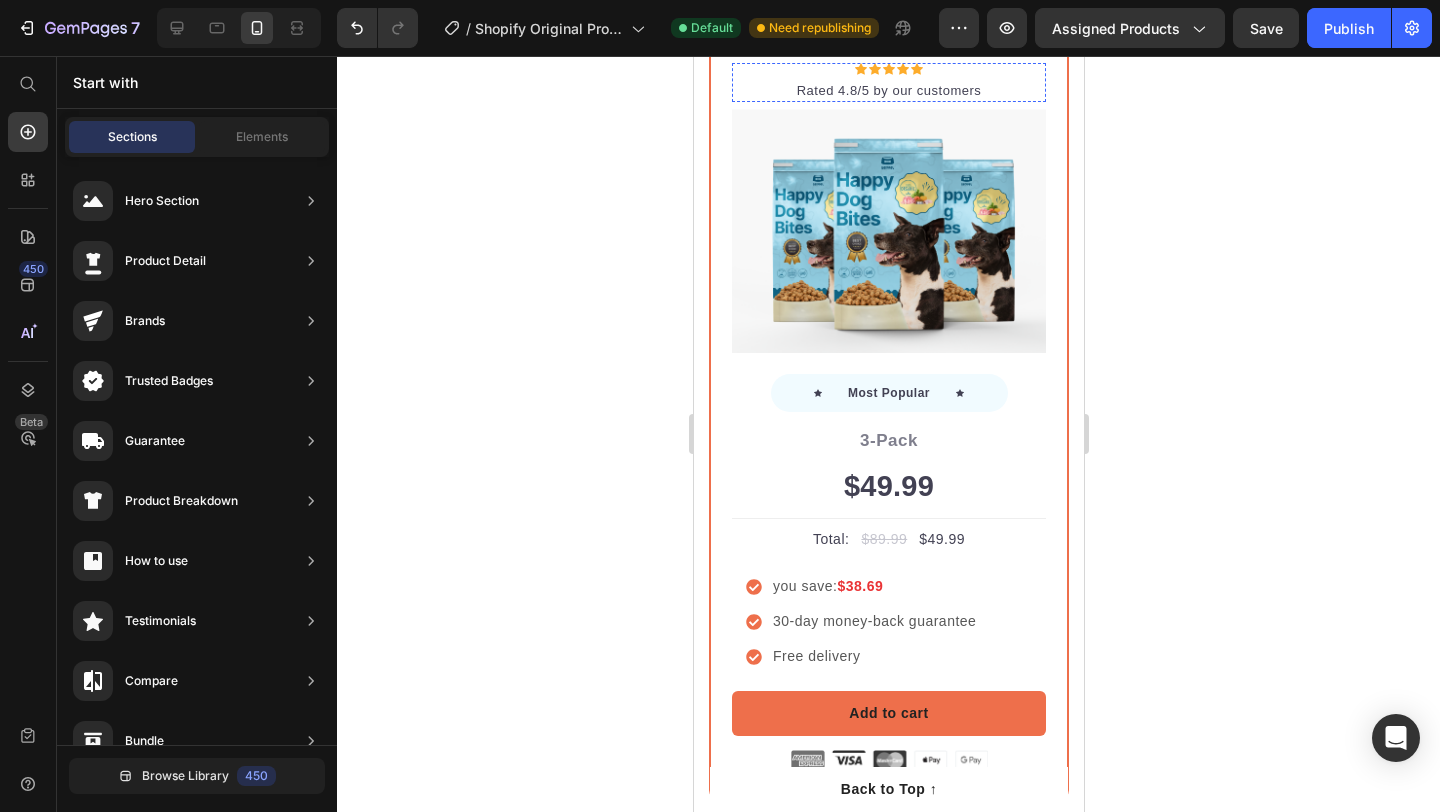 click on "Most Popular Text block Row" at bounding box center (888, 31) 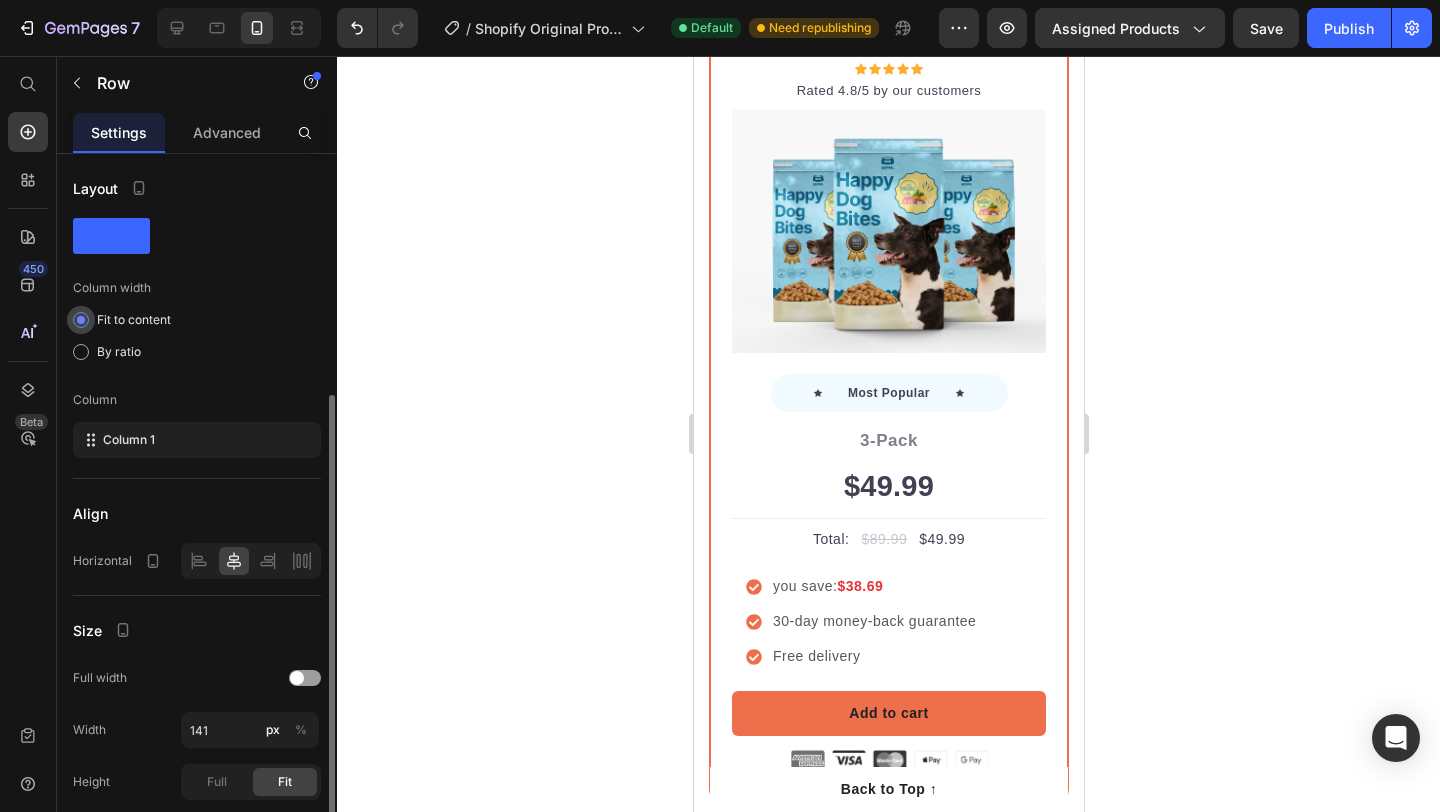 scroll, scrollTop: 226, scrollLeft: 0, axis: vertical 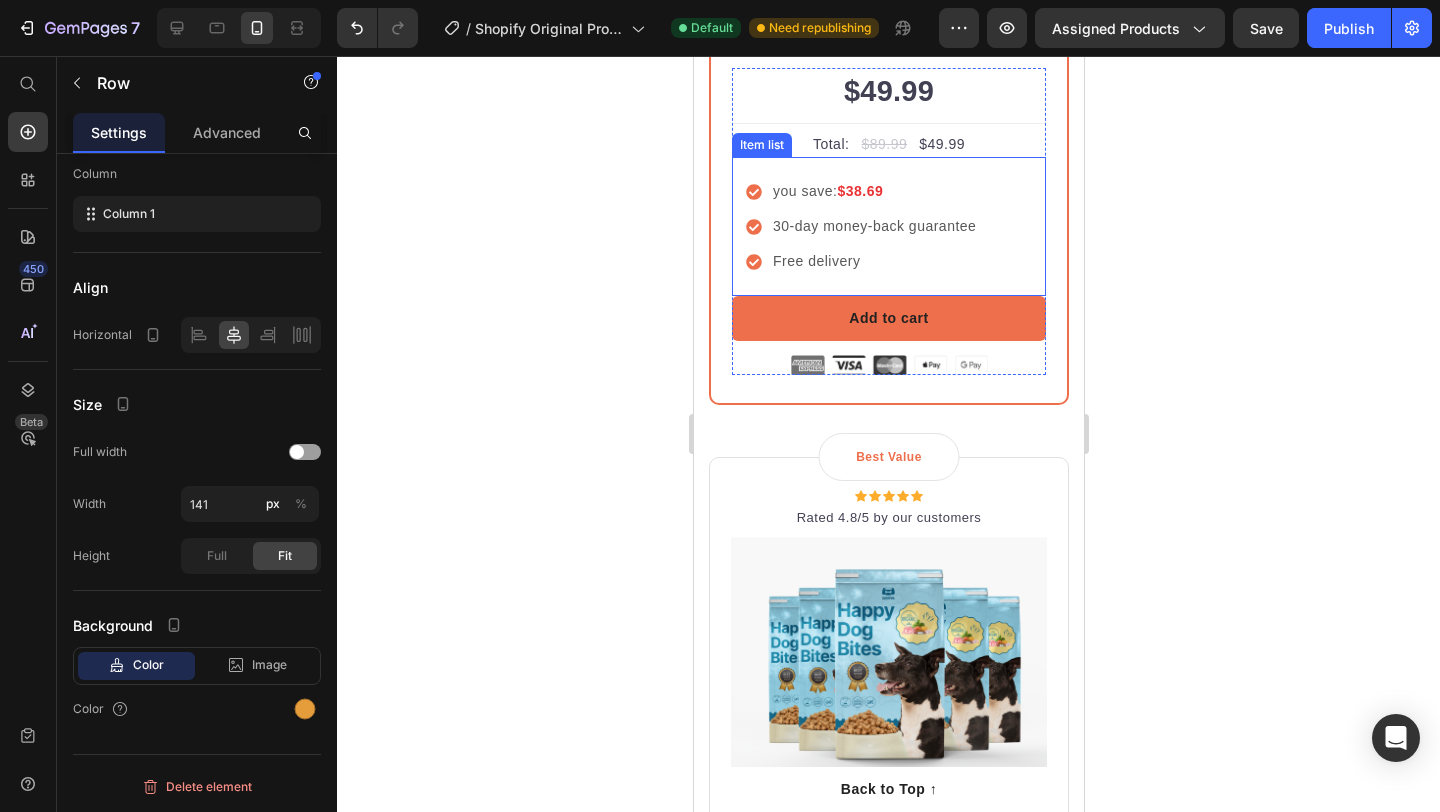 click 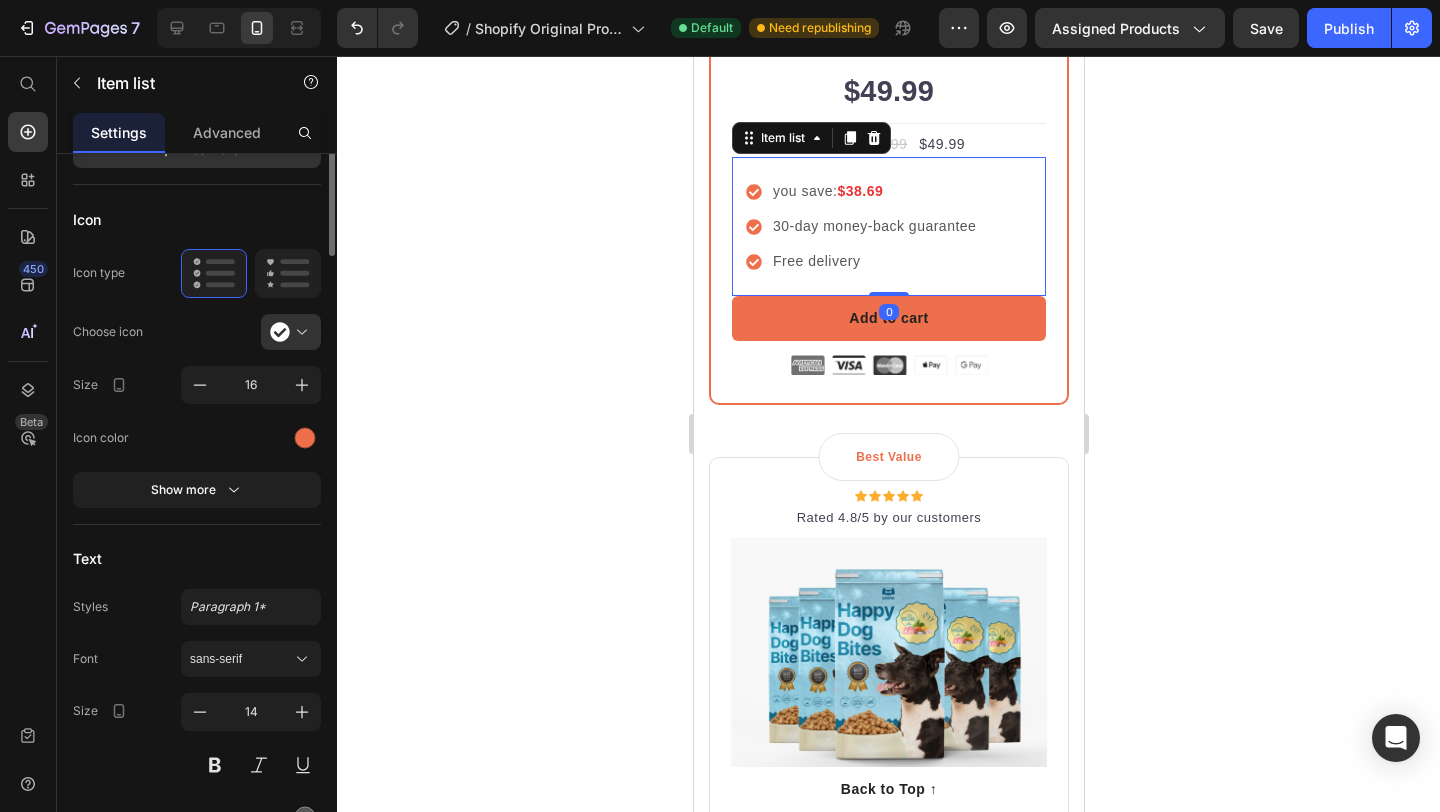 scroll, scrollTop: 0, scrollLeft: 0, axis: both 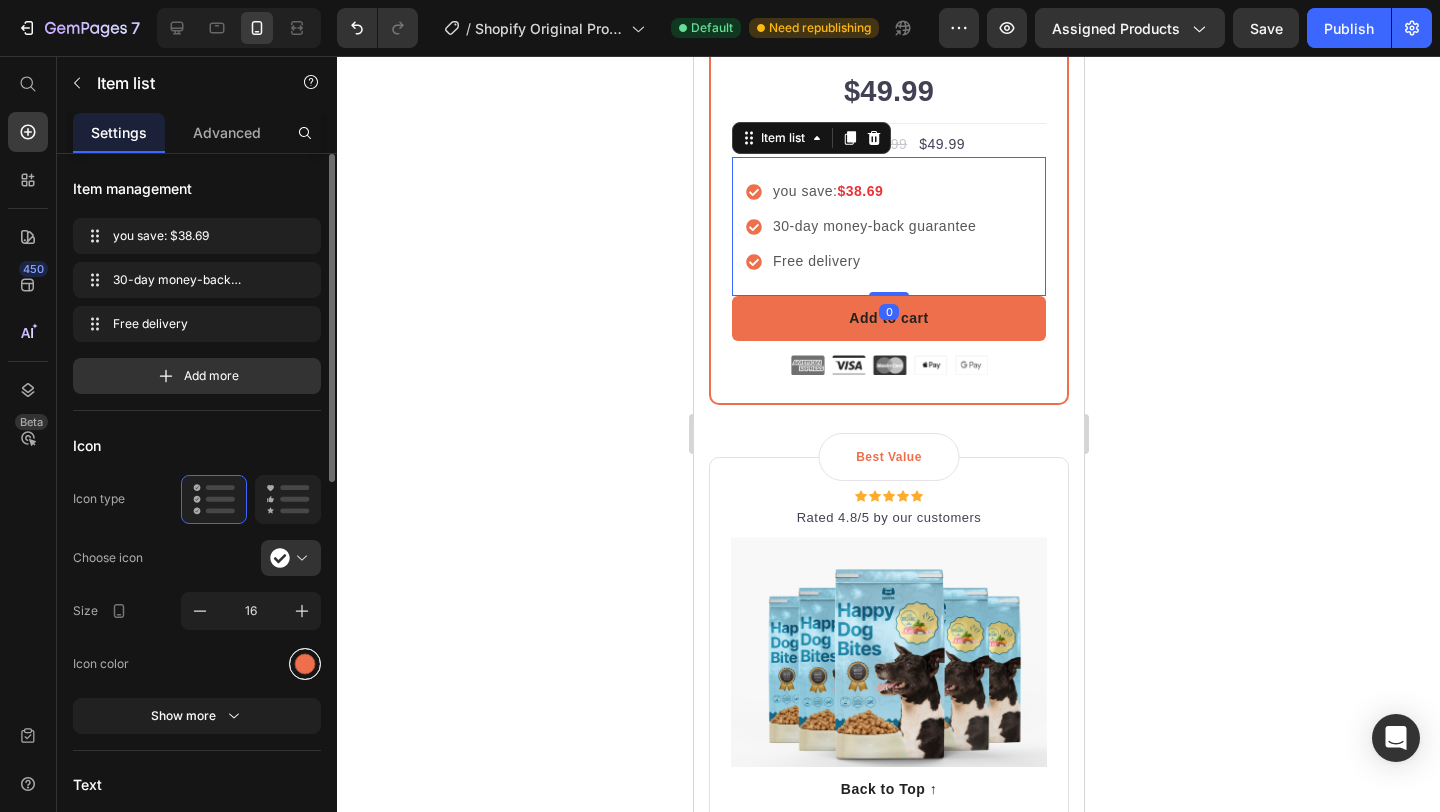 click at bounding box center [305, 664] 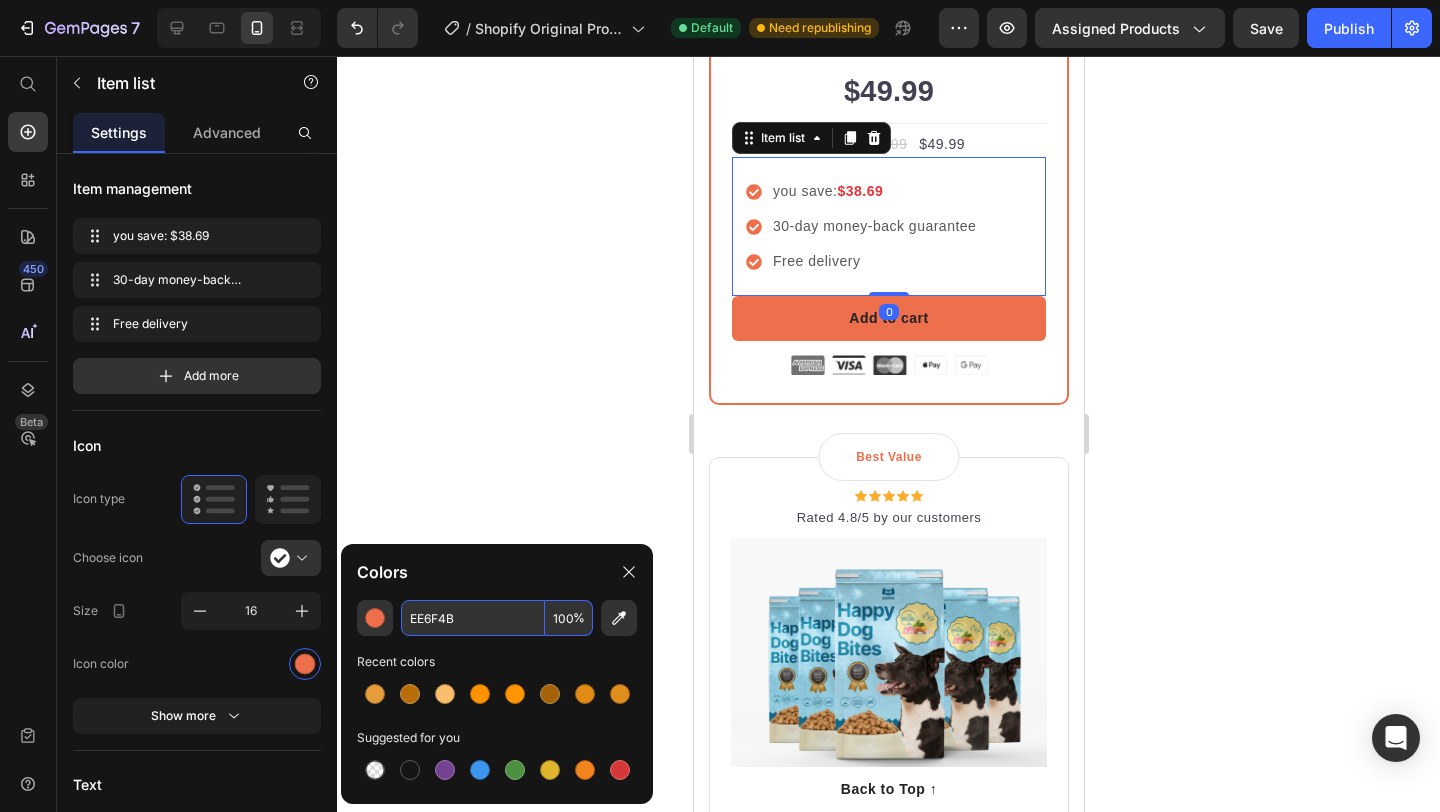 click on "EE6F4B" at bounding box center [473, 618] 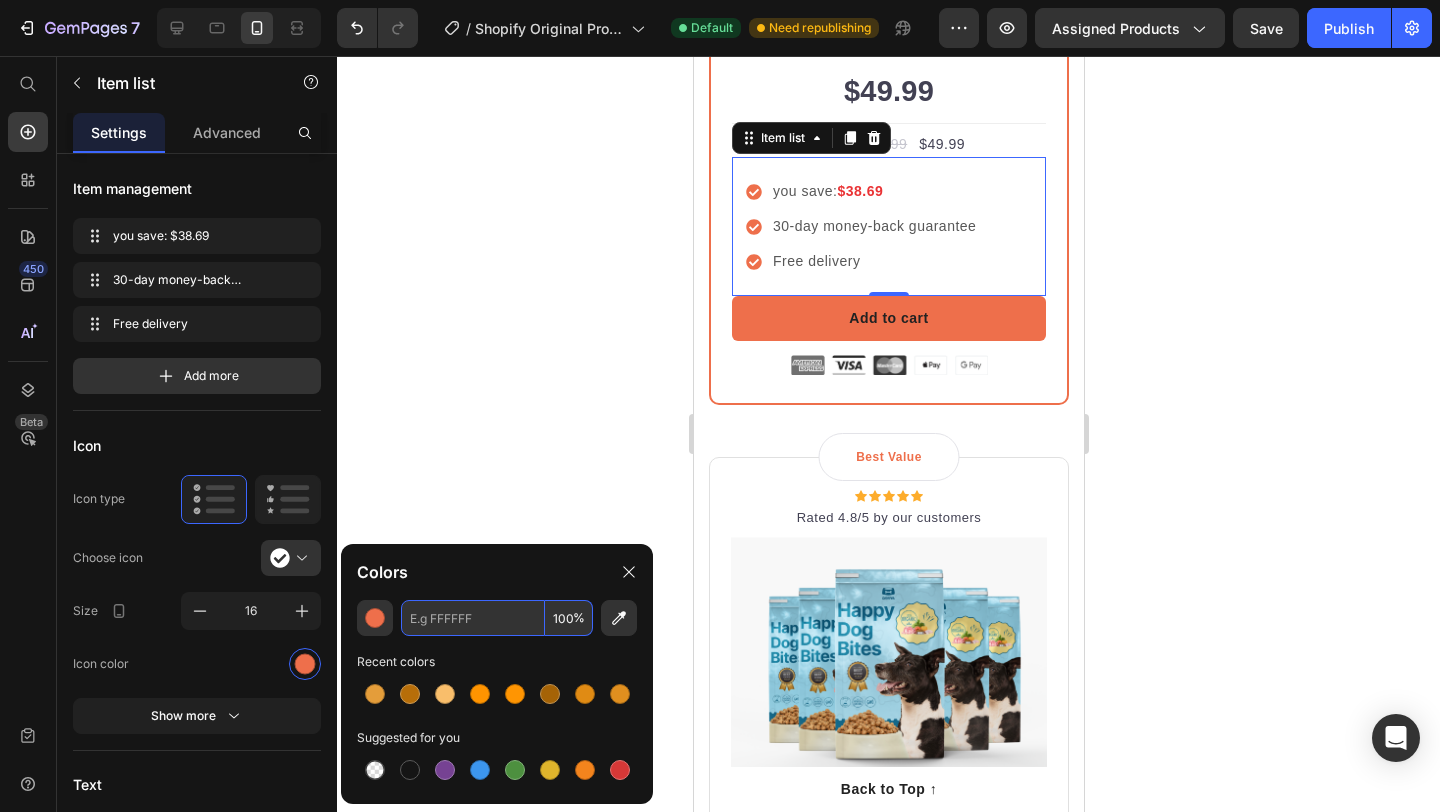 paste on "E49D3A" 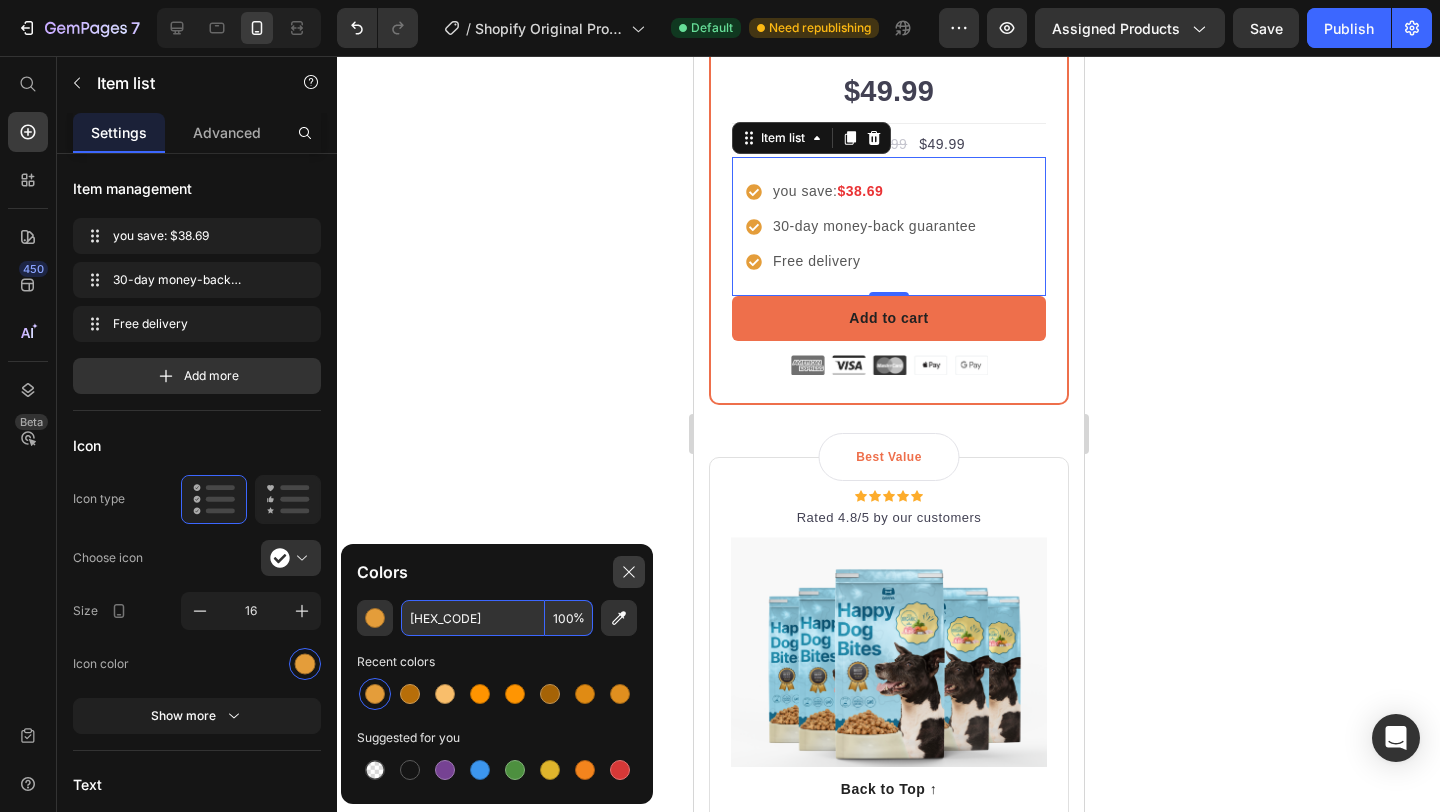 type on "E49D3A" 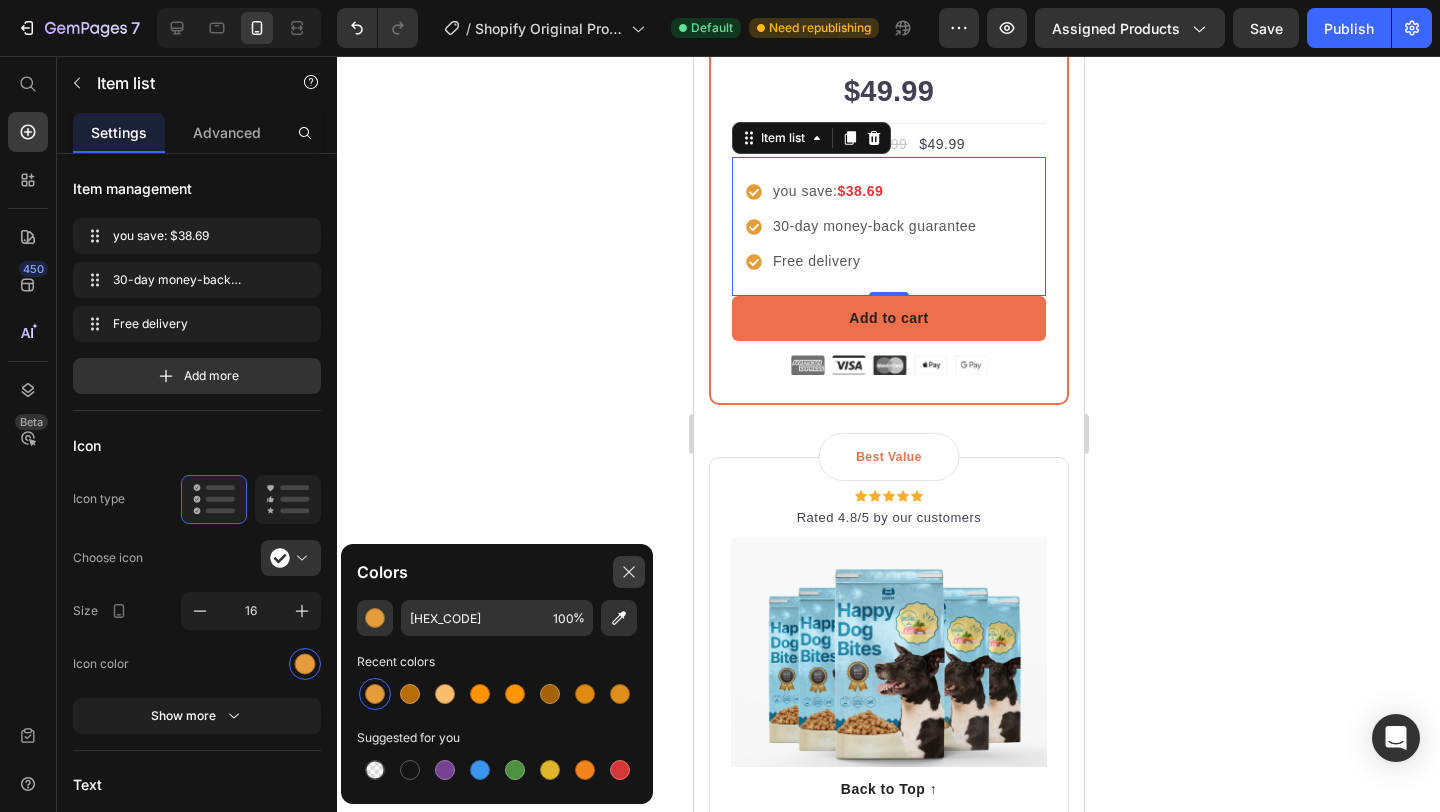 click 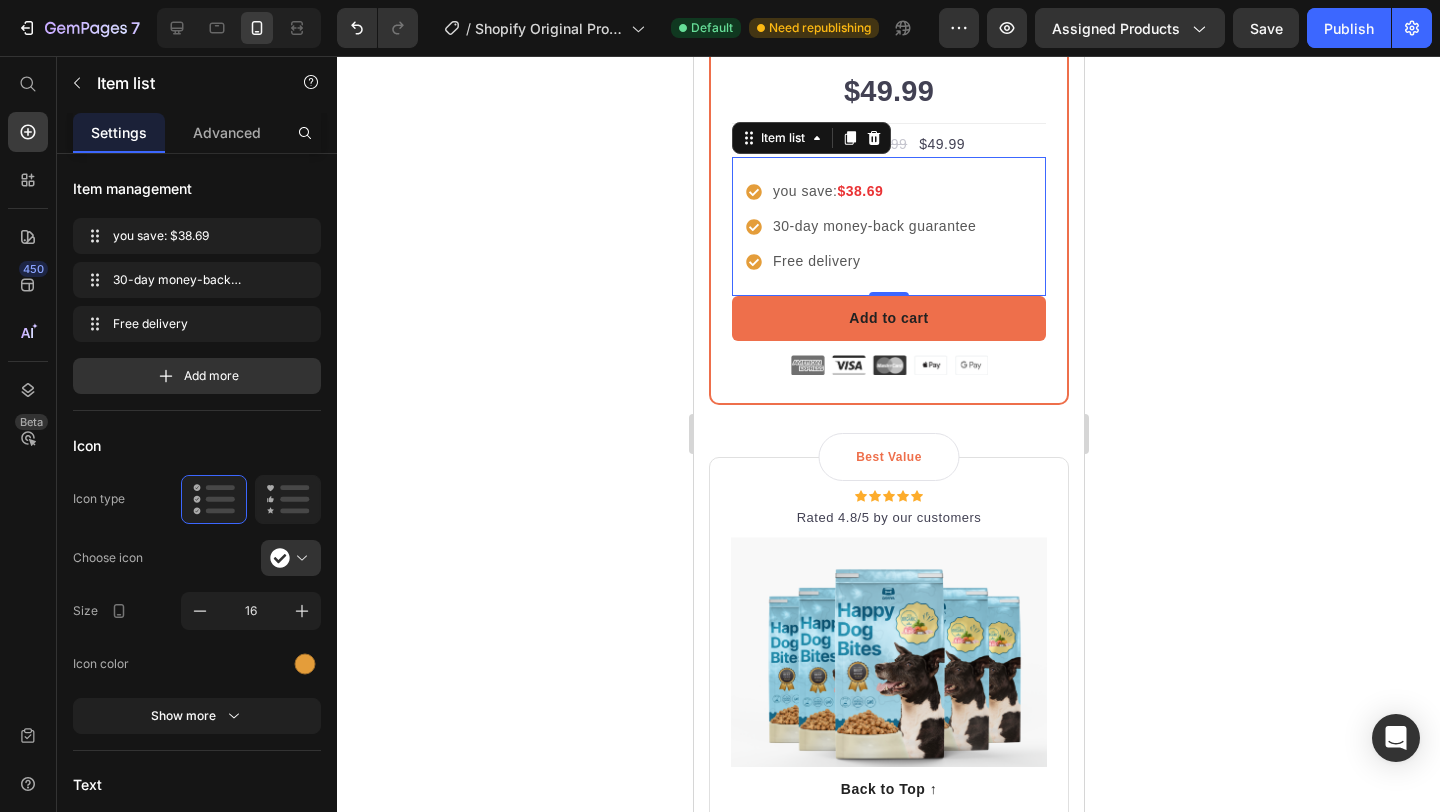 click on "$38.69" at bounding box center [859, 191] 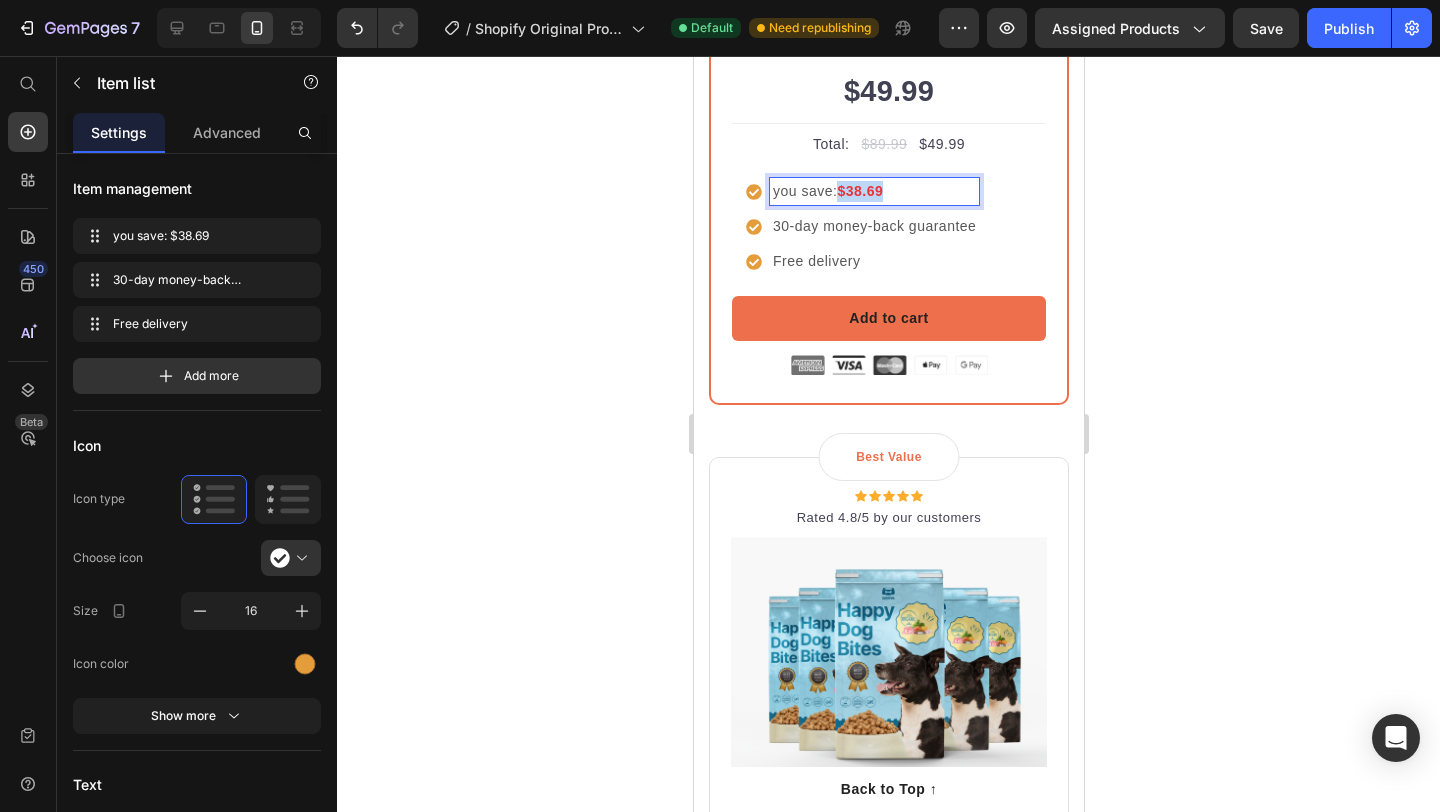 drag, startPoint x: 891, startPoint y: 437, endPoint x: 841, endPoint y: 434, distance: 50.08992 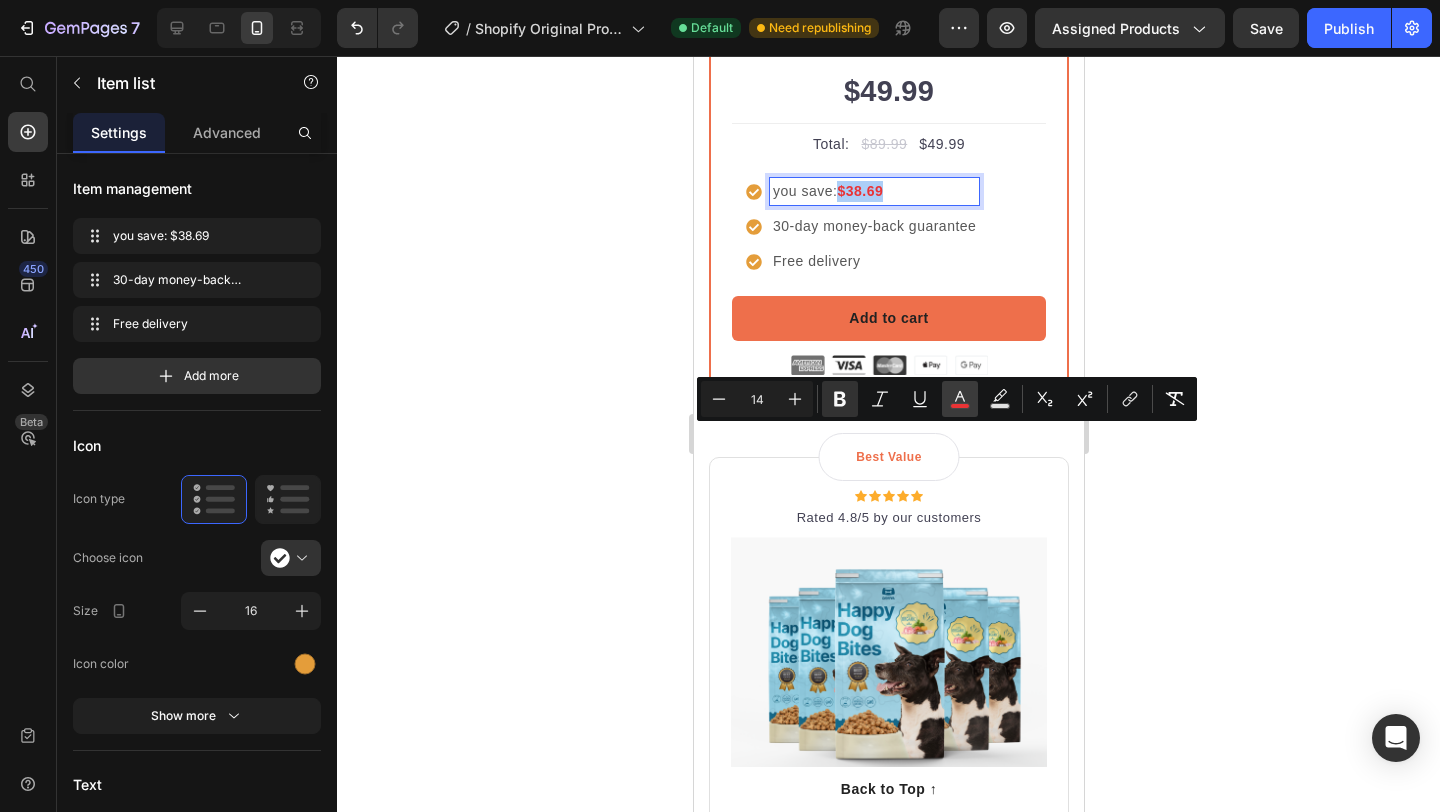 click 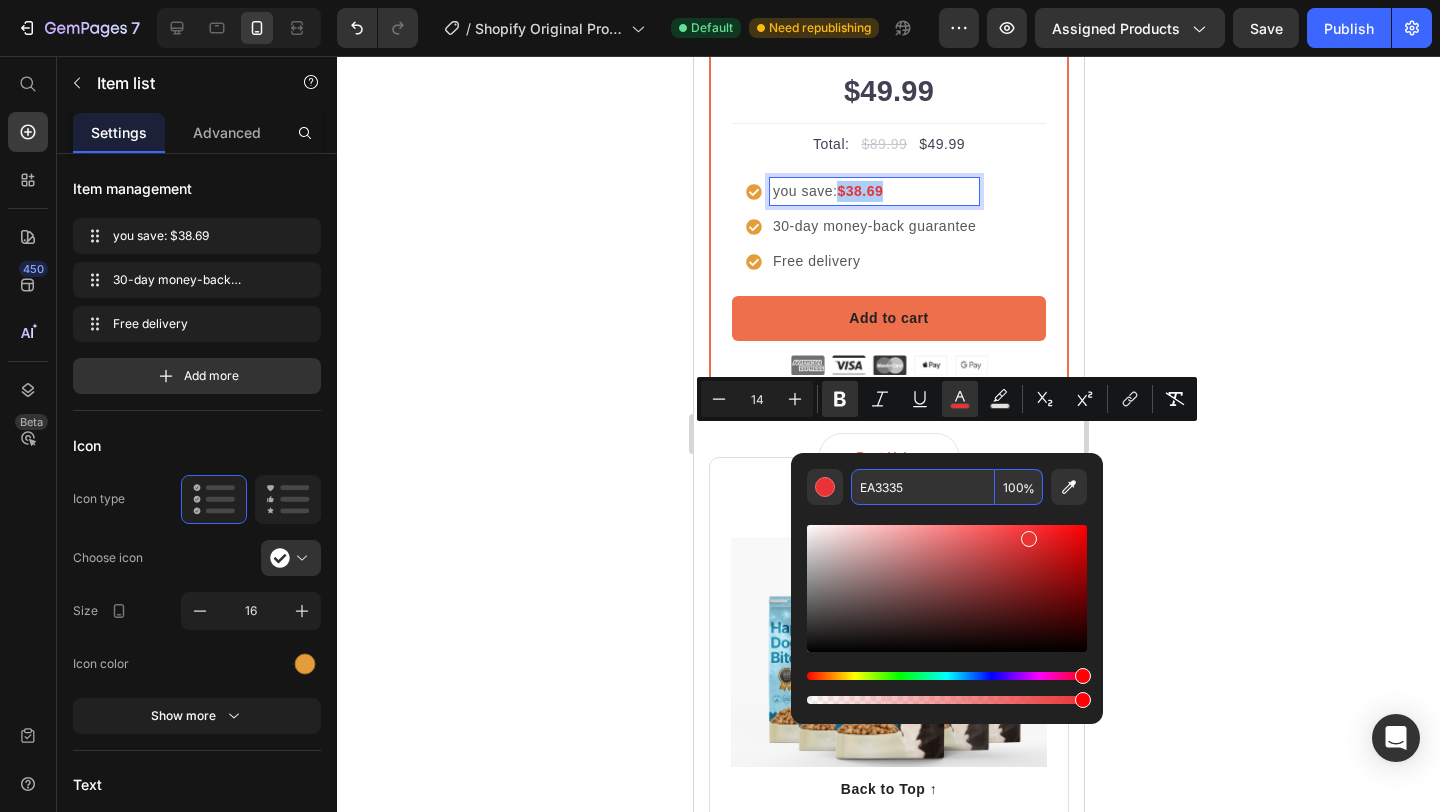 click on "EA3335" at bounding box center [923, 487] 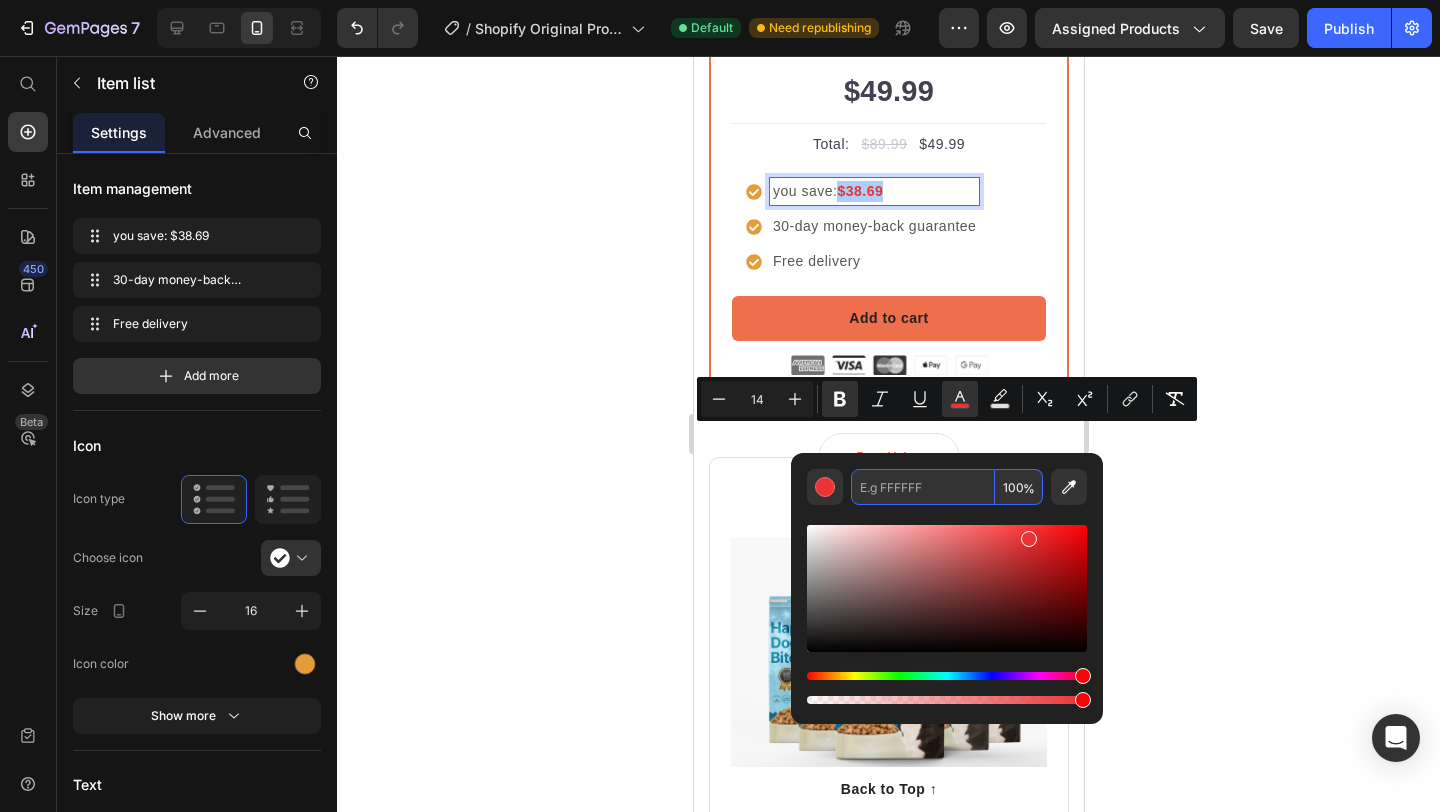 paste on "E49D3A" 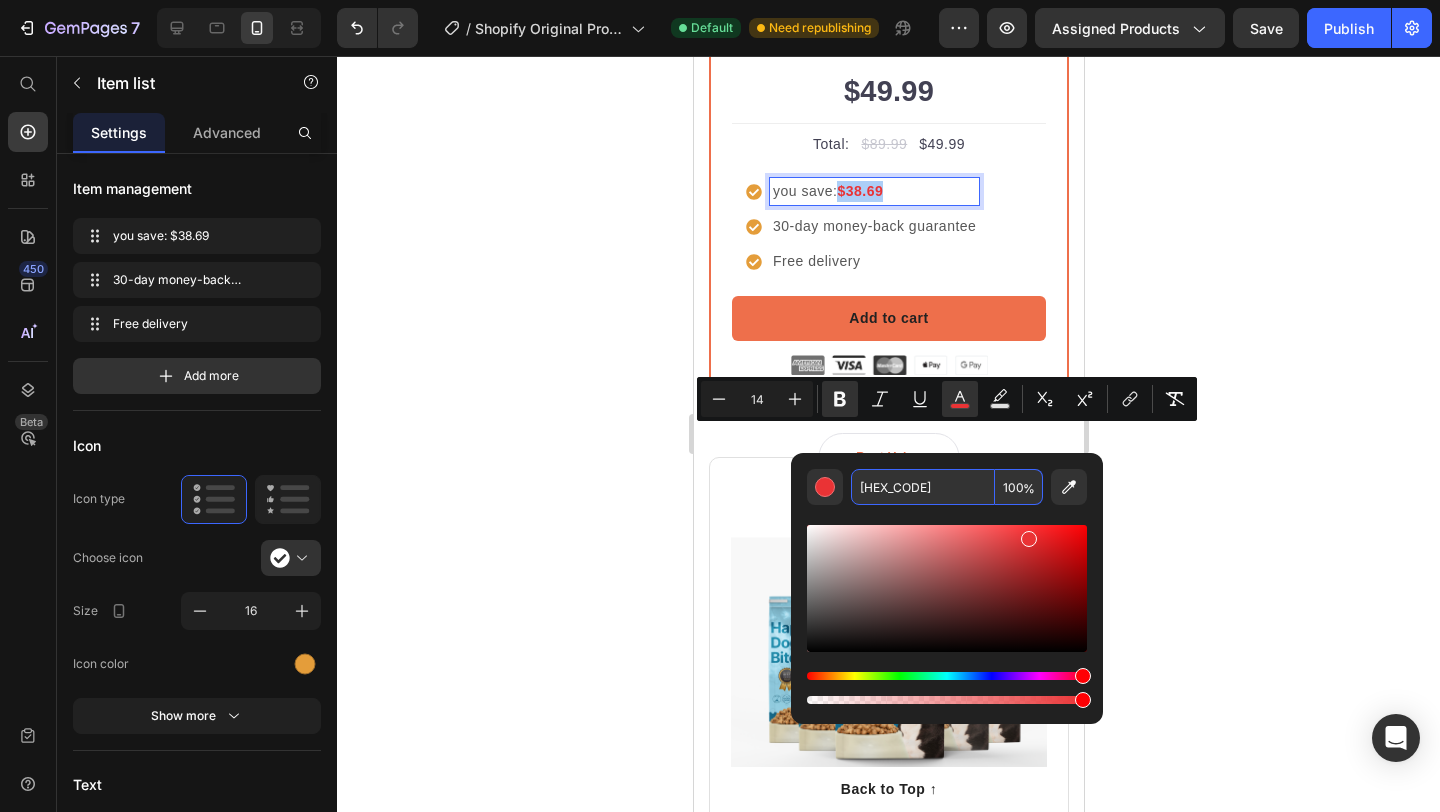 type on "E49D3A" 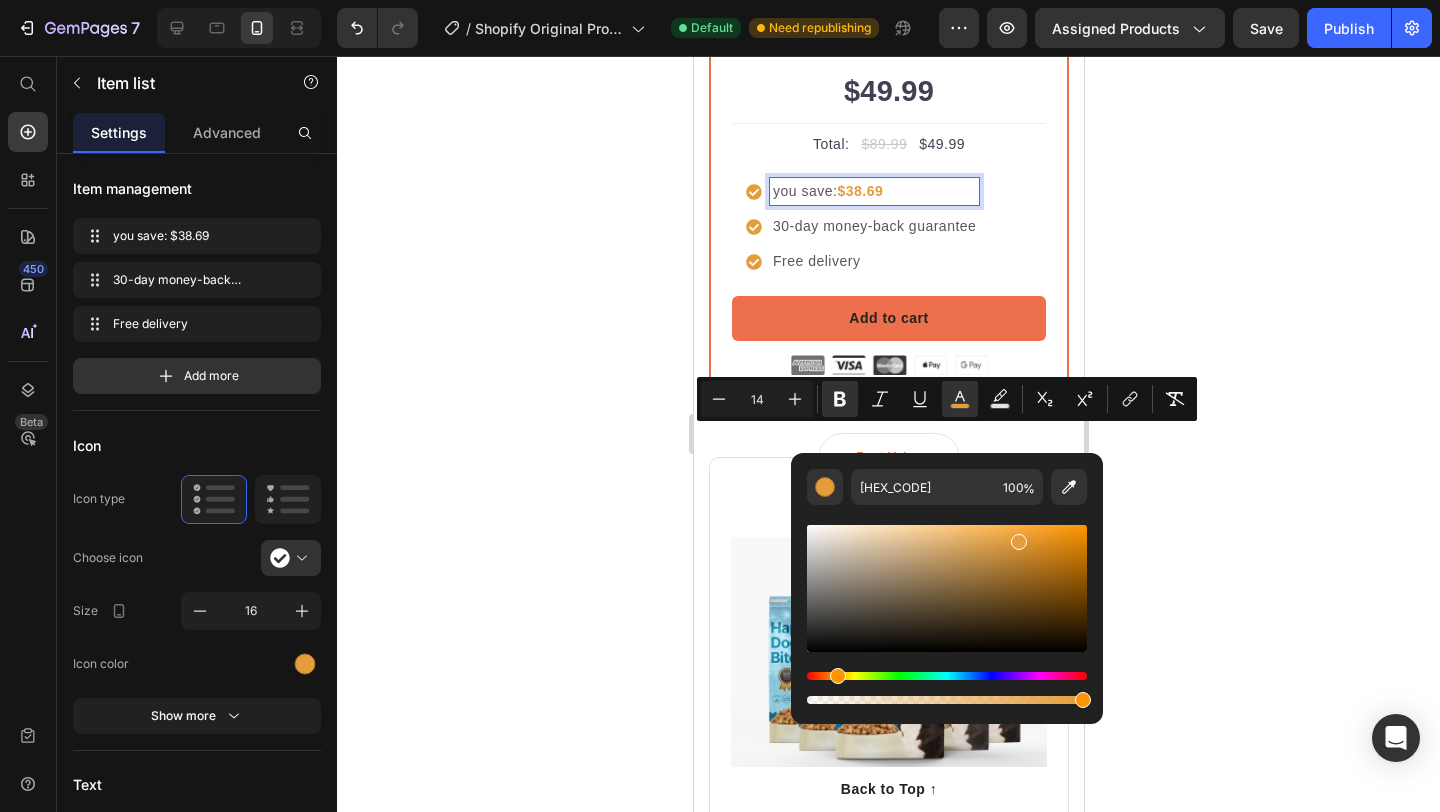 click 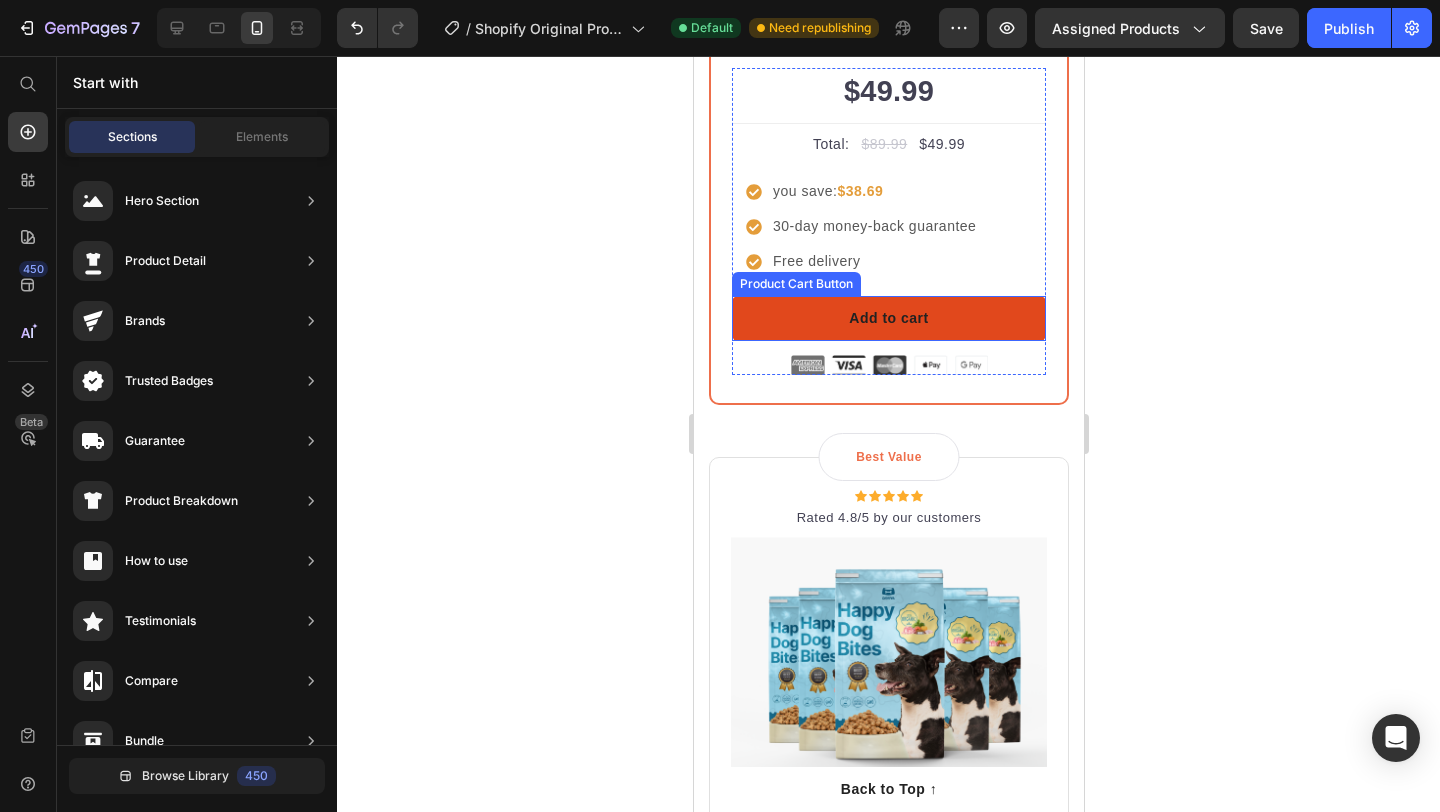 click on "Add to cart" at bounding box center [888, 318] 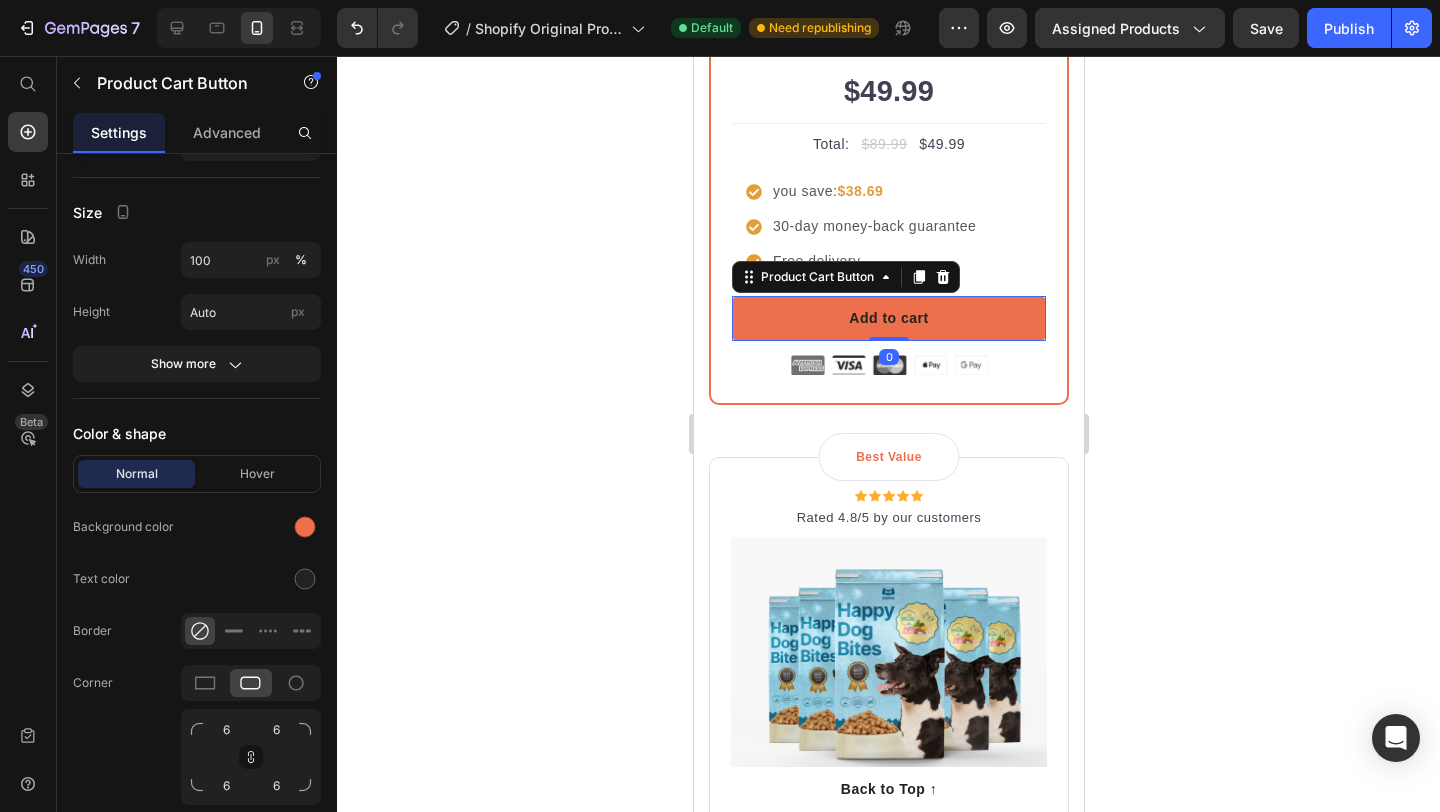scroll, scrollTop: 1075, scrollLeft: 0, axis: vertical 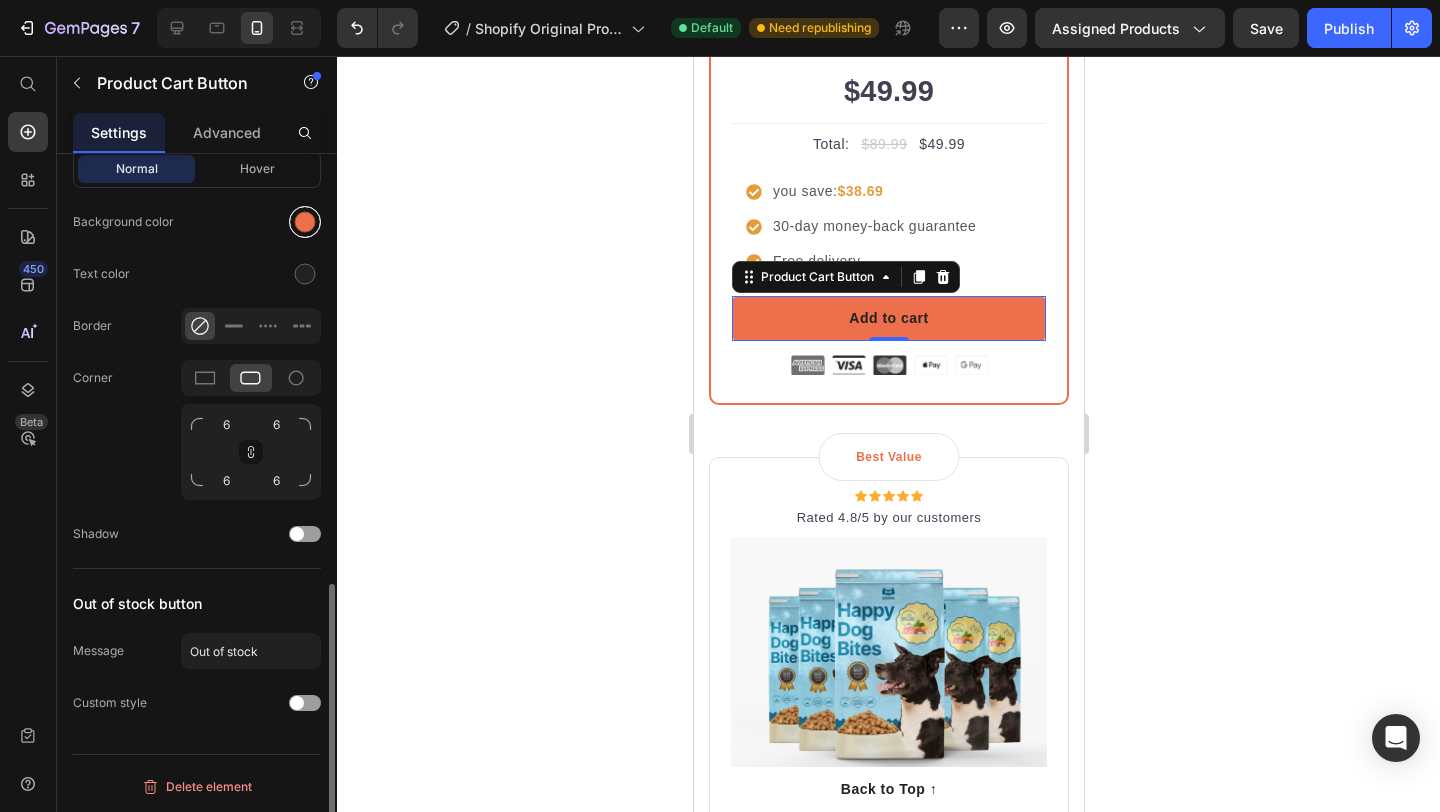 click at bounding box center [305, 222] 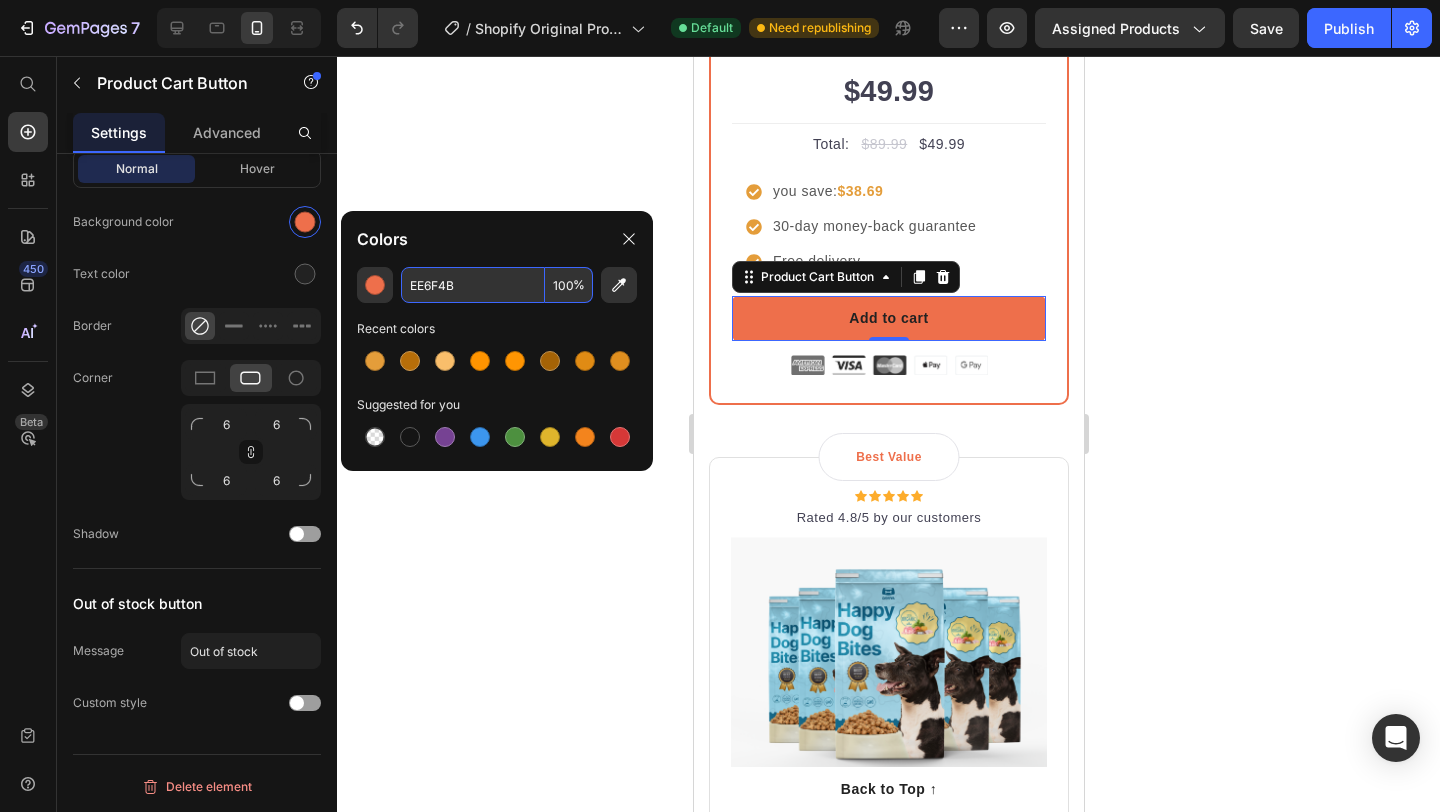 click on "EE6F4B" at bounding box center [473, 285] 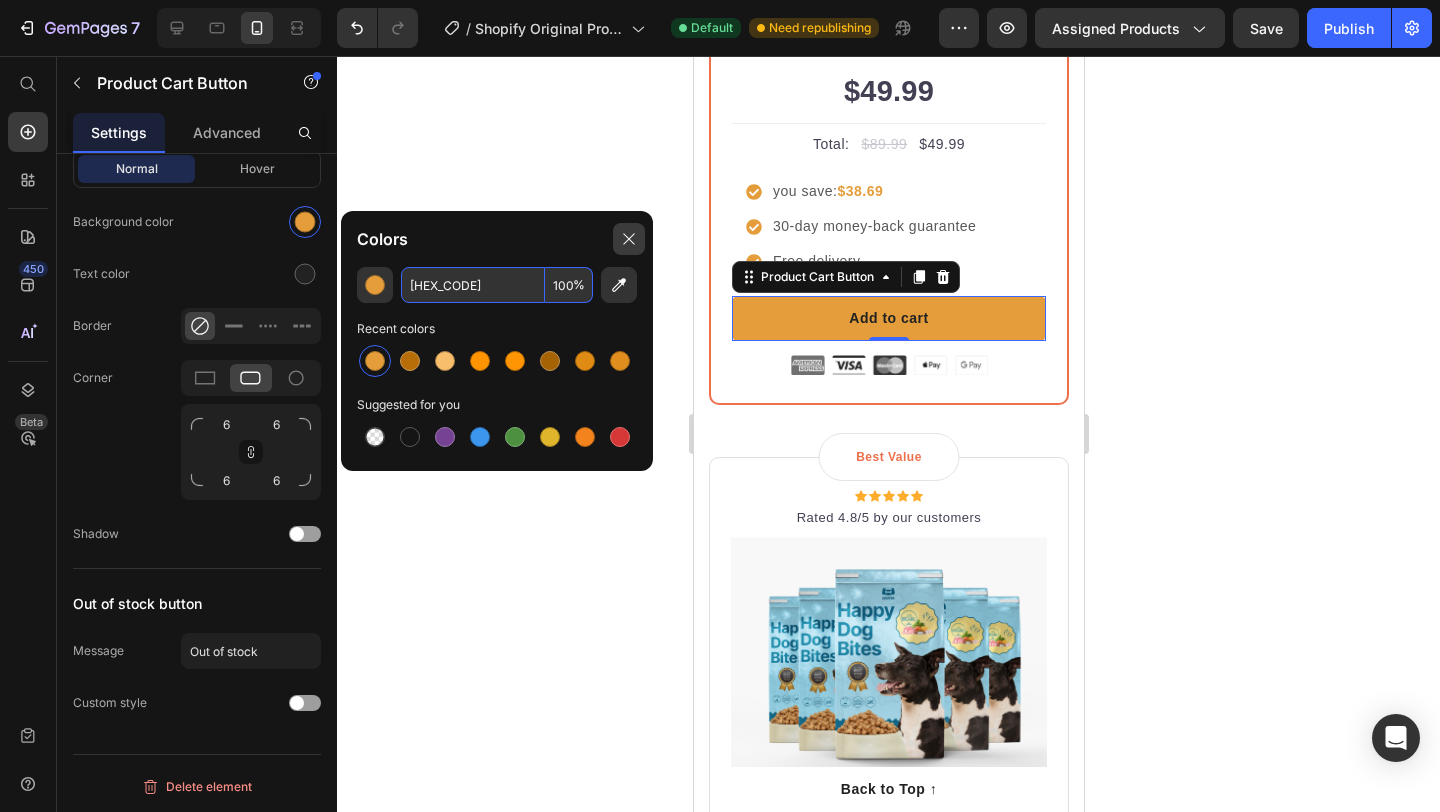 type on "E49D3A" 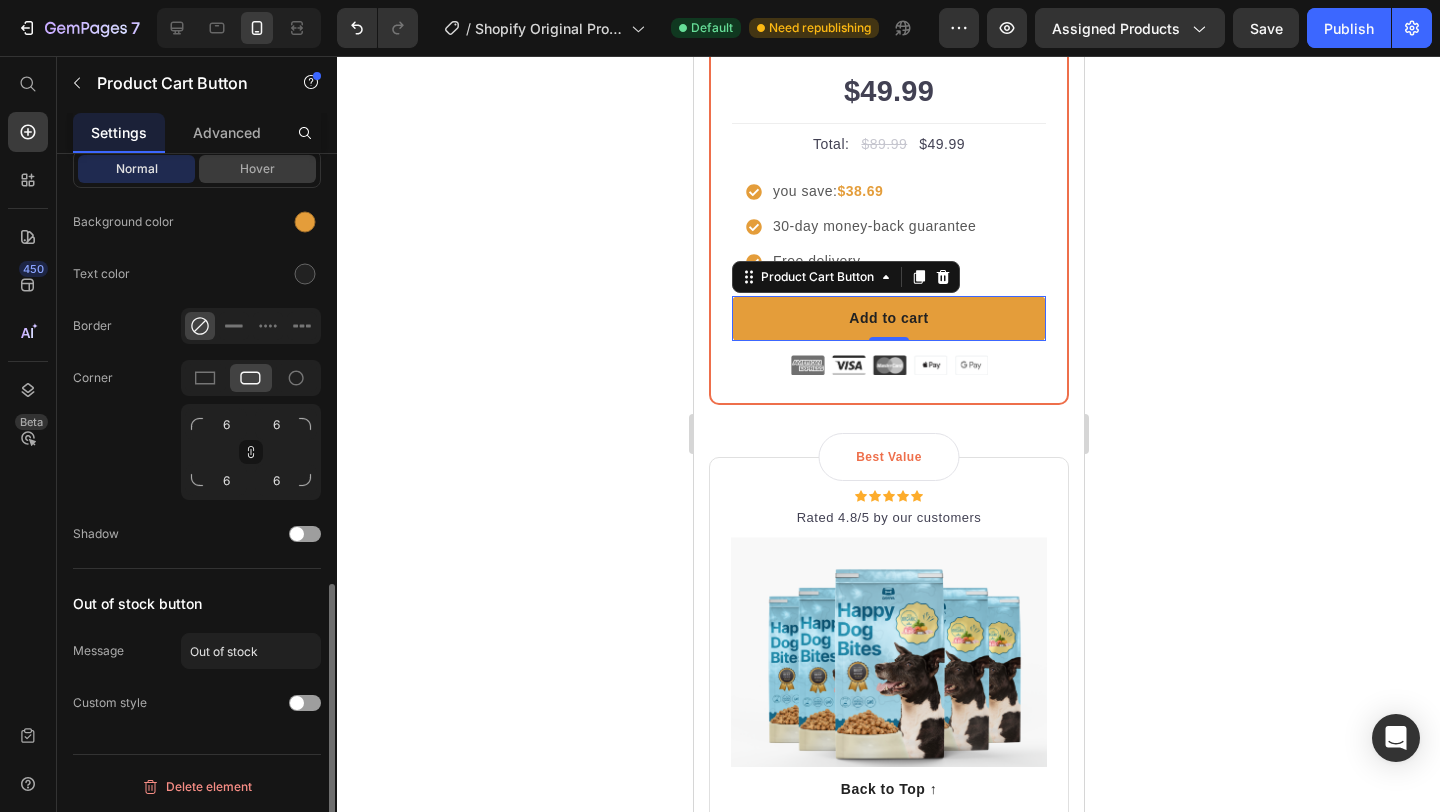 click on "Hover" at bounding box center (257, 169) 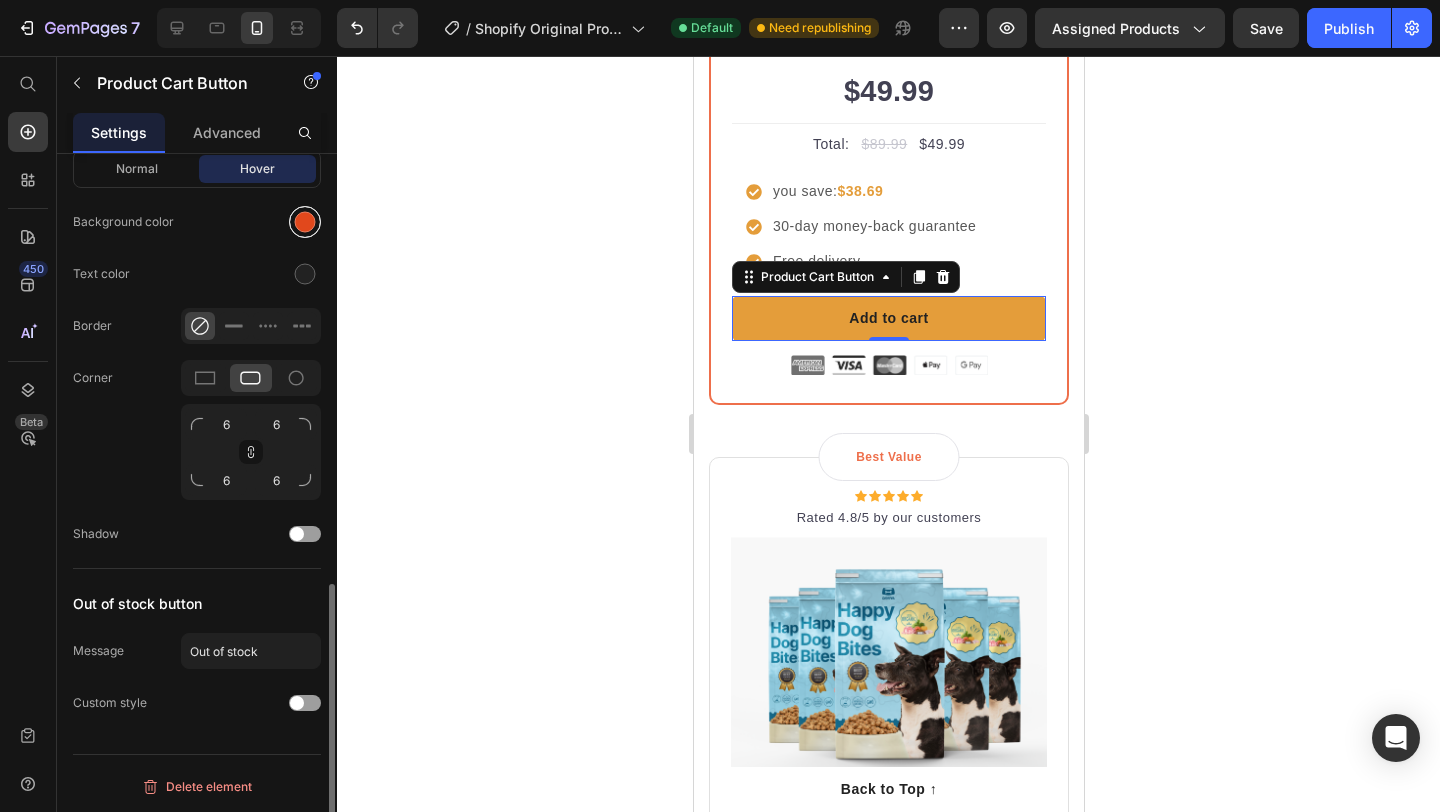 click at bounding box center [305, 222] 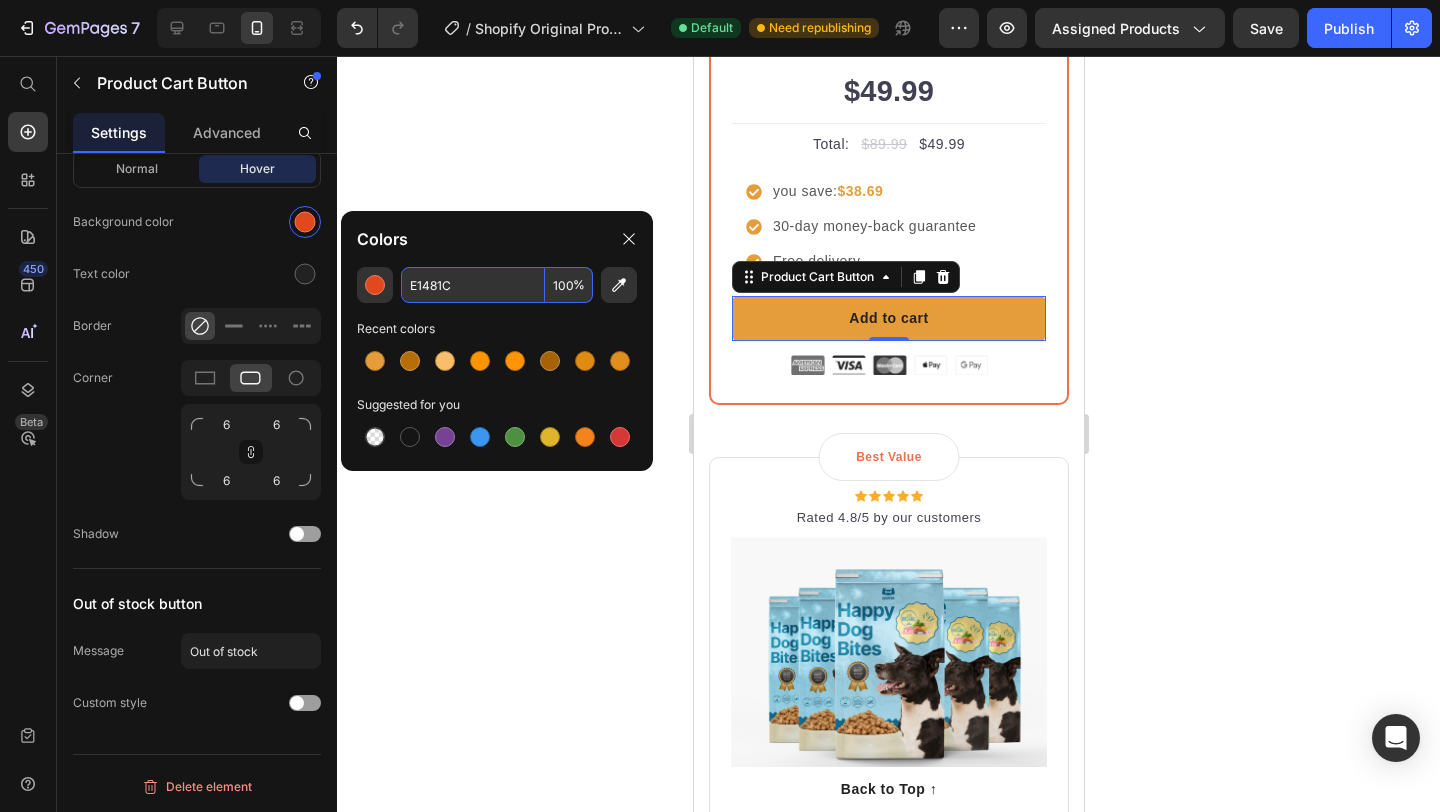 click on "E1481C" at bounding box center [473, 285] 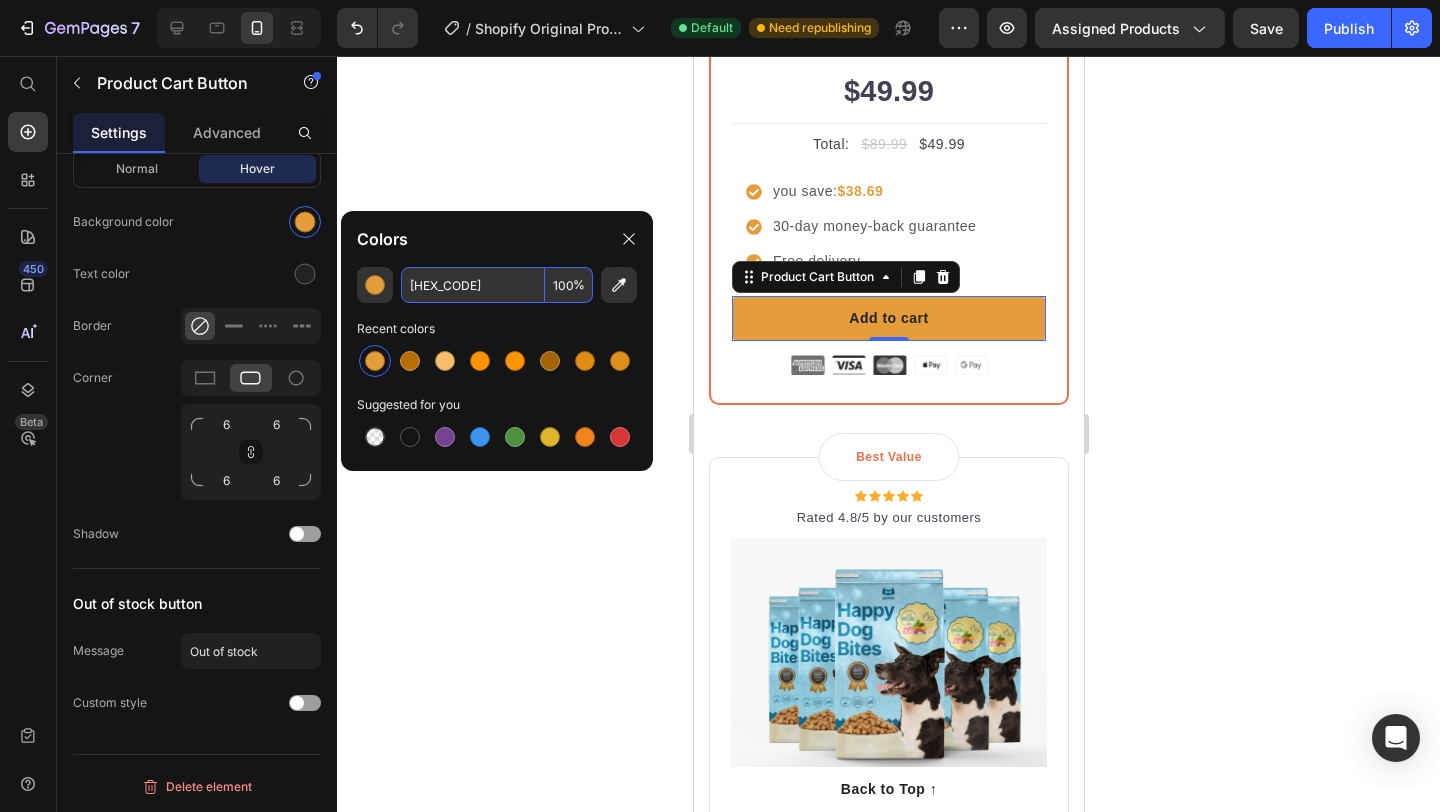 click on "E49D3A 100 %" 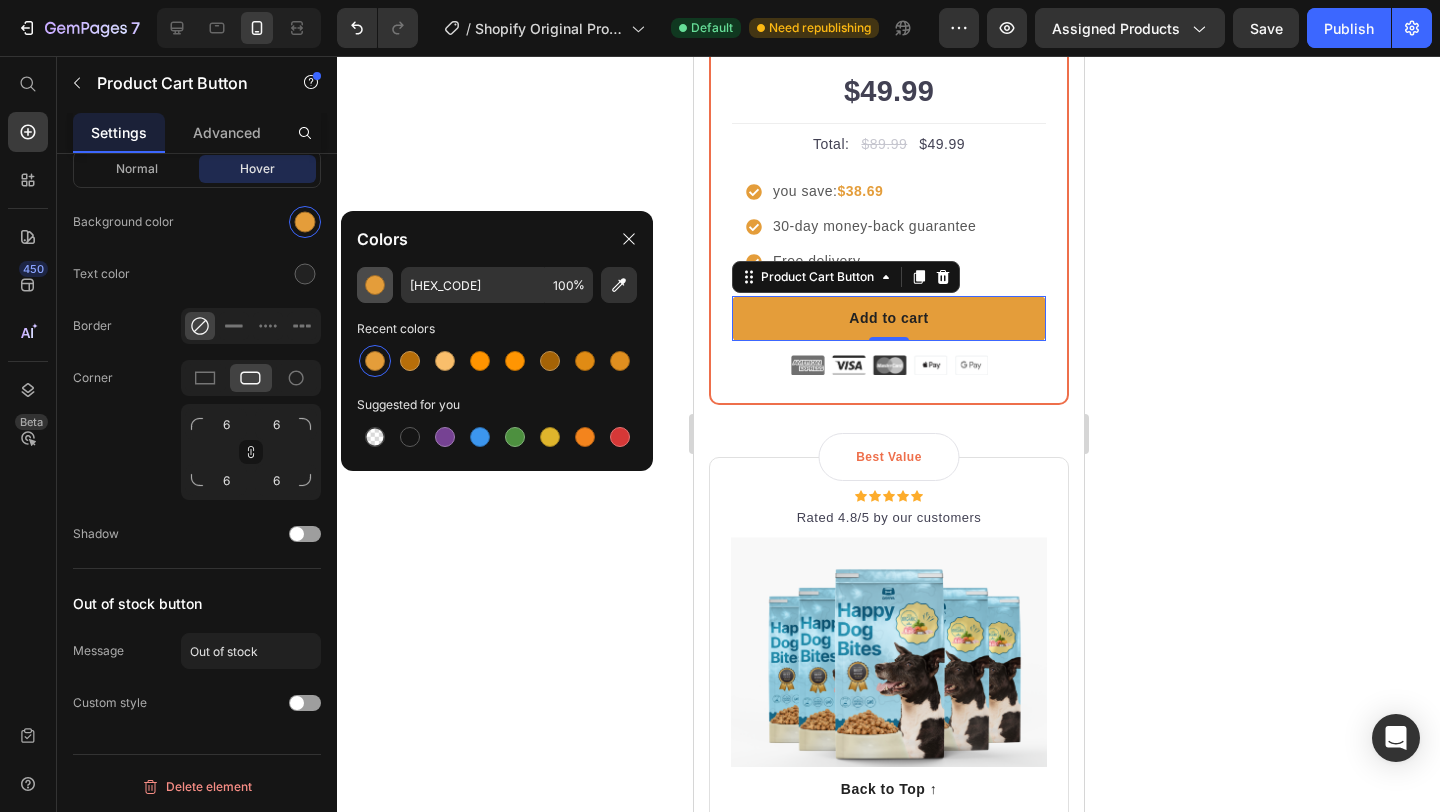 click at bounding box center (375, 285) 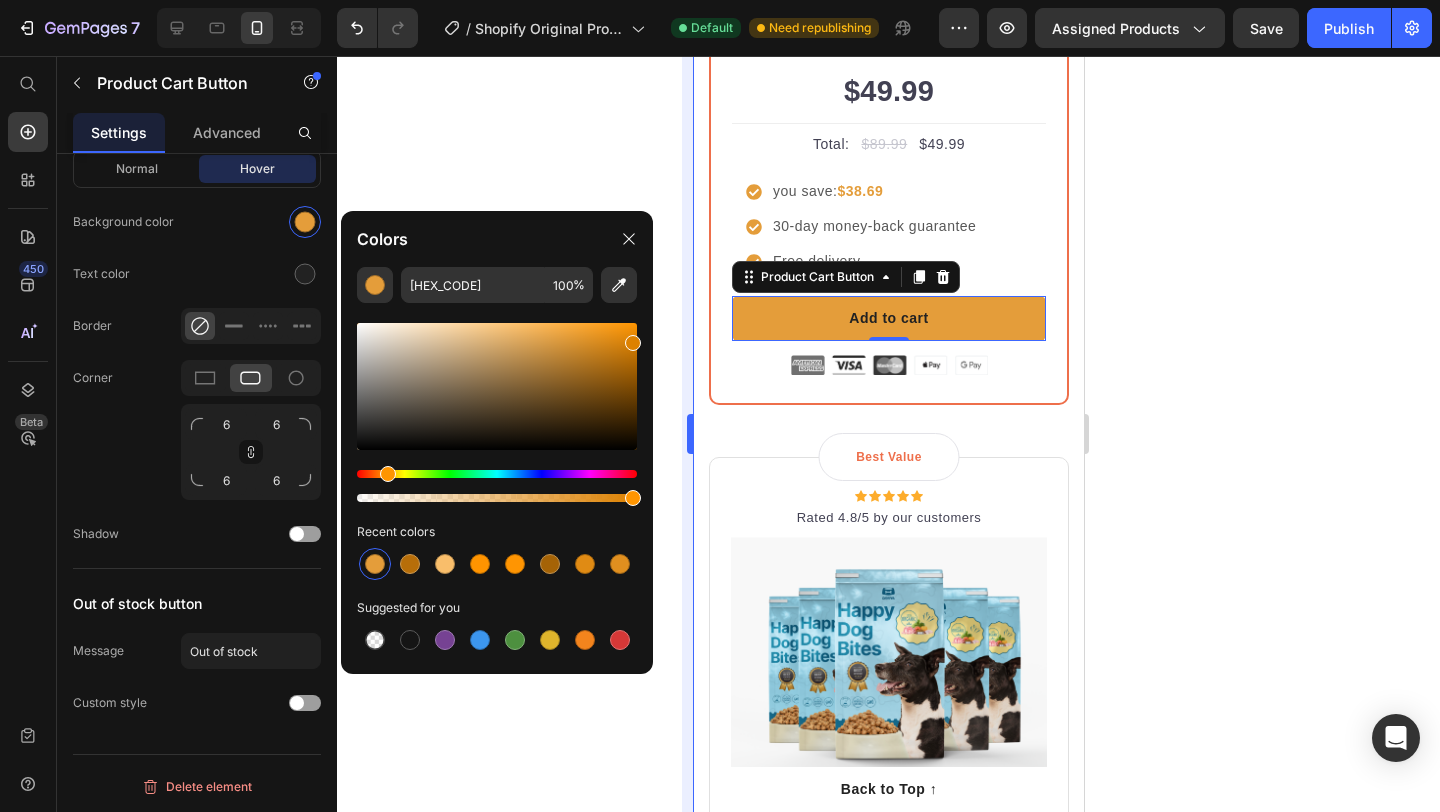 drag, startPoint x: 575, startPoint y: 351, endPoint x: 683, endPoint y: 331, distance: 109.83624 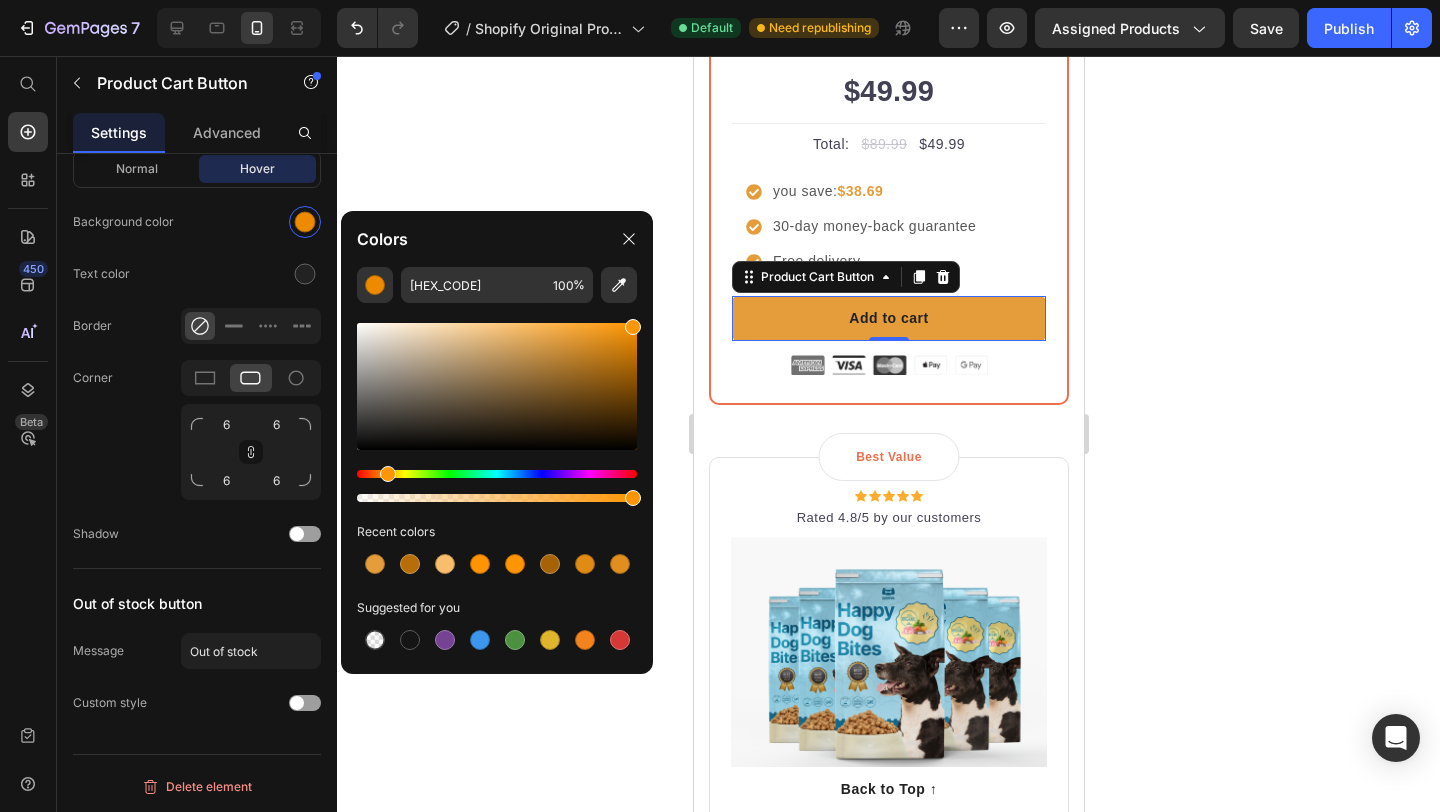 drag, startPoint x: 631, startPoint y: 335, endPoint x: 636, endPoint y: 306, distance: 29.427877 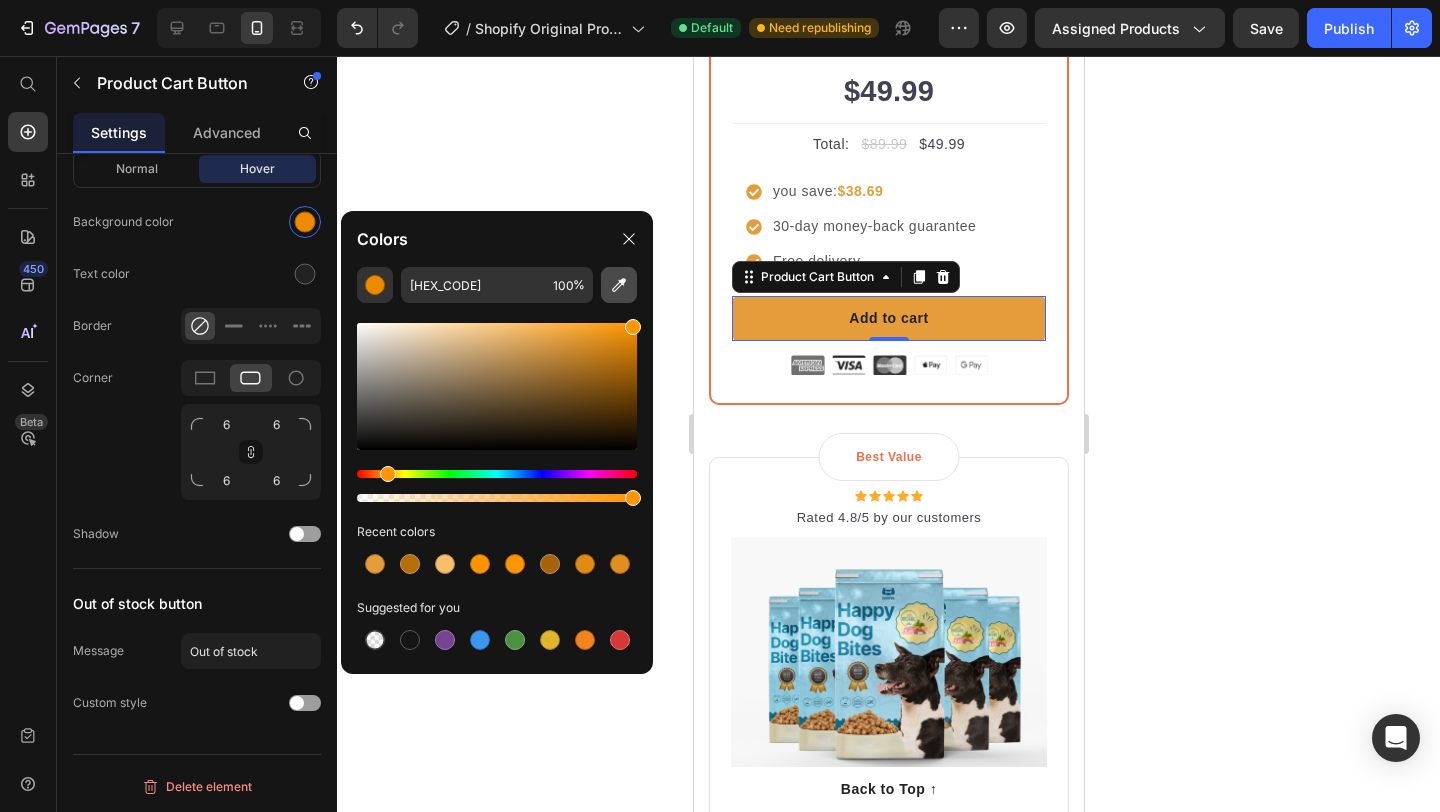 type on "FF9502" 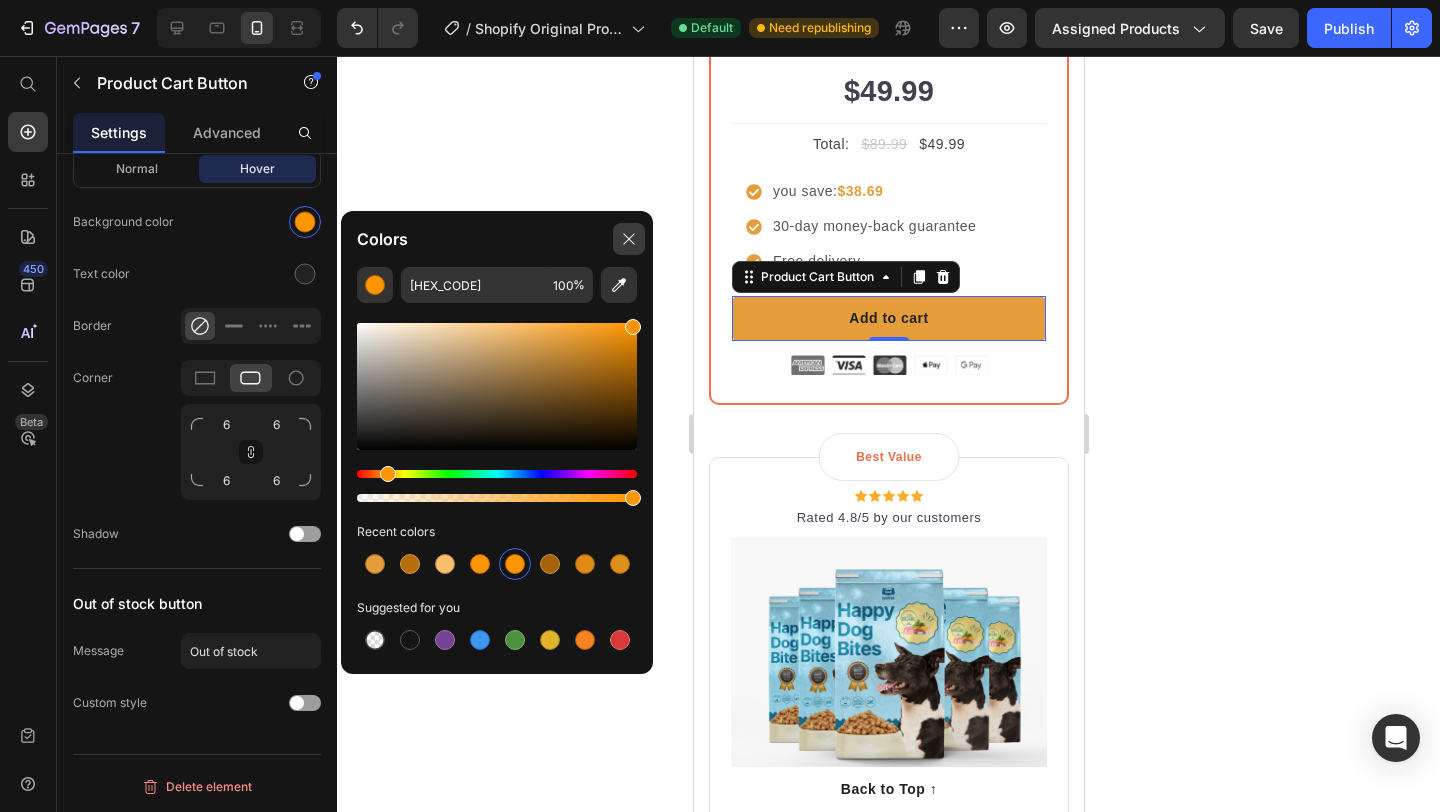 click 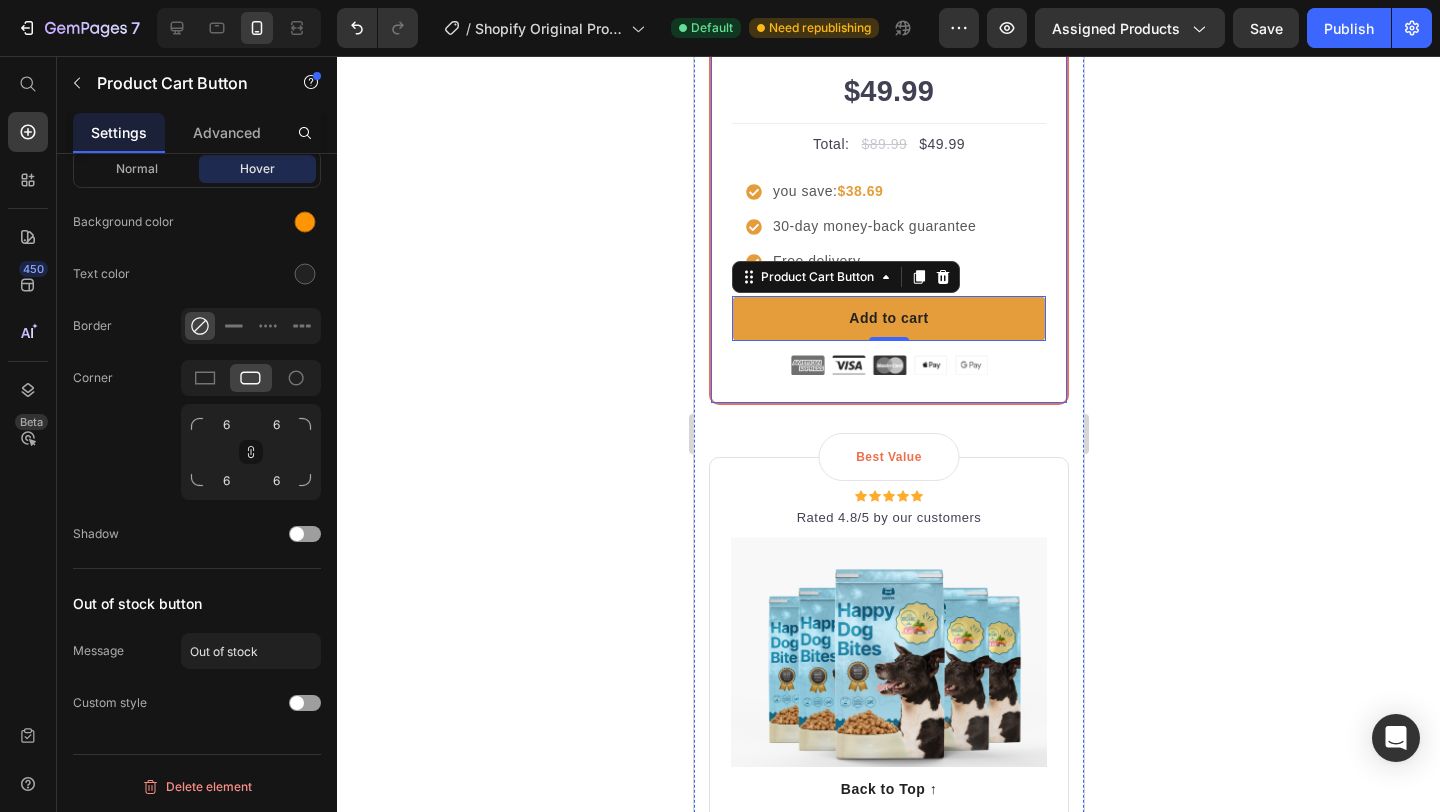 click on "Most Popular Text block Row Icon Icon Icon Icon Icon Icon List Hoz Rated 4.8/5 by our customers Text block Row Image Icon Most Popular Text block Icon Row 3-Pack Text block $49.99 Price                Title Line Total: Text block $89.99 Price $49.99 Price Row you save:  $38.69 30-day money-back guarantee Free delivery Item list Add to cart Product Cart Button   0 Image Product Row" at bounding box center (888, 20) 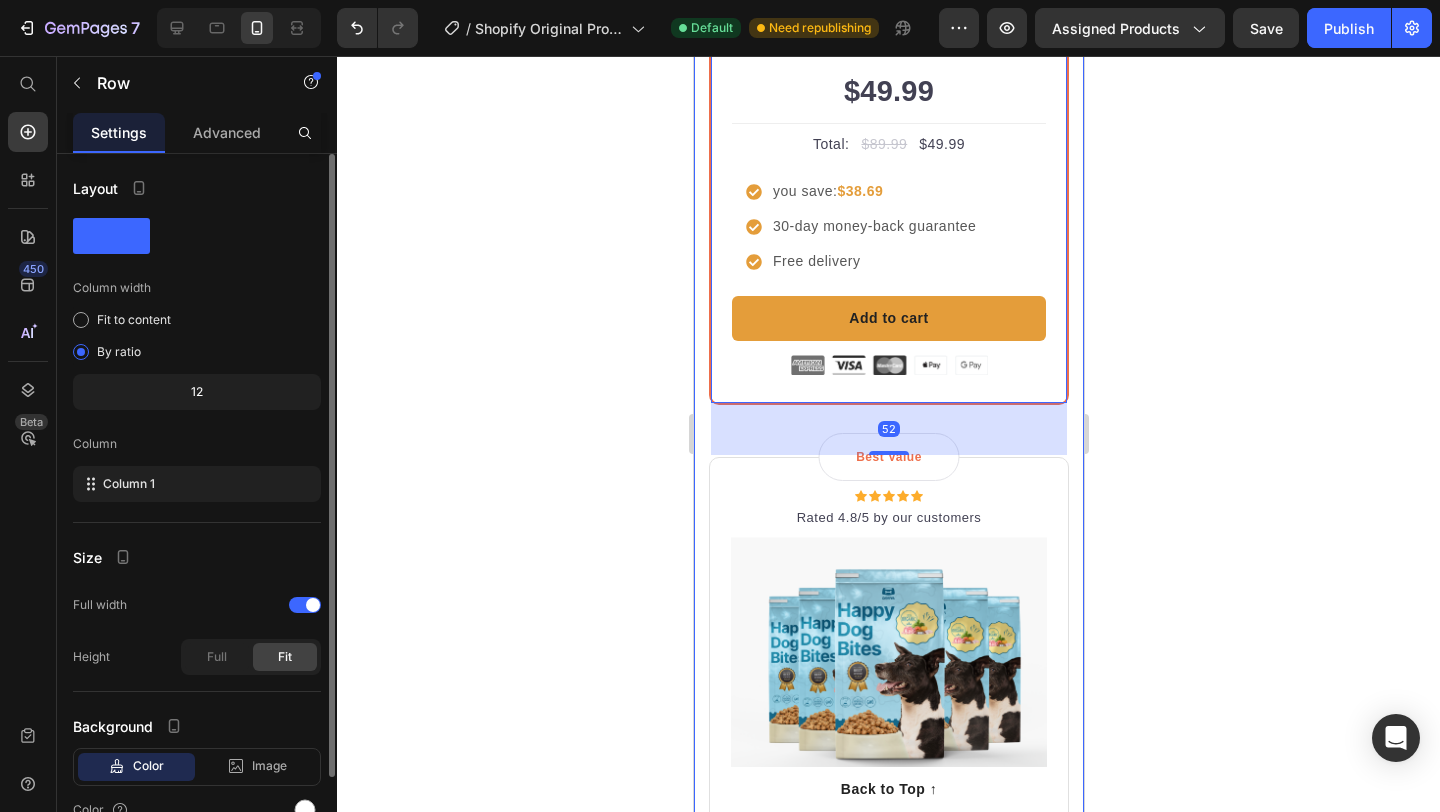 scroll, scrollTop: 101, scrollLeft: 0, axis: vertical 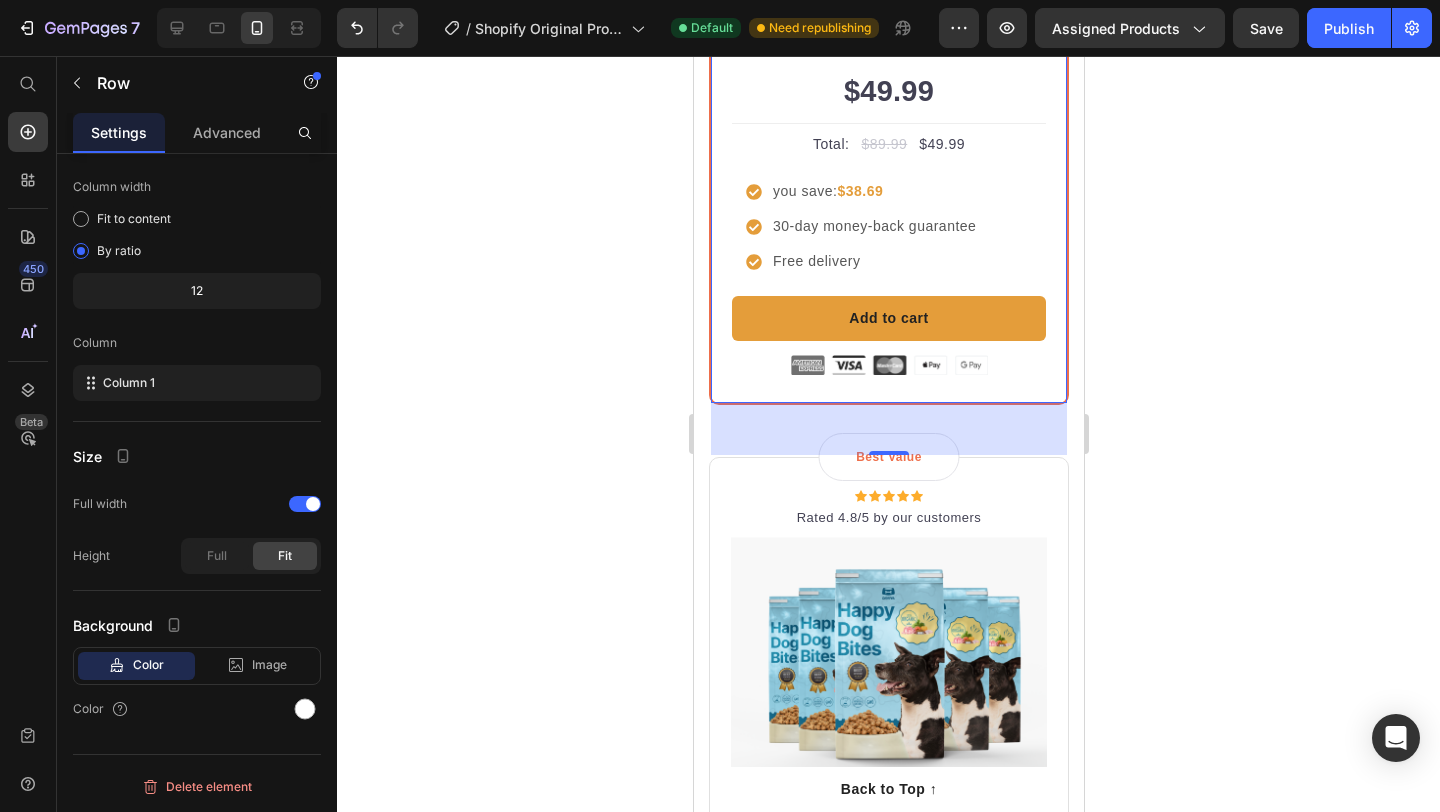 click on "Most Popular Text block Row Icon Icon Icon Icon Icon Icon List Hoz Rated 4.8/5 by our customers Text block Row Image Icon Most Popular Text block Icon Row 3-Pack Text block $49.99 Price                Title Line Total: Text block $89.99 Price $49.99 Price Row you save:  $38.69 30-day money-back guarantee Free delivery Item list Add to cart Product Cart Button Image Product Row   52" at bounding box center [888, 20] 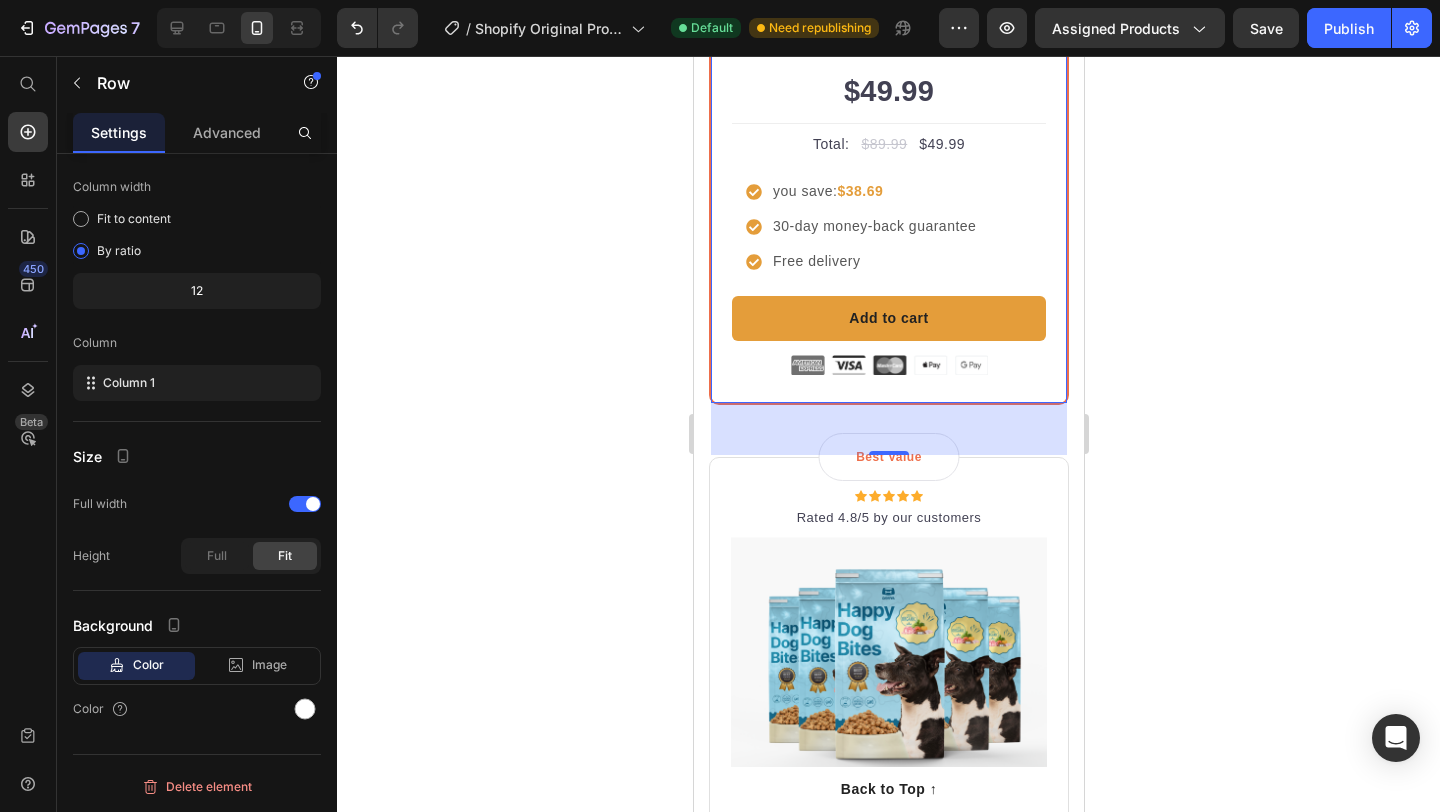 click 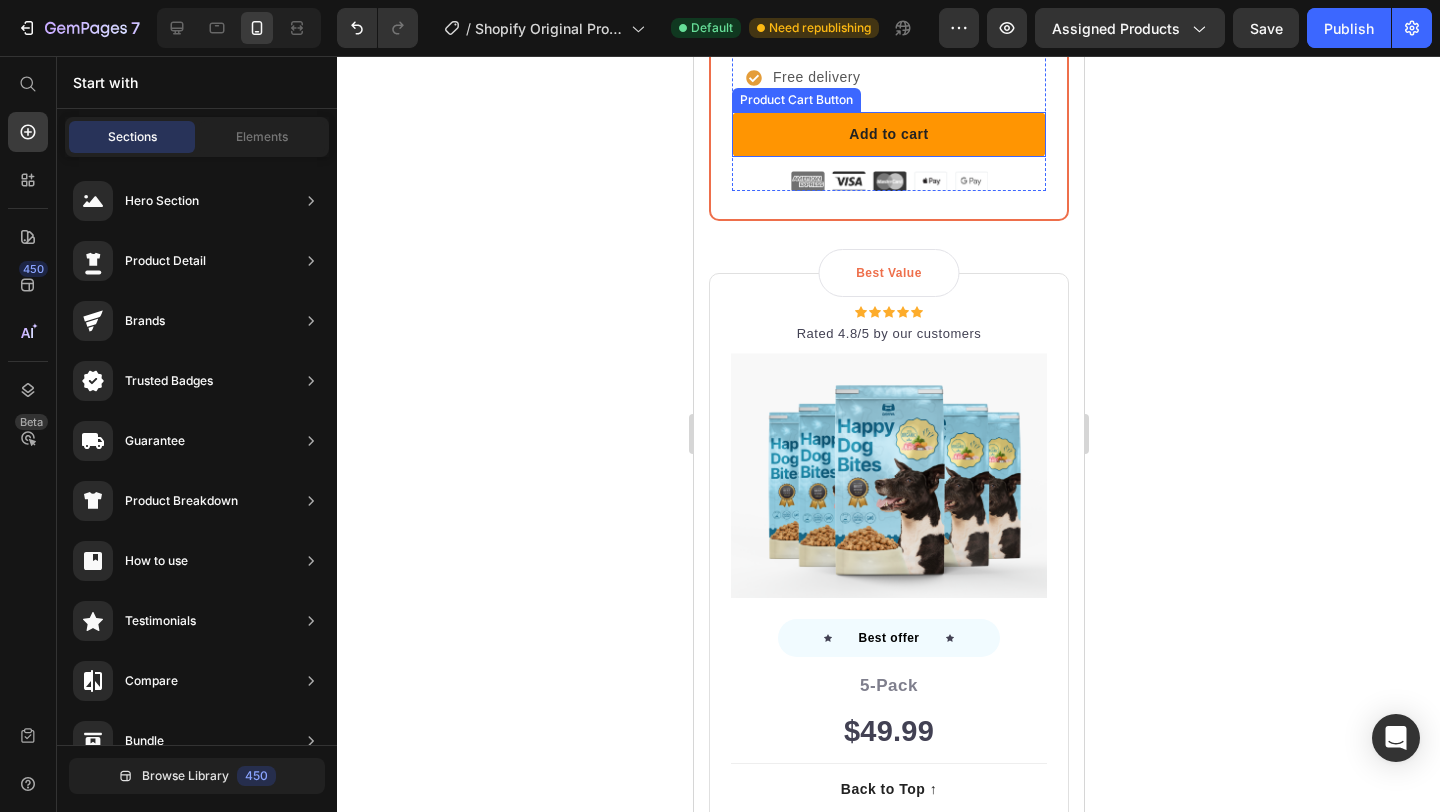 scroll, scrollTop: 6762, scrollLeft: 0, axis: vertical 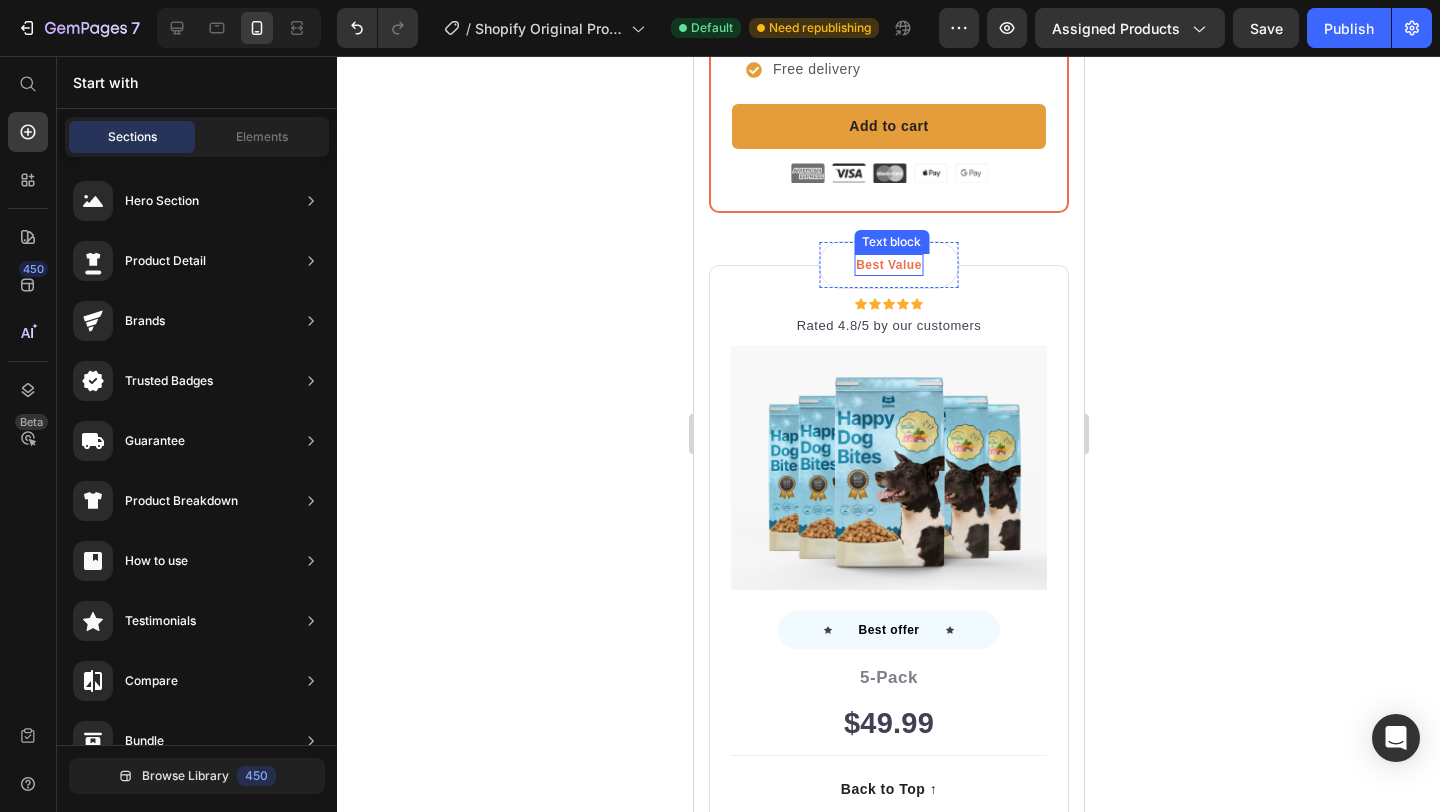 click on "Best Value Text block" at bounding box center [888, 265] 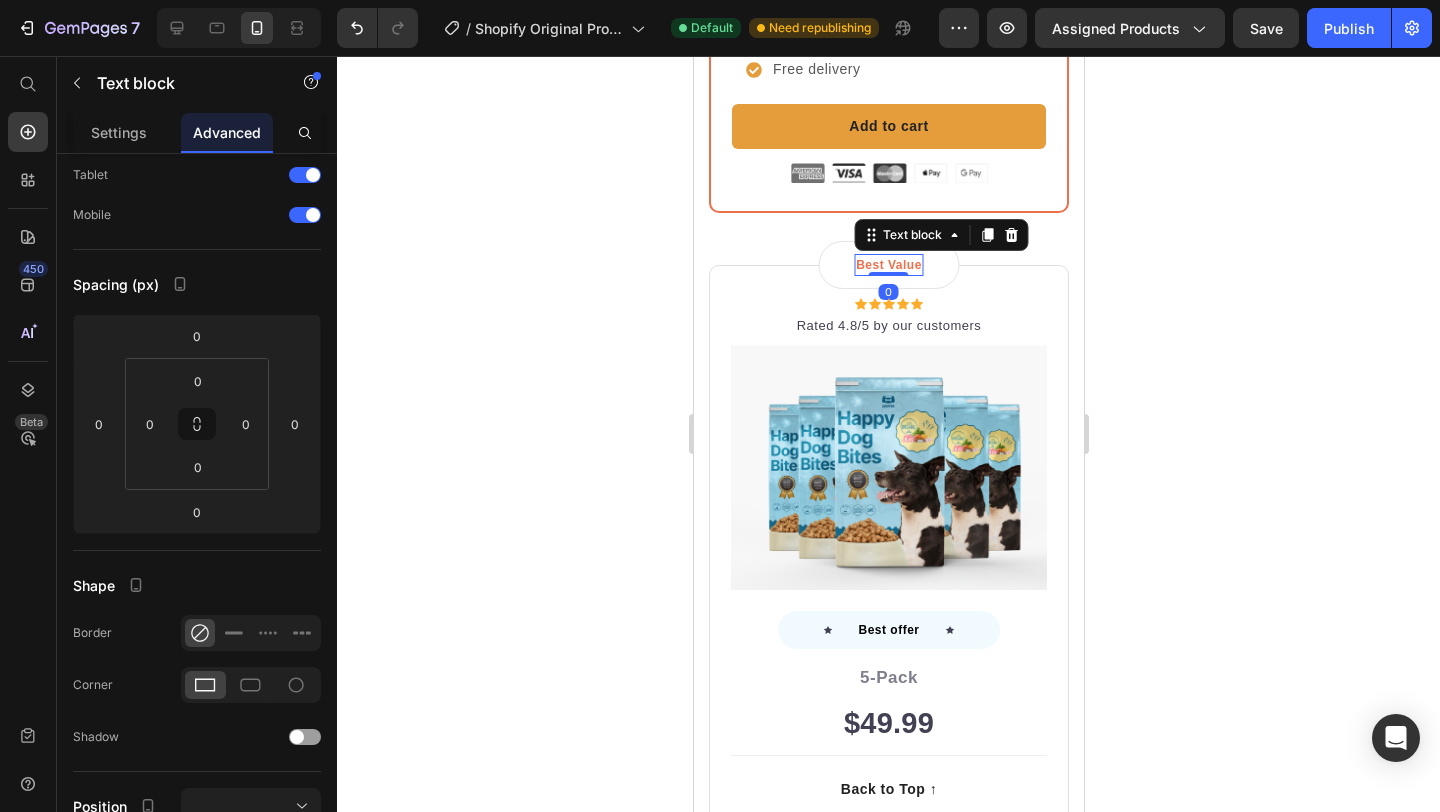 scroll, scrollTop: 0, scrollLeft: 0, axis: both 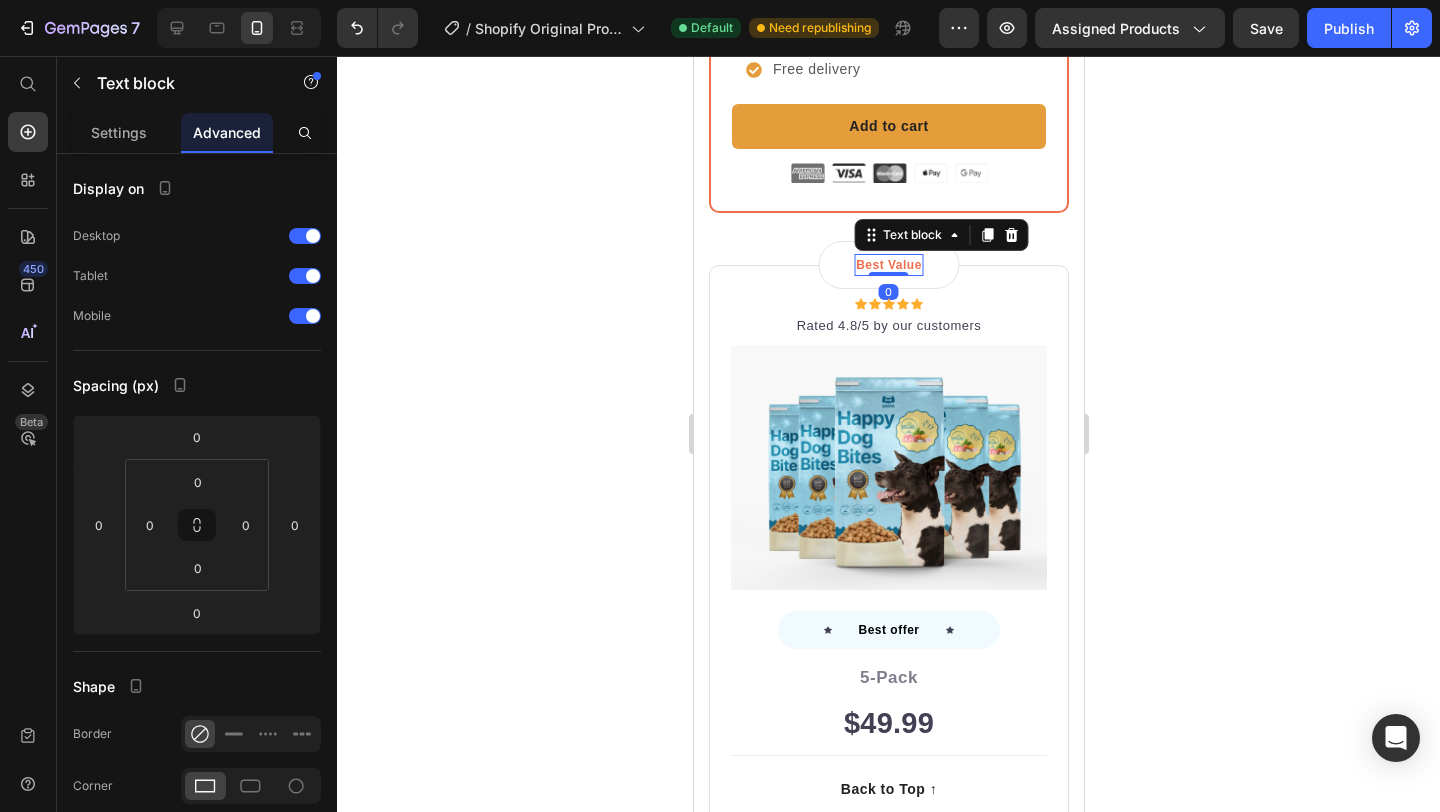 click on "Best Value" at bounding box center (888, 265) 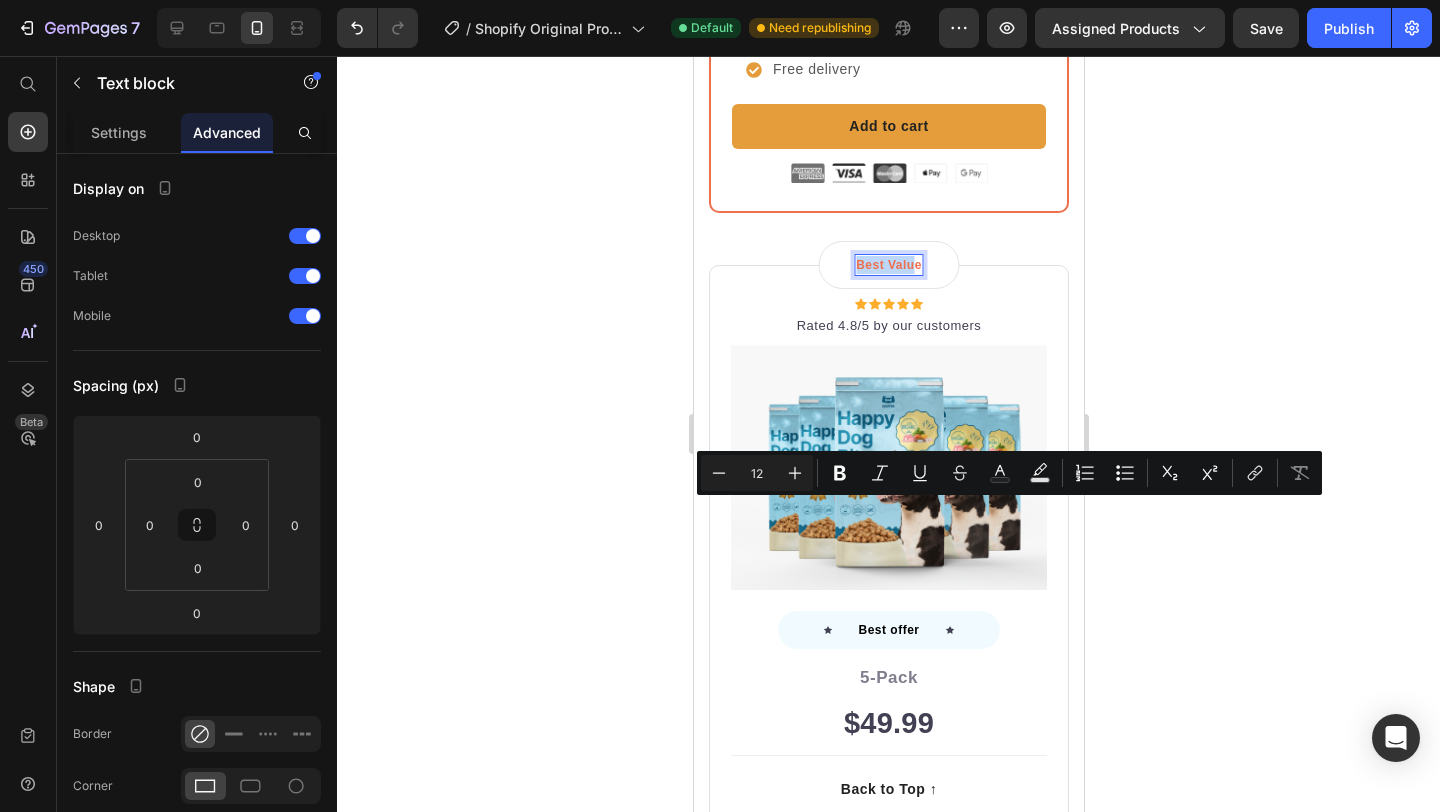 drag, startPoint x: 858, startPoint y: 512, endPoint x: 917, endPoint y: 514, distance: 59.03389 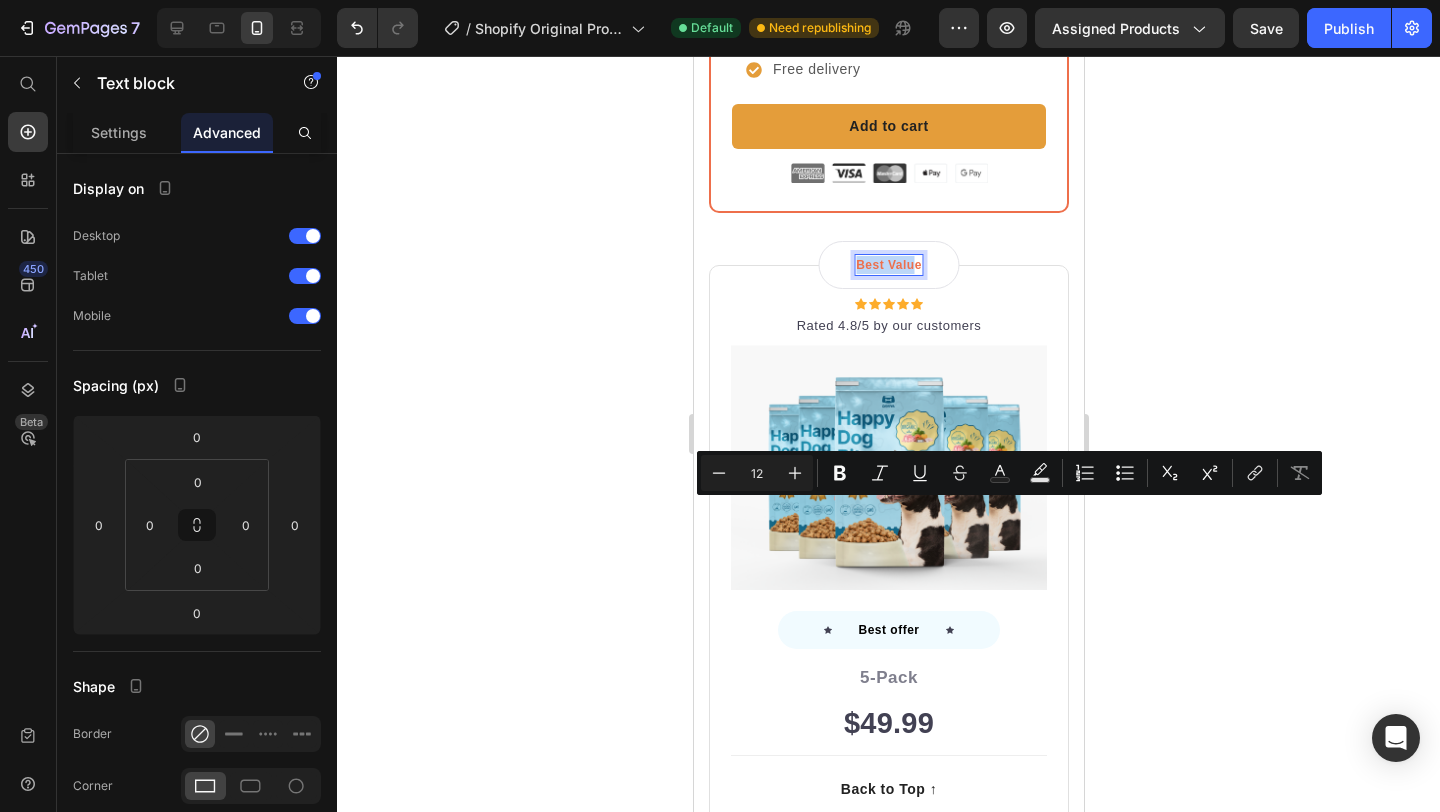 click on "Best Value" at bounding box center [888, 265] 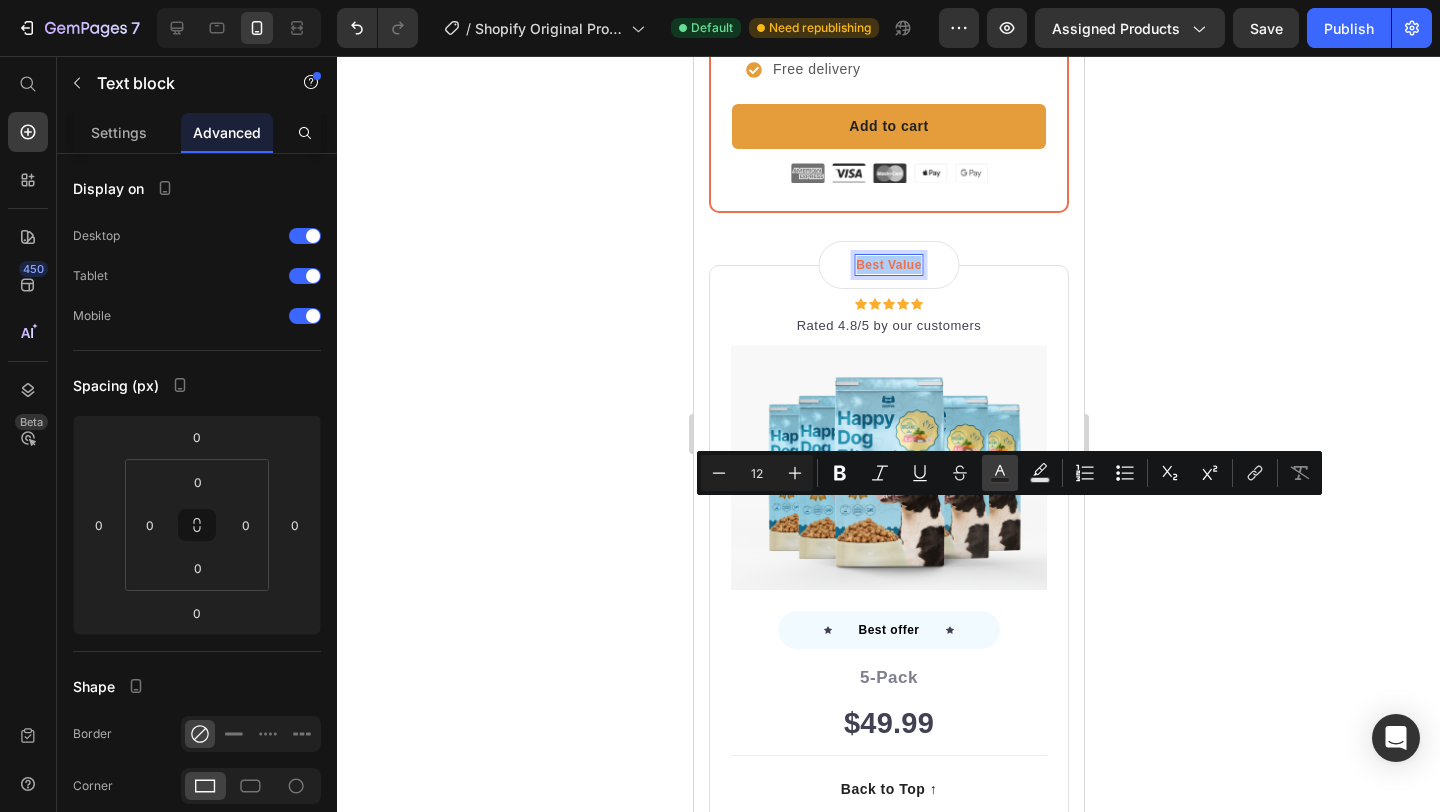 click on "Text Color" at bounding box center (1000, 473) 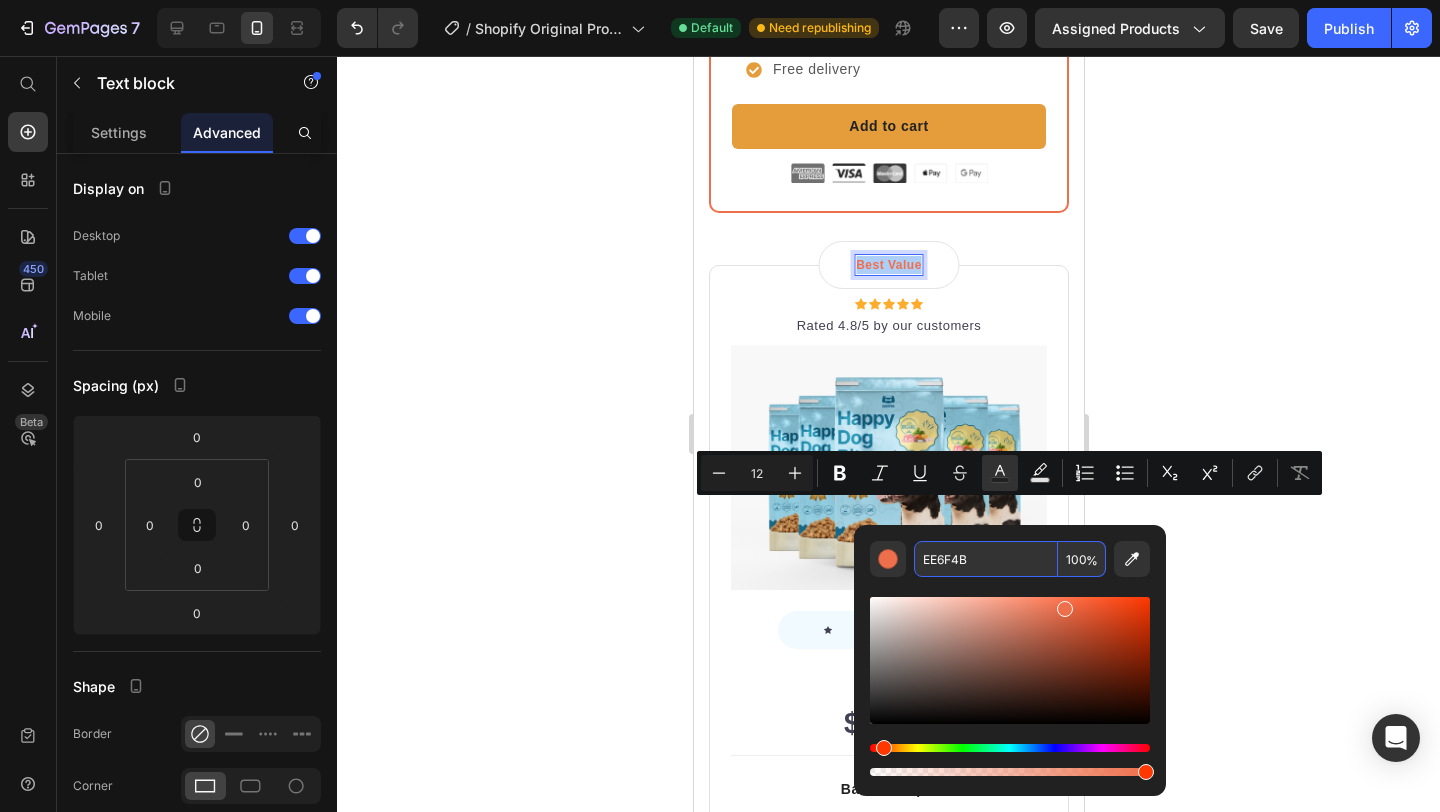 click on "EE6F4B" at bounding box center [986, 559] 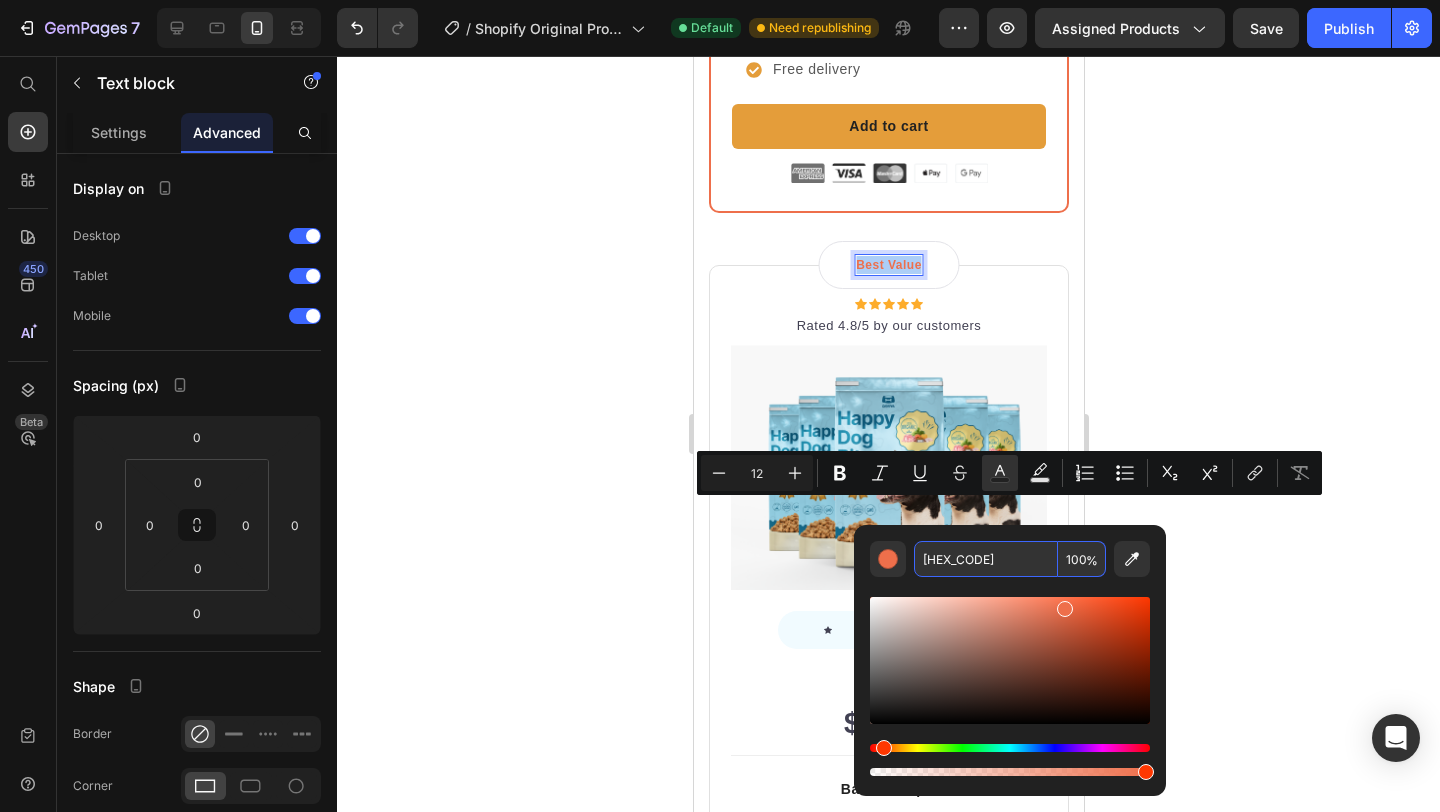 type on "E49D3A" 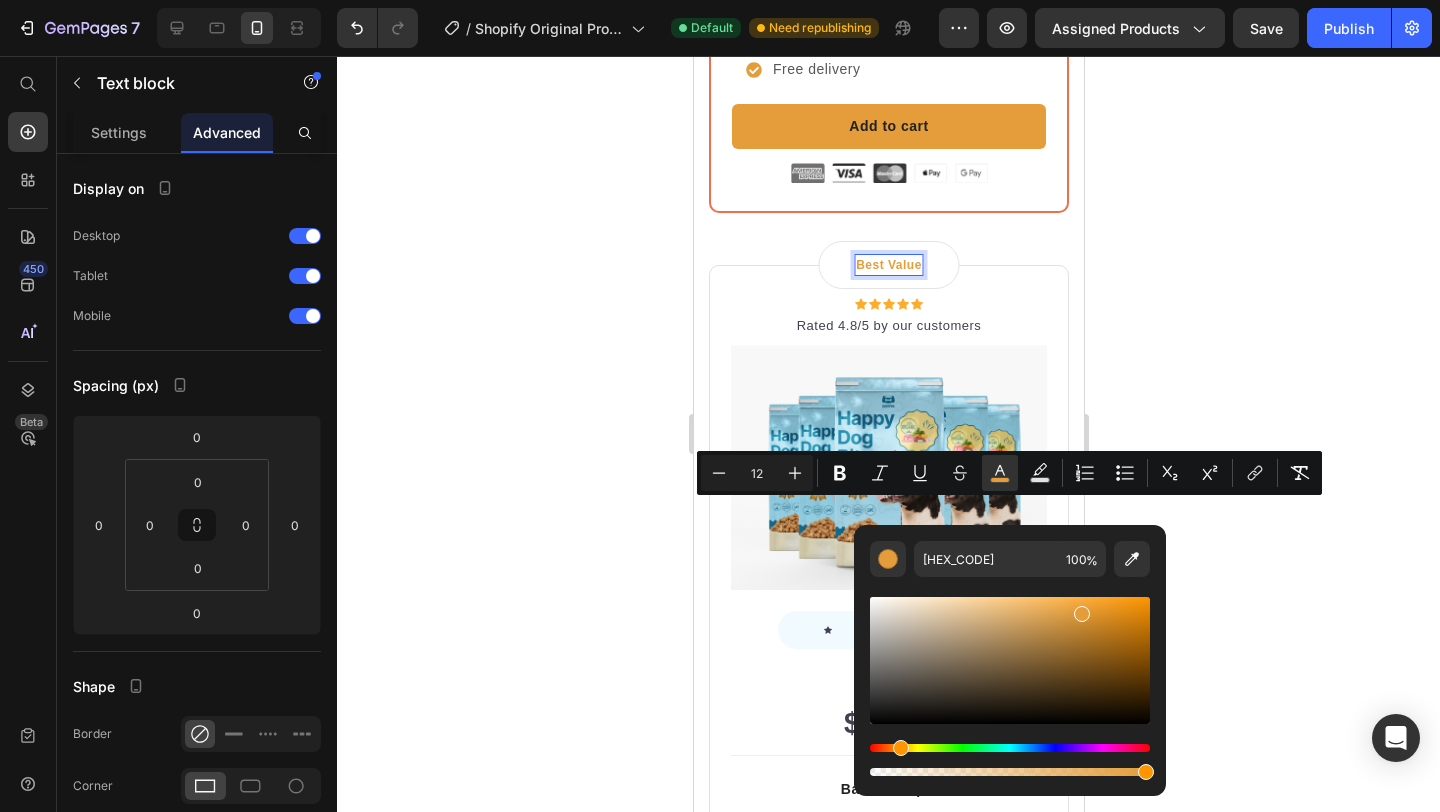 click 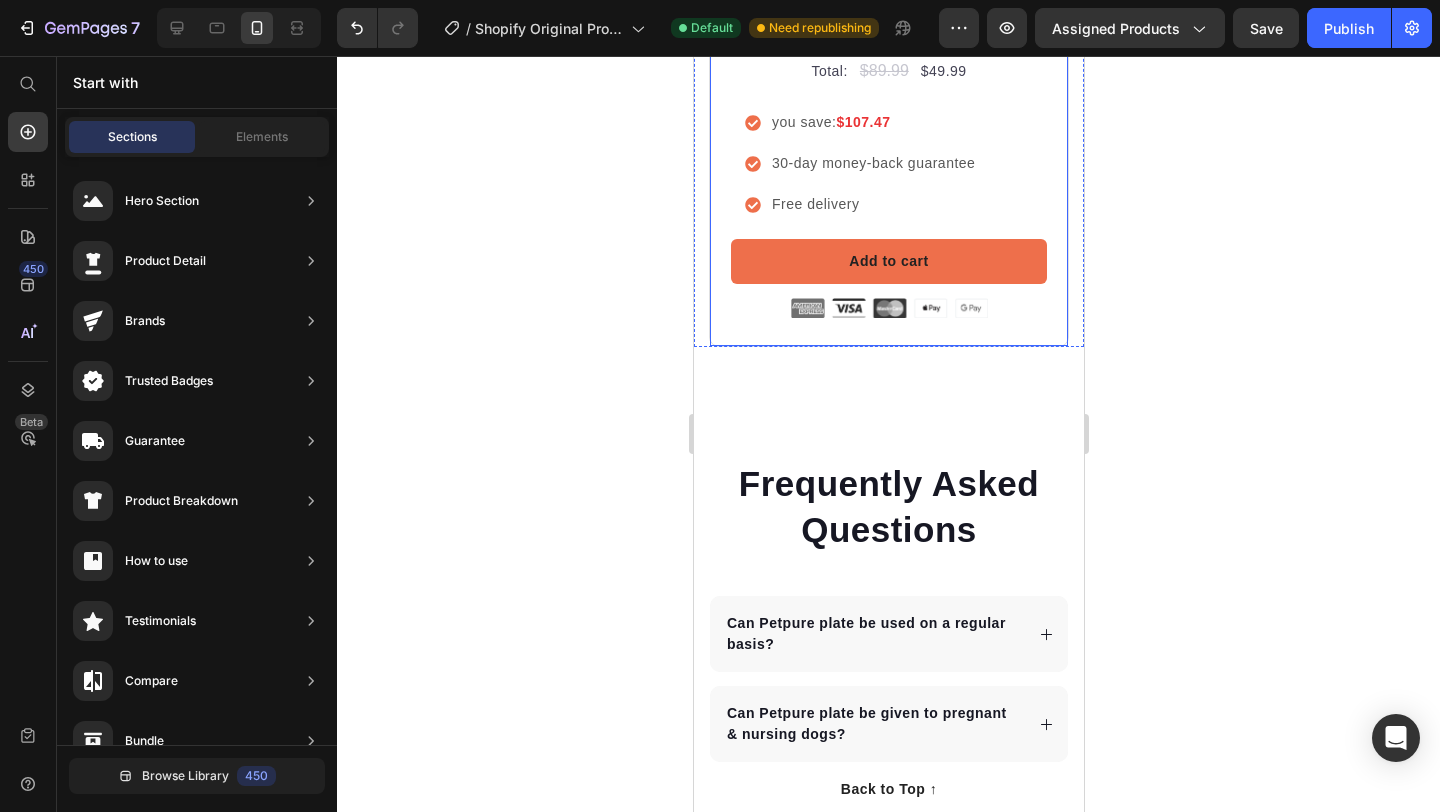 scroll, scrollTop: 7488, scrollLeft: 0, axis: vertical 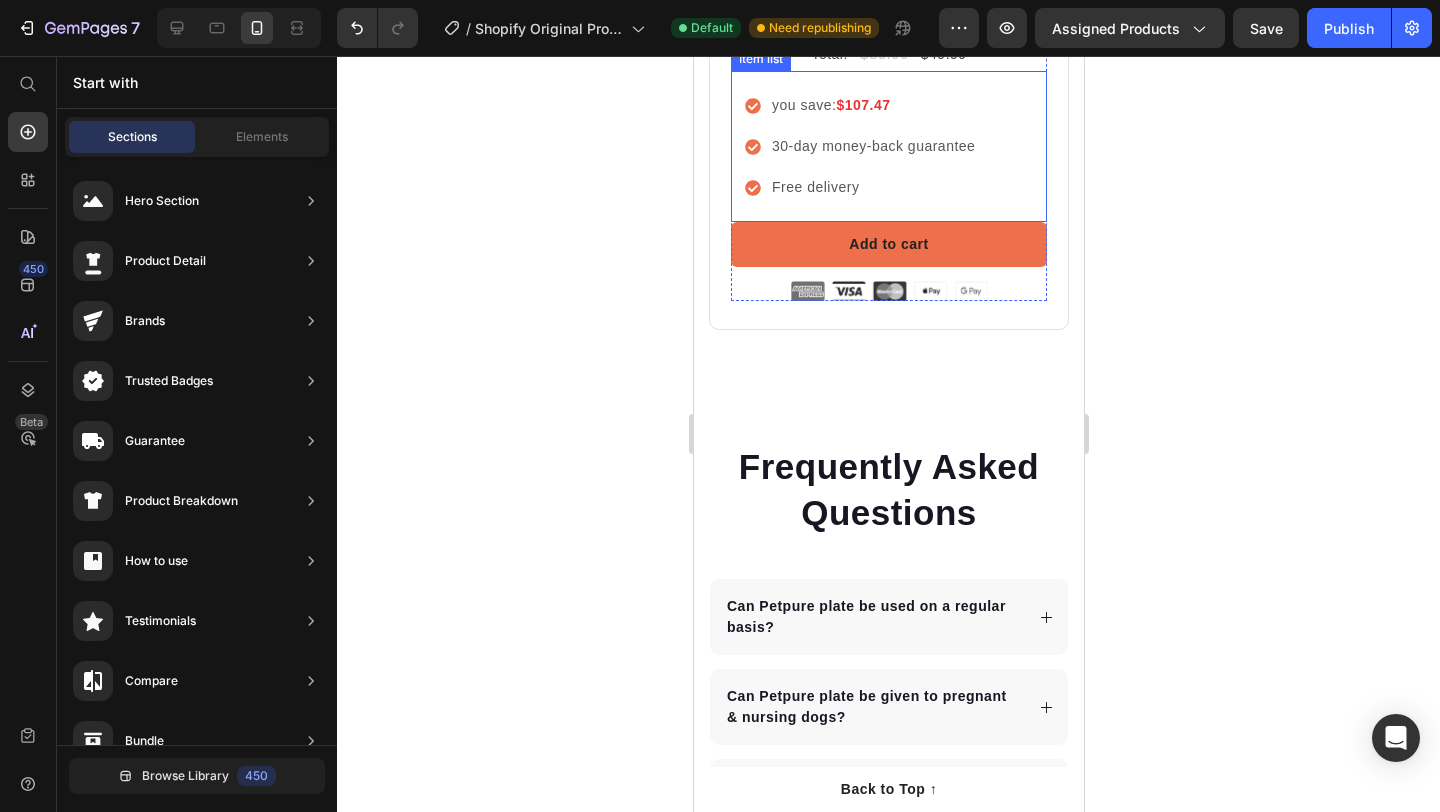 click on "you save:  $107.47" at bounding box center [860, 105] 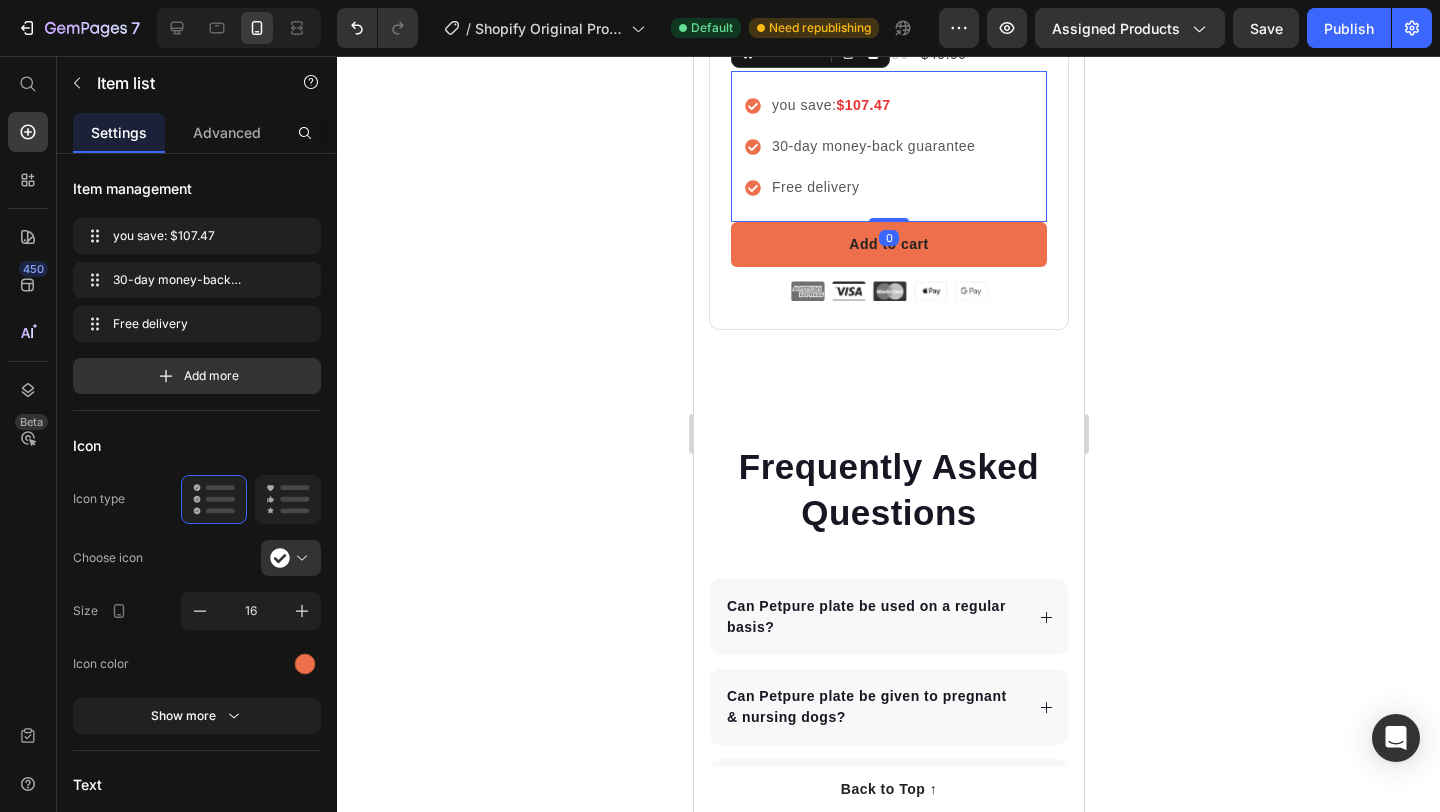 click 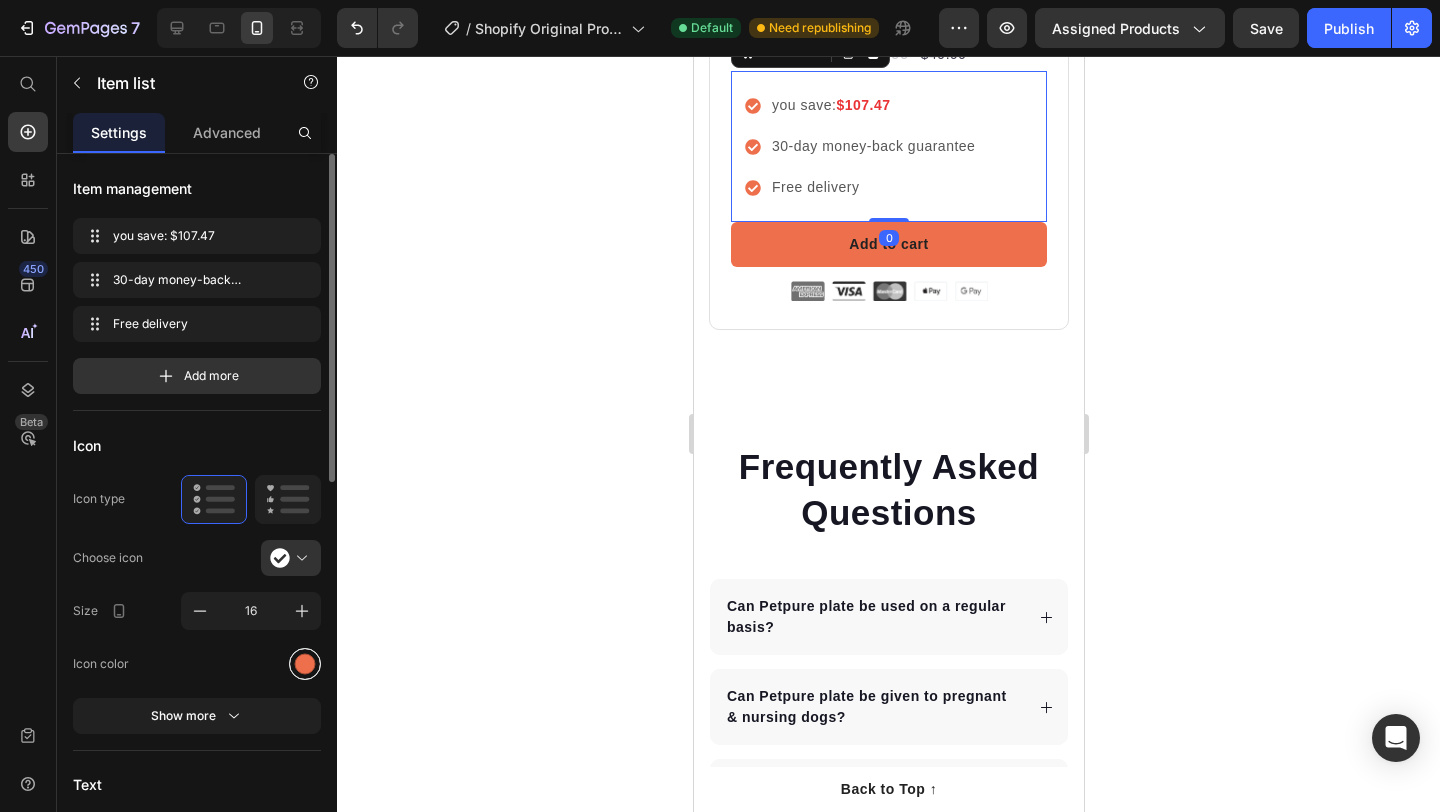 click at bounding box center (305, 664) 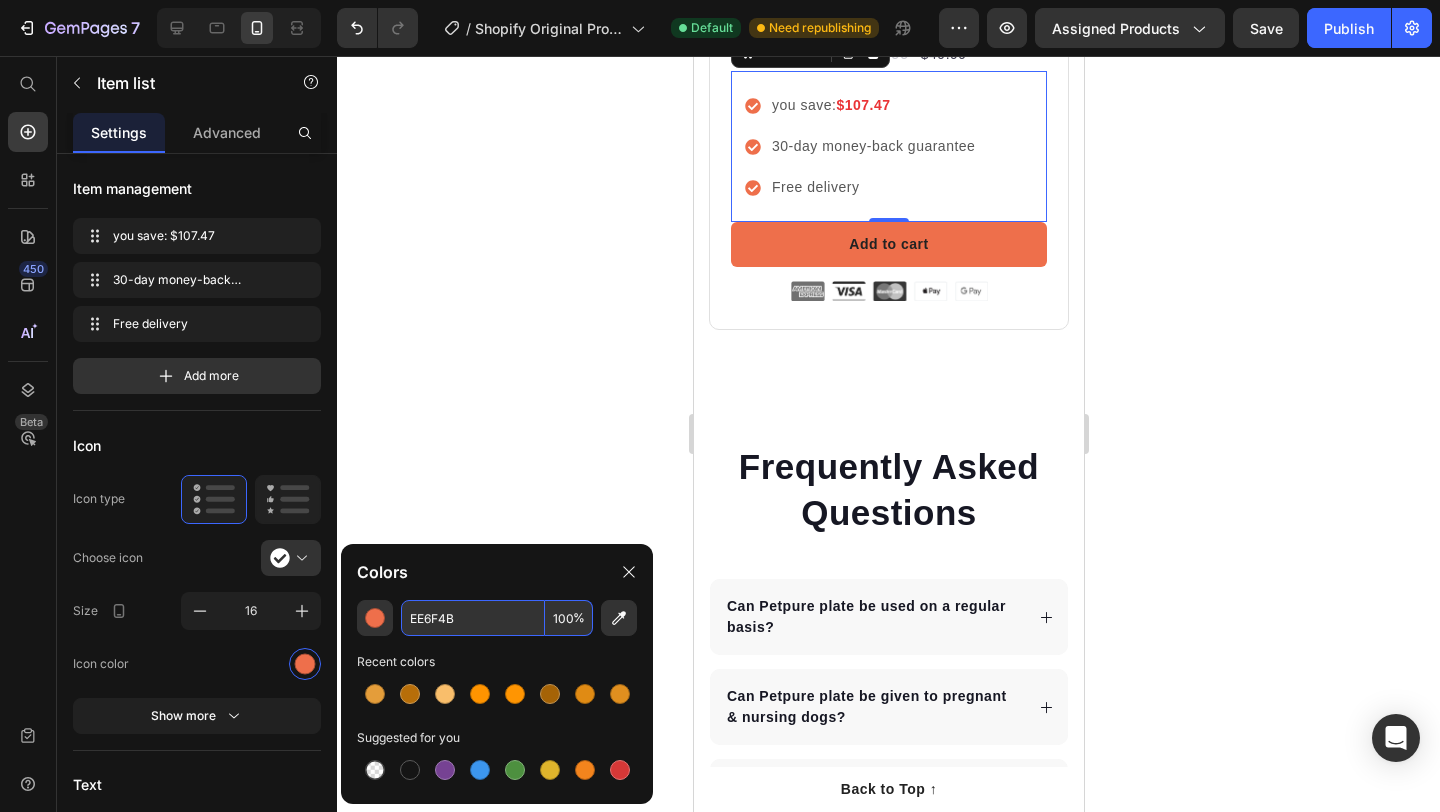 click on "EE6F4B" at bounding box center [473, 618] 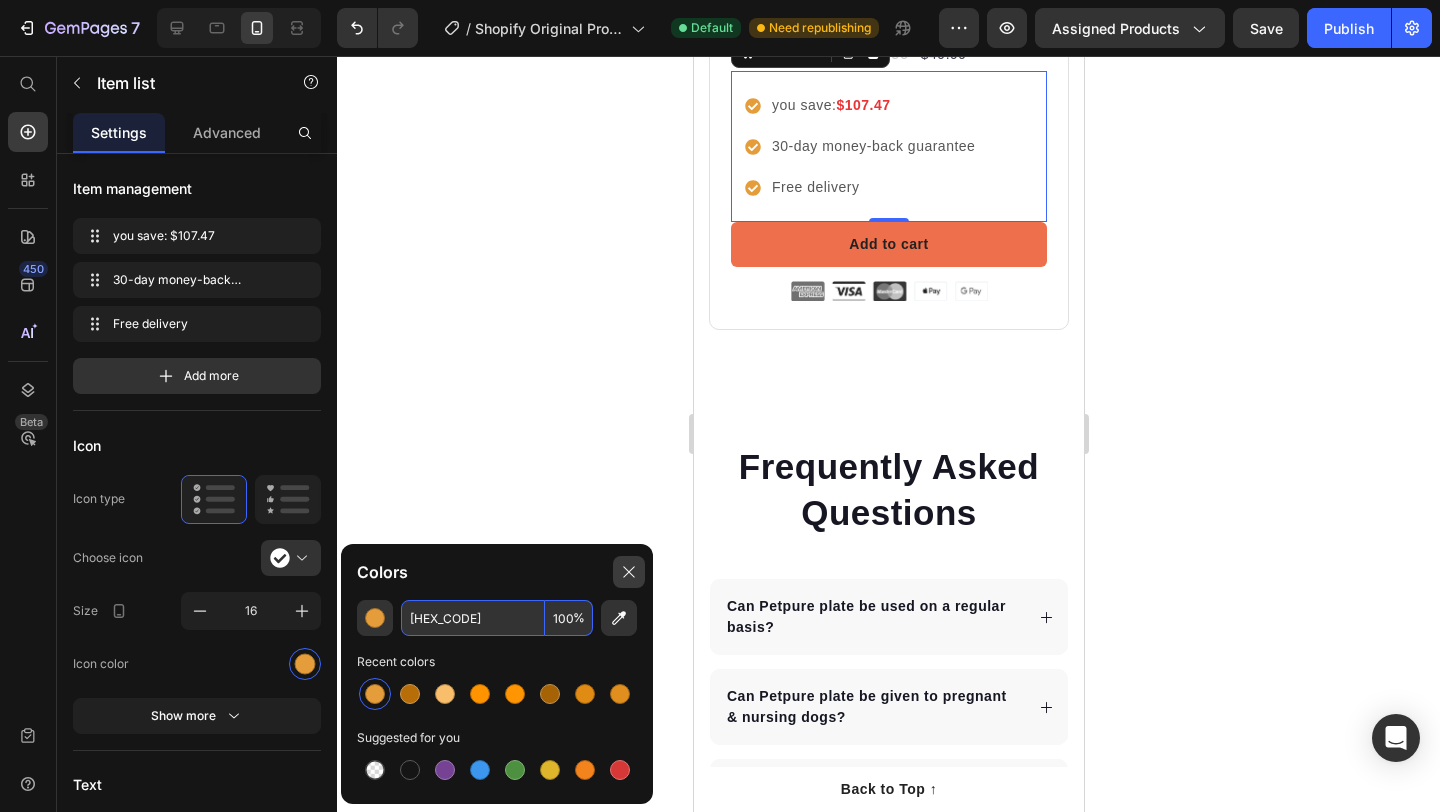 type on "E49D3A" 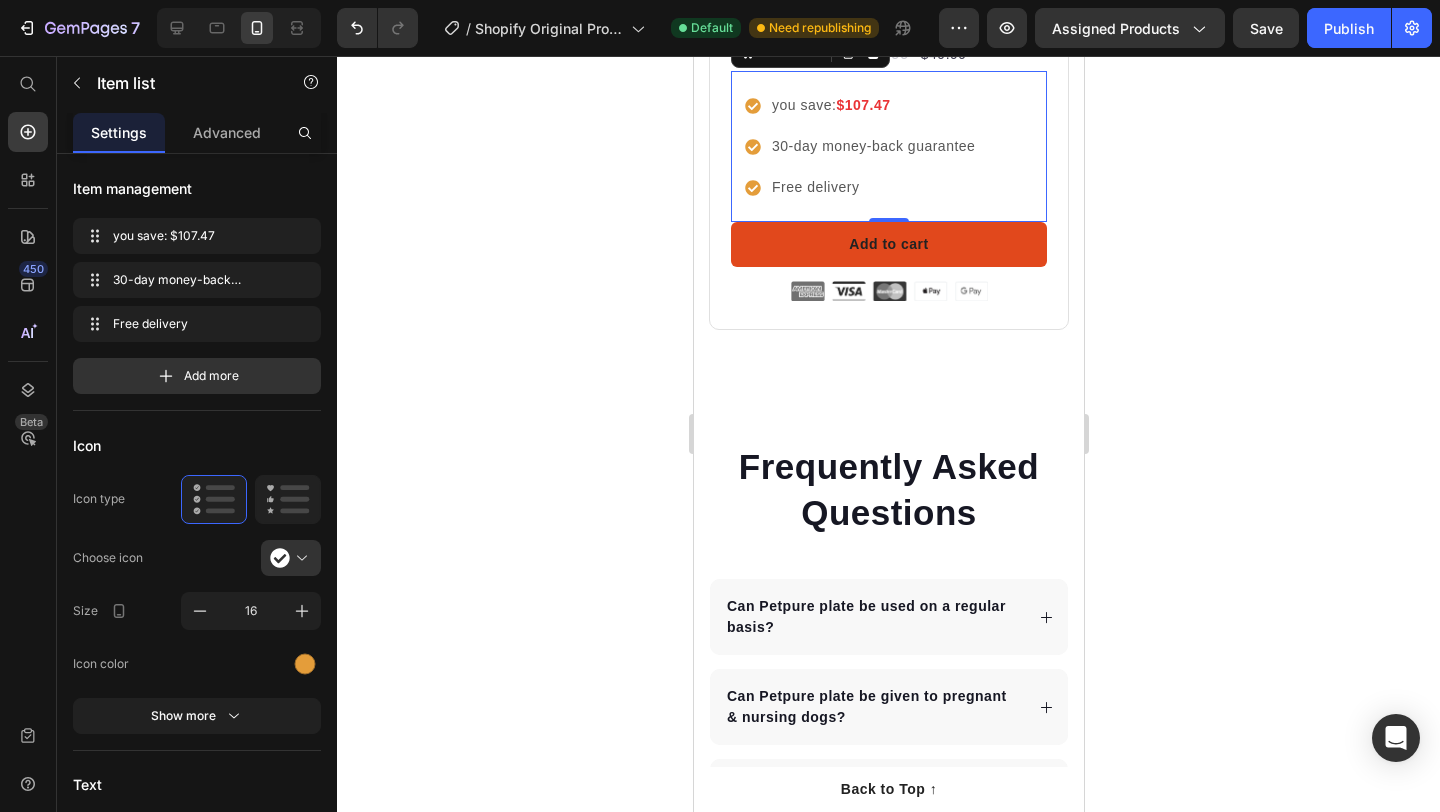 click on "Add to cart" at bounding box center [888, 244] 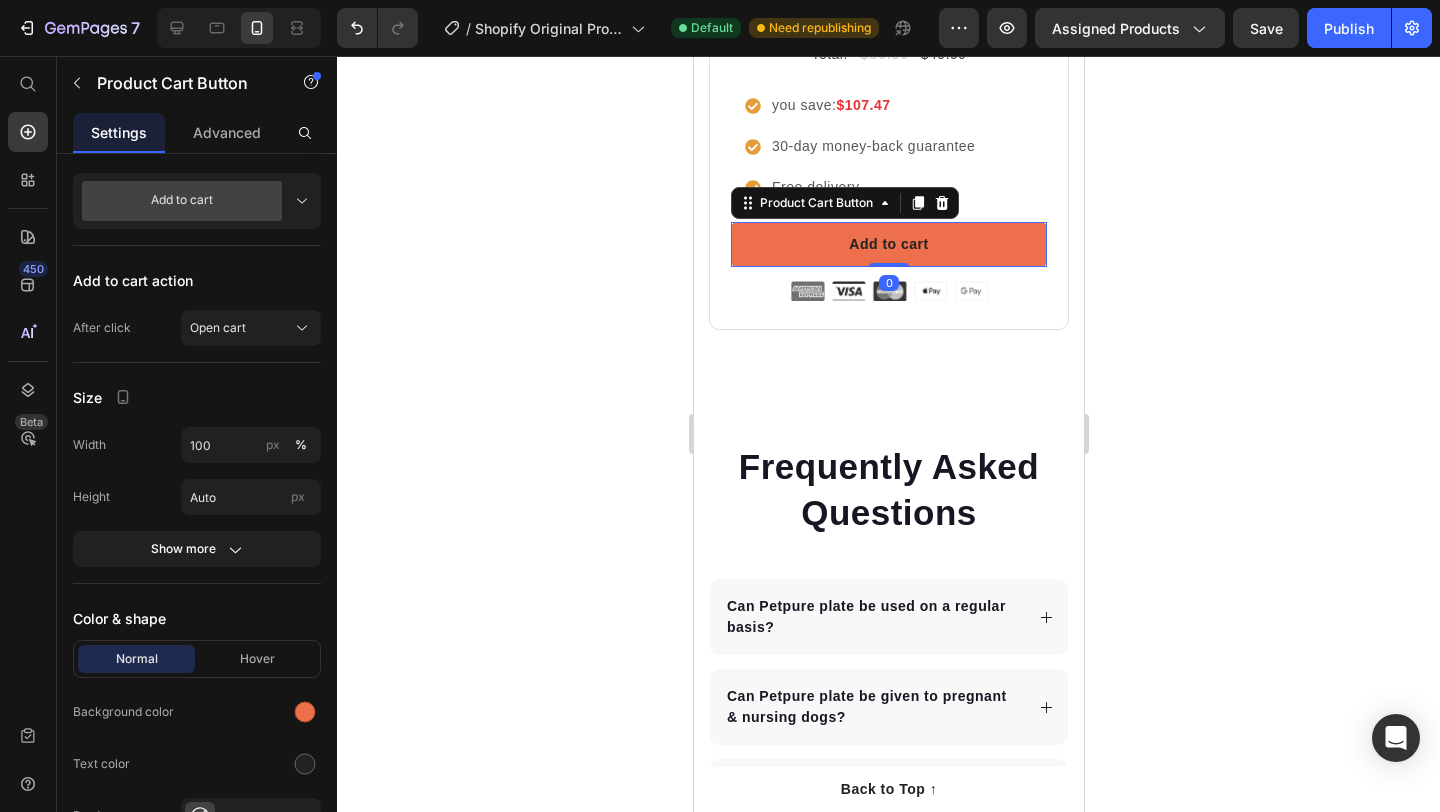 scroll, scrollTop: 1075, scrollLeft: 0, axis: vertical 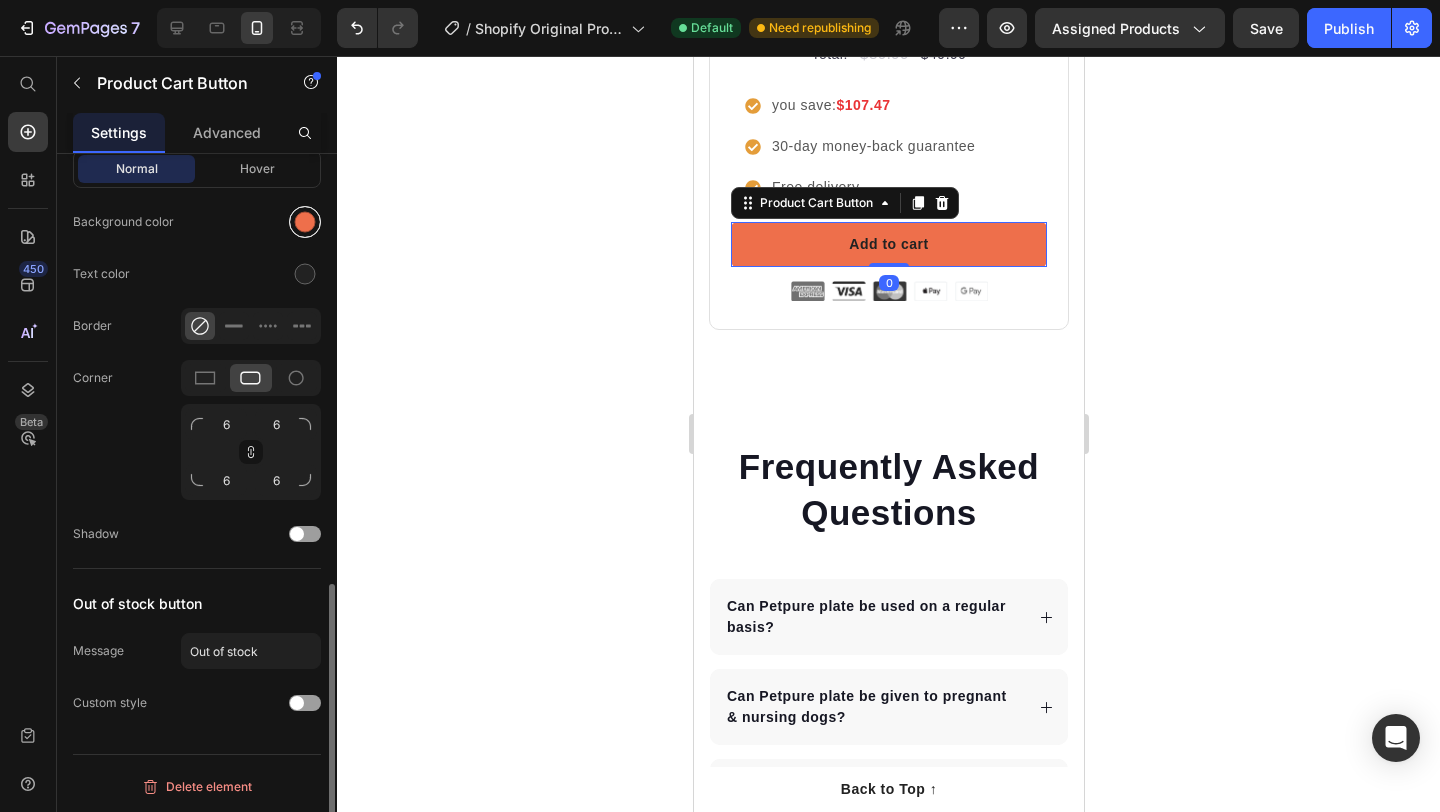 click at bounding box center [305, 222] 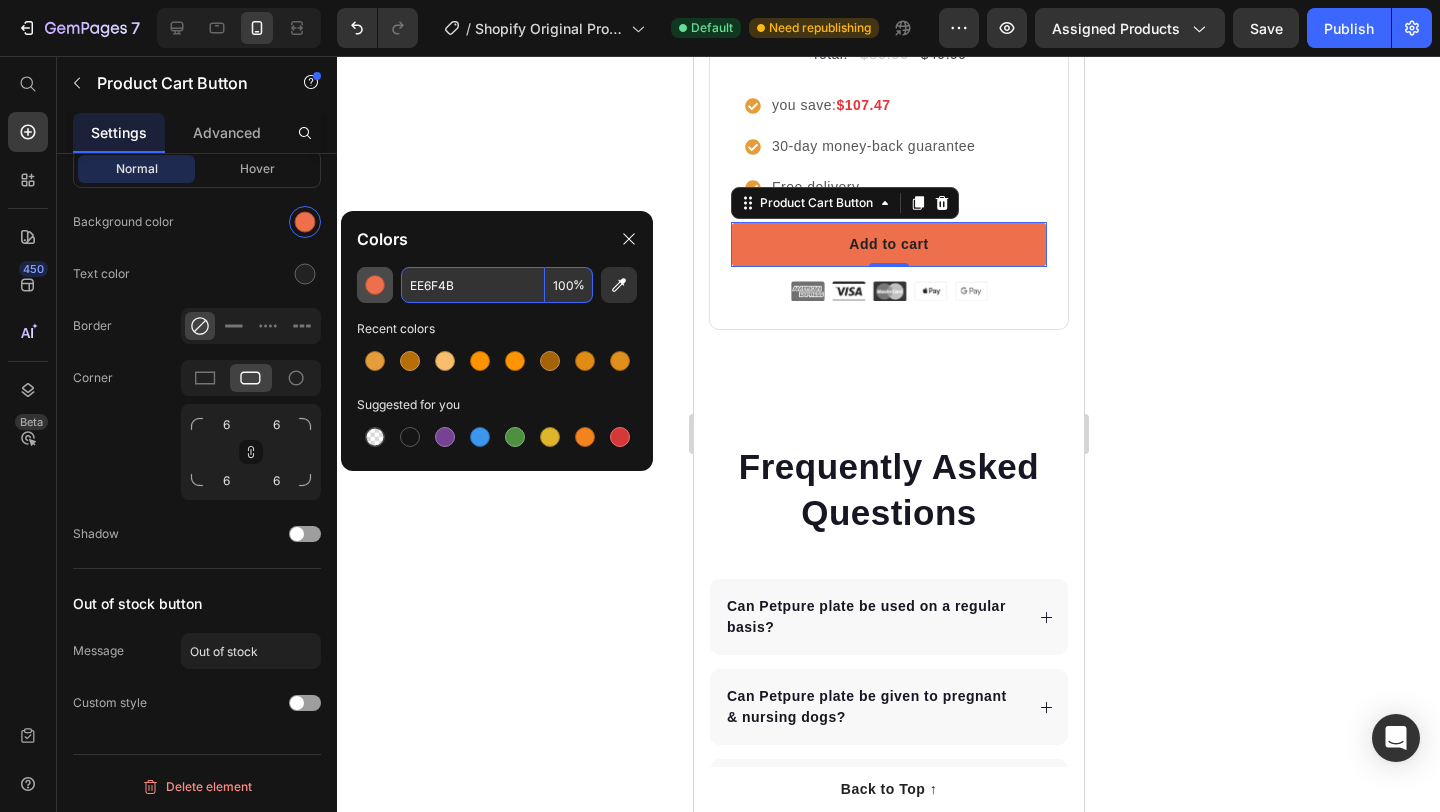 drag, startPoint x: 453, startPoint y: 292, endPoint x: 385, endPoint y: 292, distance: 68 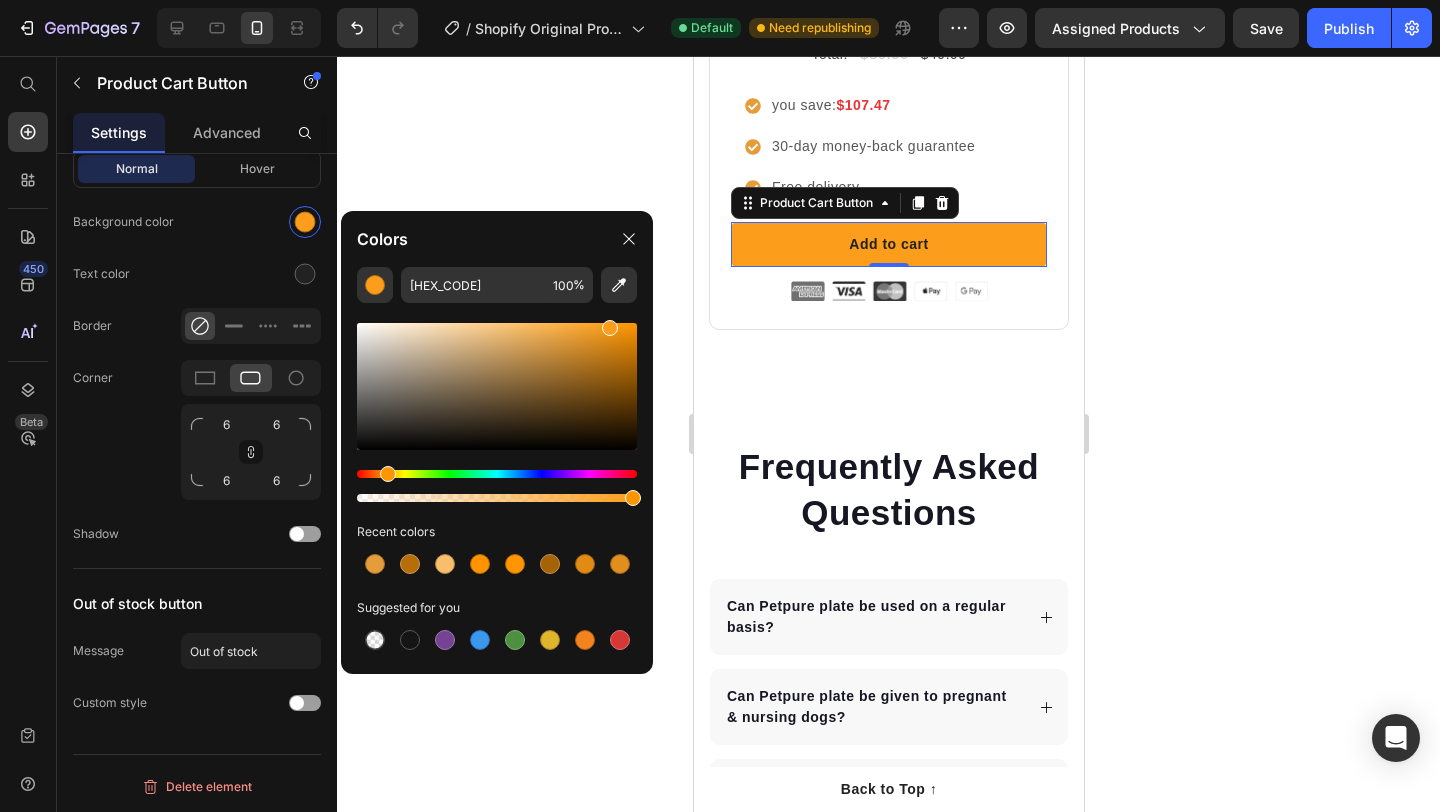 click 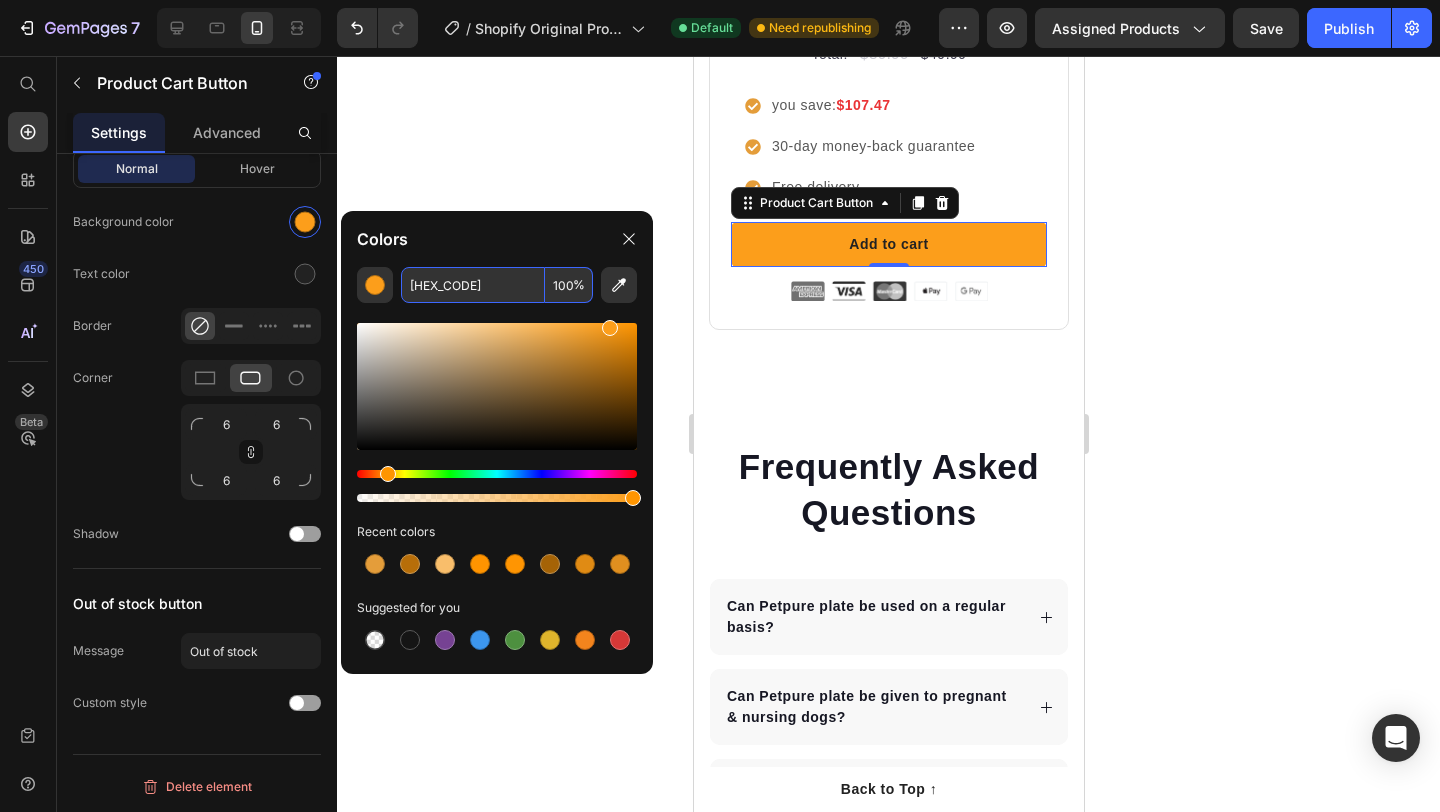 click on "FC9E1B" at bounding box center (473, 285) 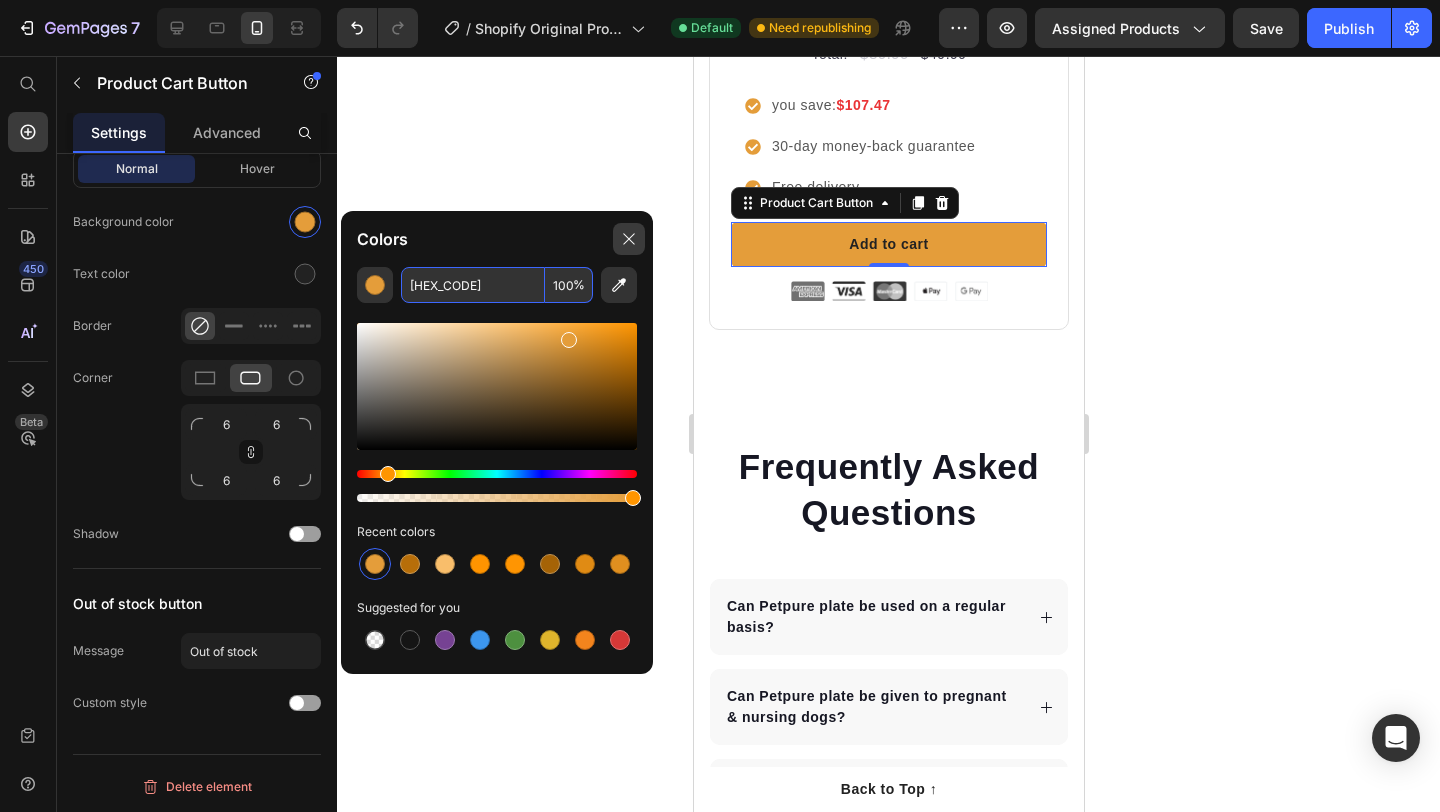 type on "E49D3A" 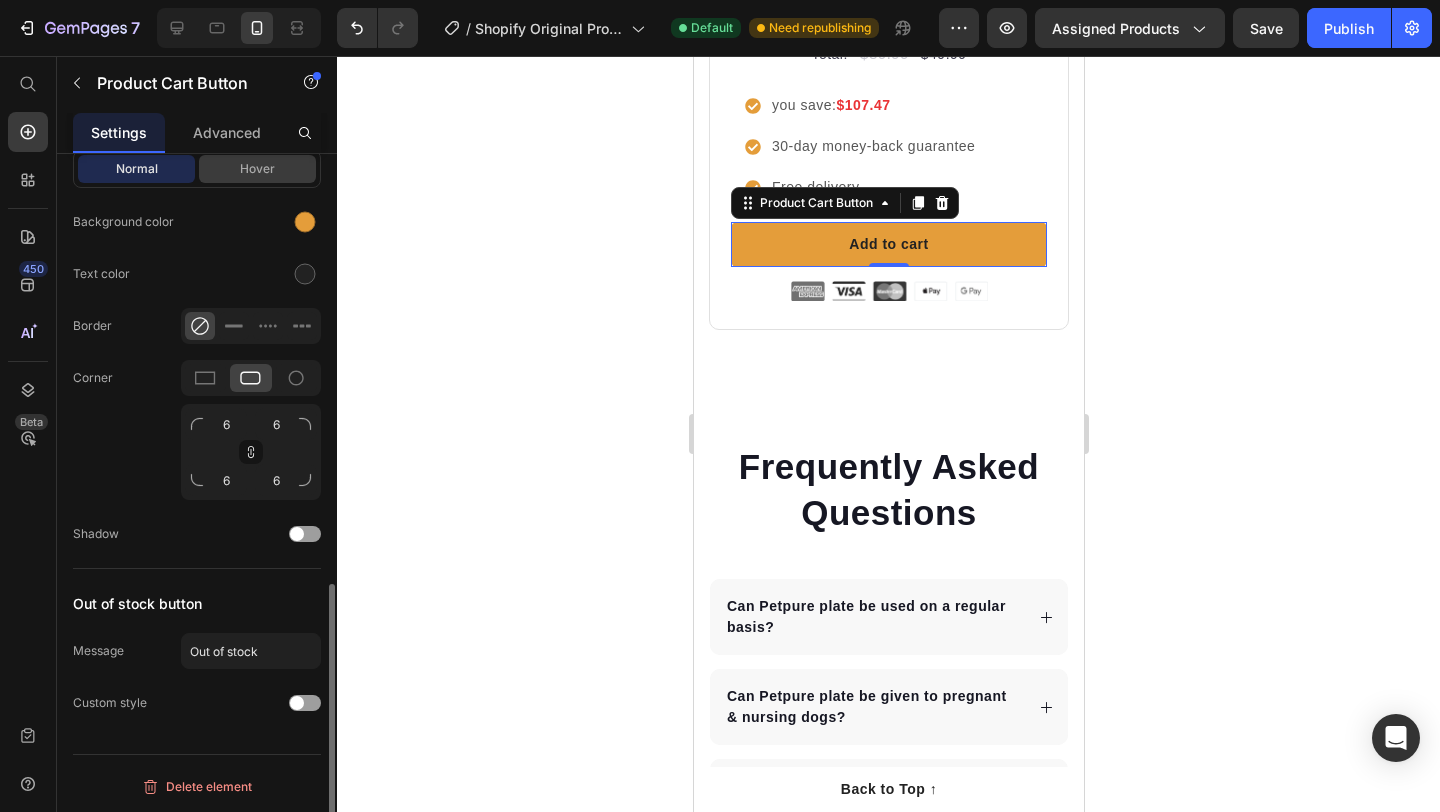 click on "Hover" at bounding box center (257, 169) 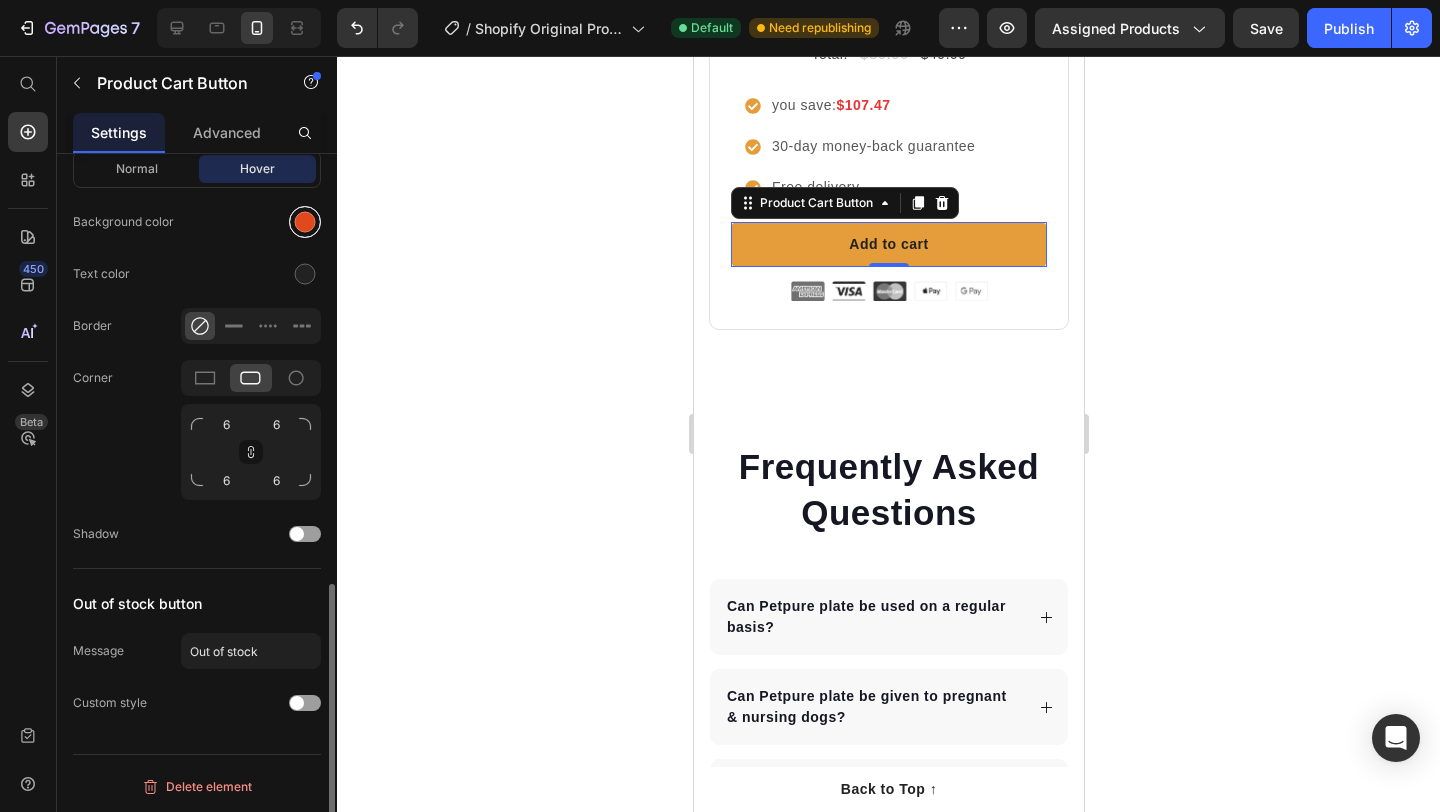 click at bounding box center [305, 222] 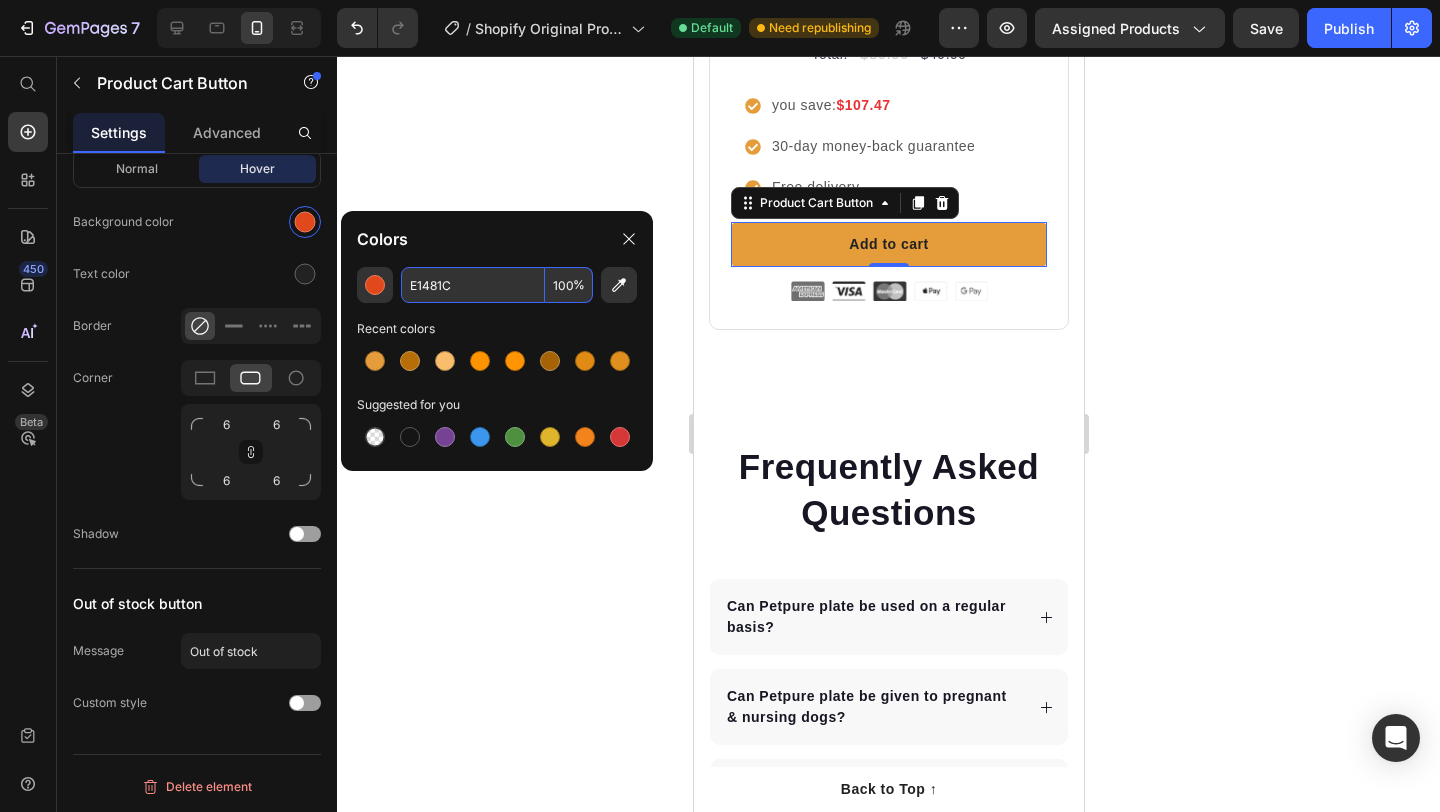 click on "E1481C" at bounding box center (473, 285) 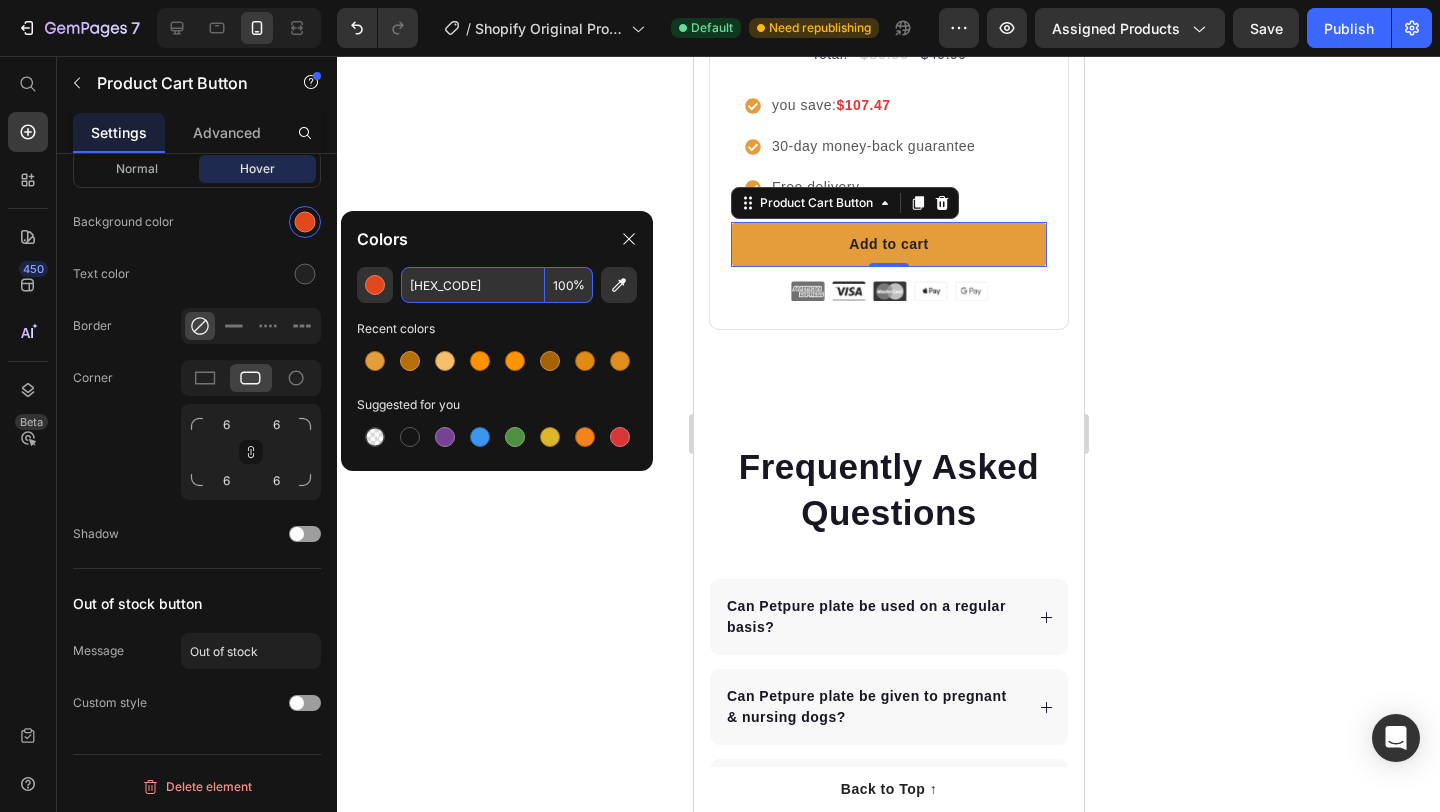 paste 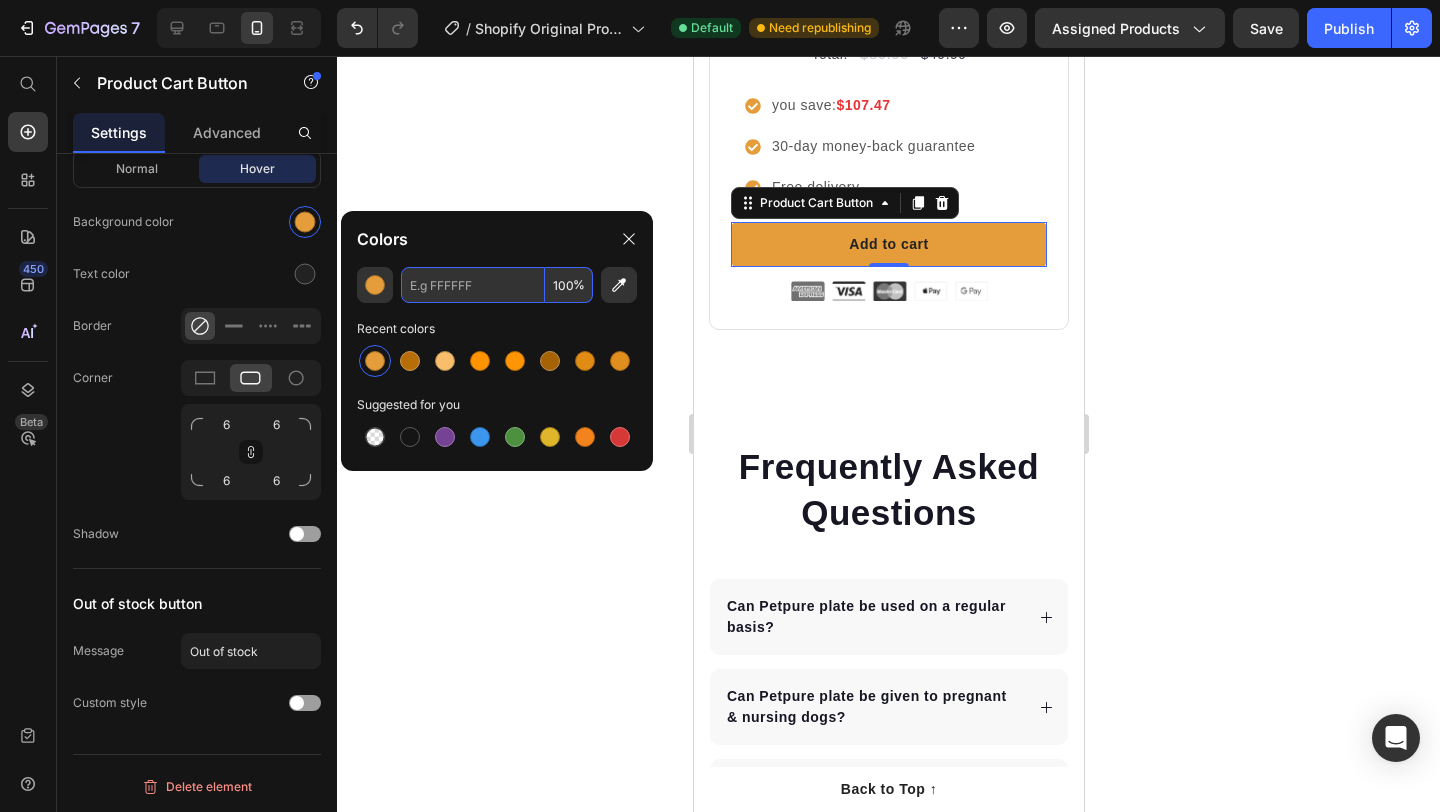 paste on "E49D3A" 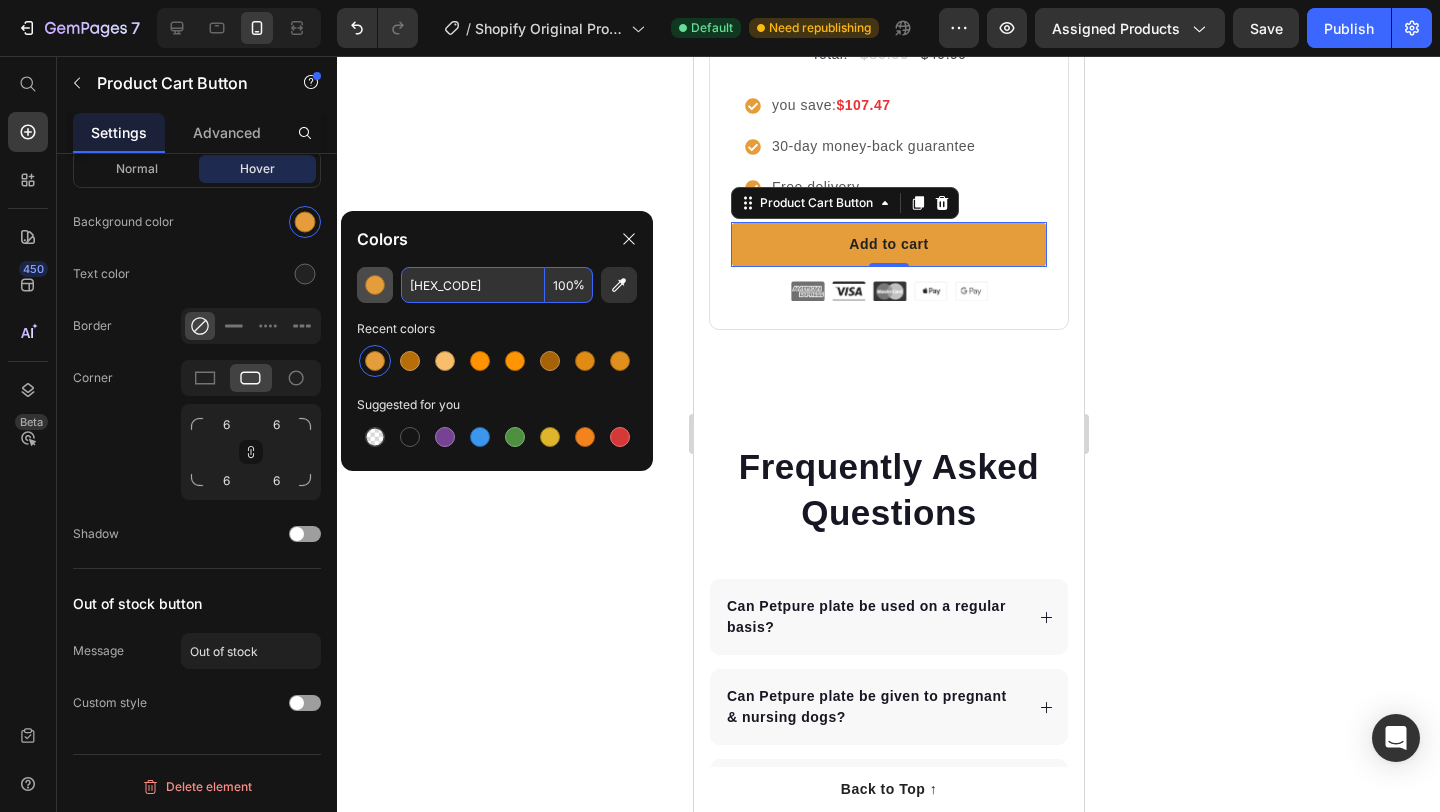 click at bounding box center [375, 285] 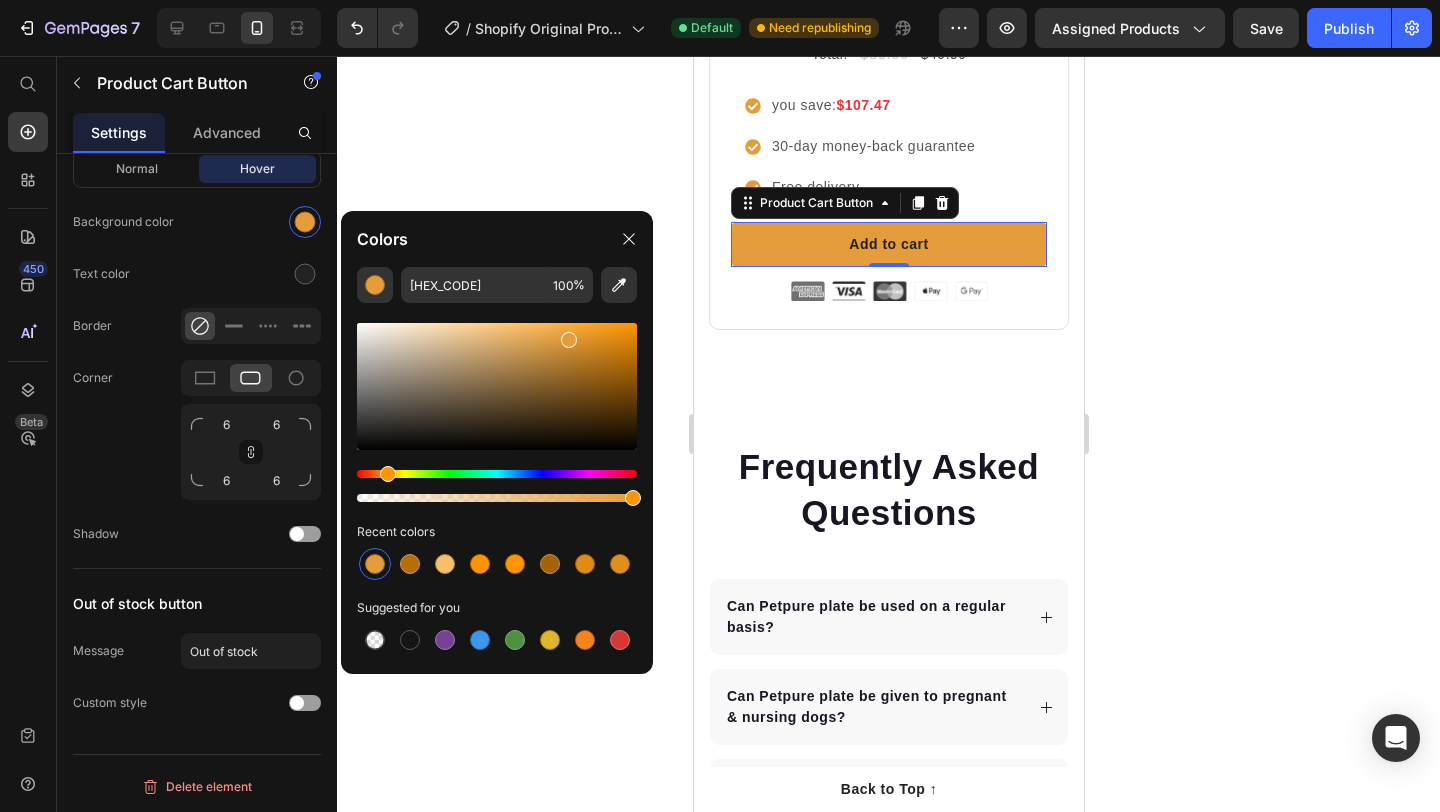 drag, startPoint x: 556, startPoint y: 322, endPoint x: 594, endPoint y: 322, distance: 38 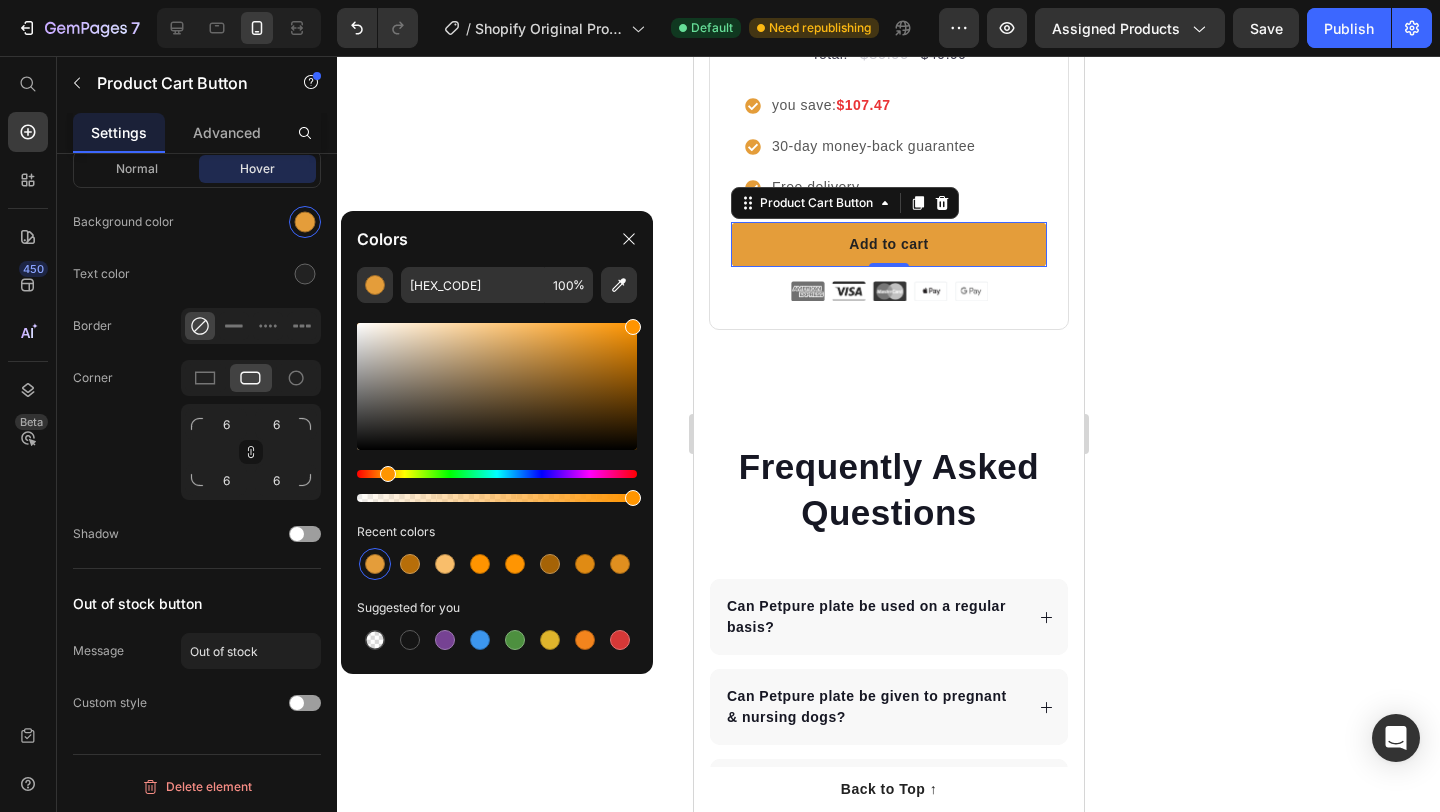 drag, startPoint x: 597, startPoint y: 330, endPoint x: 672, endPoint y: 316, distance: 76.29548 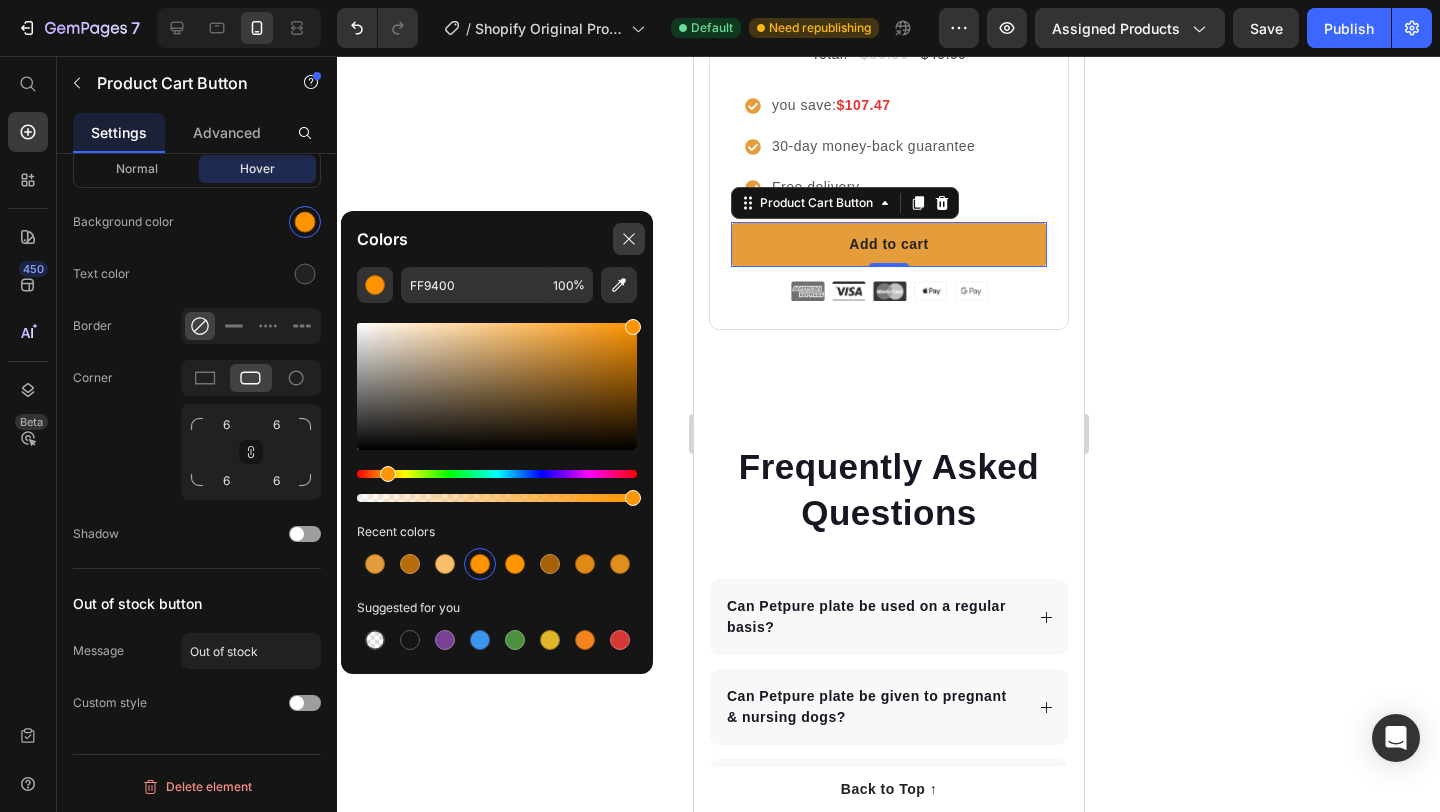 click at bounding box center (629, 239) 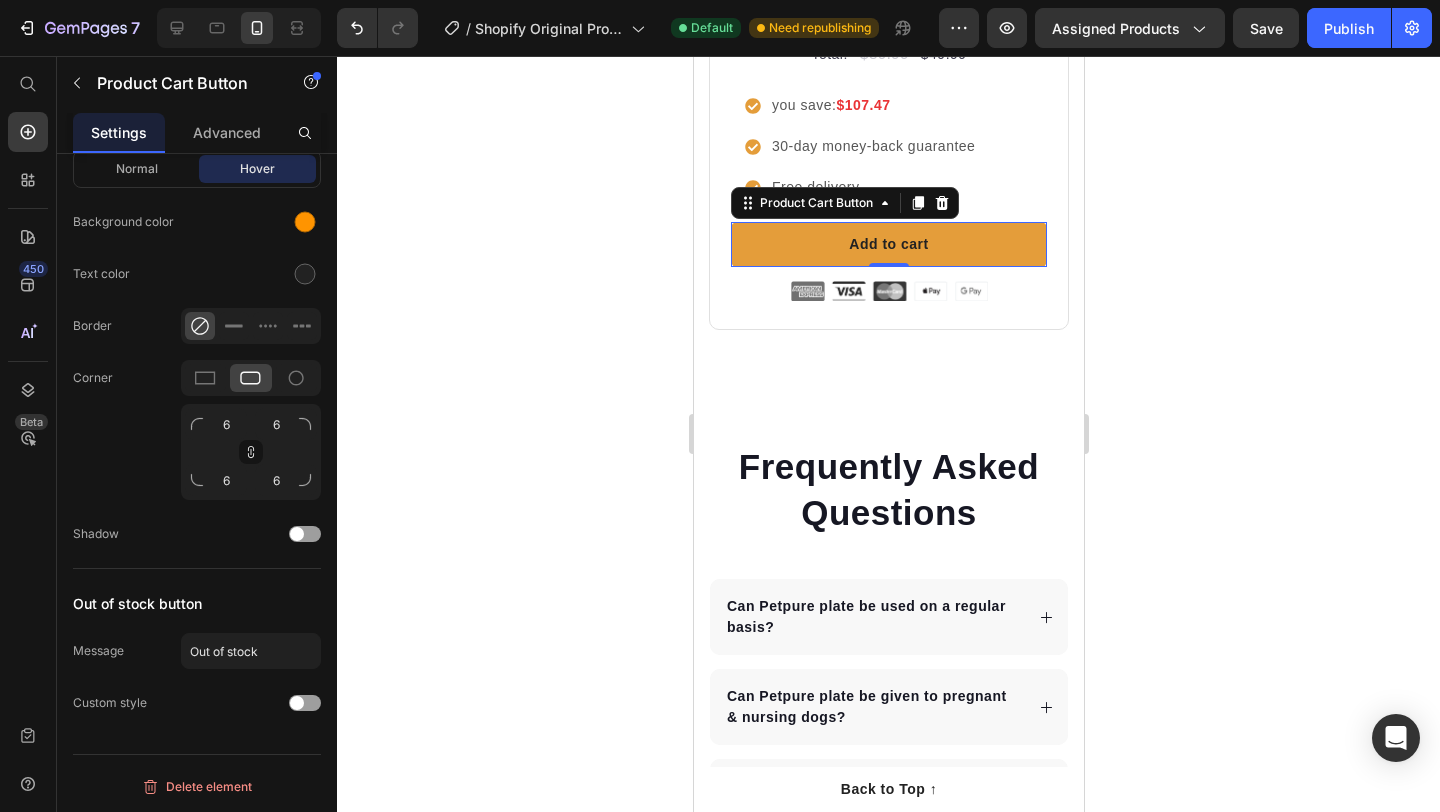 click 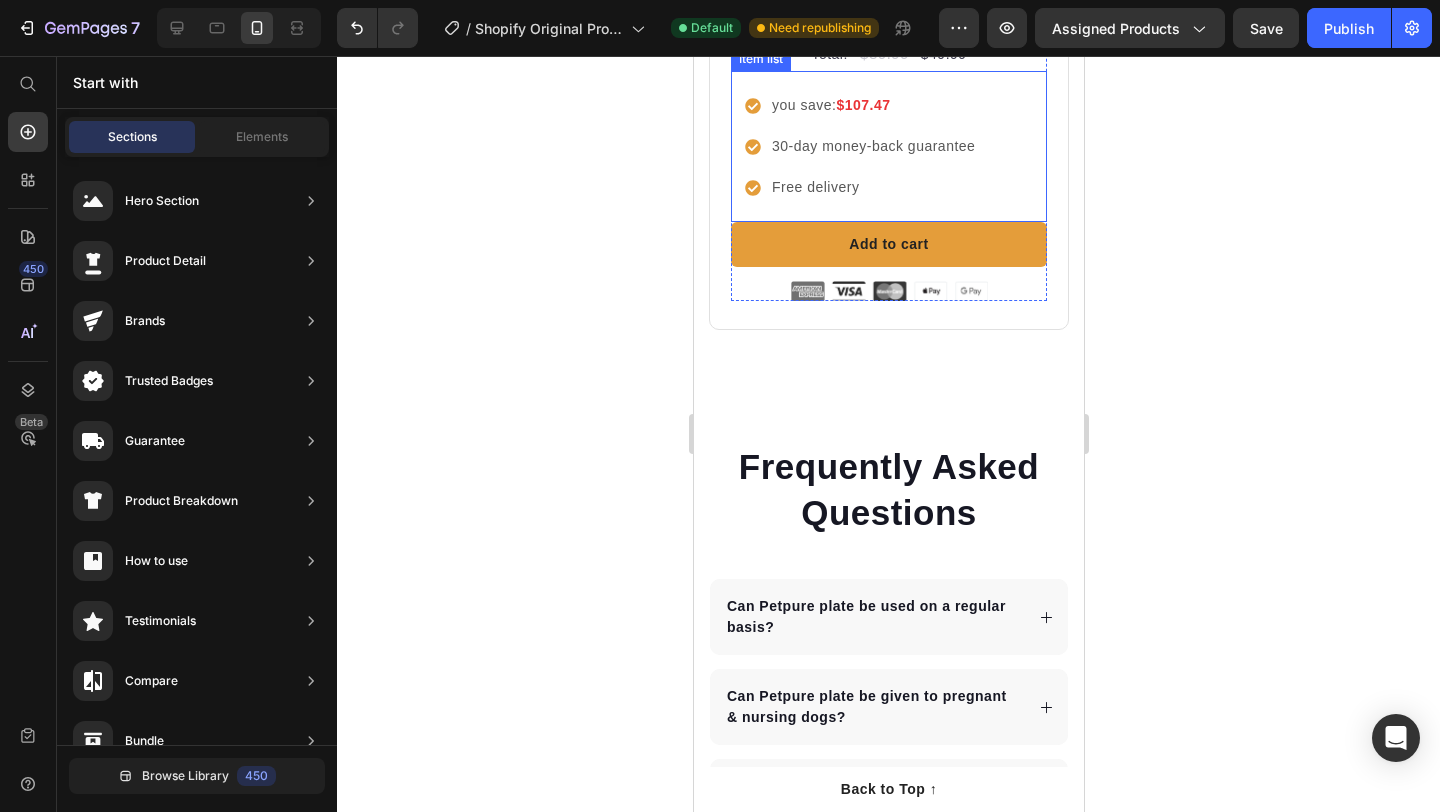 click on "you save:  $107.47" at bounding box center [872, 105] 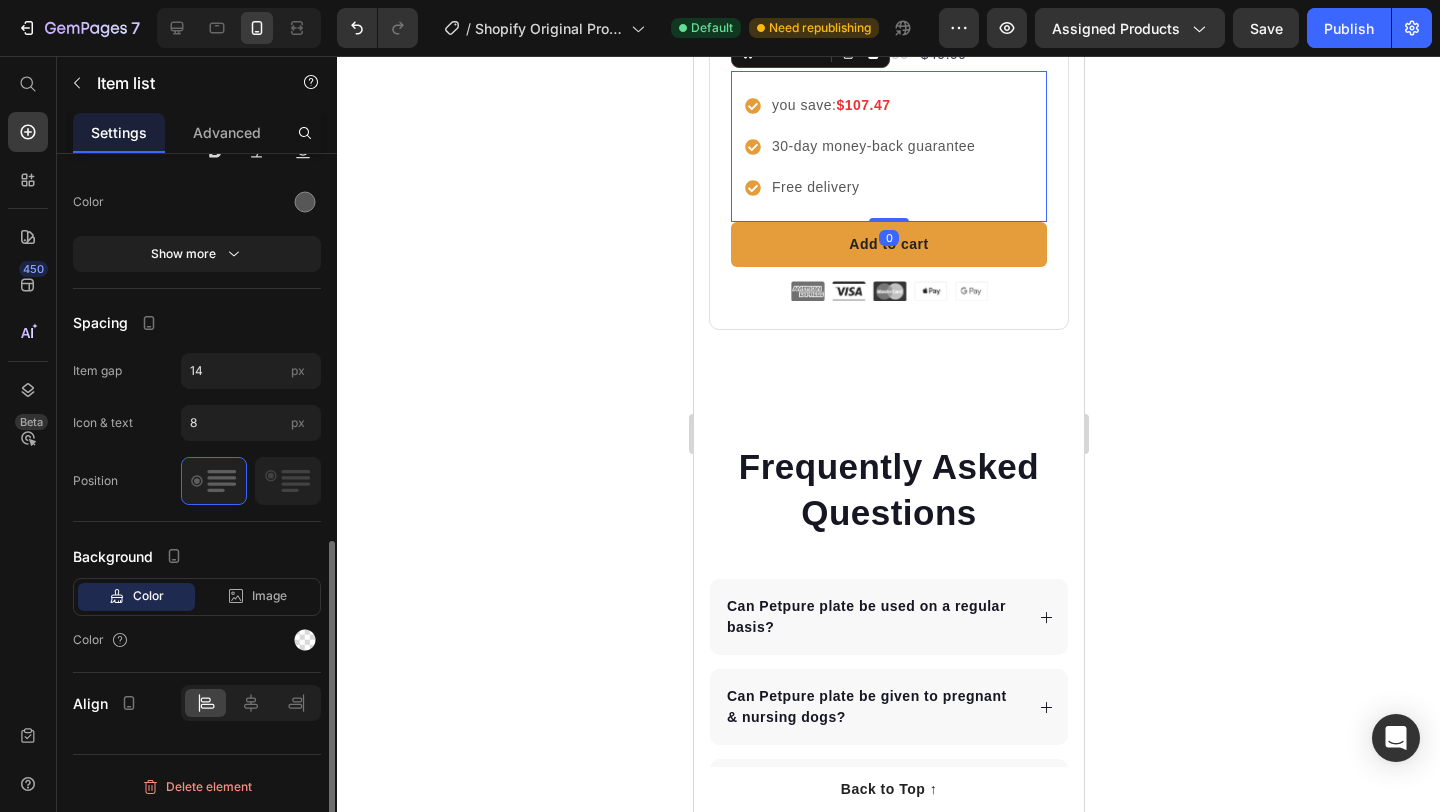 scroll, scrollTop: 0, scrollLeft: 0, axis: both 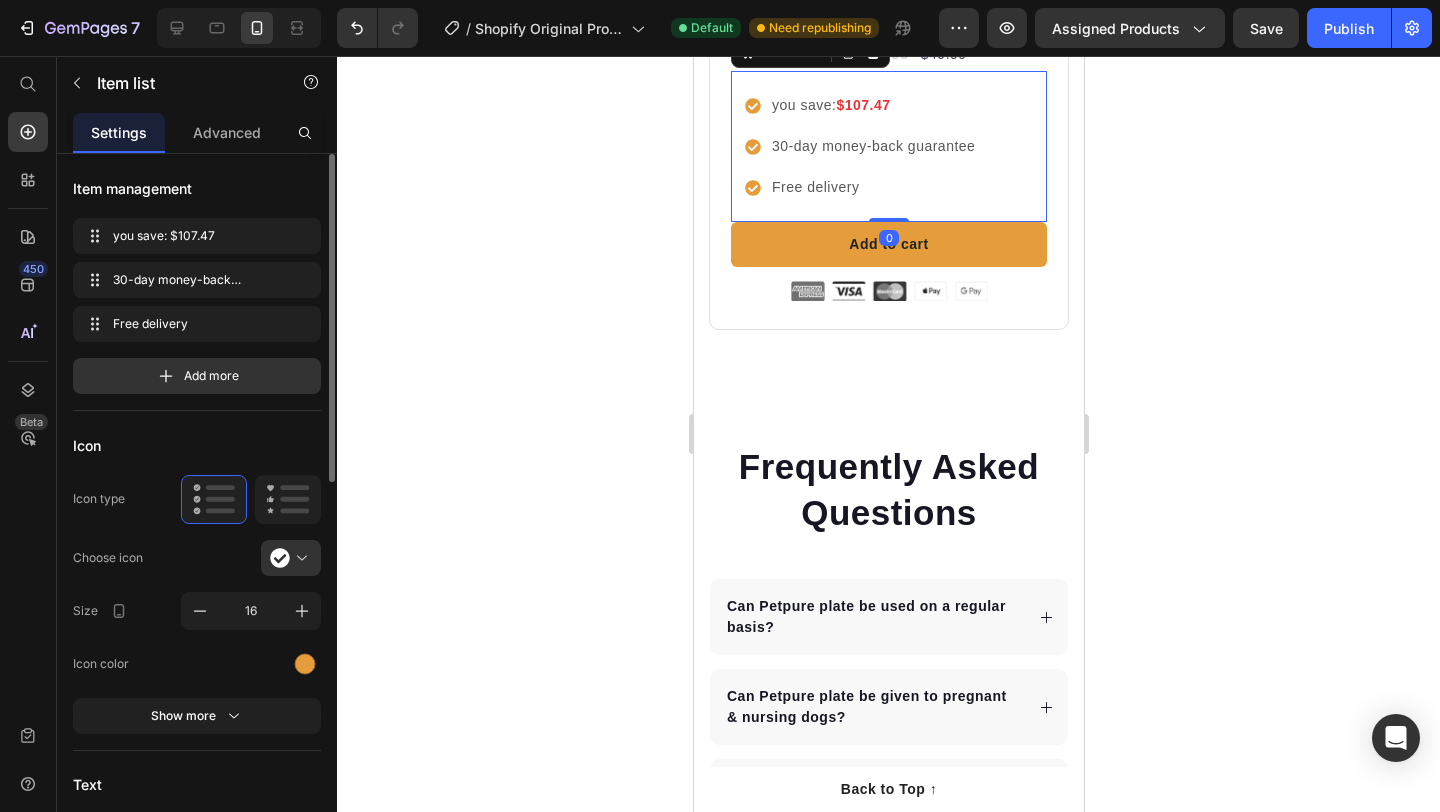 click on "$107.47" at bounding box center [862, 105] 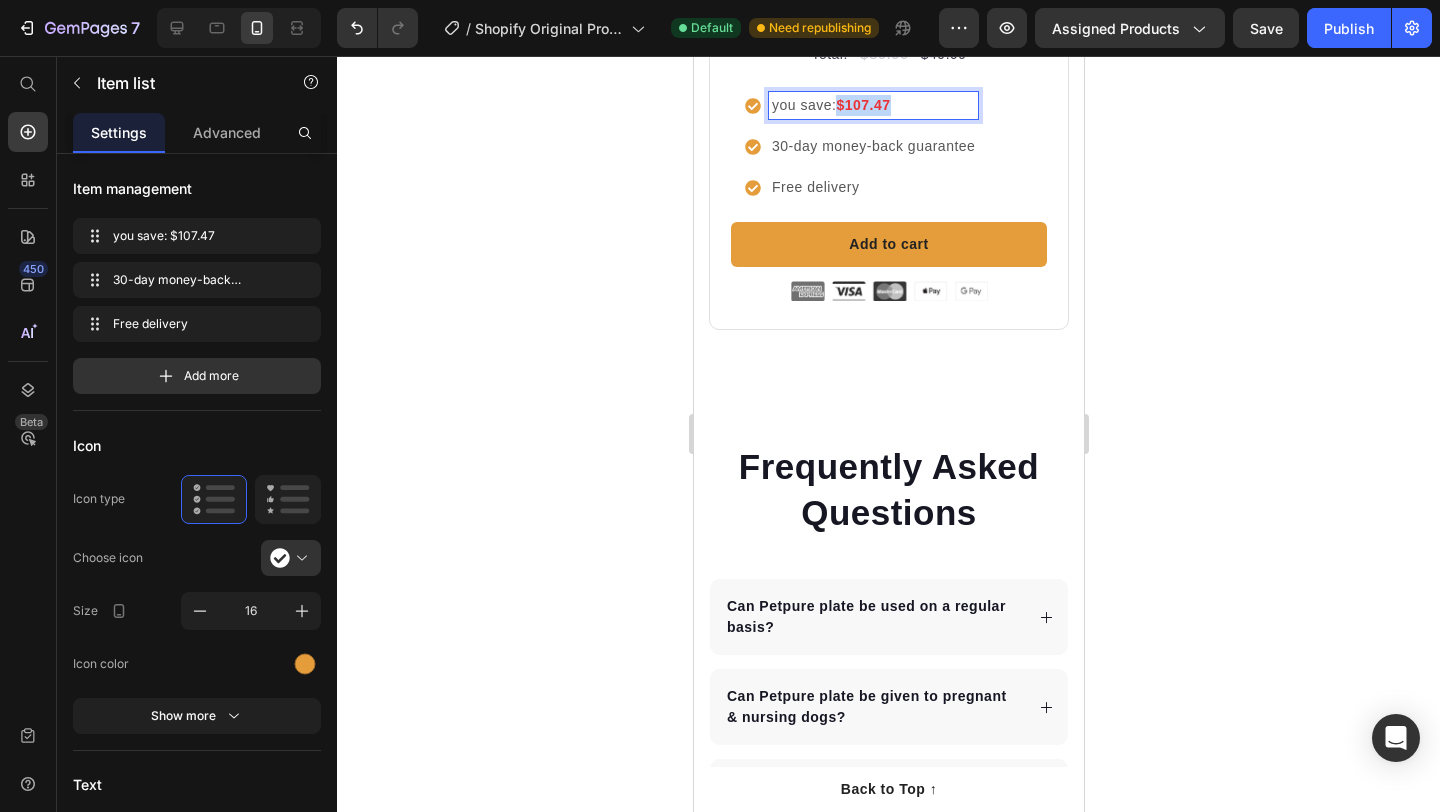 drag, startPoint x: 892, startPoint y: 350, endPoint x: 842, endPoint y: 349, distance: 50.01 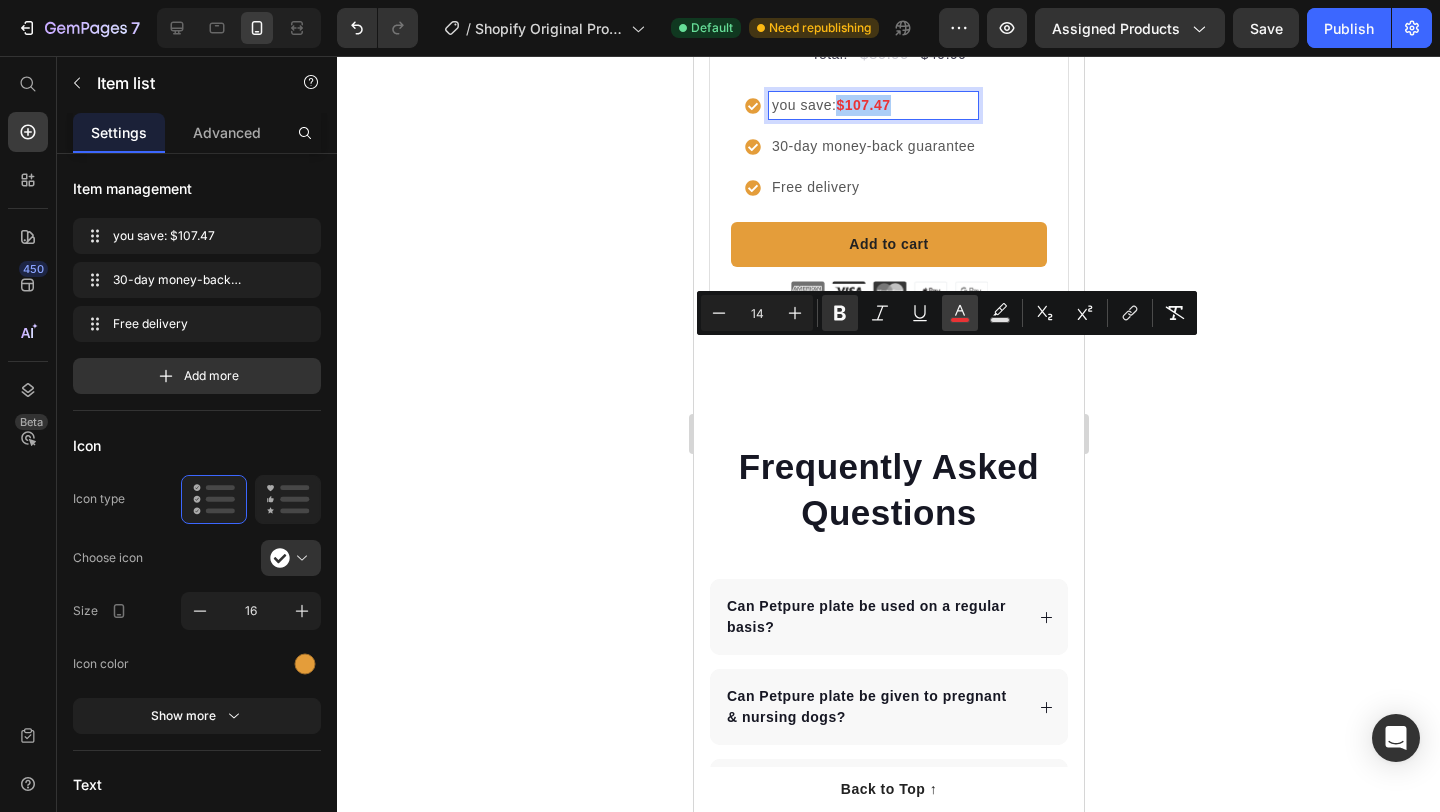 click 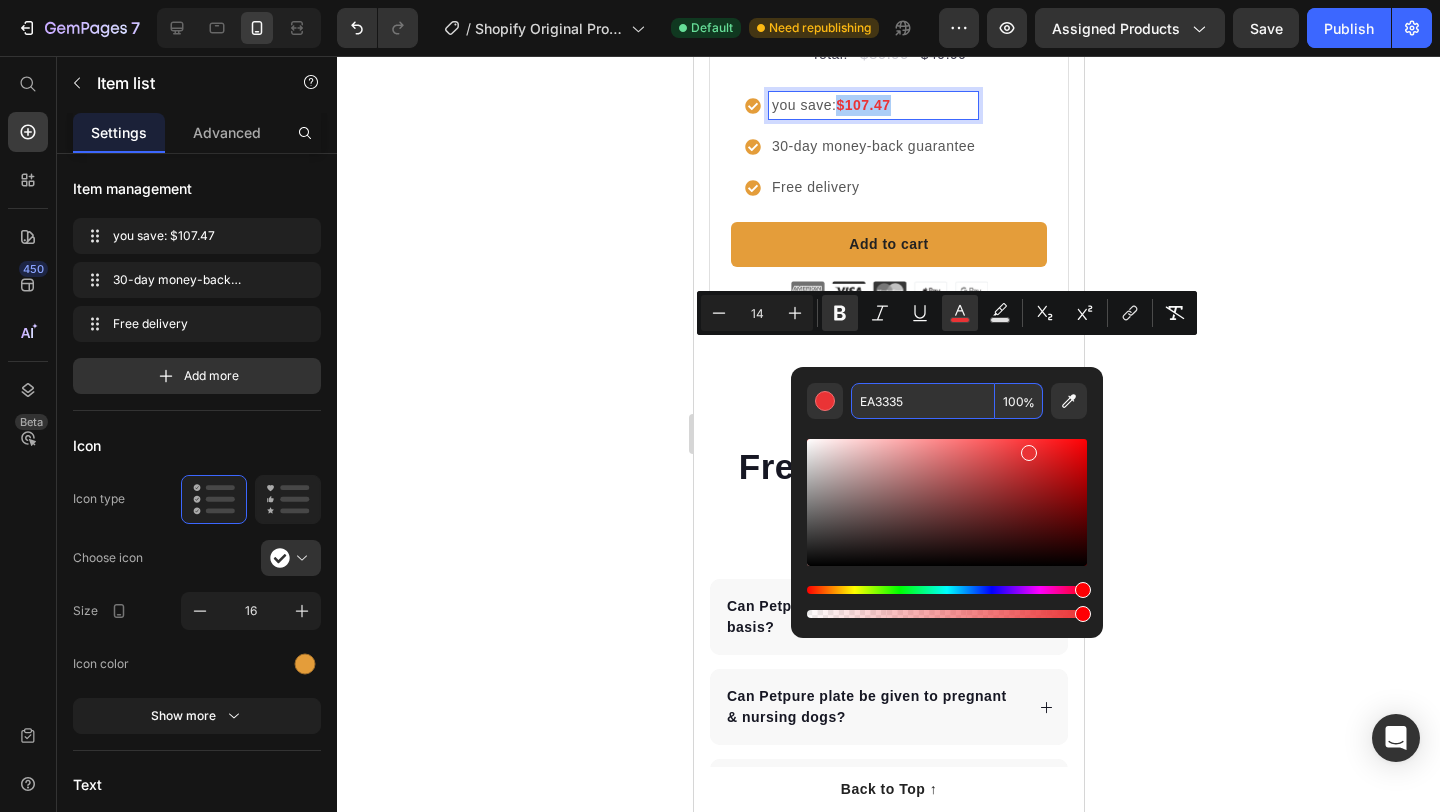 drag, startPoint x: 936, startPoint y: 397, endPoint x: 850, endPoint y: 397, distance: 86 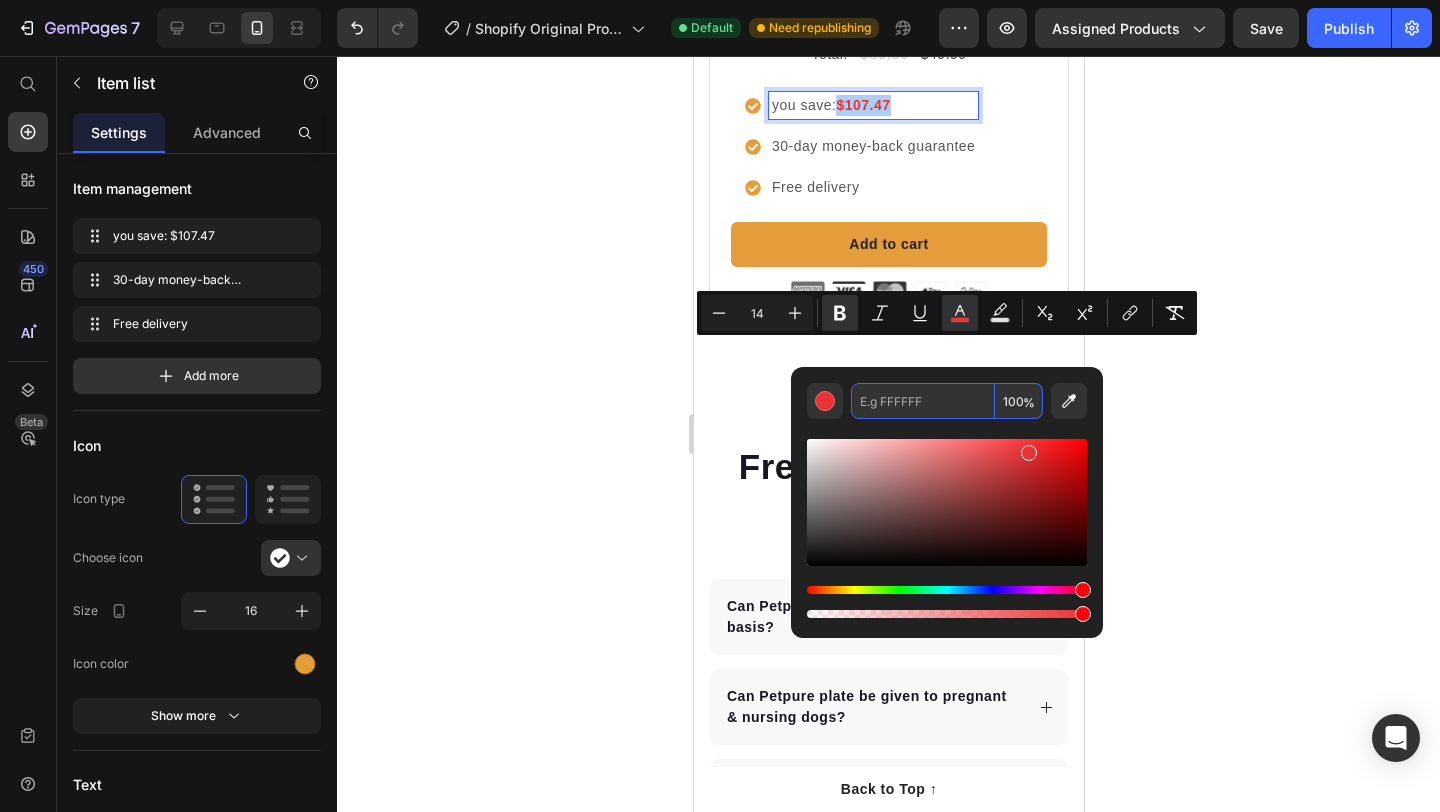paste on "E49D3A" 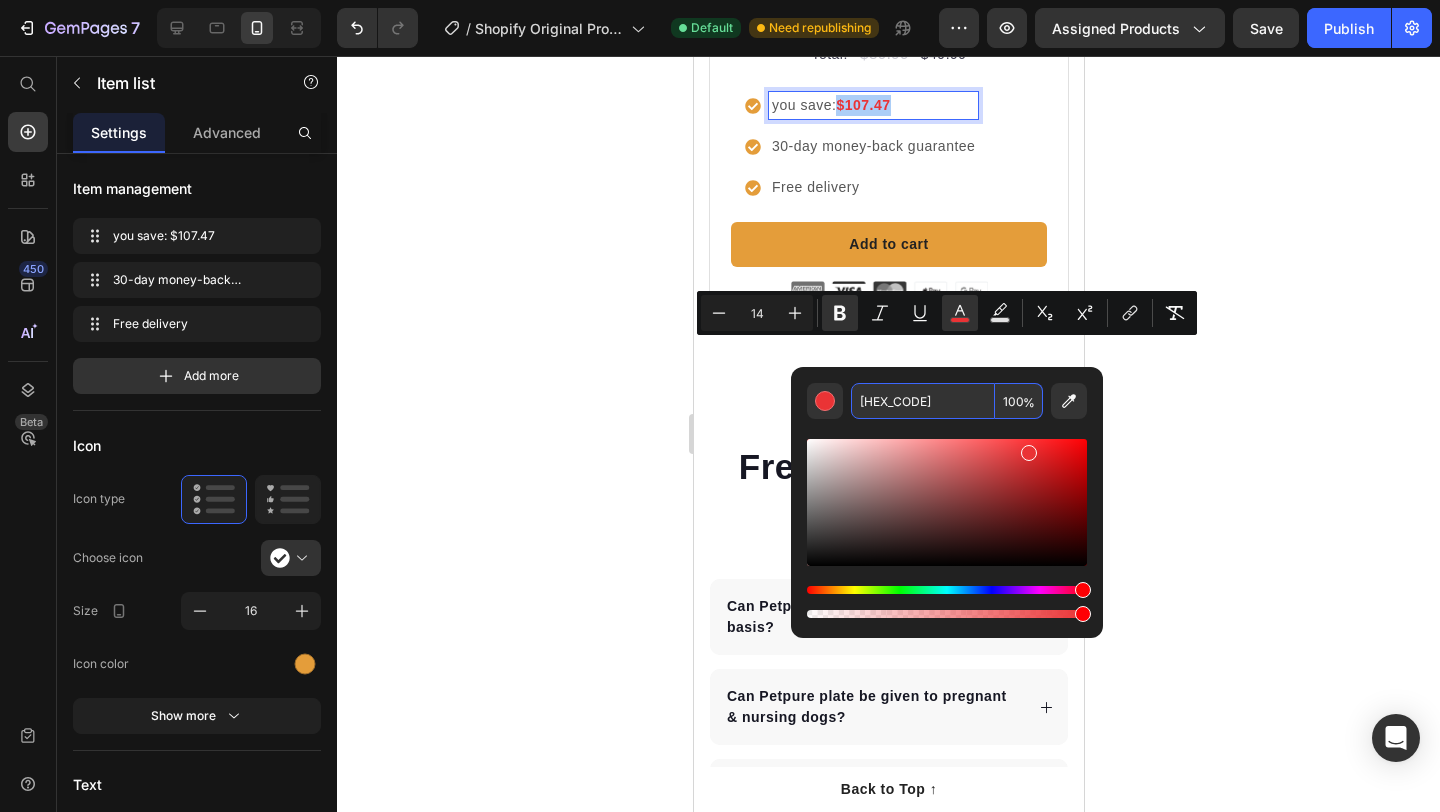 type on "E49D3A" 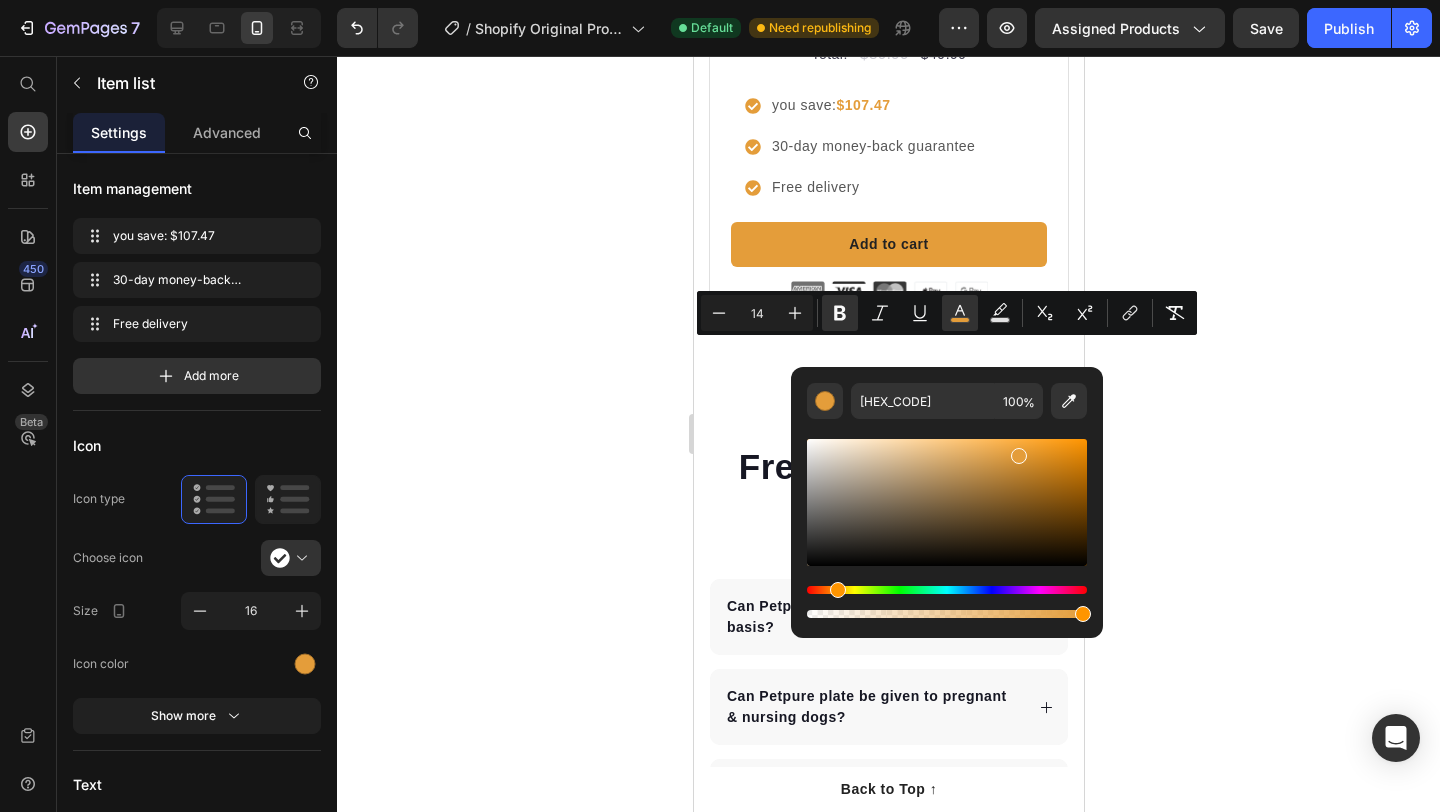 click 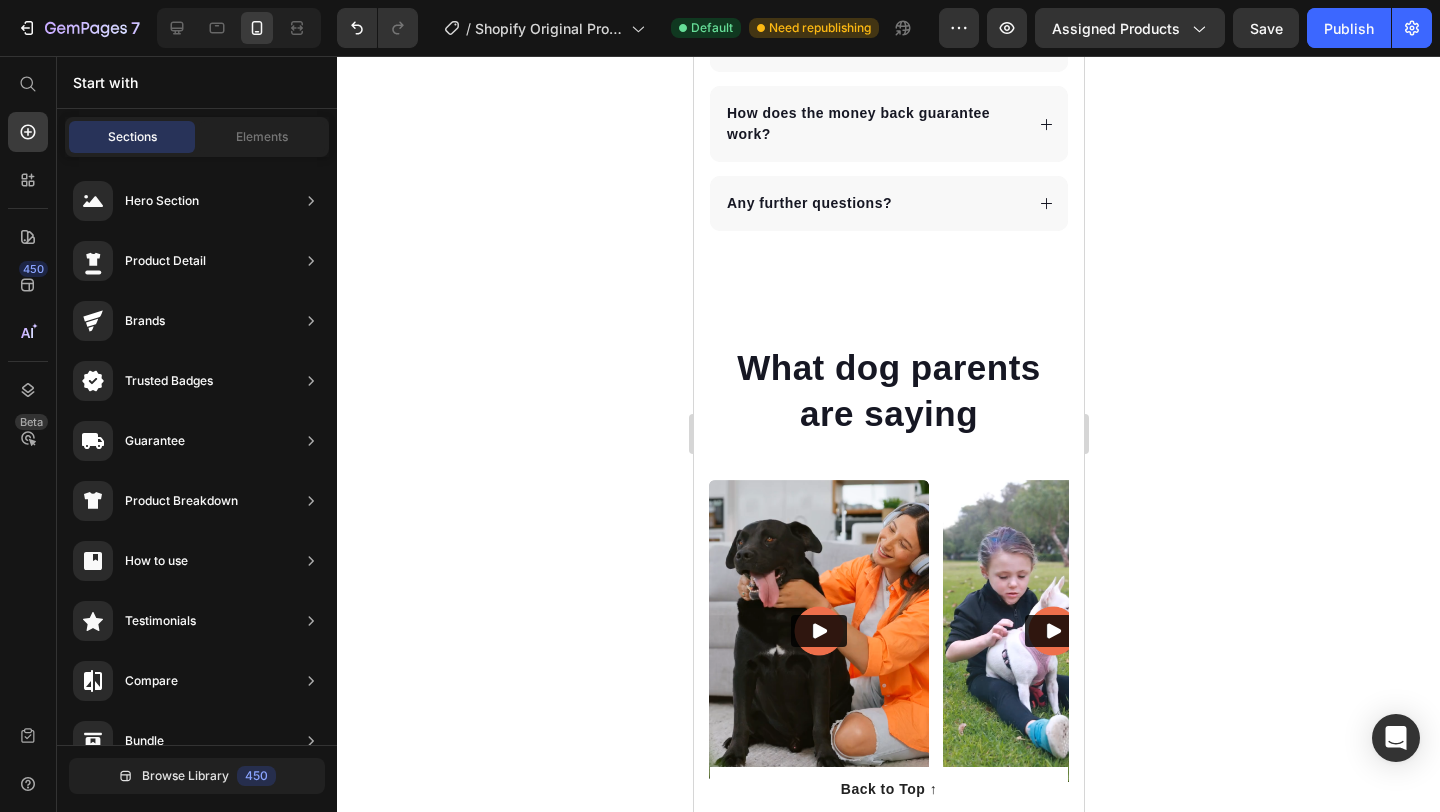 scroll, scrollTop: 8415, scrollLeft: 0, axis: vertical 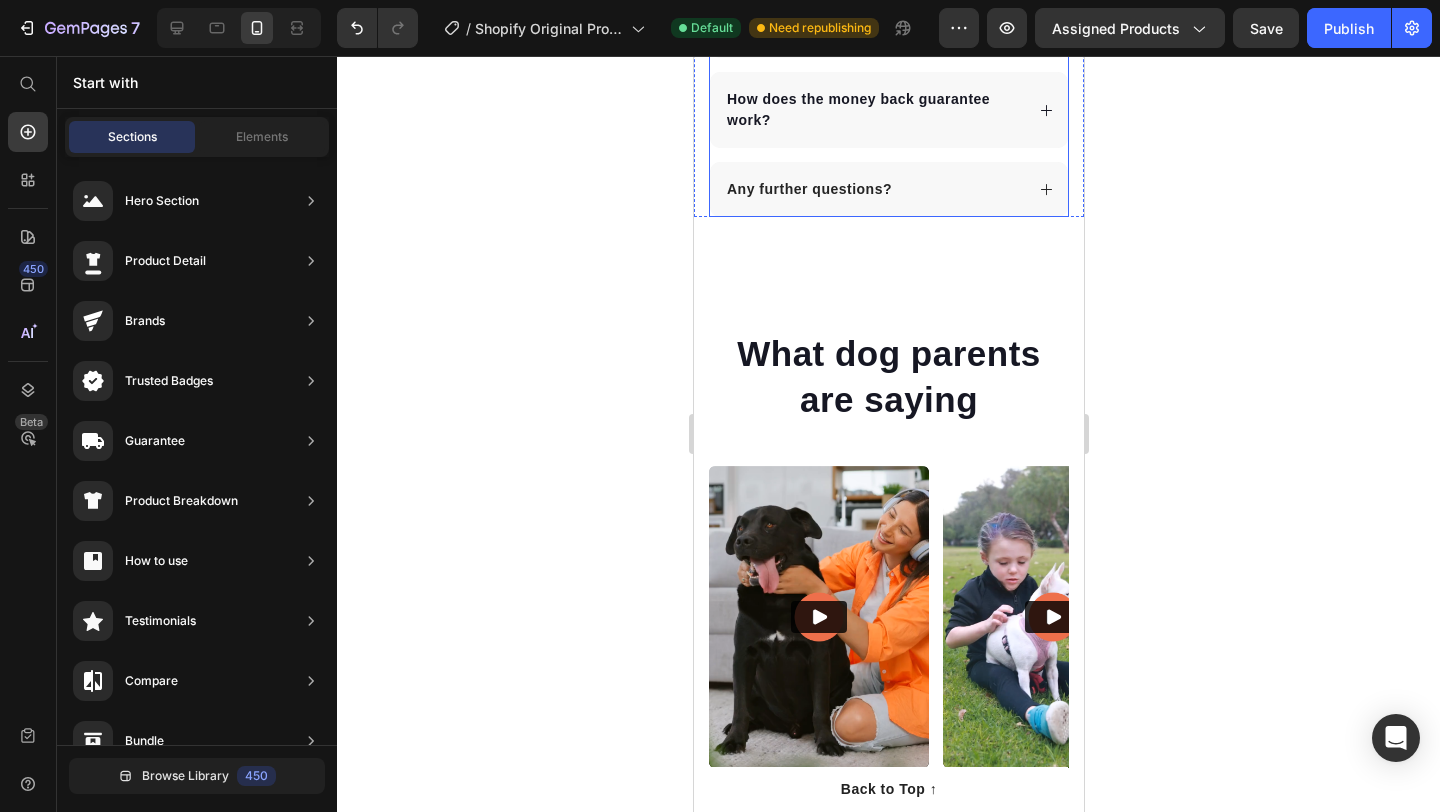 click on "Any further questions?" at bounding box center (872, 189) 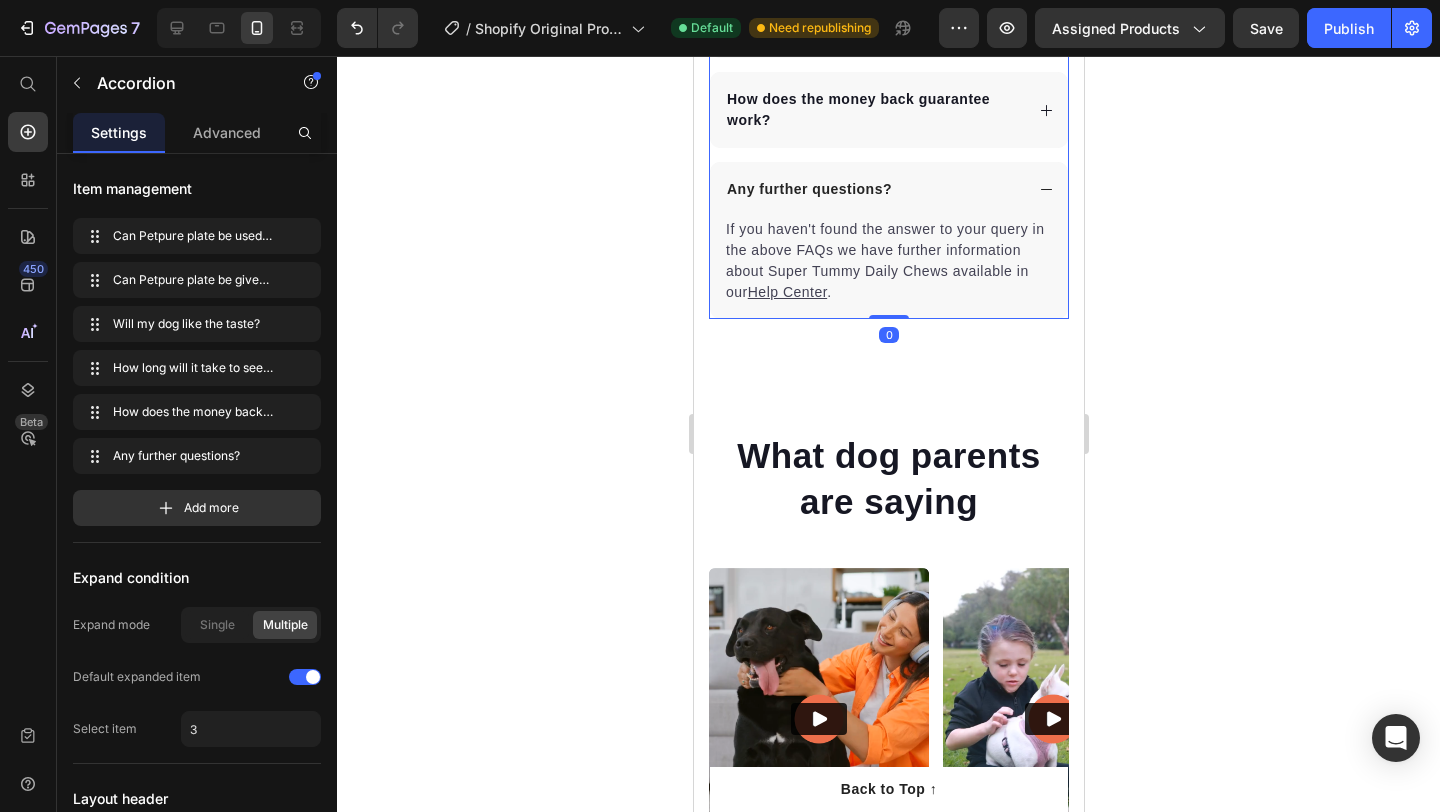 click on "Any further questions?" at bounding box center (872, 189) 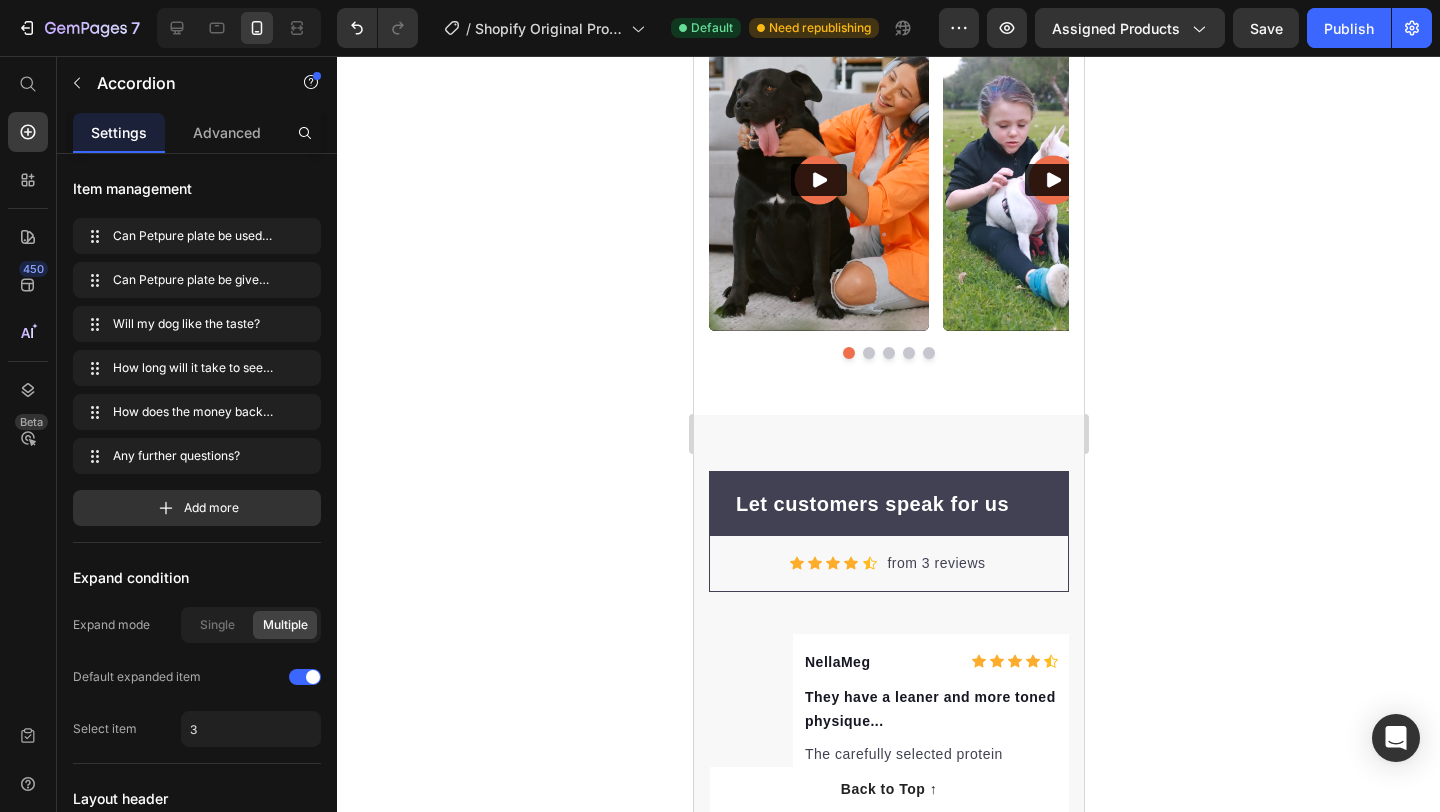 scroll, scrollTop: 9101, scrollLeft: 0, axis: vertical 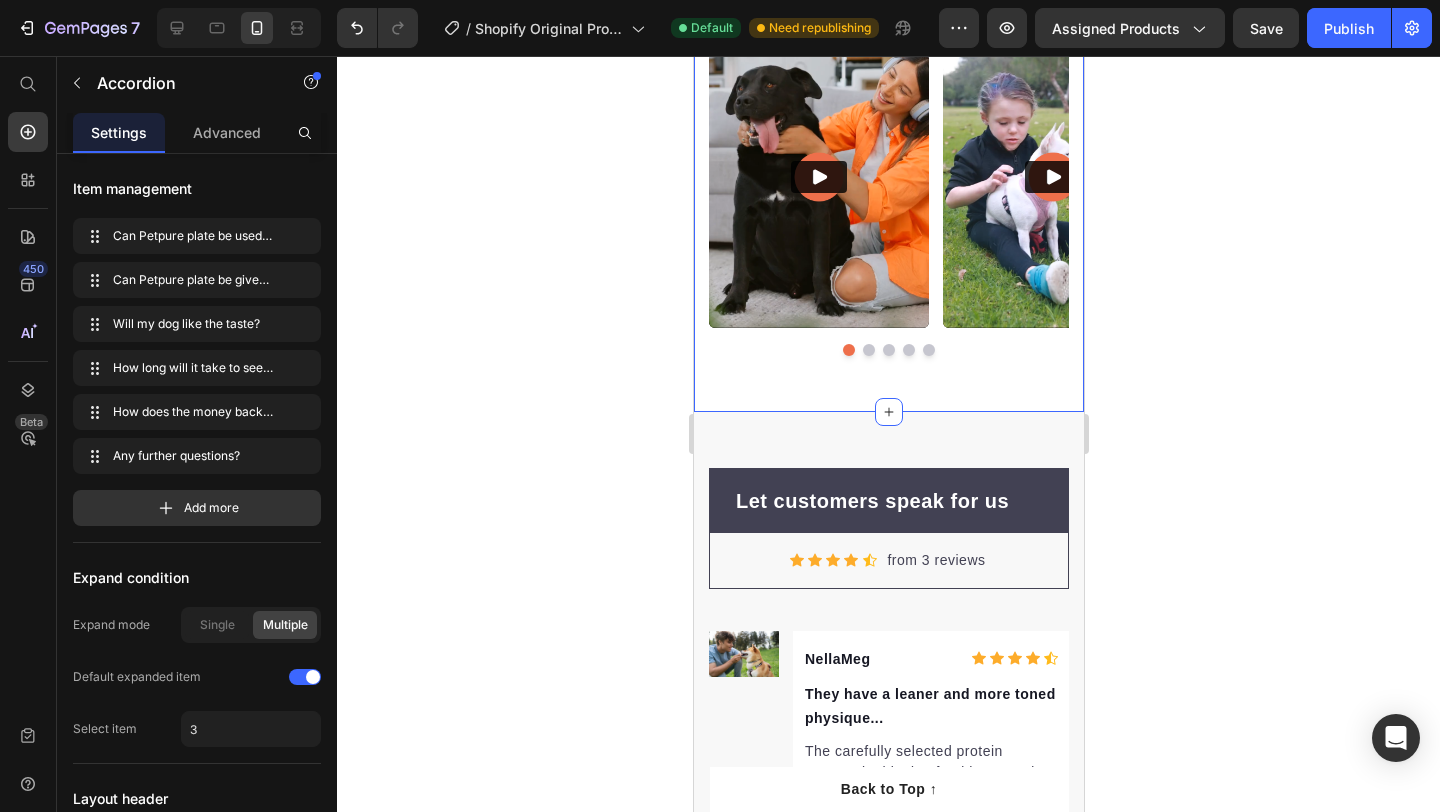 click at bounding box center (848, 350) 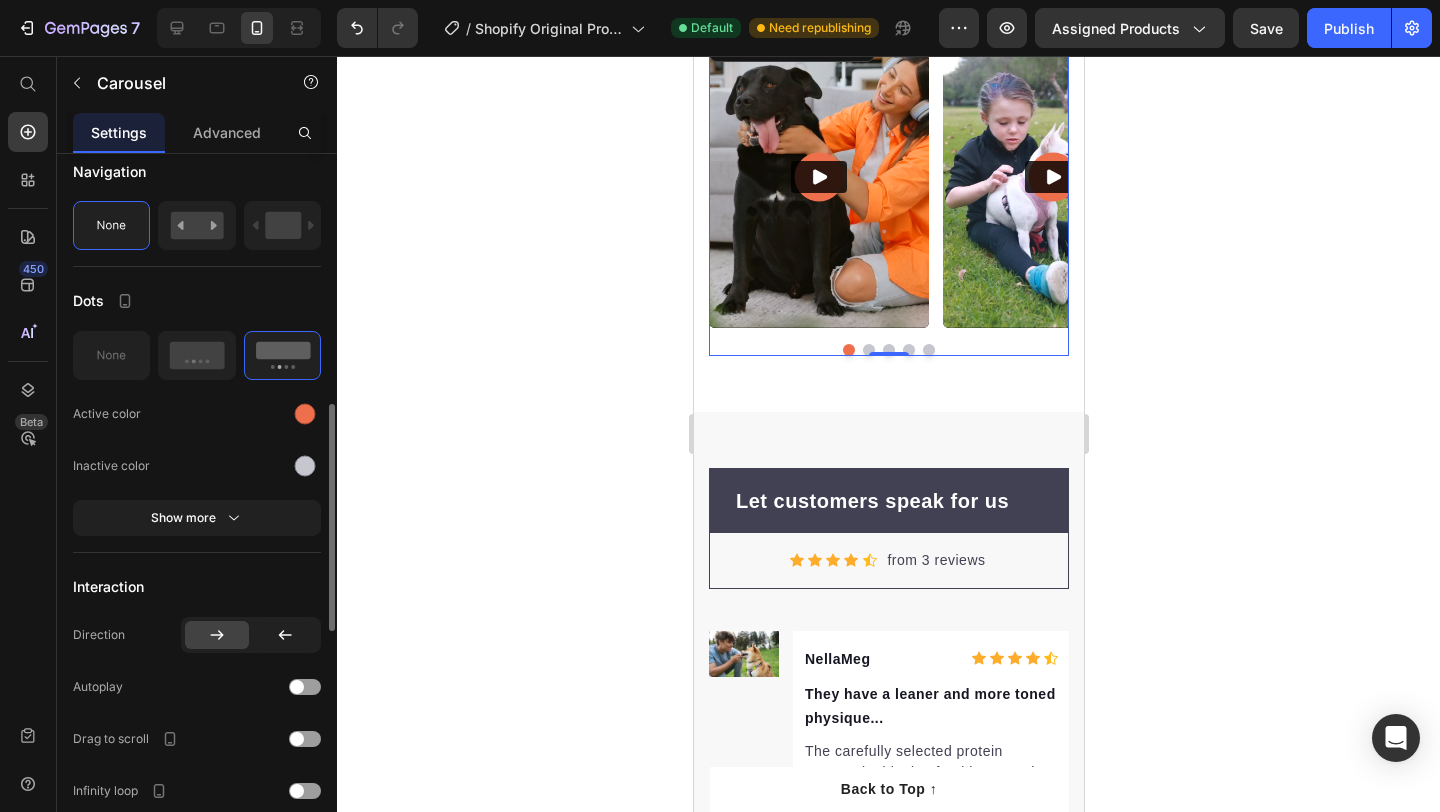 scroll, scrollTop: 782, scrollLeft: 0, axis: vertical 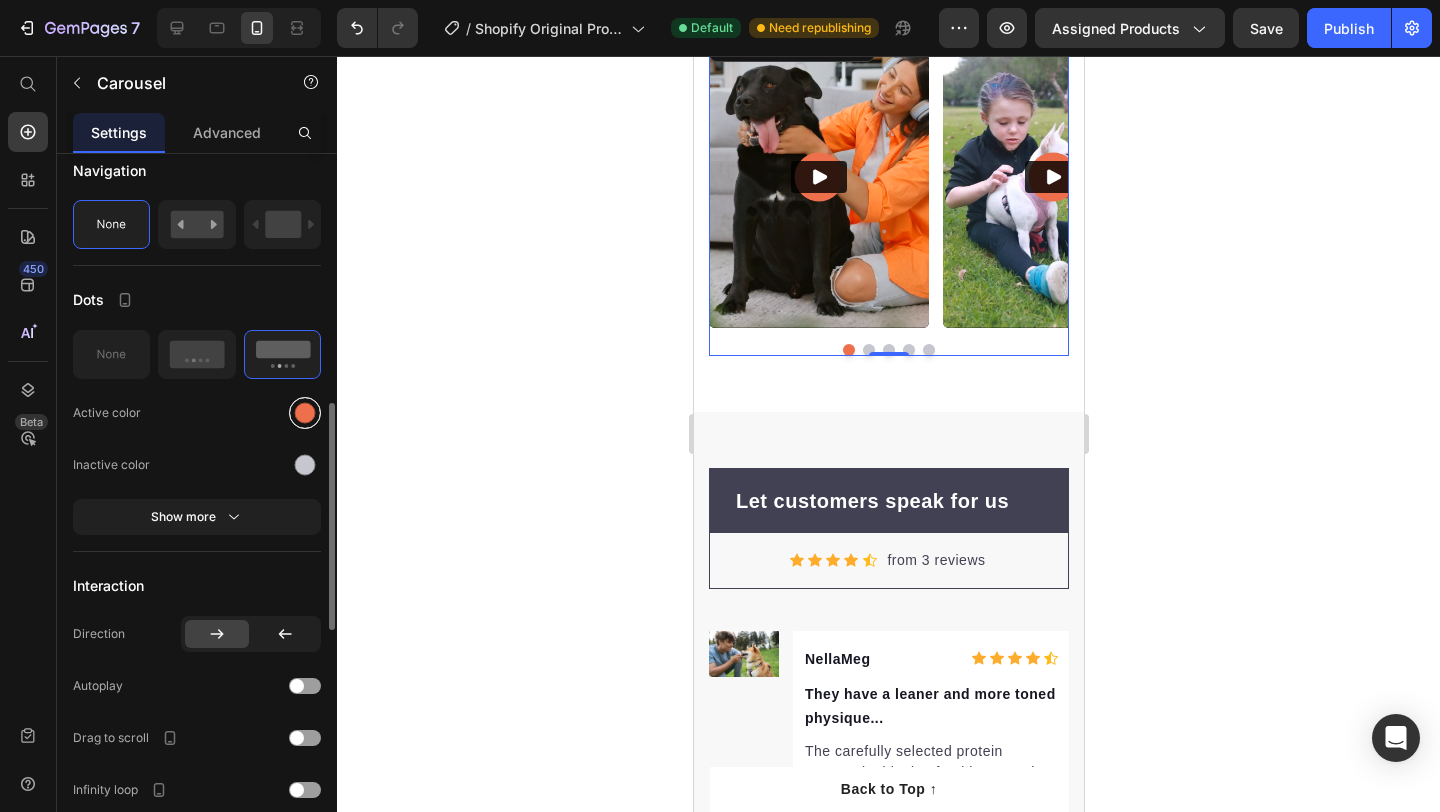 click at bounding box center (305, 413) 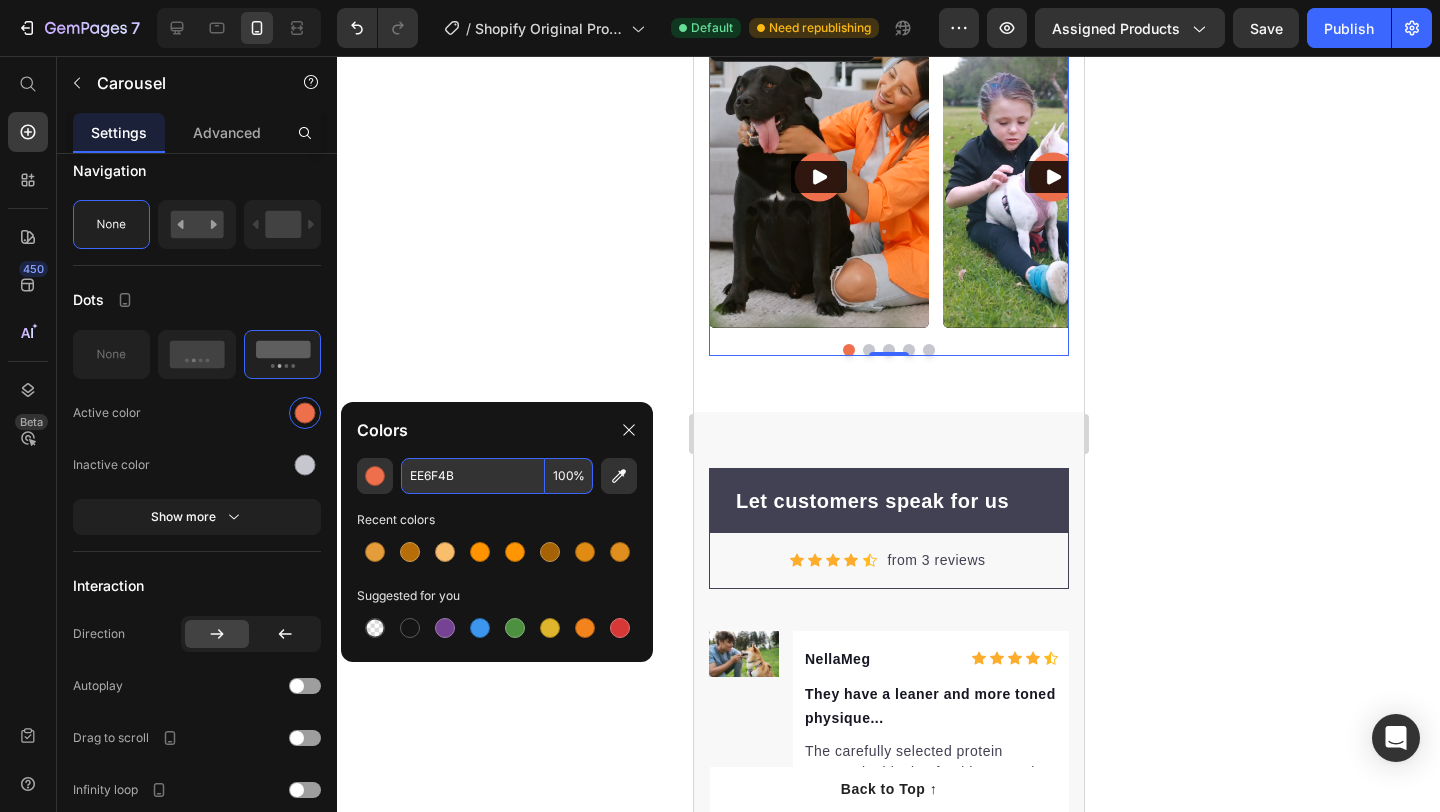 drag, startPoint x: 460, startPoint y: 475, endPoint x: 412, endPoint y: 475, distance: 48 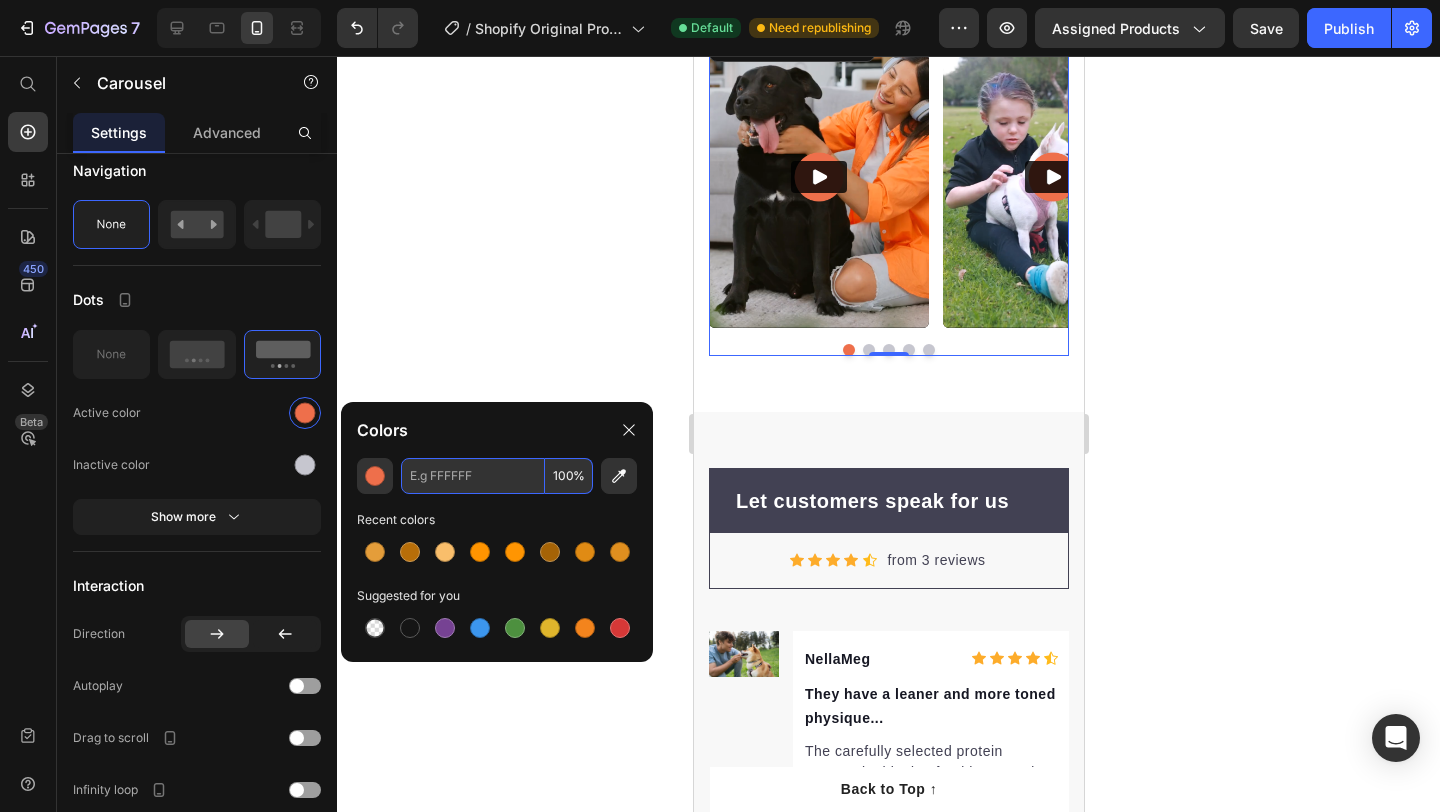 paste on "E49D3A" 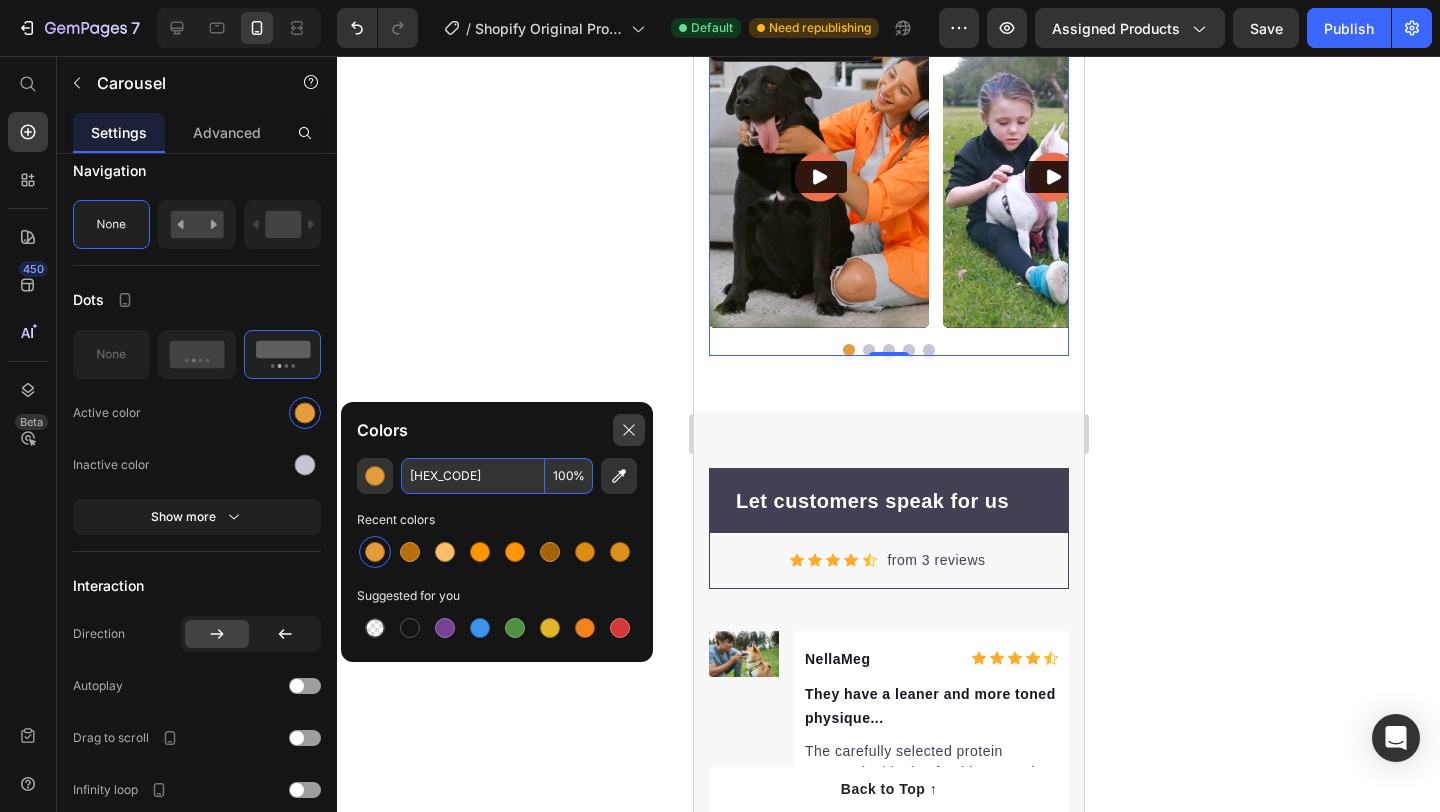 type on "E49D3A" 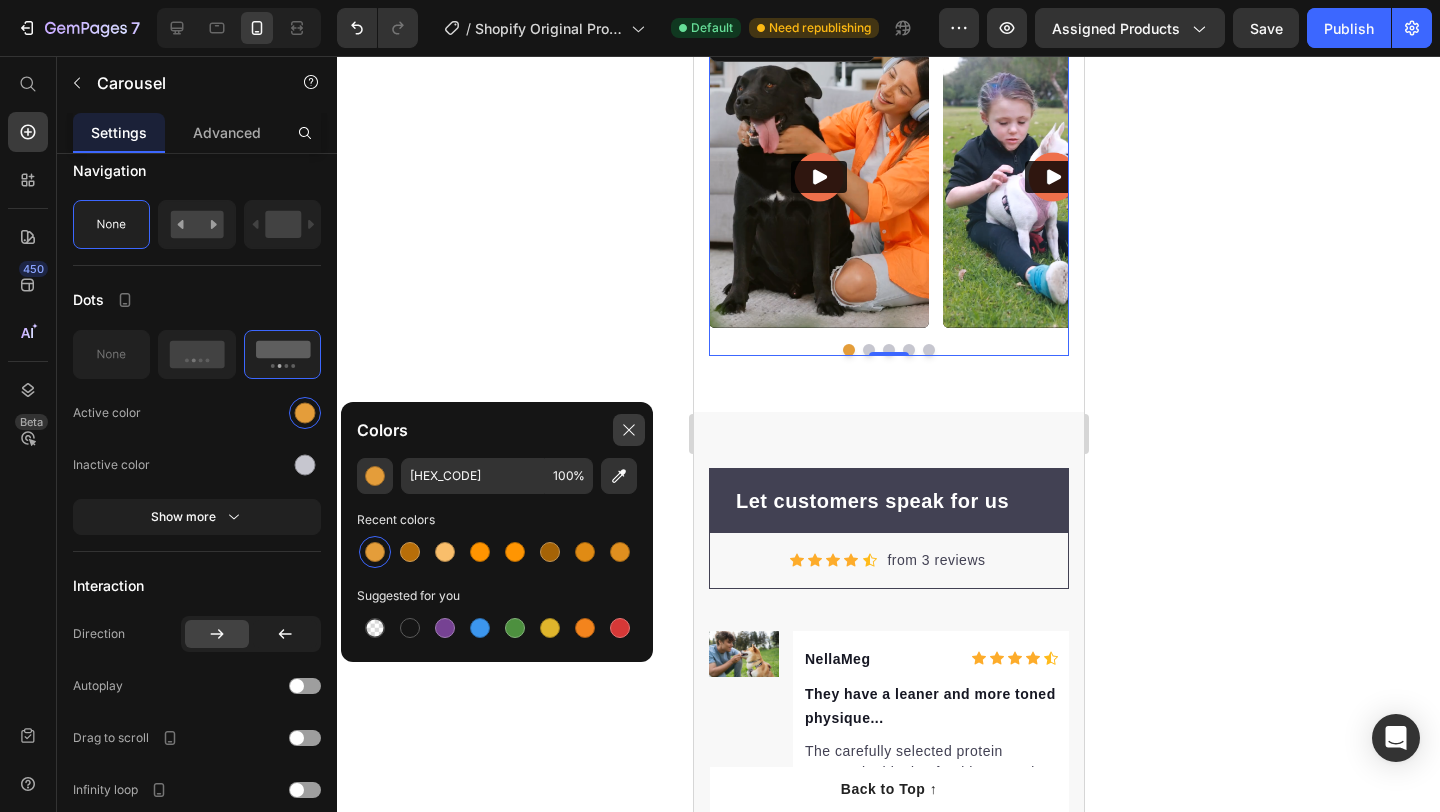 click at bounding box center [629, 430] 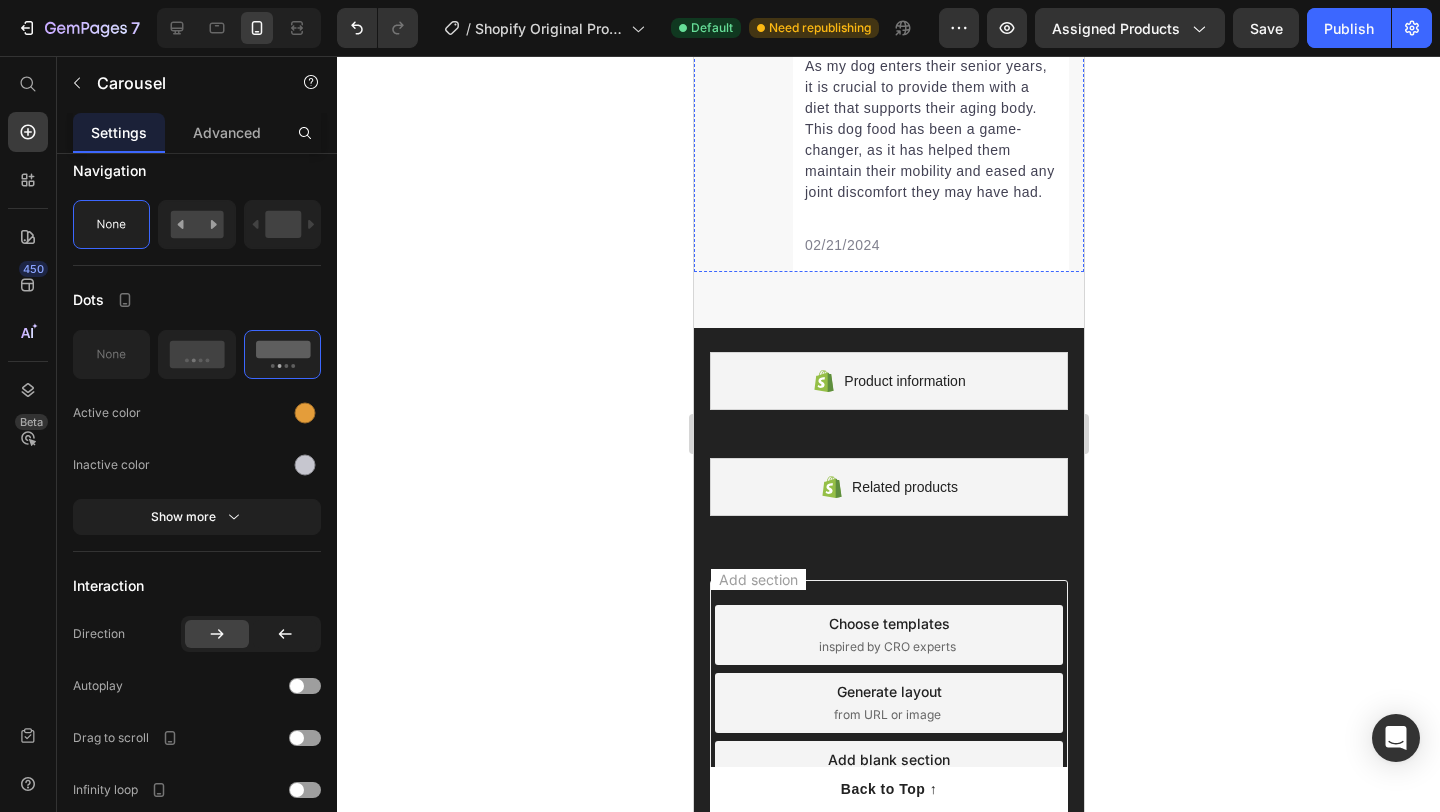 scroll, scrollTop: 10573, scrollLeft: 0, axis: vertical 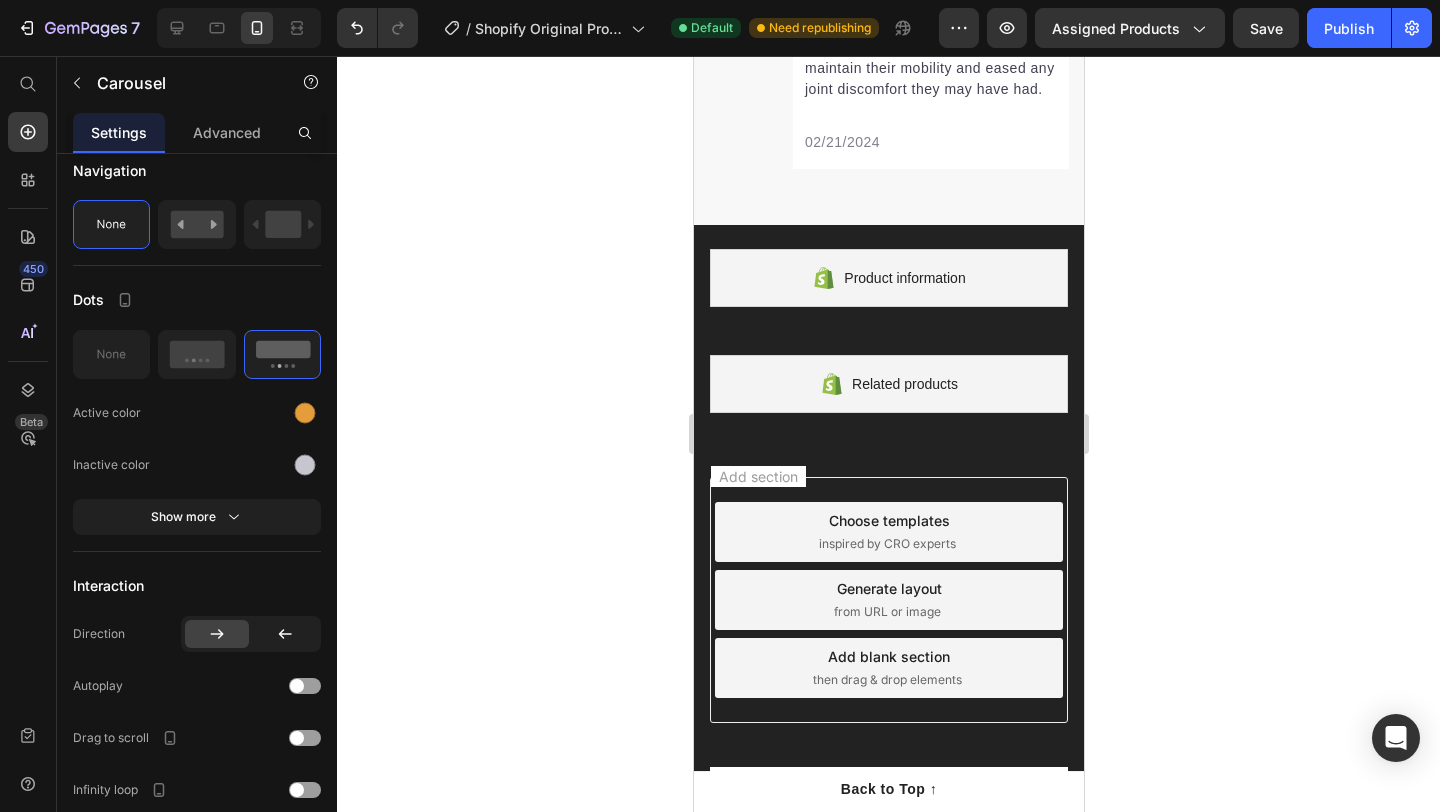 click 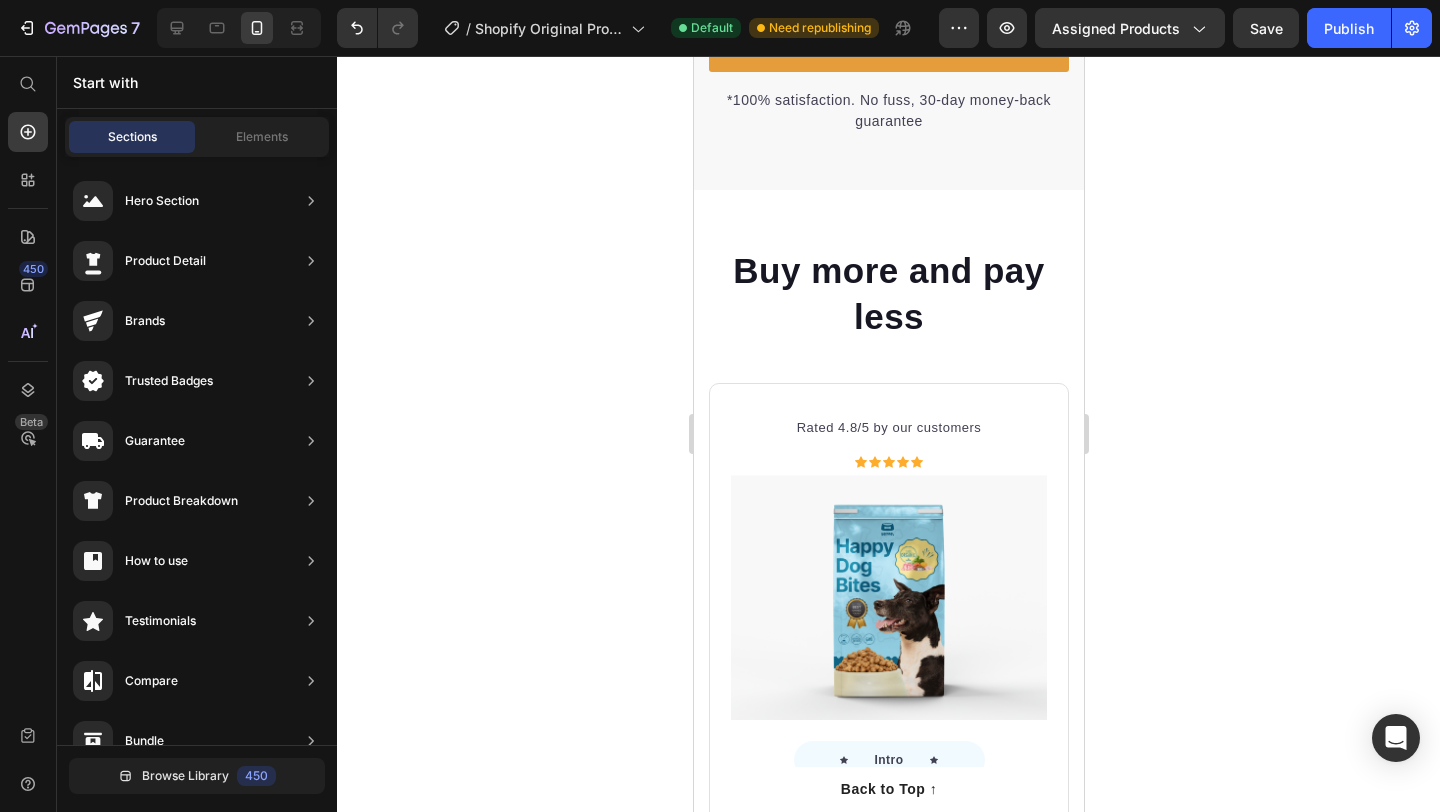 scroll, scrollTop: 5265, scrollLeft: 0, axis: vertical 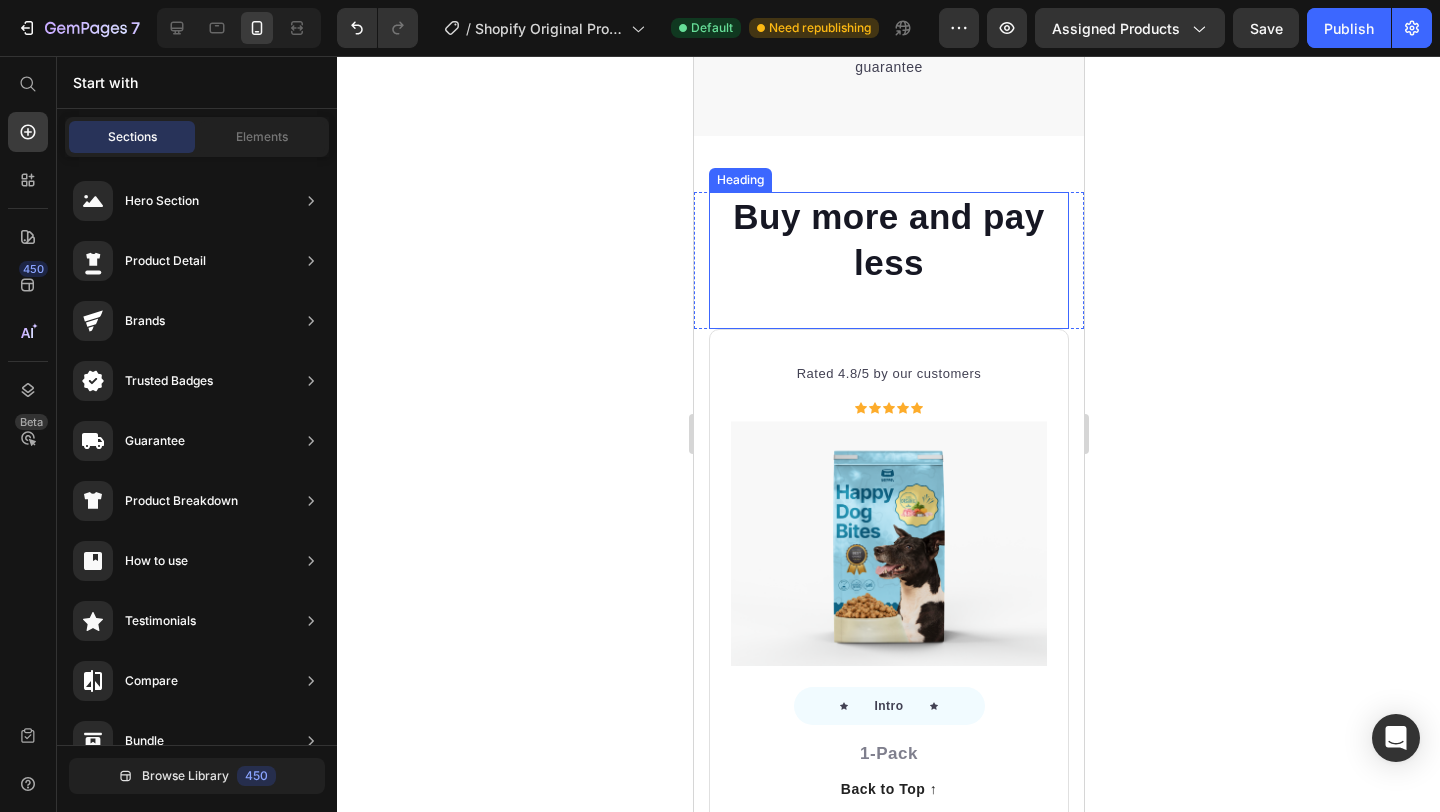 click on "Buy more and pay less" at bounding box center (888, 239) 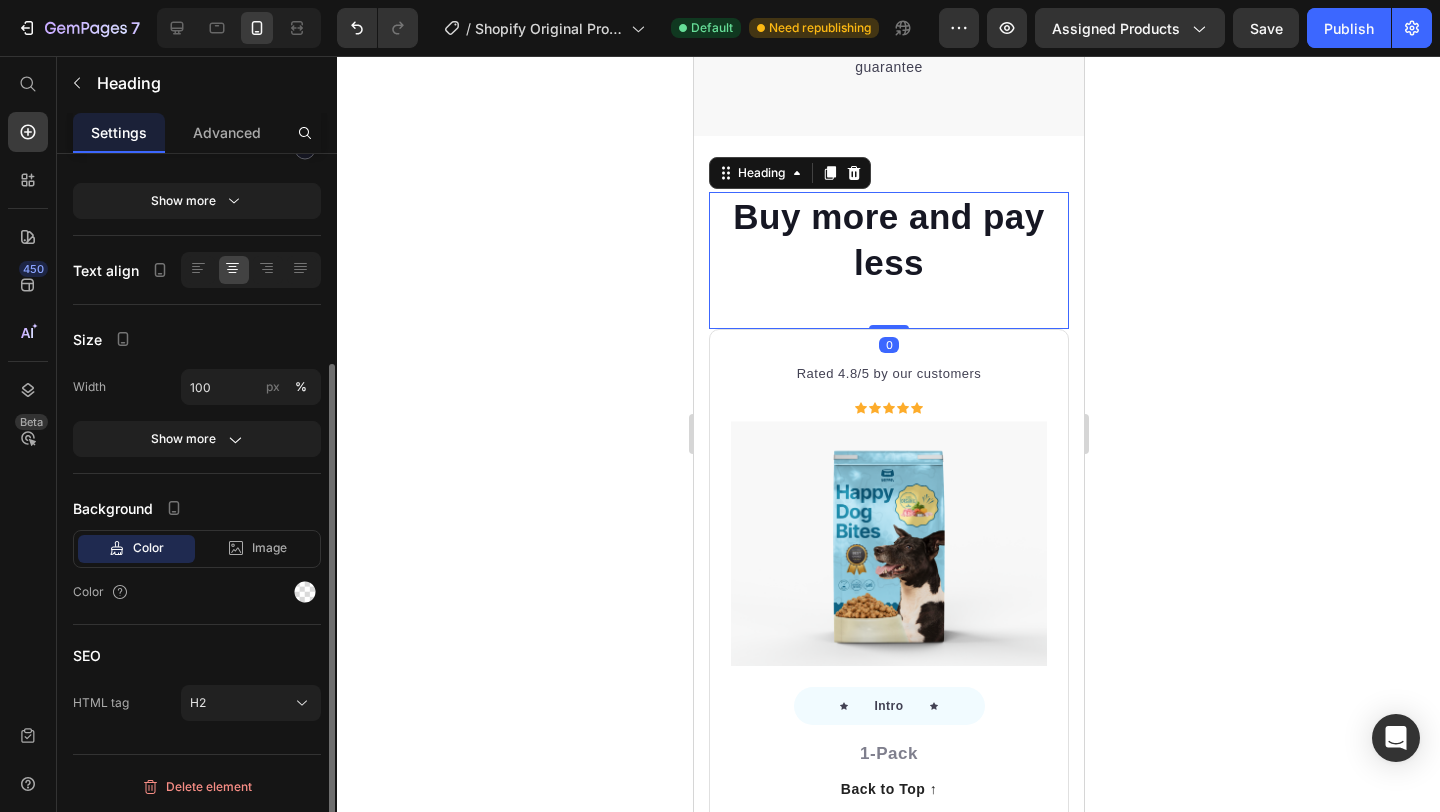 scroll, scrollTop: 0, scrollLeft: 0, axis: both 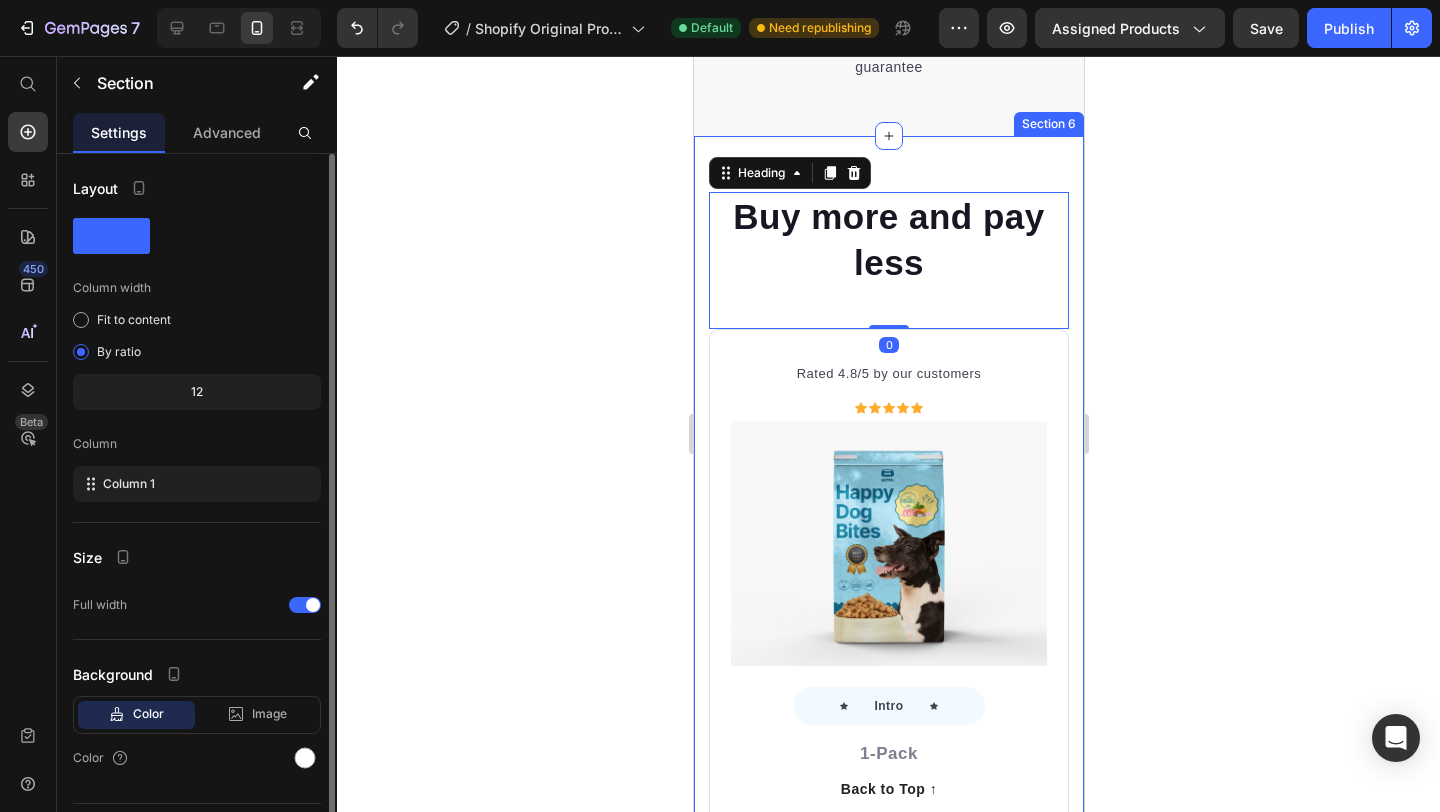 click on "Buy more and pay less Heading   0 Row Rated 4.8/5 by our customers Text block Icon Icon Icon Icon Icon Icon List Hoz Row Image Icon Intro Text block Icon Row 1-Pack Text block $49.99 Price                Title Line Total: Text block $89.99 Price $49.99 Price Row you save:  $8.59 60-day money-back guarantee +$2.95 Shipping Item list Add to cart Product Cart Button Image Product Row Most Popular Text block Row Icon Icon Icon Icon Icon Icon List Hoz Rated 4.8/5 by our customers Text block Row Image Icon Most Popular Text block Icon Row 3-Pack Text block $49.99 Price                Title Line Total: Text block $89.99 Price $49.99 Price Row you save:  $38.69 30-day money-back guarantee Free delivery Item list Add to cart Product Cart Button Image Product Row Best Value Text block Row Icon Icon Icon Icon Icon Icon List Hoz Rated 4.8/5 by our customers Text block Row Image Icon Best offer Text block Icon Row 5-Pack Text block $49.99 Price                Title Line Total: Text block $89.99 Price $49.99 Price Row Row" at bounding box center [888, 1495] 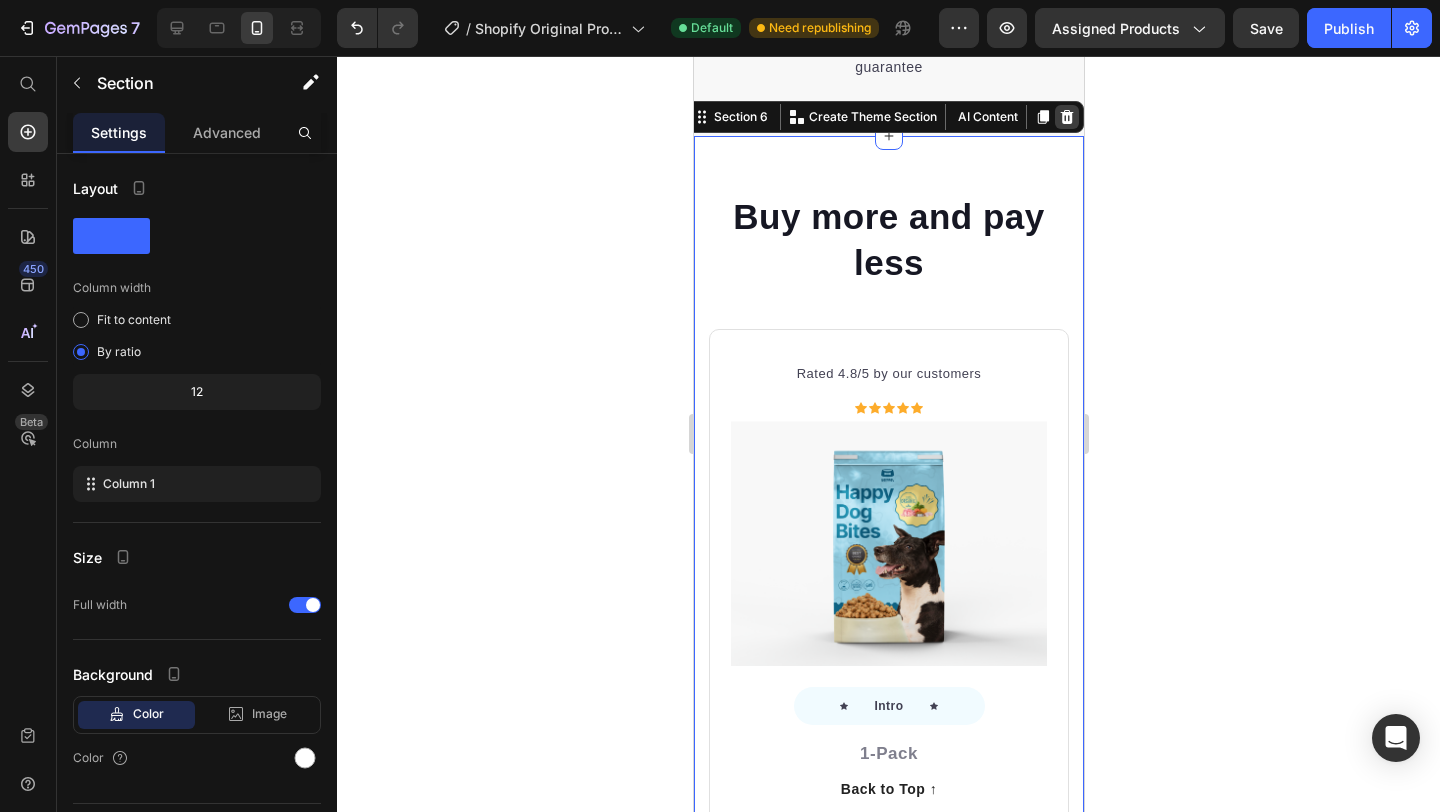 click 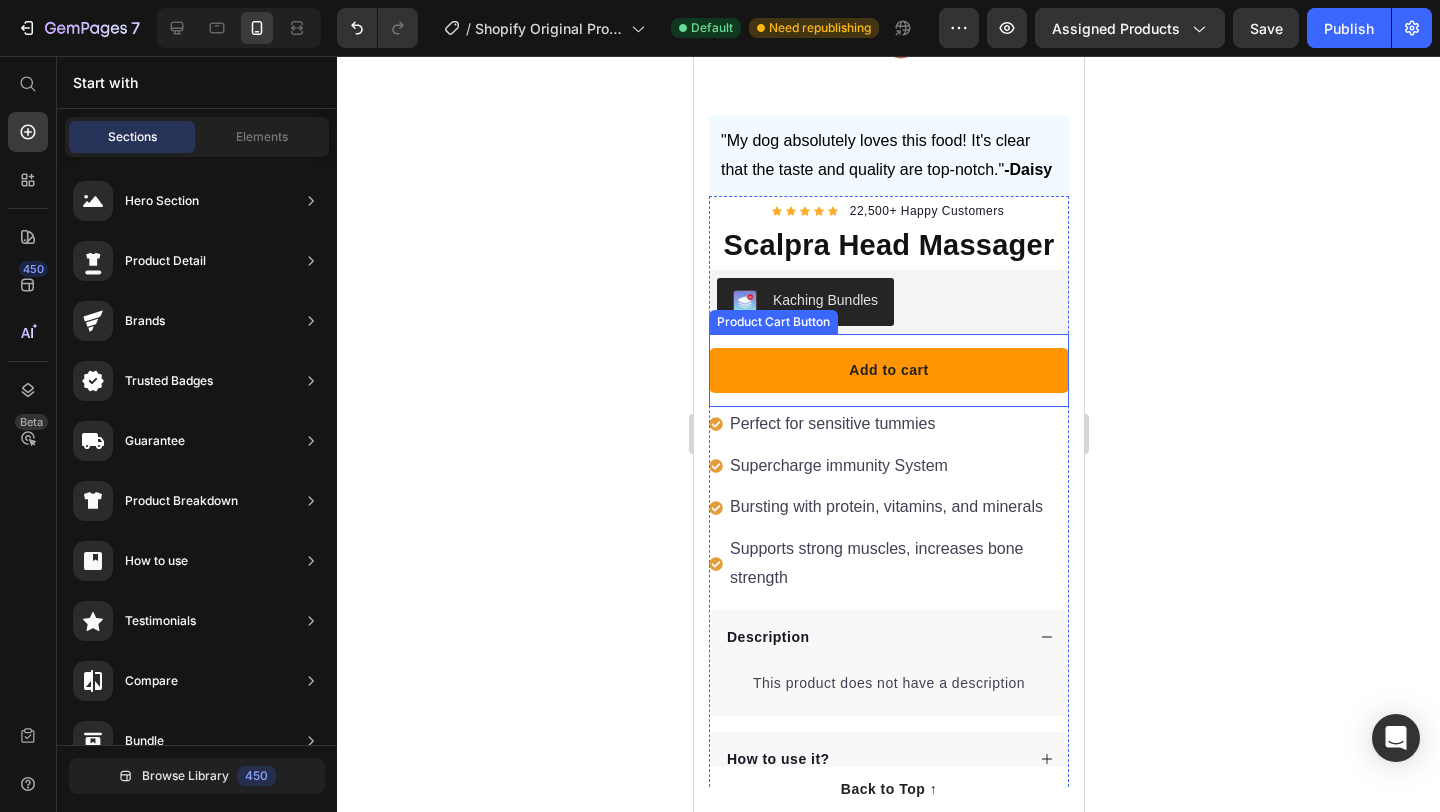 scroll, scrollTop: 0, scrollLeft: 0, axis: both 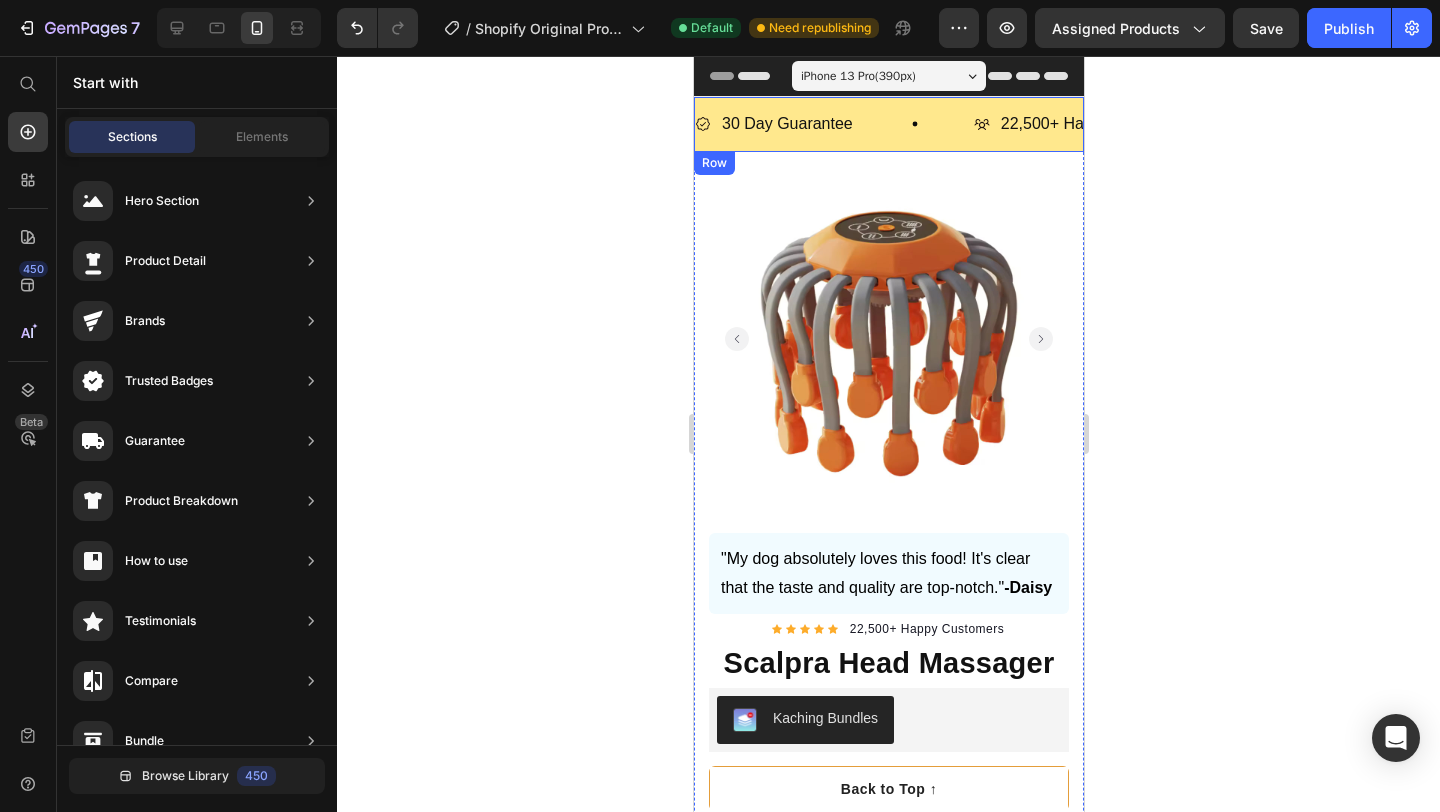 click on "30 Day Guarantee Item List
22,500+ Happy Customers Item List
700+ 5-Star Reviews Item List
30 Day Guarantee Item List
22,500+ Happy Customers Item List
700+ 5-Star Reviews Item List
Marquee Row" at bounding box center (888, 124) 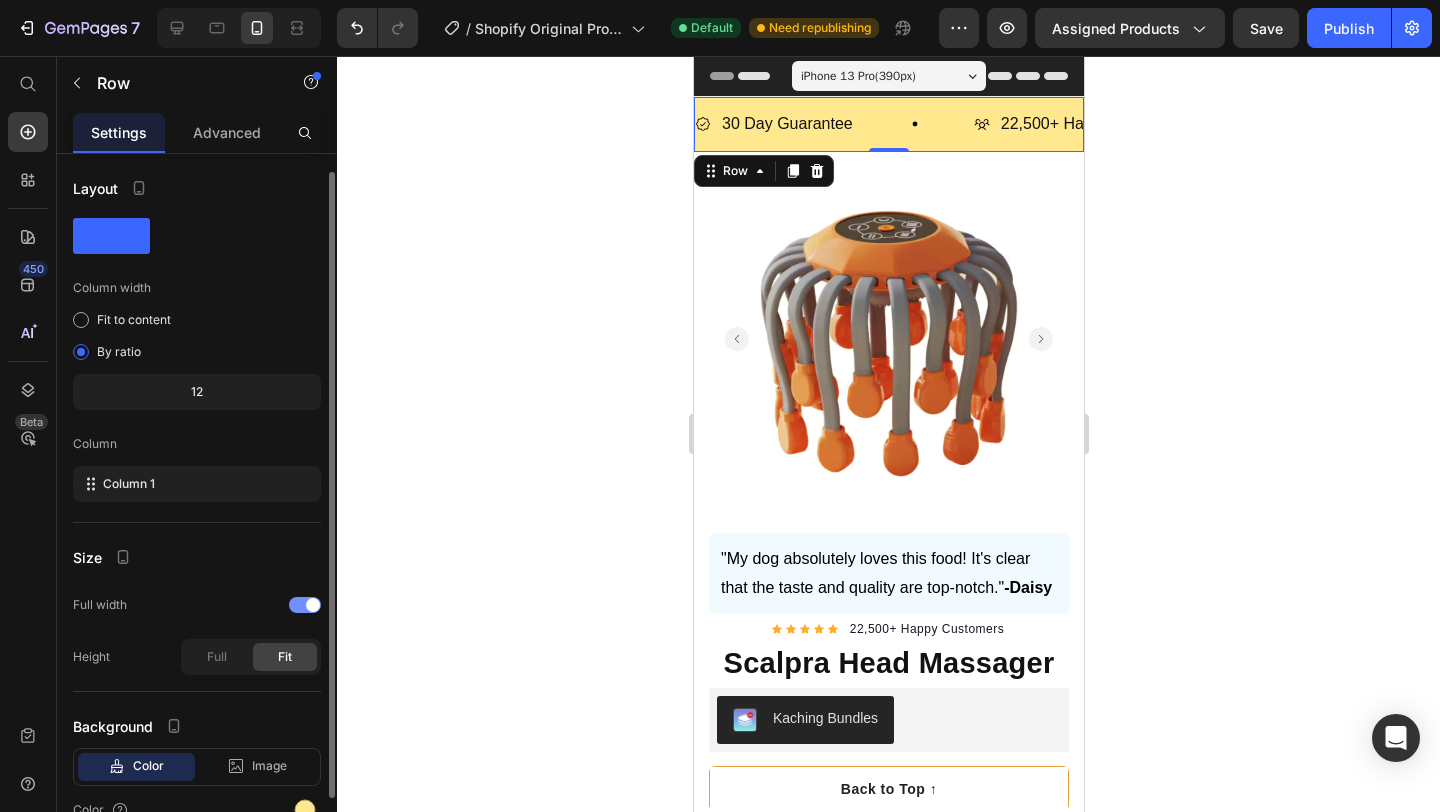 scroll, scrollTop: 101, scrollLeft: 0, axis: vertical 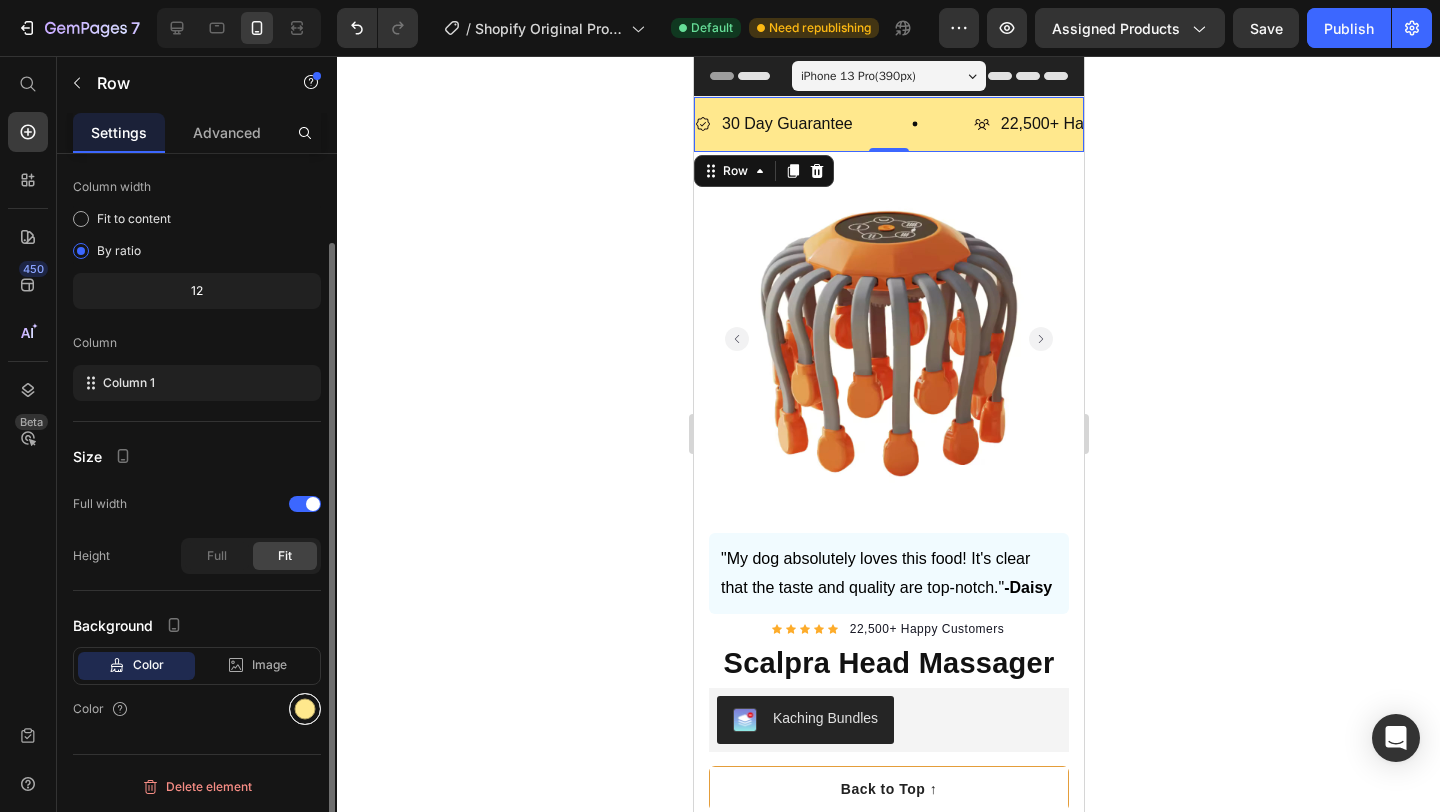 click at bounding box center (305, 709) 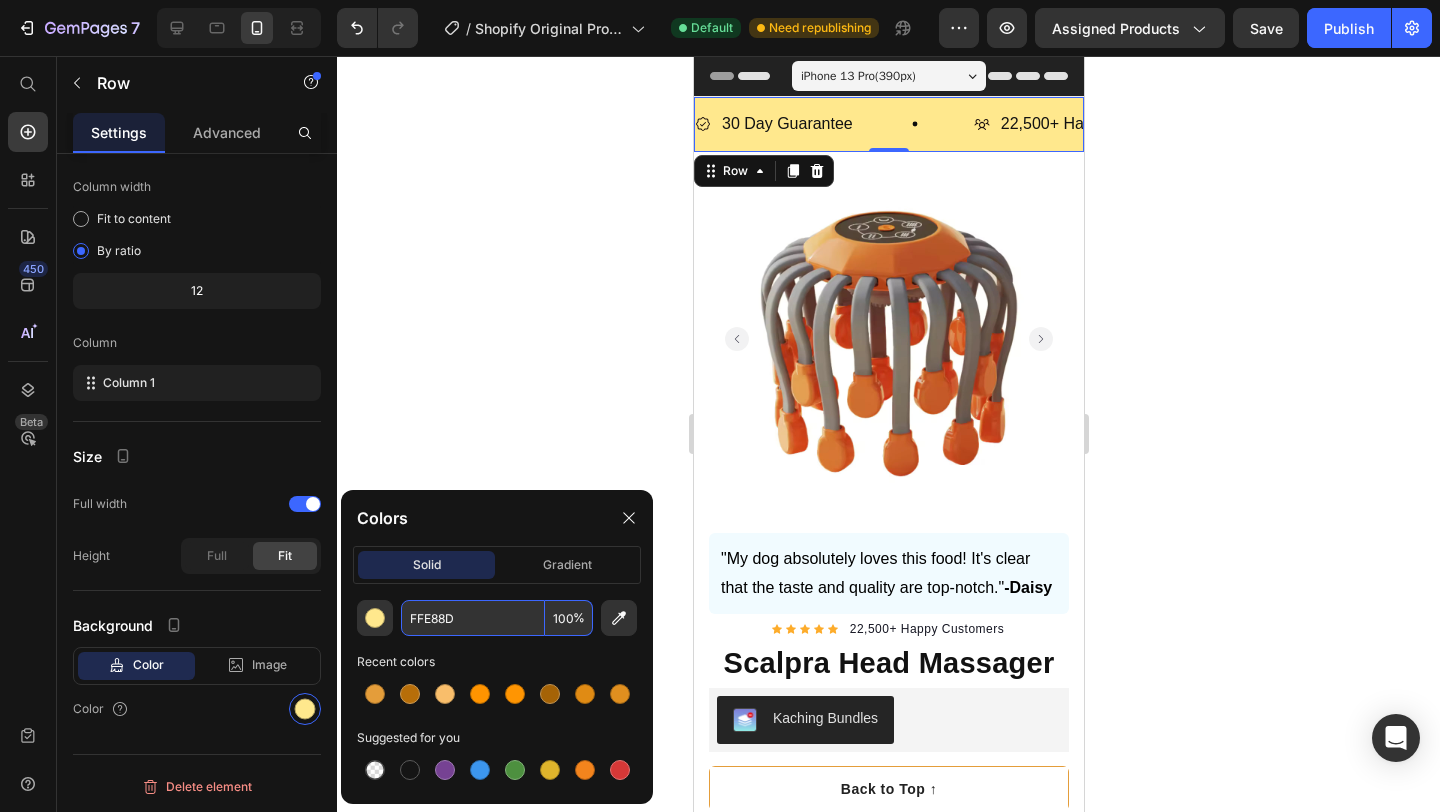 click on "FFE88D" at bounding box center (473, 618) 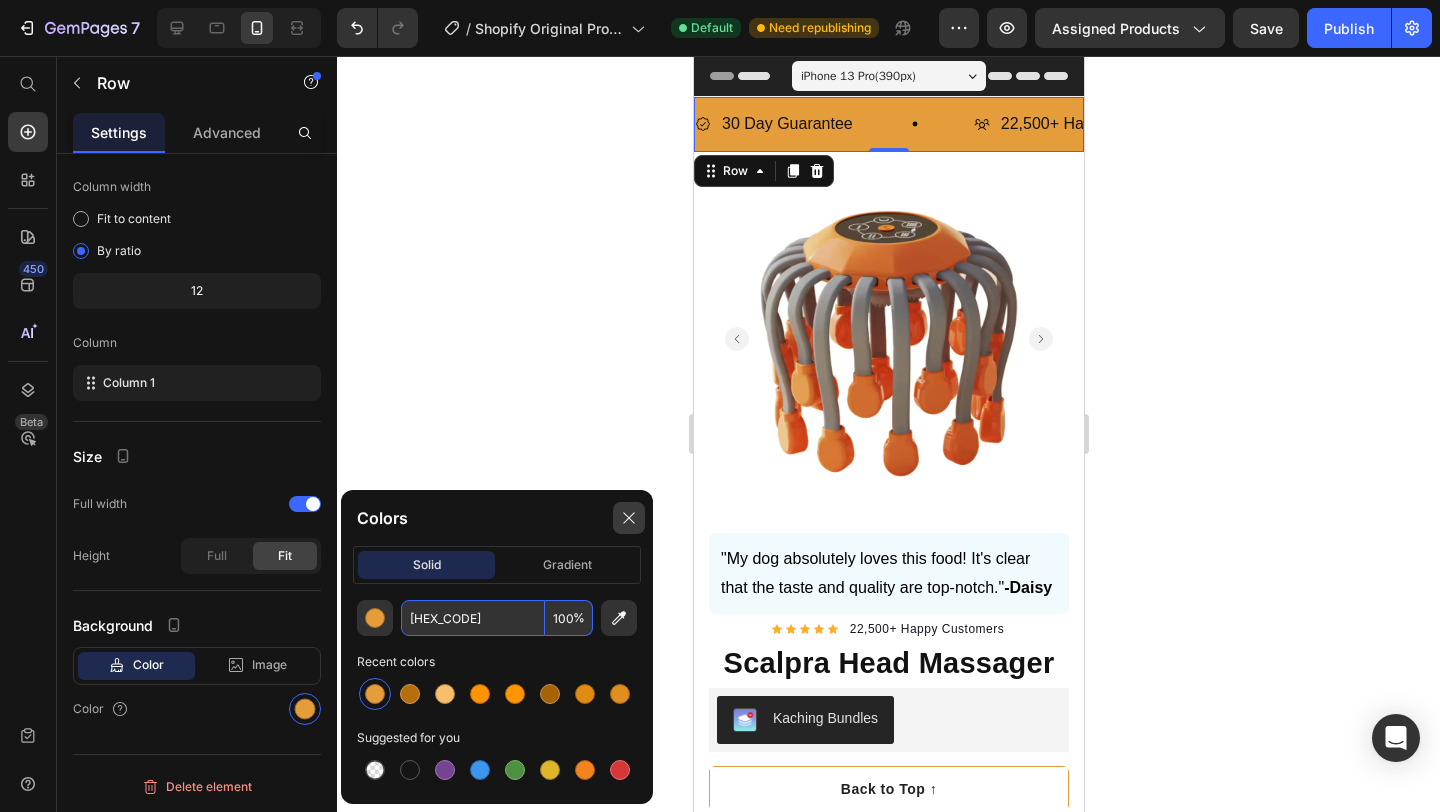 type on "E49D3A" 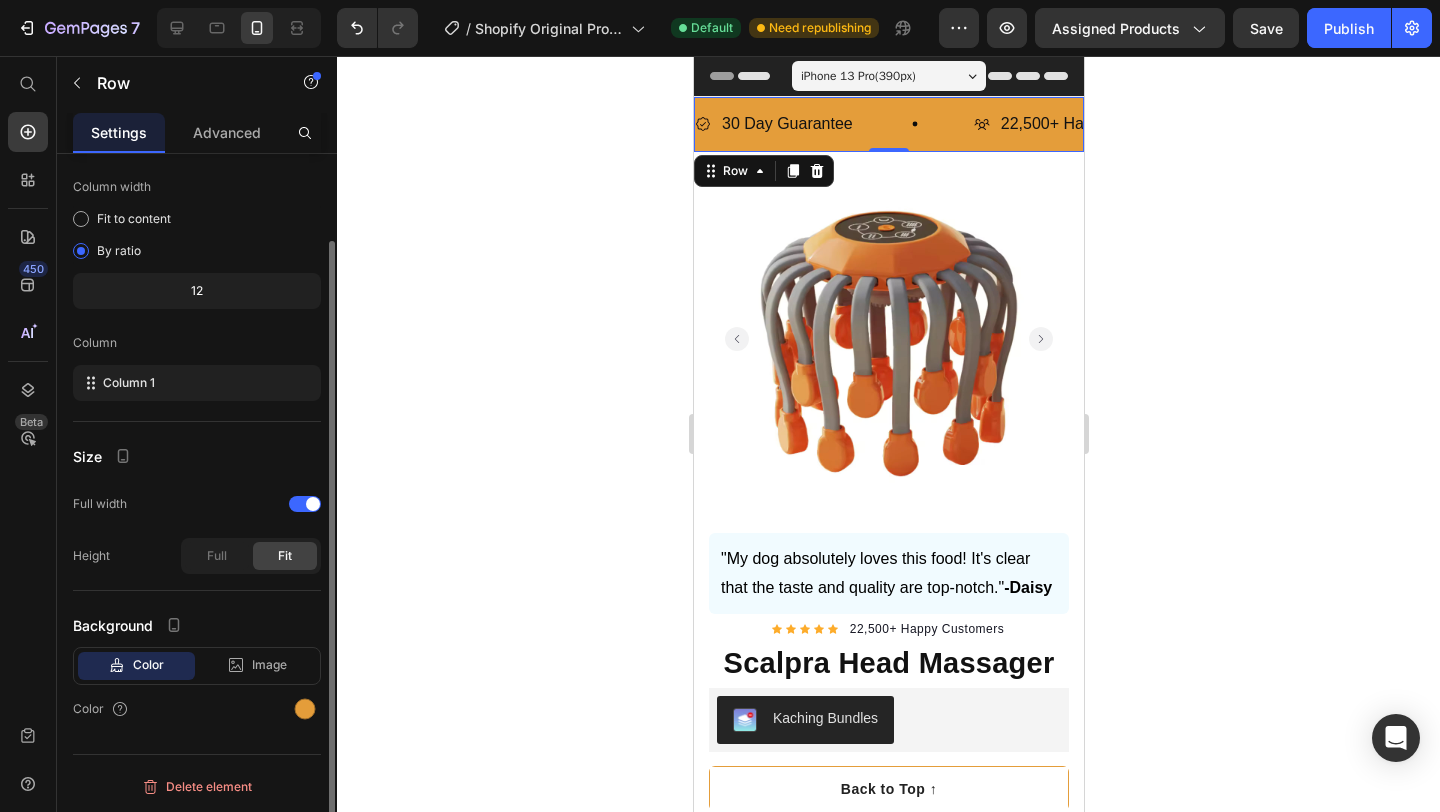 scroll, scrollTop: 0, scrollLeft: 0, axis: both 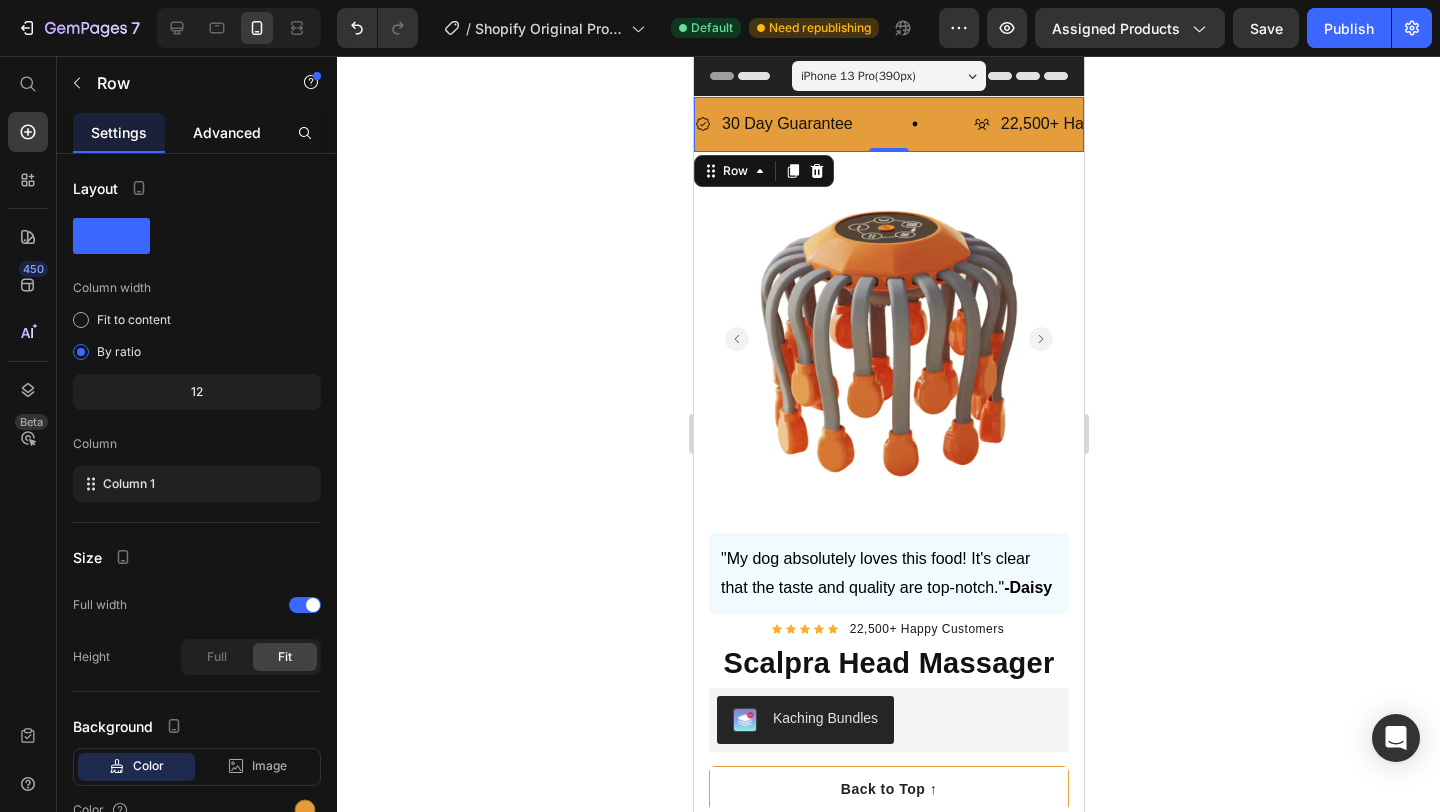 click on "Advanced" at bounding box center [227, 132] 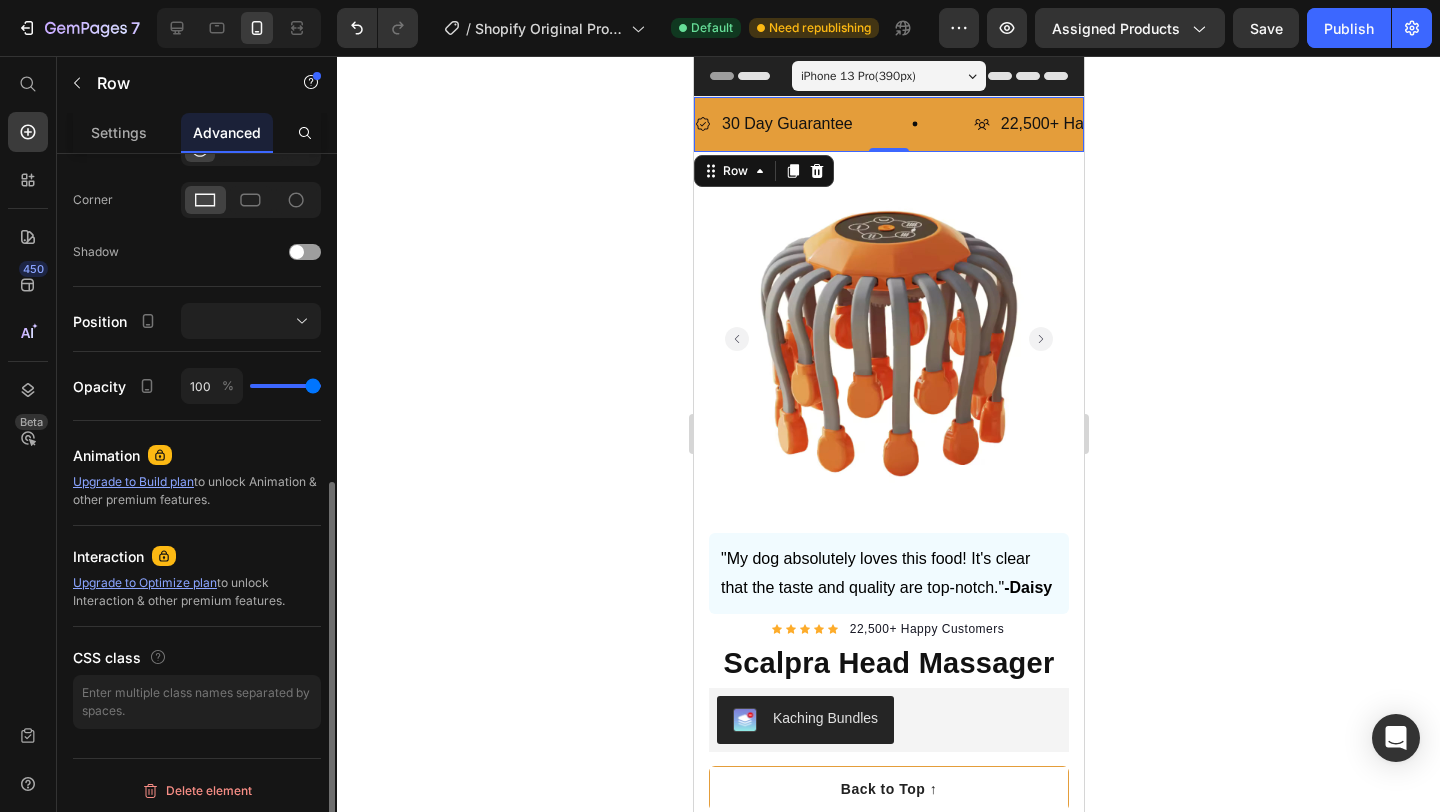 scroll, scrollTop: 590, scrollLeft: 0, axis: vertical 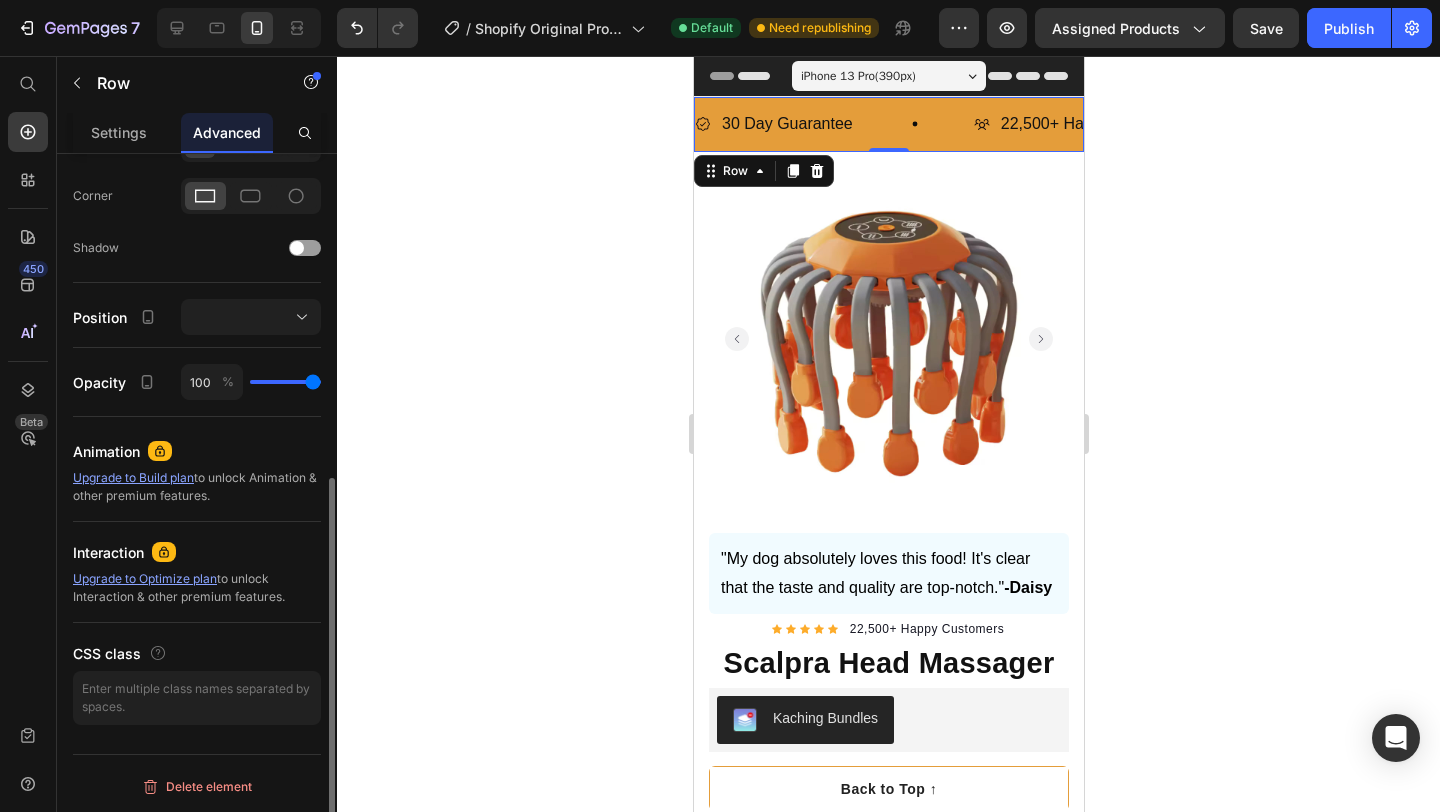 click on "Upgrade to Build plan" at bounding box center [133, 477] 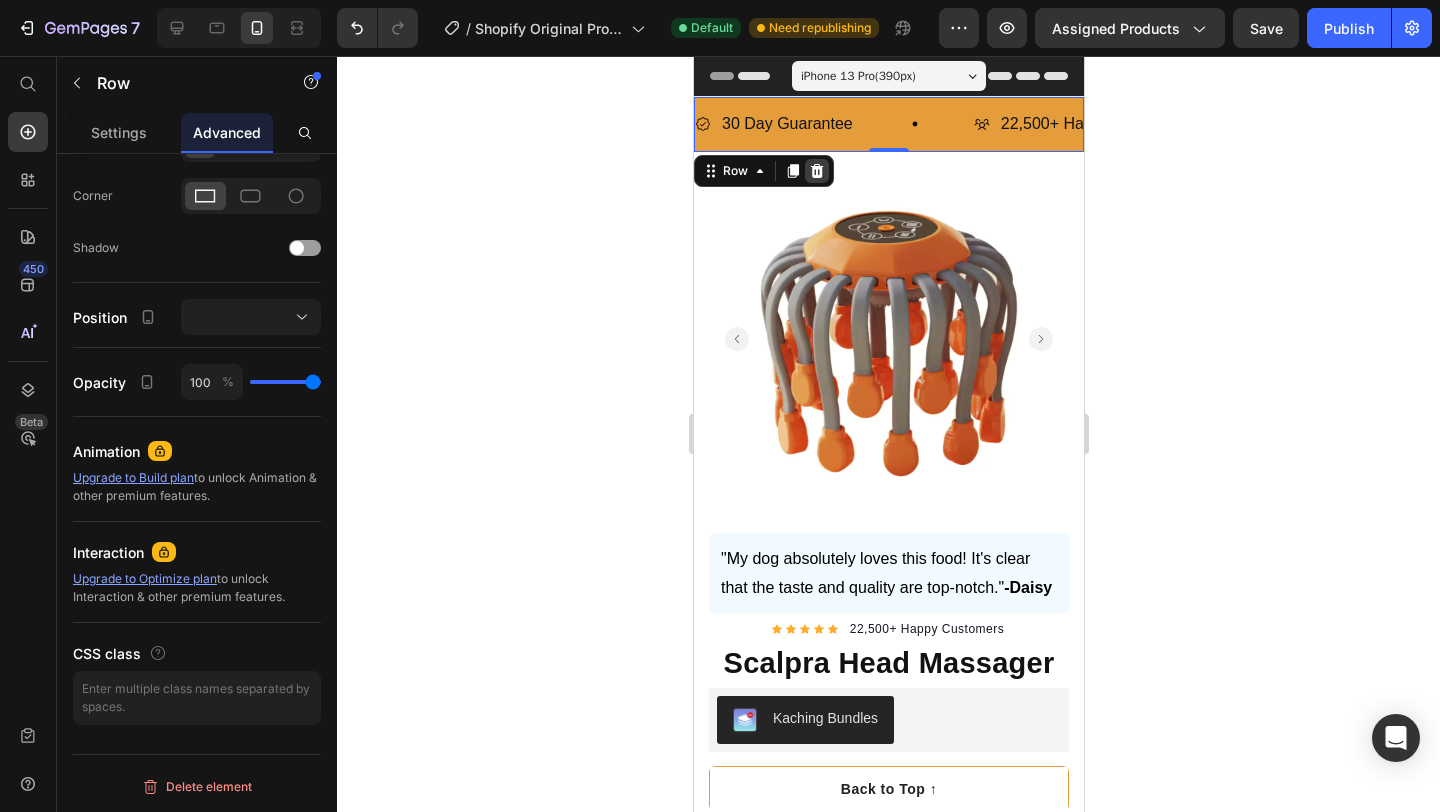 click 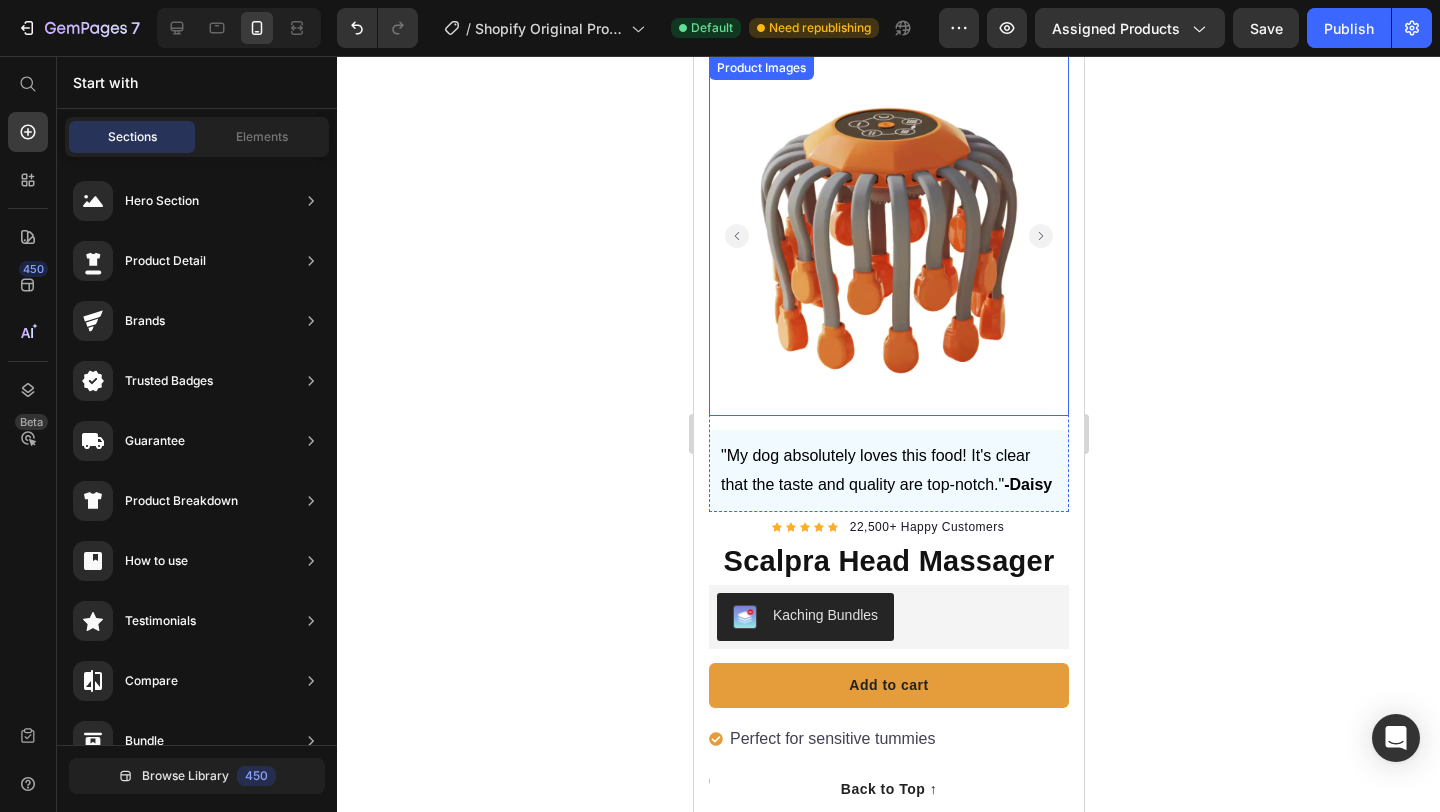 scroll, scrollTop: 60, scrollLeft: 0, axis: vertical 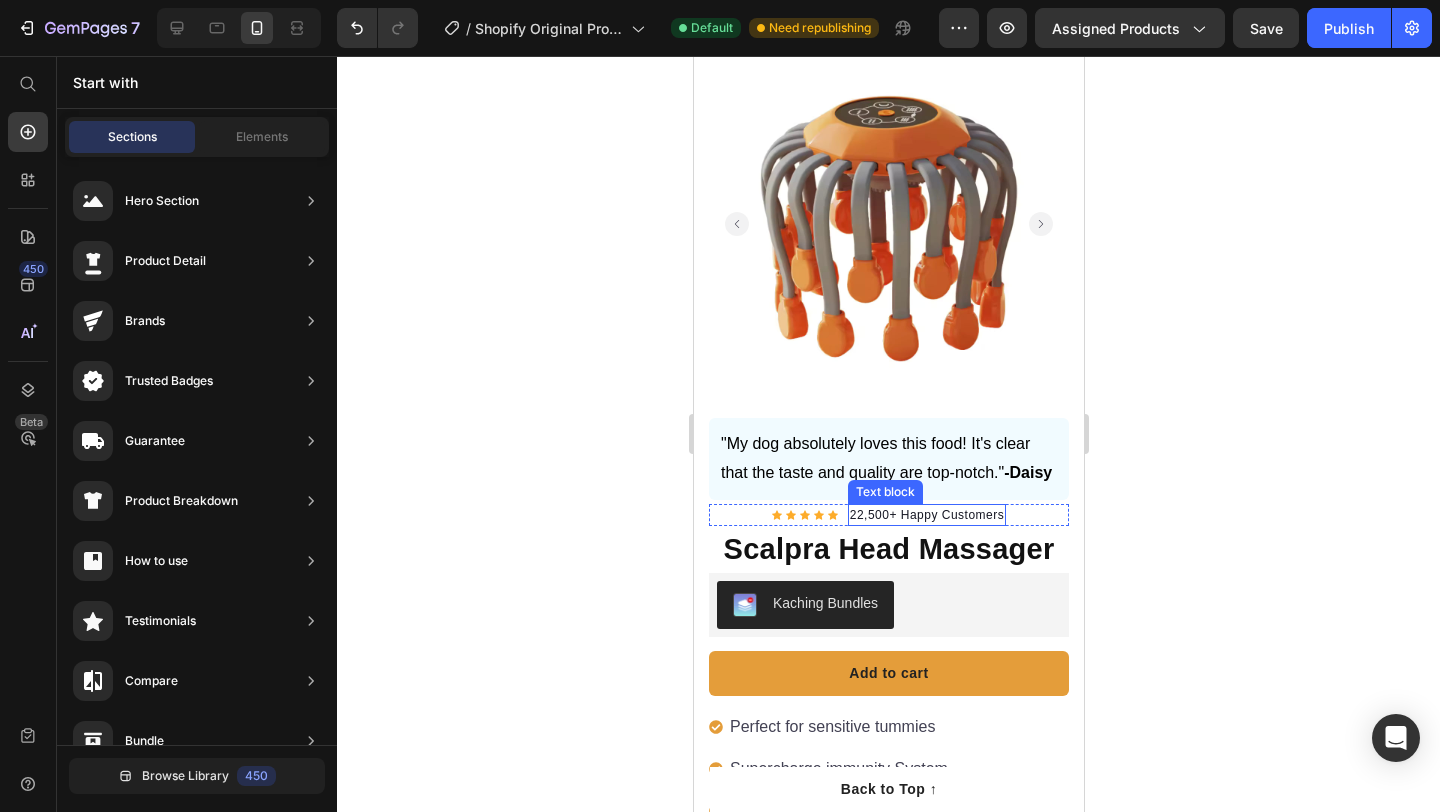 click on "22,500+ Happy Customers" at bounding box center [926, 515] 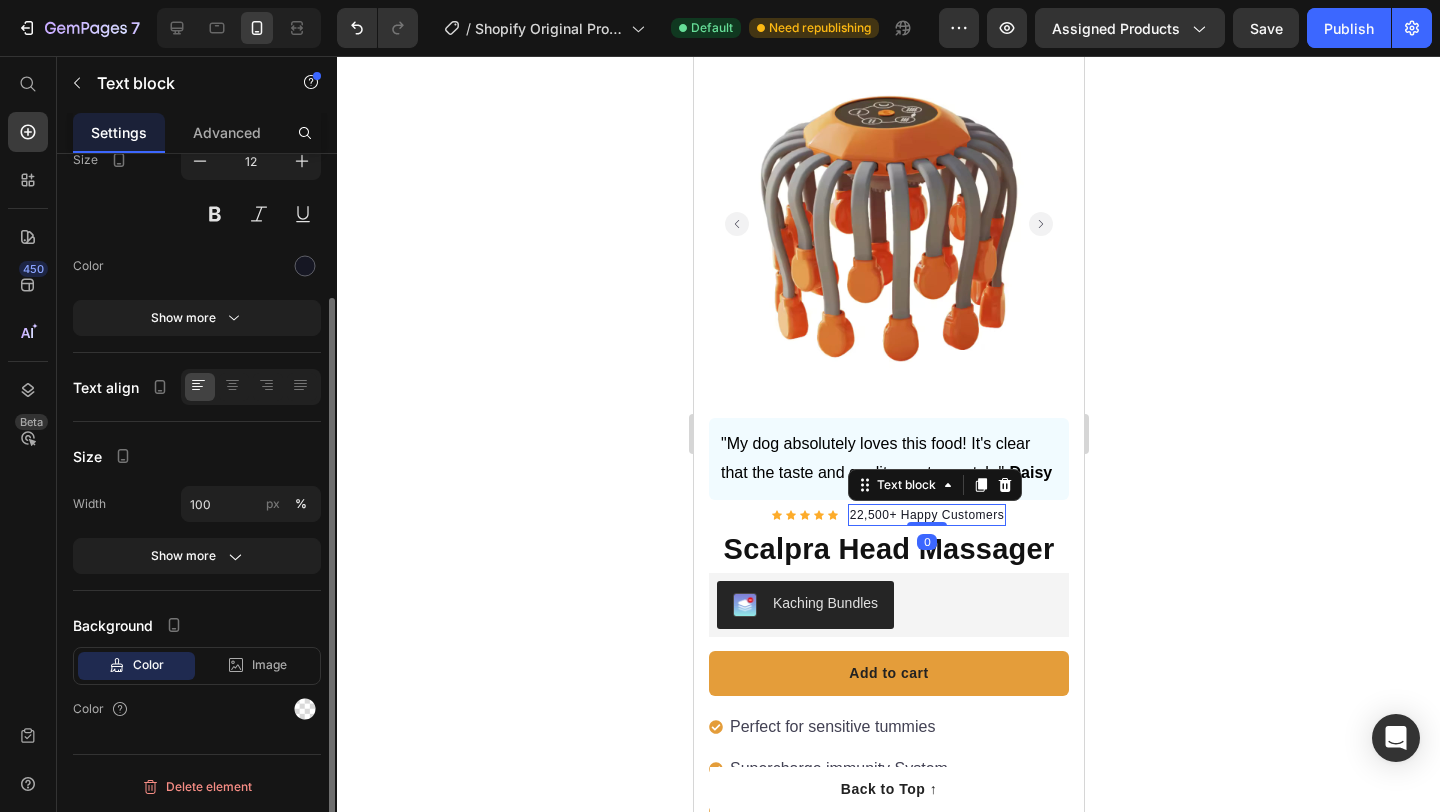 scroll, scrollTop: 0, scrollLeft: 0, axis: both 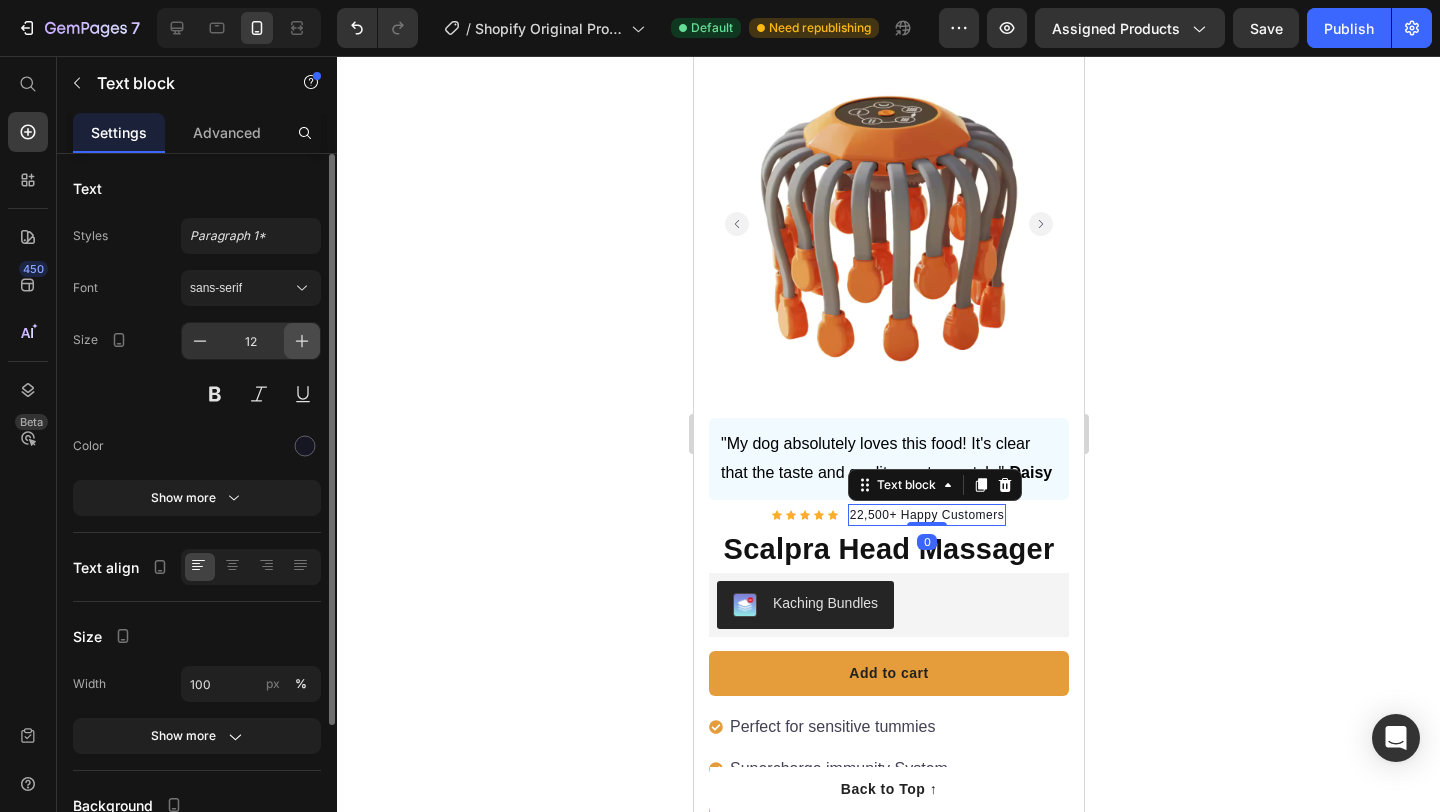 click 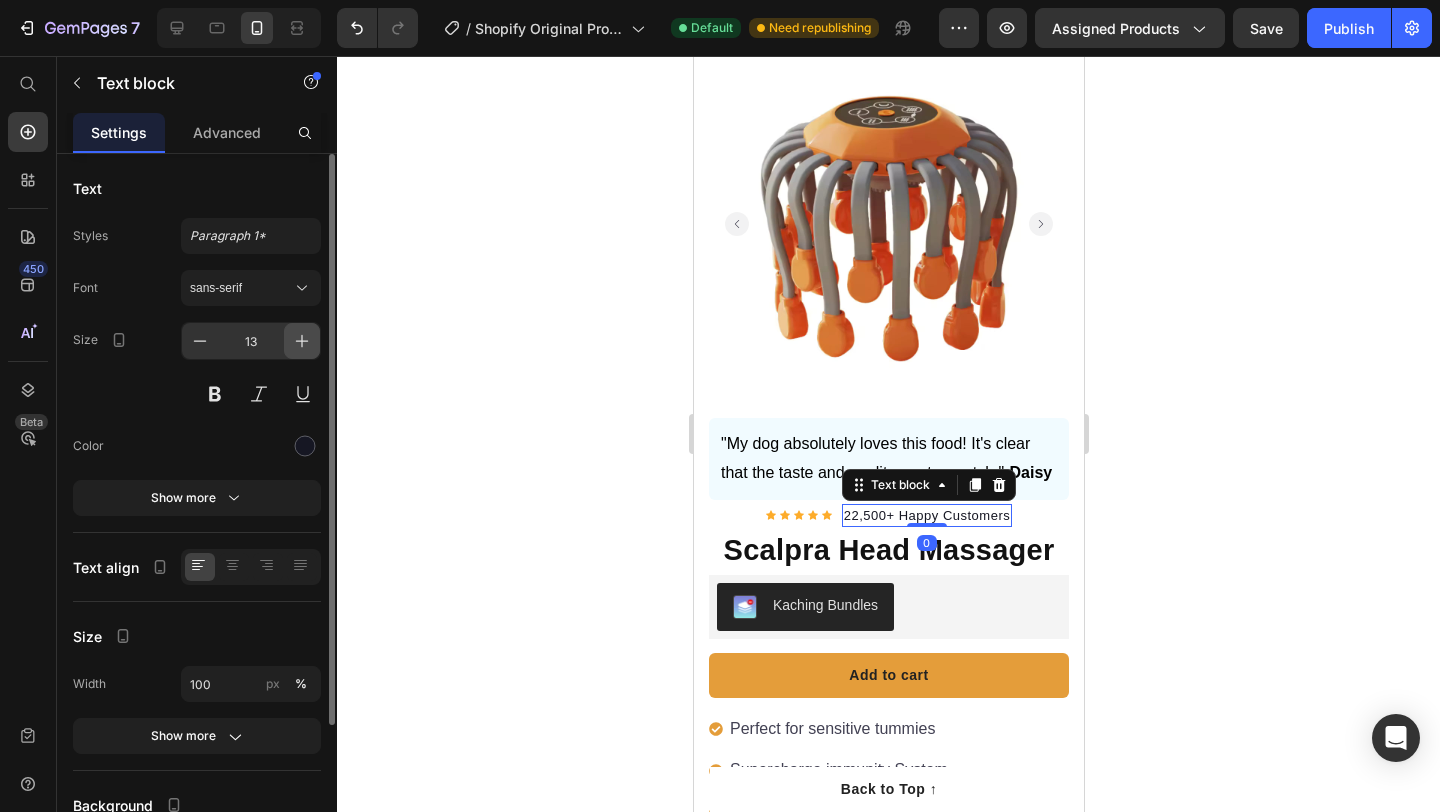click 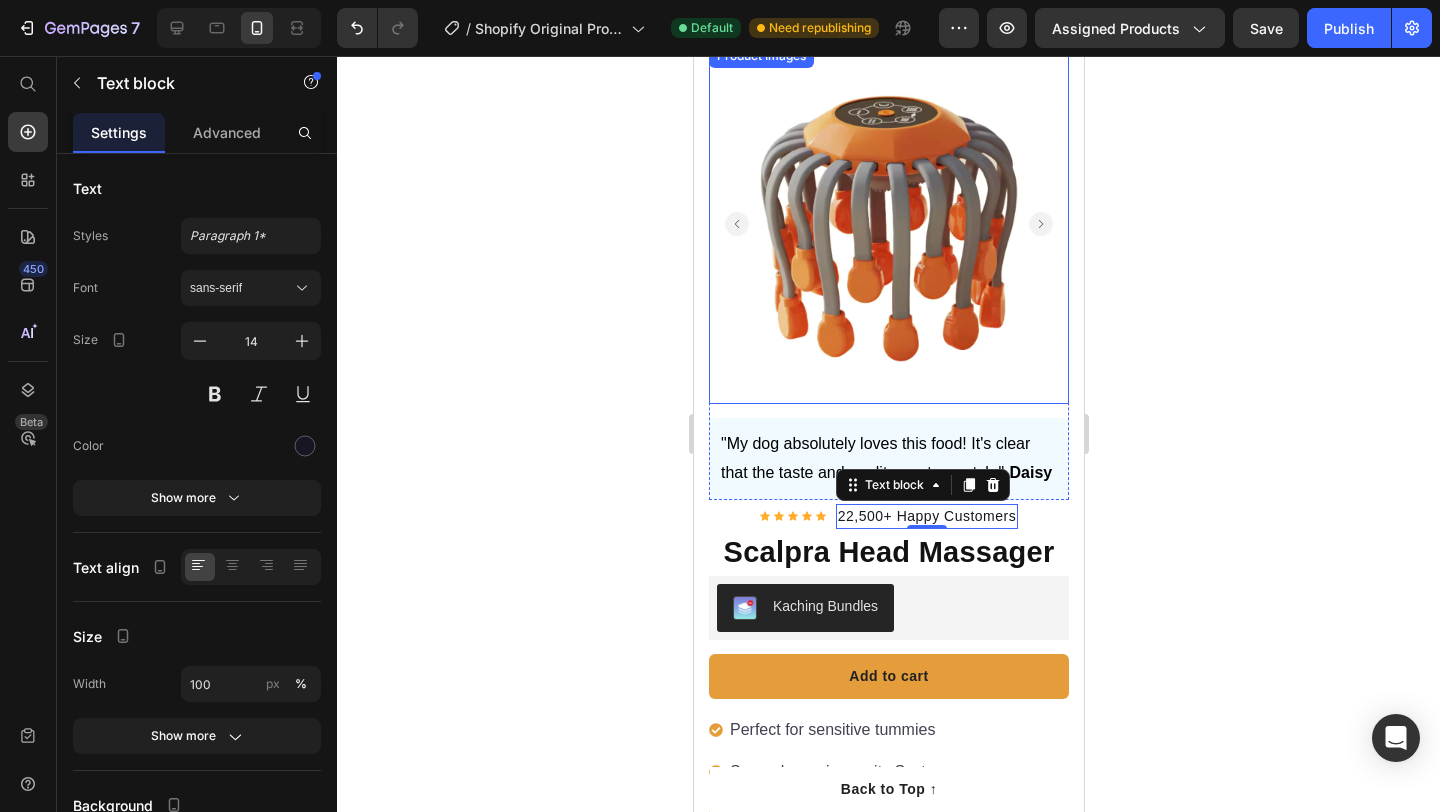 click at bounding box center [888, 224] 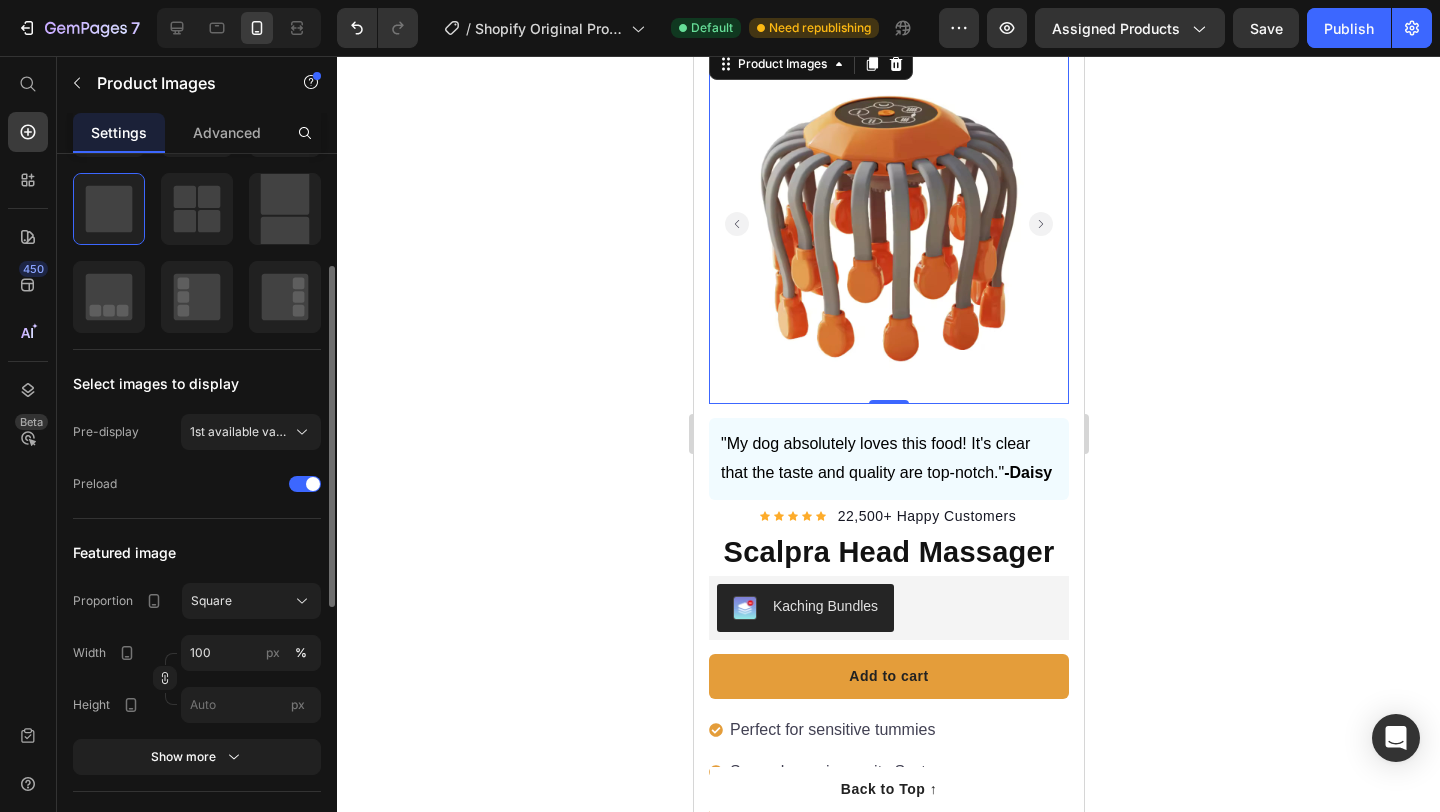 scroll, scrollTop: 307, scrollLeft: 0, axis: vertical 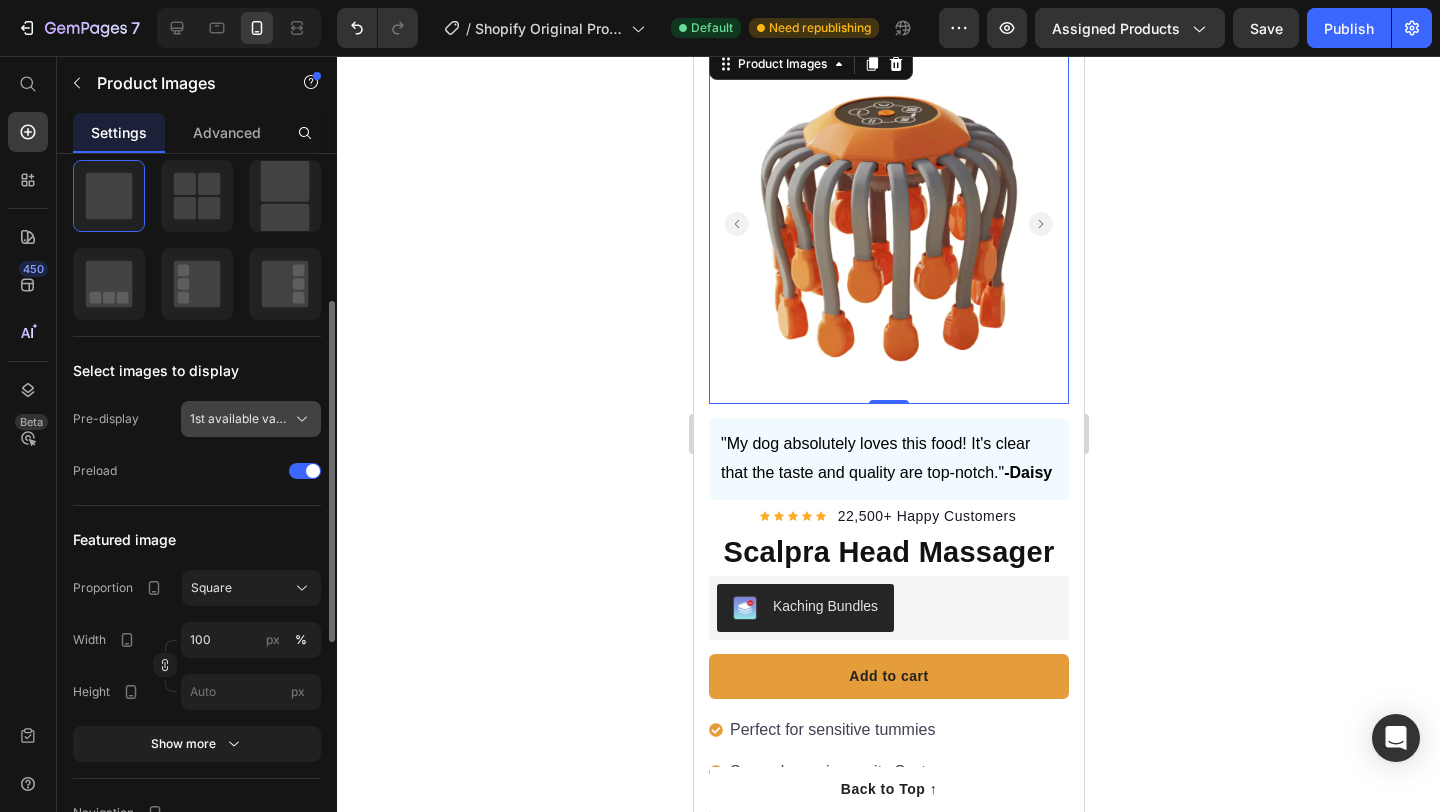 click on "1st available variant" at bounding box center (239, 419) 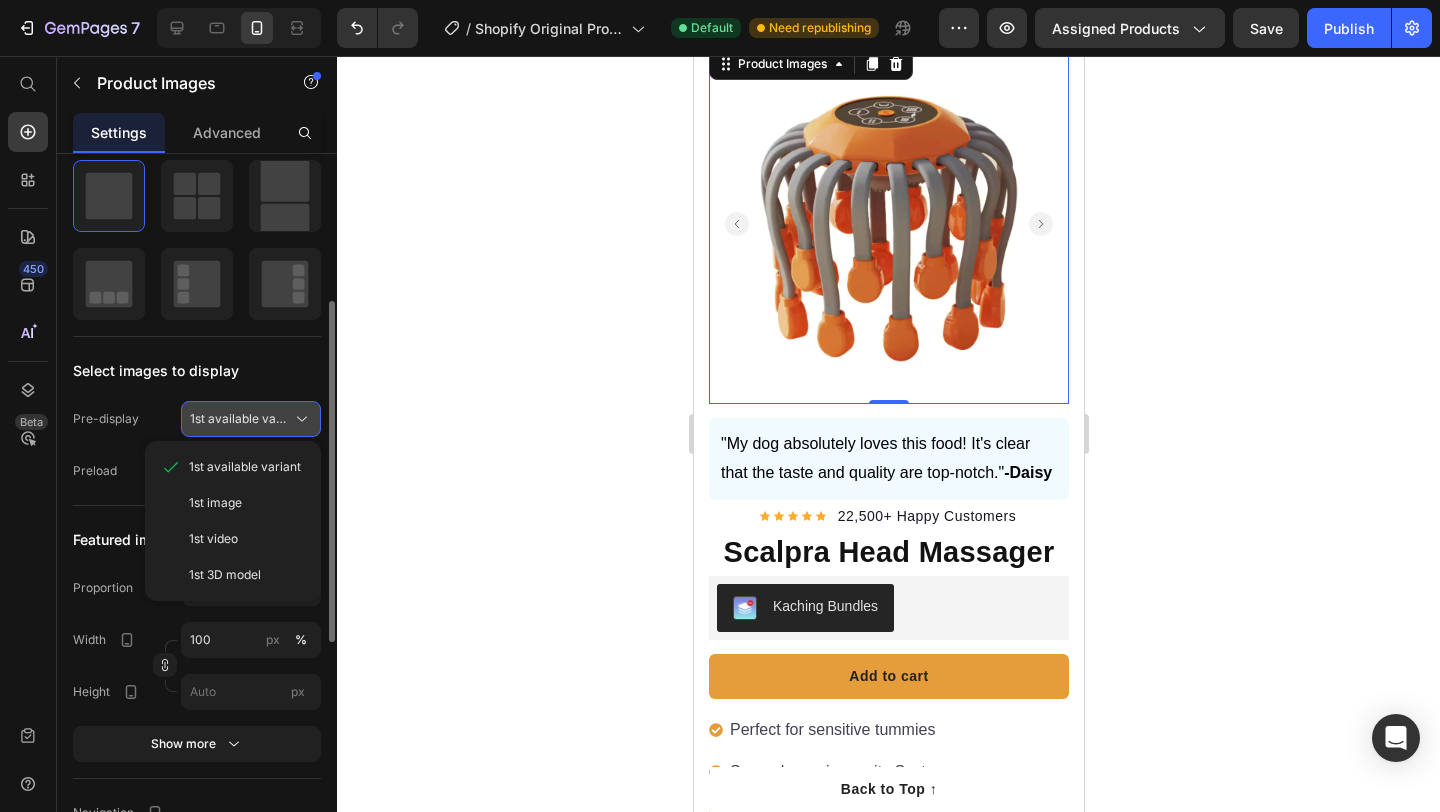 click on "1st available variant" at bounding box center [239, 419] 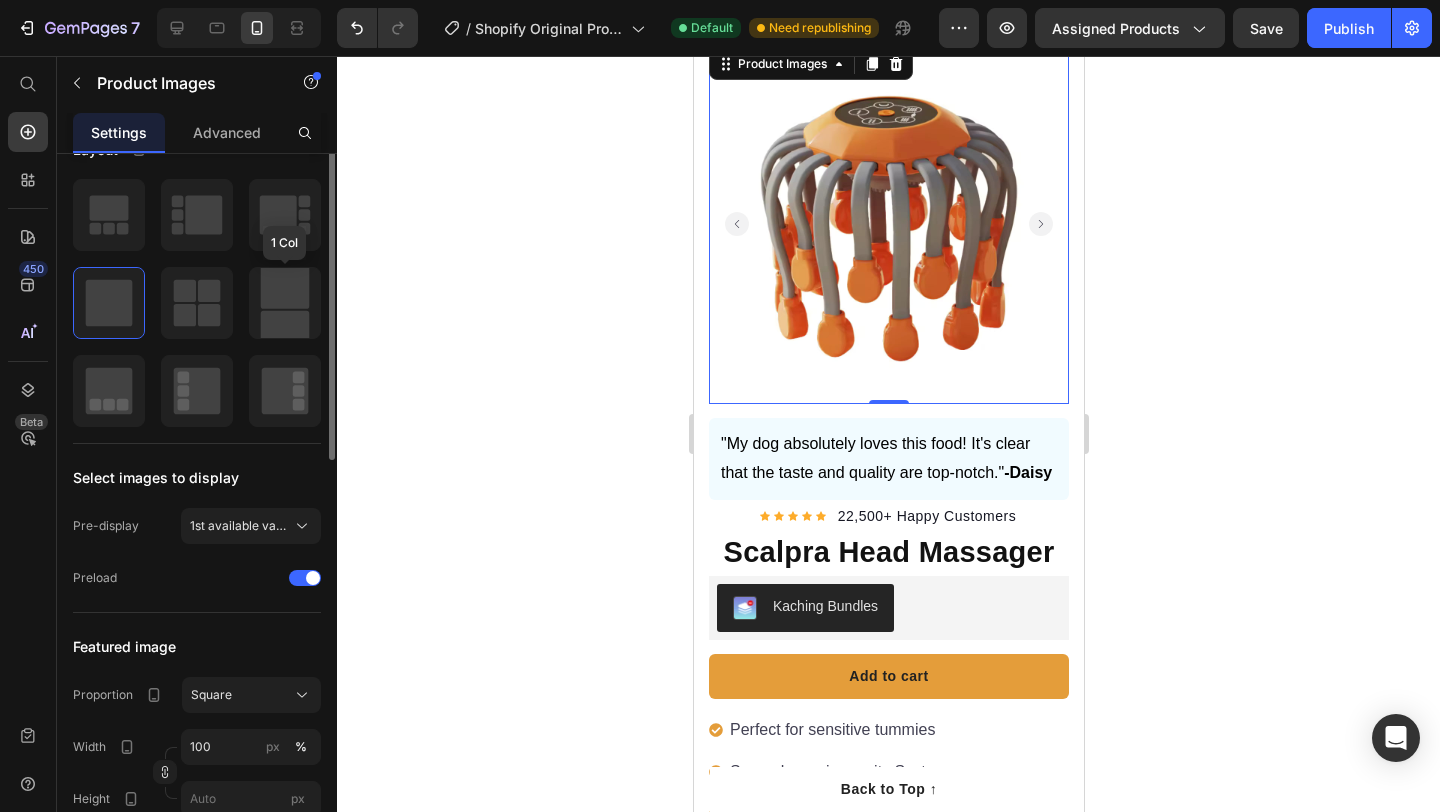 scroll, scrollTop: 112, scrollLeft: 0, axis: vertical 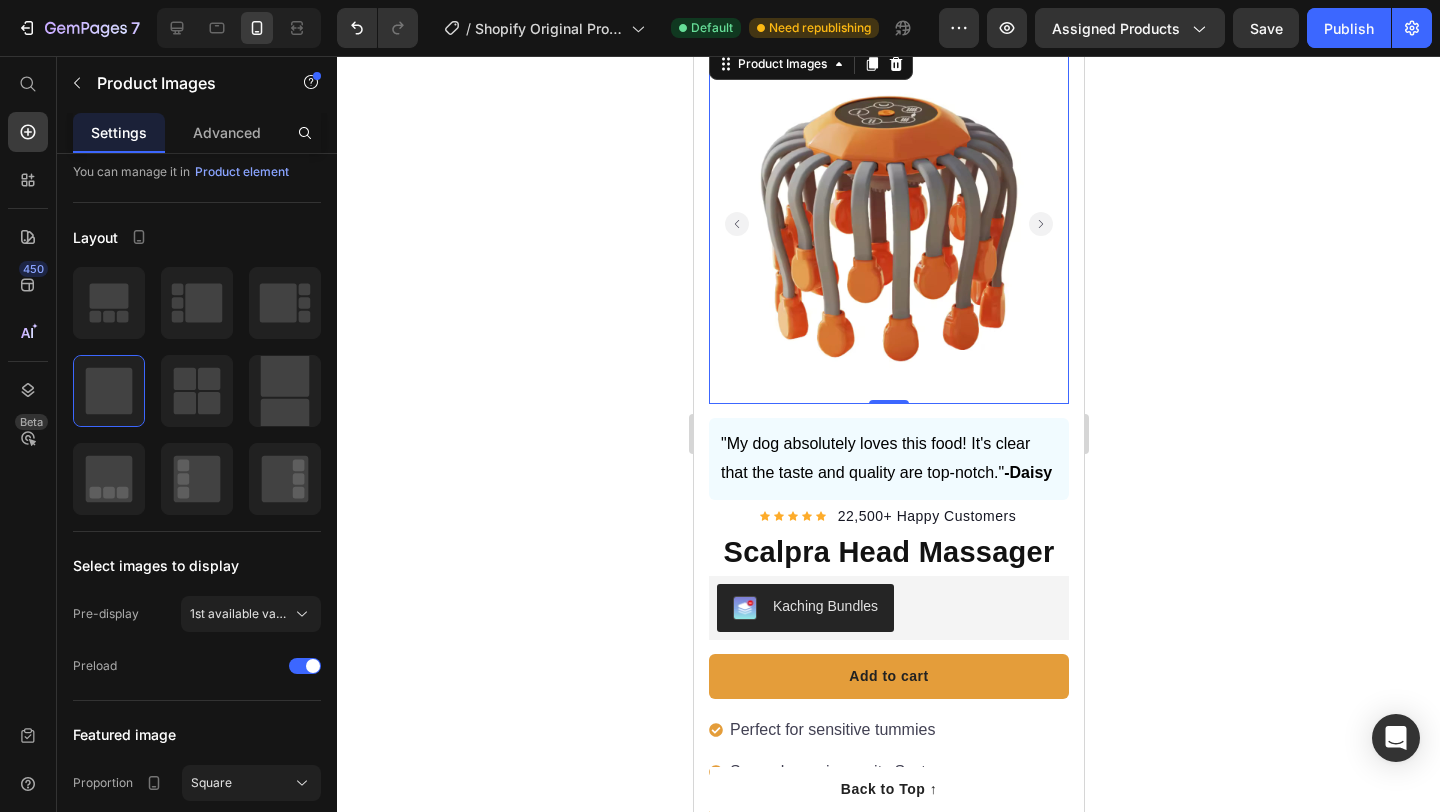 click 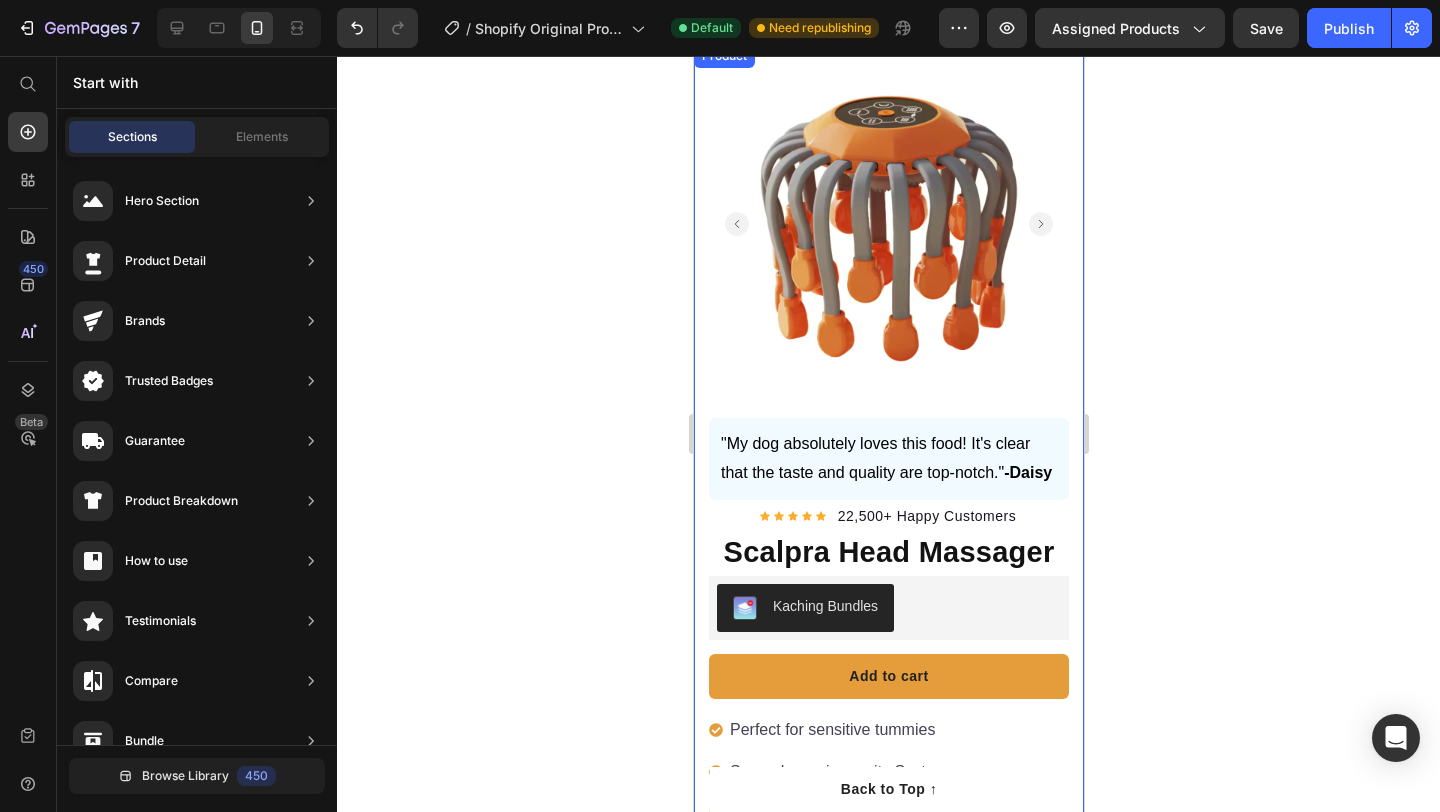 scroll, scrollTop: 342, scrollLeft: 0, axis: vertical 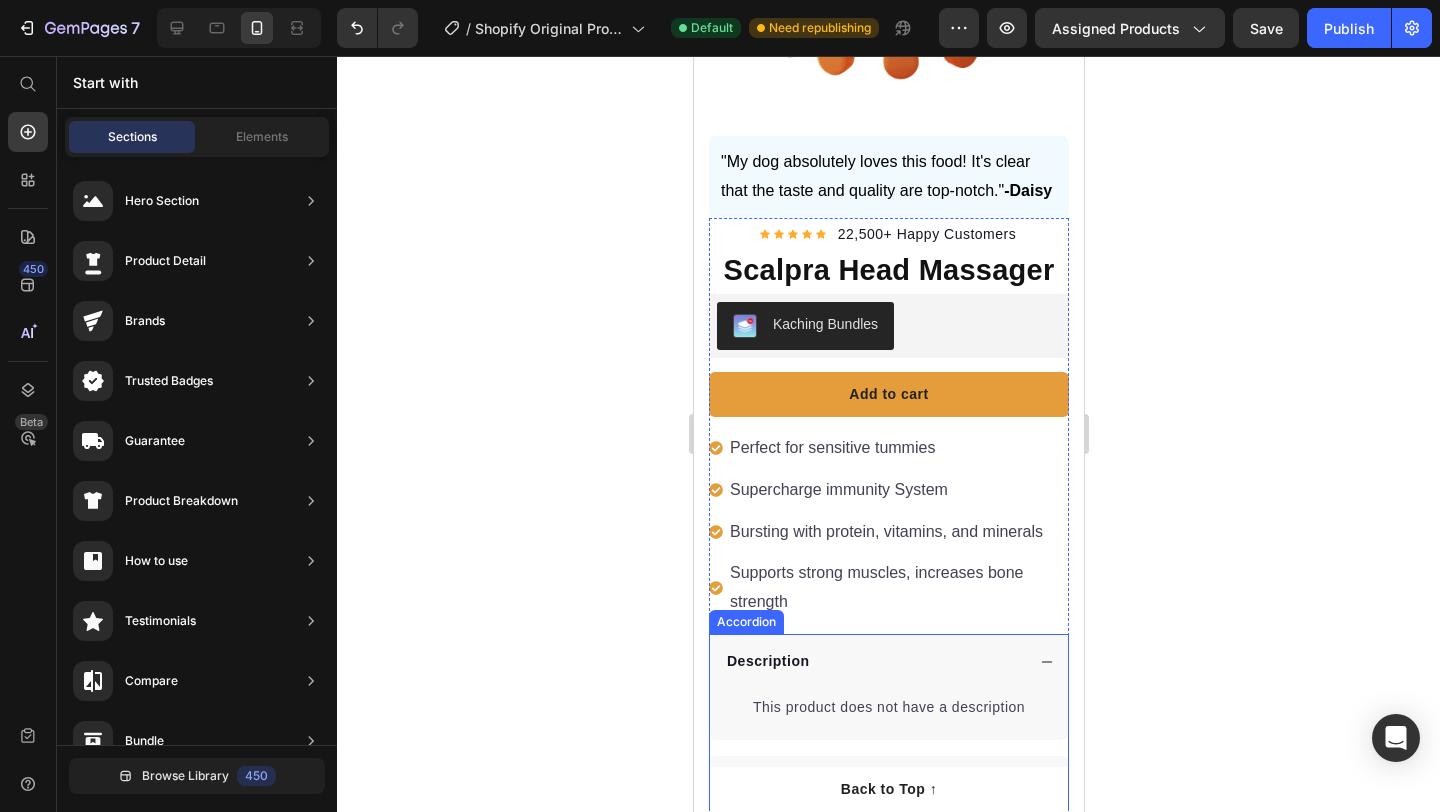 click on "Description" at bounding box center (888, 661) 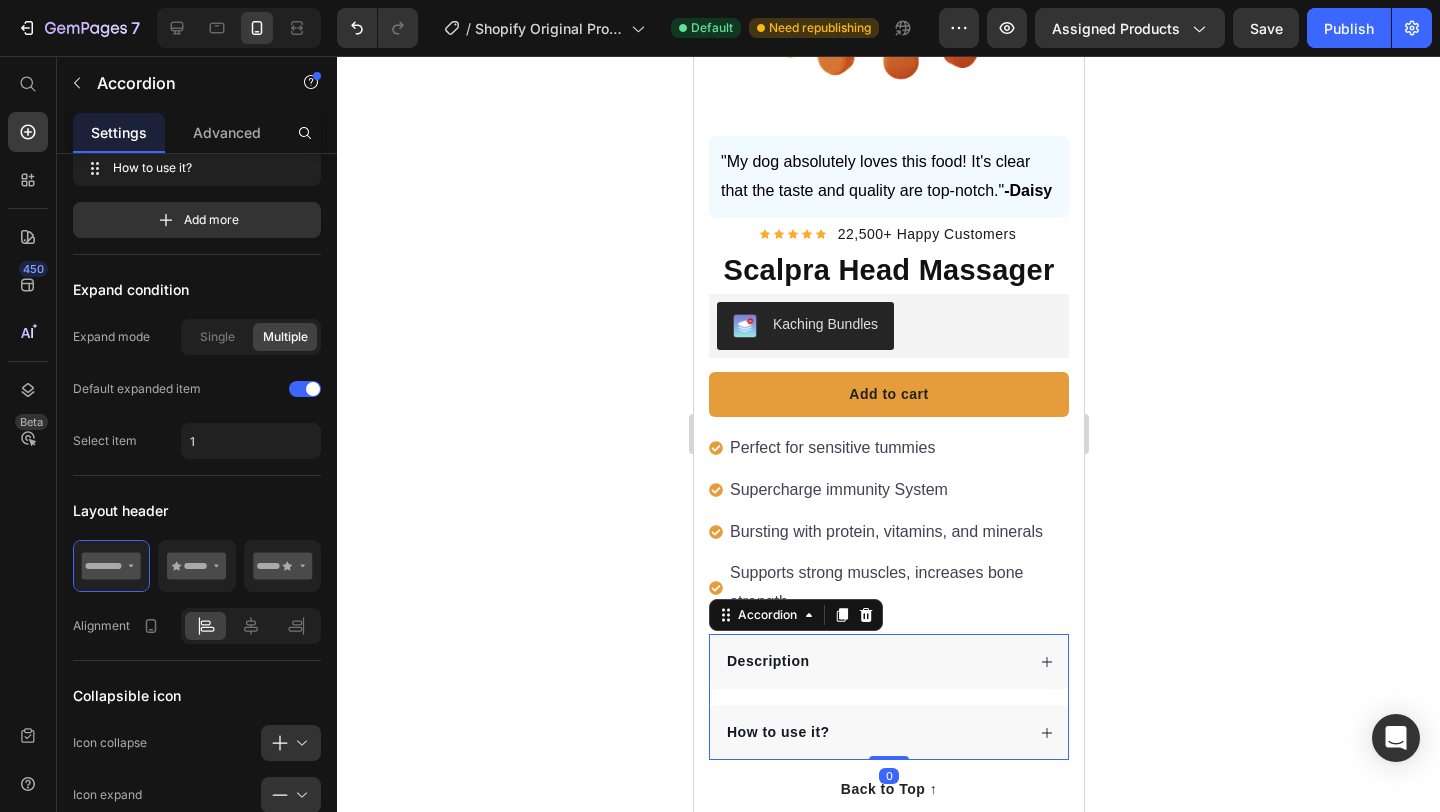 scroll, scrollTop: 0, scrollLeft: 0, axis: both 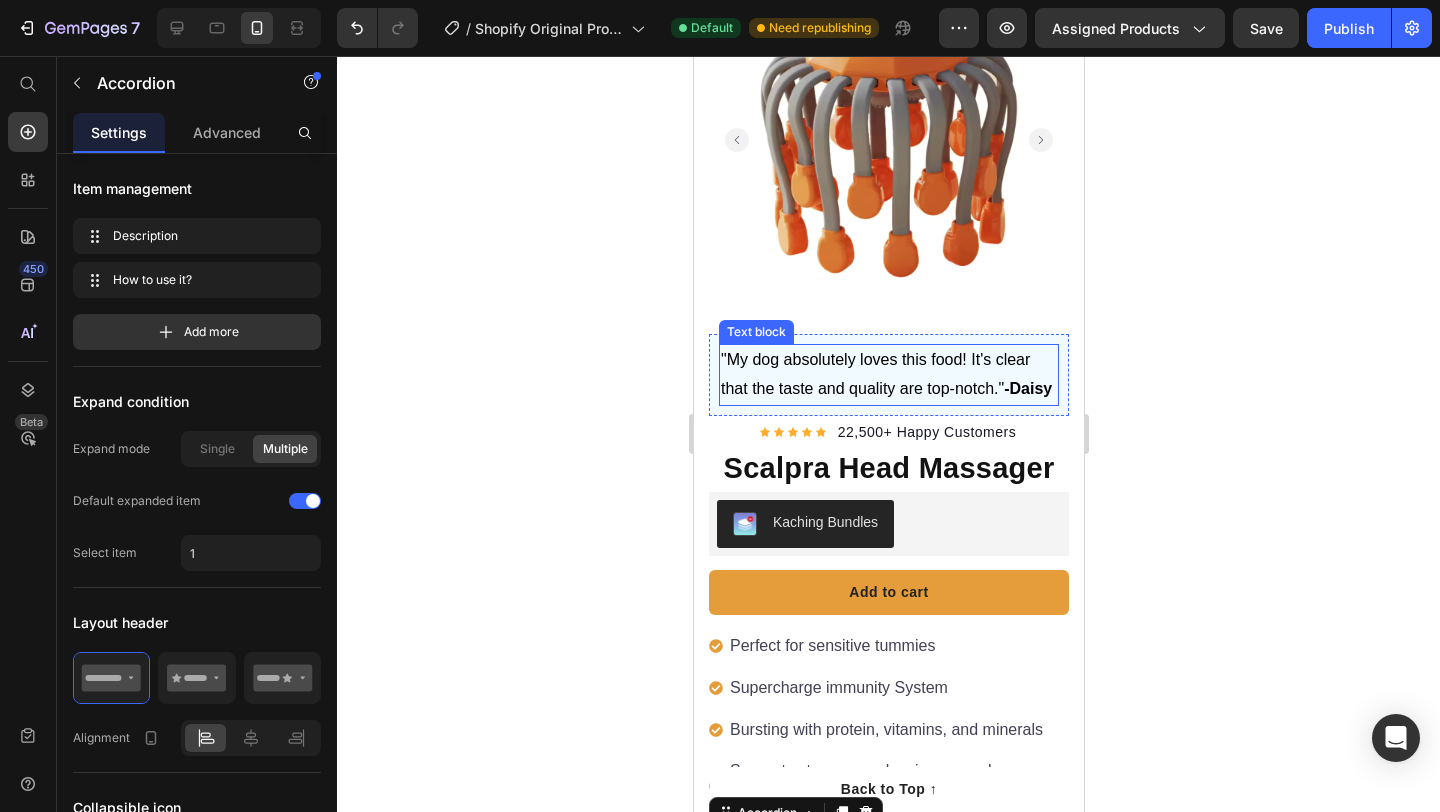 click on ""My dog absolutely loves this food! It's clear that the taste and quality are top-notch."  -Daisy" at bounding box center [888, 375] 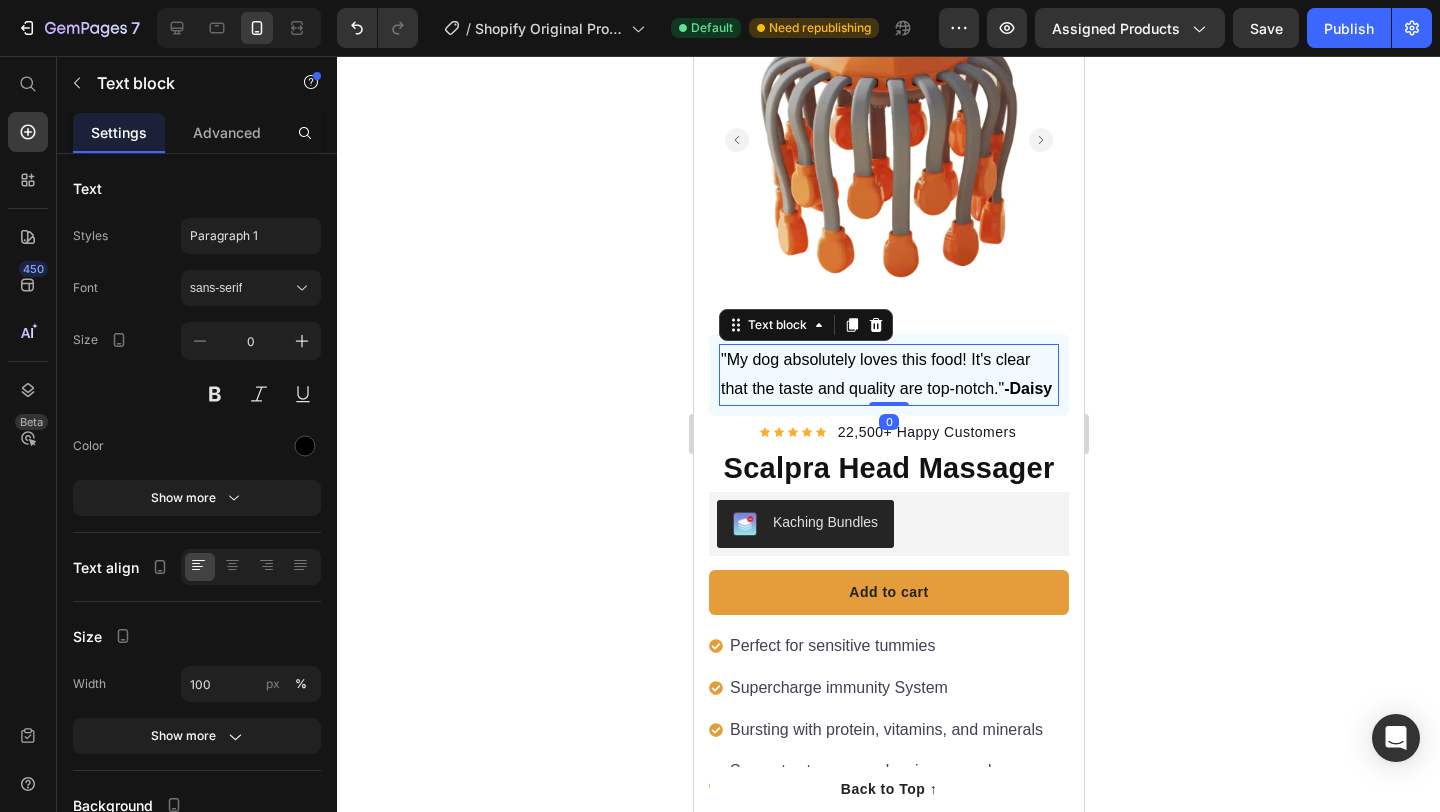 click on ""My dog absolutely loves this food! It's clear that the taste and quality are top-notch."  -Daisy" at bounding box center (888, 375) 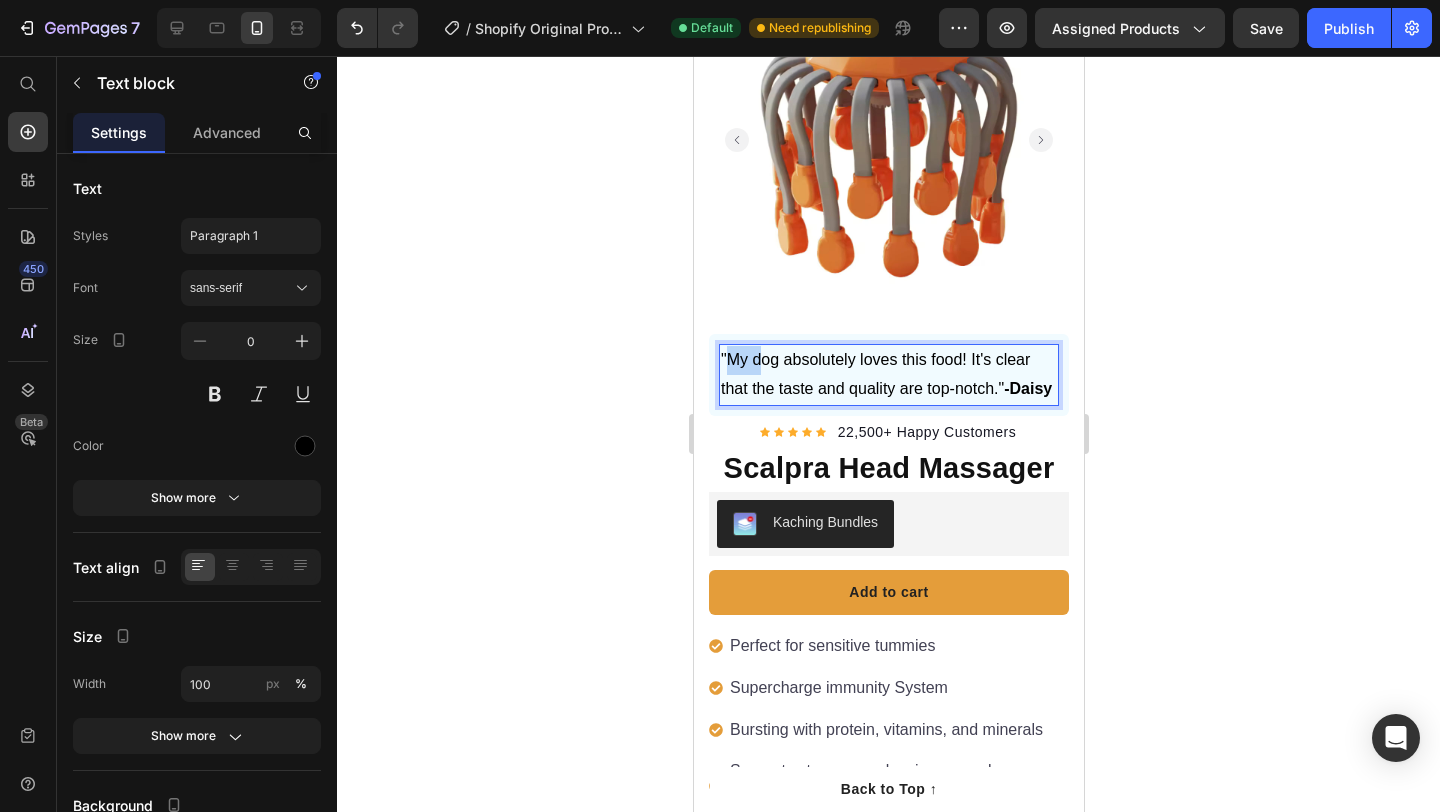 drag, startPoint x: 723, startPoint y: 358, endPoint x: 760, endPoint y: 360, distance: 37.054016 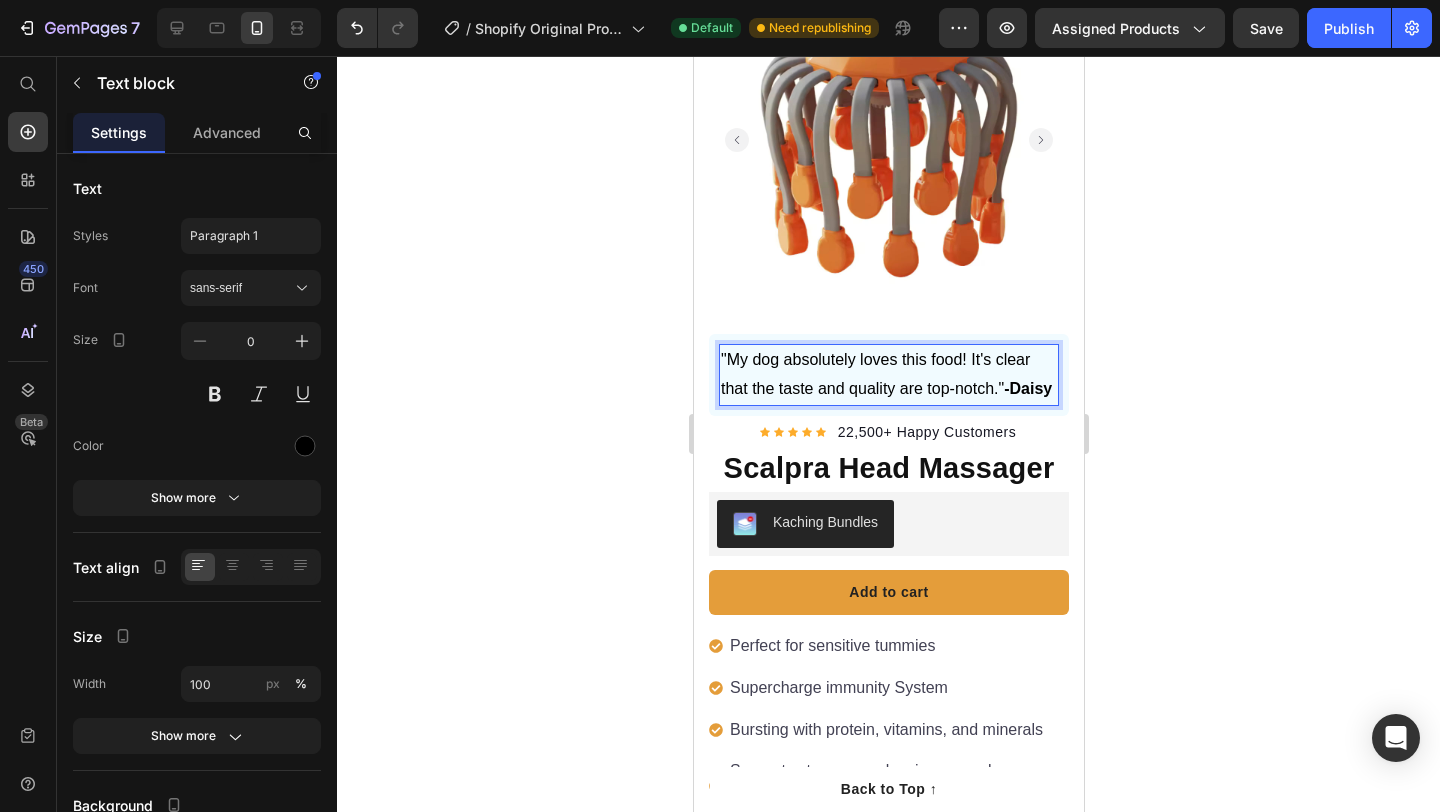 click on "-Daisy" at bounding box center [1027, 388] 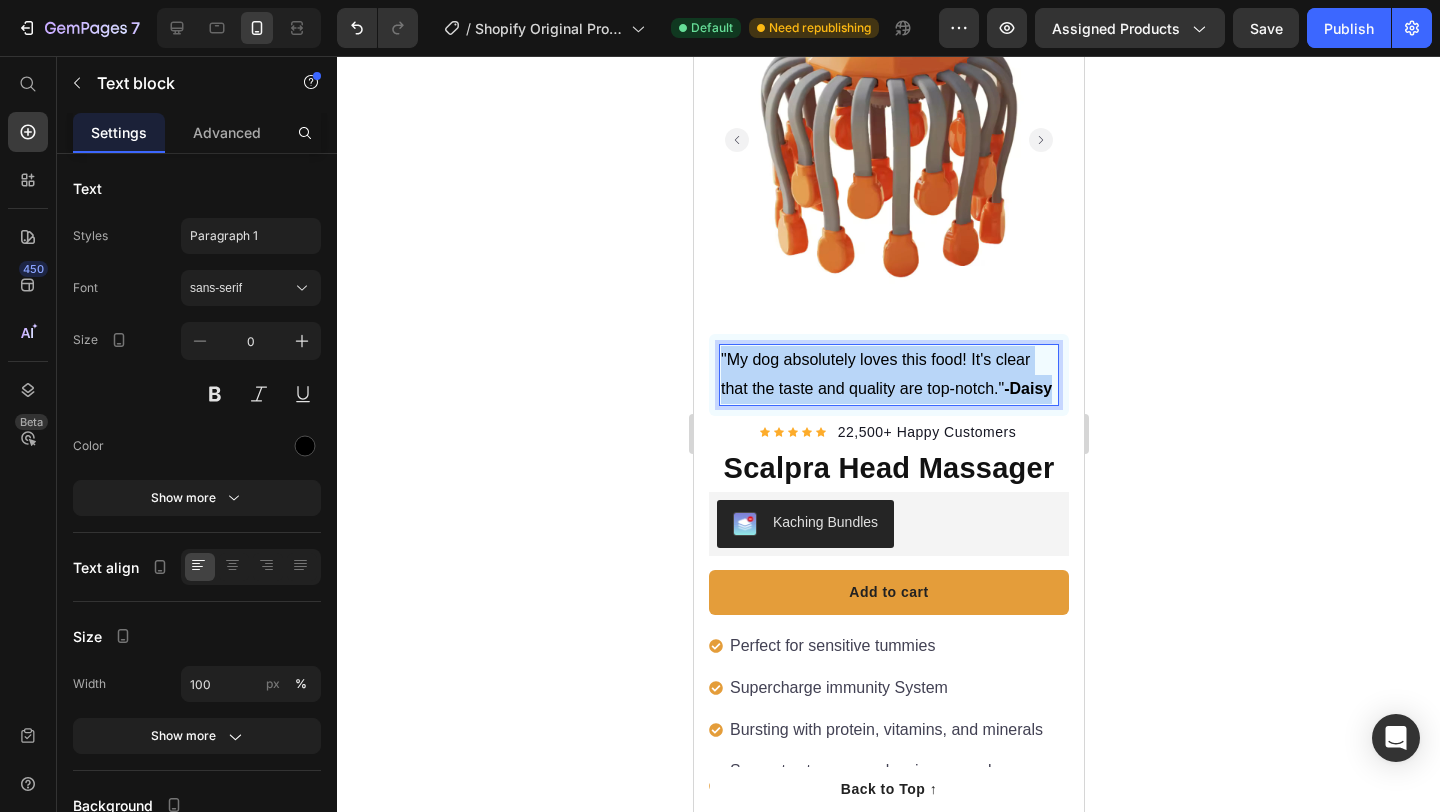 drag, startPoint x: 1054, startPoint y: 392, endPoint x: 718, endPoint y: 360, distance: 337.52036 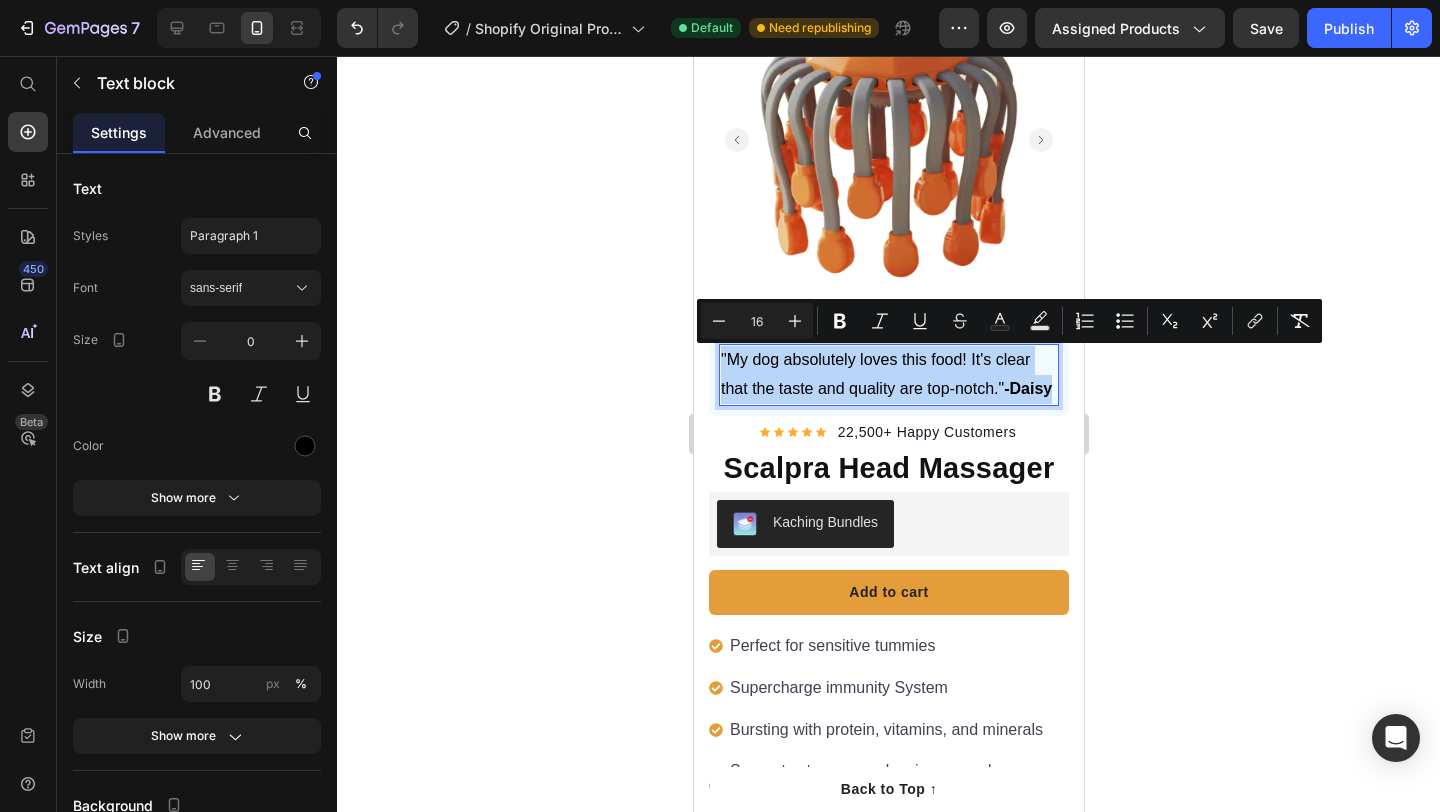 copy on ""My dog absolutely loves this food! It's clear that the taste and quality are top-notch."  -Daisy" 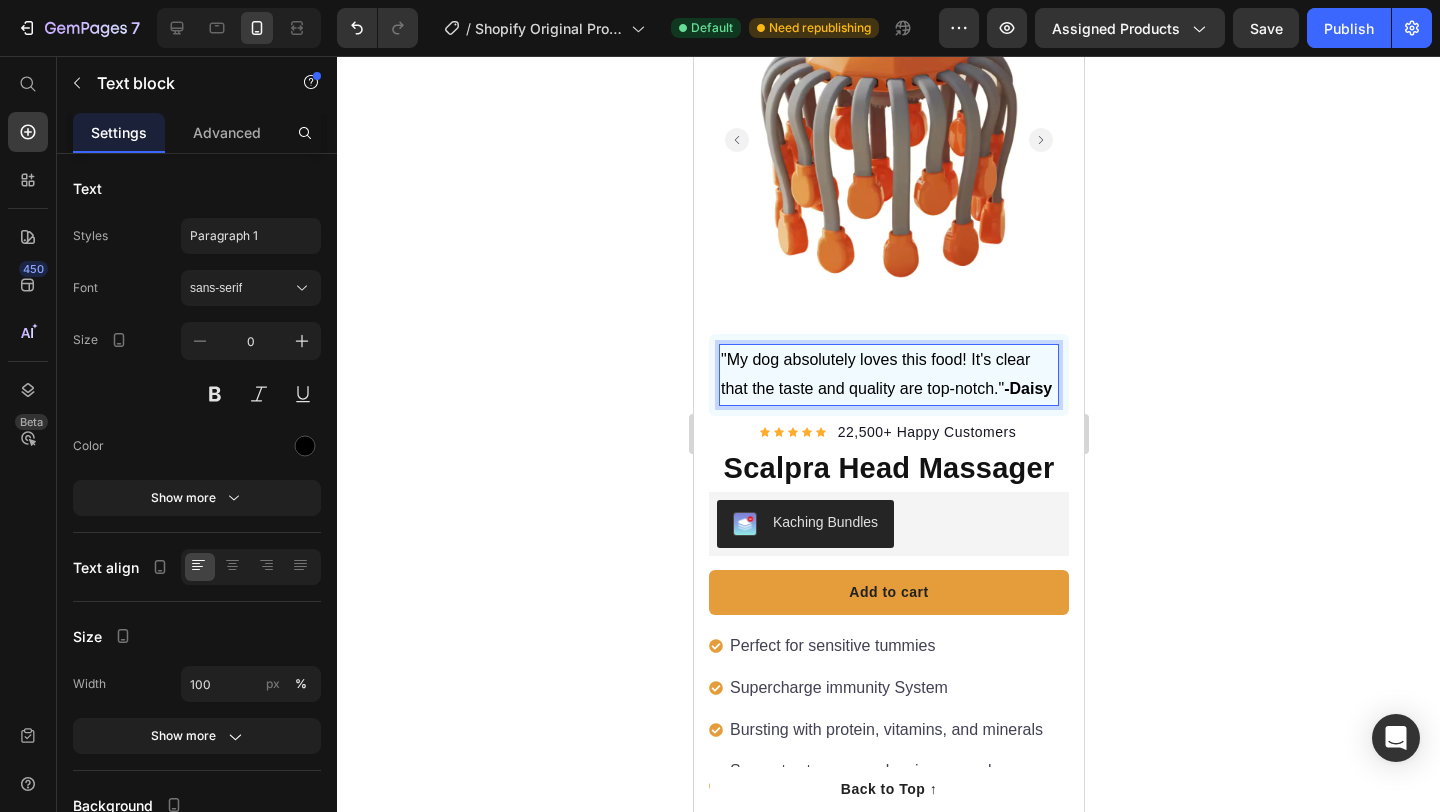 click on ""My dog absolutely loves this food! It's clear that the taste and quality are top-notch."  -Daisy" at bounding box center (888, 375) 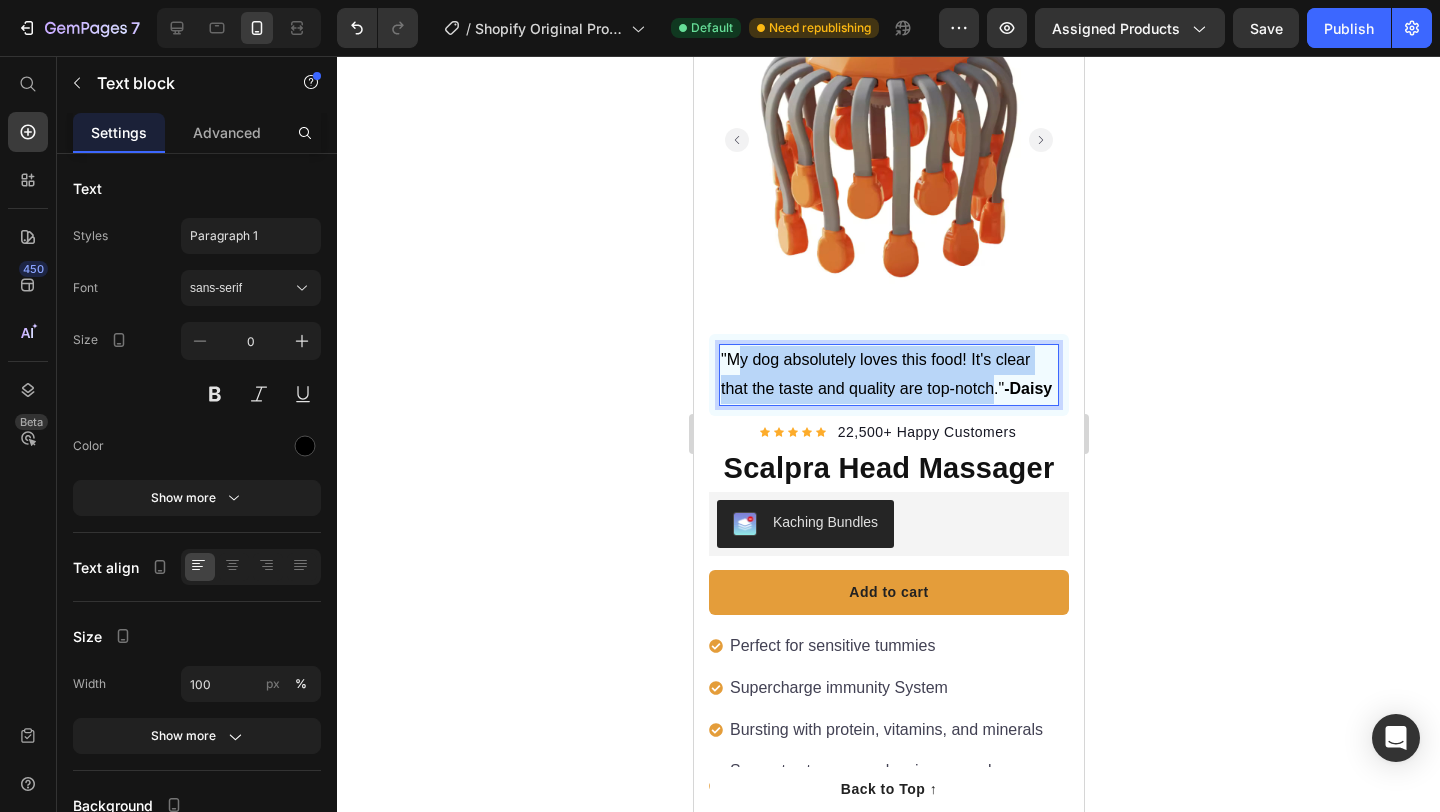 drag, startPoint x: 995, startPoint y: 387, endPoint x: 733, endPoint y: 362, distance: 263.19003 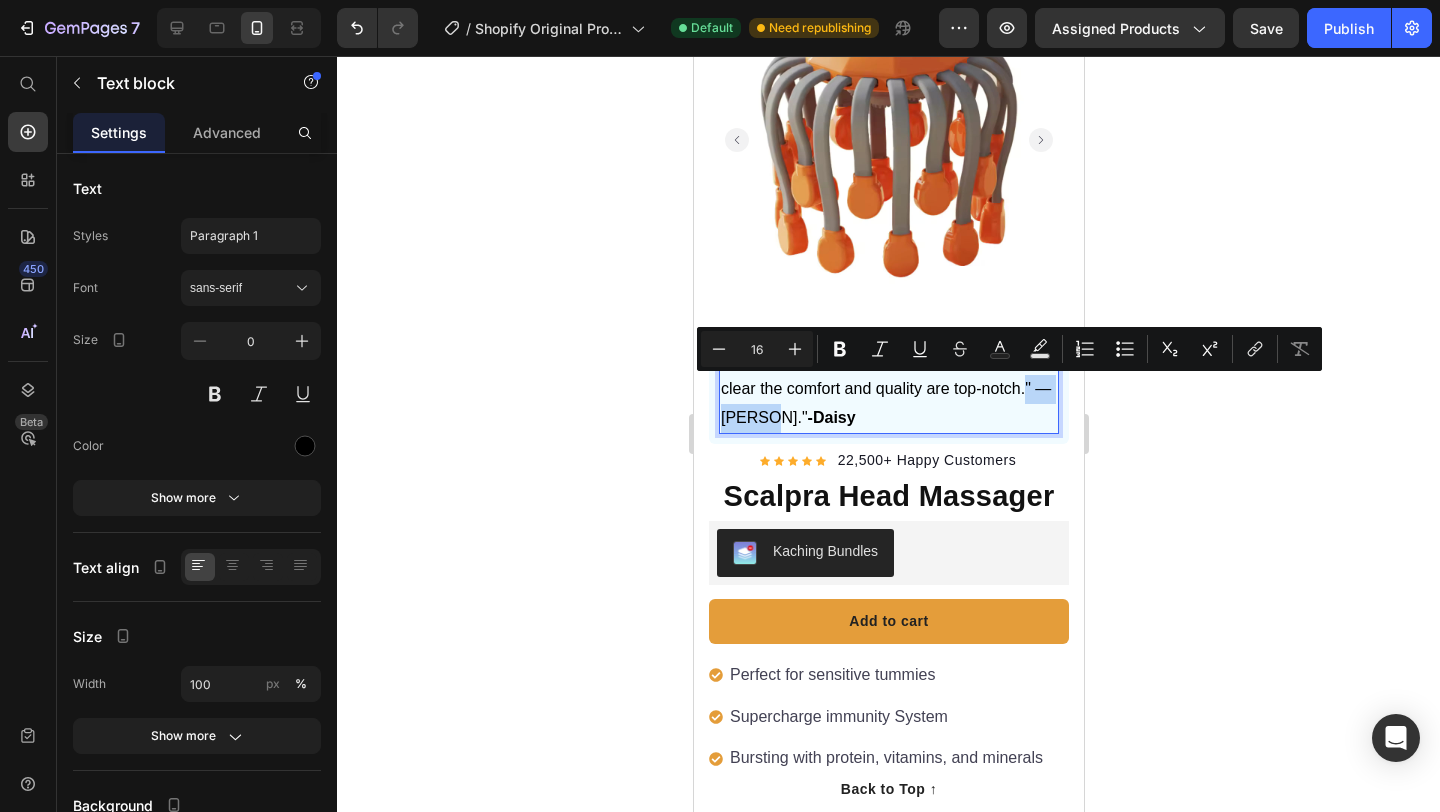 drag, startPoint x: 764, startPoint y: 424, endPoint x: 1025, endPoint y: 391, distance: 263.07794 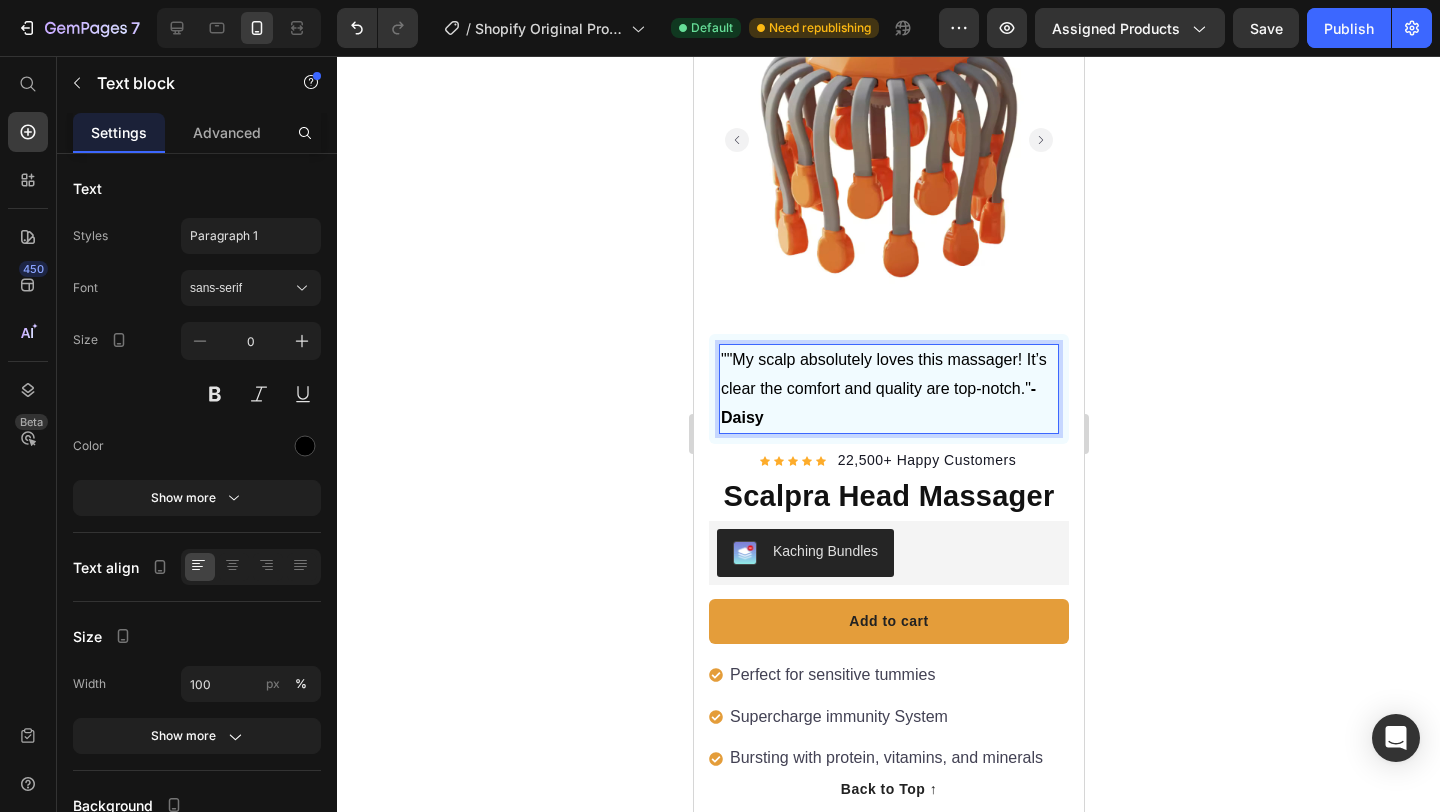 click on """My scalp absolutely loves this massager! It’s clear the comfort and quality are top-notch."  -Daisy" at bounding box center [888, 389] 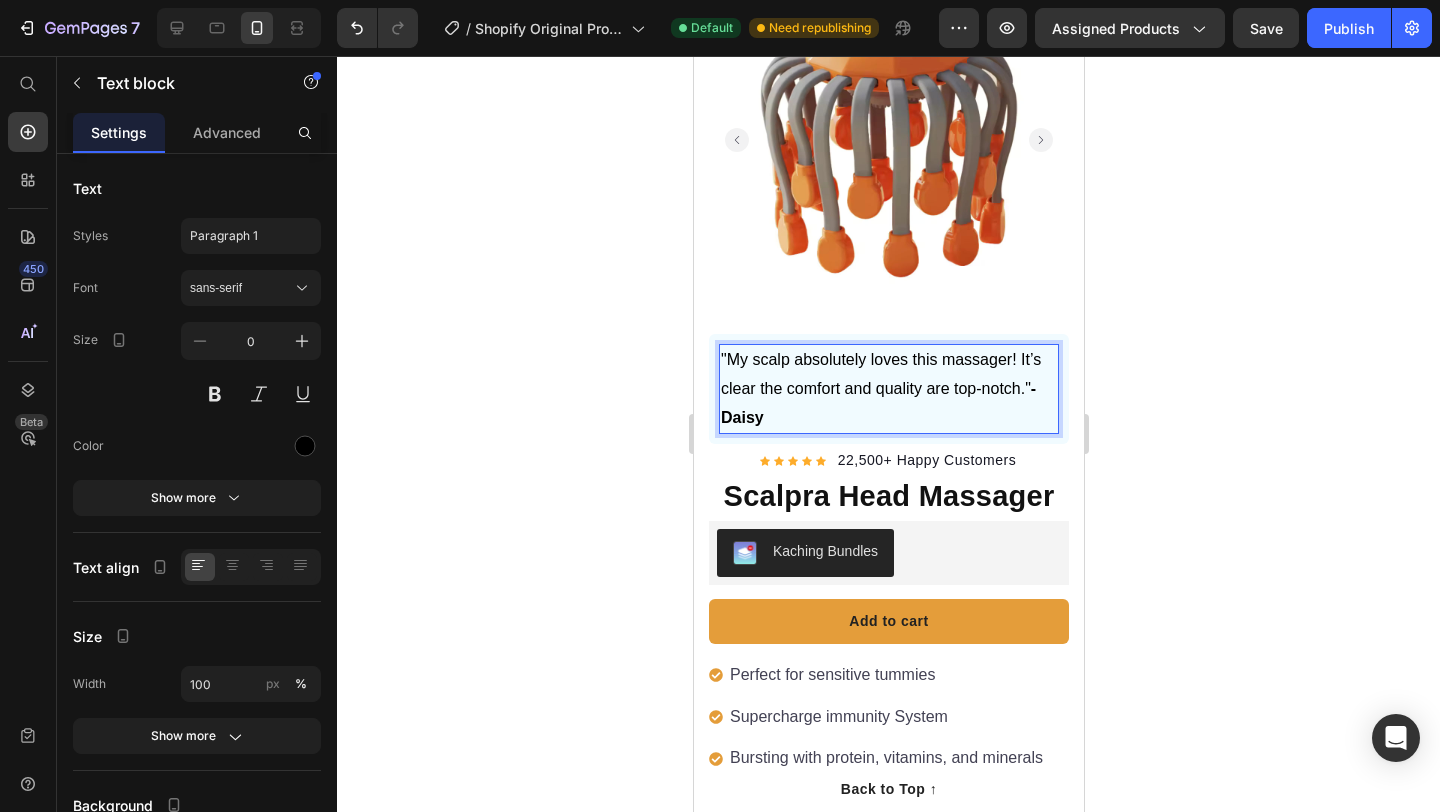 click on ""My scalp absolutely loves this massager! It’s clear the comfort and quality are top-notch."  -Daisy" at bounding box center (888, 389) 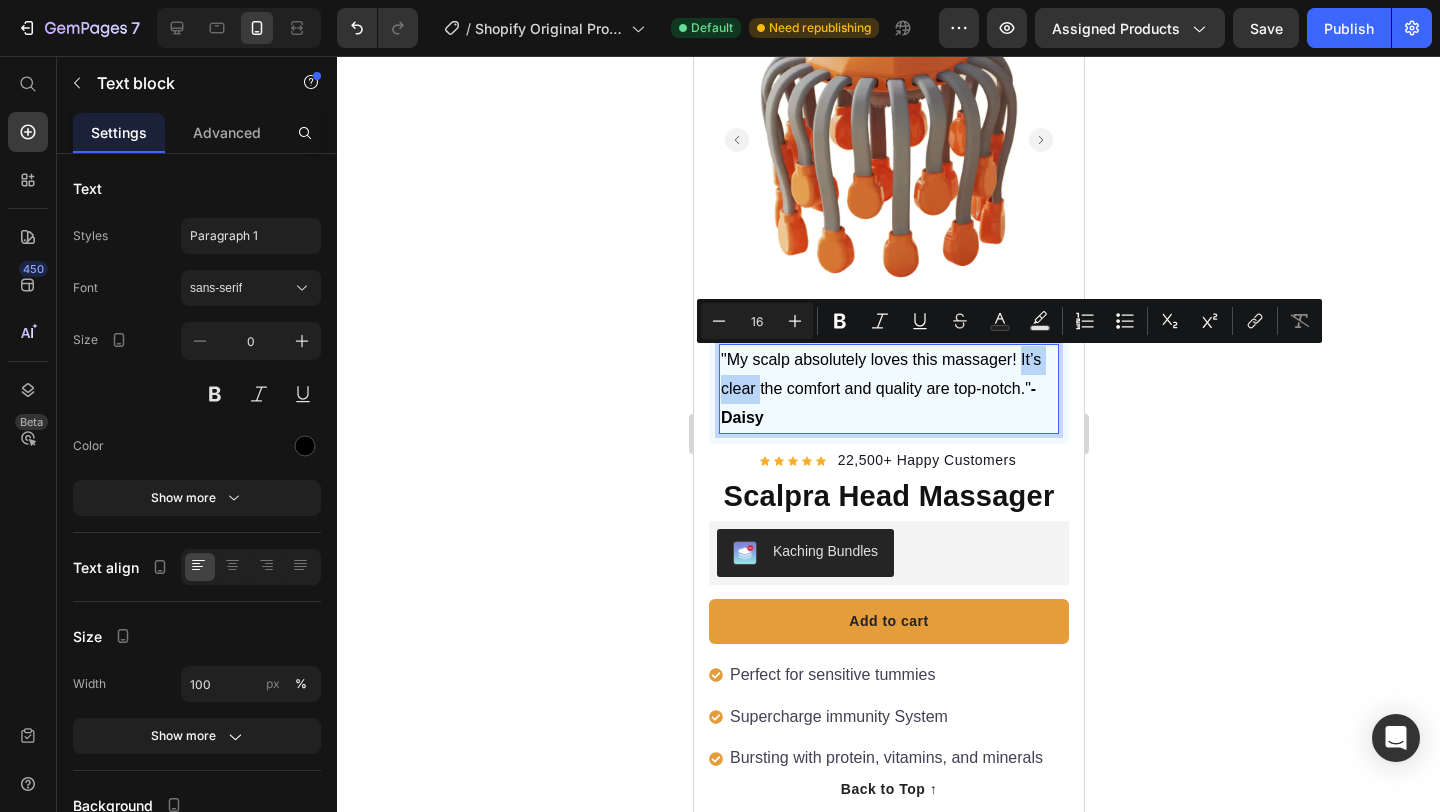 drag, startPoint x: 760, startPoint y: 394, endPoint x: 1020, endPoint y: 367, distance: 261.39816 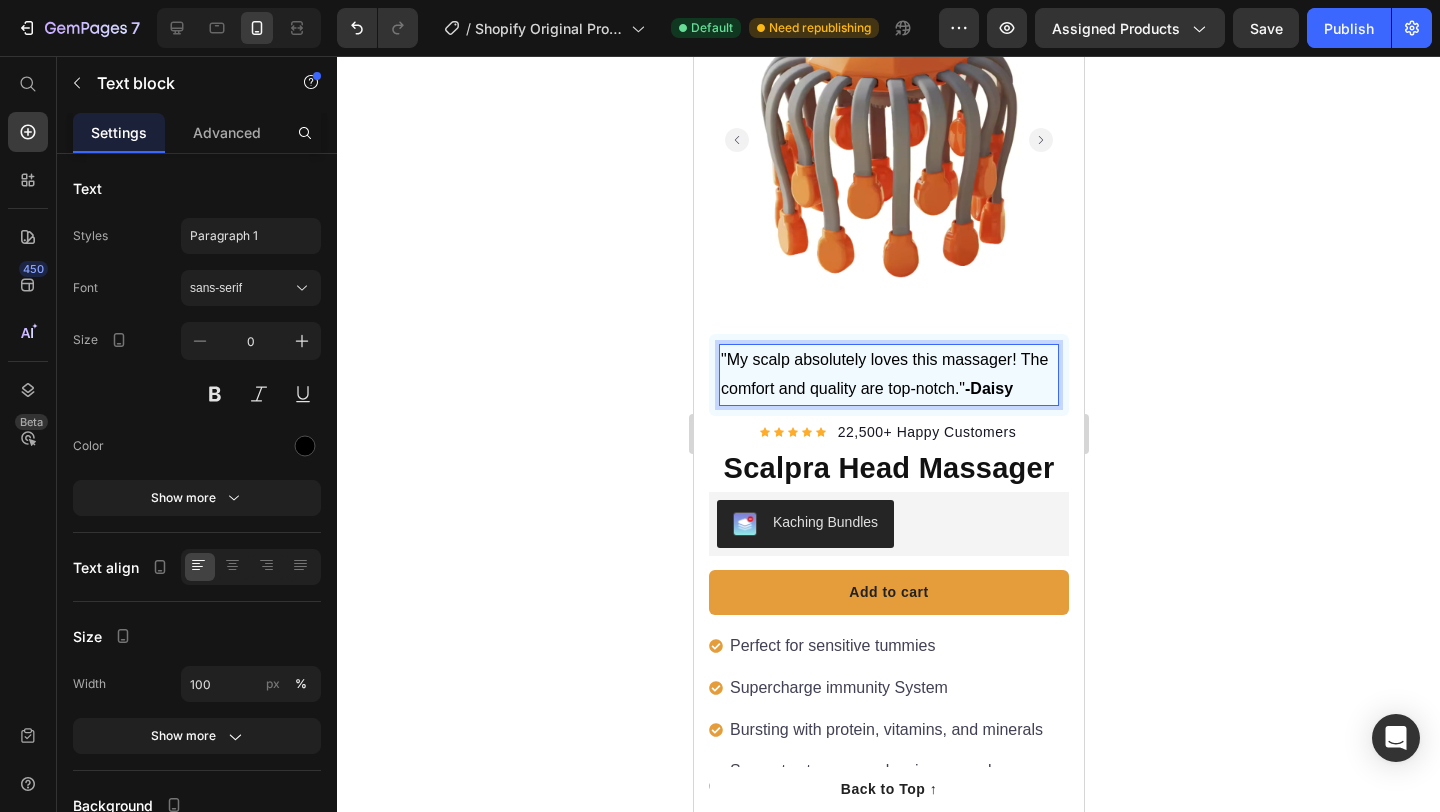 click on ""My scalp absolutely loves this massager! The comfort and quality are top-notch."  -Daisy" at bounding box center (888, 375) 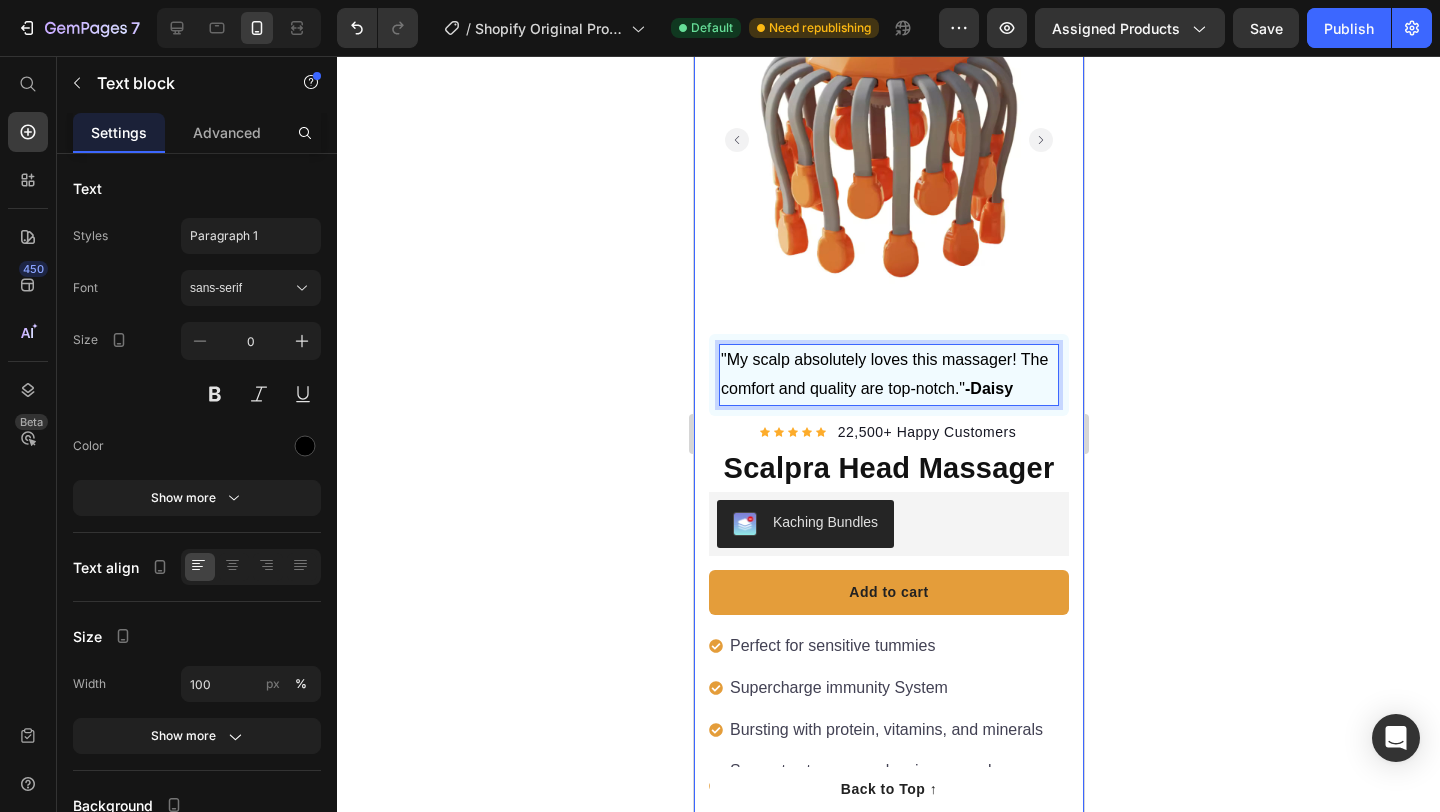 click 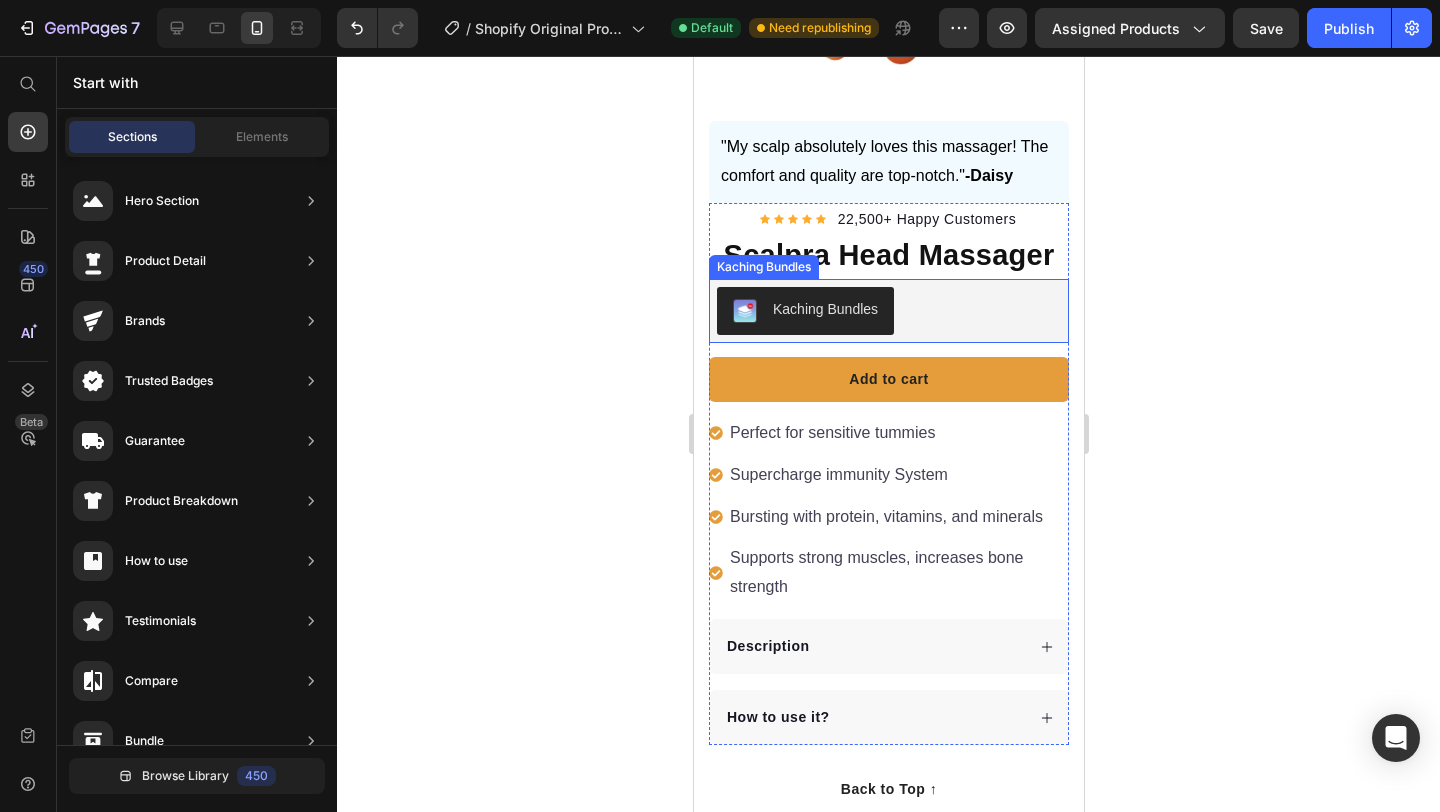 scroll, scrollTop: 463, scrollLeft: 0, axis: vertical 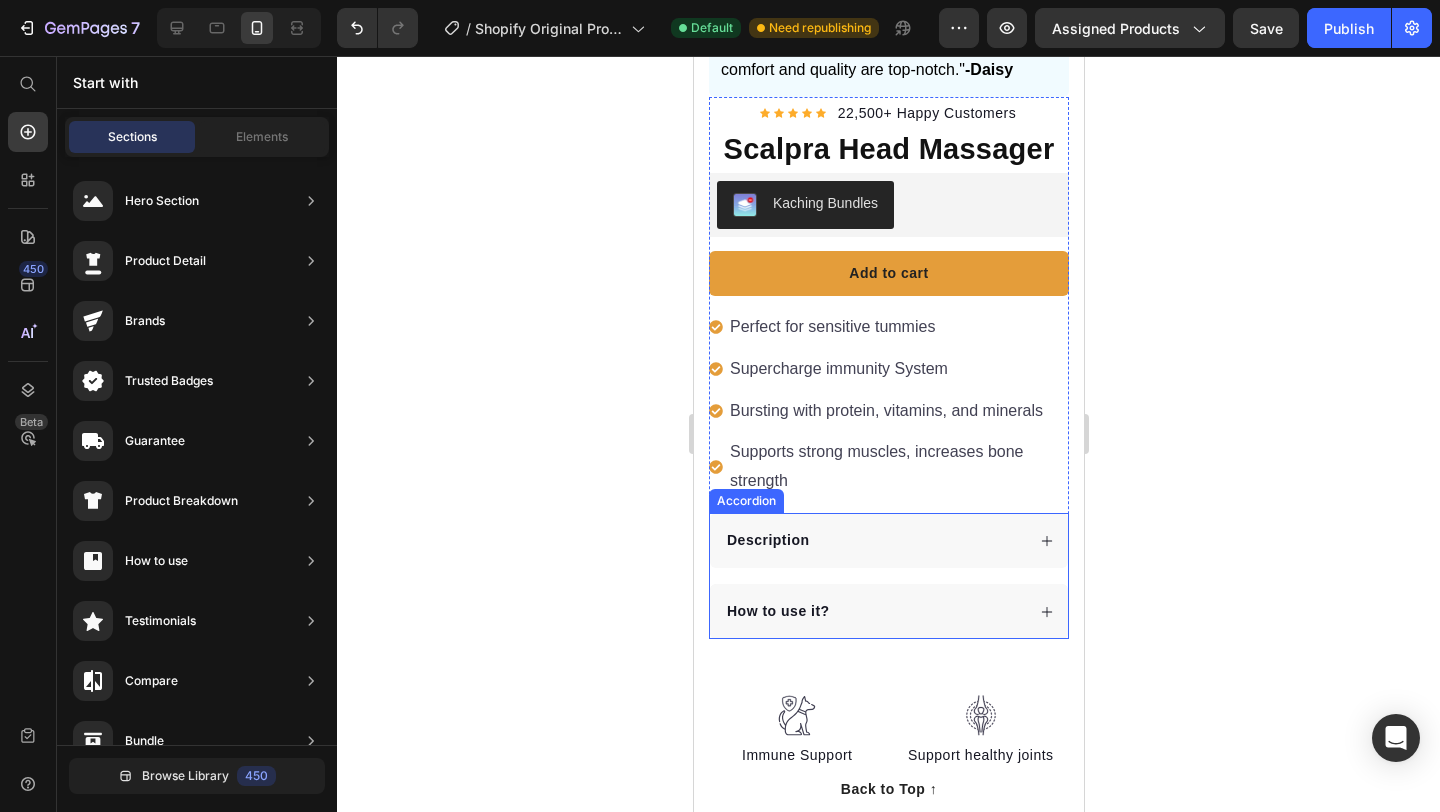 click on "Description" at bounding box center (873, 540) 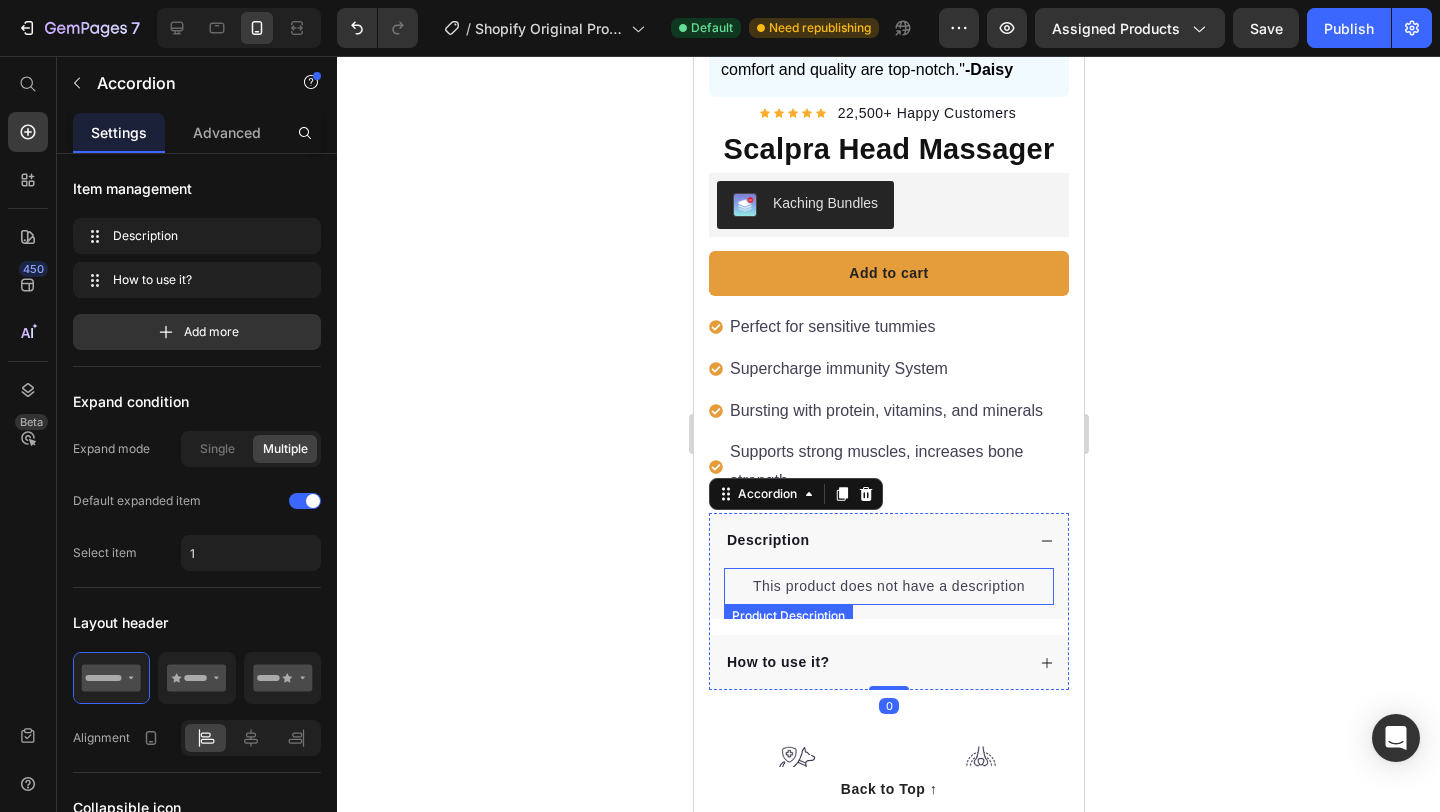 click on "This product does not have a description" at bounding box center [888, 586] 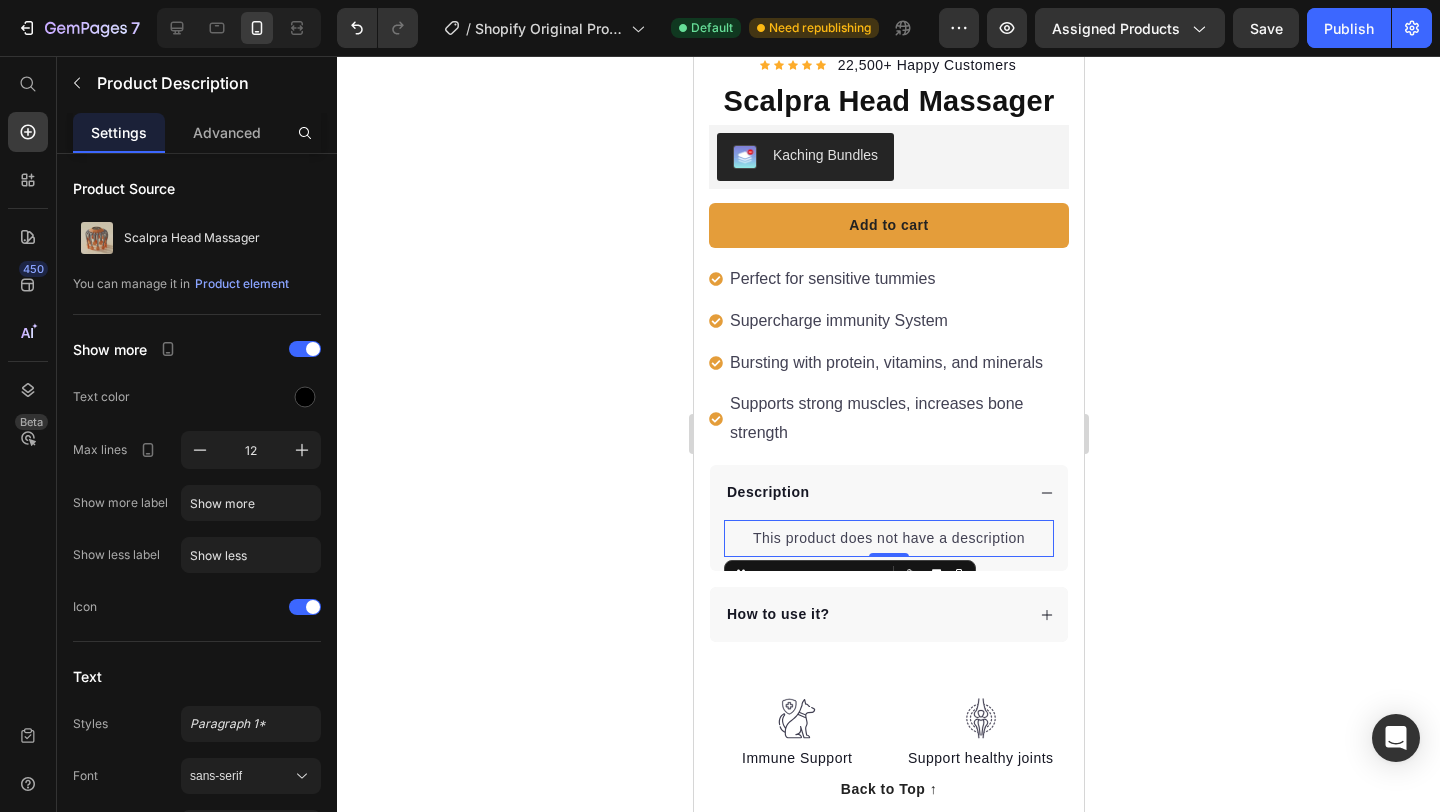 scroll, scrollTop: 510, scrollLeft: 0, axis: vertical 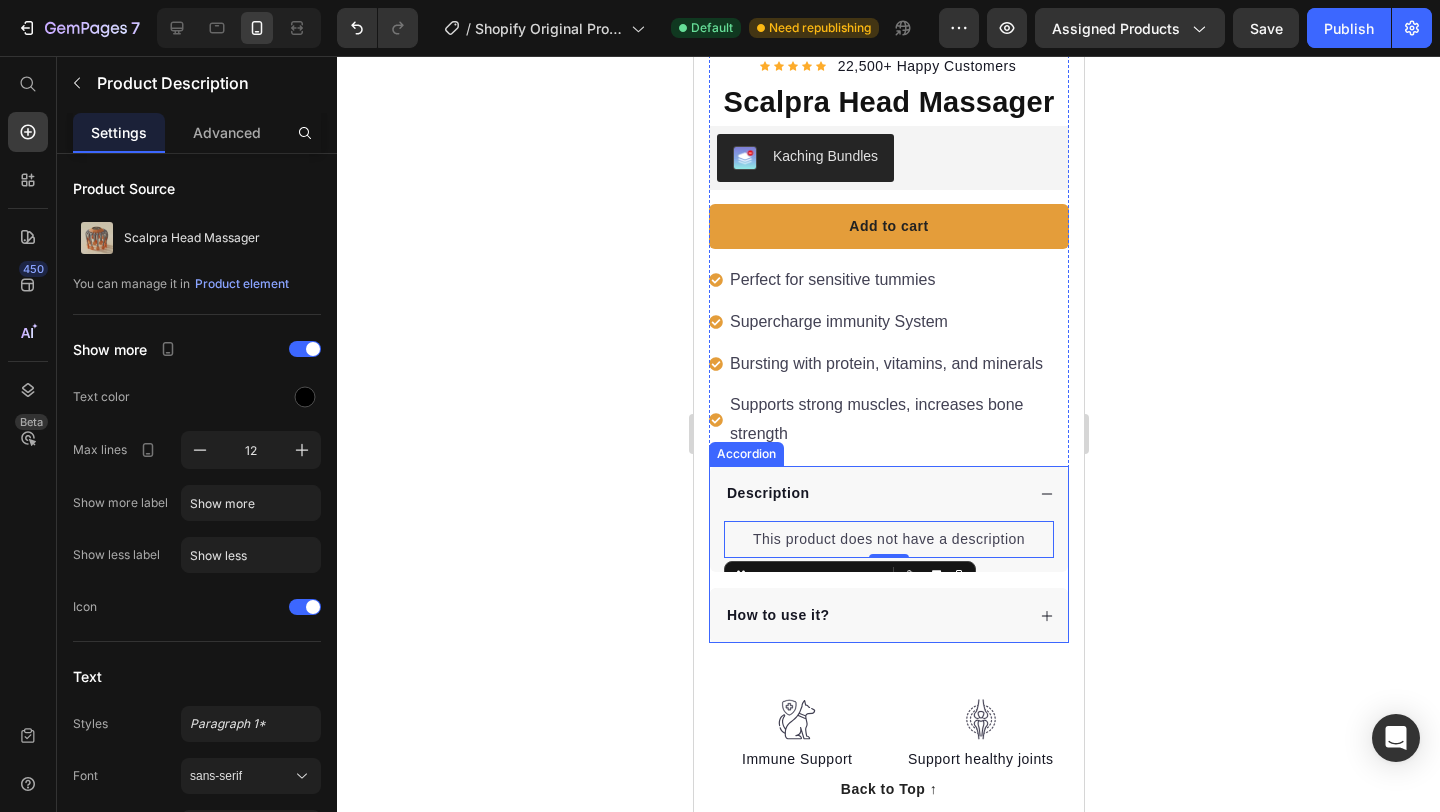 click on "Description" at bounding box center (873, 493) 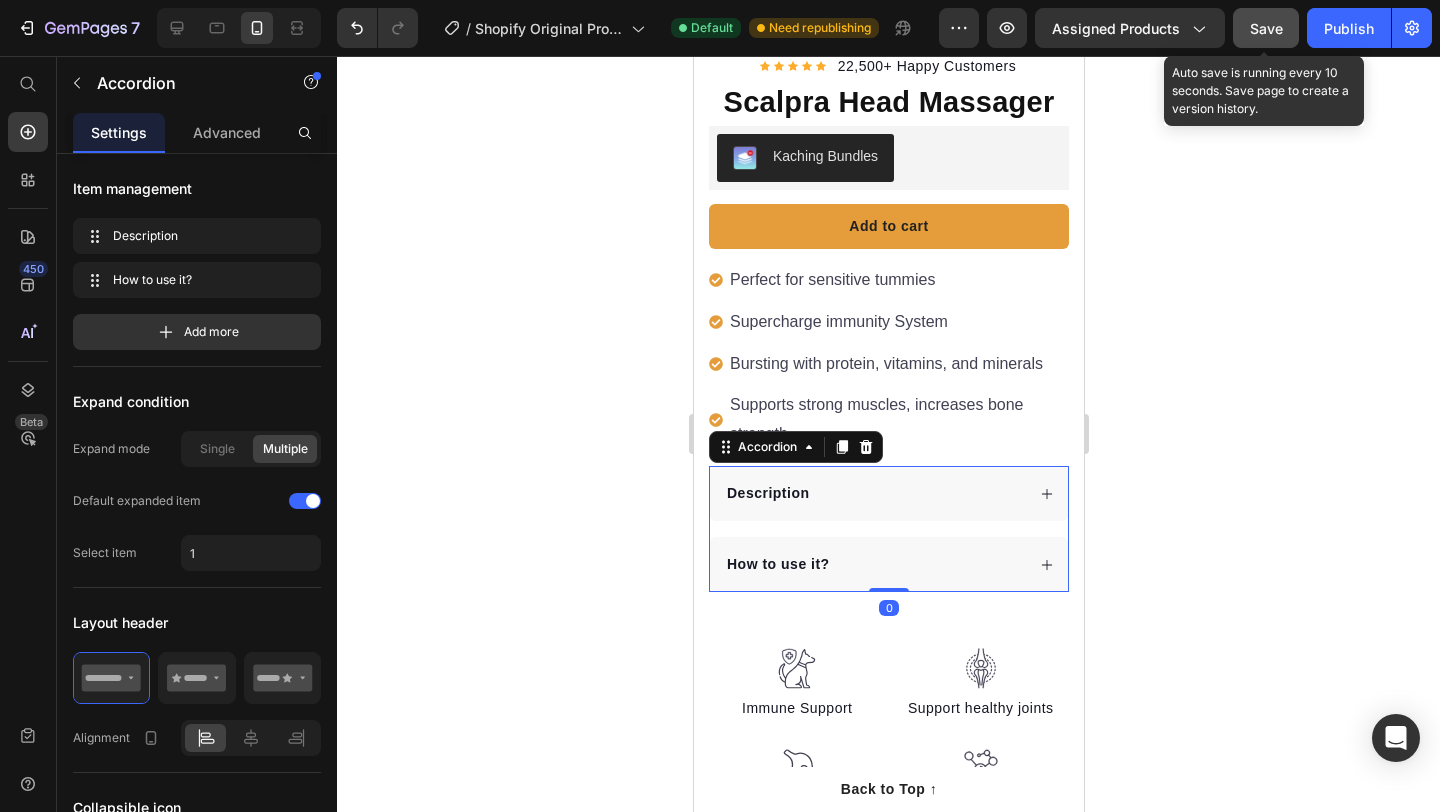 click on "Save" 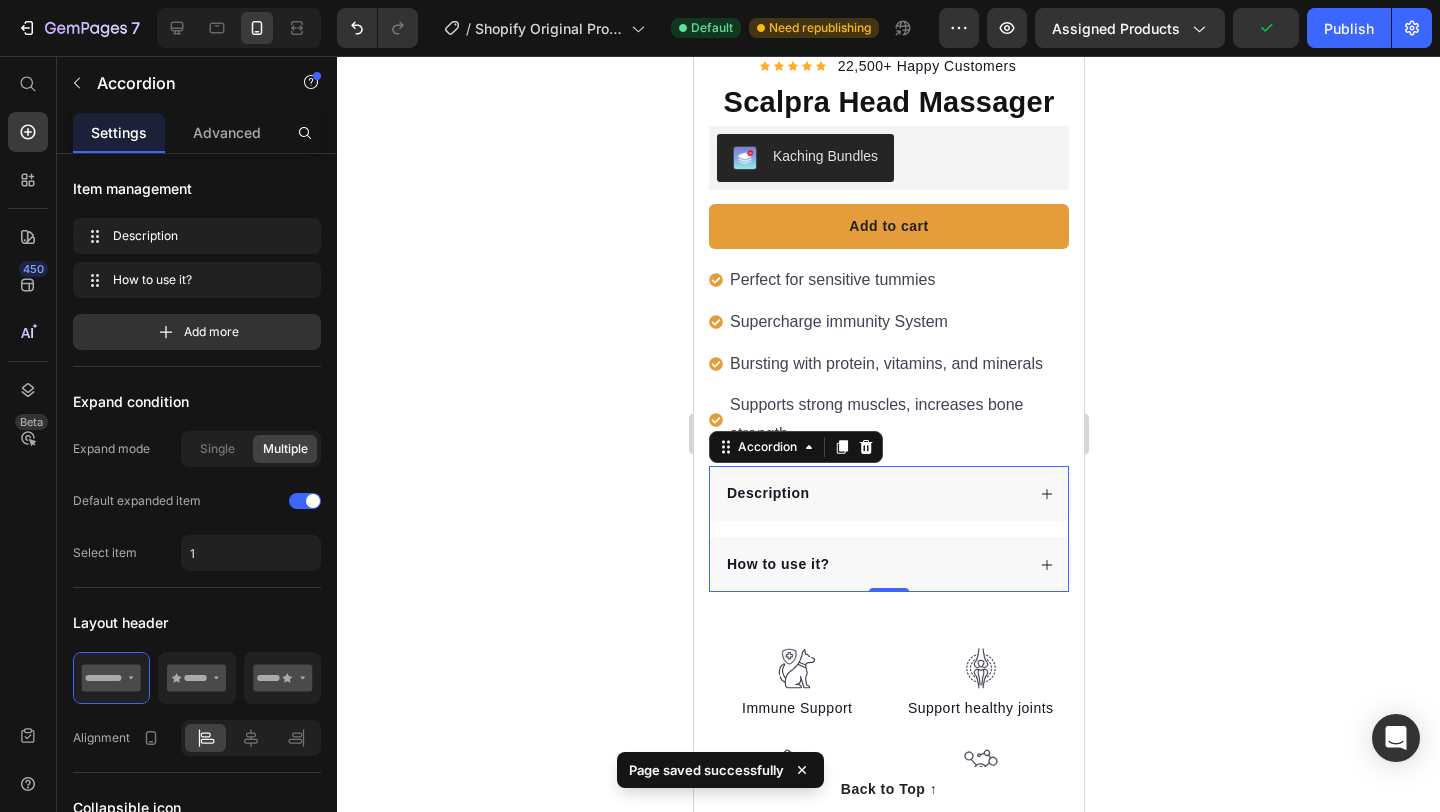 click on "Description" at bounding box center [888, 493] 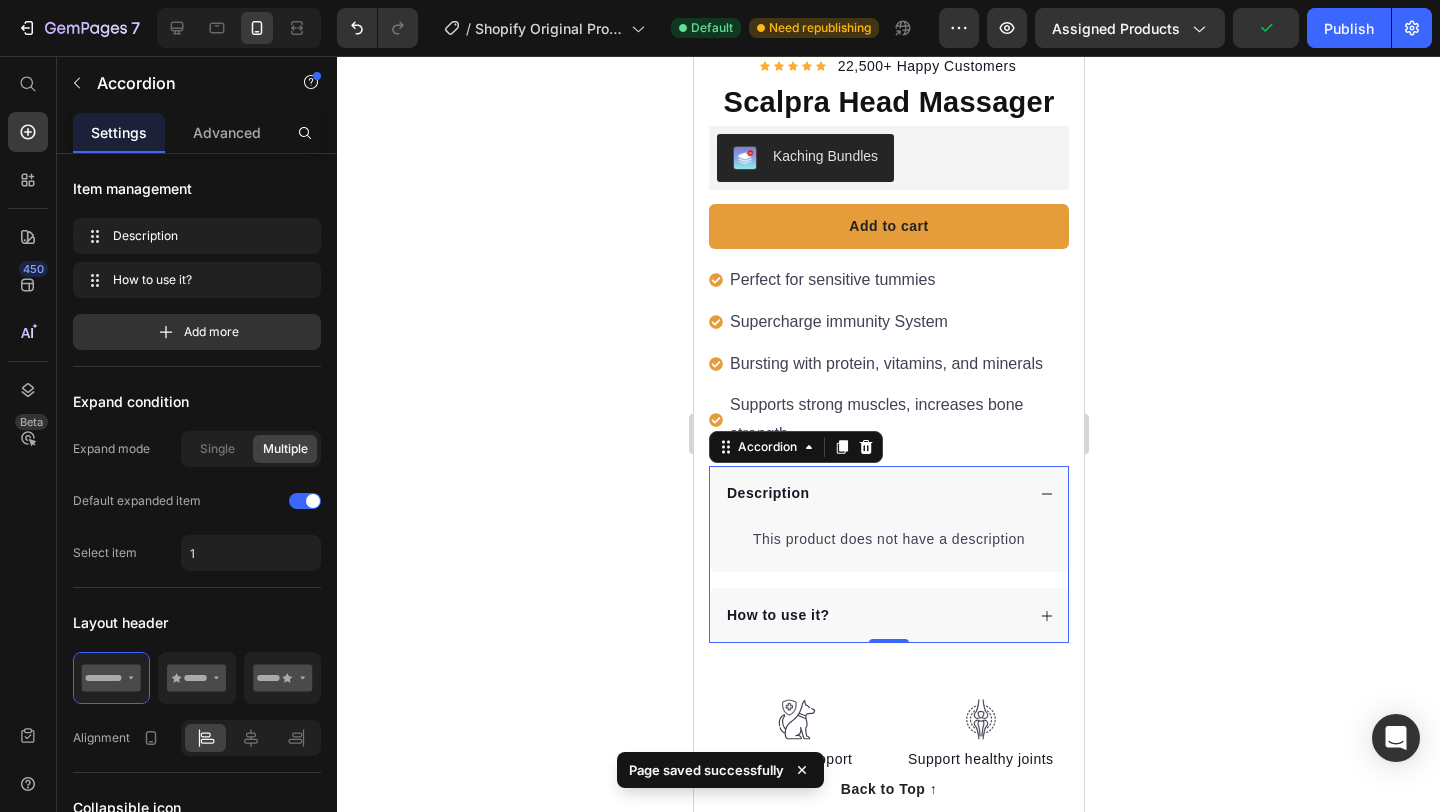 click on "Description" at bounding box center (888, 493) 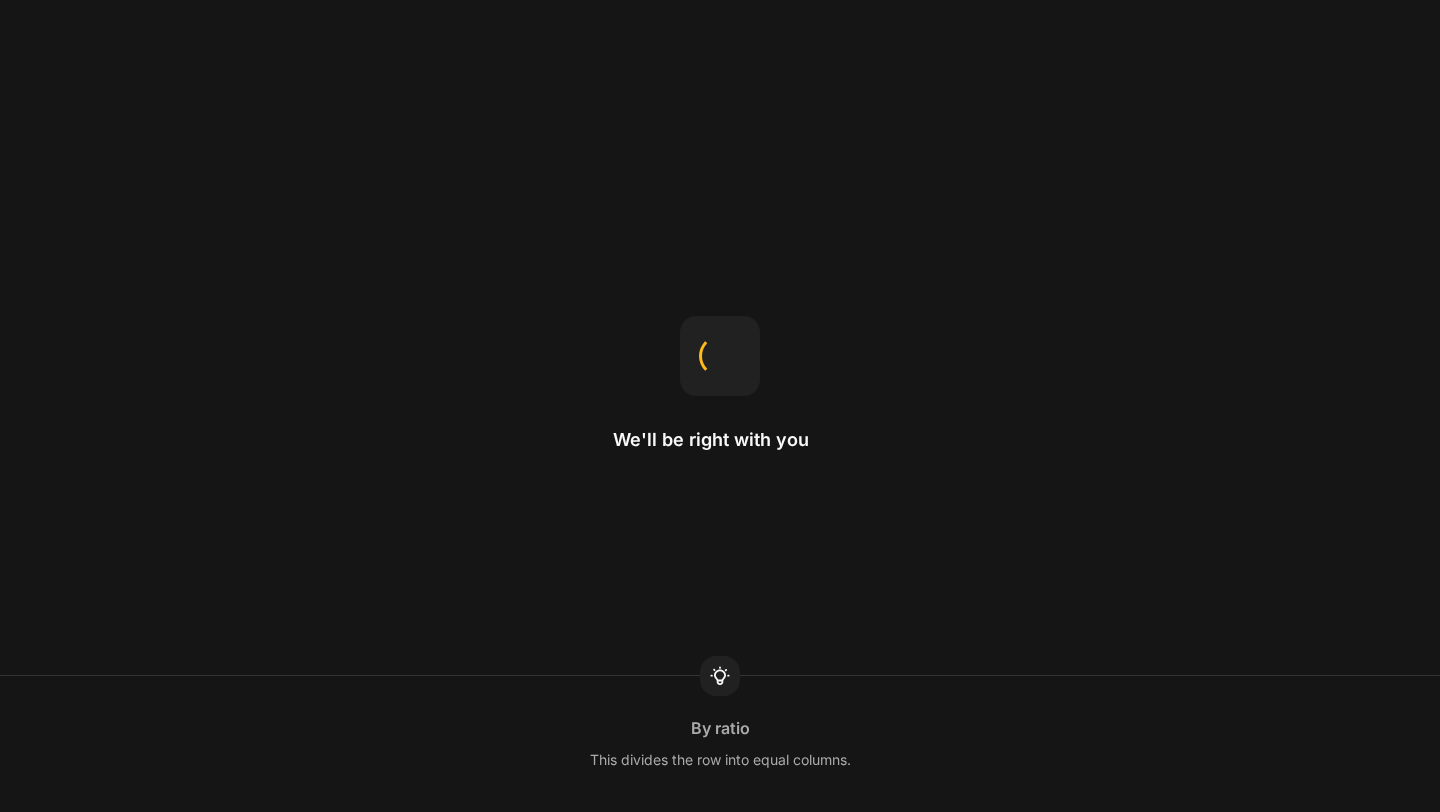 scroll, scrollTop: 0, scrollLeft: 0, axis: both 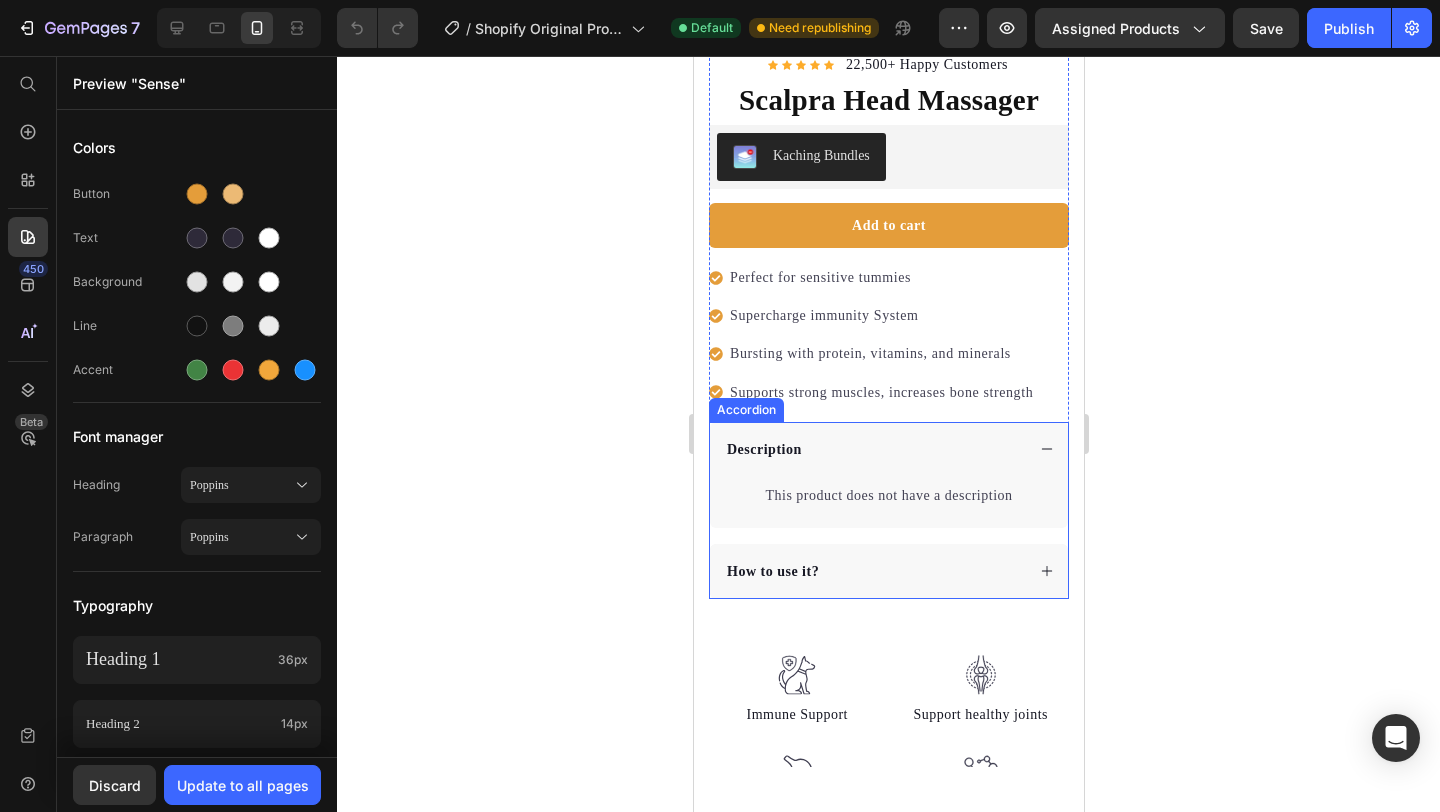 click on "Best Comfortab" at bounding box center (888, 325) 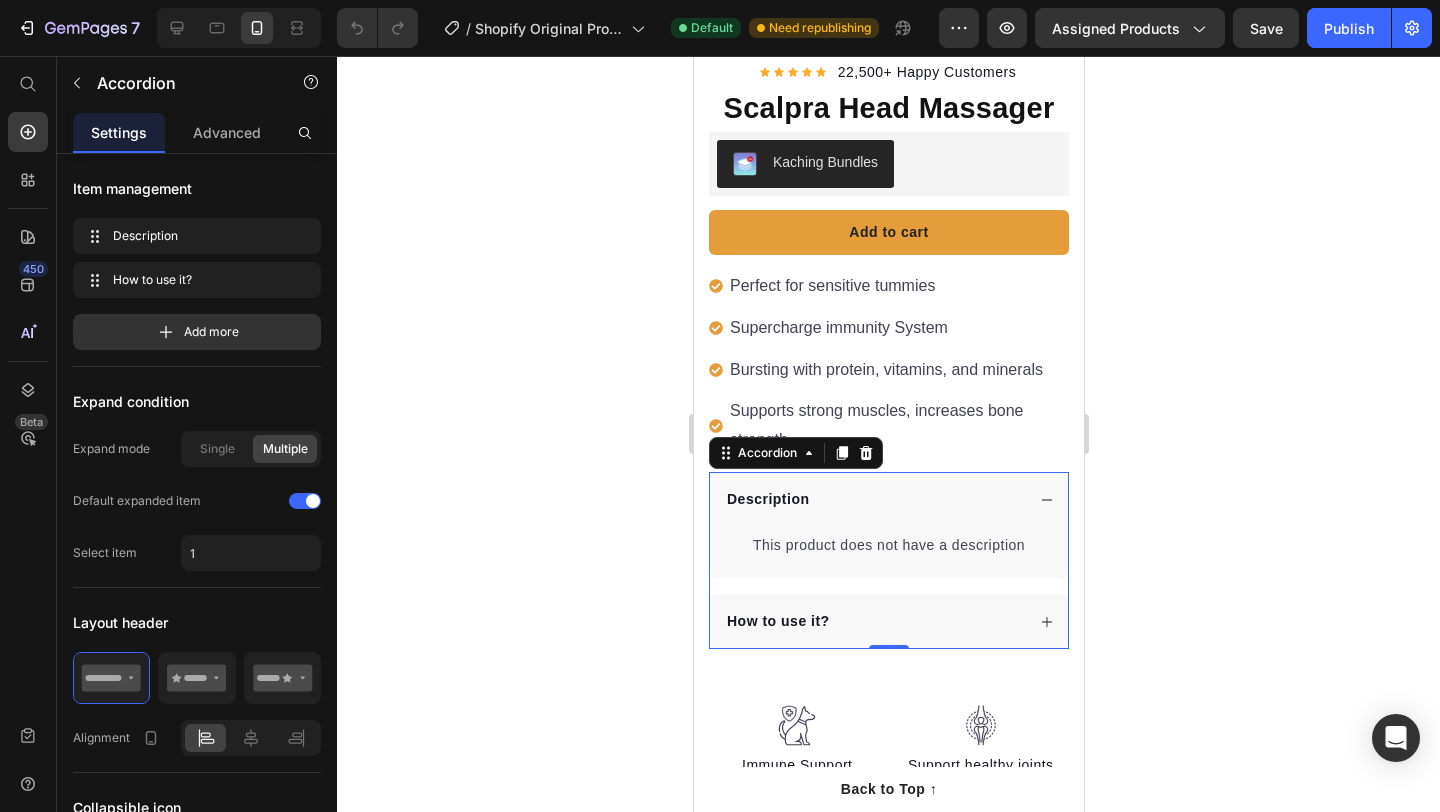scroll, scrollTop: 511, scrollLeft: 0, axis: vertical 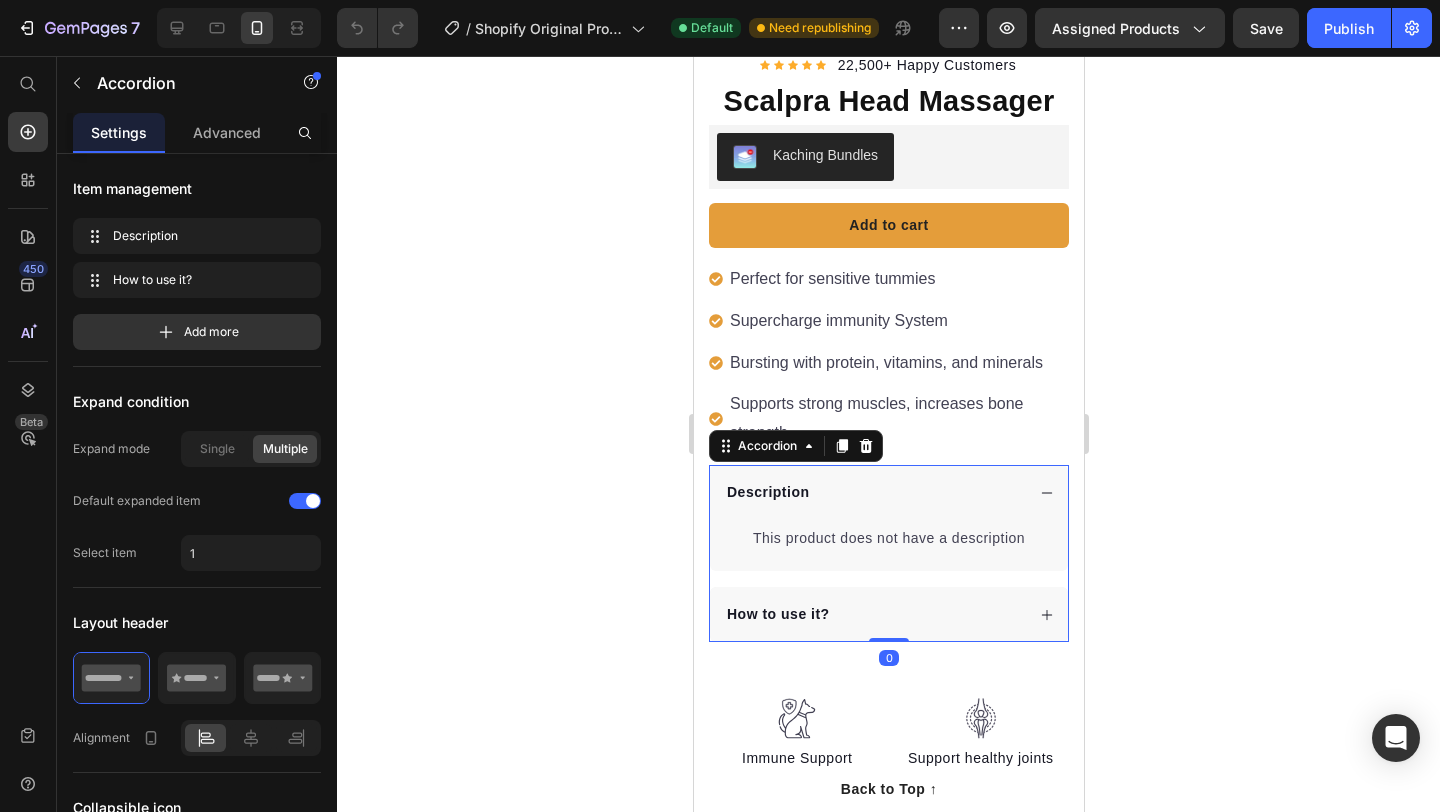 click on "Description" at bounding box center (873, 492) 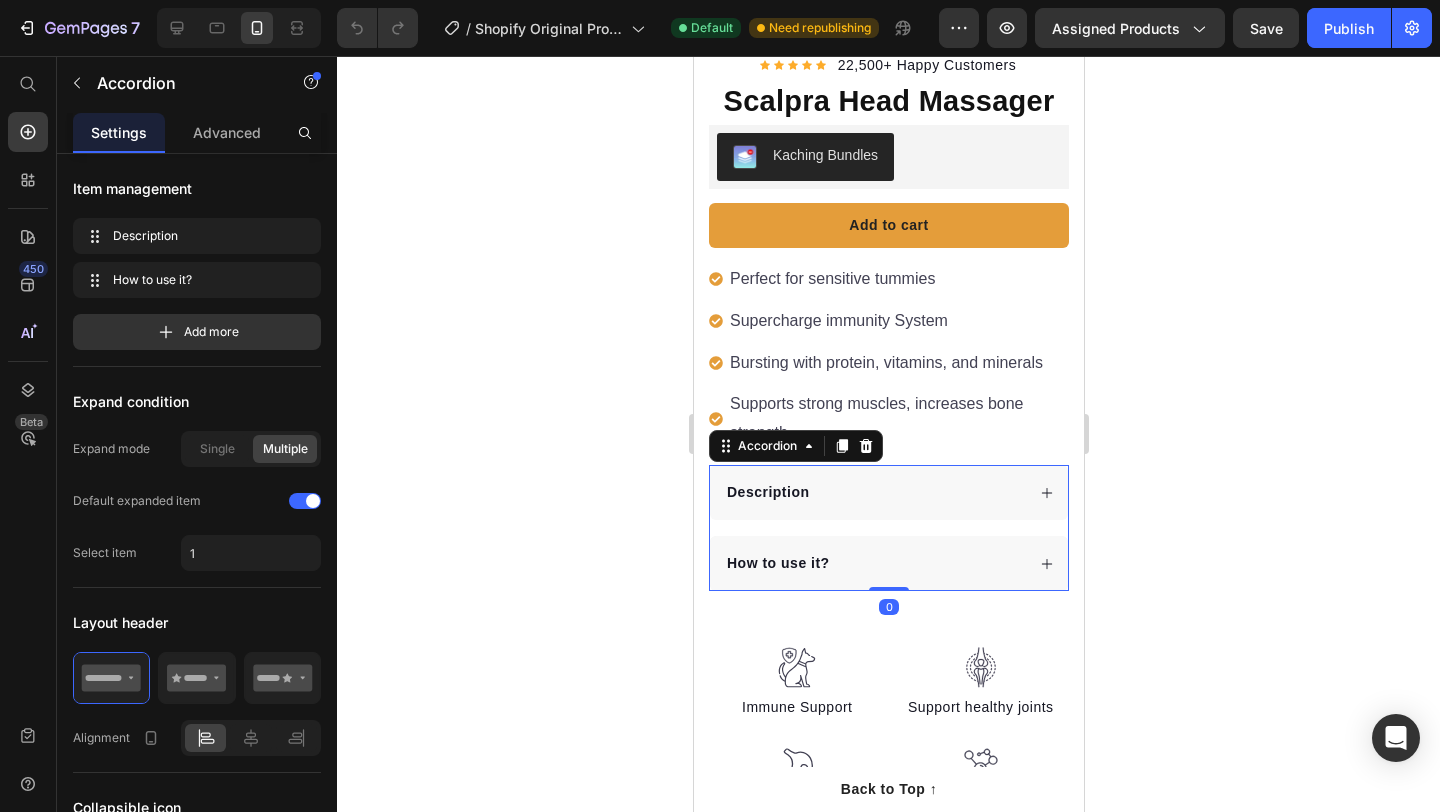 click on "Description" at bounding box center (873, 492) 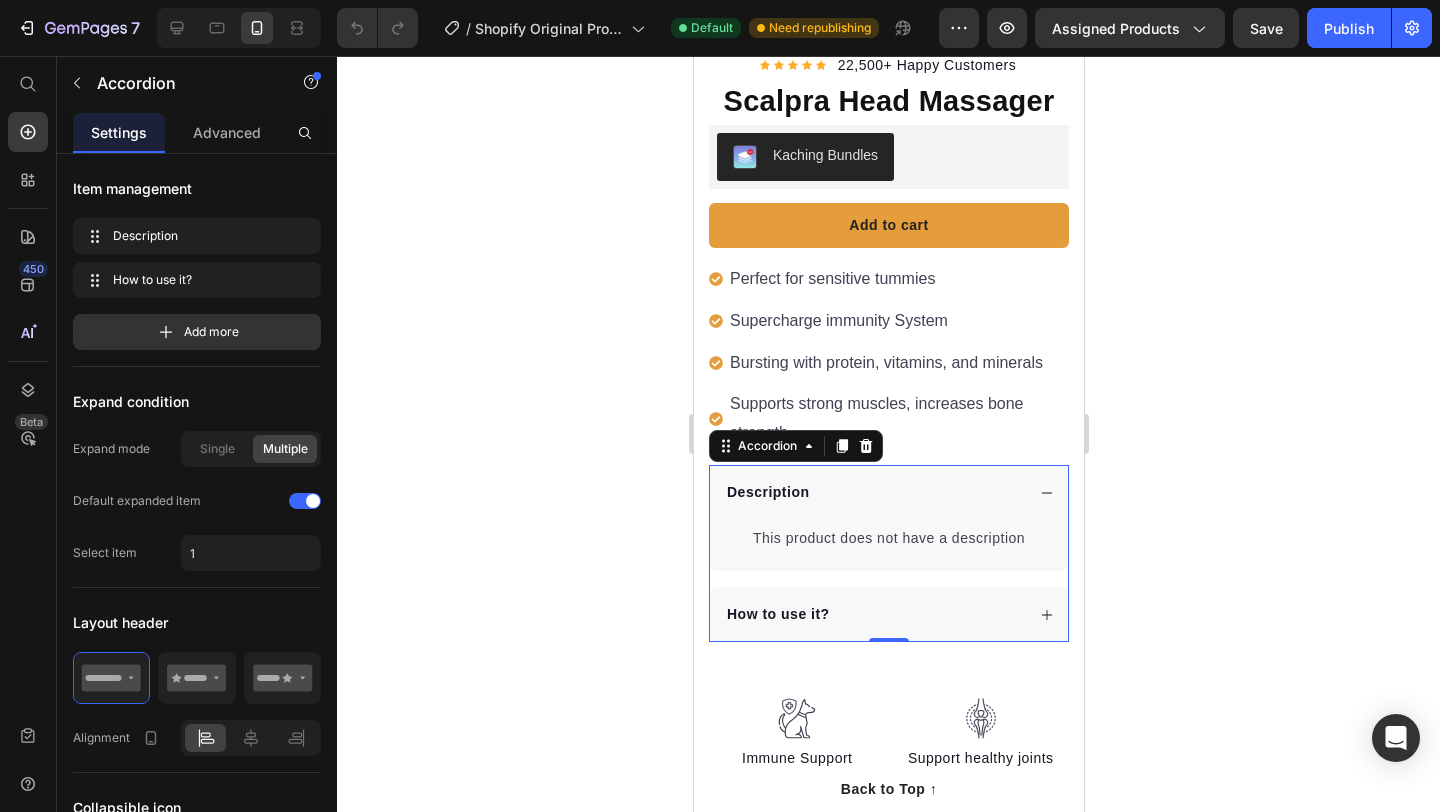 click on "Description" at bounding box center (873, 492) 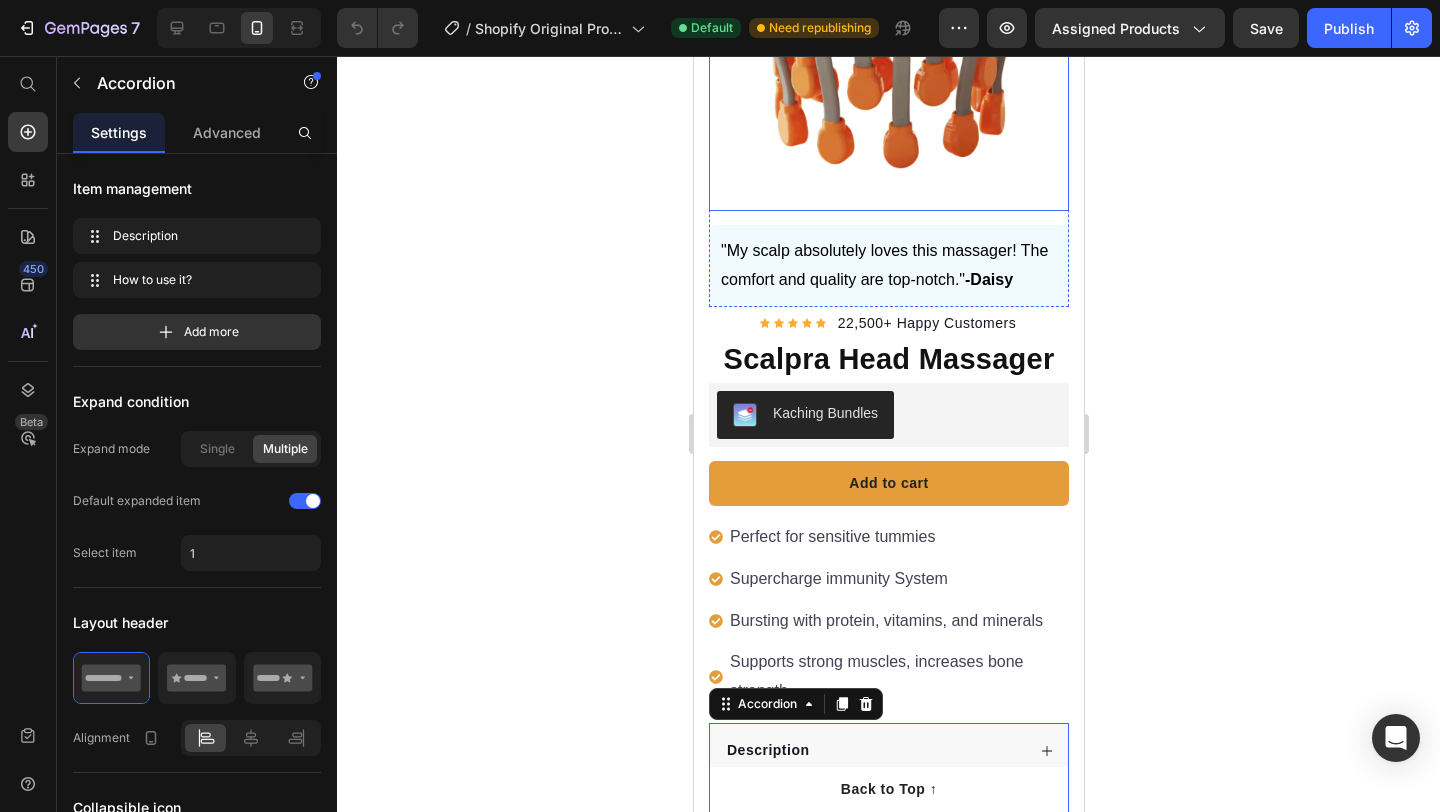 scroll, scrollTop: 255, scrollLeft: 0, axis: vertical 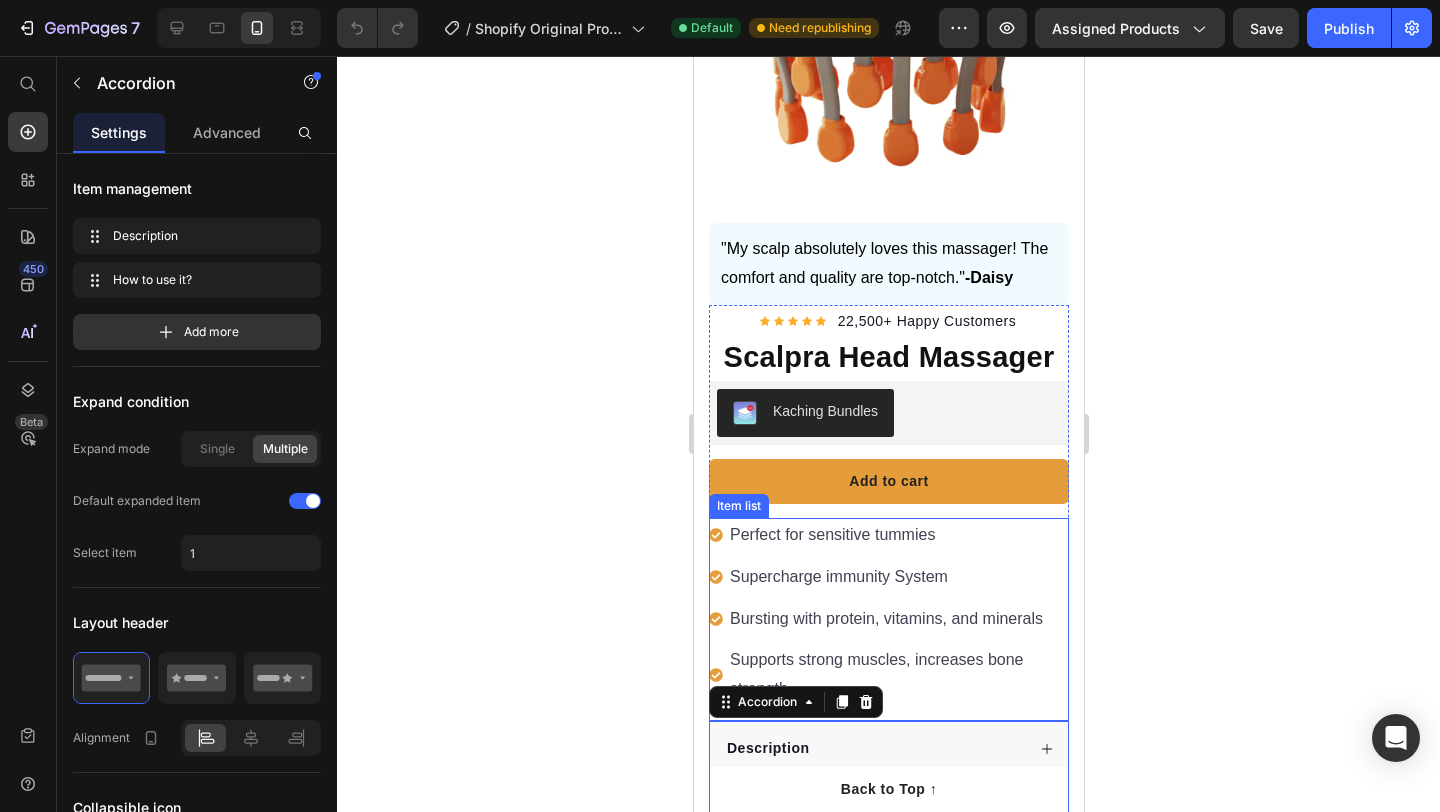 click on "Perfect for sensitive tummies" at bounding box center [897, 535] 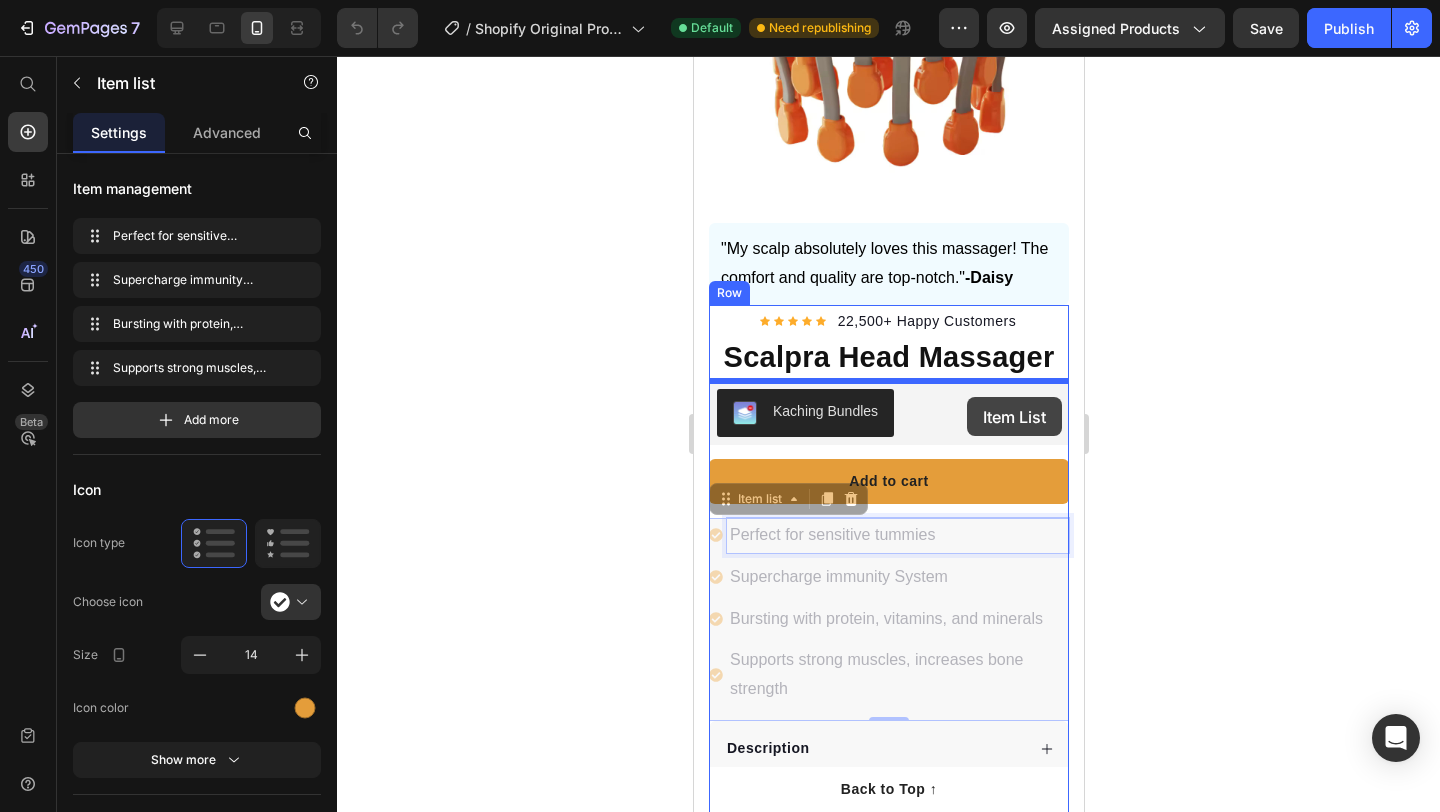 drag, startPoint x: 994, startPoint y: 518, endPoint x: 966, endPoint y: 397, distance: 124.197426 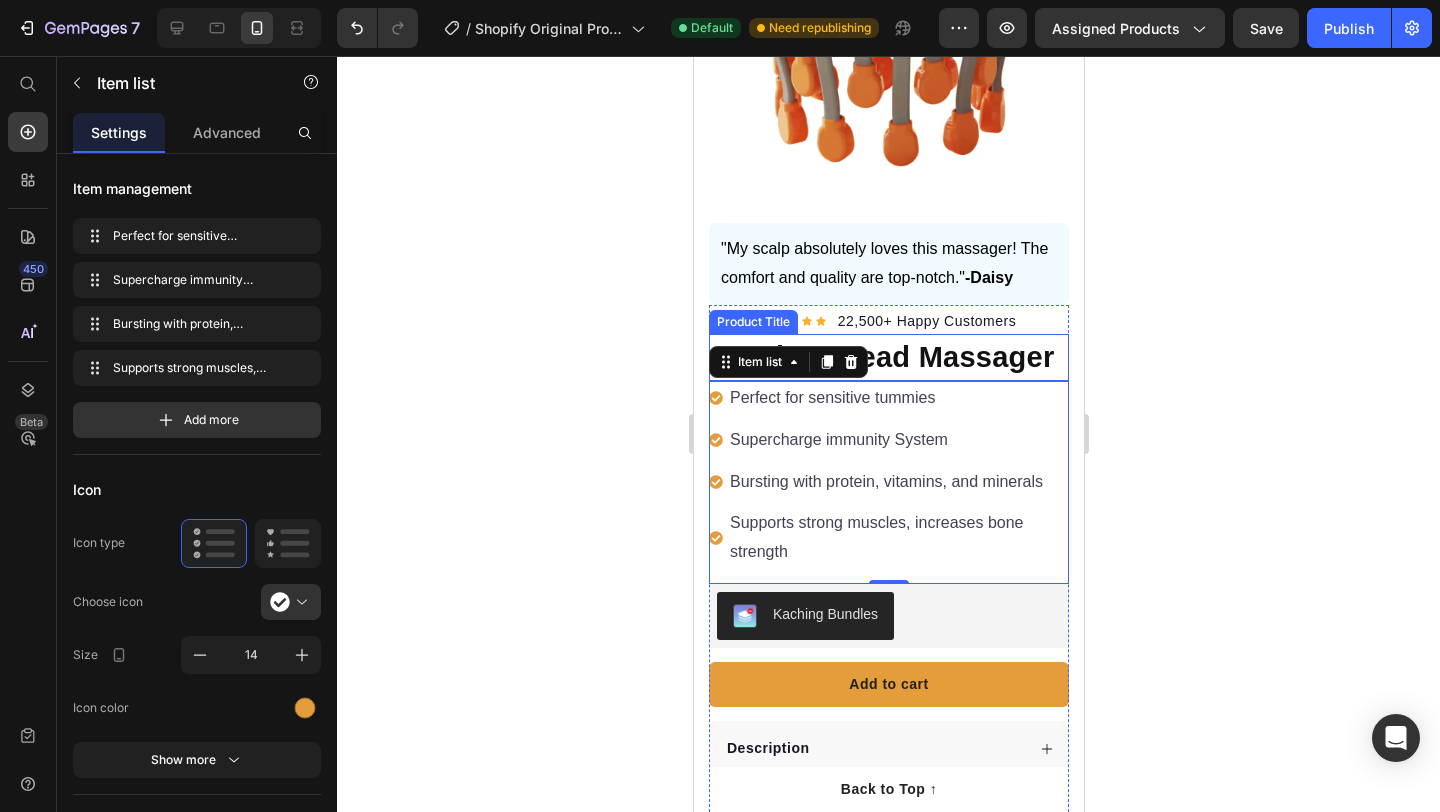 click on "Scalpra Head Massager" at bounding box center (888, 358) 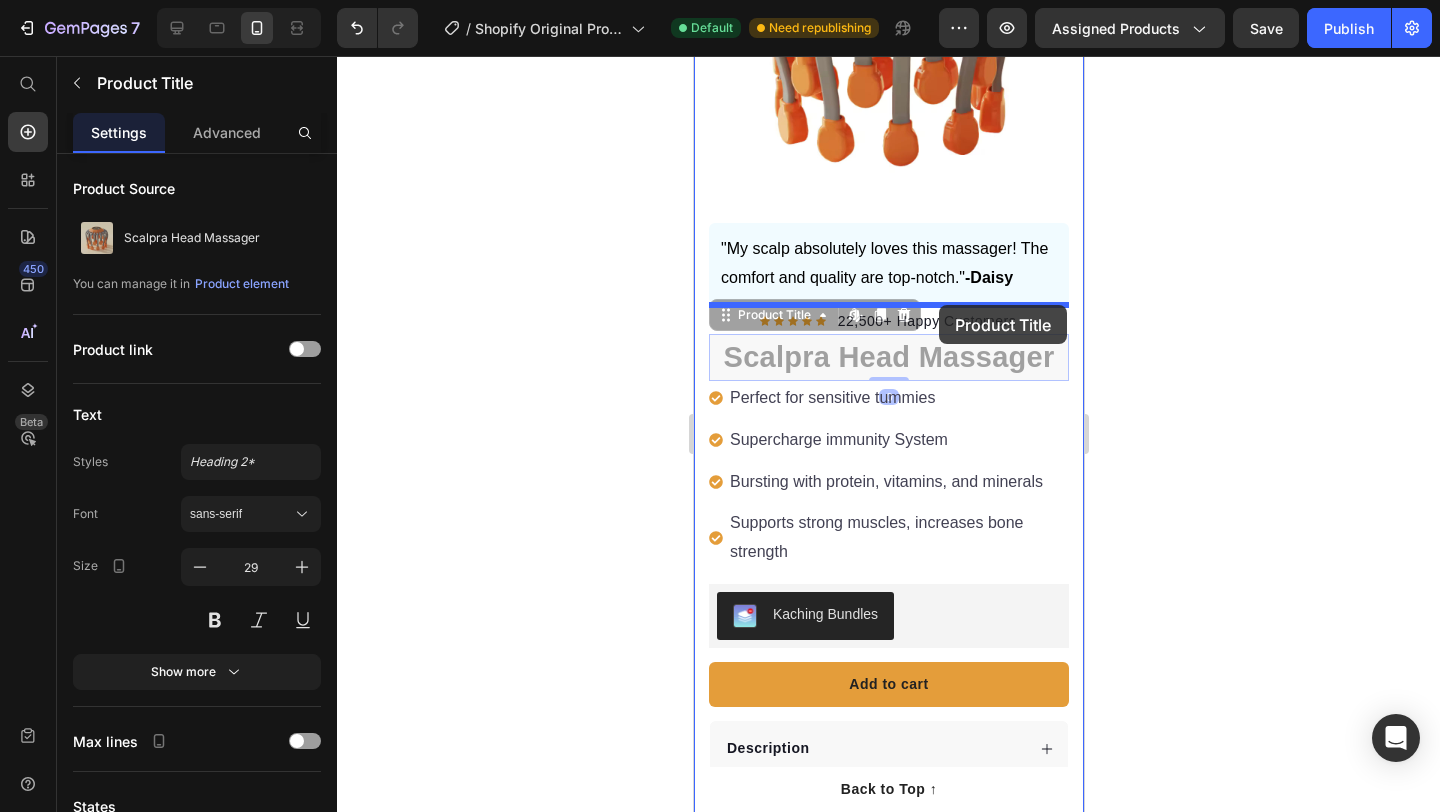 drag, startPoint x: 941, startPoint y: 337, endPoint x: 938, endPoint y: 305, distance: 32.140316 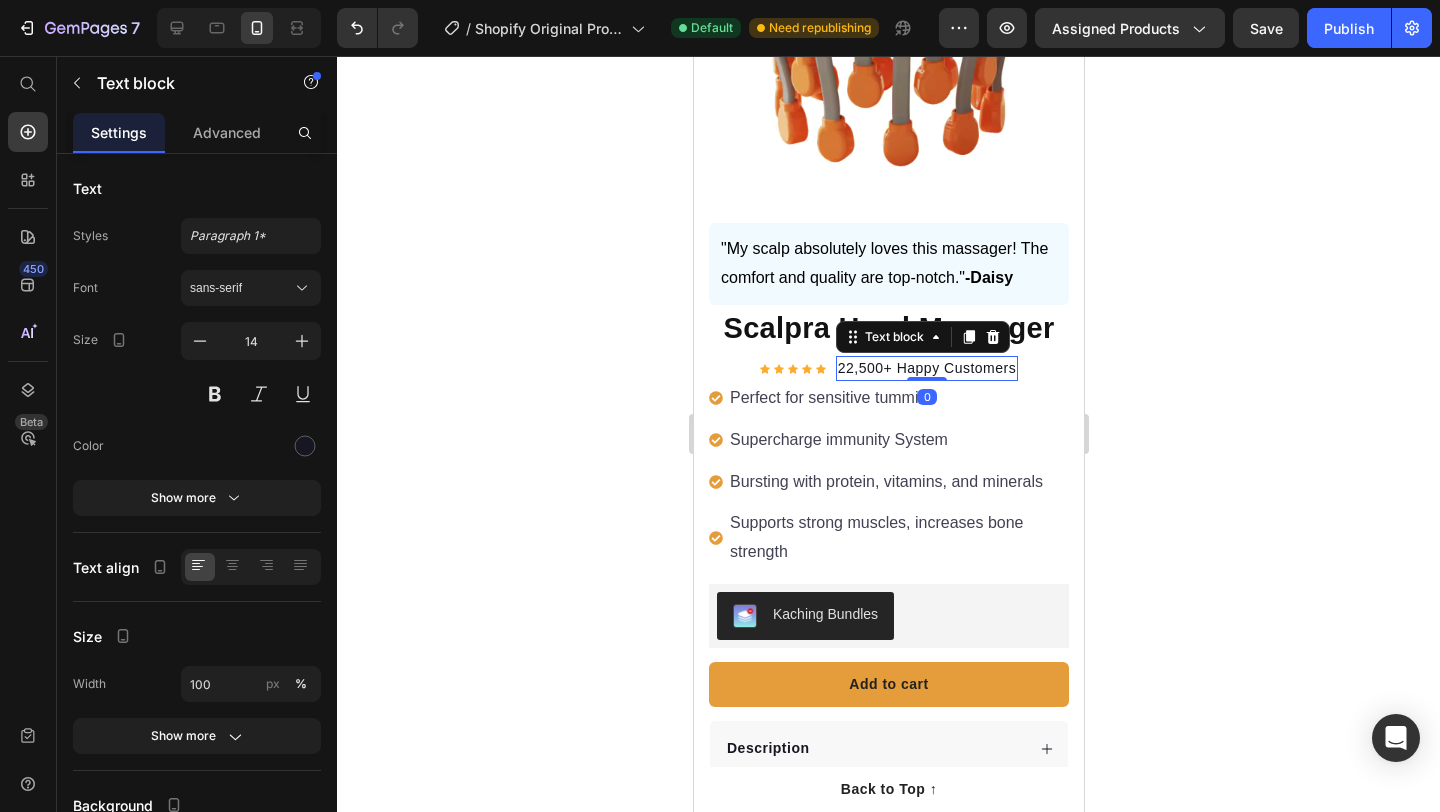 click on "22,500+ Happy Customers" at bounding box center [926, 368] 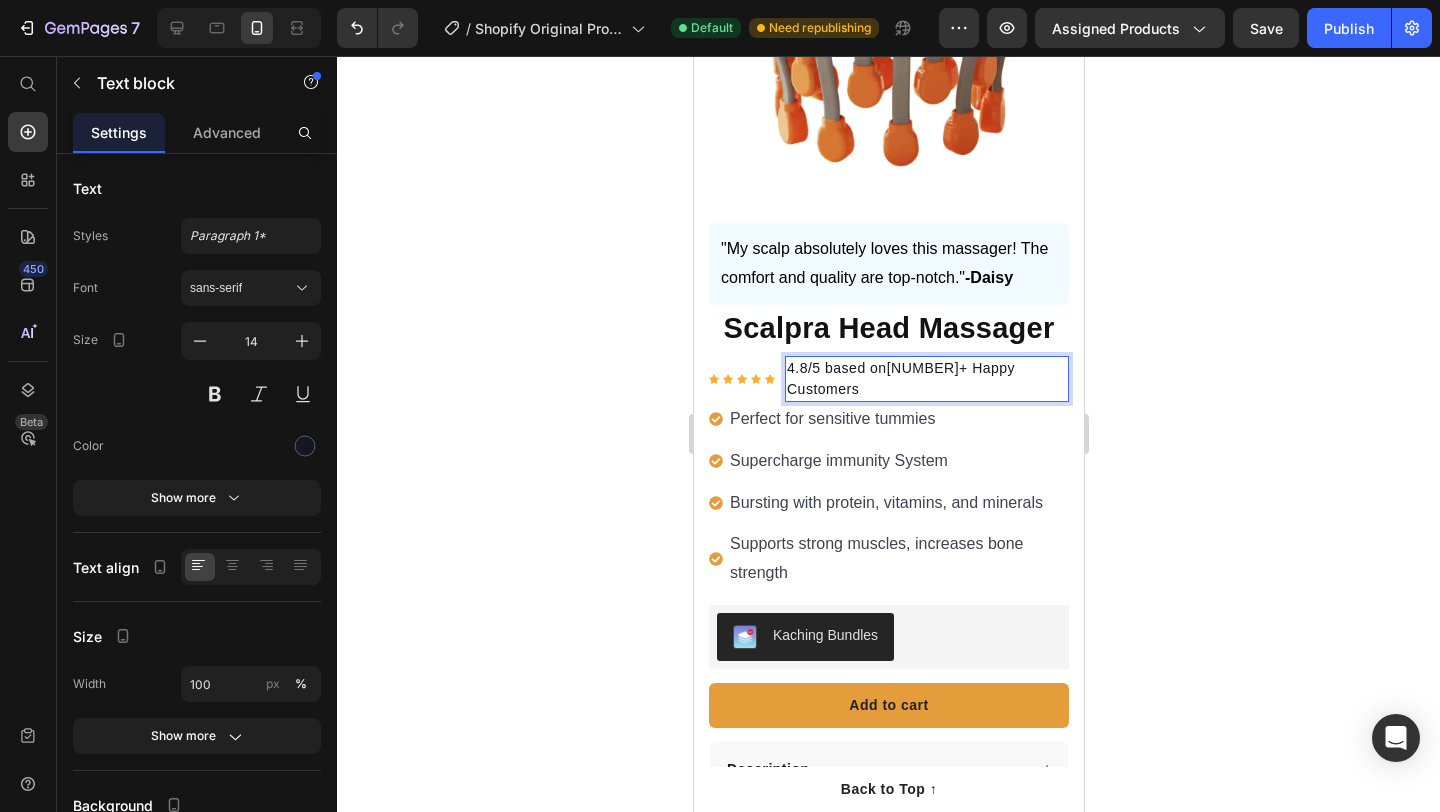 click on "4.8/5 based on[NUMBER]+ Happy Customers" at bounding box center (926, 379) 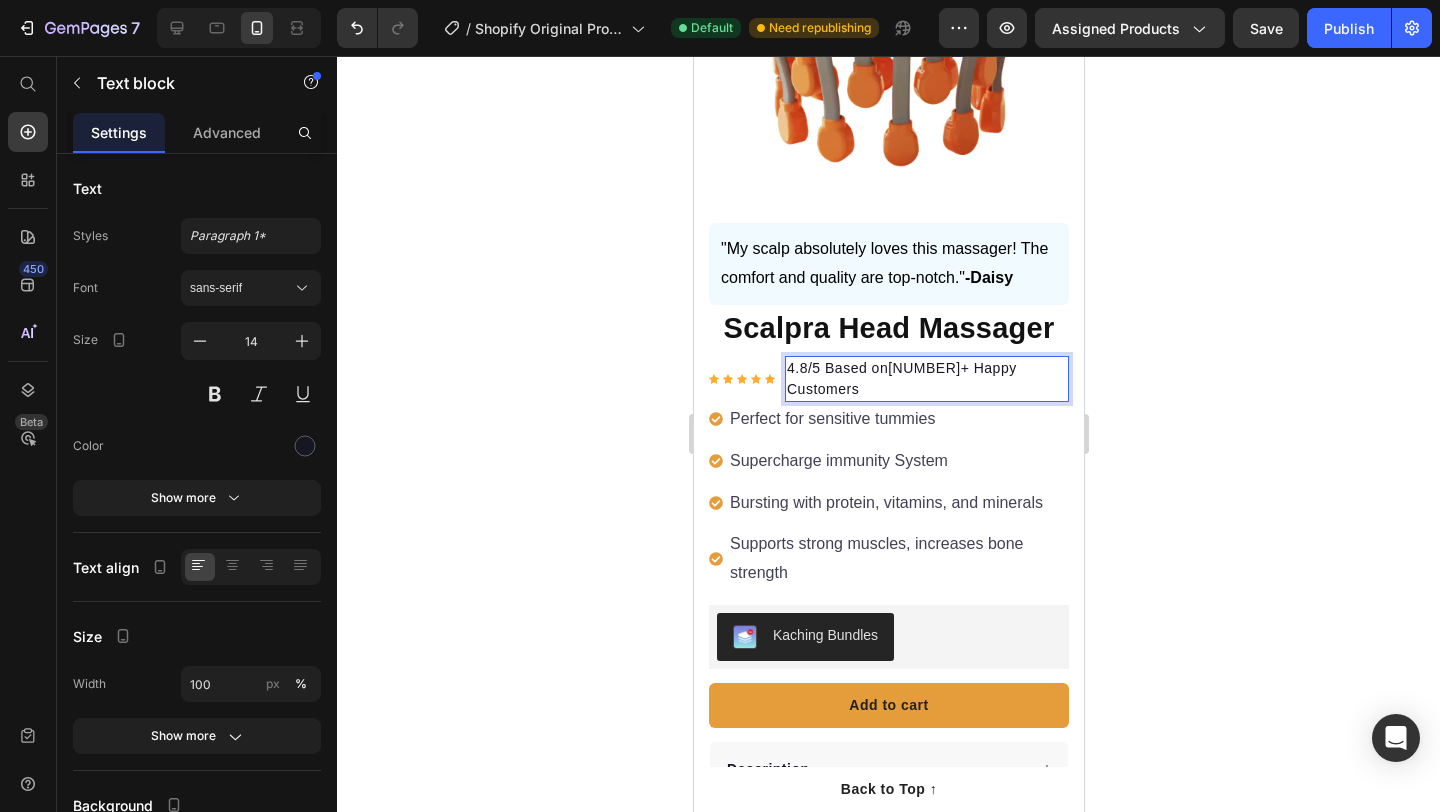 click on "4.8/5 Based on[NUMBER]+ Happy Customers" at bounding box center (926, 379) 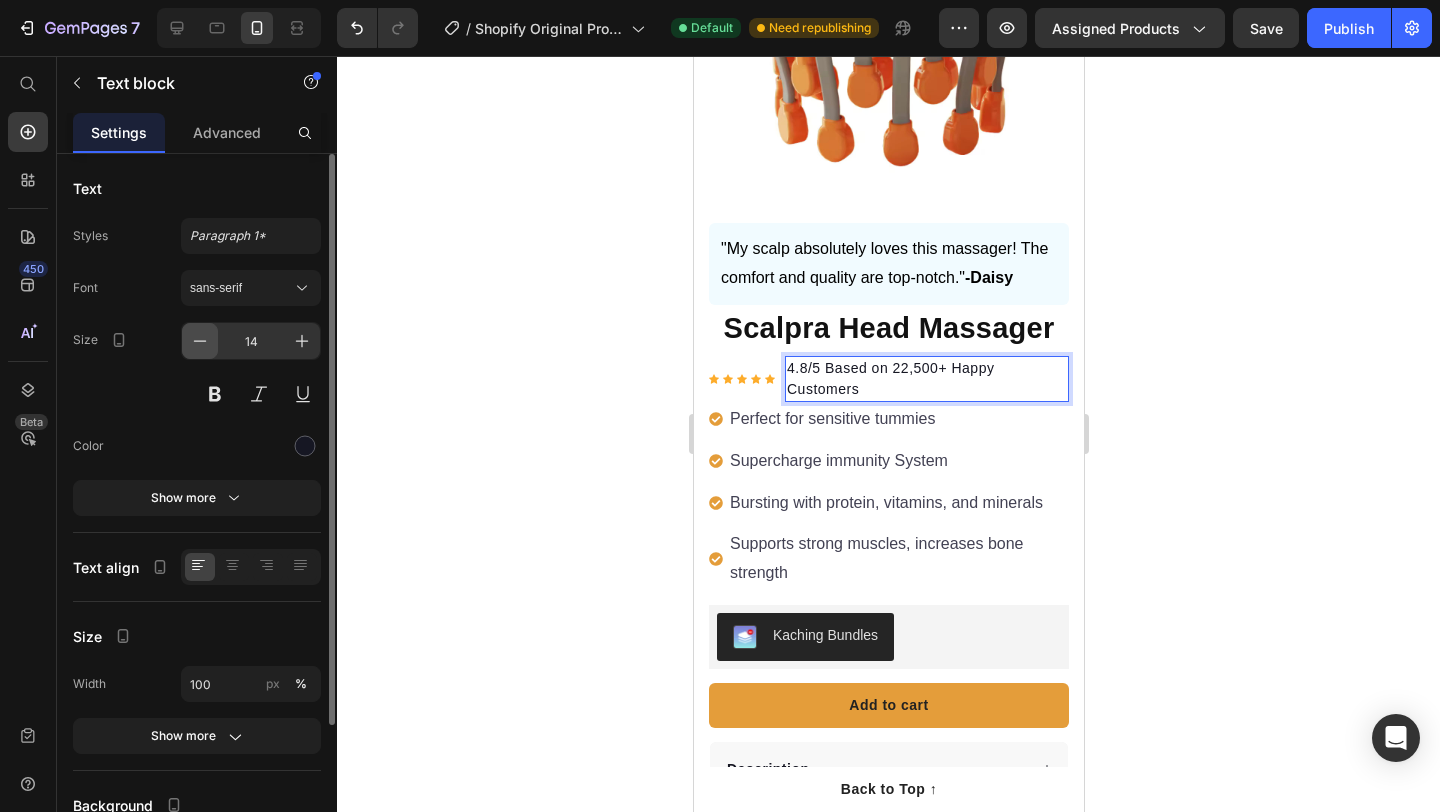 click at bounding box center [200, 341] 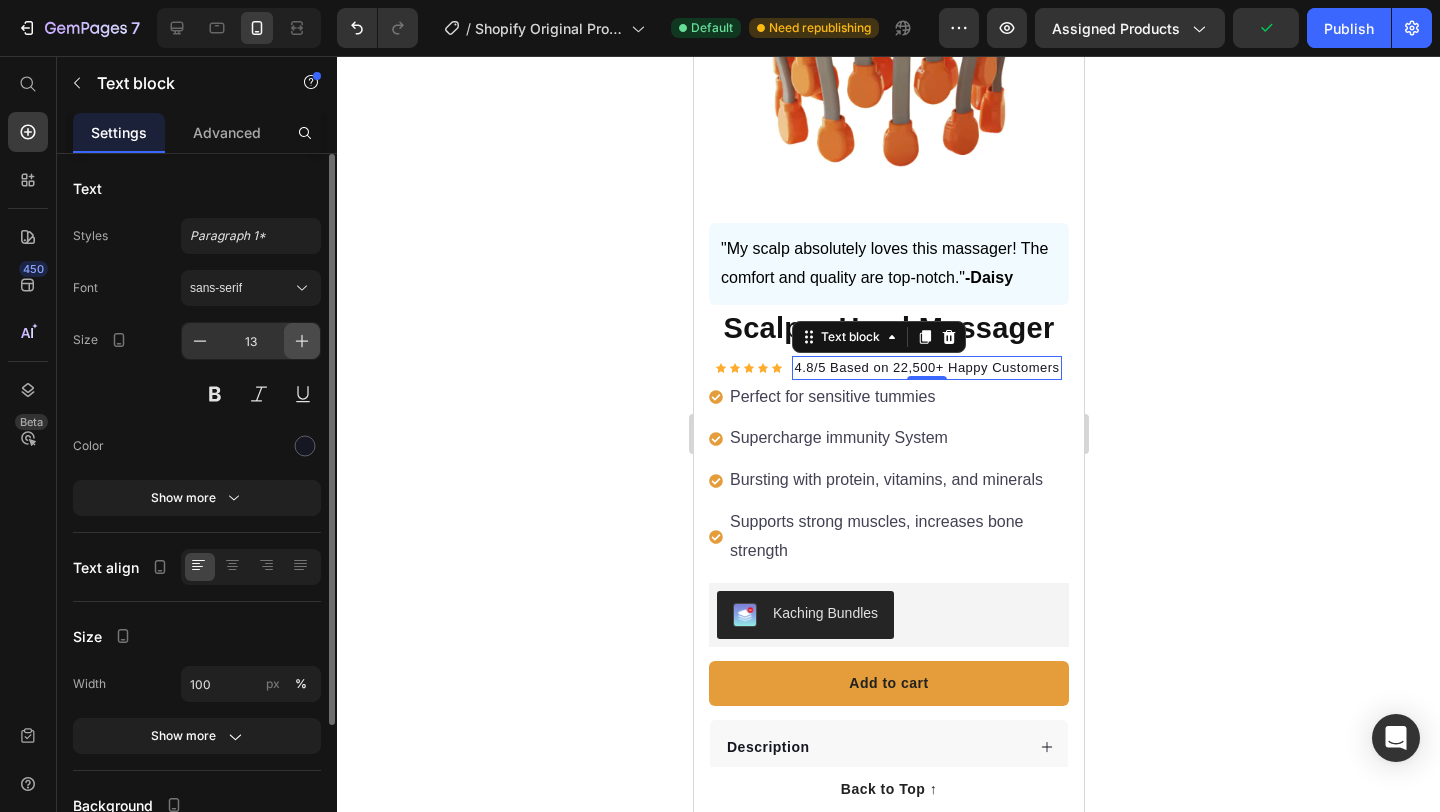 click at bounding box center (302, 341) 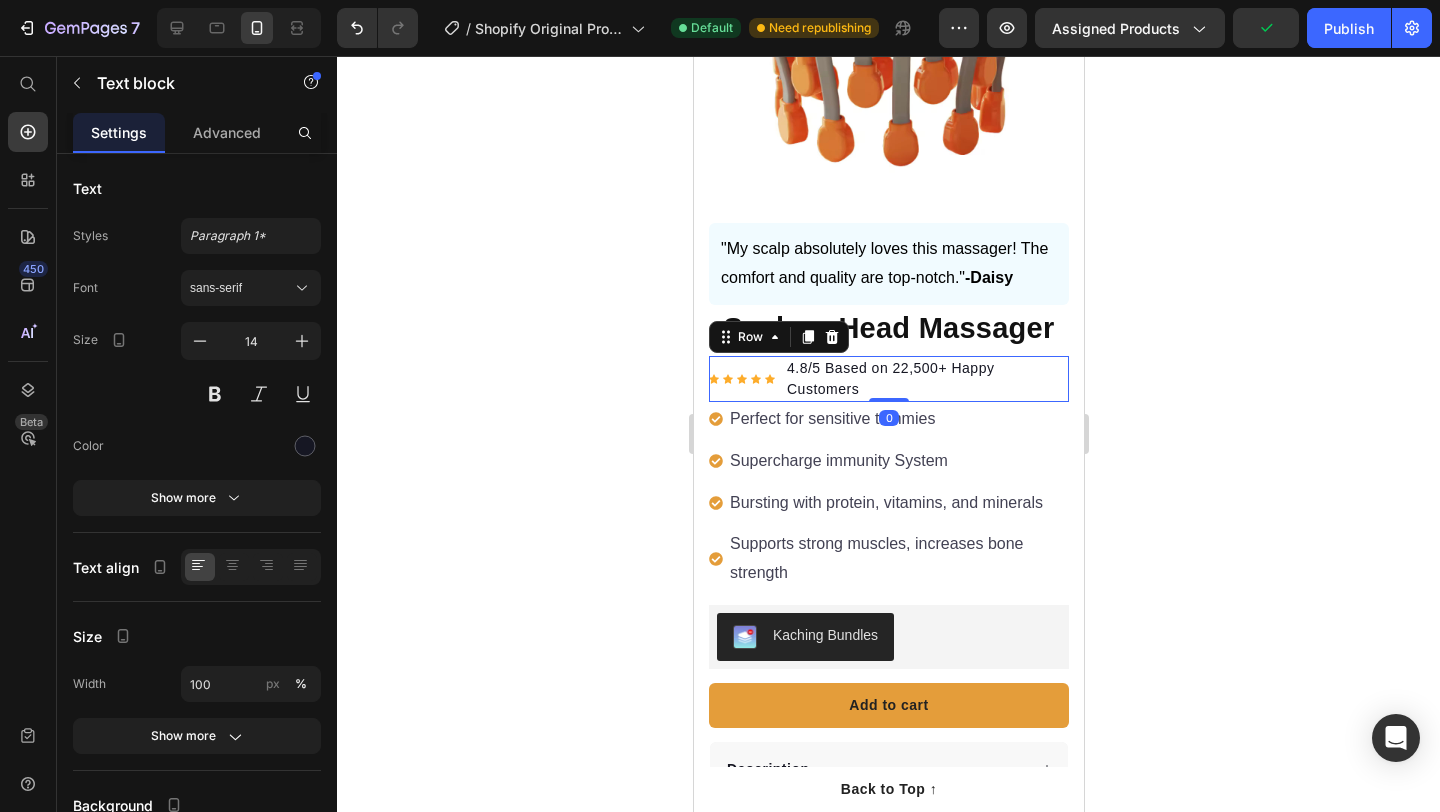 click on "Icon Icon Icon Icon Icon Icon List Hoz" at bounding box center [741, 379] 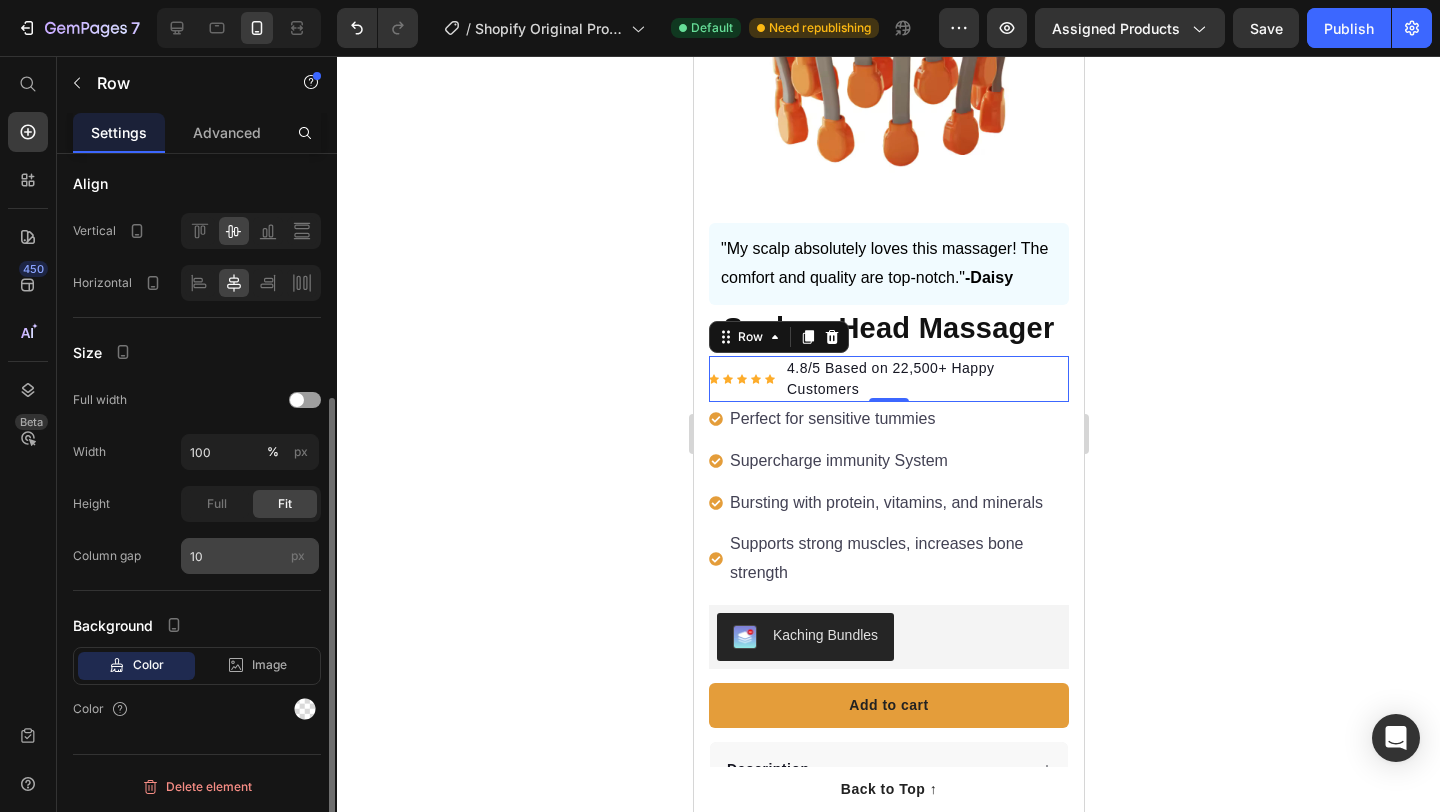 scroll, scrollTop: 0, scrollLeft: 0, axis: both 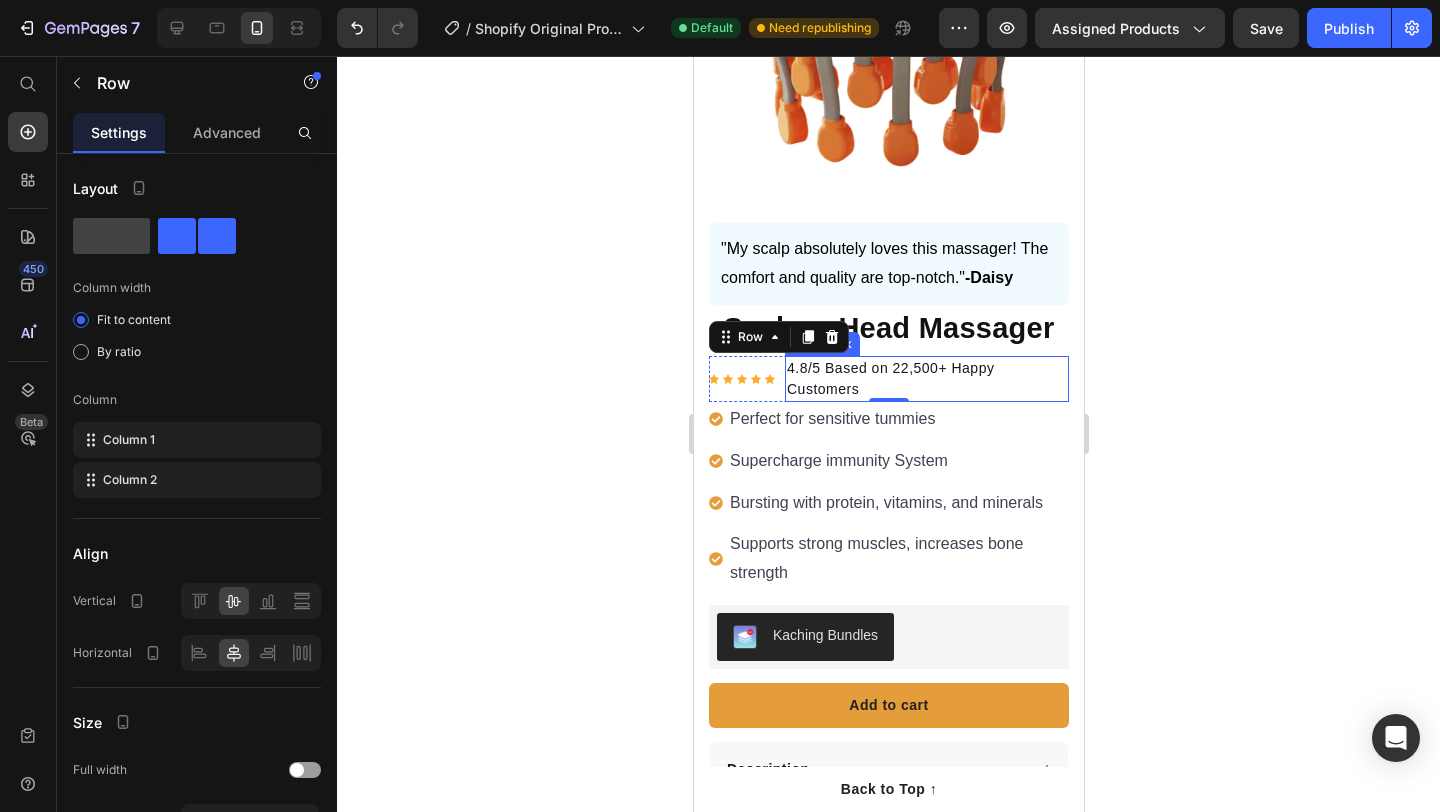 click on "4.8/5 Based on 22,500+ Happy Customers" at bounding box center [926, 379] 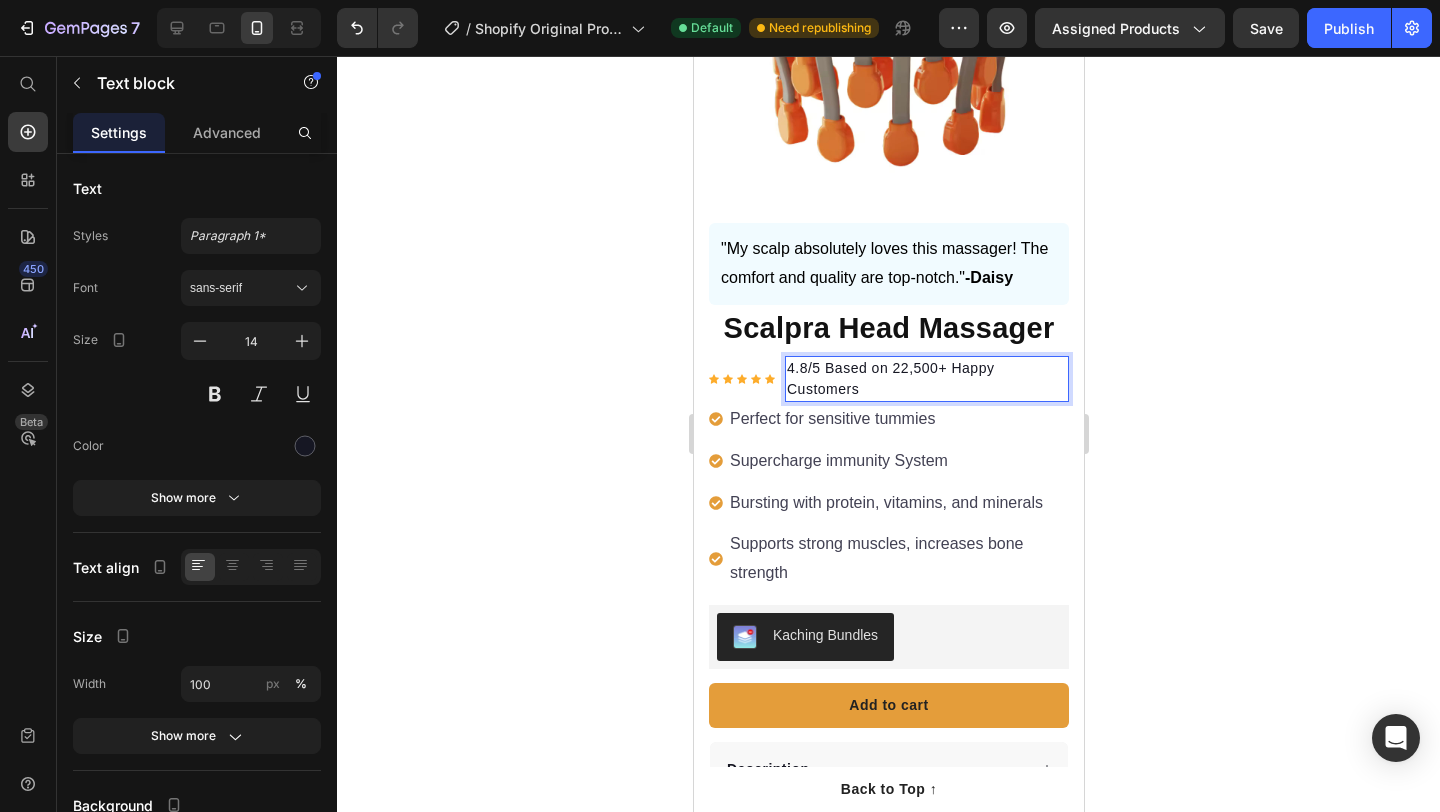 click on "4.8/5 Based on 22,500+ Happy Customers" at bounding box center [926, 379] 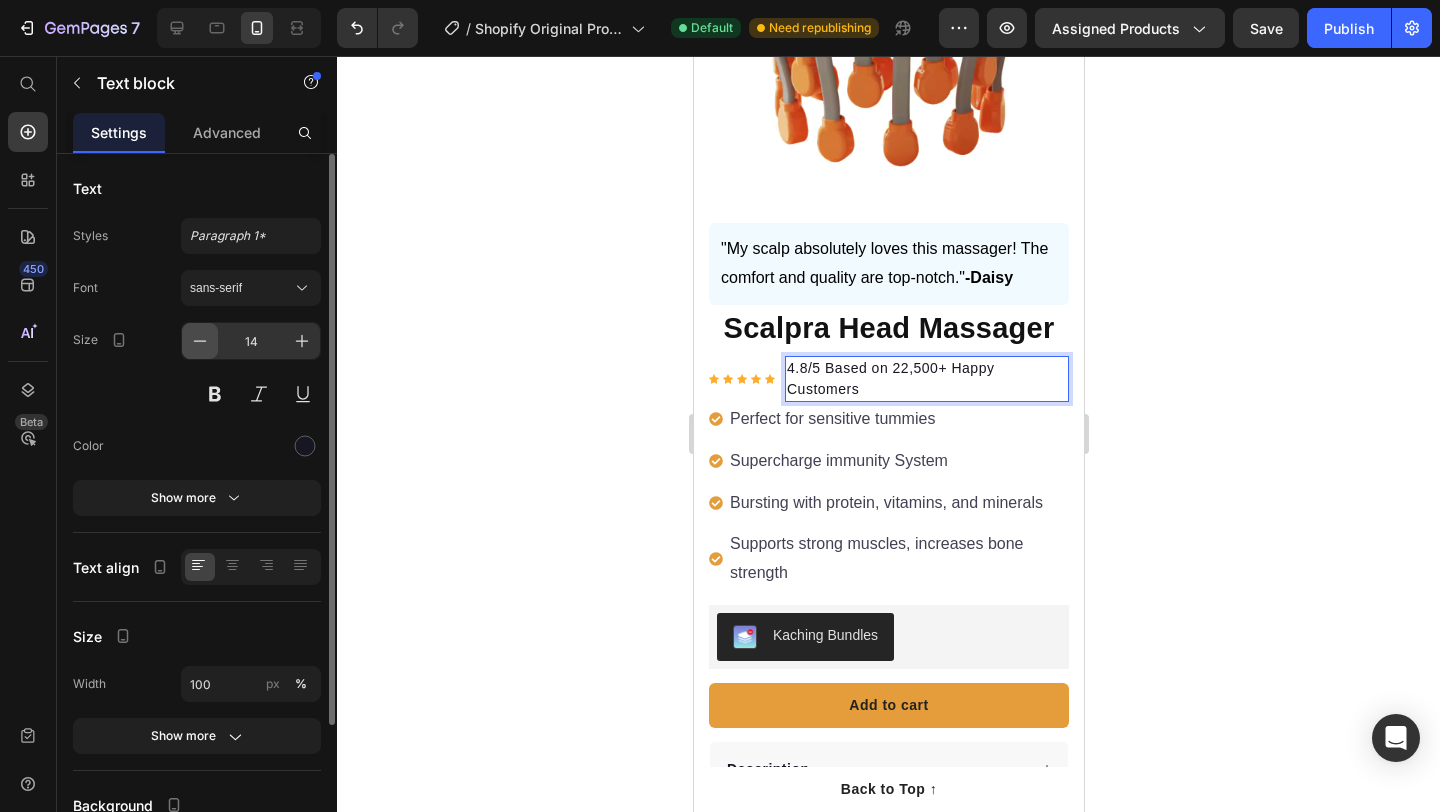 click at bounding box center [200, 341] 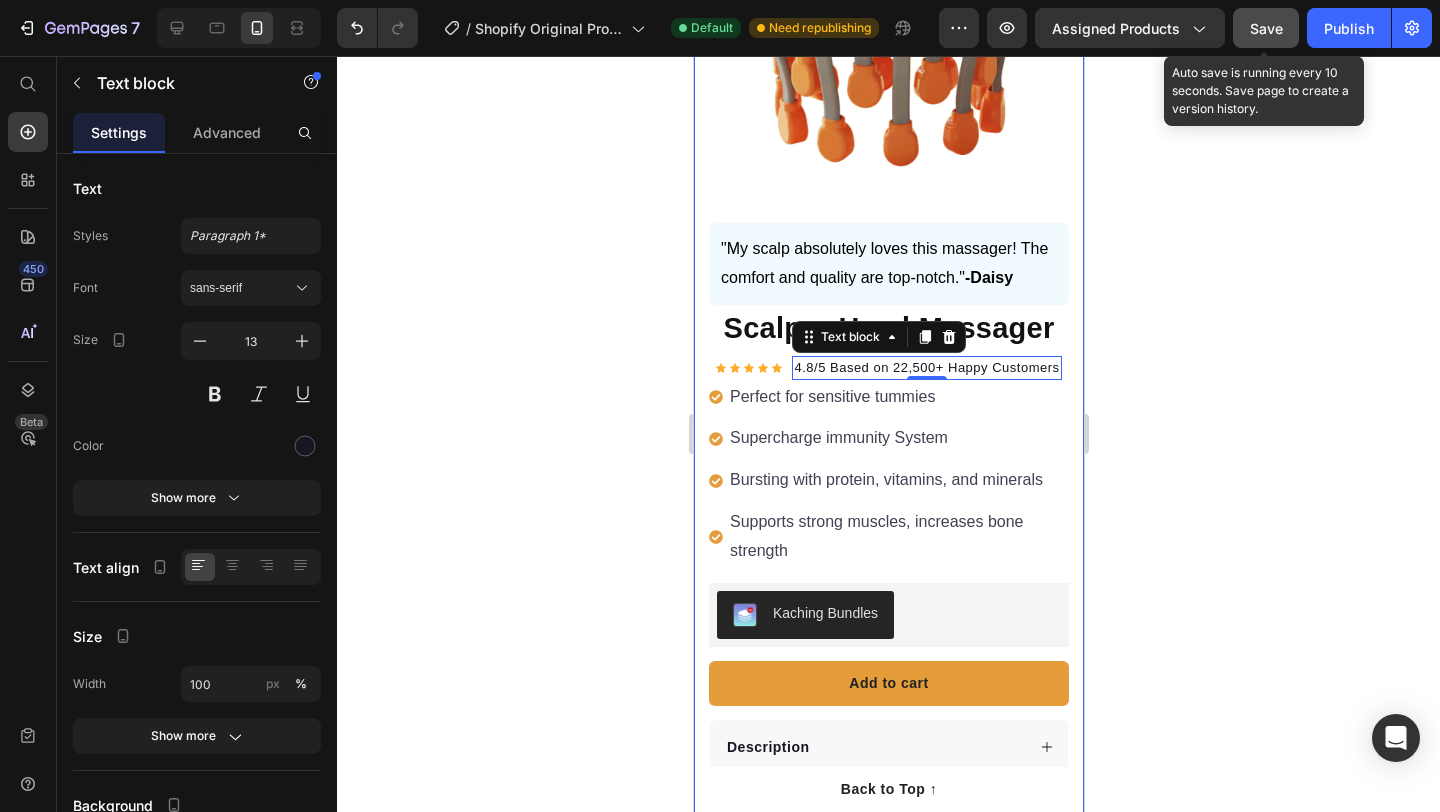 click on "Save" at bounding box center (1266, 28) 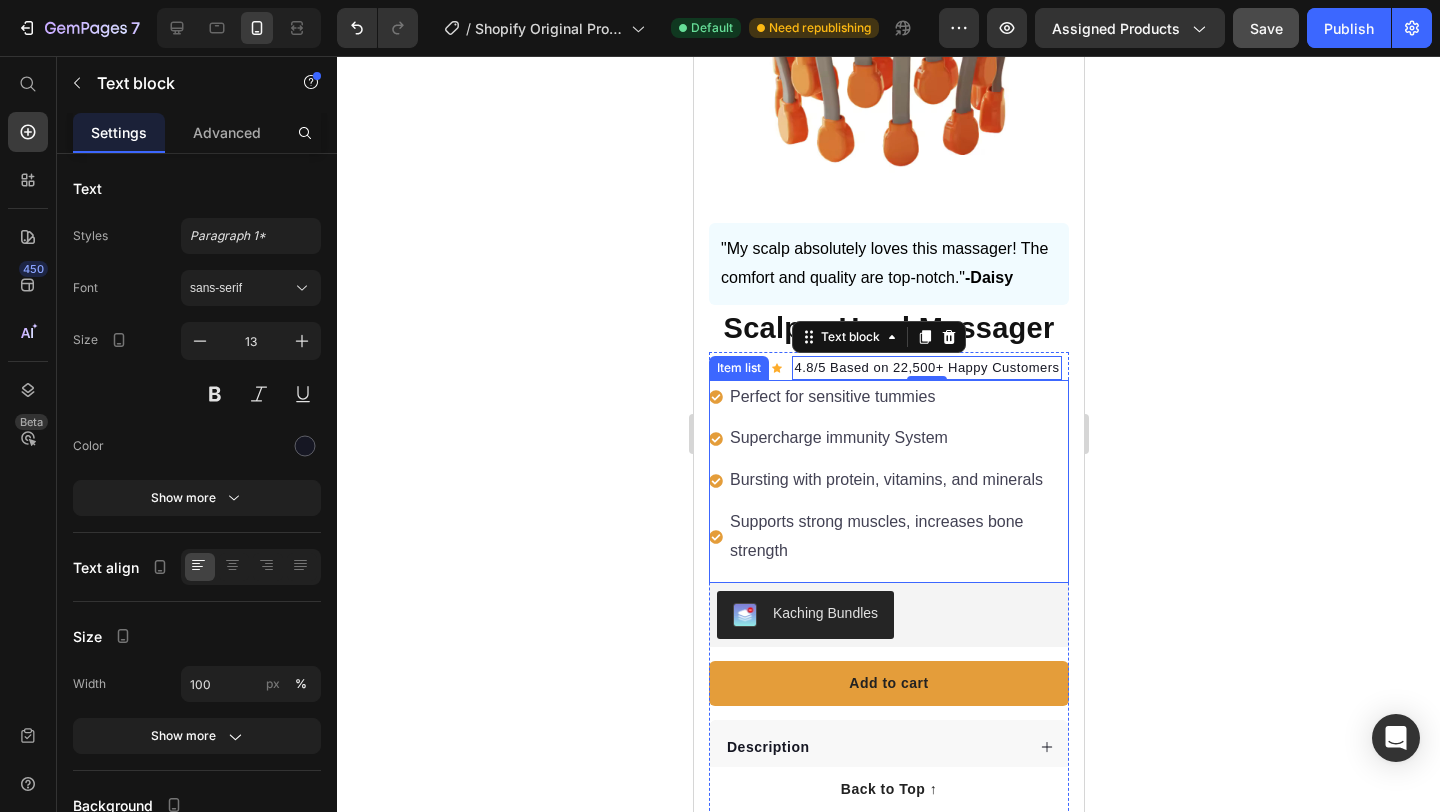 click on "Perfect for sensitive tummies" at bounding box center [897, 397] 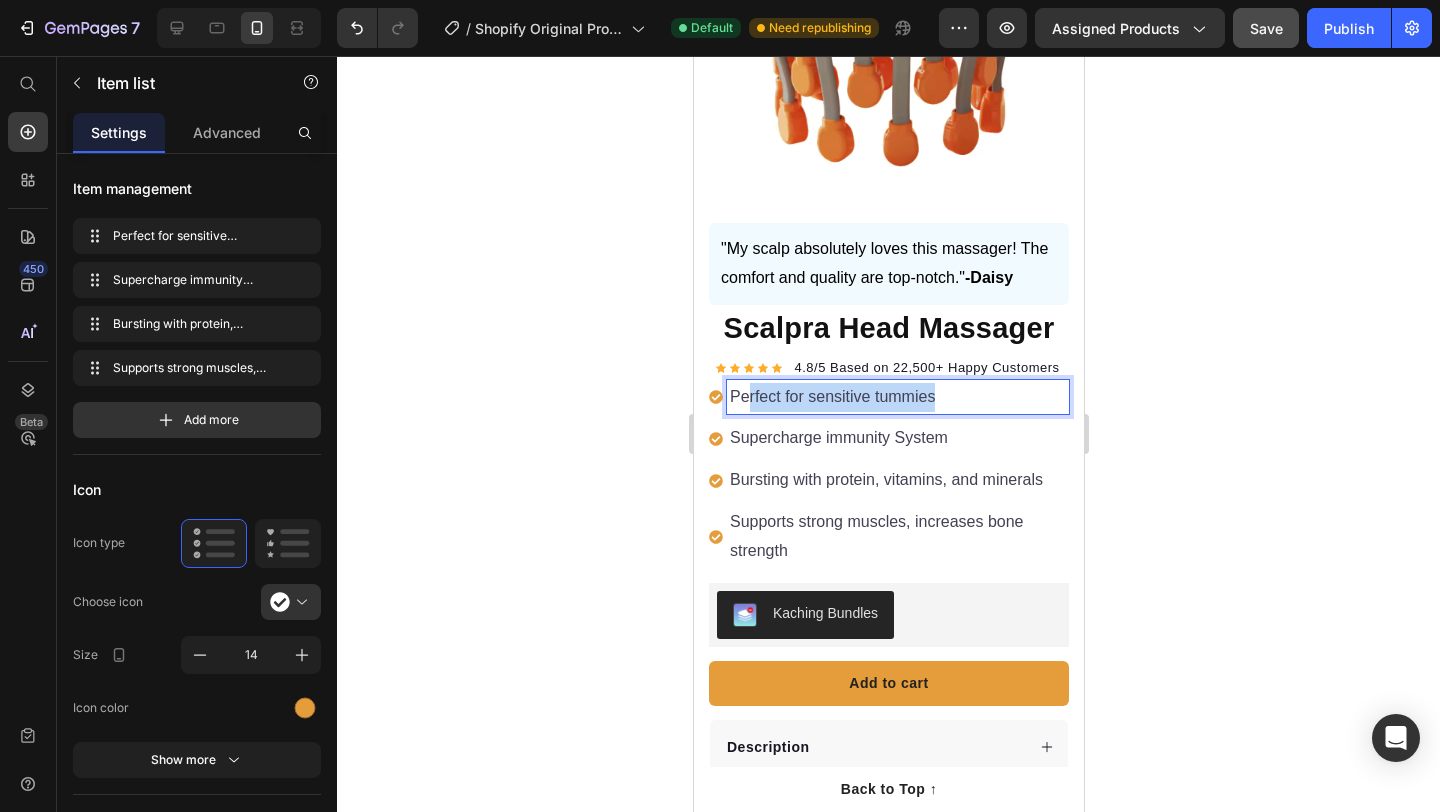 drag, startPoint x: 936, startPoint y: 402, endPoint x: 745, endPoint y: 396, distance: 191.09422 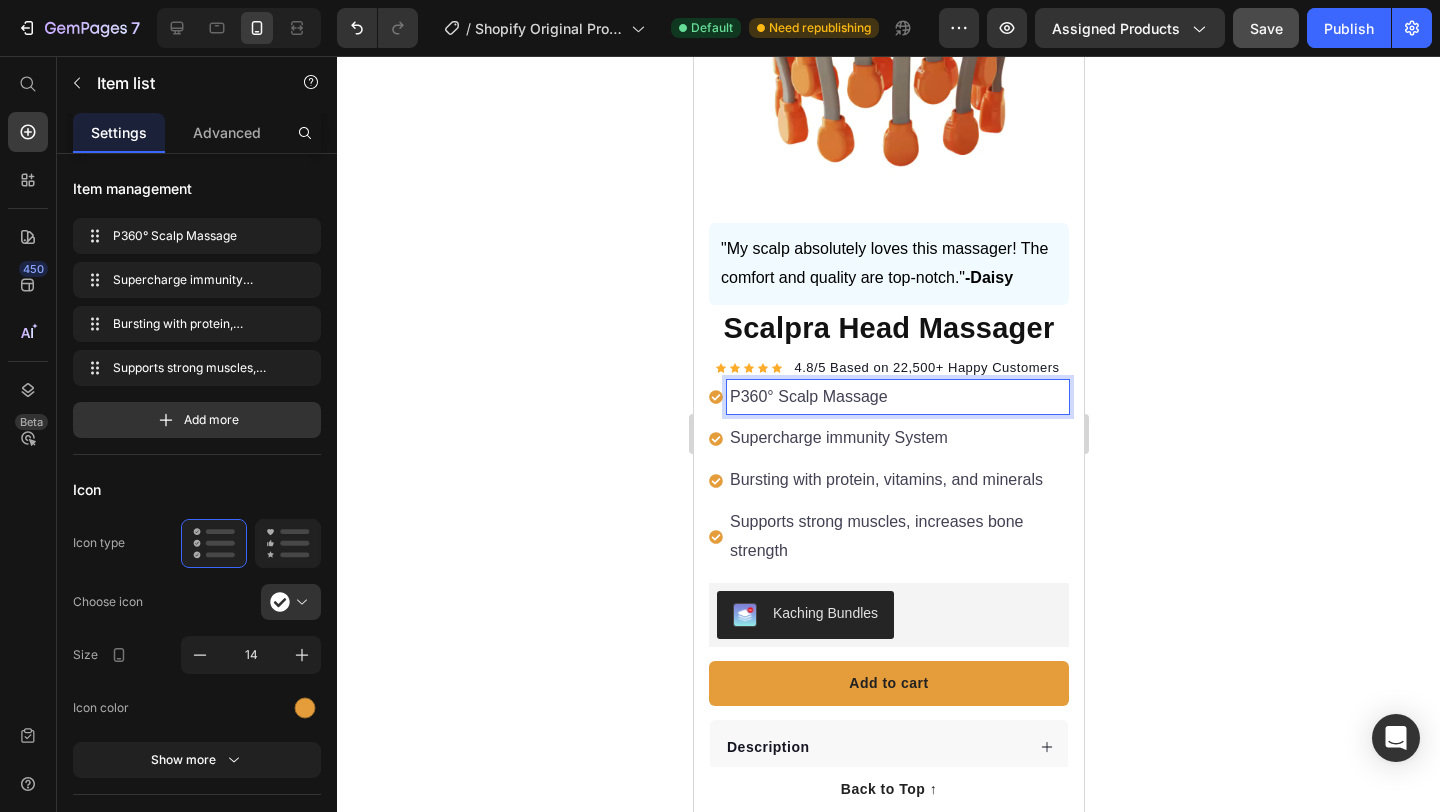 click on "P360° Scalp Massage" at bounding box center (897, 397) 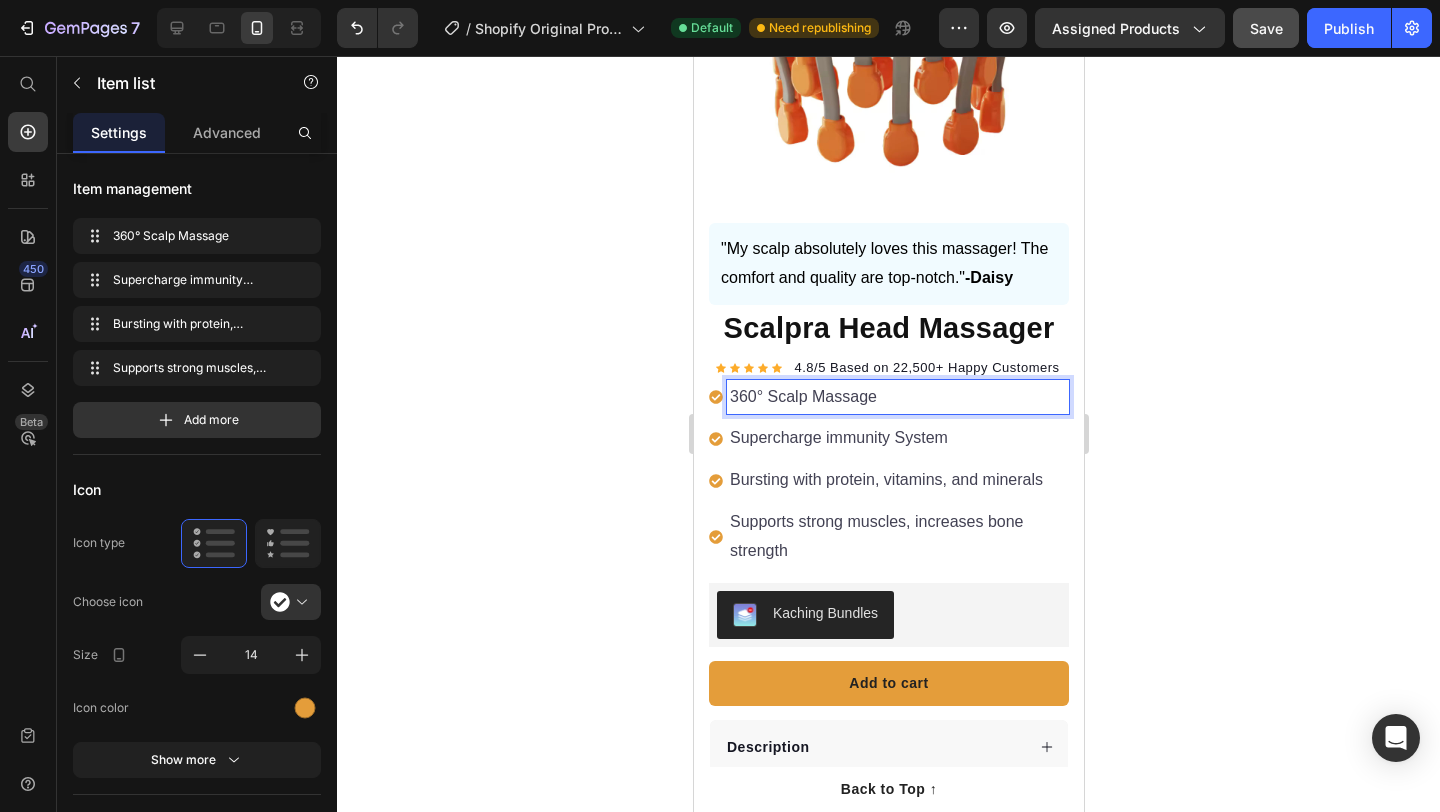 click on "Supercharge immunity System" at bounding box center [897, 438] 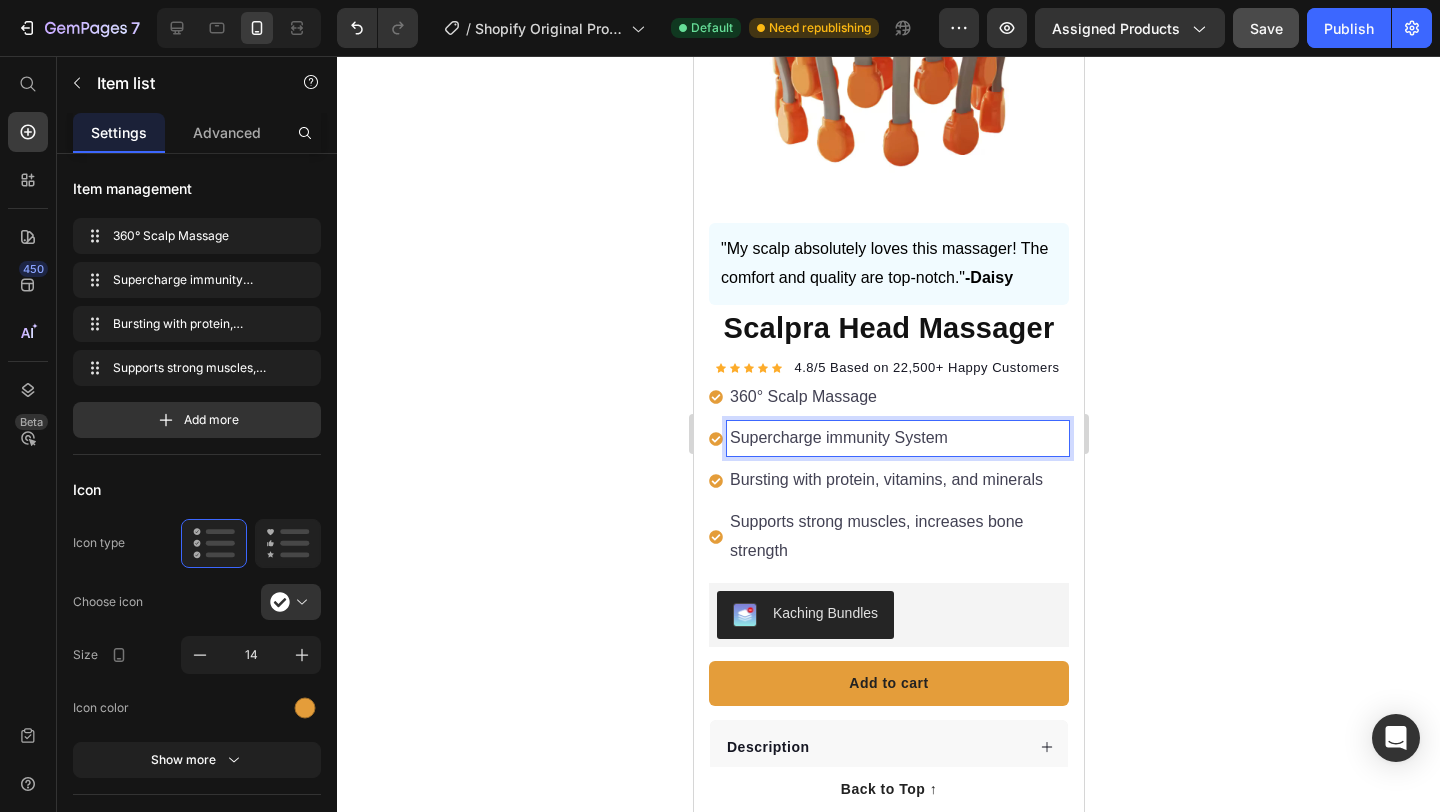 click on "Supercharge immunity System" at bounding box center [897, 438] 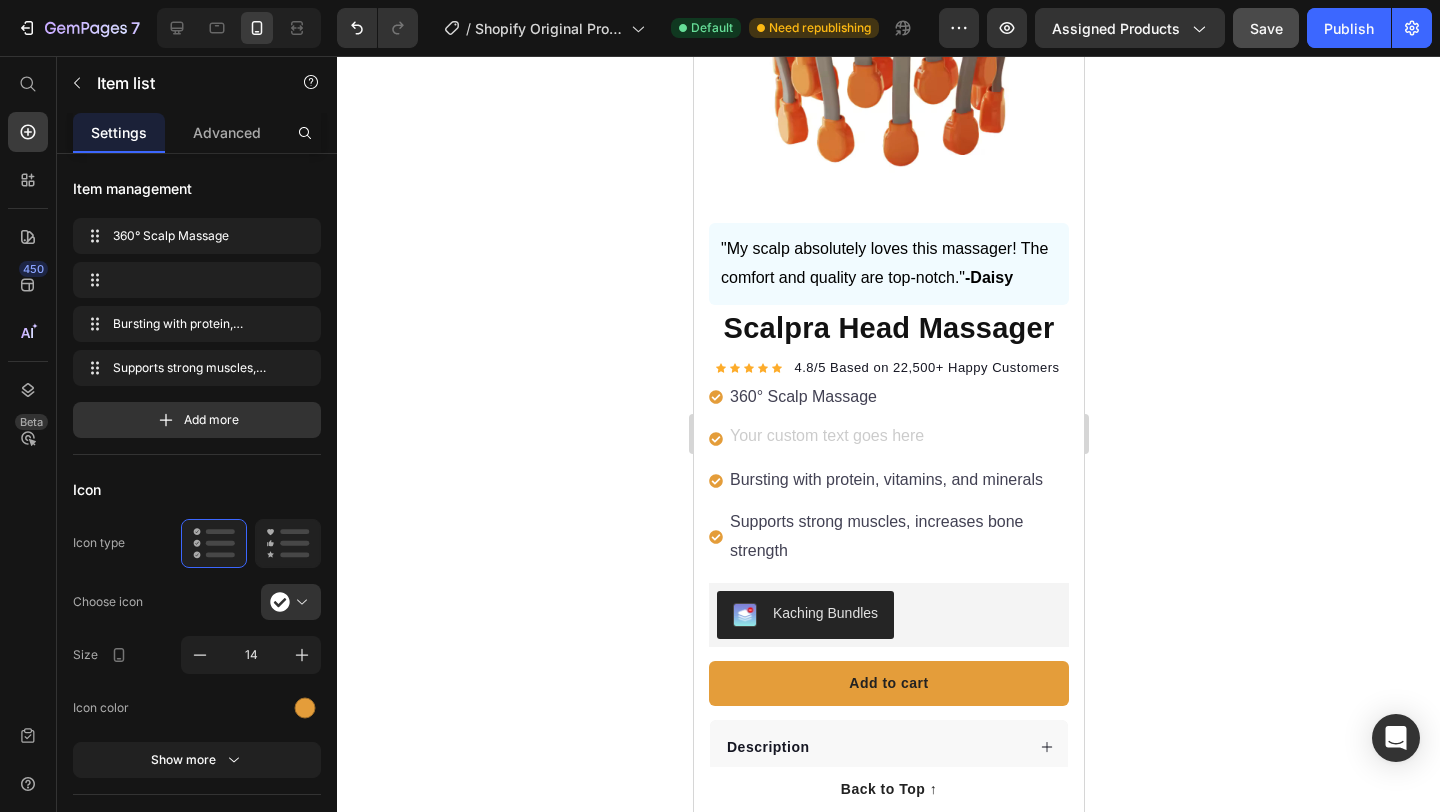 scroll, scrollTop: 251, scrollLeft: 0, axis: vertical 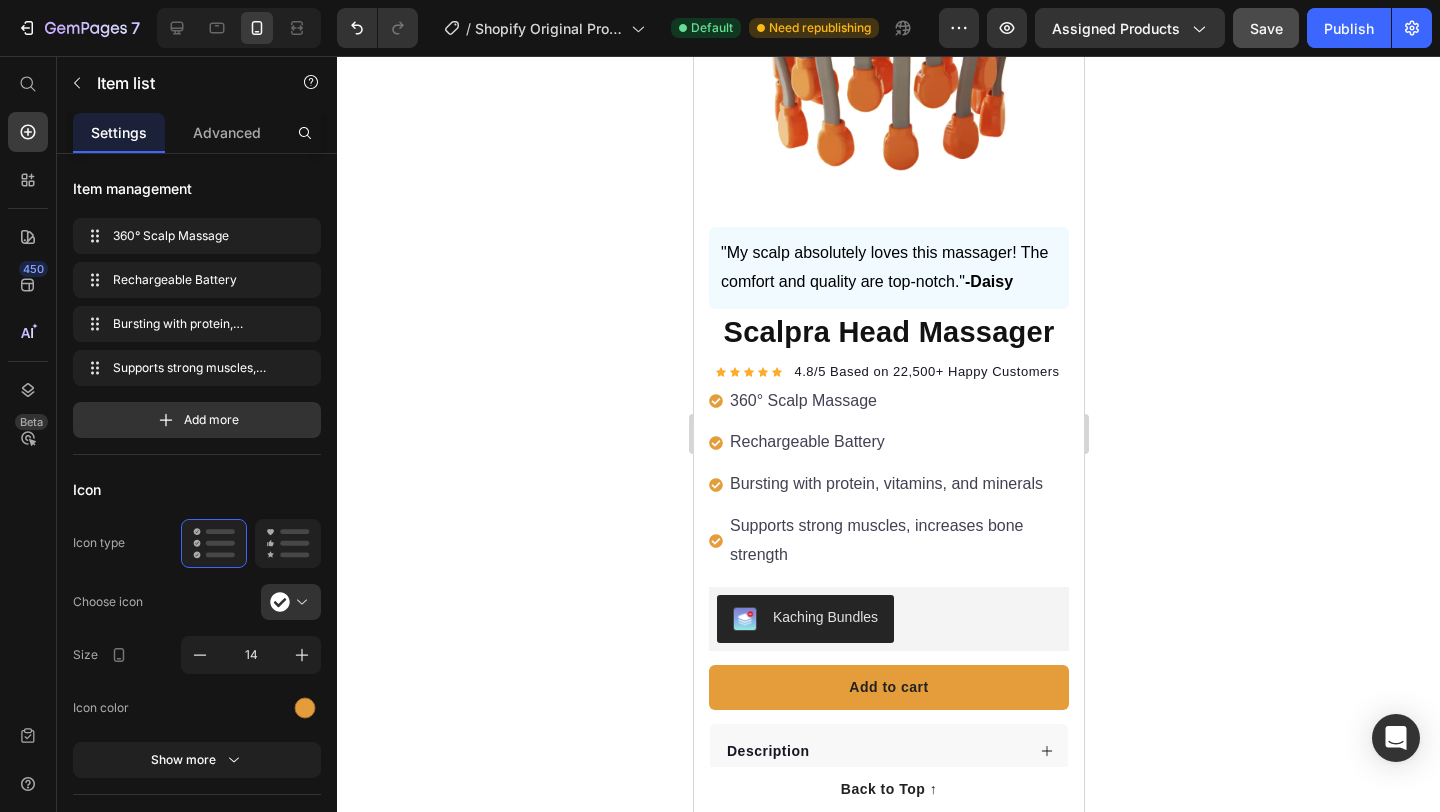 click on "Bursting with protein, vitamins, and minerals" at bounding box center [897, 484] 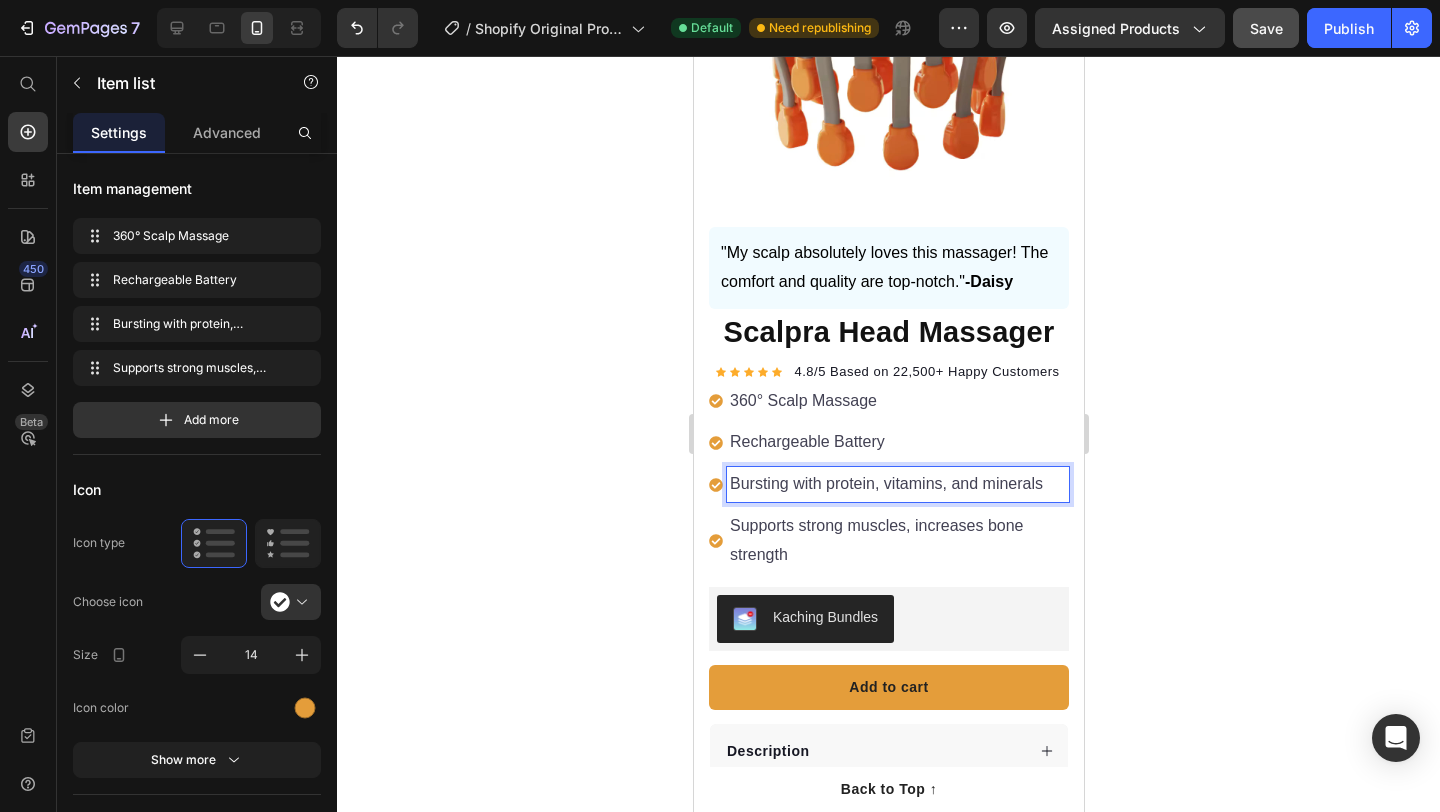 click on "Bursting with protein, vitamins, and minerals" at bounding box center [897, 484] 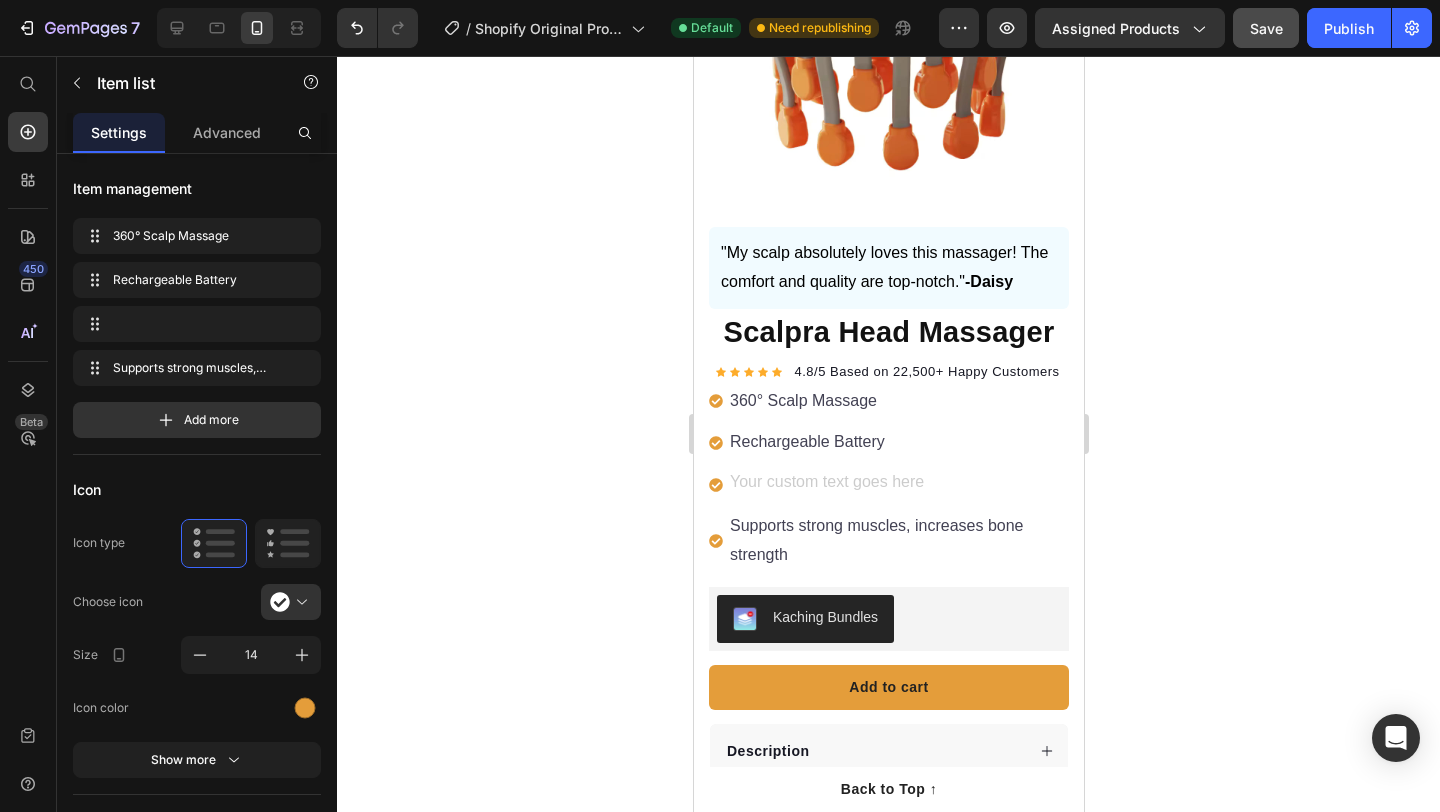 scroll, scrollTop: 247, scrollLeft: 0, axis: vertical 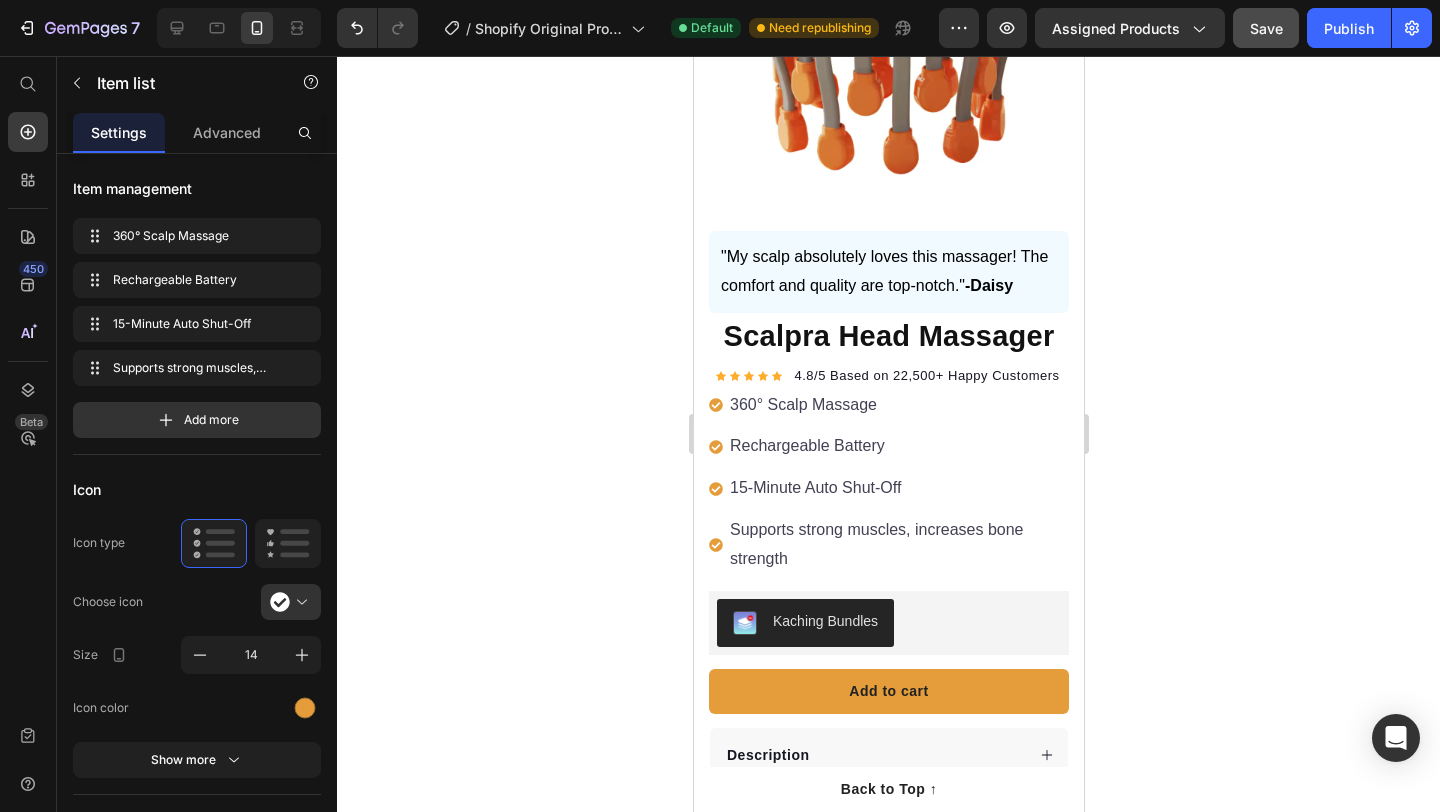 click on "Supports strong muscles, increases bone strength" at bounding box center (897, 545) 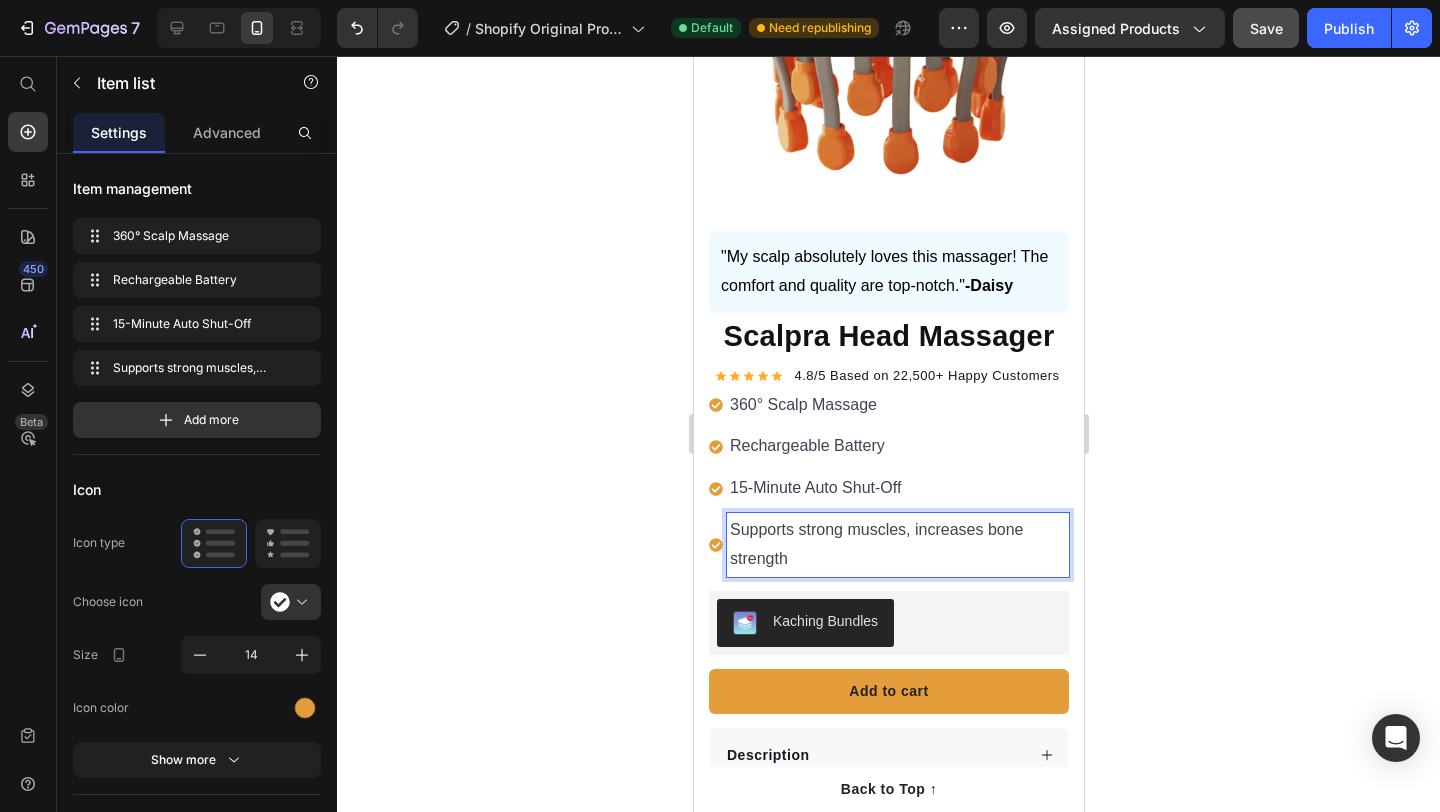 click on "Supports strong muscles, increases bone strength" at bounding box center [897, 545] 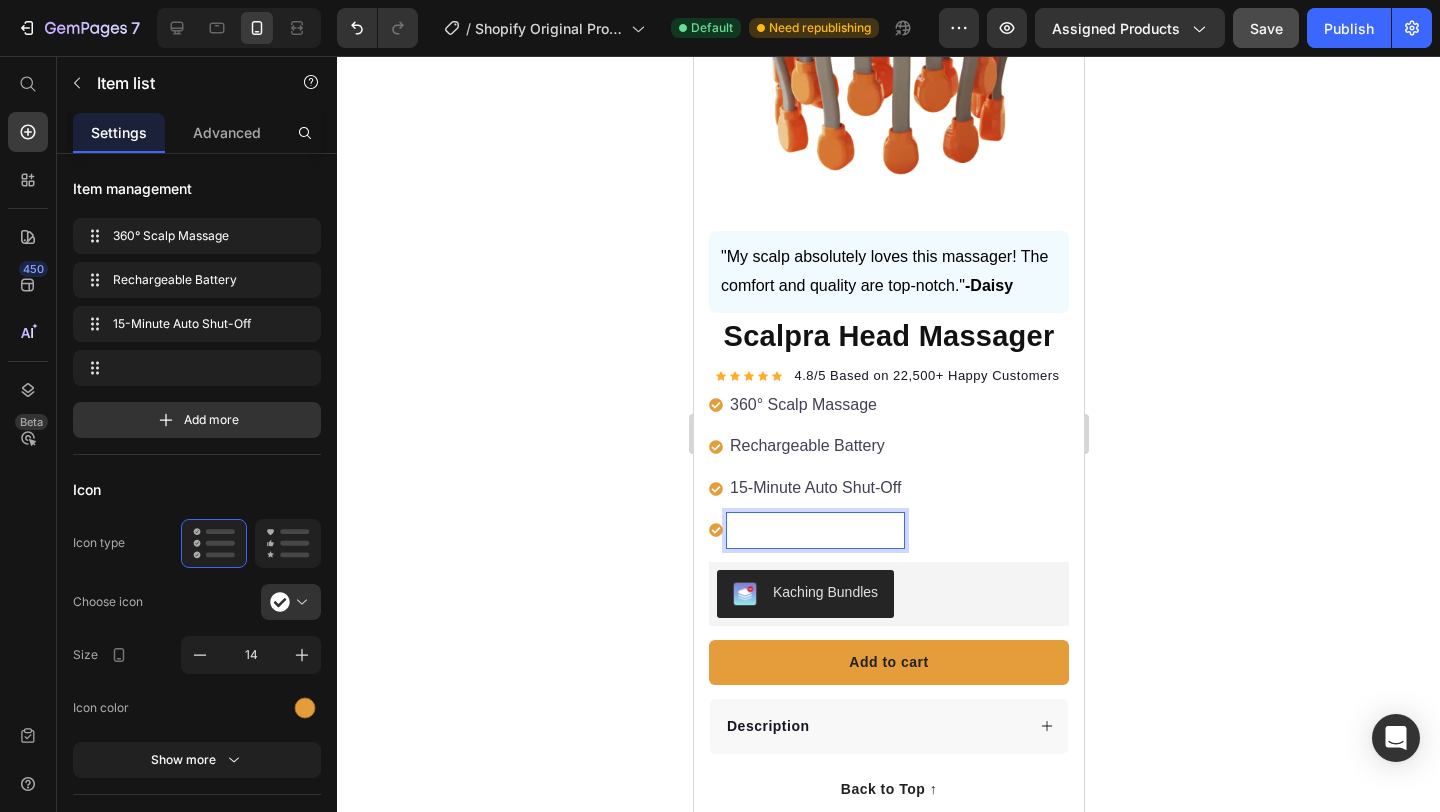 scroll, scrollTop: 243, scrollLeft: 0, axis: vertical 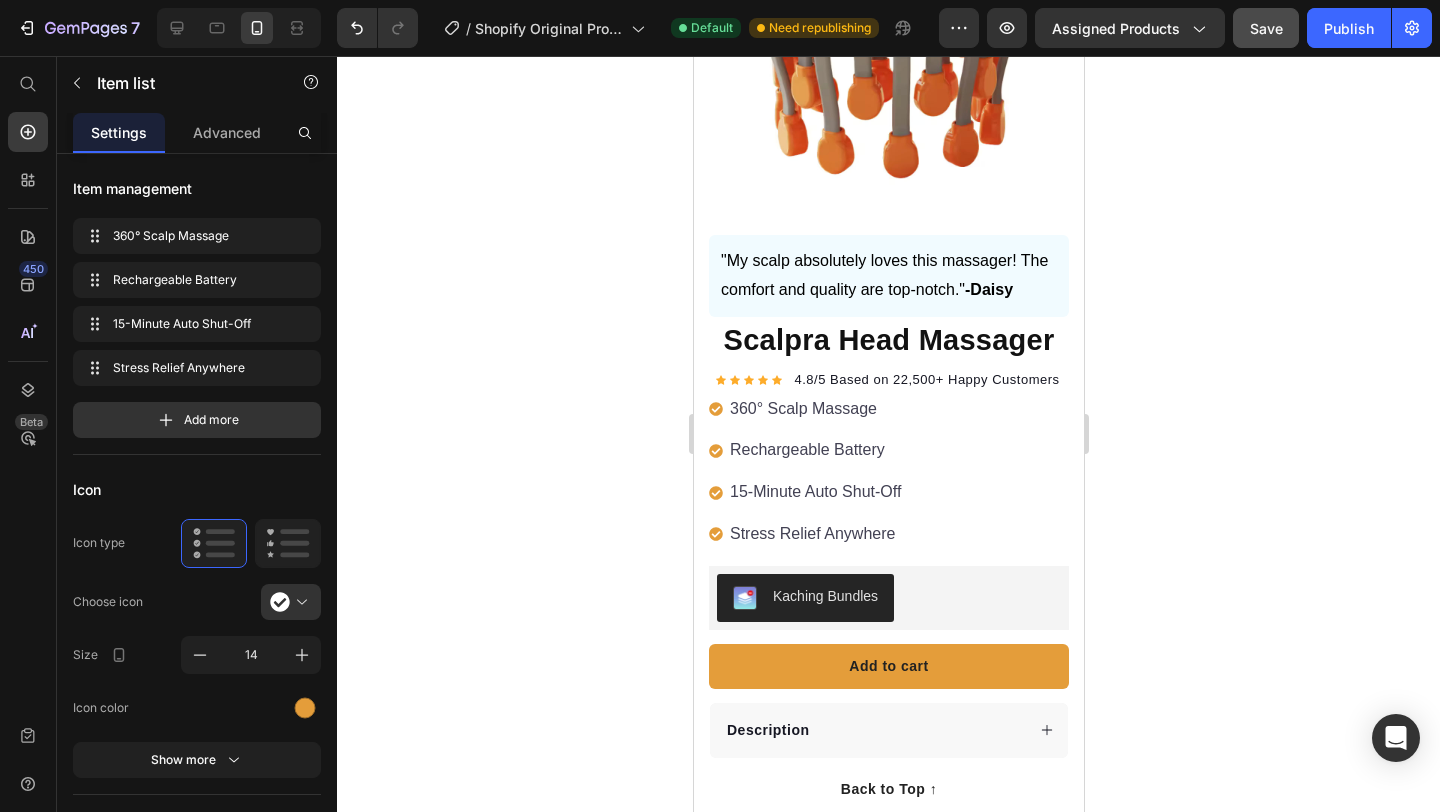 click 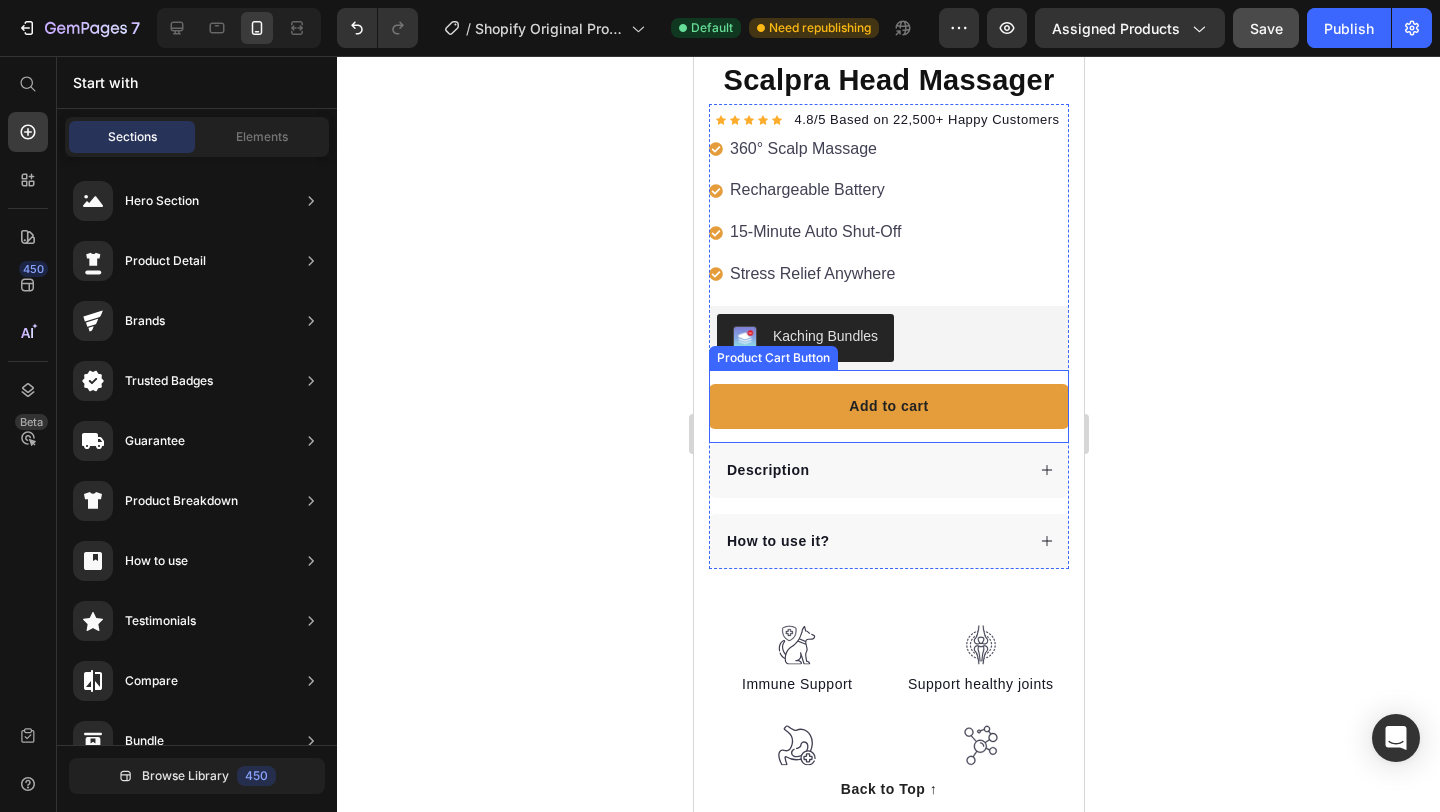 scroll, scrollTop: 504, scrollLeft: 0, axis: vertical 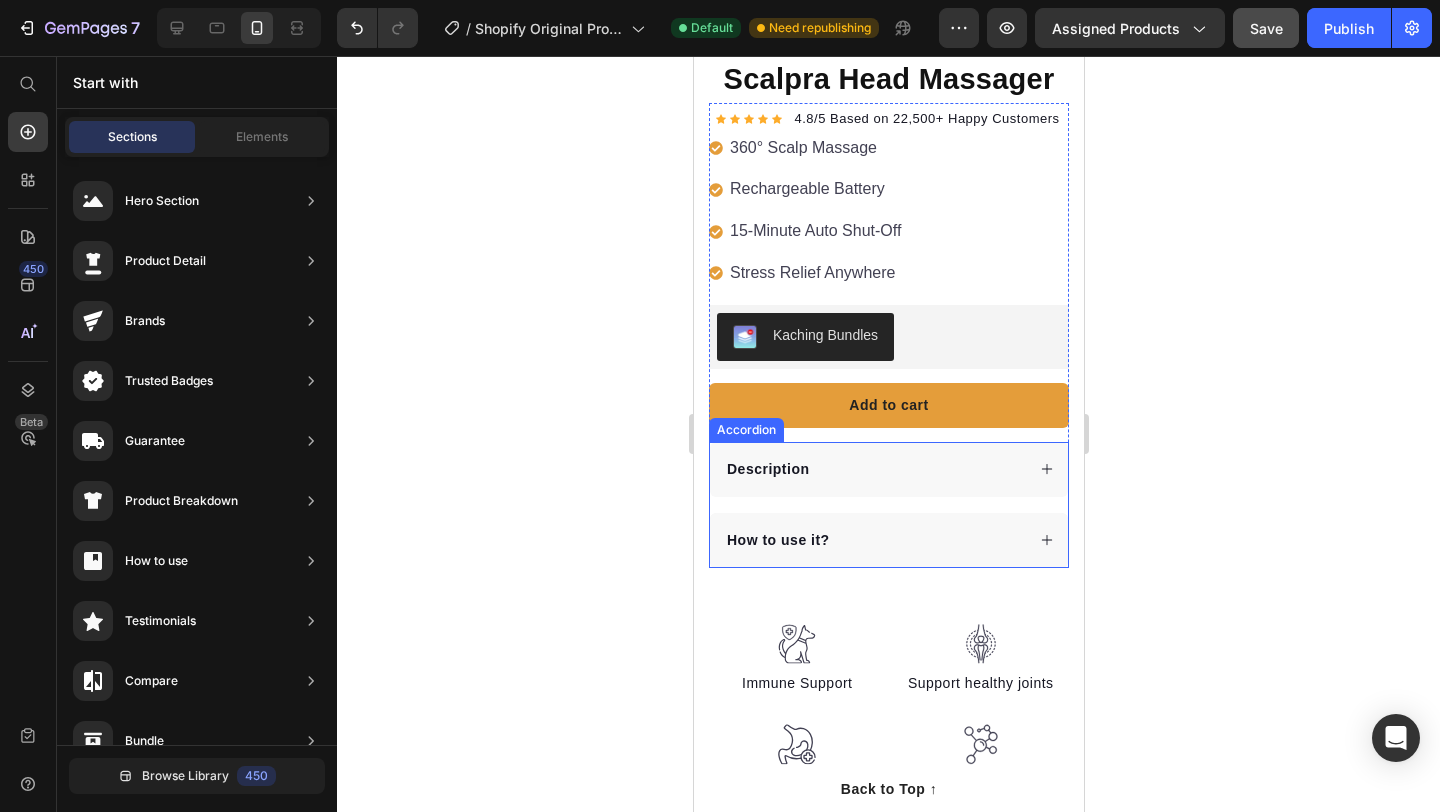click on "Description" at bounding box center [873, 469] 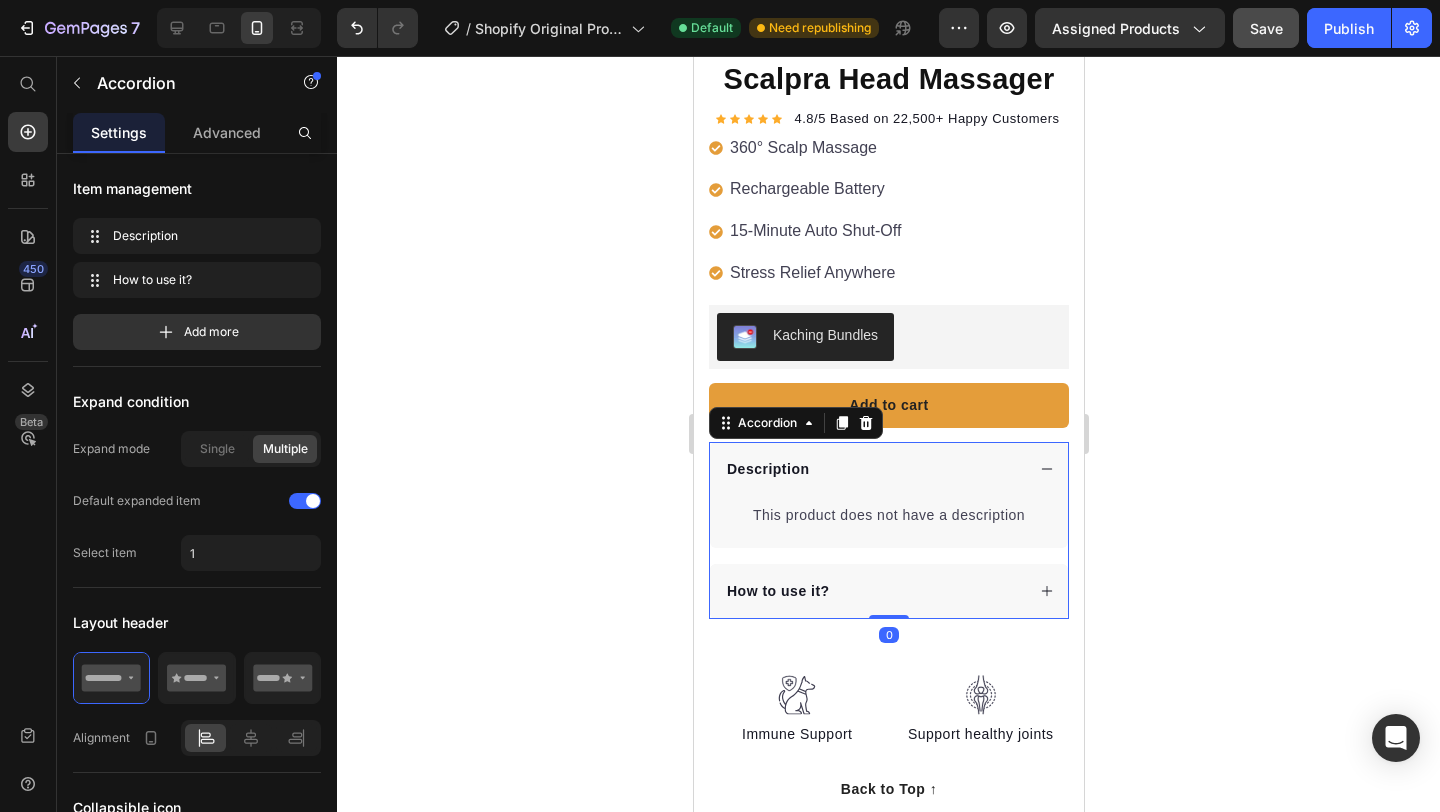 click on "Description" at bounding box center [888, 469] 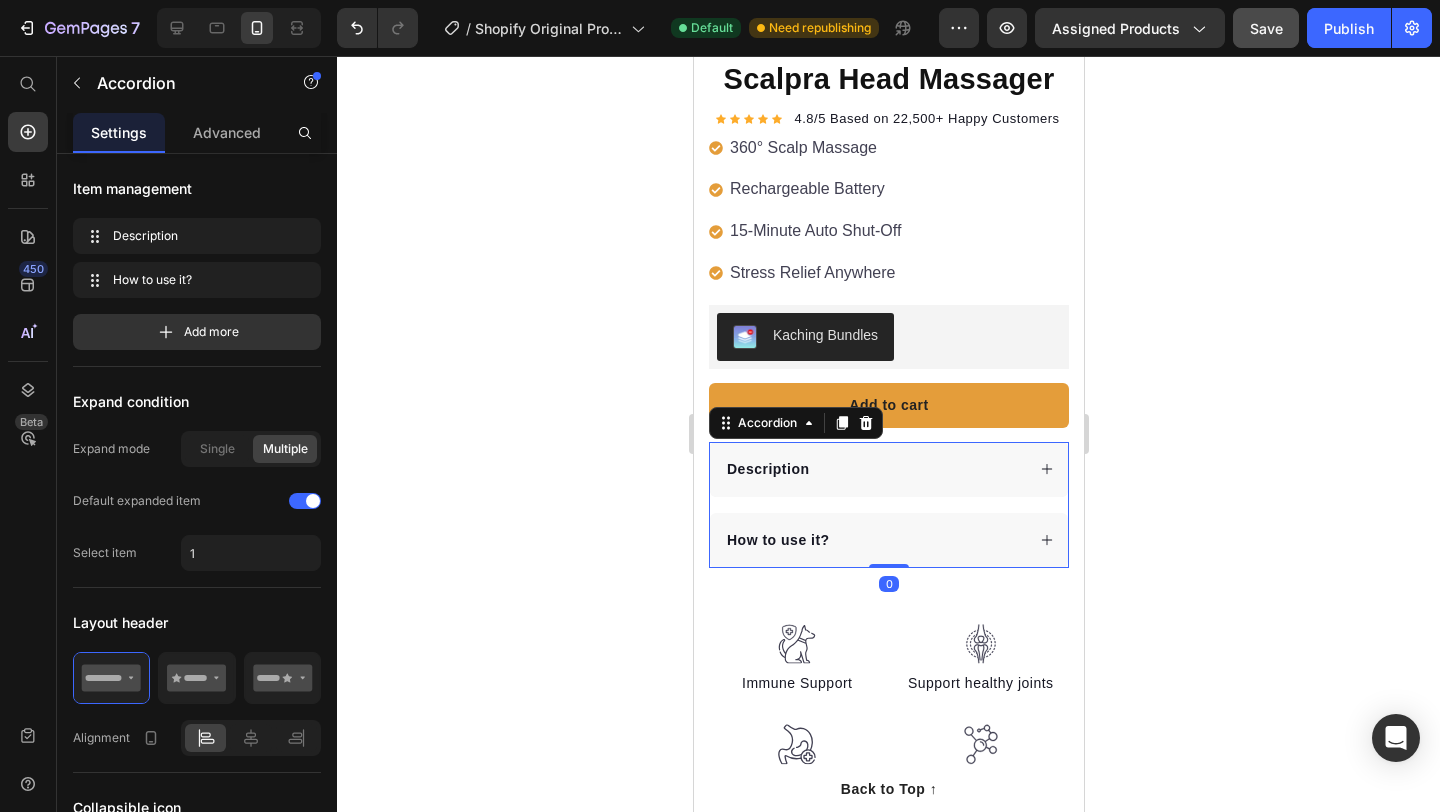 click on "How to use it?" at bounding box center [873, 540] 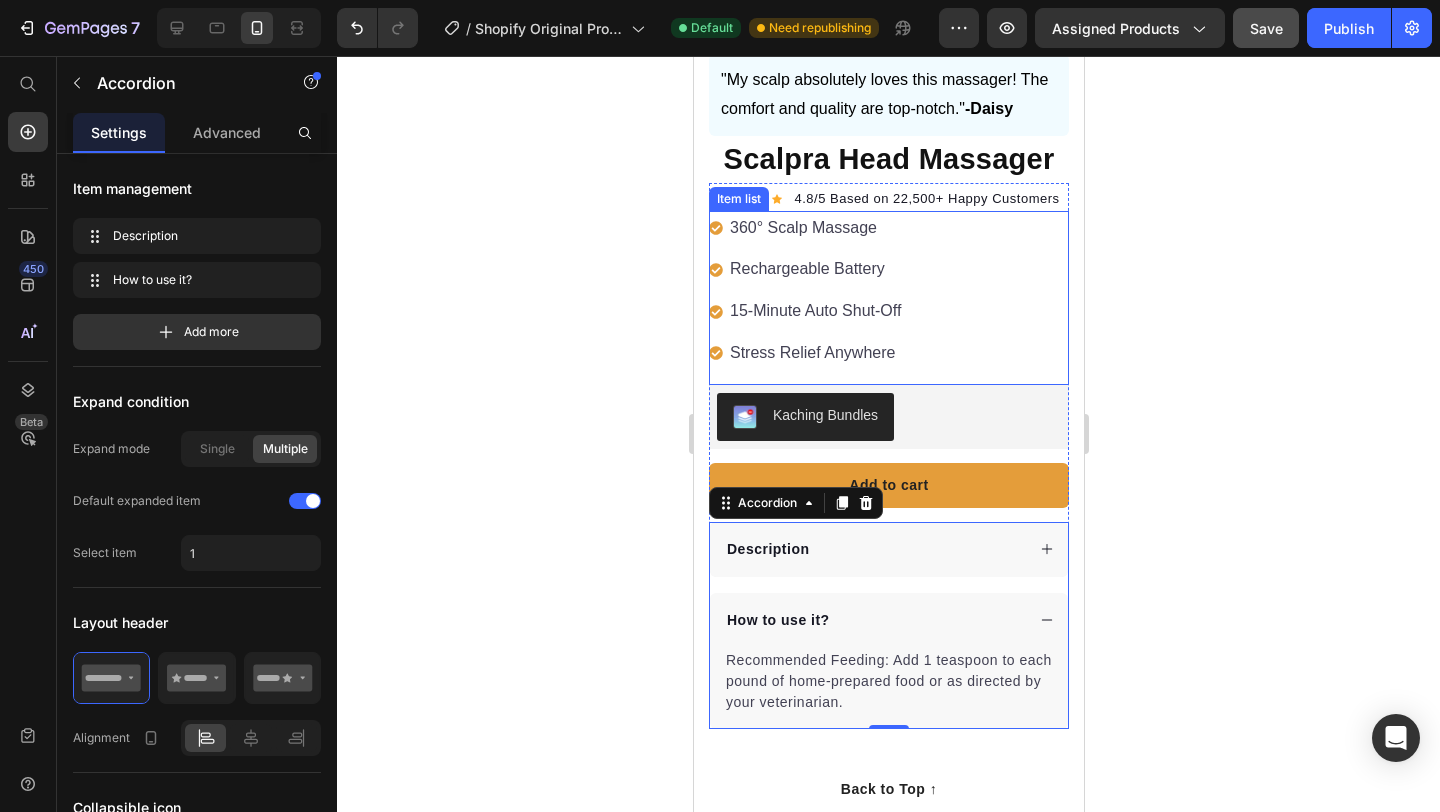 scroll, scrollTop: 387, scrollLeft: 0, axis: vertical 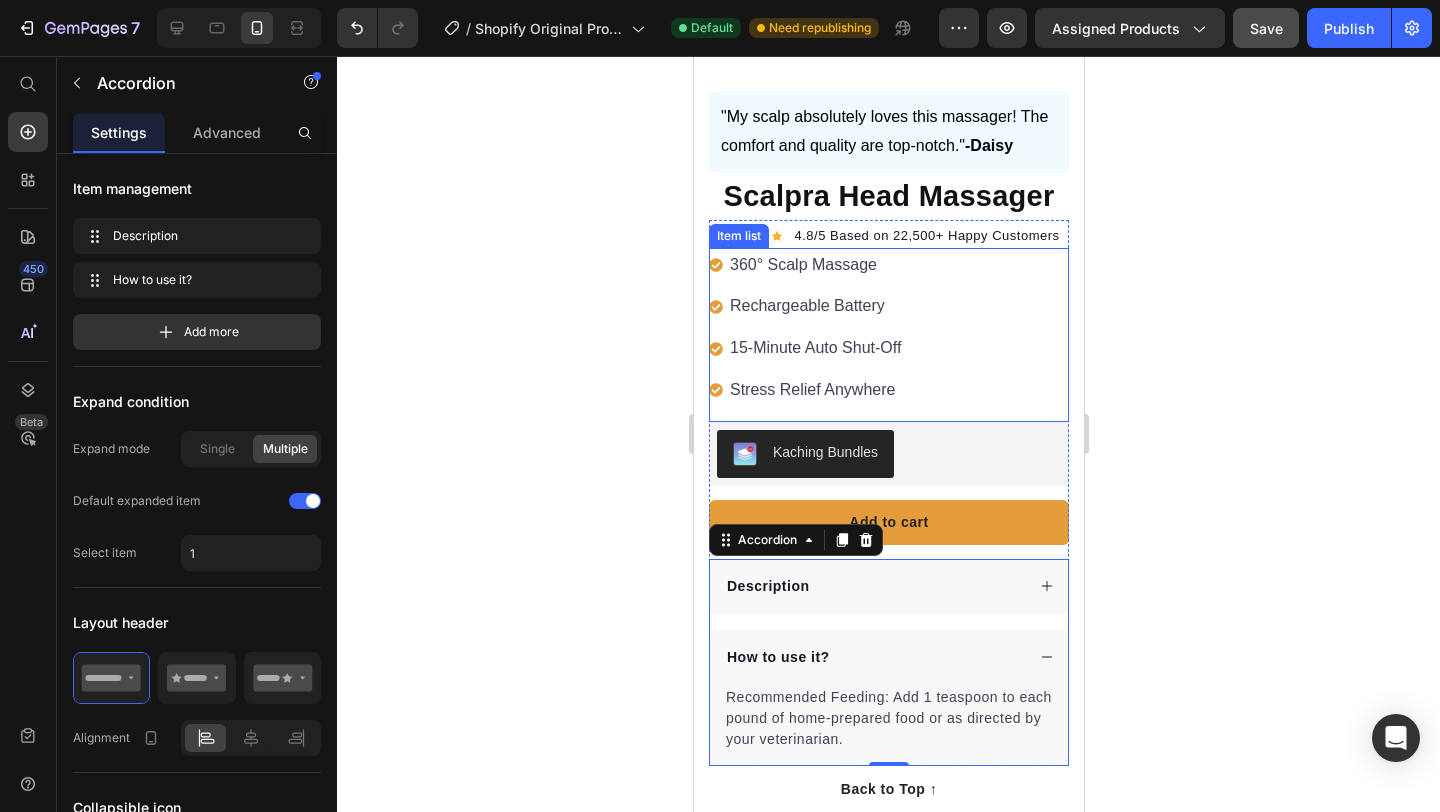click on "15-Minute Auto Shut-Off" at bounding box center (814, 348) 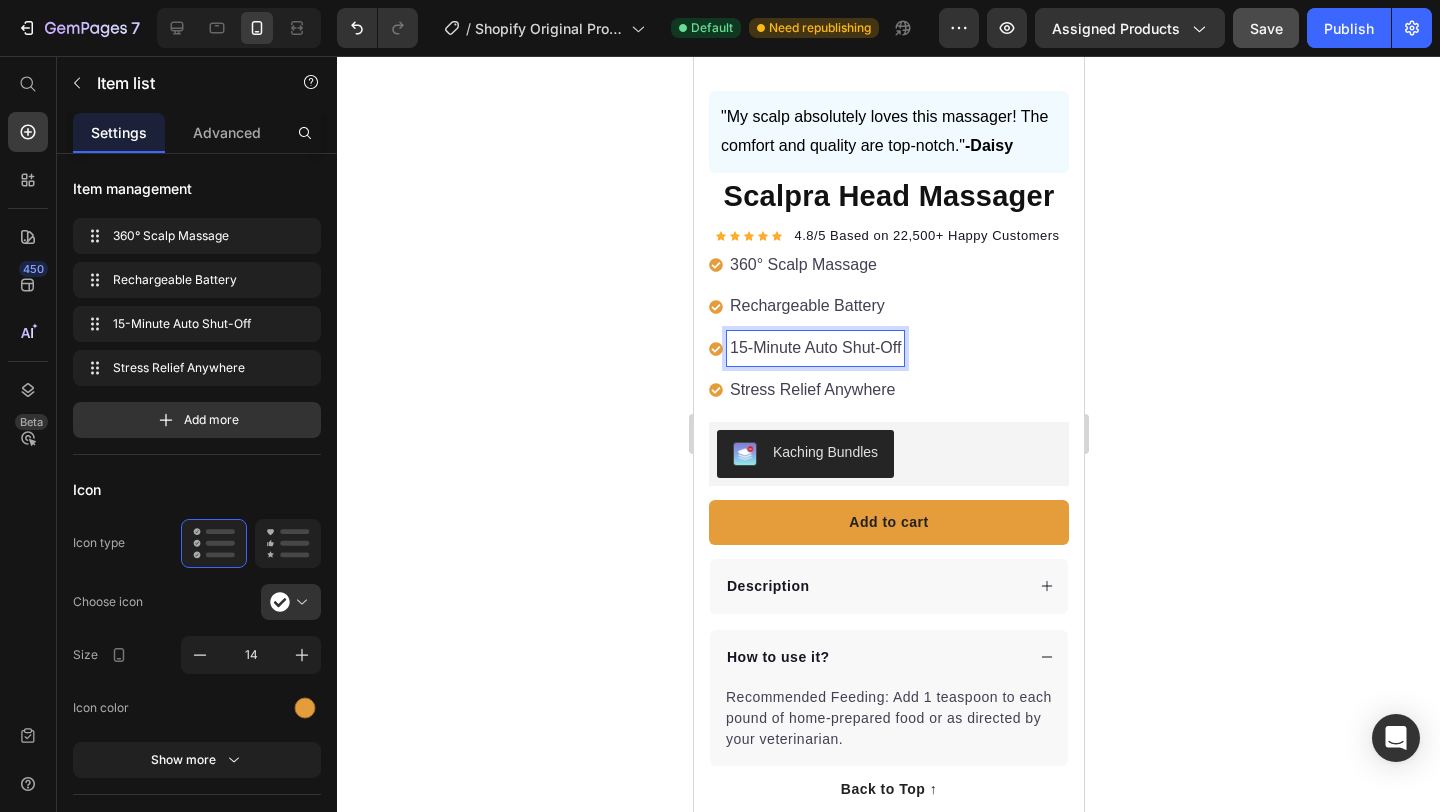 click on "15-Minute Auto Shut-Off" at bounding box center (814, 348) 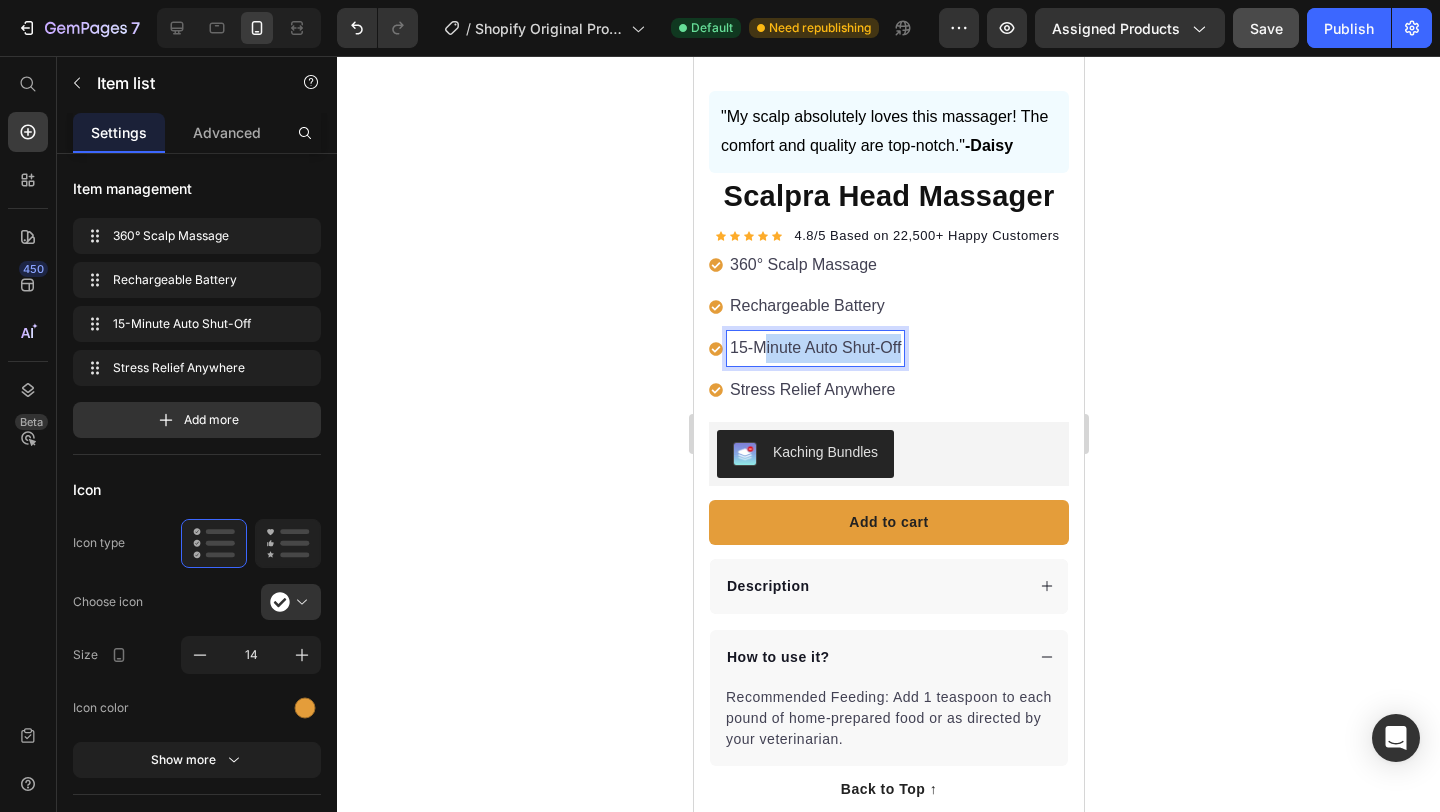 drag, startPoint x: 900, startPoint y: 351, endPoint x: 767, endPoint y: 349, distance: 133.01503 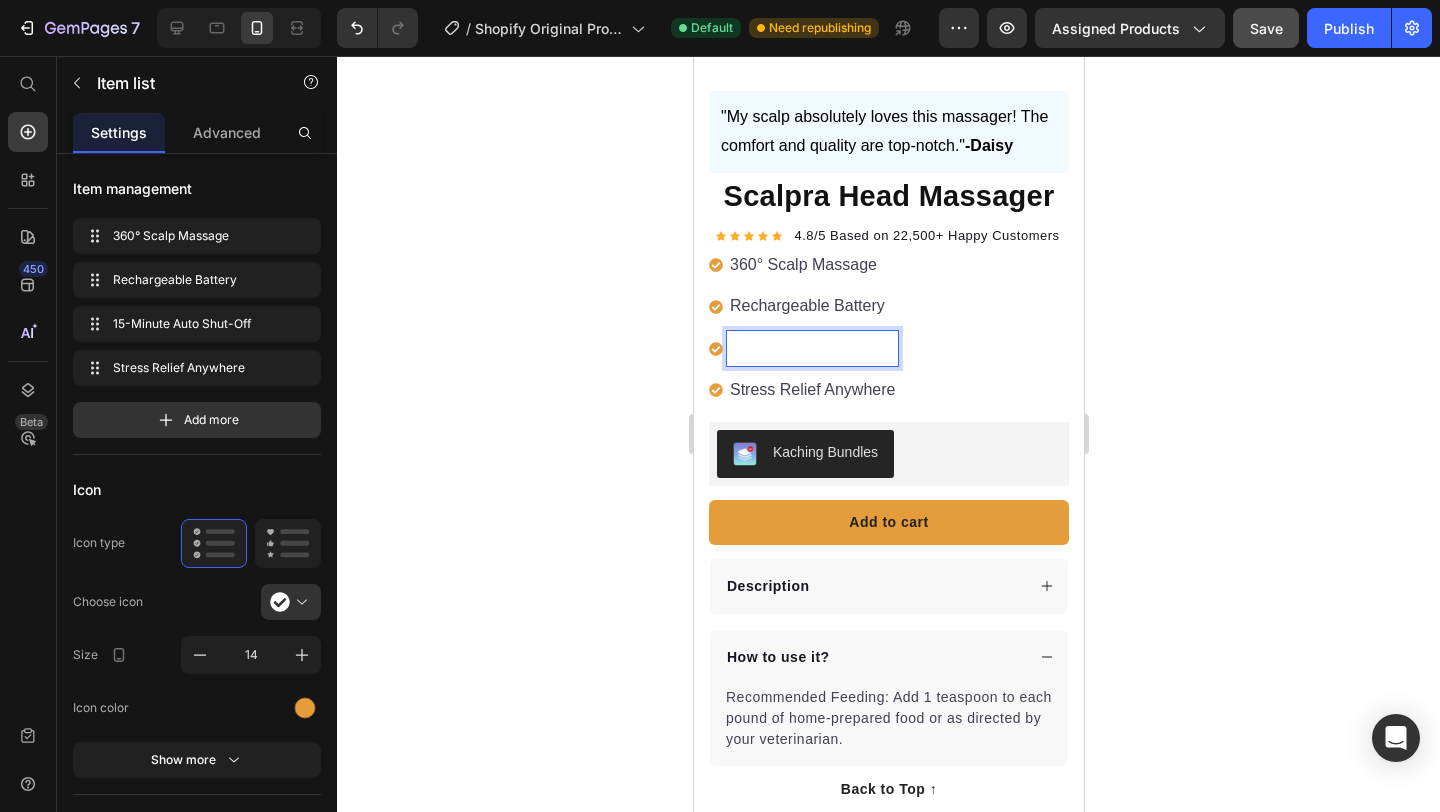 scroll, scrollTop: 383, scrollLeft: 0, axis: vertical 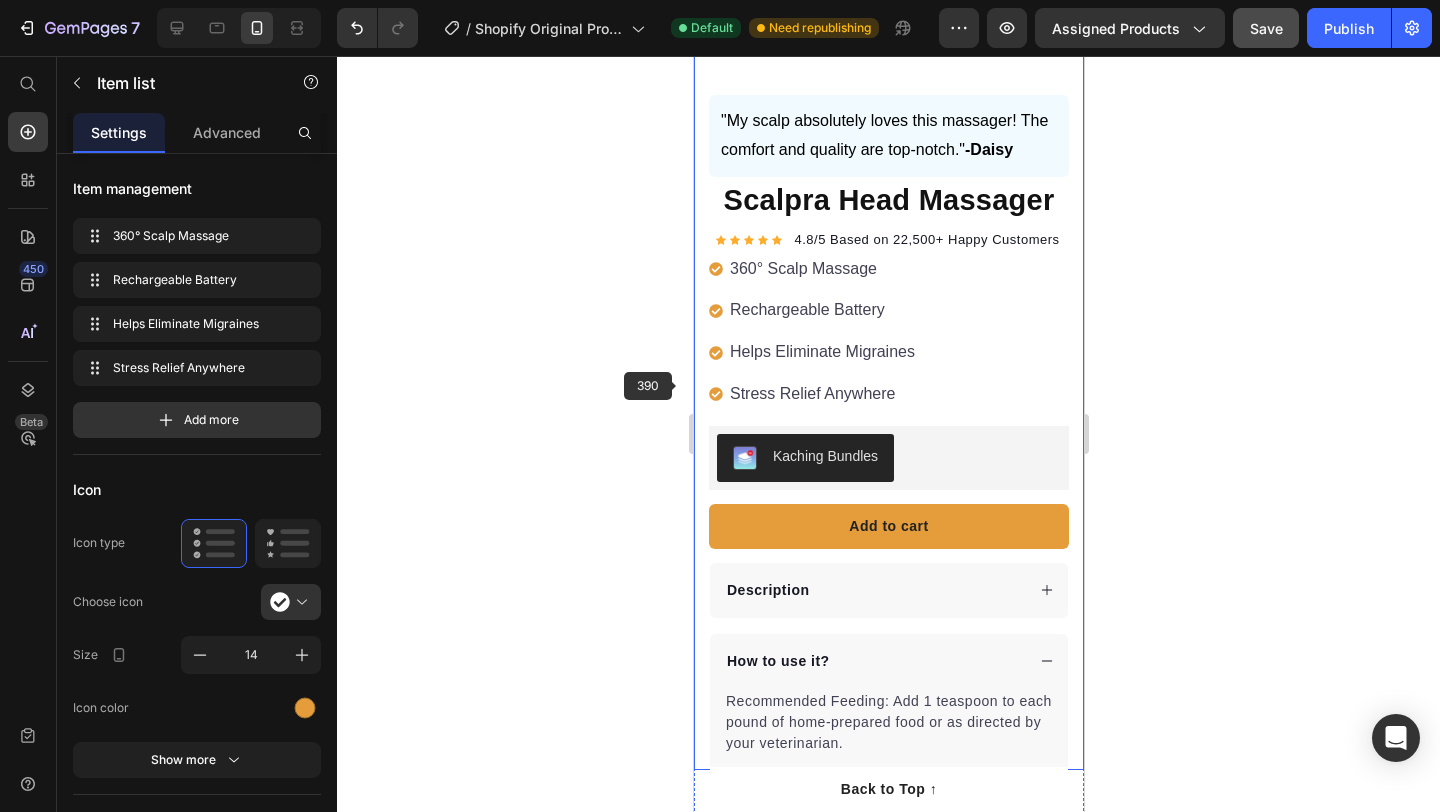 click 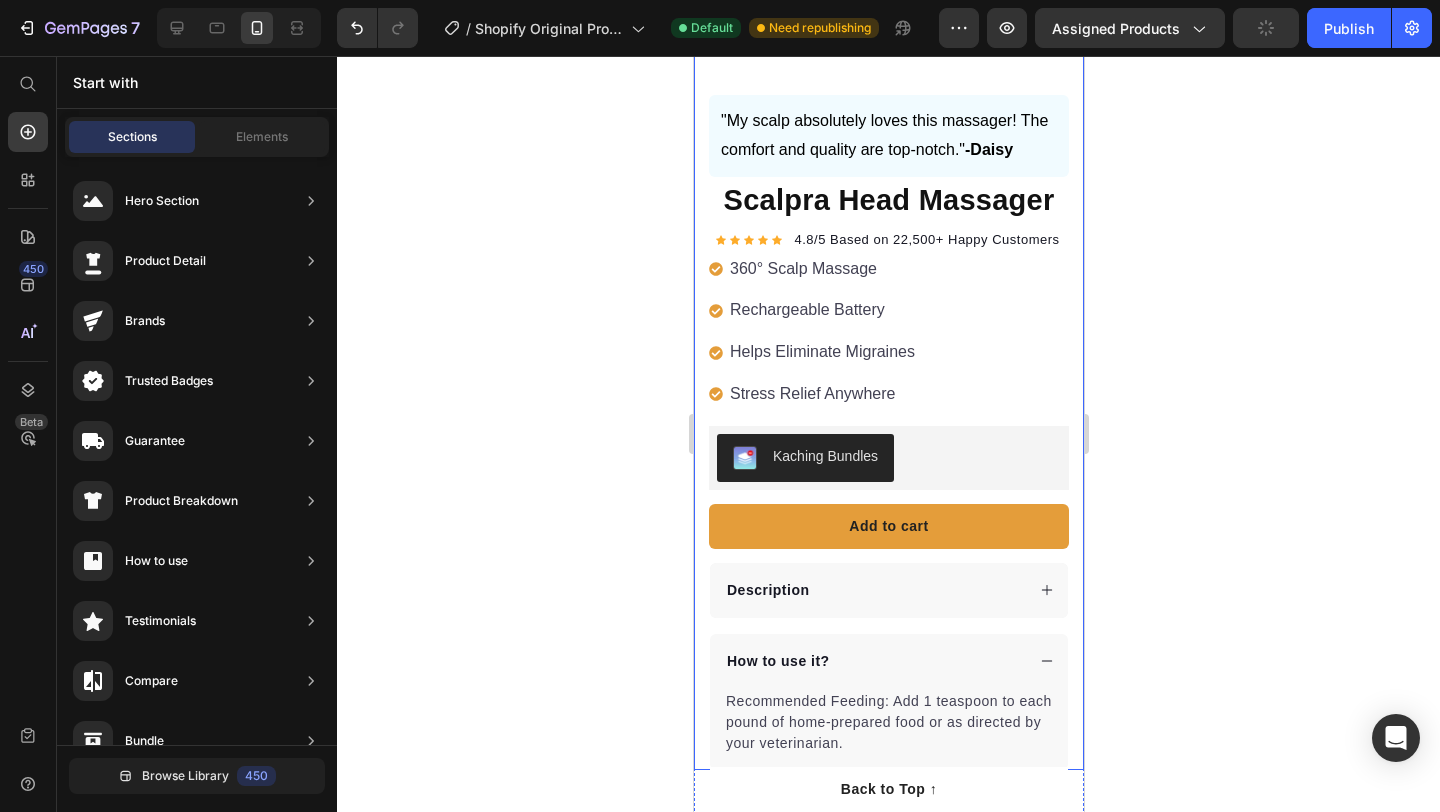 click 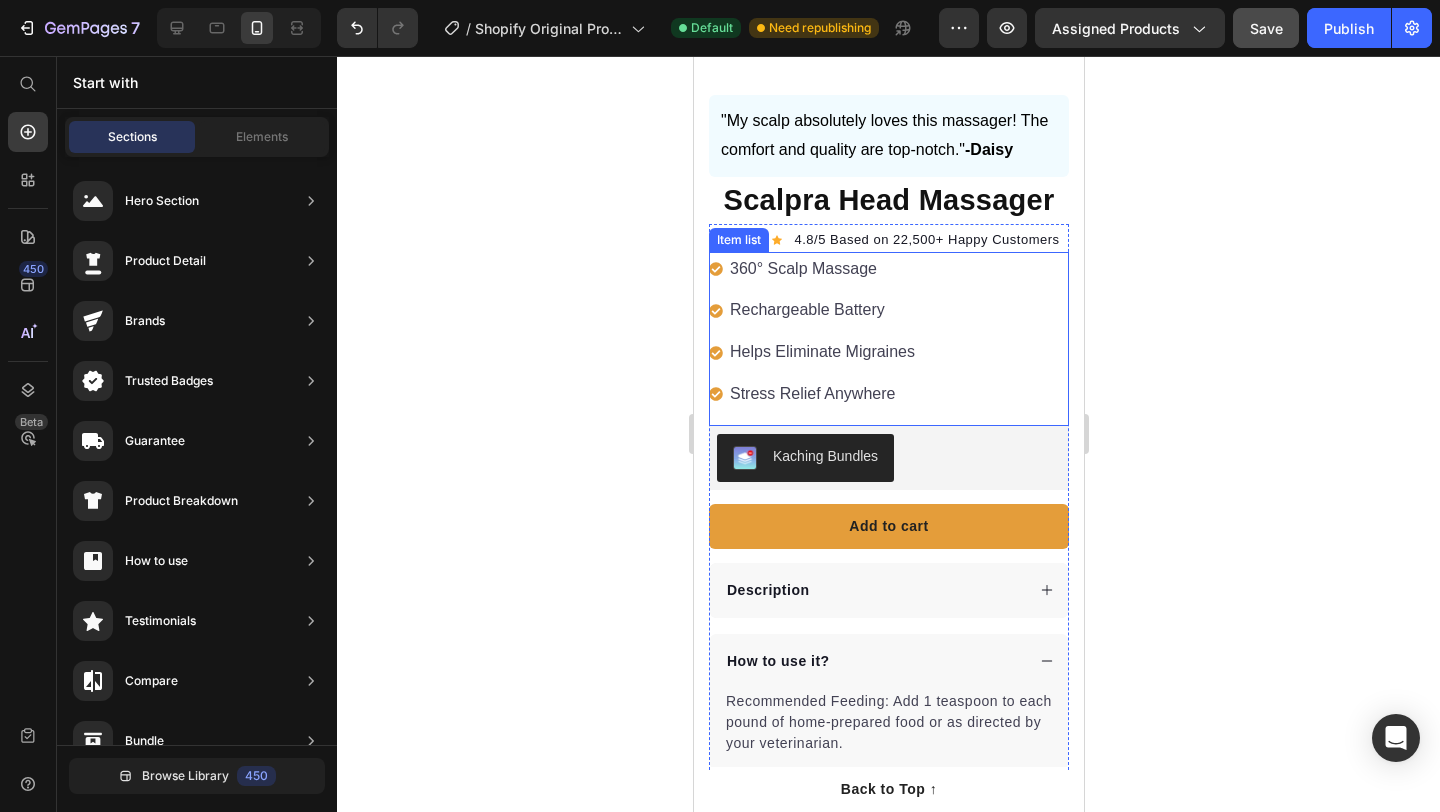 click on "360° Scalp Massage" at bounding box center [821, 269] 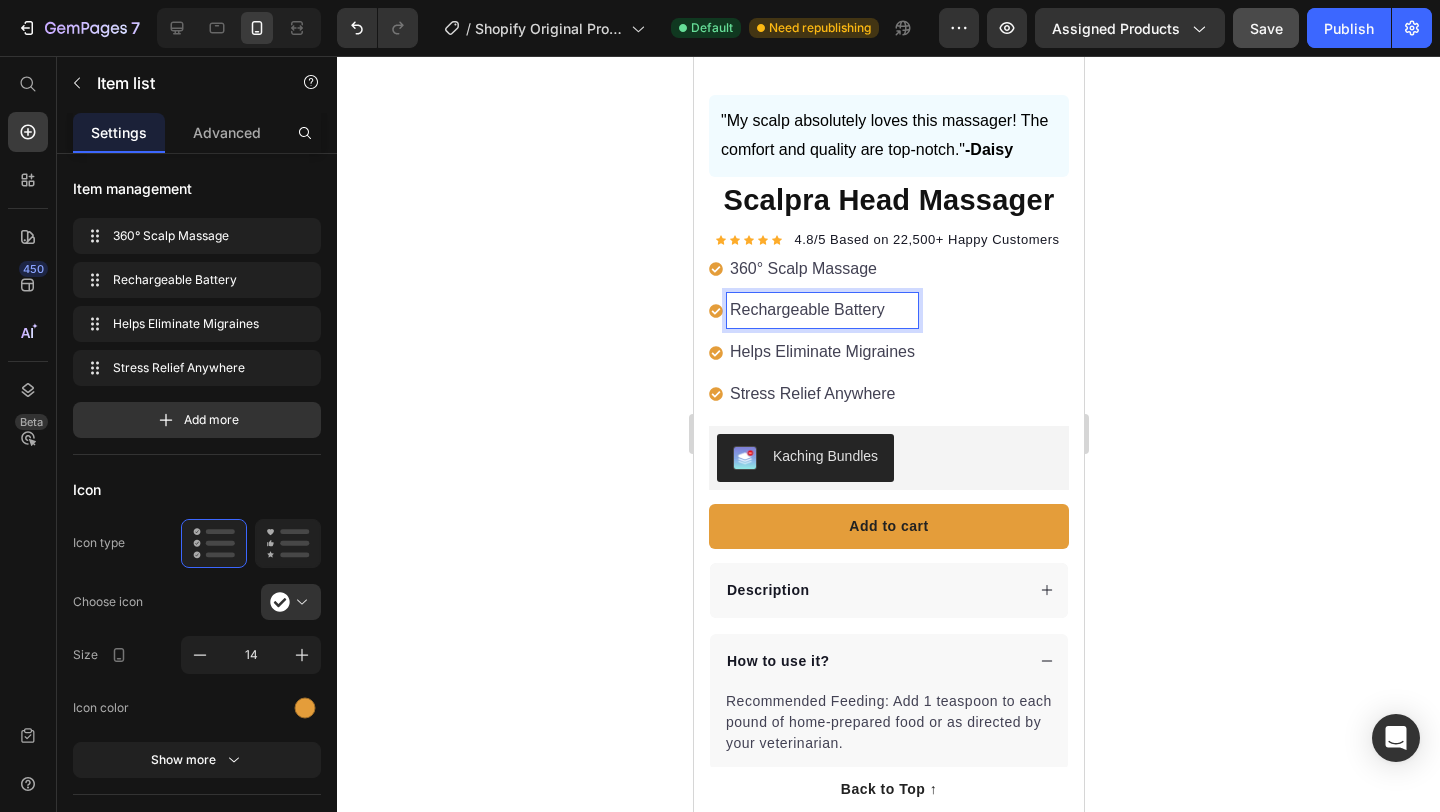 click on "Rechargeable Battery" at bounding box center [821, 310] 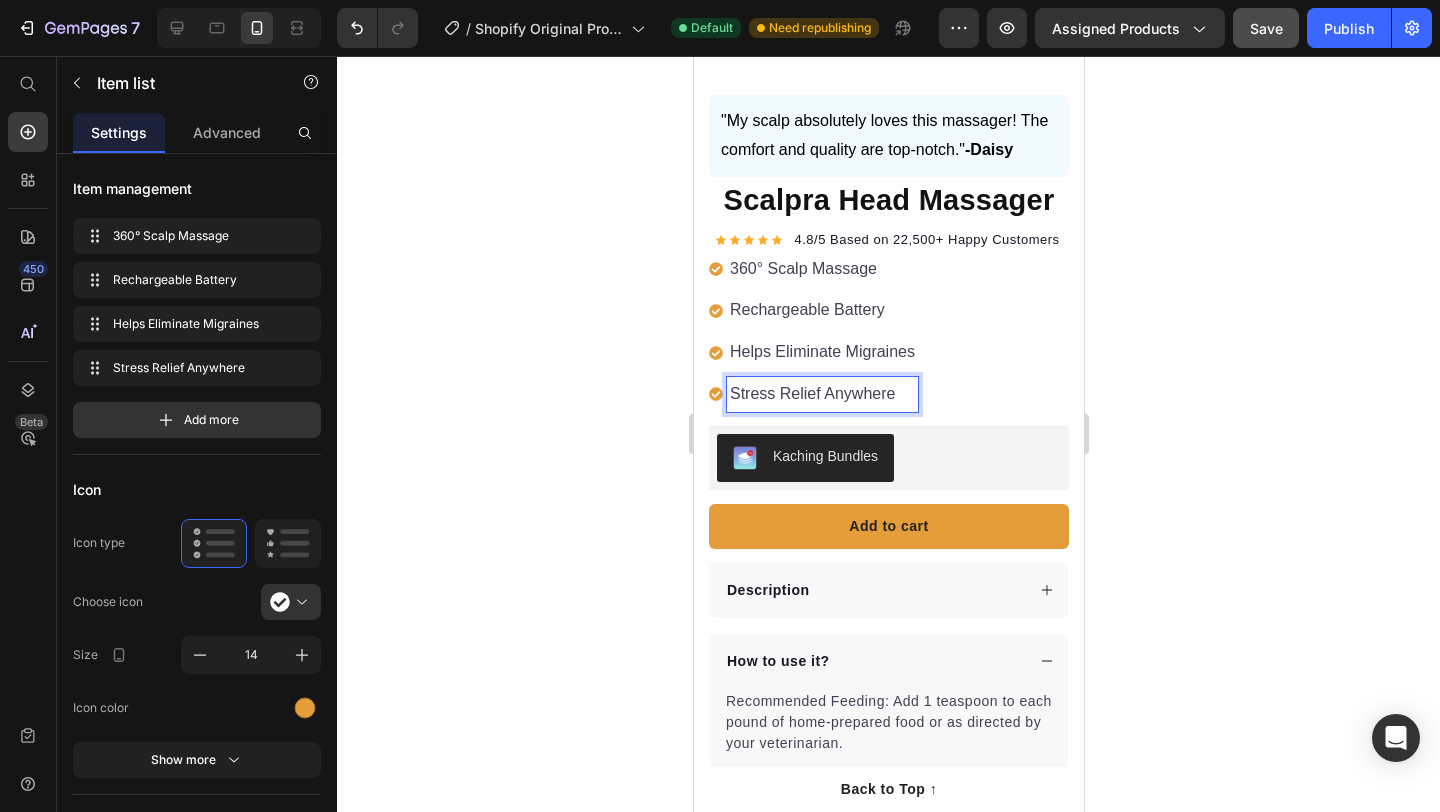 click on "Stress Relief Anywhere" at bounding box center [821, 394] 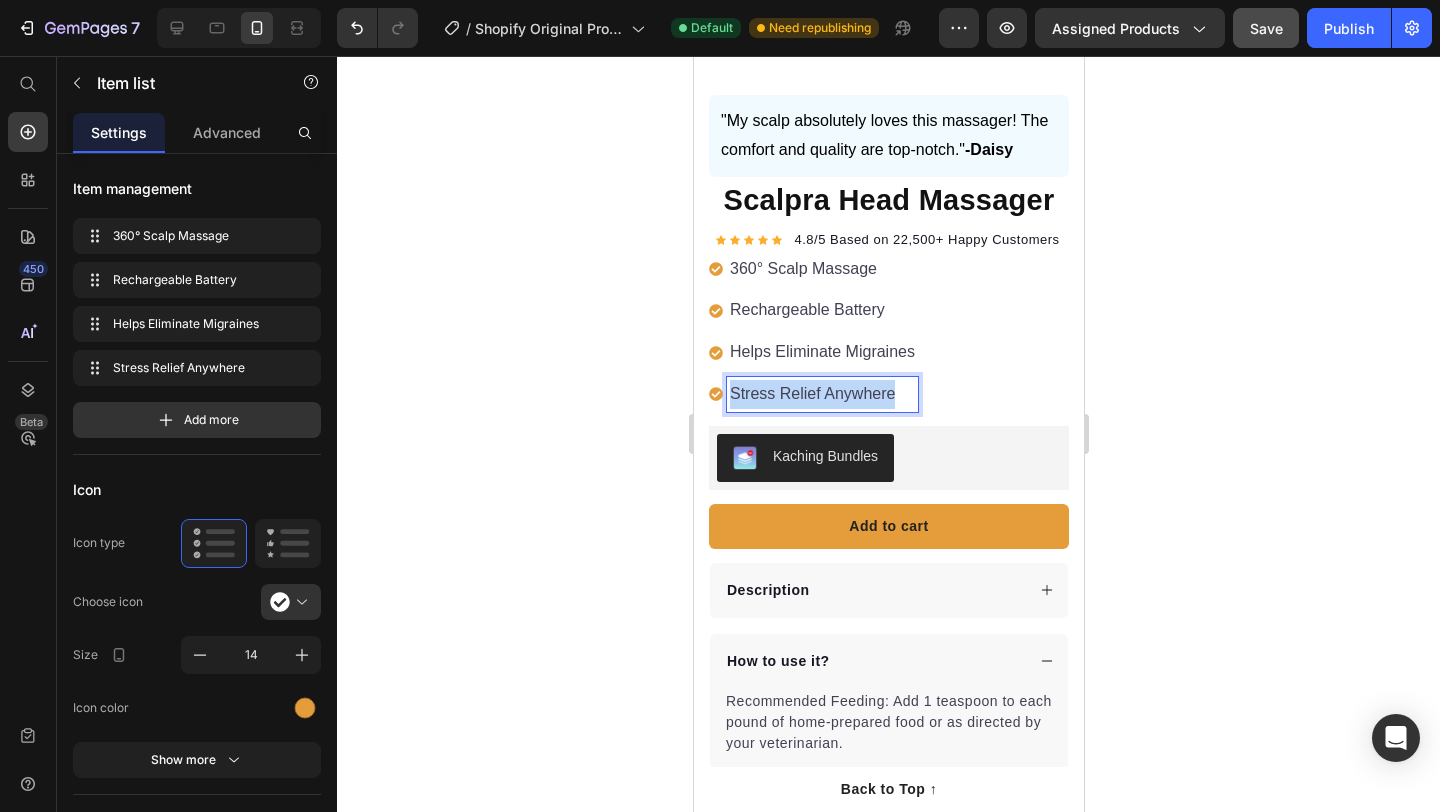 copy on "Stress Relief Anywhere" 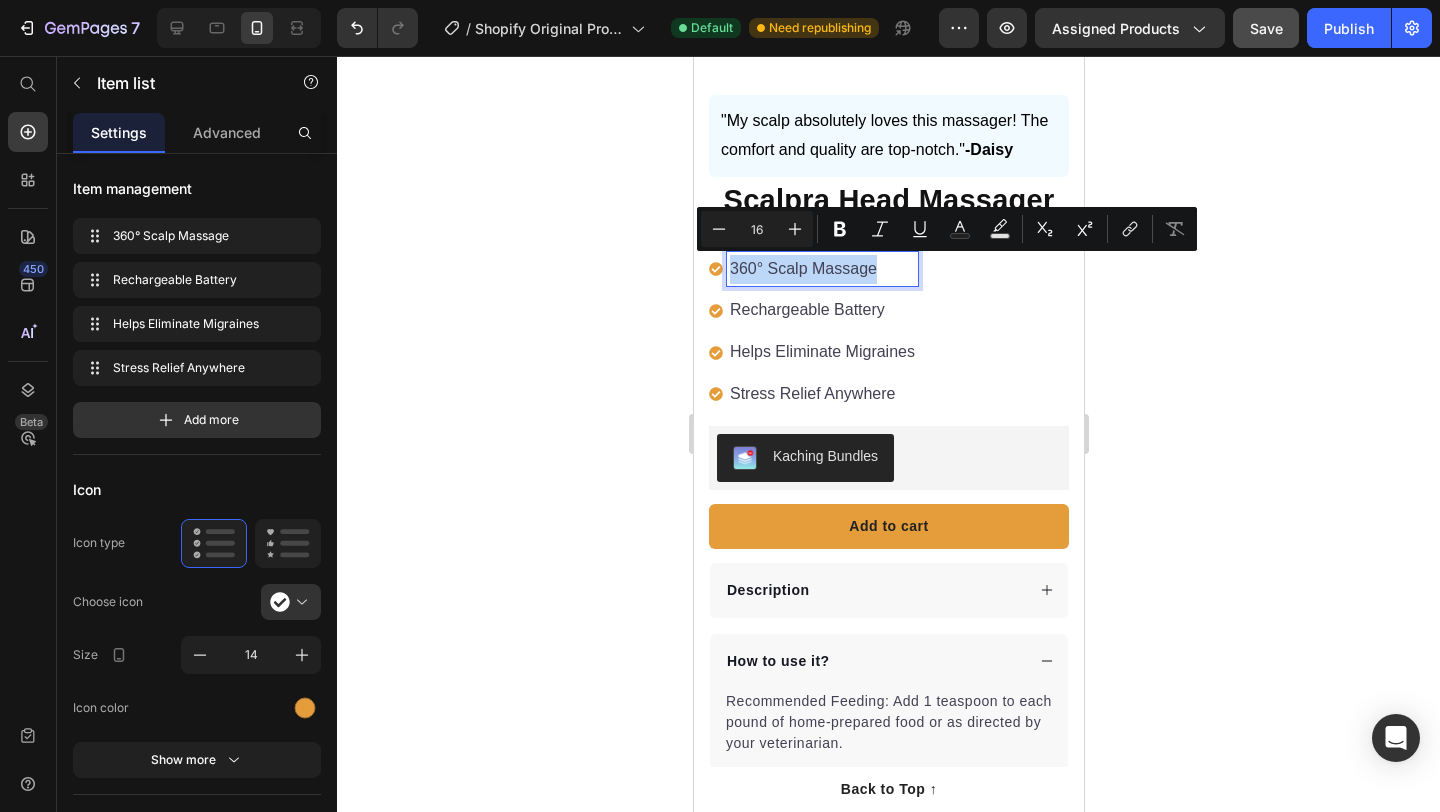click on "360° Scalp Massage" at bounding box center (821, 269) 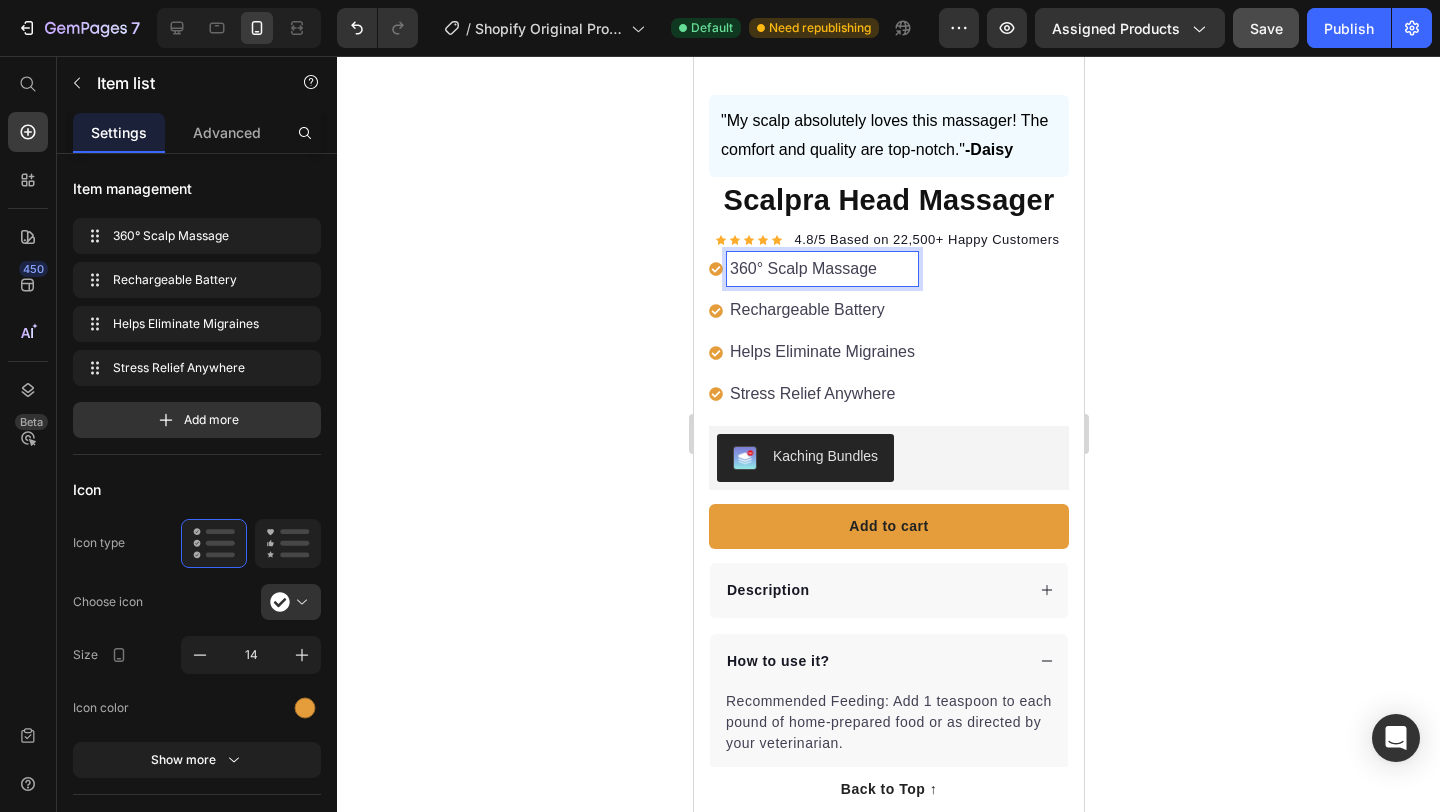 click on "360° Scalp Massage" at bounding box center (821, 269) 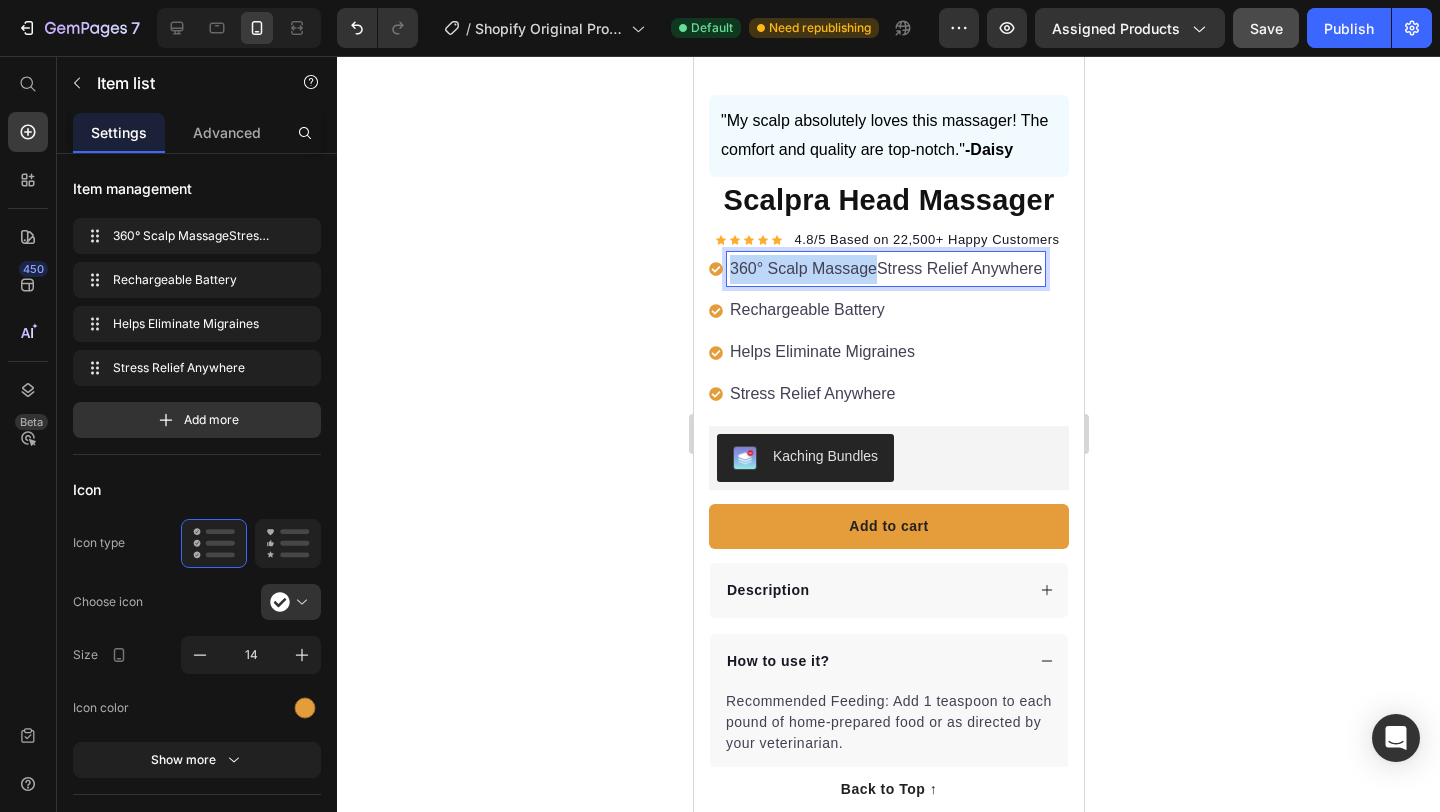 drag, startPoint x: 875, startPoint y: 269, endPoint x: 724, endPoint y: 270, distance: 151.00331 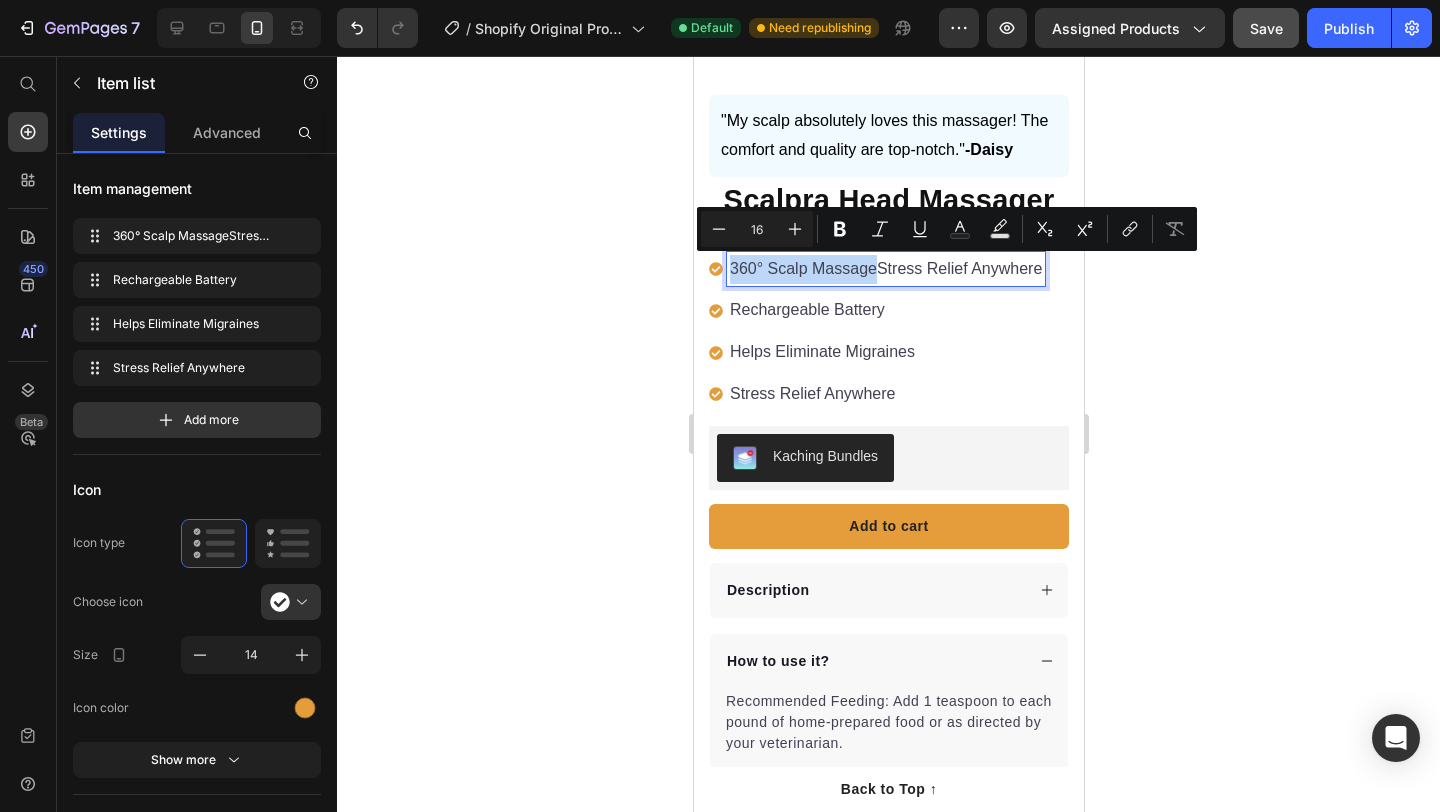 copy on "360° Scalp Massage" 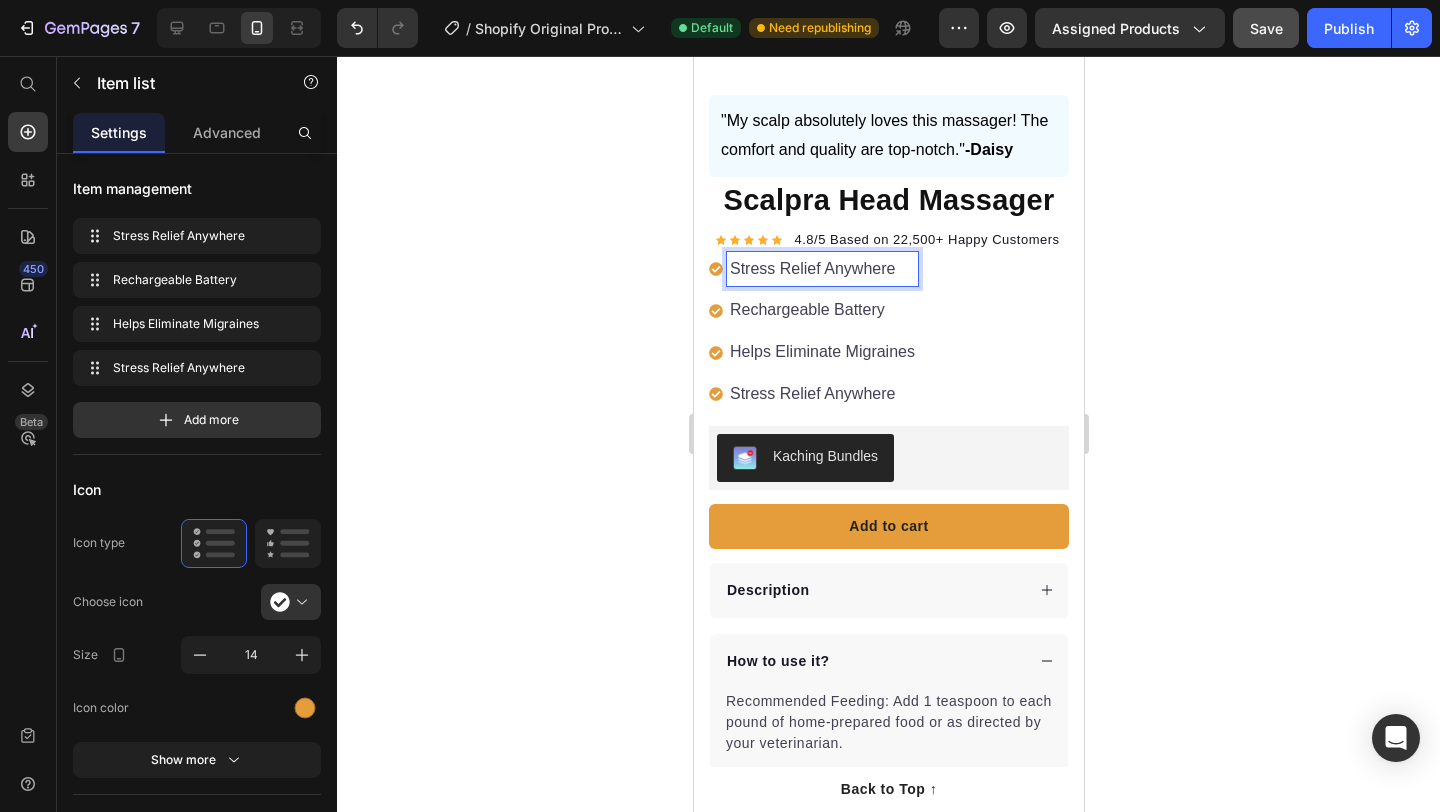 click on "Stress Relief Anywhere" at bounding box center [821, 394] 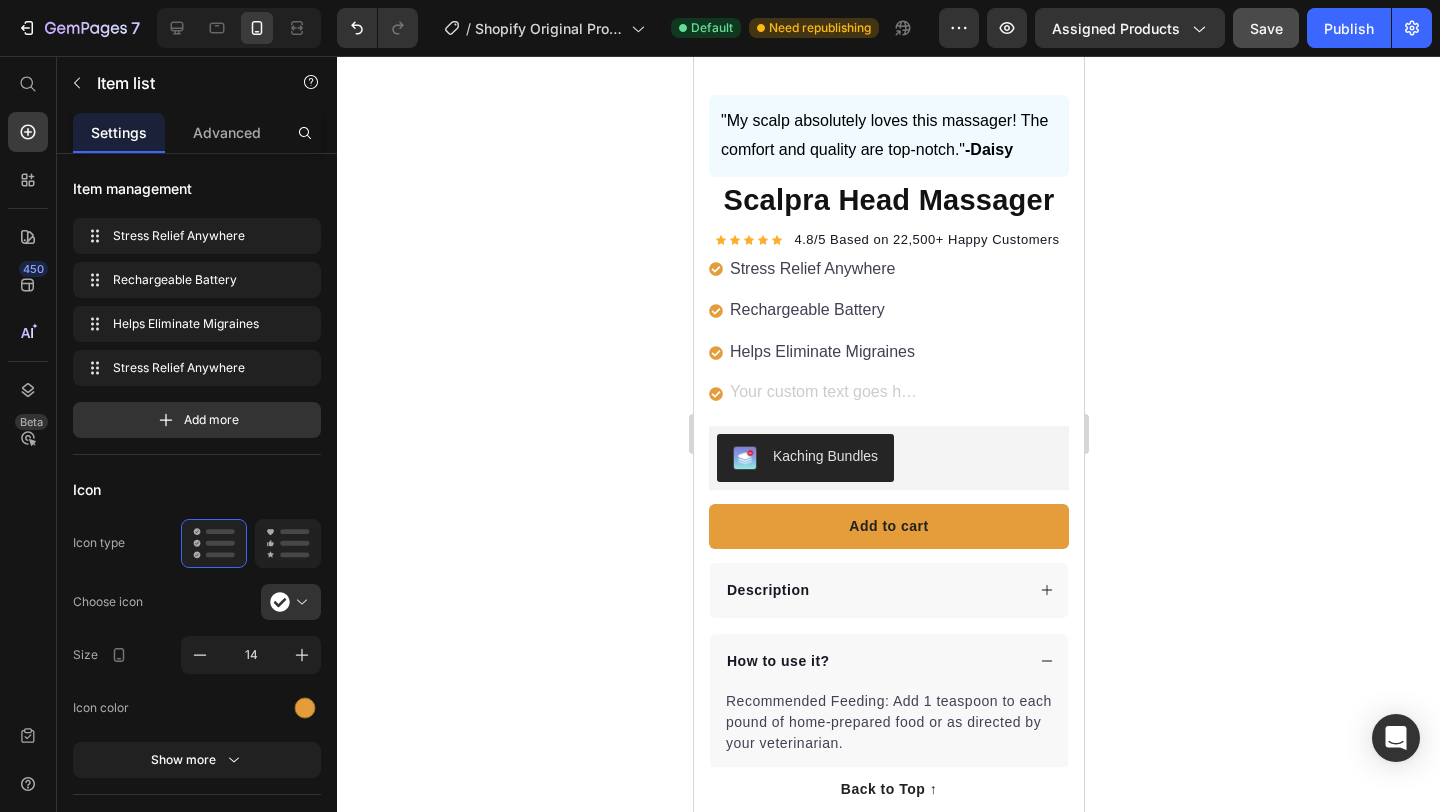 scroll, scrollTop: 379, scrollLeft: 0, axis: vertical 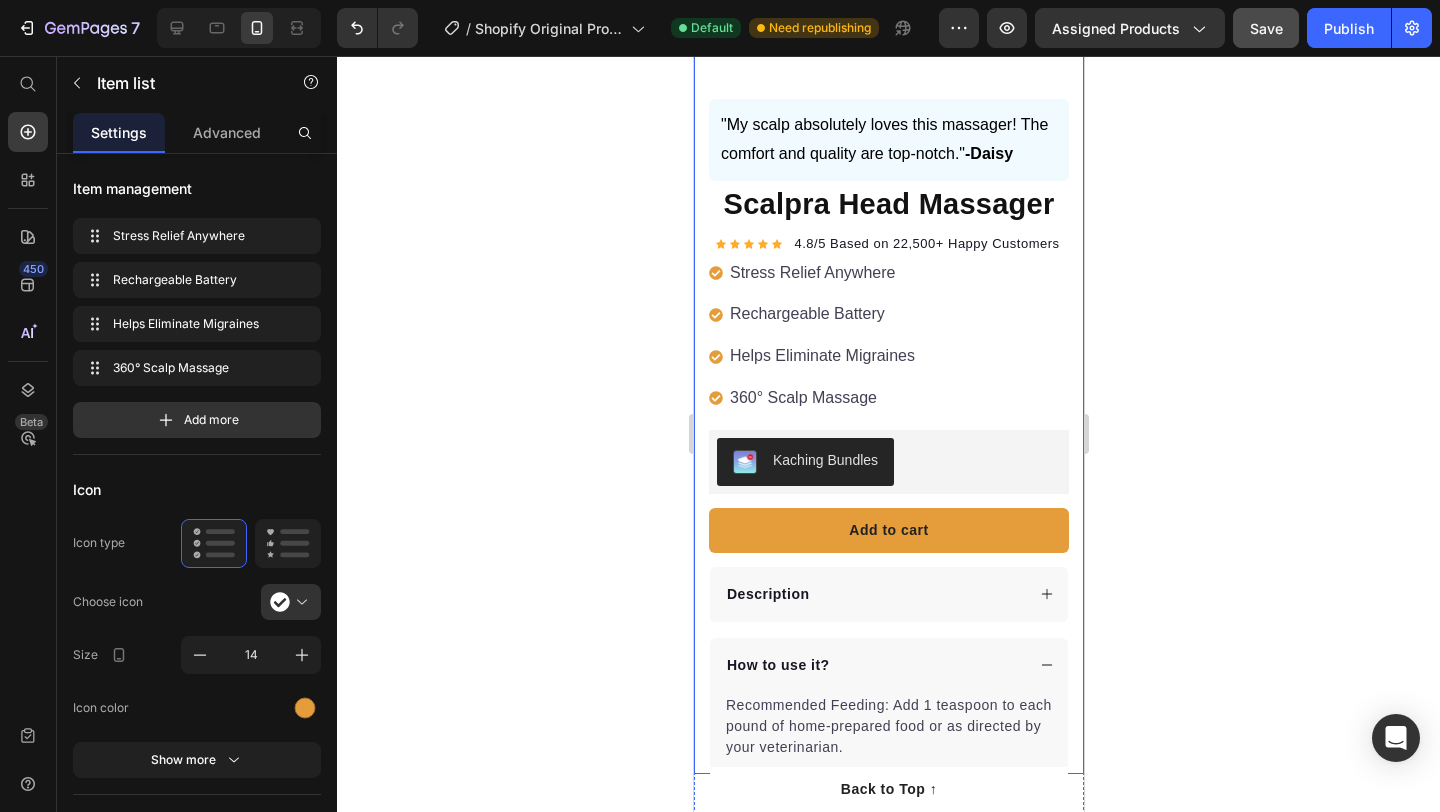 click 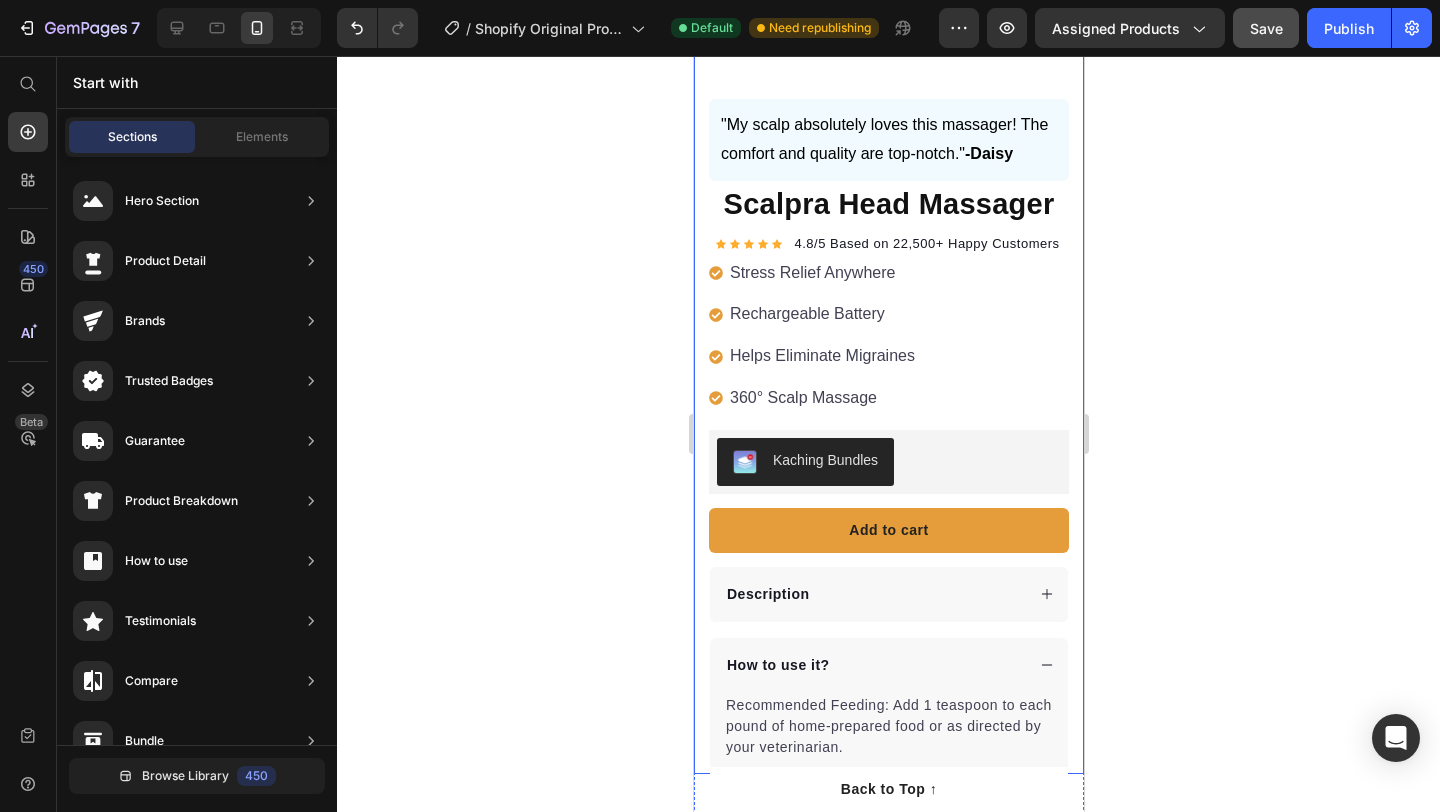 click 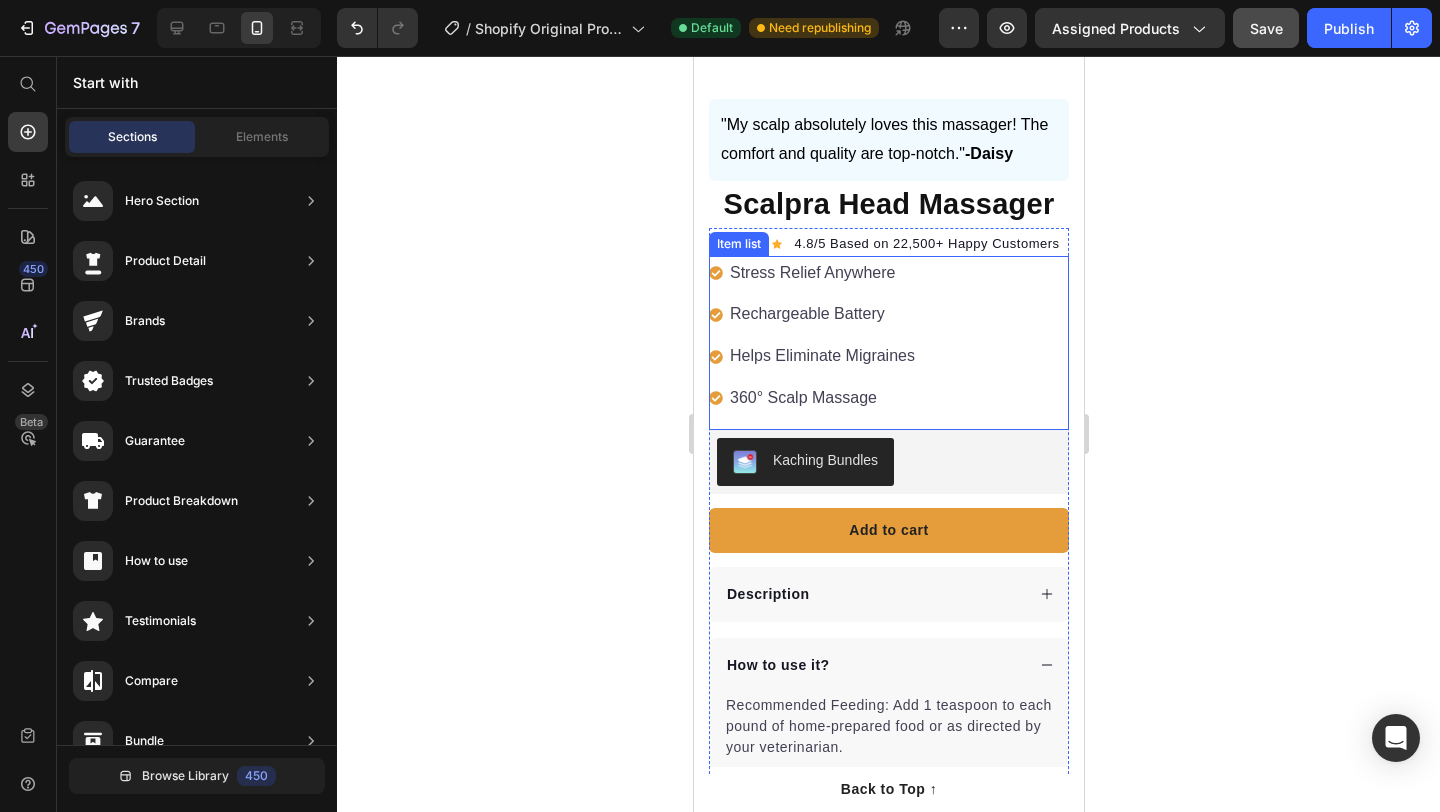 click on "Rechargeable Battery" at bounding box center (821, 314) 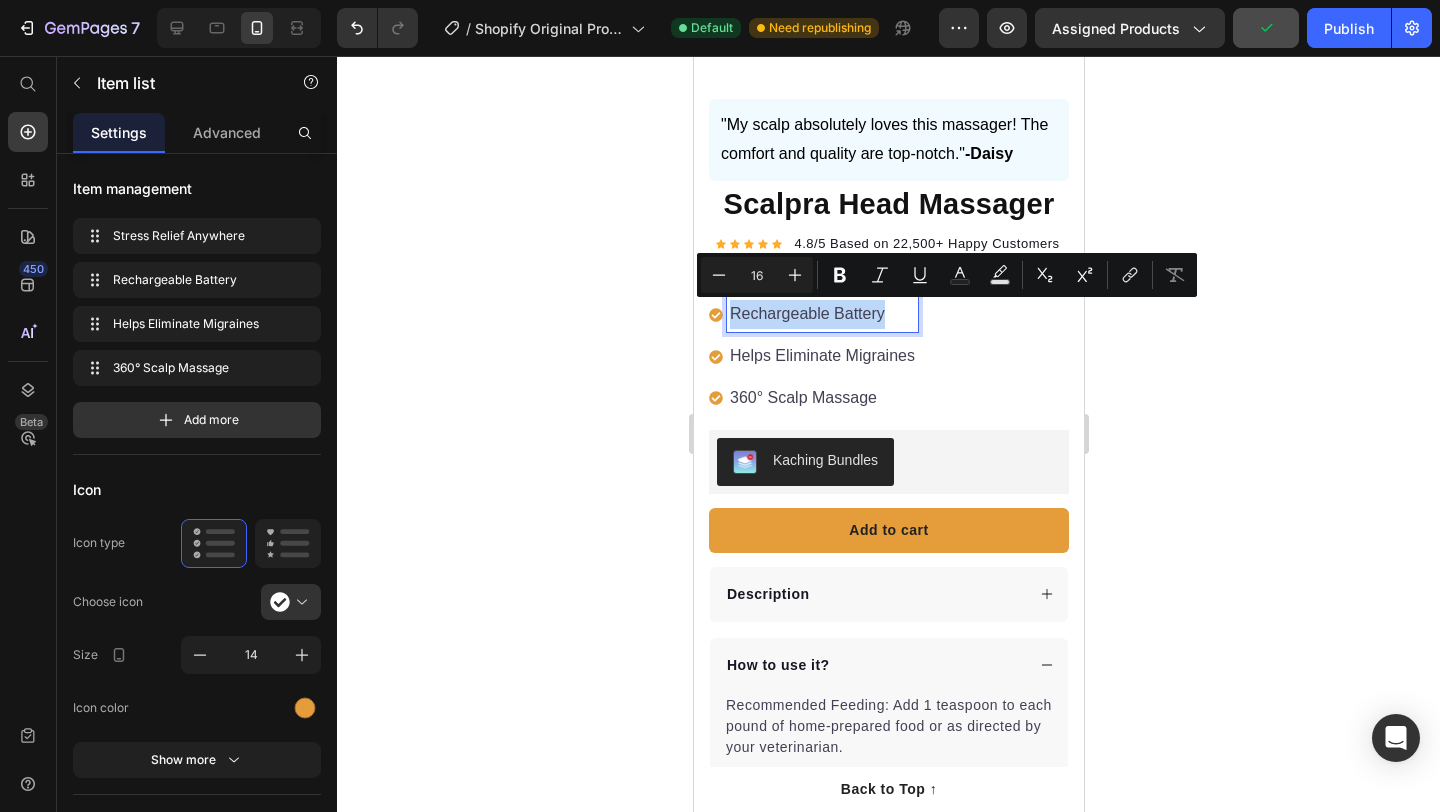 copy on "Rechargeable Battery" 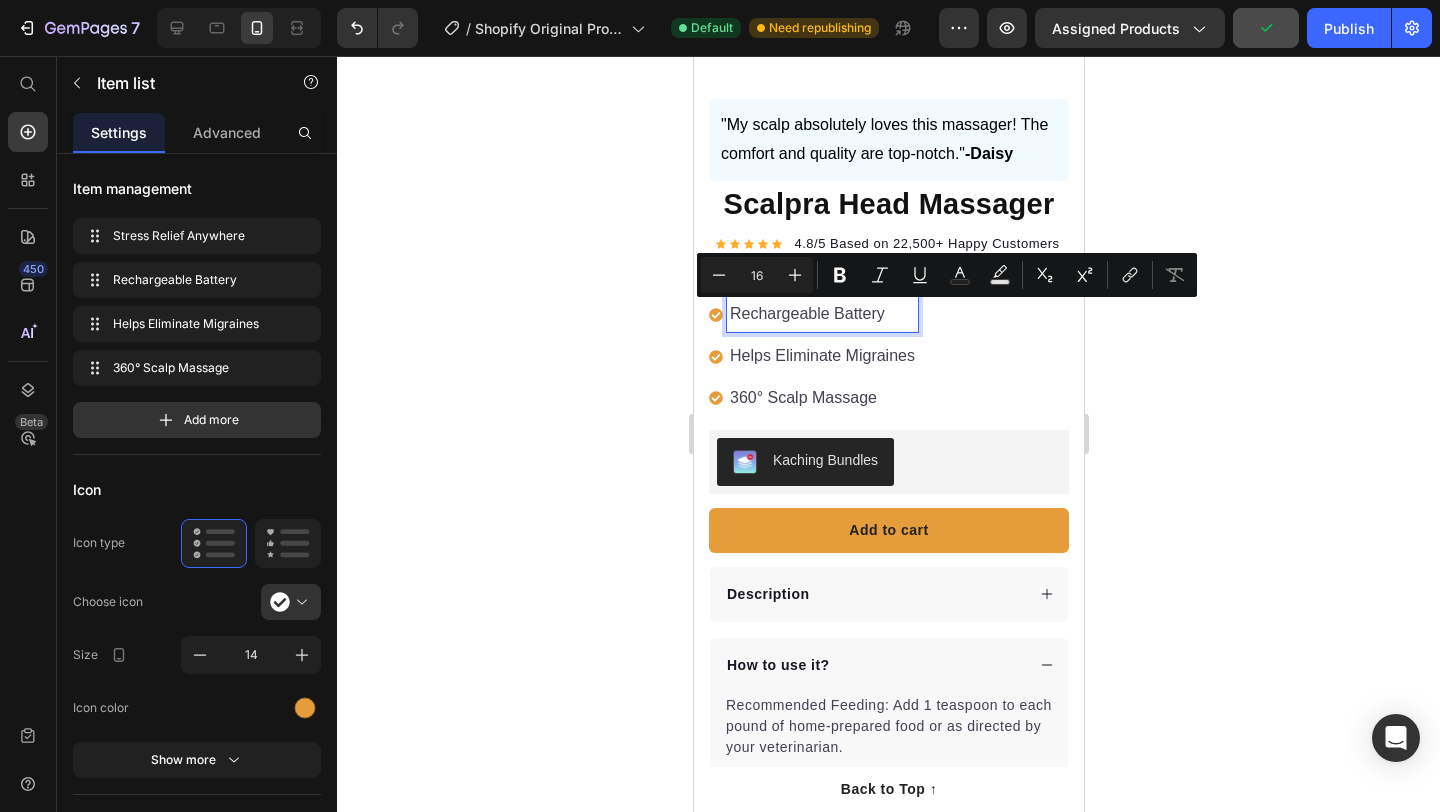 click on "Helps Eliminate Migraines" at bounding box center (821, 356) 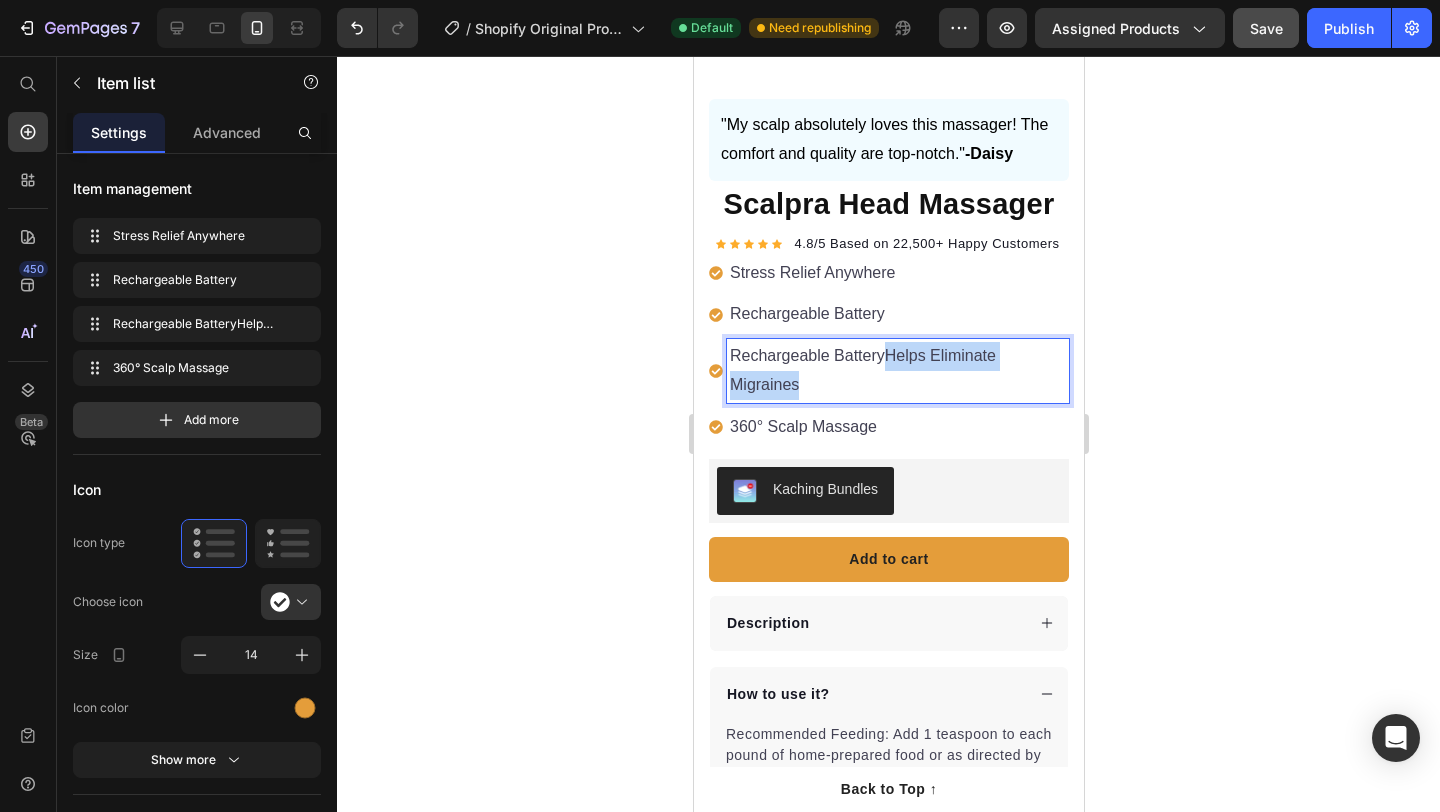 drag, startPoint x: 888, startPoint y: 358, endPoint x: 890, endPoint y: 379, distance: 21.095022 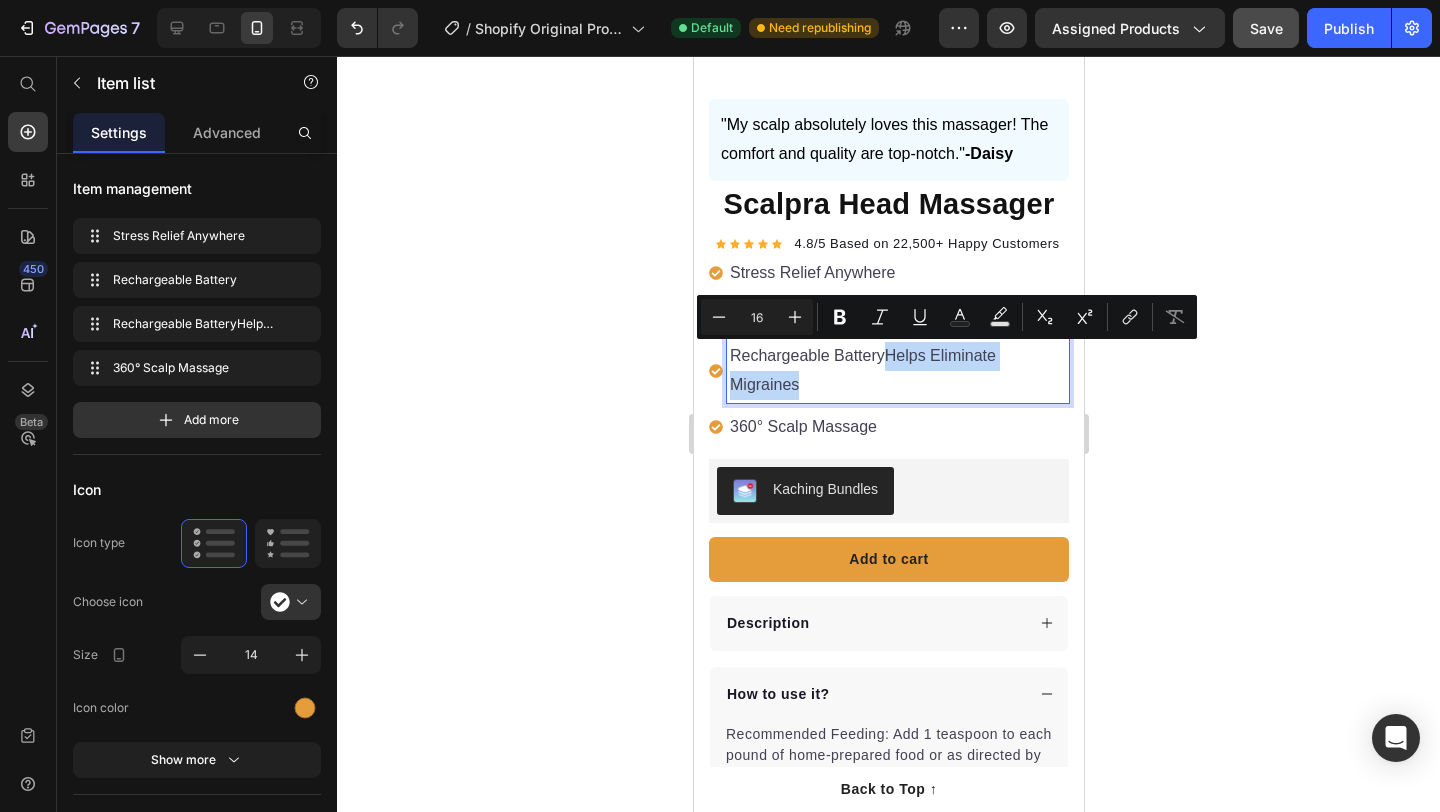 copy on "Helps Eliminate Migraines" 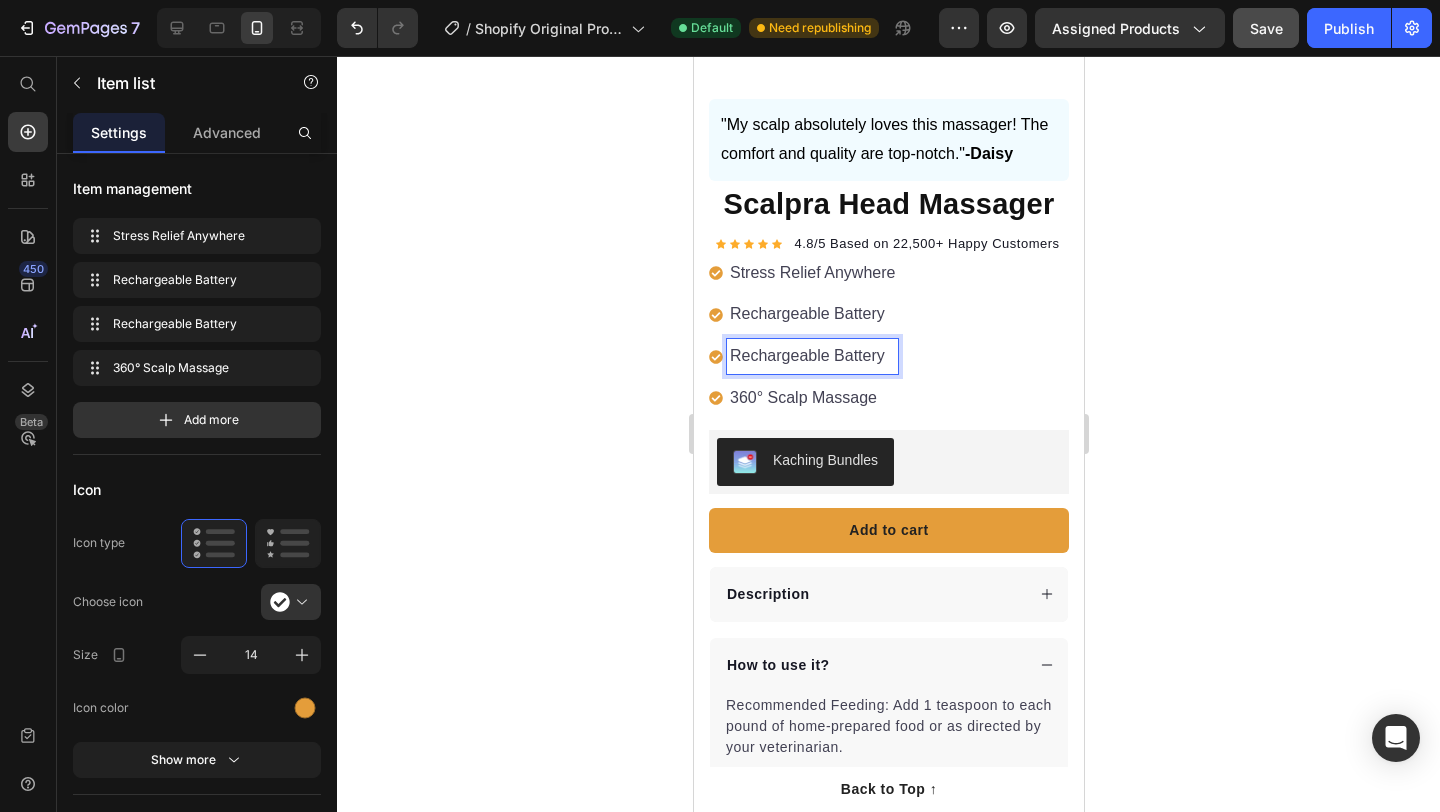 click on "Rechargeable Battery" at bounding box center (811, 314) 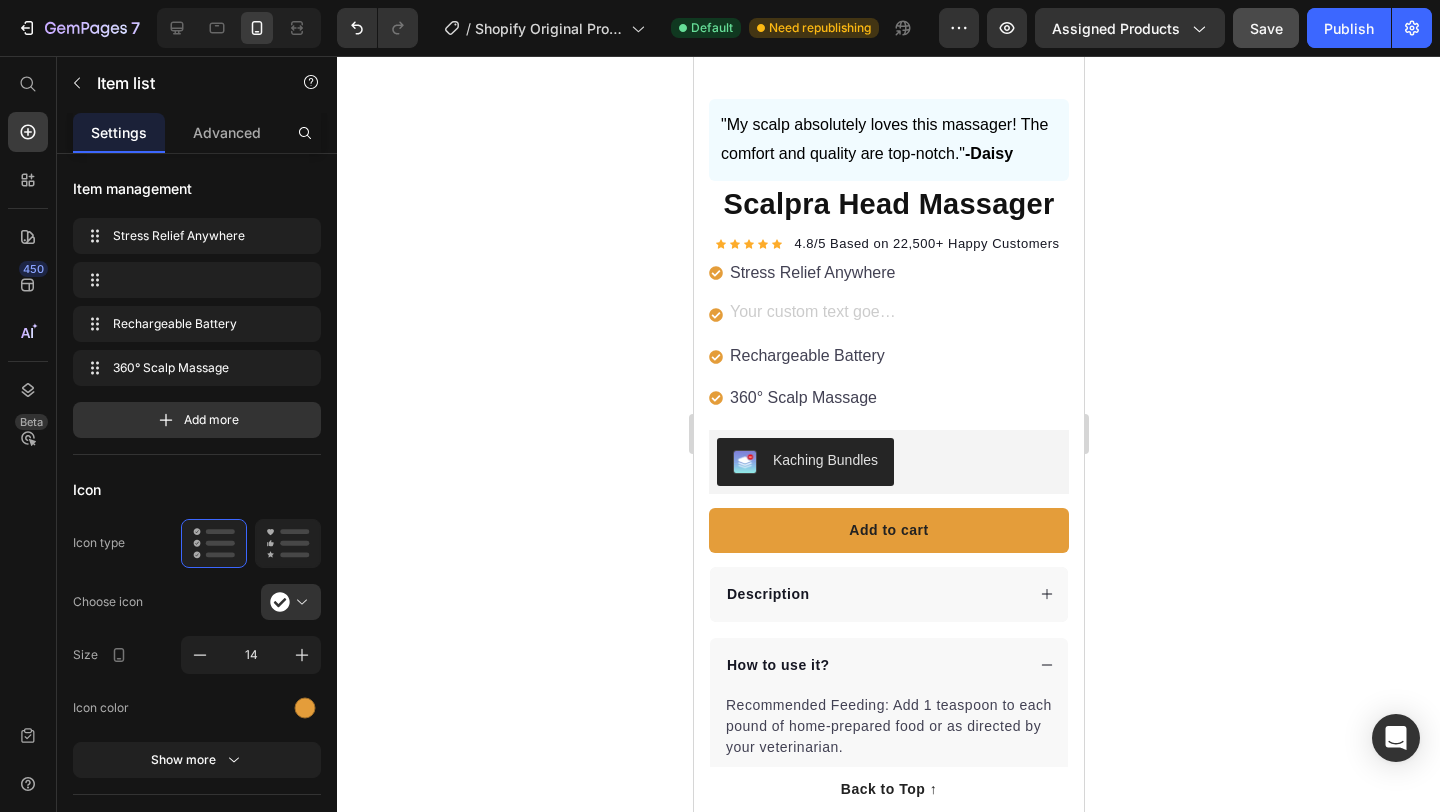scroll, scrollTop: 375, scrollLeft: 0, axis: vertical 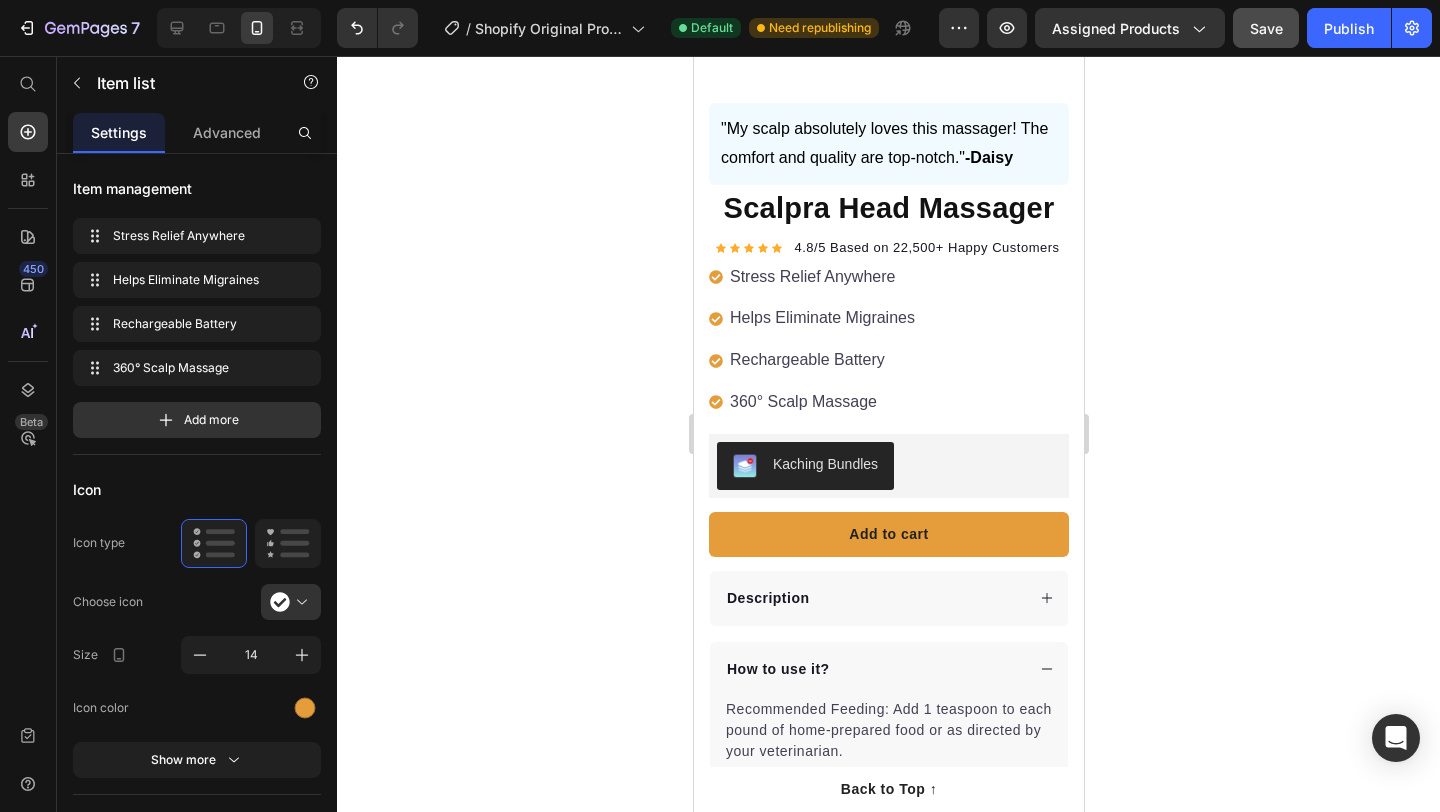 click 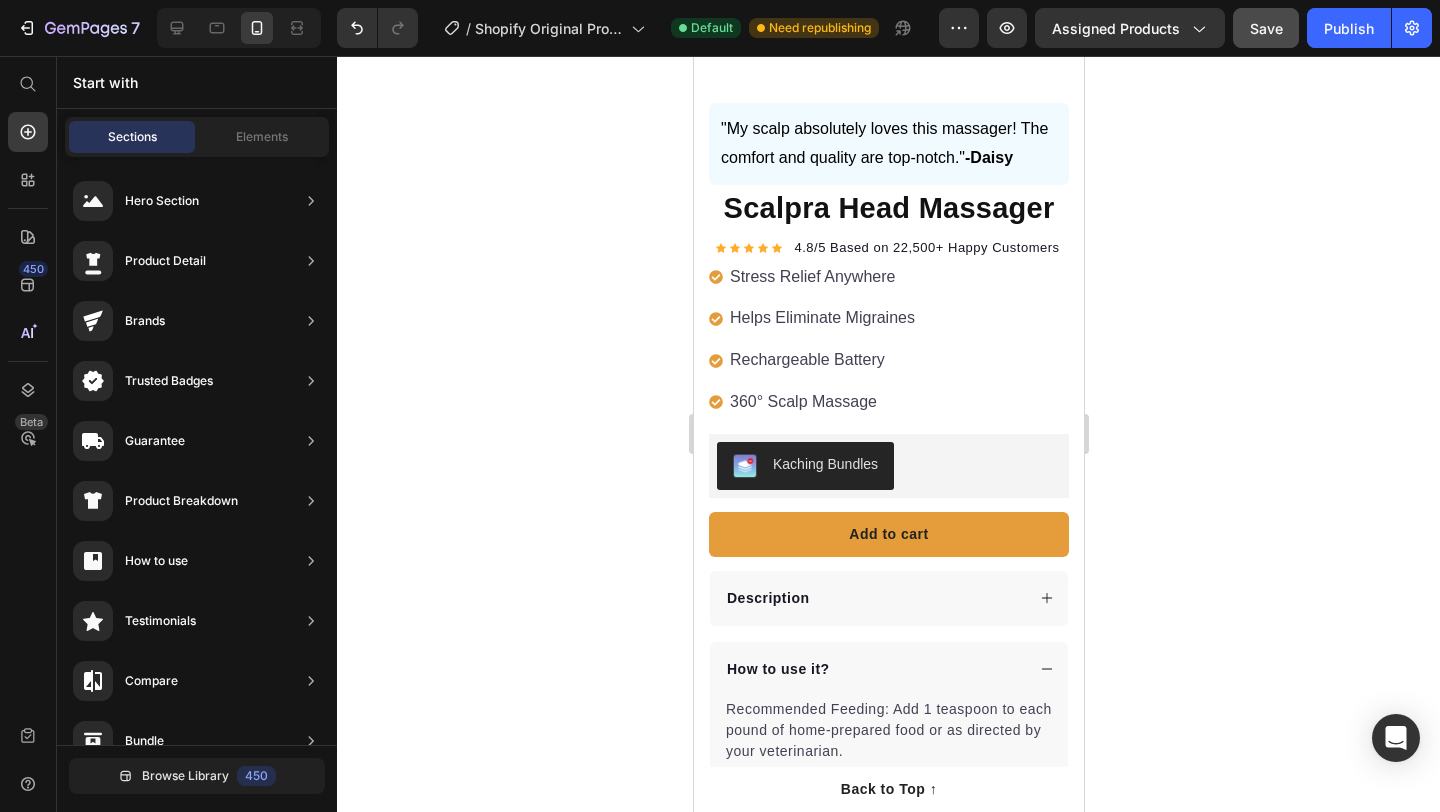 click 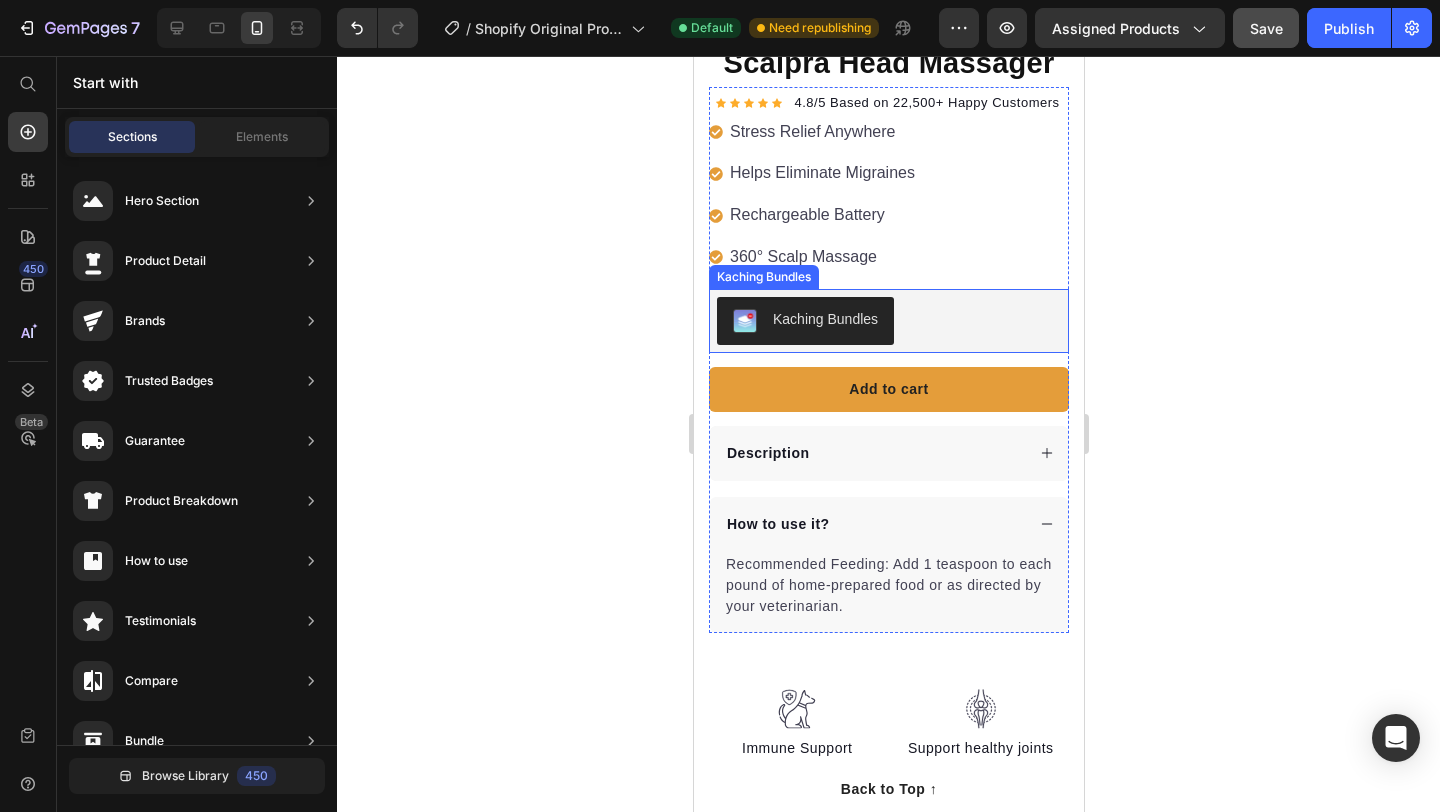 scroll, scrollTop: 523, scrollLeft: 0, axis: vertical 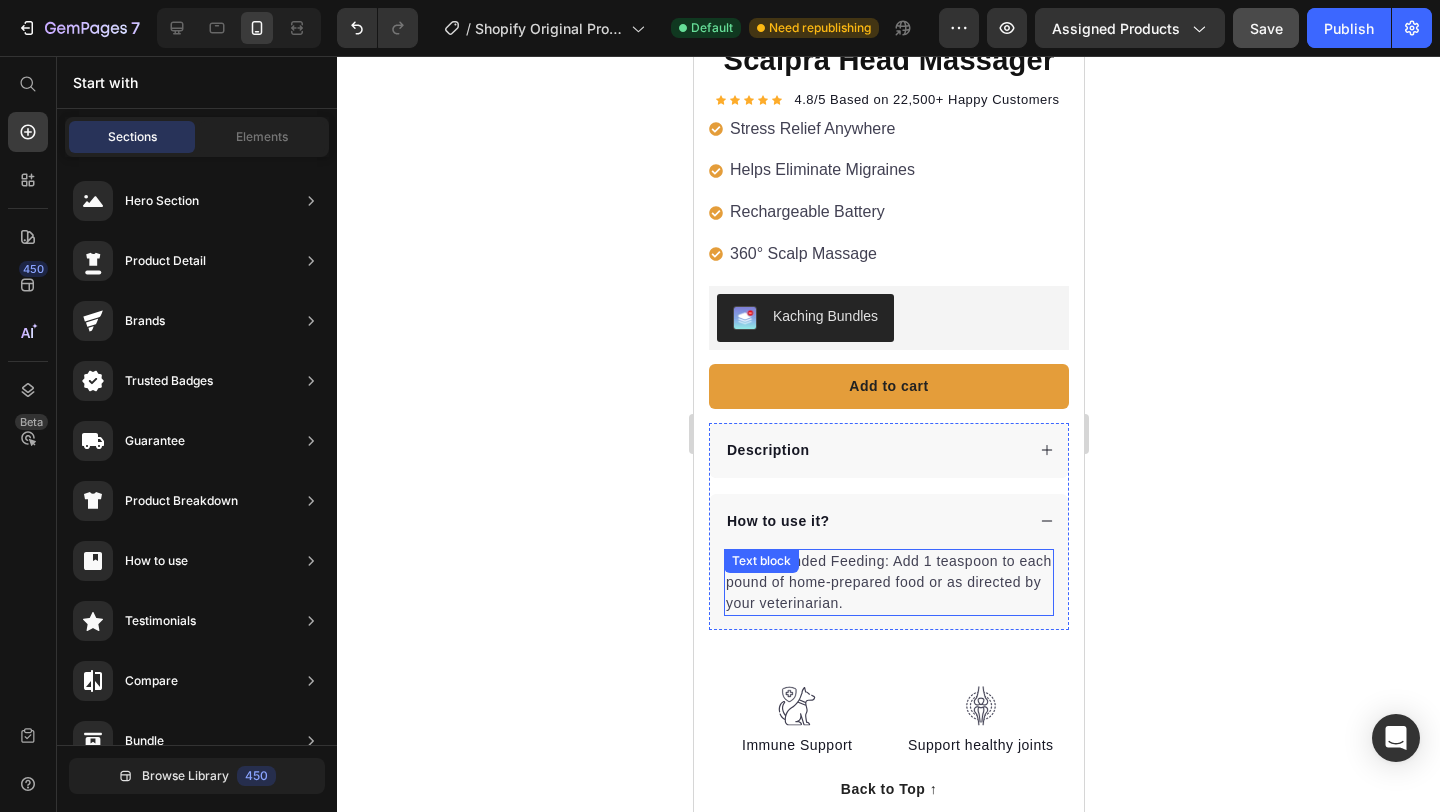 click on "Recommended Feeding: Add 1 teaspoon to each pound of home-prepared food or as directed by your veterinarian." at bounding box center [888, 582] 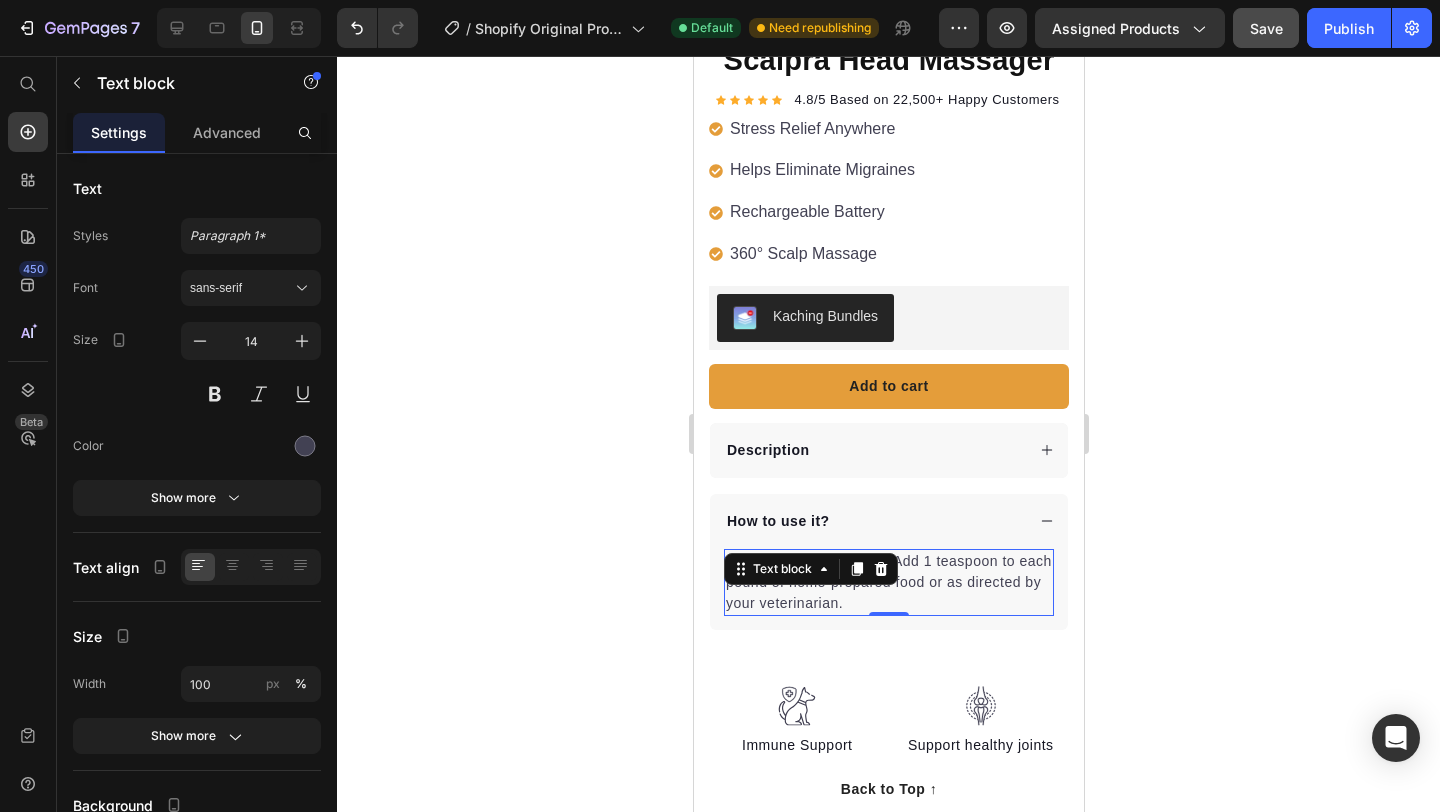 click on "Recommended Feeding: Add 1 teaspoon to each pound of home-prepared food or as directed by your veterinarian." at bounding box center (888, 582) 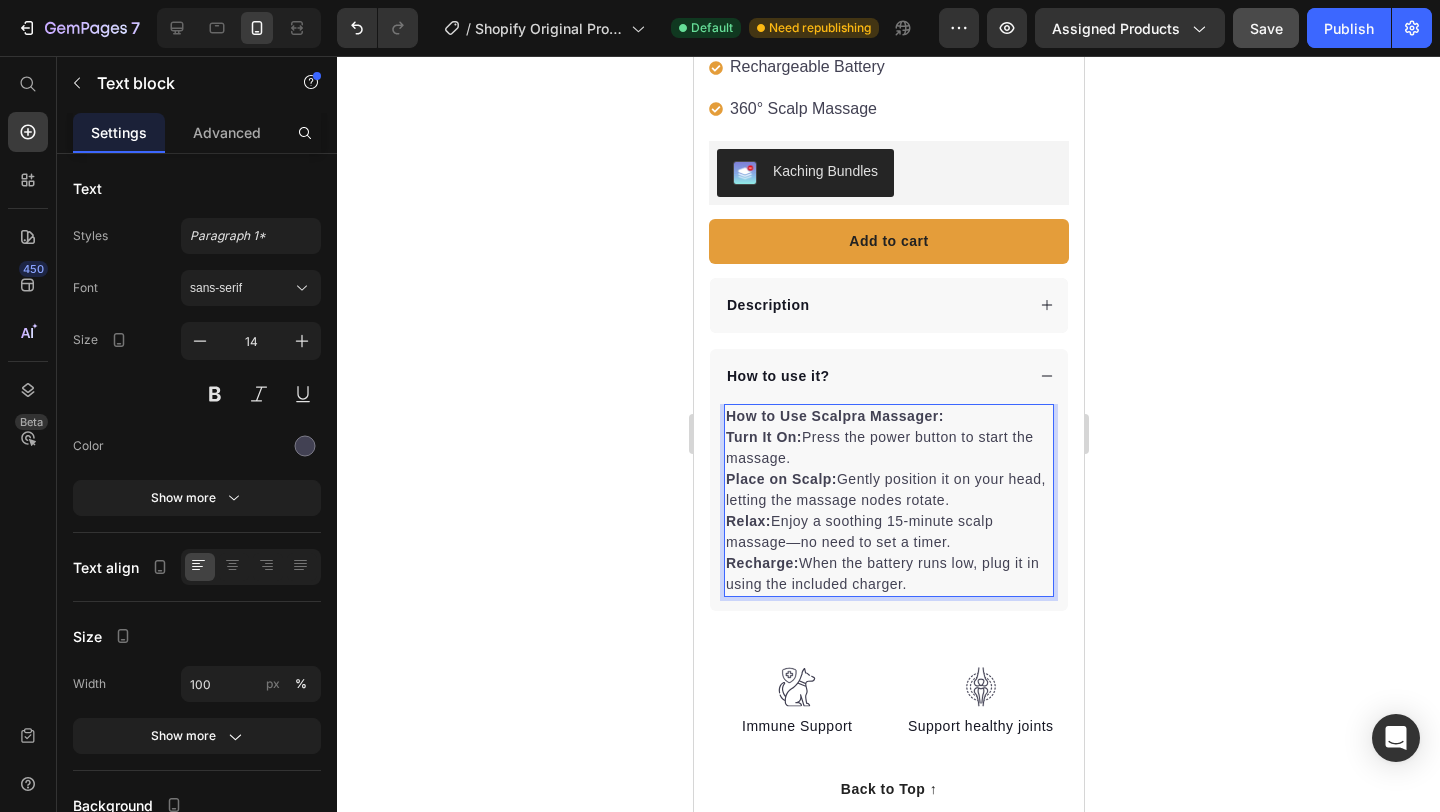scroll, scrollTop: 674, scrollLeft: 0, axis: vertical 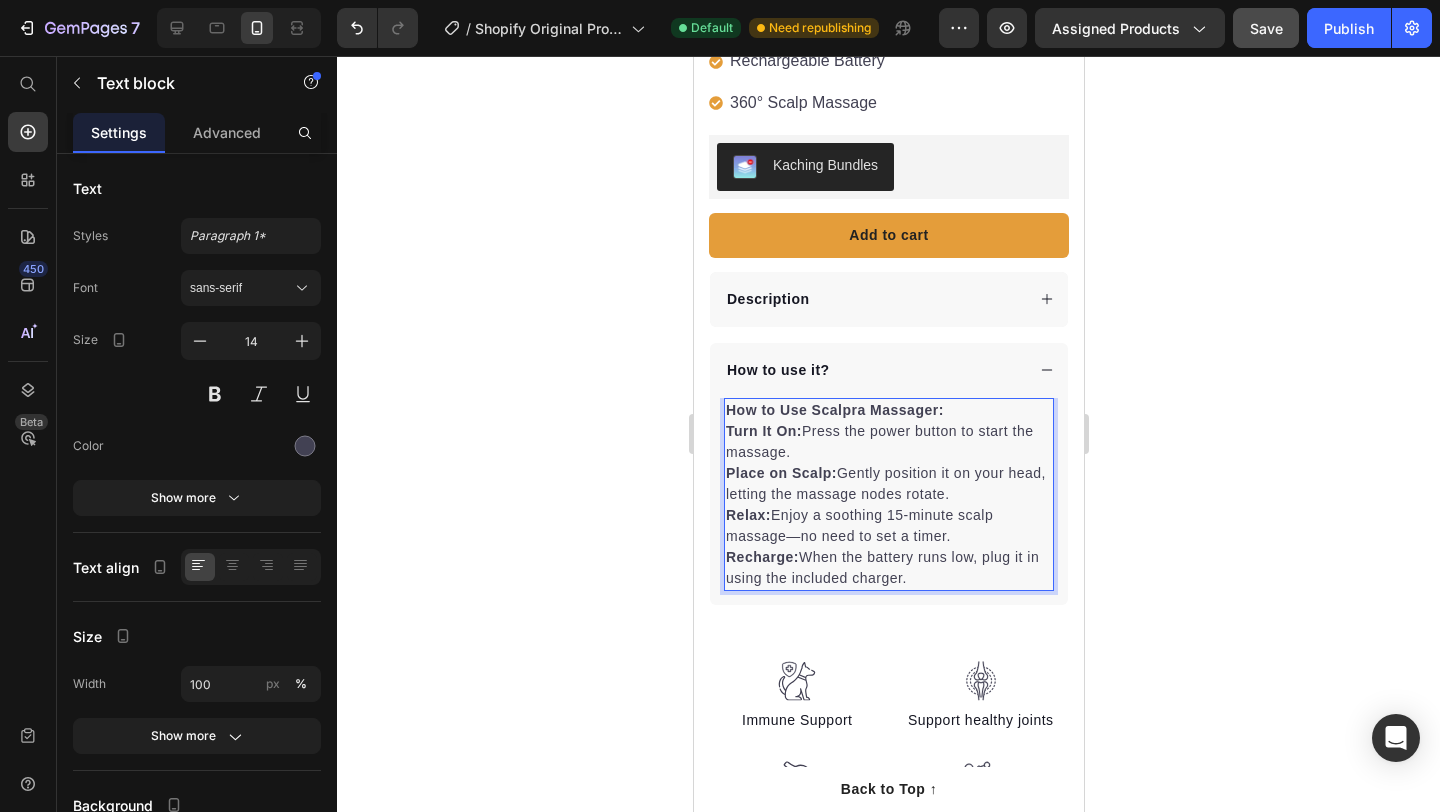 click on "How to Use Scalpra Massager:" at bounding box center [888, 410] 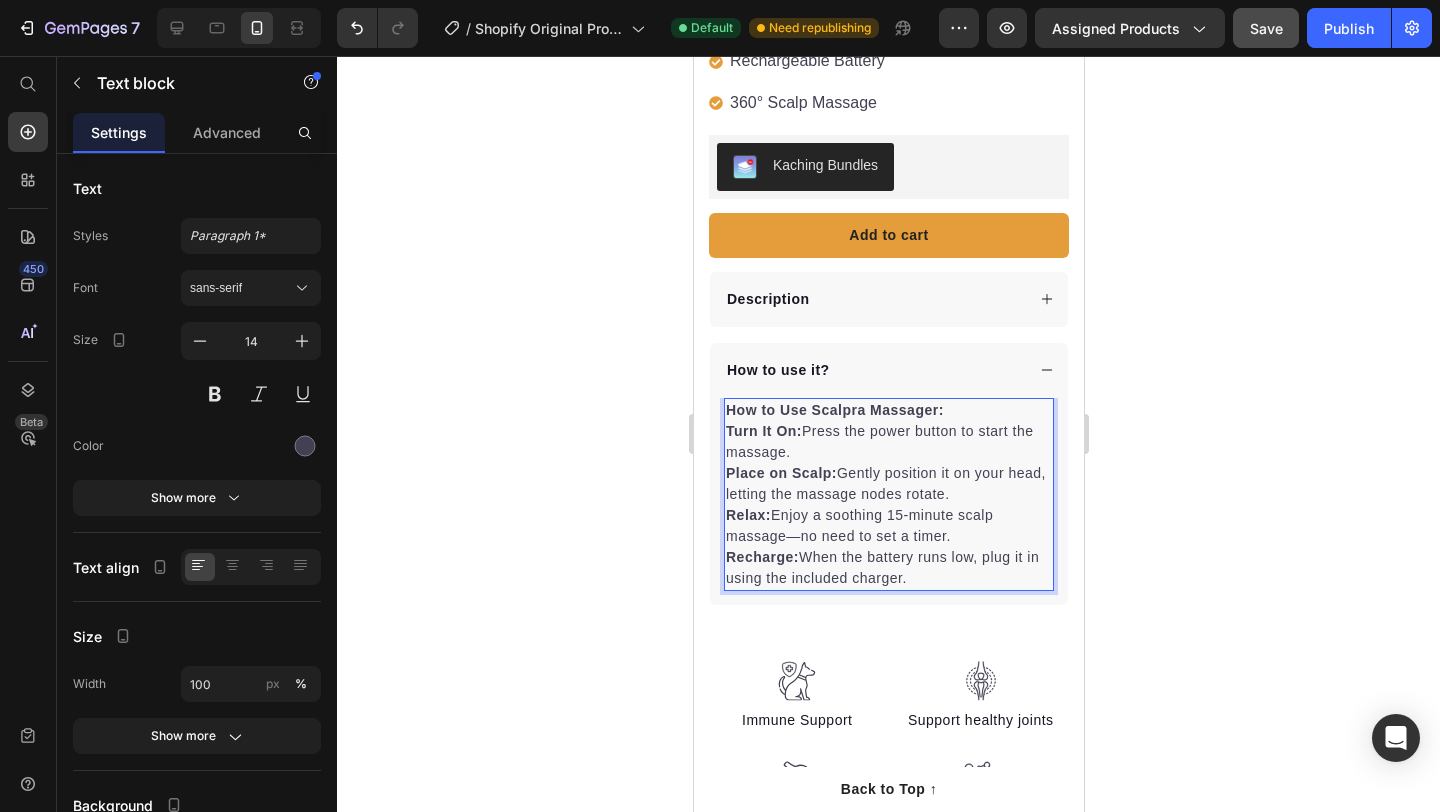 click 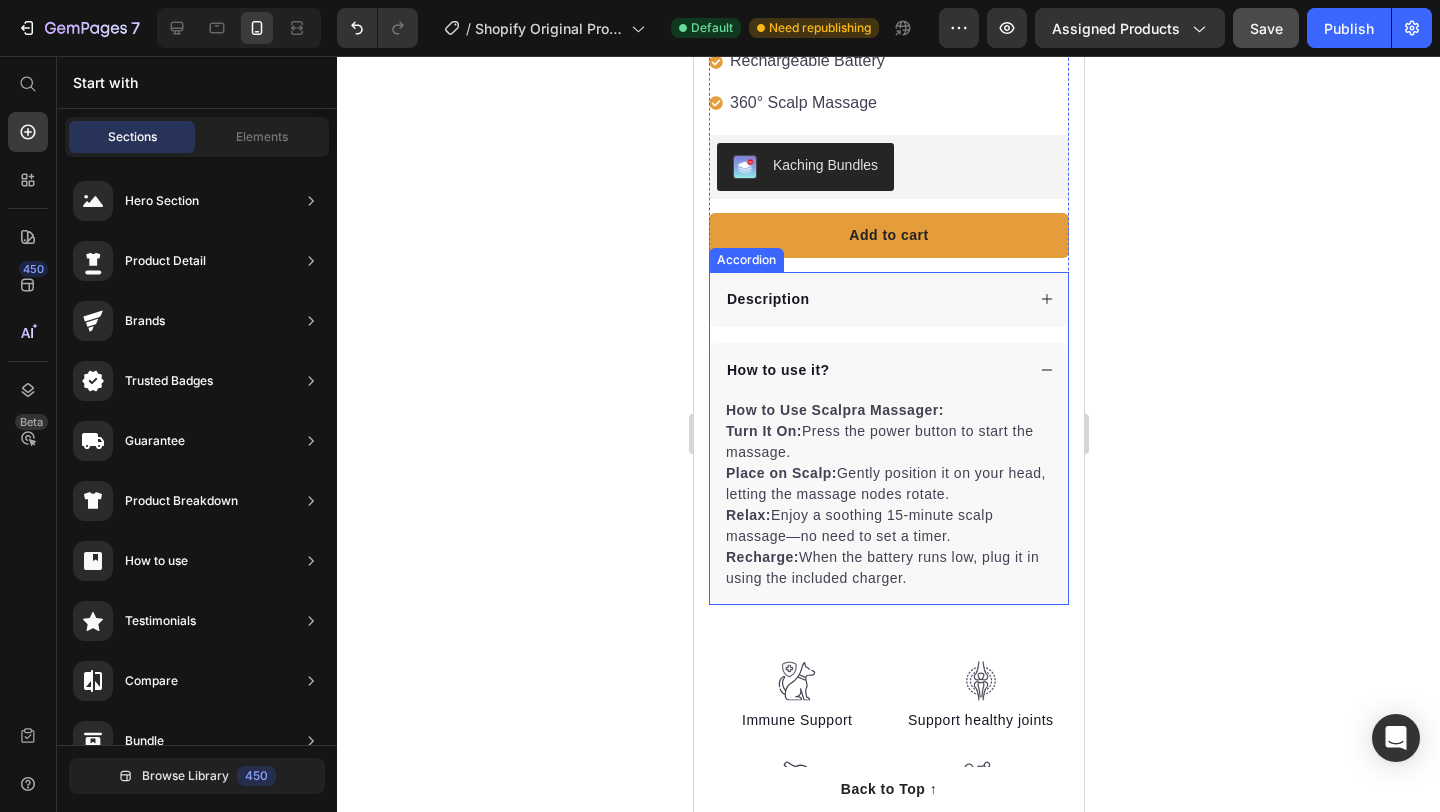 click on "How to use it?" at bounding box center (888, 370) 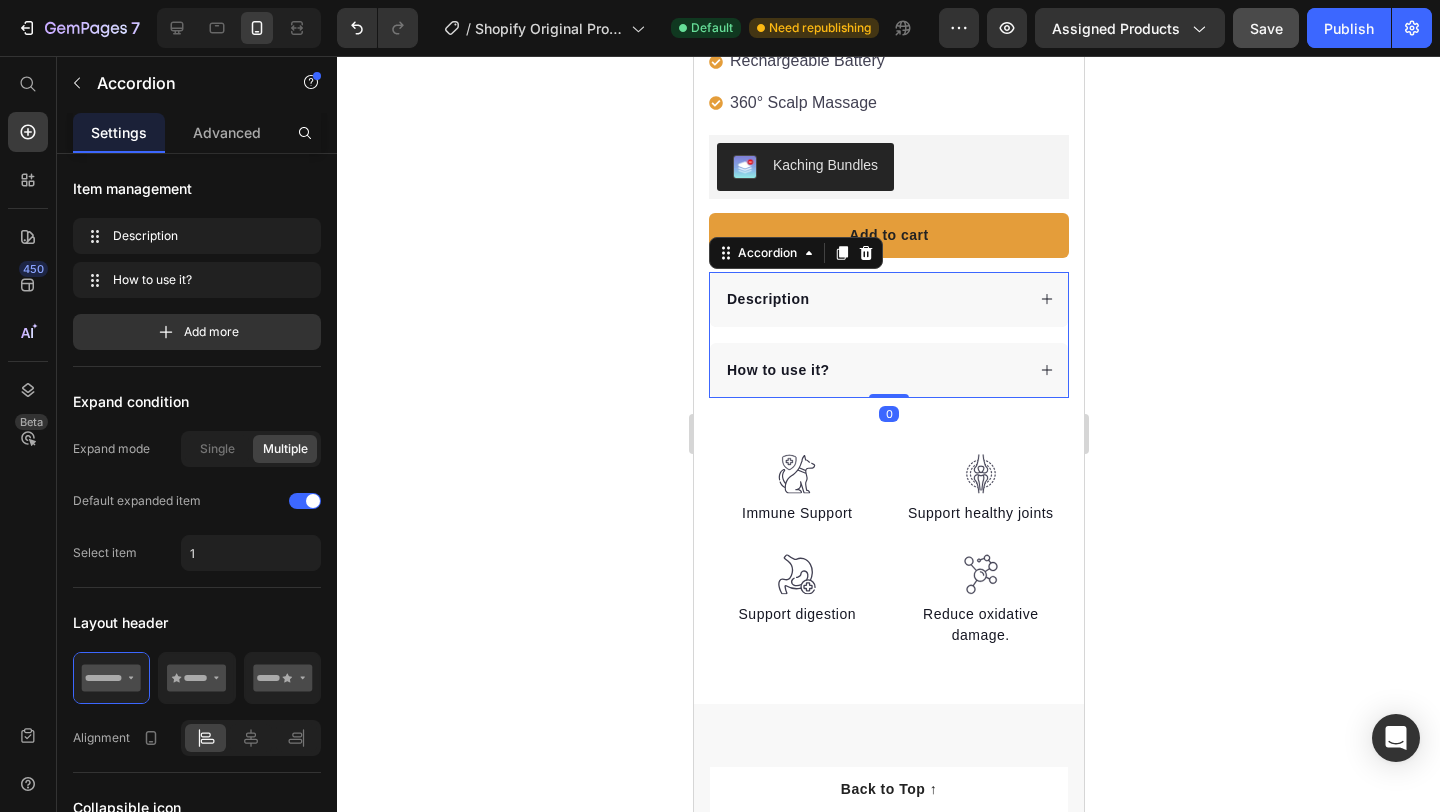 scroll, scrollTop: 746, scrollLeft: 0, axis: vertical 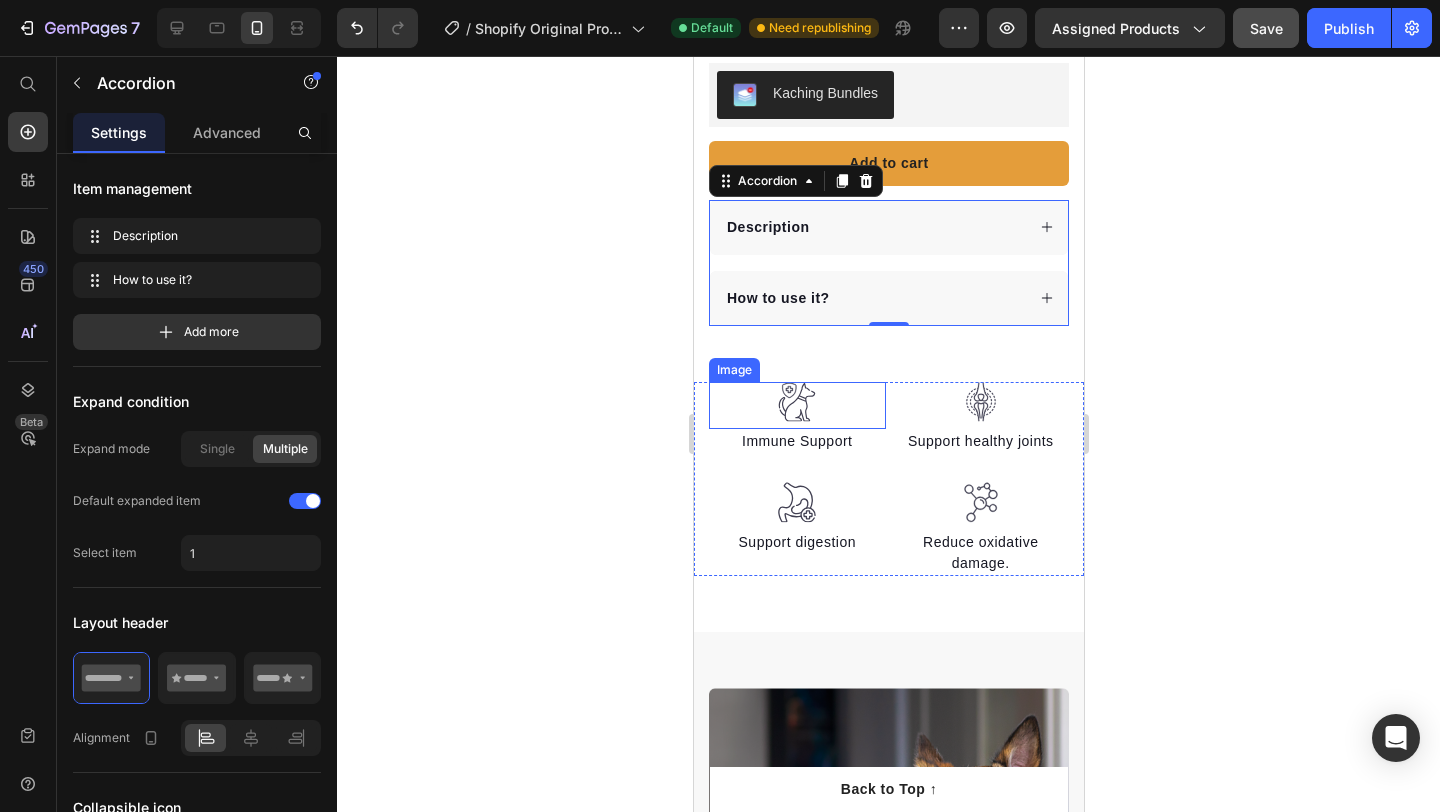 click at bounding box center [796, 406] 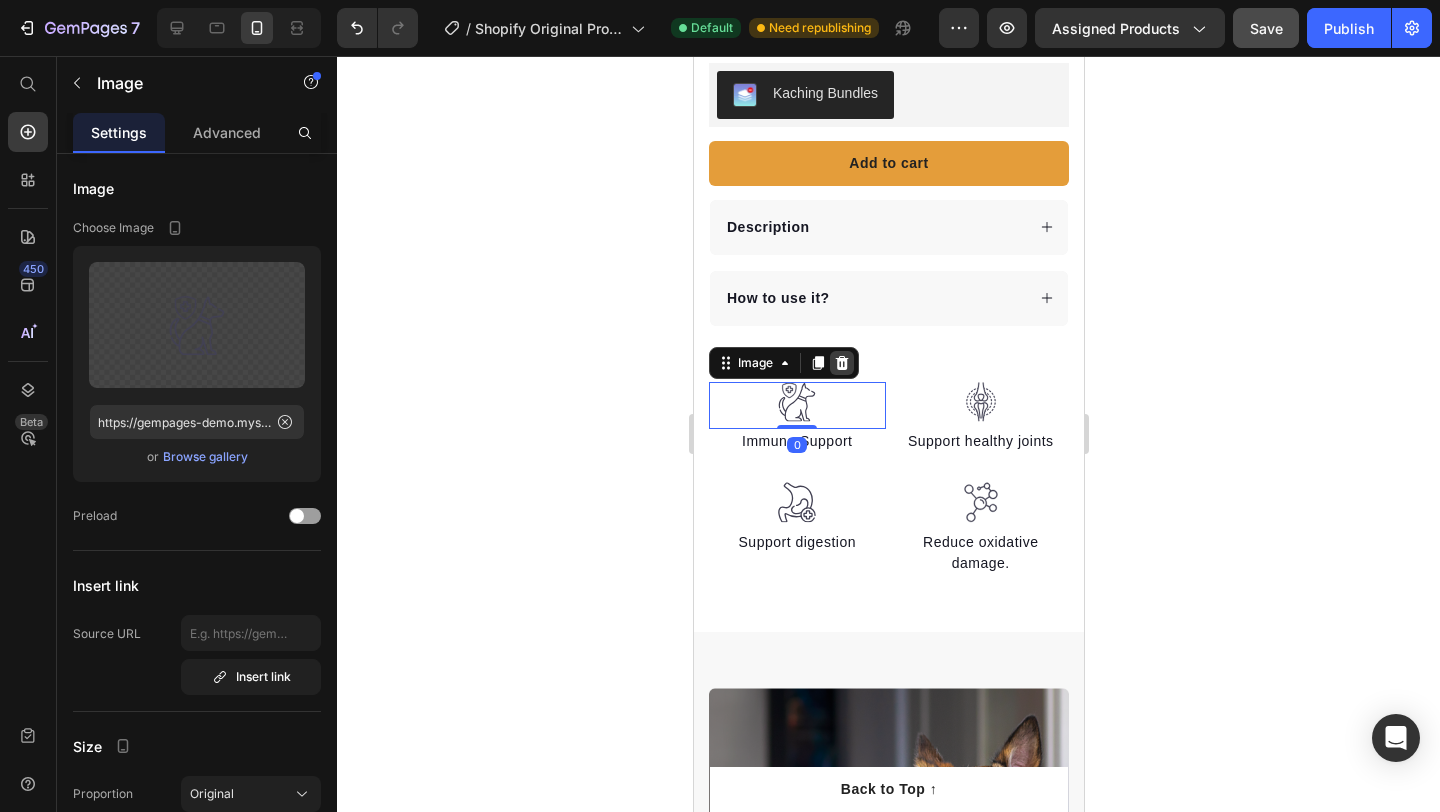 click 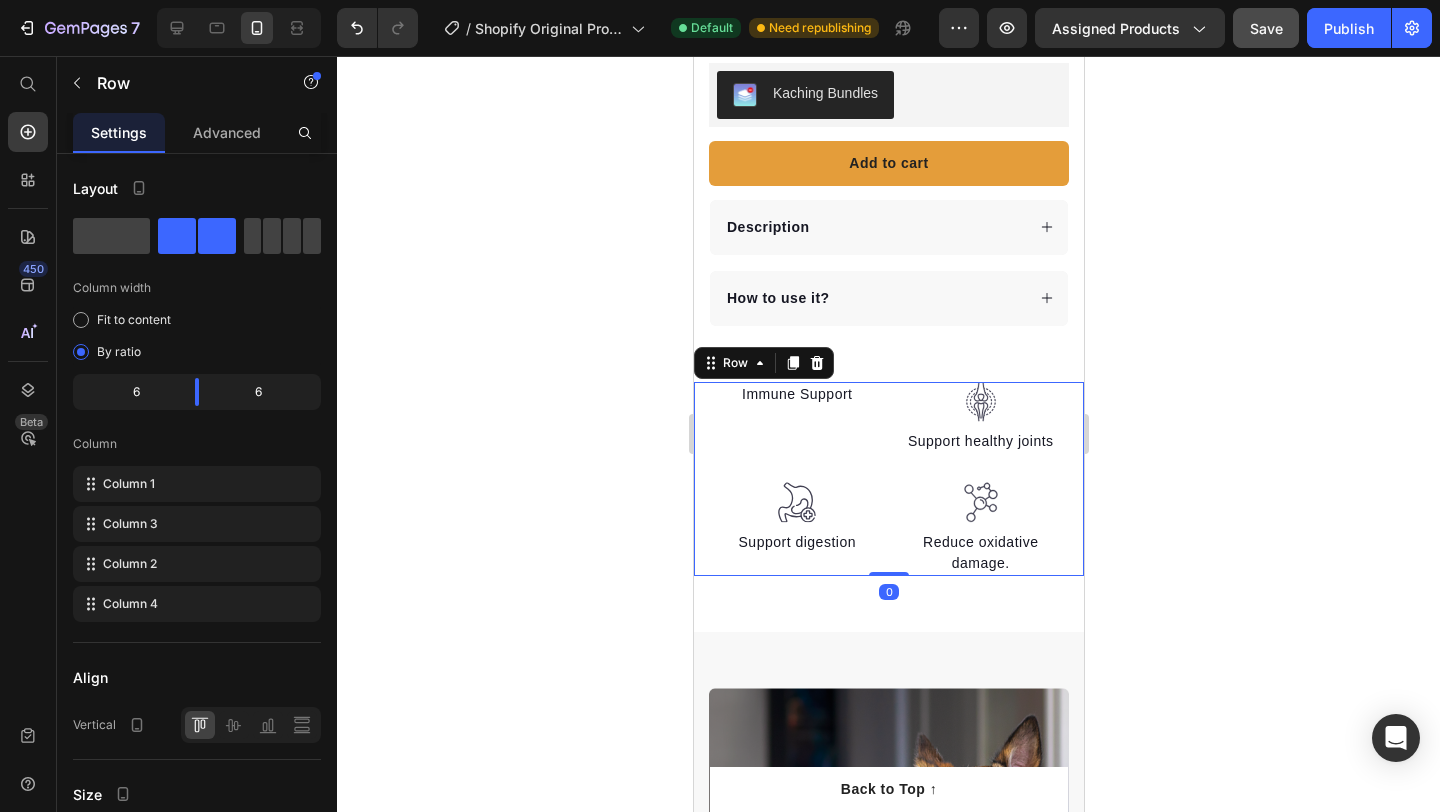 click on "Image Support digestion Text block" at bounding box center [796, 515] 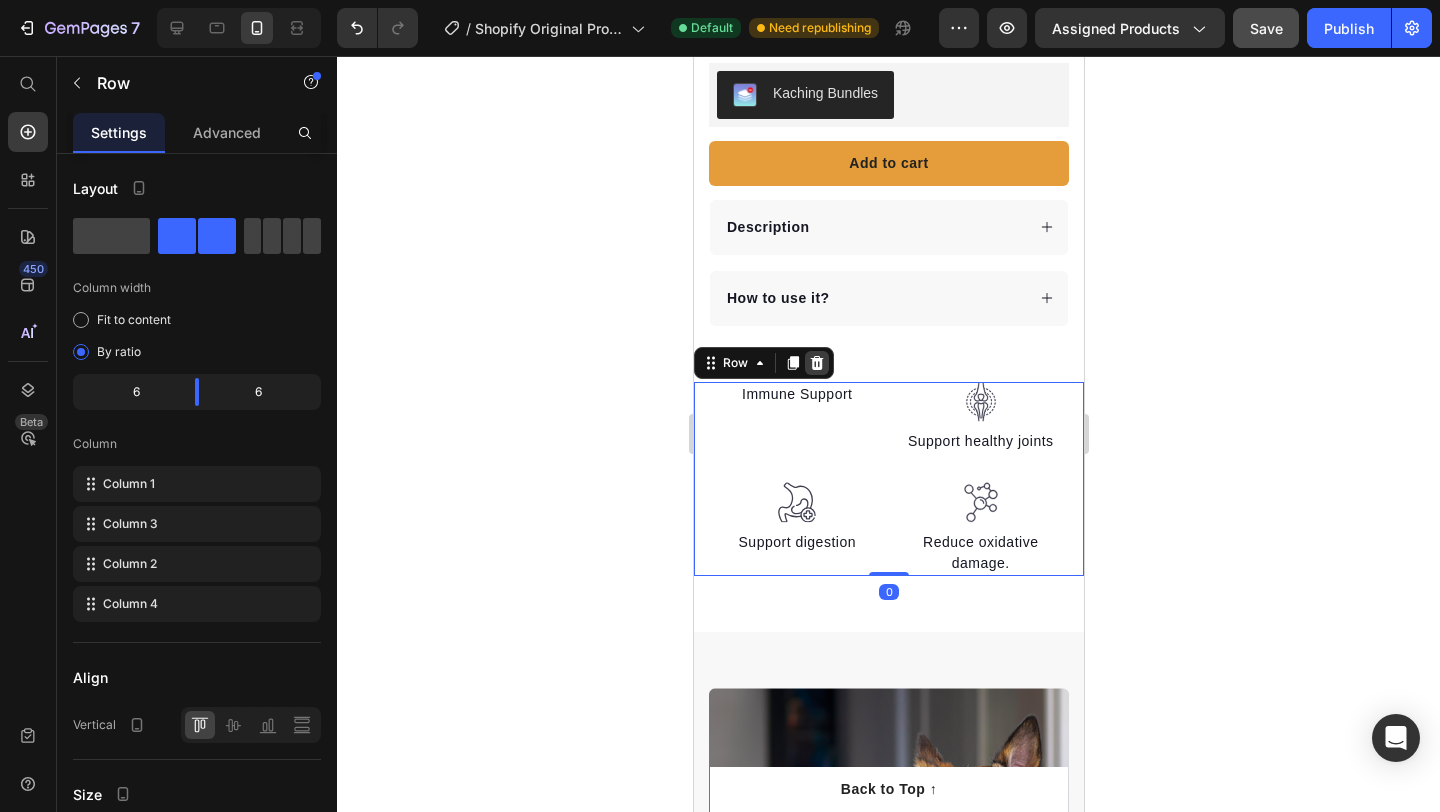 click at bounding box center (816, 363) 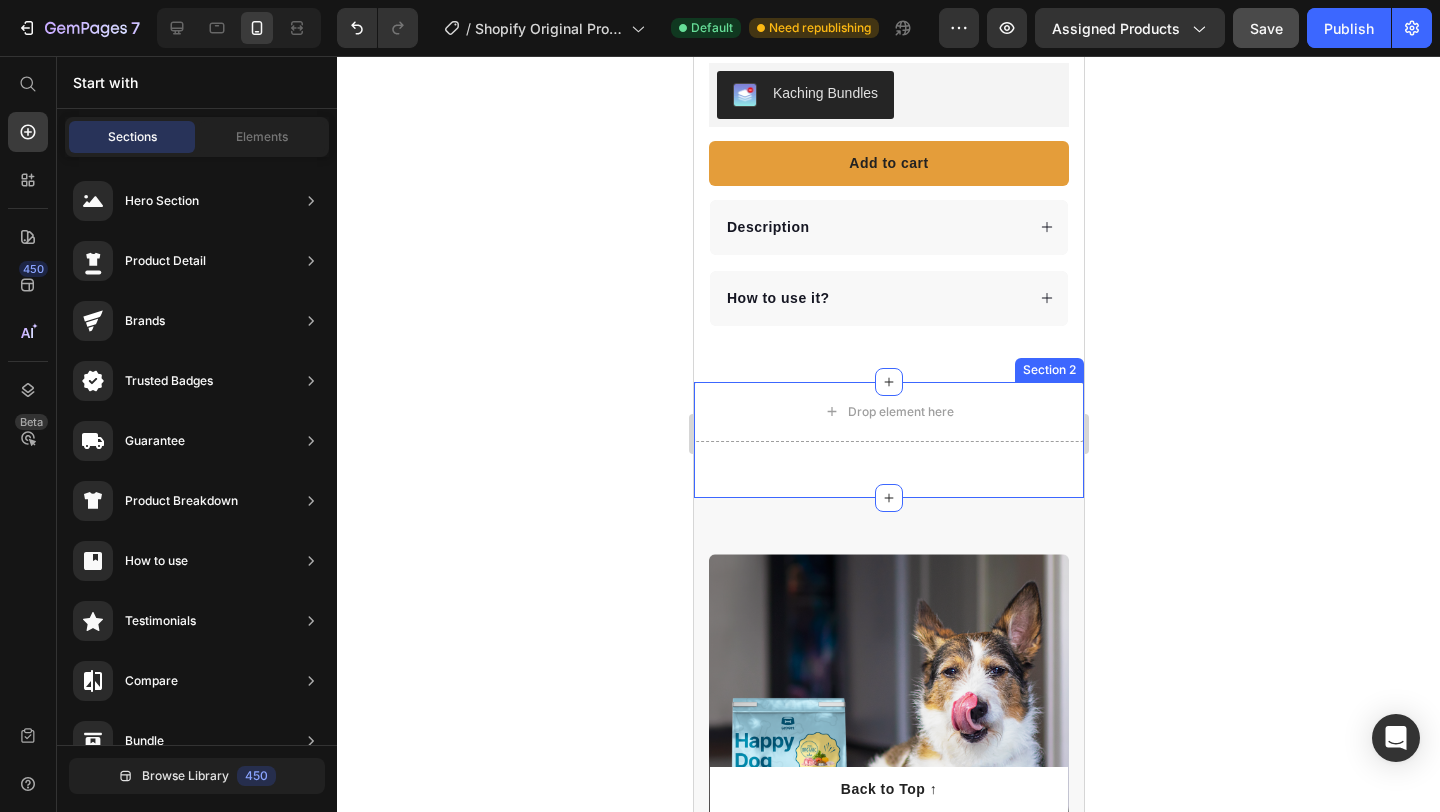 click on "Drop element here Section 2" at bounding box center (888, 440) 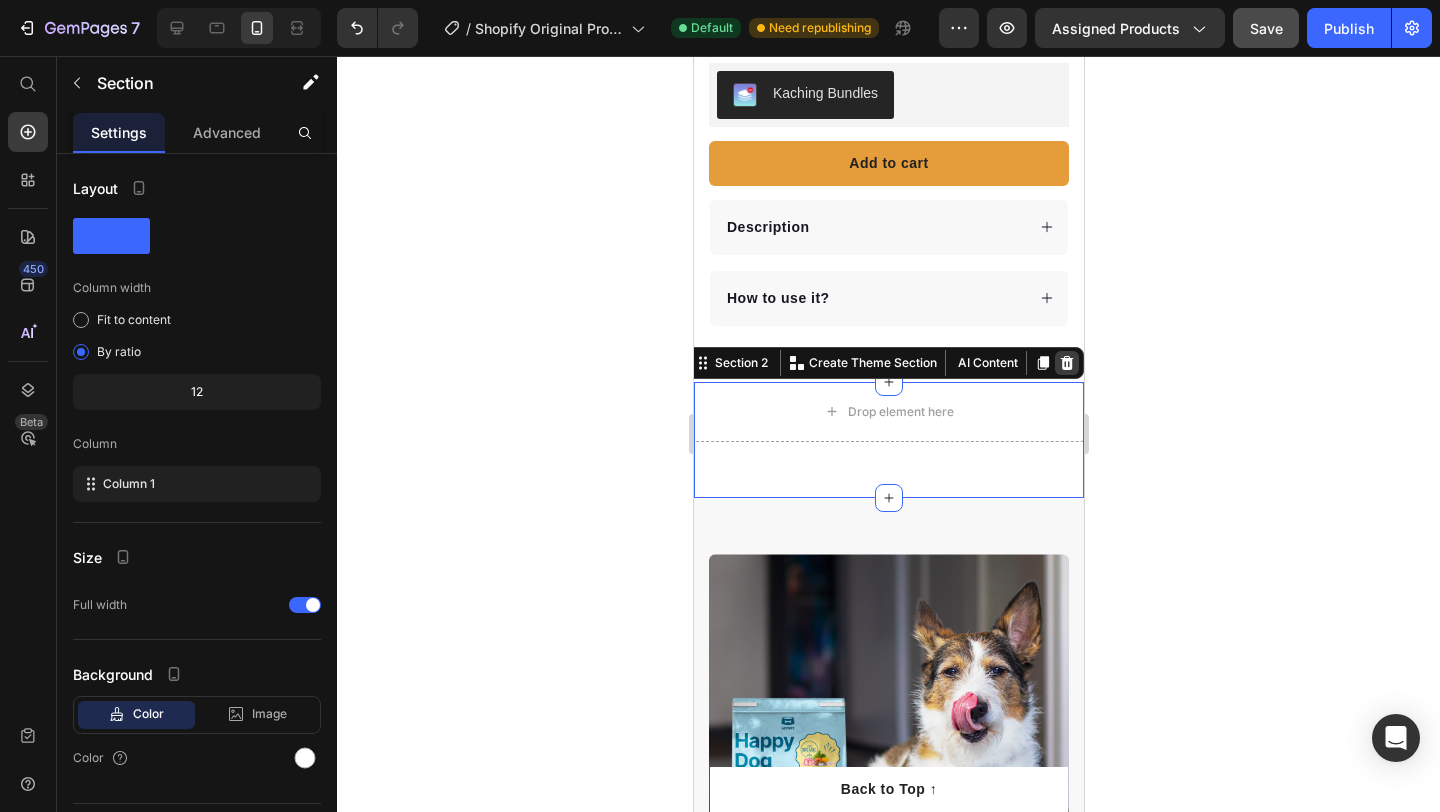 click at bounding box center (1066, 363) 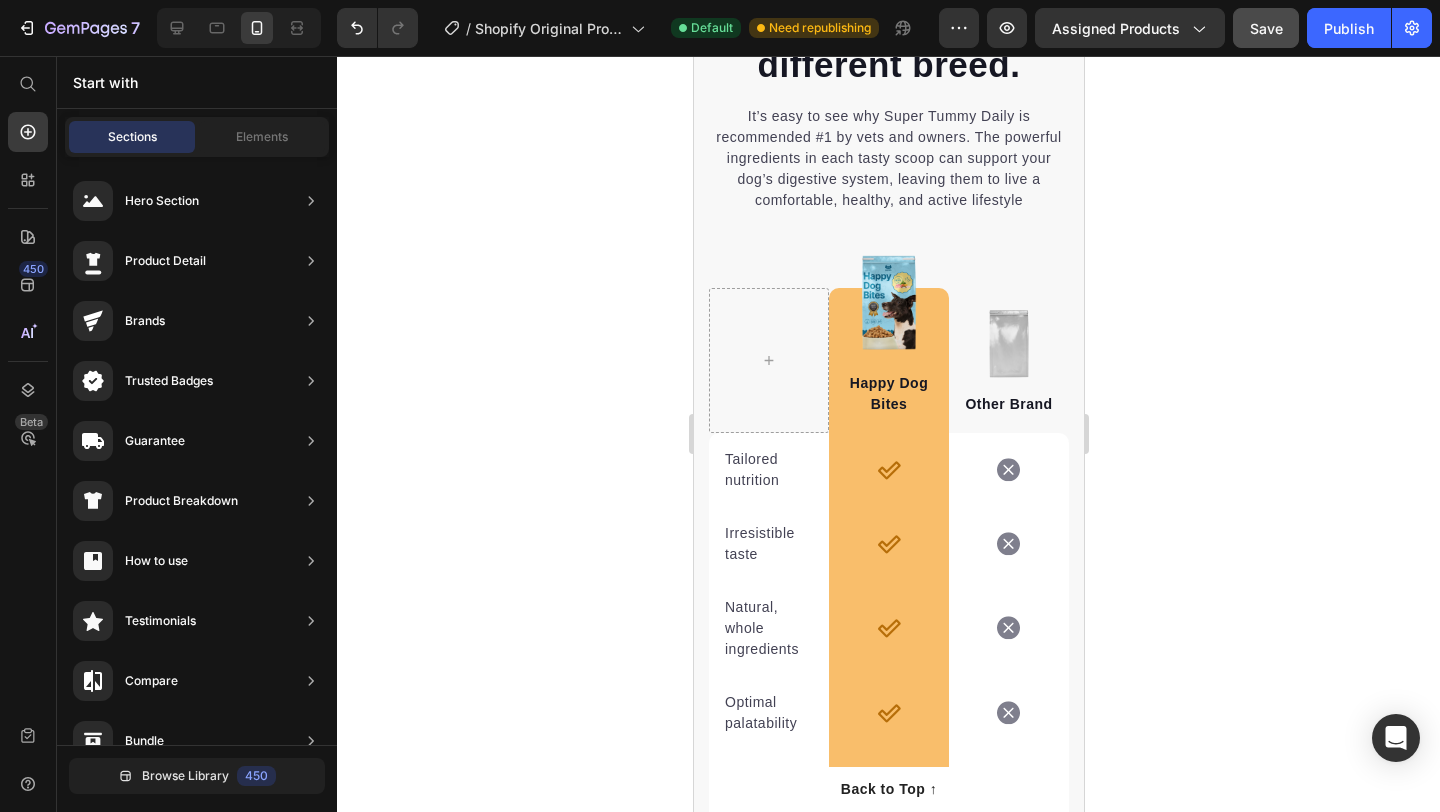 scroll, scrollTop: 3914, scrollLeft: 0, axis: vertical 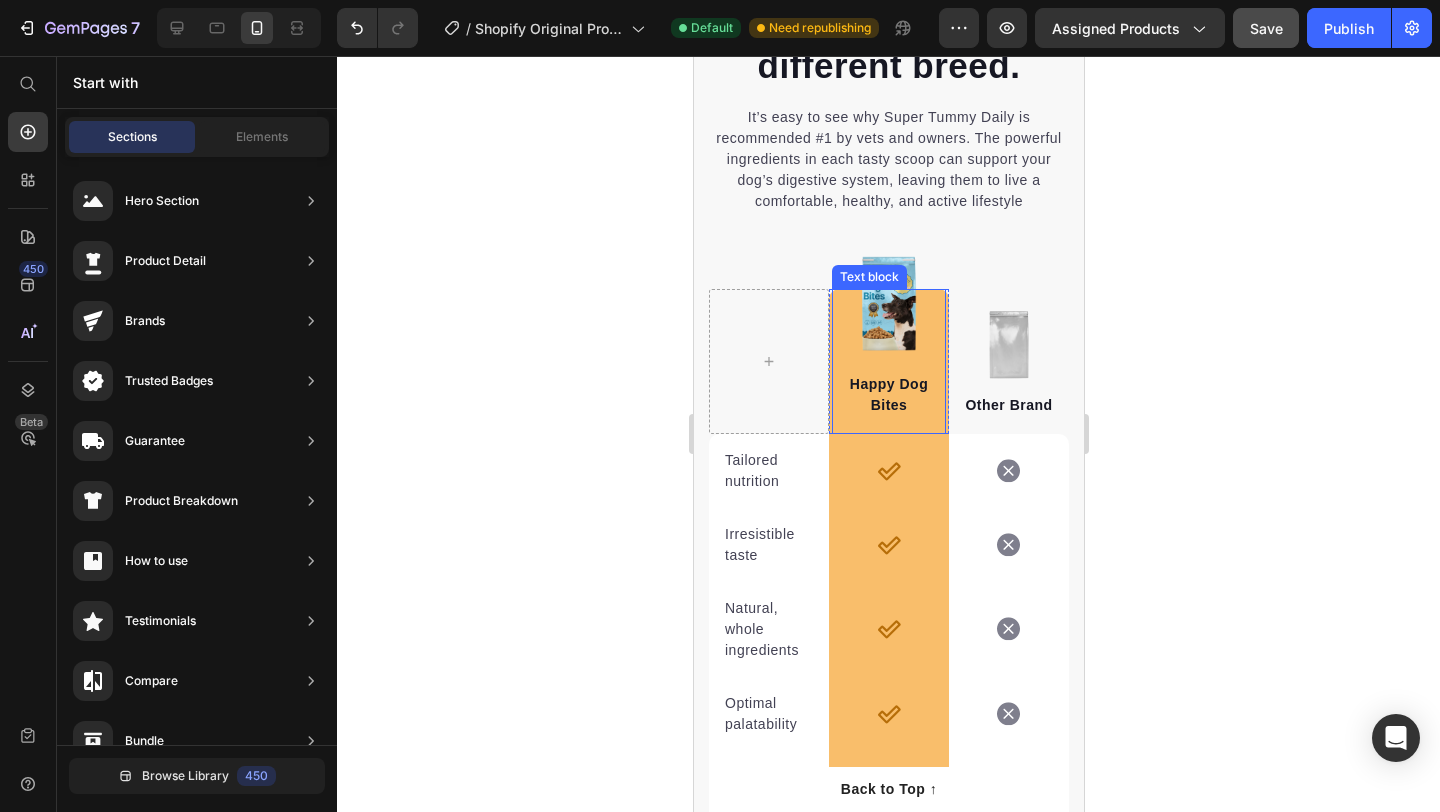 click on "Happy Dog Bites" at bounding box center [888, 395] 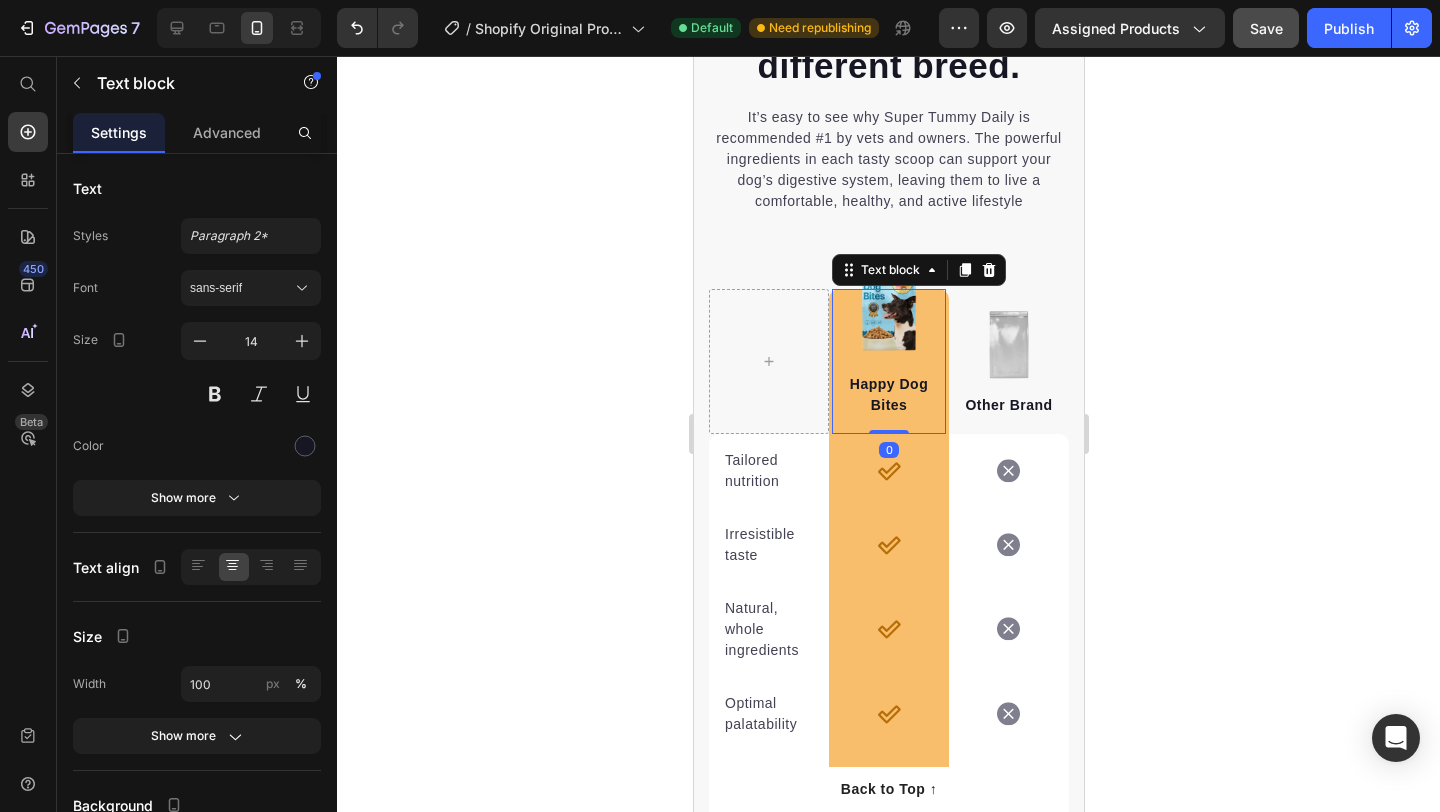 click on "Happy Dog Bites" at bounding box center (888, 395) 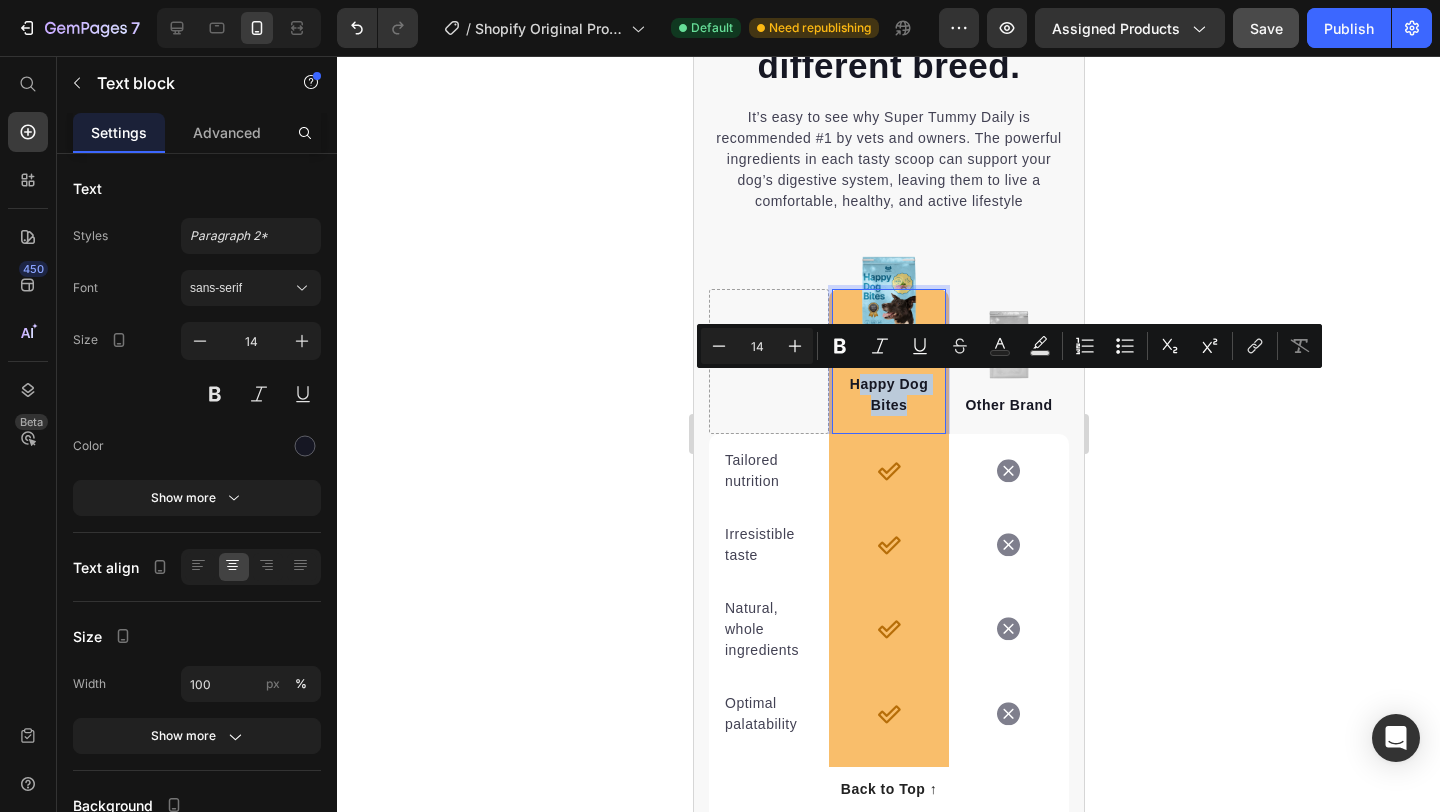 drag, startPoint x: 912, startPoint y: 405, endPoint x: 857, endPoint y: 385, distance: 58.5235 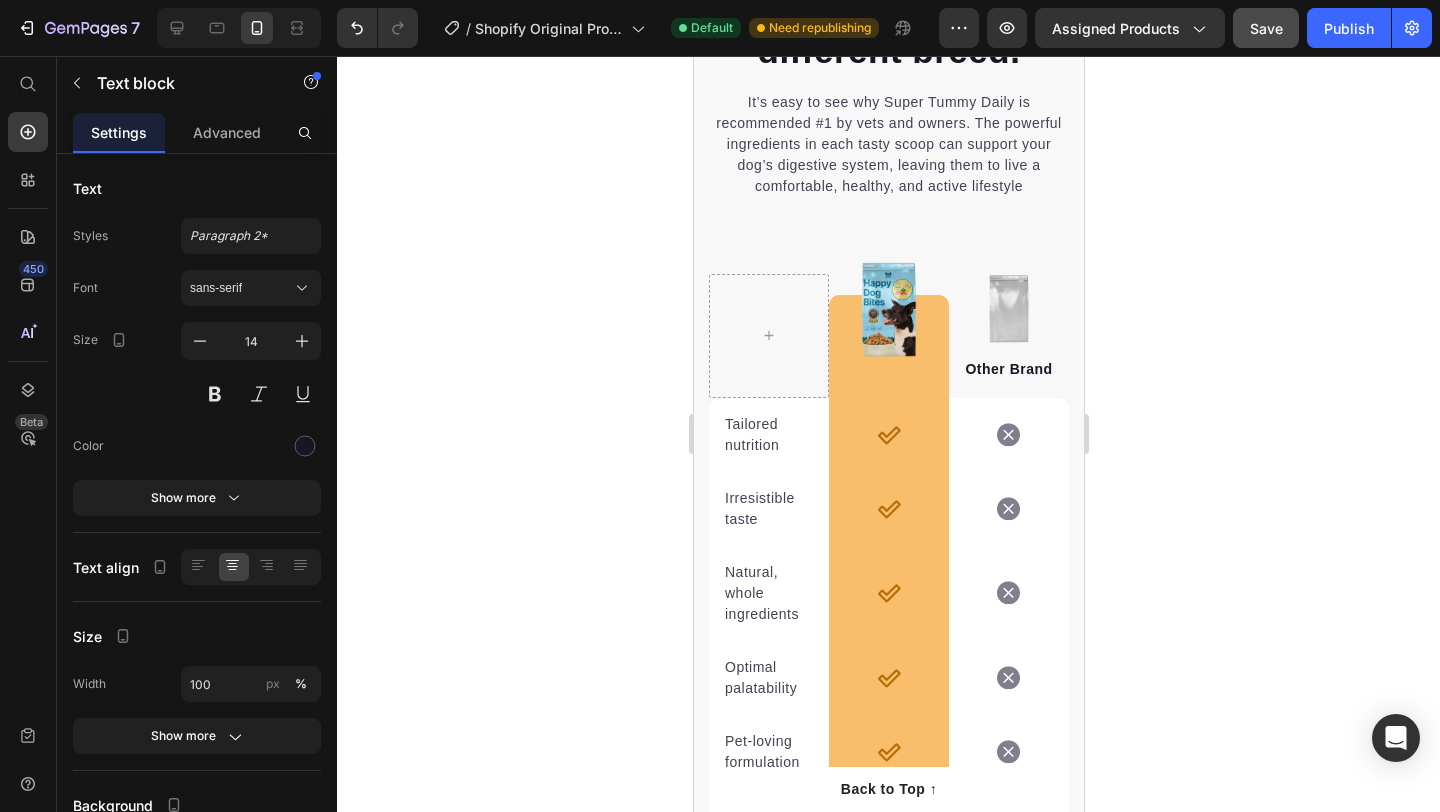scroll, scrollTop: 3957, scrollLeft: 0, axis: vertical 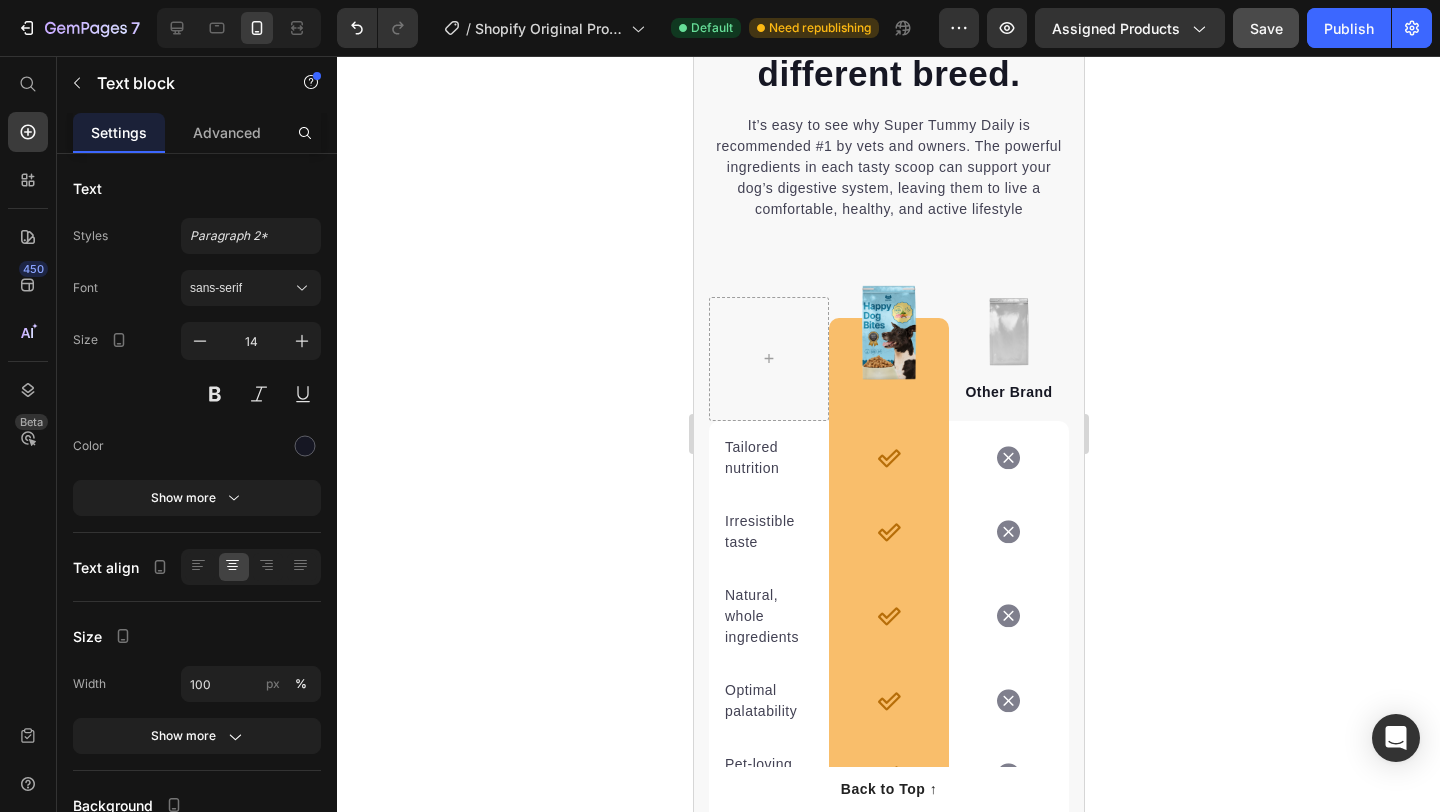 click at bounding box center [888, 403] 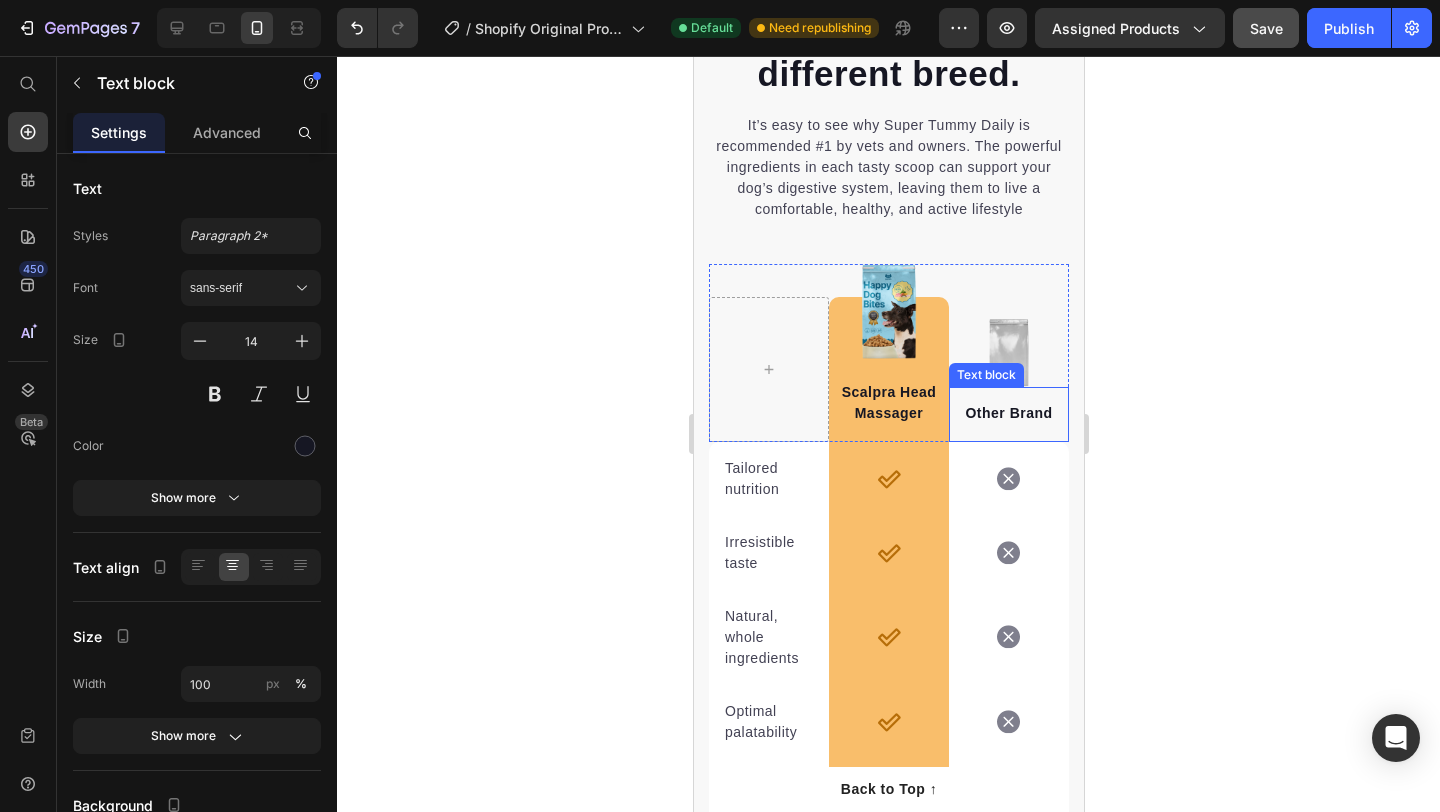 click on "Other Brand" at bounding box center (1008, 413) 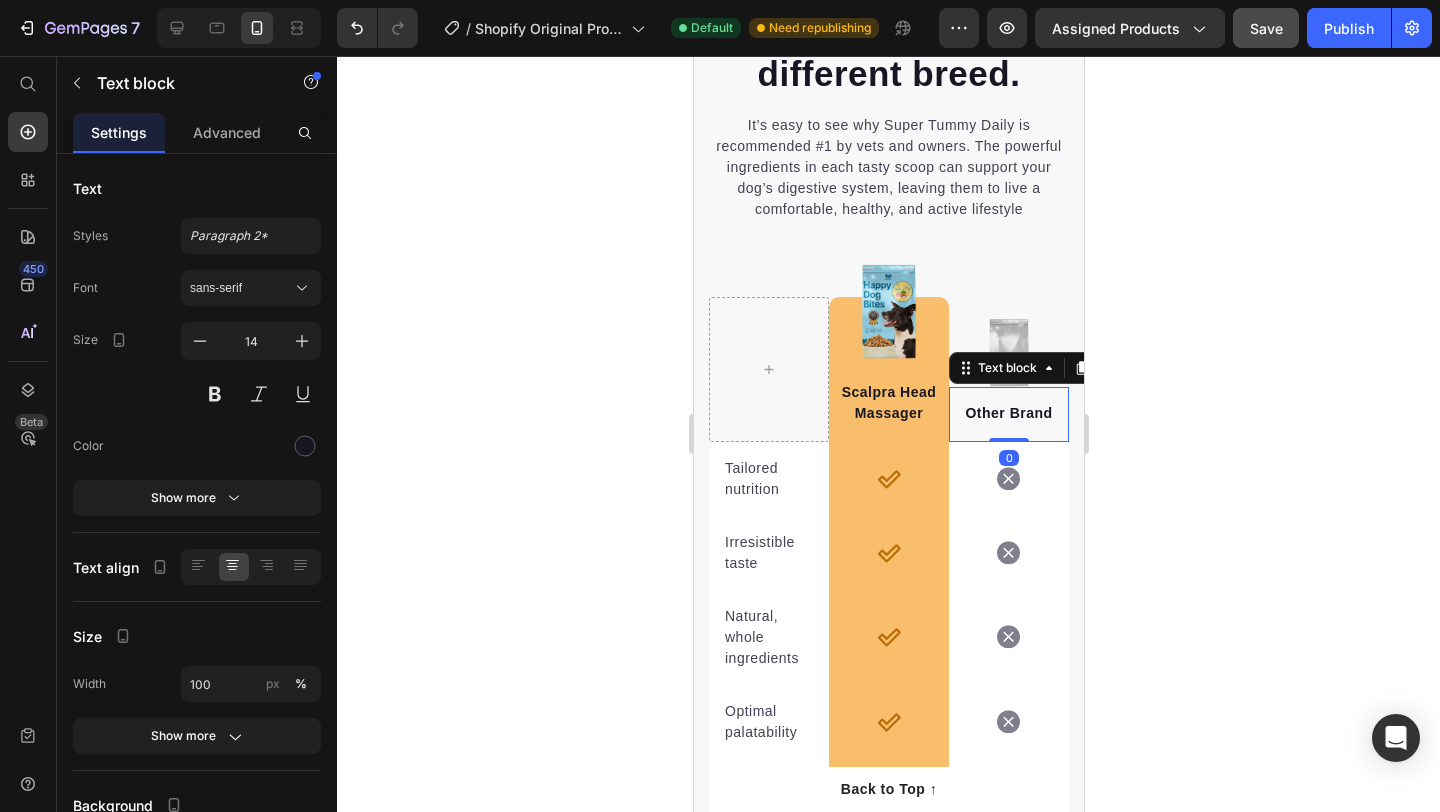 click on "Other Brand" at bounding box center (1008, 413) 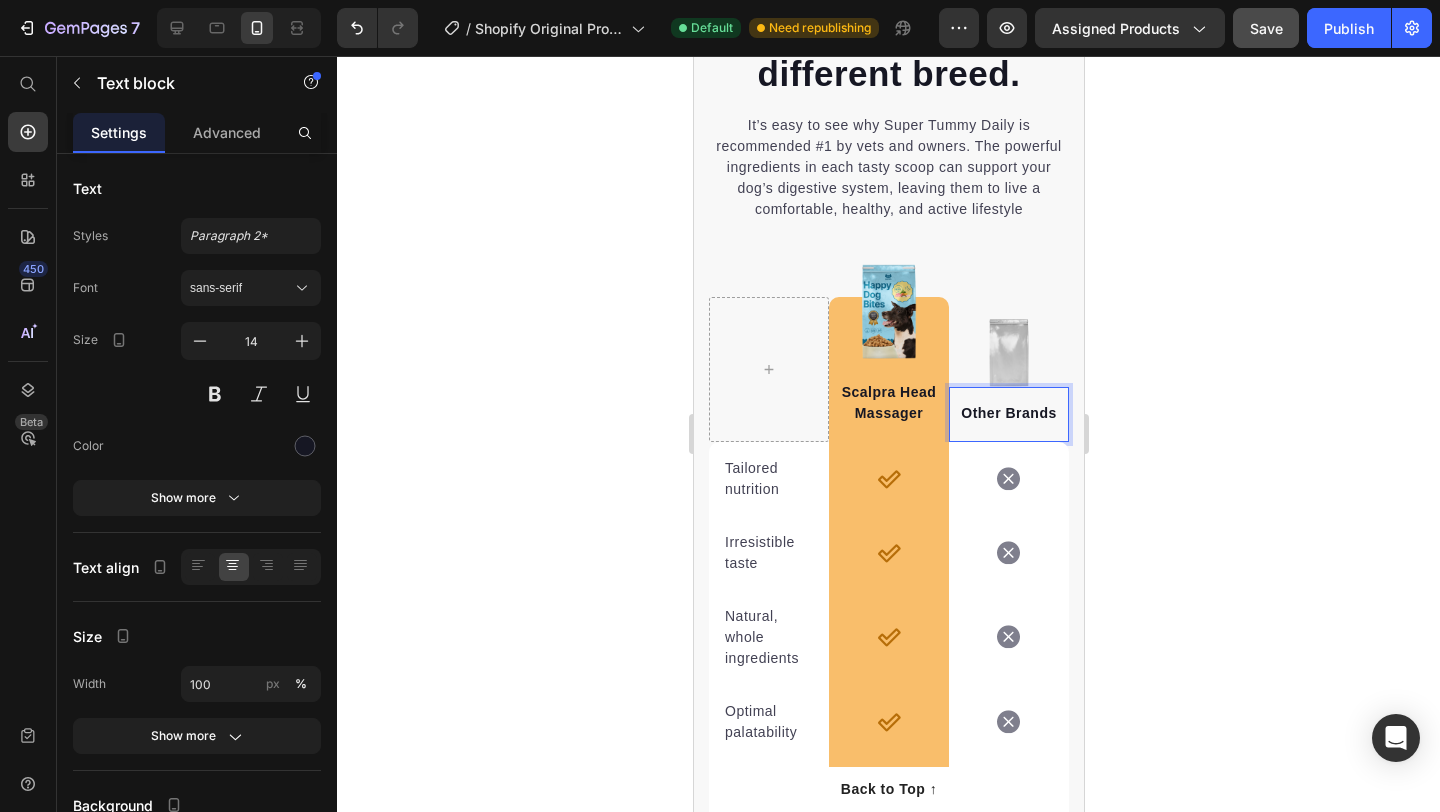 click at bounding box center [1008, 352] 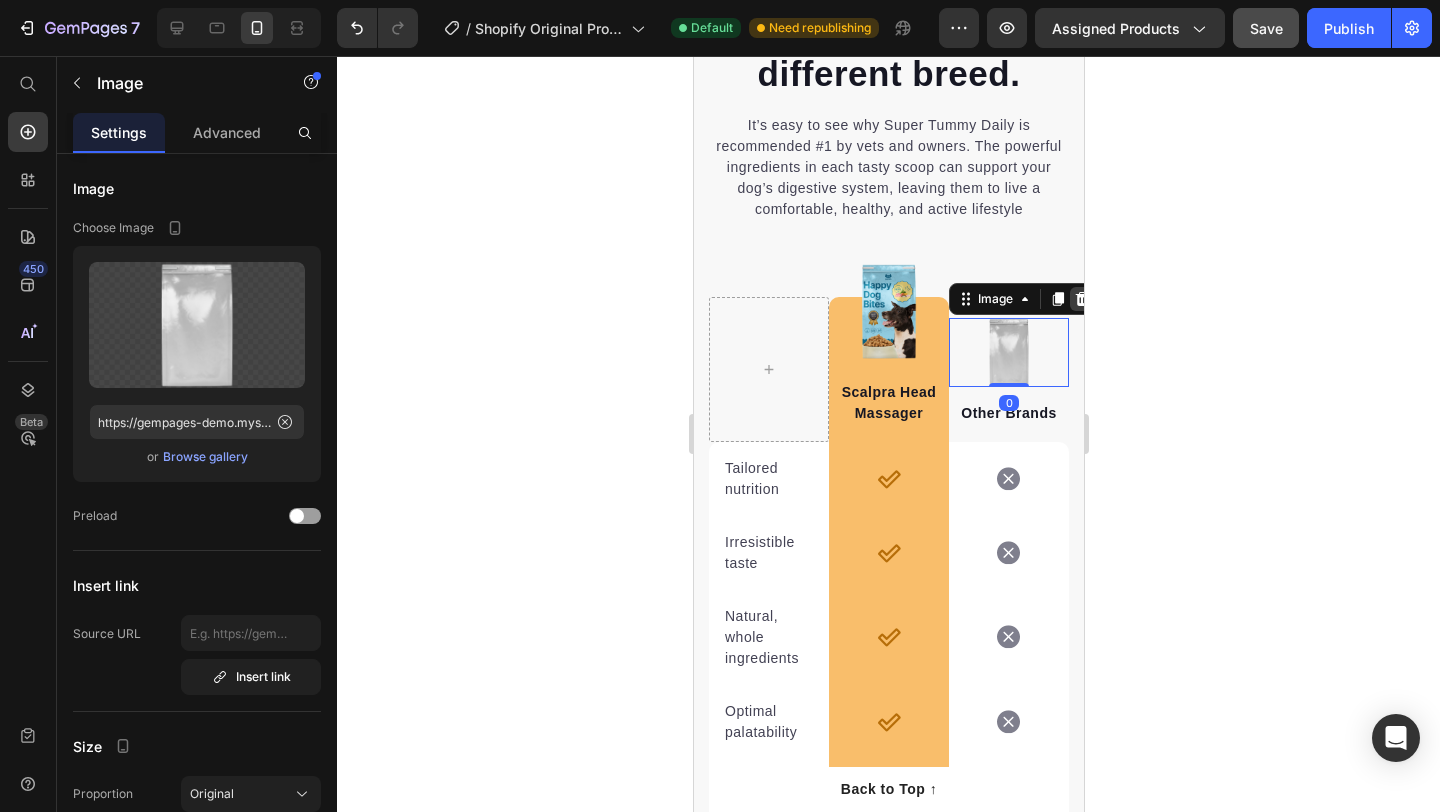 click 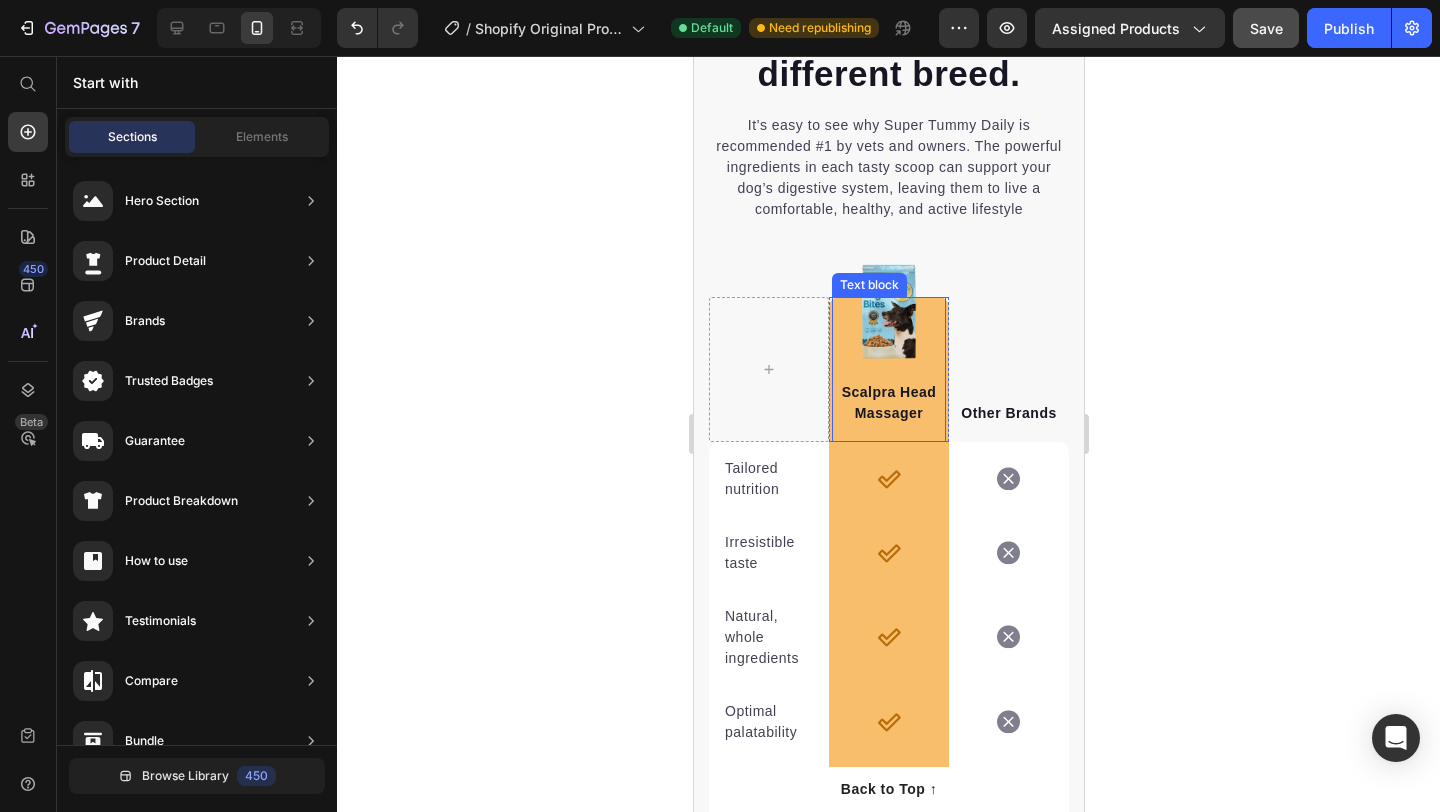click on "Scalpra Head Massager Text block" at bounding box center [888, 369] 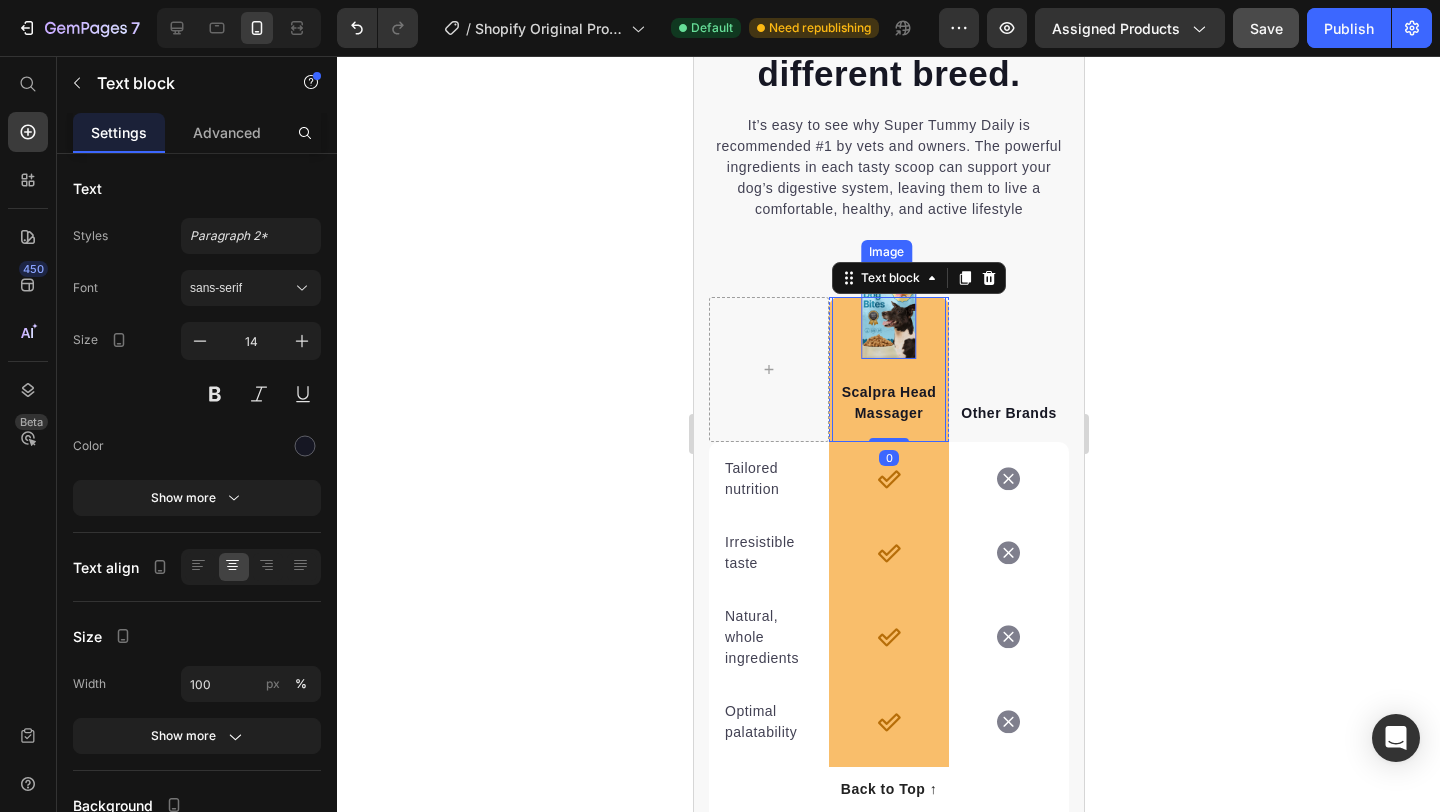 click on "Text block" at bounding box center (918, 278) 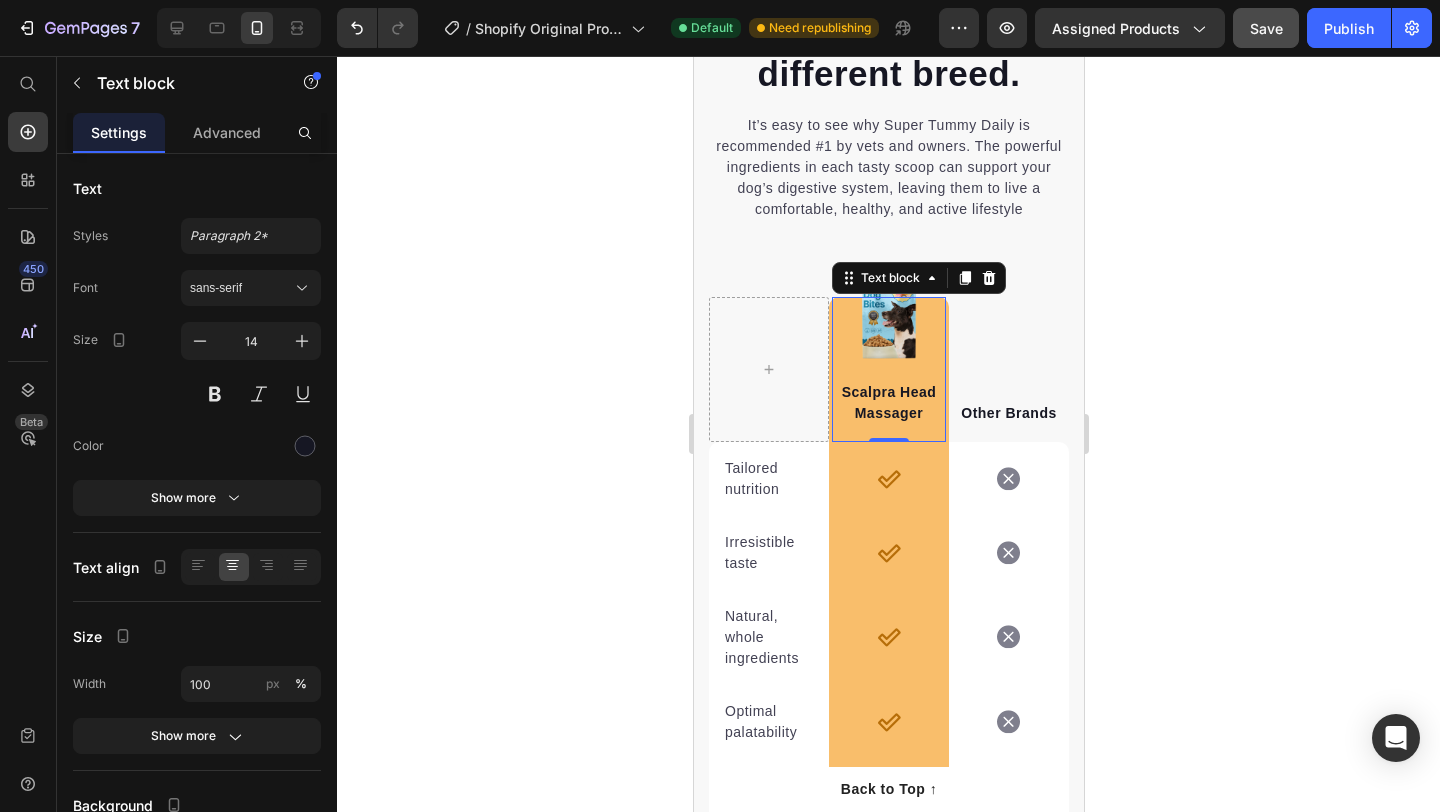 click 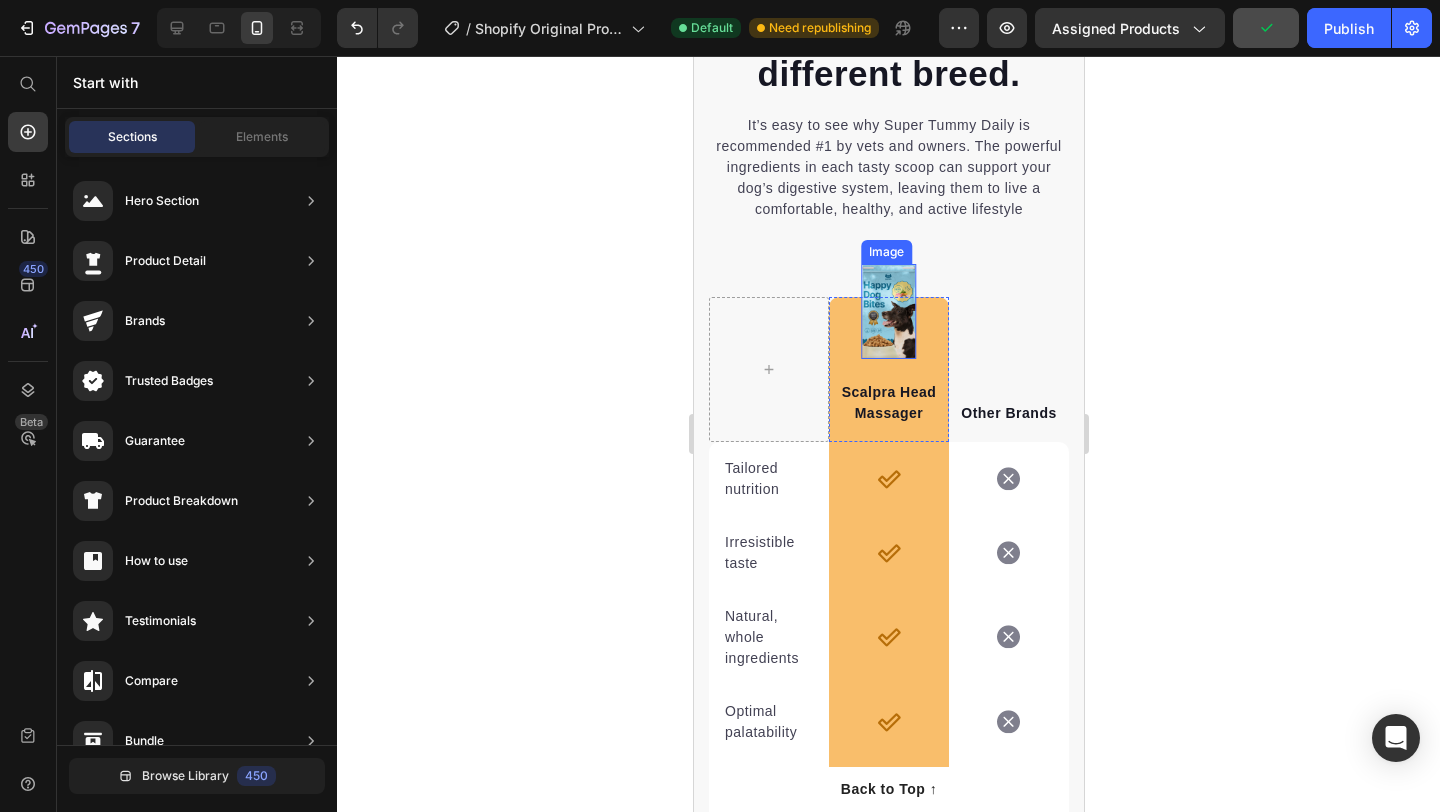 click at bounding box center [887, 311] 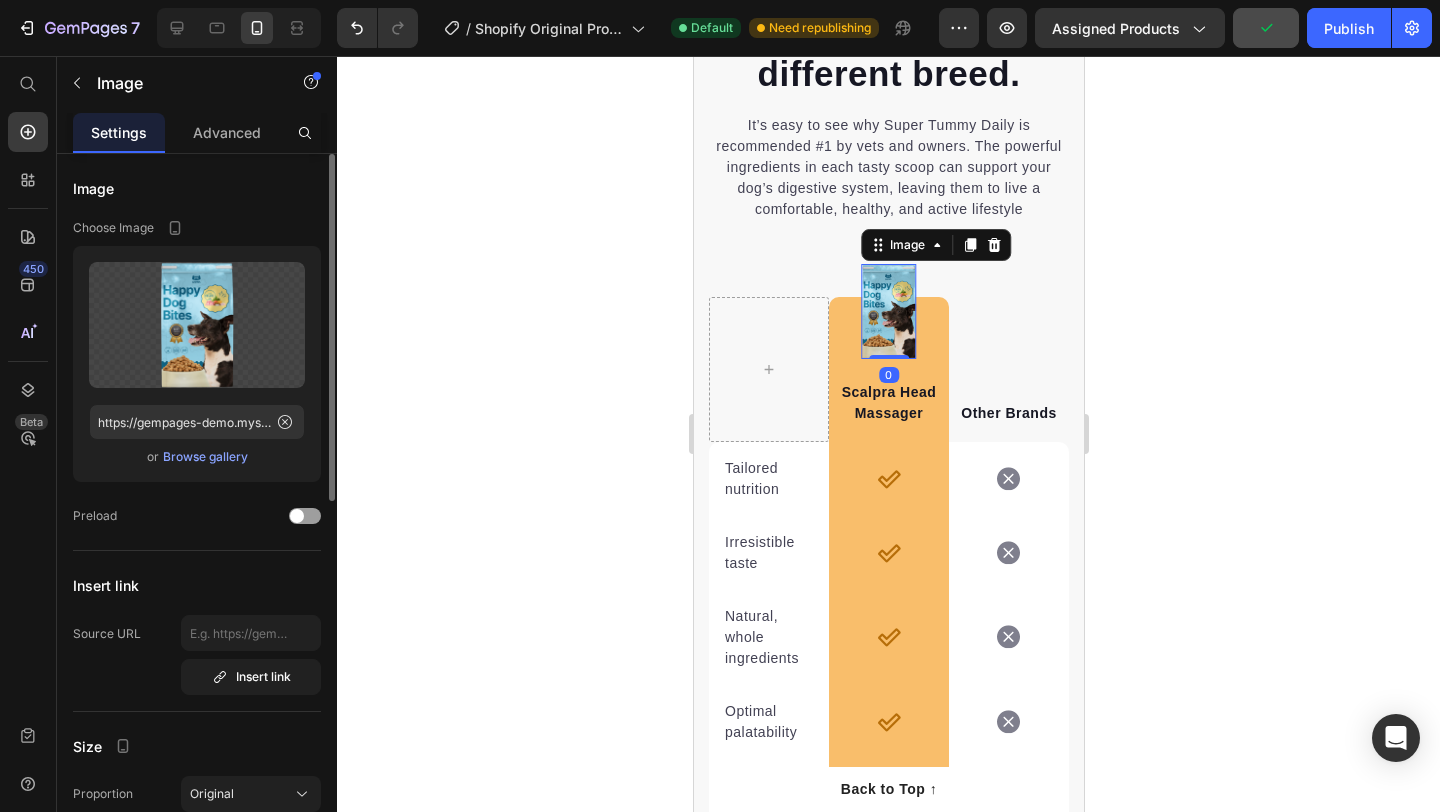 click on "Browse gallery" at bounding box center (205, 457) 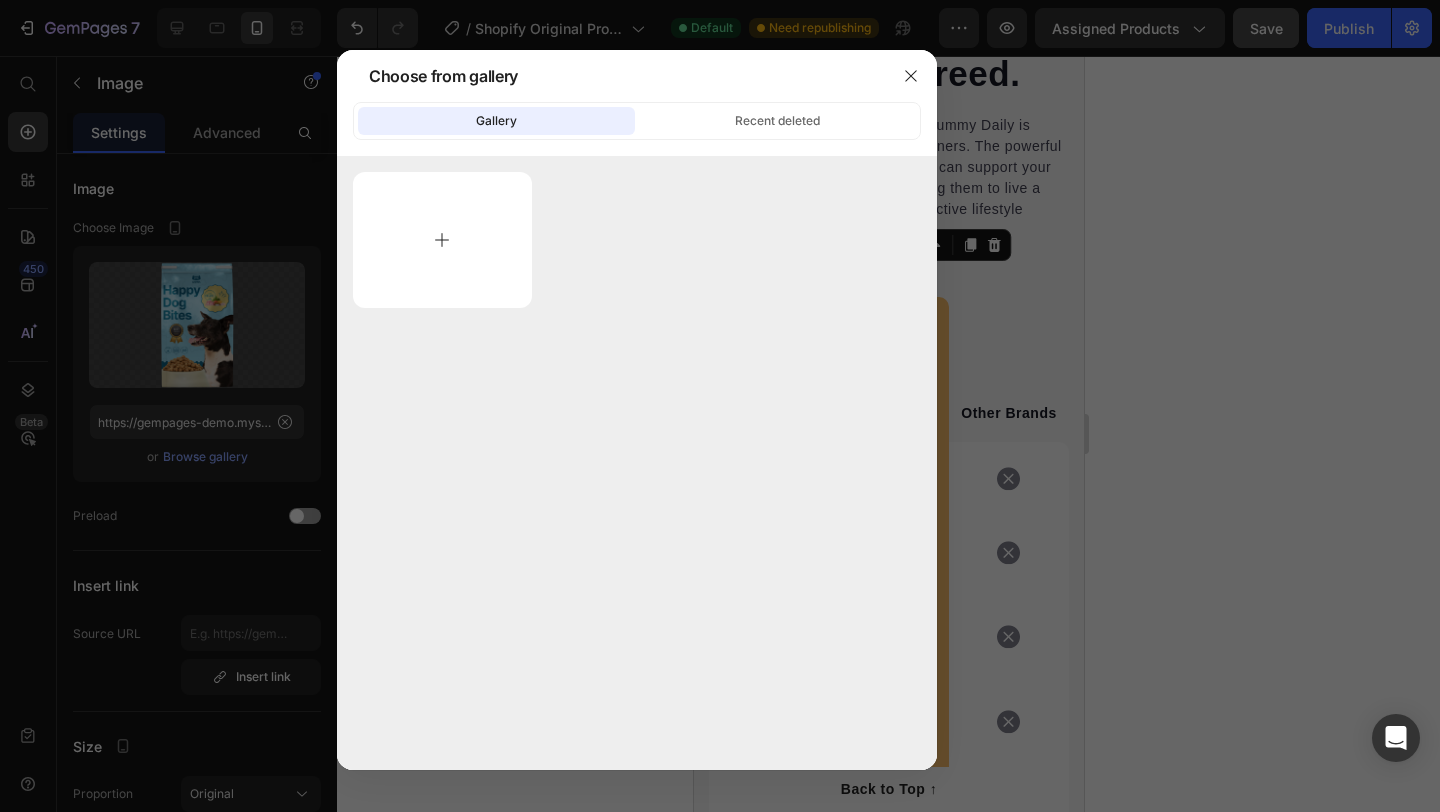 click at bounding box center [442, 240] 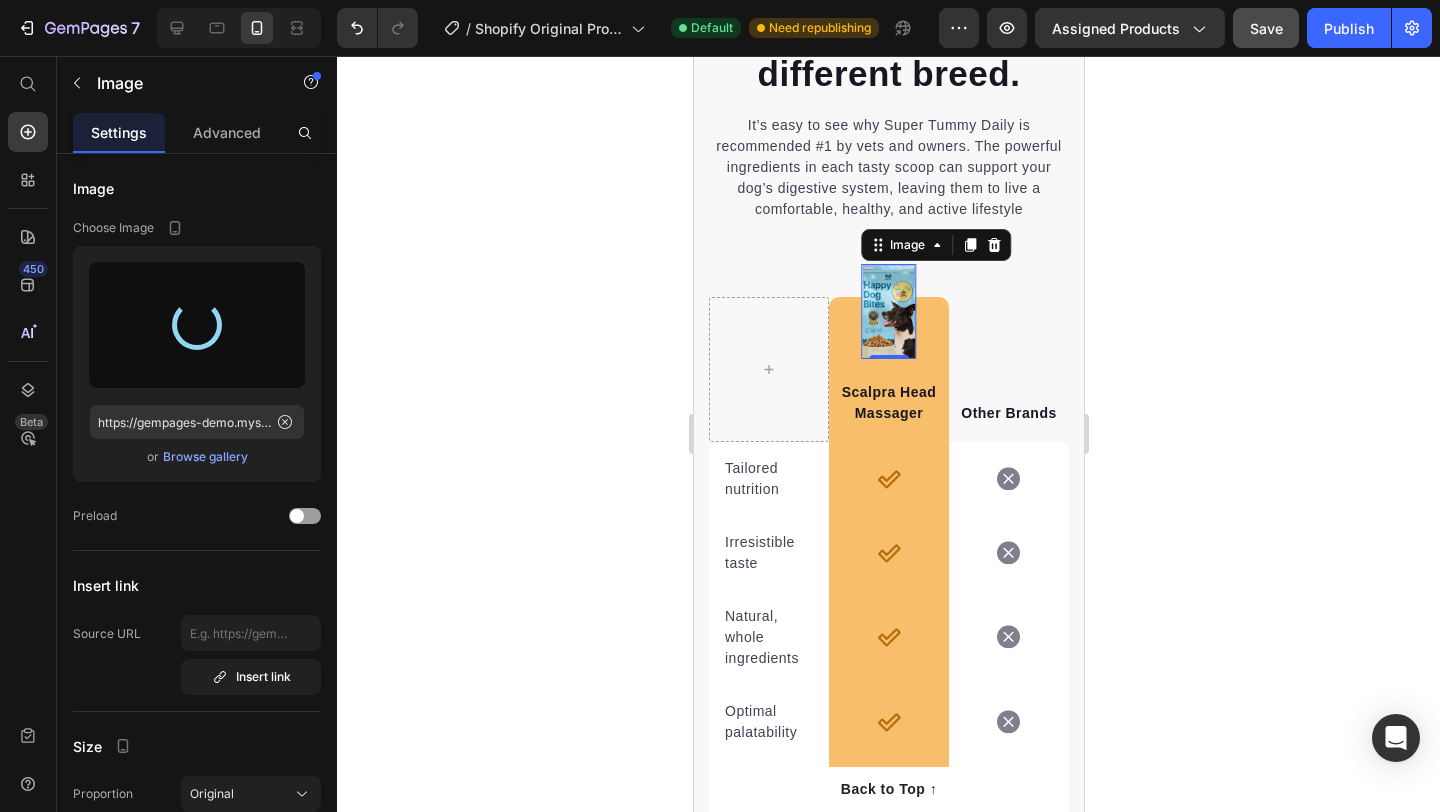 type on "https://cdn.shopify.com/s/files/1/0770/0702/8436/files/gempages_574886888297464607-7e8c3043-a925-4a5f-b50b-4340d02e39d3.webp" 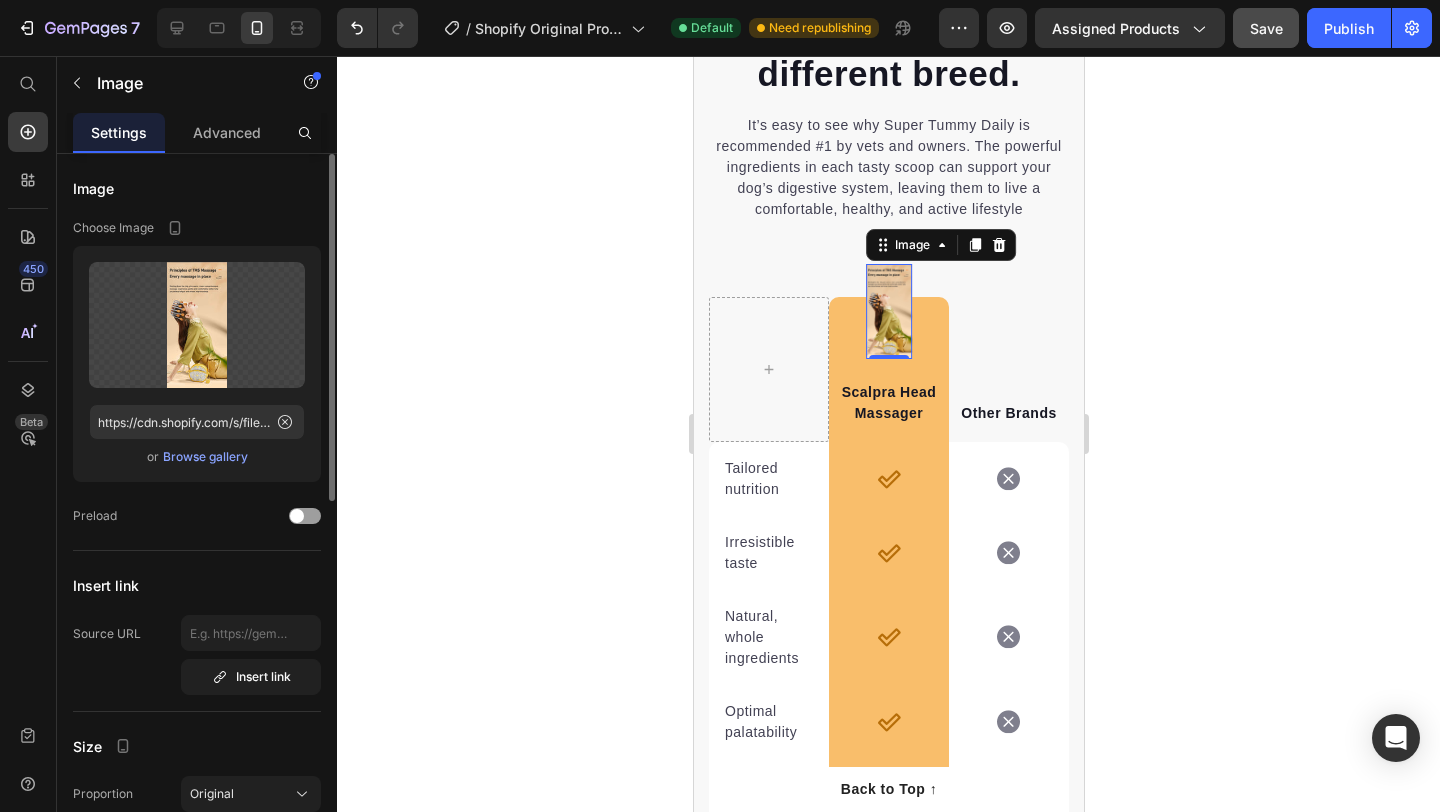 click on "Browse gallery" at bounding box center (205, 457) 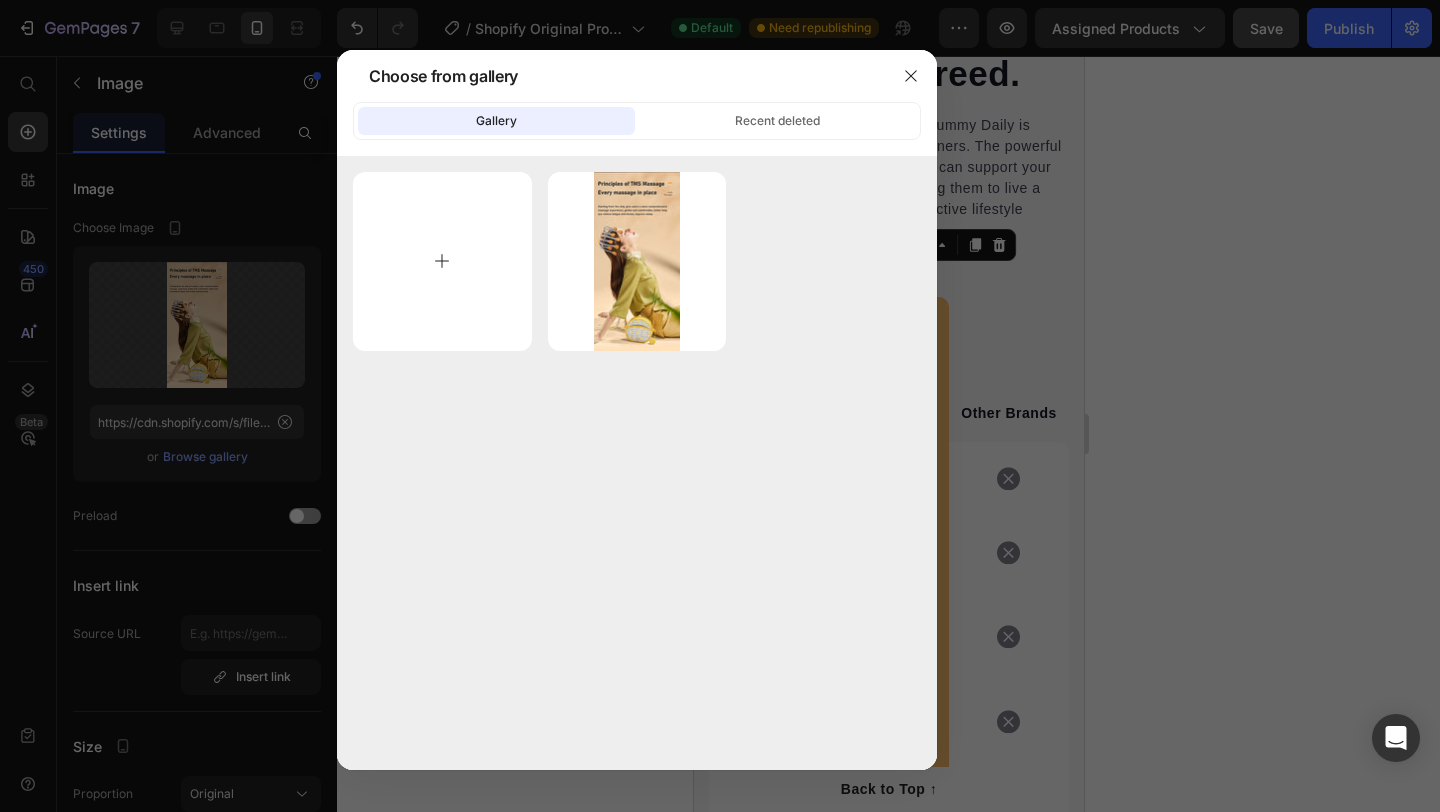 click at bounding box center (442, 261) 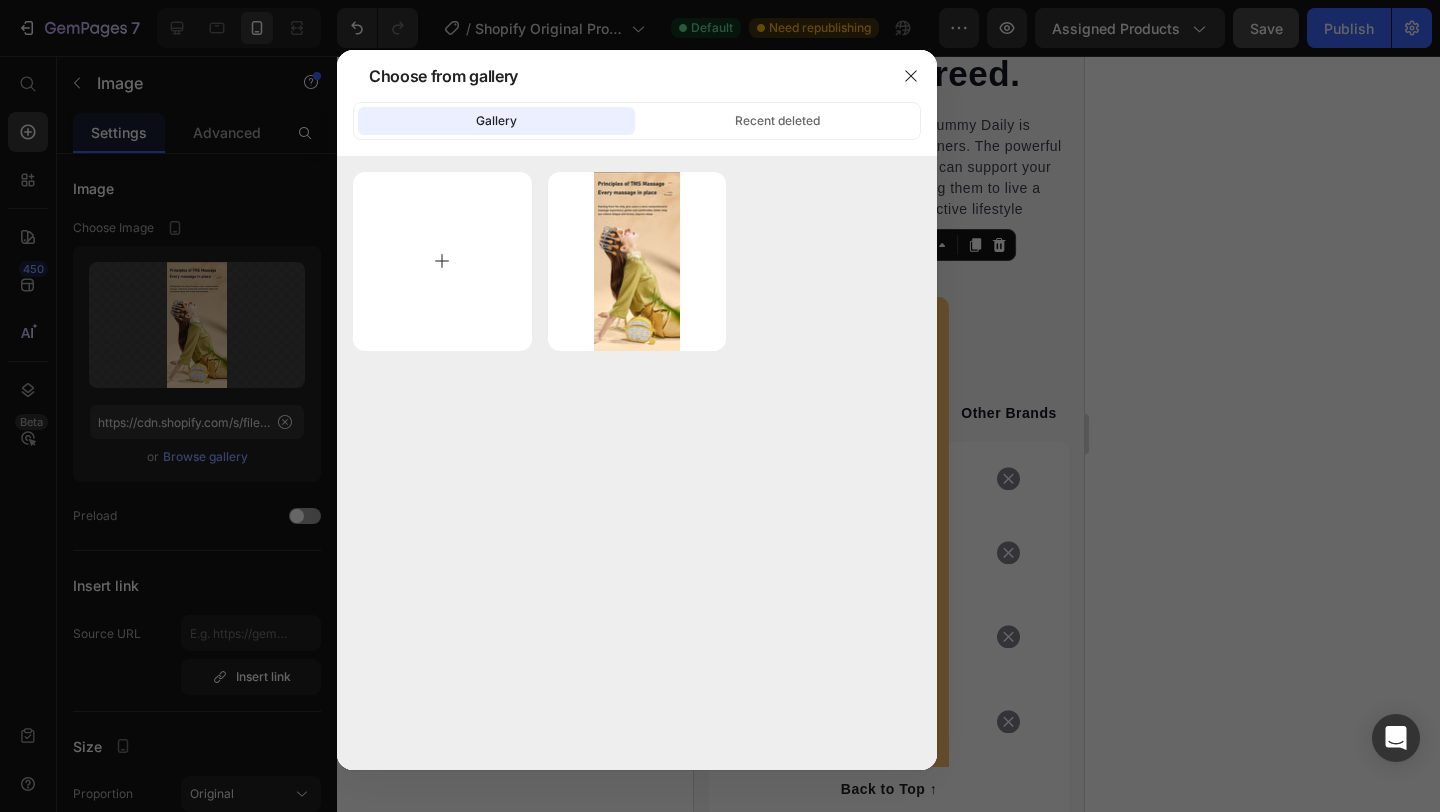 type on "C:\fakepath\pic3.webp" 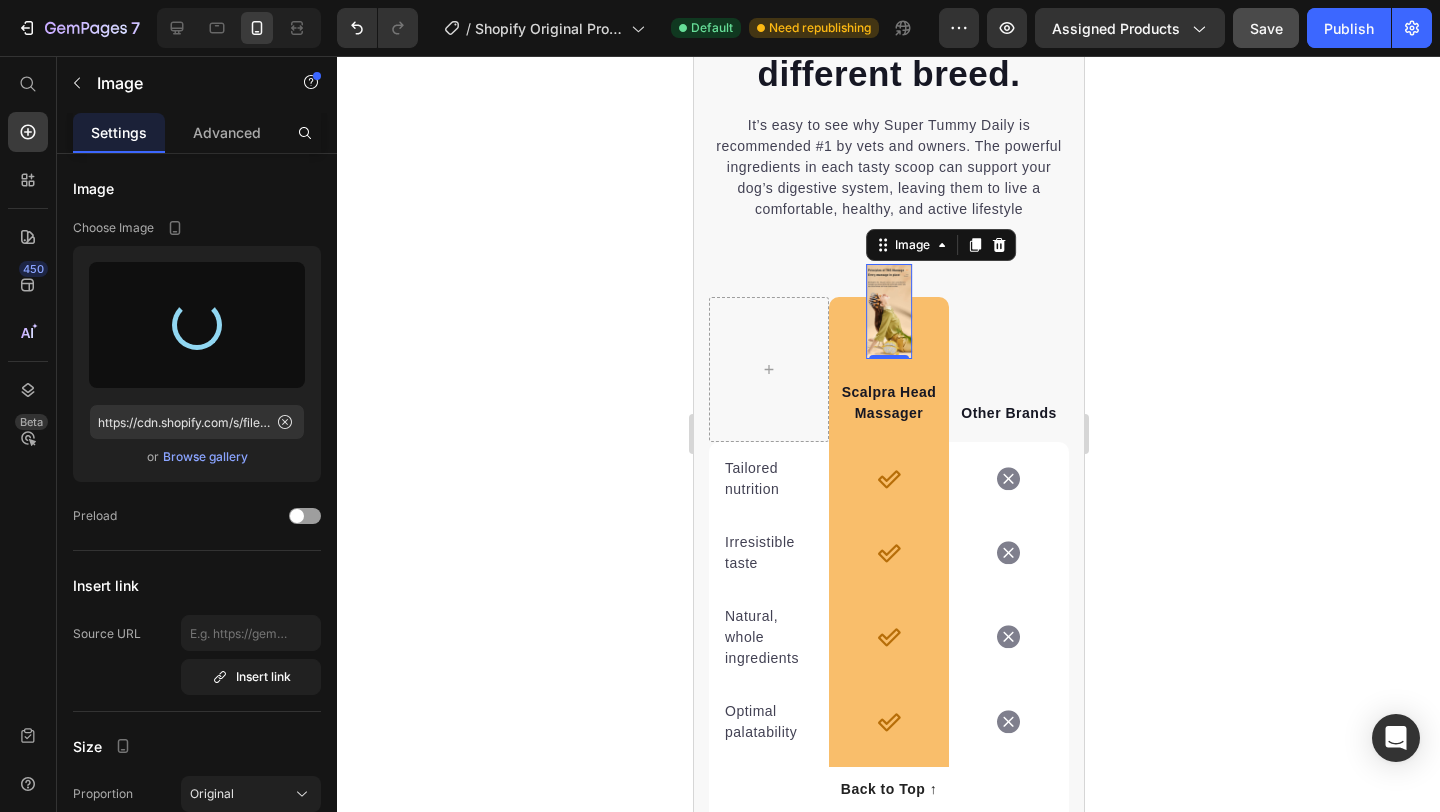 type on "https://cdn.shopify.com/s/files/1/0770/0702/8436/files/gempages_574886888297464607-2a5f0020-fea8-42f0-8175-ee2e36098a1a.webp" 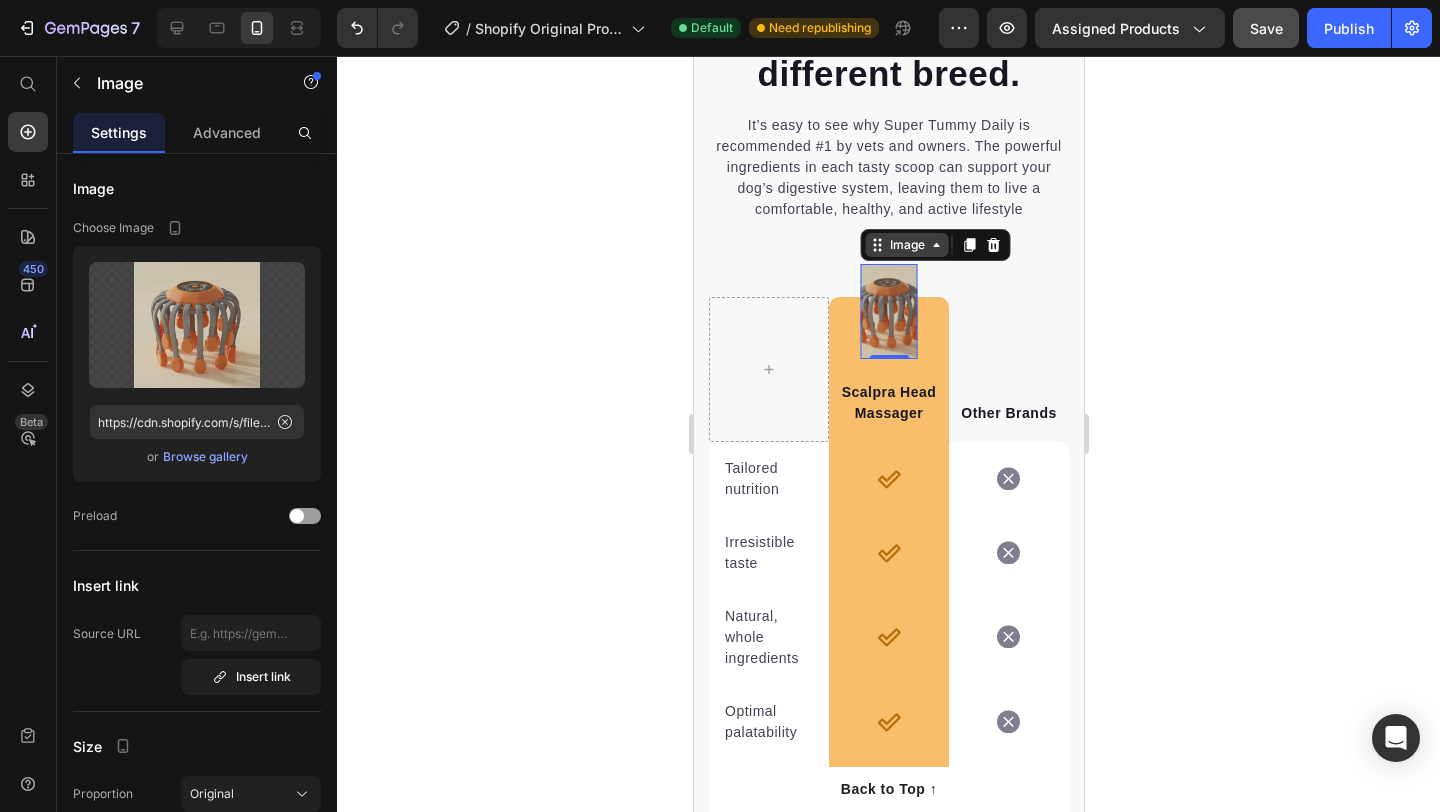 click on "Image" at bounding box center [906, 245] 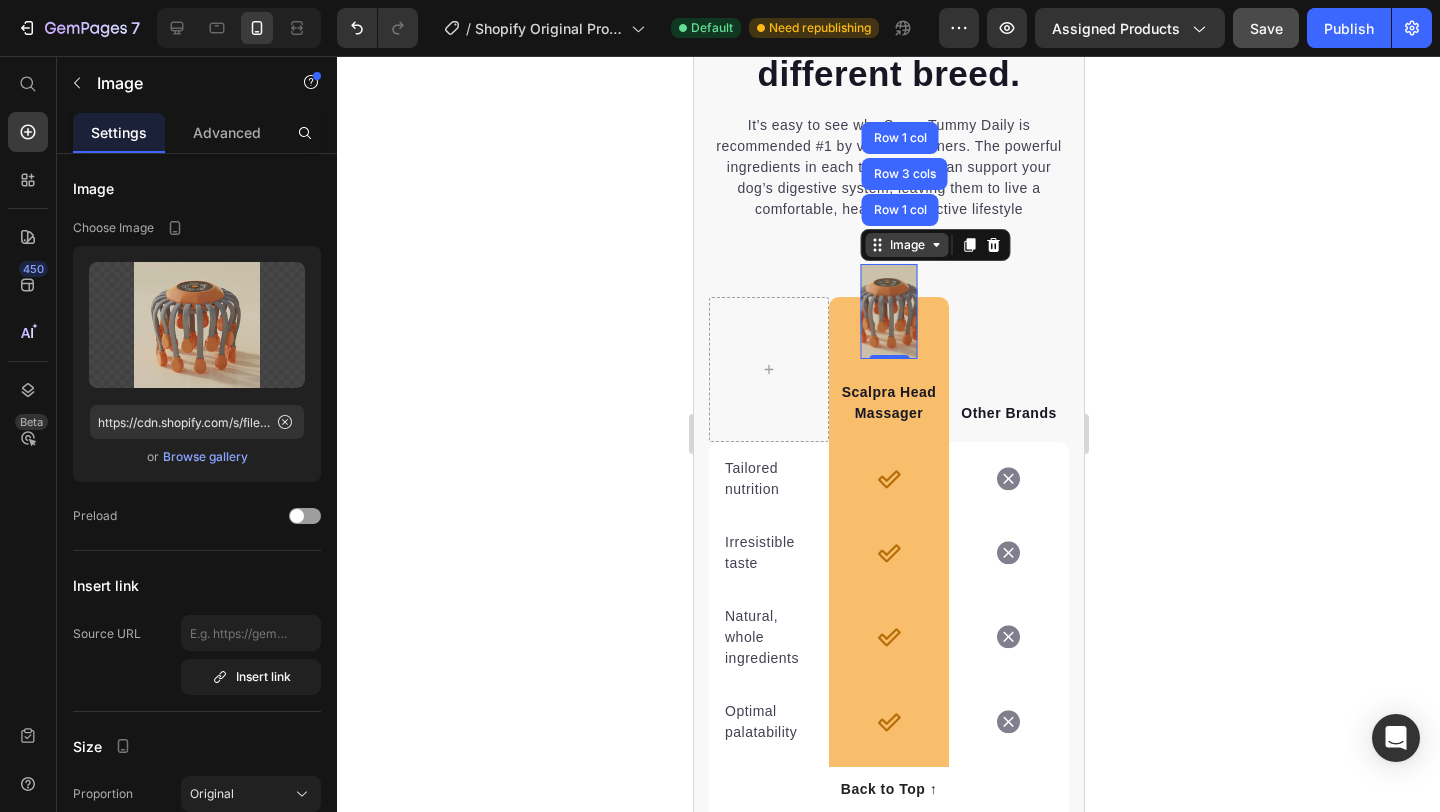 click on "Image" at bounding box center (906, 245) 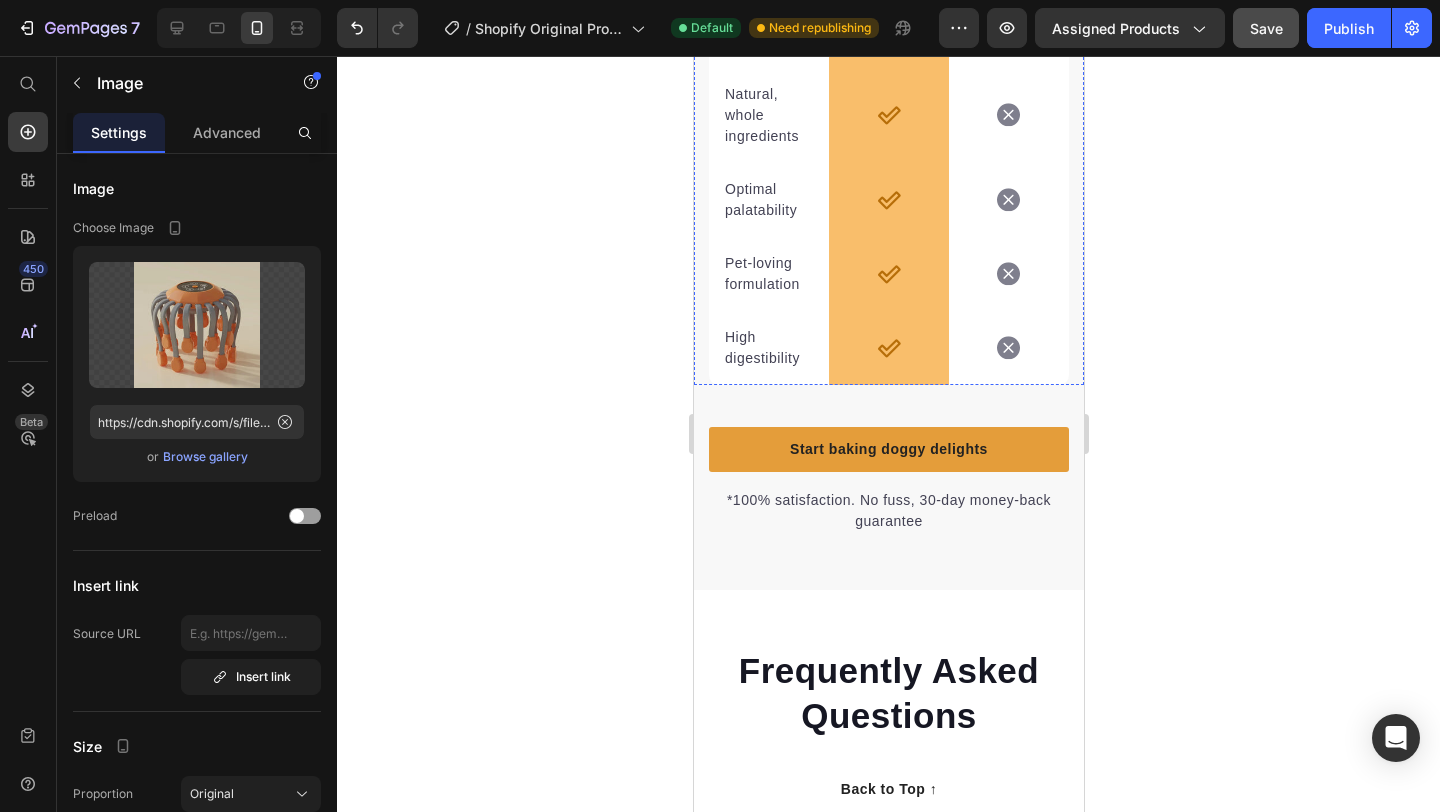scroll, scrollTop: 4535, scrollLeft: 0, axis: vertical 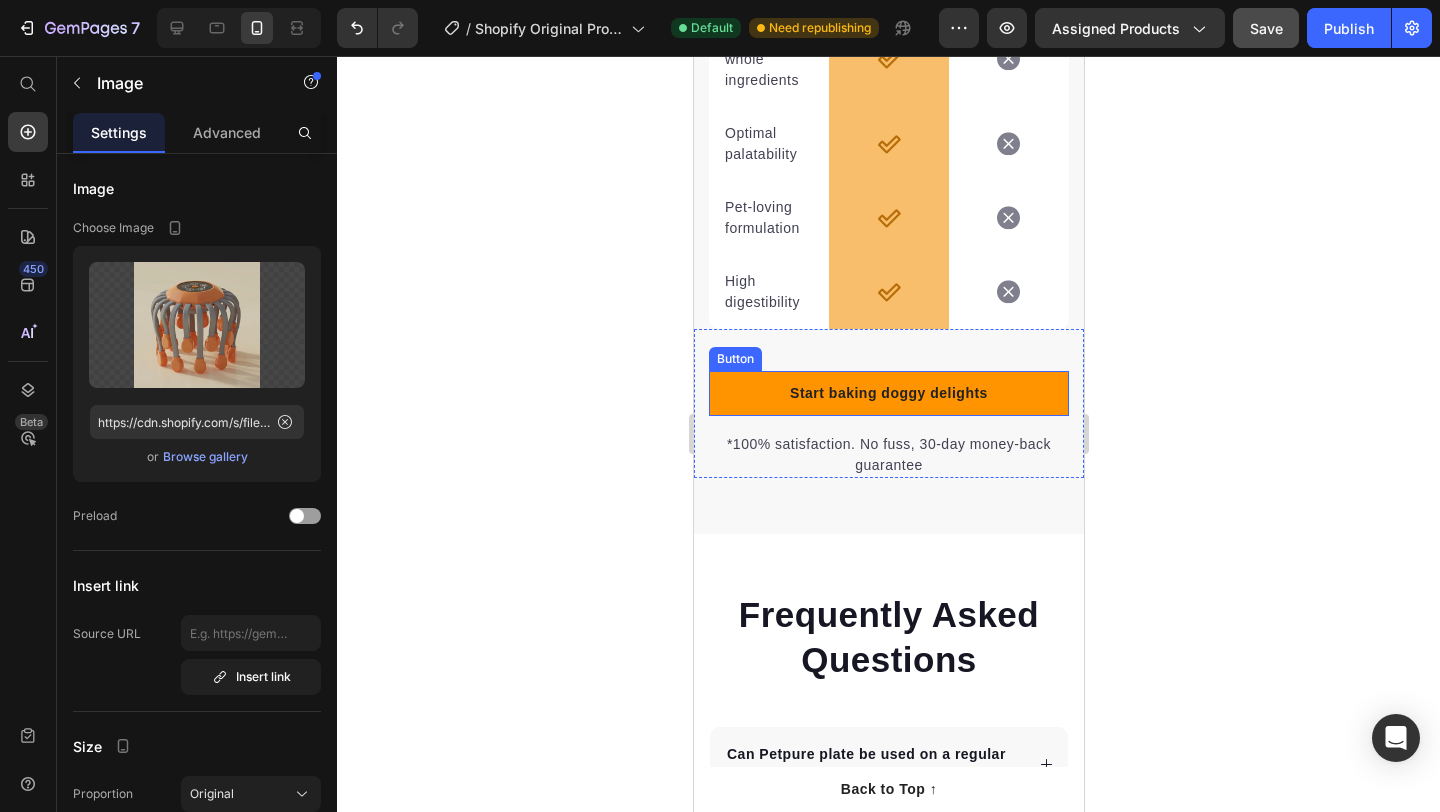 click on "Start baking doggy delights" at bounding box center (888, 393) 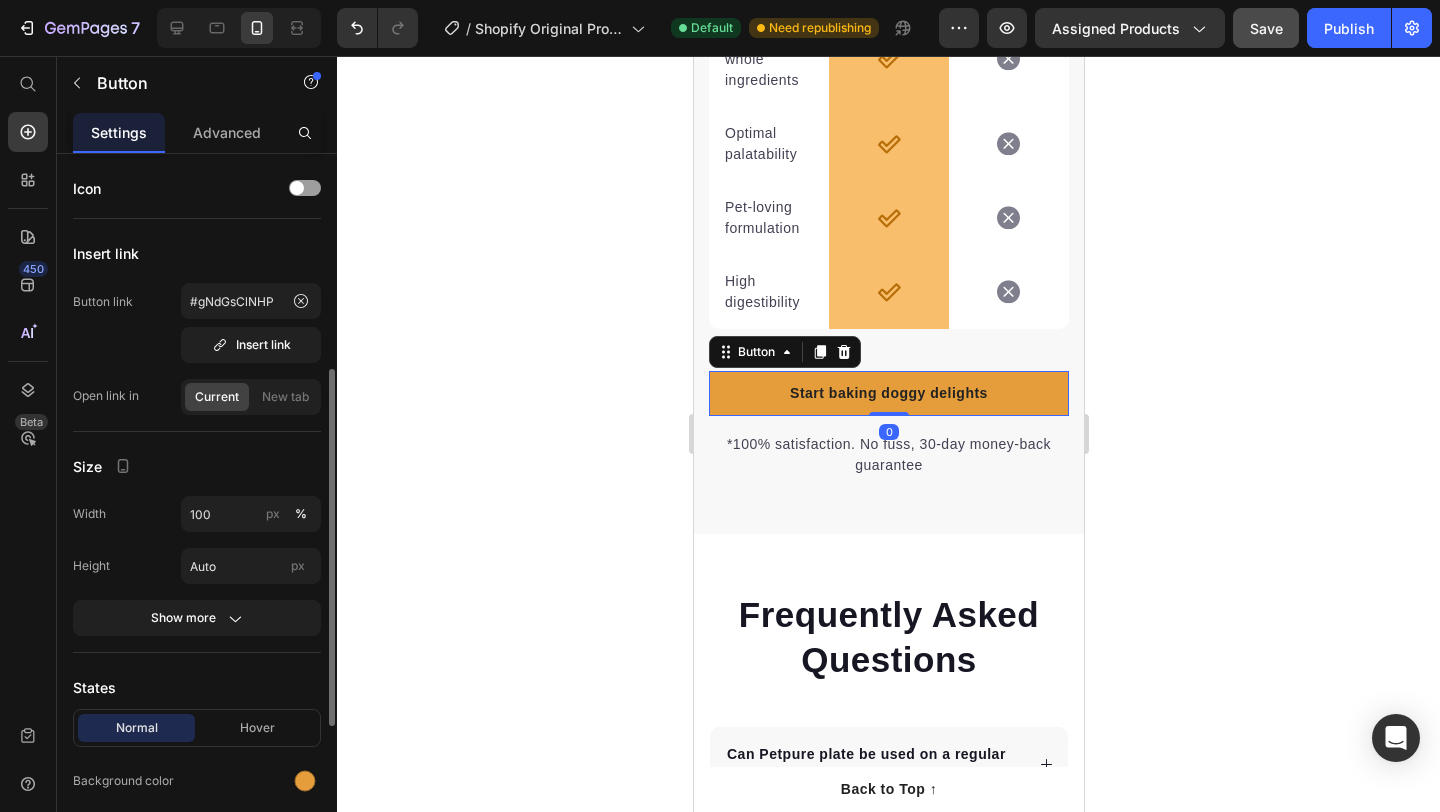 scroll, scrollTop: 228, scrollLeft: 0, axis: vertical 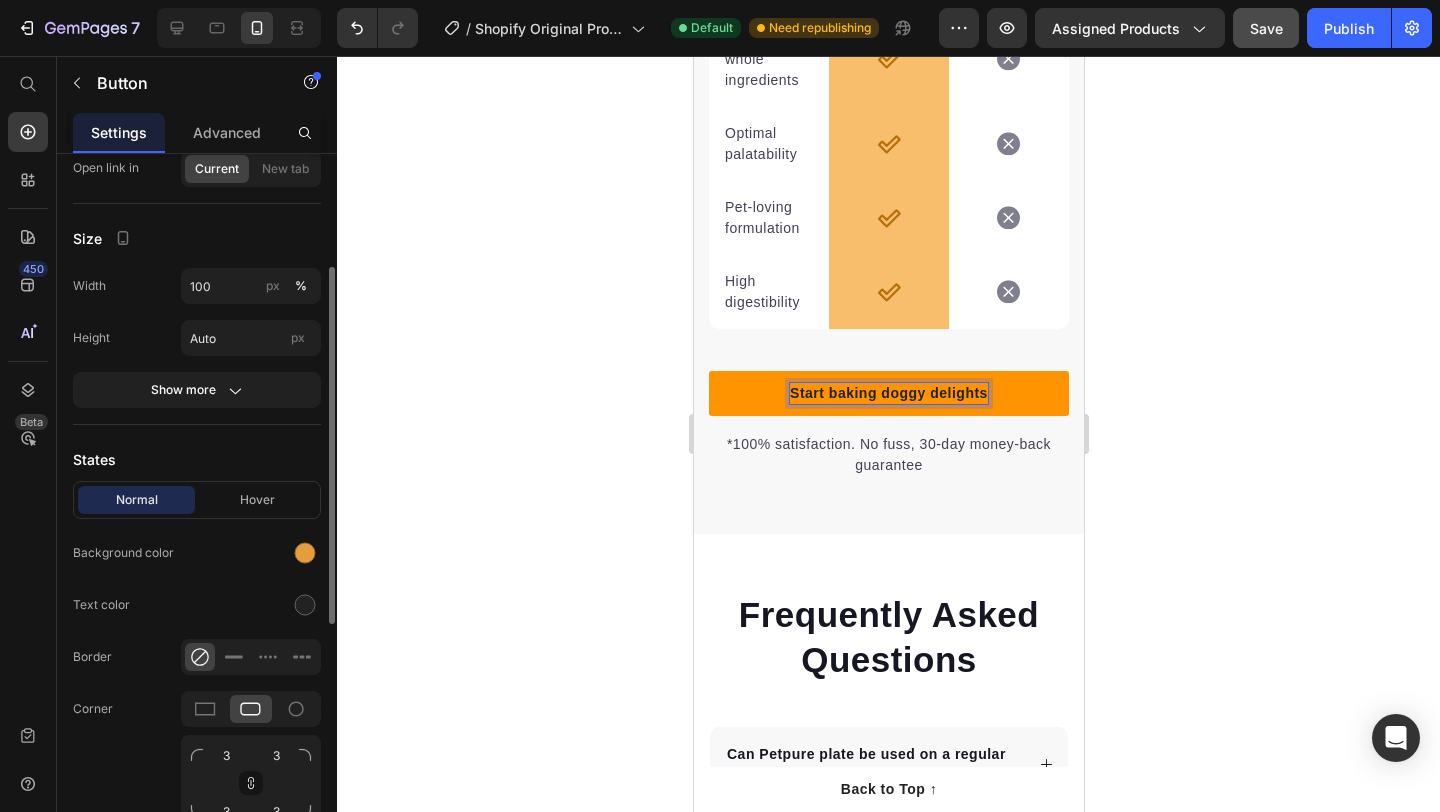 click on "Start baking doggy delights" at bounding box center (888, 393) 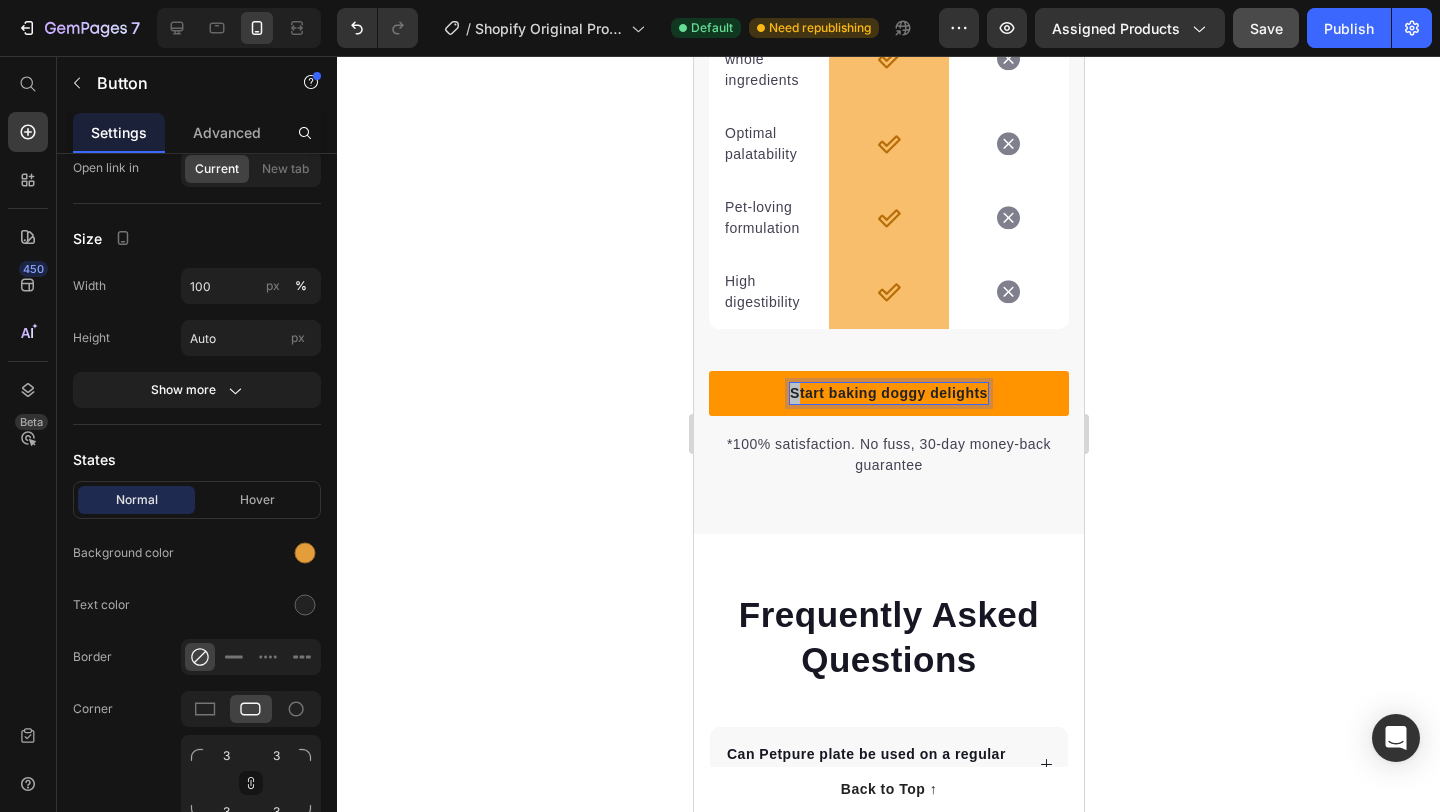 drag, startPoint x: 794, startPoint y: 388, endPoint x: 997, endPoint y: 382, distance: 203.08865 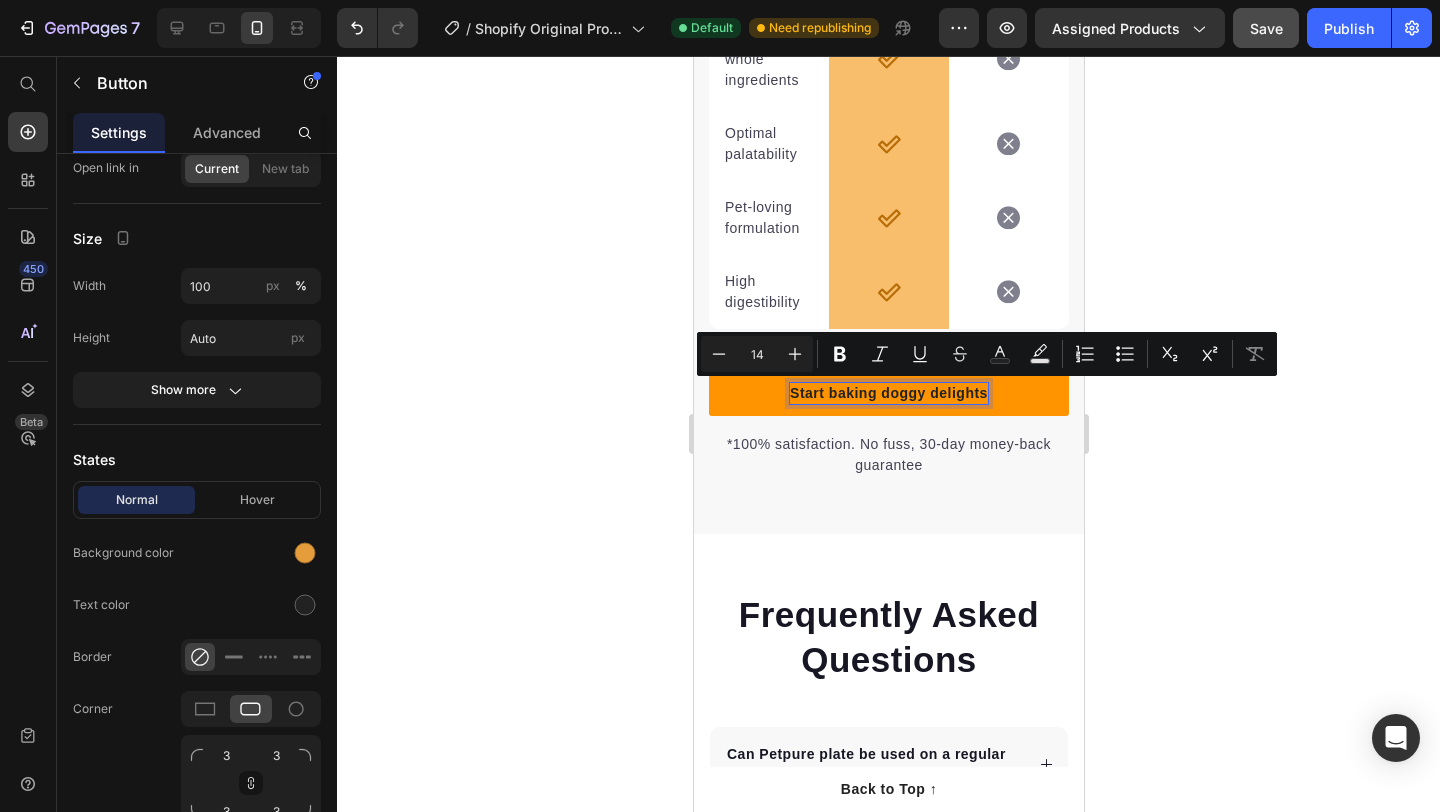 click on "Start baking doggy delights" at bounding box center (888, 393) 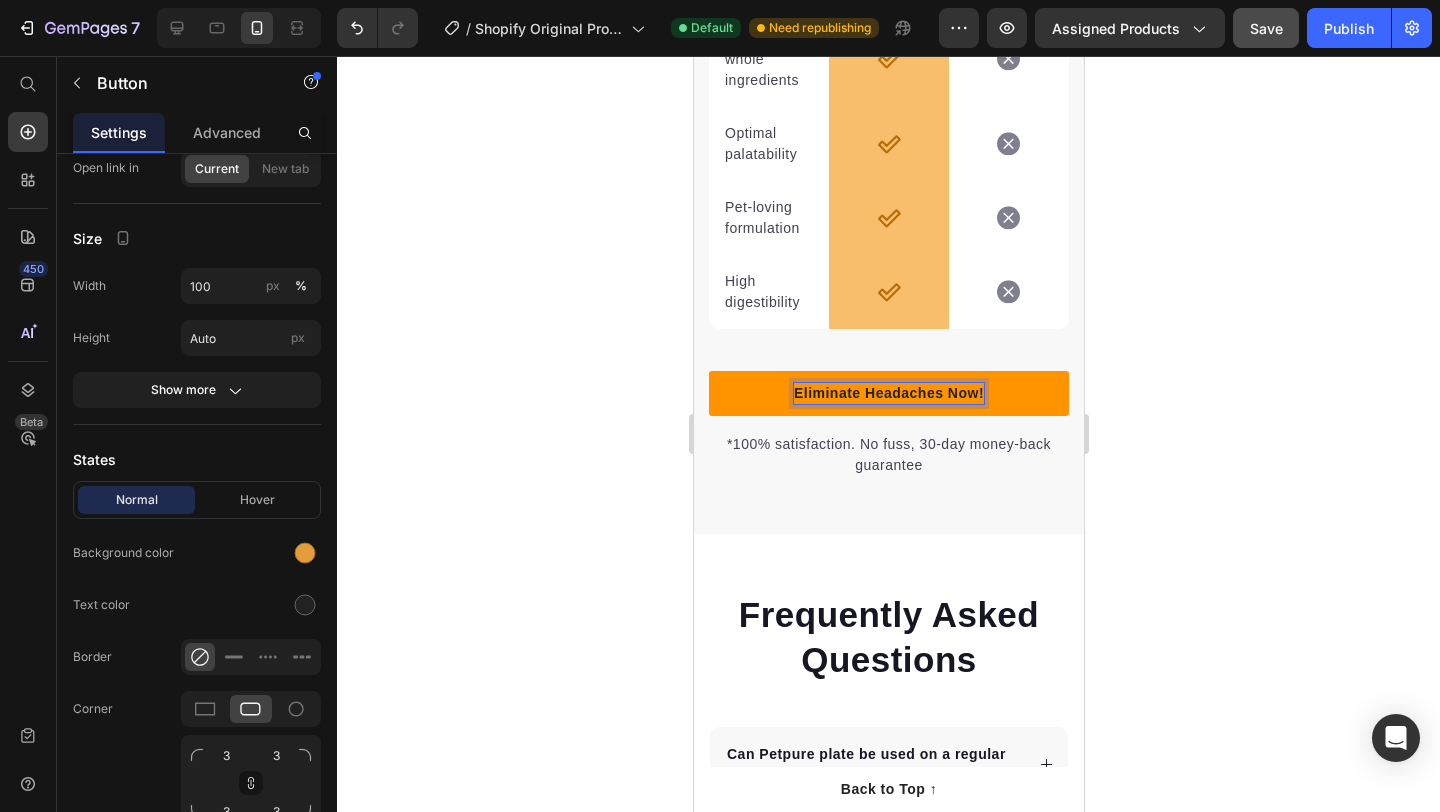 click 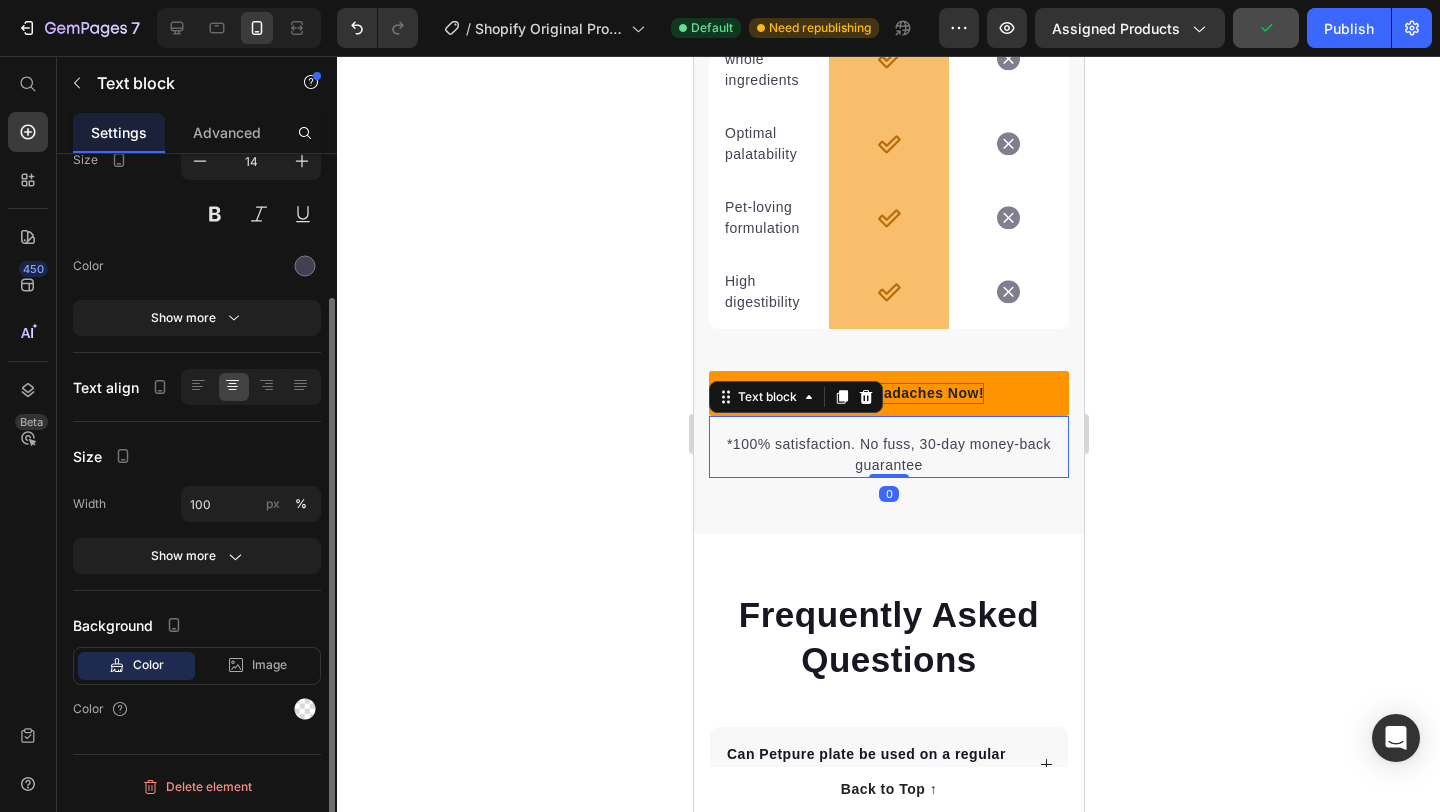 click on "*100% satisfaction. No fuss, 30-day money-back guarantee" at bounding box center [888, 455] 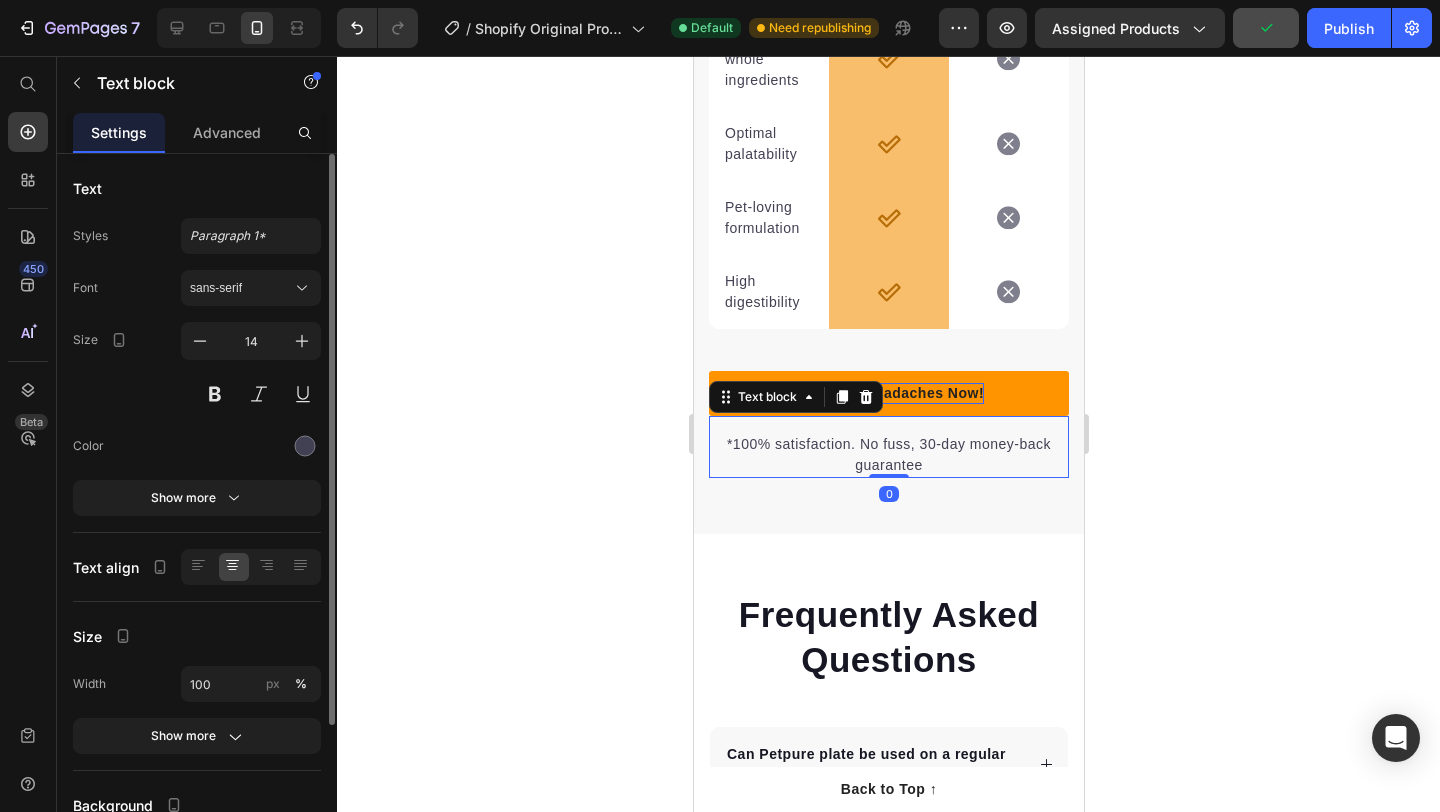click on "*100% satisfaction. No fuss, 30-day money-back guarantee" at bounding box center [888, 455] 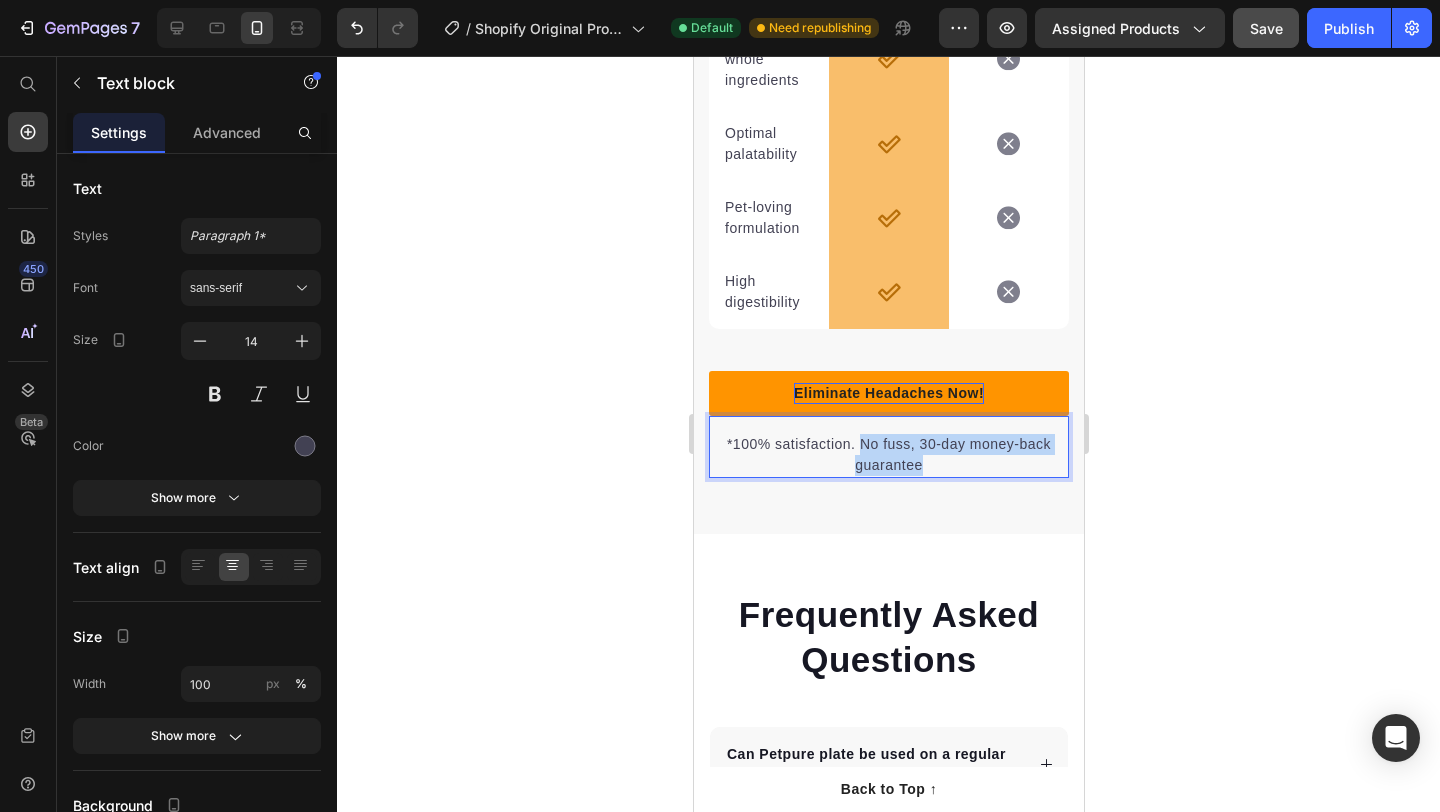 drag, startPoint x: 928, startPoint y: 465, endPoint x: 861, endPoint y: 445, distance: 69.92139 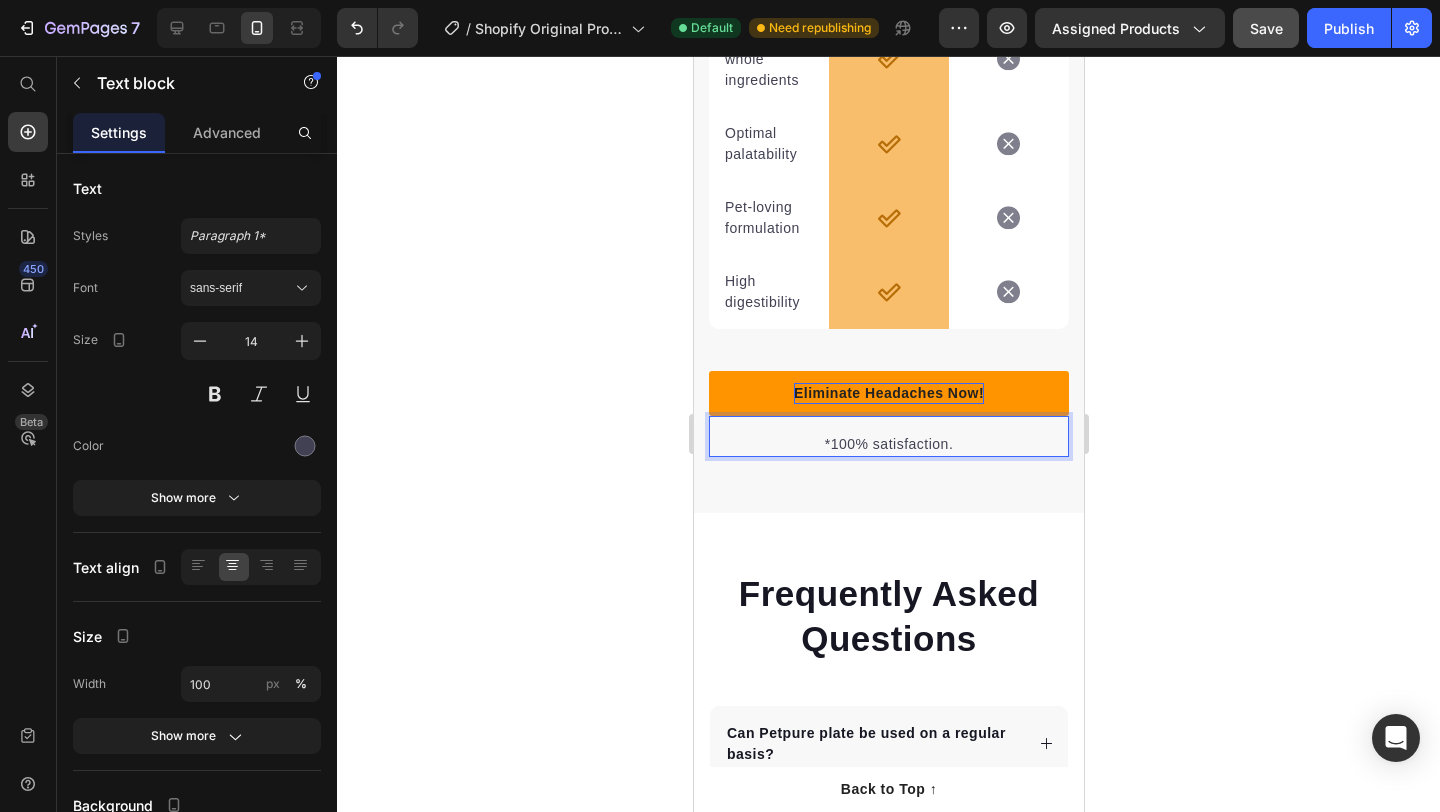 click on "*100% satisfaction." at bounding box center [888, 444] 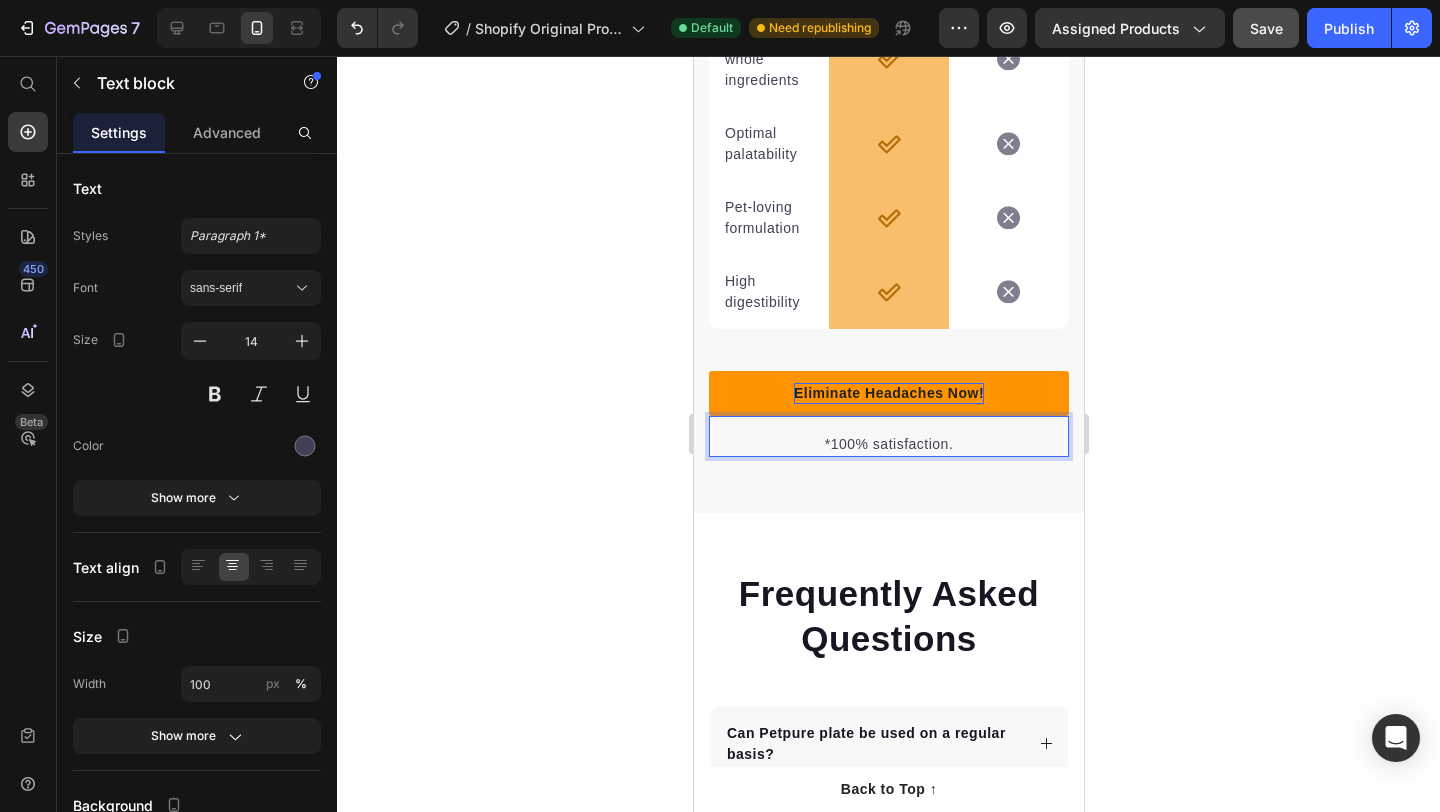 click on "*100% satisfaction." at bounding box center (888, 444) 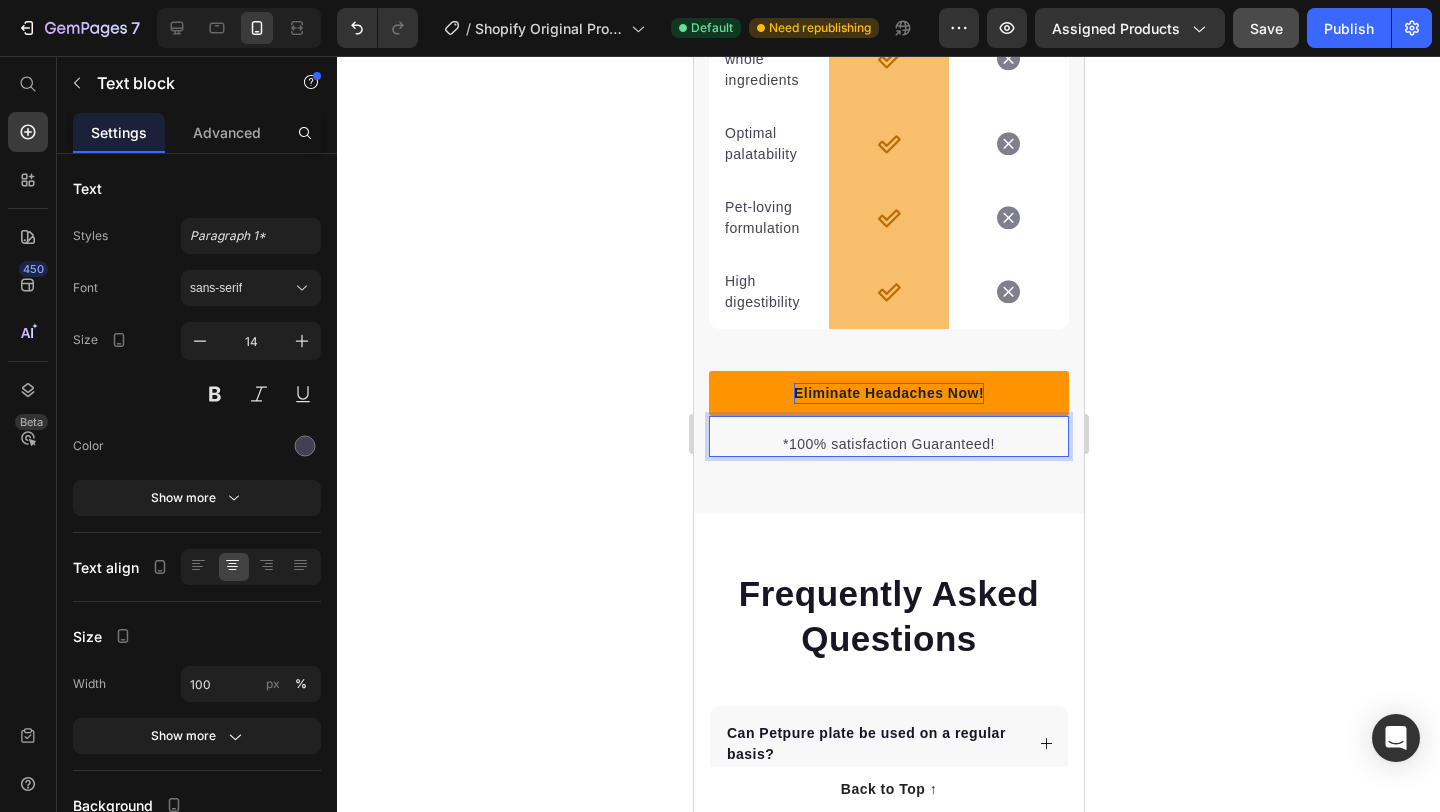 click on "*100% satisfaction Guaranteed!" at bounding box center (888, 444) 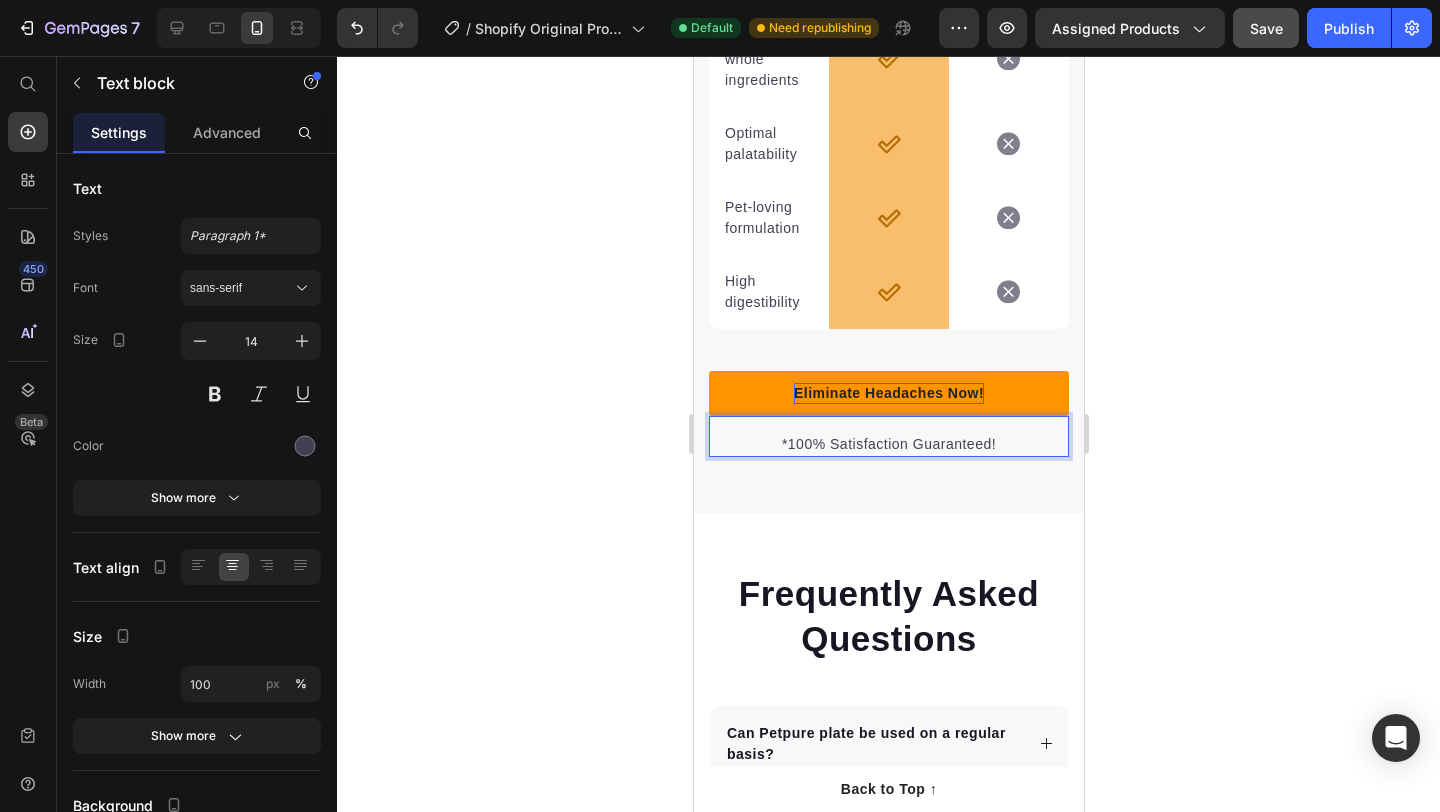 click on "*100% Satisfaction Guaranteed!" at bounding box center [888, 444] 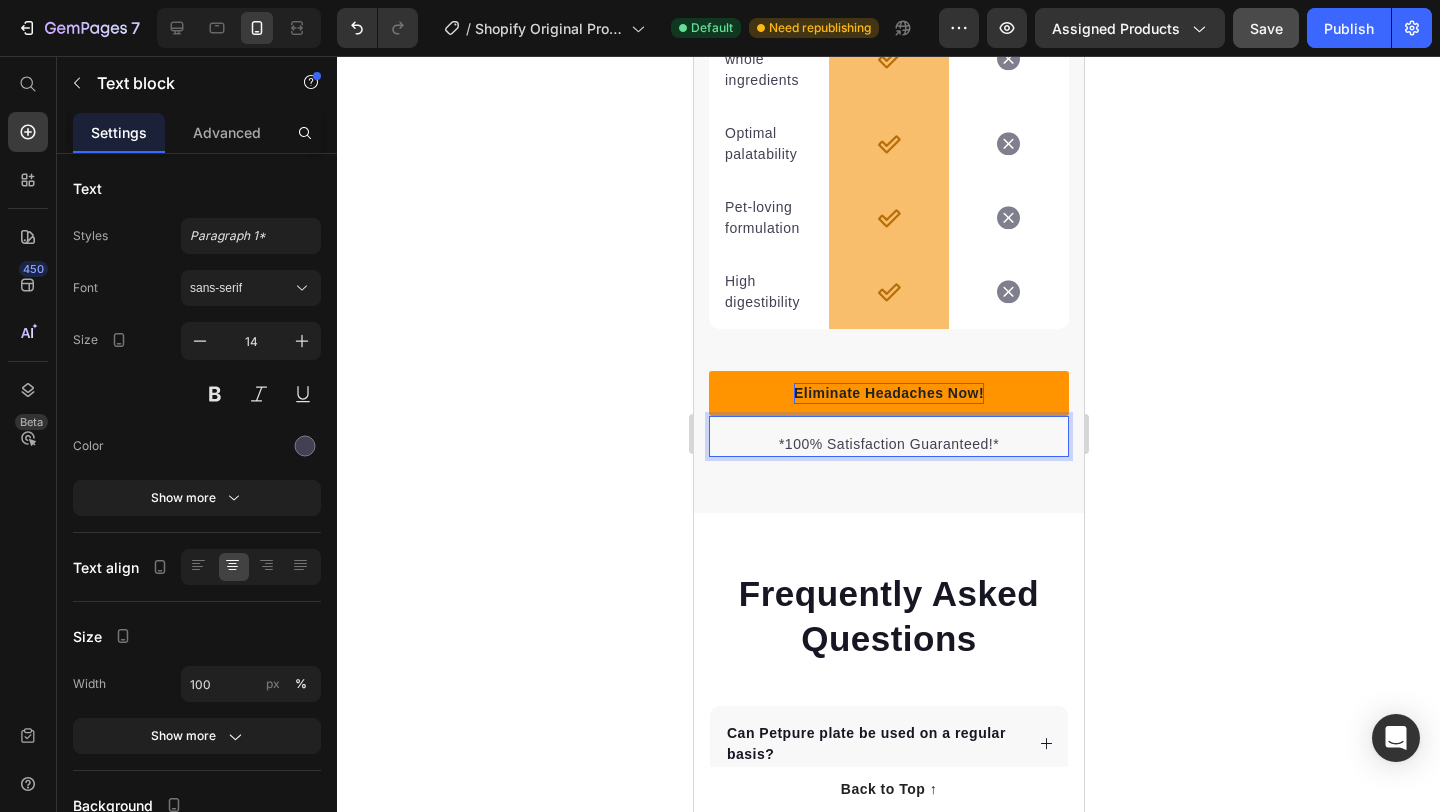 click 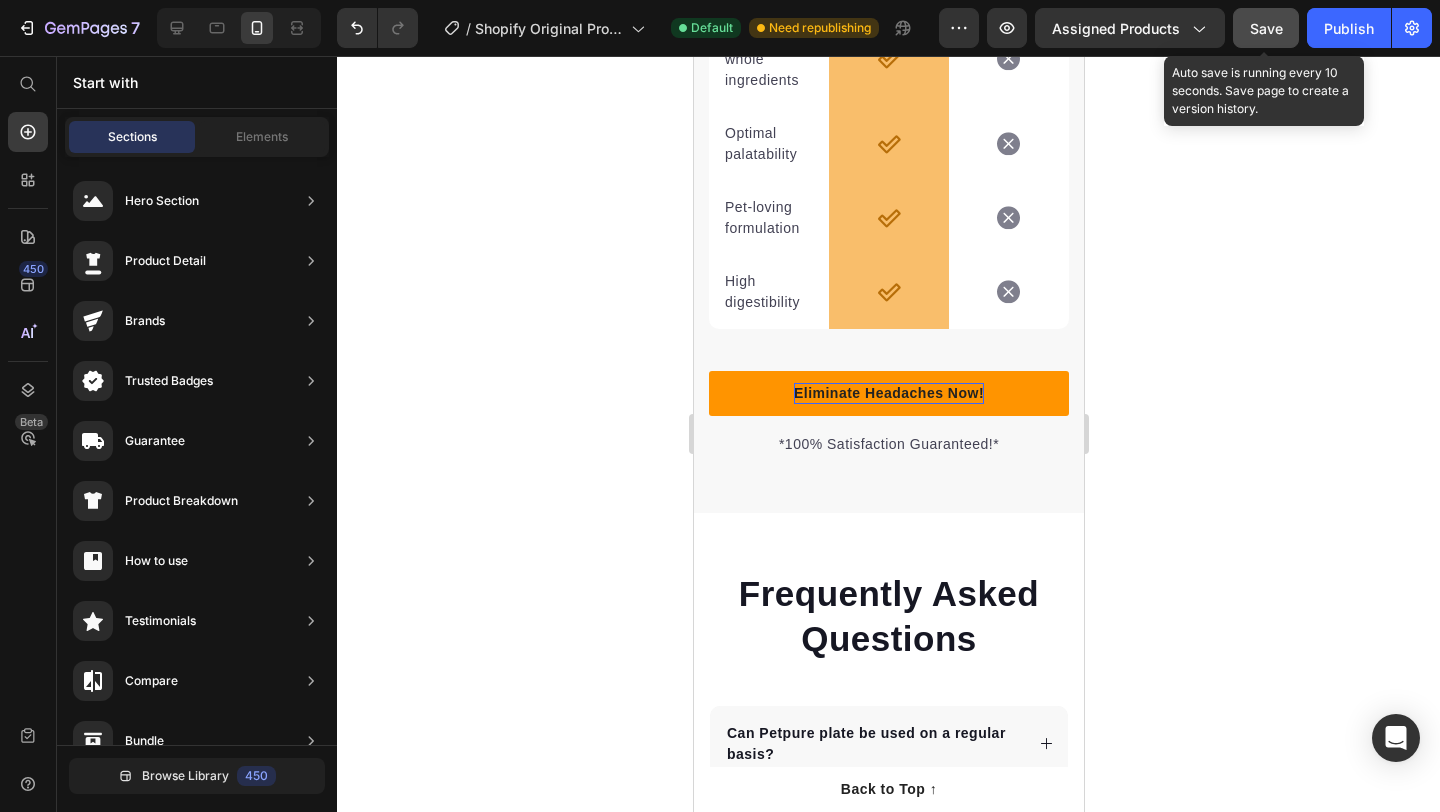 click on "Save" 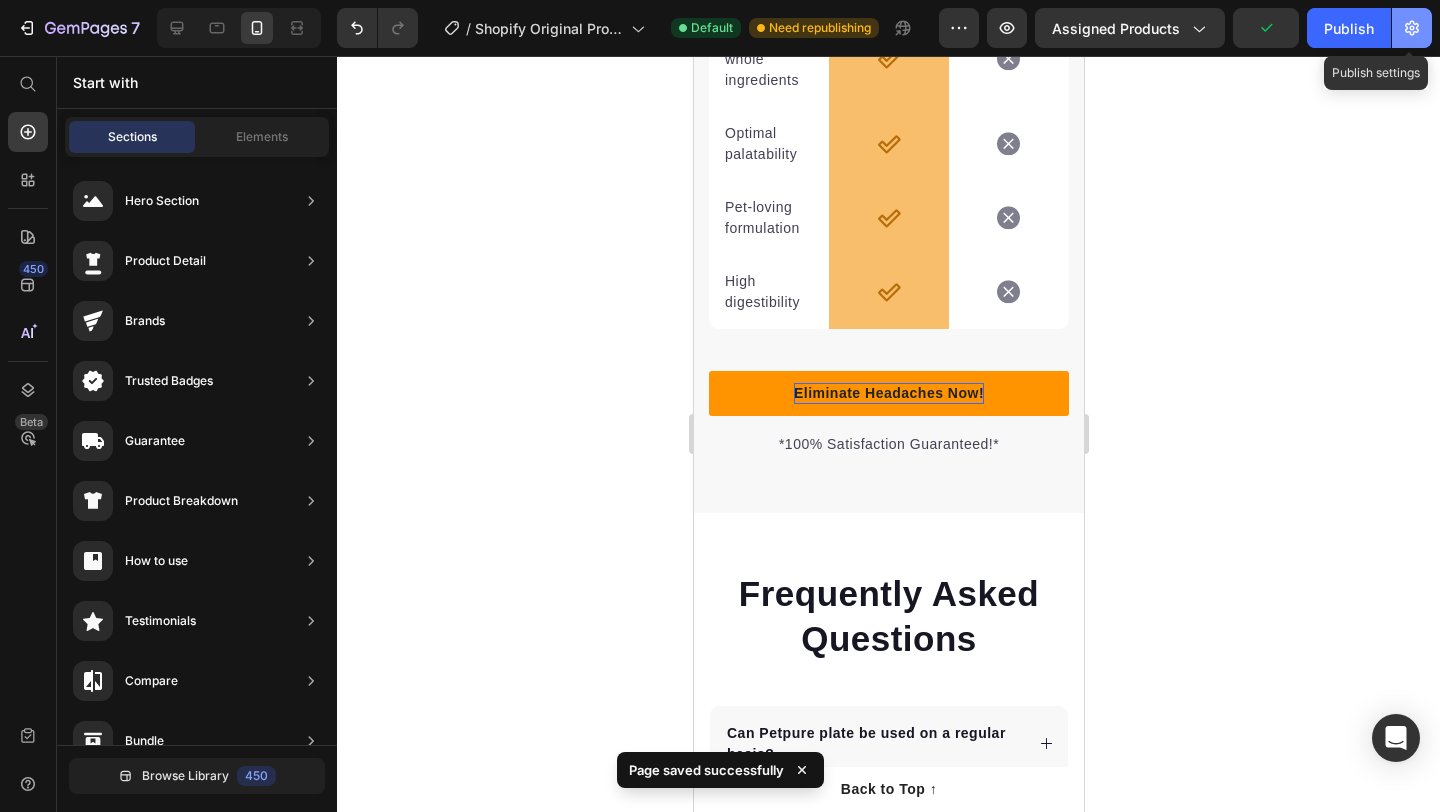 click 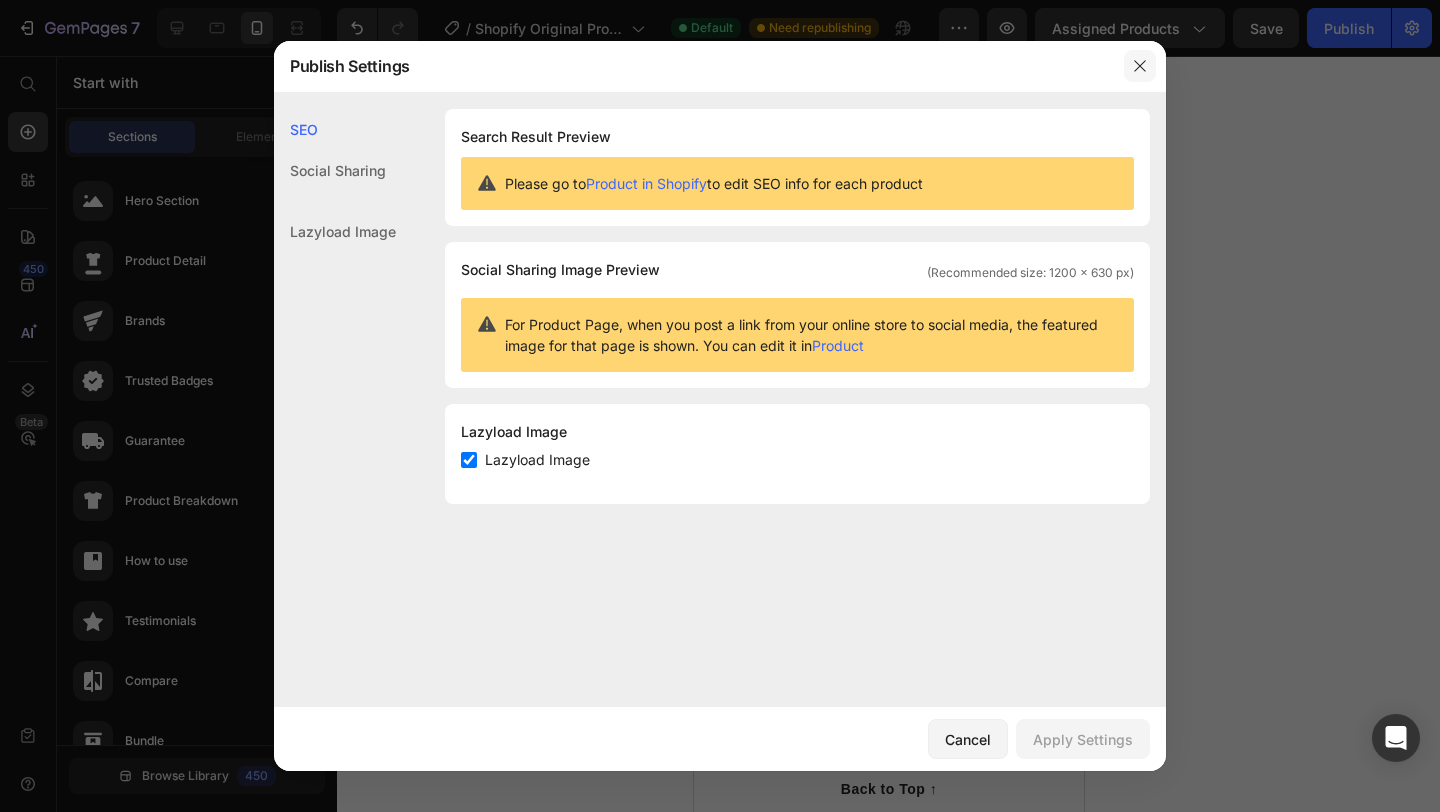 click at bounding box center (1140, 66) 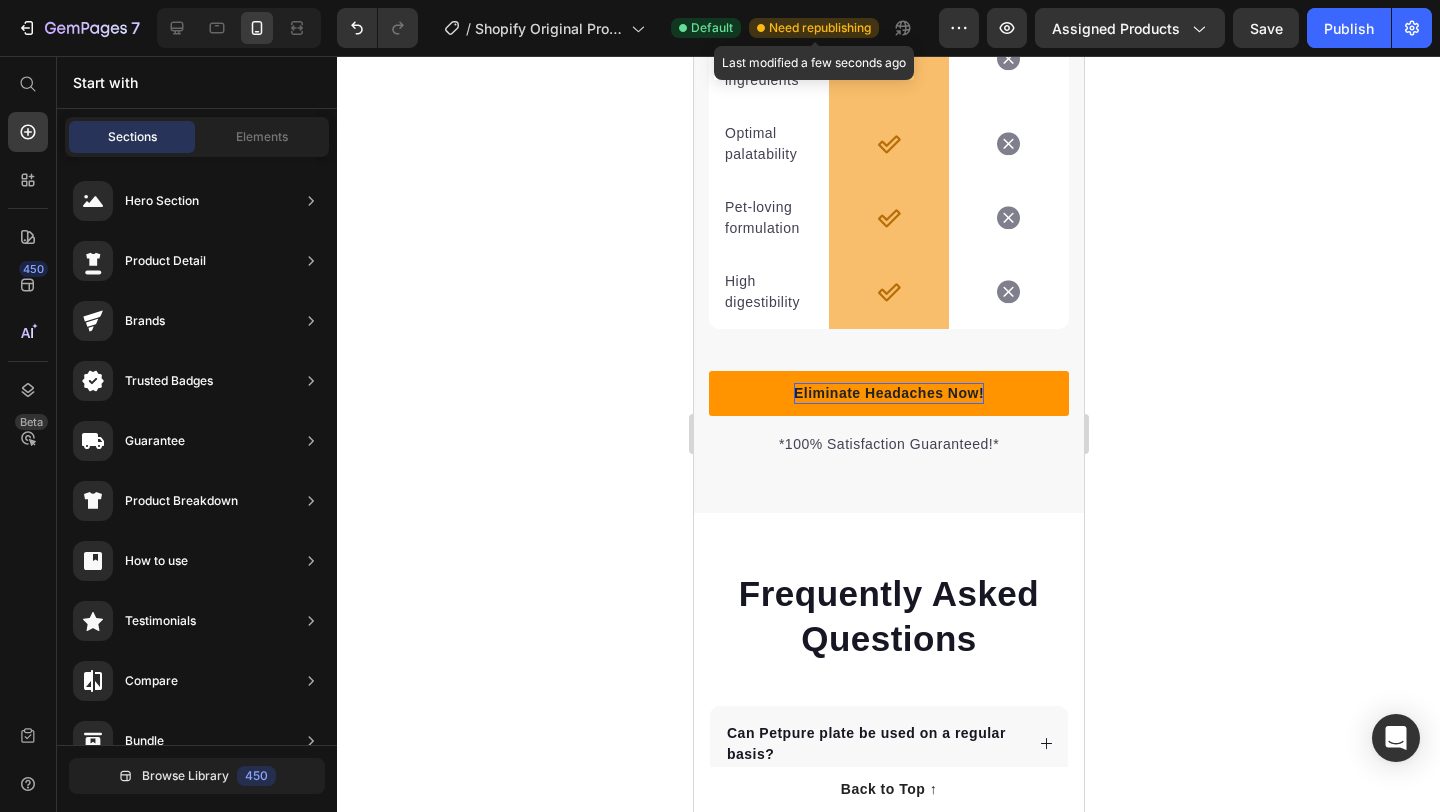 click on "Need republishing" at bounding box center (820, 28) 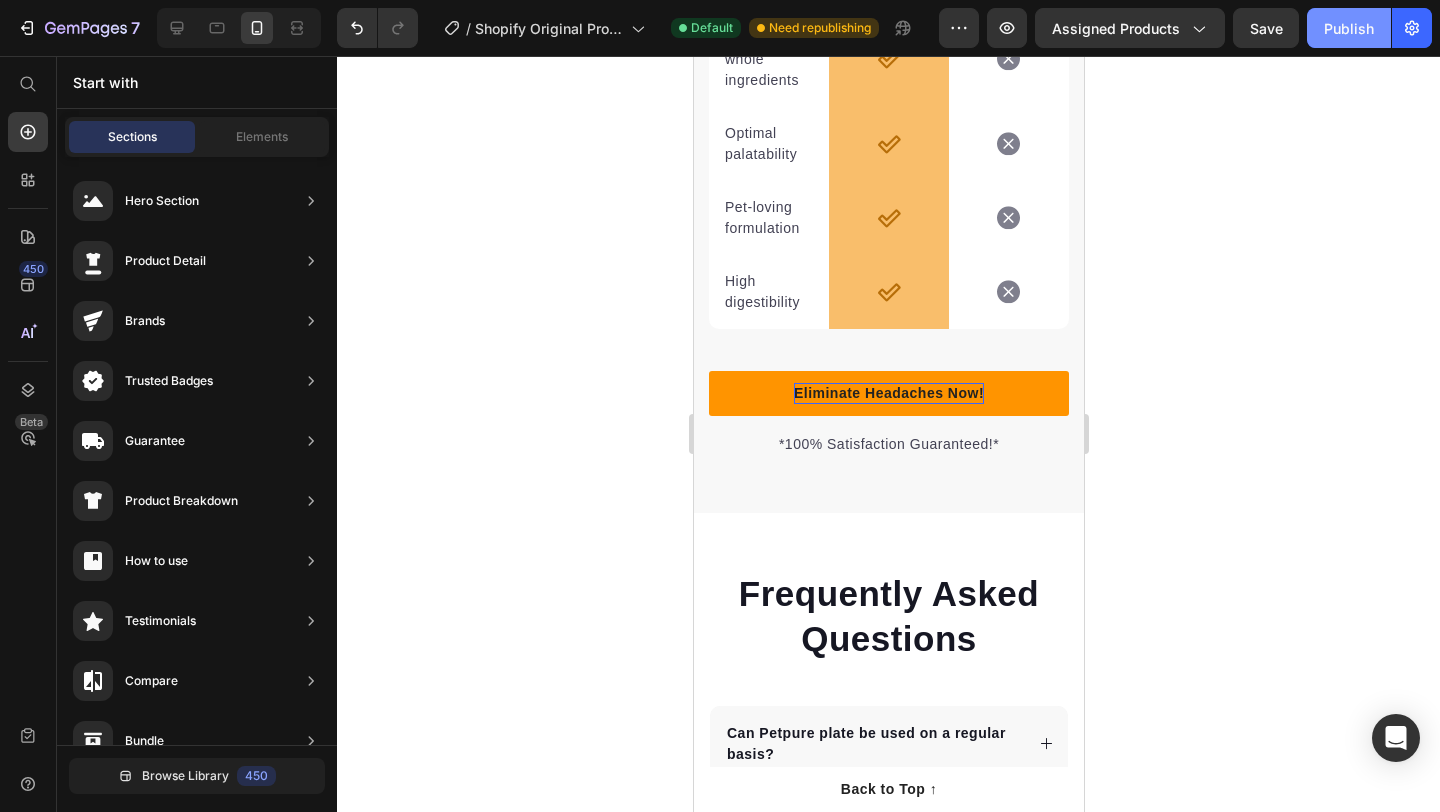 click on "Publish" at bounding box center (1349, 28) 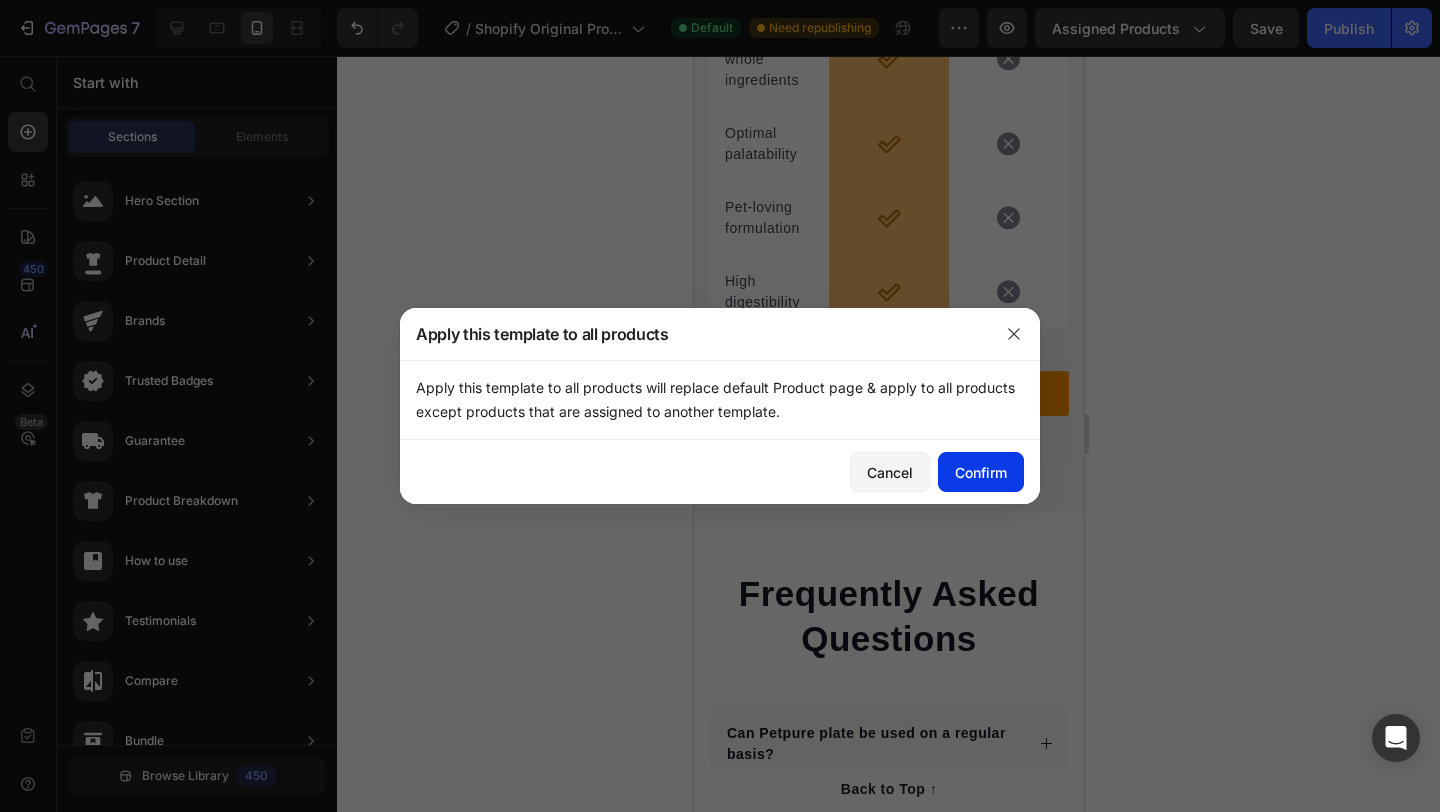 click on "Confirm" at bounding box center [981, 472] 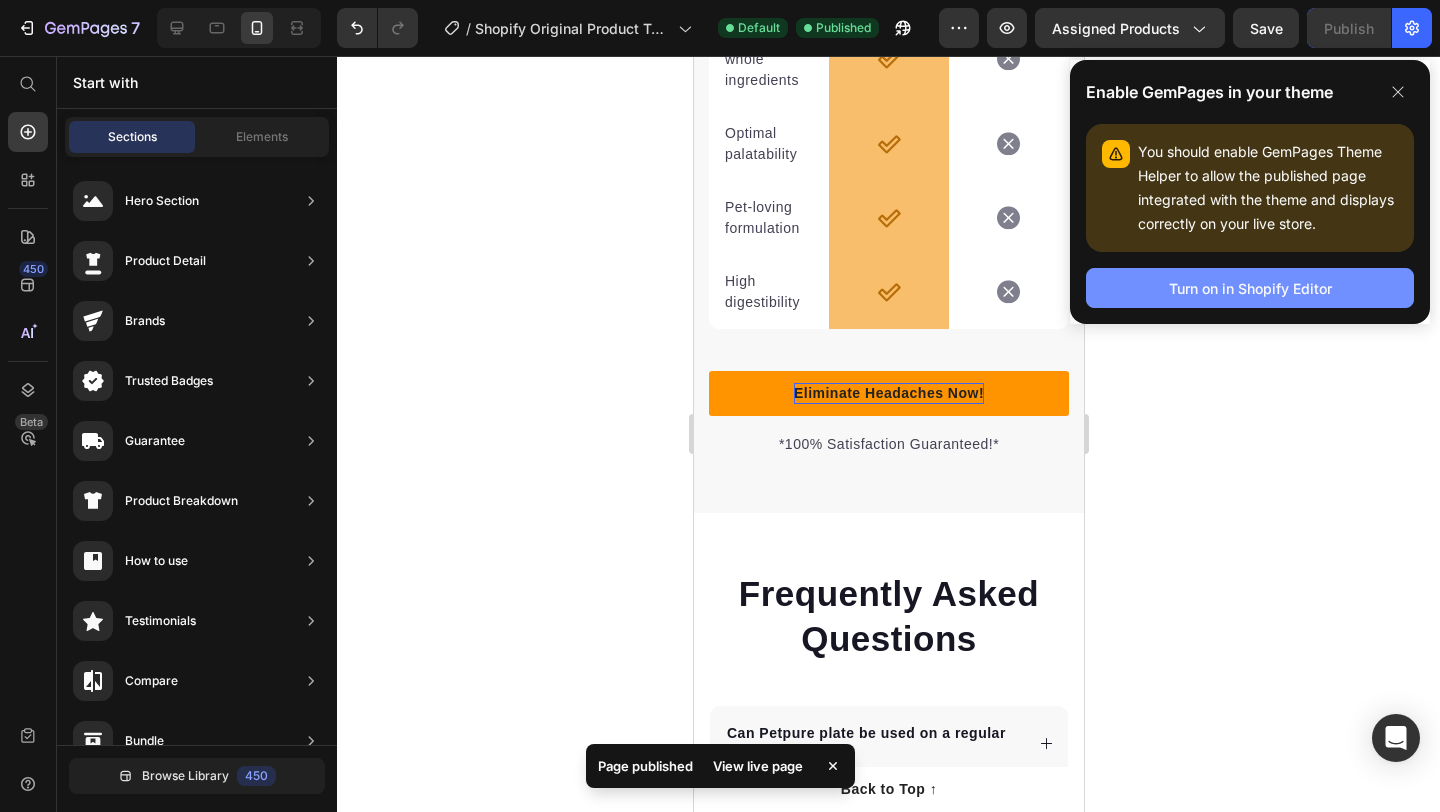 click on "Turn on in Shopify Editor" at bounding box center (1250, 288) 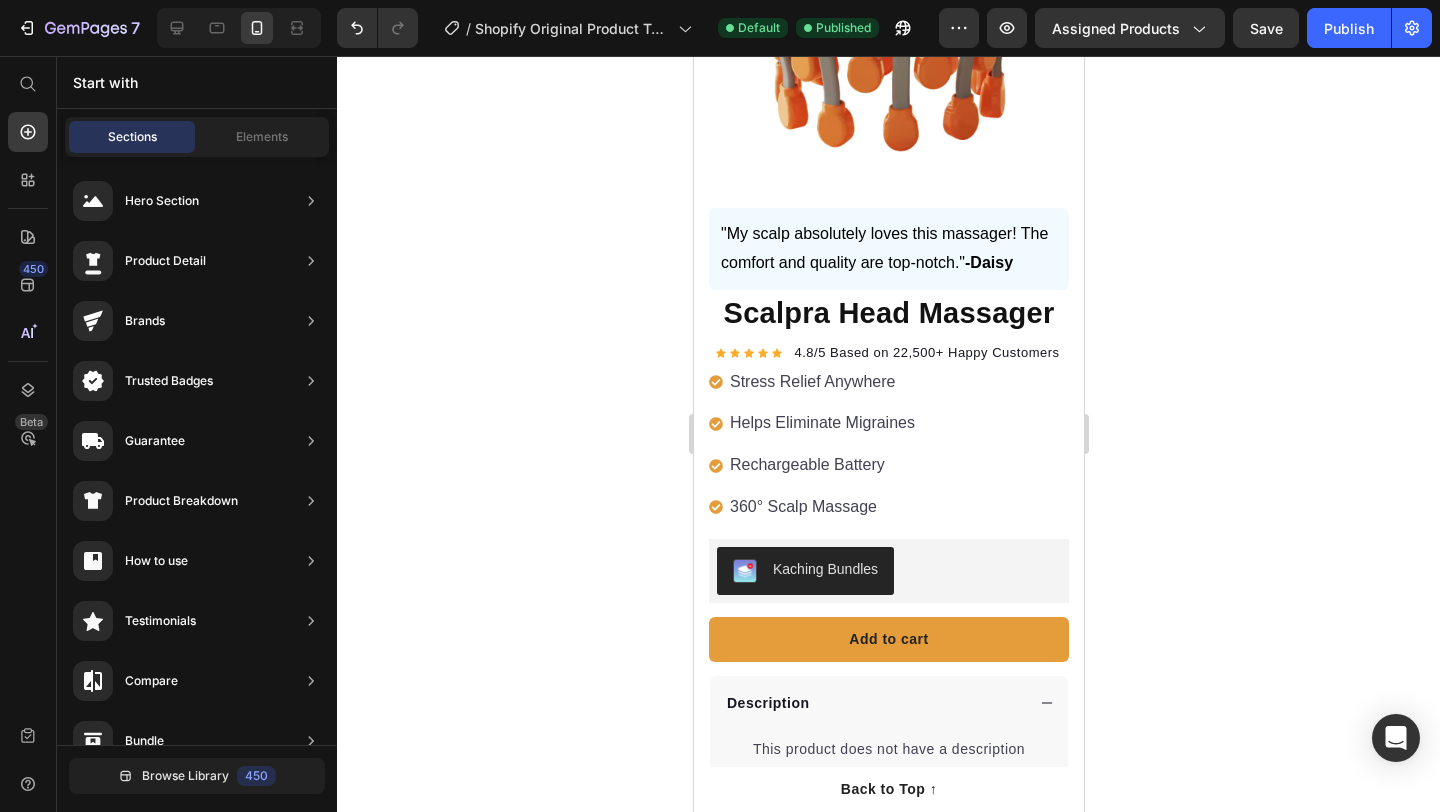 scroll, scrollTop: 0, scrollLeft: 0, axis: both 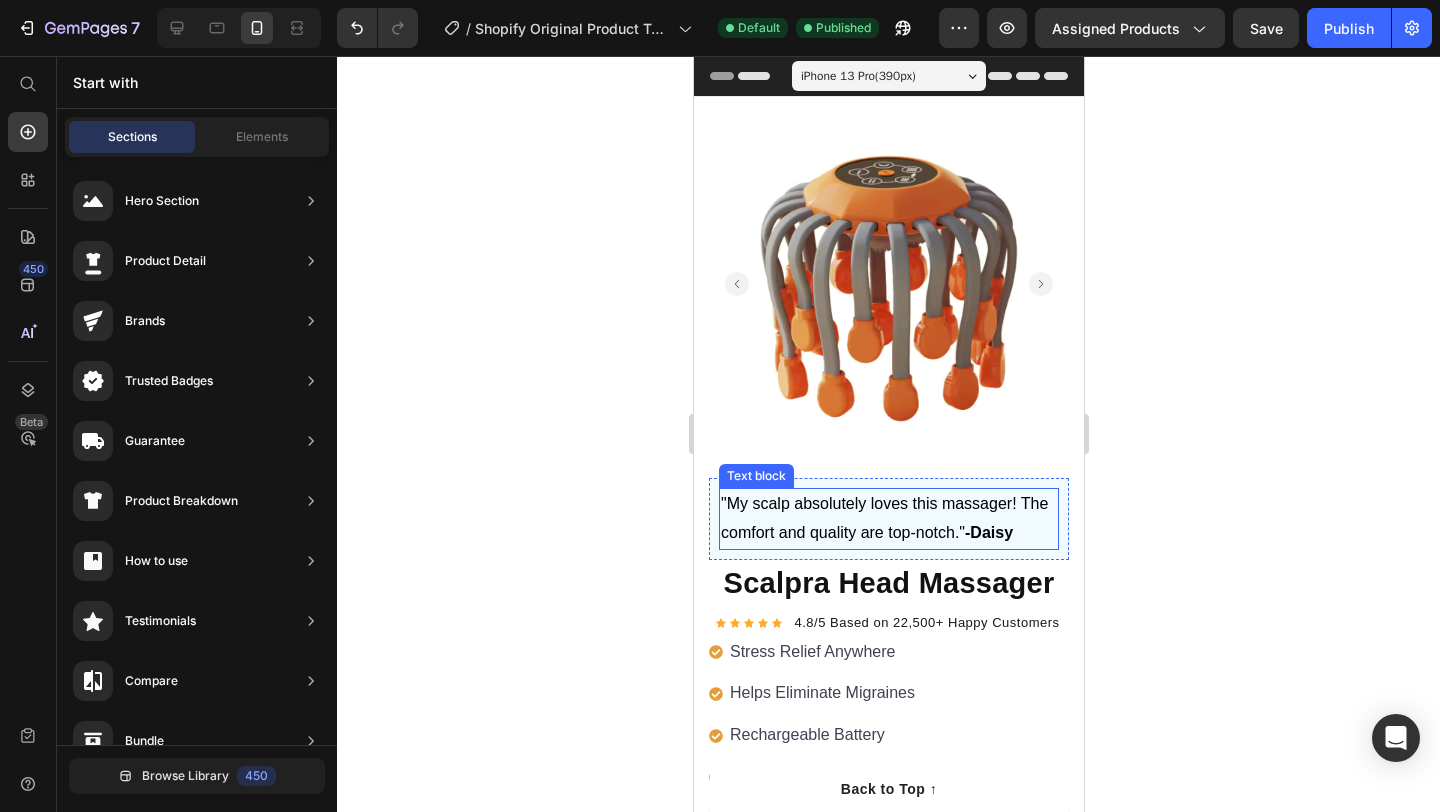 click on ""My scalp absolutely loves this massager! The comfort and quality are top-notch."  -Daisy" at bounding box center (888, 519) 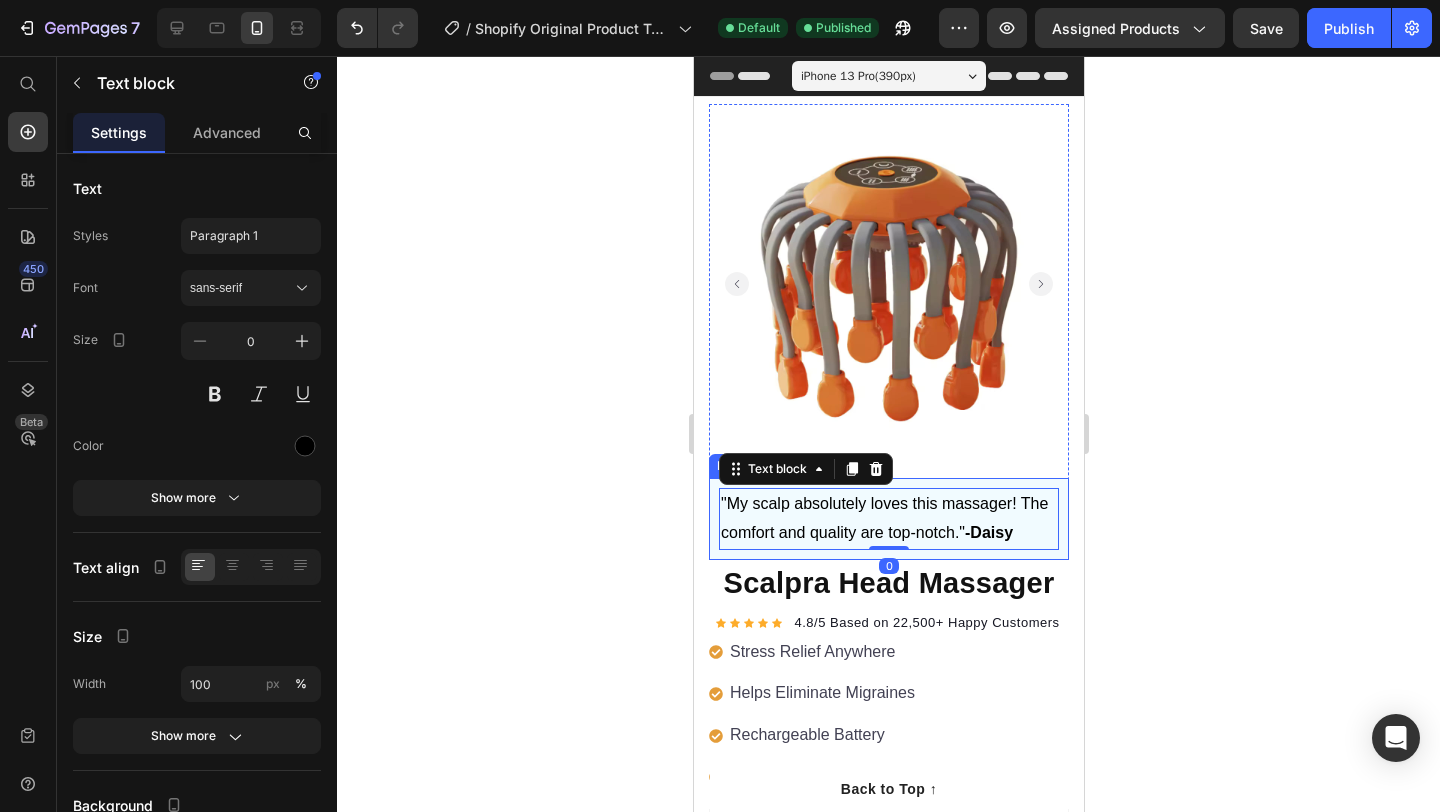 click on ""My scalp absolutely loves this massager! The comfort and quality are top-notch."  -Daisy Text block   0 Row" at bounding box center [888, 519] 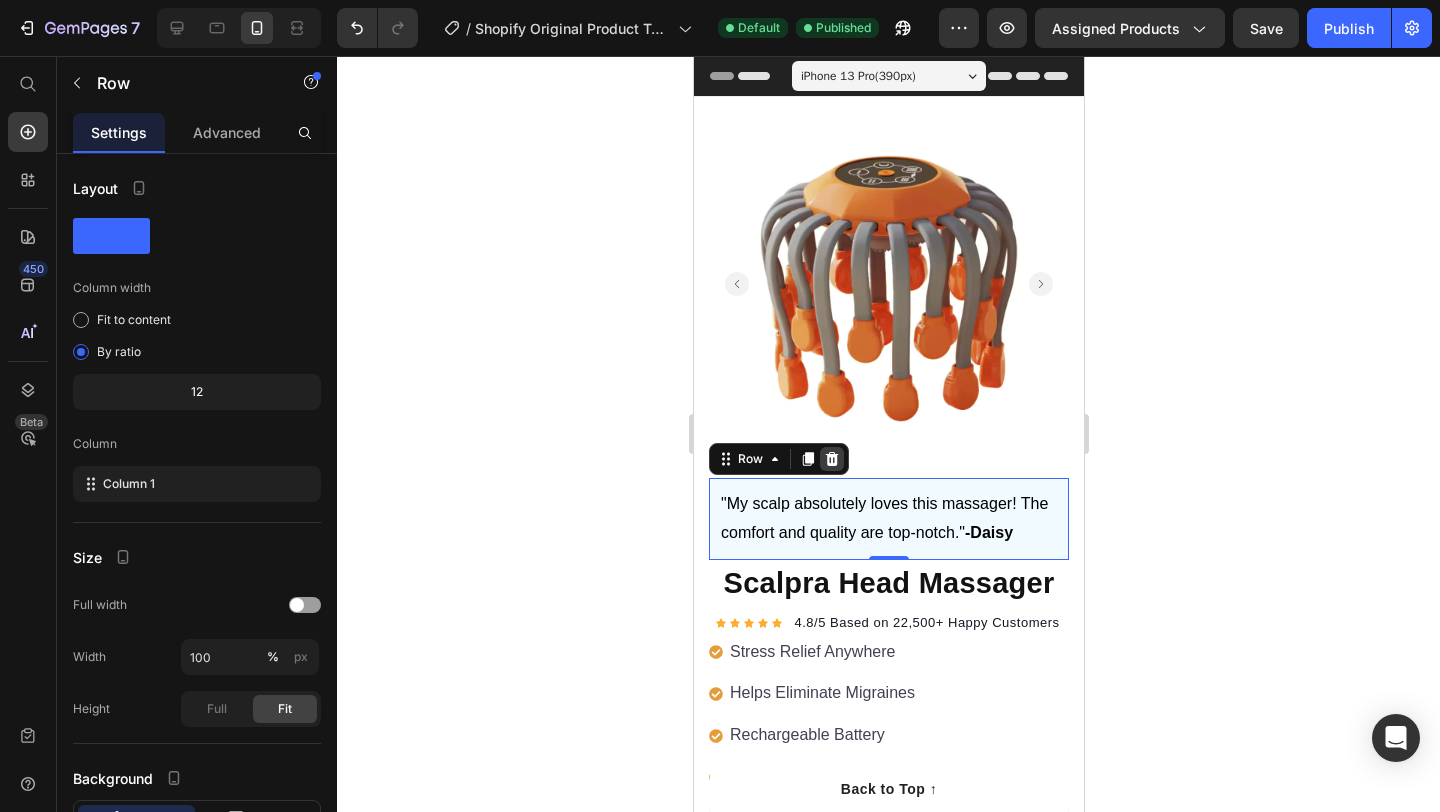 click 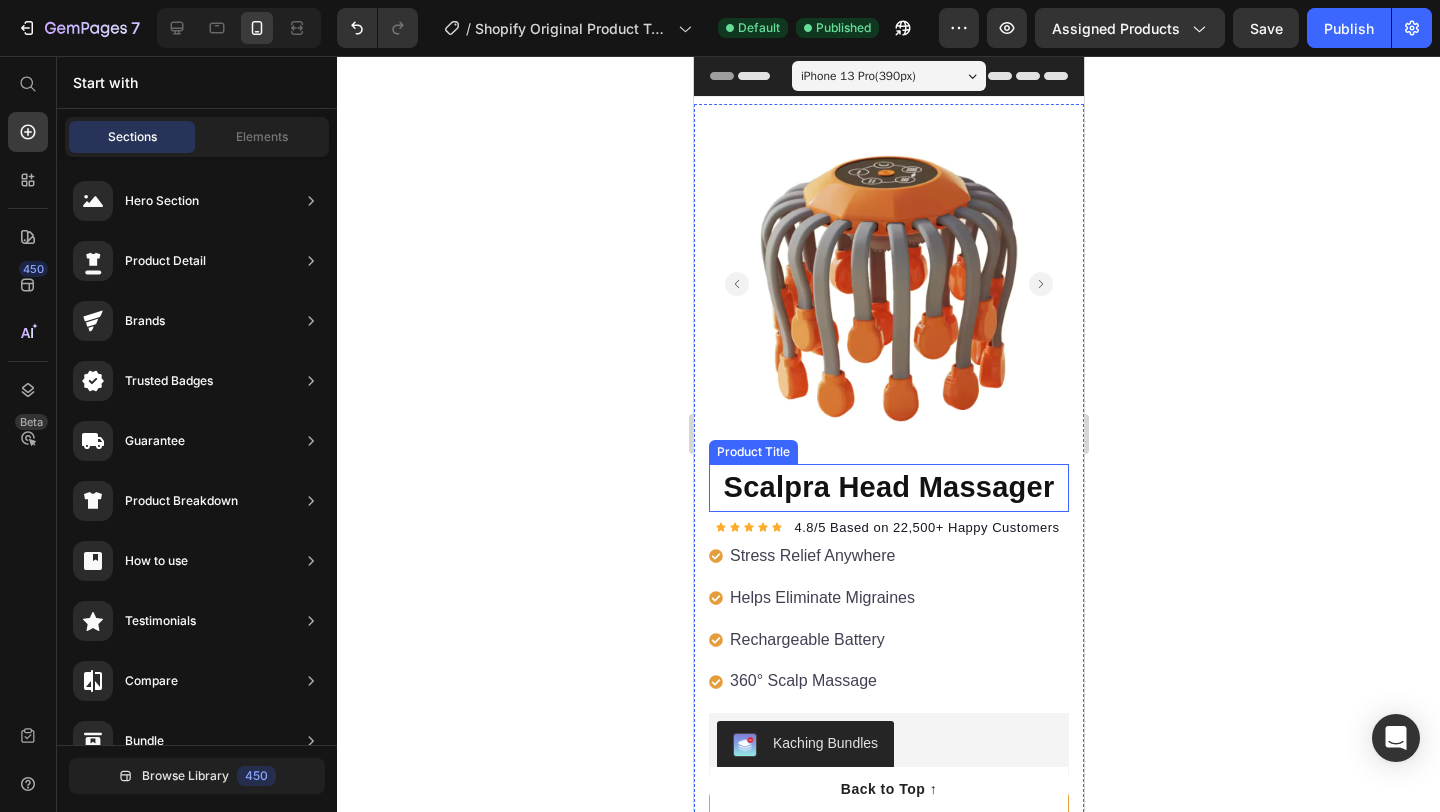 click on "Scalpra Head Massager" at bounding box center (888, 488) 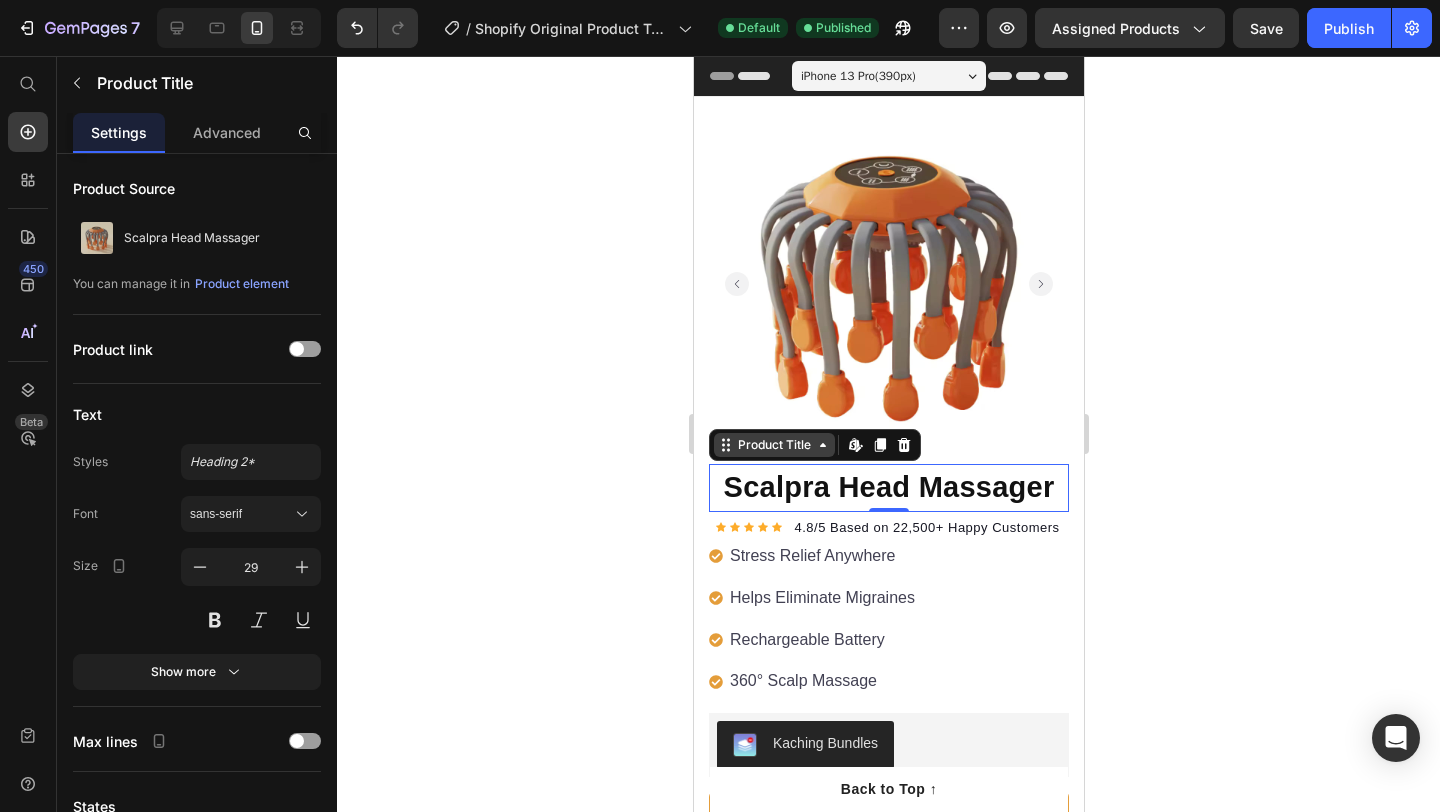 click on "Product Title" at bounding box center [773, 445] 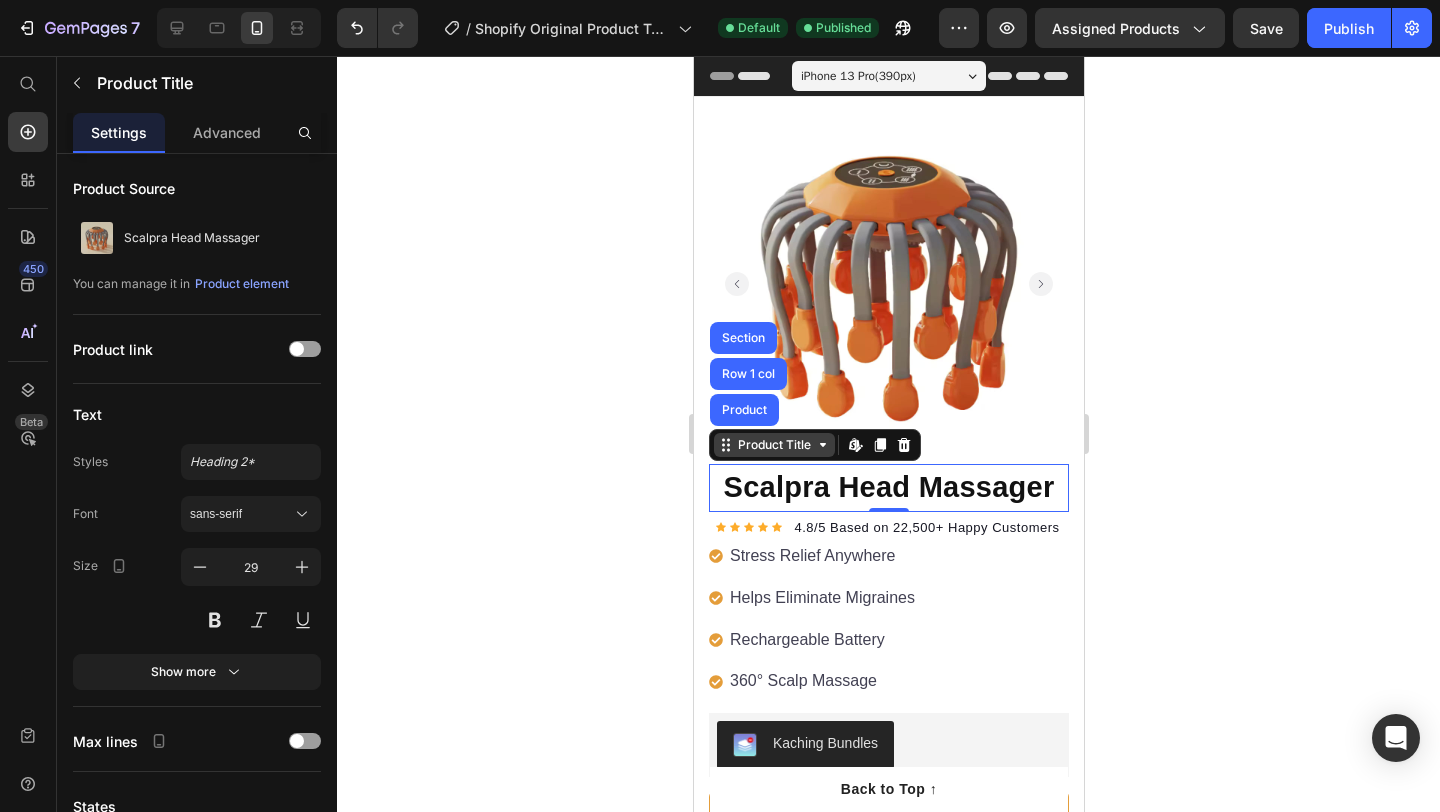 click on "Product Title" at bounding box center (773, 445) 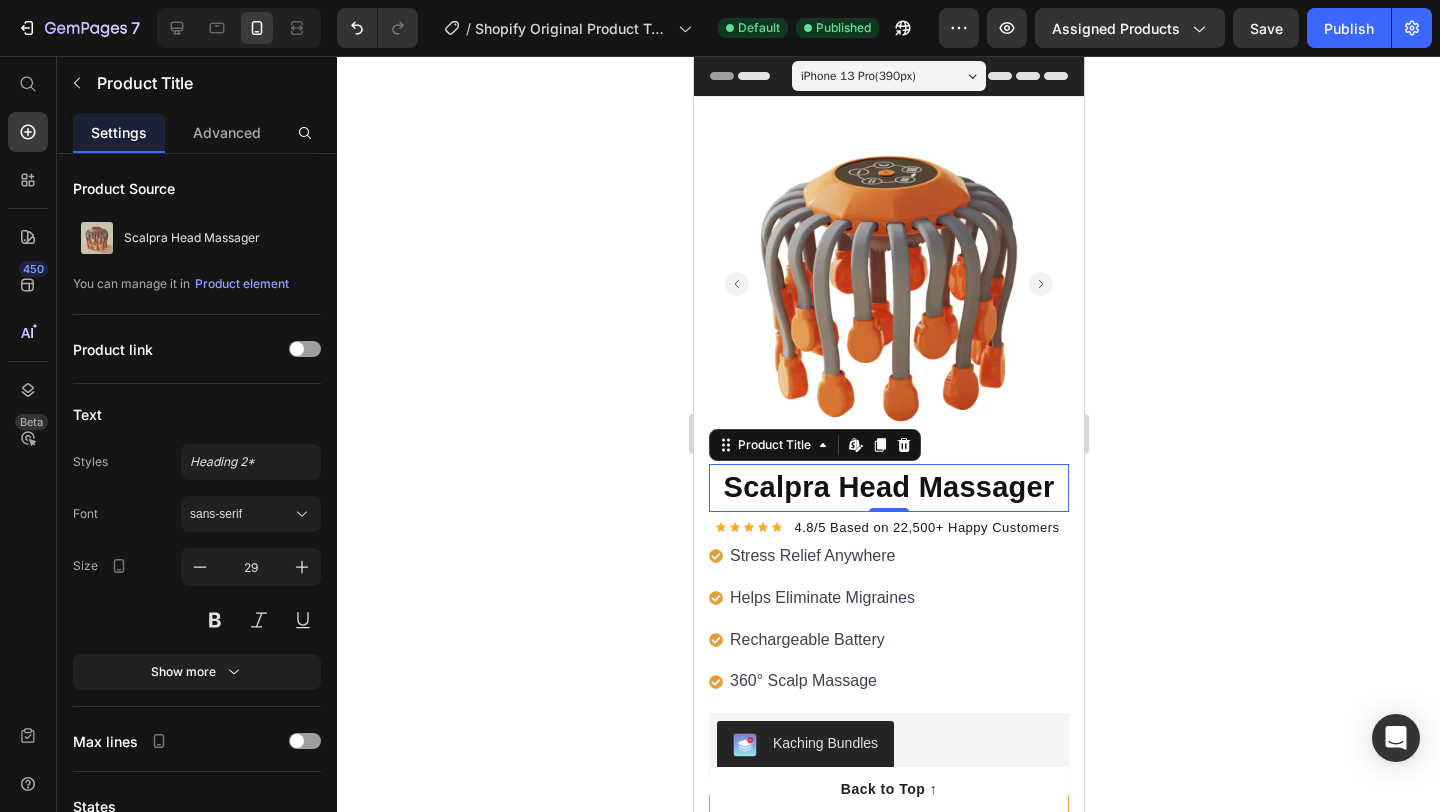 click on "Scalpra Head Massager" at bounding box center (888, 488) 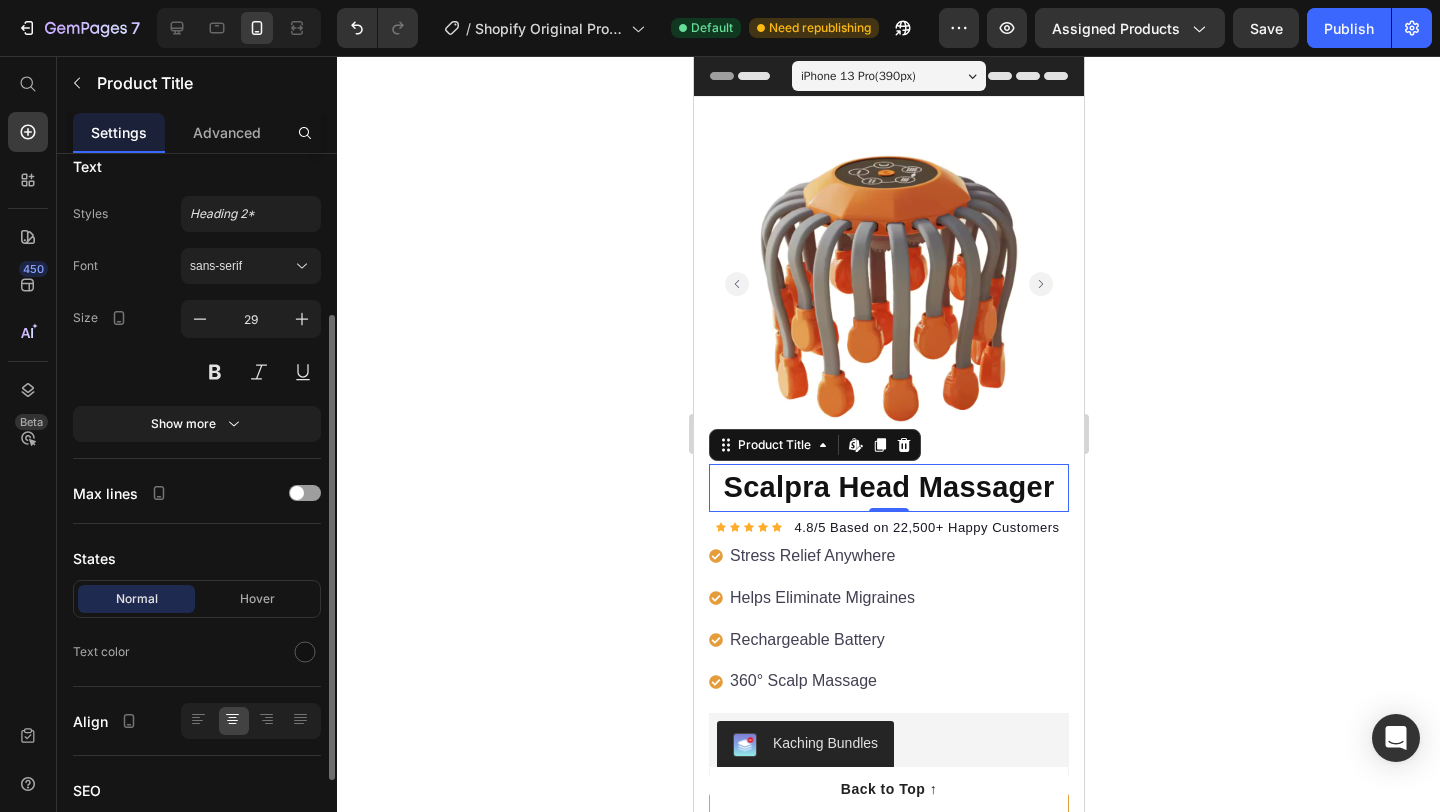scroll, scrollTop: 383, scrollLeft: 0, axis: vertical 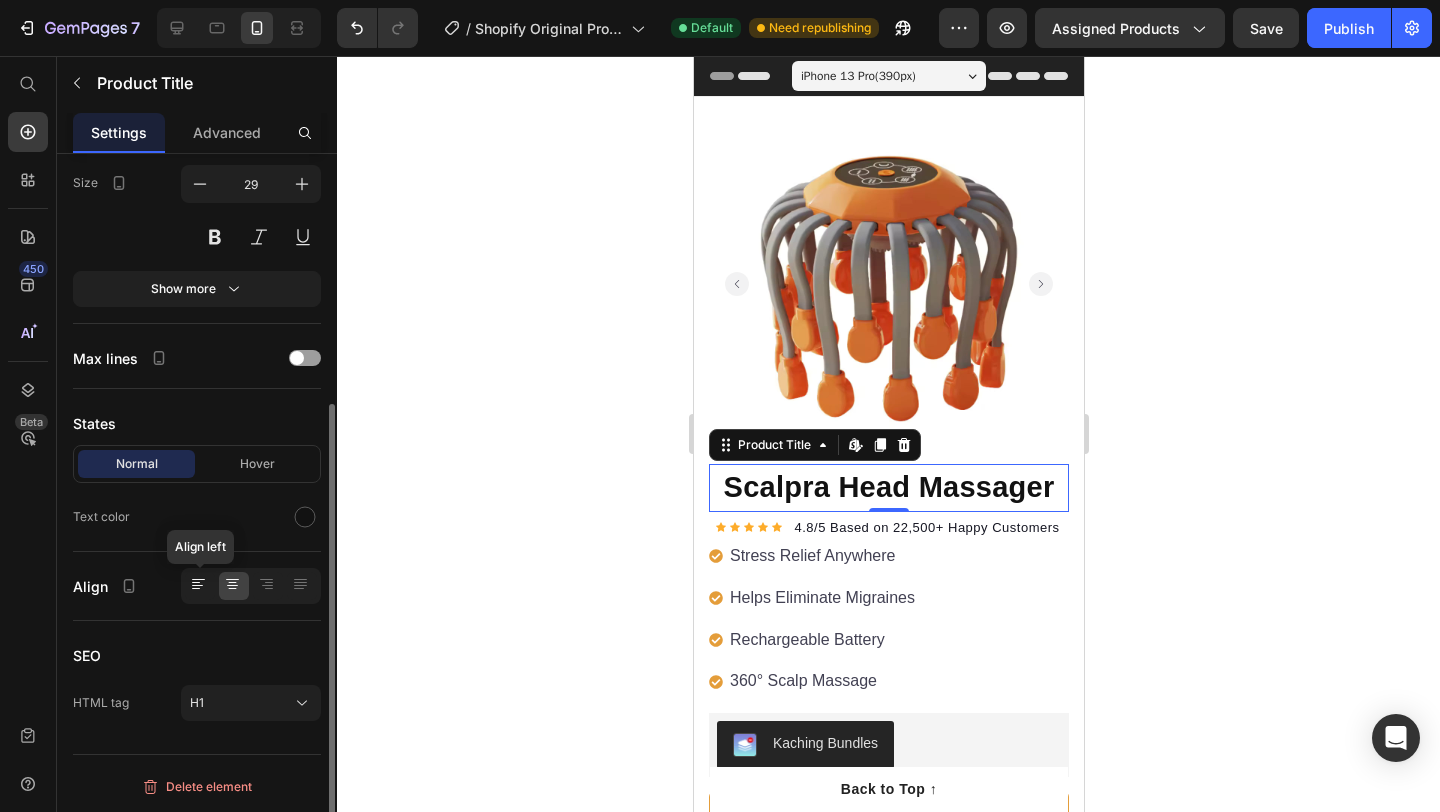 click 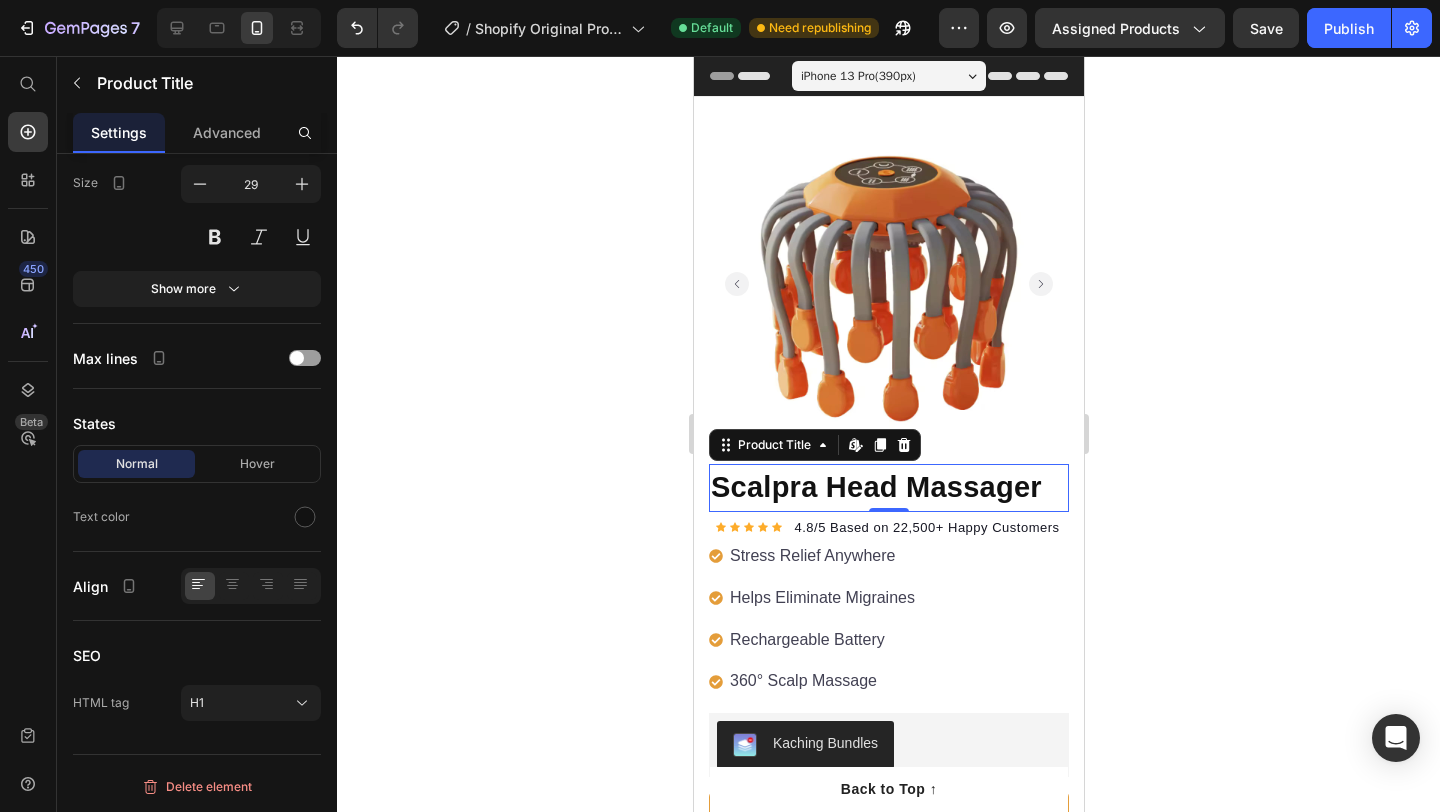 click 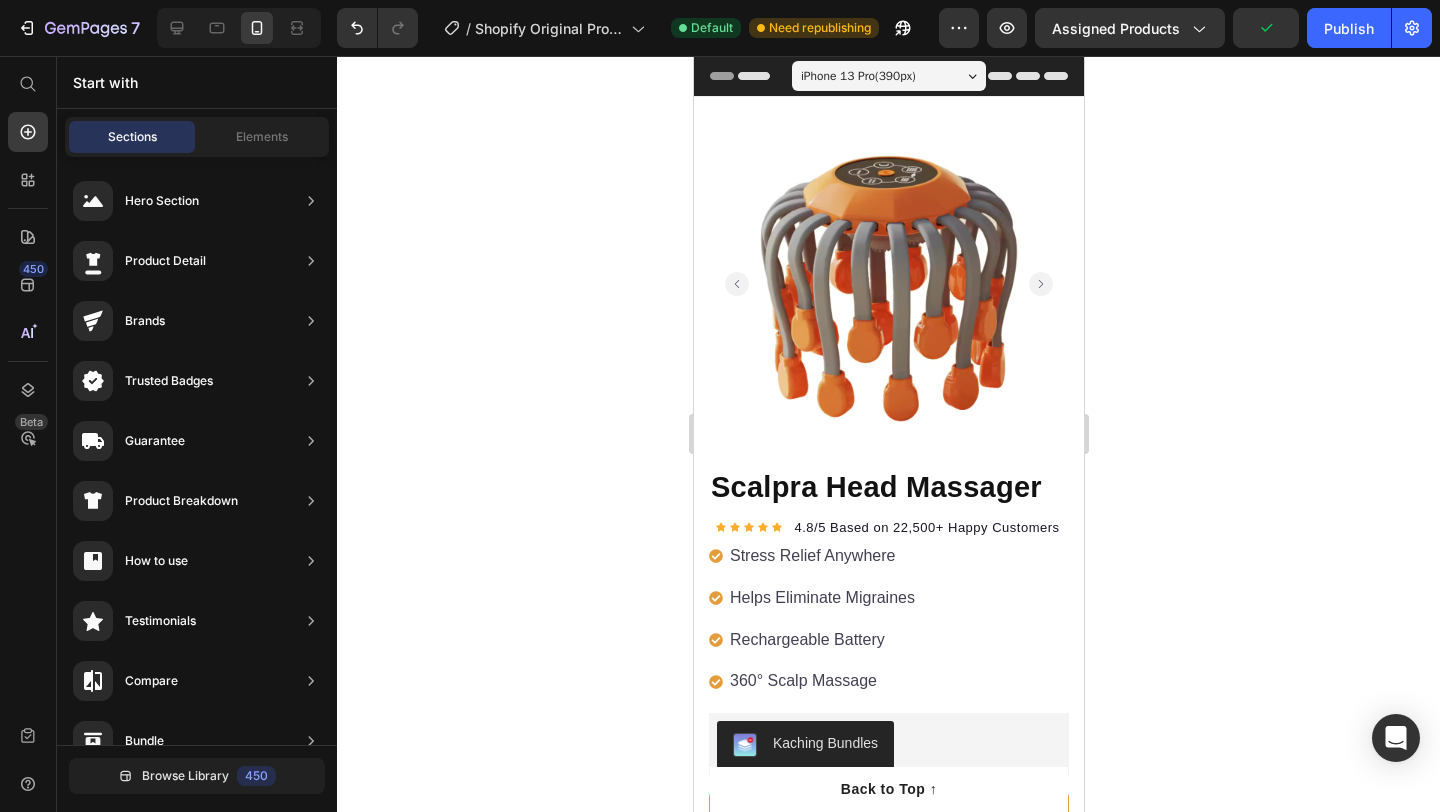 click on "iPhone 13 Pro  ( 390 px)" at bounding box center [888, 76] 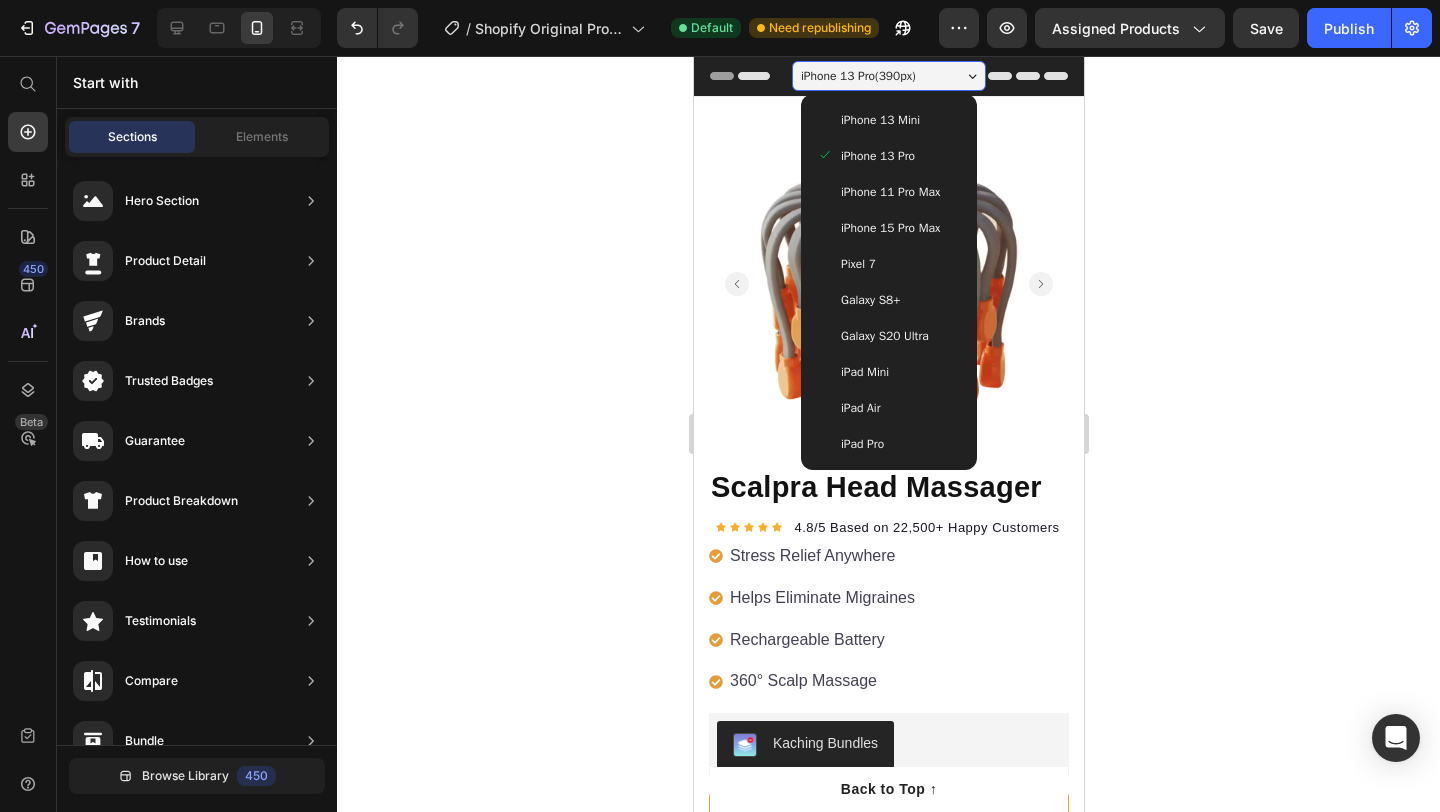 click on "iPhone 15 Pro Max" at bounding box center [889, 228] 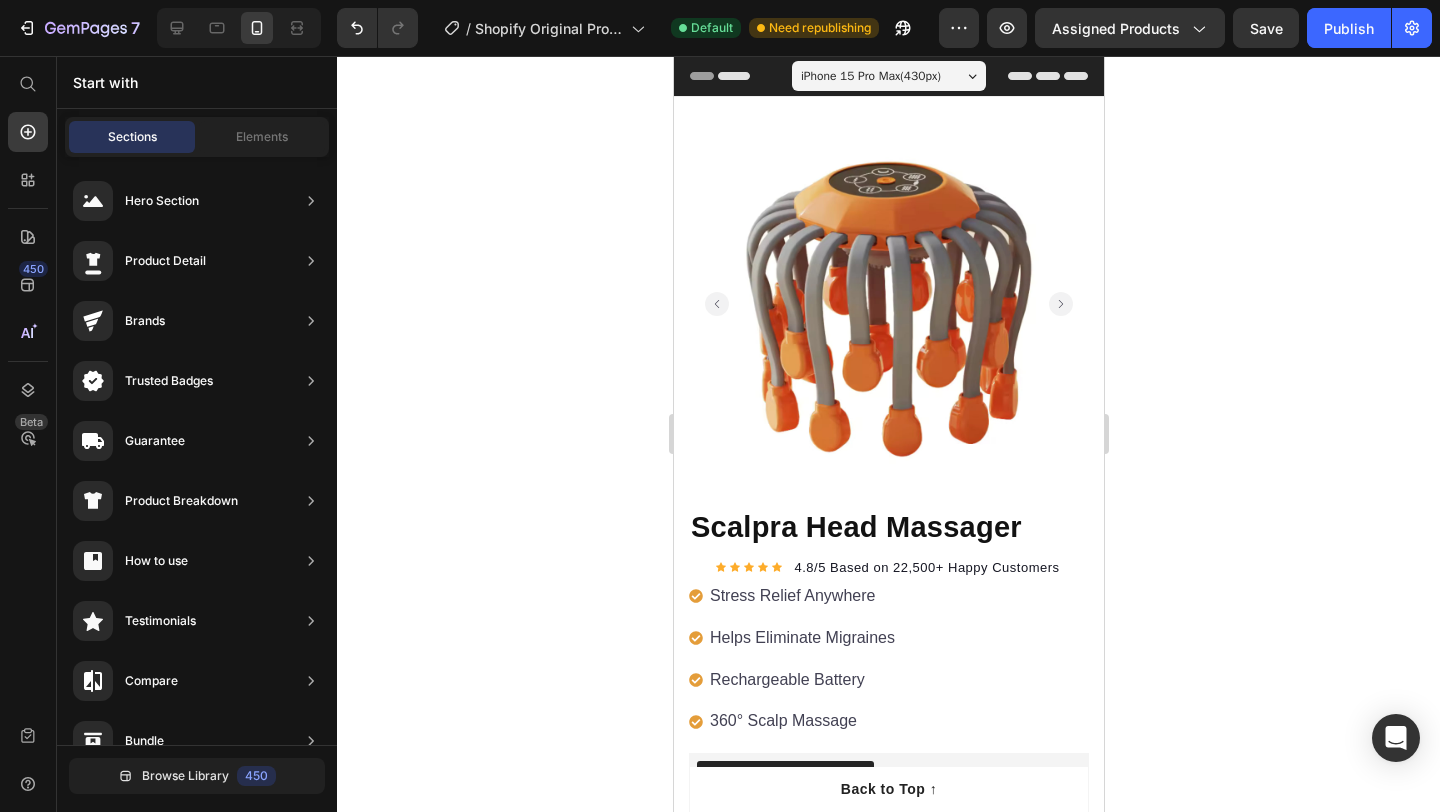 click on "iPhone 15 Pro Max  ( 430 px)" at bounding box center (870, 76) 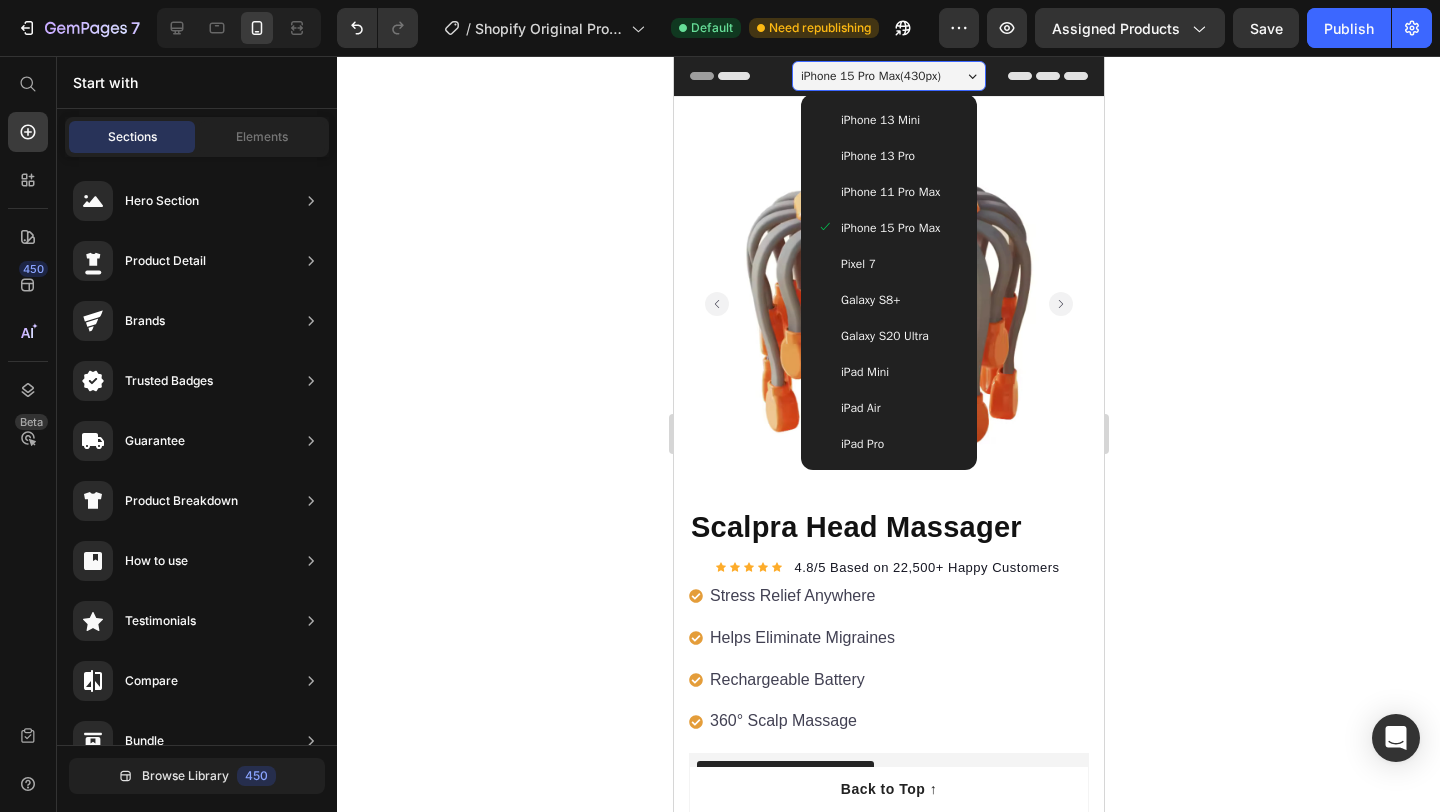 click on "iPhone 13 Pro" at bounding box center [877, 156] 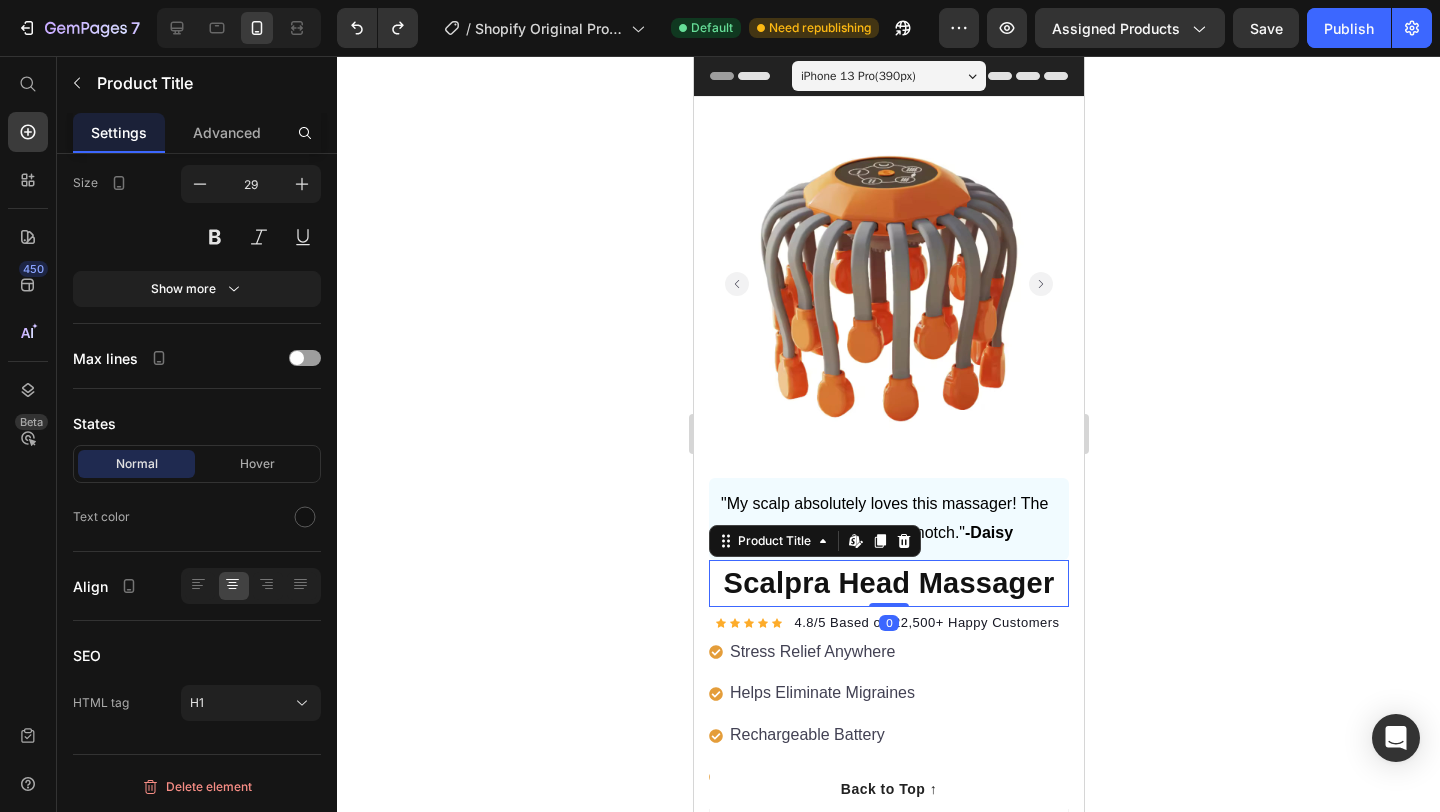 click on "Scalpra Head Massager" at bounding box center (888, 584) 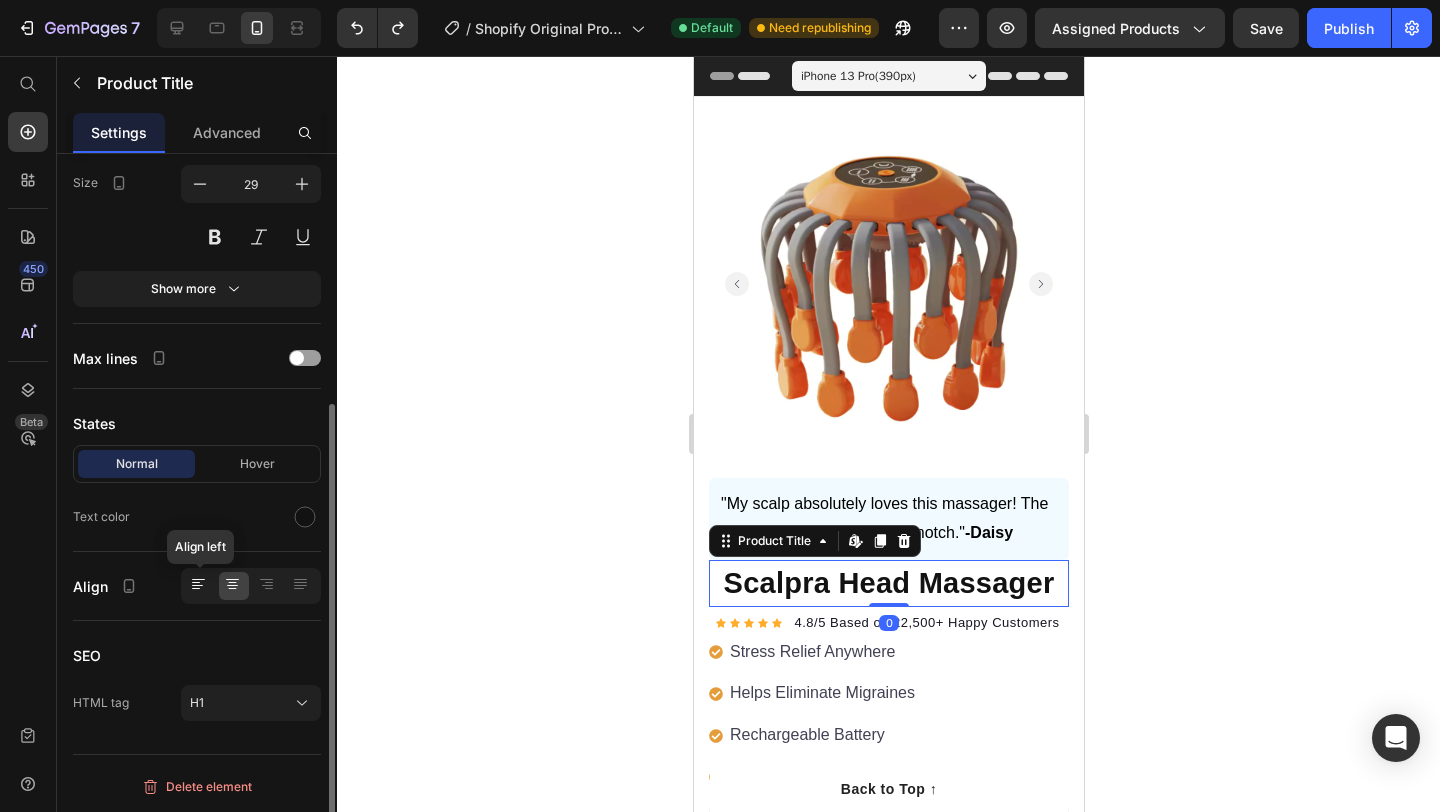 click 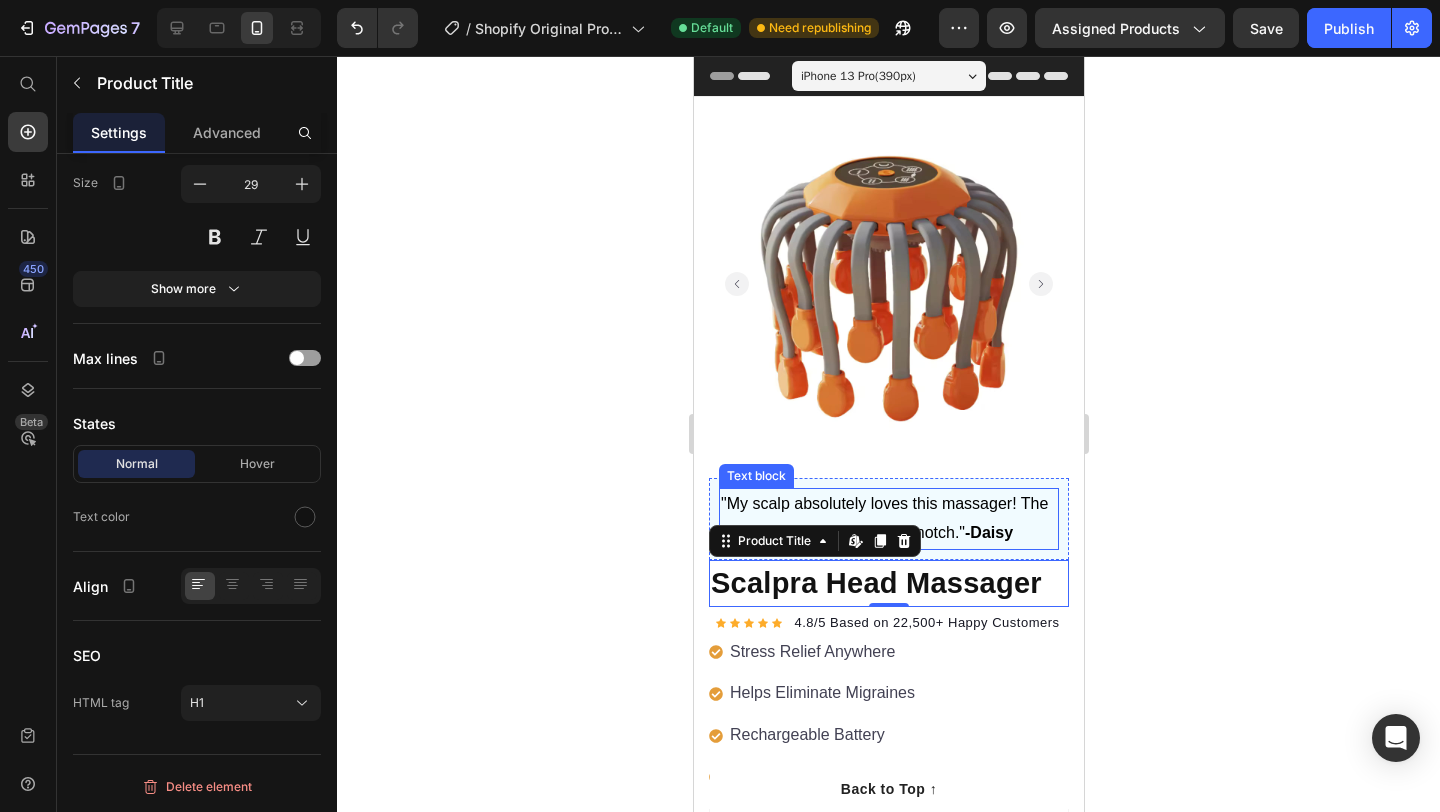 click on ""My scalp absolutely loves this massager! The comfort and quality are top-notch."  -Daisy" at bounding box center (888, 519) 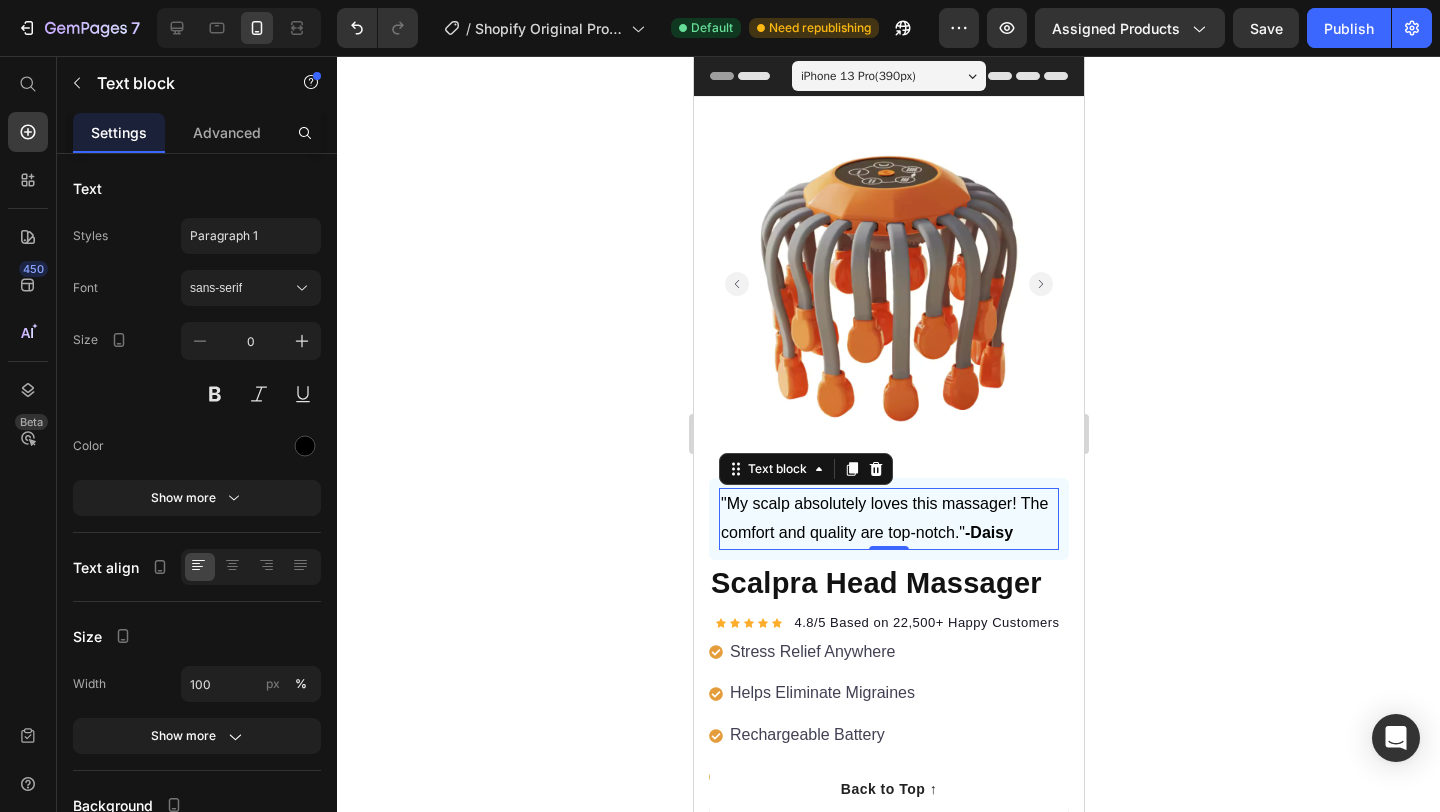 click on ""My scalp absolutely loves this massager! The comfort and quality are top-notch."  -Daisy" at bounding box center [888, 519] 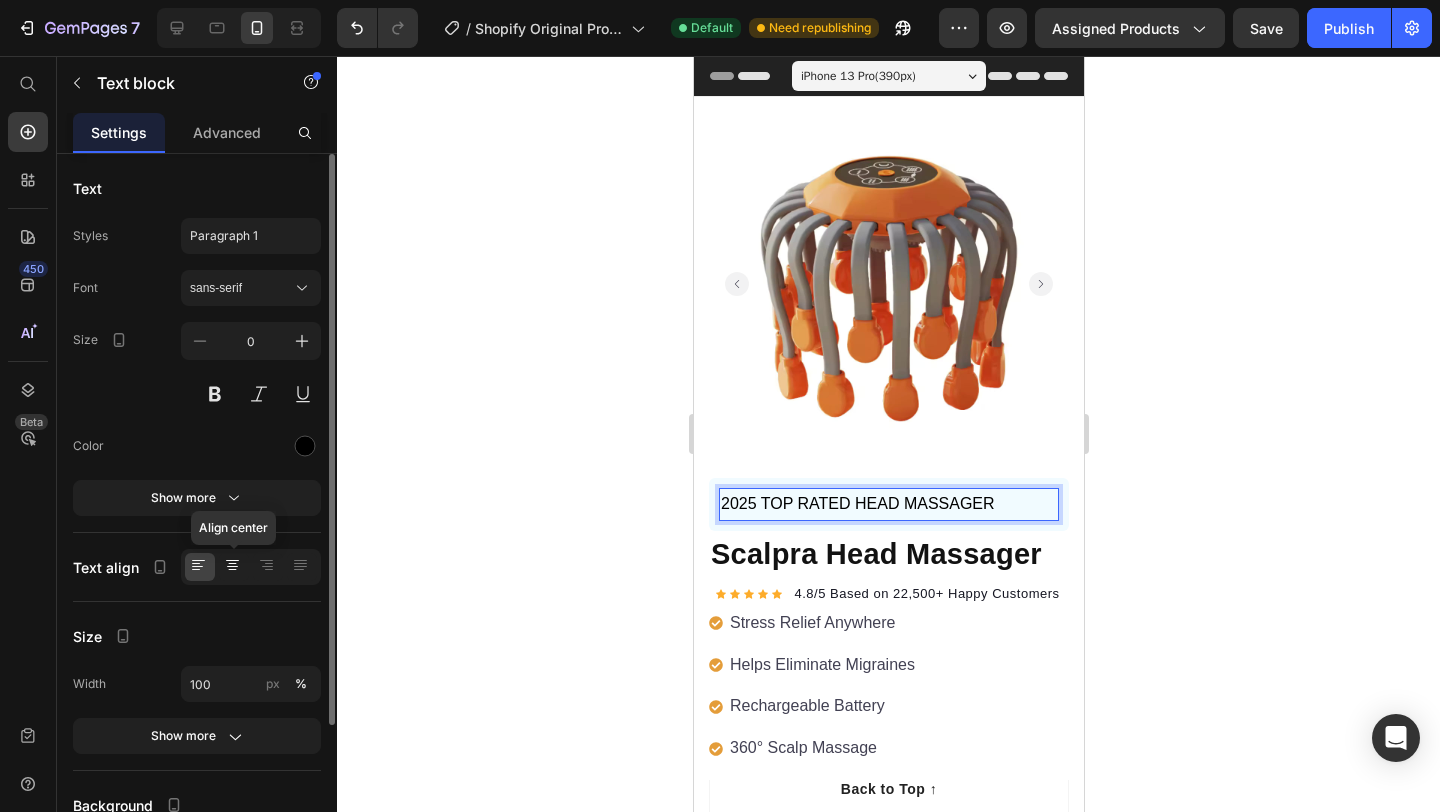 click 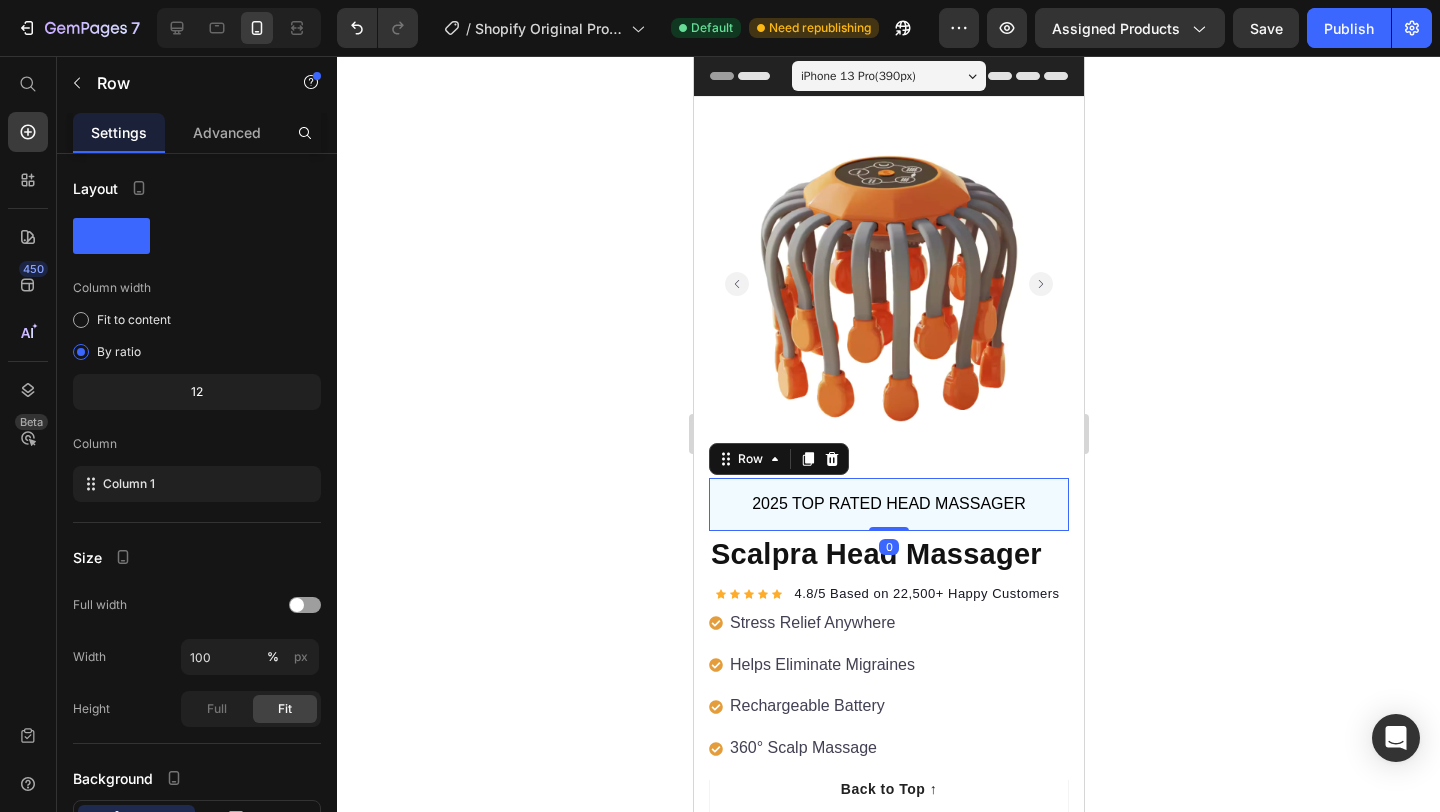 click on "2025 TOP RATED HEAD MASSAGER Text block Row   0" at bounding box center (888, 504) 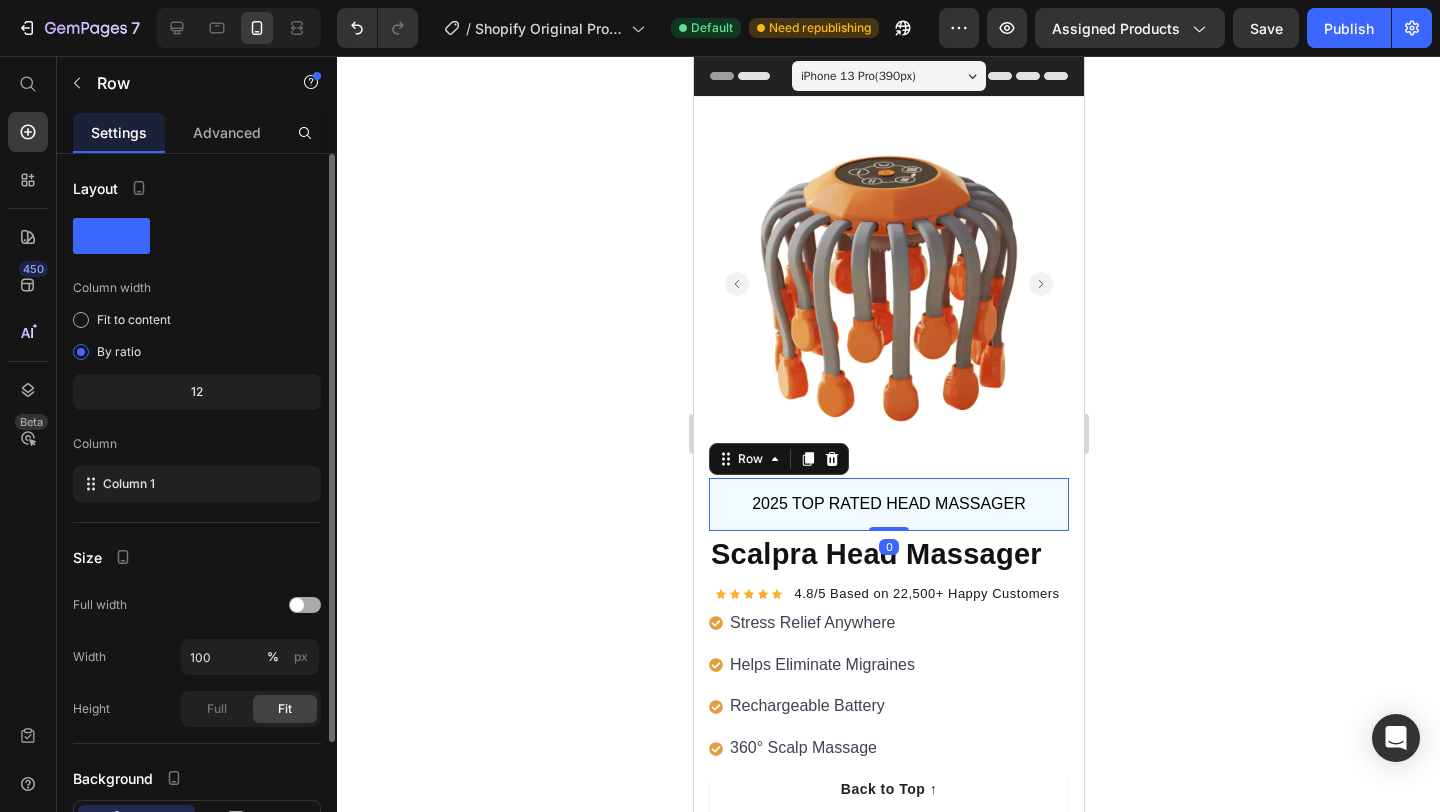 scroll, scrollTop: 153, scrollLeft: 0, axis: vertical 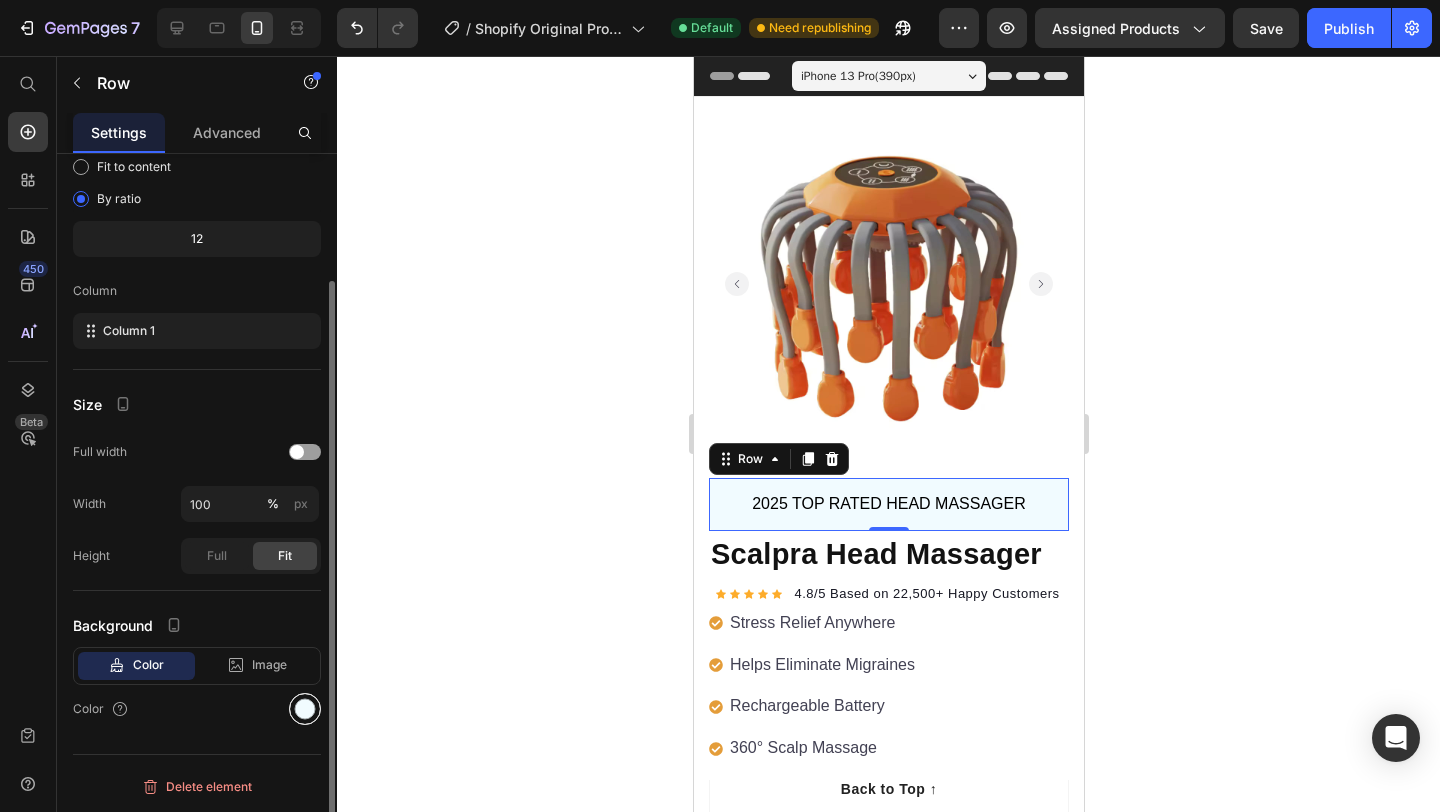 click at bounding box center (305, 709) 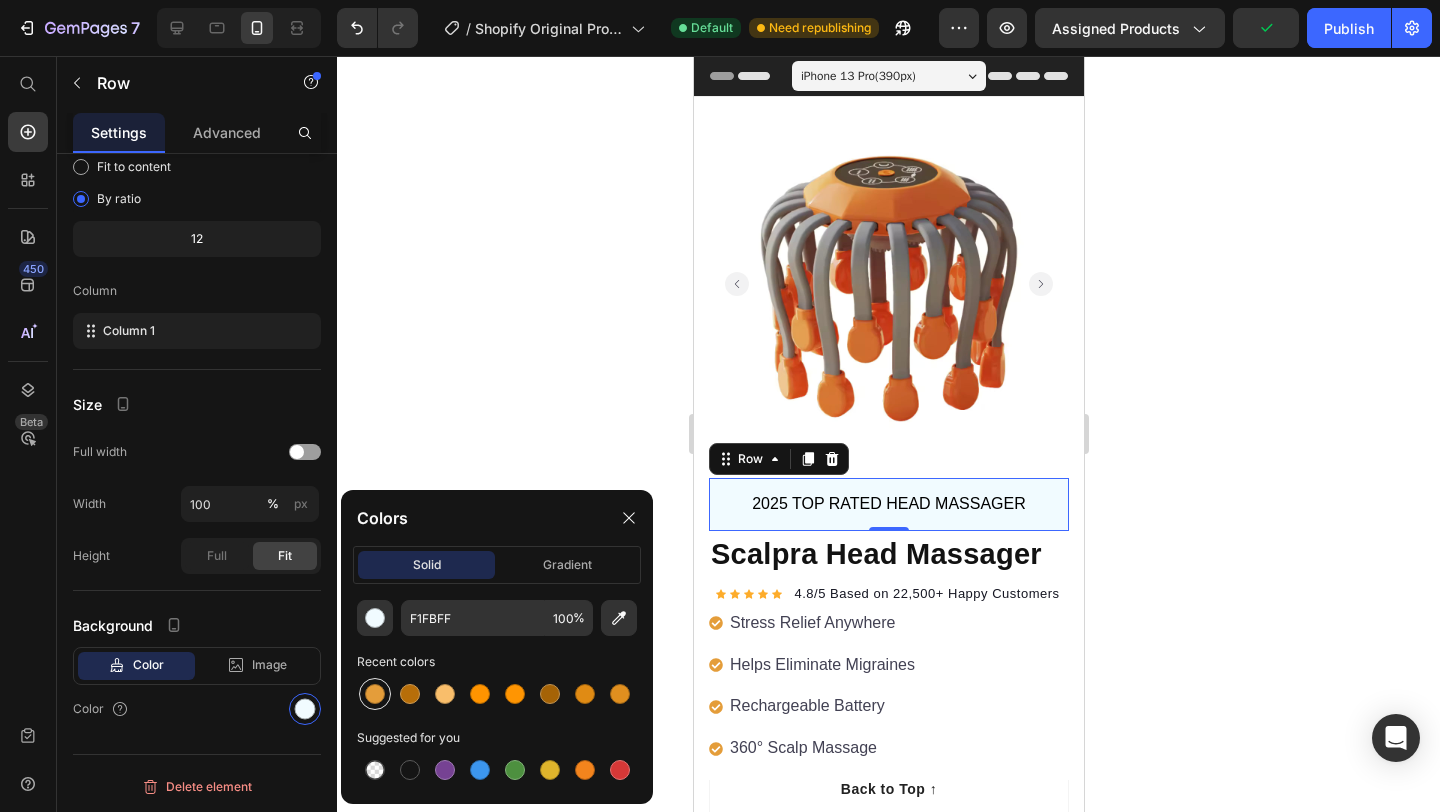 click at bounding box center [375, 694] 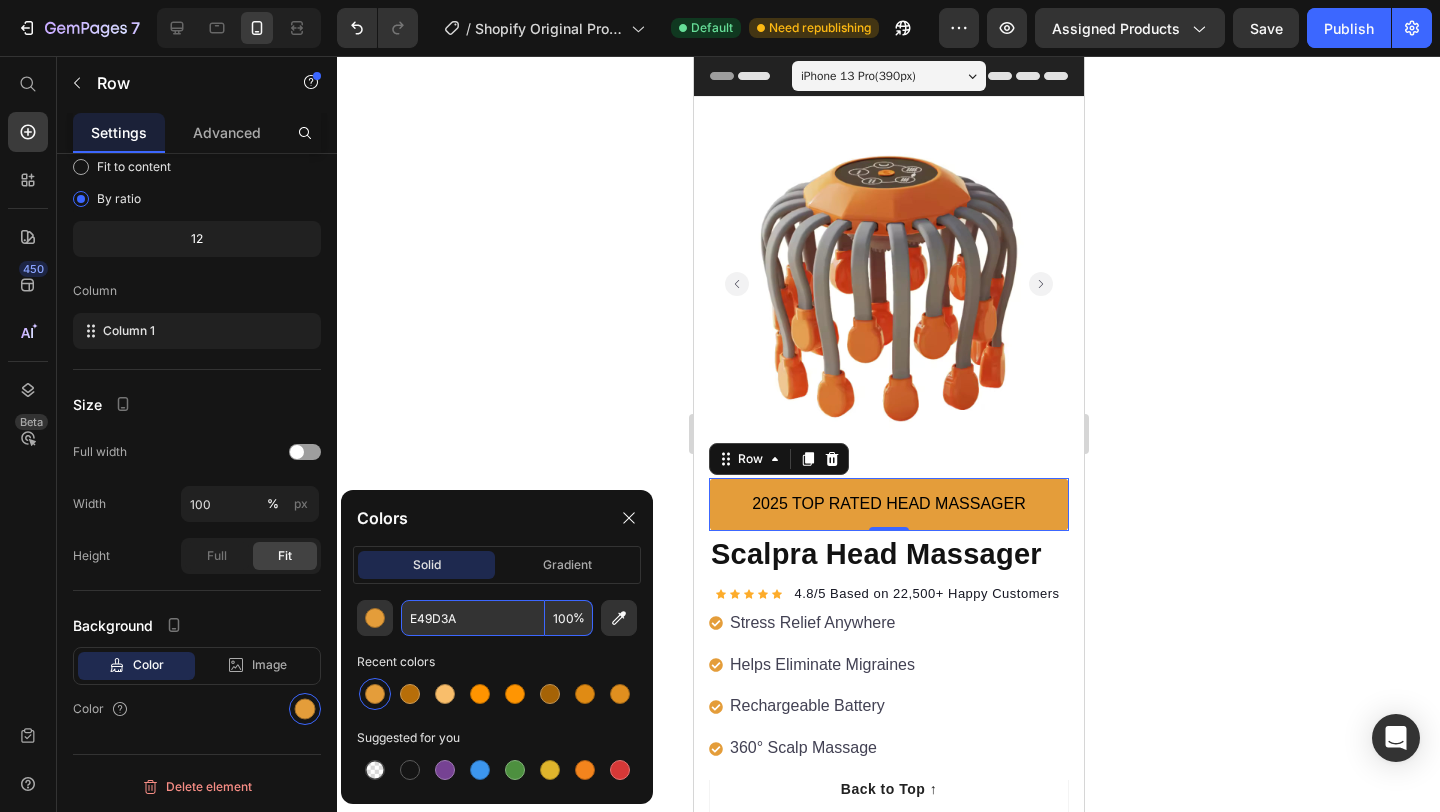 click on "E49D3A" at bounding box center (473, 618) 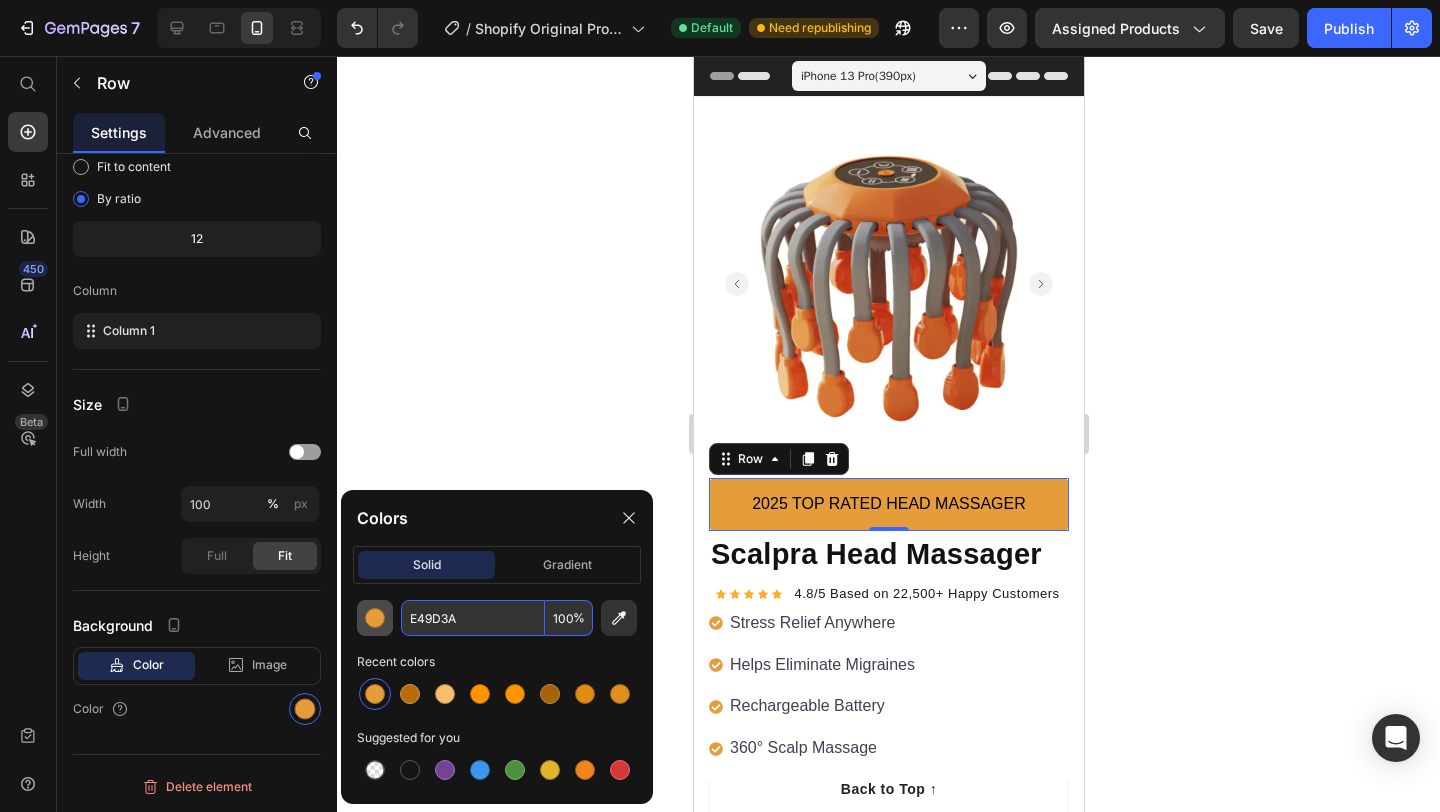 click at bounding box center (375, 618) 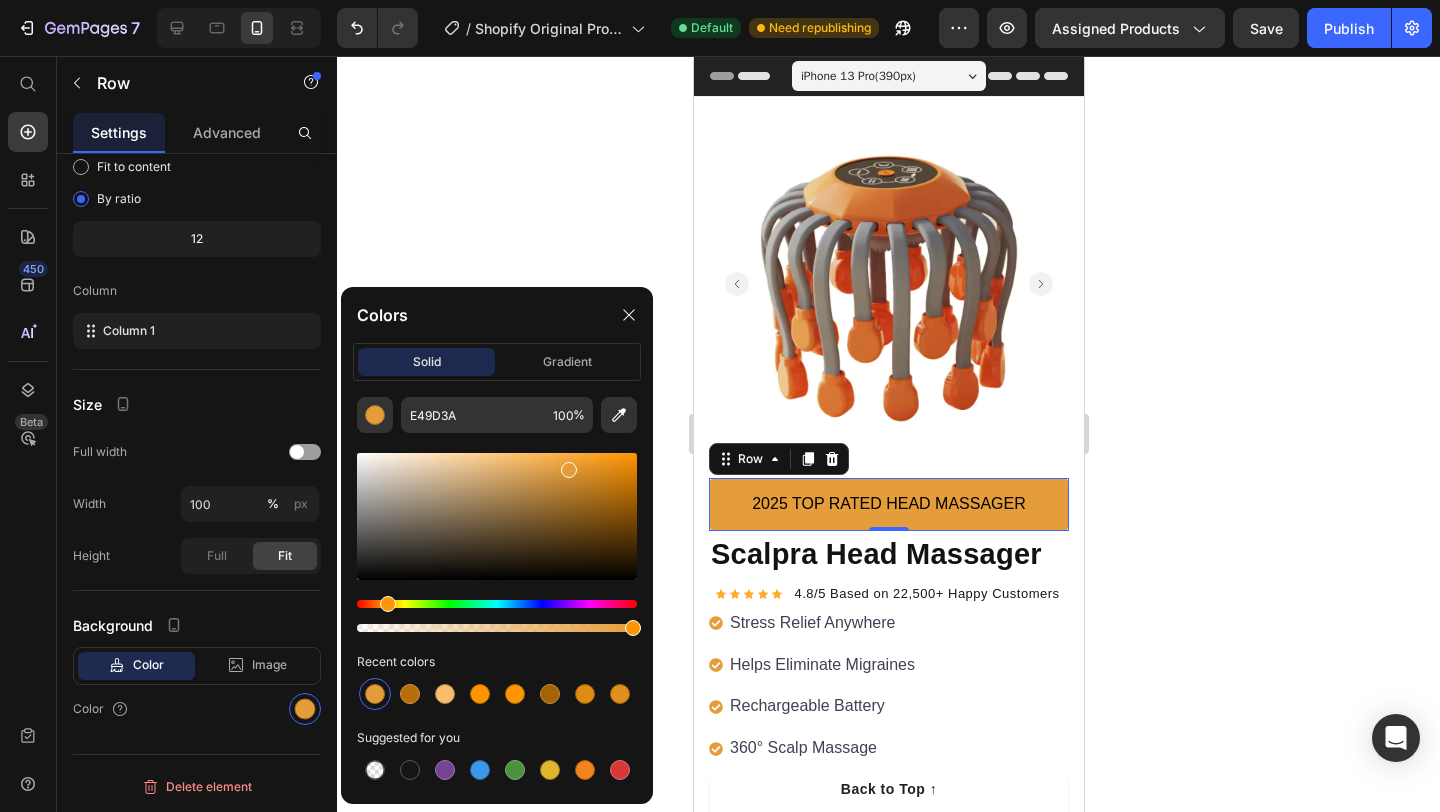 click at bounding box center [497, 516] 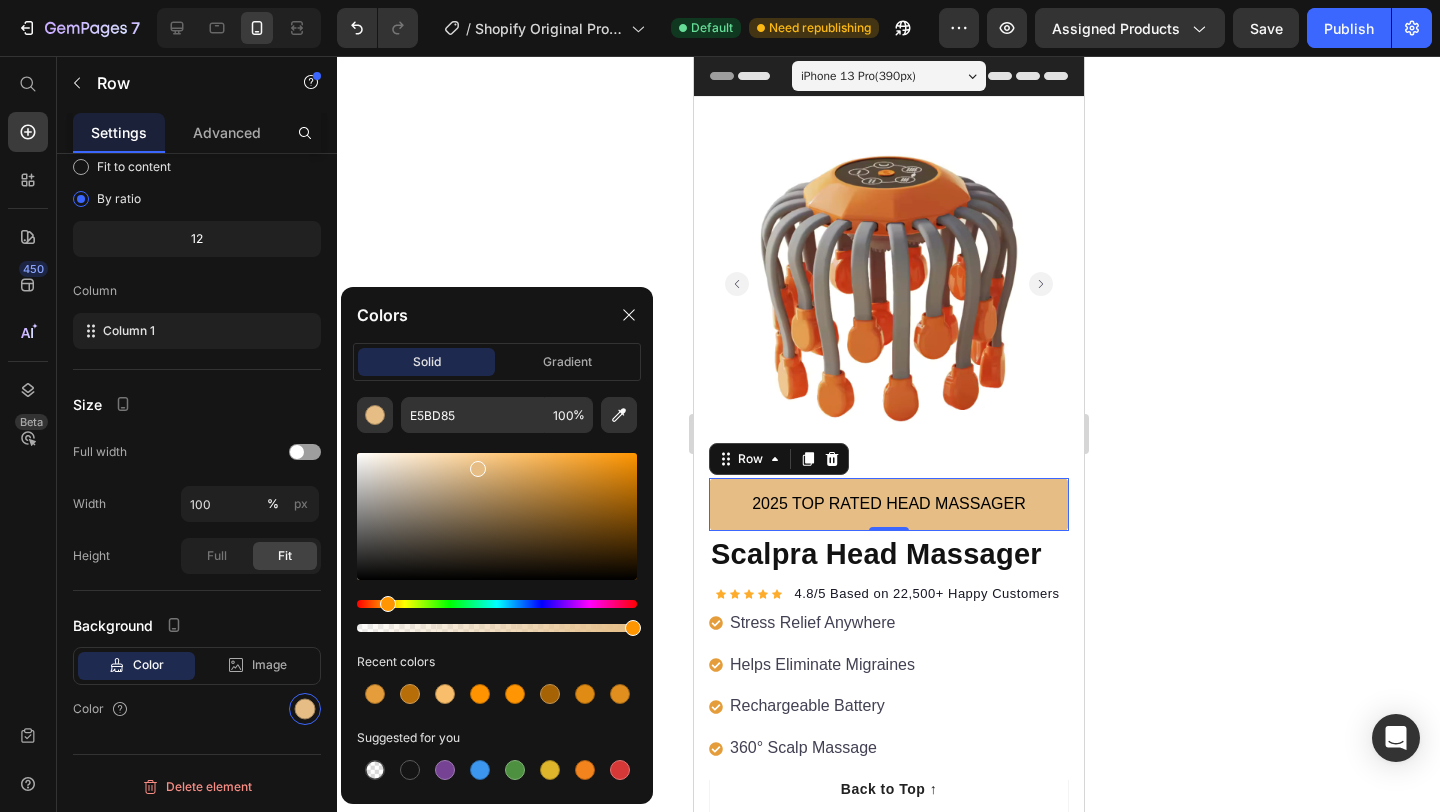 click at bounding box center (497, 516) 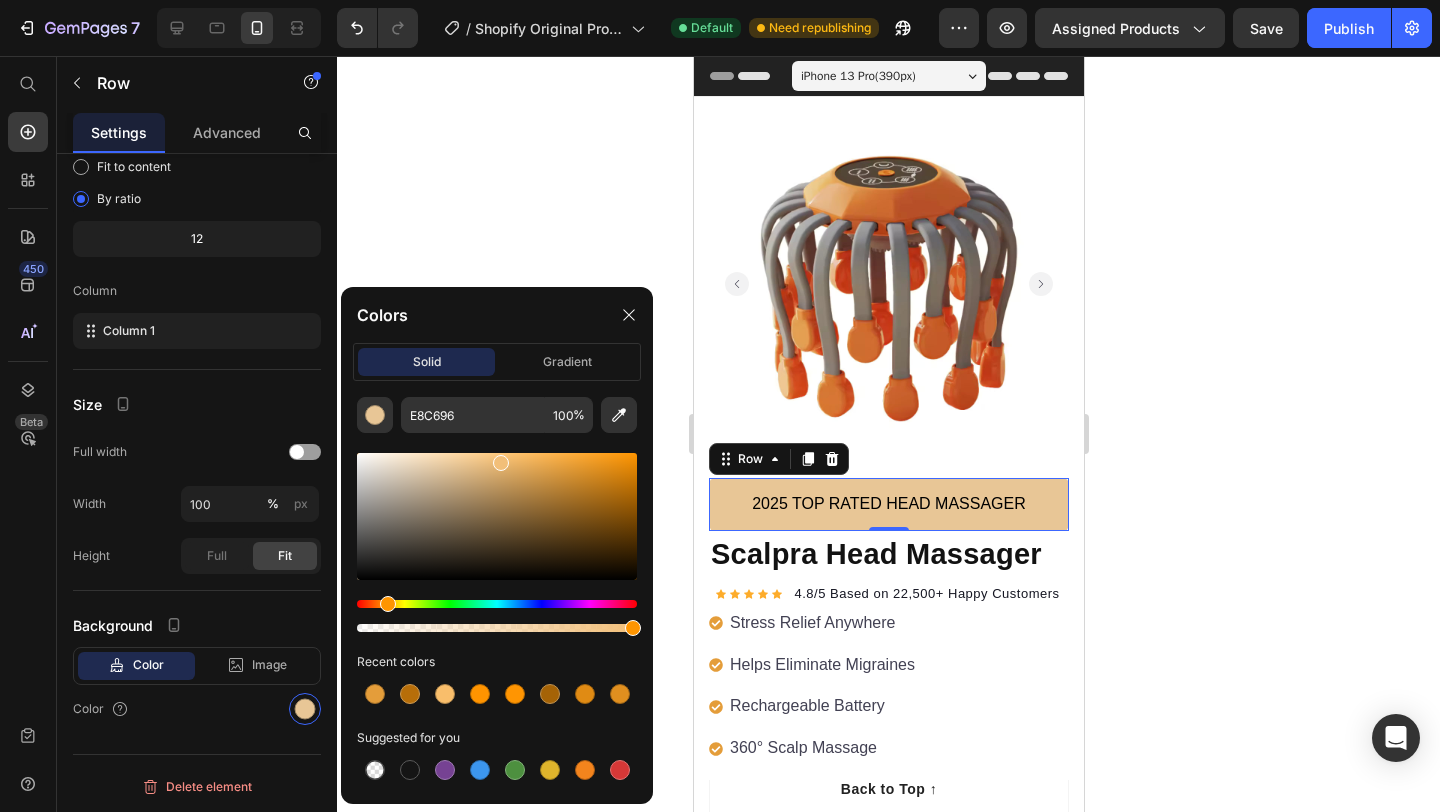 click at bounding box center [497, 516] 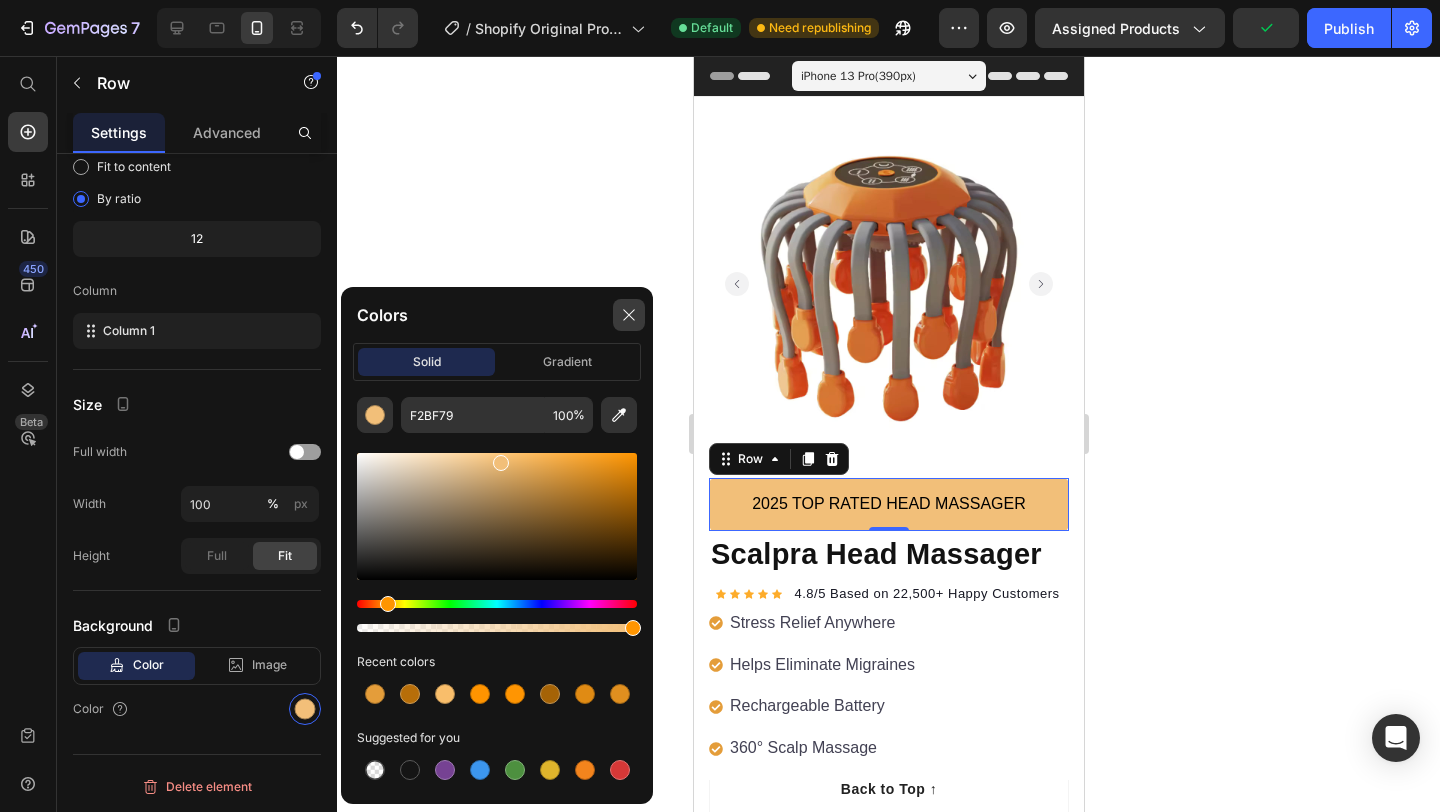 click 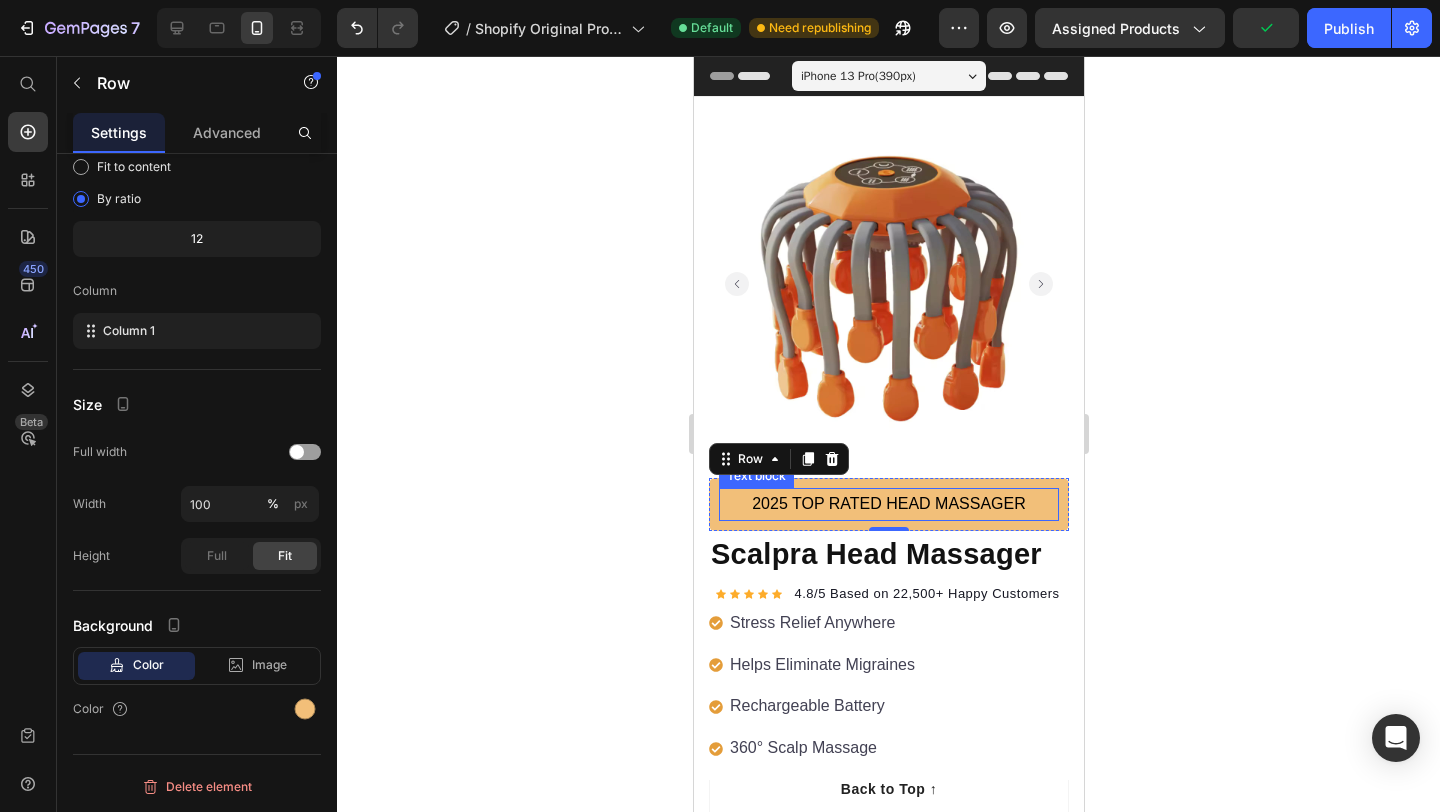 click on "2025 TOP RATED HEAD MASSAGER" at bounding box center (888, 504) 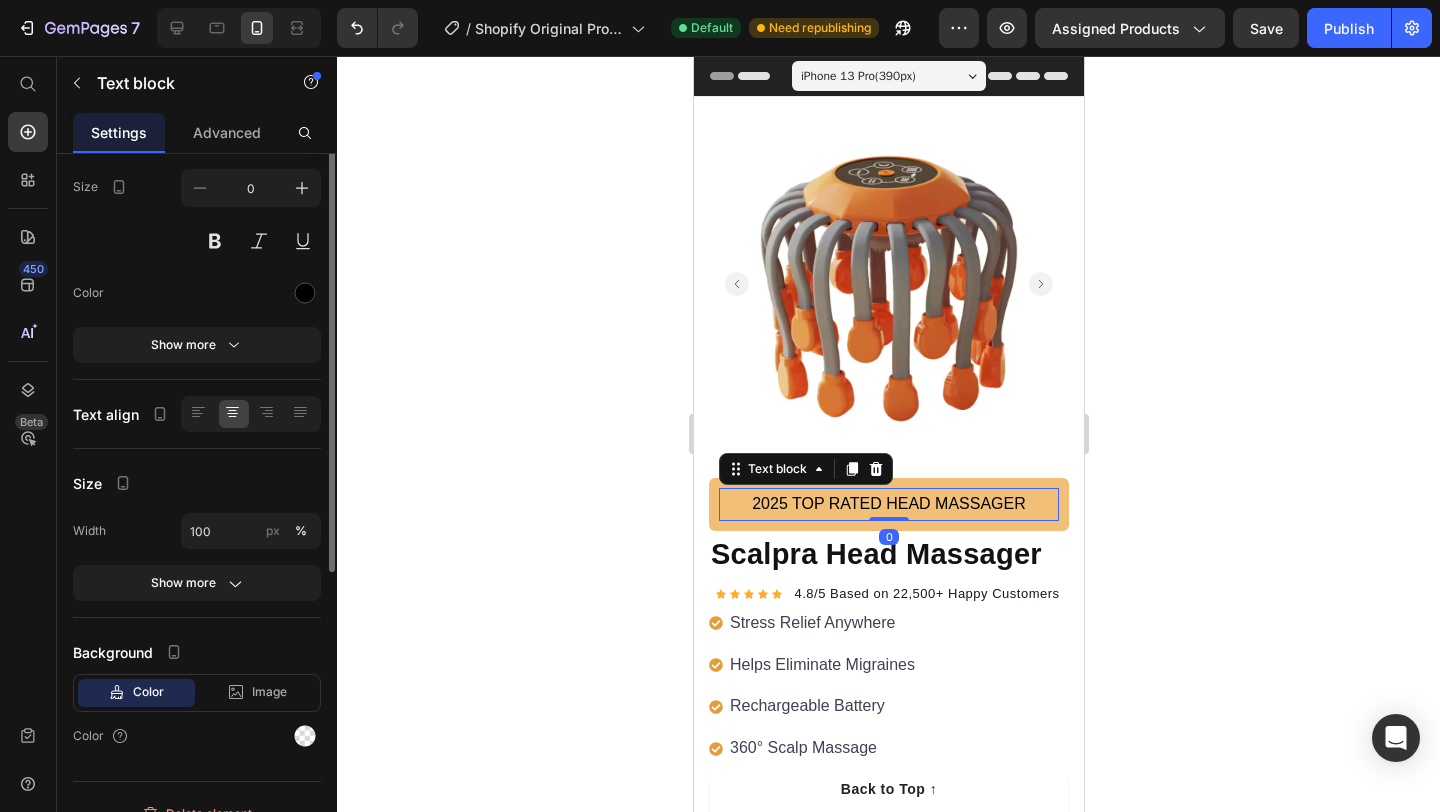scroll, scrollTop: 0, scrollLeft: 0, axis: both 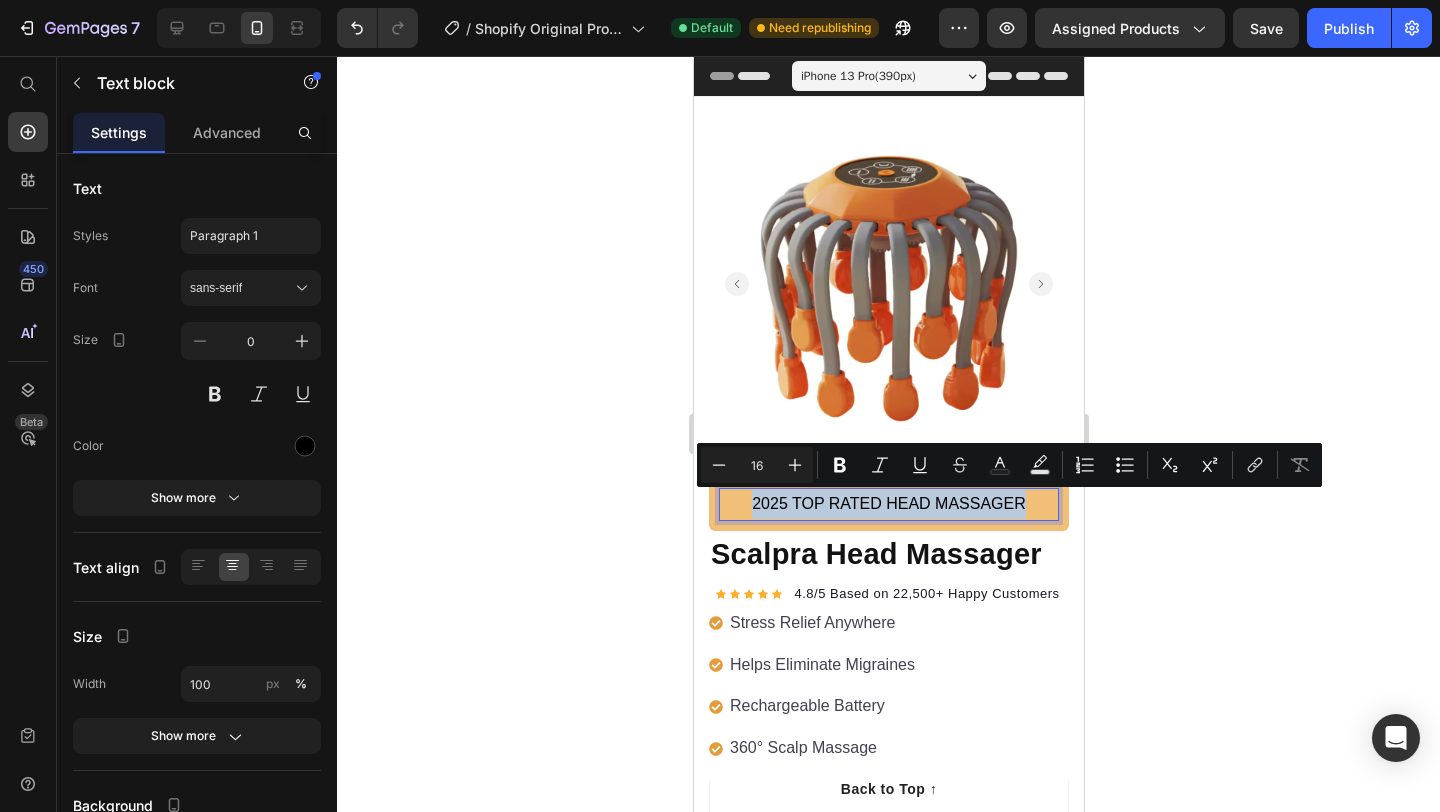 click on "2025 TOP RATED HEAD MASSAGER" at bounding box center (888, 504) 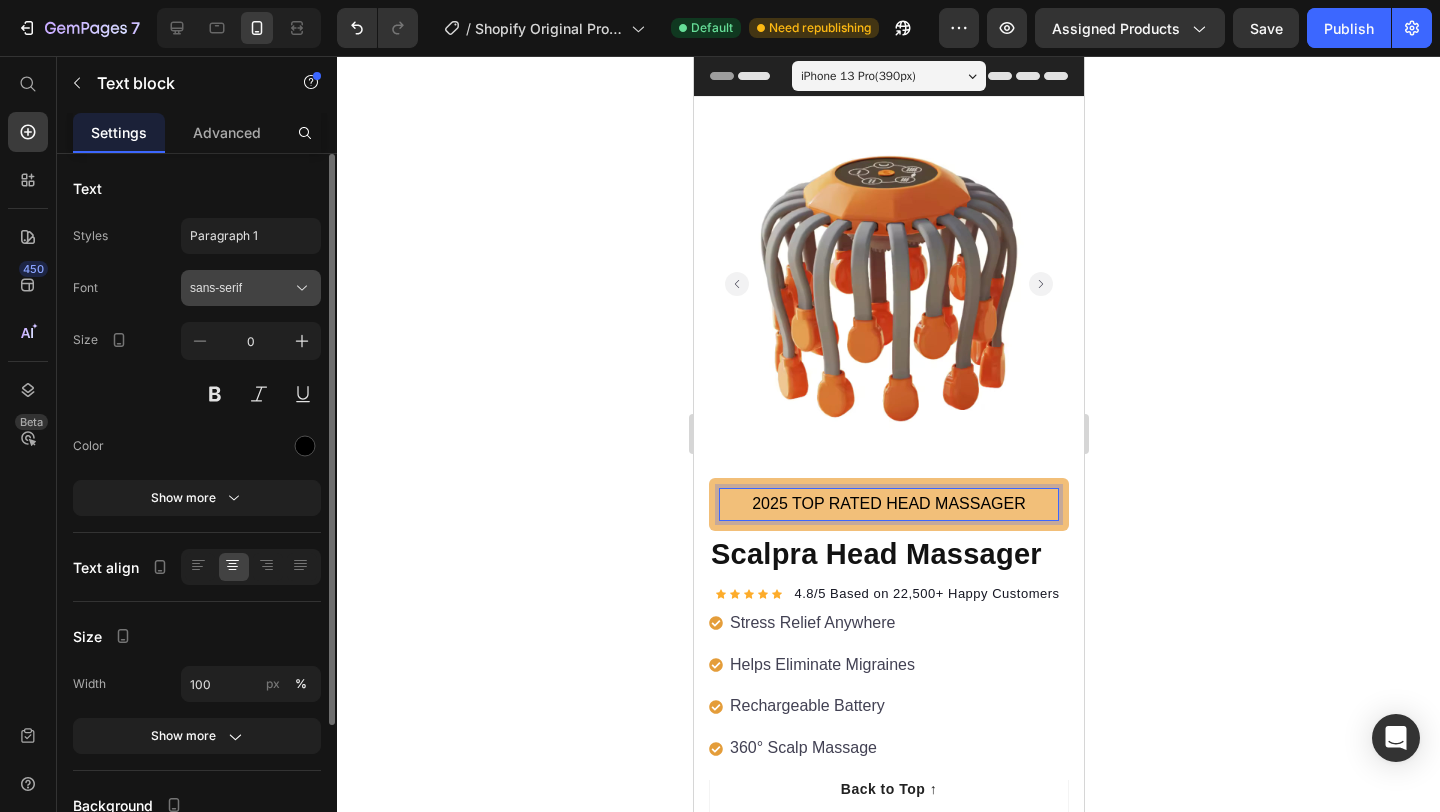 click on "sans-serif" at bounding box center [251, 288] 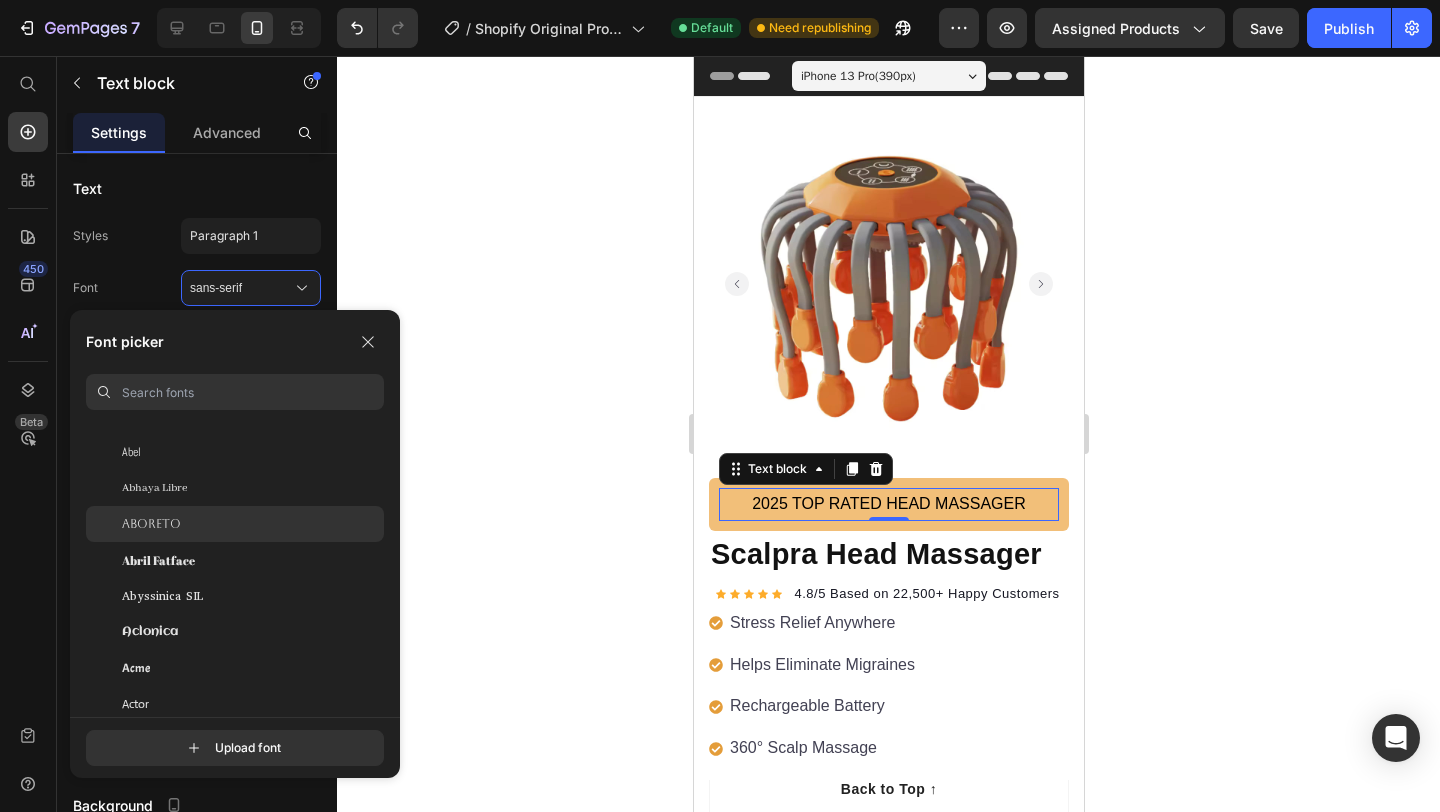 scroll, scrollTop: 349, scrollLeft: 0, axis: vertical 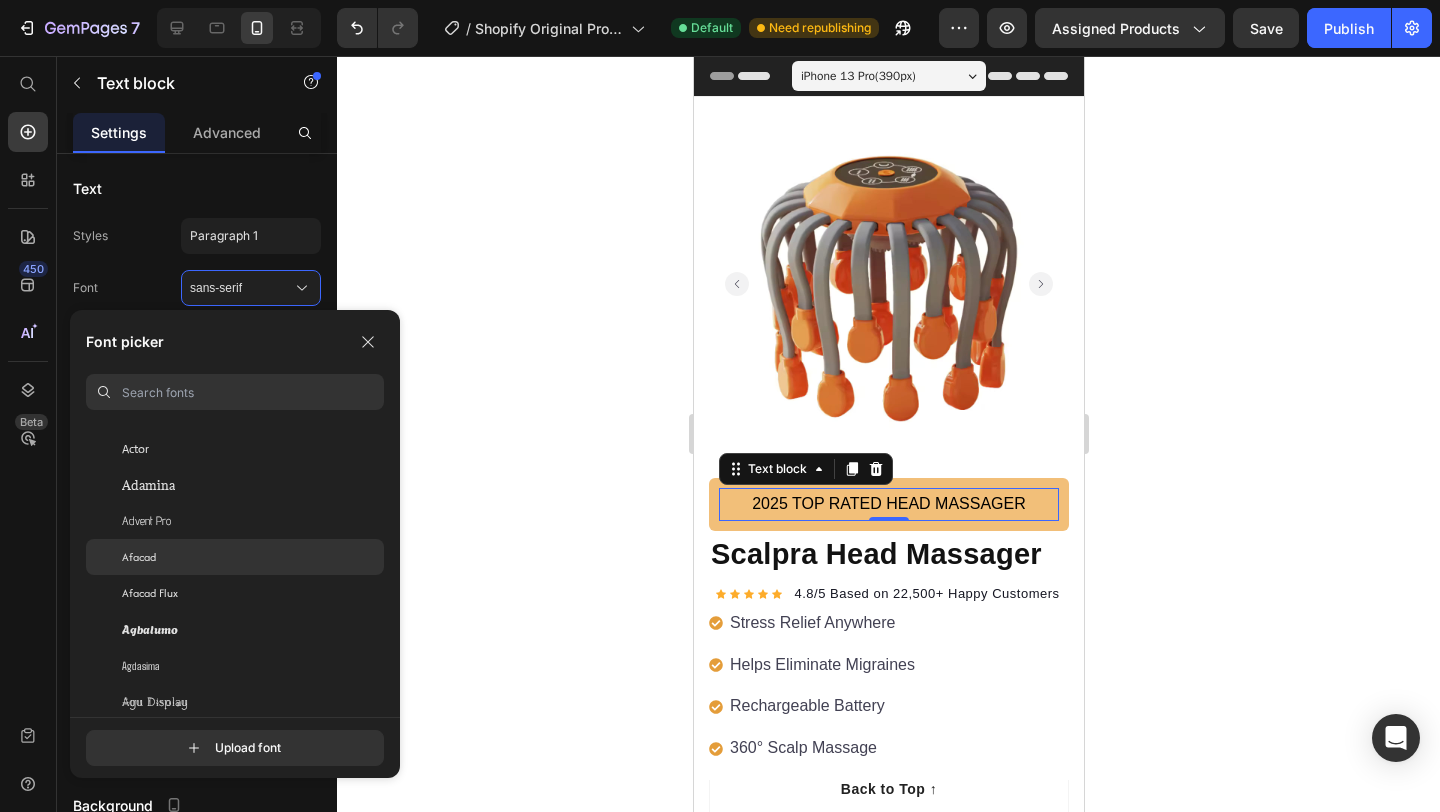 click on "Afacad" 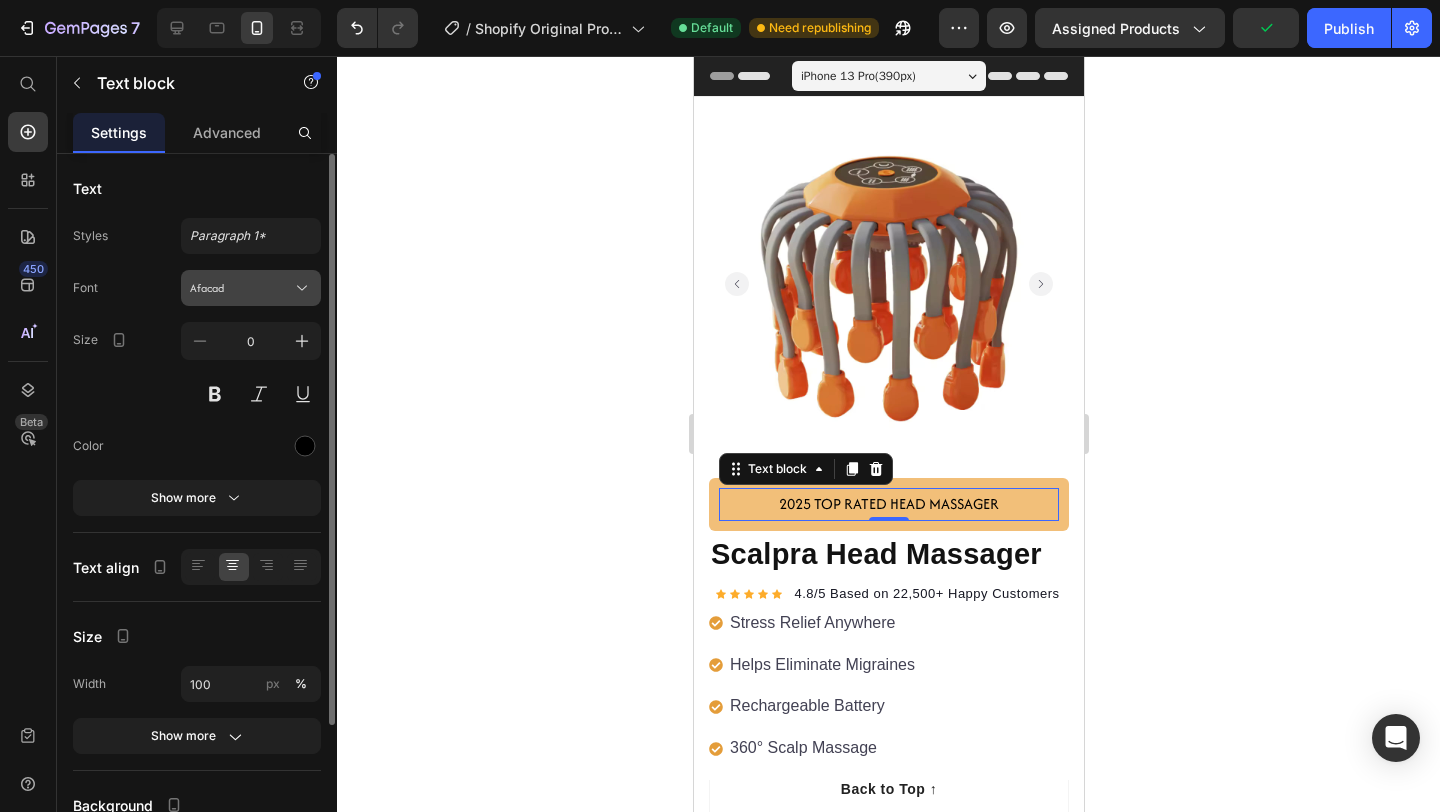 click on "Afacad" at bounding box center [241, 288] 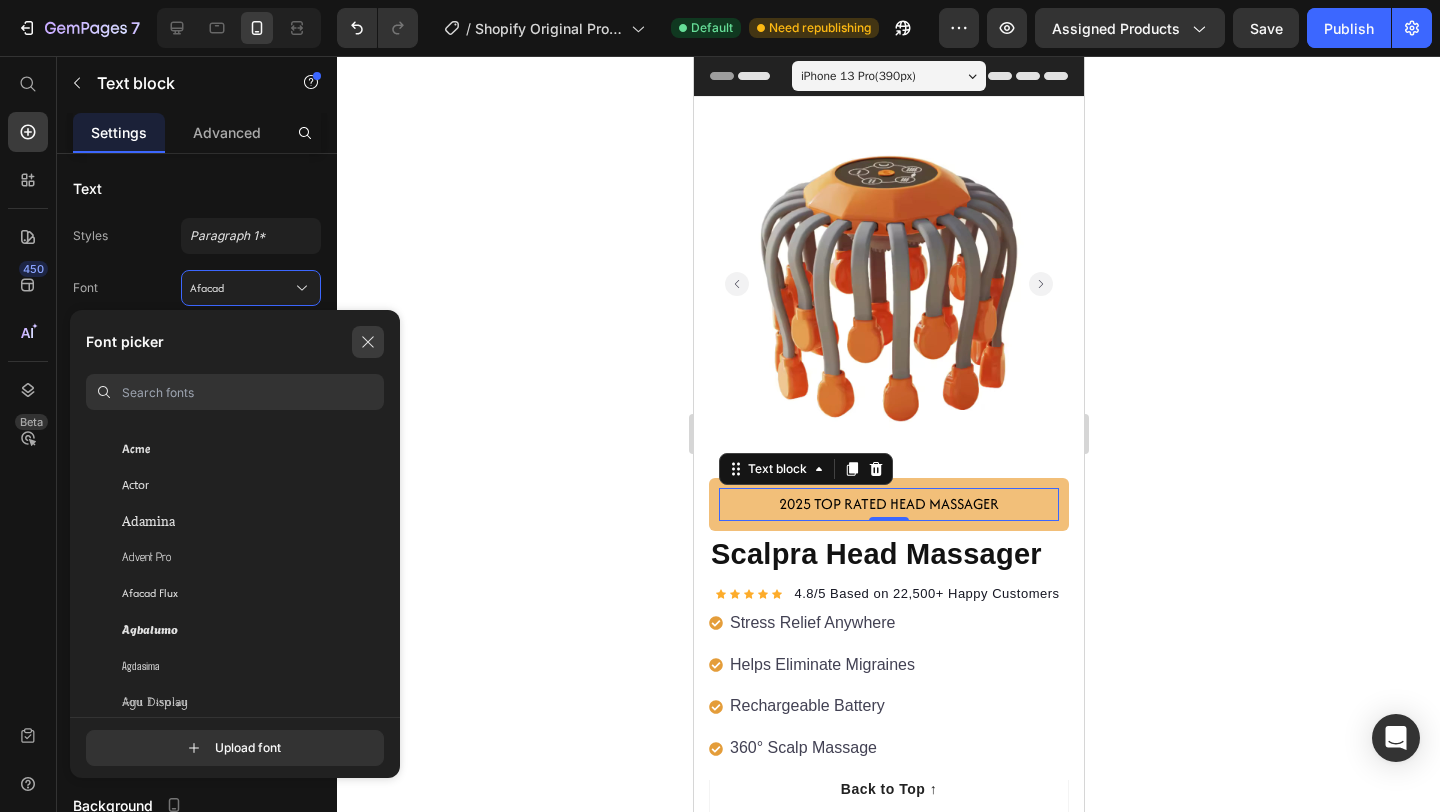 click 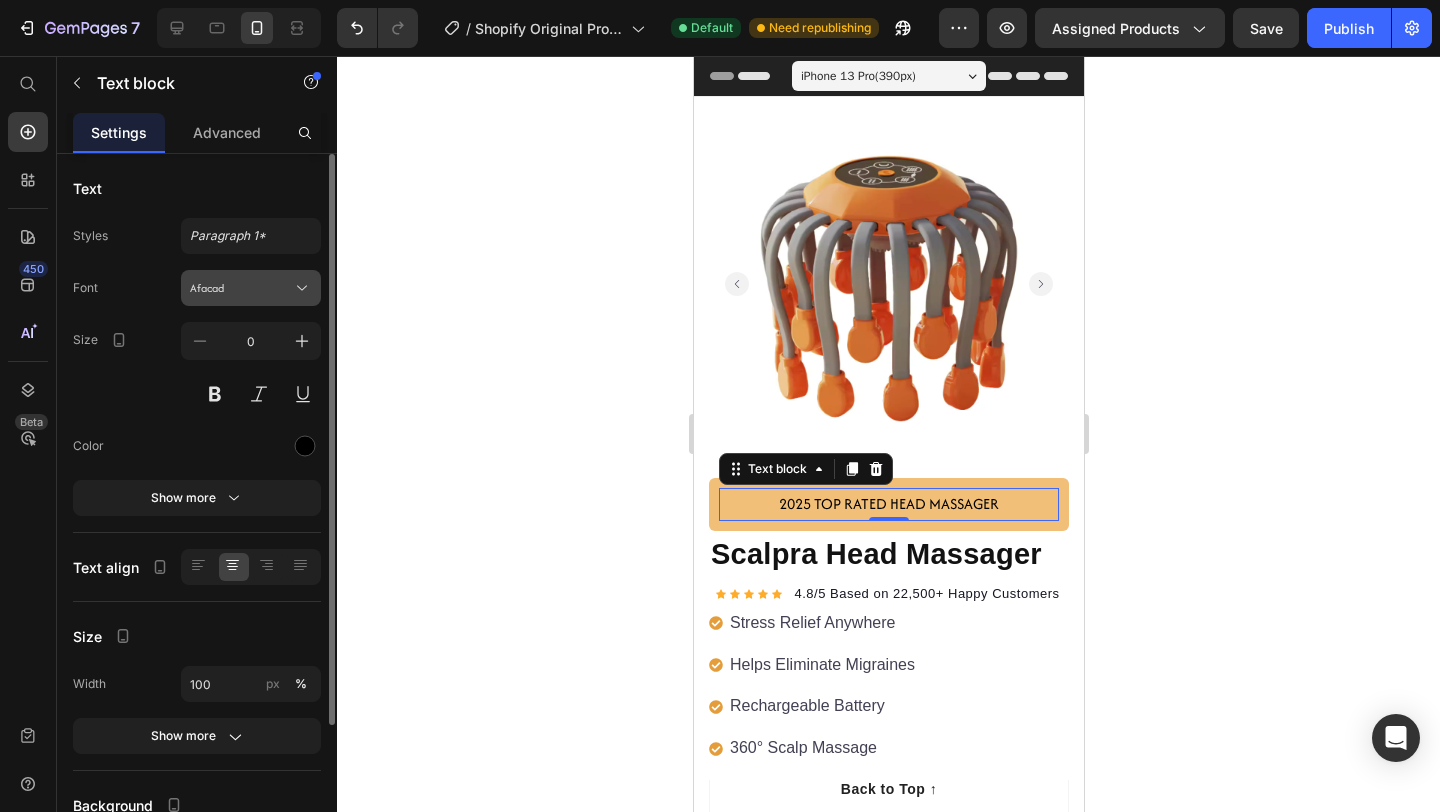 click on "Afacad" at bounding box center (241, 288) 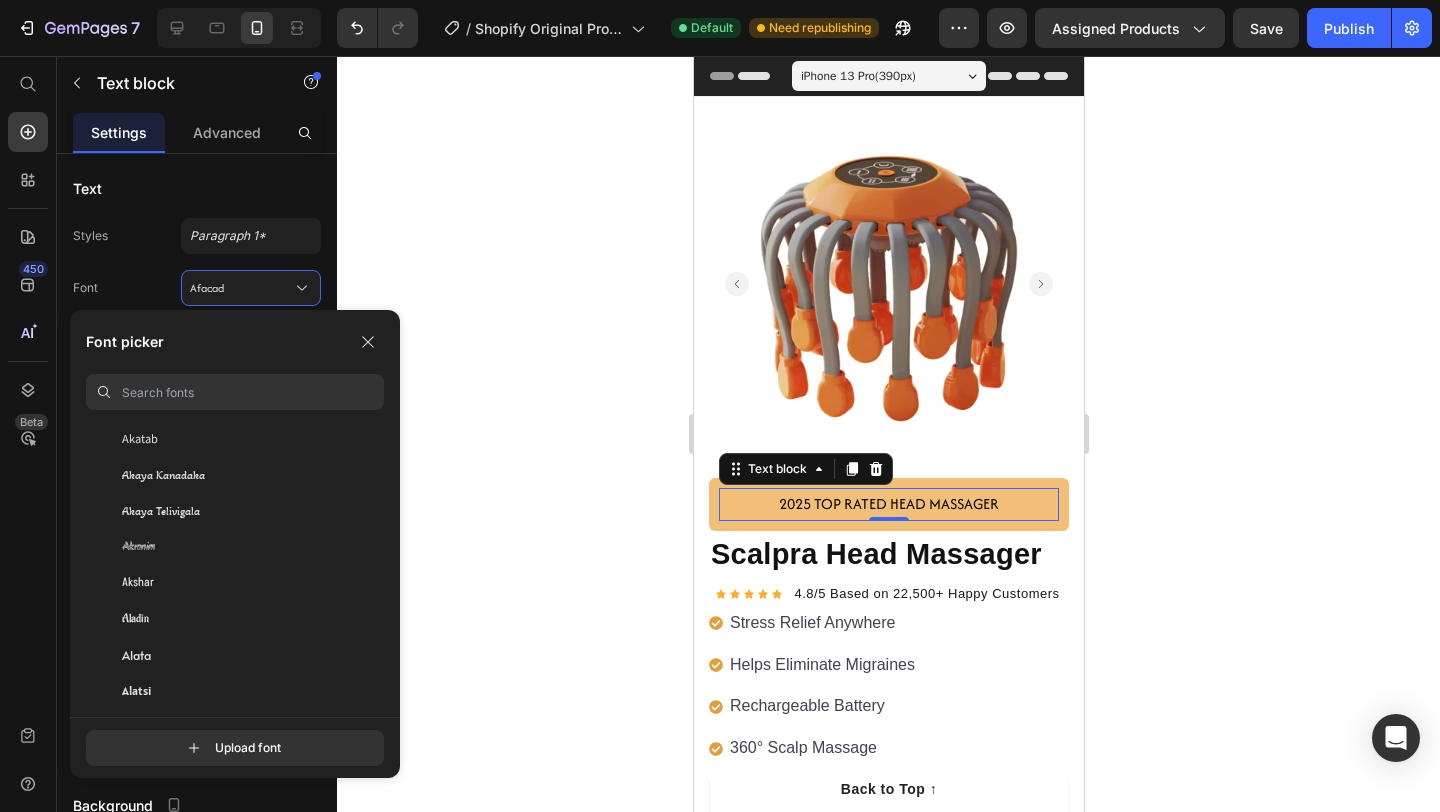 scroll, scrollTop: 1099, scrollLeft: 0, axis: vertical 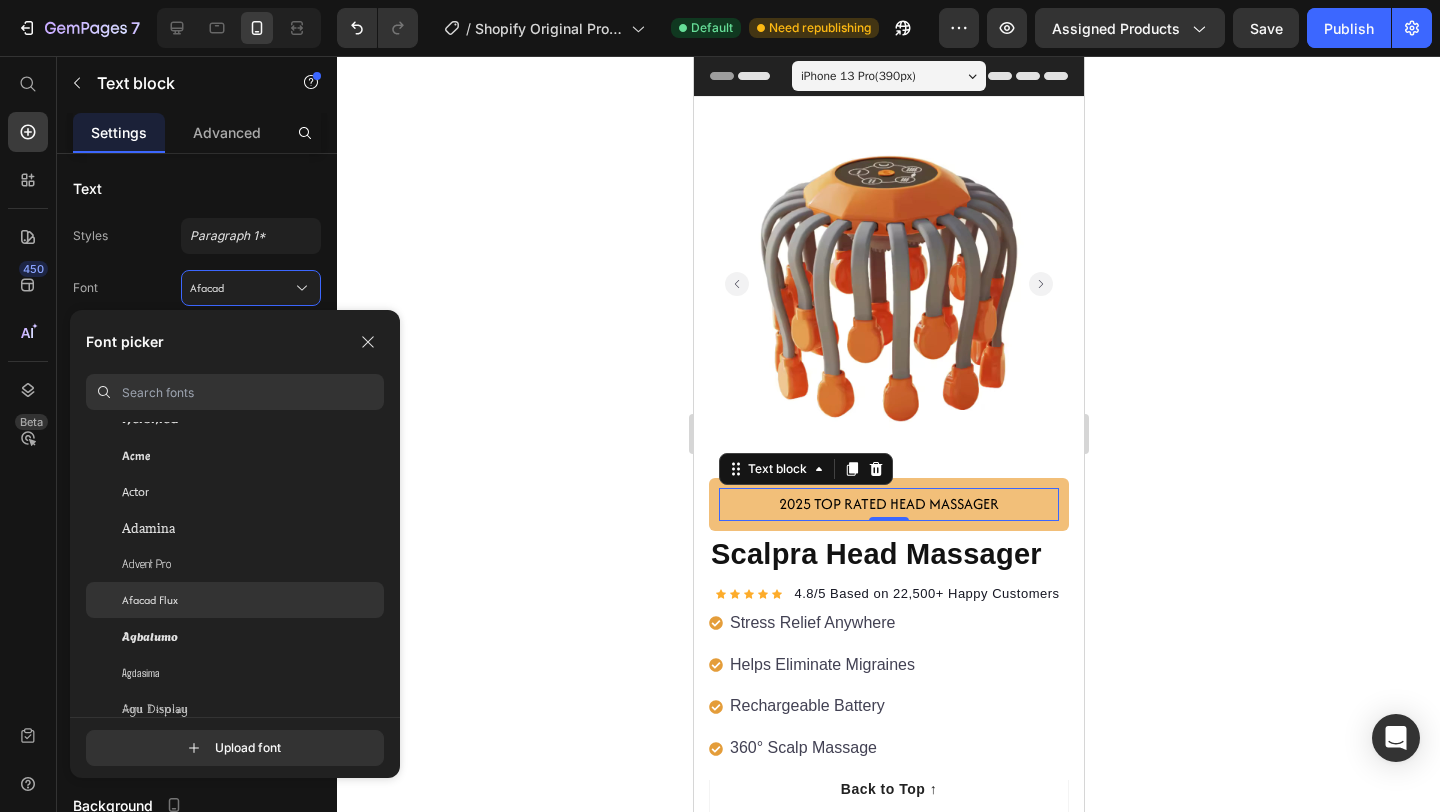 click on "Afacad Flux" 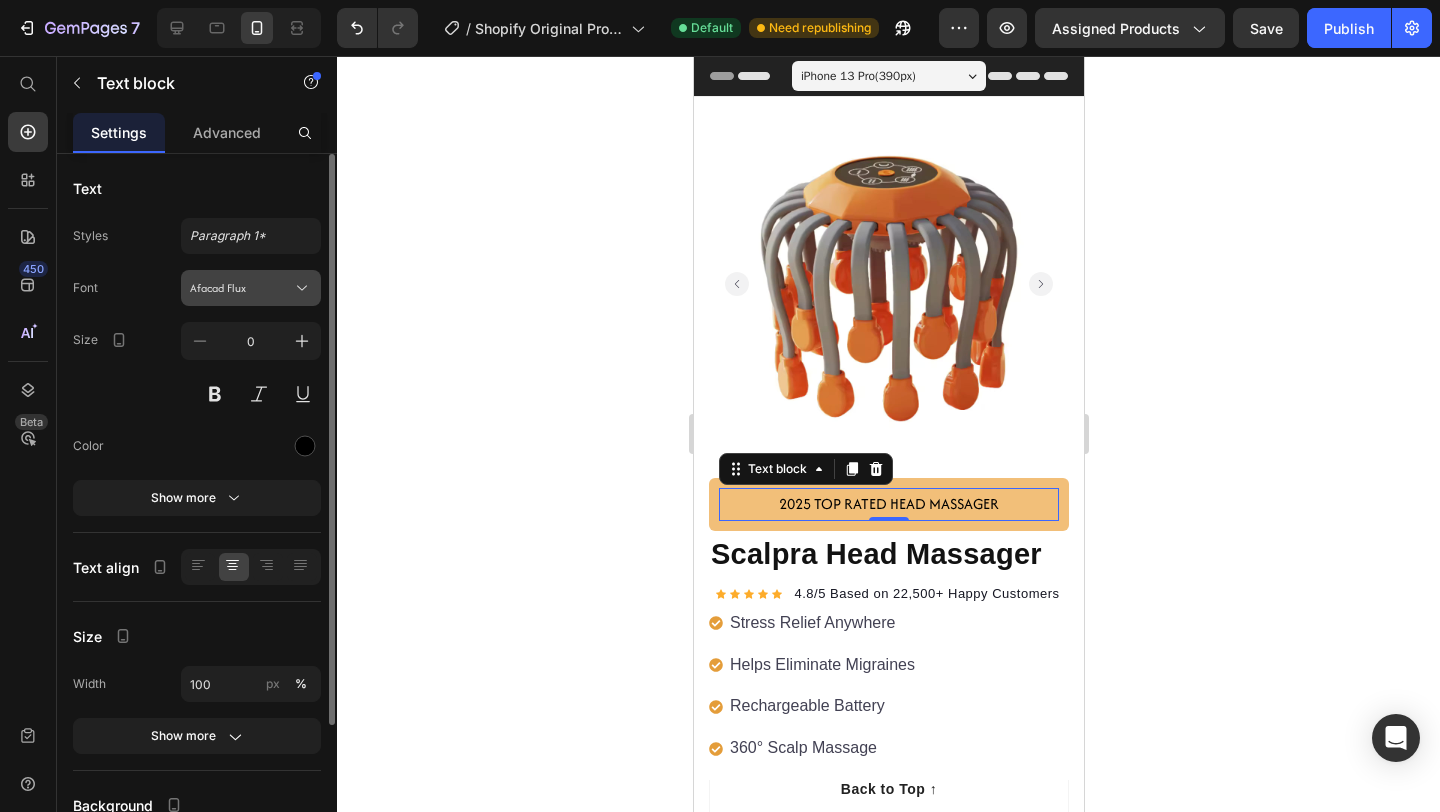 click on "Afacad Flux" at bounding box center [251, 288] 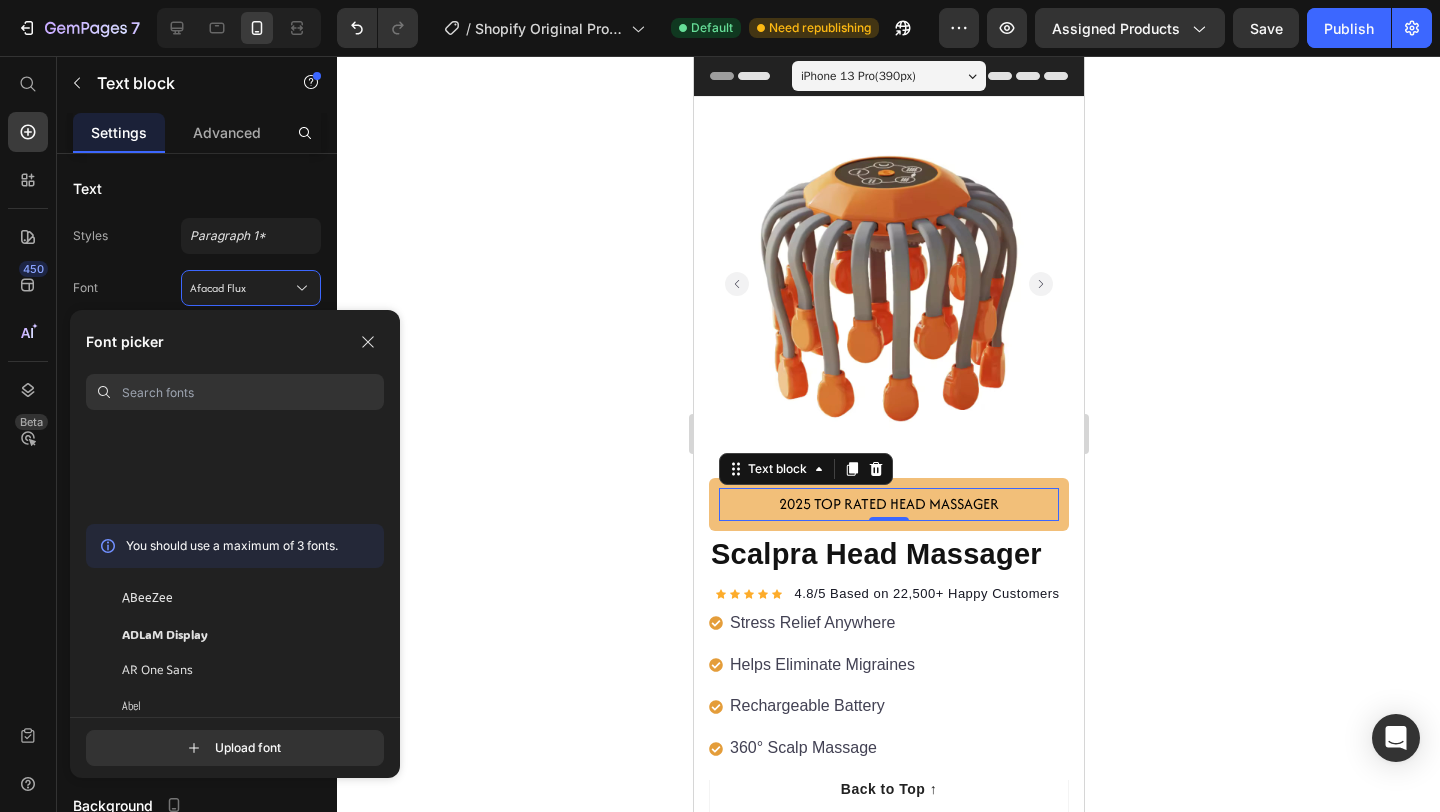 scroll, scrollTop: 0, scrollLeft: 0, axis: both 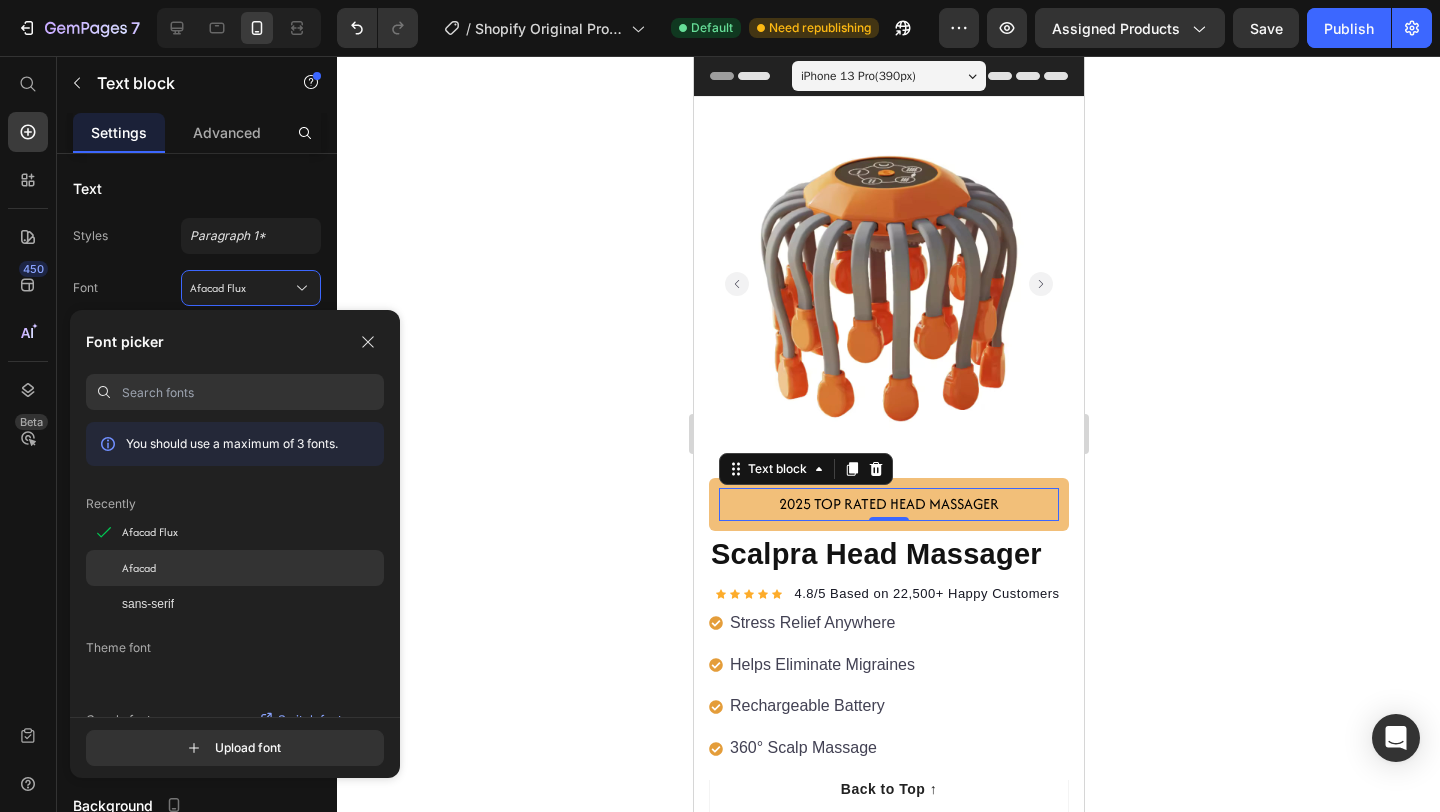 click on "Afacad" 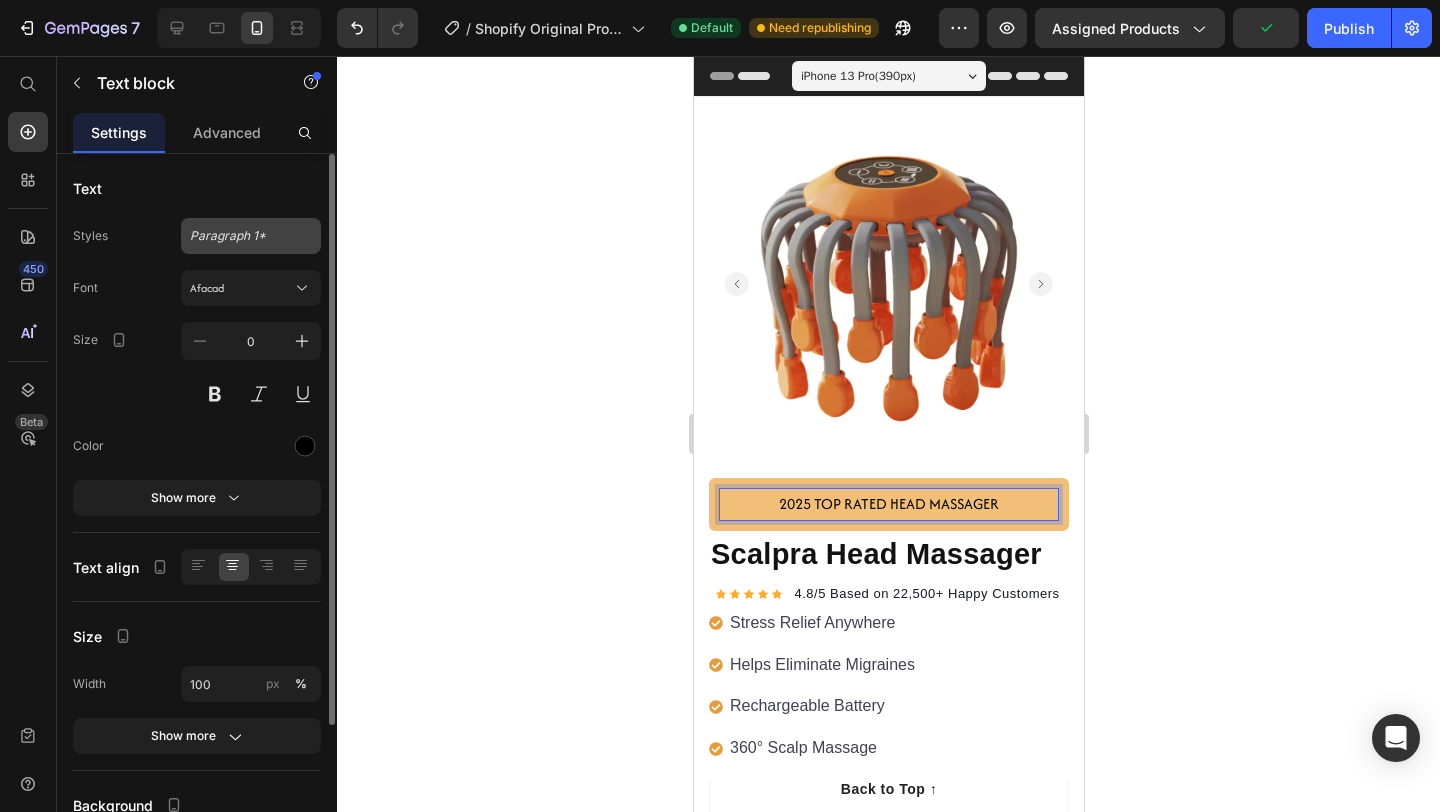 click on "Paragraph 1*" at bounding box center (251, 236) 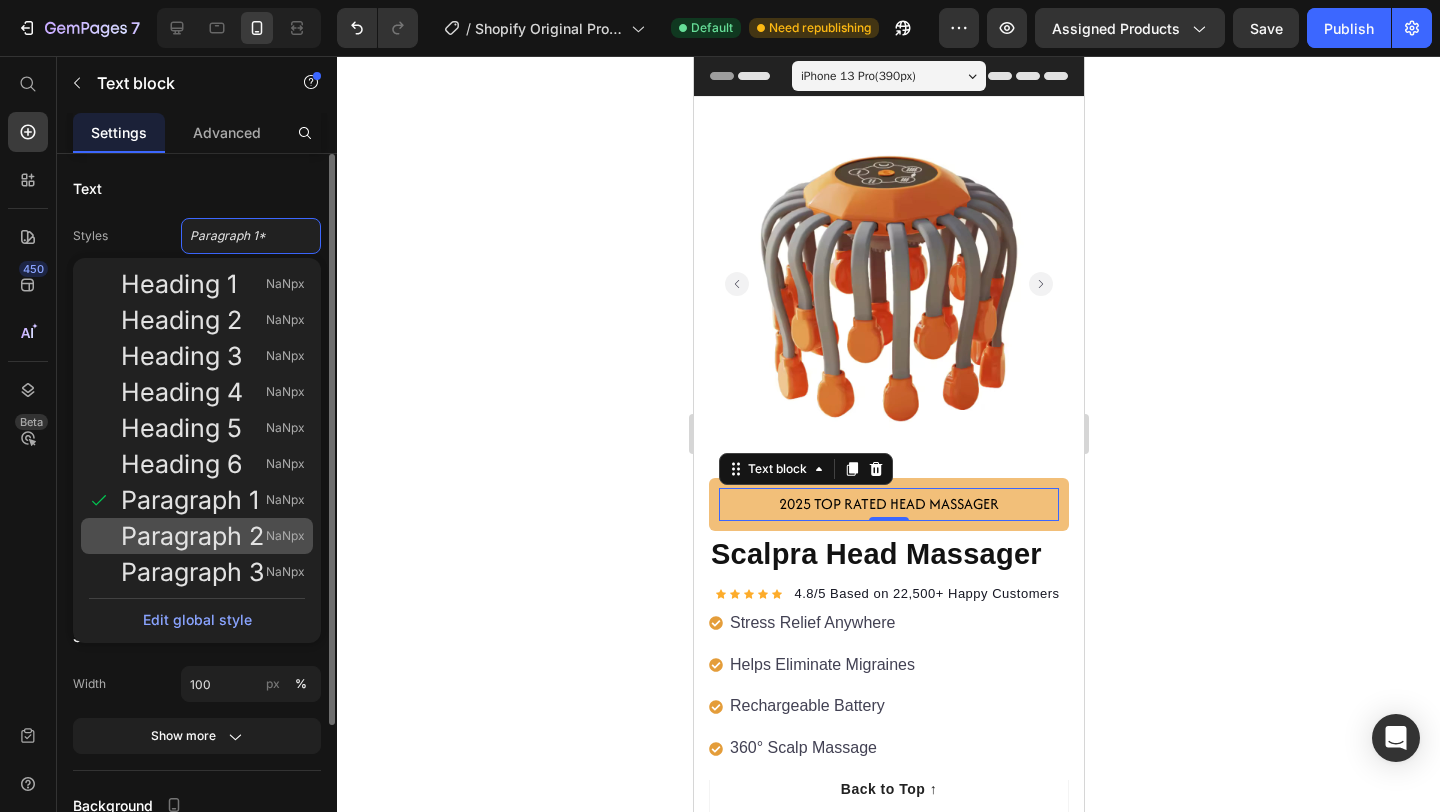 click on "NaNpx" at bounding box center [285, 536] 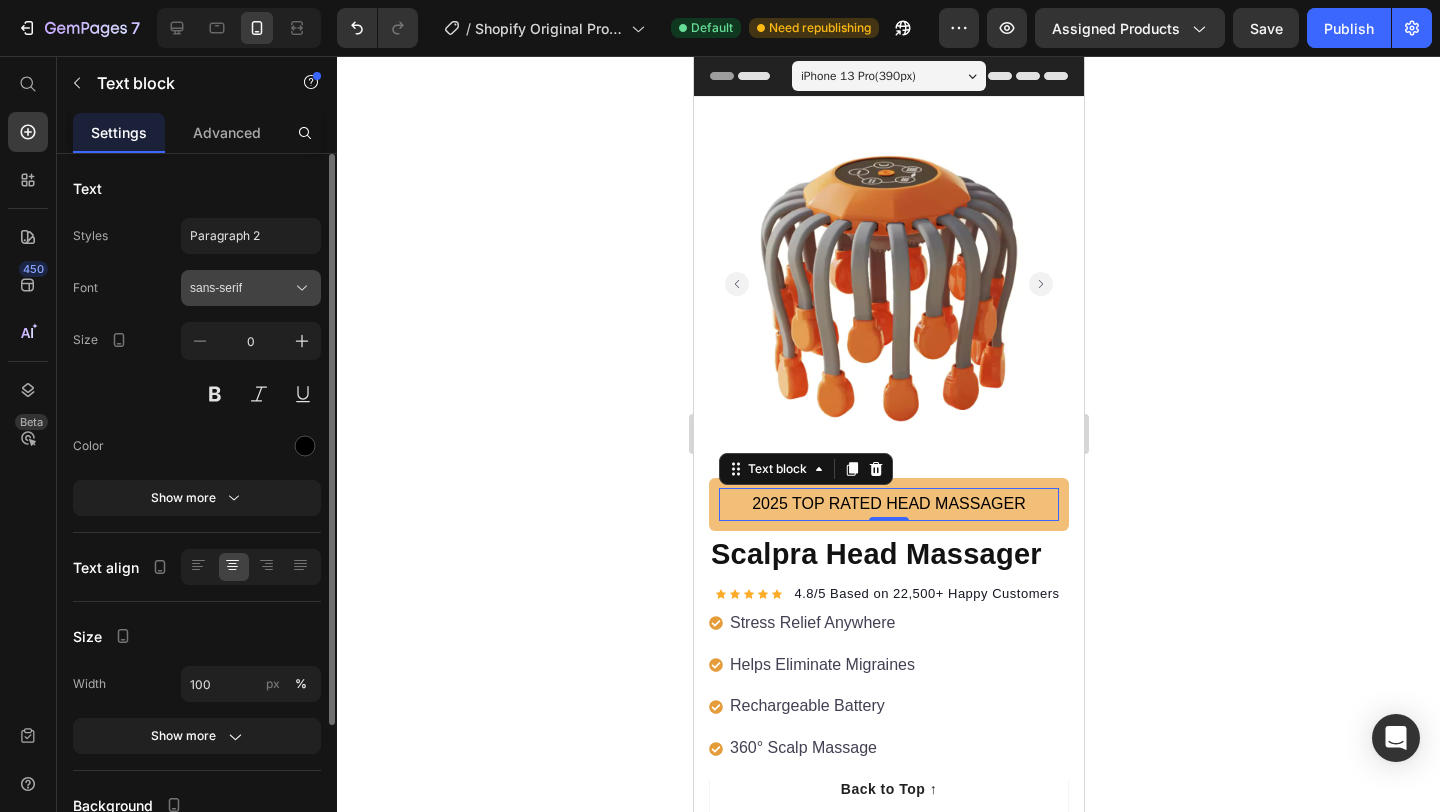 click on "sans-serif" at bounding box center [241, 288] 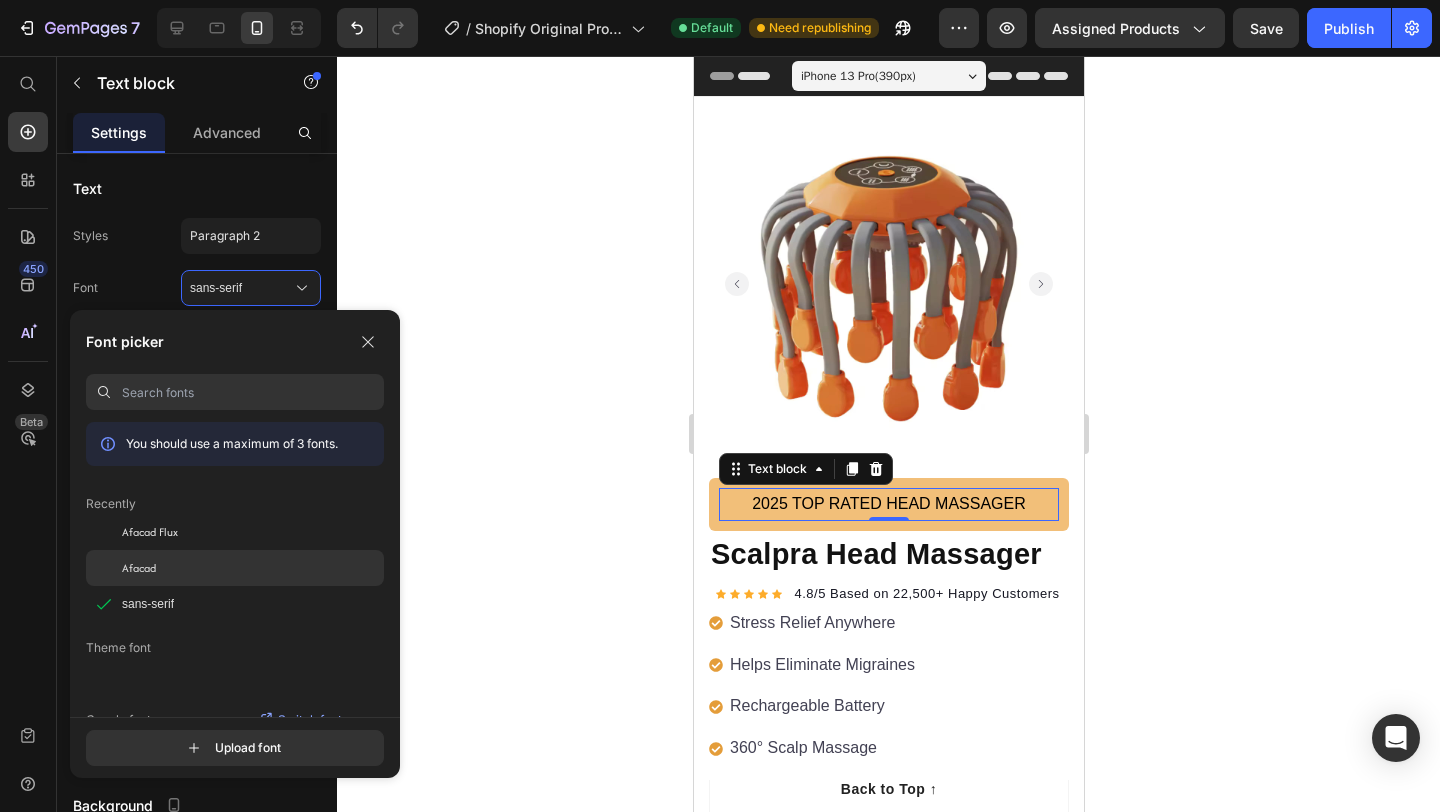 click on "Afacad" 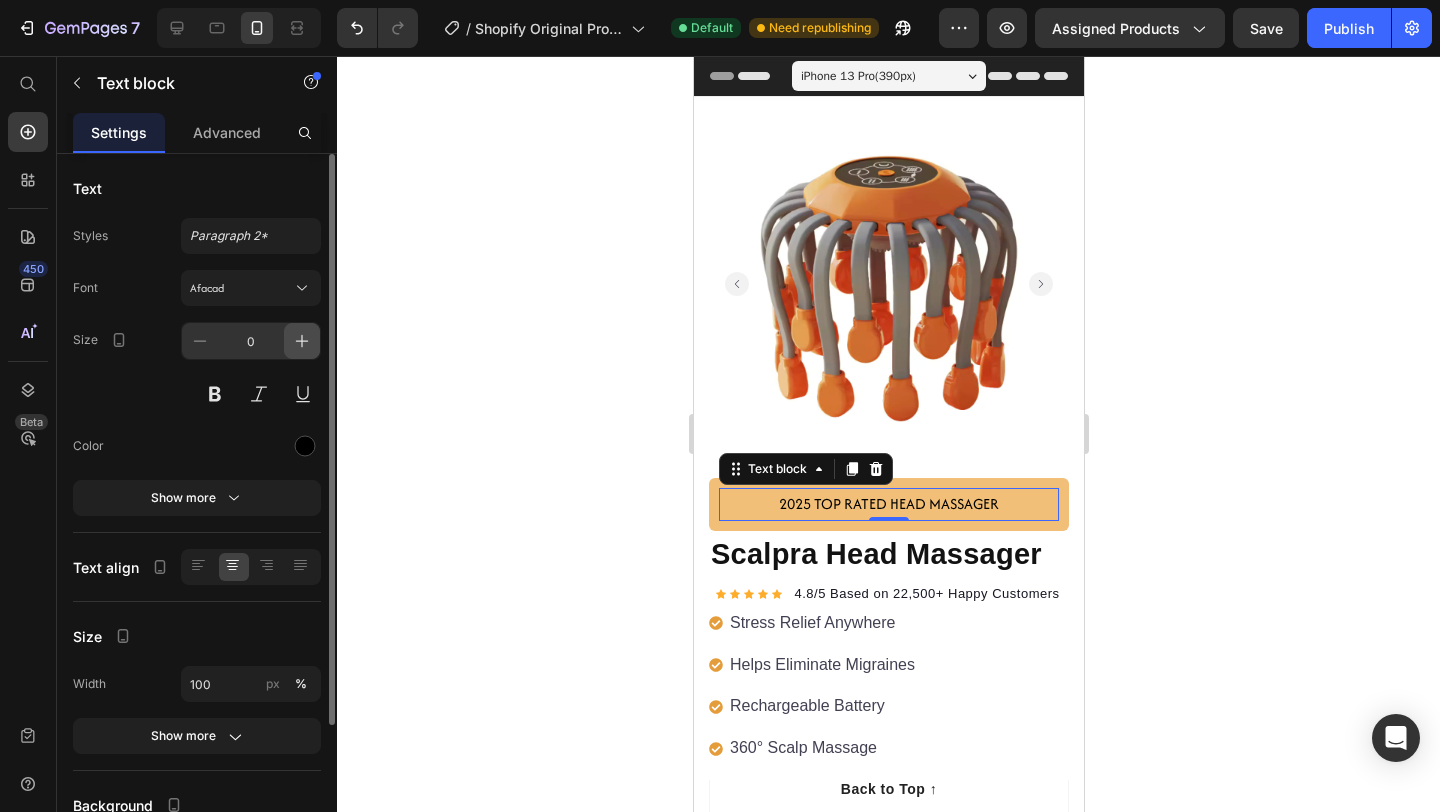 click at bounding box center [302, 341] 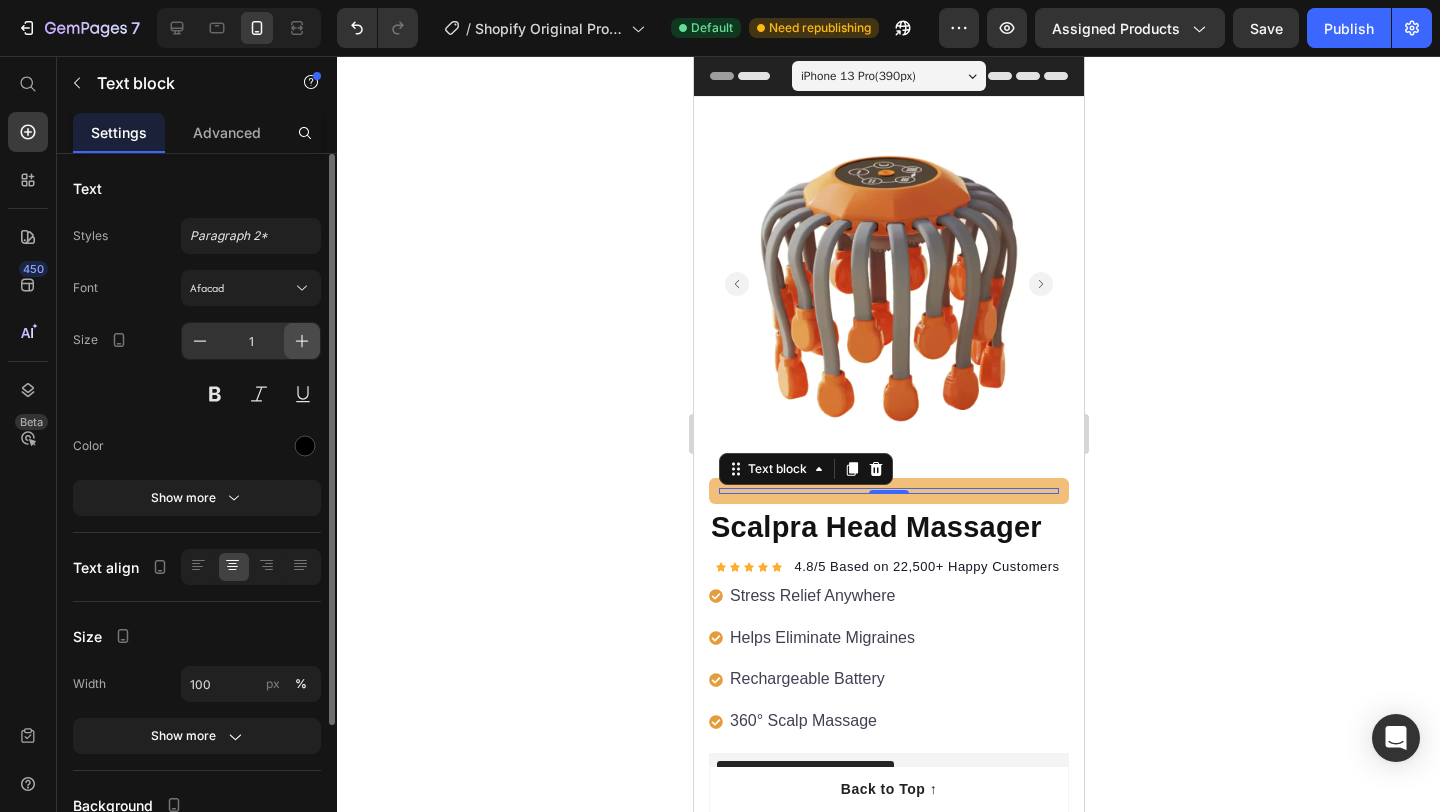 click at bounding box center (302, 341) 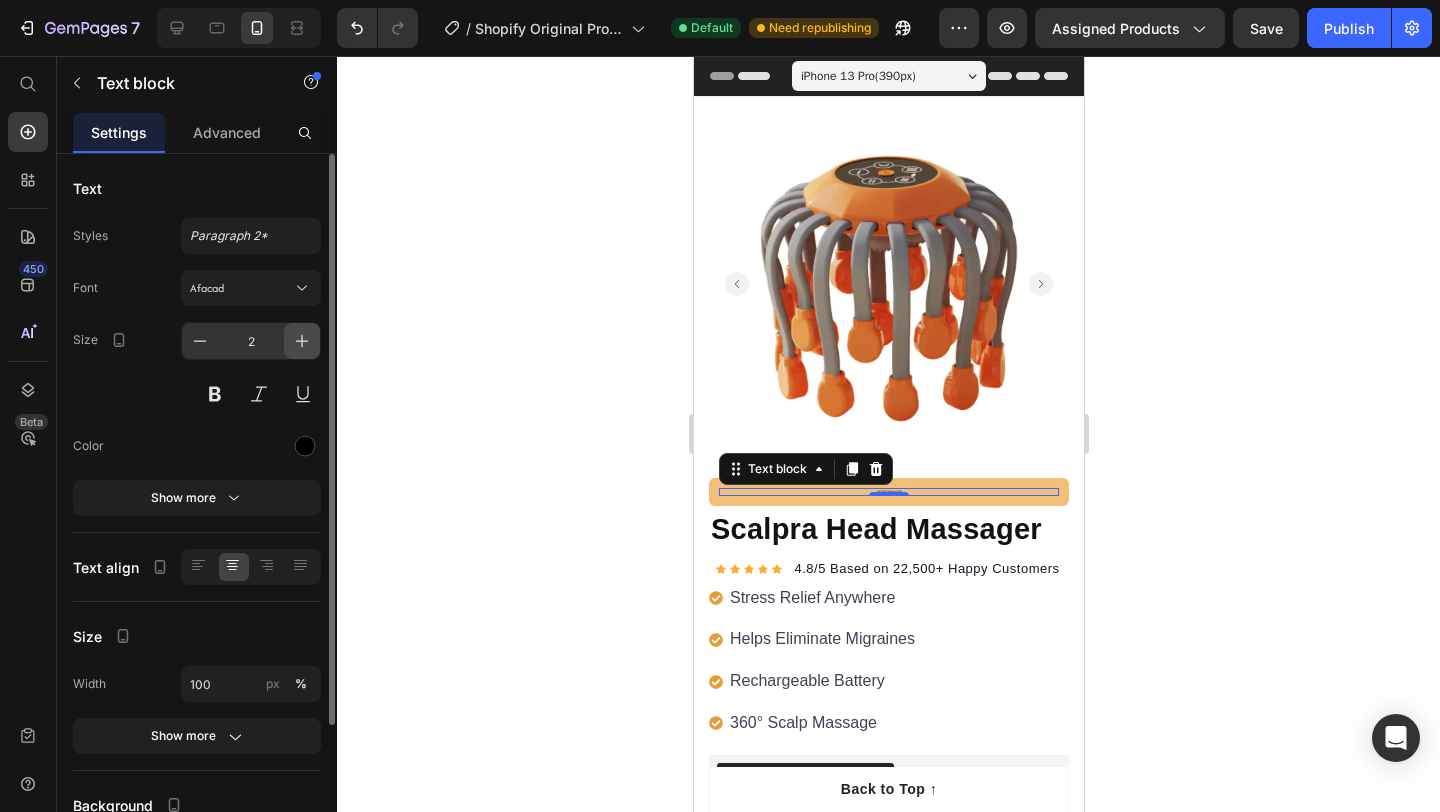 click 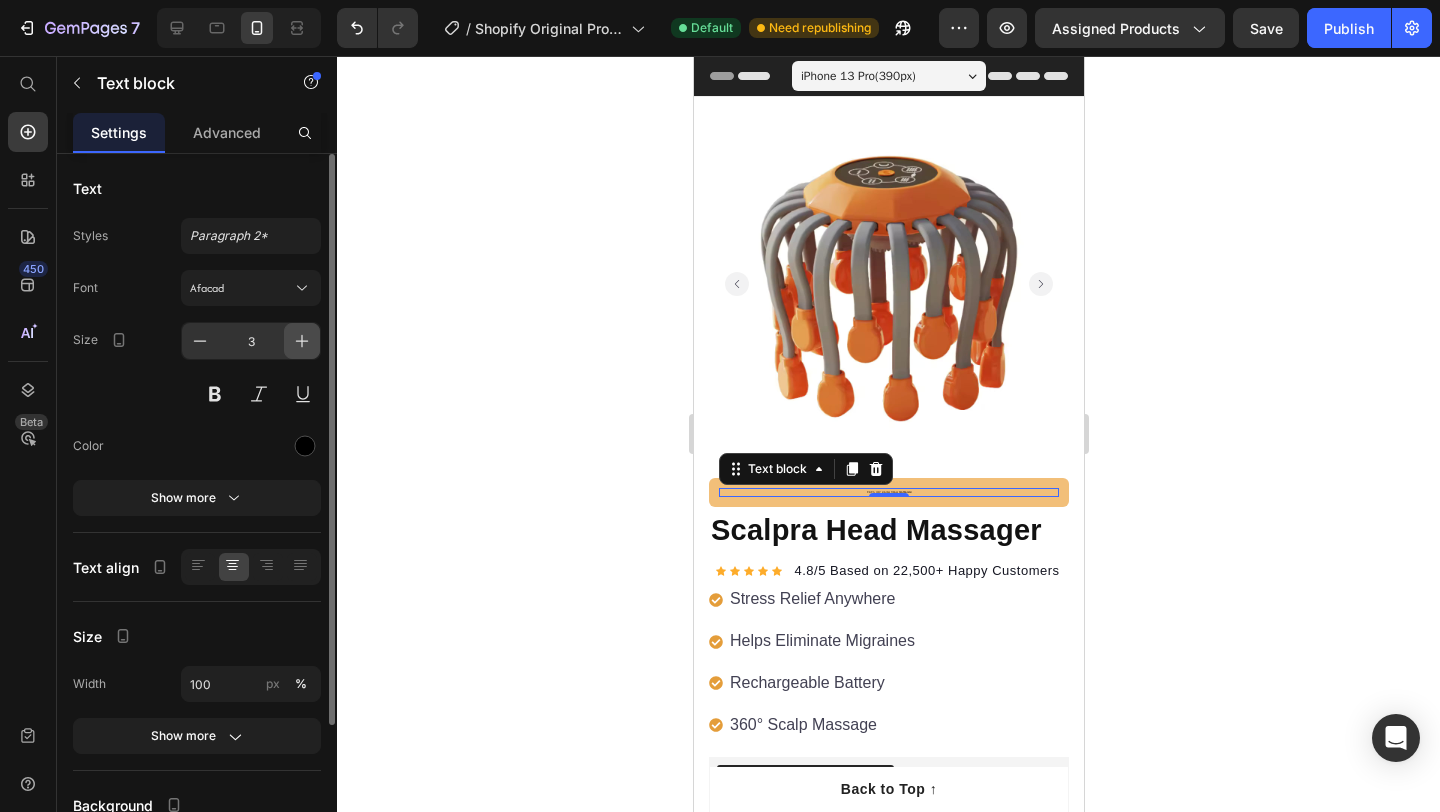 type 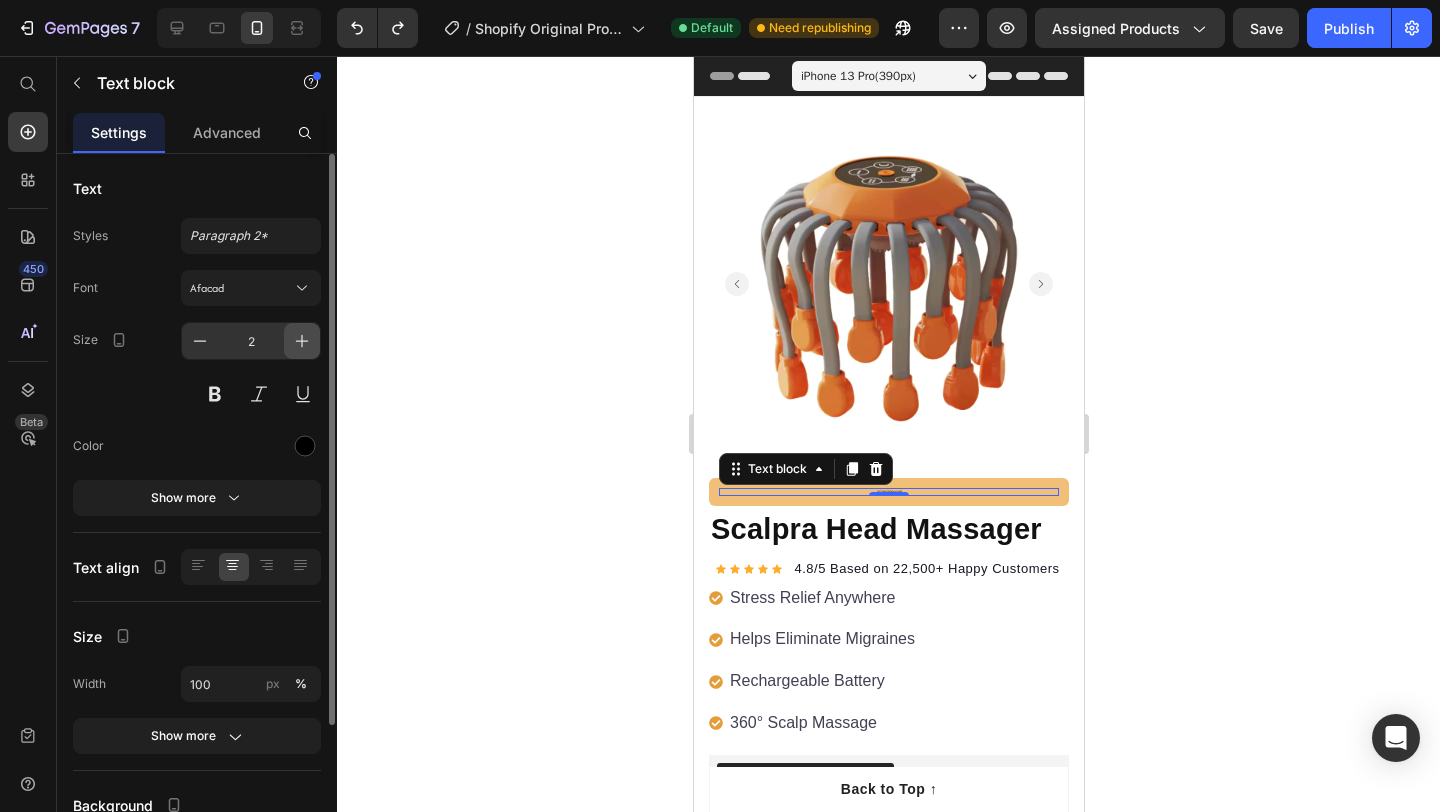 type on "1" 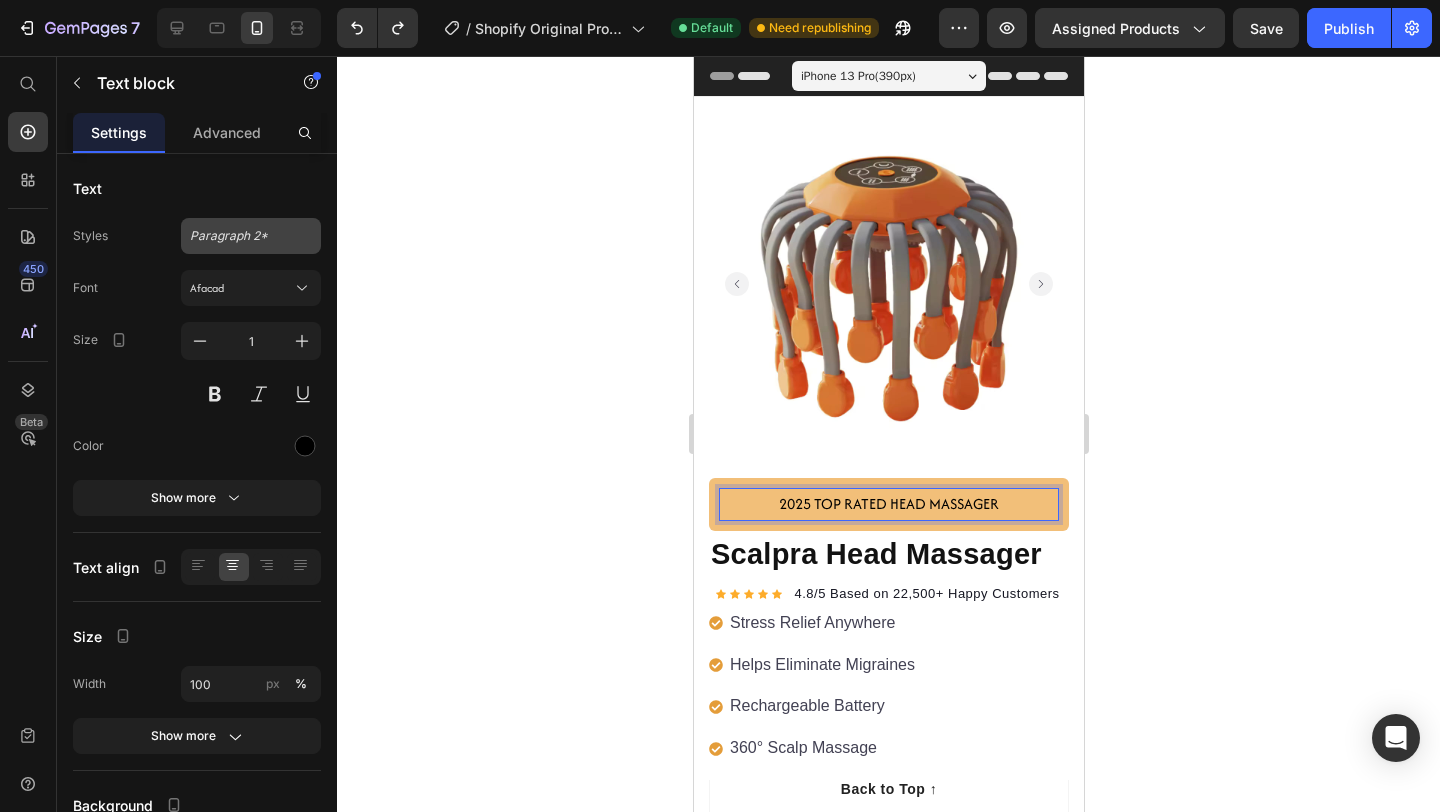 click on "Paragraph 2*" 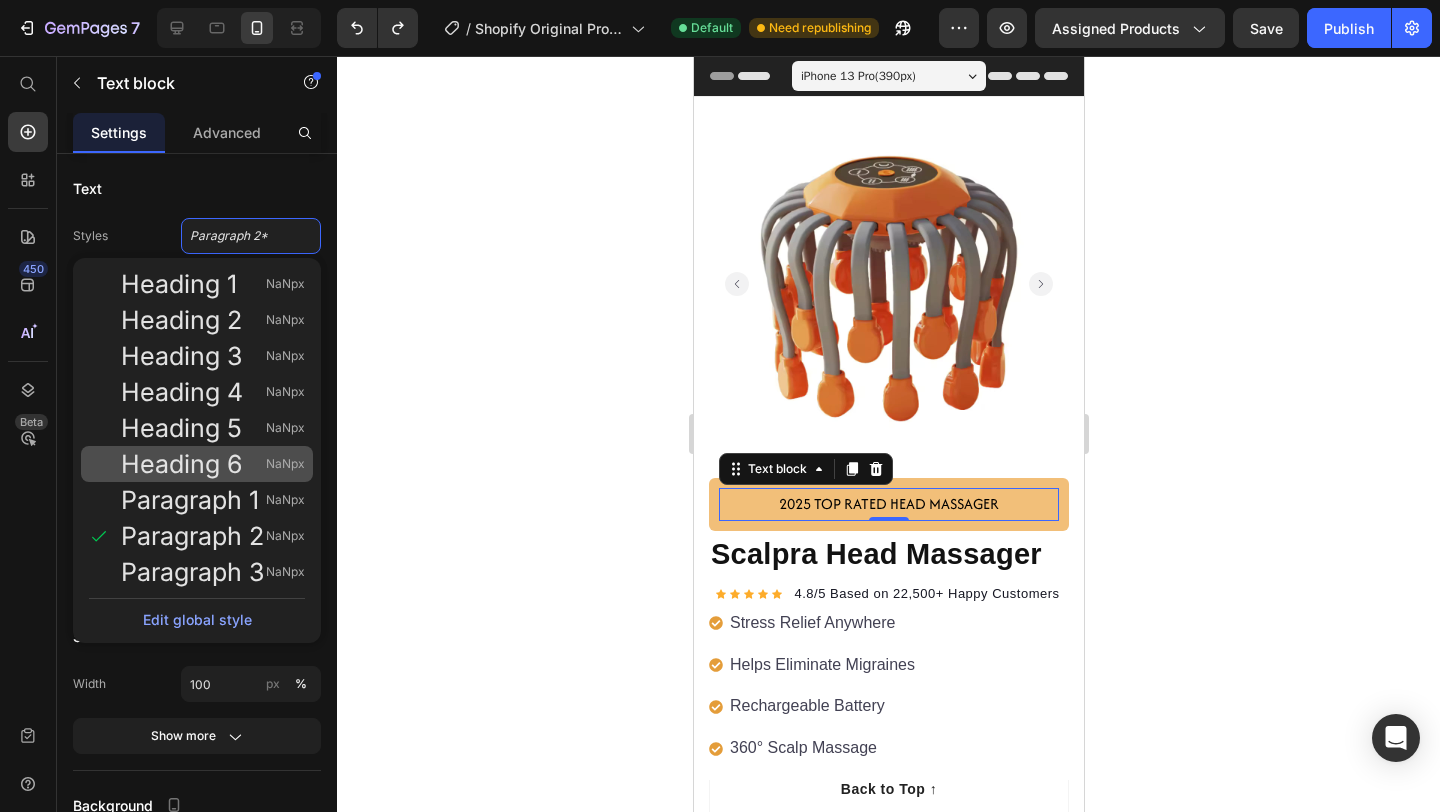 click on "Heading 6" at bounding box center [182, 464] 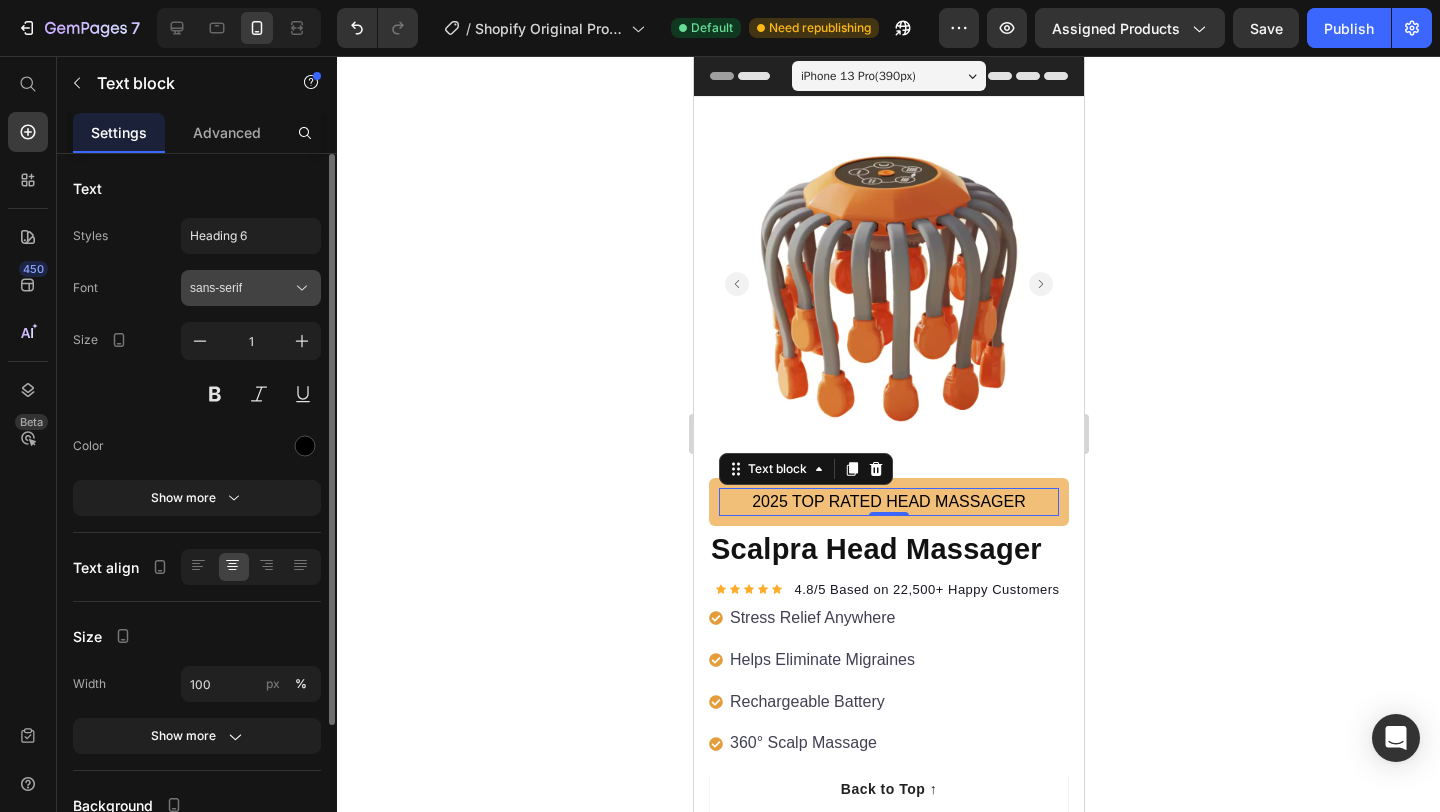 click on "sans-serif" at bounding box center (241, 288) 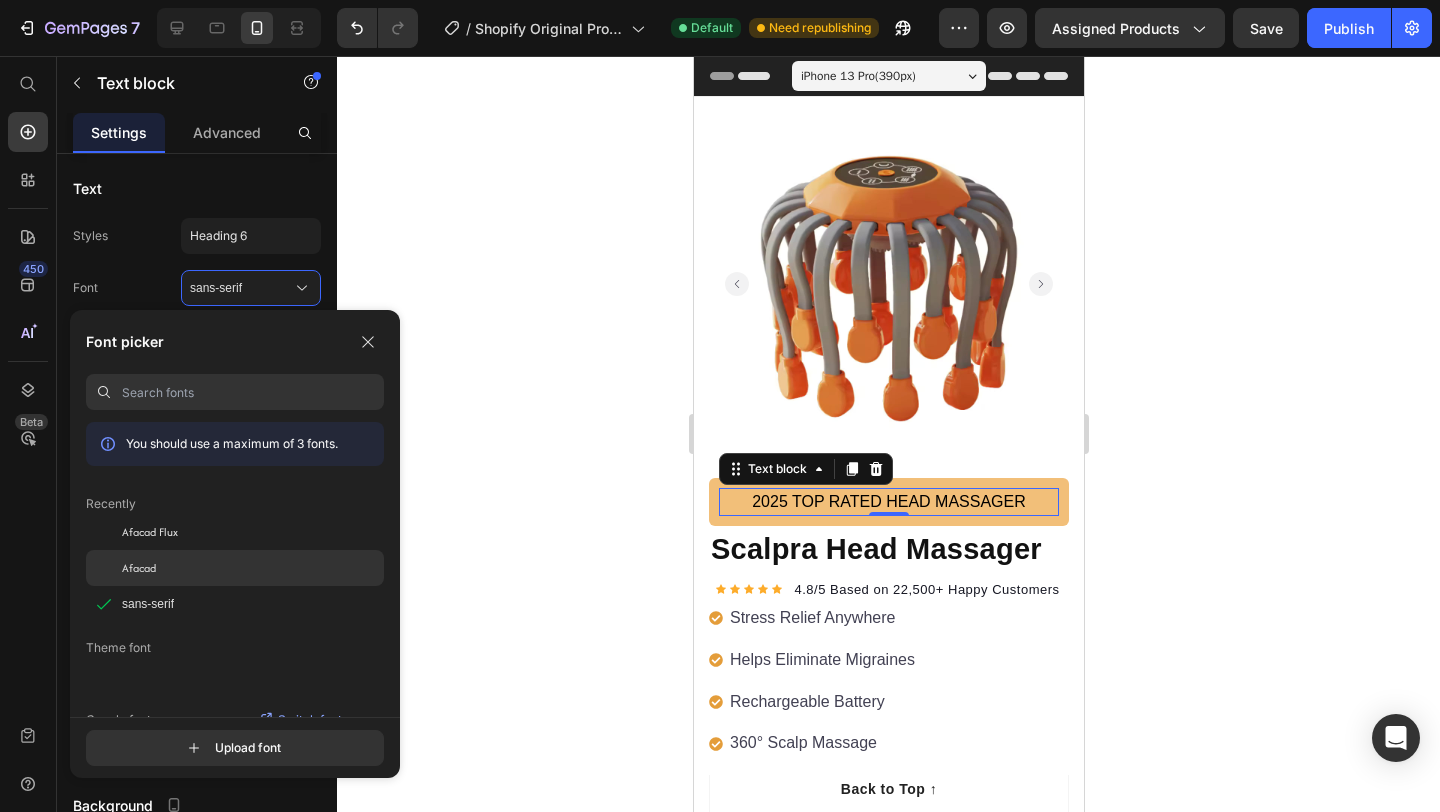 click on "Afacad" 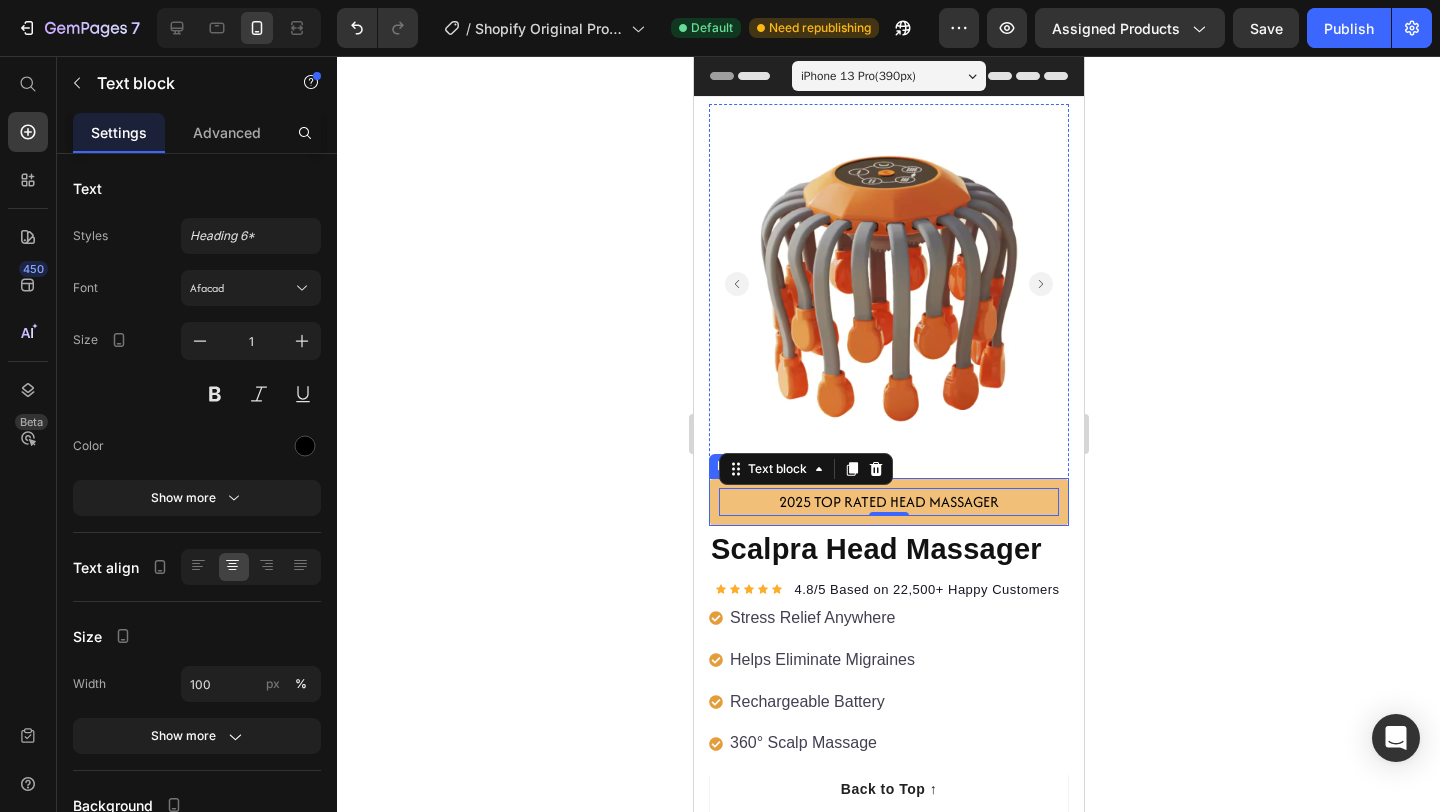 click on "2025 TOP RATED HEAD MASSAGER Text block   0 Row" at bounding box center (888, 502) 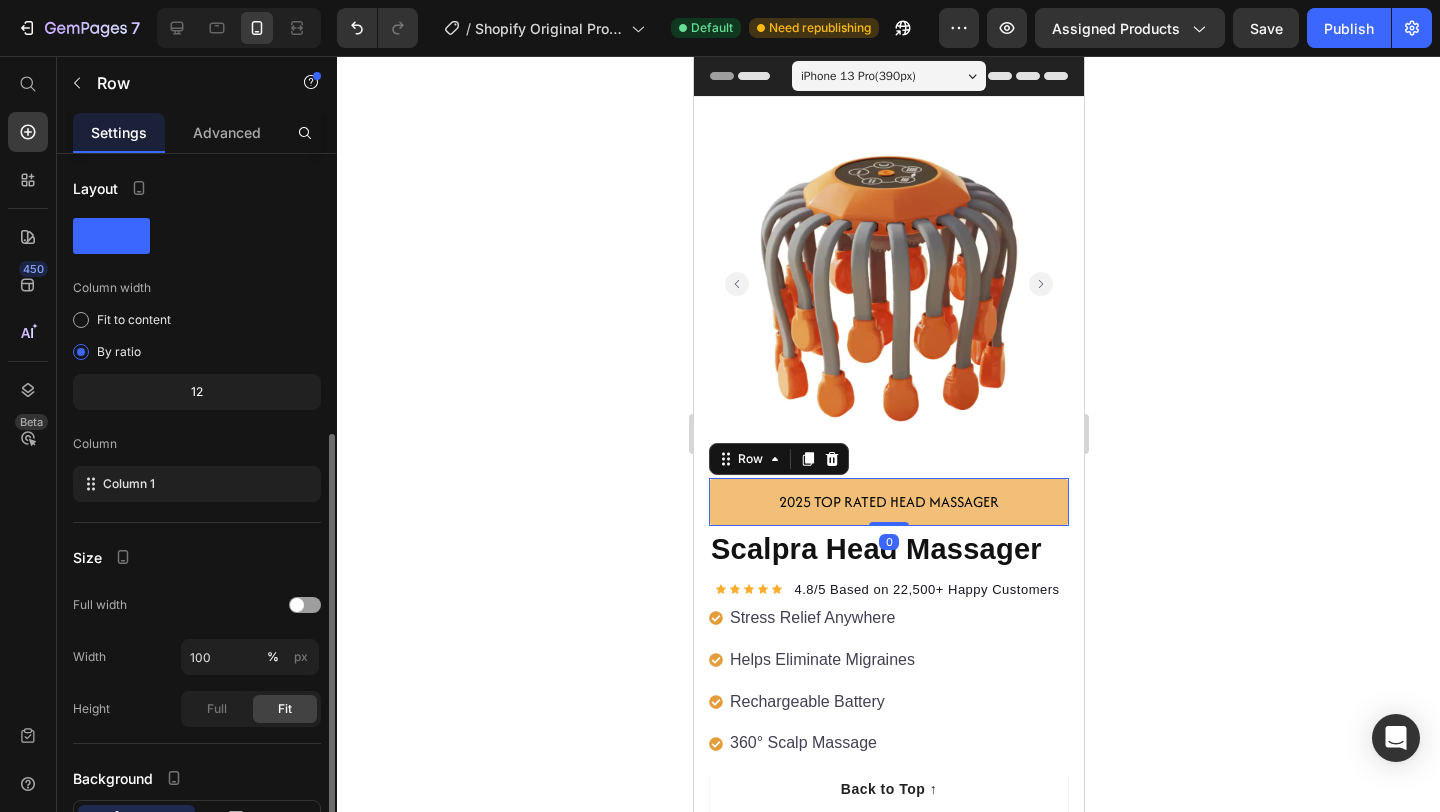 scroll, scrollTop: 153, scrollLeft: 0, axis: vertical 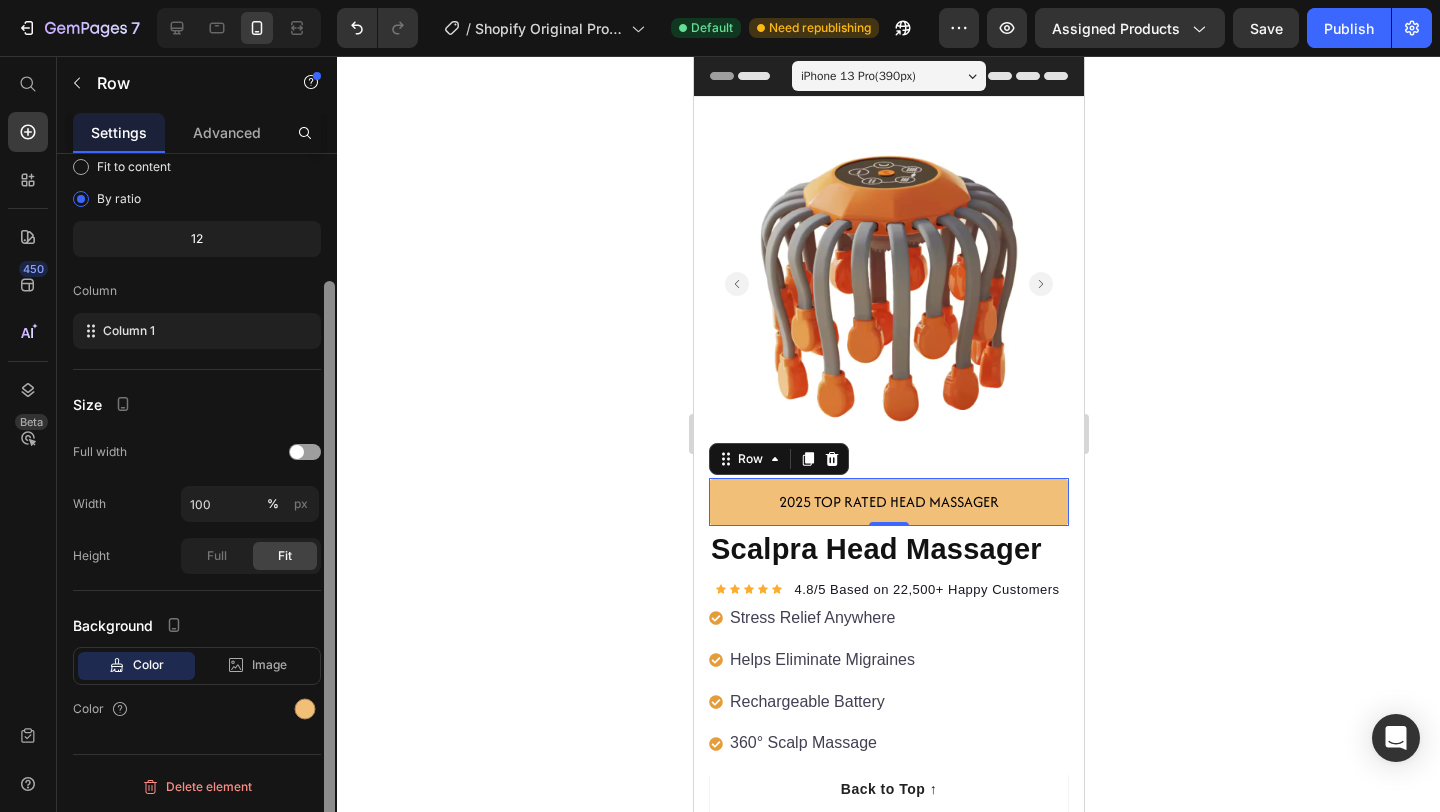 click at bounding box center [329, 575] 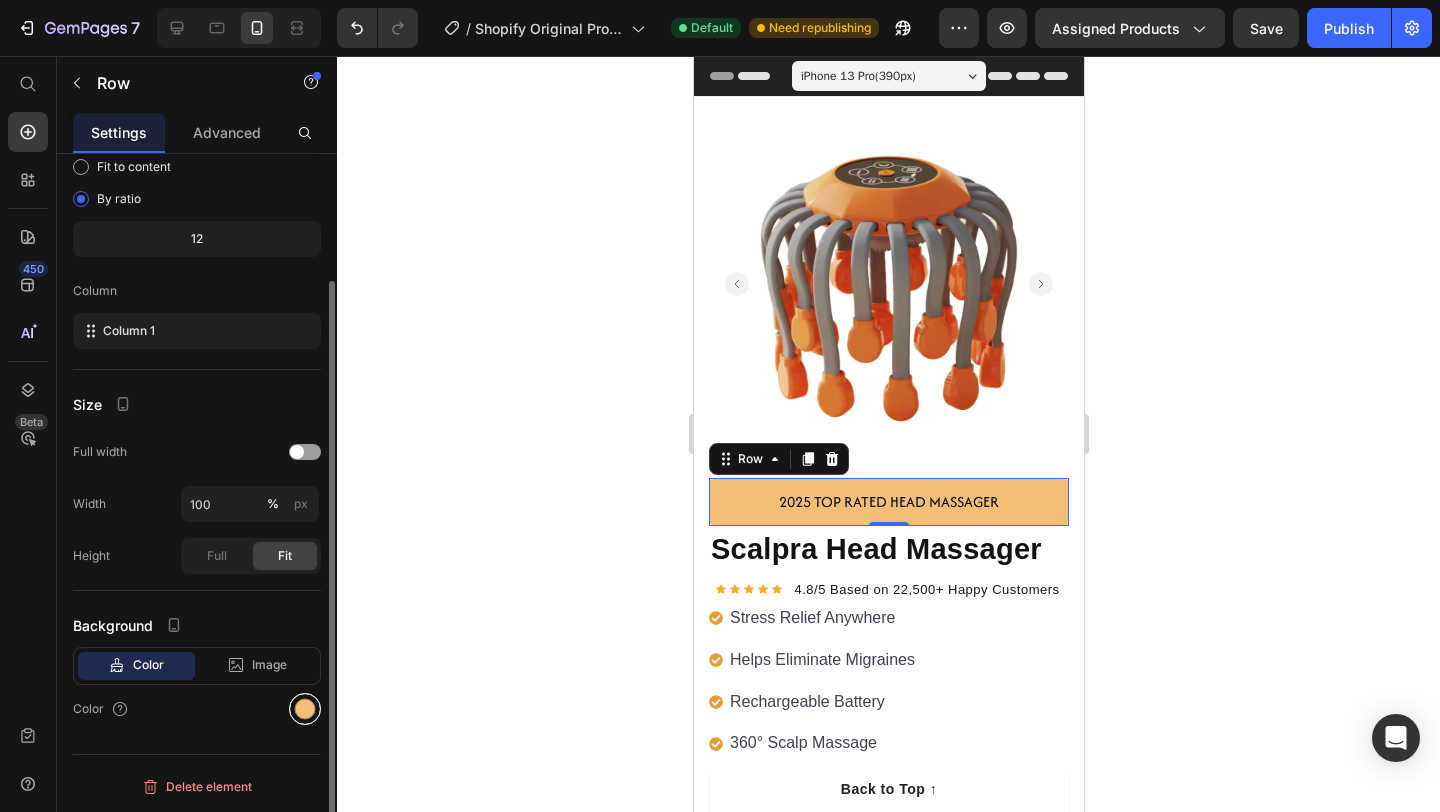 click at bounding box center (305, 709) 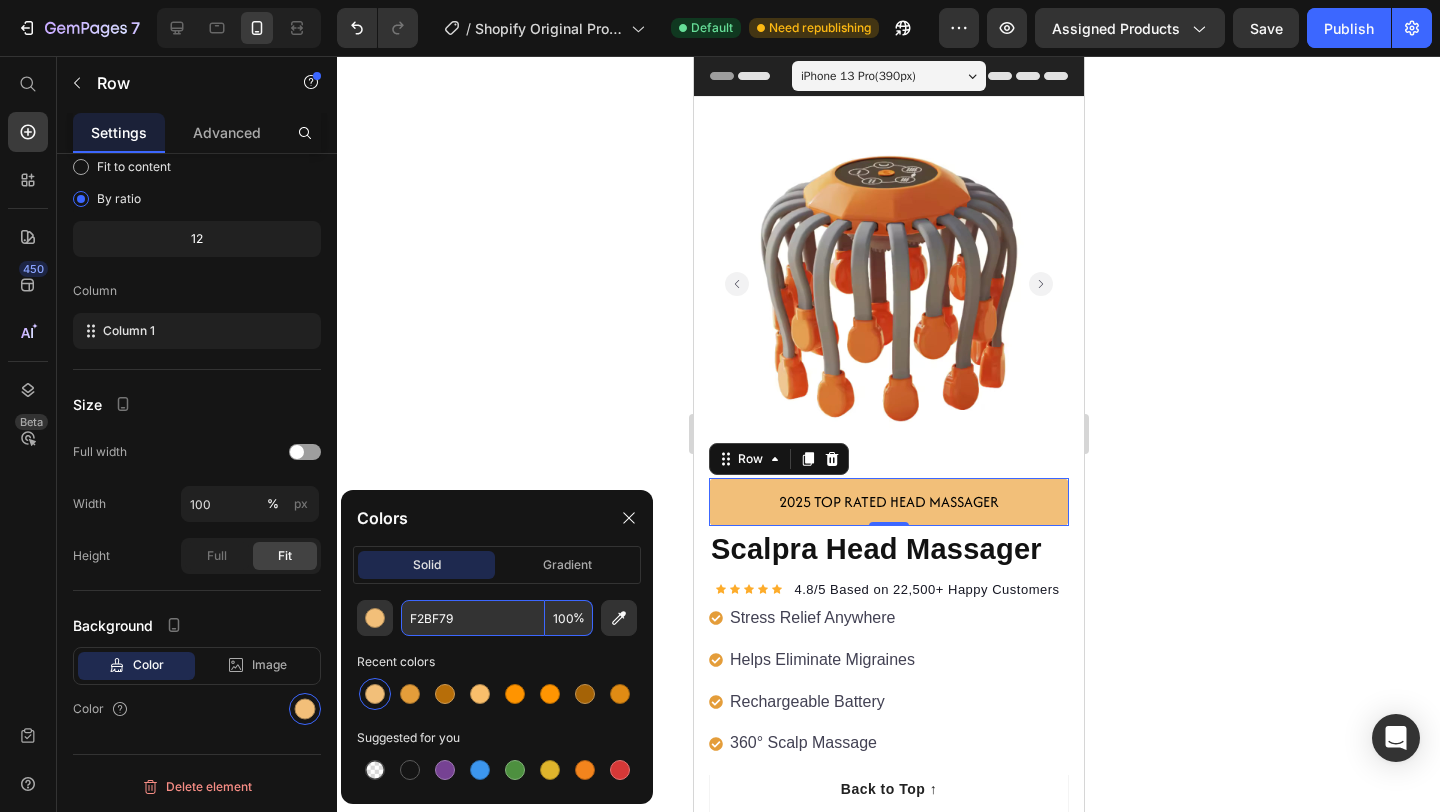 click on "F2BF79" at bounding box center [473, 618] 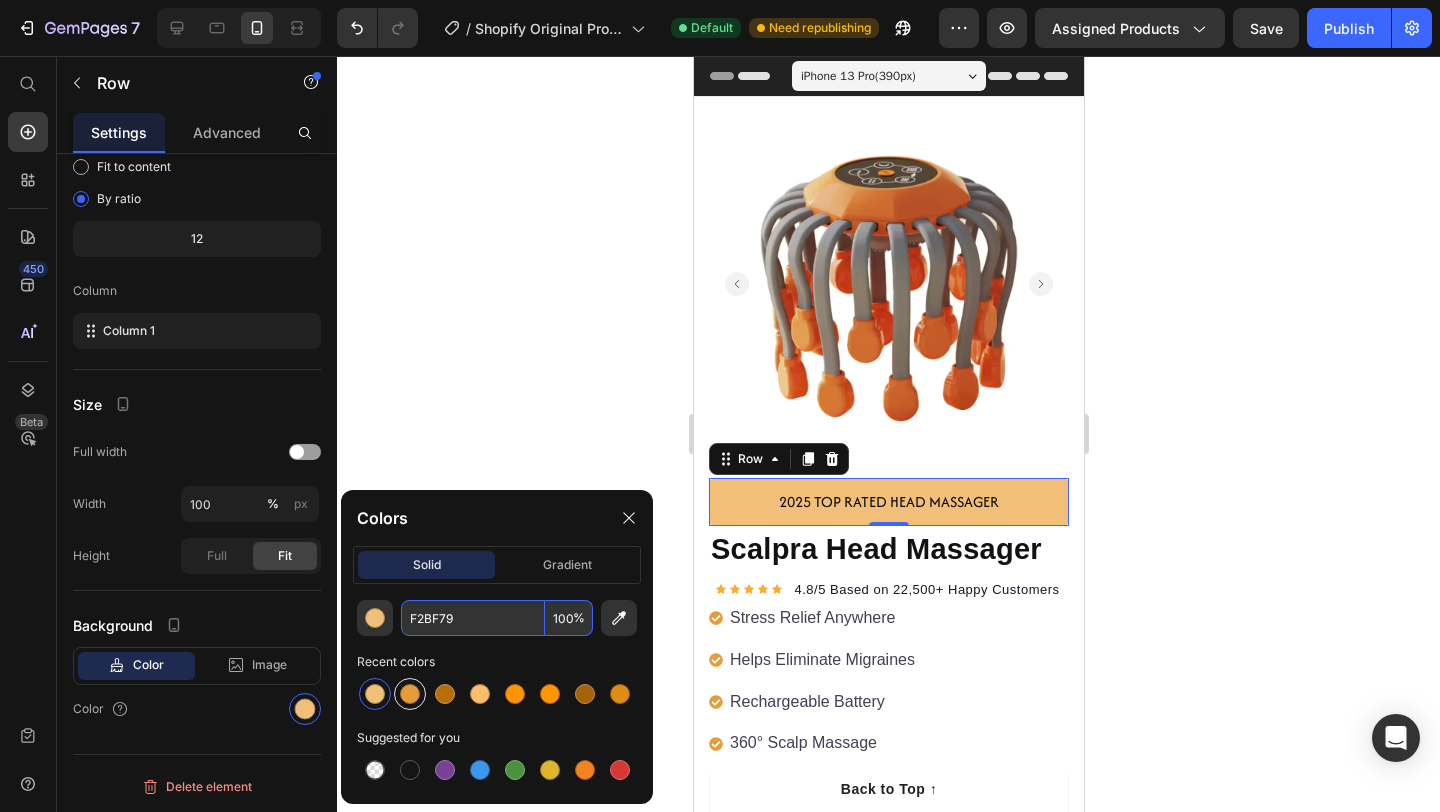 click at bounding box center [410, 694] 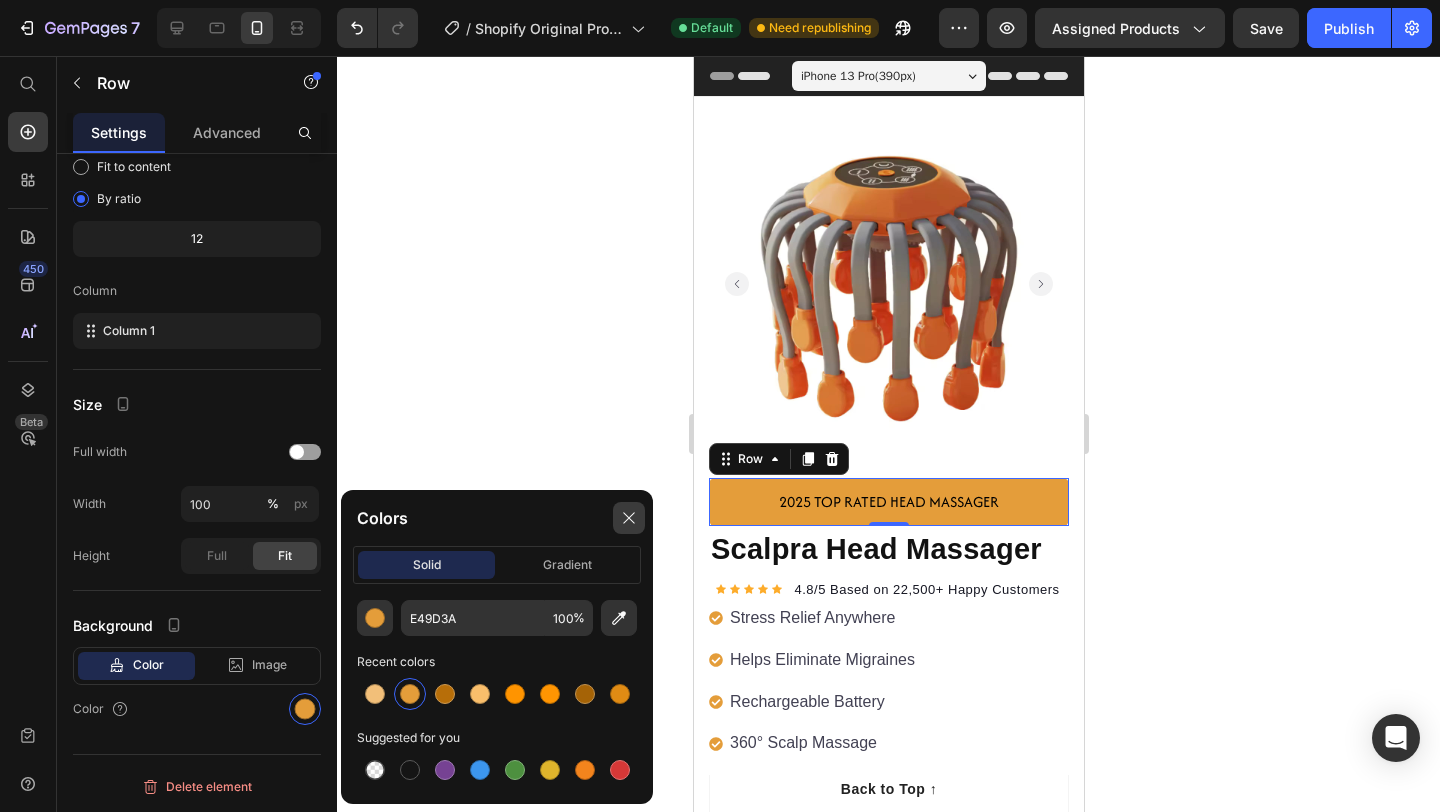 click 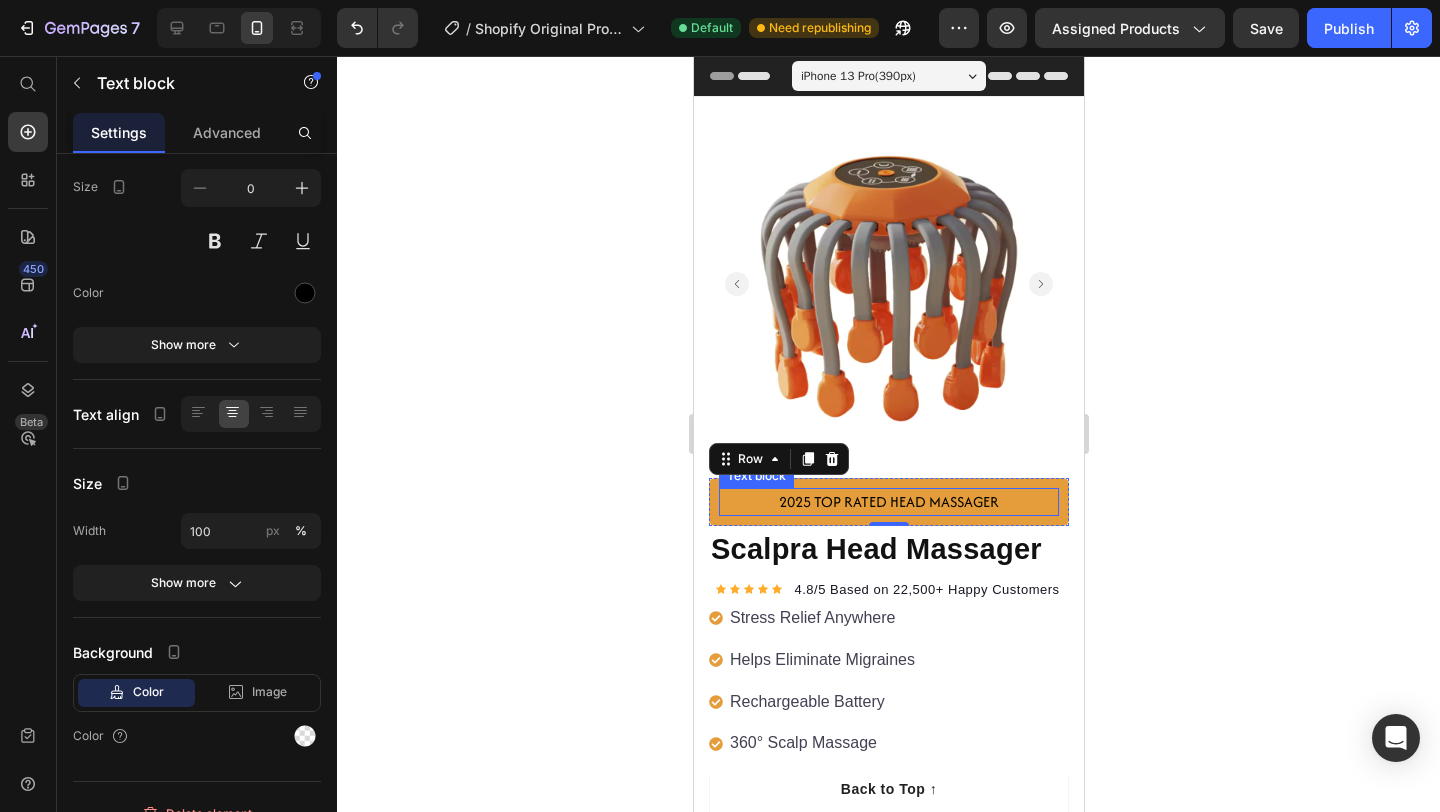 click on "2025 TOP RATED HEAD MASSAGER" at bounding box center [888, 502] 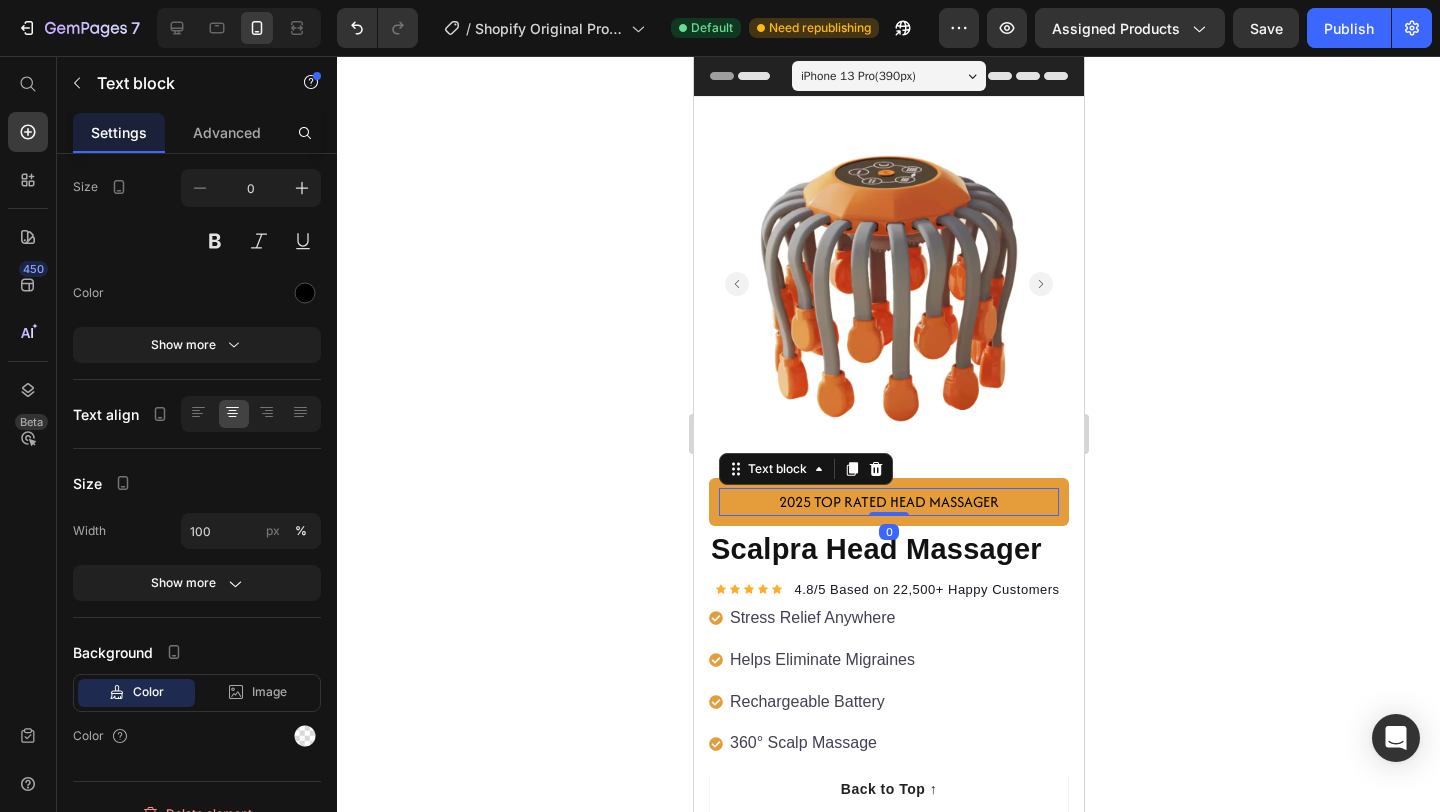 scroll, scrollTop: 0, scrollLeft: 0, axis: both 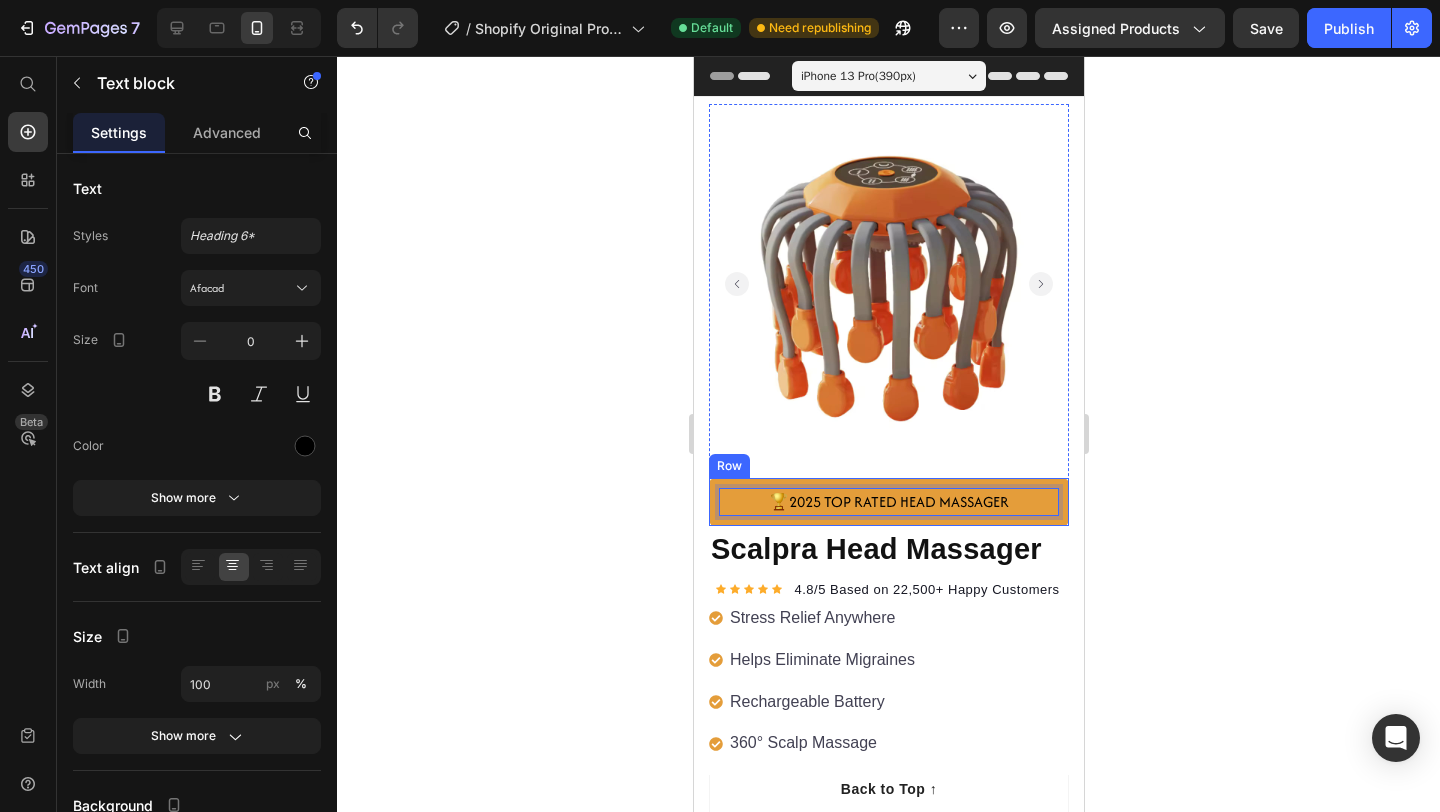 click on "🏆2025 TOP RATED HEAD MASSAGER Text block   0 Row" at bounding box center [888, 502] 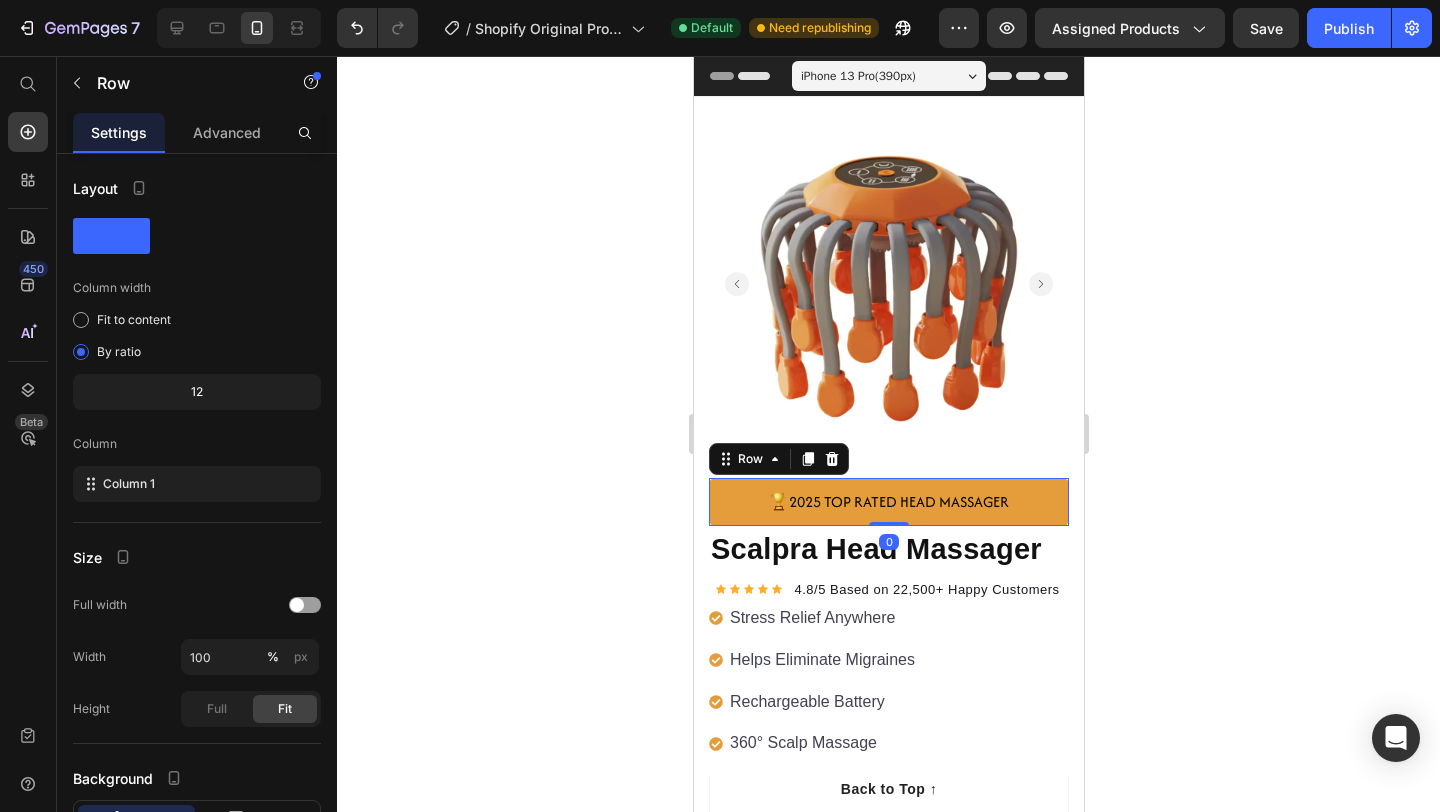 click 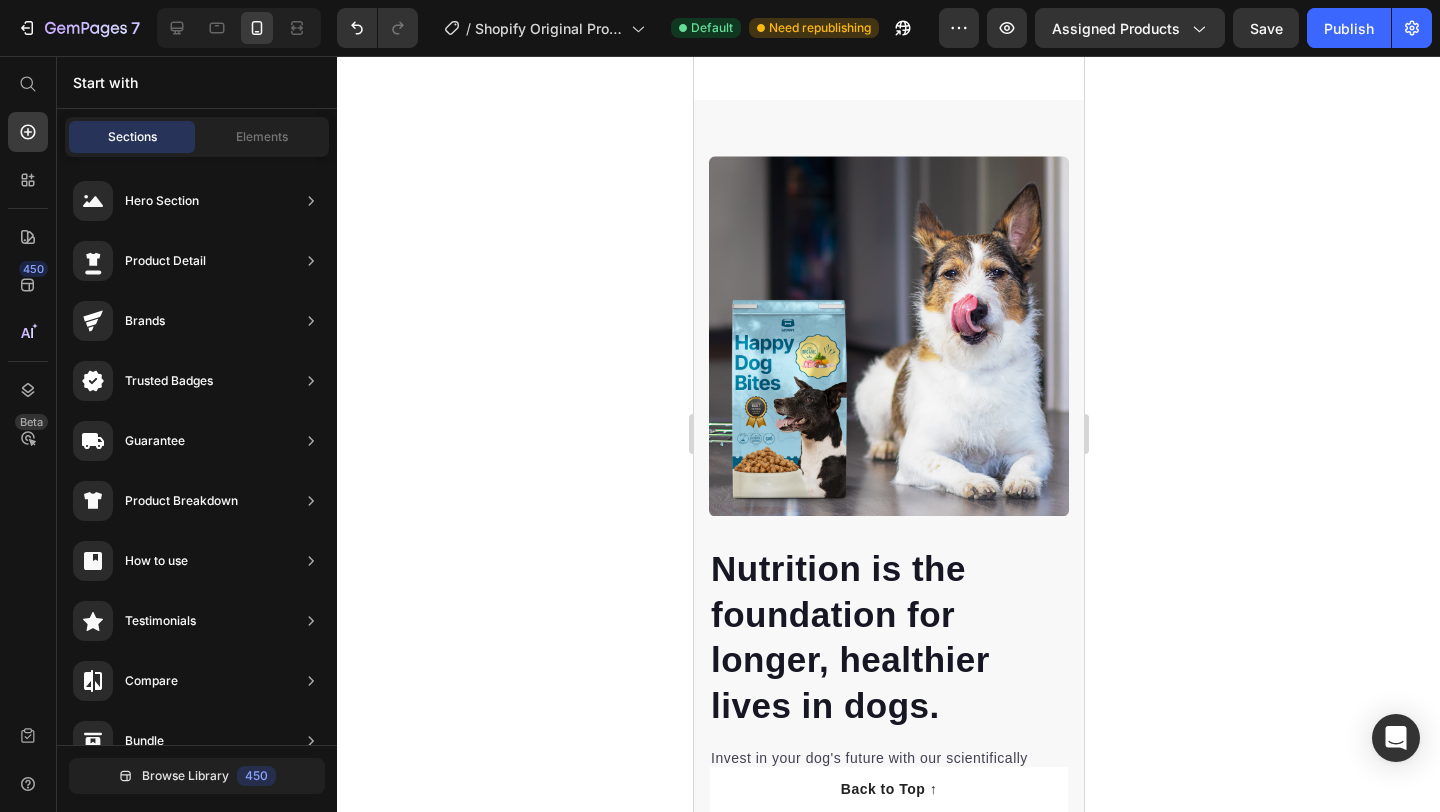 scroll, scrollTop: 1046, scrollLeft: 0, axis: vertical 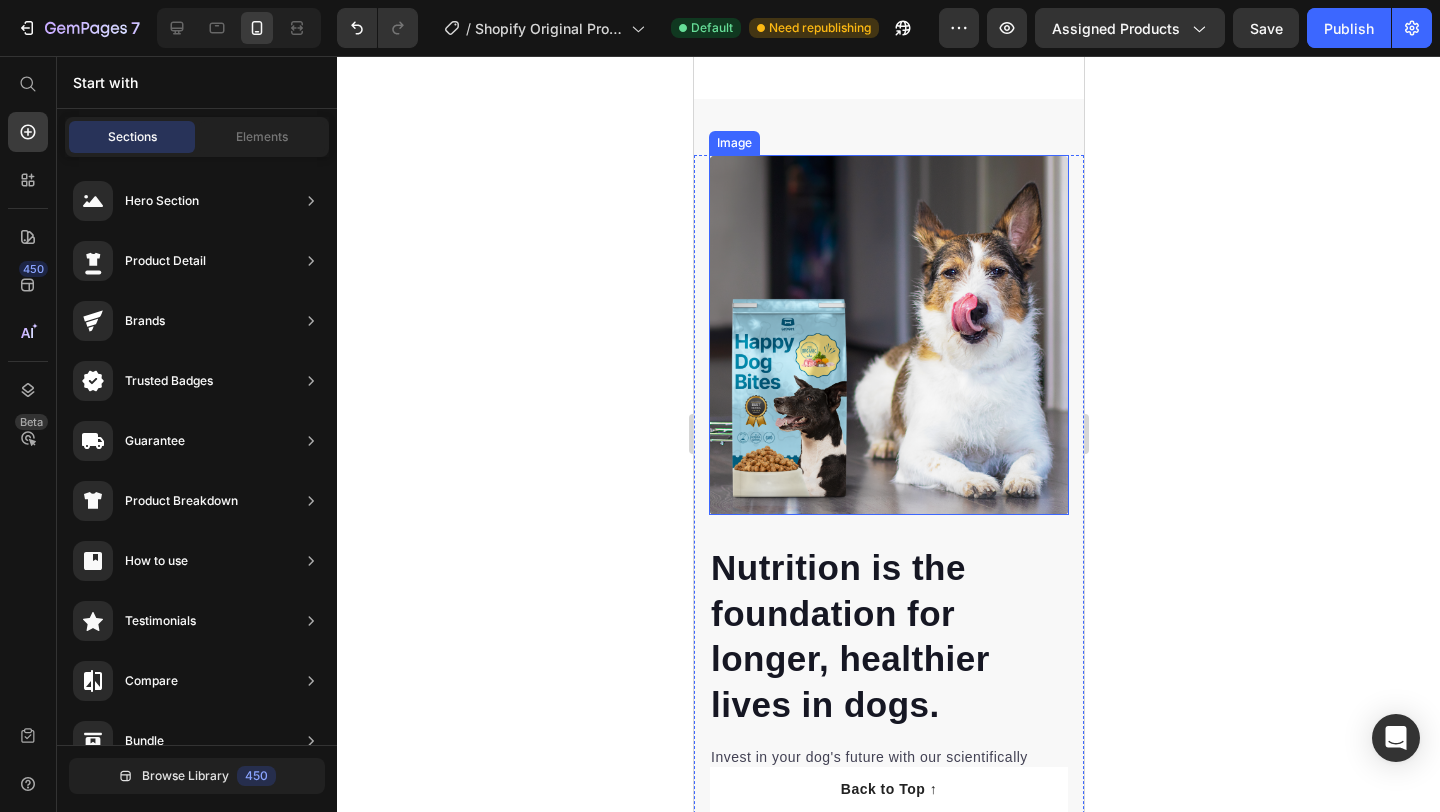 click at bounding box center (888, 335) 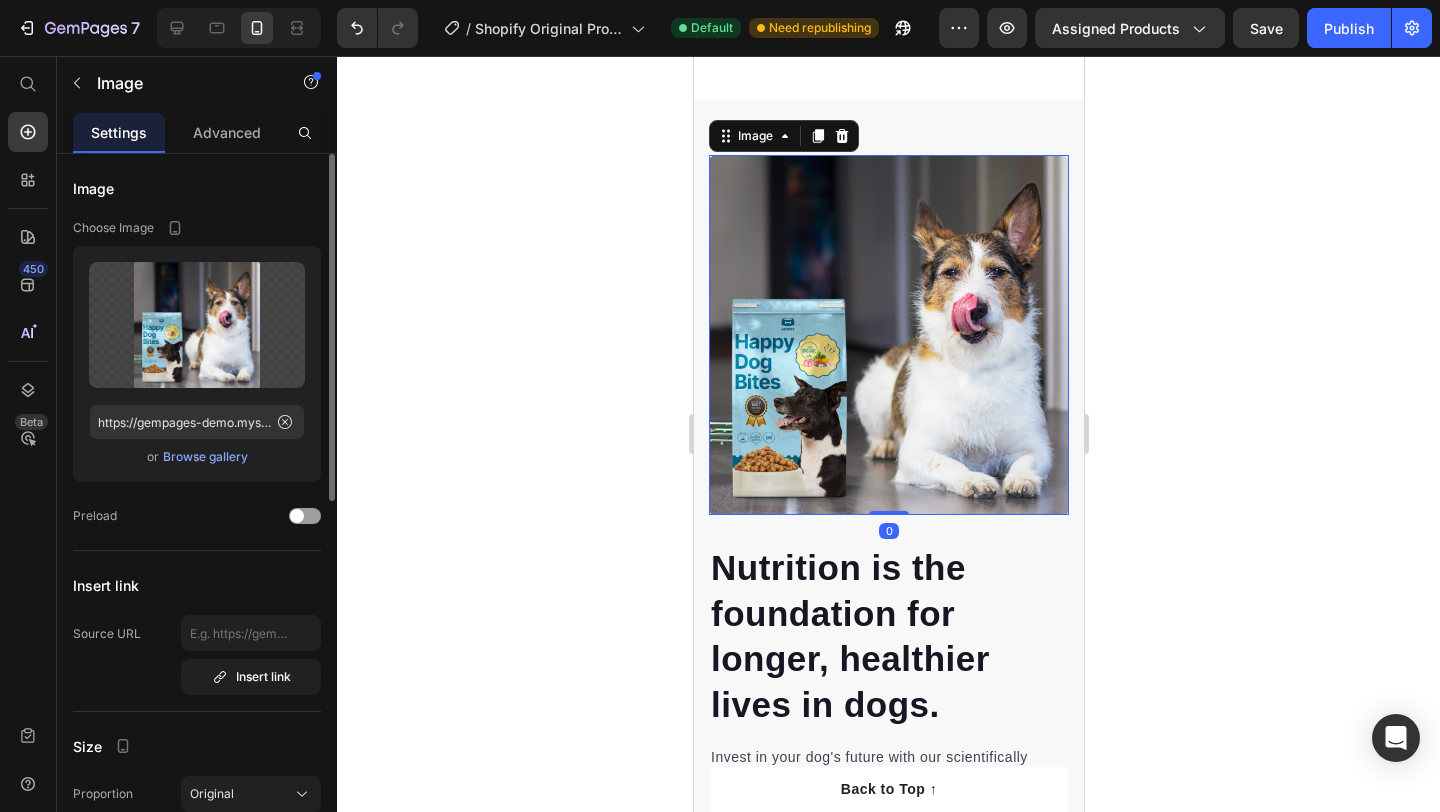 click on "Browse gallery" at bounding box center [205, 457] 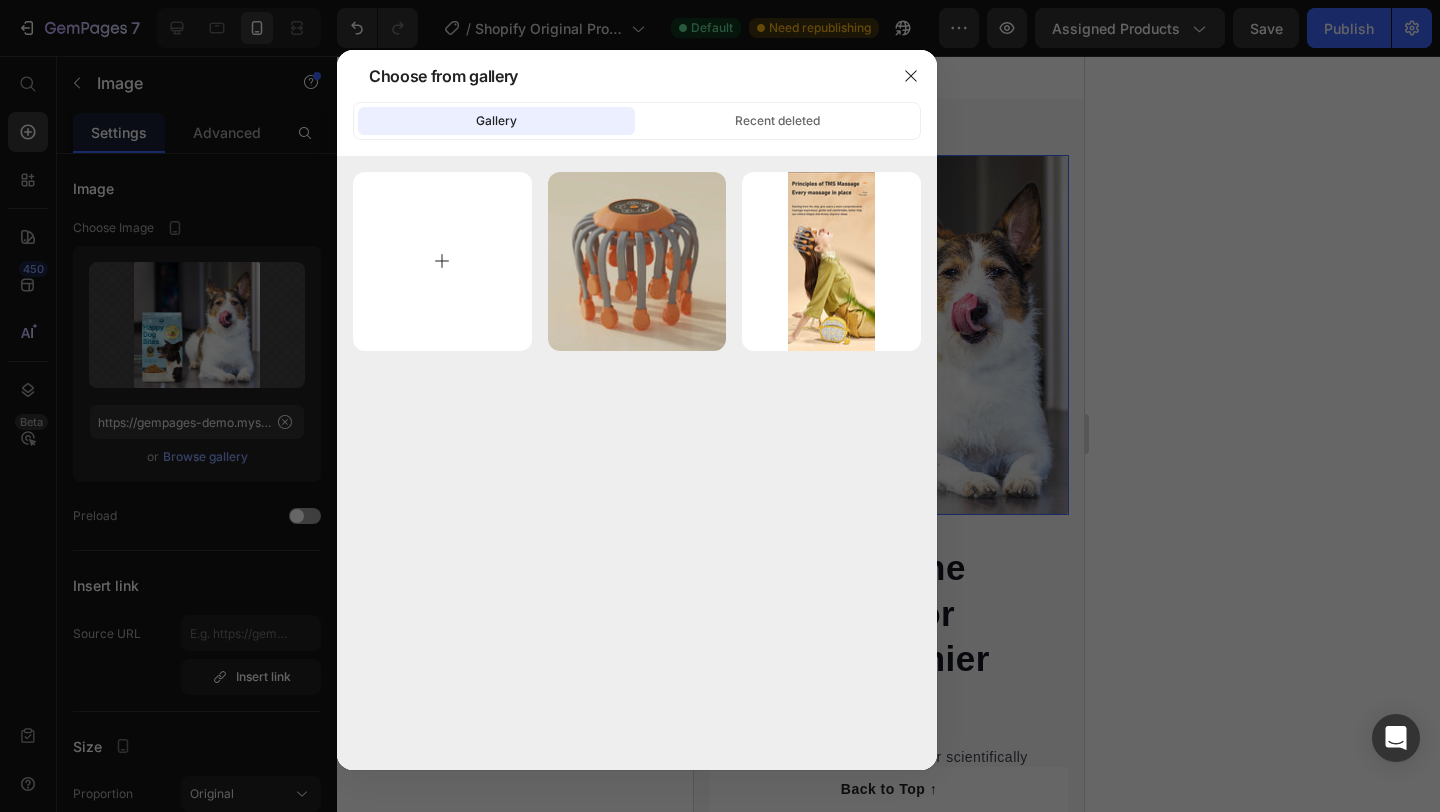 click at bounding box center (442, 261) 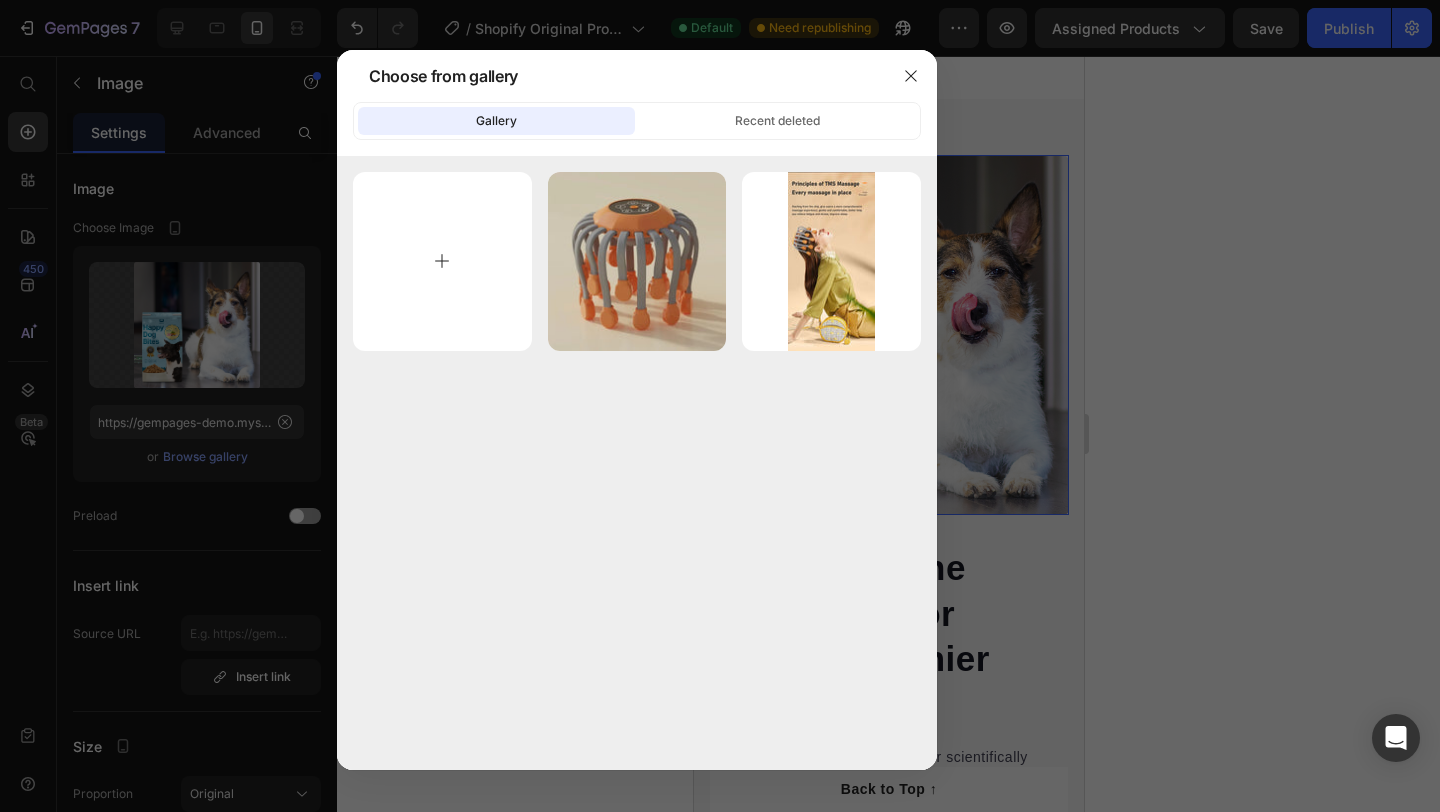 type on "C:\fakepath\pic4.webp" 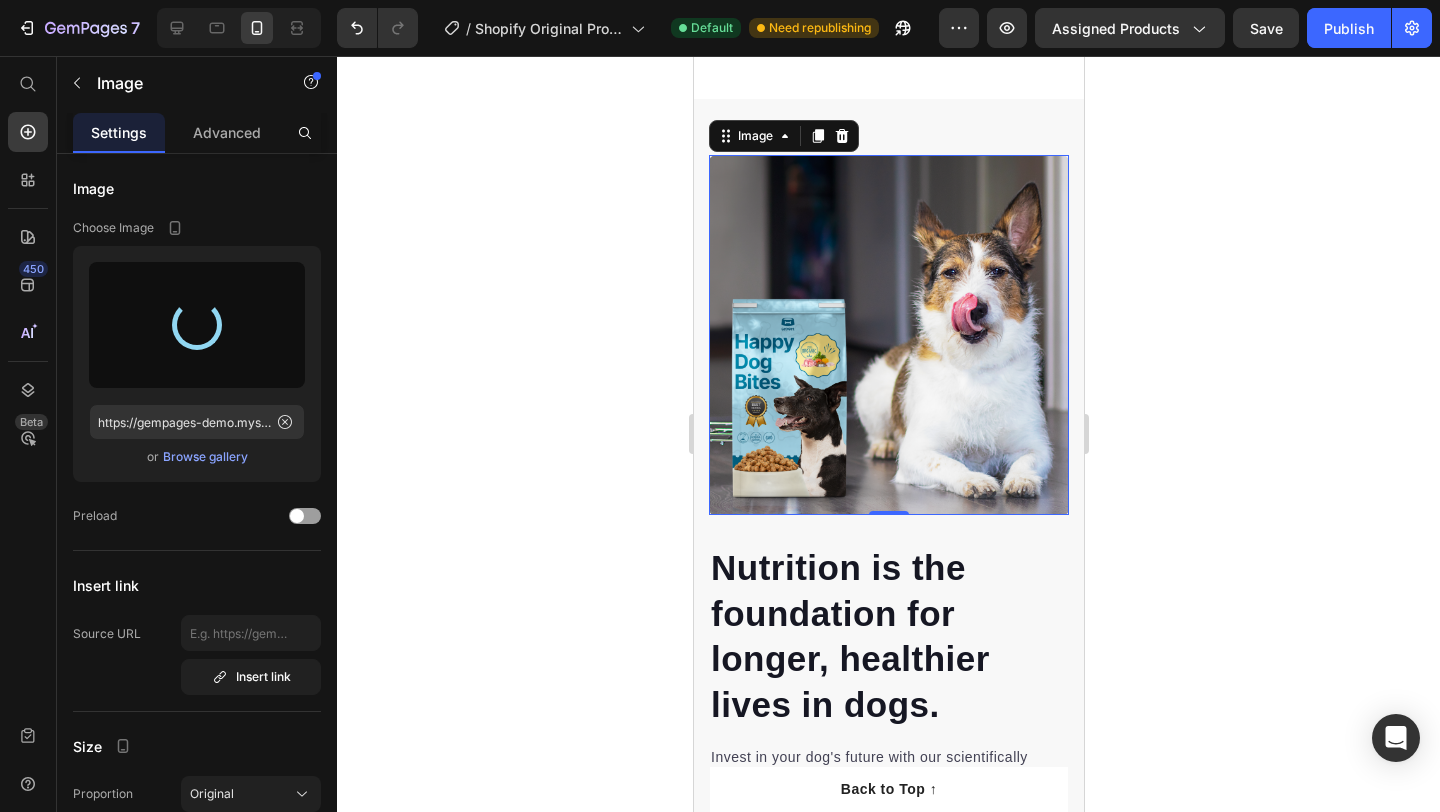 type on "https://cdn.shopify.com/s/files/1/0770/0702/8436/files/gempages_574886888297464607-defde9ed-89e7-4577-ba7e-33b26772b78b.webp" 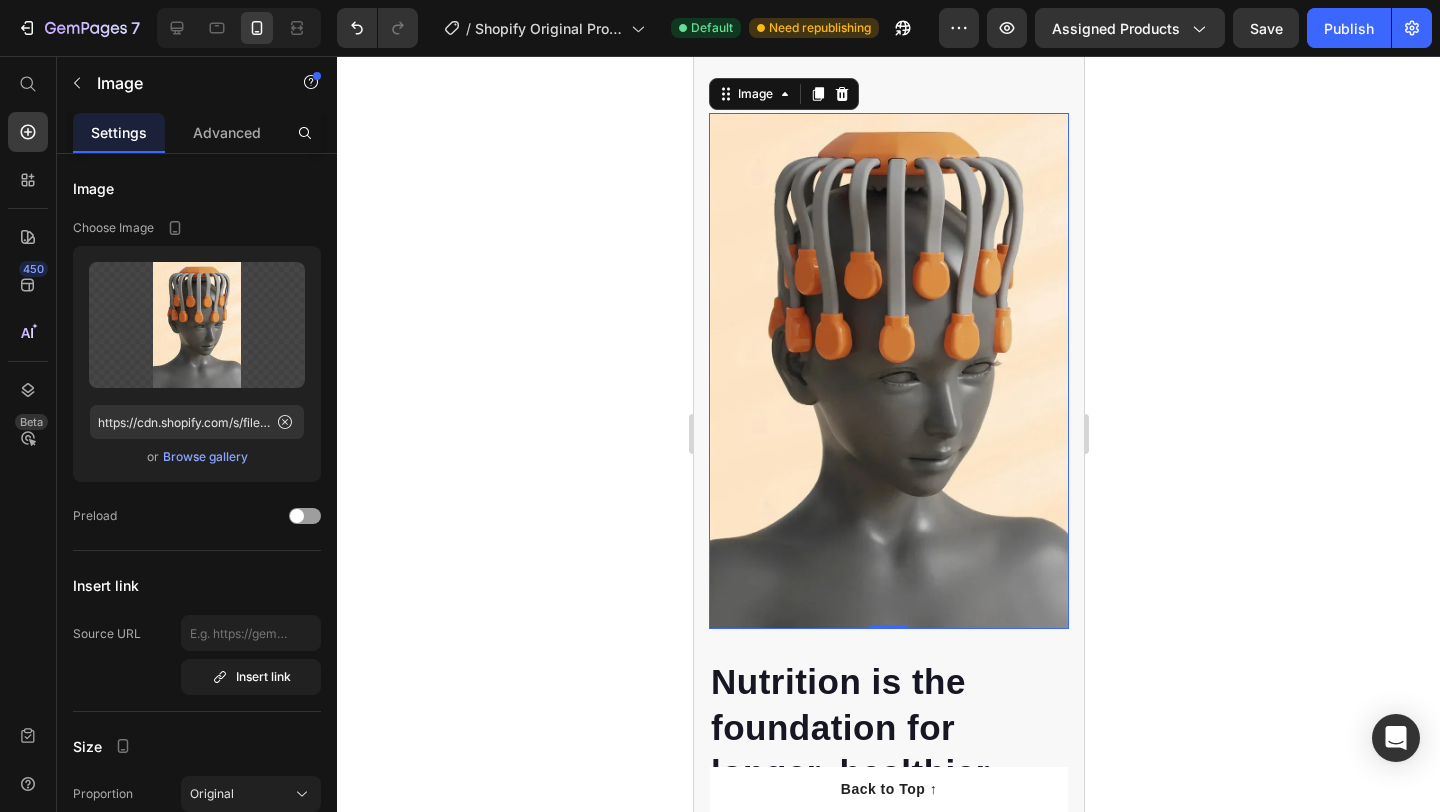 scroll, scrollTop: 1067, scrollLeft: 0, axis: vertical 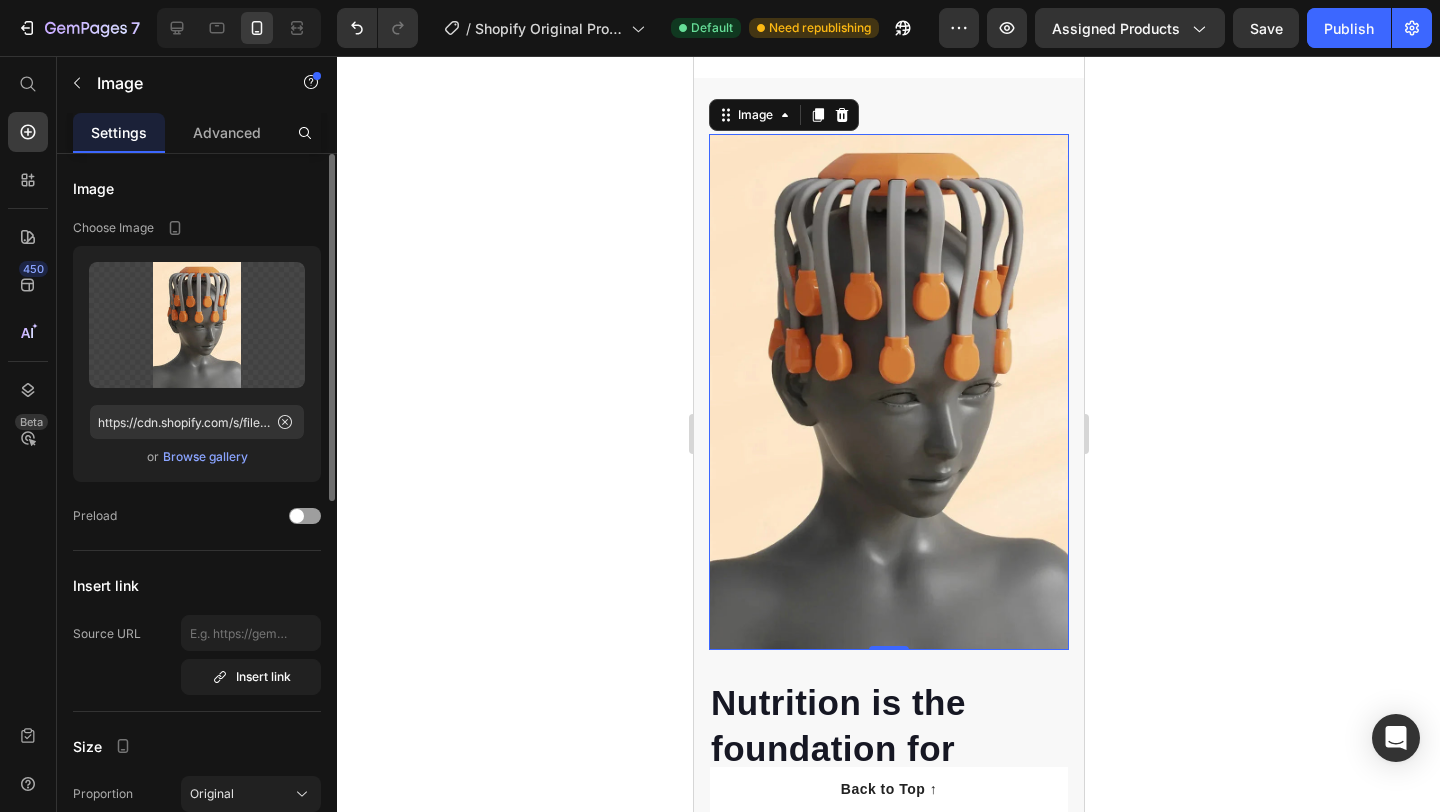 click on "Browse gallery" at bounding box center [205, 457] 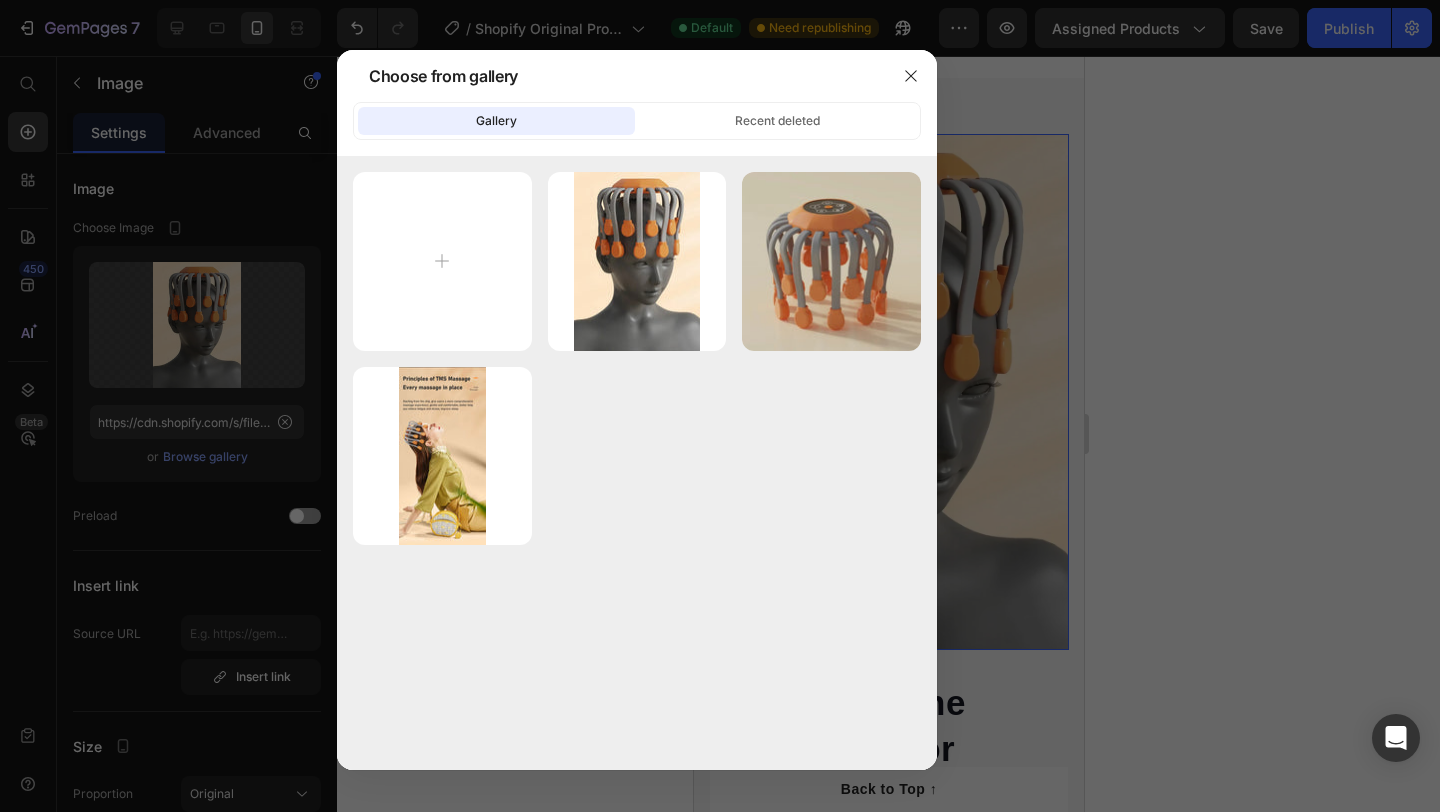 type on "C:\fakepath\pic2.png" 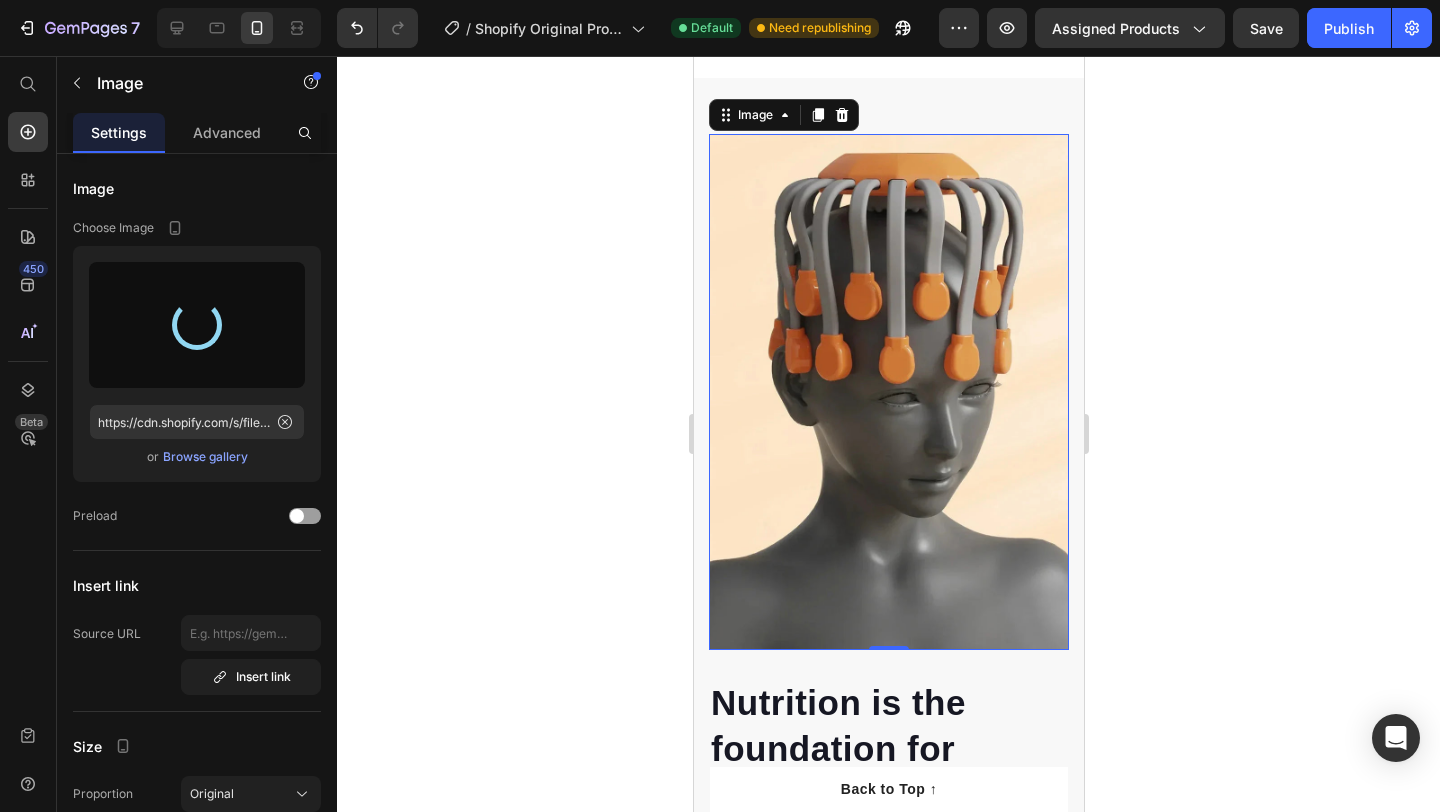 type on "https://cdn.shopify.com/s/files/1/0770/0702/8436/files/gempages_574886888297464607-0d89f674-a22e-4164-b5bf-313e7f91a9b0.png" 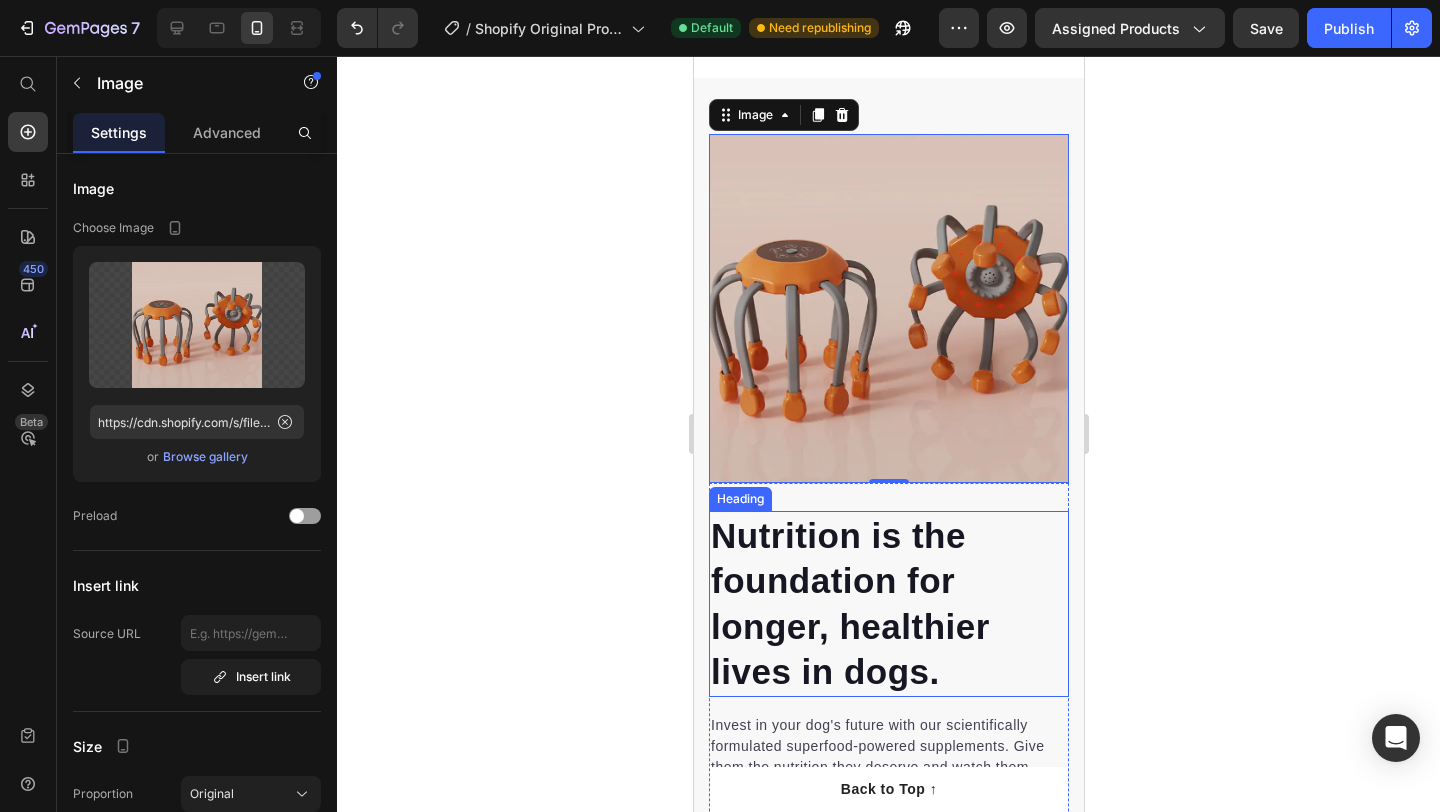 click on "Nutrition is the foundation for longer, healthier lives in dogs." at bounding box center [888, 604] 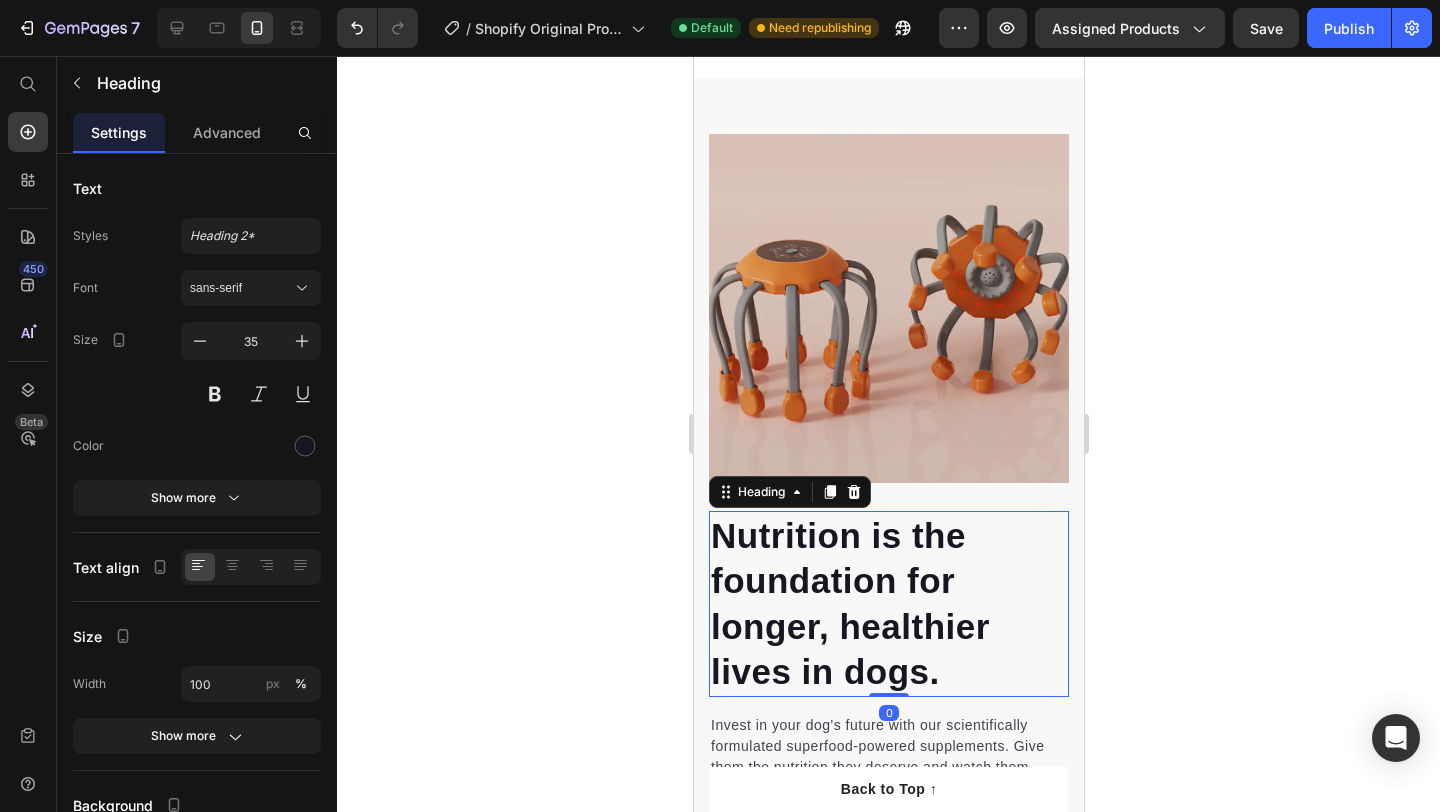click on "Nutrition is the foundation for longer, healthier lives in dogs." at bounding box center [888, 604] 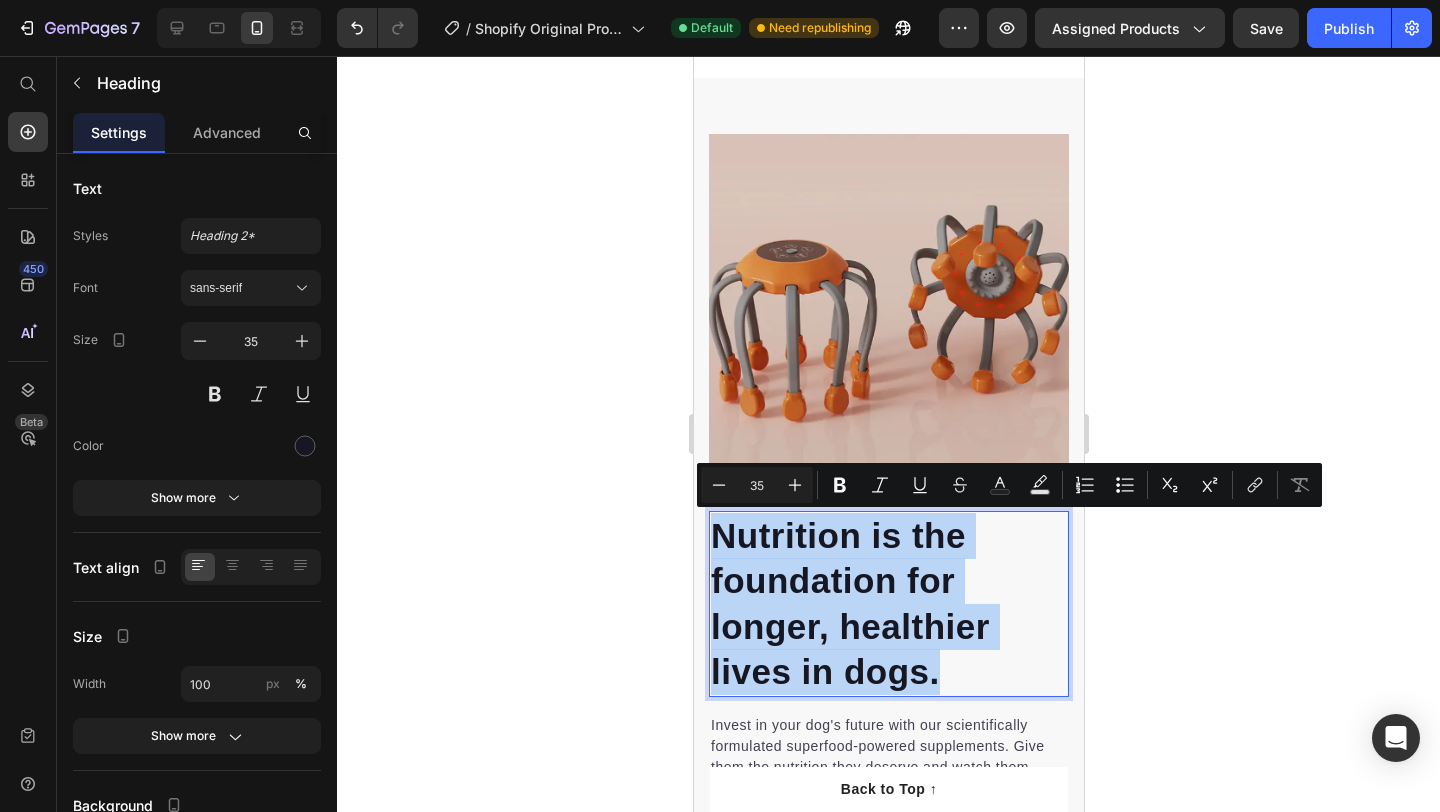 drag, startPoint x: 938, startPoint y: 673, endPoint x: 720, endPoint y: 533, distance: 259.083 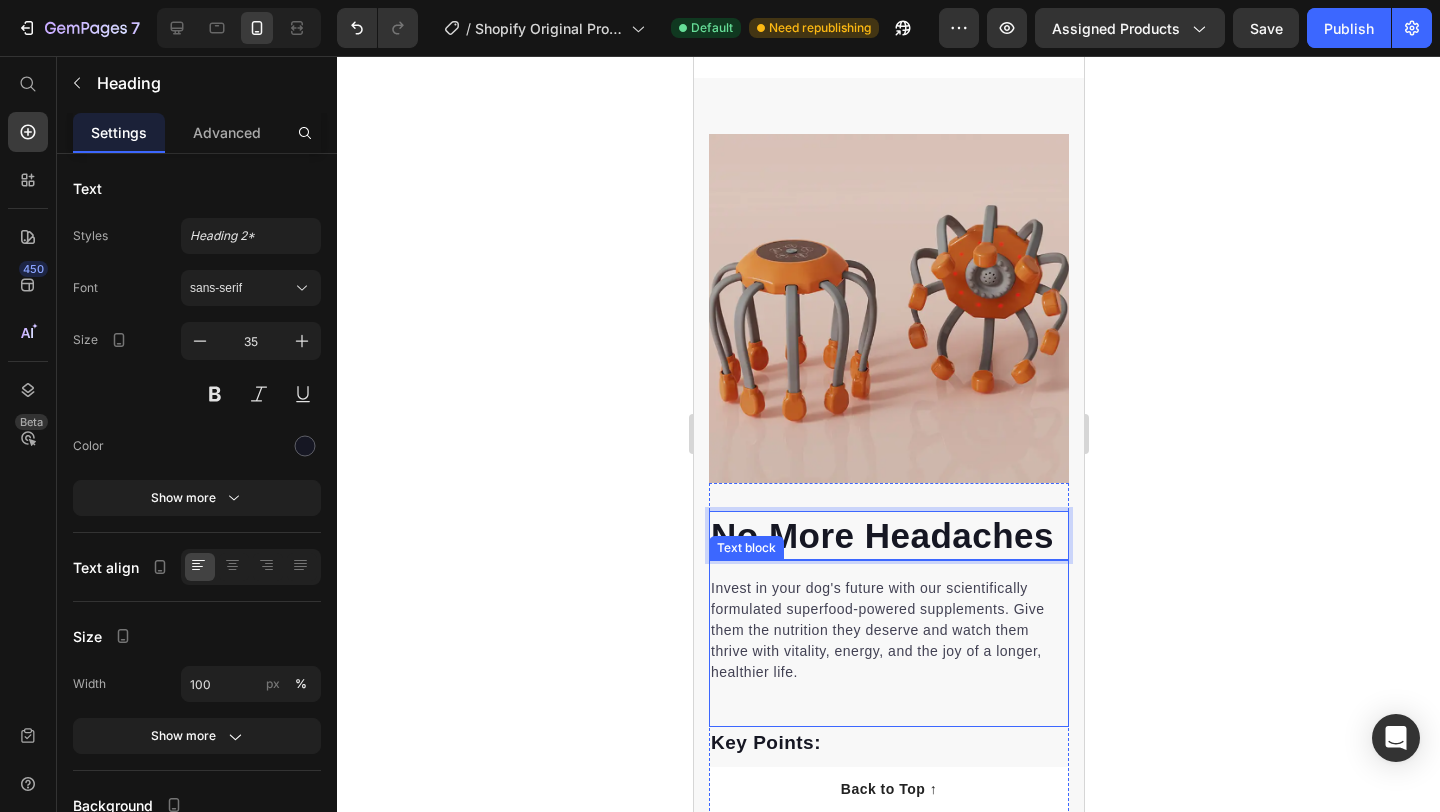 click on "Invest in your dog's future with our scientifically formulated superfood-powered supplements. Give them the nutrition they deserve and watch them thrive with vitality, energy, and the joy of a longer, healthier life." at bounding box center [888, 630] 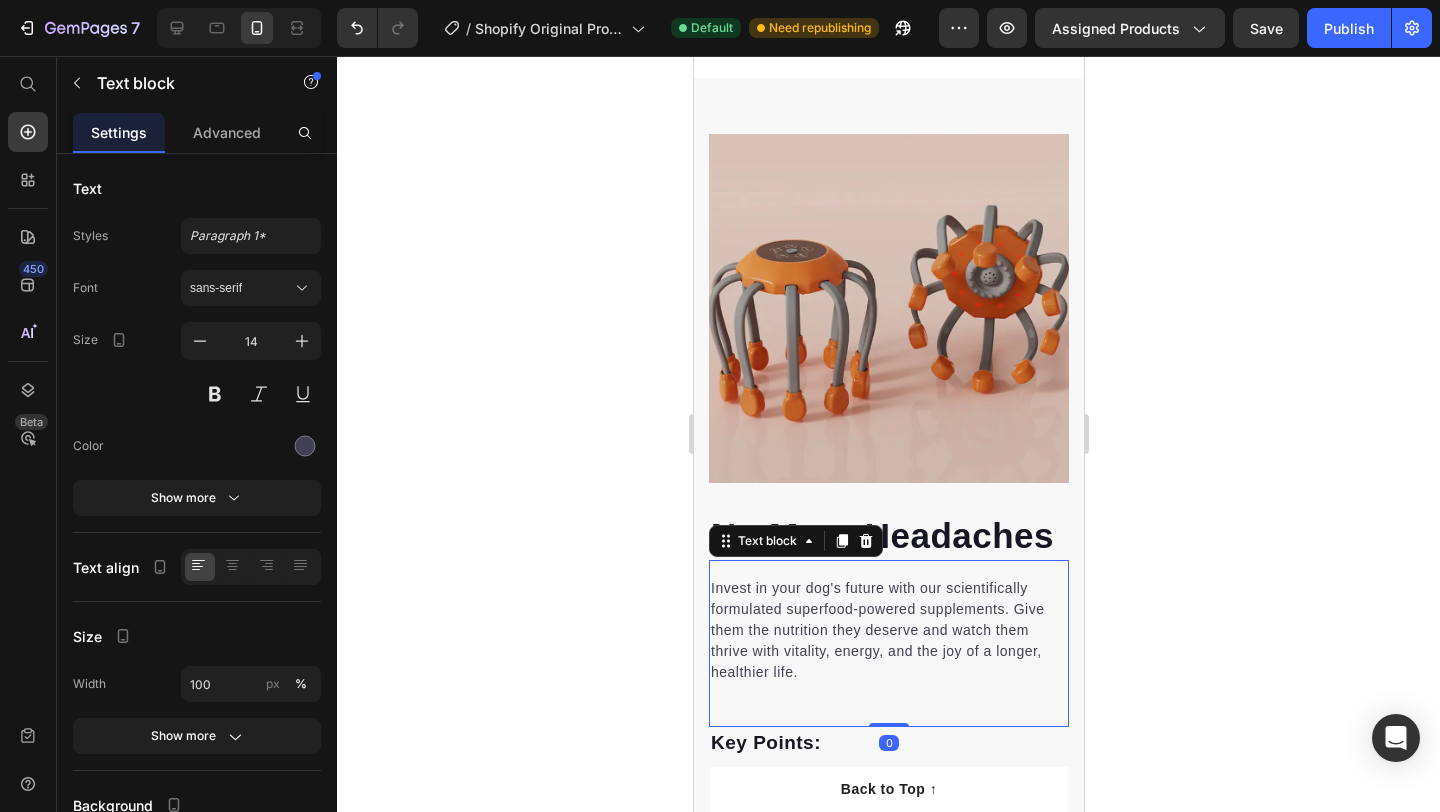 click on "Invest in your dog's future with our scientifically formulated superfood-powered supplements. Give them the nutrition they deserve and watch them thrive with vitality, energy, and the joy of a longer, healthier life." at bounding box center (888, 630) 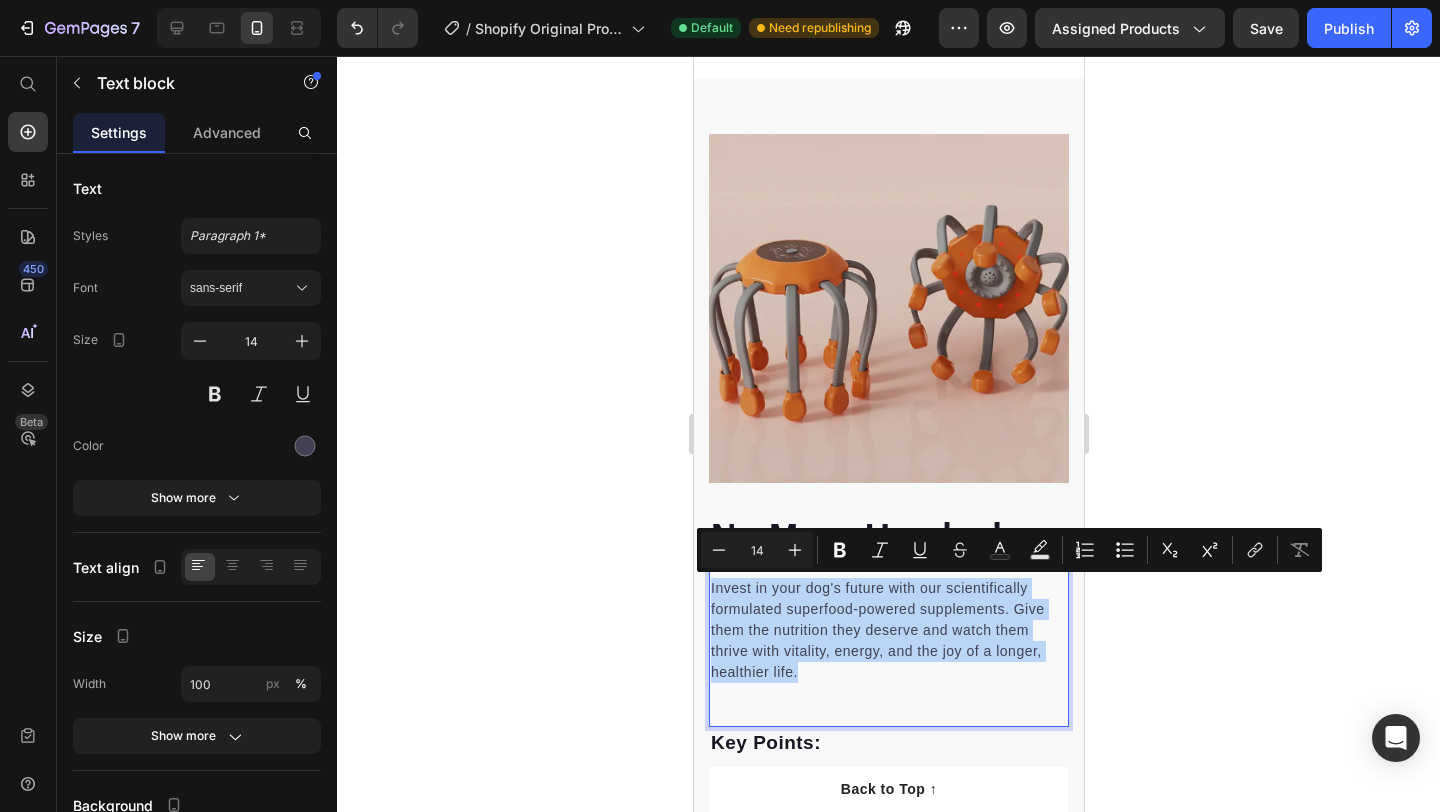 drag, startPoint x: 801, startPoint y: 671, endPoint x: 711, endPoint y: 589, distance: 121.75385 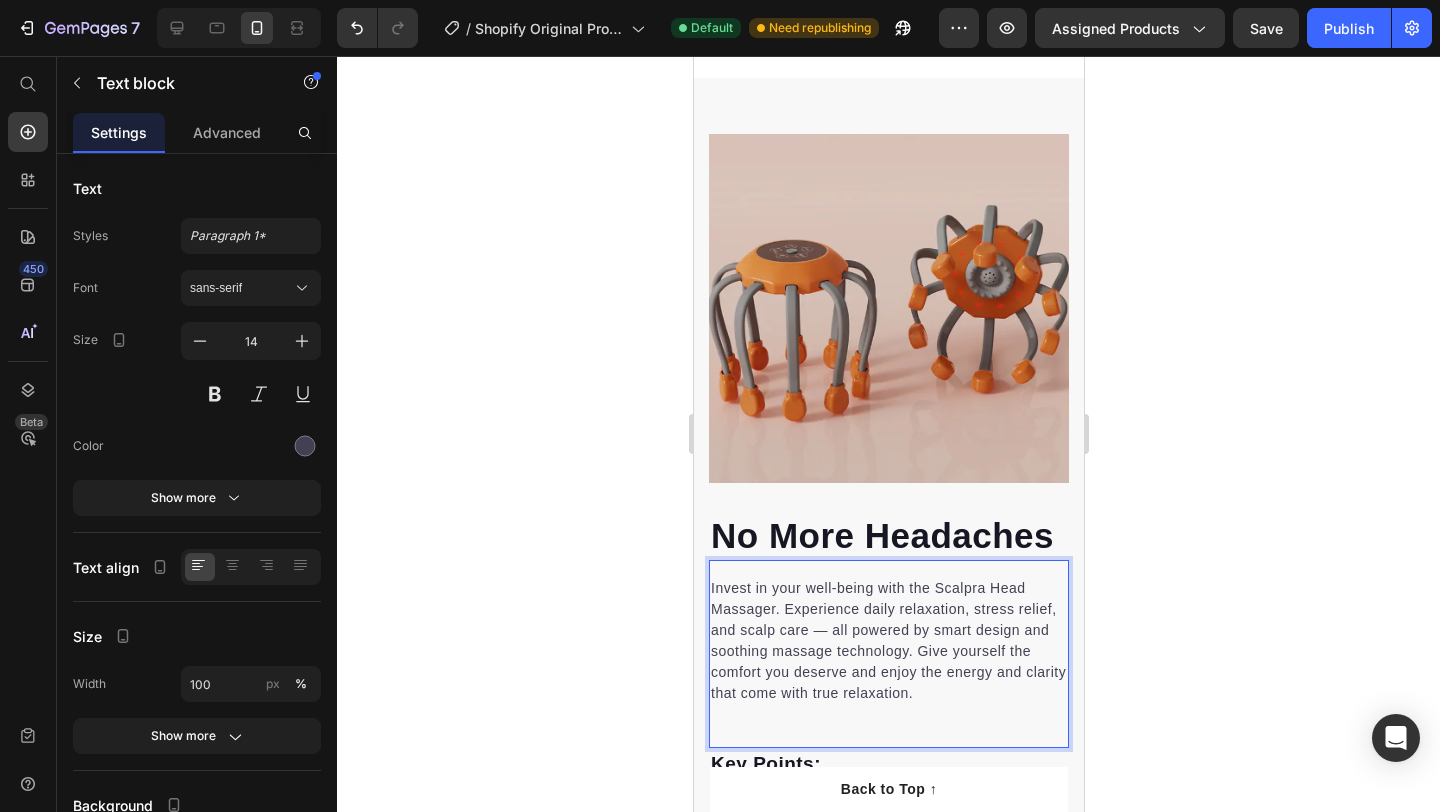 click on "Invest in your well-being with the Scalpra Head Massager. Experience daily relaxation, stress relief, and scalp care — all powered by smart design and soothing massage technology. Give yourself the comfort you deserve and enjoy the energy and clarity that come with true relaxation. Text block   0" at bounding box center [888, 654] 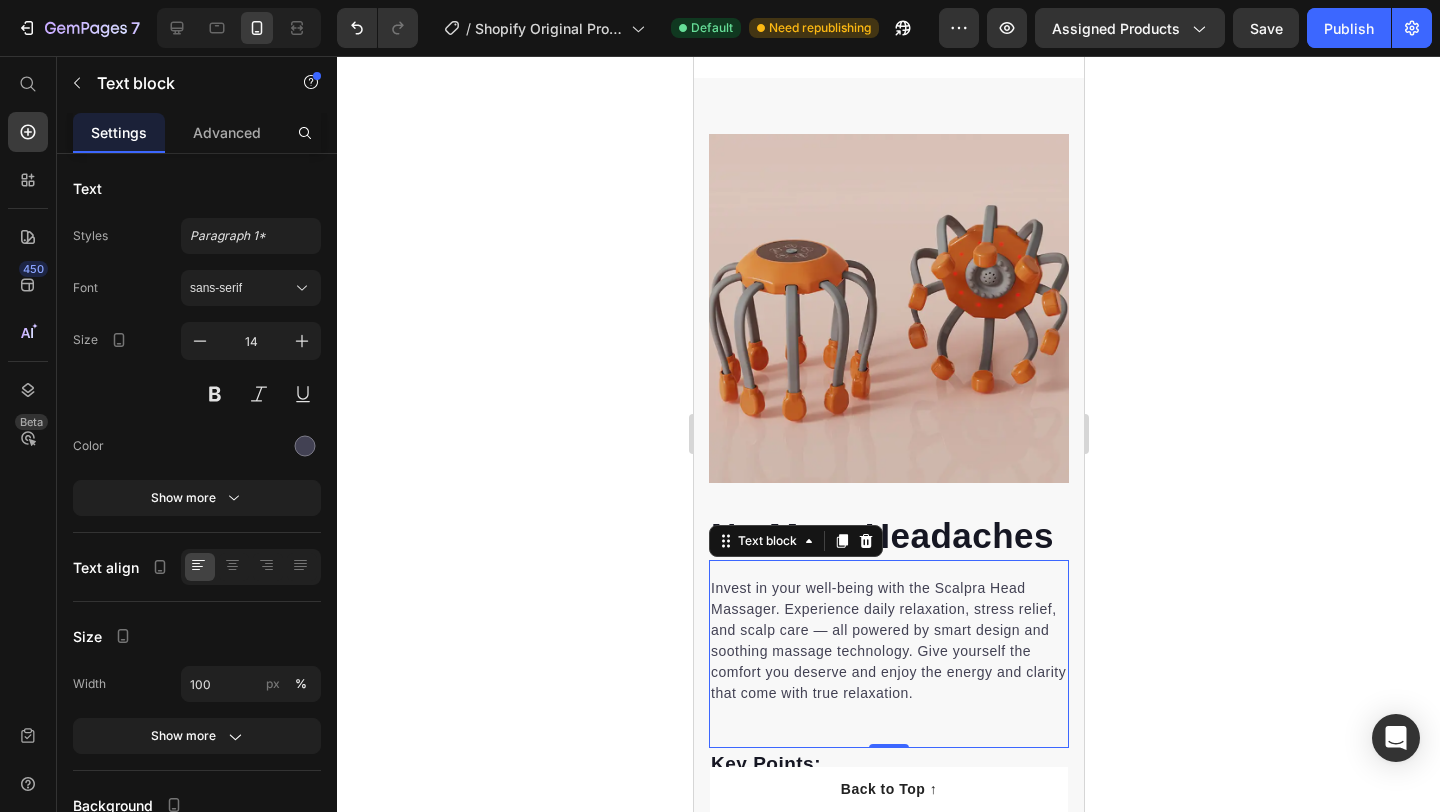 click 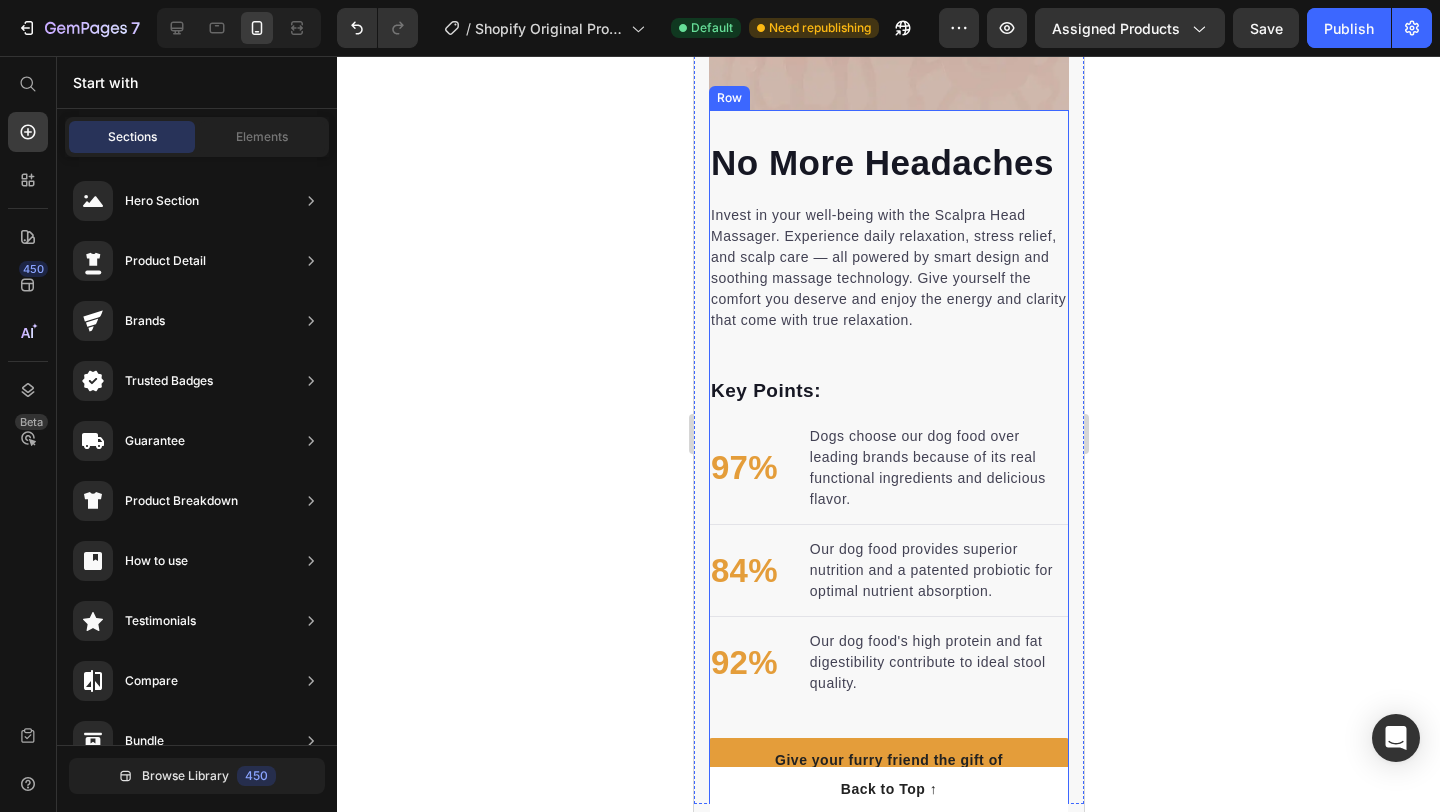 scroll, scrollTop: 1470, scrollLeft: 0, axis: vertical 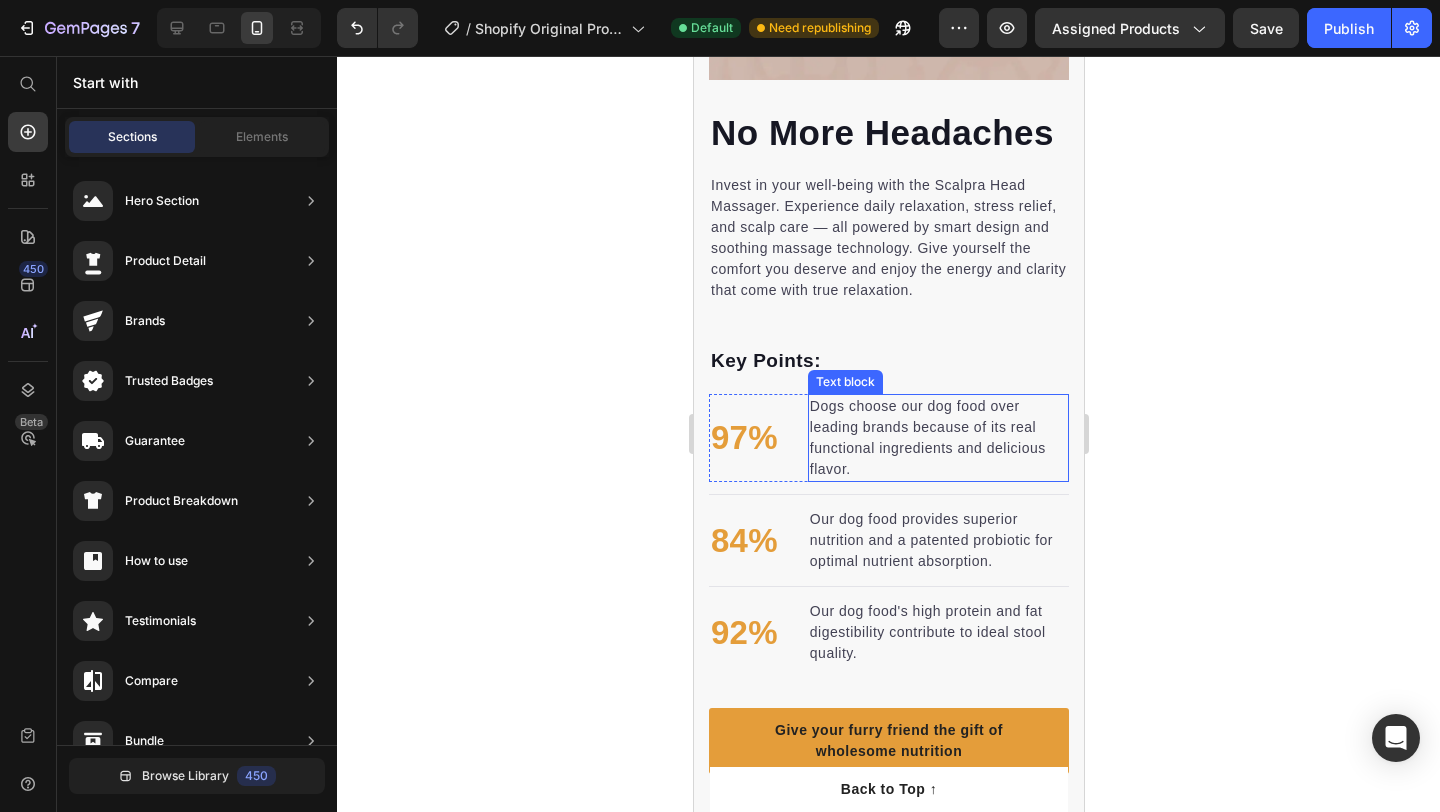 click on "Dogs choose our dog food over leading brands because of its real functional ingredients and delicious flavor." at bounding box center [937, 438] 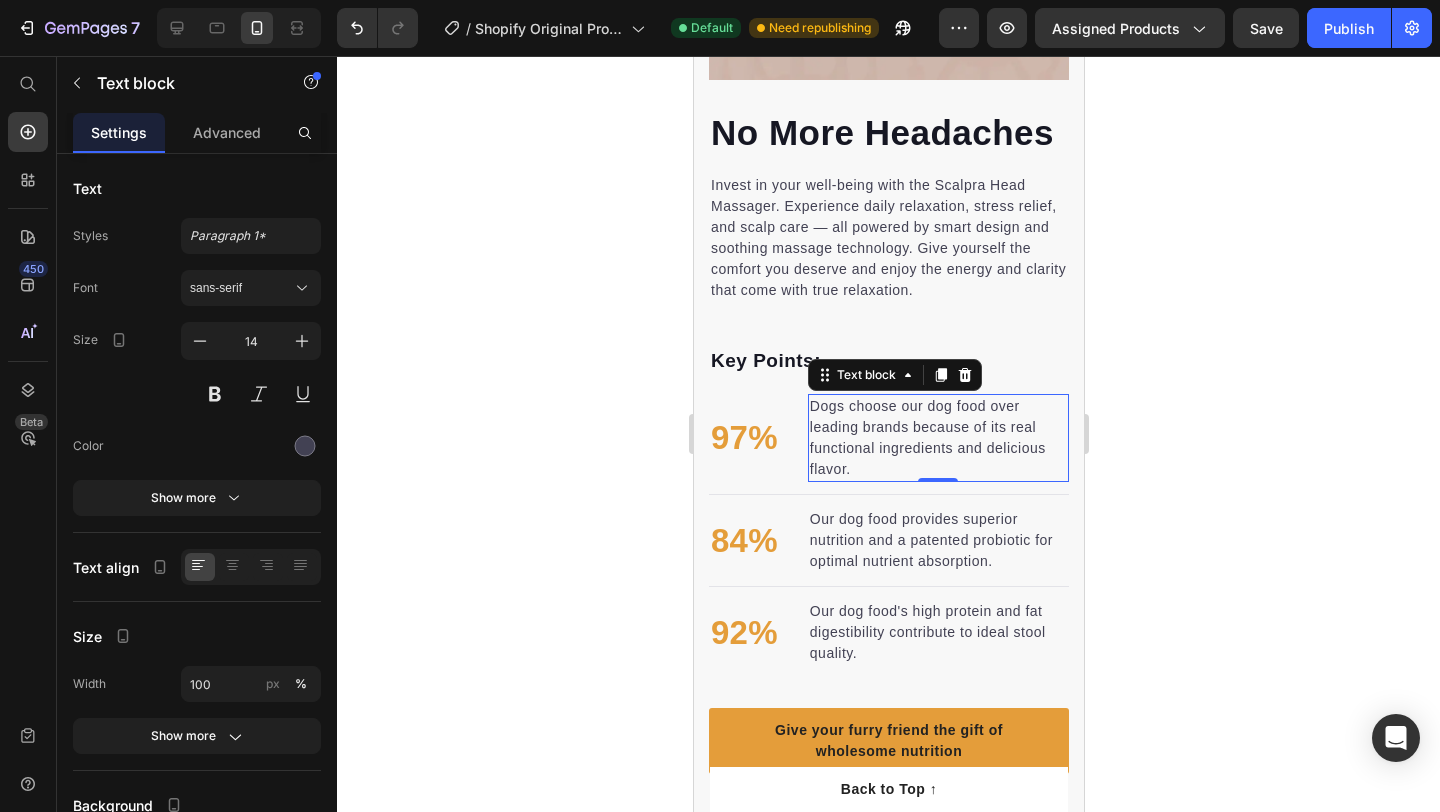 click on "Dogs choose our dog food over leading brands because of its real functional ingredients and delicious flavor." at bounding box center [937, 438] 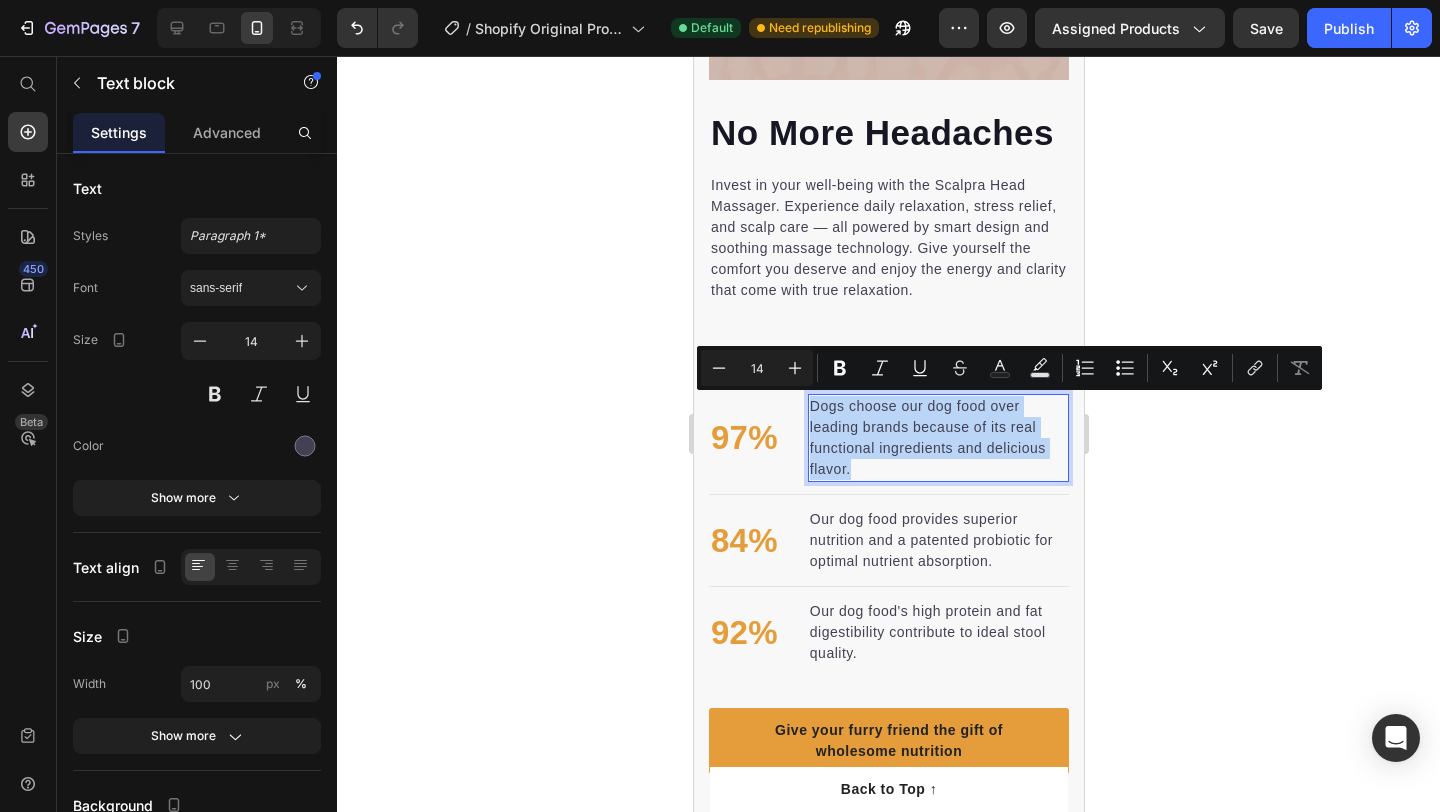 copy on "Dogs choose our dog food over leading brands because of its real functional ingredients and delicious flavor." 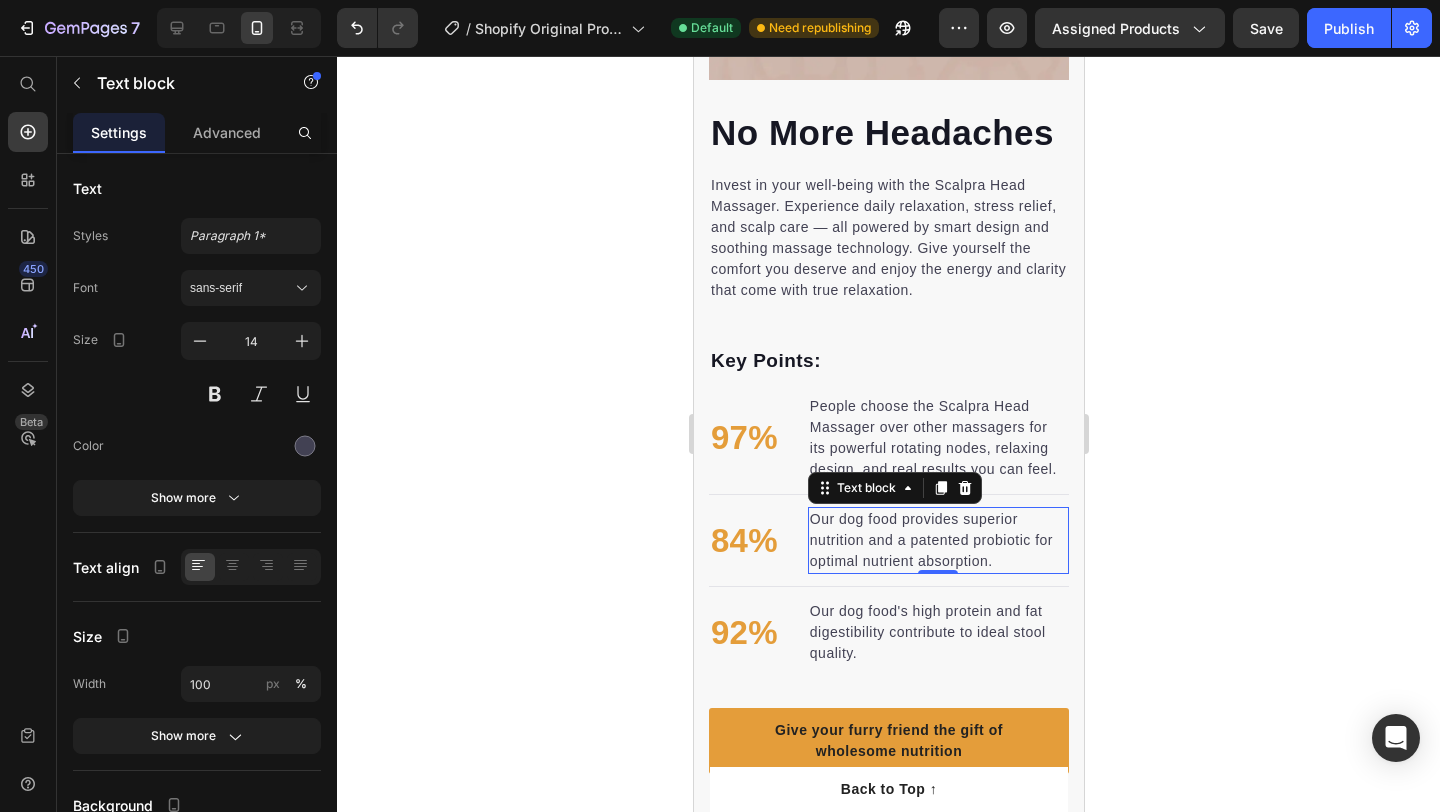 click on "Our dog food provides superior nutrition and a patented probiotic for optimal nutrient absorption." at bounding box center (937, 540) 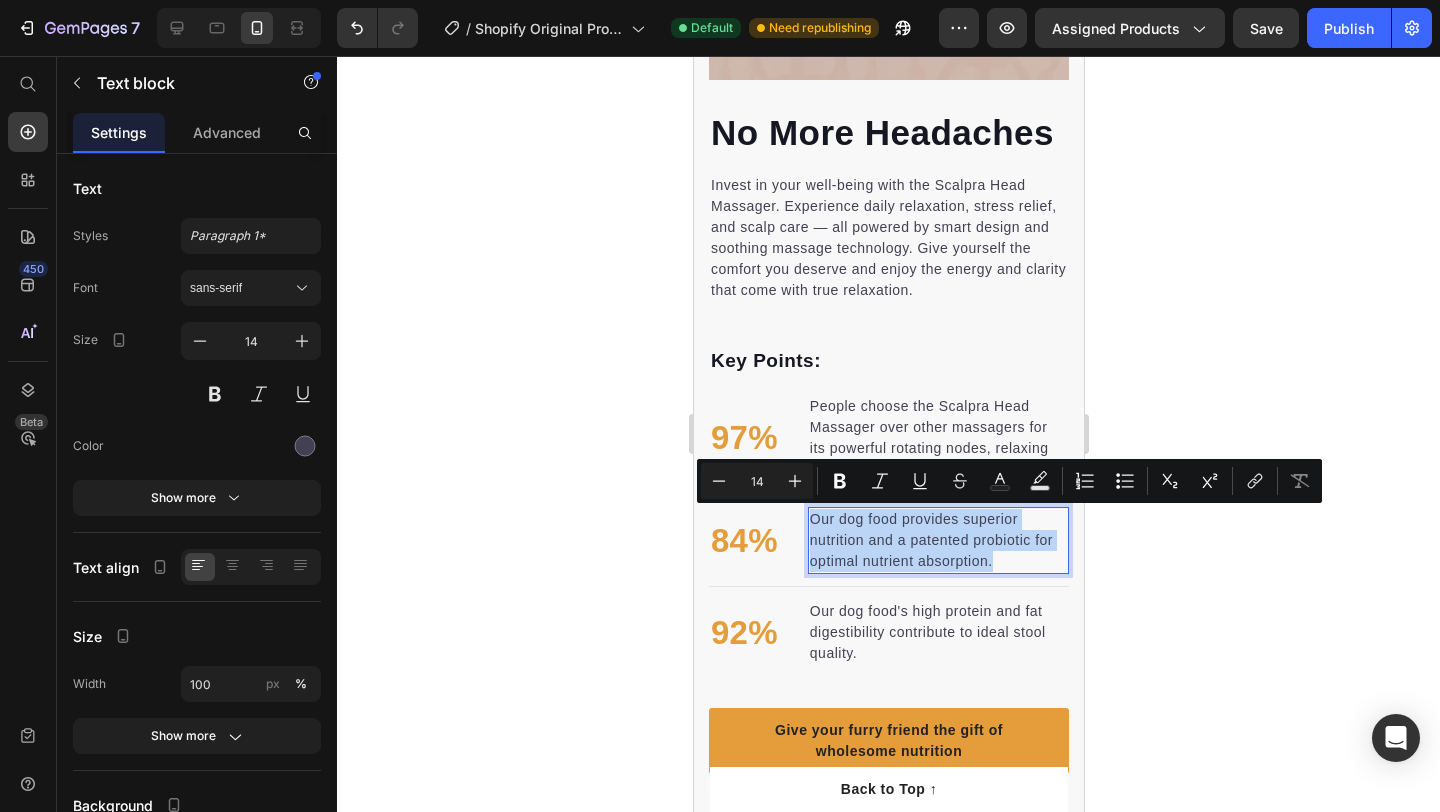 copy on "Our dog food provides superior nutrition and a patented probiotic for optimal nutrient absorption." 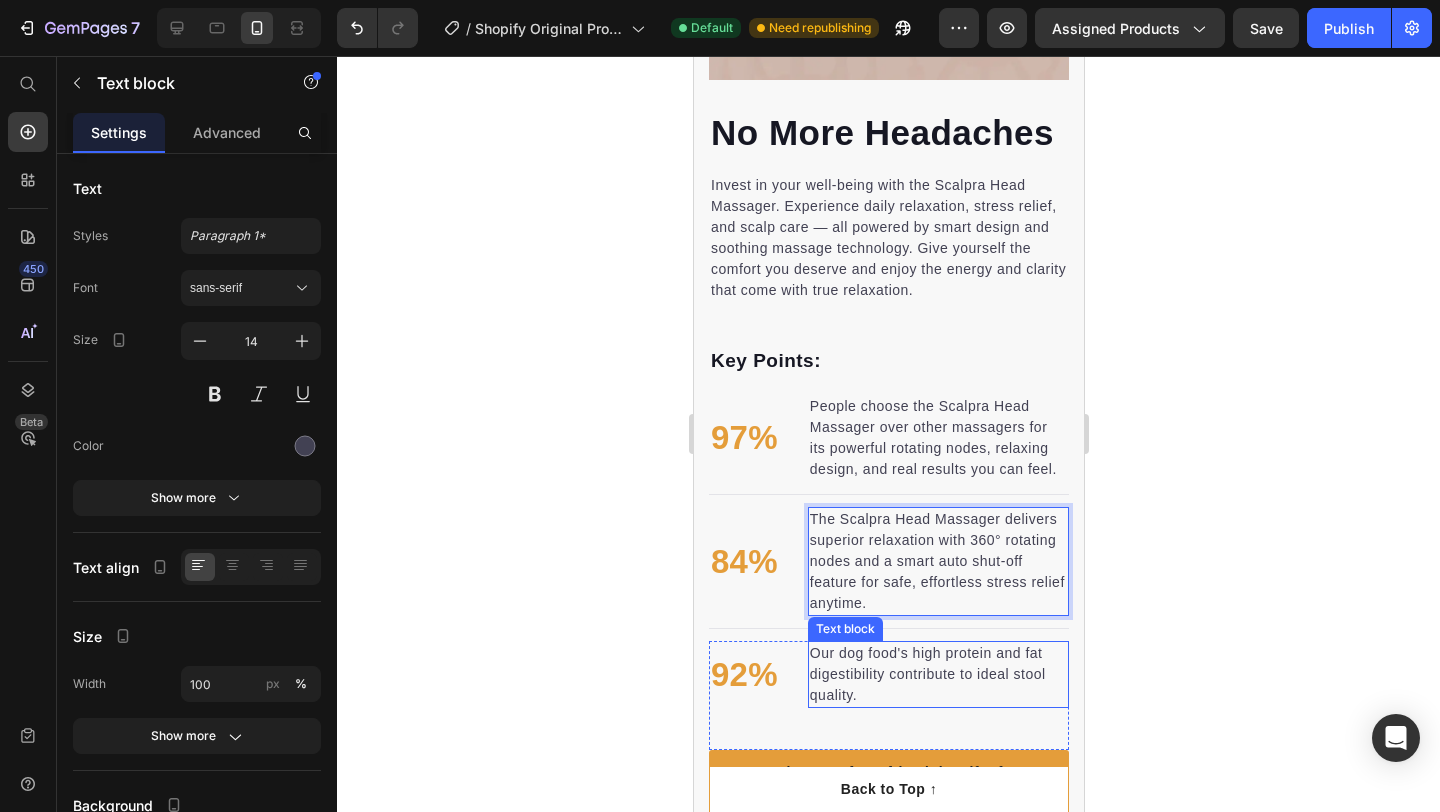 click on "Our dog food's high protein and fat digestibility contribute to ideal stool quality." at bounding box center [937, 674] 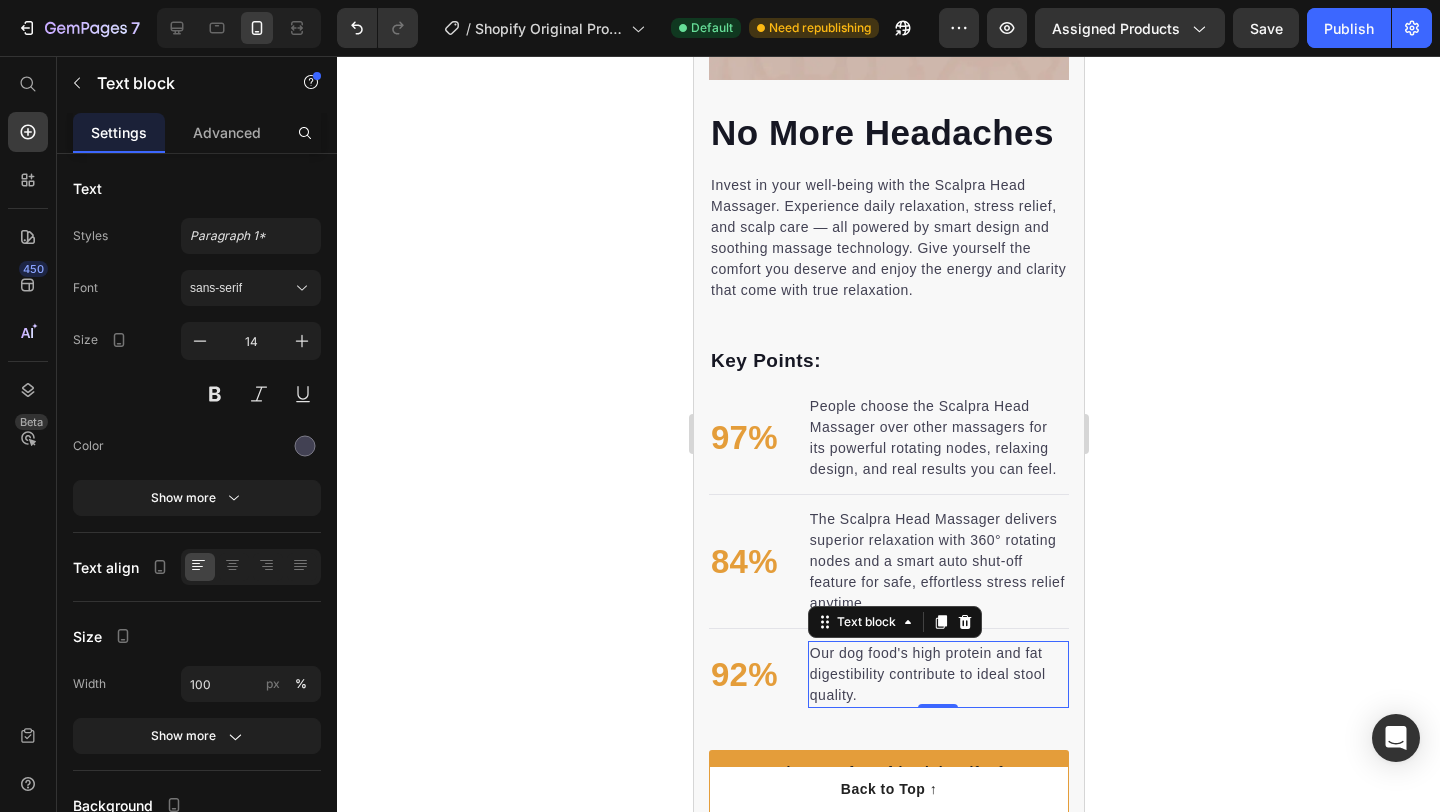 click on "Our dog food's high protein and fat digestibility contribute to ideal stool quality." at bounding box center (937, 674) 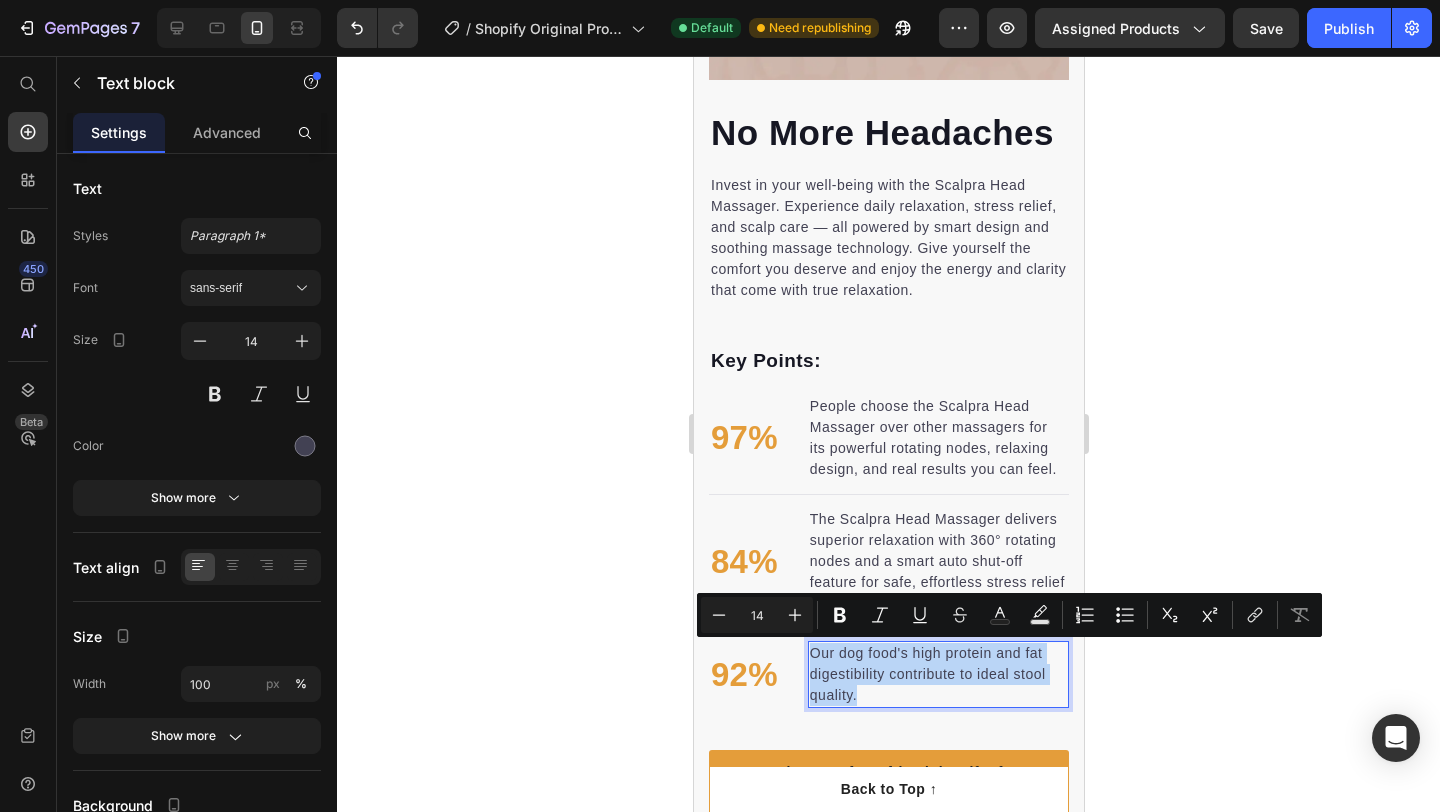 copy on "Our dog food's high protein and fat digestibility contribute to ideal stool quality." 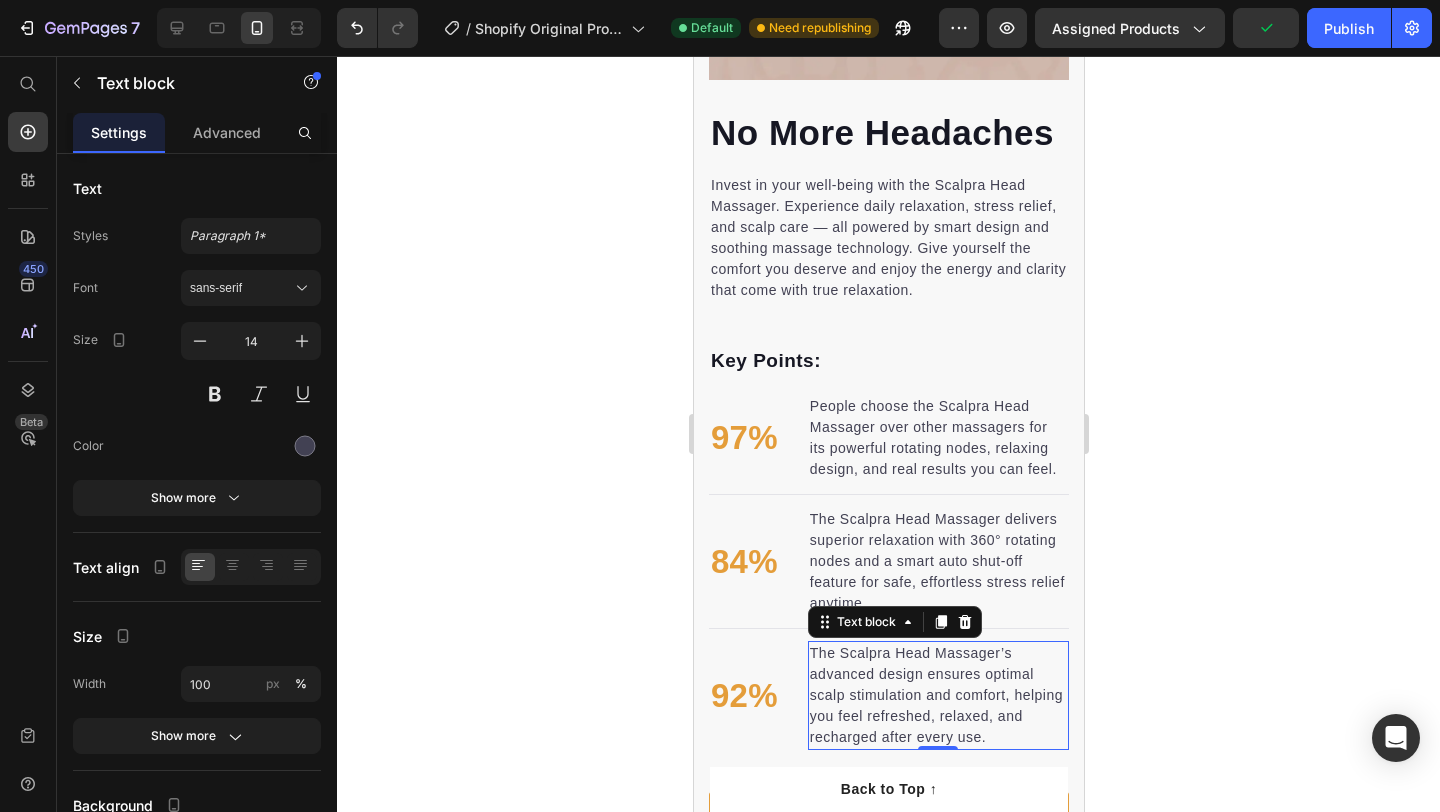 click 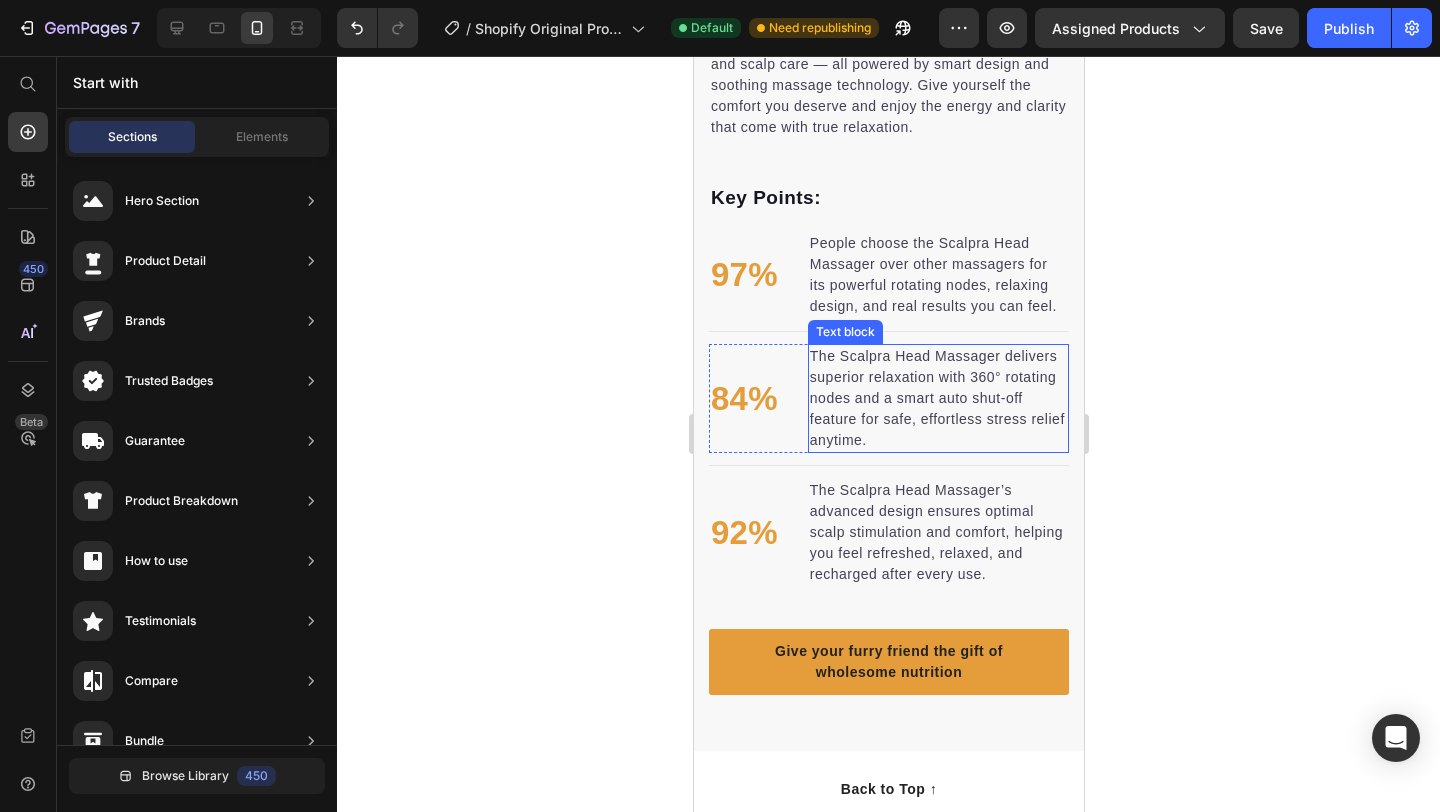 scroll, scrollTop: 1643, scrollLeft: 0, axis: vertical 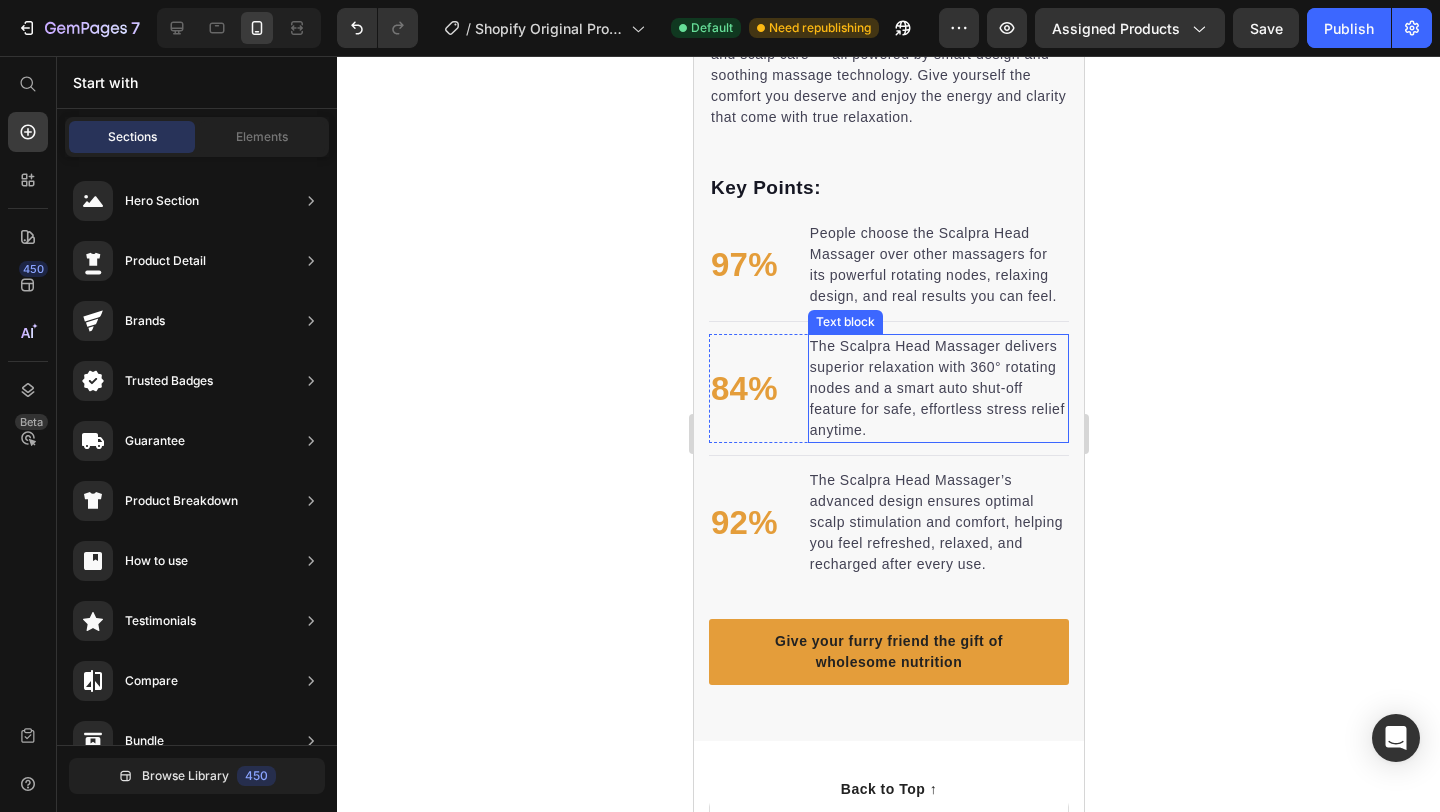 click on "The Scalpra Head Massager delivers superior relaxation with 360° rotating nodes and a smart auto shut-off feature for safe, effortless stress relief anytime." at bounding box center (937, 388) 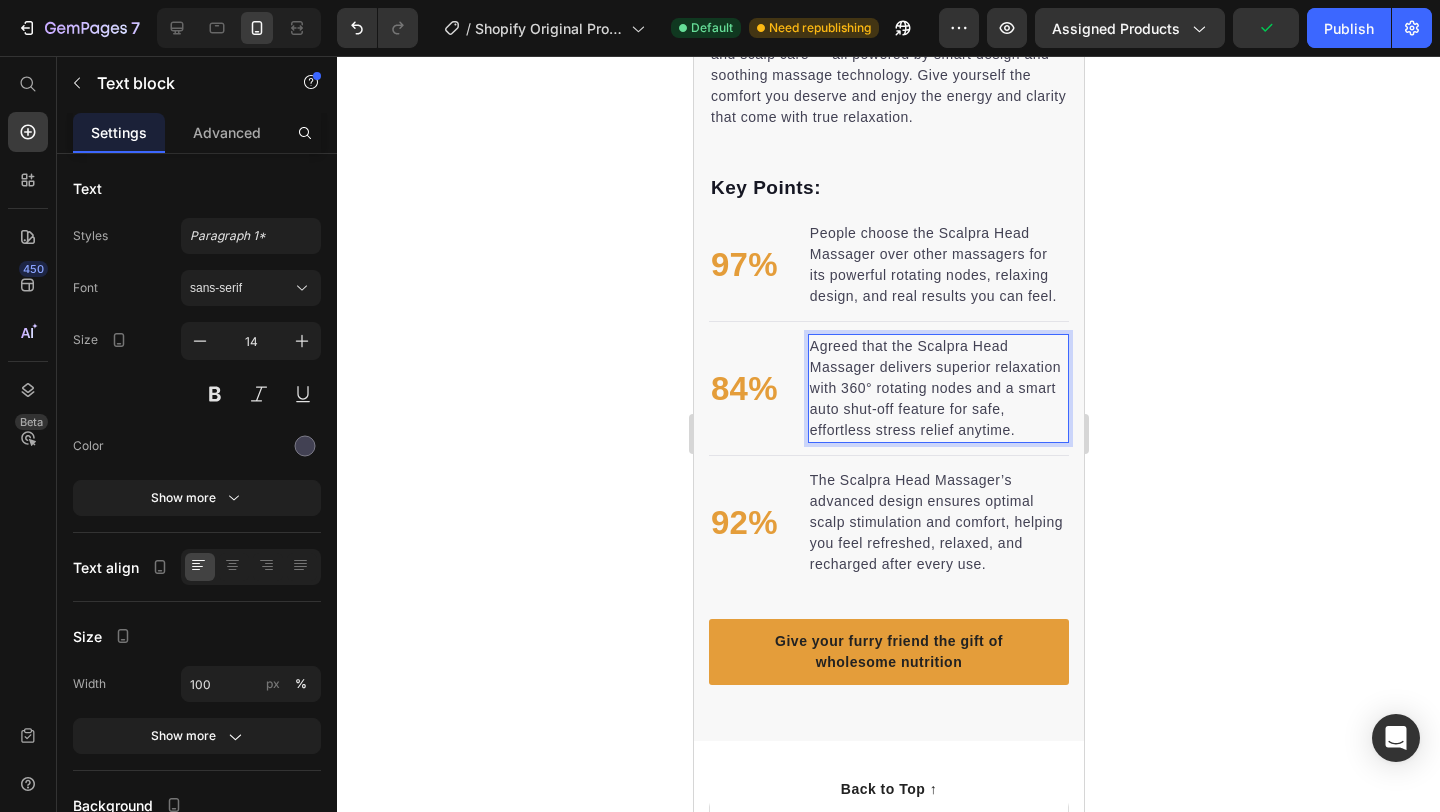click on "Agreed that the Scalpra Head Massager delivers superior relaxation with 360° rotating nodes and a smart auto shut-off feature for safe, effortless stress relief anytime." at bounding box center [937, 388] 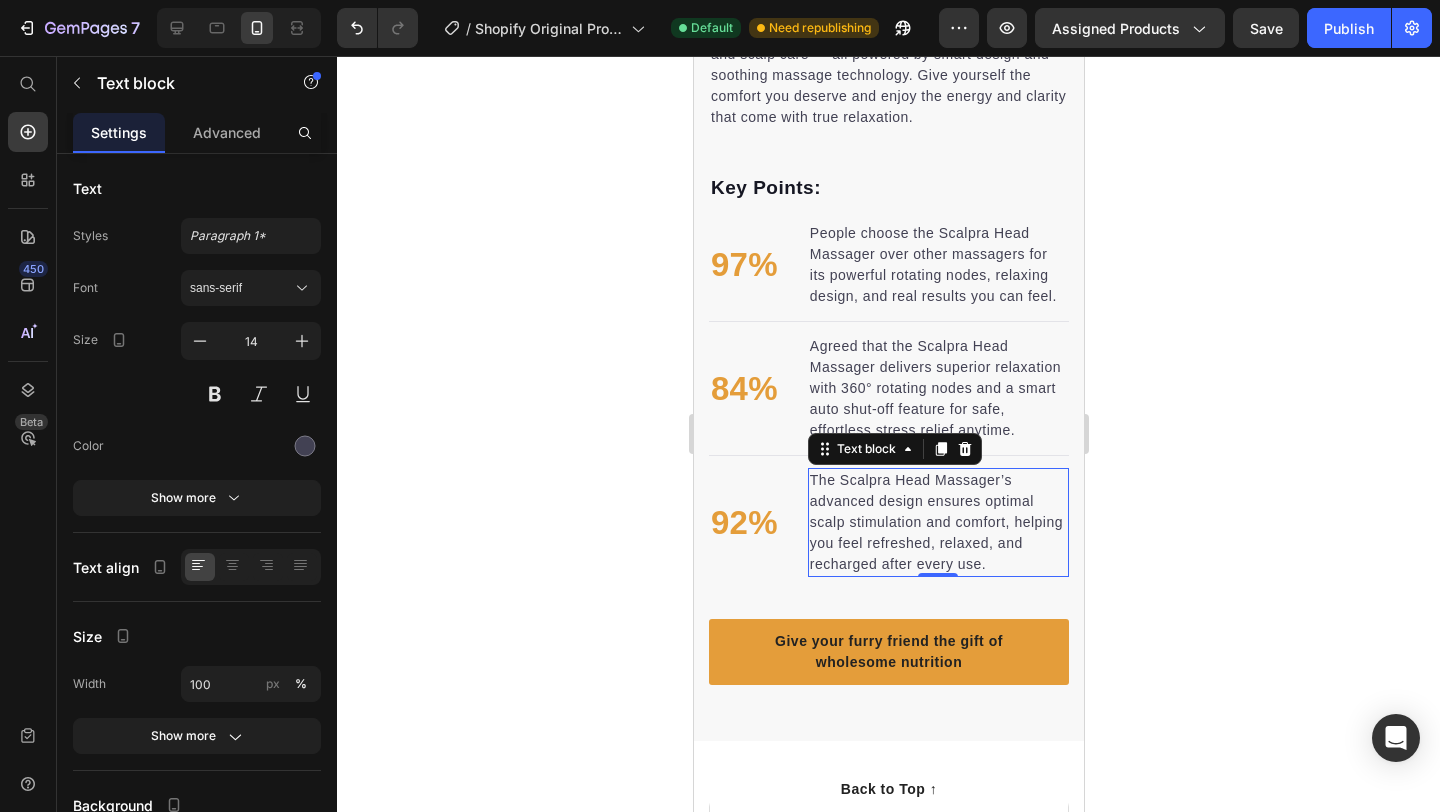 click on "The Scalpra Head Massager’s advanced design ensures optimal scalp stimulation and comfort, helping you feel refreshed, relaxed, and recharged after every use." at bounding box center [937, 522] 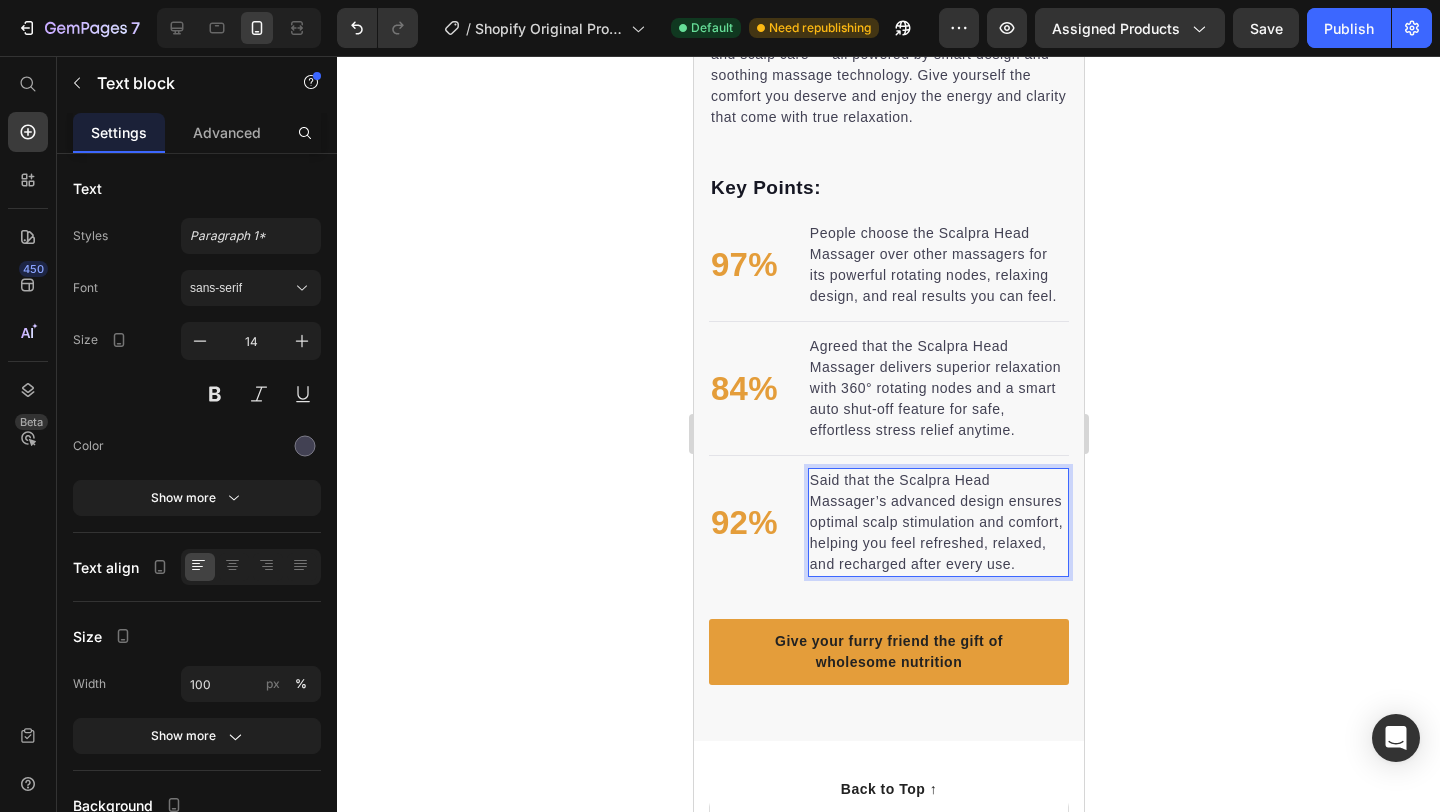 click on "Said that the Scalpra Head Massager’s advanced design ensures optimal scalp stimulation and comfort, helping you feel refreshed, relaxed, and recharged after every use." at bounding box center [937, 522] 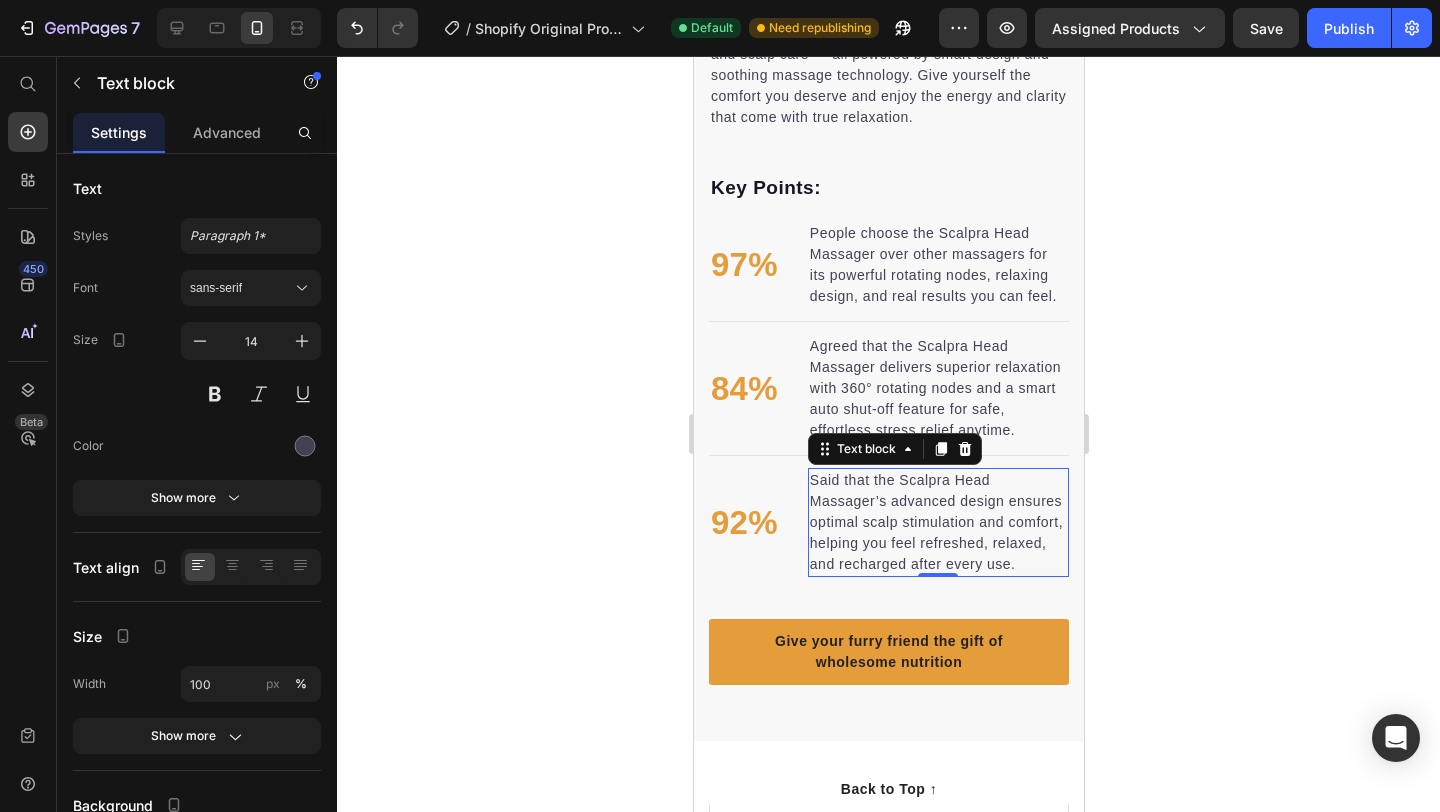 click 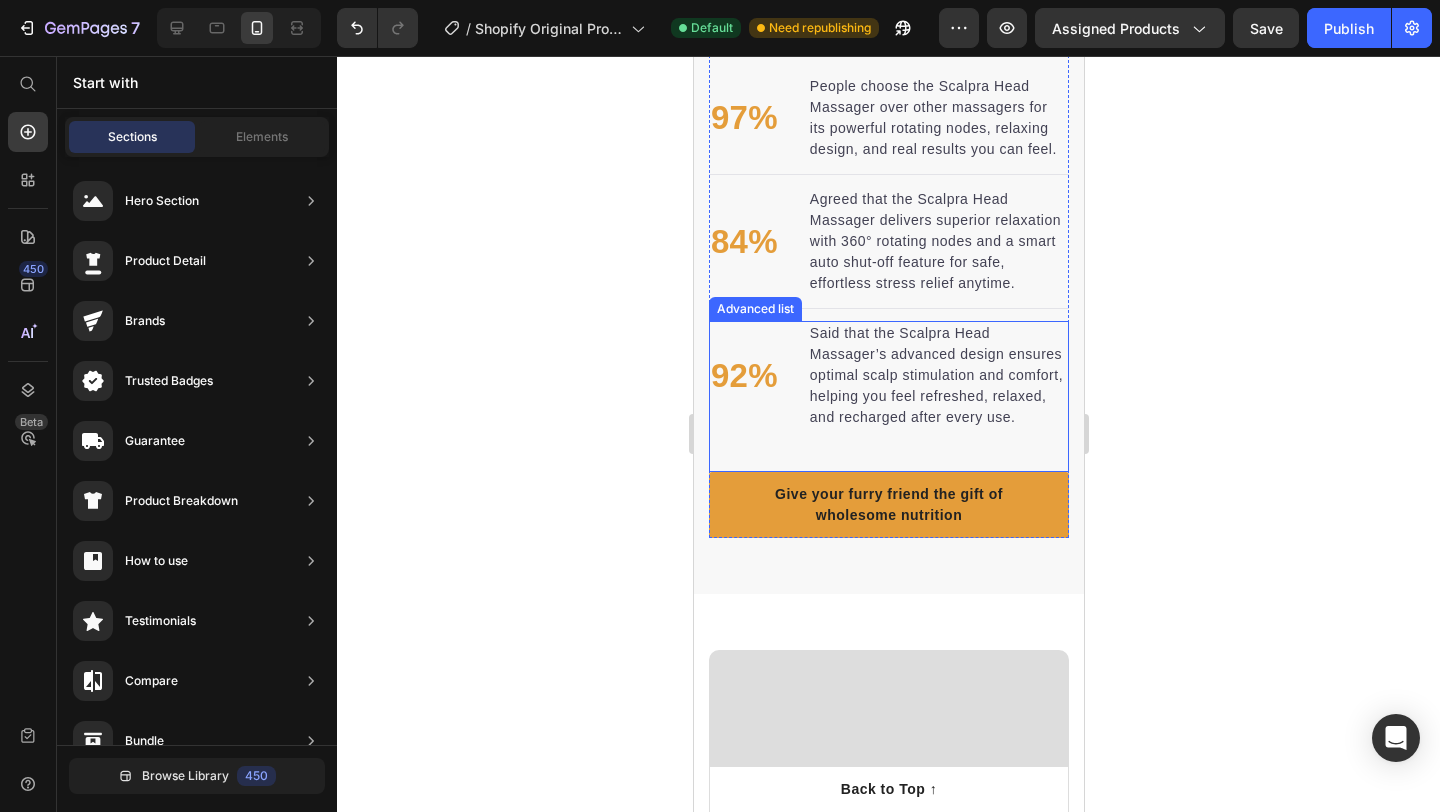 scroll, scrollTop: 1915, scrollLeft: 0, axis: vertical 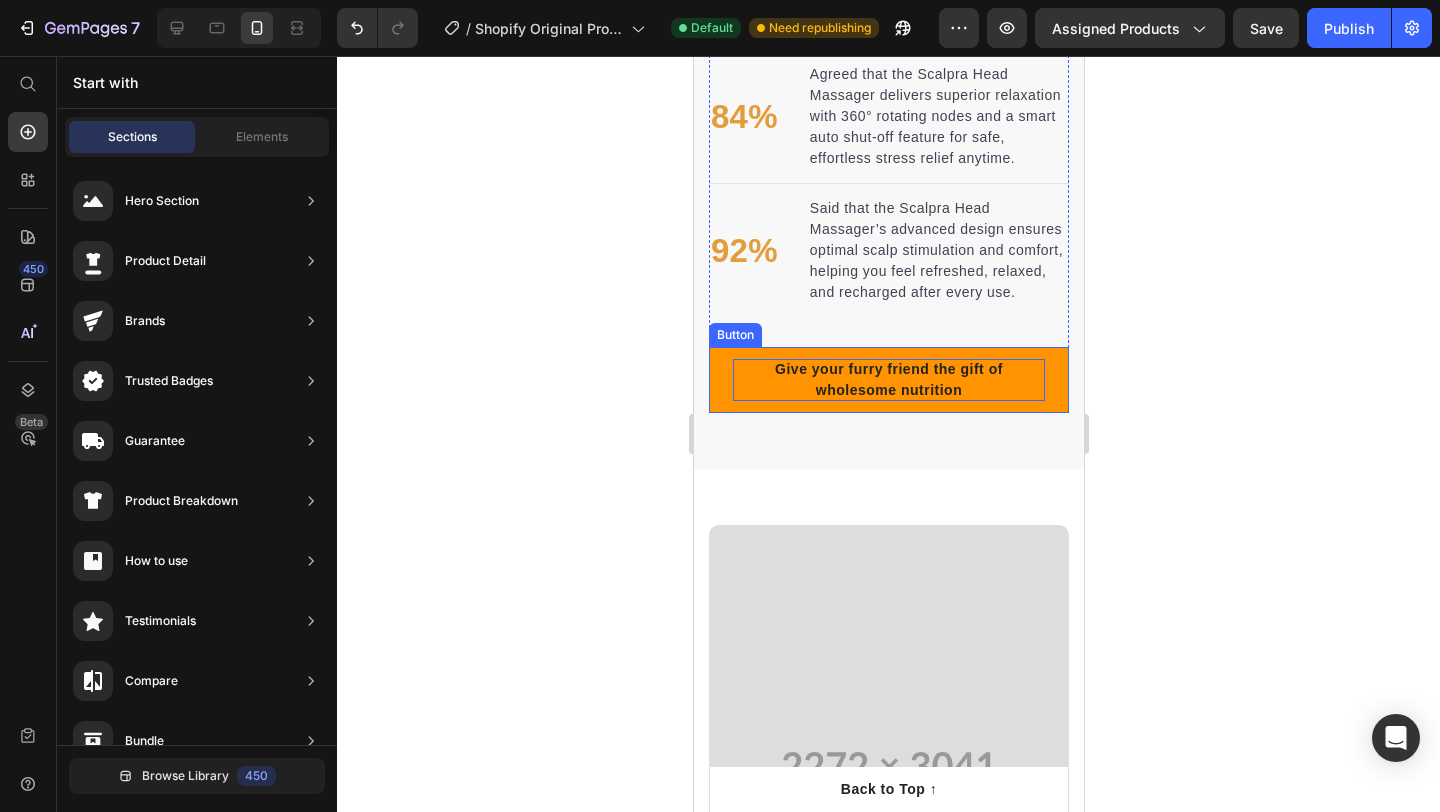 click on "Give your furry friend the gift of wholesome nutrition" at bounding box center (888, 380) 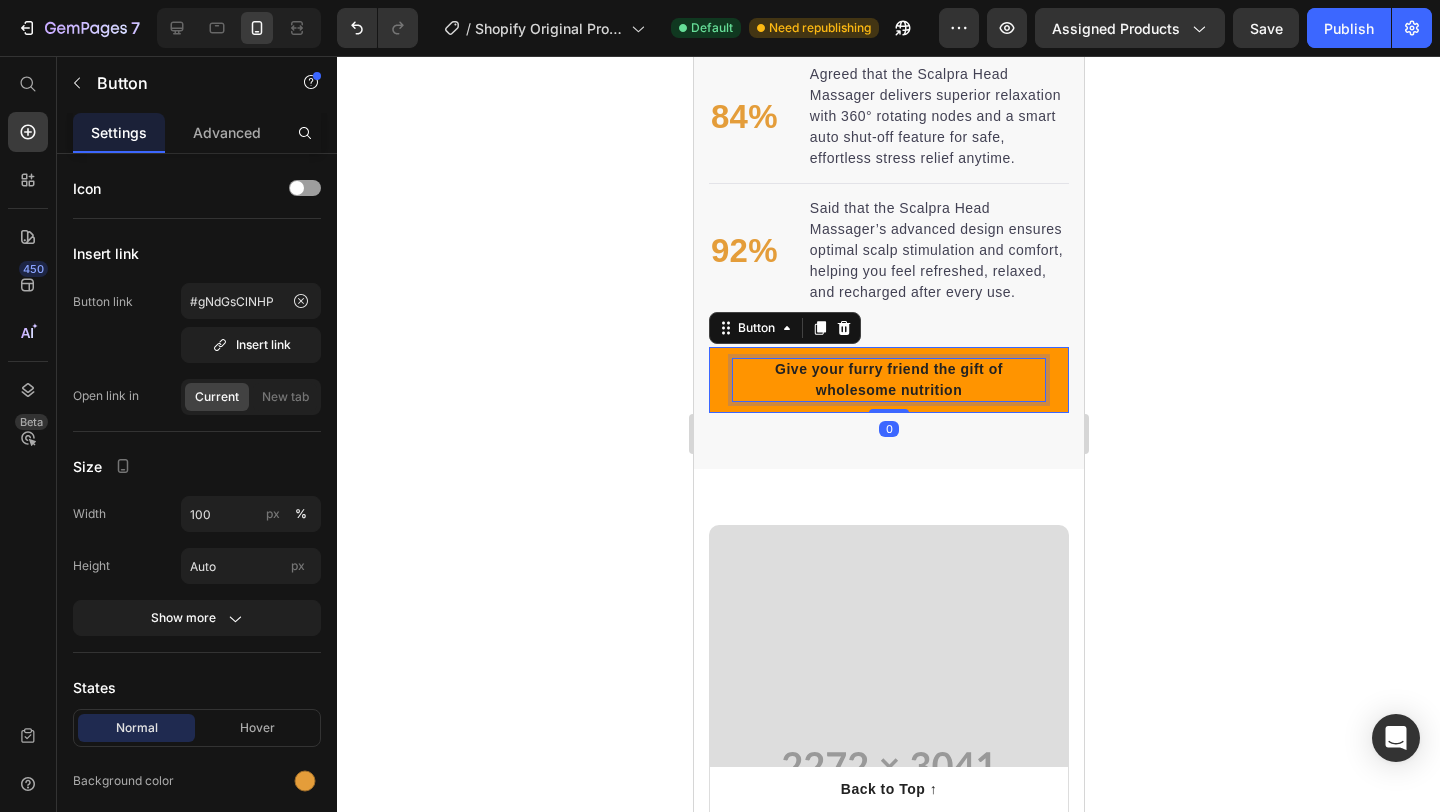 click on "Give your furry friend the gift of wholesome nutrition" at bounding box center (888, 380) 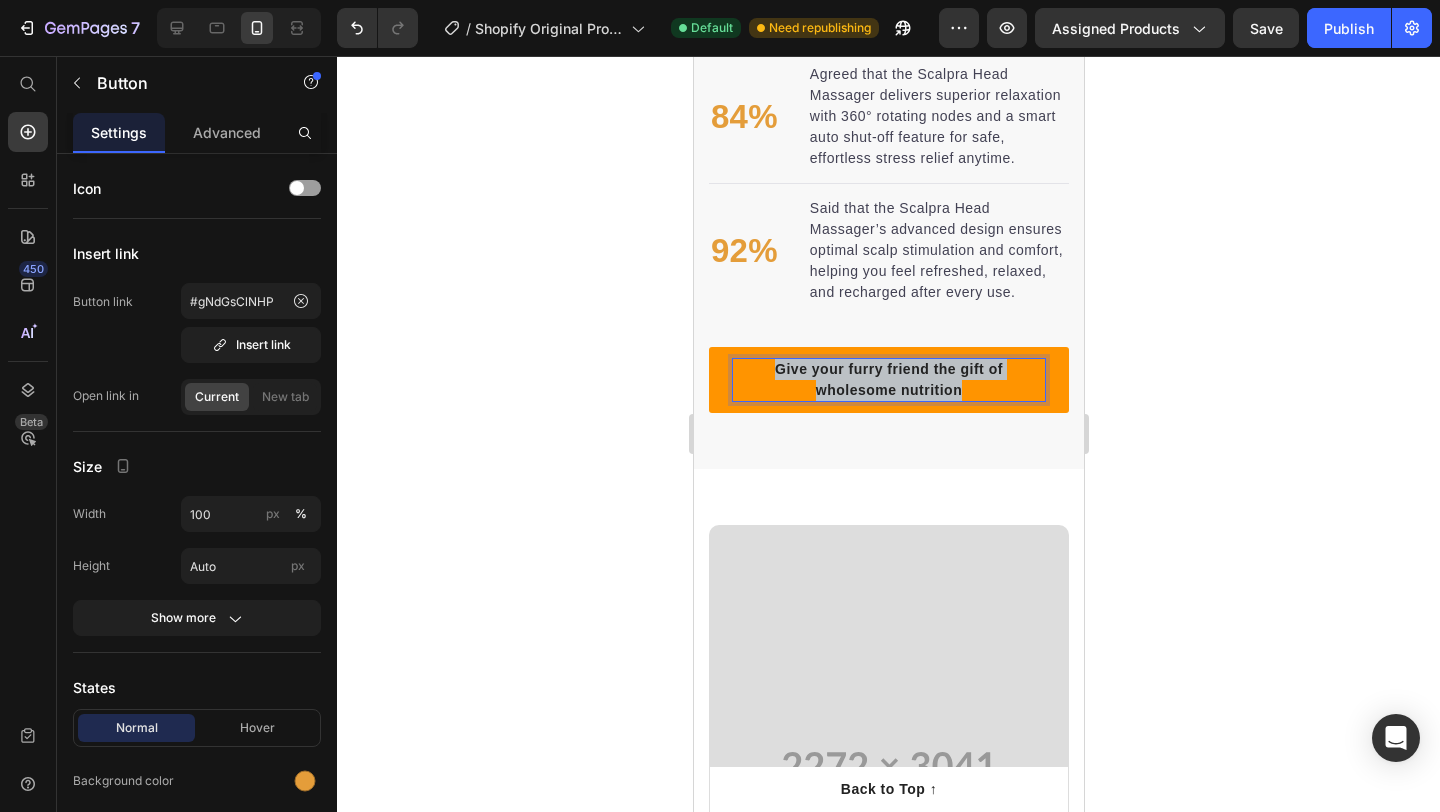 drag, startPoint x: 964, startPoint y: 394, endPoint x: 769, endPoint y: 373, distance: 196.1275 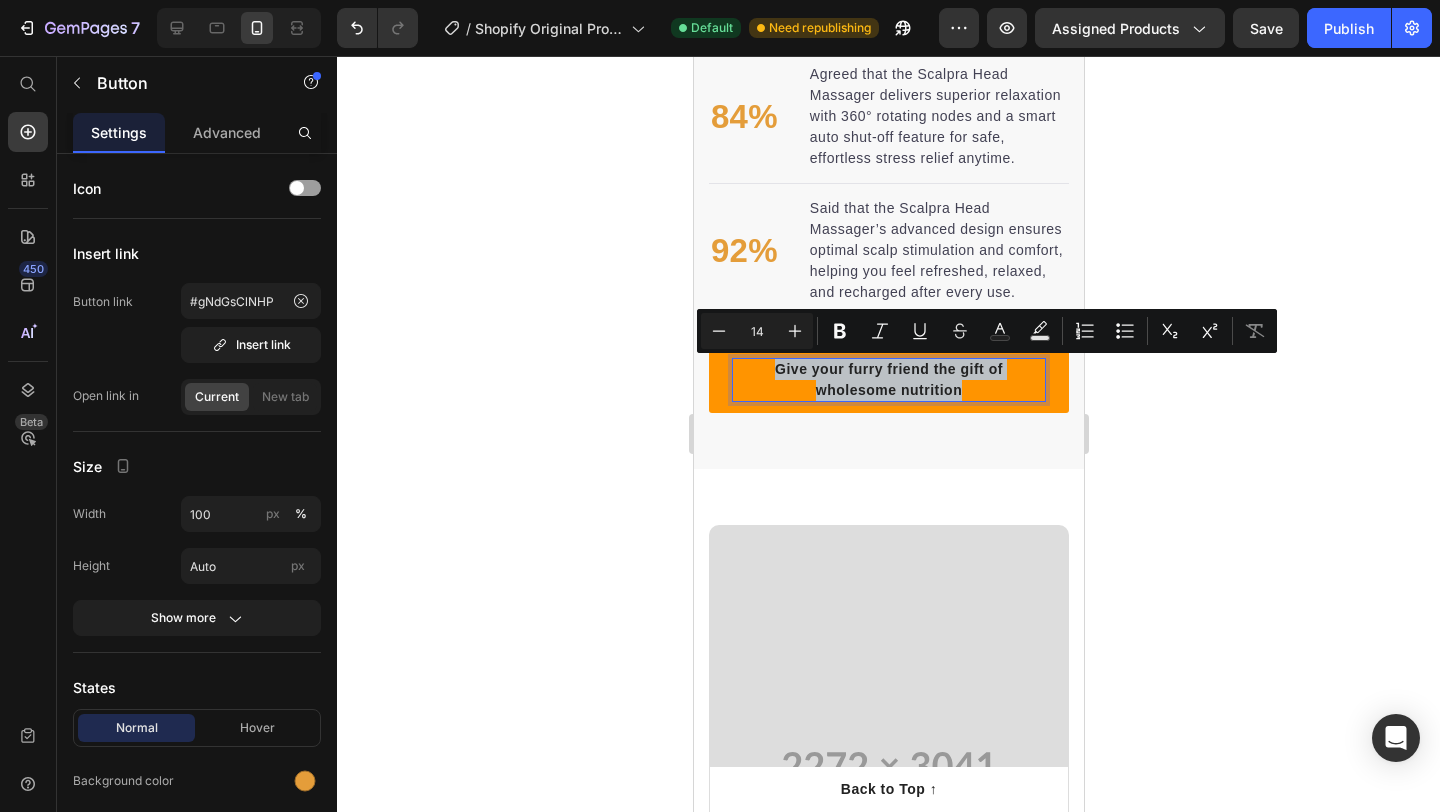 copy on "Give your furry friend the gift of wholesome nutrition" 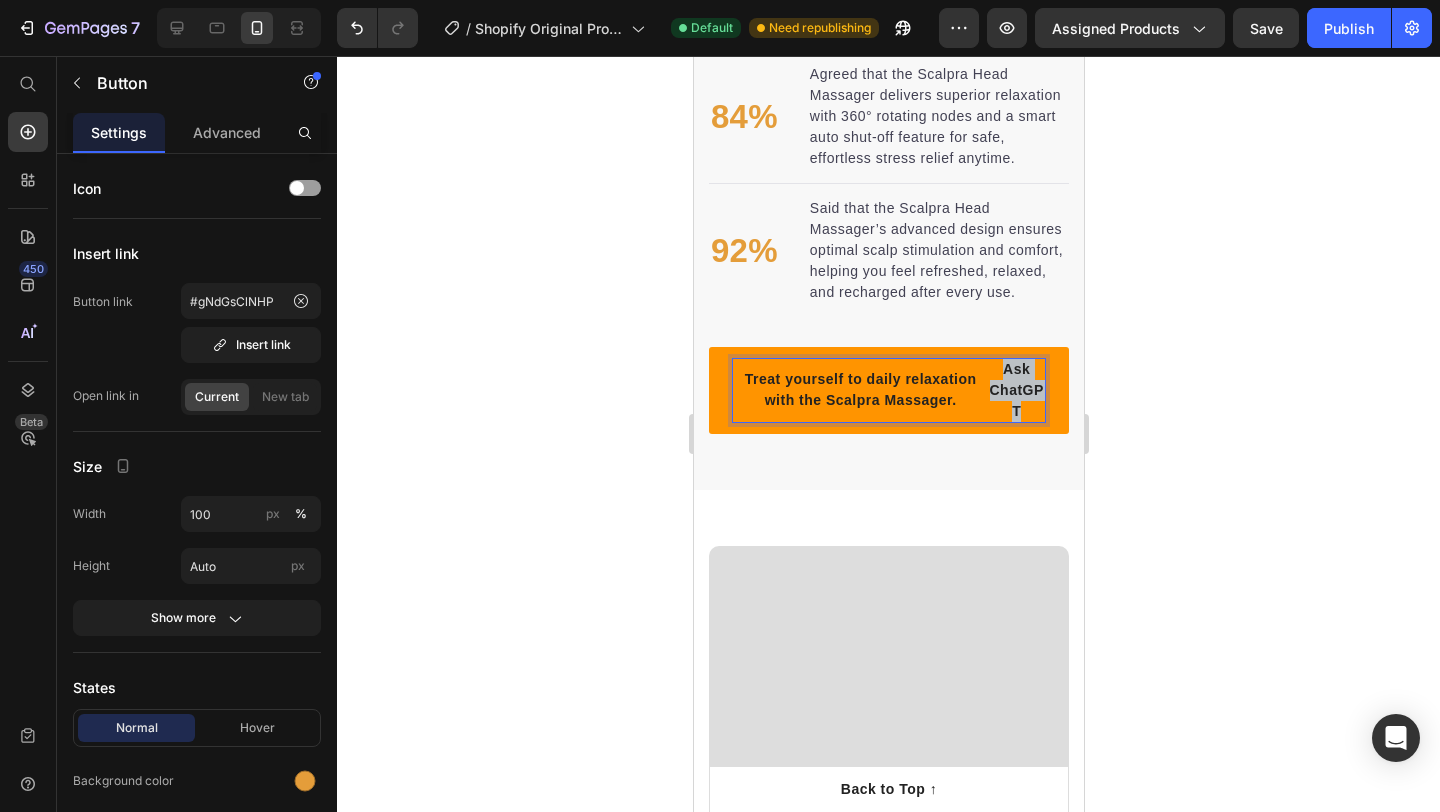 drag, startPoint x: 1030, startPoint y: 414, endPoint x: 1000, endPoint y: 375, distance: 49.20366 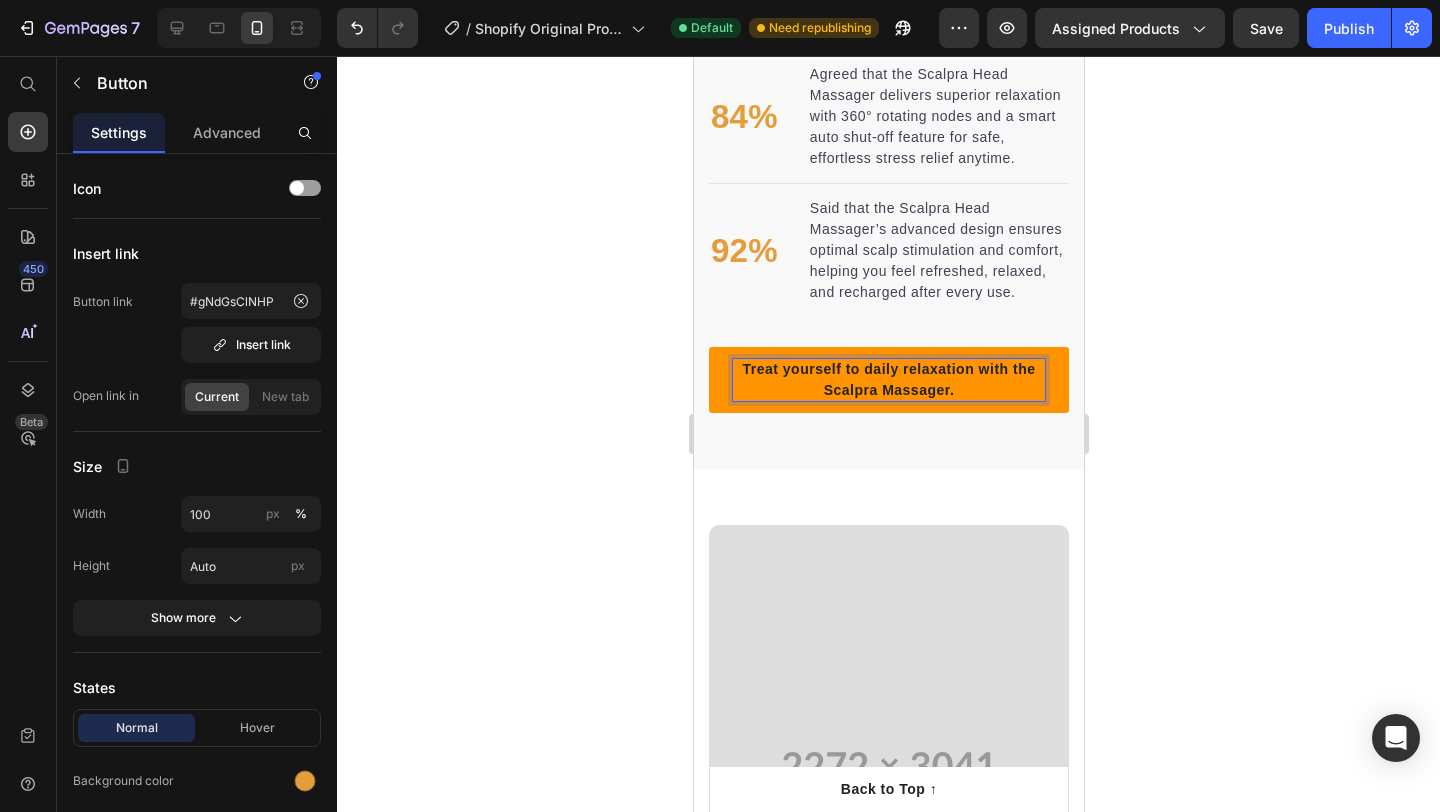 click on "Treat yourself to daily relaxation with the Scalpra Massager." at bounding box center (888, 380) 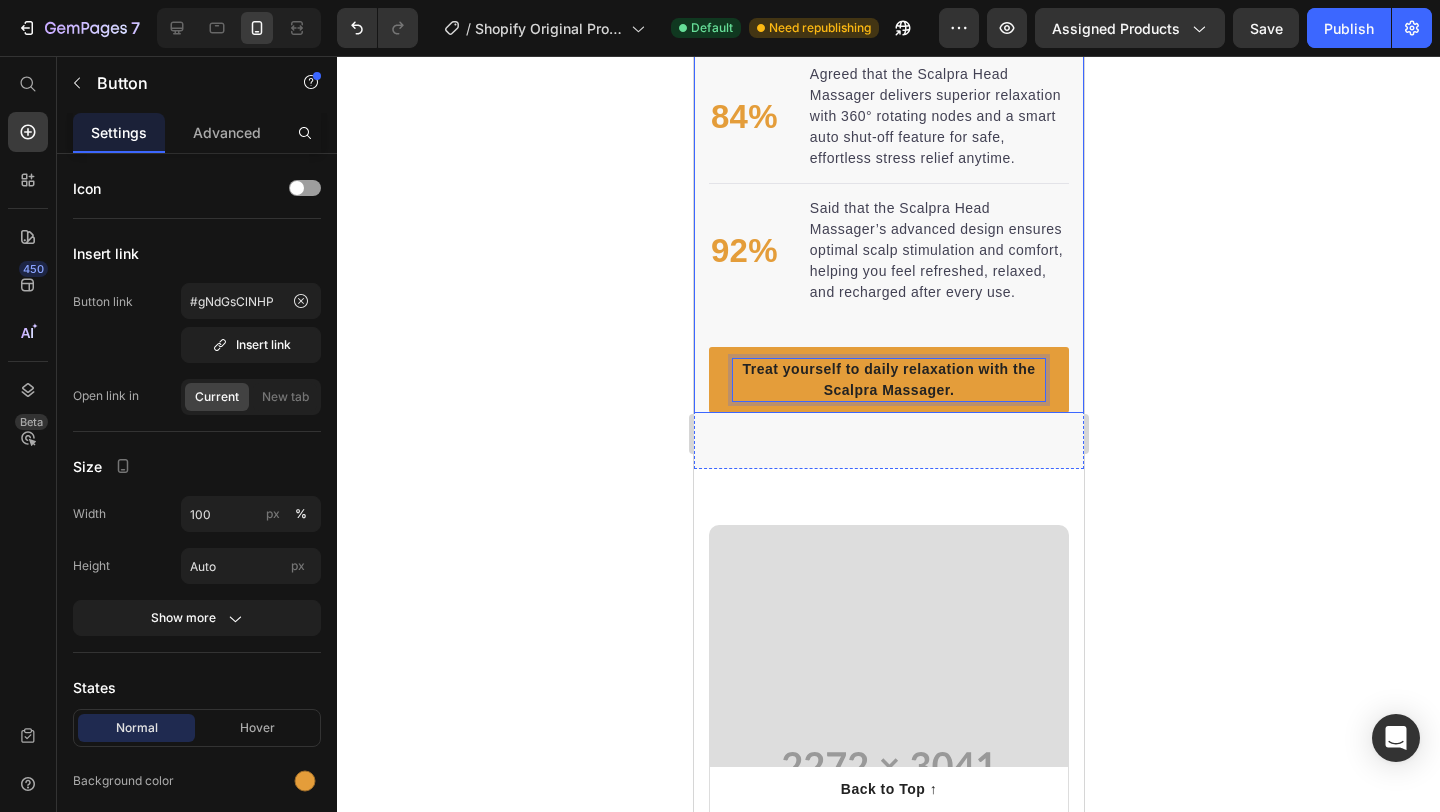 click 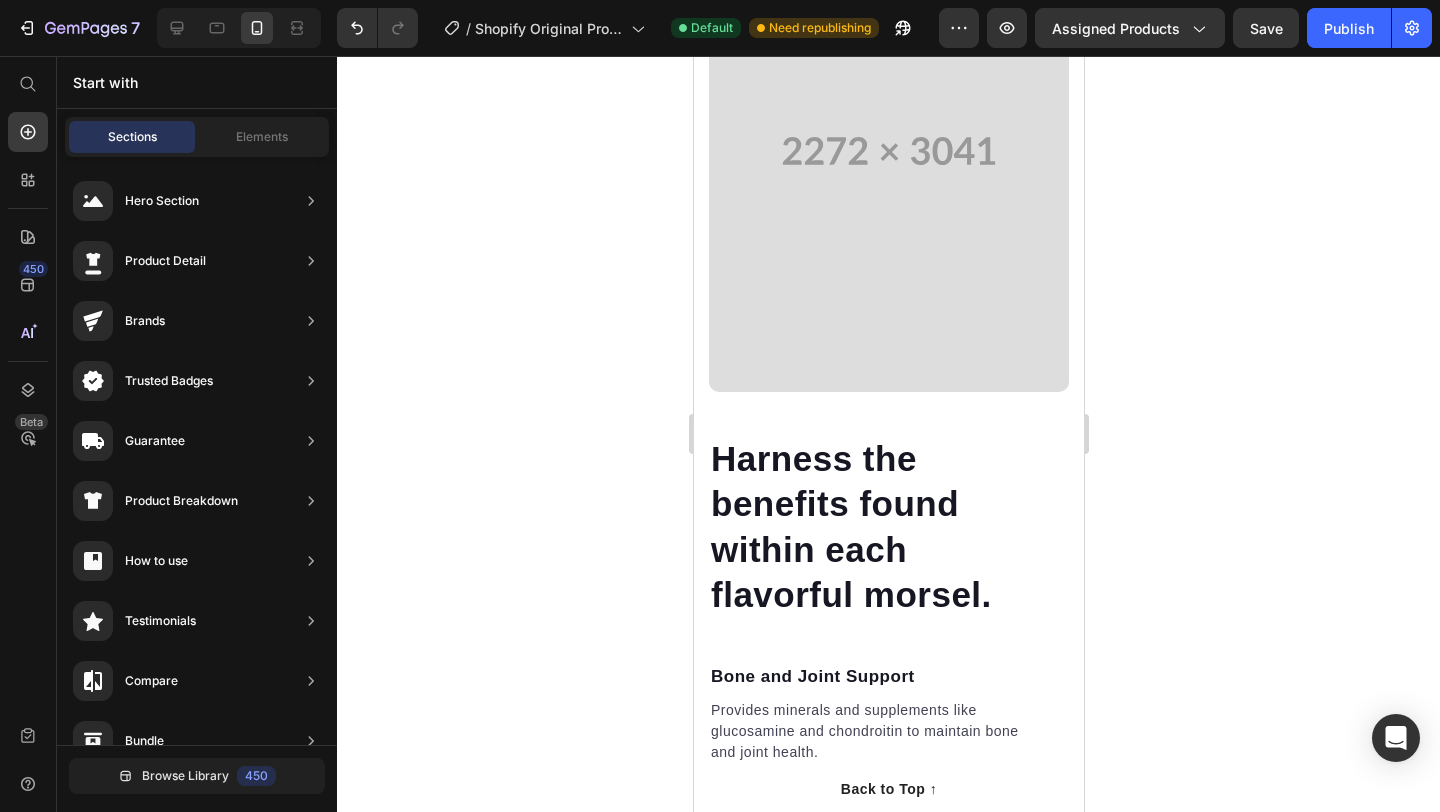 scroll, scrollTop: 2531, scrollLeft: 0, axis: vertical 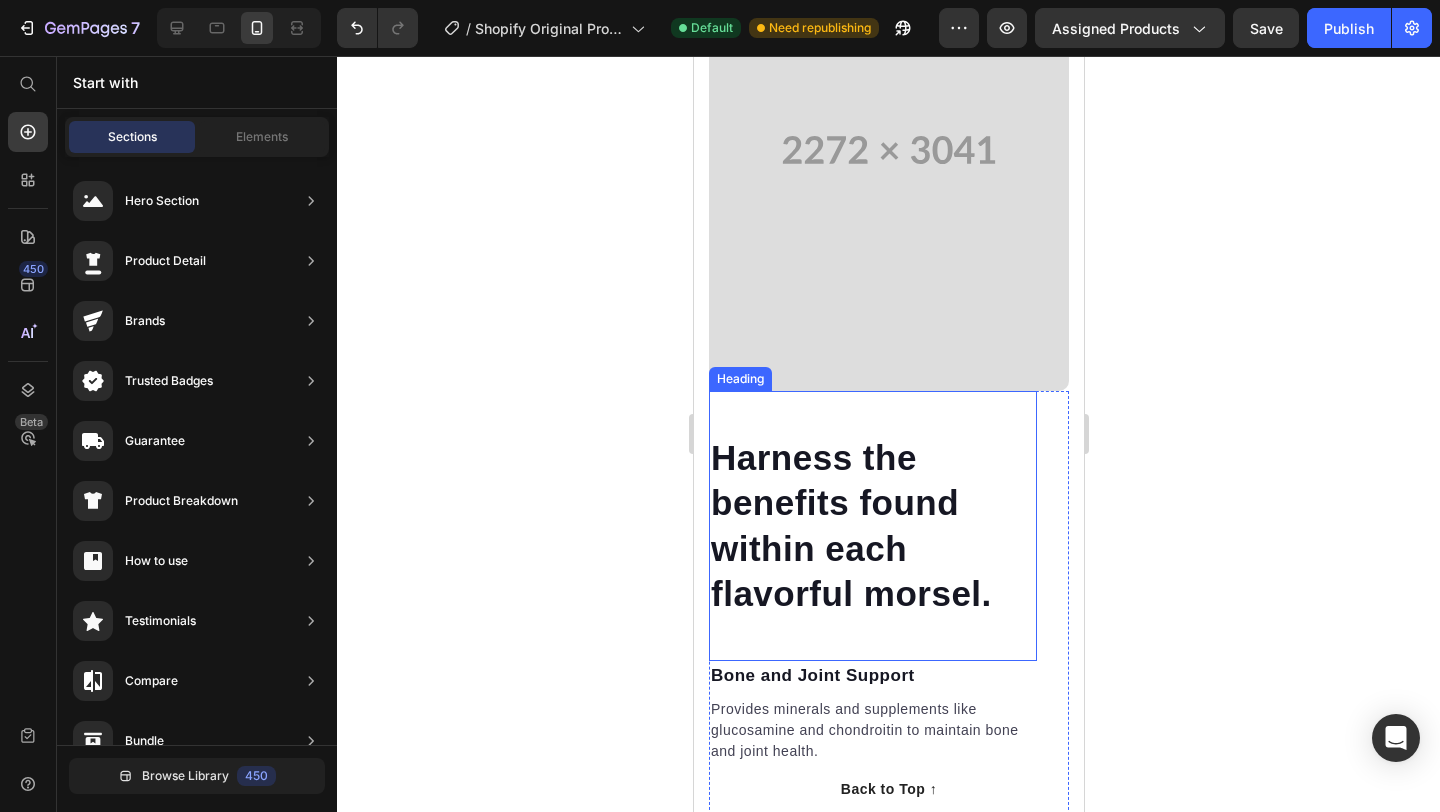 click on "Harness the benefits found within each flavorful morsel." at bounding box center (872, 526) 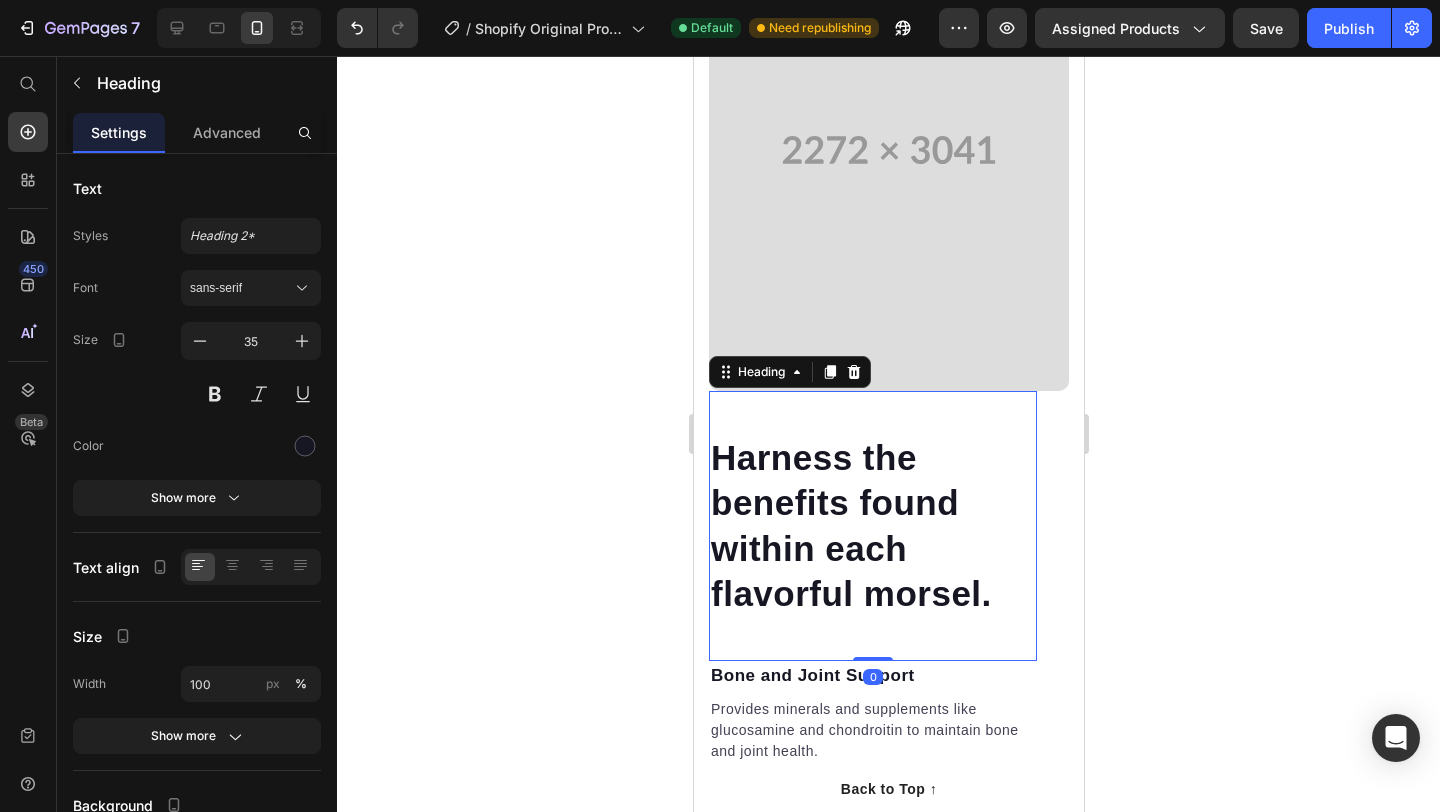 click on "Harness the benefits found within each flavorful morsel." at bounding box center [872, 526] 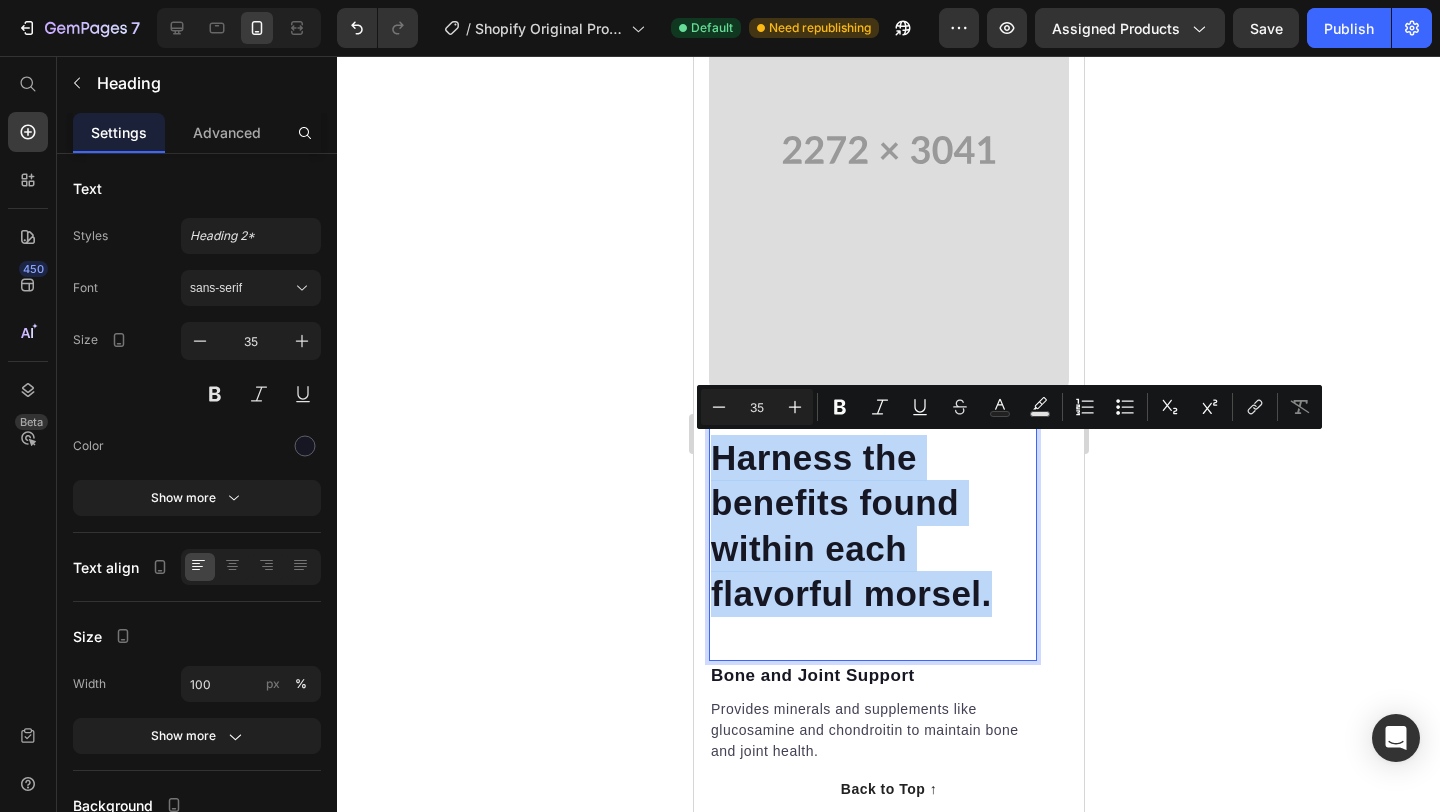 drag, startPoint x: 996, startPoint y: 595, endPoint x: 719, endPoint y: 458, distance: 309.0275 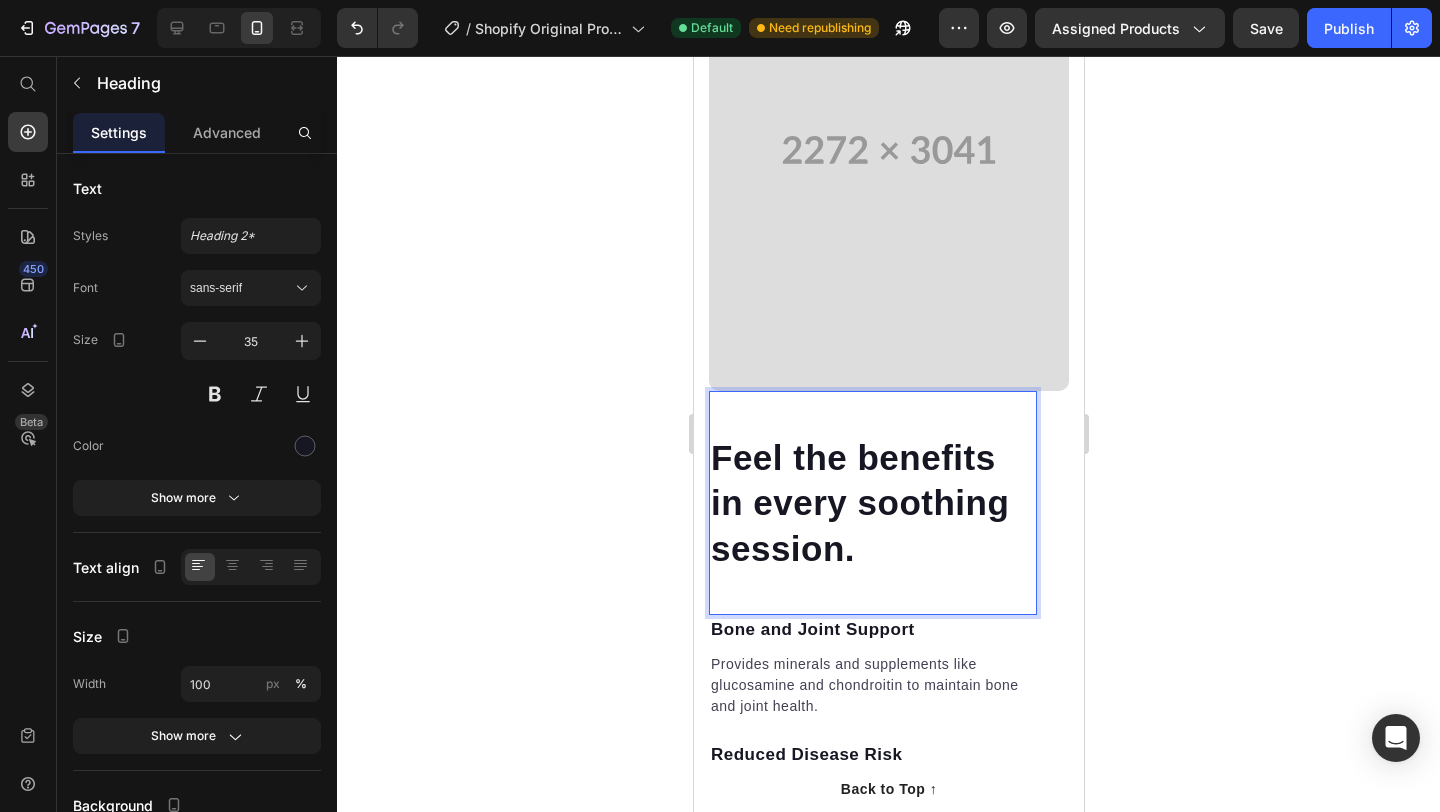 scroll, scrollTop: 2731, scrollLeft: 0, axis: vertical 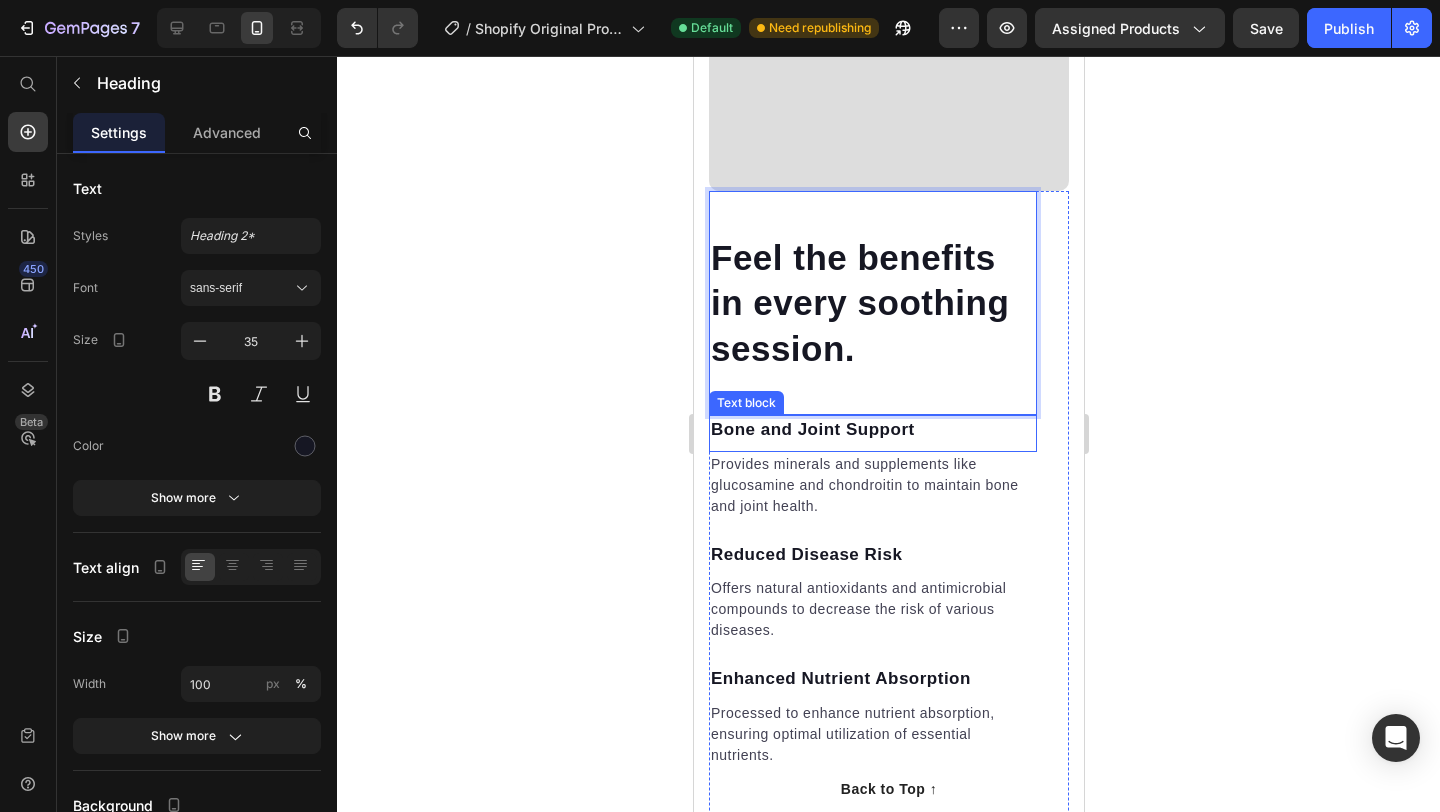 click on "Bone and Joint Support" at bounding box center (872, 430) 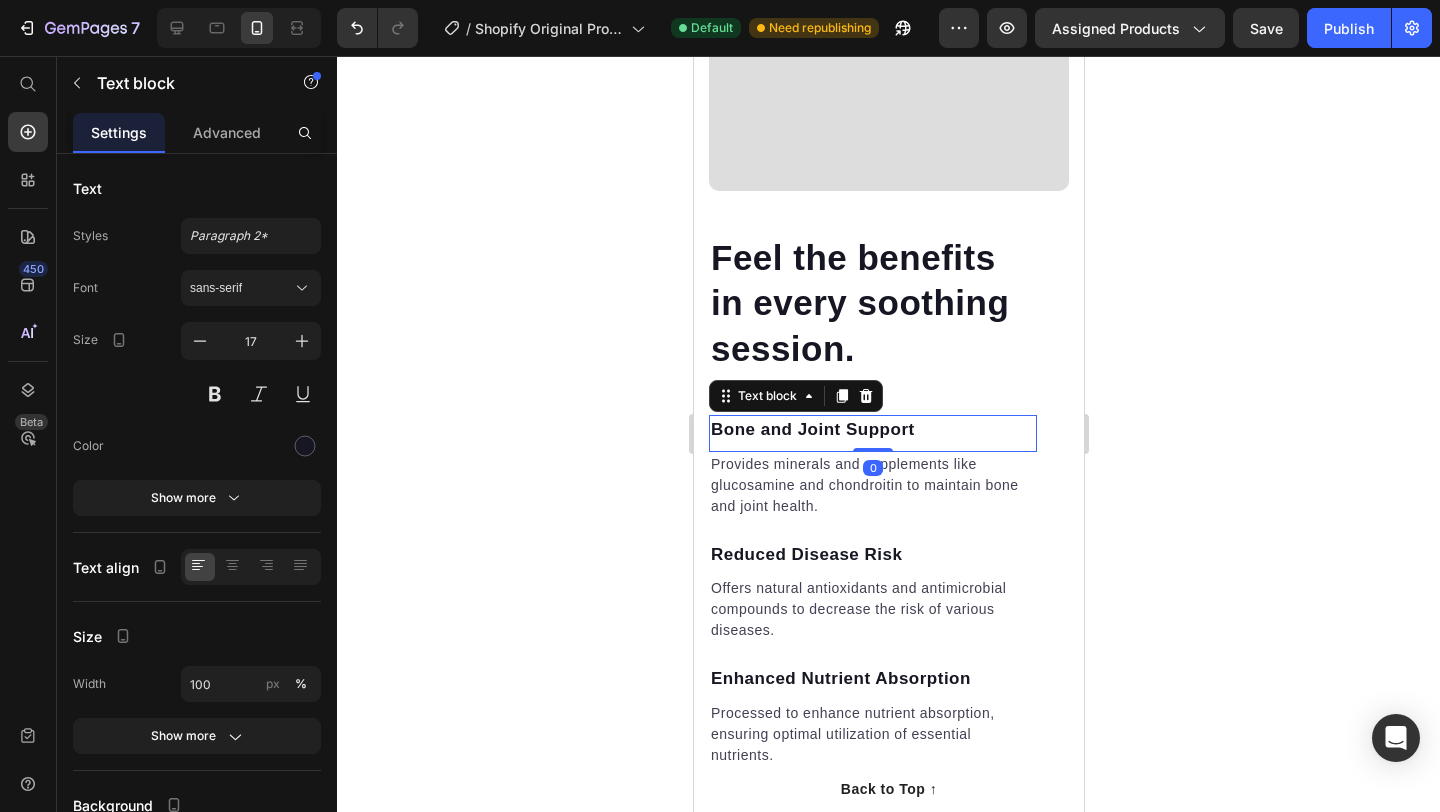 click on "Bone and Joint Support" at bounding box center (872, 430) 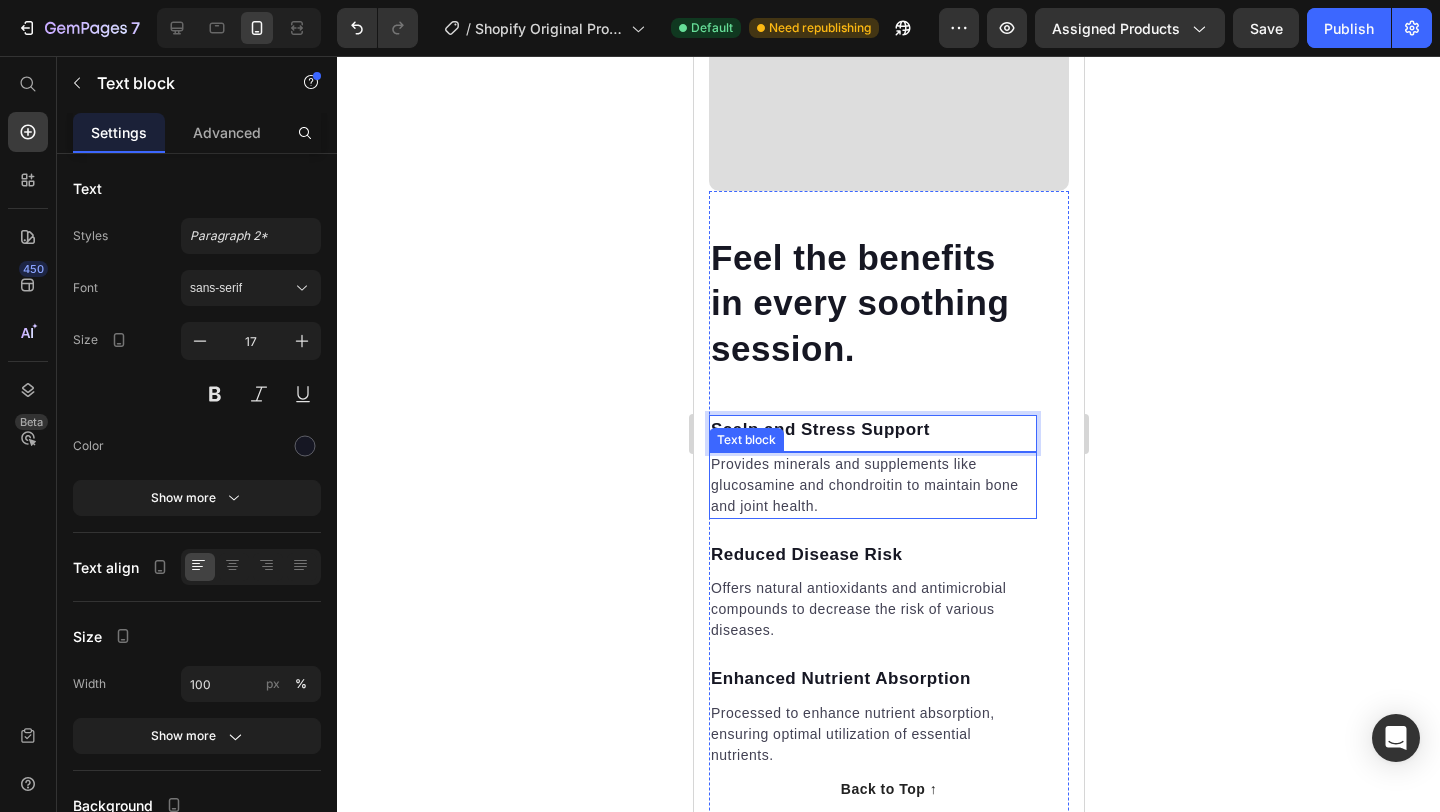 click on "Provides minerals and supplements like glucosamine and chondroitin to maintain bone and joint health." at bounding box center [872, 485] 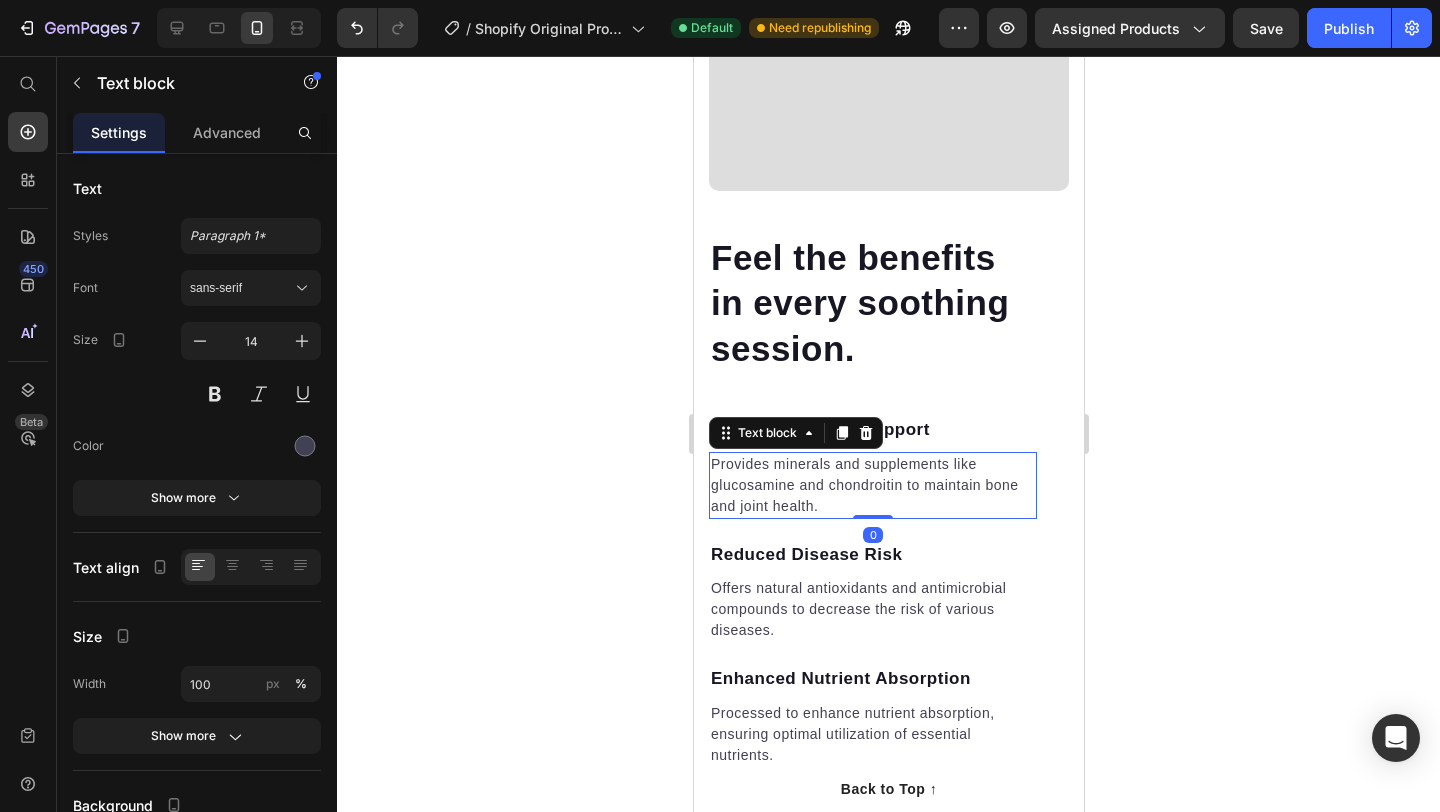click on "Provides minerals and supplements like glucosamine and chondroitin to maintain bone and joint health." at bounding box center [872, 485] 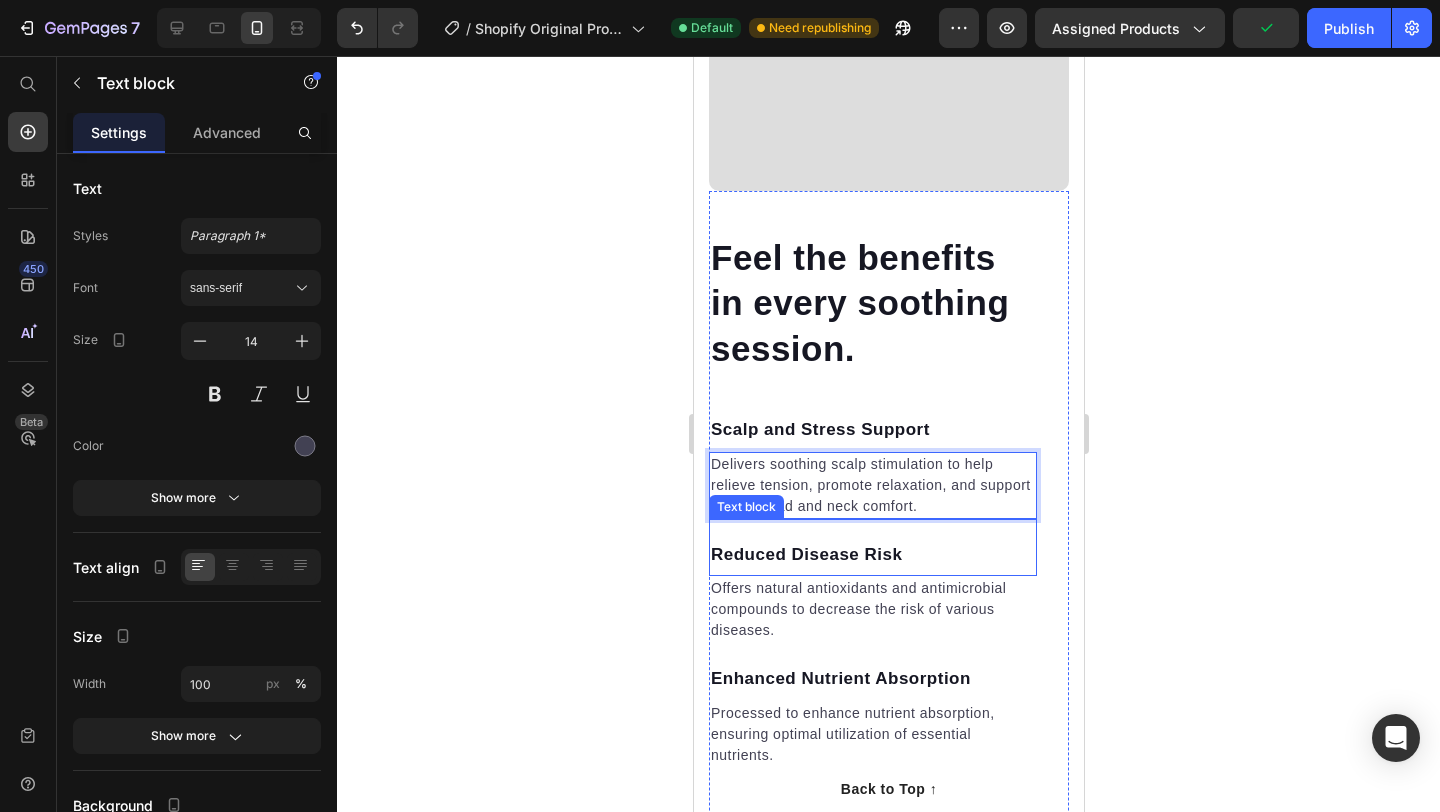 click on "Reduced Disease Risk" at bounding box center [872, 555] 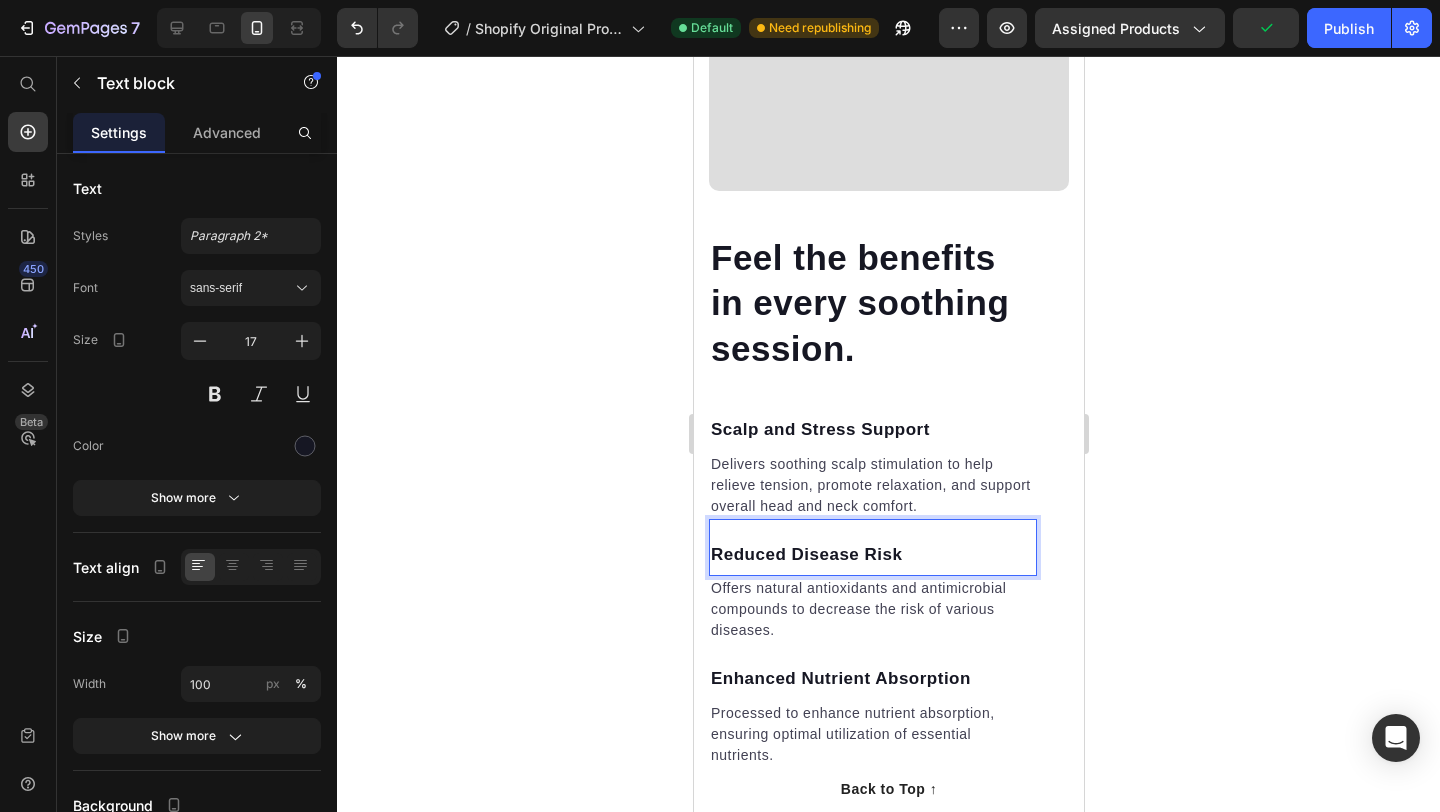 click on "Reduced Disease Risk" at bounding box center (872, 555) 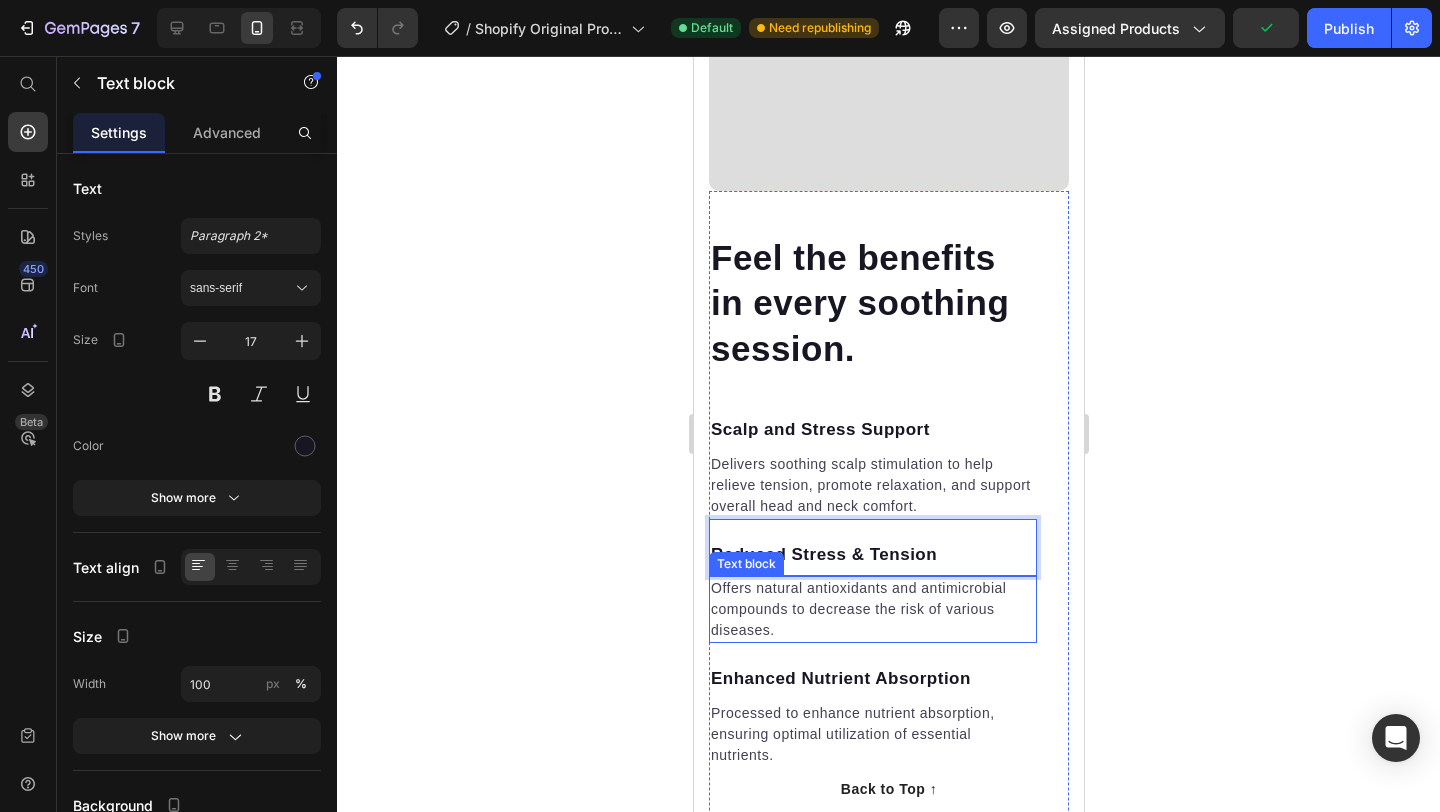 click on "Offers natural antioxidants and antimicrobial compounds to decrease the risk of various diseases." at bounding box center [872, 609] 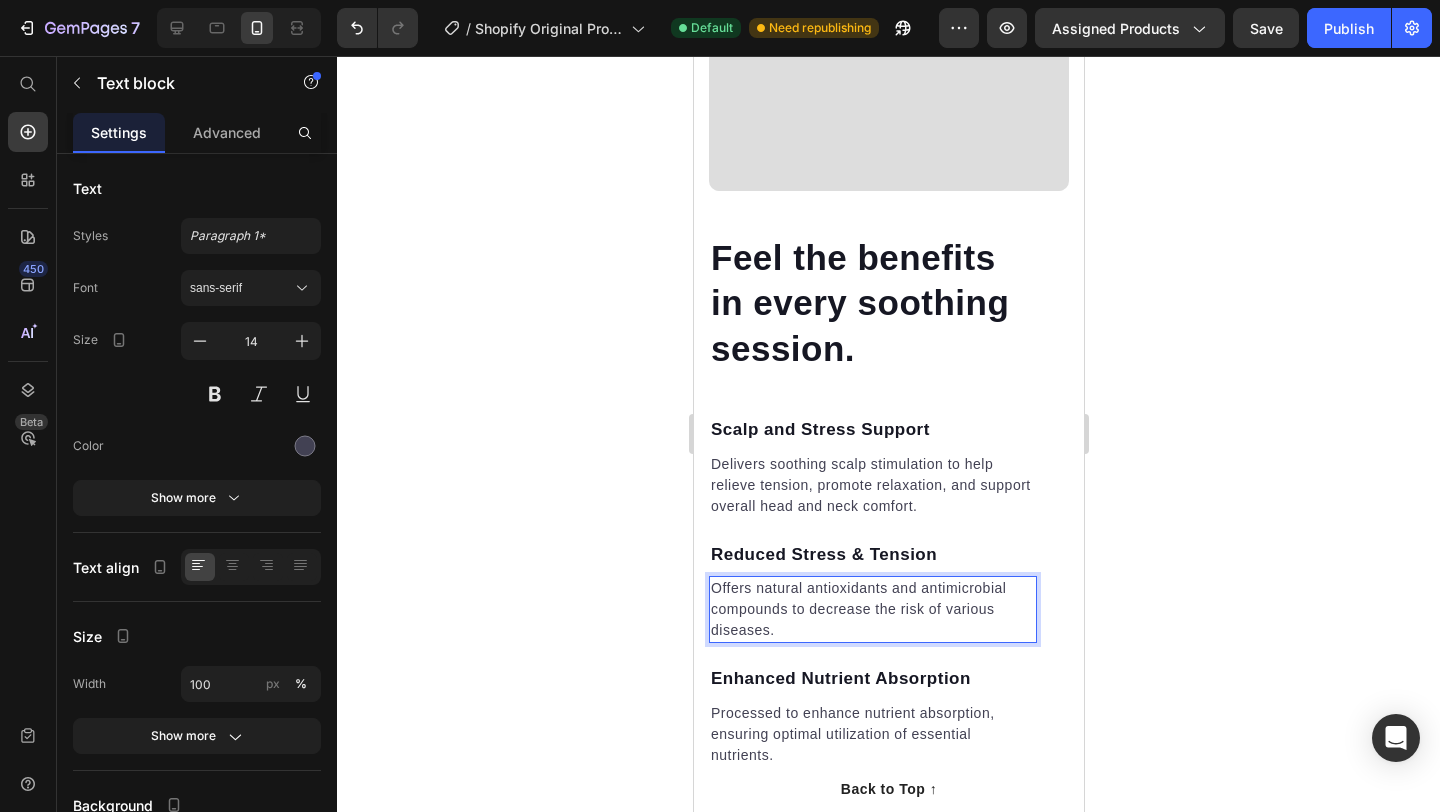 click on "Offers natural antioxidants and antimicrobial compounds to decrease the risk of various diseases." at bounding box center (872, 609) 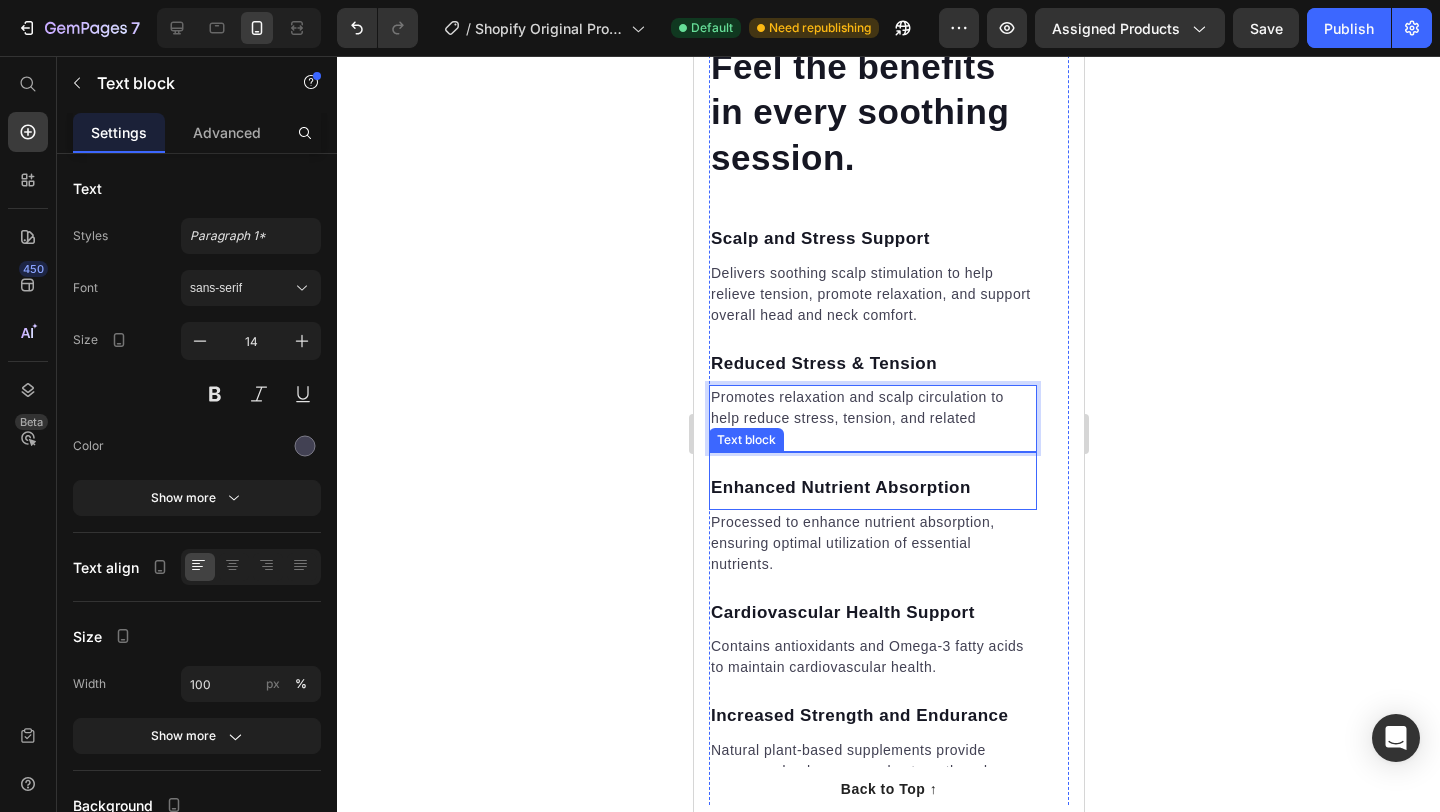 scroll, scrollTop: 2943, scrollLeft: 0, axis: vertical 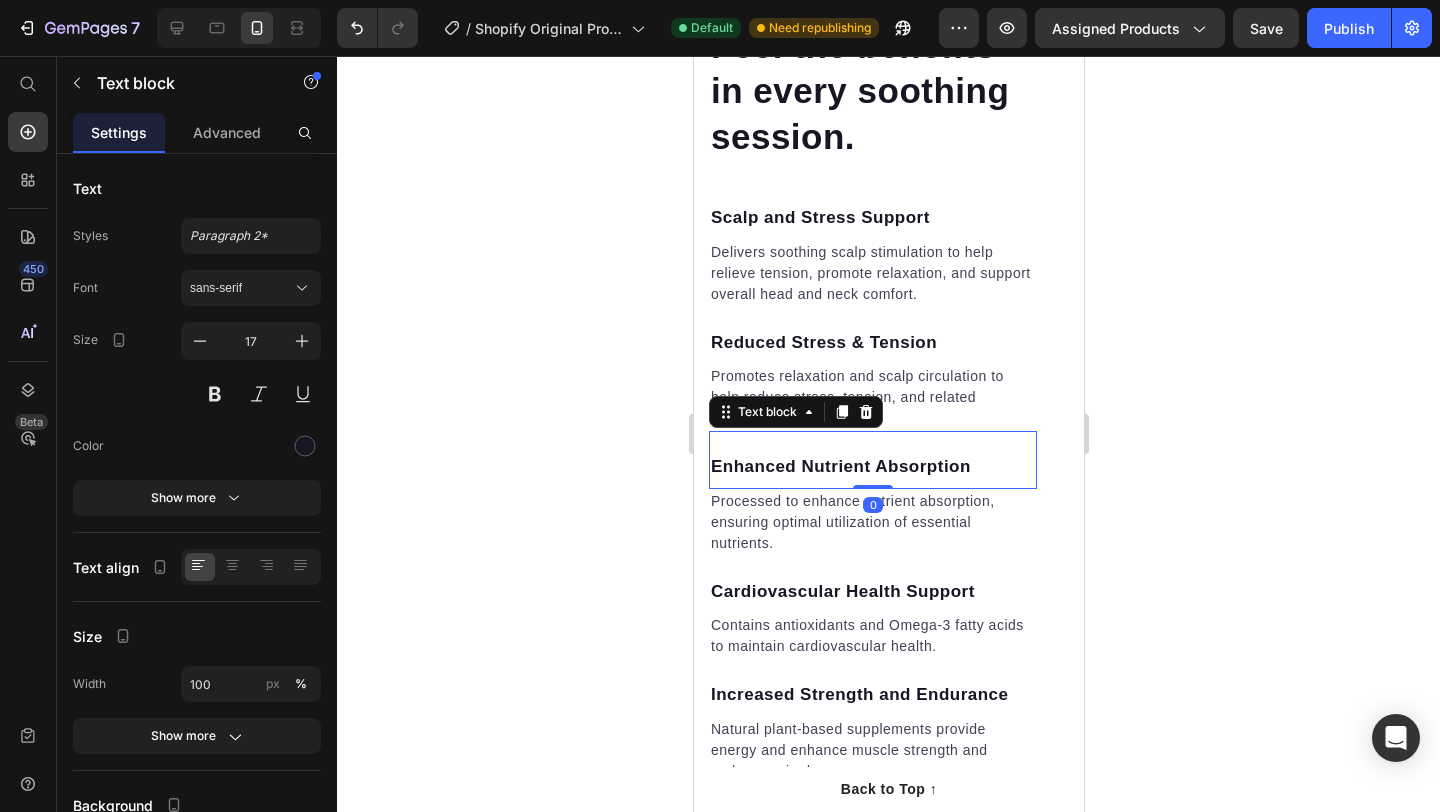 click on "Enhanced Nutrient Absorption" at bounding box center [872, 467] 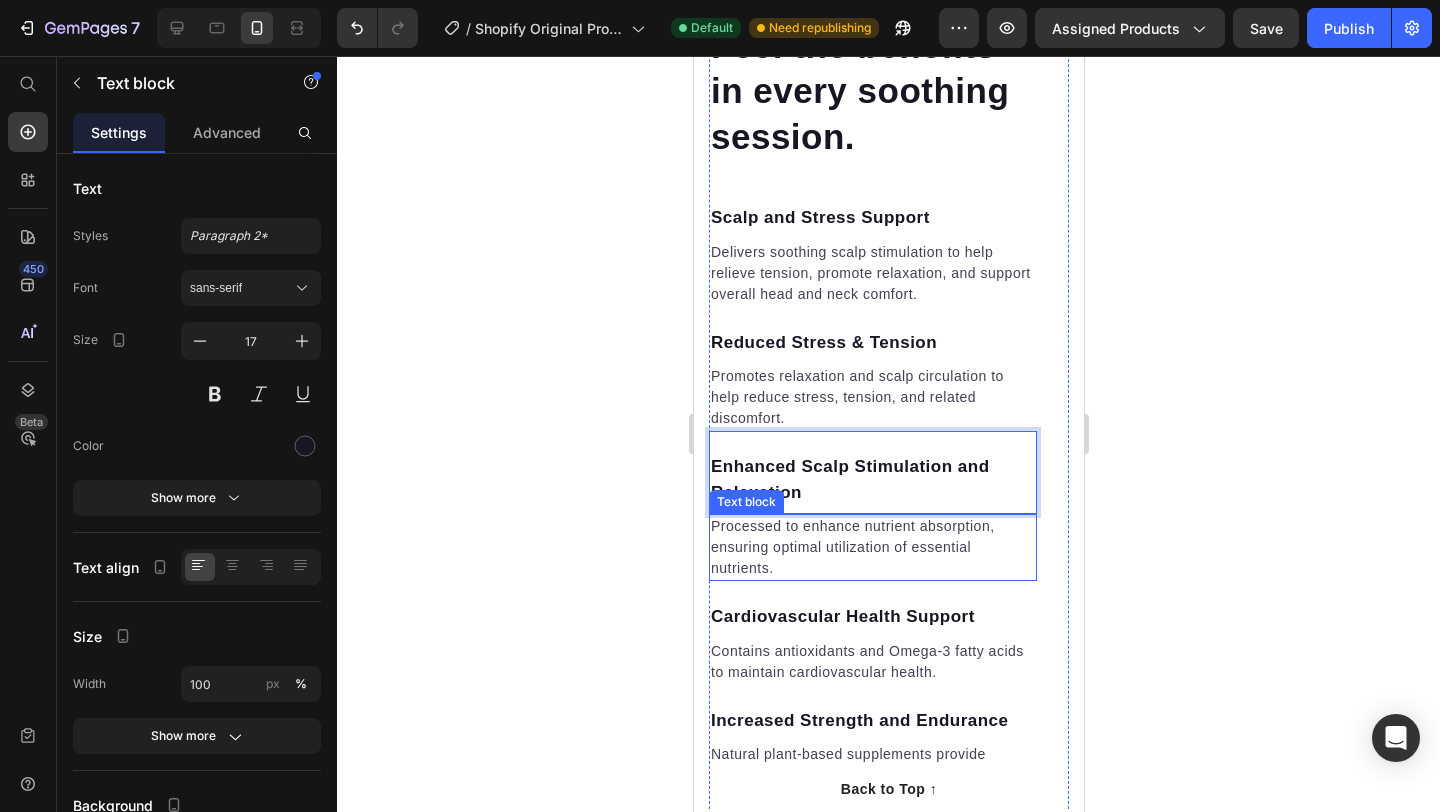 click on "Processed to enhance nutrient absorption, ensuring optimal utilization of essential nutrients." at bounding box center [872, 547] 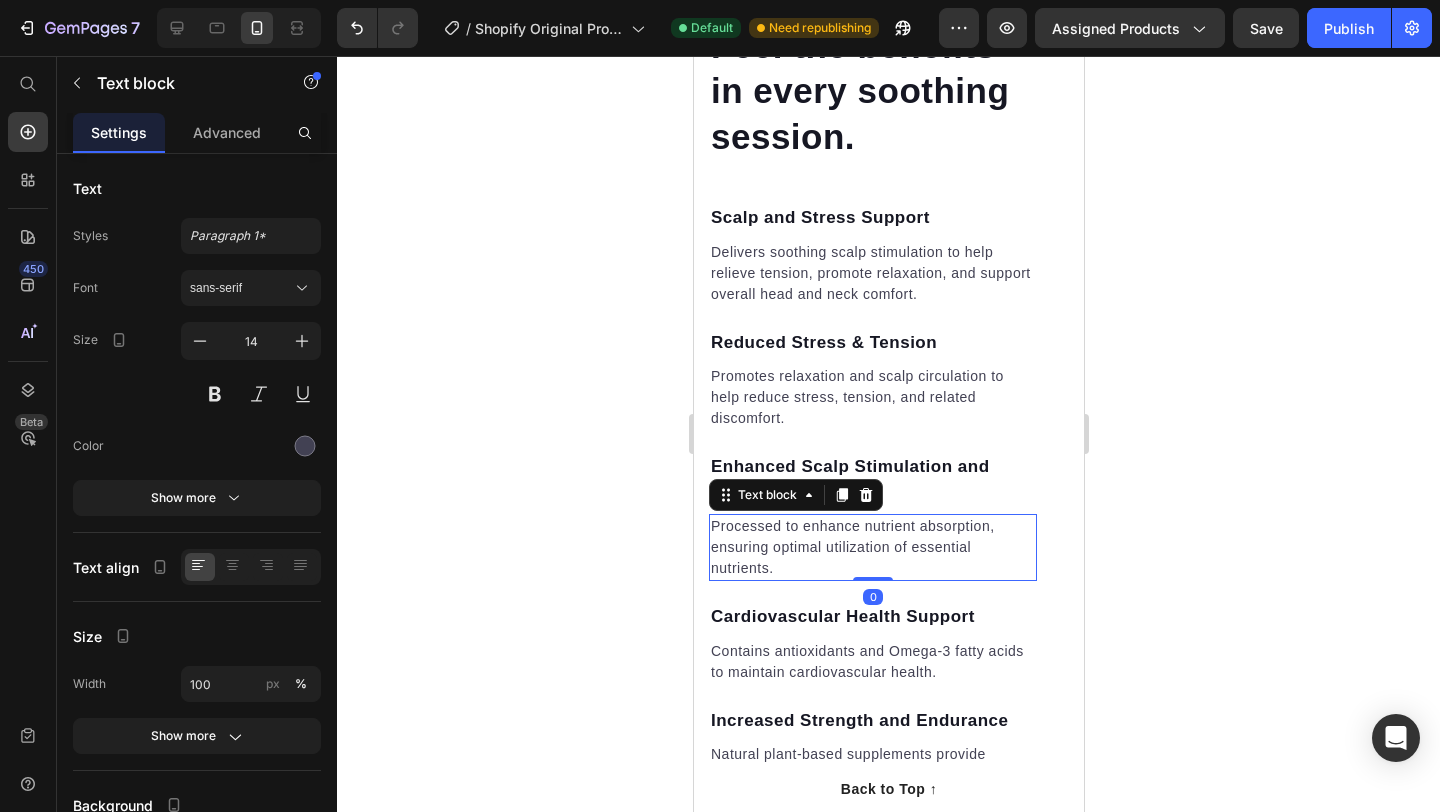 click on "Processed to enhance nutrient absorption, ensuring optimal utilization of essential nutrients." at bounding box center [872, 547] 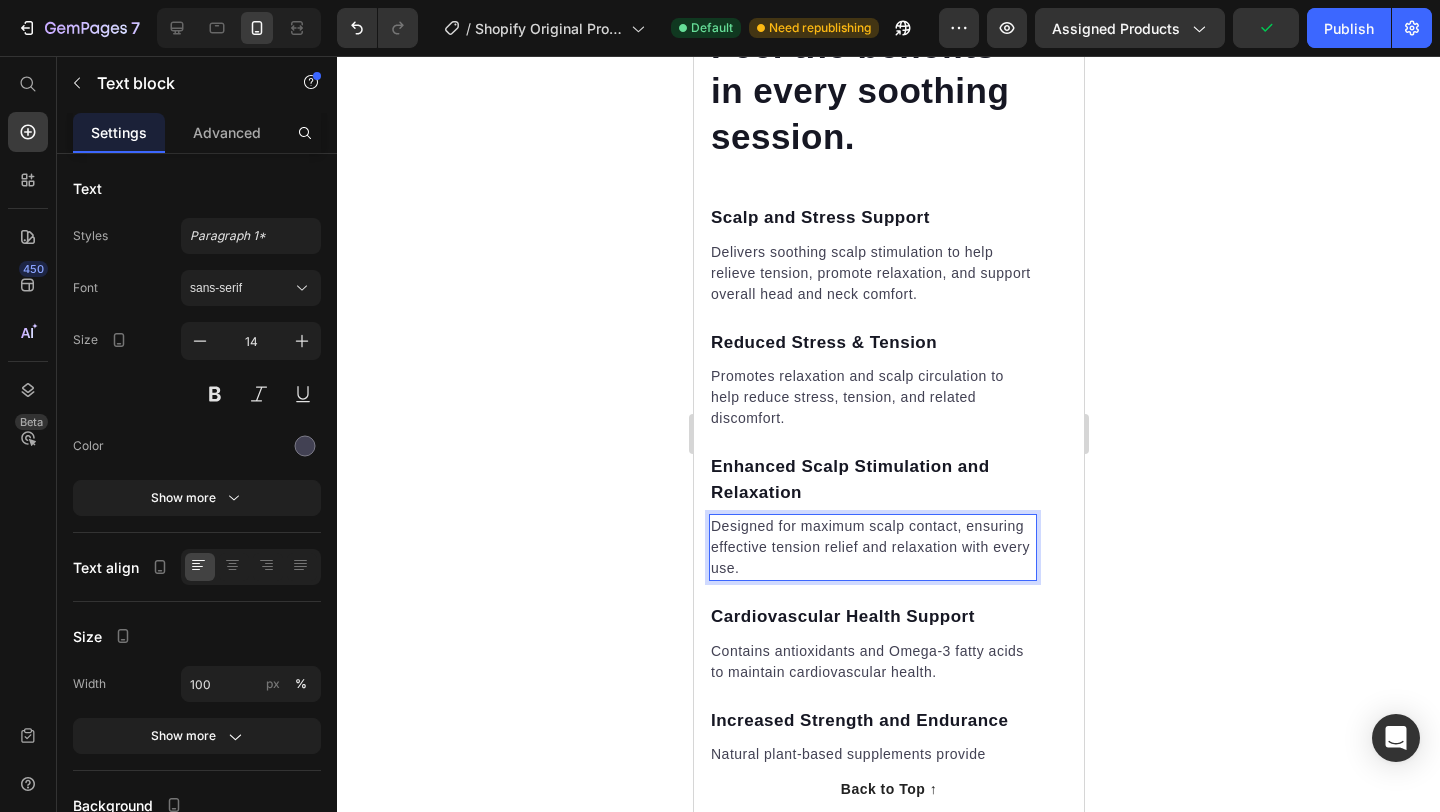 click 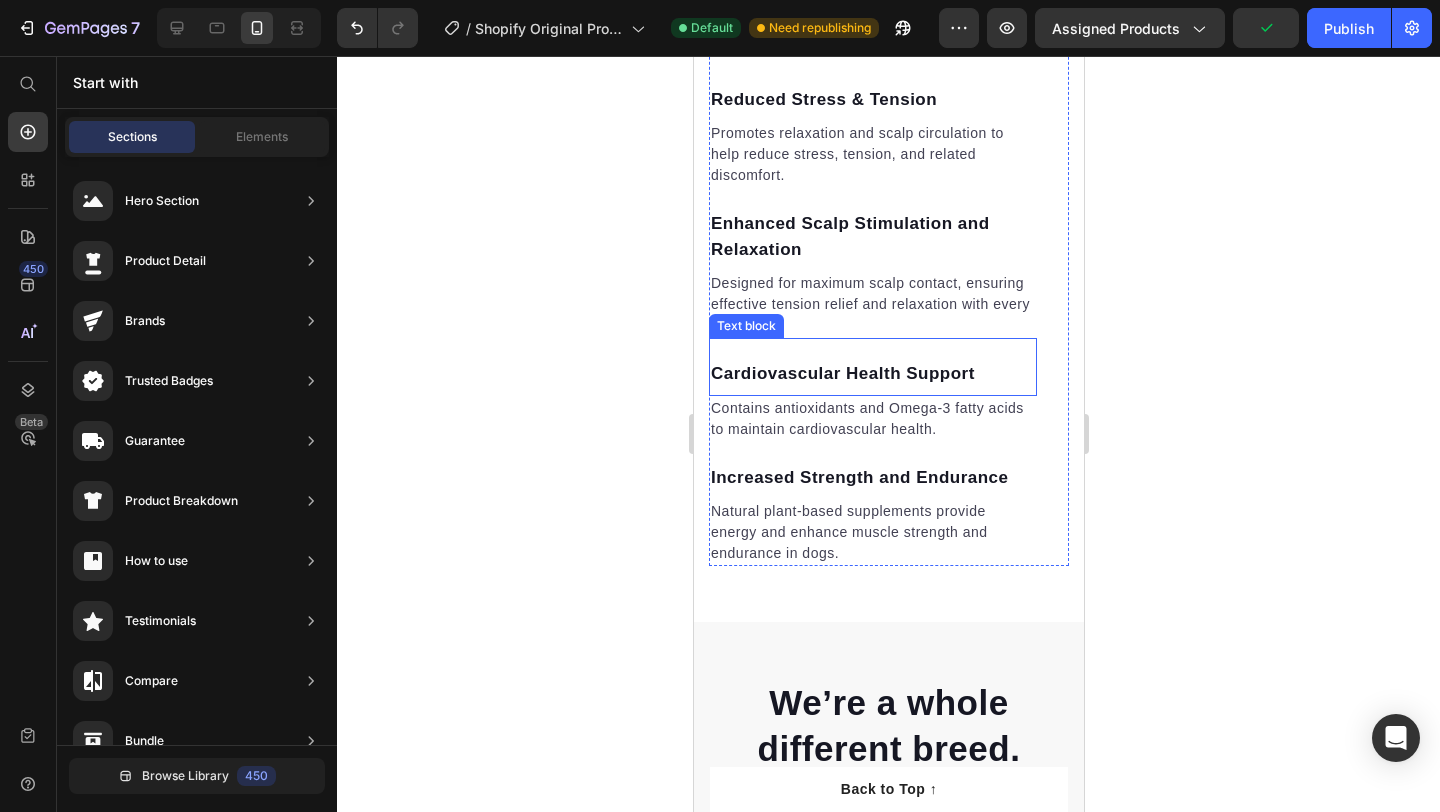 scroll, scrollTop: 3208, scrollLeft: 0, axis: vertical 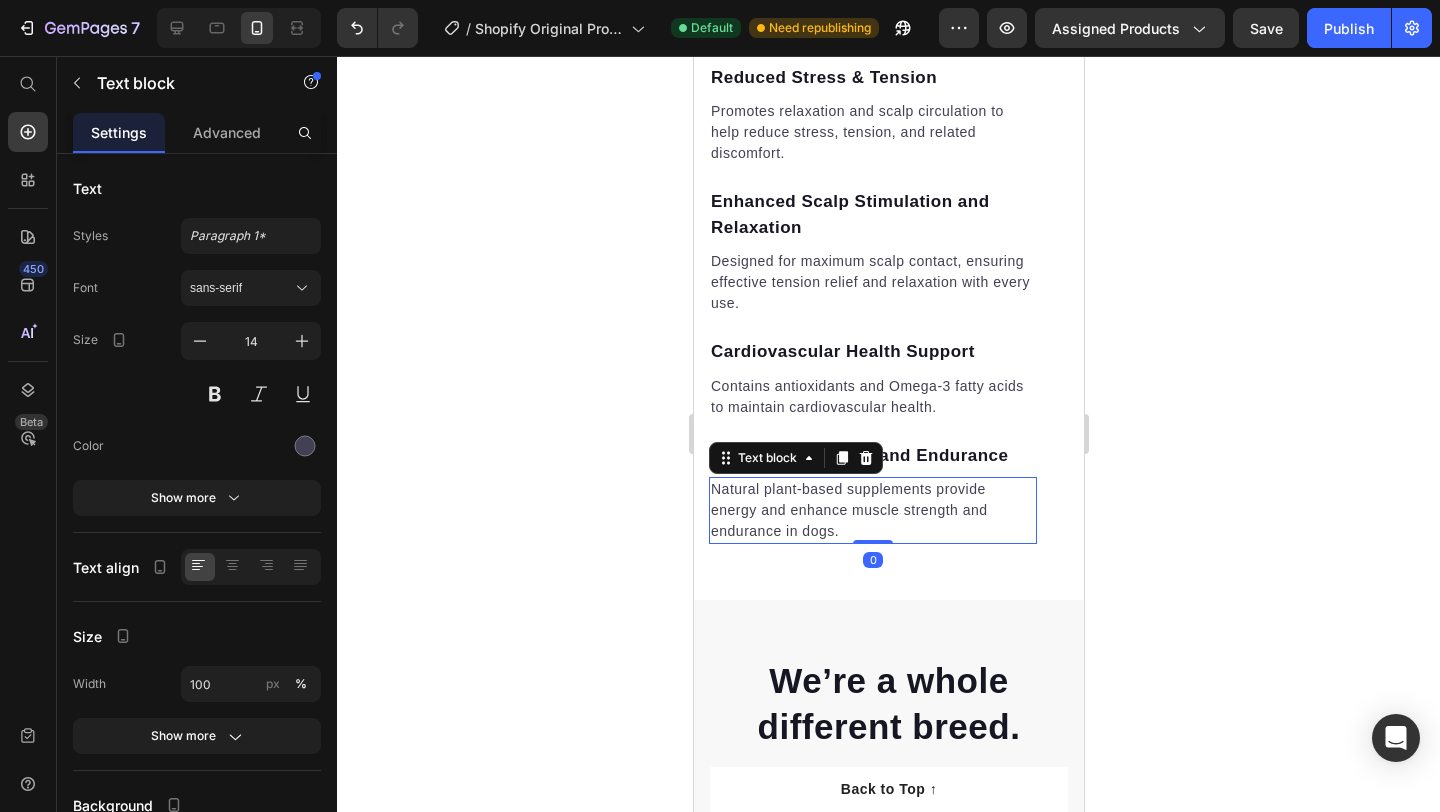 click on "Natural plant-based supplements provide energy and enhance muscle strength and endurance in dogs." at bounding box center (872, 510) 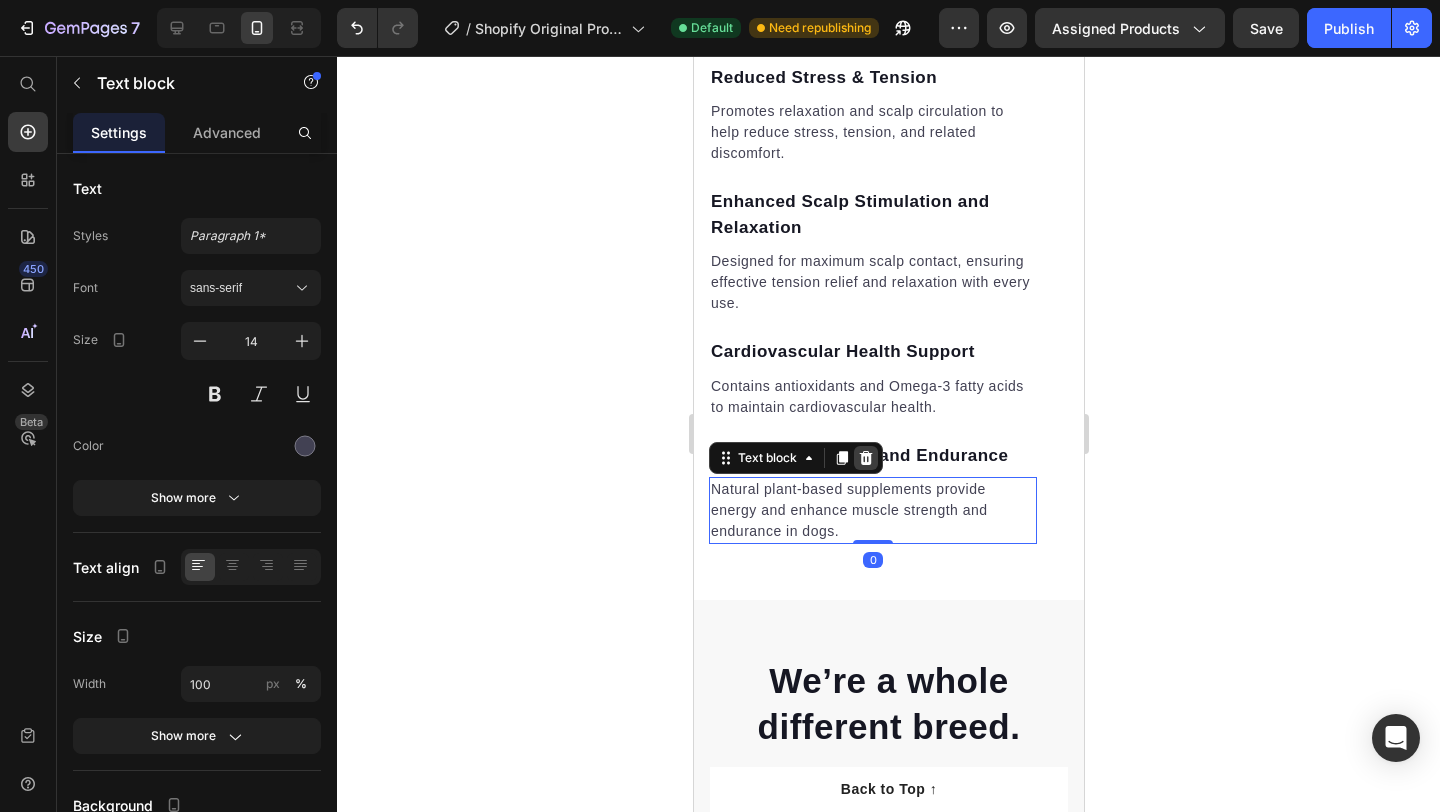 click at bounding box center (865, 458) 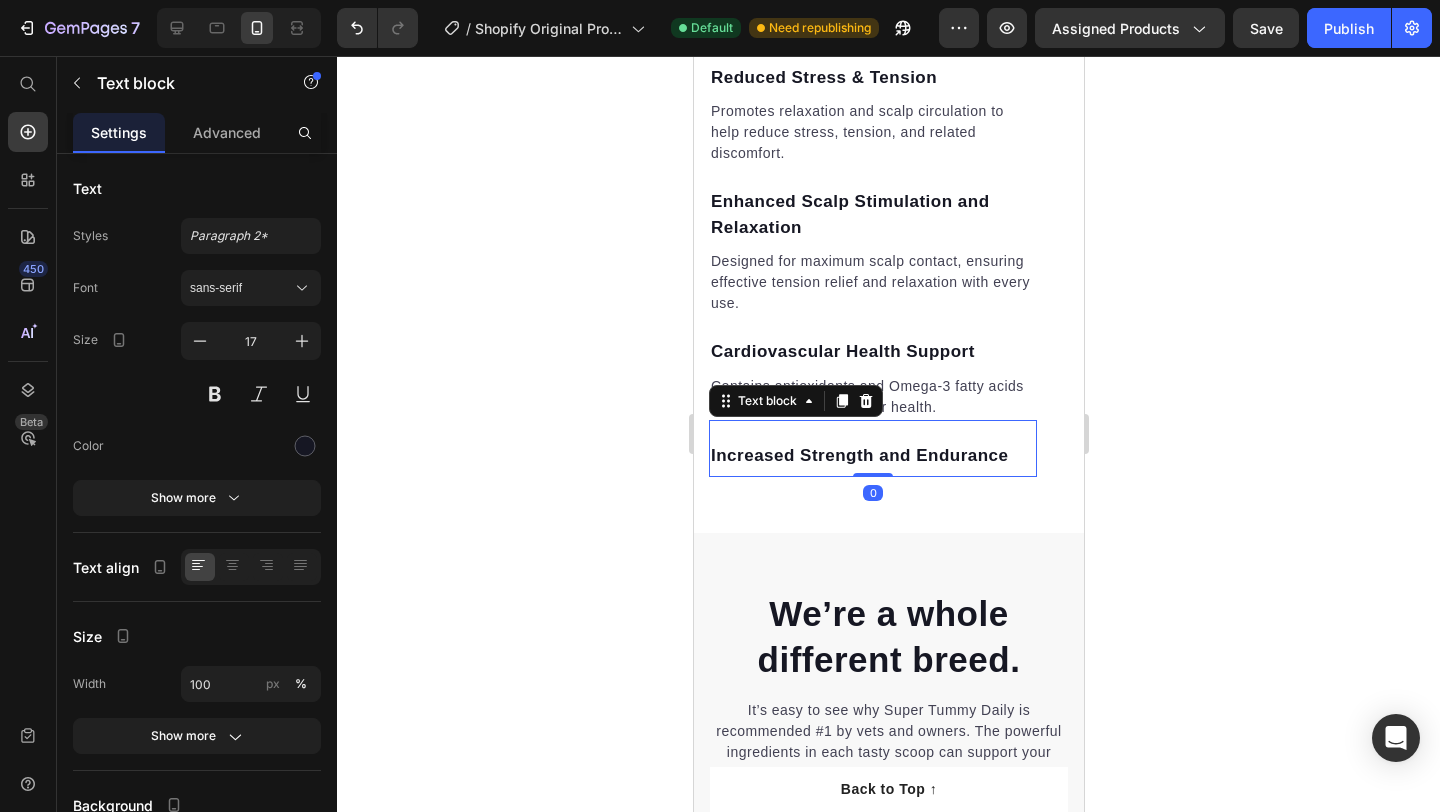 click on "Increased Strength and Endurance" at bounding box center (872, 456) 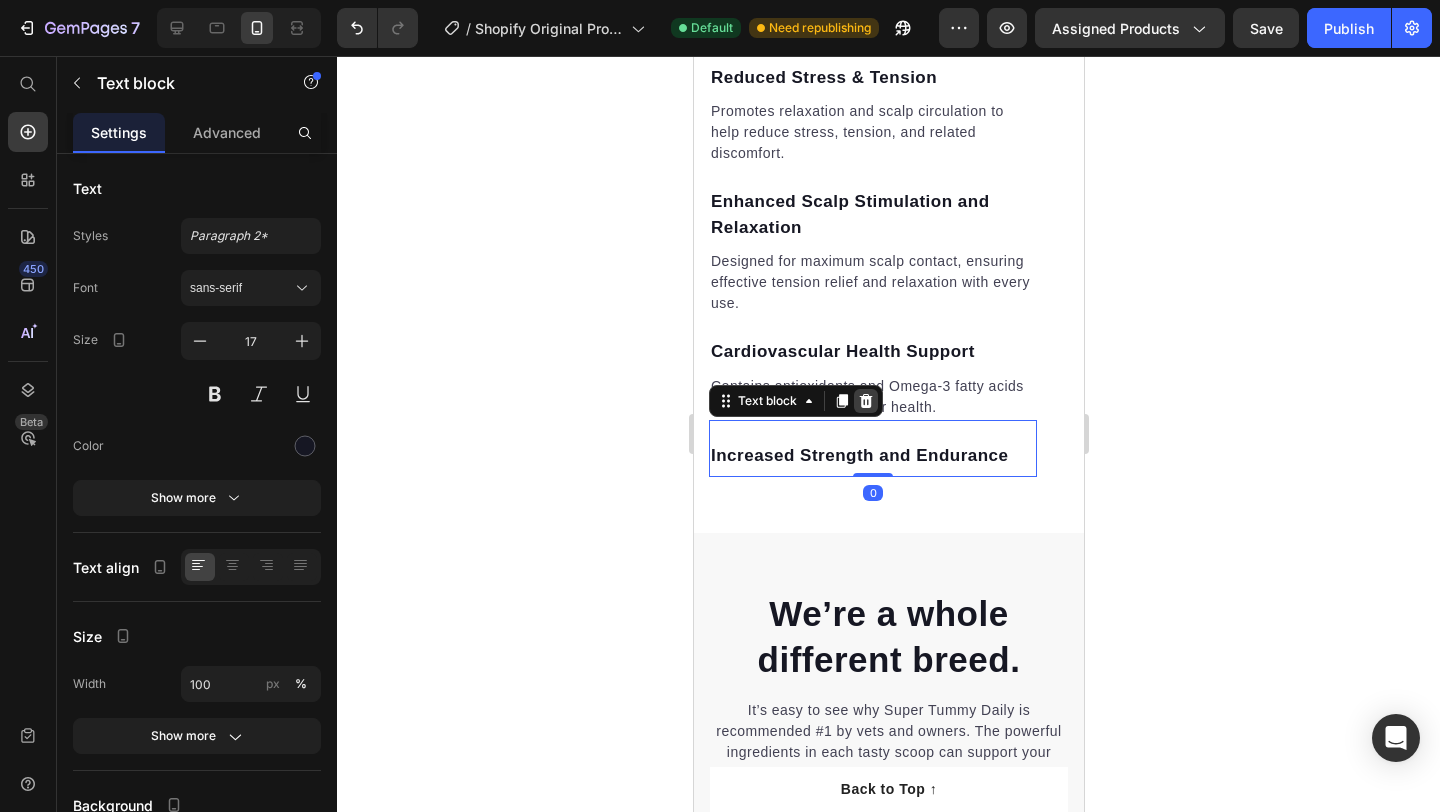 click 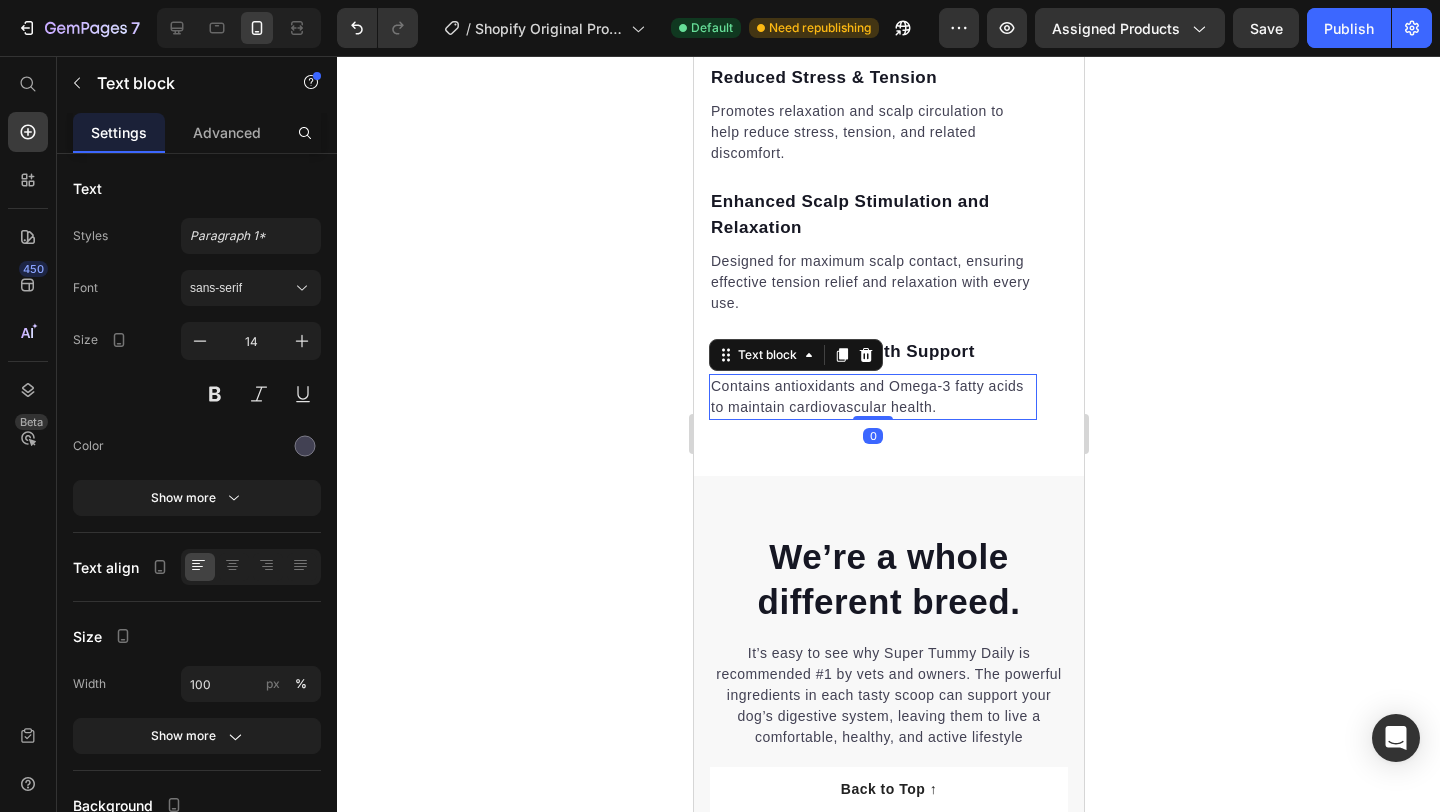 click on "Contains antioxidants and Omega-3 fatty acids to maintain cardiovascular health." at bounding box center [872, 397] 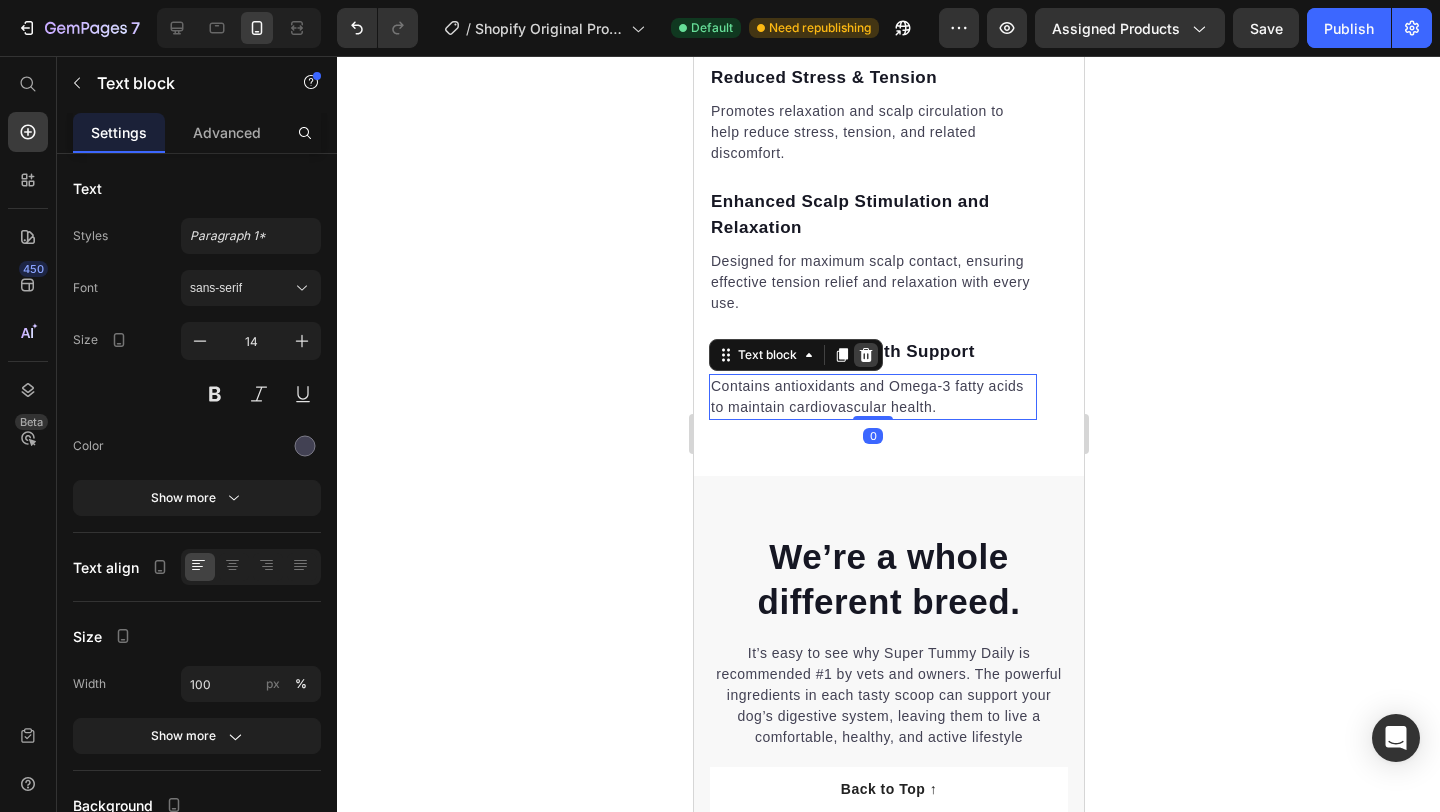 click 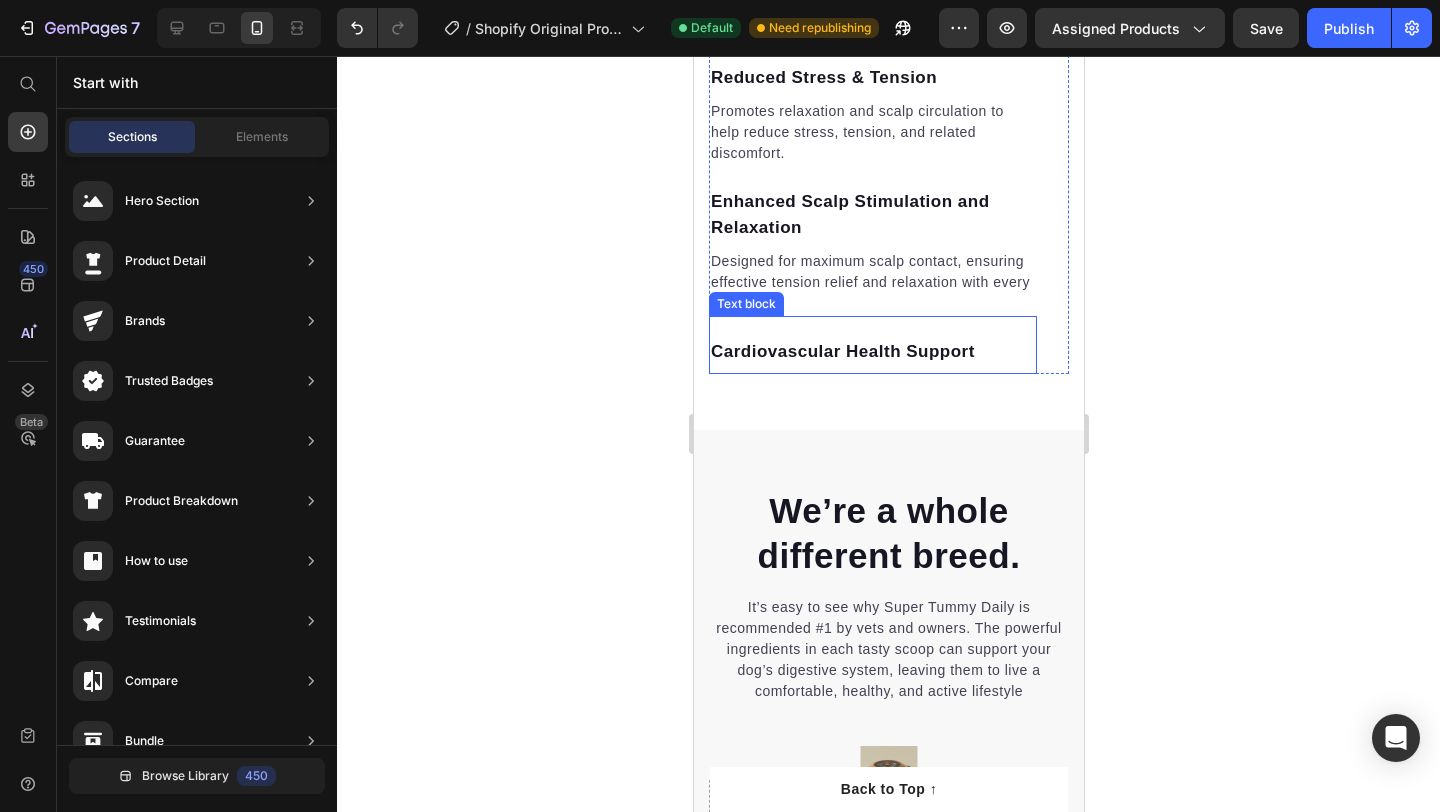 click on "Cardiovascular Health Support" at bounding box center [872, 352] 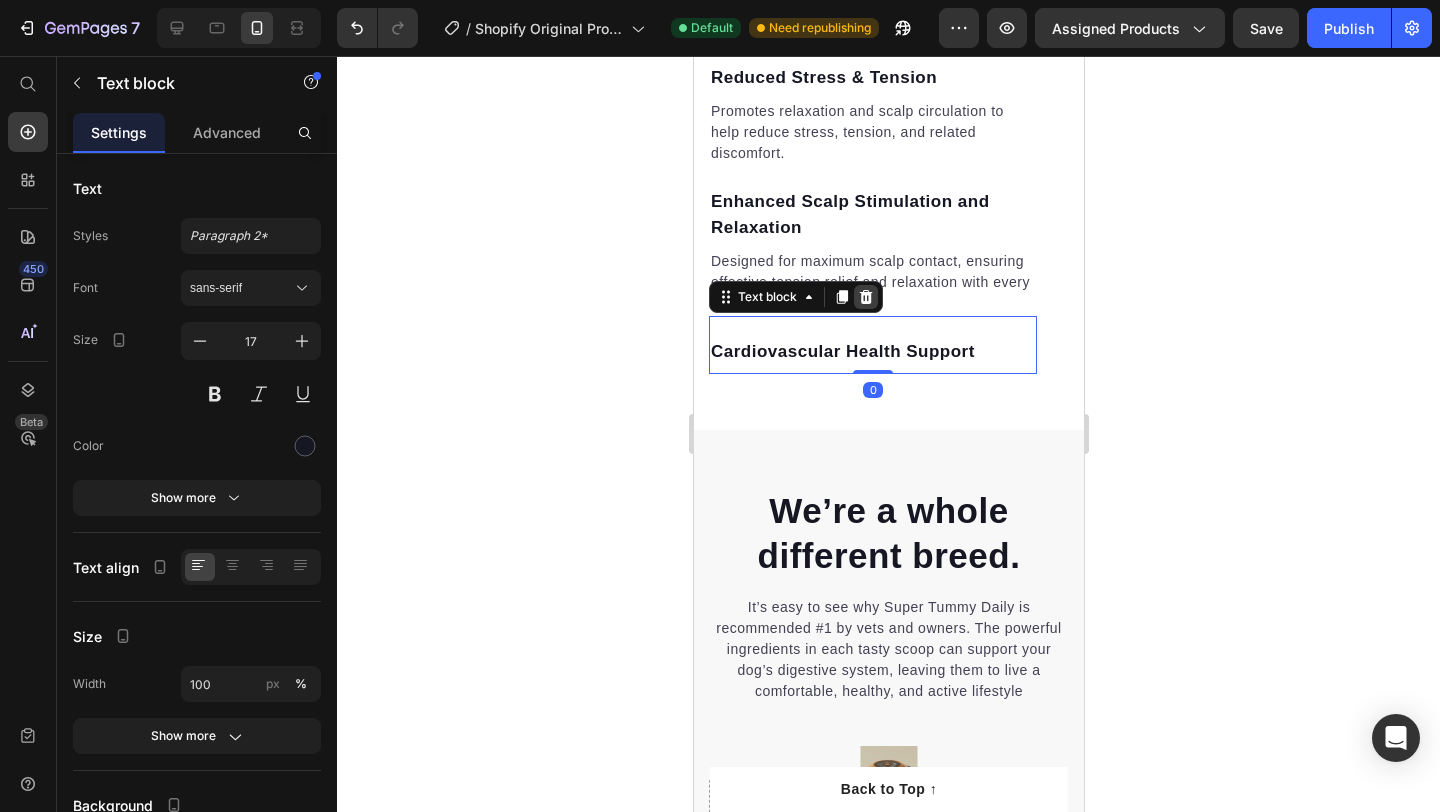 click 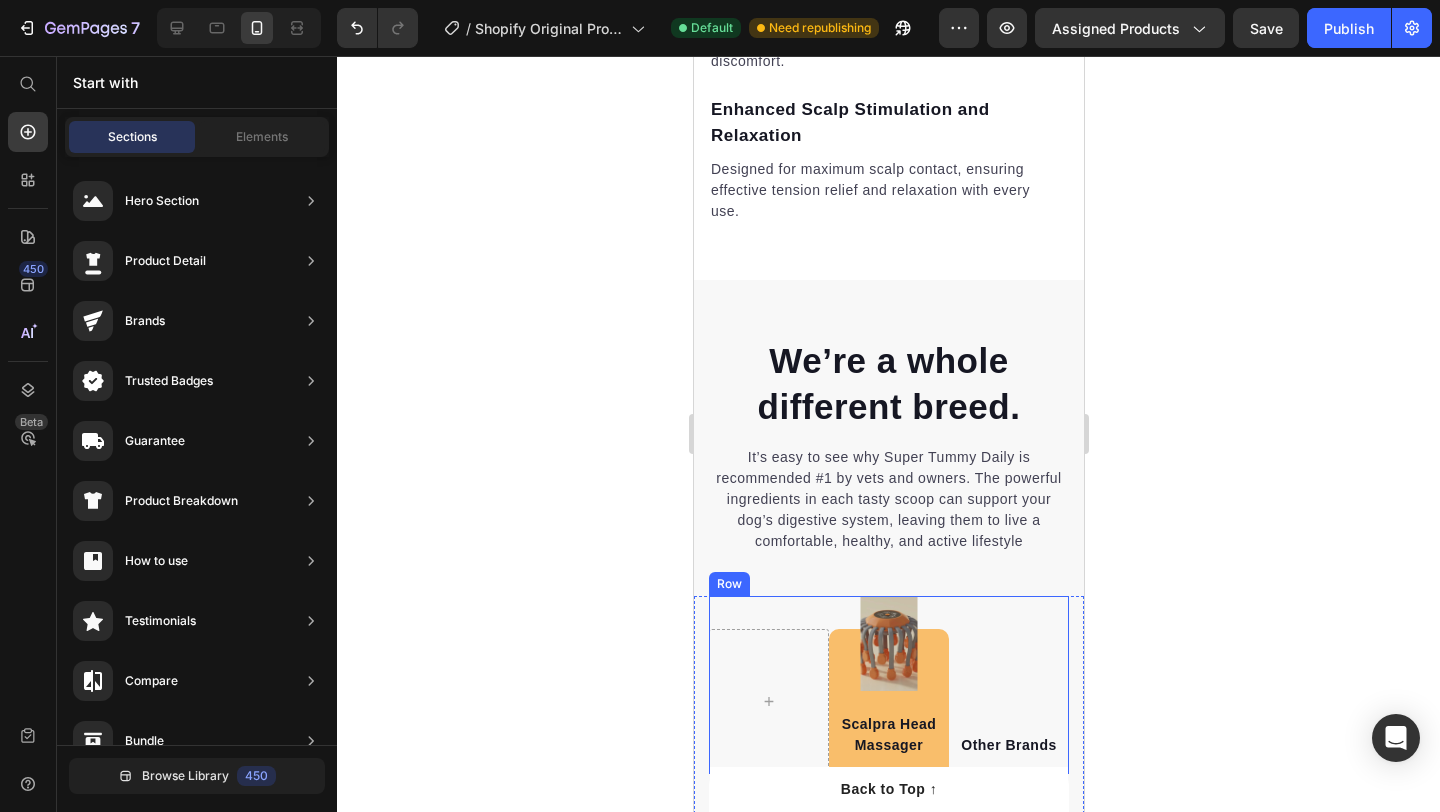 scroll, scrollTop: 3301, scrollLeft: 0, axis: vertical 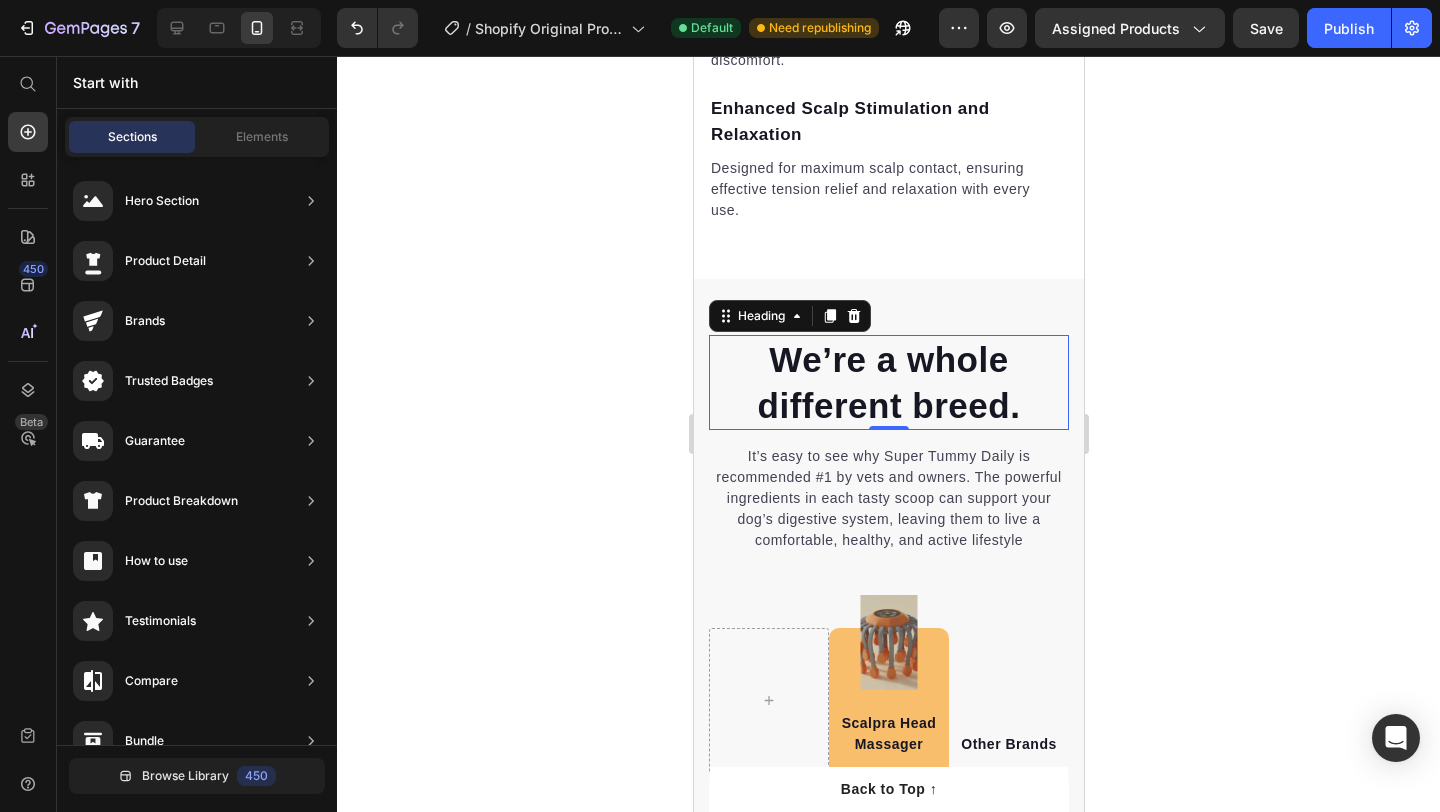 click on "We’re a whole different breed." at bounding box center [888, 382] 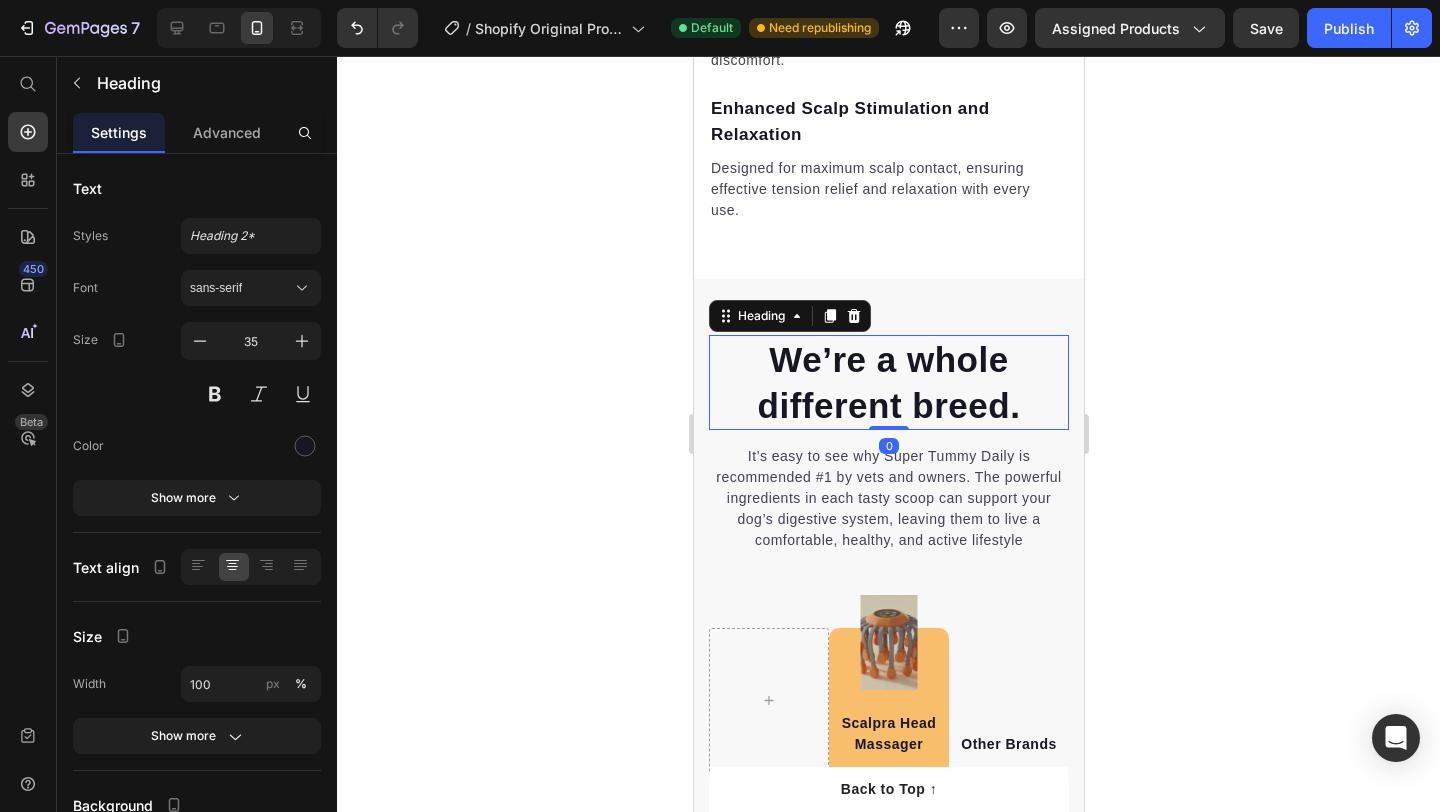 click on "We’re a whole different breed." at bounding box center [888, 382] 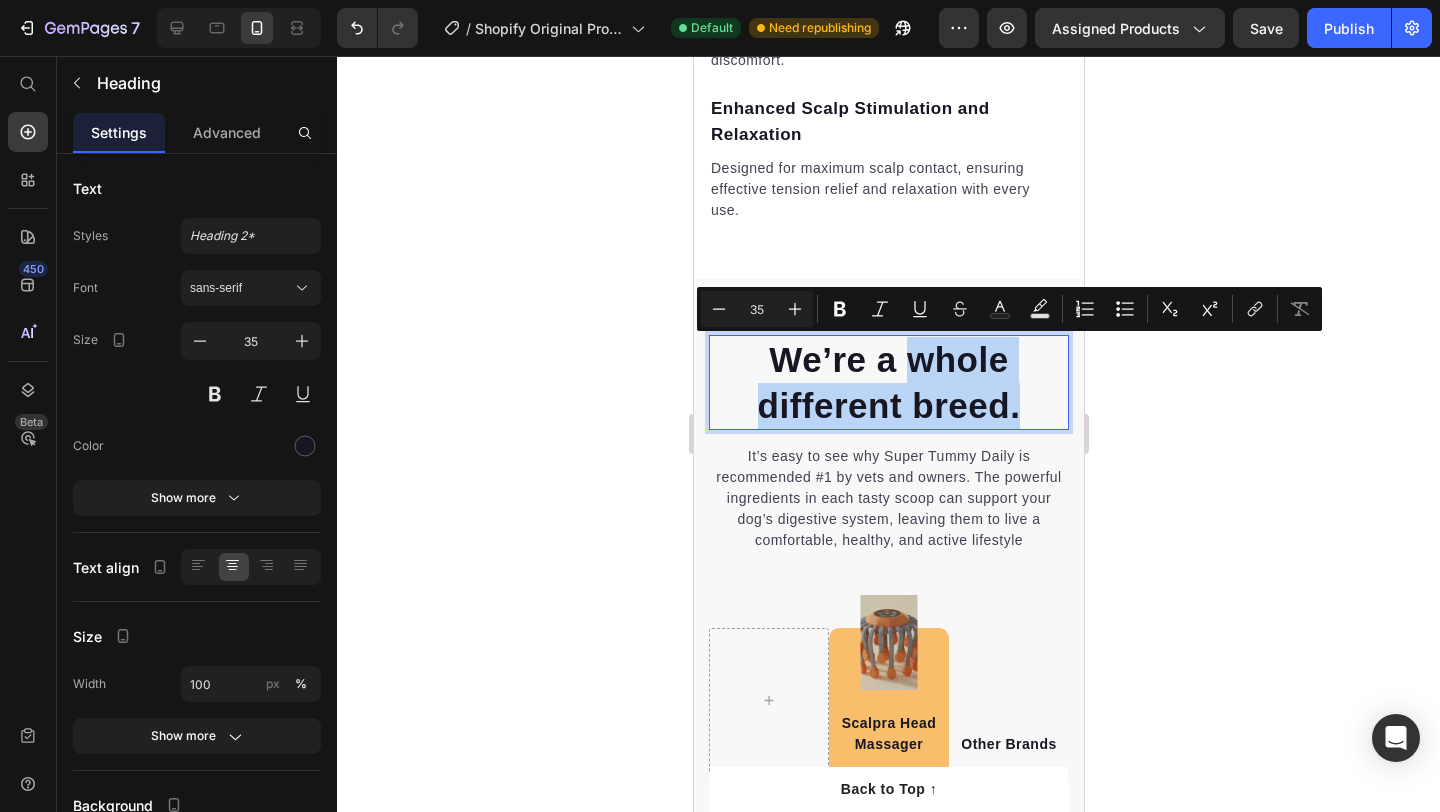 drag, startPoint x: 1031, startPoint y: 409, endPoint x: 906, endPoint y: 364, distance: 132.8533 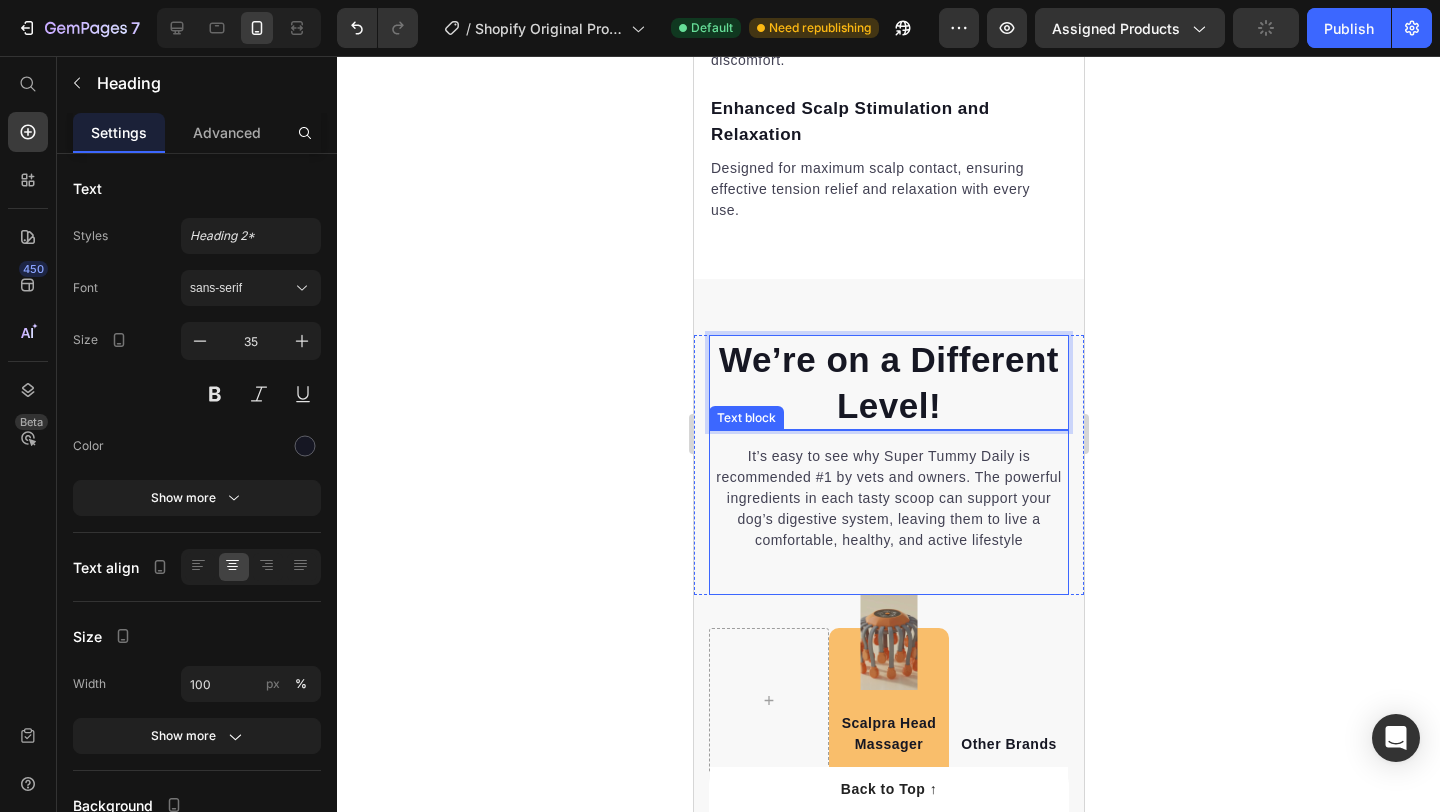 click on "It’s easy to see why Super Tummy Daily is recommended #1 by vets and owners. The powerful ingredients in each tasty scoop can support your dog’s digestive system, leaving them to live a comfortable, healthy, and active lifestyle" at bounding box center [888, 498] 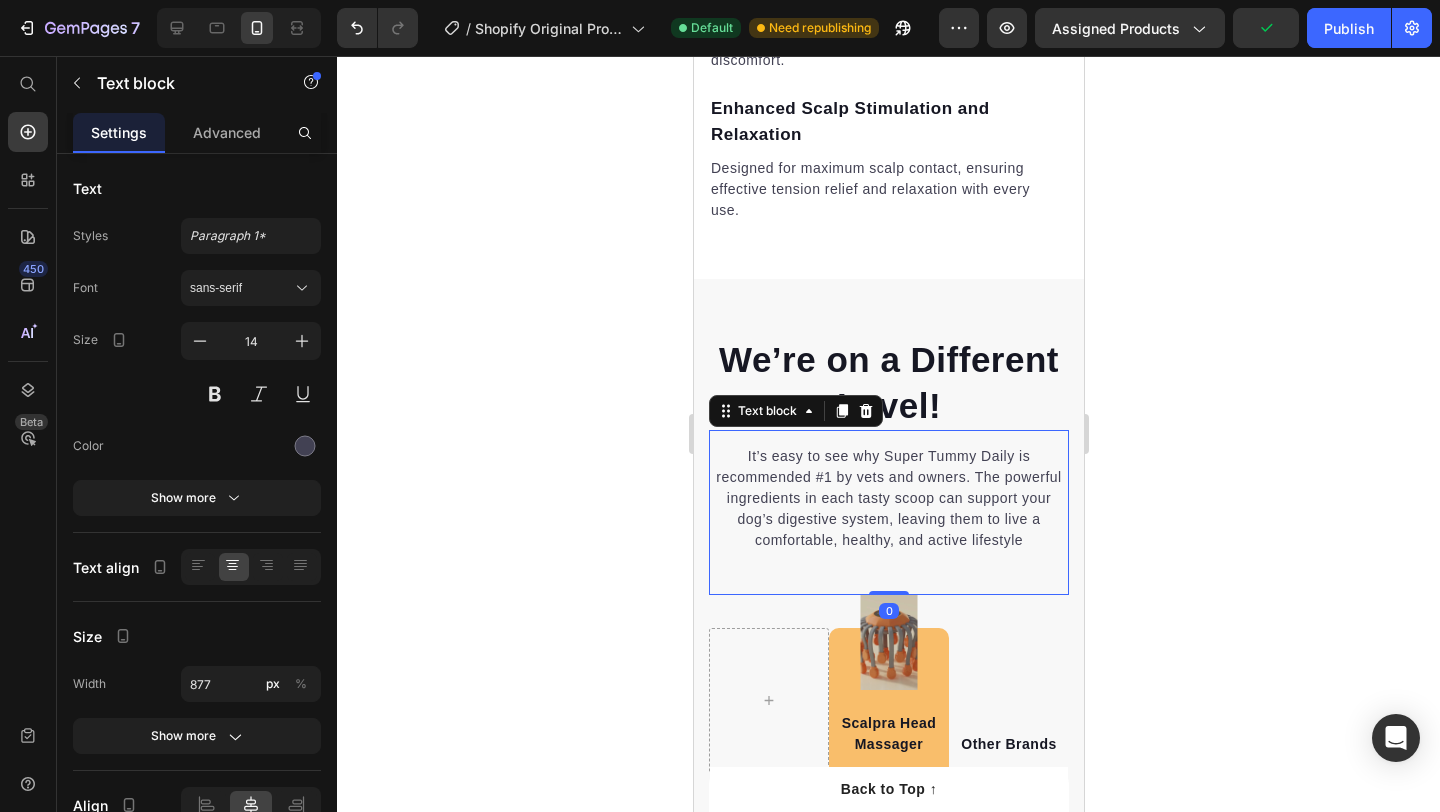 click on "It’s easy to see why Super Tummy Daily is recommended #1 by vets and owners. The powerful ingredients in each tasty scoop can support your dog’s digestive system, leaving them to live a comfortable, healthy, and active lifestyle" at bounding box center (888, 498) 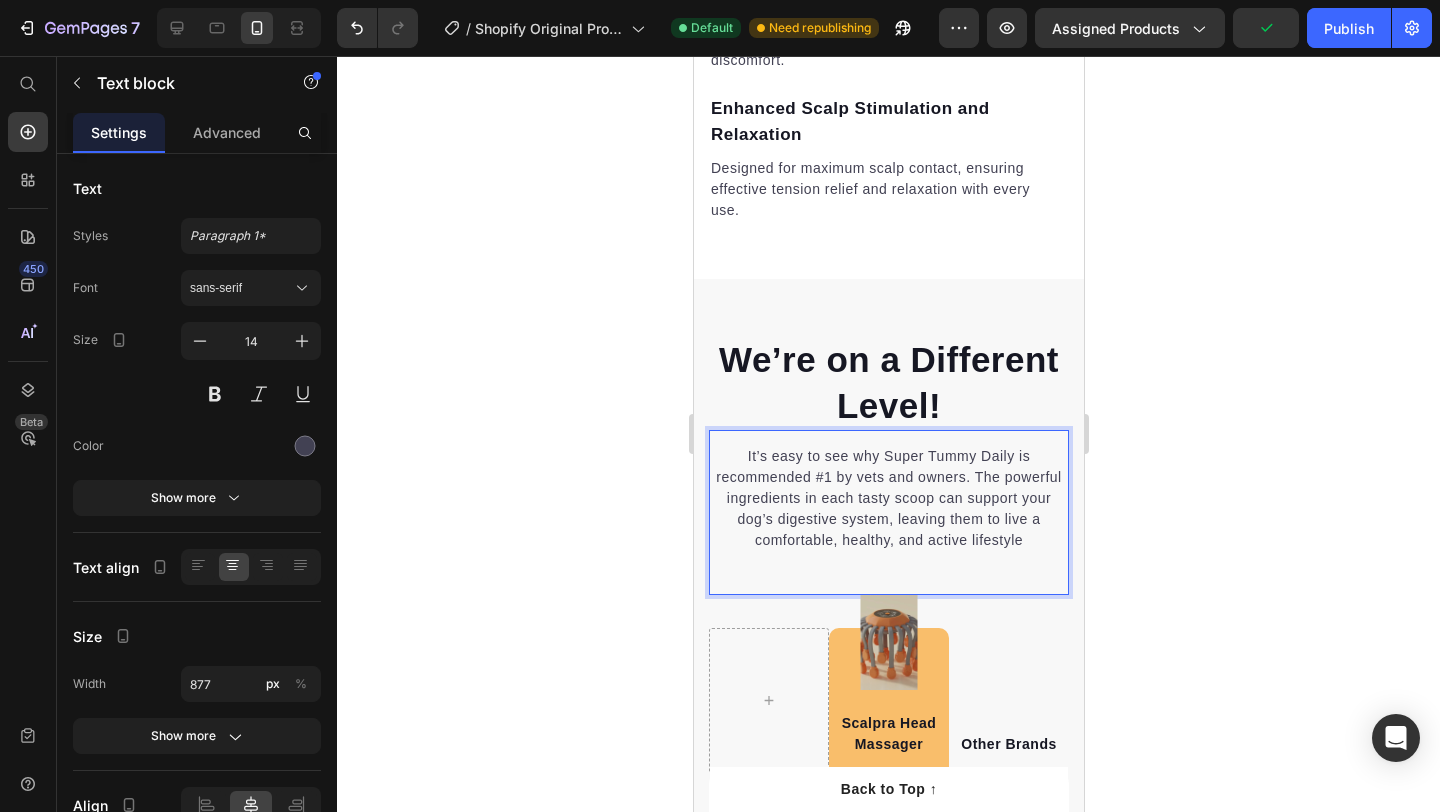 click on "It’s easy to see why Super Tummy Daily is recommended #1 by vets and owners. The powerful ingredients in each tasty scoop can support your dog’s digestive system, leaving them to live a comfortable, healthy, and active lifestyle" at bounding box center (888, 498) 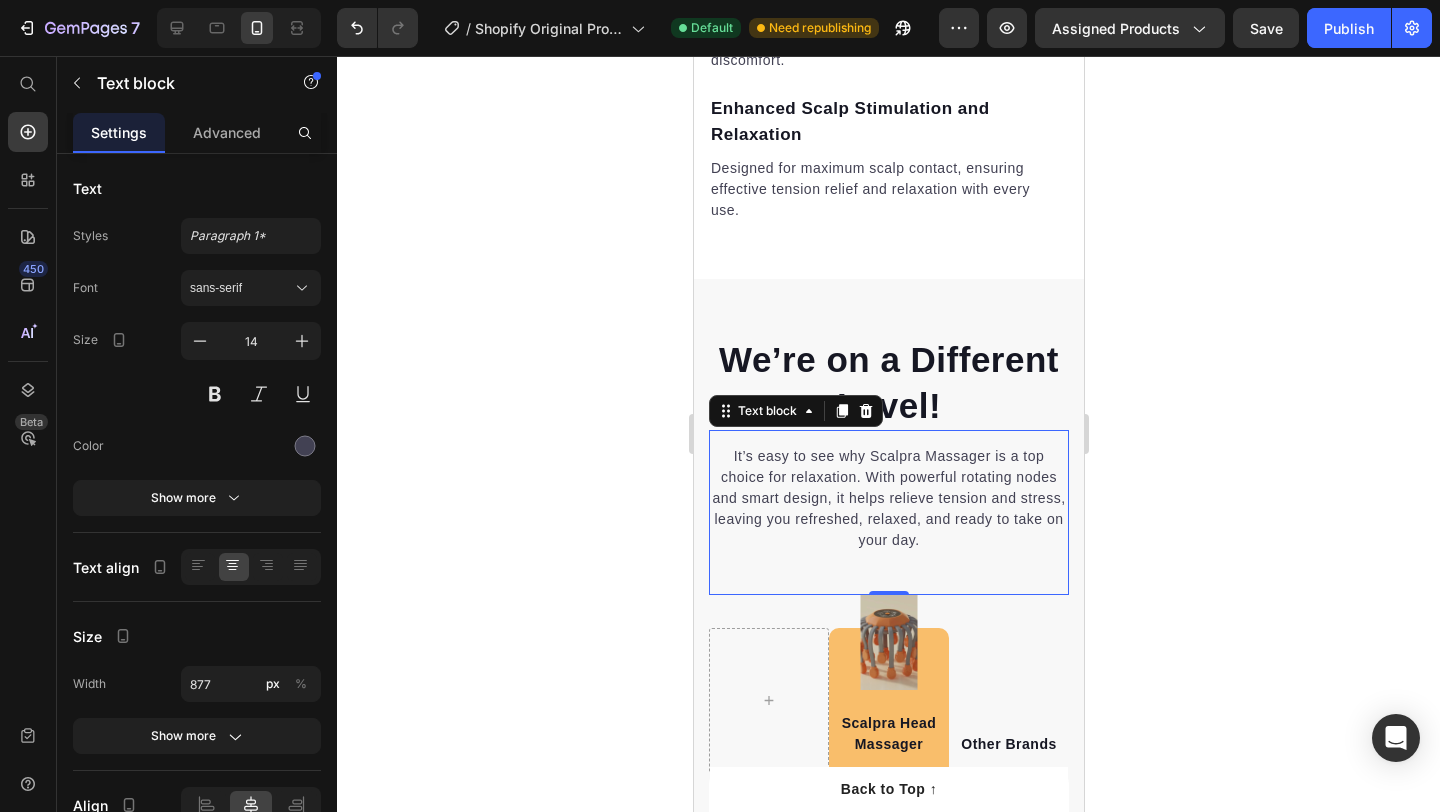 click 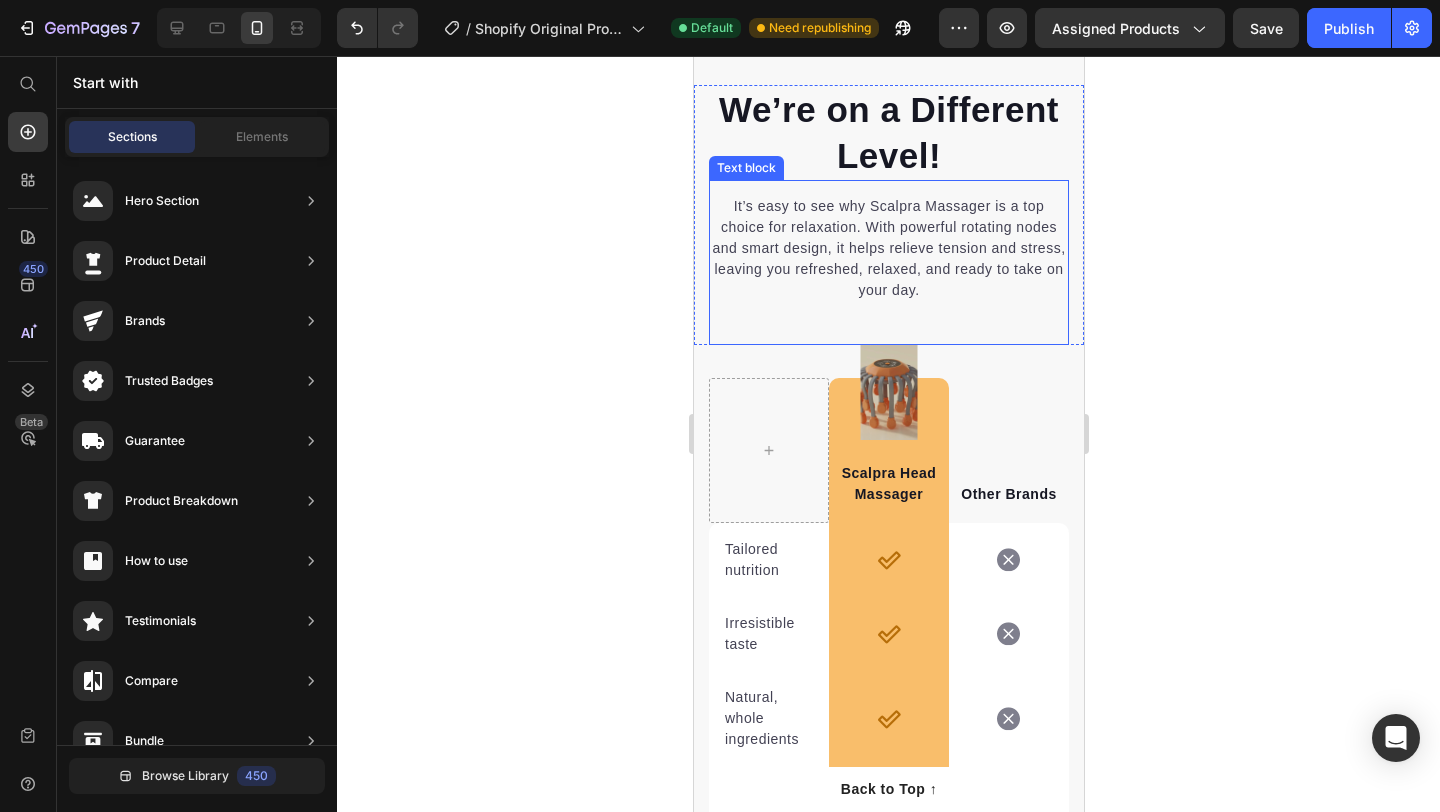 scroll, scrollTop: 3693, scrollLeft: 0, axis: vertical 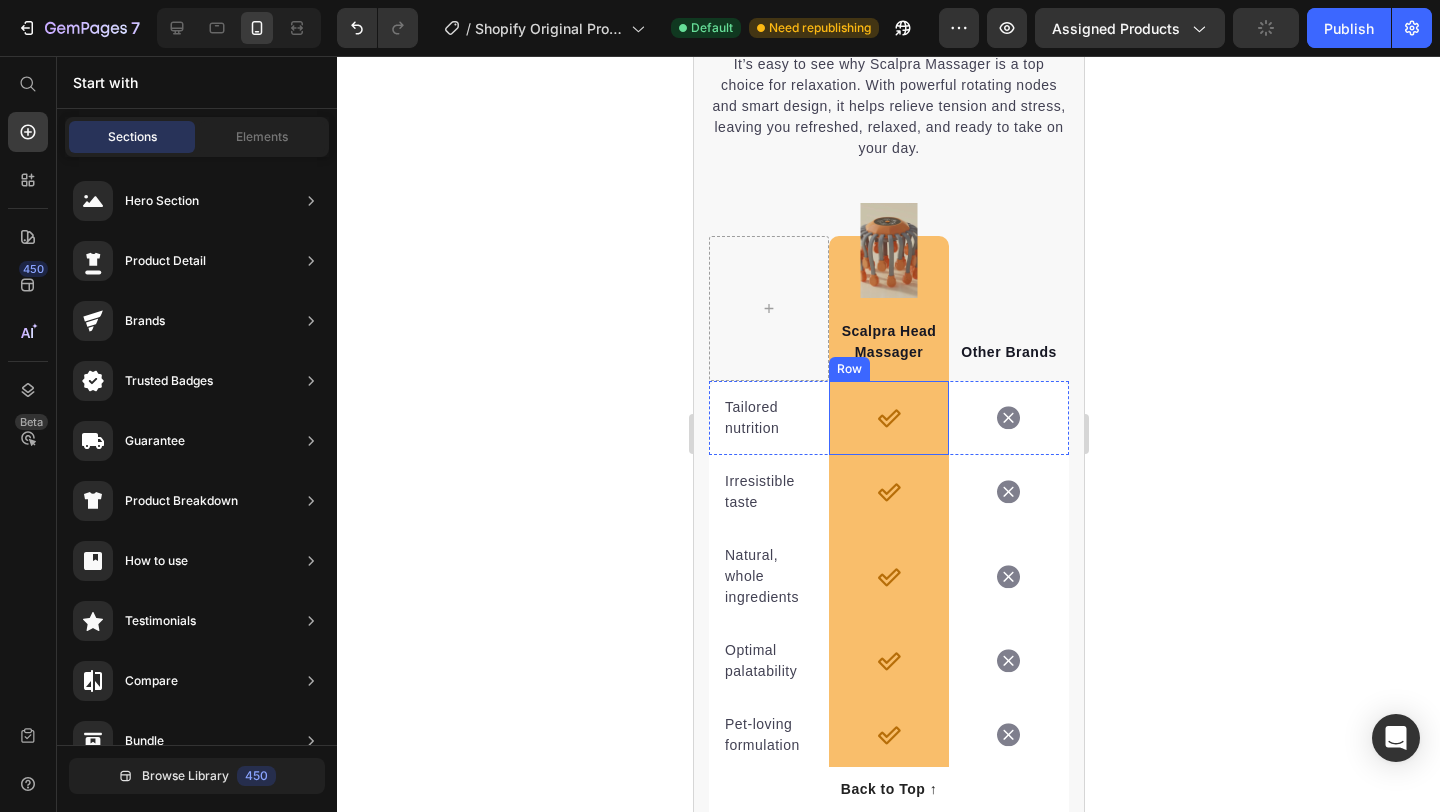 click on "Tailored nutrition Text block" at bounding box center [768, 418] 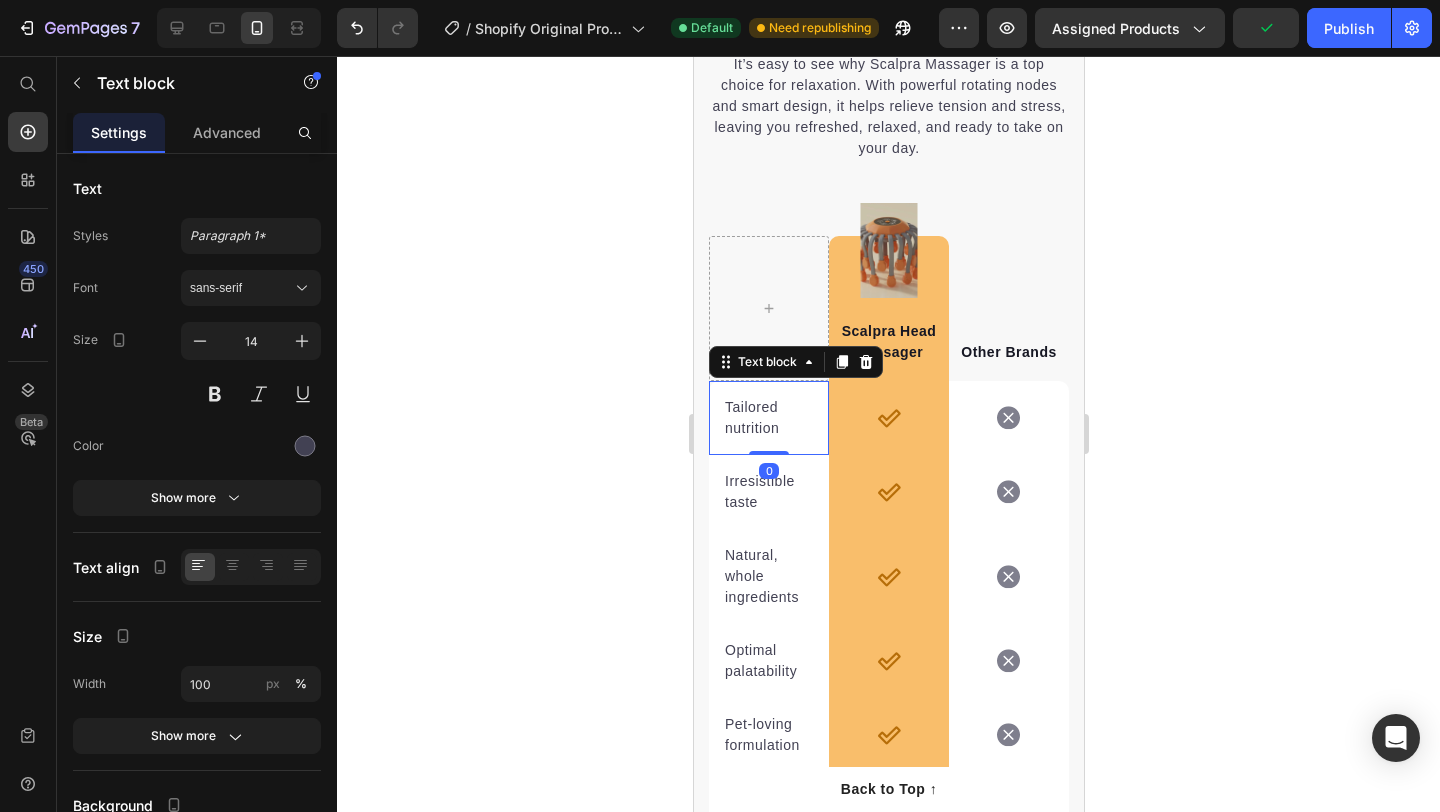 click on "Tailored nutrition" at bounding box center [768, 418] 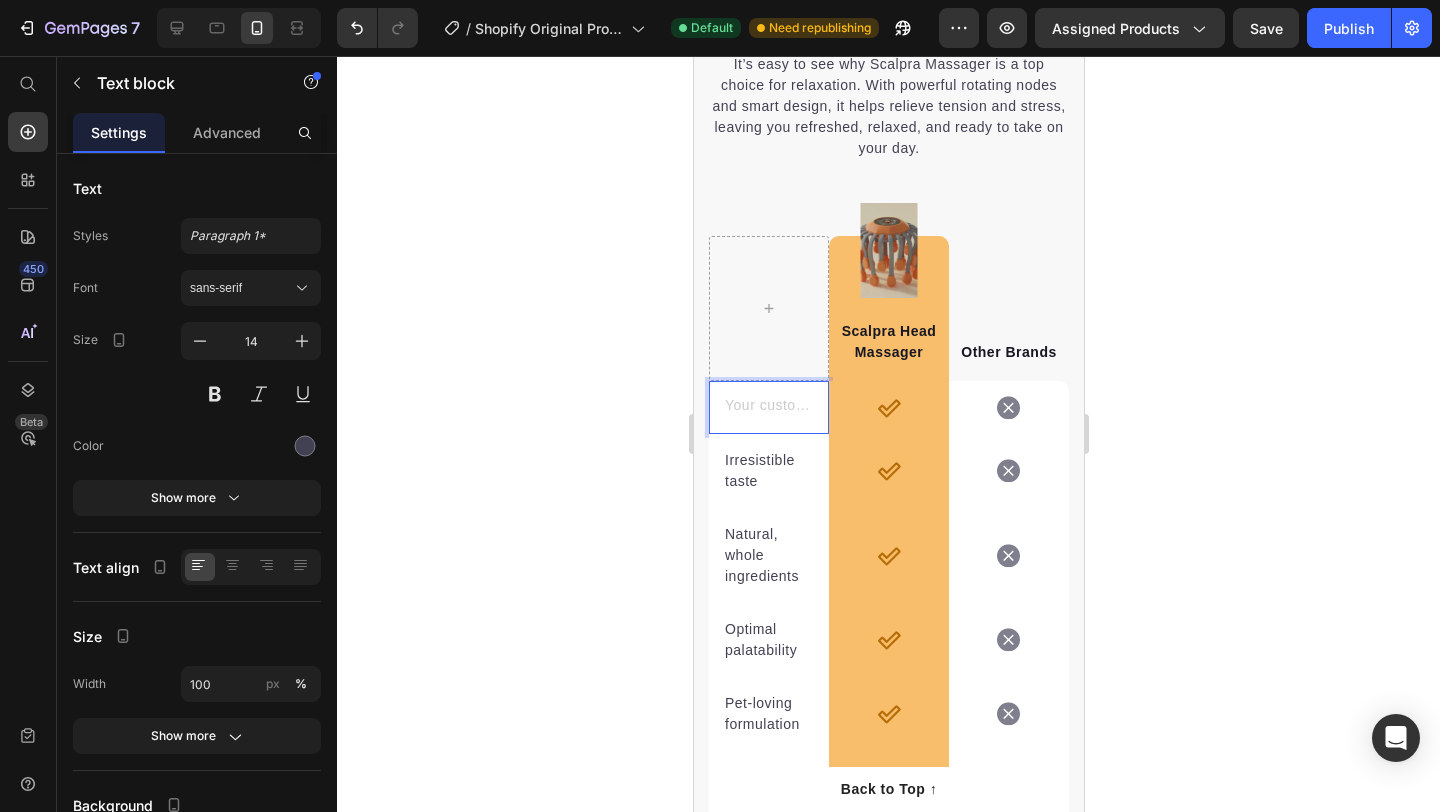scroll, scrollTop: 3683, scrollLeft: 0, axis: vertical 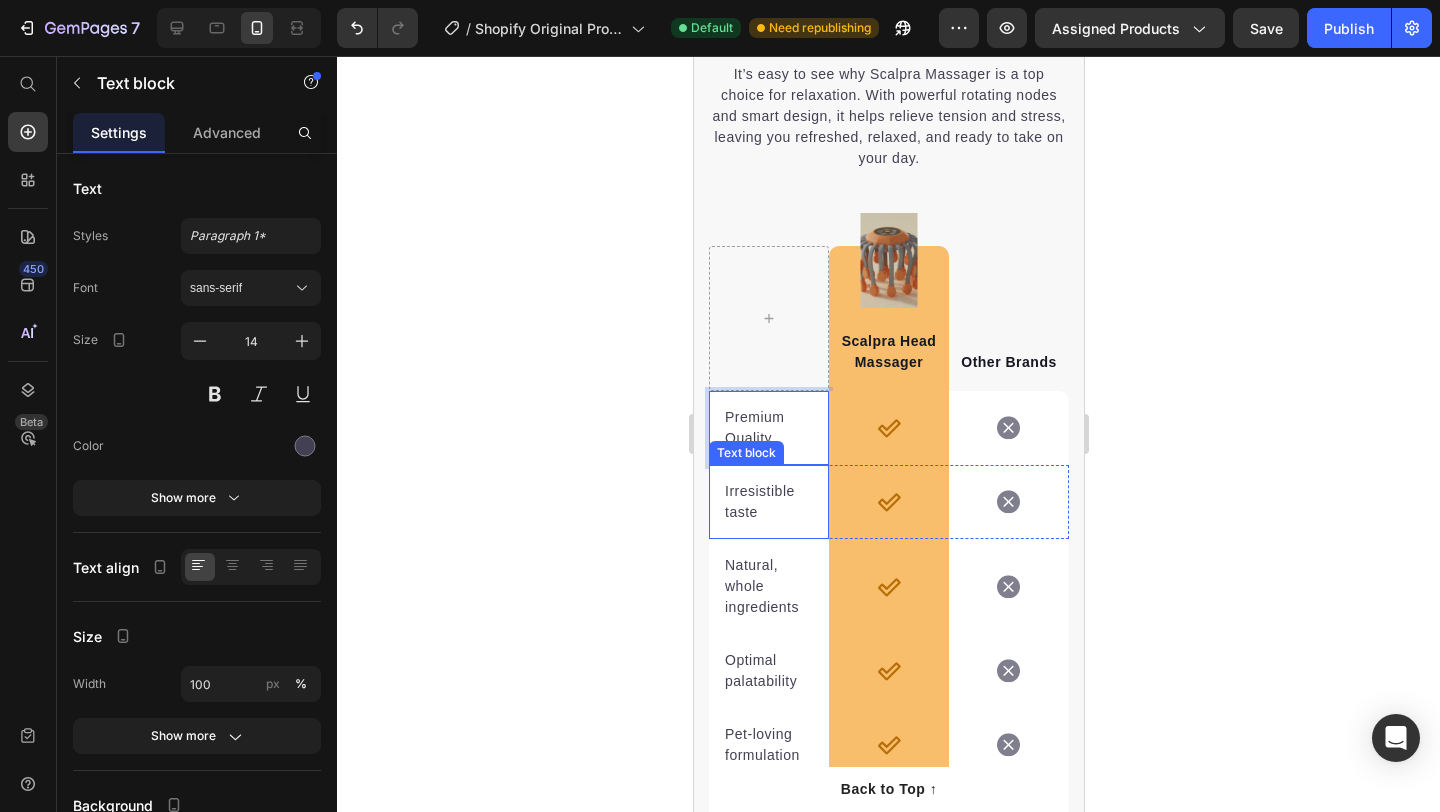 click on "Irresistible taste" at bounding box center (768, 502) 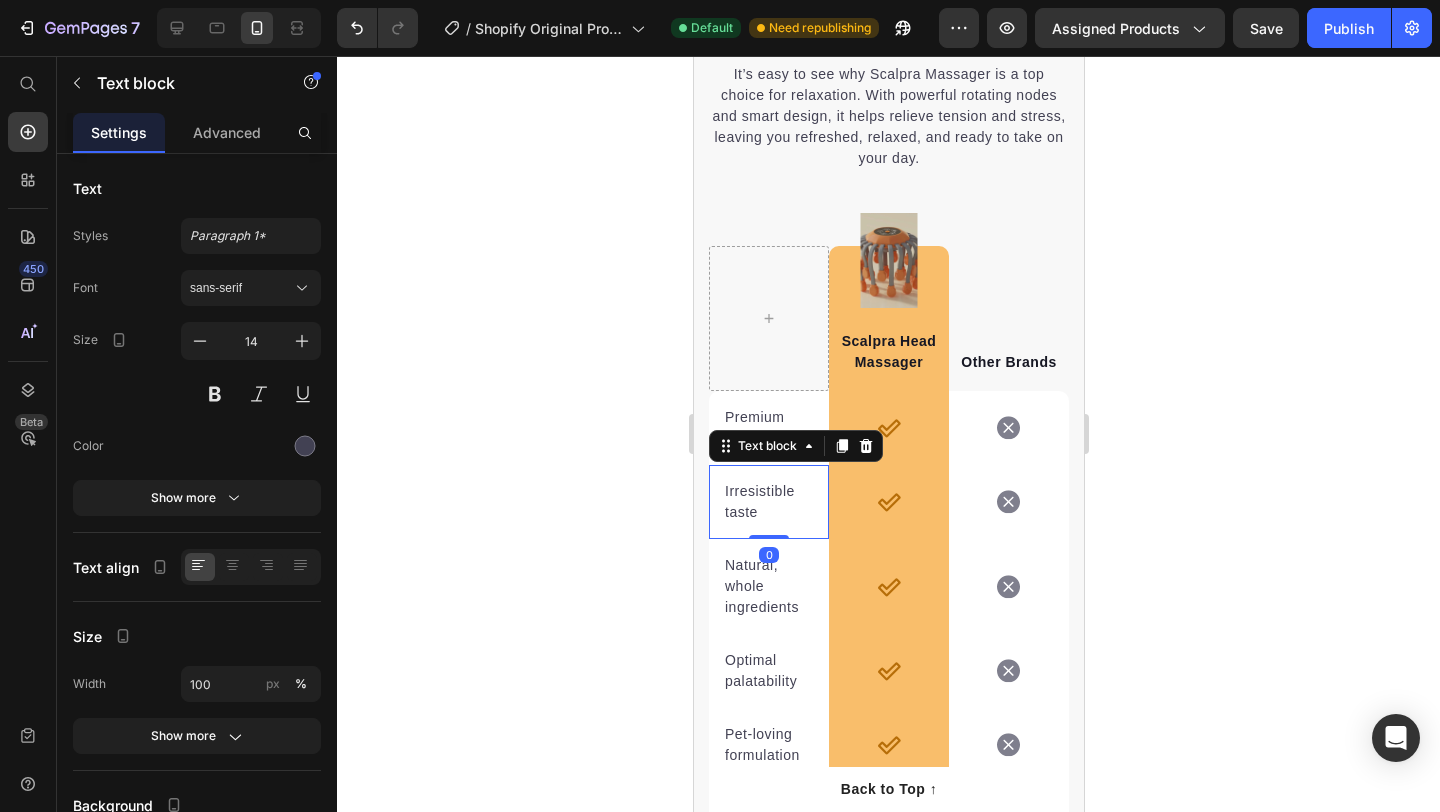 click on "Irresistible taste" at bounding box center [768, 502] 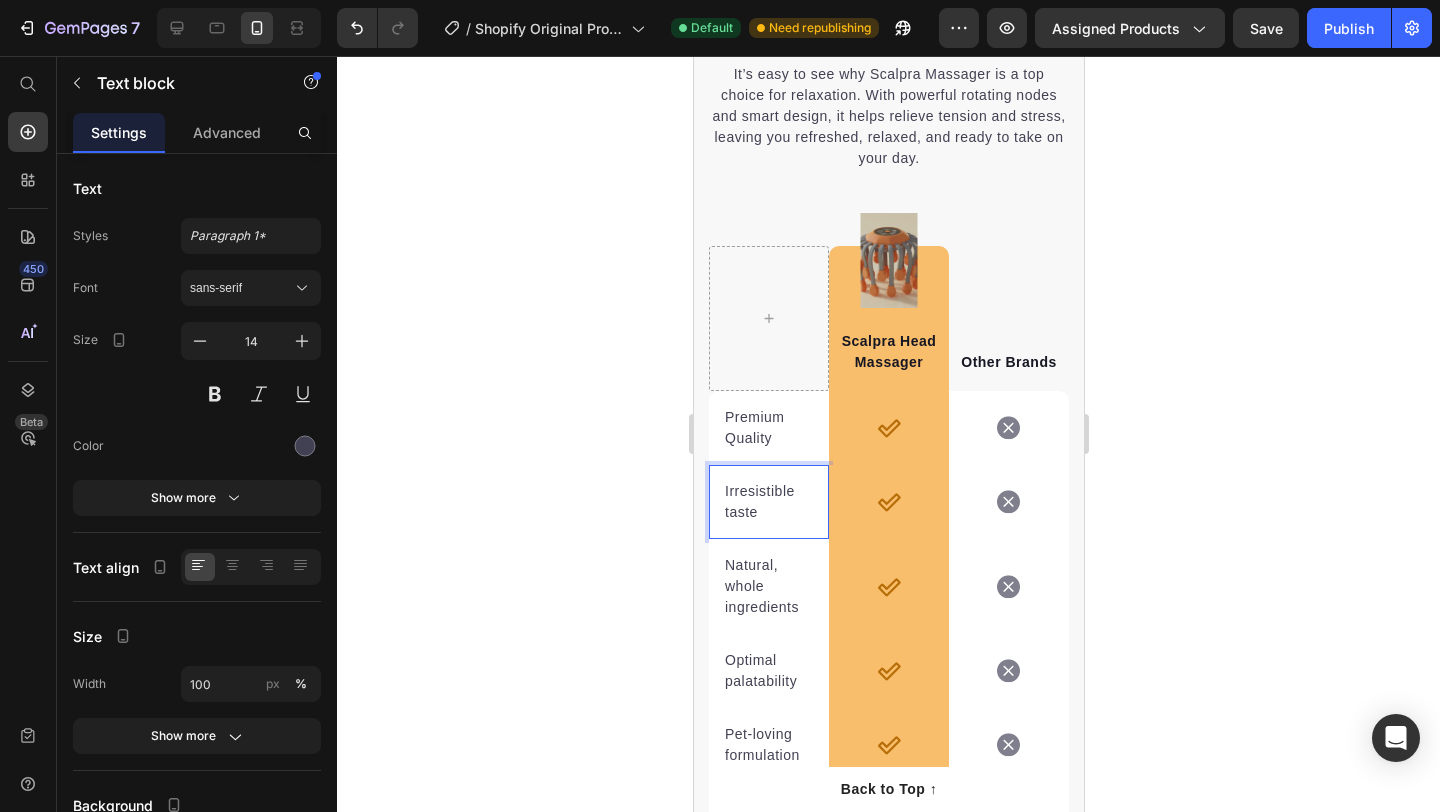 click on "Irresistible taste" at bounding box center (768, 502) 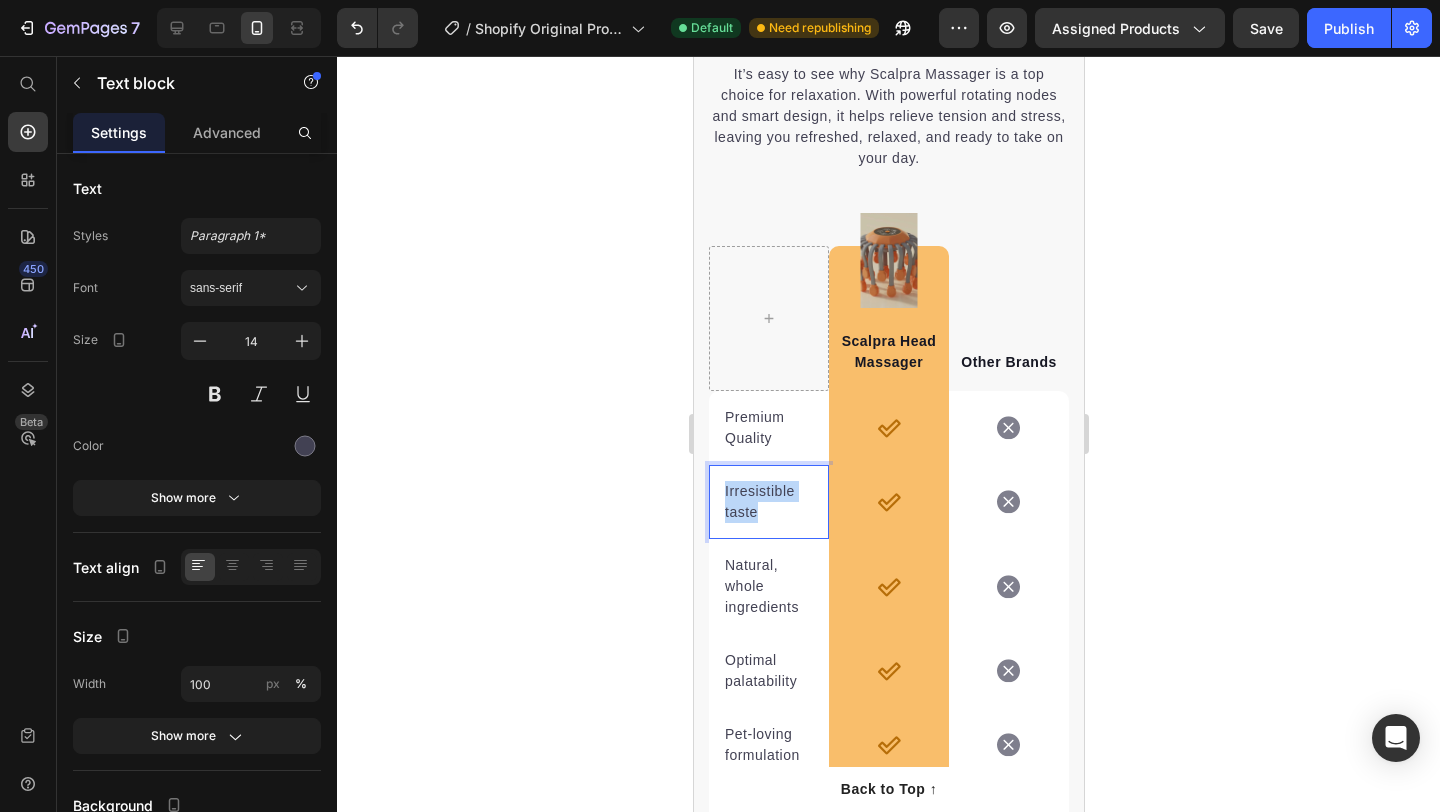 drag, startPoint x: 765, startPoint y: 515, endPoint x: 726, endPoint y: 497, distance: 42.953465 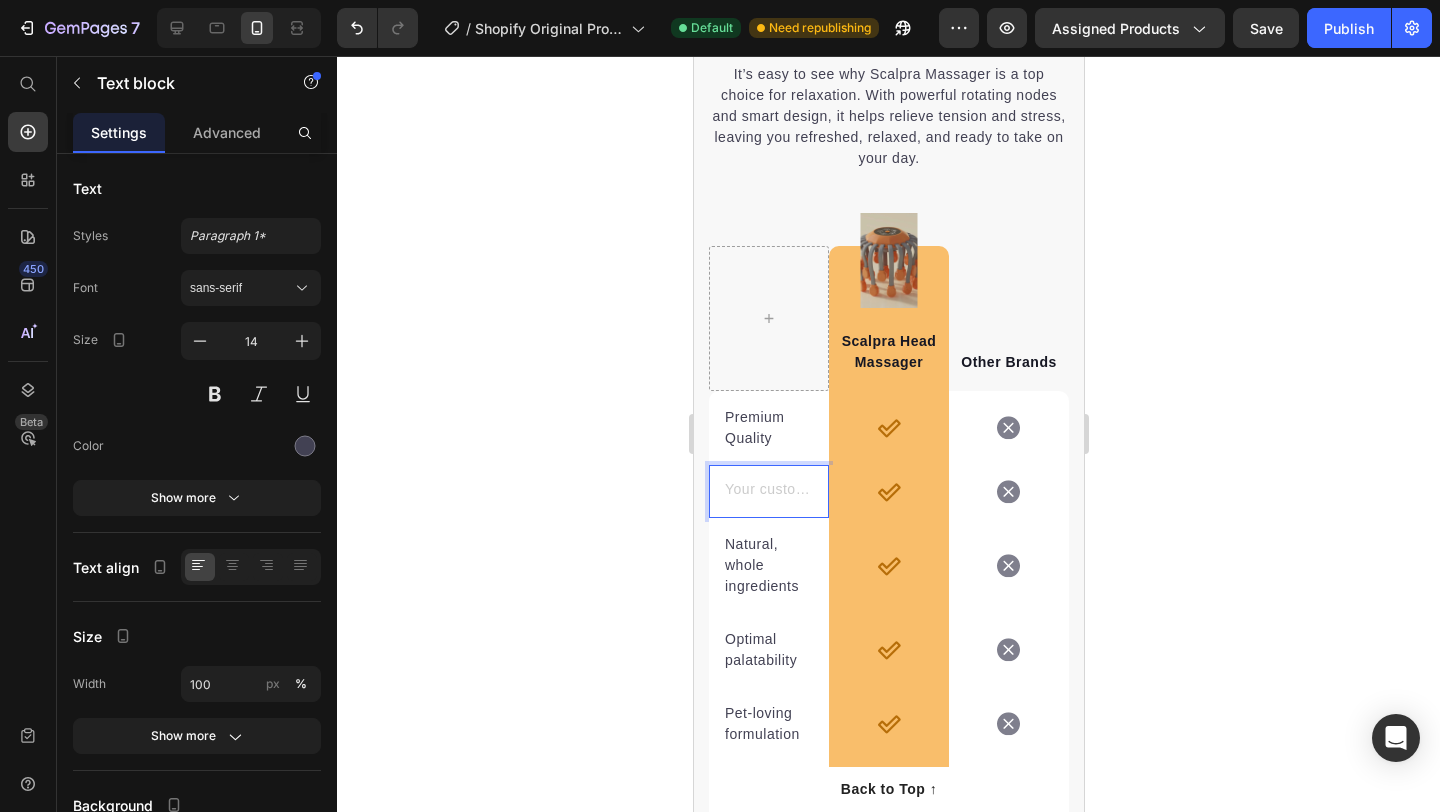 scroll, scrollTop: 3673, scrollLeft: 0, axis: vertical 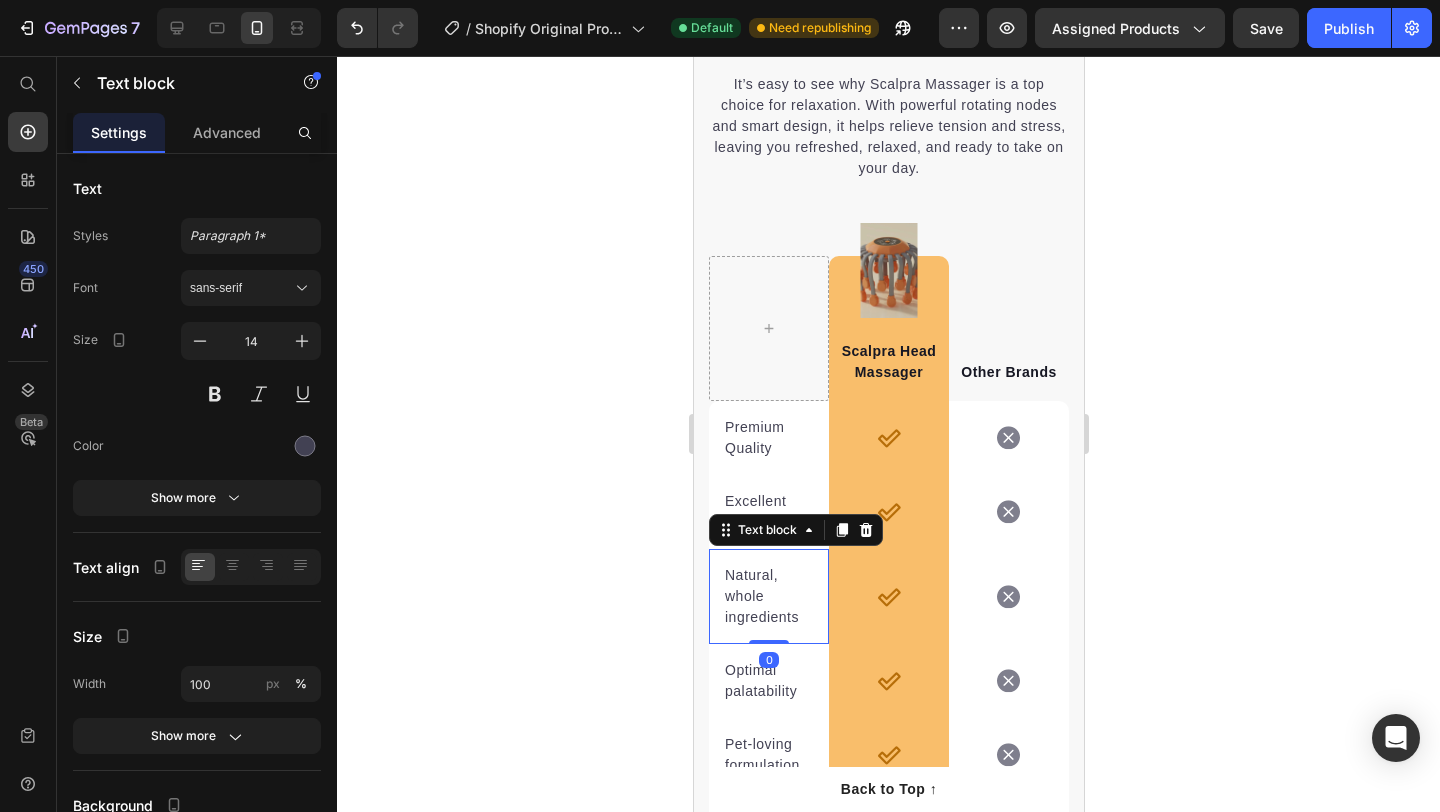 click on "Natural, whole ingredients" at bounding box center (768, 596) 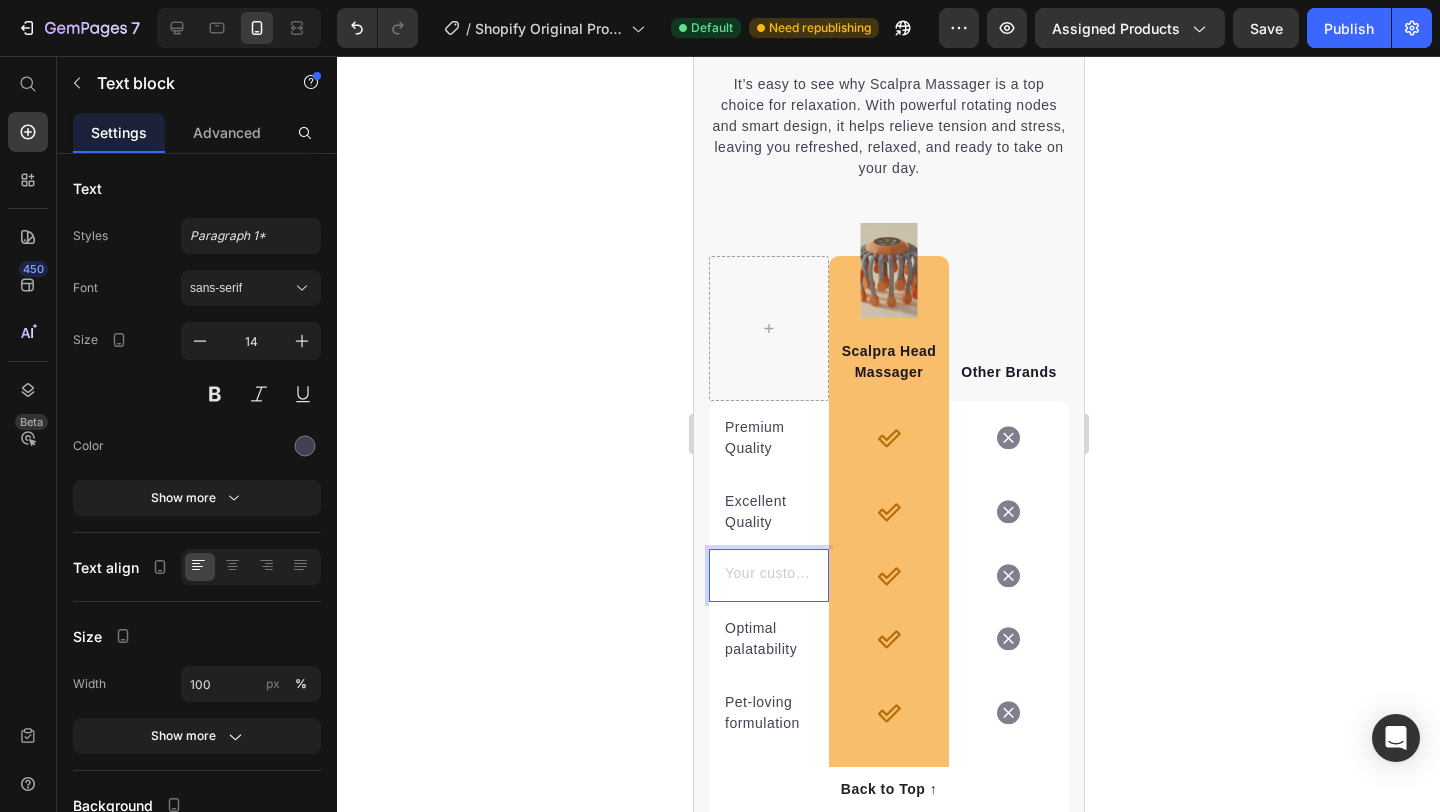scroll, scrollTop: 3663, scrollLeft: 0, axis: vertical 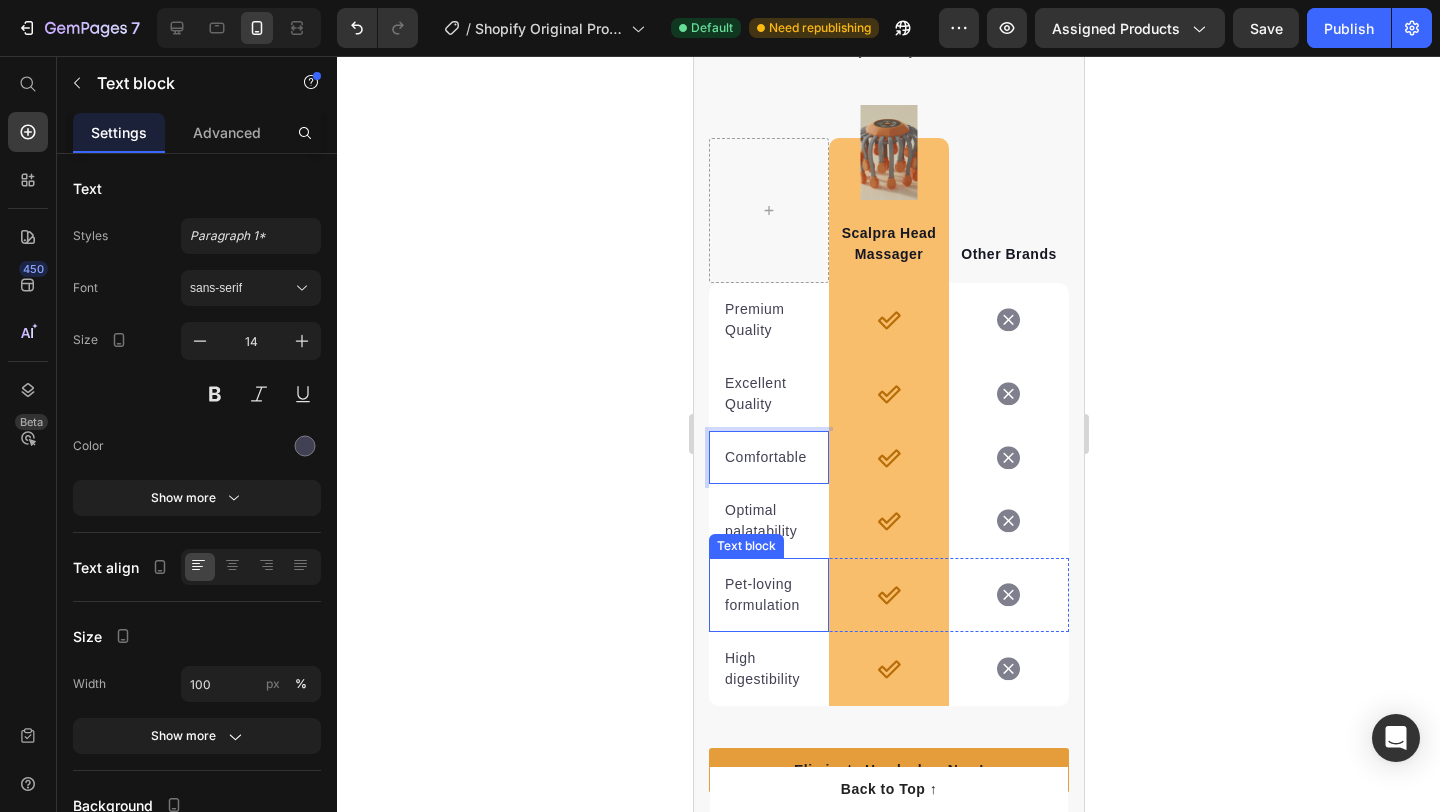 click on "Text block" at bounding box center [745, 546] 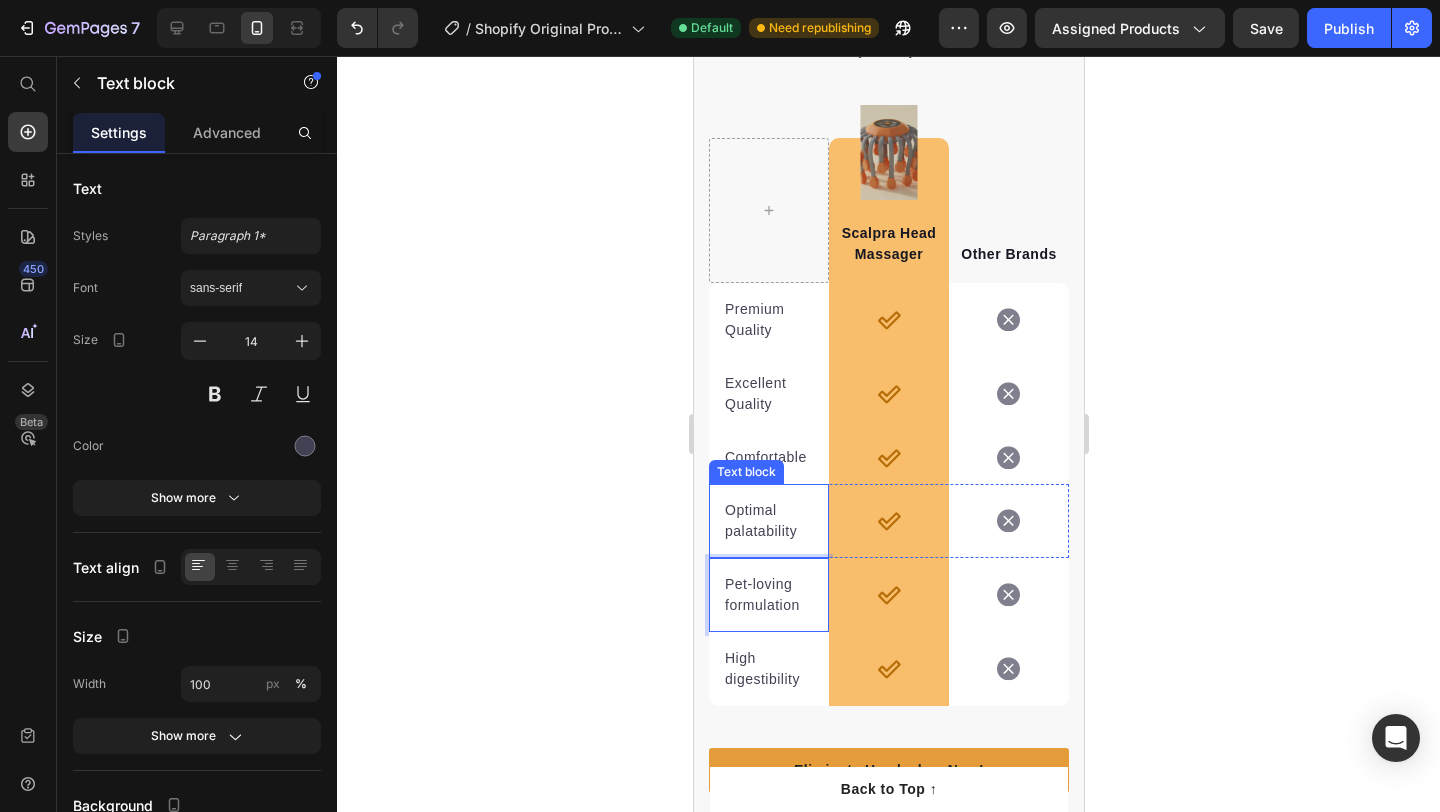 click on "Optimal palatability" at bounding box center (768, 521) 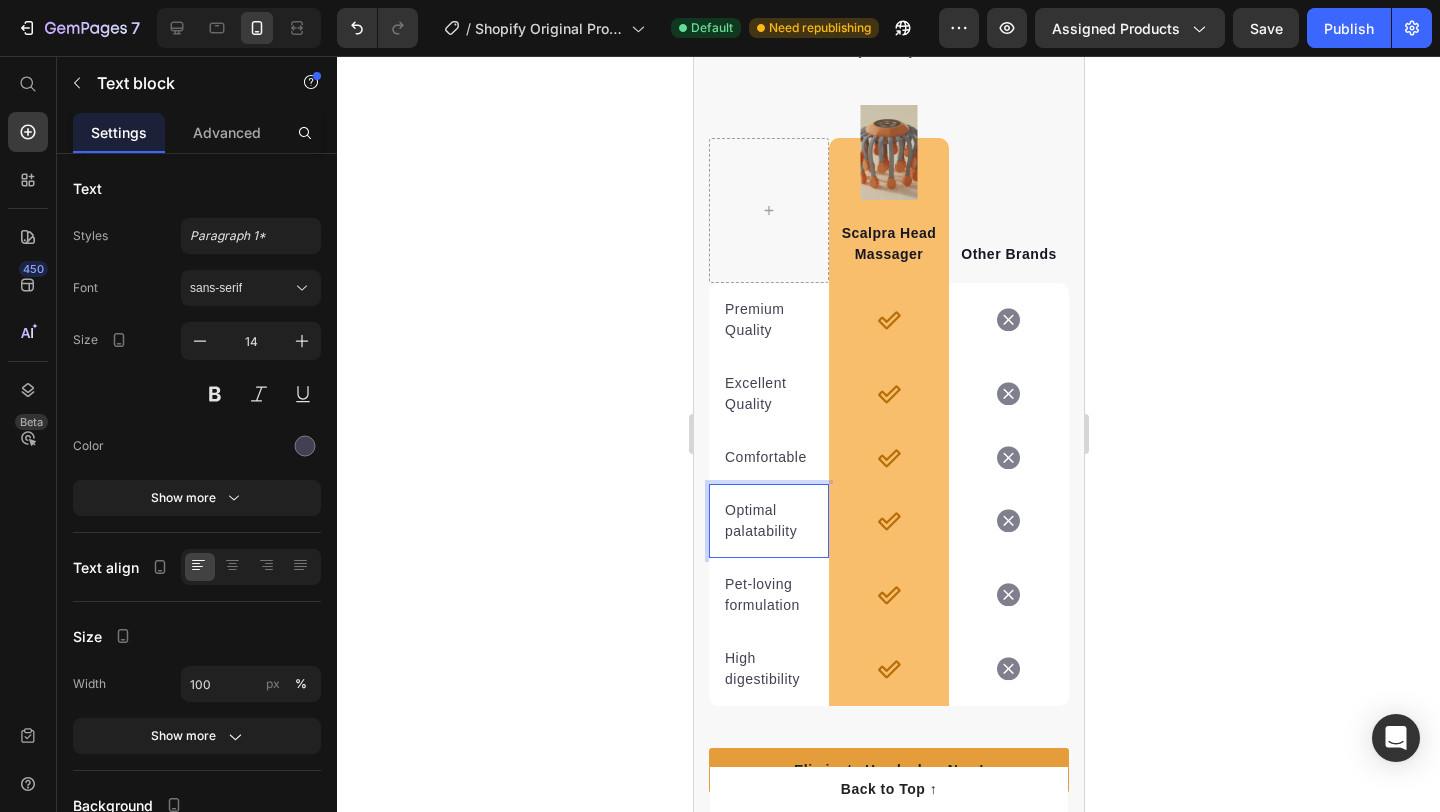 click on "Optimal palatability" at bounding box center (768, 521) 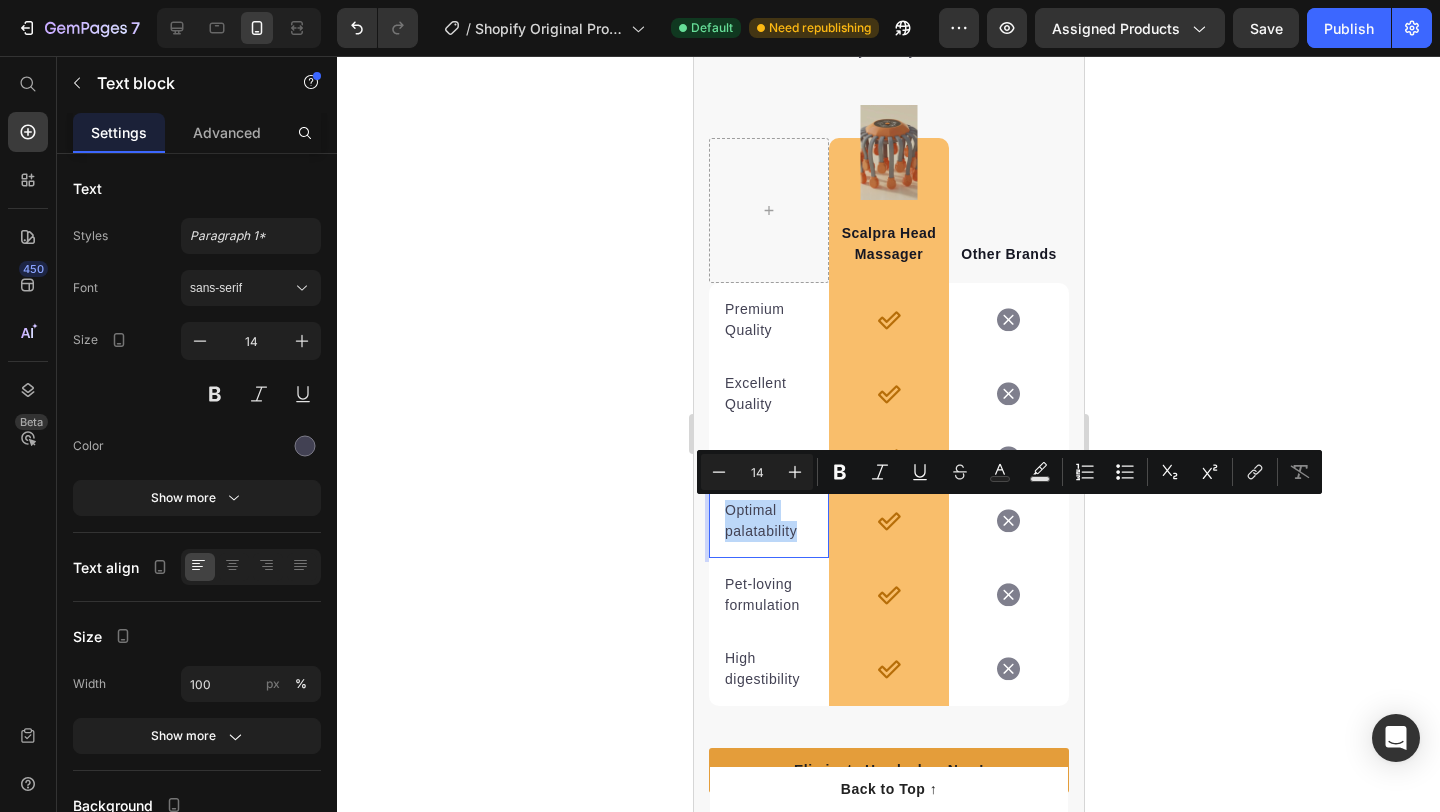 drag, startPoint x: 794, startPoint y: 532, endPoint x: 726, endPoint y: 511, distance: 71.168816 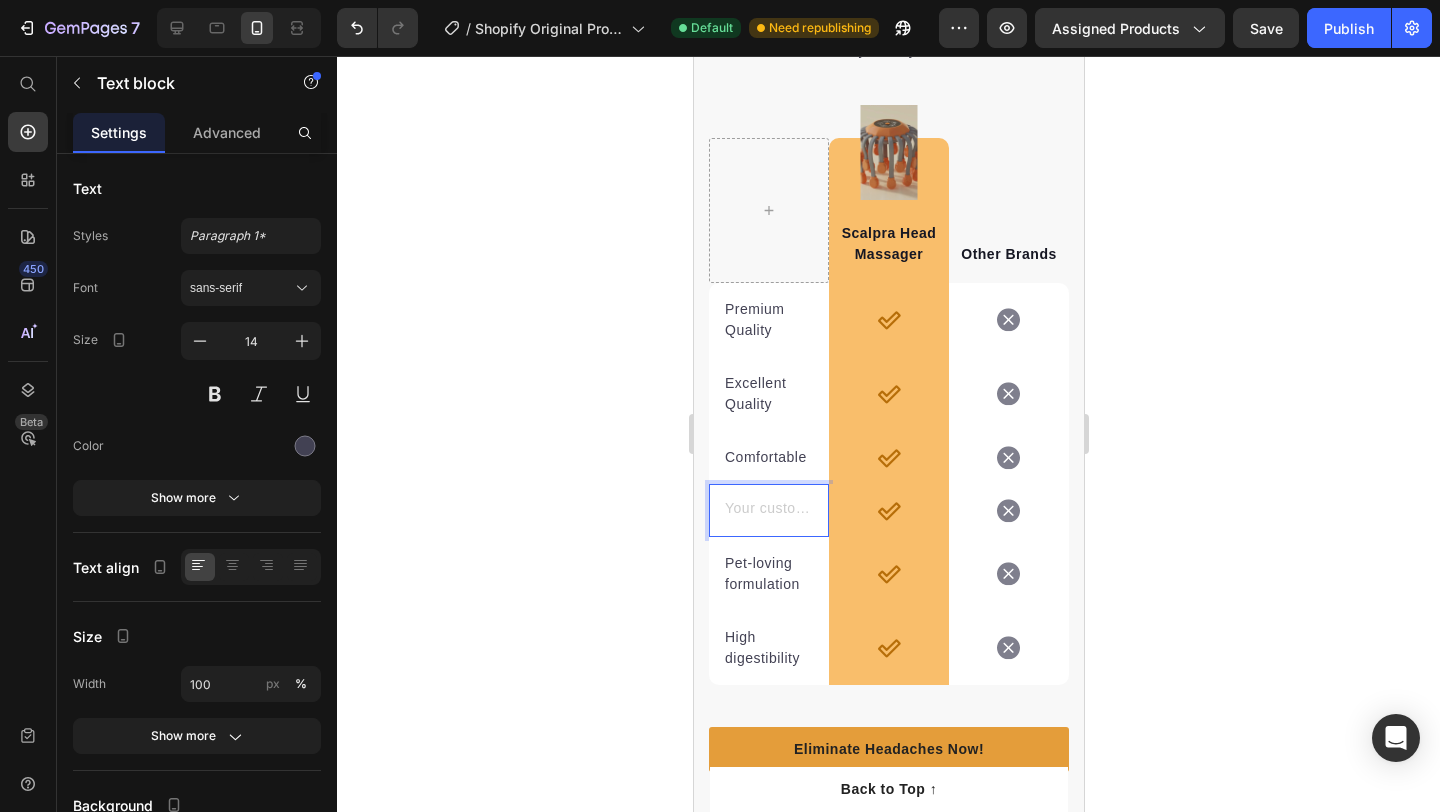 scroll, scrollTop: 3781, scrollLeft: 0, axis: vertical 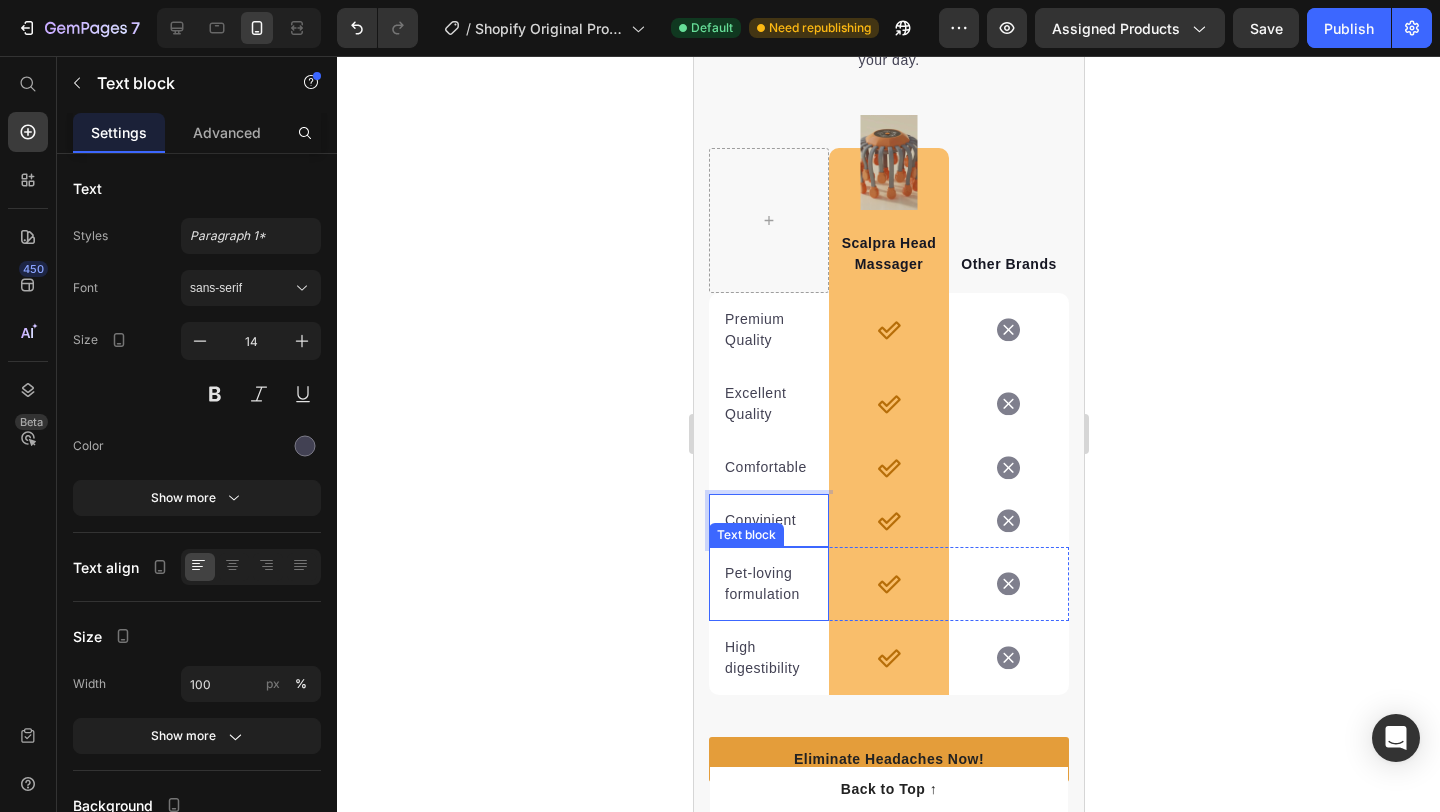 click on "Pet-loving formulation" at bounding box center (768, 584) 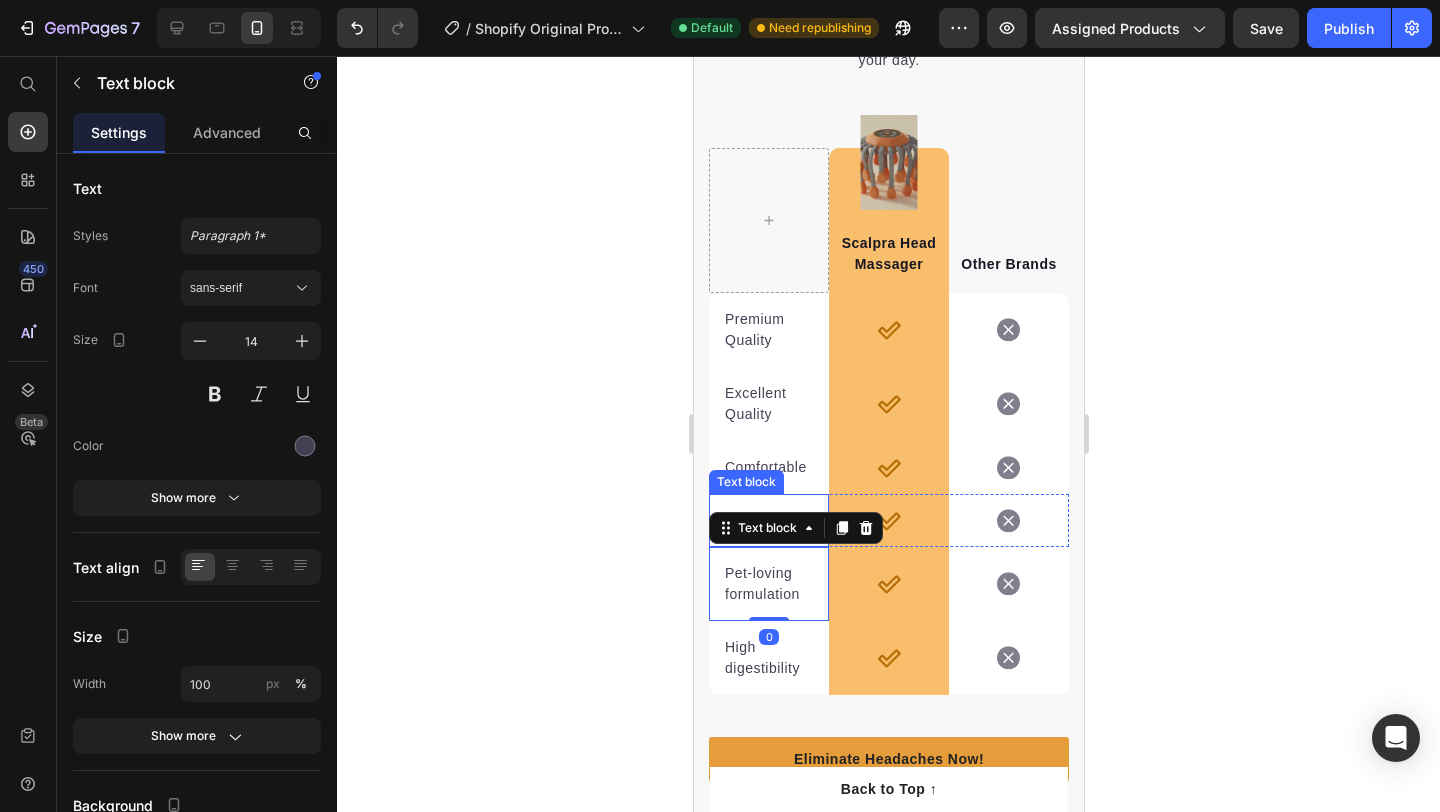 click on "Convinient Text block" at bounding box center (768, 520) 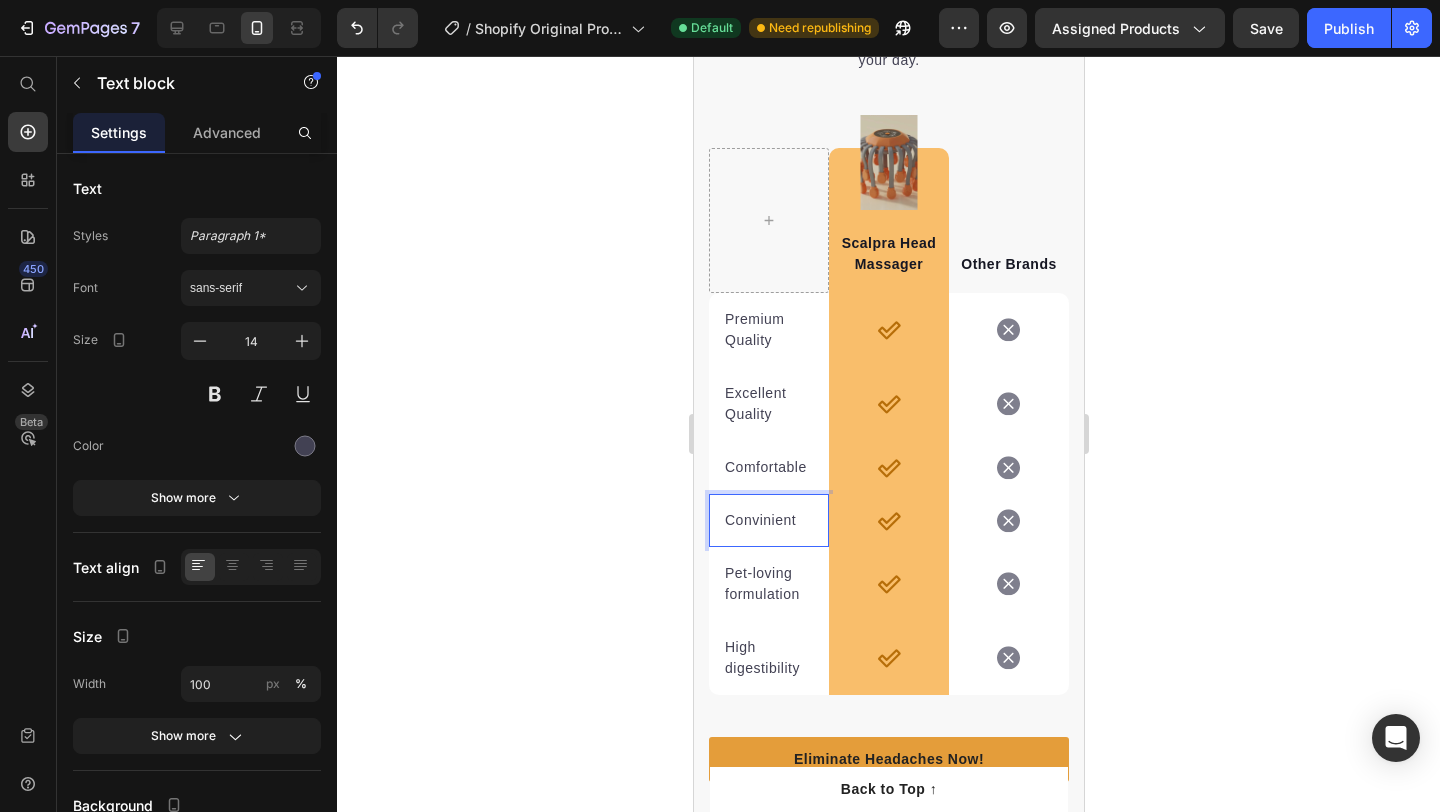 click on "Convinient" at bounding box center (768, 520) 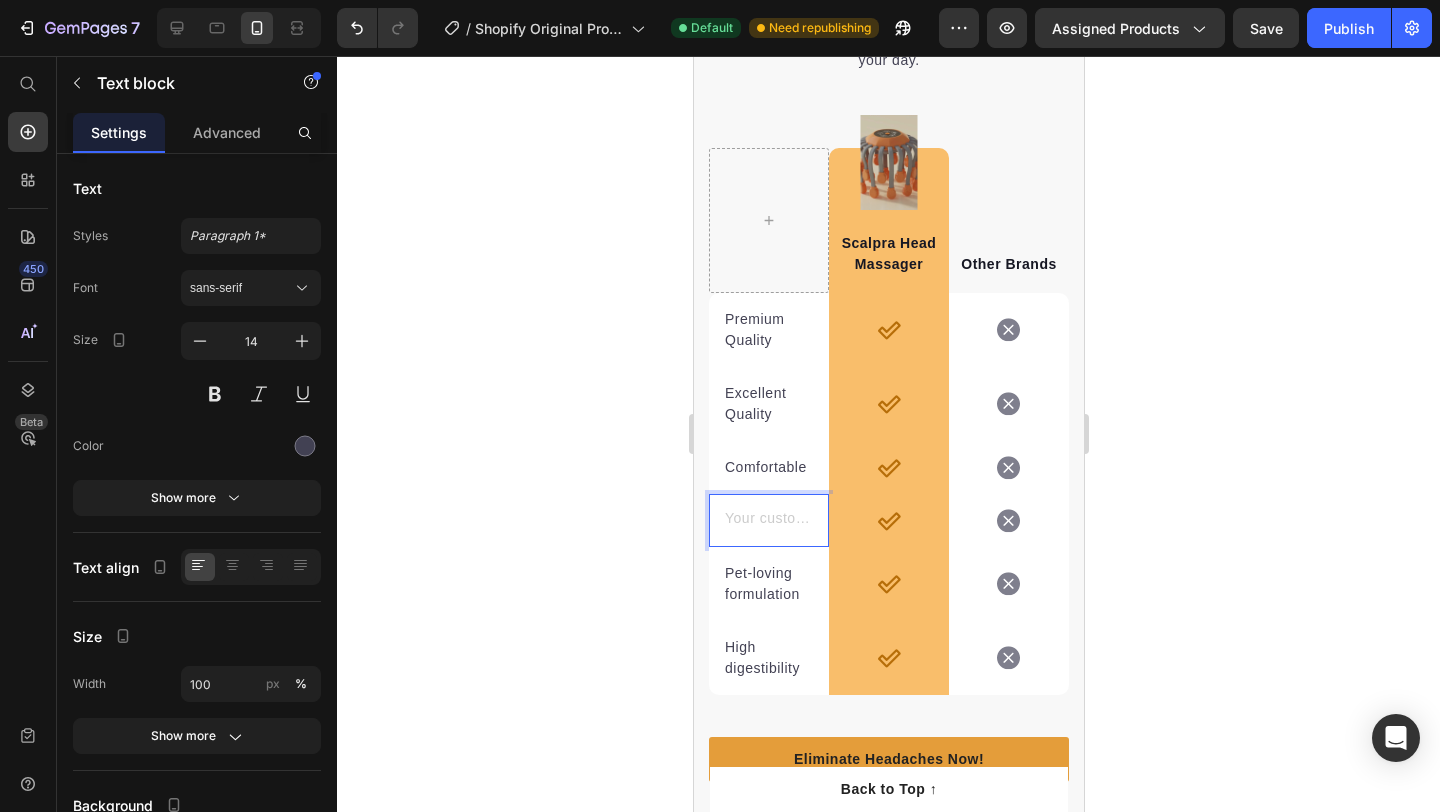 scroll, scrollTop: 3771, scrollLeft: 0, axis: vertical 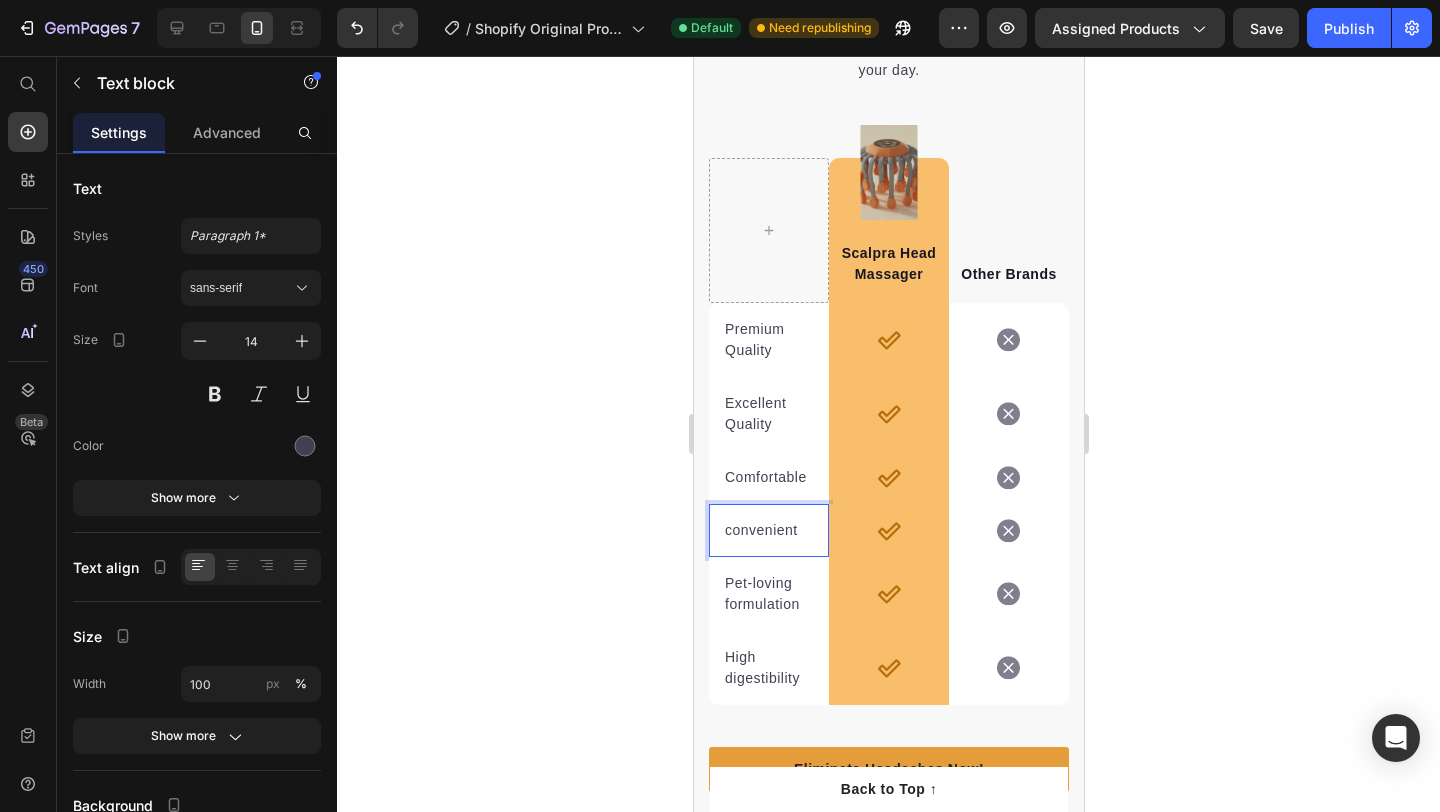 click on "convenient" at bounding box center (768, 530) 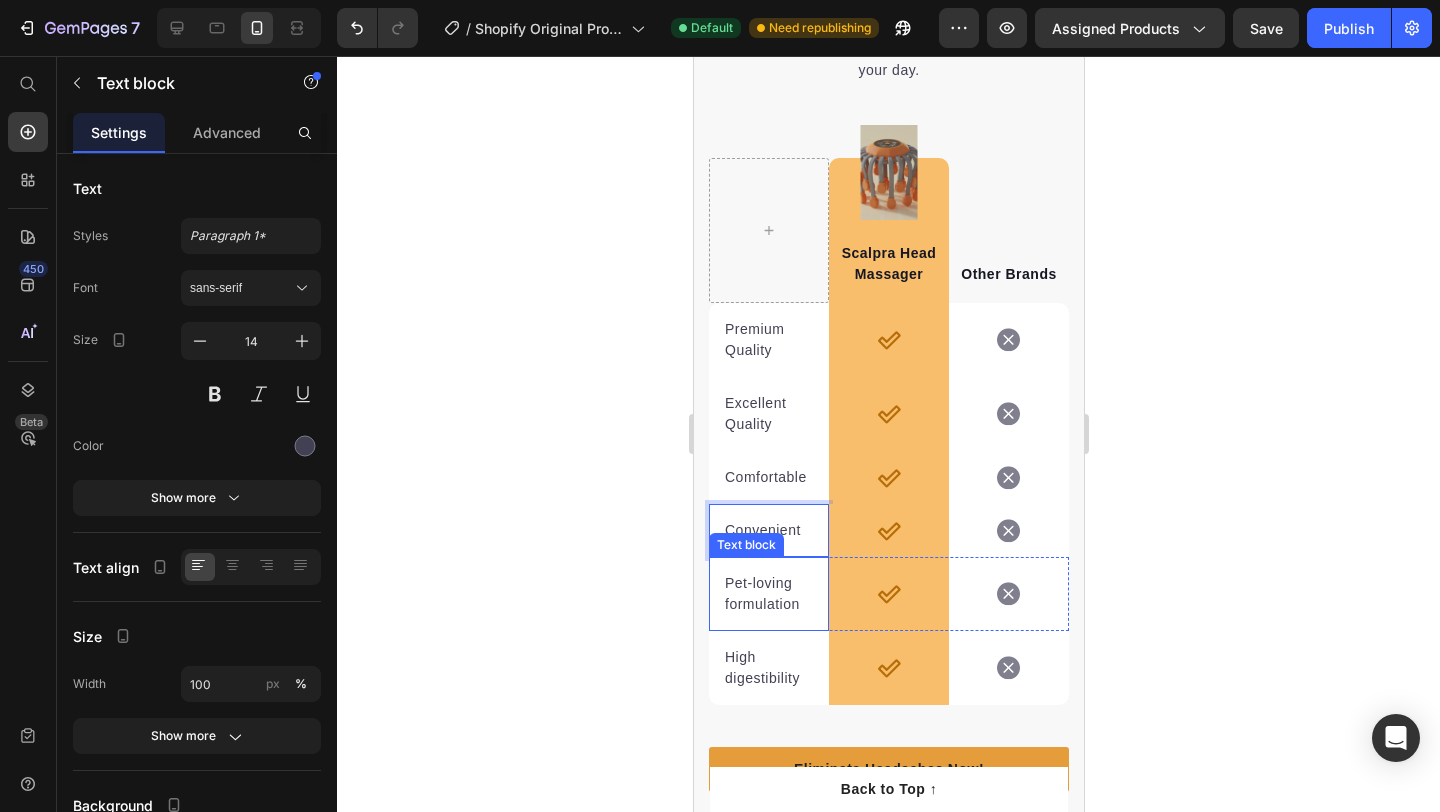 click on "Pet-loving formulation" at bounding box center [768, 594] 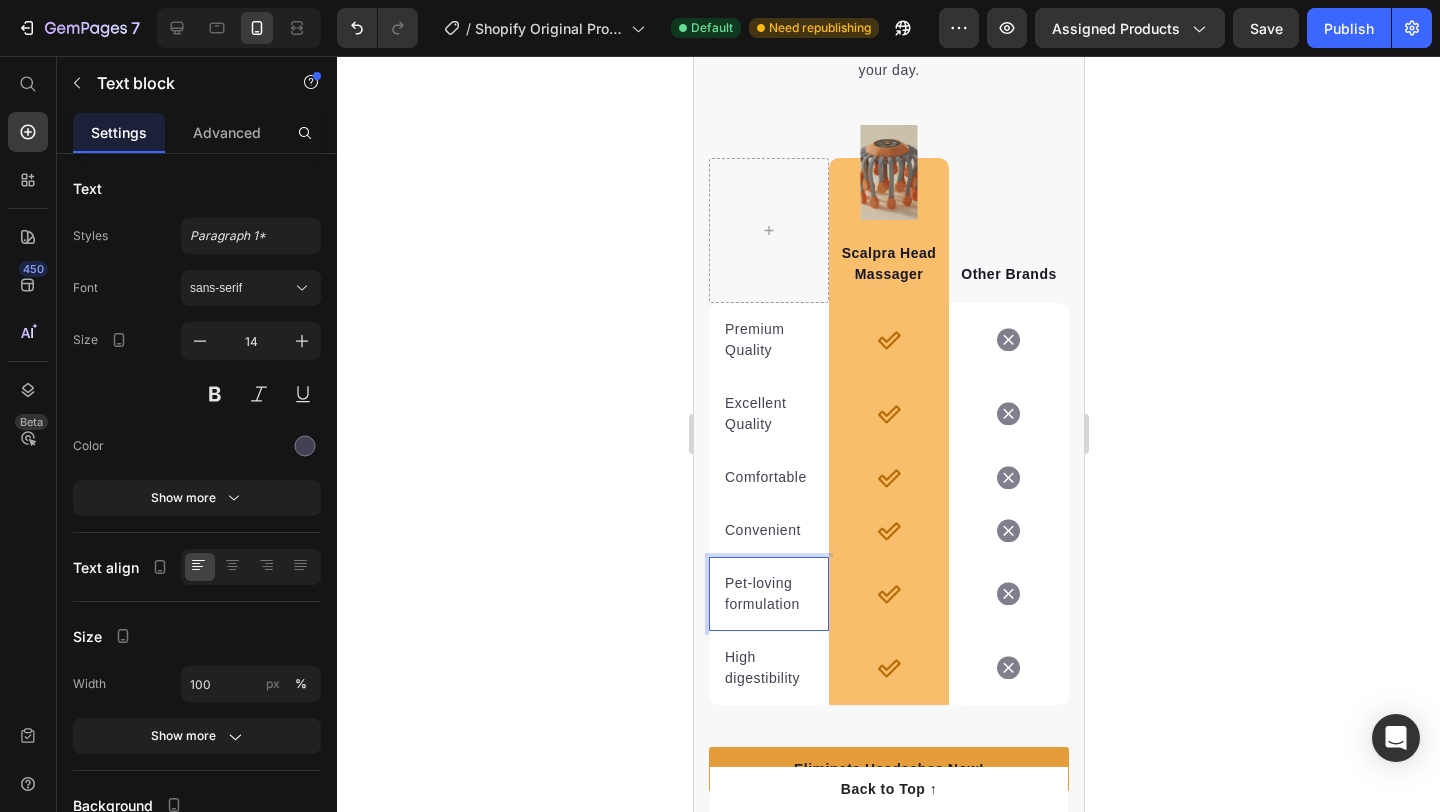click on "Pet-loving formulation" at bounding box center [768, 594] 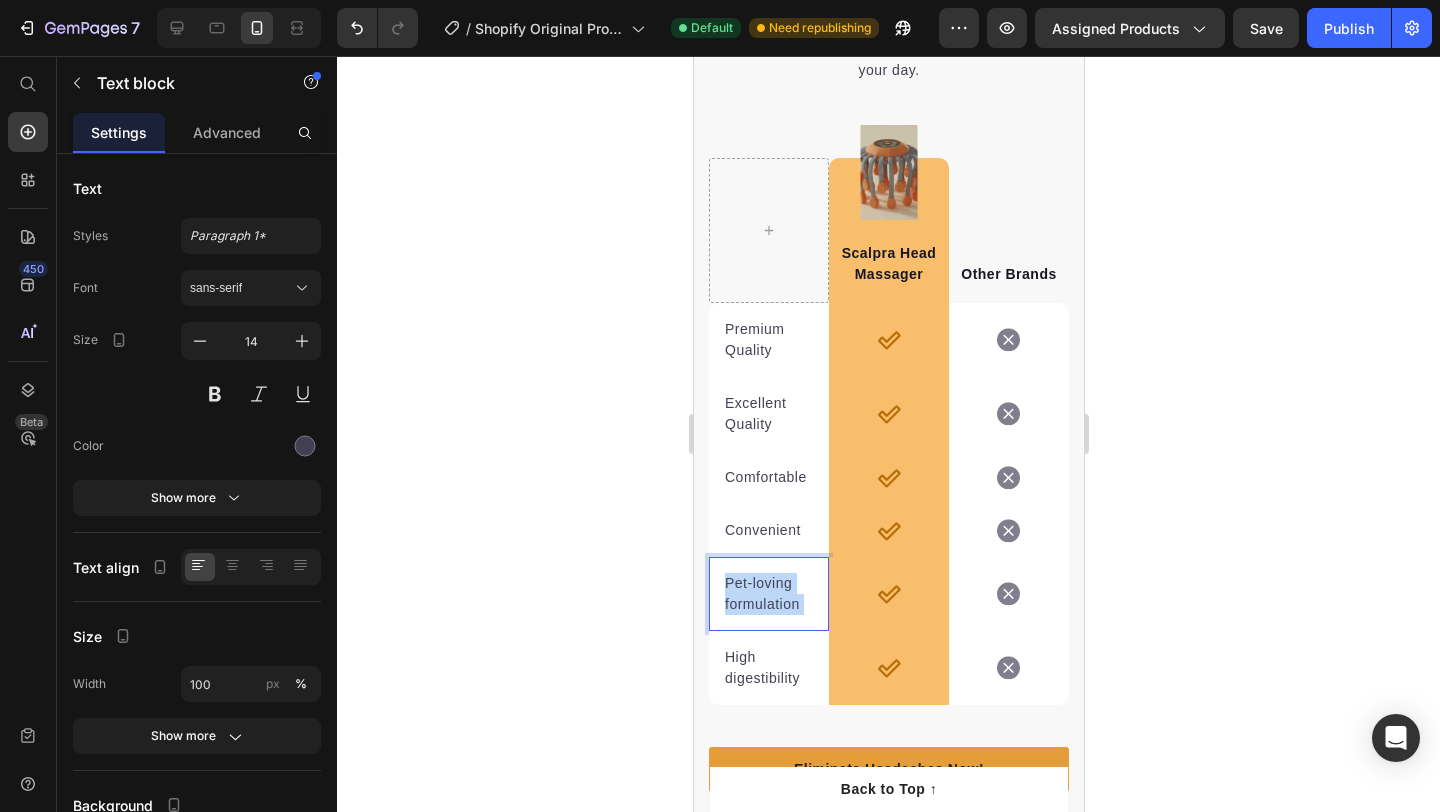 drag, startPoint x: 802, startPoint y: 602, endPoint x: 742, endPoint y: 583, distance: 62.936478 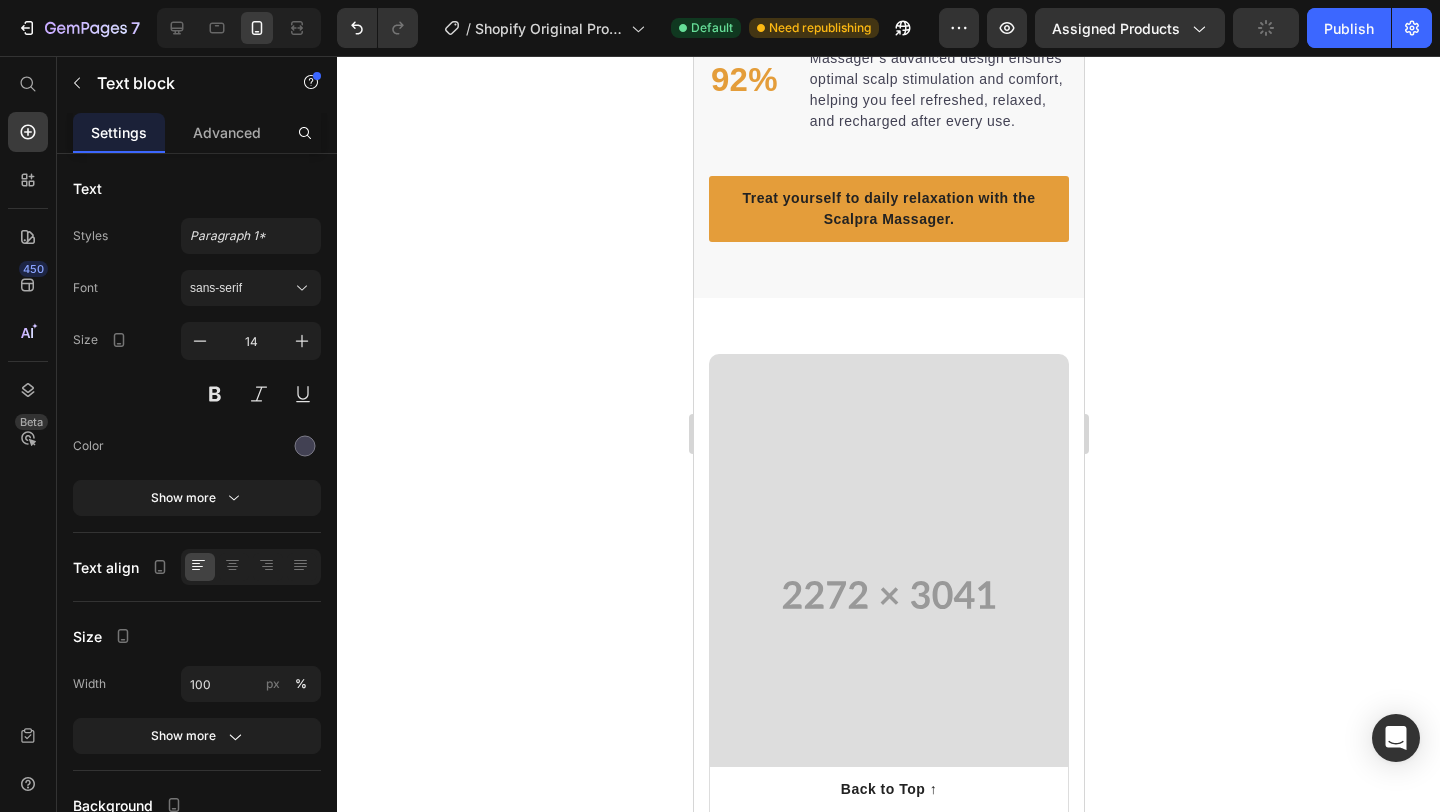 scroll, scrollTop: 0, scrollLeft: 0, axis: both 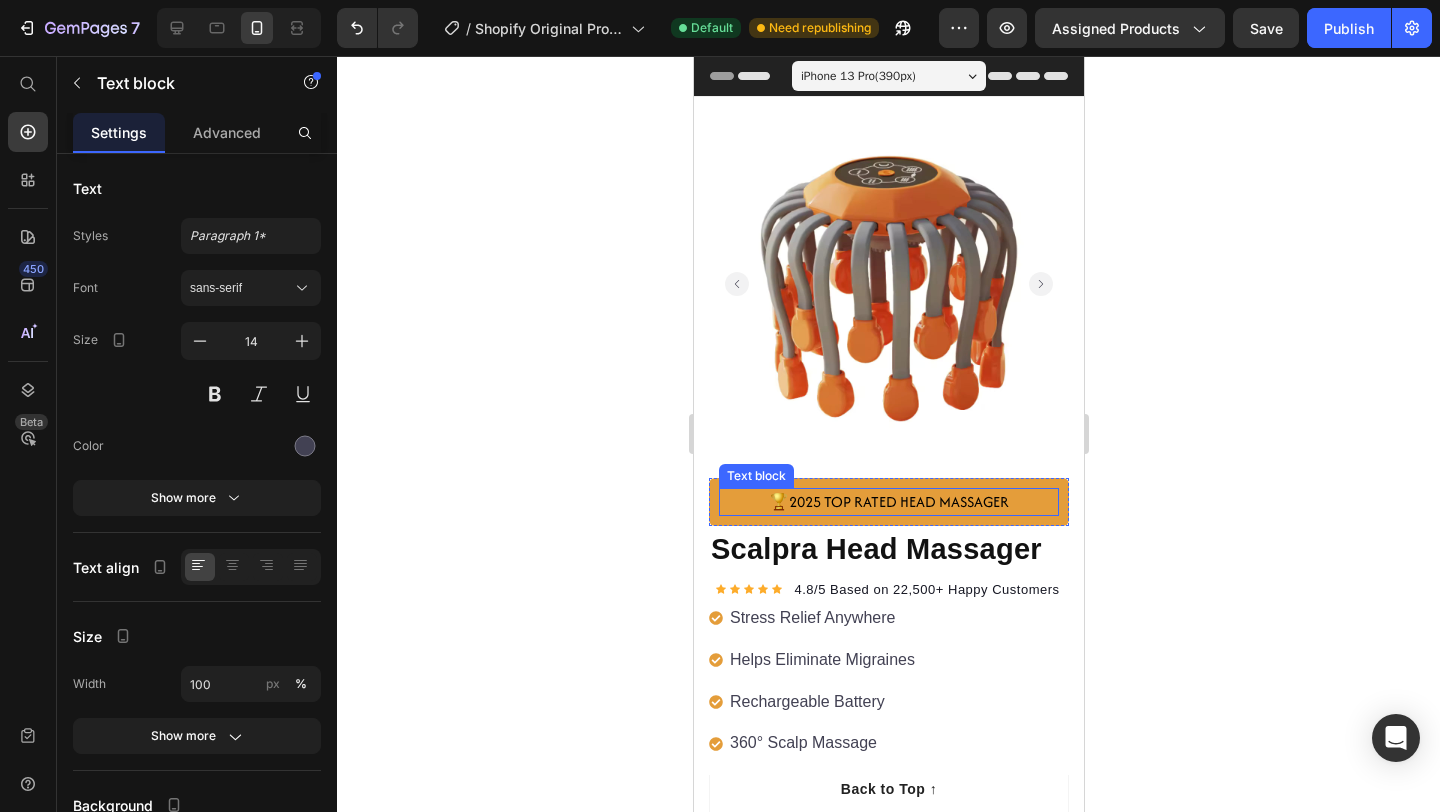 click on "🏆2025 TOP RATED HEAD MASSAGER" at bounding box center (888, 502) 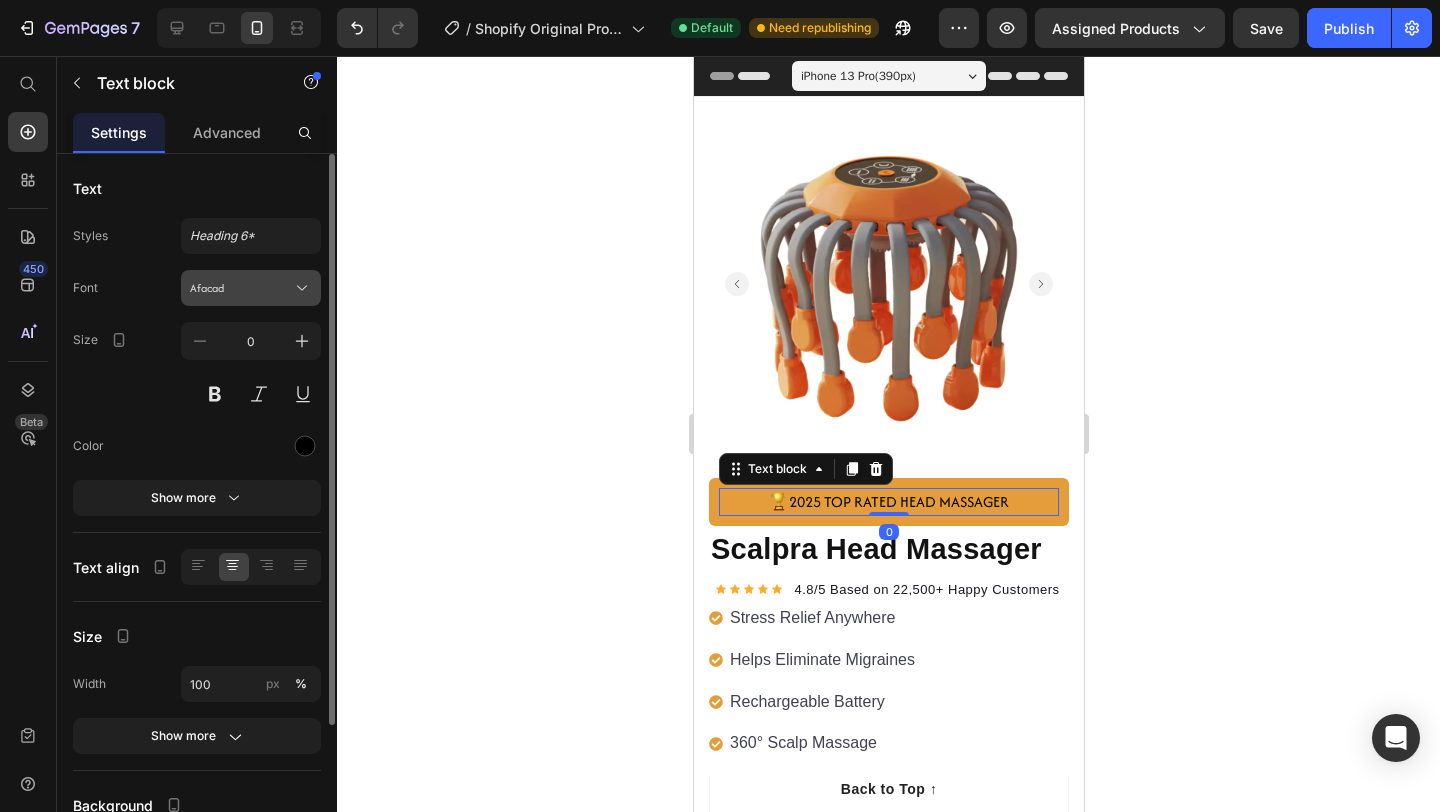 click on "Afacad" at bounding box center (241, 288) 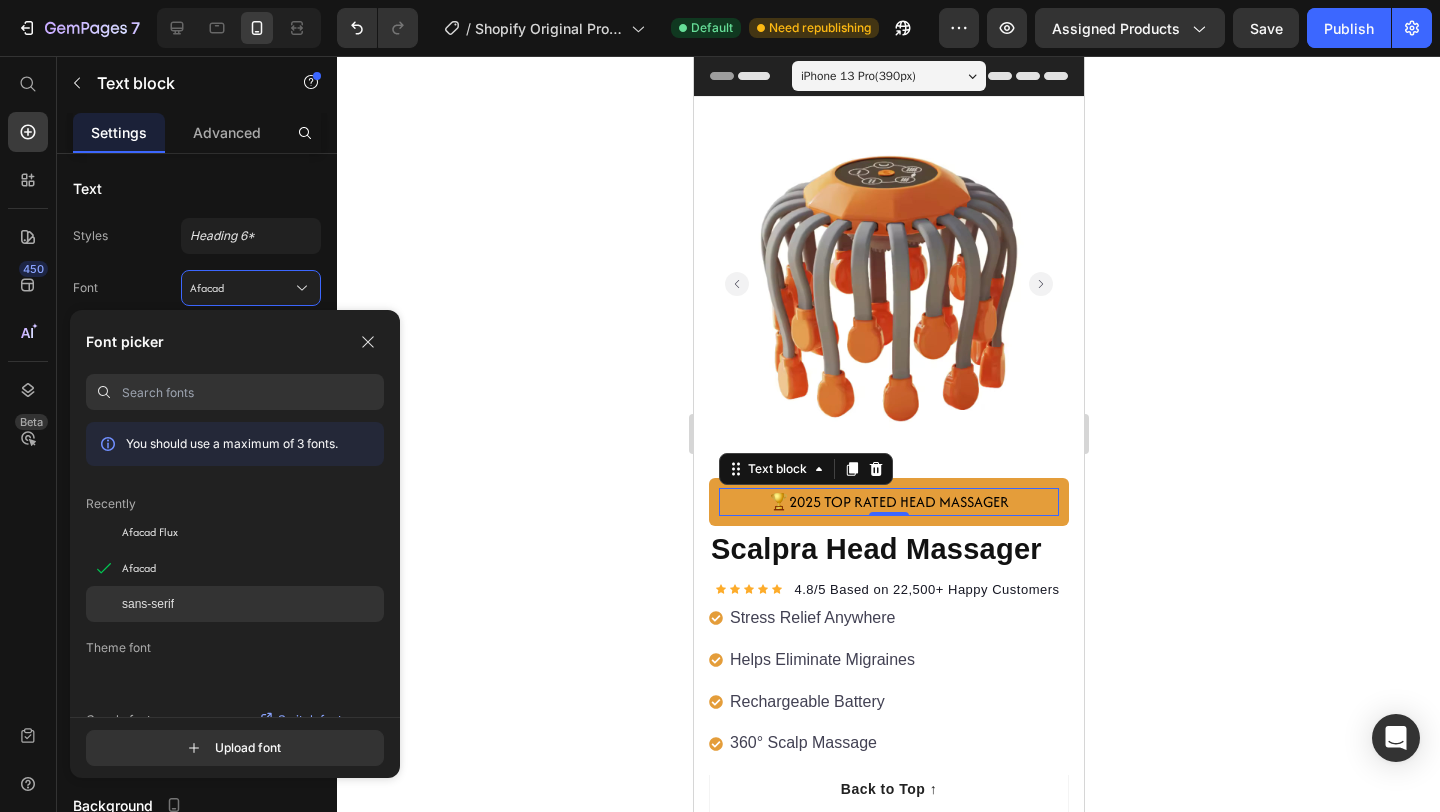 click on "sans-serif" 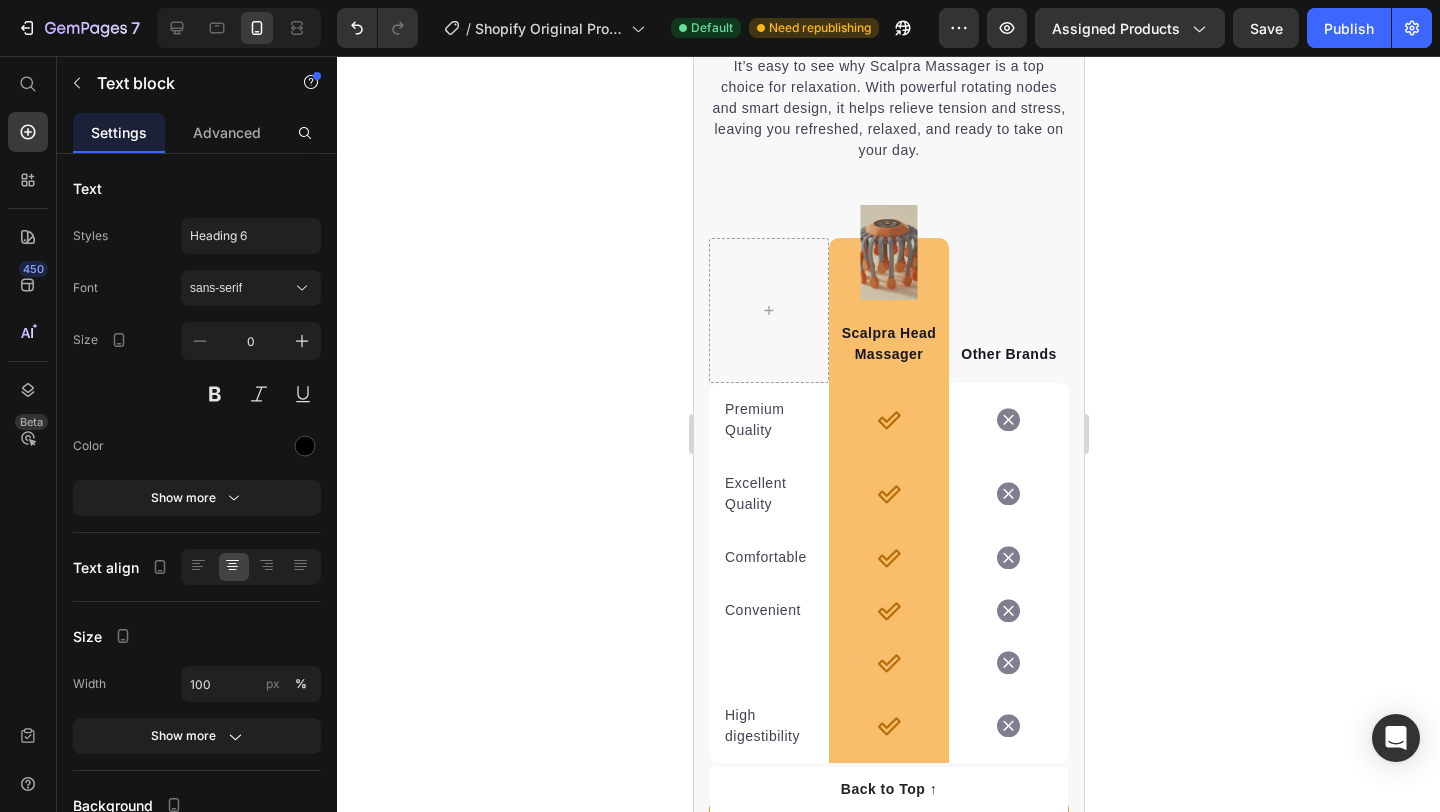 scroll, scrollTop: 3850, scrollLeft: 0, axis: vertical 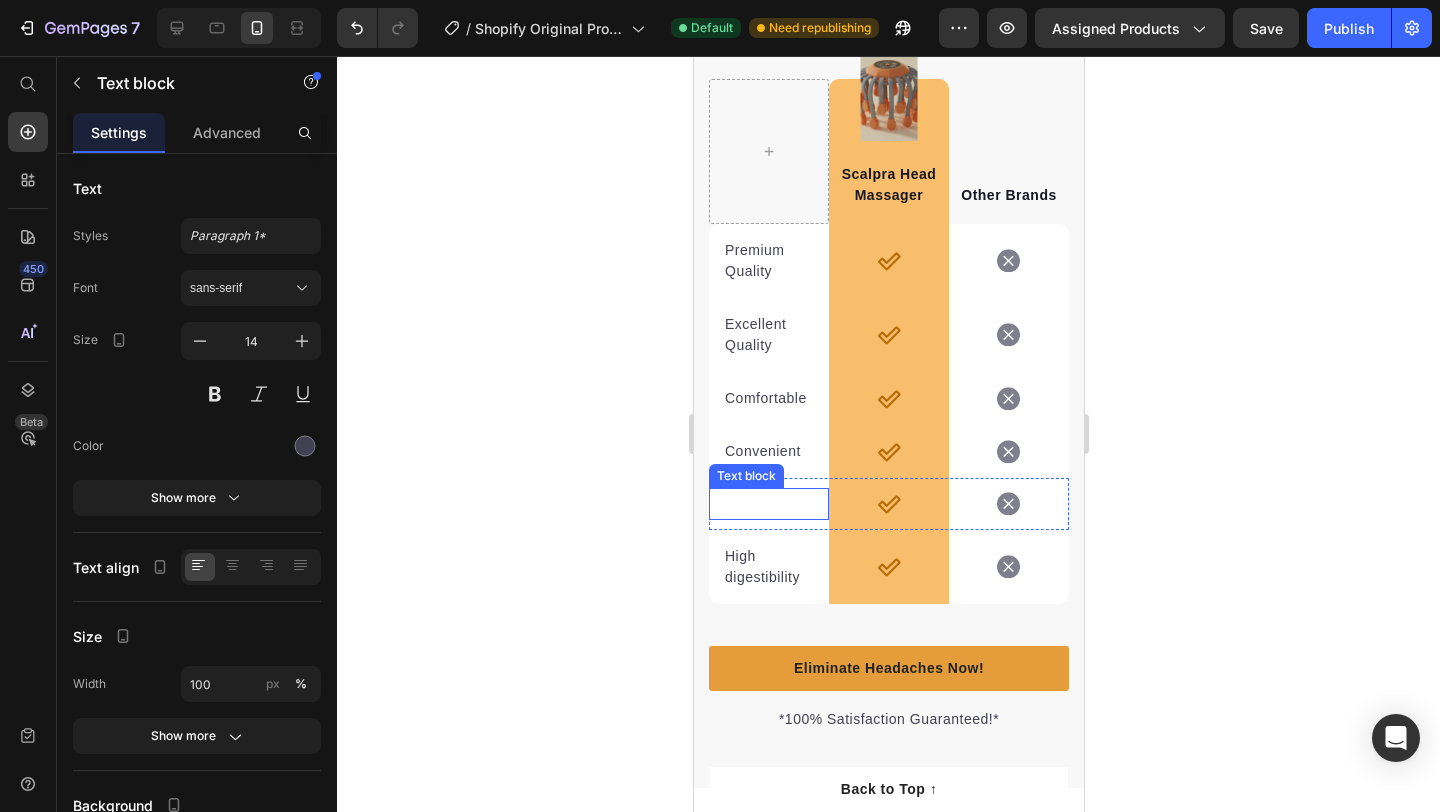 click on "Convenient" at bounding box center (768, 451) 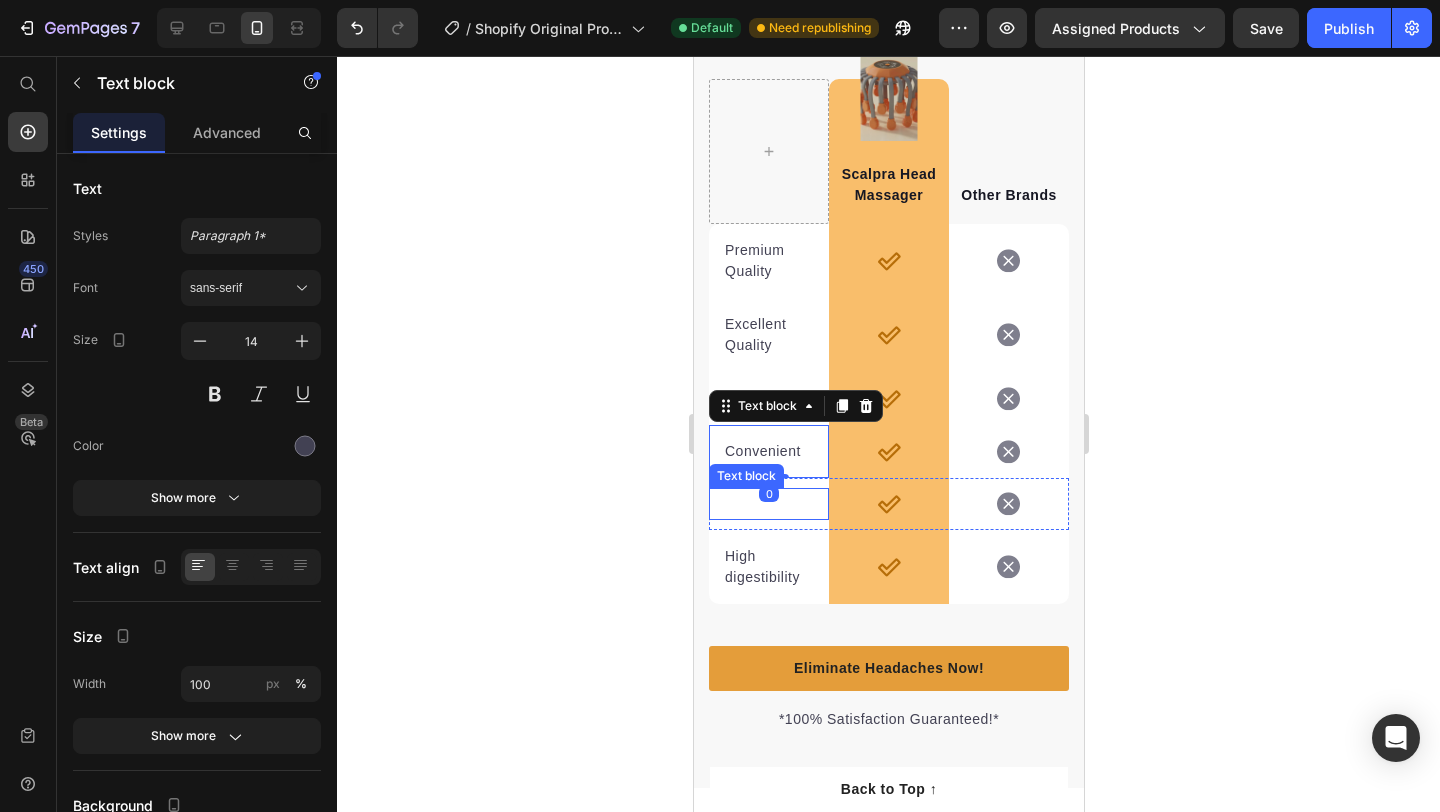click on "Text block" at bounding box center [768, 504] 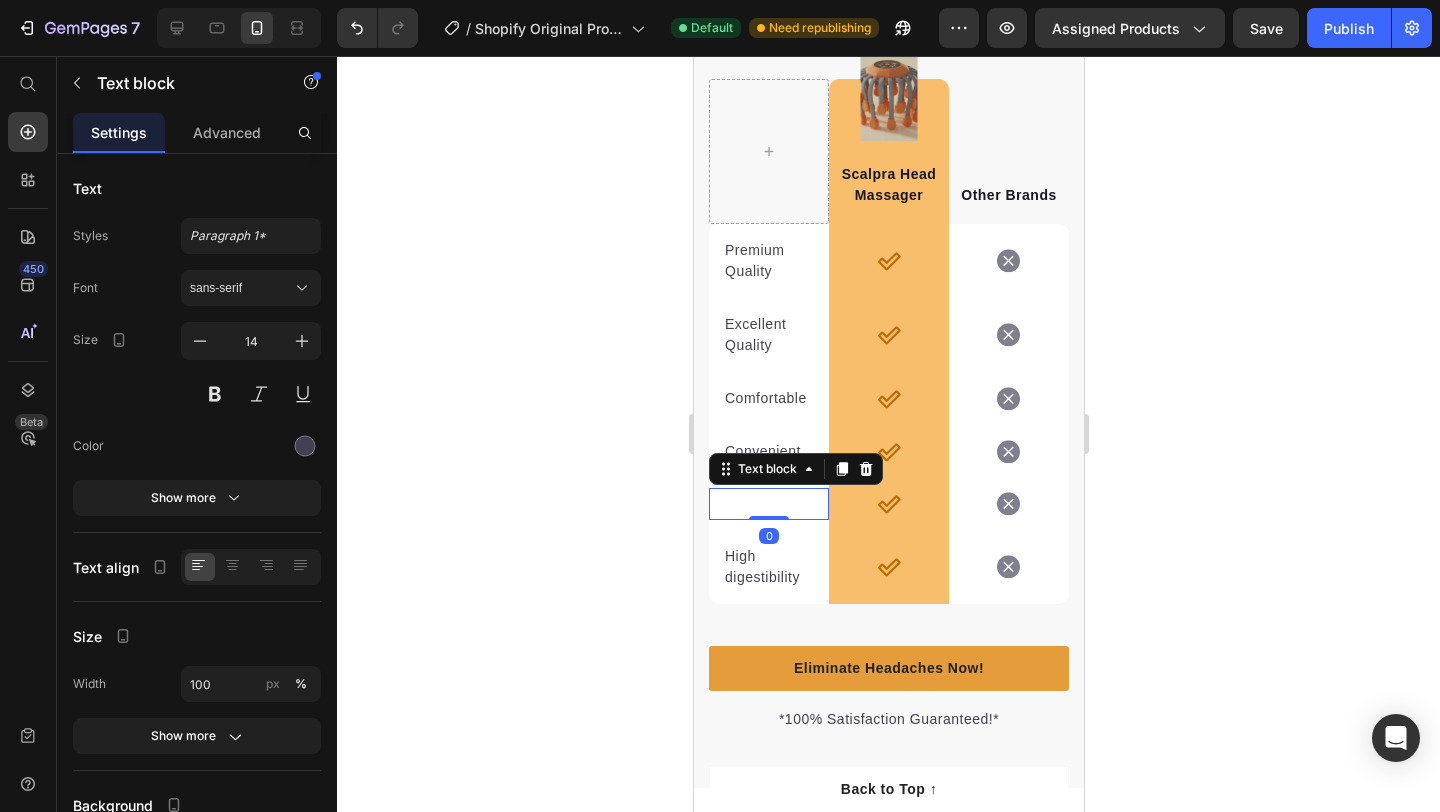 click on "Text block   0" at bounding box center [768, 504] 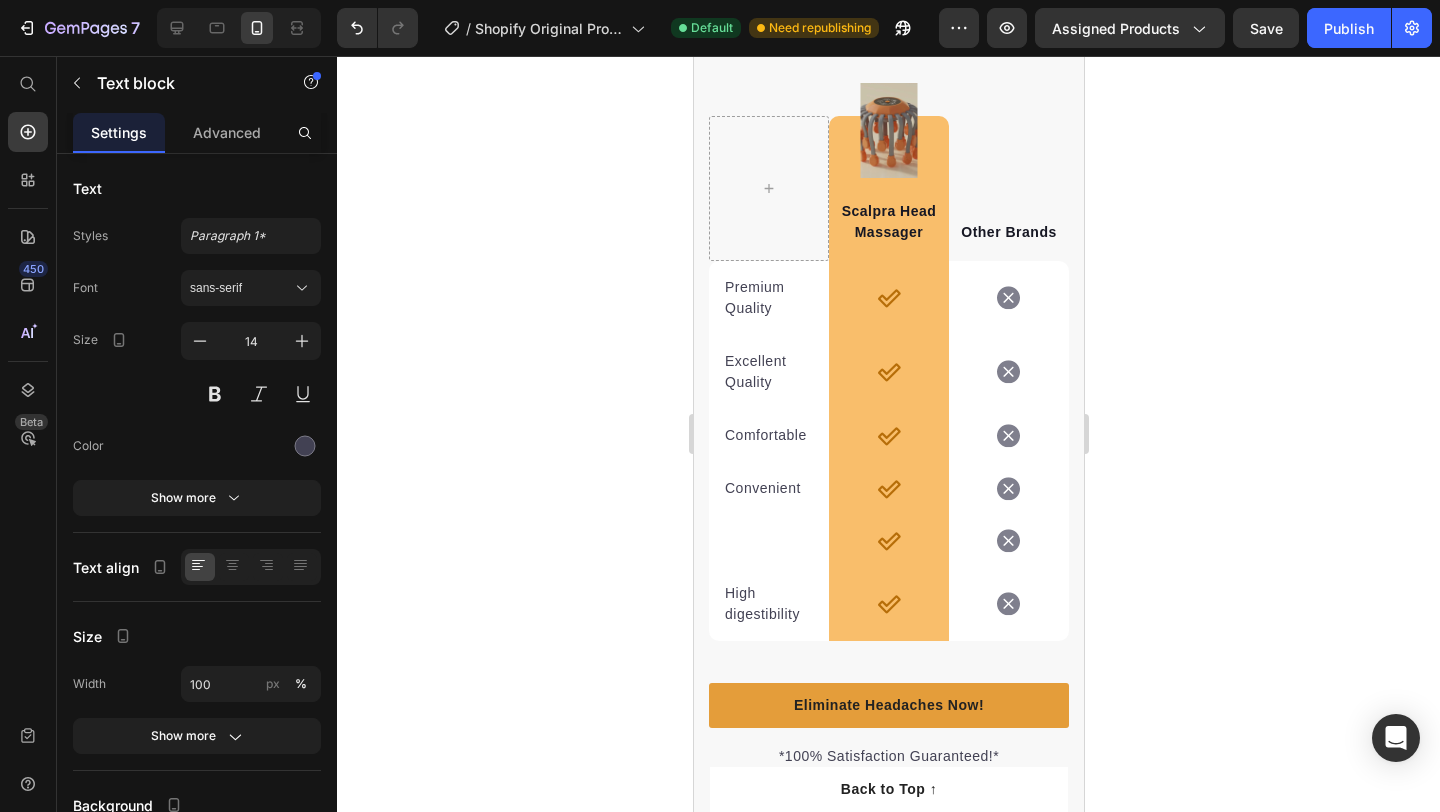 scroll, scrollTop: 3814, scrollLeft: 0, axis: vertical 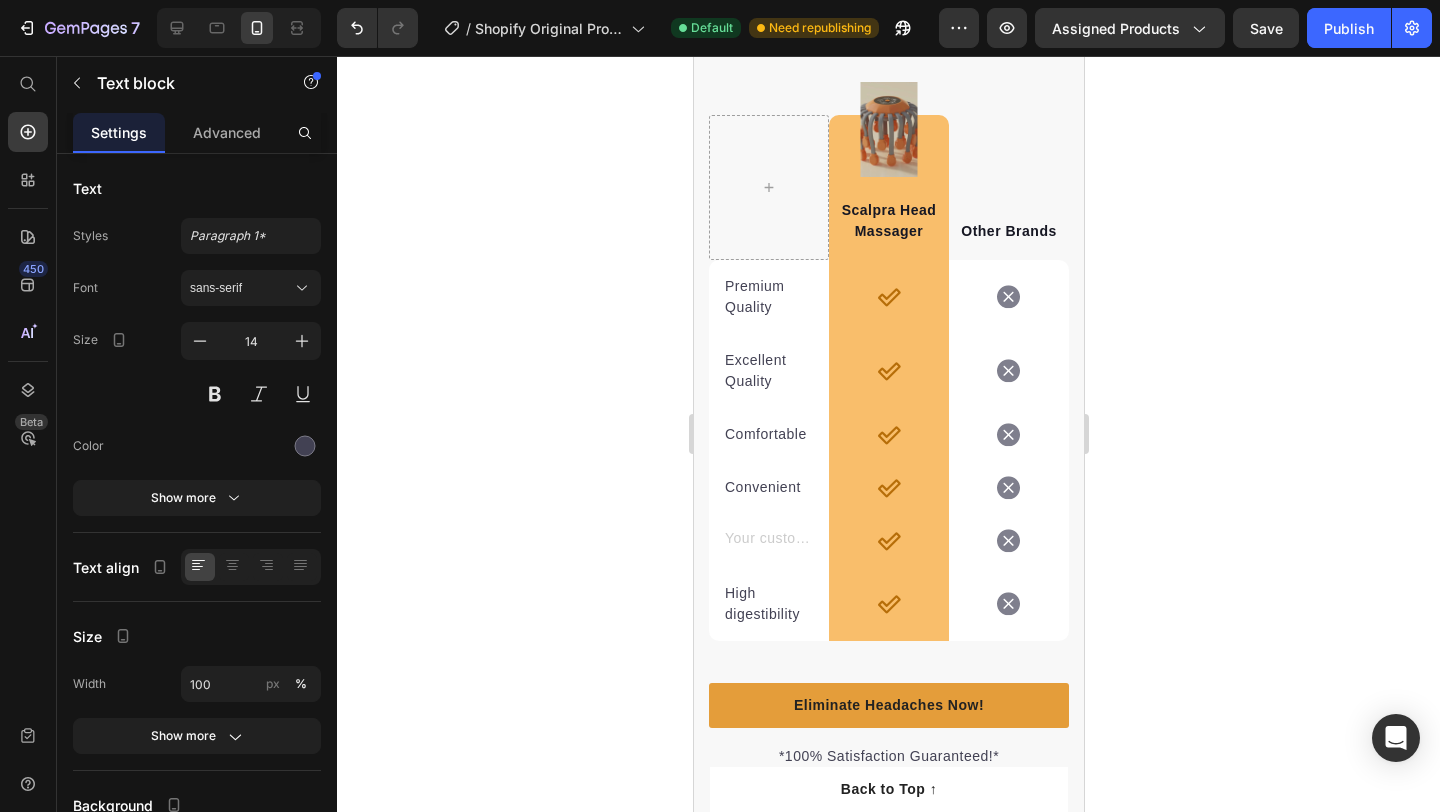 click at bounding box center [768, 540] 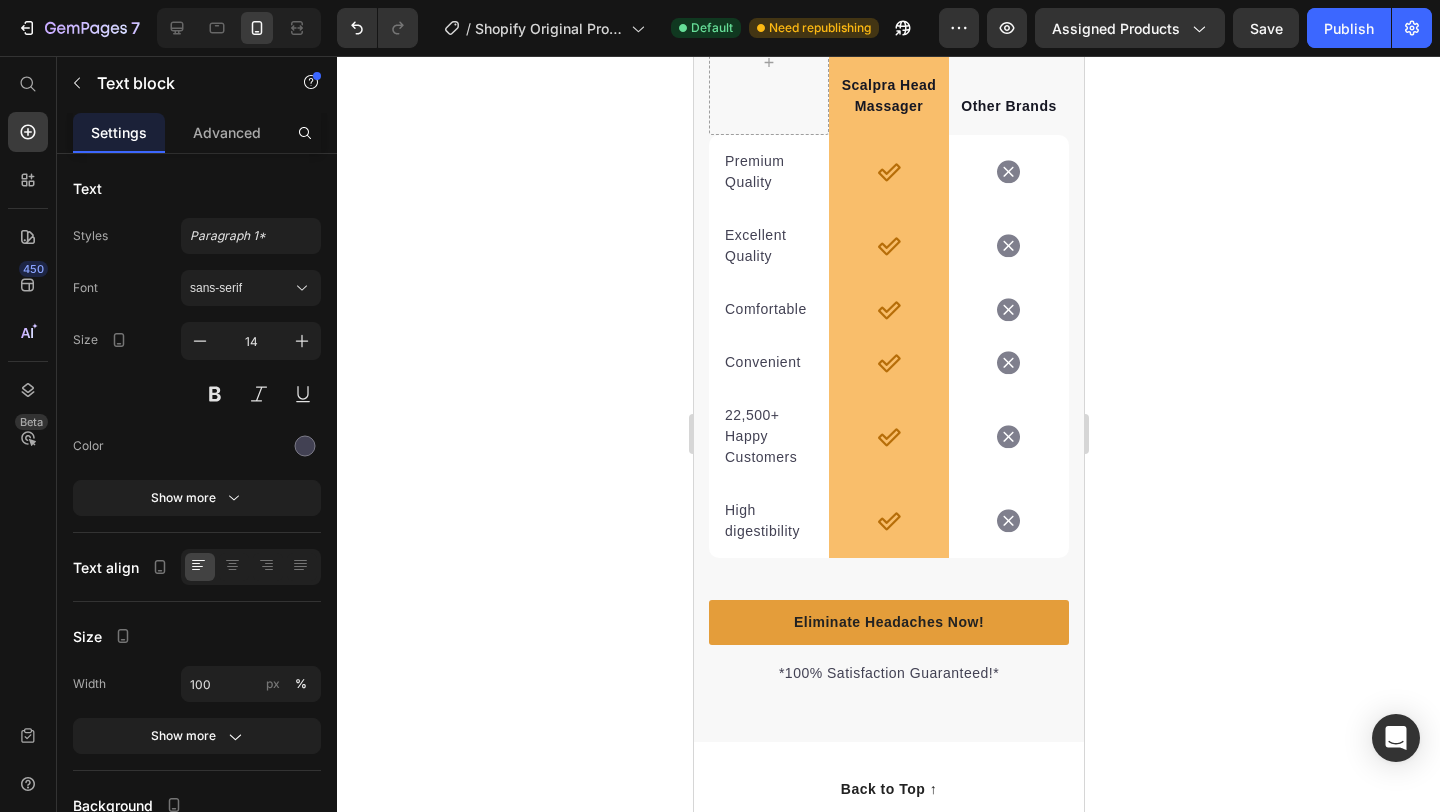 scroll, scrollTop: 3914, scrollLeft: 0, axis: vertical 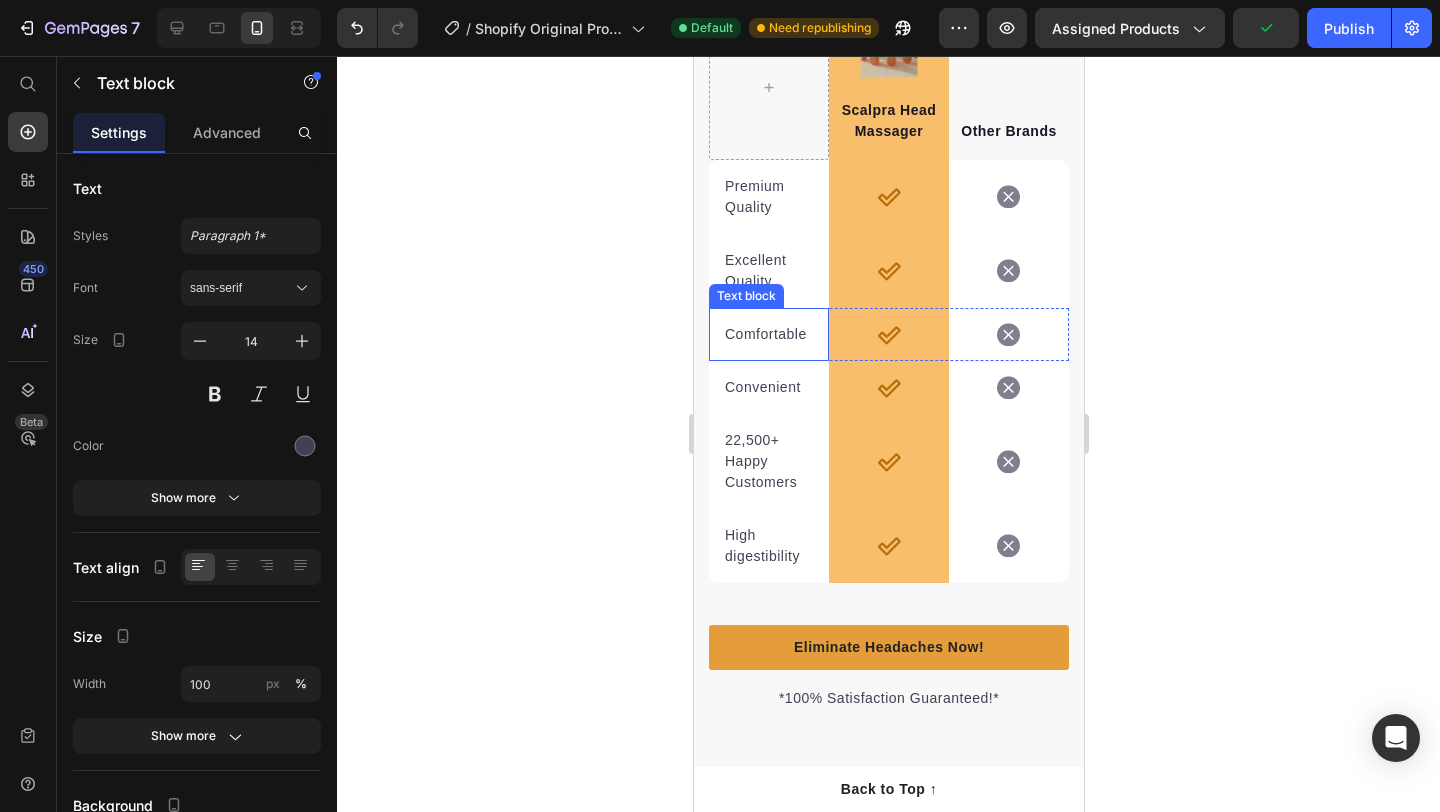 click on "Comfortable" at bounding box center (768, 334) 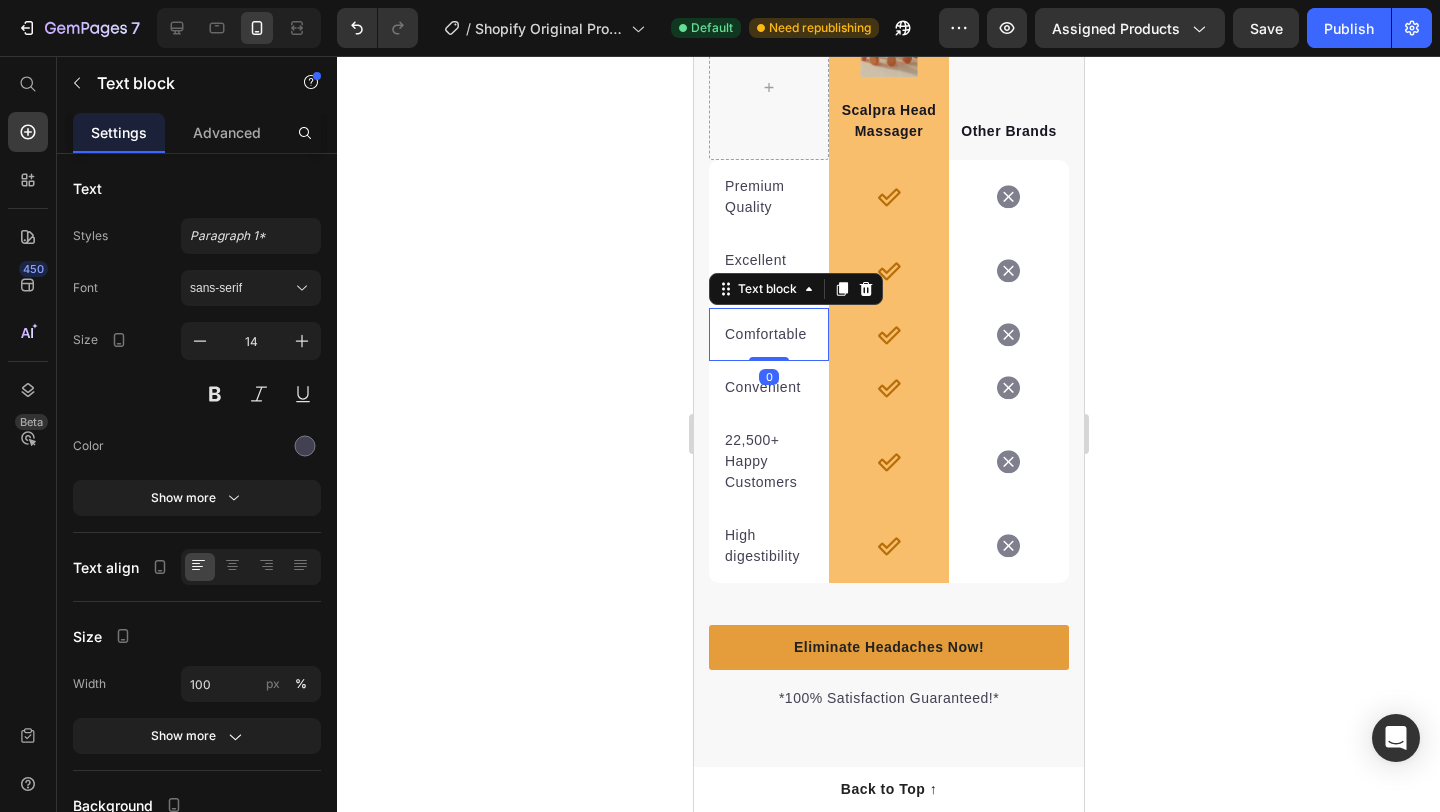 click on "Comfortable" at bounding box center [768, 334] 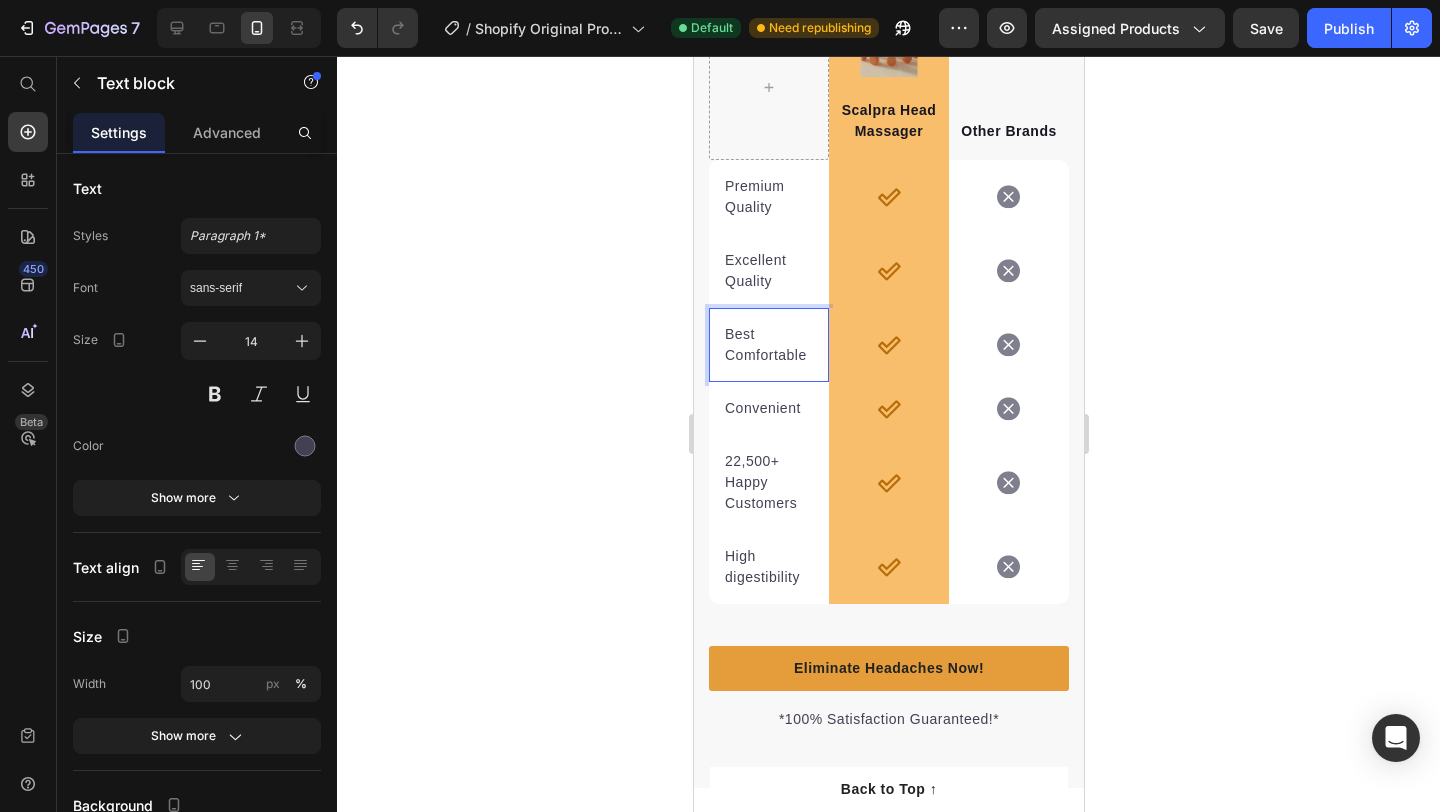 click on "Best Comfortable" at bounding box center [768, 345] 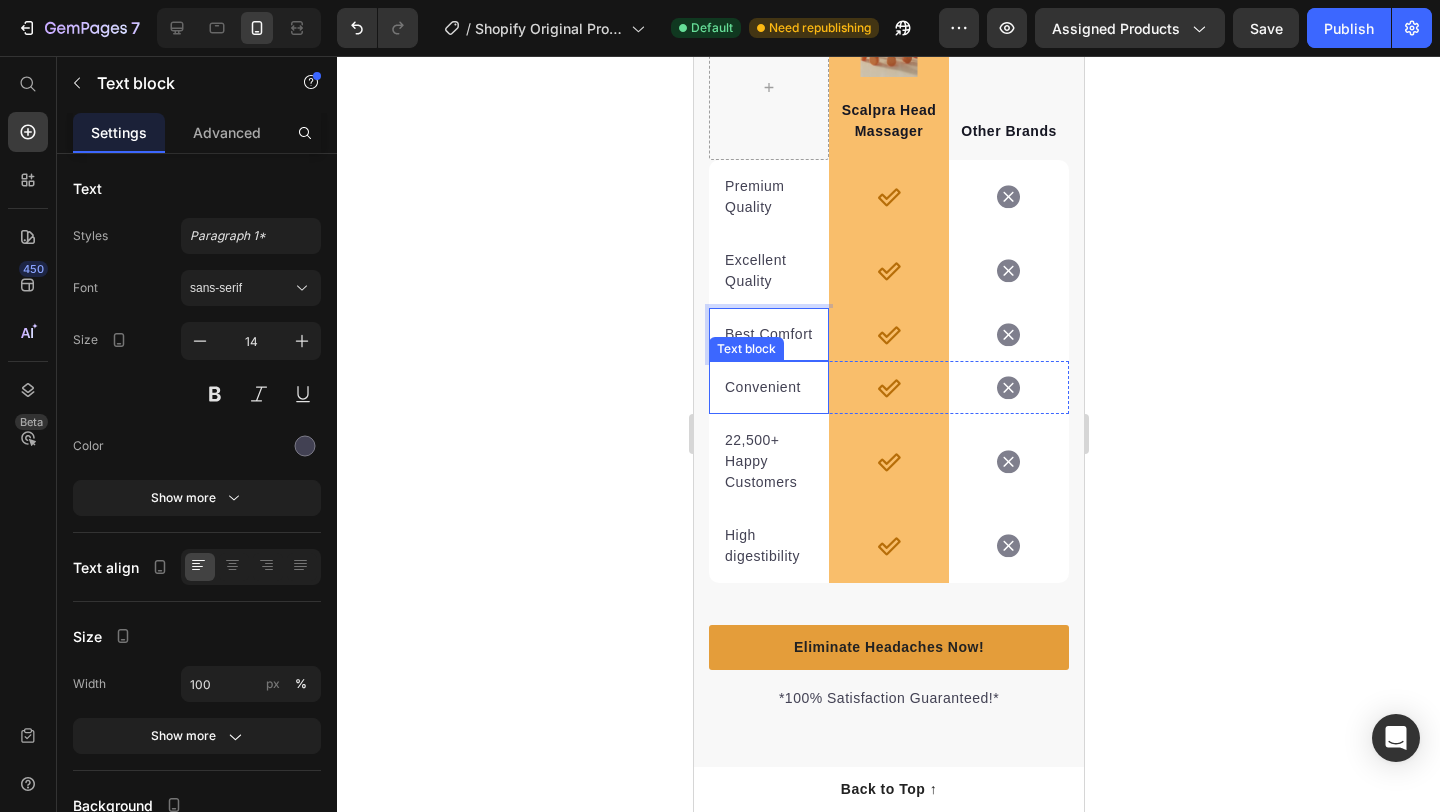 click on "Convenient" at bounding box center (768, 387) 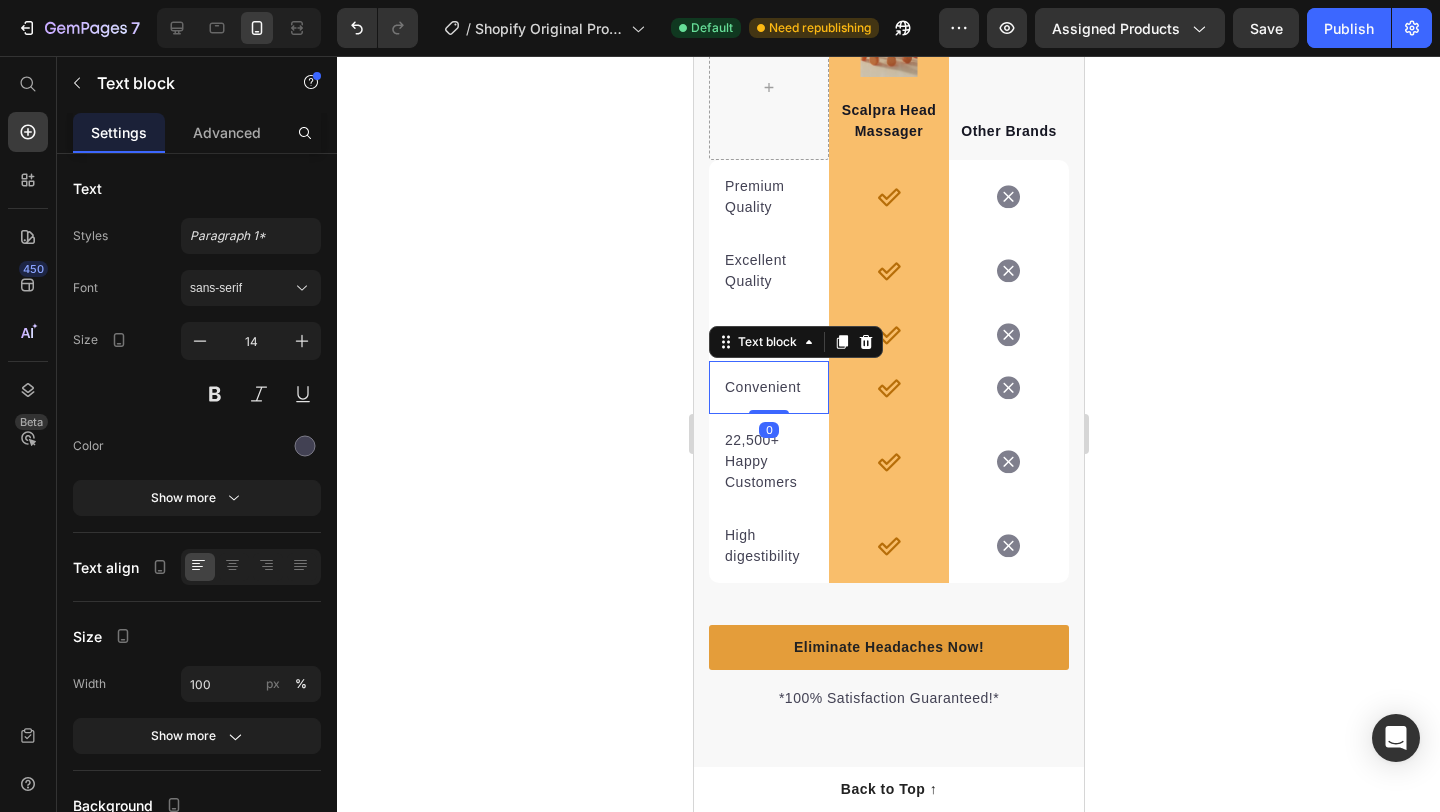 click on "Convenient Text block   0" at bounding box center [768, 387] 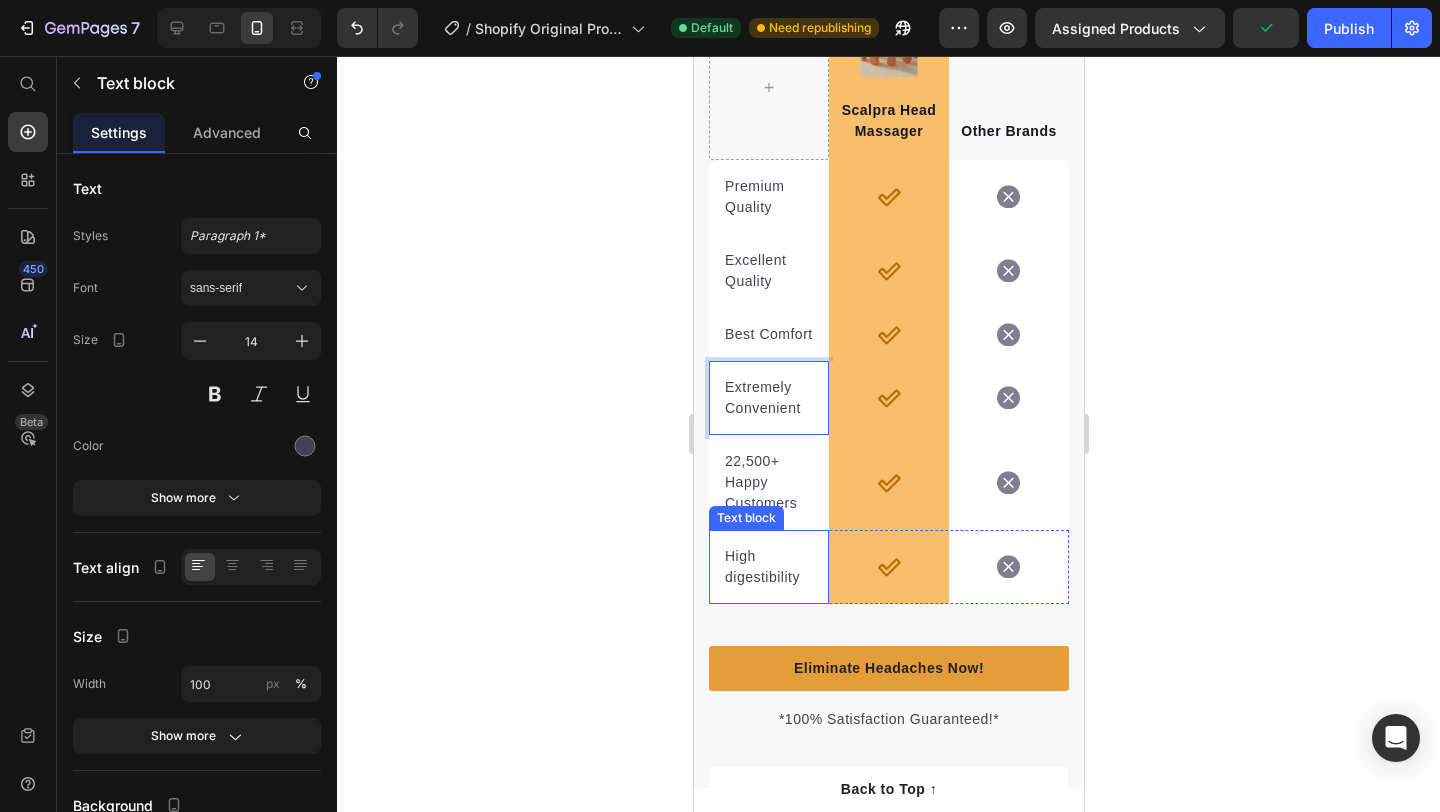 click on "High digestibility" at bounding box center [768, 567] 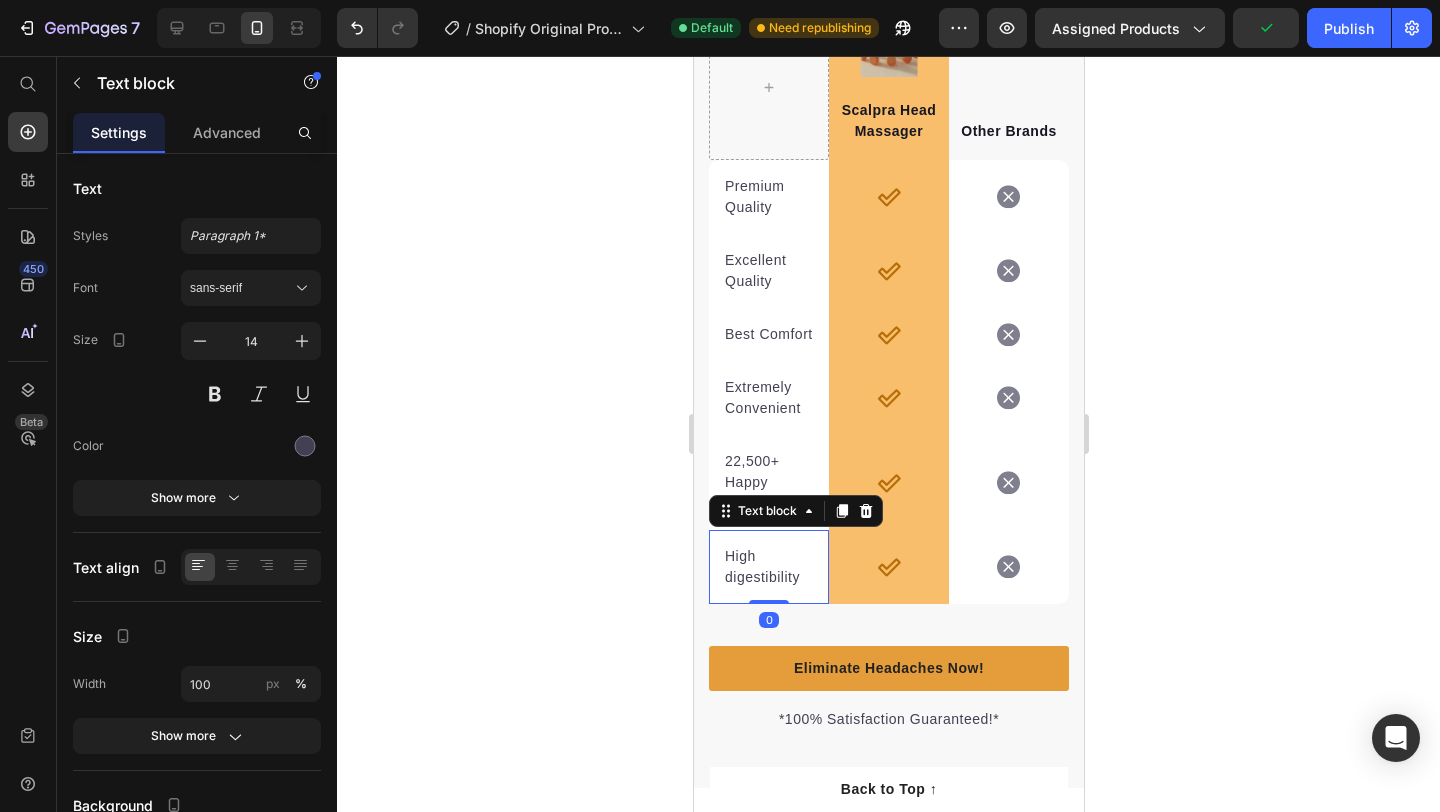 click on "High digestibility" at bounding box center (768, 567) 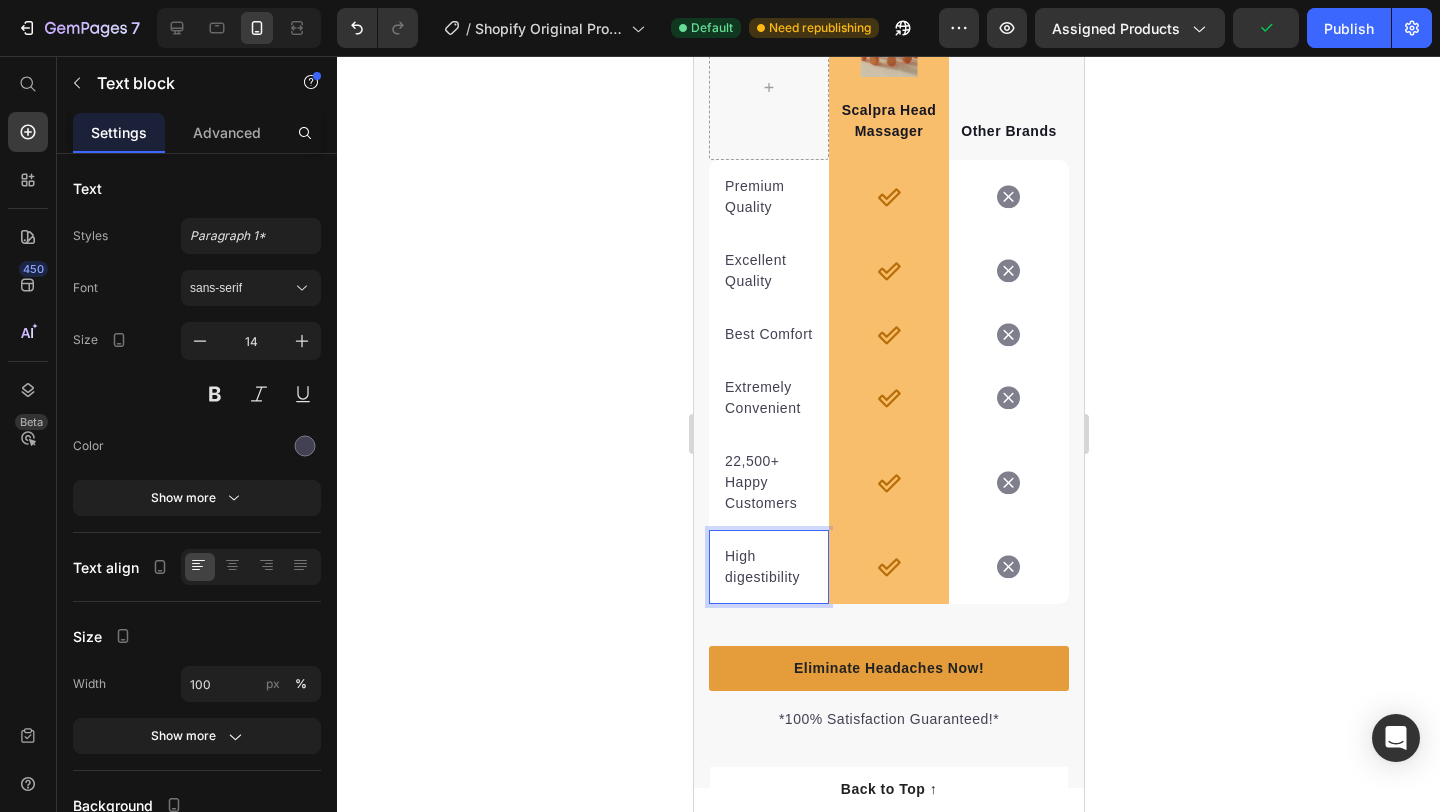 click on "High digestibility" at bounding box center (768, 567) 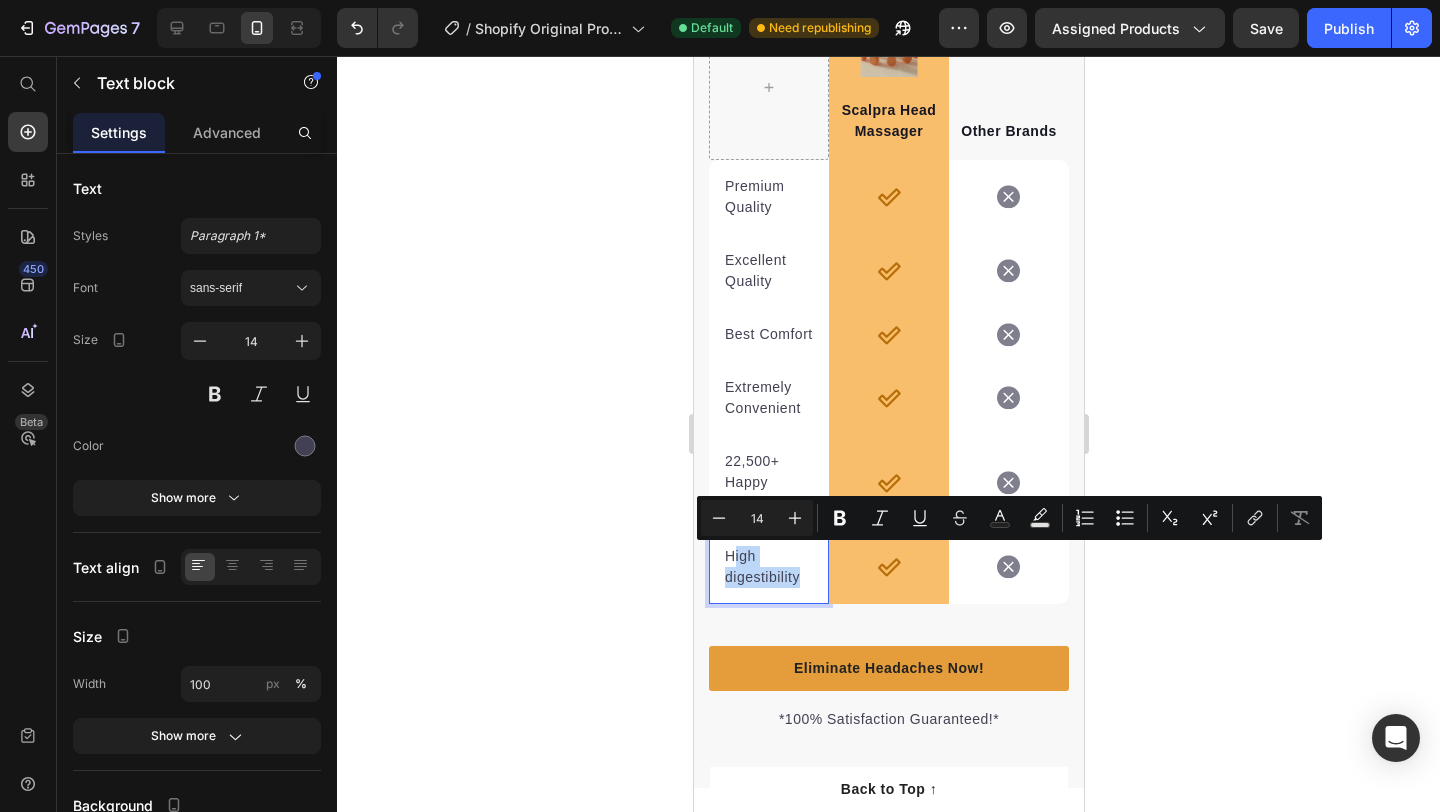 drag, startPoint x: 796, startPoint y: 575, endPoint x: 729, endPoint y: 562, distance: 68.24954 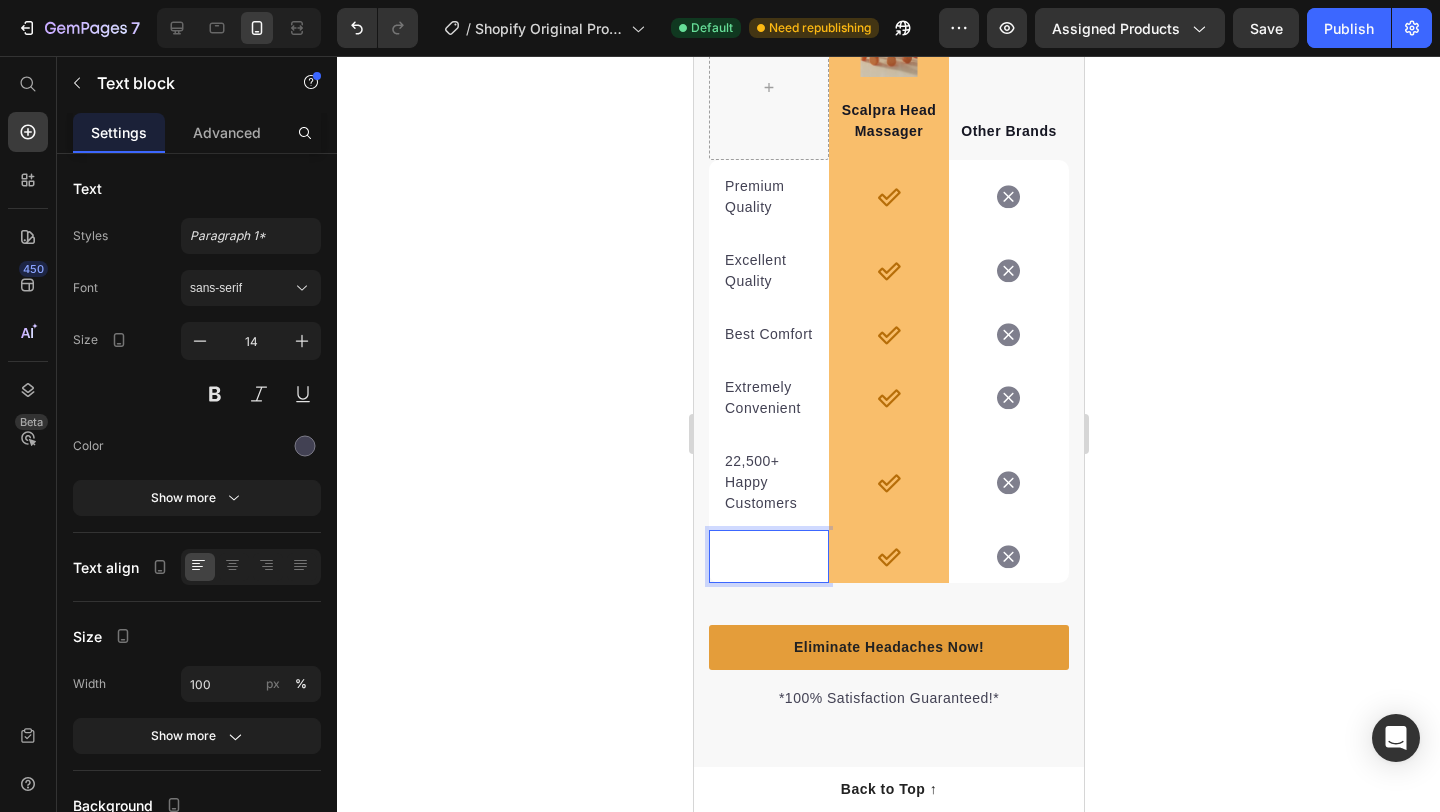 scroll, scrollTop: 3904, scrollLeft: 0, axis: vertical 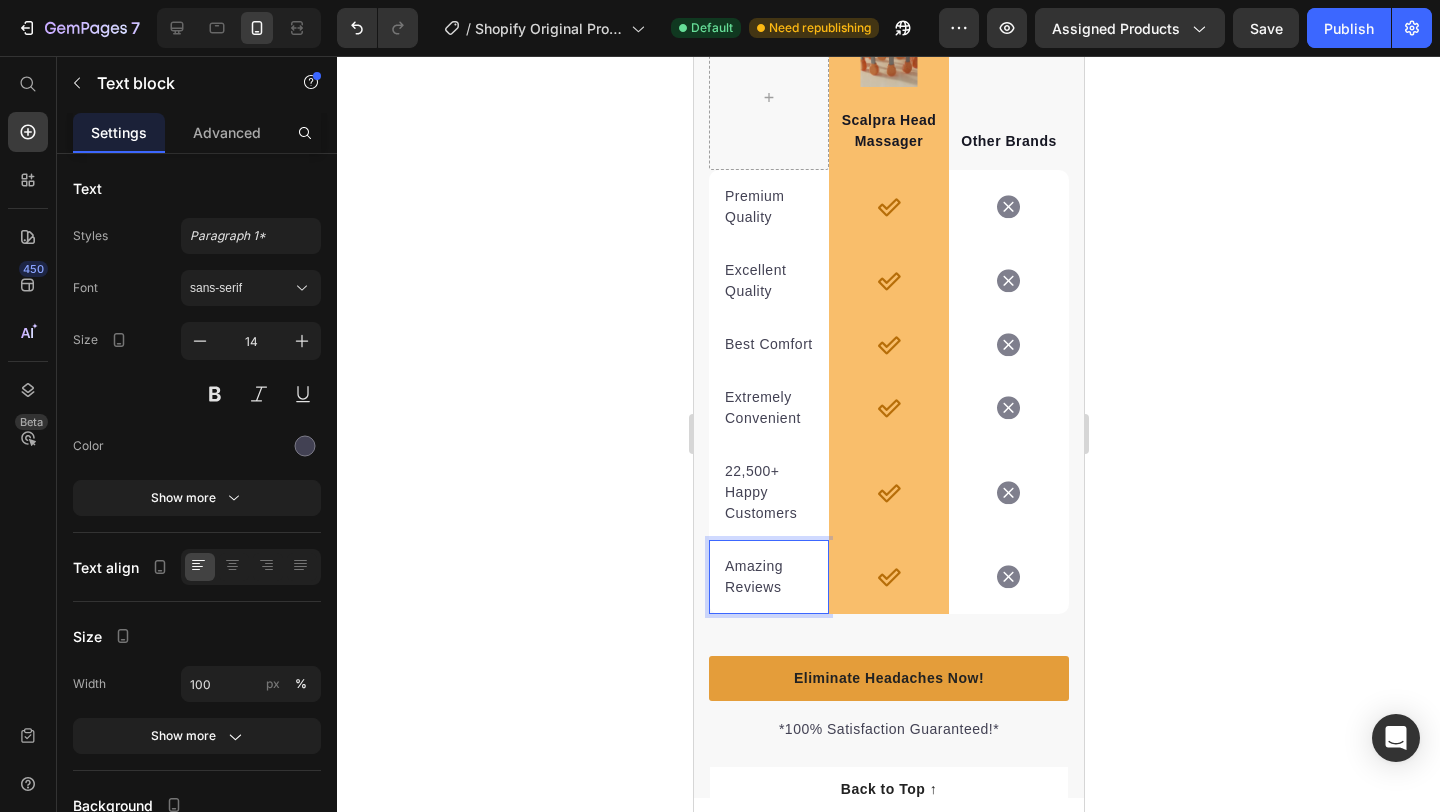 click 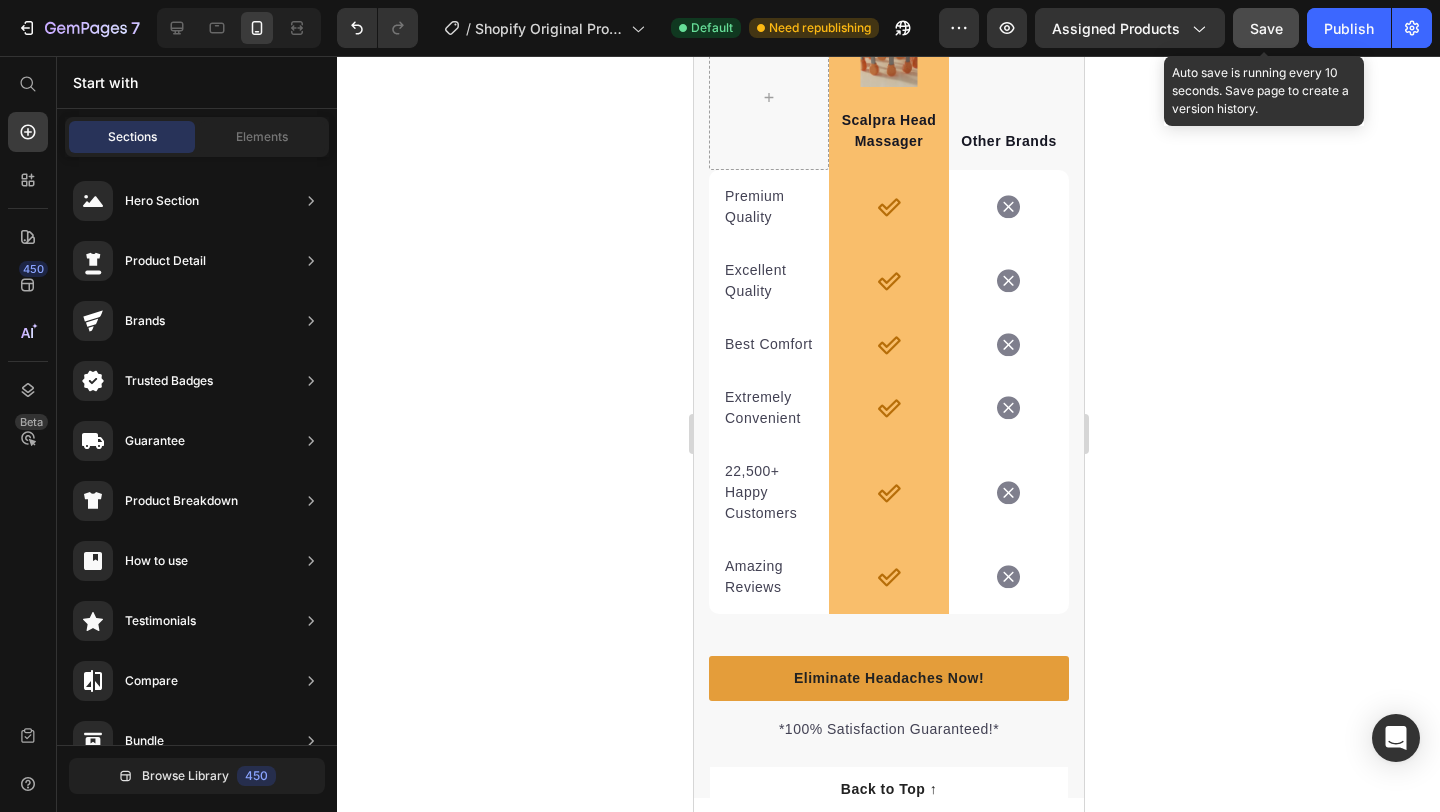 click on "Save" at bounding box center [1266, 28] 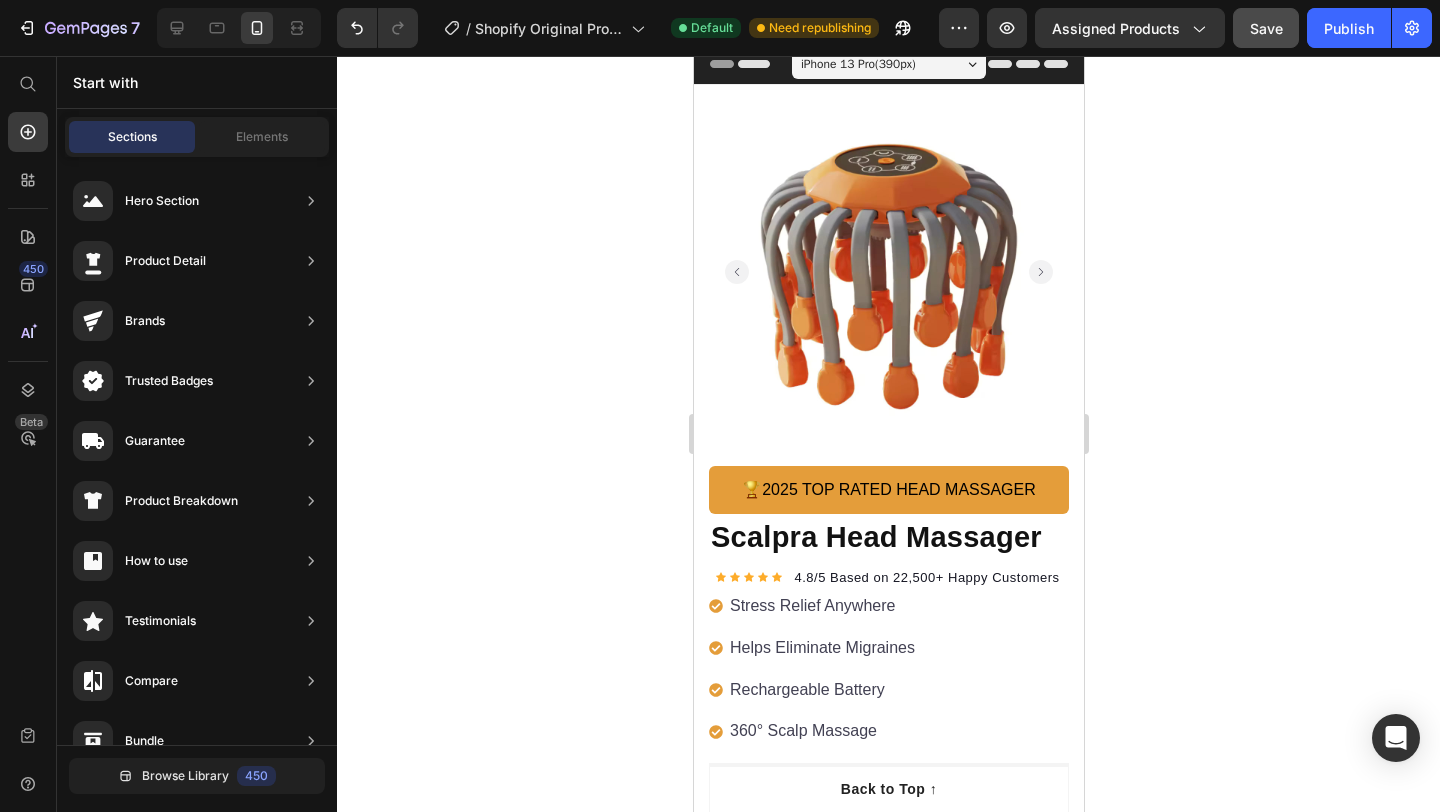 scroll, scrollTop: 0, scrollLeft: 0, axis: both 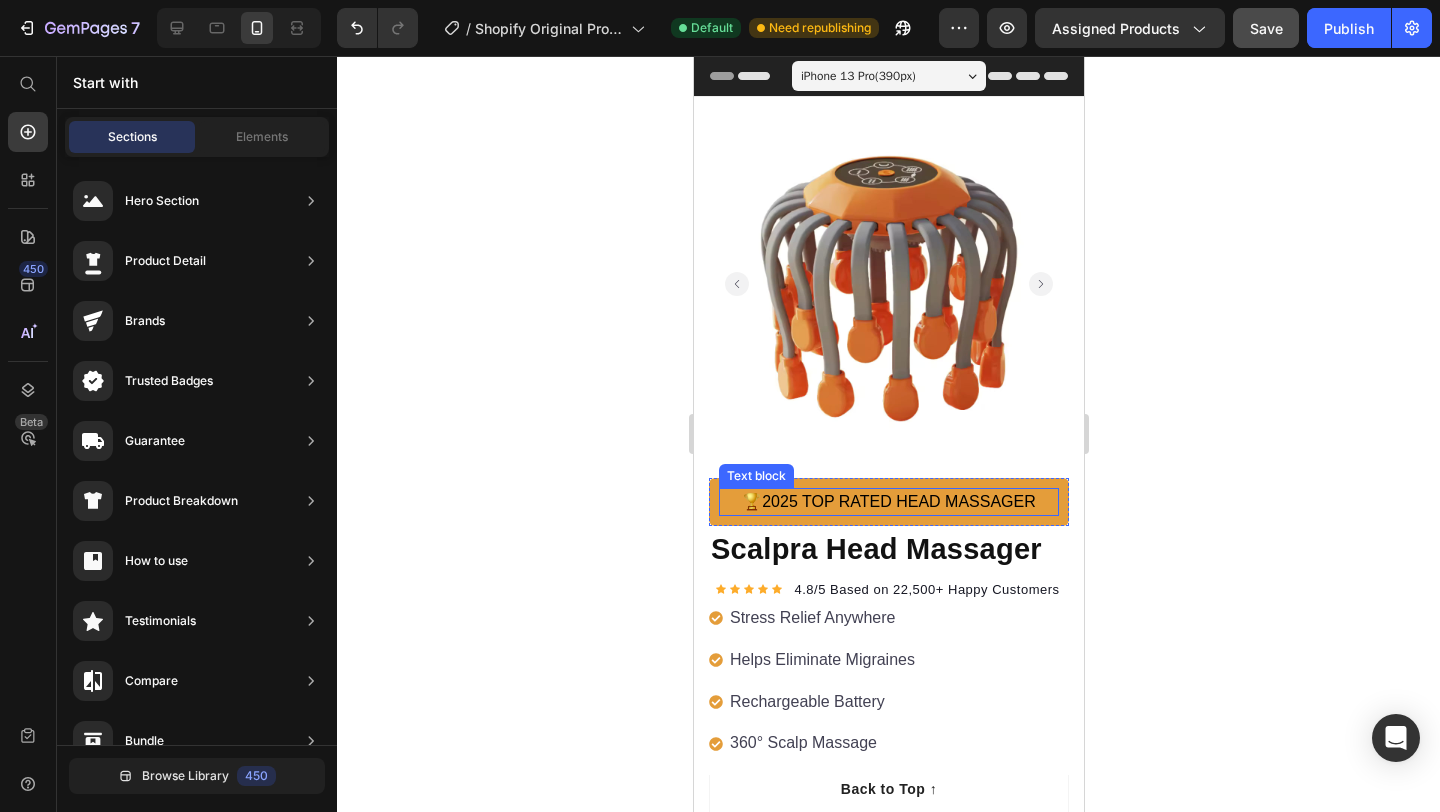click on "🏆2025 TOP RATED HEAD MASSAGER" at bounding box center [888, 502] 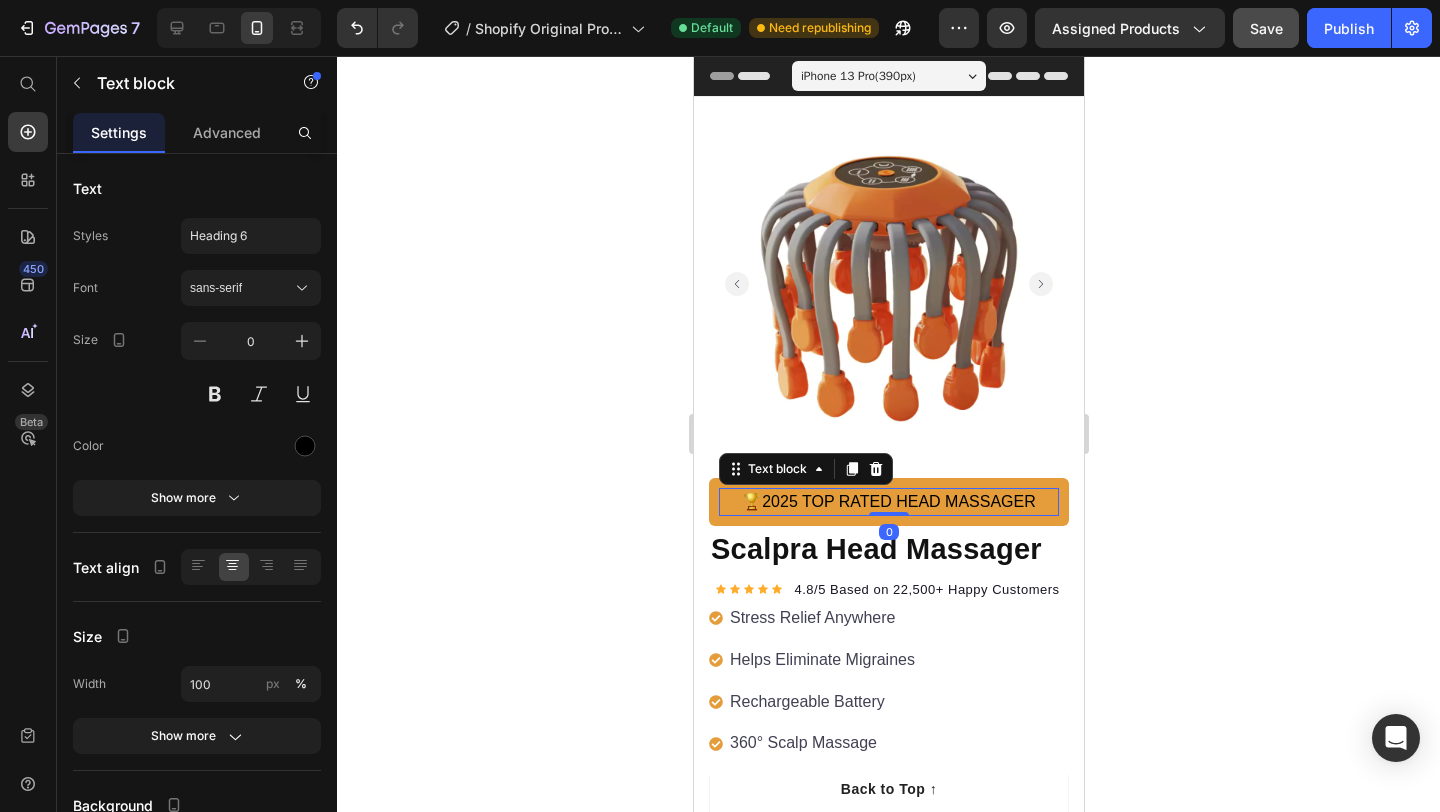 click on "🏆2025 TOP RATED HEAD MASSAGER" at bounding box center [888, 502] 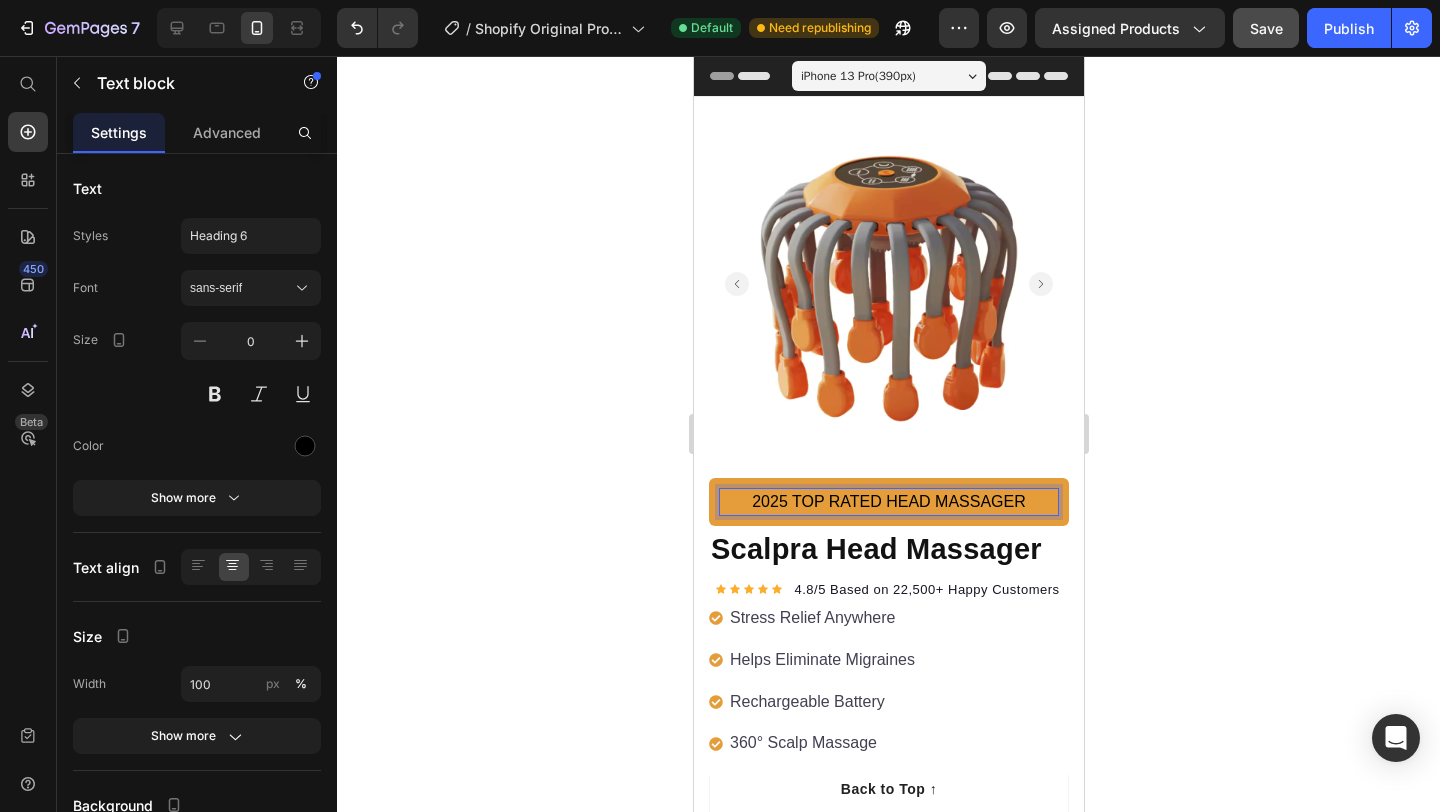 click 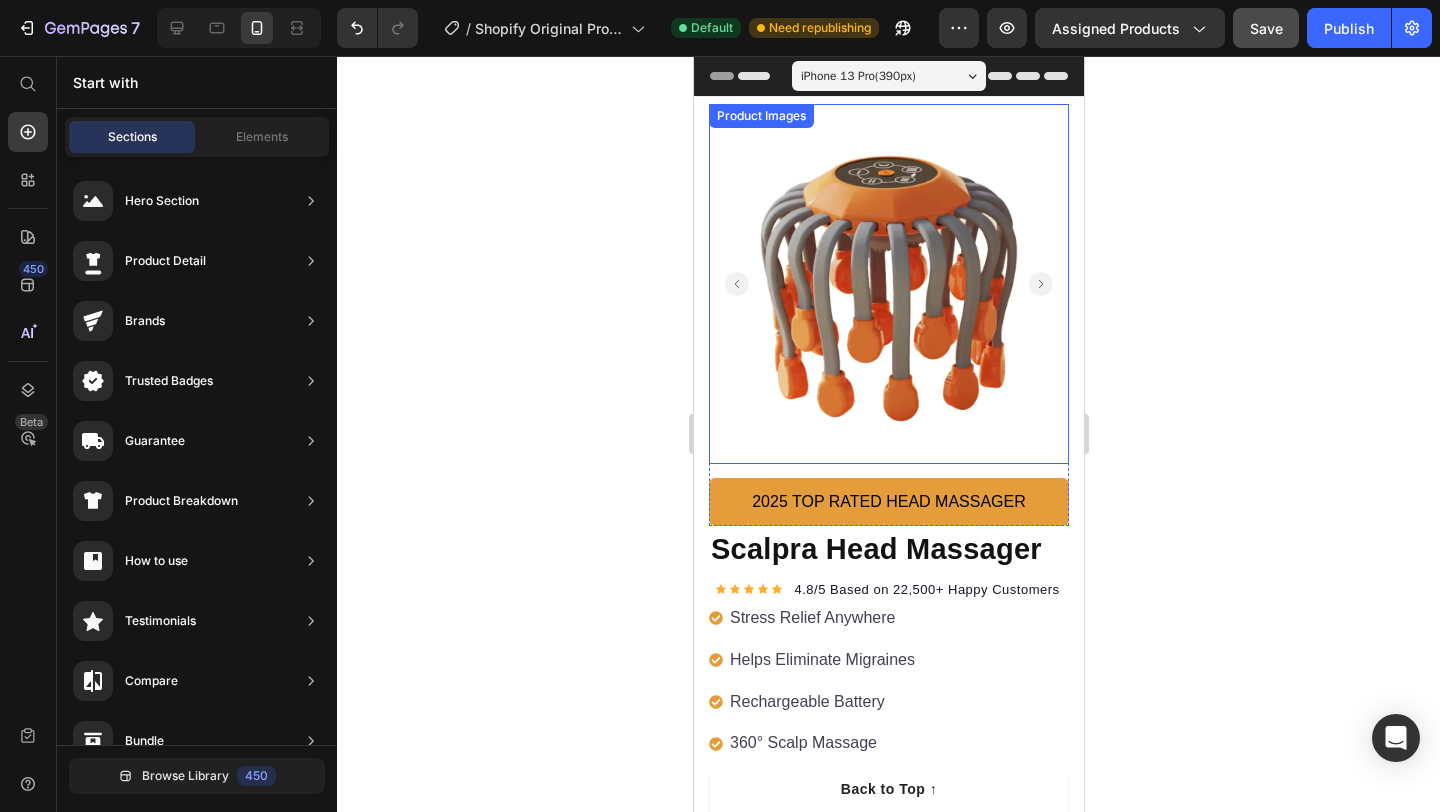 click 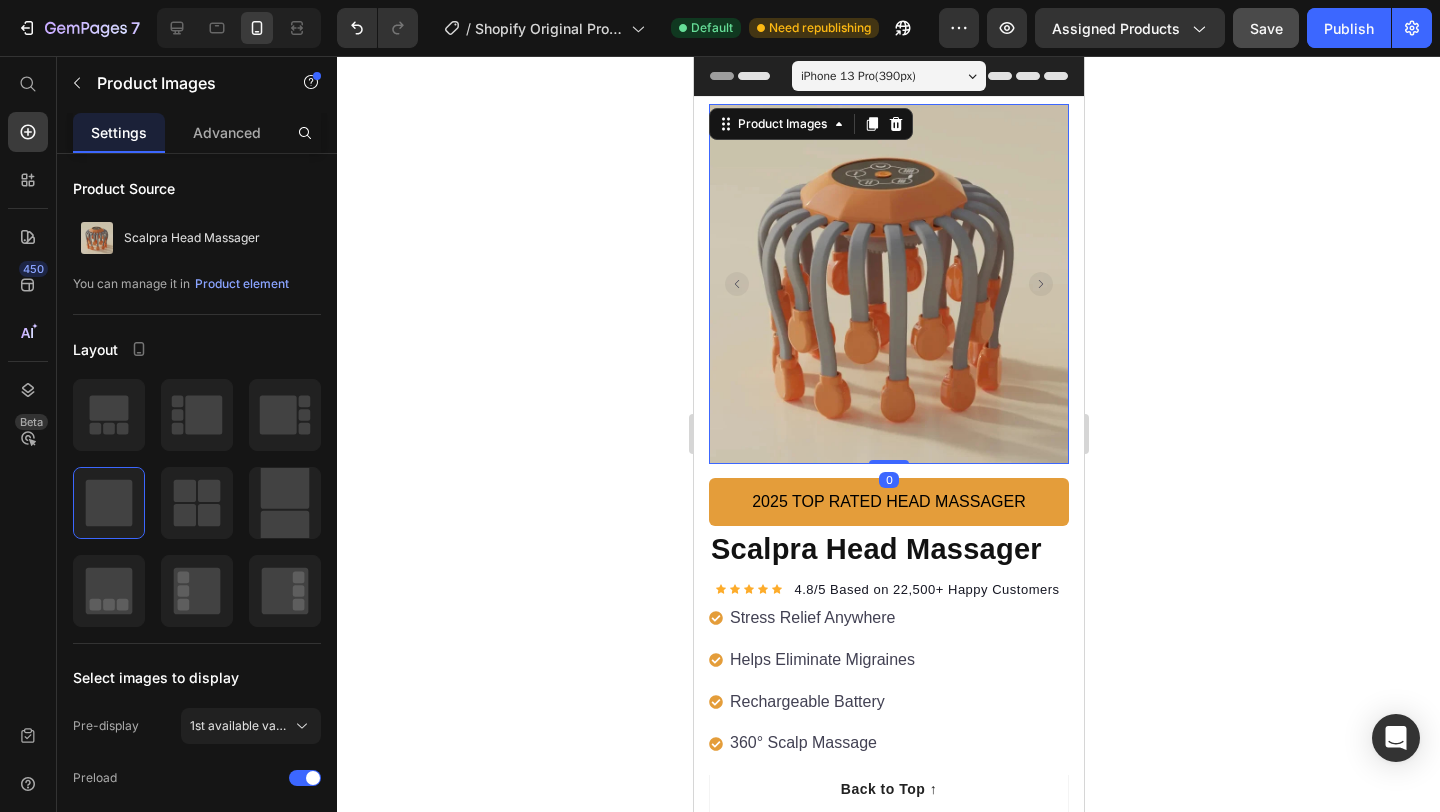 click 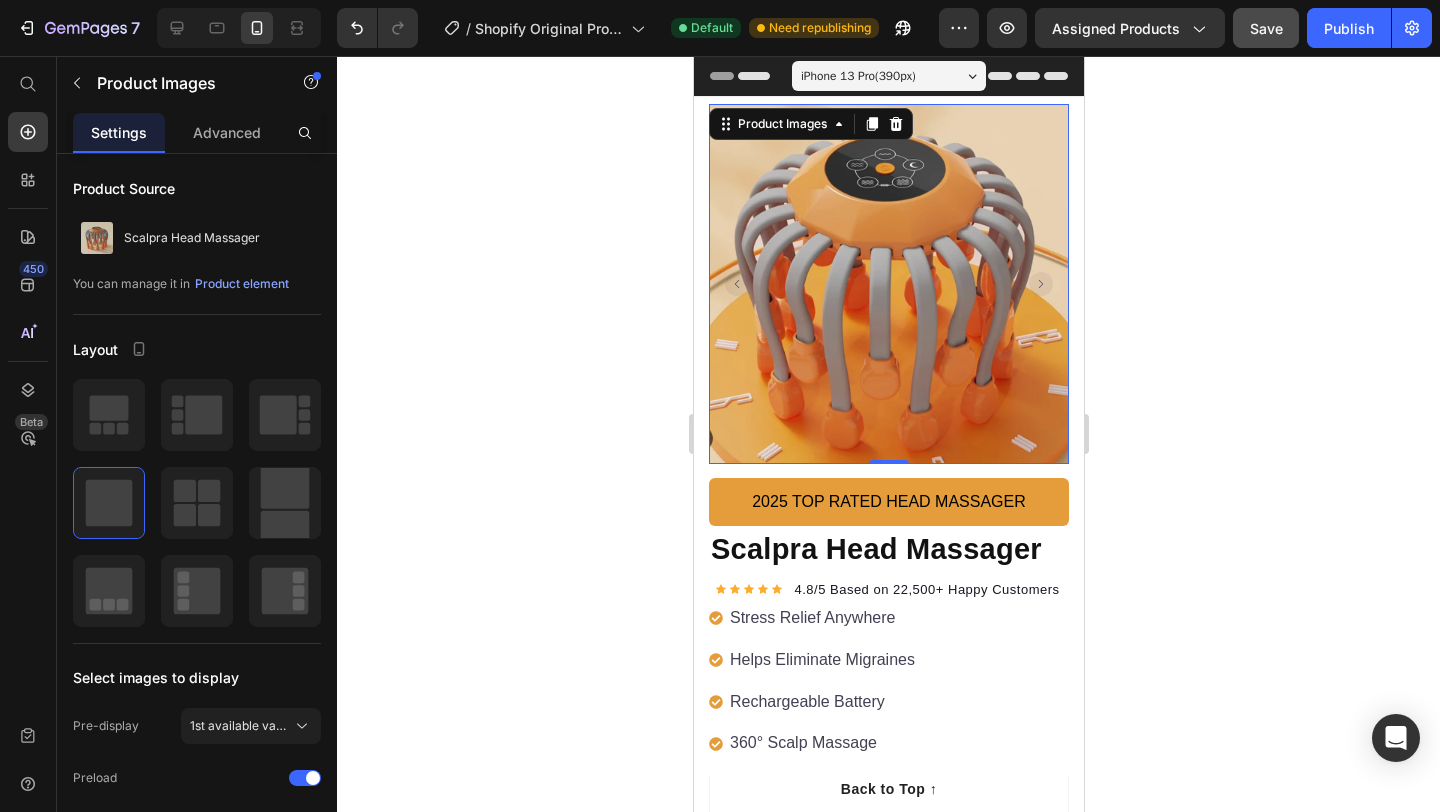 click 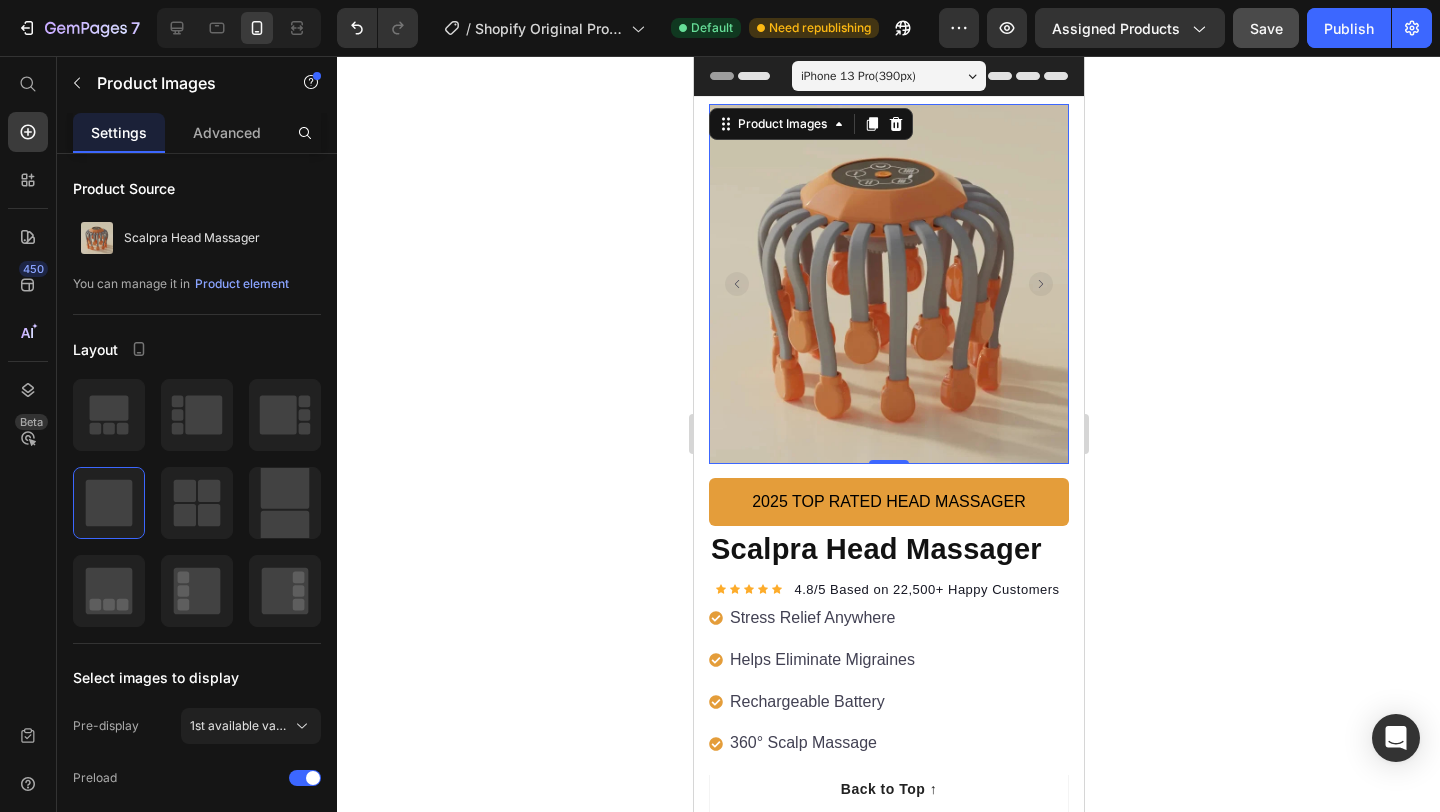 click 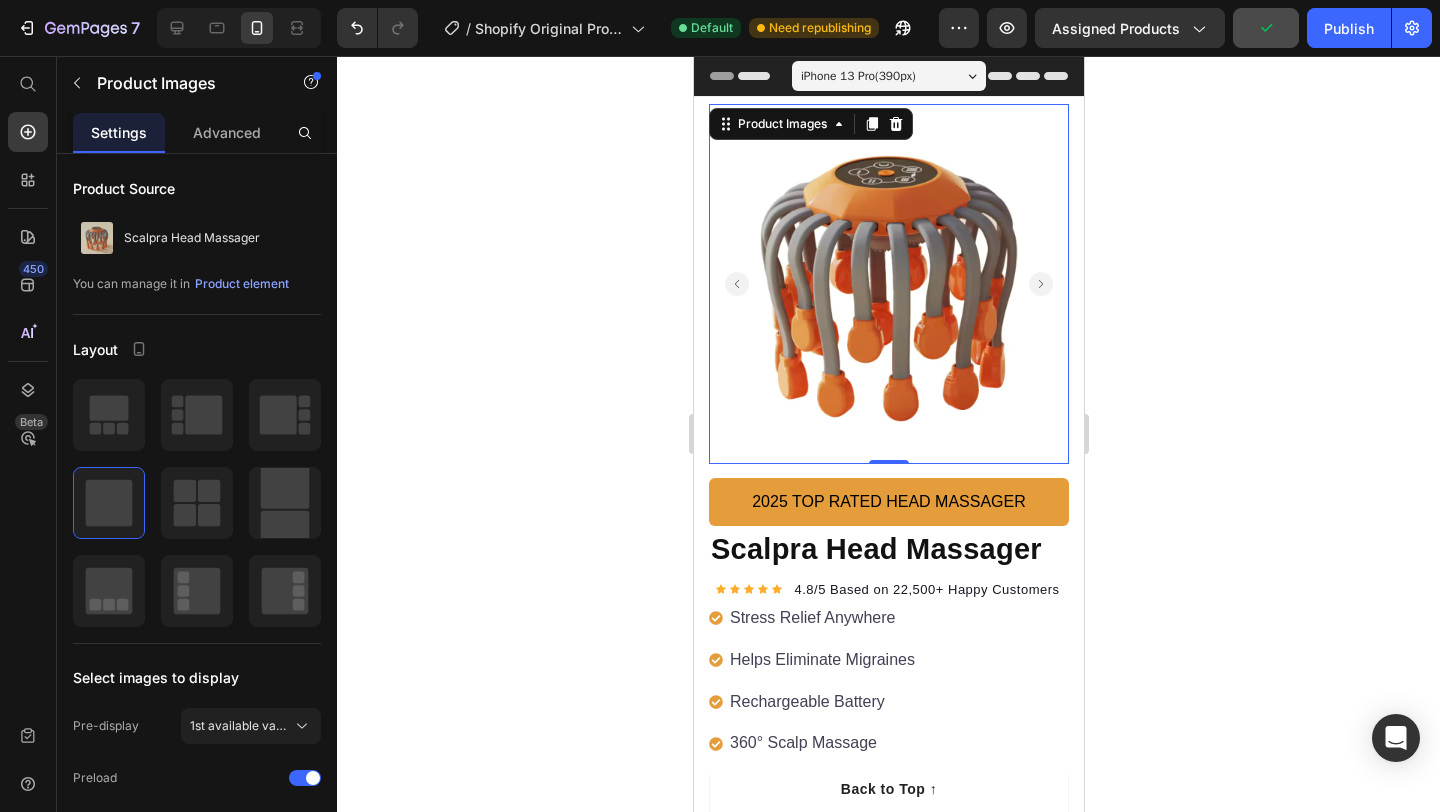 click 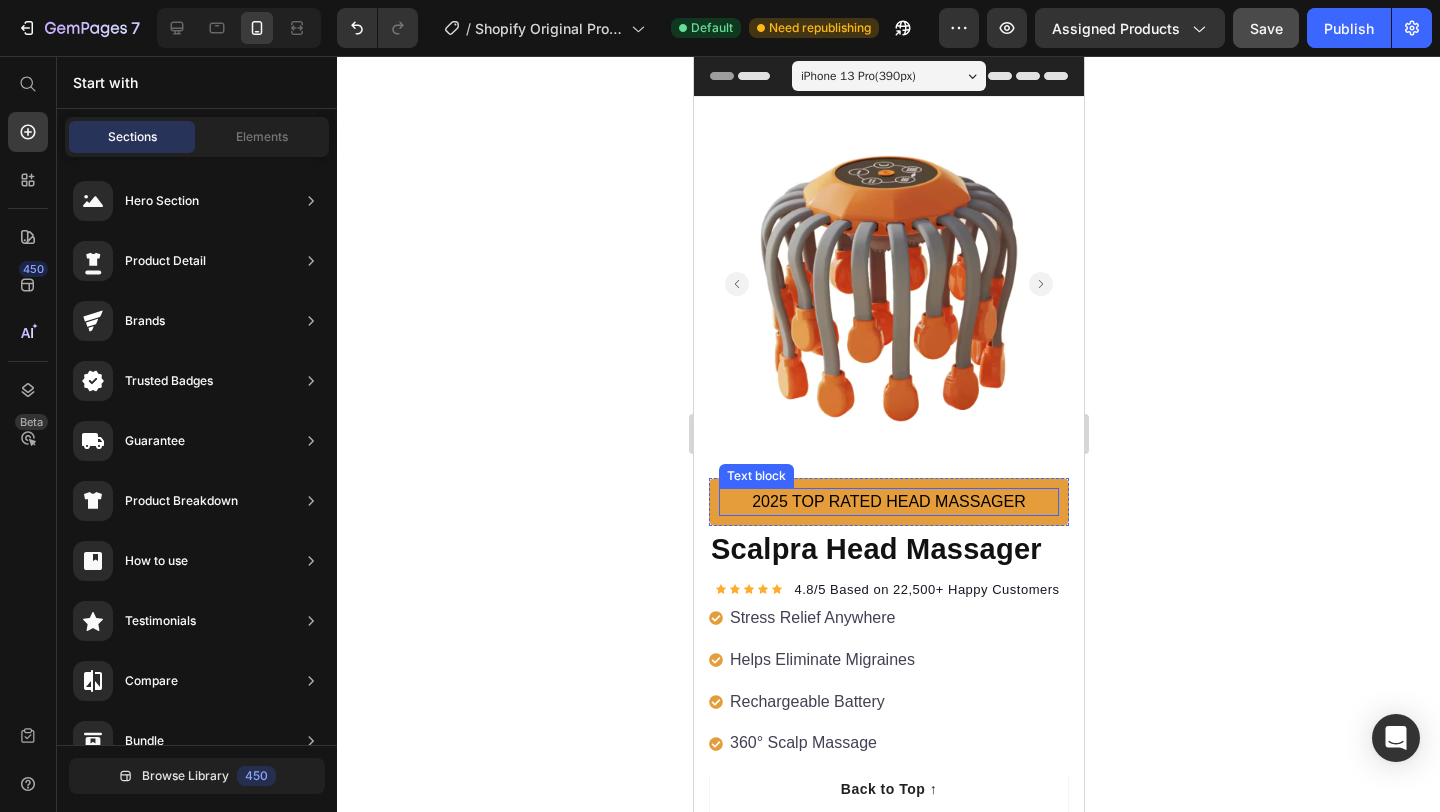 click on "2025 TOP RATED HEAD MASSAGER" at bounding box center (888, 502) 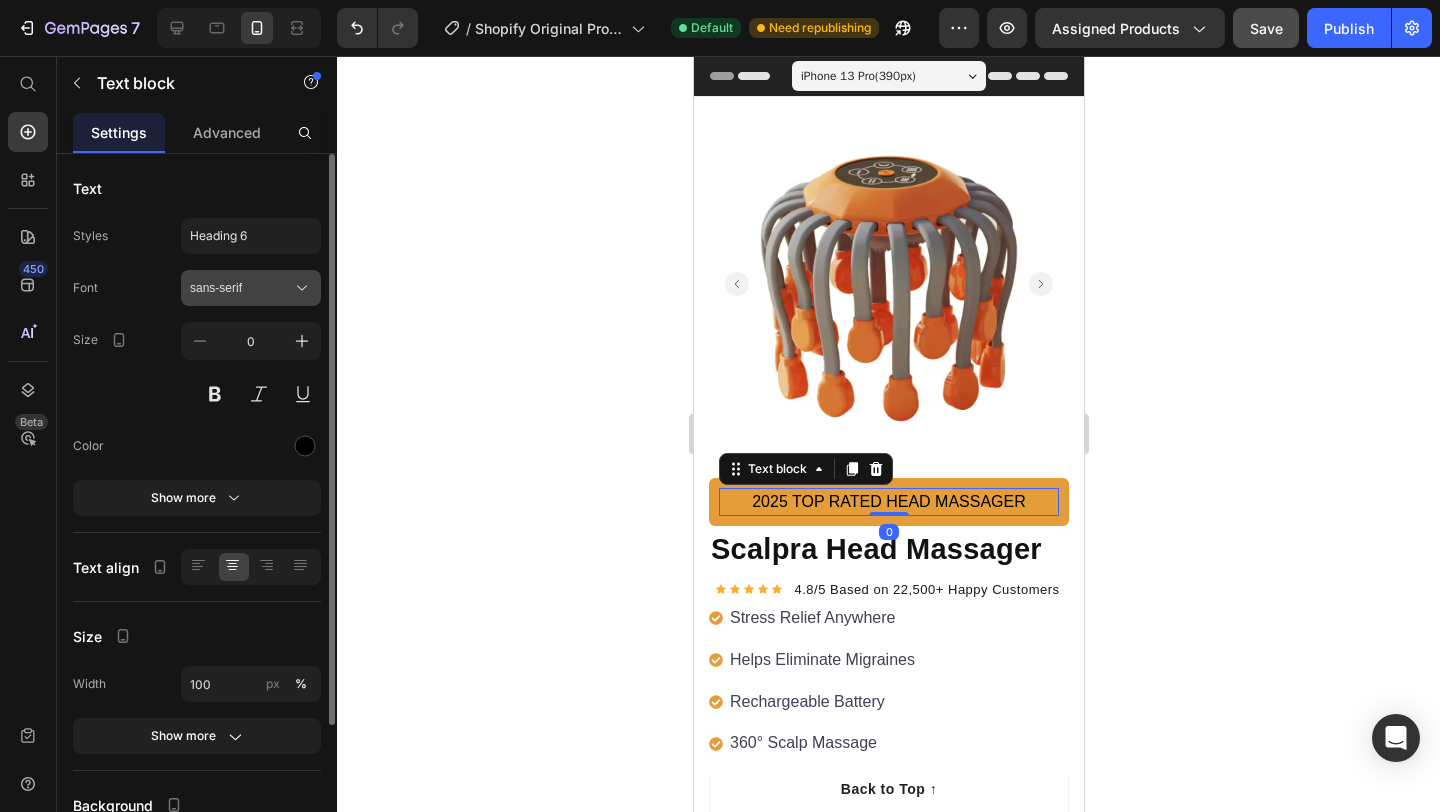 click on "sans-serif" at bounding box center (251, 288) 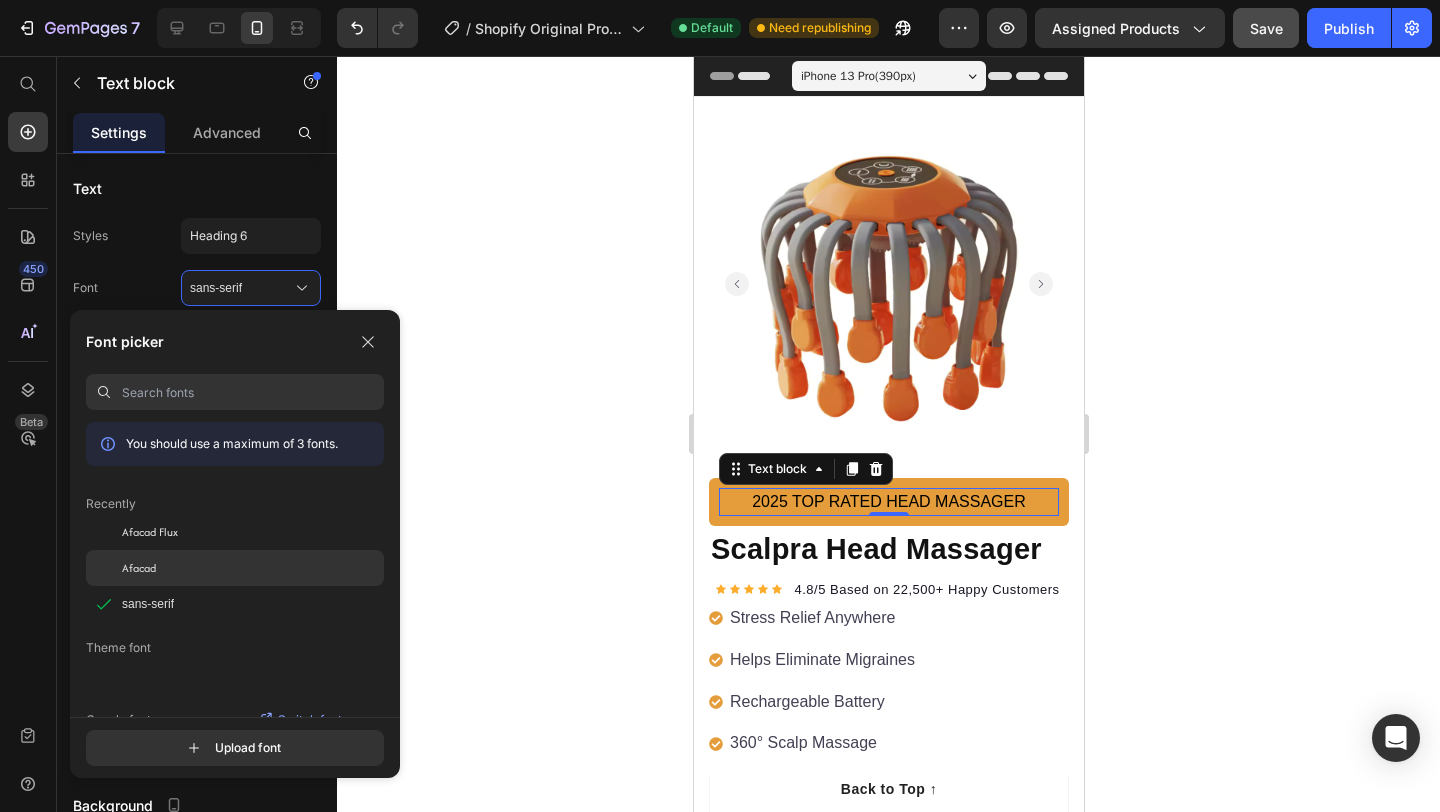 click on "Afacad" 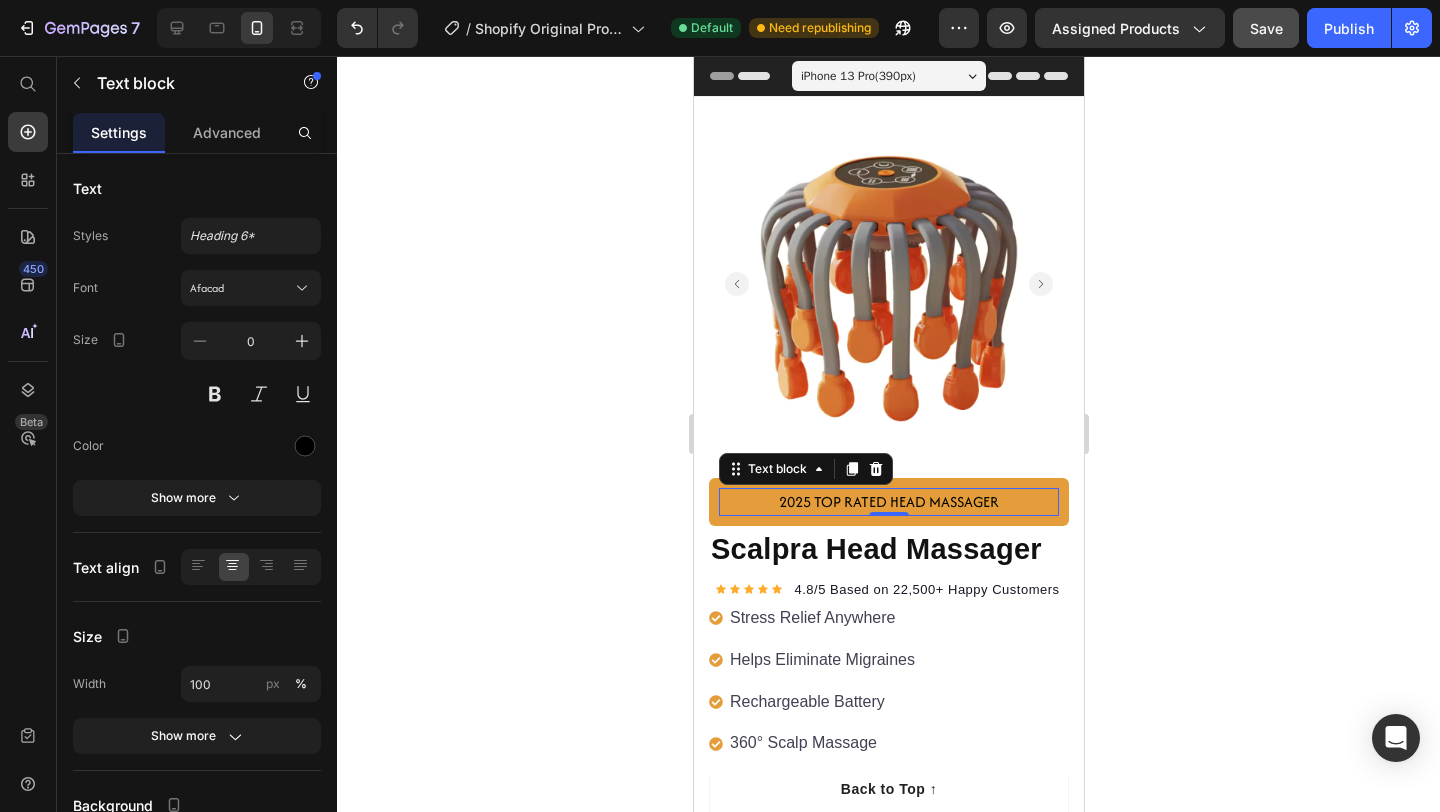 click 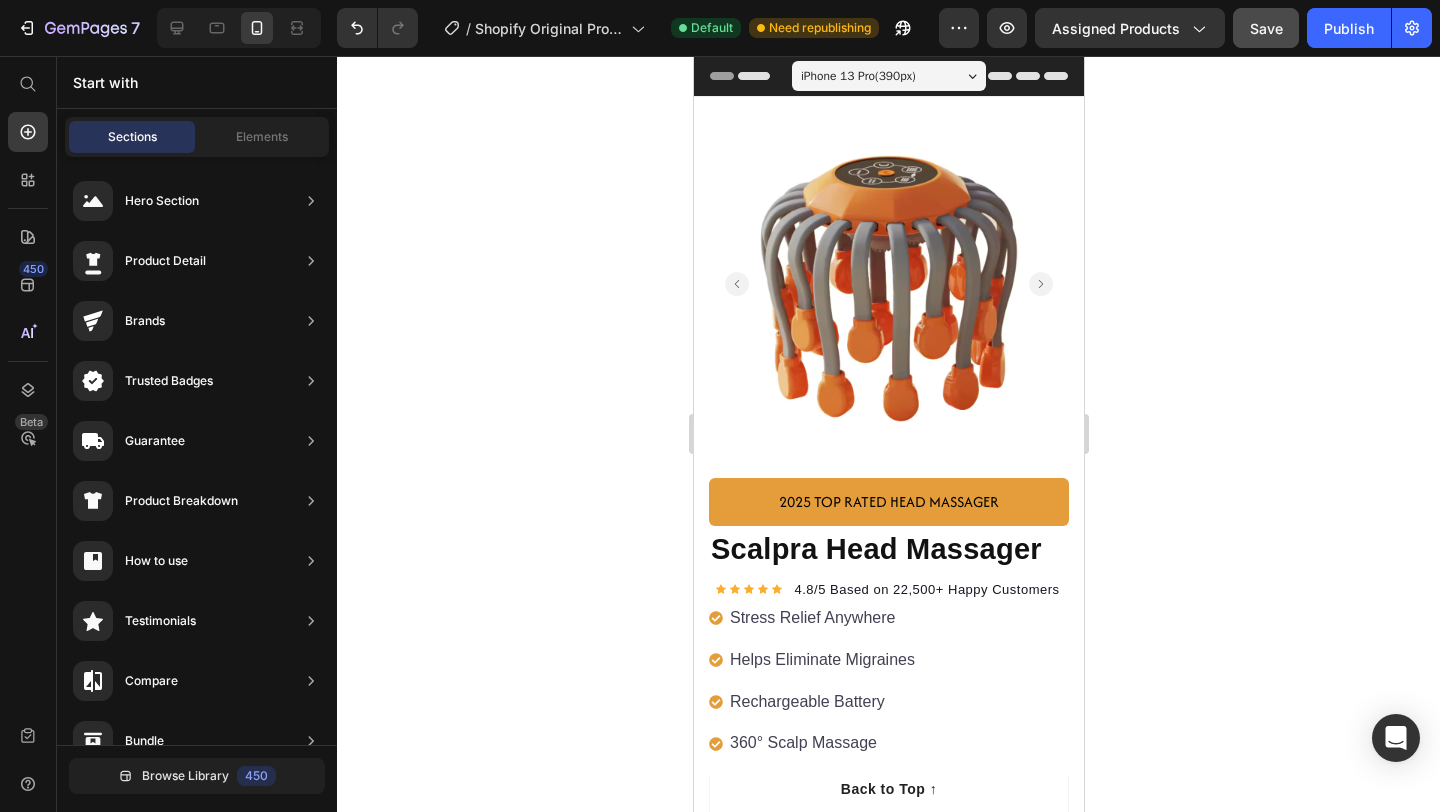 click 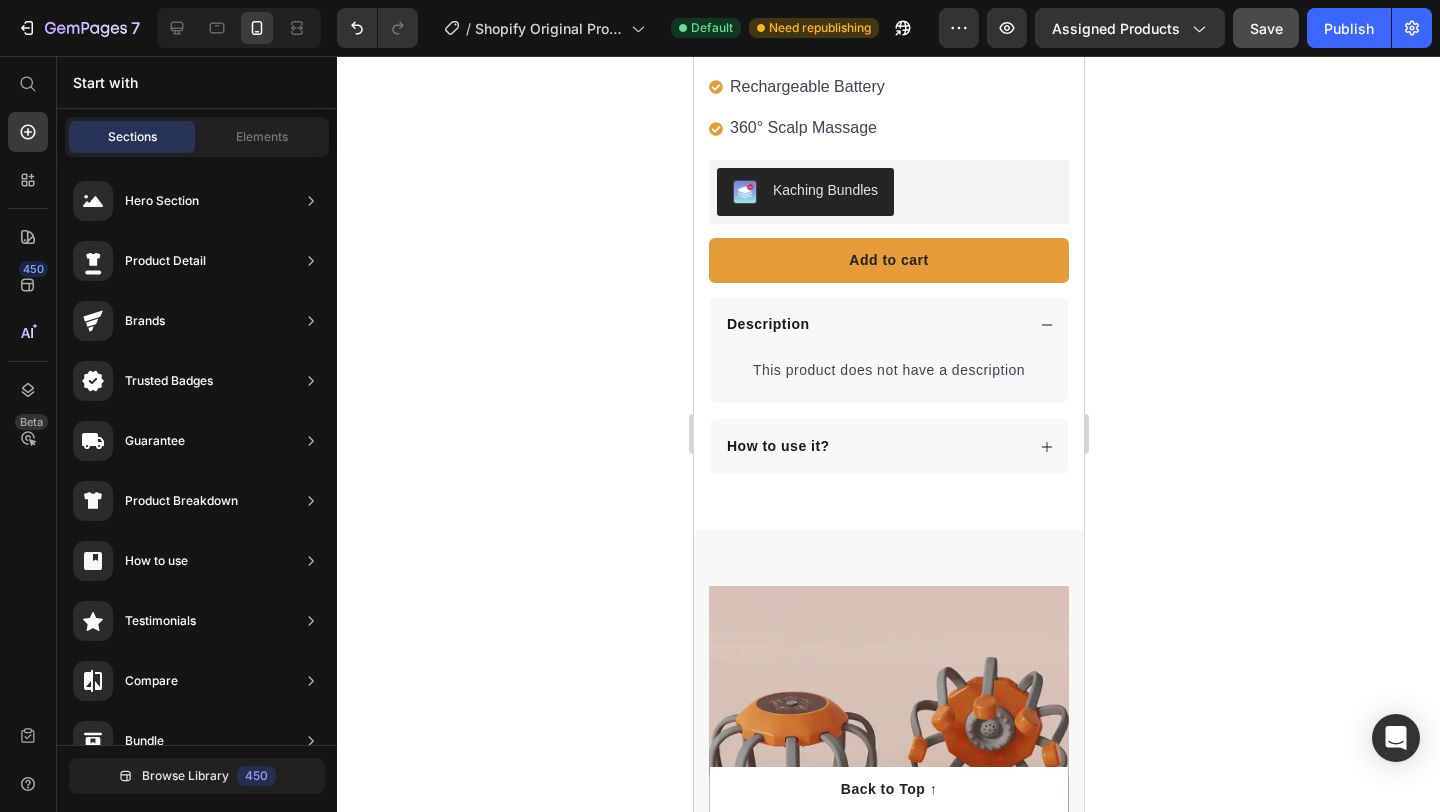 scroll, scrollTop: 614, scrollLeft: 0, axis: vertical 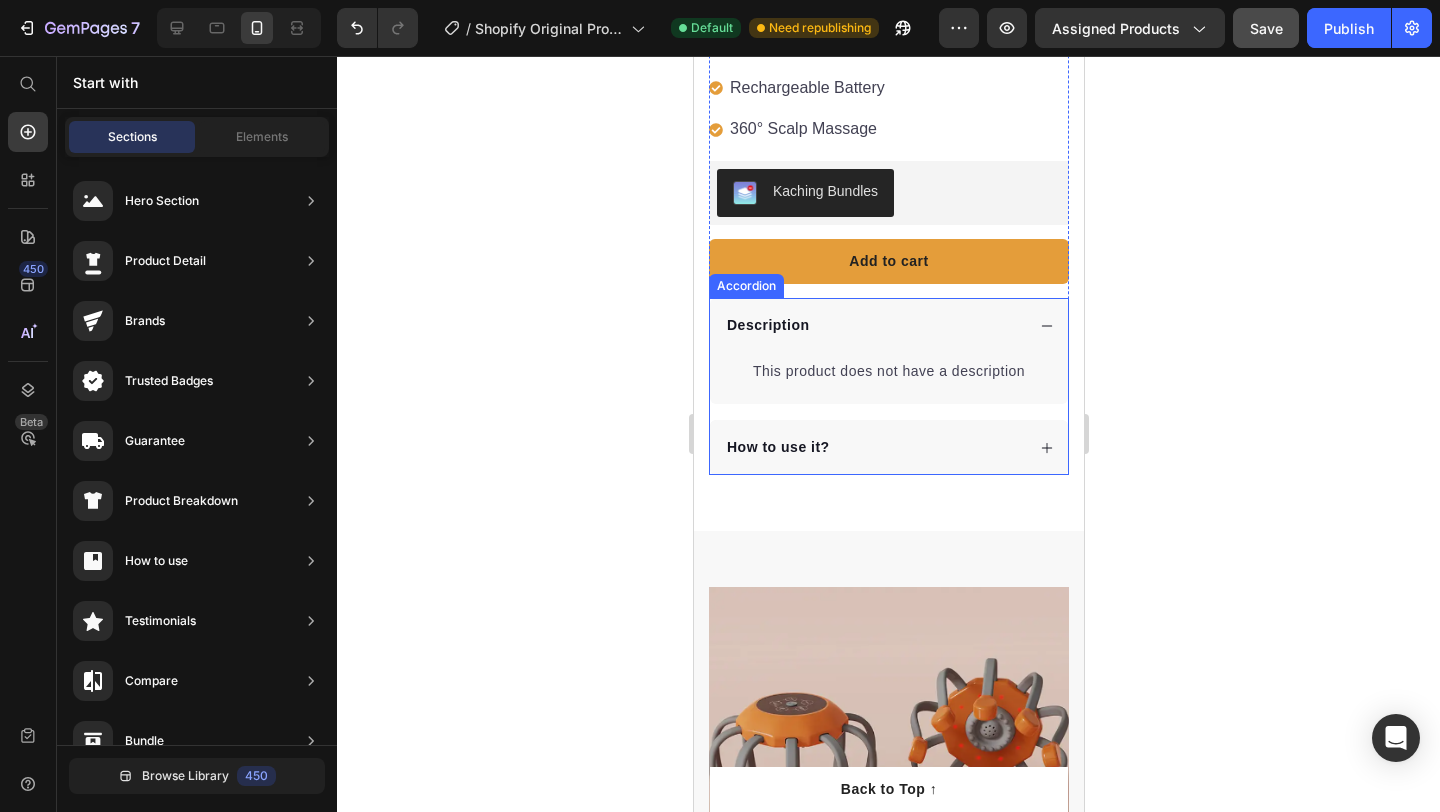 click on "Description" at bounding box center (888, 325) 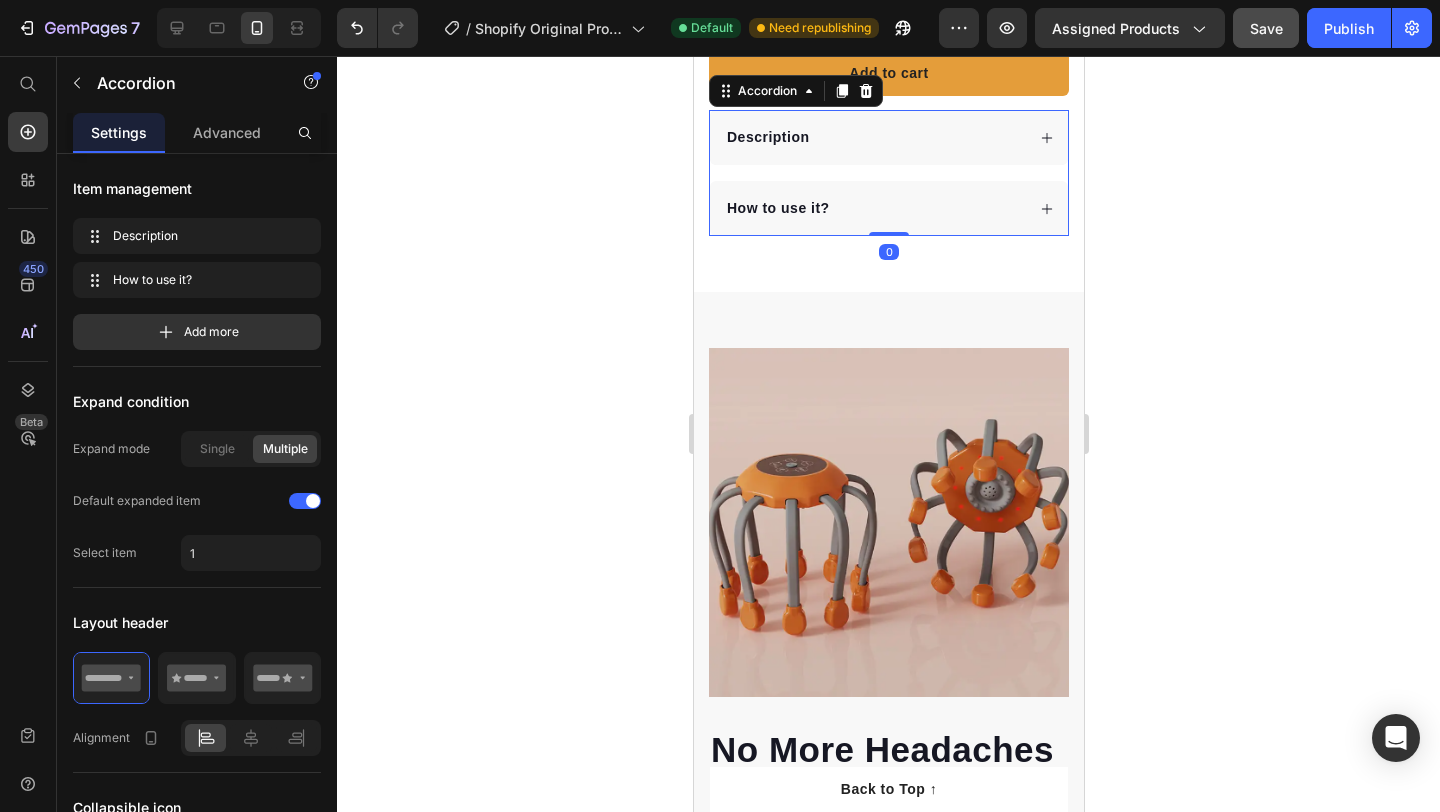 scroll, scrollTop: 839, scrollLeft: 0, axis: vertical 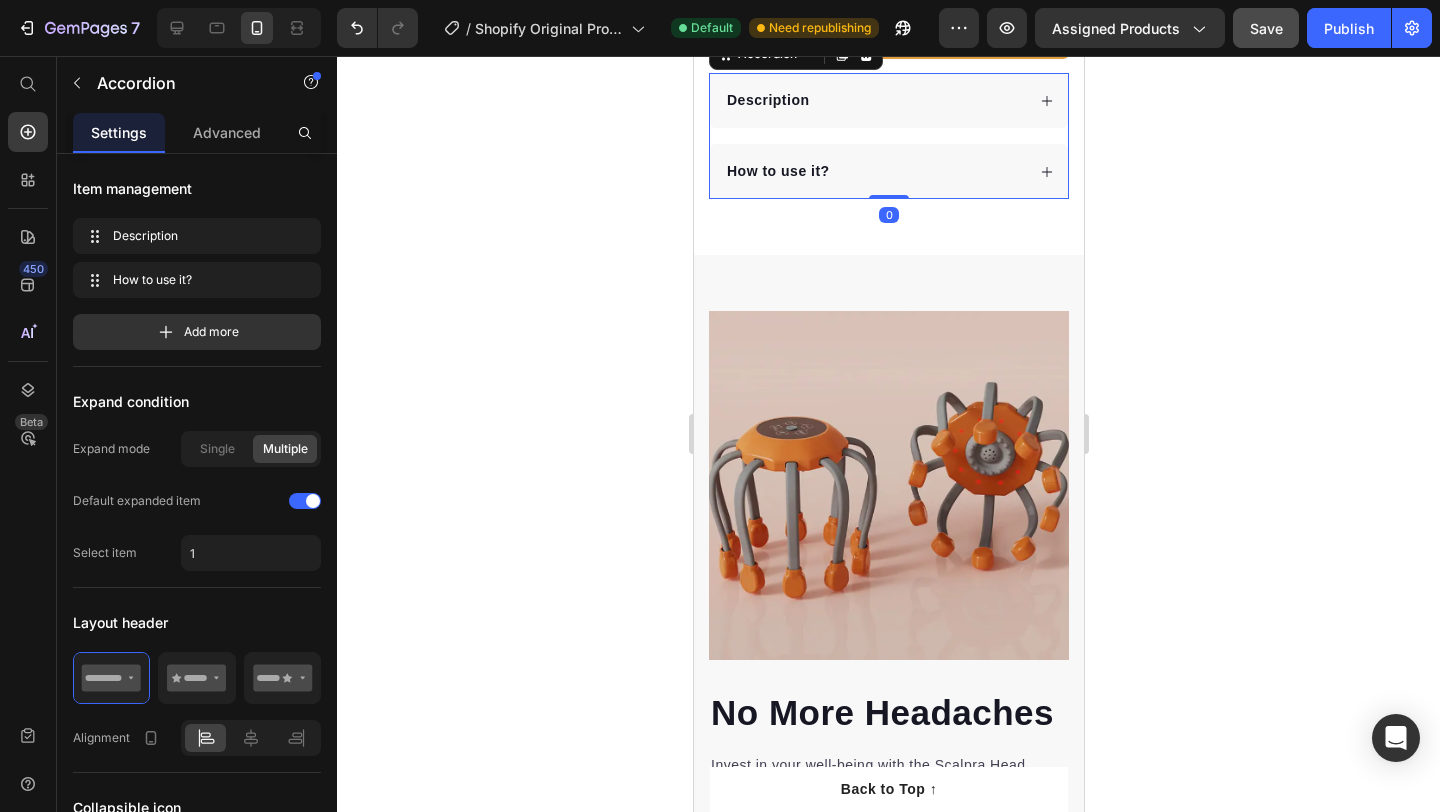 click 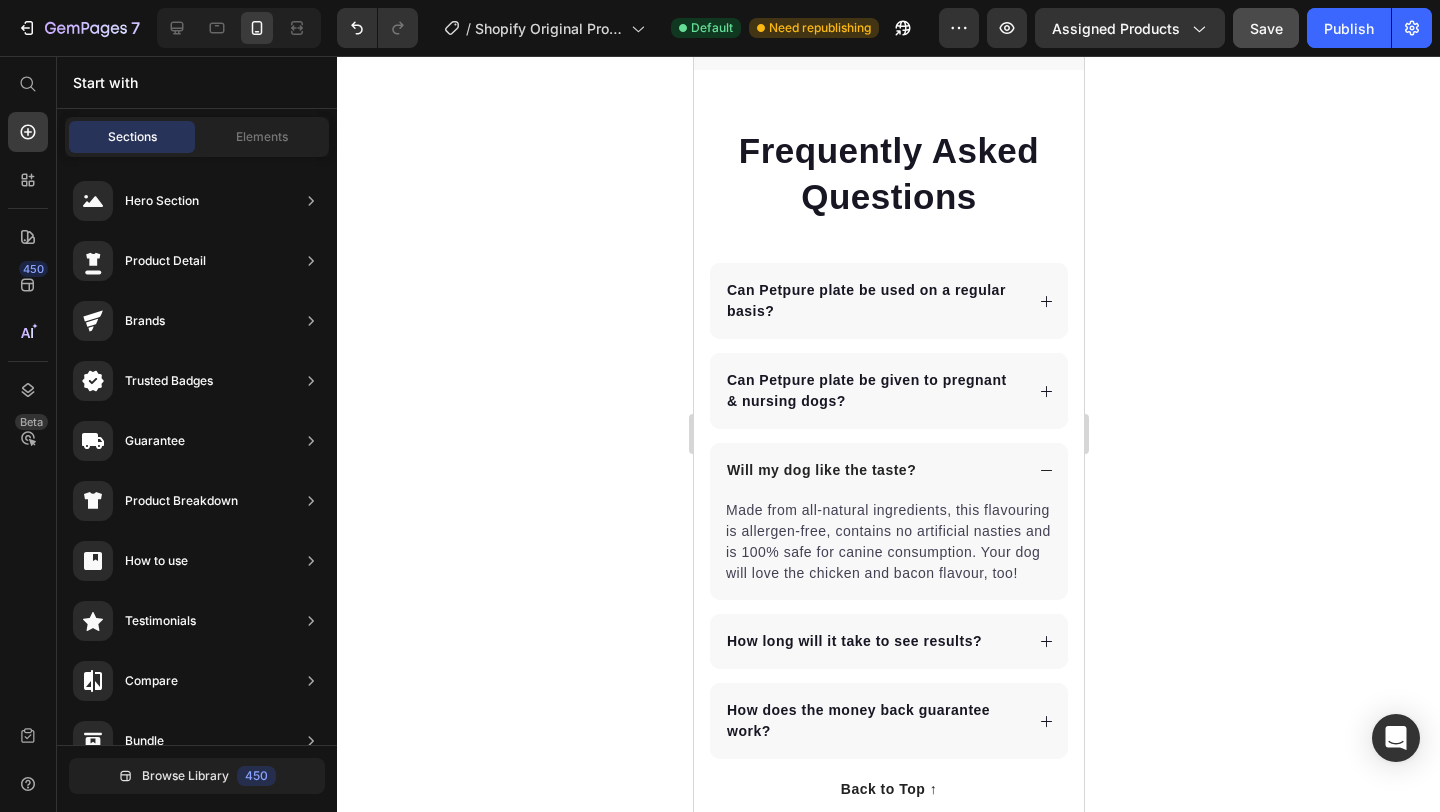 scroll, scrollTop: 4588, scrollLeft: 0, axis: vertical 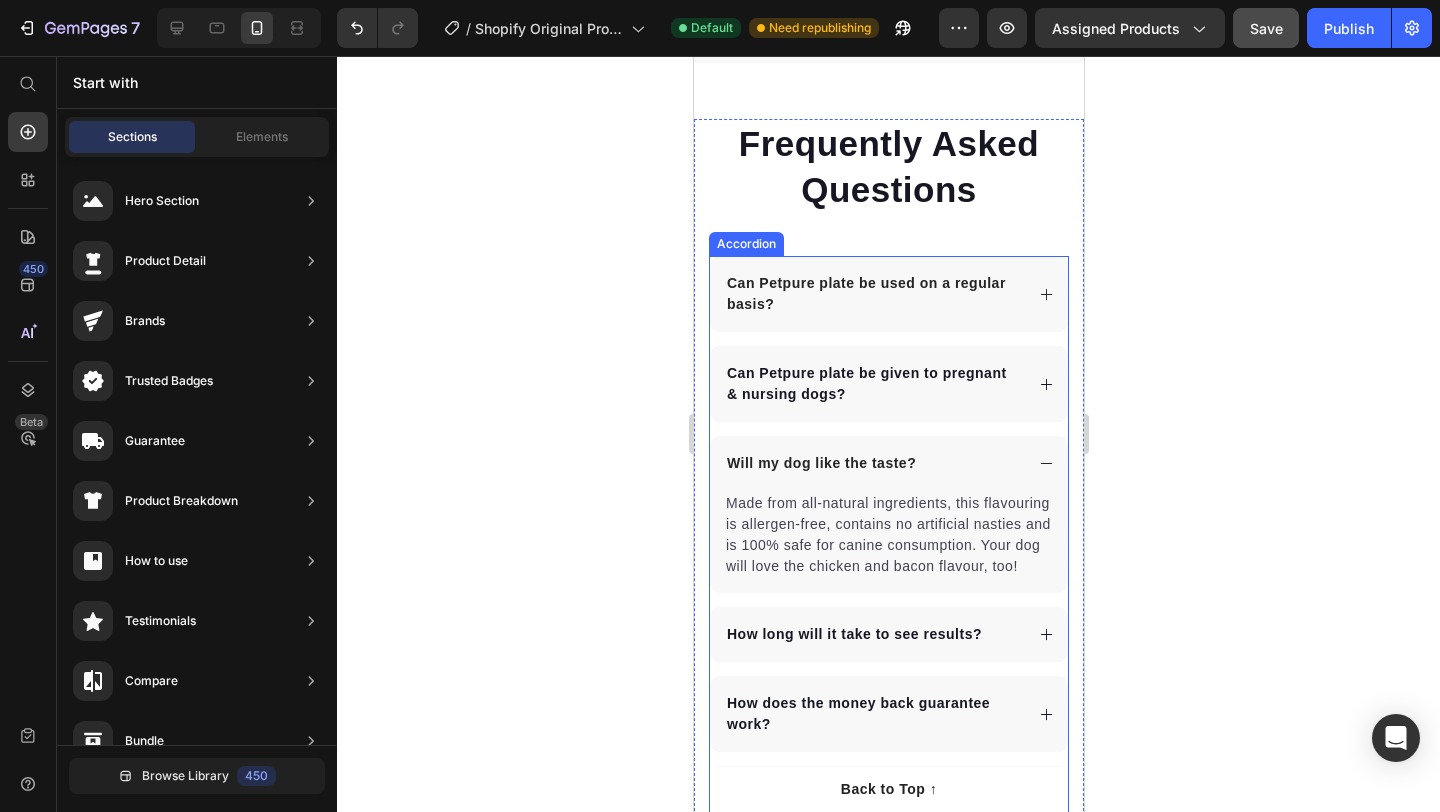 click on "Can Petpure plate be used on a regular basis?" at bounding box center (888, 294) 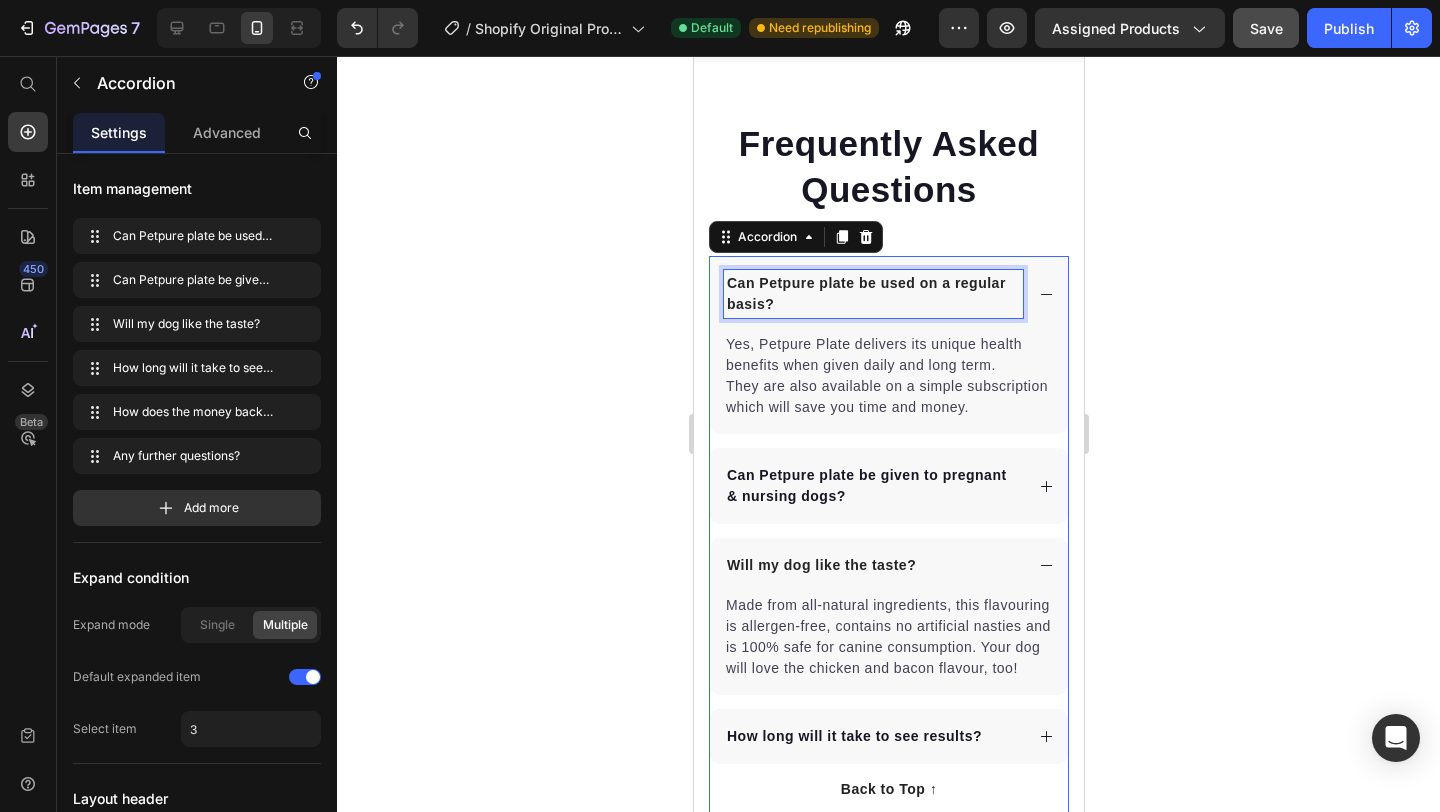 click on "Can Petpure plate be used on a regular basis?" at bounding box center [872, 294] 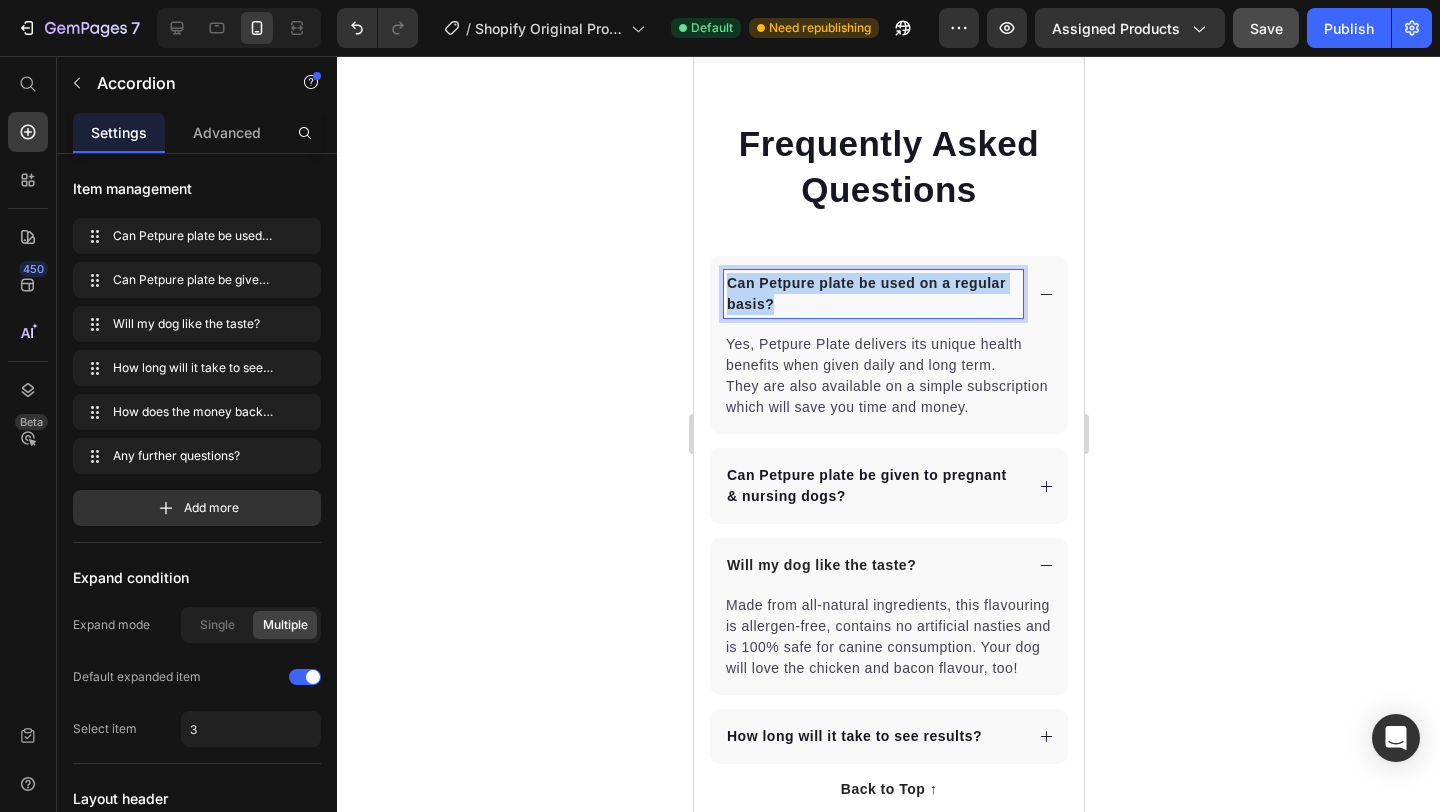 copy on "Can Petpure plate be used on a regular basis?" 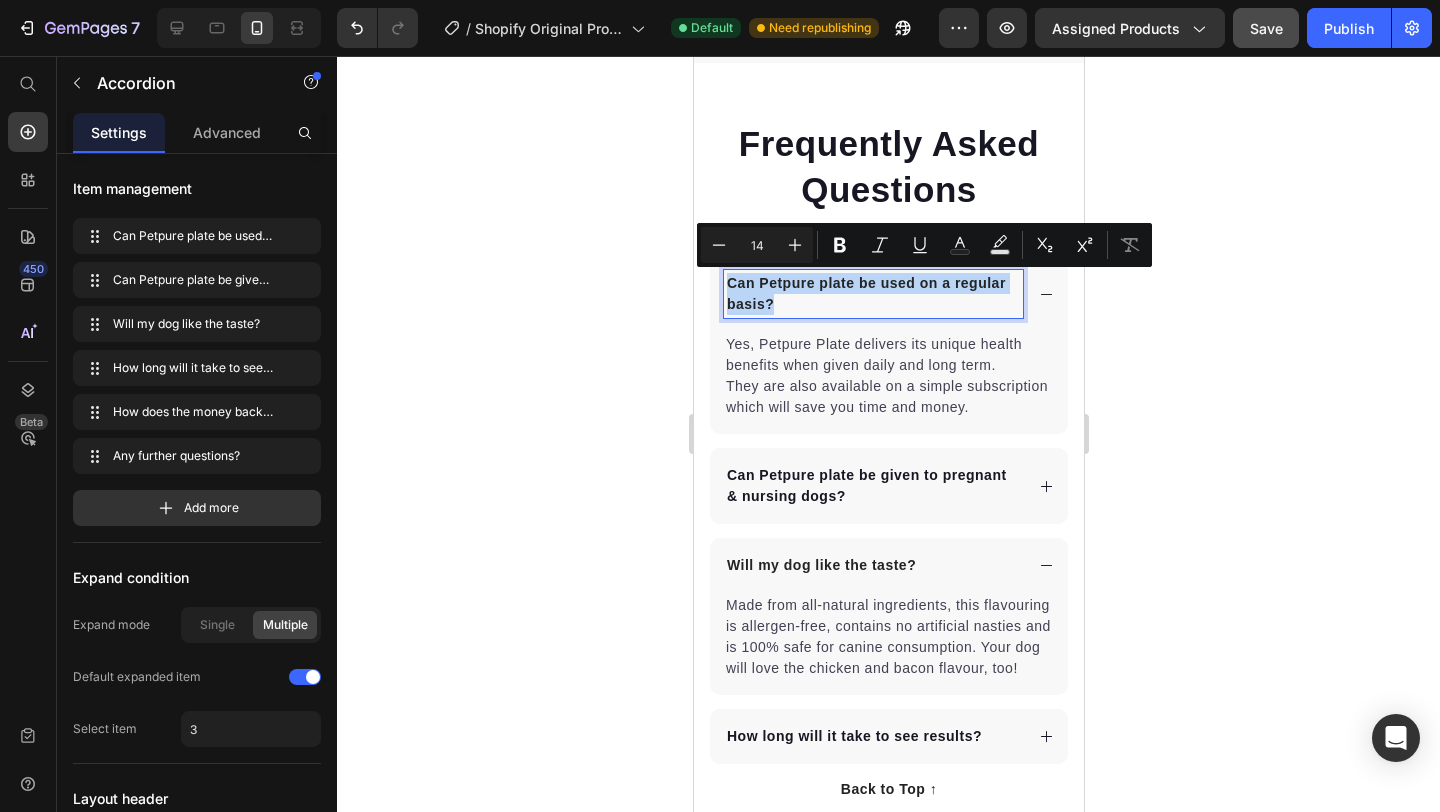 click on "Can Petpure plate be used on a regular basis?" at bounding box center (872, 294) 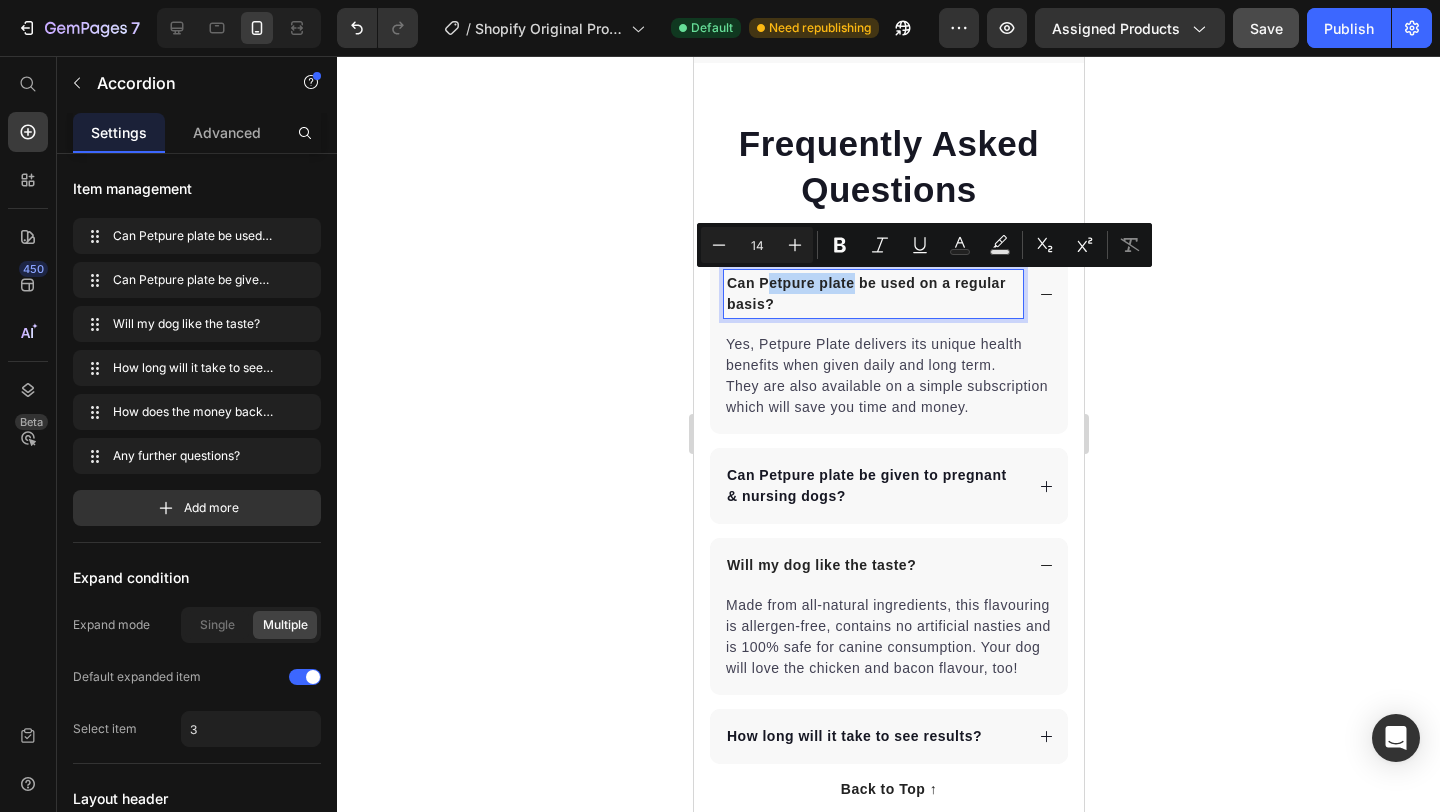 drag, startPoint x: 851, startPoint y: 281, endPoint x: 765, endPoint y: 278, distance: 86.05231 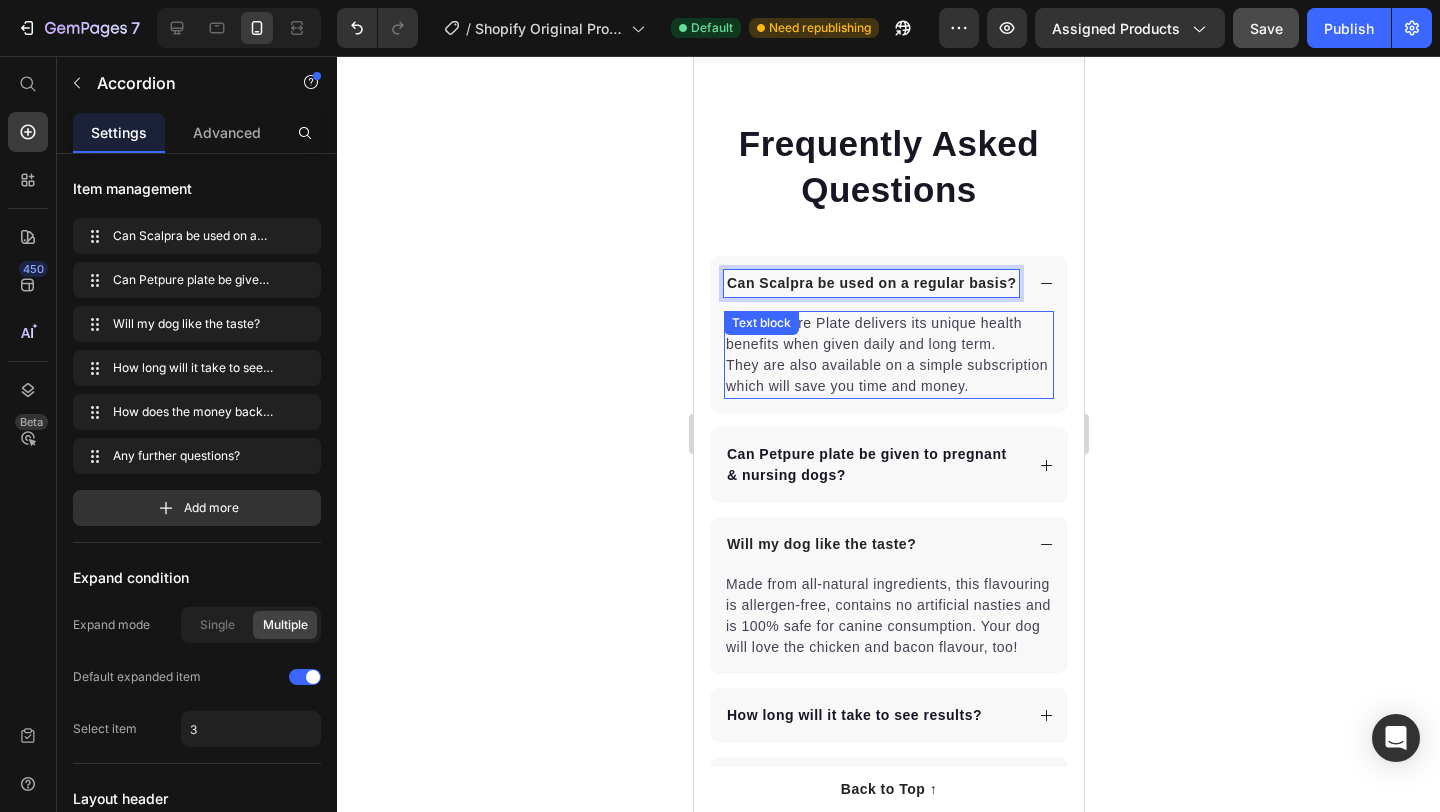 click on "Yes, Petpure Plate delivers its unique health benefits when given daily and long term. They are also available on a simple subscription which will save you time and money." at bounding box center (888, 355) 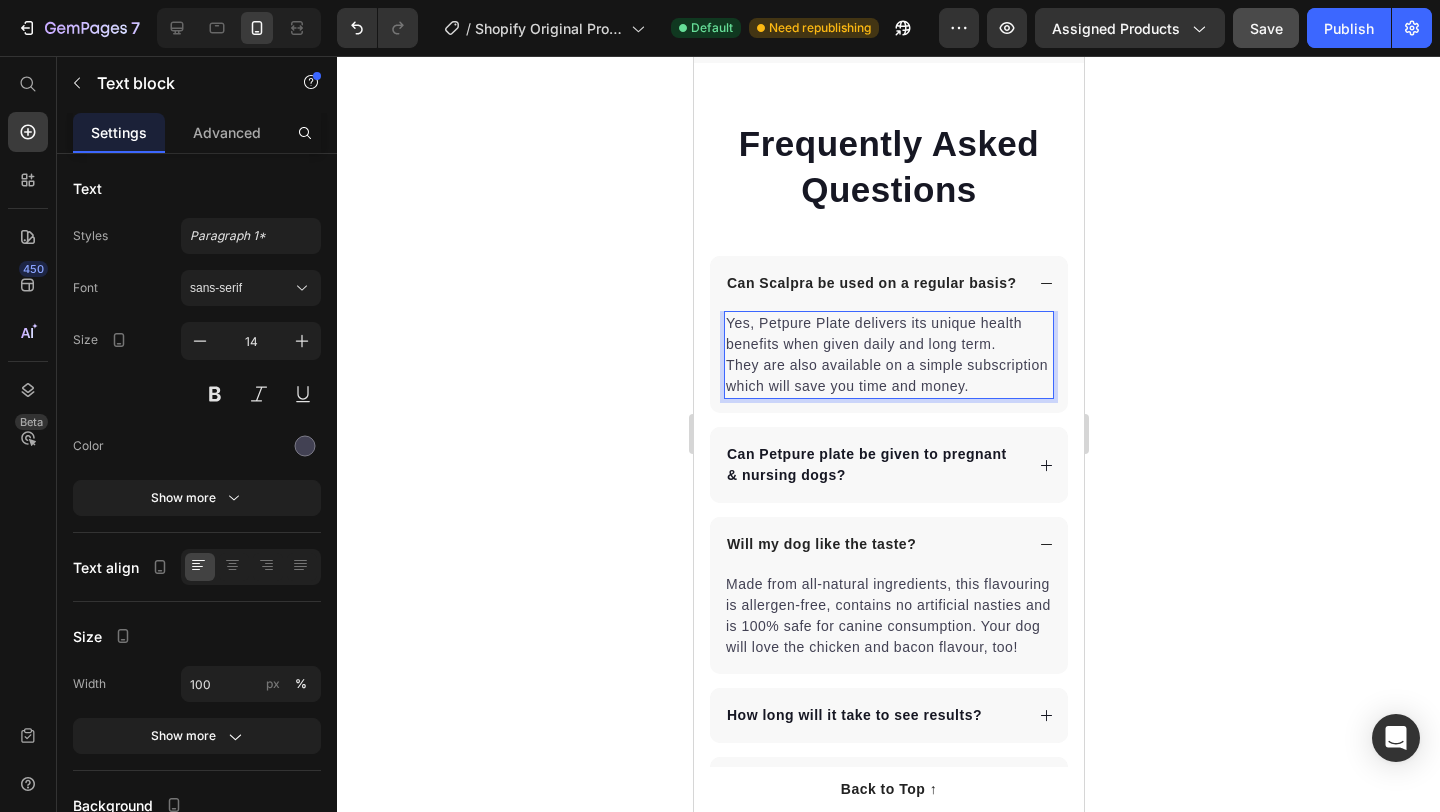 click on "Yes, Petpure Plate delivers its unique health benefits when given daily and long term. They are also available on a simple subscription which will save you time and money." at bounding box center (888, 355) 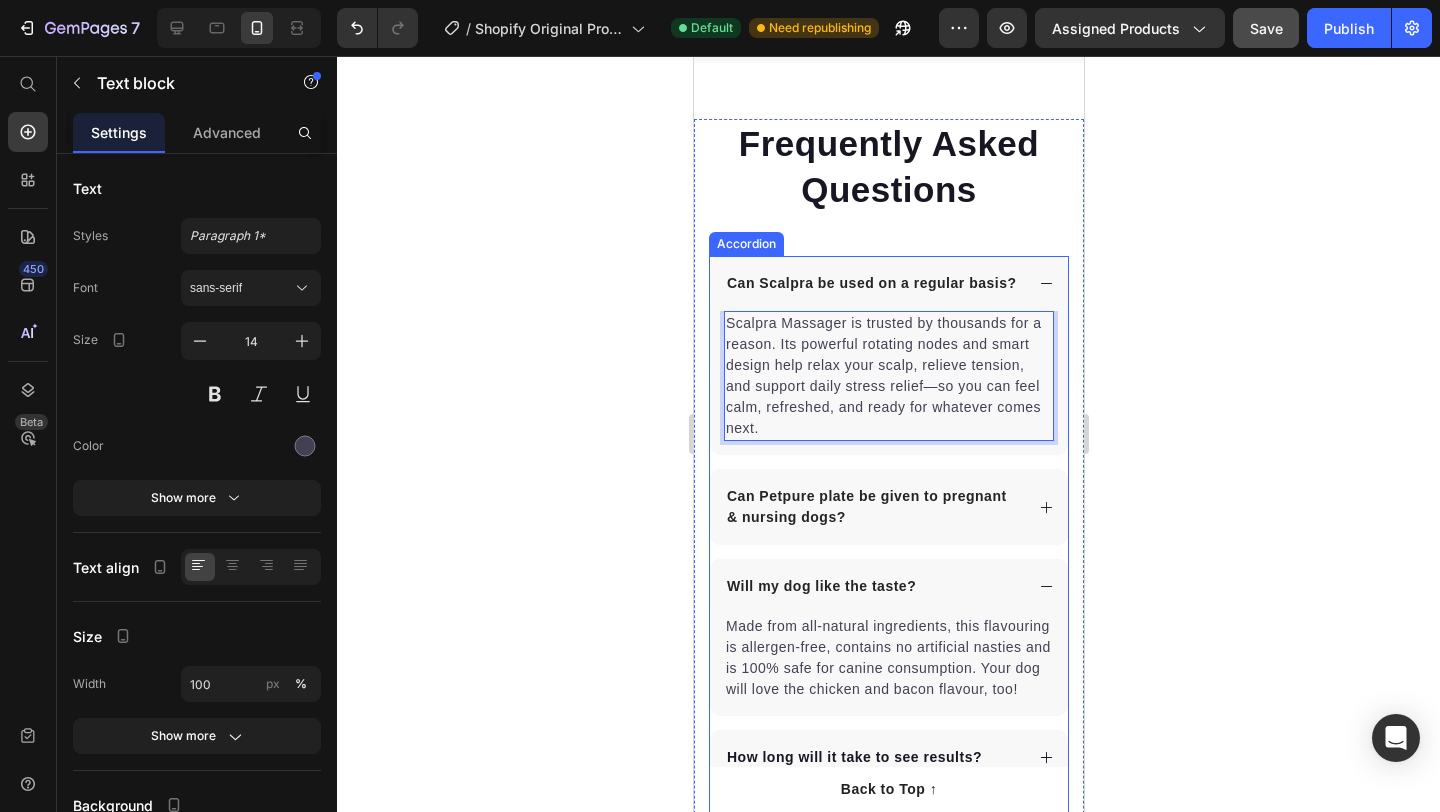 click on "Can Petpure plate be given to pregnant & nursing dogs?" at bounding box center [872, 507] 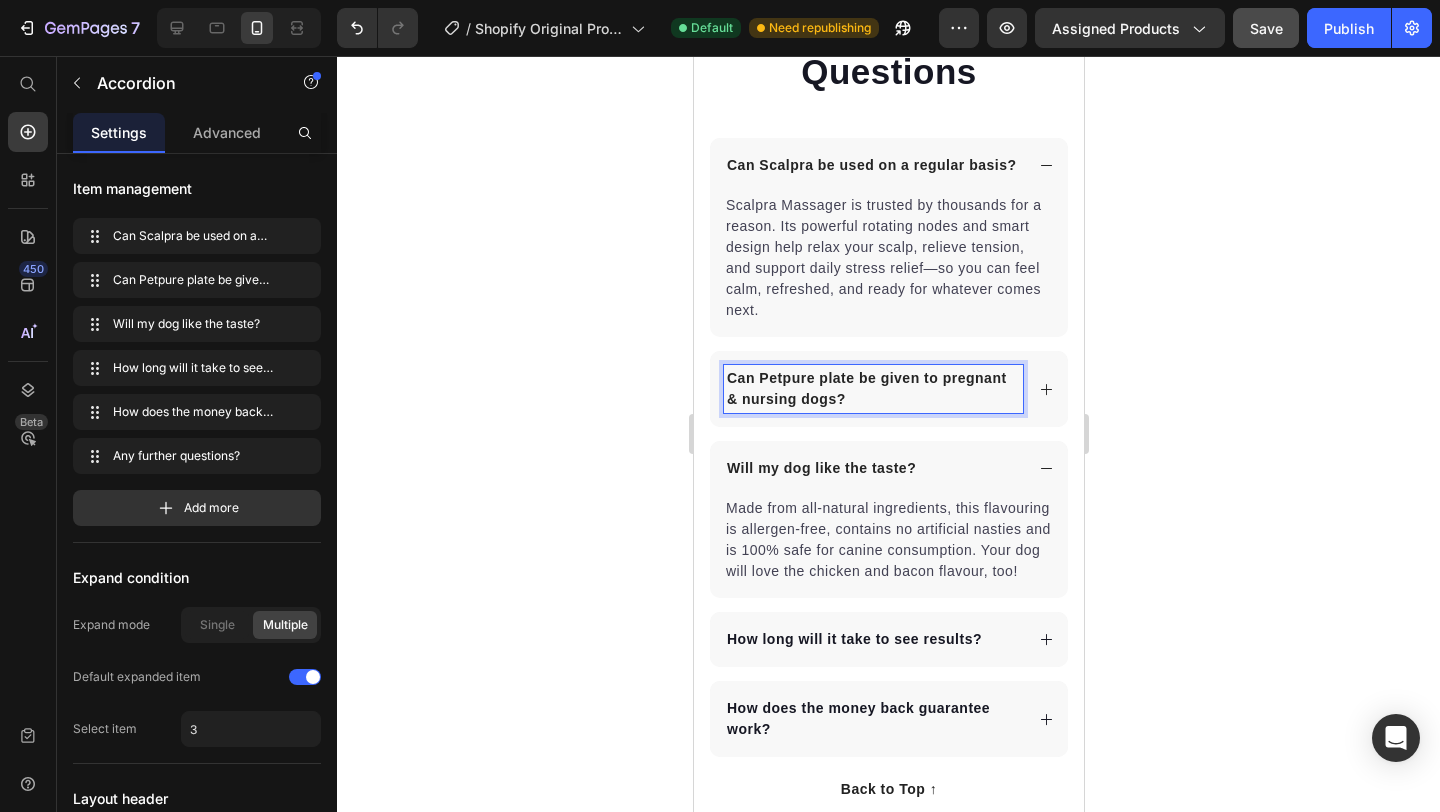 scroll, scrollTop: 4722, scrollLeft: 0, axis: vertical 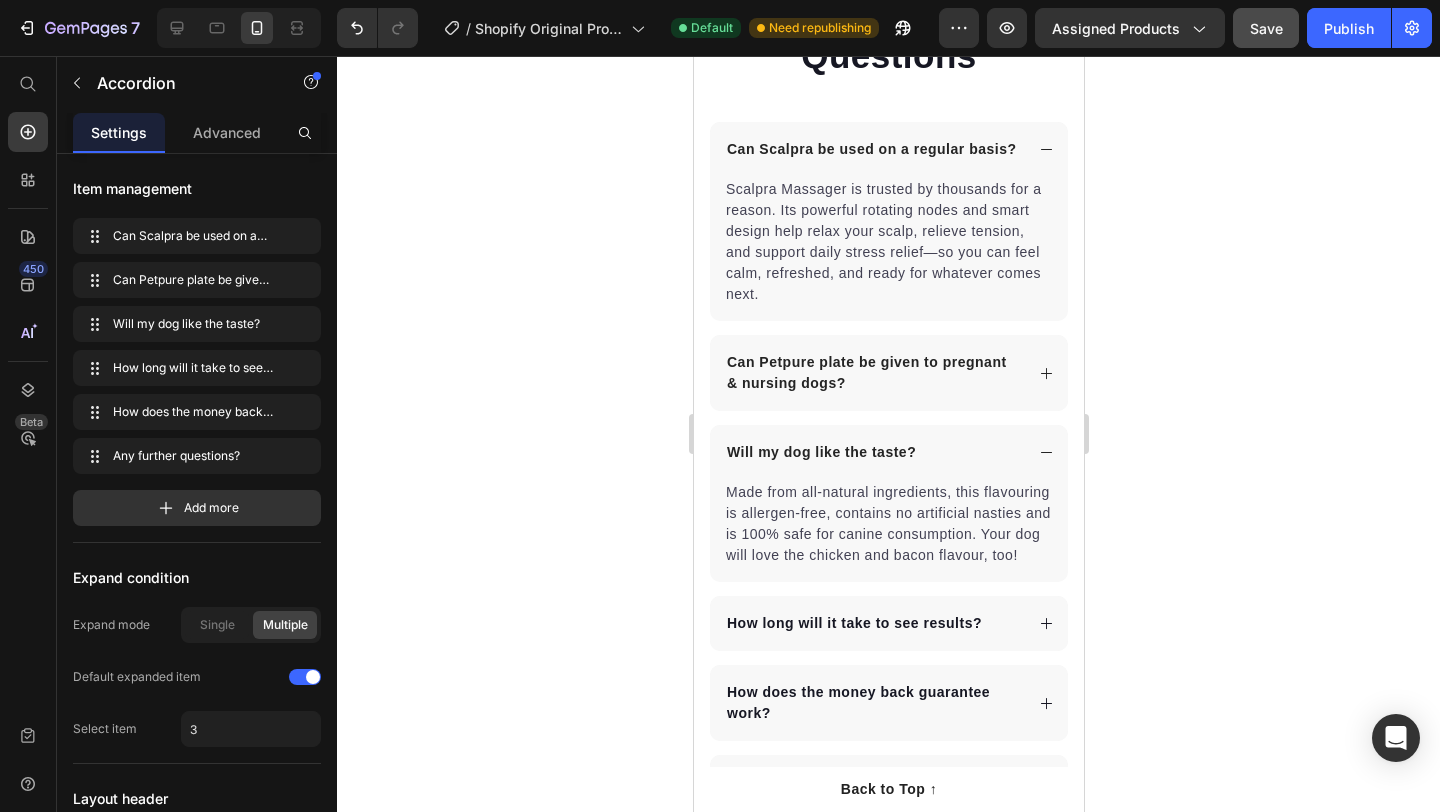 click 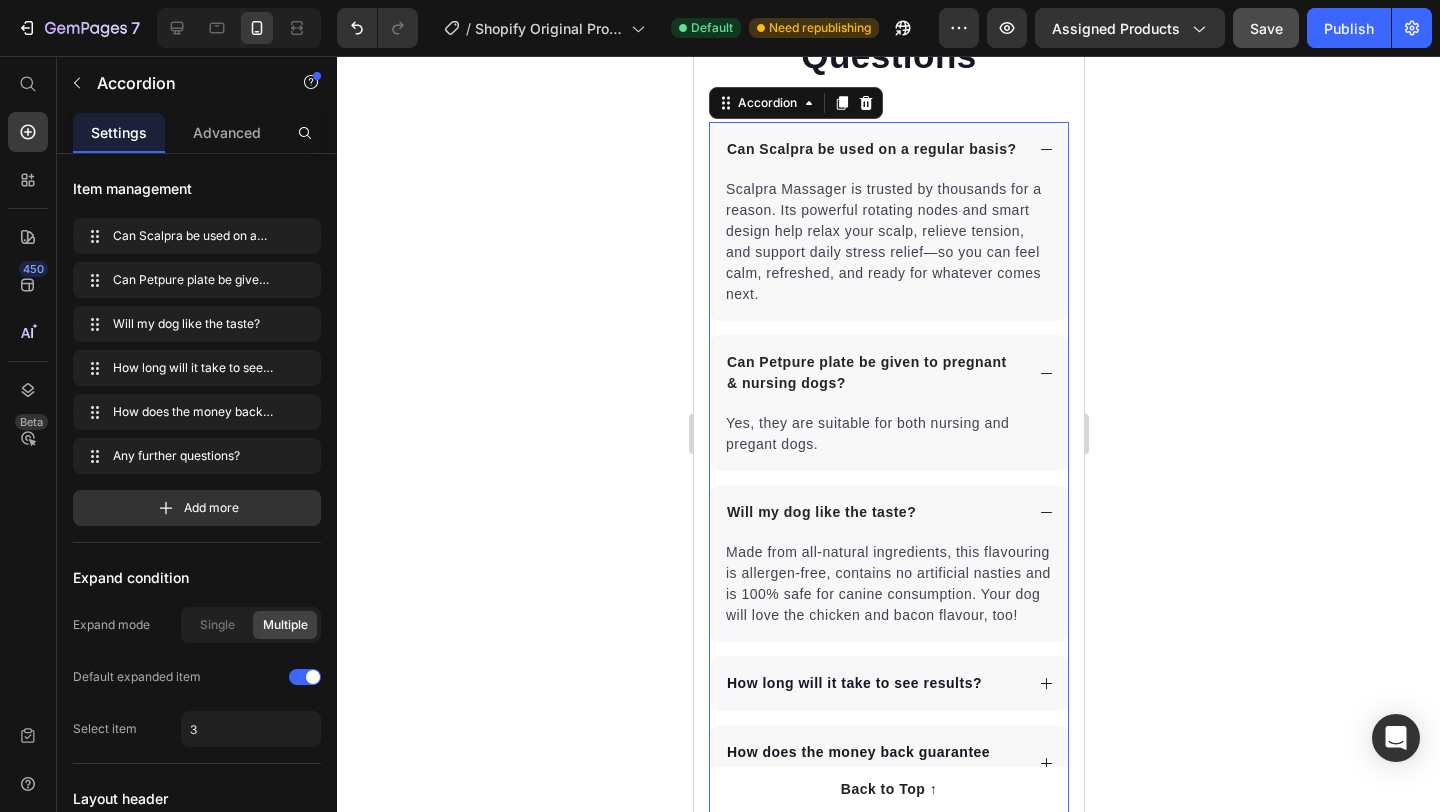 click 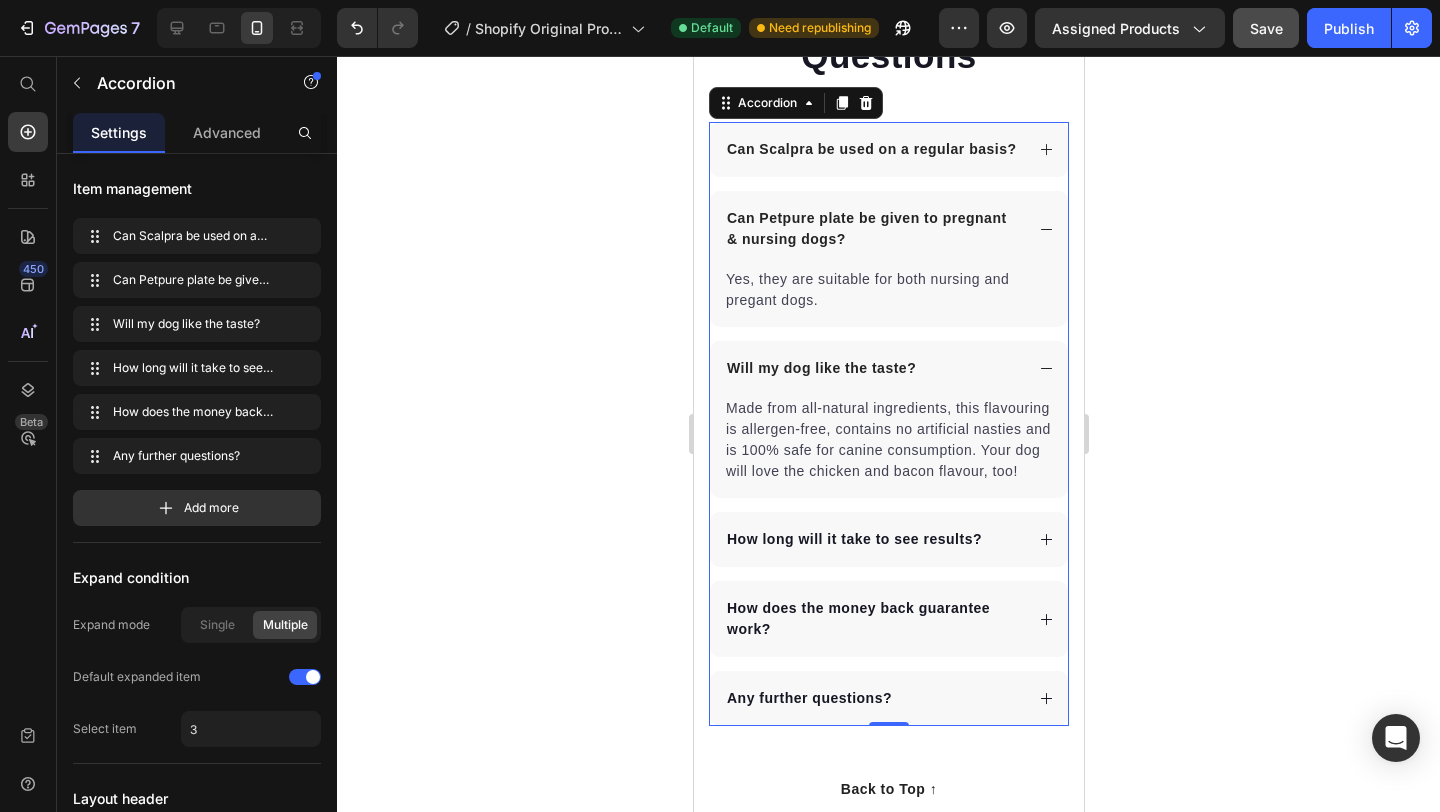 click 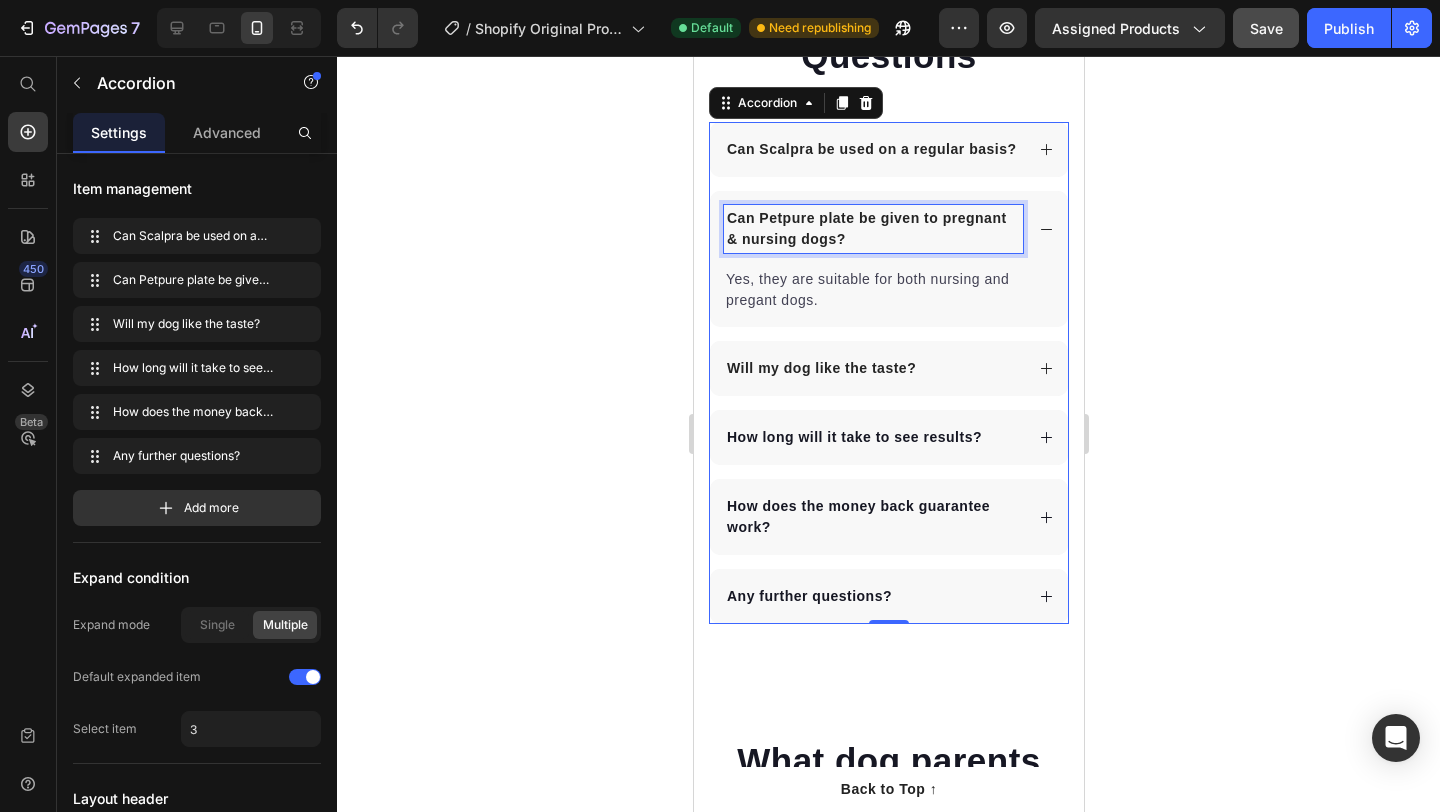 click on "Can Petpure plate be given to pregnant & nursing dogs?" at bounding box center [872, 229] 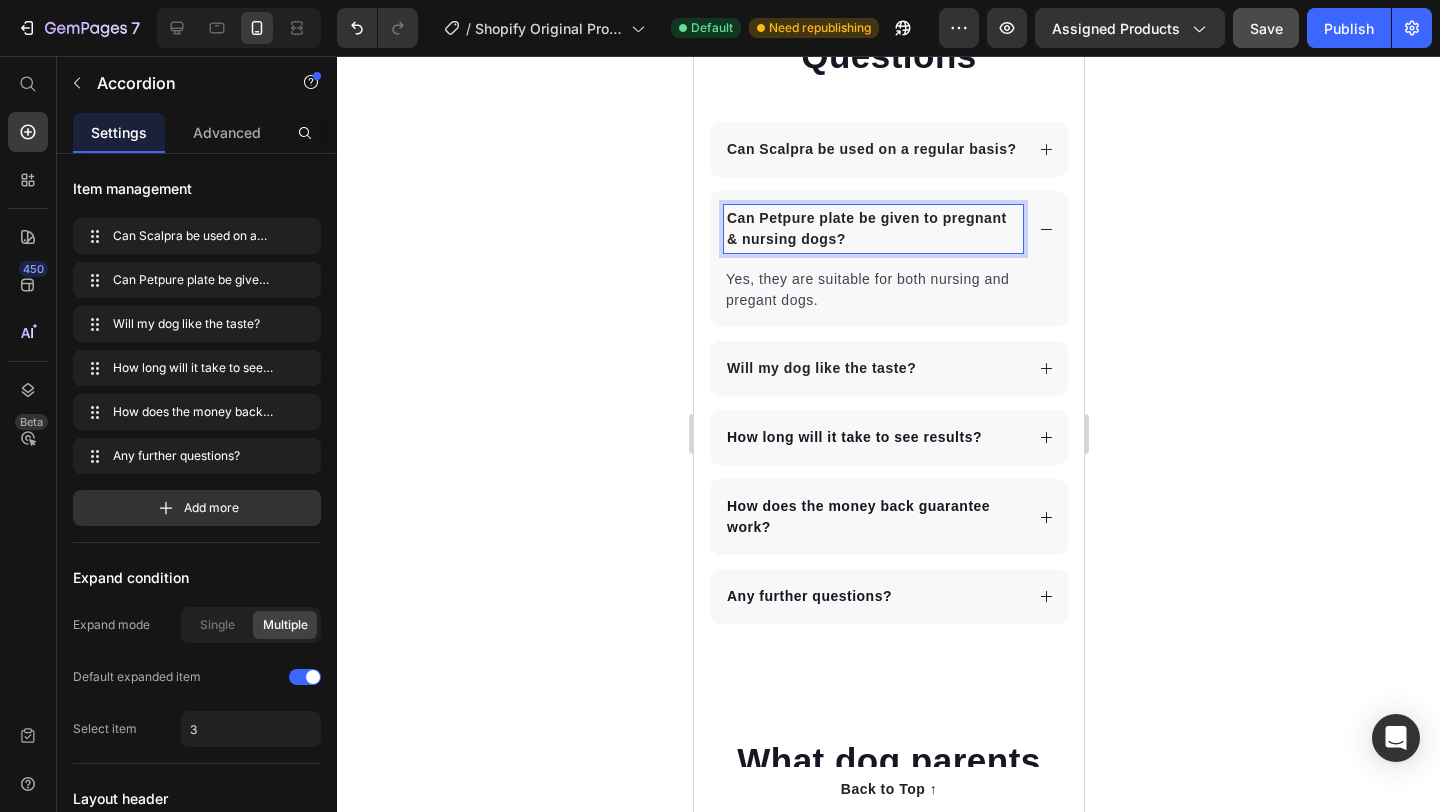 click on "Can Petpure plate be given to pregnant & nursing dogs?" at bounding box center (872, 229) 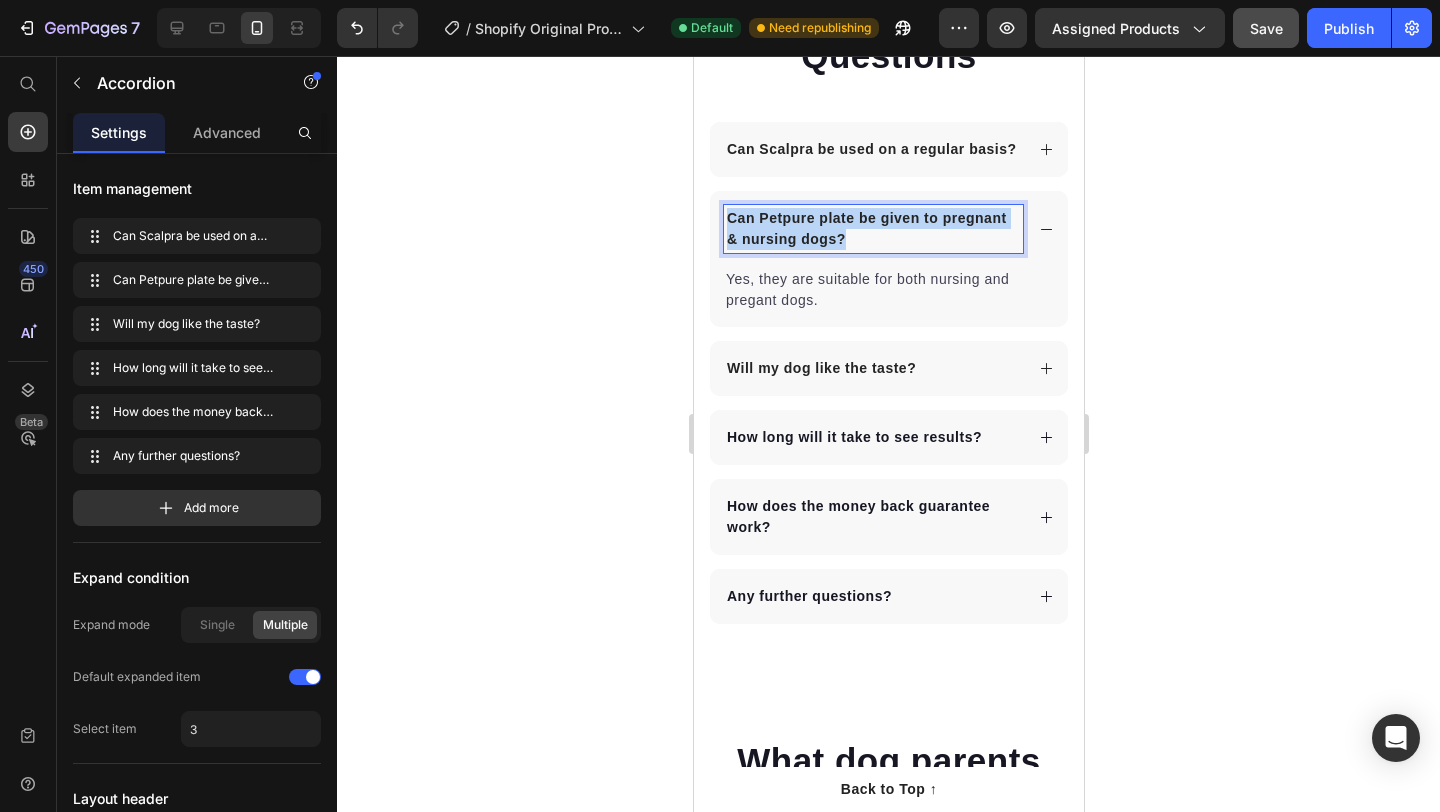 drag, startPoint x: 859, startPoint y: 238, endPoint x: 723, endPoint y: 215, distance: 137.93114 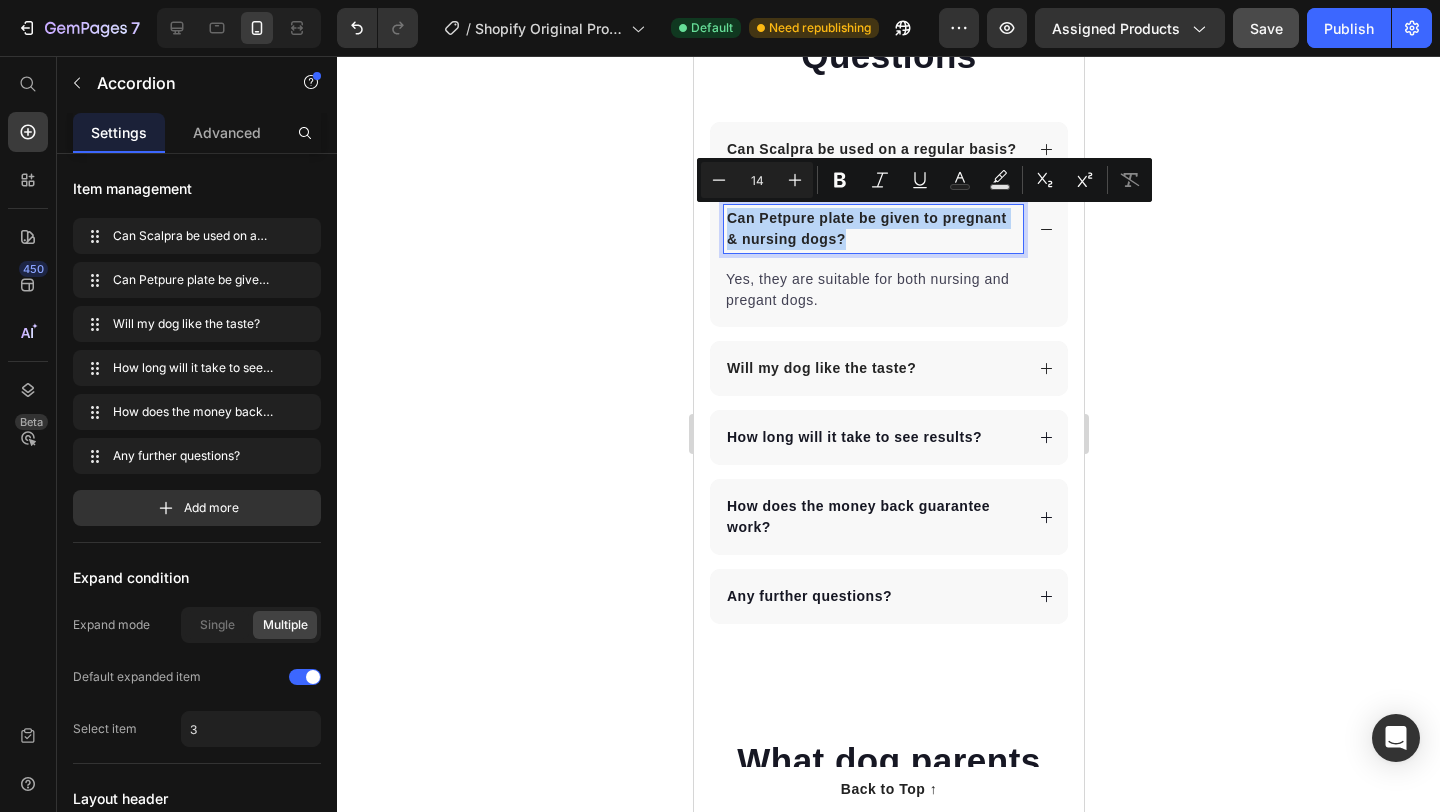 copy on "Can Petpure plate be given to pregnant & nursing dogs?" 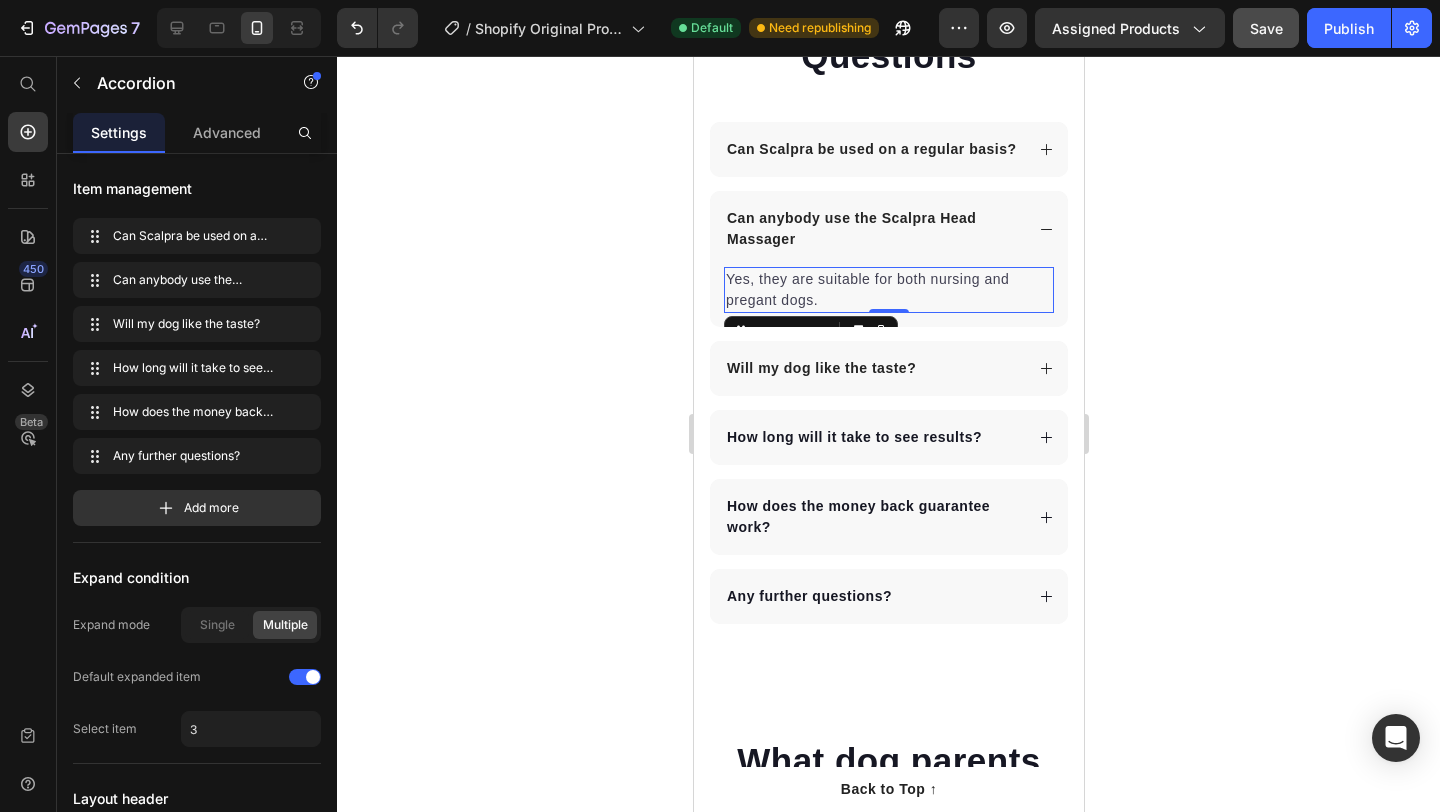 click on "Yes, they are suitable for both nursing and pregant dogs." at bounding box center [888, 290] 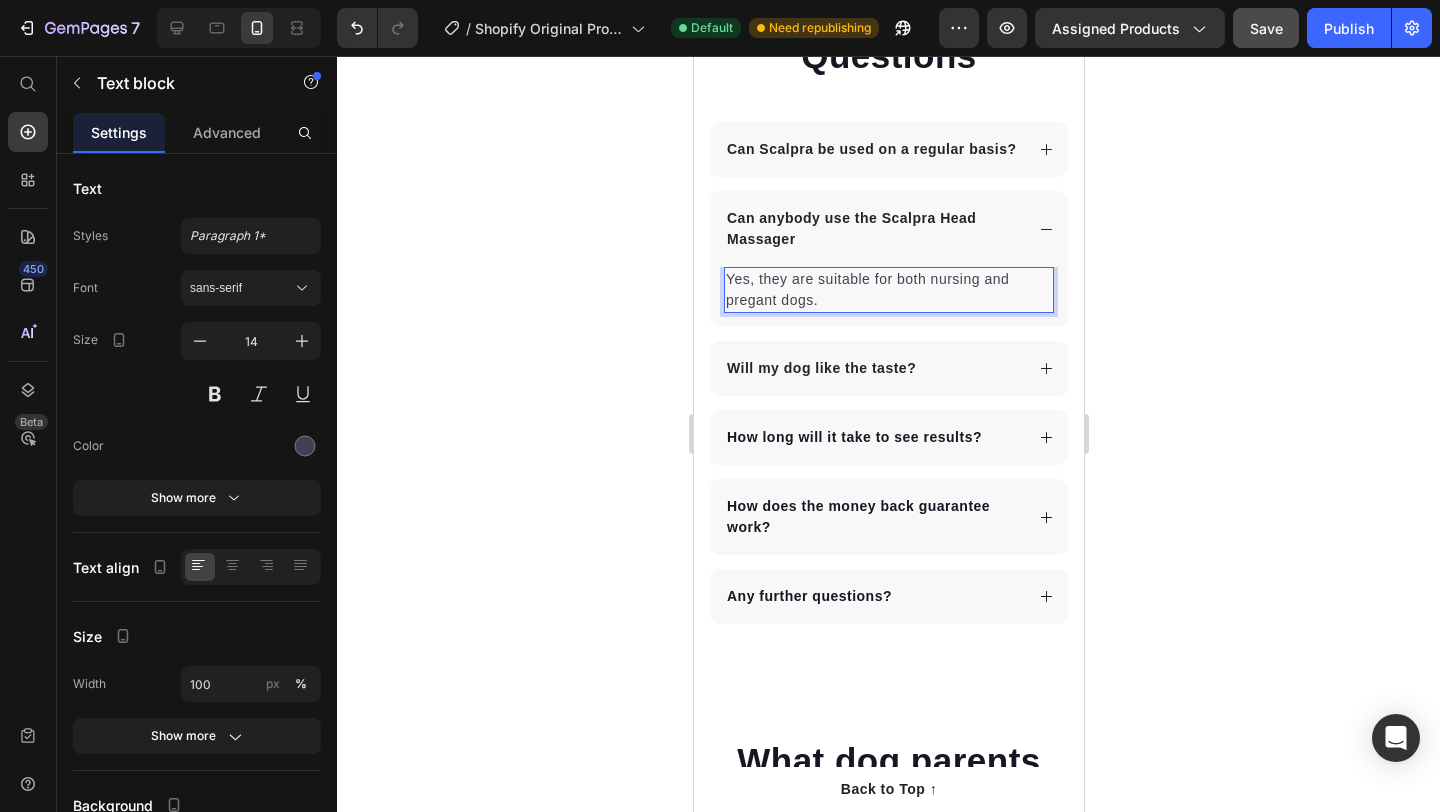 click on "Yes, they are suitable for both nursing and pregant dogs." at bounding box center (888, 290) 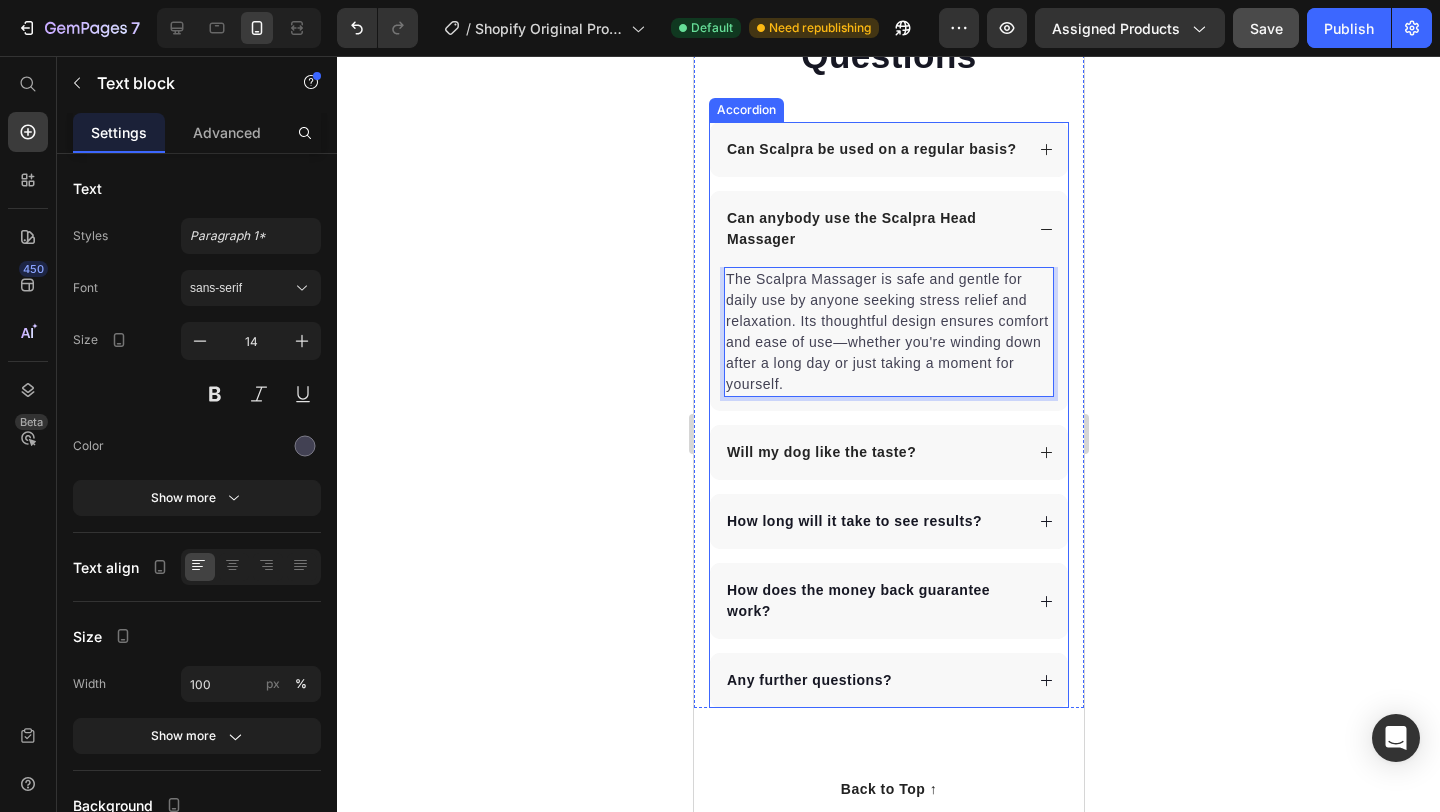 click on "Can anybody use the Scalpra Head Massager" at bounding box center [888, 229] 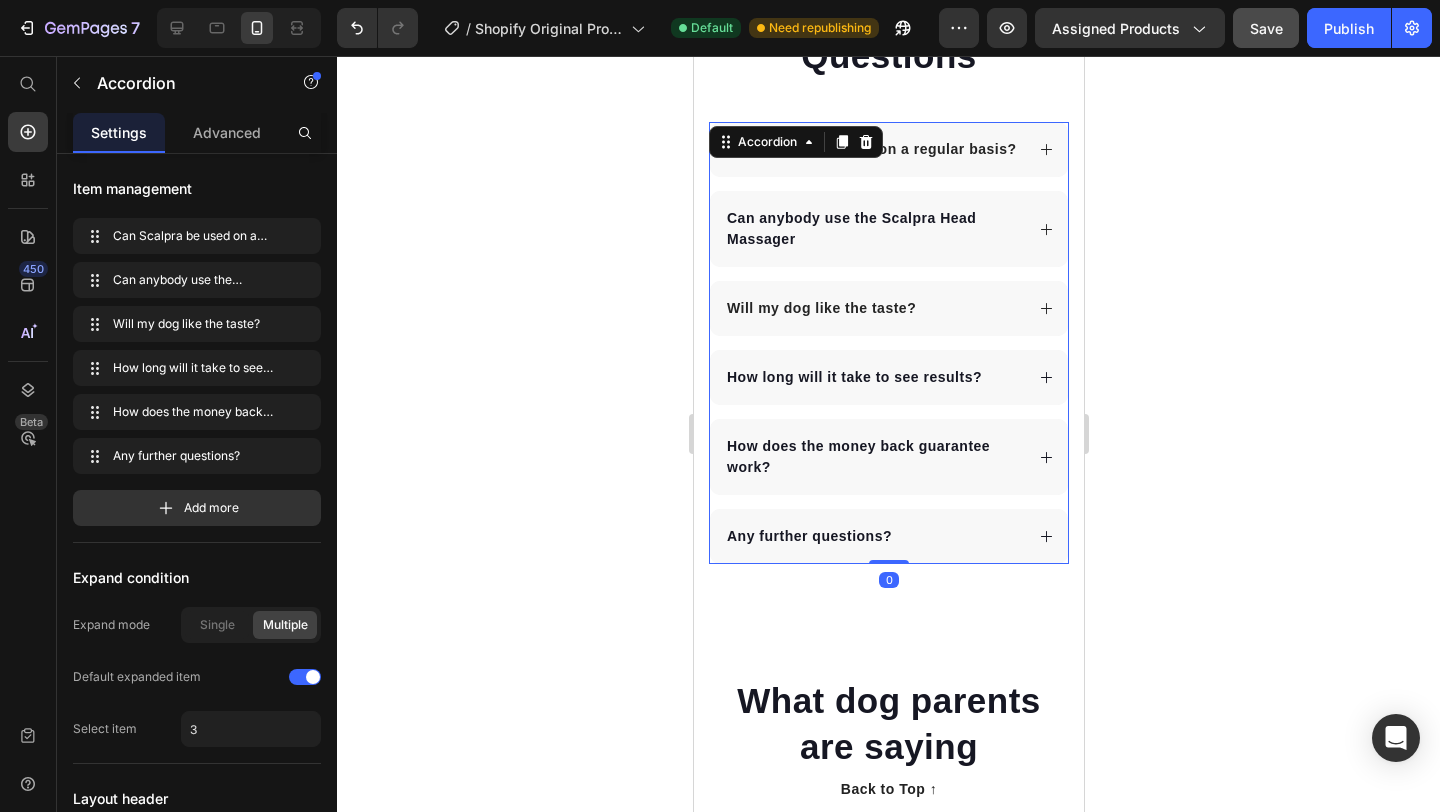 click on "Will my dog like the taste?" at bounding box center (872, 308) 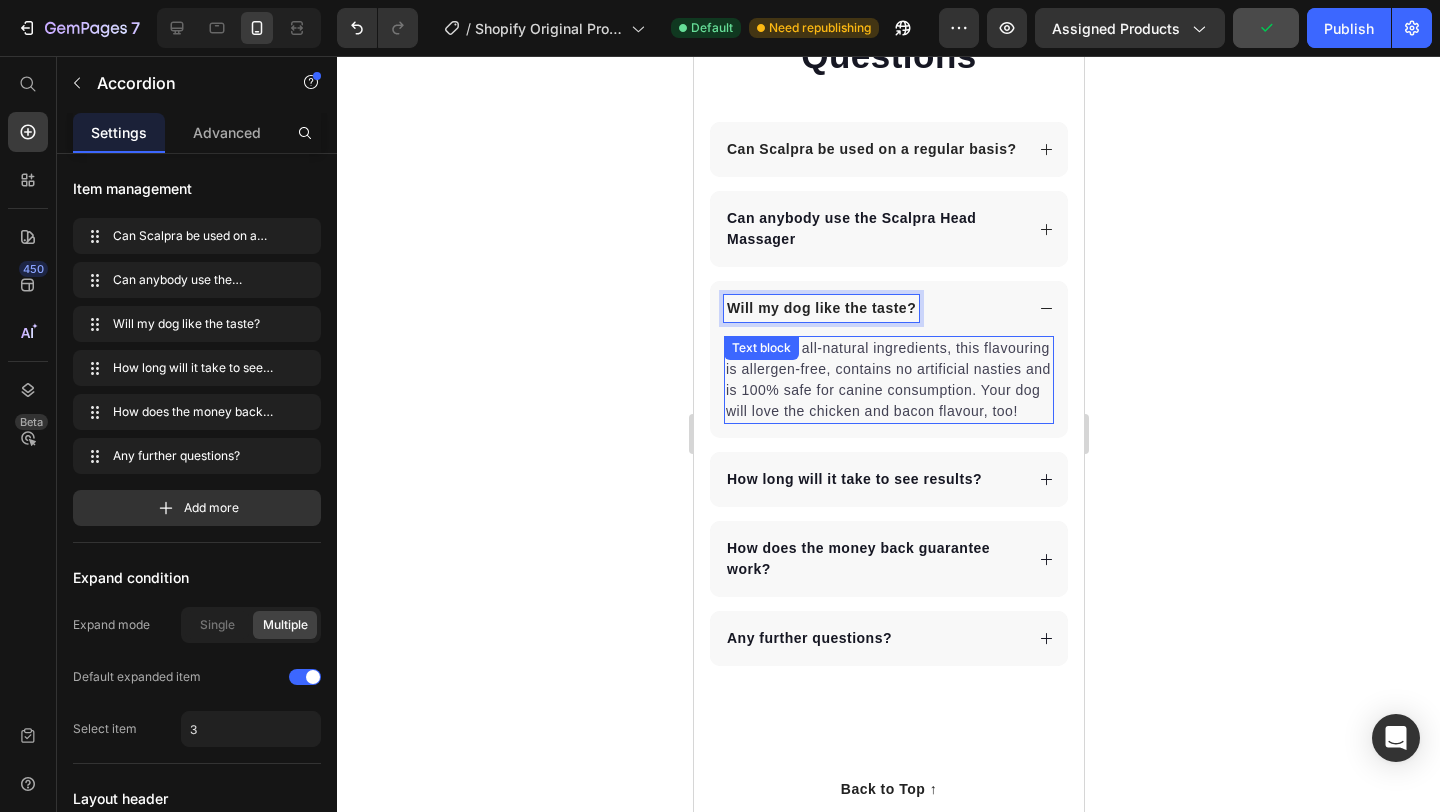 click on "Made from all-natural ingredients, this flavouring is allergen-free, contains no artificial nasties and is 100% safe for canine consumption. Your dog will love the chicken and bacon flavour, too!" at bounding box center (888, 380) 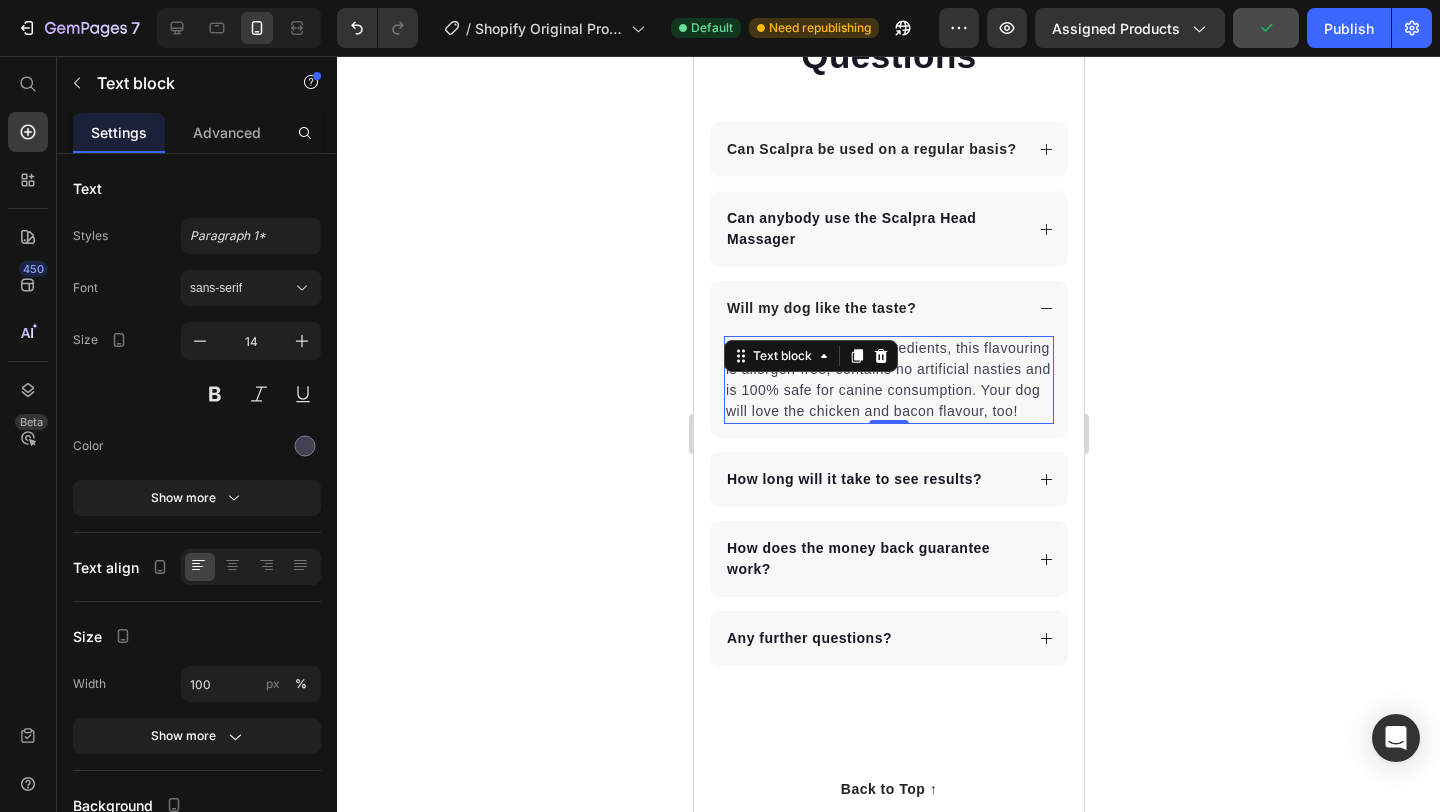 click on "Made from all-natural ingredients, this flavouring is allergen-free, contains no artificial nasties and is 100% safe for canine consumption. Your dog will love the chicken and bacon flavour, too!" at bounding box center [888, 380] 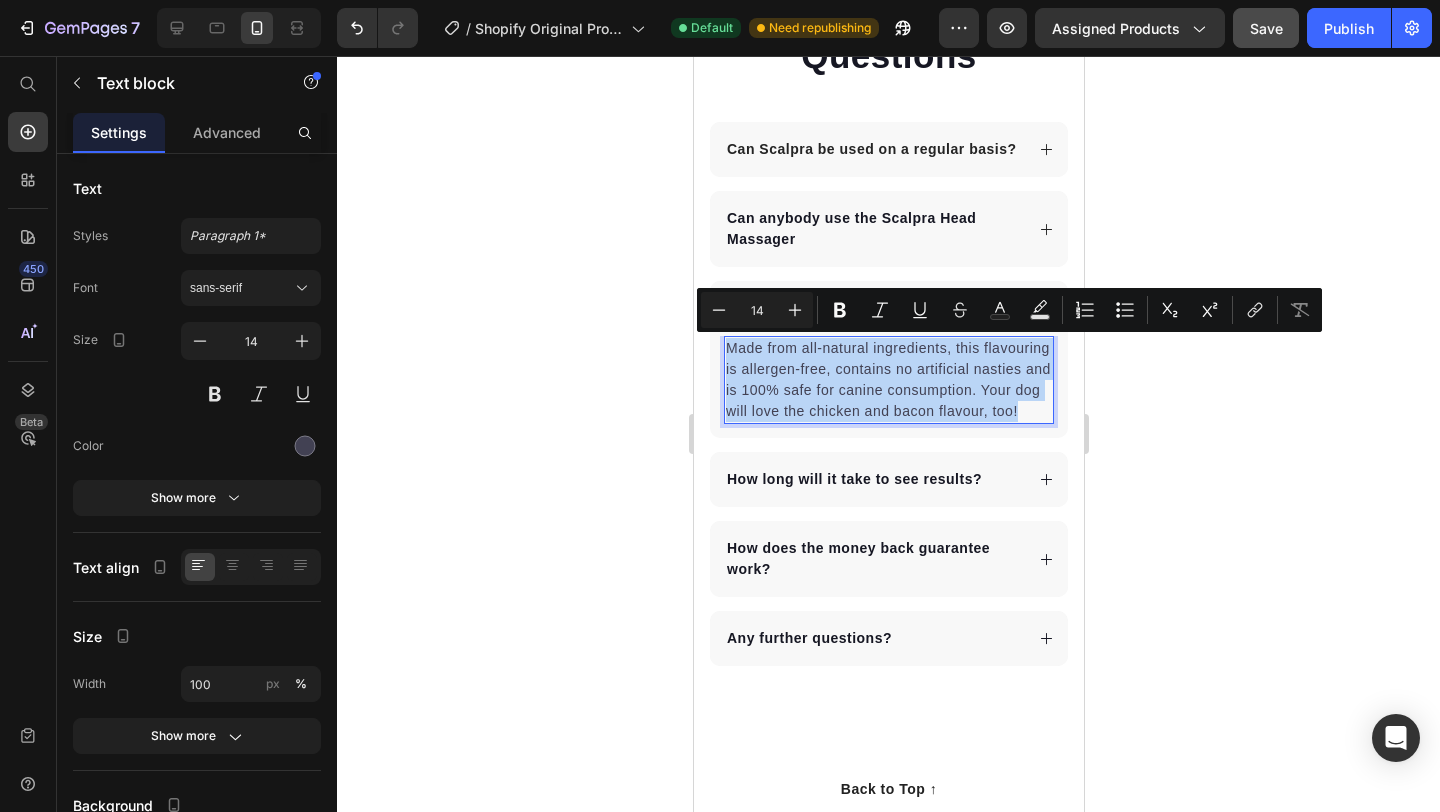 copy on "Made from all-natural ingredients, this flavouring is allergen-free, contains no artificial nasties and is 100% safe for canine consumption. Your dog will love the chicken and bacon flavour, too!" 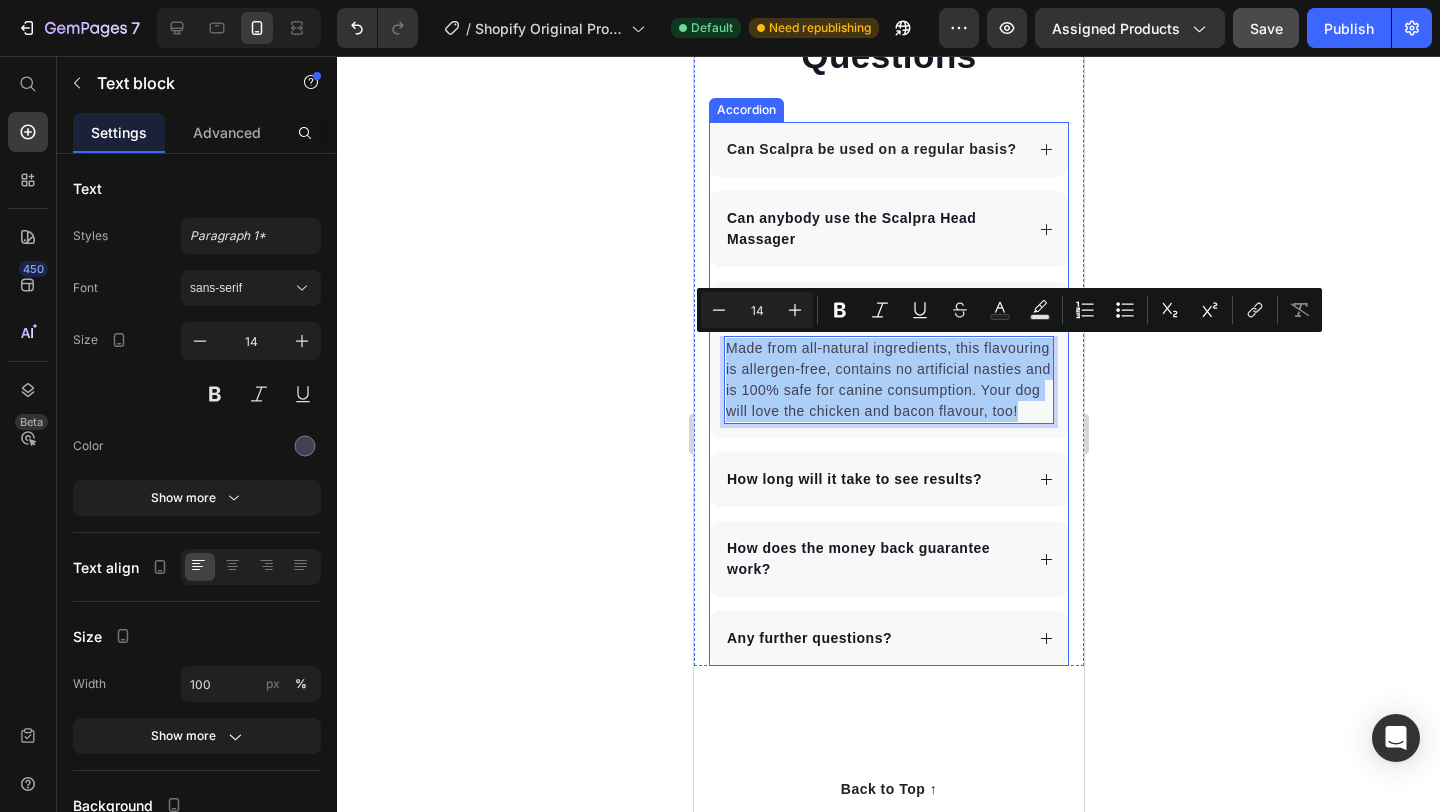 click on "Made from all-natural ingredients, this flavouring is allergen-free, contains no artificial nasties and is 100% safe for canine consumption. Your dog will love the chicken and bacon flavour, too! Text block   0" at bounding box center (888, 387) 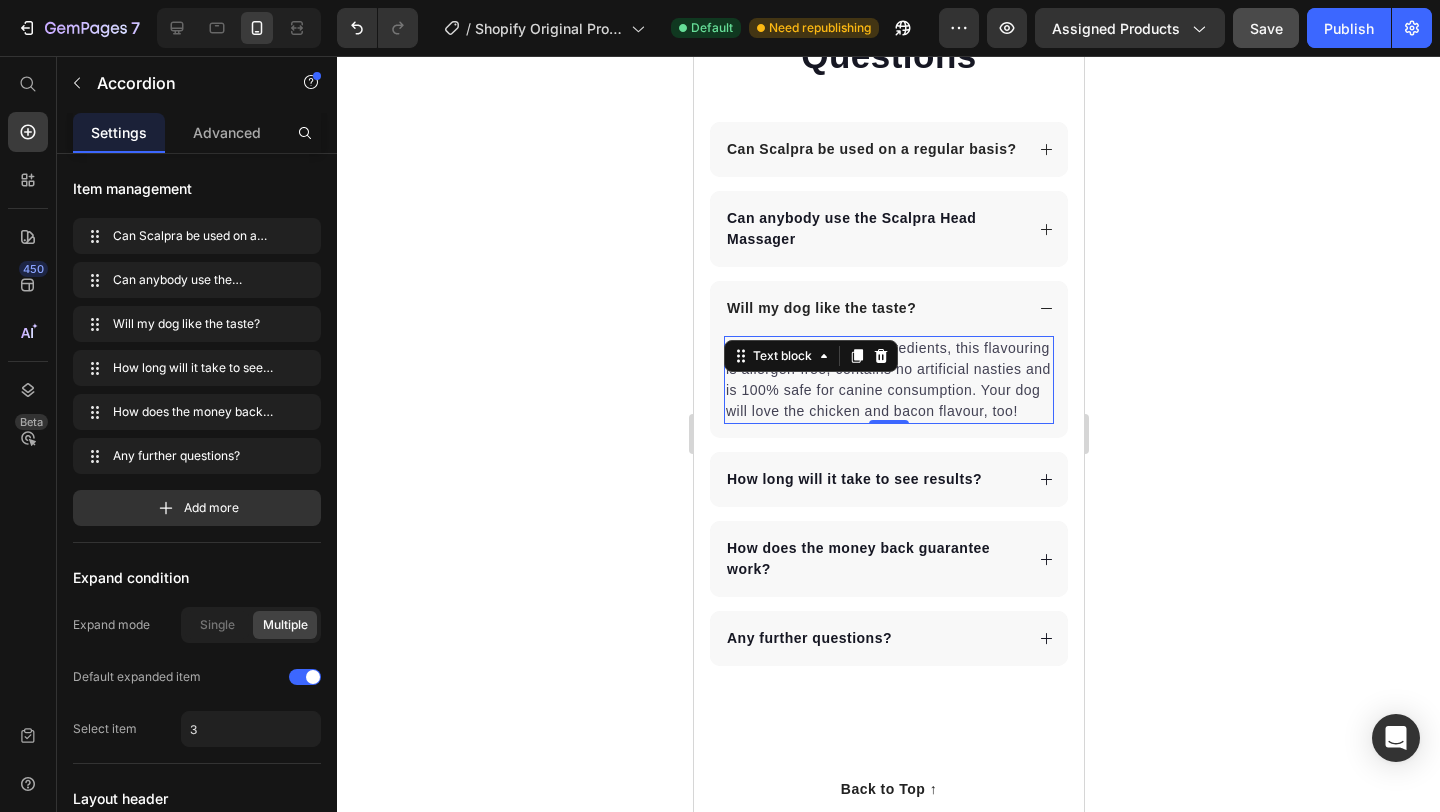 click on "Made from all-natural ingredients, this flavouring is allergen-free, contains no artificial nasties and is 100% safe for canine consumption. Your dog will love the chicken and bacon flavour, too!" at bounding box center (888, 380) 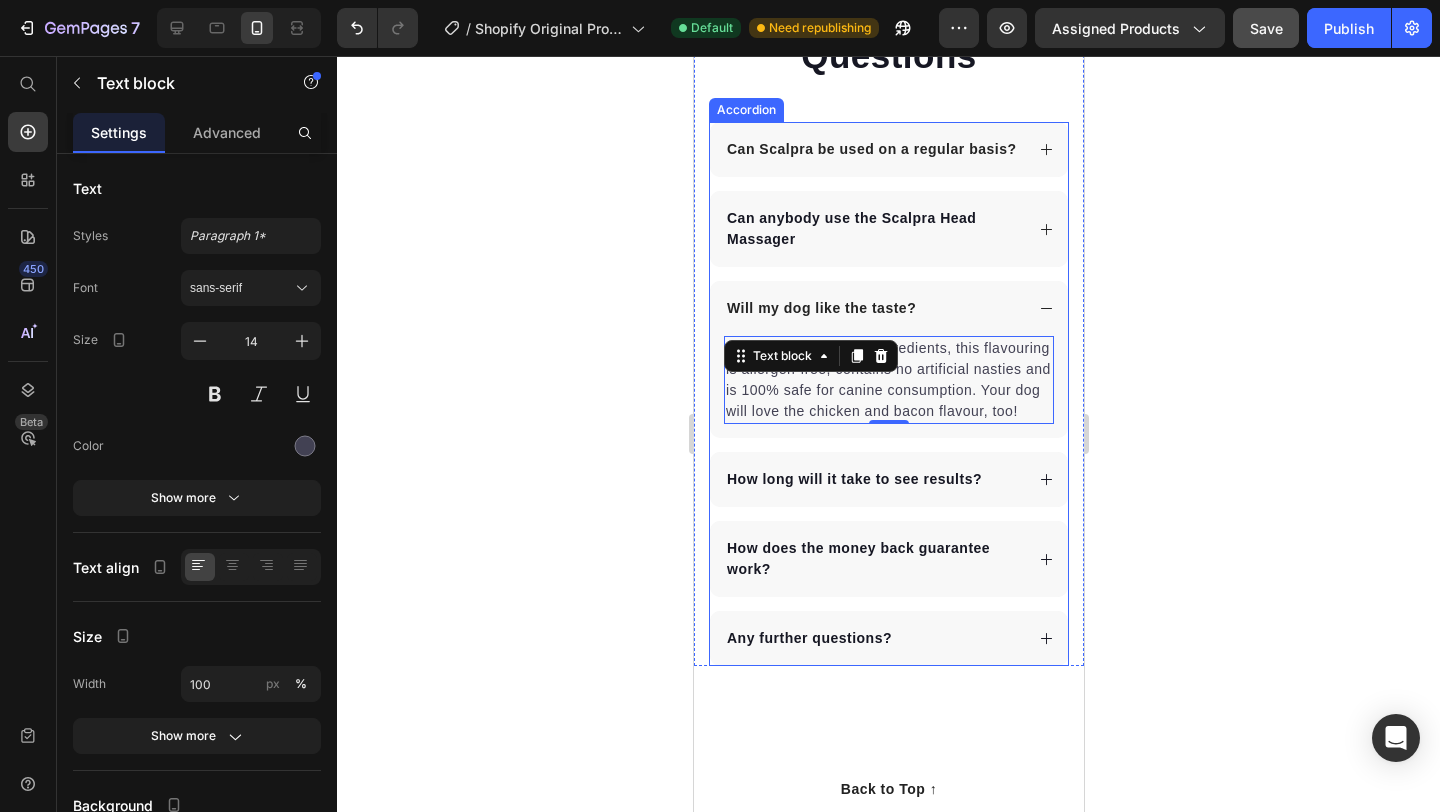 click on "Will my dog like the taste?" at bounding box center [872, 308] 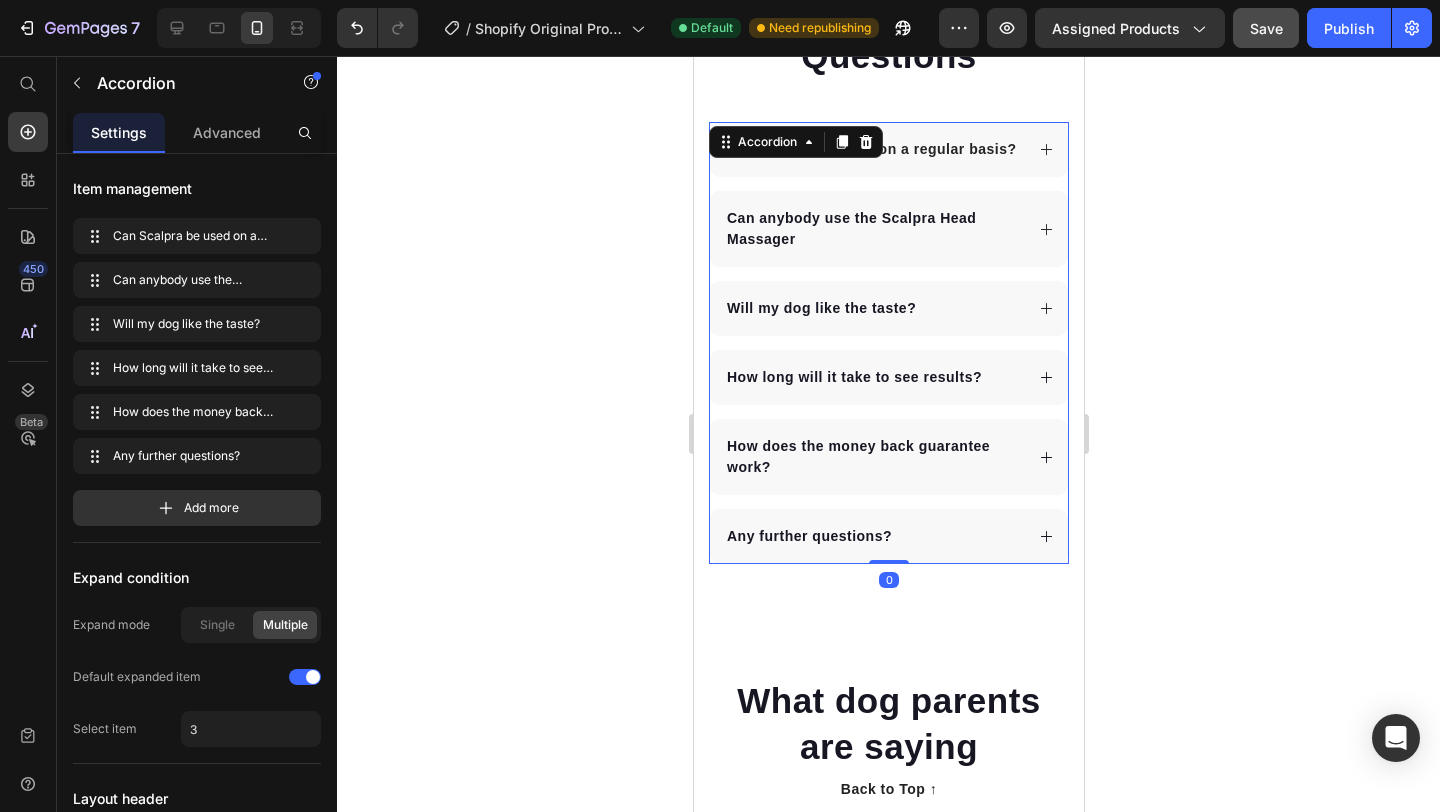 click on "Will my dog like the taste?" at bounding box center (820, 308) 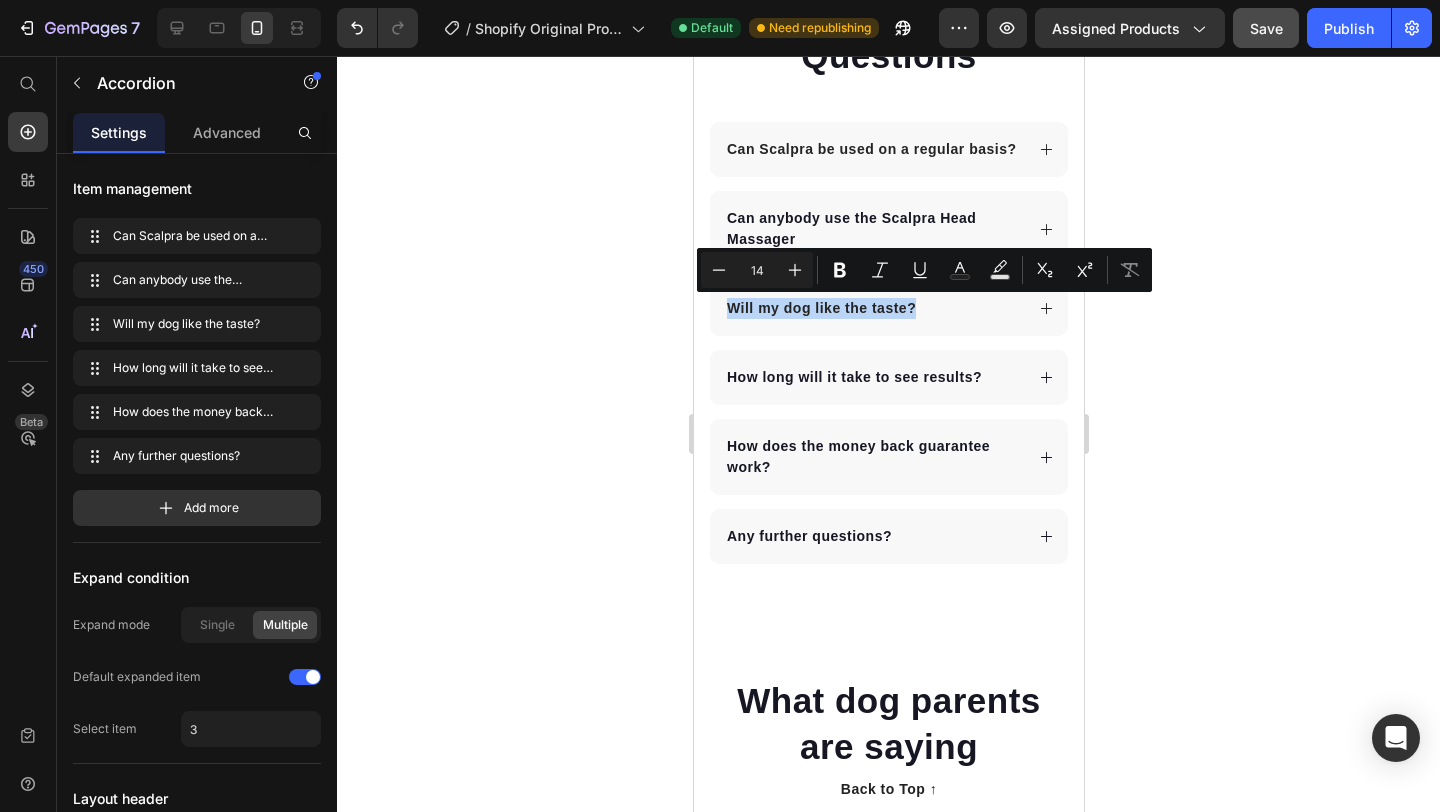 click on "Will my dog like the taste?" at bounding box center [888, 308] 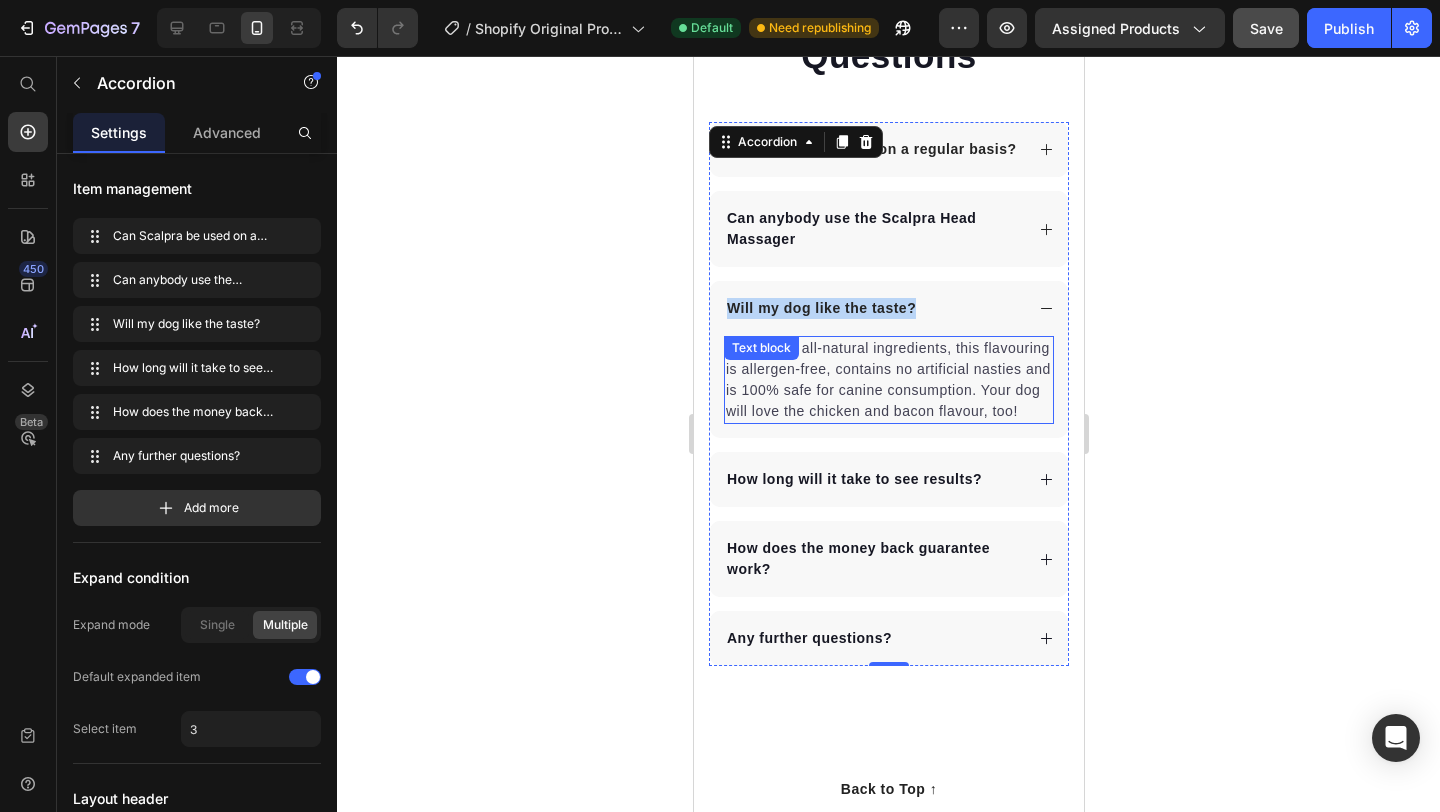 click on "Made from all-natural ingredients, this flavouring is allergen-free, contains no artificial nasties and is 100% safe for canine consumption. Your dog will love the chicken and bacon flavour, too!" at bounding box center [888, 380] 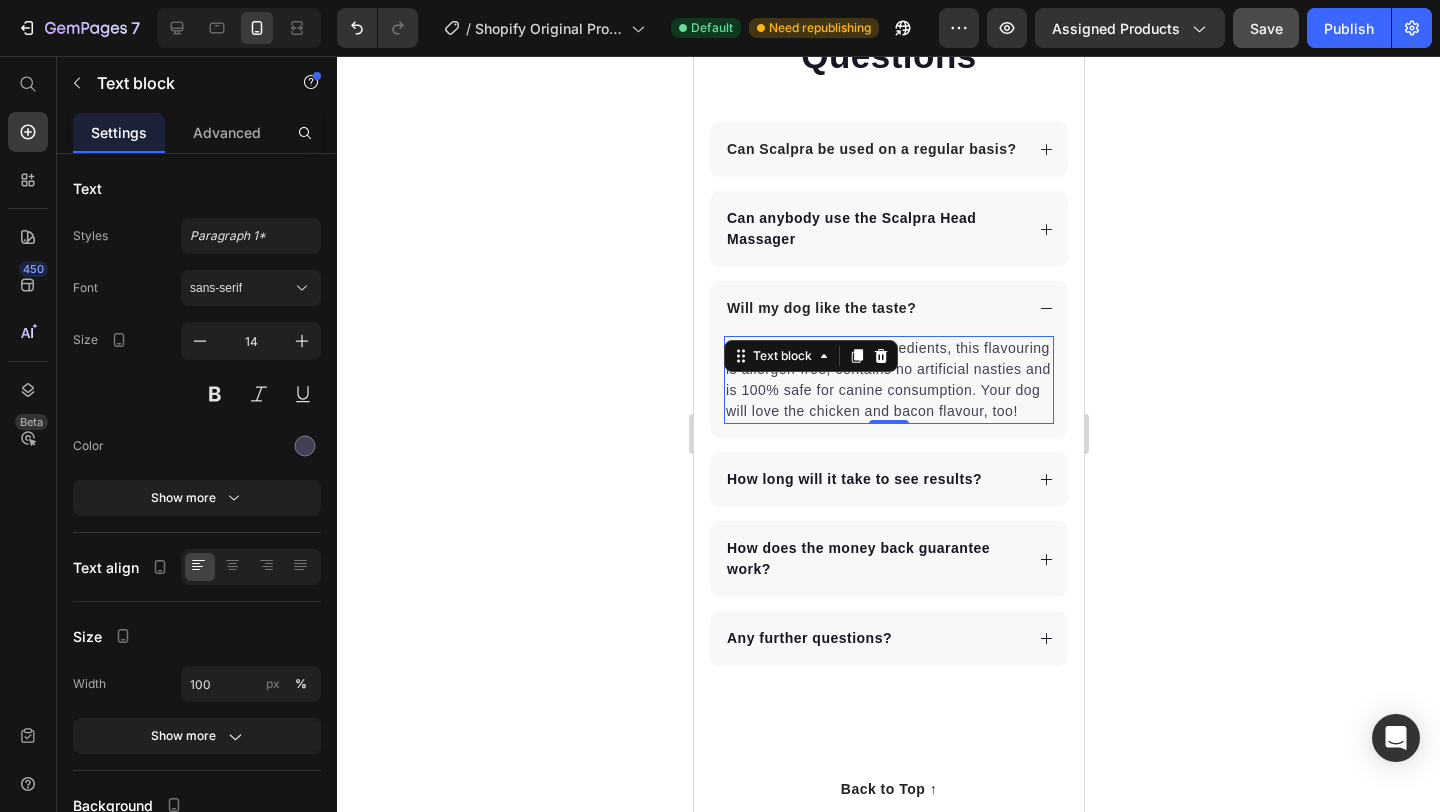 click on "Made from all-natural ingredients, this flavouring is allergen-free, contains no artificial nasties and is 100% safe for canine consumption. Your dog will love the chicken and bacon flavour, too!" at bounding box center (888, 380) 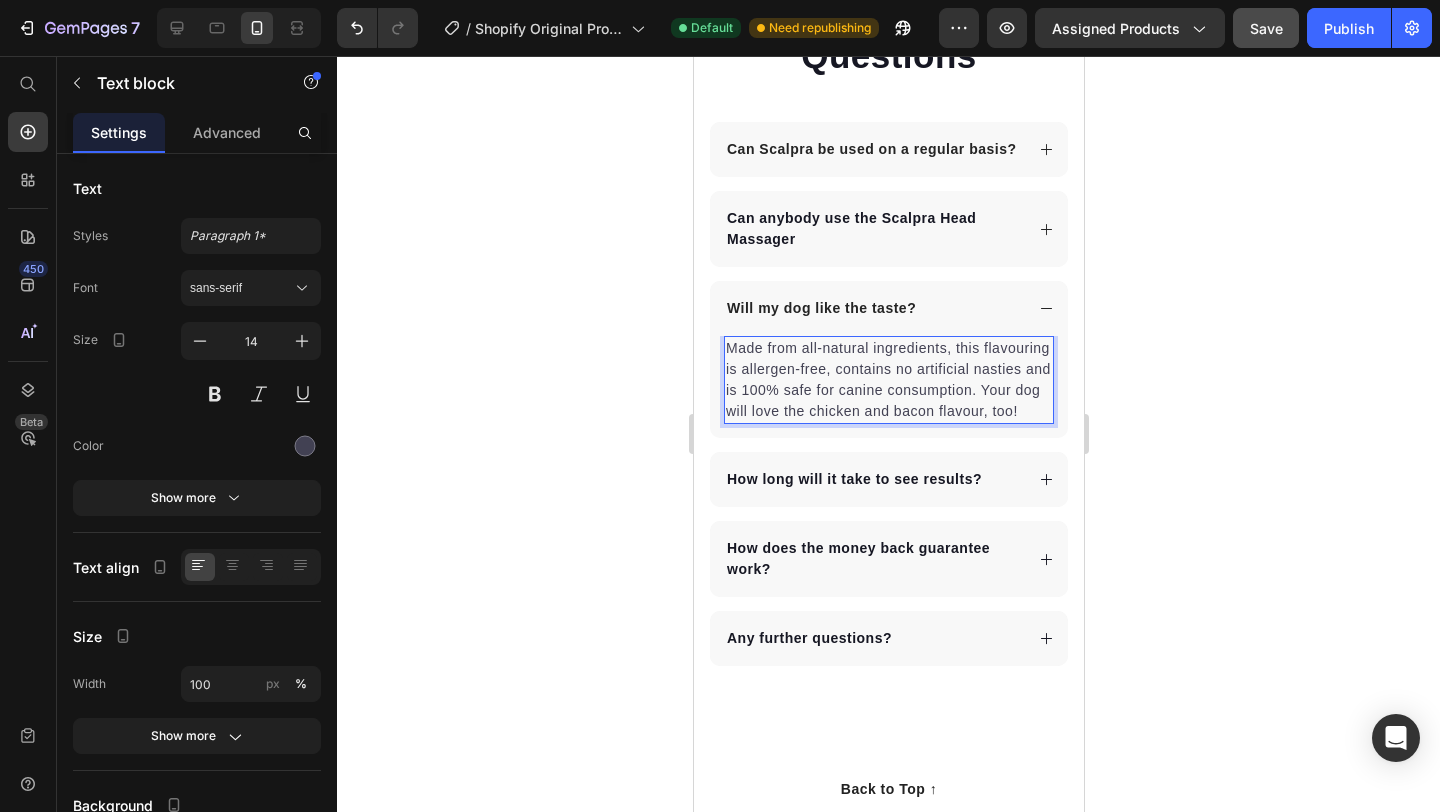 click on "Made from all-natural ingredients, this flavouring is allergen-free, contains no artificial nasties and is 100% safe for canine consumption. Your dog will love the chicken and bacon flavour, too!" at bounding box center (888, 380) 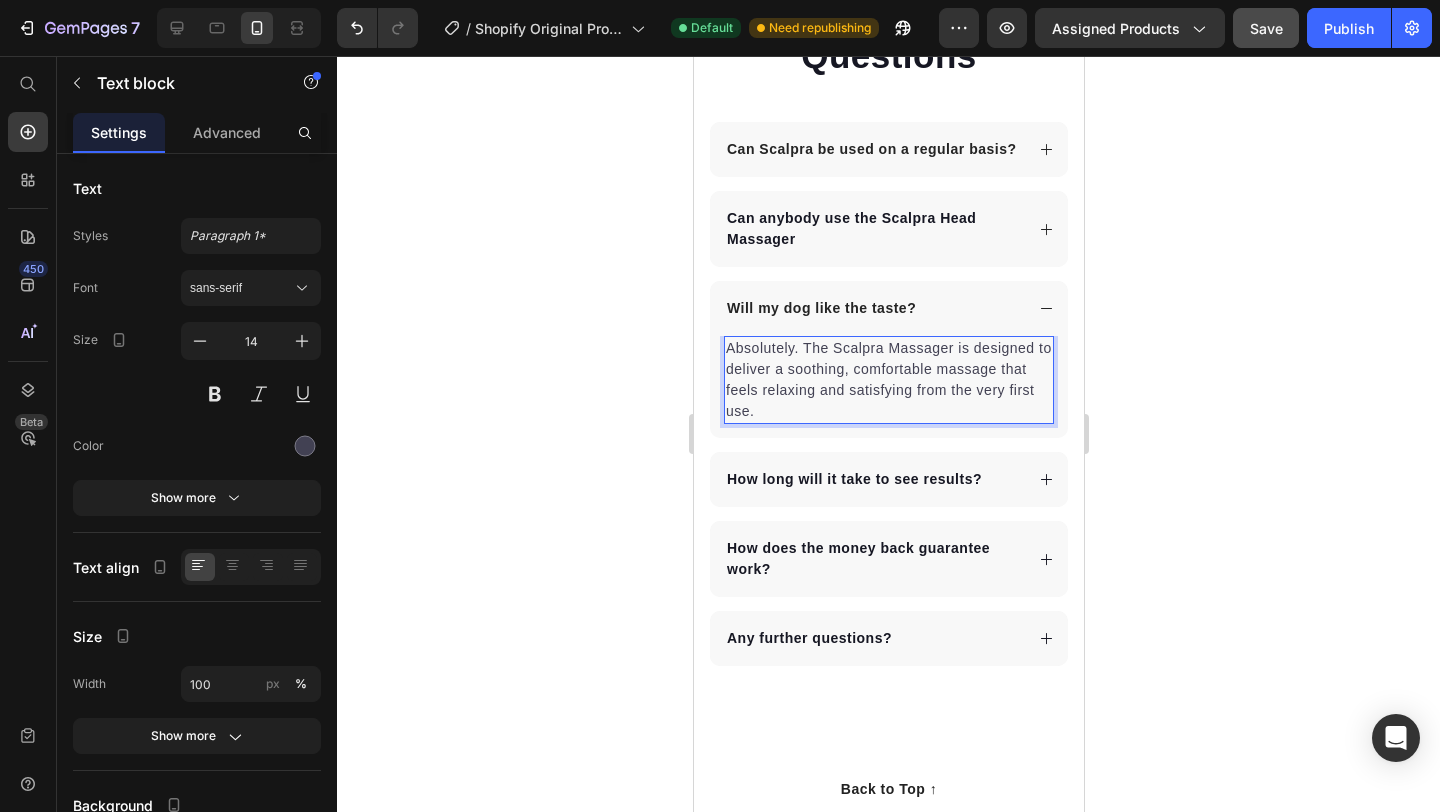 click on "Absolutely. The Scalpra Massager is designed to deliver a soothing, comfortable massage that feels relaxing and satisfying from the very first use." at bounding box center [888, 380] 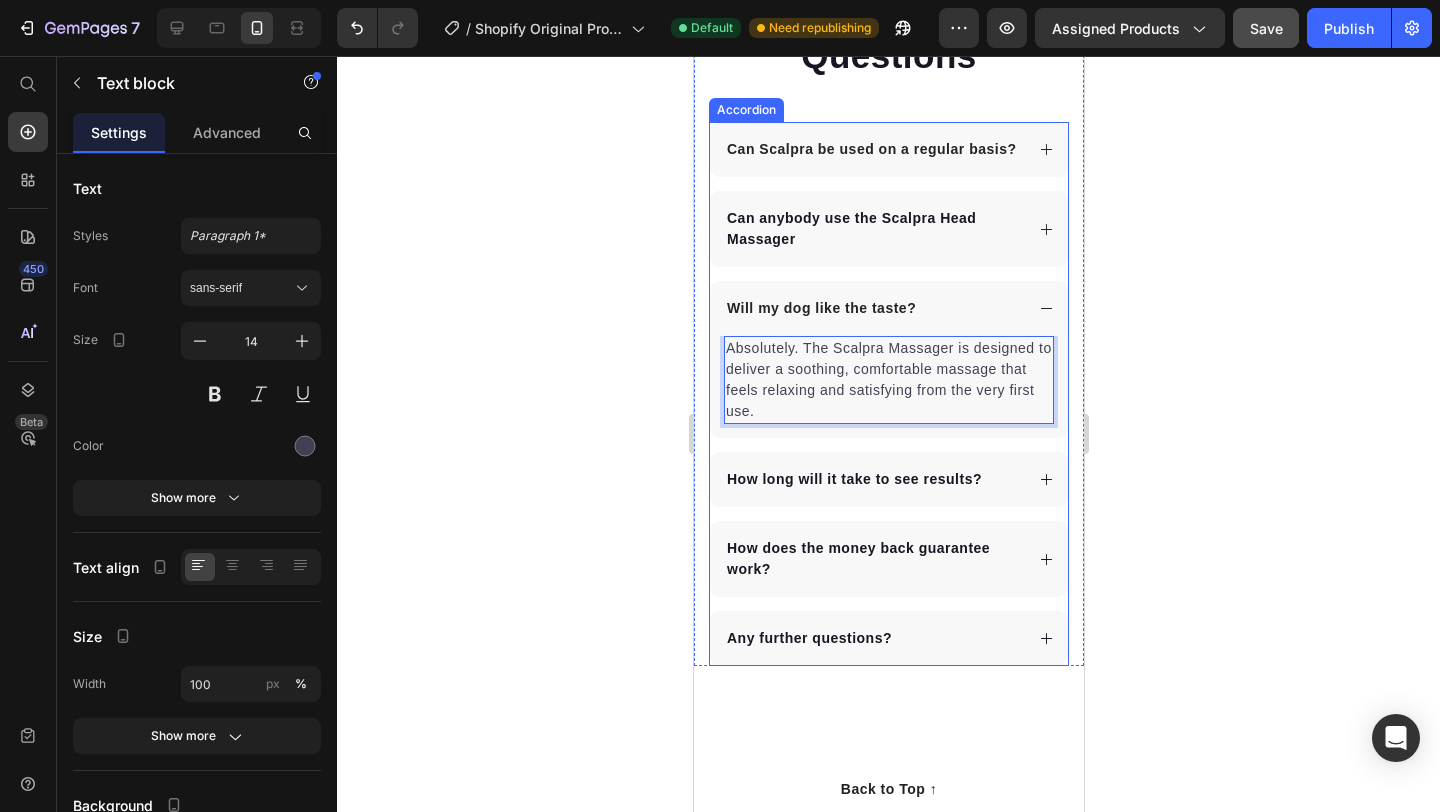 click on "Will my dog like the taste?" at bounding box center (820, 308) 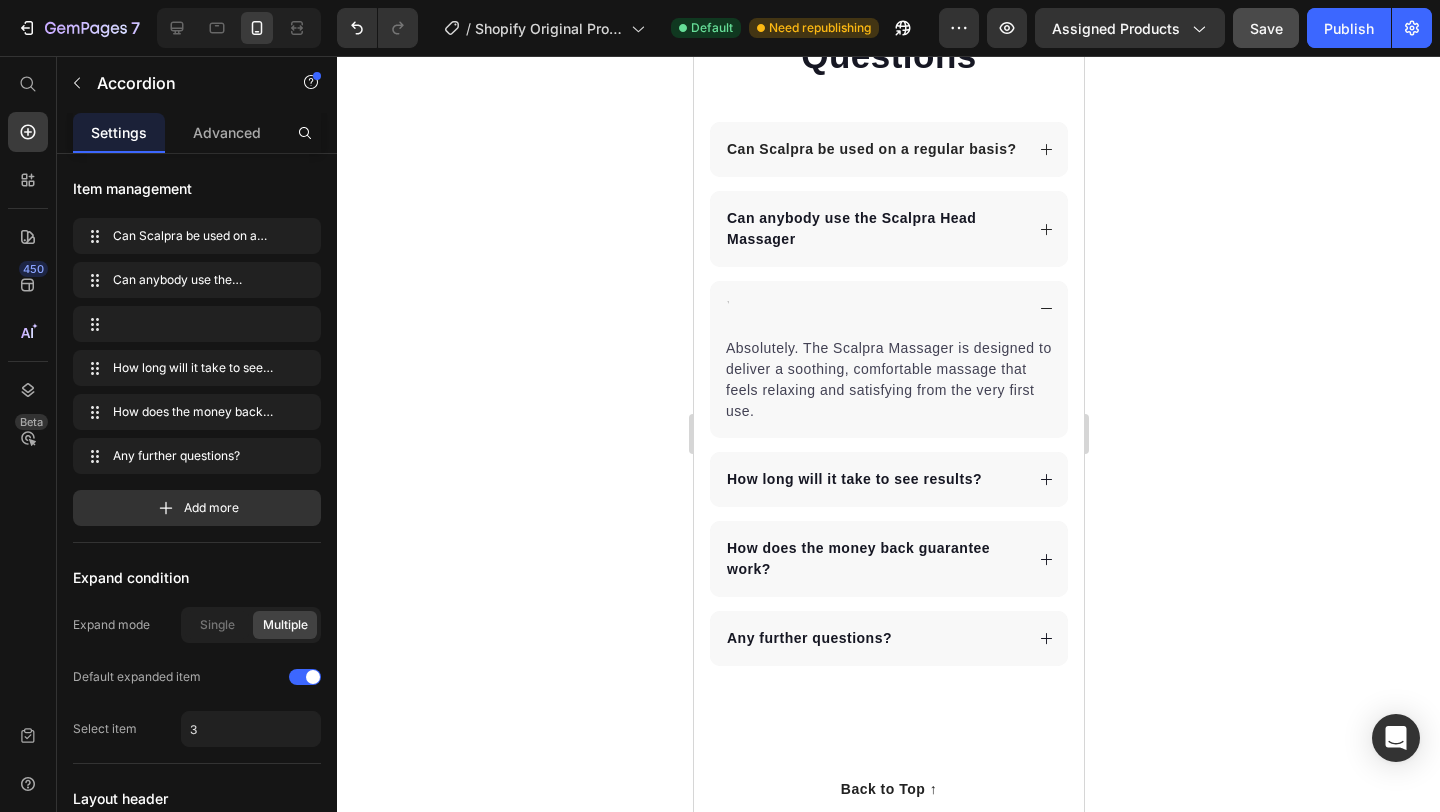scroll, scrollTop: 4717, scrollLeft: 0, axis: vertical 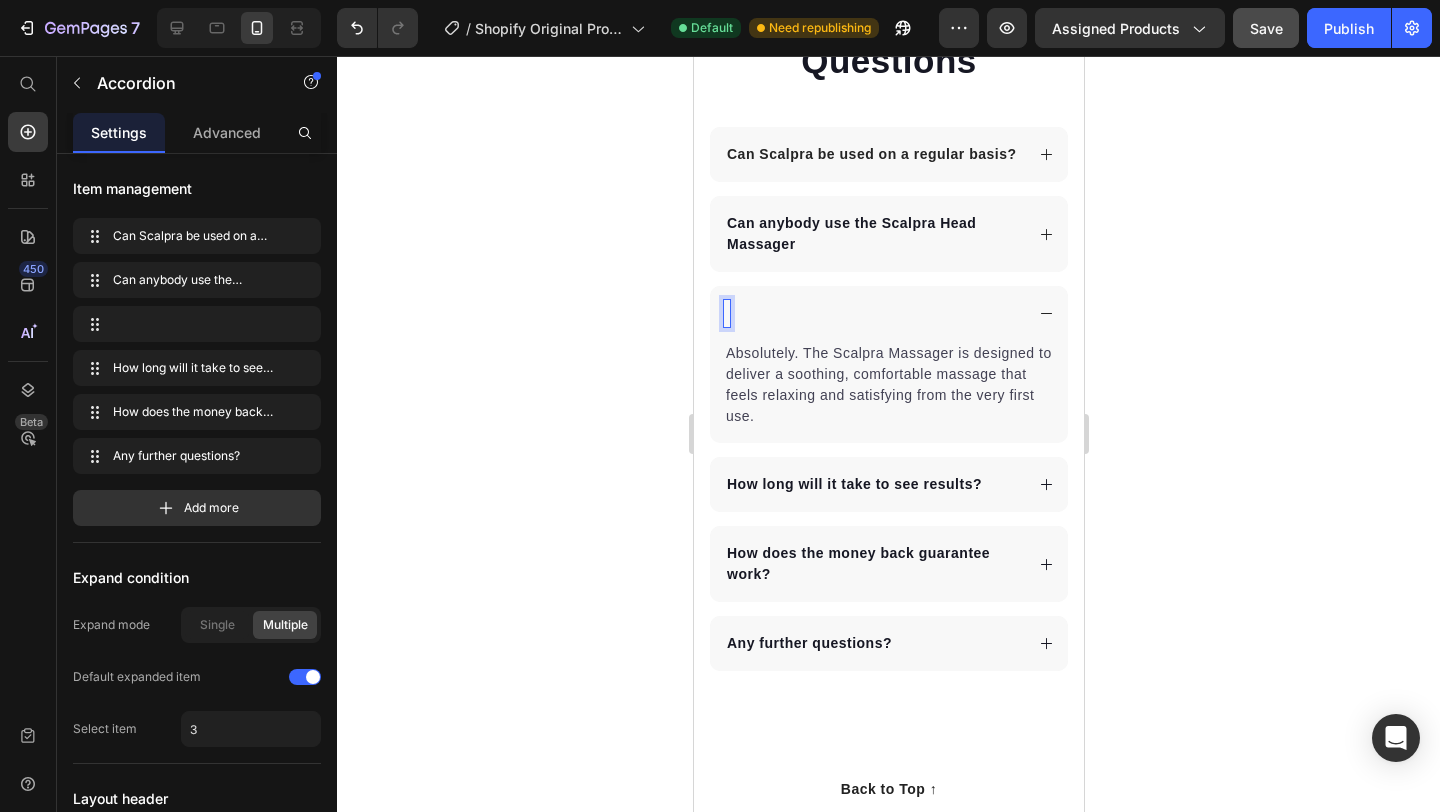 click at bounding box center (726, 313) 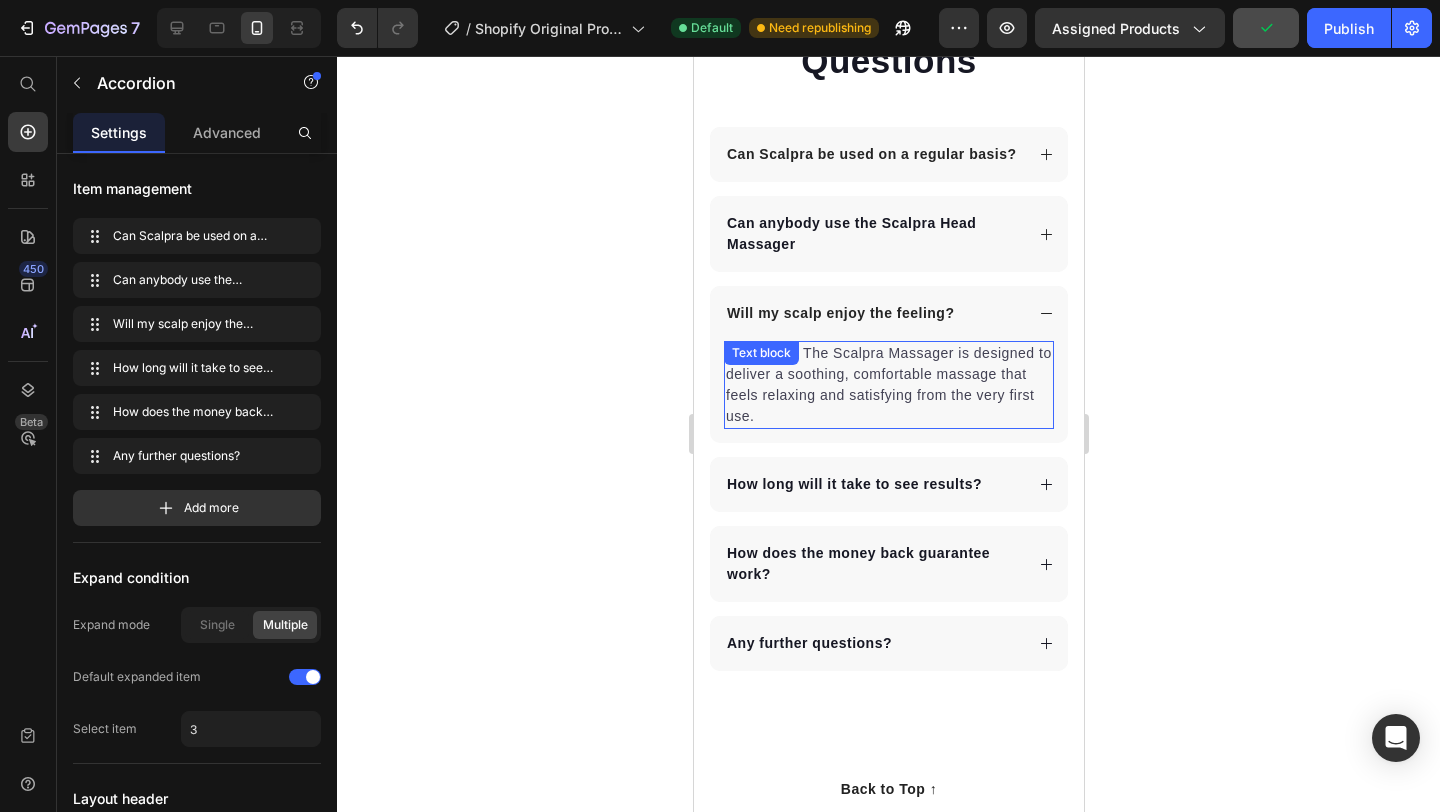 click on "Absolutely. The Scalpra Massager is designed to deliver a soothing, comfortable massage that feels relaxing and satisfying from the very first use." at bounding box center (888, 385) 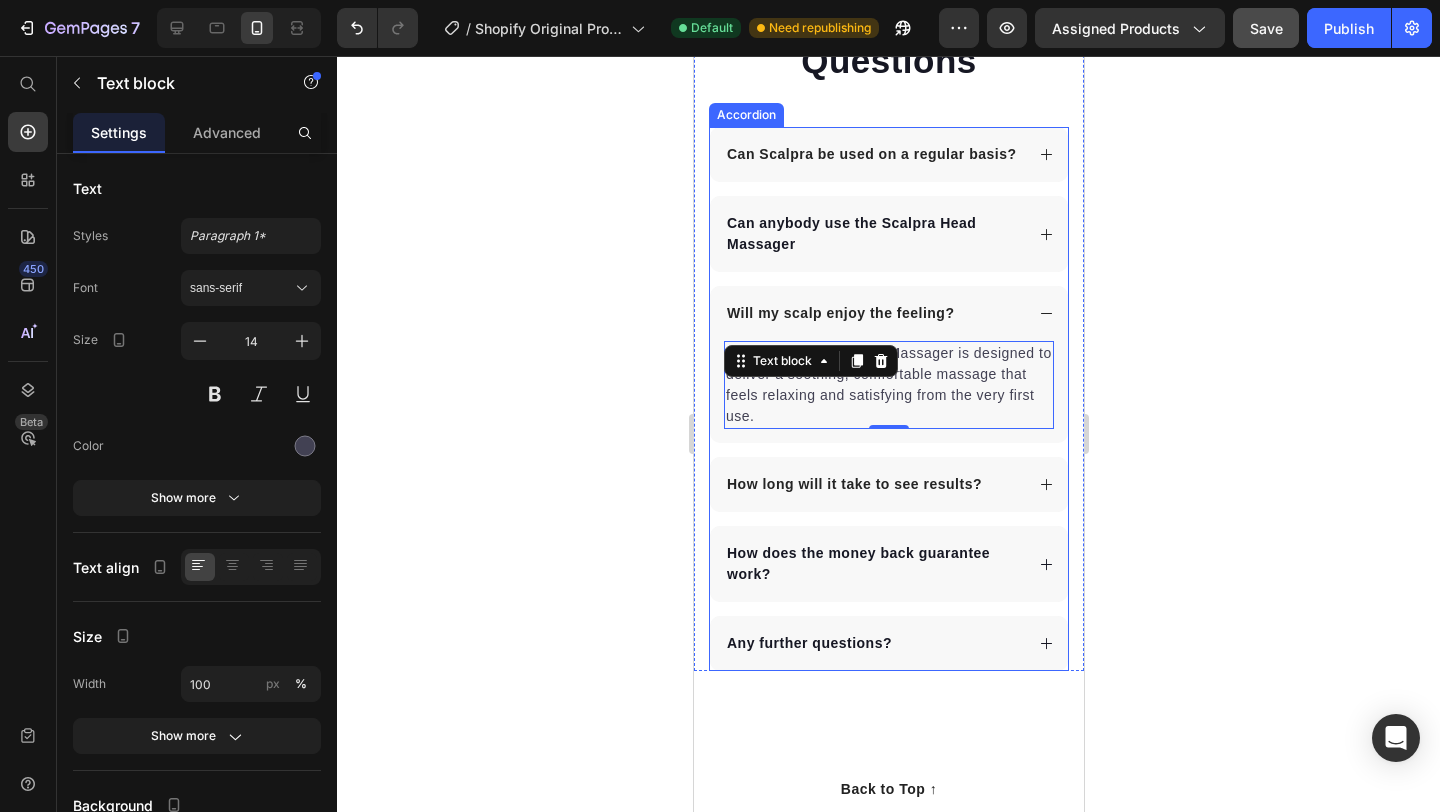 click on "How long will it take to see results?" at bounding box center (853, 484) 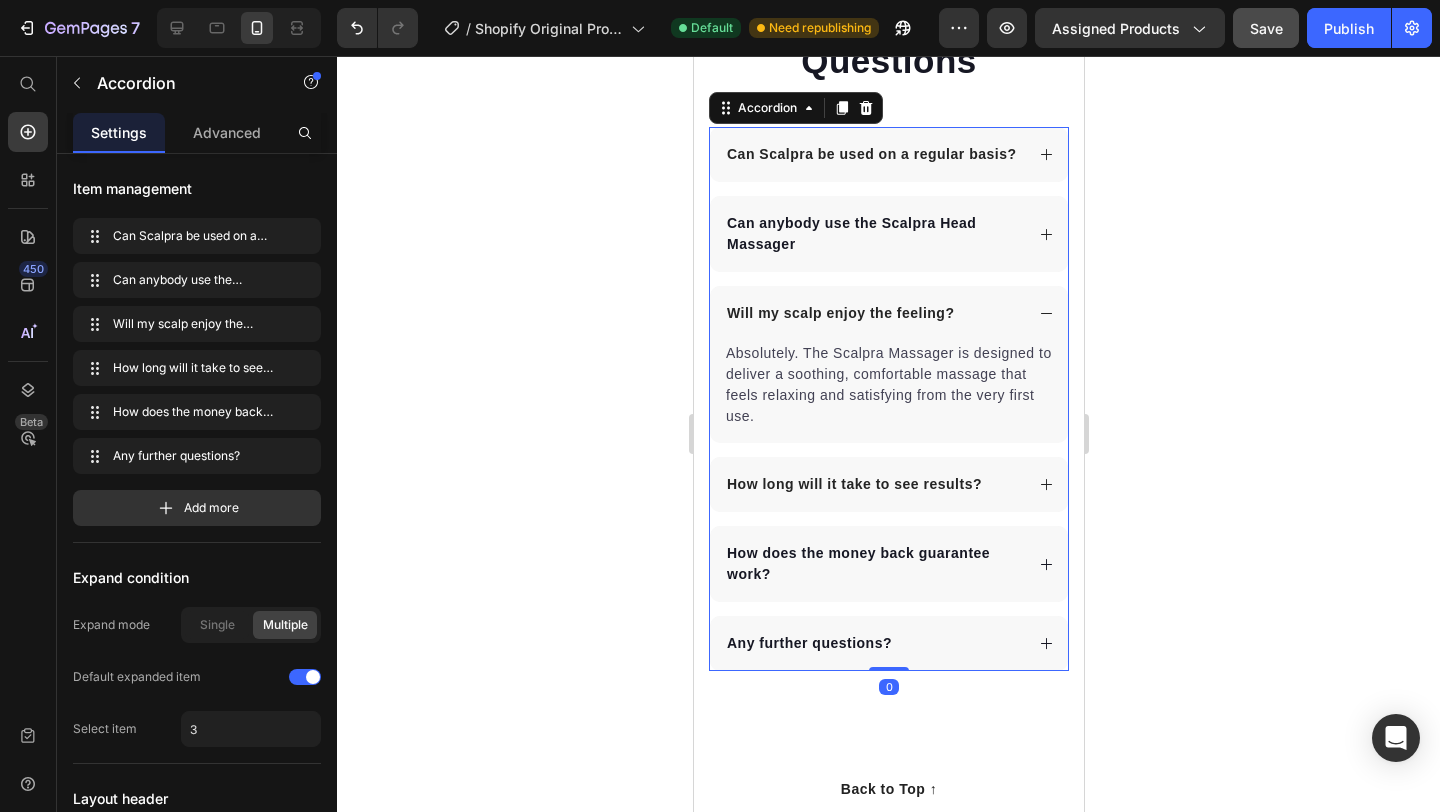 click on "How long will it take to see results?" at bounding box center [888, 484] 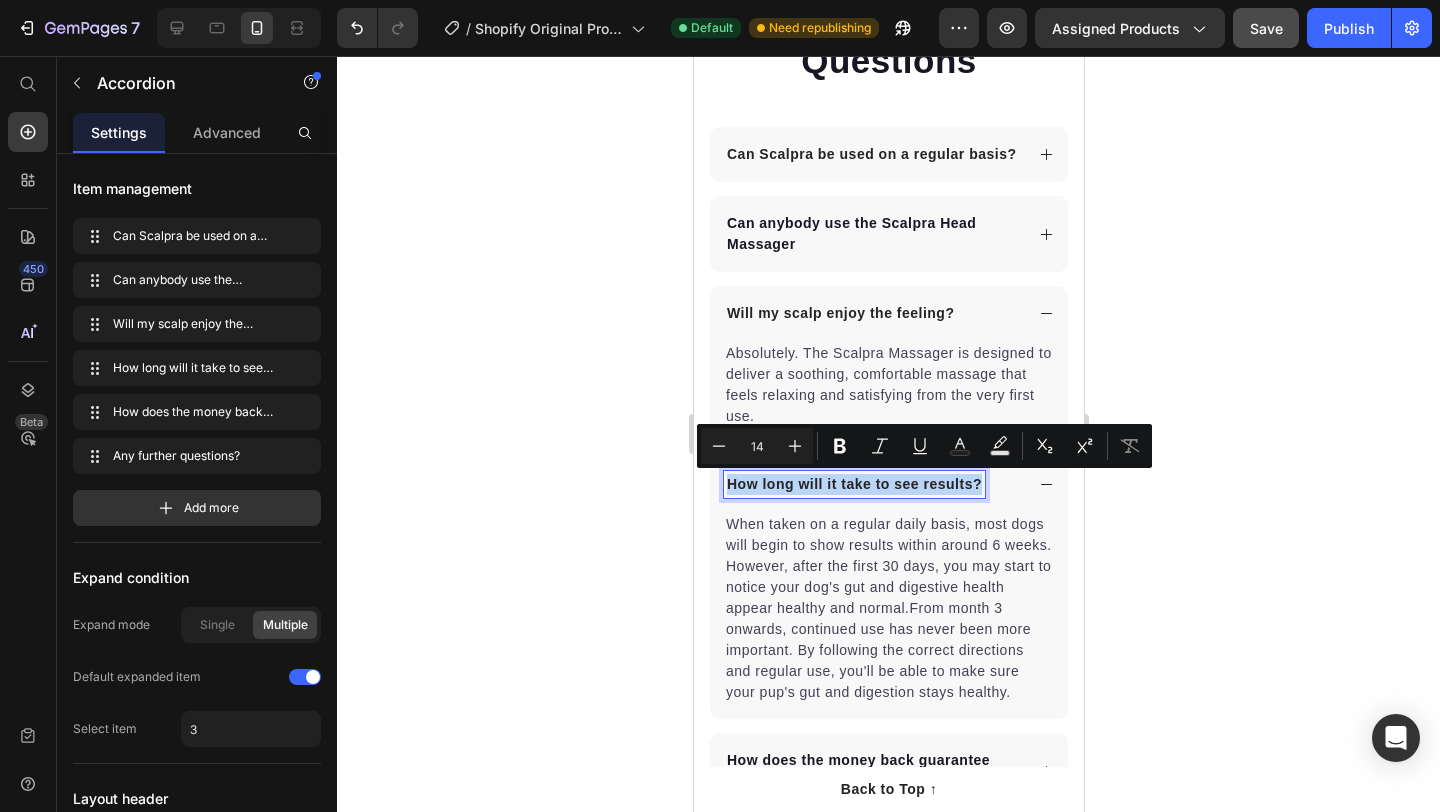 drag, startPoint x: 728, startPoint y: 483, endPoint x: 979, endPoint y: 486, distance: 251.01793 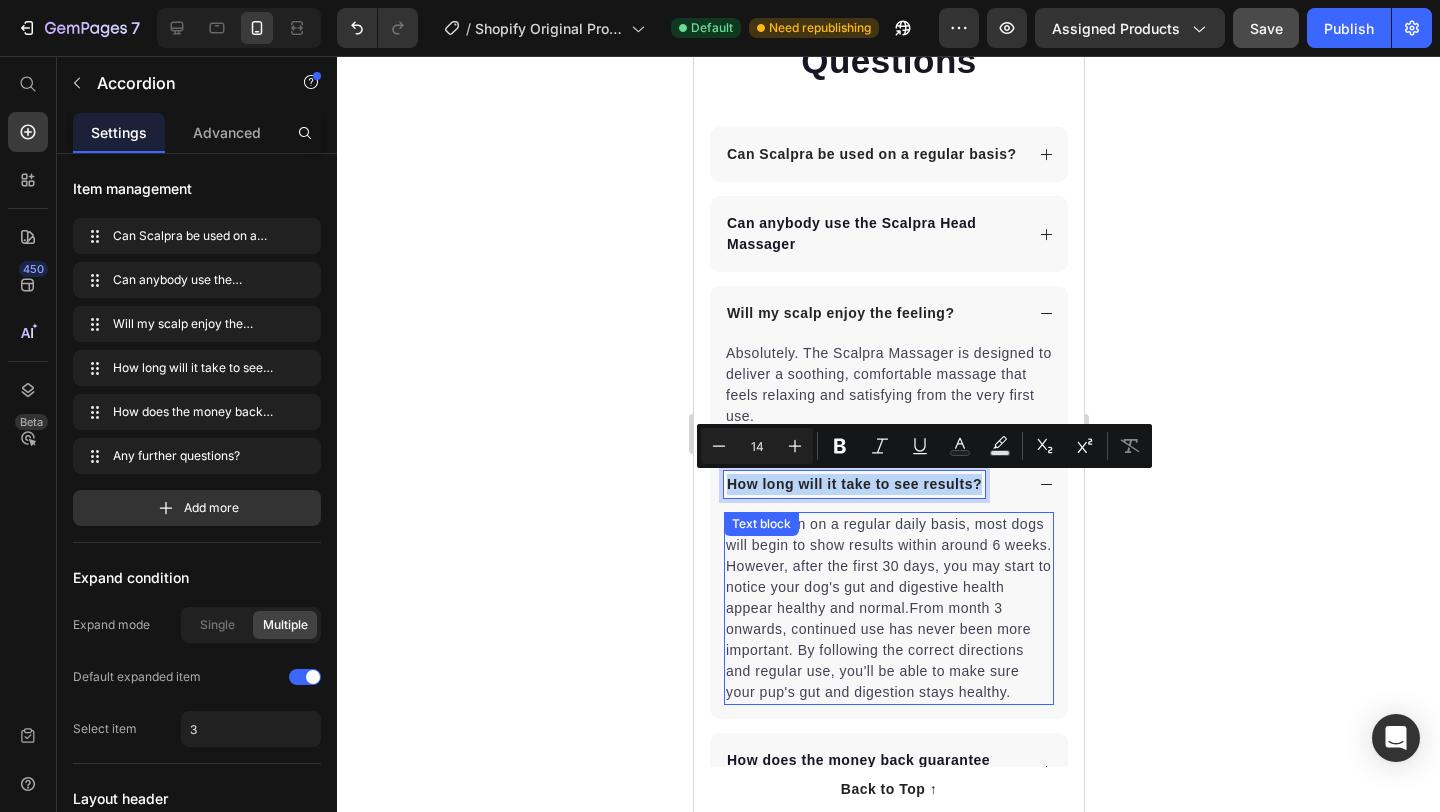 click on "When taken on a regular daily basis, most dogs will begin to show results within around 6 weeks. However, after the first 30 days, you may start to notice your dog's gut and digestive health appear healthy and normal.From month 3 onwards, continued use has never been more important. By following the correct directions and regular use, you'll be able to make sure your pup's gut and digestion stays healthy." at bounding box center [888, 608] 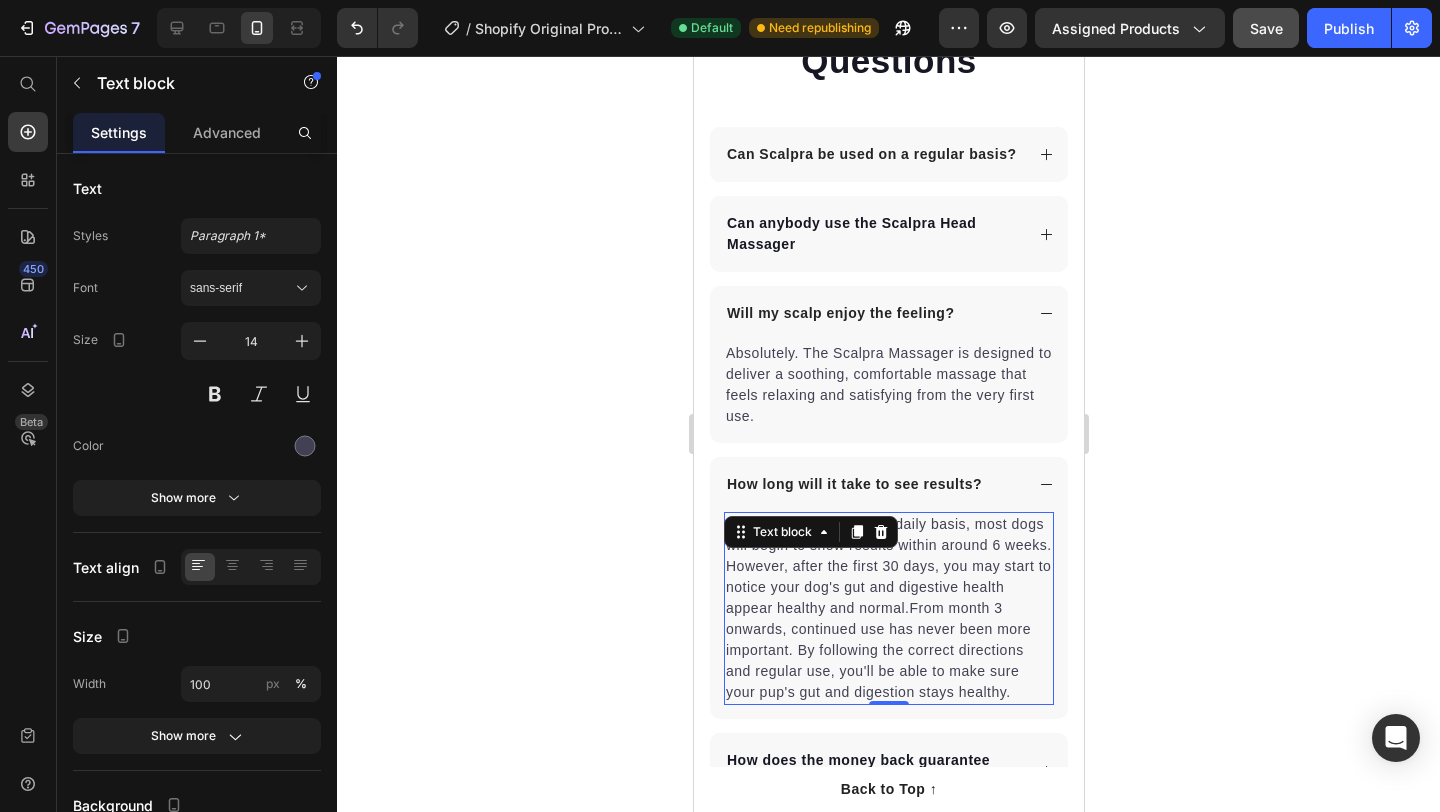 click on "When taken on a regular daily basis, most dogs will begin to show results within around 6 weeks. However, after the first 30 days, you may start to notice your dog's gut and digestive health appear healthy and normal.From month 3 onwards, continued use has never been more important. By following the correct directions and regular use, you'll be able to make sure your pup's gut and digestion stays healthy." at bounding box center [888, 608] 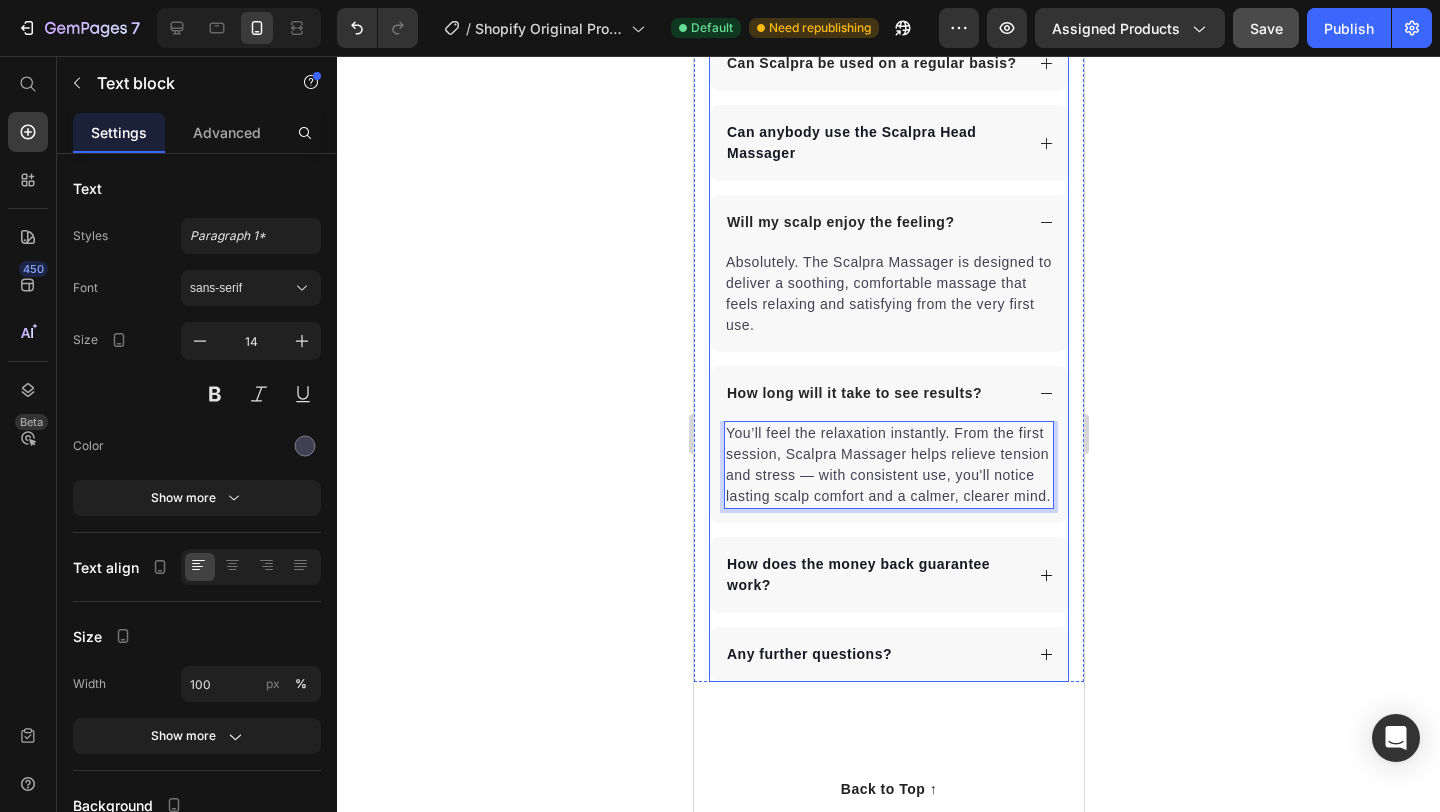 scroll, scrollTop: 4816, scrollLeft: 0, axis: vertical 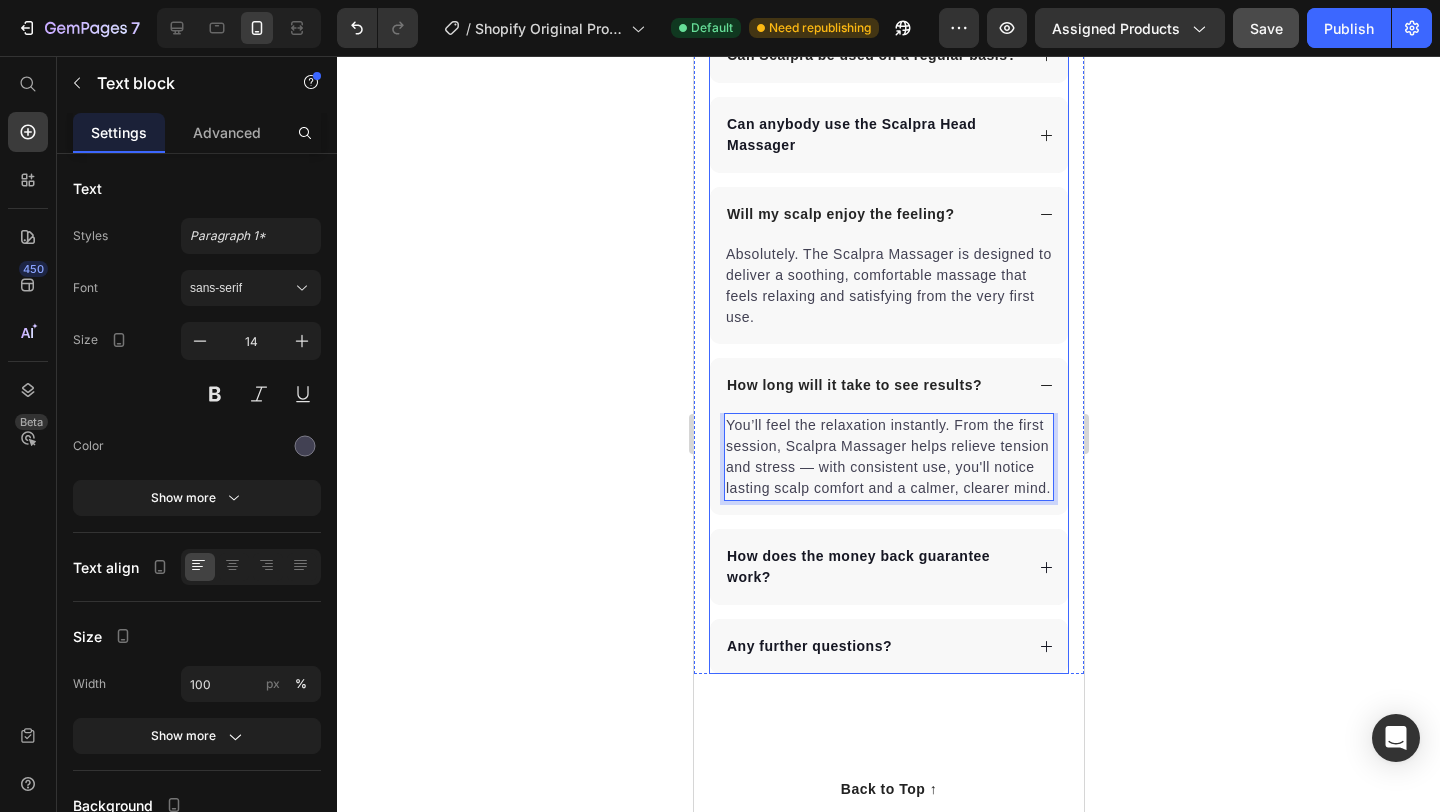 click on "How long will it take to see results?" at bounding box center [888, 385] 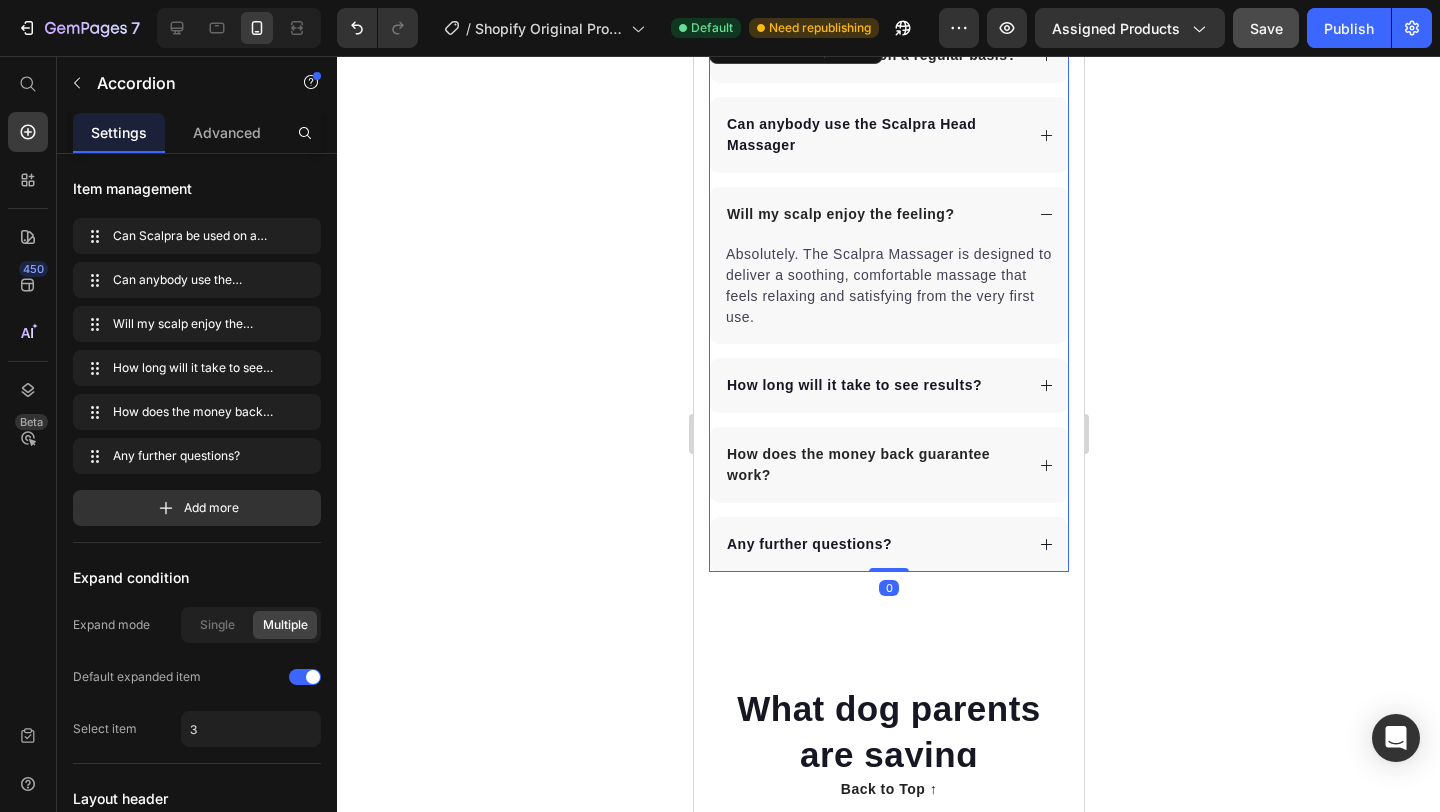 click on "How does the money back guarantee work?" at bounding box center (872, 465) 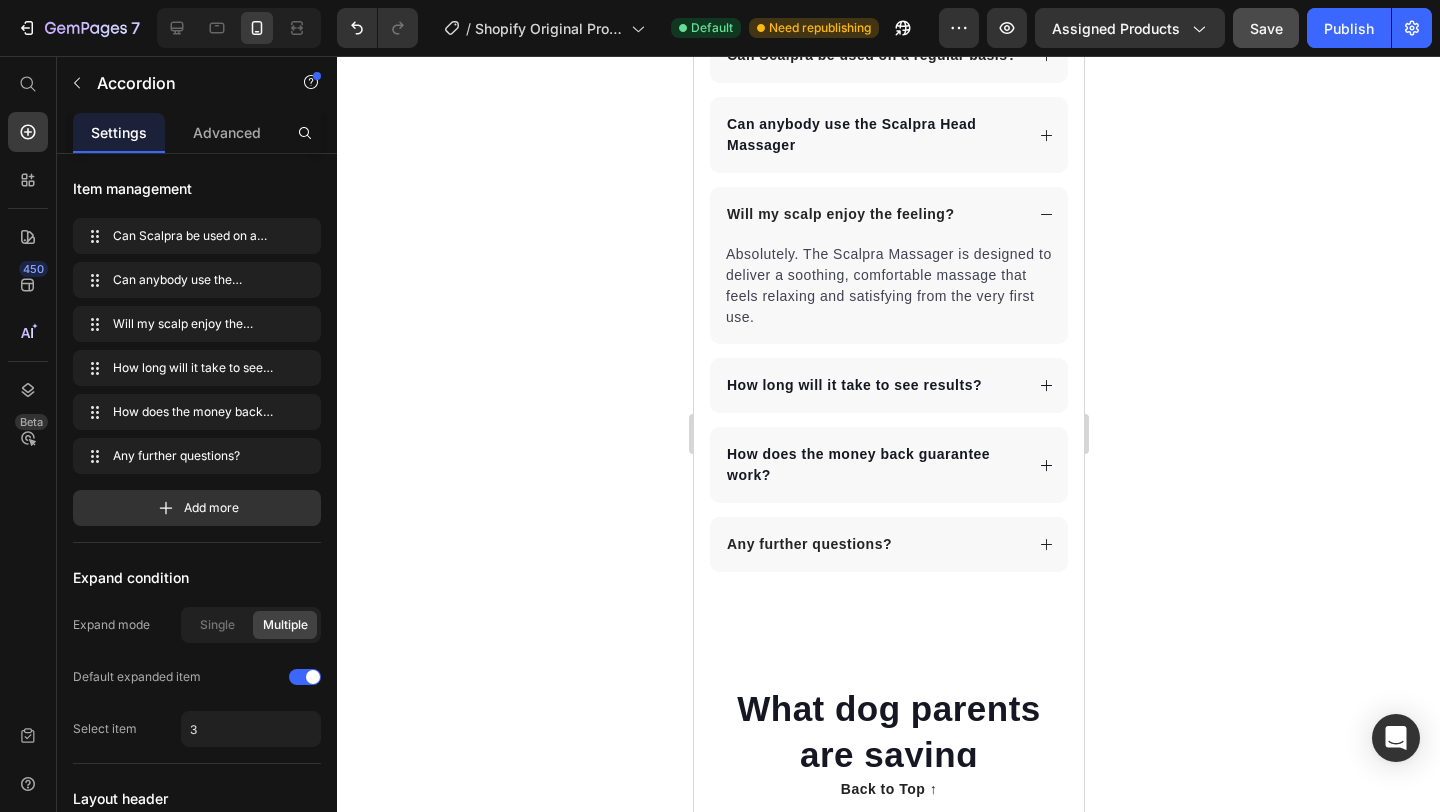 click 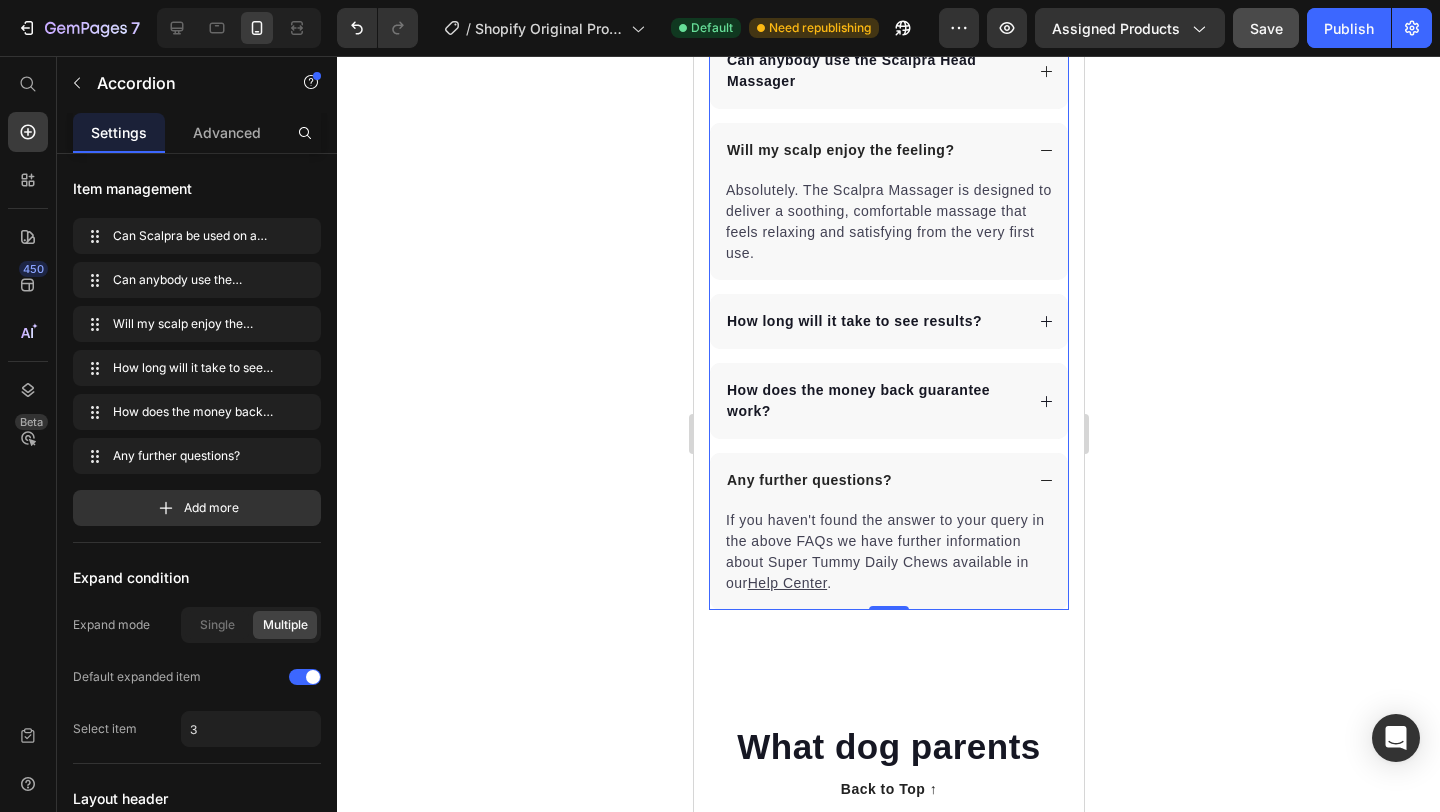 scroll, scrollTop: 4899, scrollLeft: 0, axis: vertical 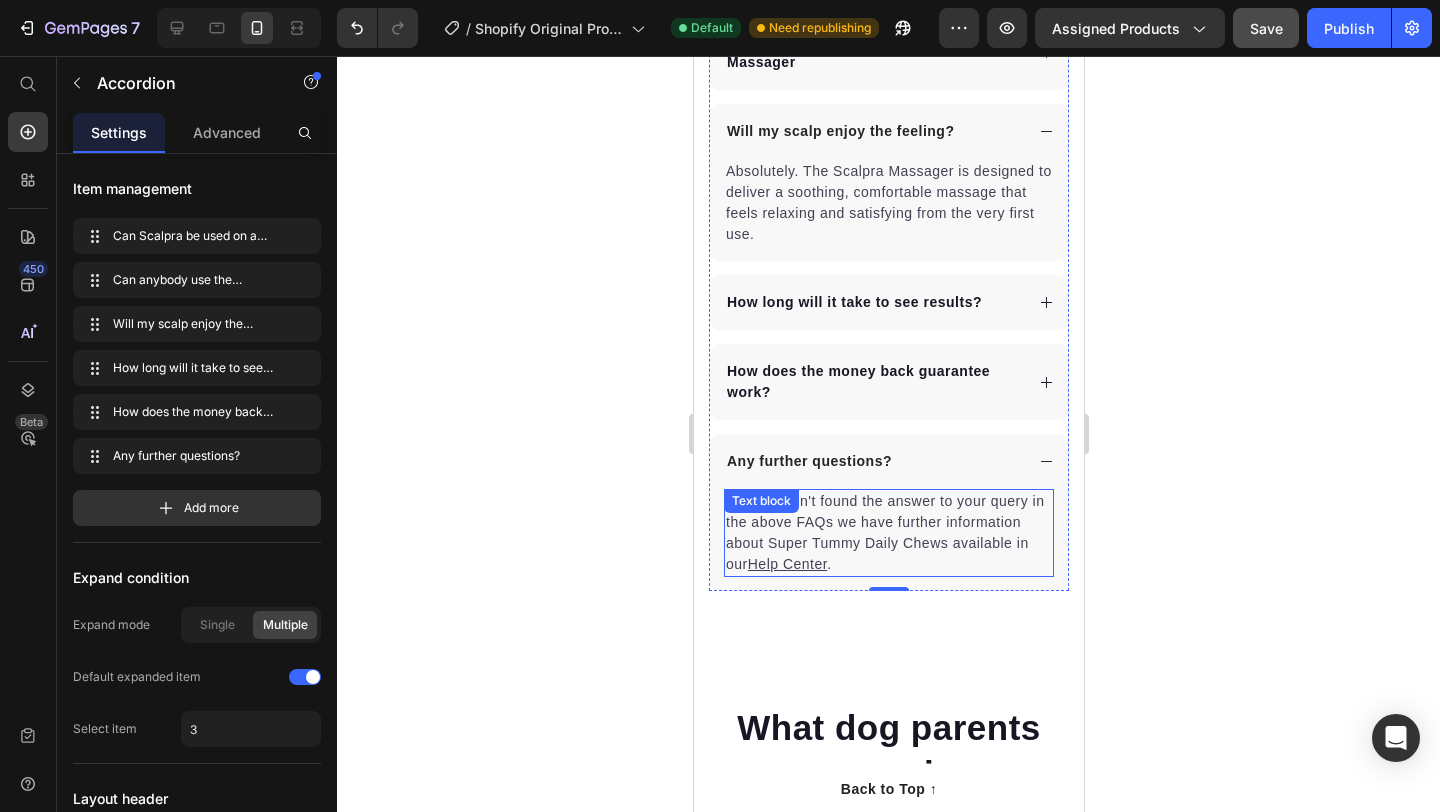 click on "If you haven't found the answer to your query in the above FAQs we have further information about Super Tummy Daily Chews available in our  Help Center ." at bounding box center [888, 533] 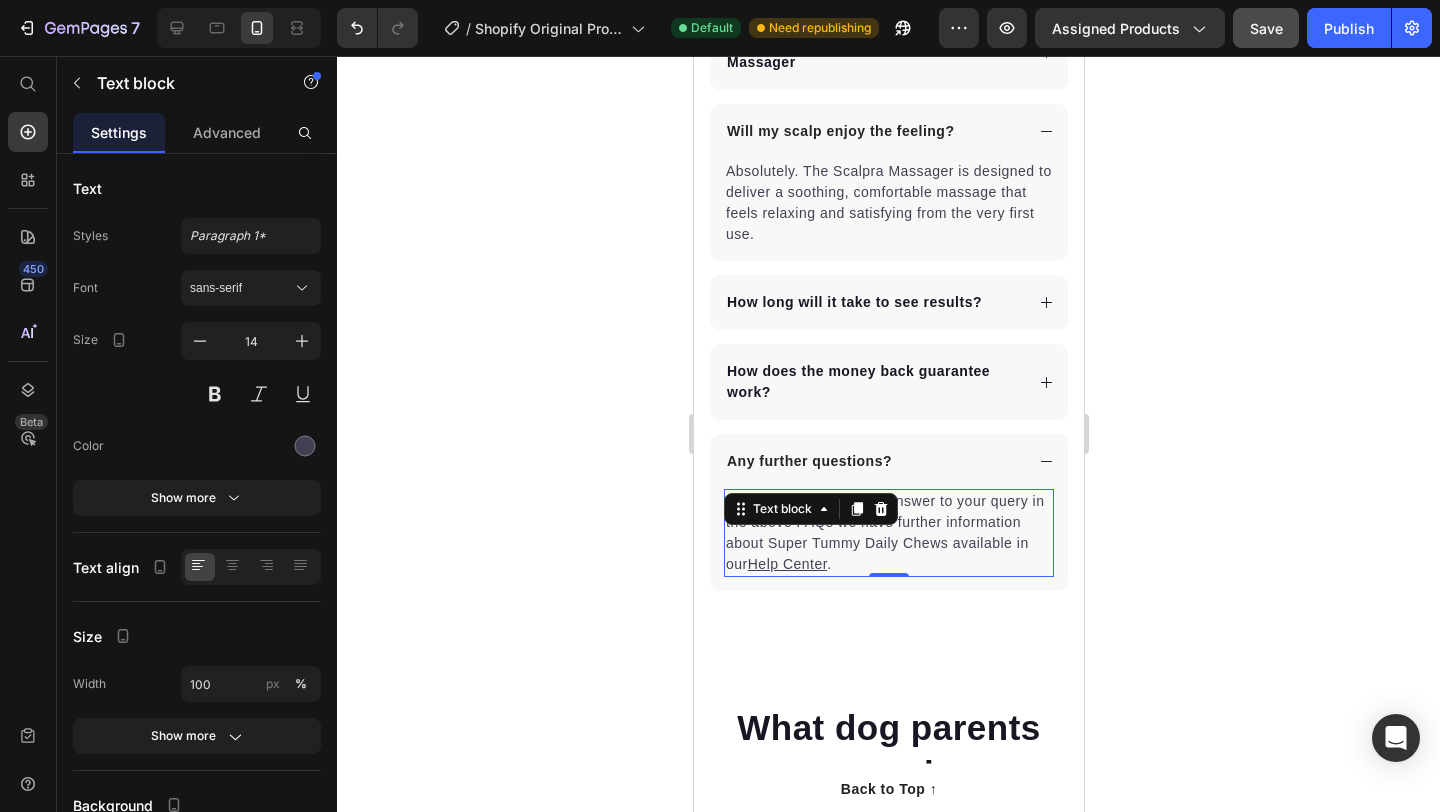click on "If you haven't found the answer to your query in the above FAQs we have further information about Super Tummy Daily Chews available in our  Help Center ." at bounding box center (888, 533) 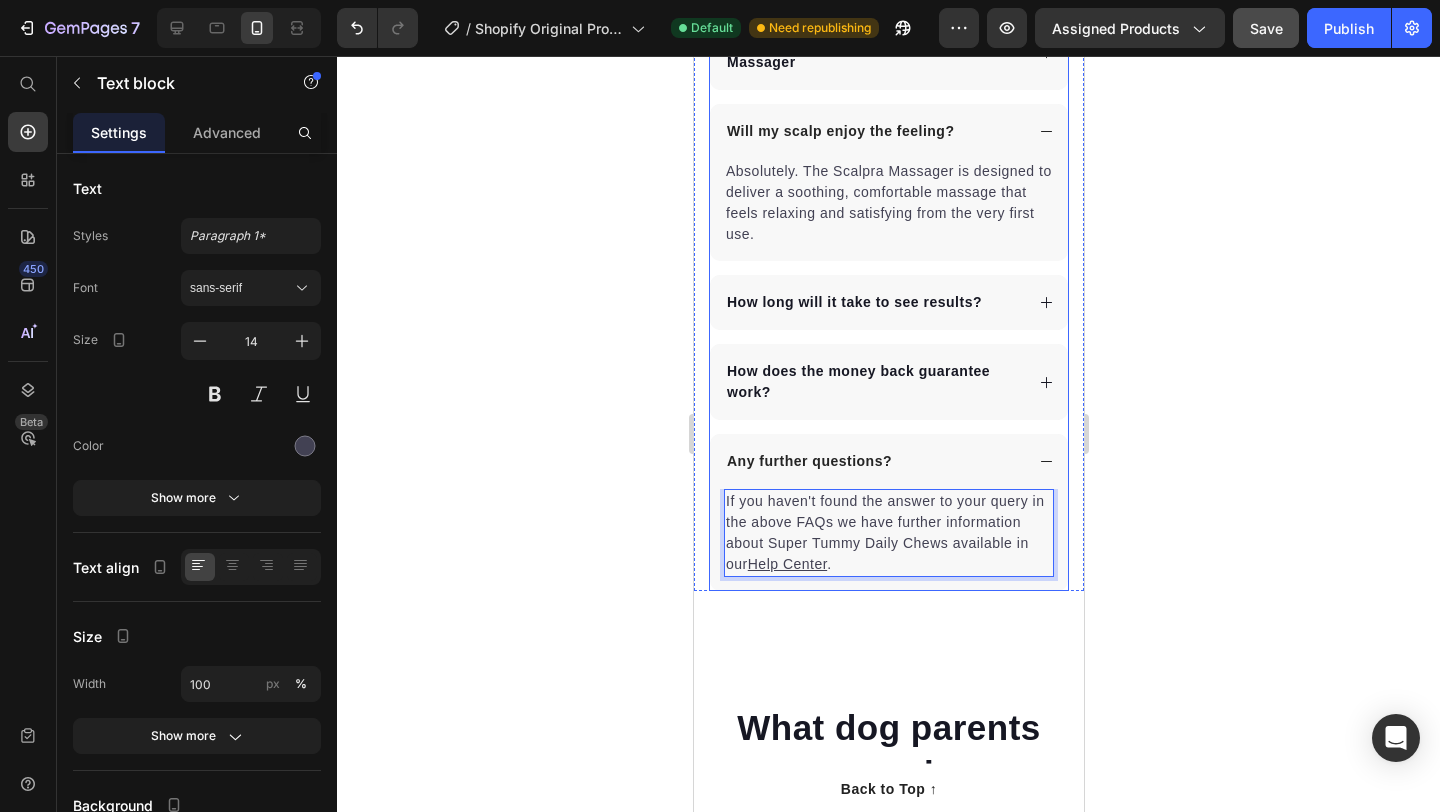 click on "Any further questions?" at bounding box center [872, 461] 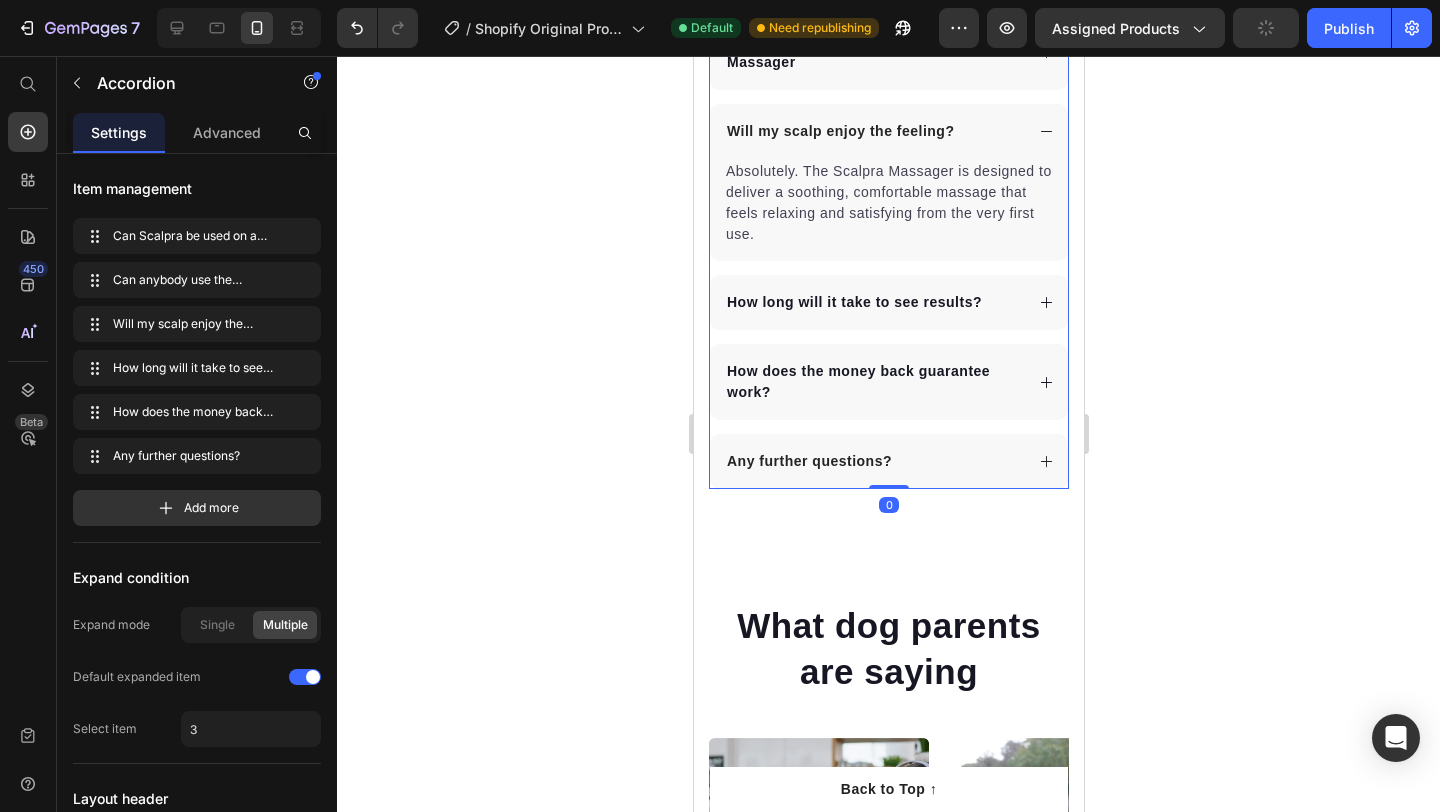 click on "Any further questions?" at bounding box center [888, 461] 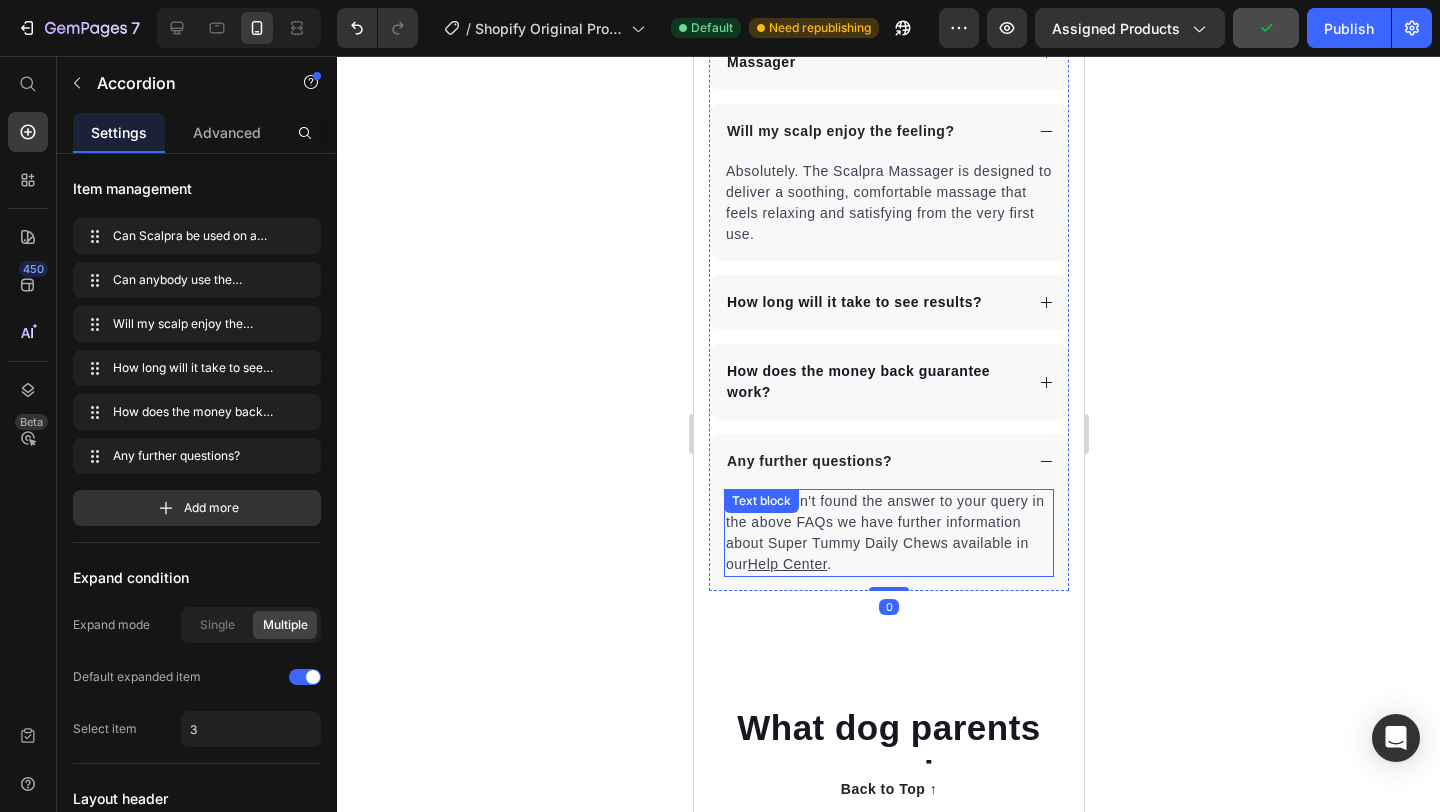 click on "If you haven't found the answer to your query in the above FAQs we have further information about Super Tummy Daily Chews available in our  Help Center . Text block" at bounding box center (888, 533) 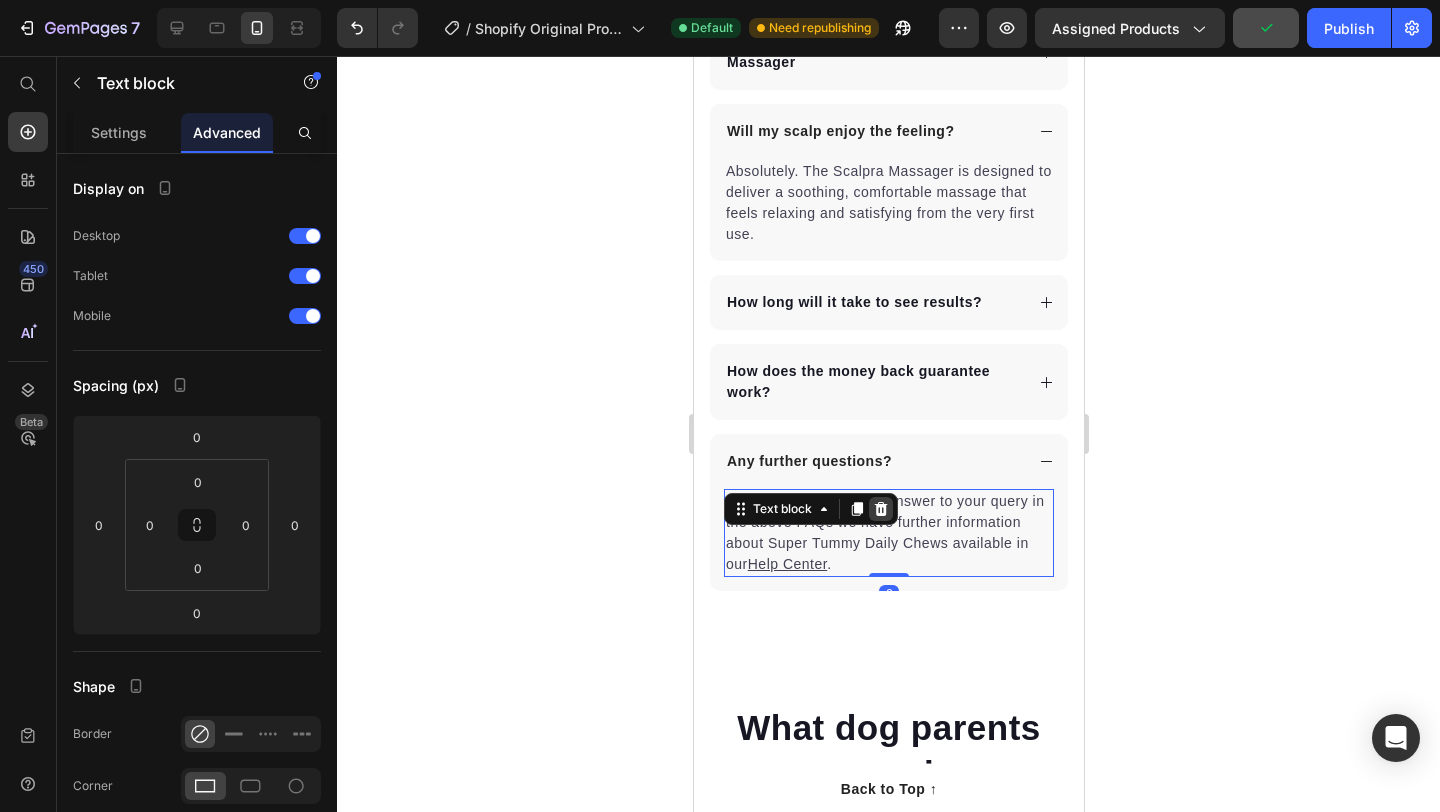 click 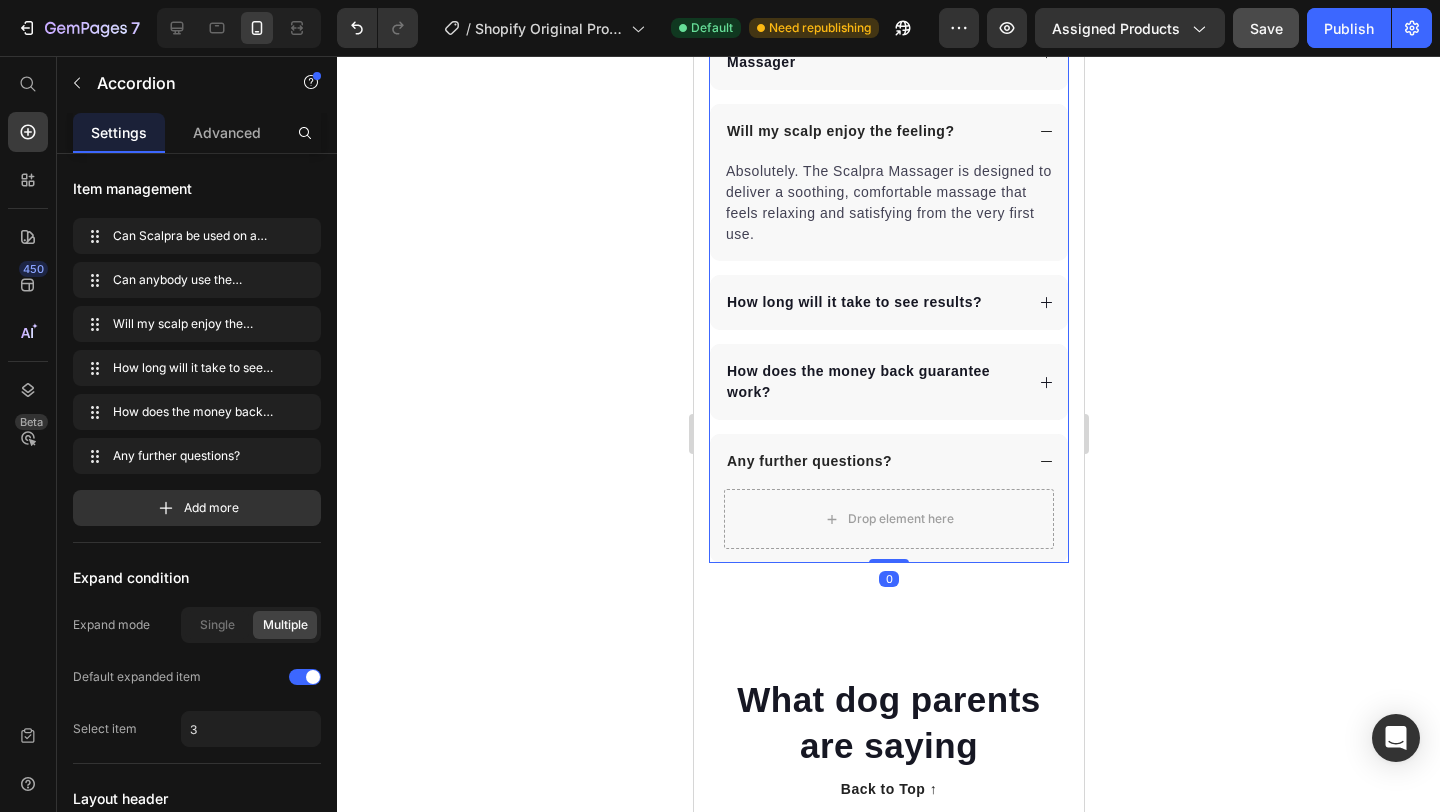 click on "Any further questions?" at bounding box center (872, 461) 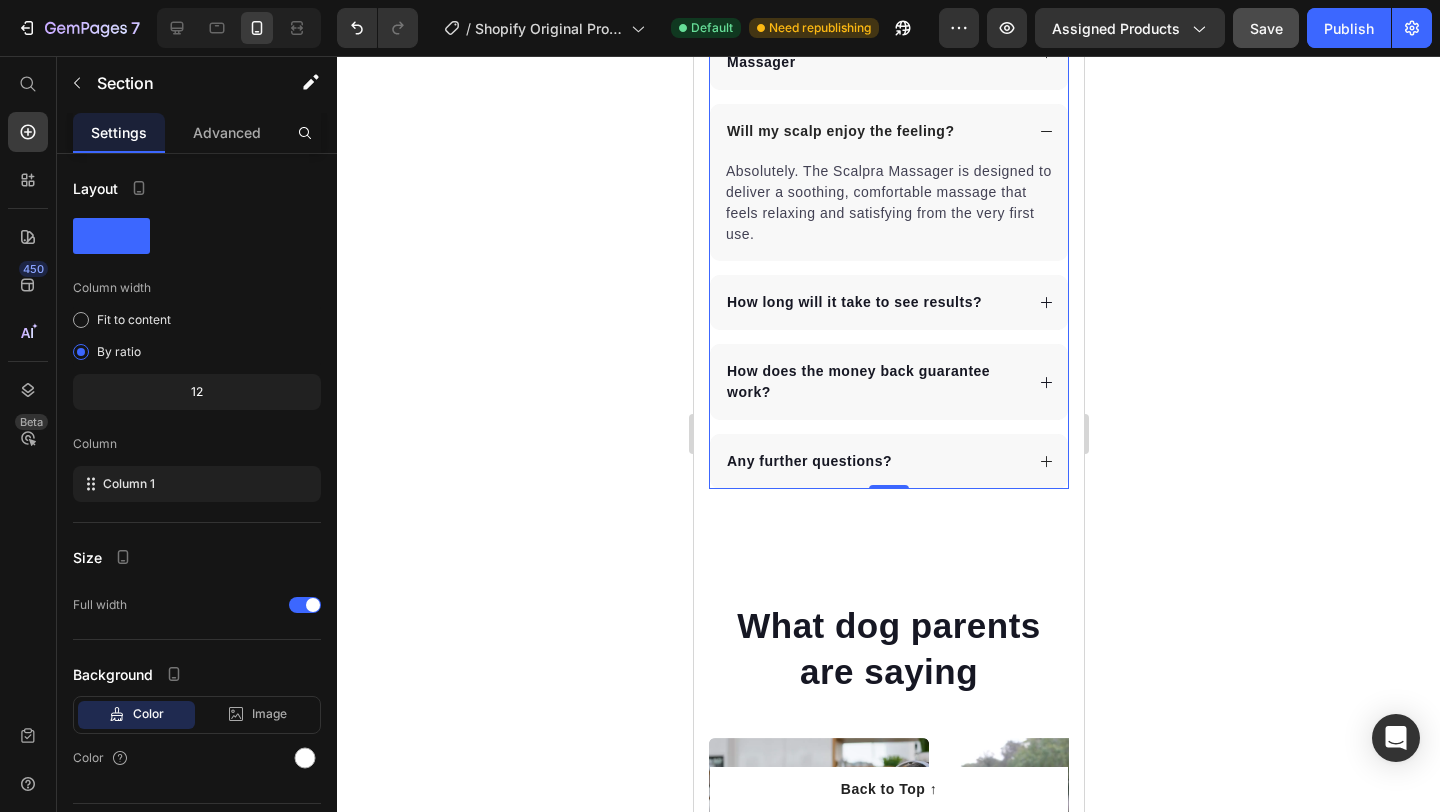 click on "Frequently Asked Questions Heading
Can Scalpra be used on a regular basis?
Can anybody use the Scalpra Head Massager
Will my scalp enjoy the feeling? Absolutely. The Scalpra Massager is designed to deliver a soothing, comfortable massage that feels relaxing and satisfying from the very first use. Text block
How long will it take to see results?
How does the money back guarantee work?
Any further questions? Accordion   0 Row Section 5" at bounding box center [888, 148] 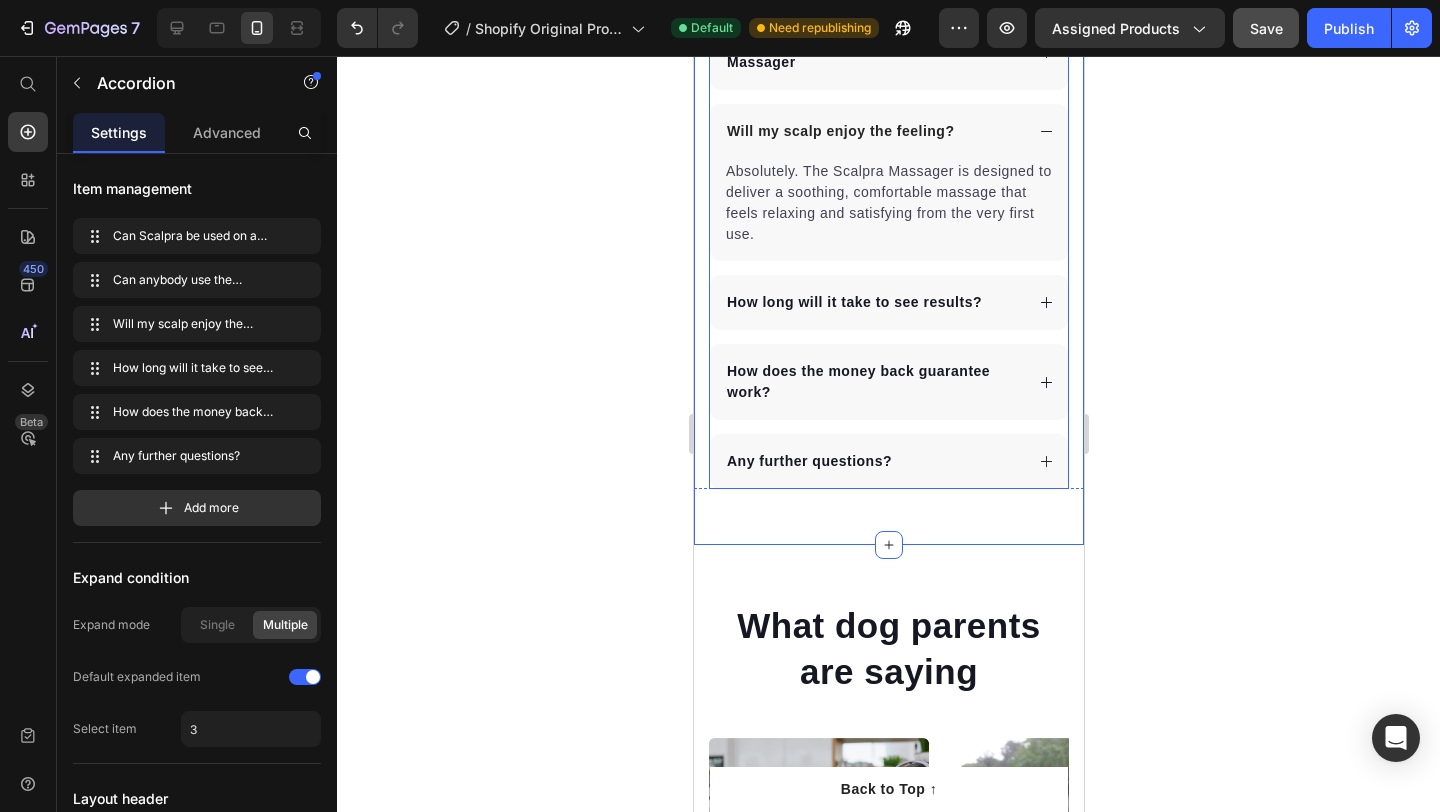 click on "Can Scalpra be used on a regular basis?
Can anybody use the Scalpra Head Massager
Will my scalp enjoy the feeling? Absolutely. The Scalpra Massager is designed to deliver a soothing, comfortable massage that feels relaxing and satisfying from the very first use. Text block
How long will it take to see results?
How does the money back guarantee work?
Any further questions?" at bounding box center (888, 217) 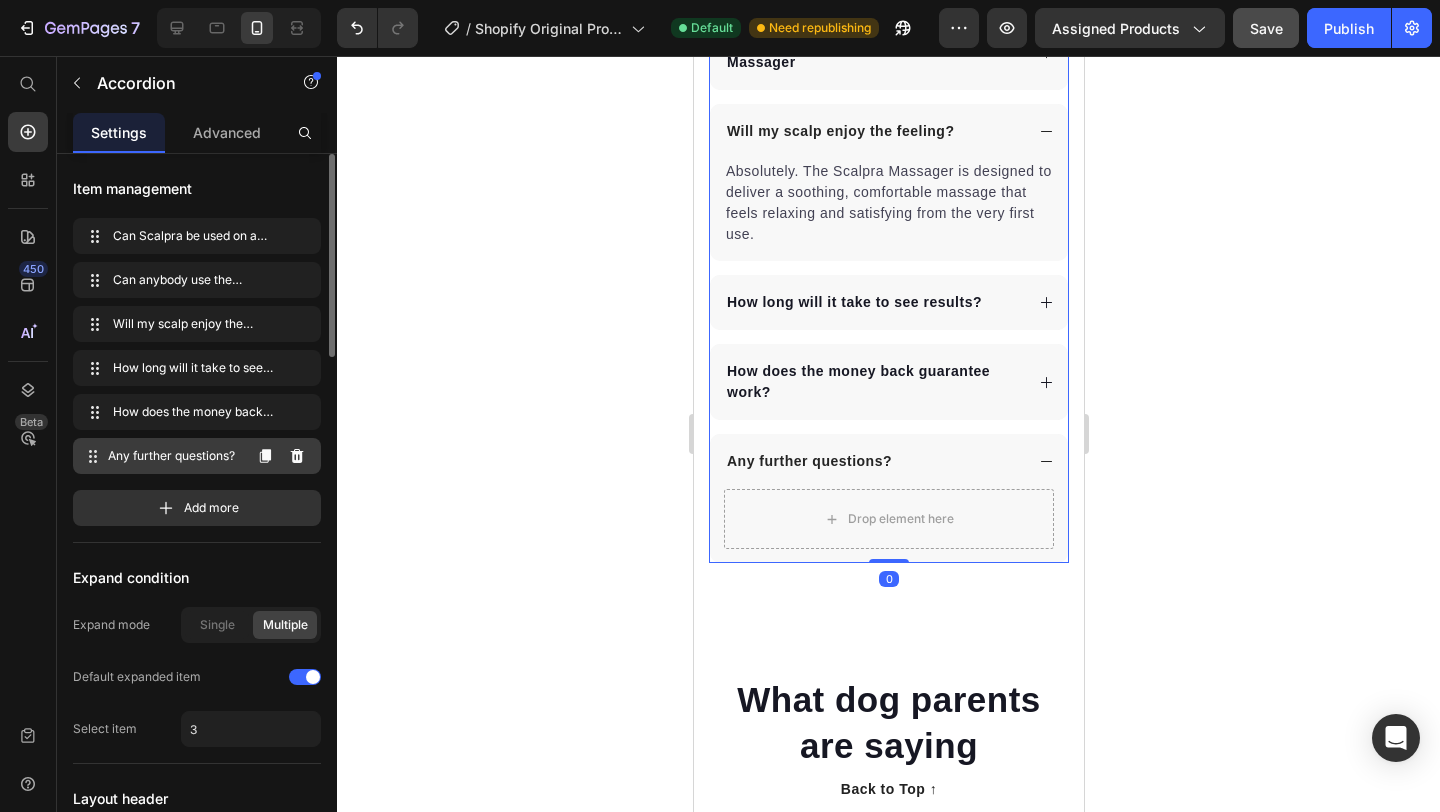 click 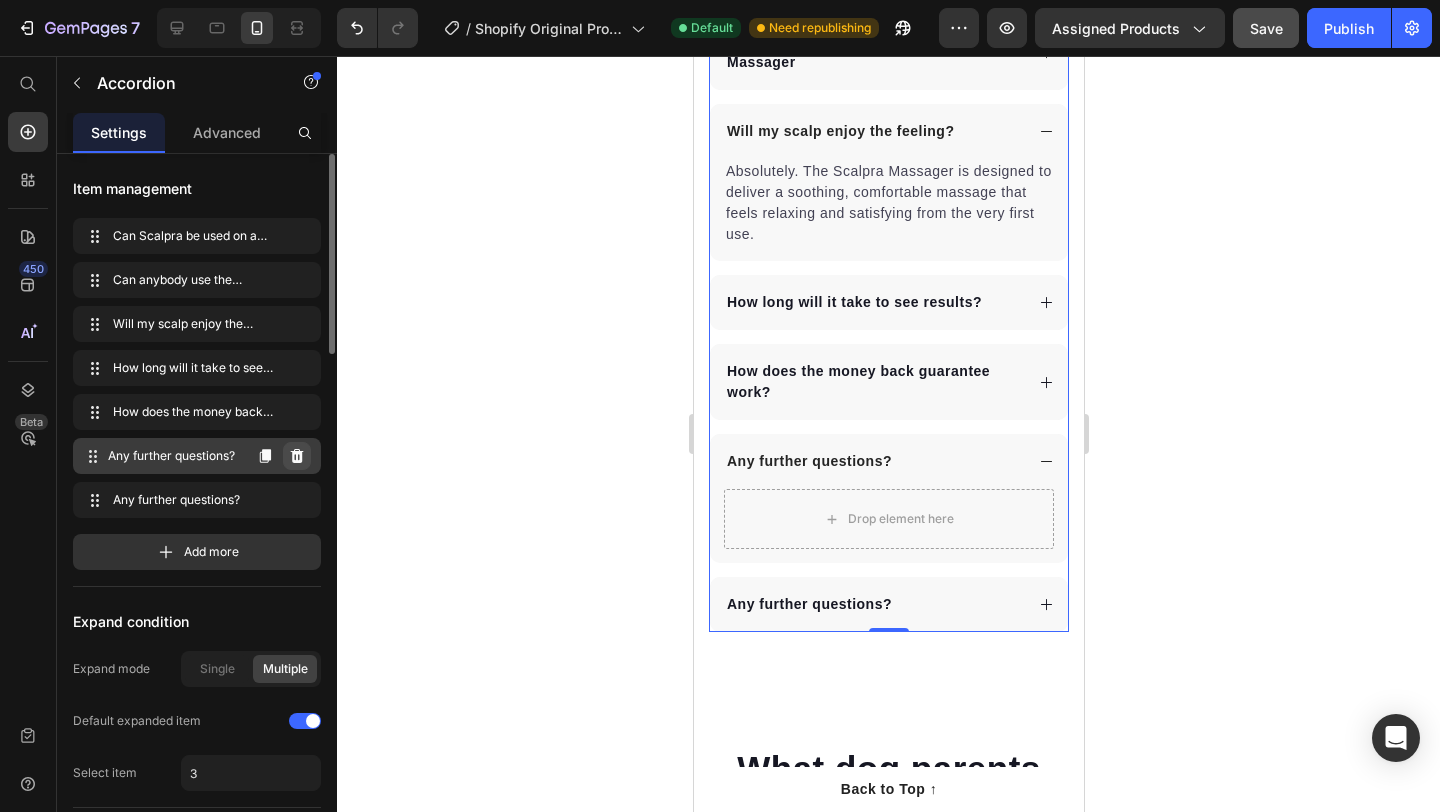 click 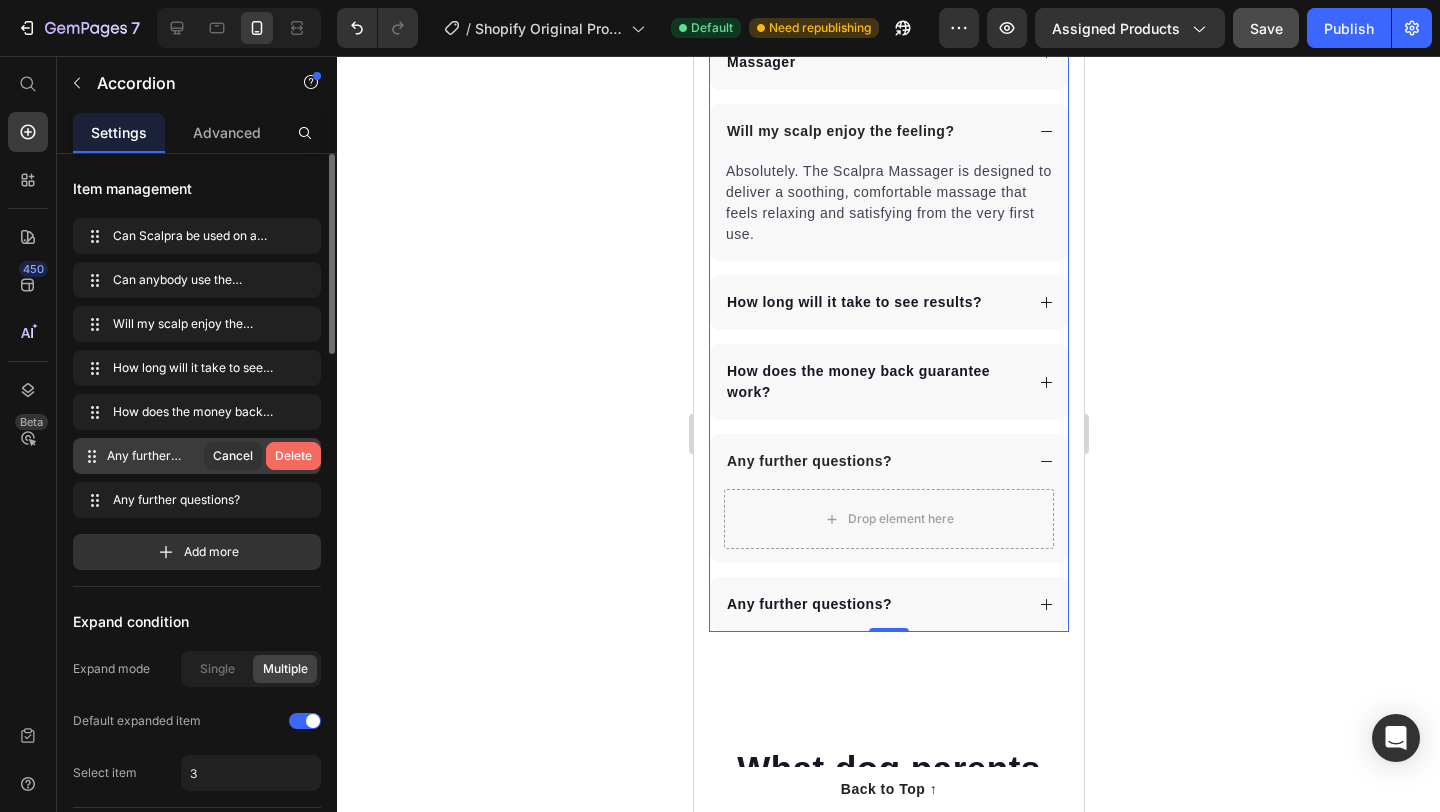 click on "Delete" at bounding box center (293, 456) 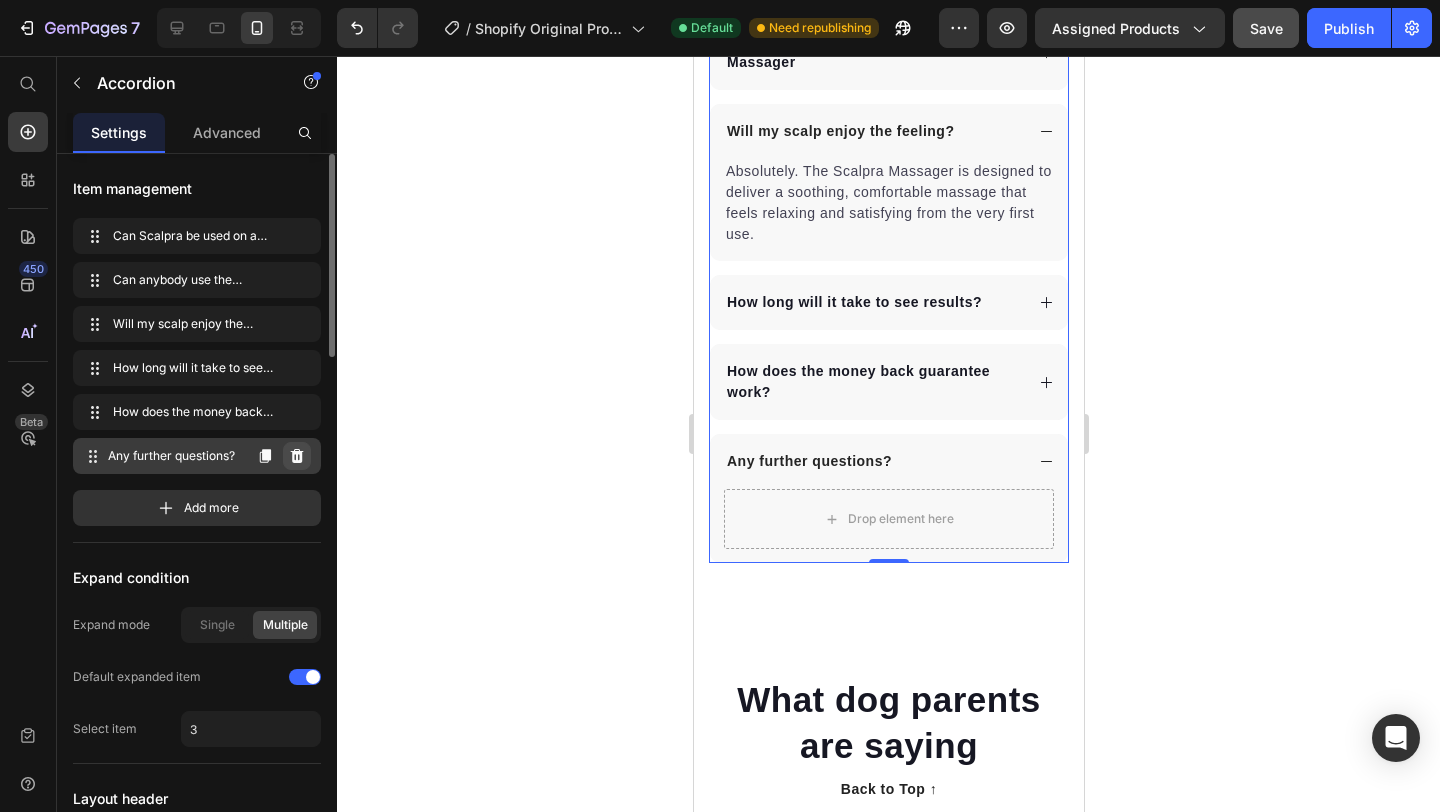 click 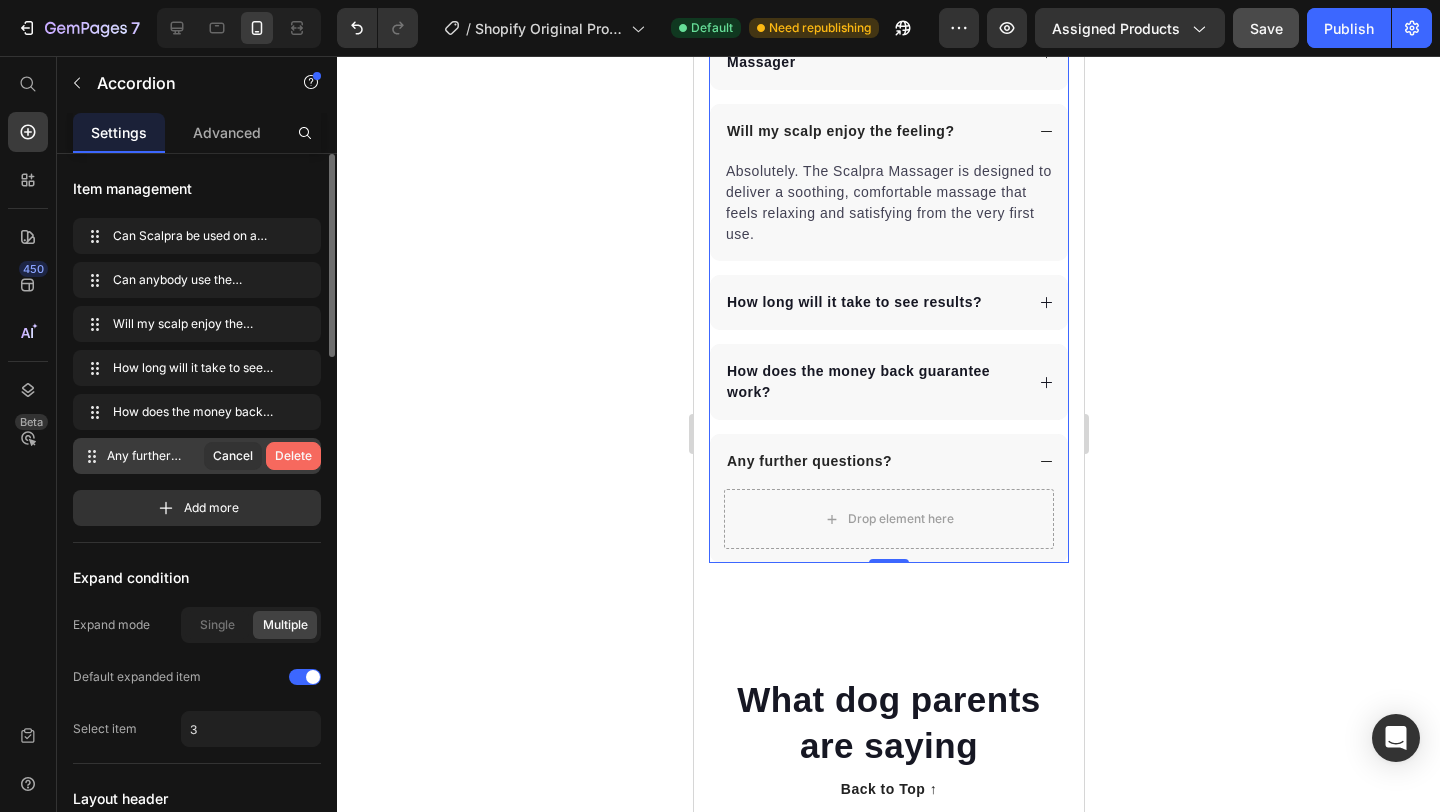 click on "Delete" at bounding box center (293, 456) 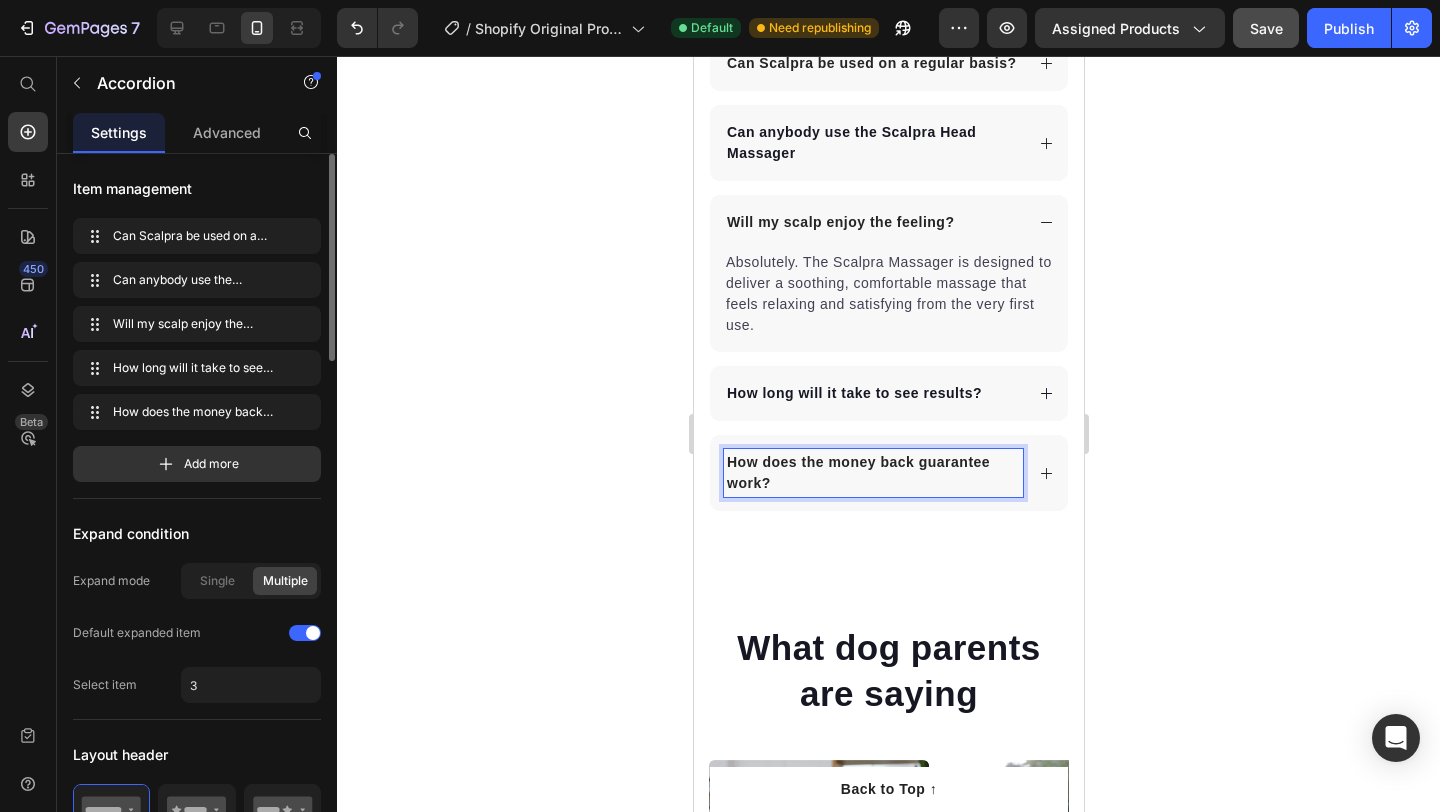 scroll, scrollTop: 4806, scrollLeft: 0, axis: vertical 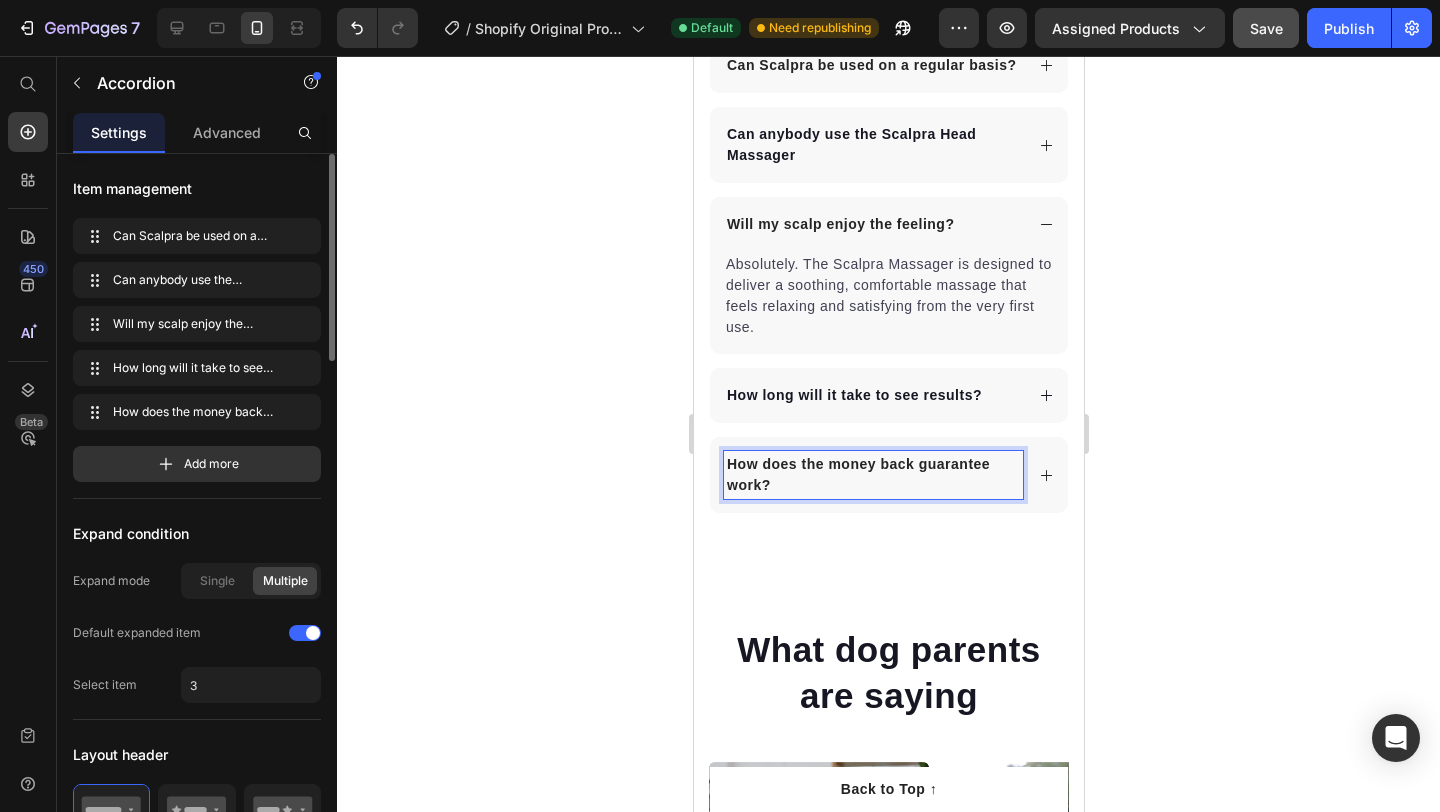 click on "How does the money back guarantee work?" at bounding box center [888, 475] 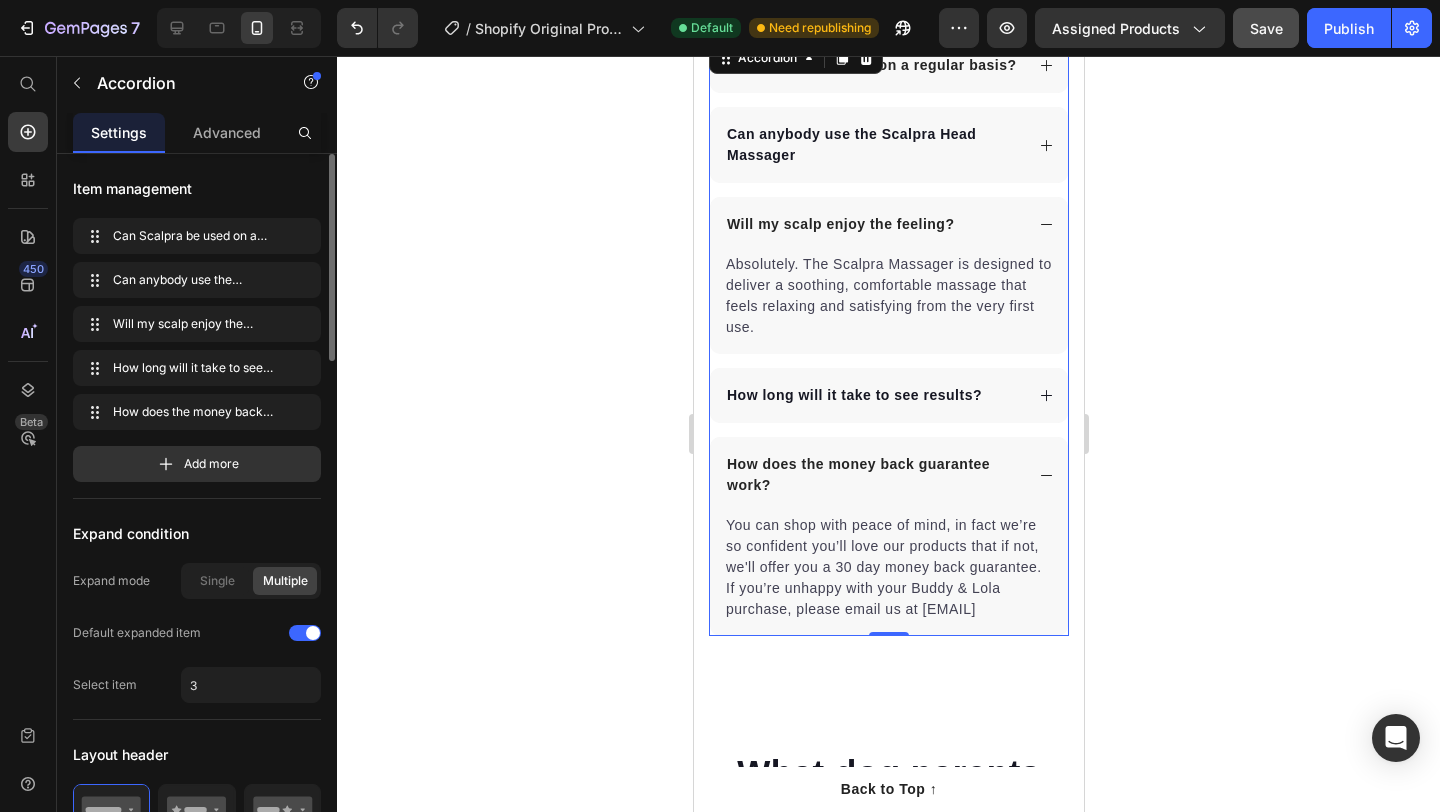 click on "How does the money back guarantee work?" at bounding box center [888, 475] 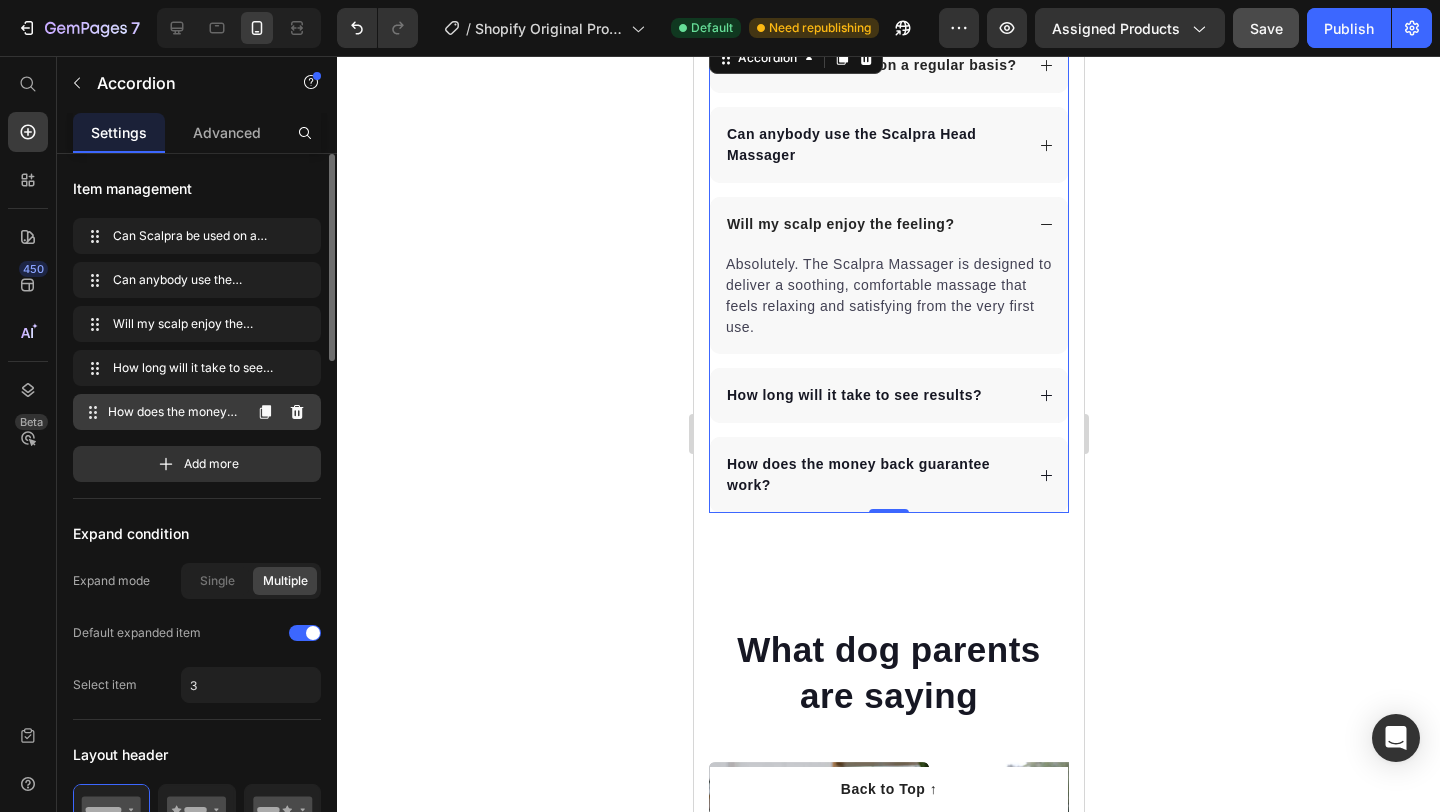 click 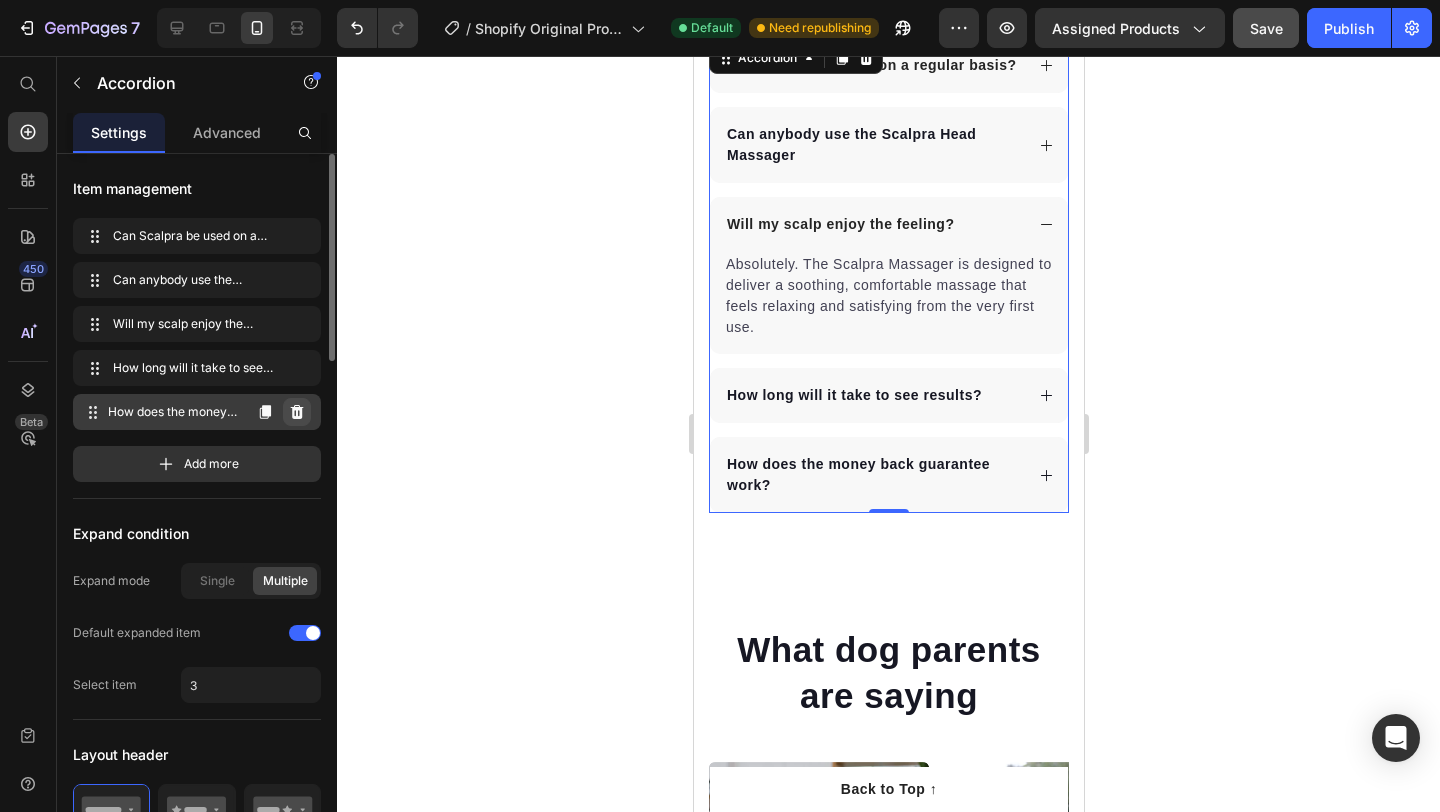 click 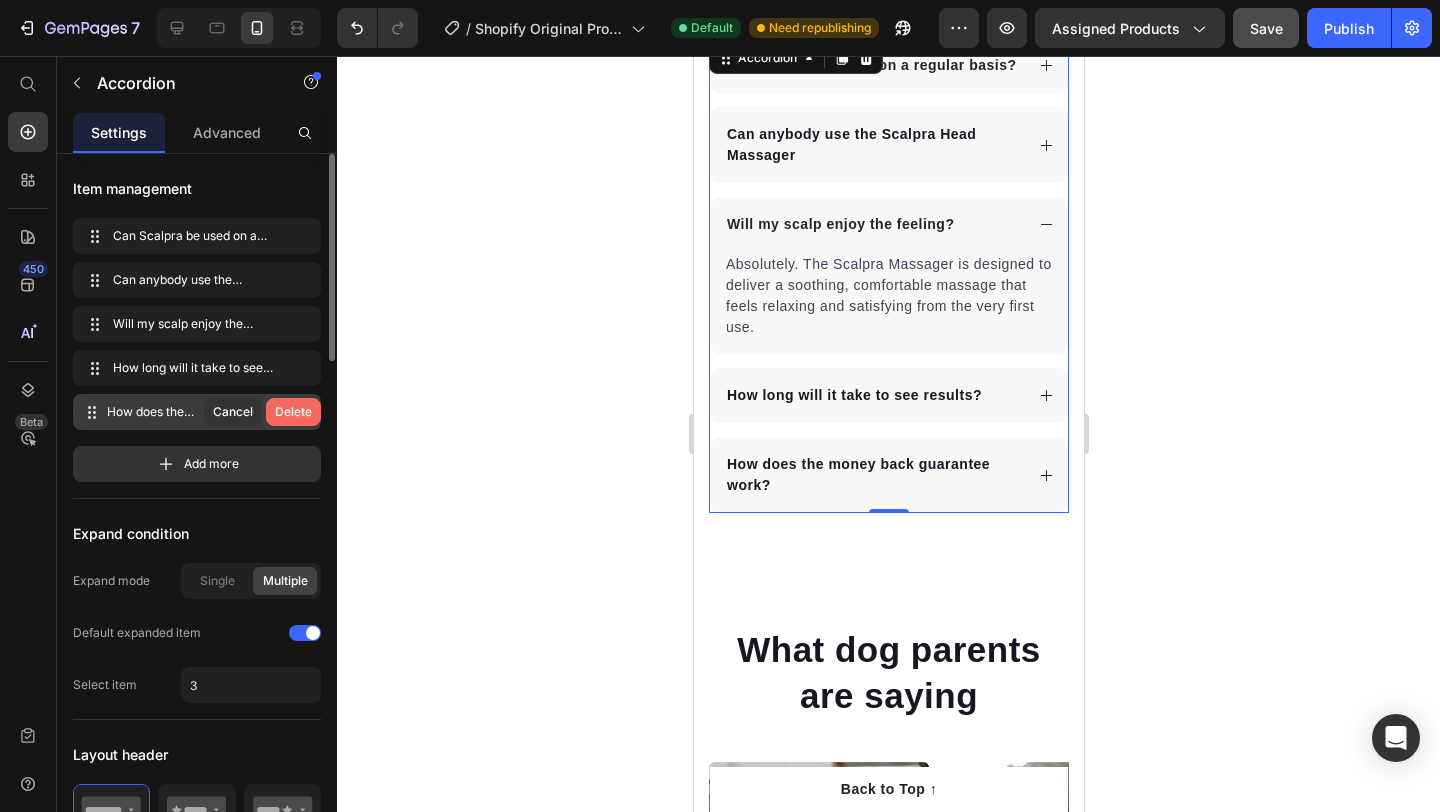 click on "Delete" at bounding box center [293, 412] 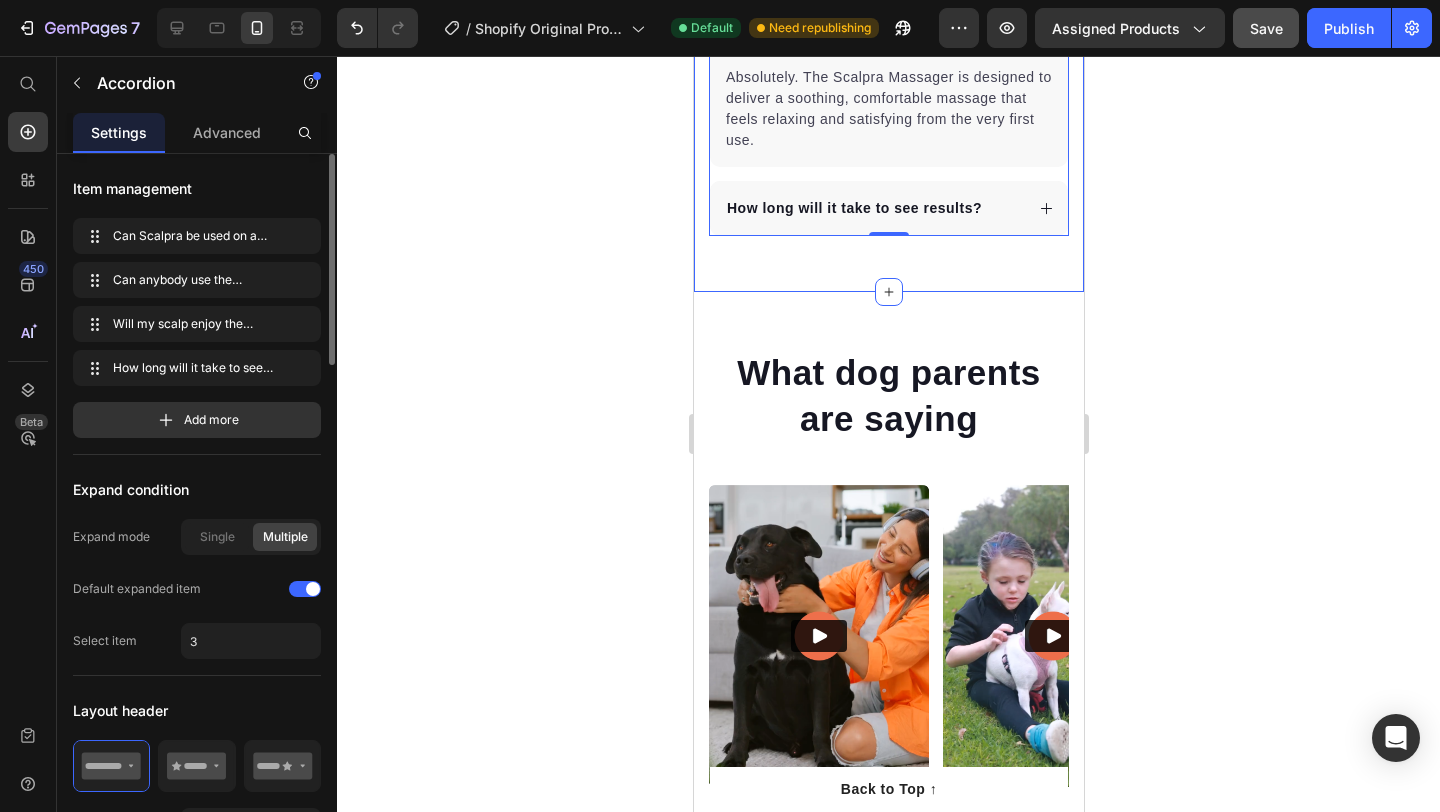 scroll, scrollTop: 5051, scrollLeft: 0, axis: vertical 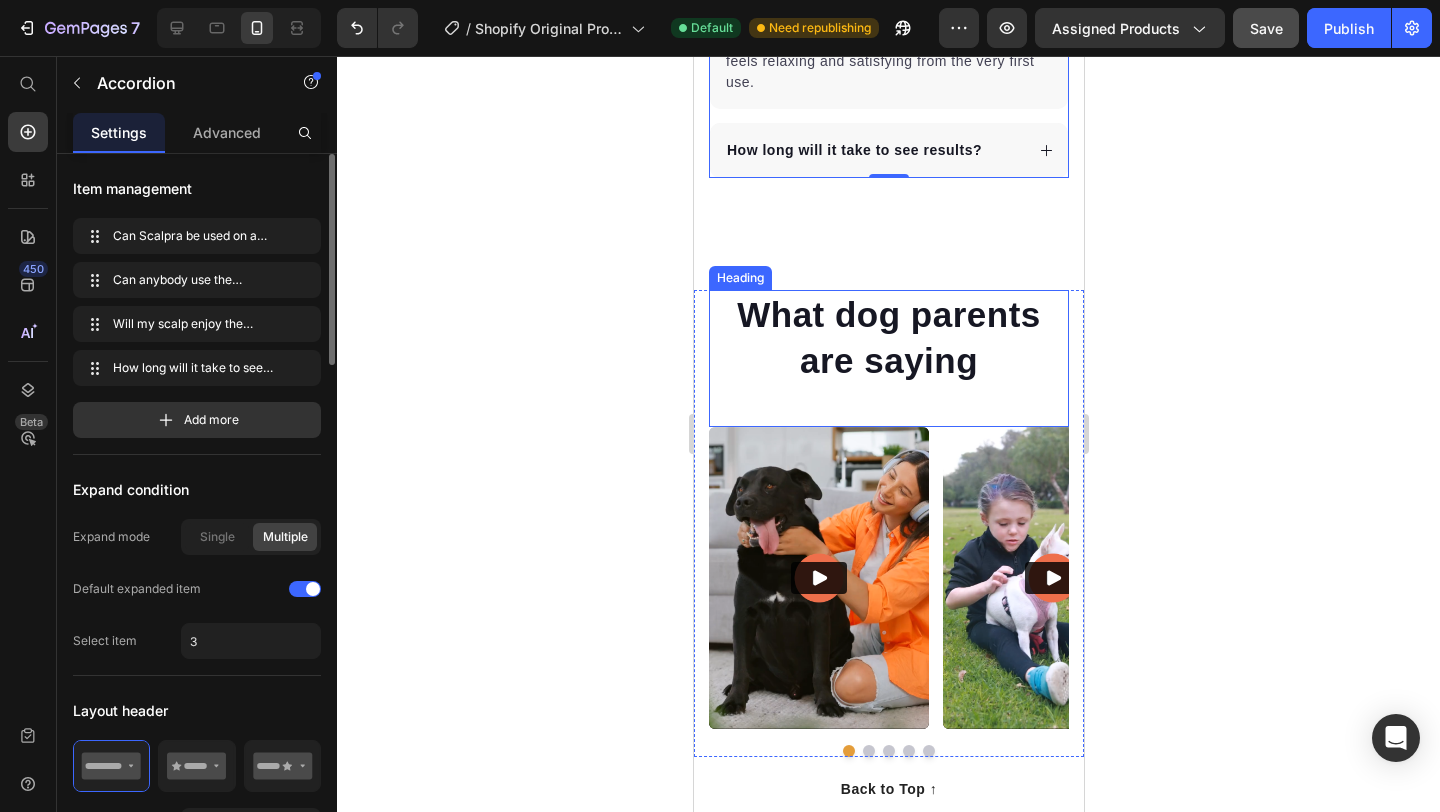 click on "What dog parents are saying" at bounding box center (888, 337) 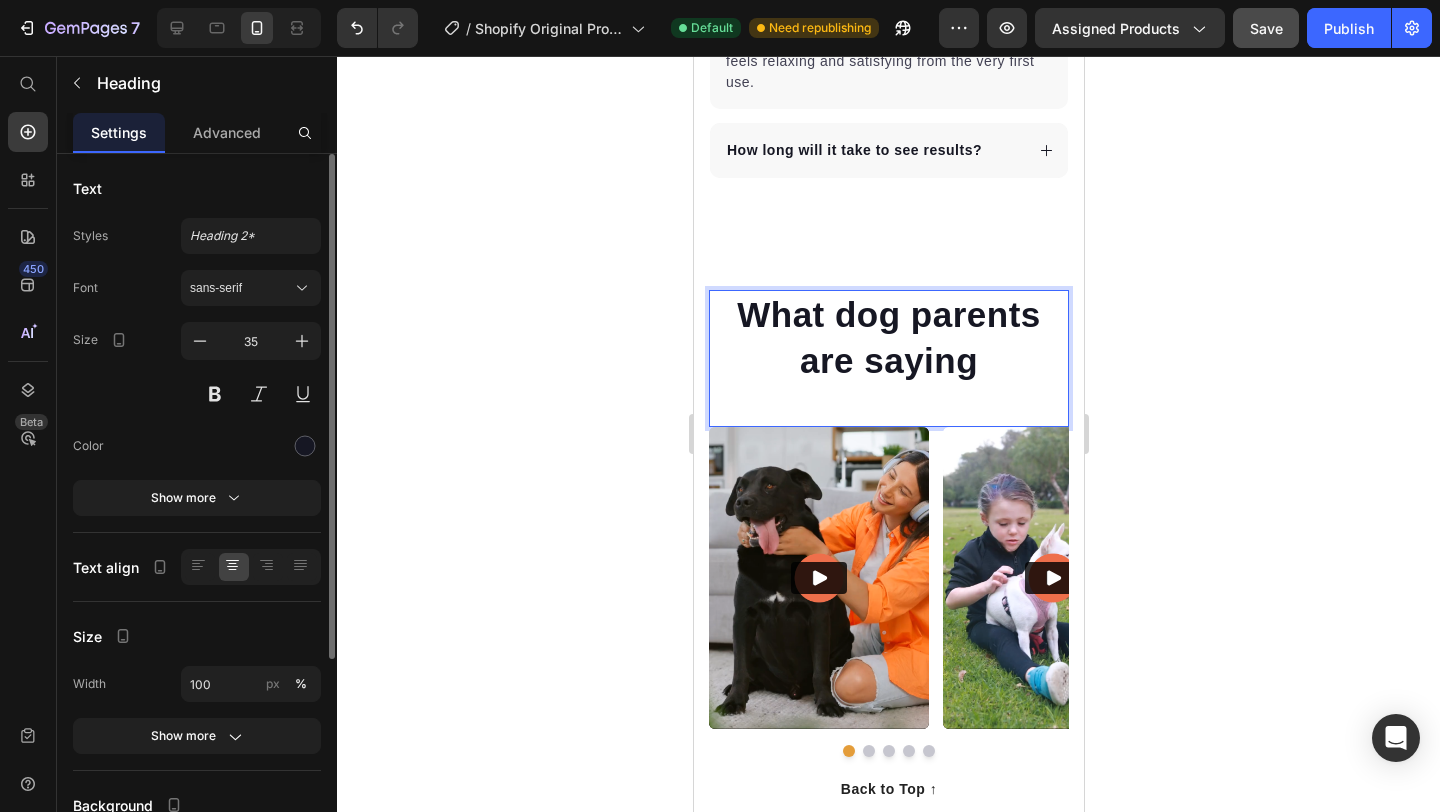 click on "What dog parents are saying" at bounding box center (888, 337) 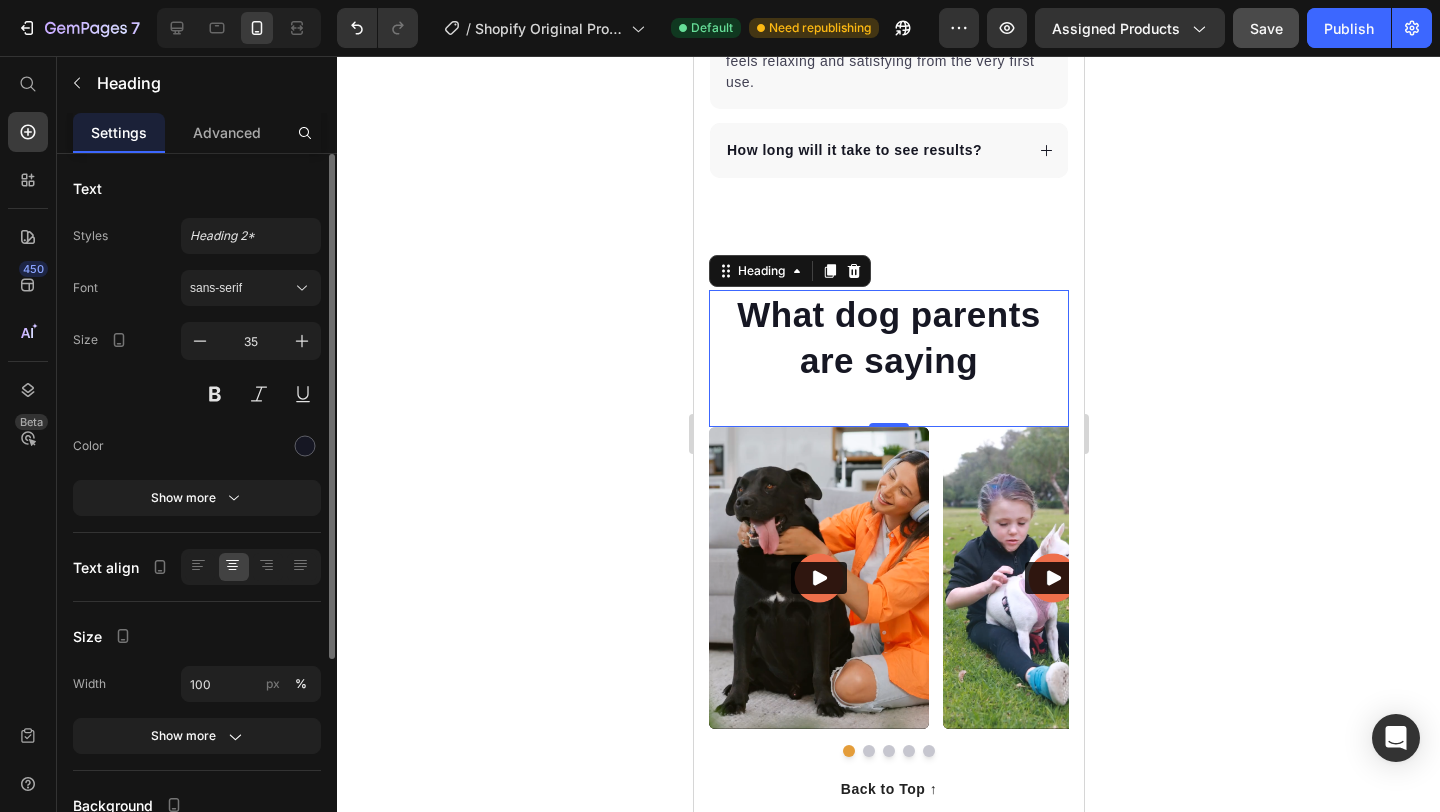 click 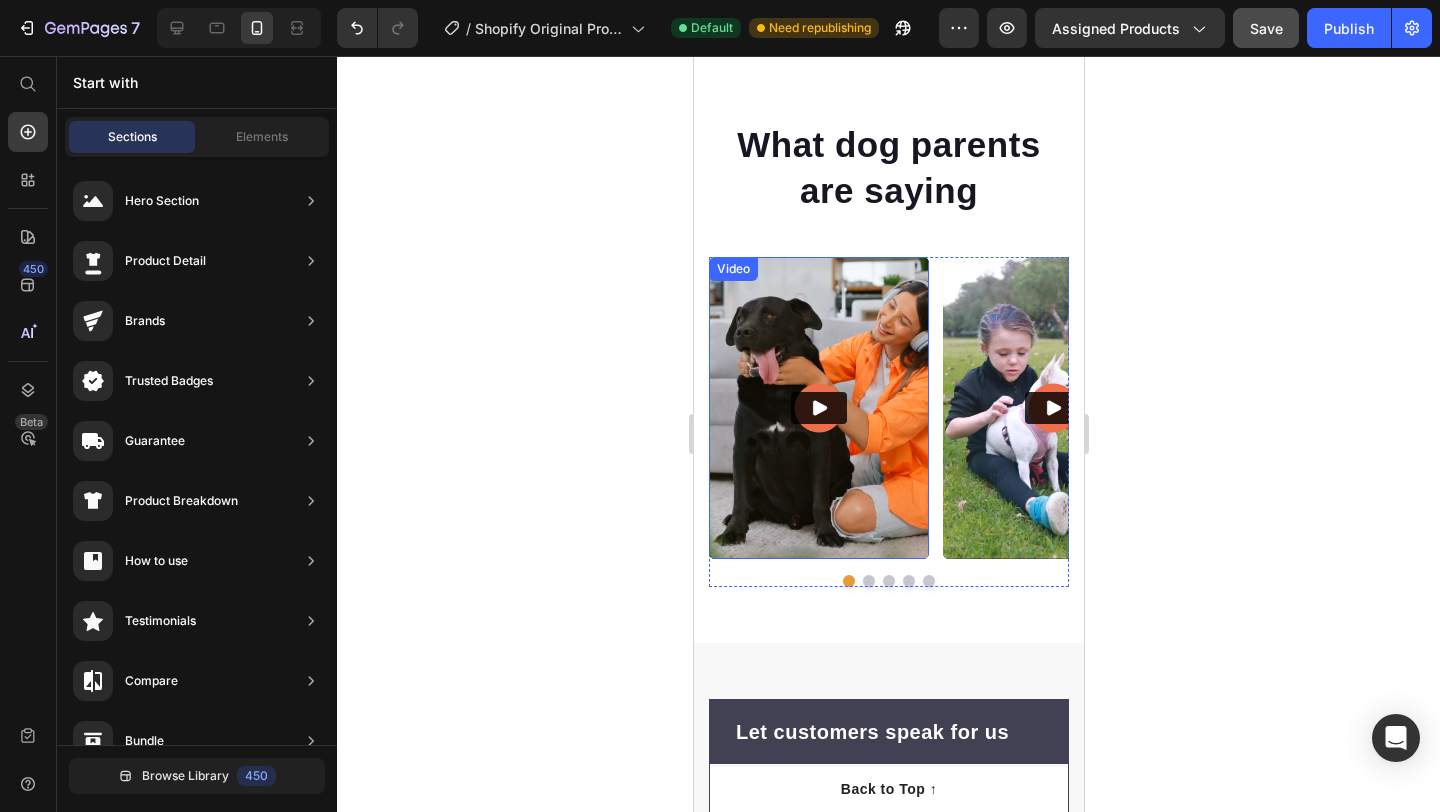scroll, scrollTop: 5222, scrollLeft: 0, axis: vertical 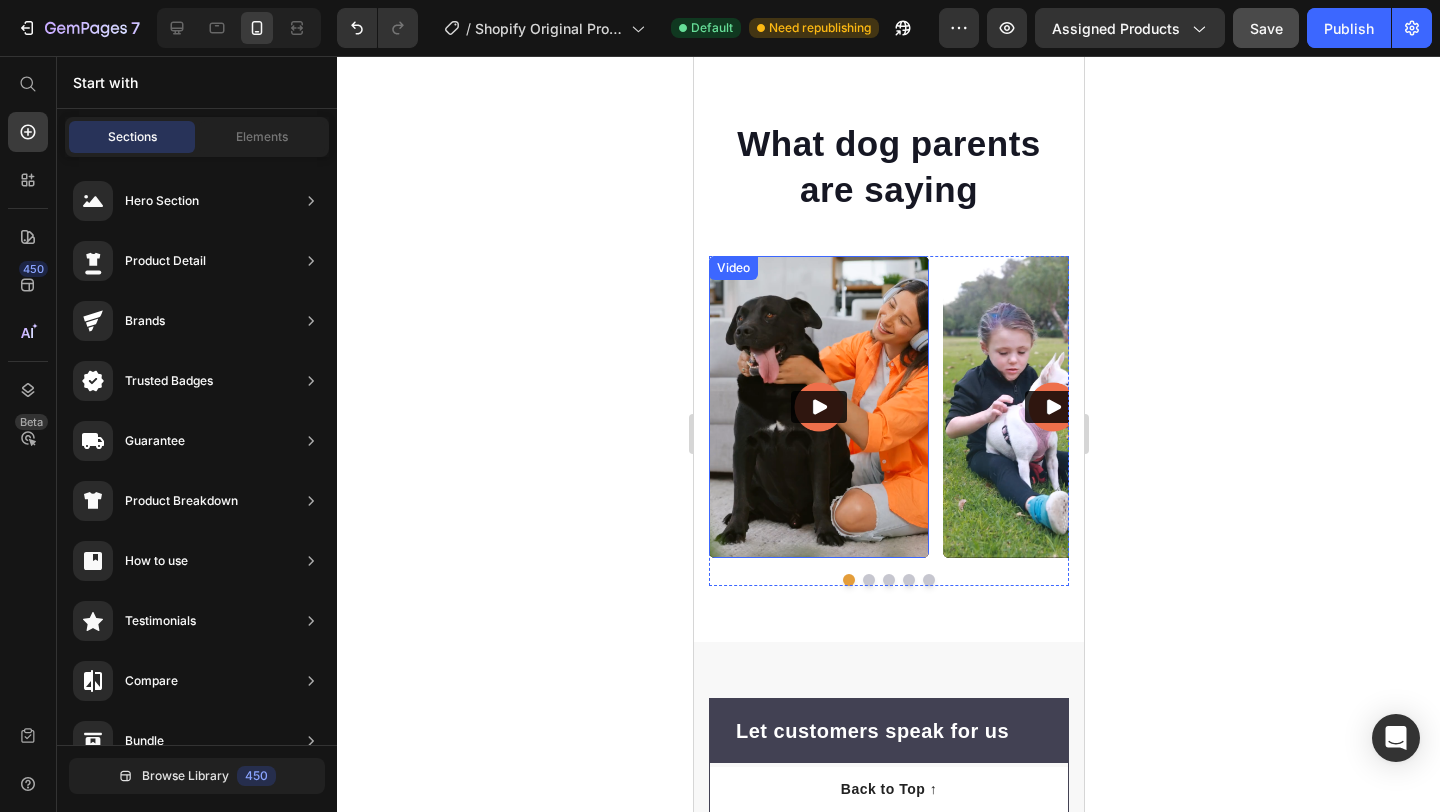 click at bounding box center [818, 407] 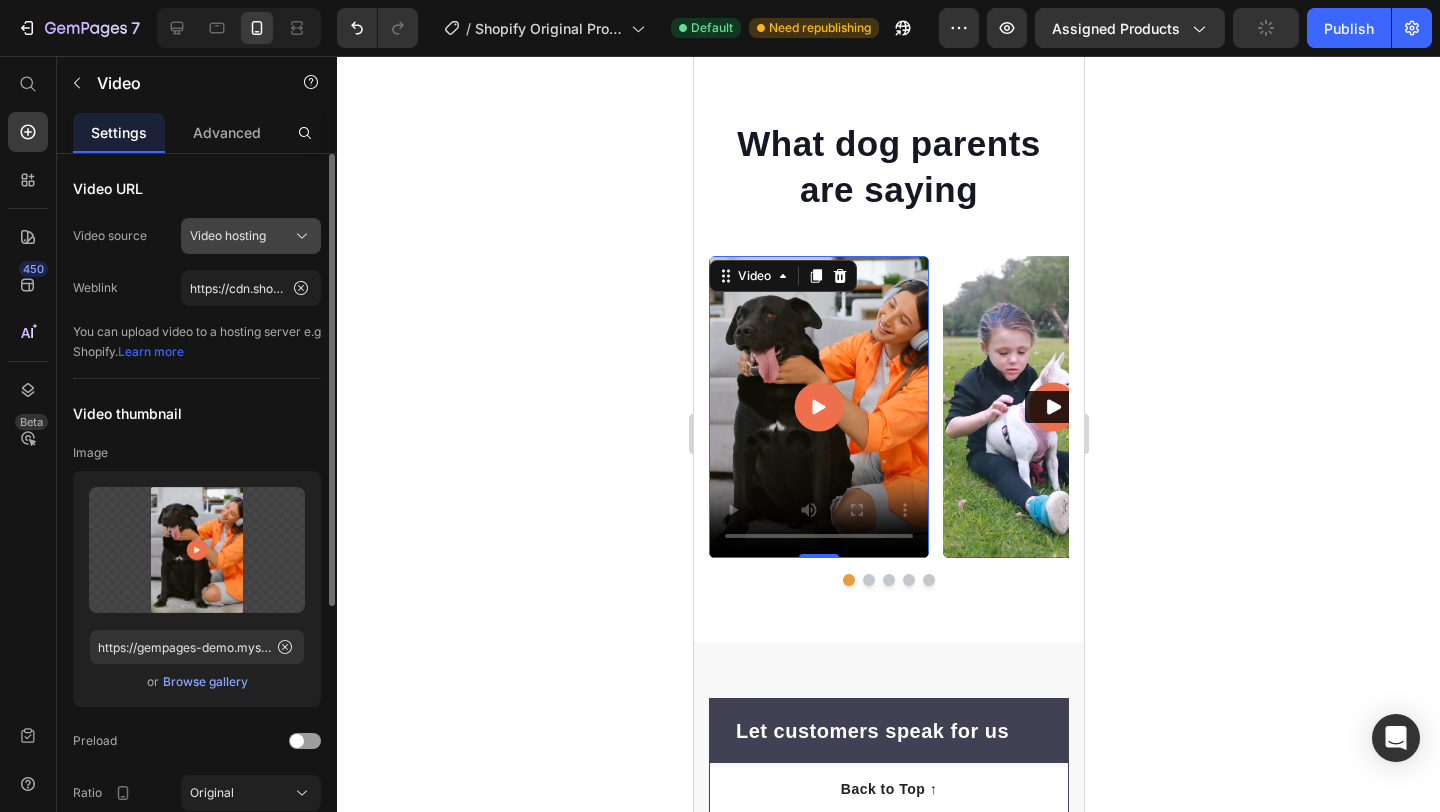 click on "Video hosting" at bounding box center [251, 236] 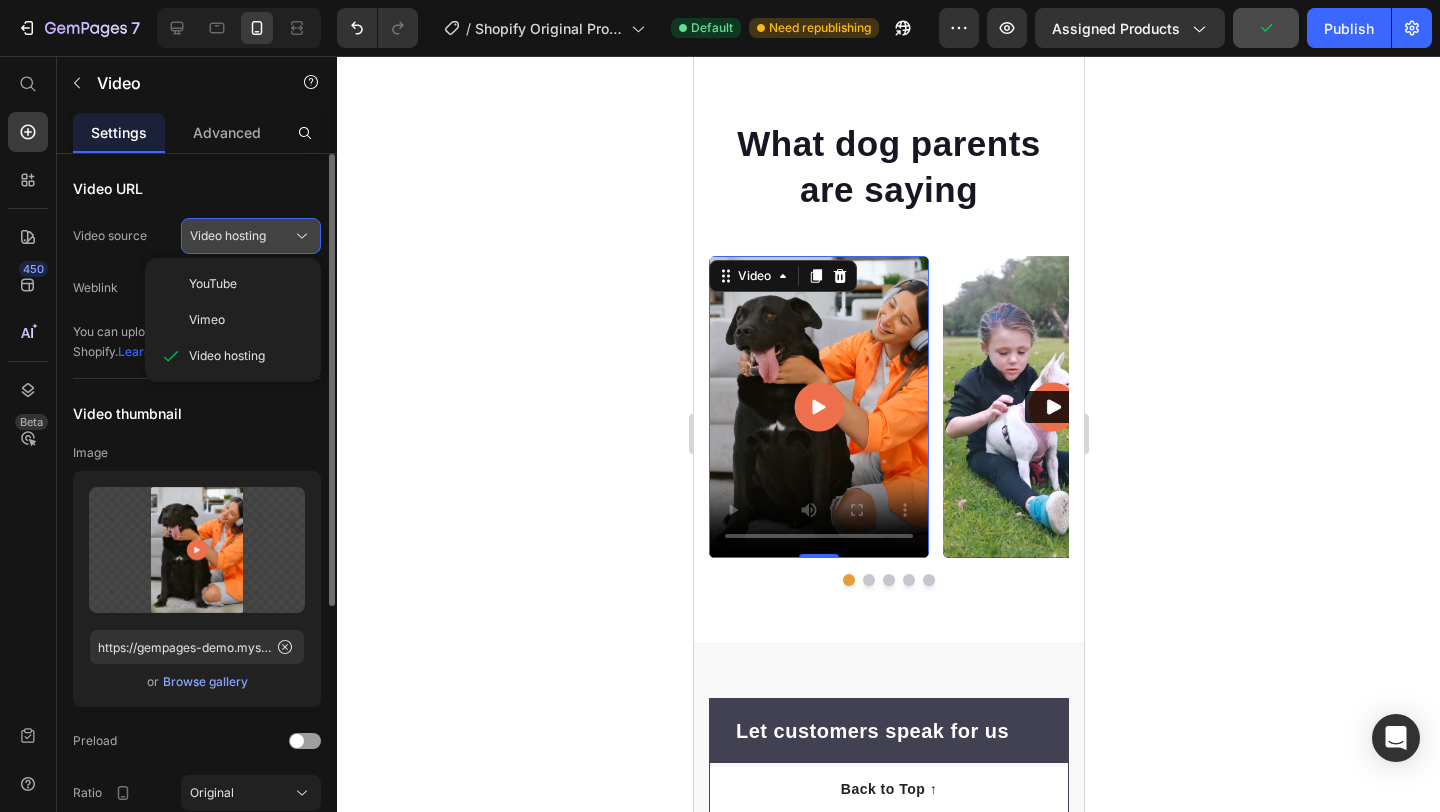 click on "Video hosting" at bounding box center [251, 236] 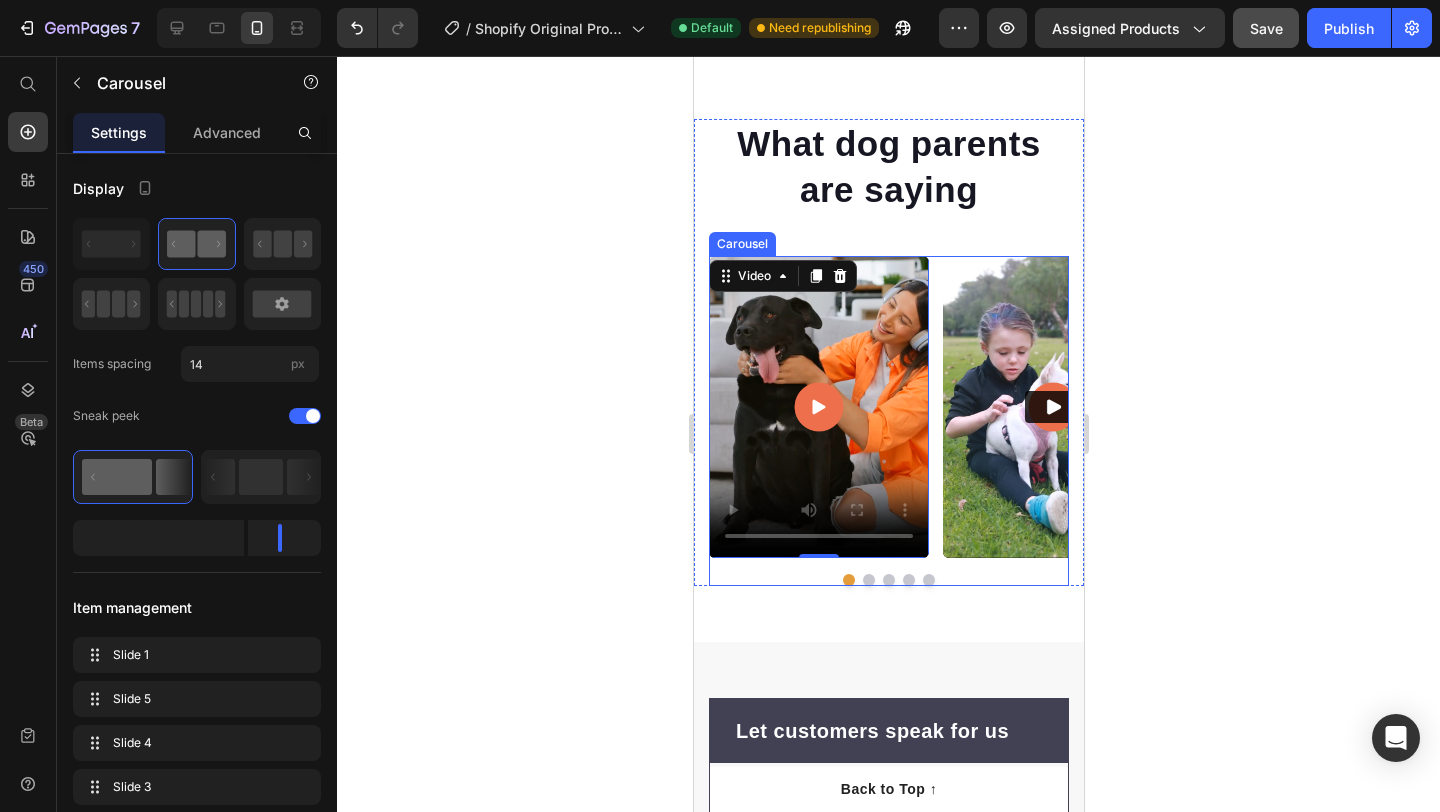 click at bounding box center (868, 580) 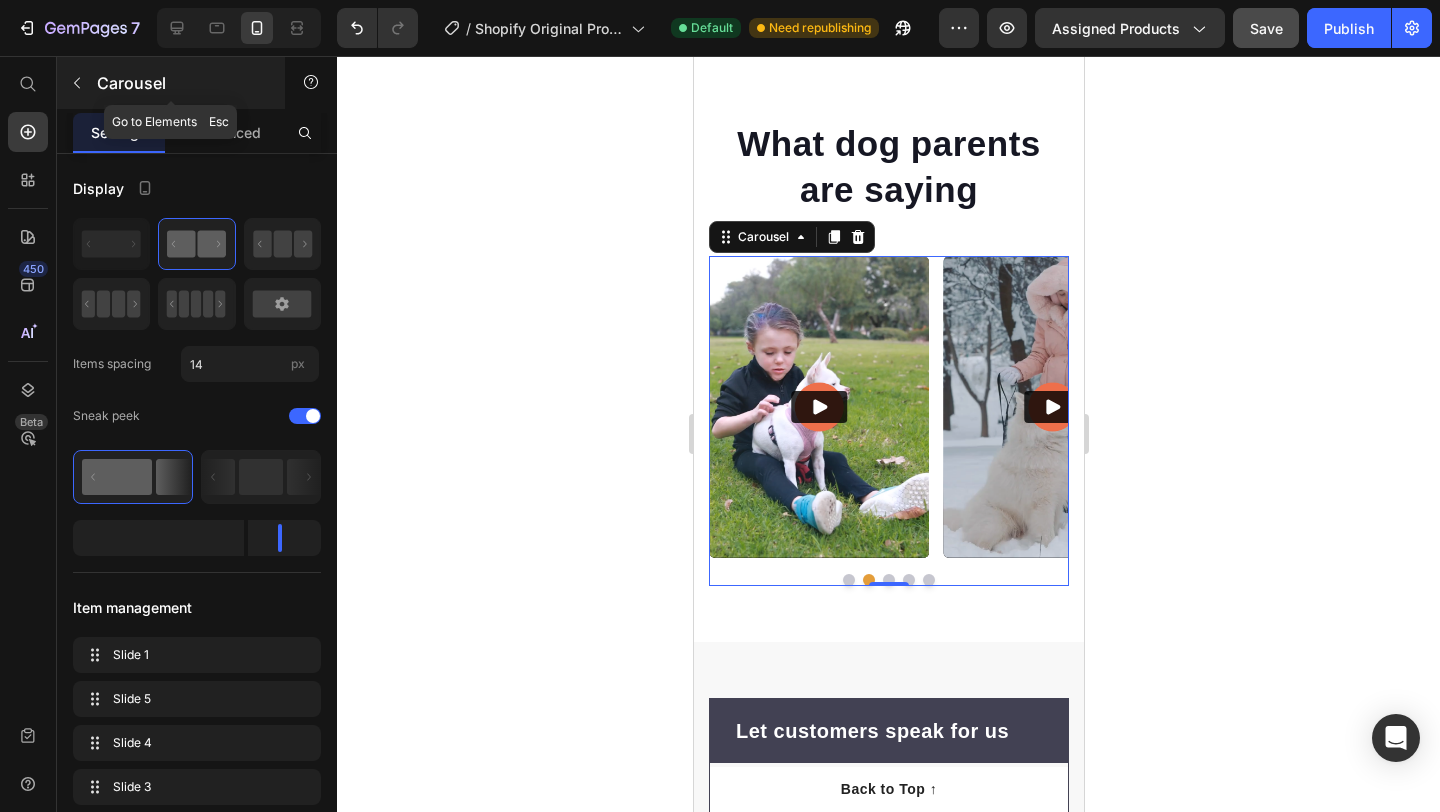 click at bounding box center [77, 83] 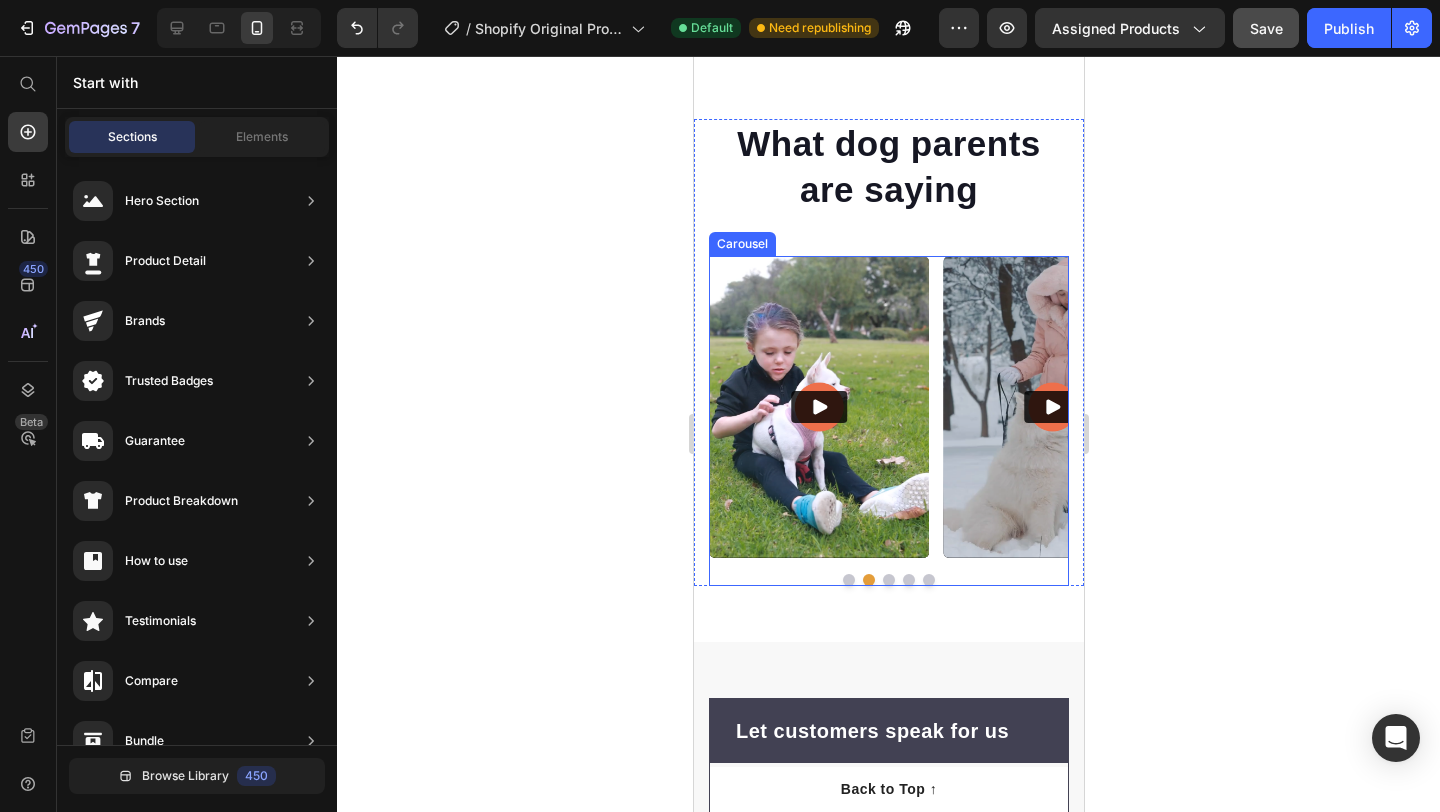 click at bounding box center [848, 580] 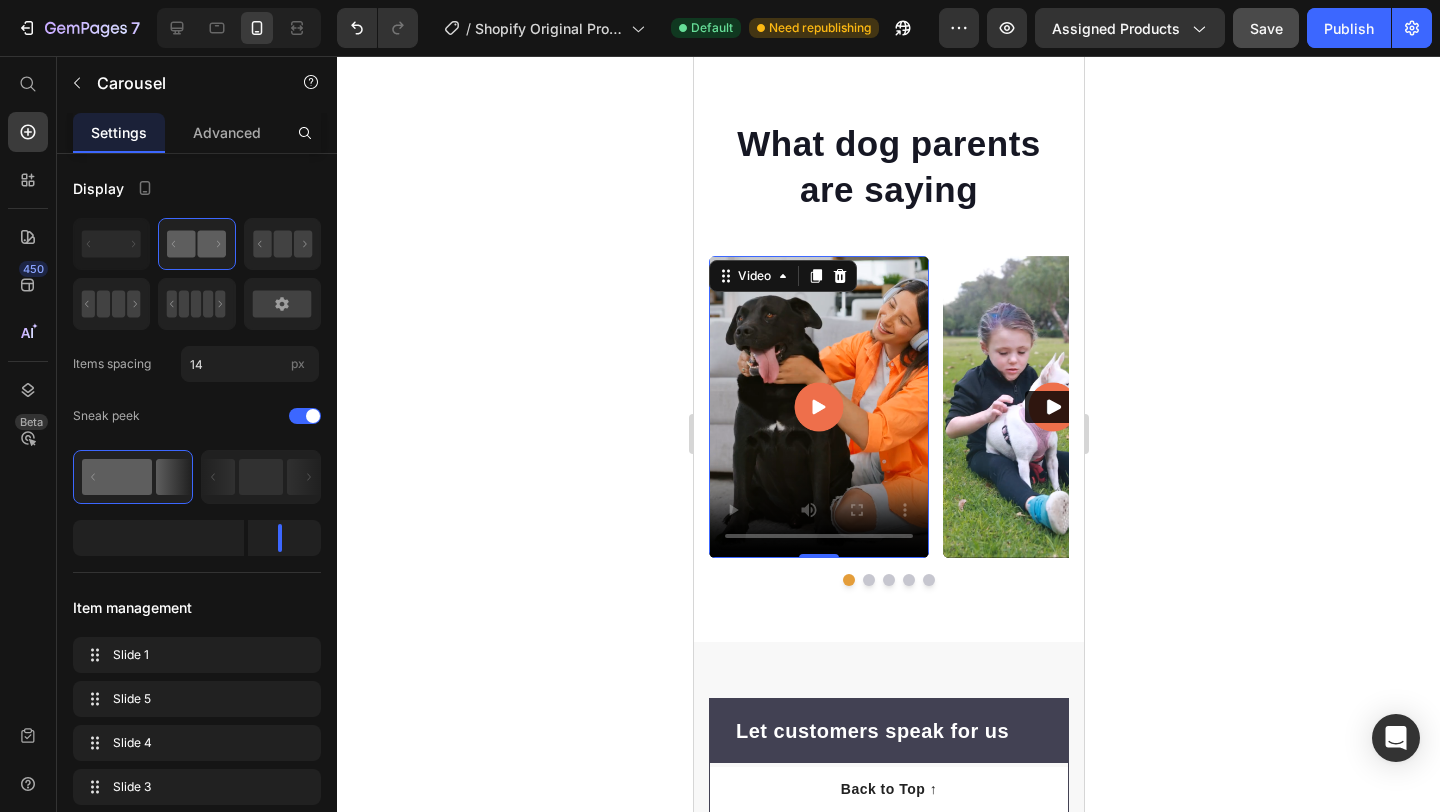 click at bounding box center [818, 407] 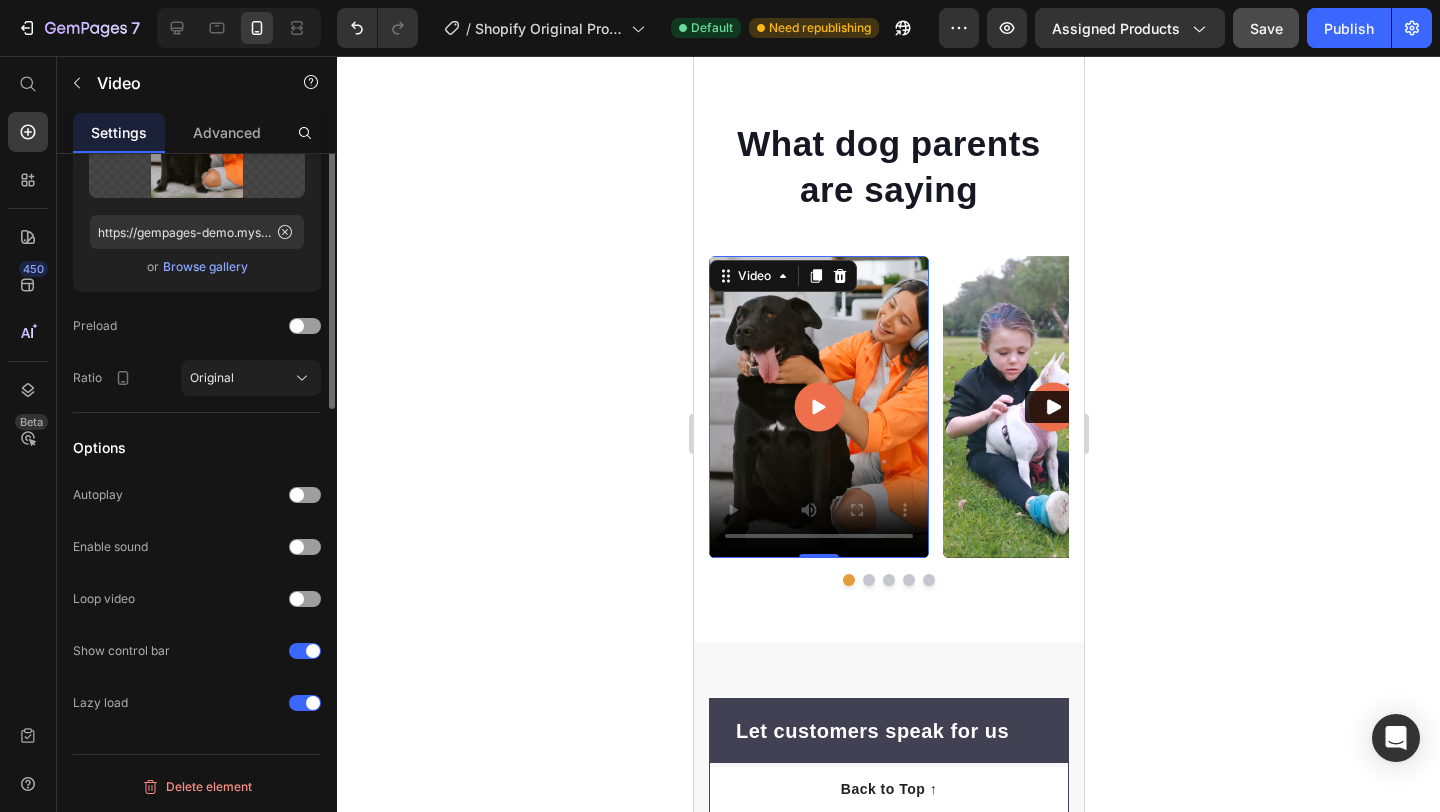 scroll, scrollTop: 0, scrollLeft: 0, axis: both 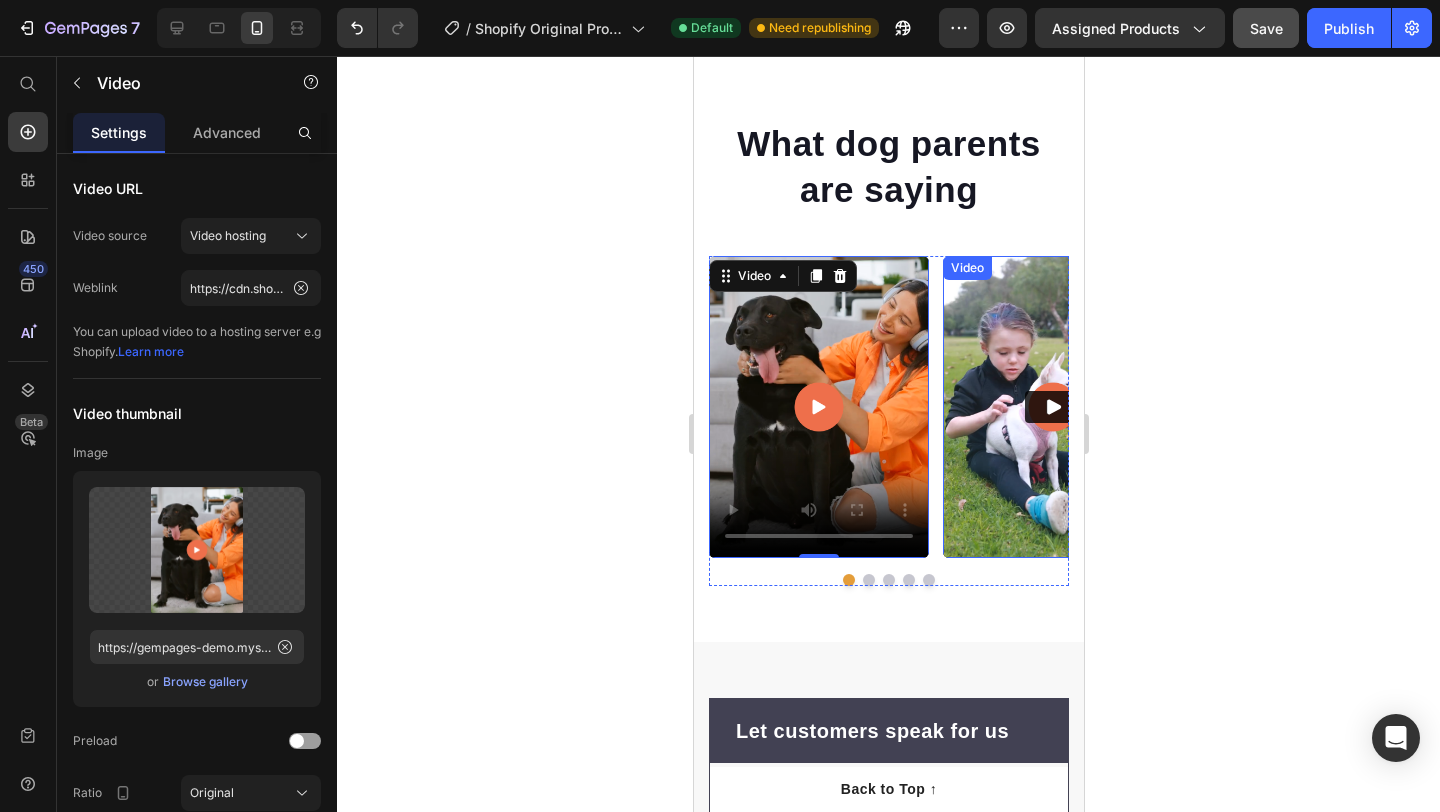 click at bounding box center [1052, 407] 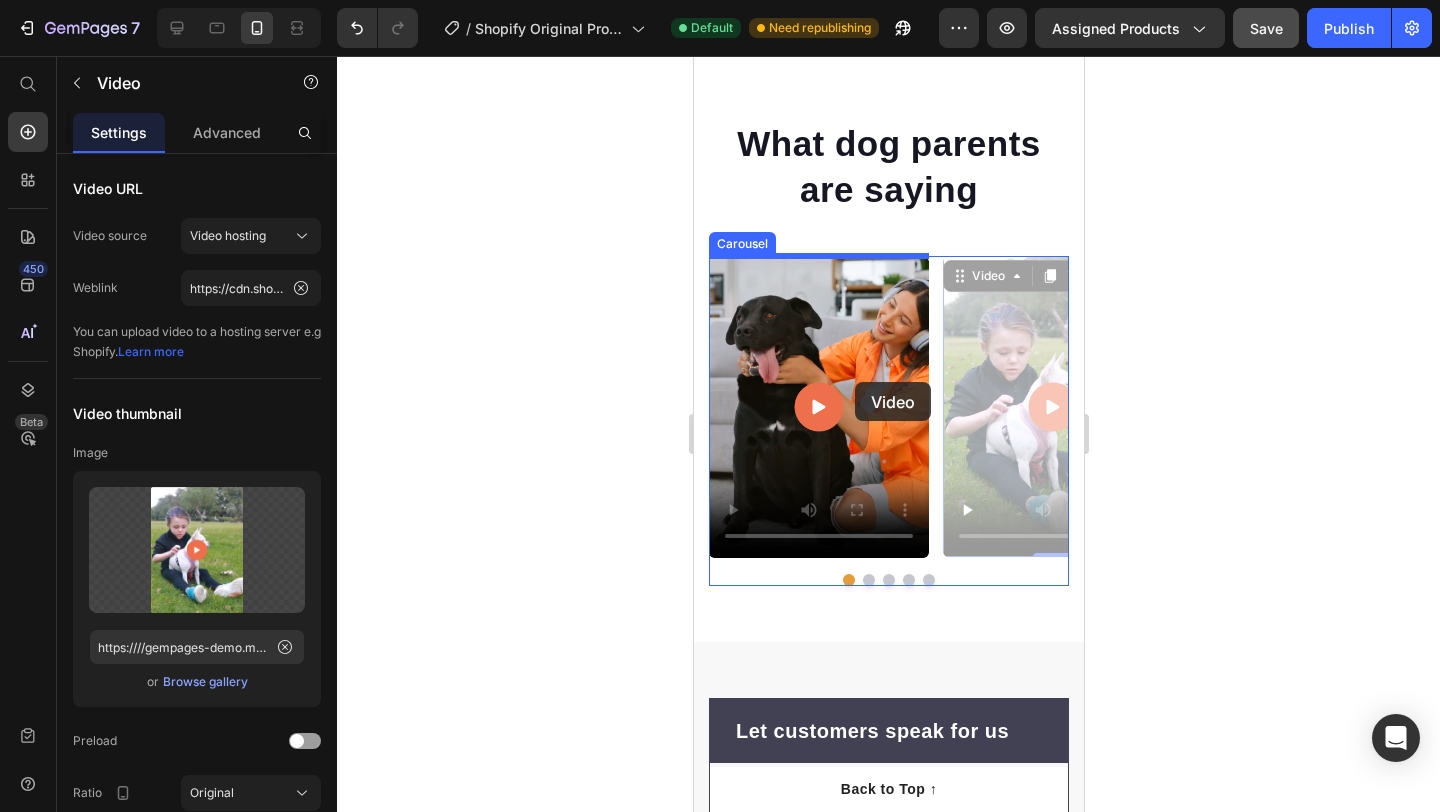 drag, startPoint x: 1012, startPoint y: 376, endPoint x: 823, endPoint y: 382, distance: 189.09521 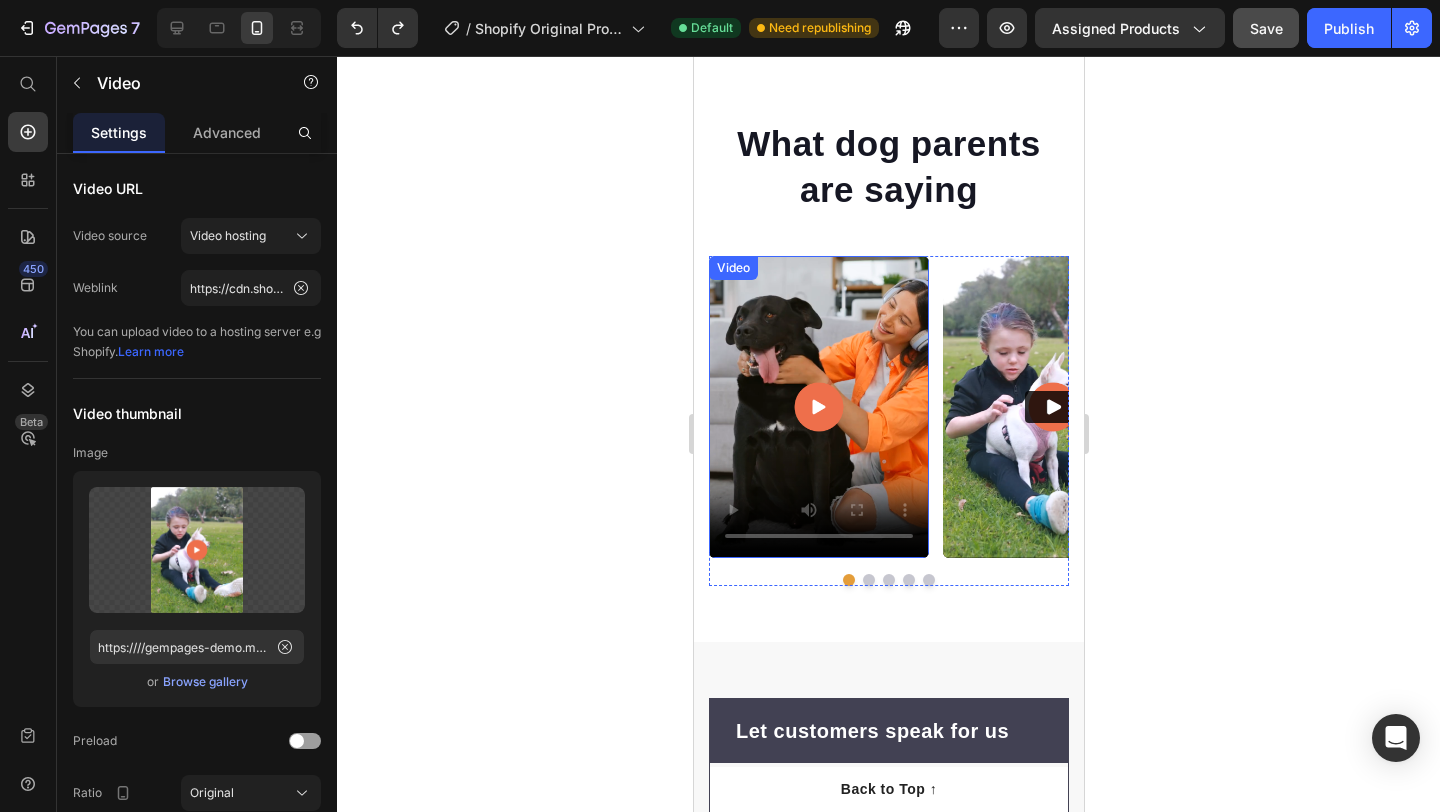 click at bounding box center [818, 407] 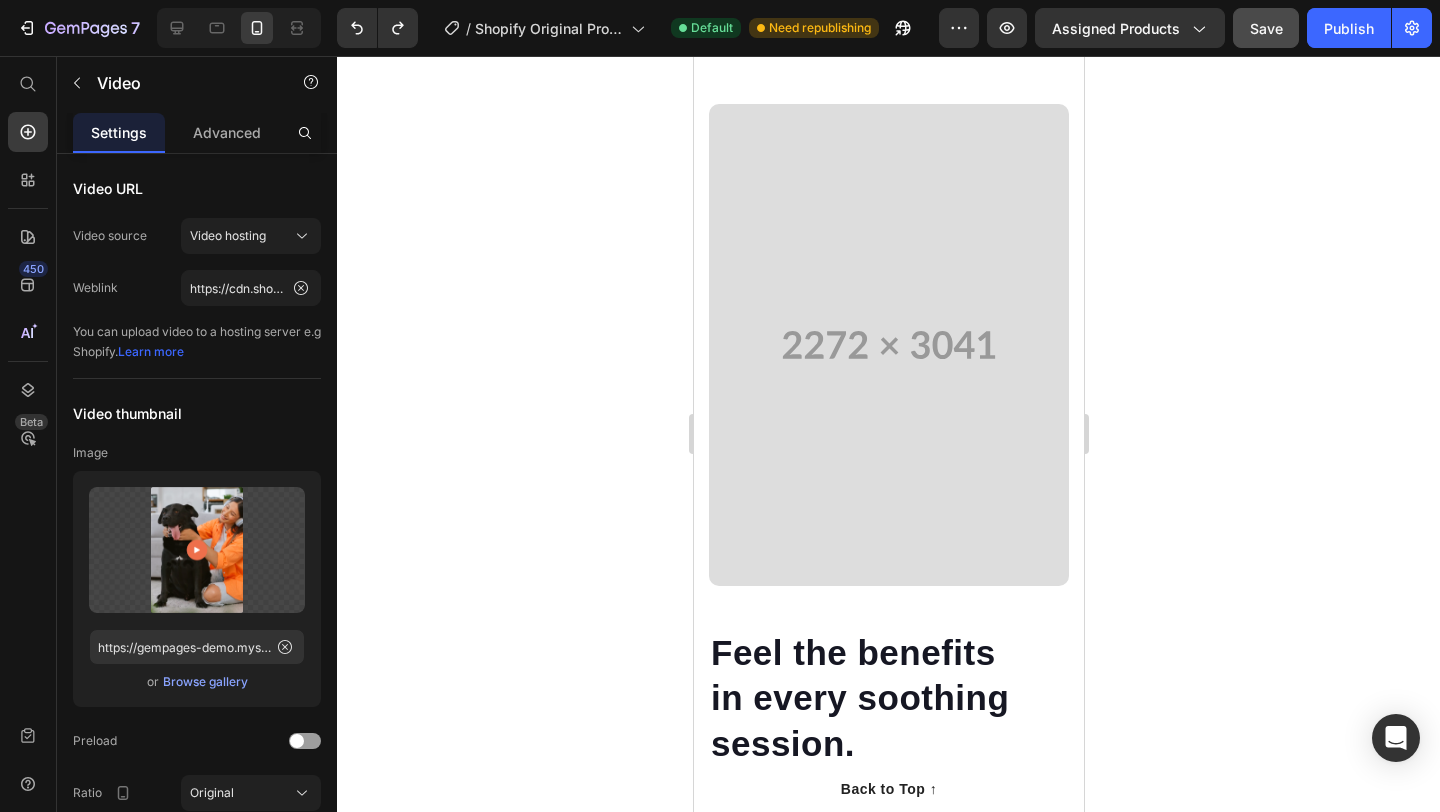 scroll, scrollTop: 2175, scrollLeft: 0, axis: vertical 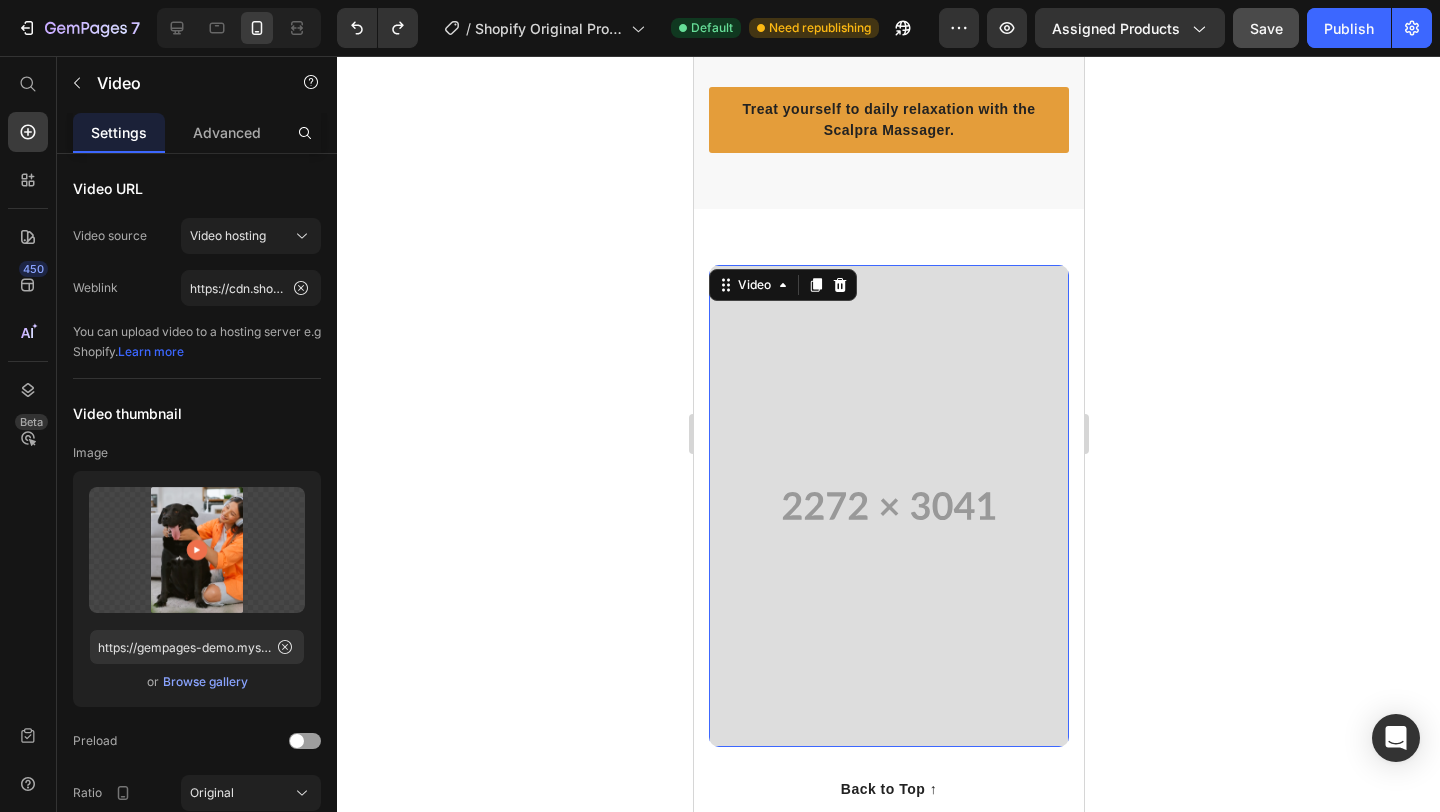 click at bounding box center (888, 506) 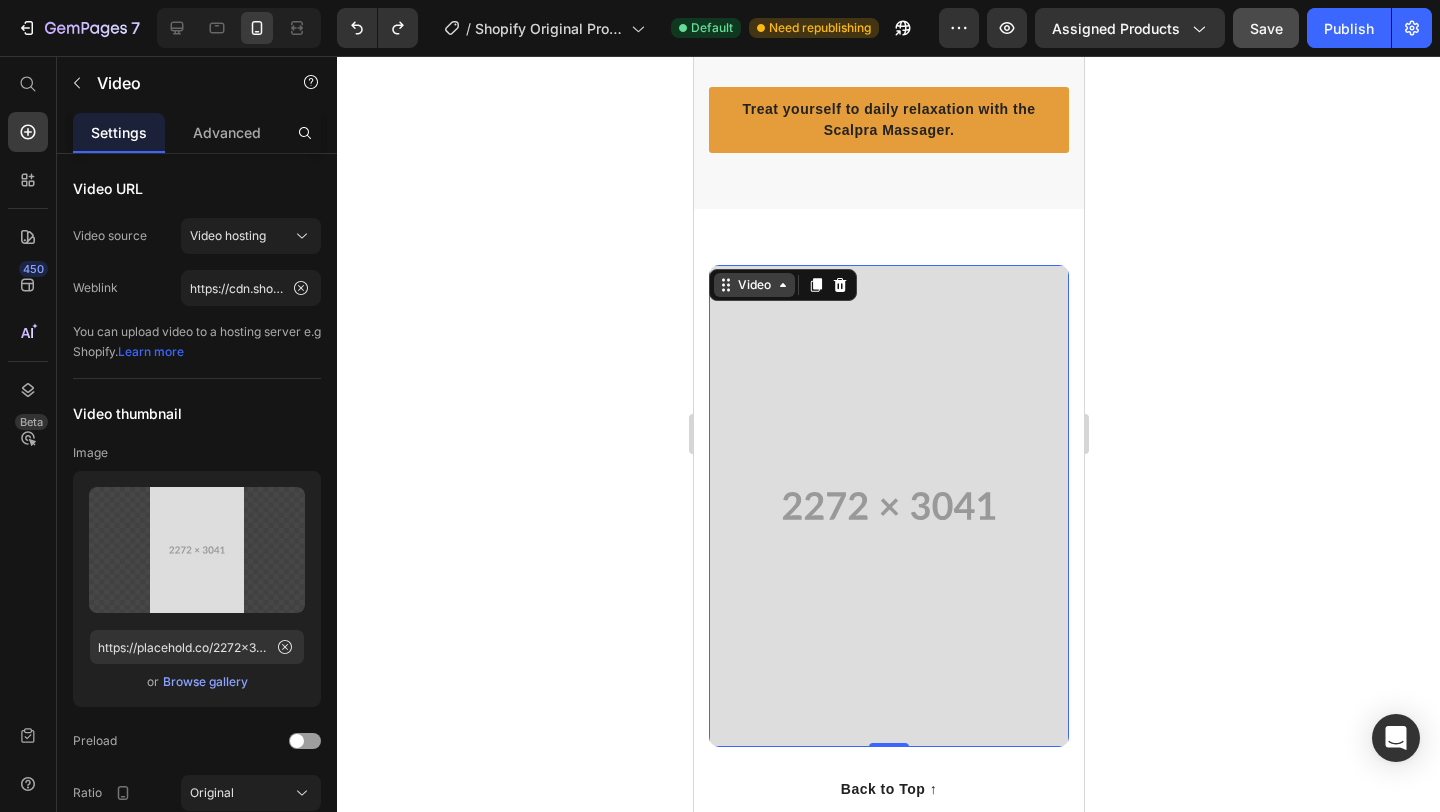 click on "Video" at bounding box center [753, 285] 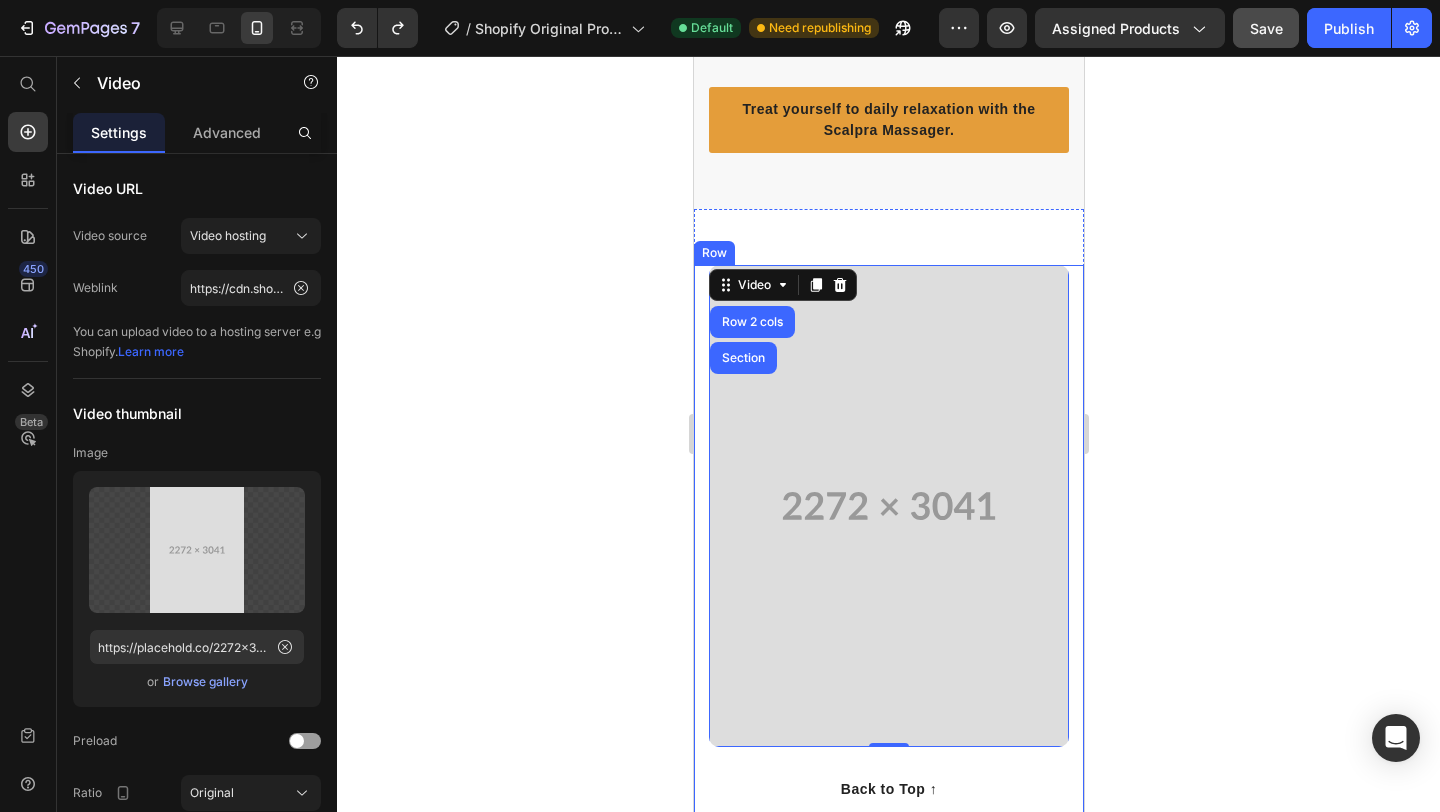 click 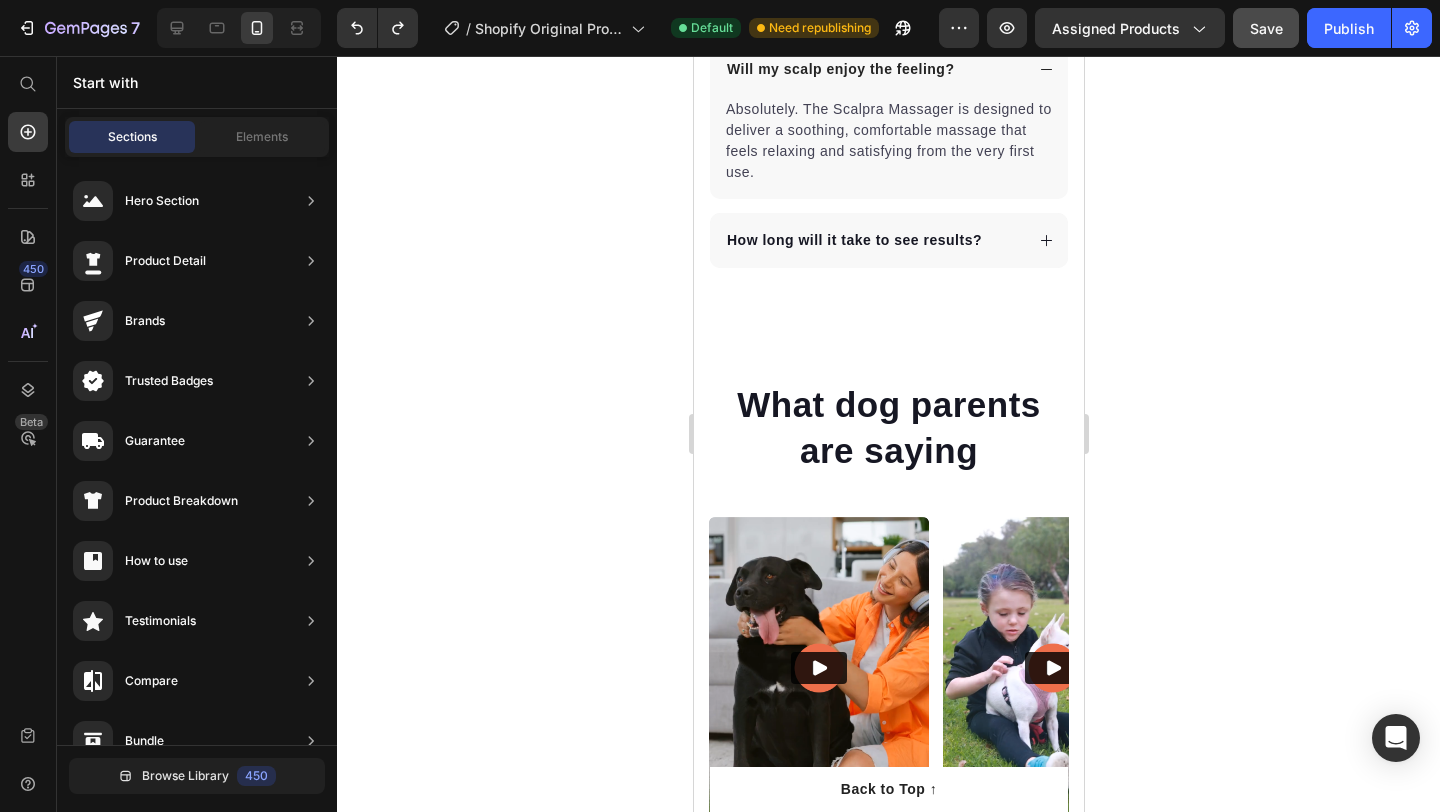 scroll, scrollTop: 5371, scrollLeft: 0, axis: vertical 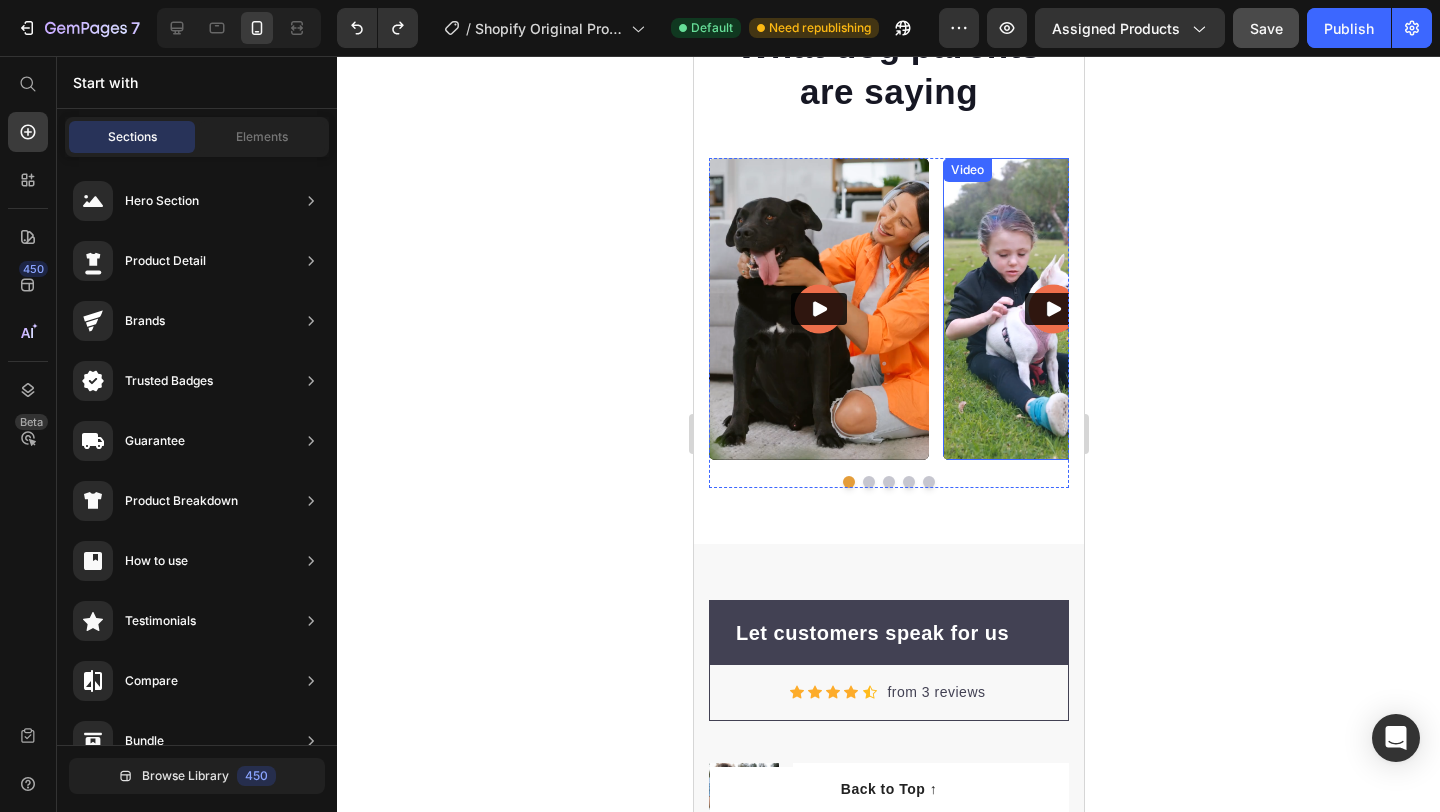 click at bounding box center (1052, 309) 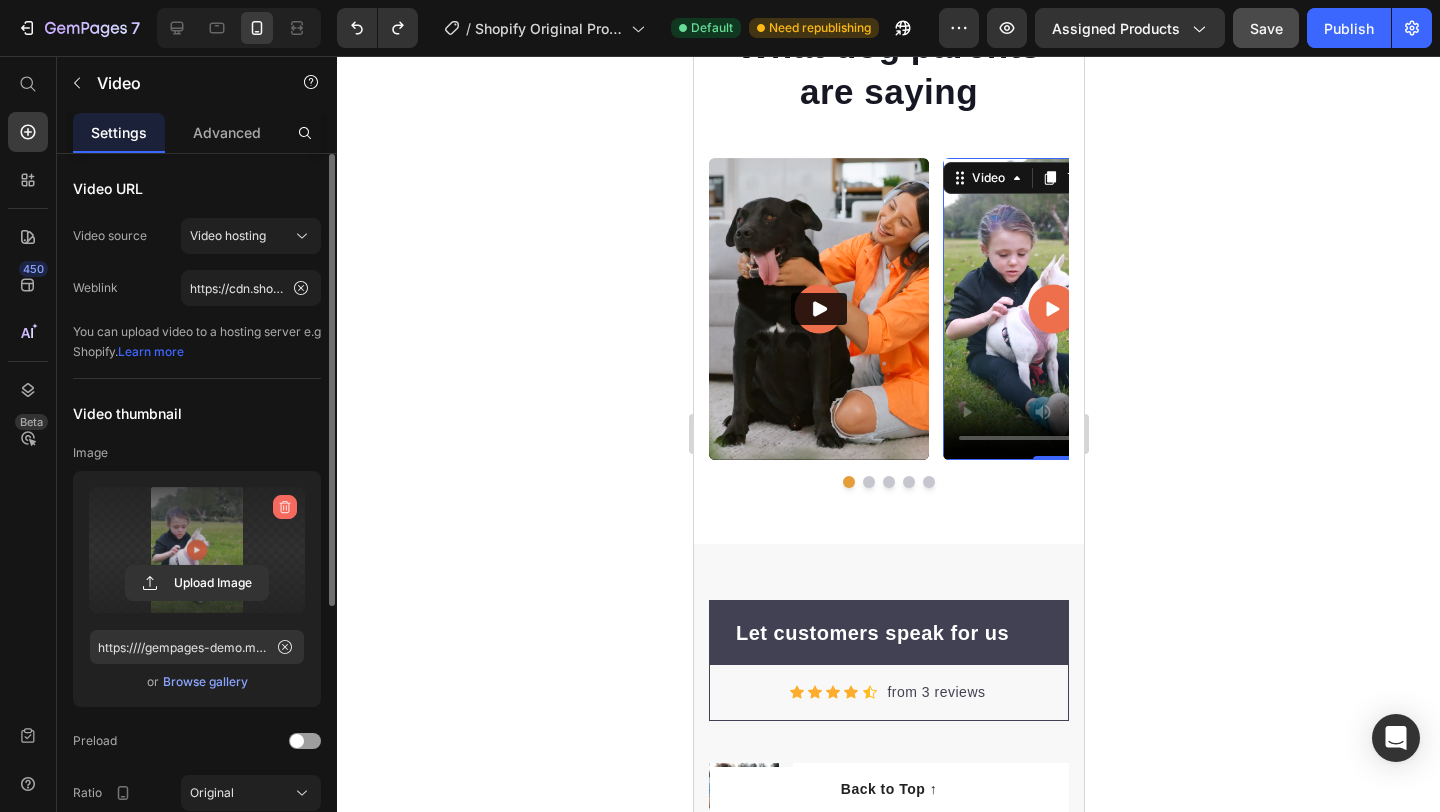 click 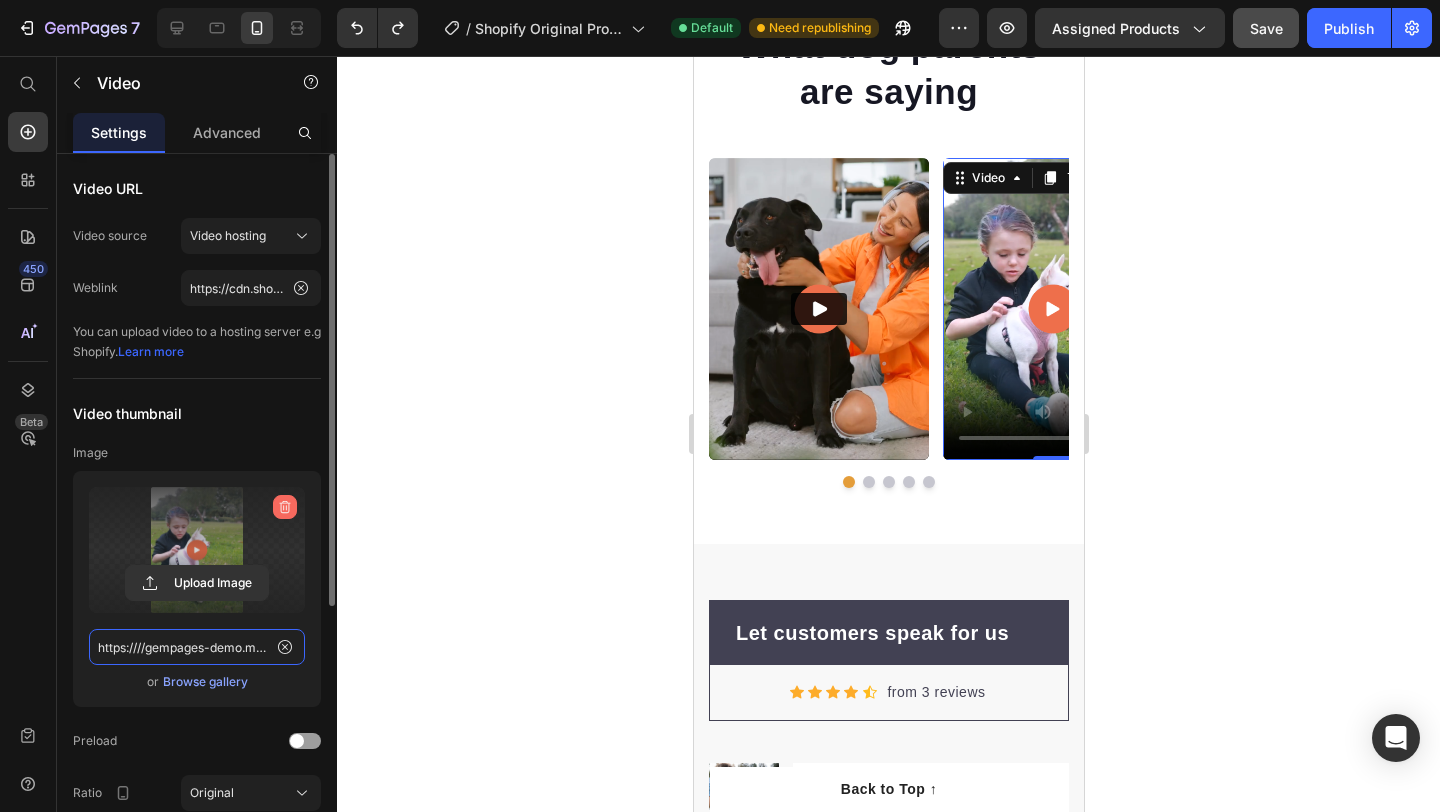 type 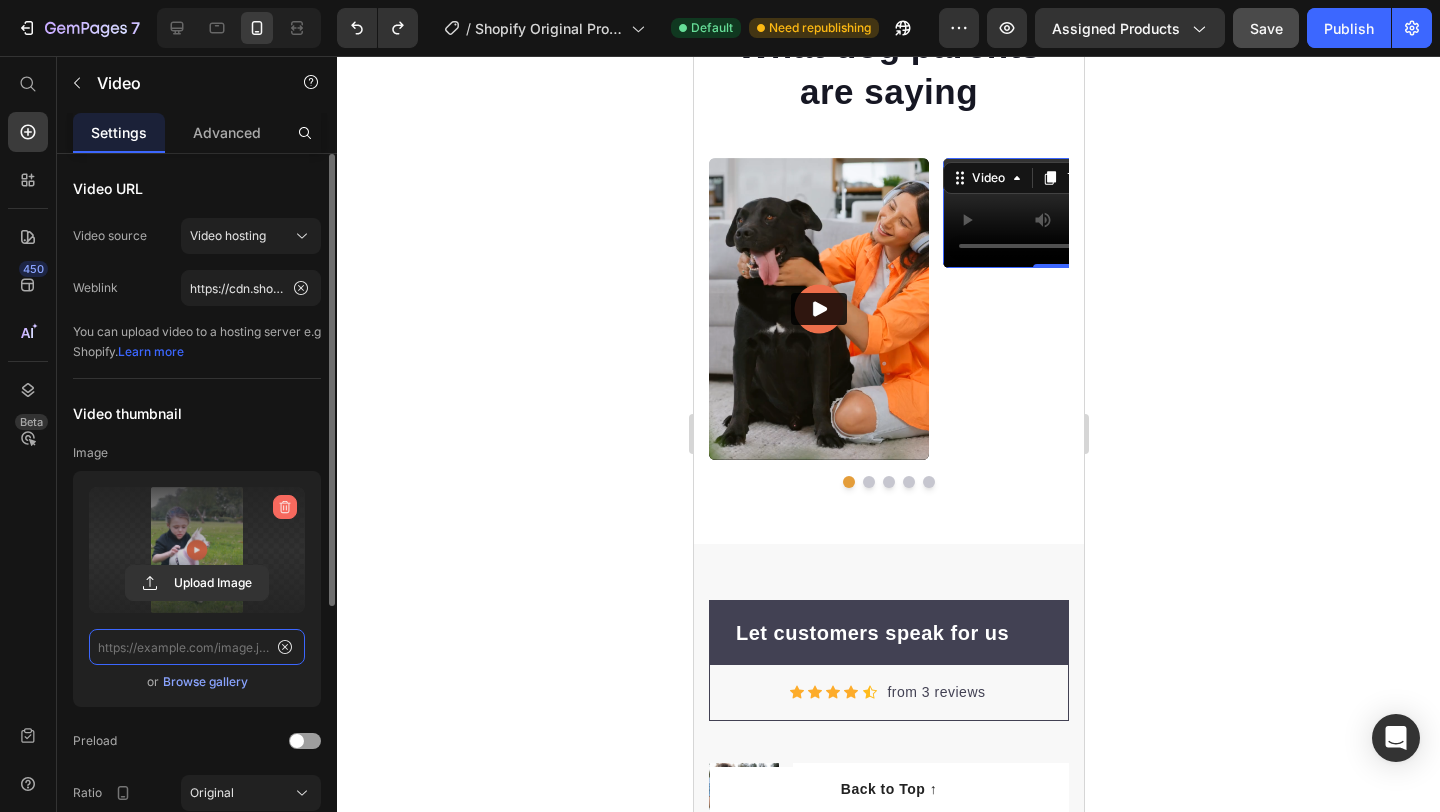 scroll, scrollTop: 0, scrollLeft: 0, axis: both 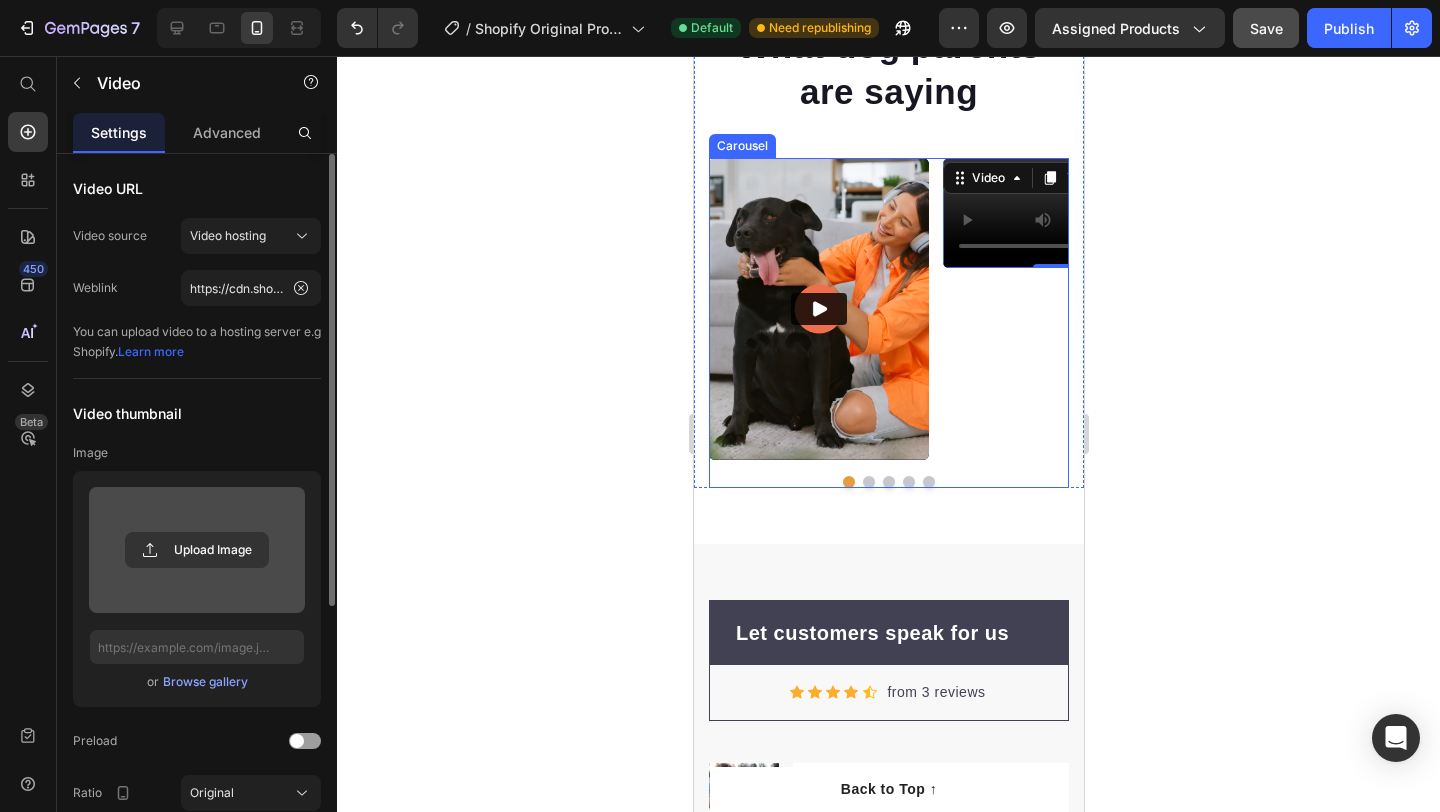 click at bounding box center (868, 482) 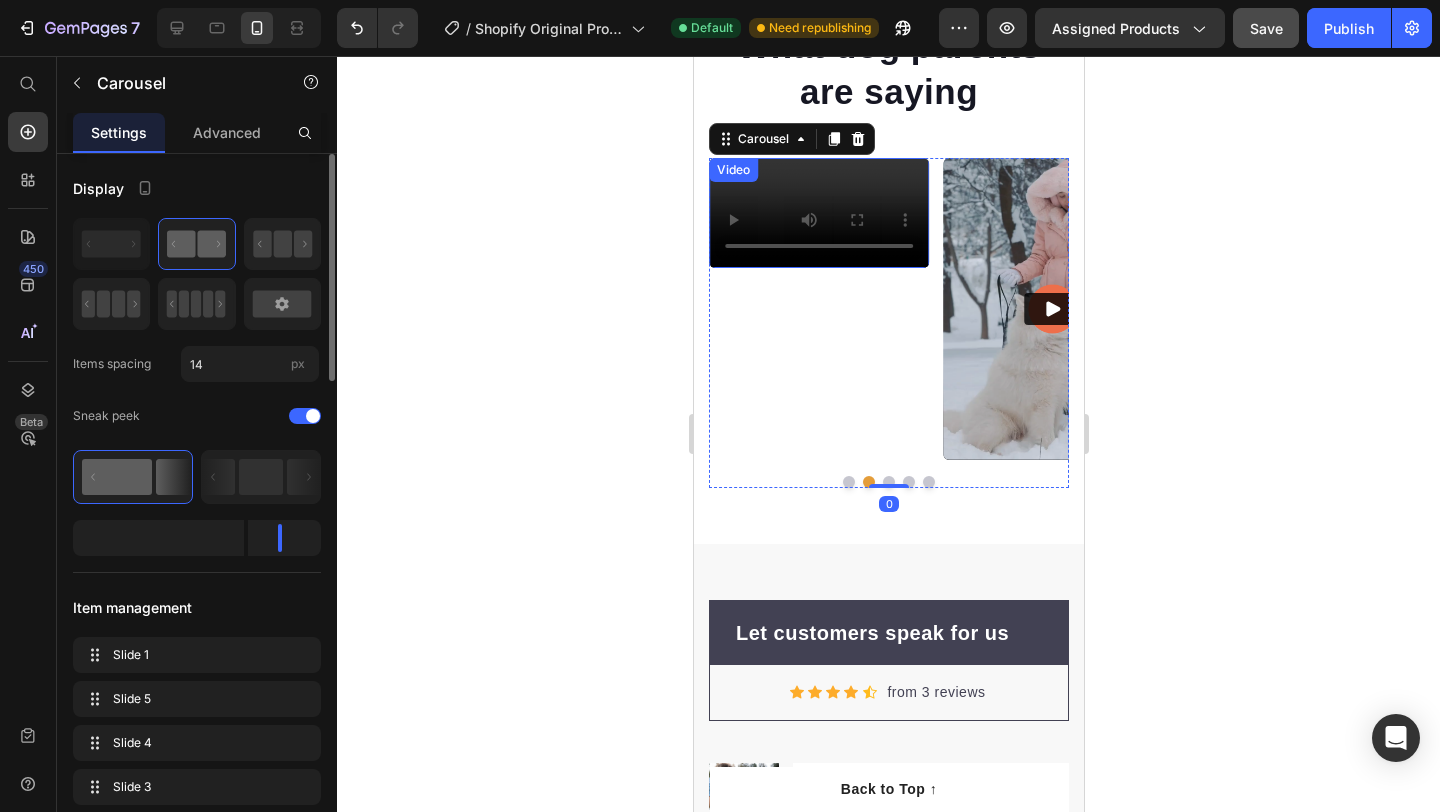 click at bounding box center [818, 213] 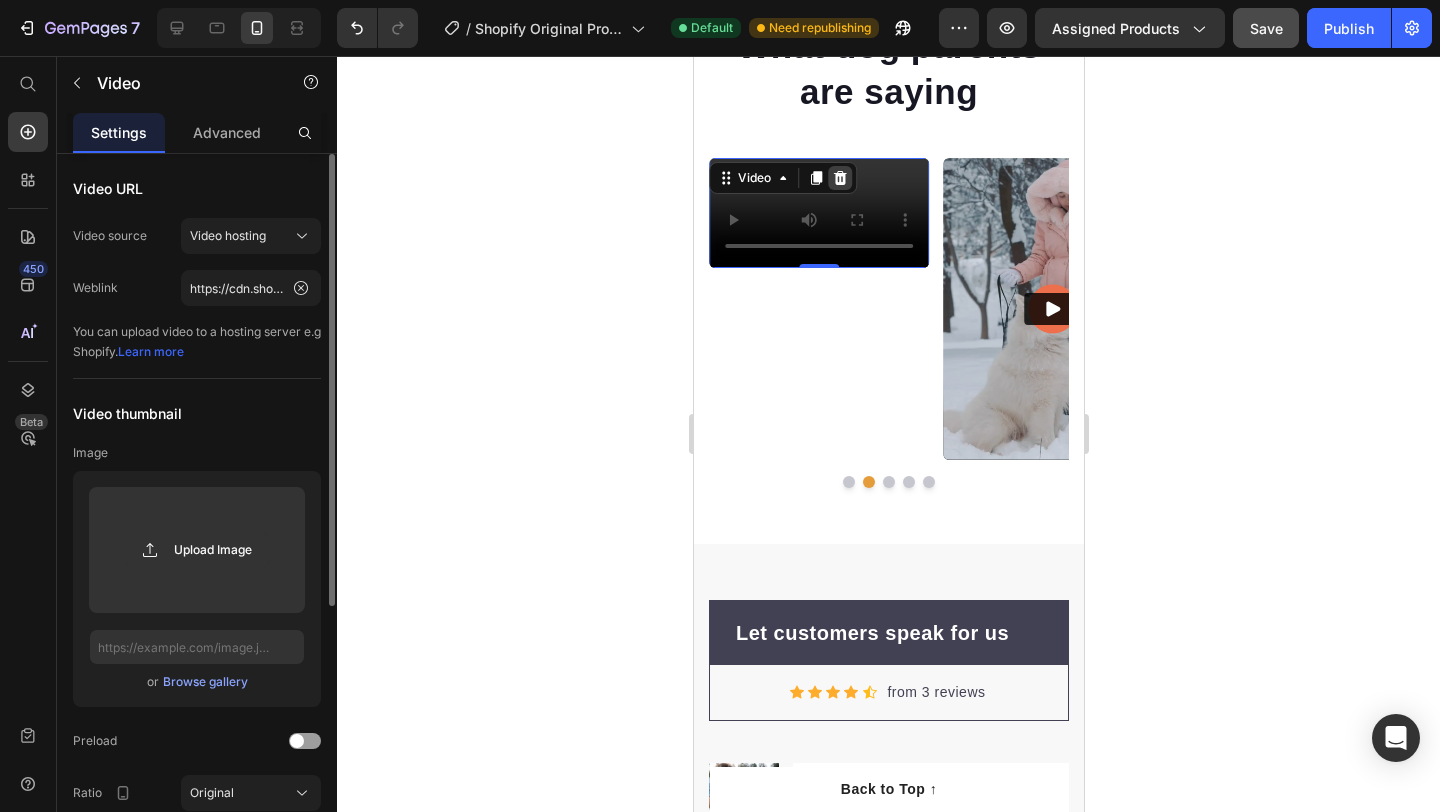 click 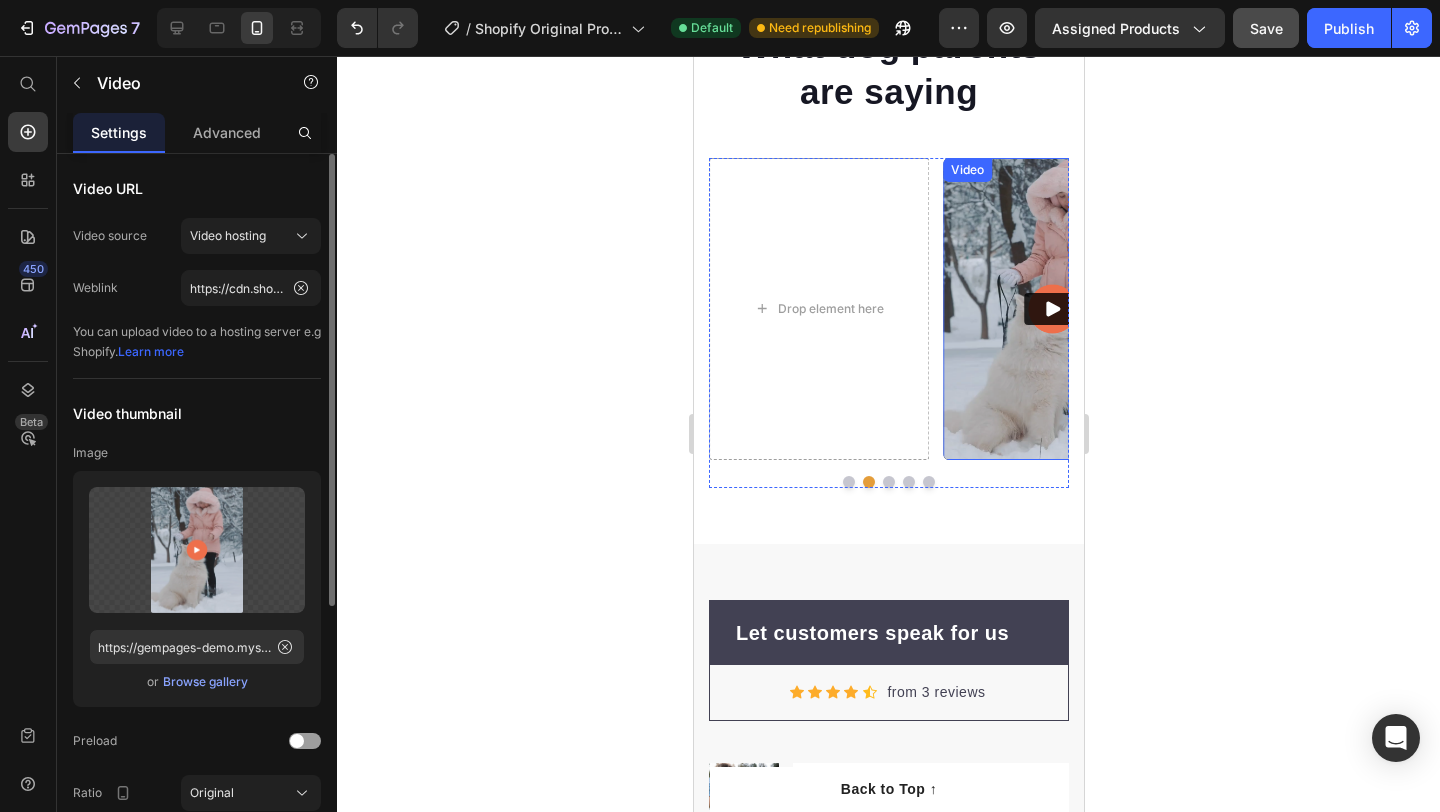 click at bounding box center [1052, 309] 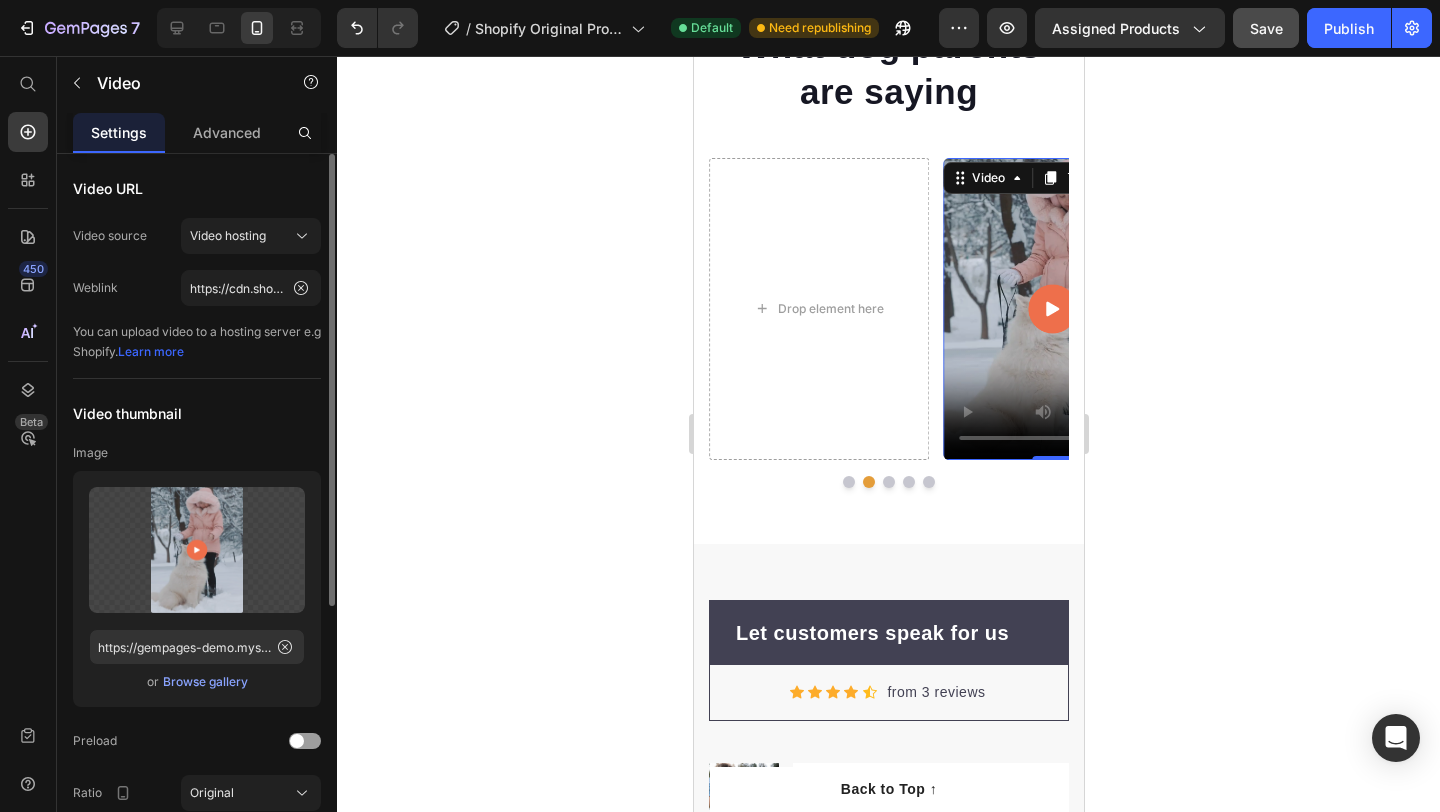 click on "Drop element here" at bounding box center [818, 309] 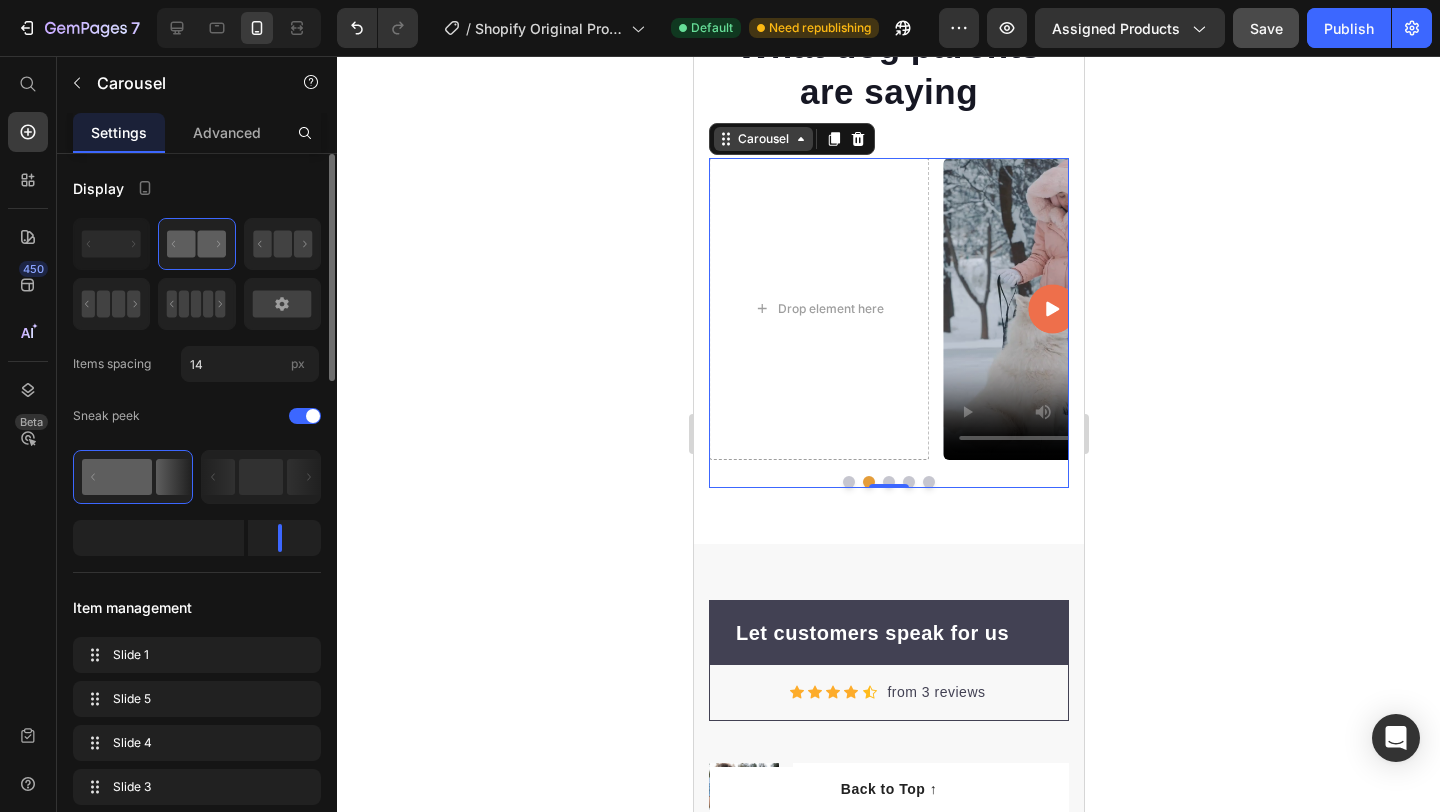 click on "Carousel" at bounding box center [762, 139] 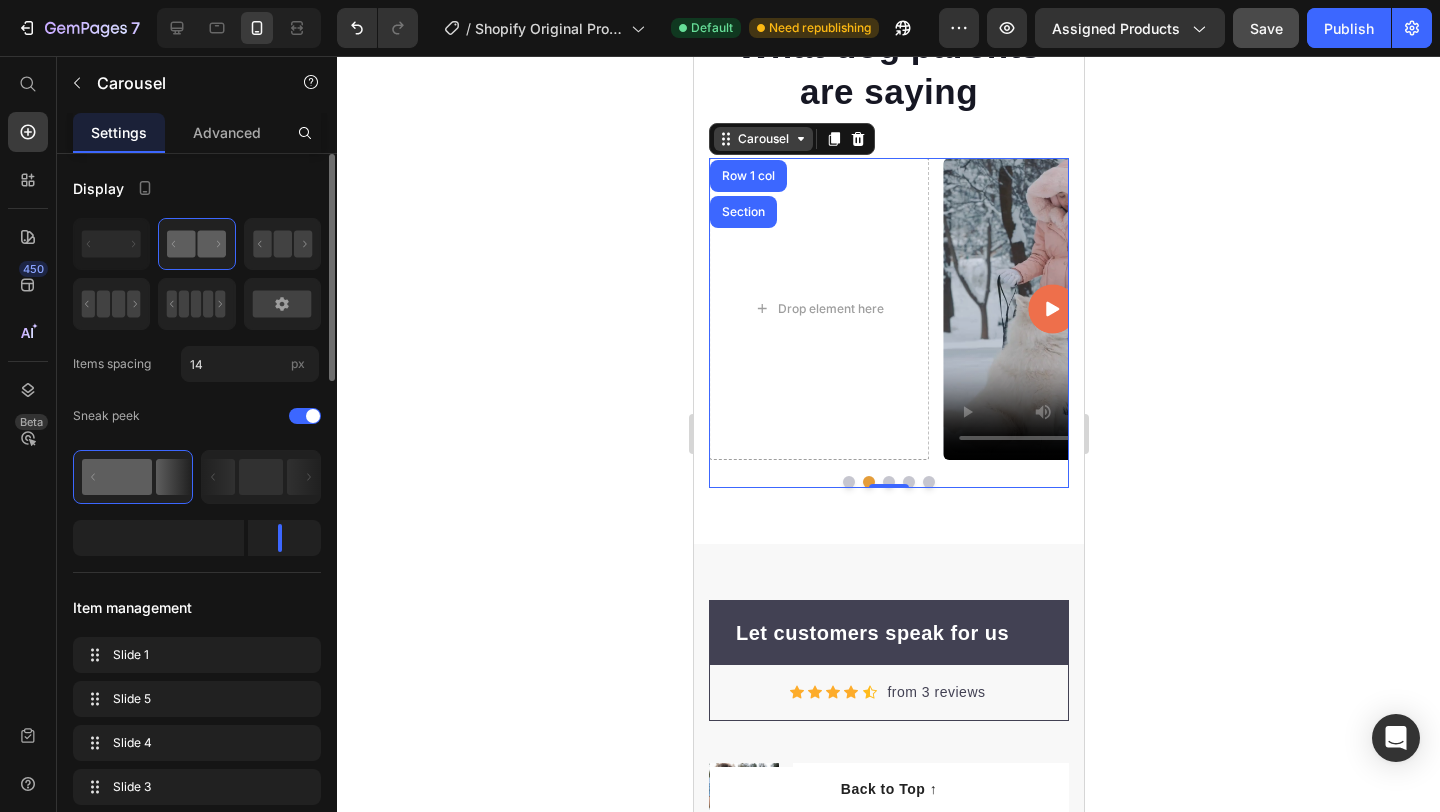 click on "Carousel" at bounding box center (762, 139) 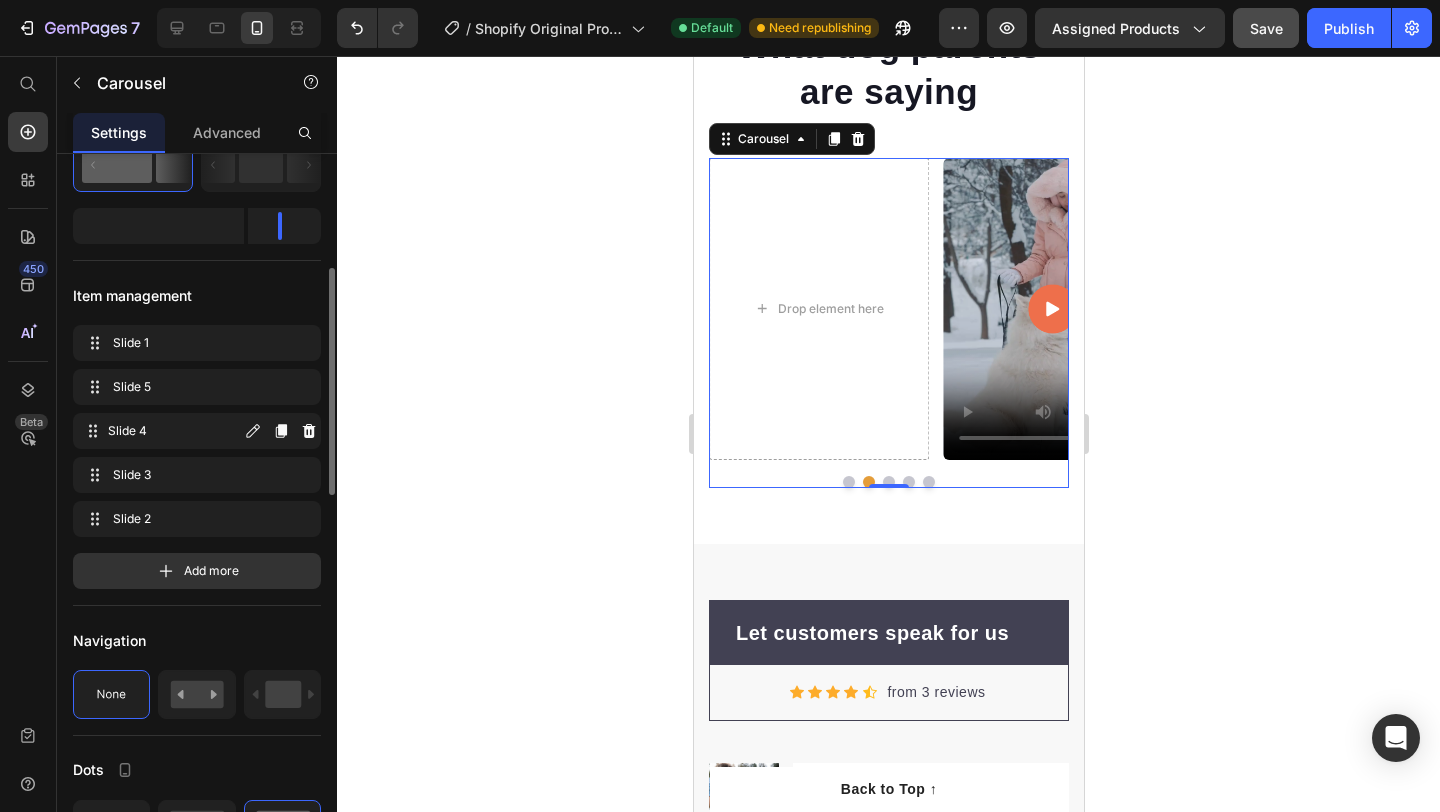 scroll, scrollTop: 323, scrollLeft: 0, axis: vertical 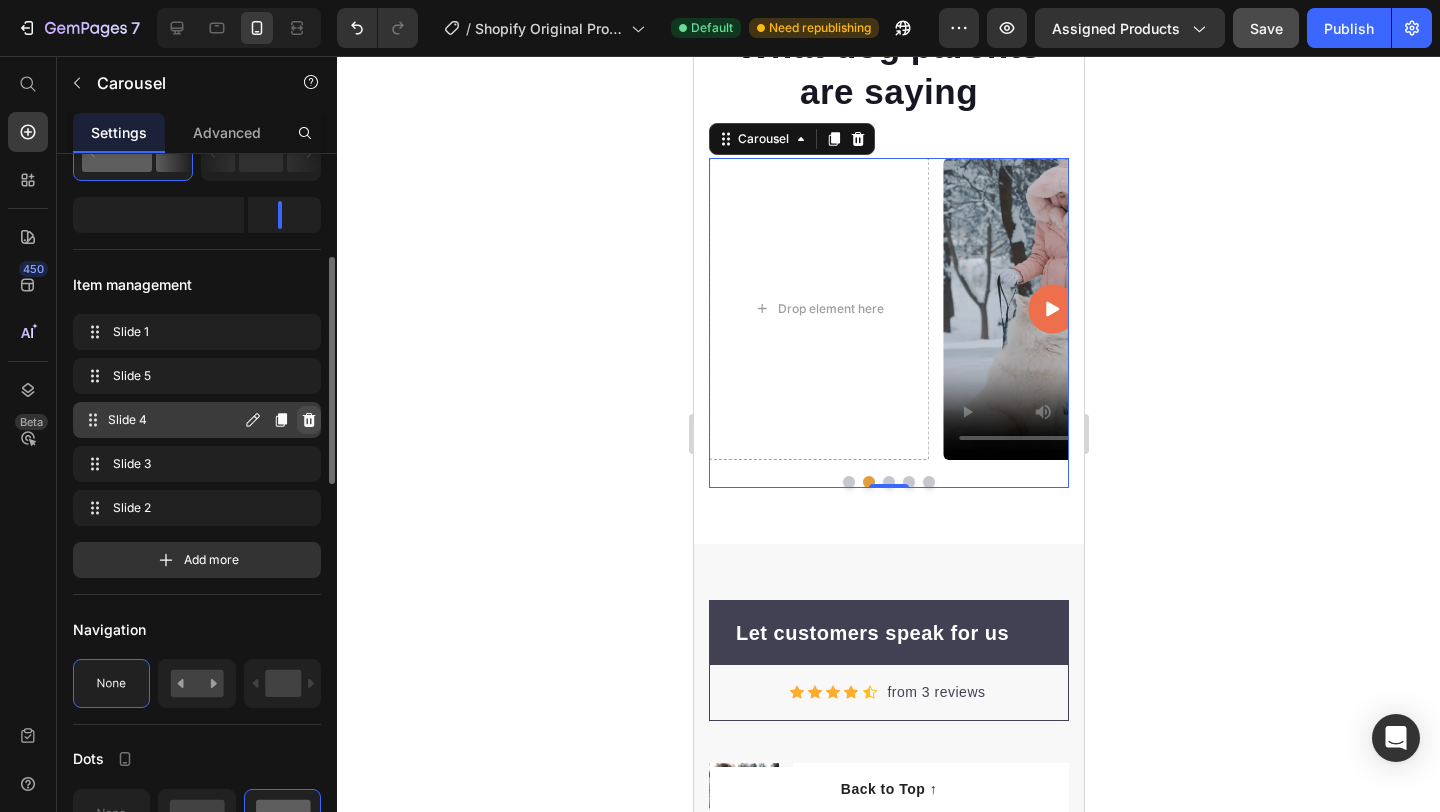 click 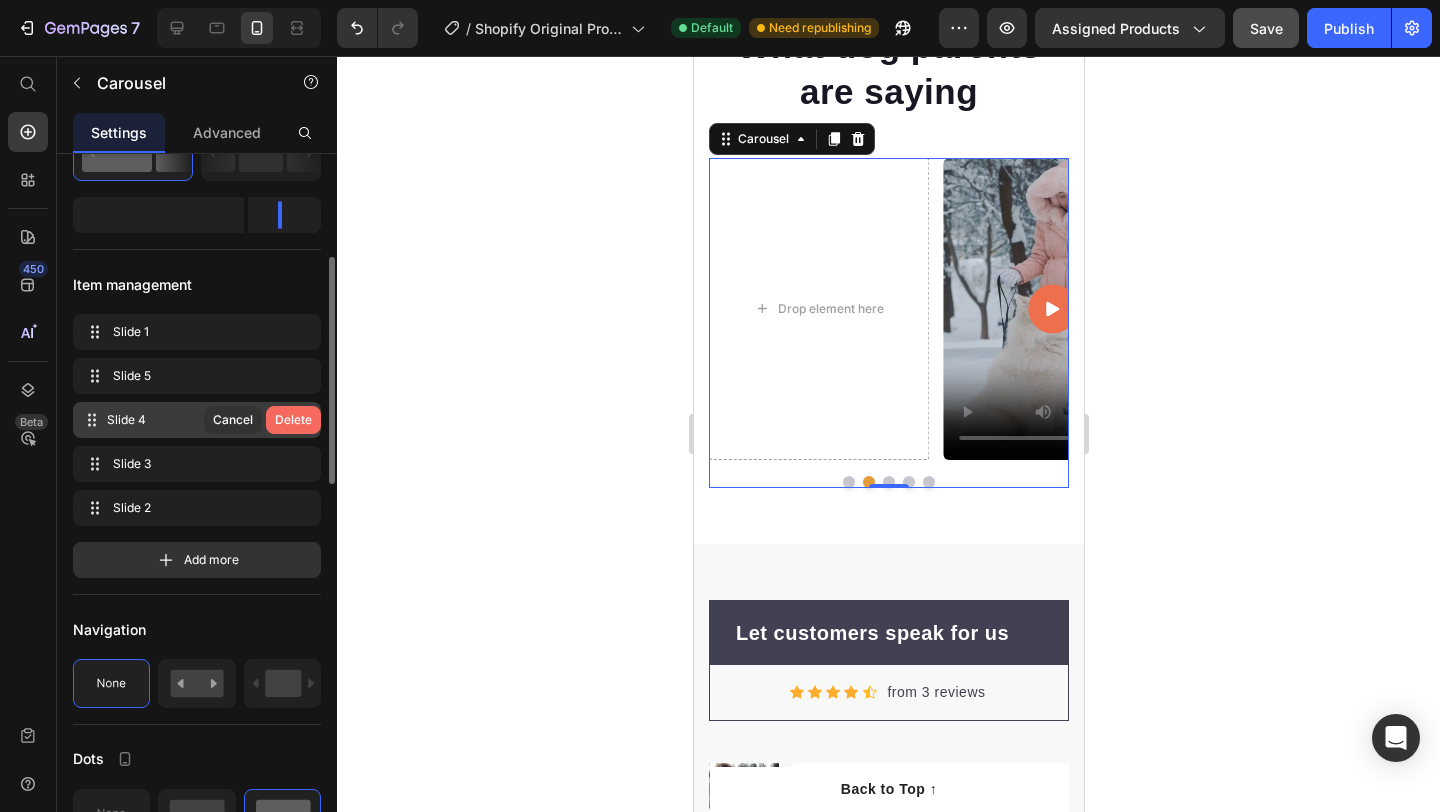 click on "Delete" at bounding box center (293, 420) 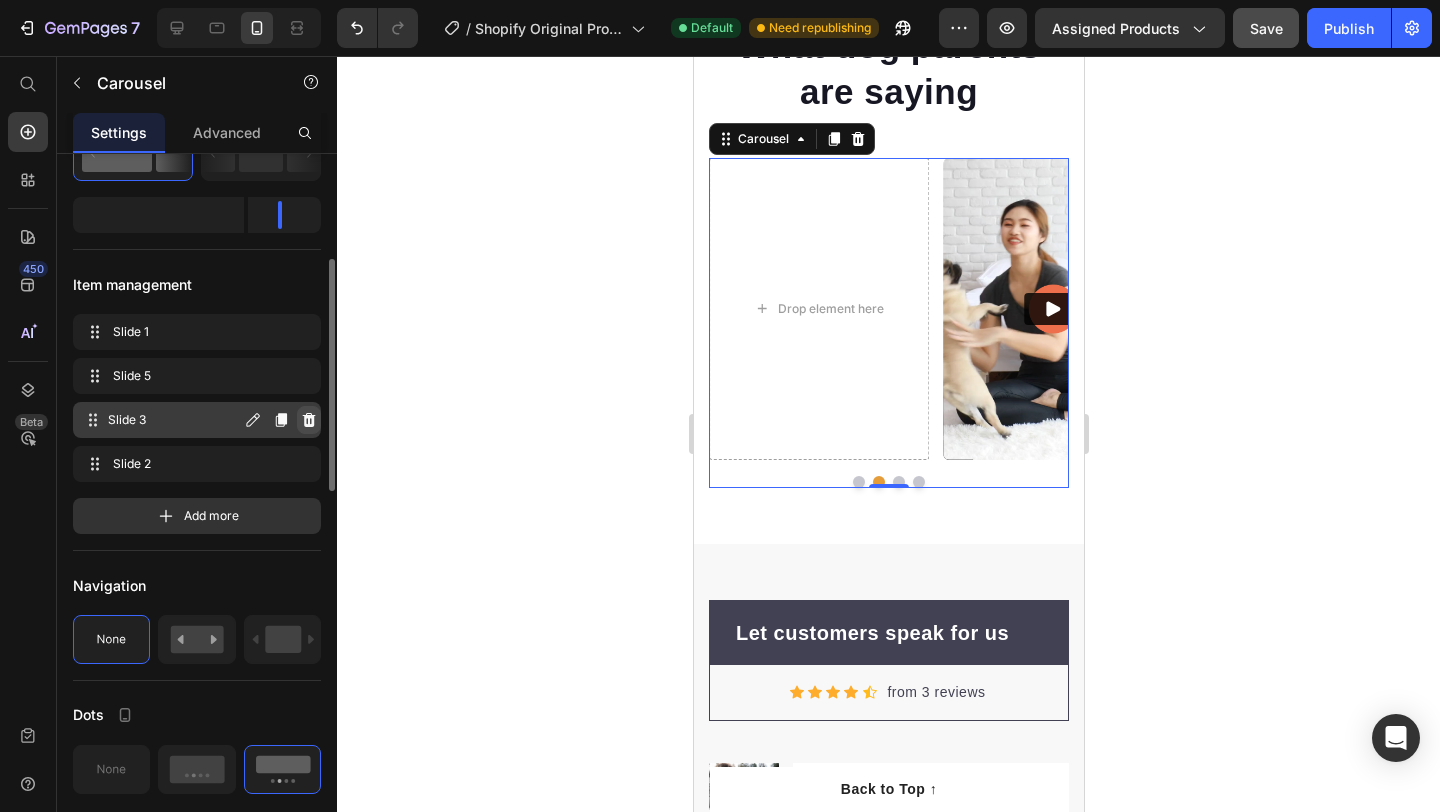 click 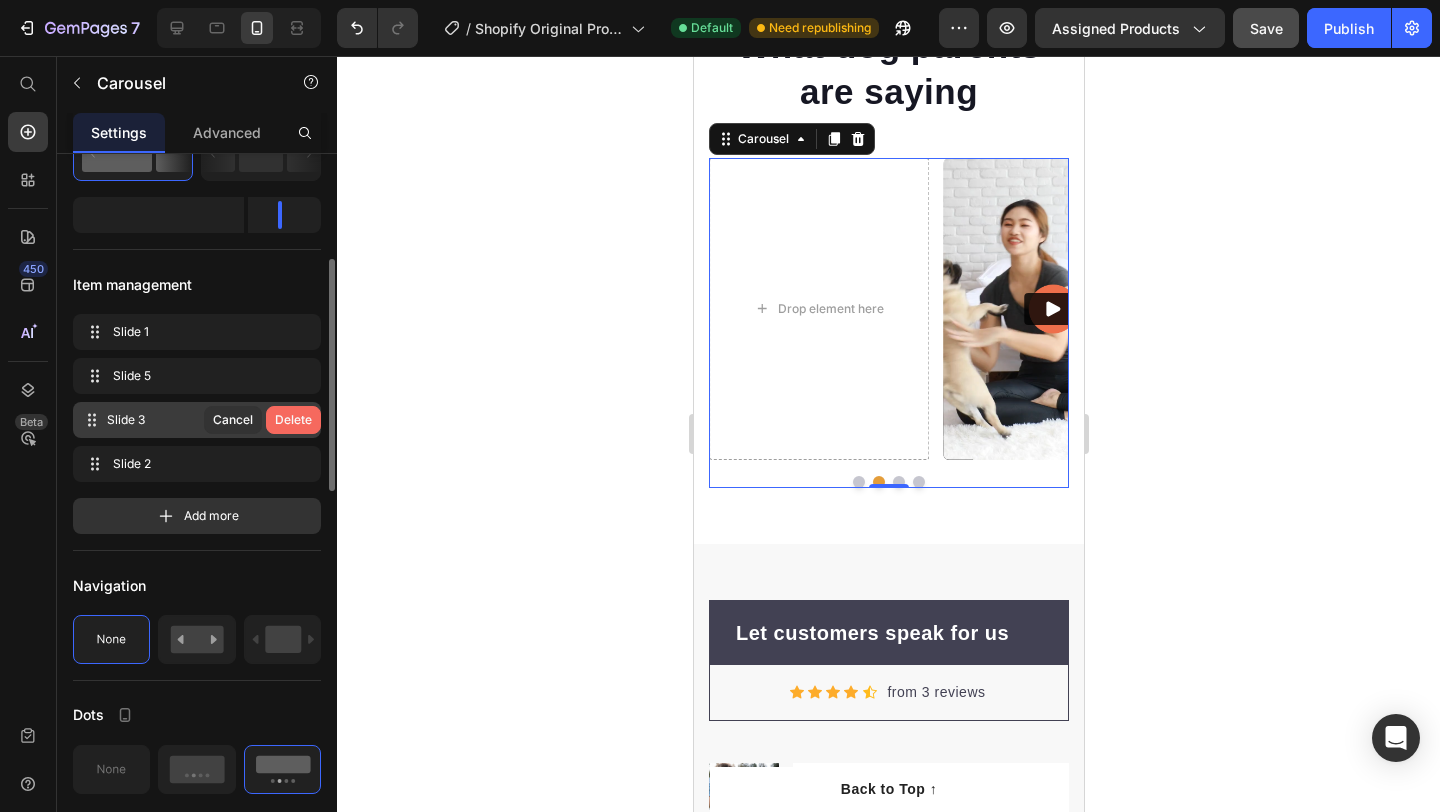 click on "Delete" at bounding box center [293, 420] 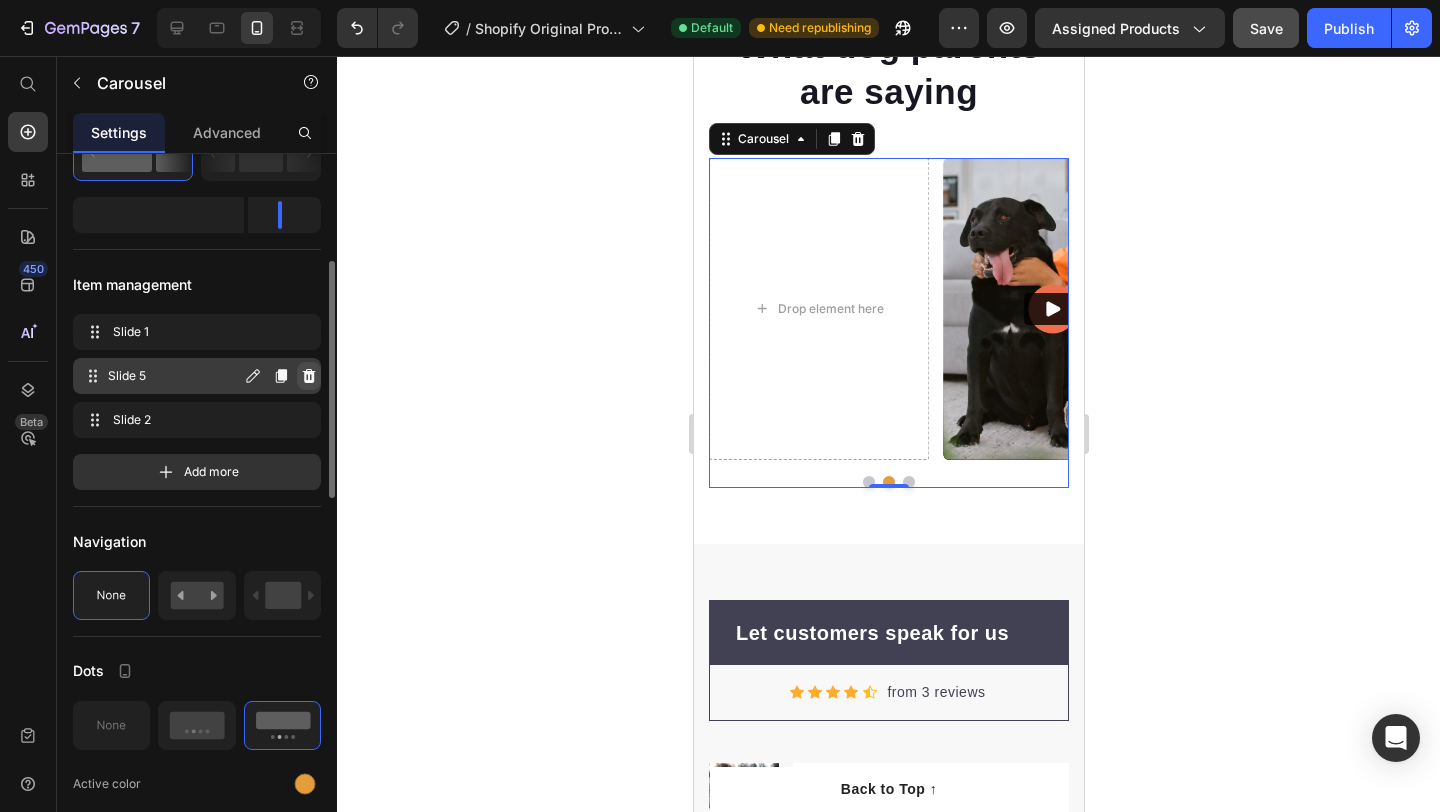 click 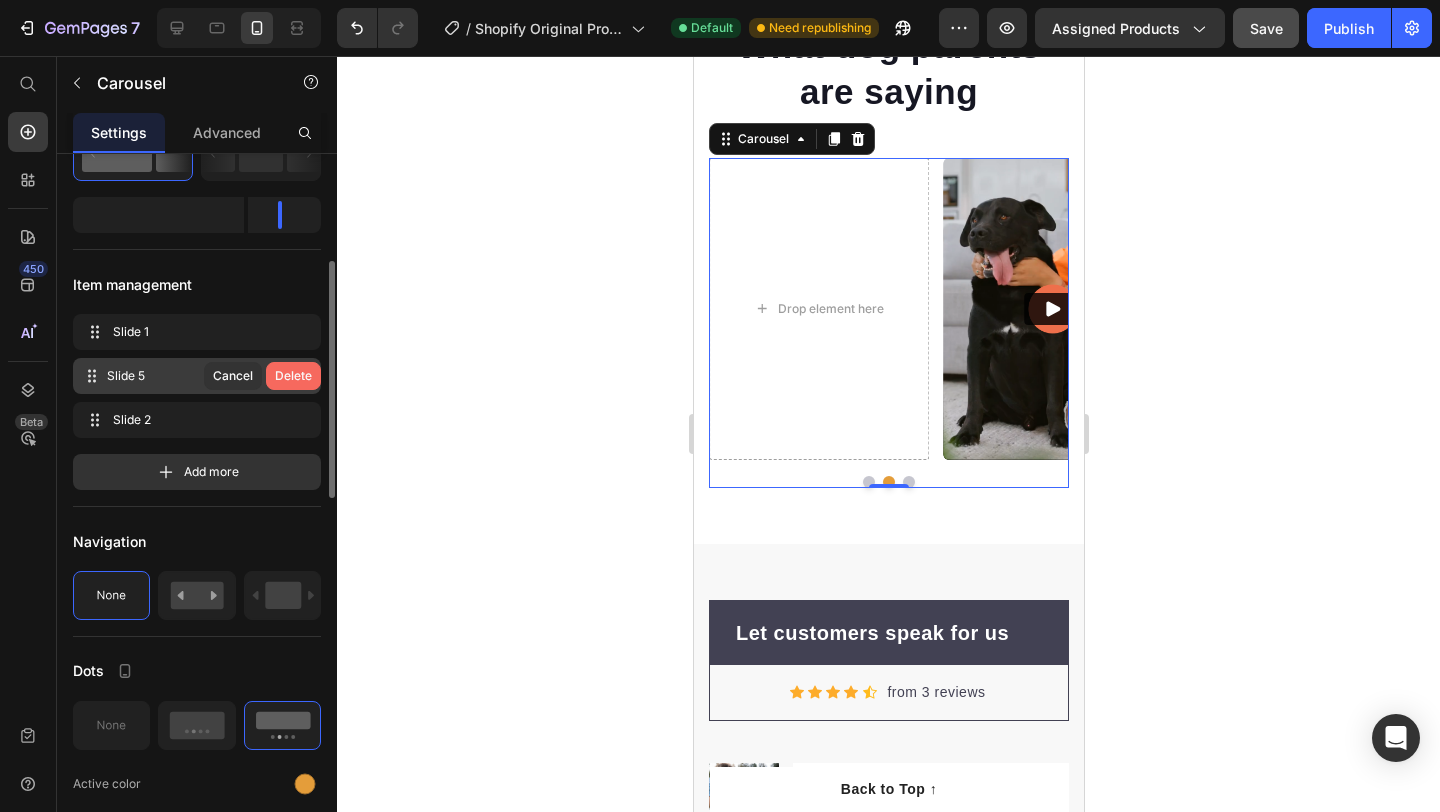 click on "Delete" at bounding box center (293, 376) 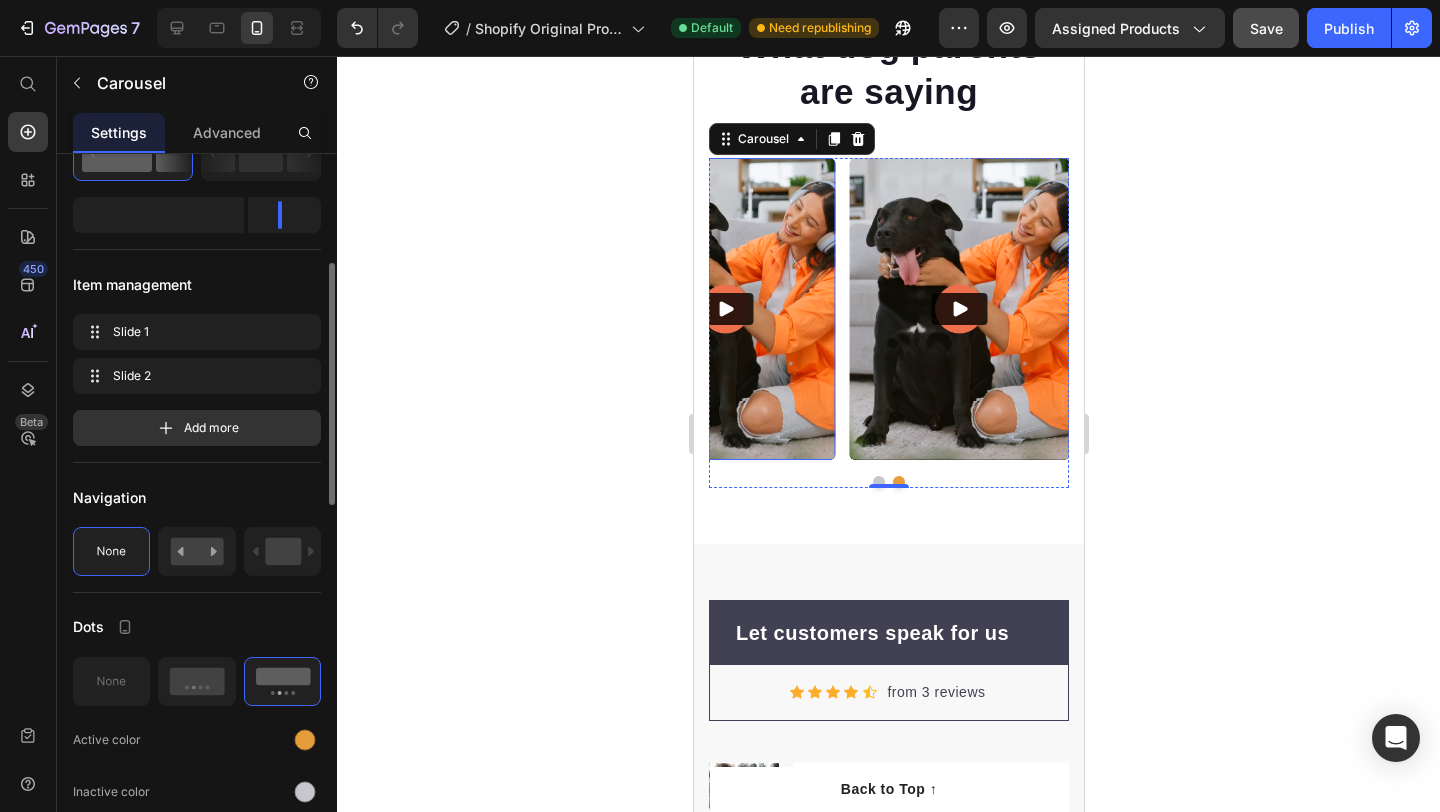 click at bounding box center [725, 309] 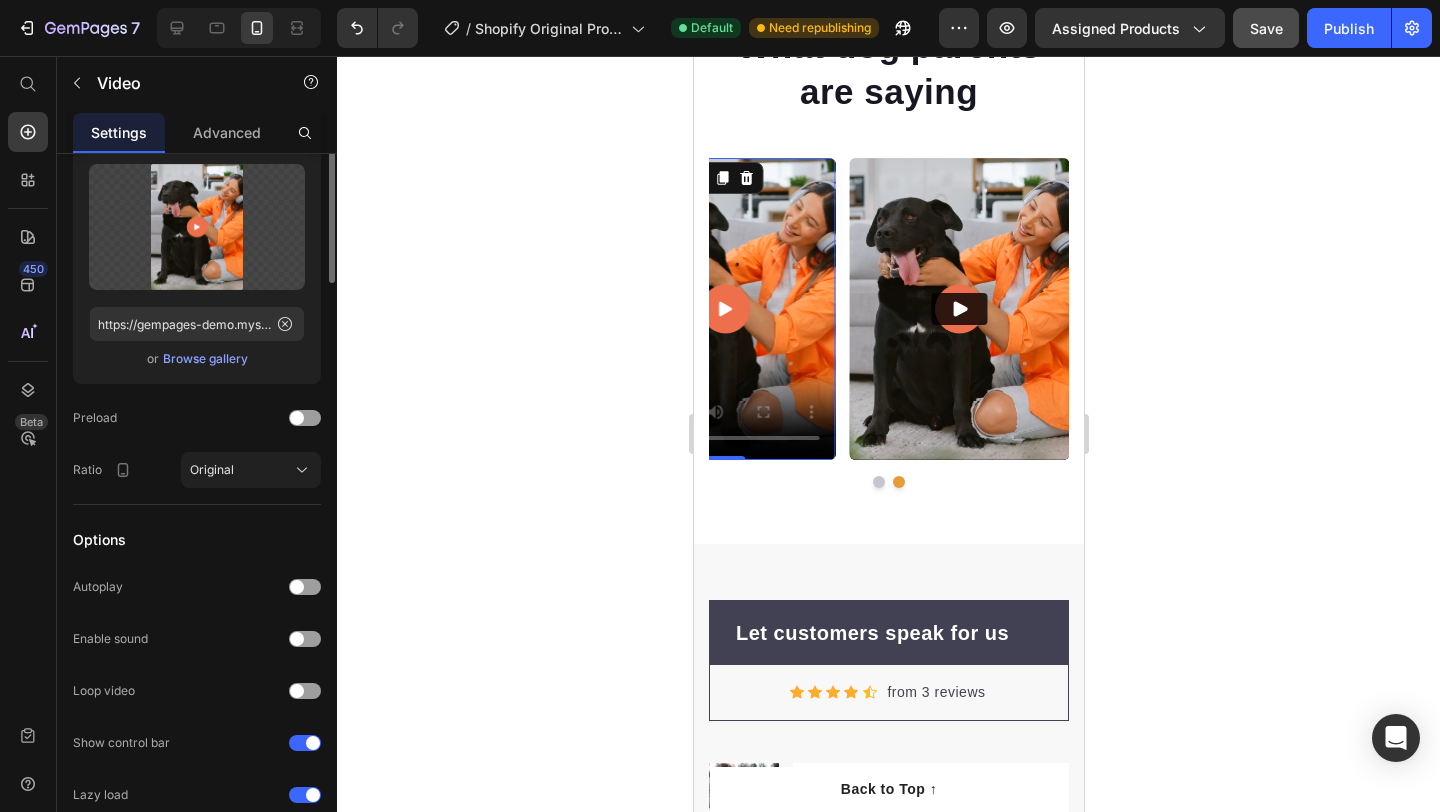 scroll, scrollTop: 0, scrollLeft: 0, axis: both 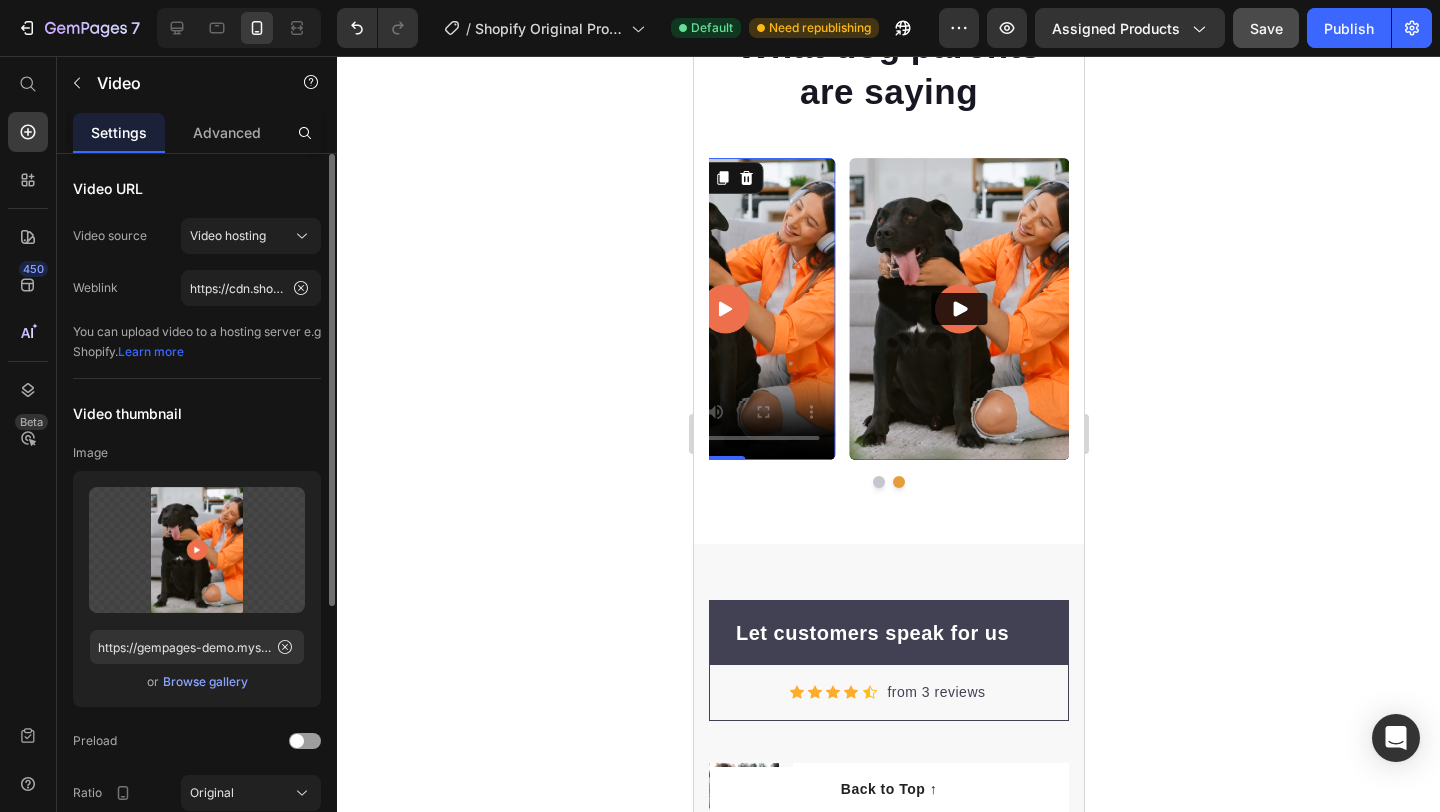 click on "Browse gallery" at bounding box center (205, 682) 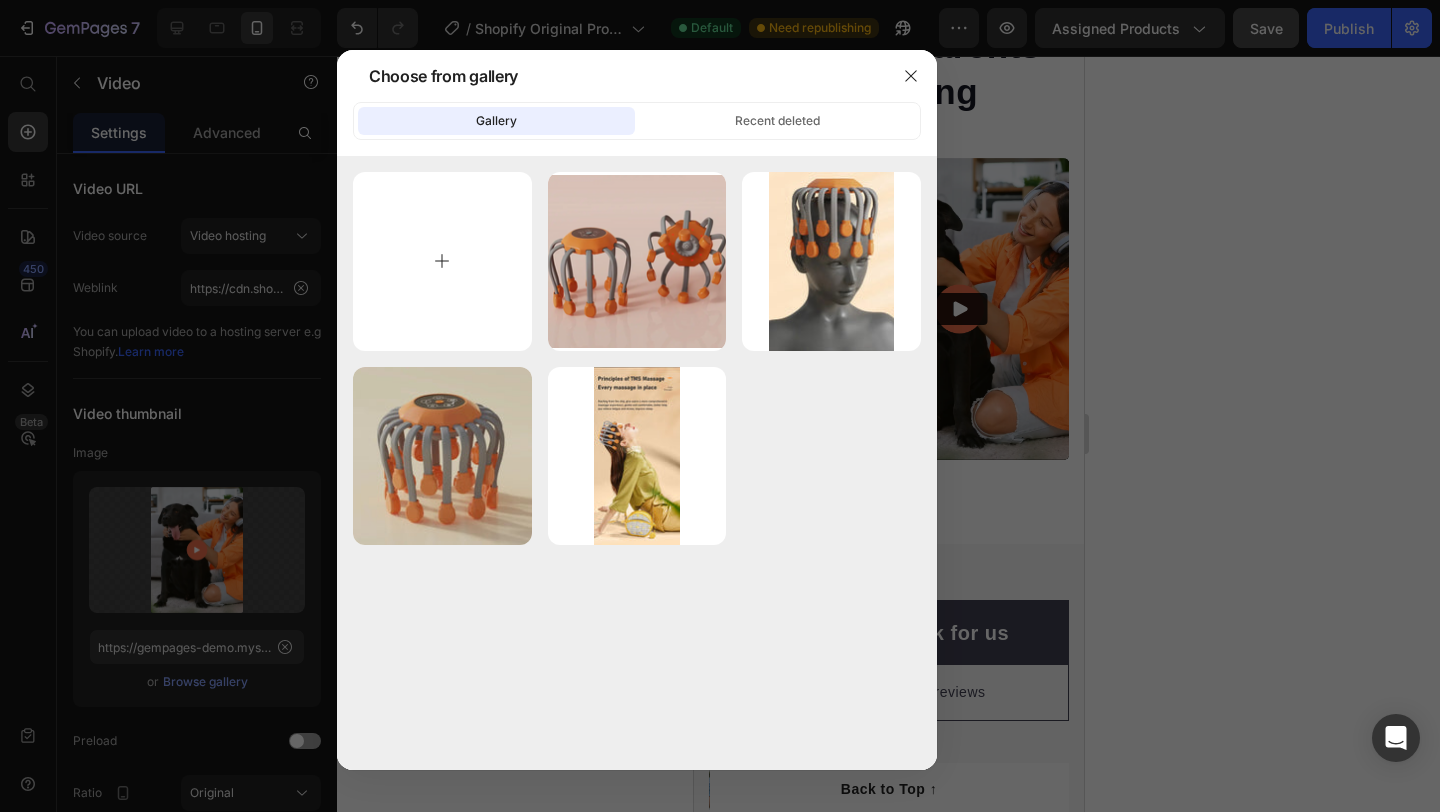 click at bounding box center (442, 261) 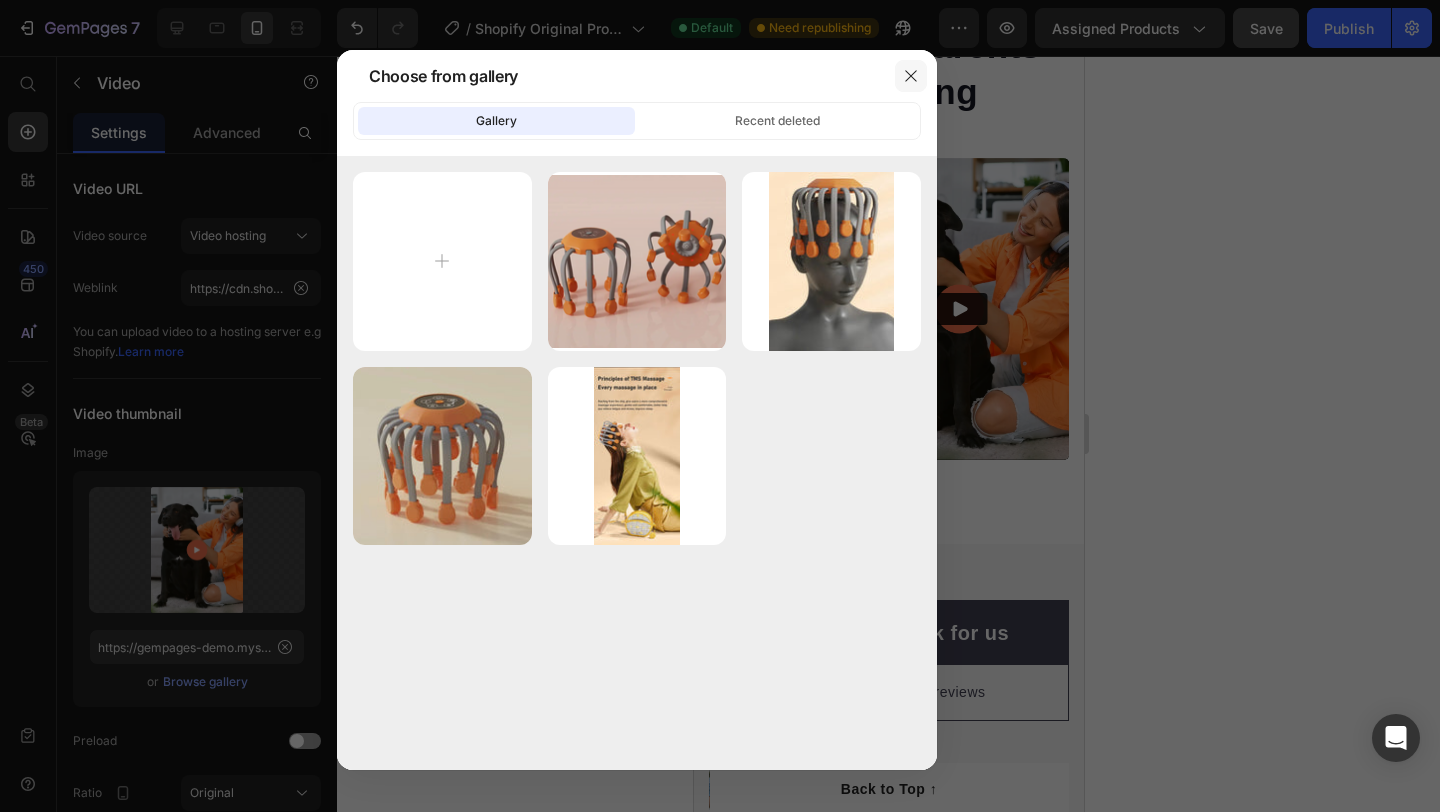 click at bounding box center (911, 76) 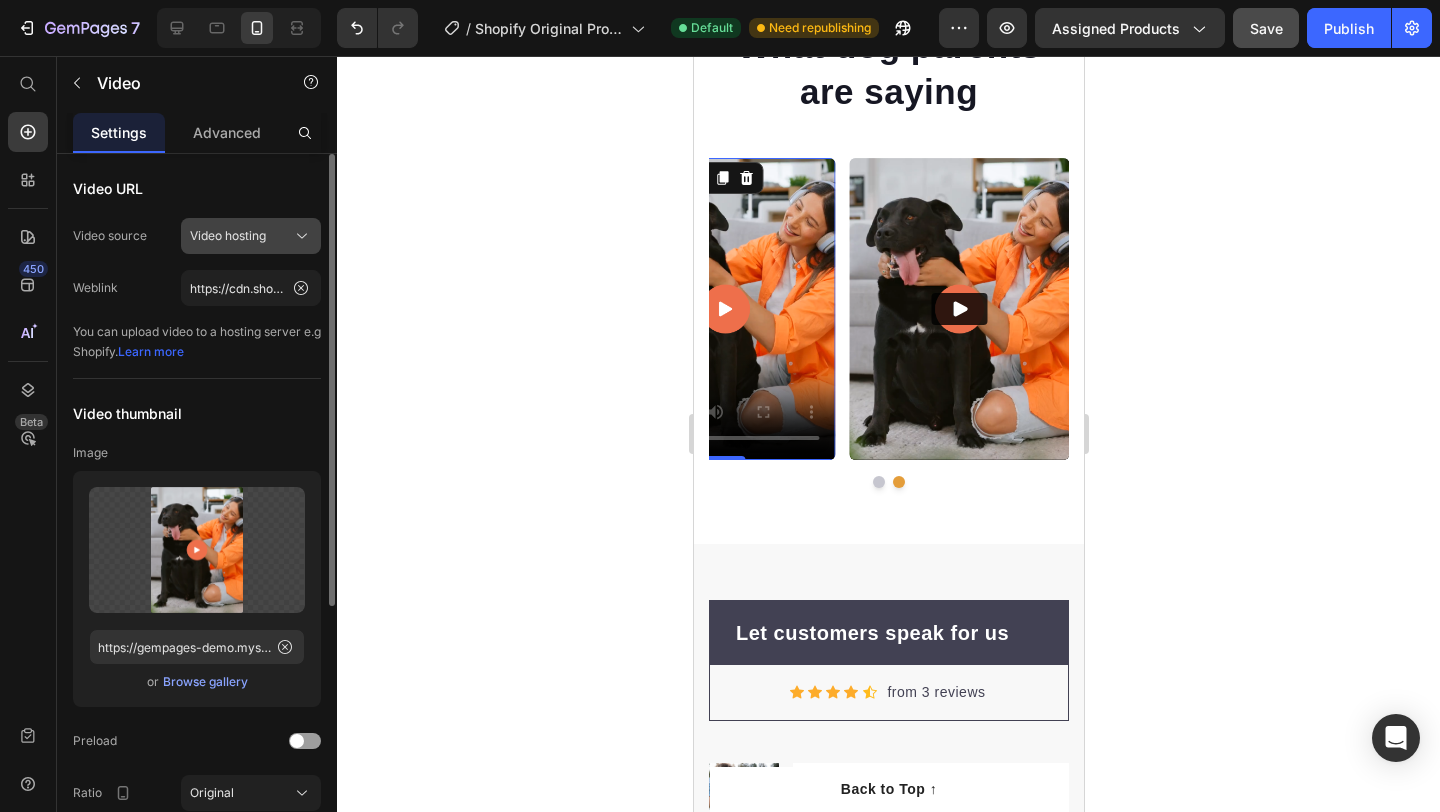 click on "Video hosting" at bounding box center [228, 236] 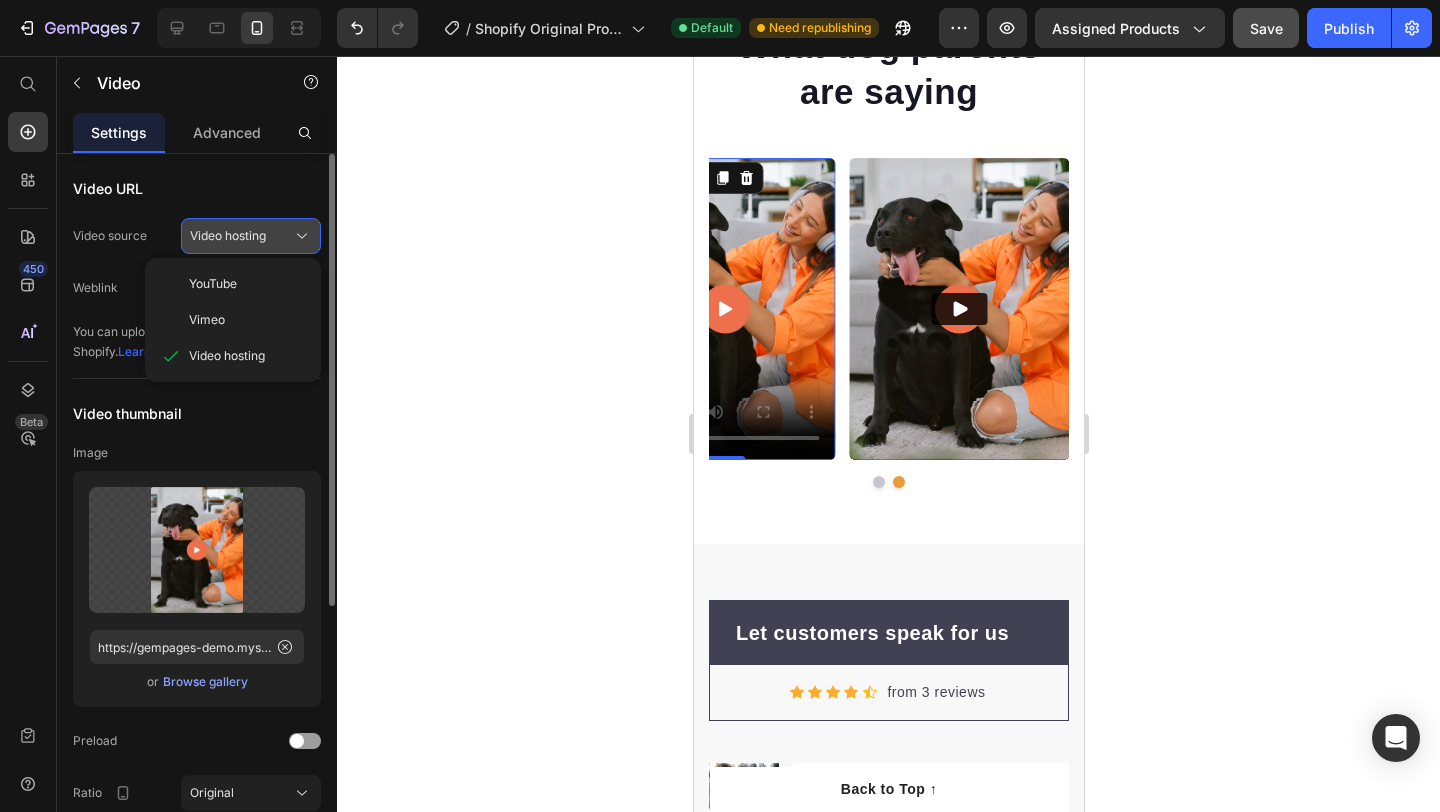 click on "Video hosting" at bounding box center (228, 236) 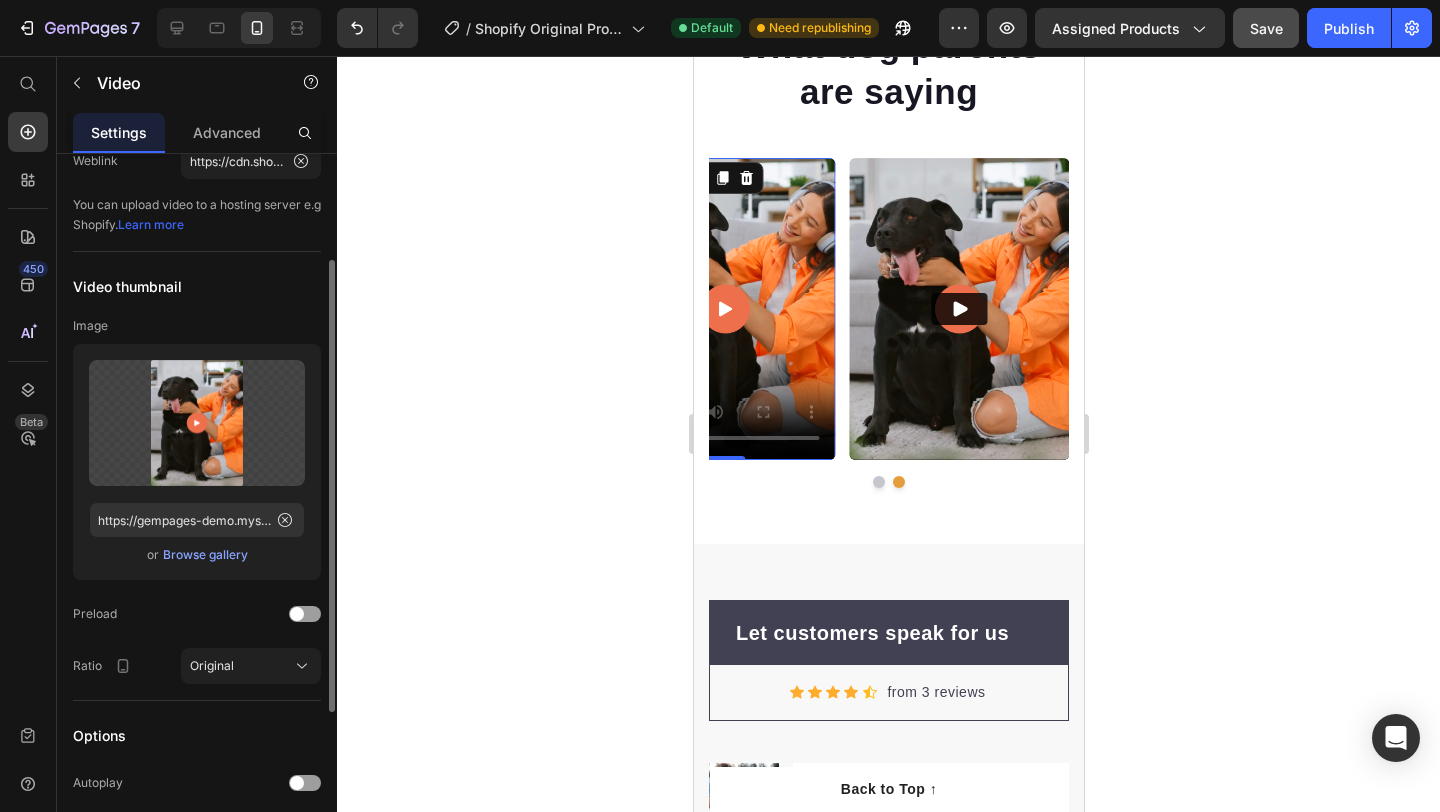 scroll, scrollTop: 62, scrollLeft: 0, axis: vertical 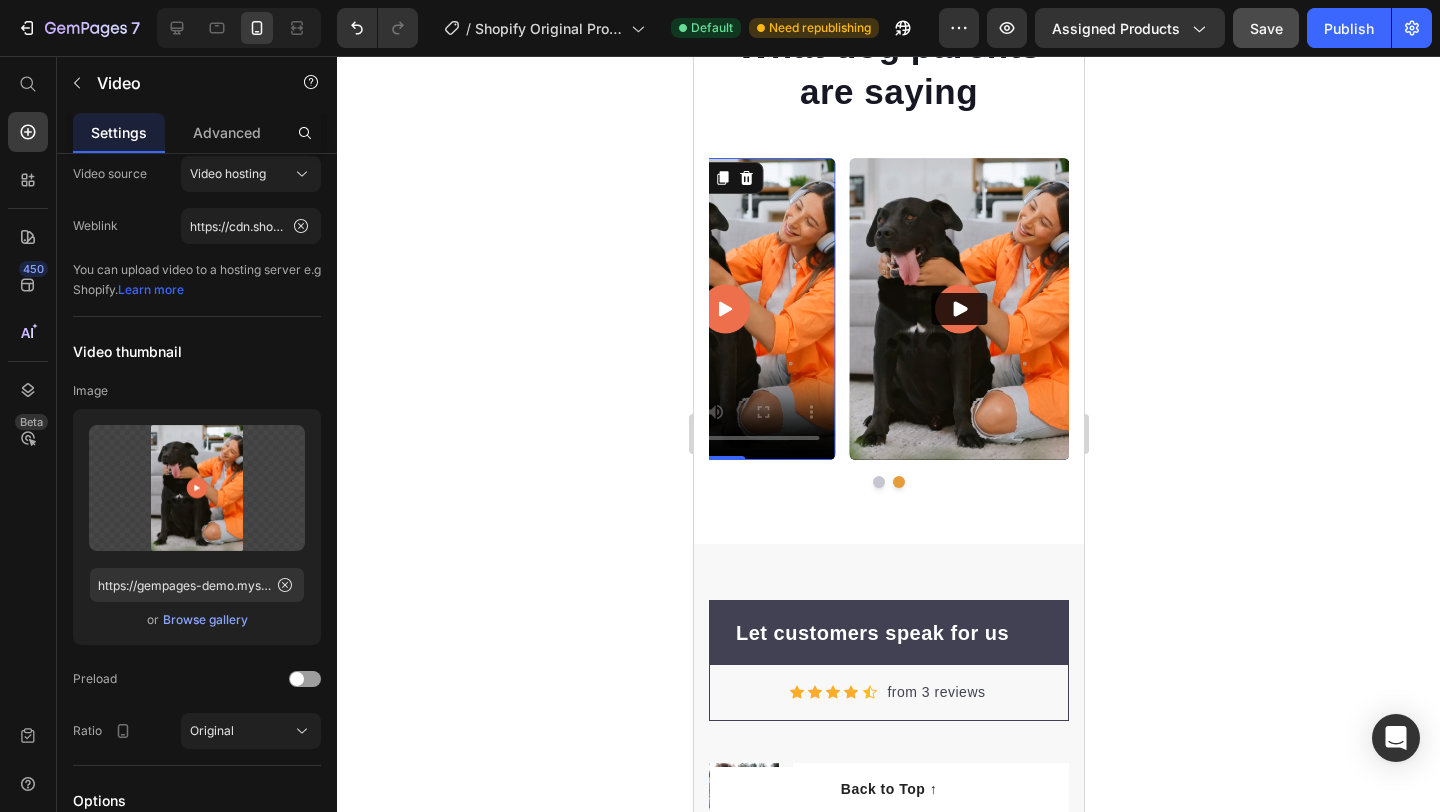 click at bounding box center [725, 309] 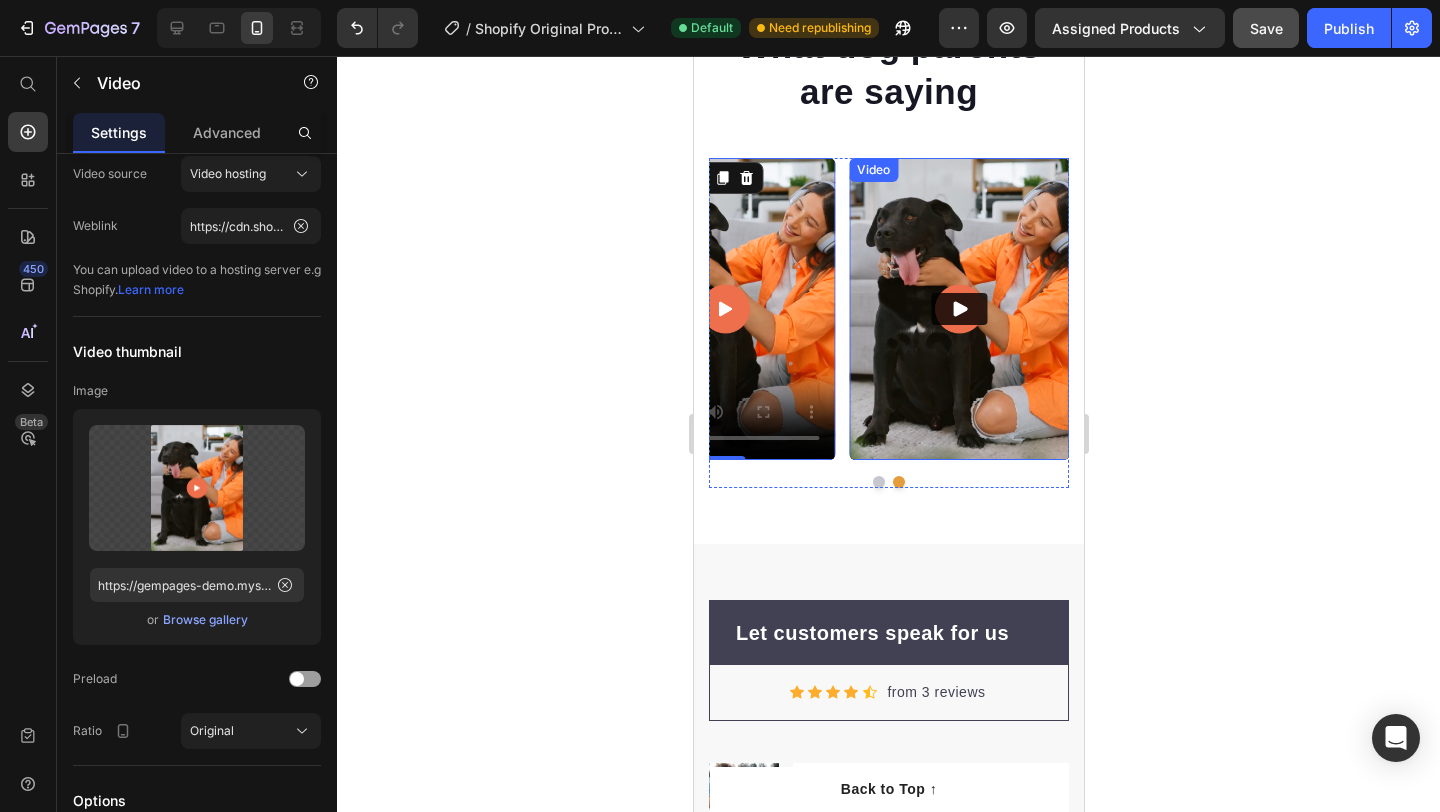 click at bounding box center [958, 309] 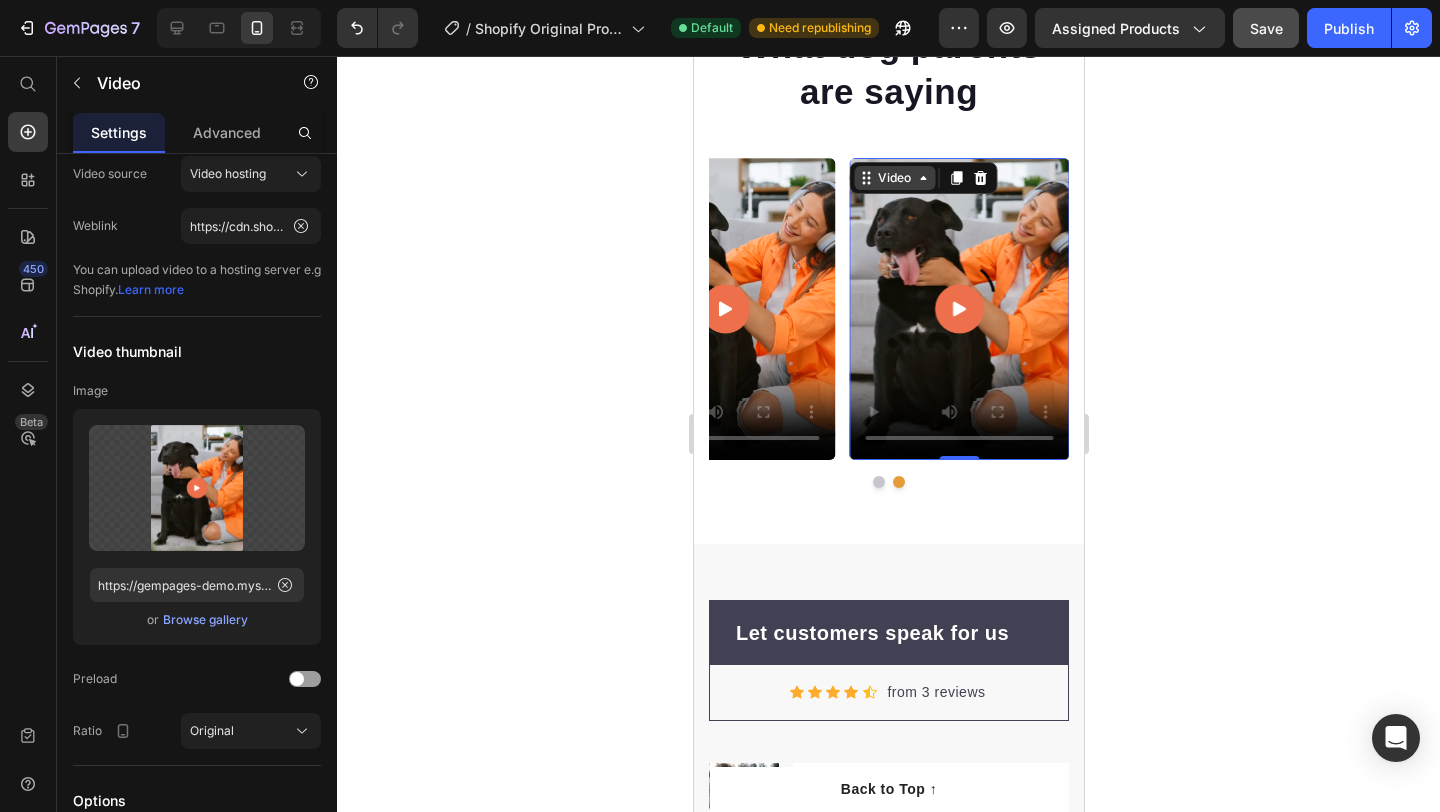 click on "Video" at bounding box center (893, 178) 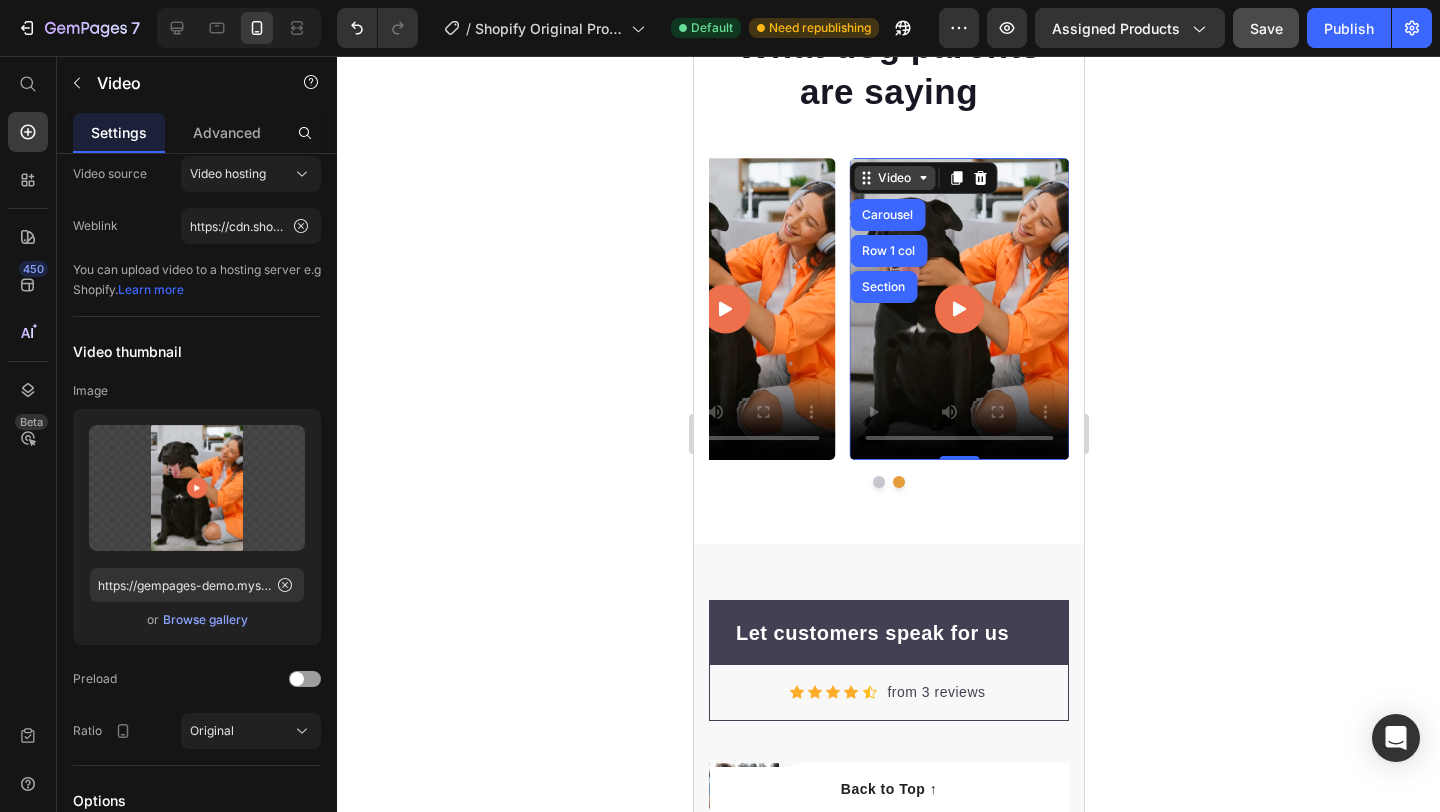 click on "Video" at bounding box center (893, 178) 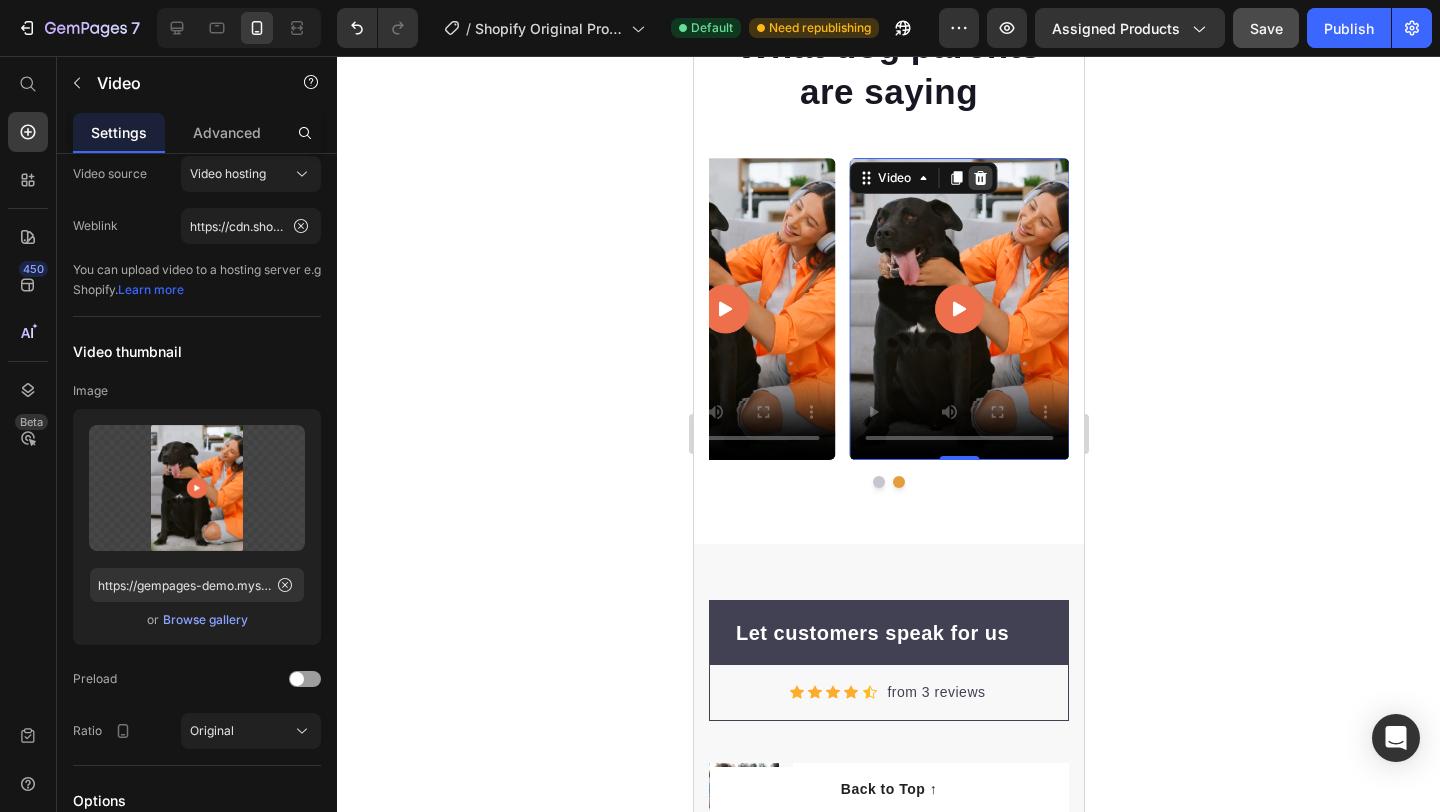 click 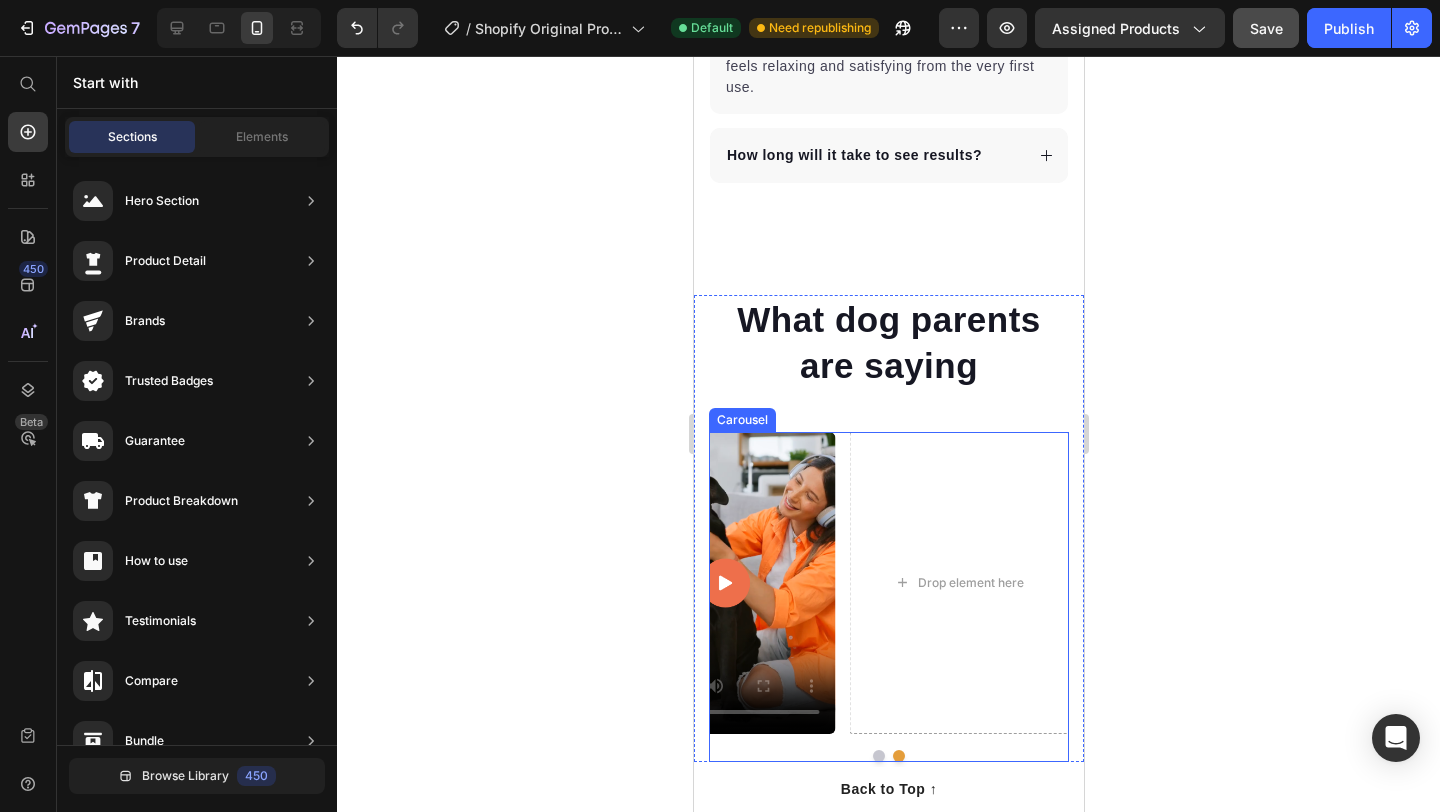 scroll, scrollTop: 5092, scrollLeft: 0, axis: vertical 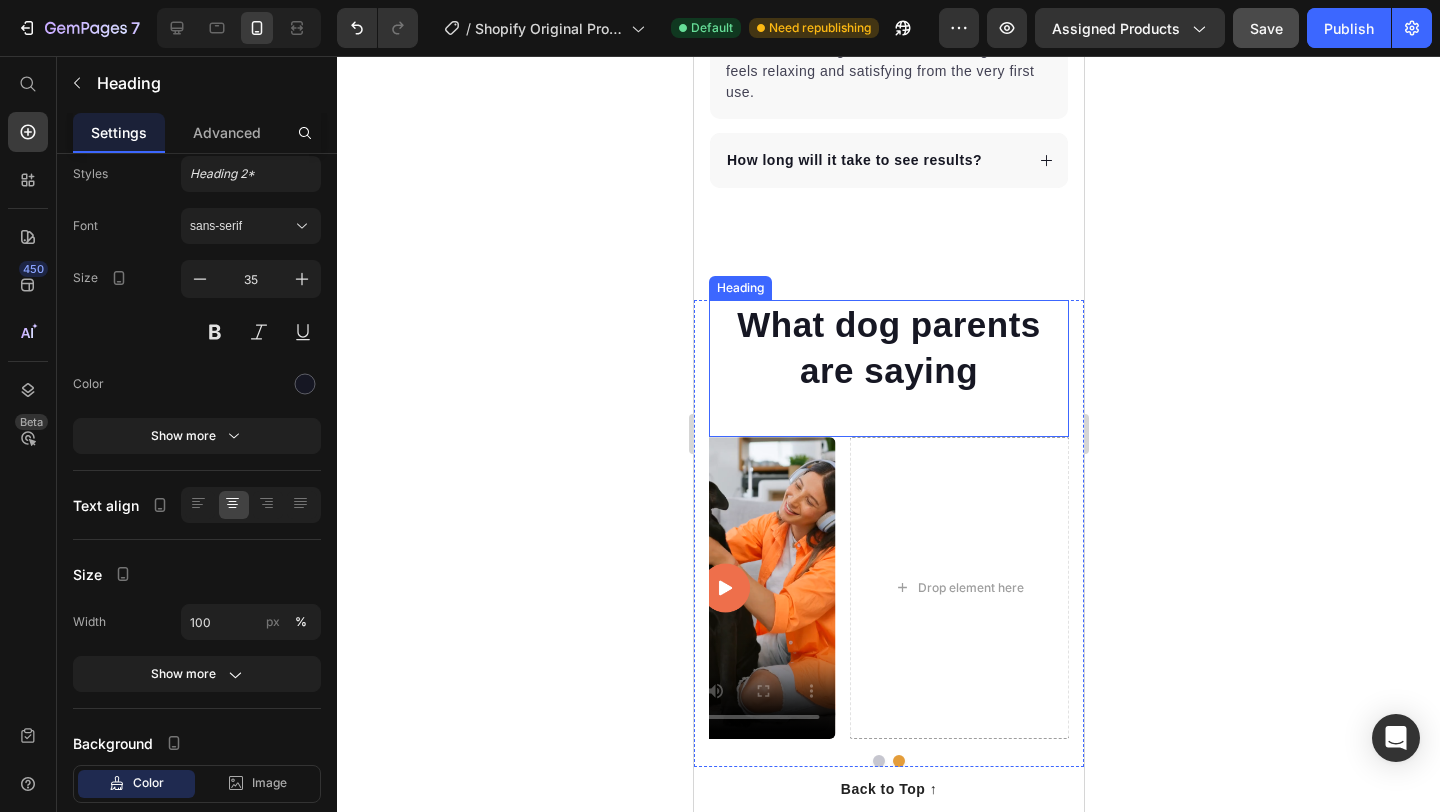 click on "What dog parents are saying" at bounding box center (888, 347) 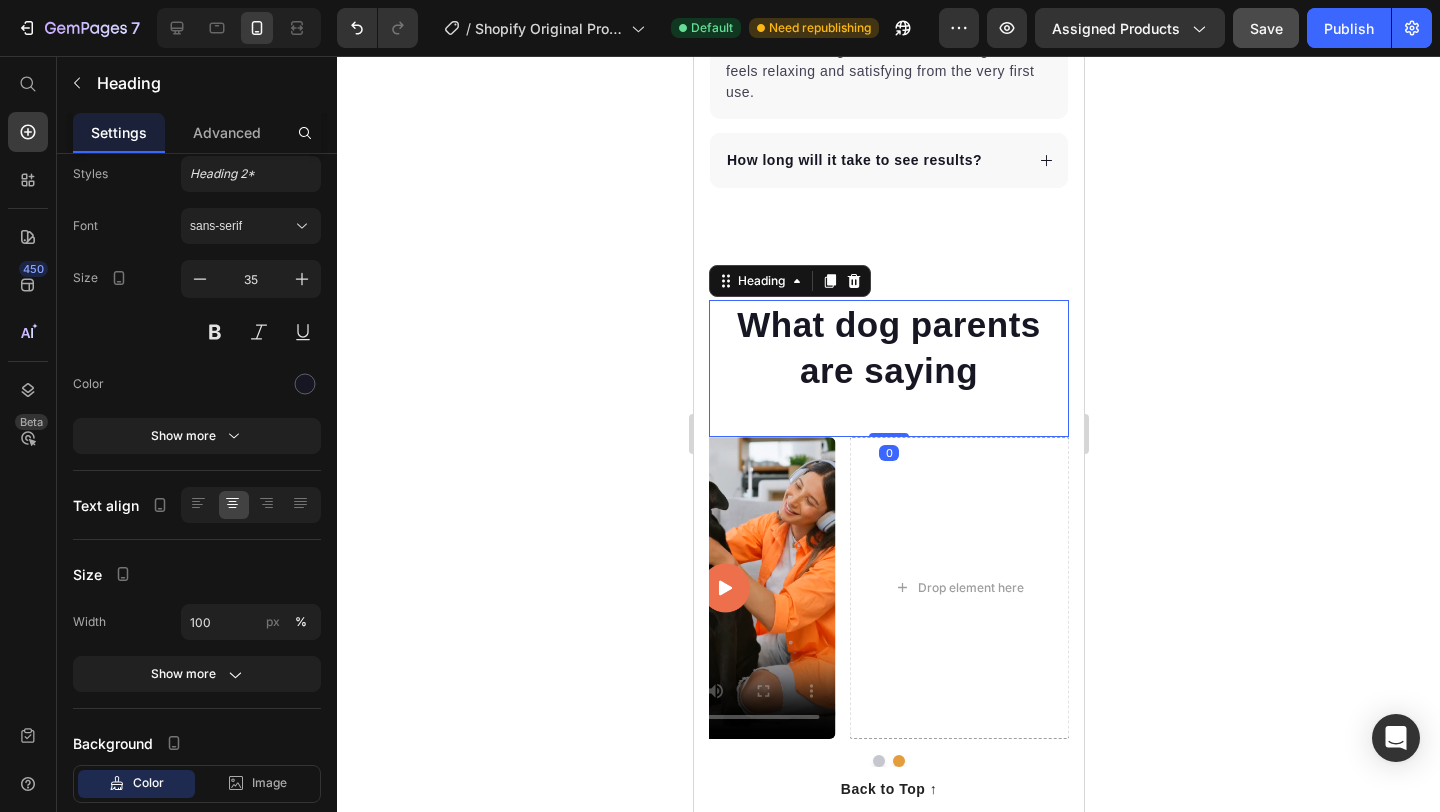 scroll, scrollTop: 0, scrollLeft: 0, axis: both 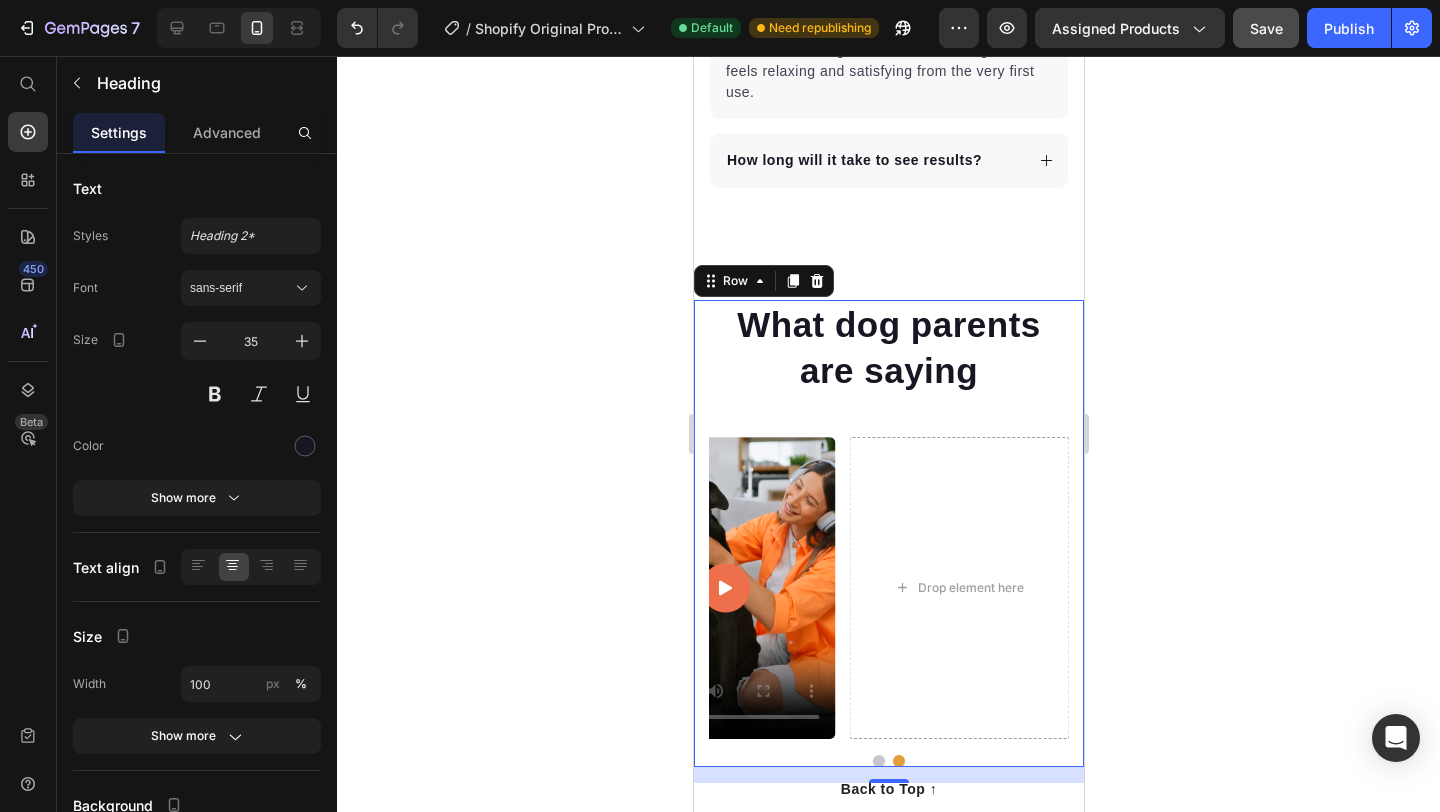 click on "What dog parents are saying Heading Video
Drop element here Carousel Row   0" at bounding box center (888, 533) 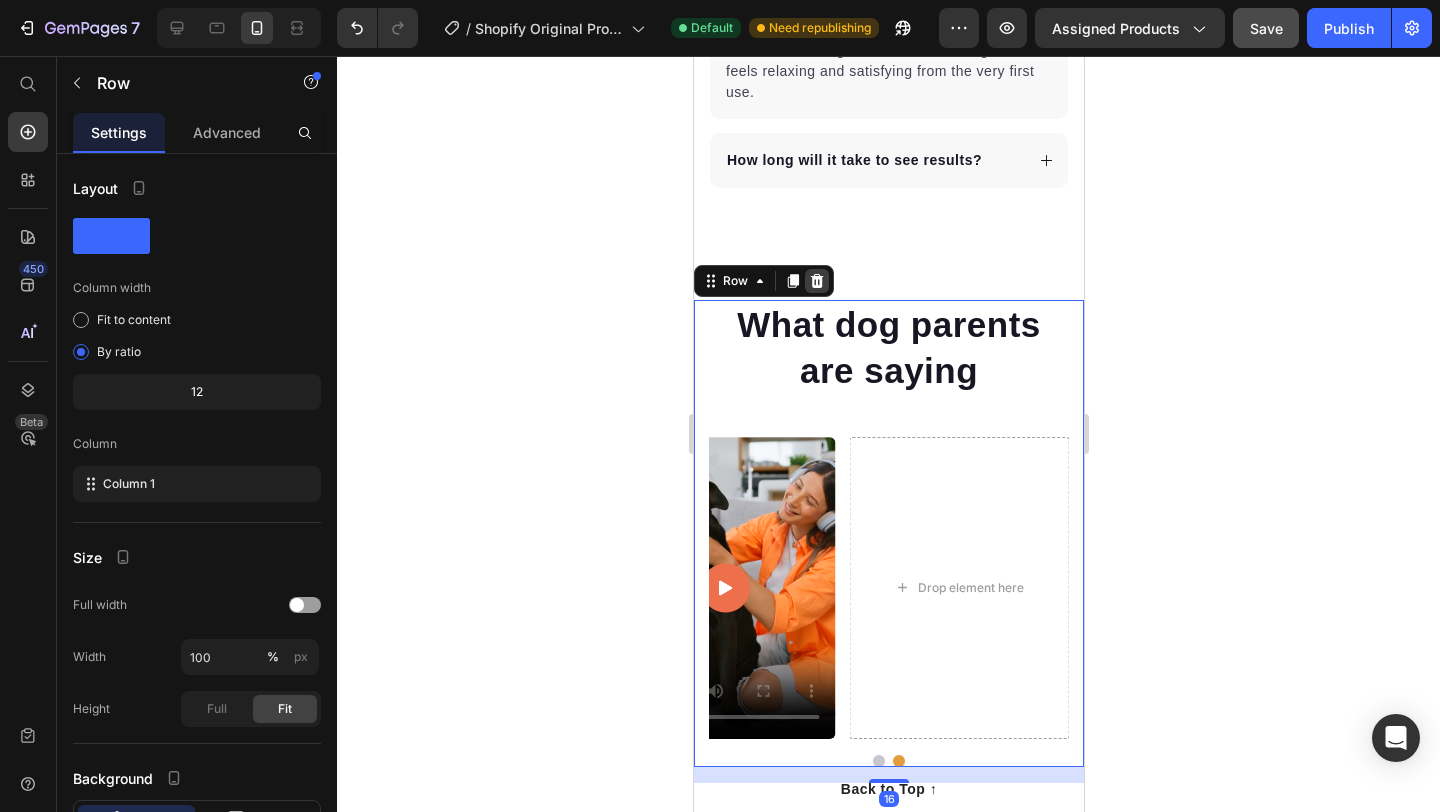 click 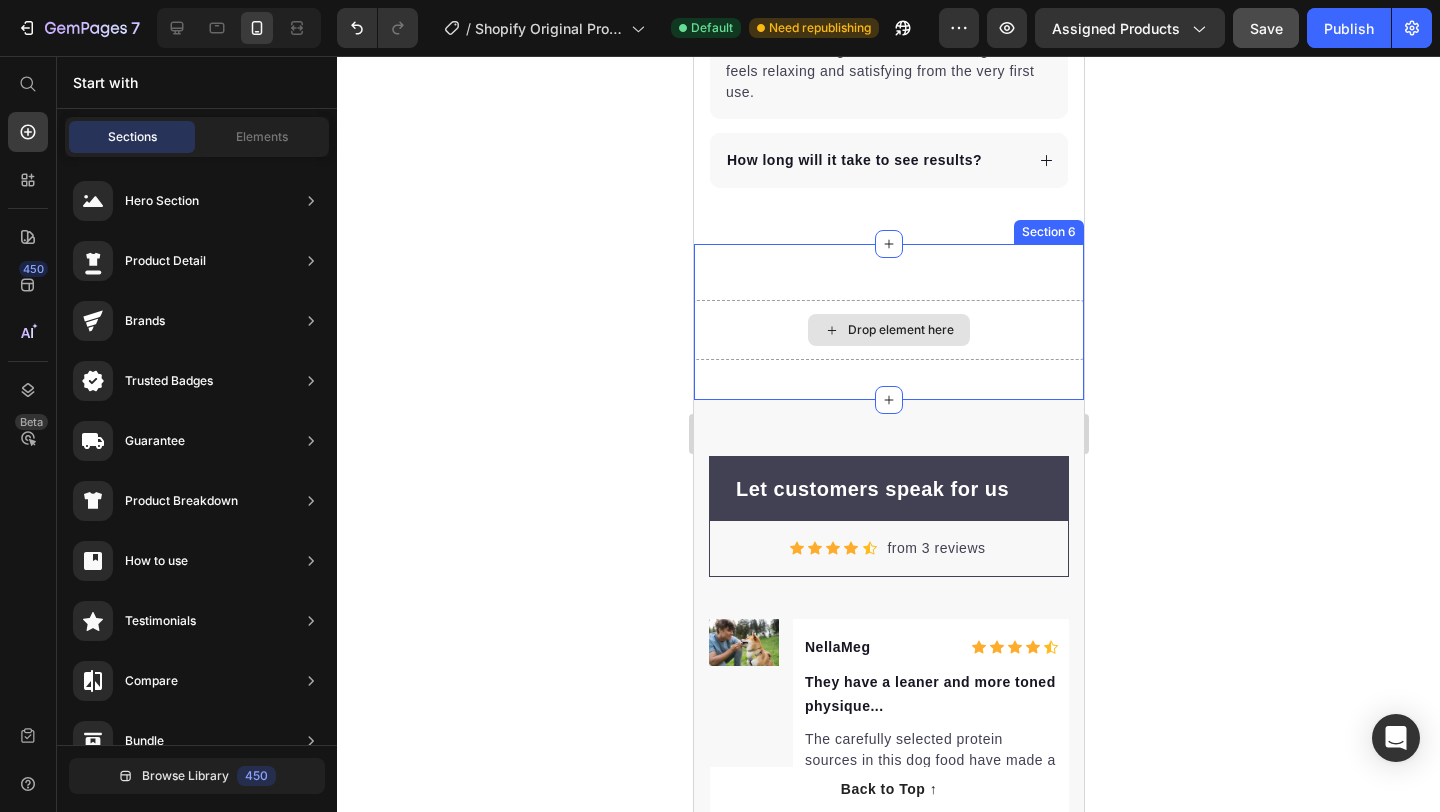 click on "Drop element here" at bounding box center [888, 330] 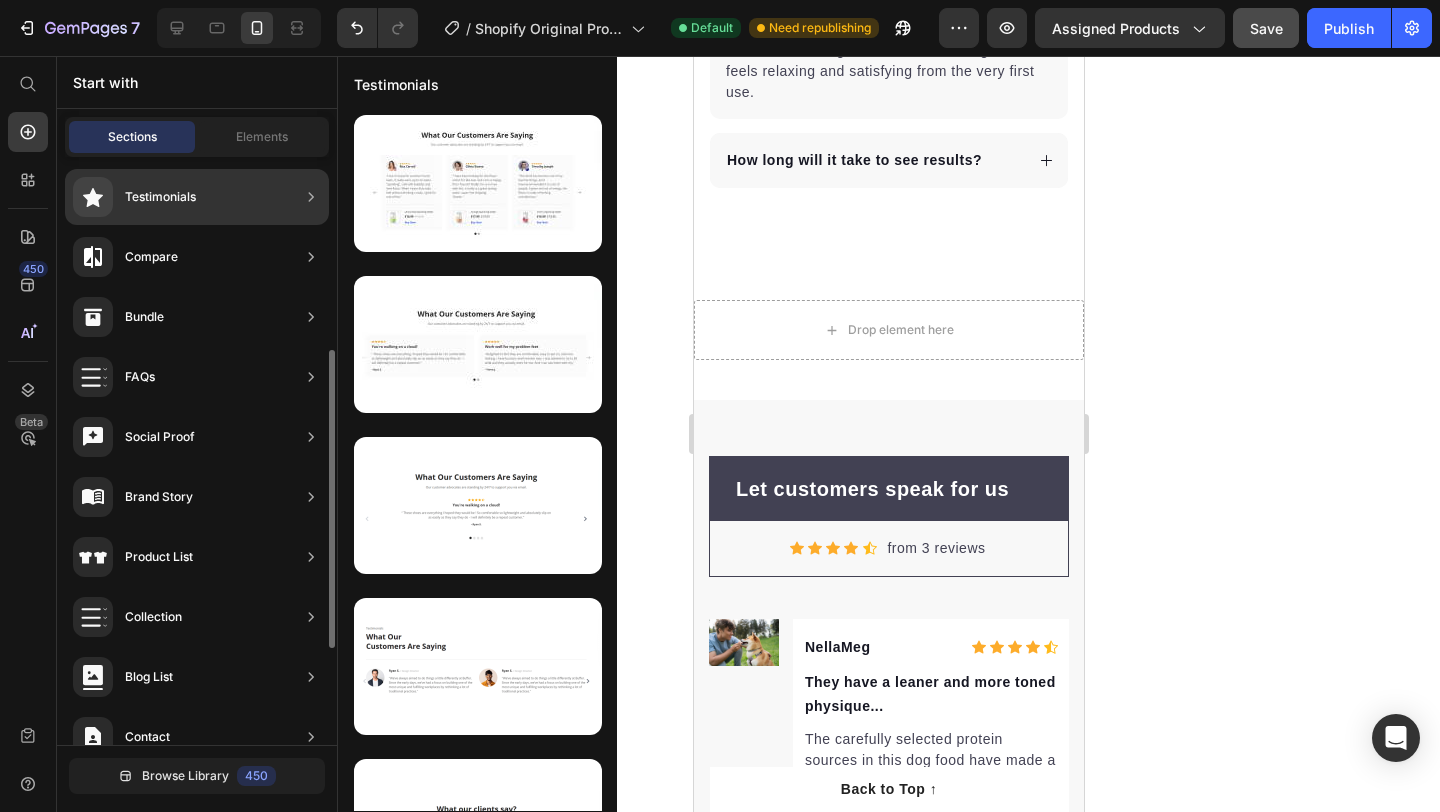 scroll, scrollTop: 465, scrollLeft: 0, axis: vertical 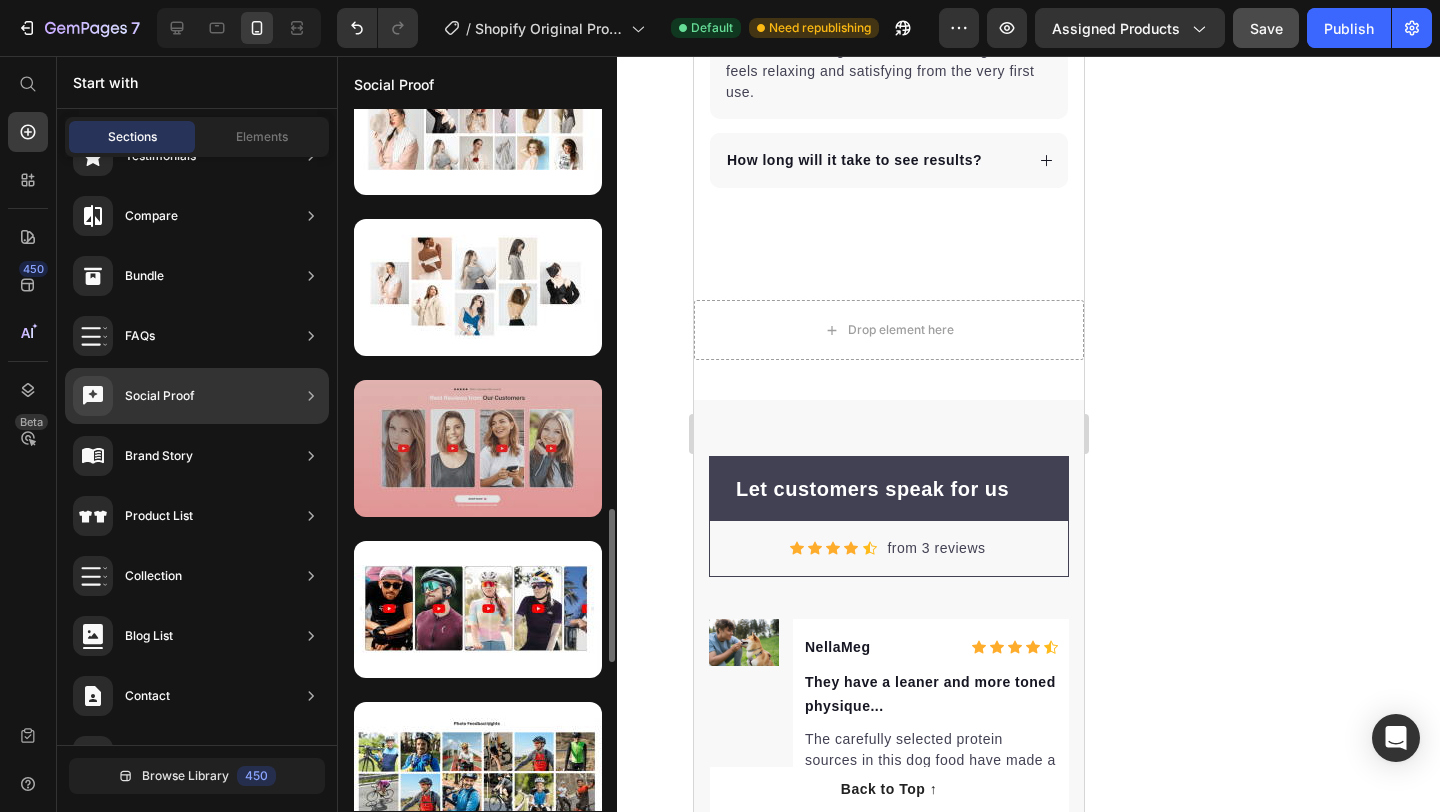 click at bounding box center (478, 448) 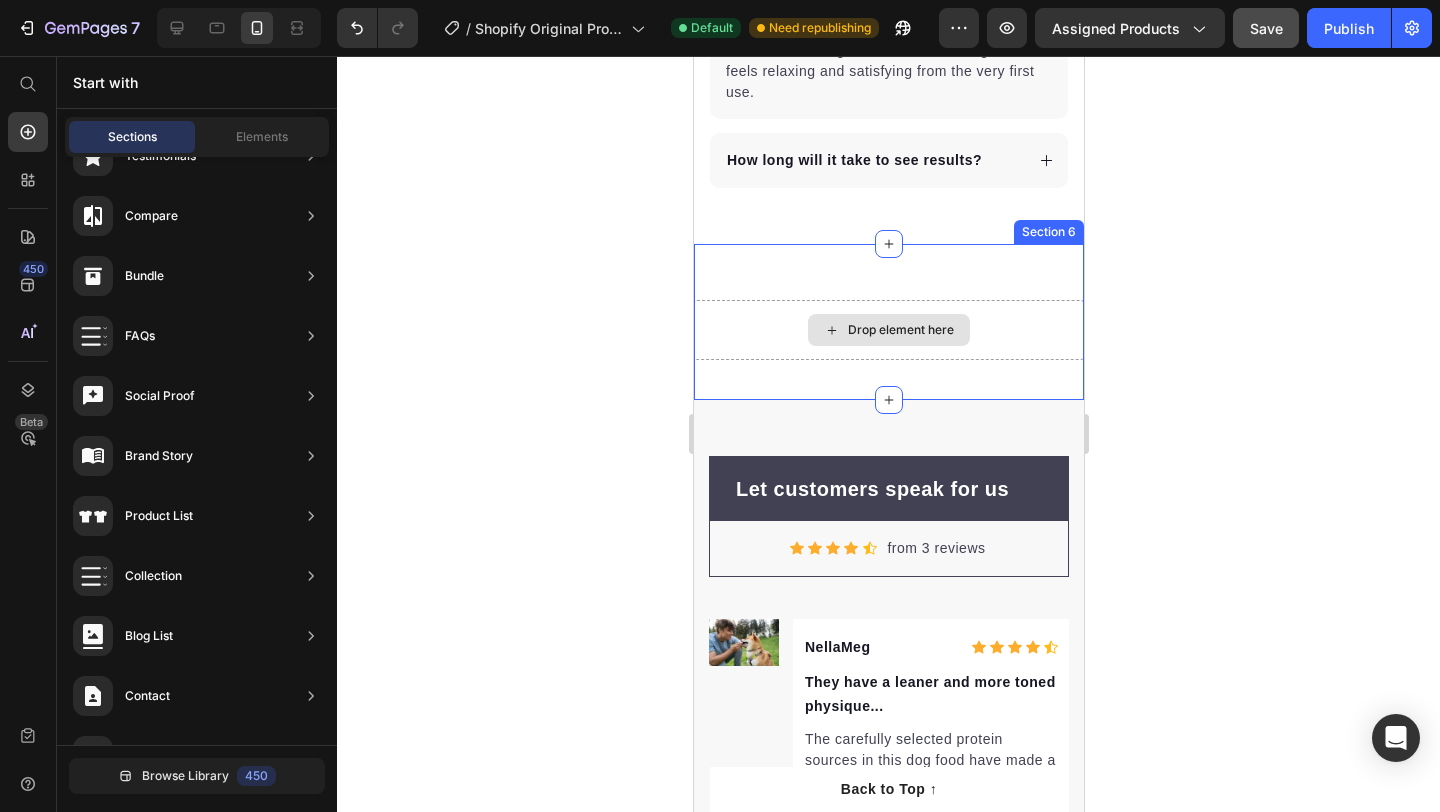 click on "Drop element here" at bounding box center [900, 330] 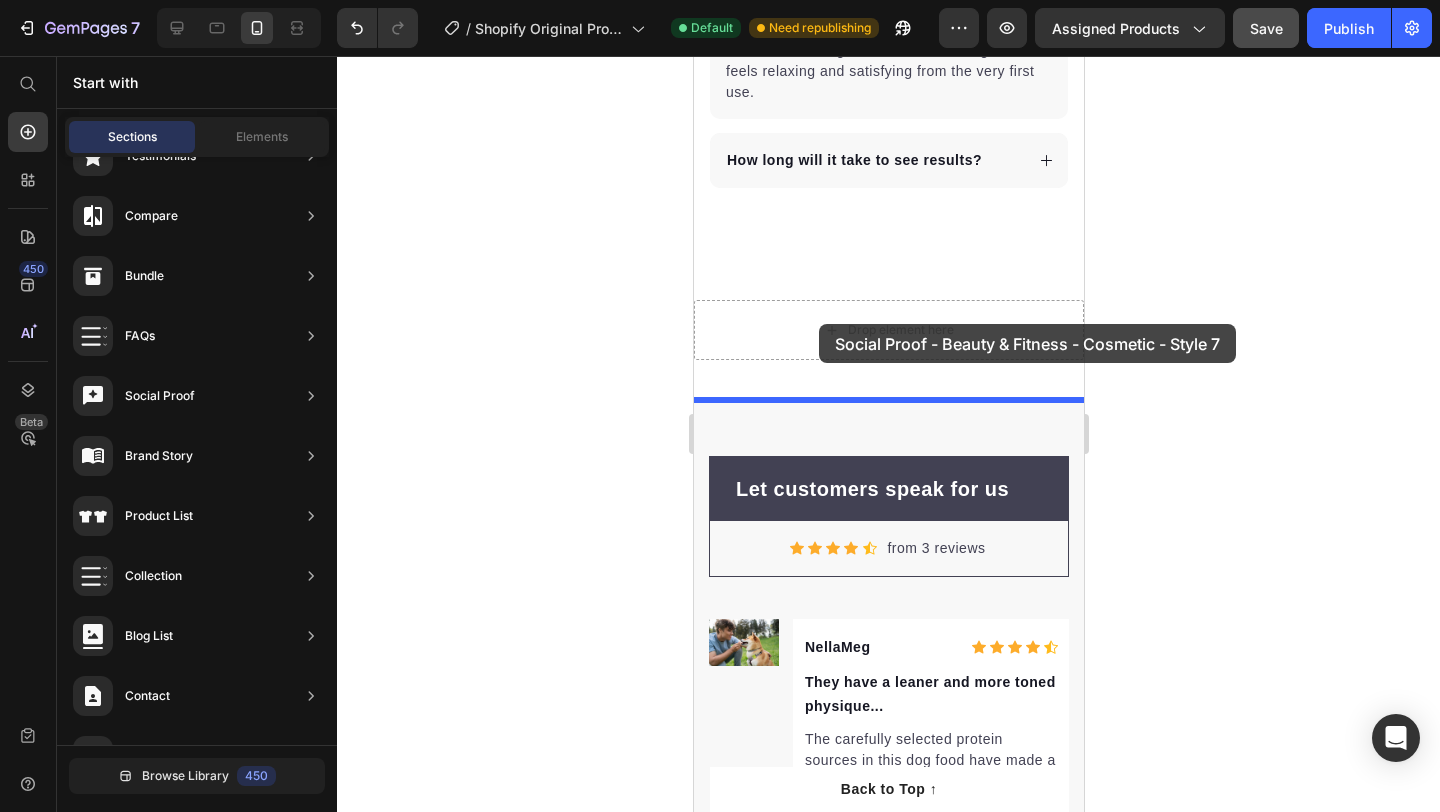 drag, startPoint x: 1157, startPoint y: 489, endPoint x: 817, endPoint y: 318, distance: 380.57983 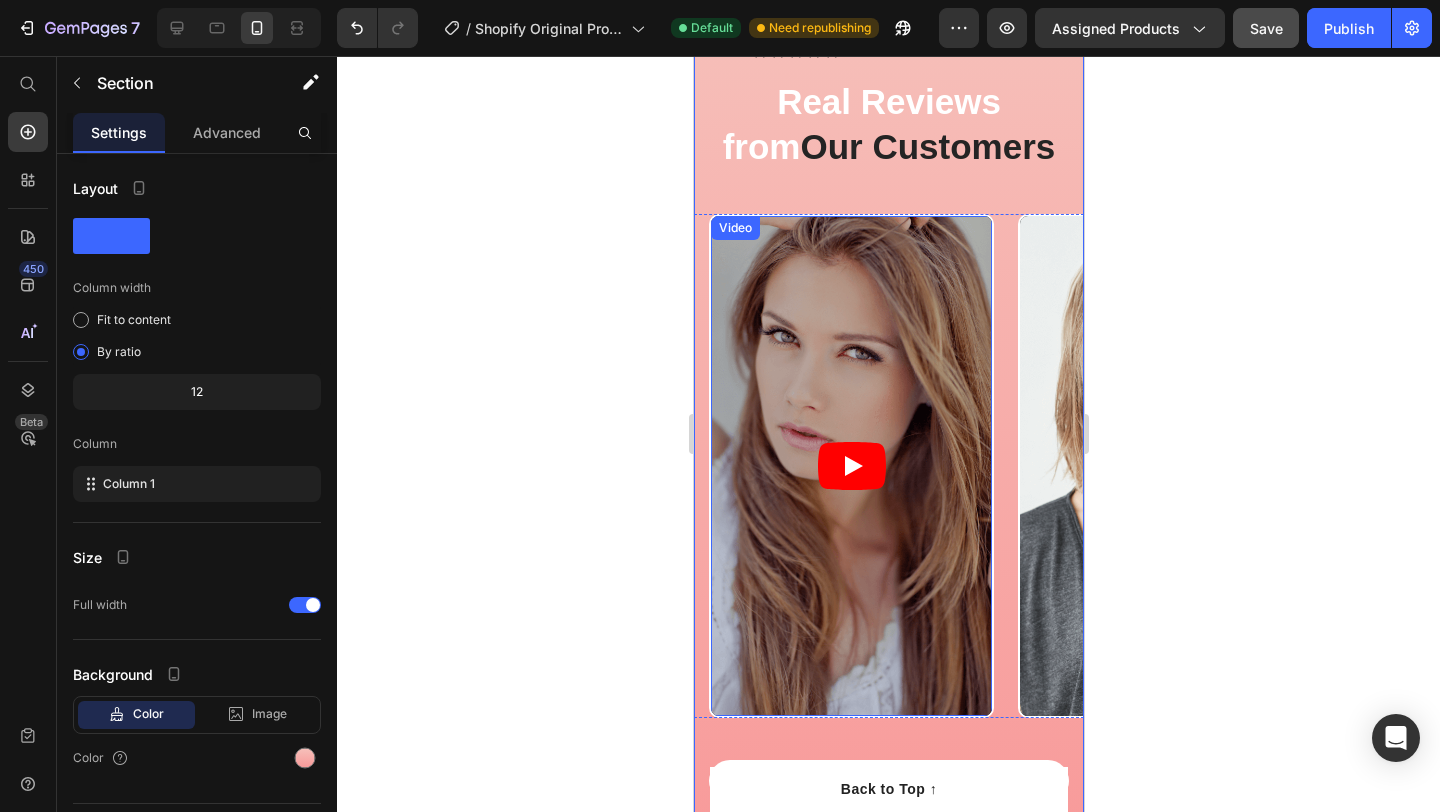 scroll, scrollTop: 5342, scrollLeft: 0, axis: vertical 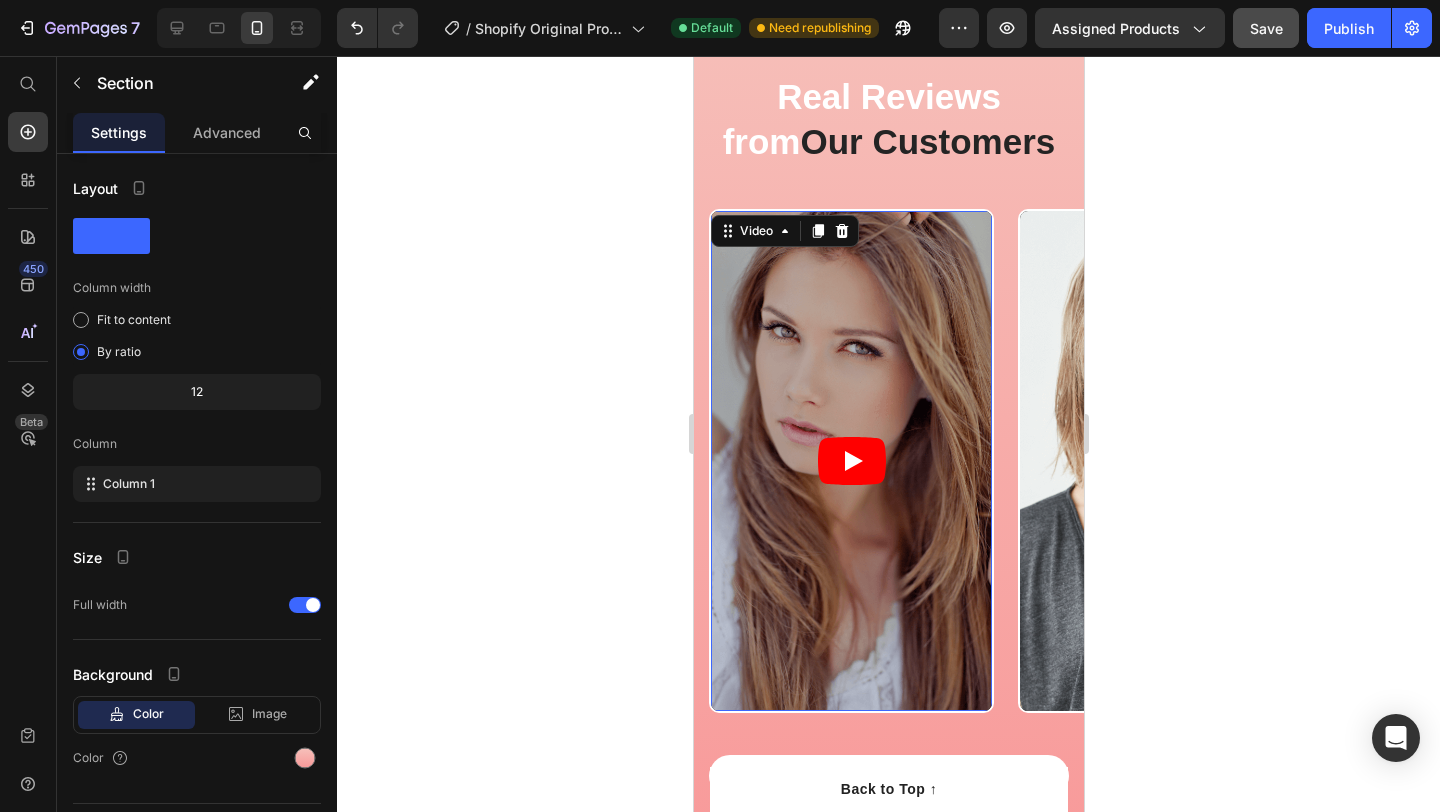 click at bounding box center (850, 461) 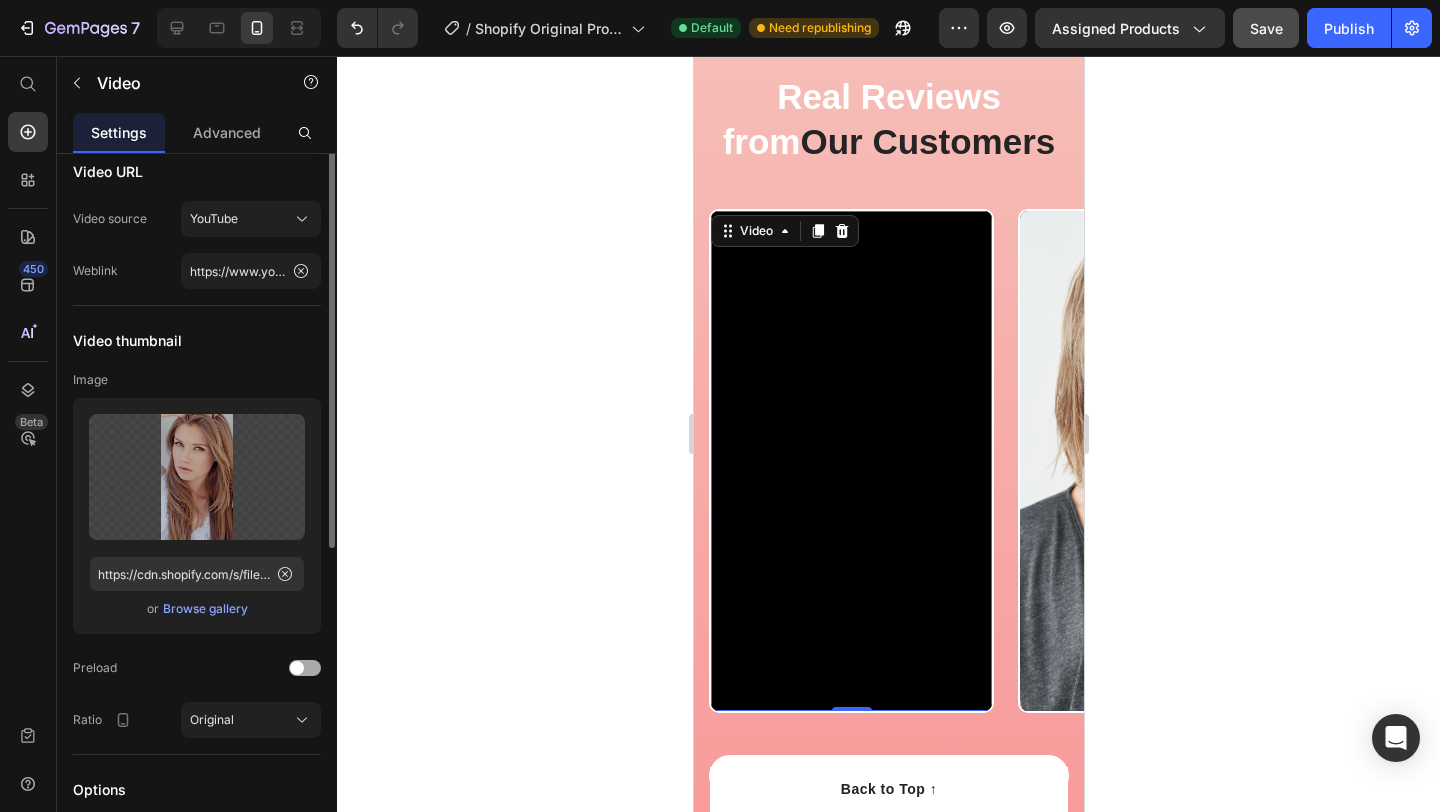 scroll, scrollTop: 0, scrollLeft: 0, axis: both 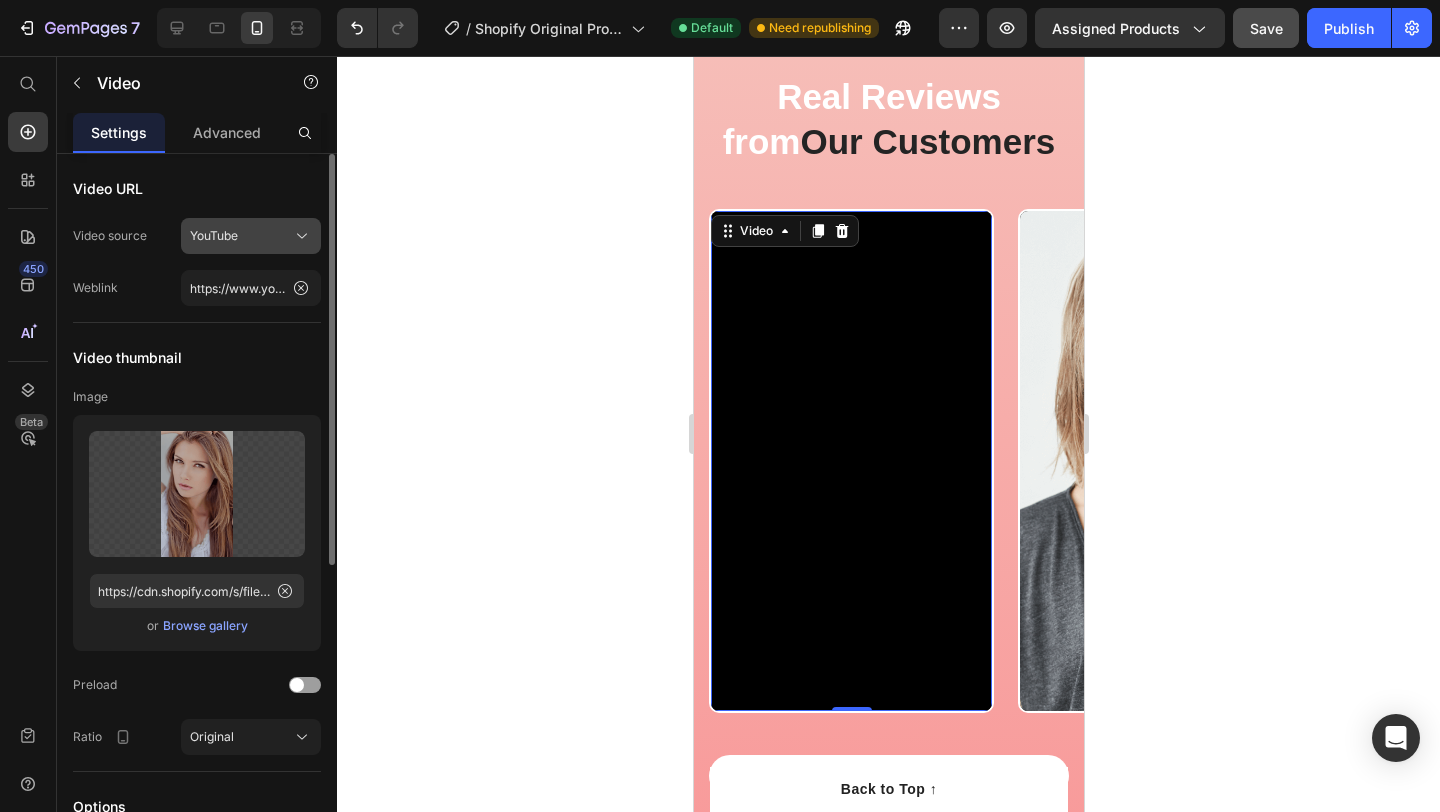 click on "YouTube" at bounding box center (214, 236) 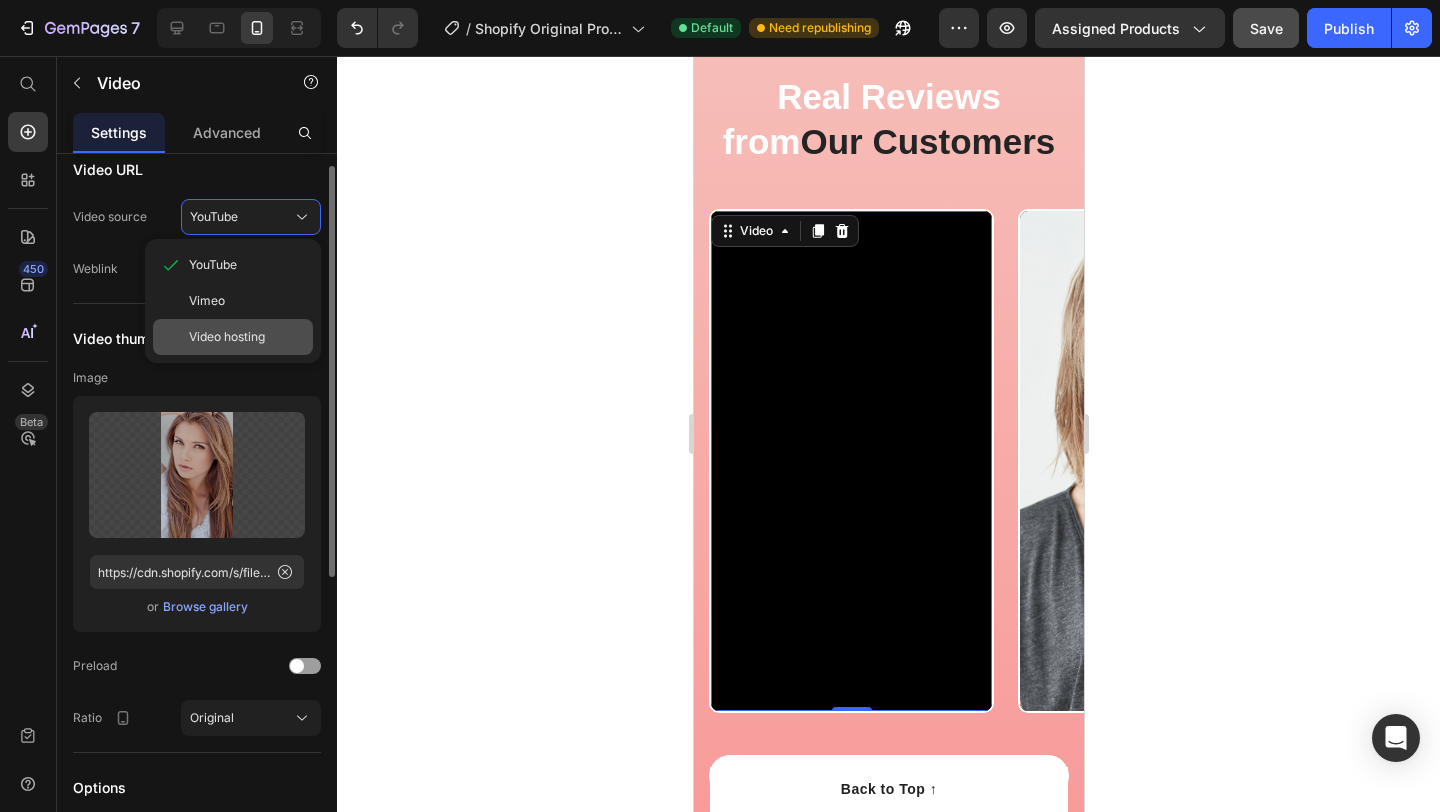scroll, scrollTop: 21, scrollLeft: 0, axis: vertical 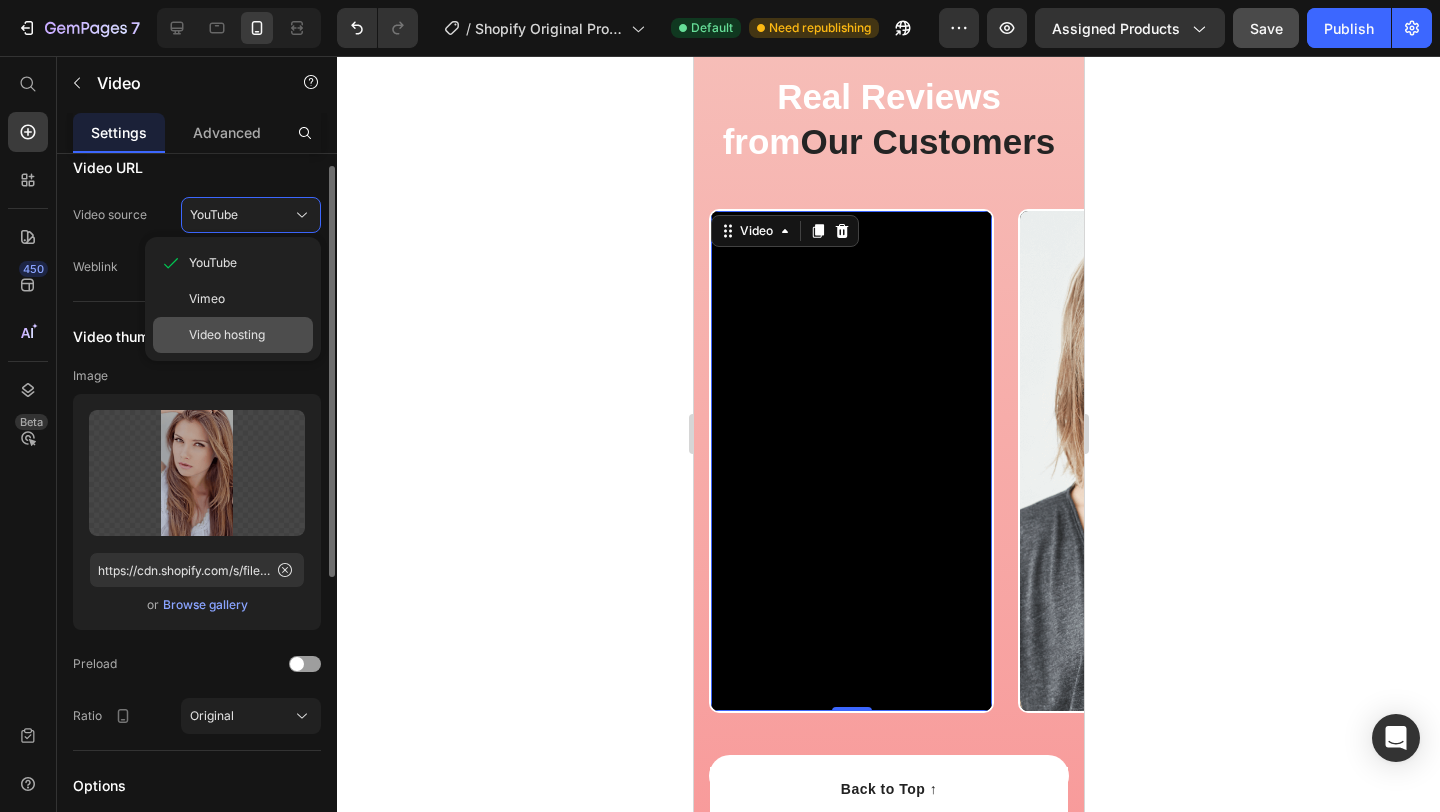 click on "Video hosting" at bounding box center [227, 335] 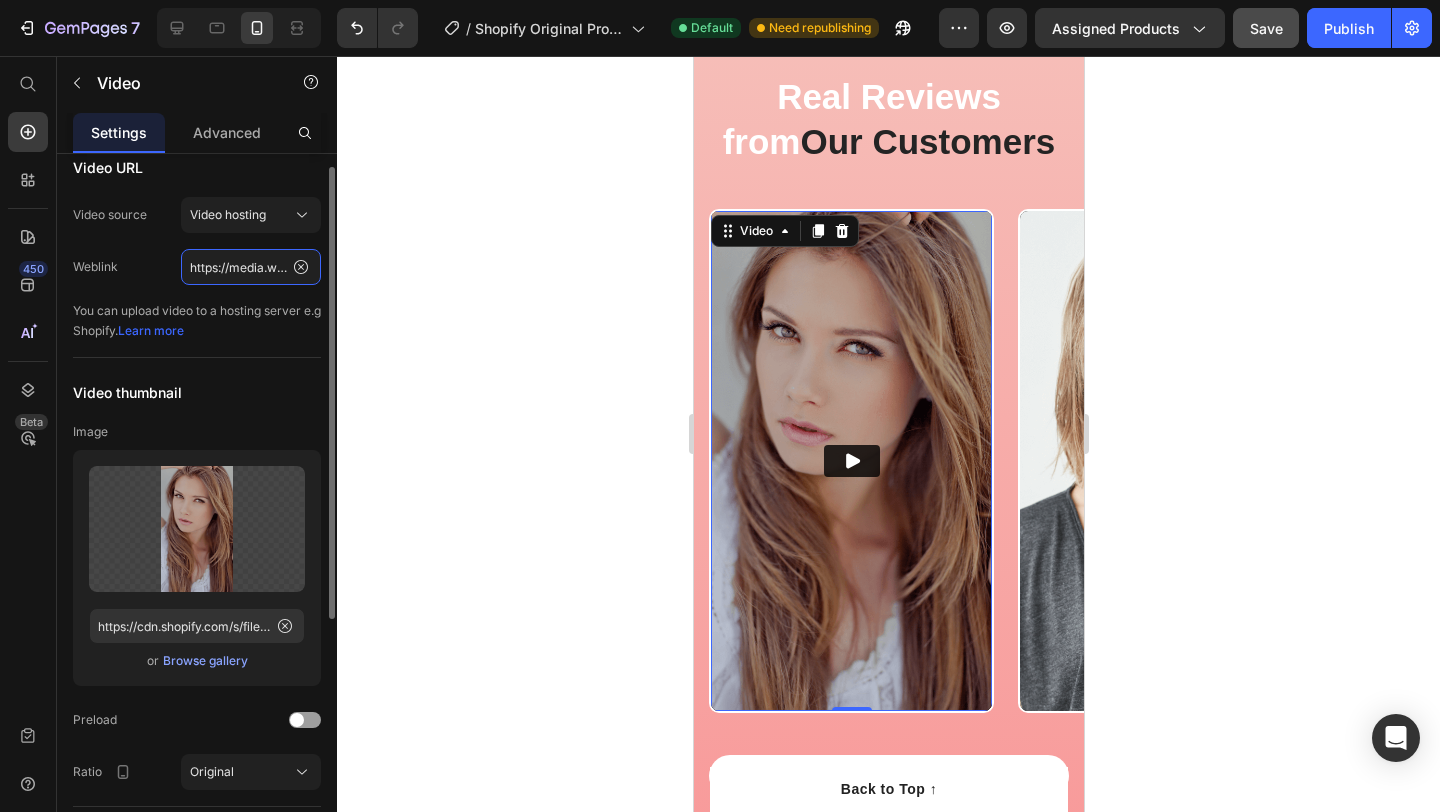 click on "https://media.w3.org/2010/05/sintel/trailer.mp4" 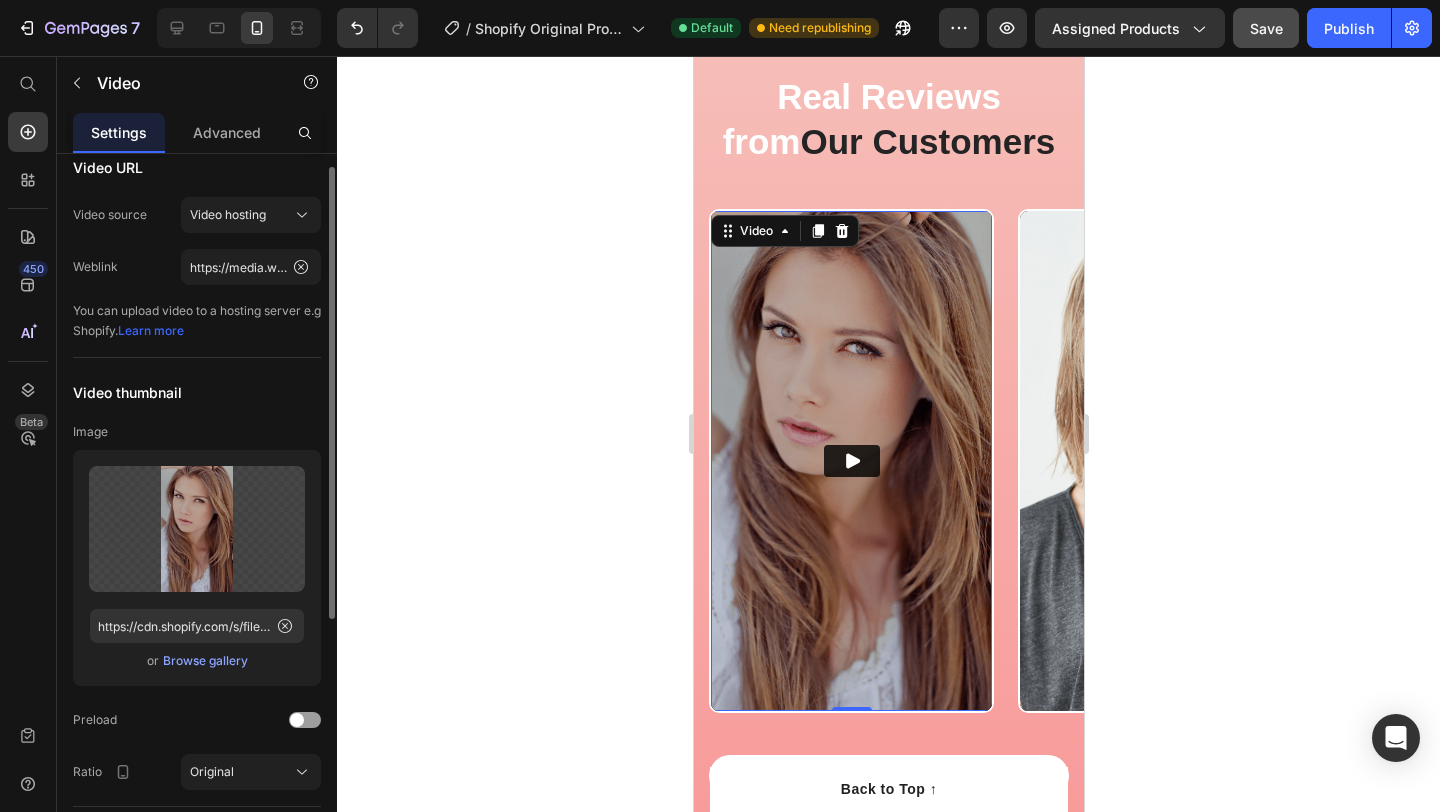 click on "Learn more" at bounding box center [151, 330] 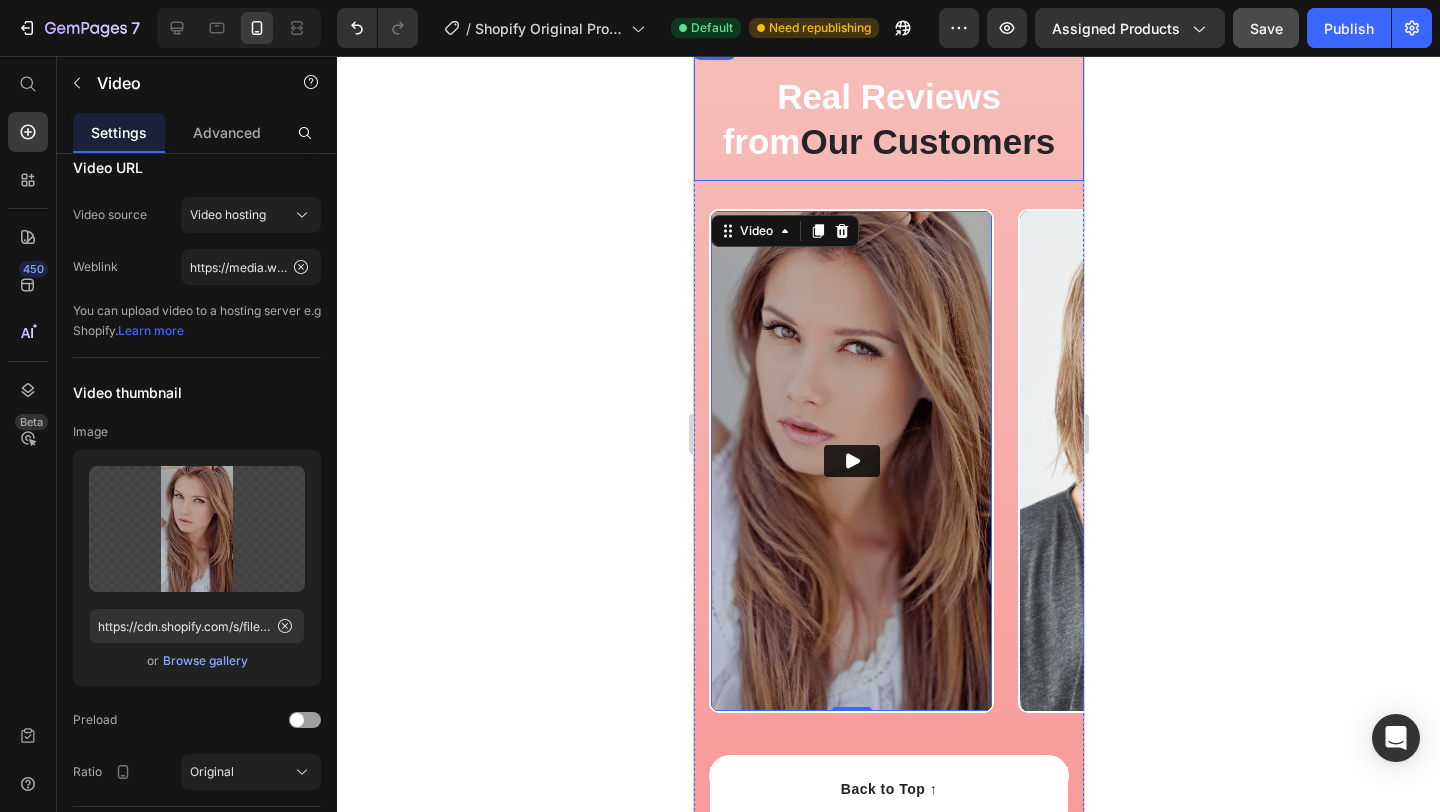 scroll, scrollTop: 5180, scrollLeft: 0, axis: vertical 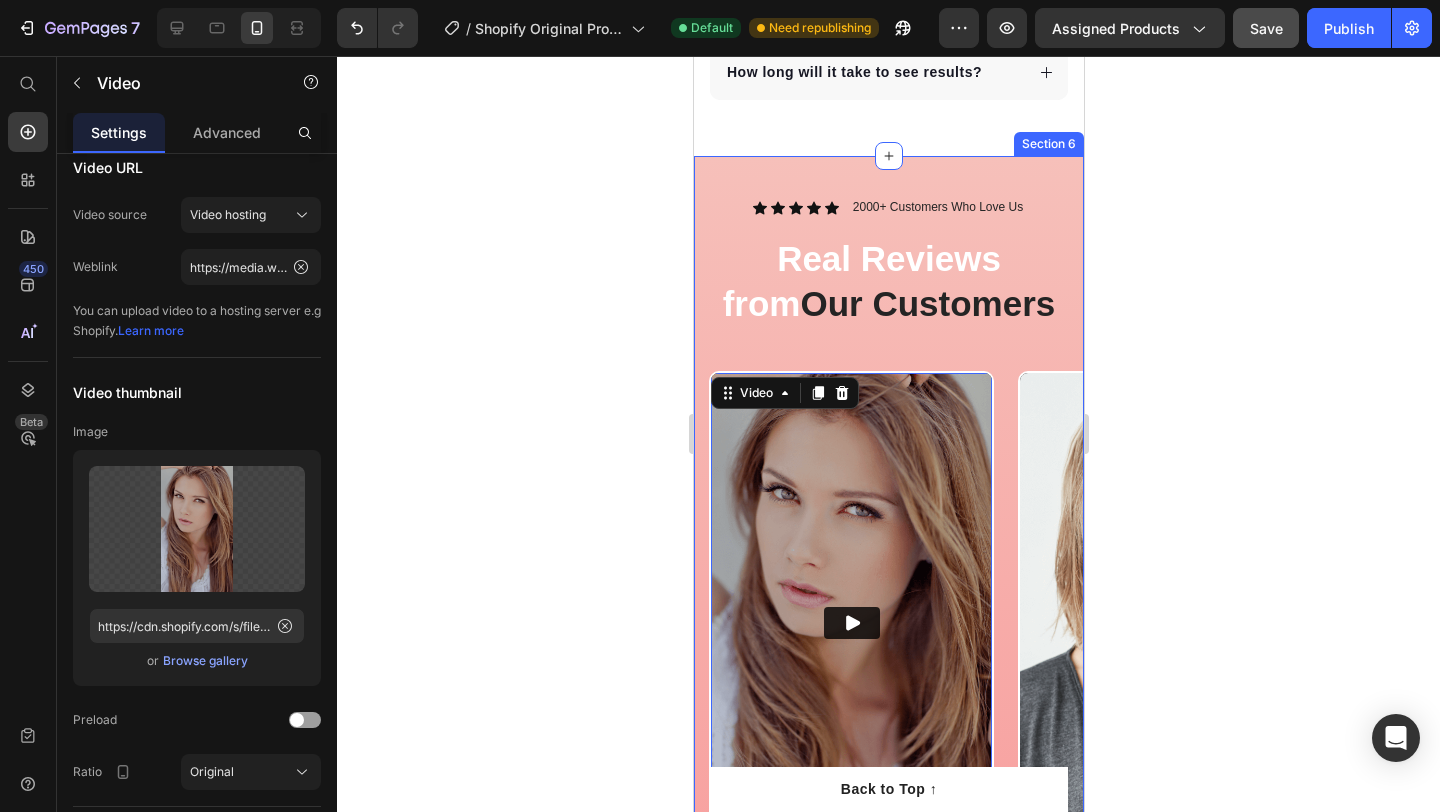 click on "Icon Icon Icon Icon Icon Icon List 2000+ Customers Who Love Us Text Block Row Real Reviews from  Our Customers Heading Row Video   0 Video Video Video Carousel
SHOP NOW Button 30-day money-back guarantee included  Text Block Row Section 6" at bounding box center [888, 591] 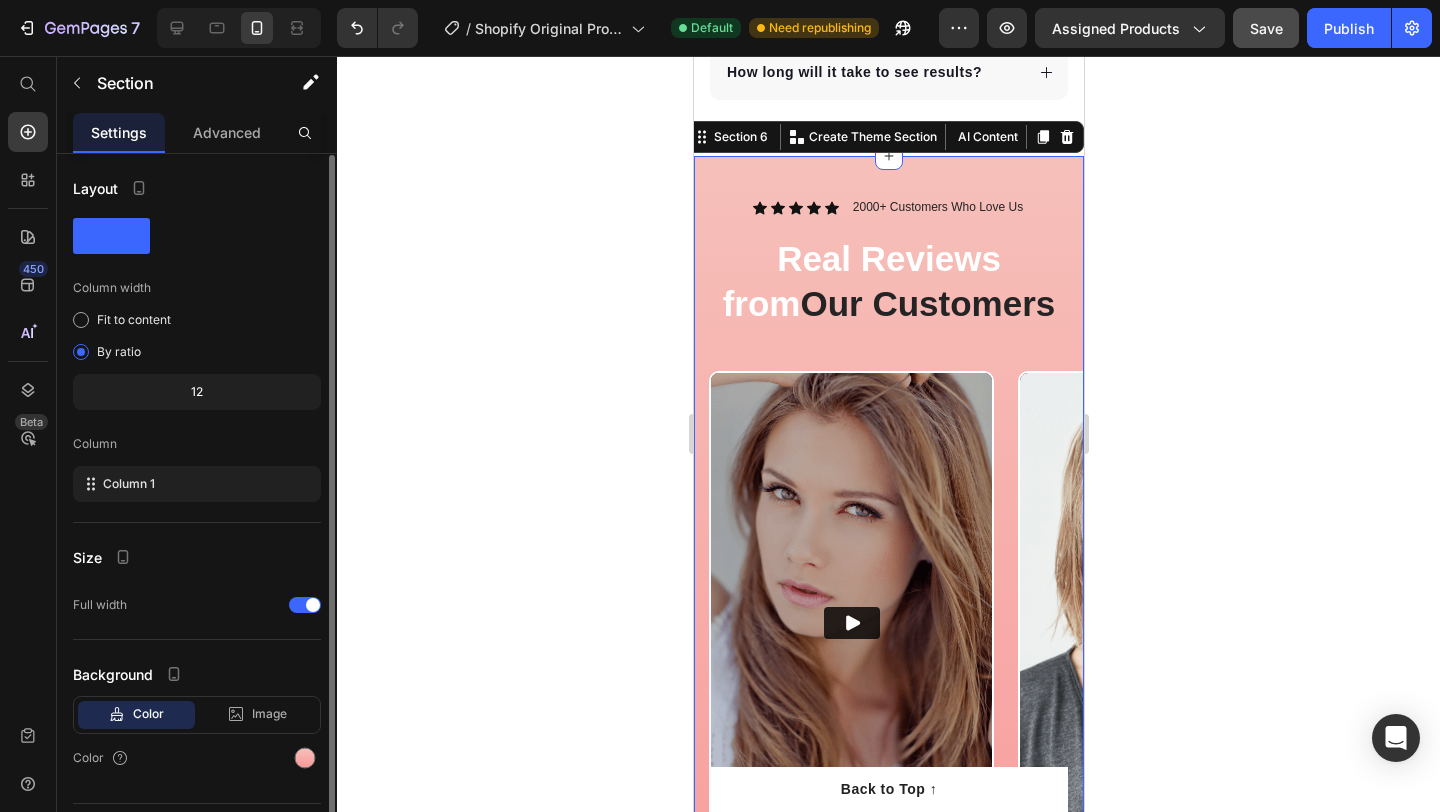 scroll, scrollTop: 49, scrollLeft: 0, axis: vertical 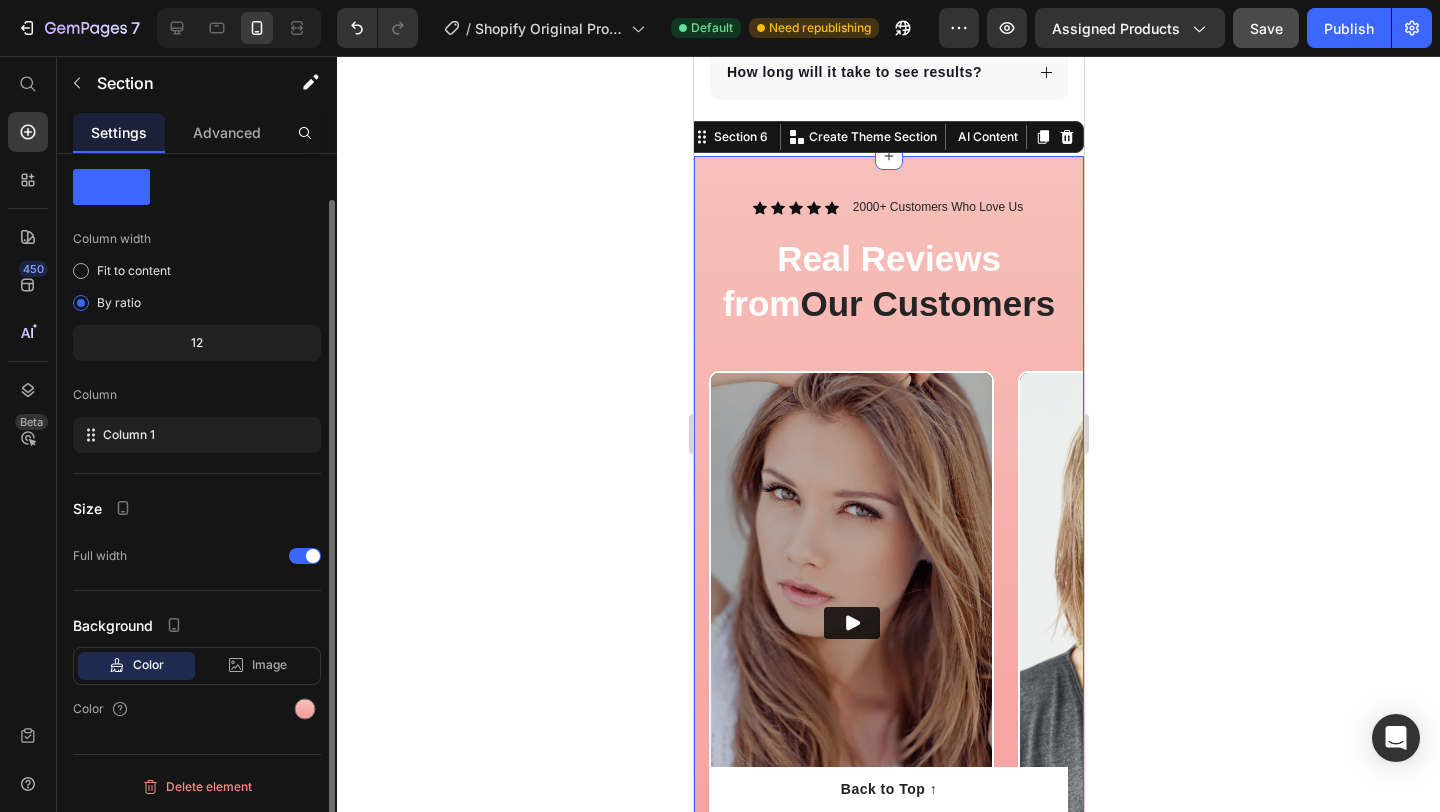 click on "Background Color Image Video  Color" 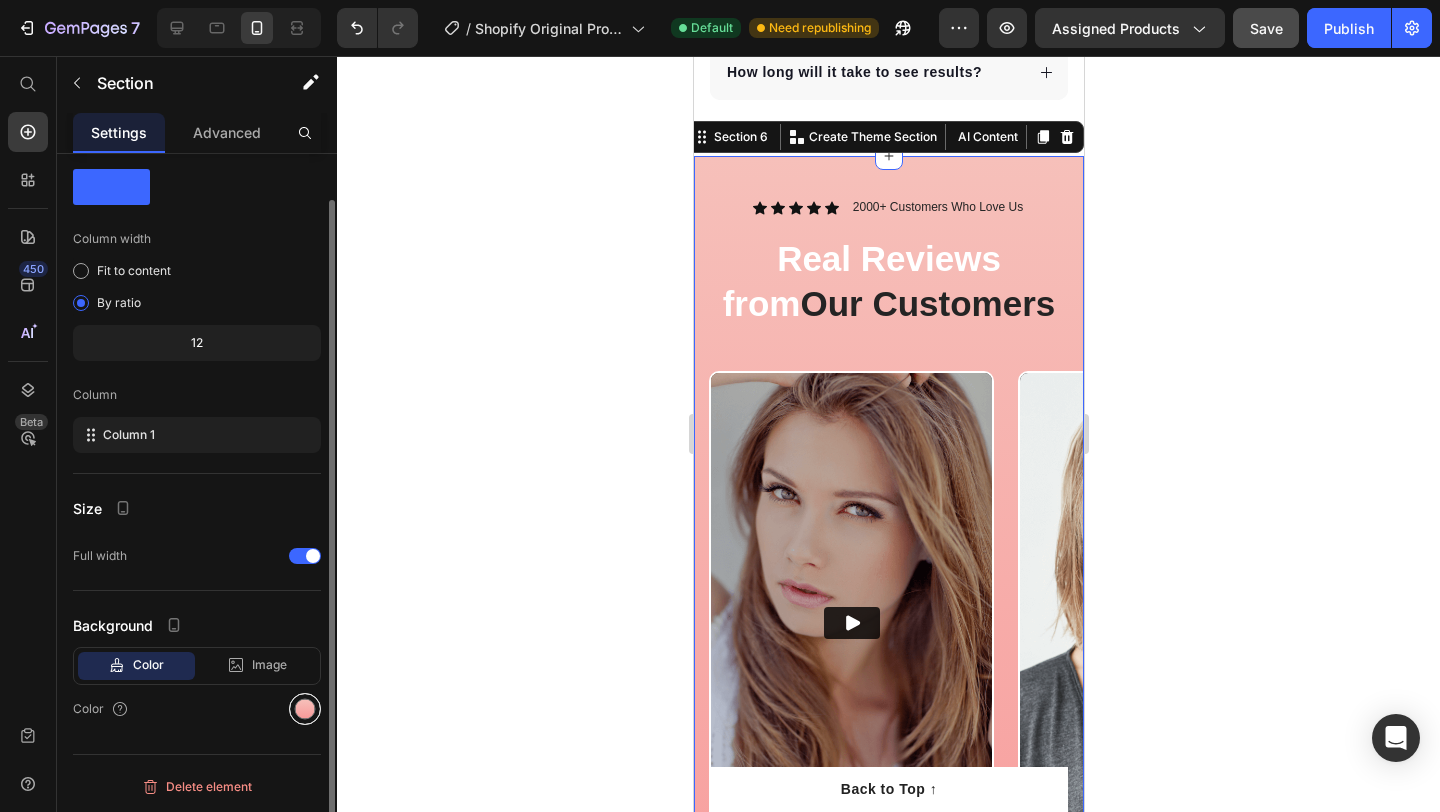 click at bounding box center [305, 709] 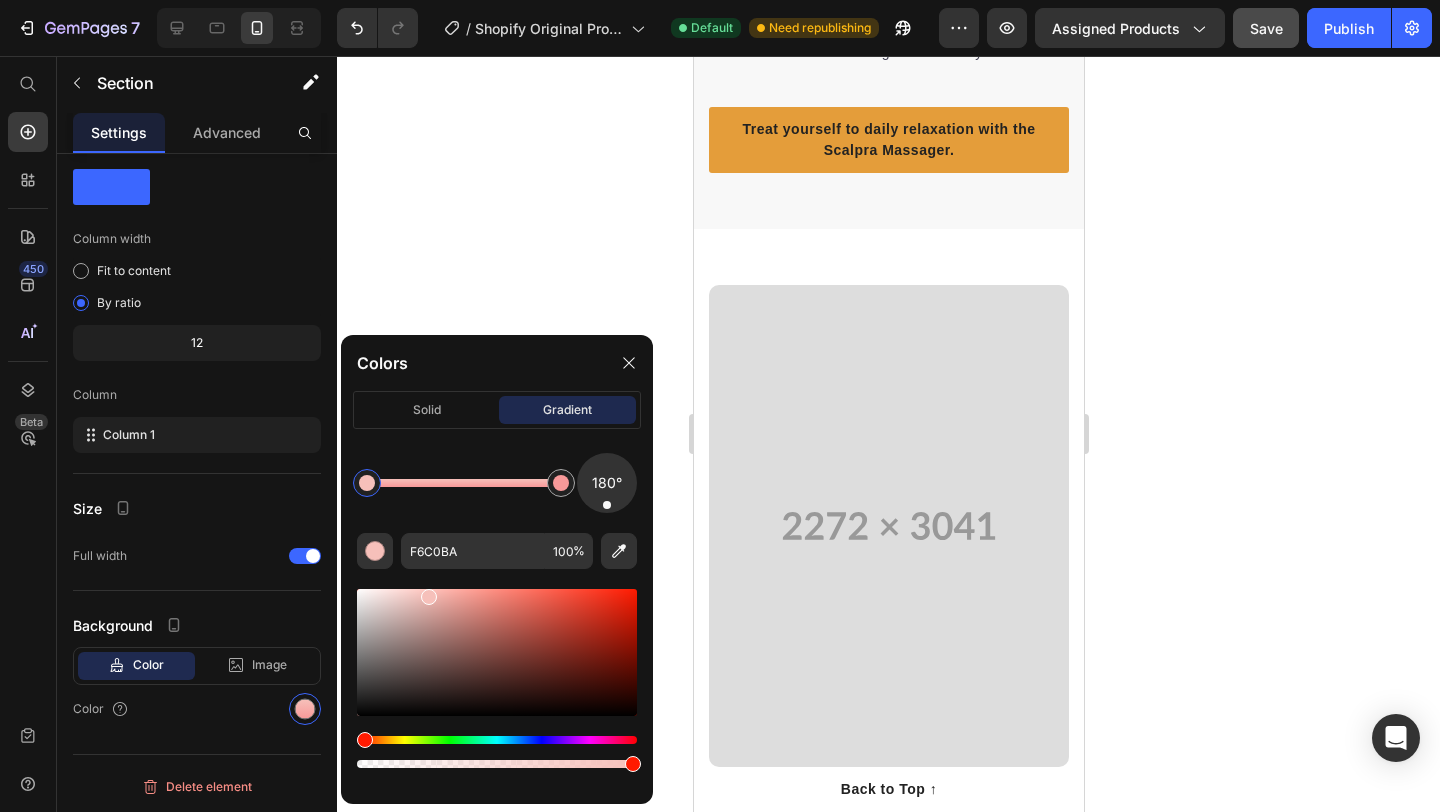 scroll, scrollTop: 1802, scrollLeft: 0, axis: vertical 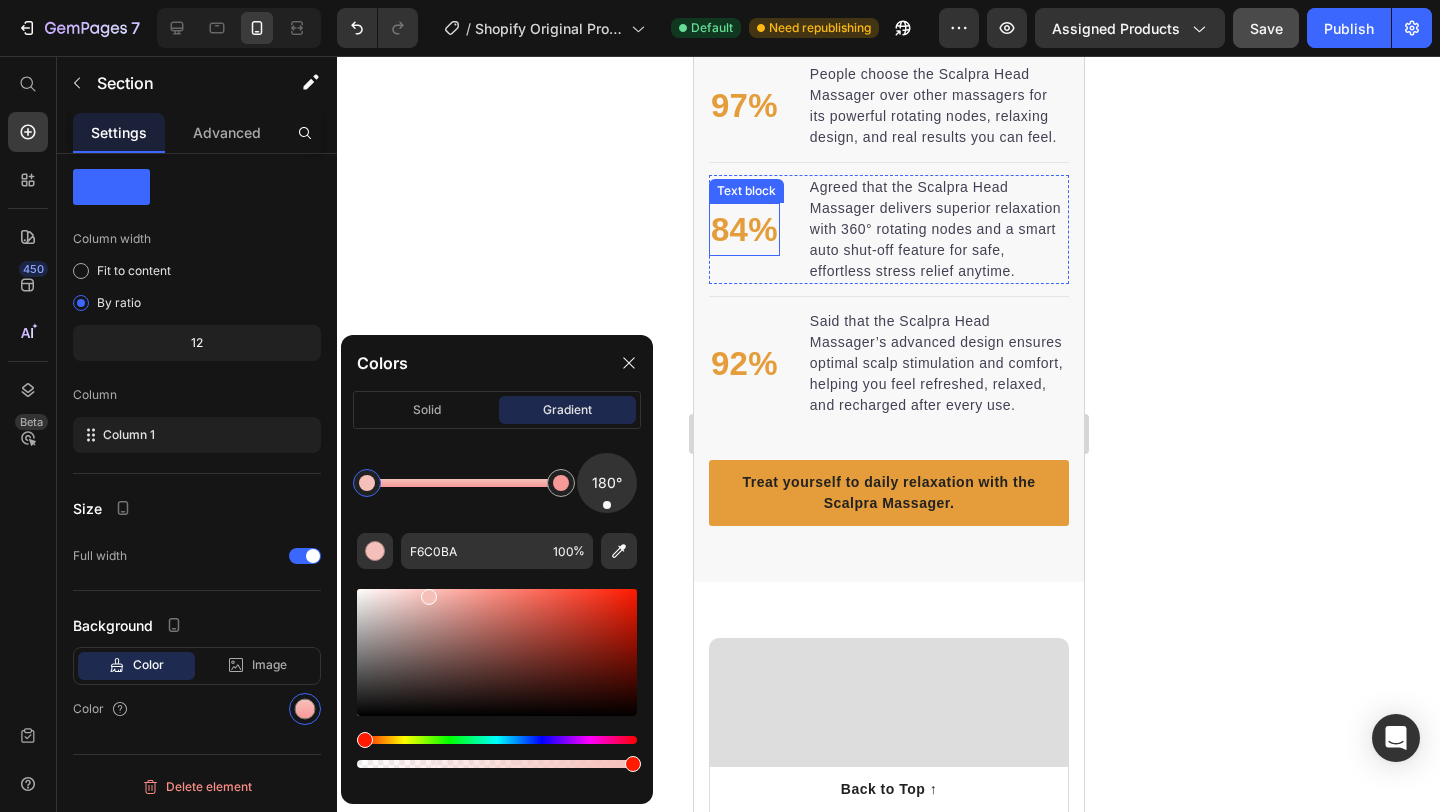 click on "84%" at bounding box center (743, 230) 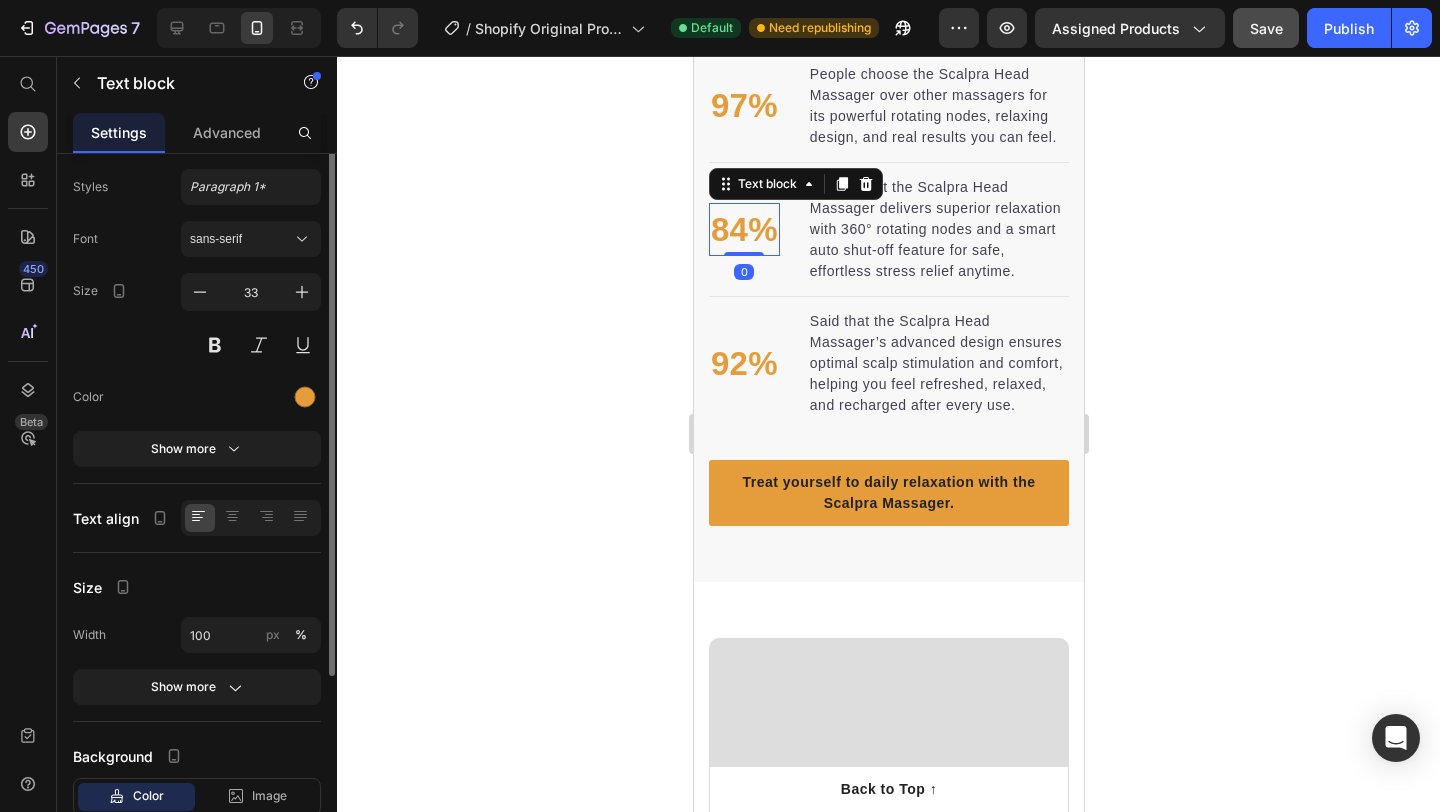 scroll, scrollTop: 0, scrollLeft: 0, axis: both 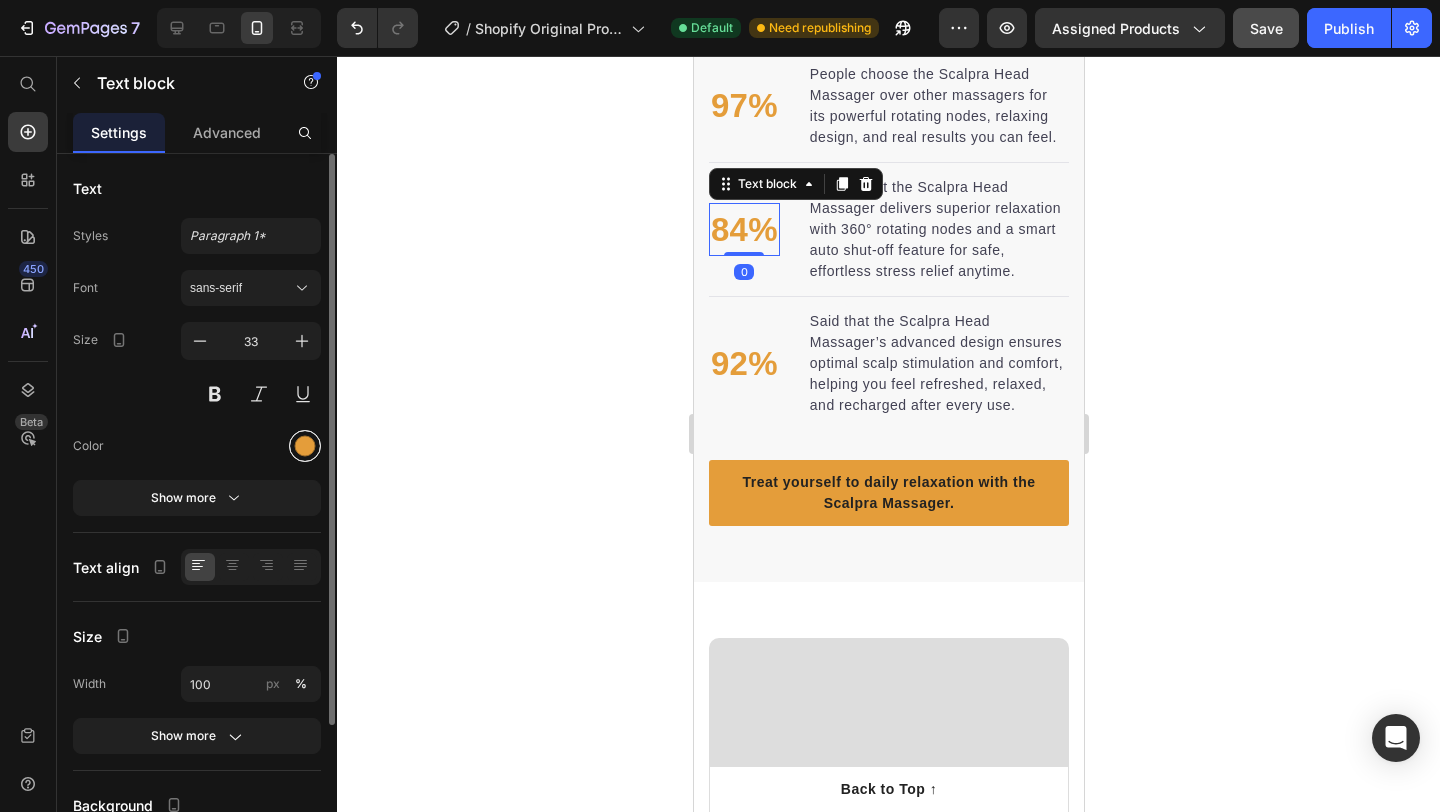 click at bounding box center (305, 446) 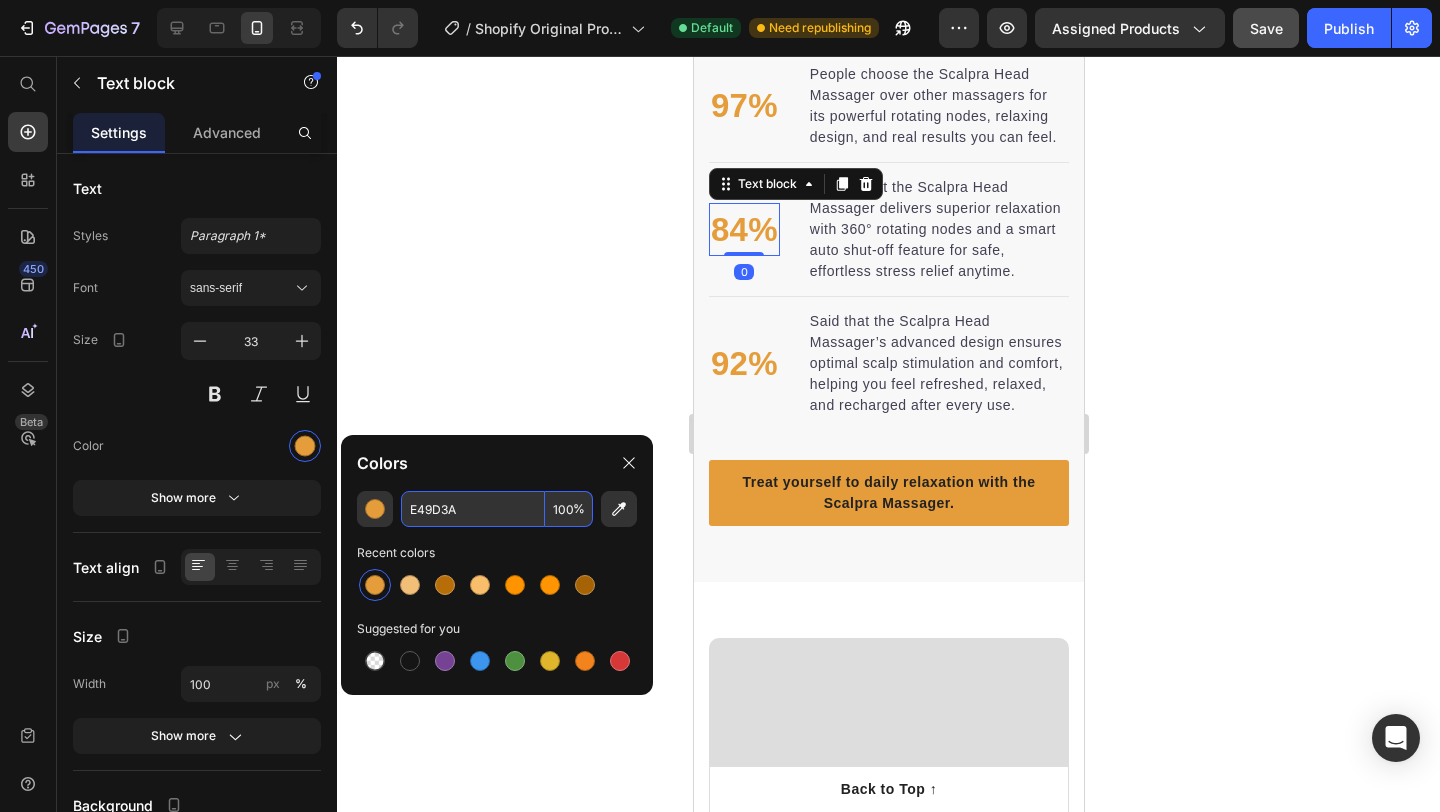 click on "E49D3A" at bounding box center [473, 509] 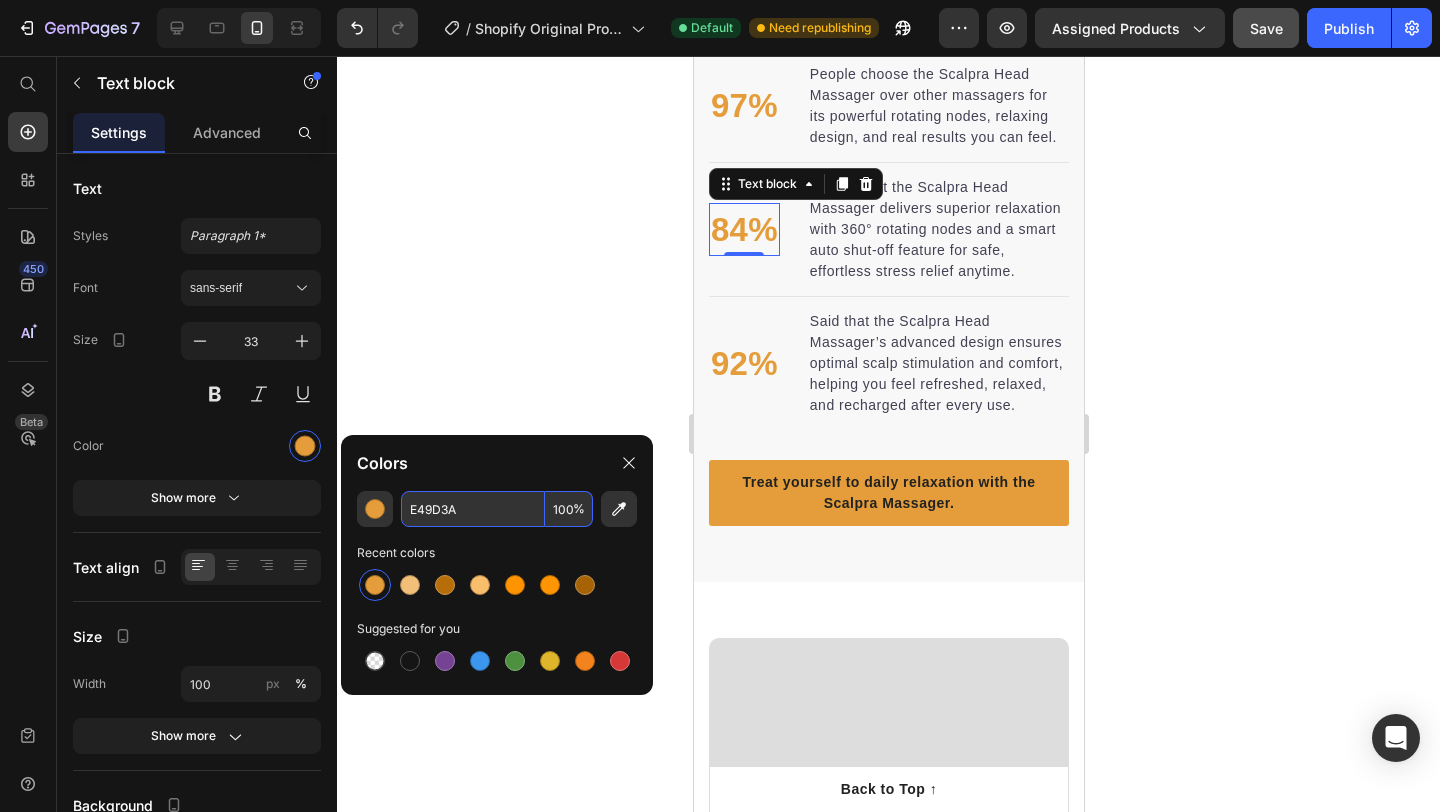 click on "E49D3A" at bounding box center (473, 509) 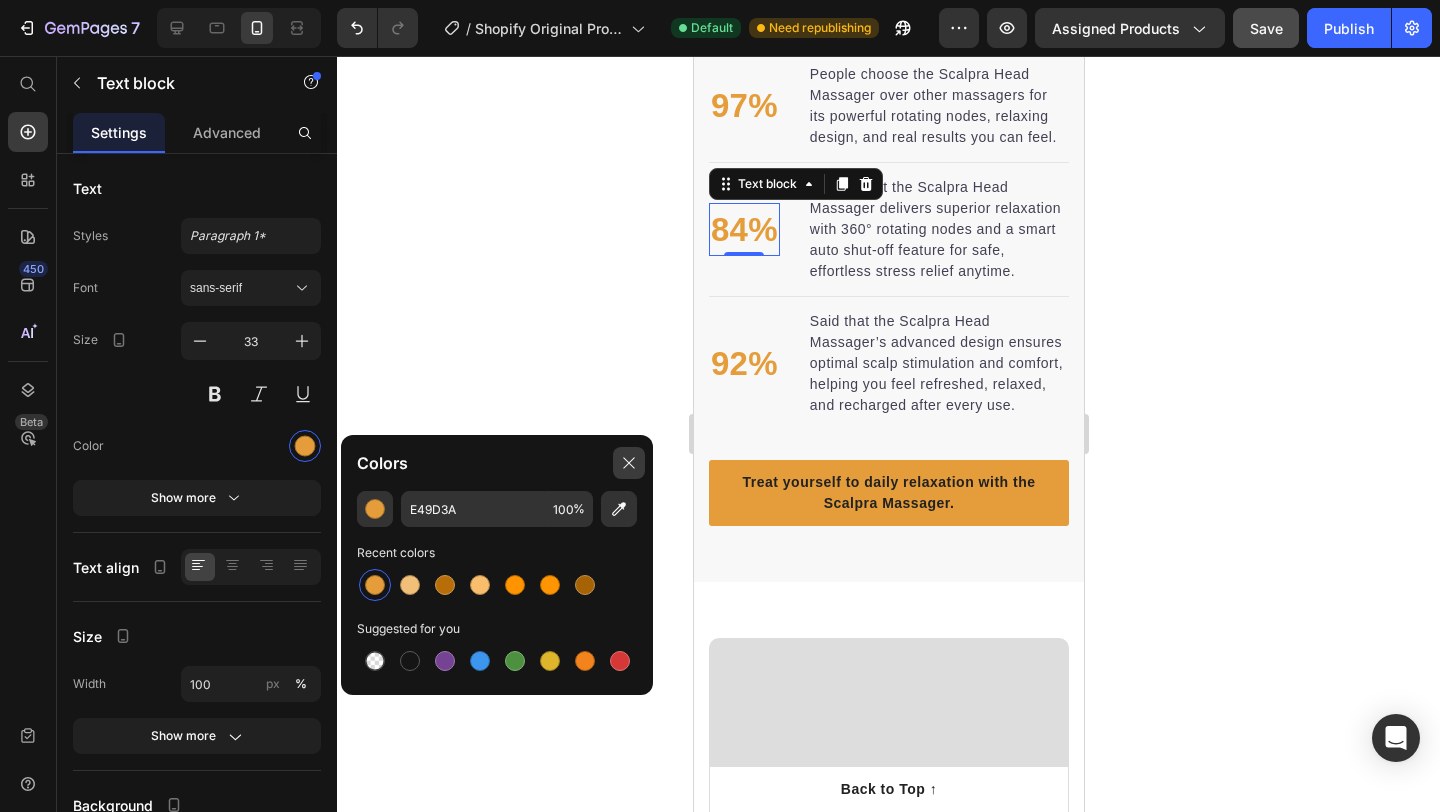 click 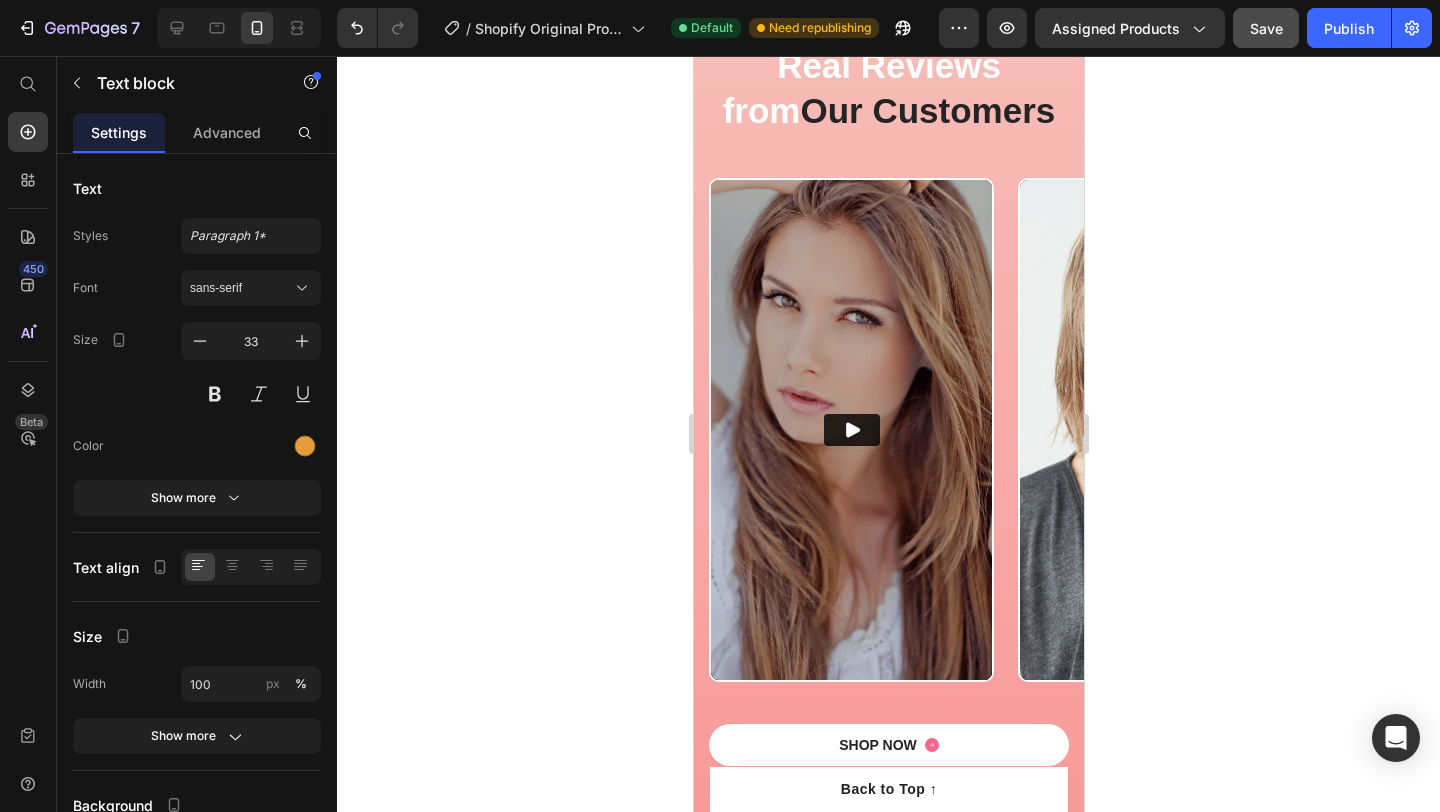 scroll, scrollTop: 5099, scrollLeft: 0, axis: vertical 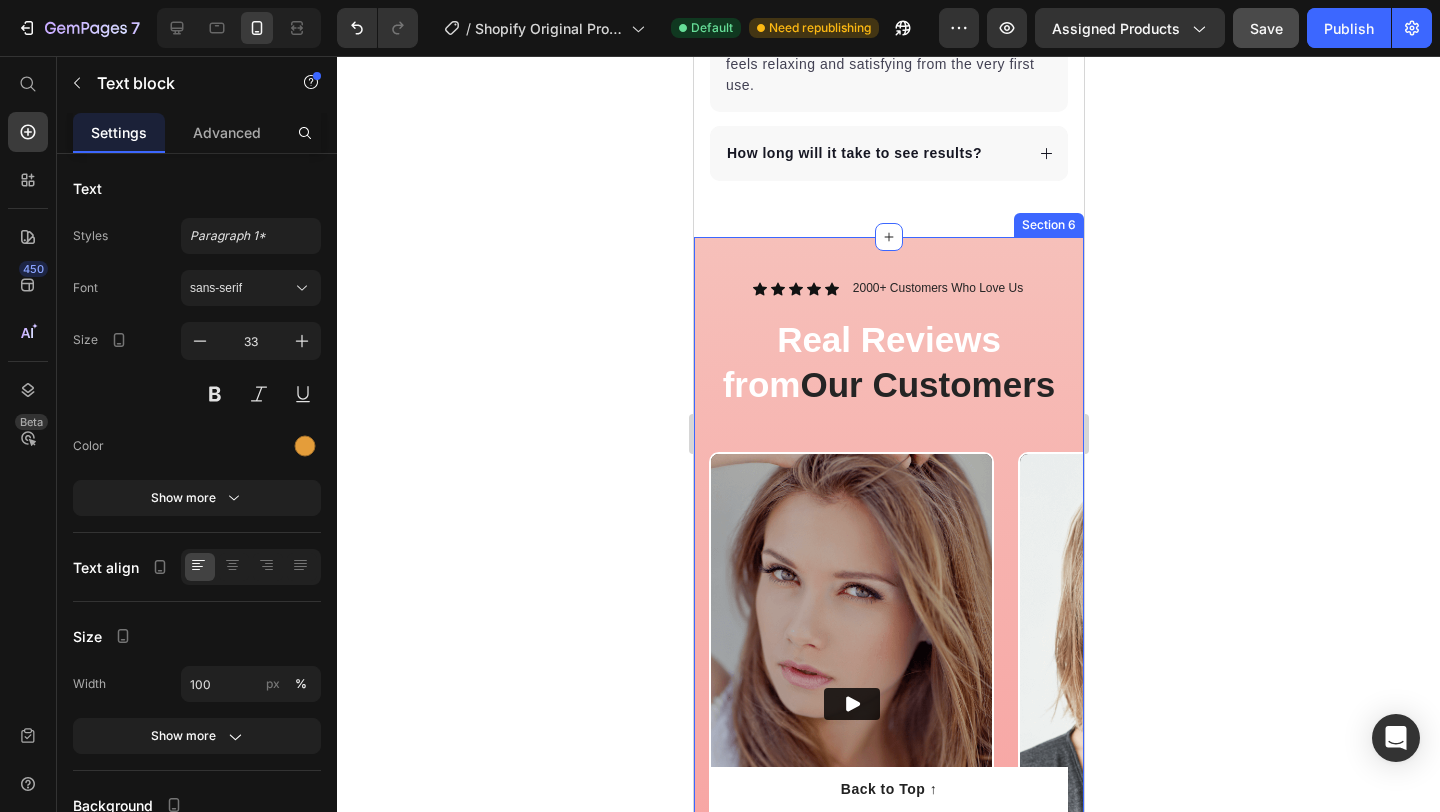 click on "Icon Icon Icon Icon Icon Icon List 2000+ Customers Who Love Us Text Block Row Real Reviews from  Our Customers Heading Row Video Video Video Video Carousel
SHOP NOW Button 30-day money-back guarantee included  Text Block Row Section 6" at bounding box center (888, 672) 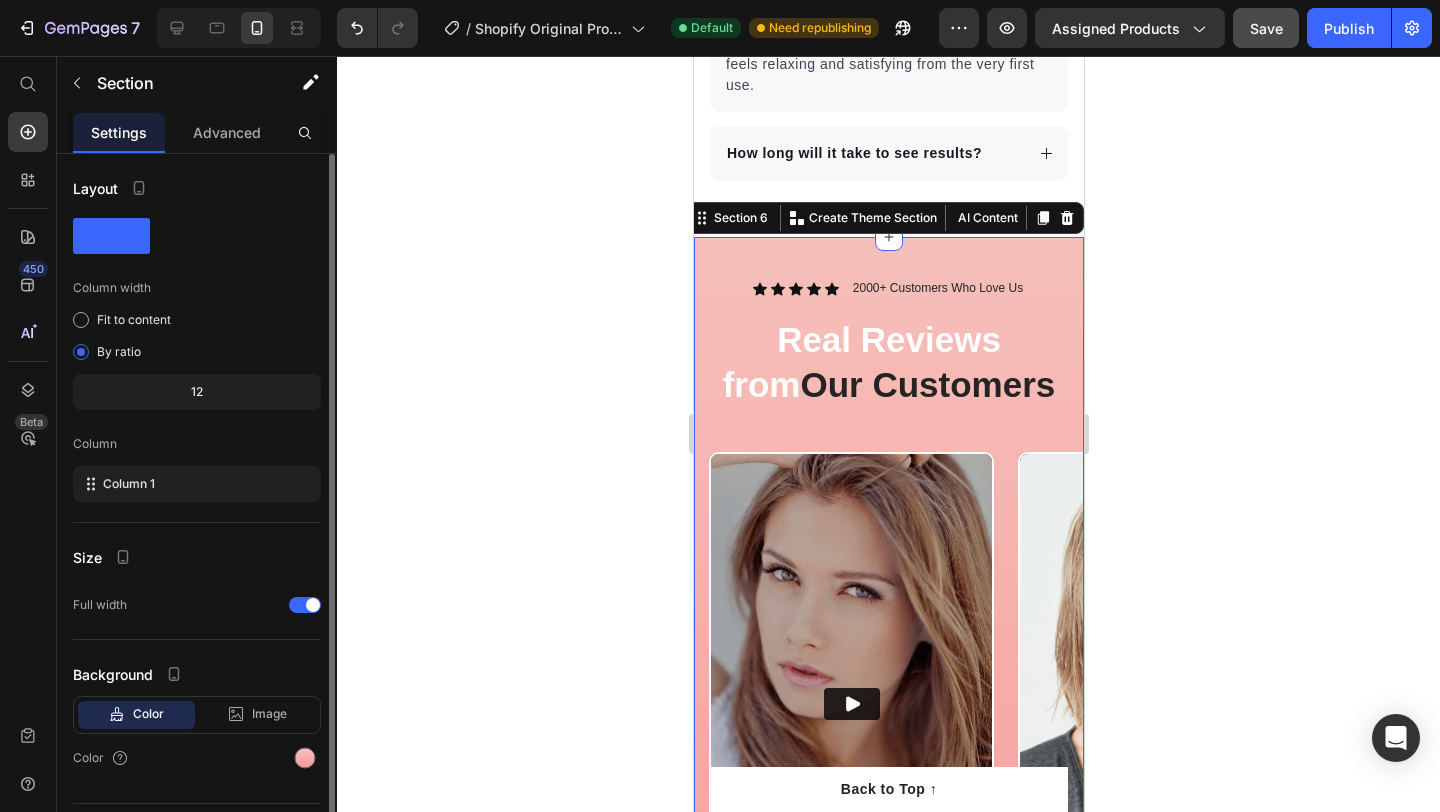 scroll, scrollTop: 49, scrollLeft: 0, axis: vertical 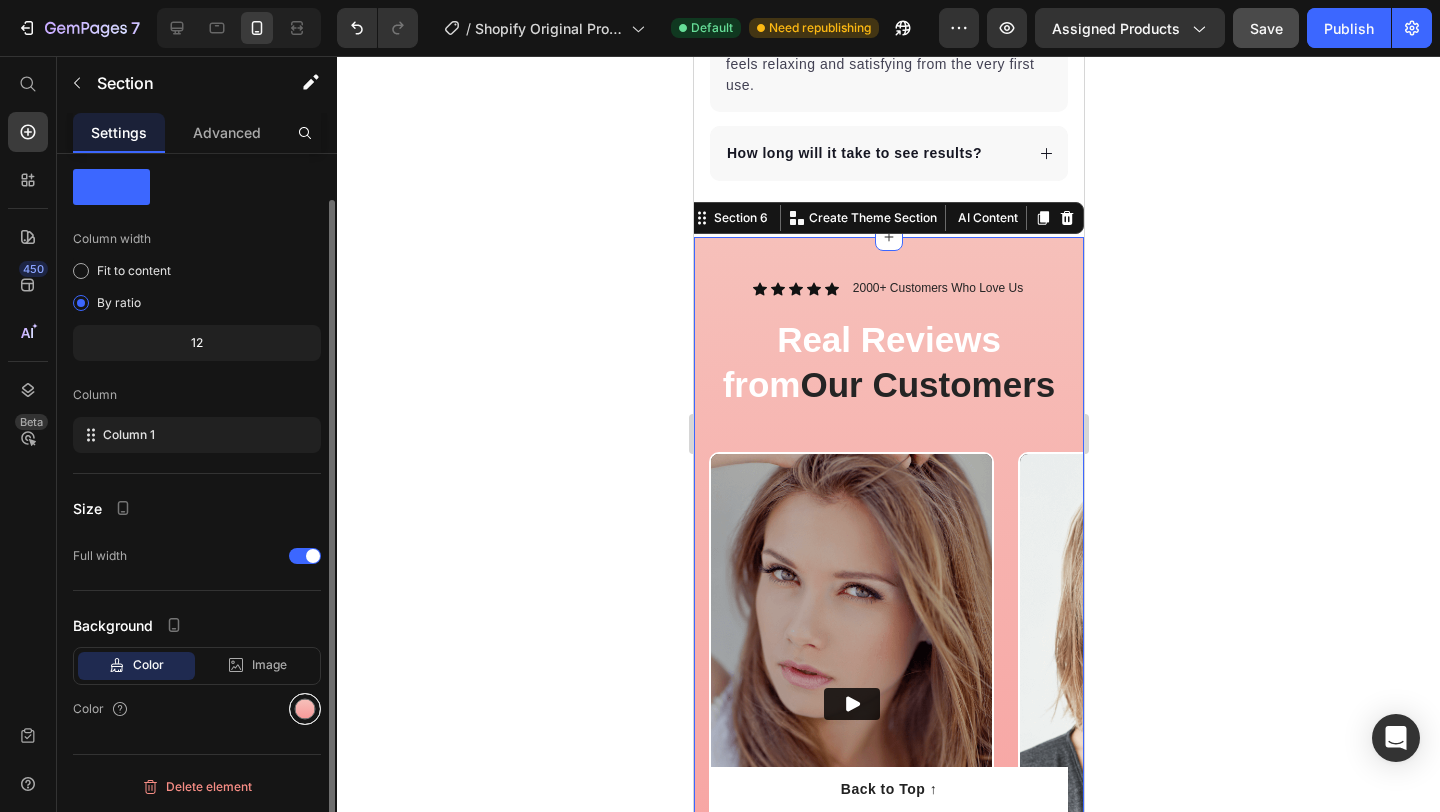 click at bounding box center [305, 709] 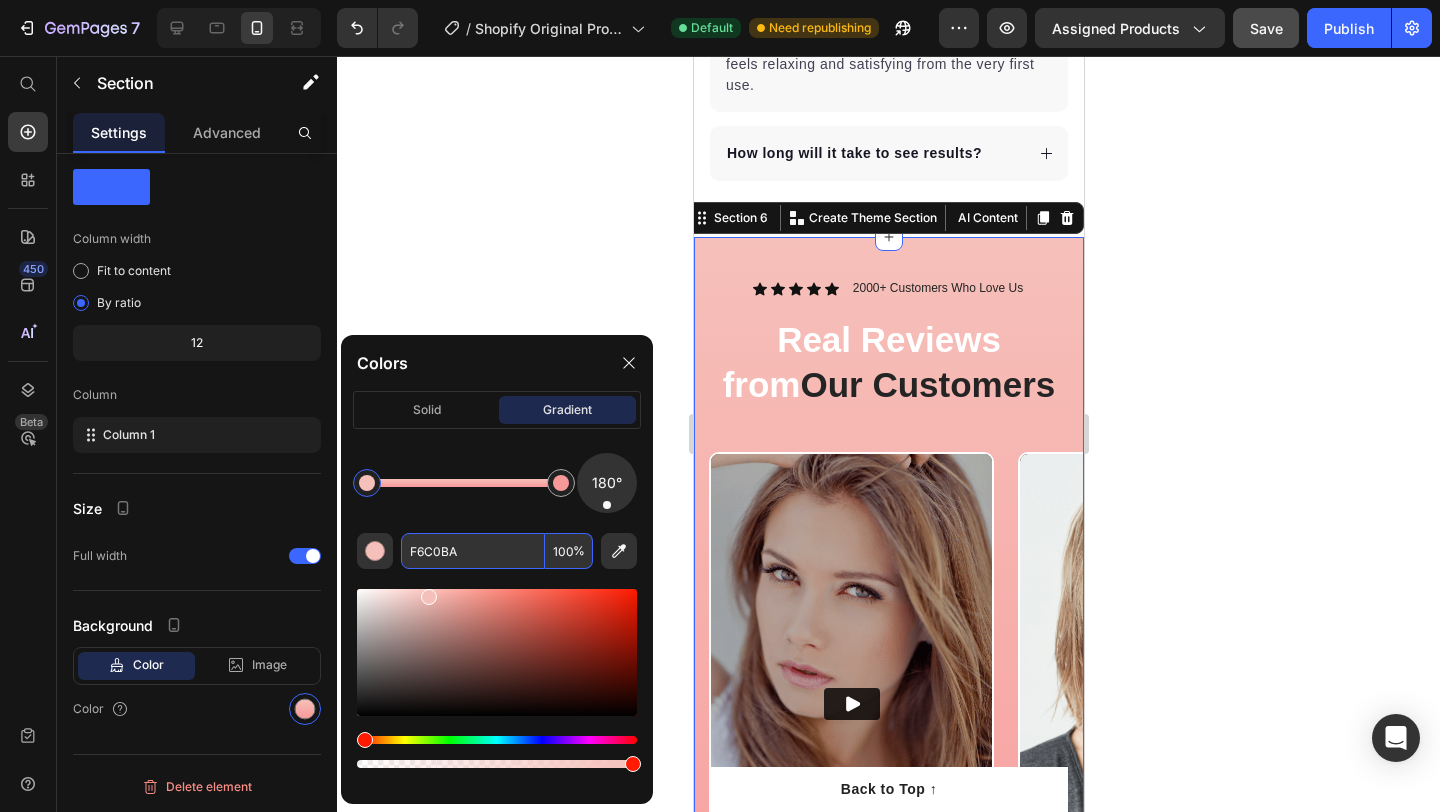 click on "F6C0BA" at bounding box center [473, 551] 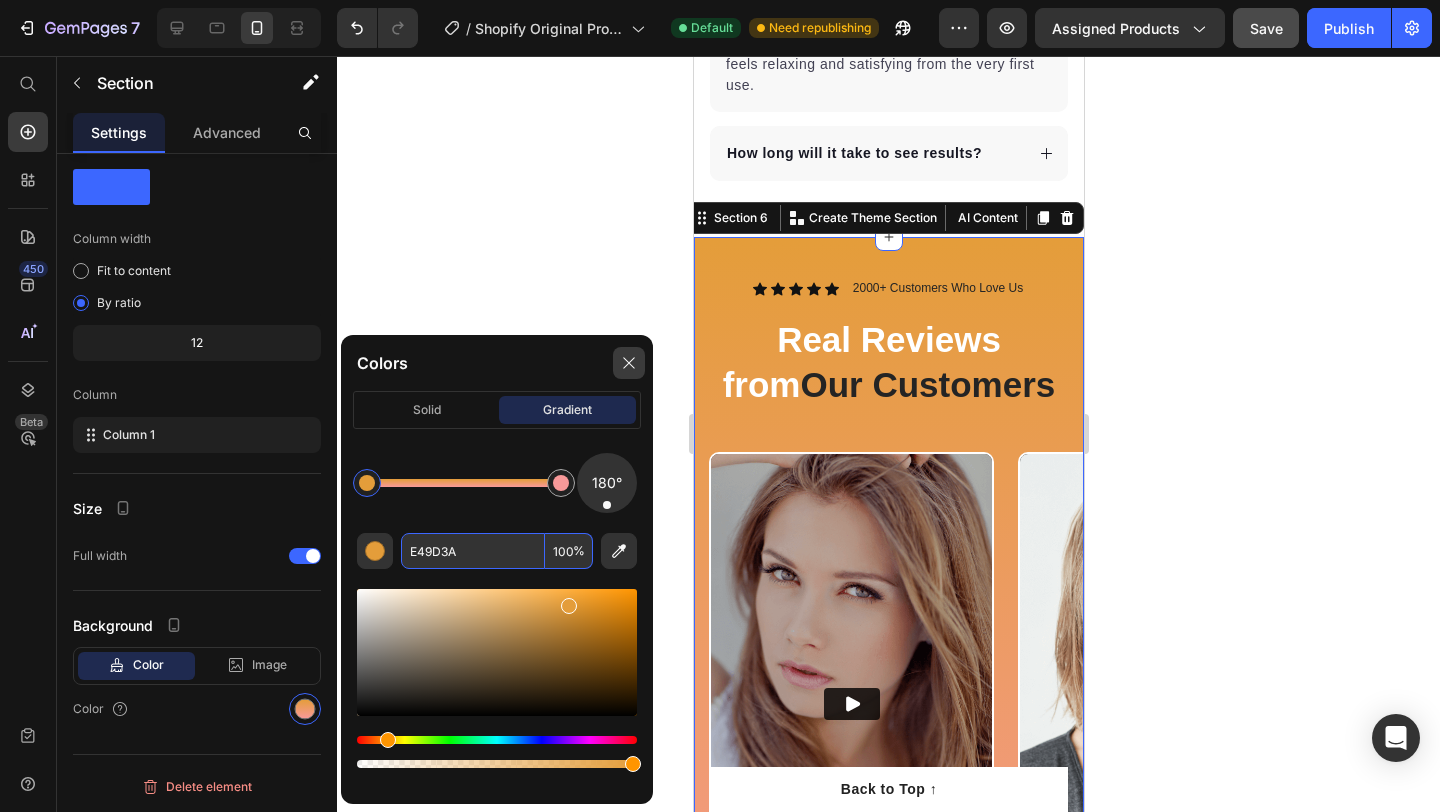 type on "E49D3A" 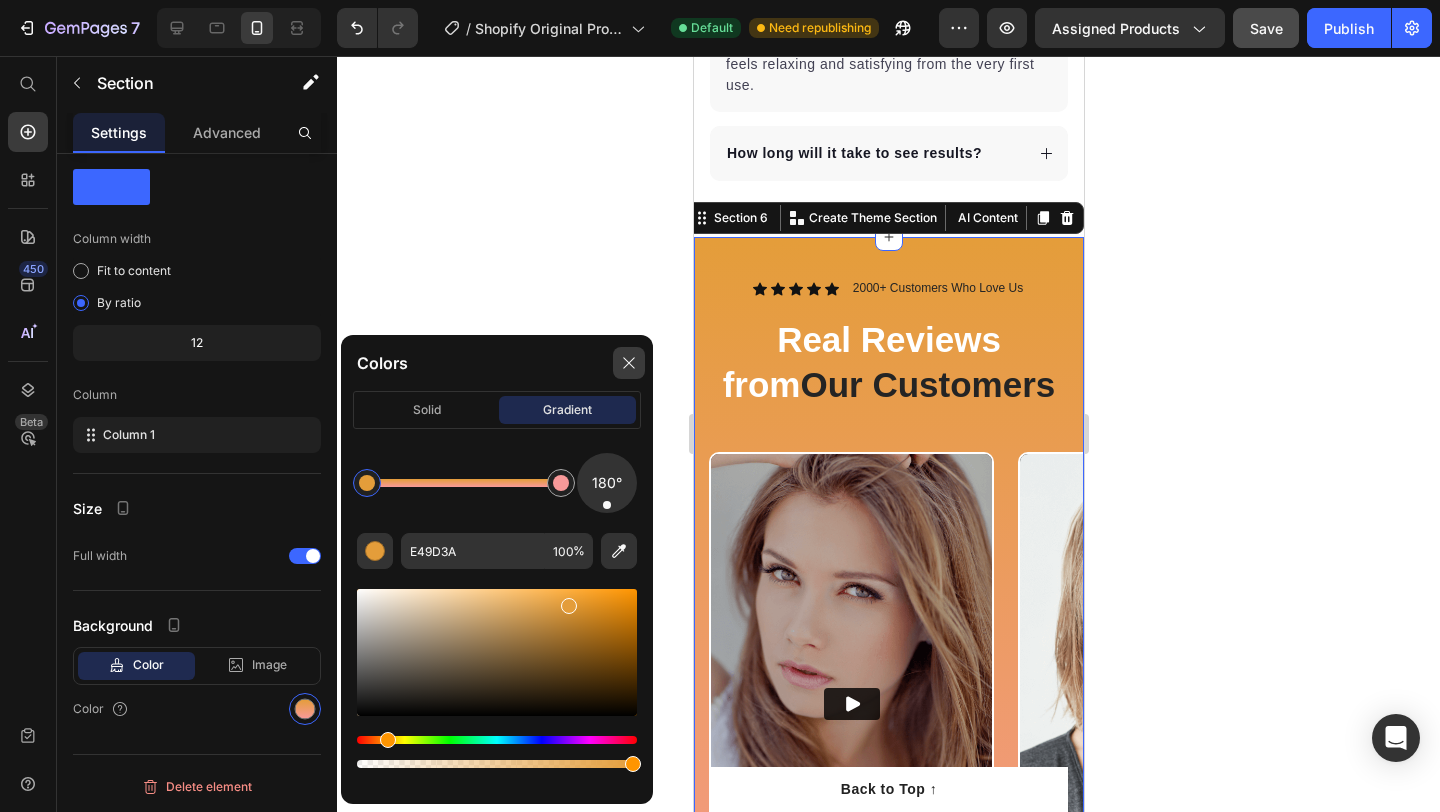click at bounding box center (629, 363) 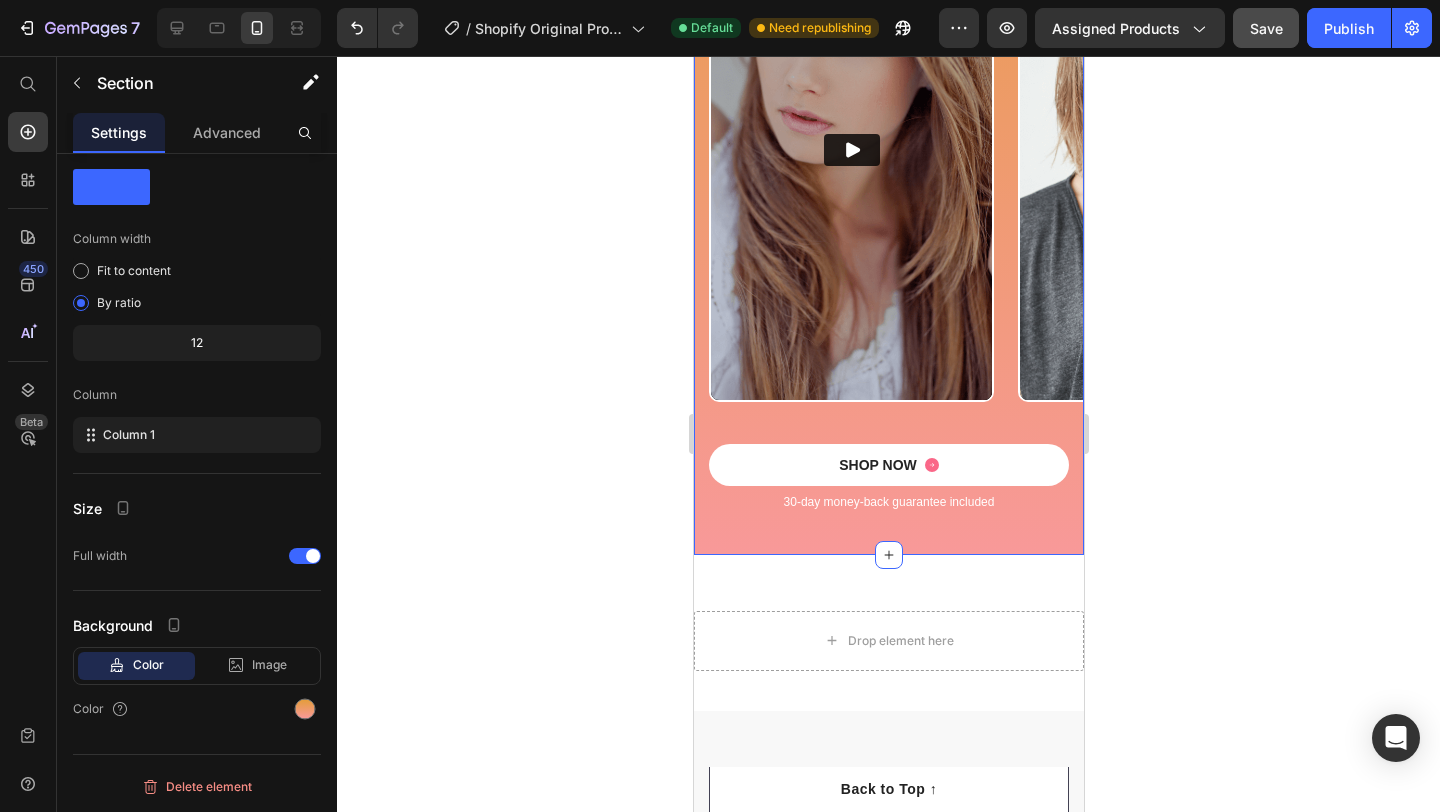 scroll, scrollTop: 5654, scrollLeft: 0, axis: vertical 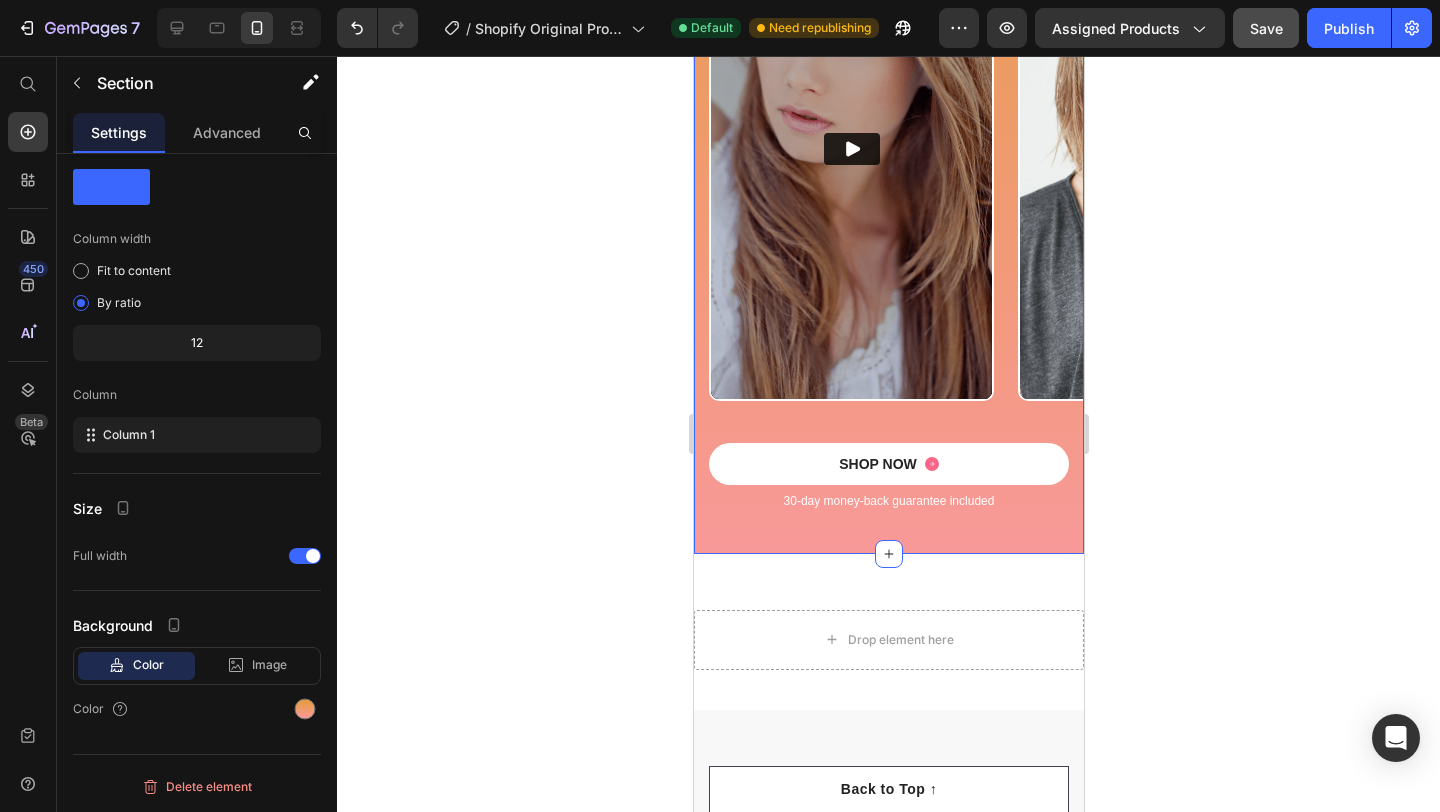 click on "Icon Icon Icon Icon Icon Icon List 2000+ Customers Who Love Us Text Block Row Real Reviews from  Our Customers Heading Row Video Video Video Video Carousel
SHOP NOW Button 30-day money-back guarantee included  Text Block Row" at bounding box center [888, 131] 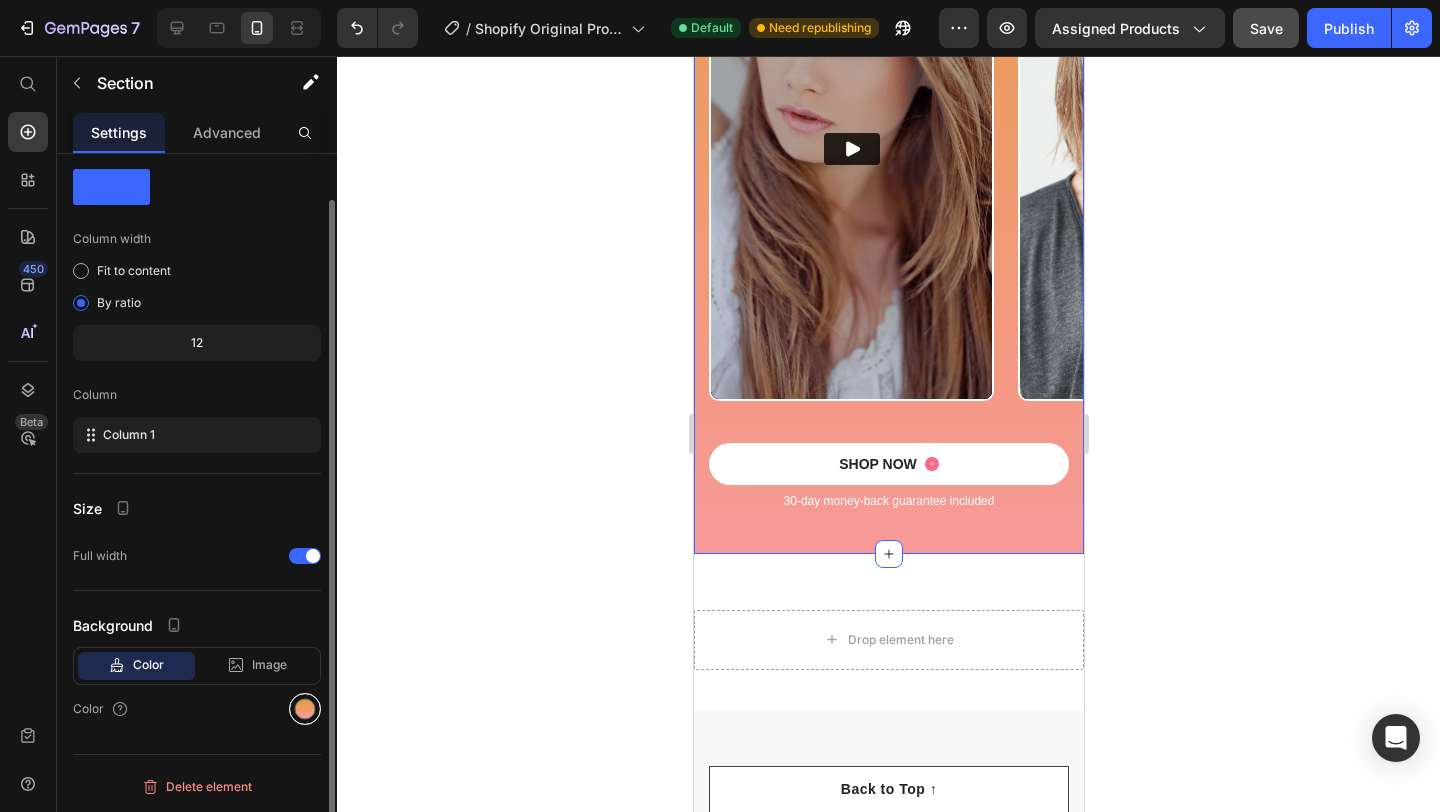 click at bounding box center [305, 709] 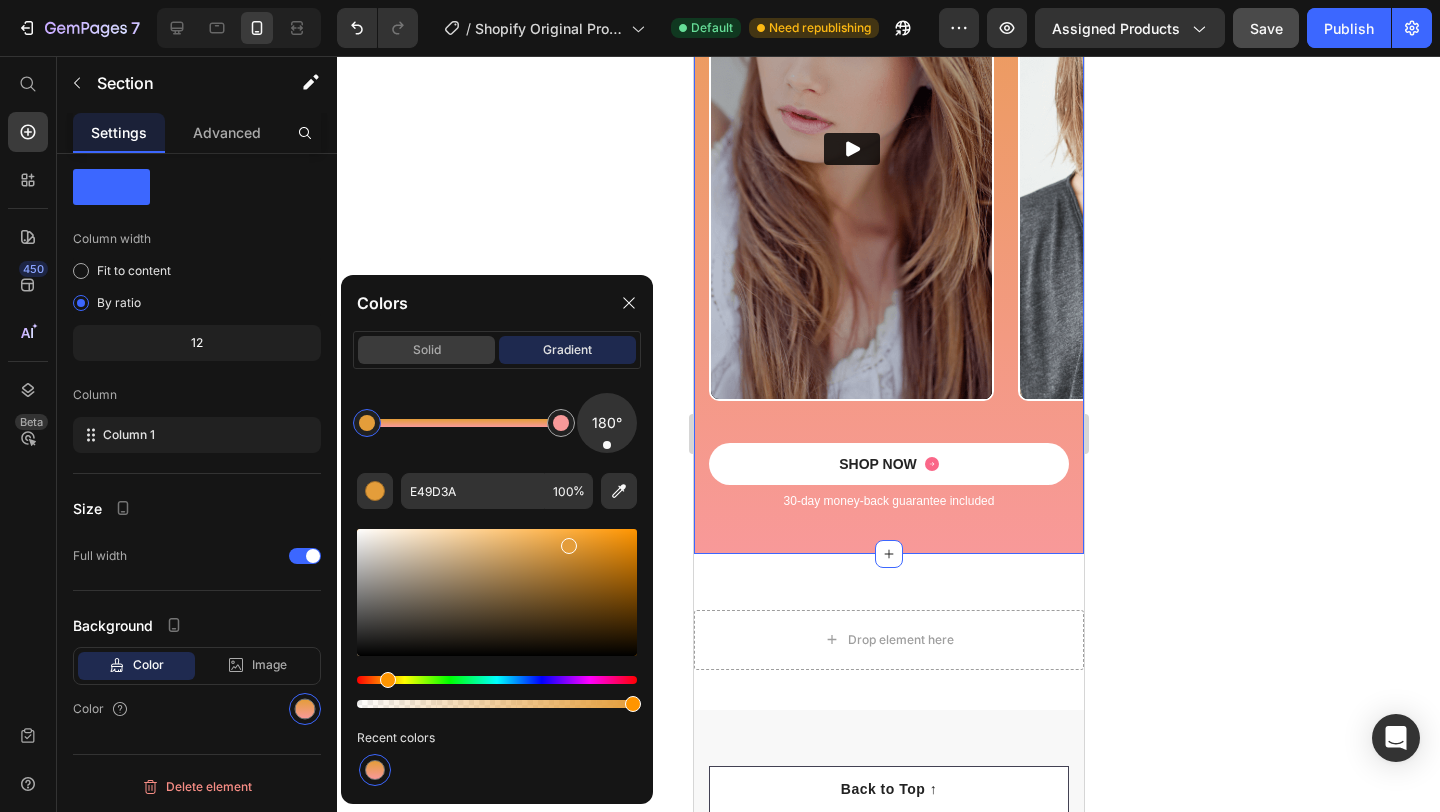 click on "solid" 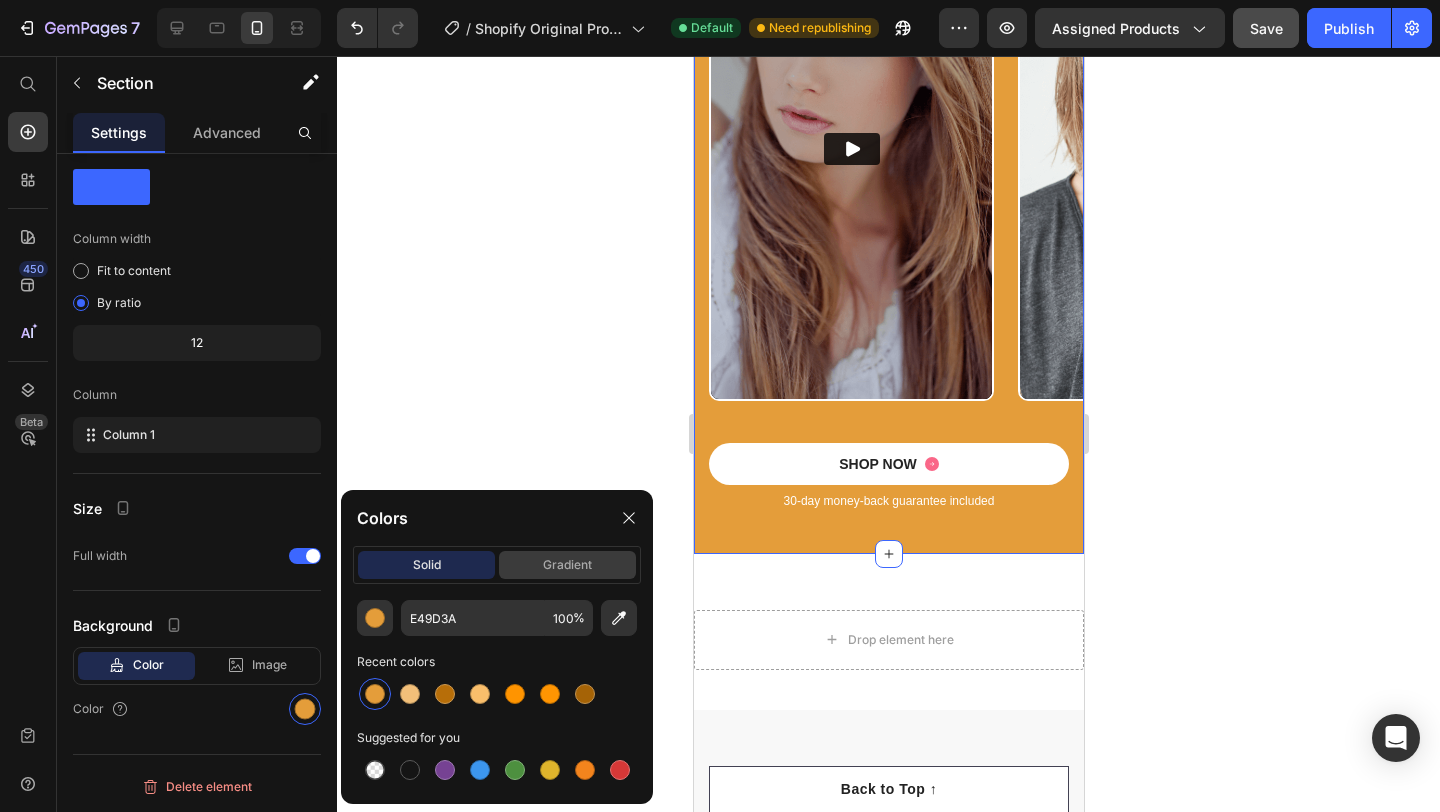 click on "gradient" 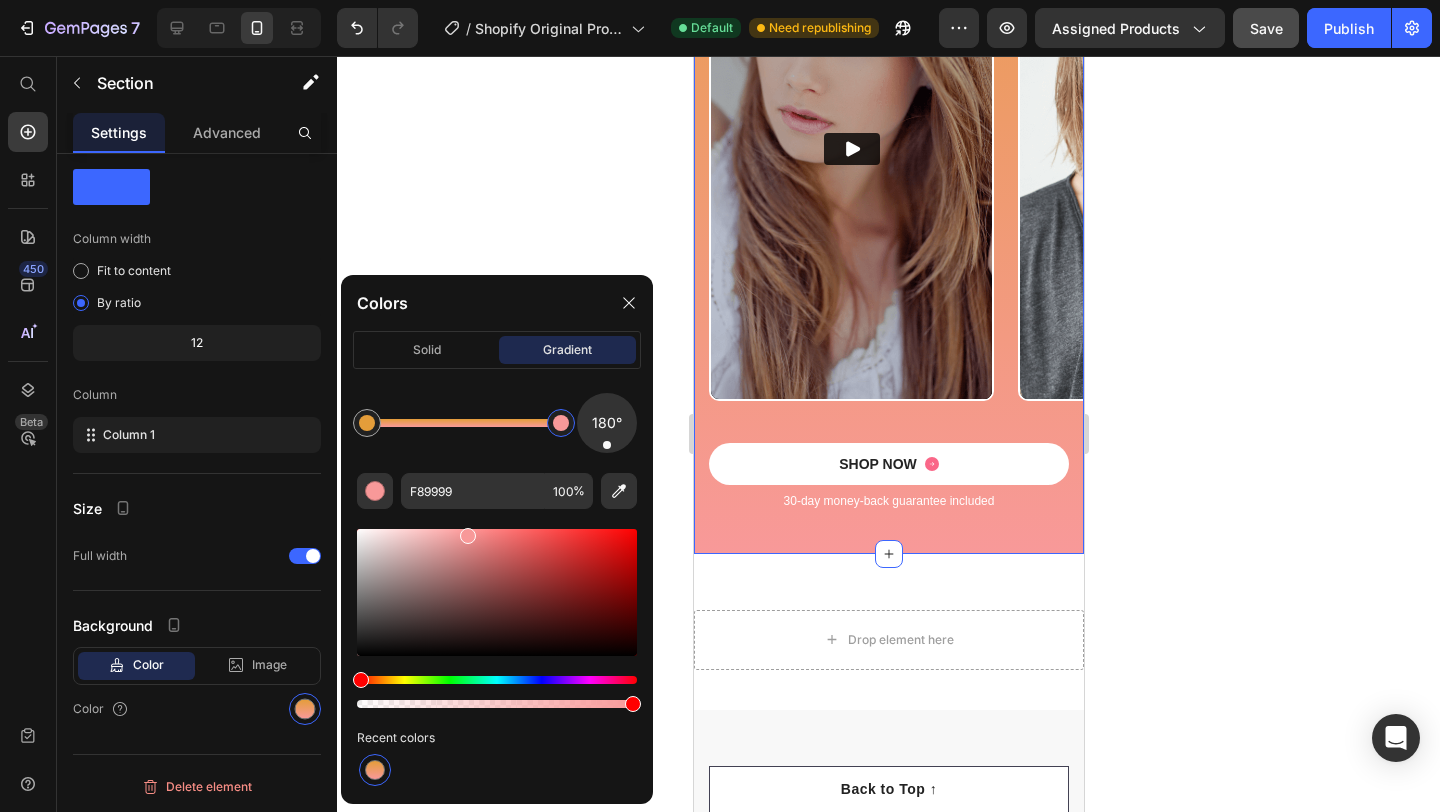 click at bounding box center [561, 423] 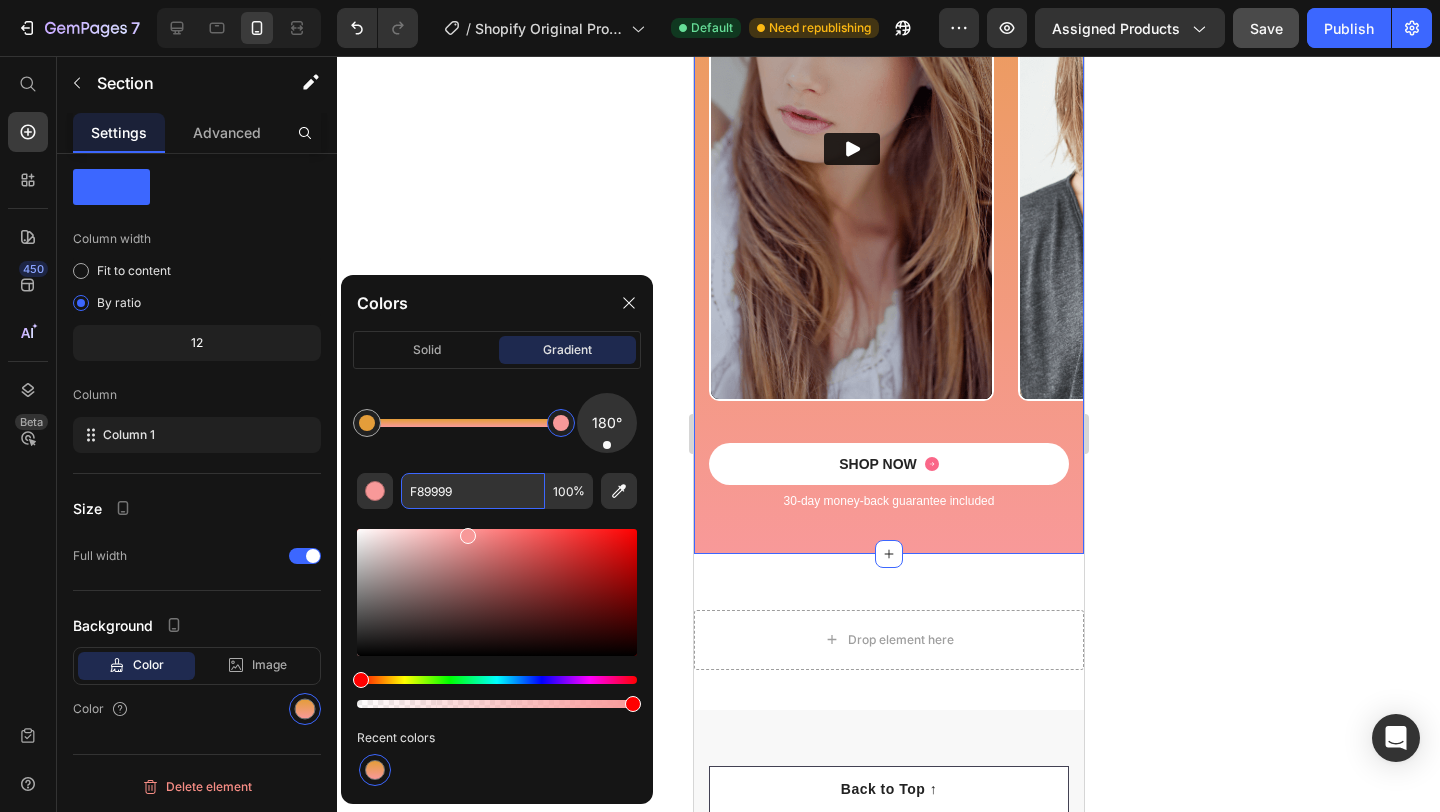 click on "F89999" at bounding box center (473, 491) 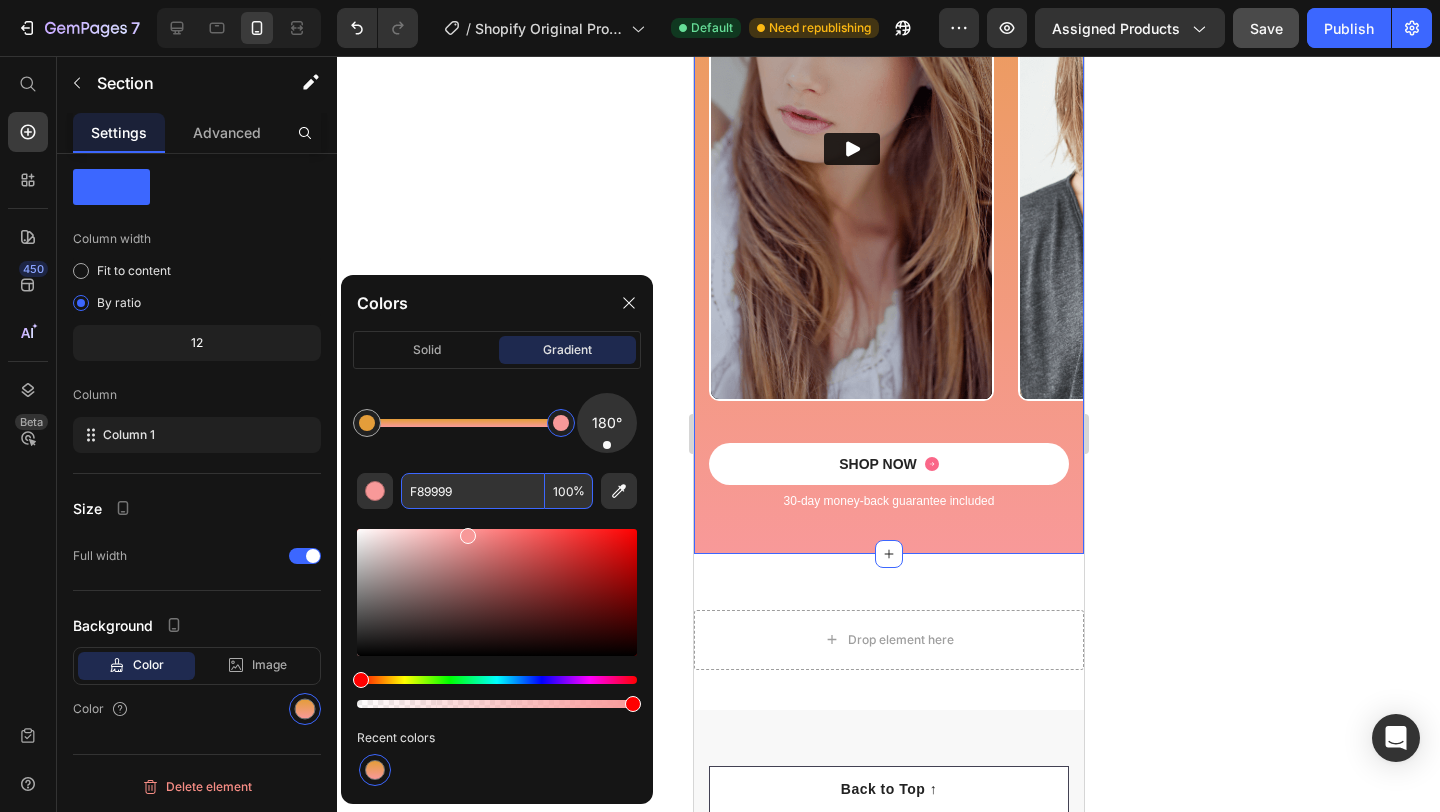 paste on "E49D3A" 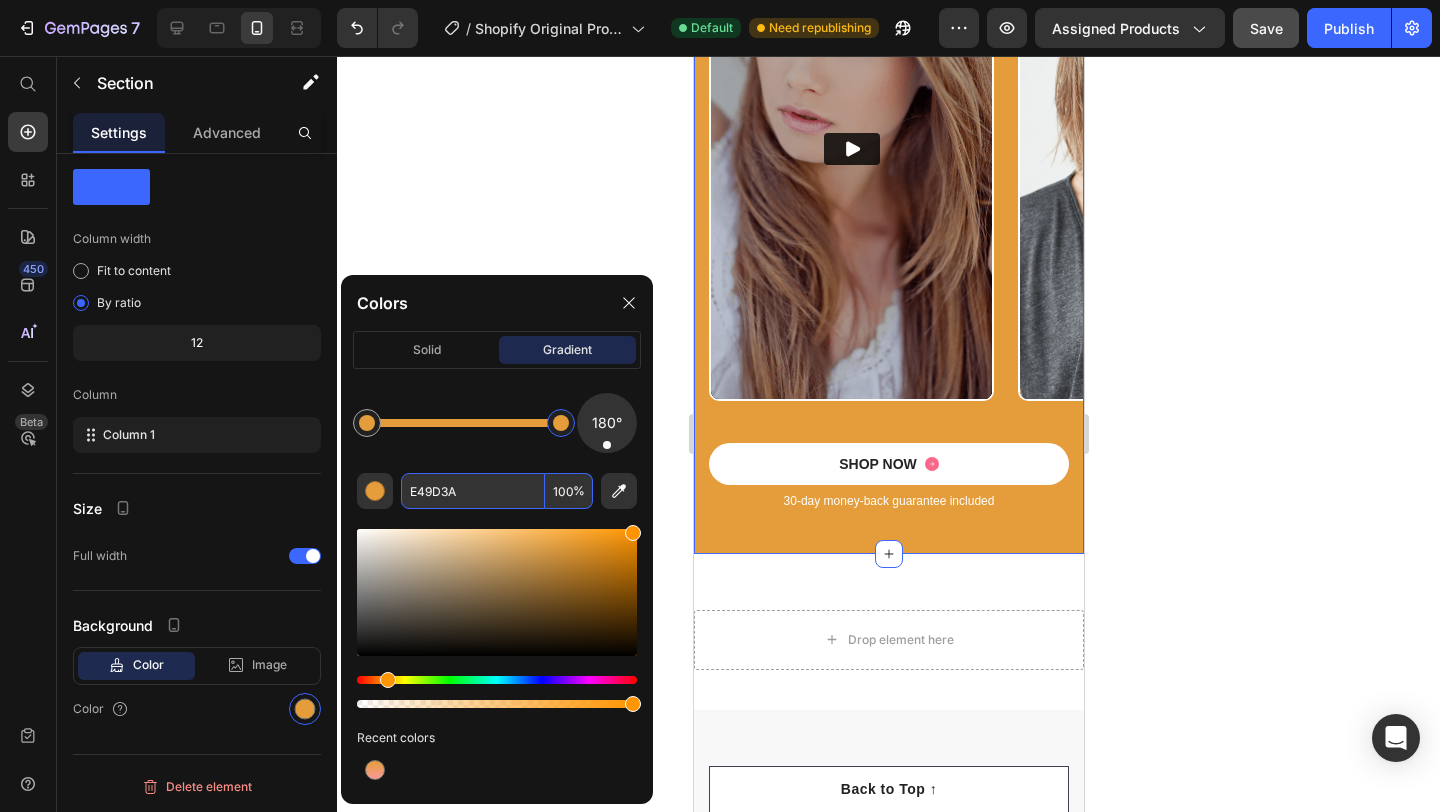 drag, startPoint x: 1276, startPoint y: 609, endPoint x: 698, endPoint y: 496, distance: 588.94226 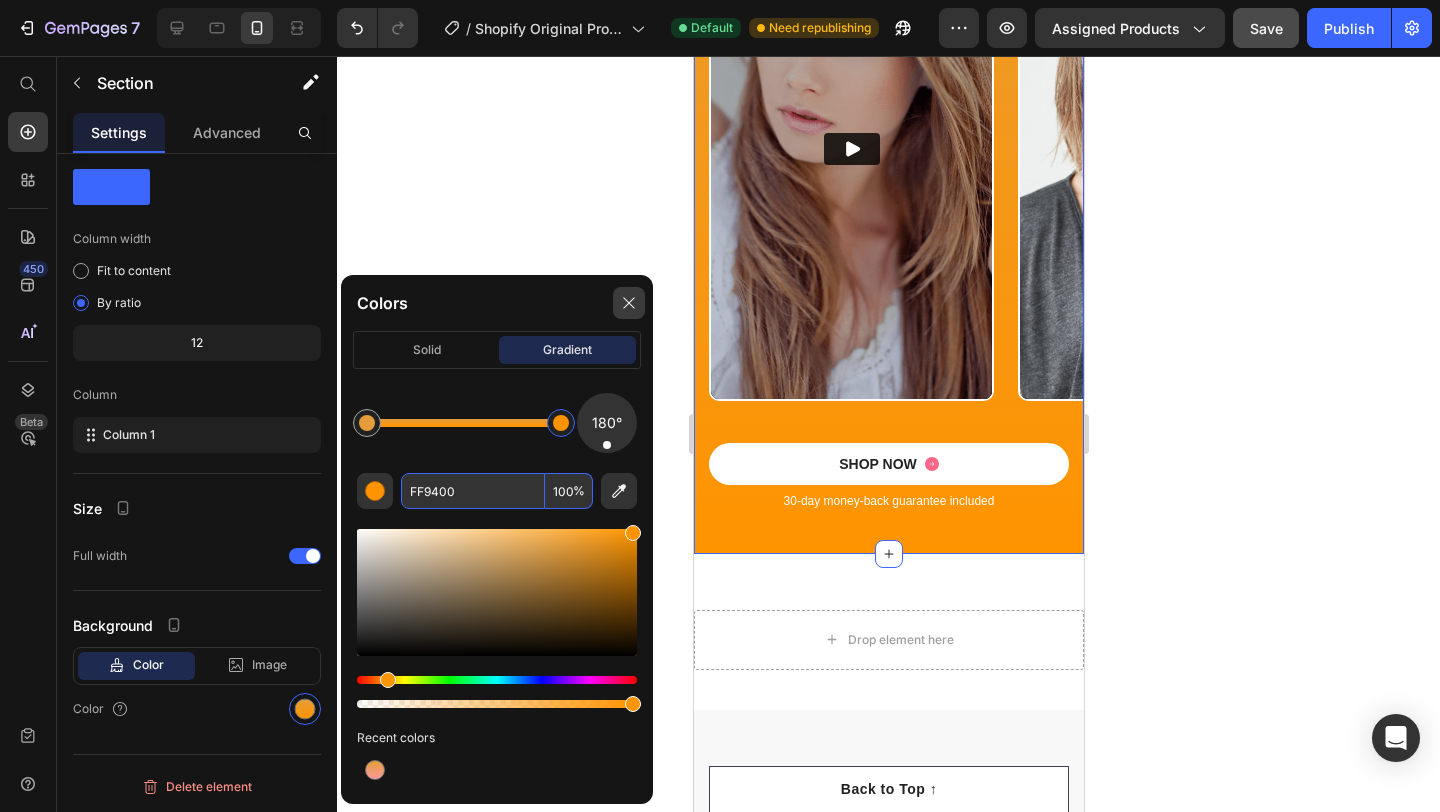 type on "FF9400" 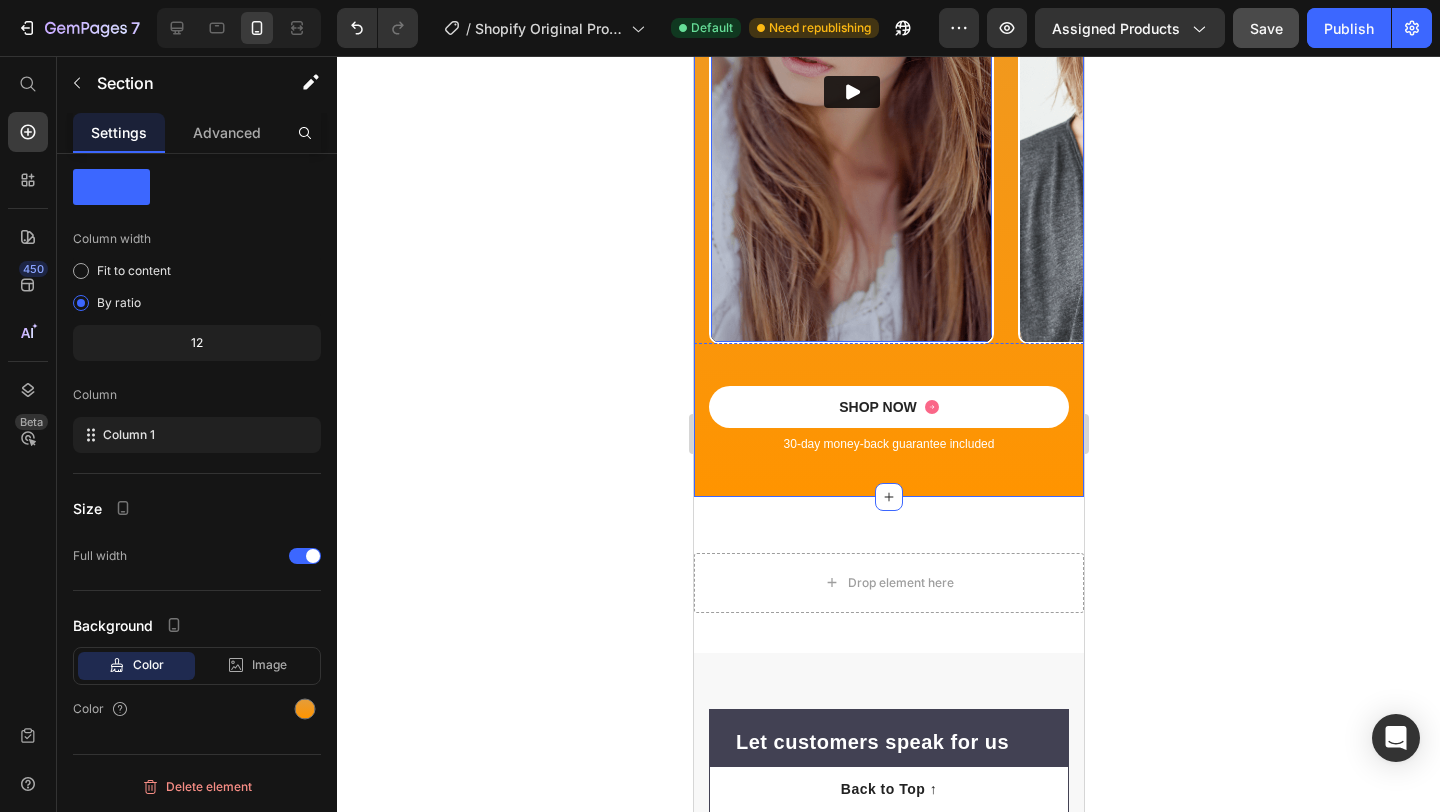 scroll, scrollTop: 5719, scrollLeft: 0, axis: vertical 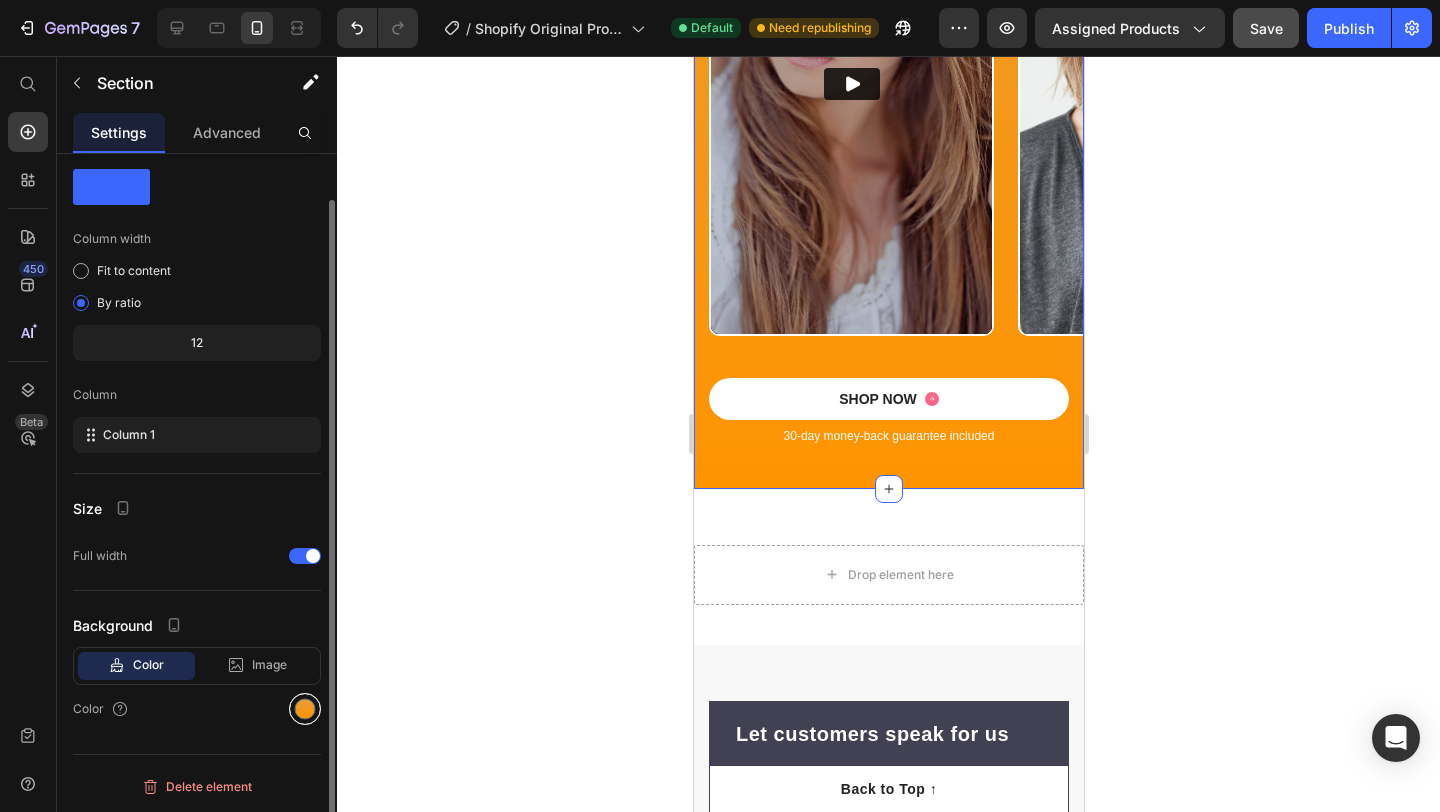 click at bounding box center [305, 709] 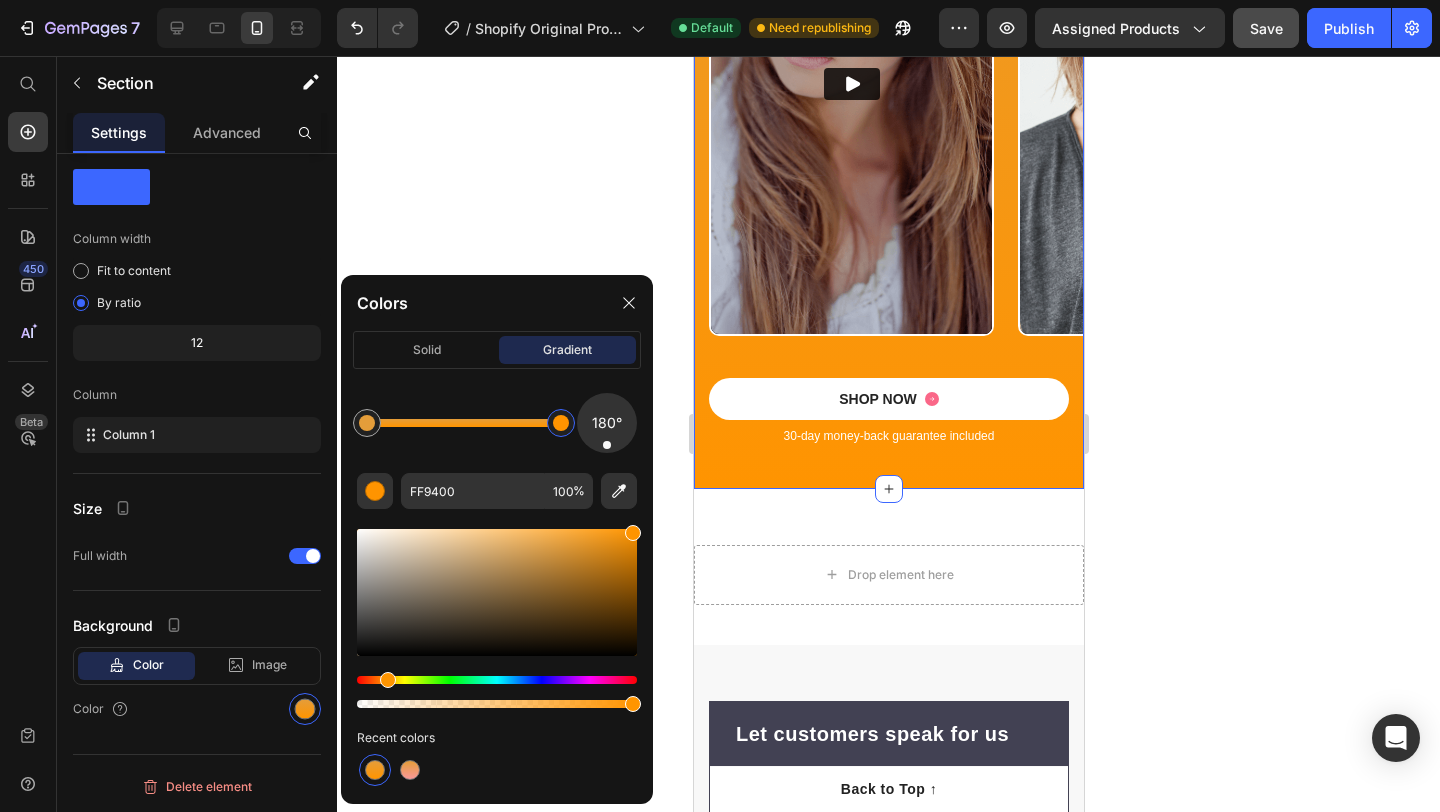 click at bounding box center (561, 423) 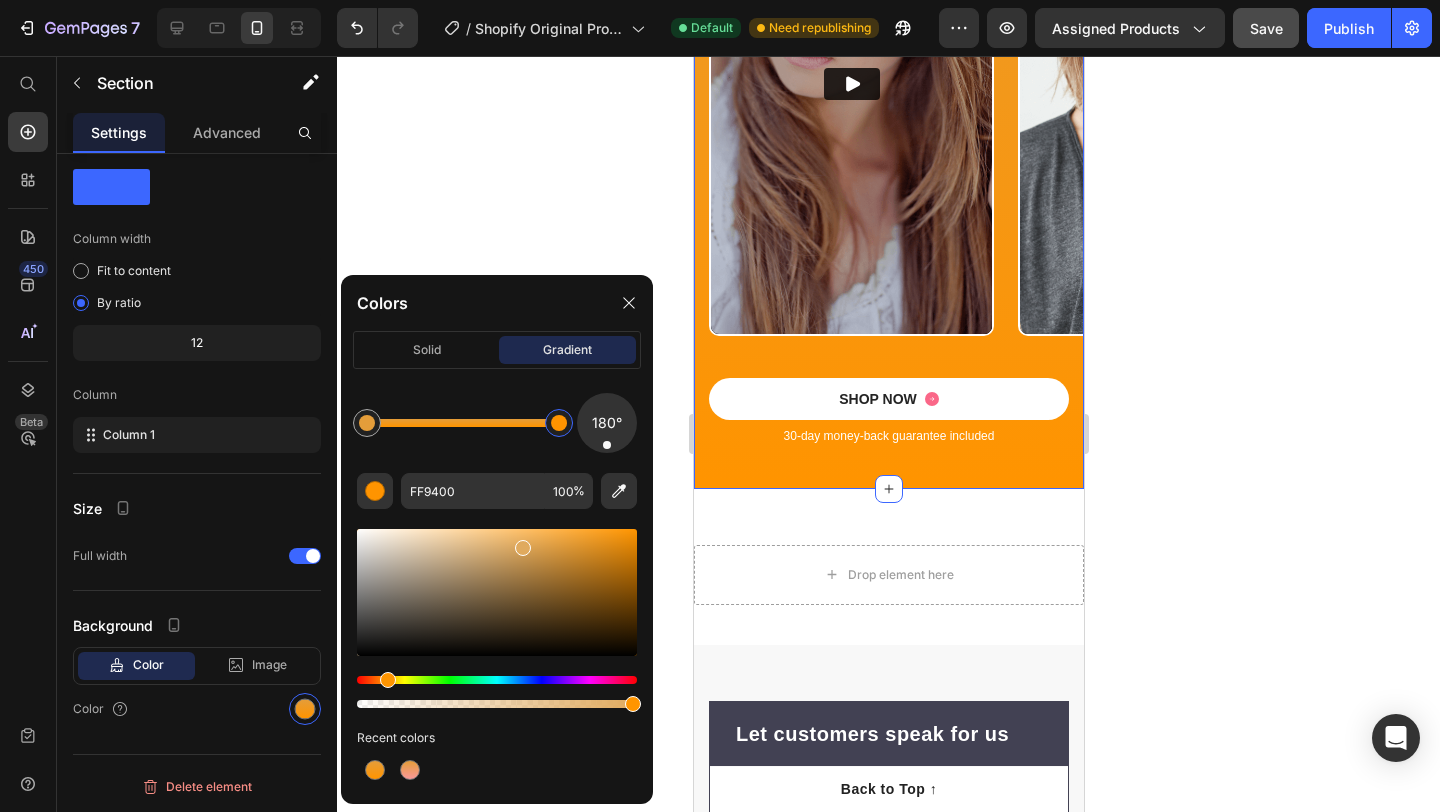 drag, startPoint x: 583, startPoint y: 552, endPoint x: 521, endPoint y: 544, distance: 62.514 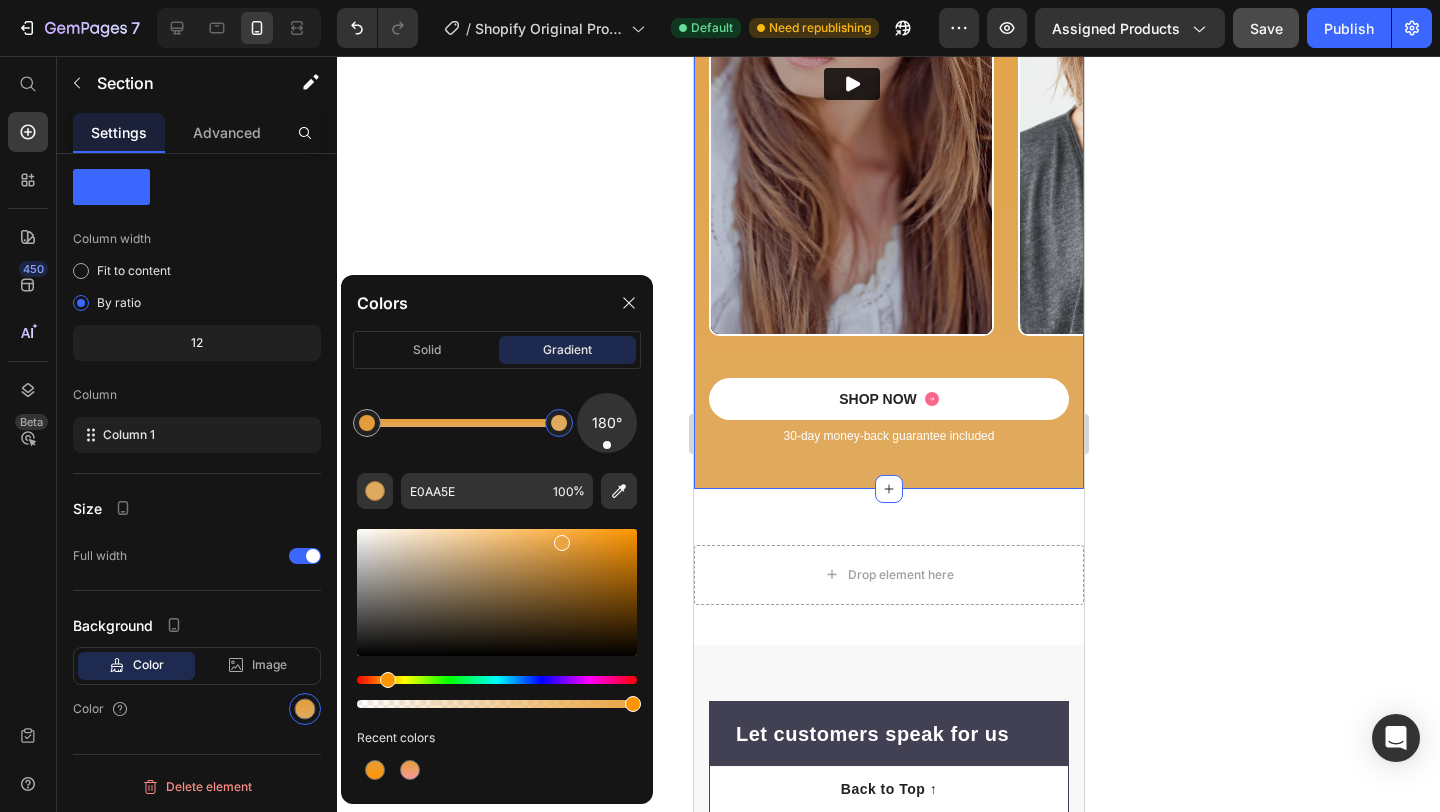 click at bounding box center (497, 592) 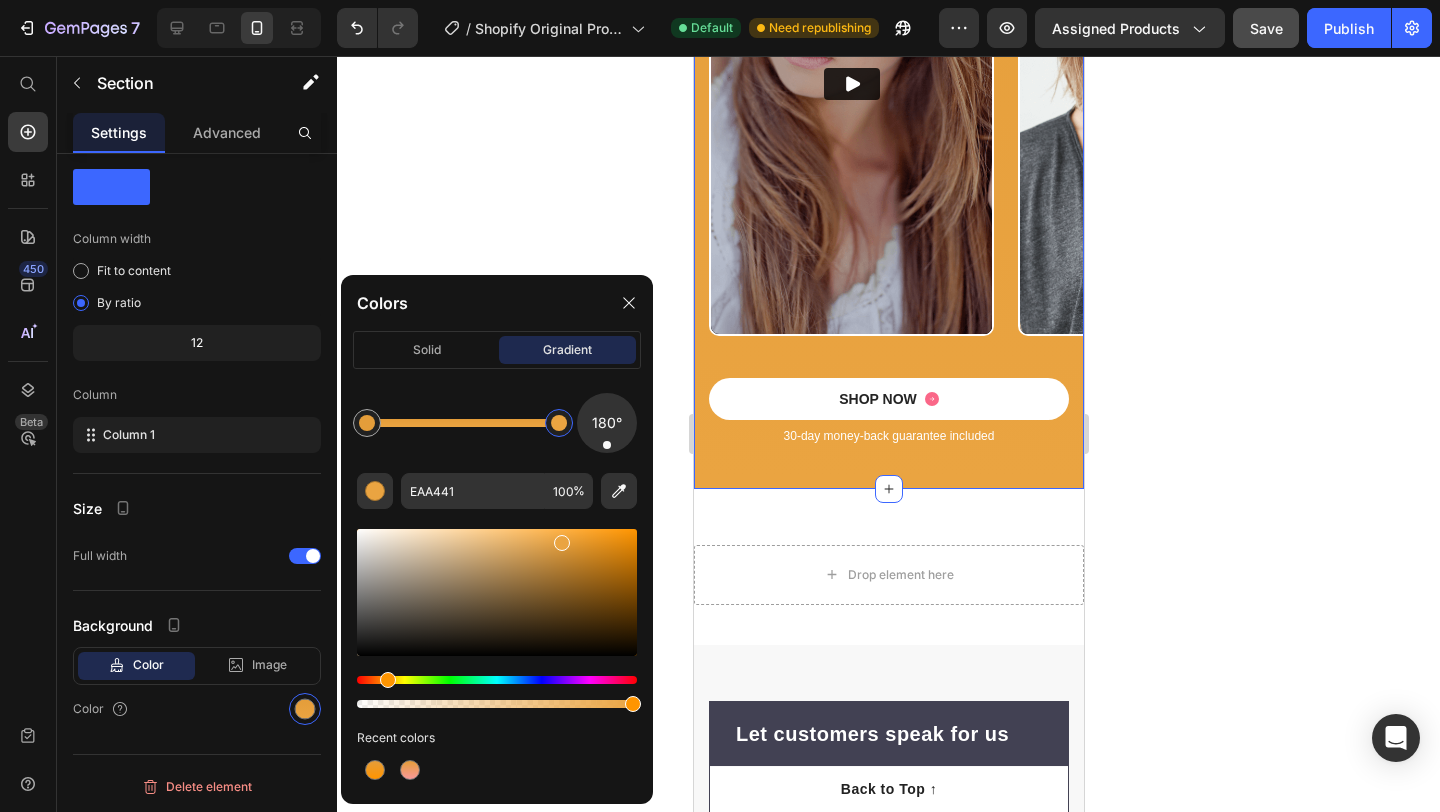 click at bounding box center [497, 592] 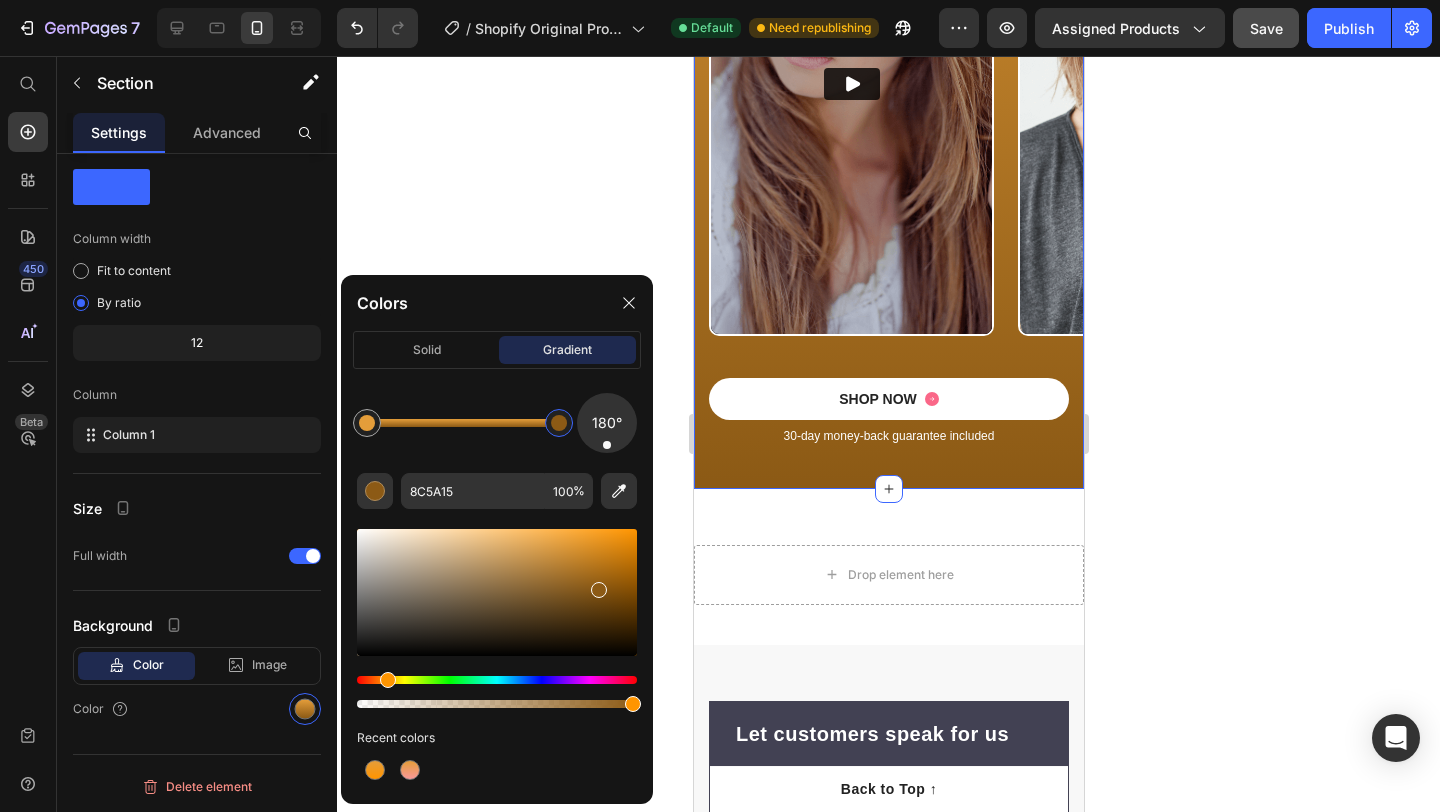 click at bounding box center (497, 592) 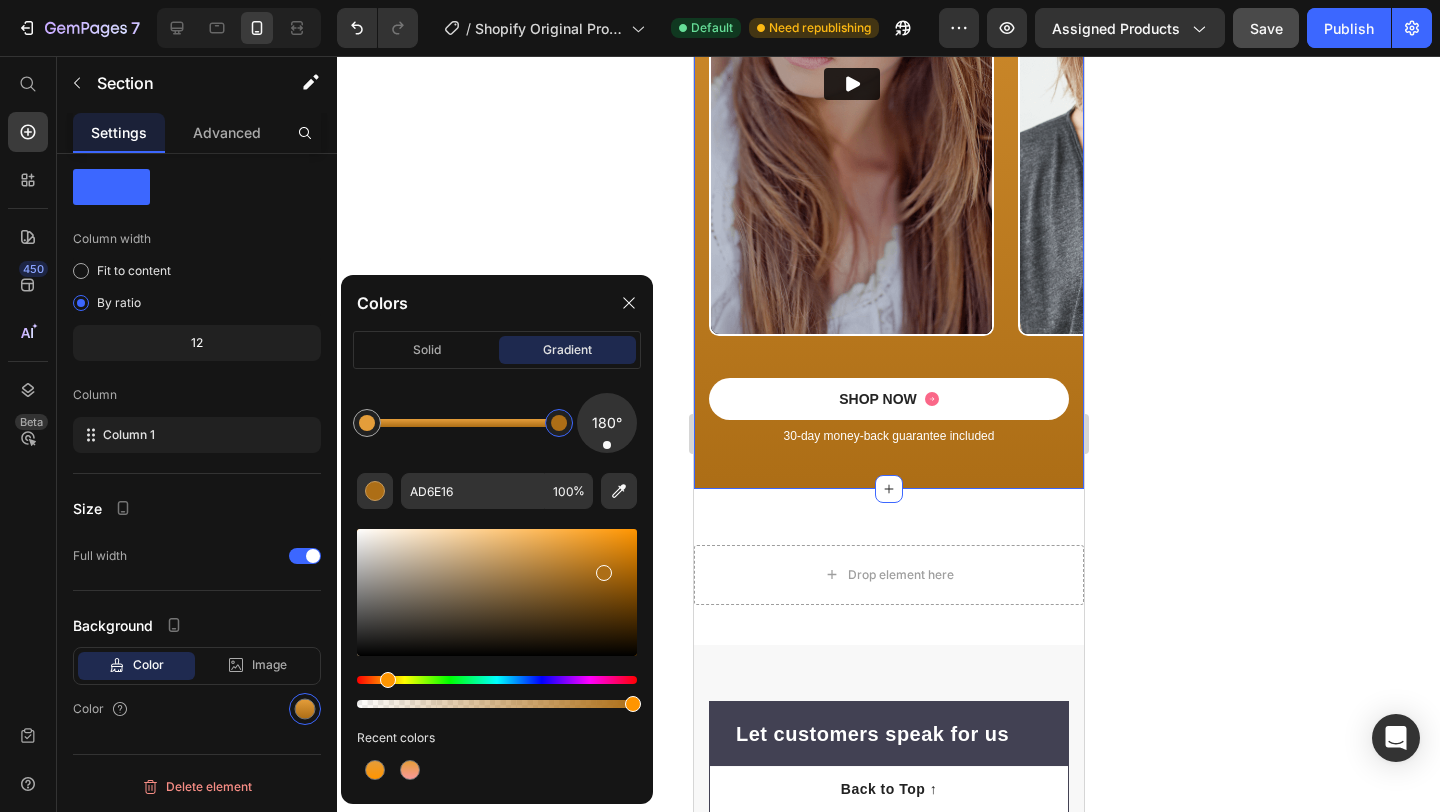 click at bounding box center [497, 592] 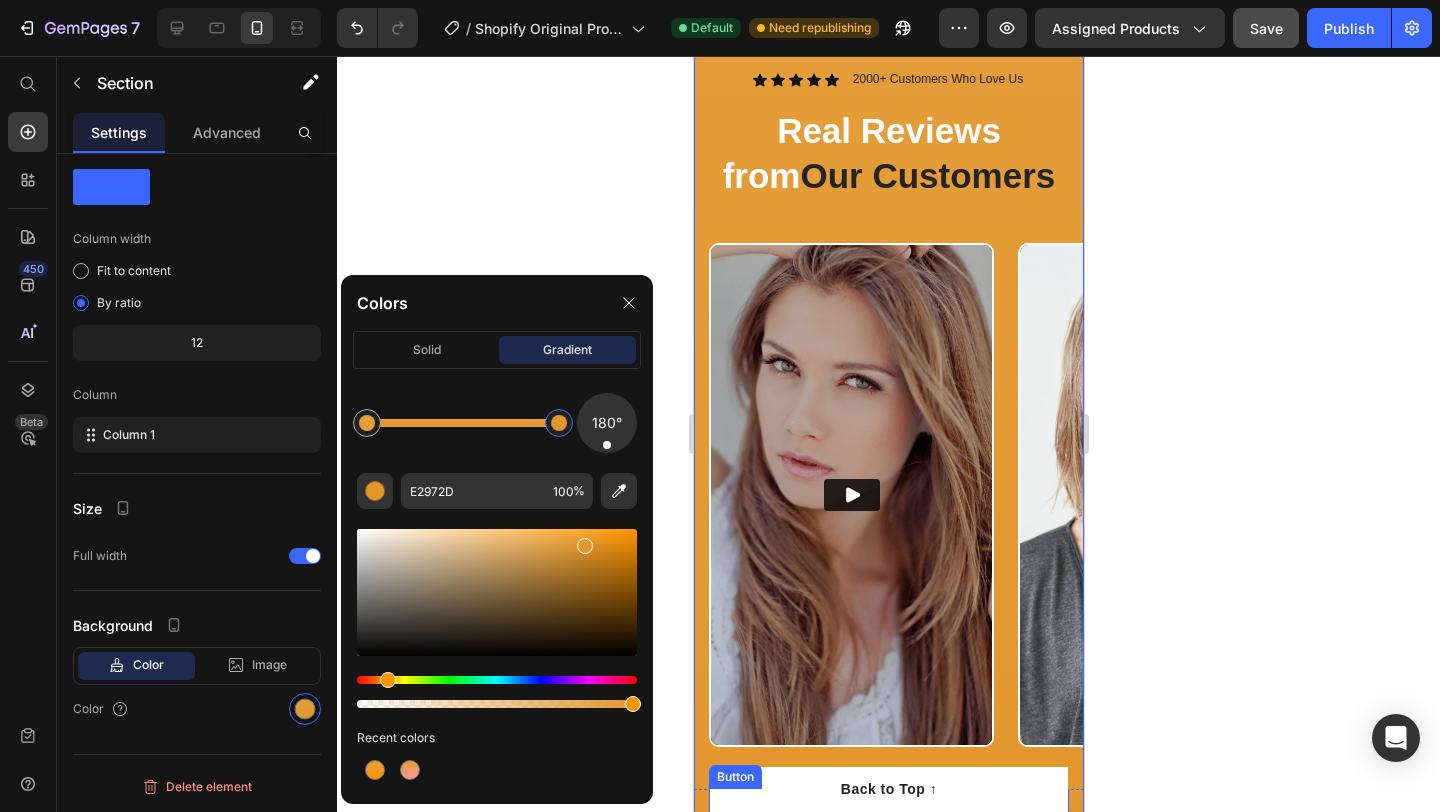 scroll, scrollTop: 5207, scrollLeft: 0, axis: vertical 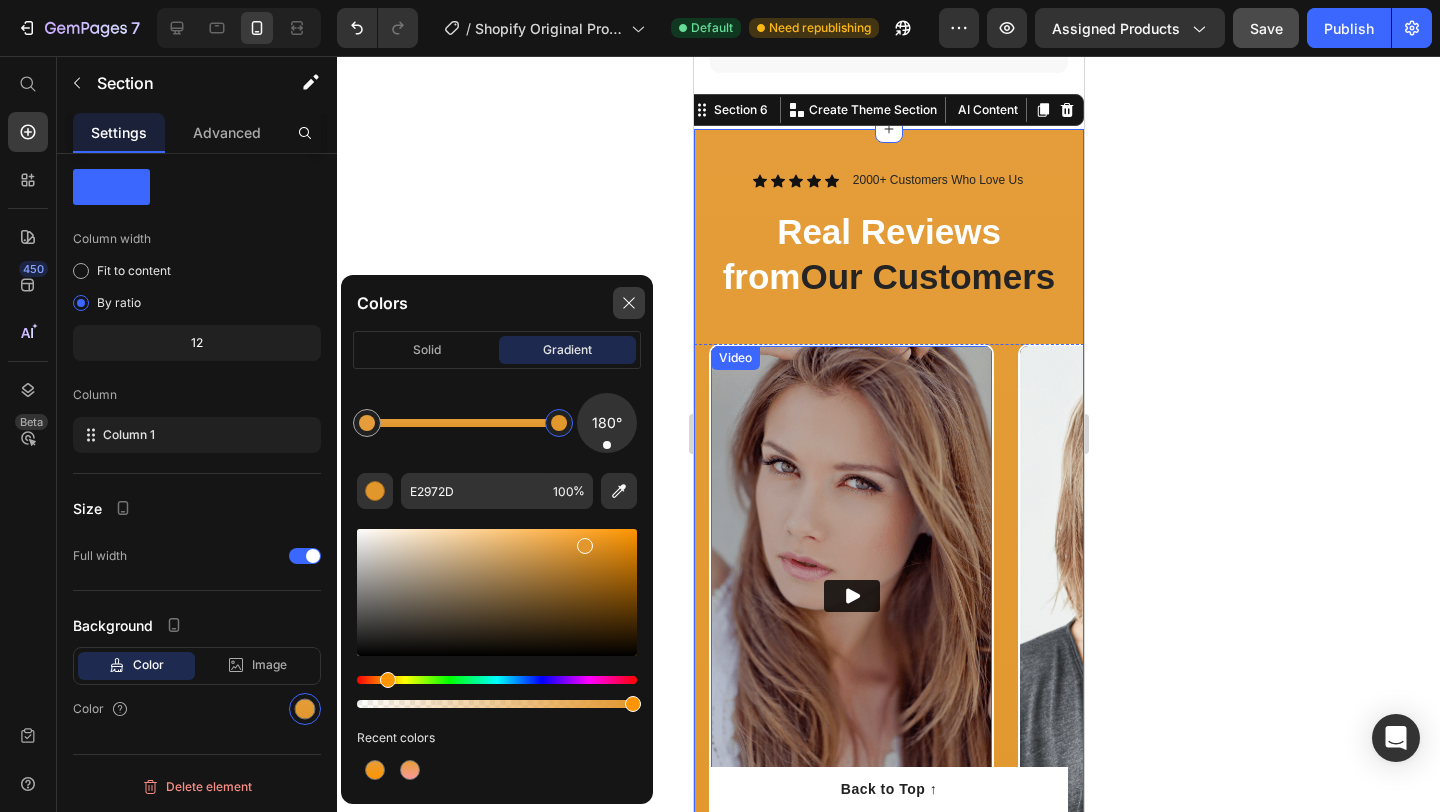 click 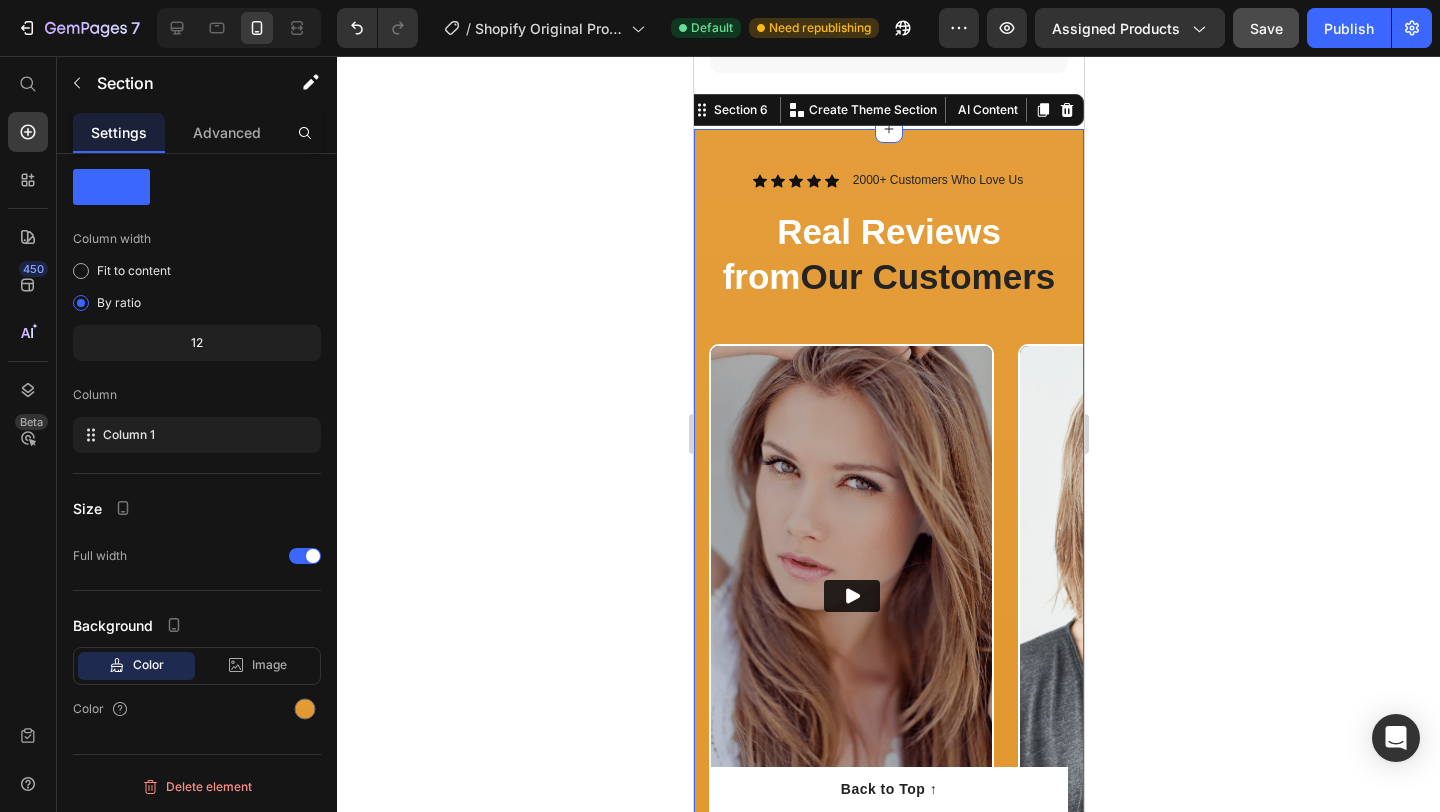 click on "Icon Icon Icon Icon Icon Icon List 2000+ Customers Who Love Us Text Block Row Real Reviews from  Our Customers Heading Row Video Video Video Video Carousel
SHOP NOW Button 30-day money-back guarantee included  Text Block Row" at bounding box center [888, 578] 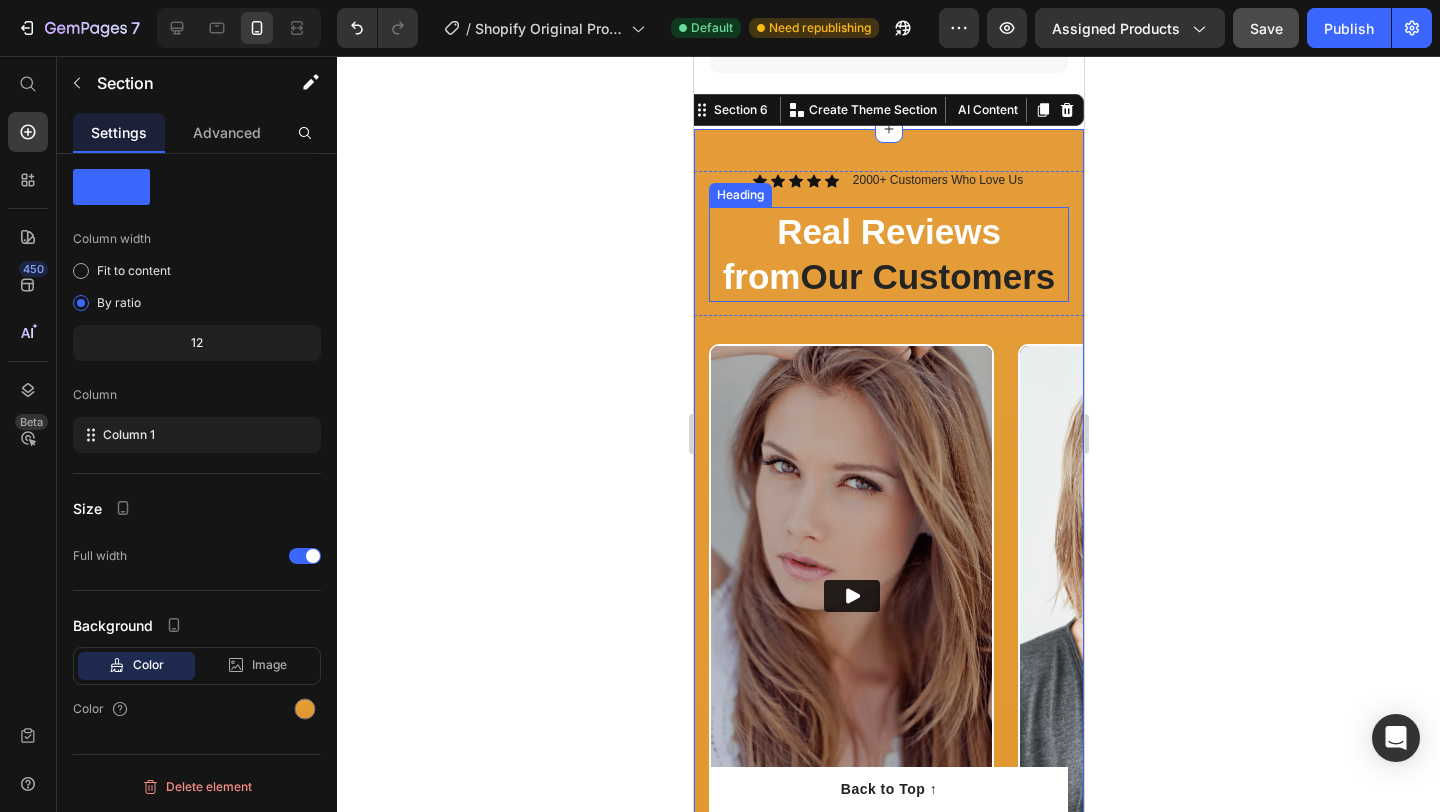 click on "Our Customers" at bounding box center (927, 276) 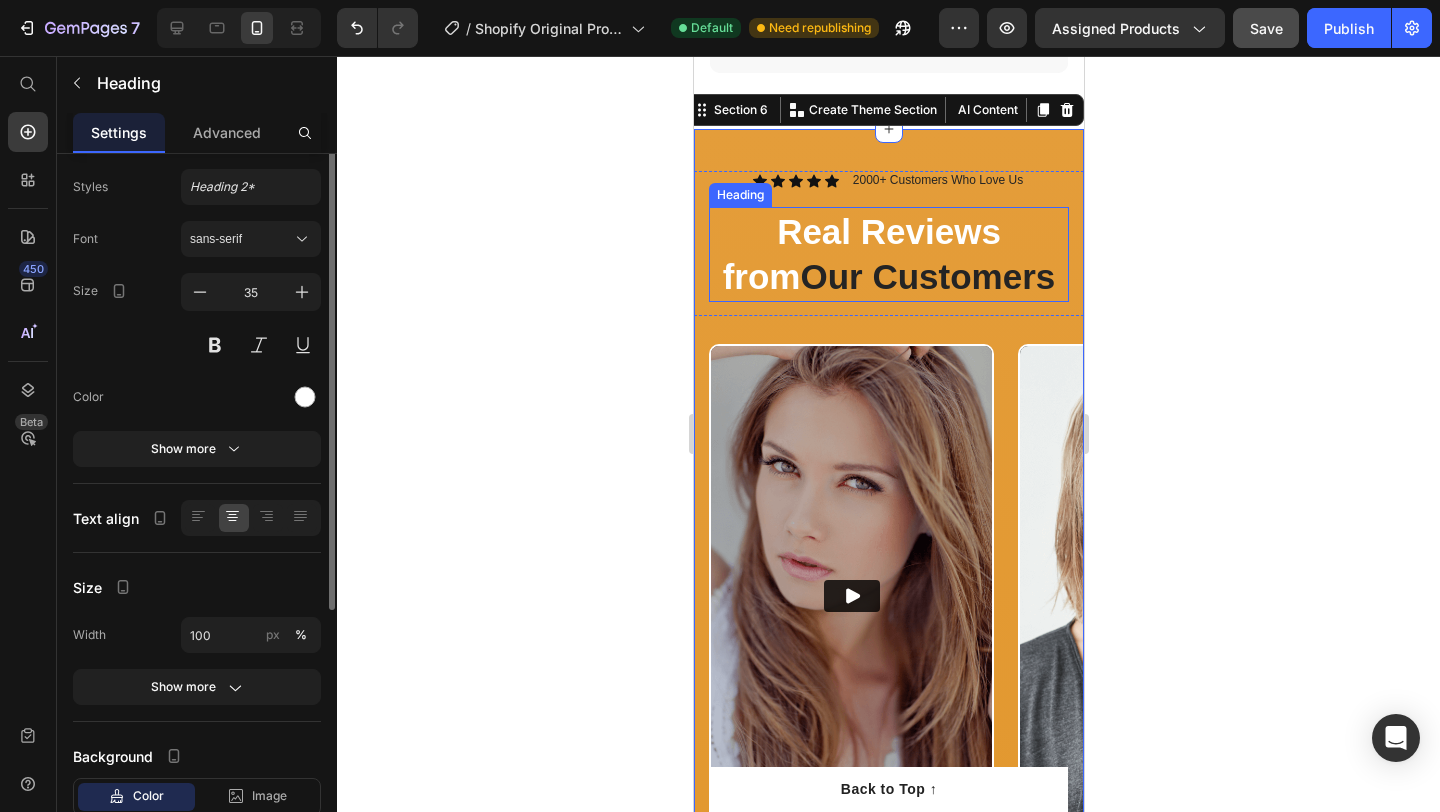 scroll, scrollTop: 0, scrollLeft: 0, axis: both 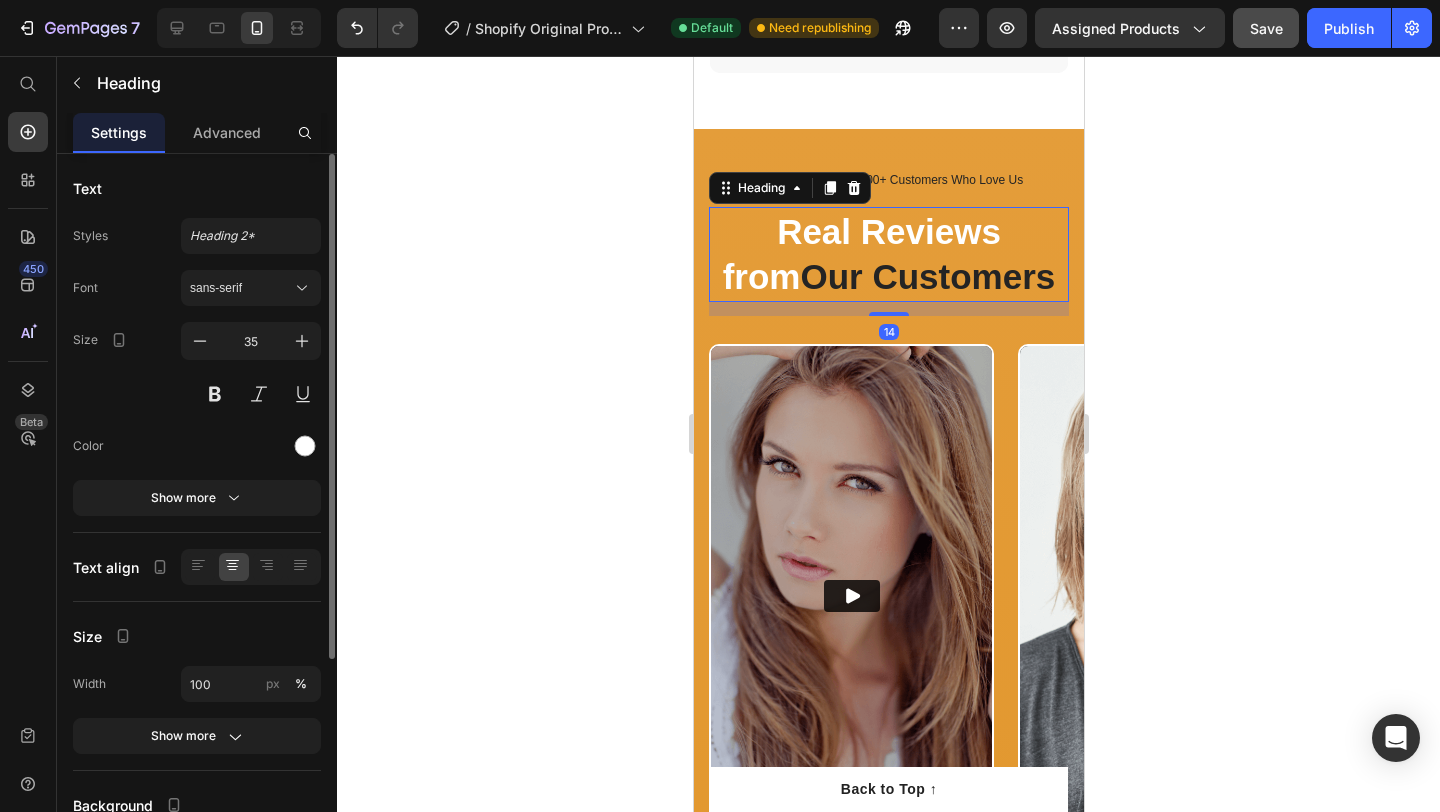 click 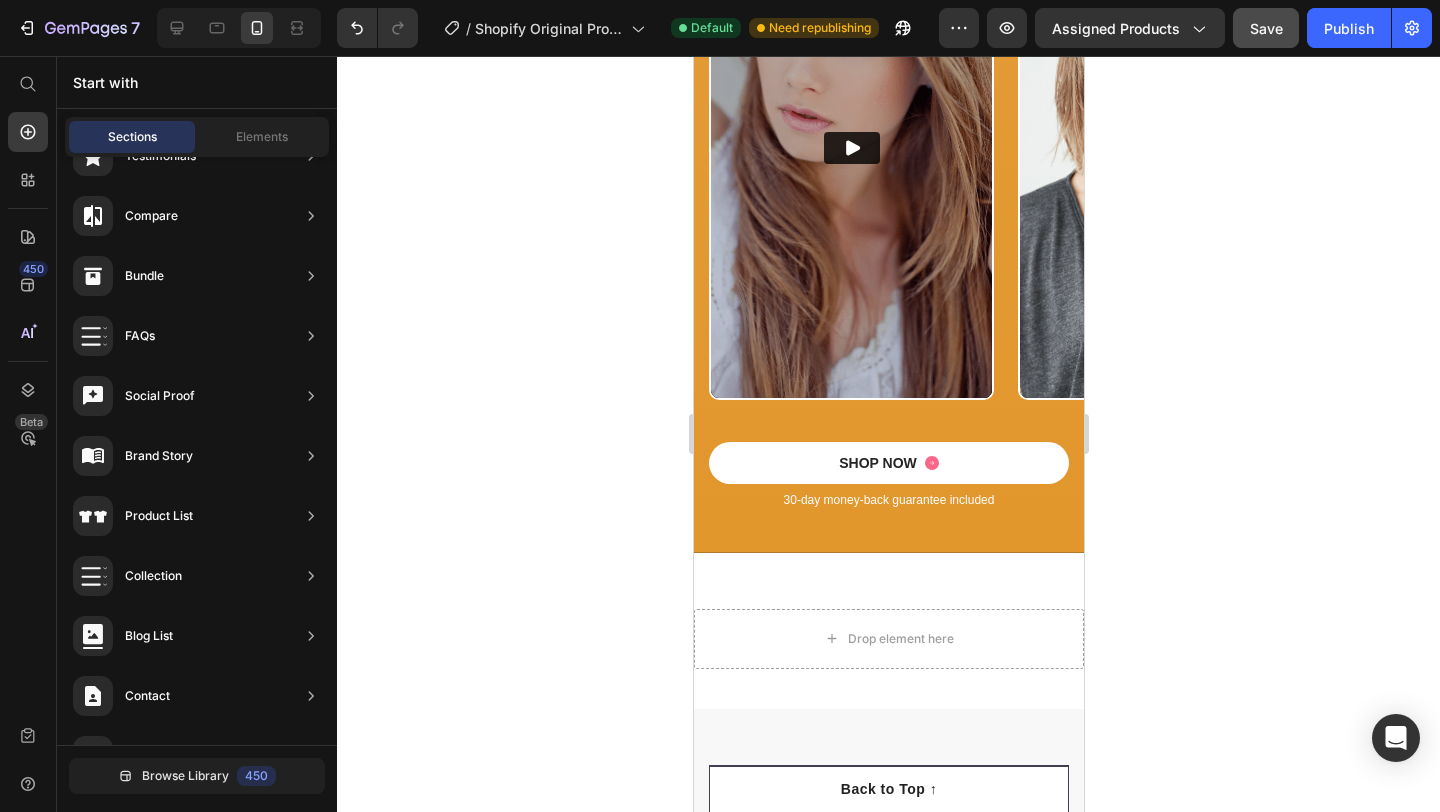 scroll, scrollTop: 5704, scrollLeft: 0, axis: vertical 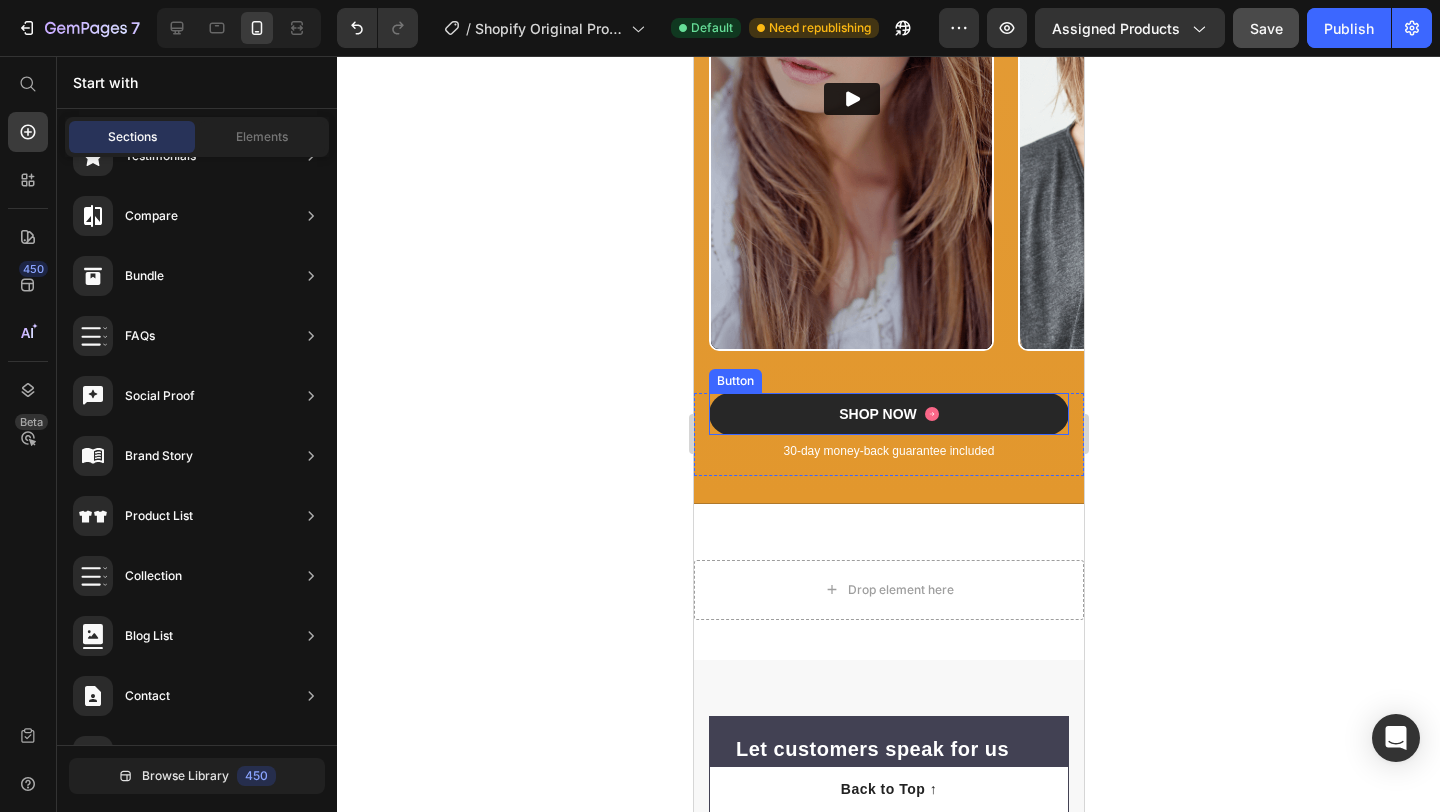click 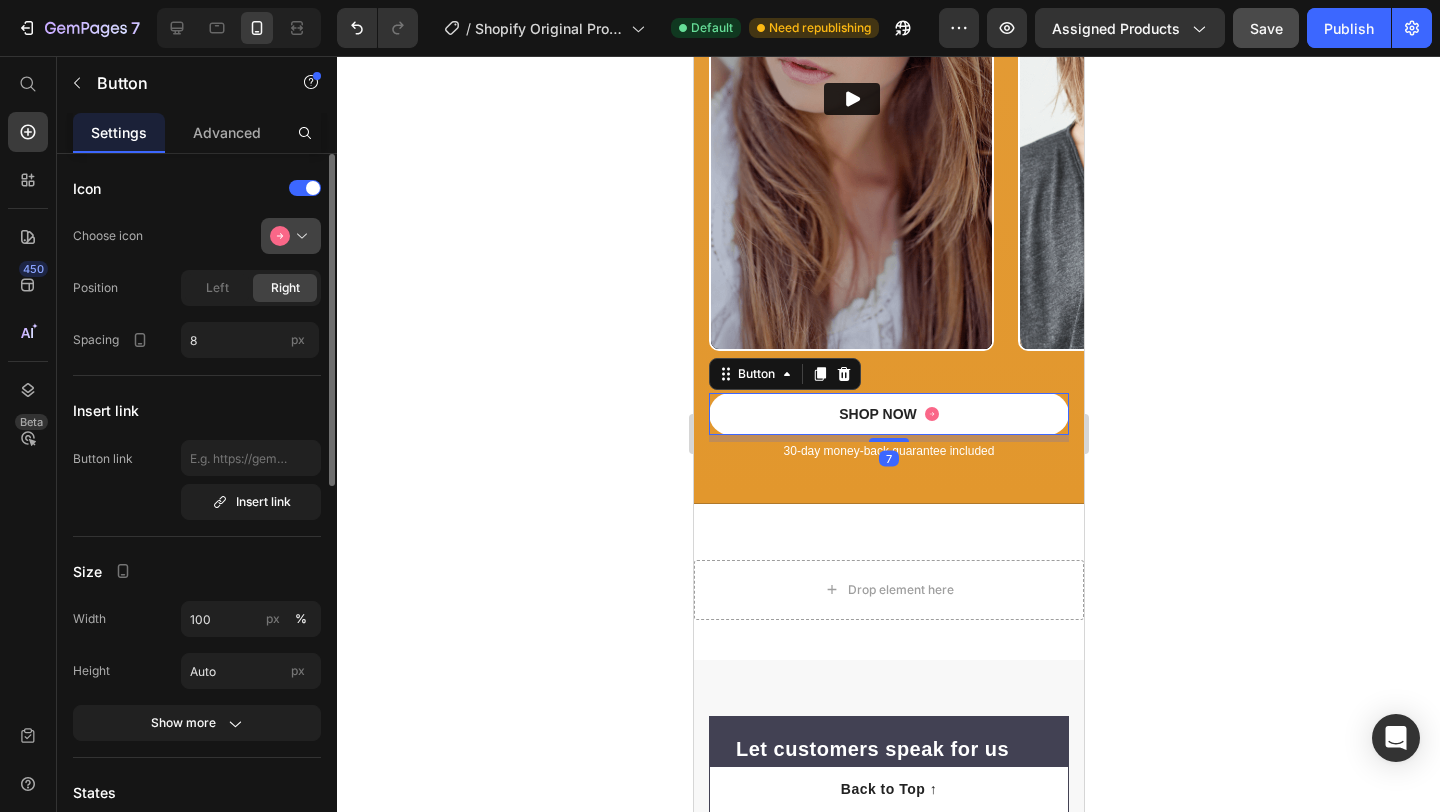 click at bounding box center [299, 236] 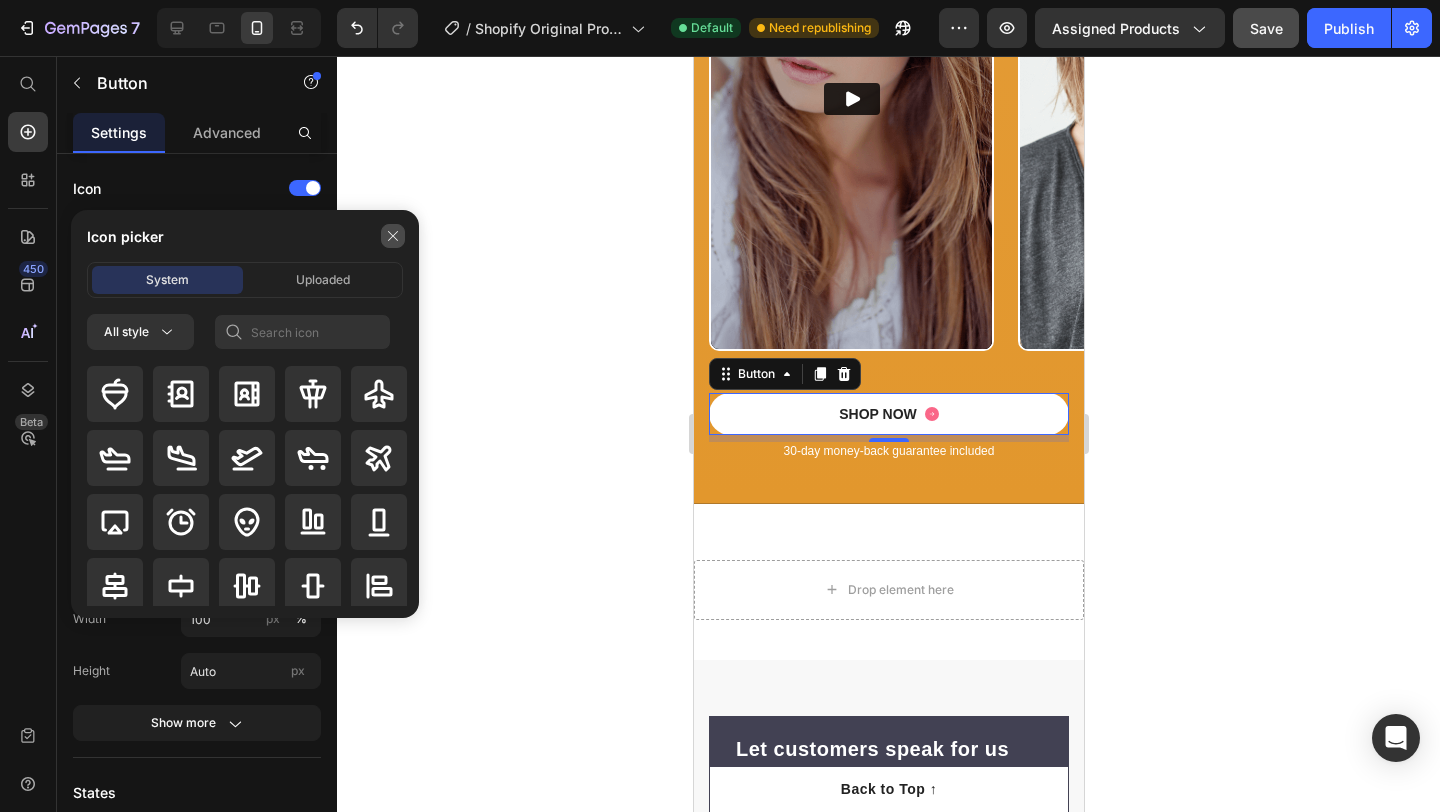 click 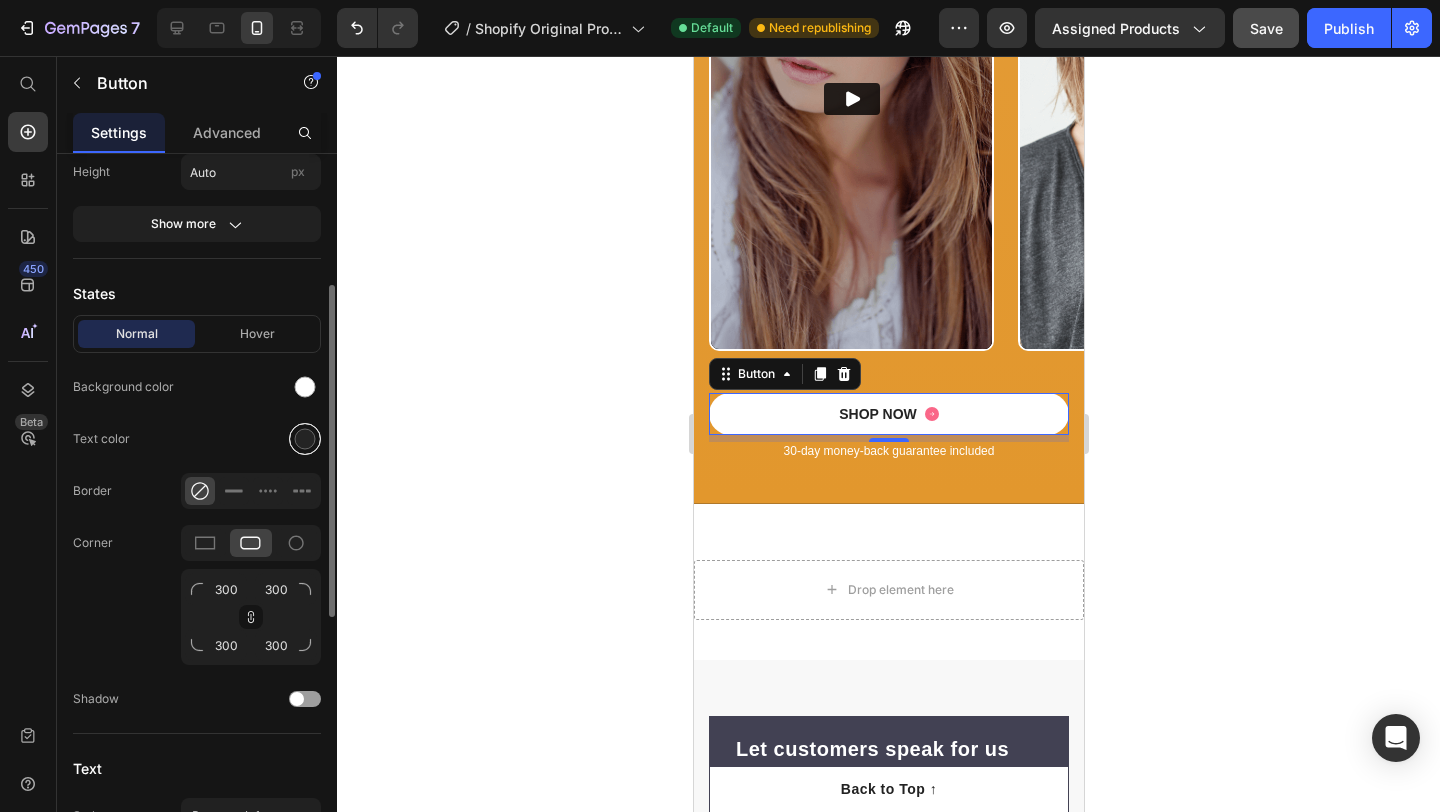 scroll, scrollTop: 503, scrollLeft: 0, axis: vertical 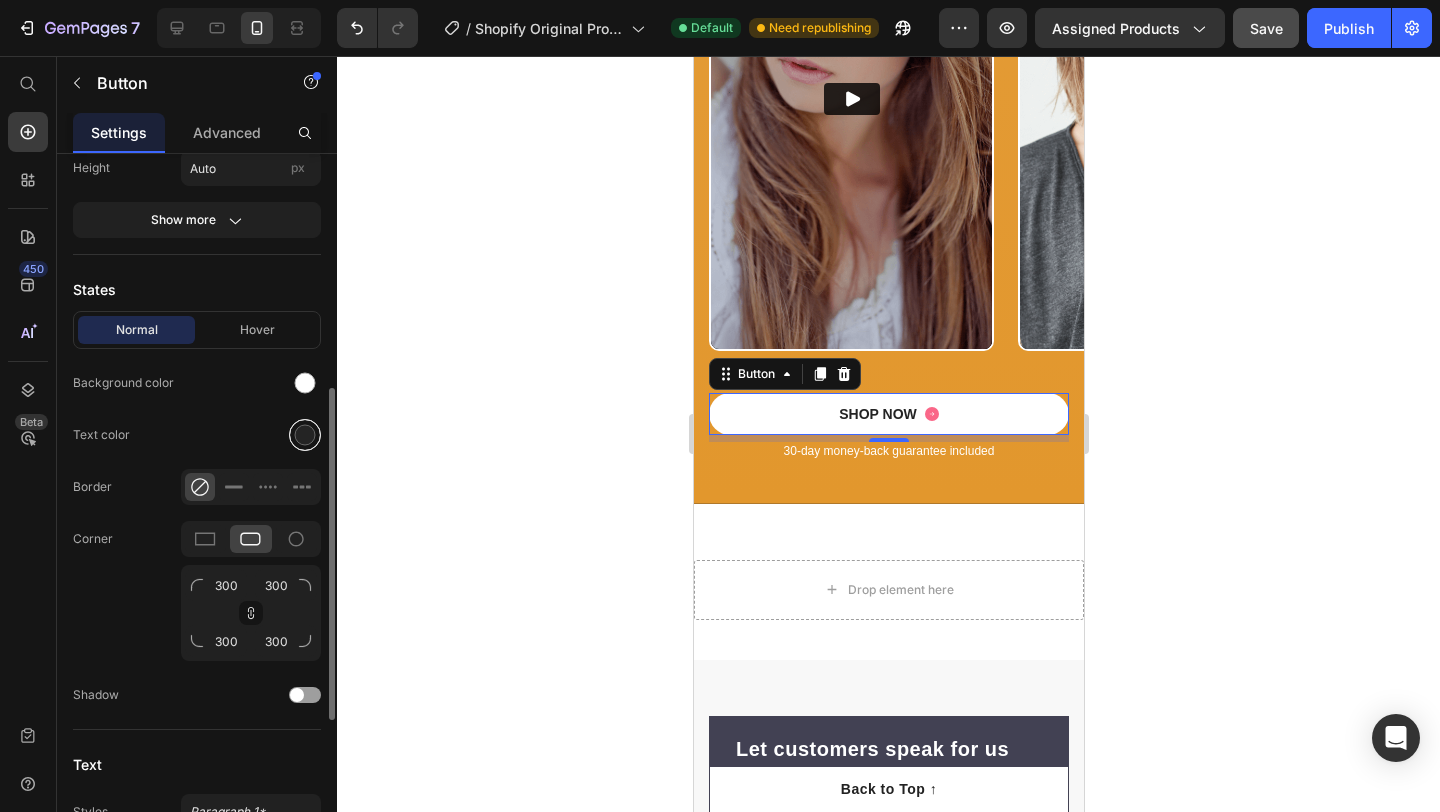 click at bounding box center (305, 435) 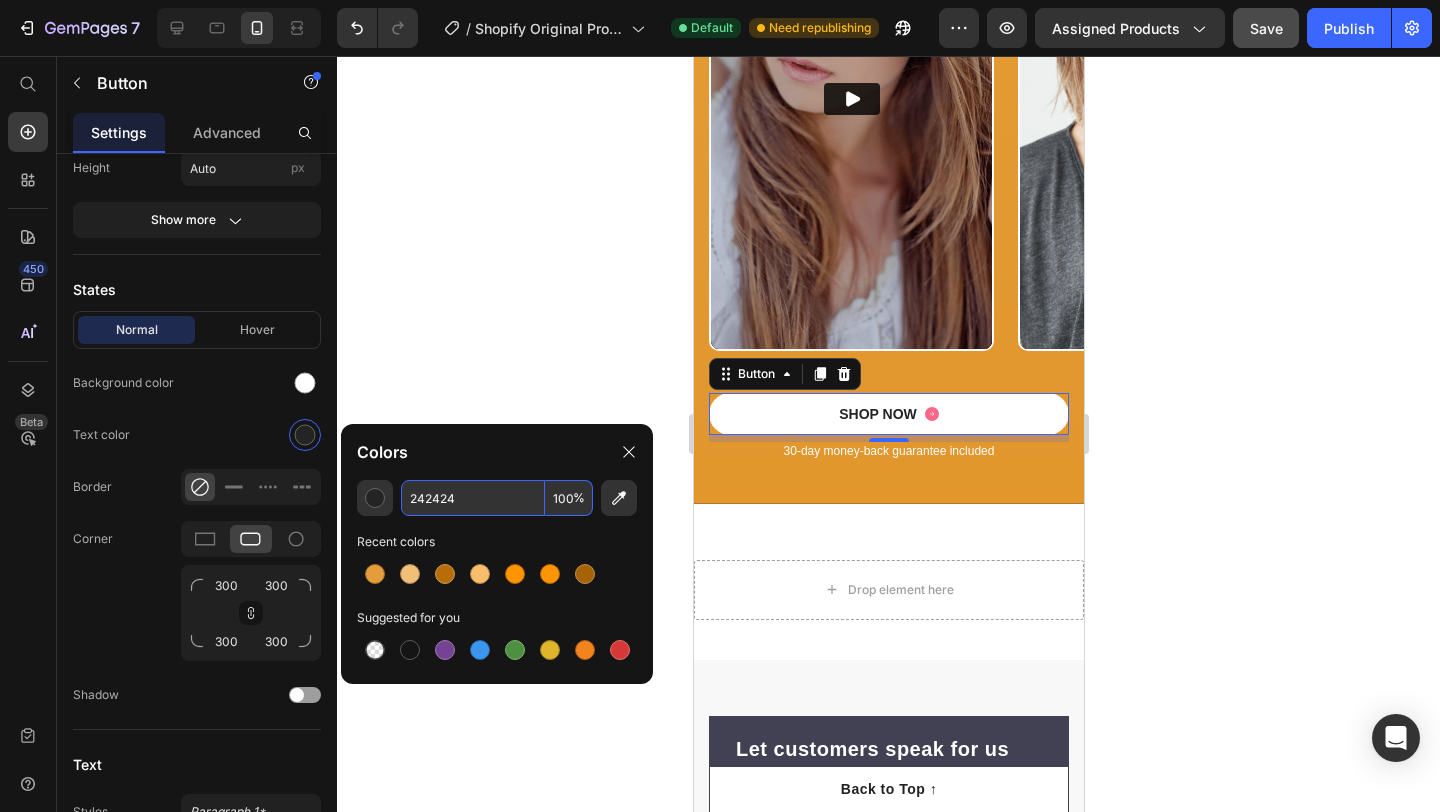 click on "242424" at bounding box center (473, 498) 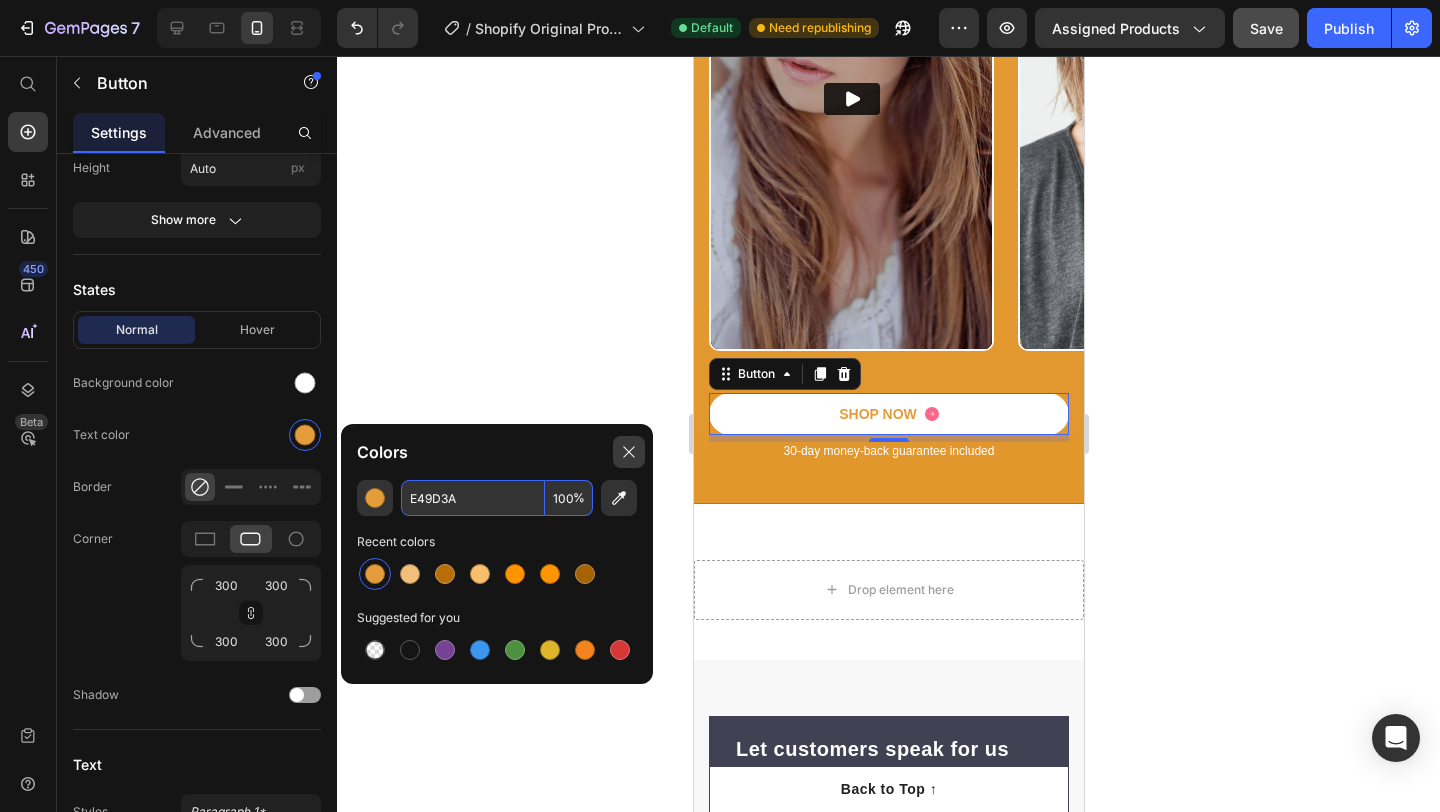 type on "E49D3A" 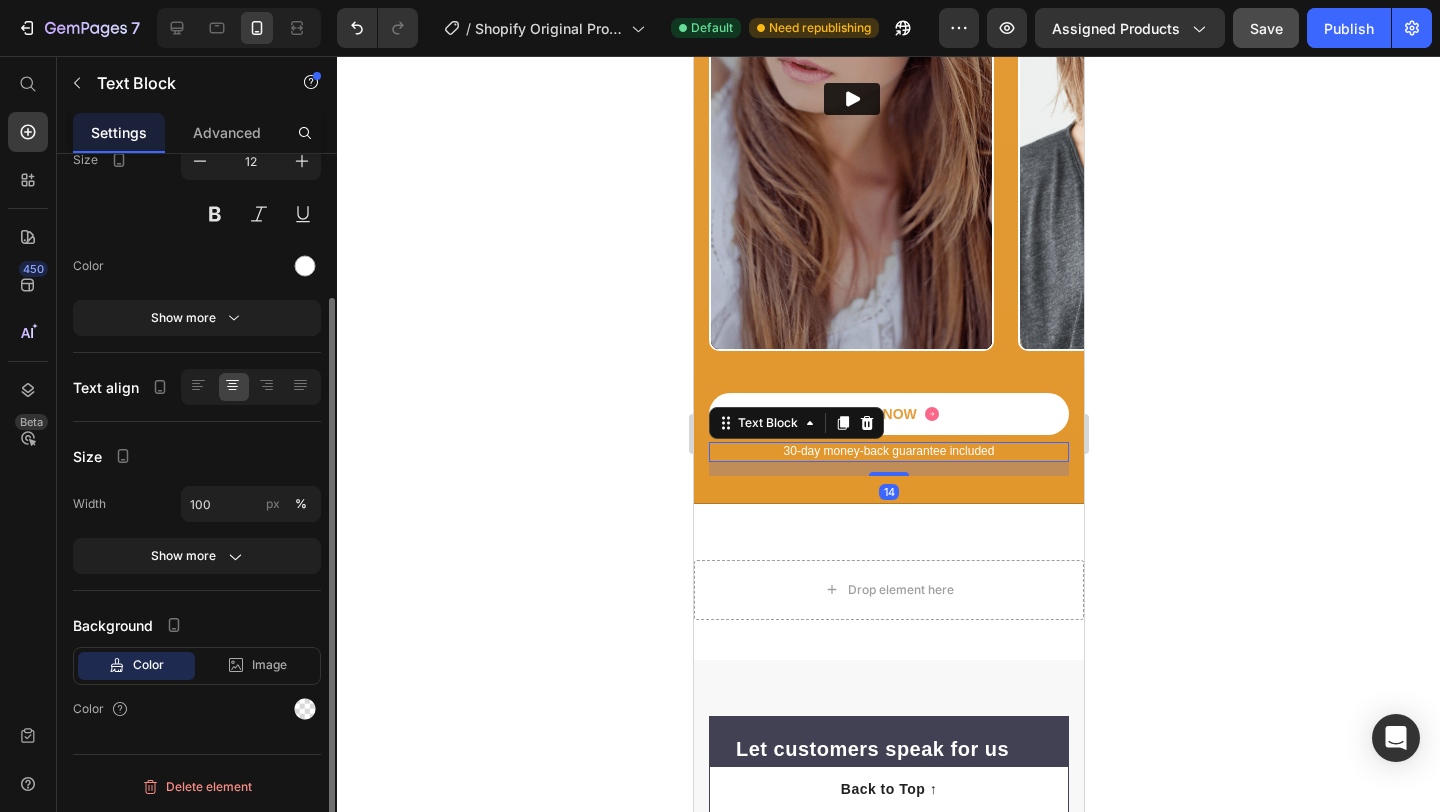 click on "30-day money-back guarantee included" at bounding box center [888, 452] 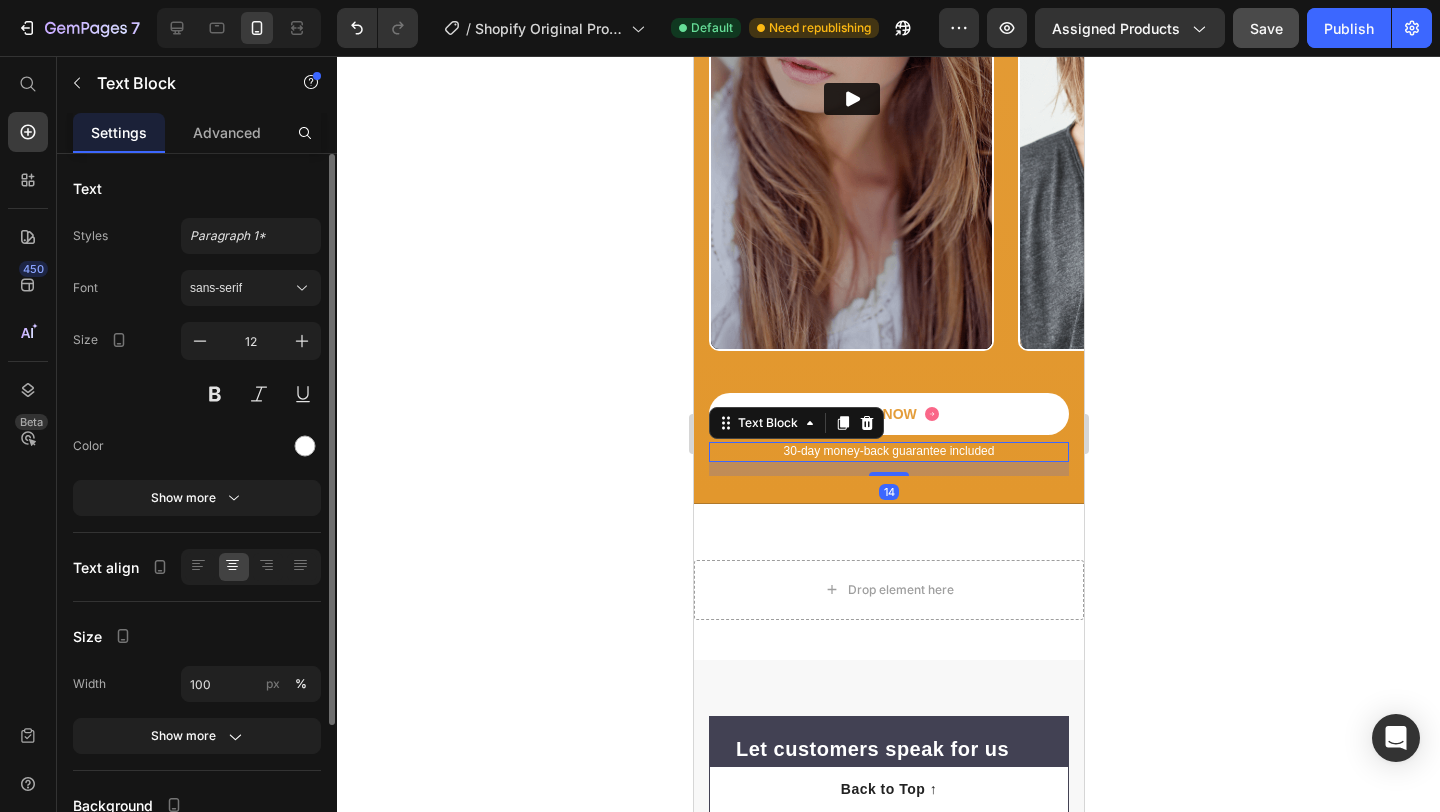 click on "30-day money-back guarantee included" at bounding box center (888, 452) 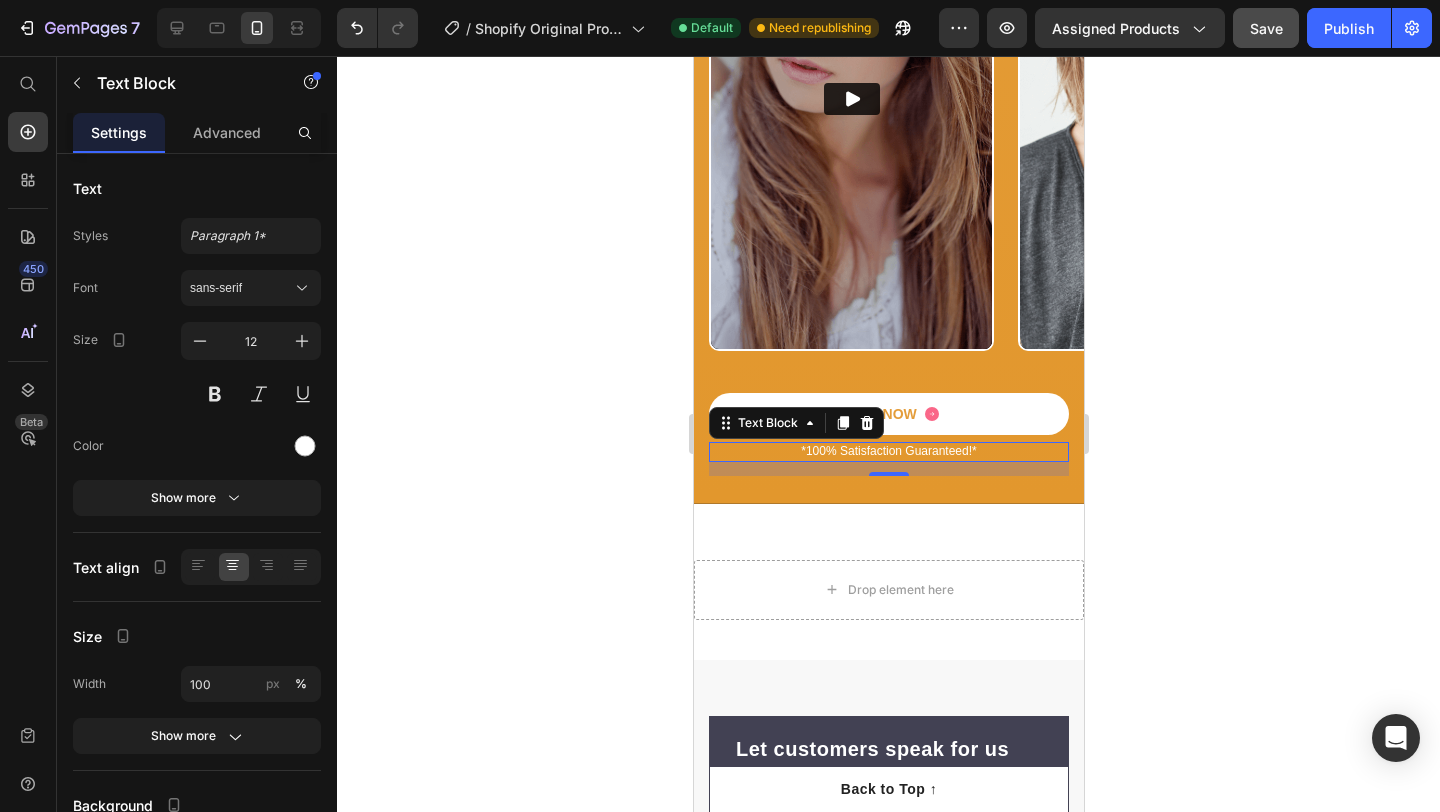 click 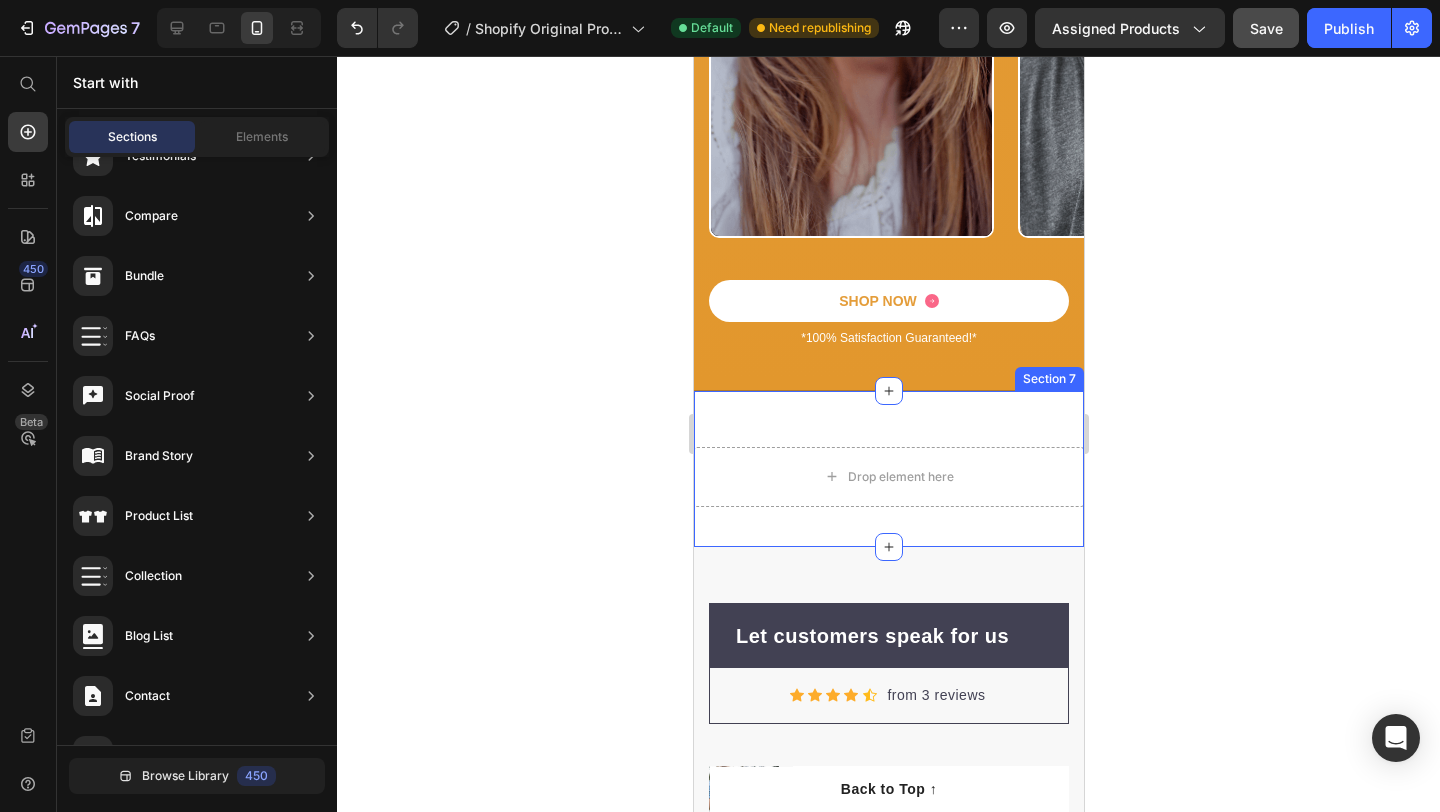 scroll, scrollTop: 5818, scrollLeft: 0, axis: vertical 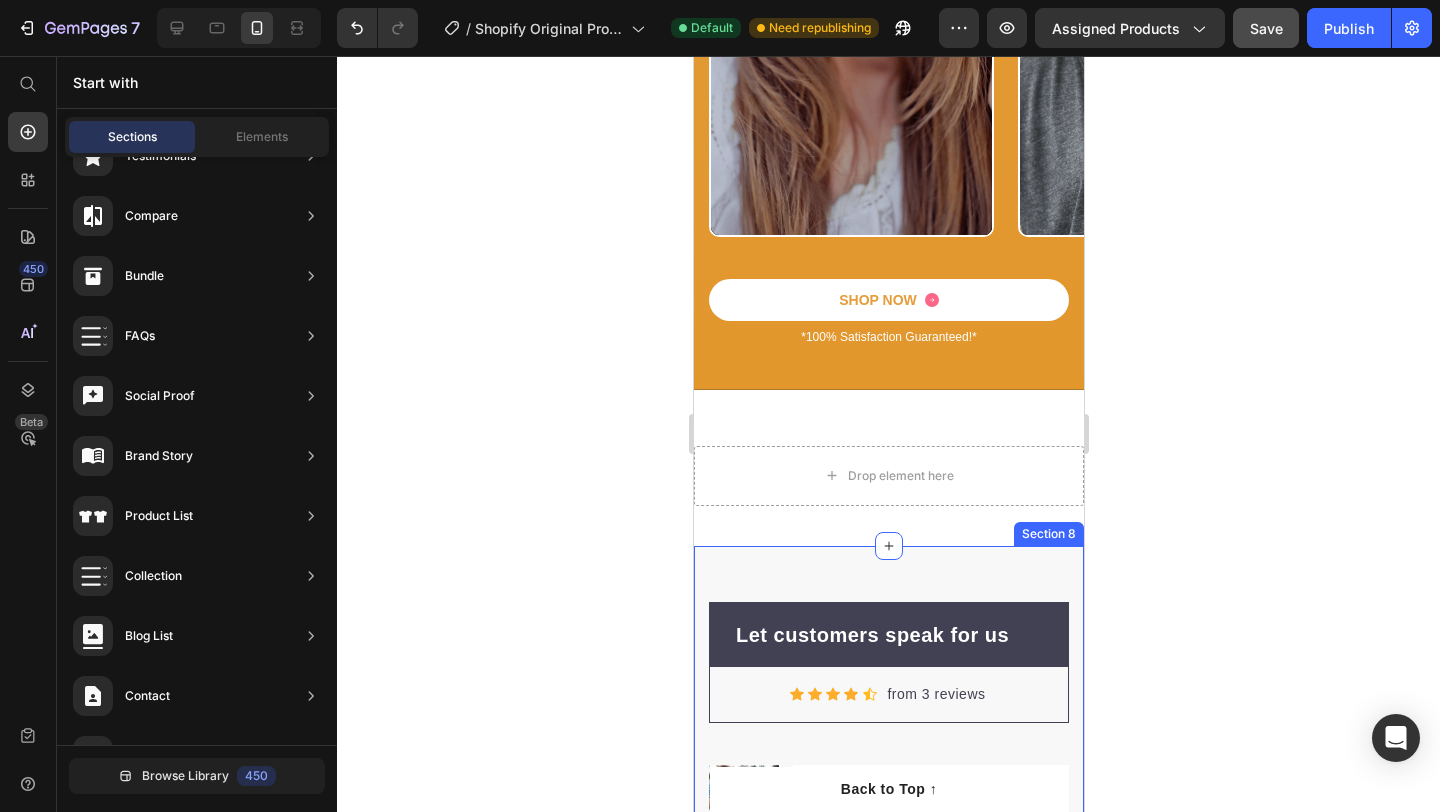 click on "Section 8" at bounding box center [1048, 534] 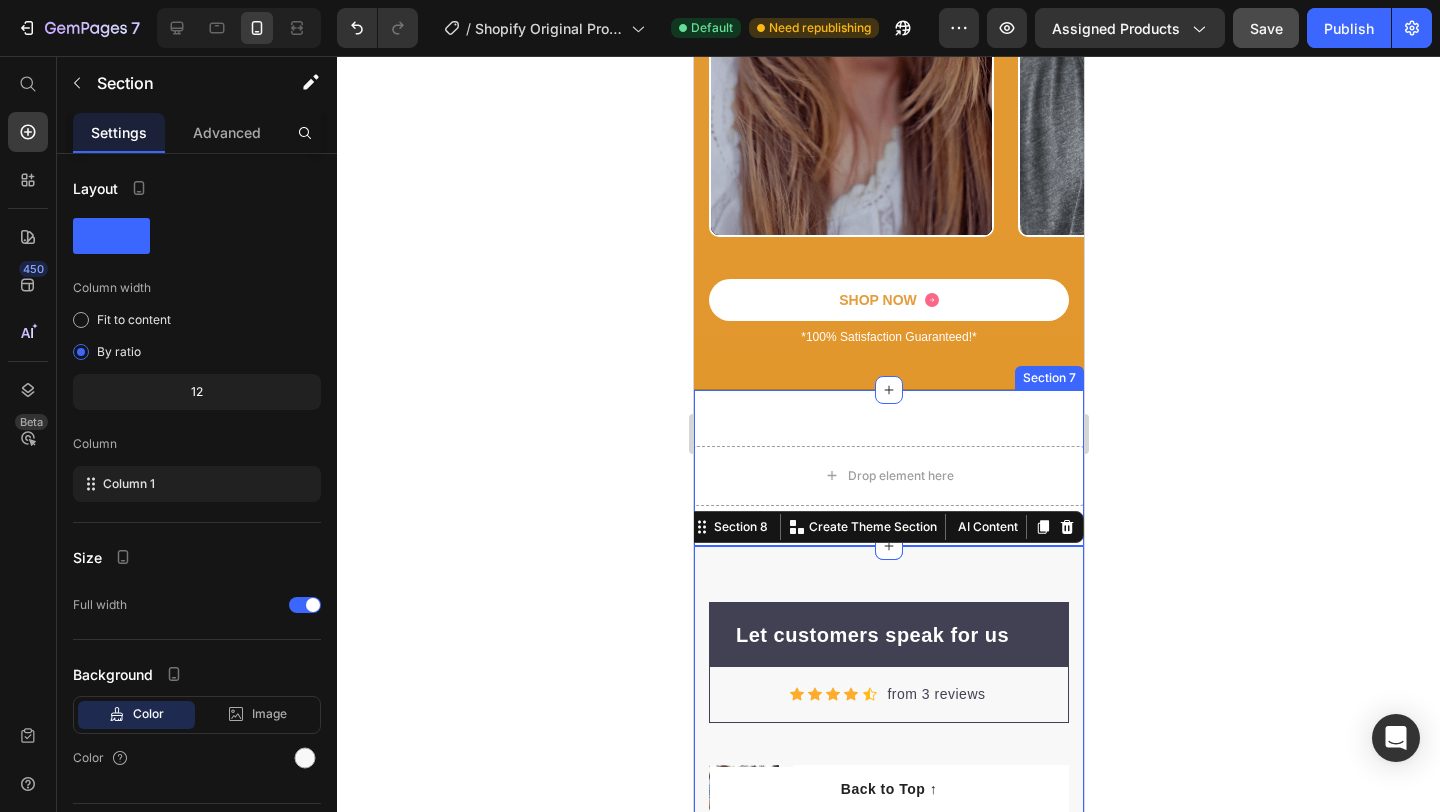 click on "Drop element here Section 7" at bounding box center [888, 468] 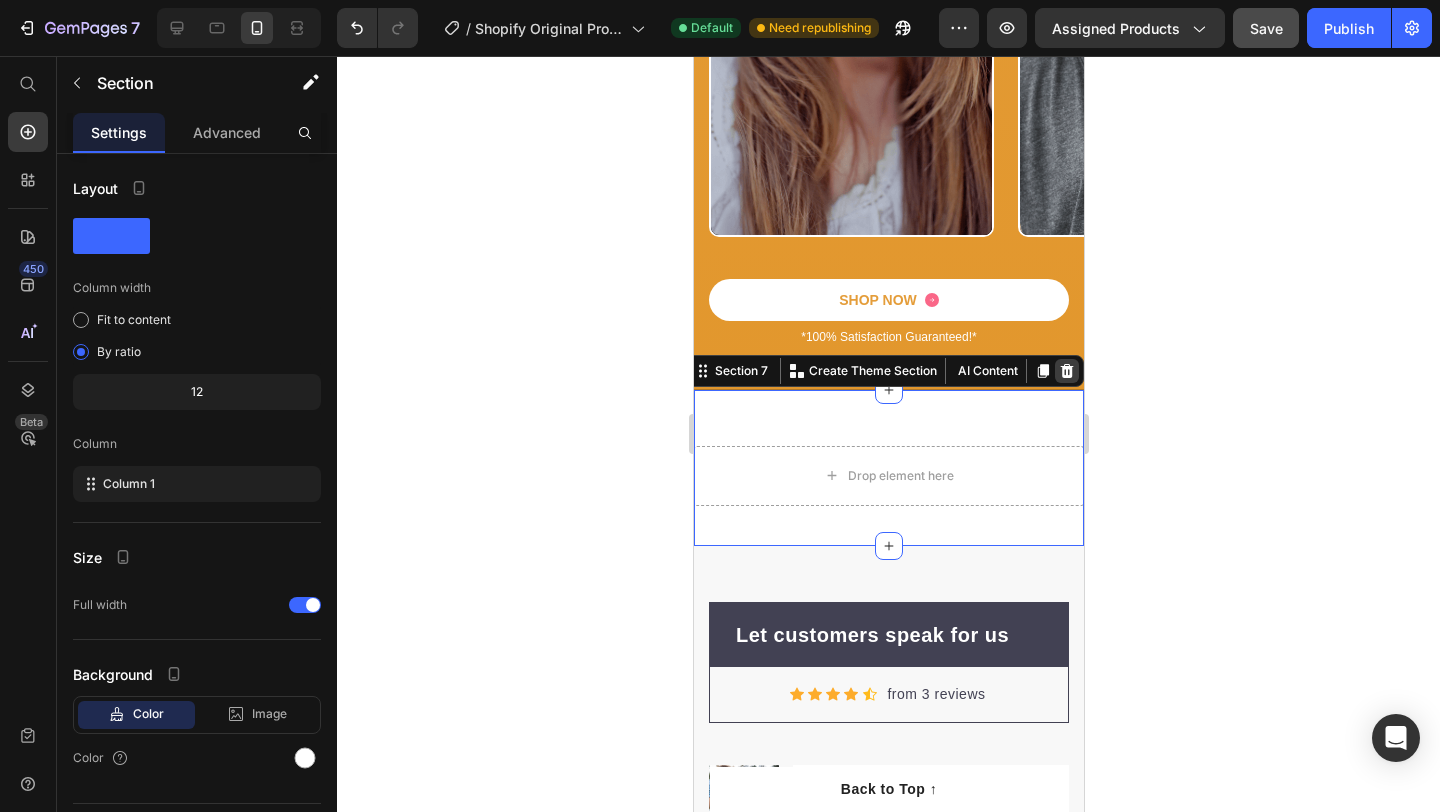 click 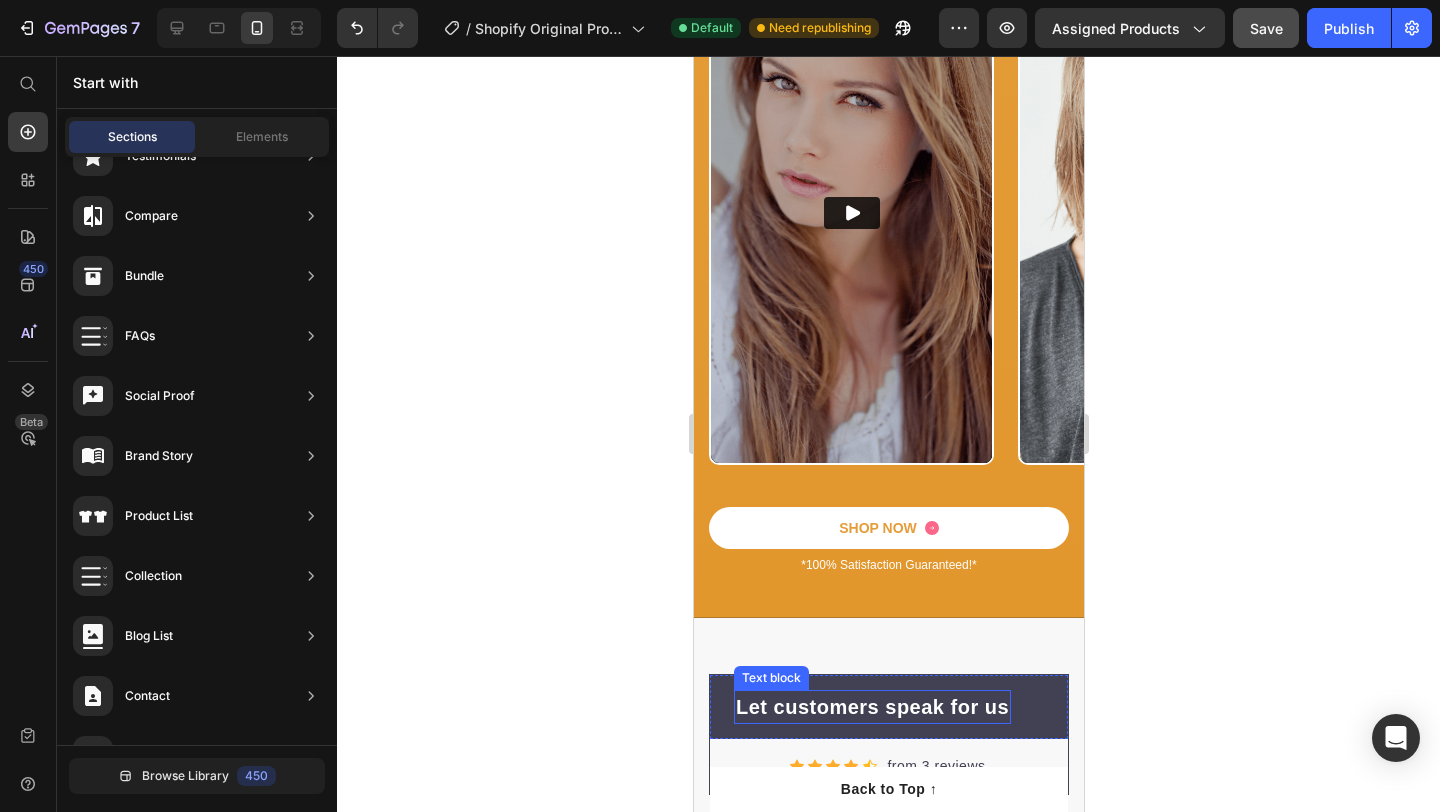 scroll, scrollTop: 5579, scrollLeft: 0, axis: vertical 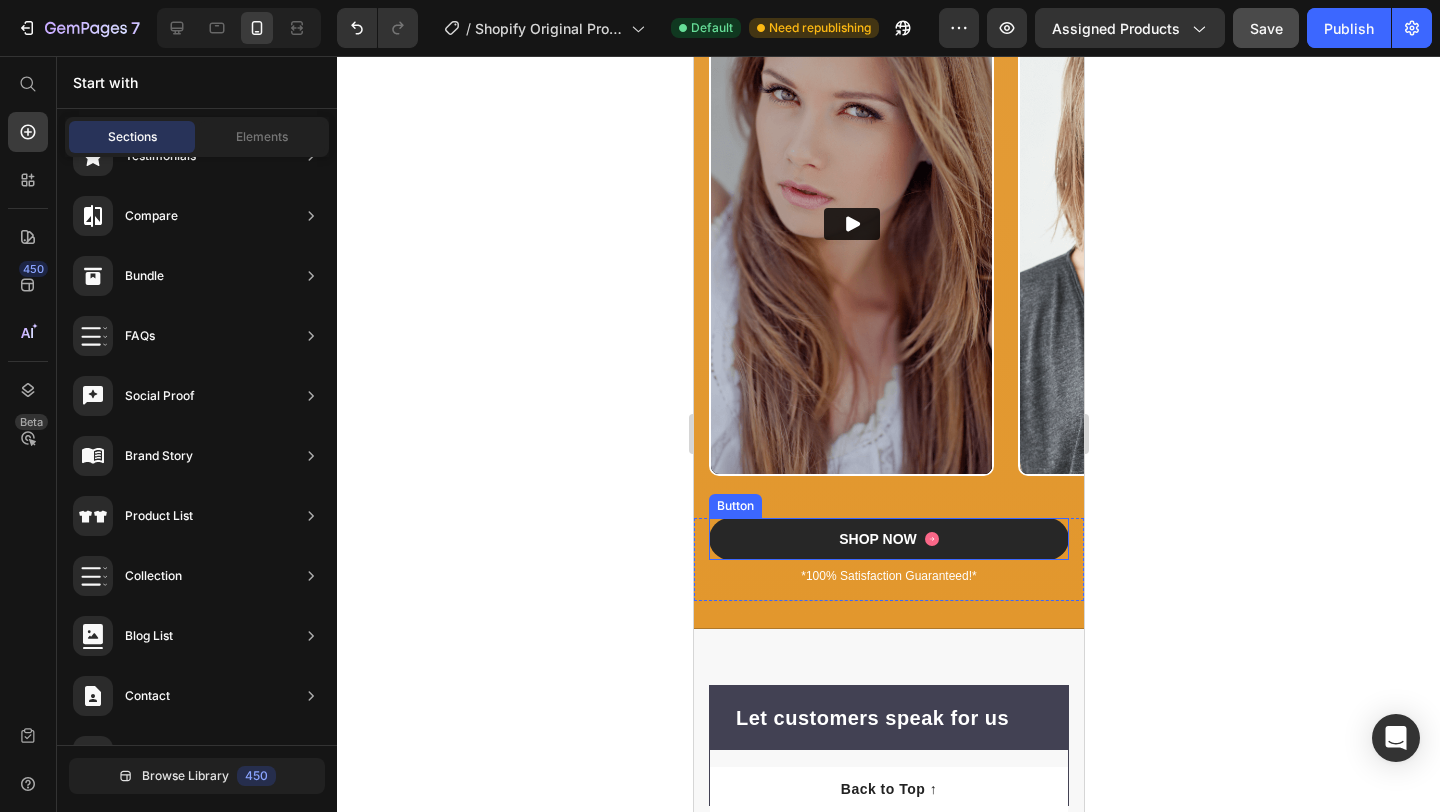 click on "SHOP NOW" at bounding box center [888, 539] 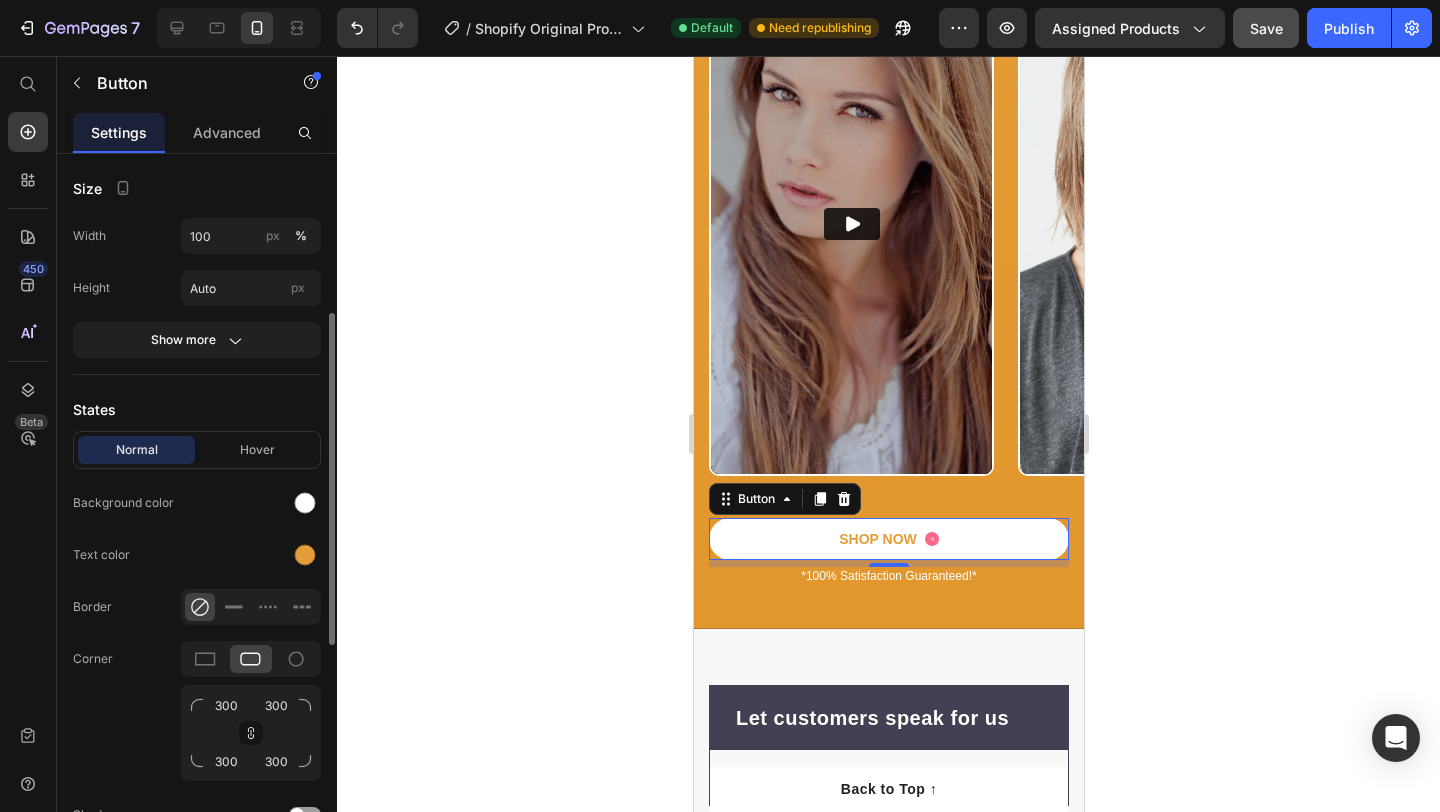 scroll, scrollTop: 417, scrollLeft: 0, axis: vertical 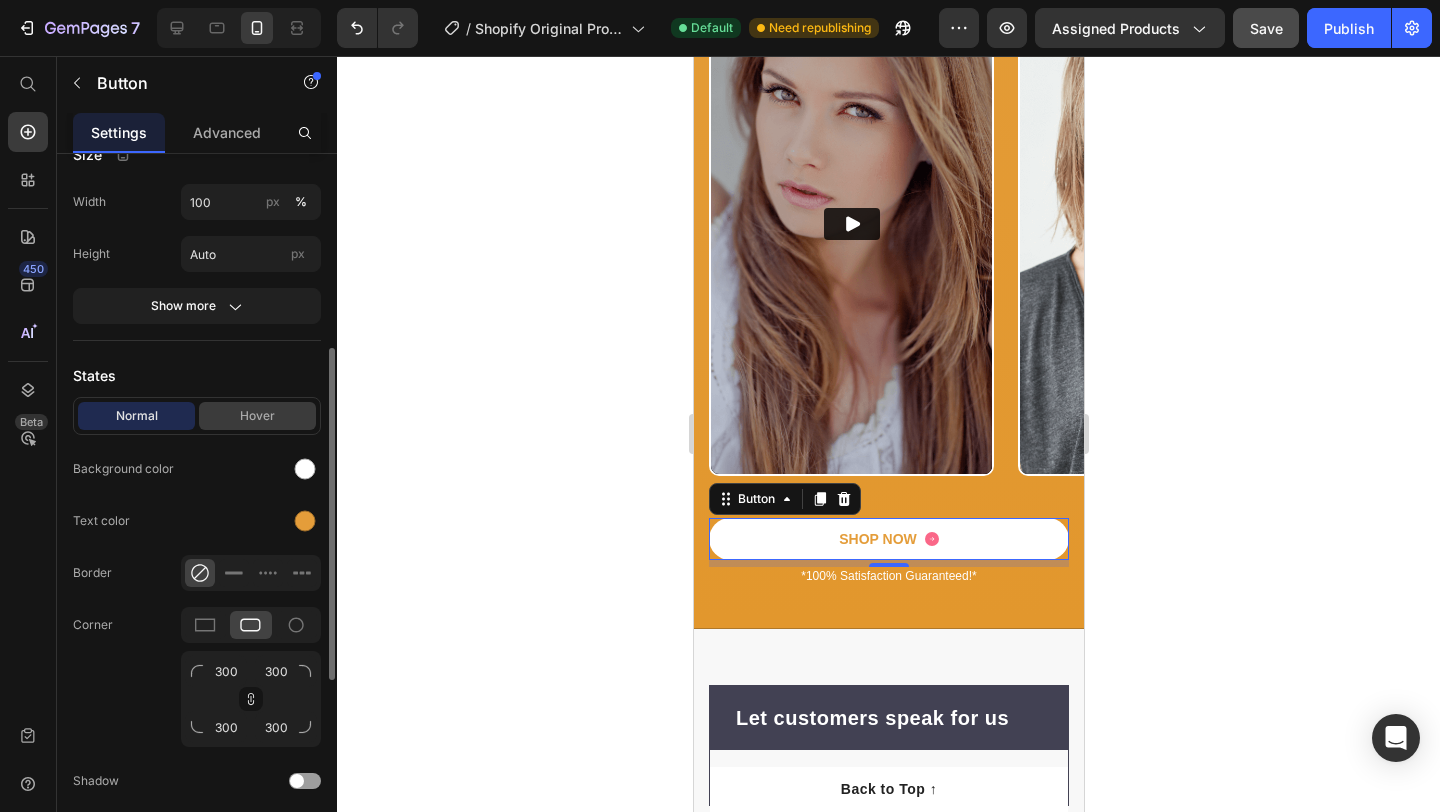 click on "Hover" at bounding box center [257, 416] 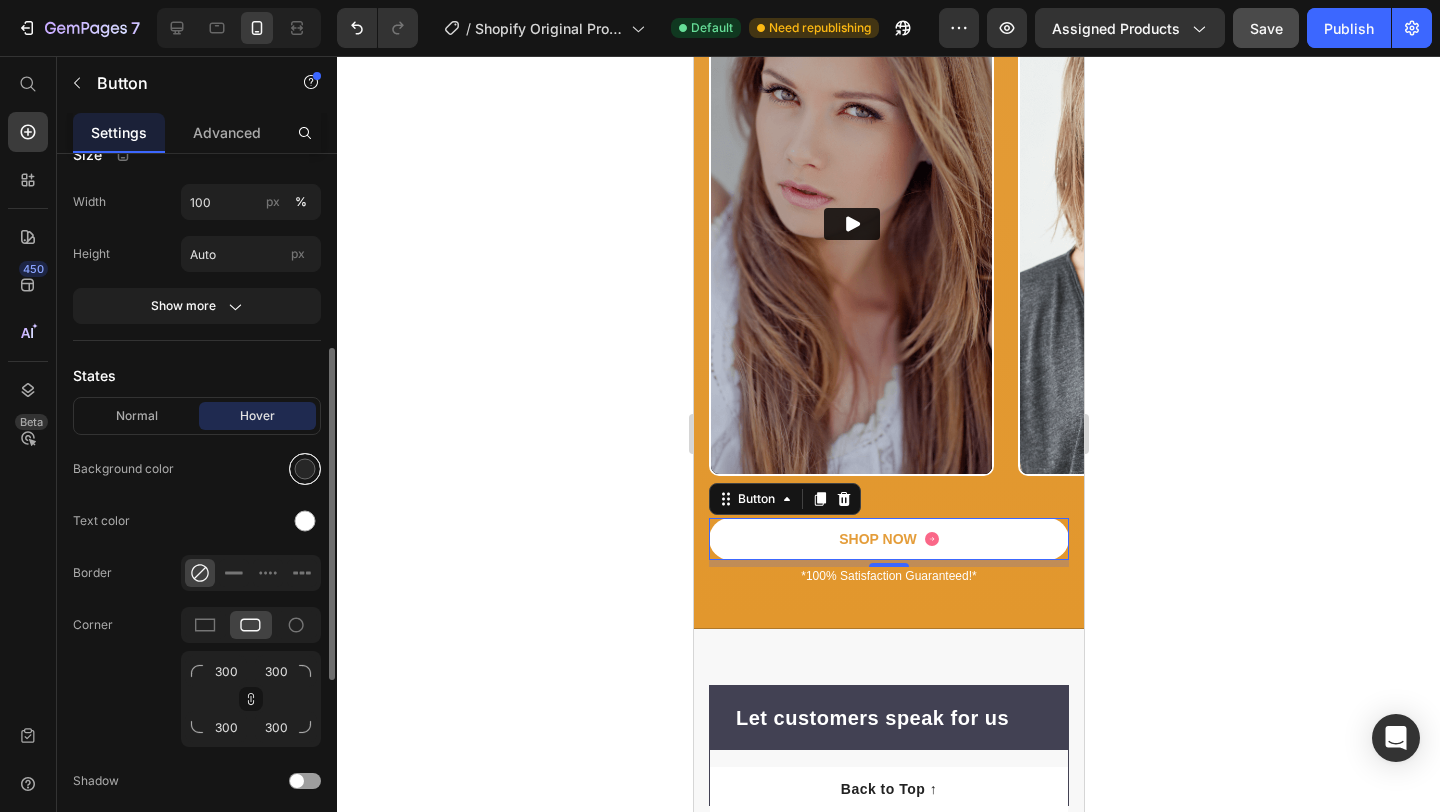 click at bounding box center [305, 469] 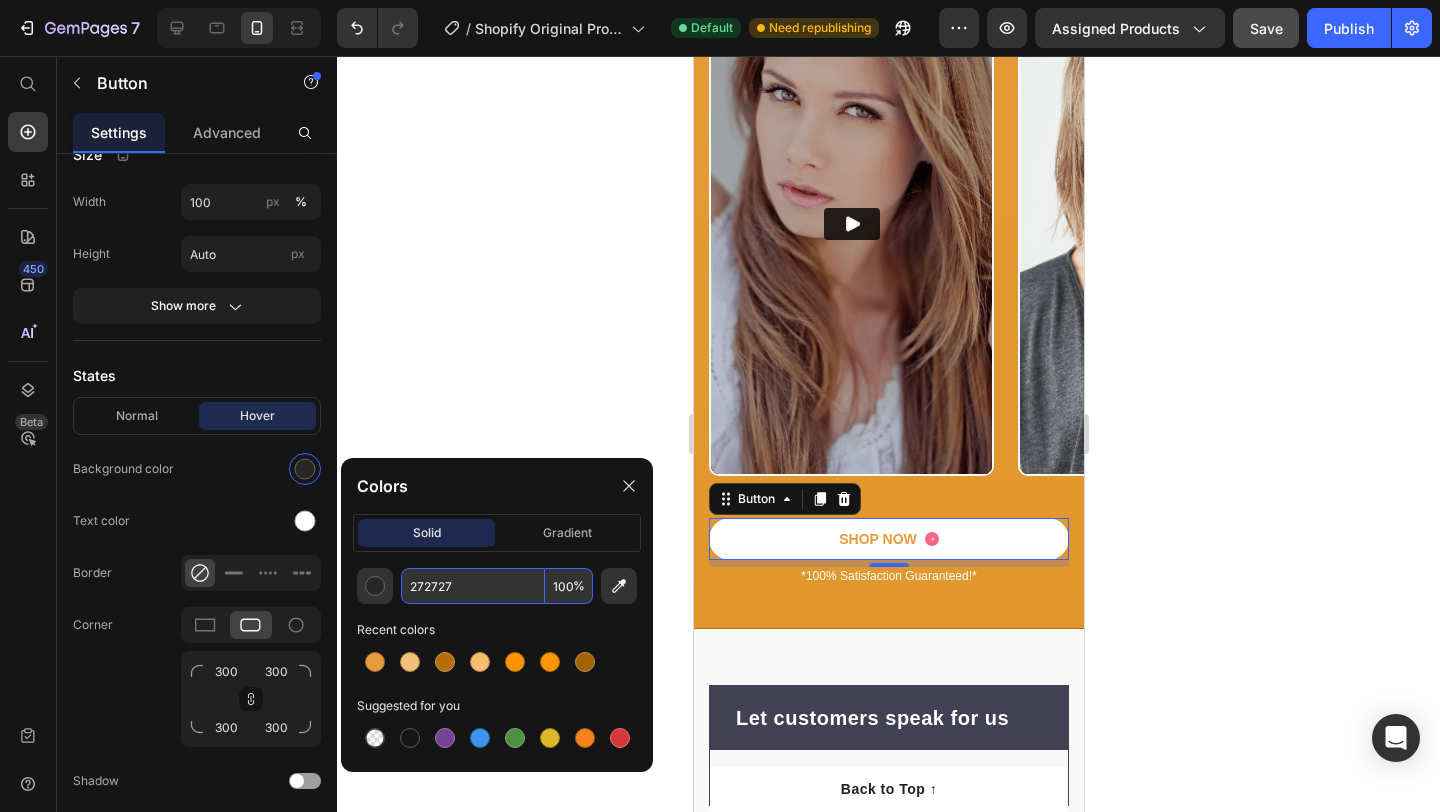 click on "272727" at bounding box center (473, 586) 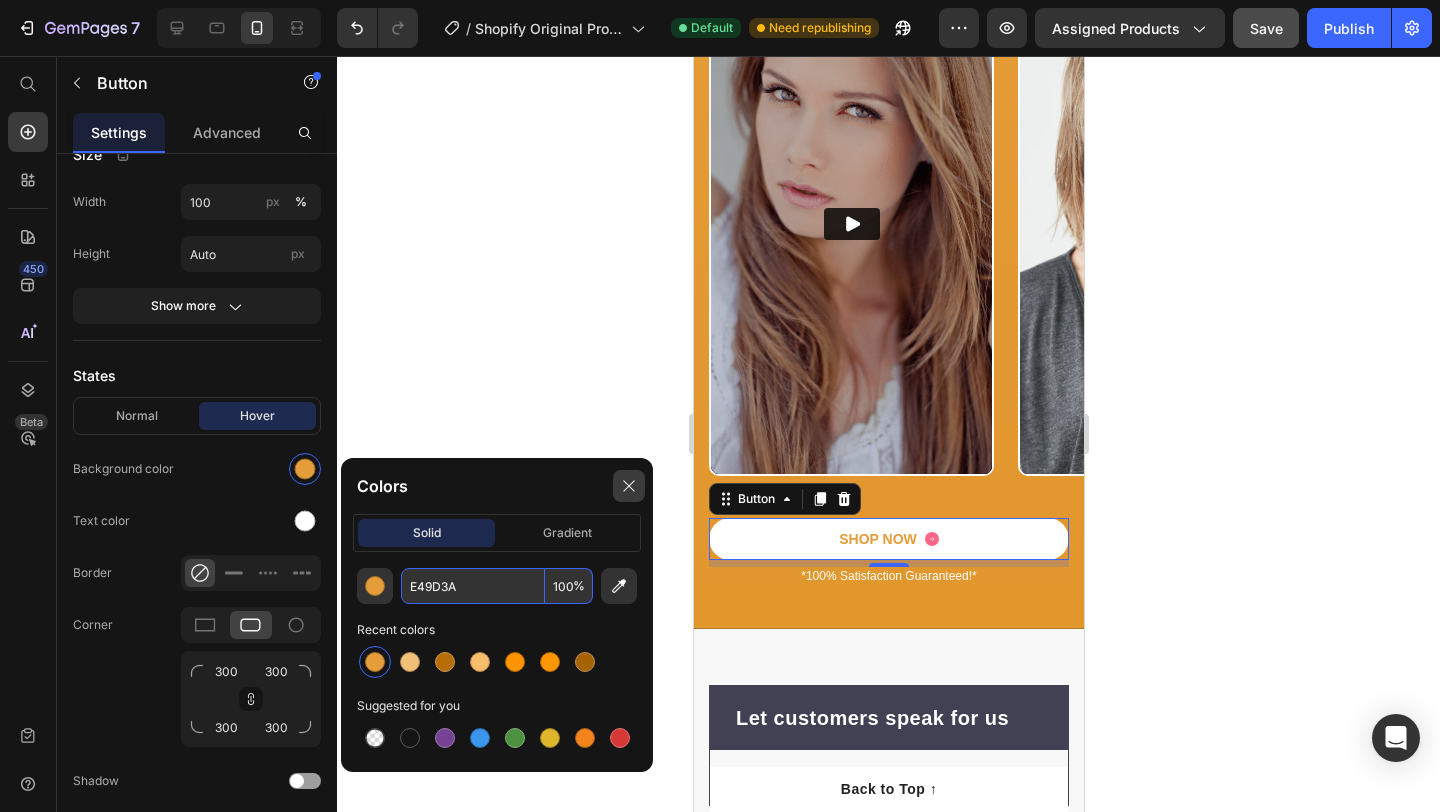 type on "E49D3A" 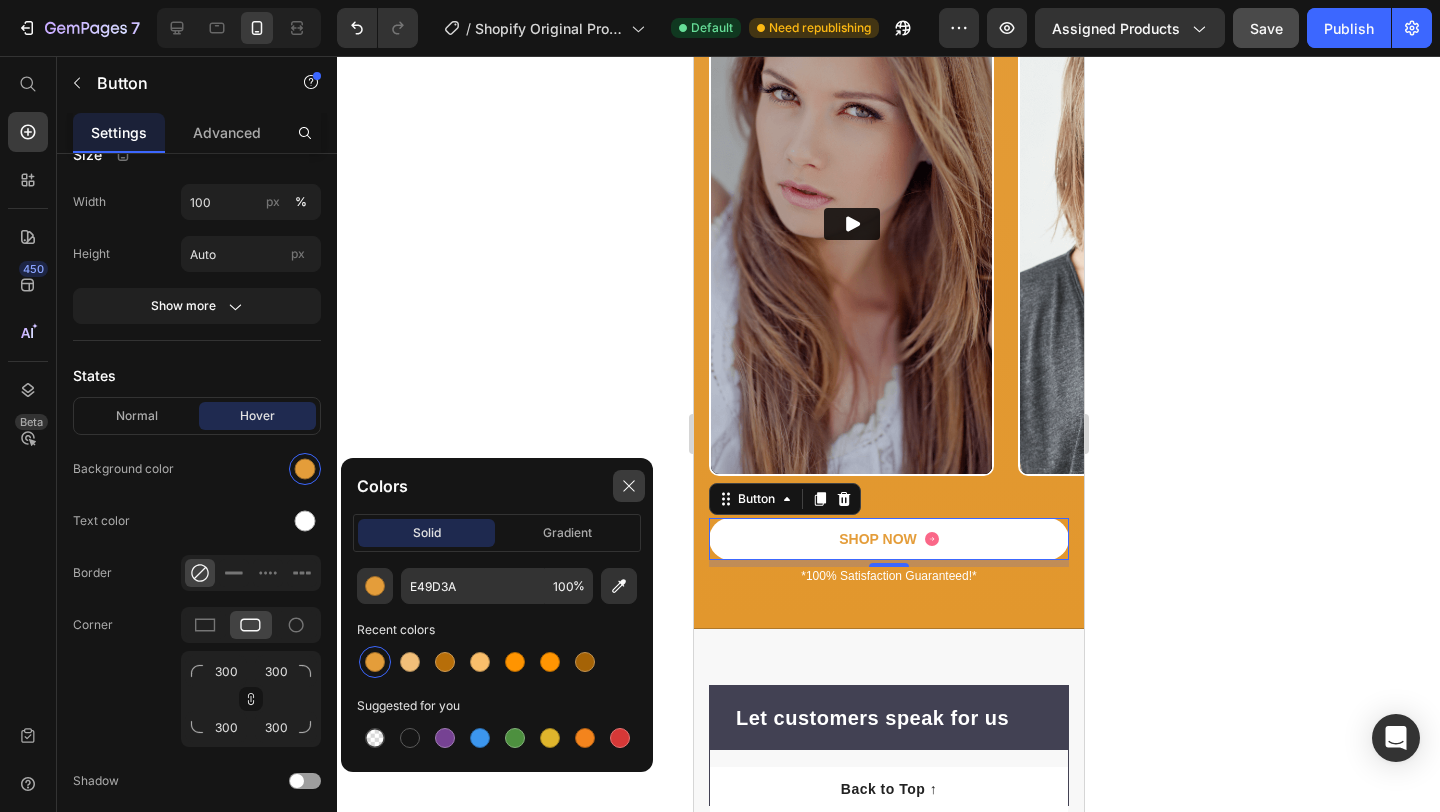 click at bounding box center [629, 486] 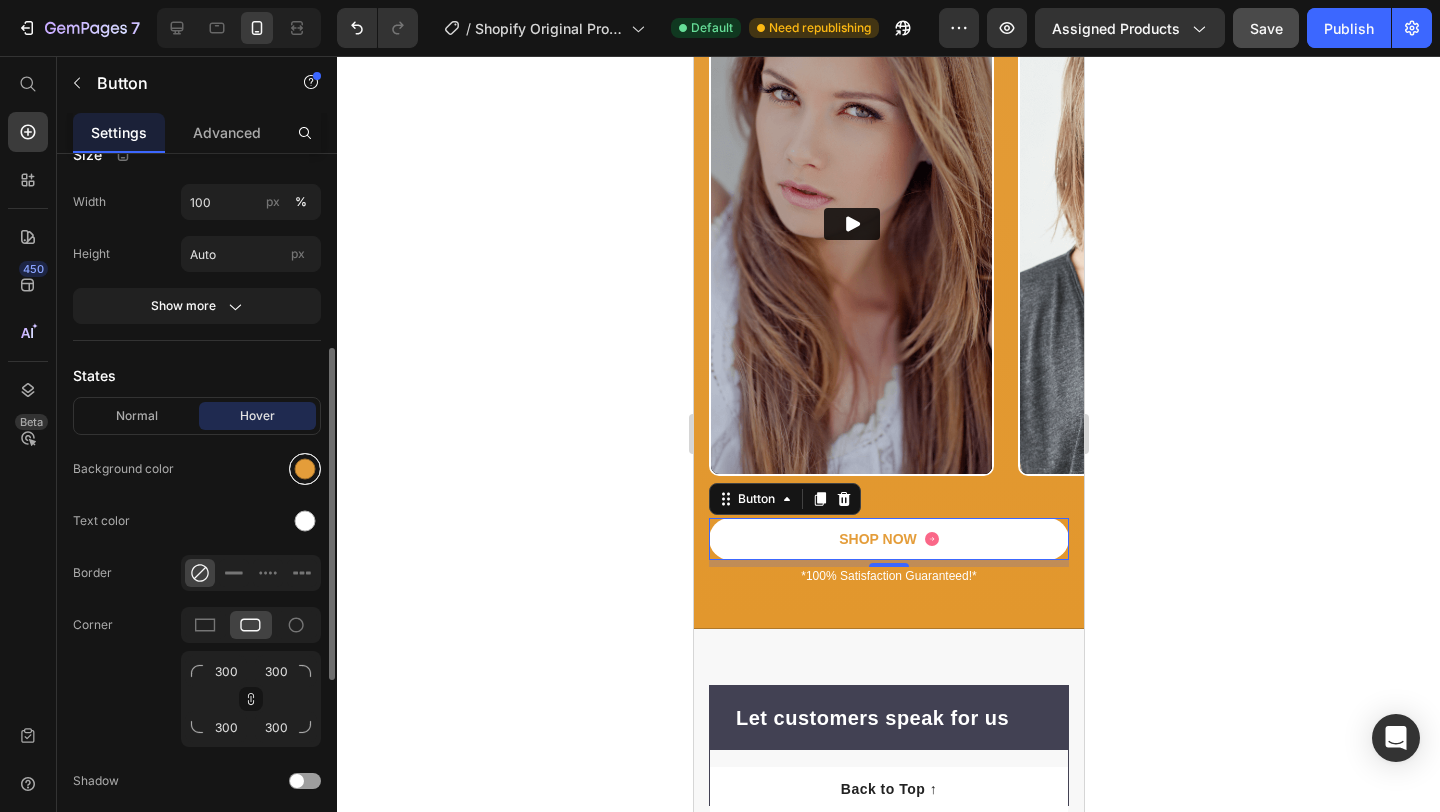 click at bounding box center [305, 469] 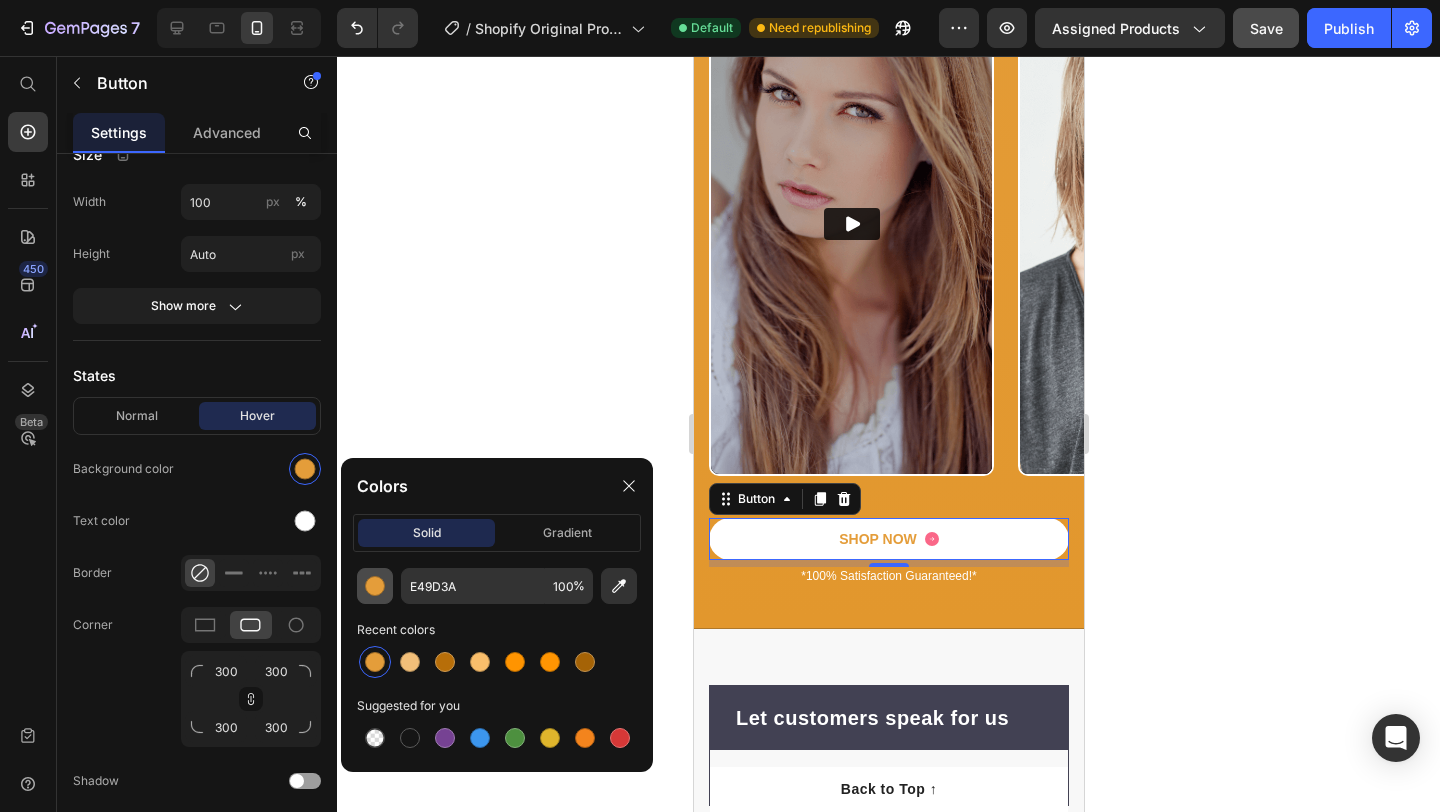 click at bounding box center [375, 586] 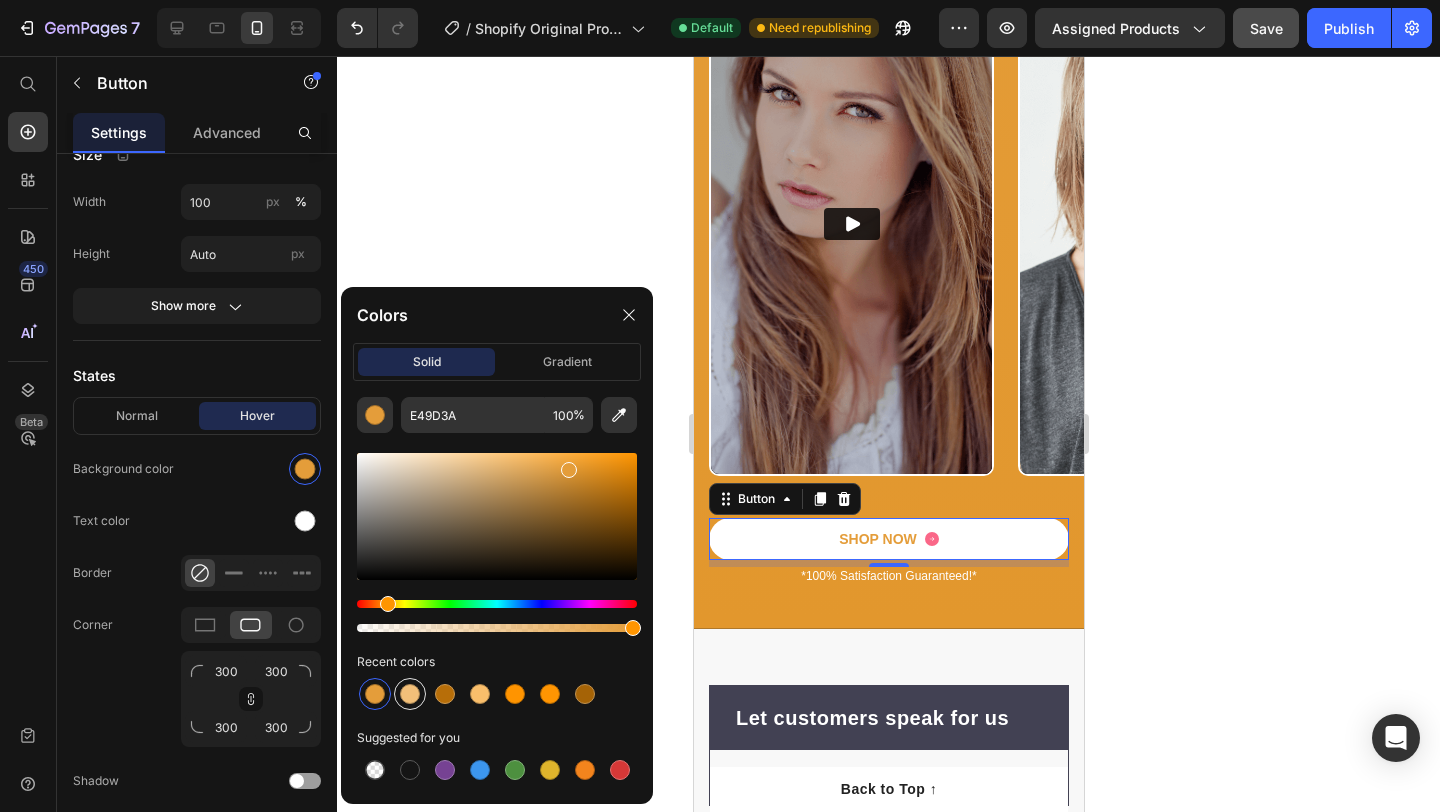click at bounding box center (410, 694) 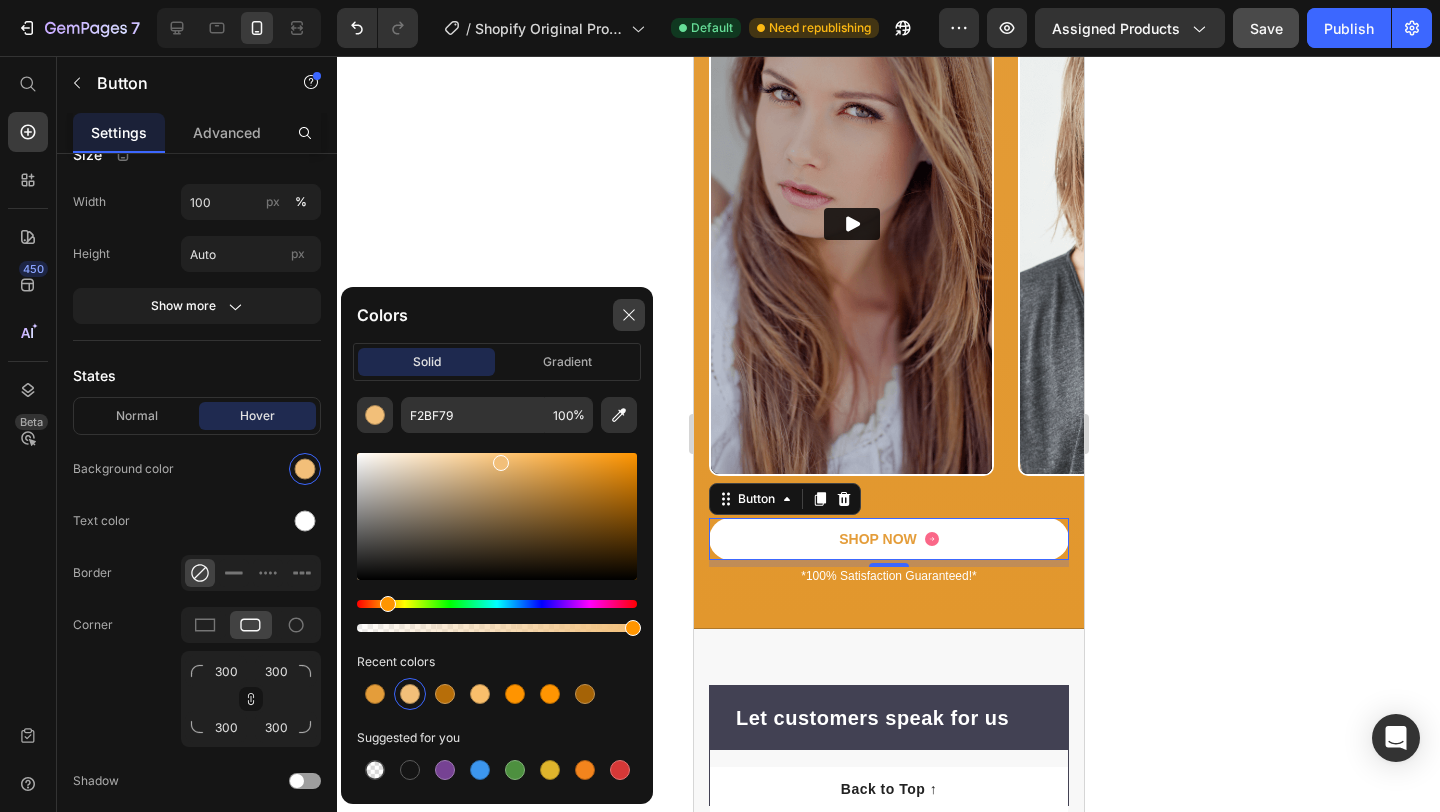 click at bounding box center [629, 315] 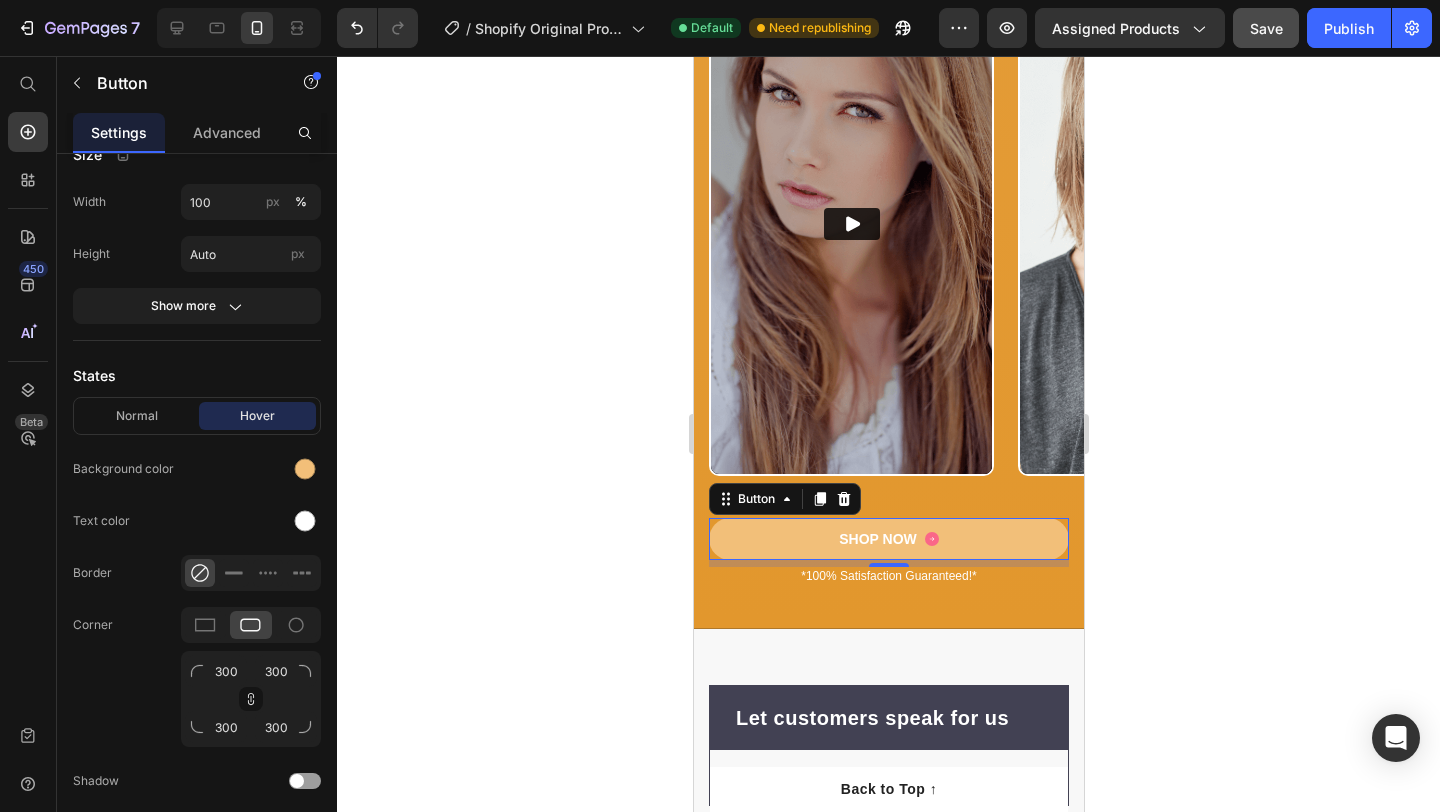 click 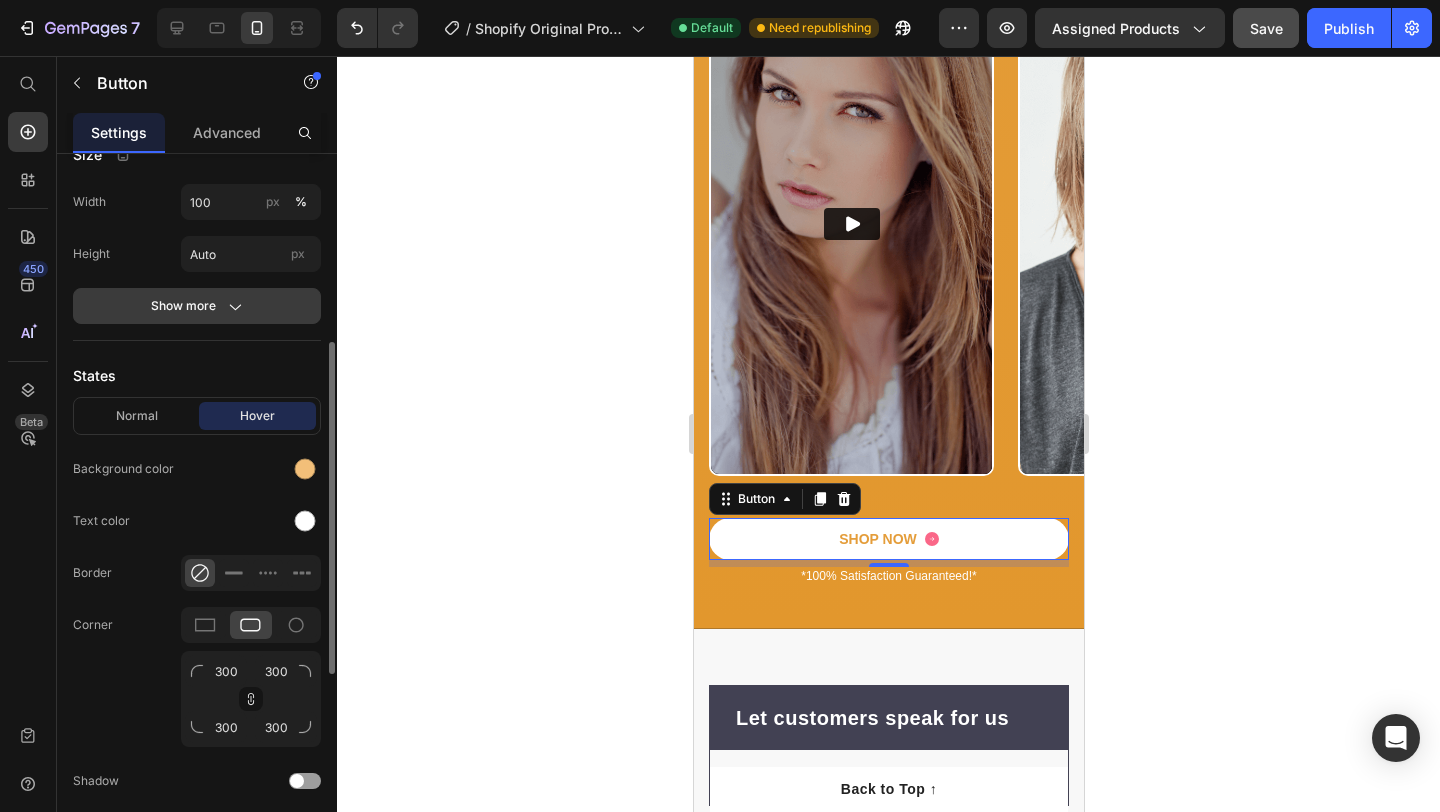 scroll, scrollTop: 0, scrollLeft: 0, axis: both 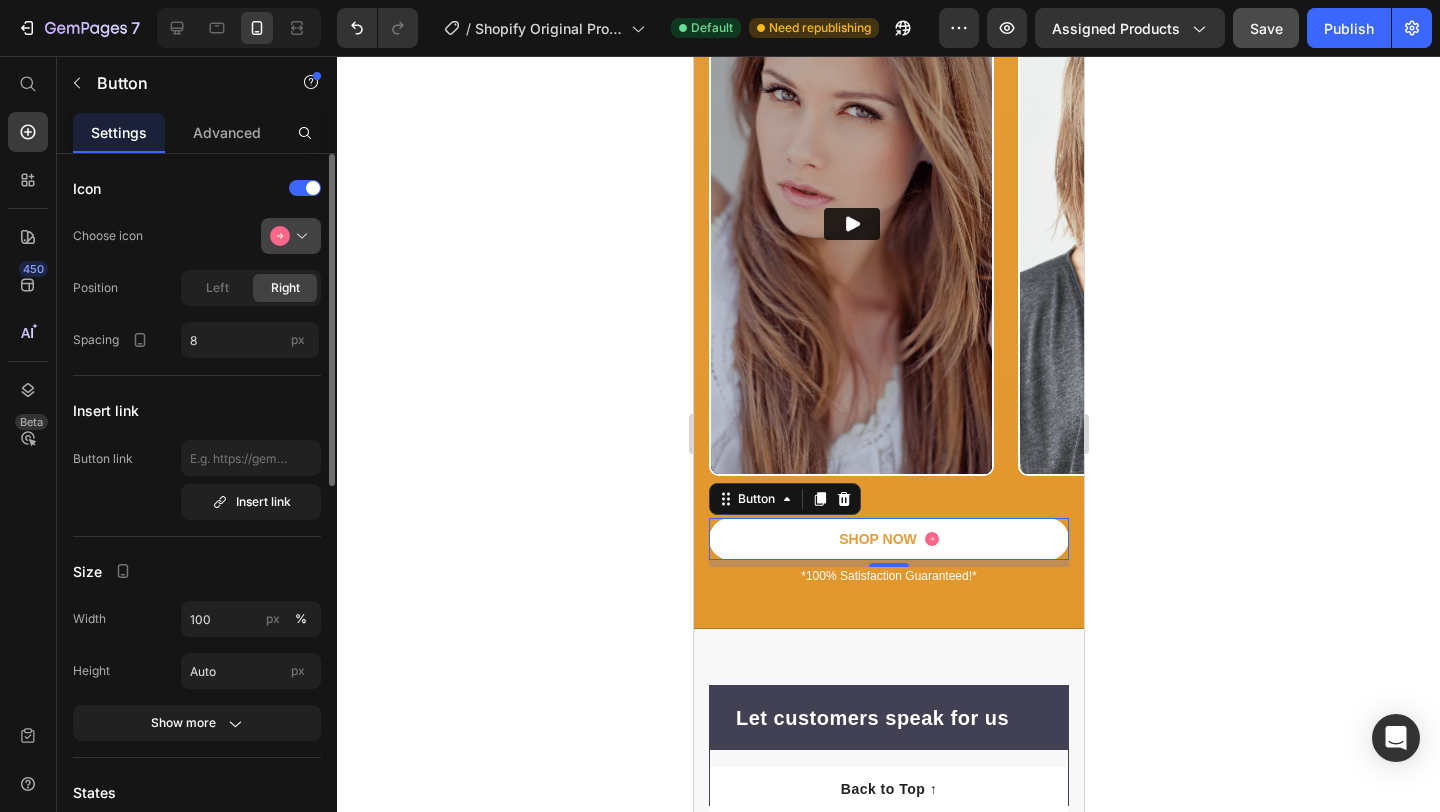 click at bounding box center (299, 236) 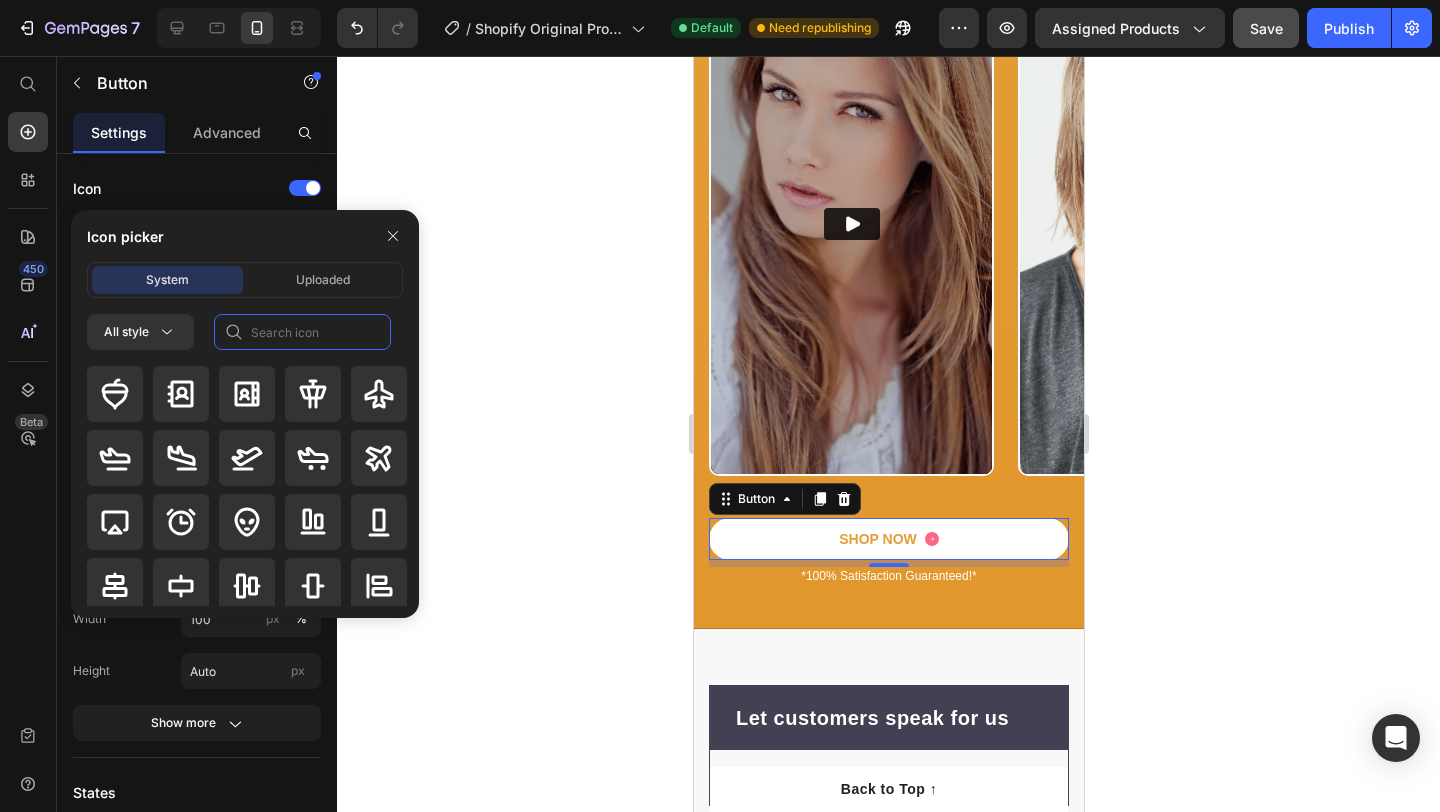 click 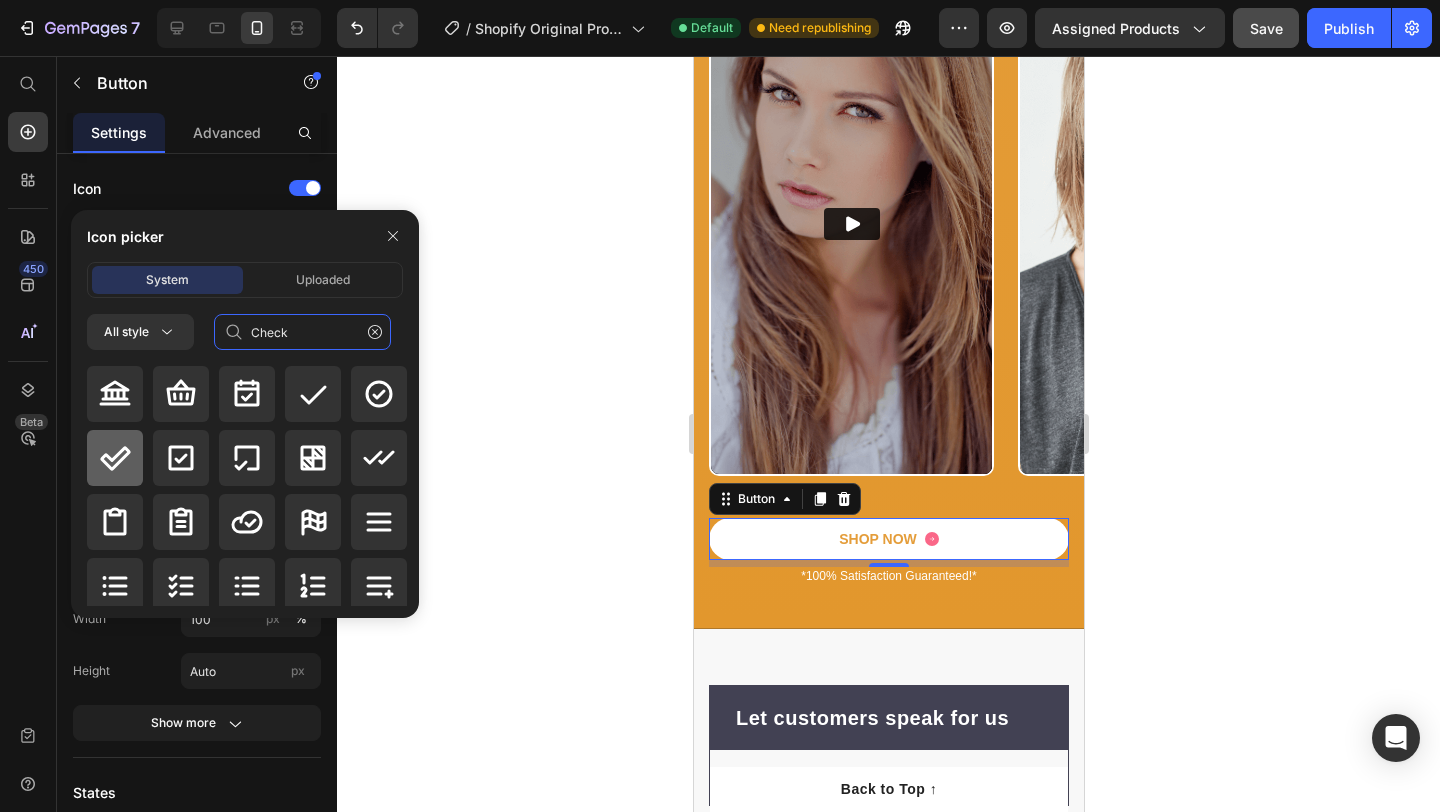 type on "Check" 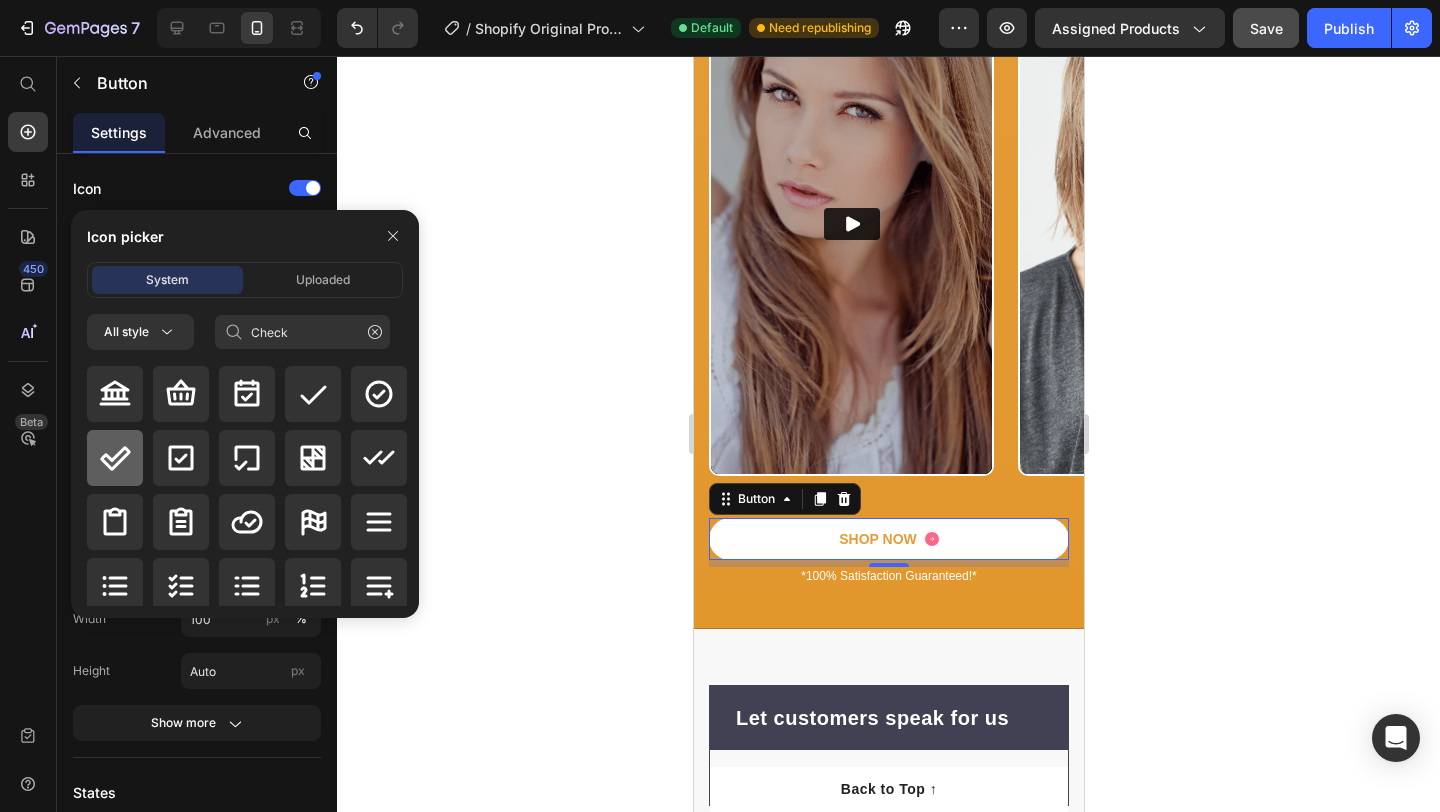 click 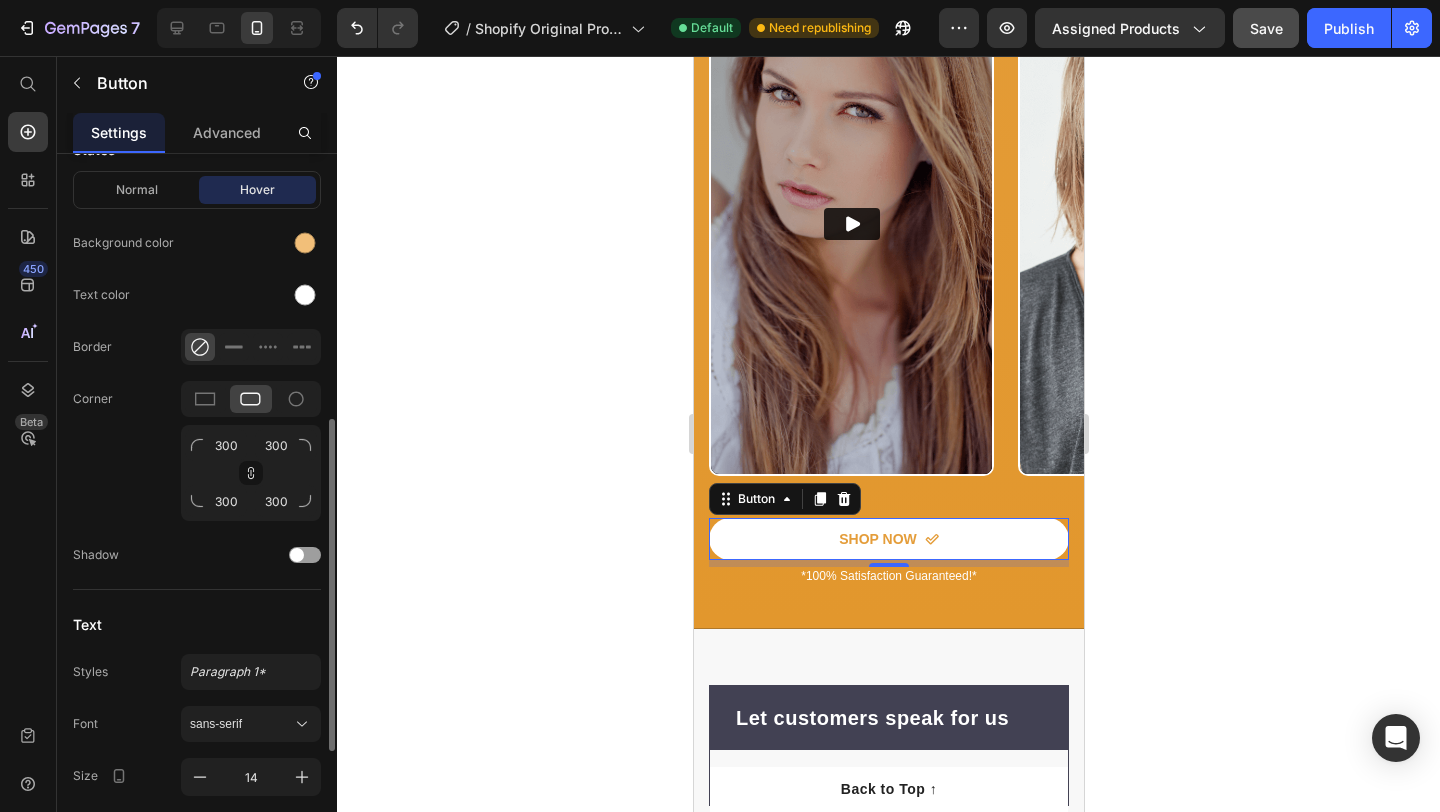 scroll, scrollTop: 0, scrollLeft: 0, axis: both 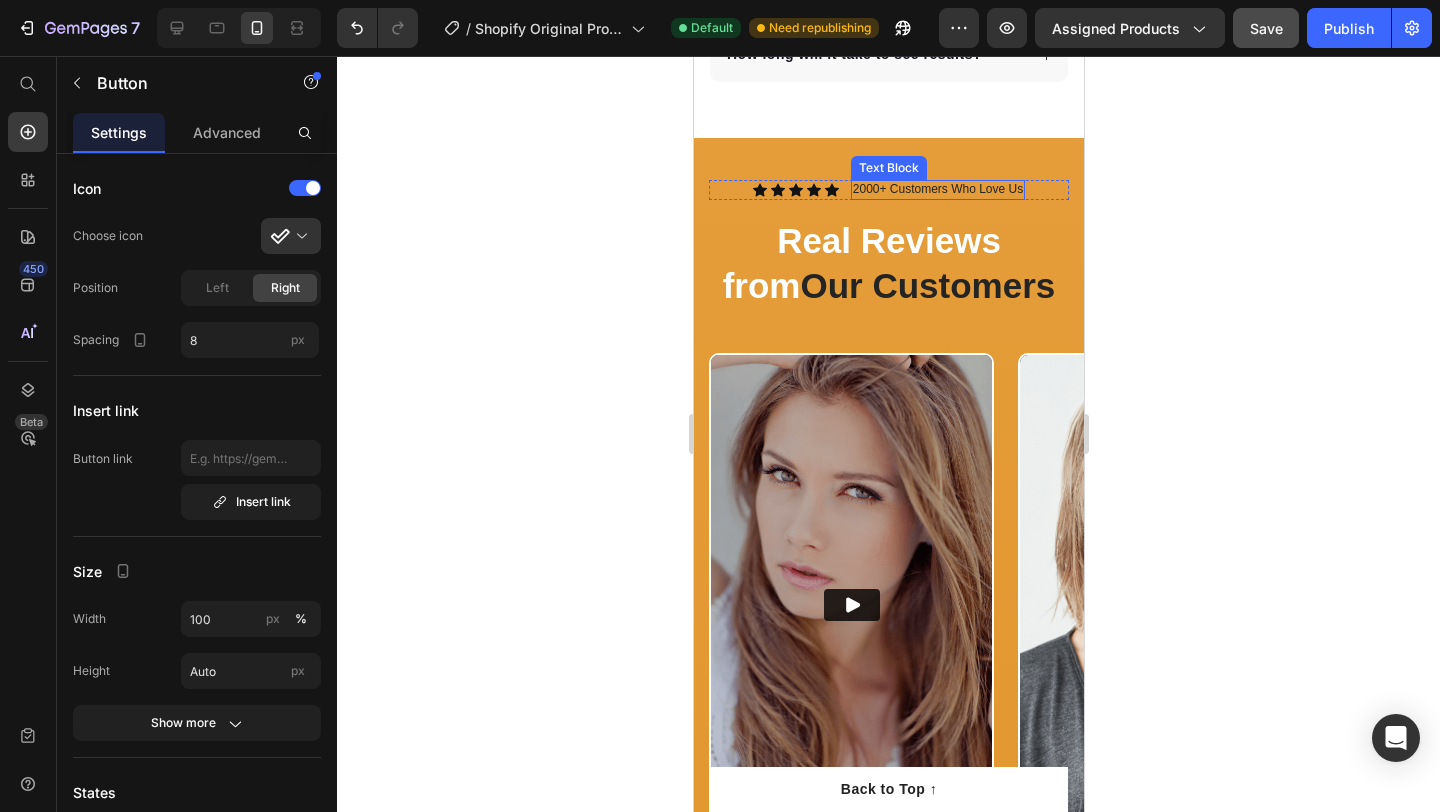 click on "2000+ Customers Who Love Us" at bounding box center (937, 190) 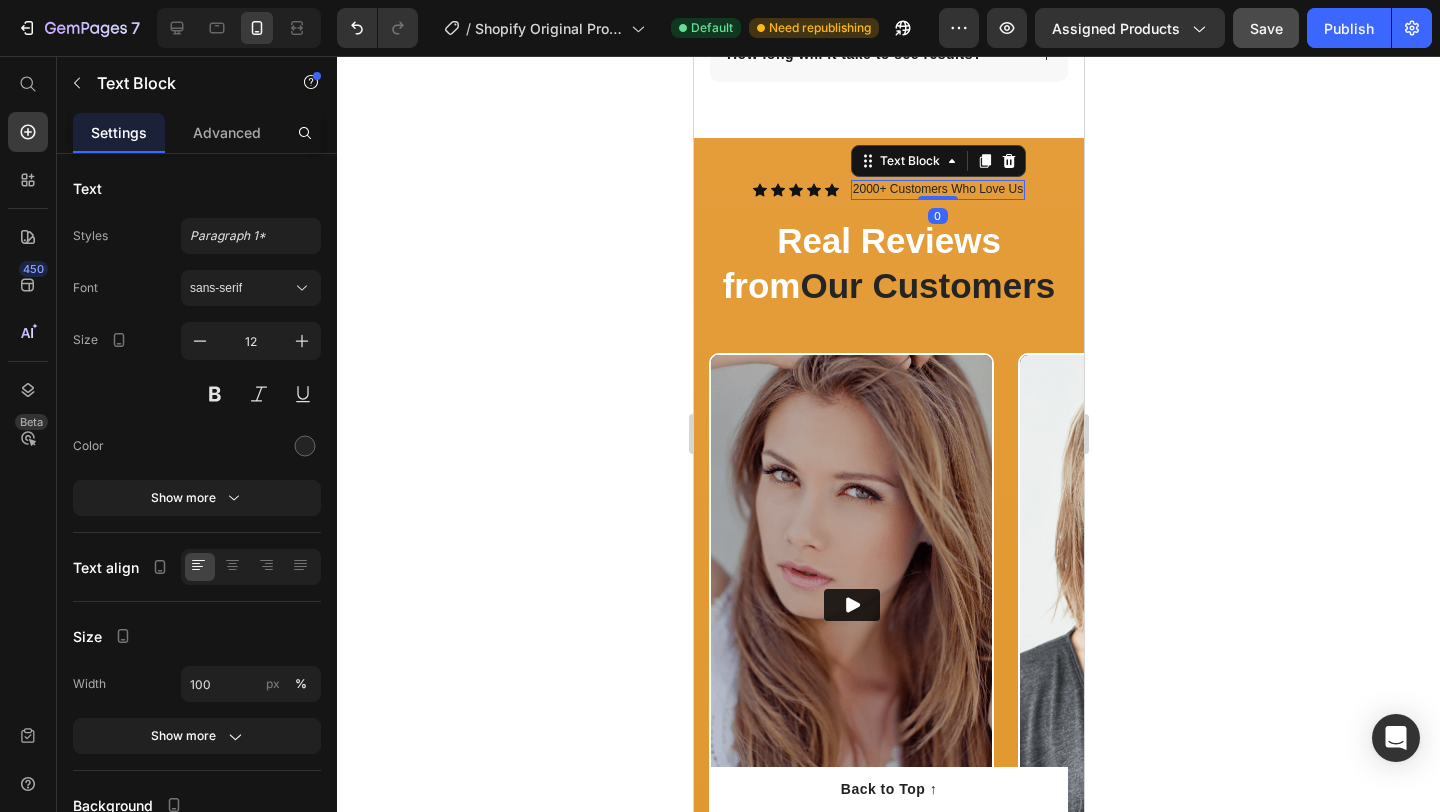 click on "2000+ Customers Who Love Us" at bounding box center [937, 190] 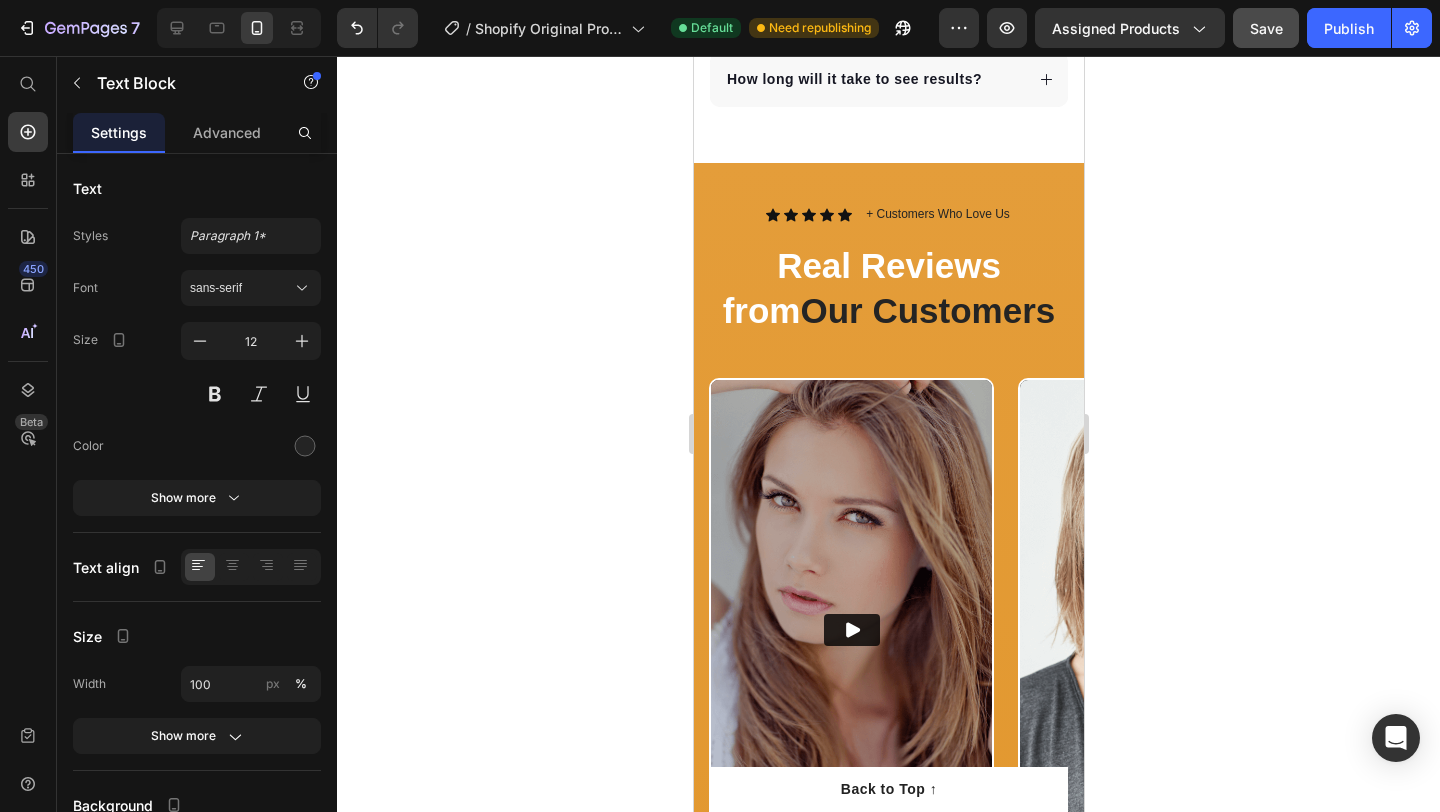 scroll, scrollTop: 5422, scrollLeft: 0, axis: vertical 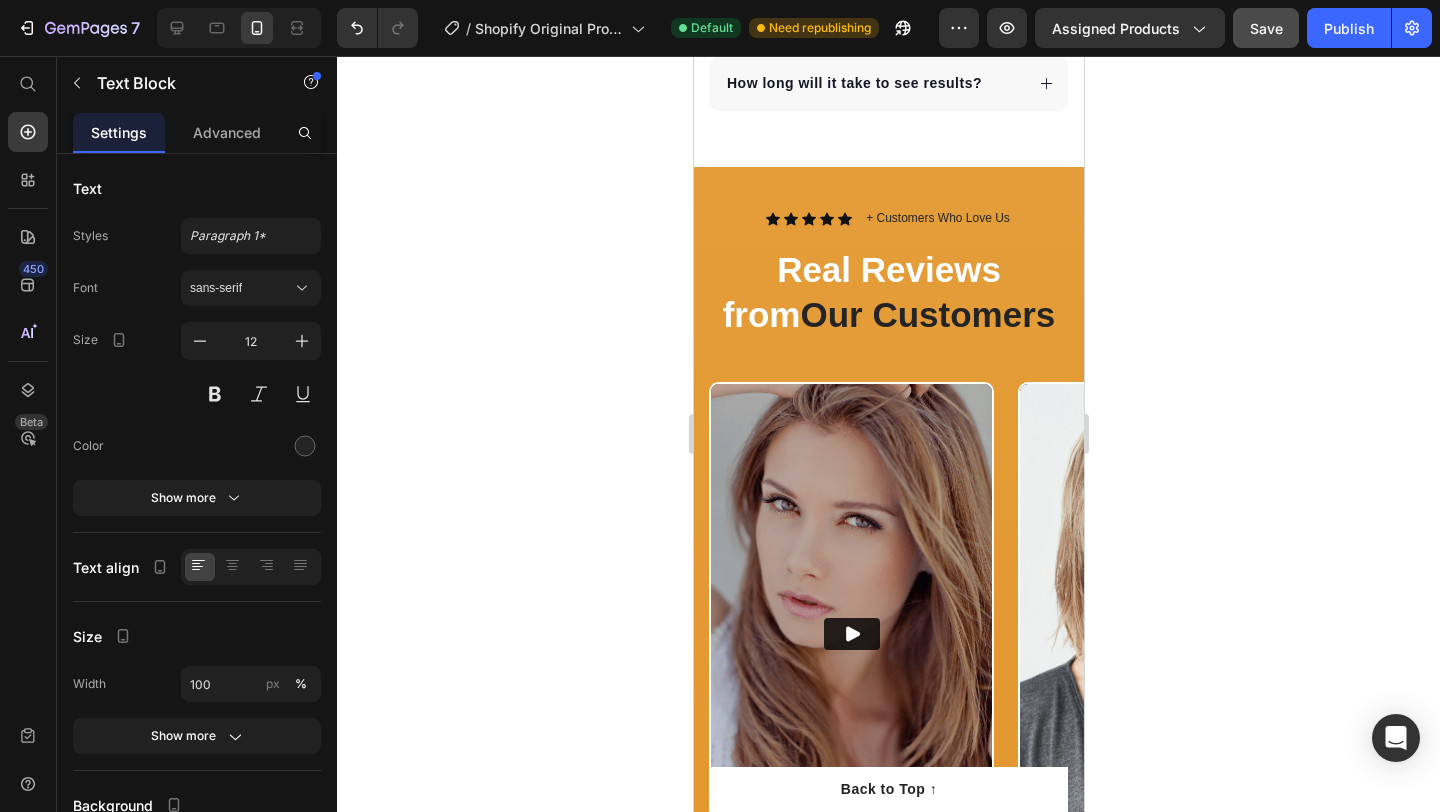 click on "+ Customers Who Love Us" at bounding box center (937, 219) 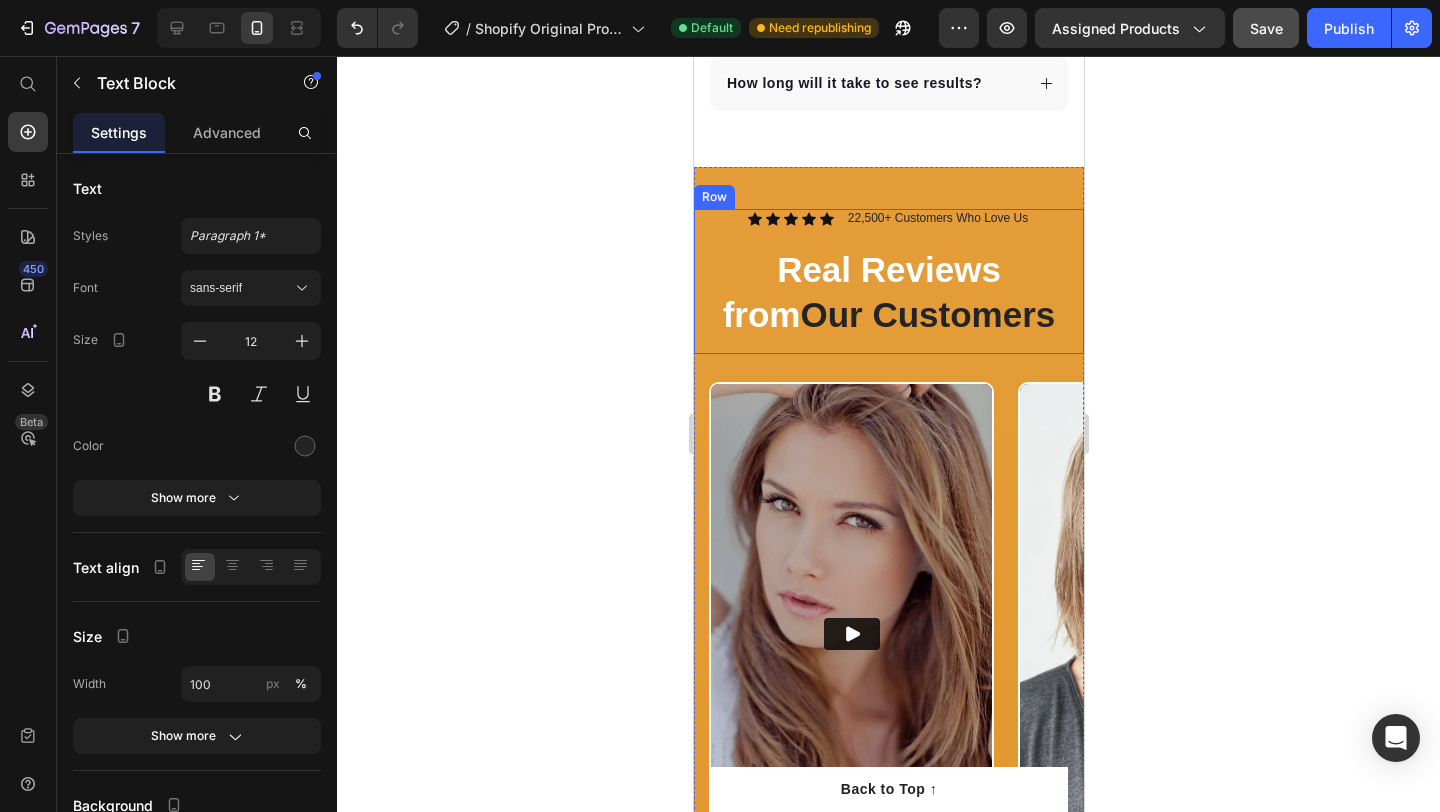 click 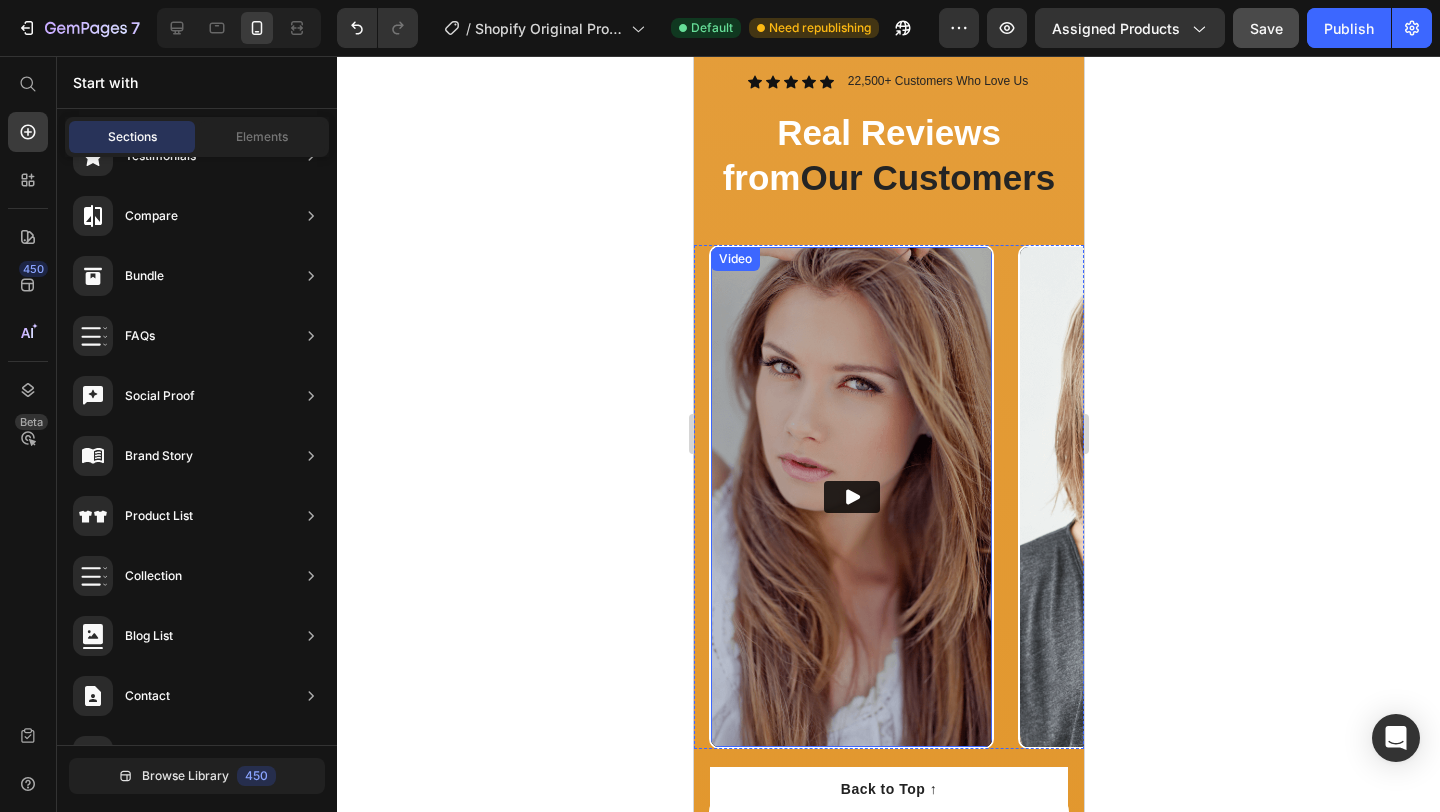 scroll, scrollTop: 5574, scrollLeft: 0, axis: vertical 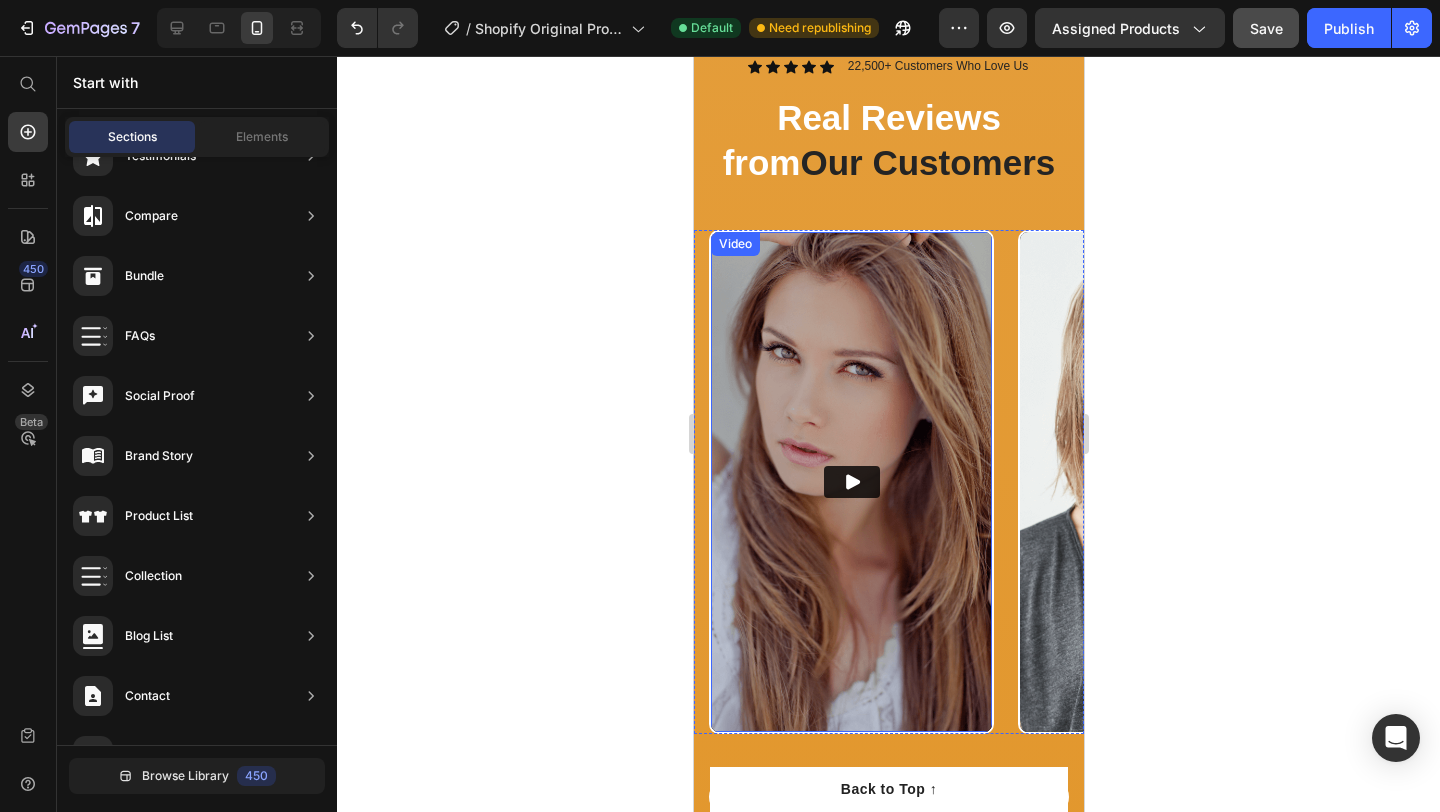 click at bounding box center [850, 482] 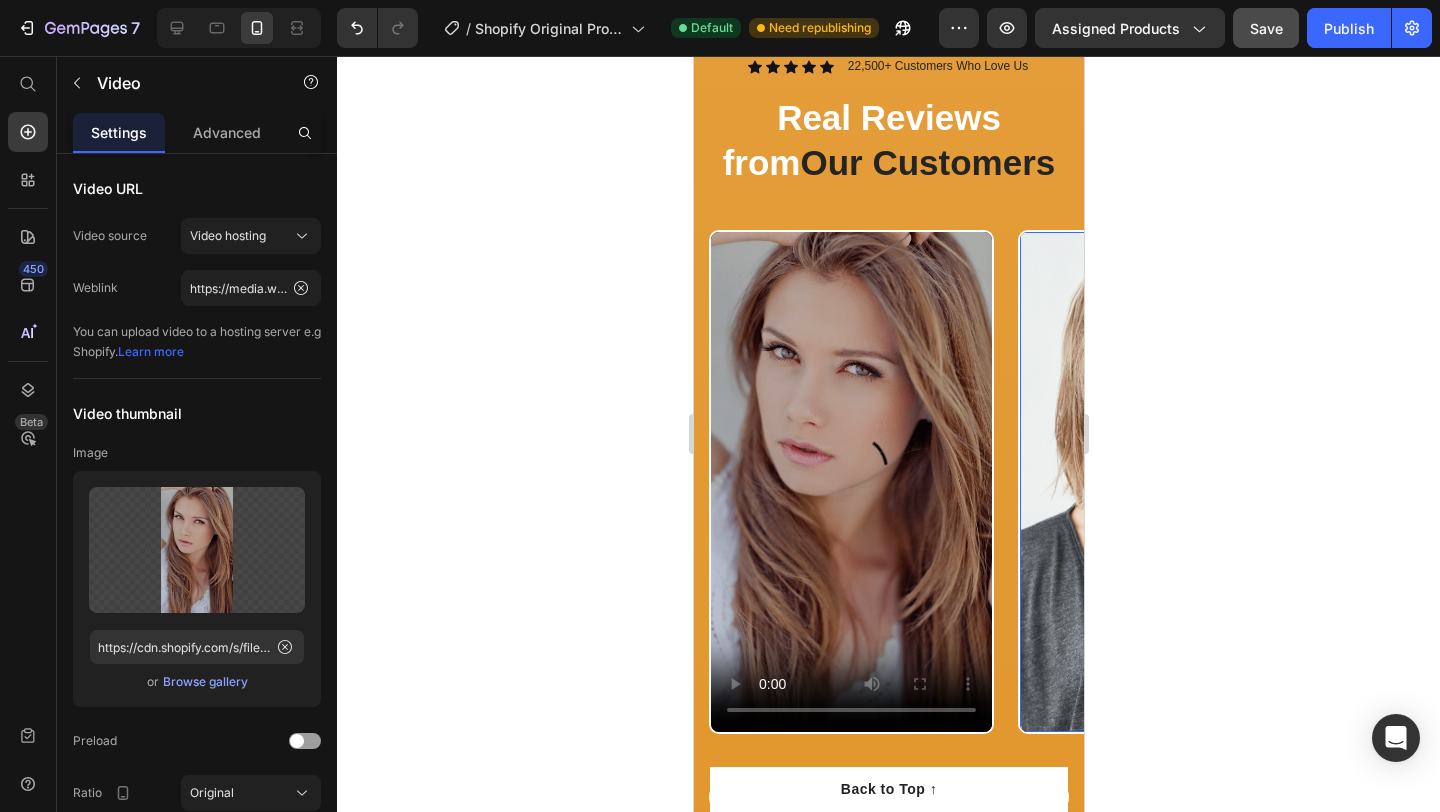 click at bounding box center [1159, 482] 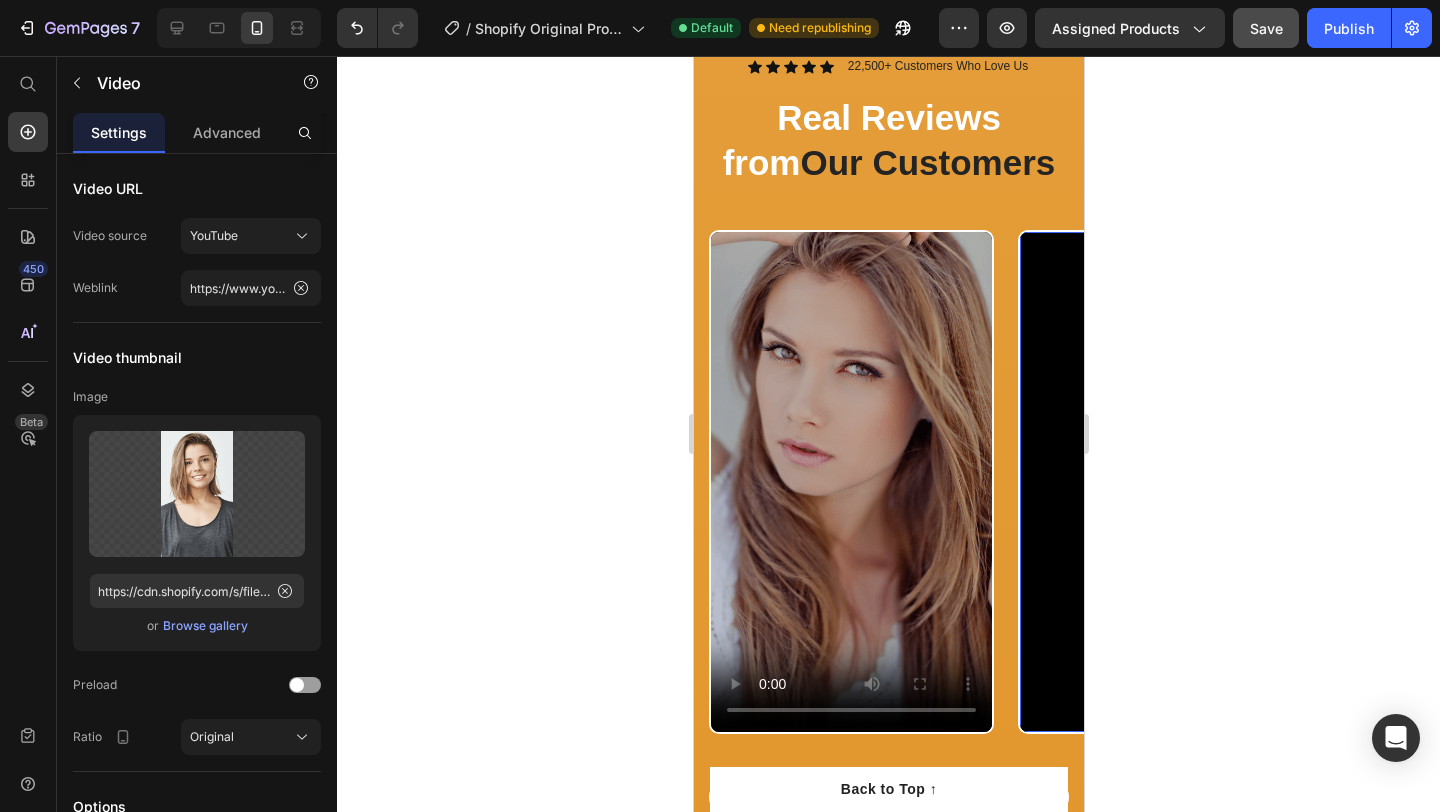 click 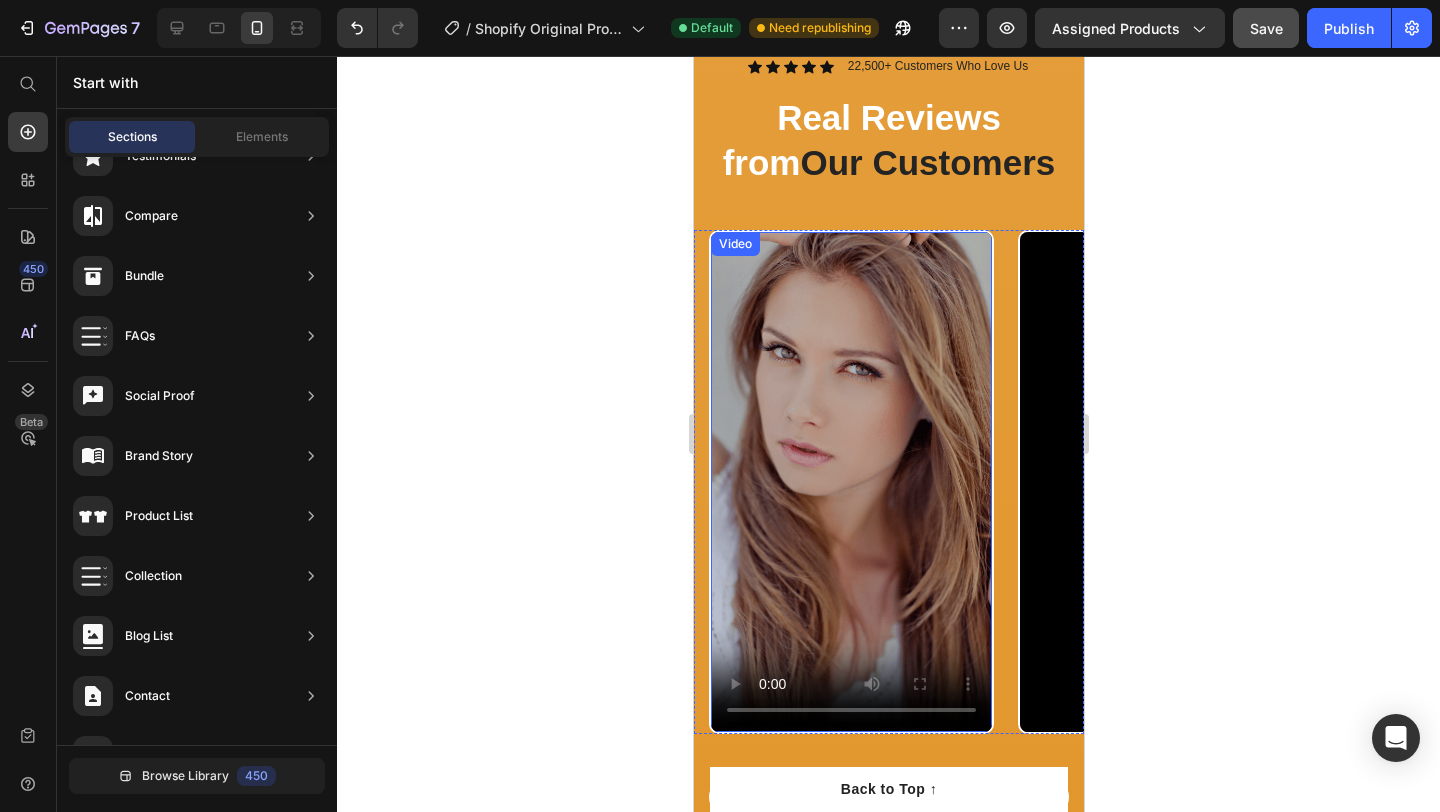 type 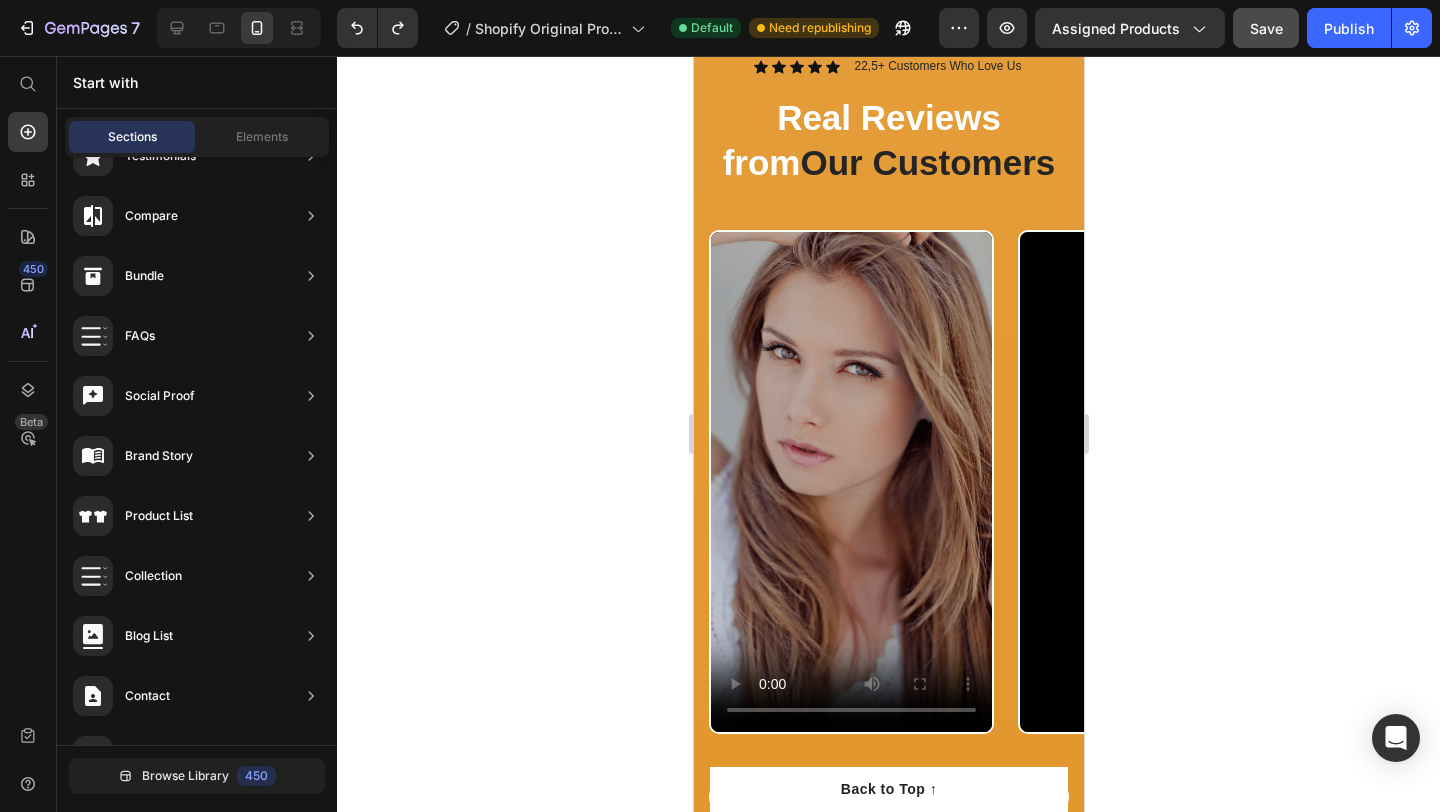 click on "22,5+ Customers Who Love Us Text Block" at bounding box center [936, 67] 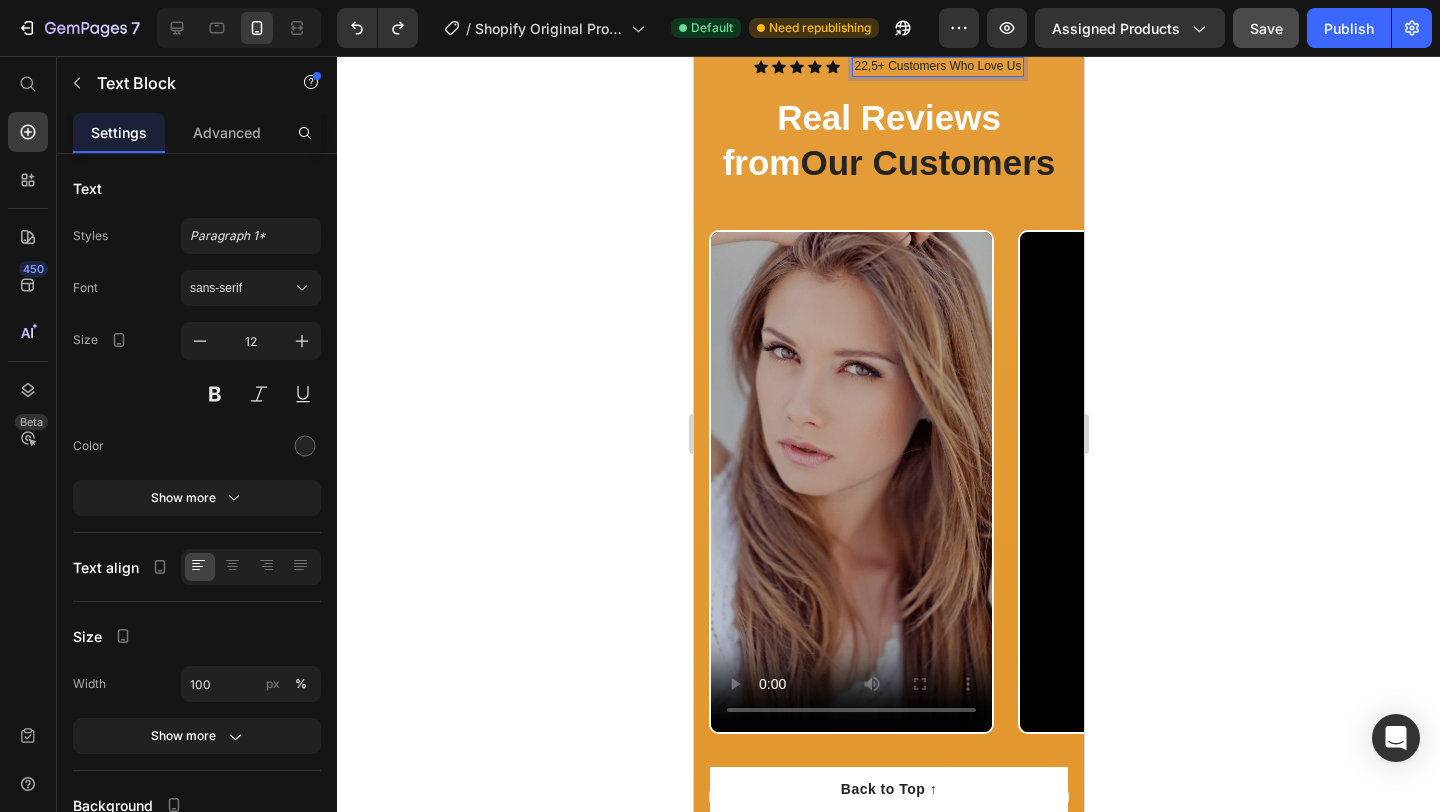 click on "22,5+ Customers Who Love Us" at bounding box center (936, 67) 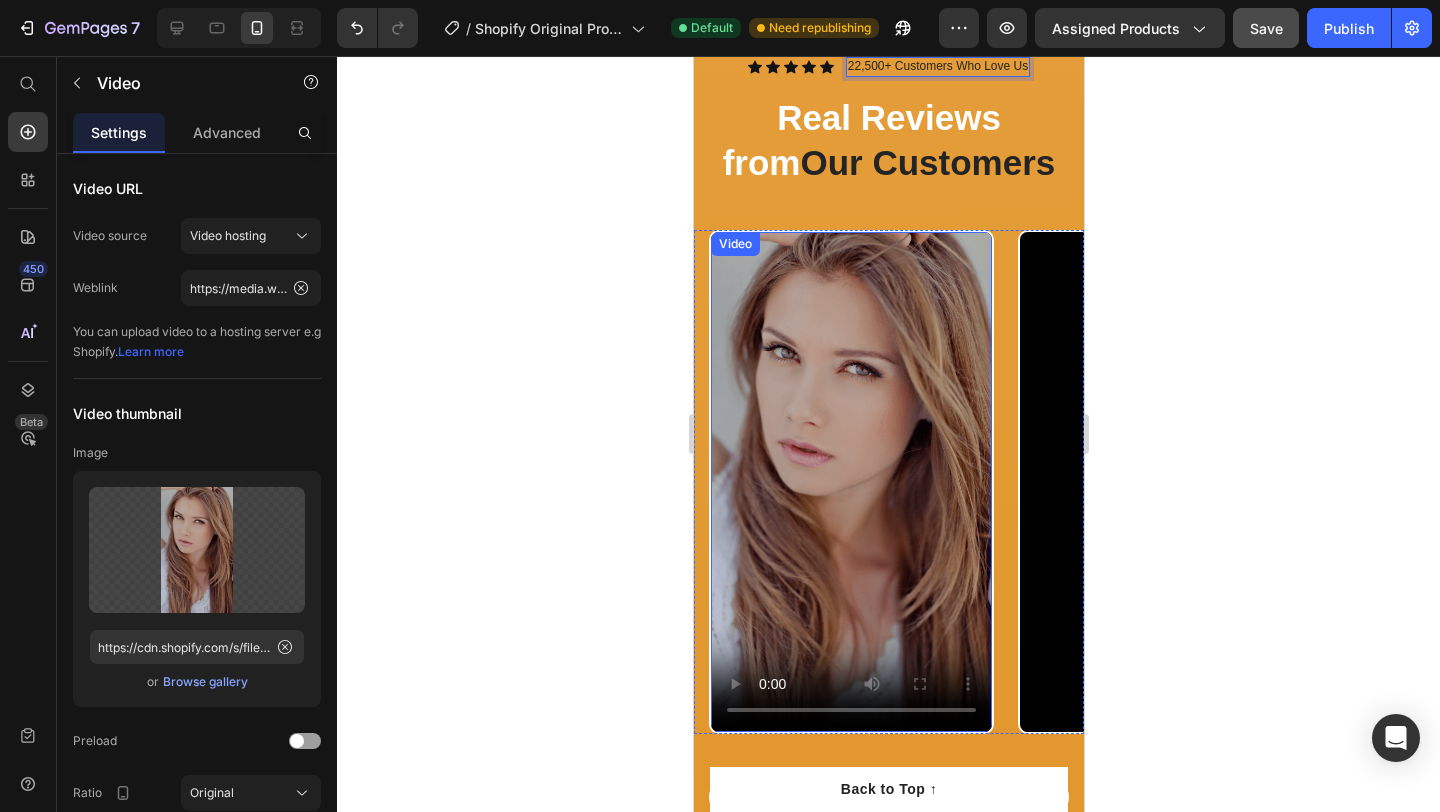 click at bounding box center [850, 482] 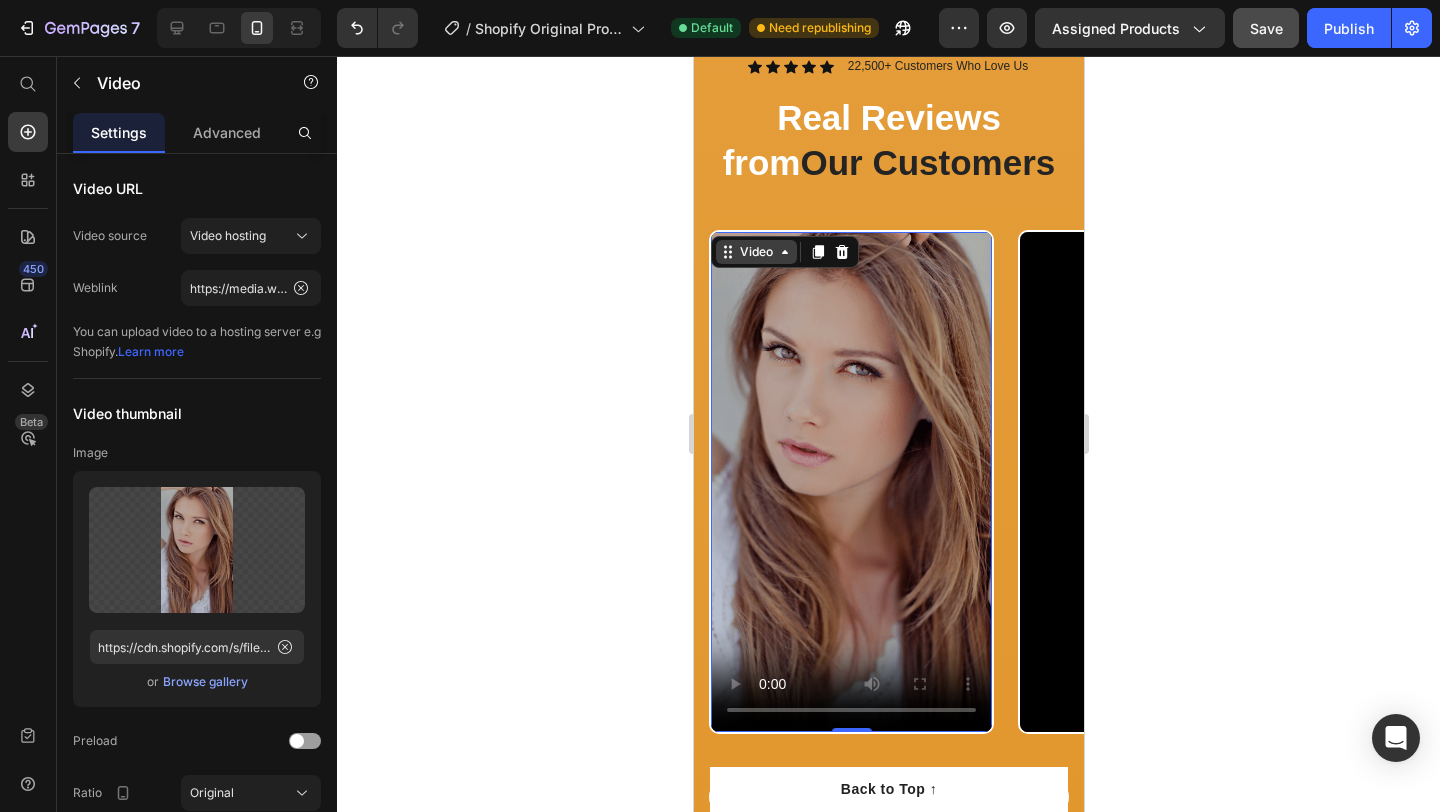 click on "Video" at bounding box center [755, 252] 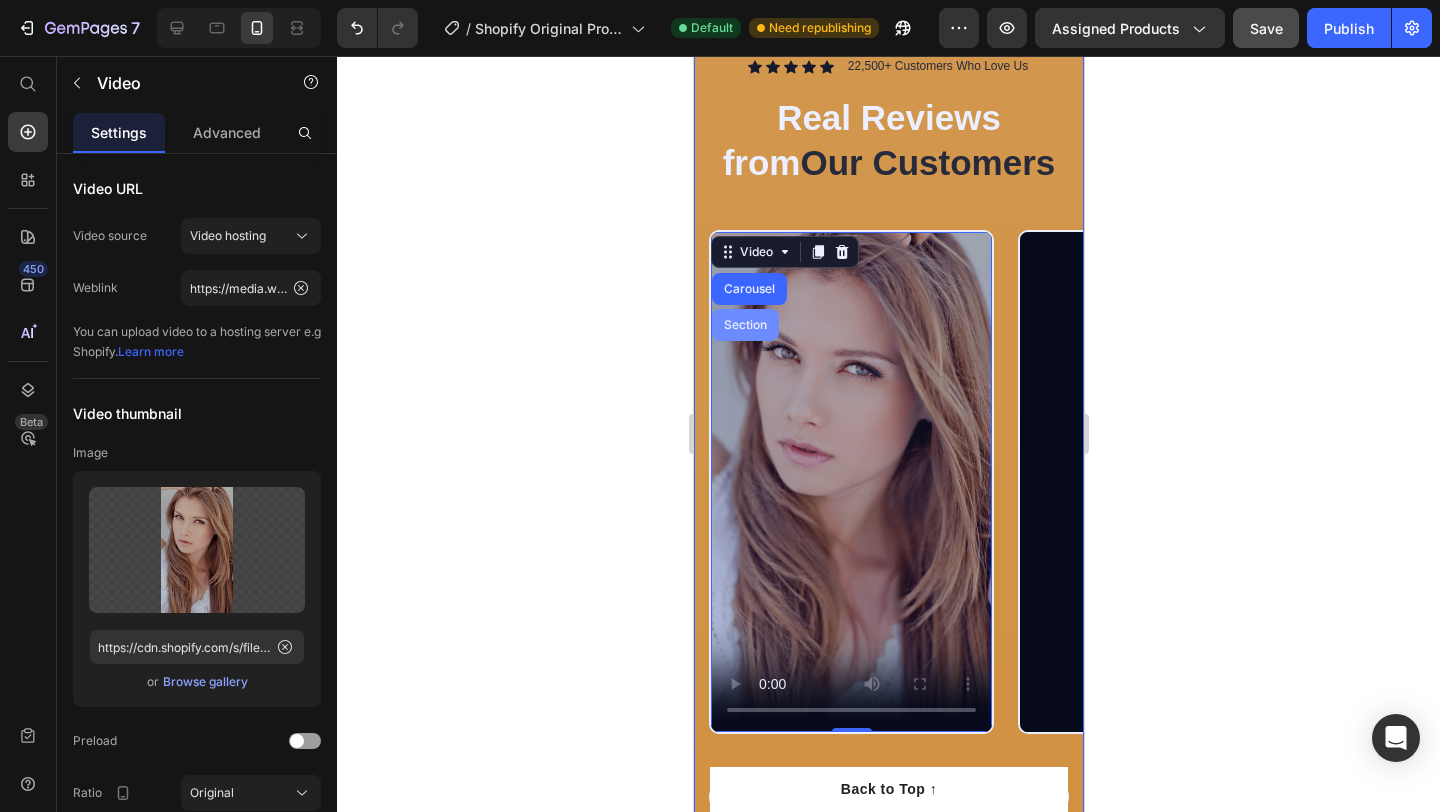 click on "Section" at bounding box center (744, 325) 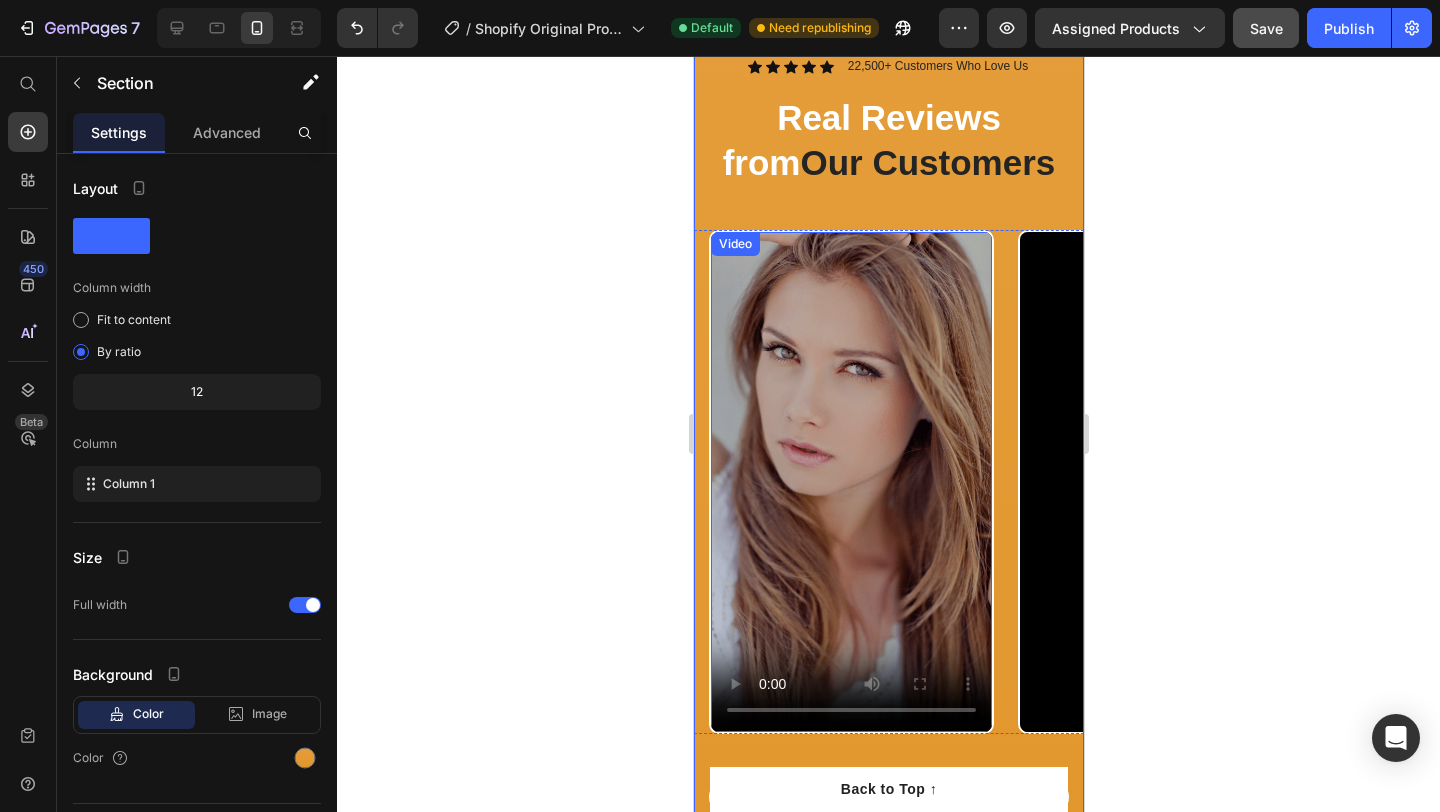 click at bounding box center [850, 482] 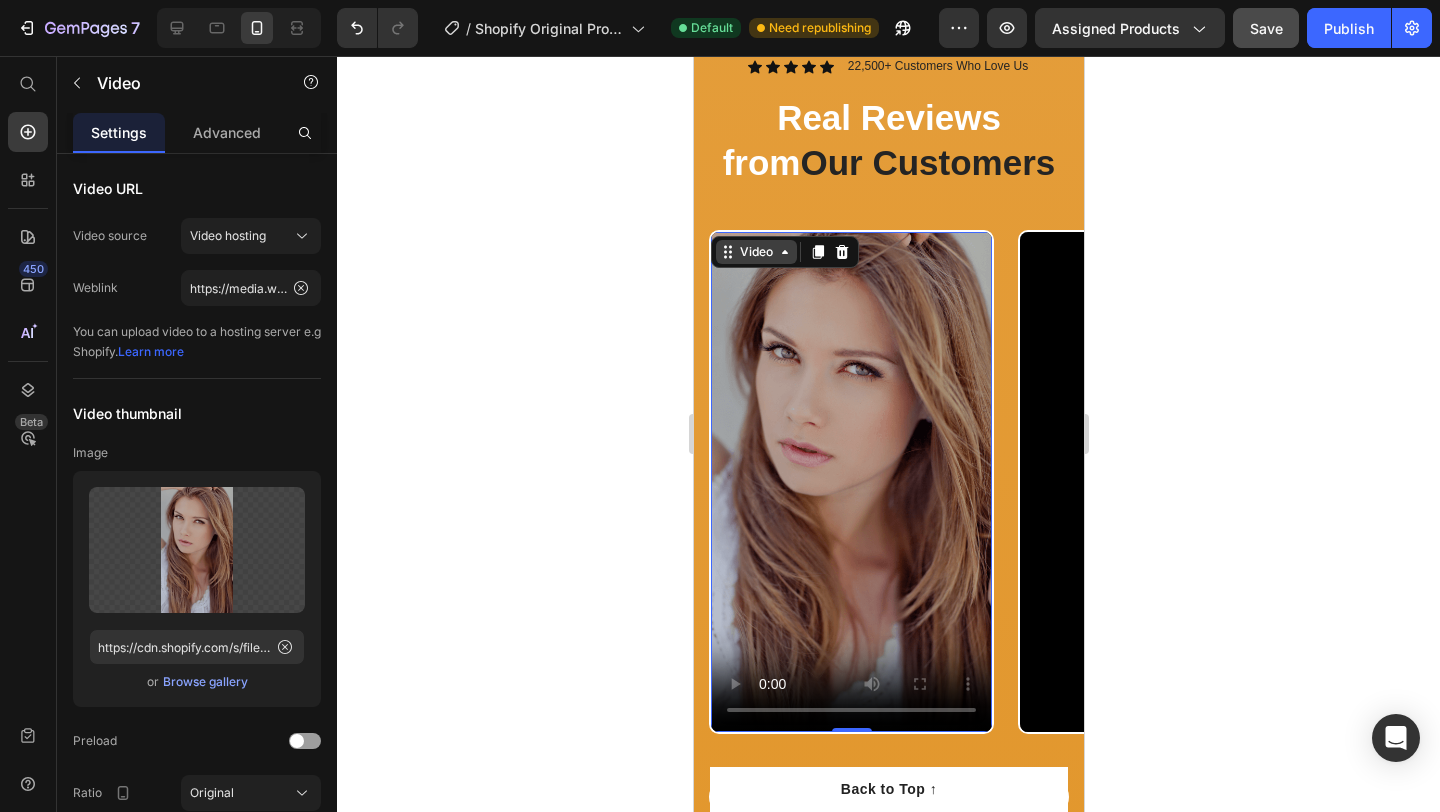 click on "Video" at bounding box center (755, 252) 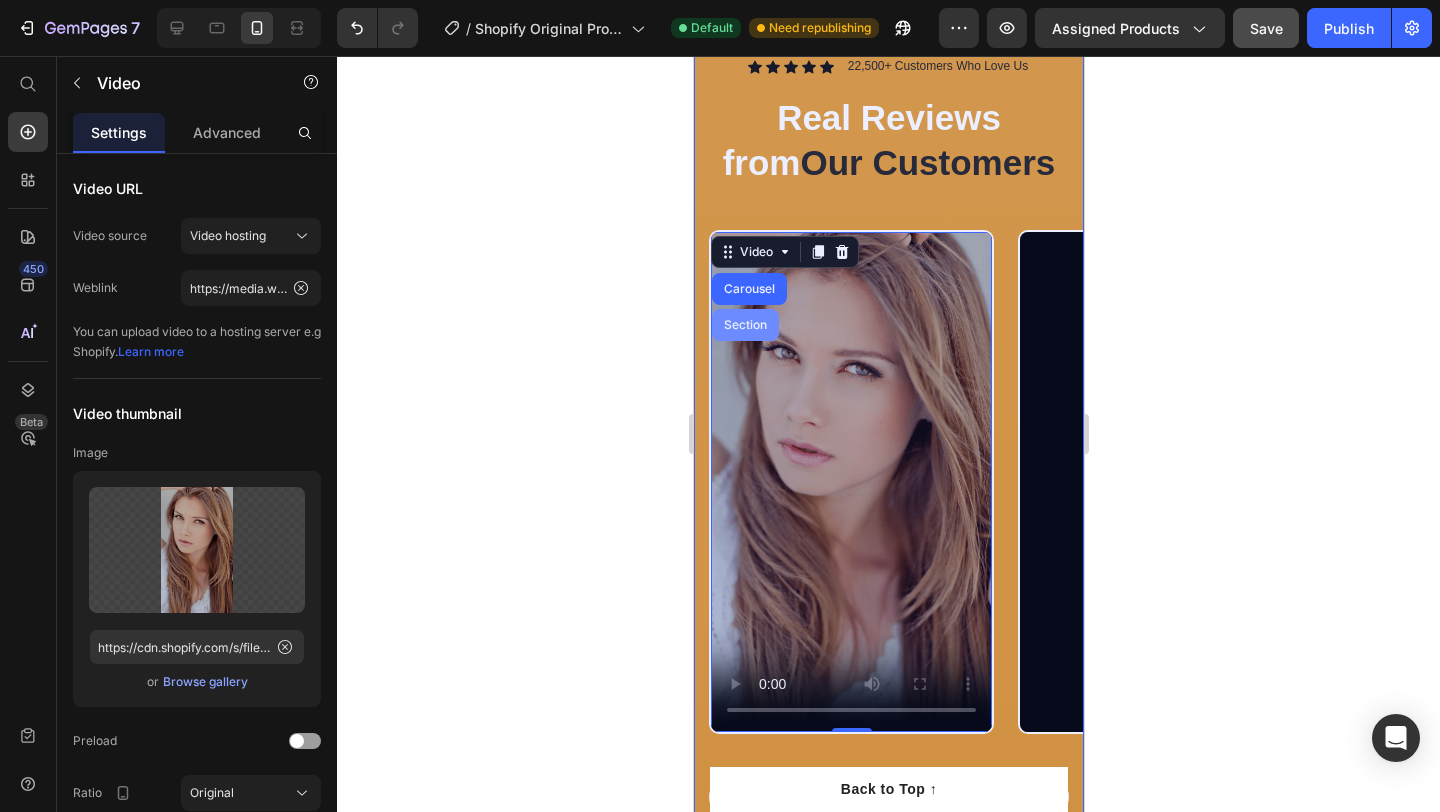 click on "Section" at bounding box center [744, 325] 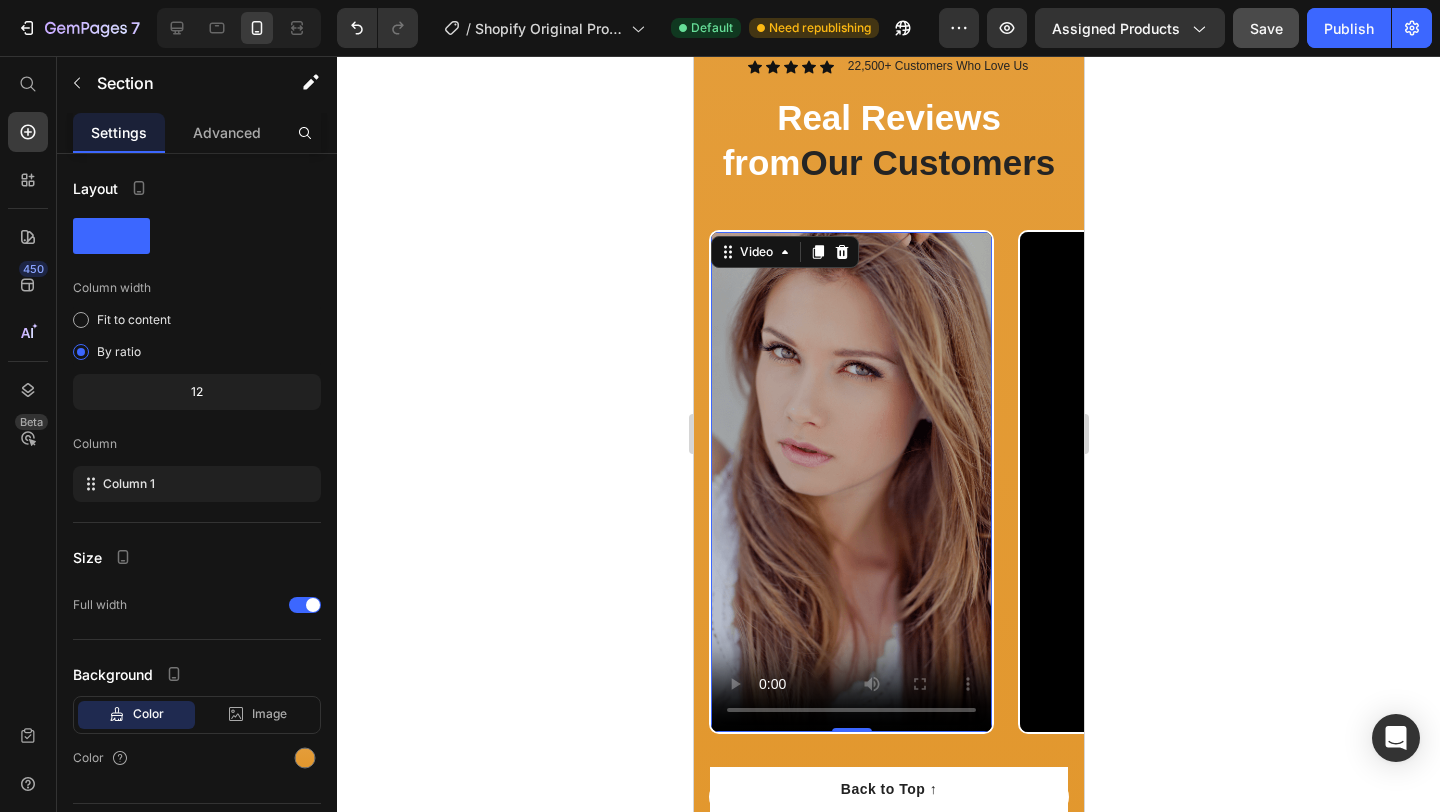click on "Video   0" at bounding box center (850, 482) 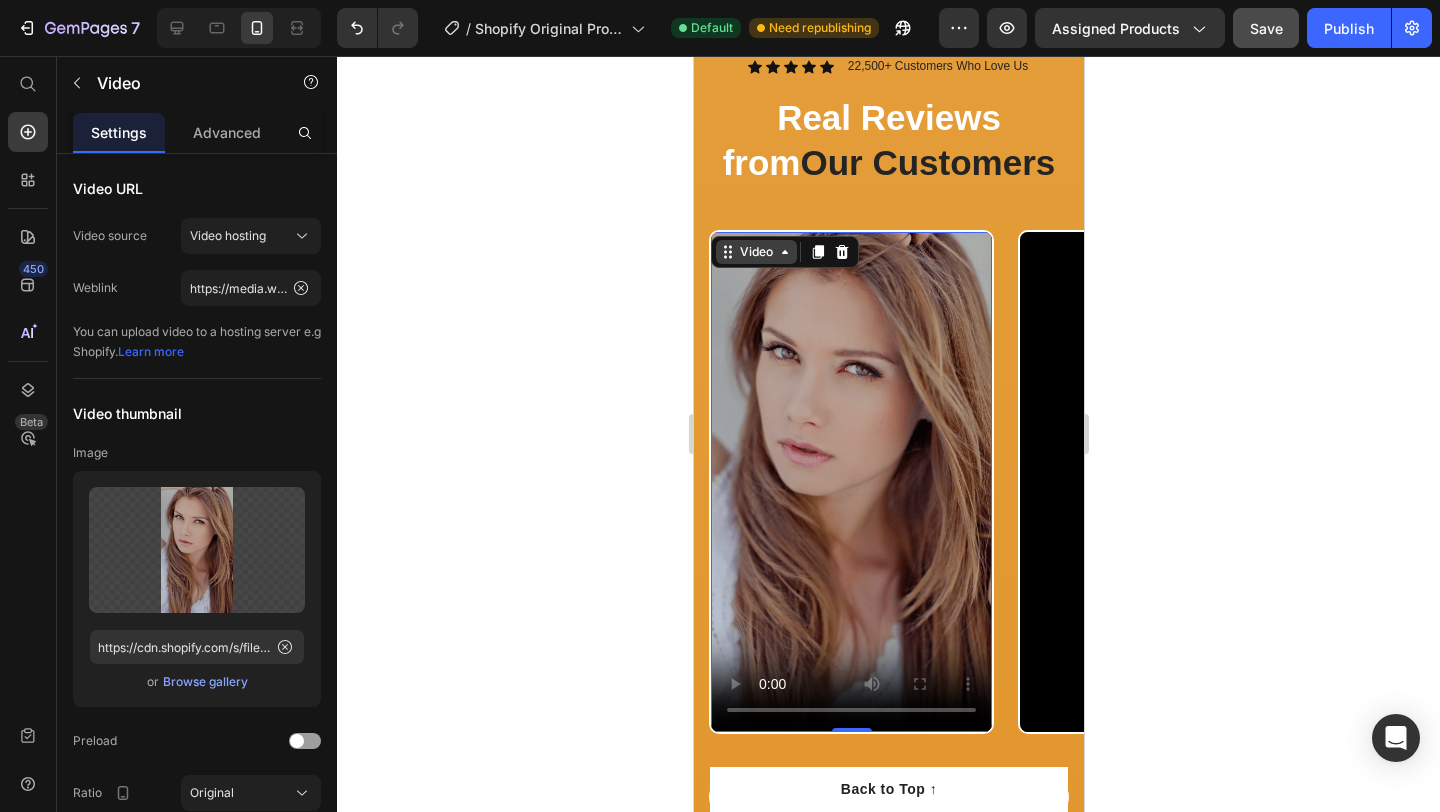 click on "Video" at bounding box center [755, 252] 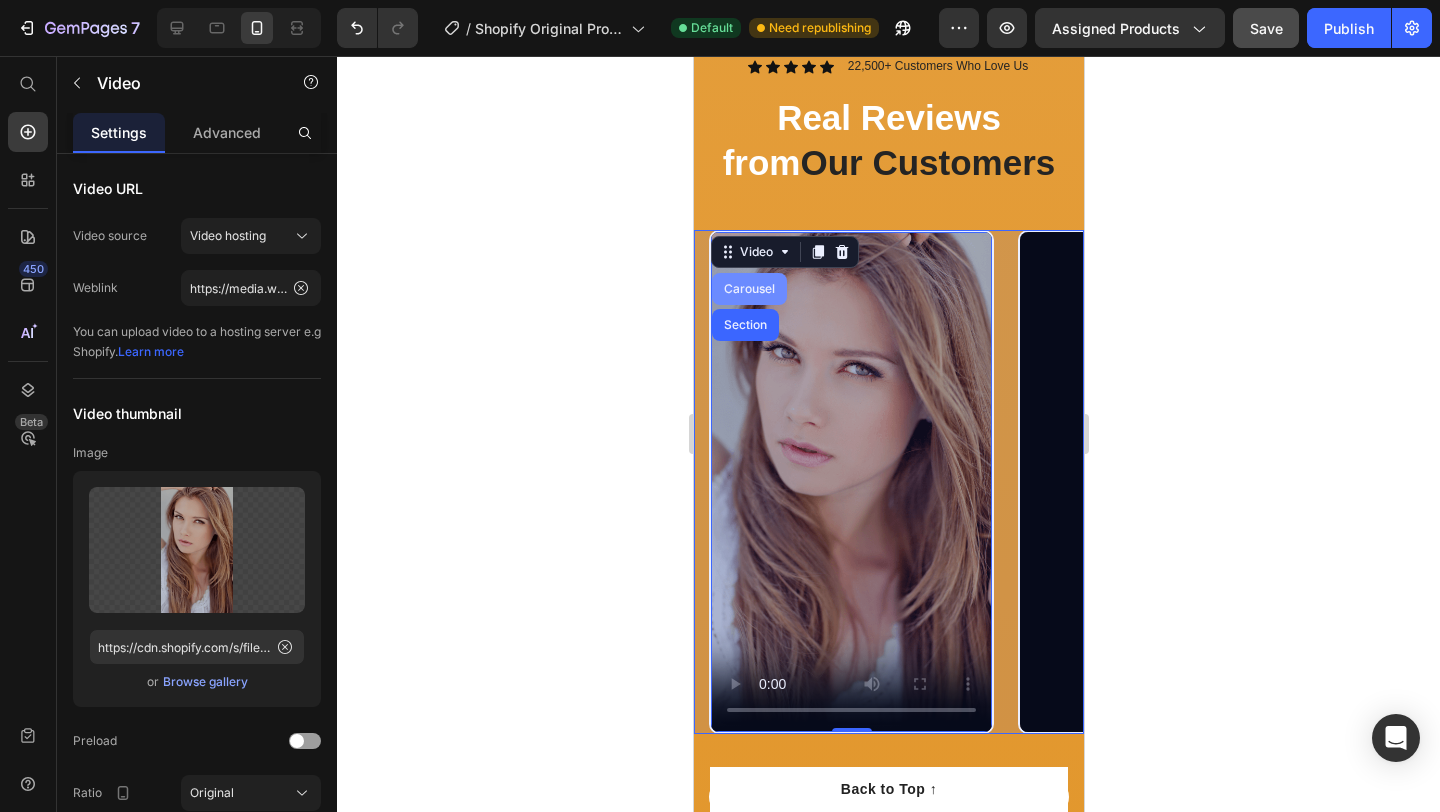 click on "Carousel" at bounding box center (748, 289) 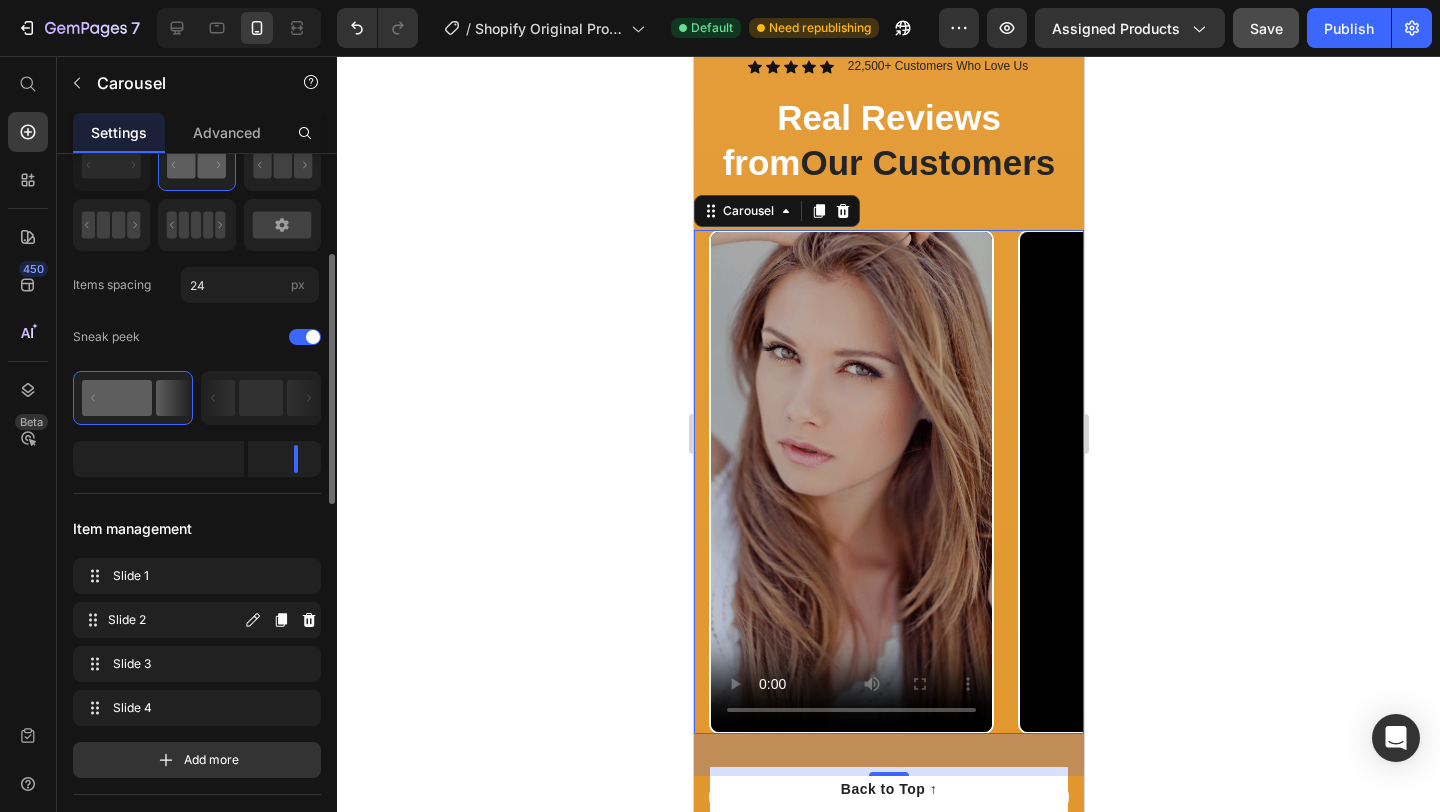 scroll, scrollTop: 161, scrollLeft: 0, axis: vertical 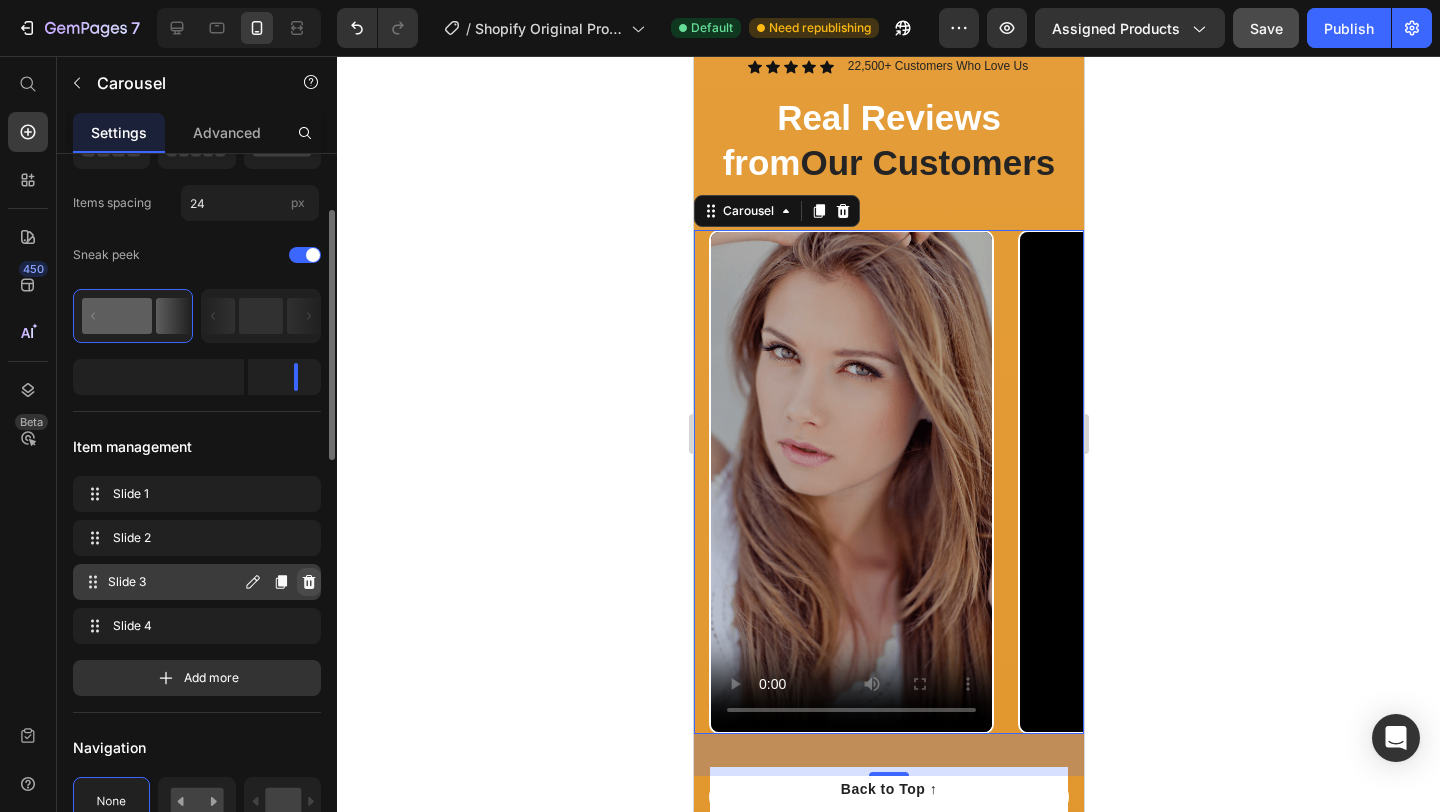 click 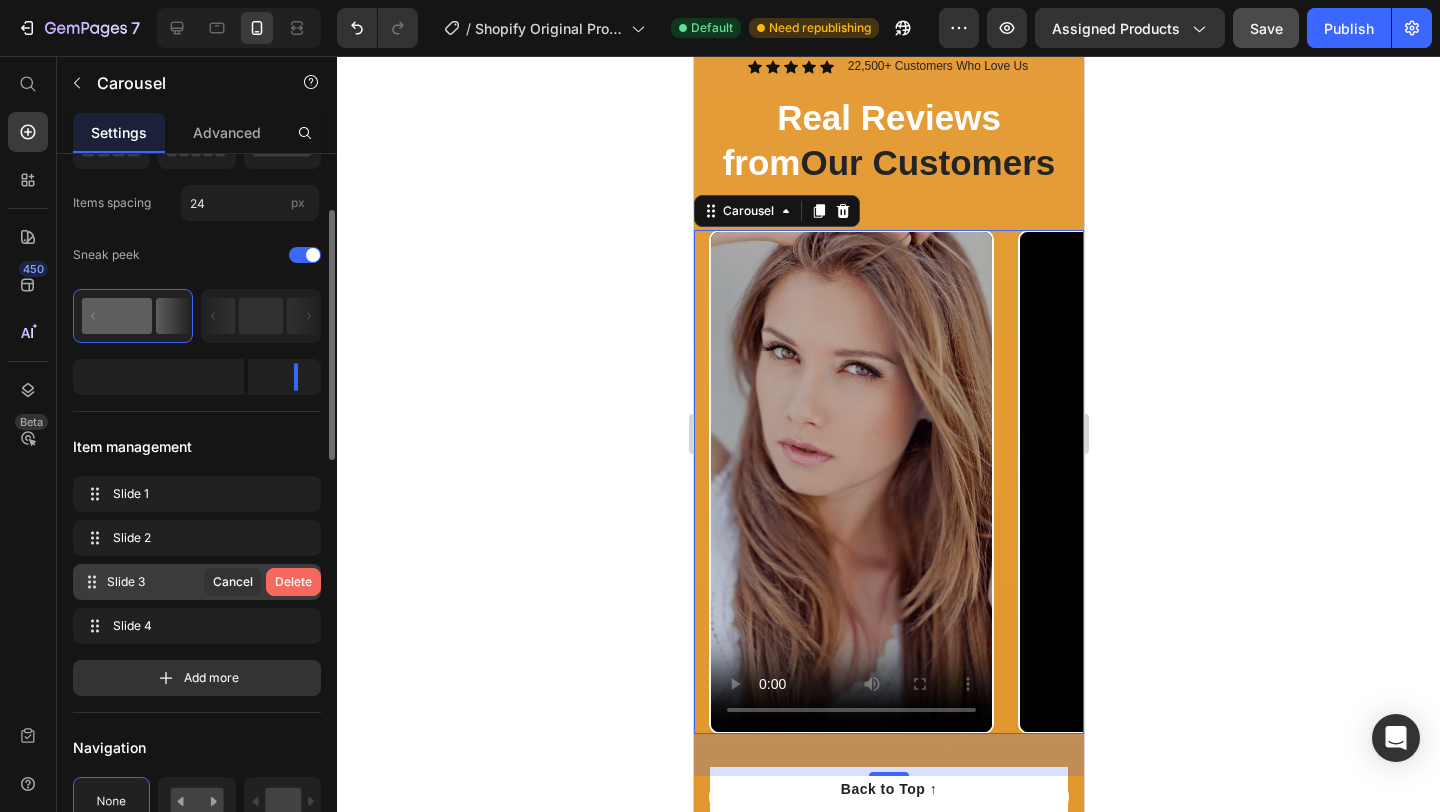 click on "Delete" at bounding box center [293, 582] 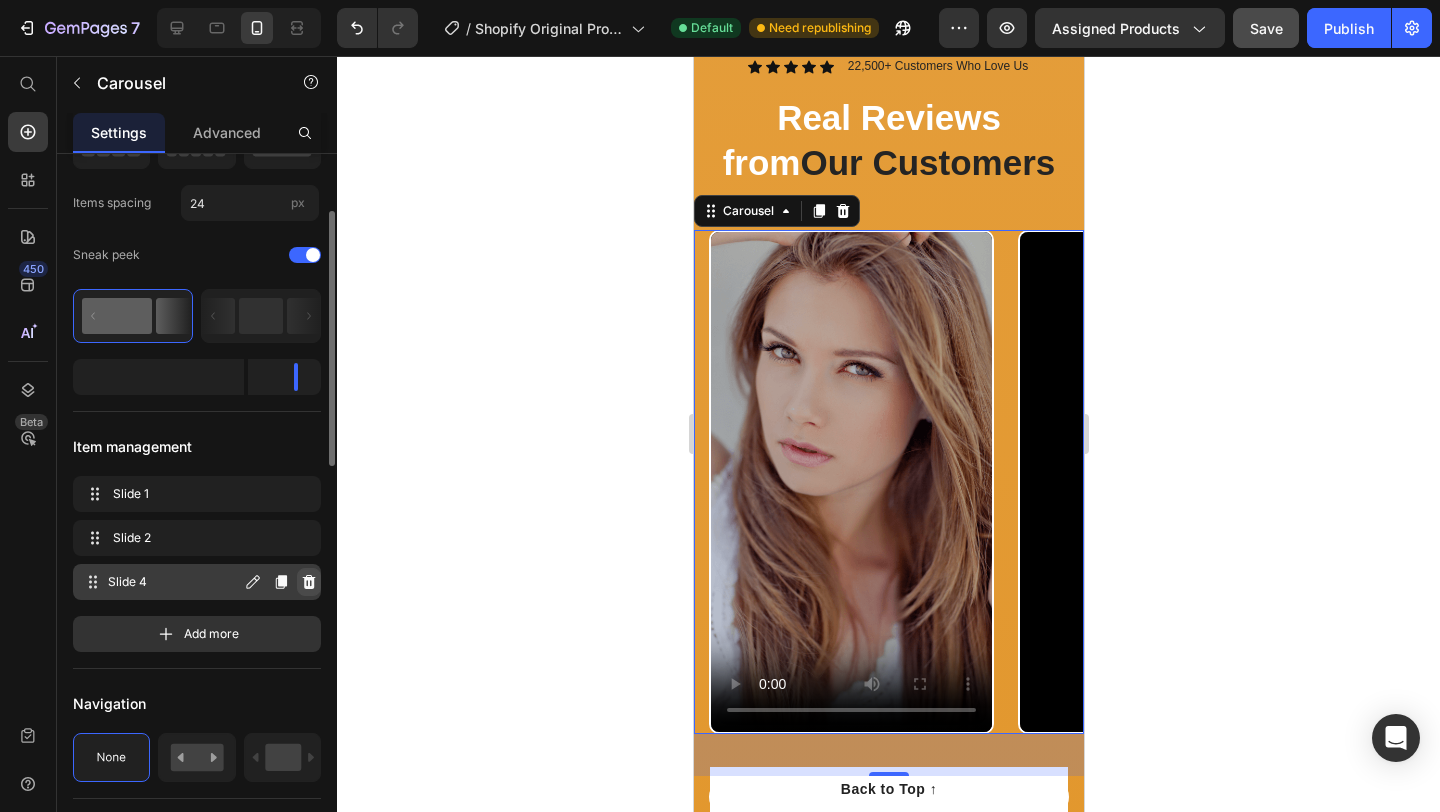 click 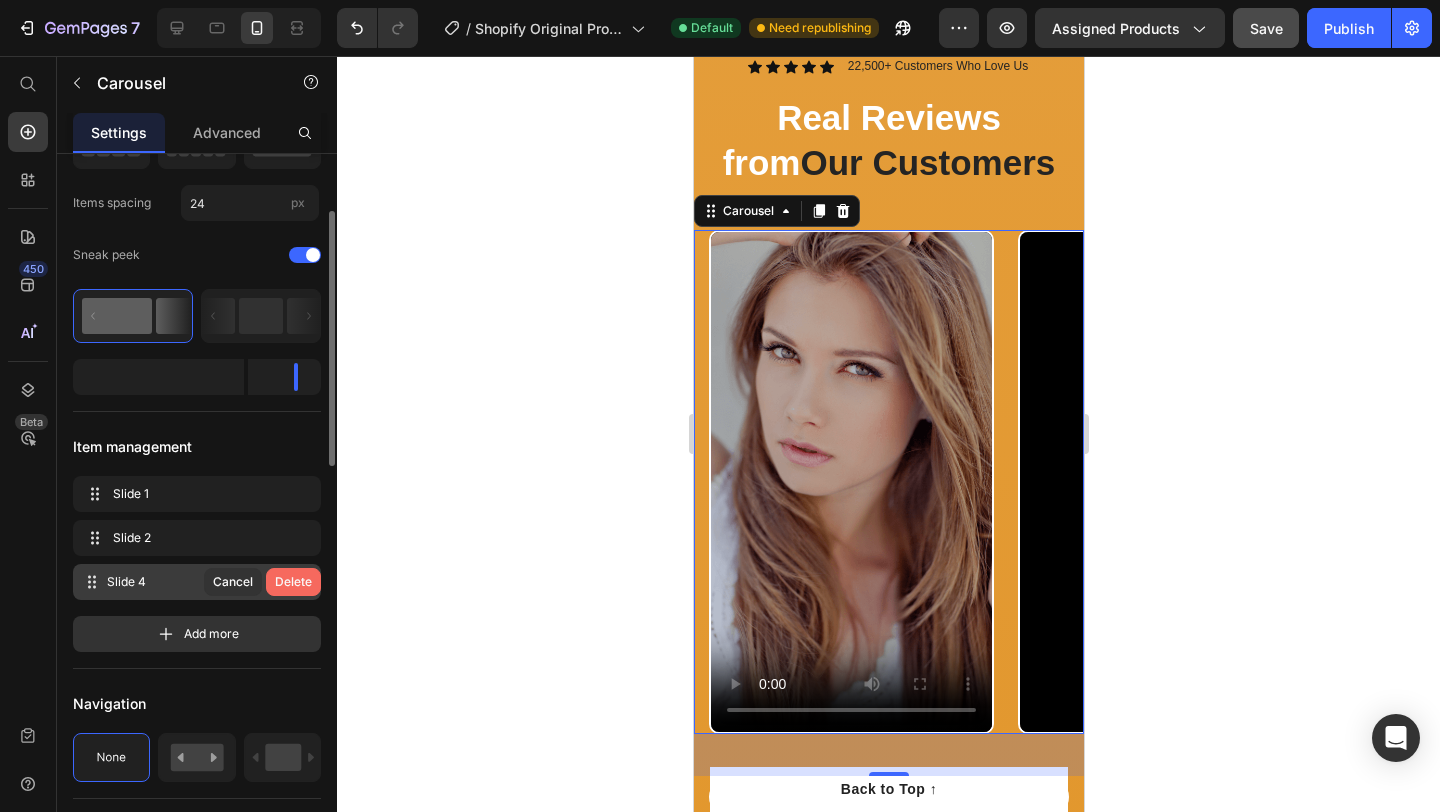 click on "Delete" at bounding box center (293, 582) 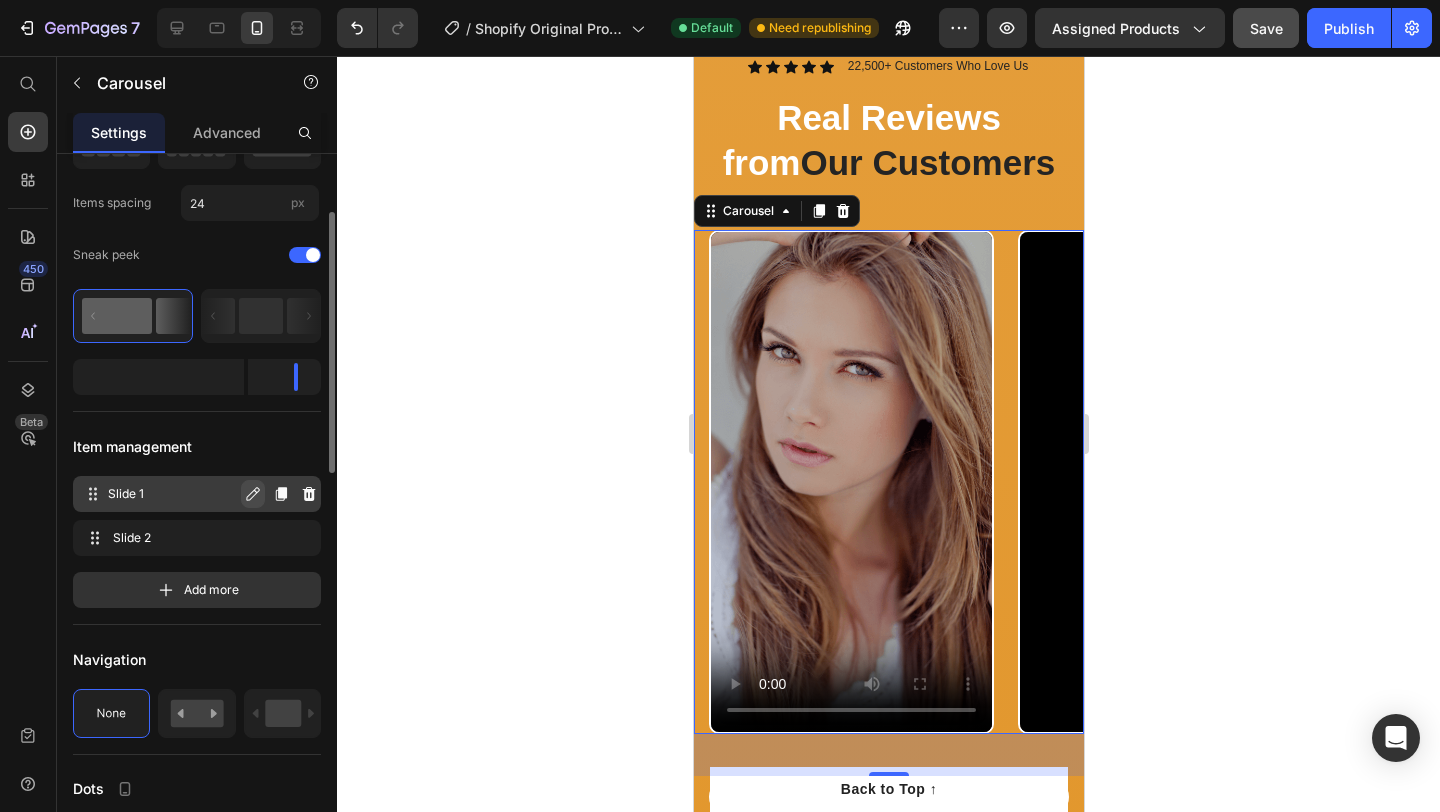 click 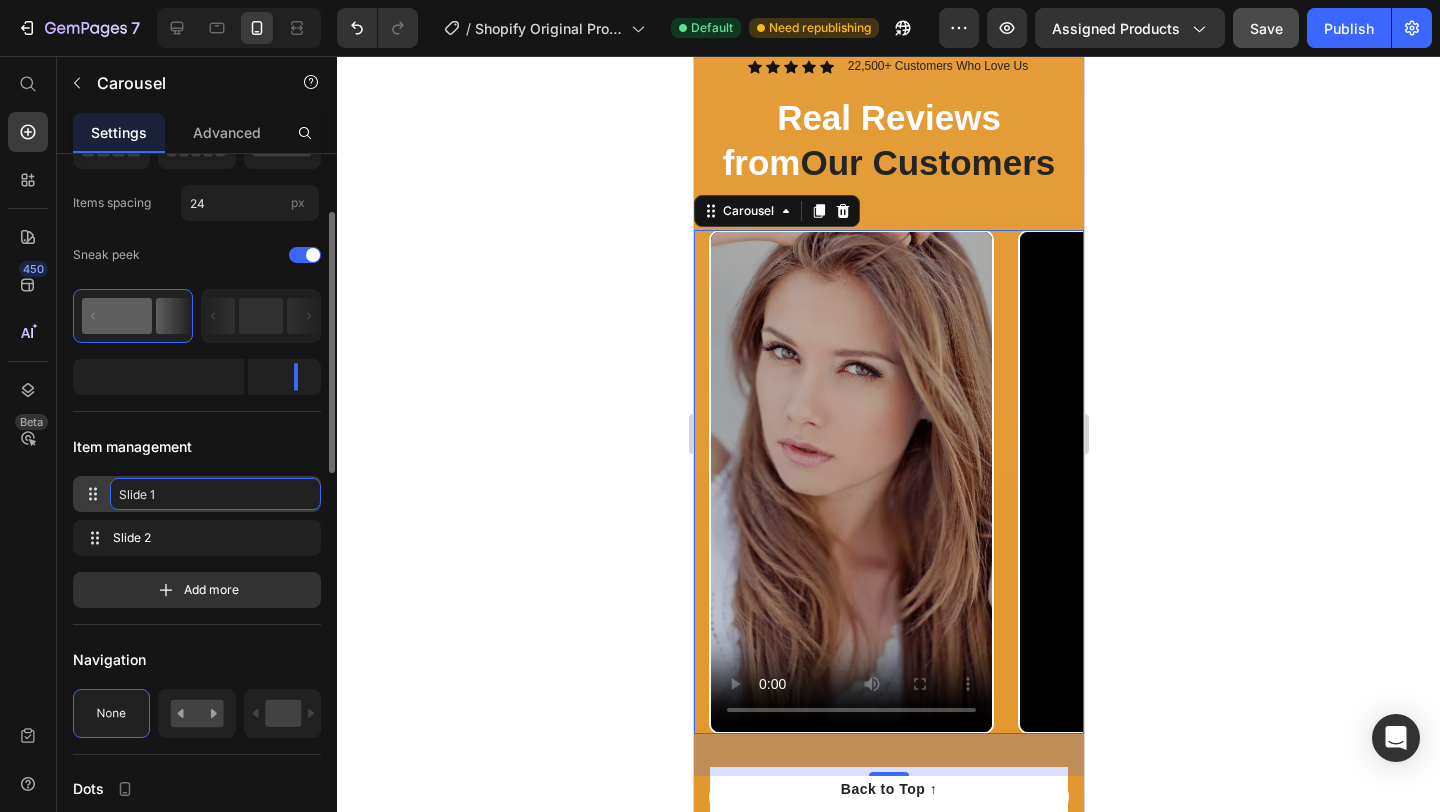 click on "Slide 1" 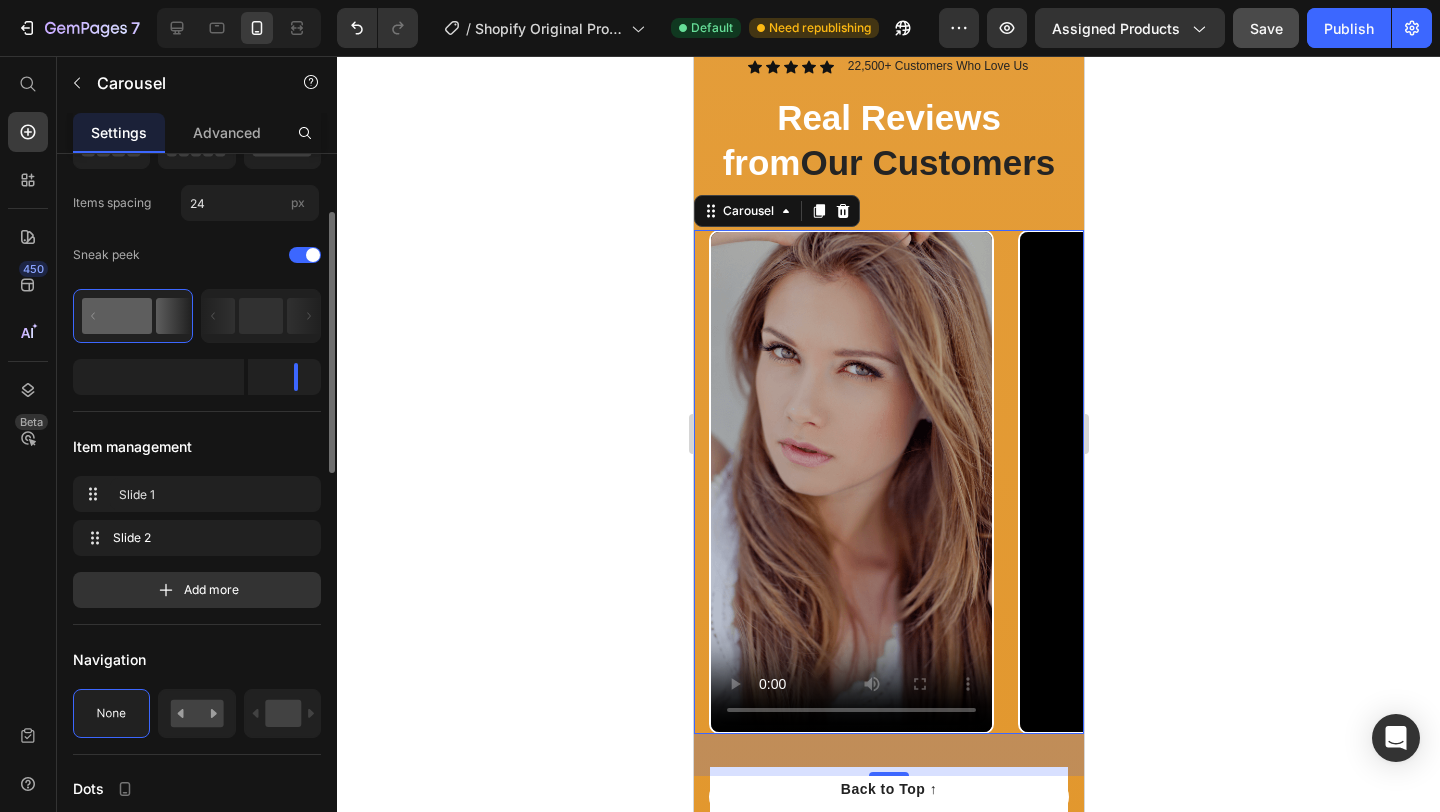 click on "Item management" at bounding box center (197, 446) 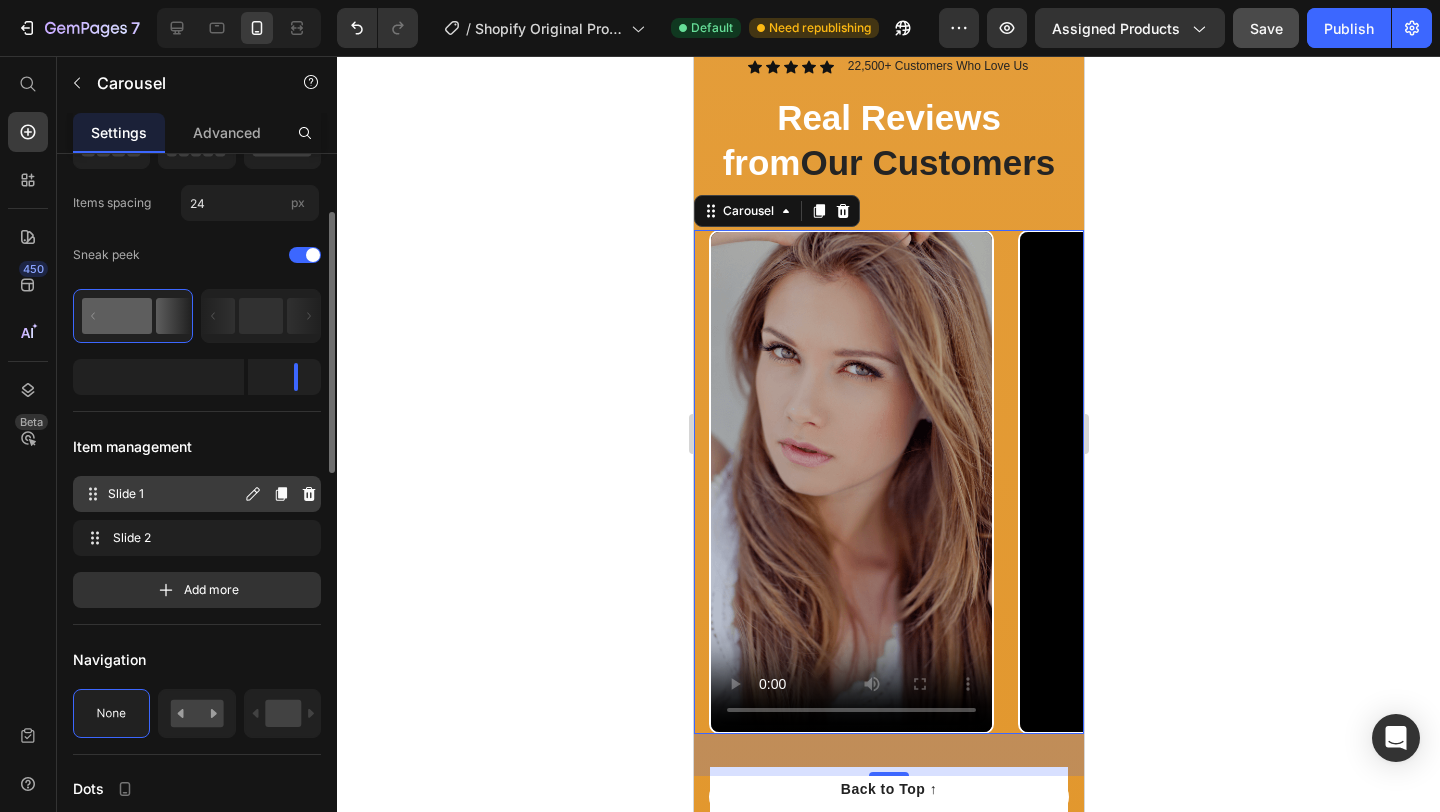 click on "Slide 1" at bounding box center [174, 494] 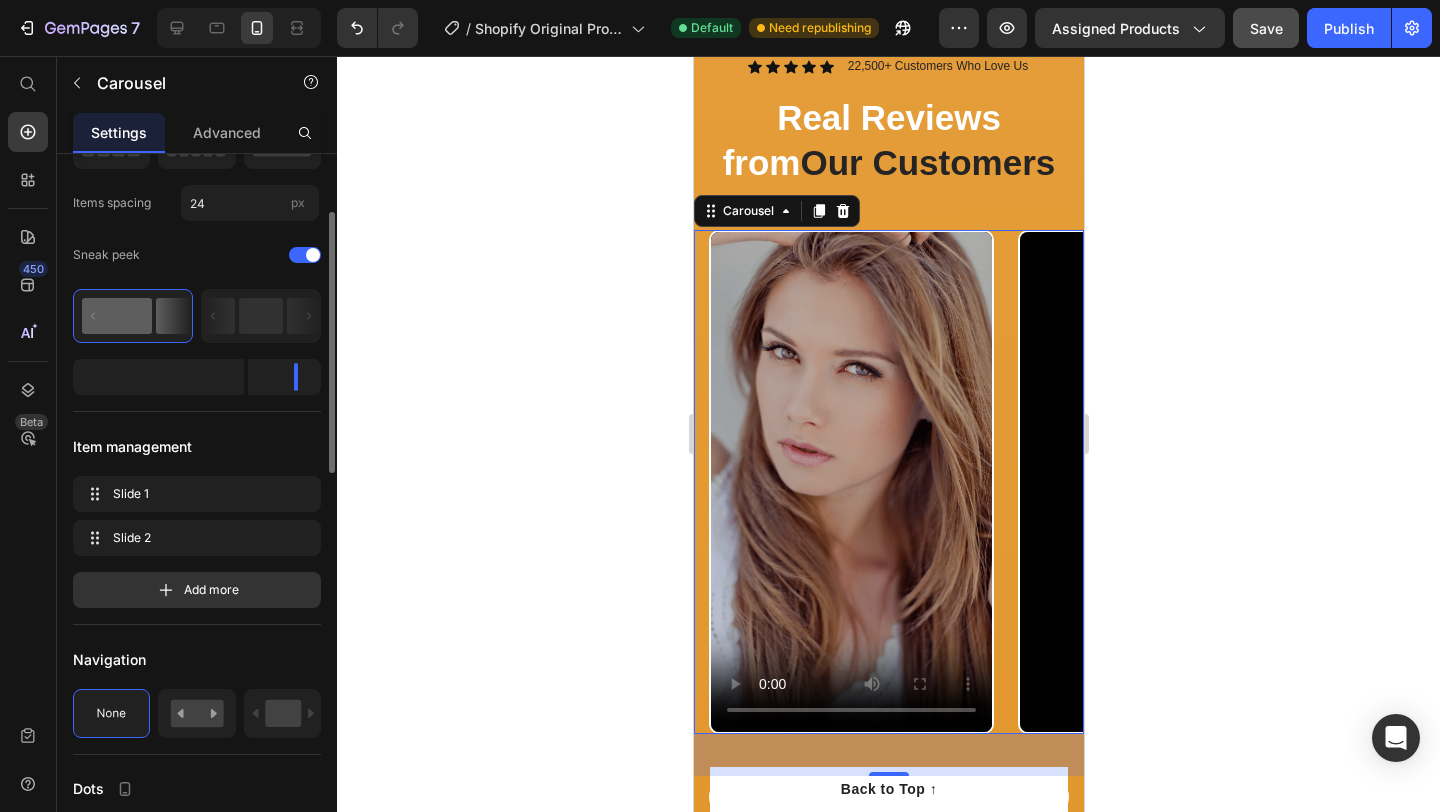 scroll, scrollTop: 0, scrollLeft: 0, axis: both 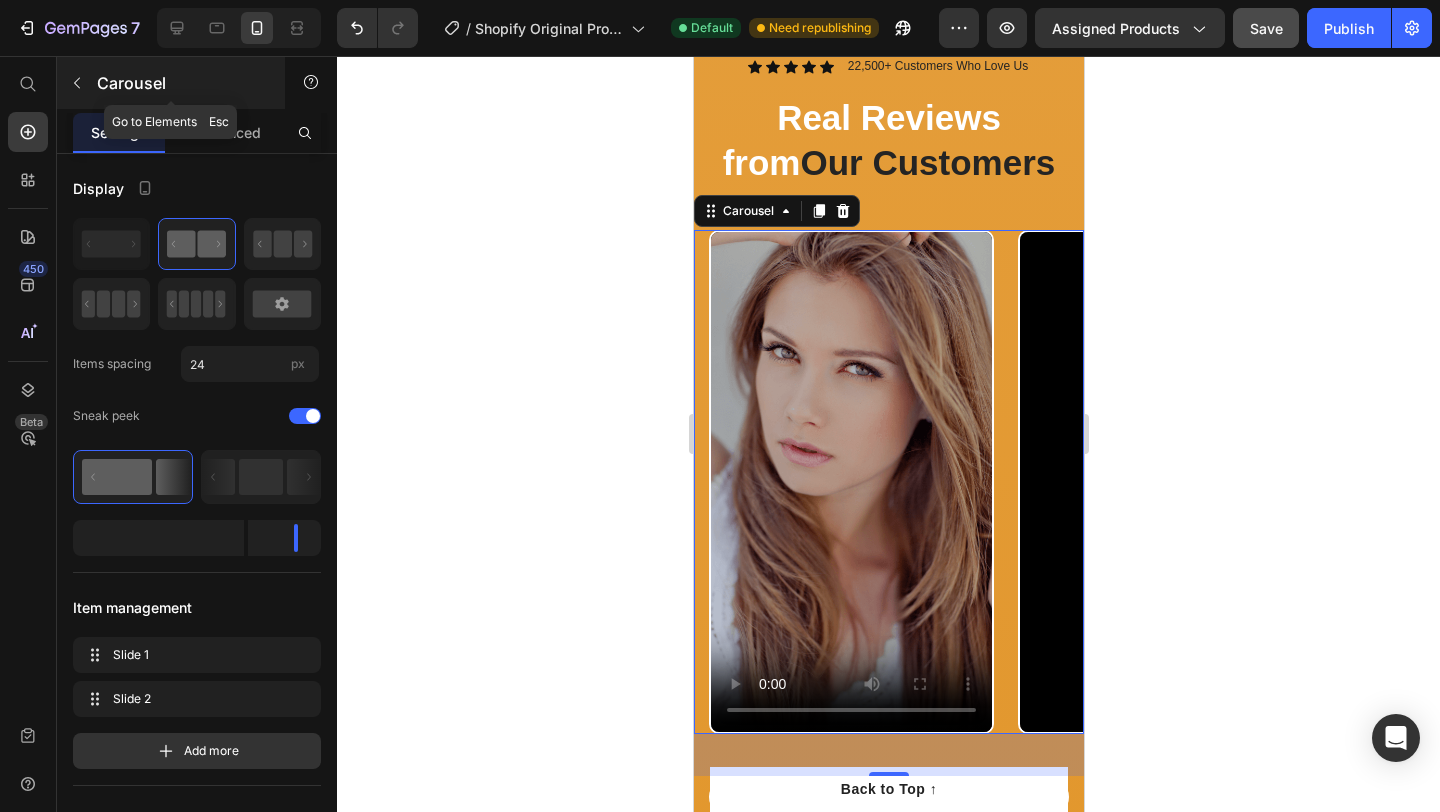 click 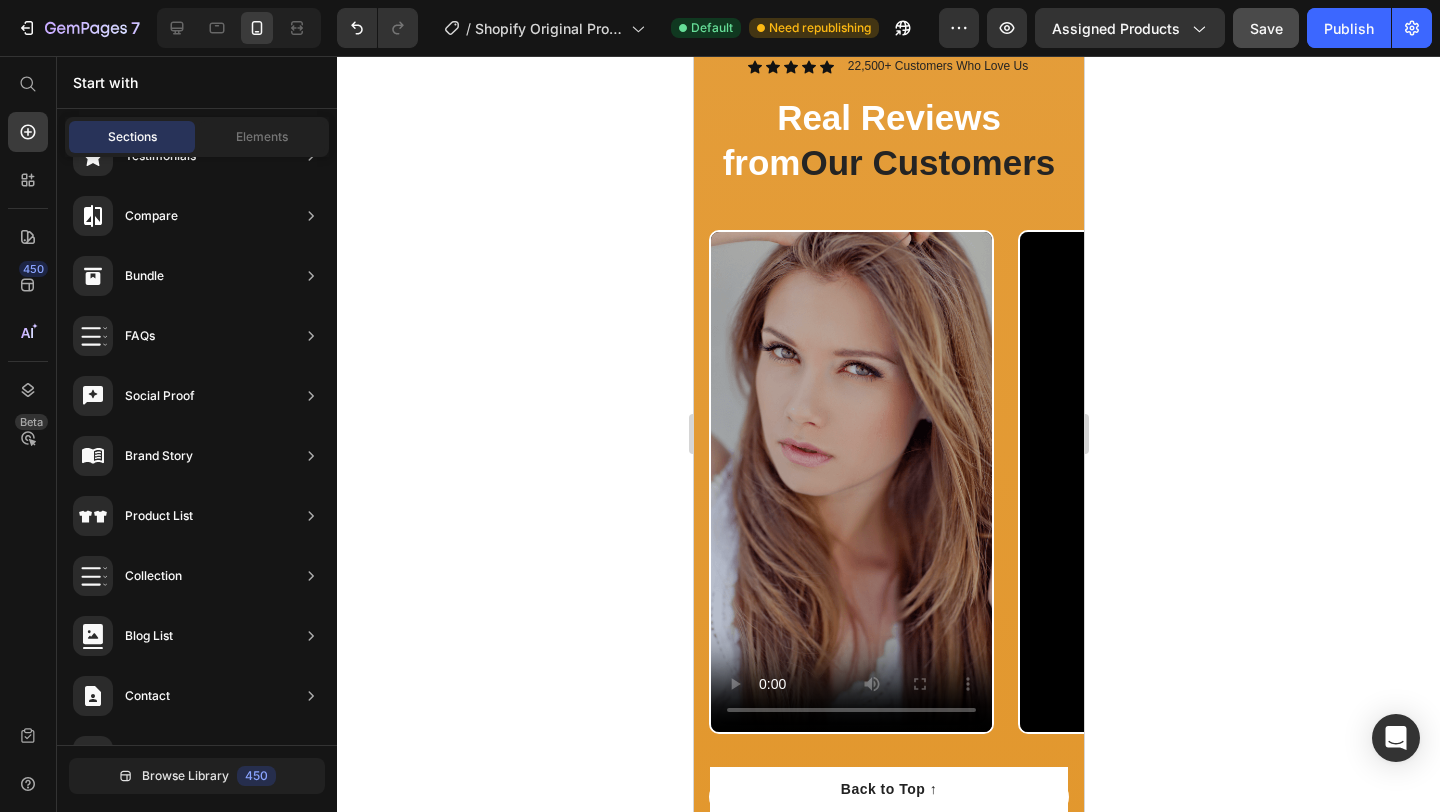 scroll, scrollTop: 896, scrollLeft: 0, axis: vertical 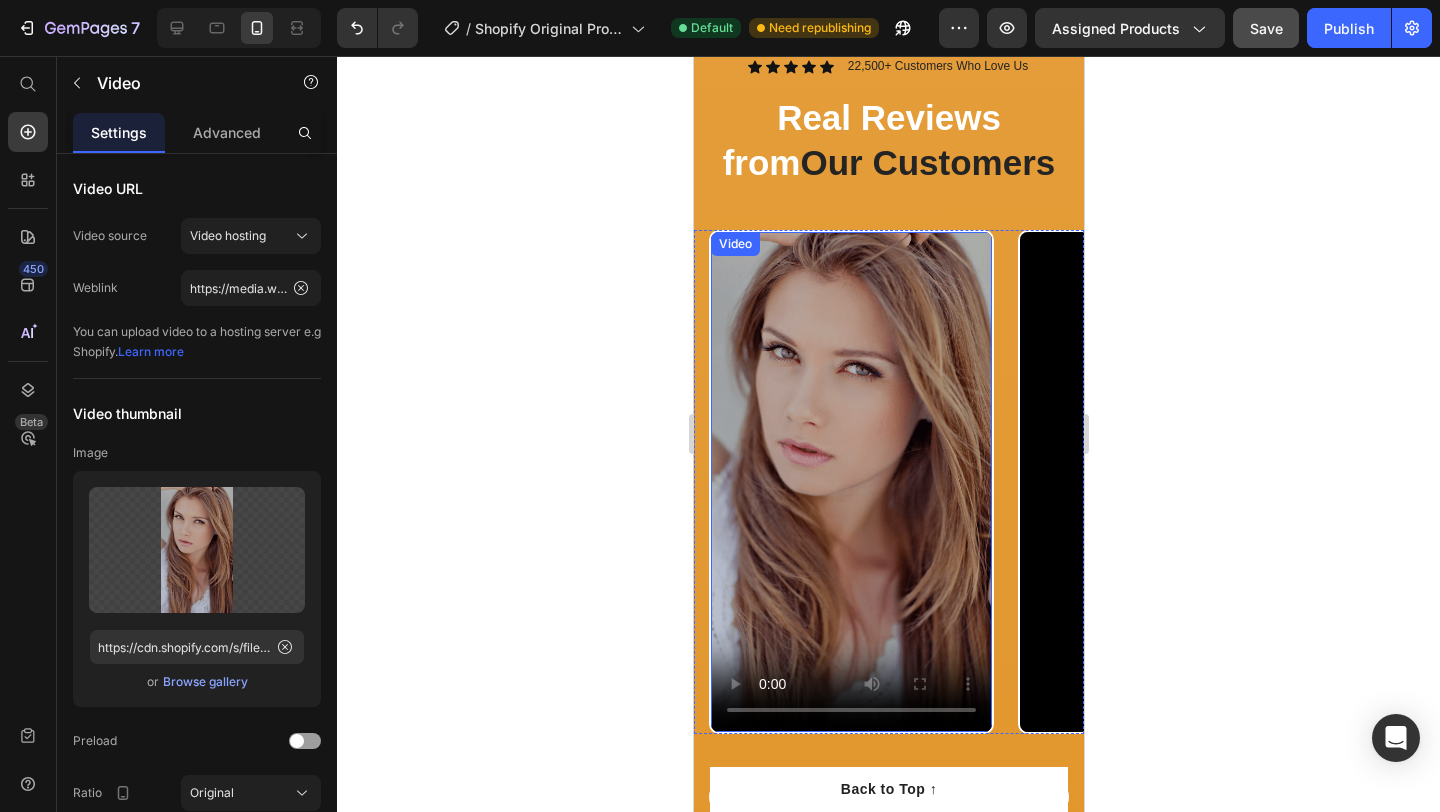 click at bounding box center (850, 482) 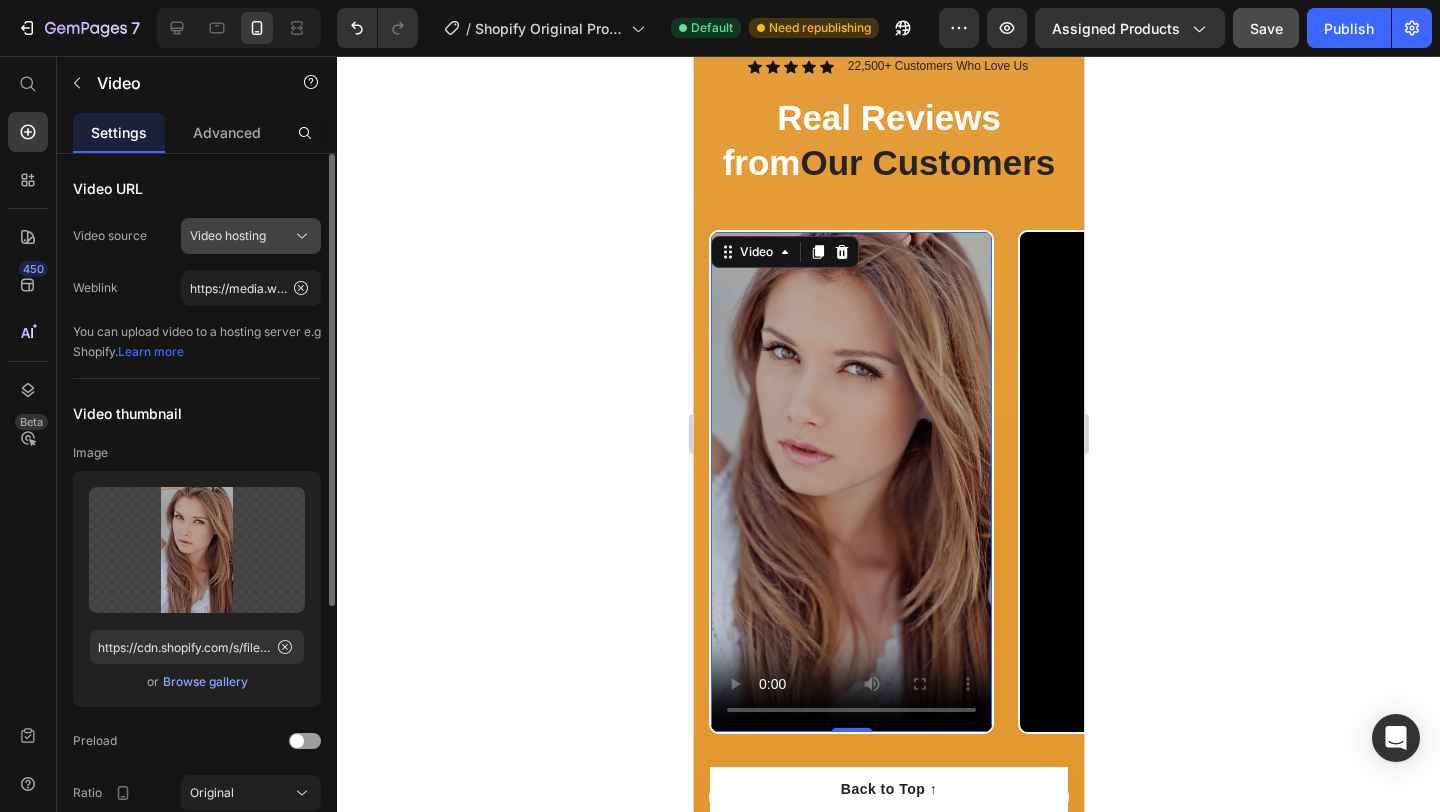 click on "Video hosting" at bounding box center [251, 236] 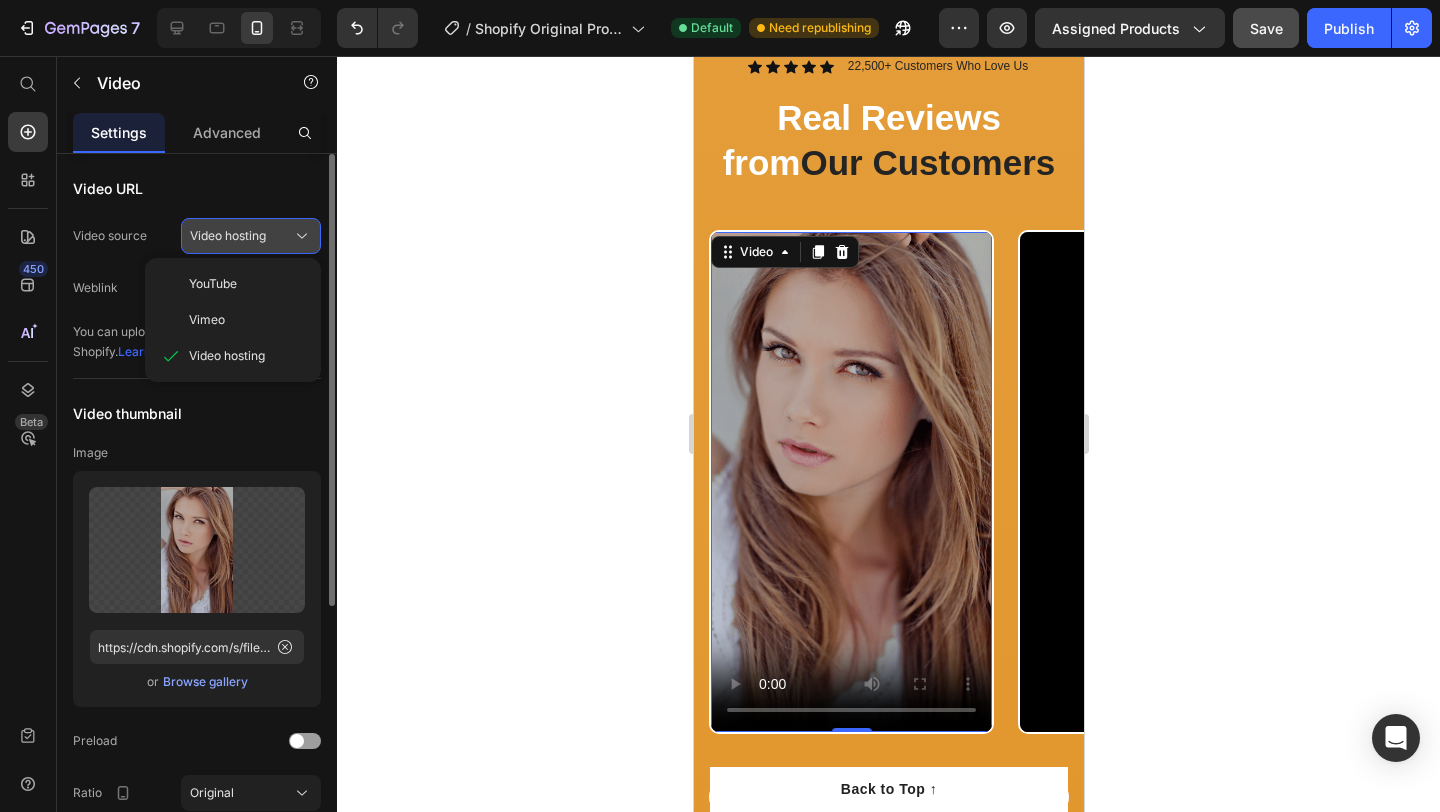 click on "Video hosting" at bounding box center [251, 236] 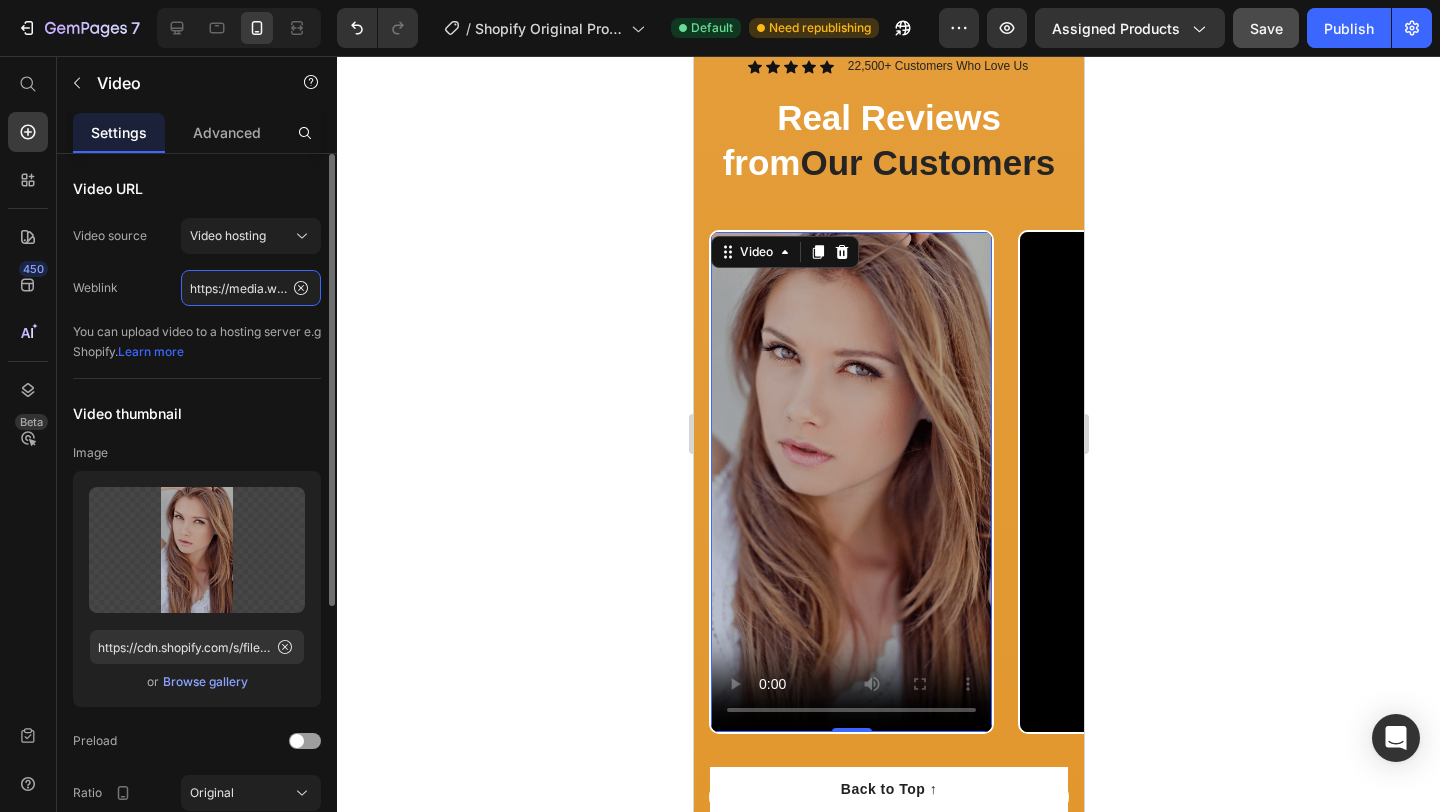 click on "https://media.w3.org/2010/05/sintel/trailer.mp4" 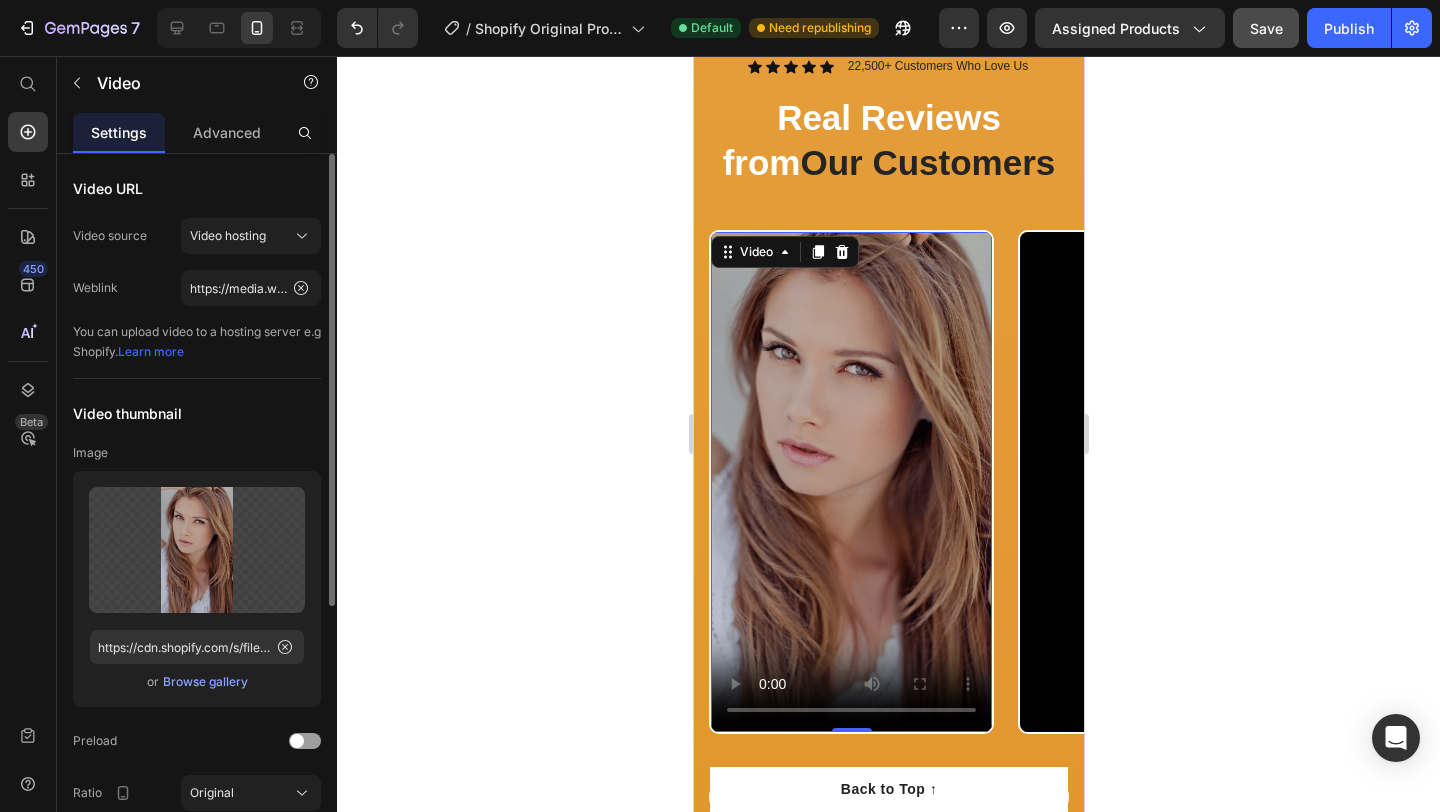 click on "Video URL Video source Video hosting Weblink https://media.w3.org/2010/05/sintel/trailer.mp4 You can upload video to a hosting server e.g Shopify.   Learn more" 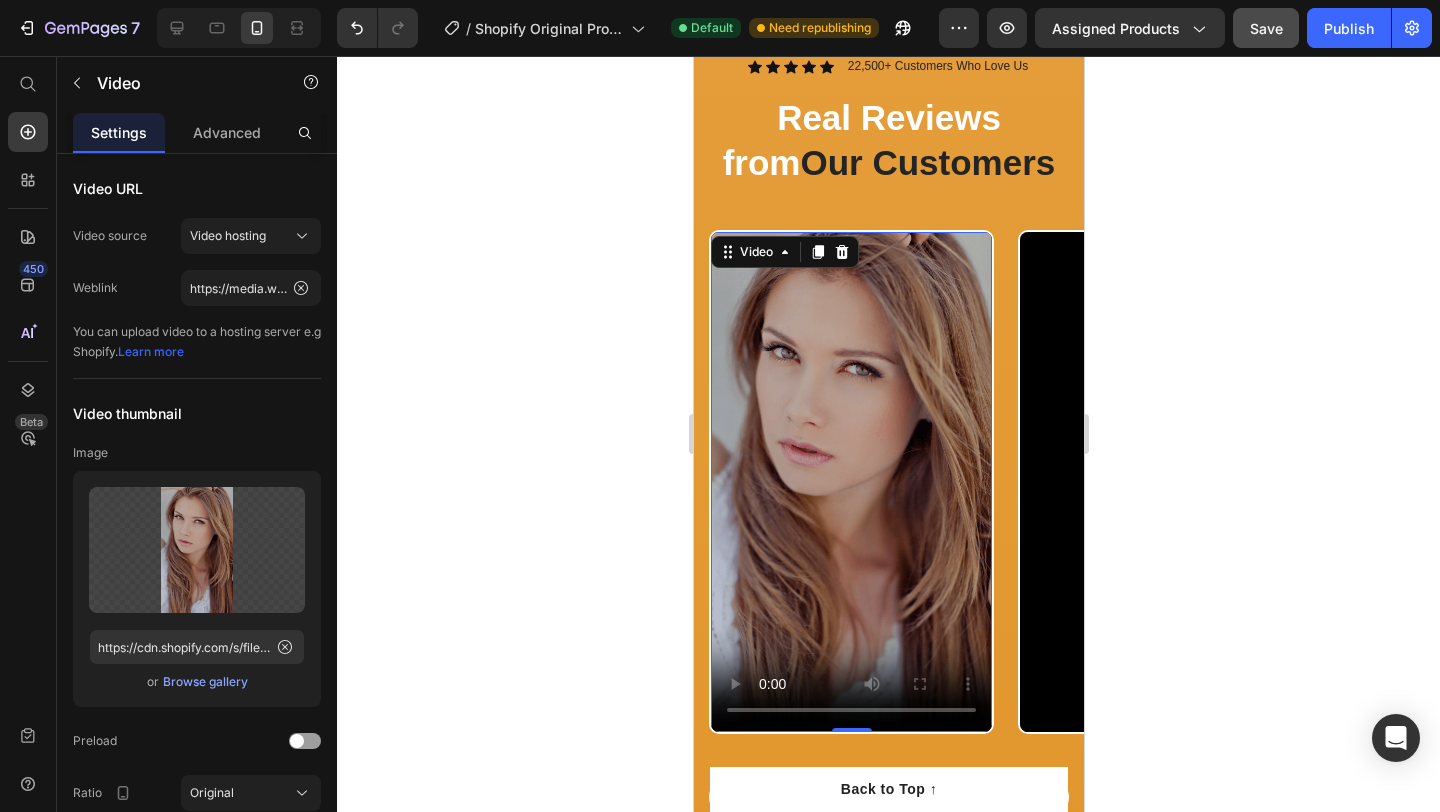 click at bounding box center (850, 482) 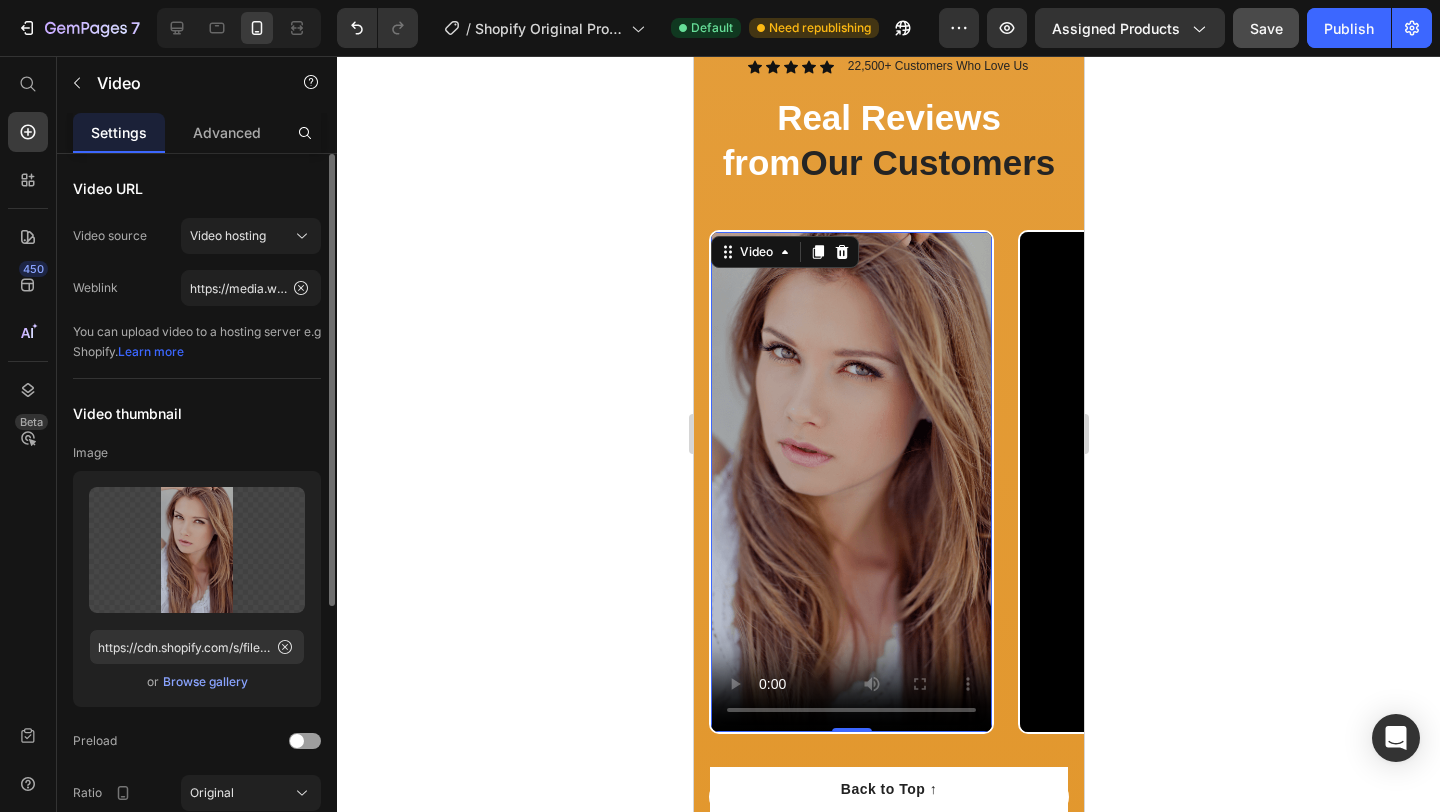 click on "Video URL Video source Video hosting Weblink https://media.w3.org/2010/05/sintel/trailer.mp4 You can upload video to a hosting server e.g Shopify.   Learn more" 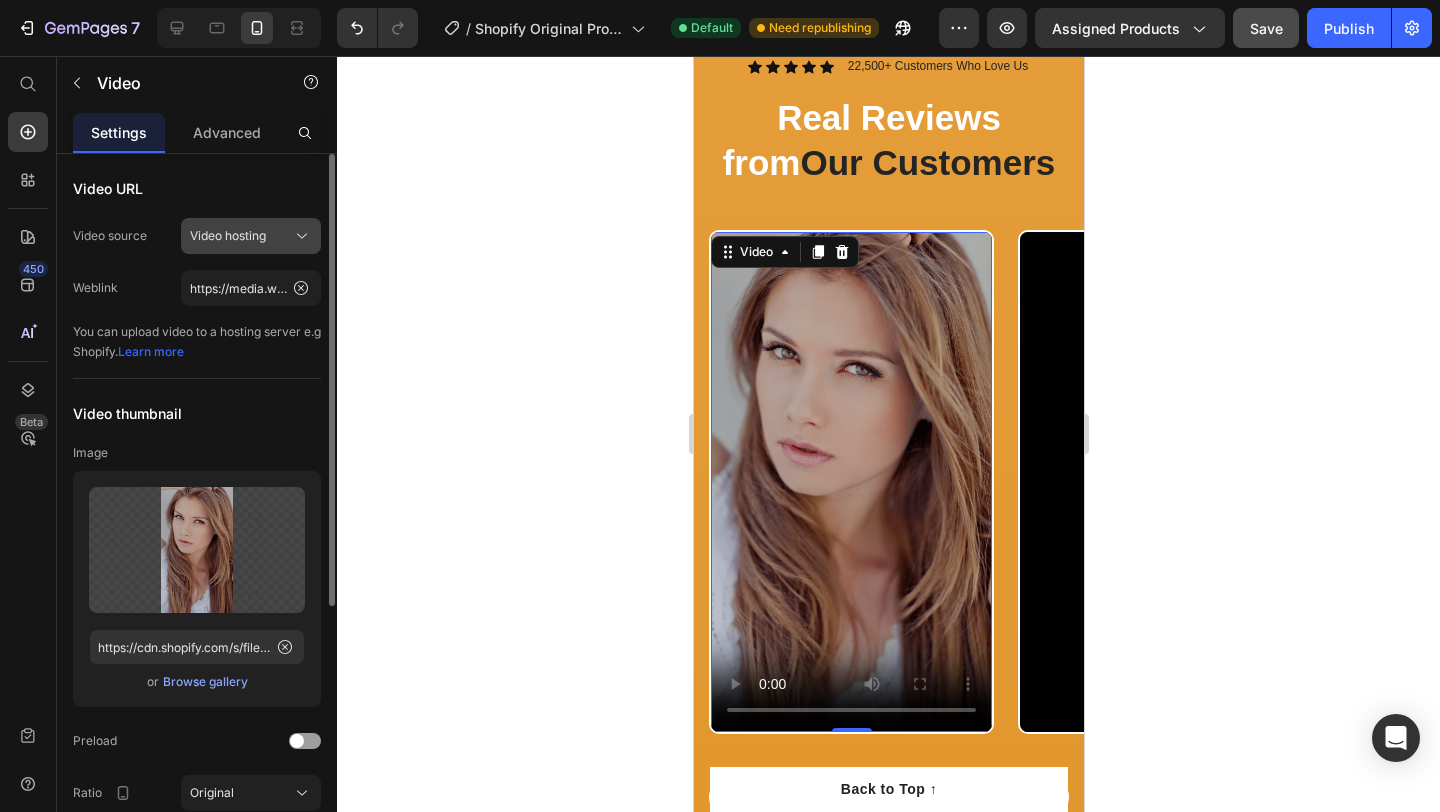 click on "Video hosting" at bounding box center (228, 236) 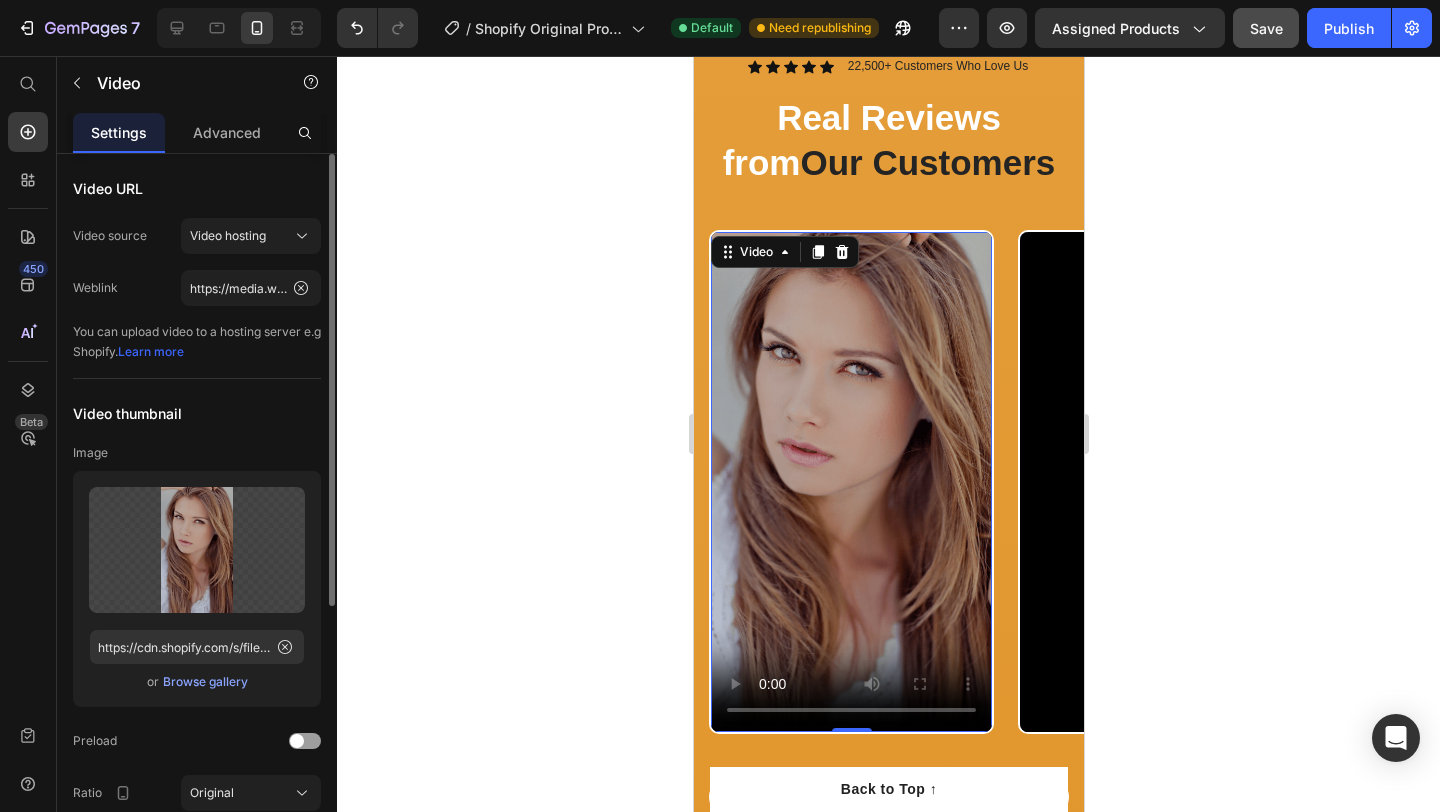 click on "Video URL" at bounding box center (197, 188) 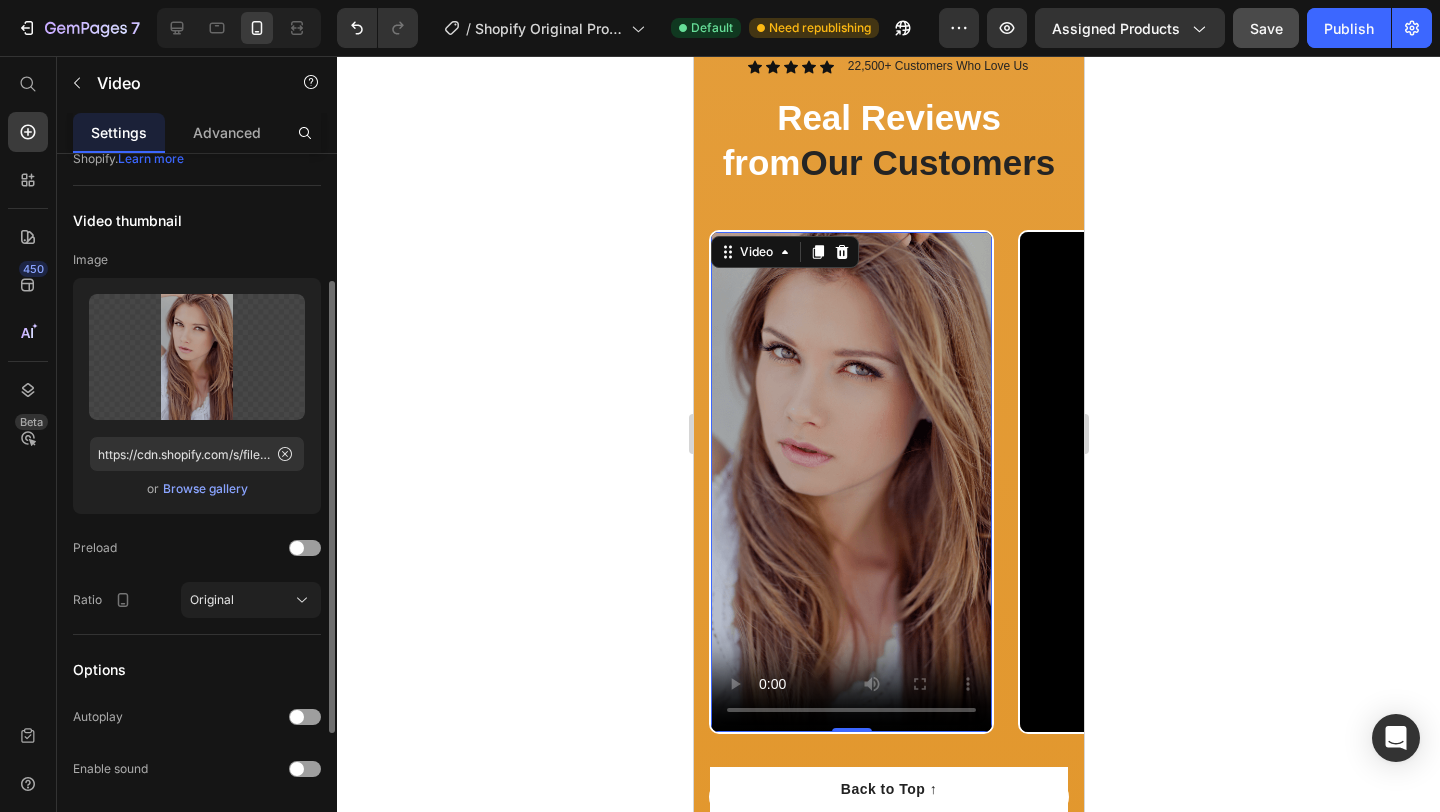 scroll, scrollTop: 196, scrollLeft: 0, axis: vertical 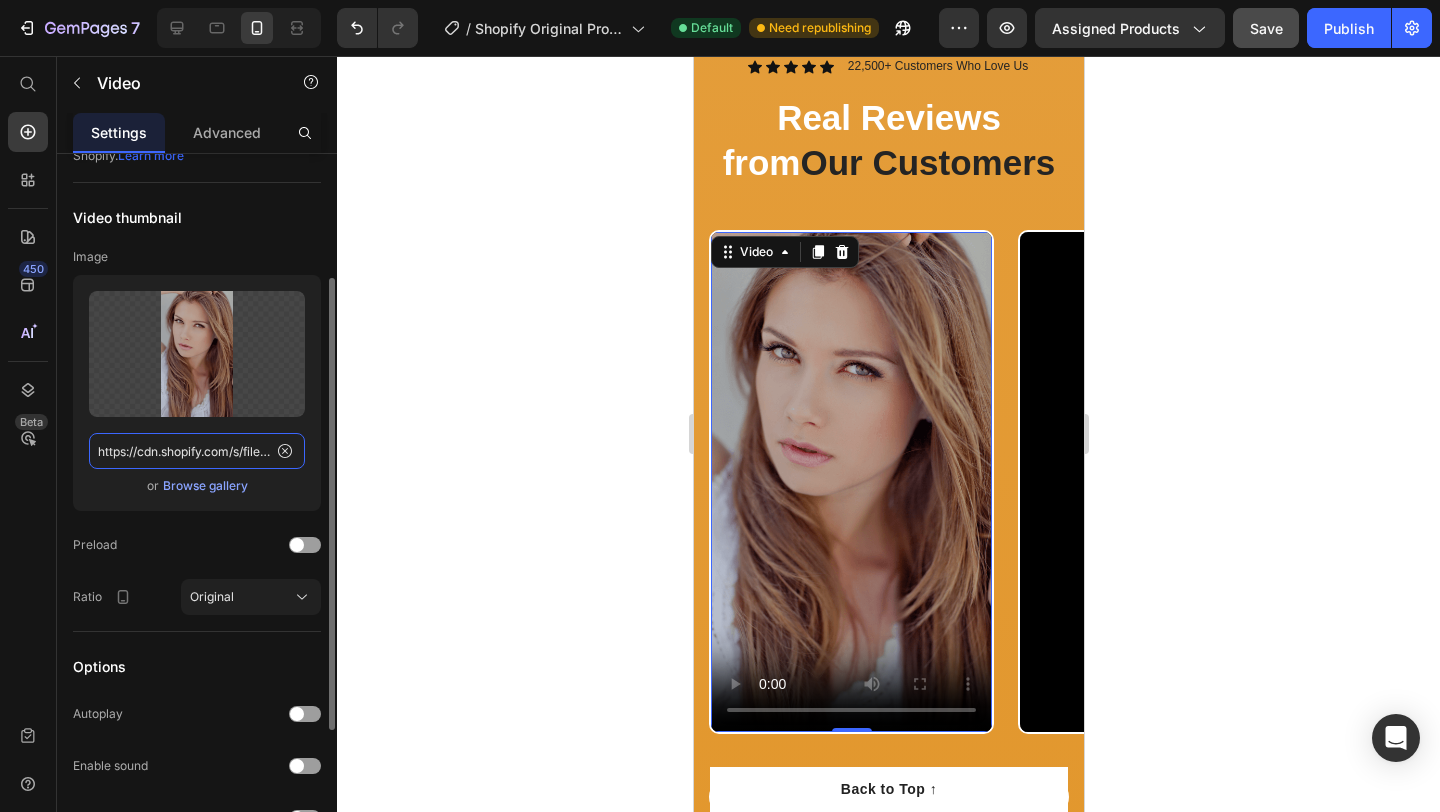 click on "https://cdn.shopify.com/s/files/1/2005/9307/files/gempages_432750572815254551-3b46d4f9-9fd7-4679-9db4-188b00db92df.png?v=1715654764" 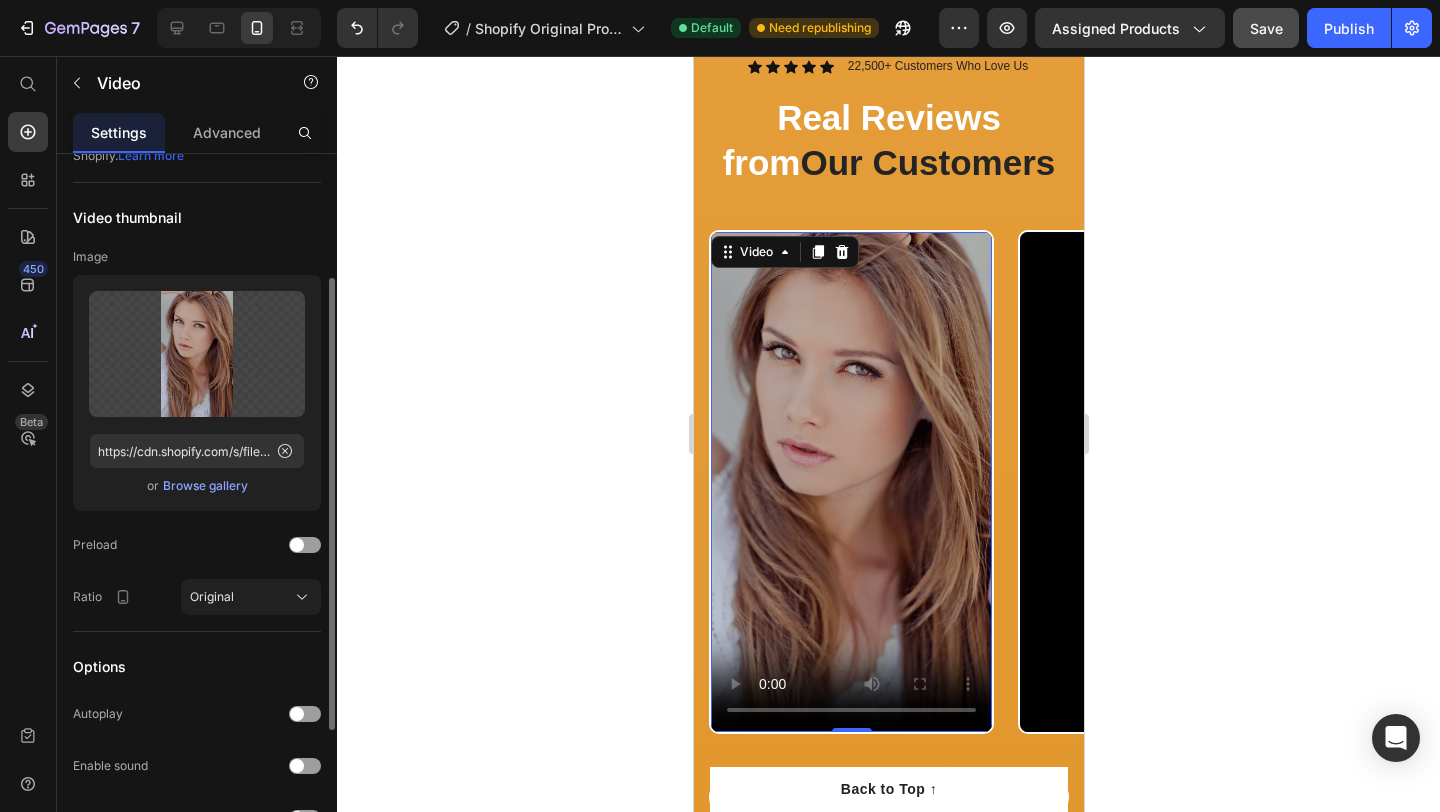 click on "Upload Image https://cdn.shopify.com/s/files/1/2005/9307/files/gempages_432750572815254551-3b46d4f9-9fd7-4679-9db4-188b00db92df.png?v=1715654764  or   Browse gallery" 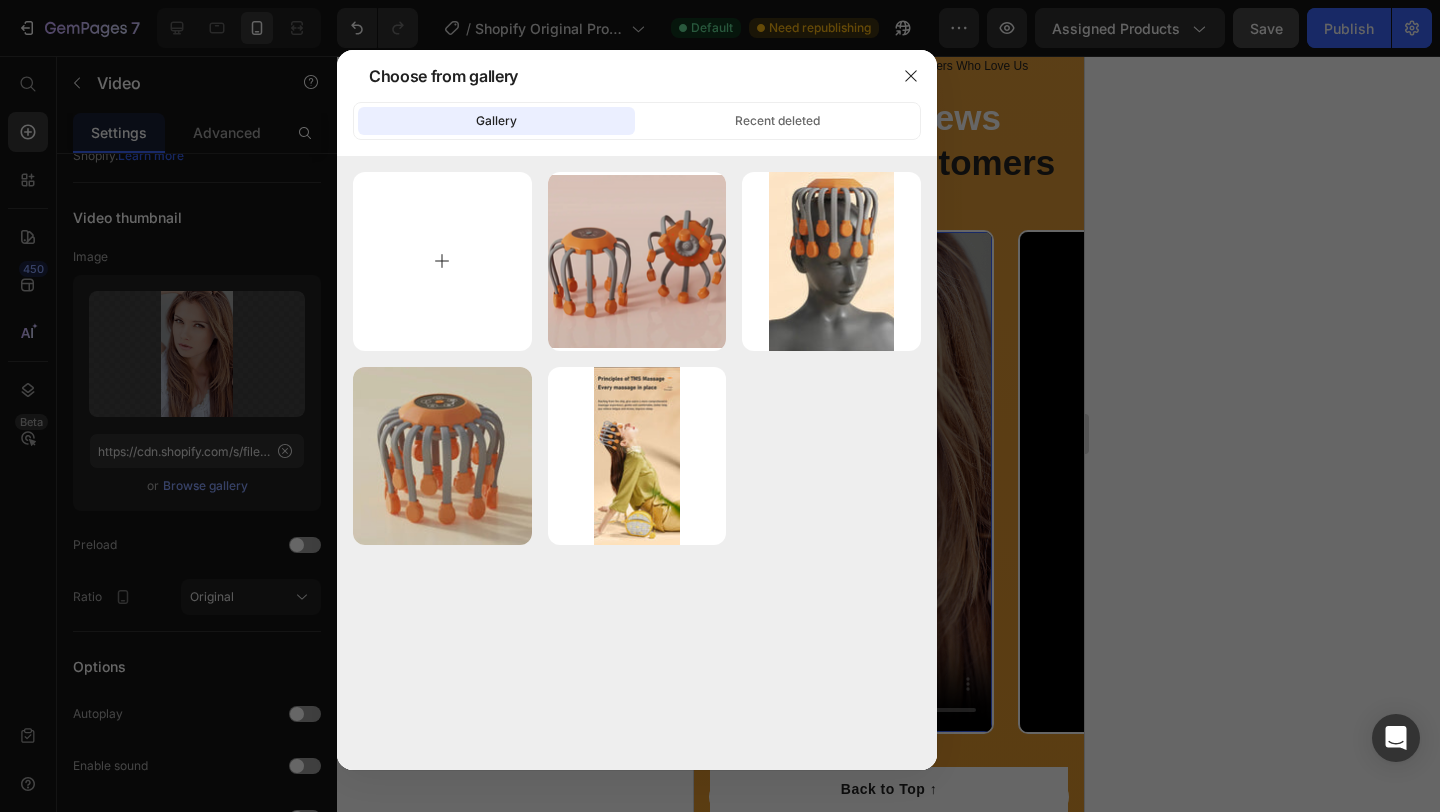 click at bounding box center (442, 261) 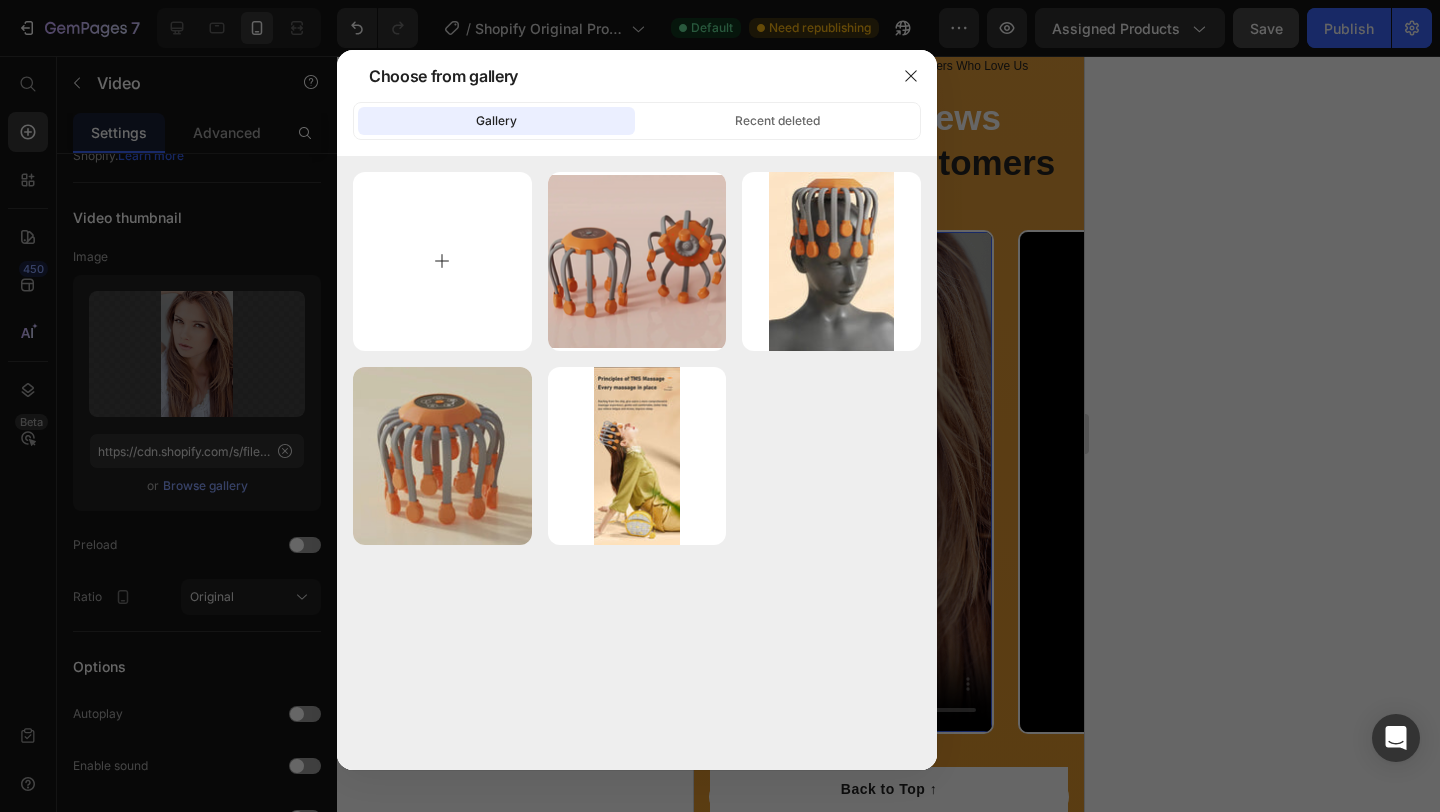type on "C:\fakepath\pic6.webp" 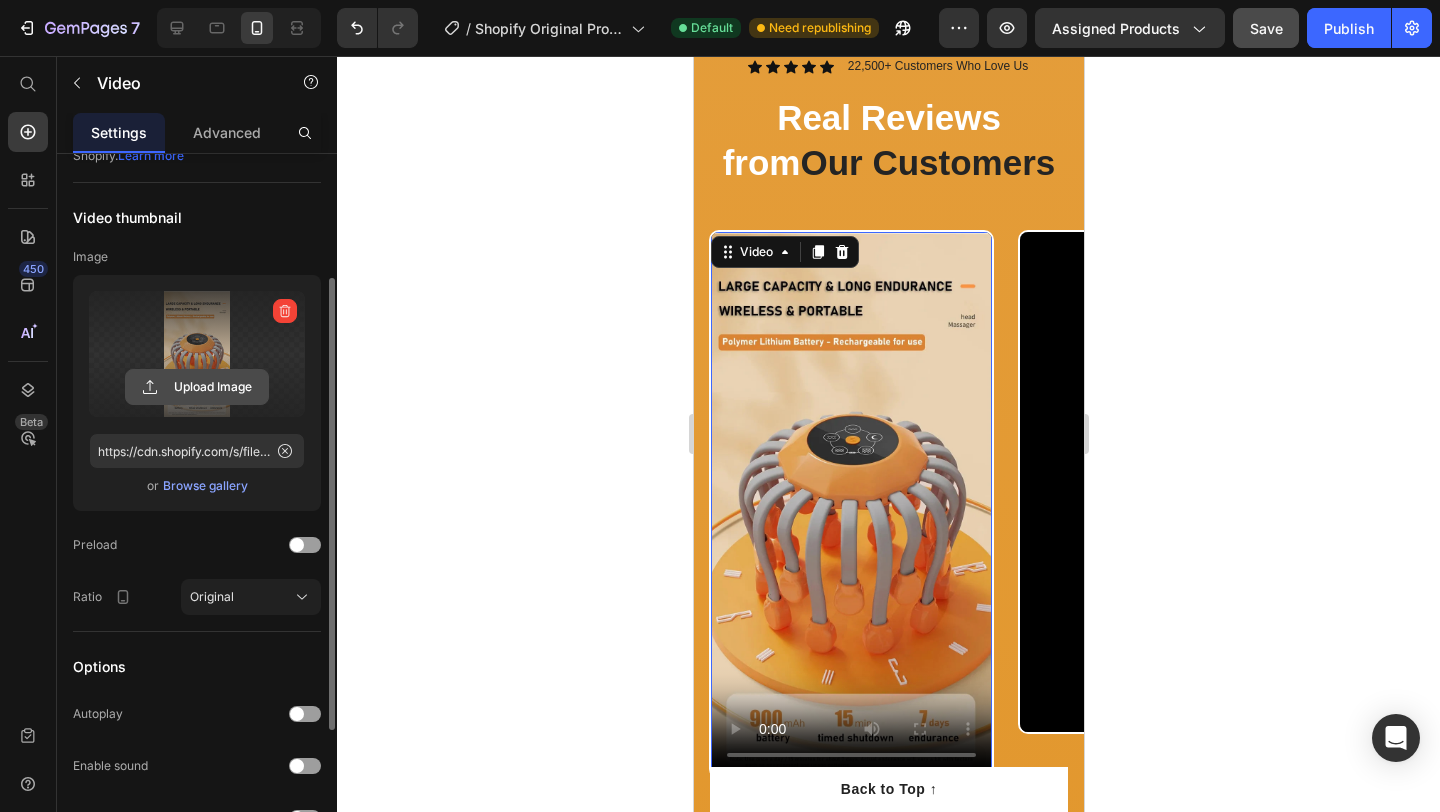 click 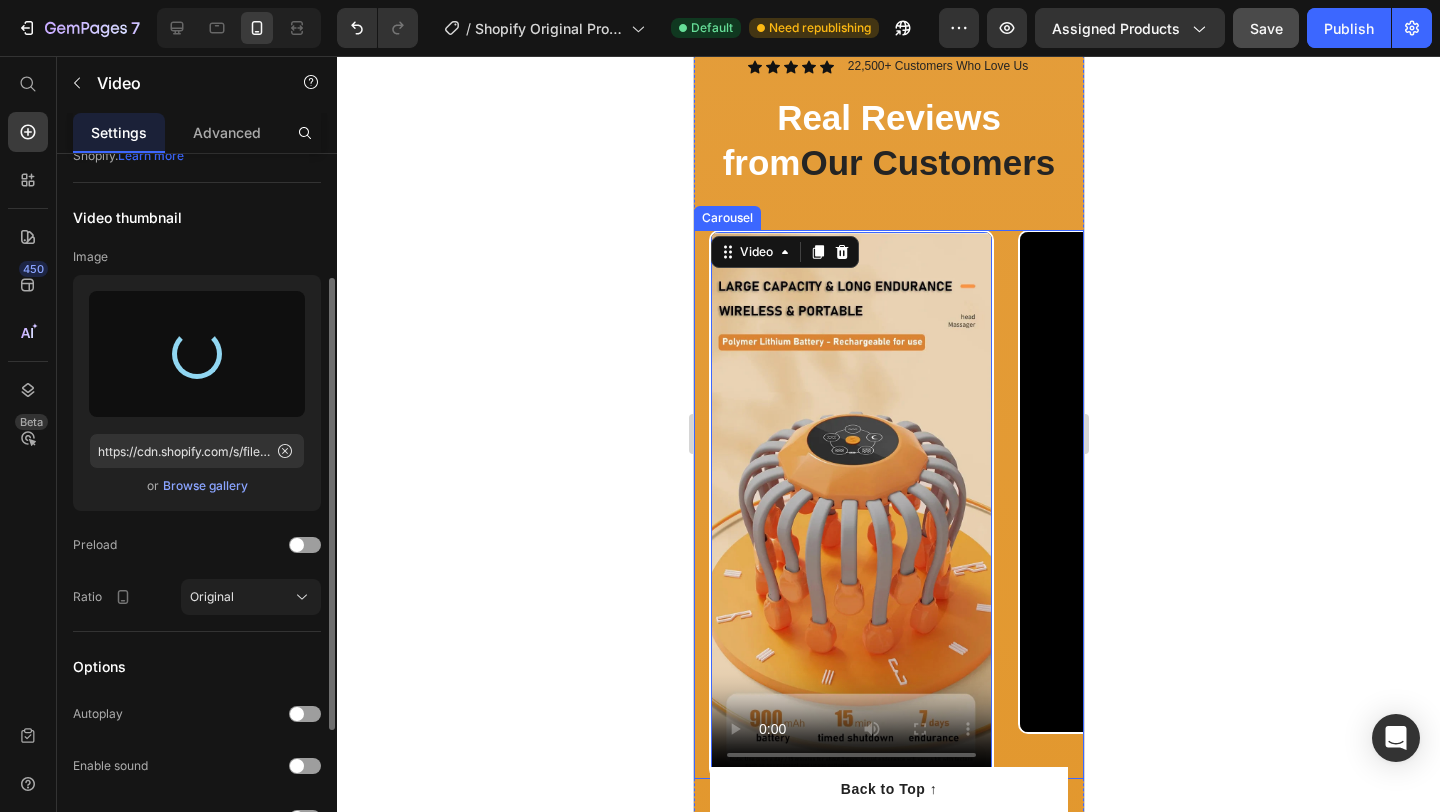 type on "https://cdn.shopify.com/s/files/1/0770/0702/8436/files/gempages_574886888297464607-7e8c3043-a925-4a5f-b50b-4340d02e39d3.webp" 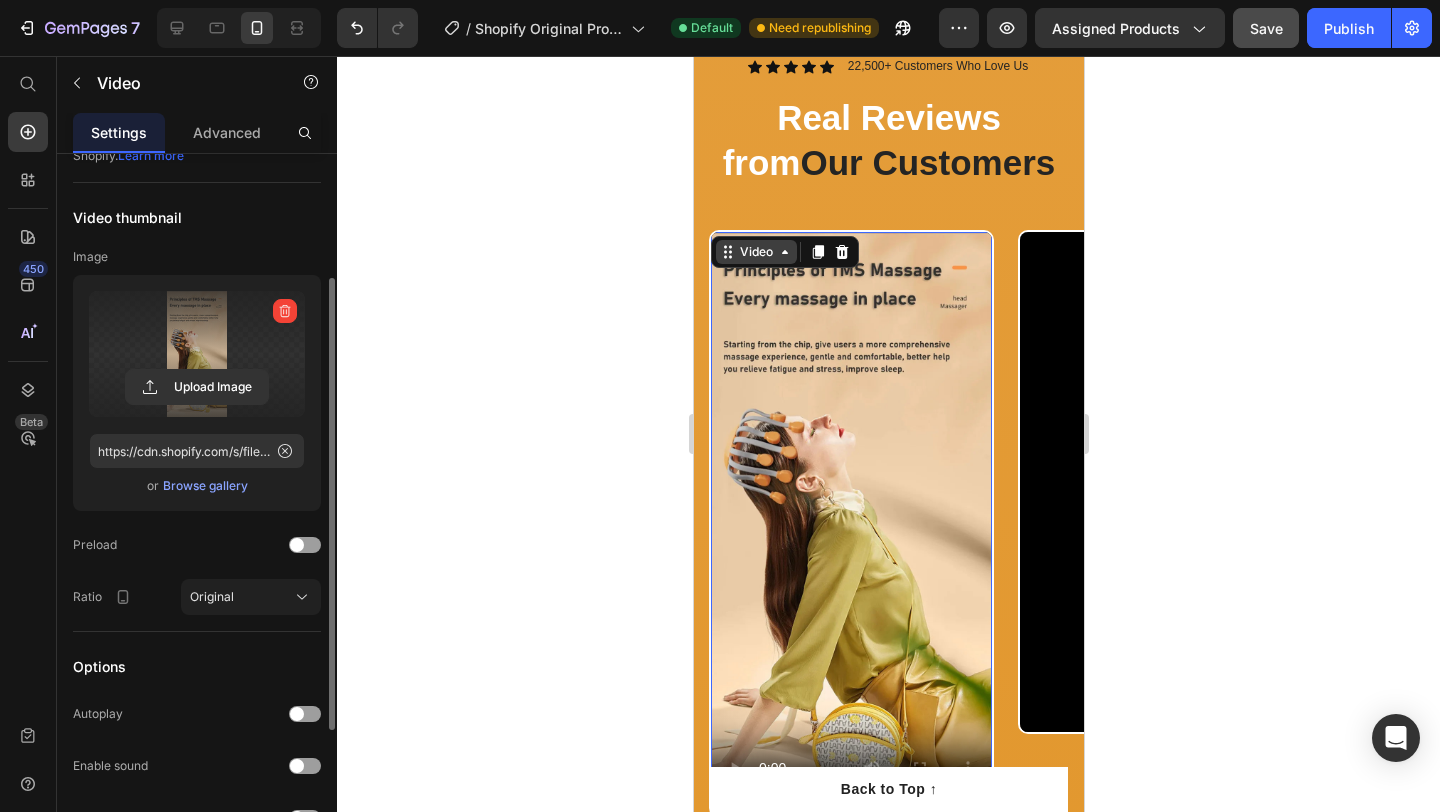 click on "Video" at bounding box center (755, 252) 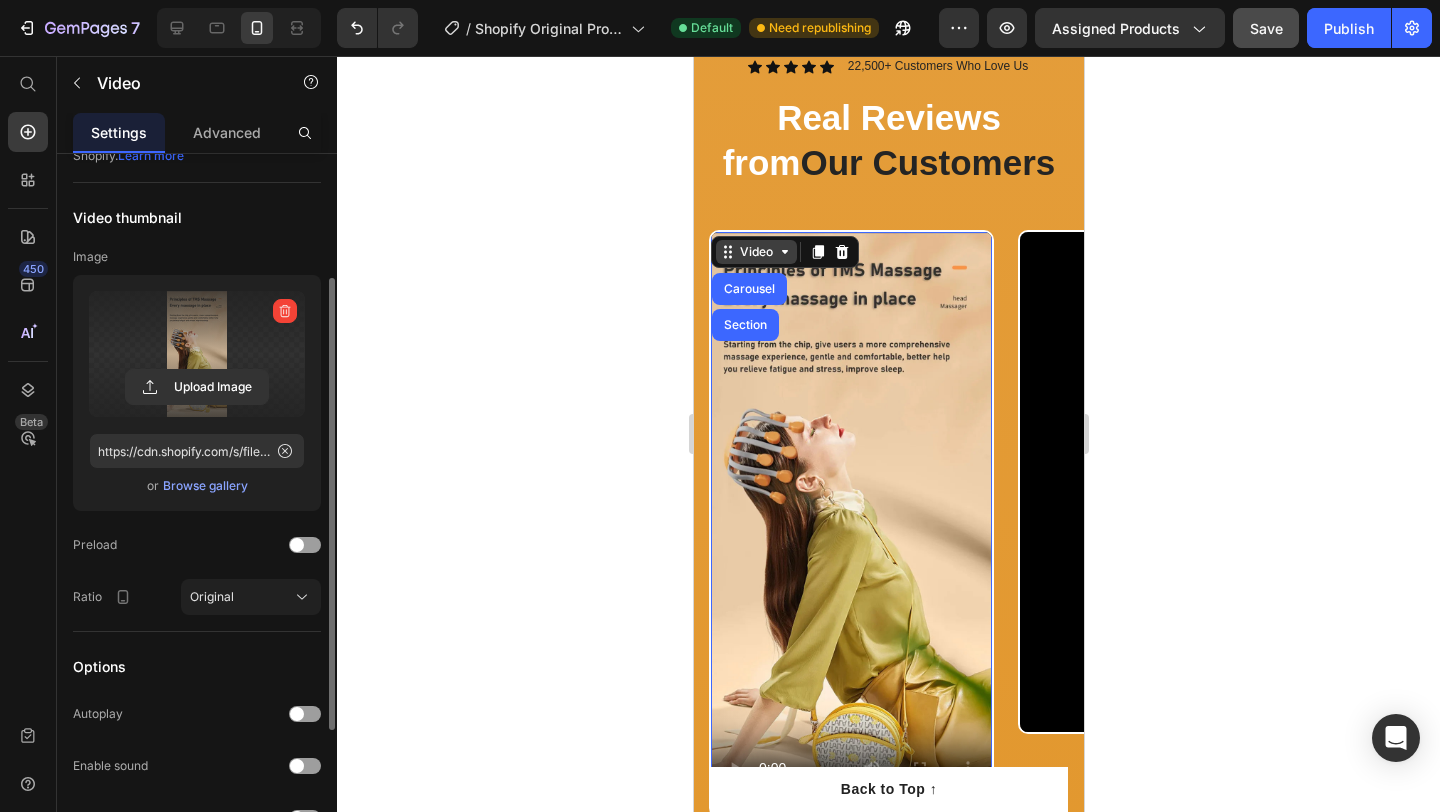 click on "Video" at bounding box center [755, 252] 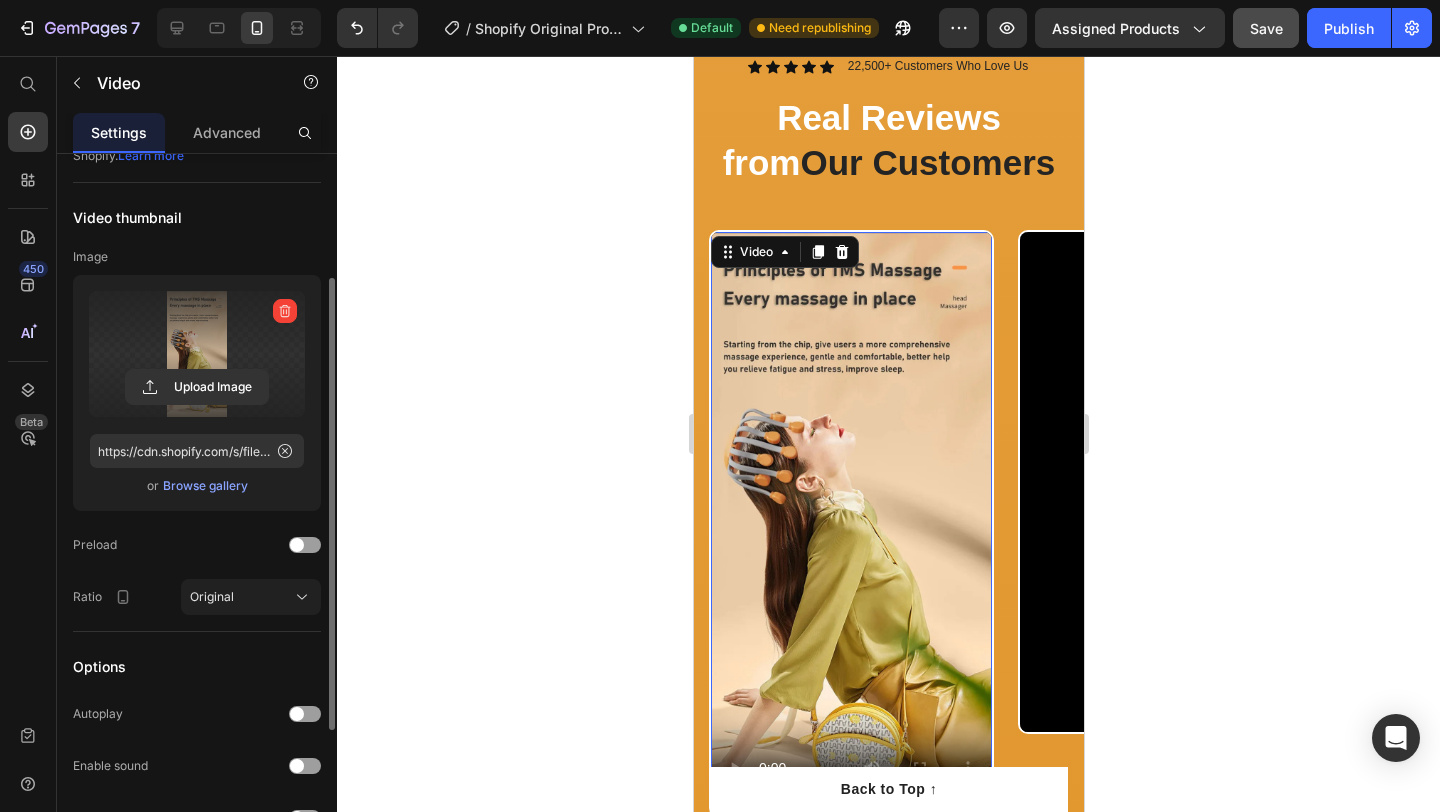 click 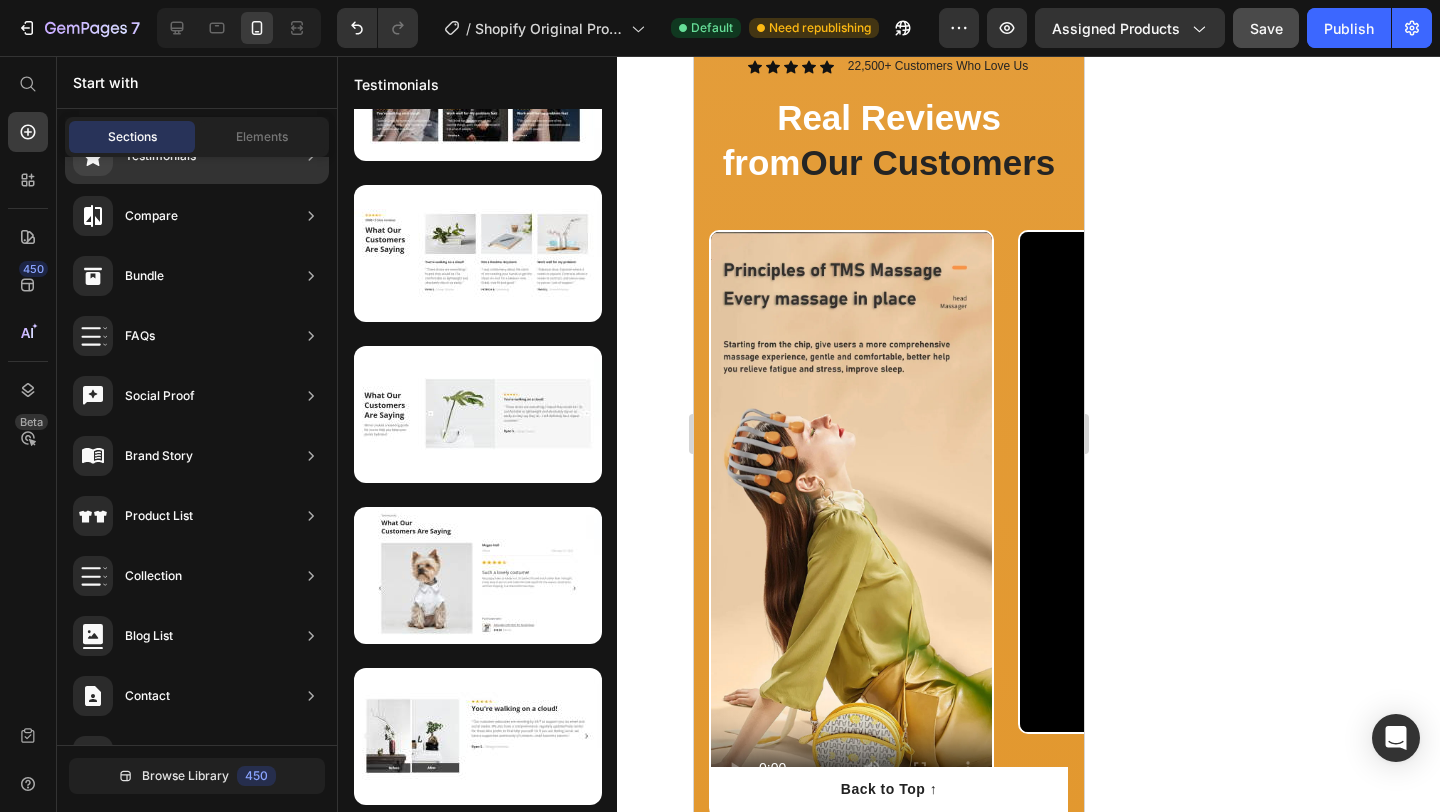 scroll, scrollTop: 91, scrollLeft: 0, axis: vertical 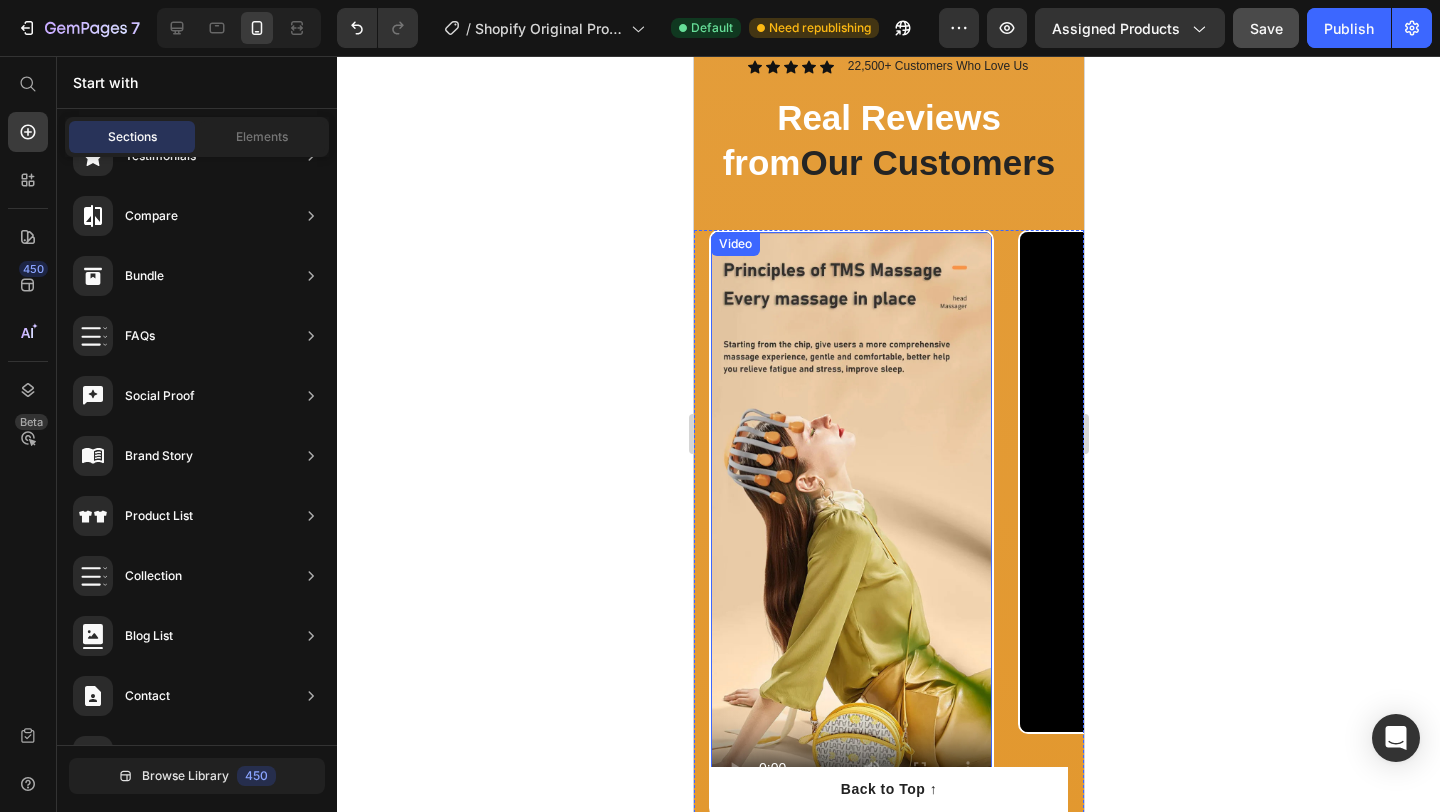 click at bounding box center [850, 524] 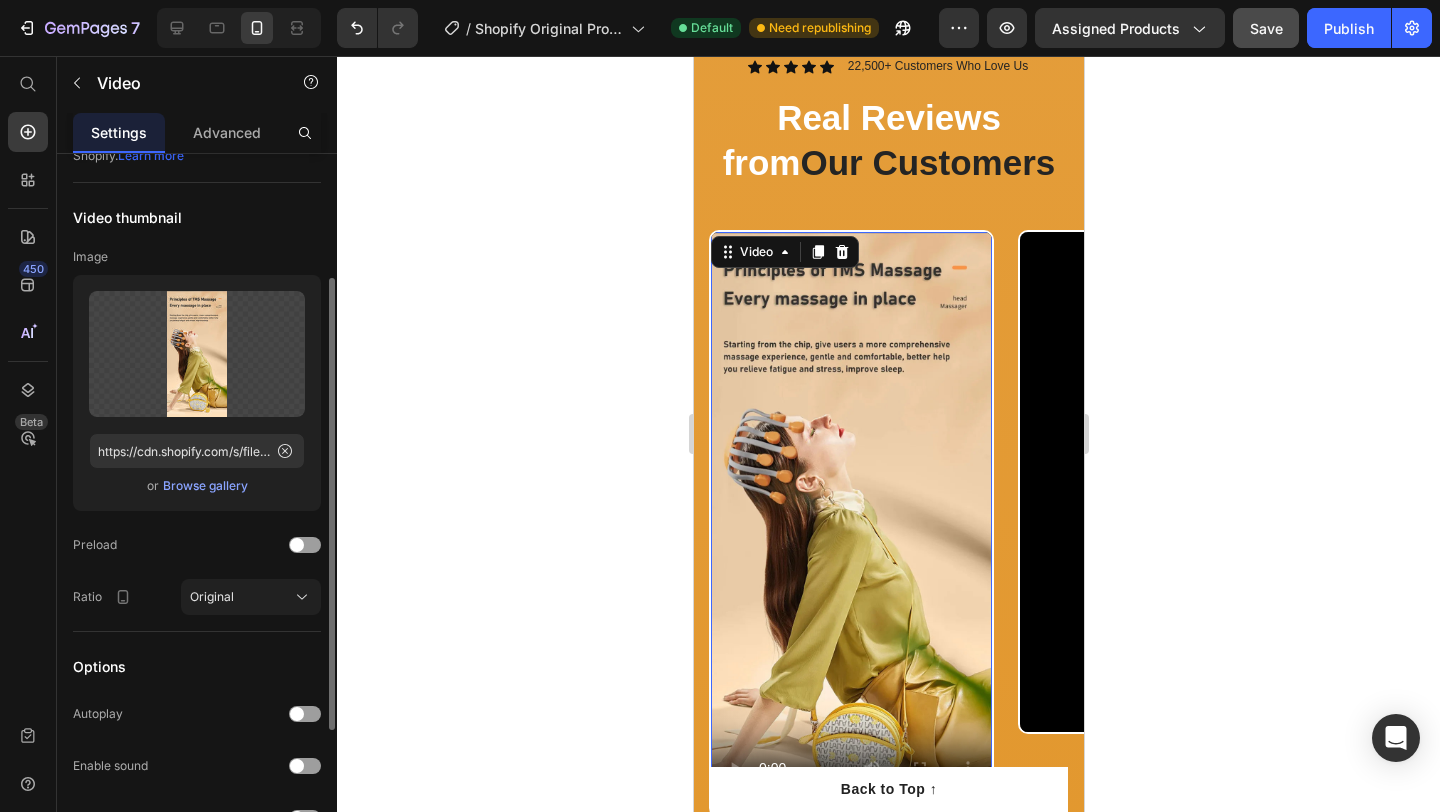 click at bounding box center (850, 524) 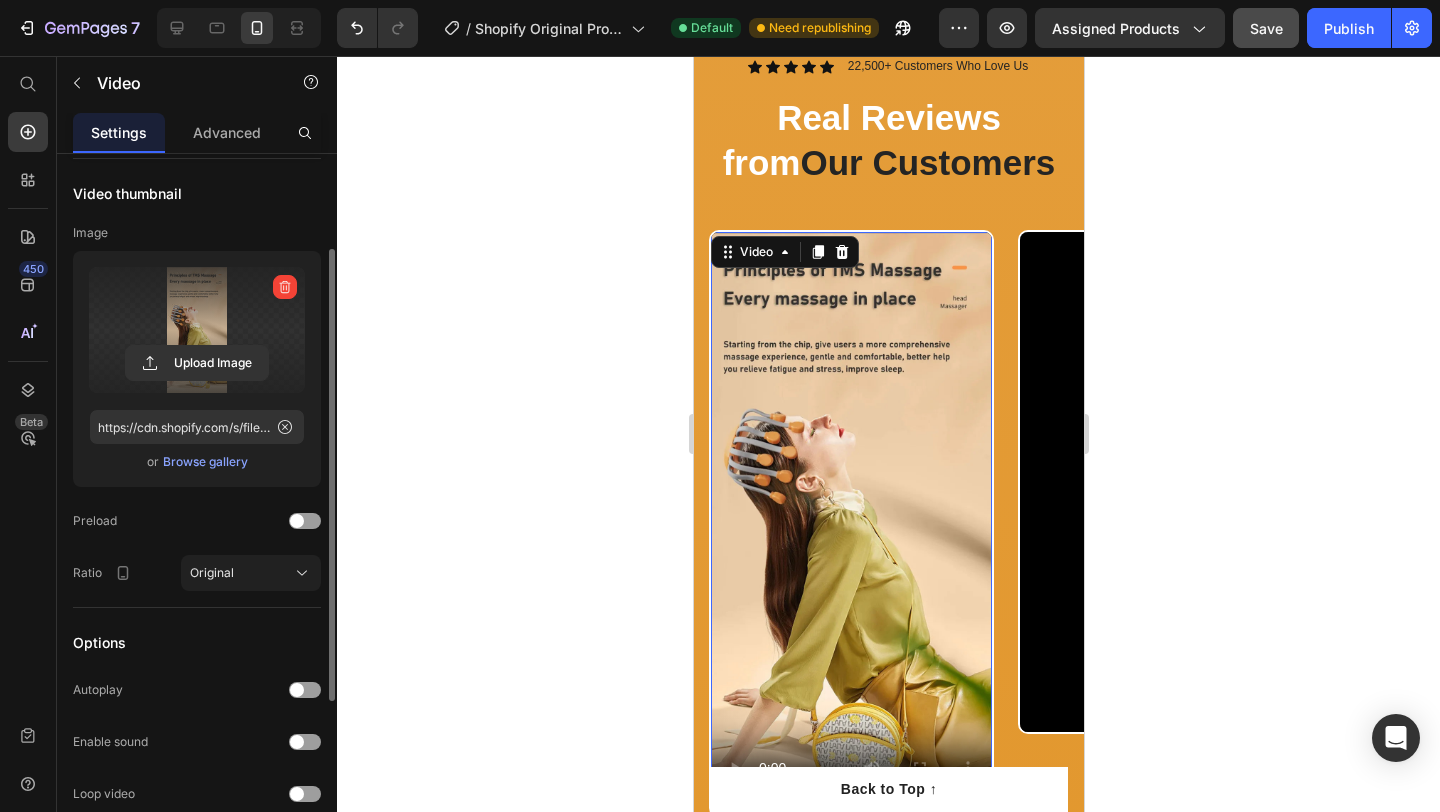 scroll, scrollTop: 0, scrollLeft: 0, axis: both 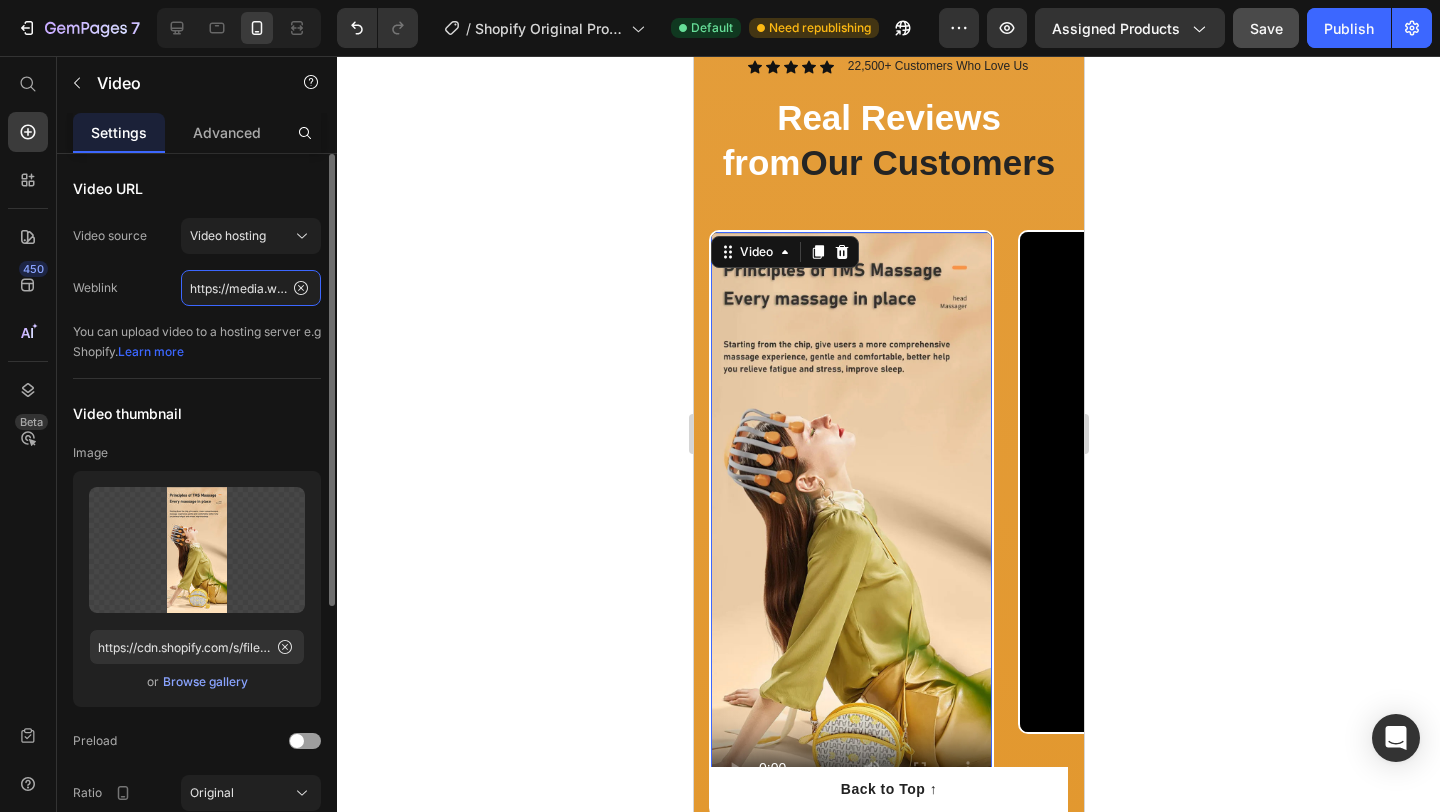 click on "https://media.w3.org/2010/05/sintel/trailer.mp4" 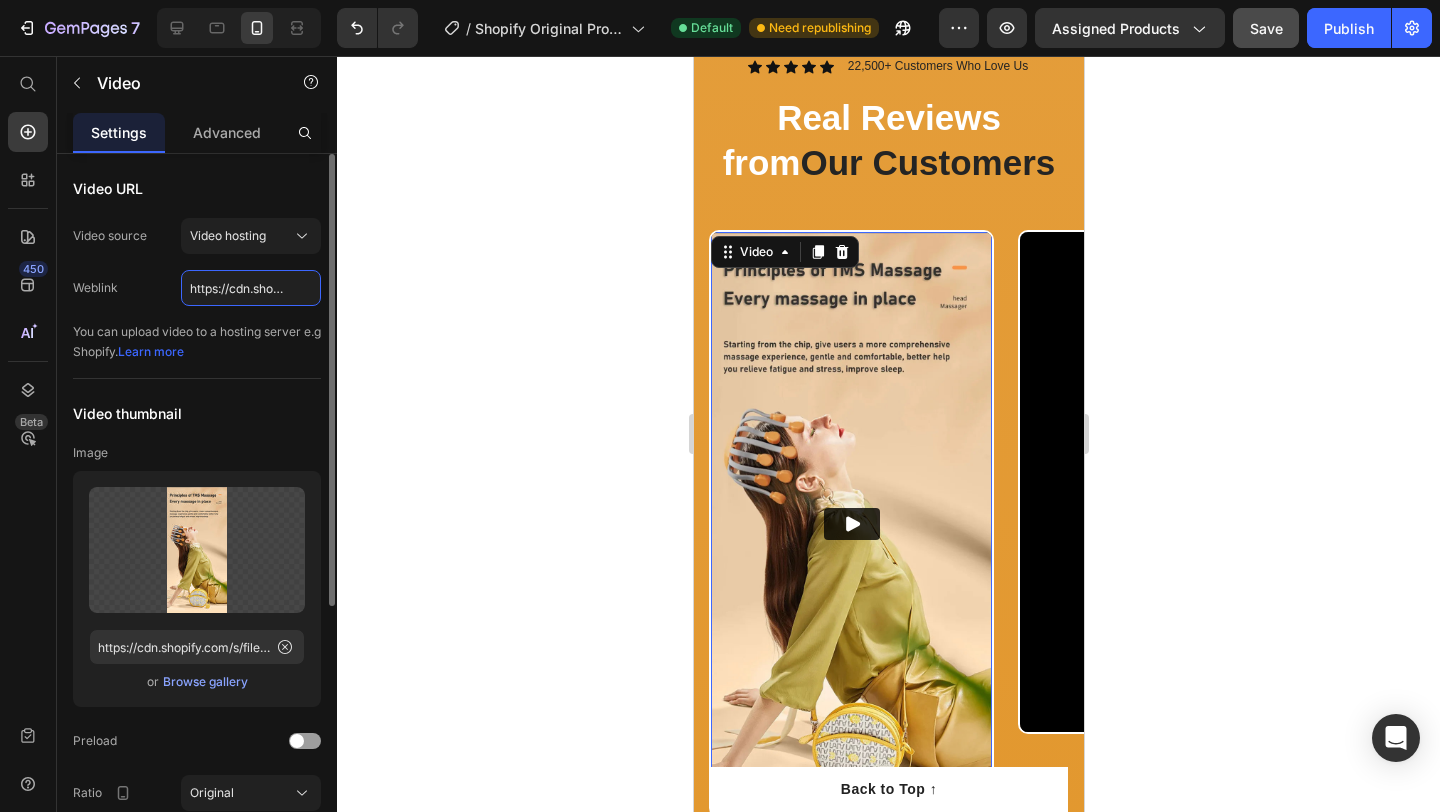 scroll, scrollTop: 0, scrollLeft: 371, axis: horizontal 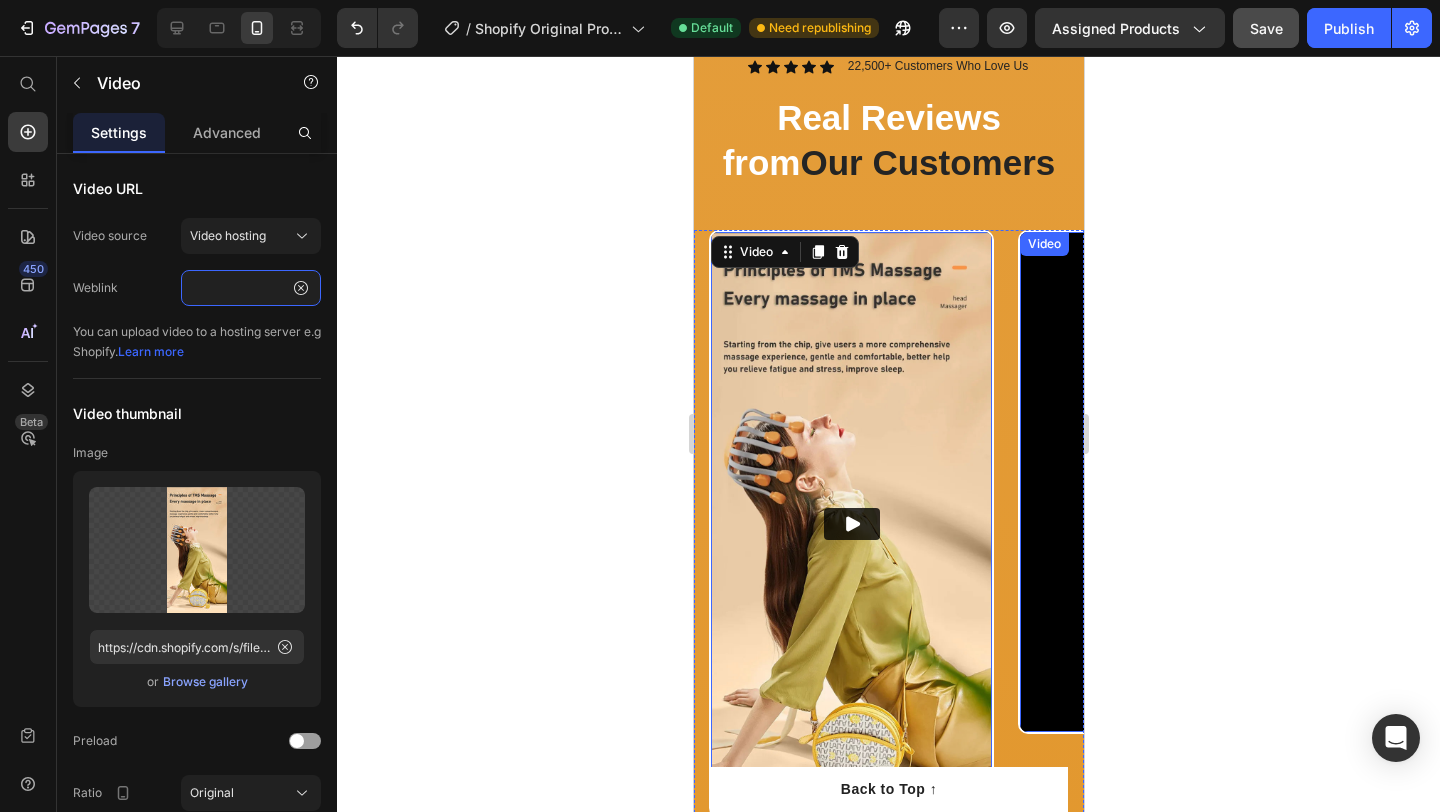 type on "https://cdn.shopify.com/videos/c/o/v/1e63dd391c304867a804b028c45a681c.mp4" 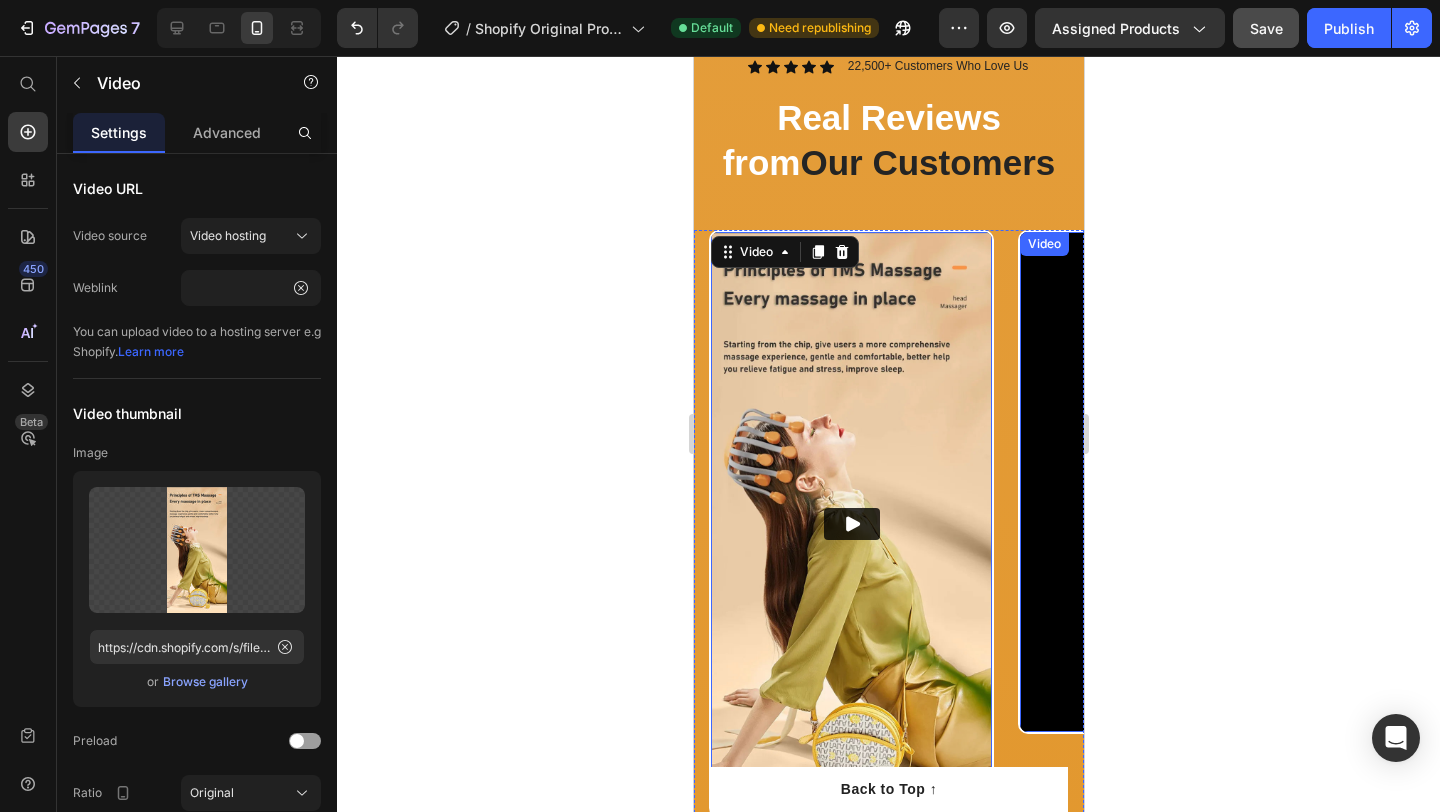 scroll, scrollTop: 0, scrollLeft: 0, axis: both 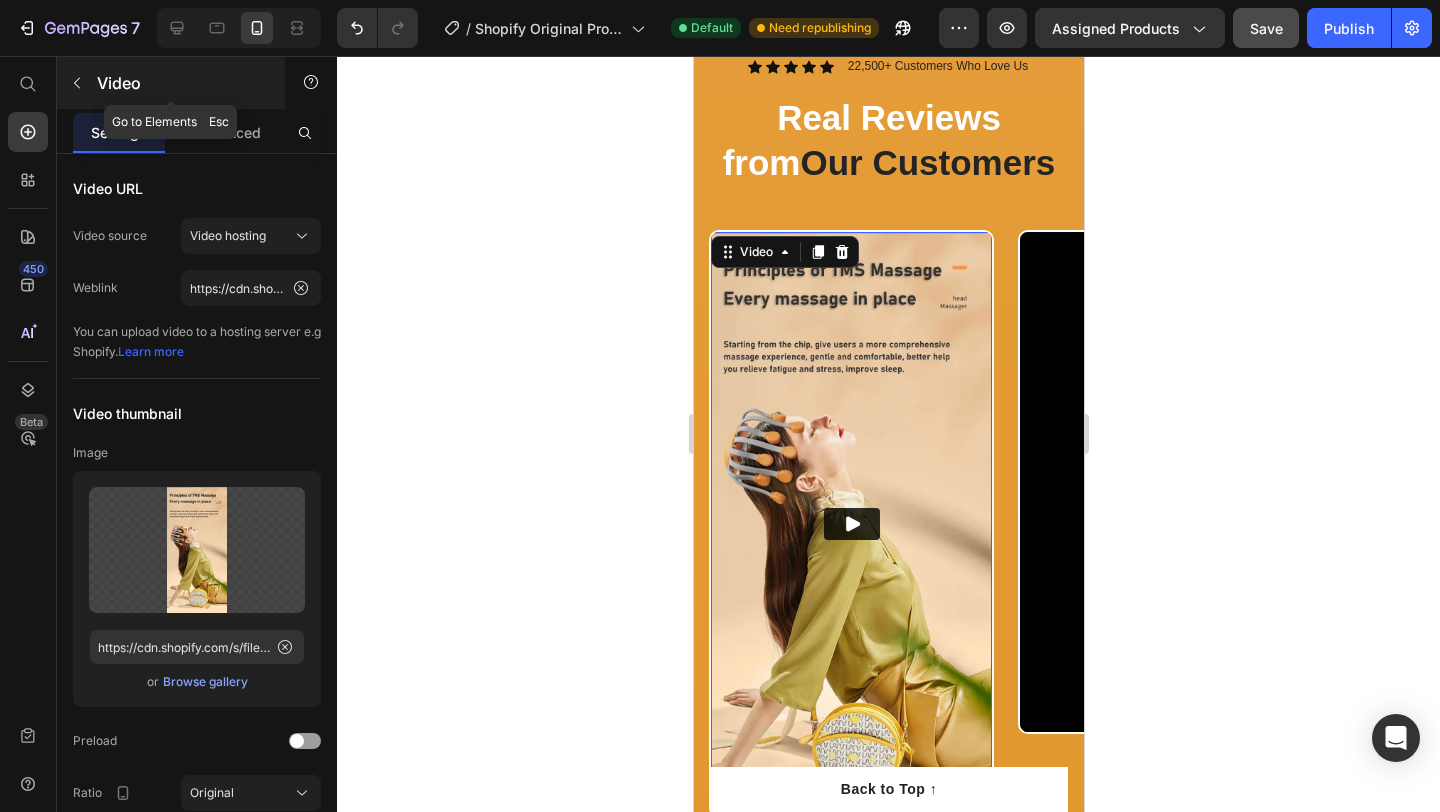 click 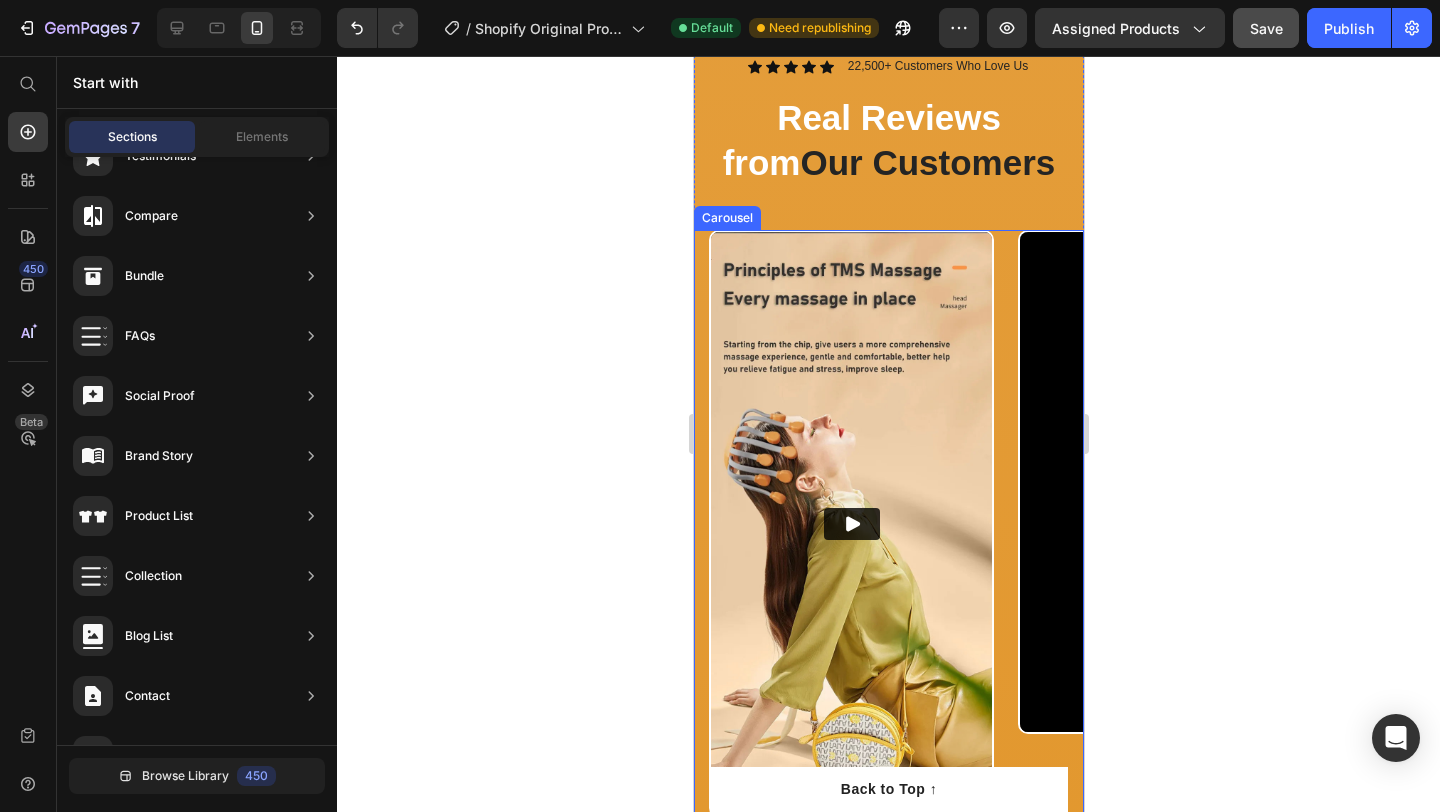 click on "Video Video" at bounding box center [895, 524] 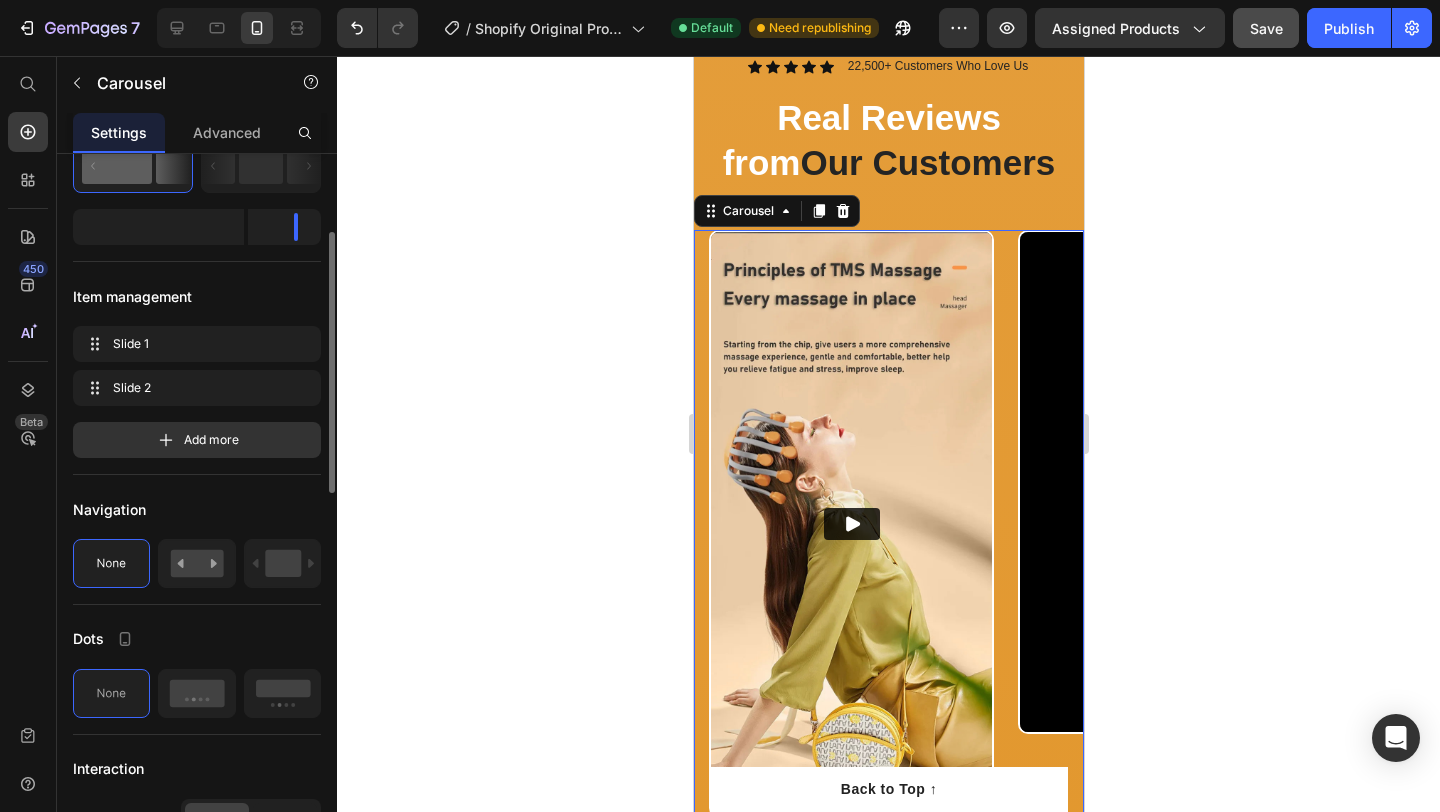 scroll, scrollTop: 314, scrollLeft: 0, axis: vertical 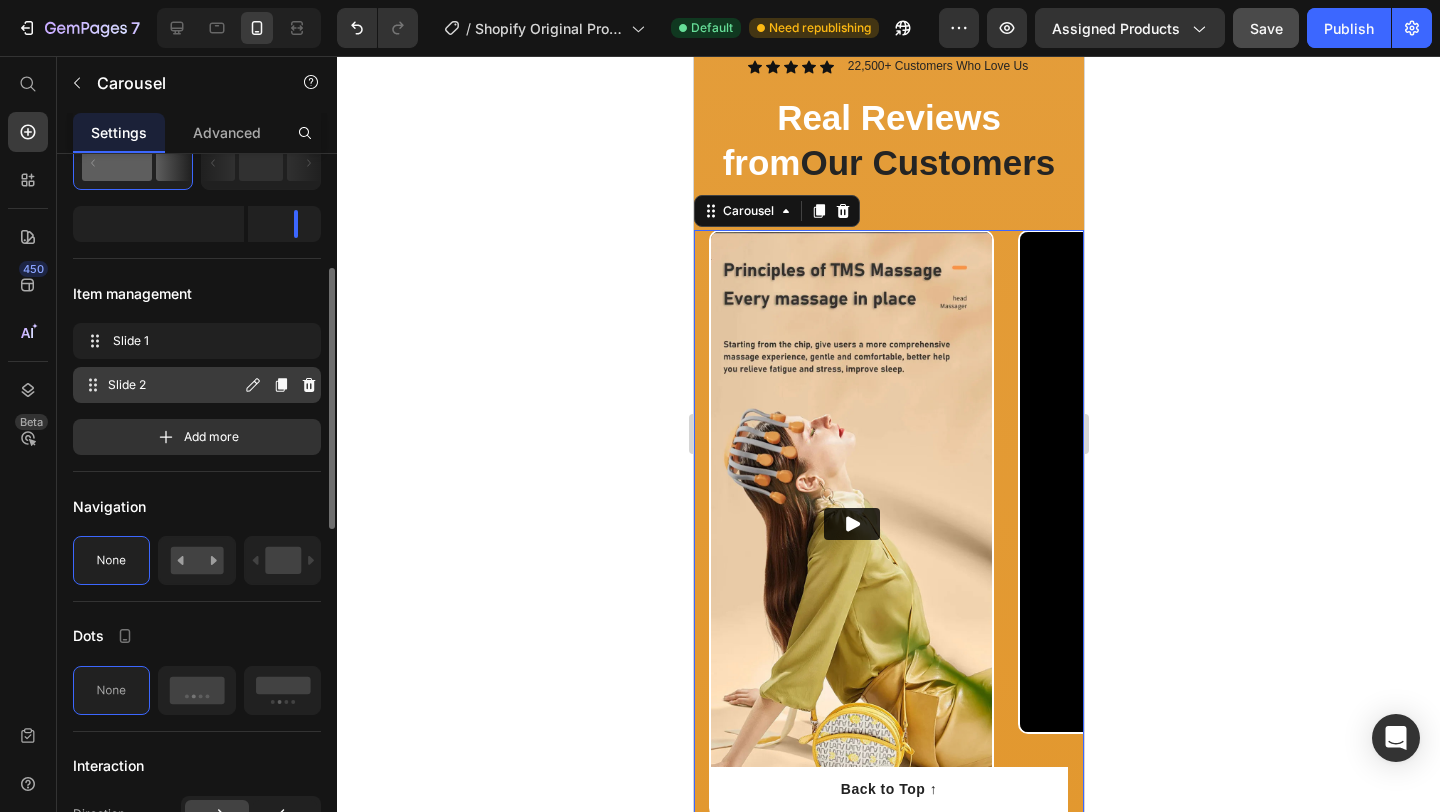 click on "Slide 2" at bounding box center [174, 385] 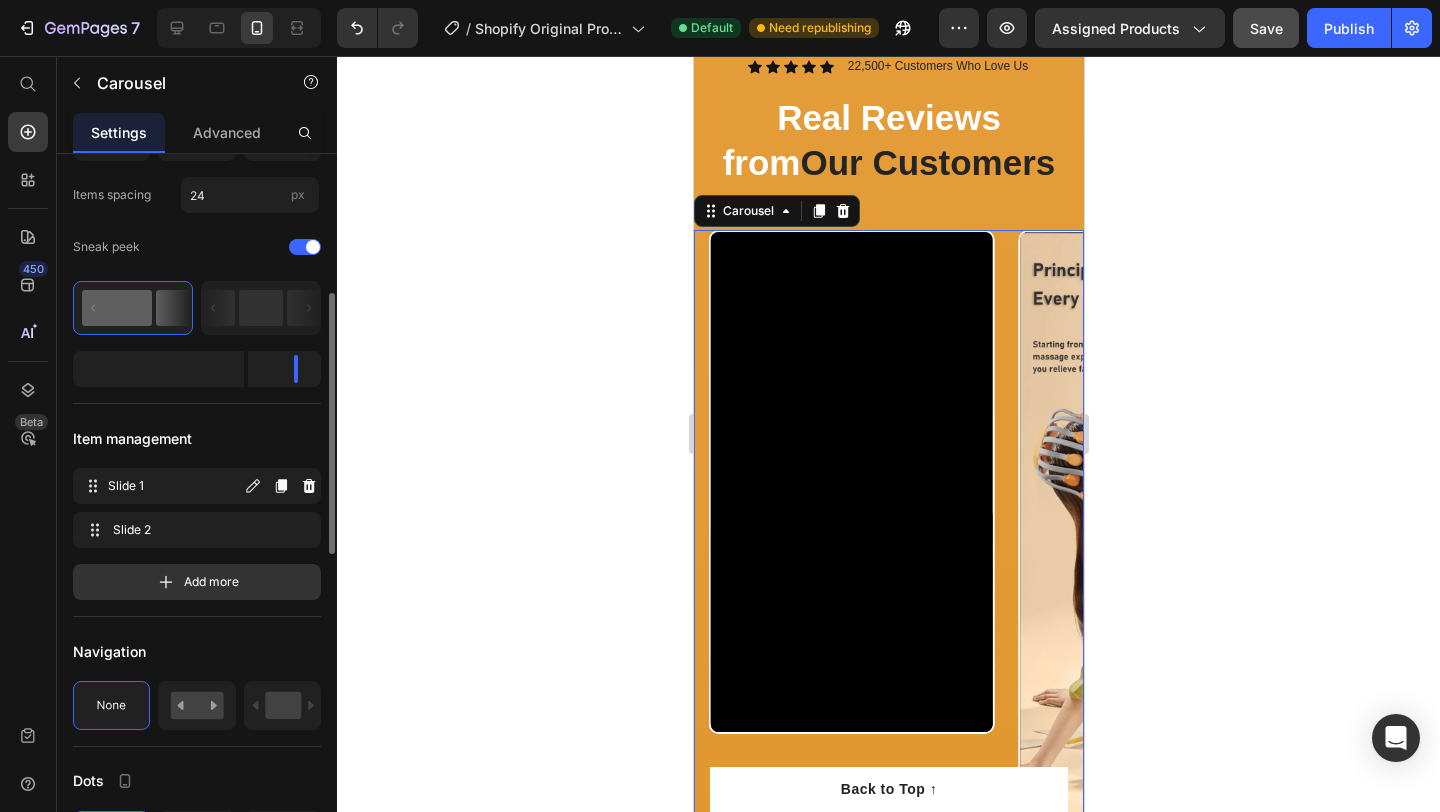 scroll, scrollTop: 162, scrollLeft: 0, axis: vertical 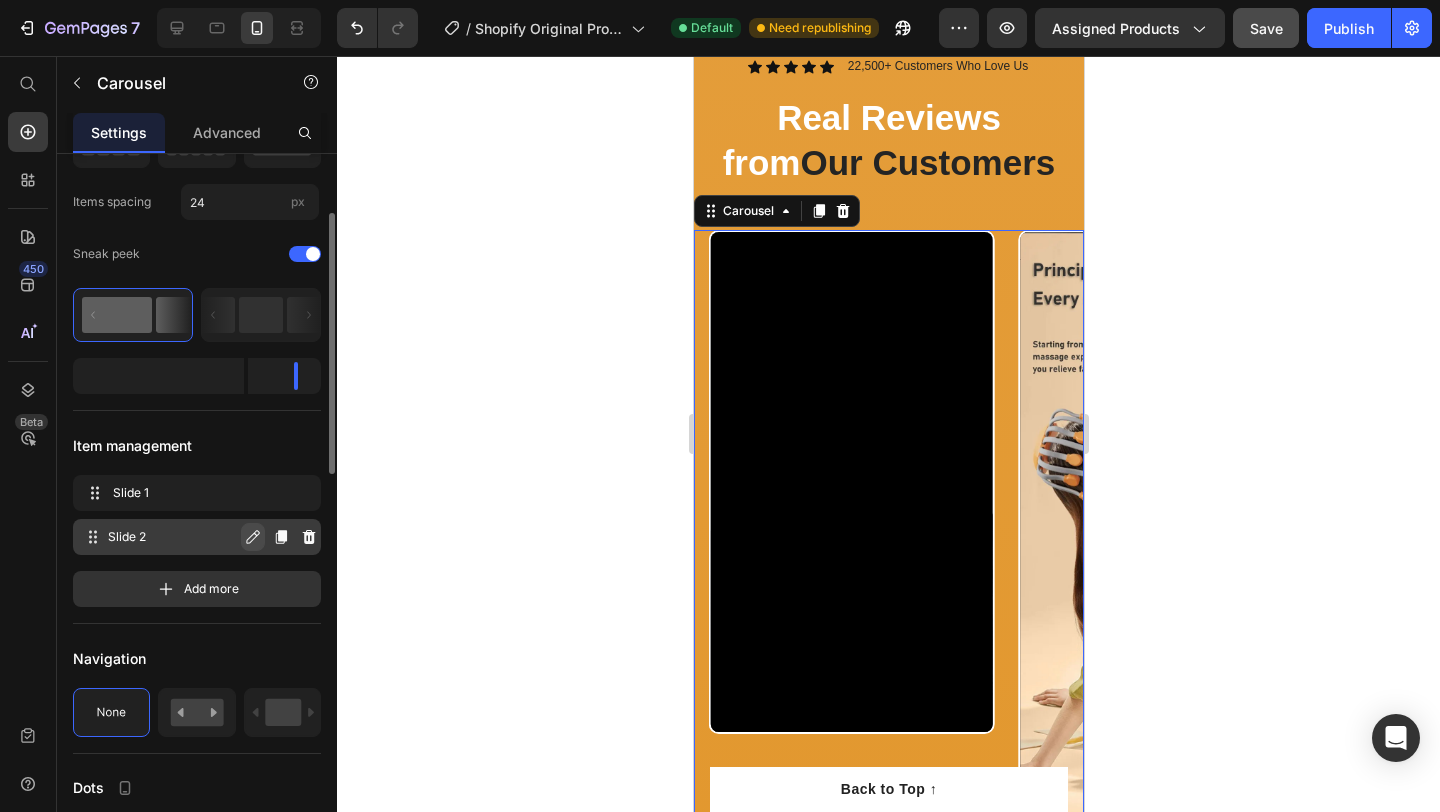 click 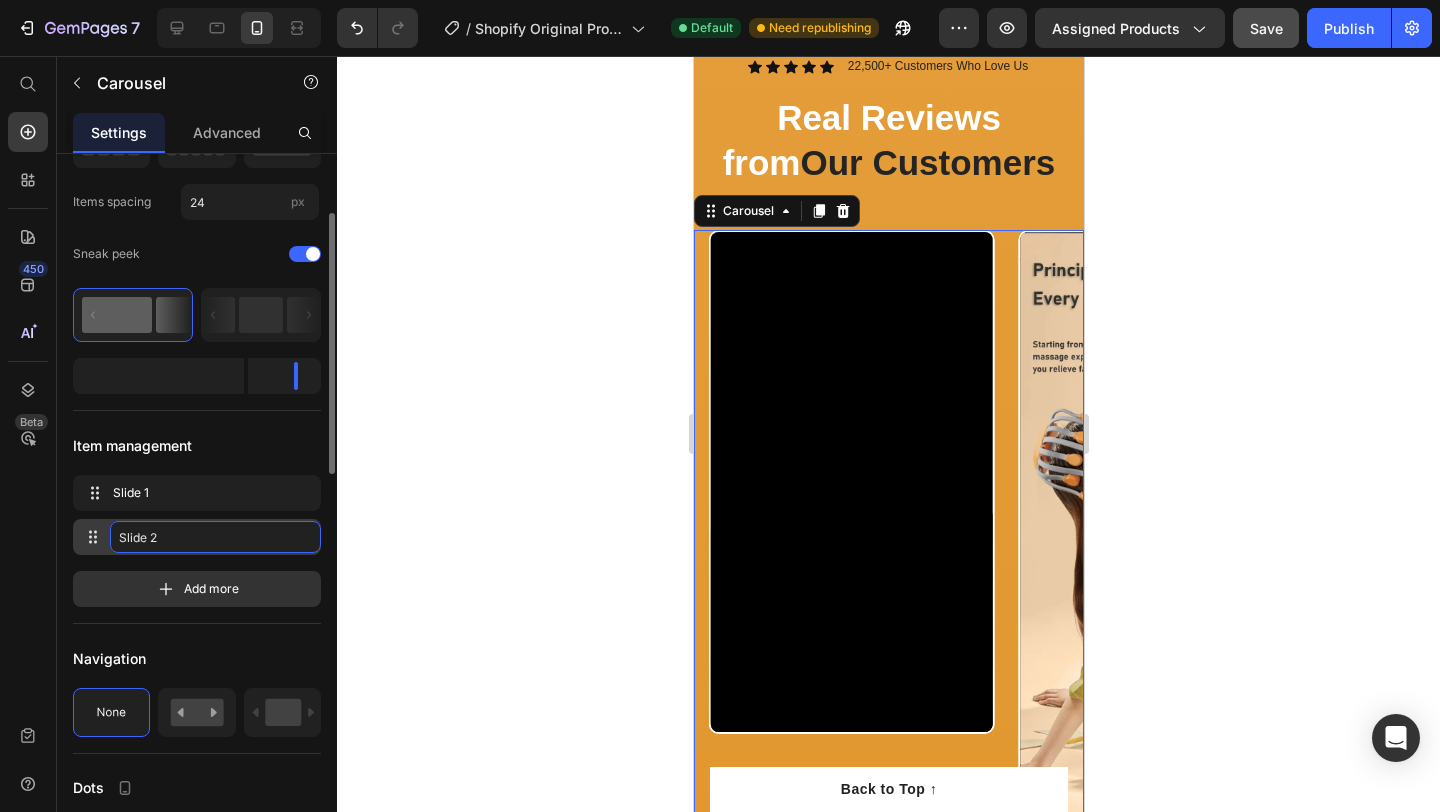 click on "Slide 2" 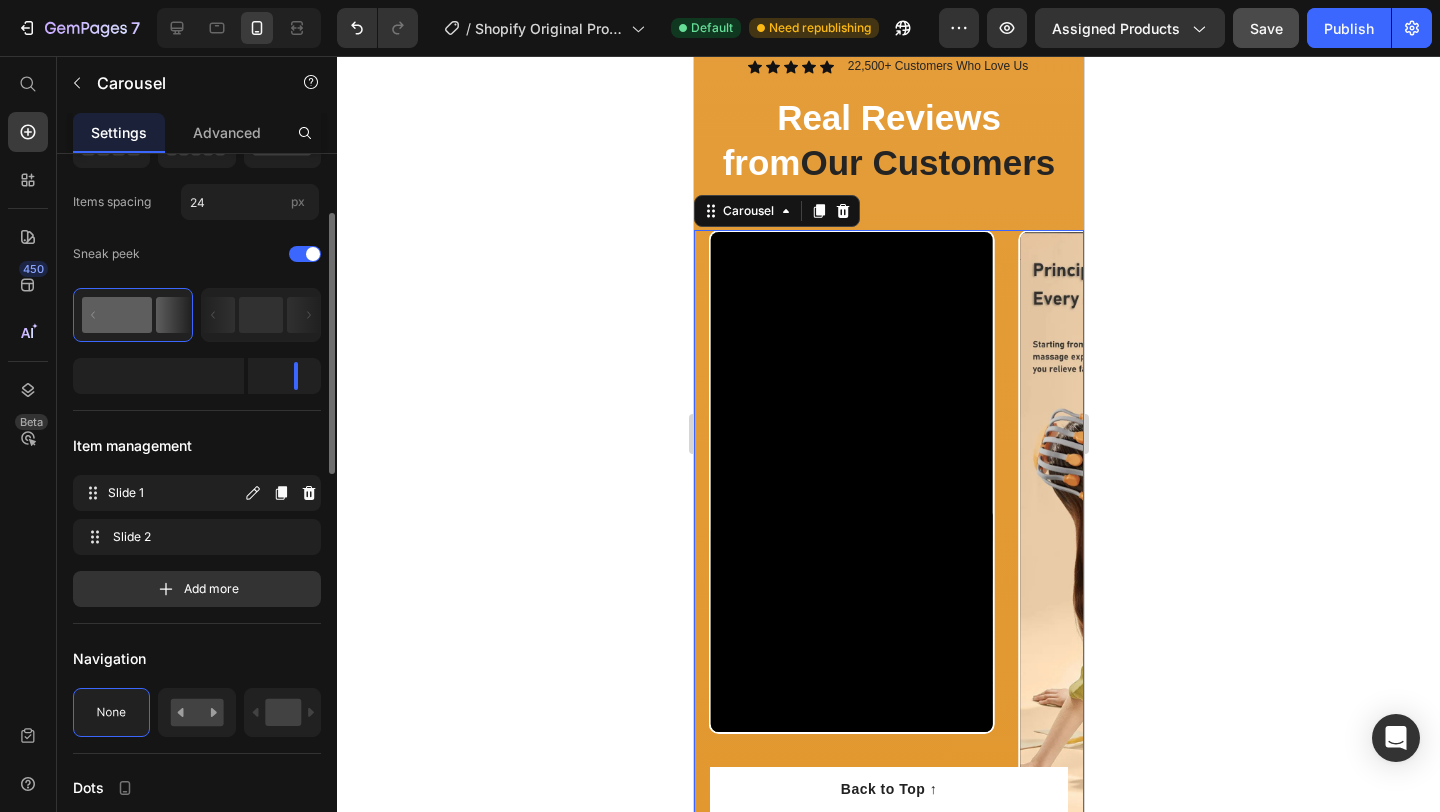 drag, startPoint x: 91, startPoint y: 540, endPoint x: 96, endPoint y: 469, distance: 71.17584 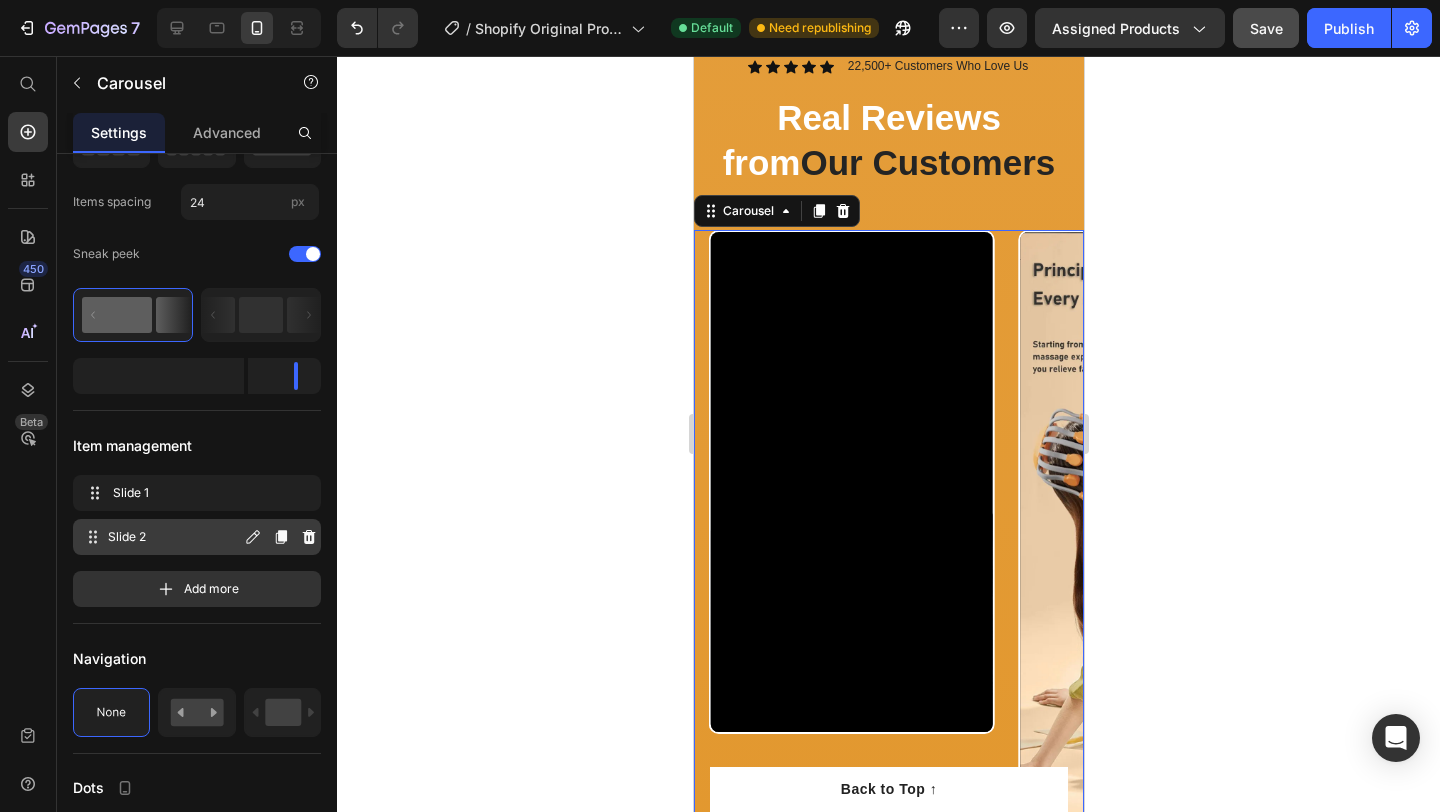 click on "Slide 2 Slide 2" at bounding box center (197, 537) 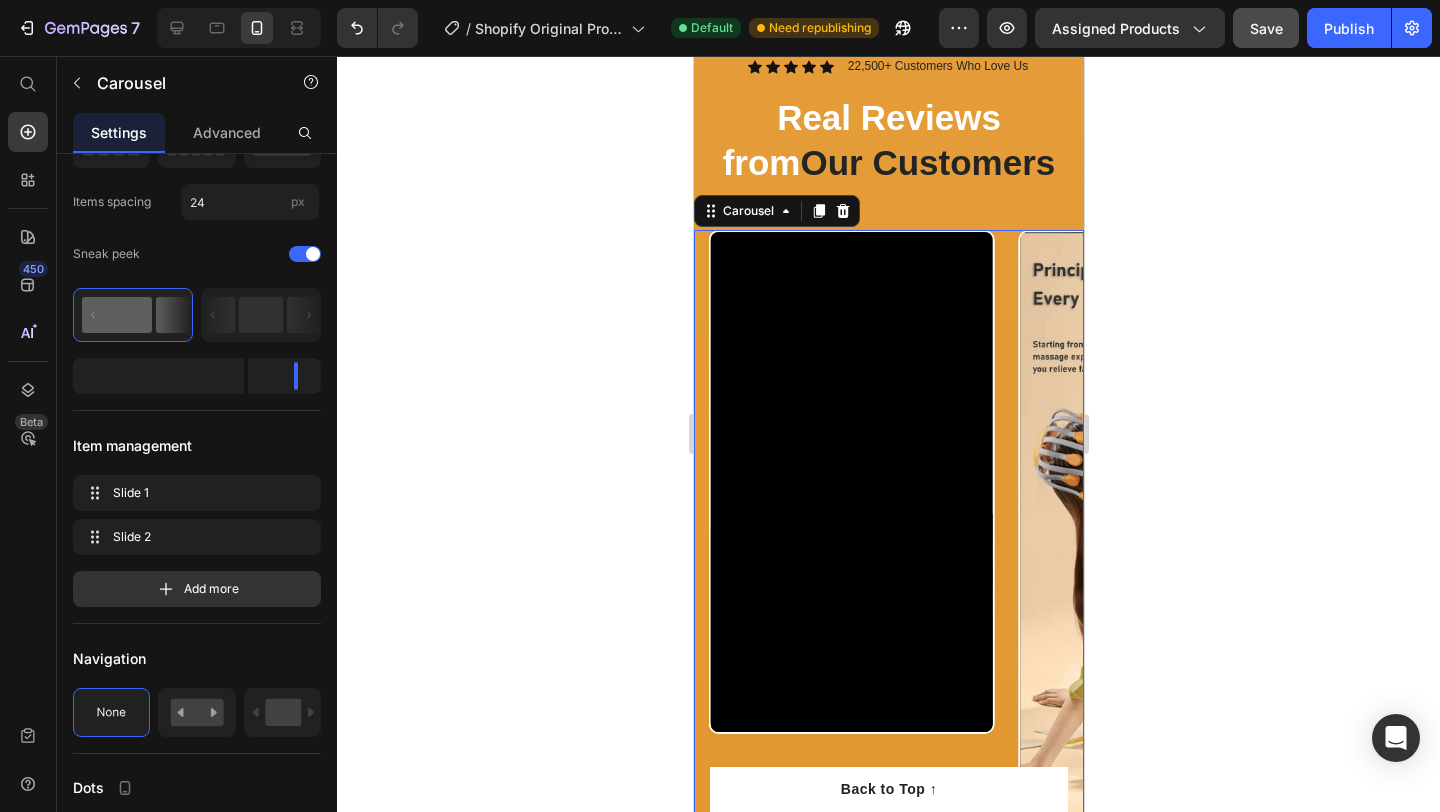 scroll, scrollTop: 0, scrollLeft: 0, axis: both 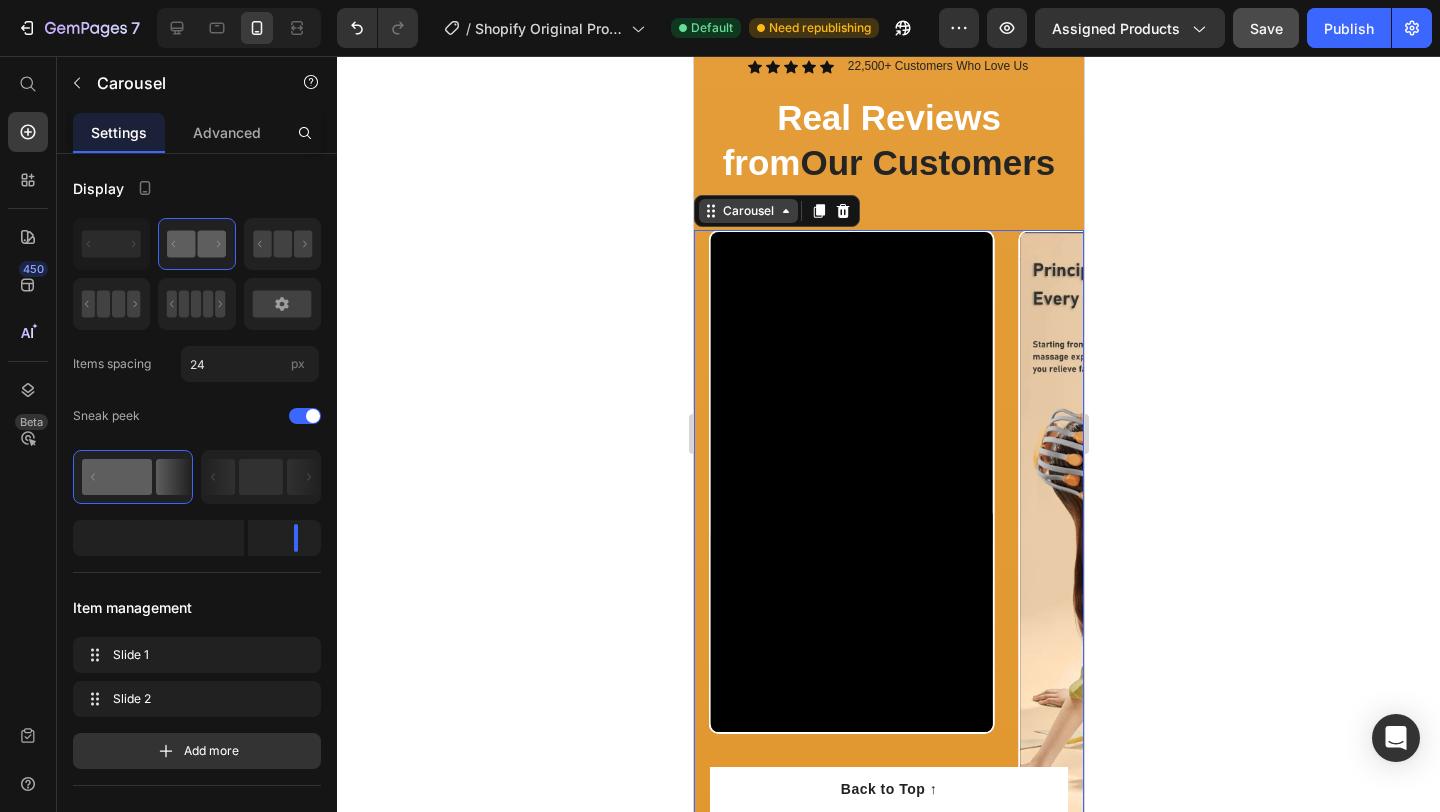 click on "Carousel" at bounding box center [747, 211] 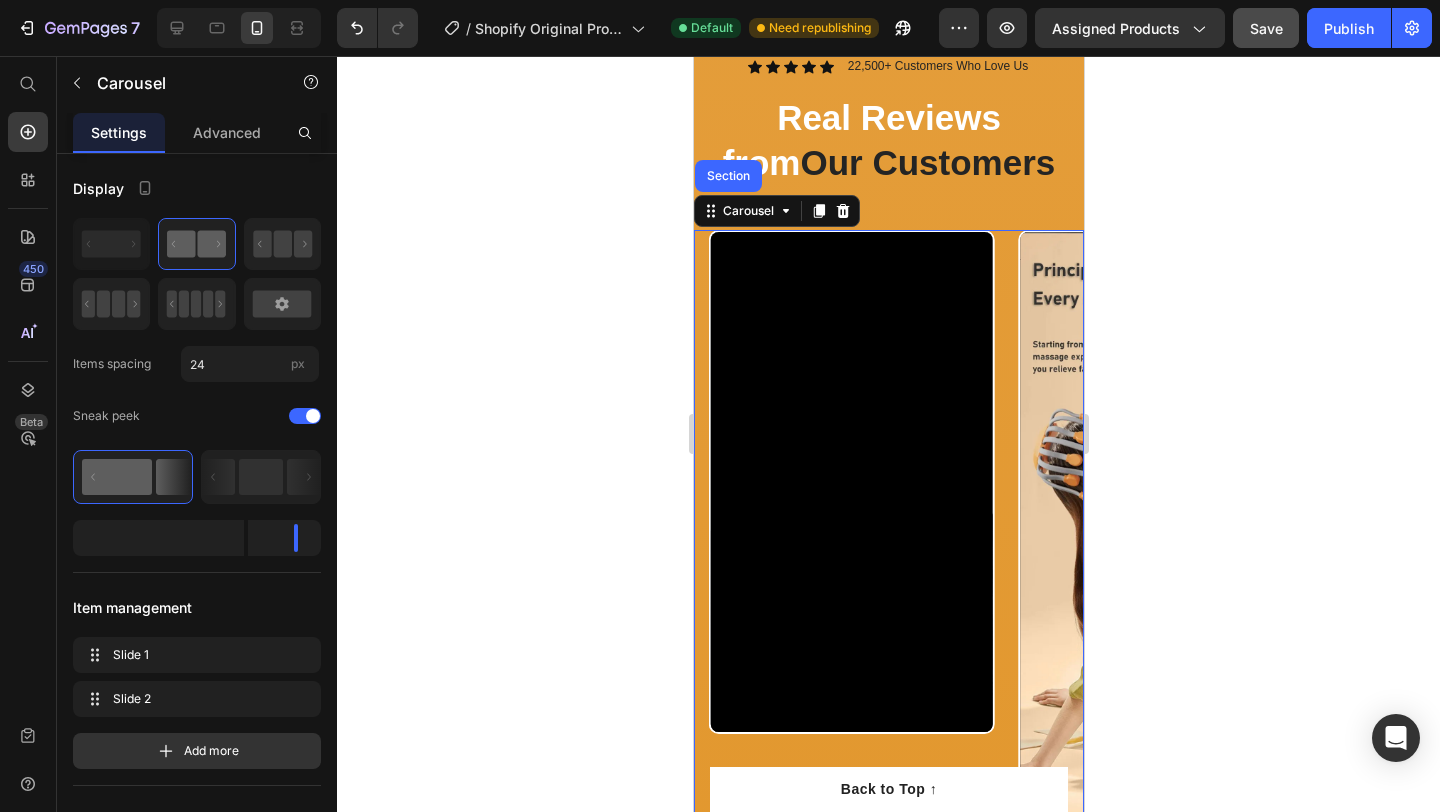 click on "Carousel Section" at bounding box center (776, 211) 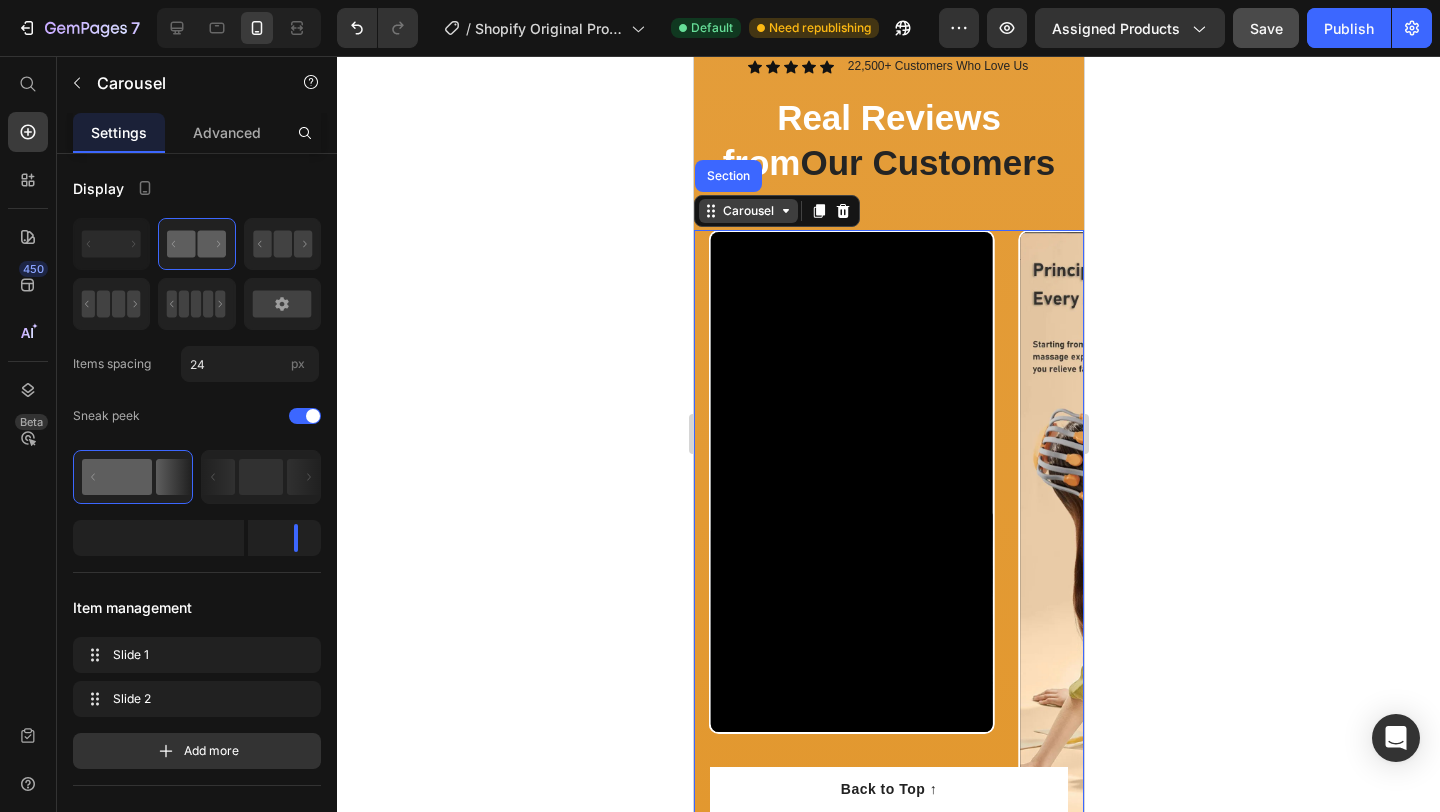 click 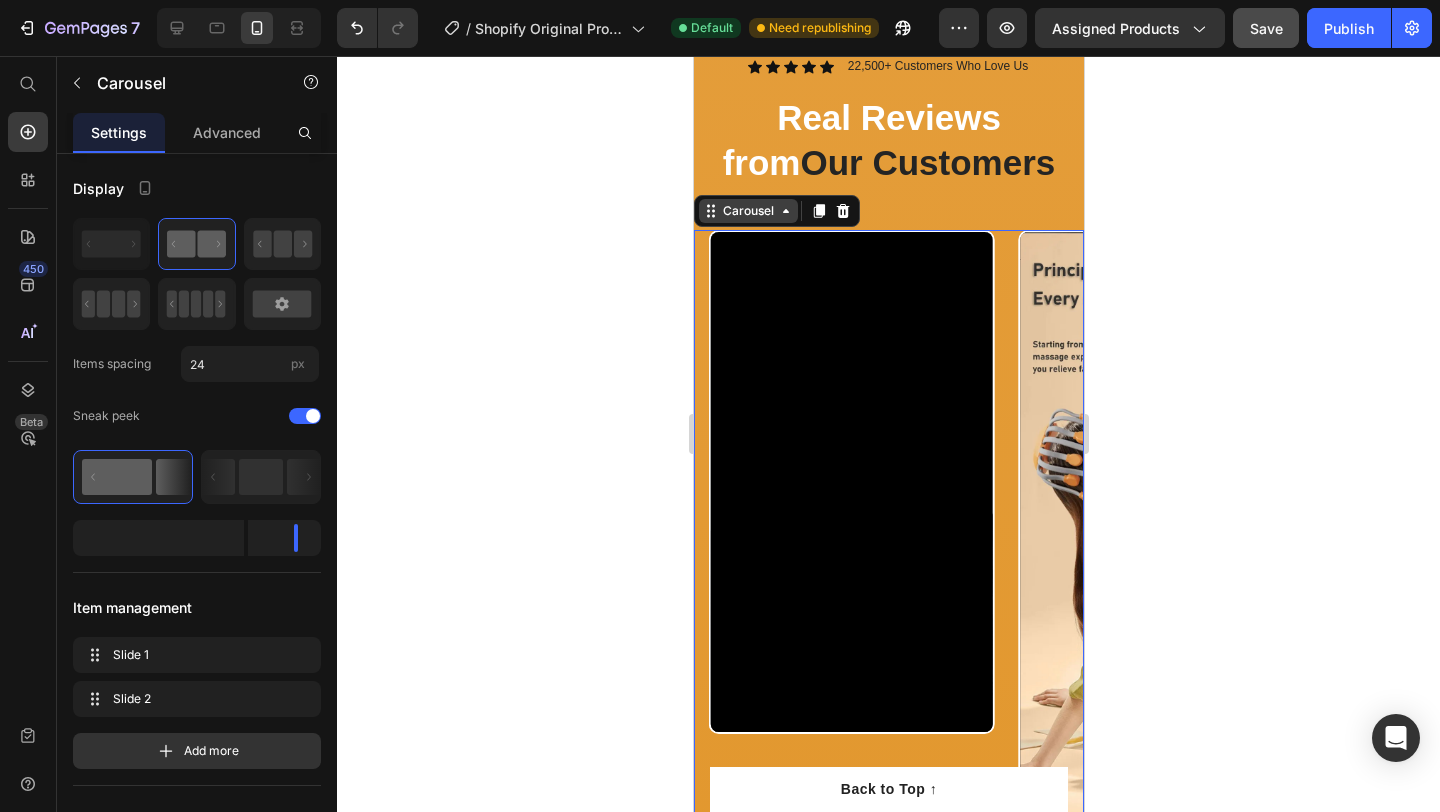 click 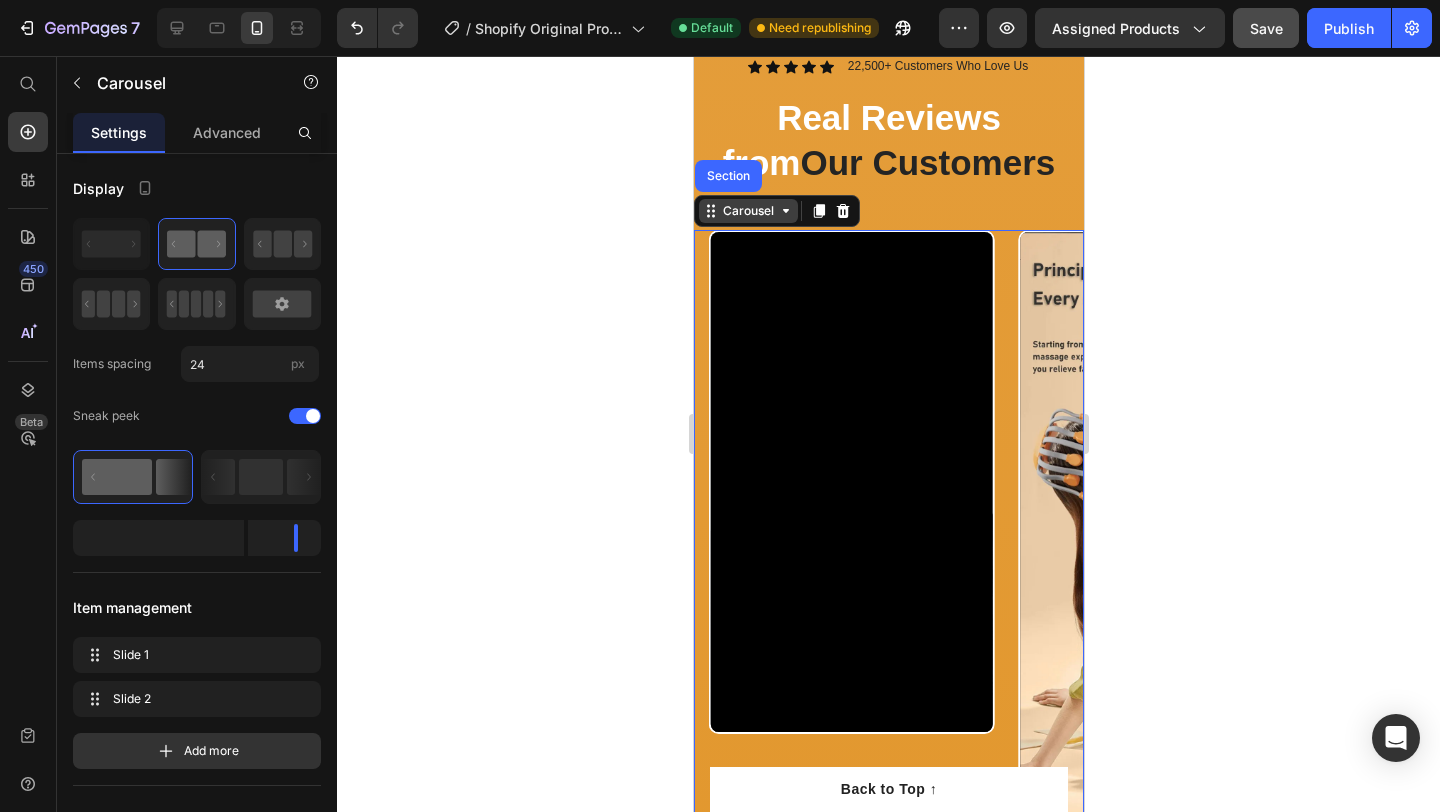 click on "Carousel" at bounding box center (747, 211) 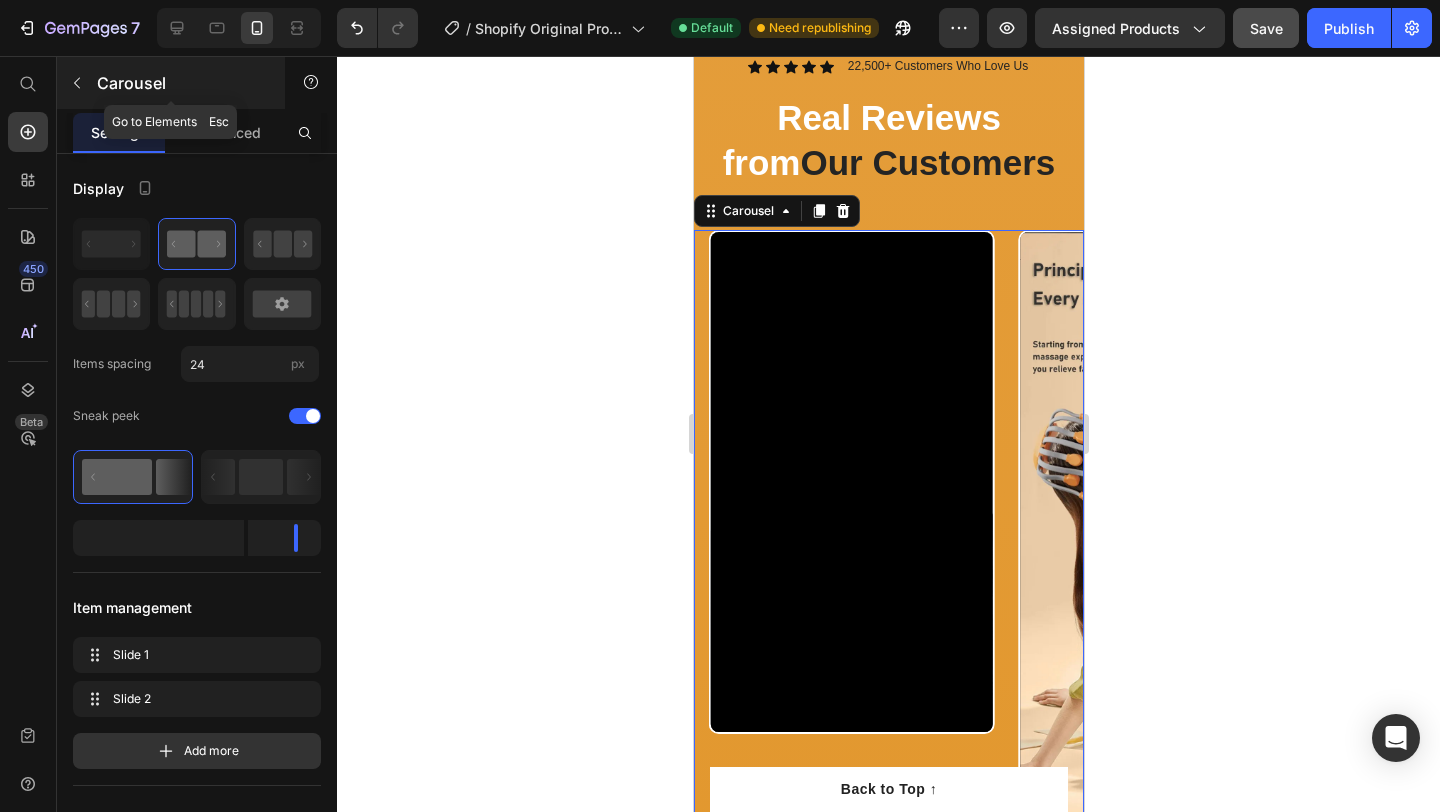 click 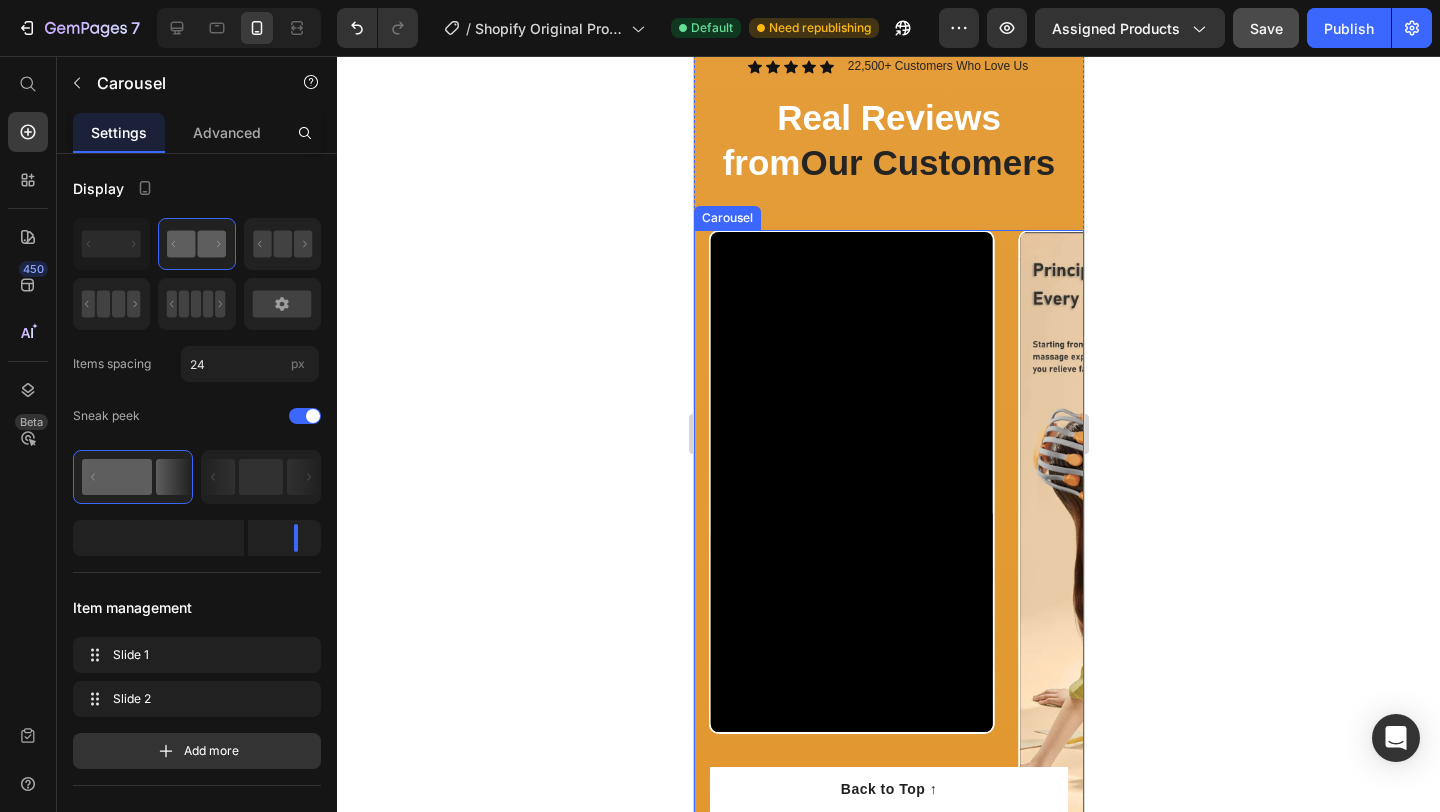 click on "Video Video" at bounding box center [895, 524] 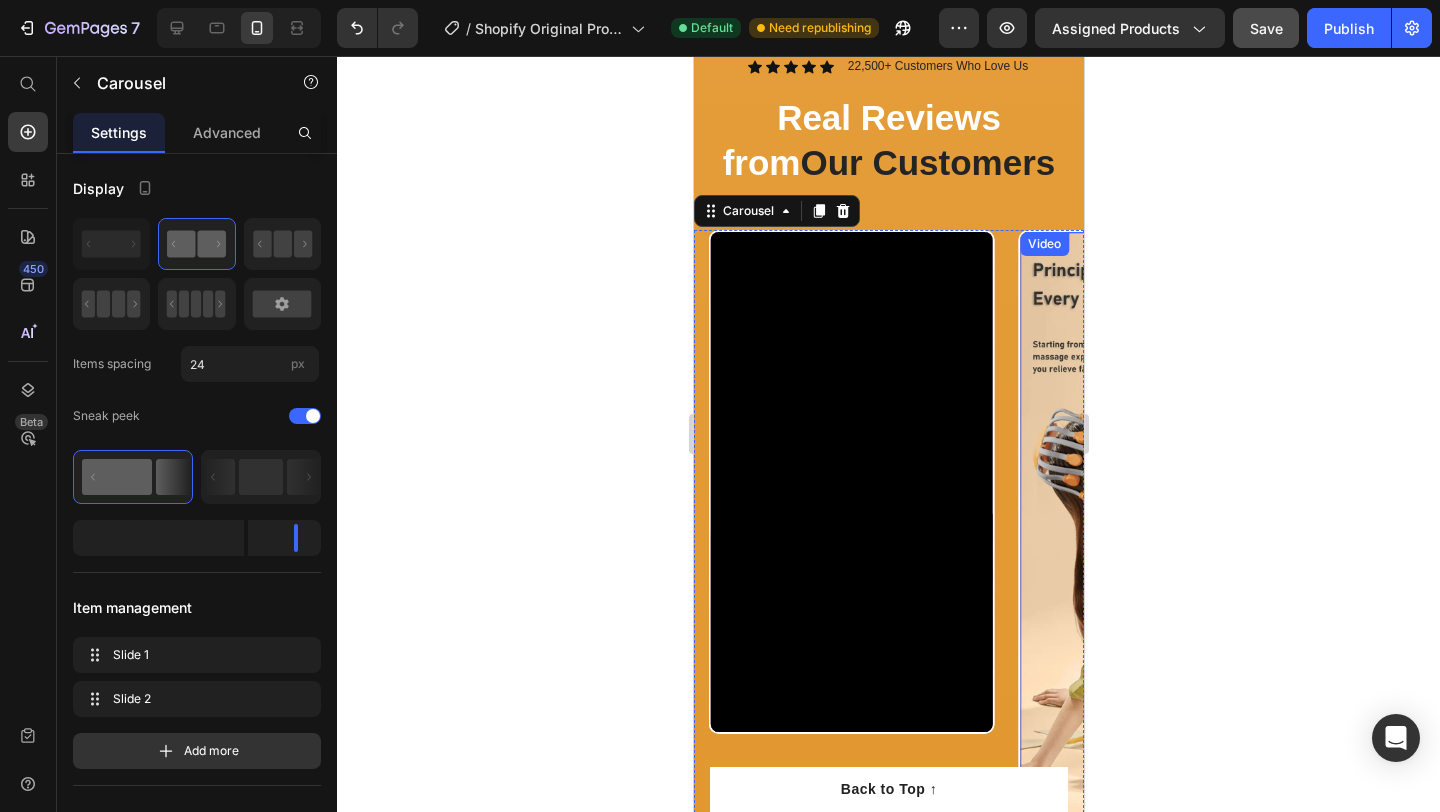 click at bounding box center (1159, 524) 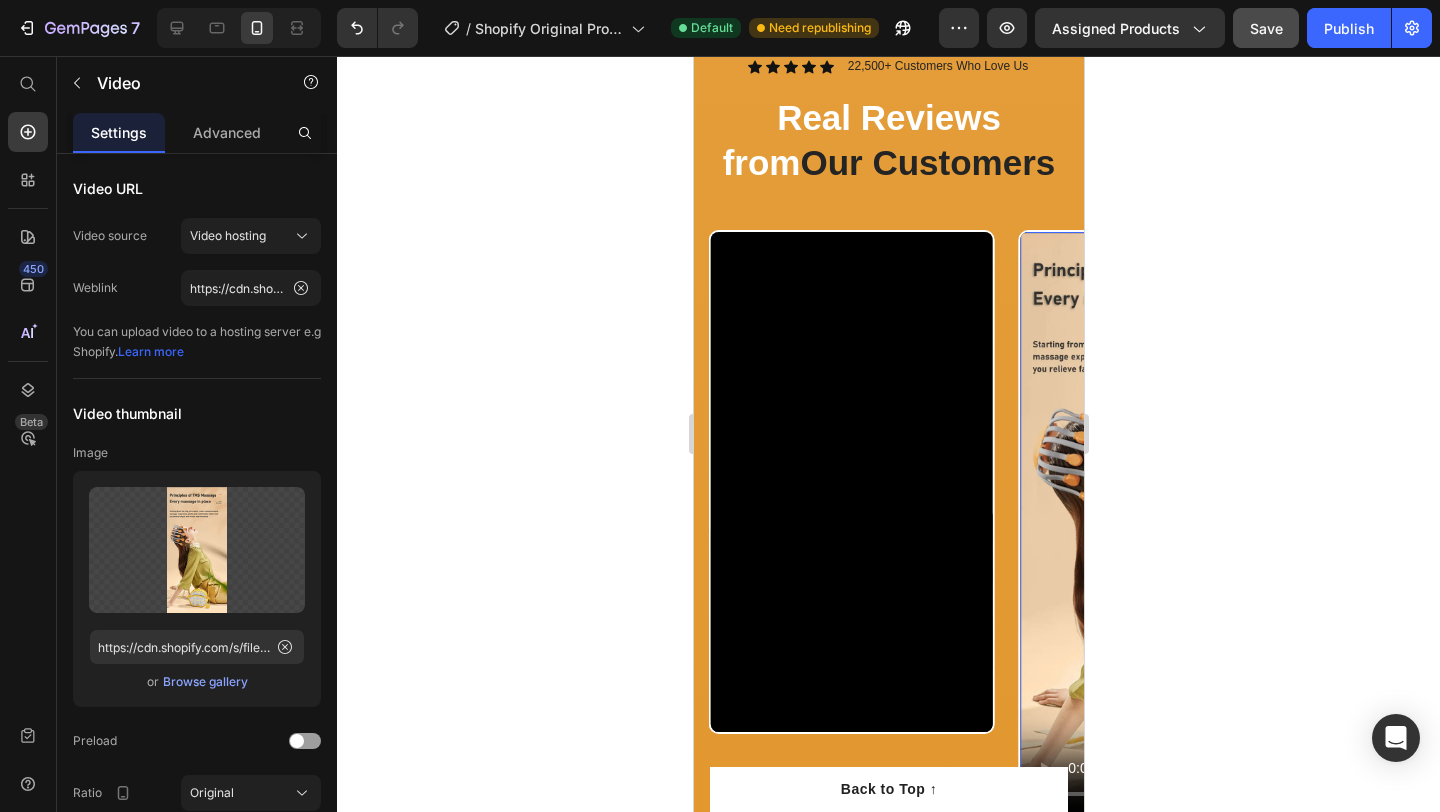 click at bounding box center (1159, 524) 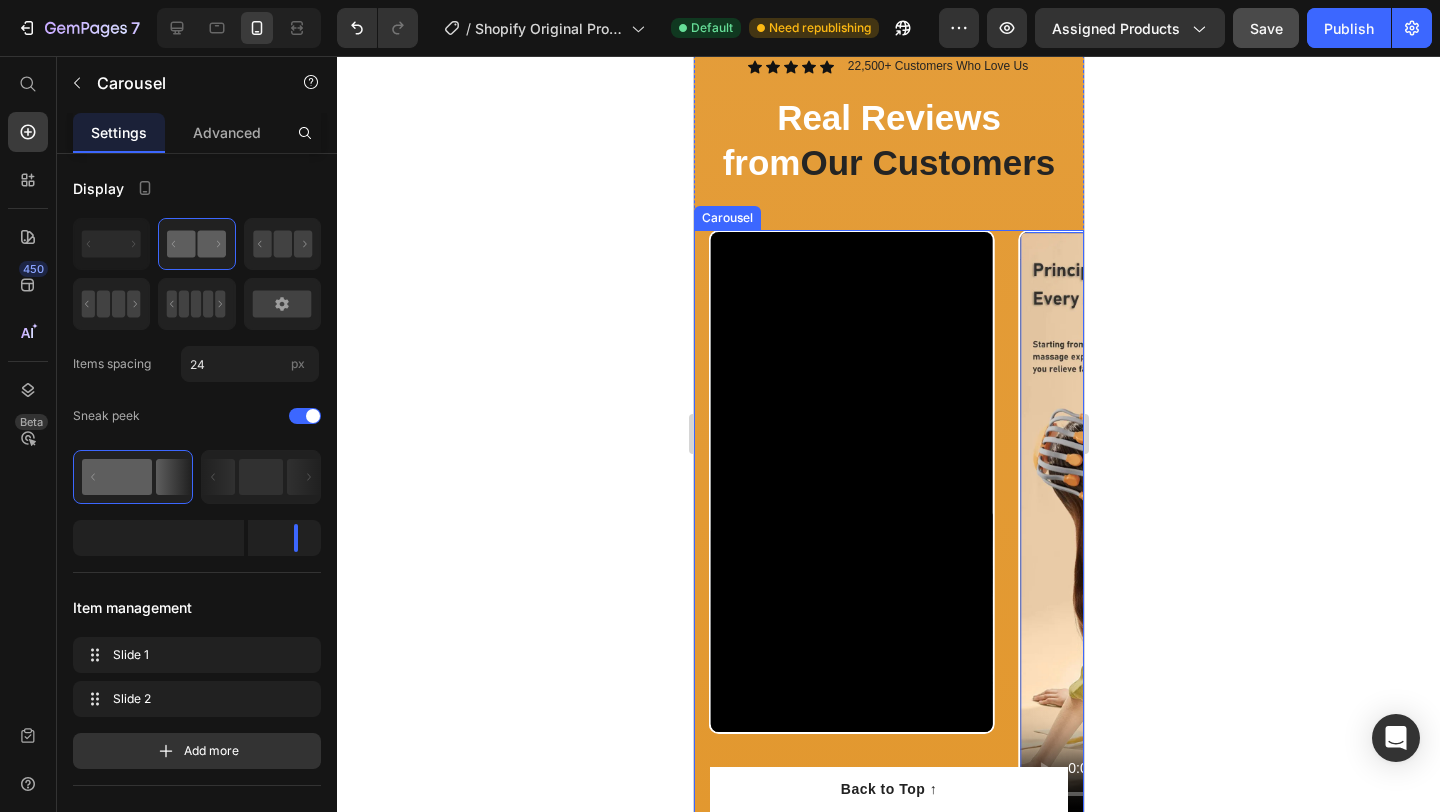 click on "Video   0 Video" at bounding box center (895, 524) 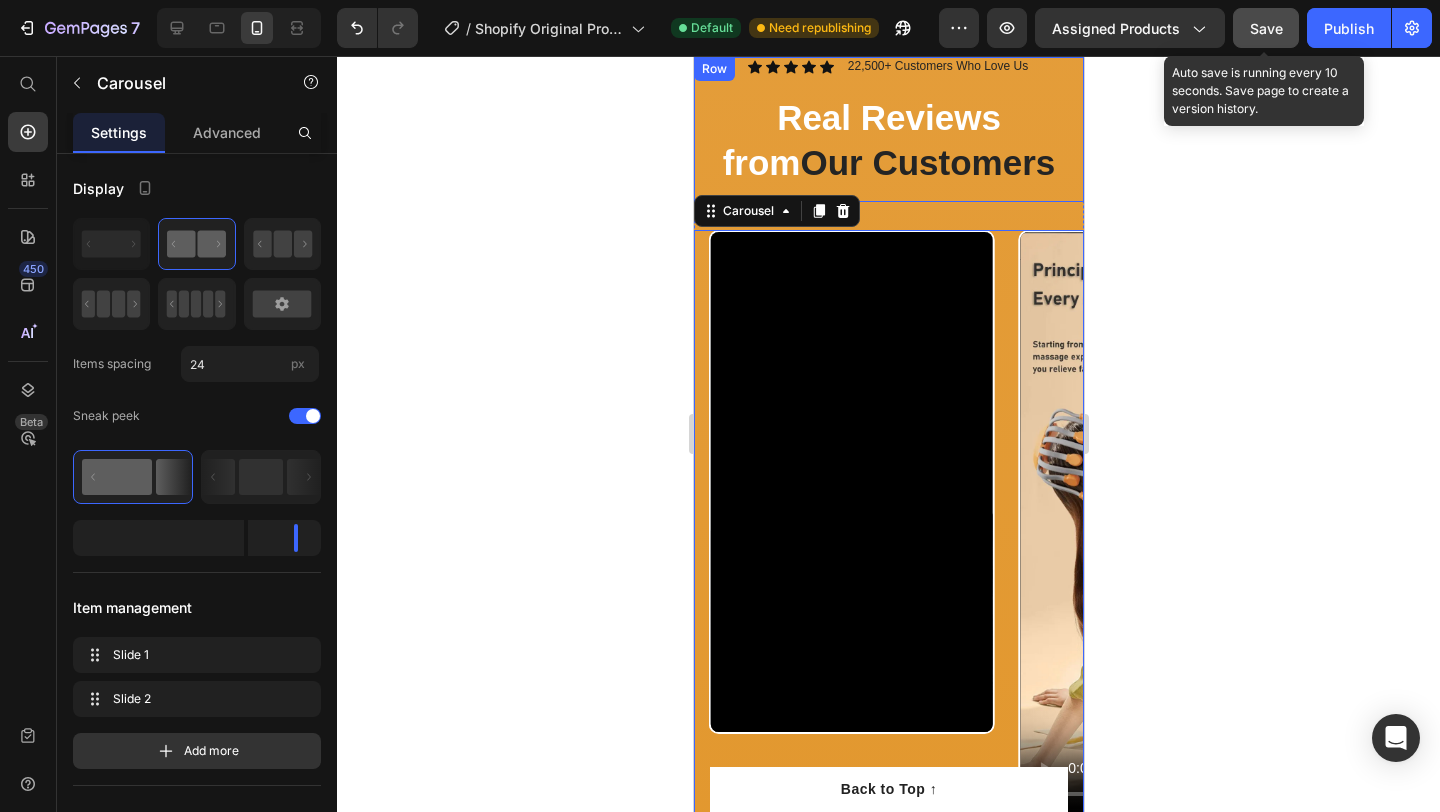 click on "Save" 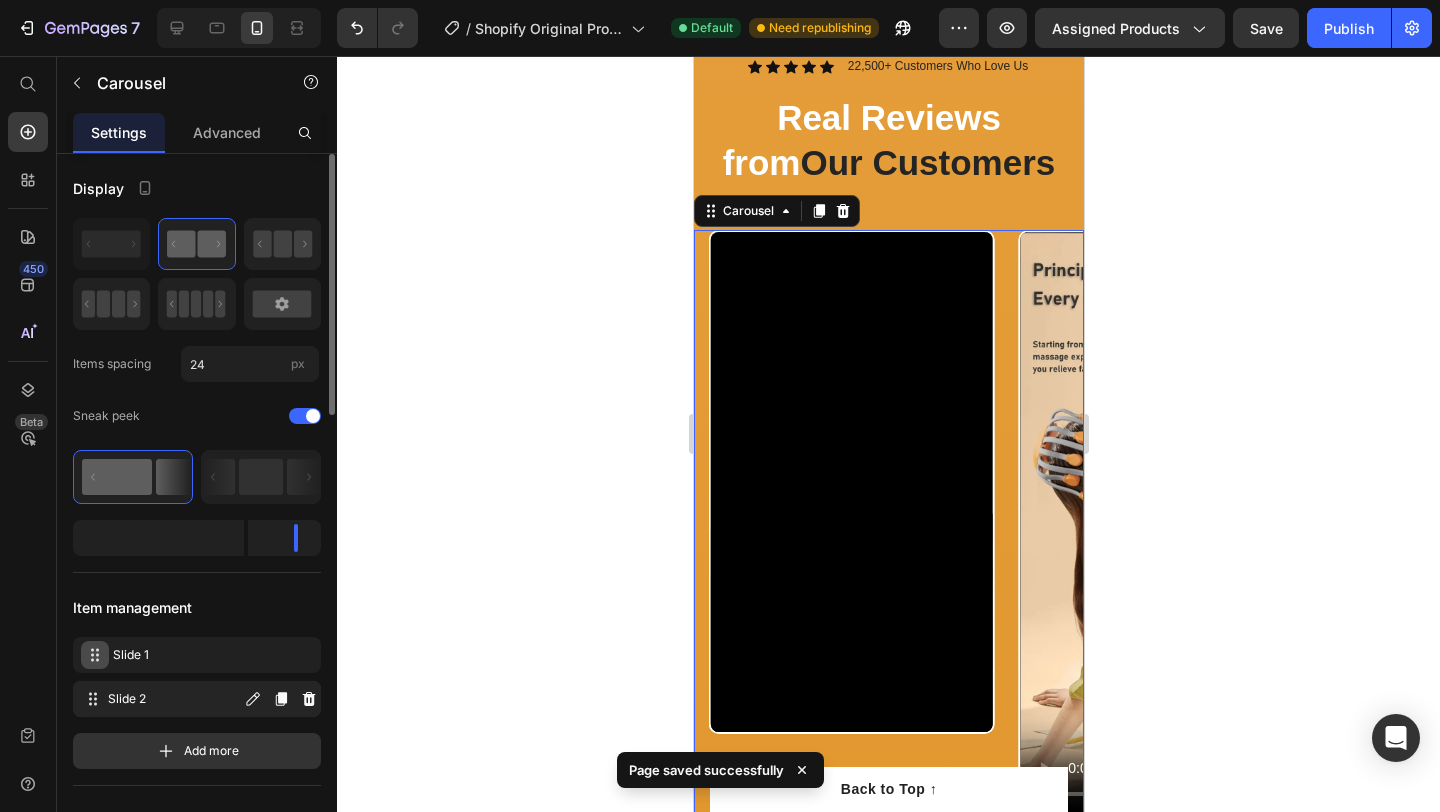 type 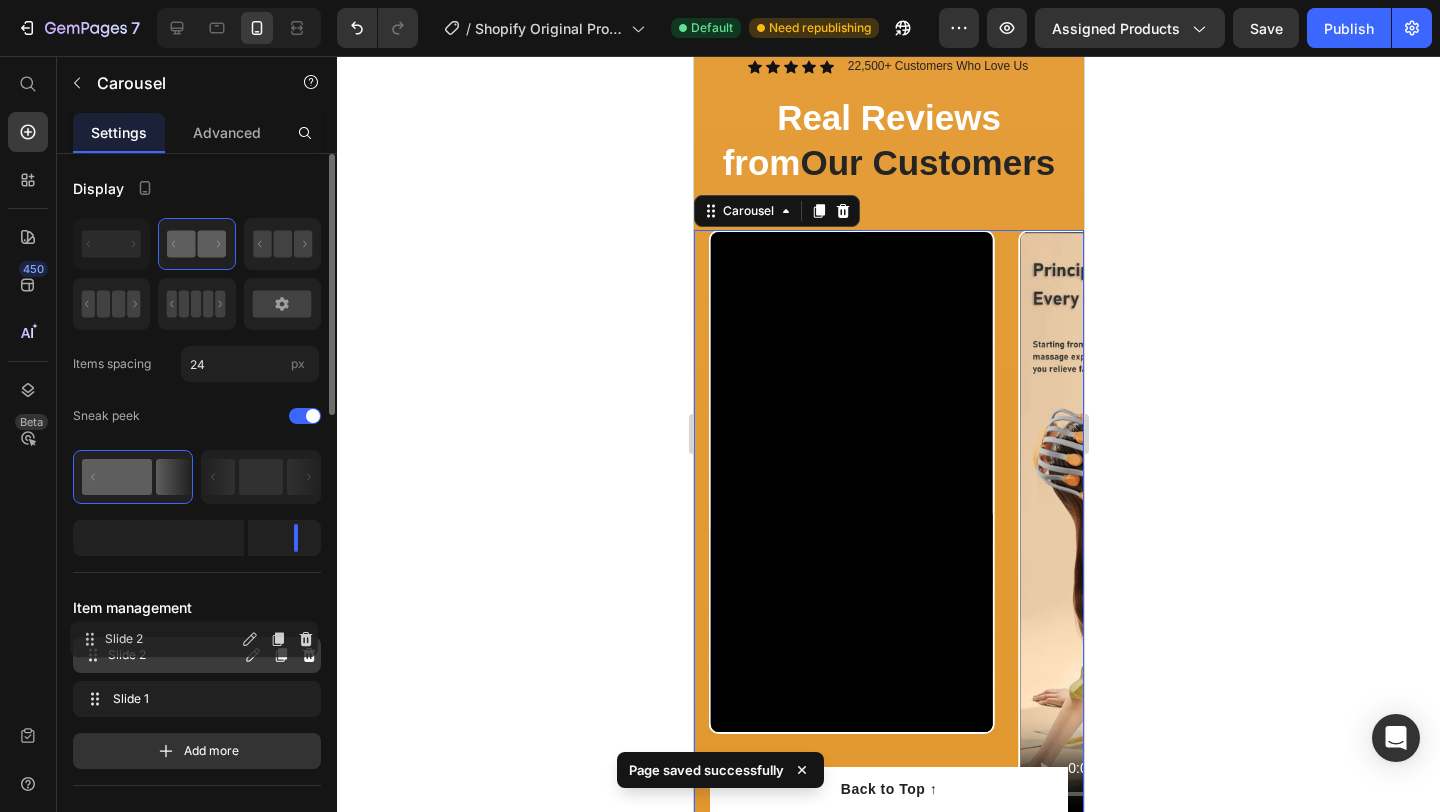 drag, startPoint x: 95, startPoint y: 696, endPoint x: 92, endPoint y: 637, distance: 59.07622 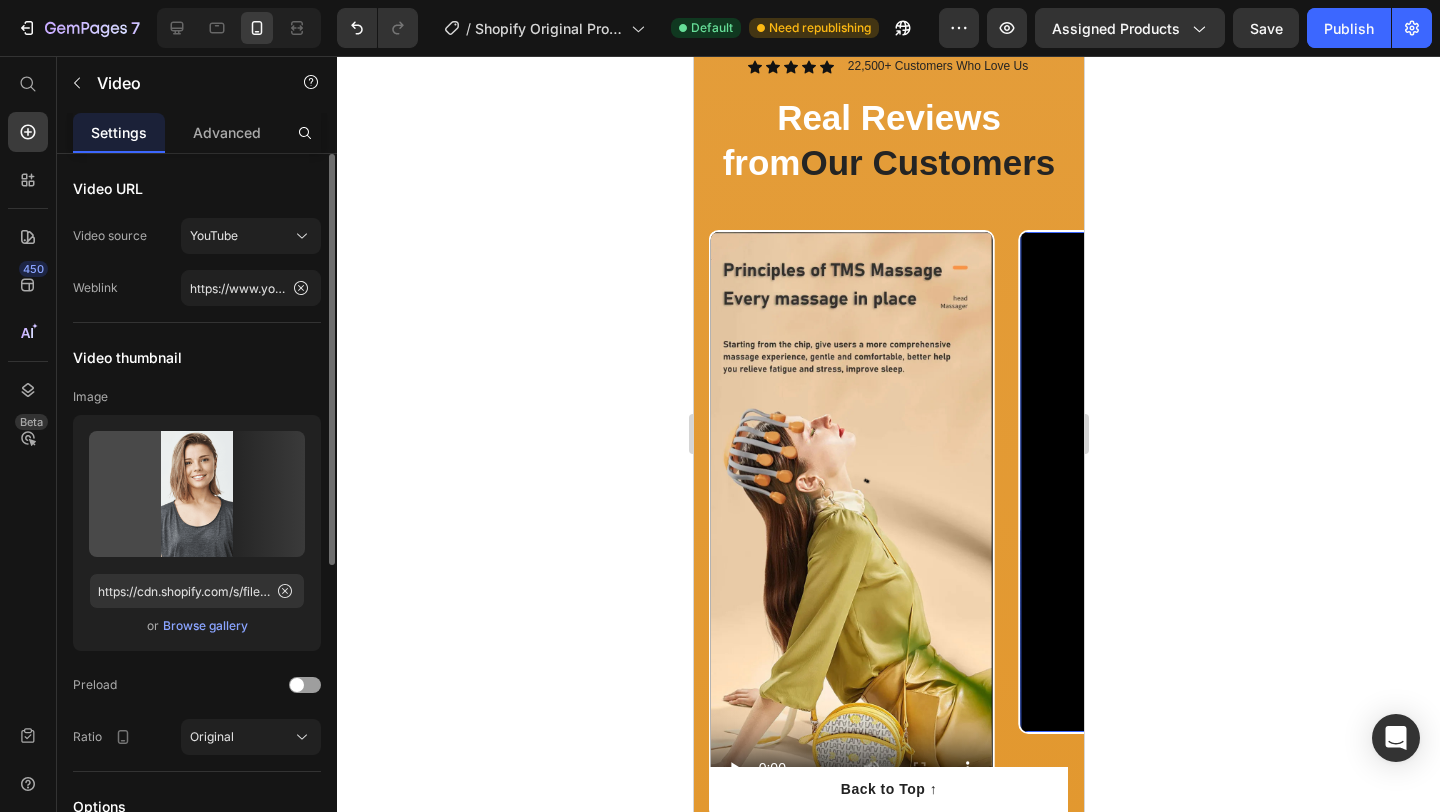 click on "Video   0" at bounding box center (1159, 482) 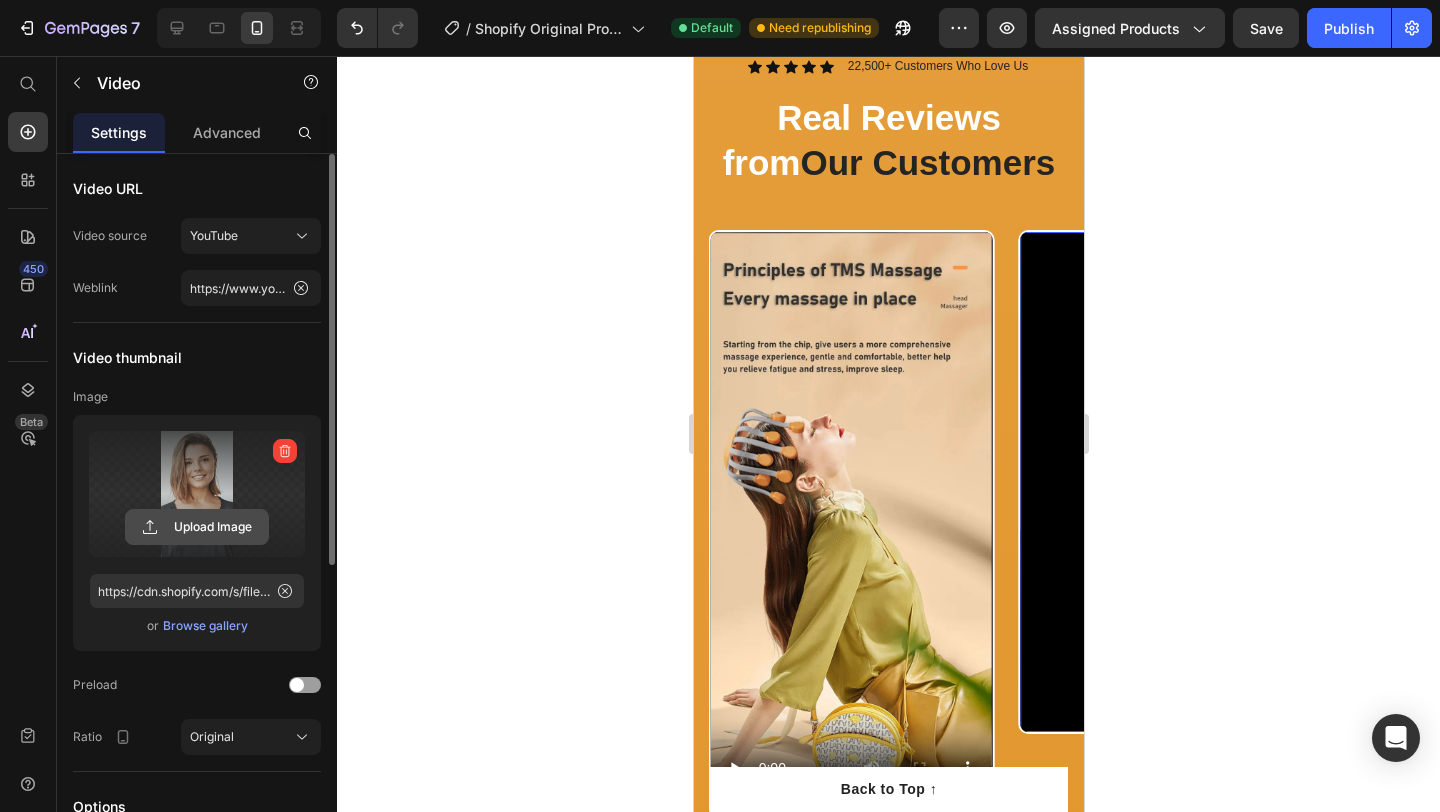 click 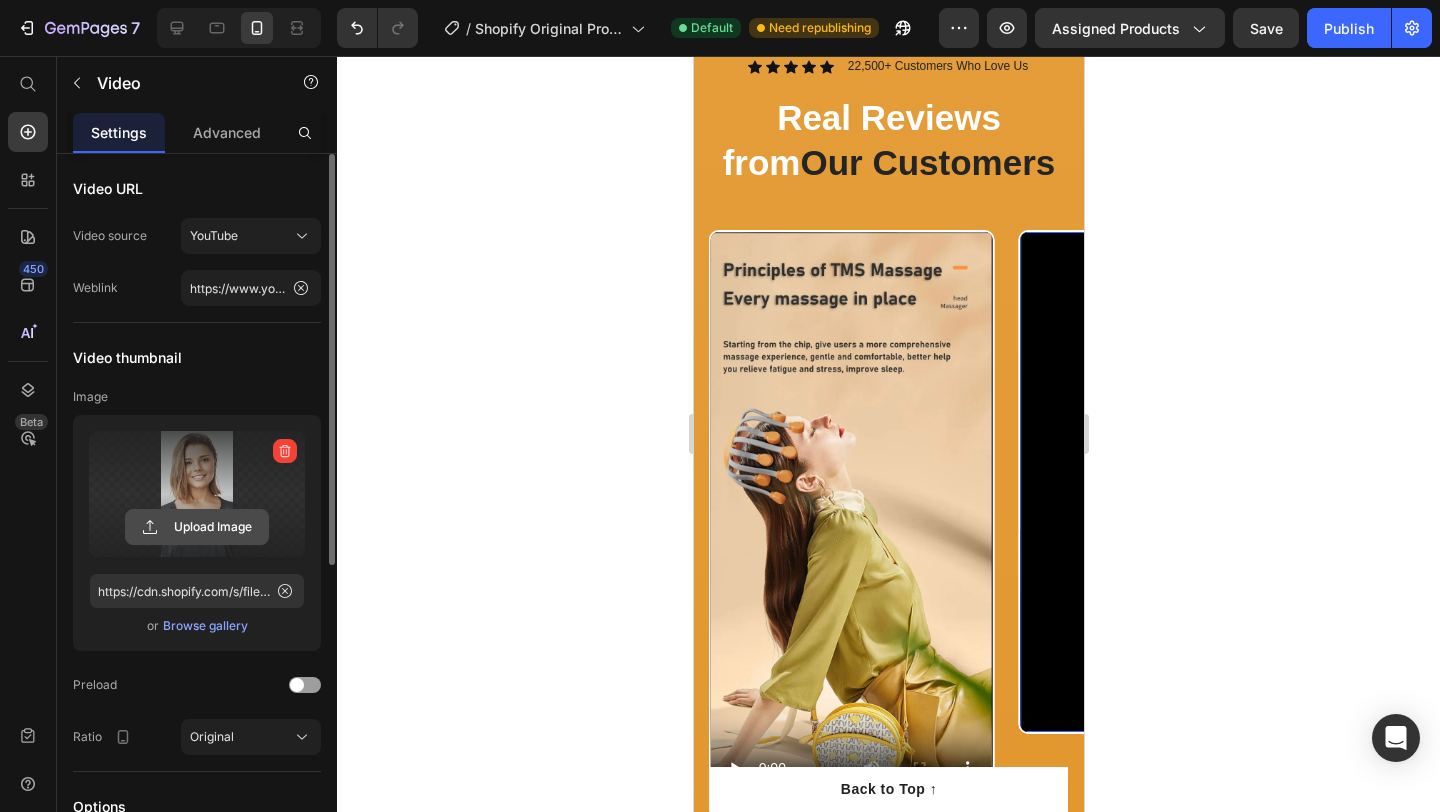 click 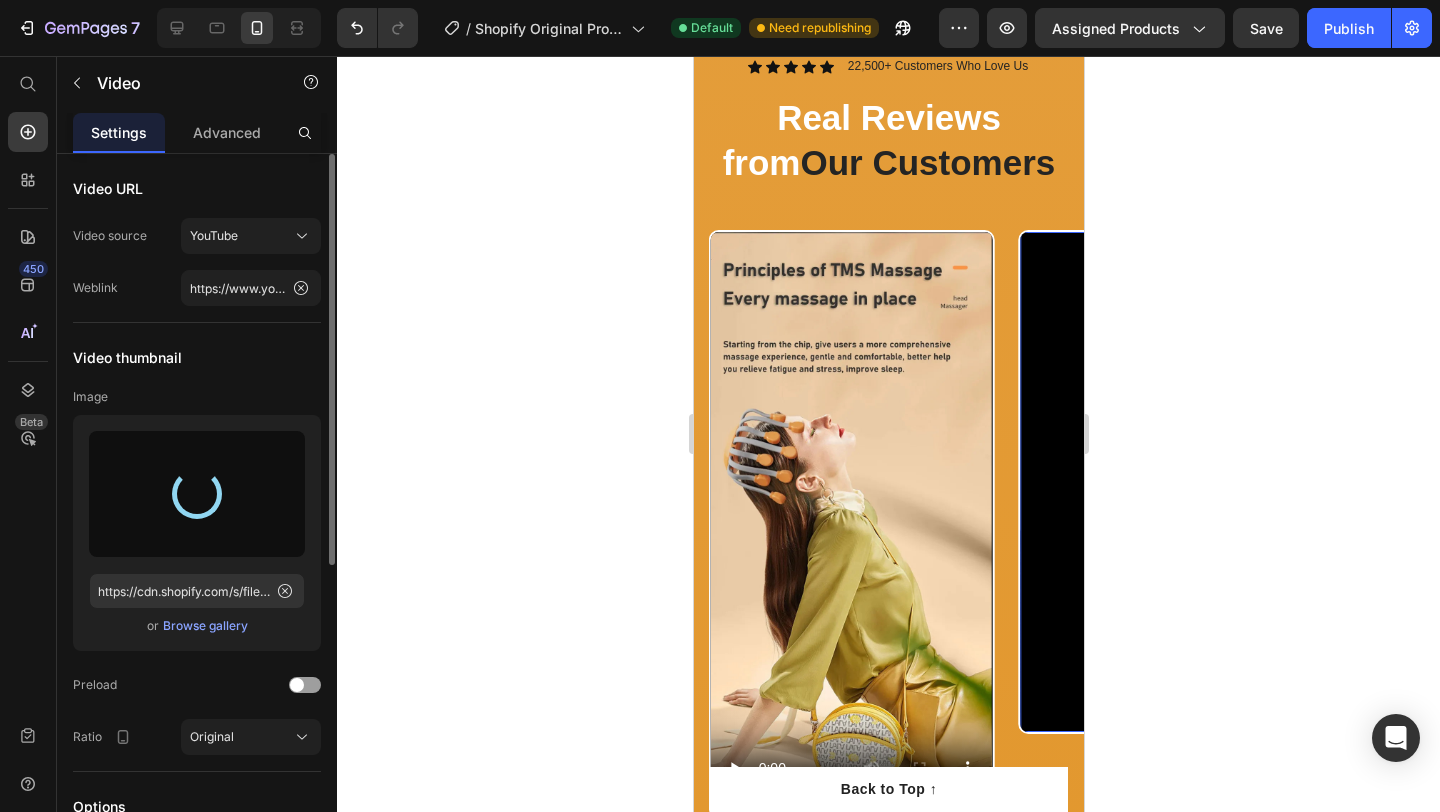 type on "https://cdn.shopify.com/s/files/1/0770/0702/8436/files/gempages_574886888297464607-1e8fad65-3e5d-417b-8472-3050f5981fe0.jpg" 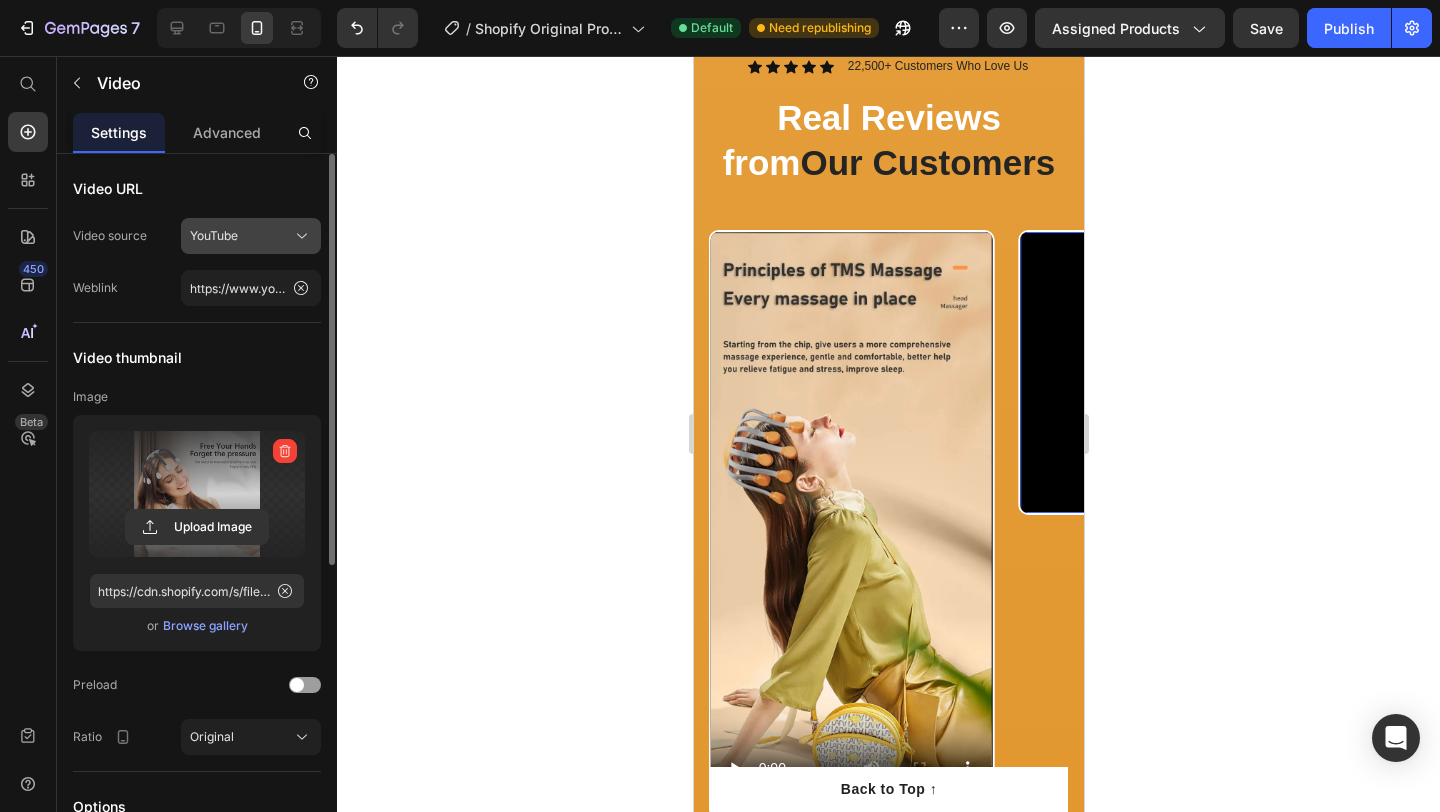 click on "YouTube" 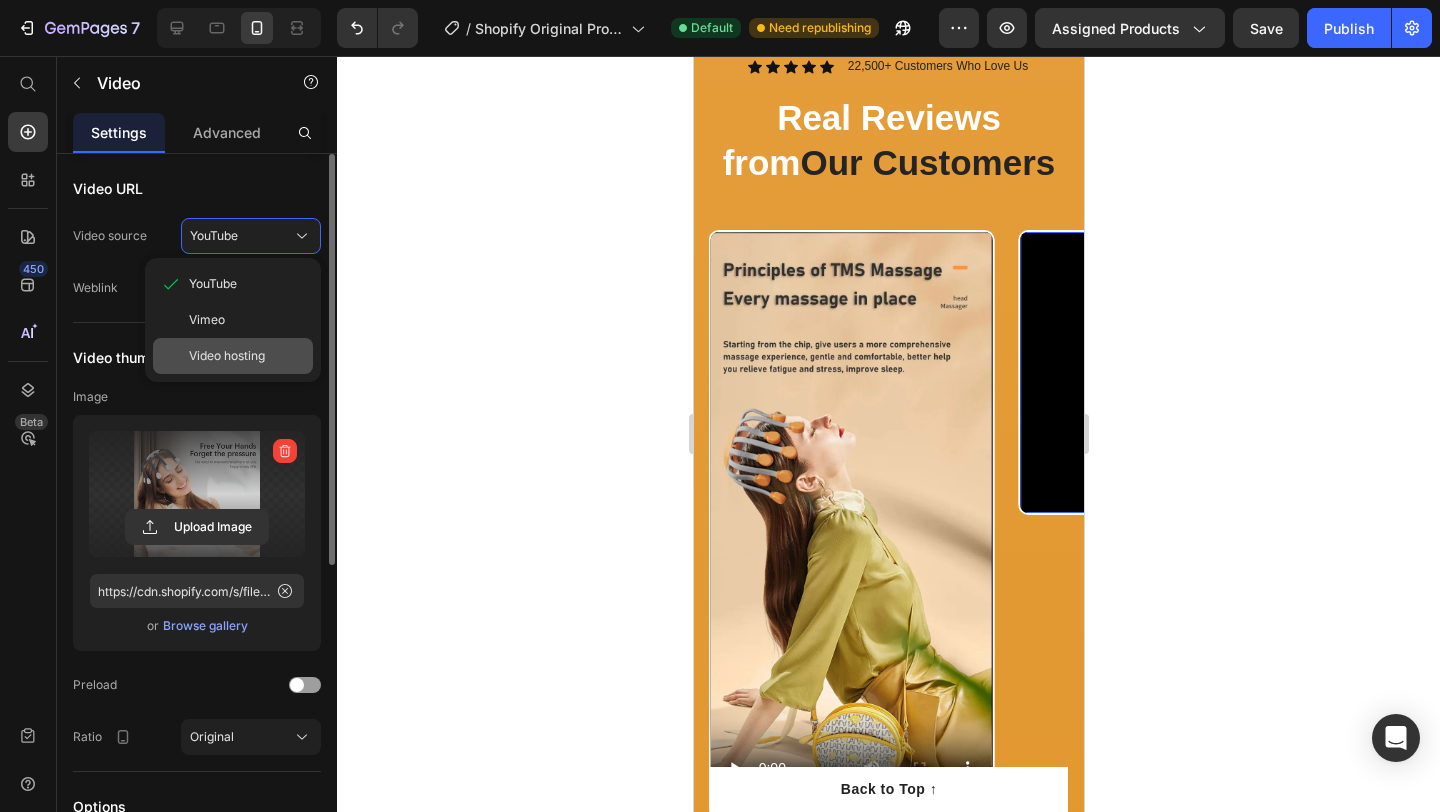 click on "Video hosting" 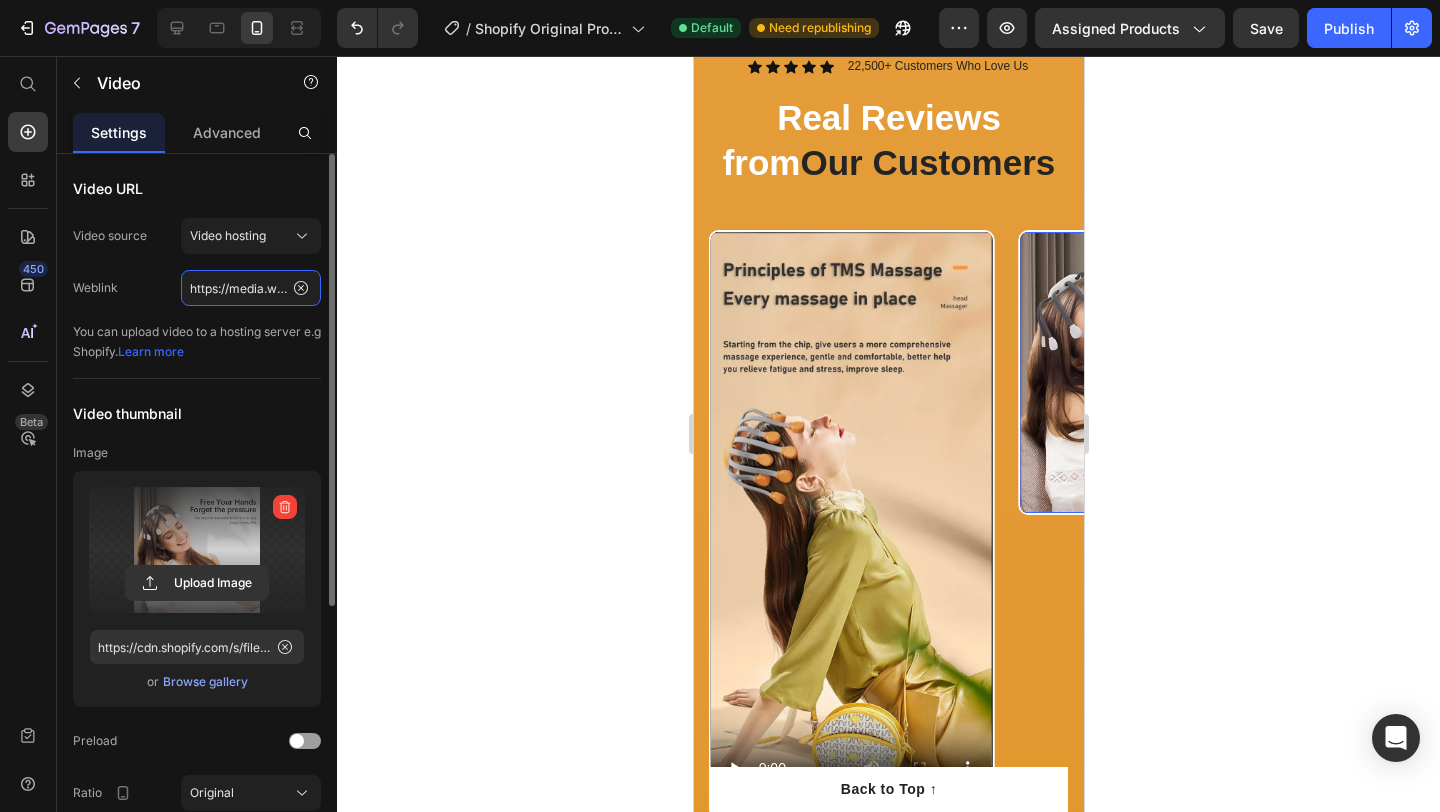 click on "https://media.w3.org/2010/05/sintel/trailer.mp4" 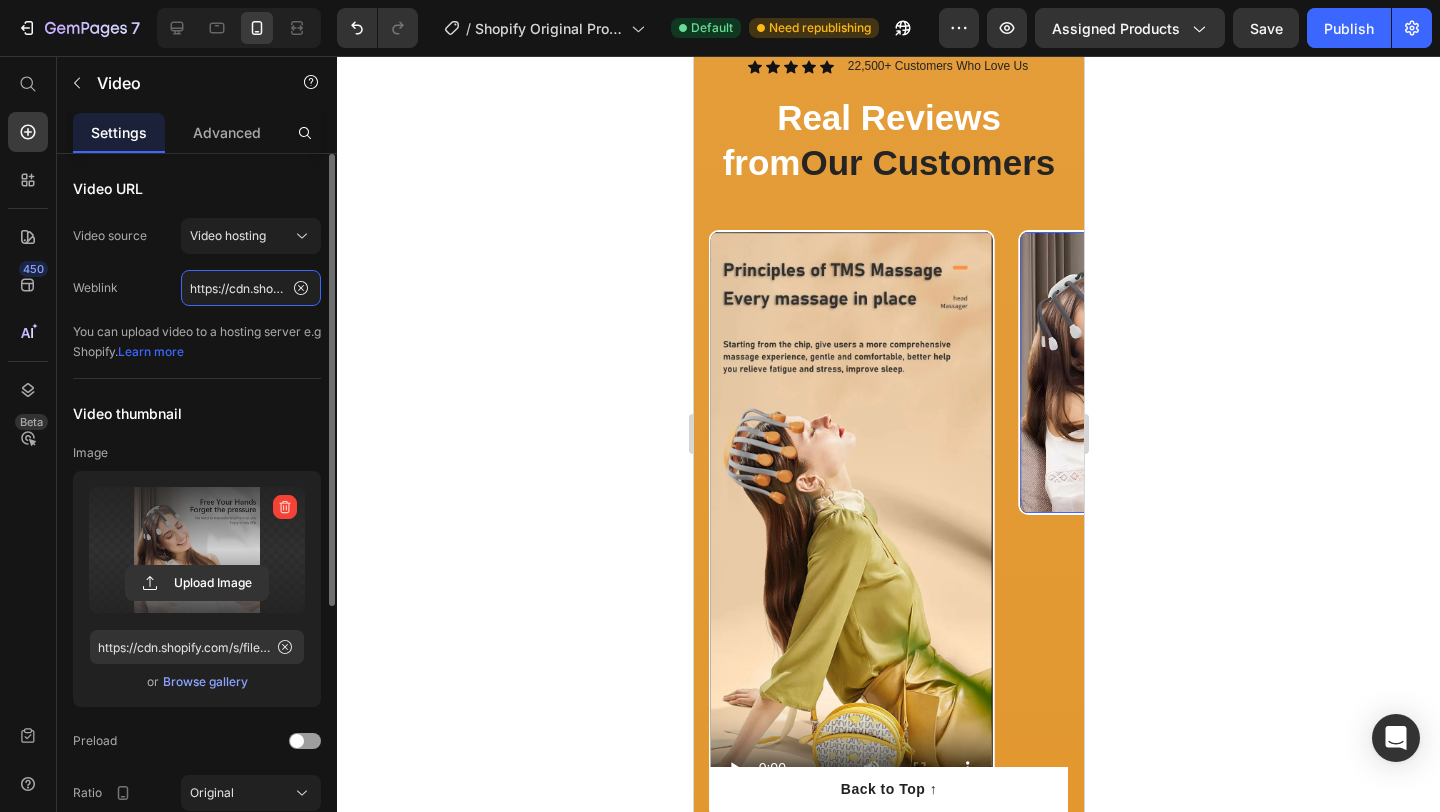 scroll, scrollTop: 0, scrollLeft: 361, axis: horizontal 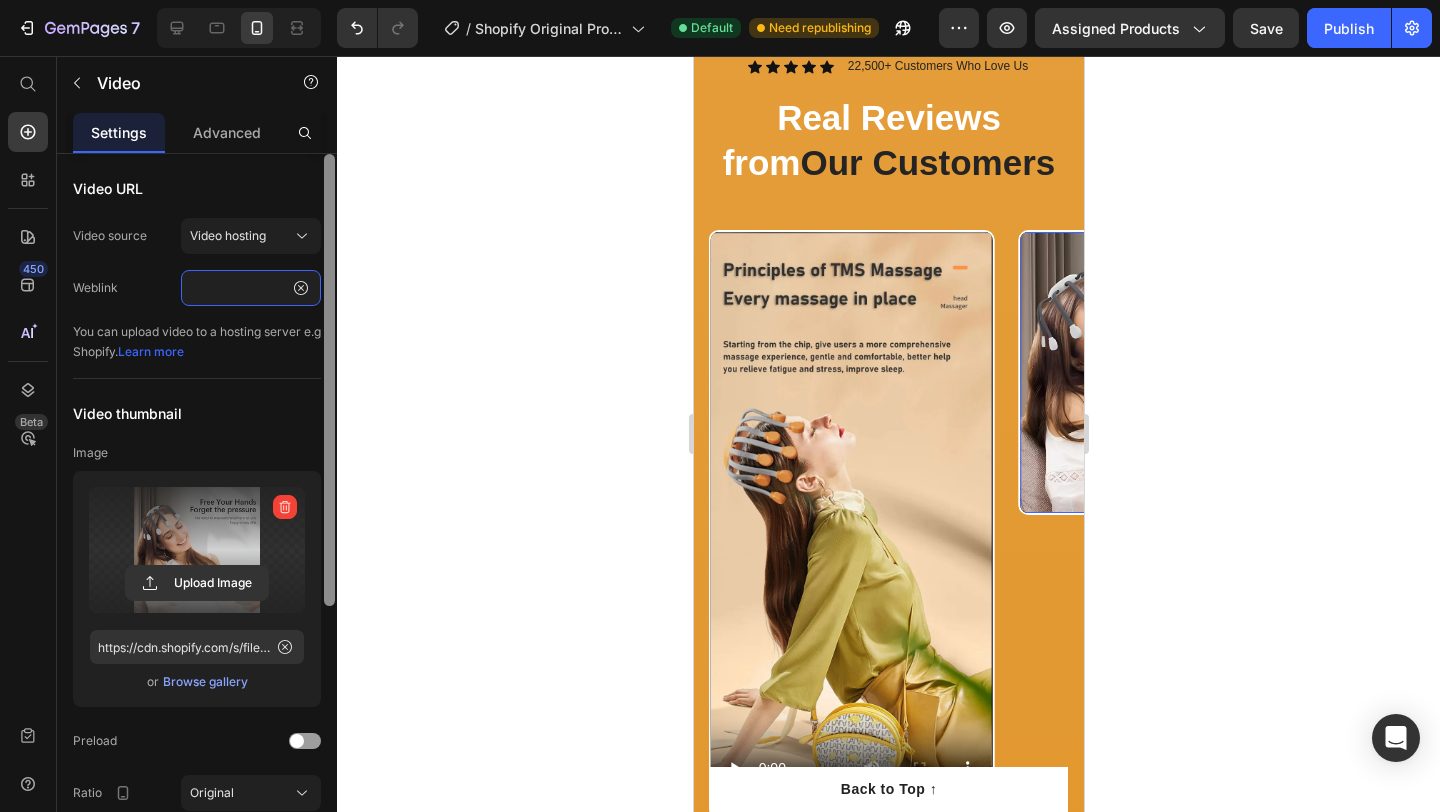 type on "https://cdn.shopify.com/videos/c/o/v/084d1b4e581f474596577e2e8df016a7.mp4" 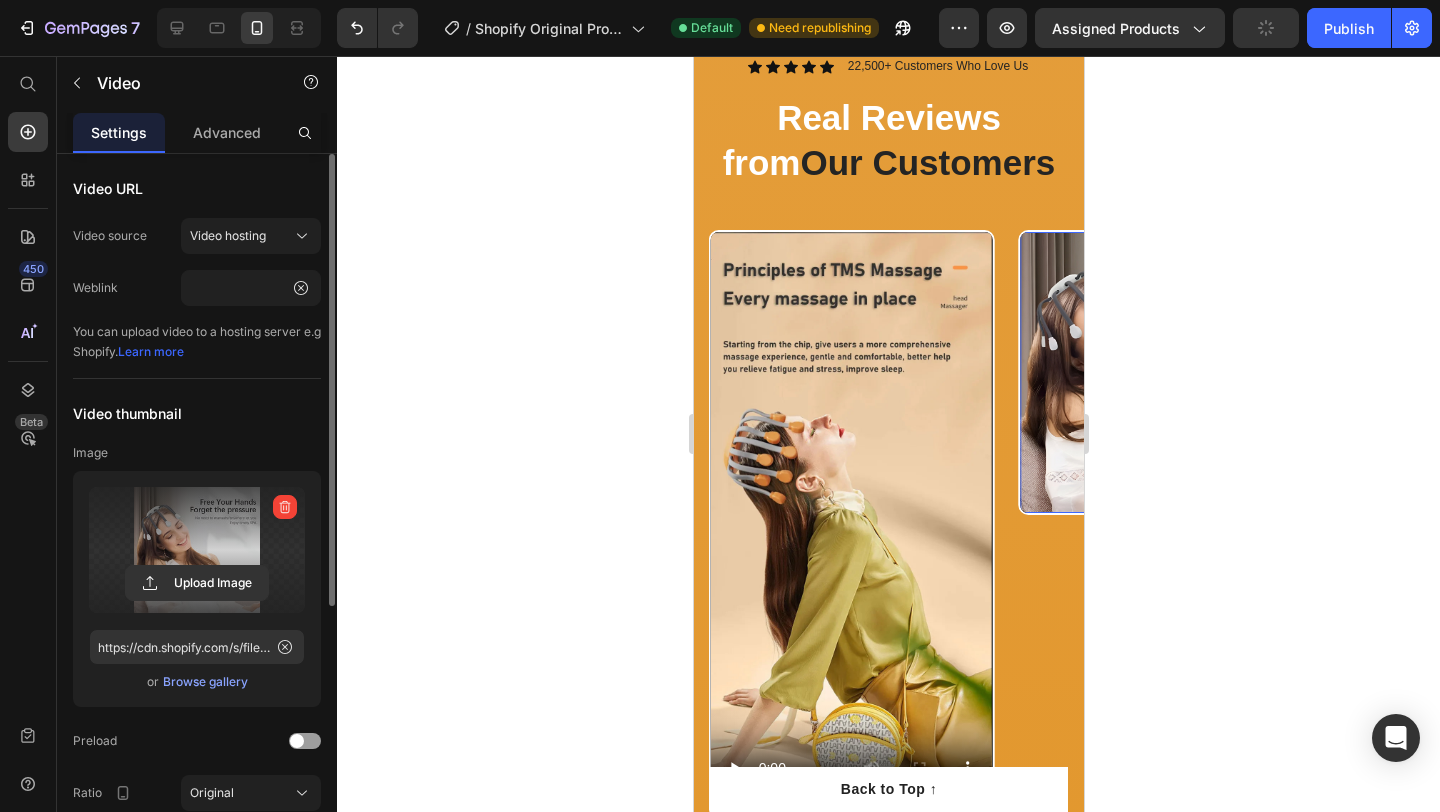 click on "You can upload video to a hosting server e.g Shopify.   Learn more" at bounding box center (197, 342) 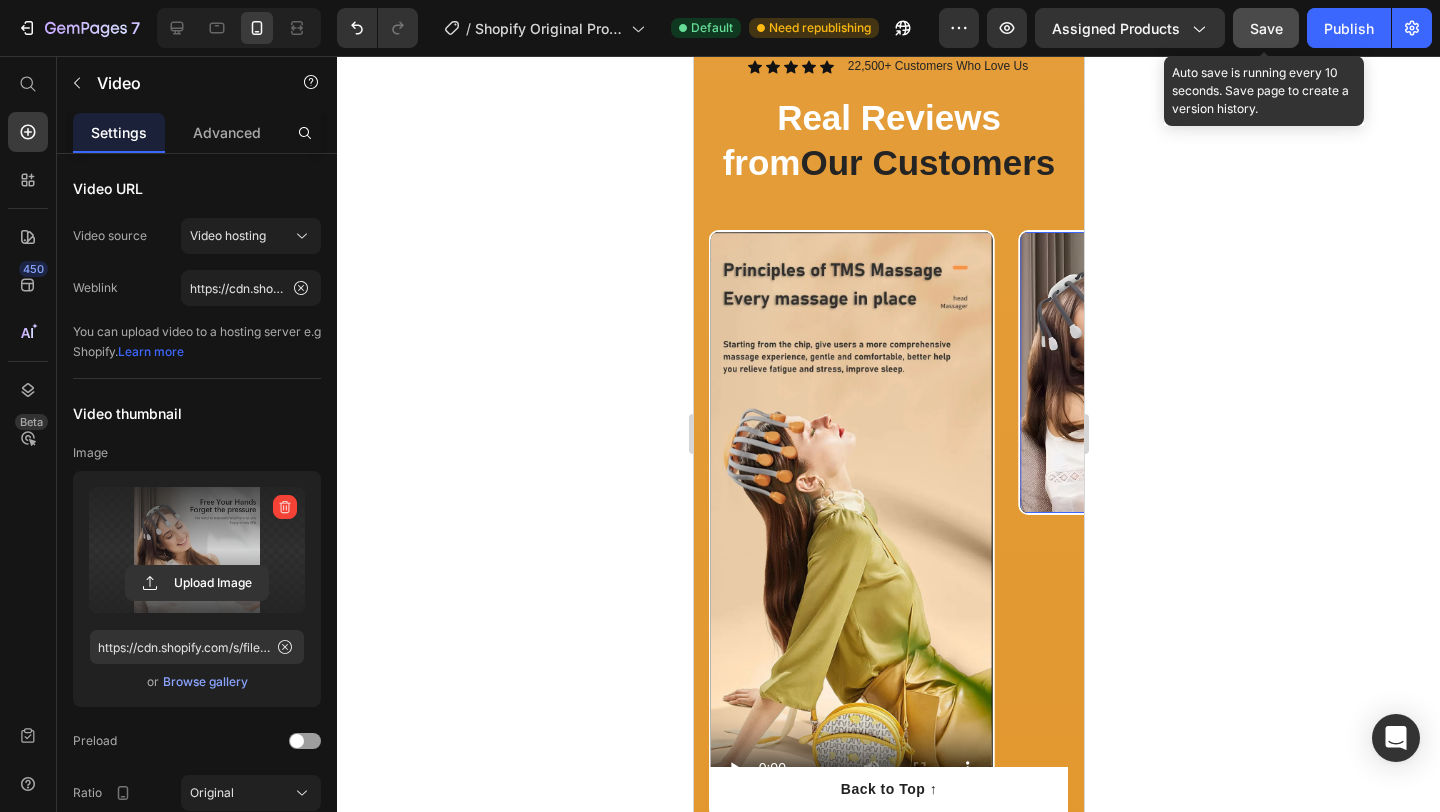 click on "Save" 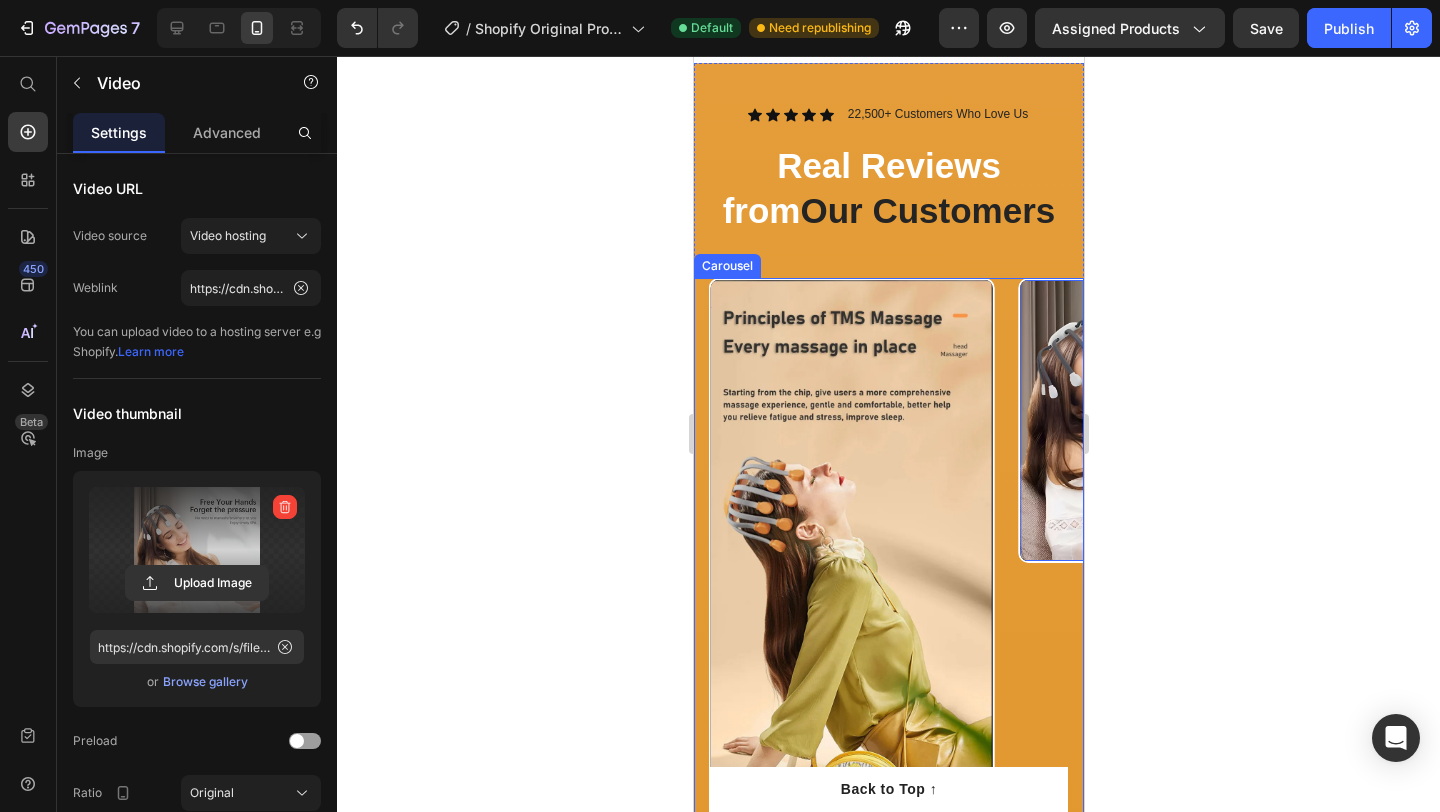scroll, scrollTop: 5448, scrollLeft: 0, axis: vertical 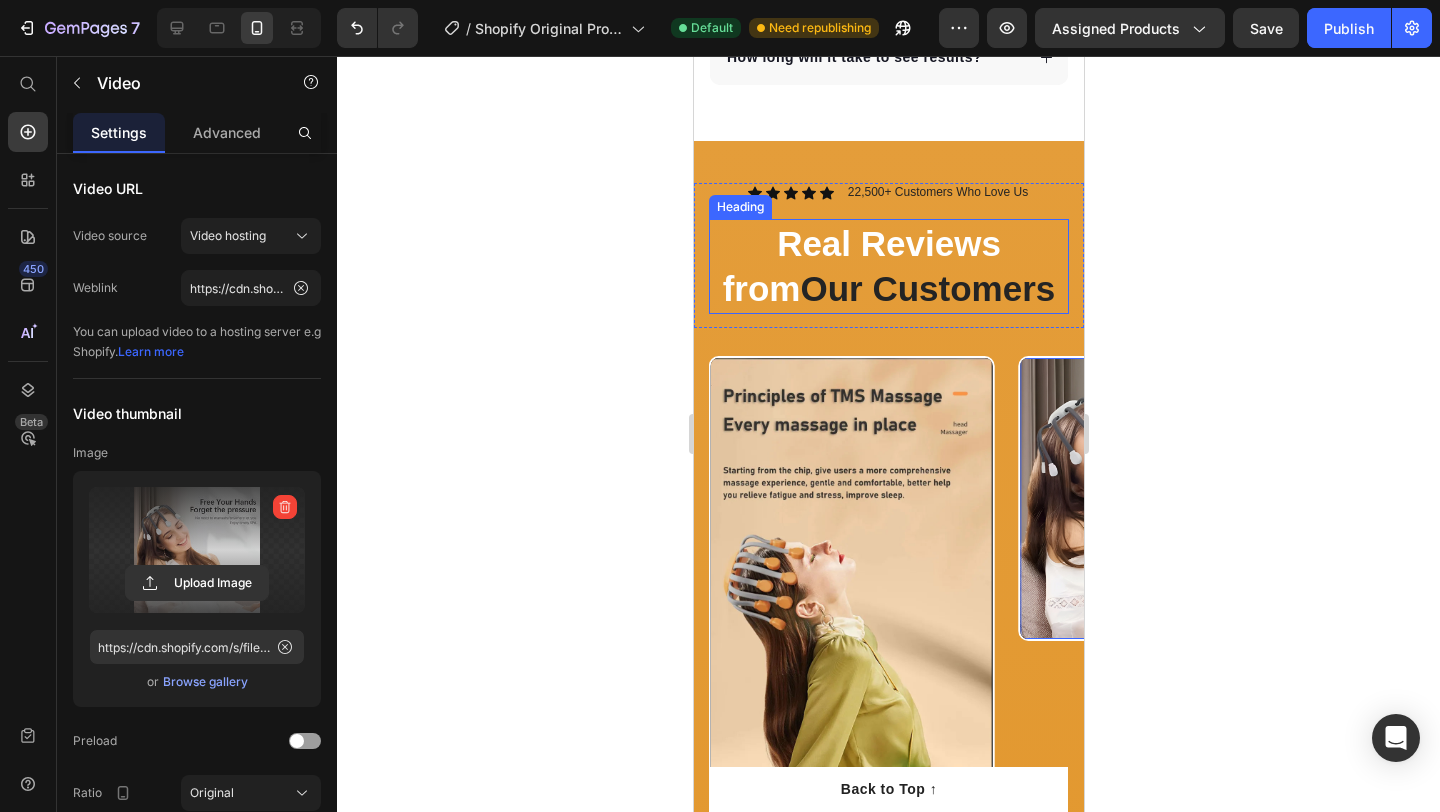 click on "Real Reviews from  Our Customers" at bounding box center [888, 266] 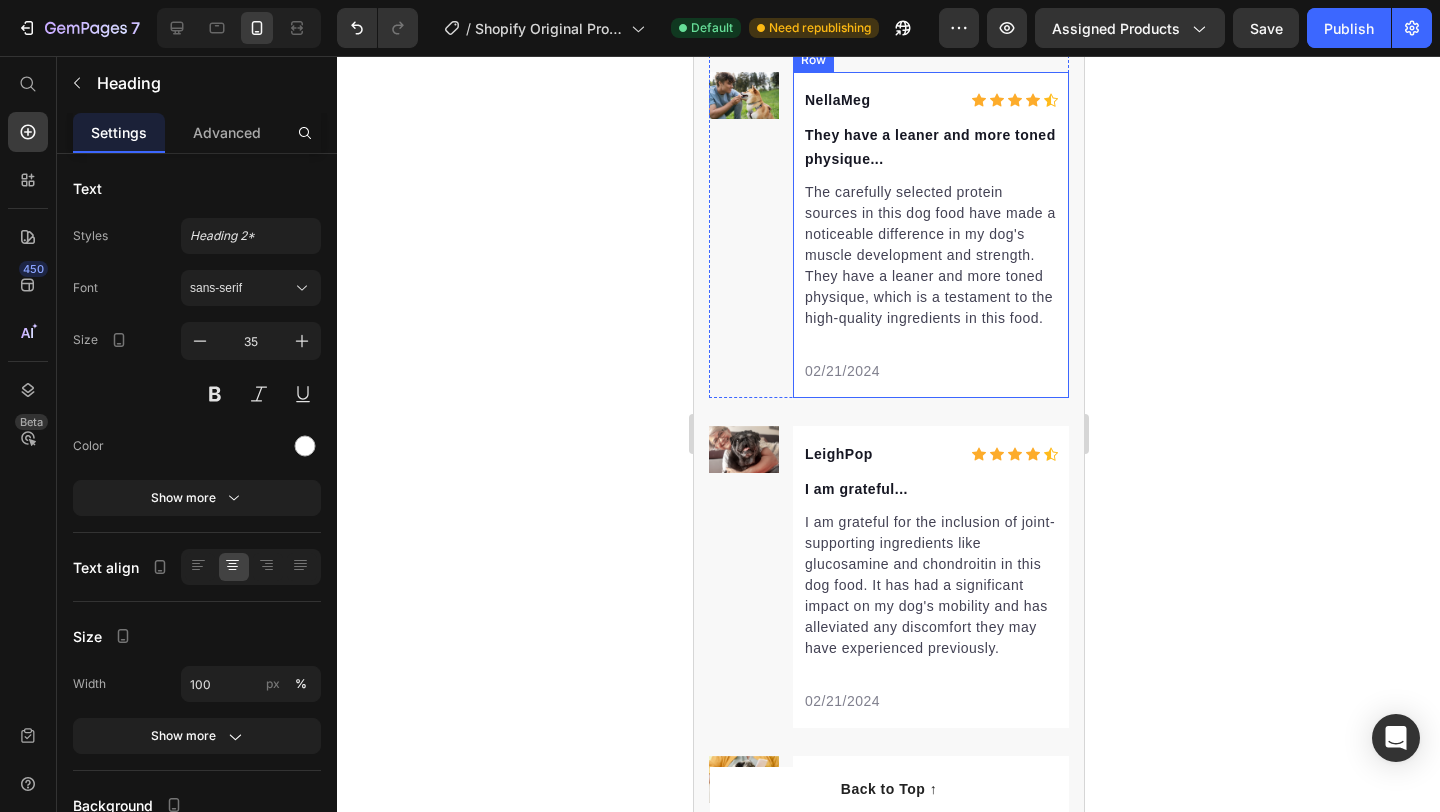 scroll, scrollTop: 6692, scrollLeft: 0, axis: vertical 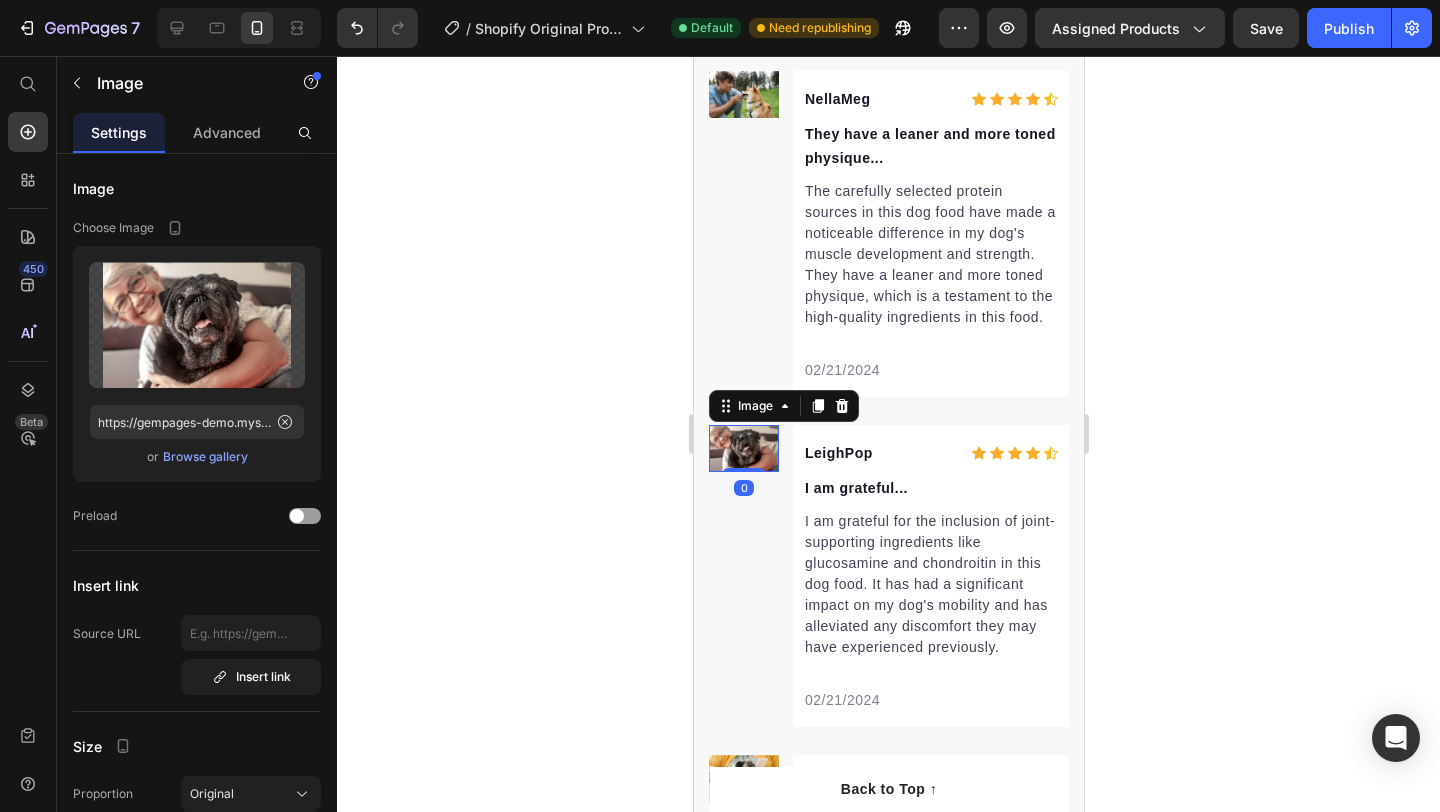 click at bounding box center (743, 448) 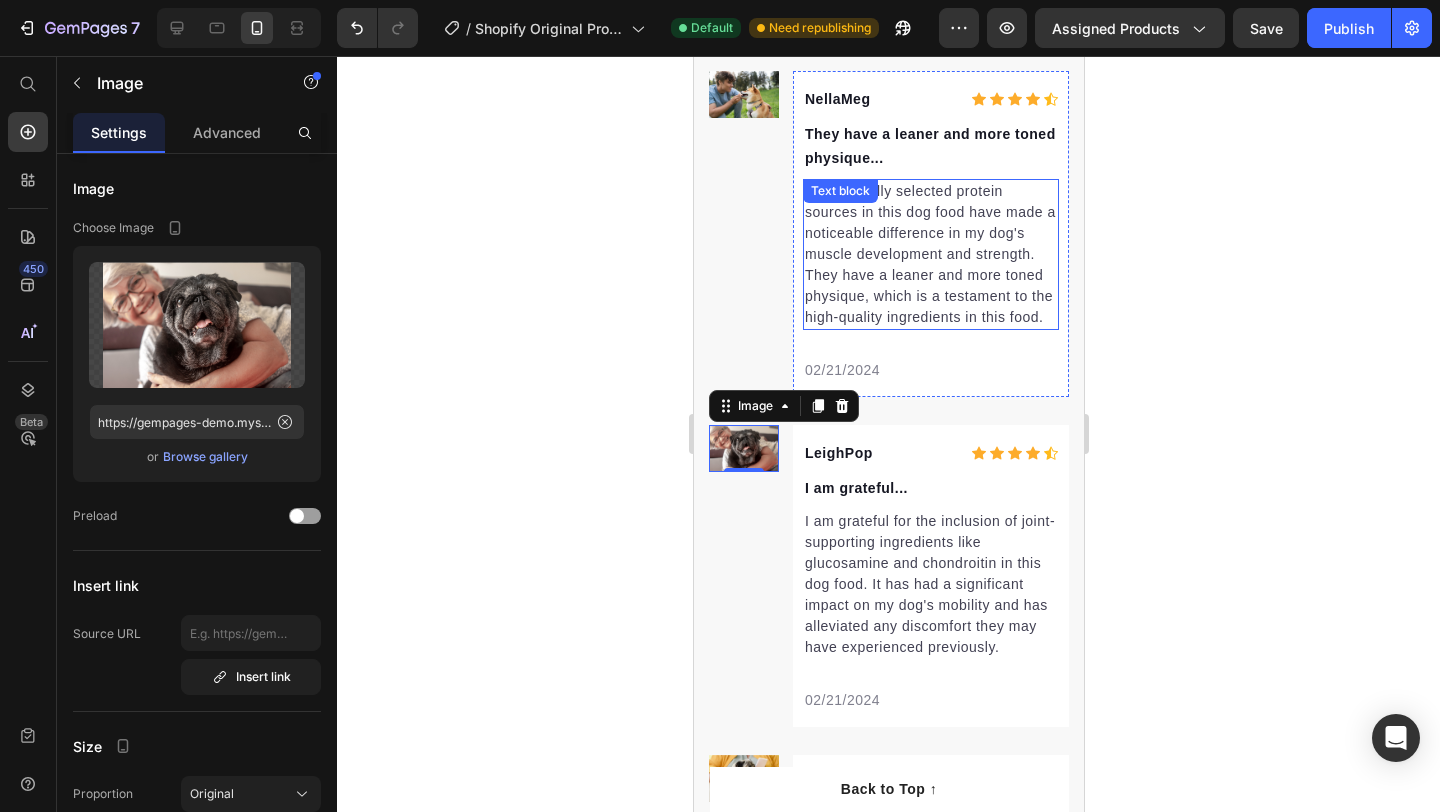 scroll, scrollTop: 6503, scrollLeft: 0, axis: vertical 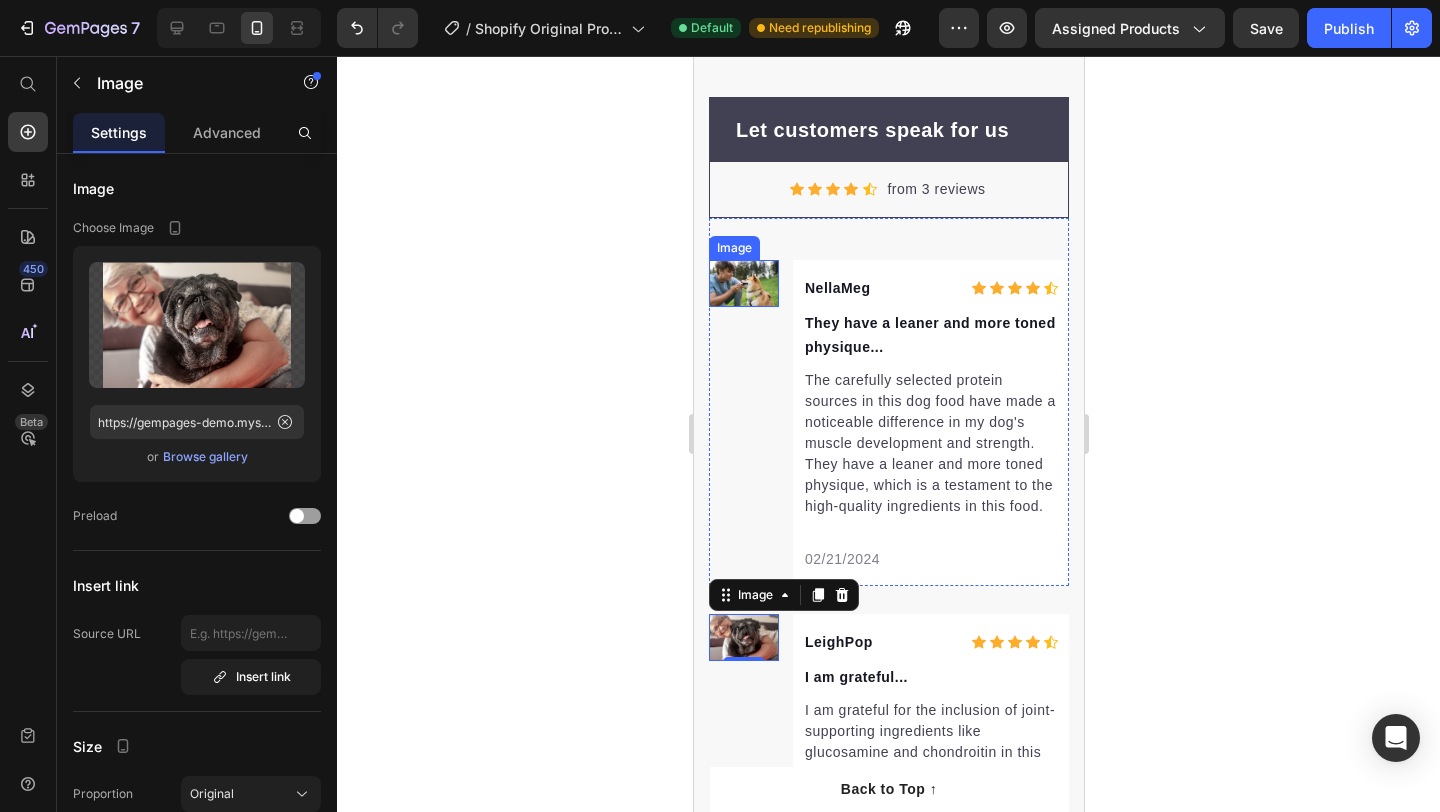 click at bounding box center [743, 283] 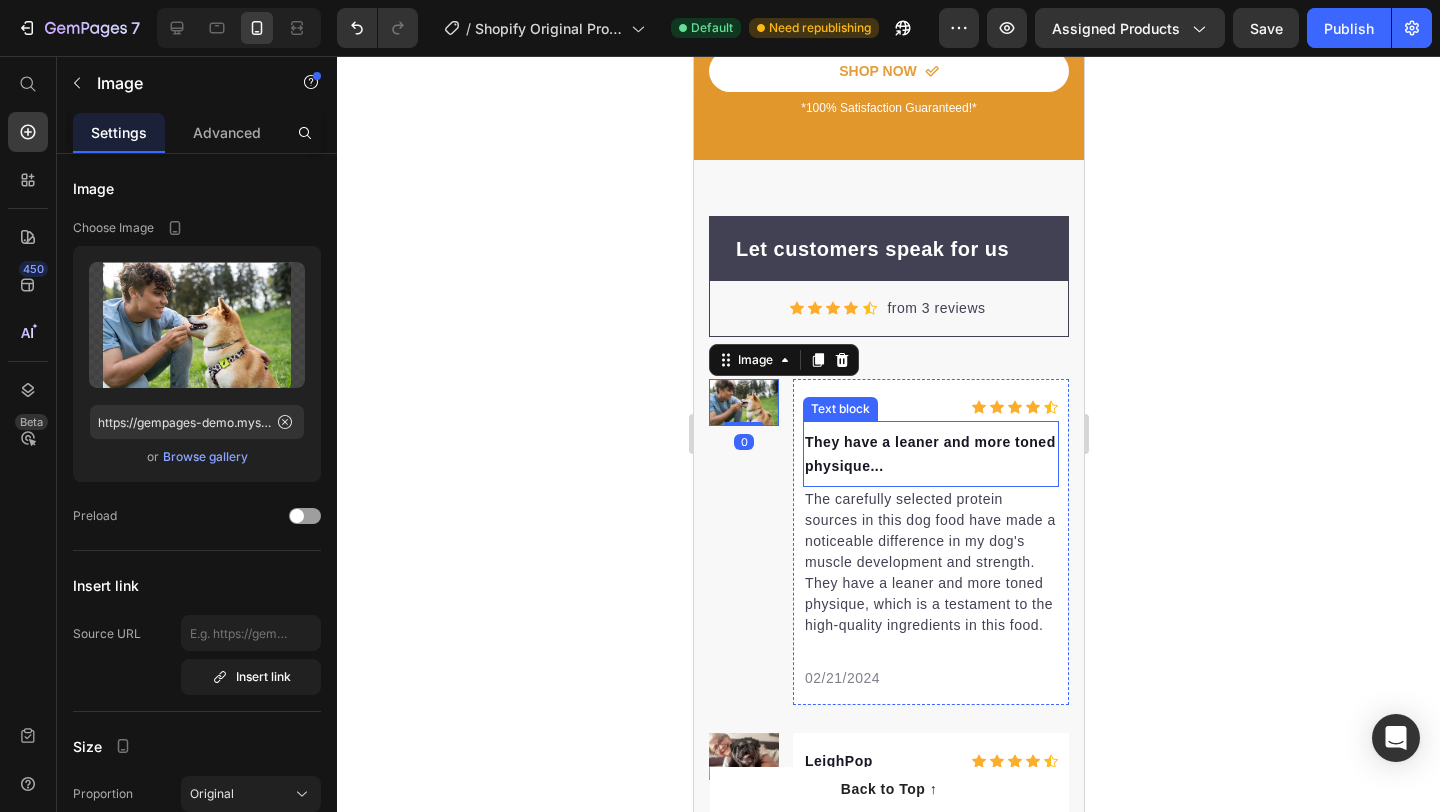 scroll, scrollTop: 6355, scrollLeft: 0, axis: vertical 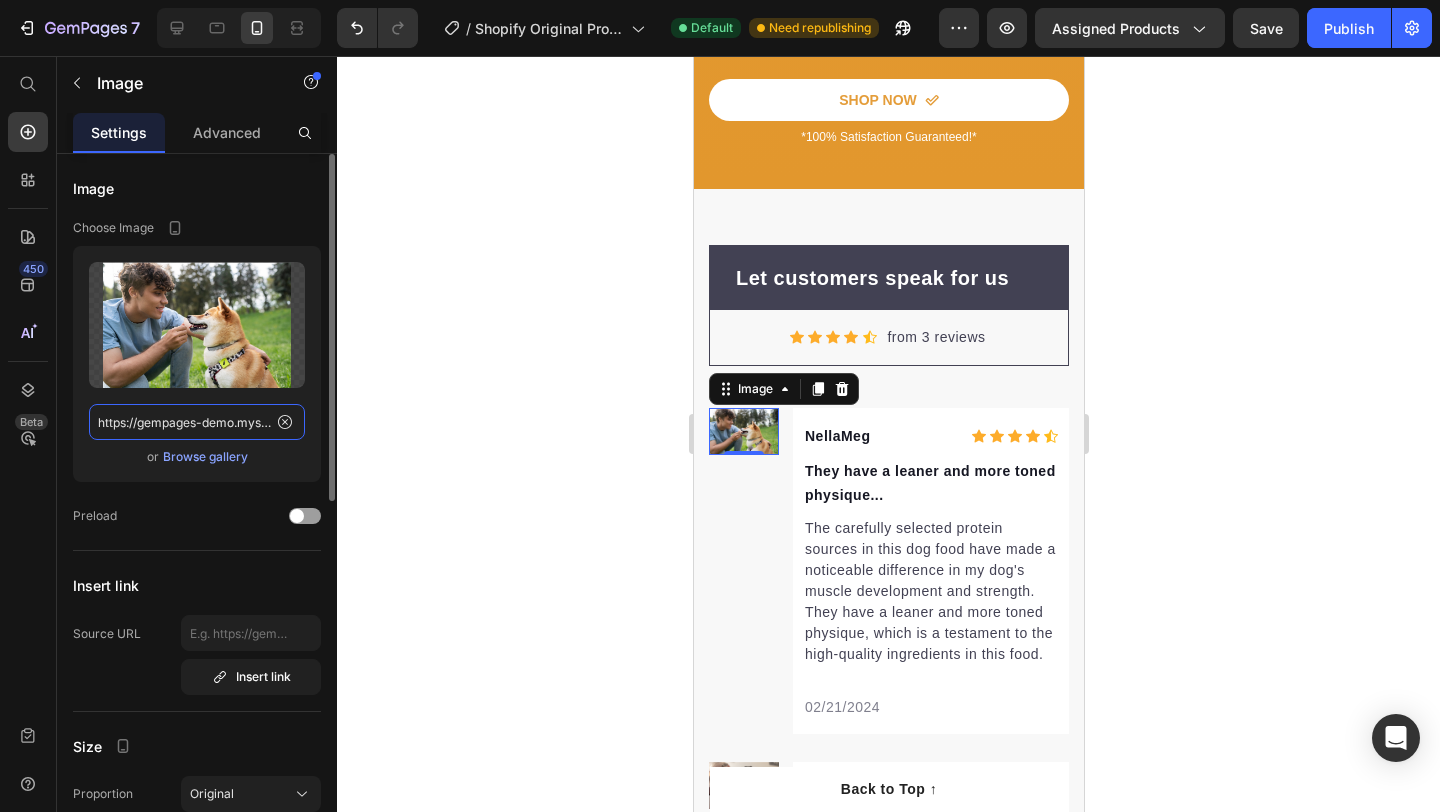 click on "https://gempages-demo.myshopify.com/cdn/shop/t/1/assets/495611768014373769-19a9f43d-de65-4b03-8842-ad39a309b1c8.png?v=147868183323387028211704967826" 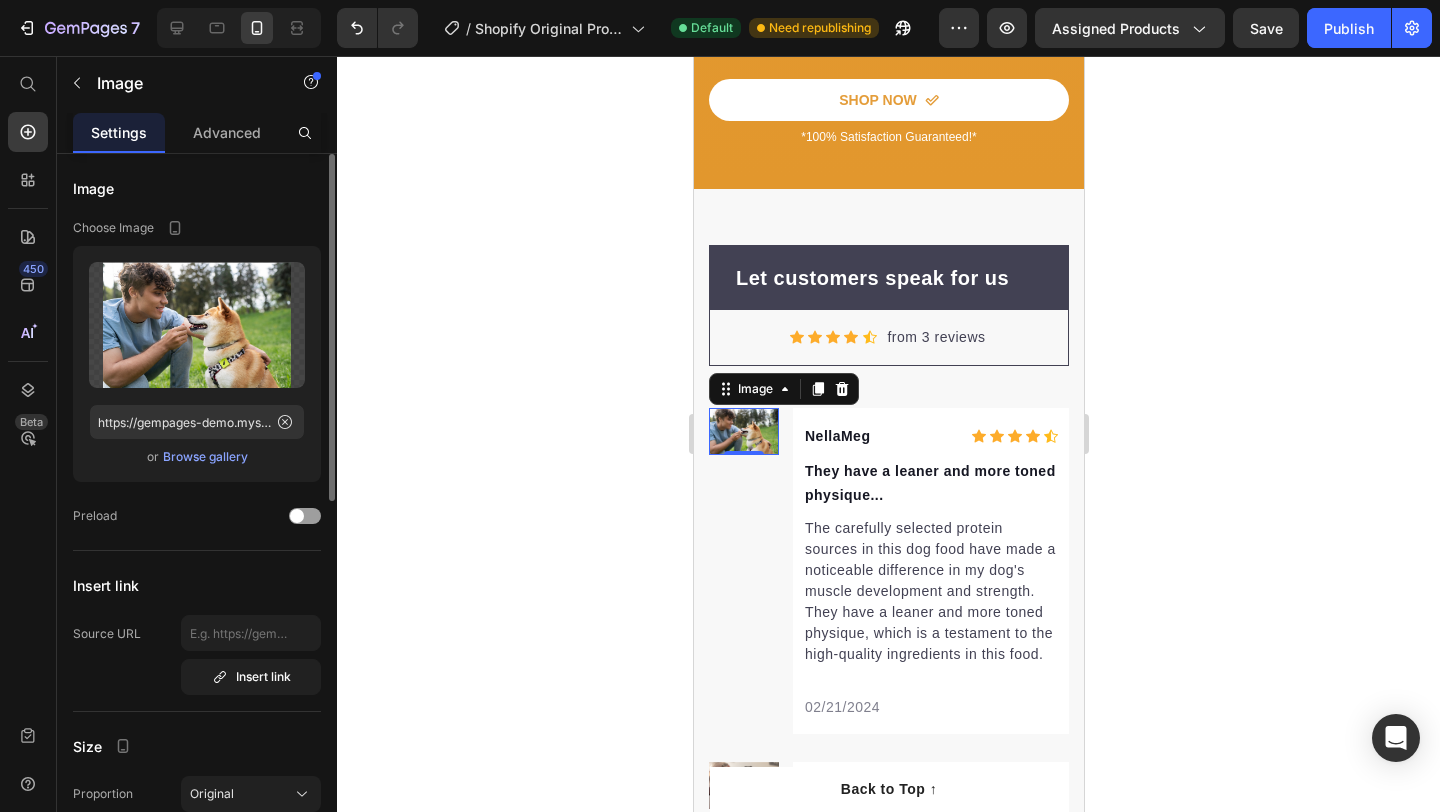 click on "Browse gallery" at bounding box center (205, 457) 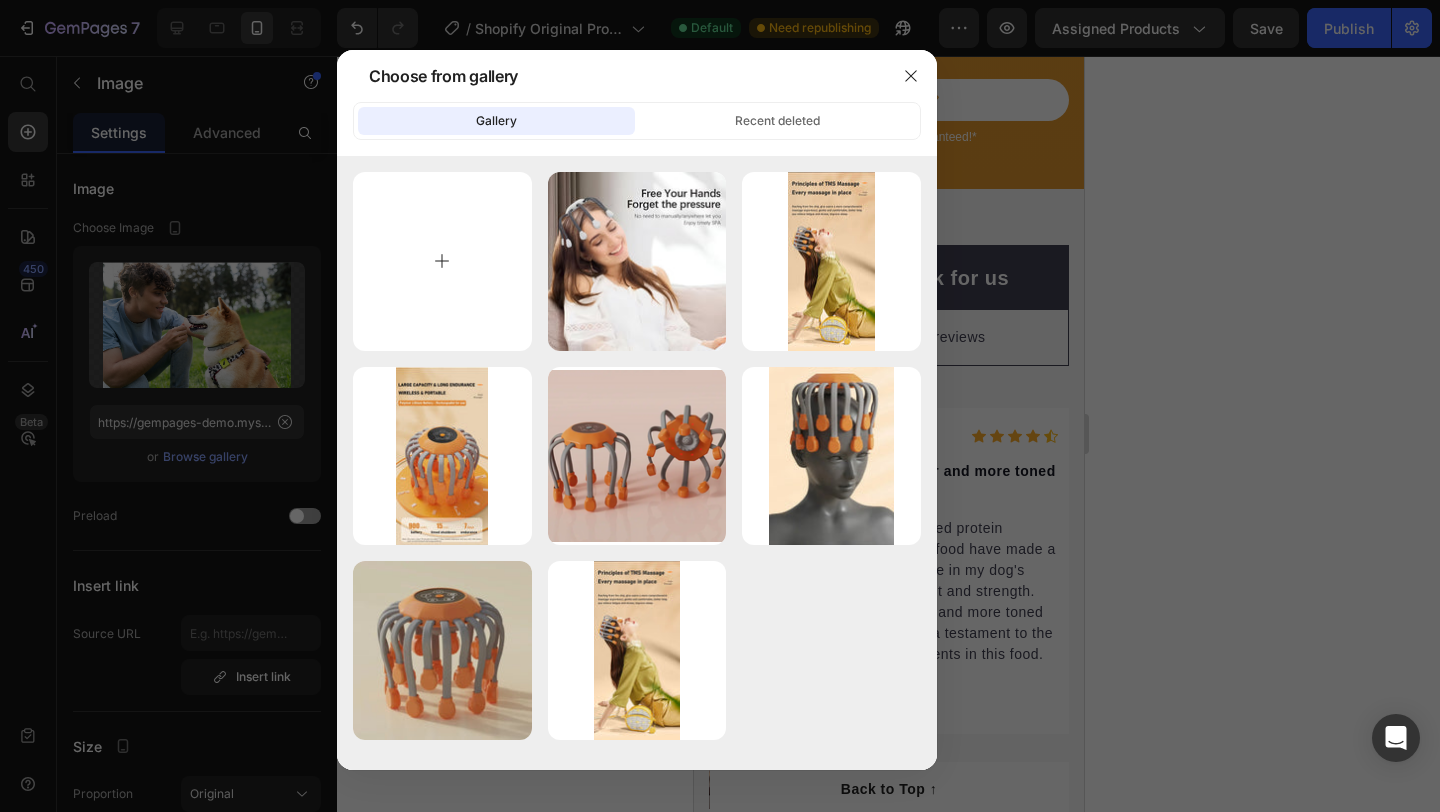 click at bounding box center [442, 261] 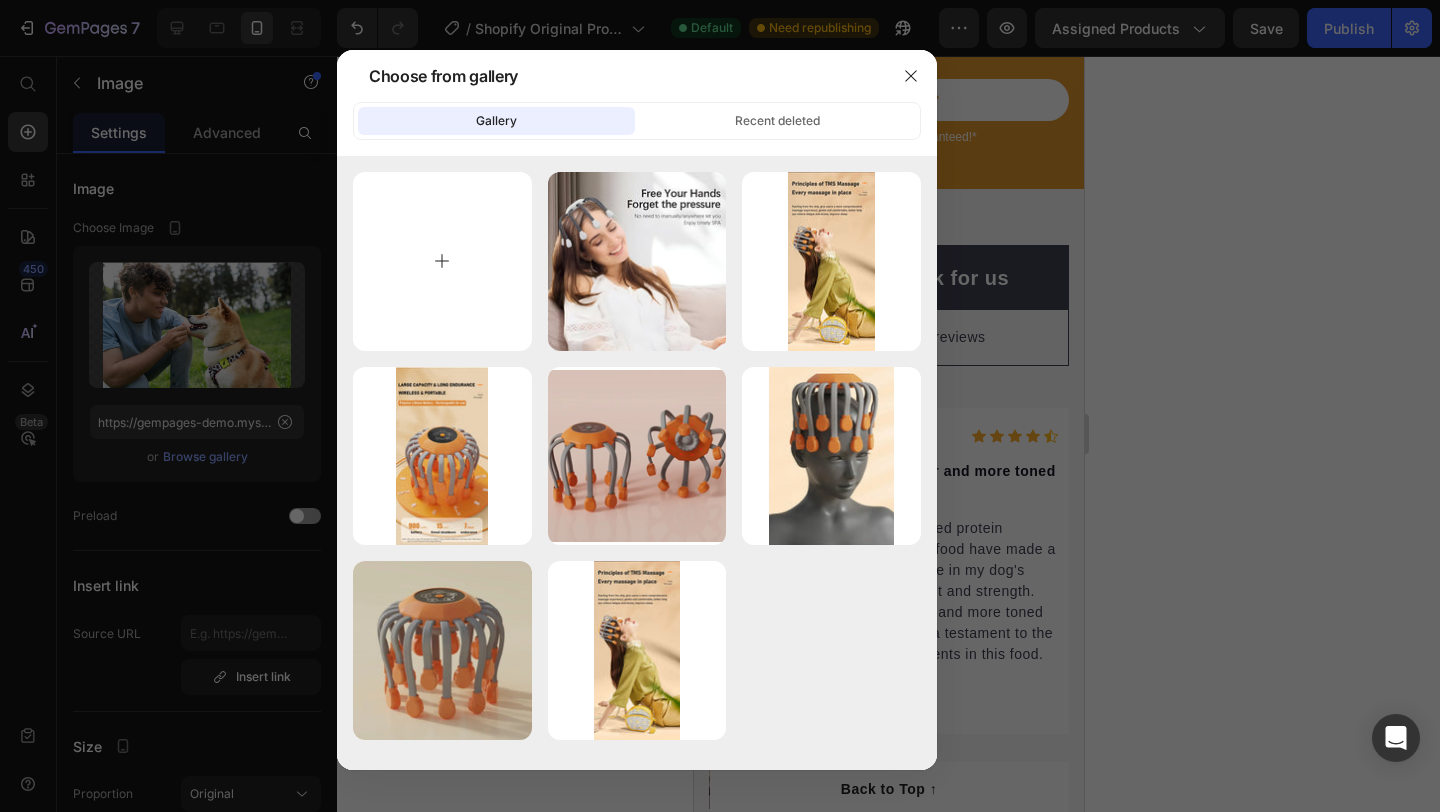 type on "C:\fakepath\testimonial 1.avif" 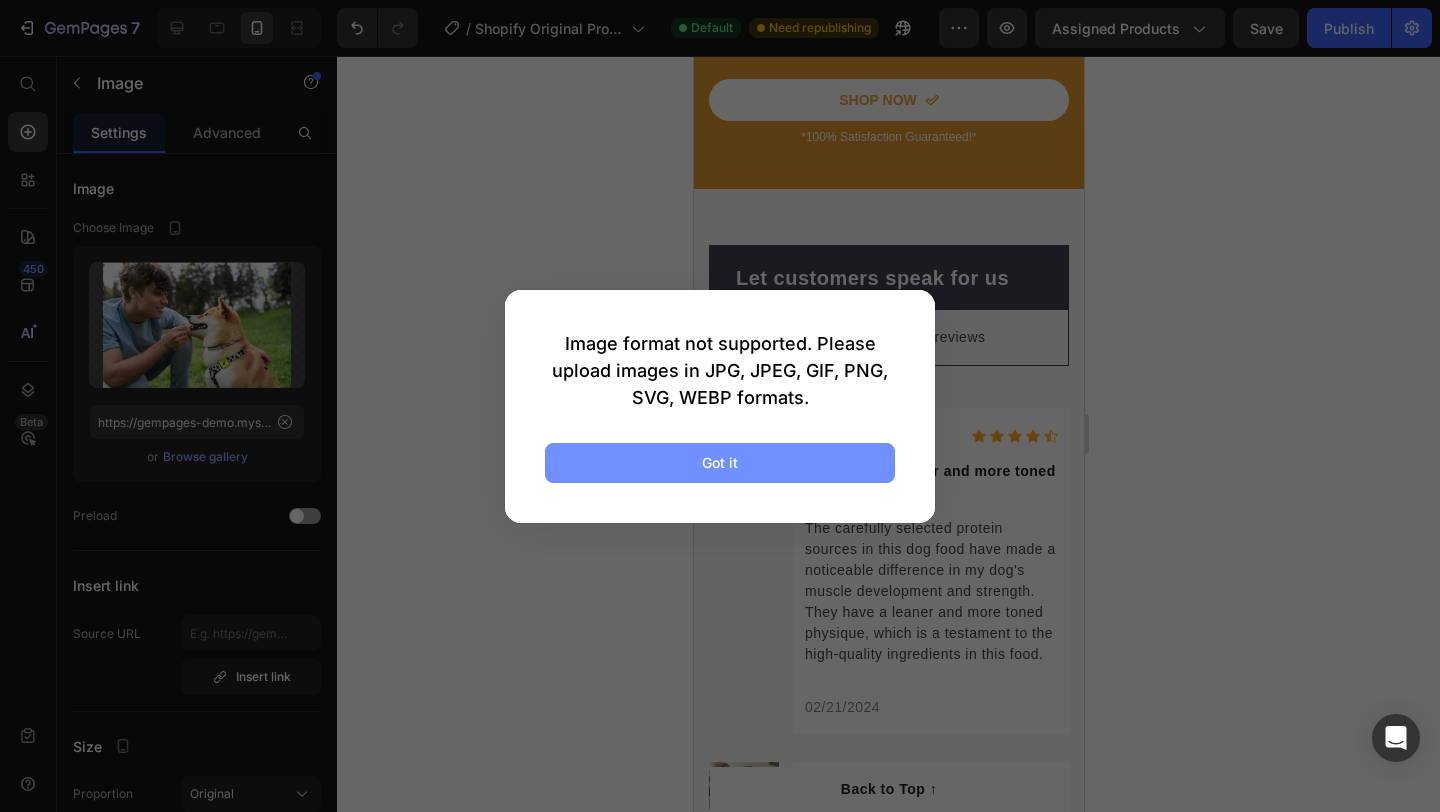 click on "Got it" at bounding box center (720, 463) 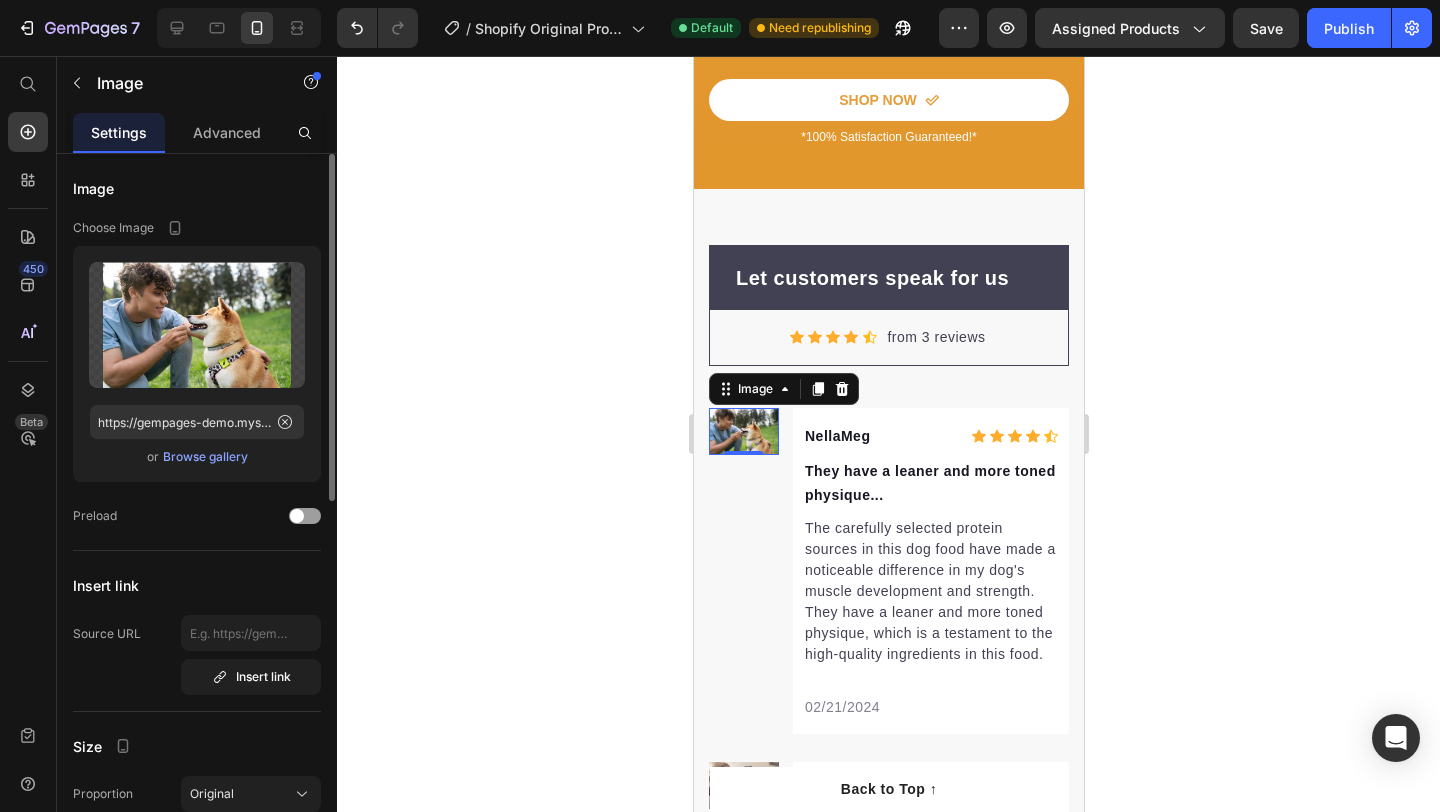 click on "Browse gallery" at bounding box center (205, 457) 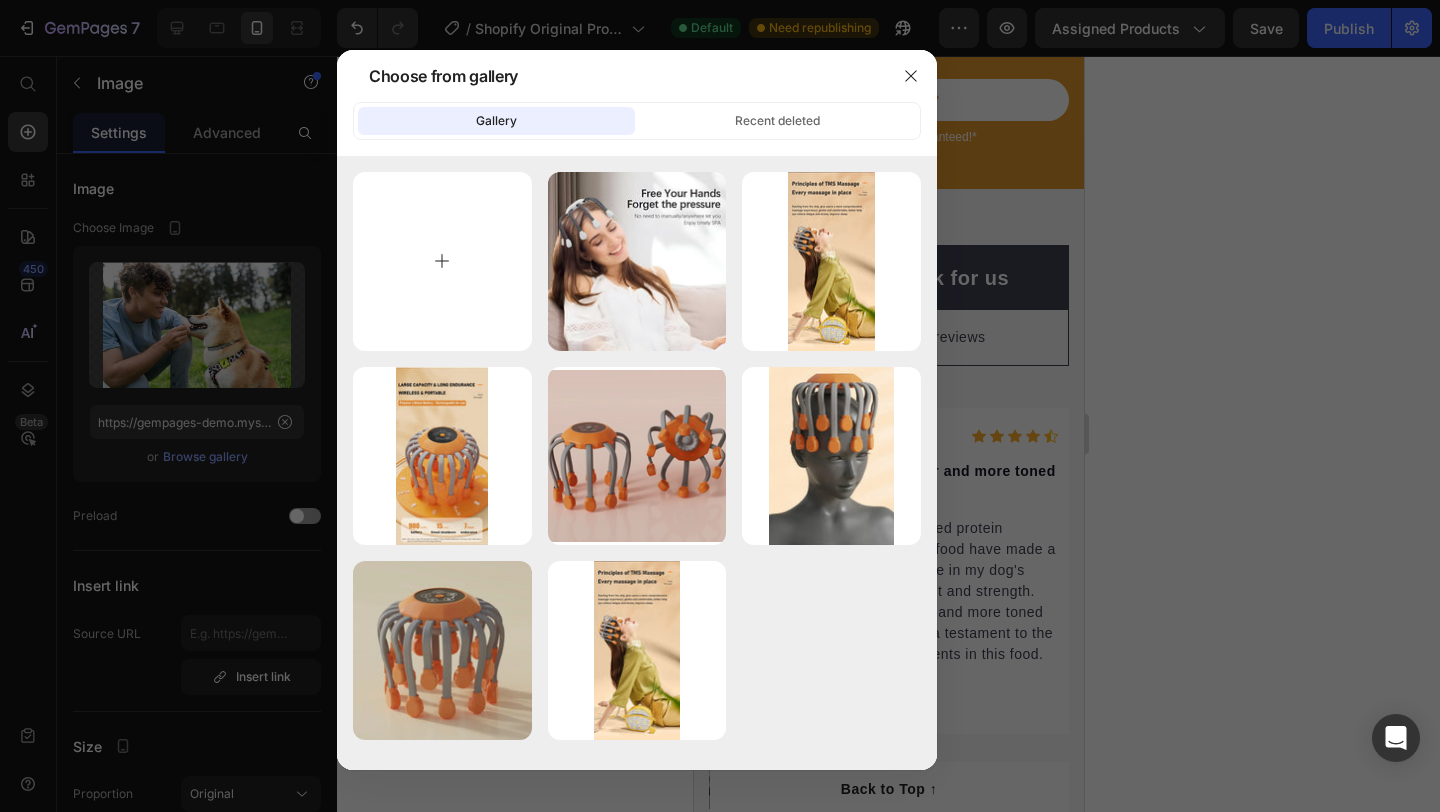 click at bounding box center [442, 261] 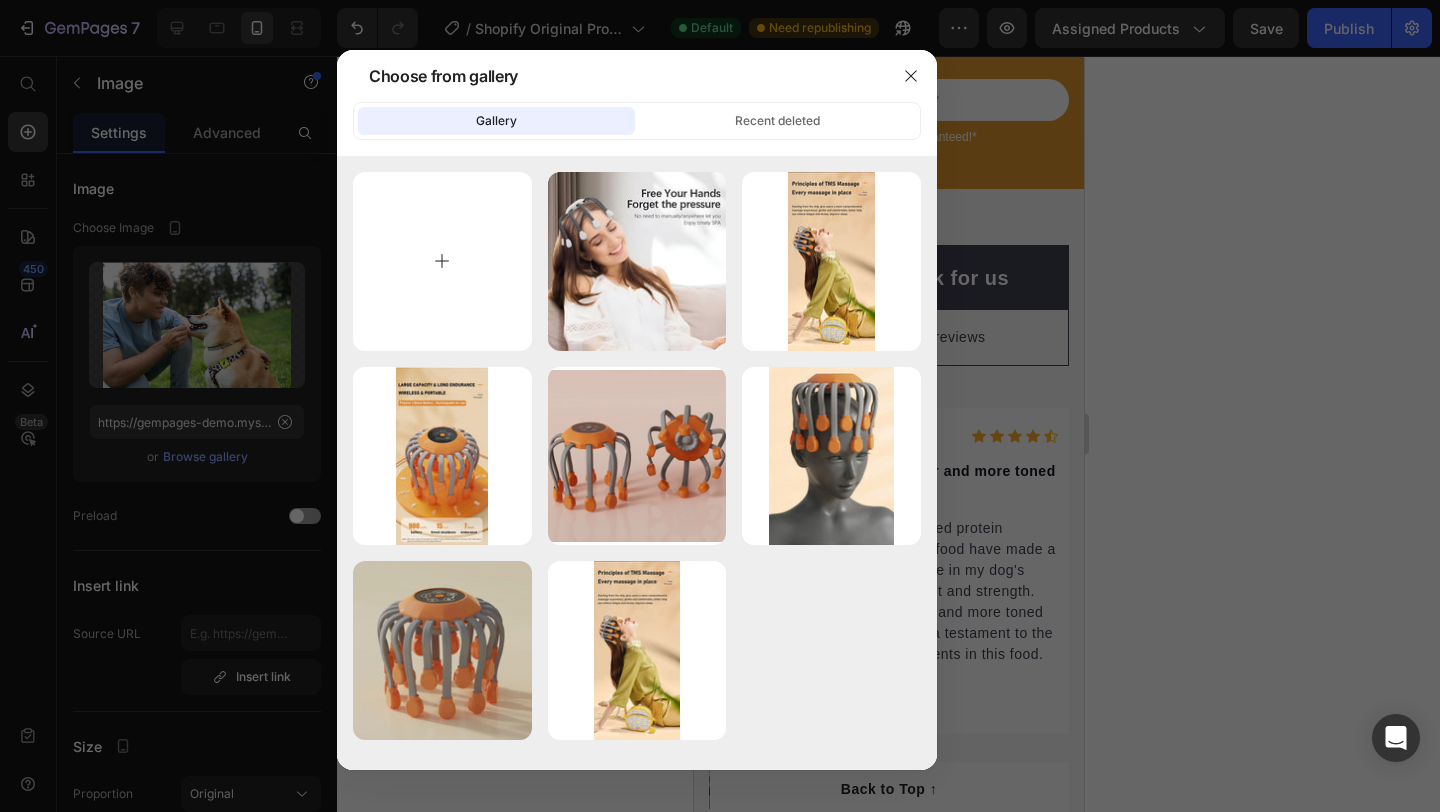 type on "C:\fakepath\testimonial 1.png" 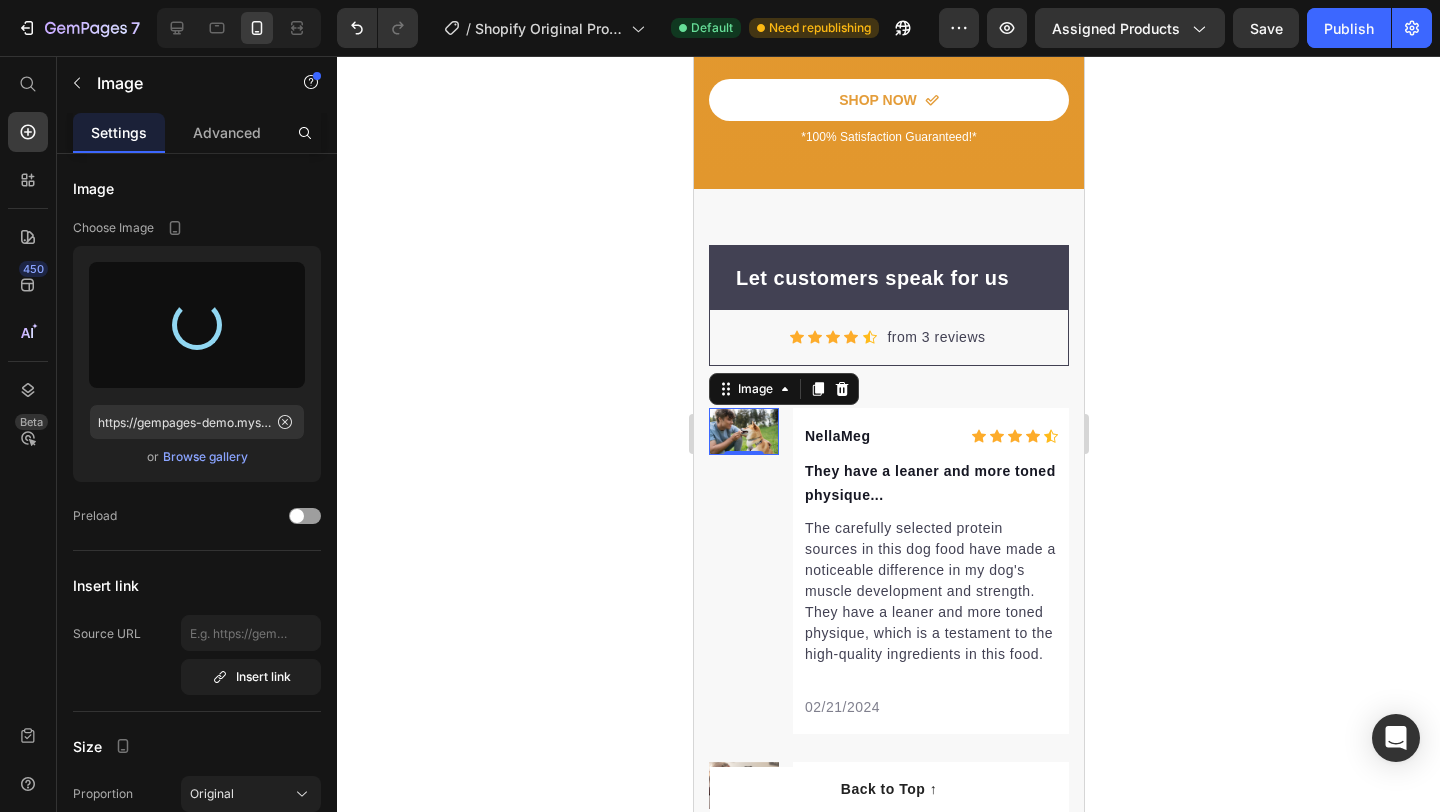 type on "https://cdn.shopify.com/s/files/1/0770/0702/8436/files/gempages_574886888297464607-d89eab41-6202-4a00-bbd7-9e27bcc7a30d.png" 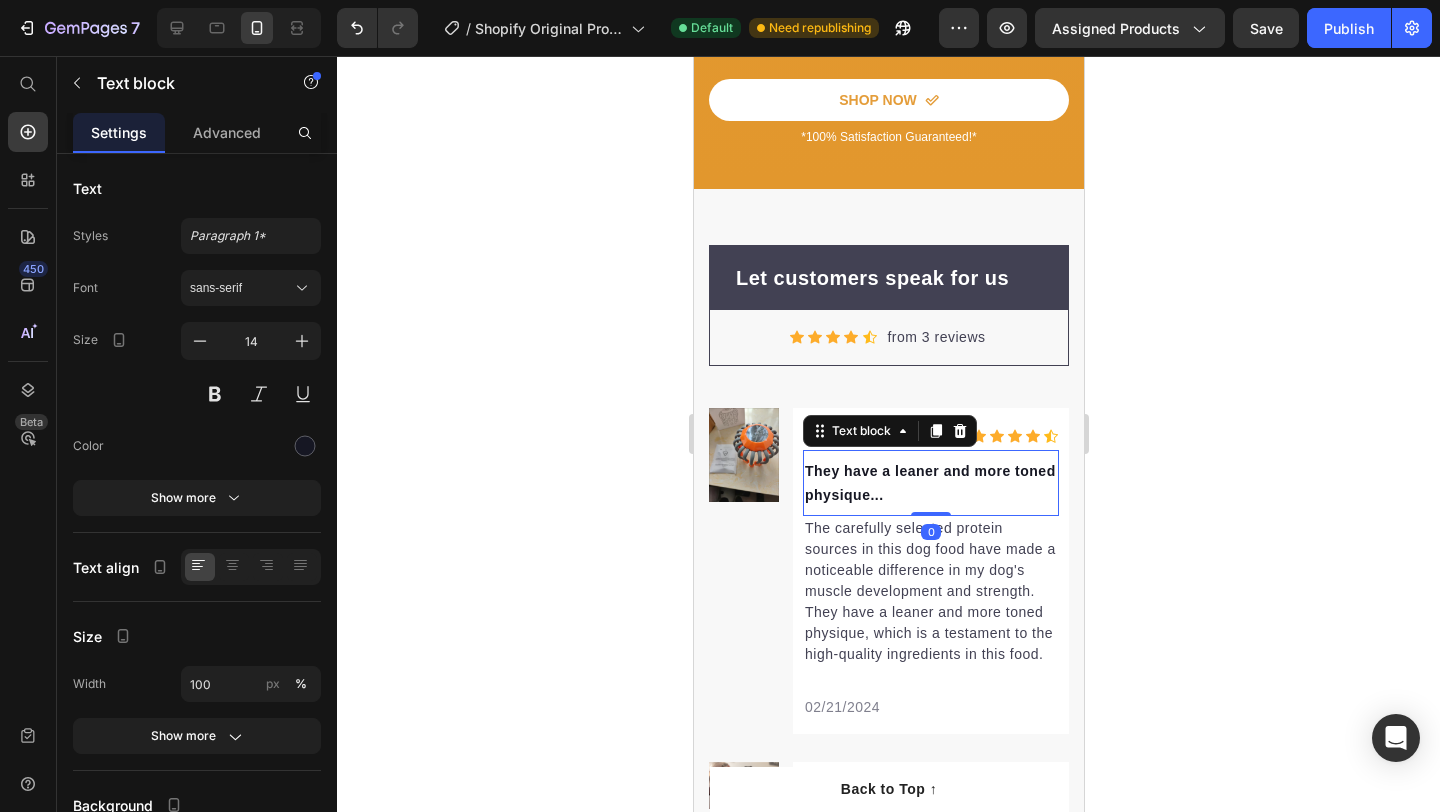 click on "They have a leaner and more toned physique..." at bounding box center [930, 483] 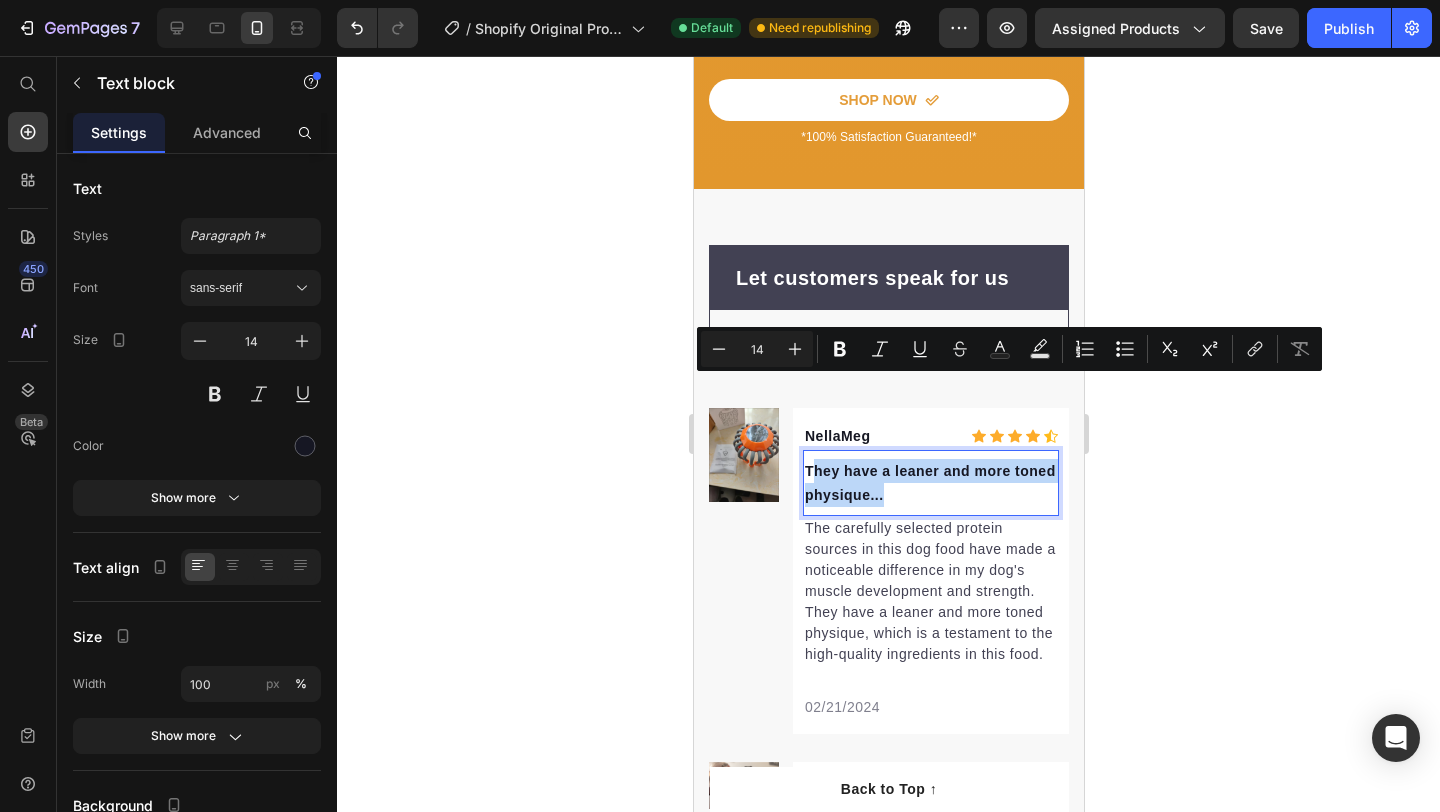 drag, startPoint x: 888, startPoint y: 413, endPoint x: 813, endPoint y: 390, distance: 78.44743 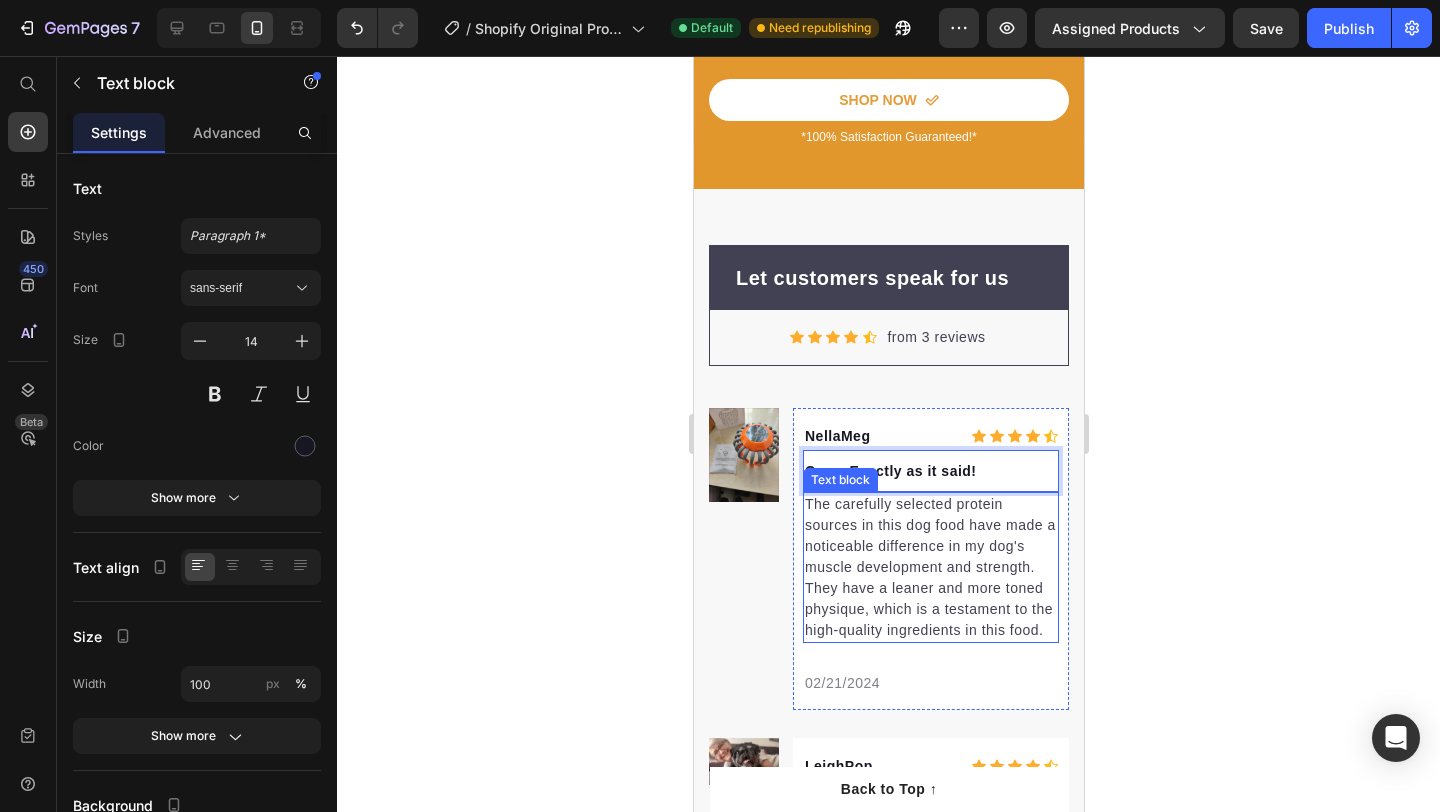 click on "The carefully selected protein sources in this dog food have made a noticeable difference in my dog's muscle development and strength. They have a leaner and more toned physique, which is a testament to the high-quality ingredients in this food." at bounding box center (930, 567) 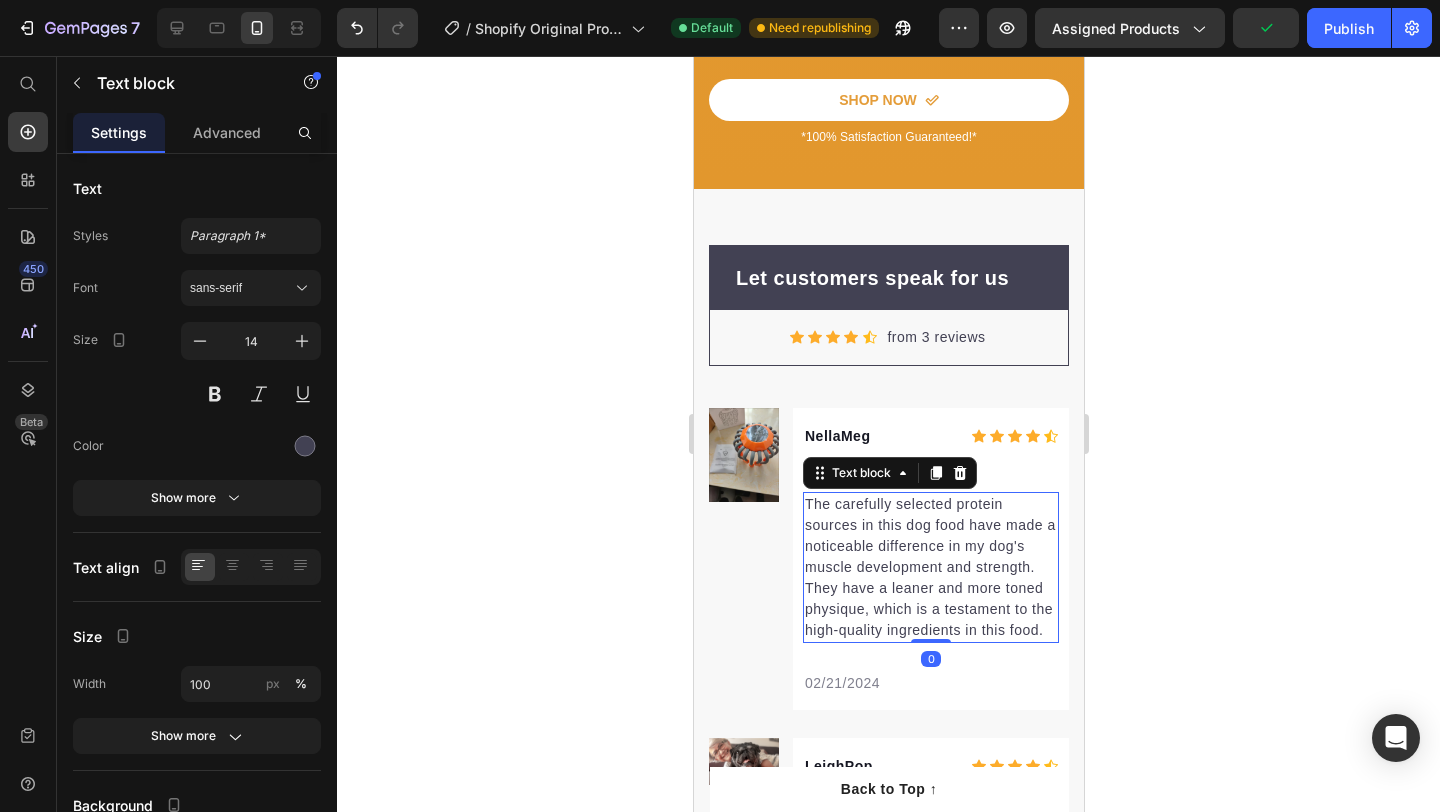 click on "The carefully selected protein sources in this dog food have made a noticeable difference in my dog's muscle development and strength. They have a leaner and more toned physique, which is a testament to the high-quality ingredients in this food." at bounding box center [930, 567] 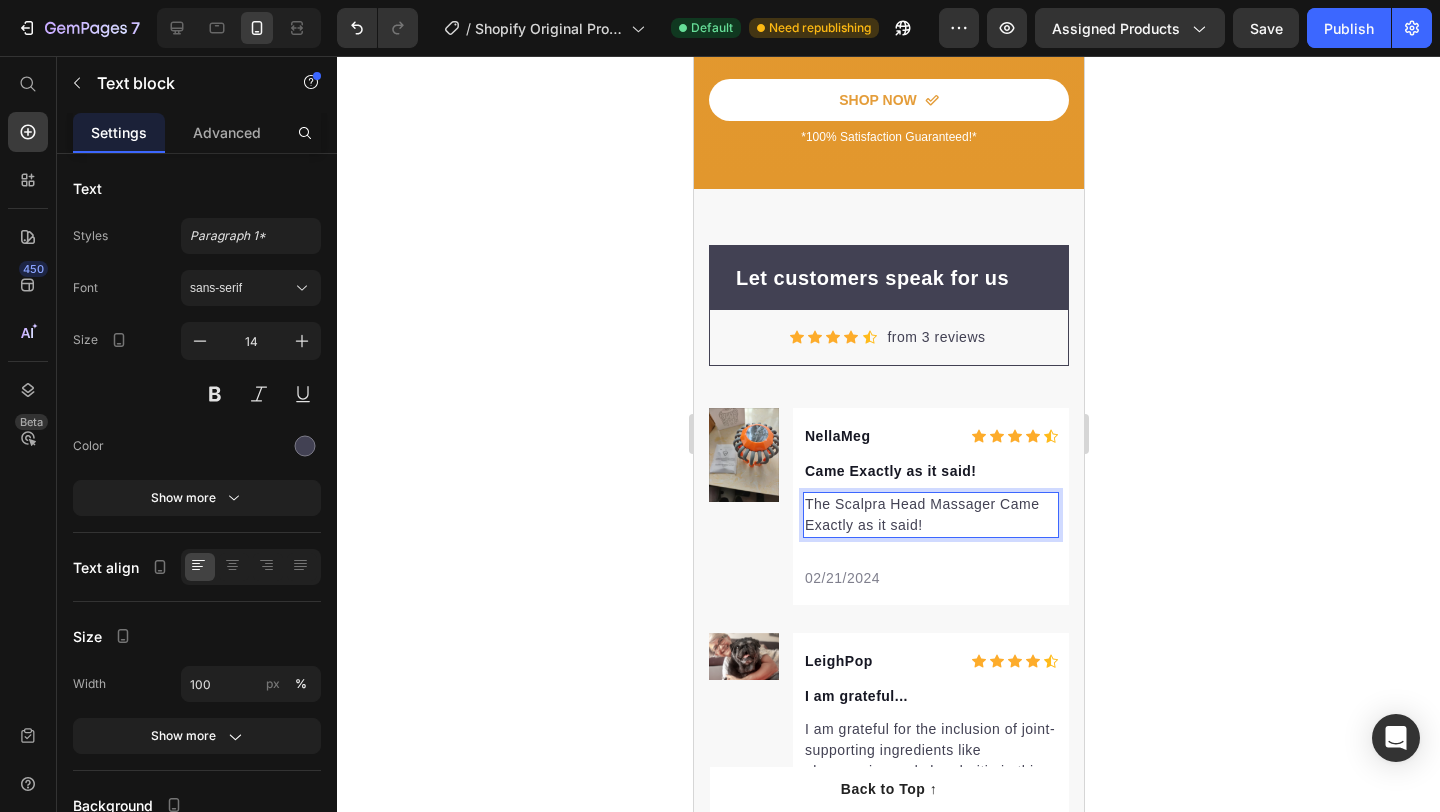 click 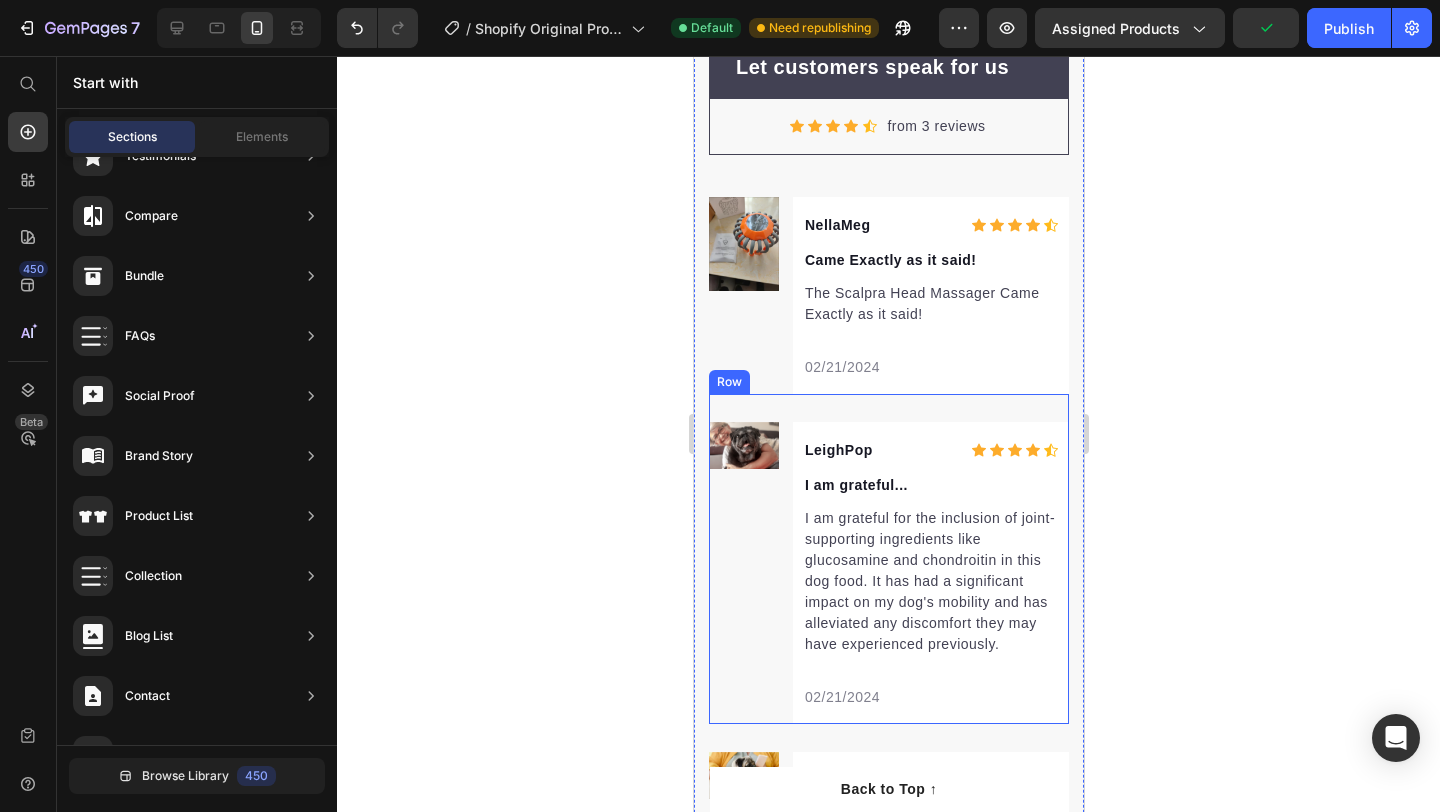 scroll, scrollTop: 6570, scrollLeft: 0, axis: vertical 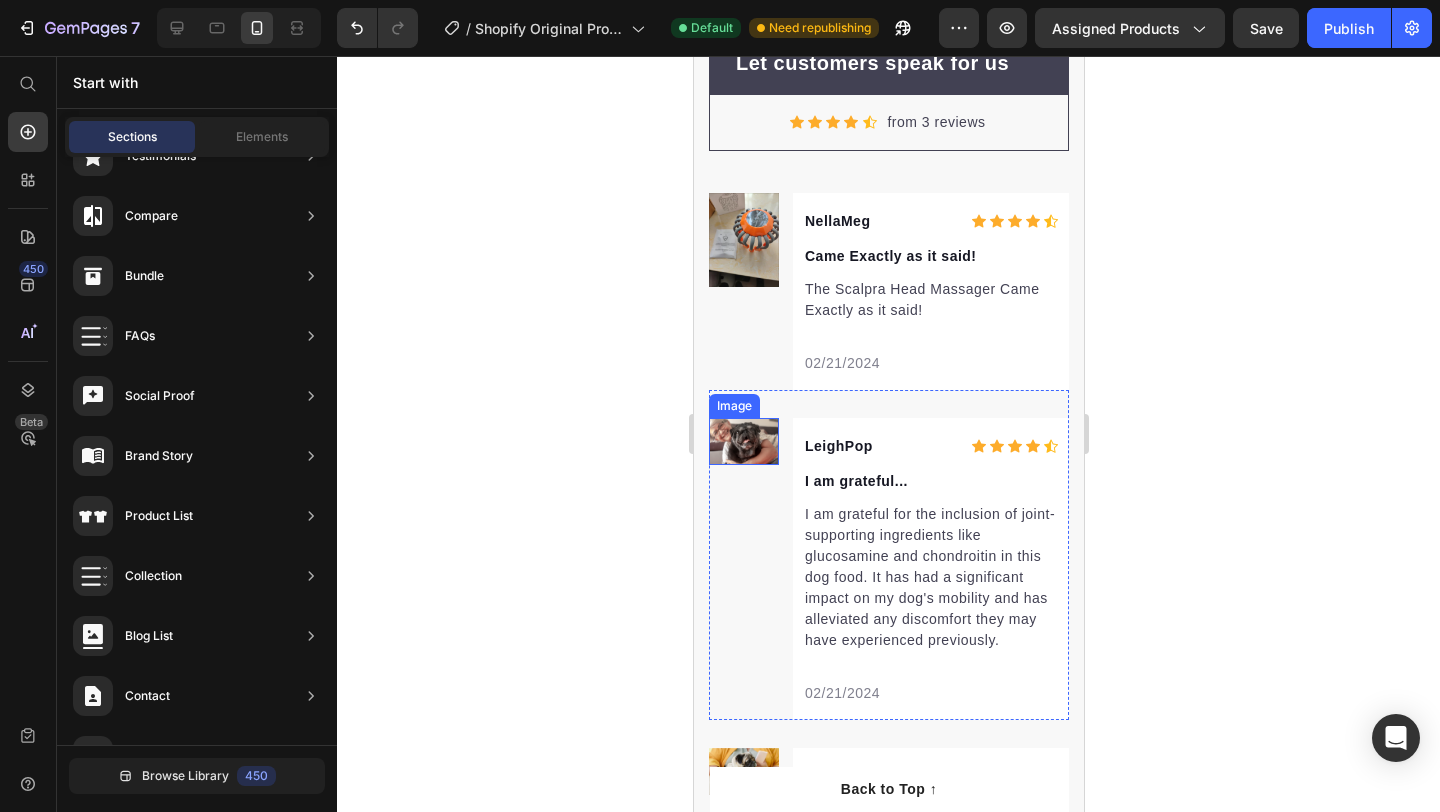 click at bounding box center (743, 441) 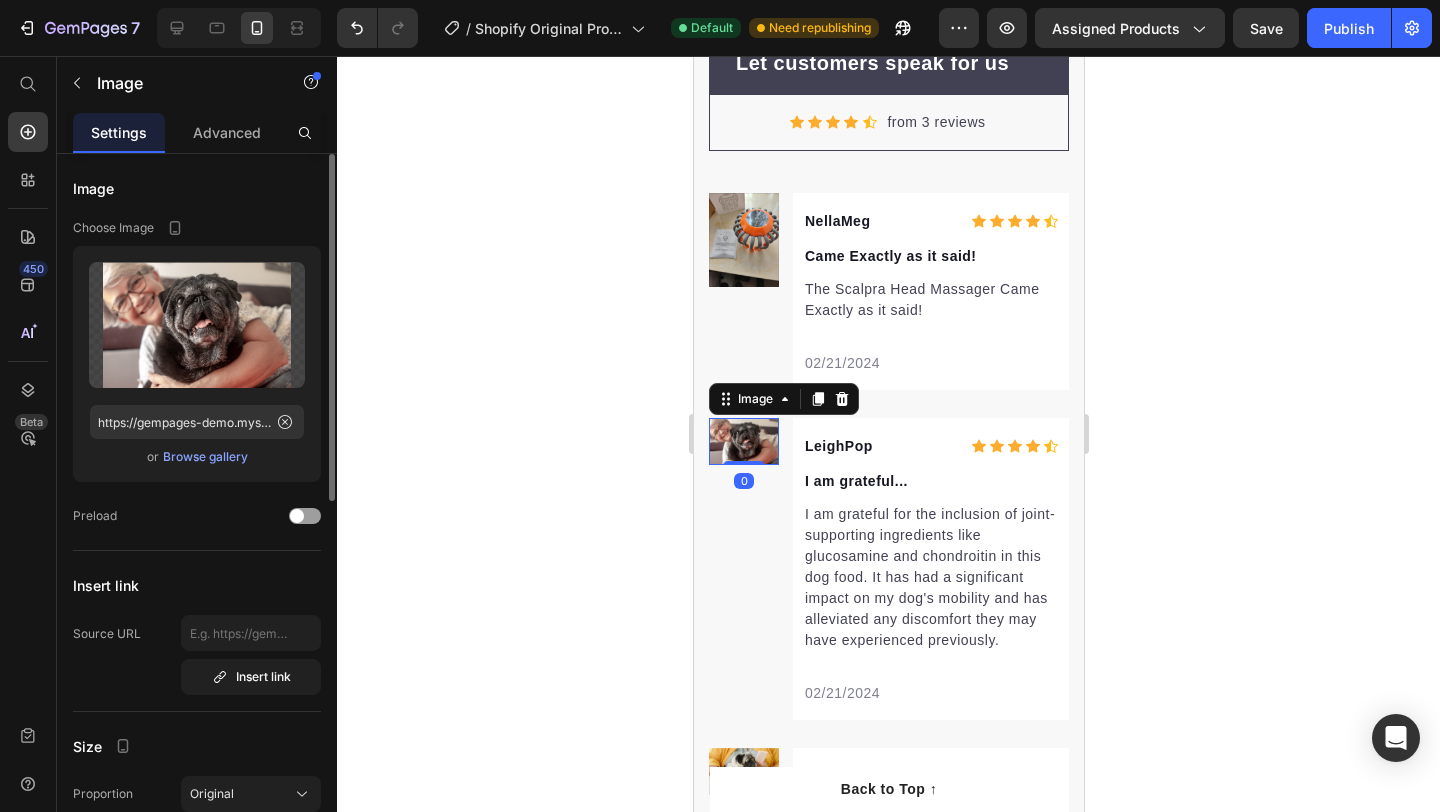 click on "Browse gallery" at bounding box center [205, 457] 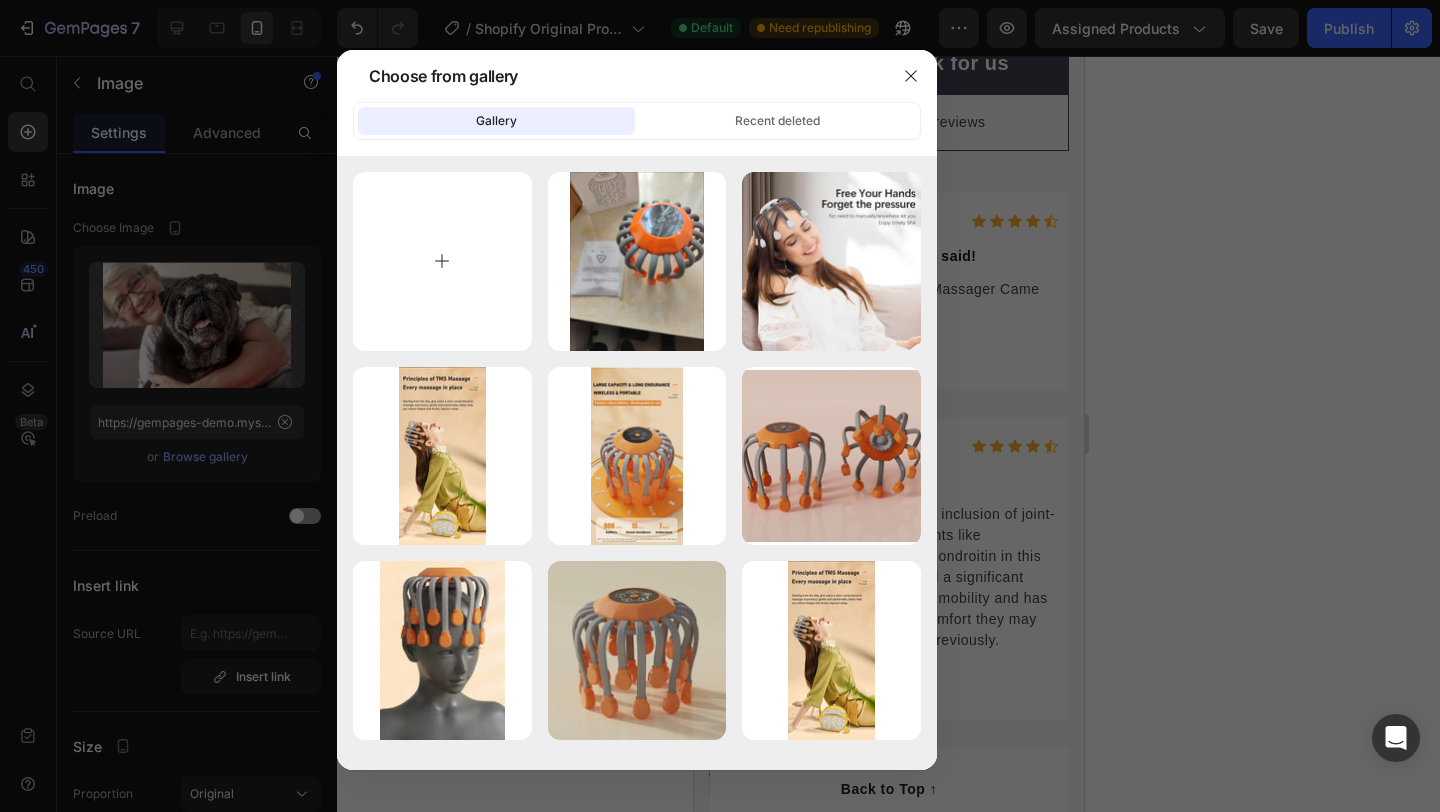 click at bounding box center [442, 261] 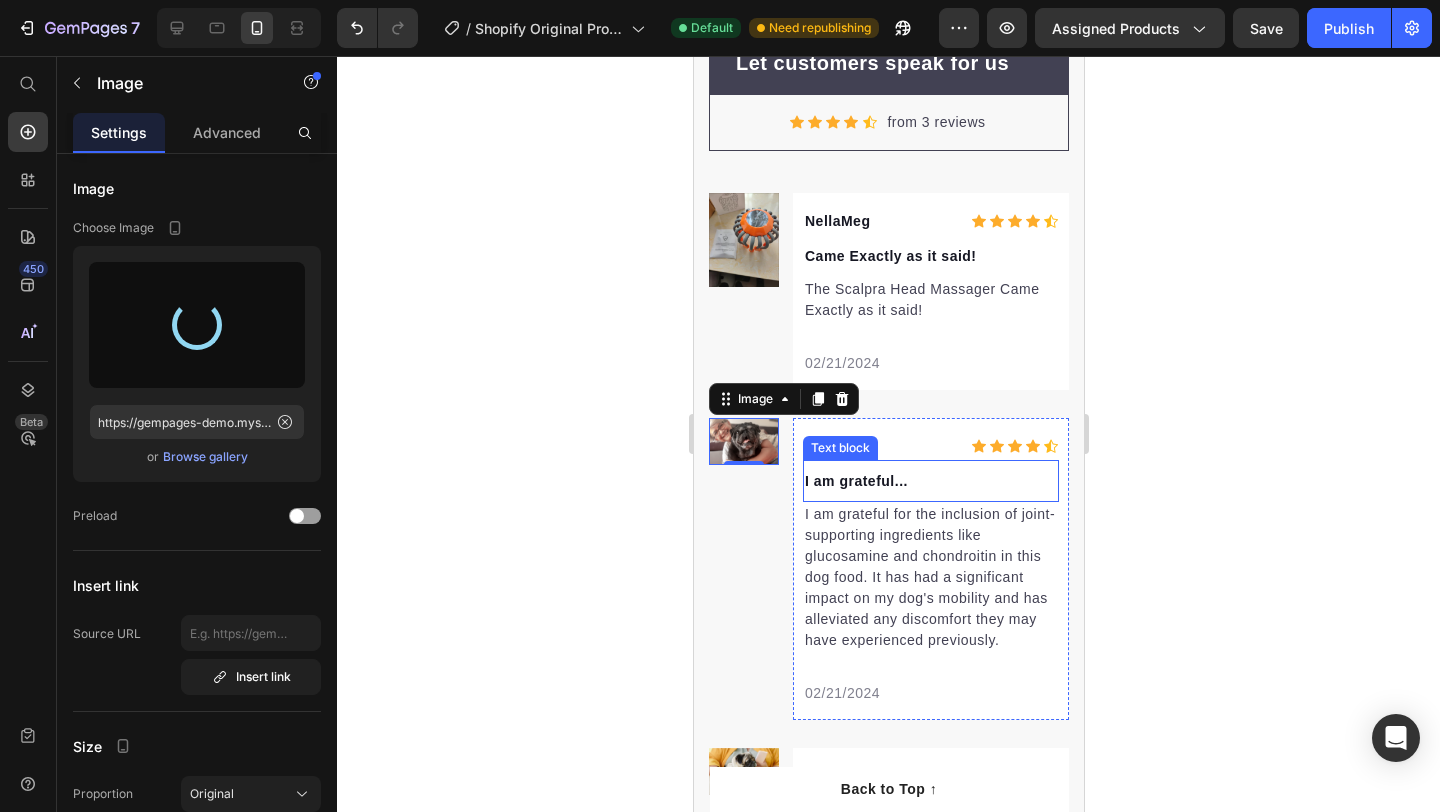 type on "https://cdn.shopify.com/s/files/1/0770/0702/8436/files/gempages_574886888297464607-d923f01d-5499-4611-94a5-849b9703ba19.png" 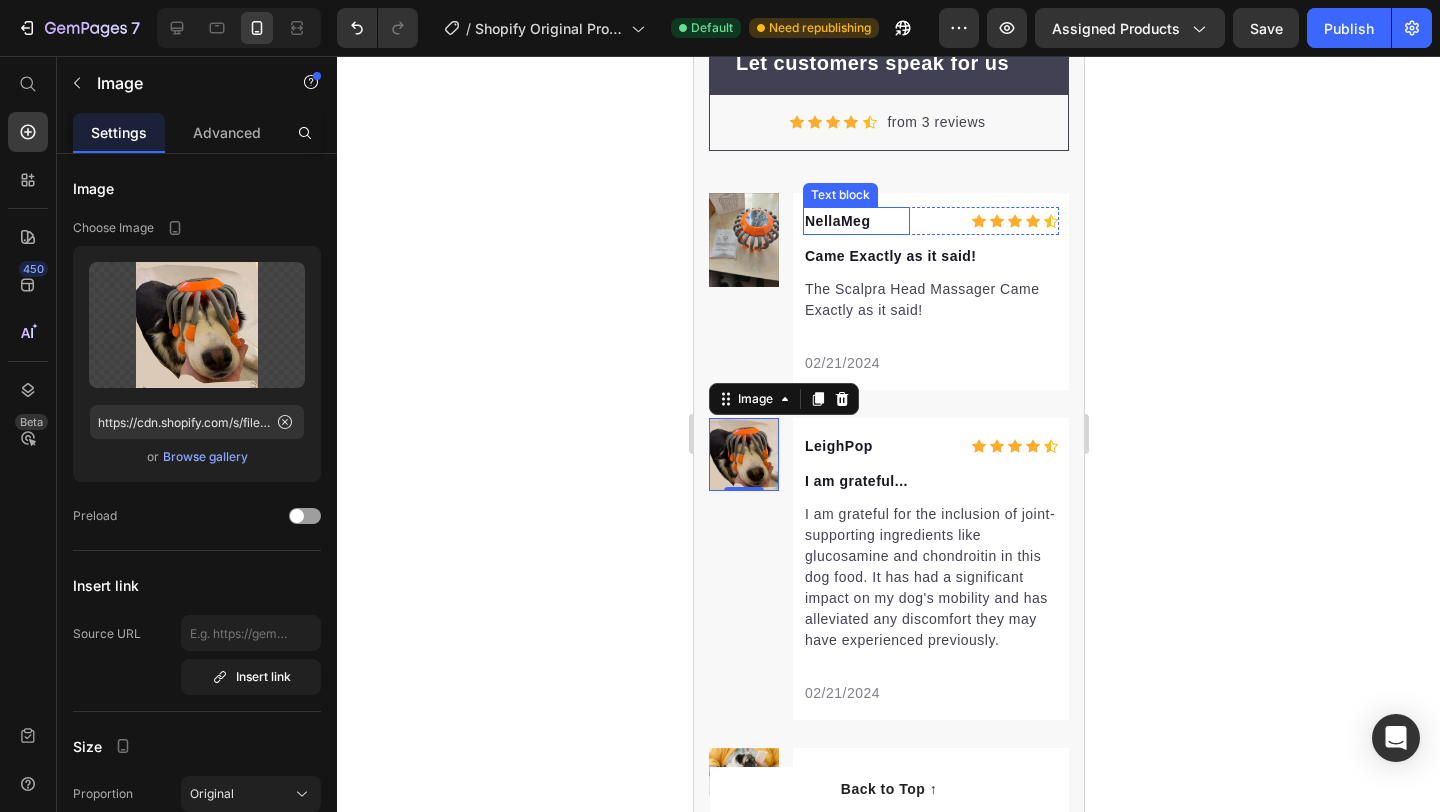 click on "NellaMeg" at bounding box center (855, 221) 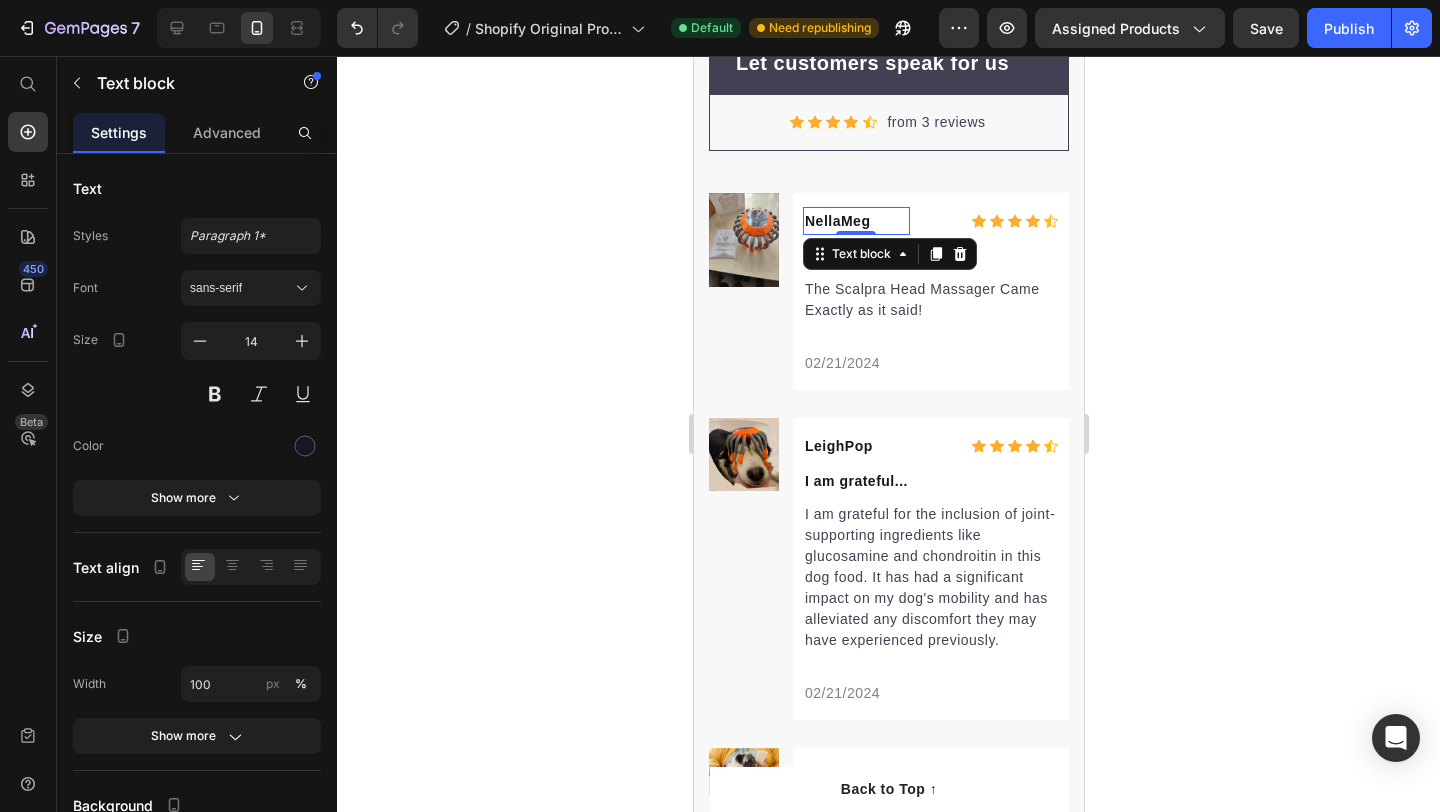 click on "NellaMeg" at bounding box center [855, 221] 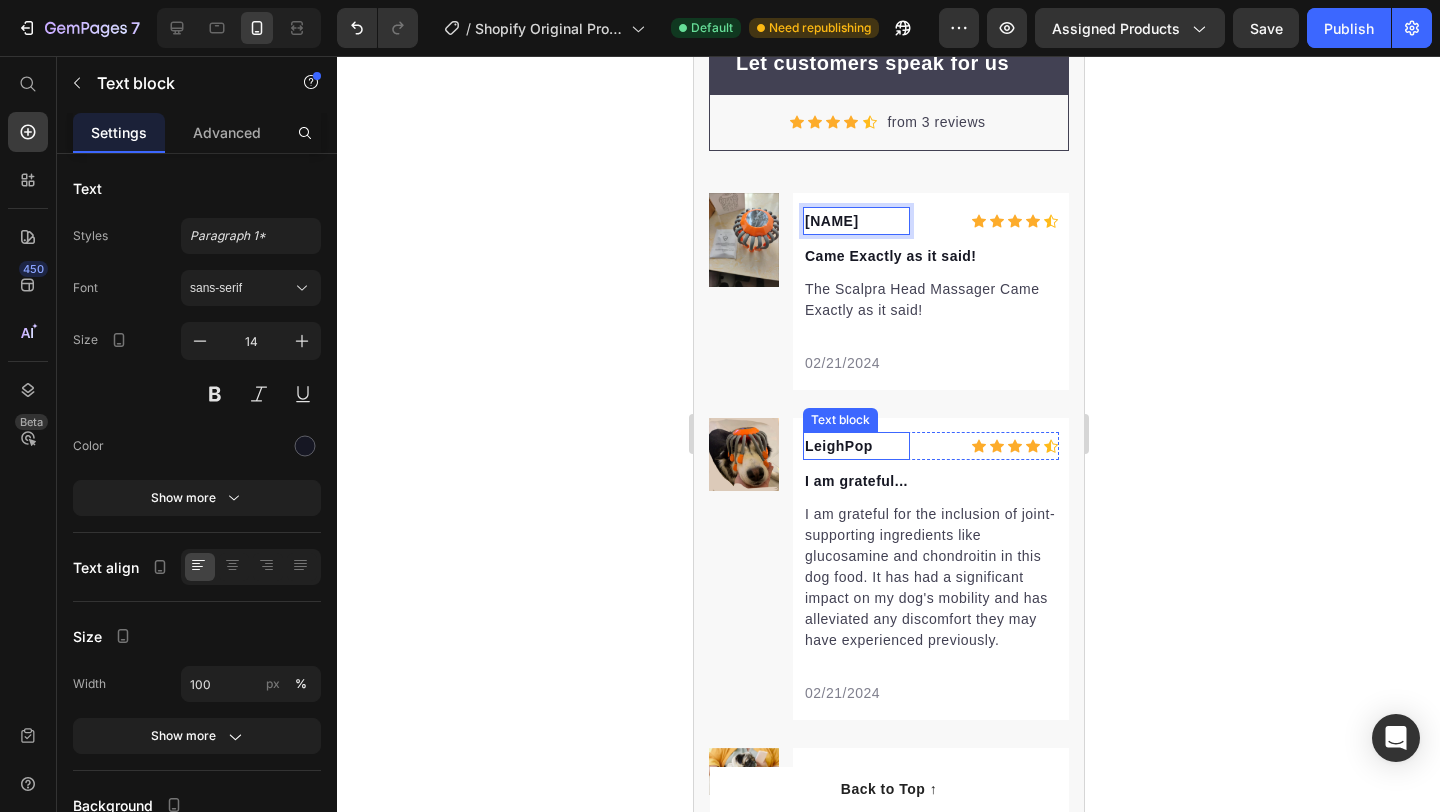 click on "LeighPop" at bounding box center [855, 446] 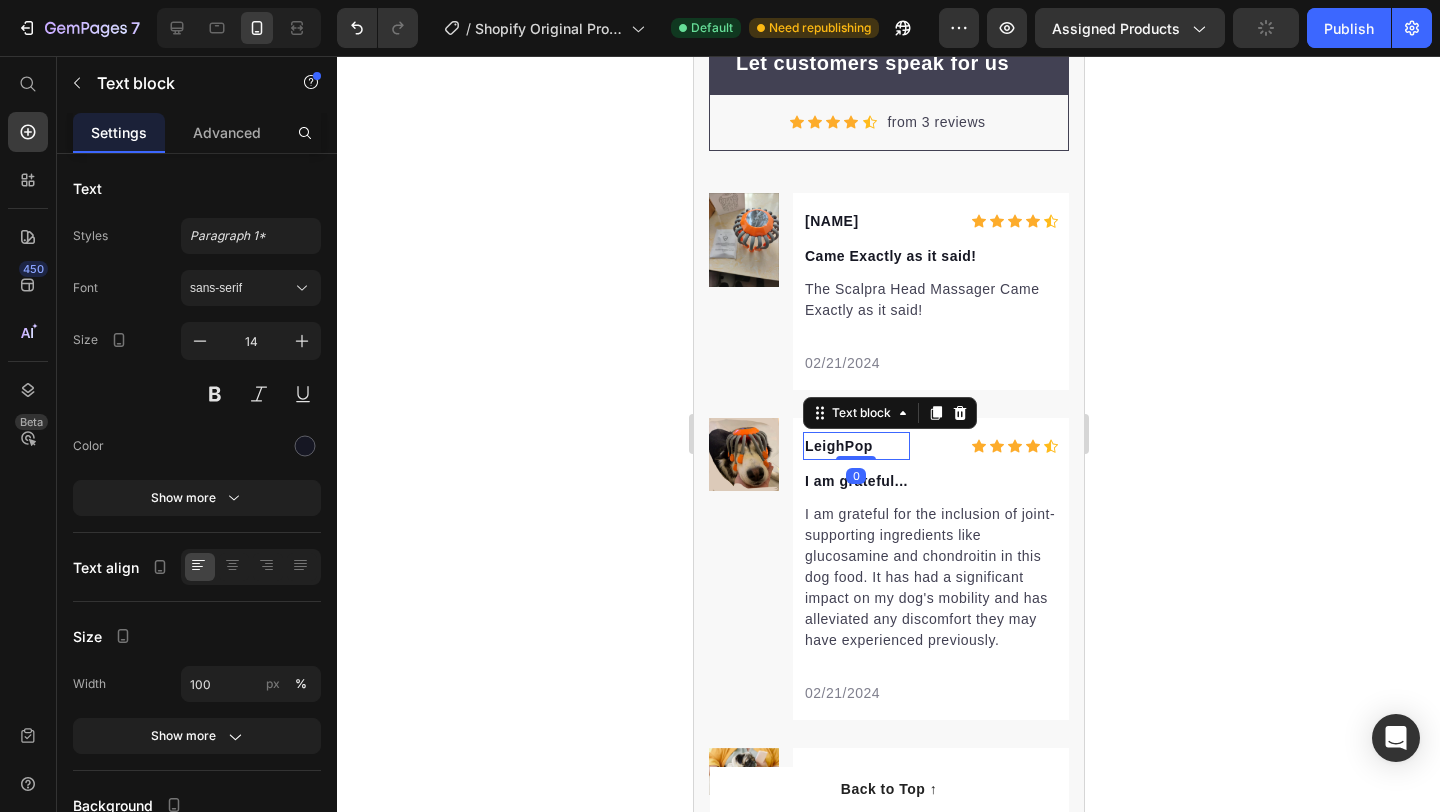 click on "LeighPop" at bounding box center [855, 446] 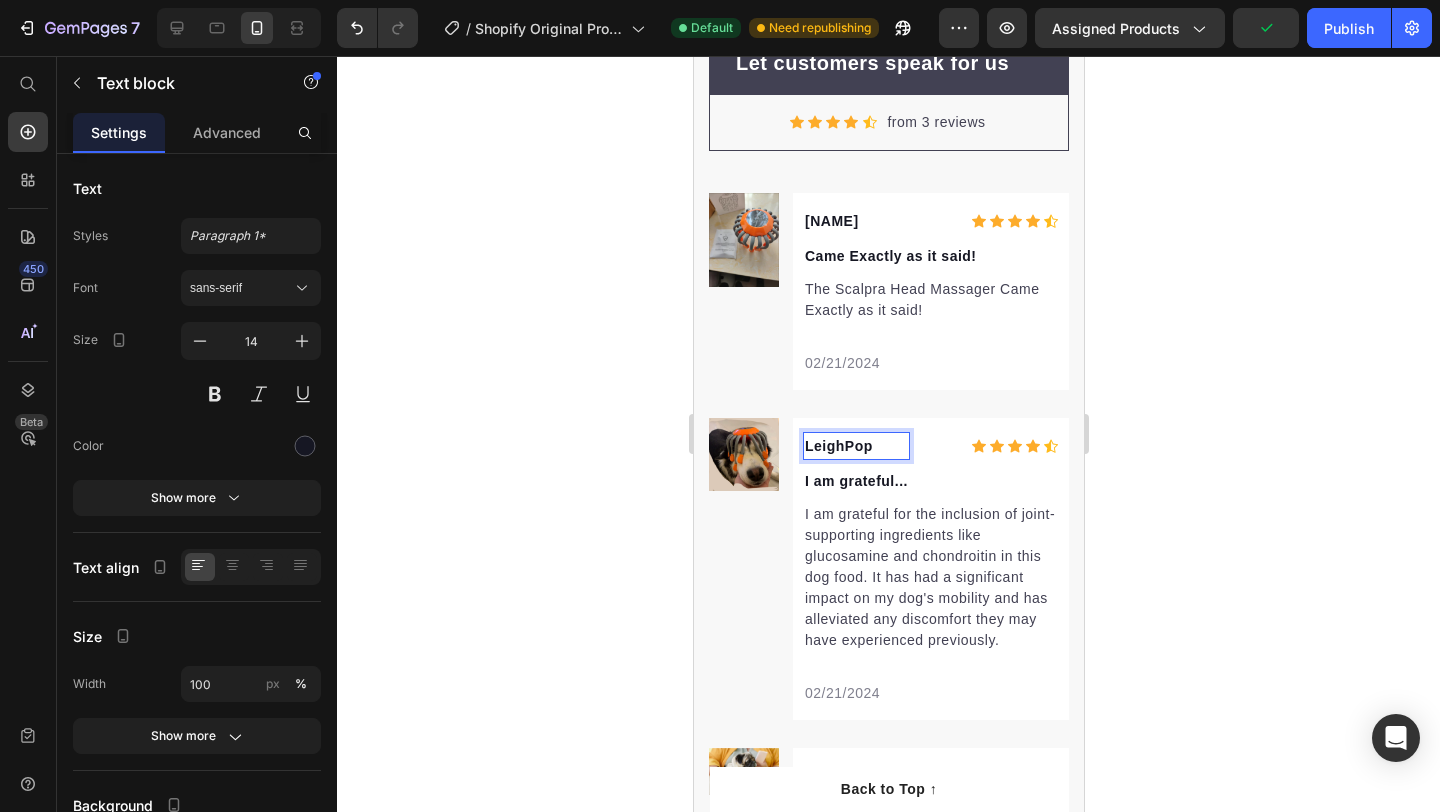 click on "LeighPop" at bounding box center (855, 446) 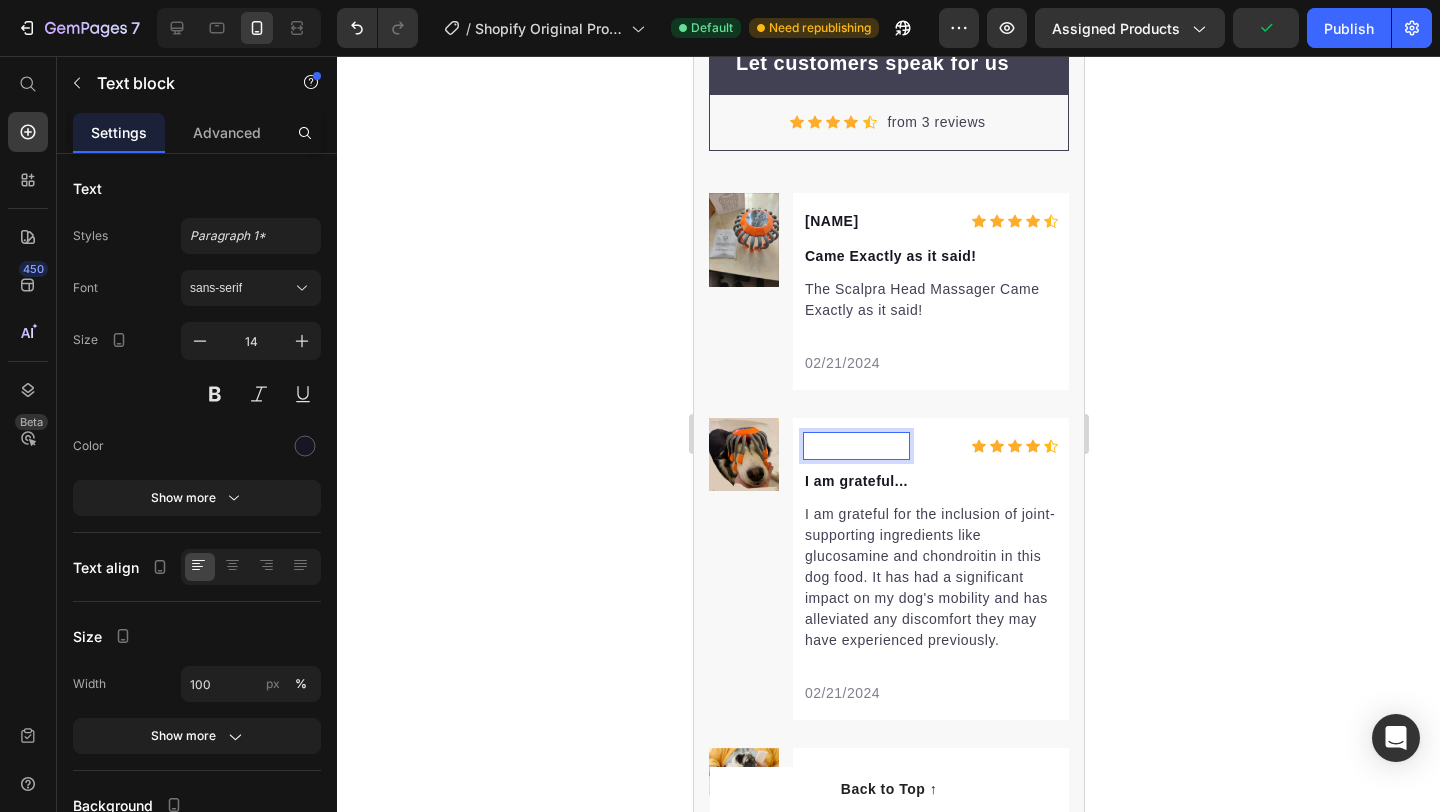 scroll, scrollTop: 6564, scrollLeft: 0, axis: vertical 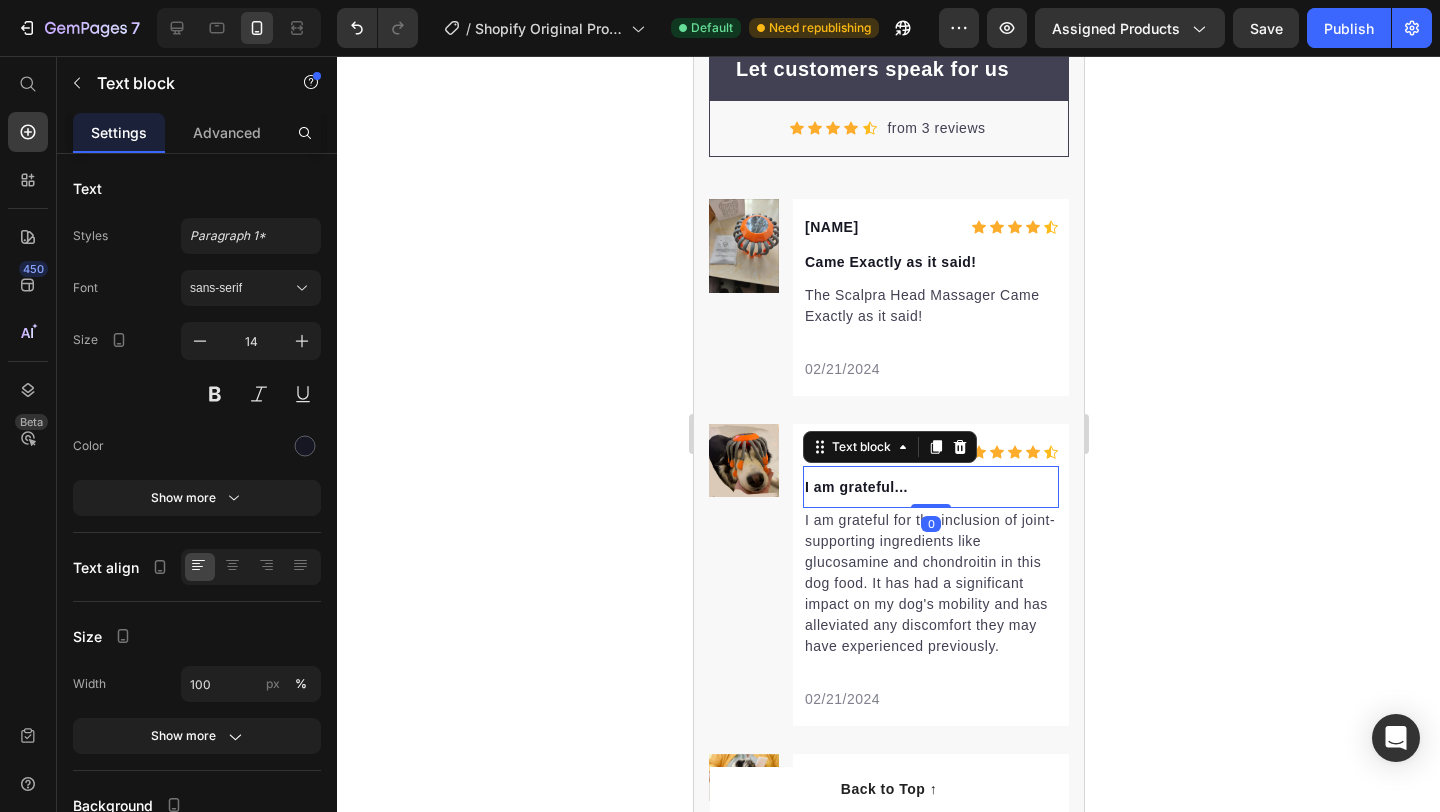 click on "I am grateful..." at bounding box center (930, 487) 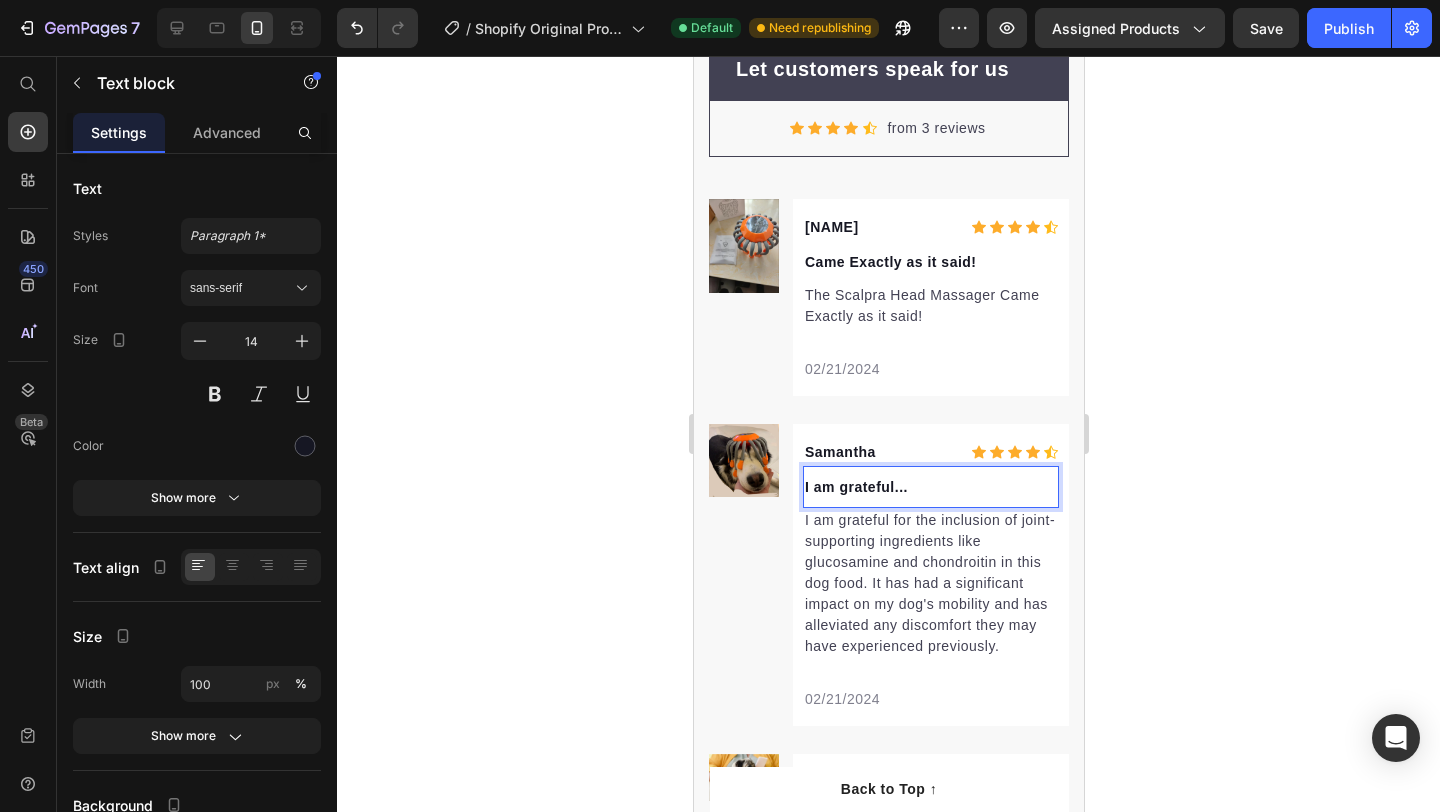 click on "I am grateful..." at bounding box center (930, 487) 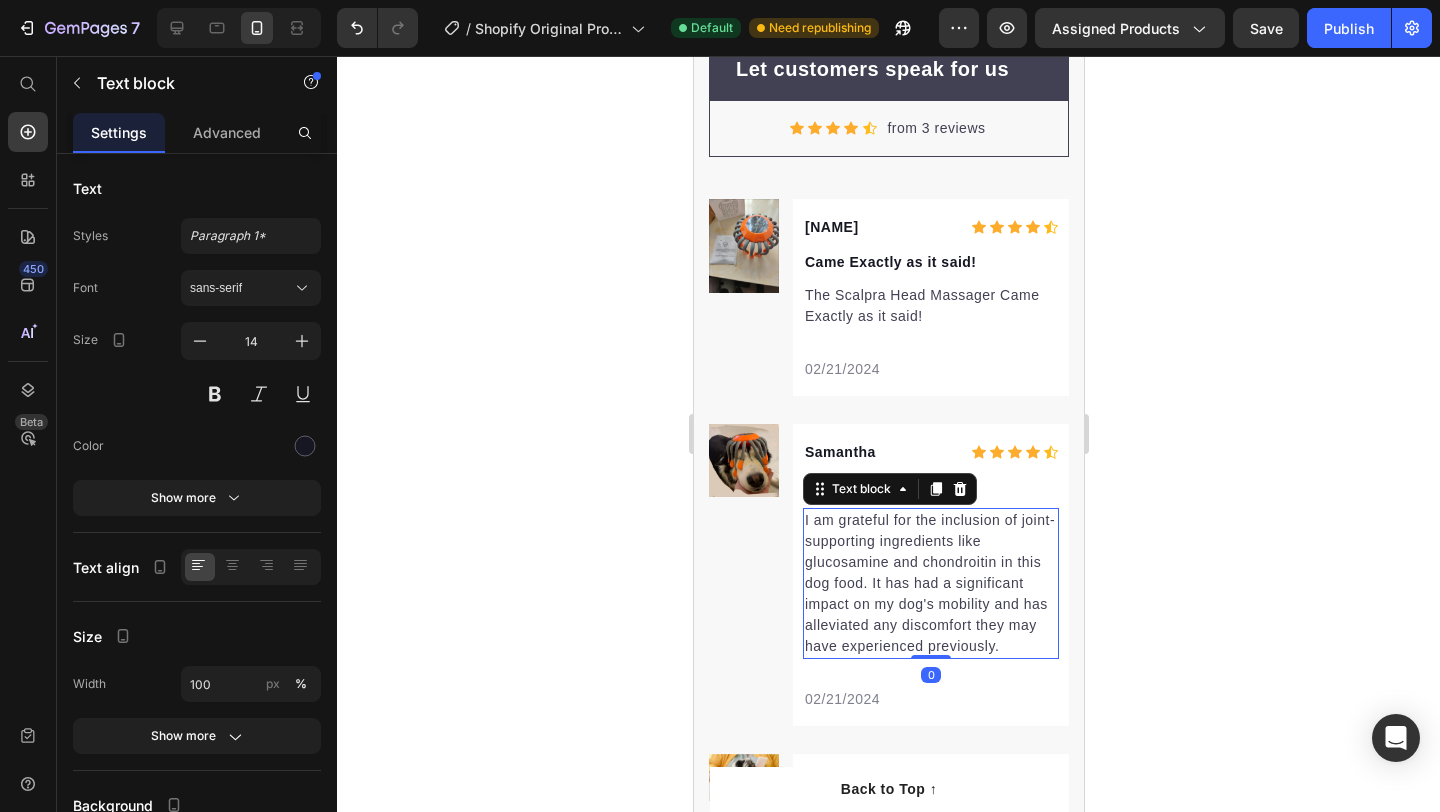 click on "I am grateful for the inclusion of joint-supporting ingredients like glucosamine and chondroitin in this dog food. It has had a significant impact on my dog's mobility and has alleviated any discomfort they may have experienced previously." at bounding box center (930, 583) 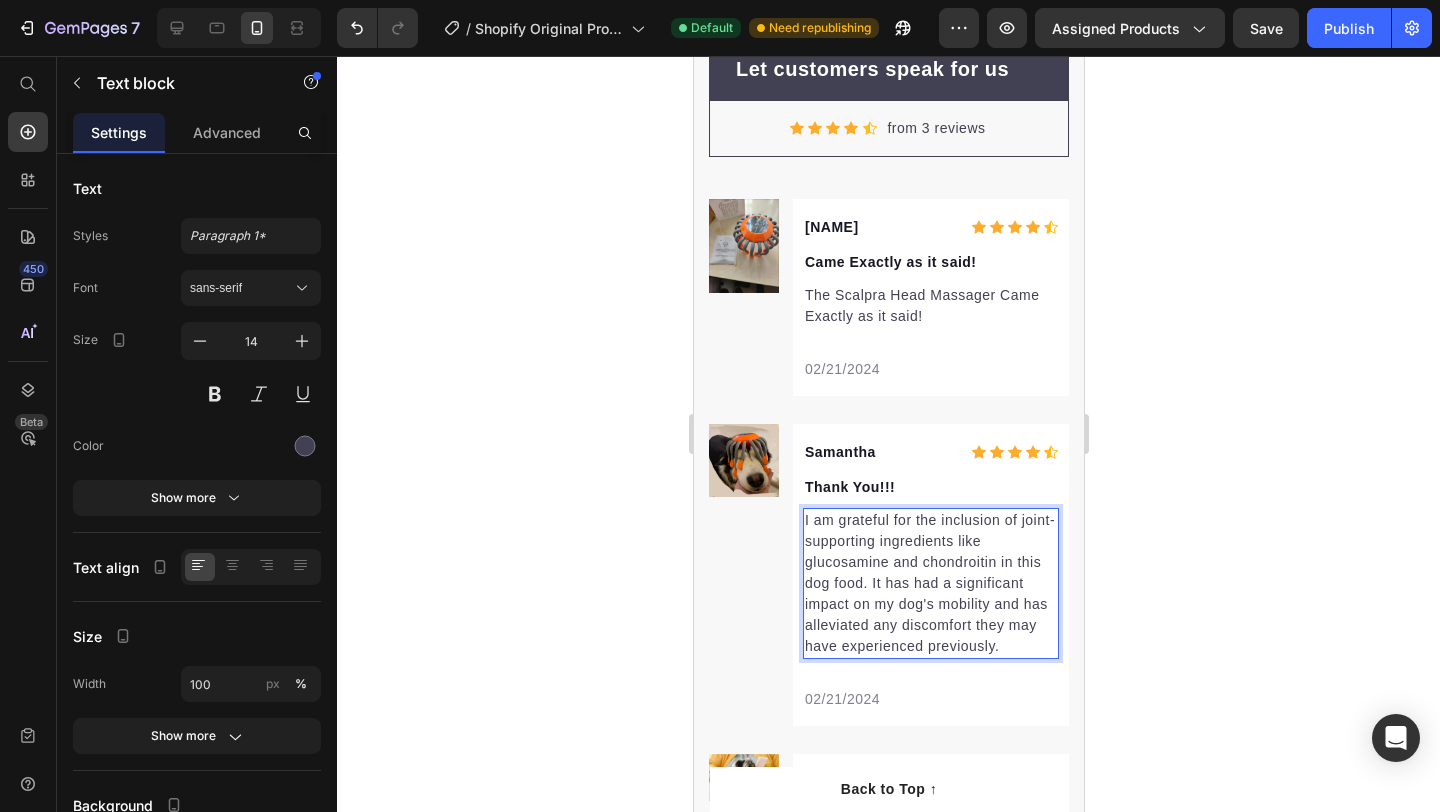 click on "I am grateful for the inclusion of joint-supporting ingredients like glucosamine and chondroitin in this dog food. It has had a significant impact on my dog's mobility and has alleviated any discomfort they may have experienced previously." at bounding box center (930, 583) 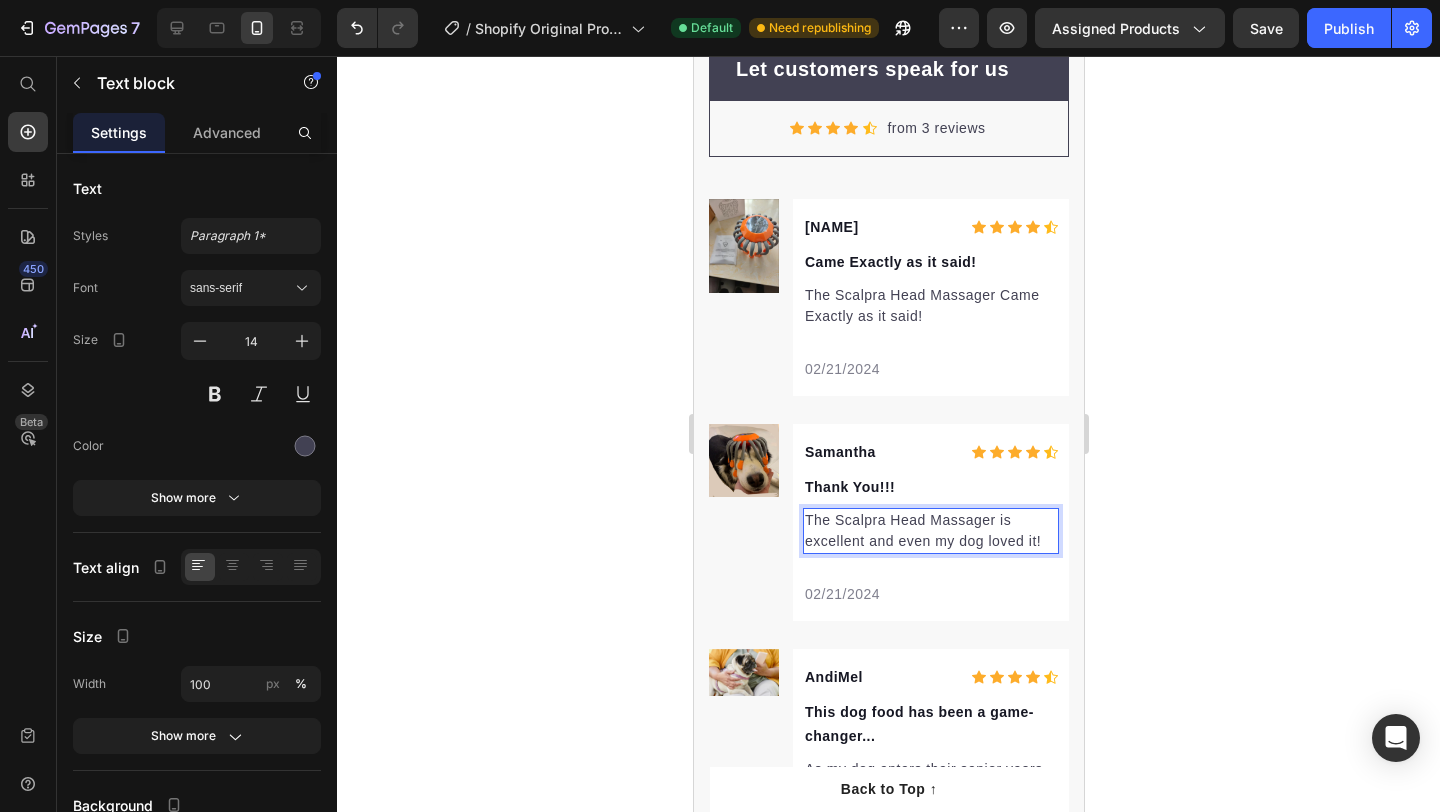 click 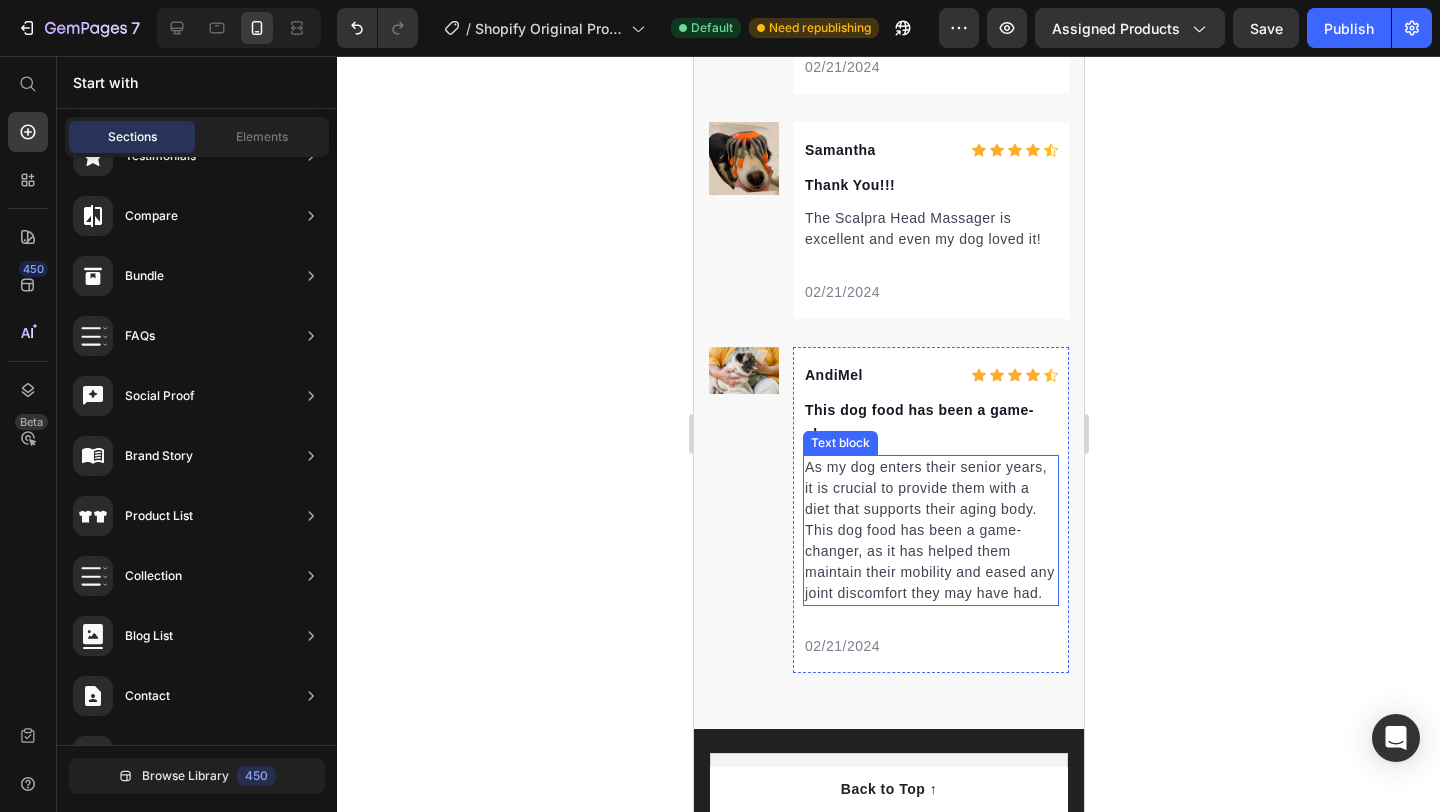 scroll, scrollTop: 6858, scrollLeft: 0, axis: vertical 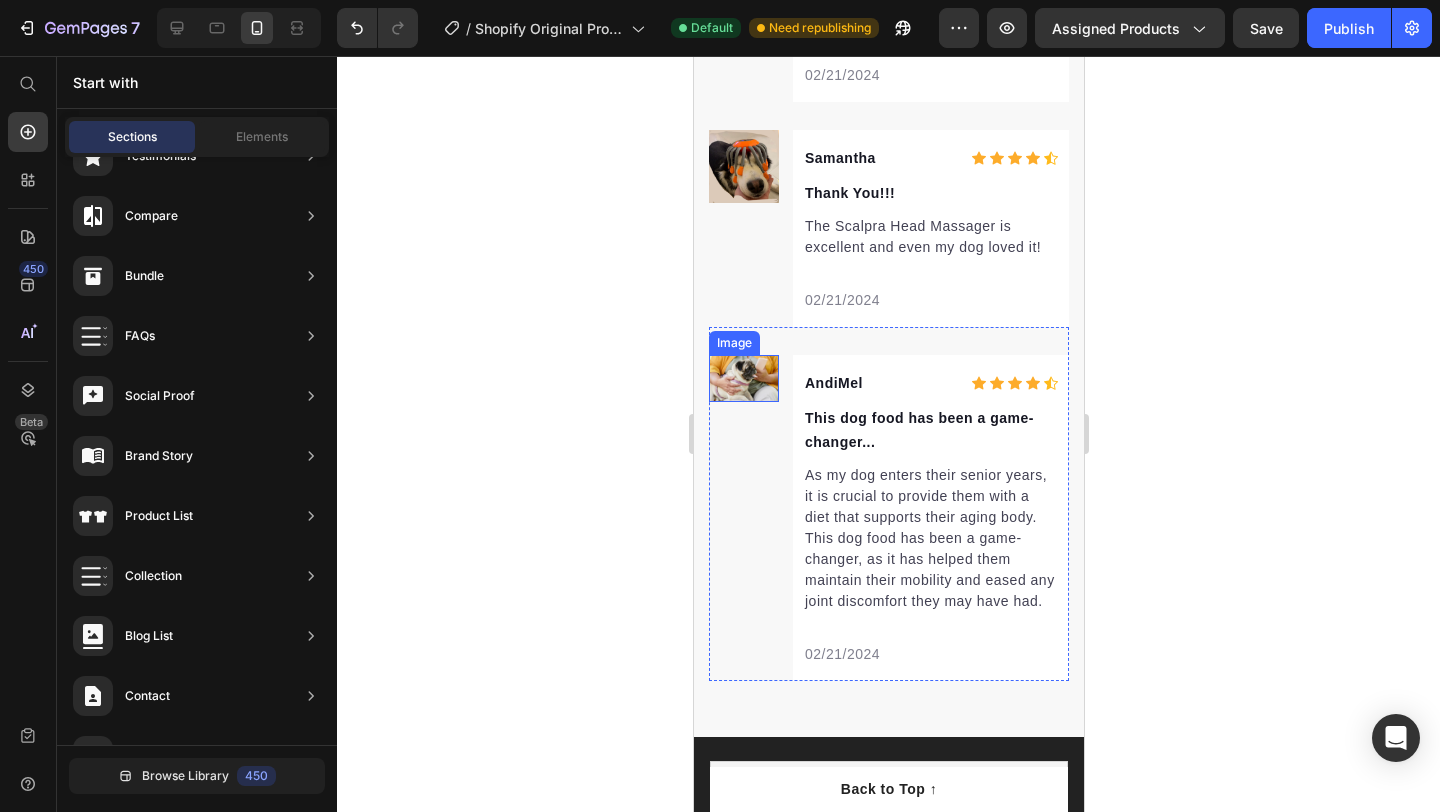 click at bounding box center (743, 378) 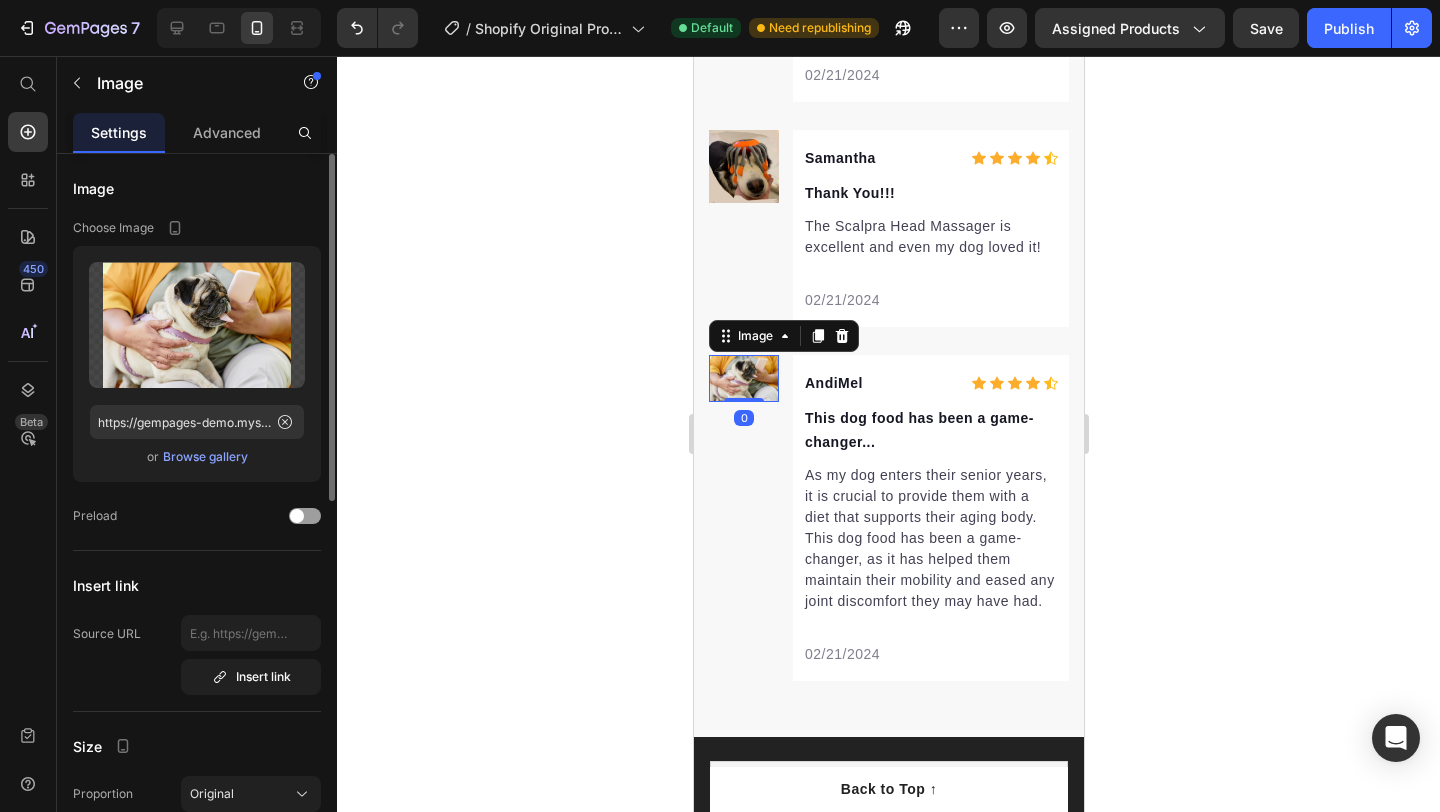click on "Browse gallery" at bounding box center (205, 457) 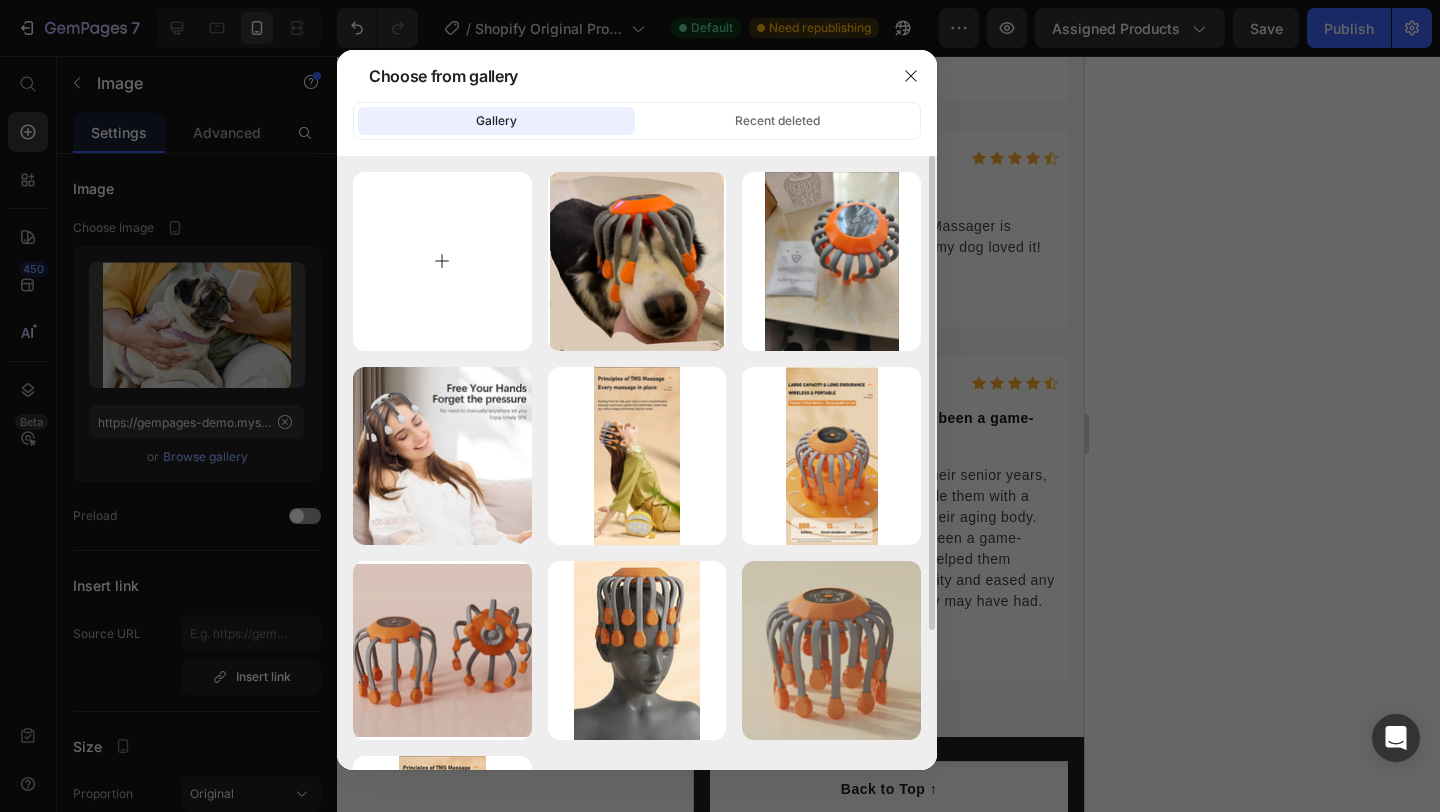 click at bounding box center [442, 261] 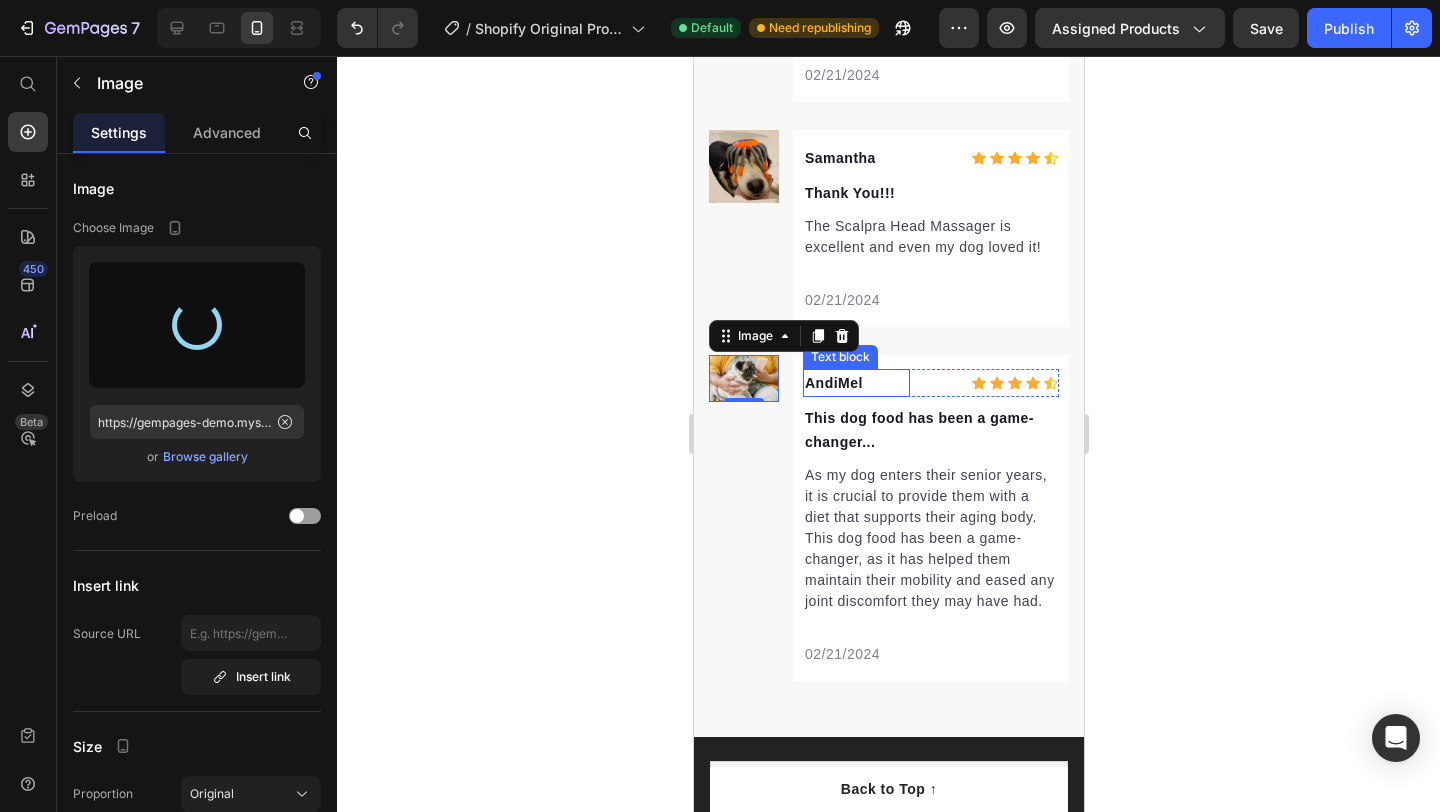 click on "AndiMel" at bounding box center (855, 383) 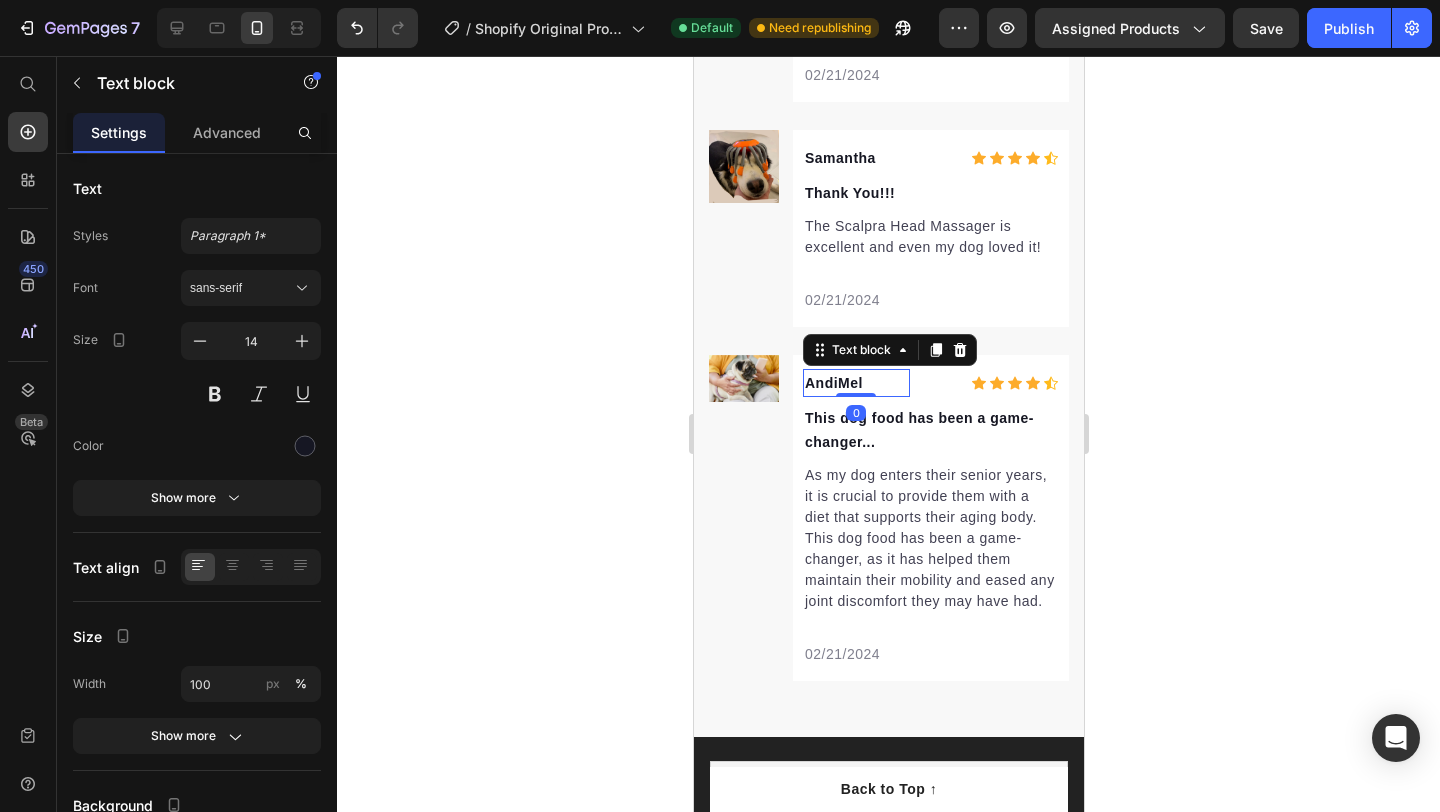 click on "AndiMel" at bounding box center (855, 383) 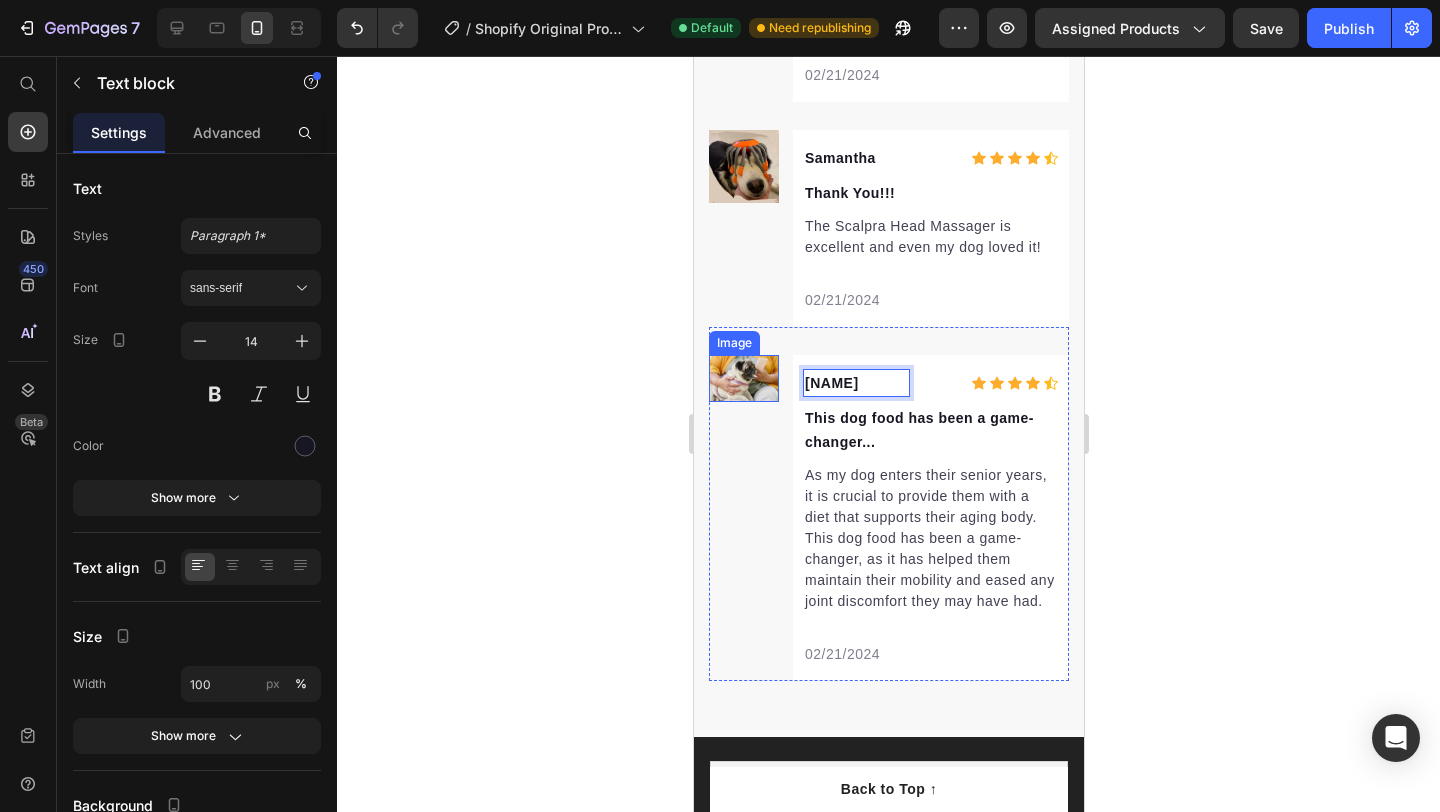click at bounding box center [743, 378] 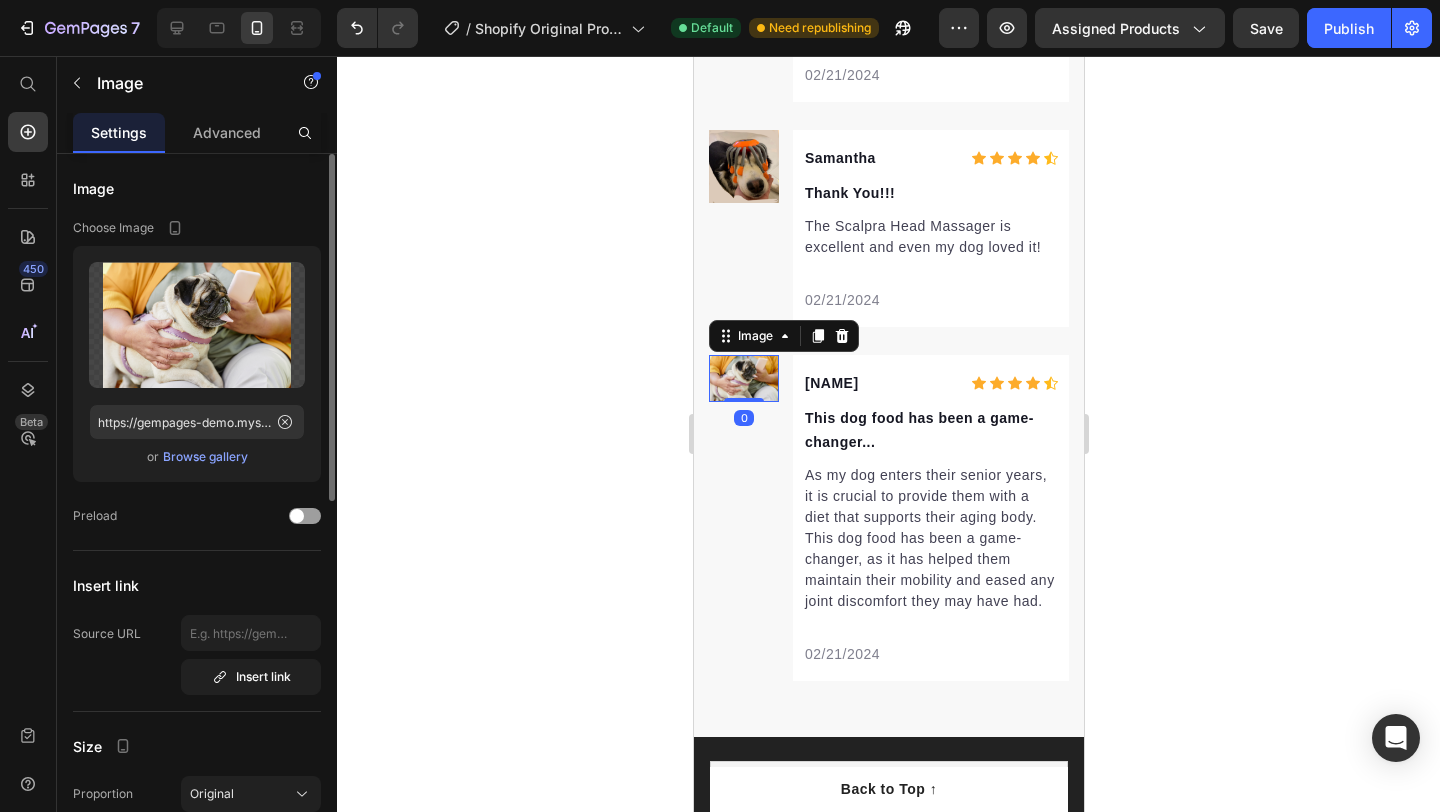 click on "Browse gallery" at bounding box center [205, 457] 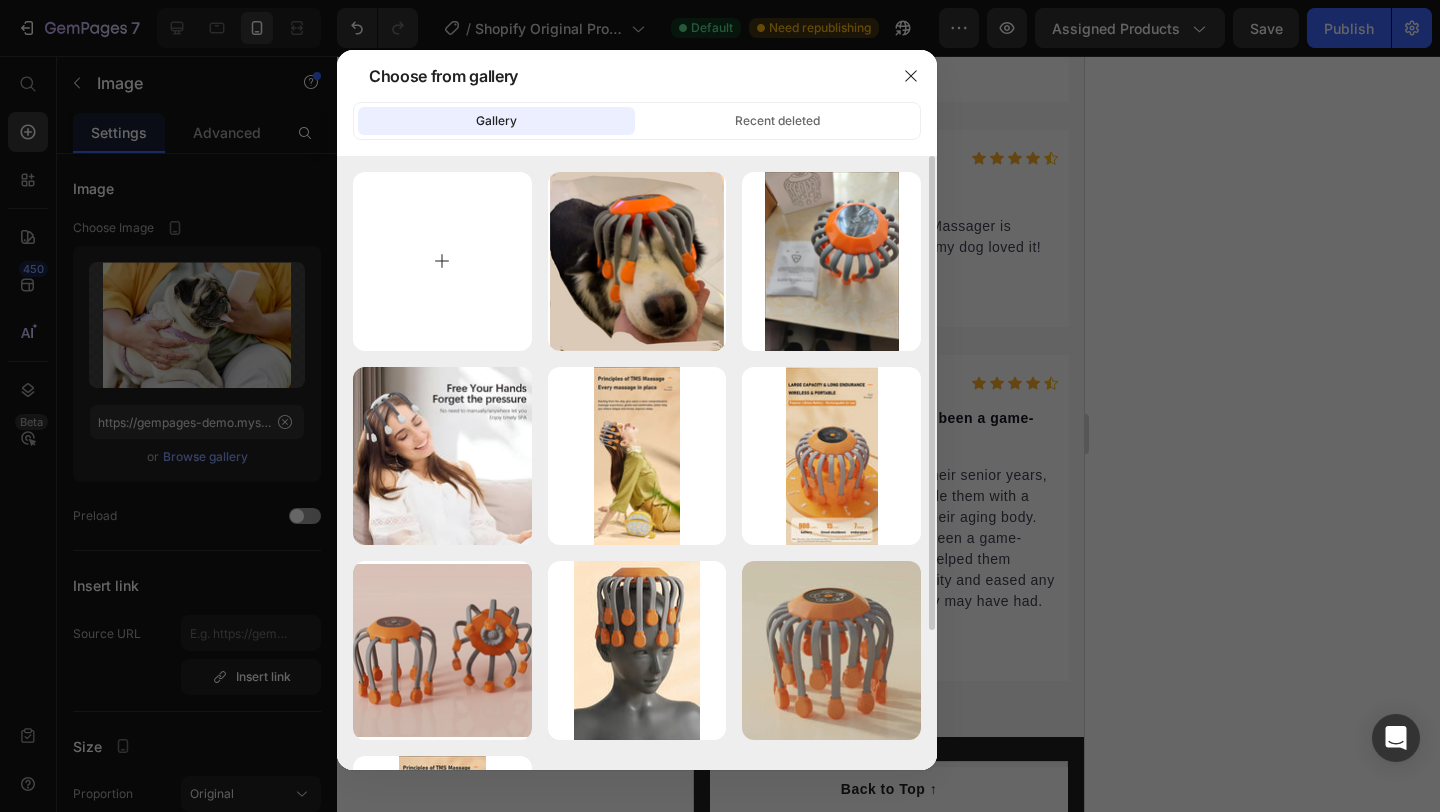 click at bounding box center (442, 261) 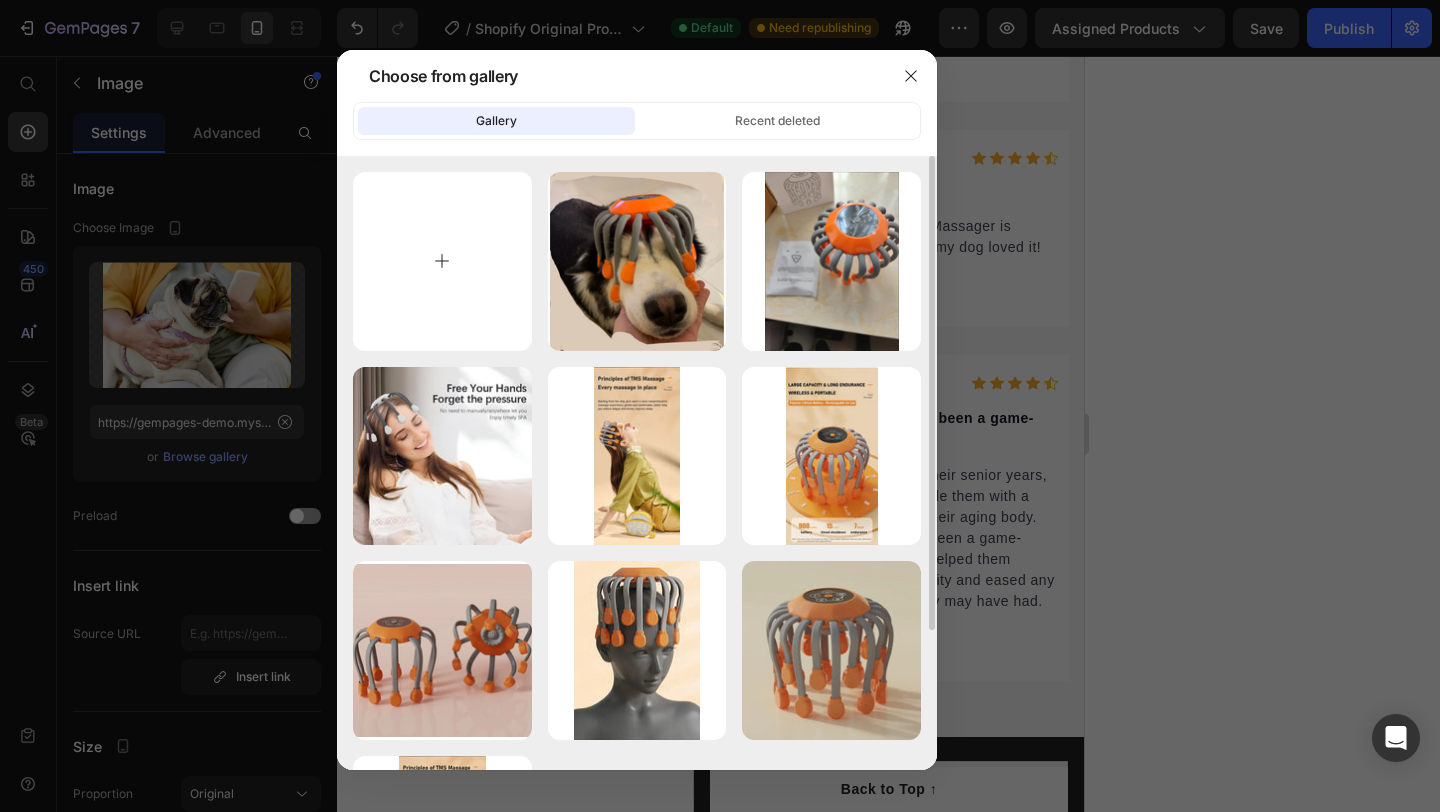 type on "C:\fakepath\testimonial 3.png" 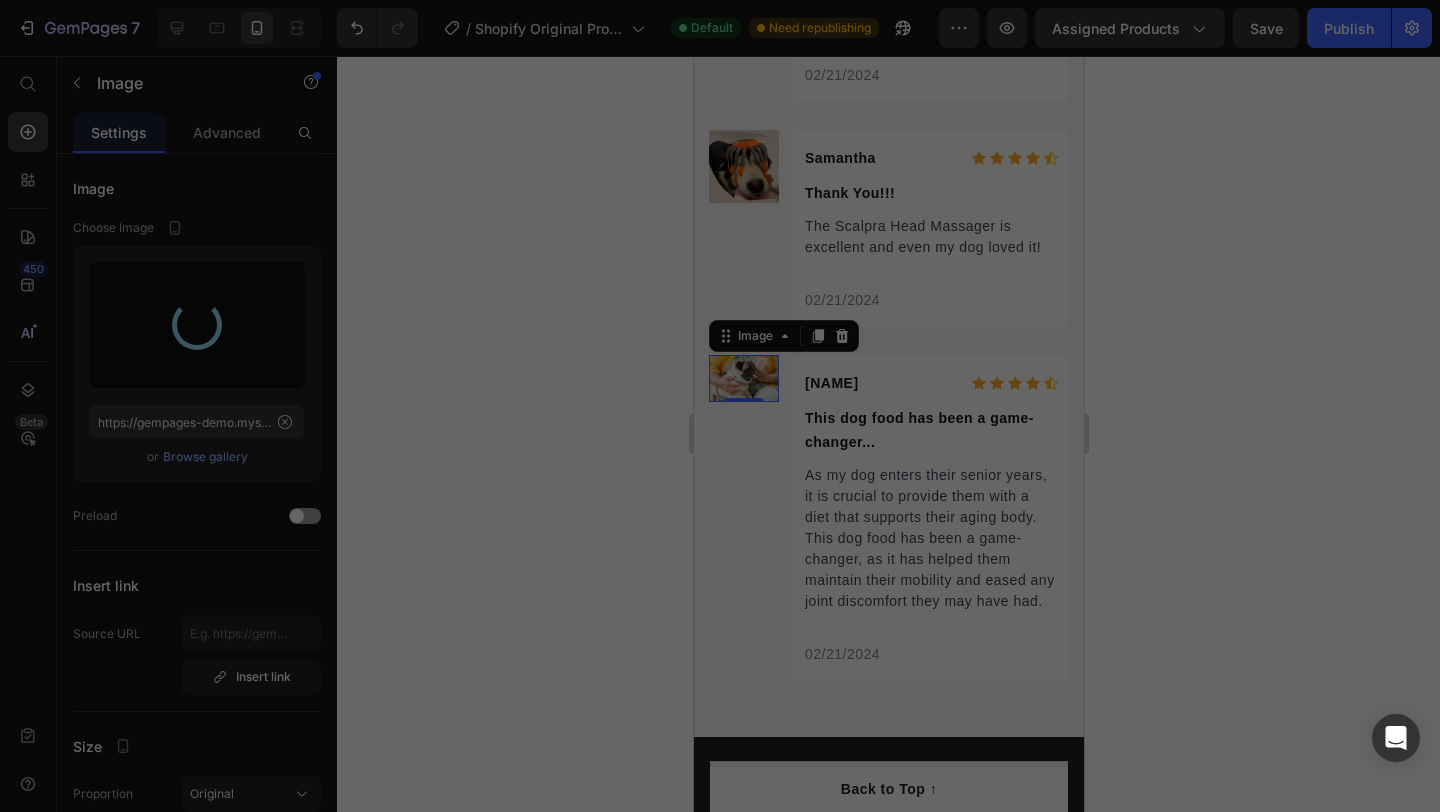 type on "https://cdn.shopify.com/s/files/1/0770/0702/8436/files/gempages_574886888297464607-4863877c-7507-4cac-8090-b1c30ca450b3.png" 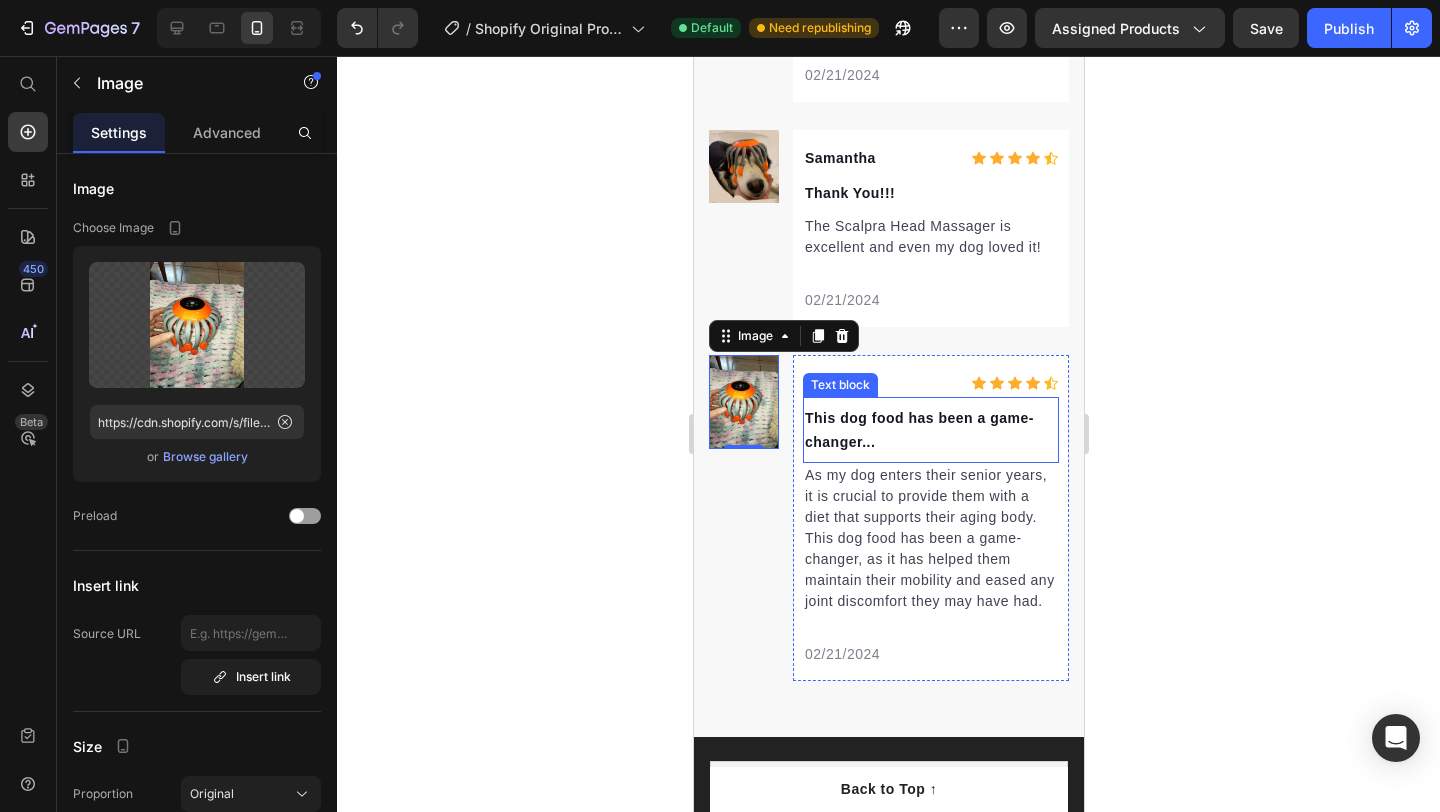 click on "This dog food has been a game-changer..." at bounding box center [930, 430] 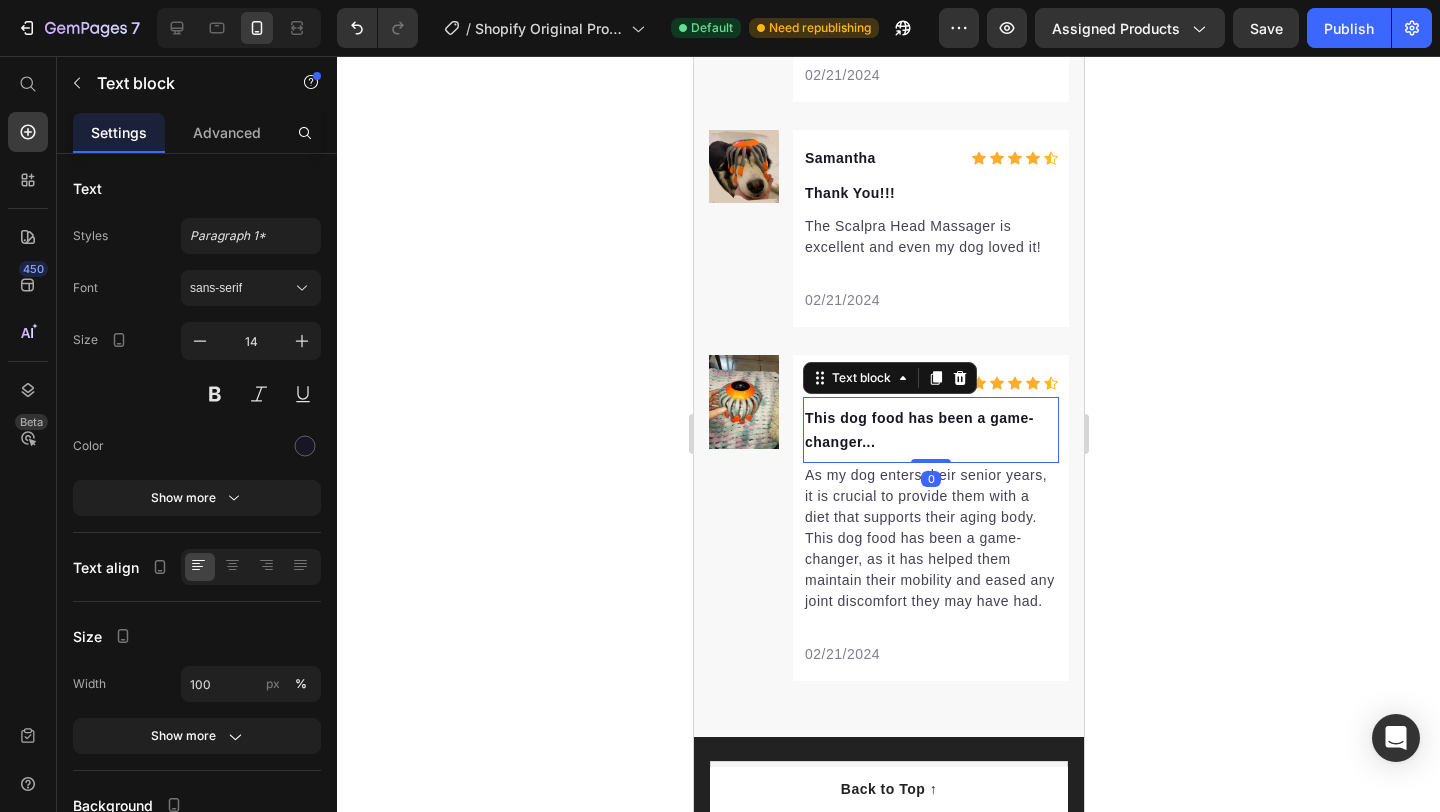 click on "This dog food has been a game-changer..." at bounding box center [930, 430] 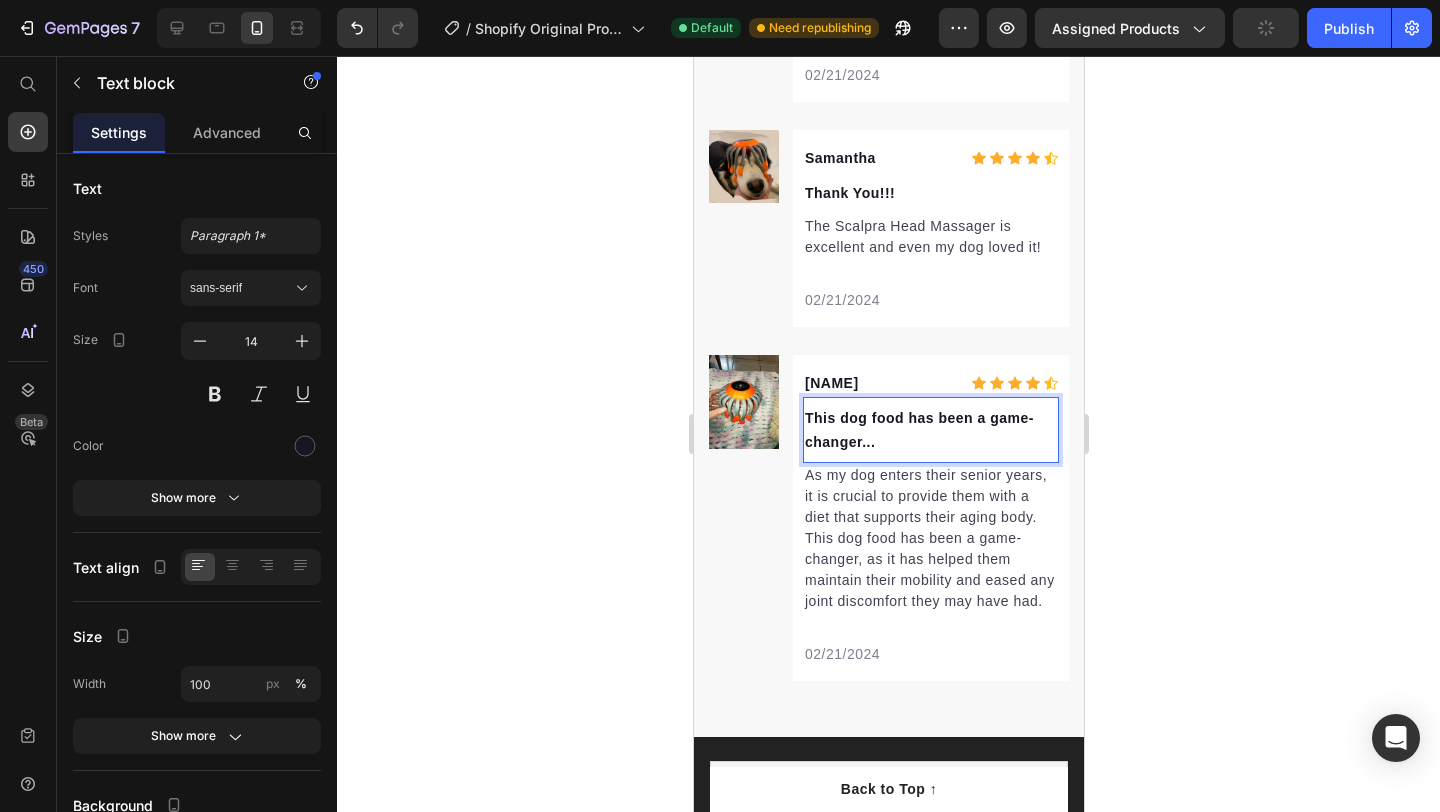 click on "This dog food has been a game-changer..." at bounding box center (930, 430) 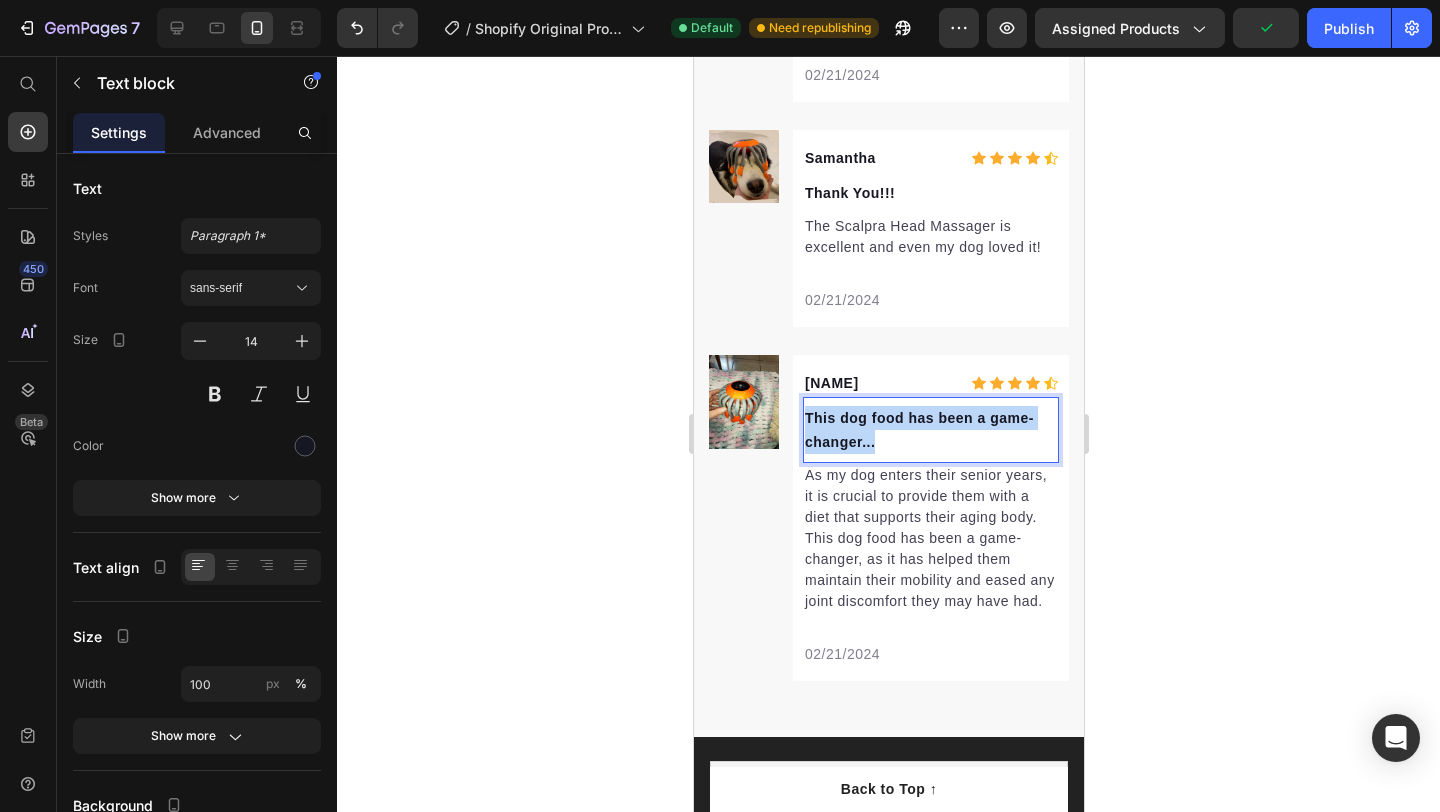 drag, startPoint x: 880, startPoint y: 450, endPoint x: 806, endPoint y: 414, distance: 82.29216 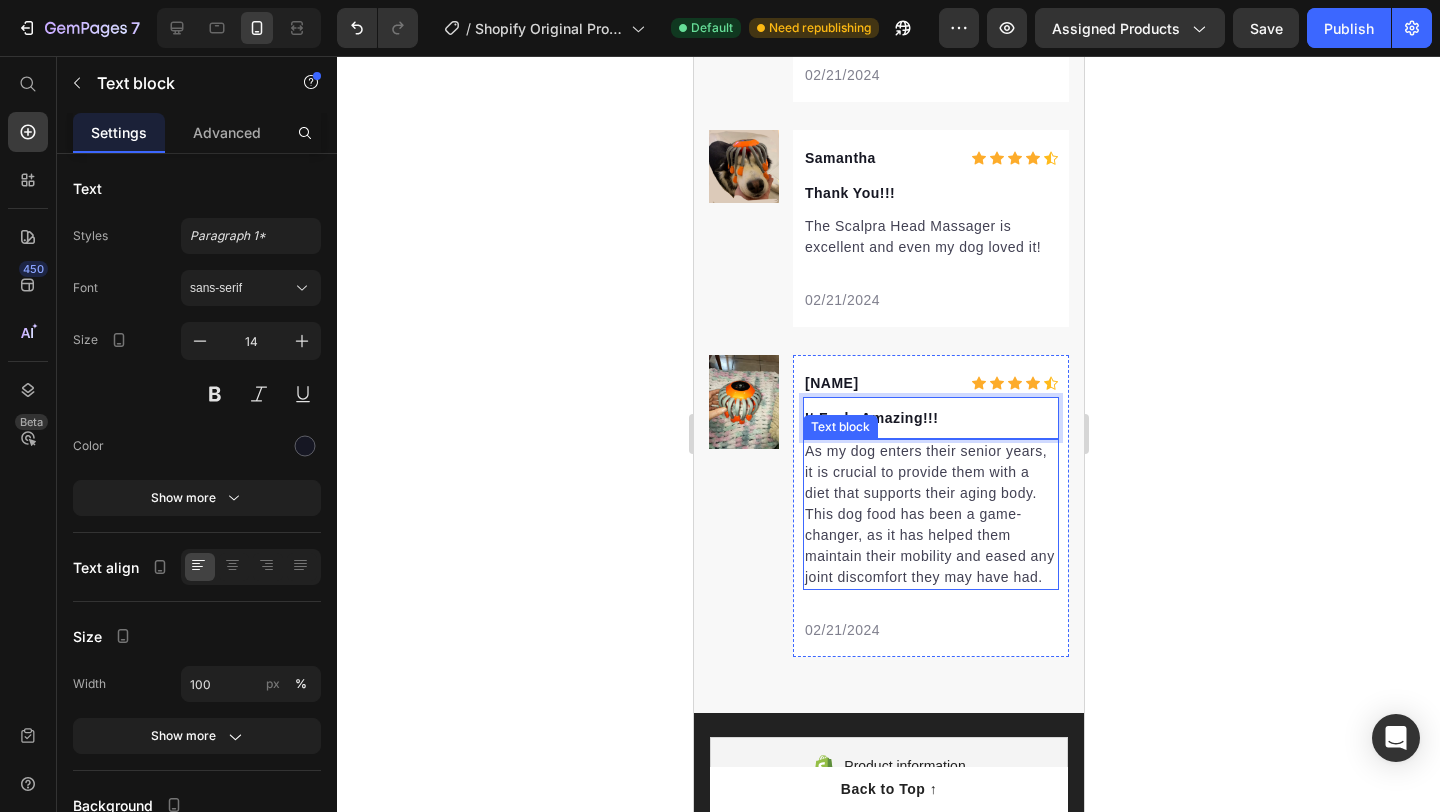 click on "As my dog enters their senior years, it is crucial to provide them with a diet that supports their aging body. This dog food has been a game-changer, as it has helped them maintain their mobility and eased any joint discomfort they may have had." at bounding box center (930, 514) 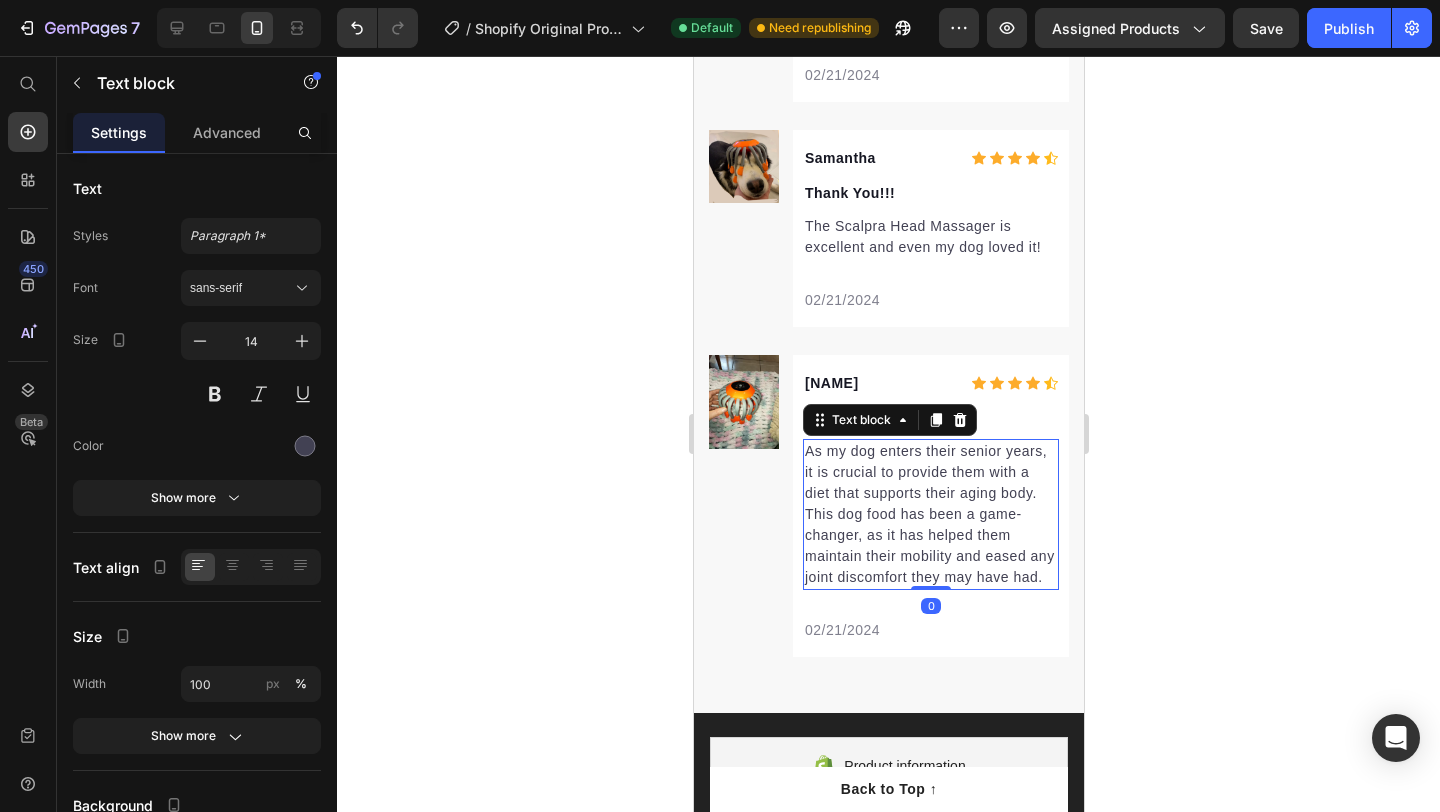 click on "As my dog enters their senior years, it is crucial to provide them with a diet that supports their aging body. This dog food has been a game-changer, as it has helped them maintain their mobility and eased any joint discomfort they may have had." at bounding box center [930, 514] 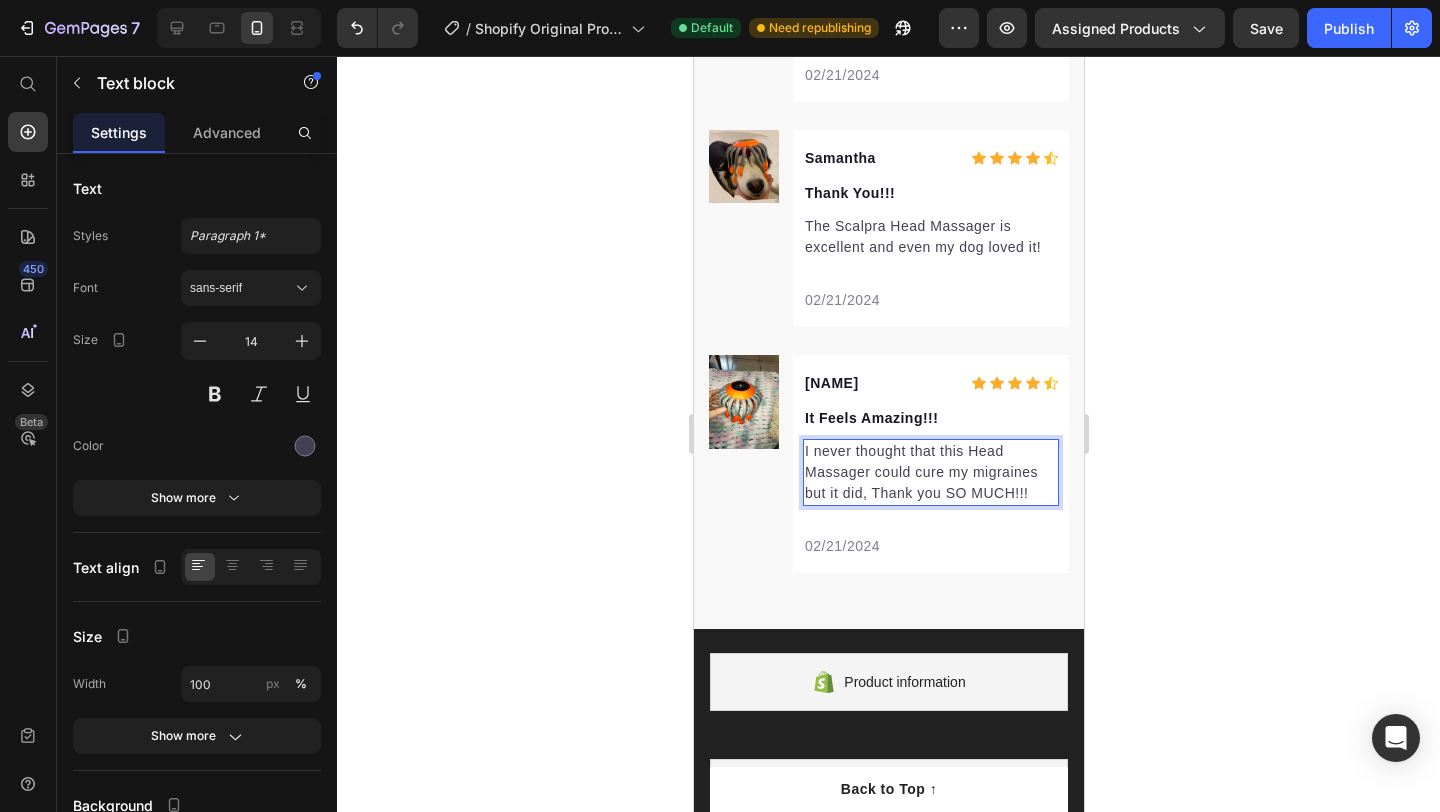 click 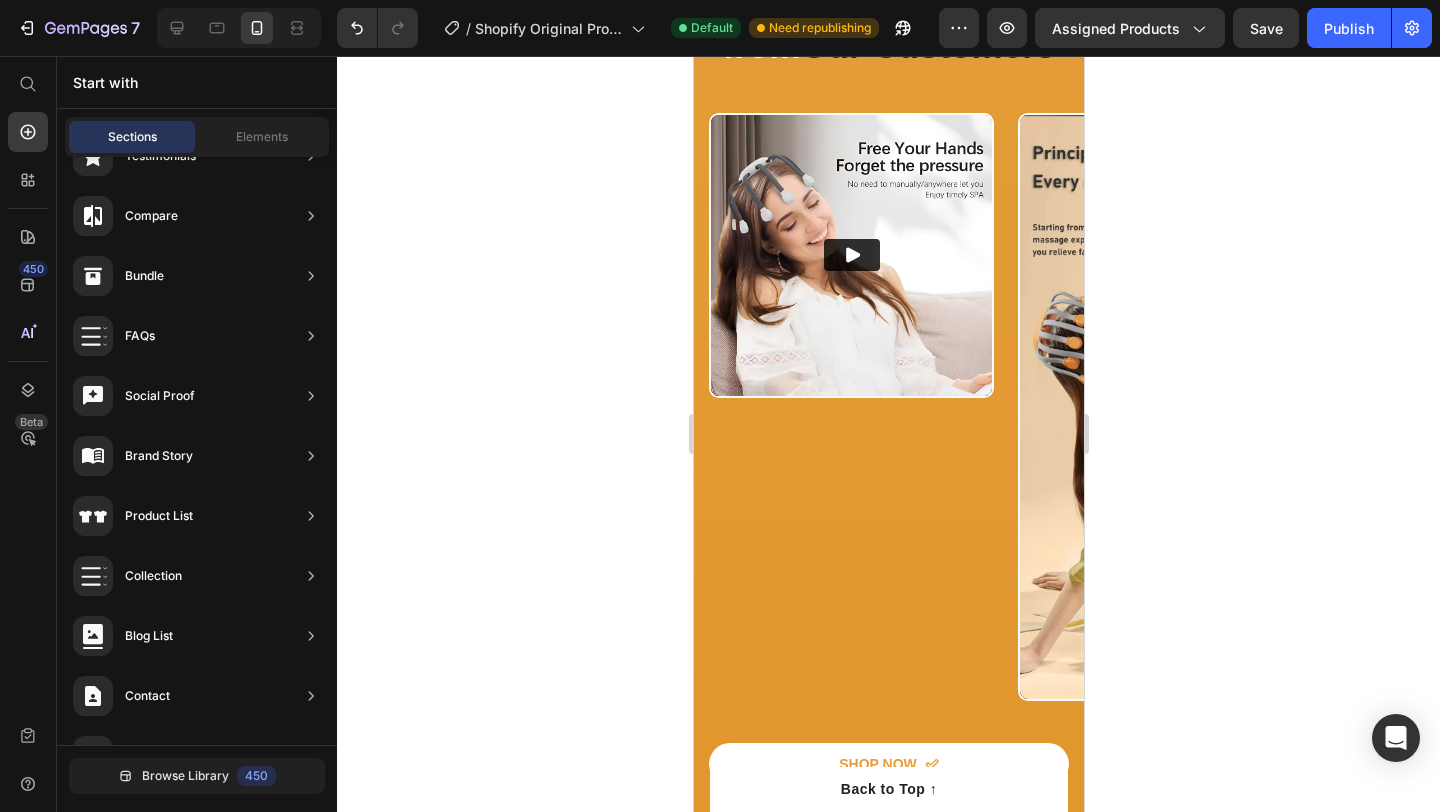 scroll, scrollTop: 5709, scrollLeft: 0, axis: vertical 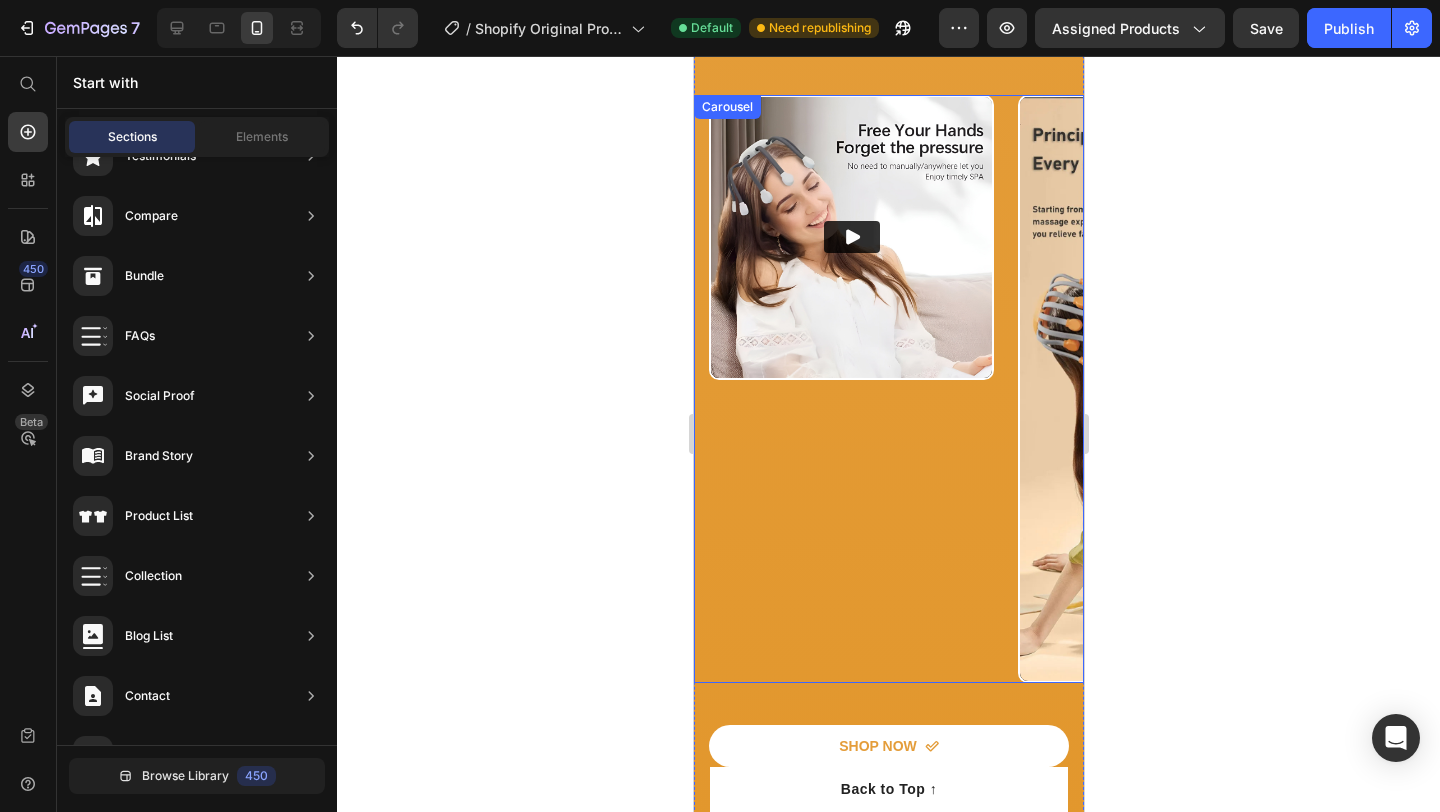 click on "Video" at bounding box center (850, 389) 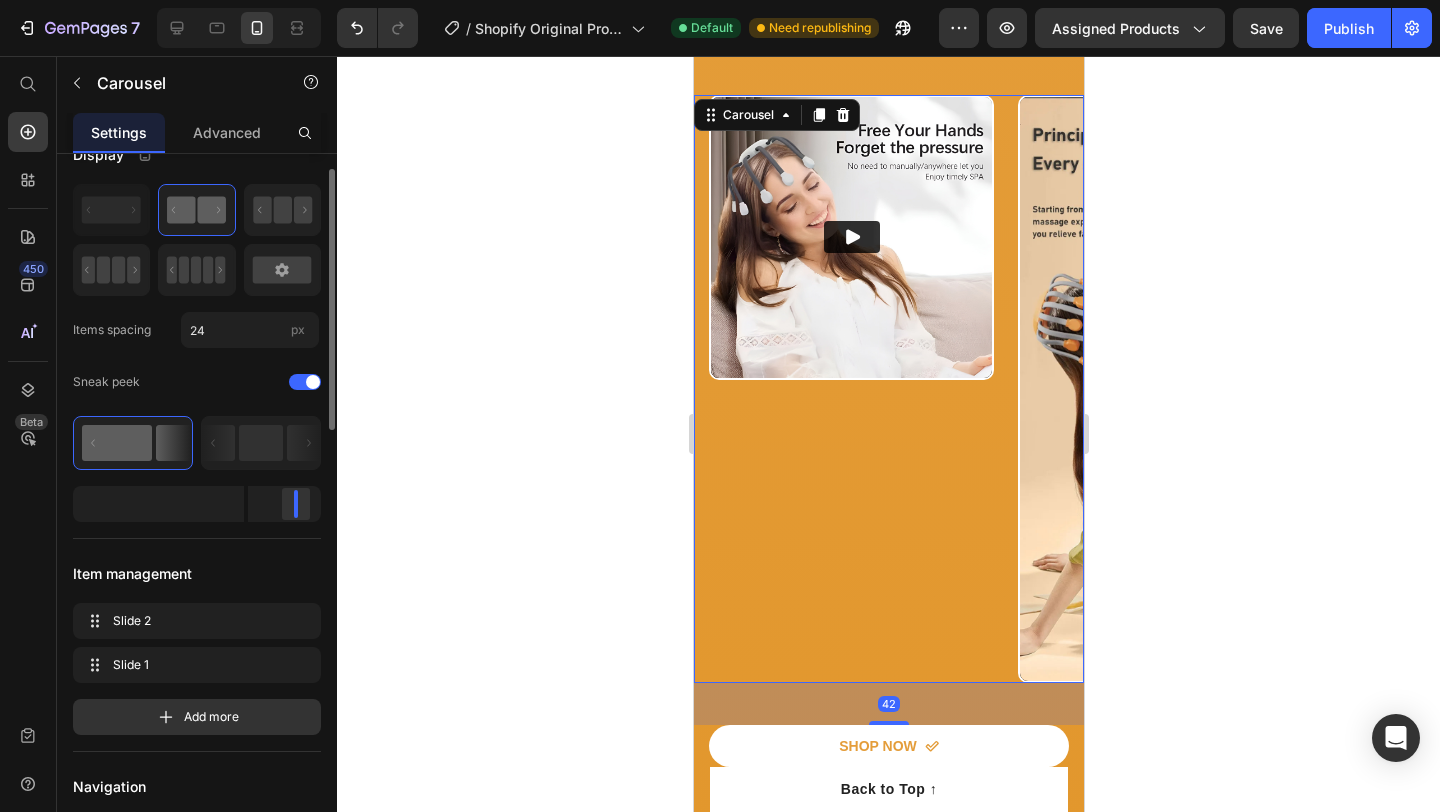 scroll, scrollTop: 38, scrollLeft: 0, axis: vertical 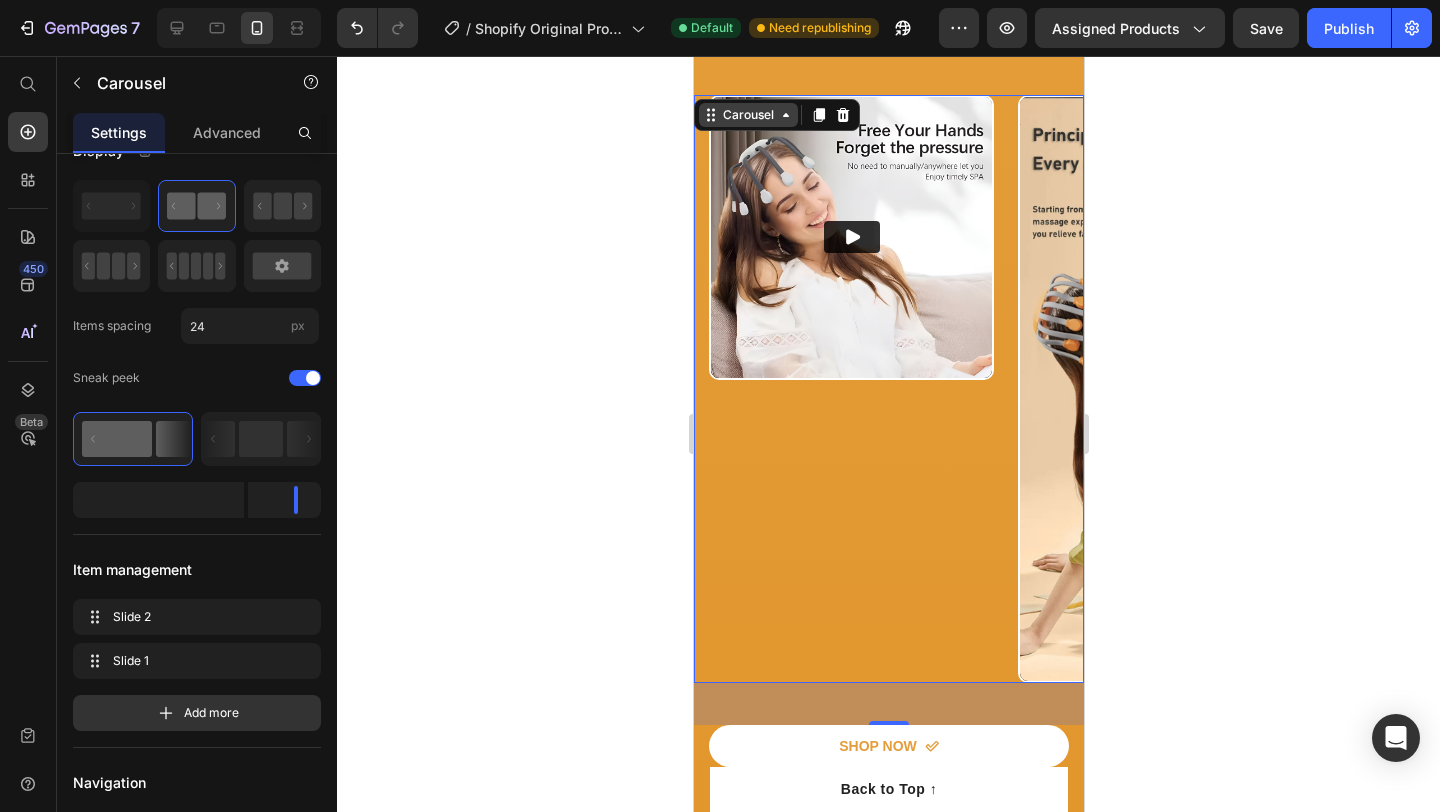 click on "Carousel" at bounding box center (747, 115) 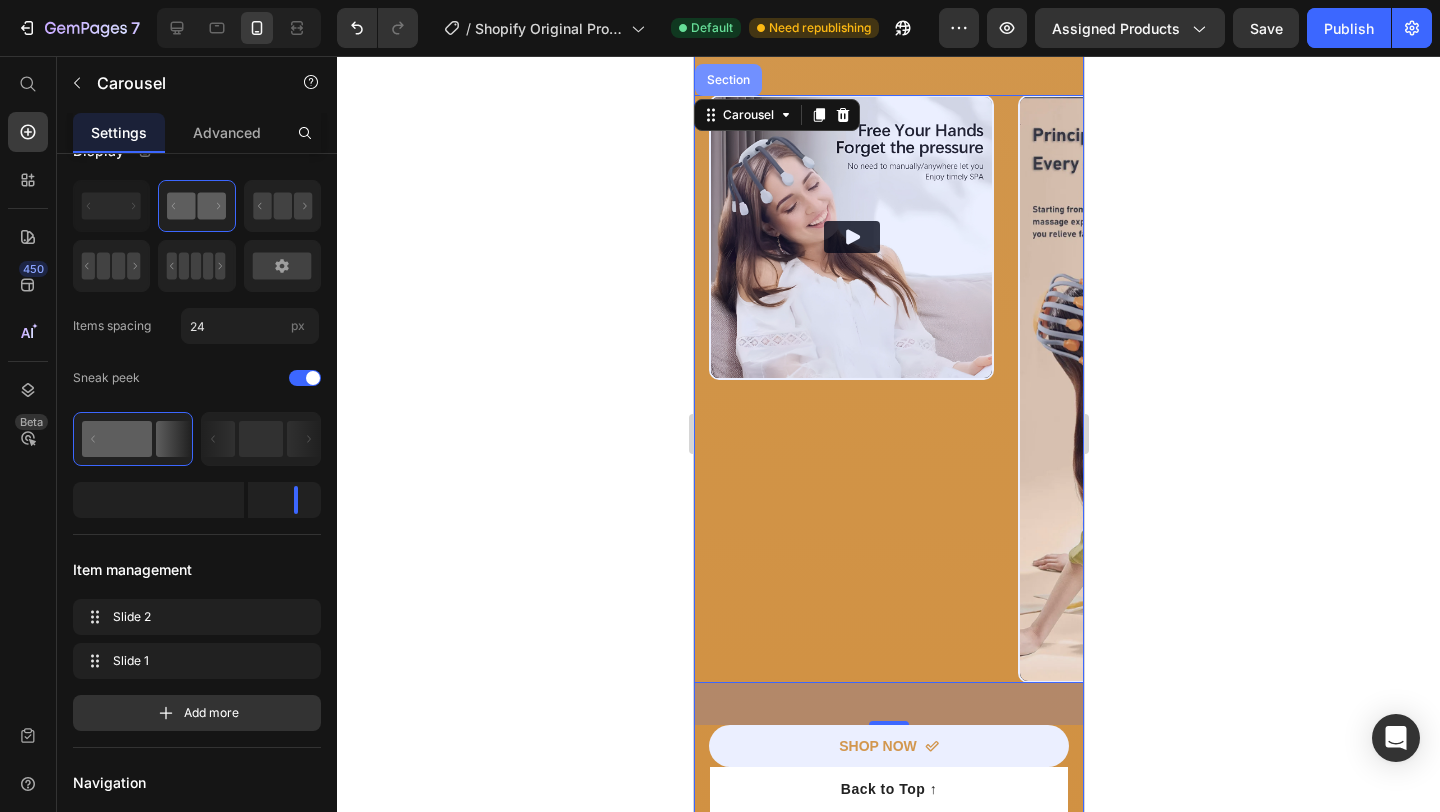 click on "Section" at bounding box center [727, 80] 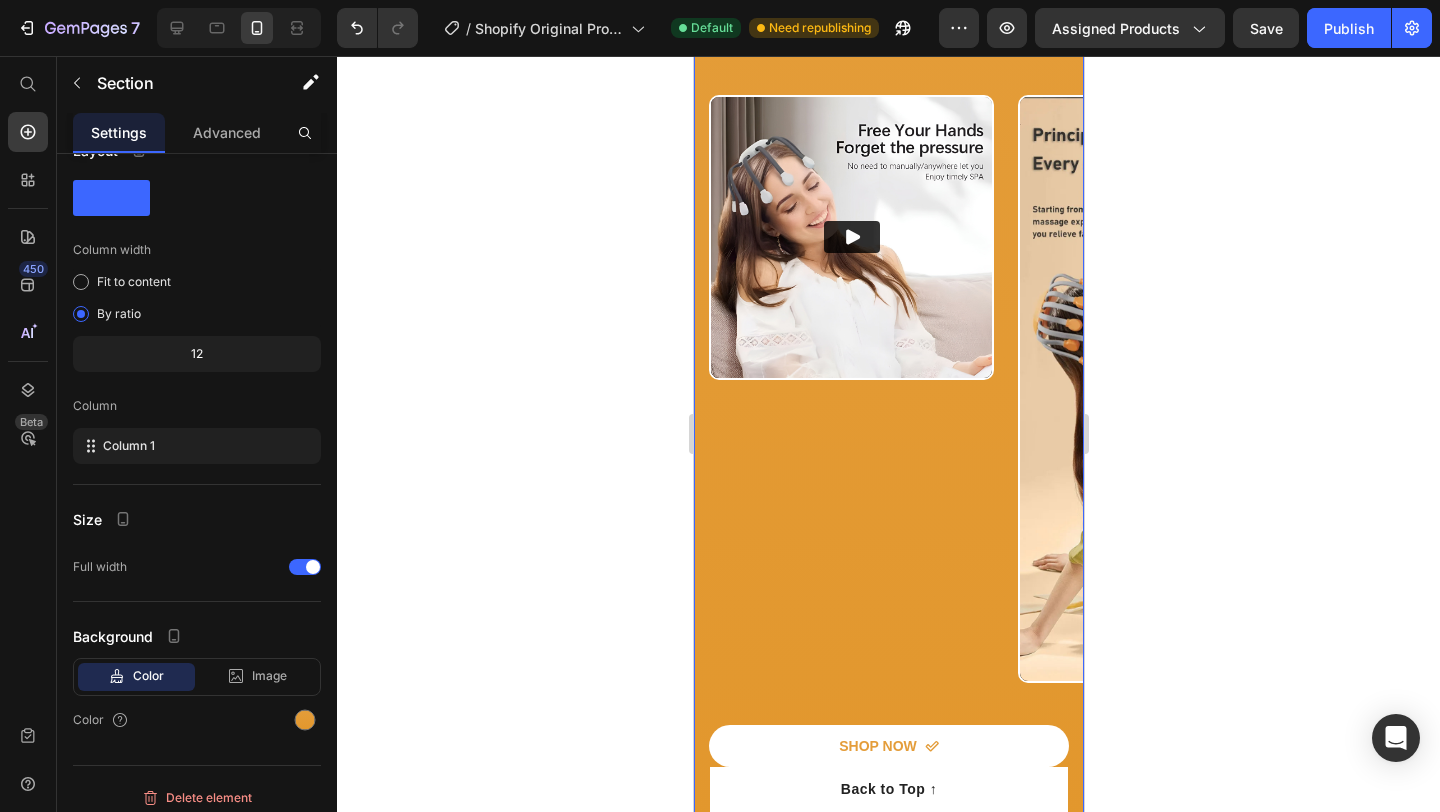 scroll, scrollTop: 0, scrollLeft: 0, axis: both 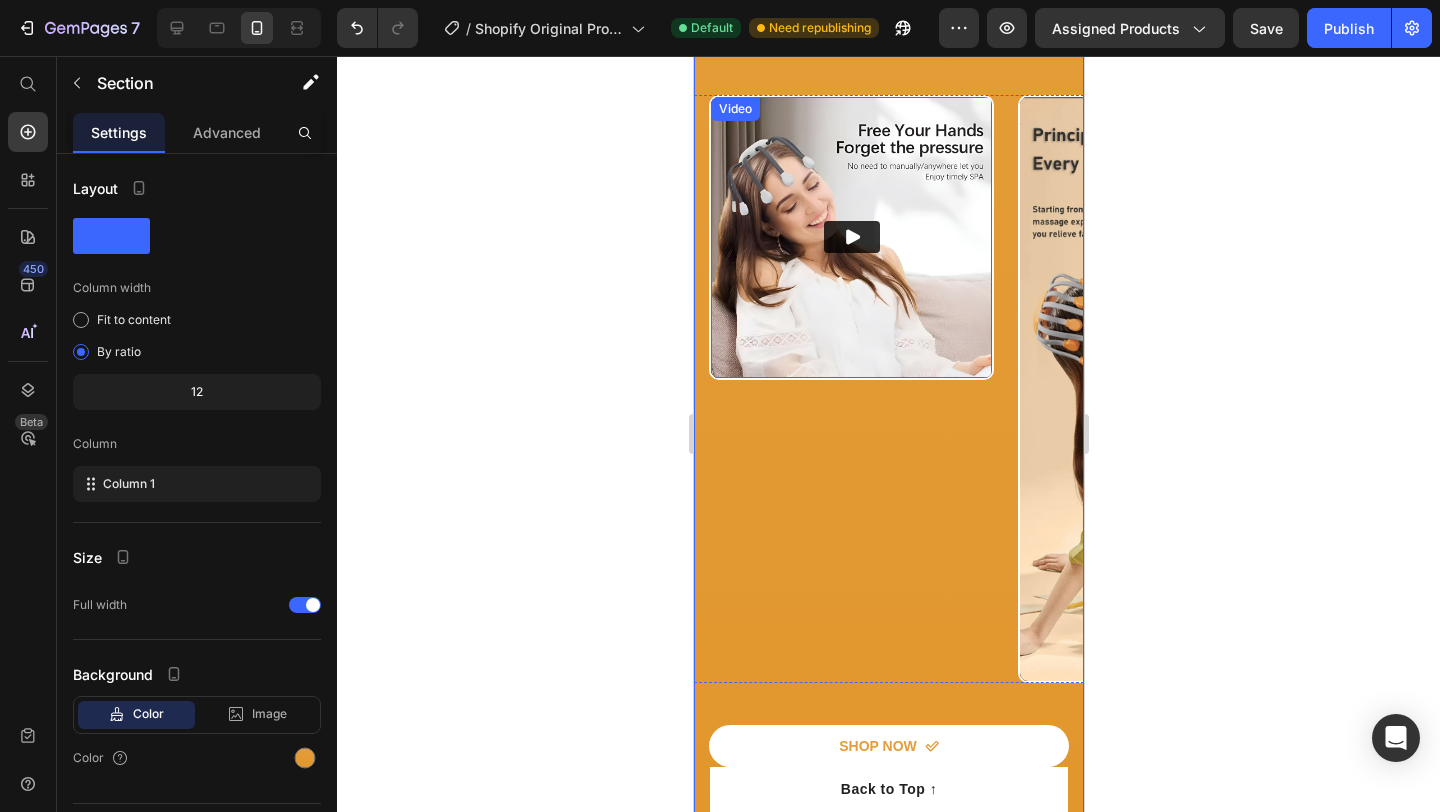click at bounding box center (850, 237) 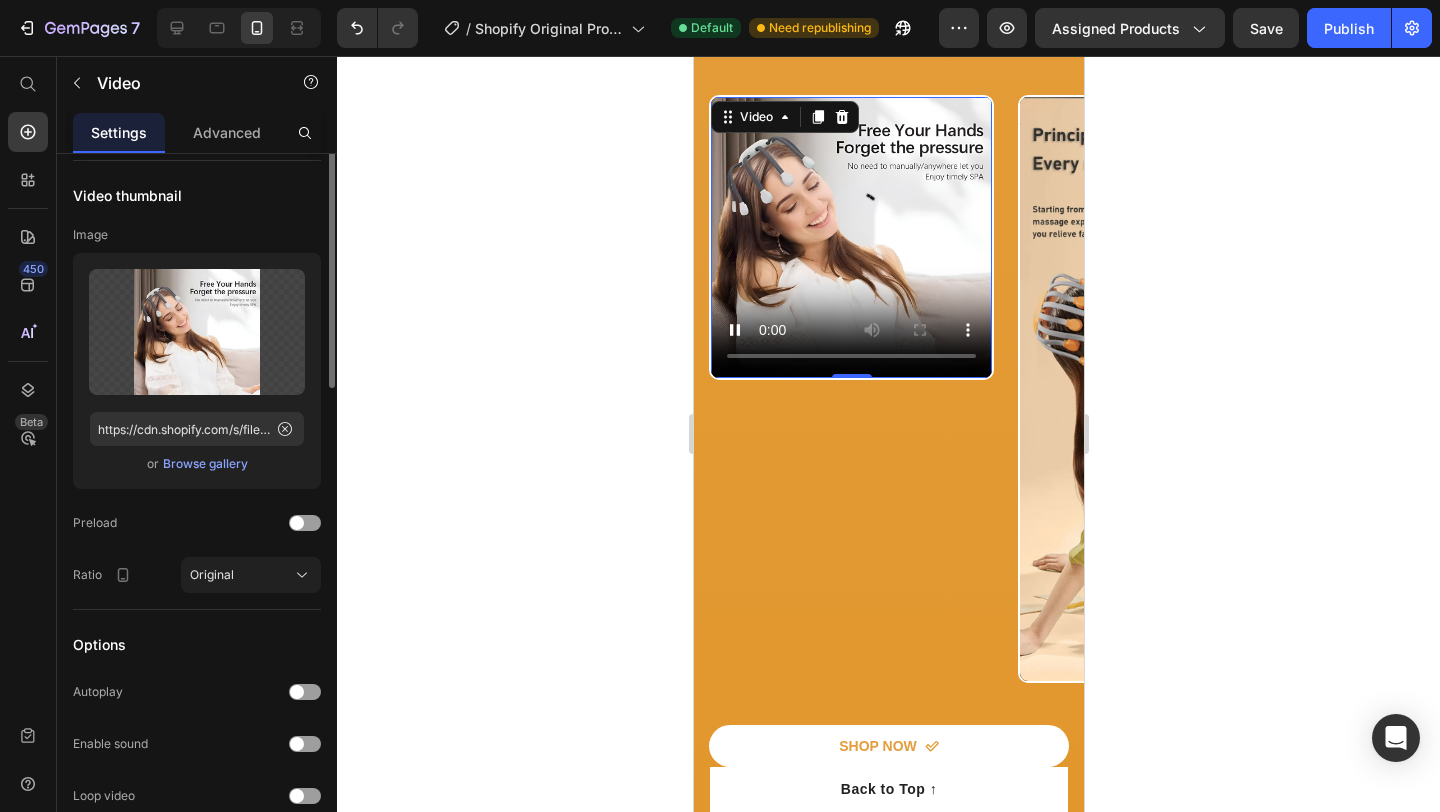 scroll, scrollTop: 0, scrollLeft: 0, axis: both 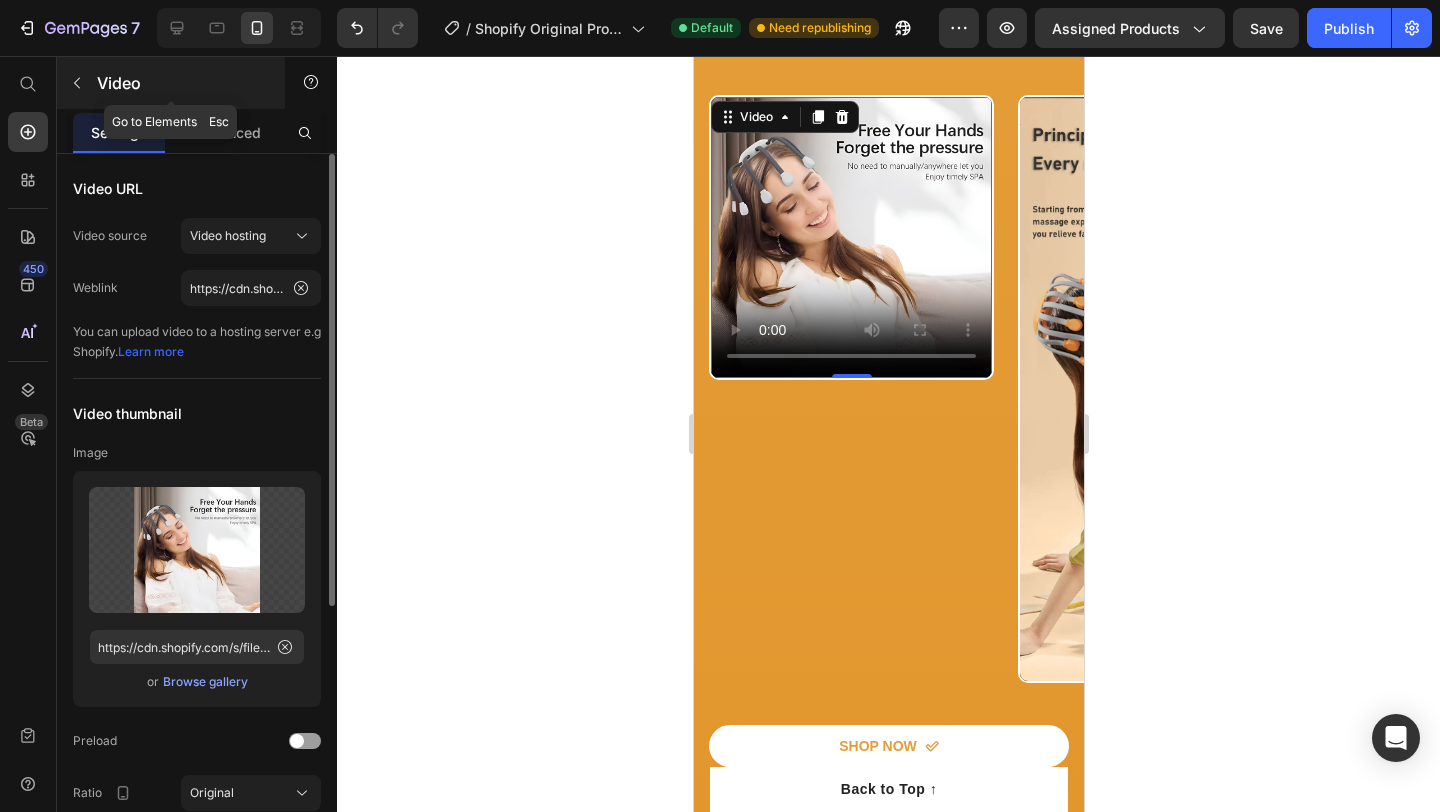click at bounding box center (77, 83) 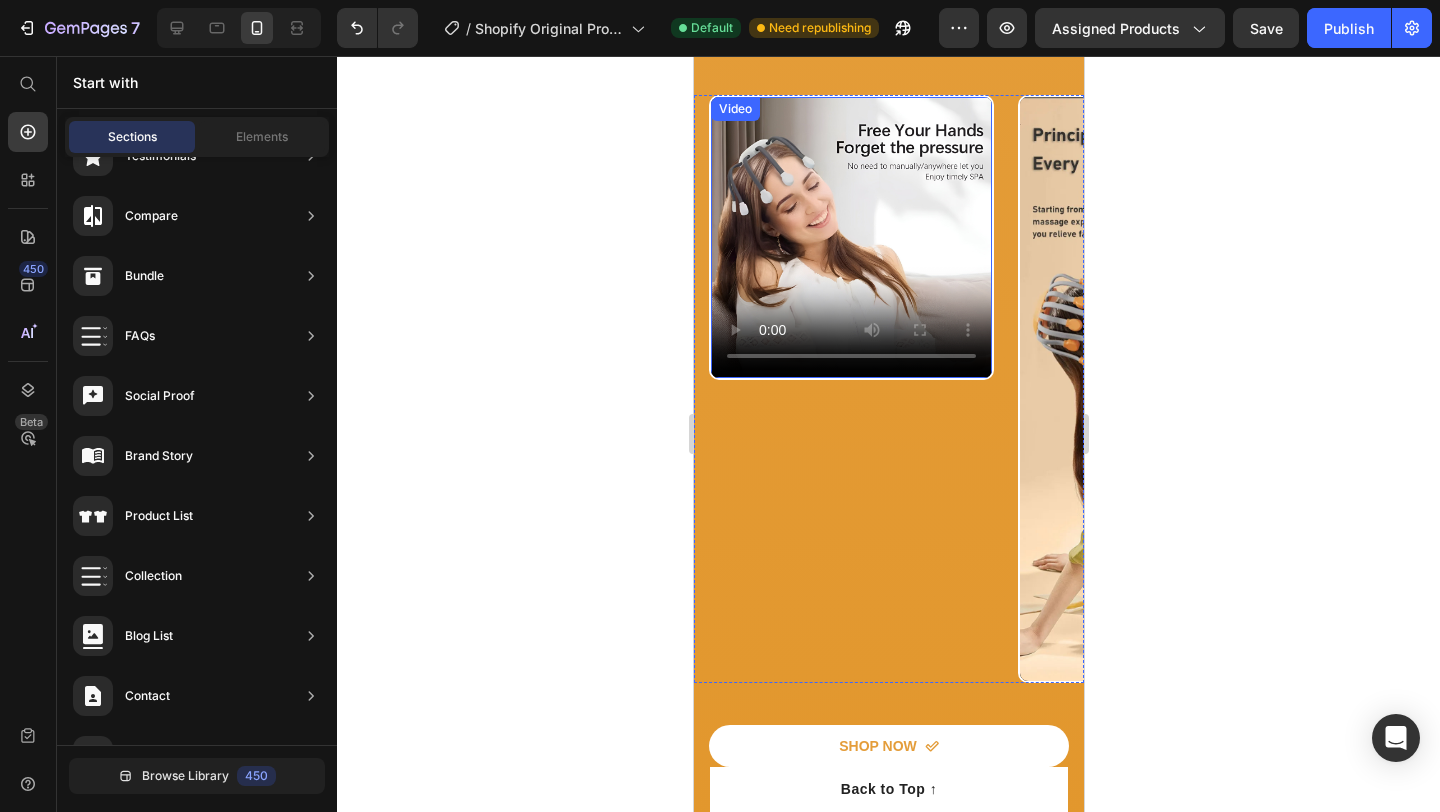 click at bounding box center [850, 237] 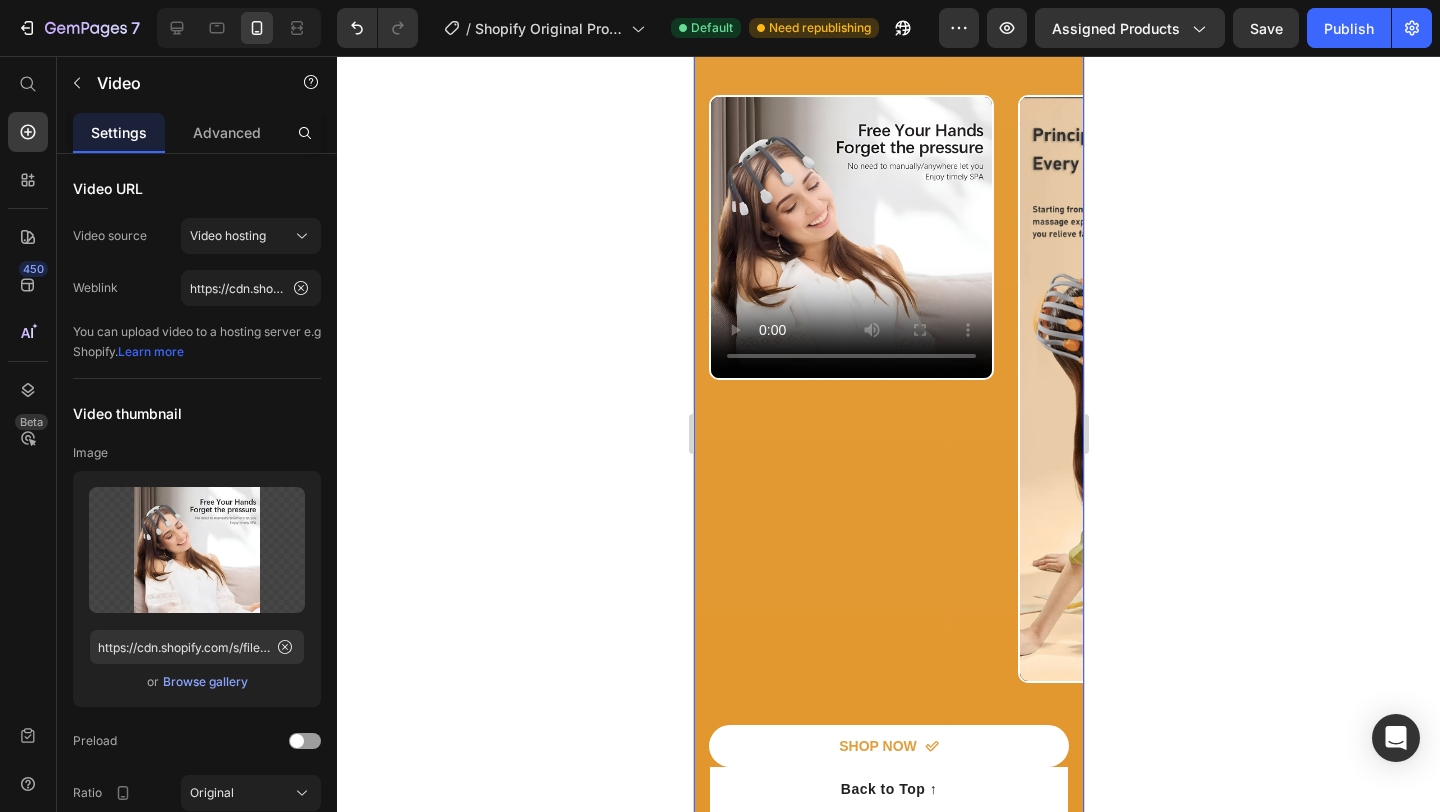 click on "Video Video Carousel" at bounding box center (888, 410) 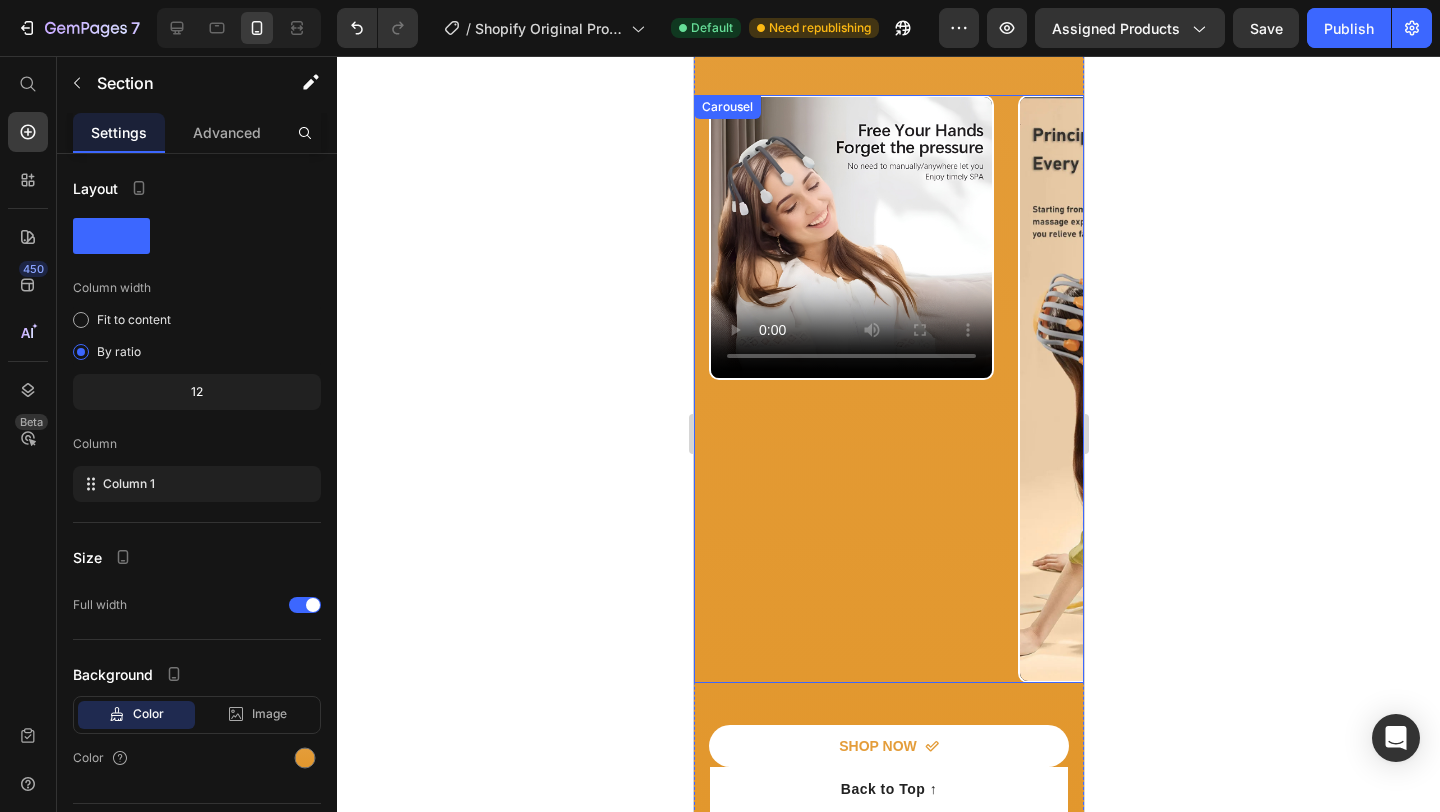 click on "Video" at bounding box center [850, 389] 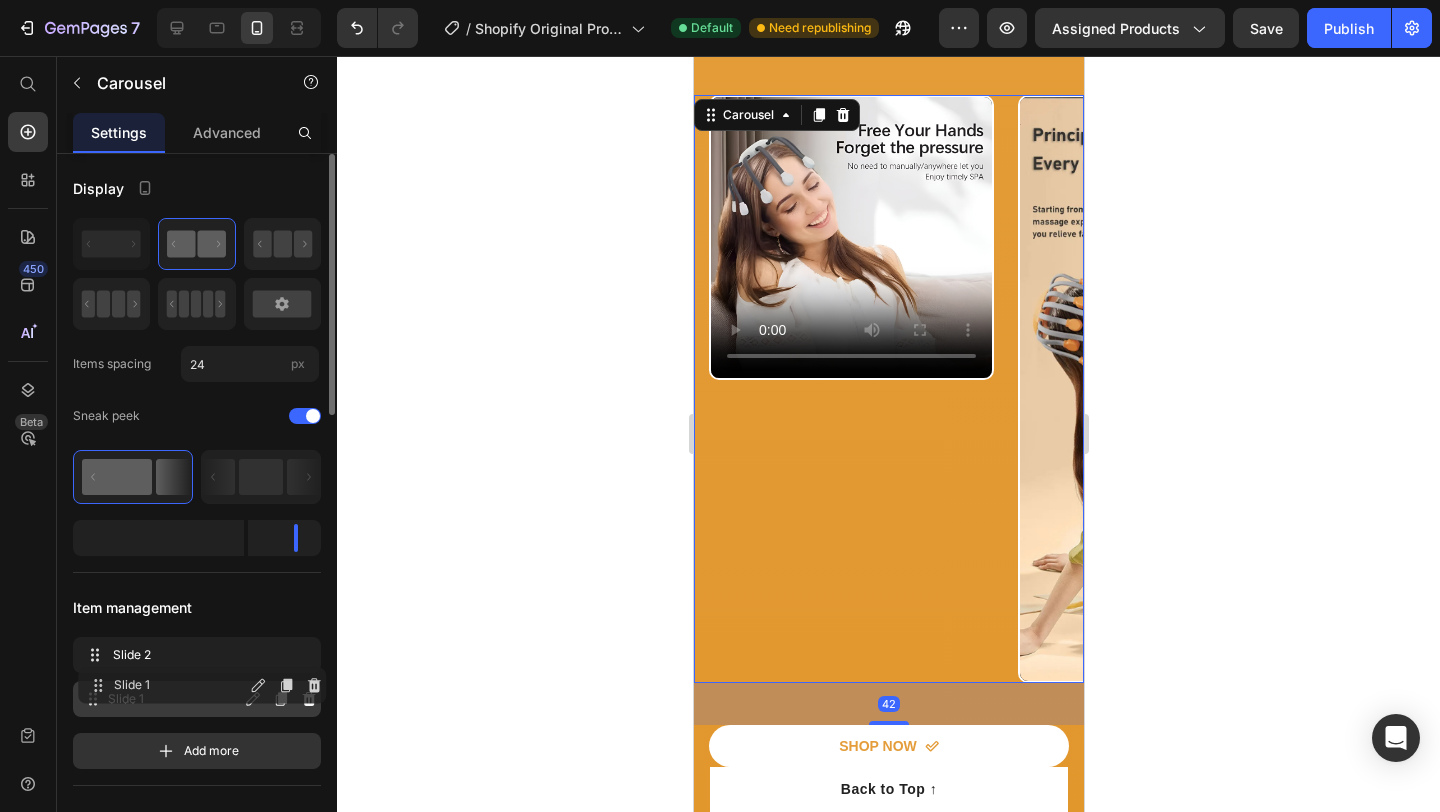 type 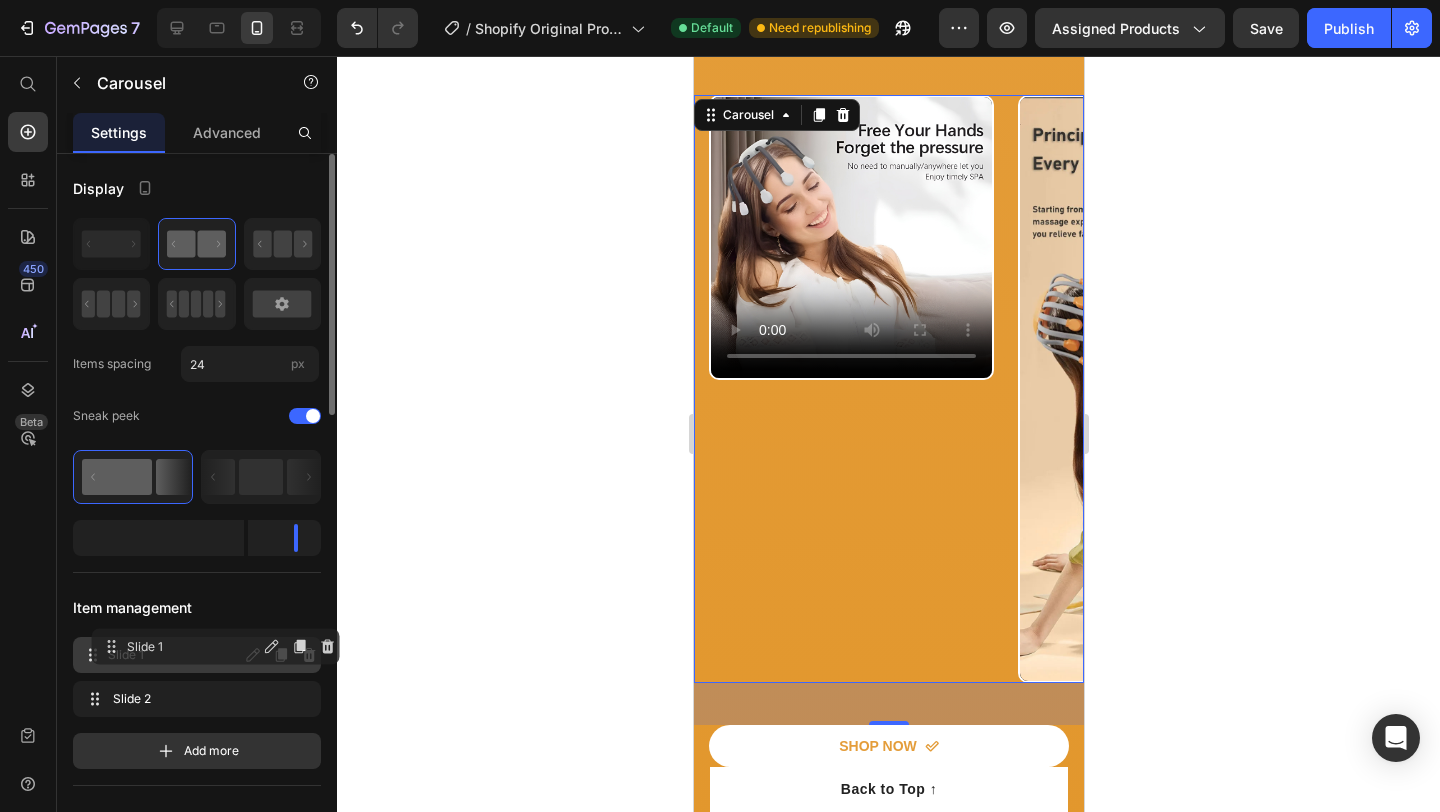 drag, startPoint x: 146, startPoint y: 695, endPoint x: 163, endPoint y: 641, distance: 56.61272 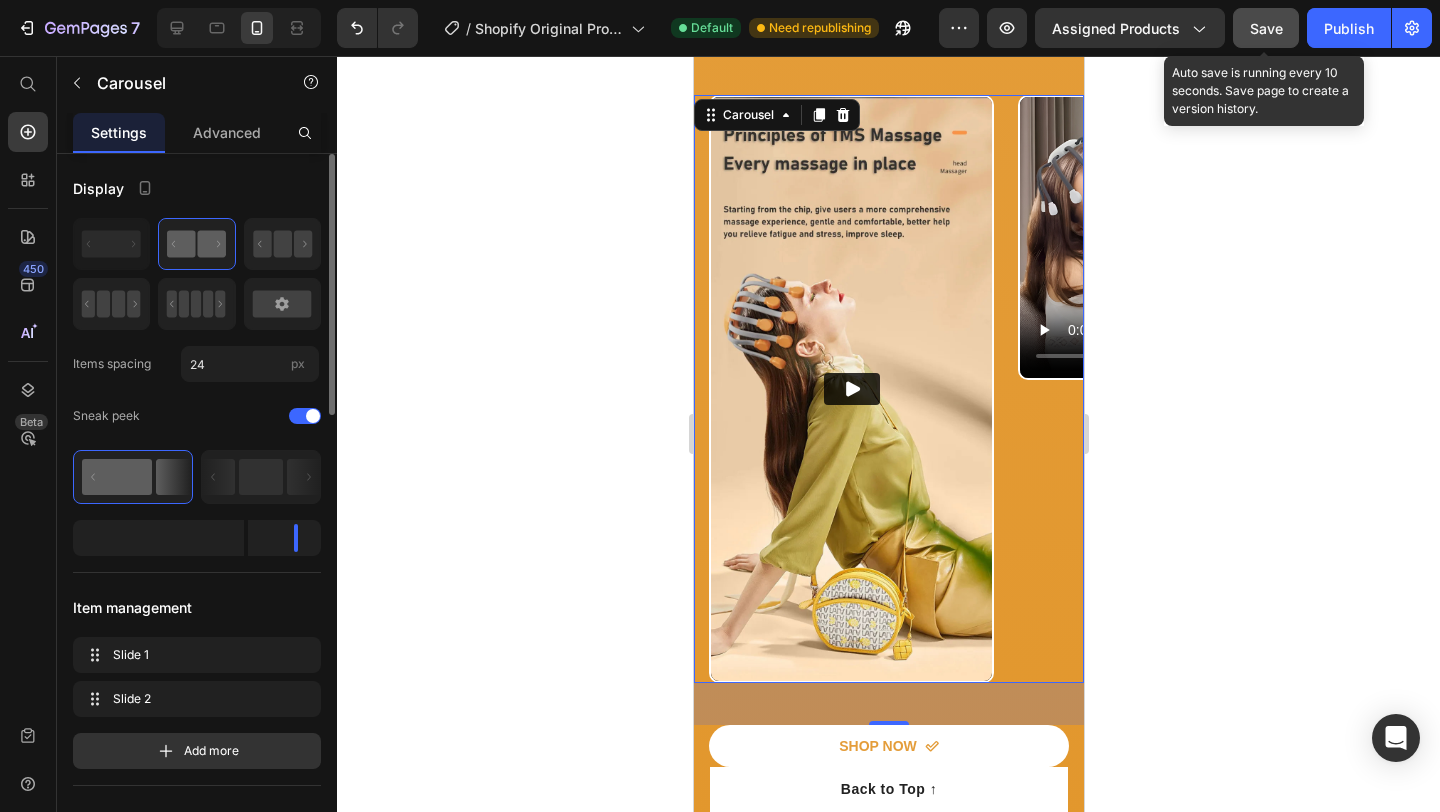 click on "Save" 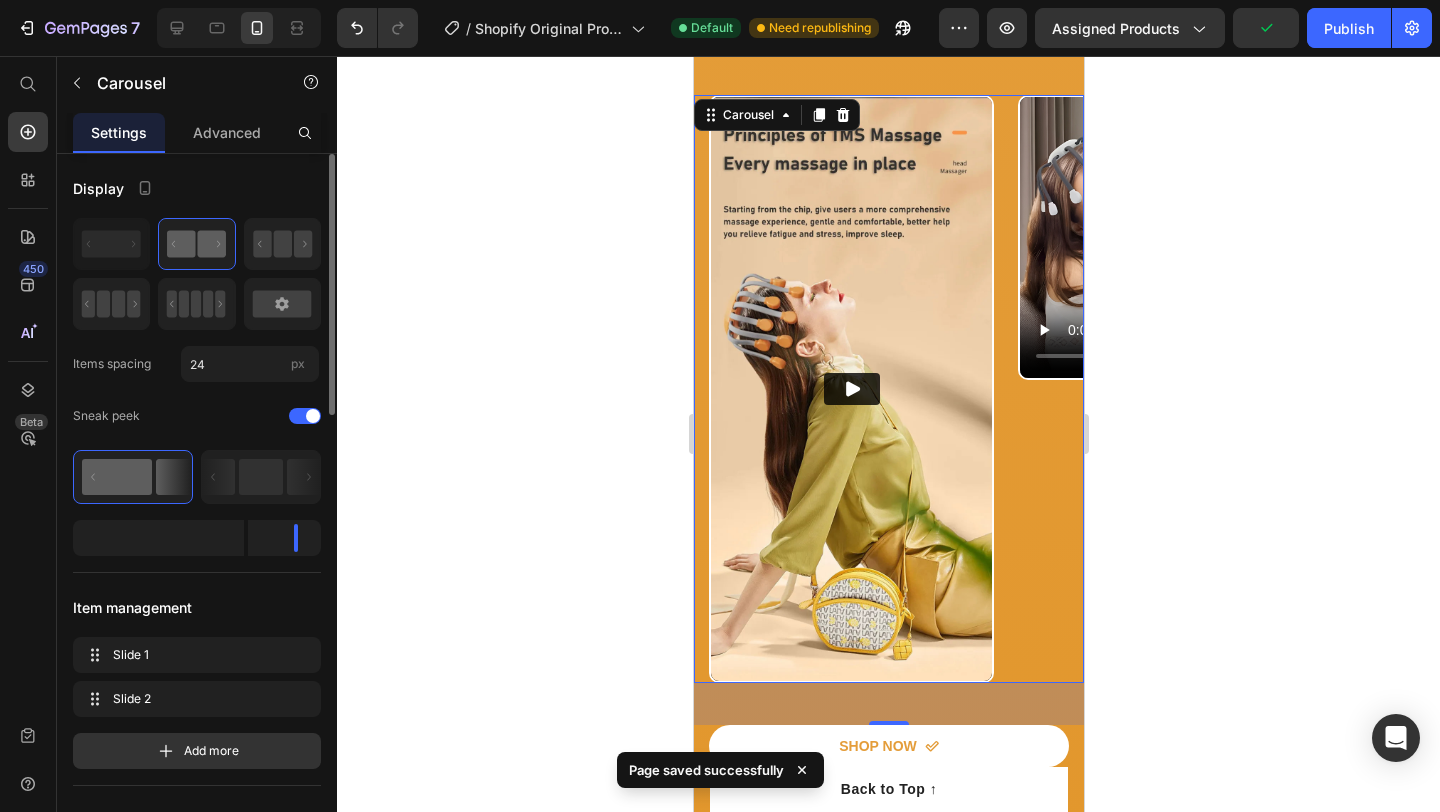 click 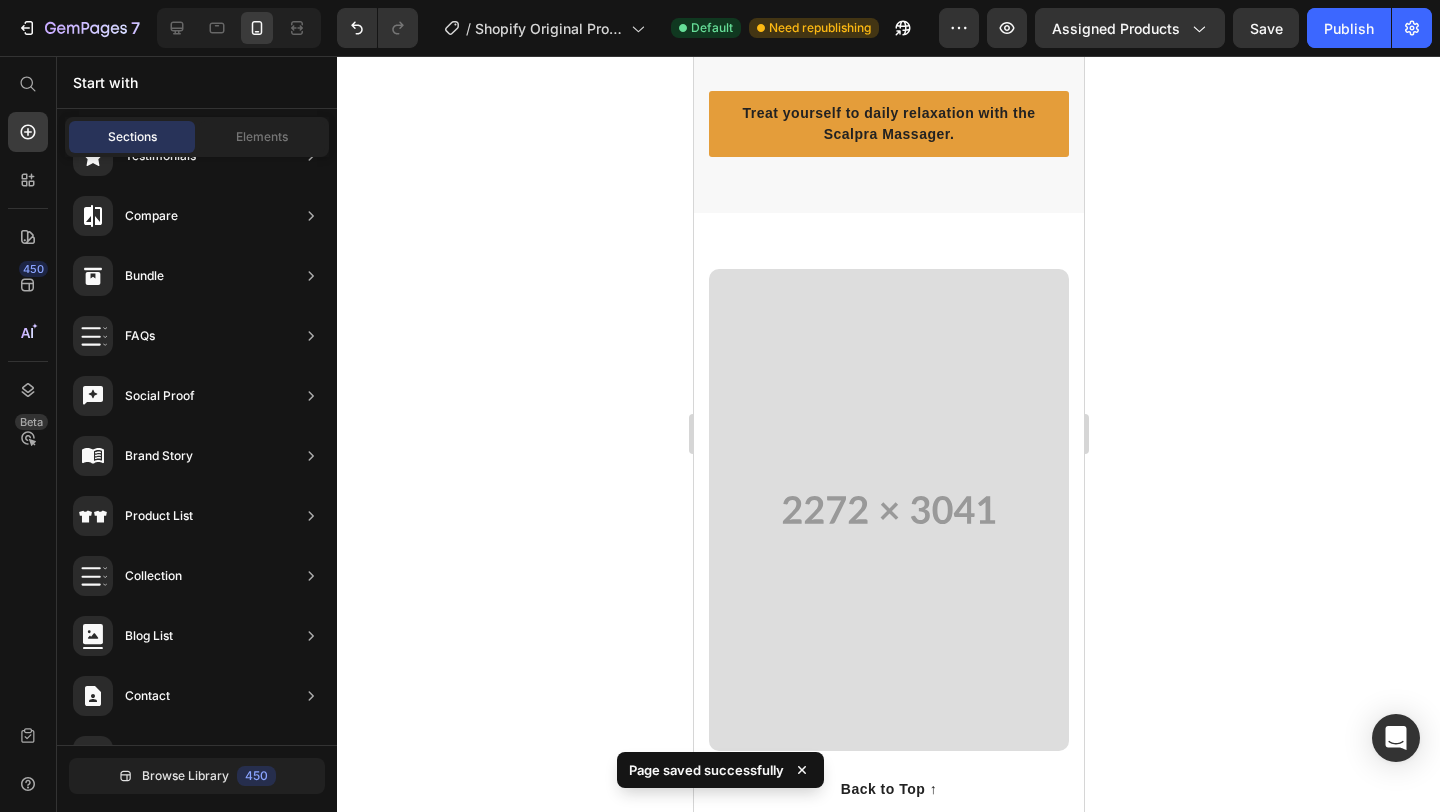 scroll, scrollTop: 2621, scrollLeft: 0, axis: vertical 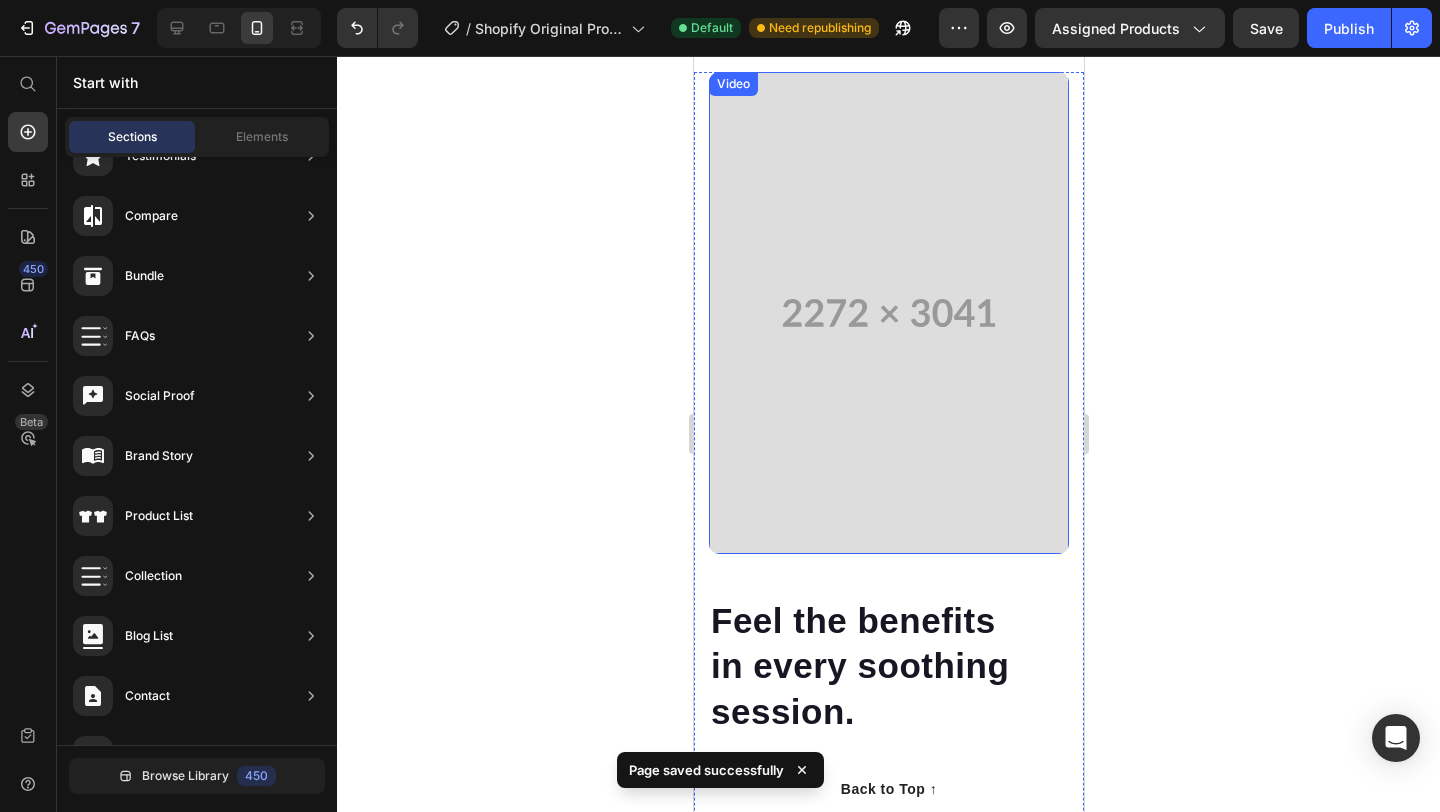 click at bounding box center (888, 313) 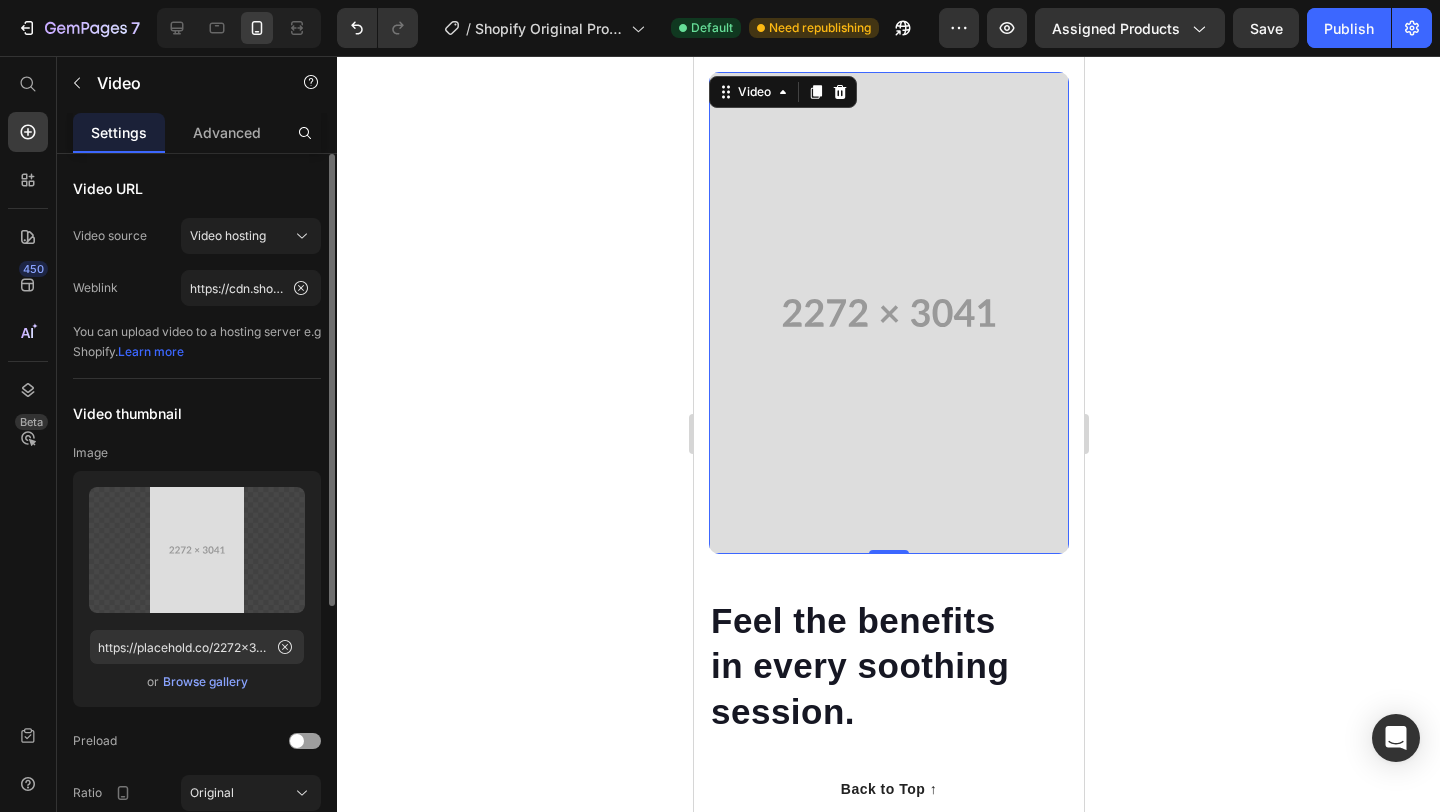 click on "Video URL Video source Video hosting Weblink https://cdn.shopify.com/videos/c/o/v/bfcc4e4eae1b48d28f6b67140666e21b.mp4 You can upload video to a hosting server e.g Shopify.   Learn more" 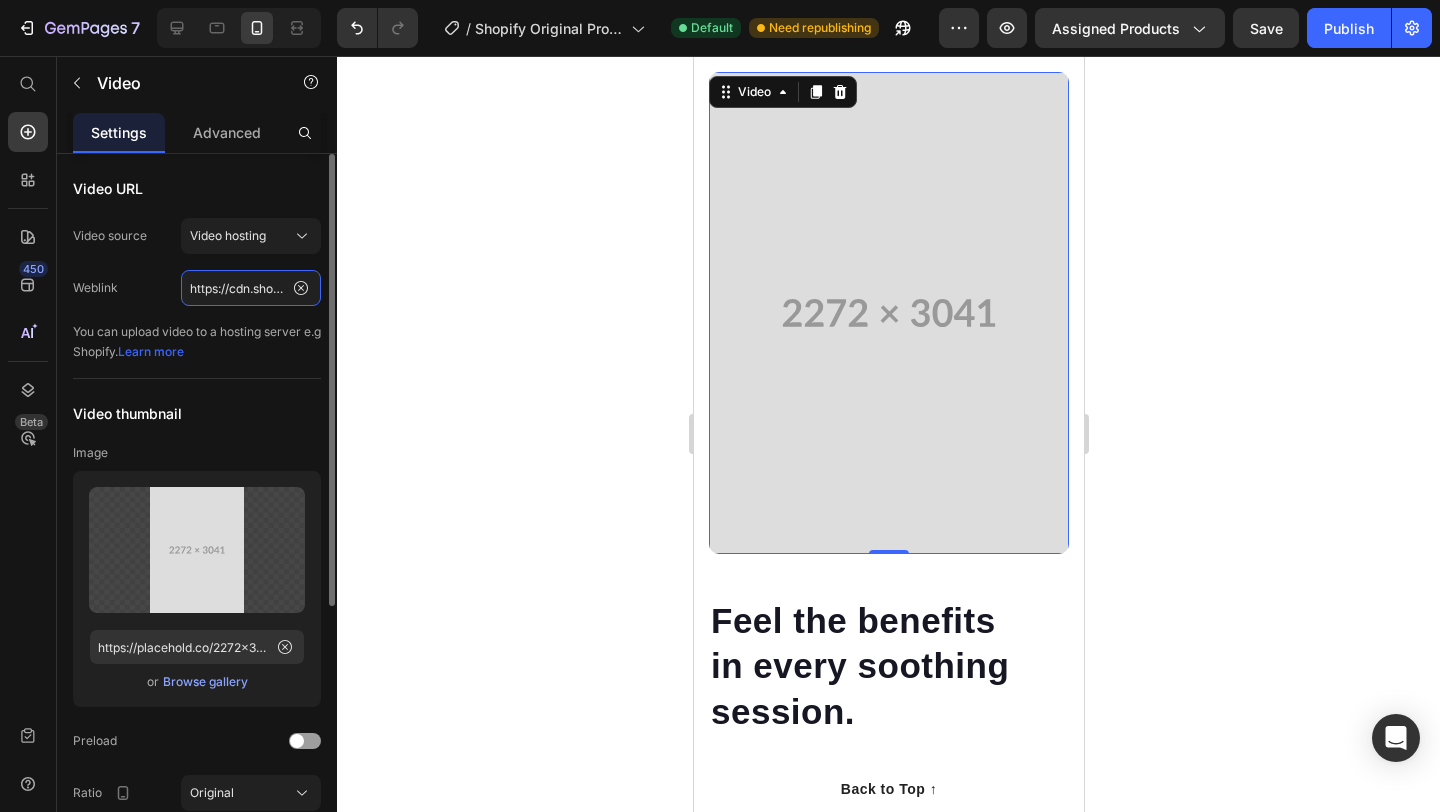 click on "https://cdn.shopify.com/videos/c/o/v/bfcc4e4eae1b48d28f6b67140666e21b.mp4" 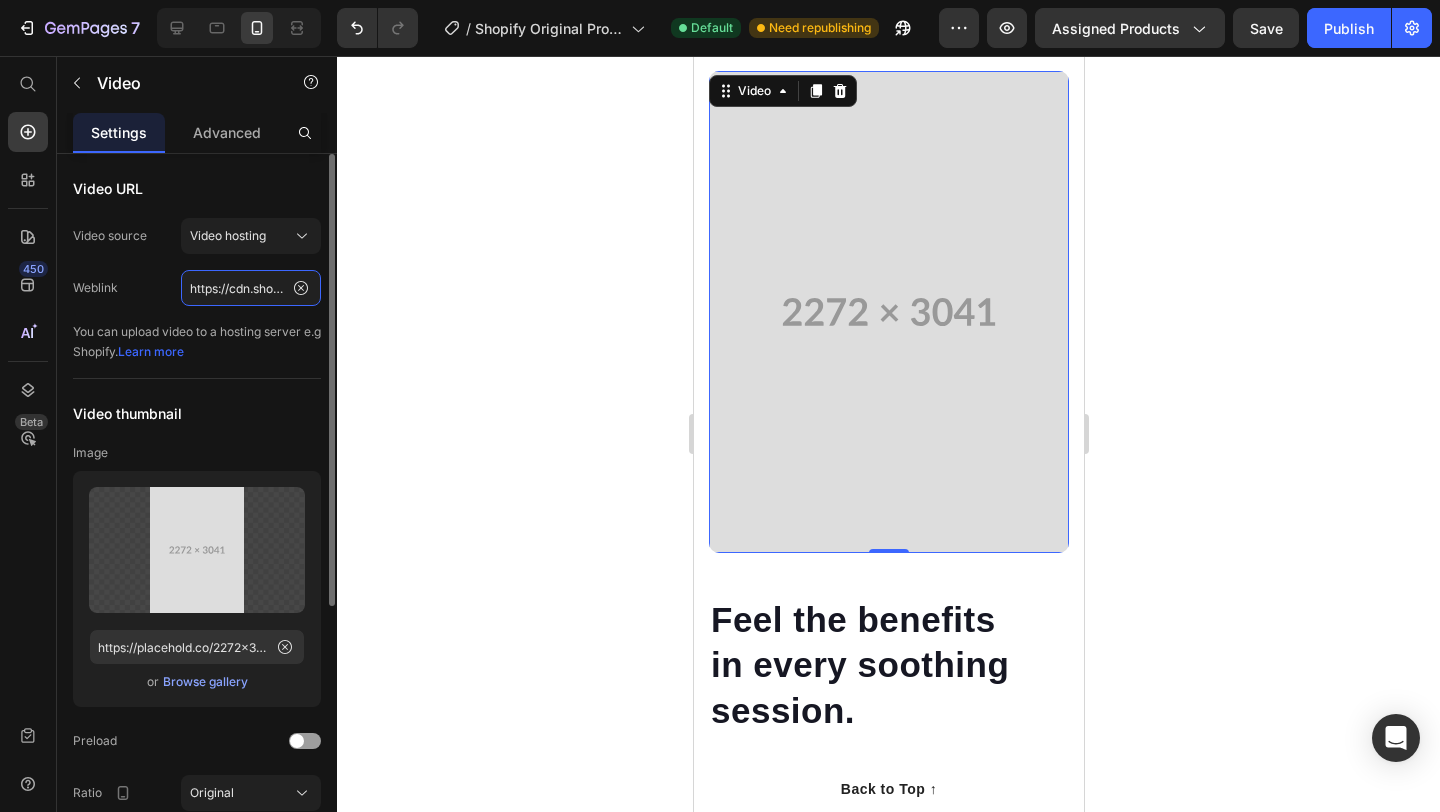 scroll, scrollTop: 0, scrollLeft: 360, axis: horizontal 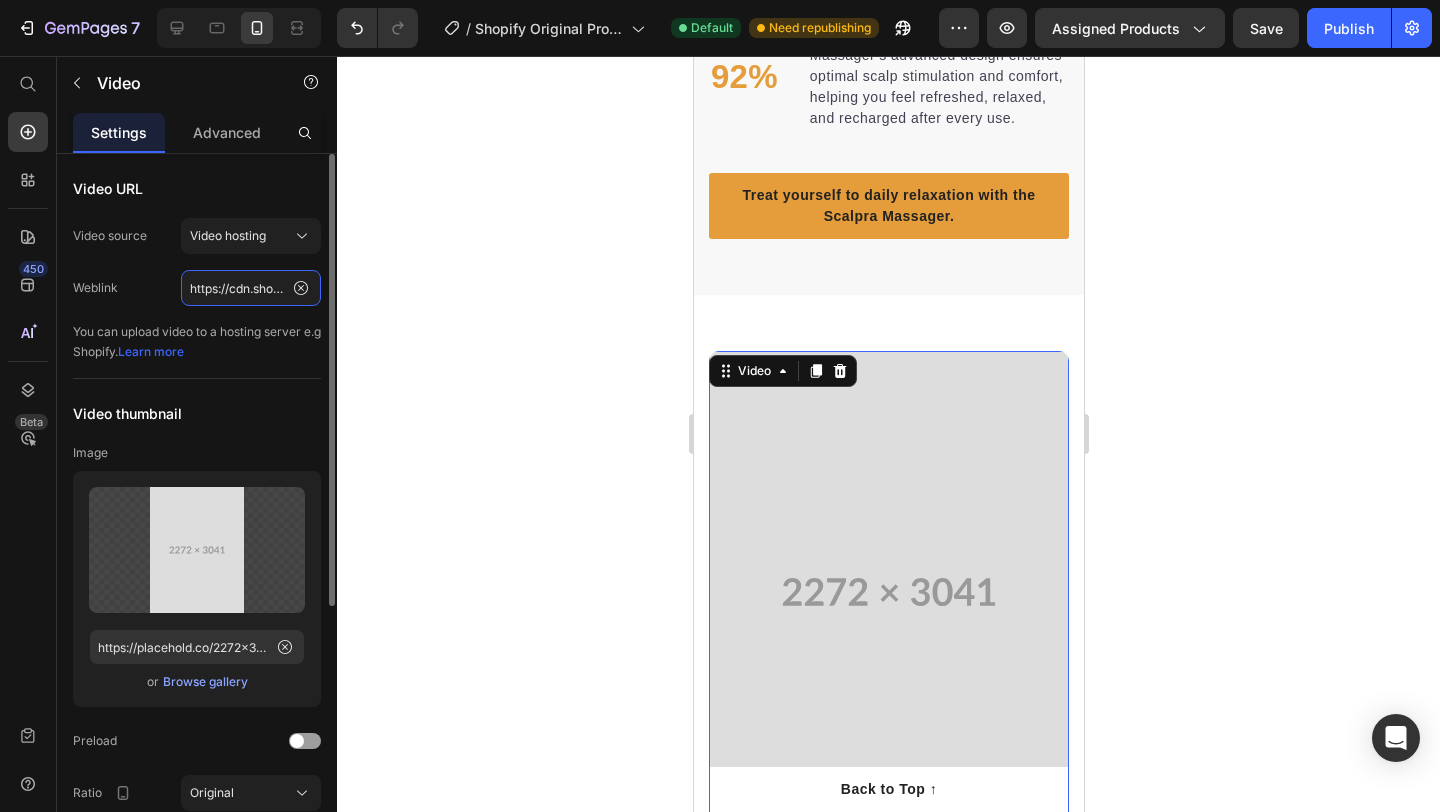 paste on "f3a6c9937958452bad966f1fc5c6ee68" 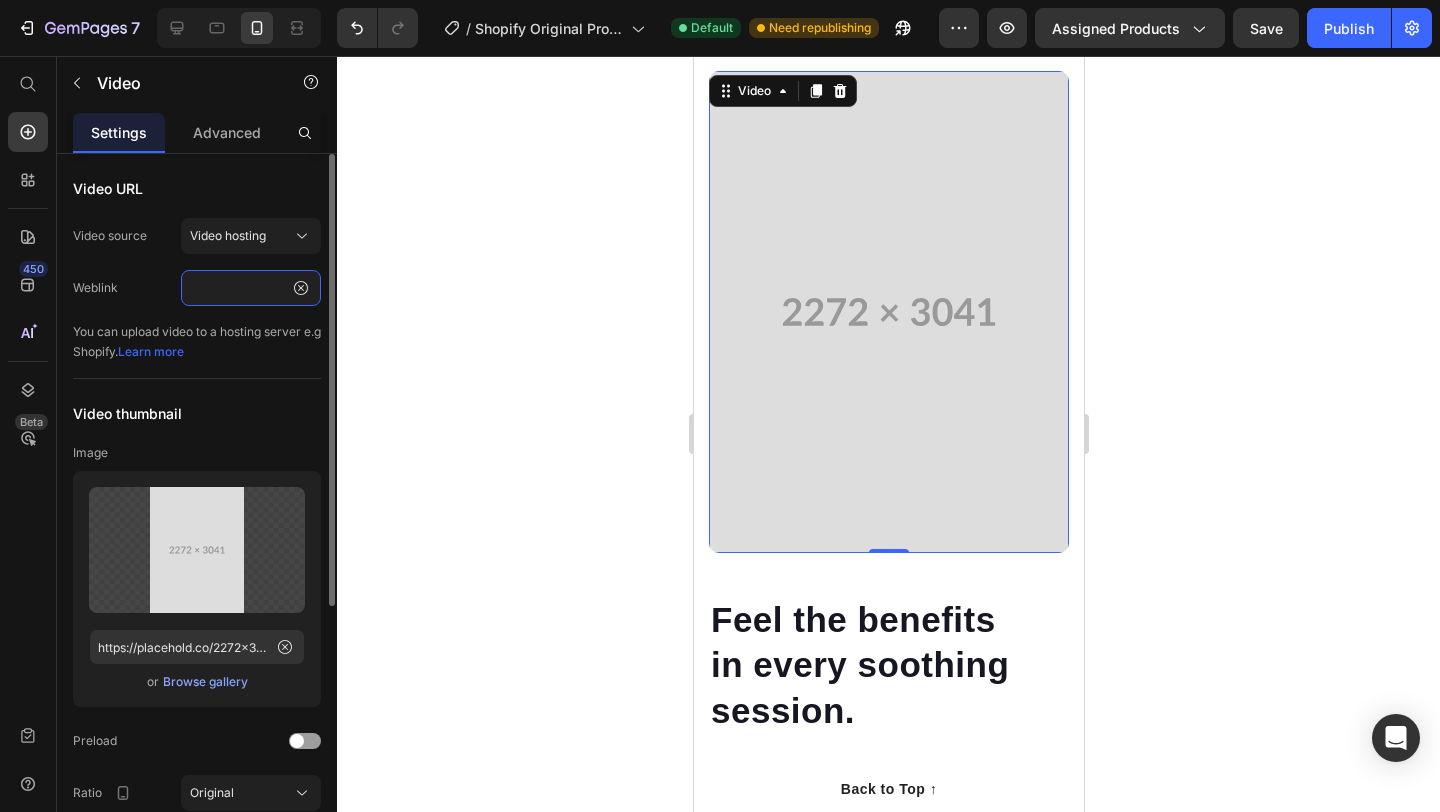 scroll, scrollTop: 2780, scrollLeft: 0, axis: vertical 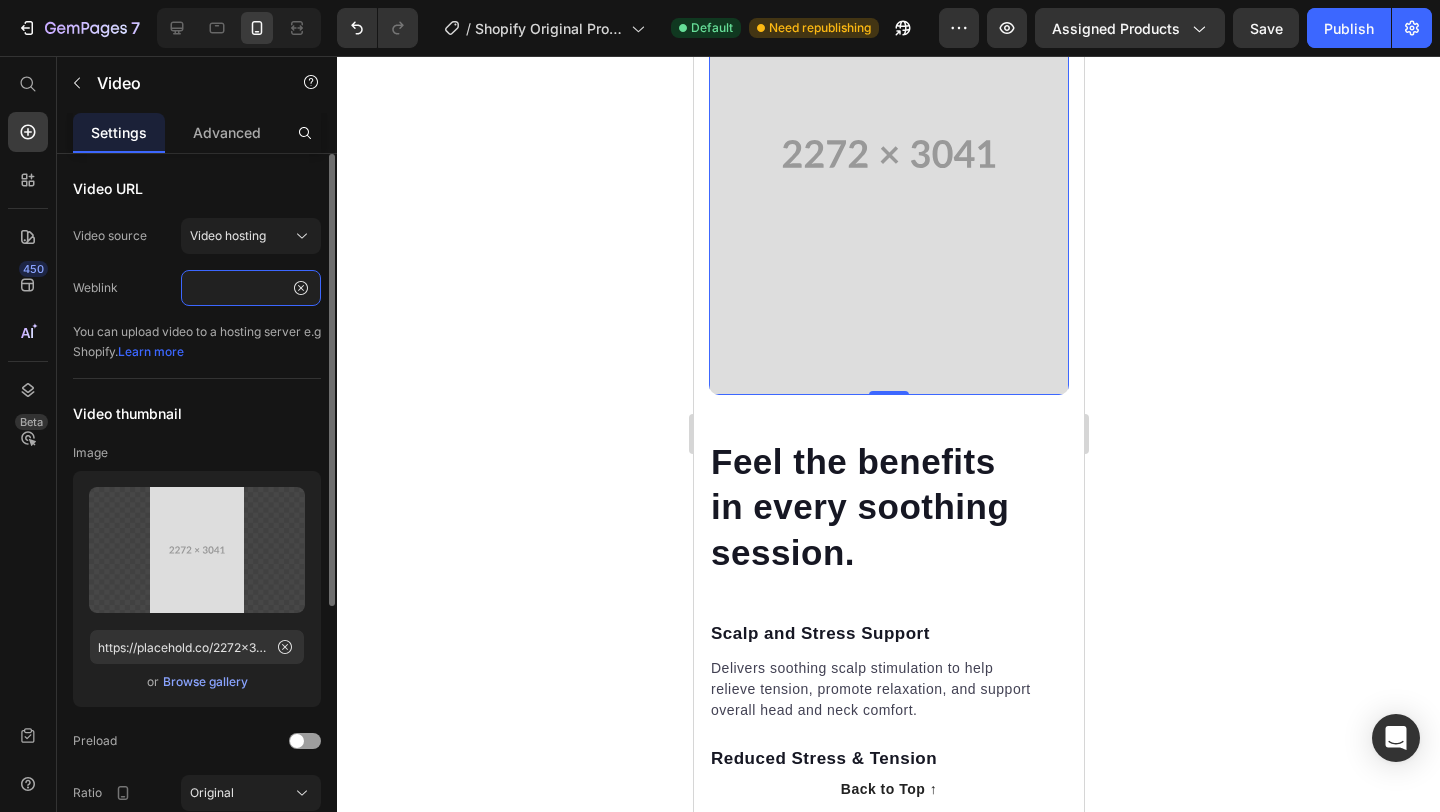 type on "https://cdn.shopify.com/videos/c/o/v/f3a6c9937958452bad966f1fc5c6ee68.mp4" 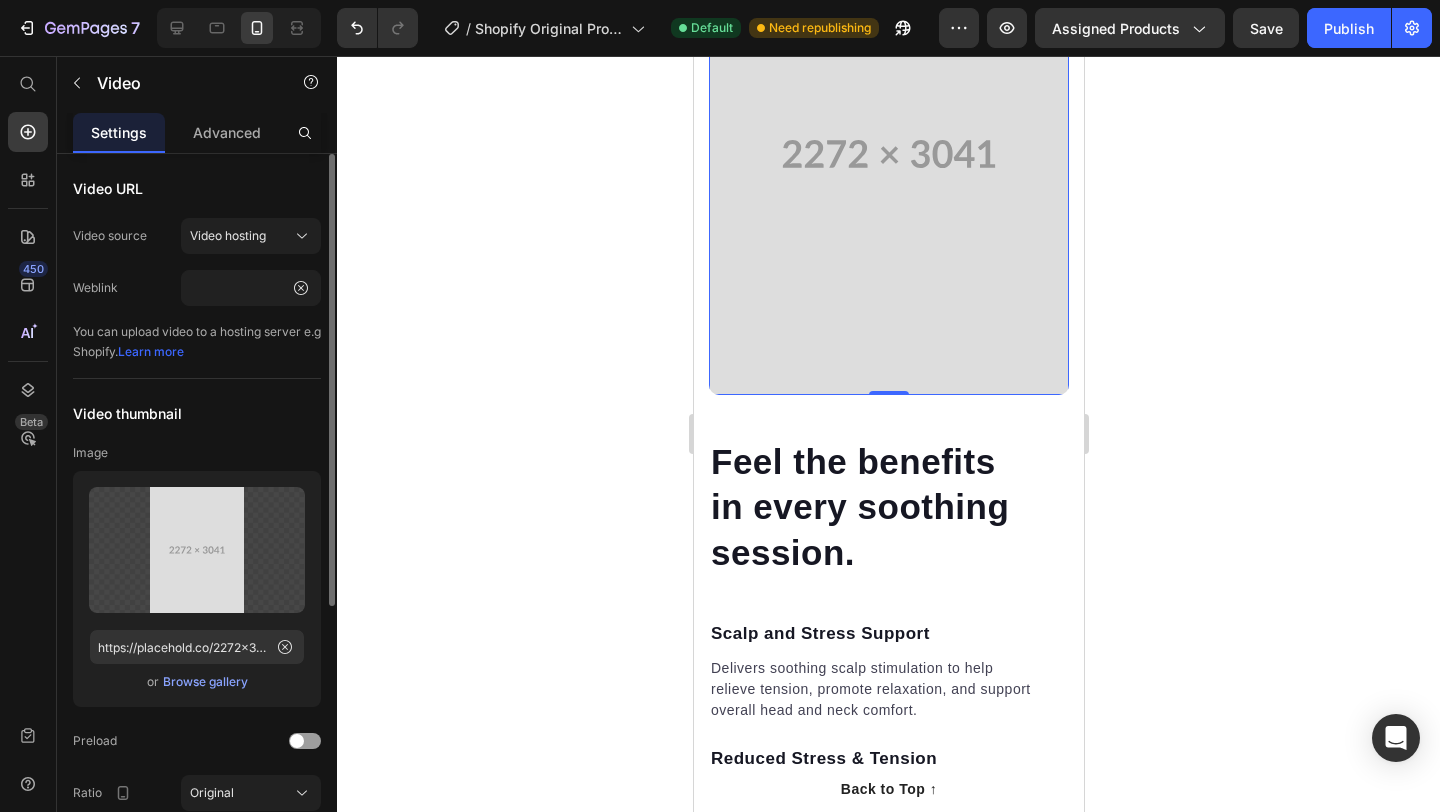 click on "You can upload video to a hosting server e.g Shopify.   Learn more" at bounding box center (197, 342) 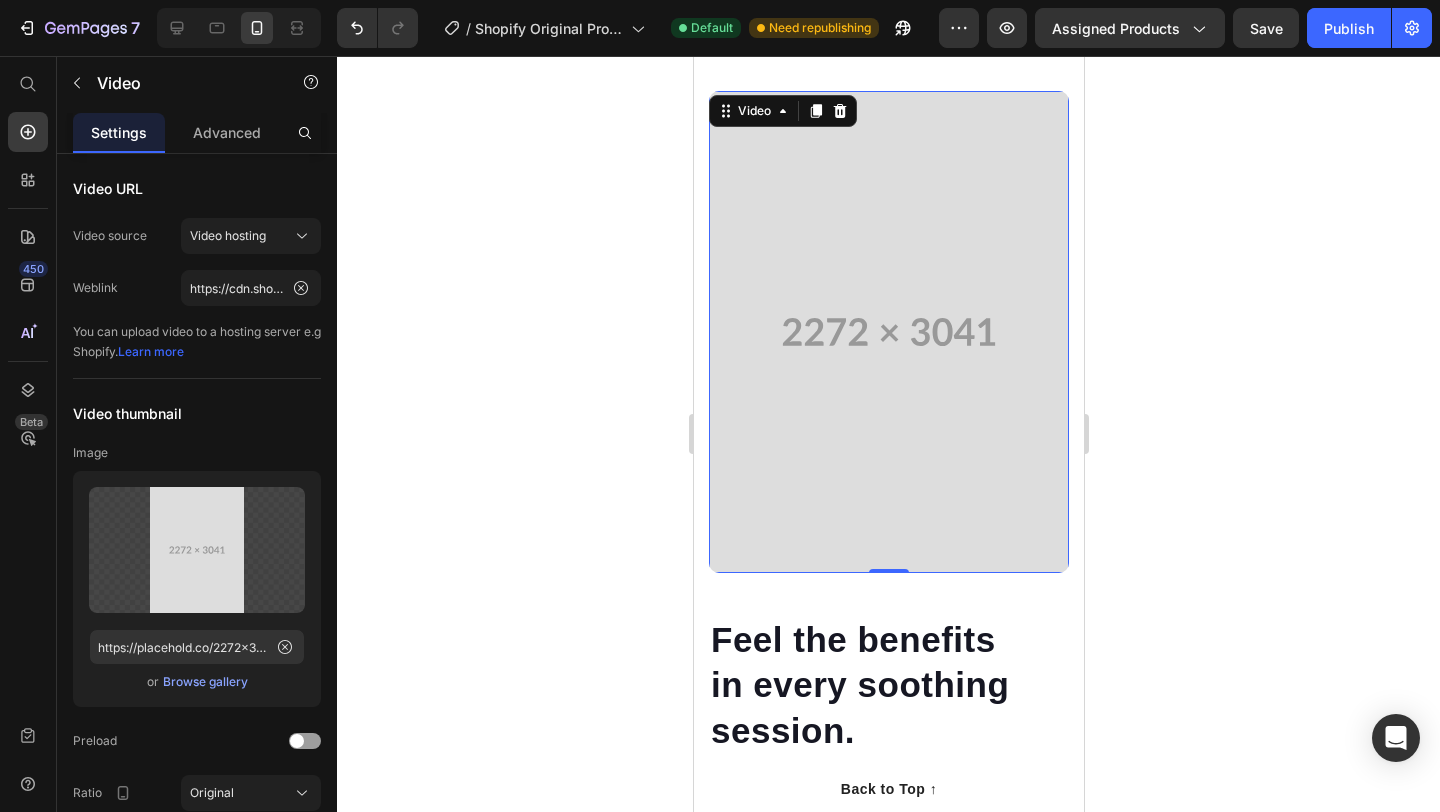 scroll, scrollTop: 2600, scrollLeft: 0, axis: vertical 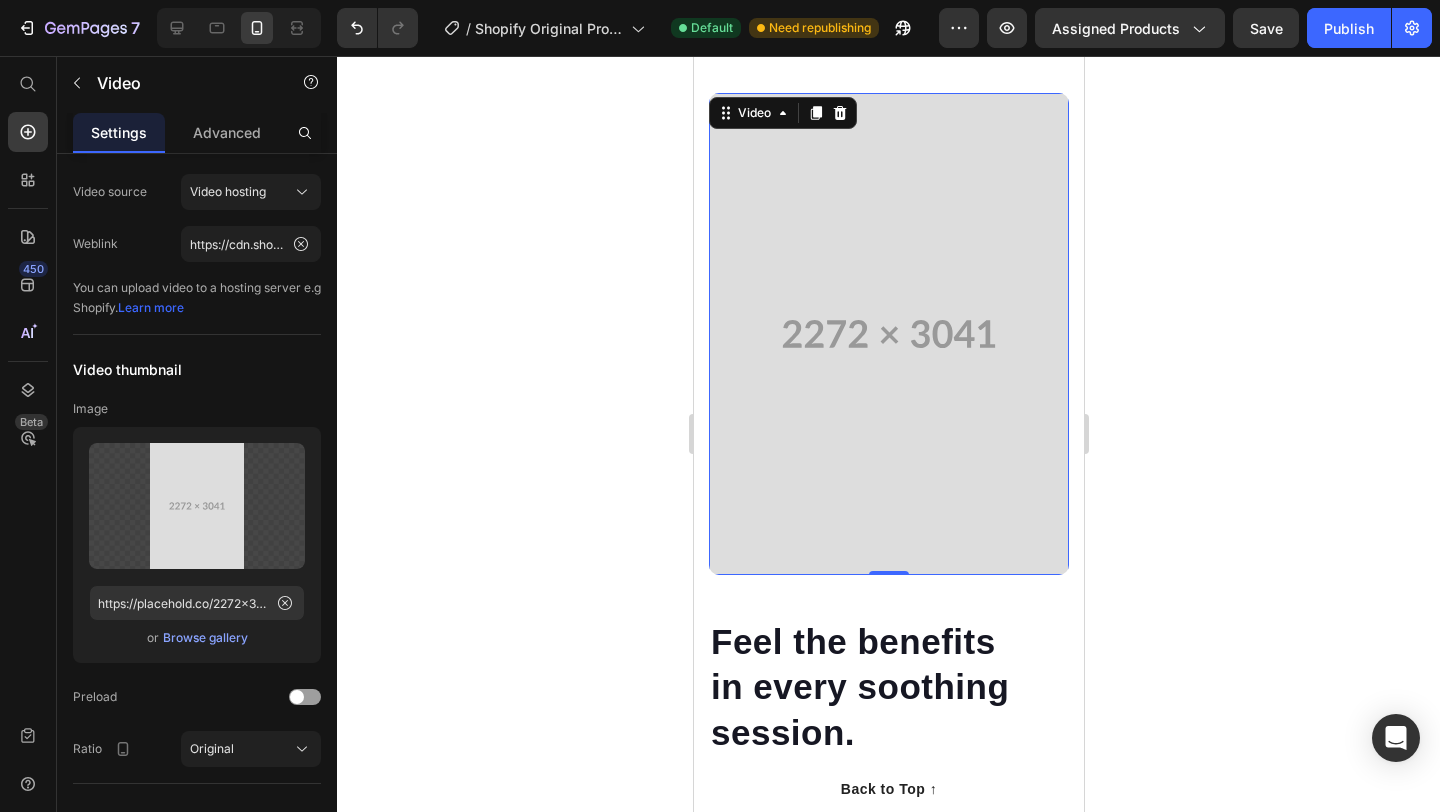 click 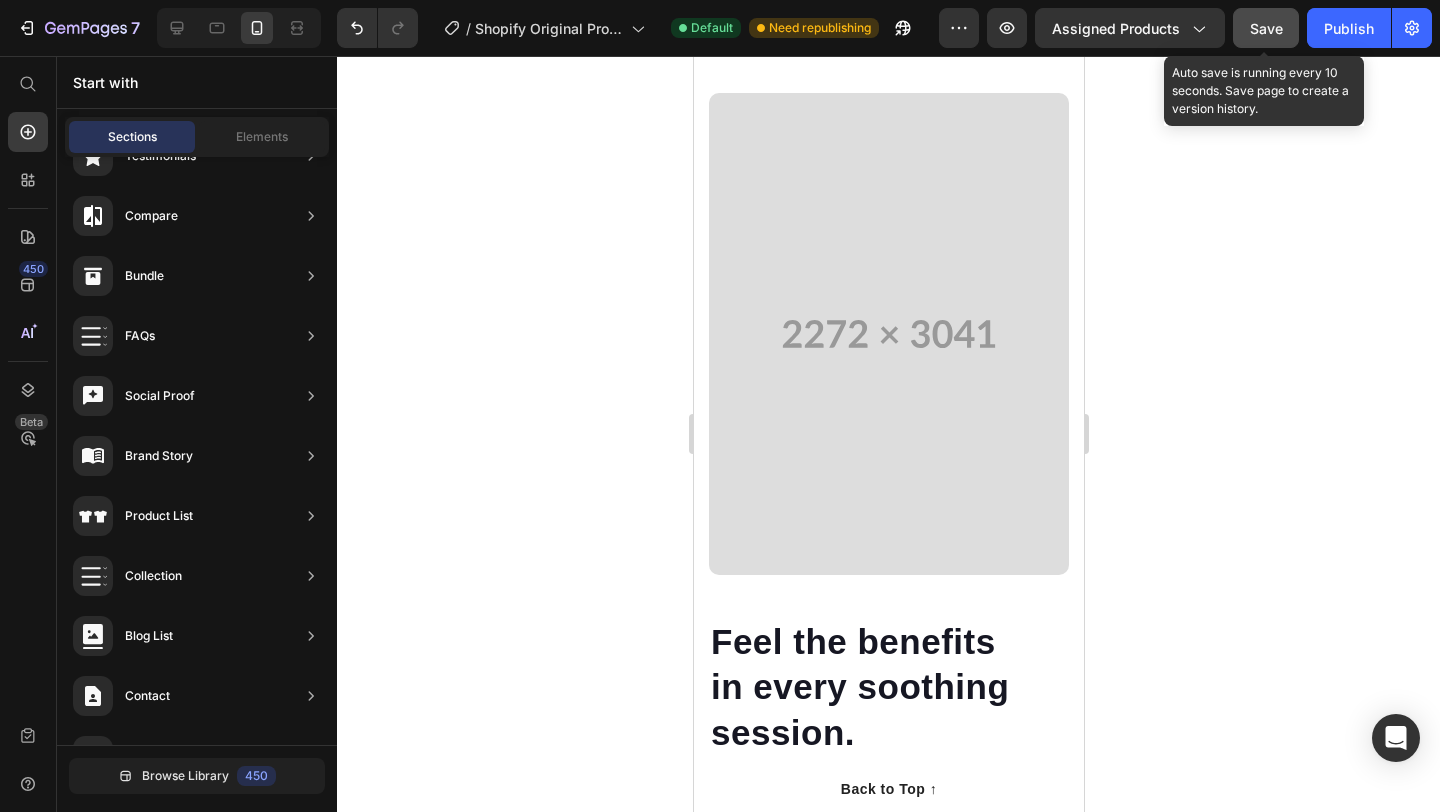click on "Save" 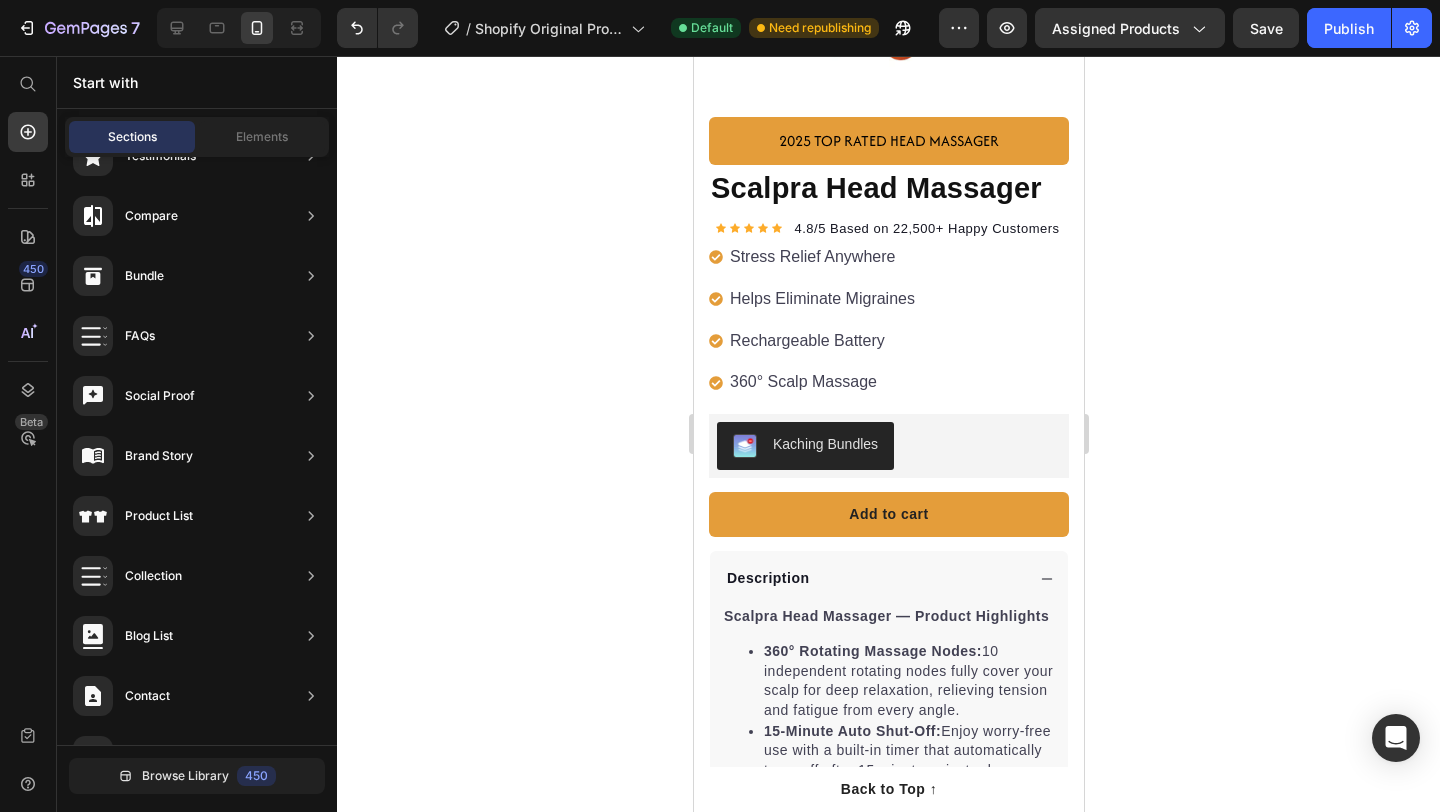 scroll, scrollTop: 389, scrollLeft: 0, axis: vertical 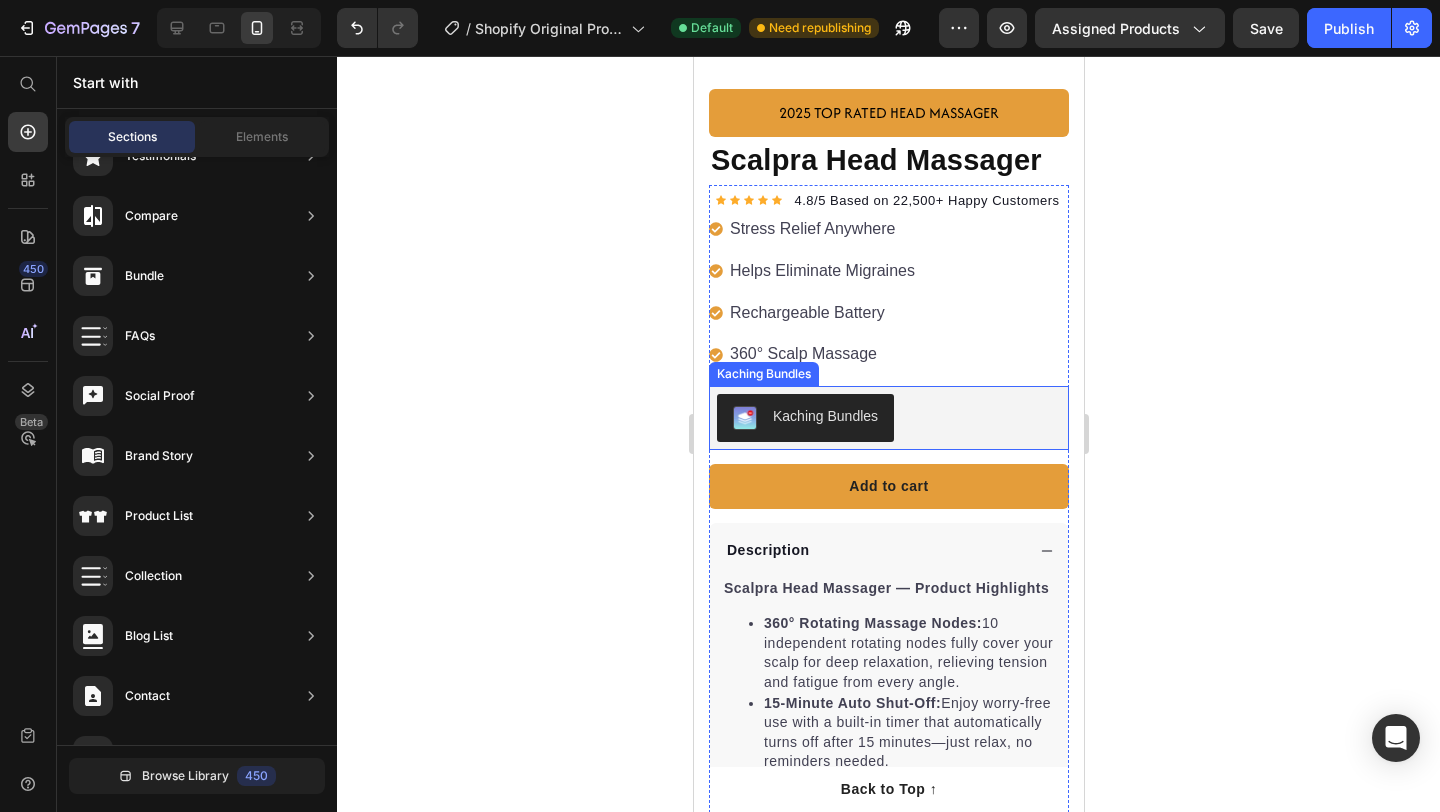 click on "Kaching Bundles" at bounding box center (888, 418) 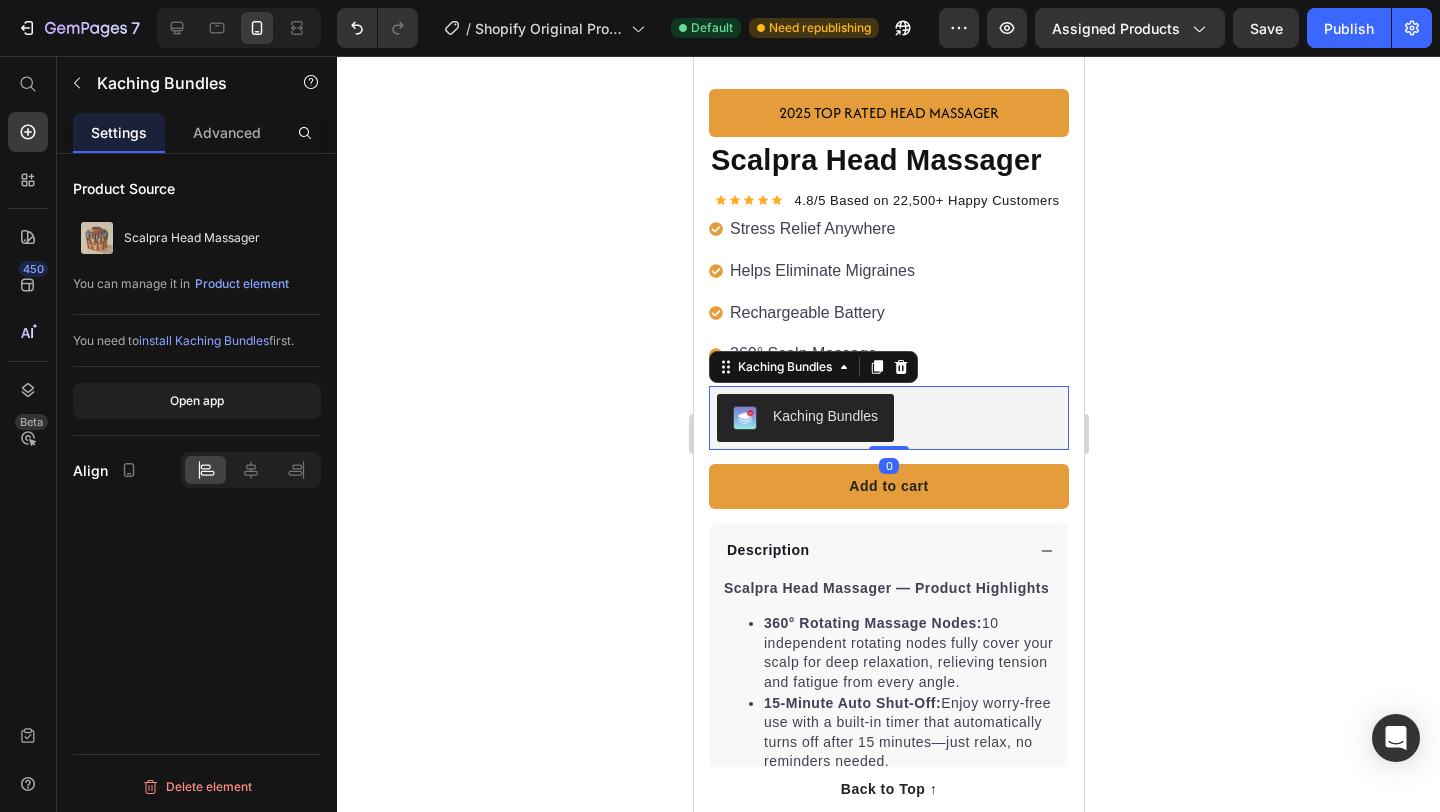 scroll, scrollTop: 0, scrollLeft: 0, axis: both 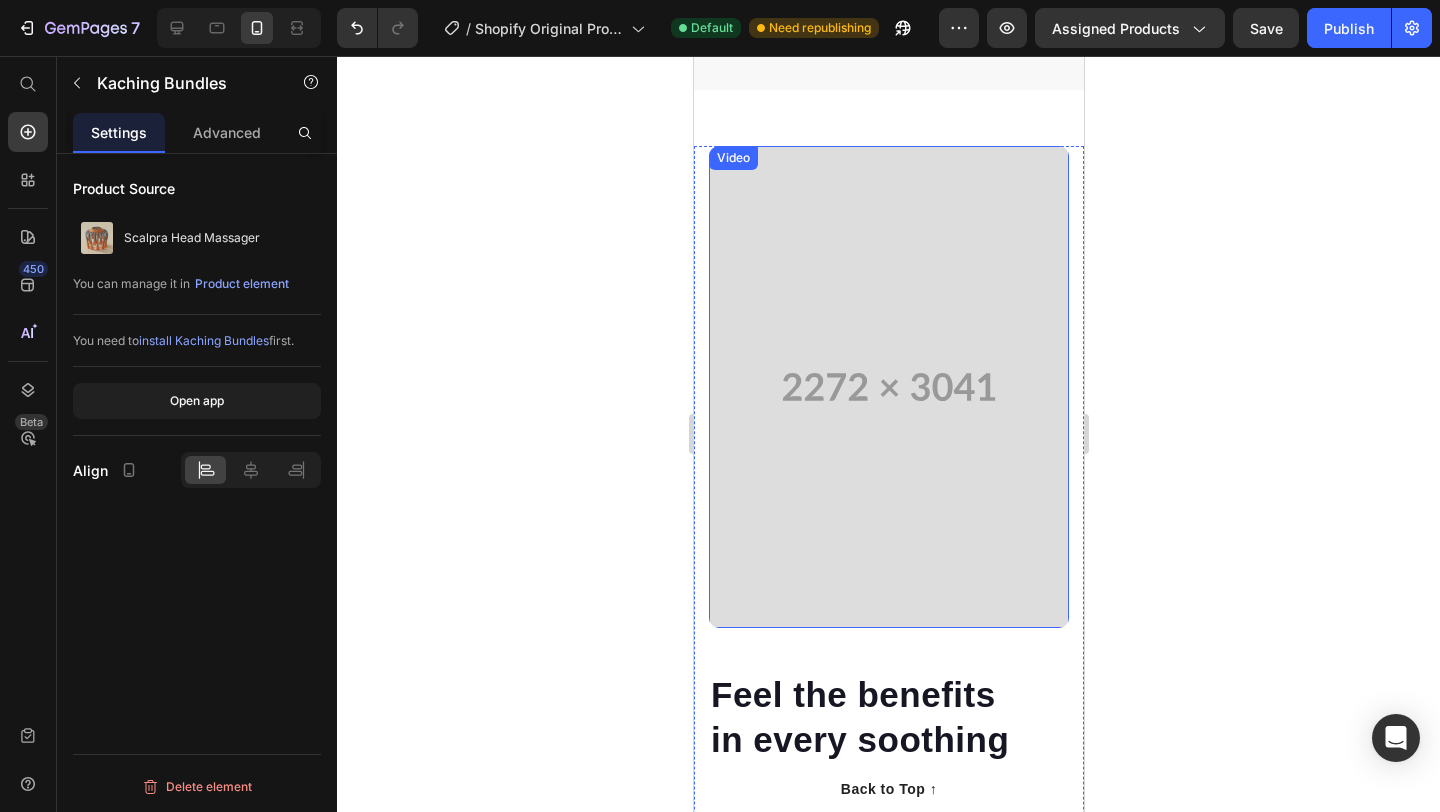 click at bounding box center (888, 387) 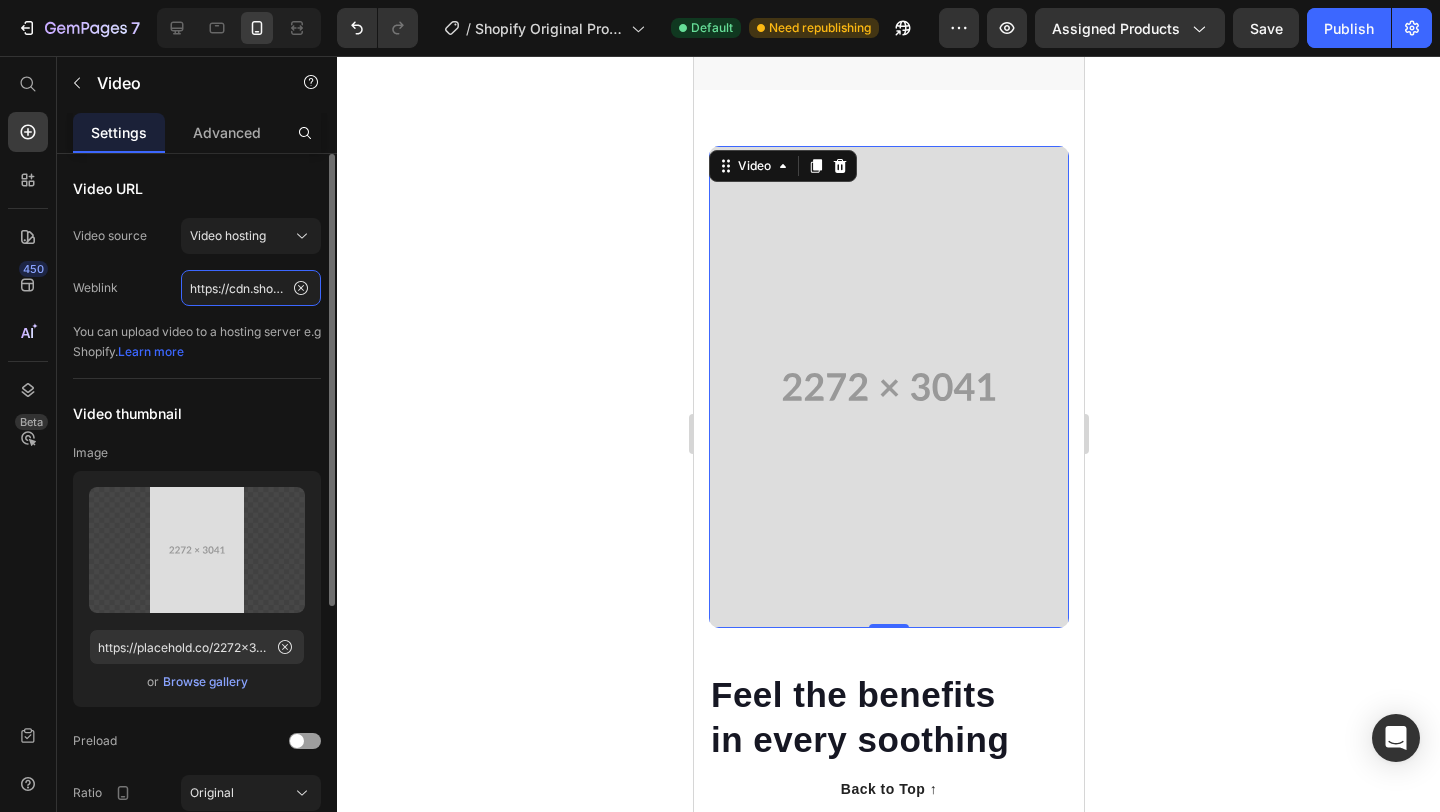 click on "https://cdn.shopify.com/videos/c/o/v/f3a6c9937958452bad966f1fc5c6ee68.mp4" 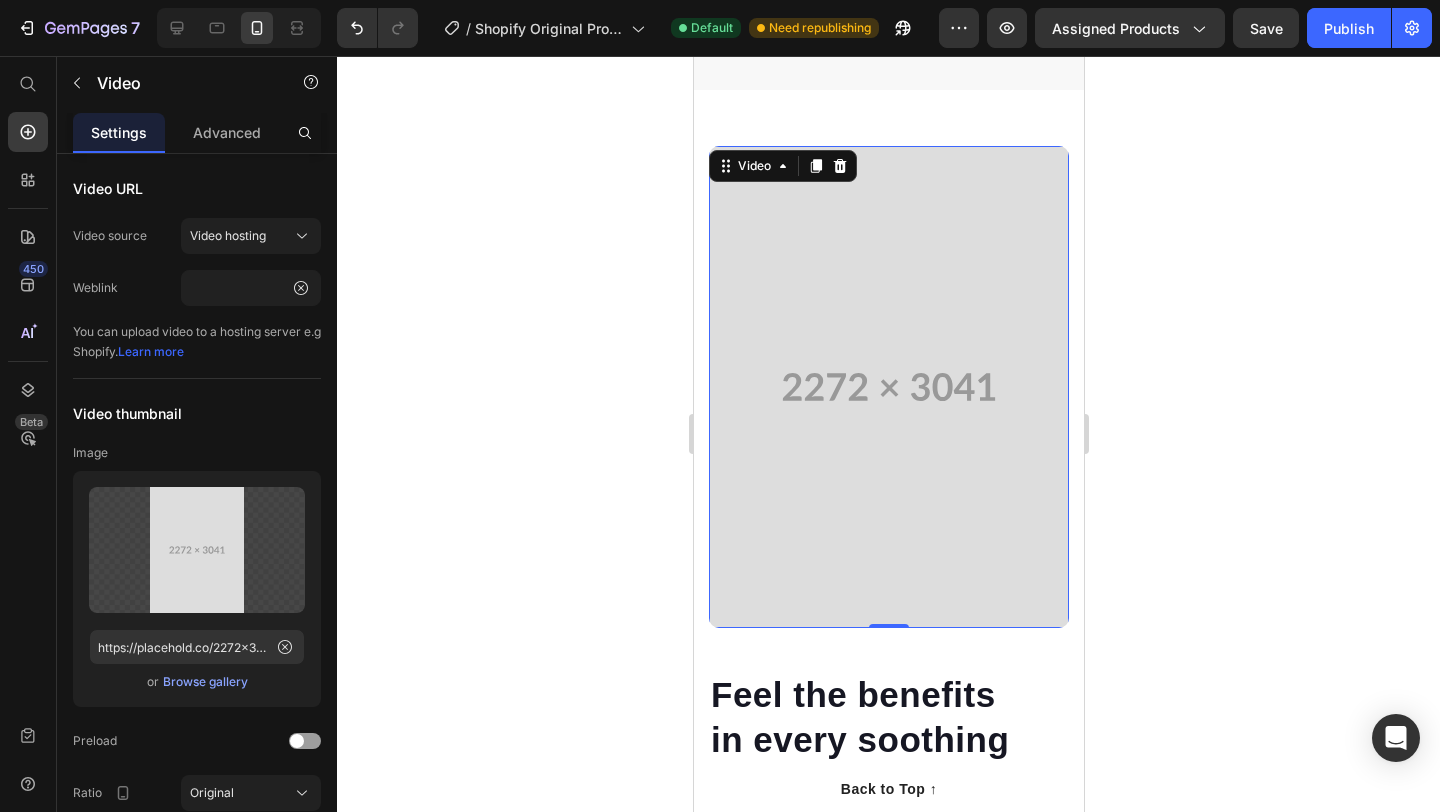 click 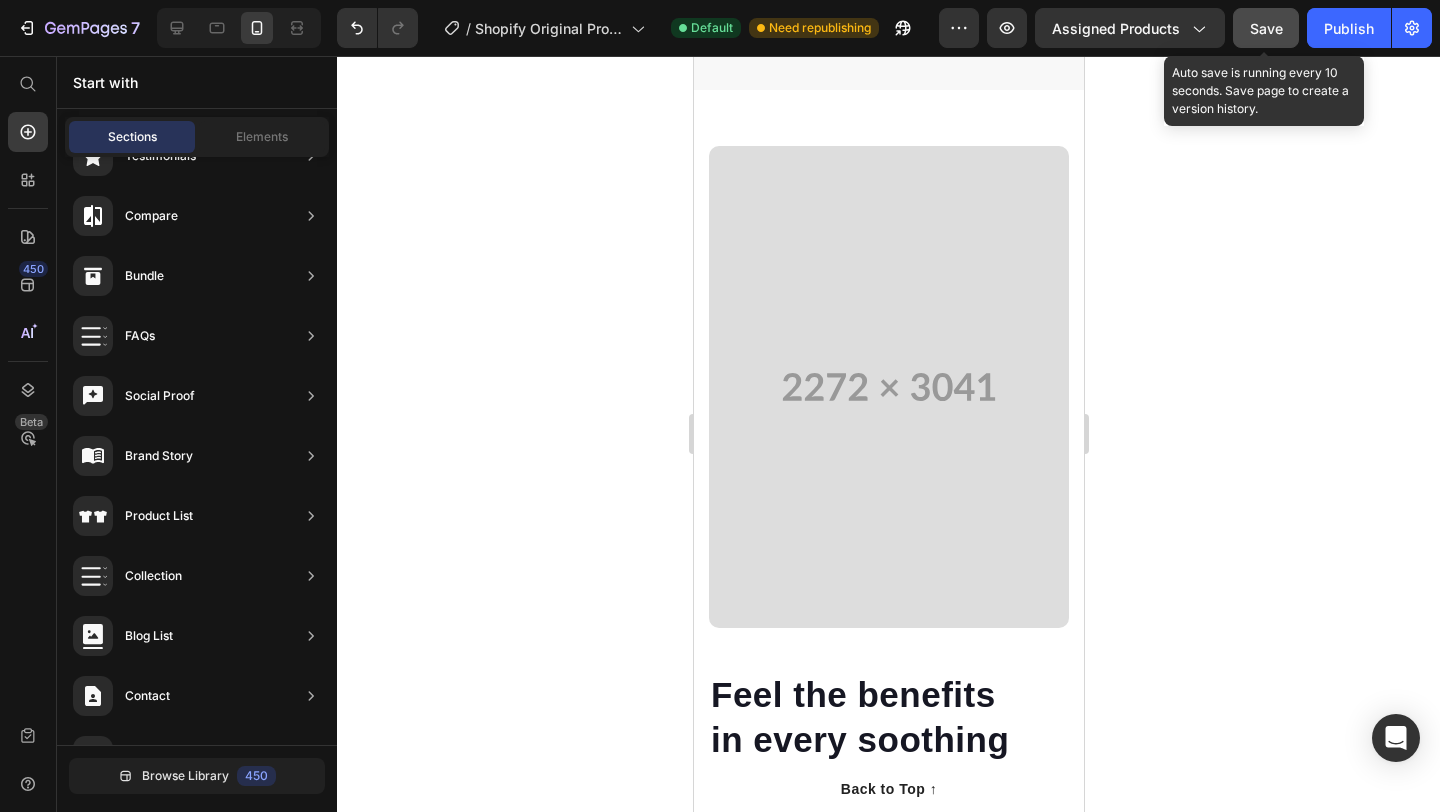 click on "Save" 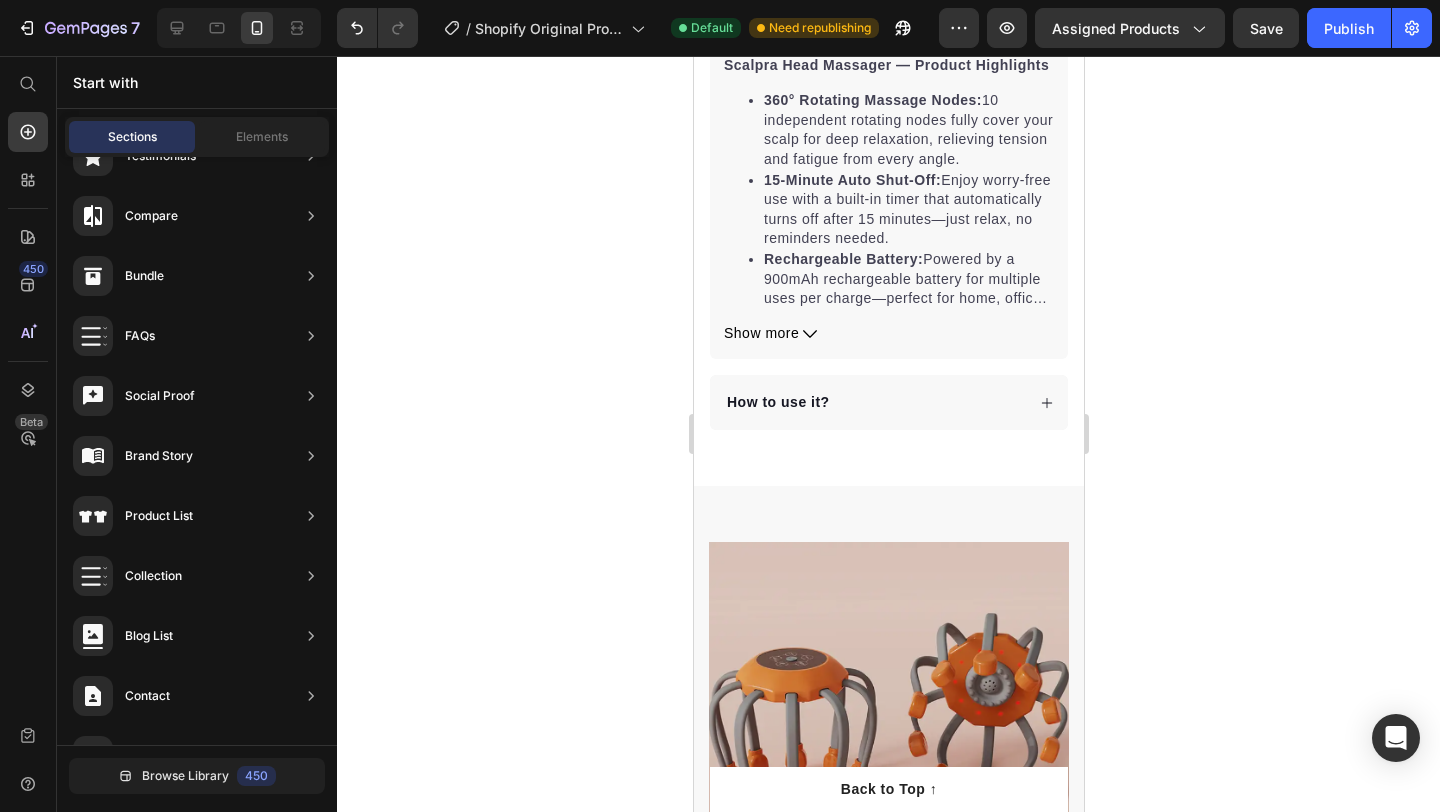 scroll, scrollTop: 783, scrollLeft: 0, axis: vertical 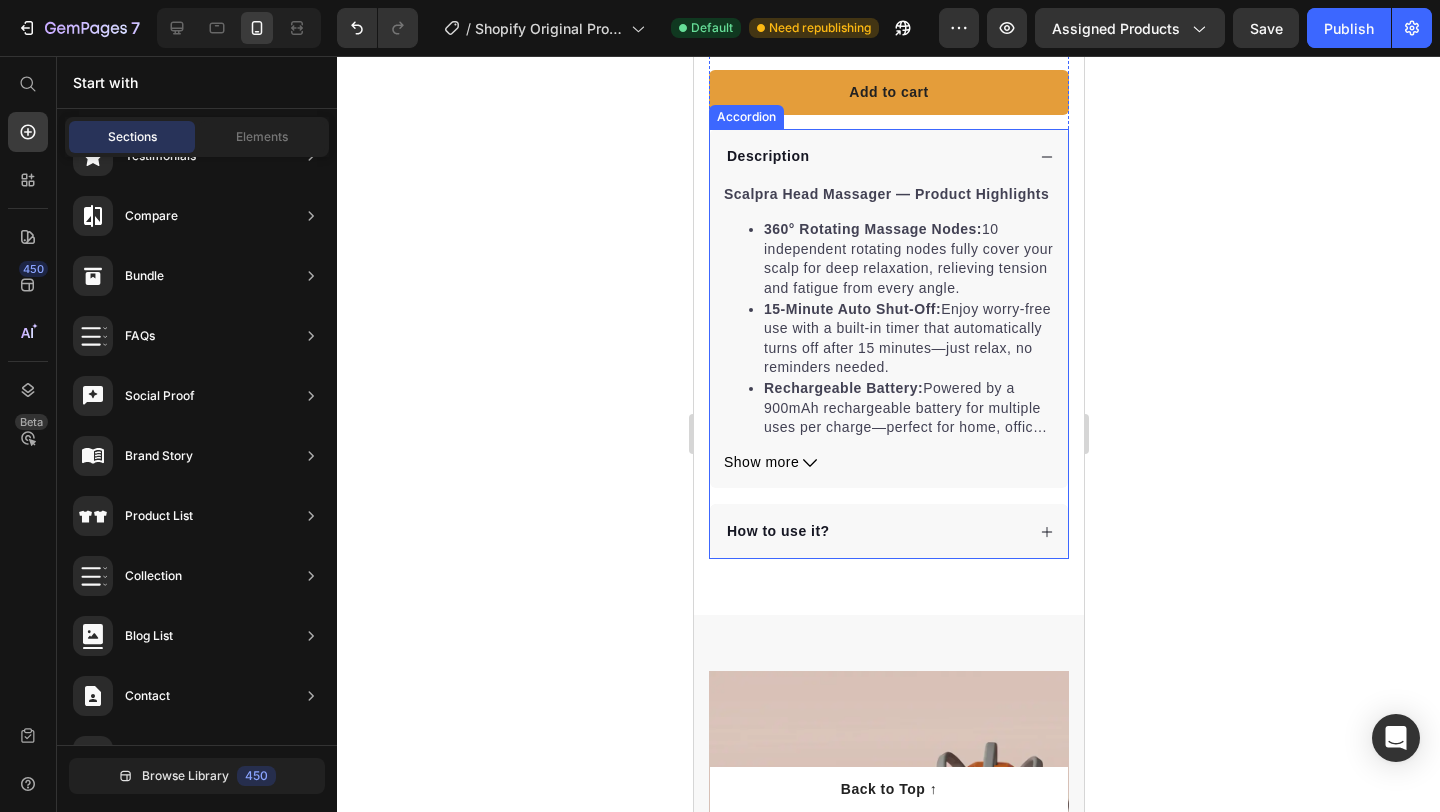 click on "Description" at bounding box center (873, 156) 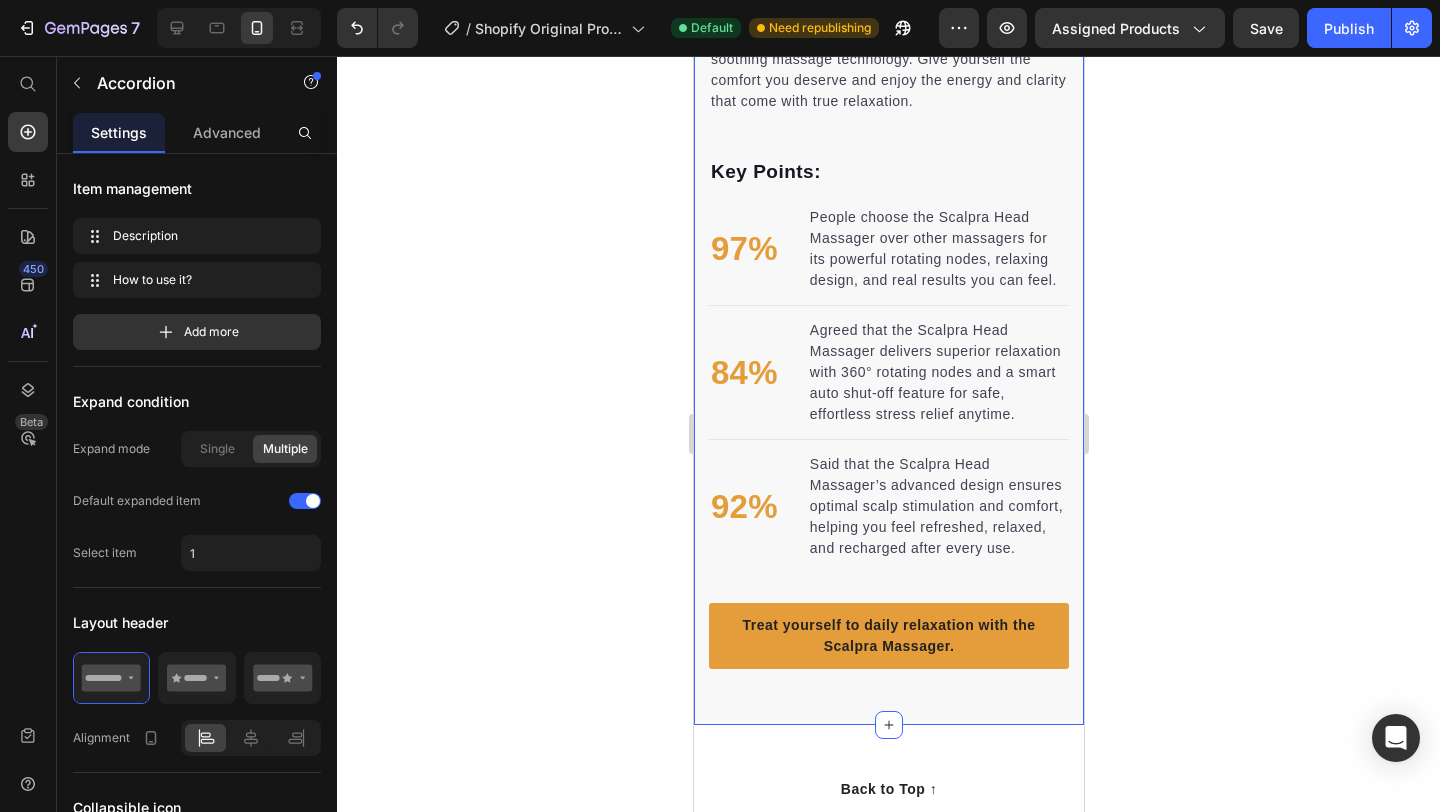 scroll, scrollTop: 1904, scrollLeft: 0, axis: vertical 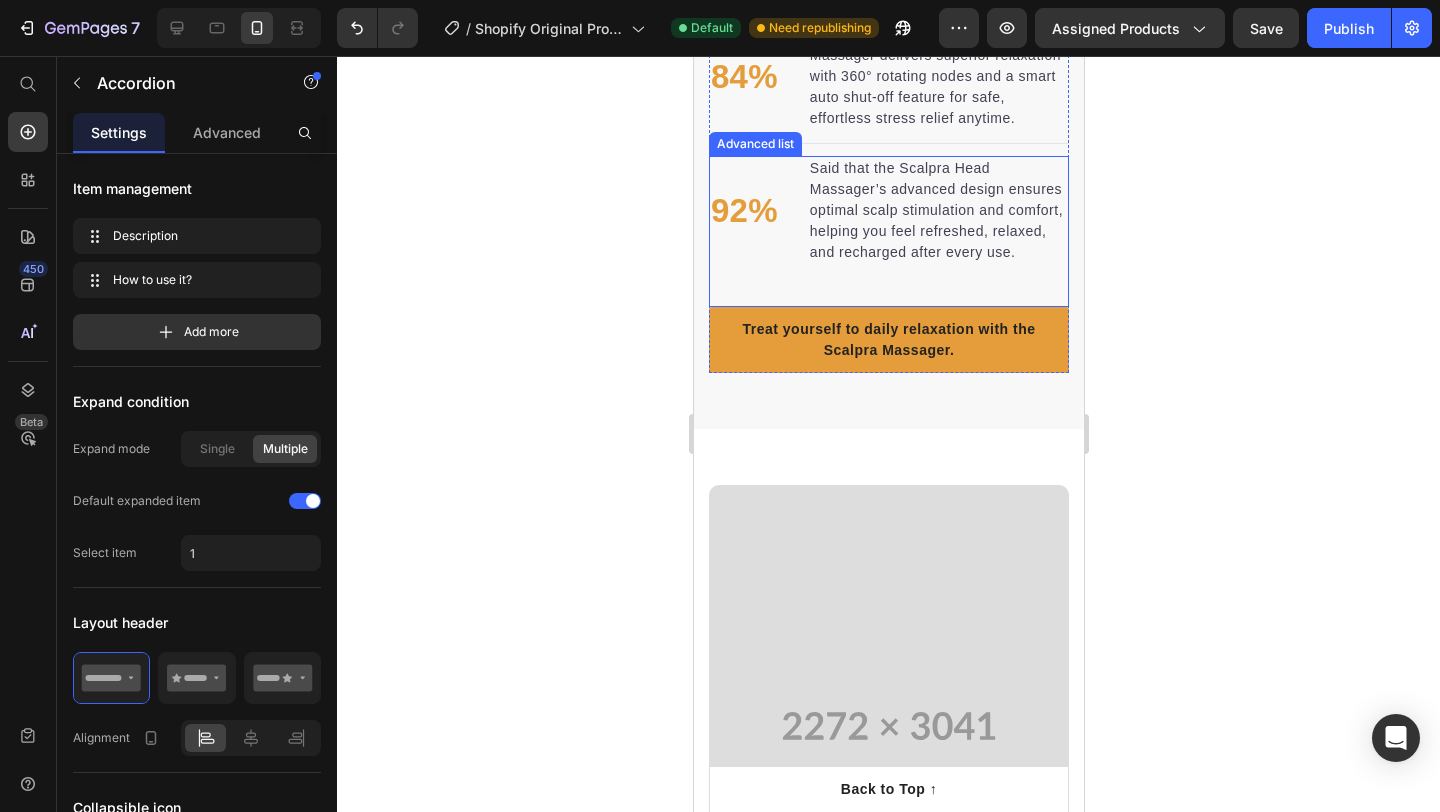 click 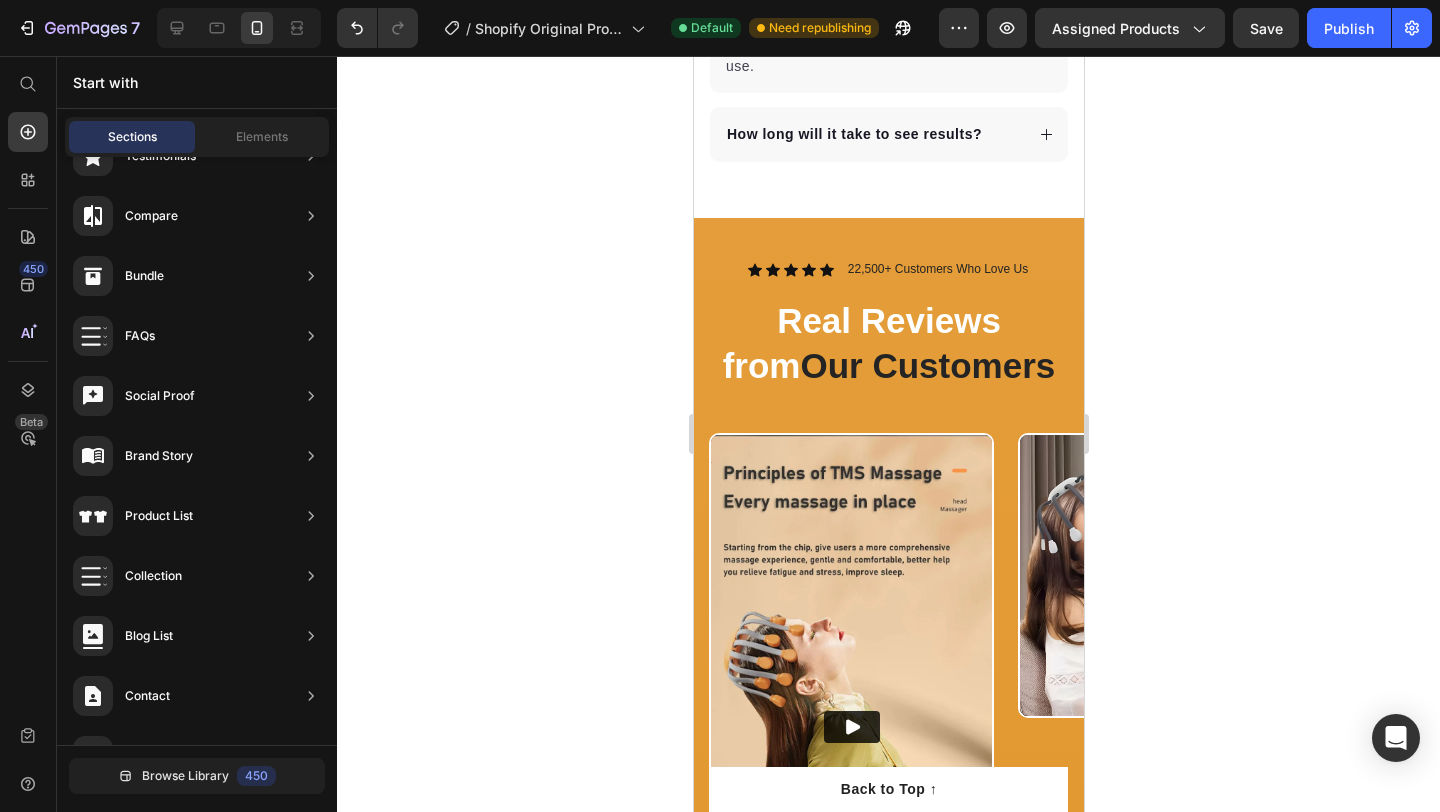 scroll, scrollTop: 5221, scrollLeft: 0, axis: vertical 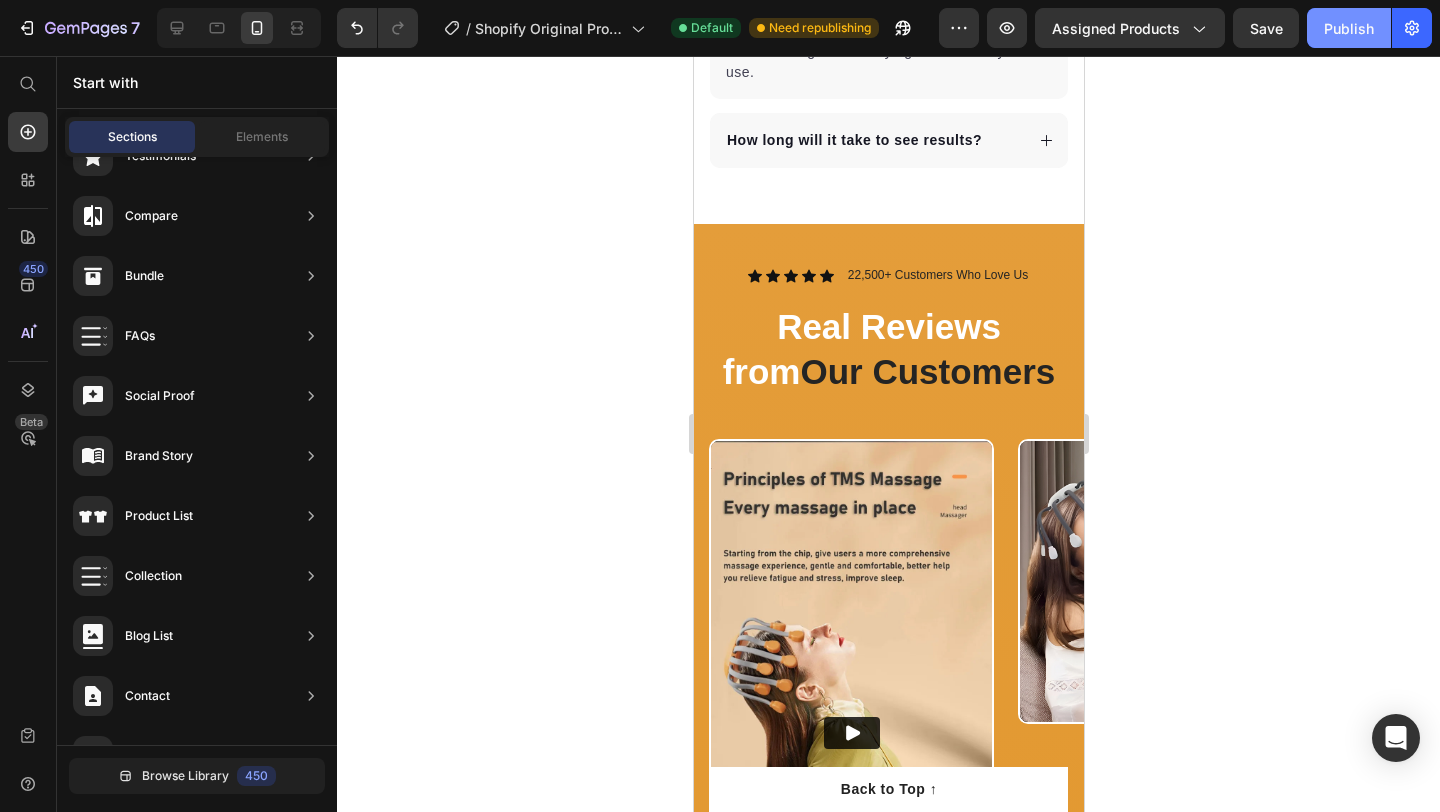 click on "Publish" 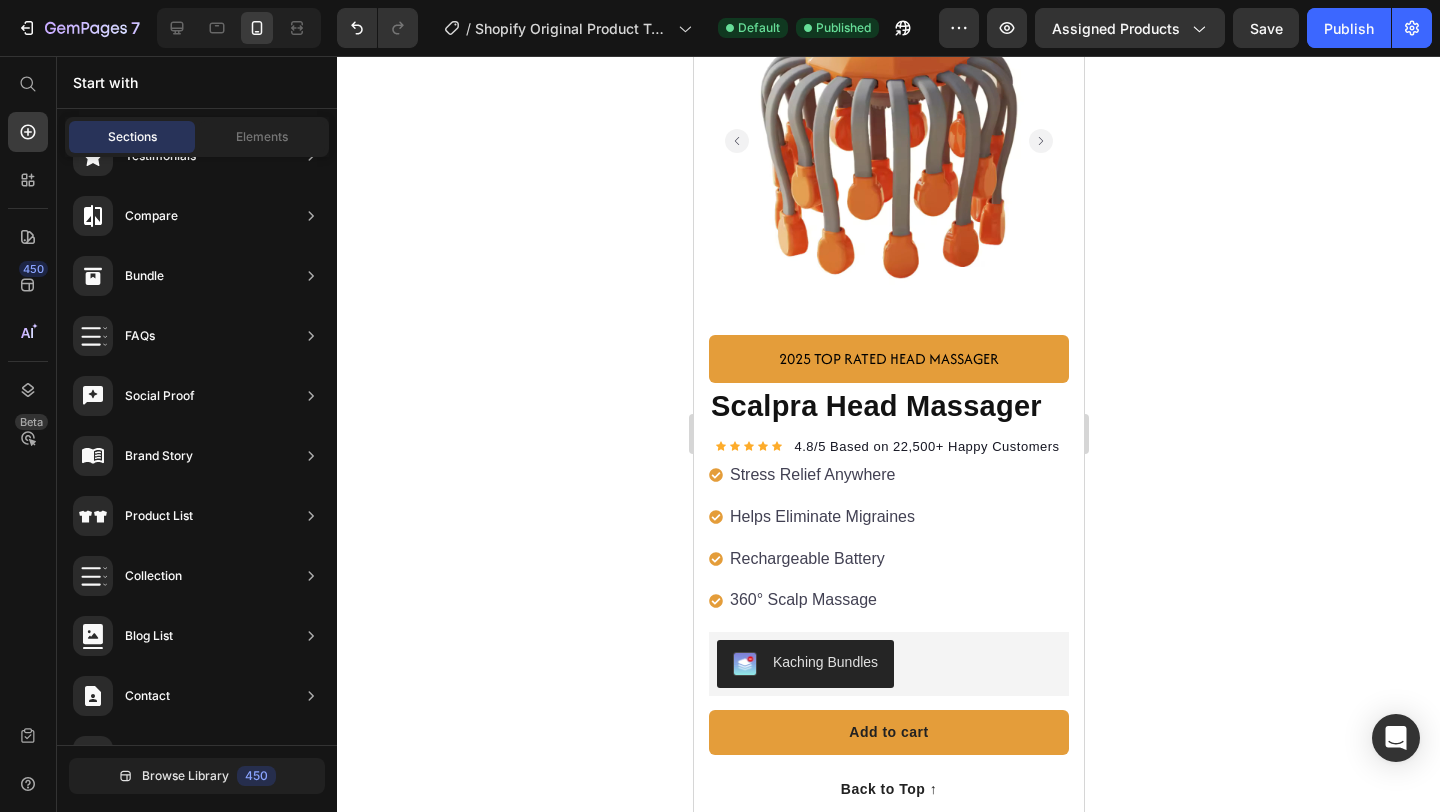 scroll, scrollTop: 0, scrollLeft: 0, axis: both 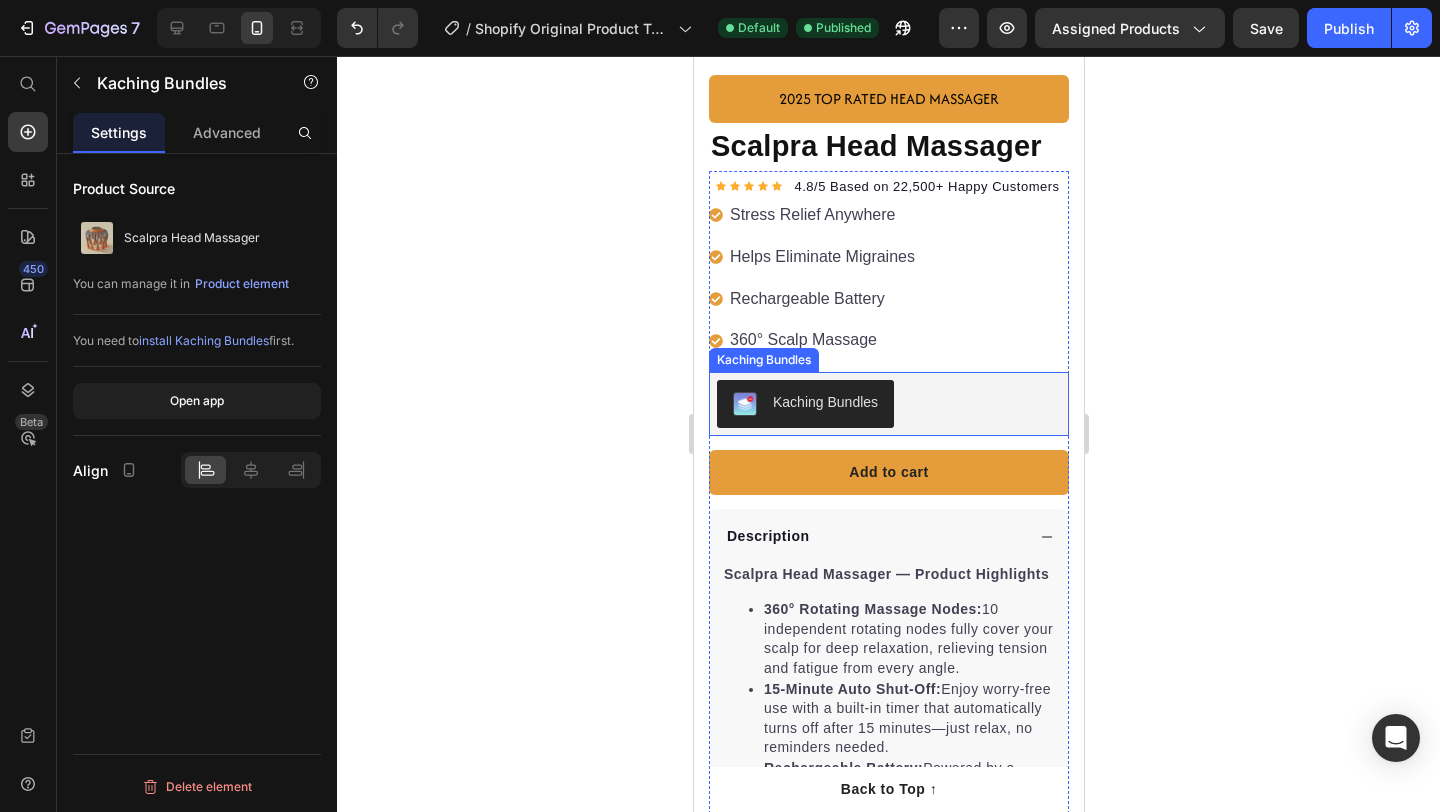 click on "Kaching Bundles" at bounding box center (804, 404) 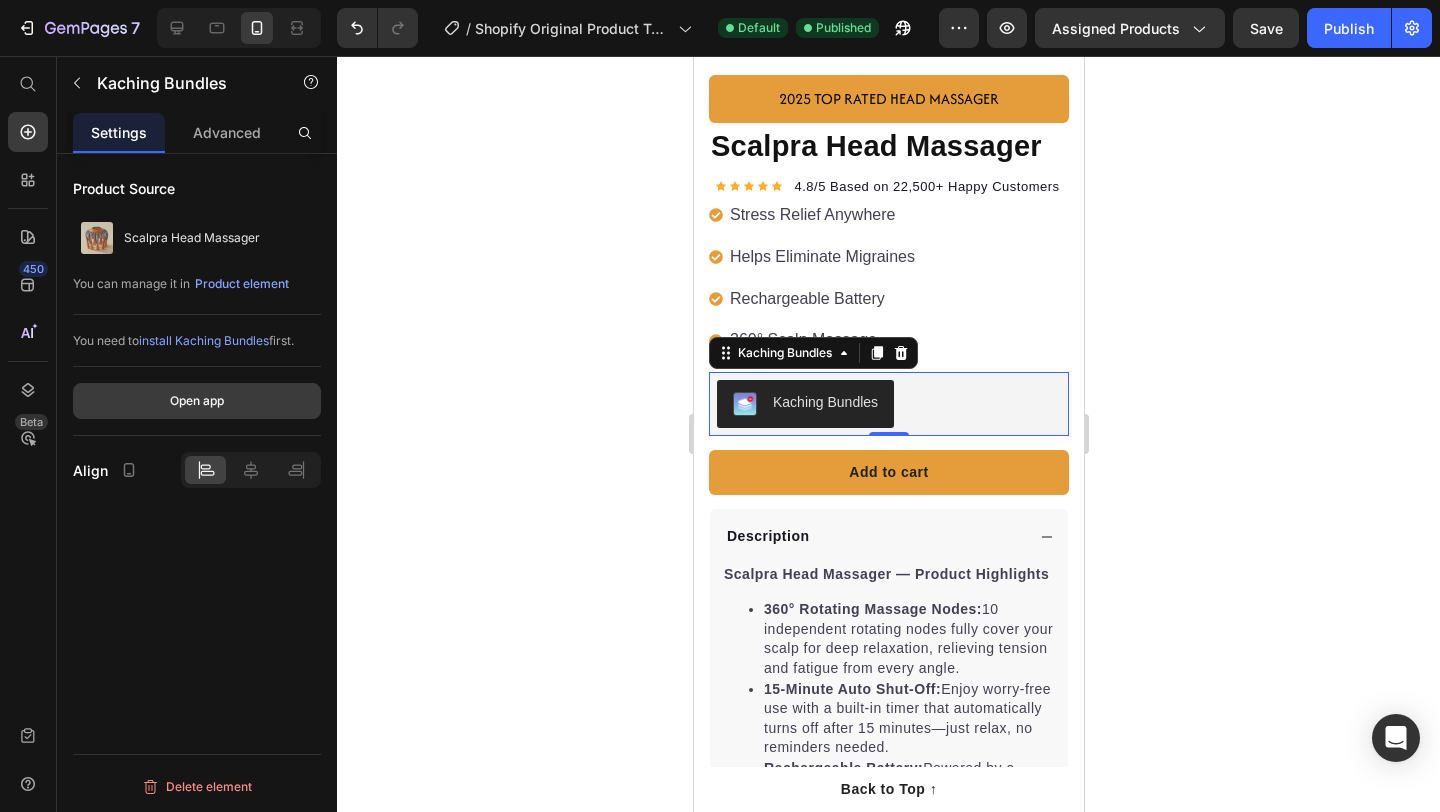 click on "Open app" at bounding box center (197, 401) 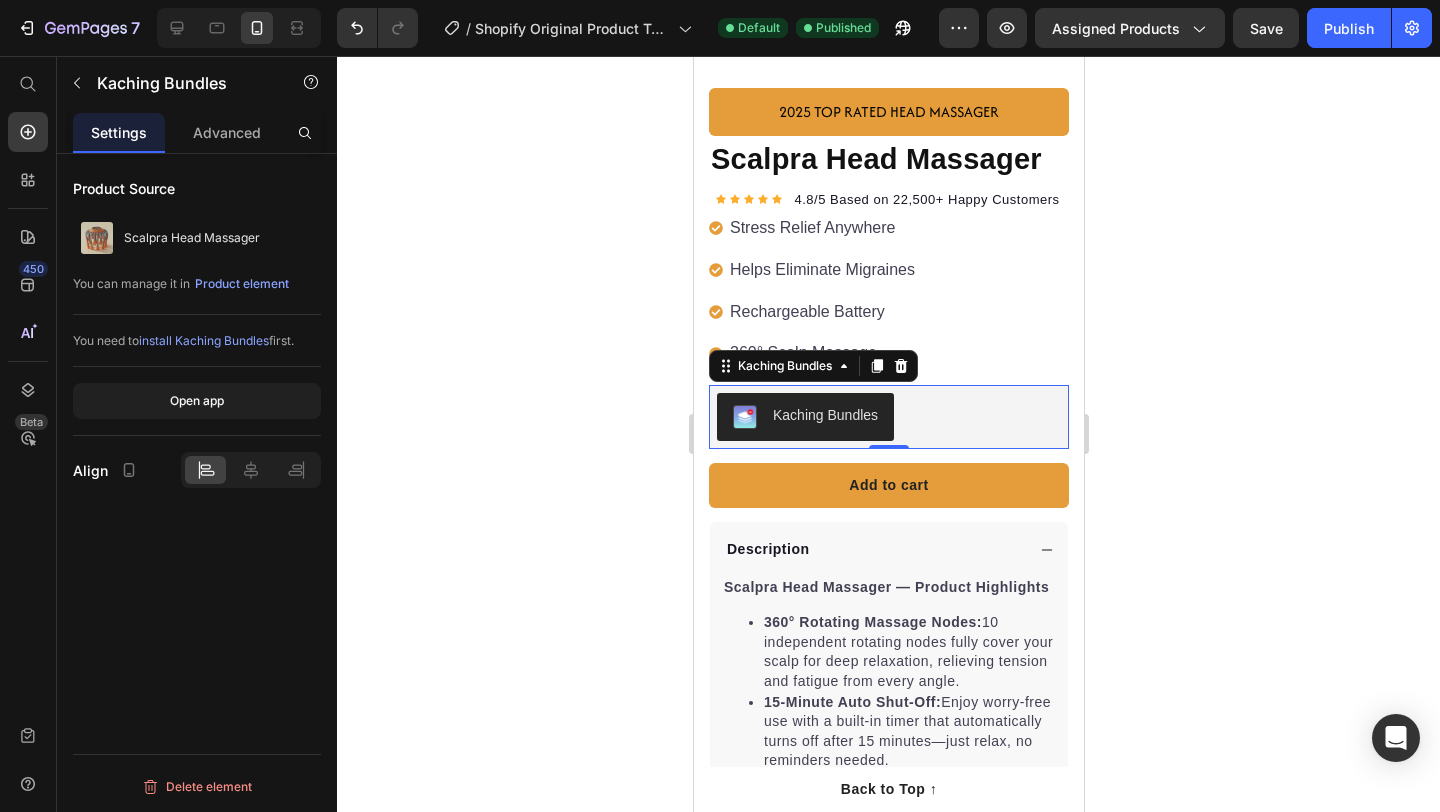 scroll, scrollTop: 393, scrollLeft: 0, axis: vertical 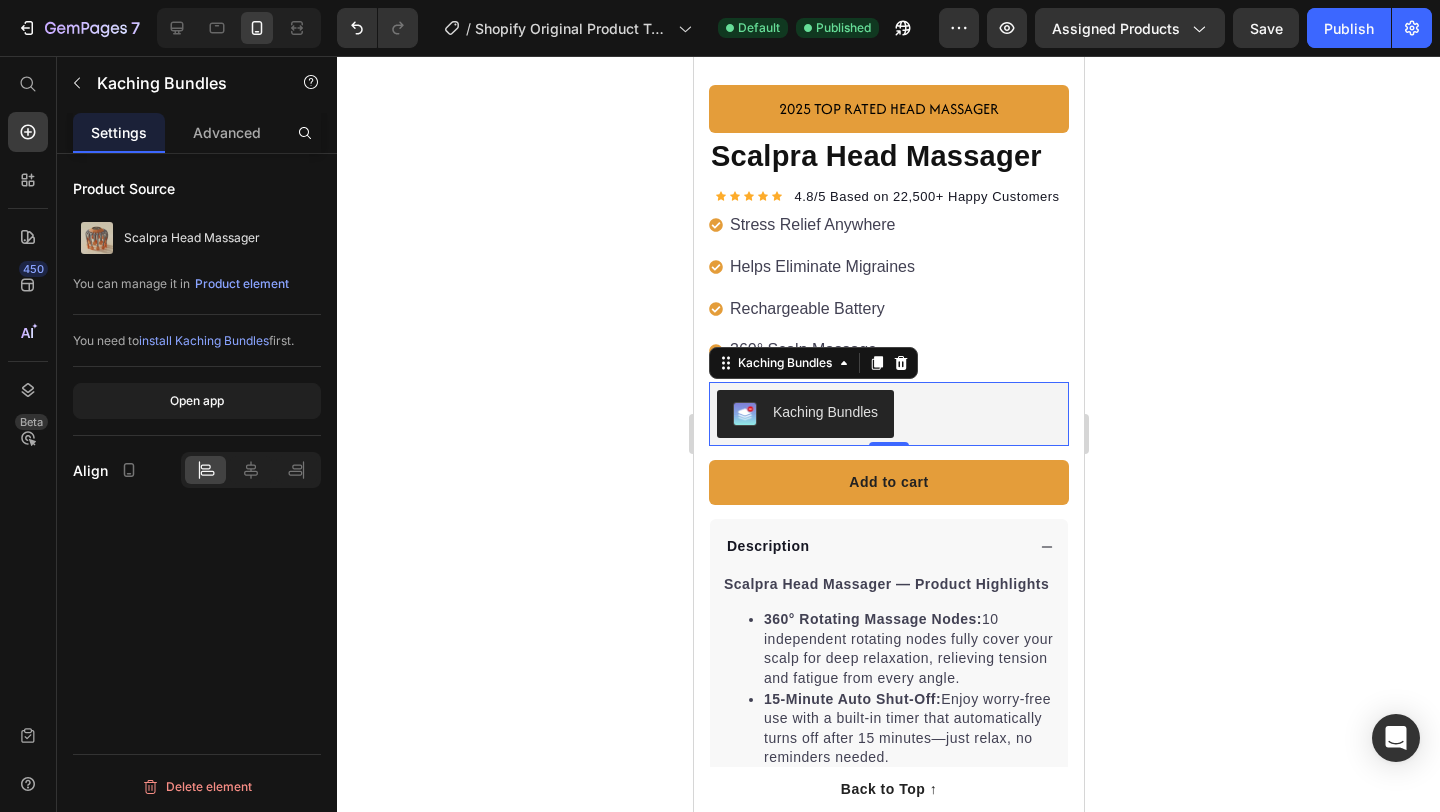 click 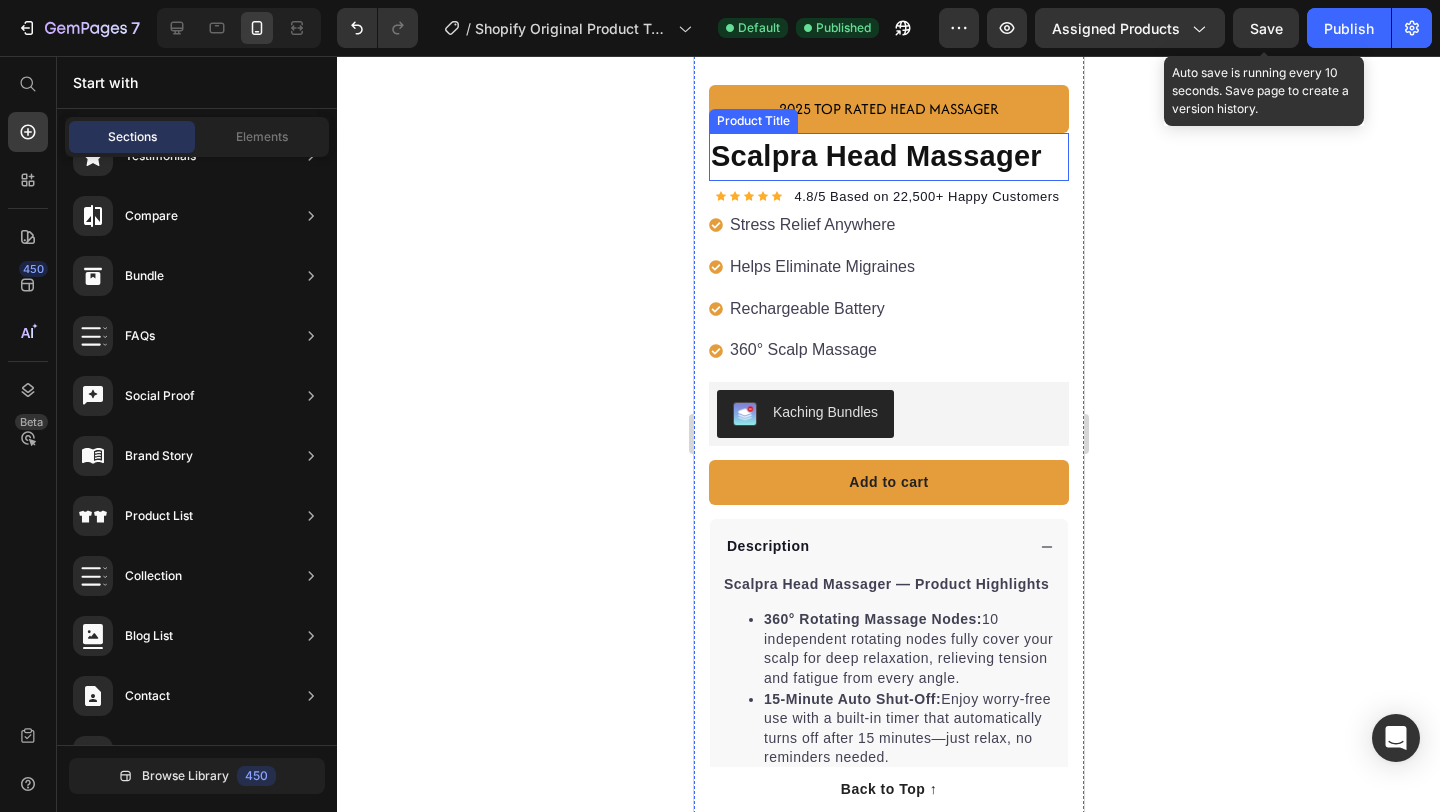click on "Save" at bounding box center (1266, 28) 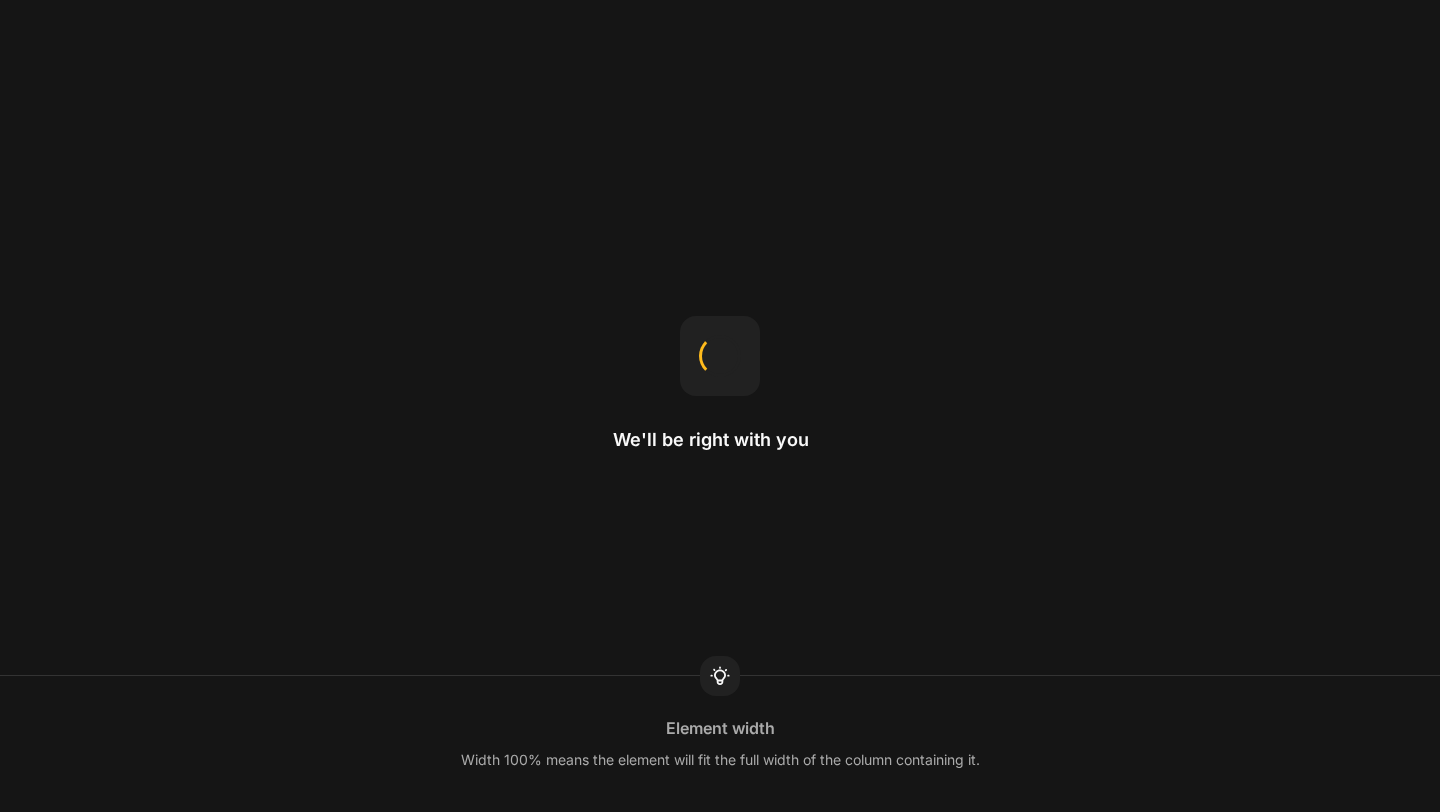 scroll, scrollTop: 0, scrollLeft: 0, axis: both 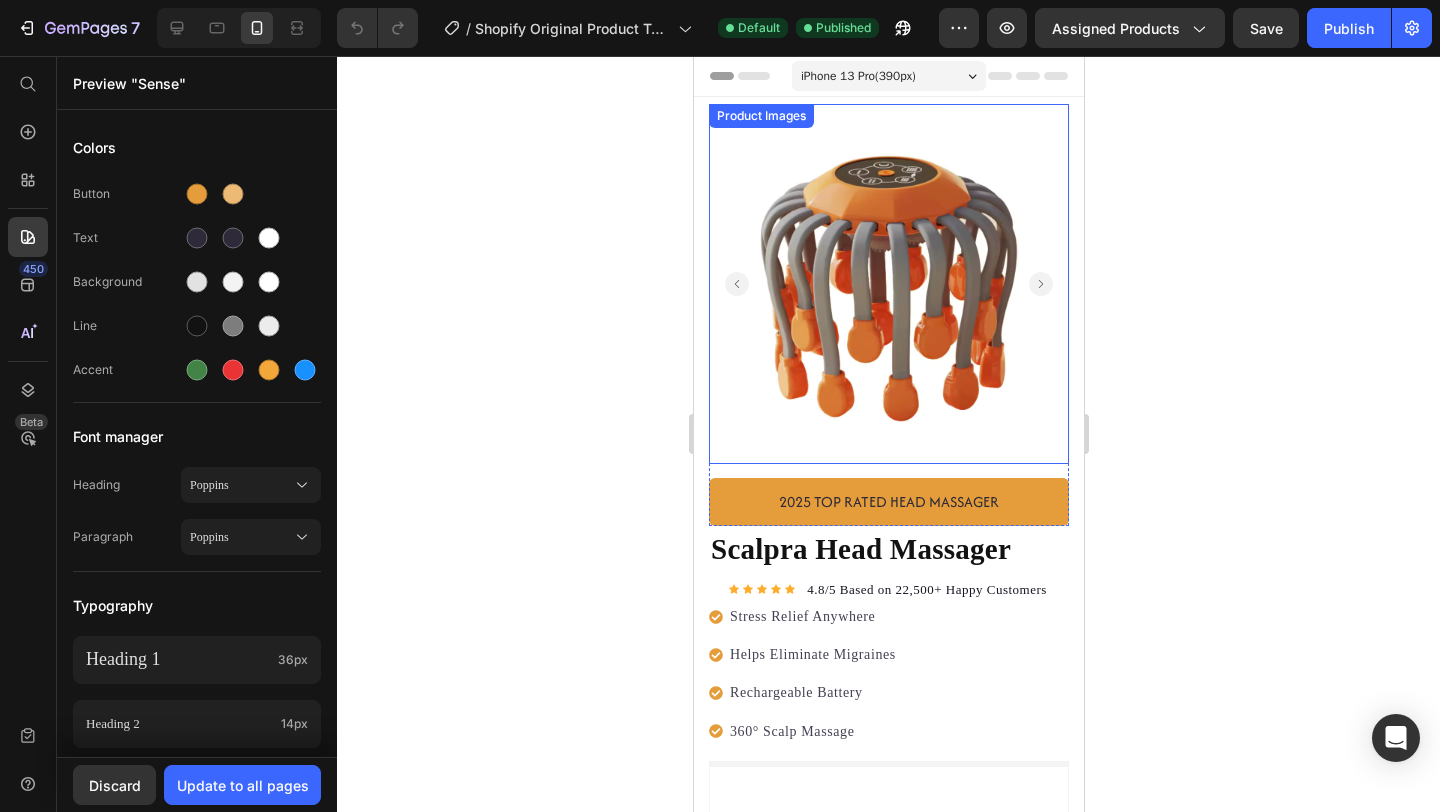 click at bounding box center [888, 284] 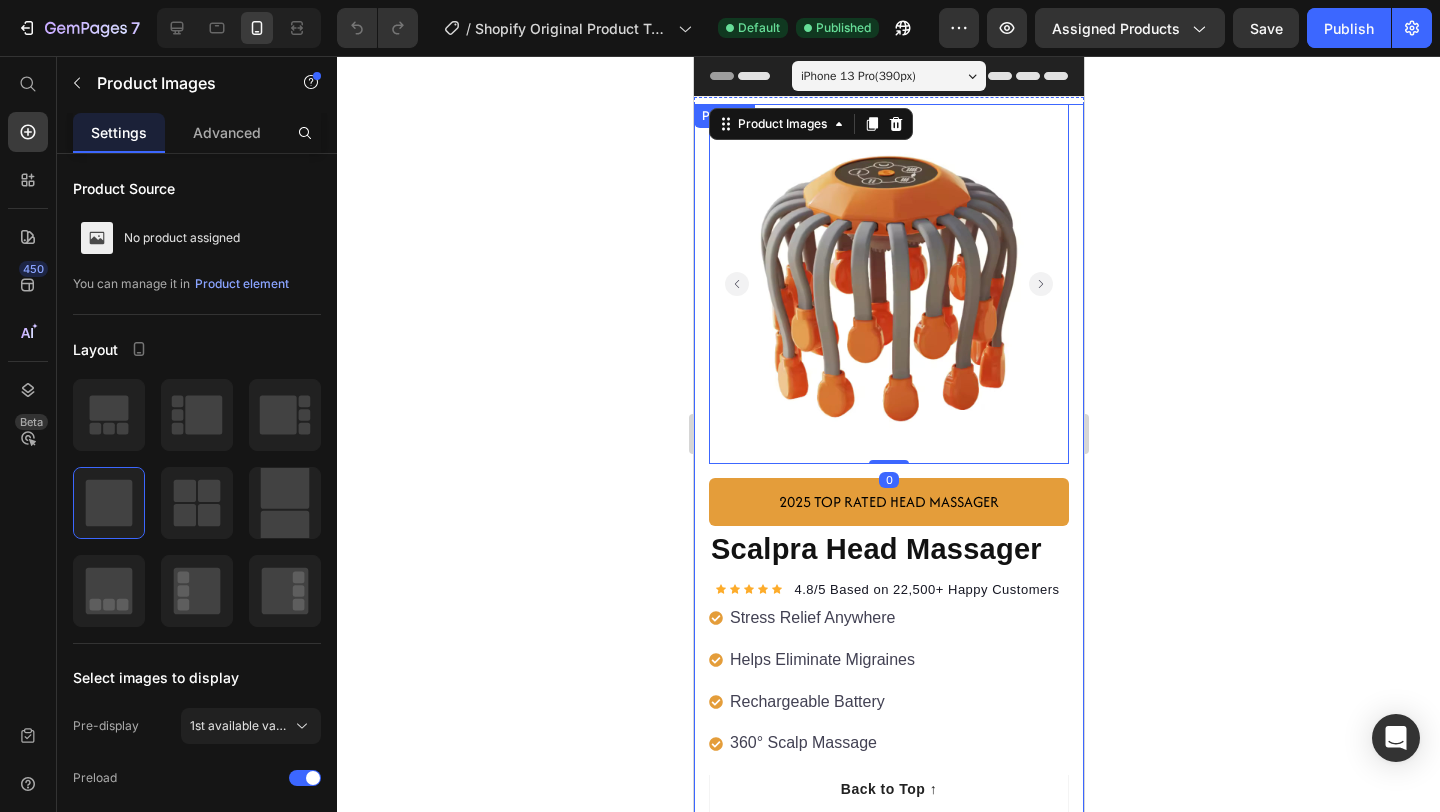 click 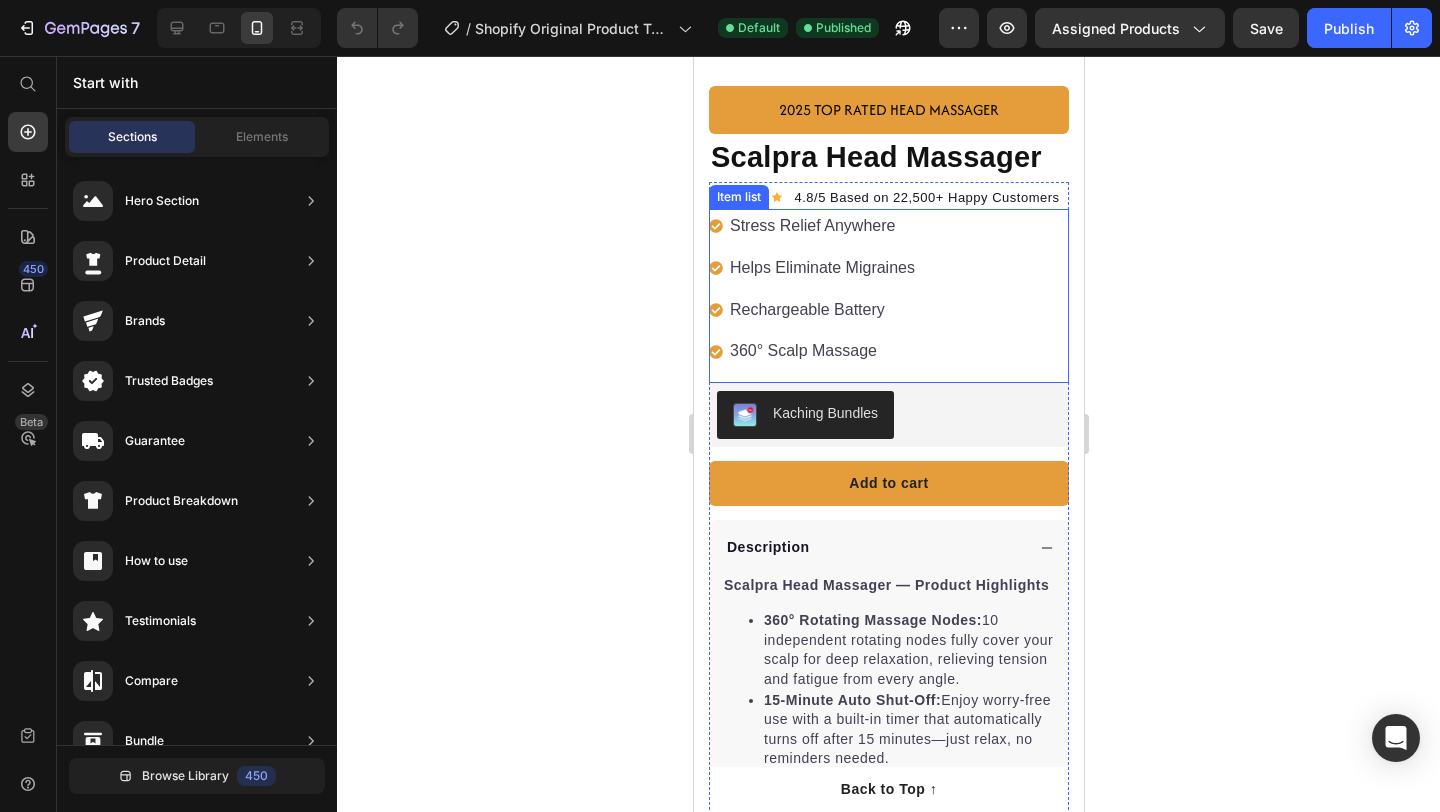 scroll, scrollTop: 396, scrollLeft: 0, axis: vertical 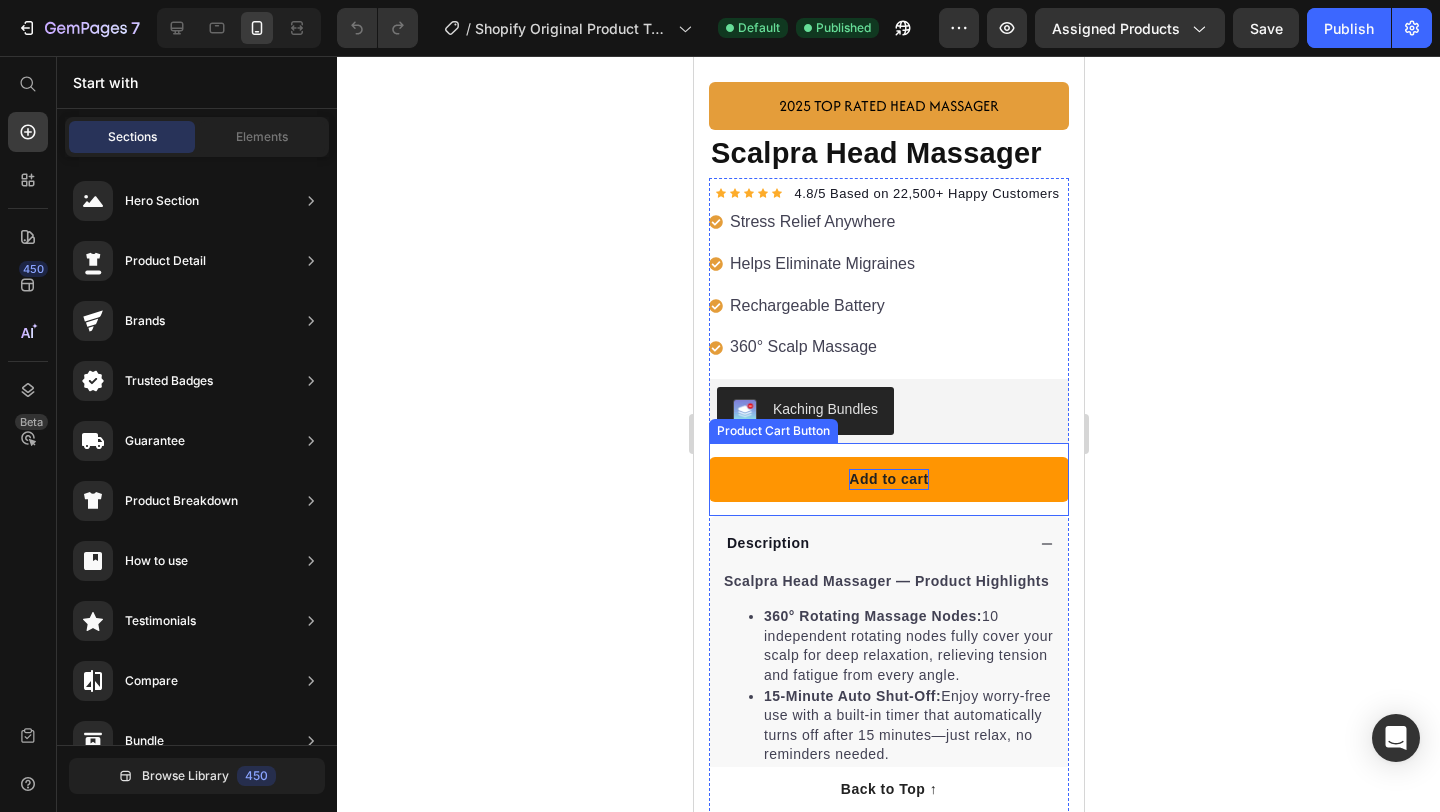 click on "Add to cart" at bounding box center (887, 479) 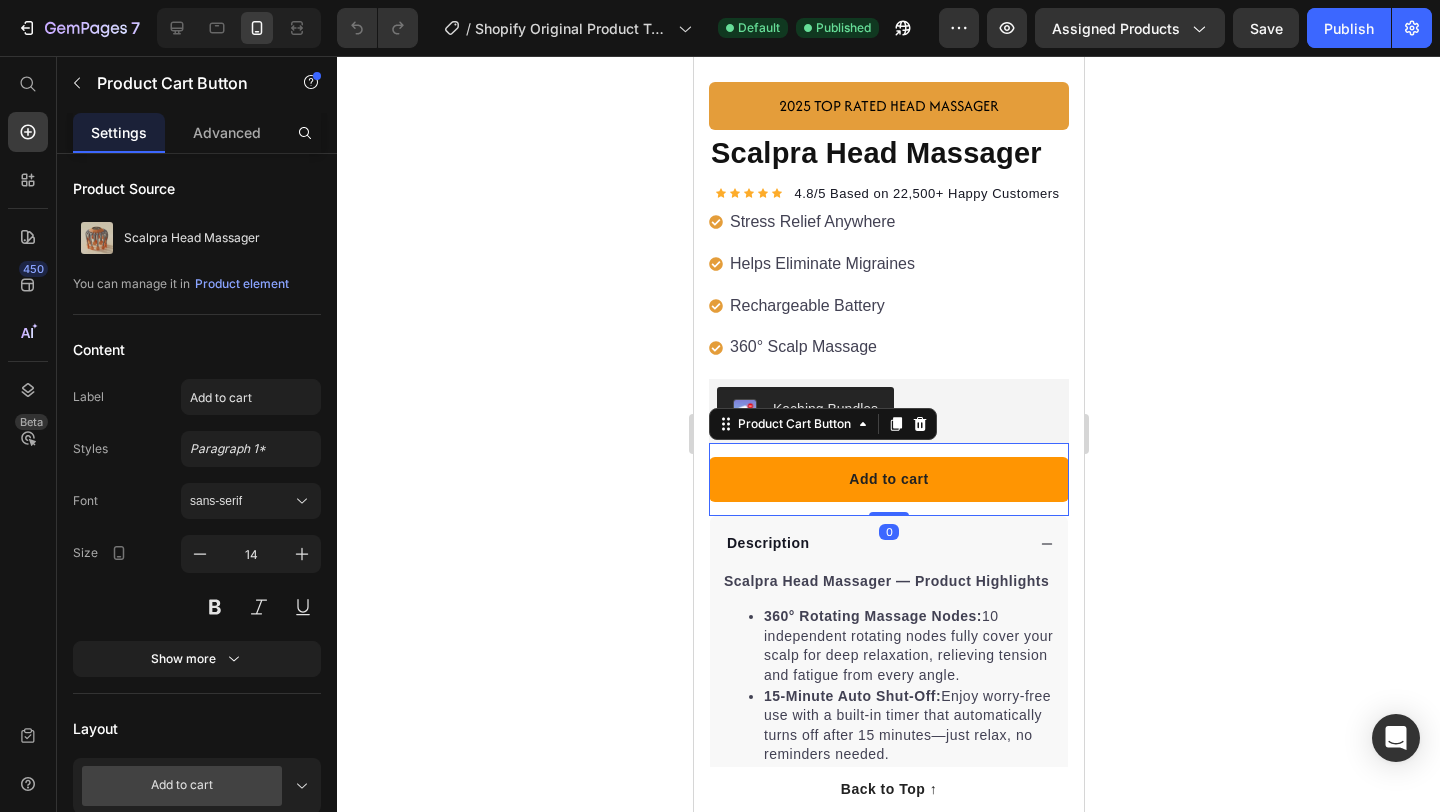 click on "Add to cart" at bounding box center (888, 479) 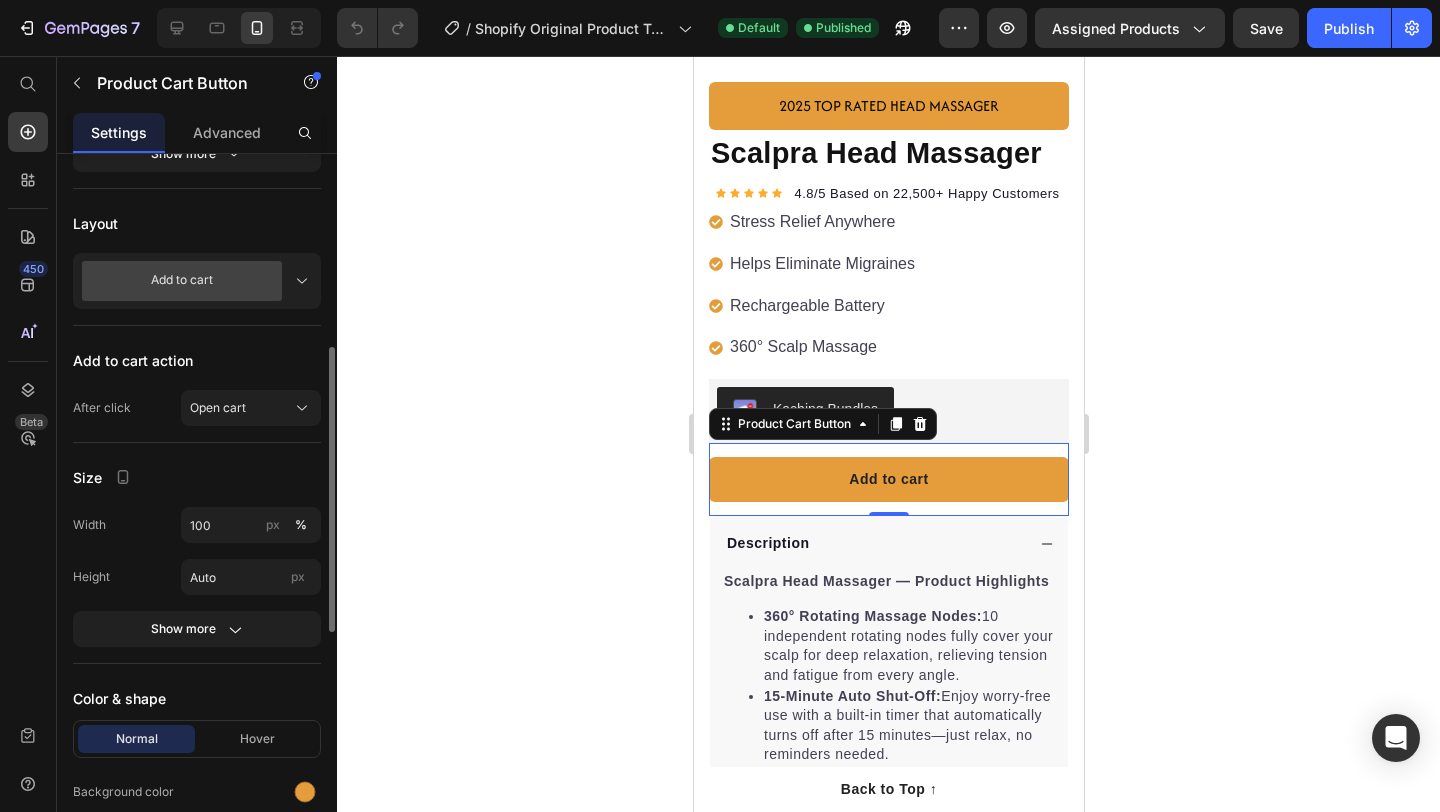 scroll, scrollTop: 507, scrollLeft: 0, axis: vertical 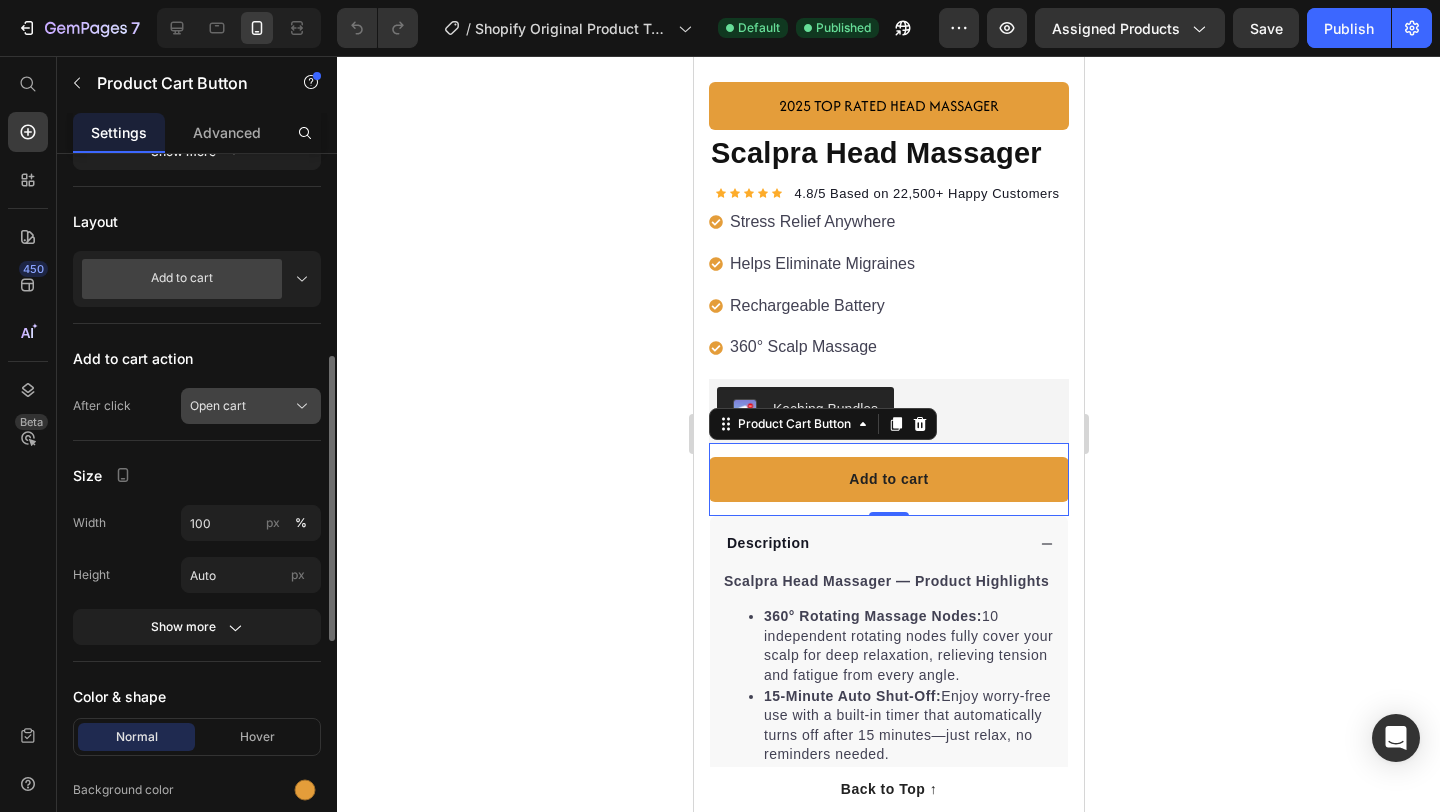 click on "Open cart" 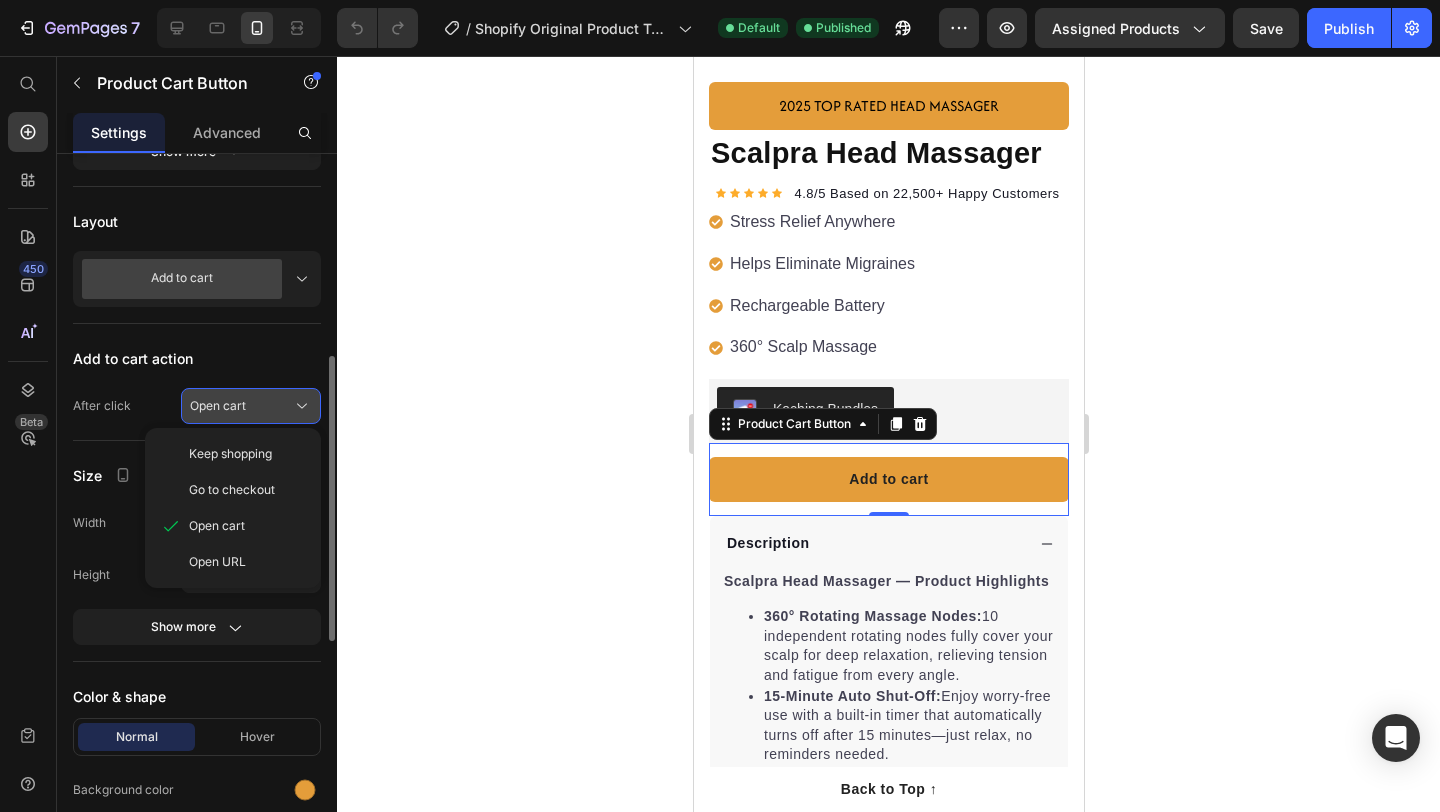 click on "Open cart" 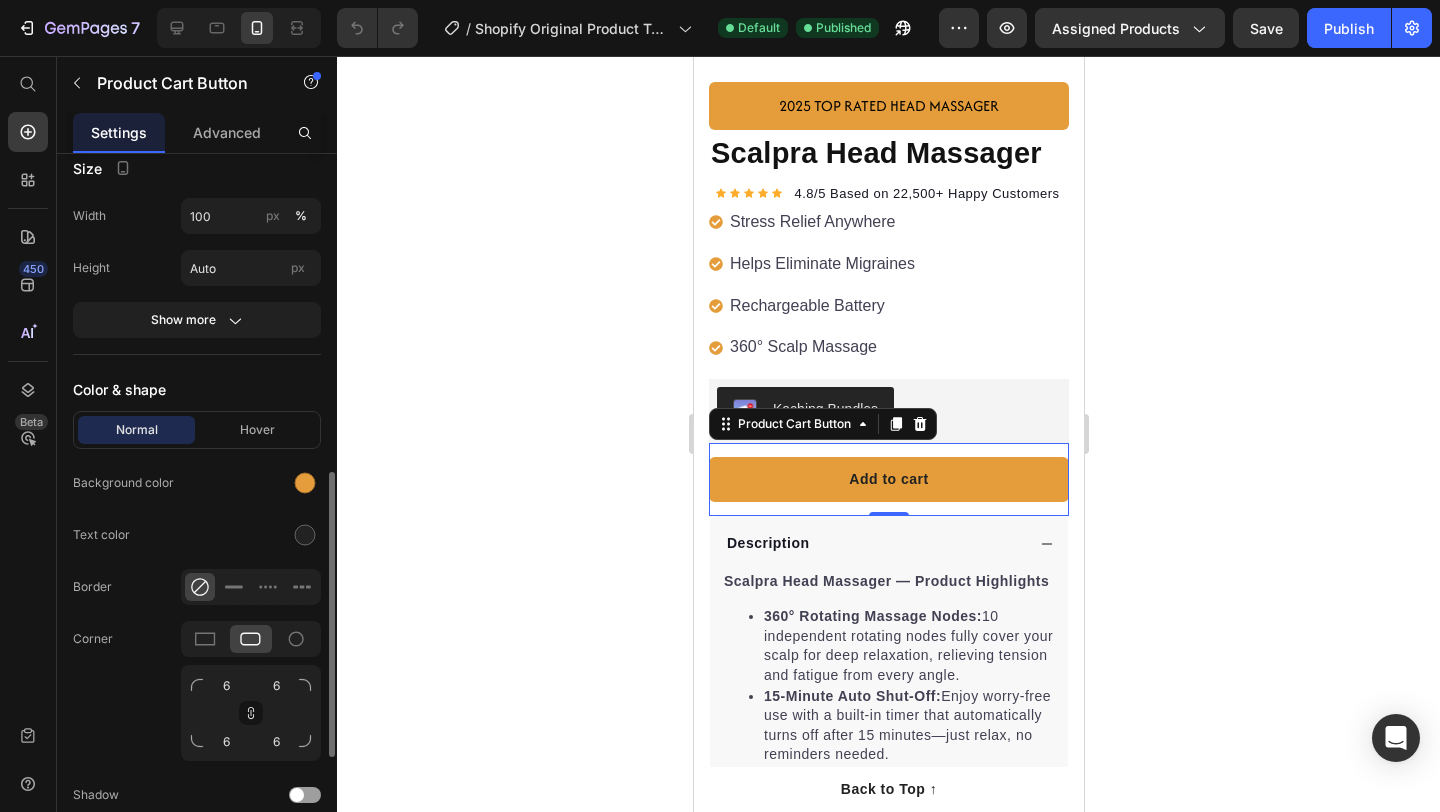 scroll, scrollTop: 628, scrollLeft: 0, axis: vertical 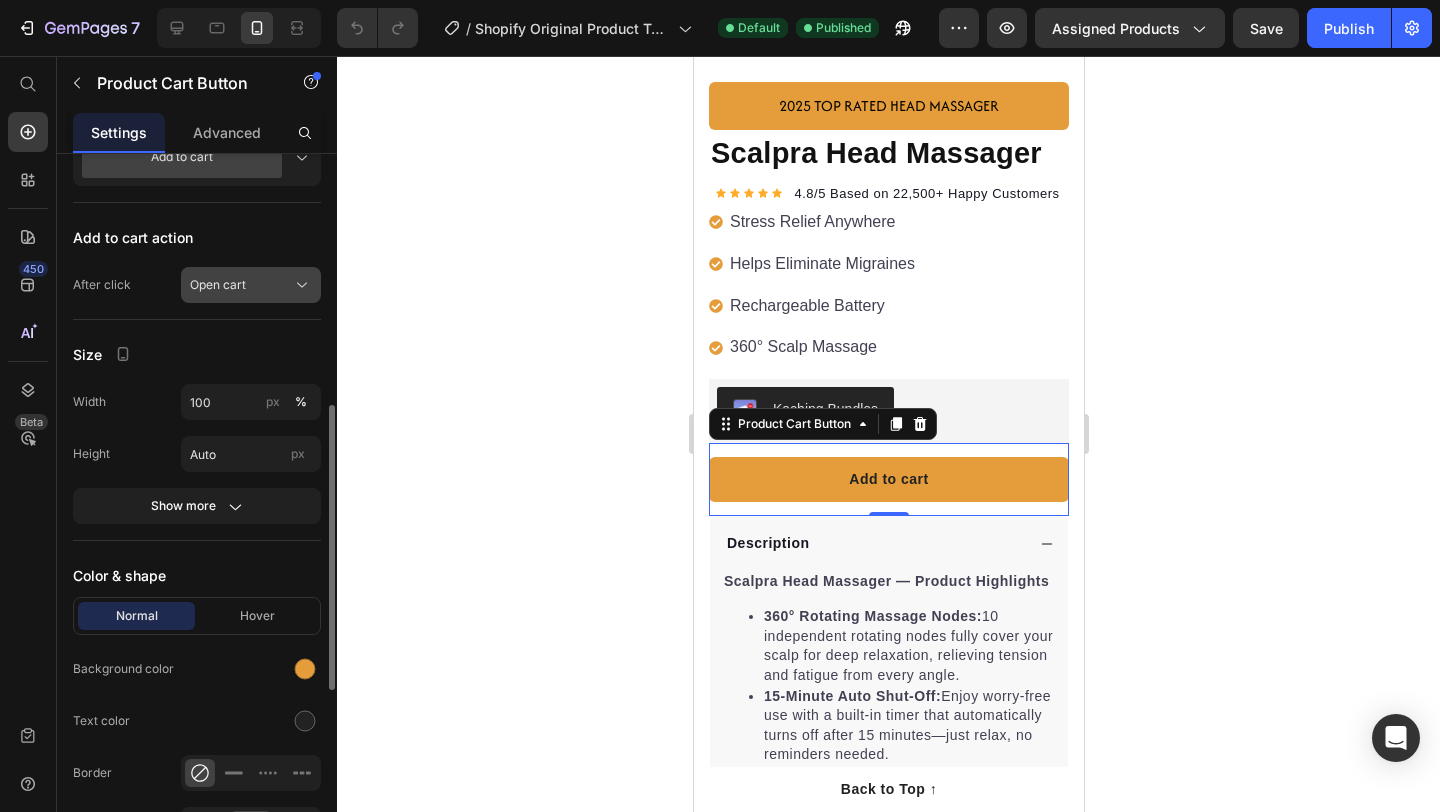 click on "Open cart" at bounding box center [251, 285] 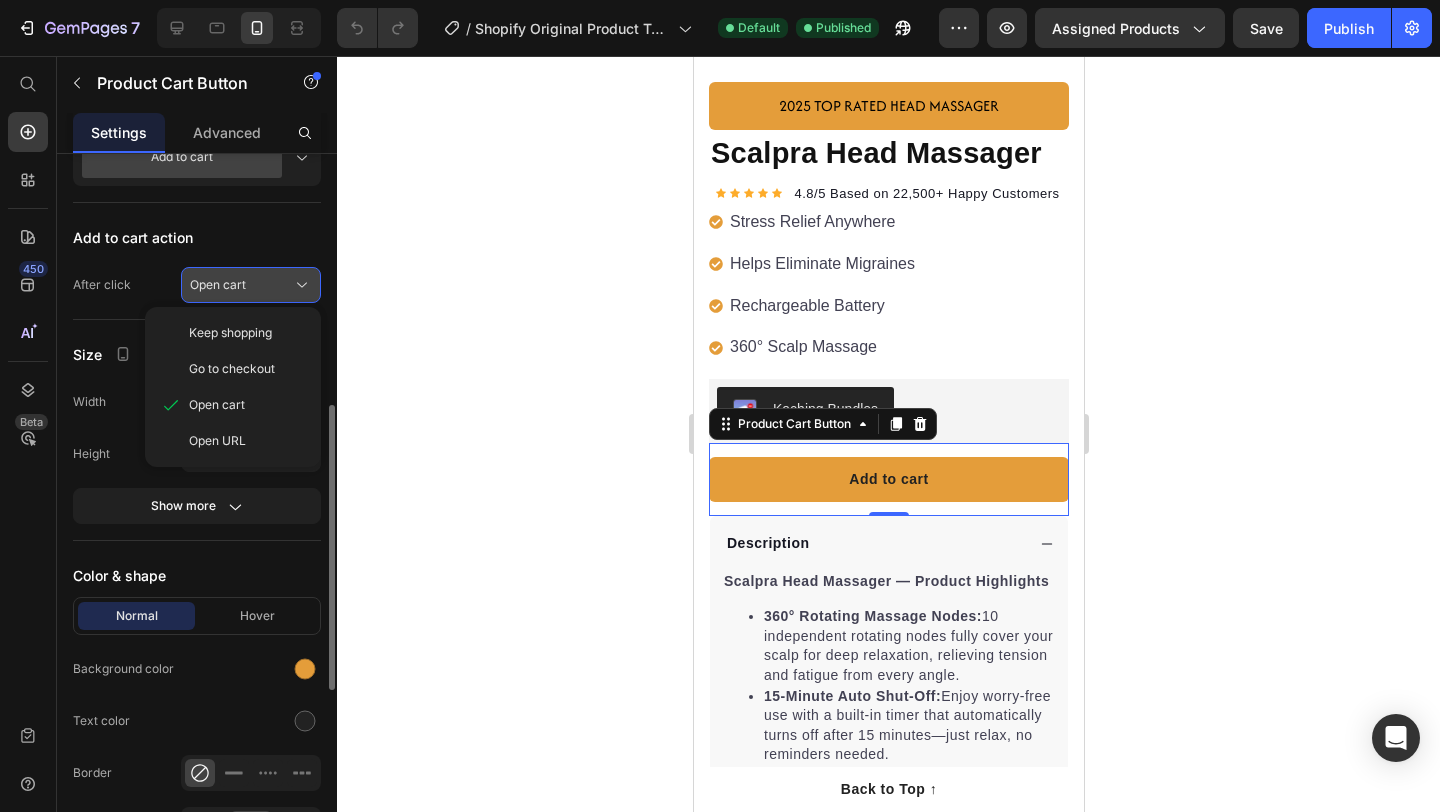 click on "Open cart" at bounding box center (251, 285) 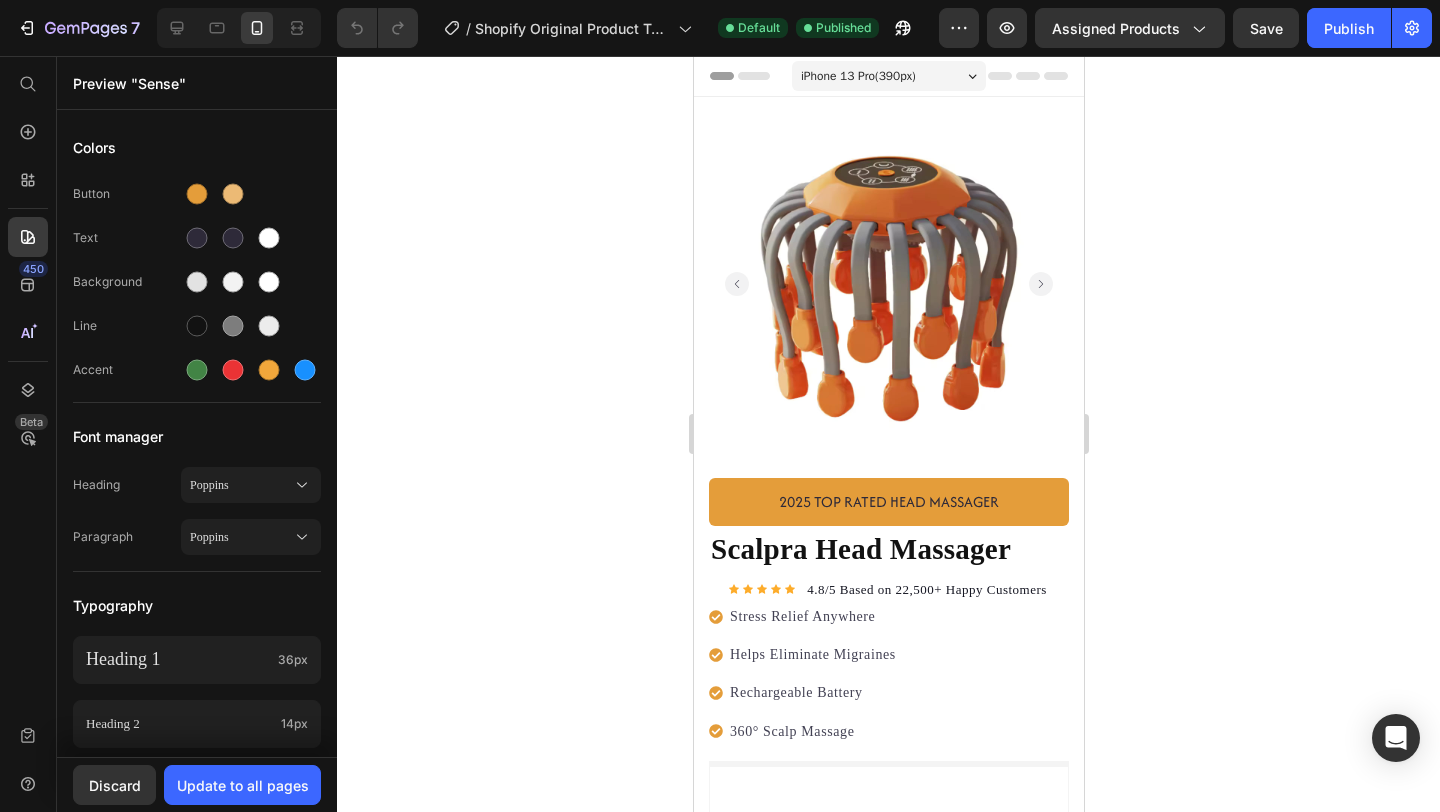 scroll, scrollTop: 0, scrollLeft: 0, axis: both 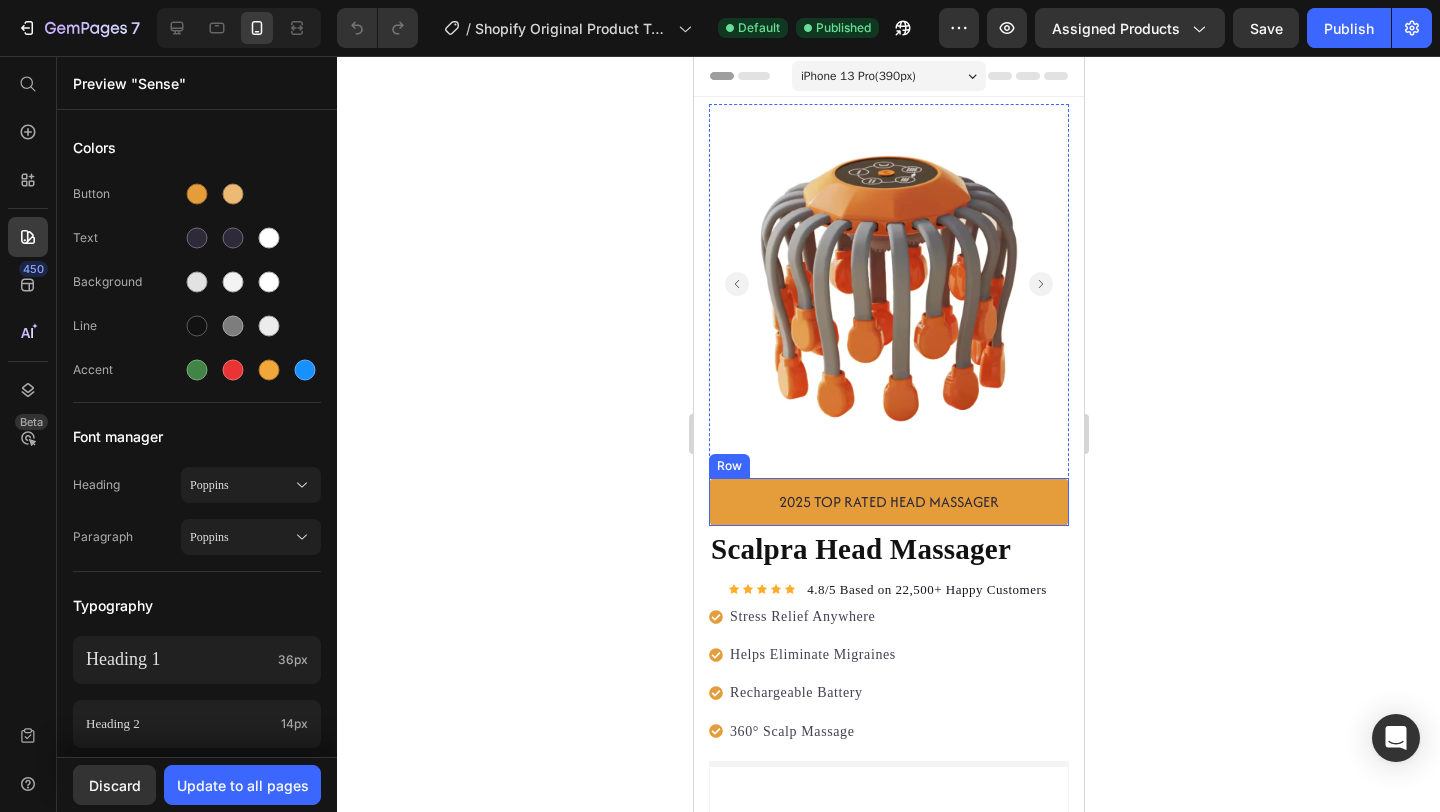 click on "[YEAR] TOP RATED HEAD MASSAGER Text block Row" at bounding box center [888, 502] 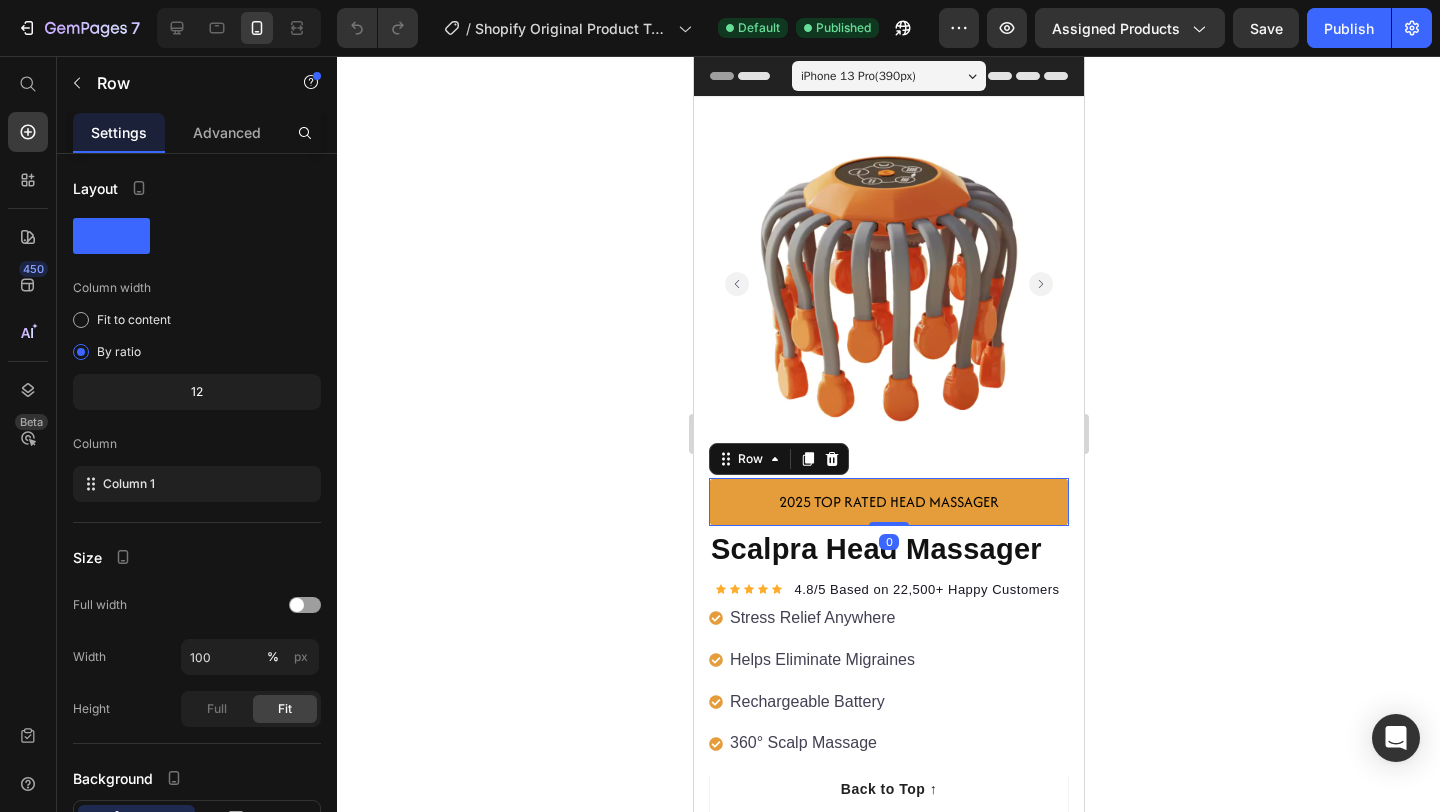 click 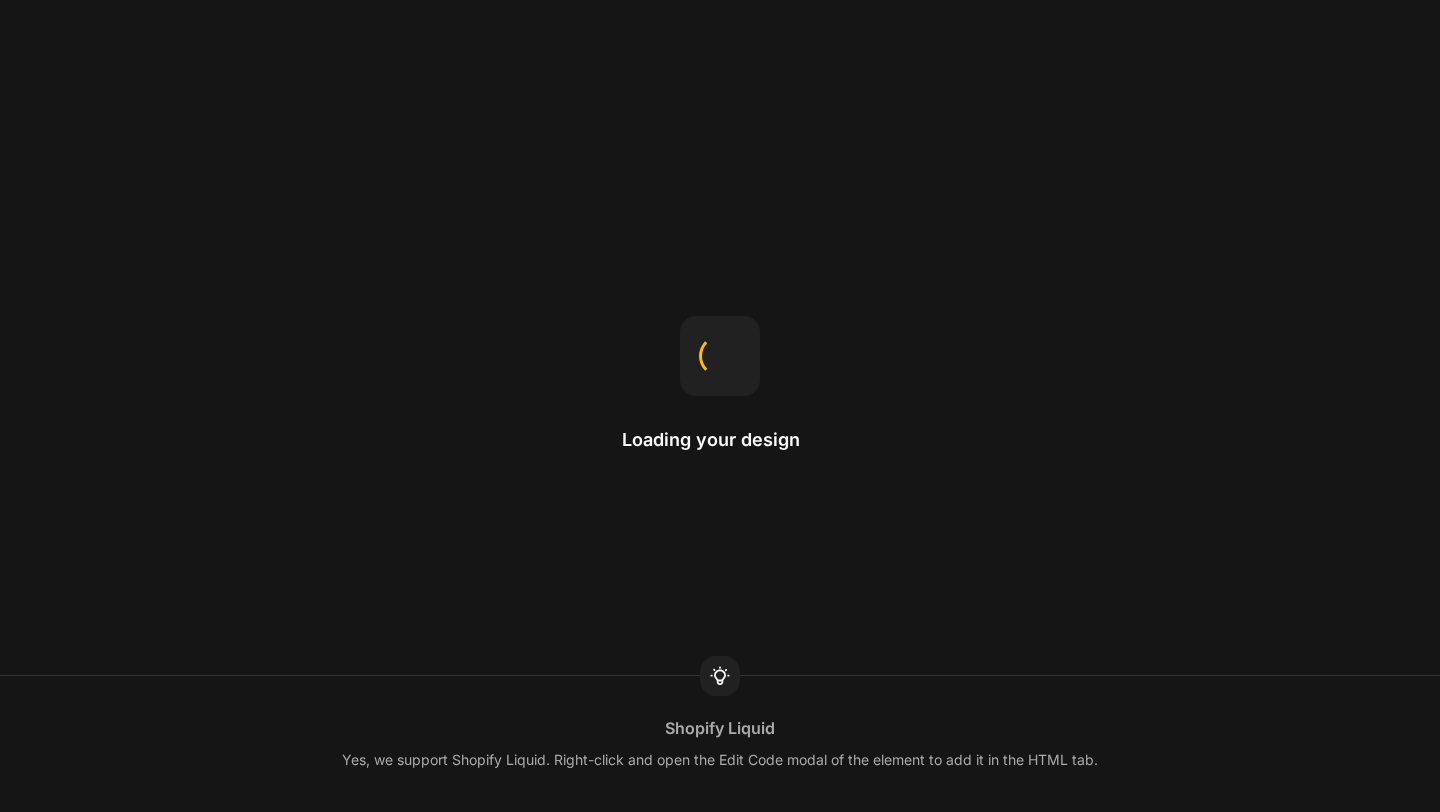 scroll, scrollTop: 0, scrollLeft: 0, axis: both 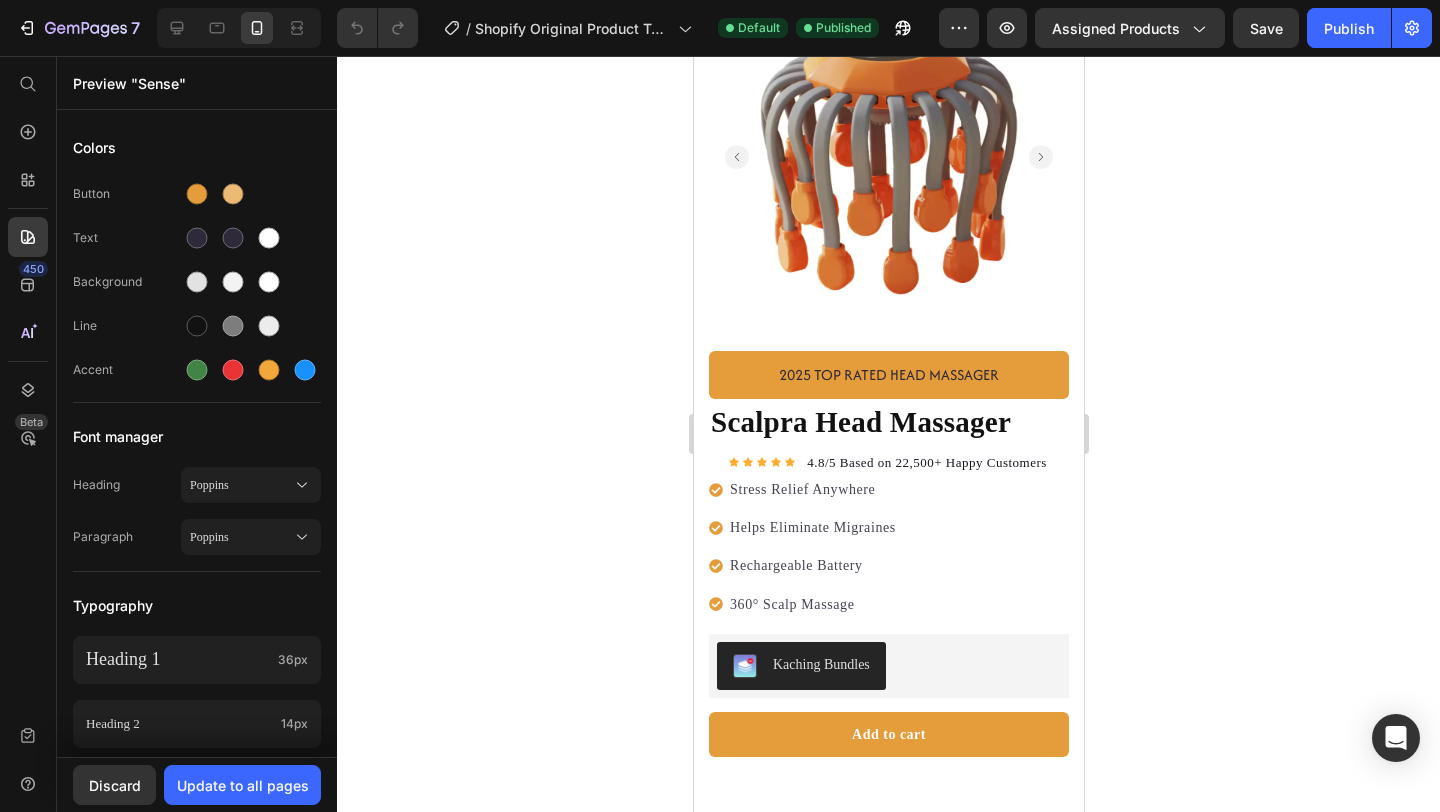 click 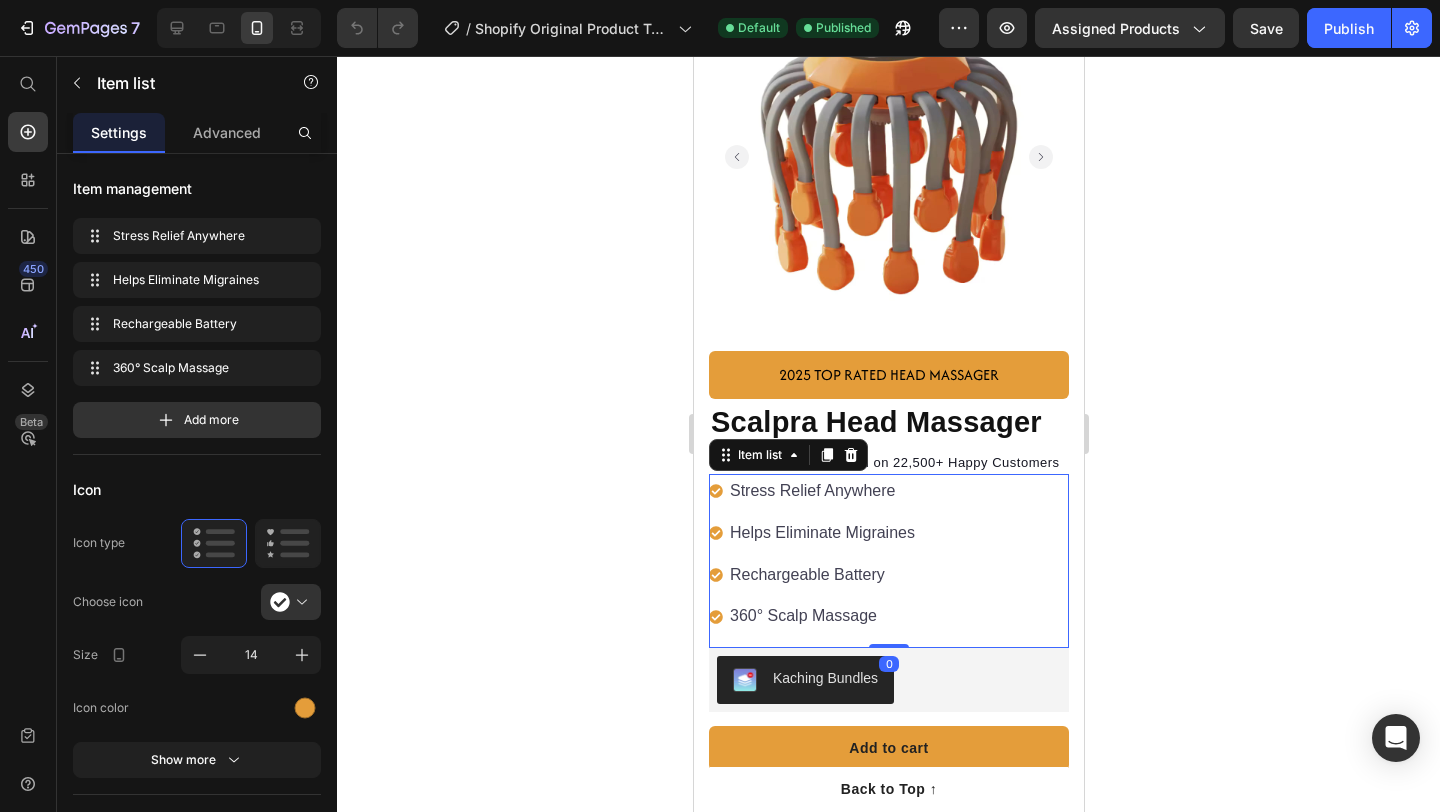 click 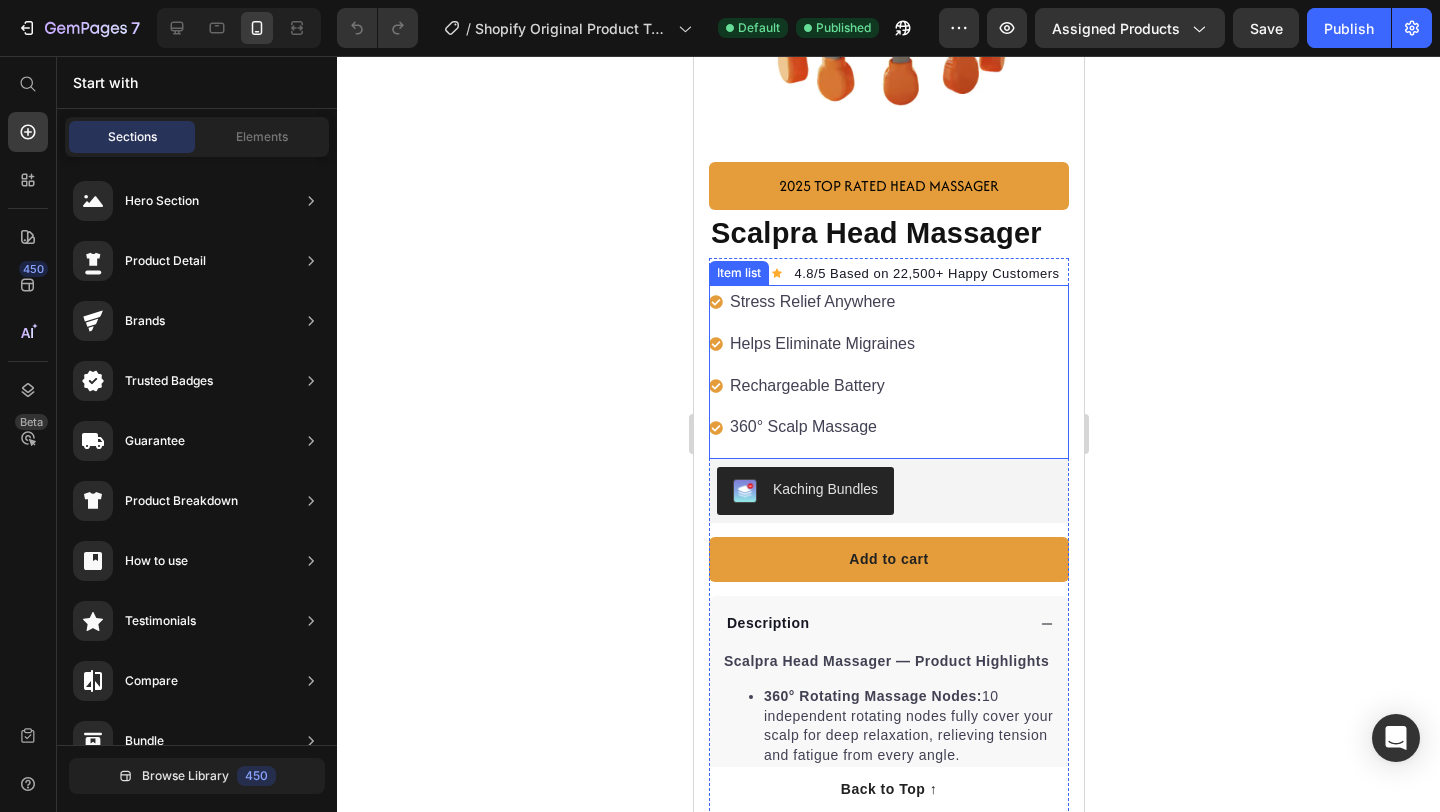 scroll, scrollTop: 349, scrollLeft: 0, axis: vertical 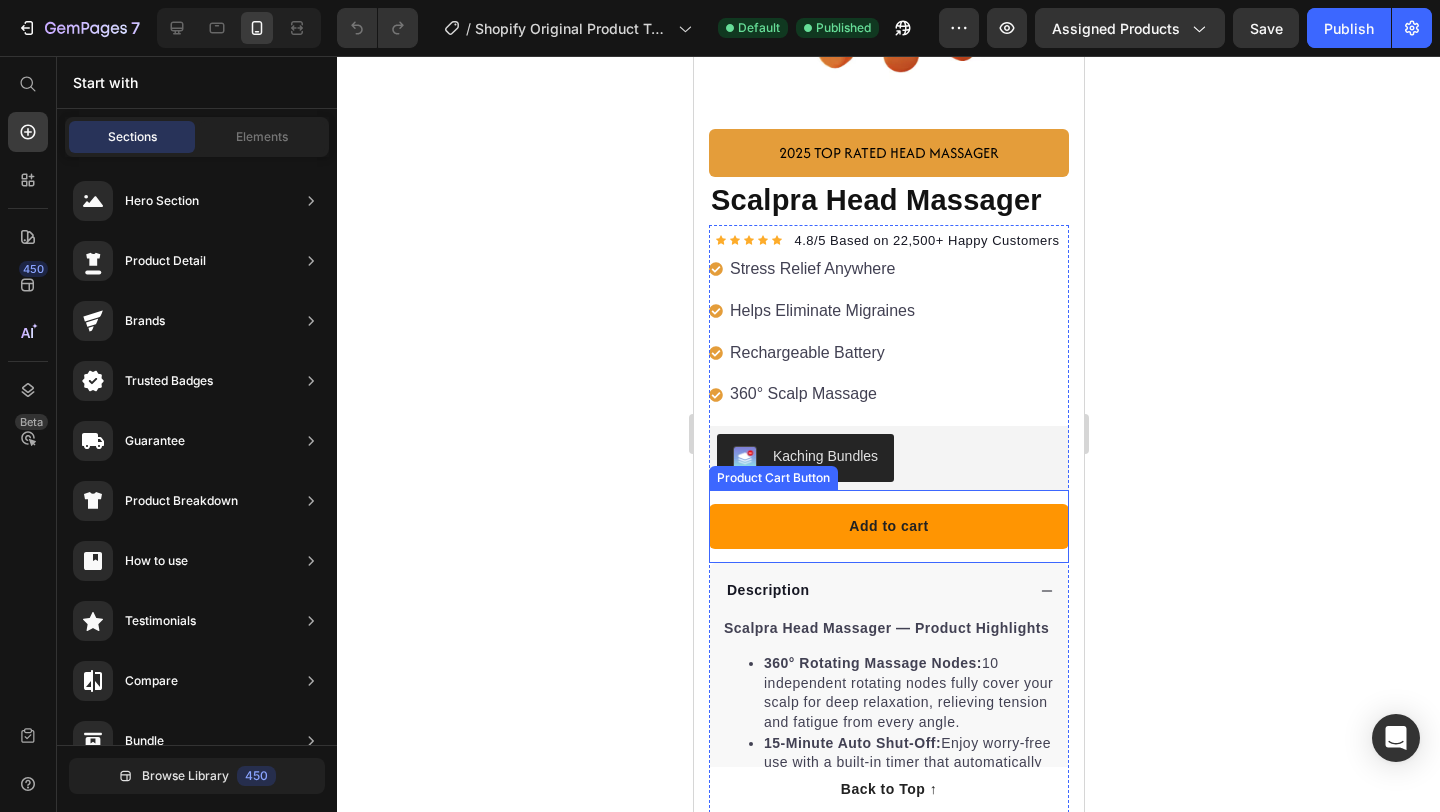 click on "Add to cart" at bounding box center [888, 526] 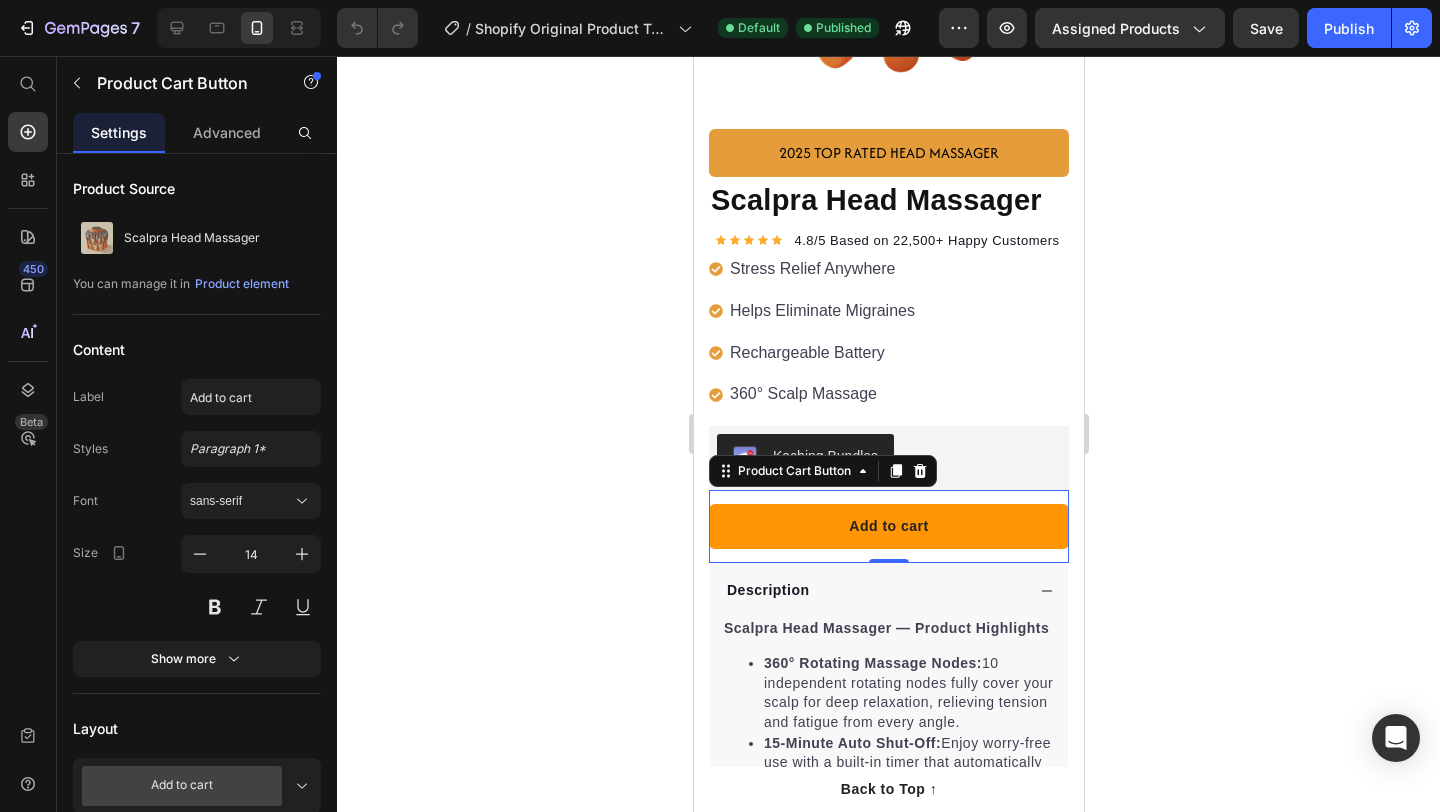 click on "Add to cart" at bounding box center [888, 526] 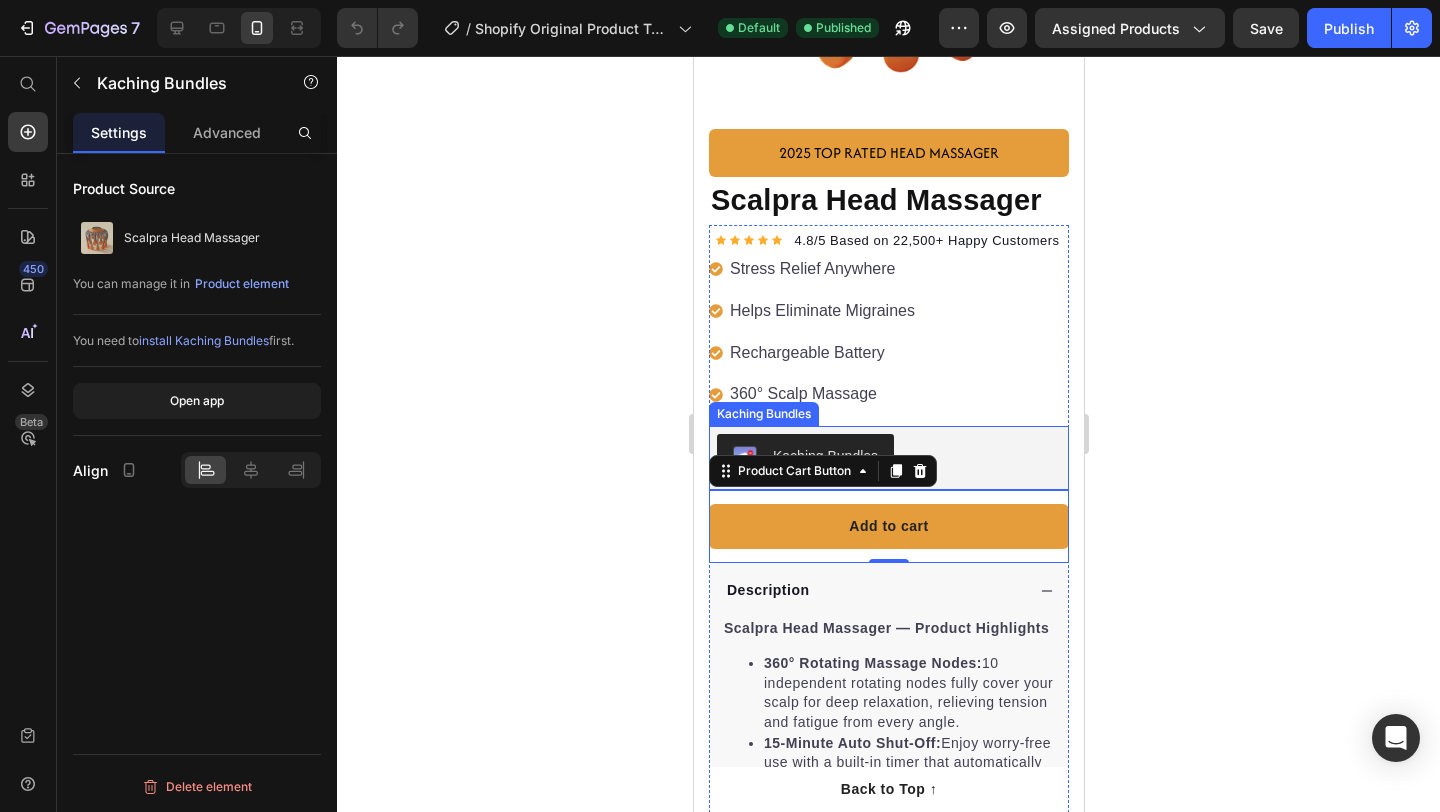 click on "Kaching Bundles" at bounding box center [888, 458] 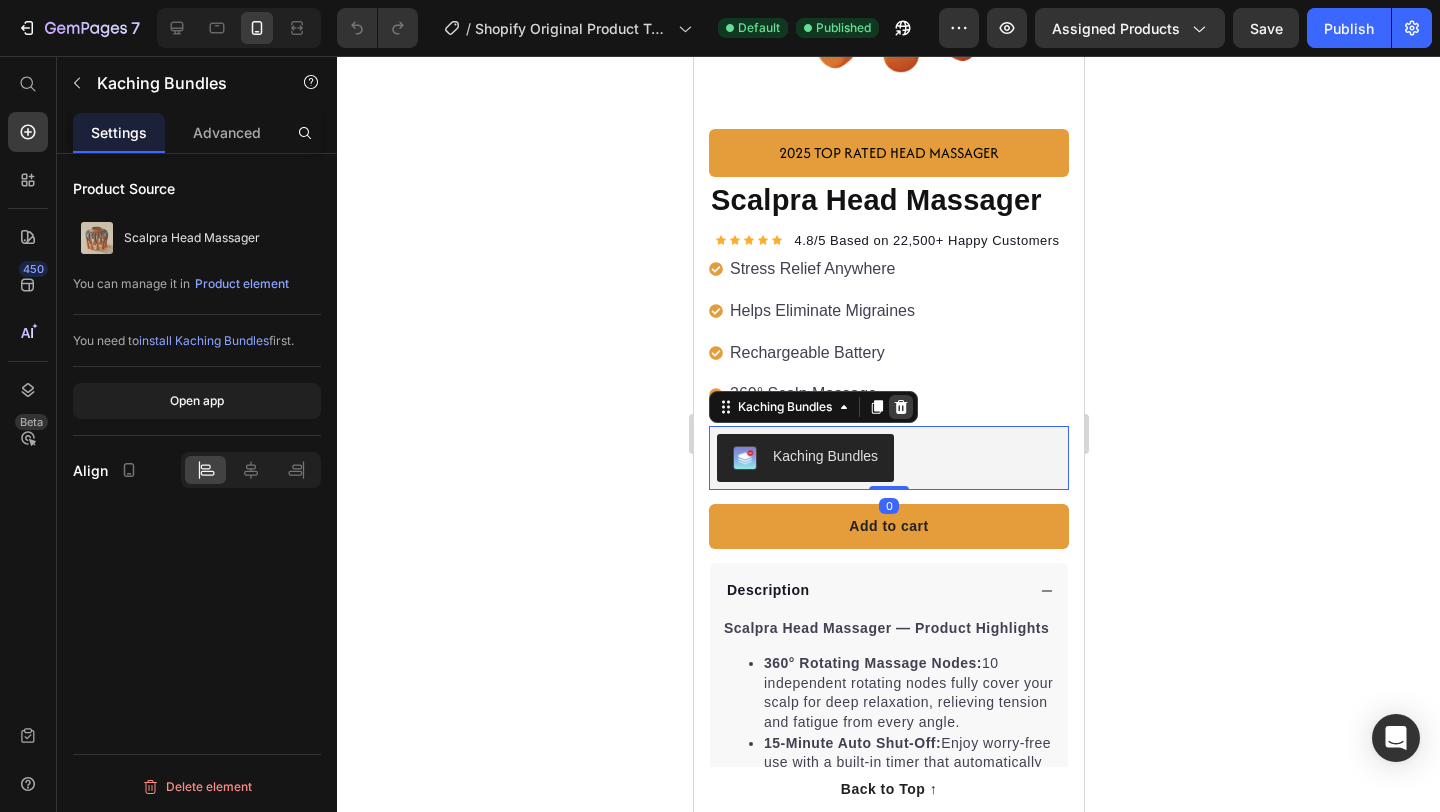 click 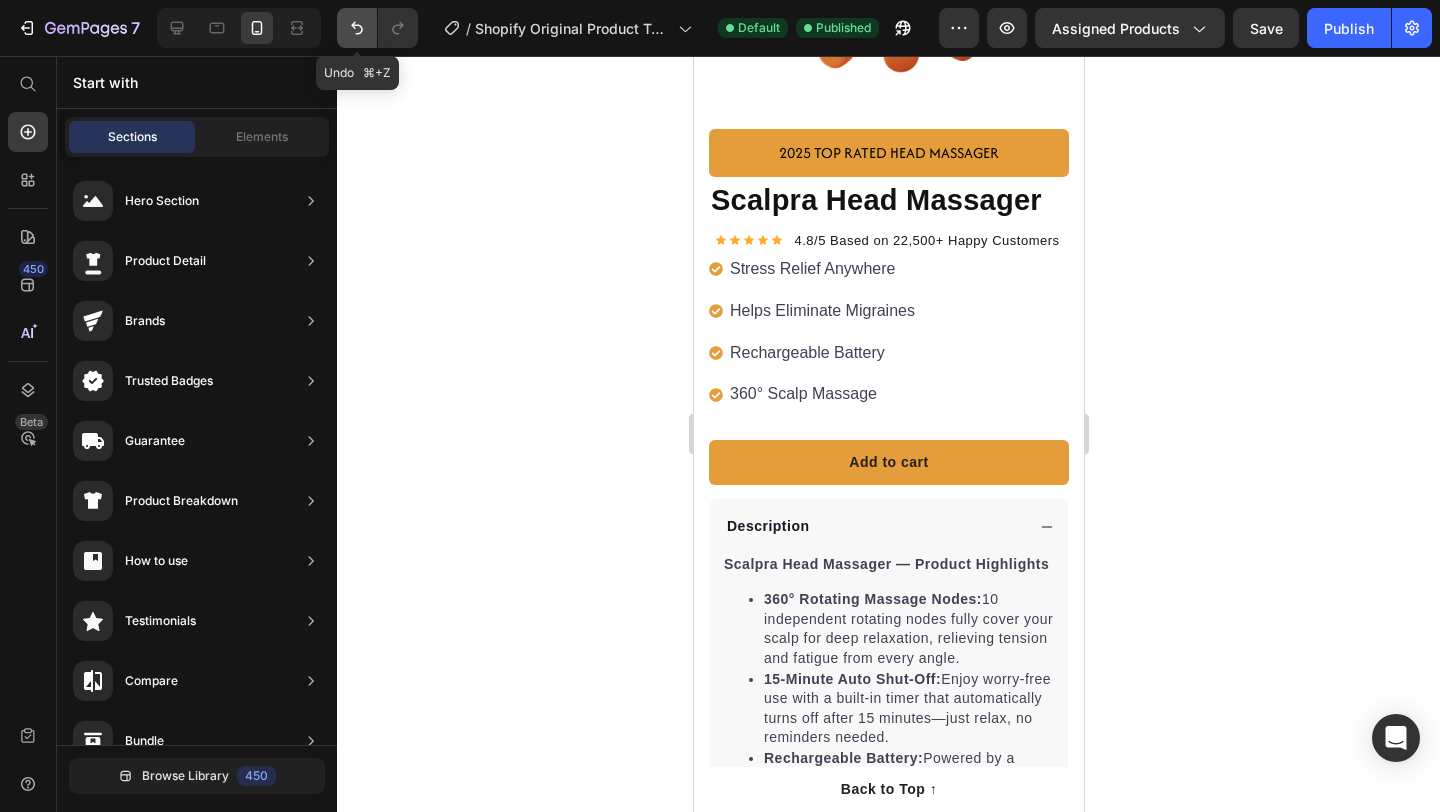 click 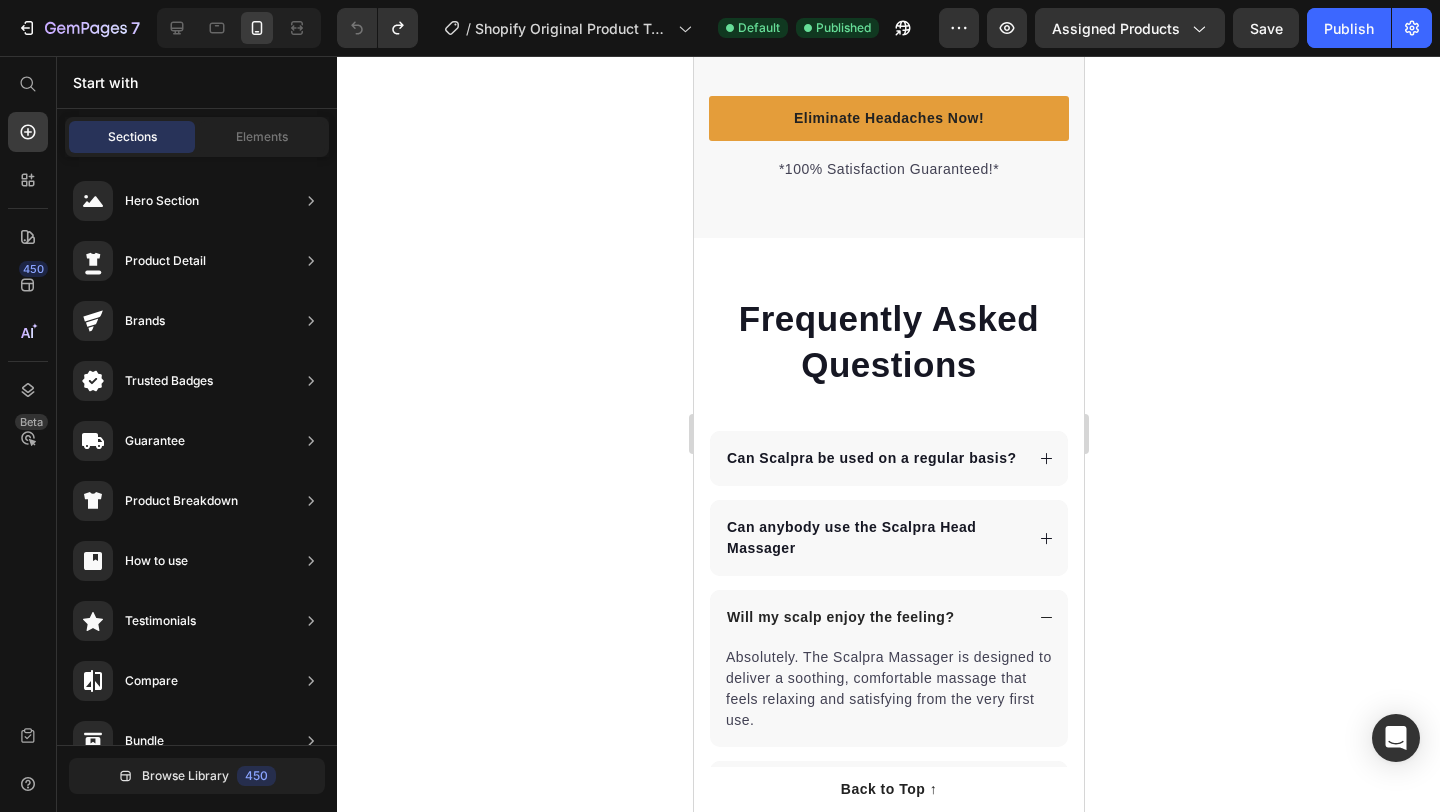scroll, scrollTop: 6856, scrollLeft: 0, axis: vertical 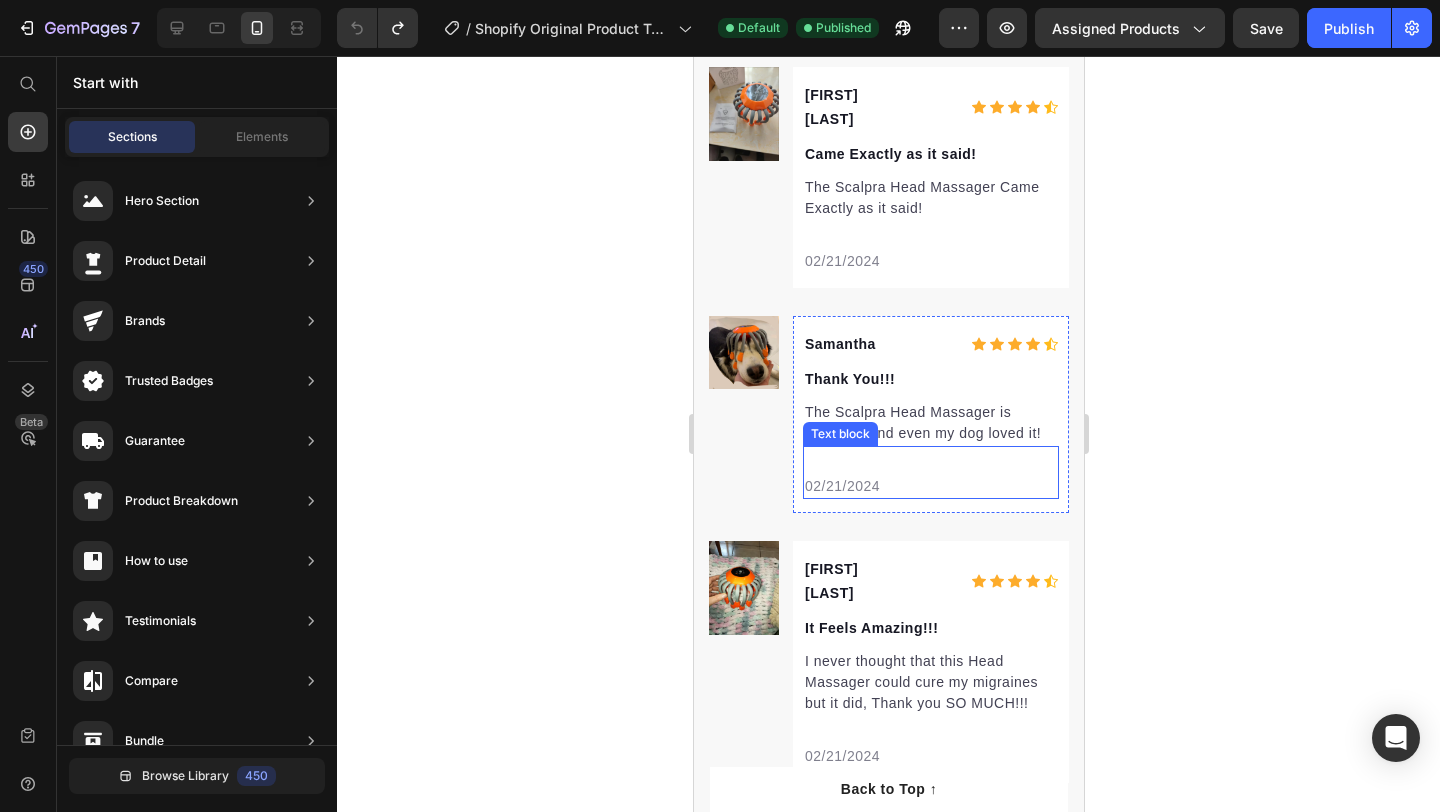 click on "02/21/2024" at bounding box center [930, 486] 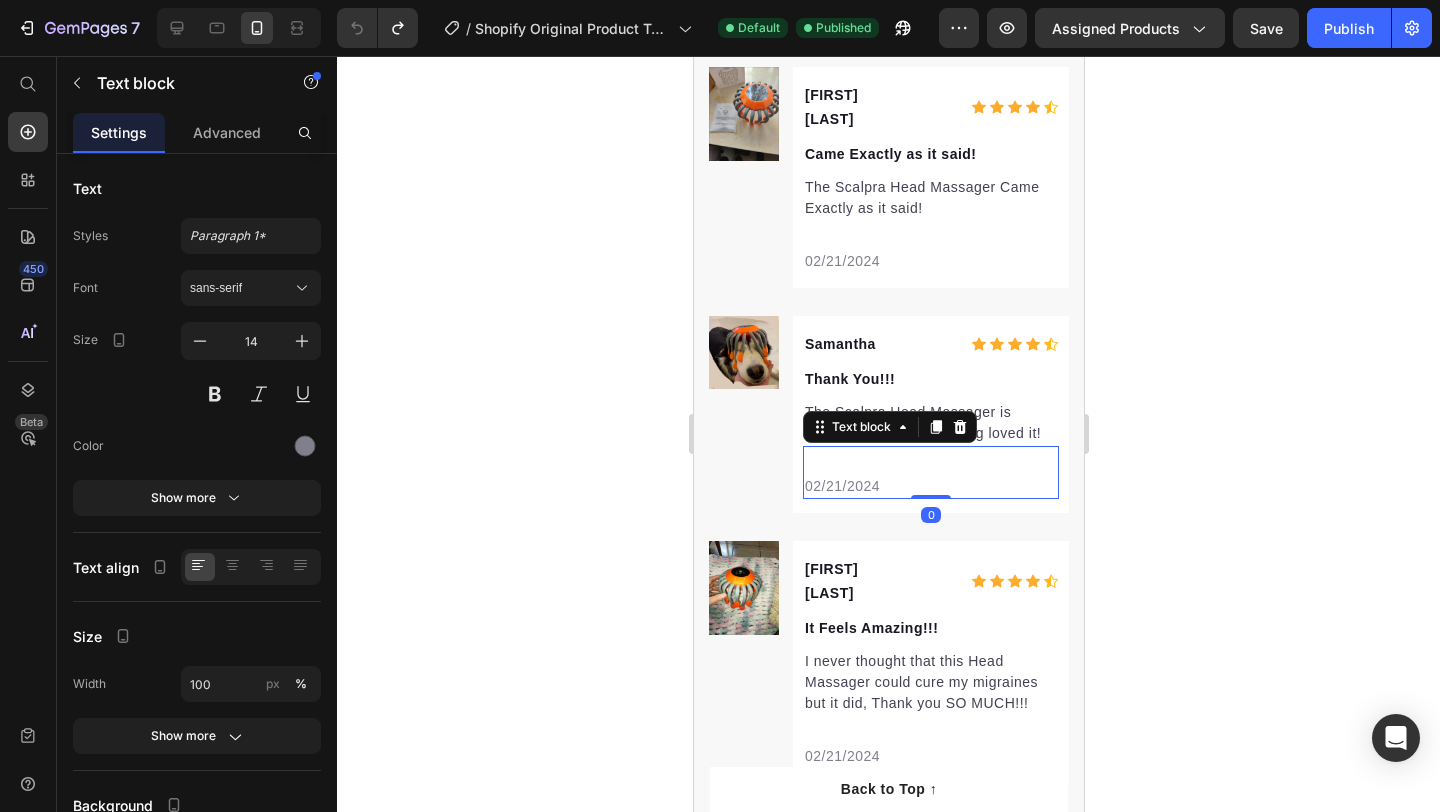 click on "02/21/2024" at bounding box center (930, 486) 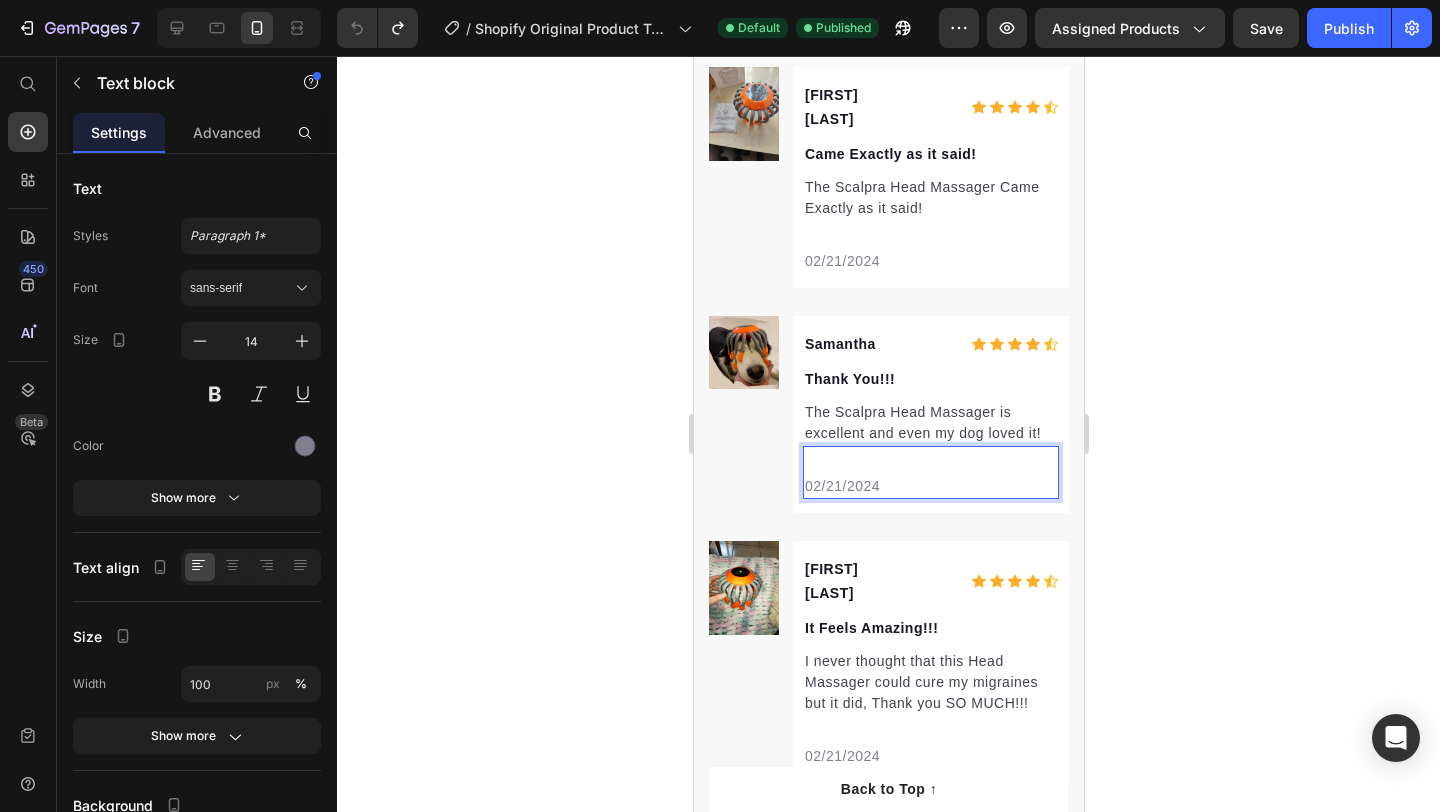 click on "02/21/2024" at bounding box center (930, 486) 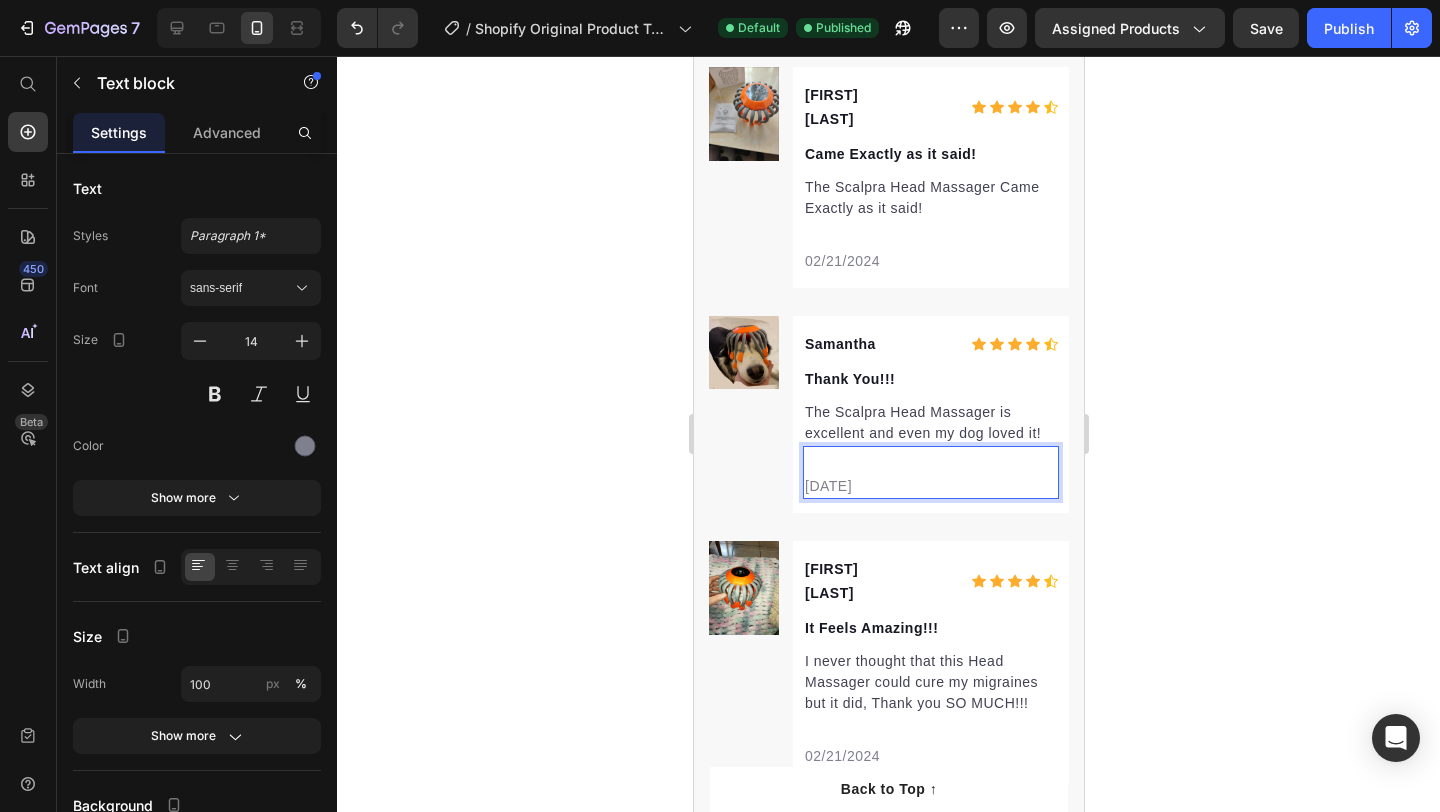 click on "[DATE]" at bounding box center [930, 486] 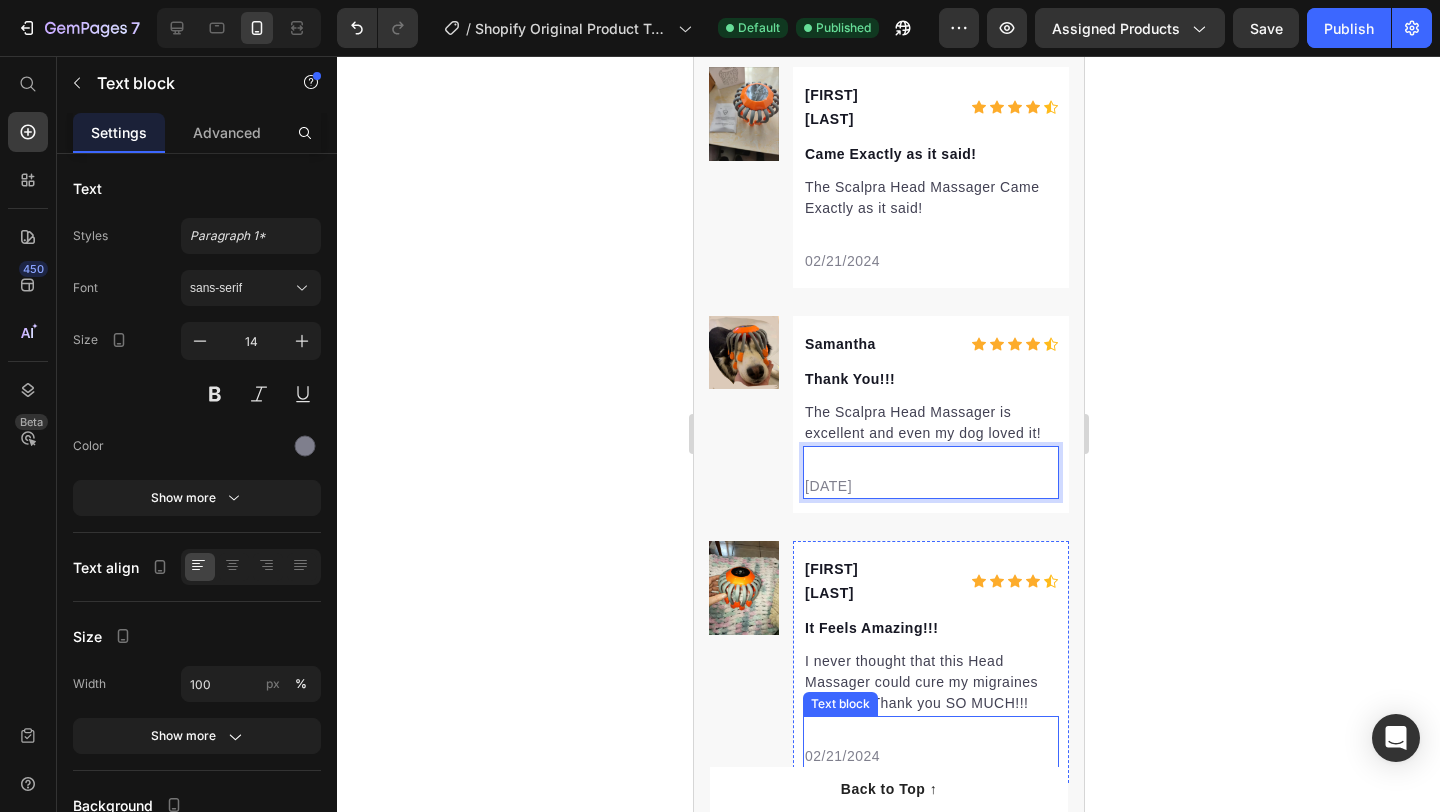 click on "02/21/2024" at bounding box center [930, 756] 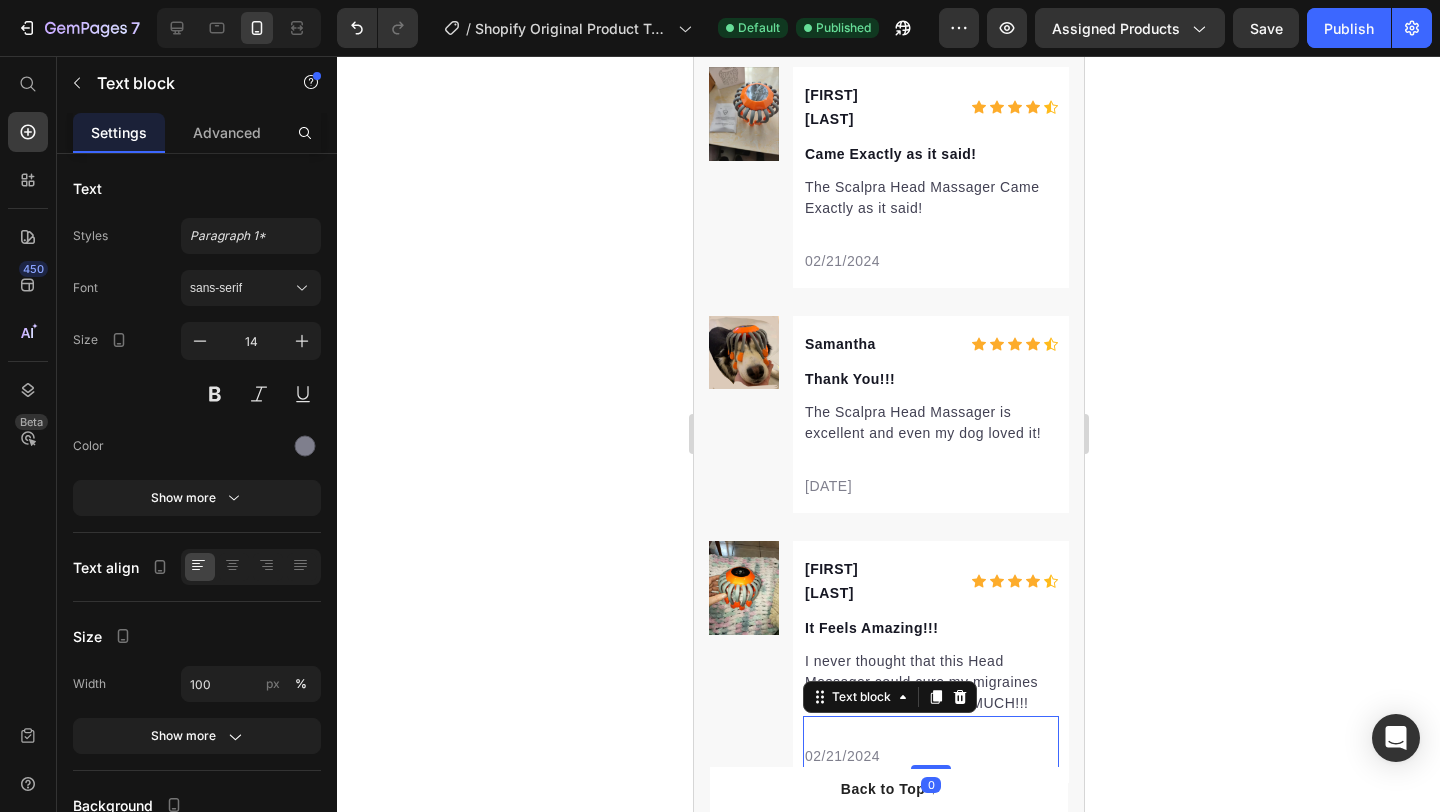 click on "02/21/2024" at bounding box center [930, 756] 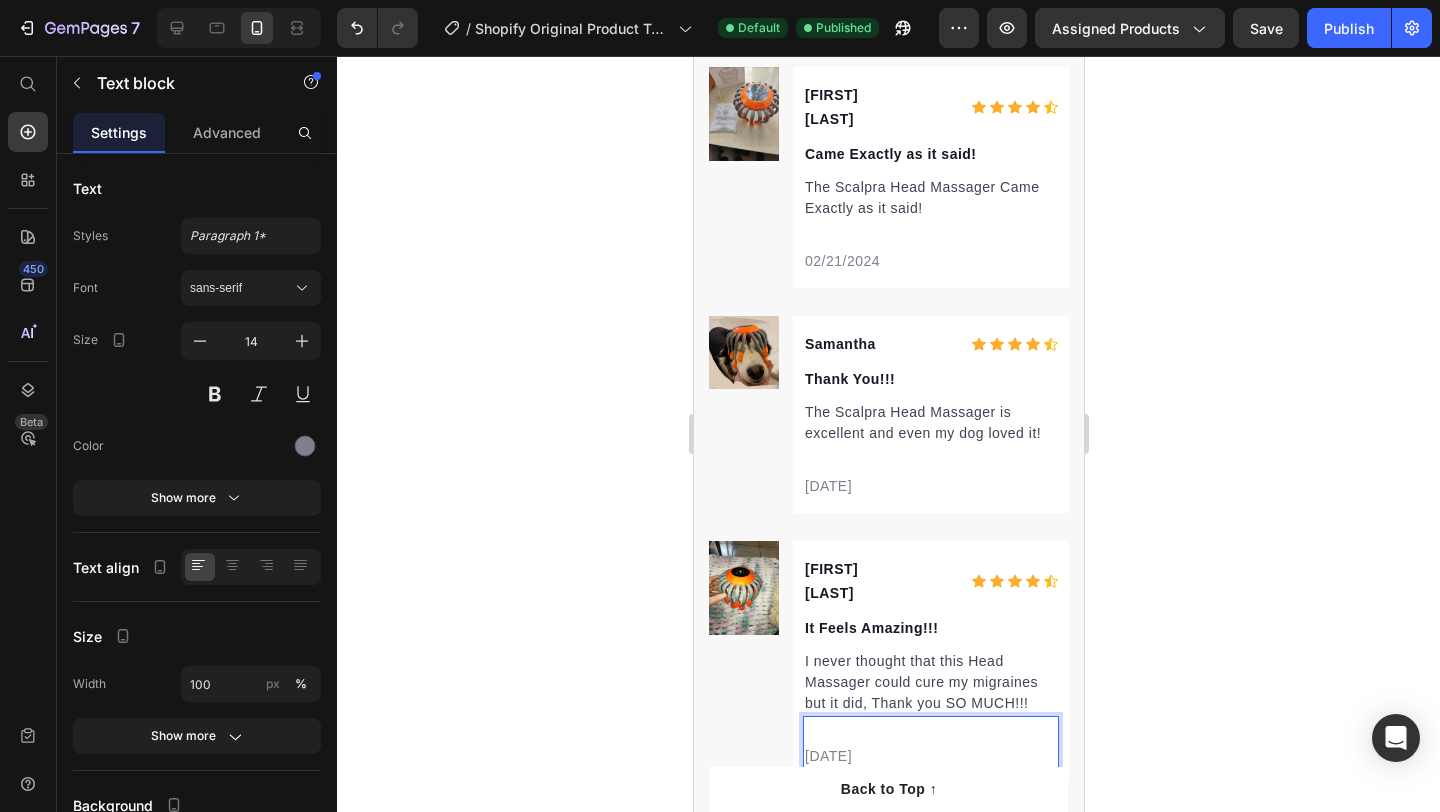 click on "[DATE]" at bounding box center [930, 756] 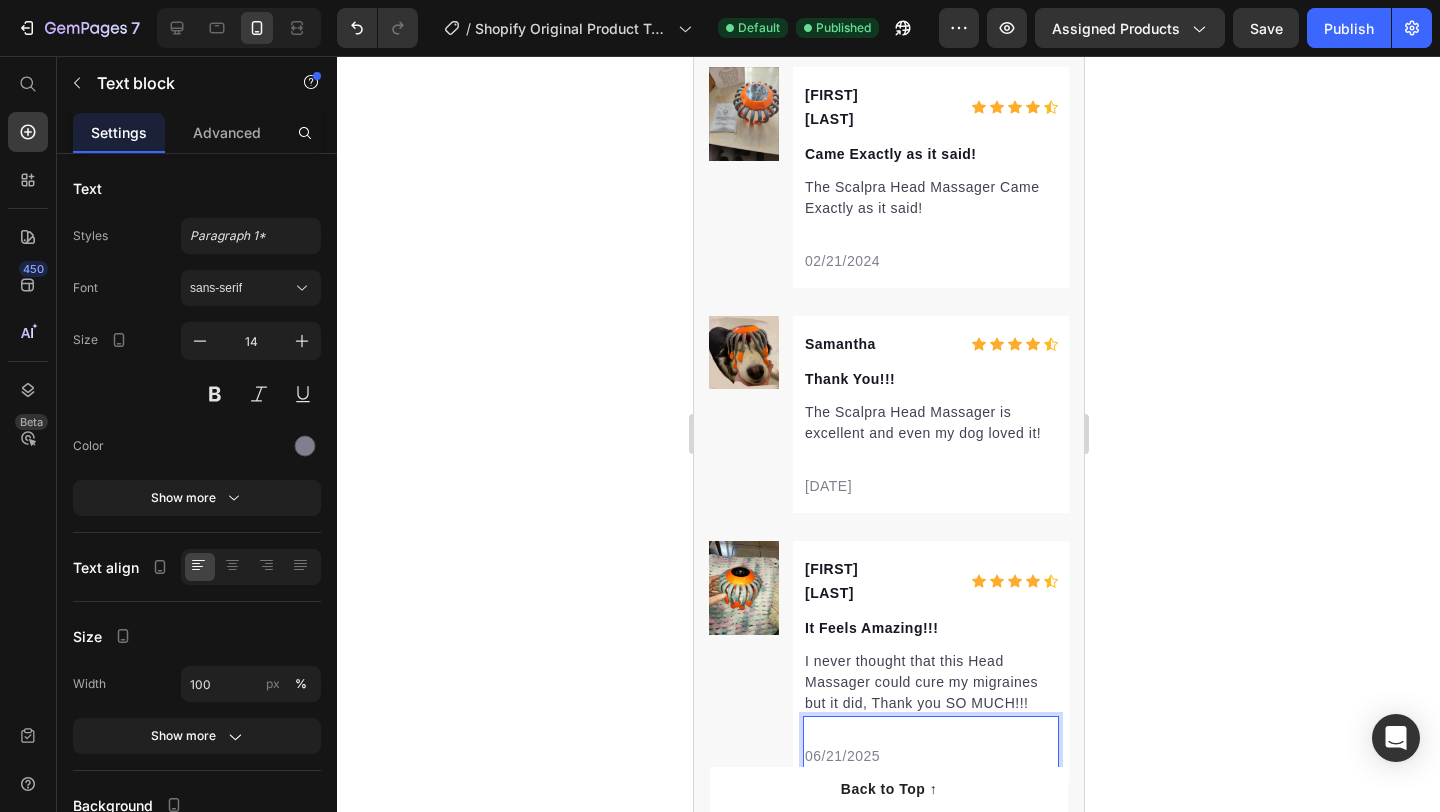 click 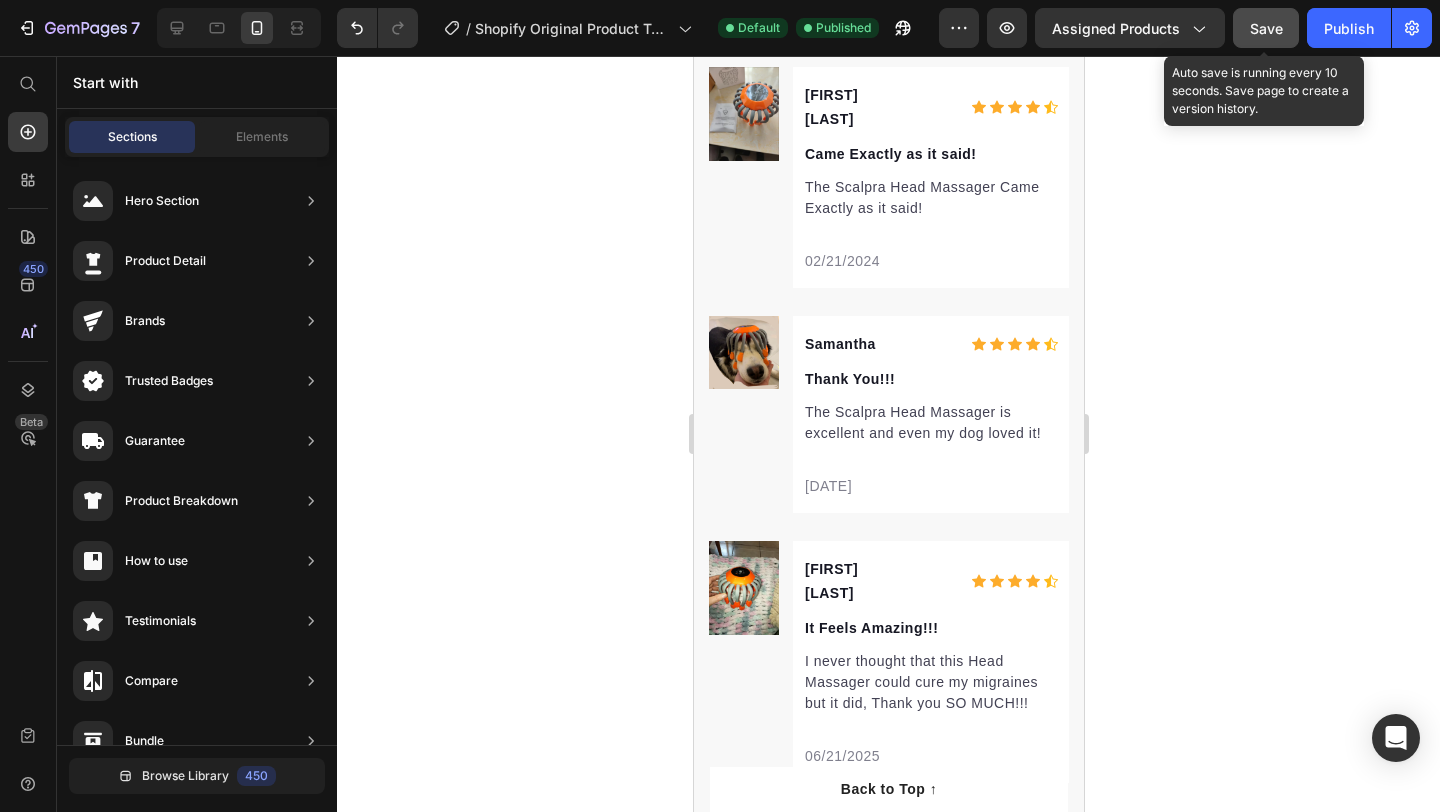 click on "Save" at bounding box center (1266, 28) 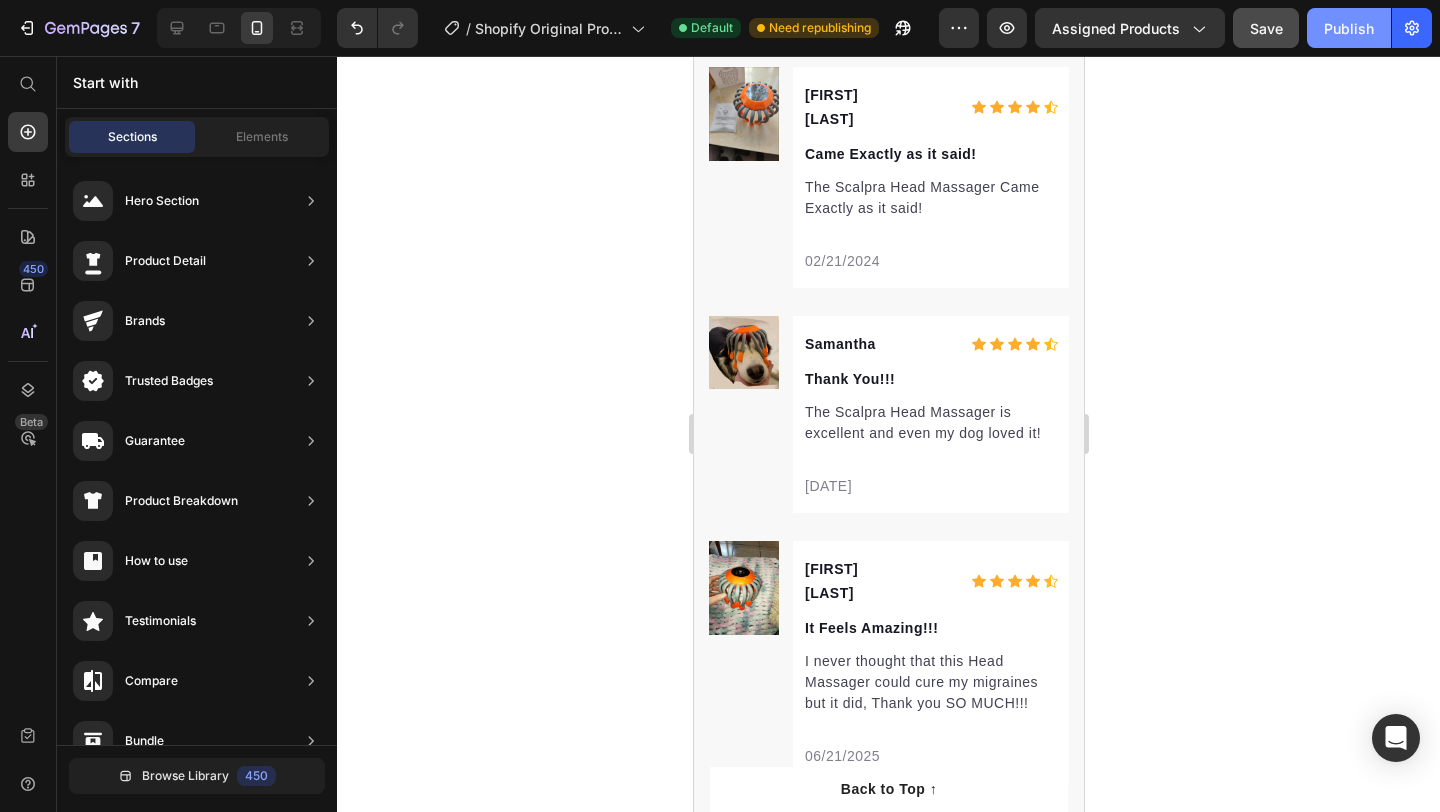 click on "Publish" at bounding box center (1349, 28) 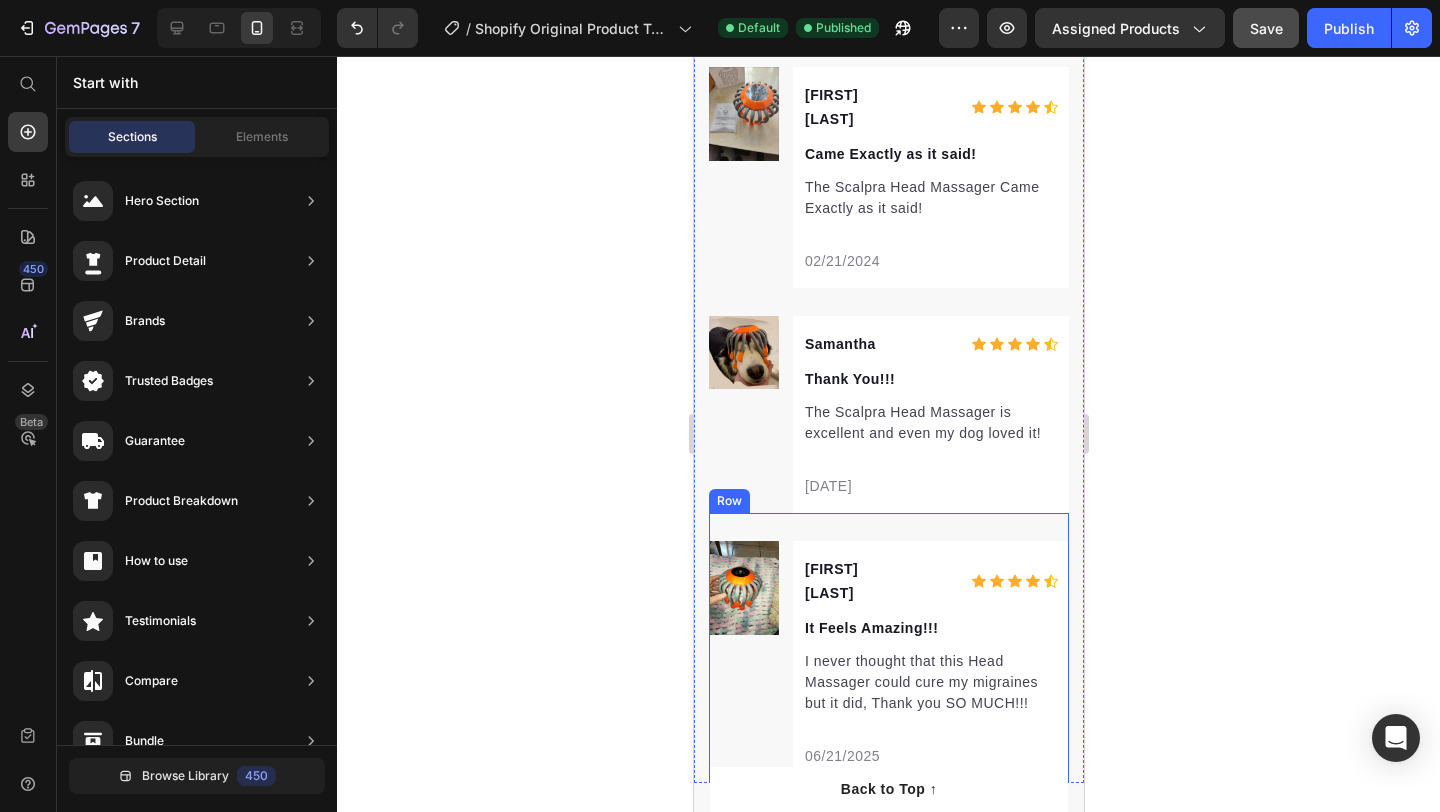 scroll, scrollTop: 7423, scrollLeft: 0, axis: vertical 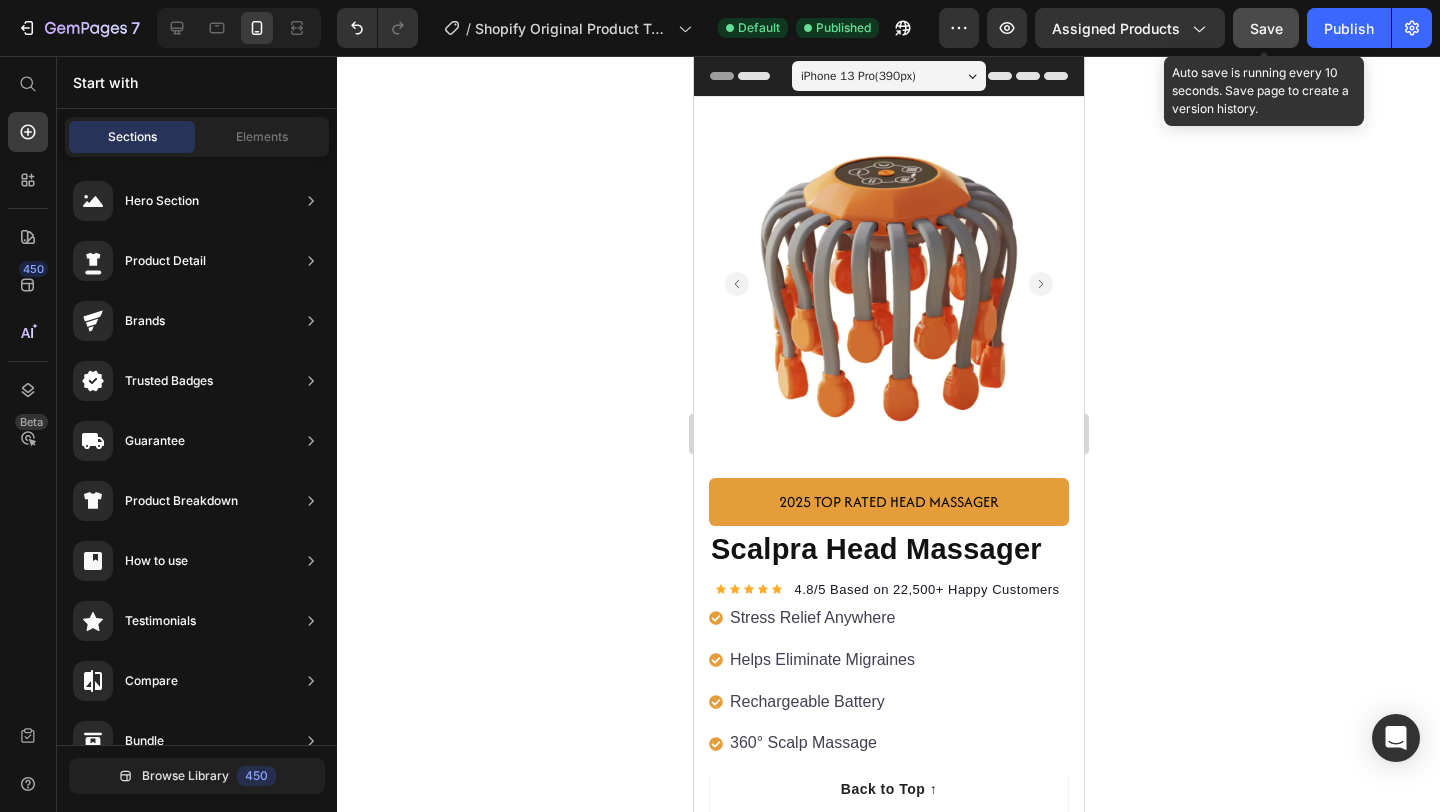 click on "Save" at bounding box center [1266, 28] 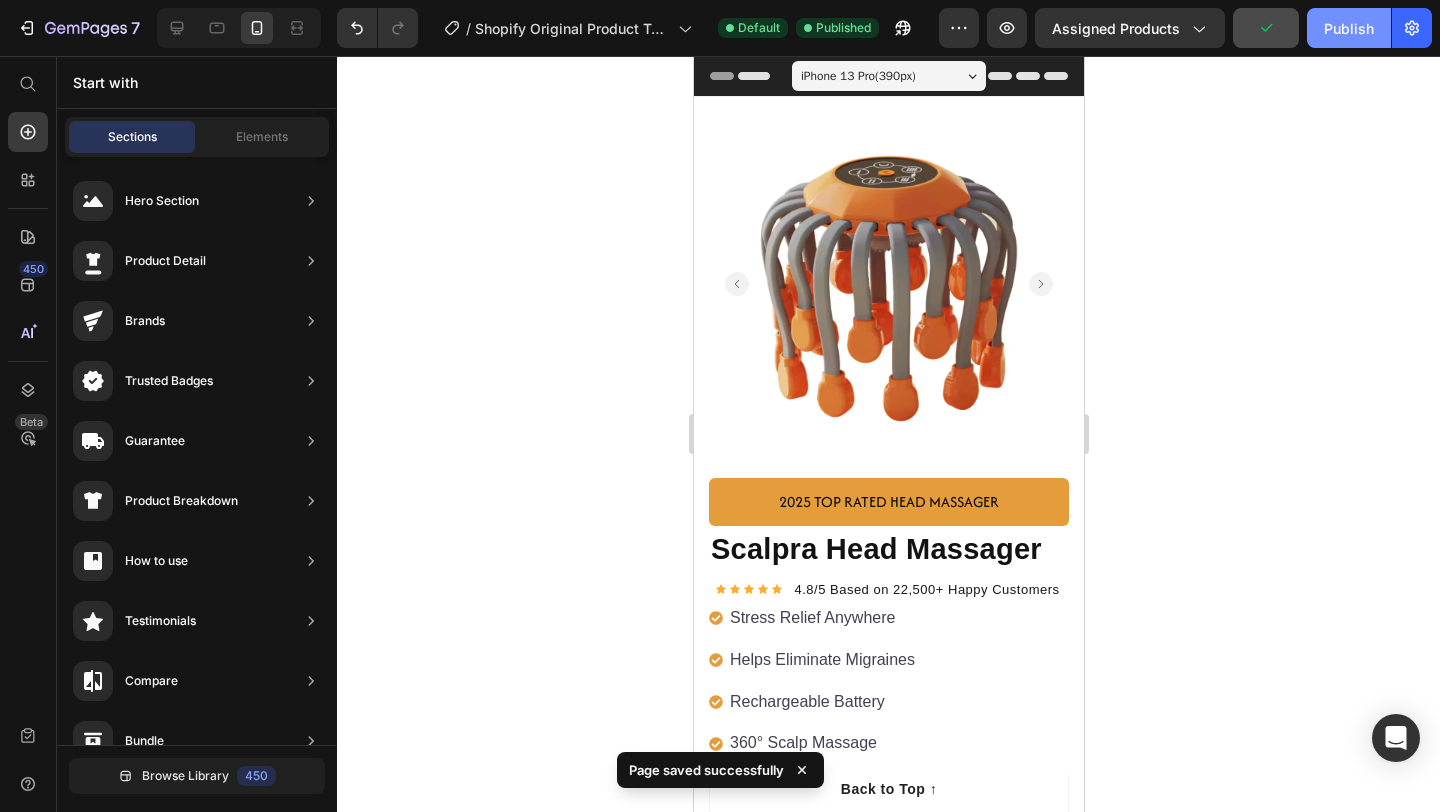 click on "Publish" at bounding box center (1349, 28) 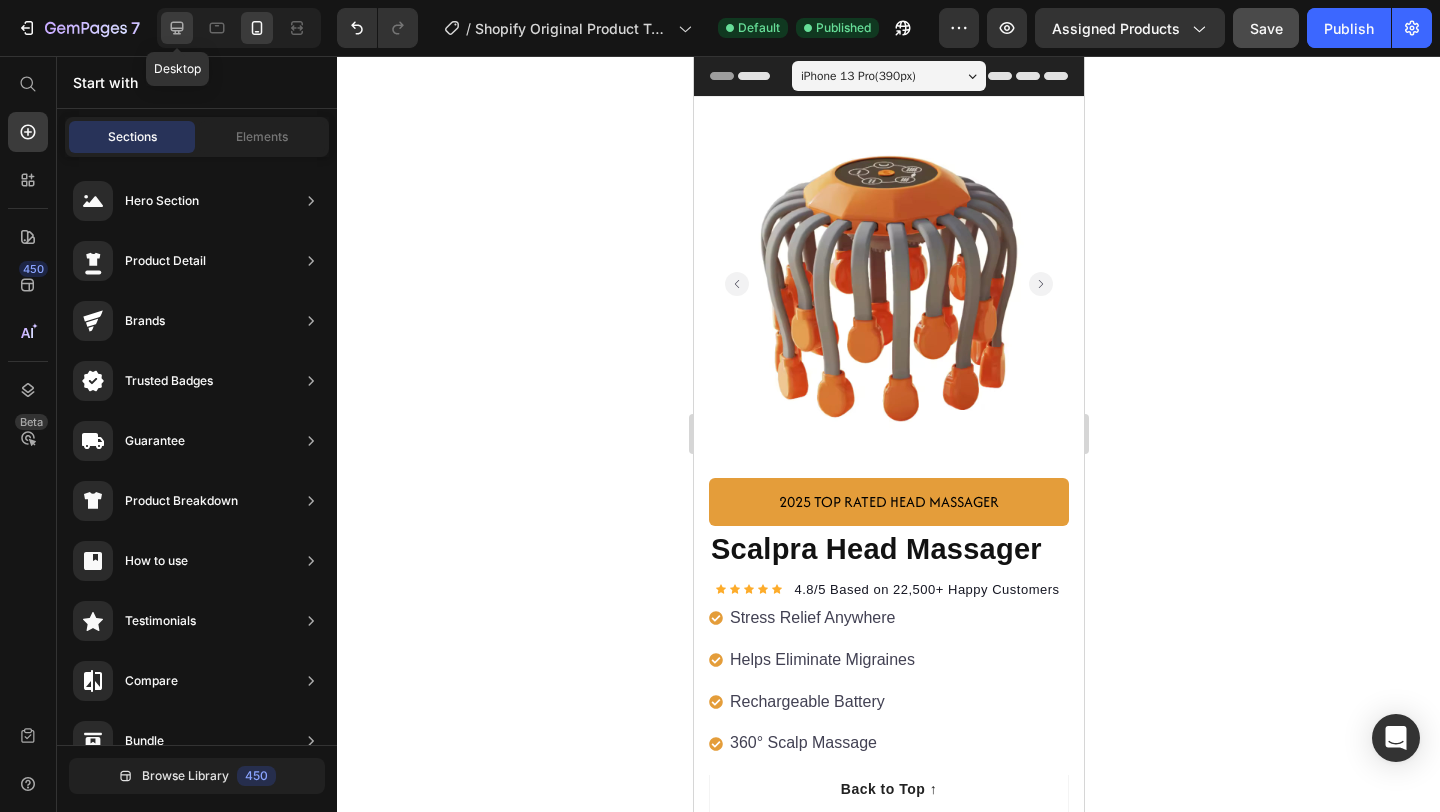 click 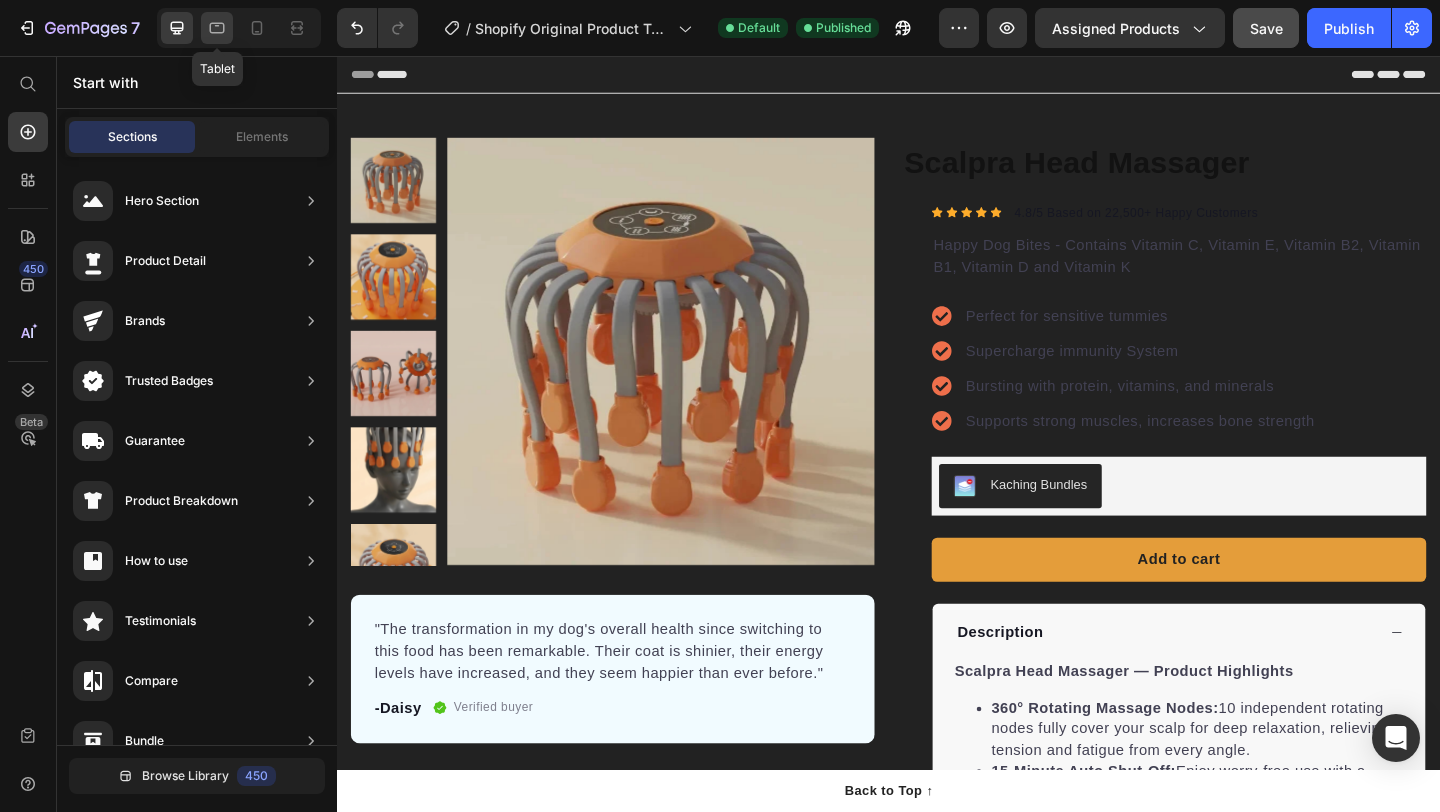 click 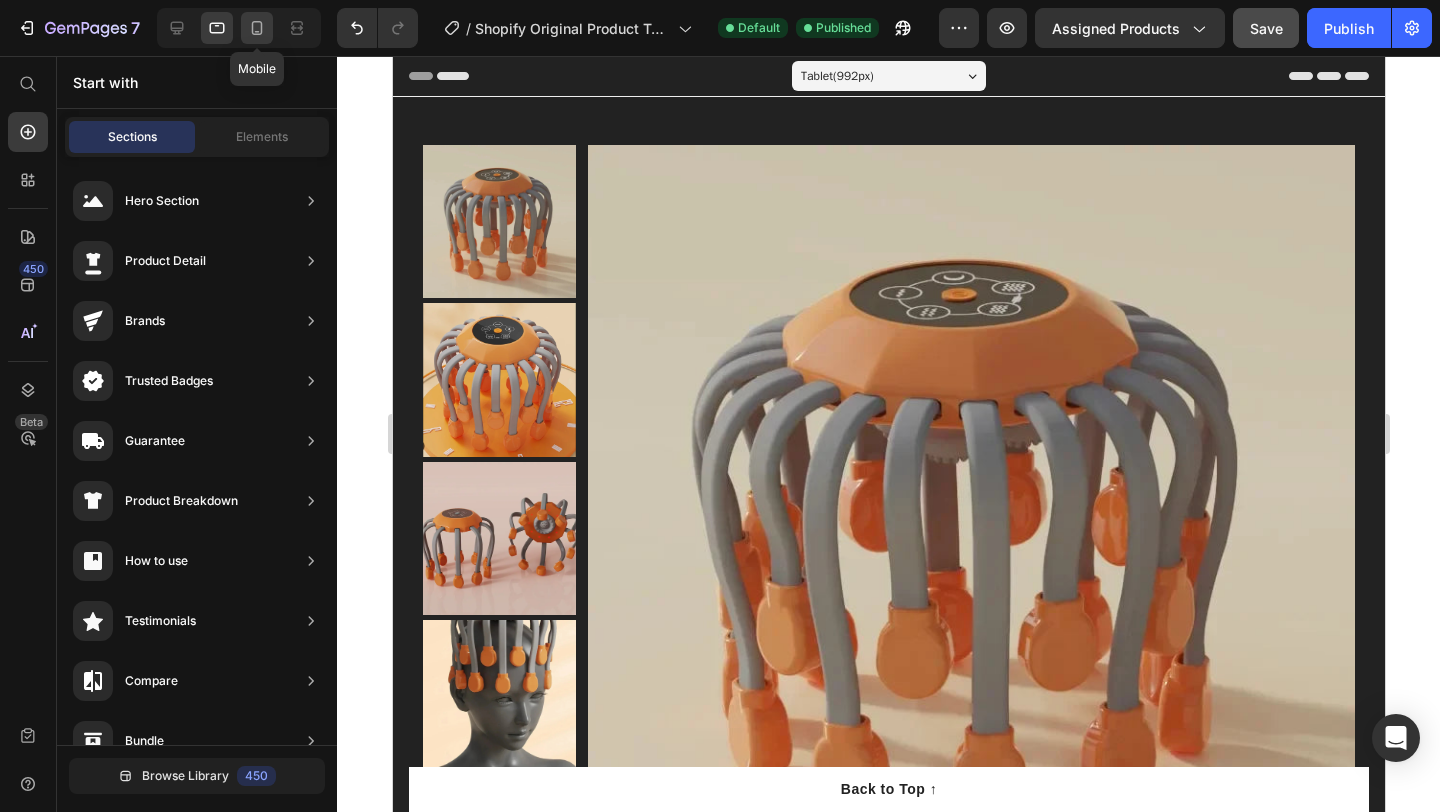 click 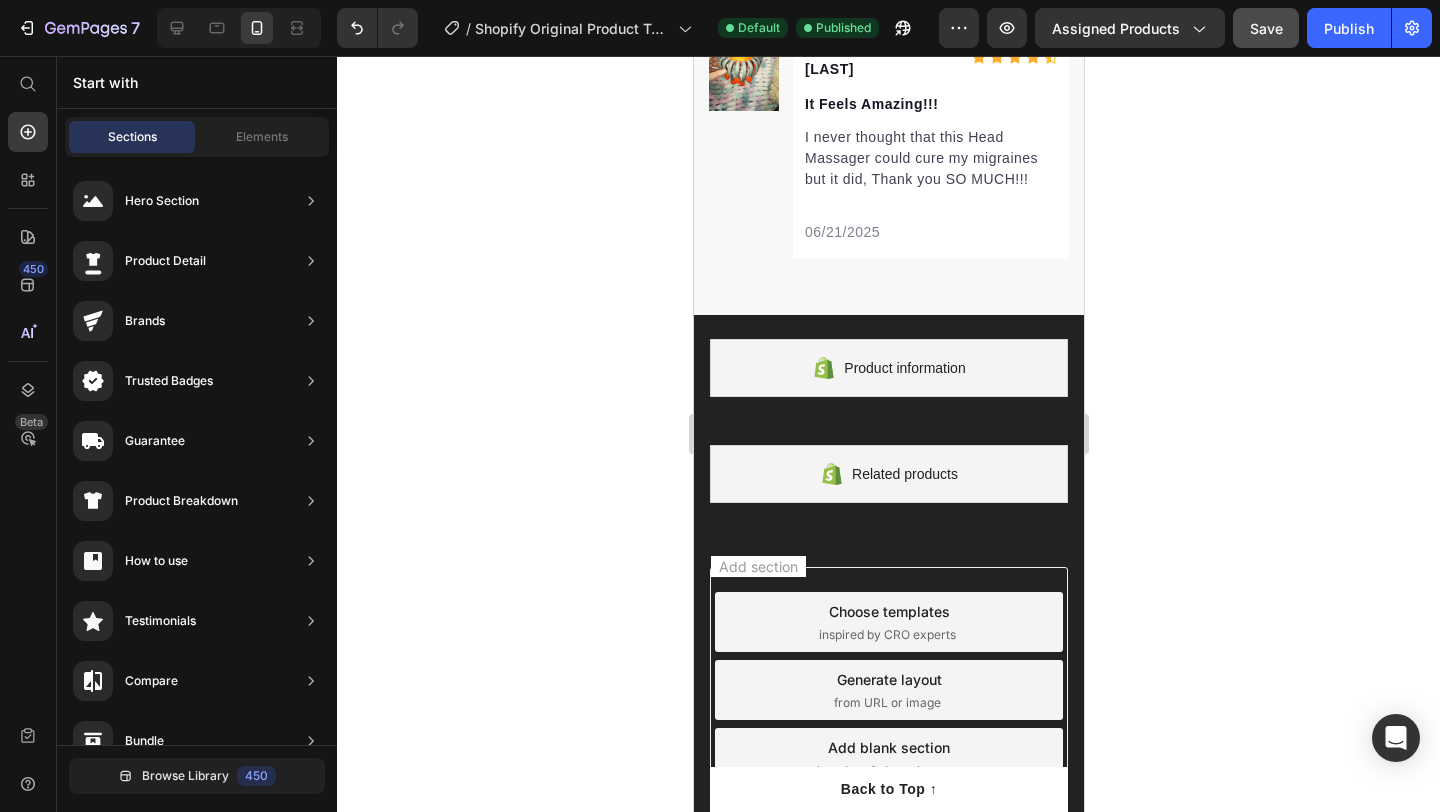 scroll, scrollTop: 7423, scrollLeft: 0, axis: vertical 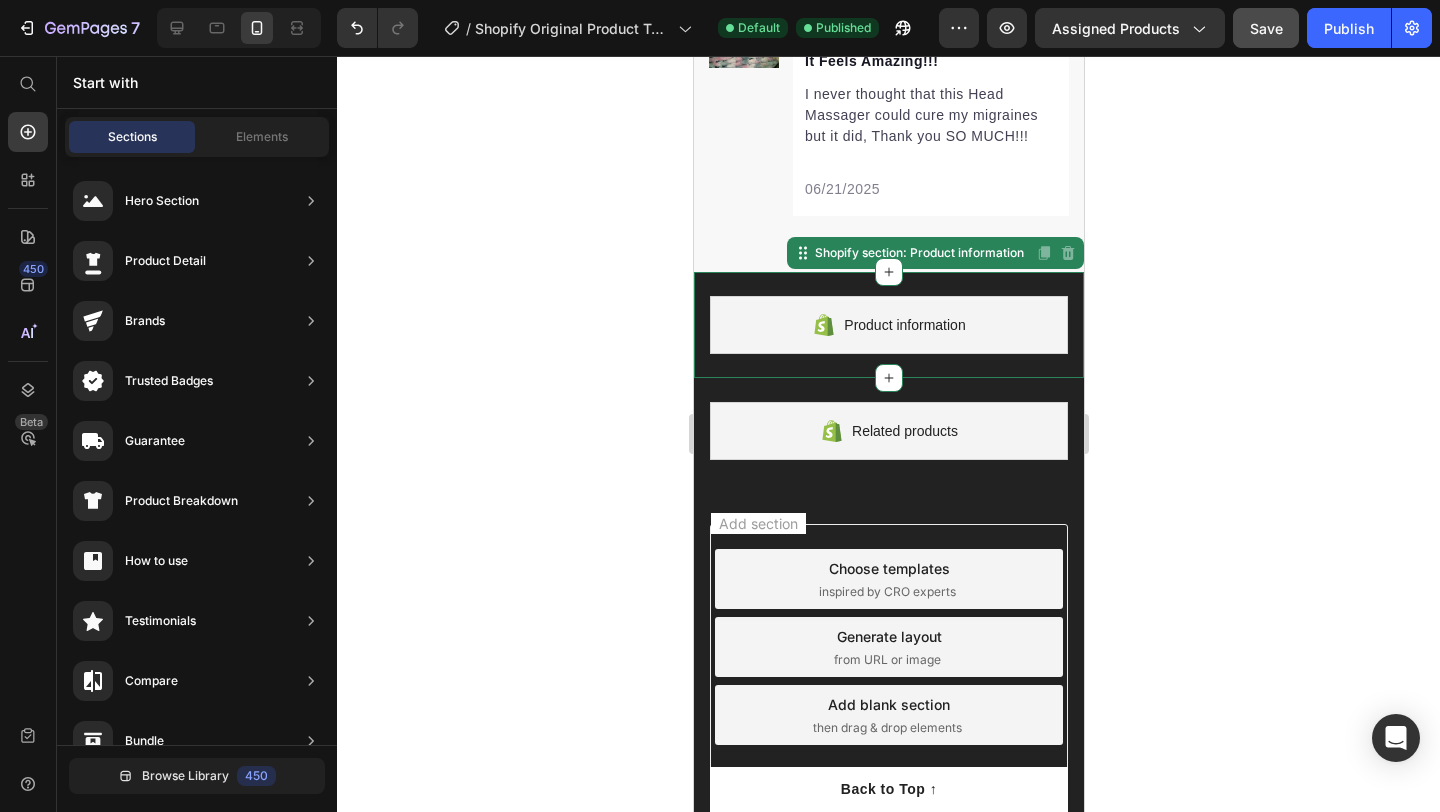 click on "Product information" at bounding box center (888, 325) 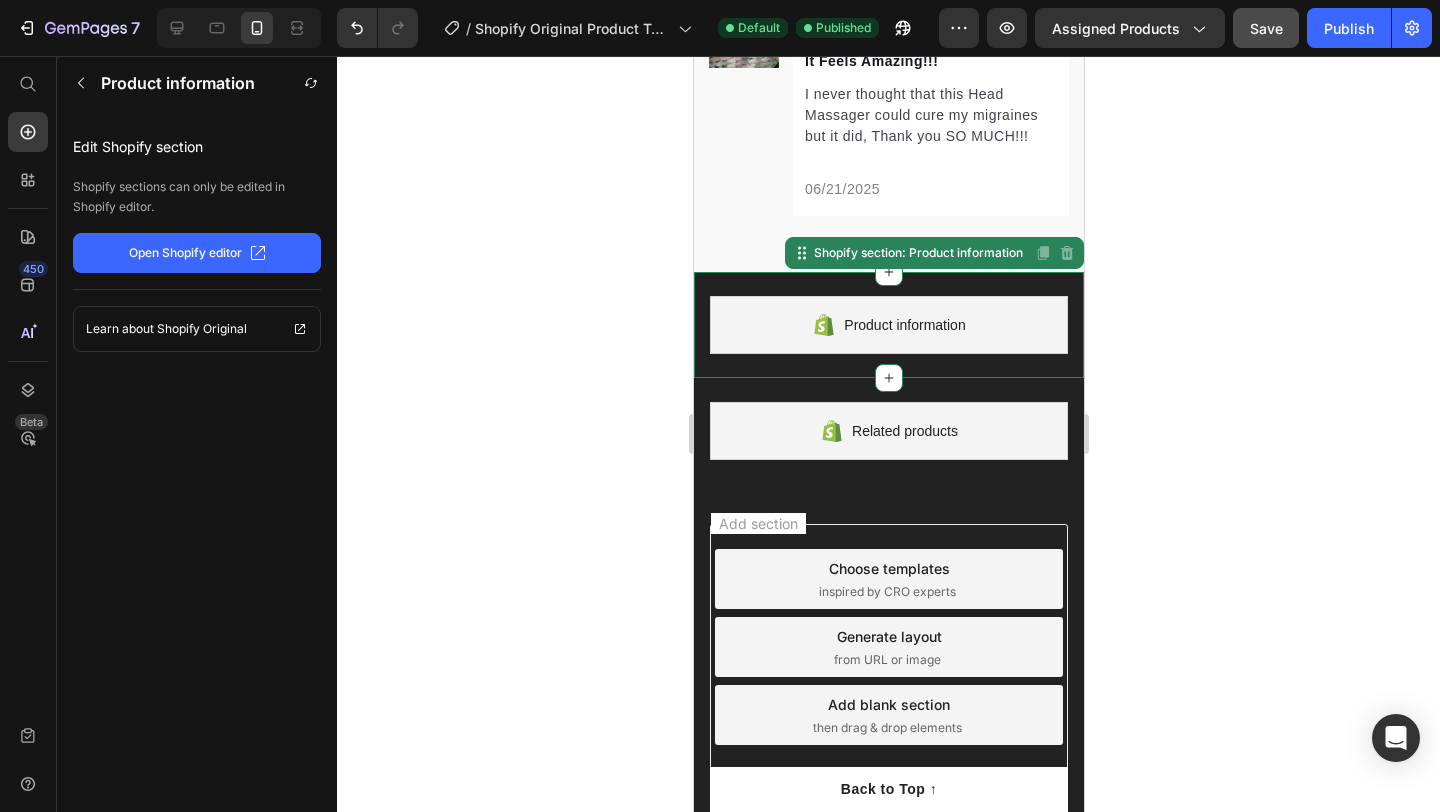 click on "Open Shopify editor" 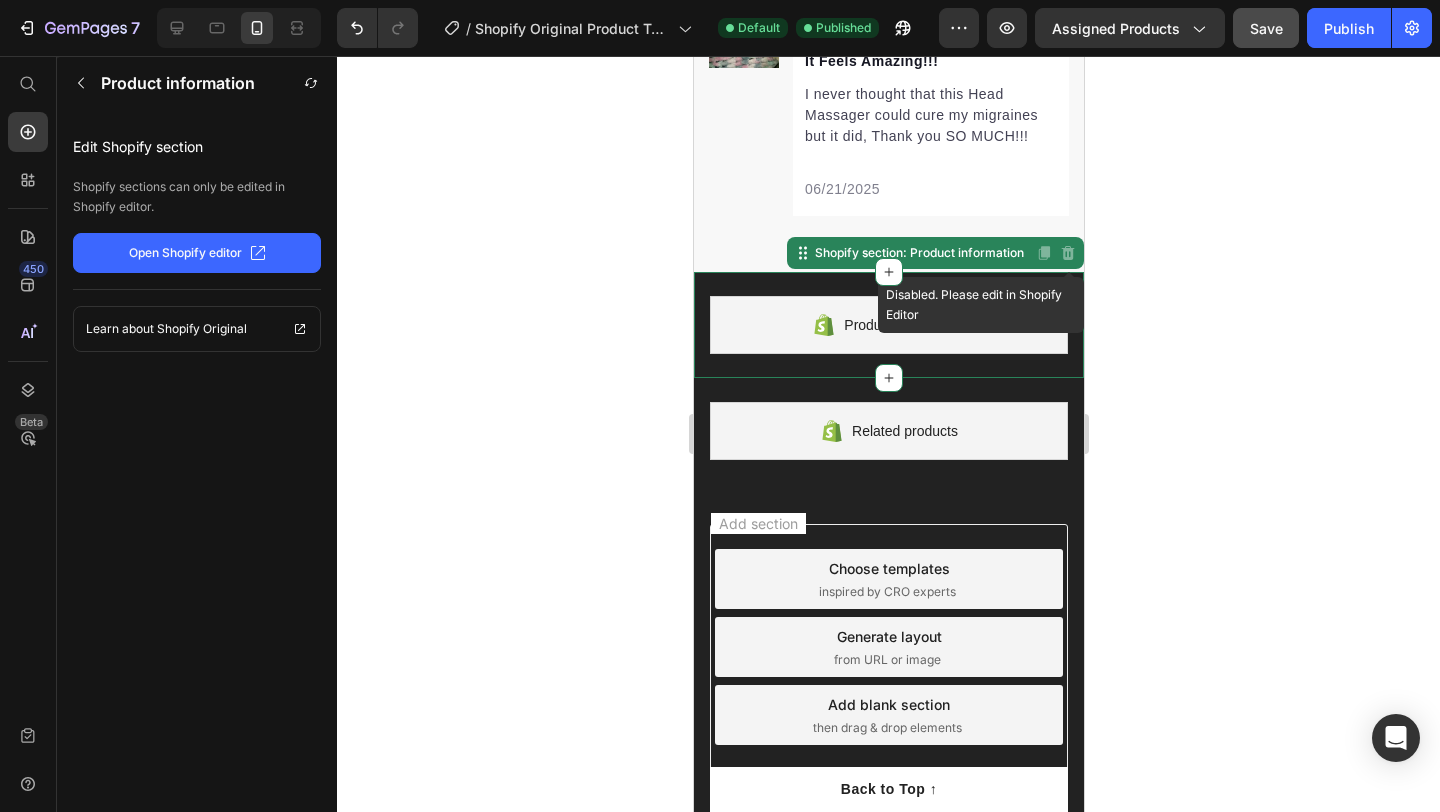 click 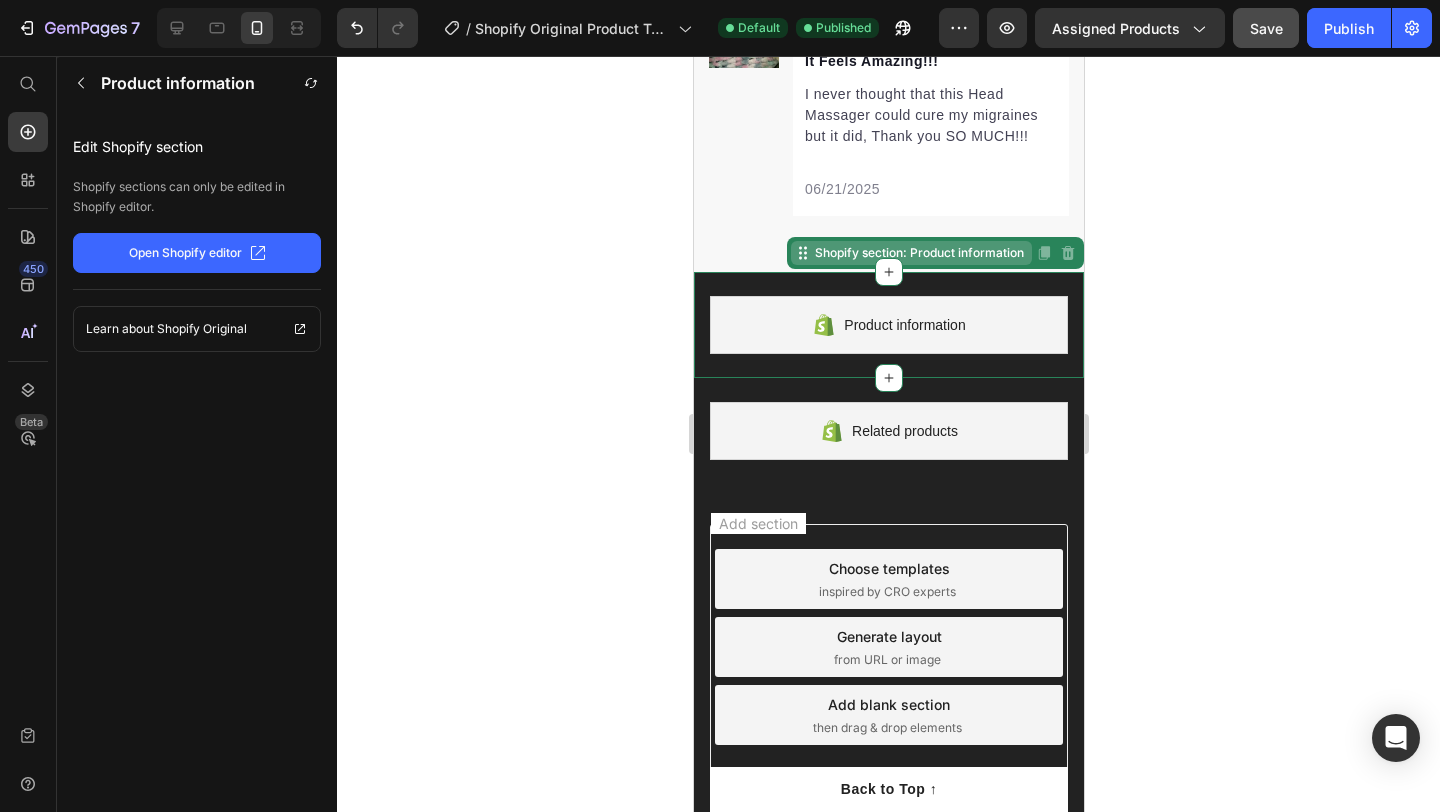 click on "Shopify section: Product information" at bounding box center (918, 253) 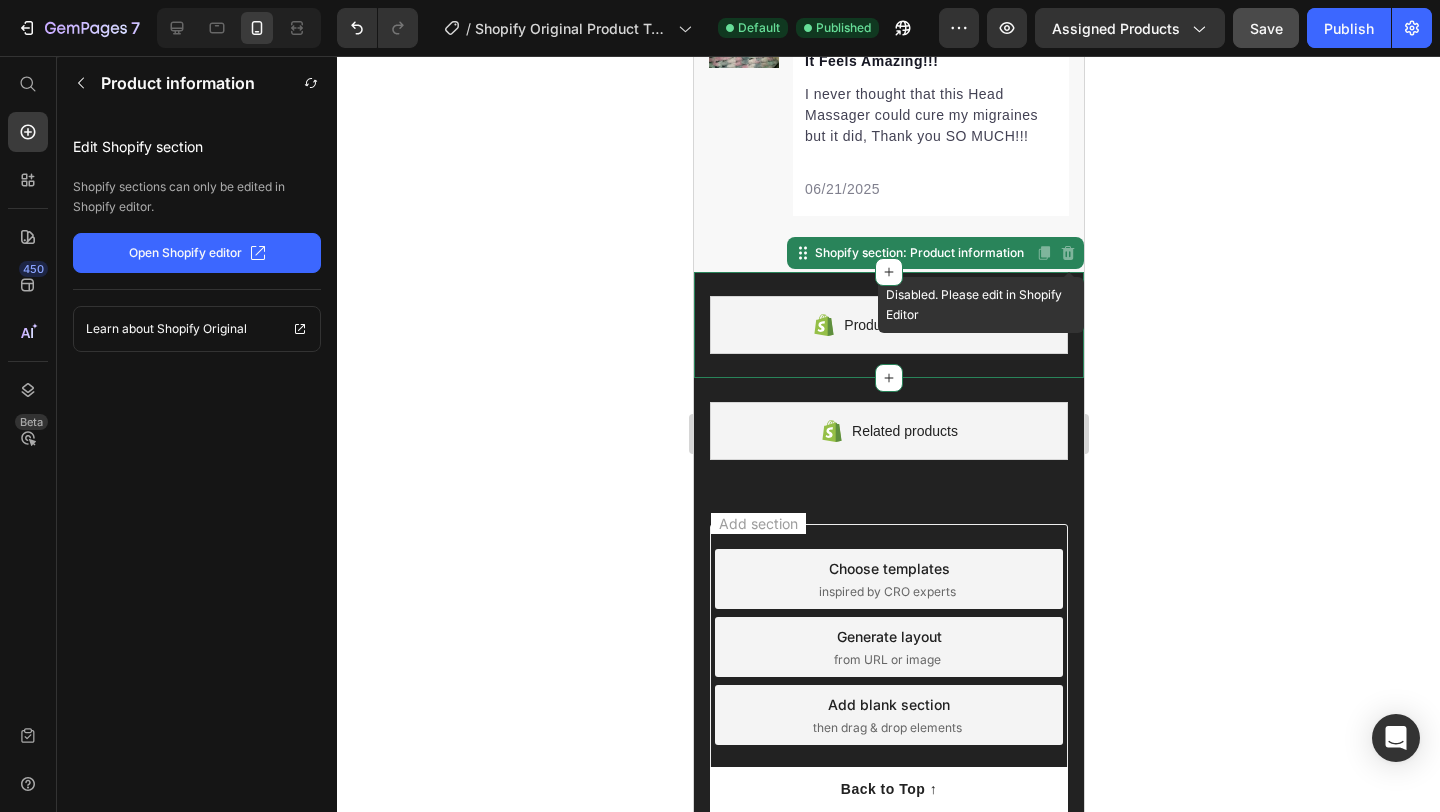 click on "Disabled. Please edit in Shopify Editor" at bounding box center [1067, 253] 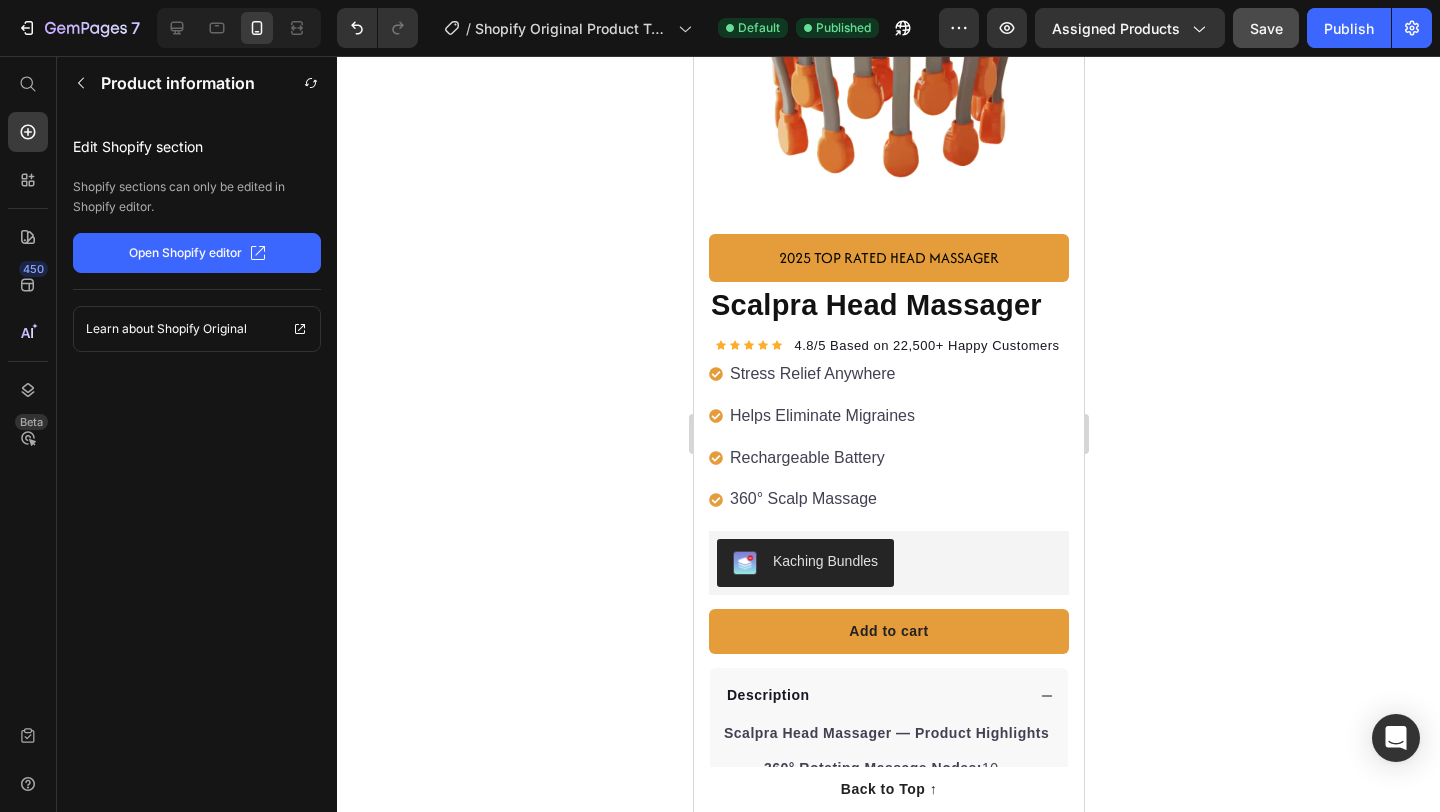 scroll, scrollTop: 800, scrollLeft: 0, axis: vertical 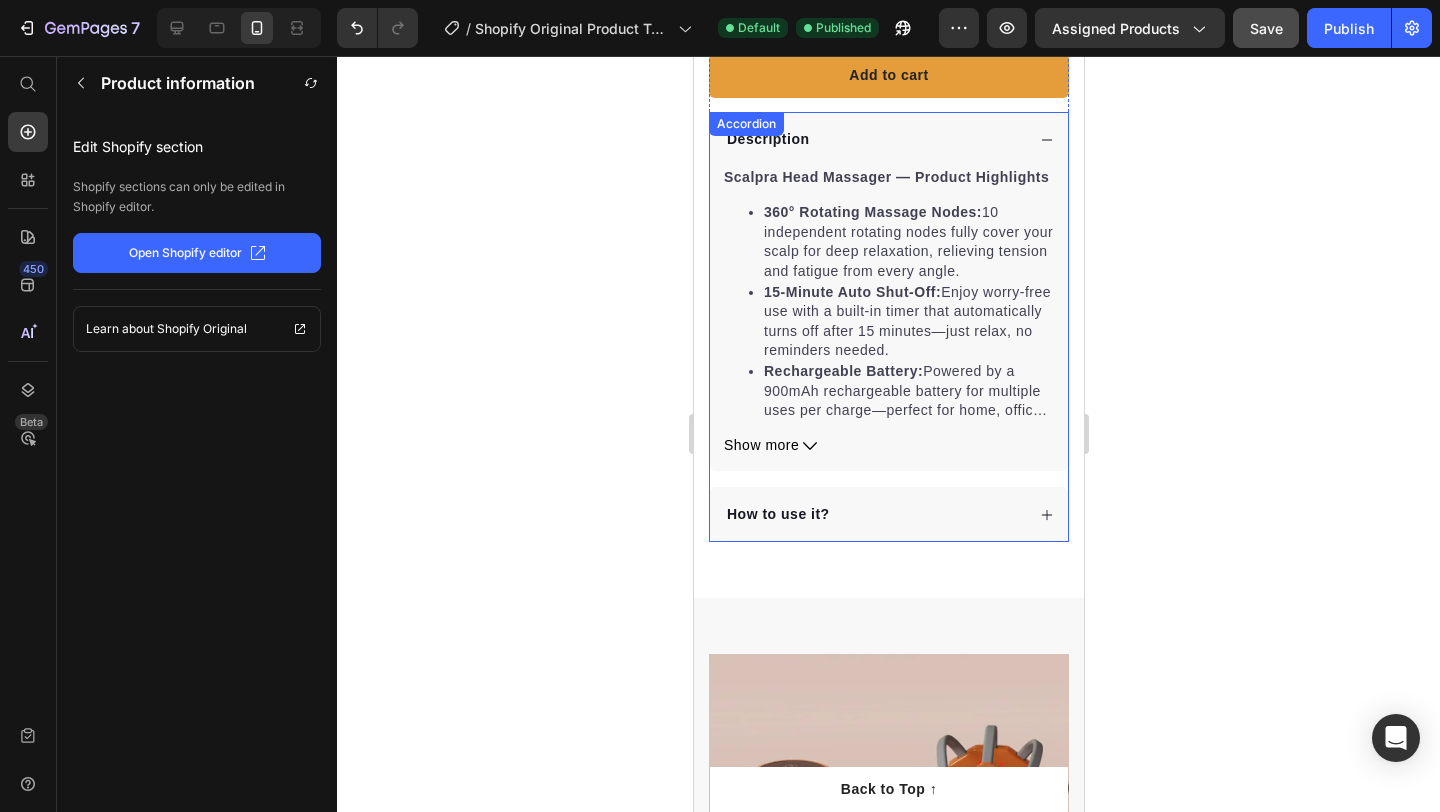 click 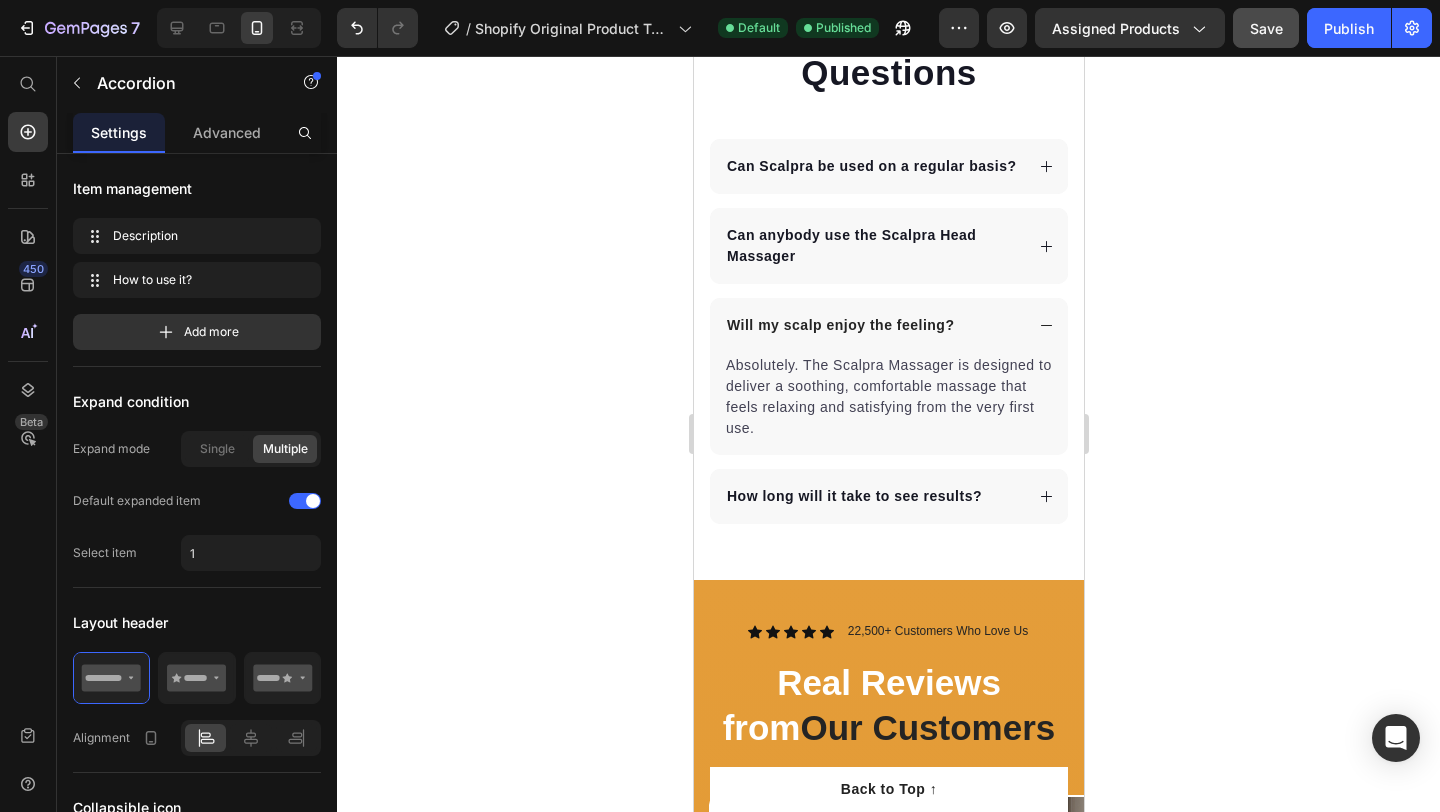 scroll, scrollTop: 4868, scrollLeft: 0, axis: vertical 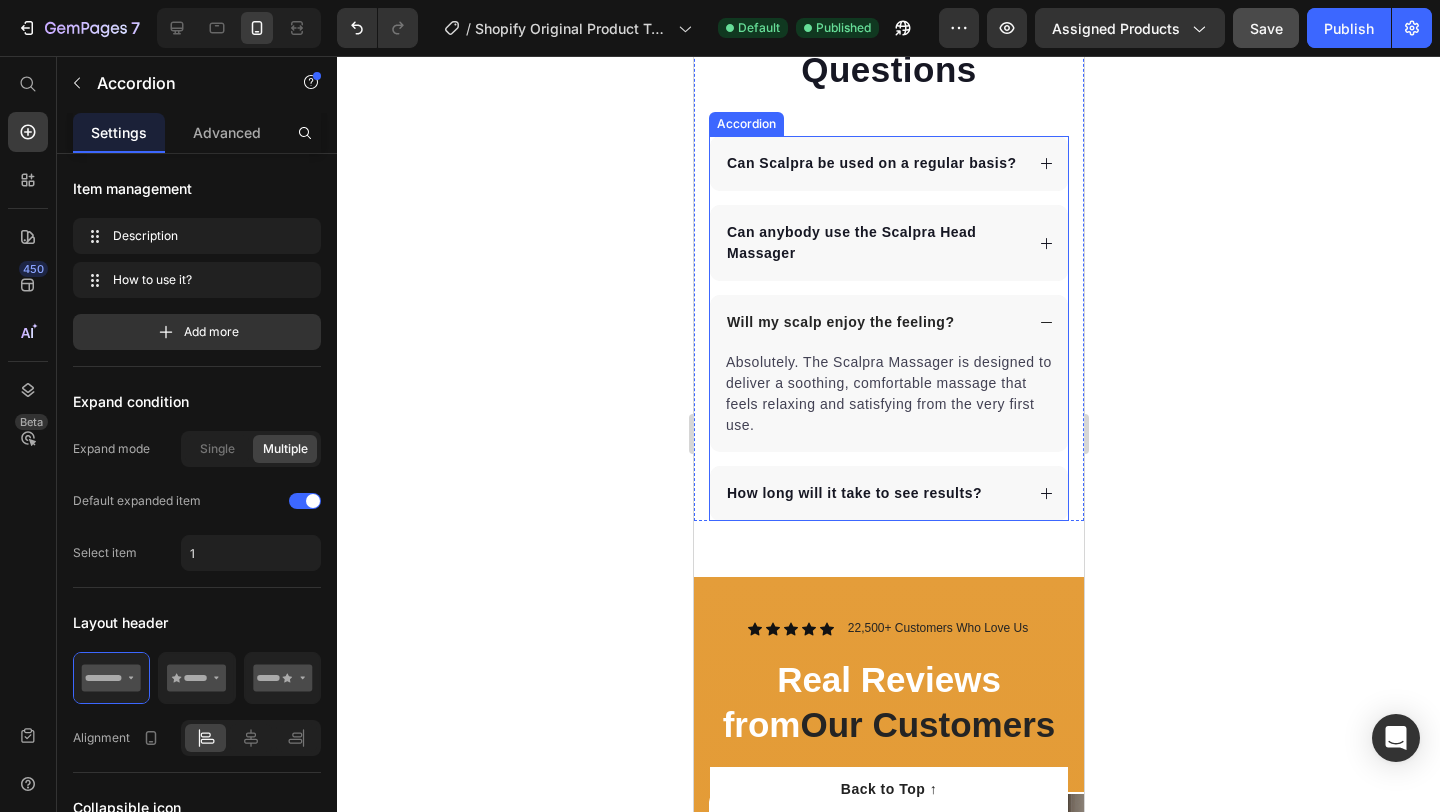 click on "Will my scalp enjoy the feeling?" at bounding box center (888, 322) 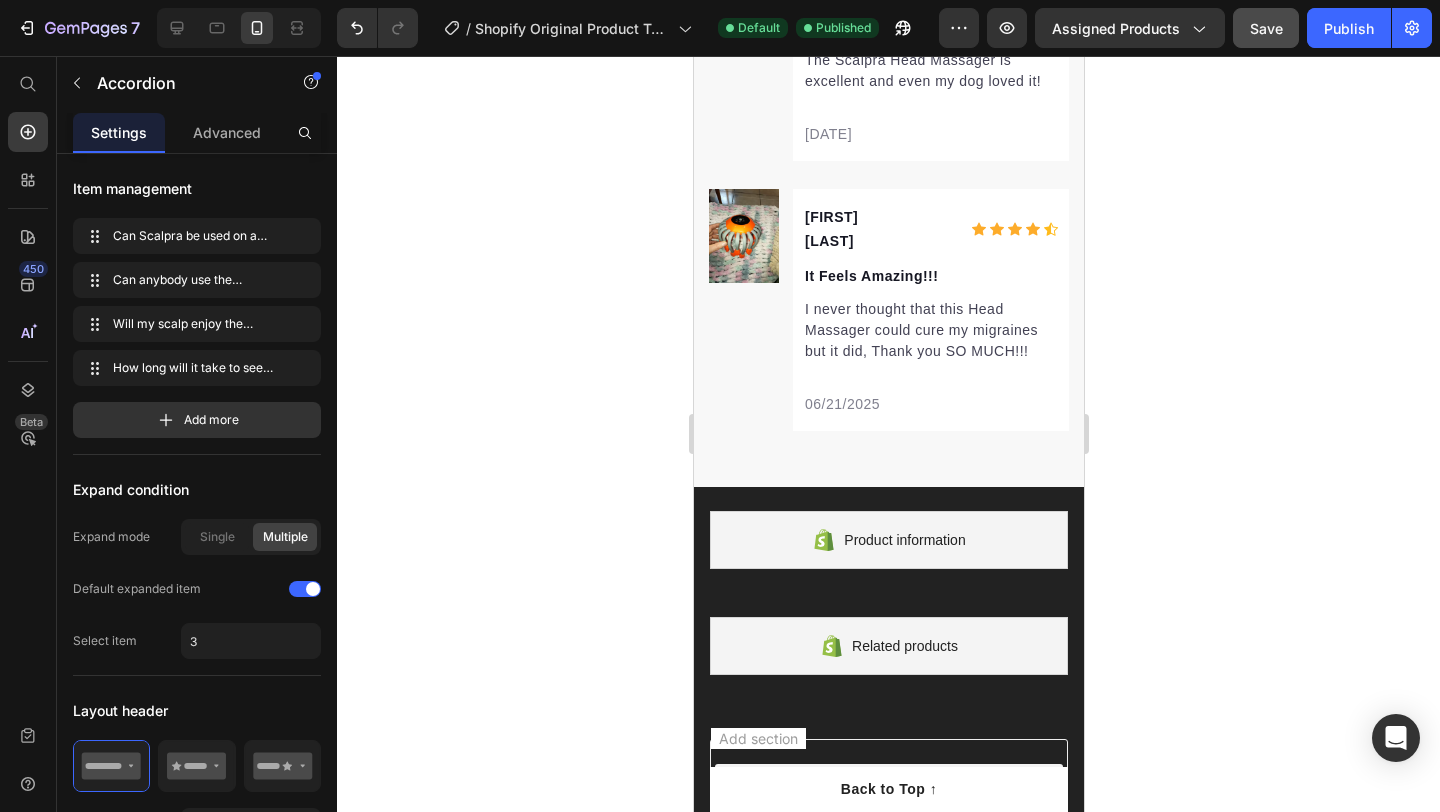 scroll, scrollTop: 7017, scrollLeft: 0, axis: vertical 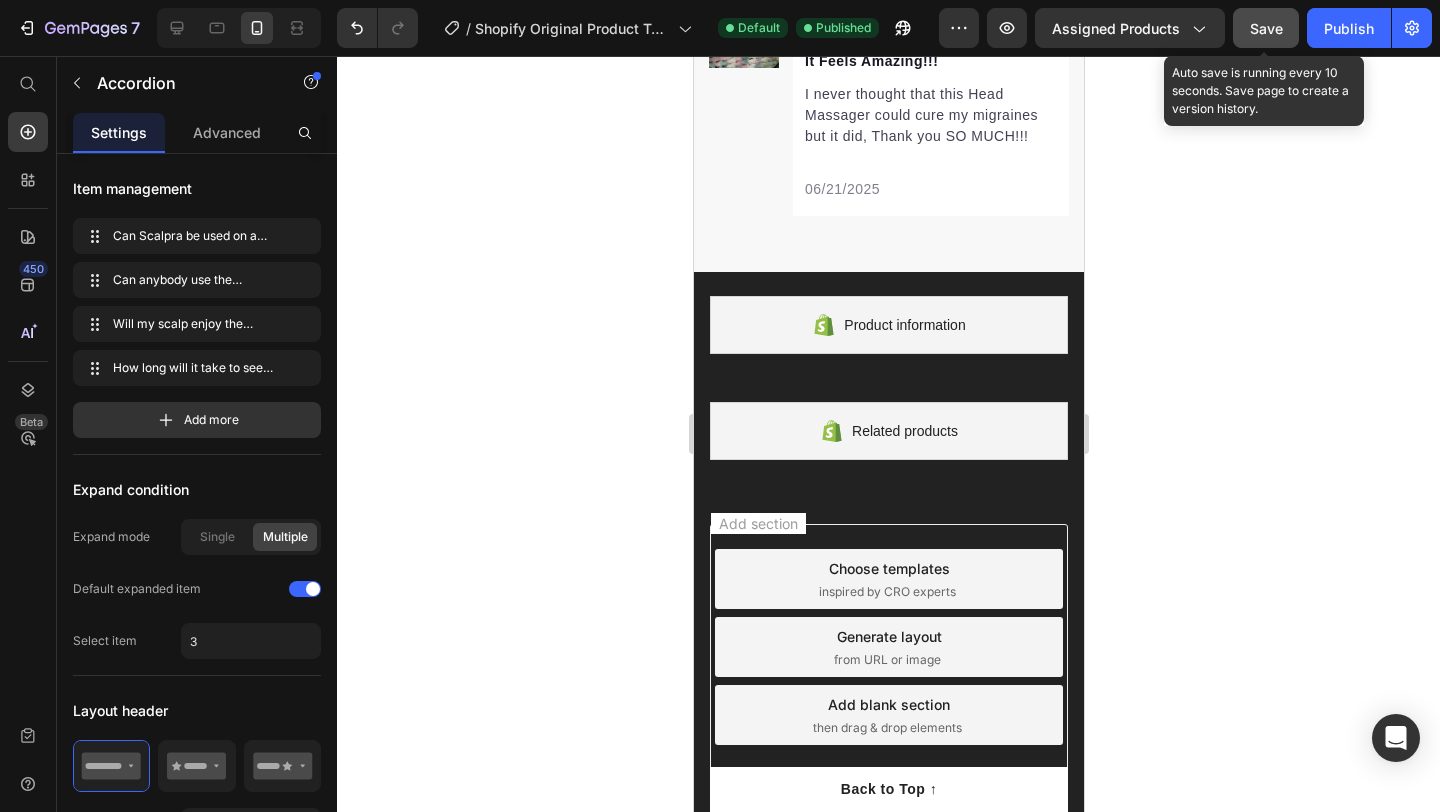 click on "Save" 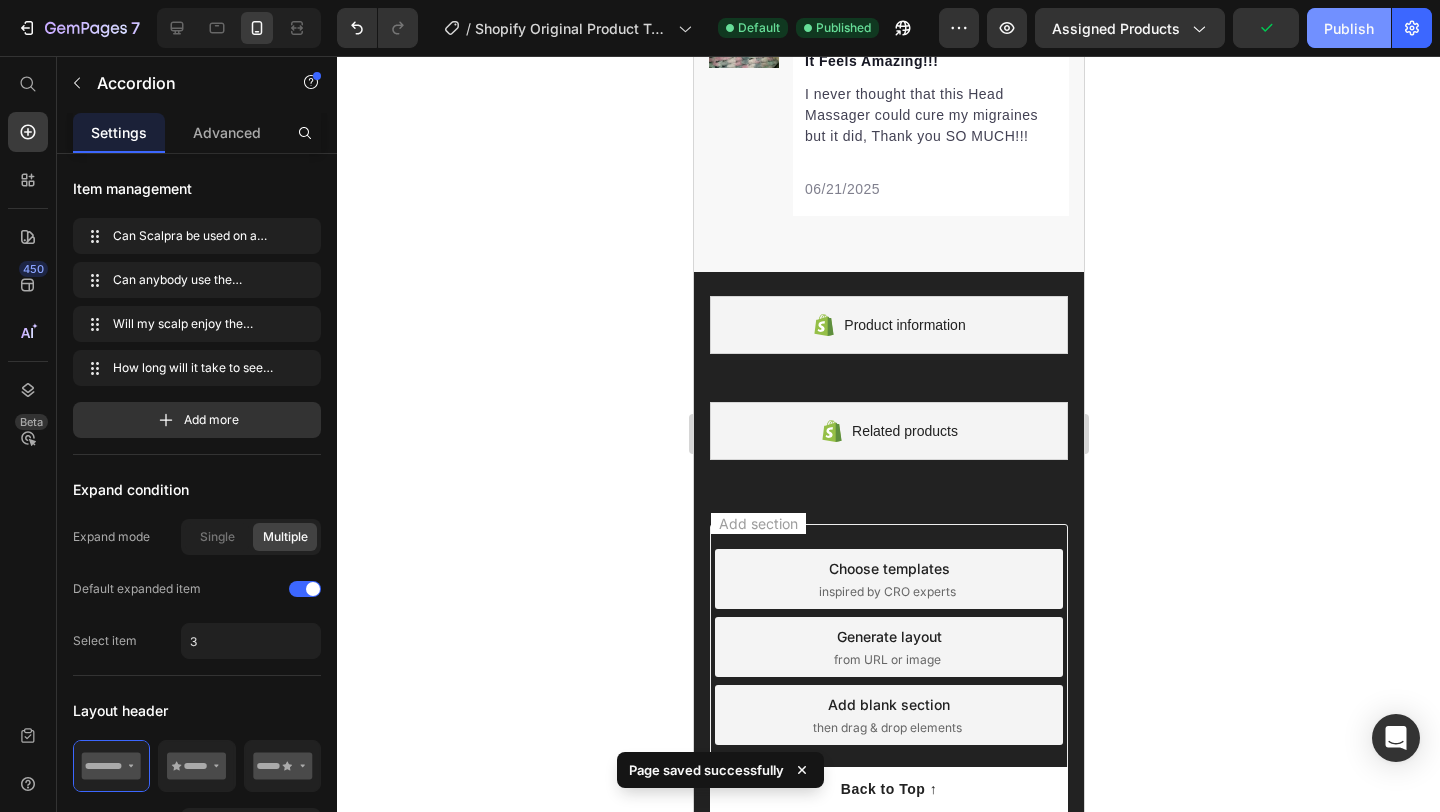 click on "Publish" 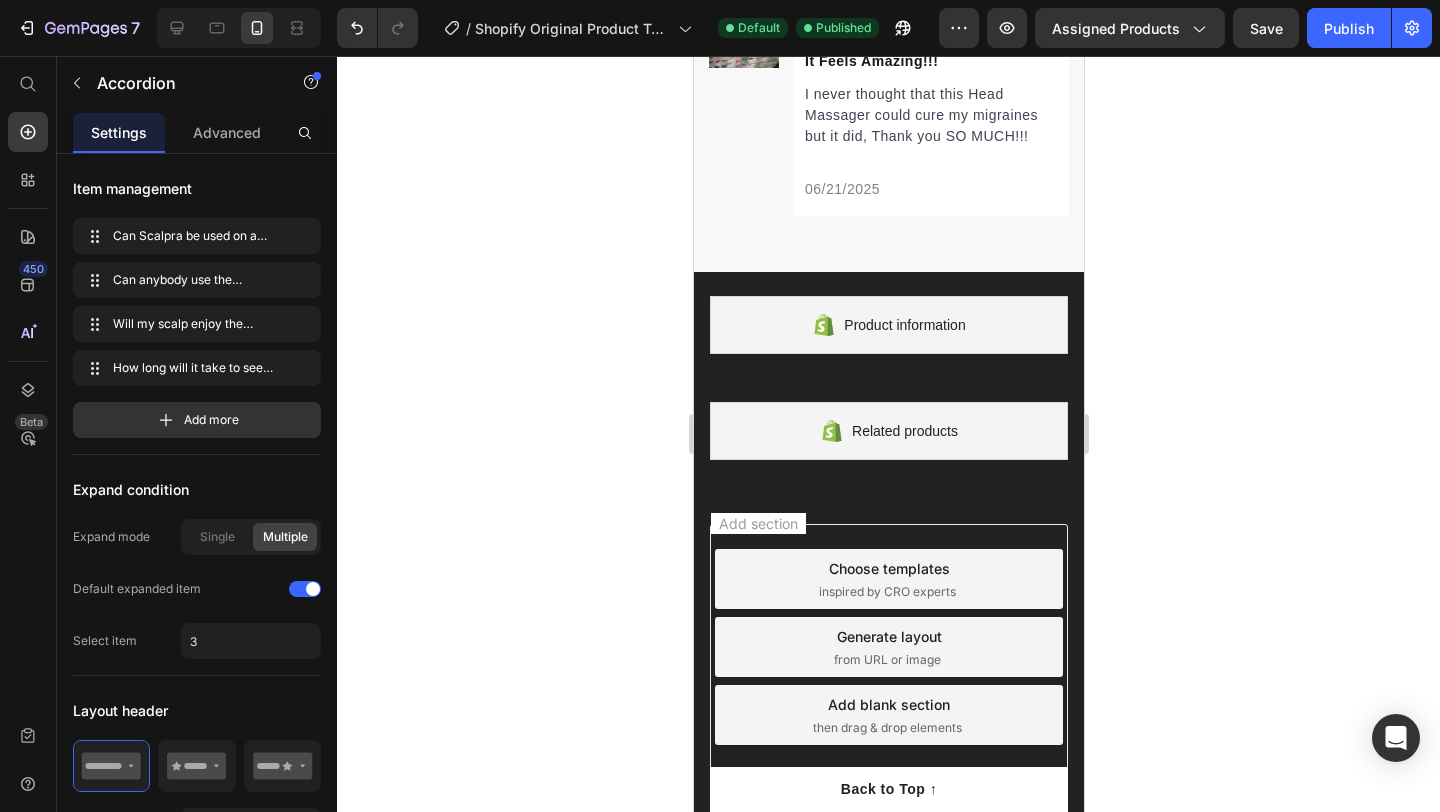 type 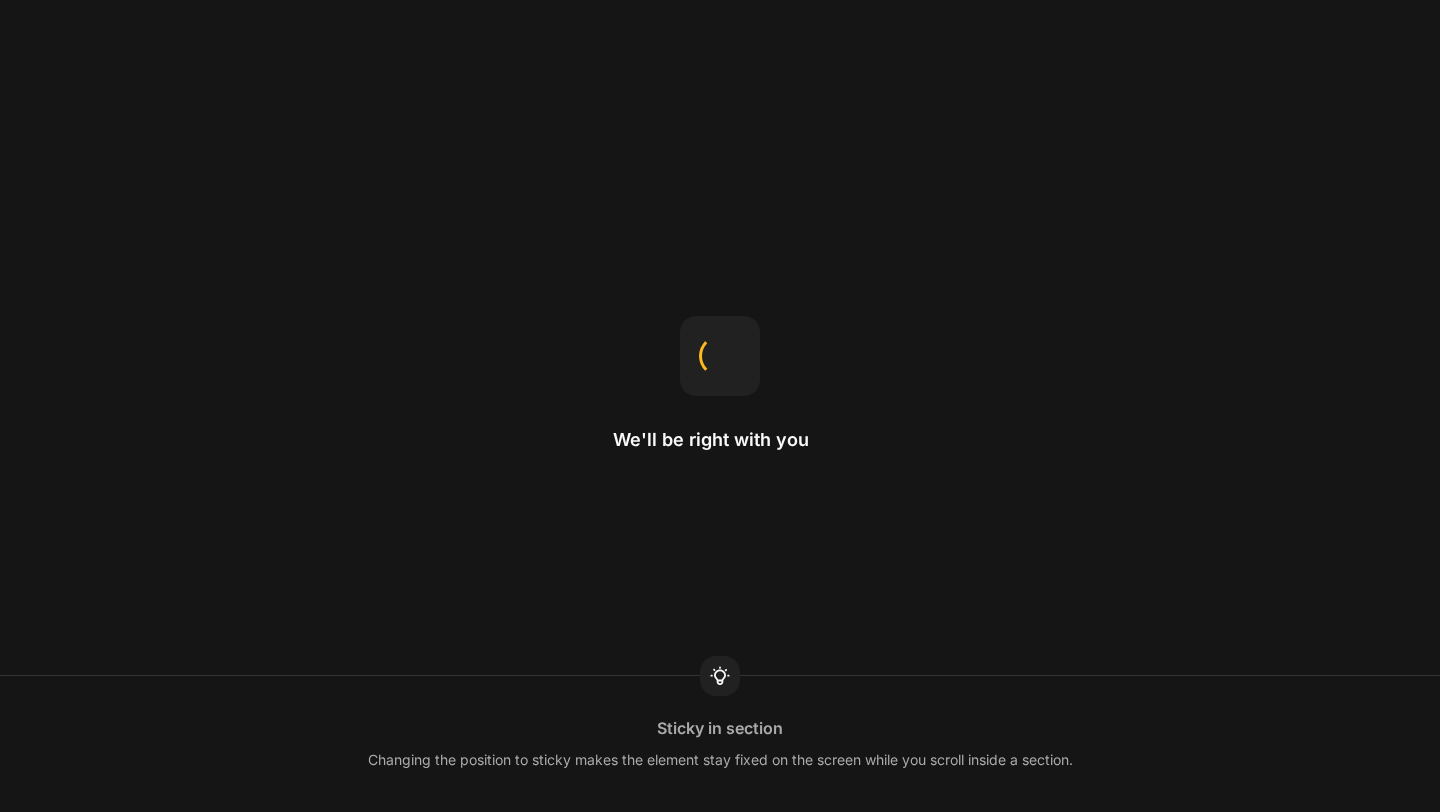 scroll, scrollTop: 0, scrollLeft: 0, axis: both 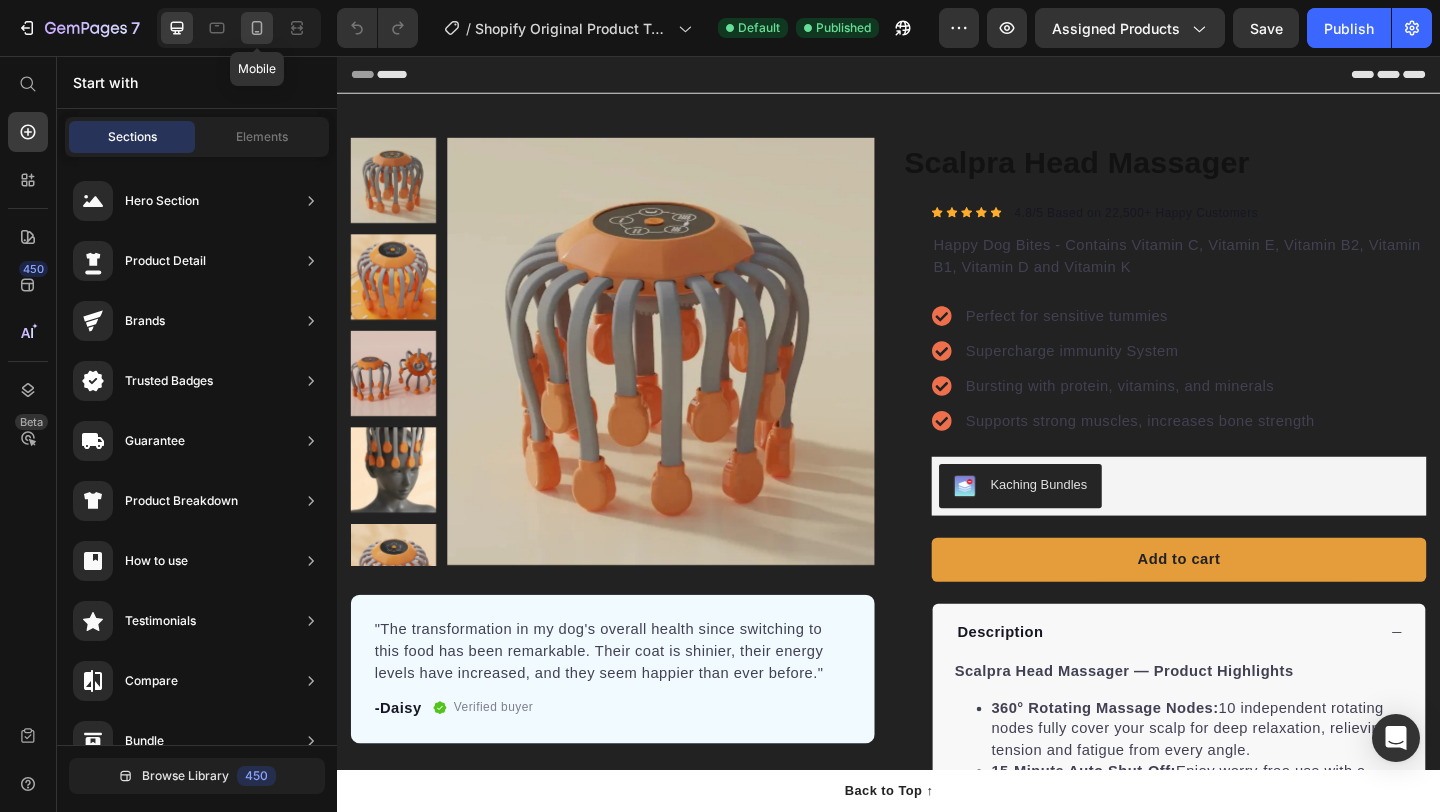 click 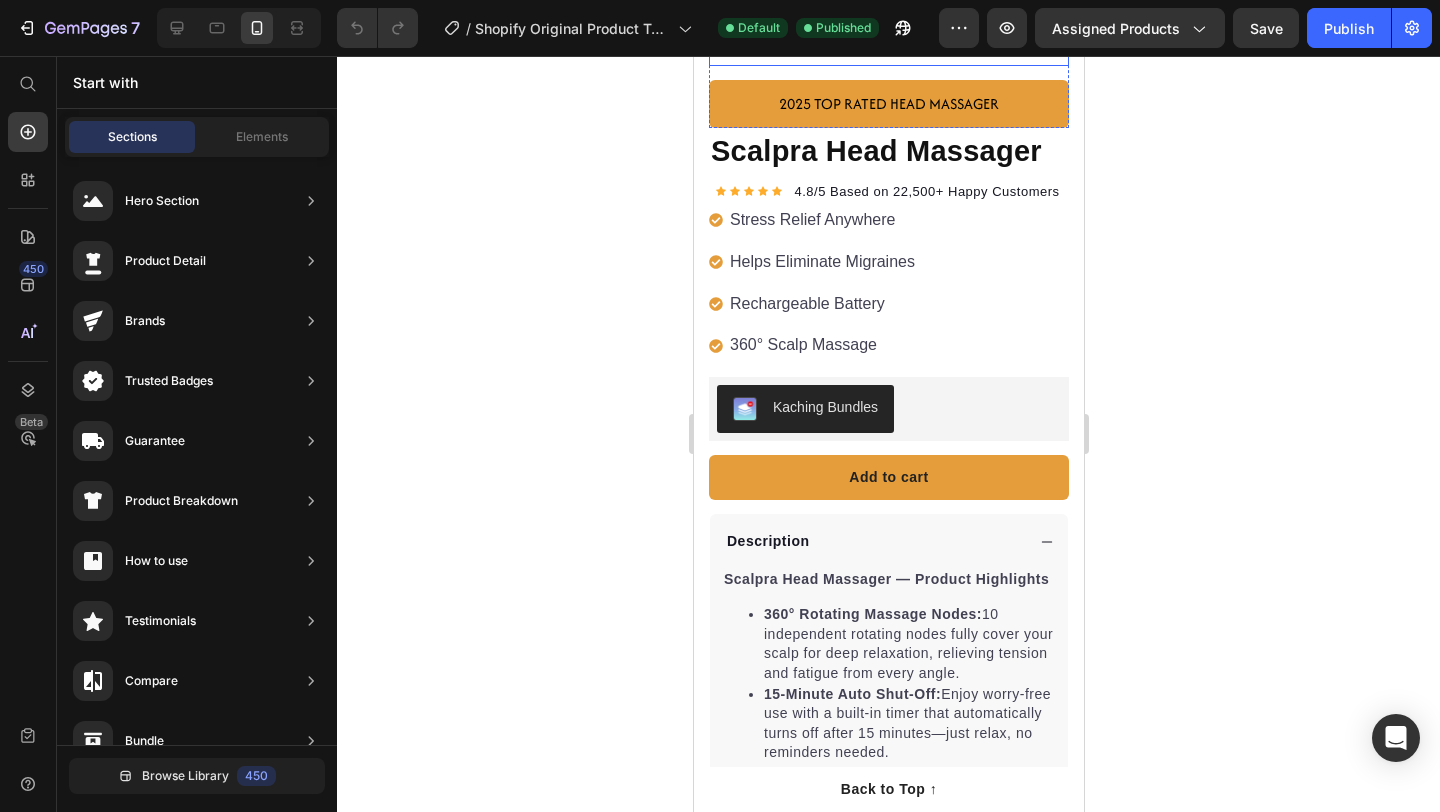 scroll, scrollTop: 403, scrollLeft: 0, axis: vertical 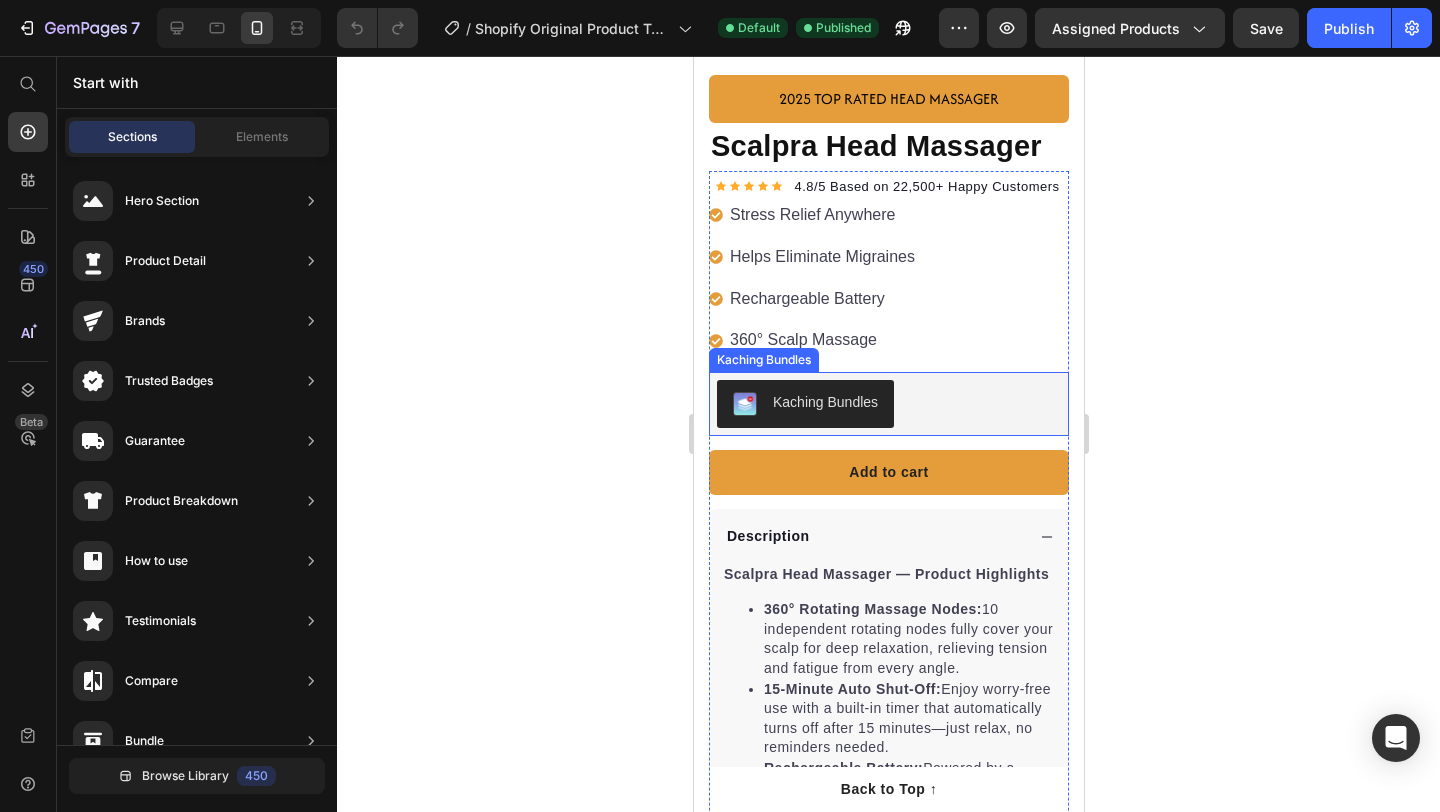 click on "Kaching Bundles" at bounding box center [824, 402] 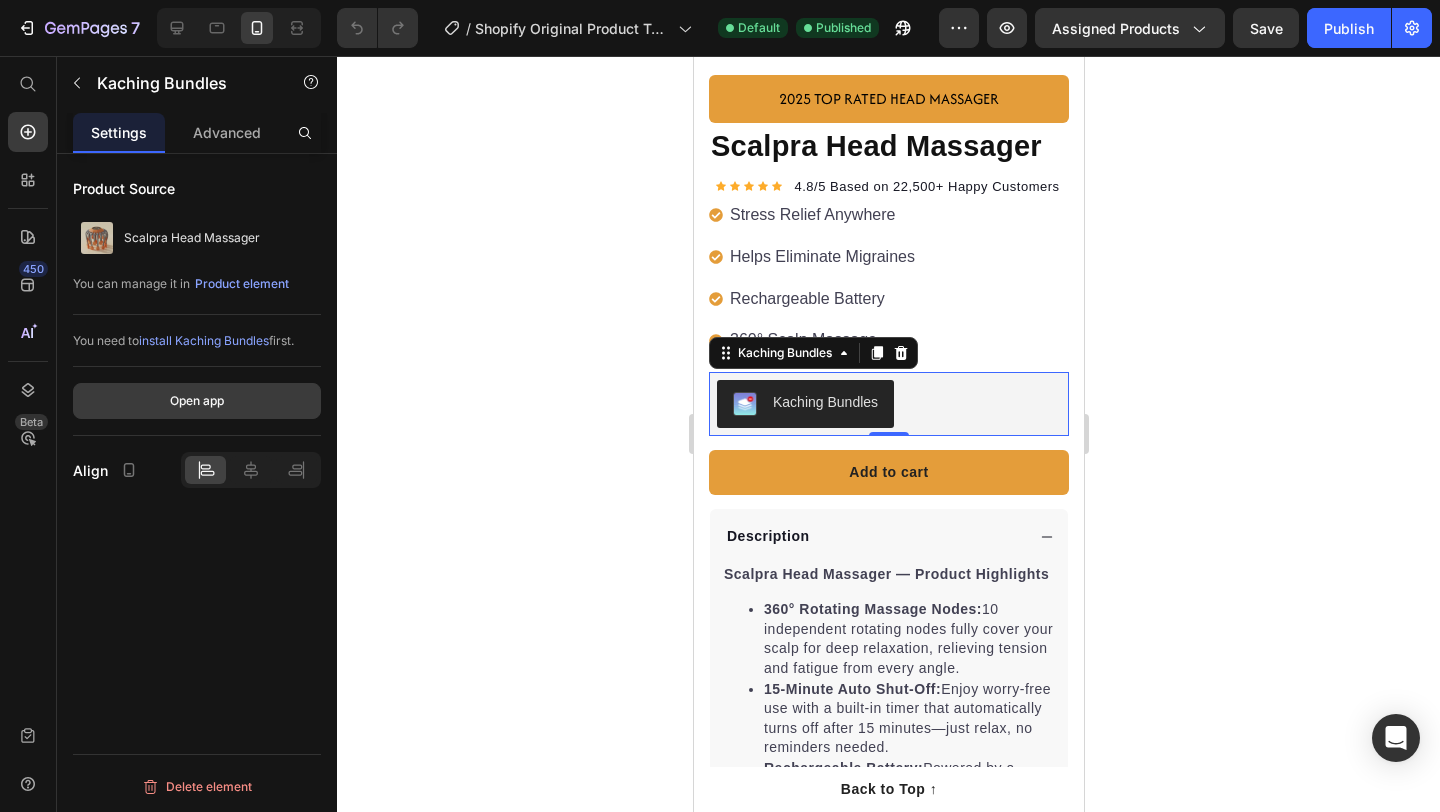 click on "Open app" at bounding box center (197, 401) 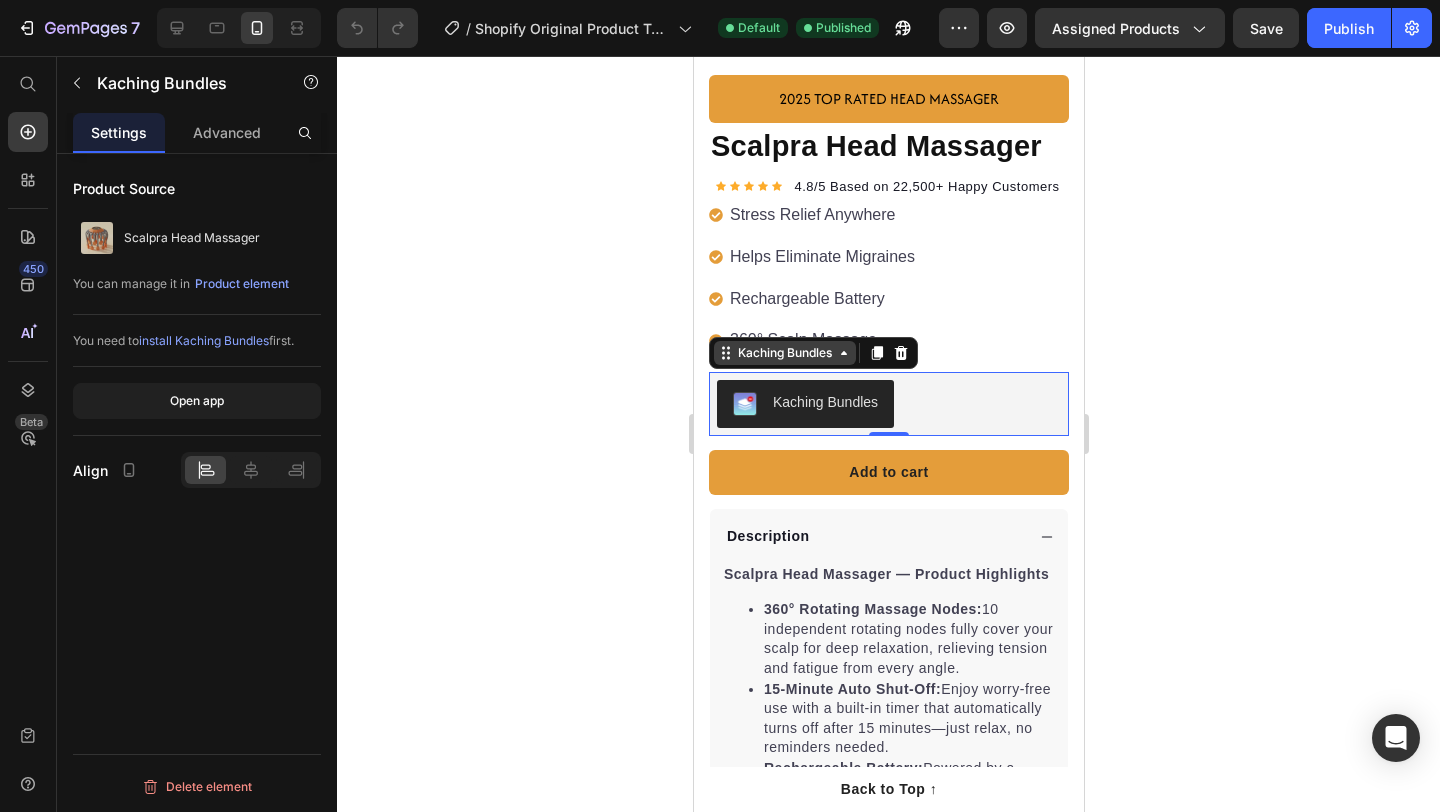 click on "Kaching Bundles" at bounding box center (784, 353) 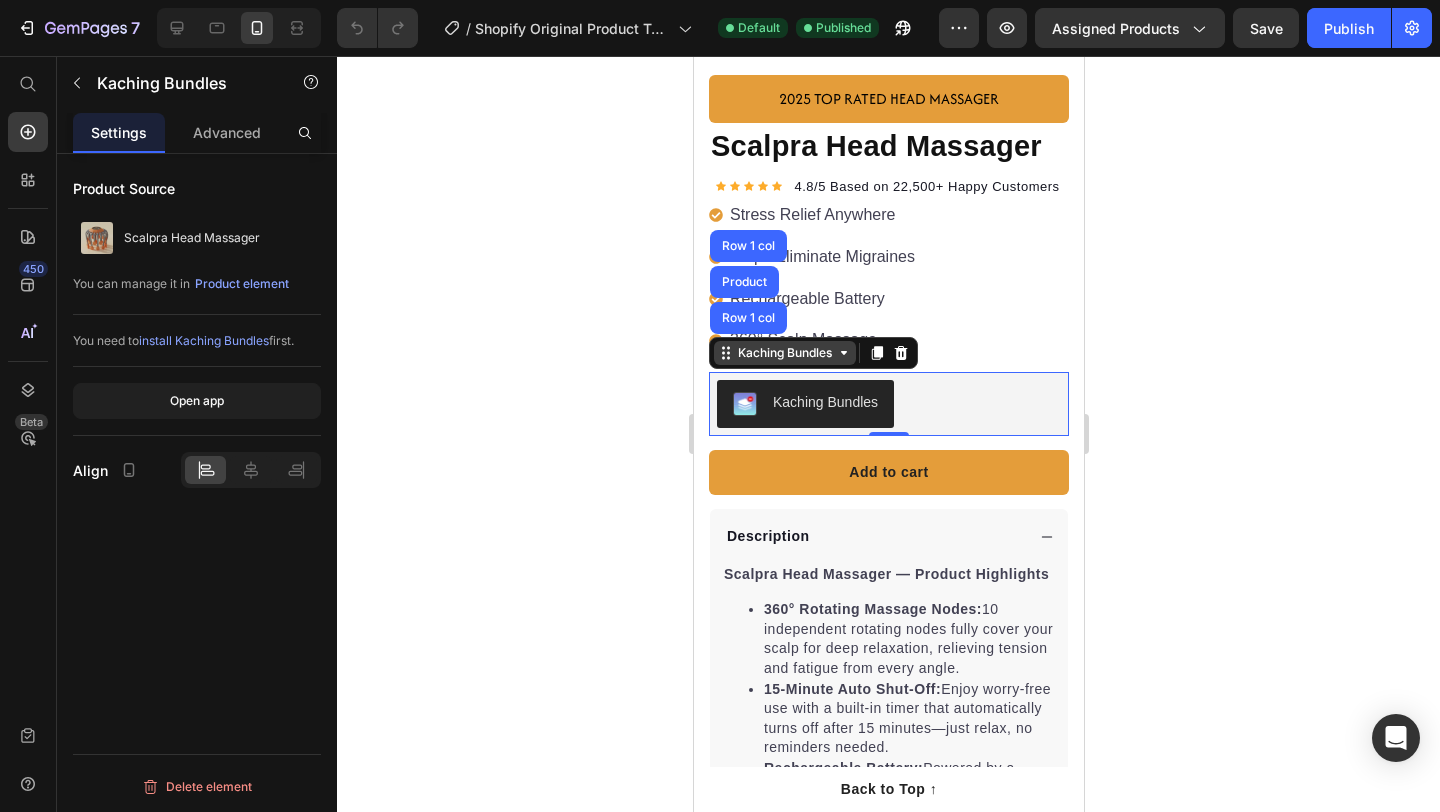 click on "Kaching Bundles" at bounding box center (784, 353) 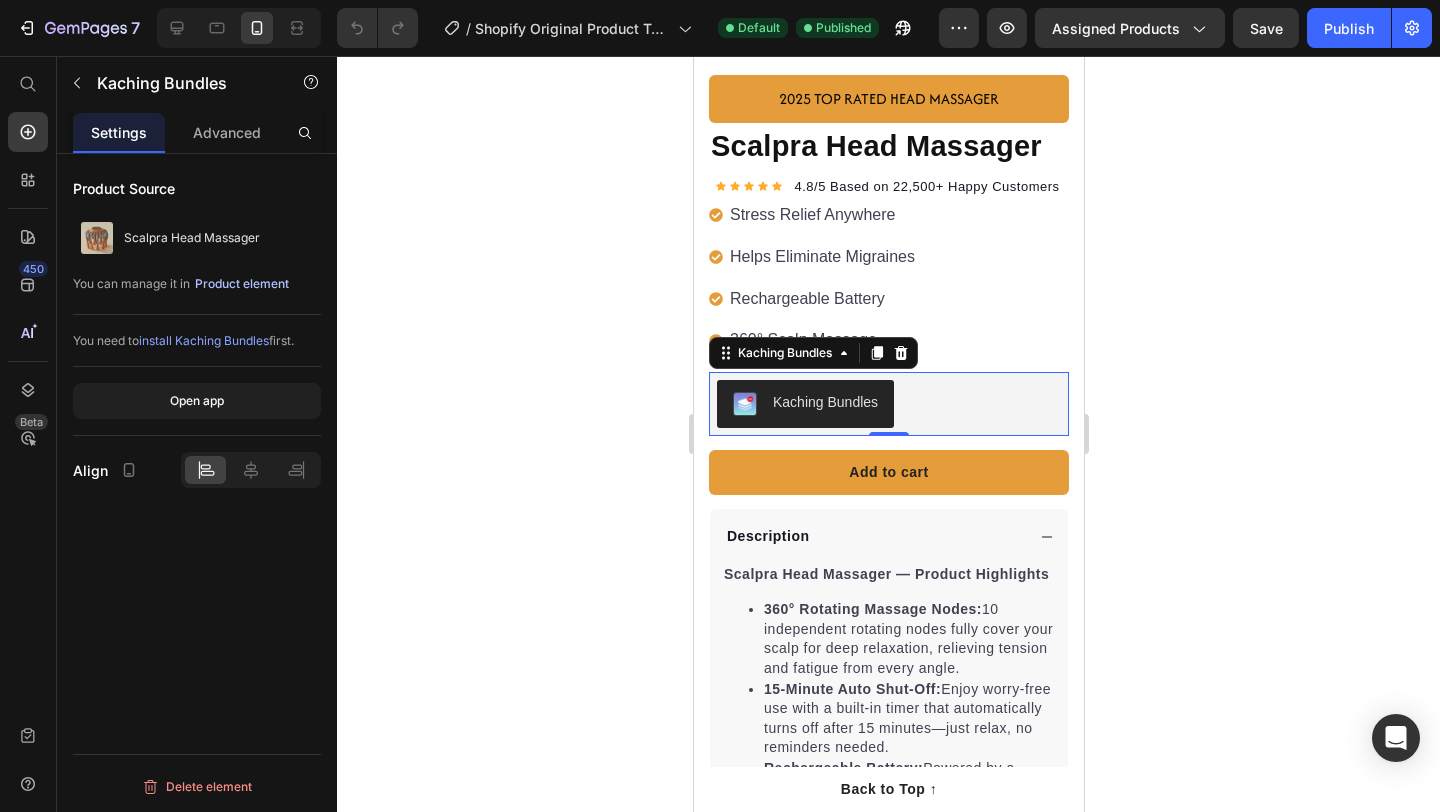 click on "Product element" at bounding box center [242, 284] 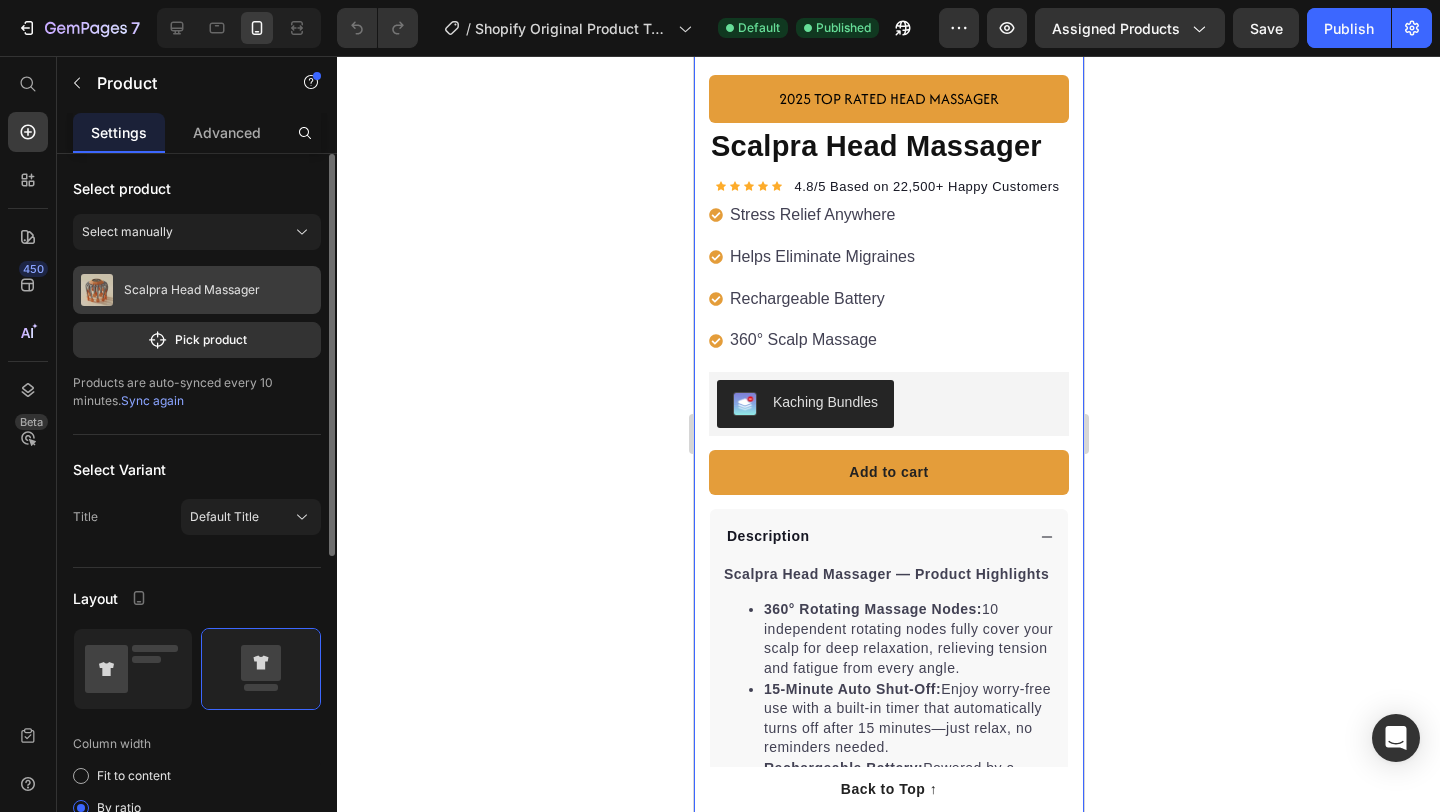 click on "Scalpra Head Massager" at bounding box center [197, 290] 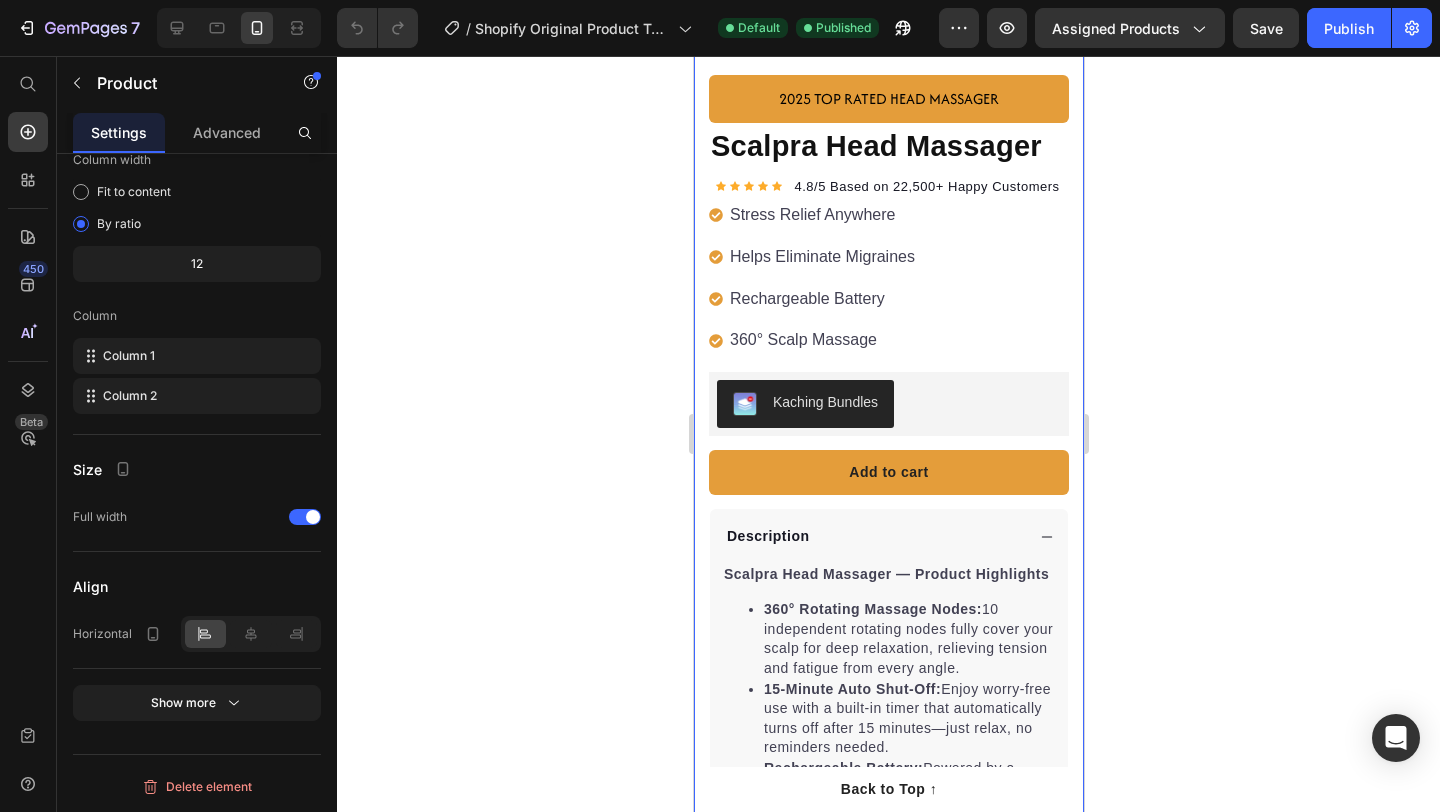 scroll, scrollTop: 0, scrollLeft: 0, axis: both 